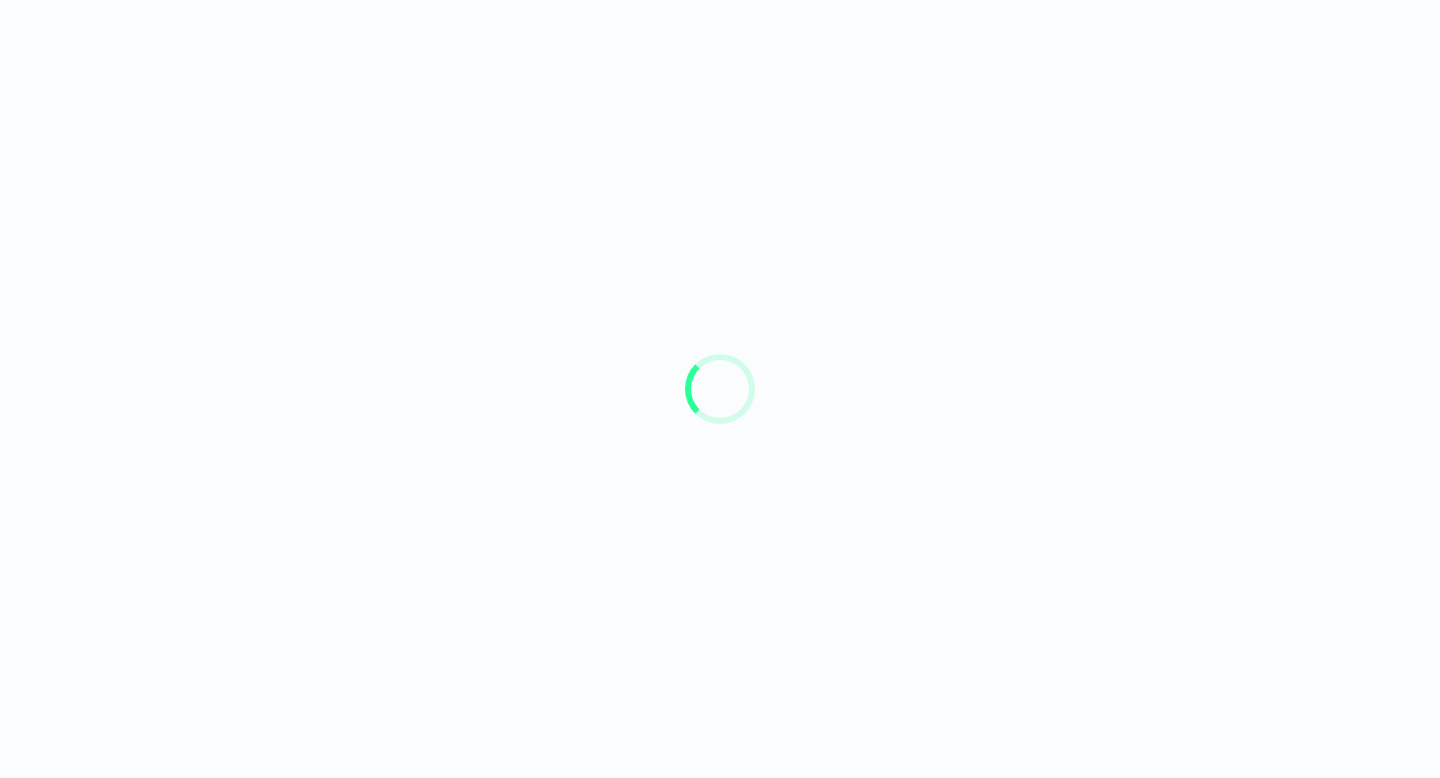 scroll, scrollTop: 0, scrollLeft: 0, axis: both 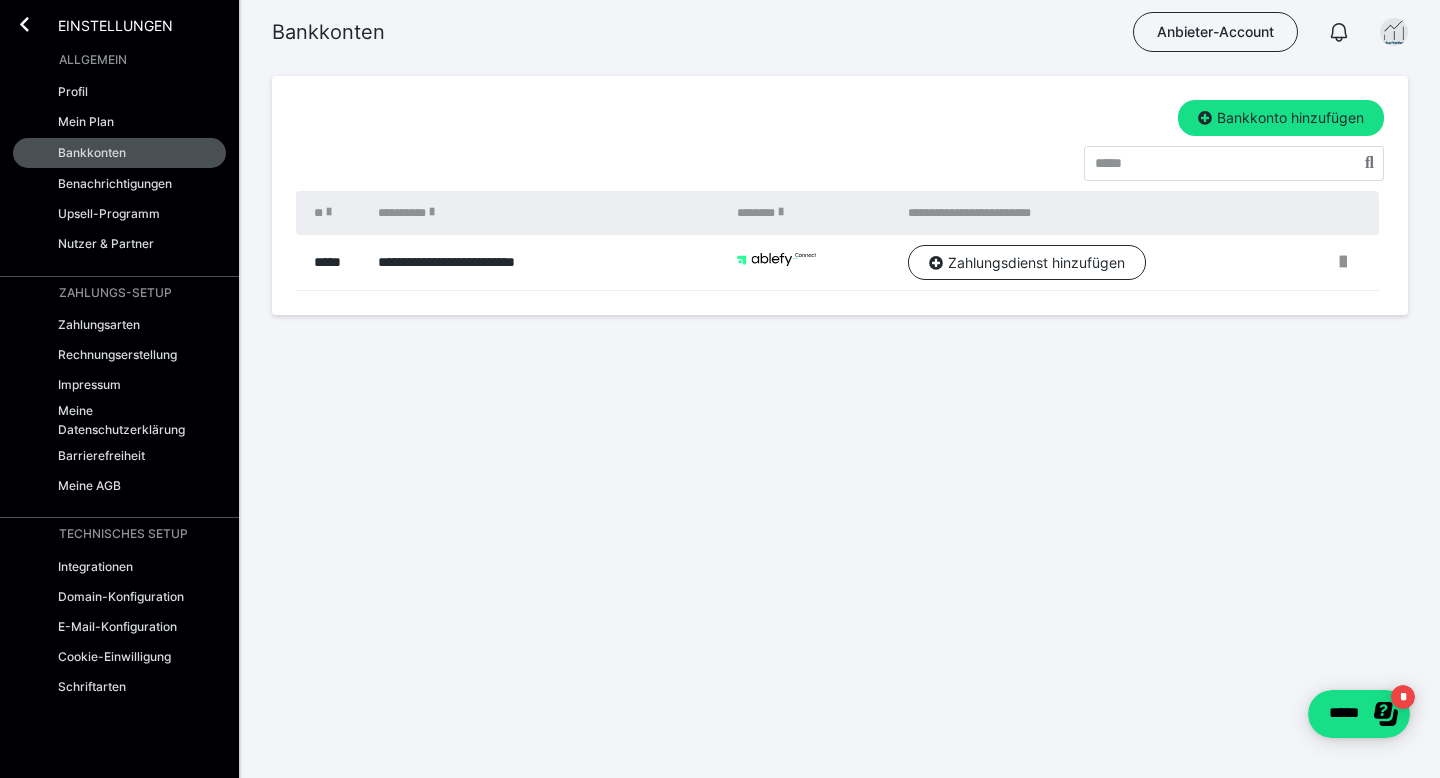 click at bounding box center [812, 263] 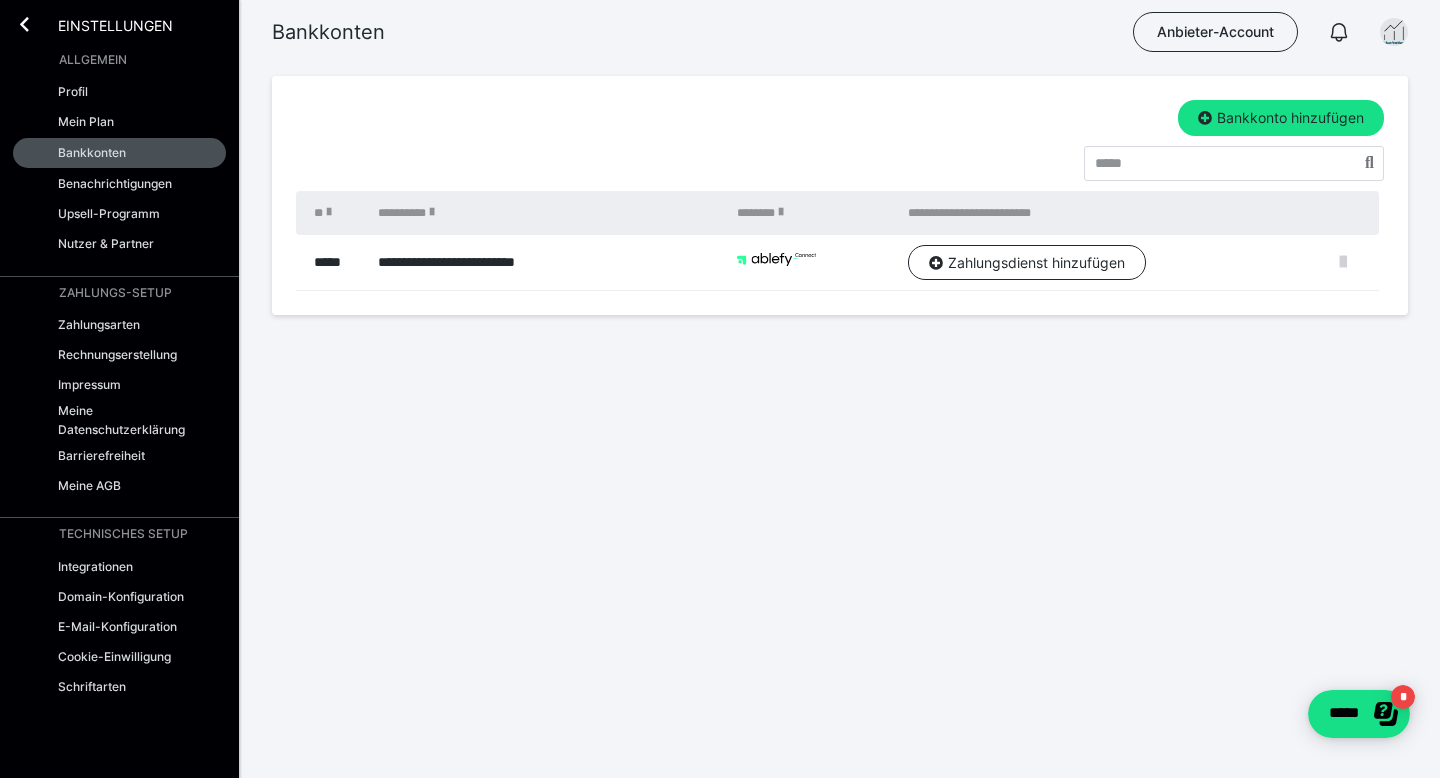 click at bounding box center (1343, 262) 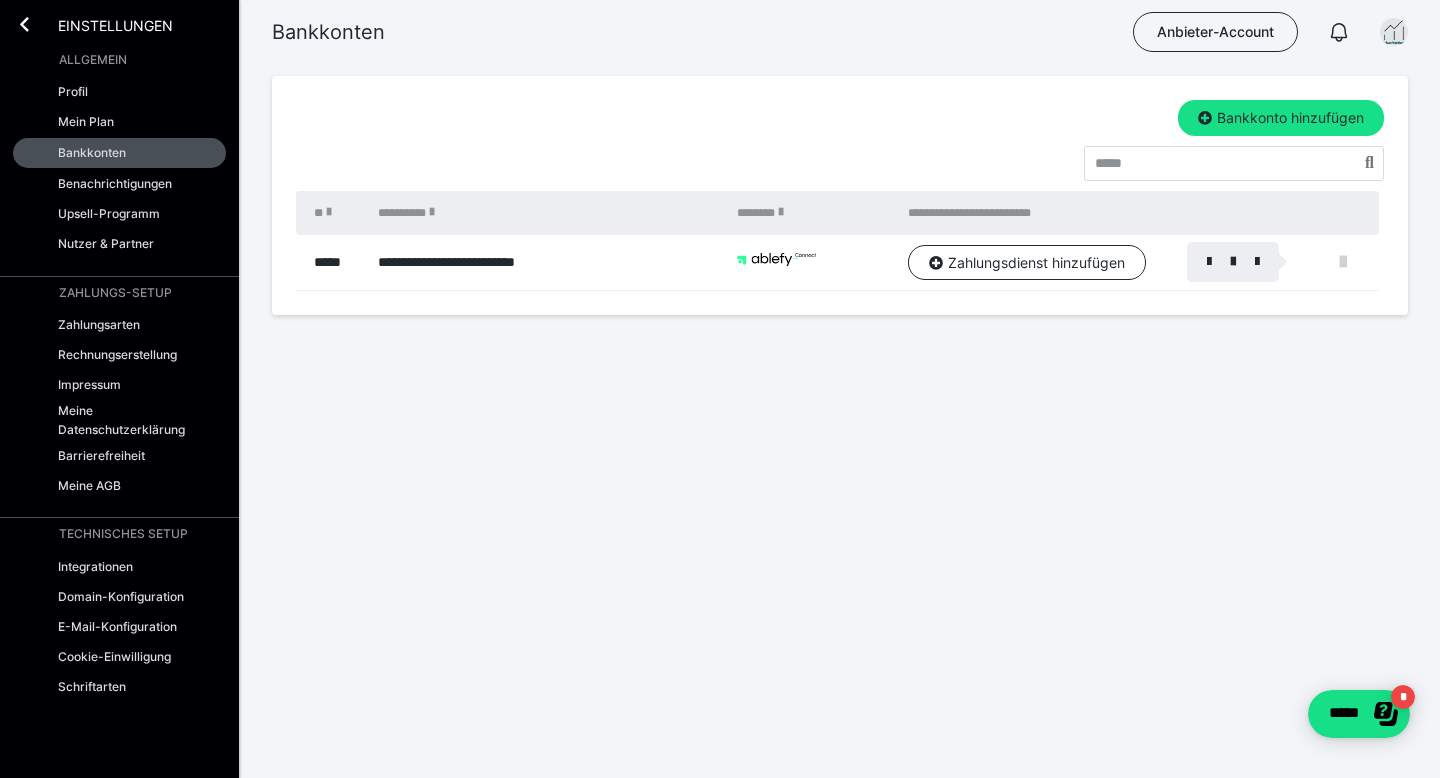 click at bounding box center (720, 389) 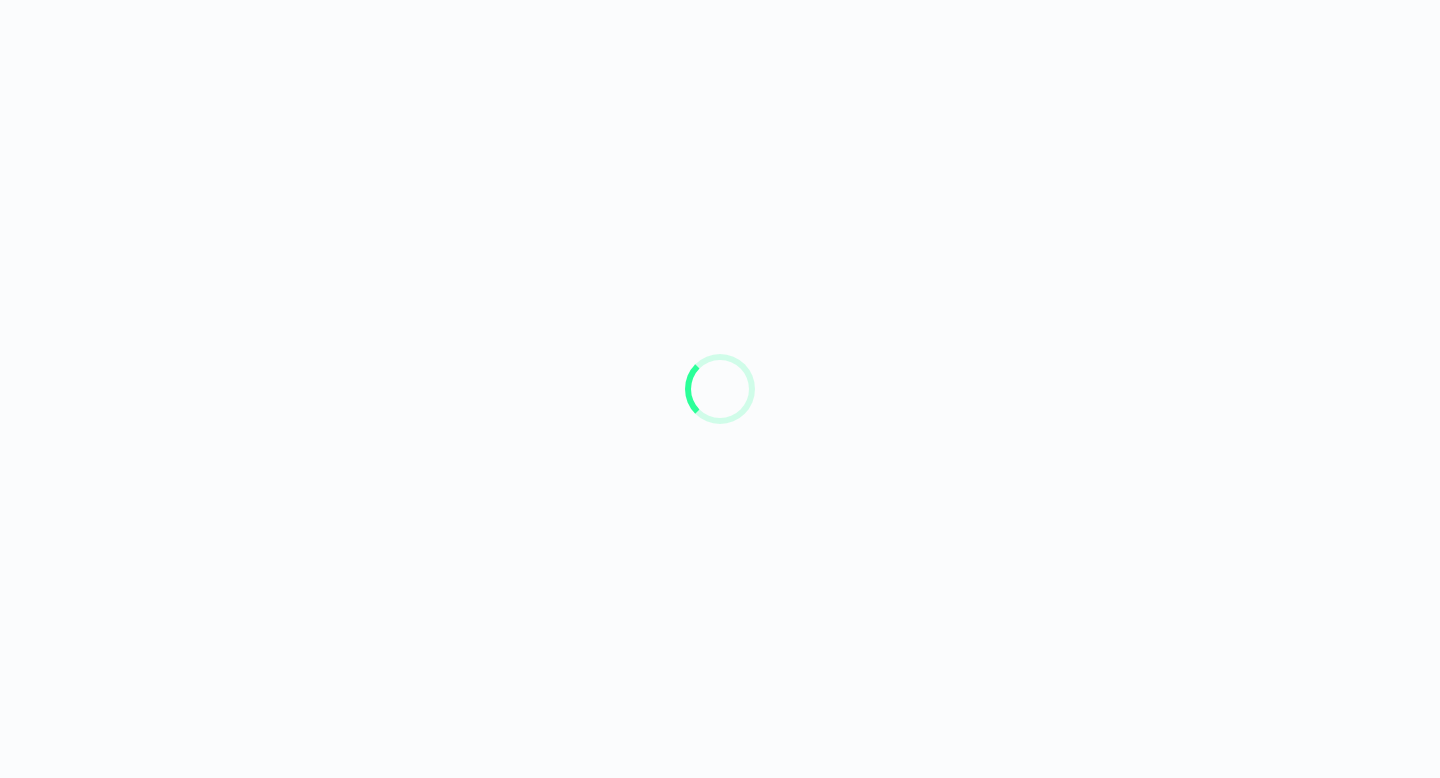scroll, scrollTop: 0, scrollLeft: 0, axis: both 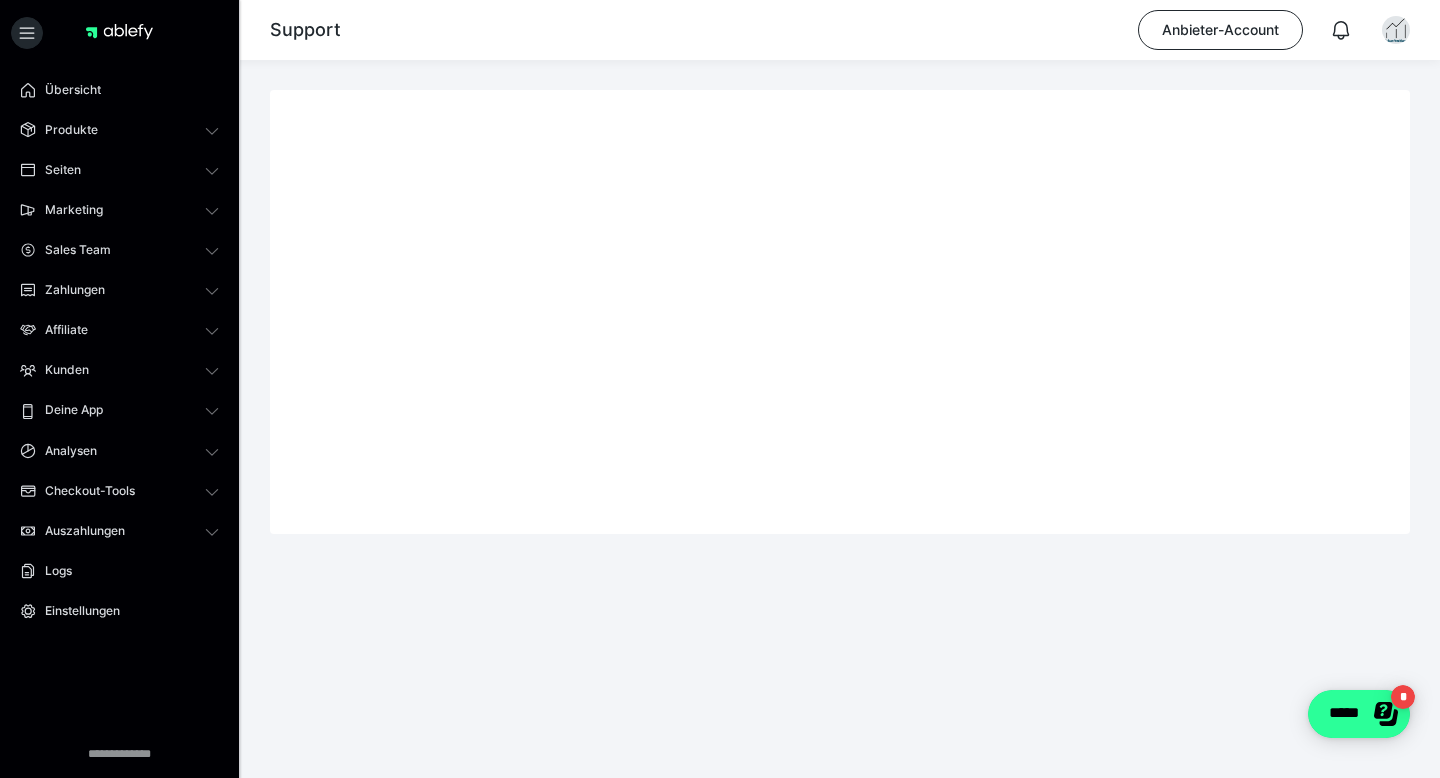 click on "*****" at bounding box center [1359, 714] 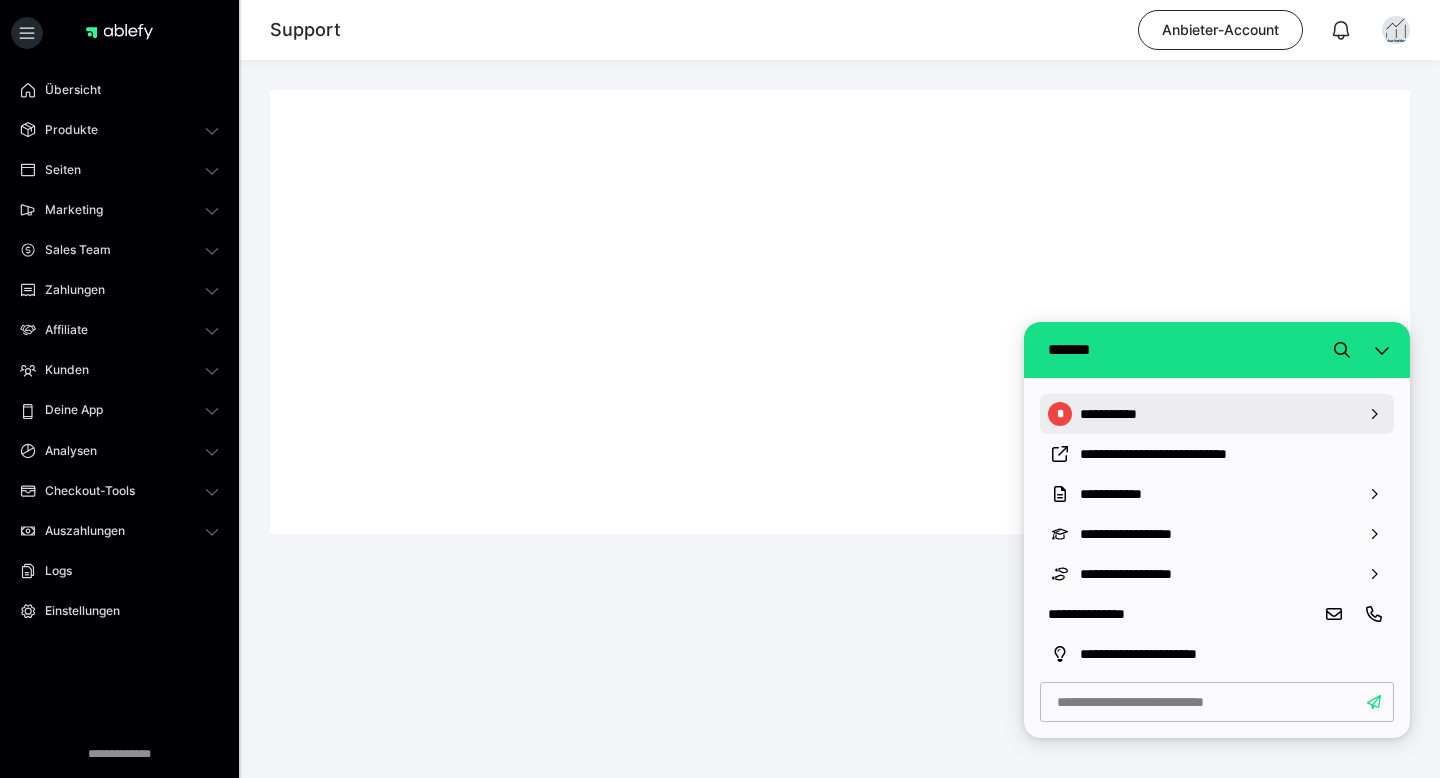 click on "**********" at bounding box center (1217, 414) 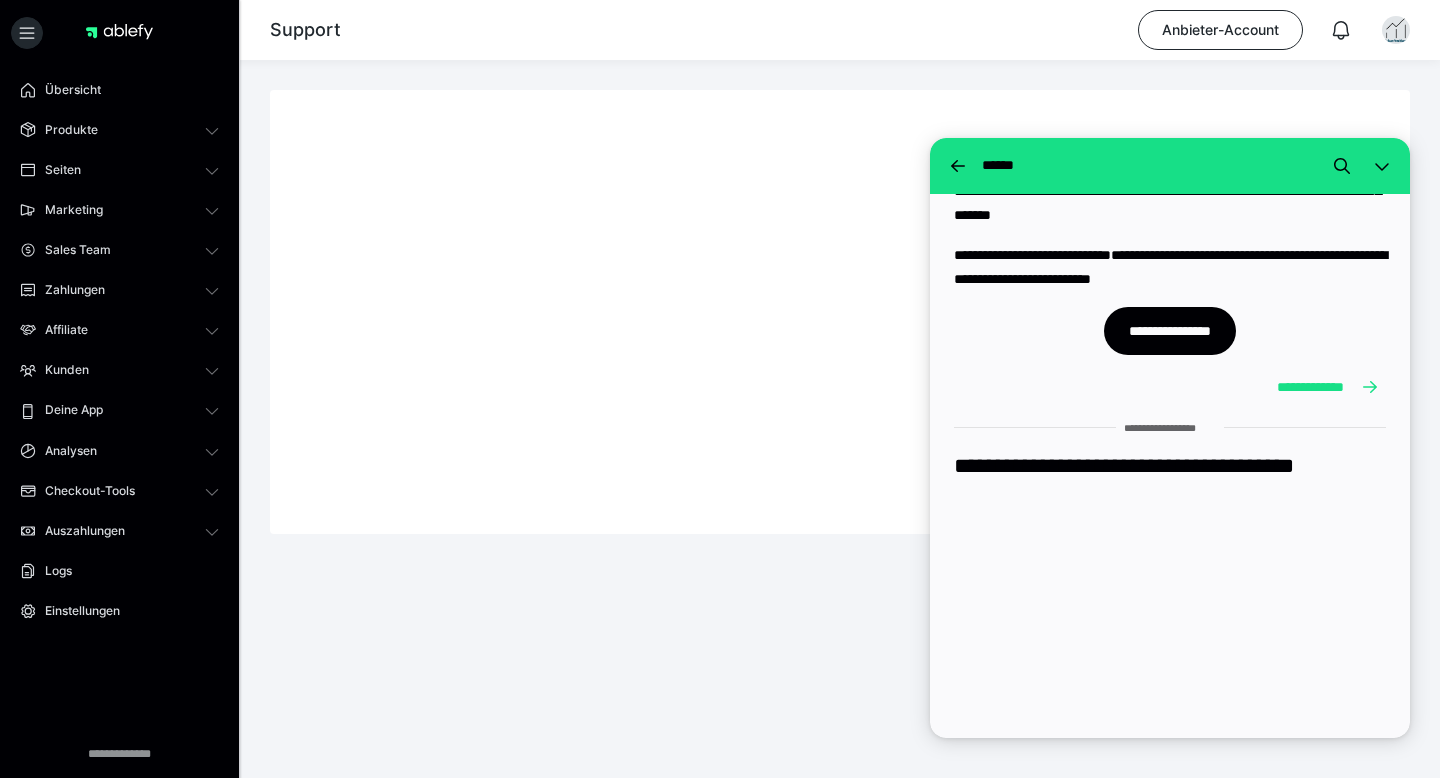 scroll, scrollTop: 7381, scrollLeft: 0, axis: vertical 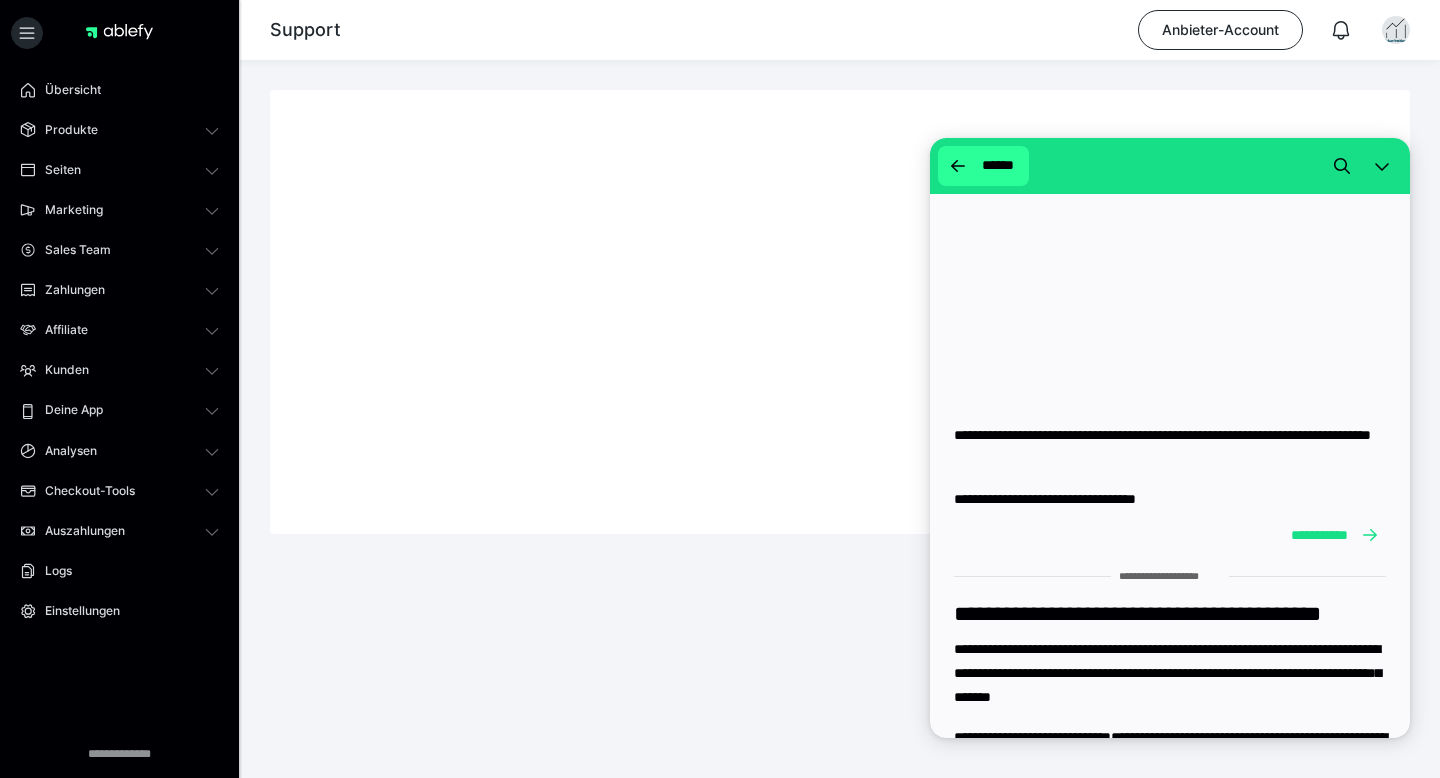 click on "******" at bounding box center (983, 166) 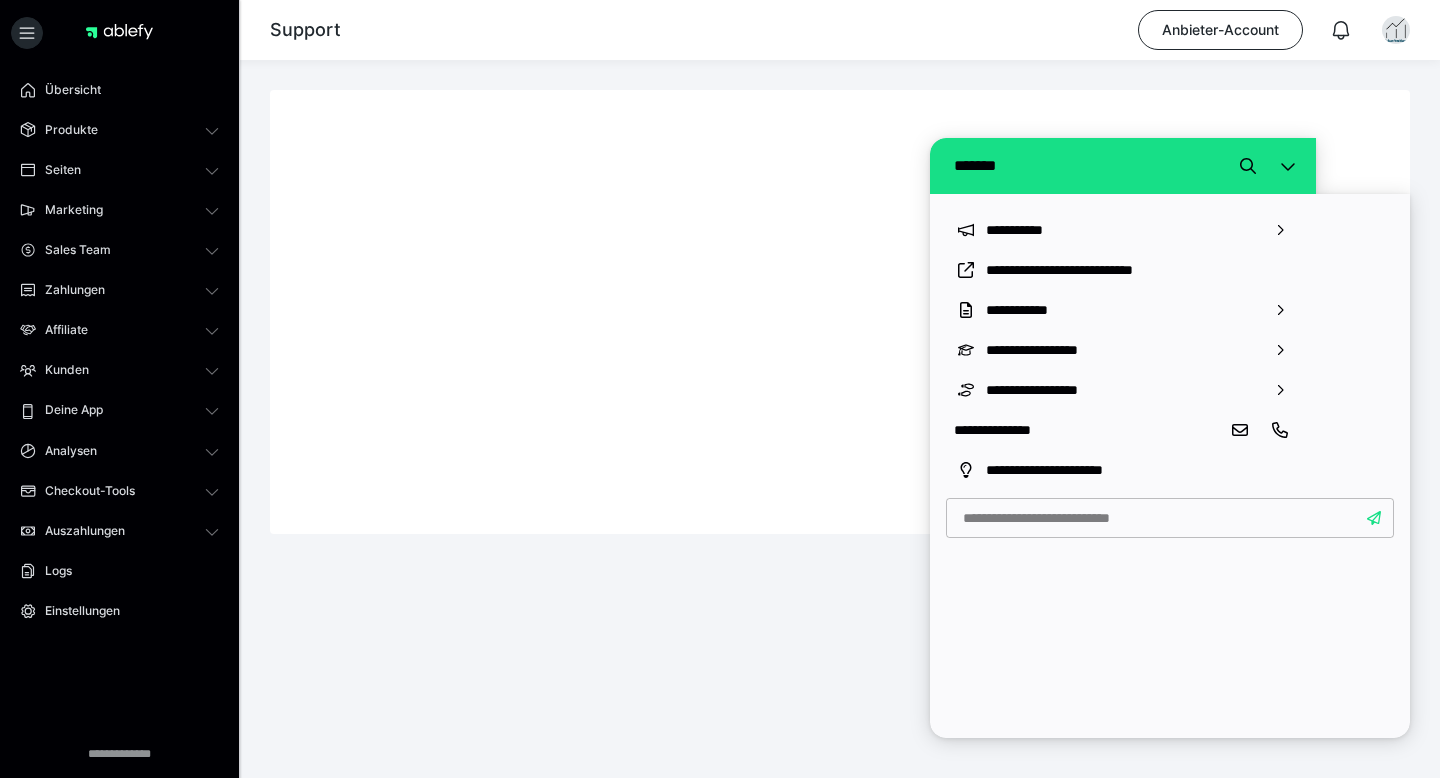 scroll, scrollTop: 0, scrollLeft: 0, axis: both 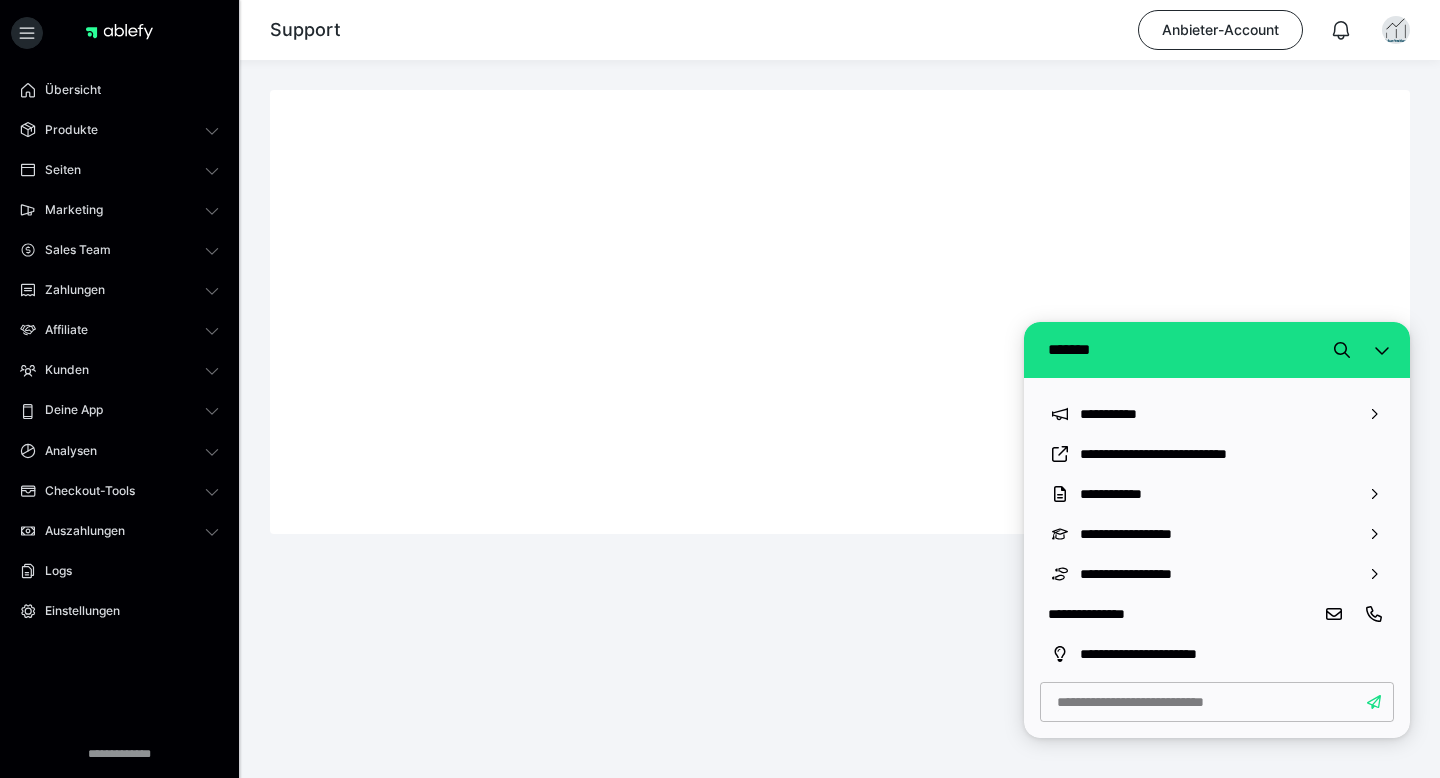 click at bounding box center (840, 312) 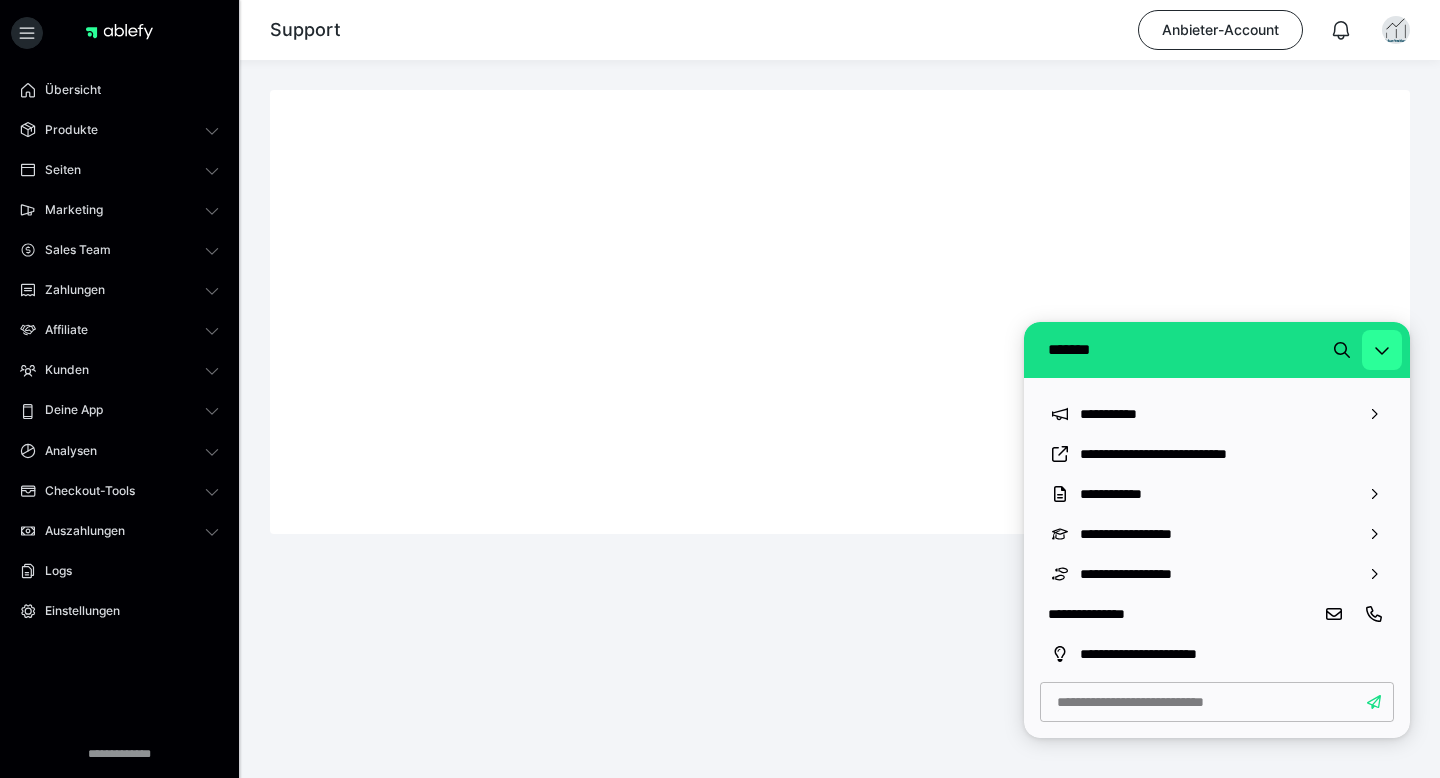 click at bounding box center [1382, 350] 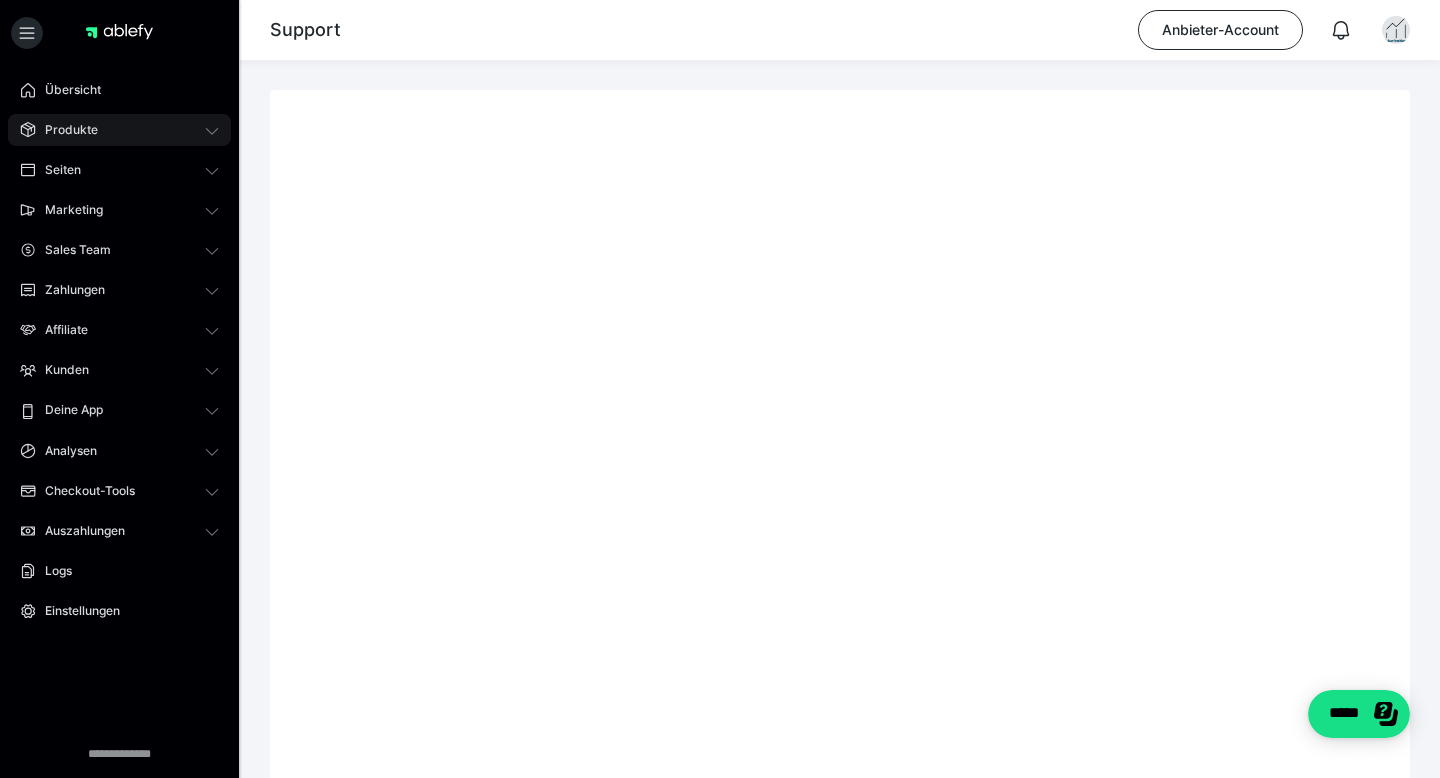 click on "Produkte" at bounding box center (119, 130) 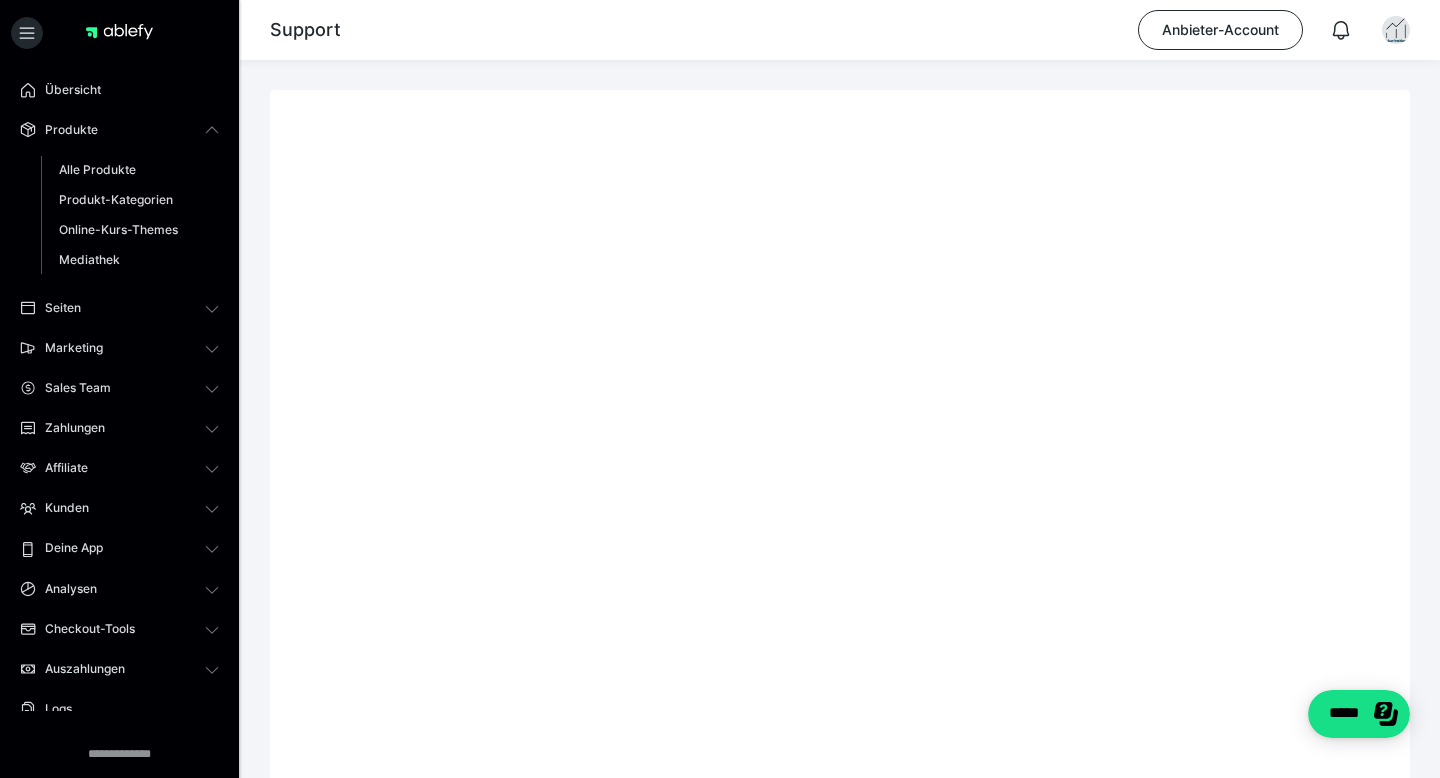 click on "Support Anbieter-Account" at bounding box center [720, 30] 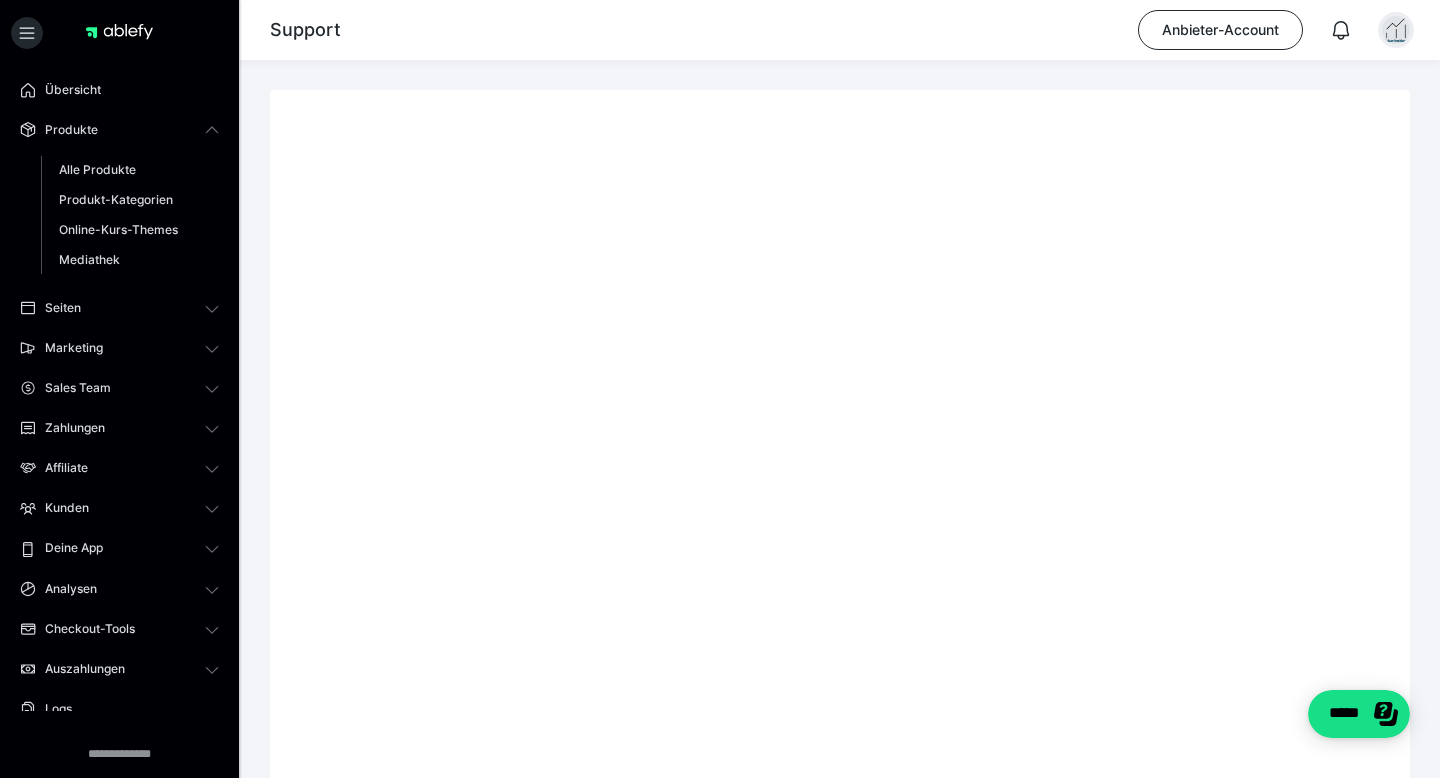 click at bounding box center [1396, 30] 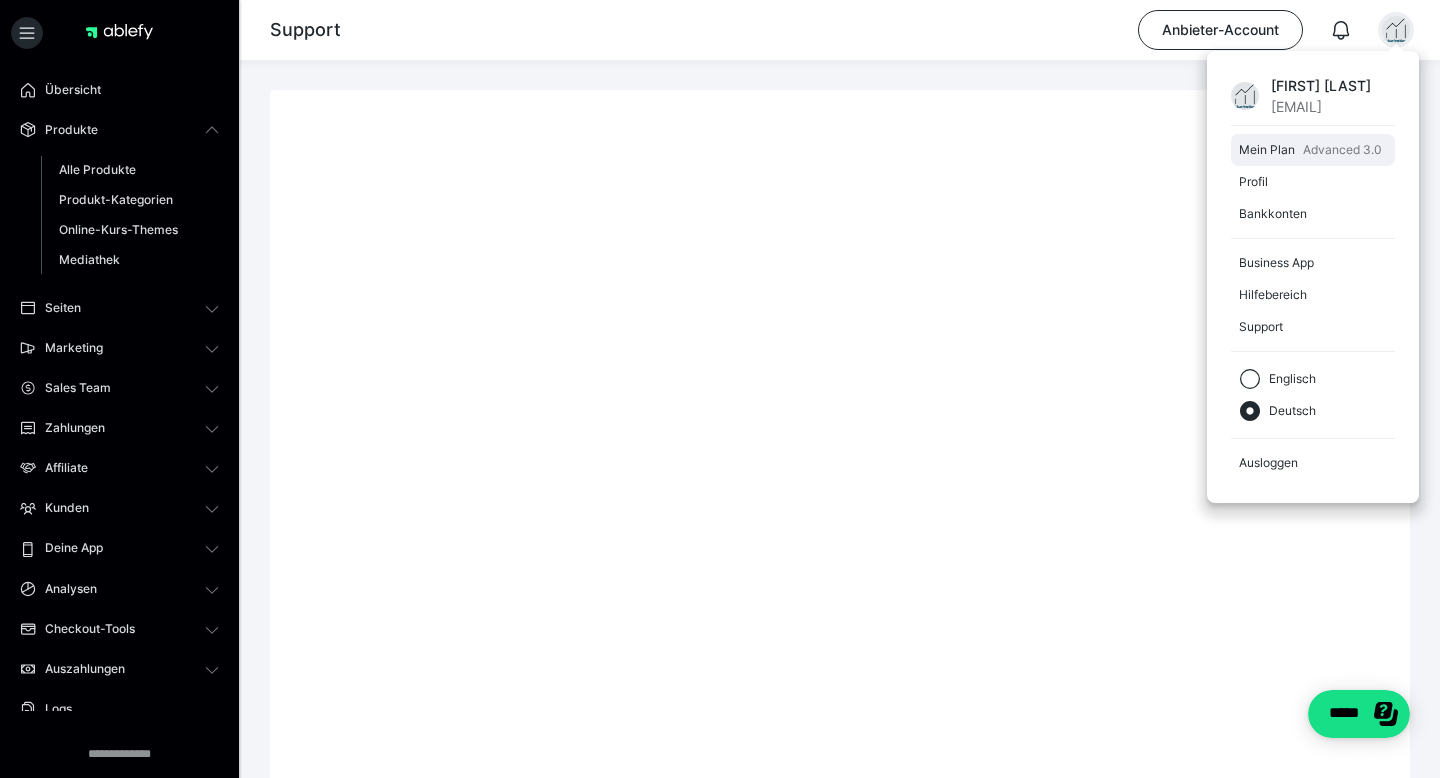click on "Mein Plan" at bounding box center [1267, 150] 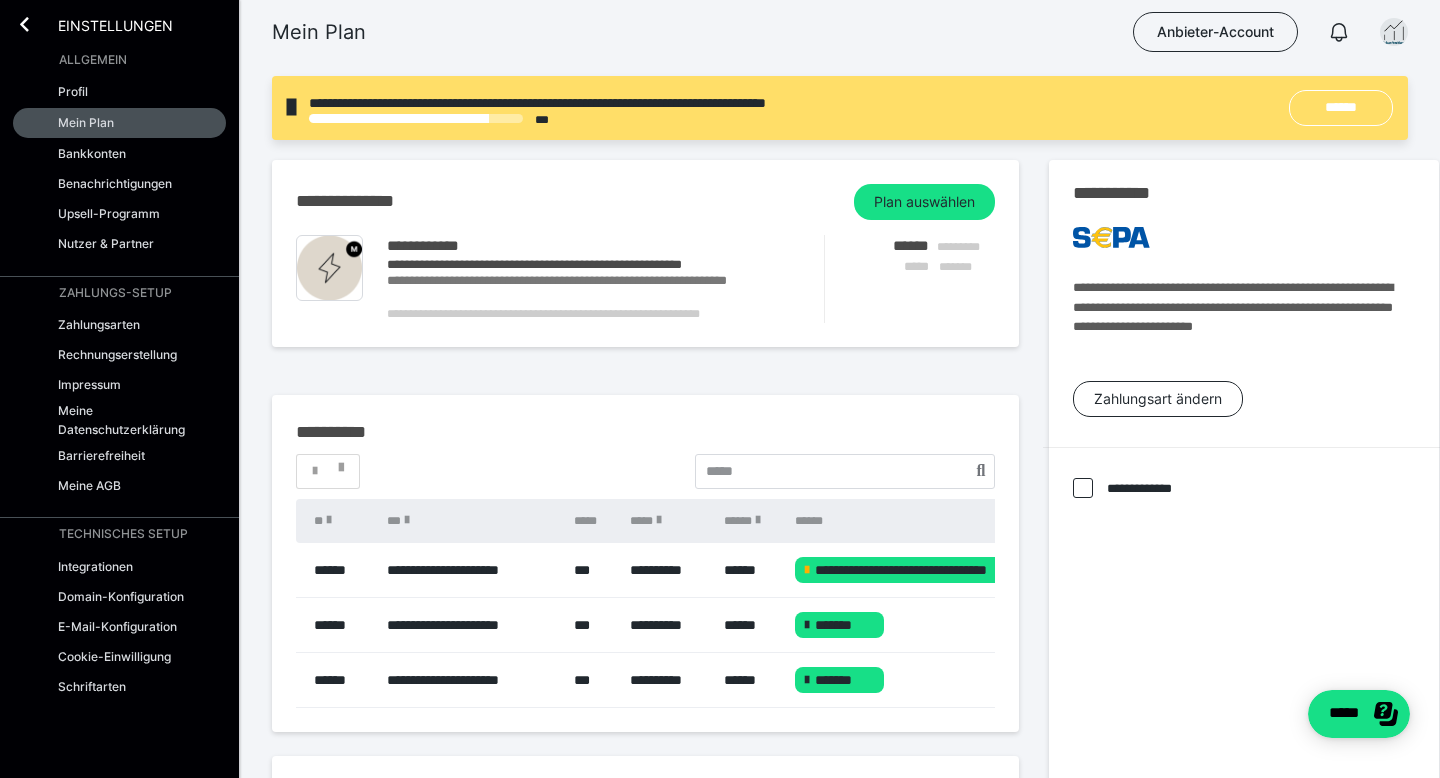 scroll, scrollTop: 447, scrollLeft: 0, axis: vertical 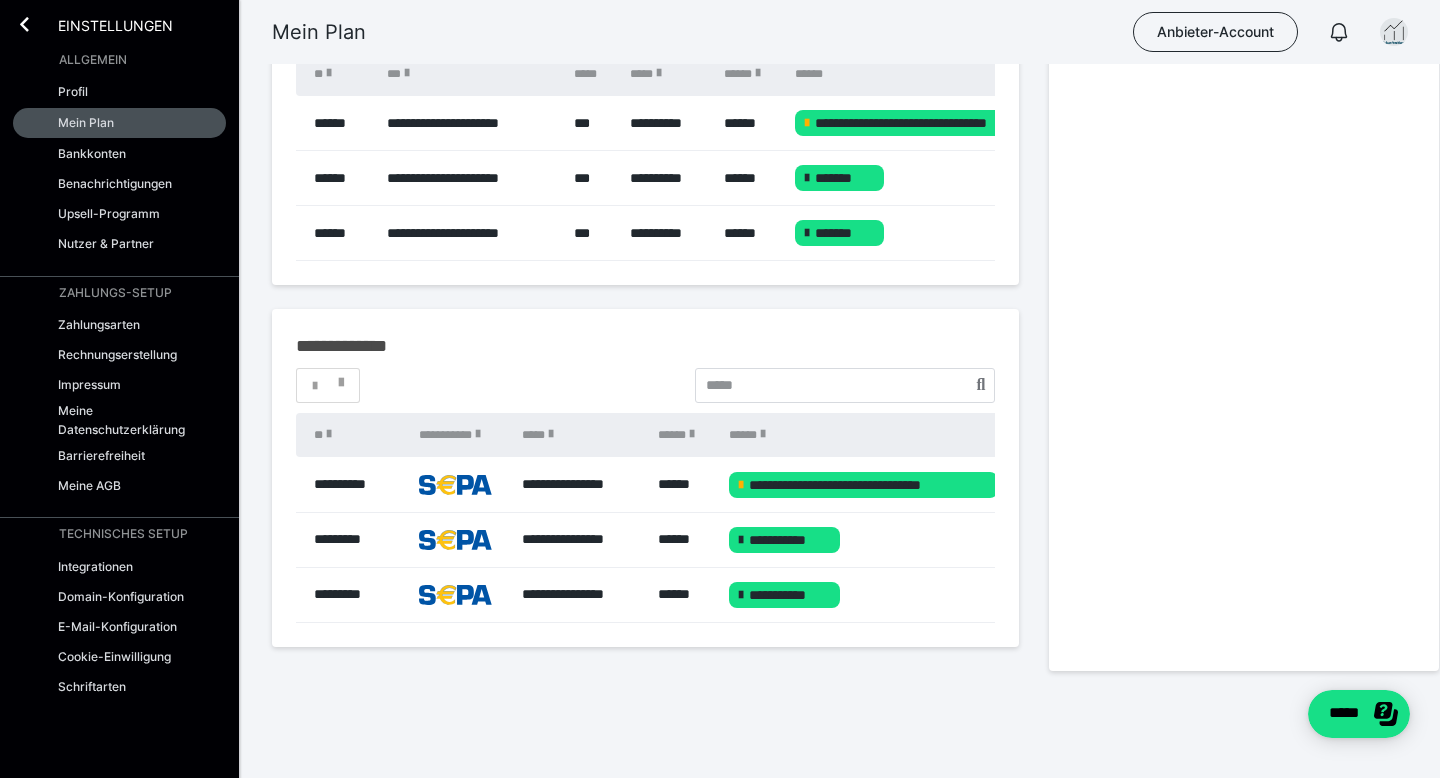 click on "ZAHLUNGS-SETUP Zahlungsarten Rechnungserstellung  Impressum Meine Datenschutzerklärung Barrierefreiheit Meine AGB" at bounding box center (119, 392) 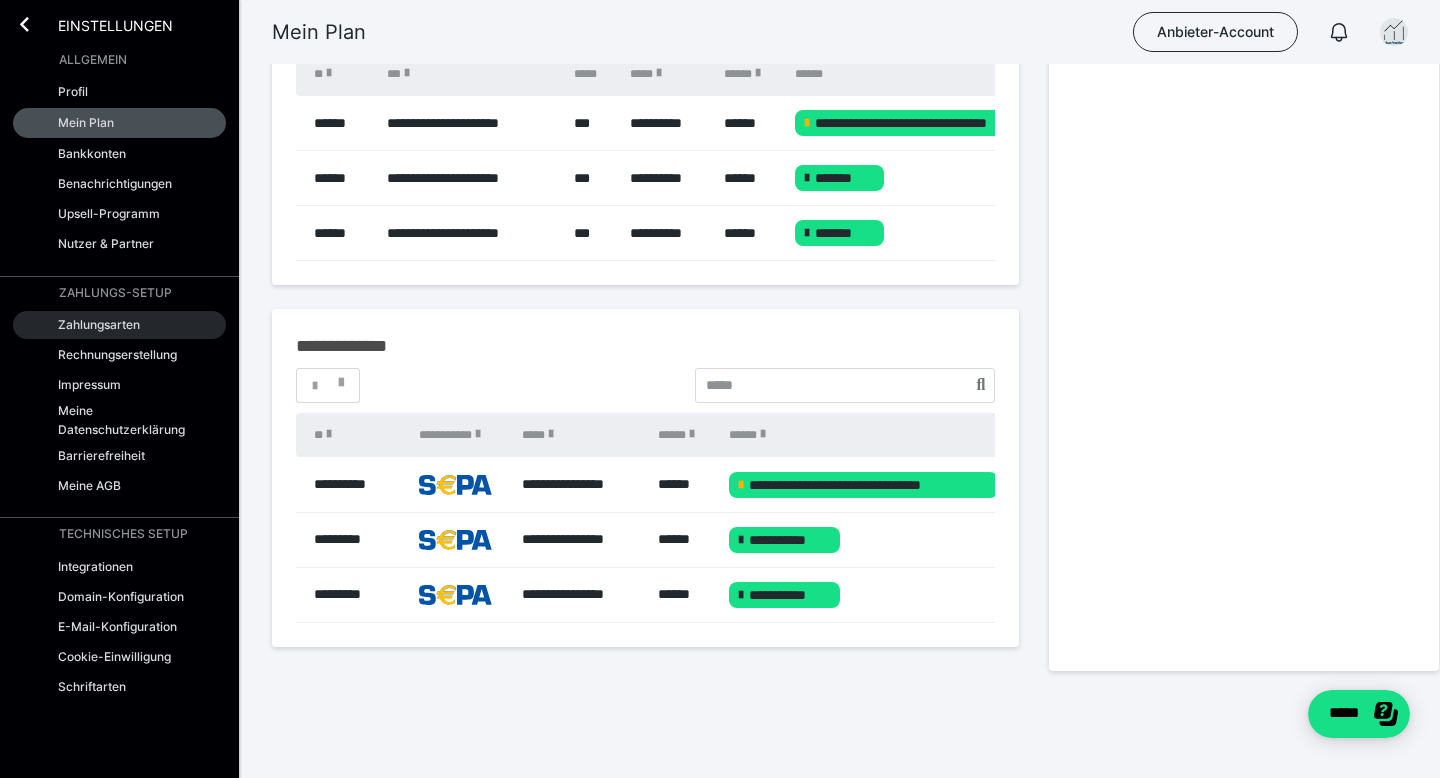 click on "Zahlungsarten" at bounding box center (119, 325) 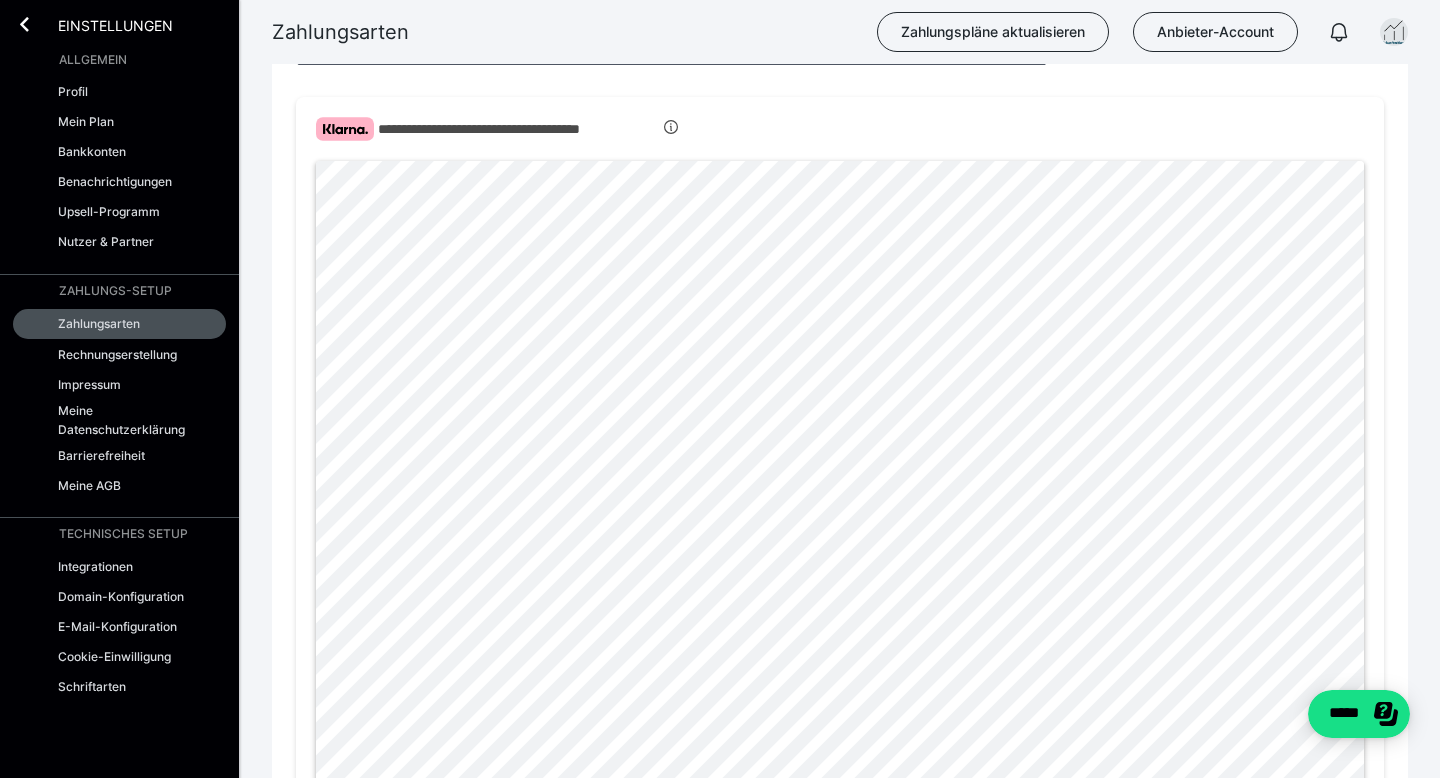 scroll, scrollTop: 752, scrollLeft: 0, axis: vertical 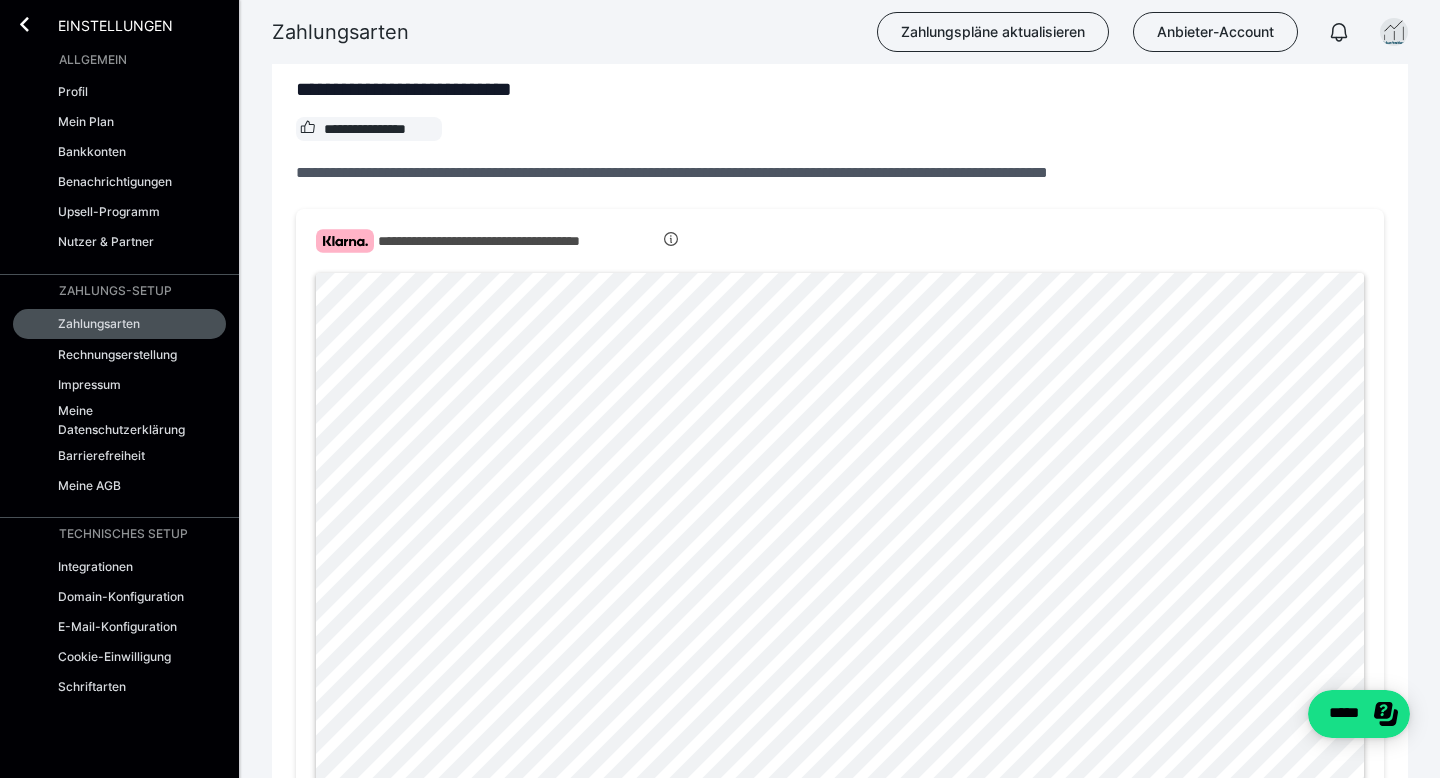 click at bounding box center [1365, 32] 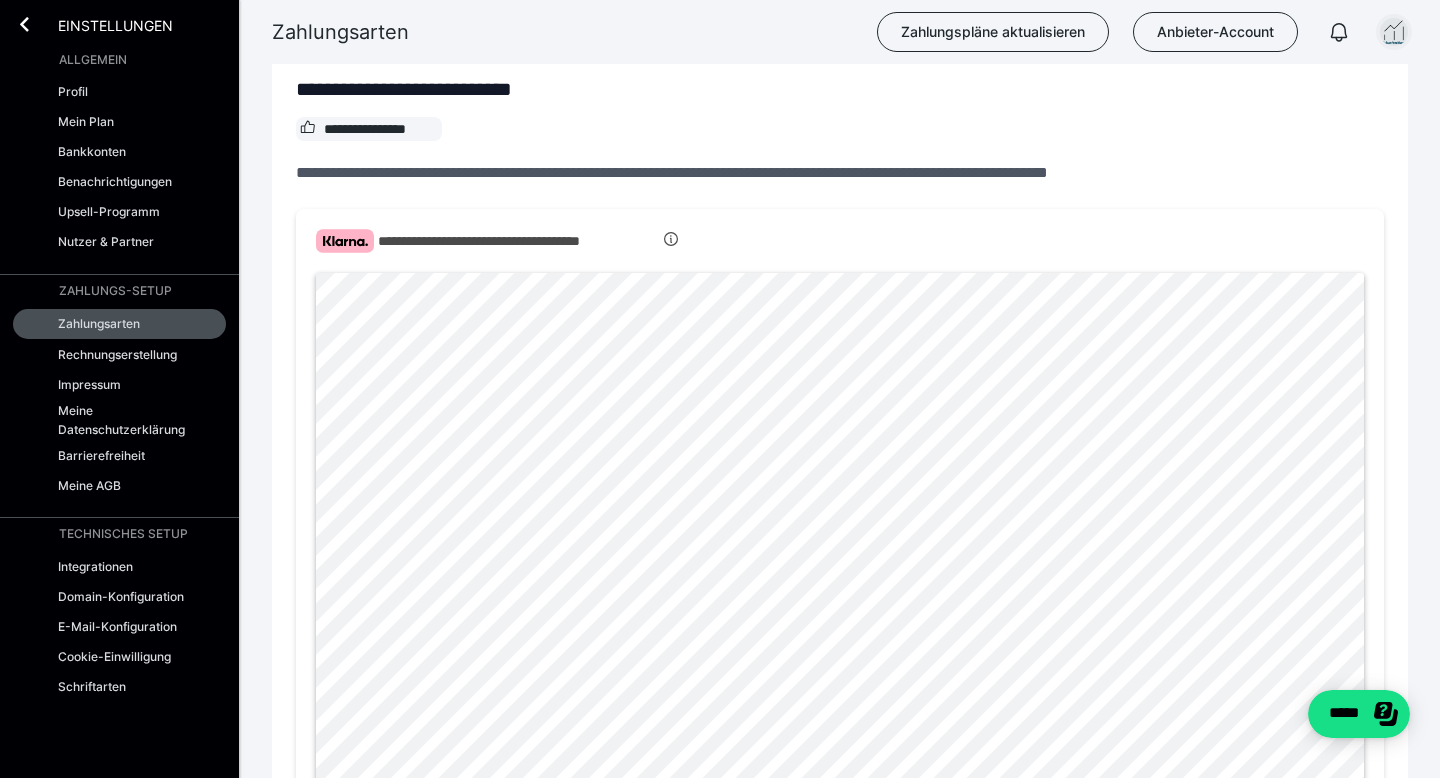 click at bounding box center (1394, 32) 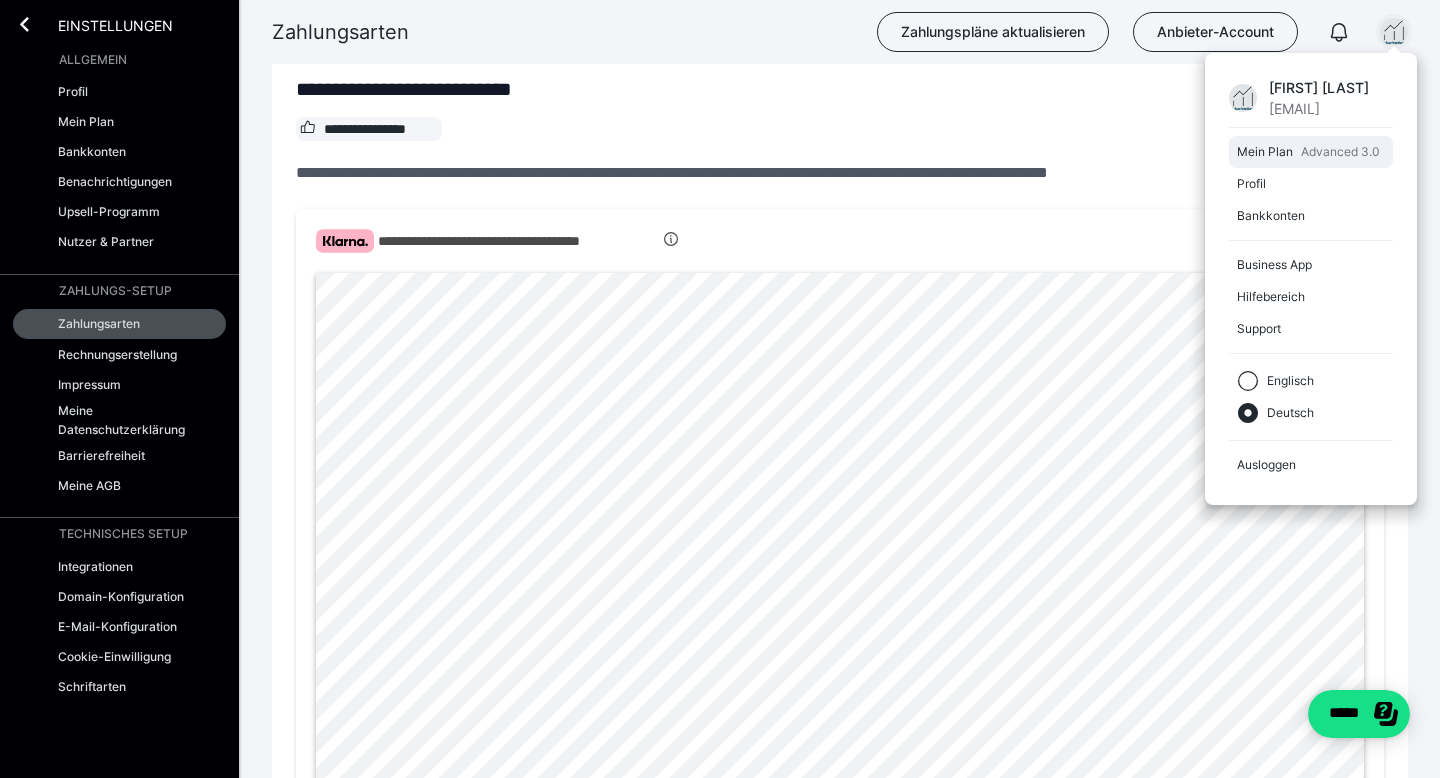click on "Mein Plan" at bounding box center [1265, 152] 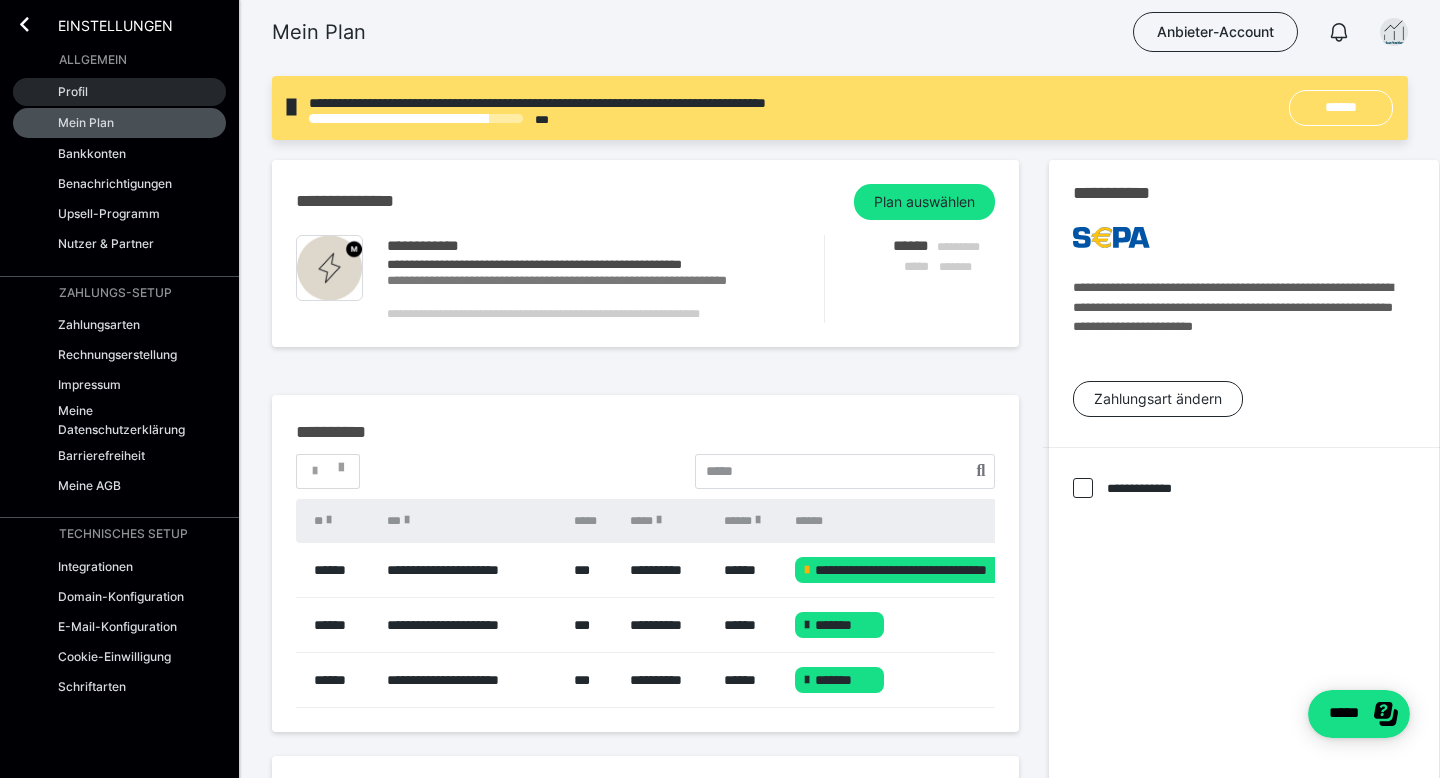 click on "Profil" at bounding box center [73, 91] 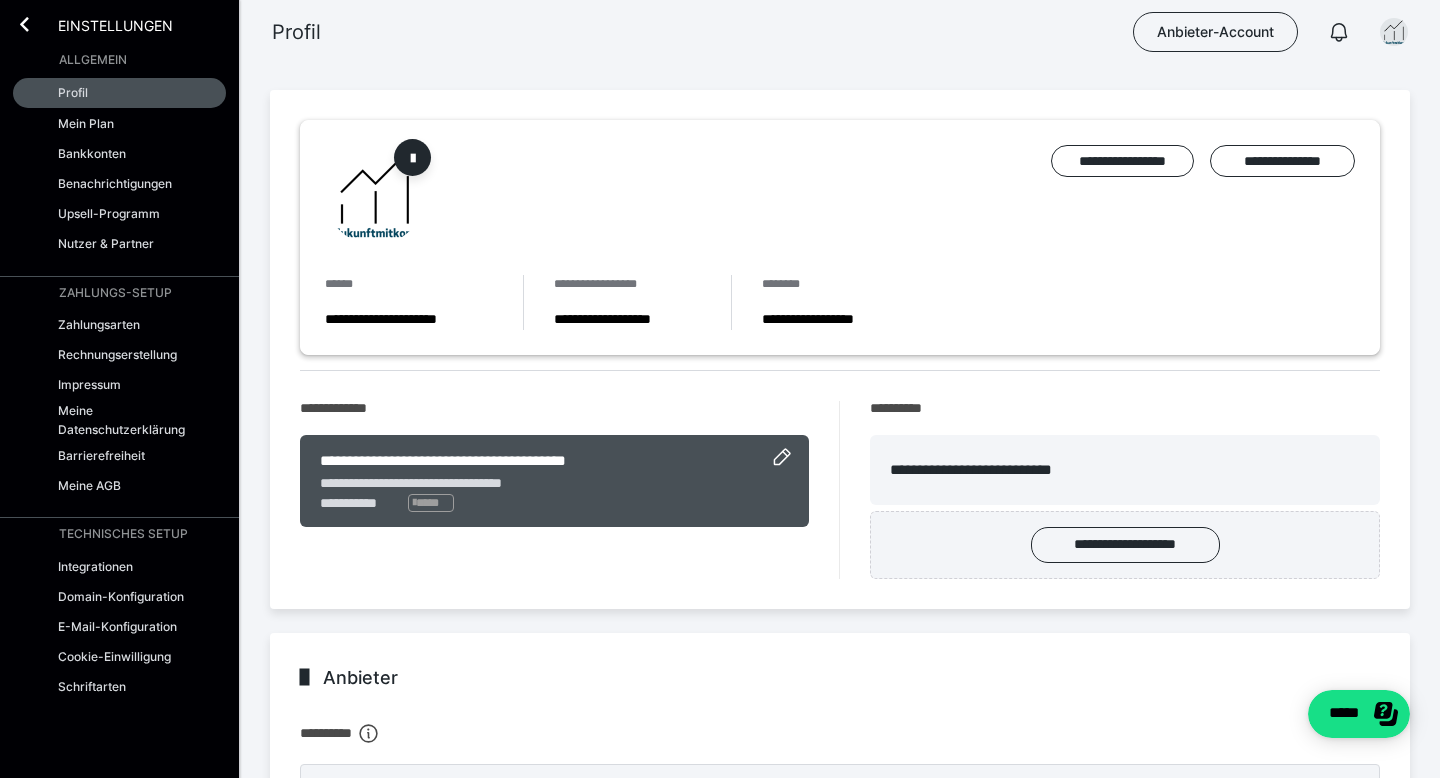 scroll, scrollTop: 10, scrollLeft: 0, axis: vertical 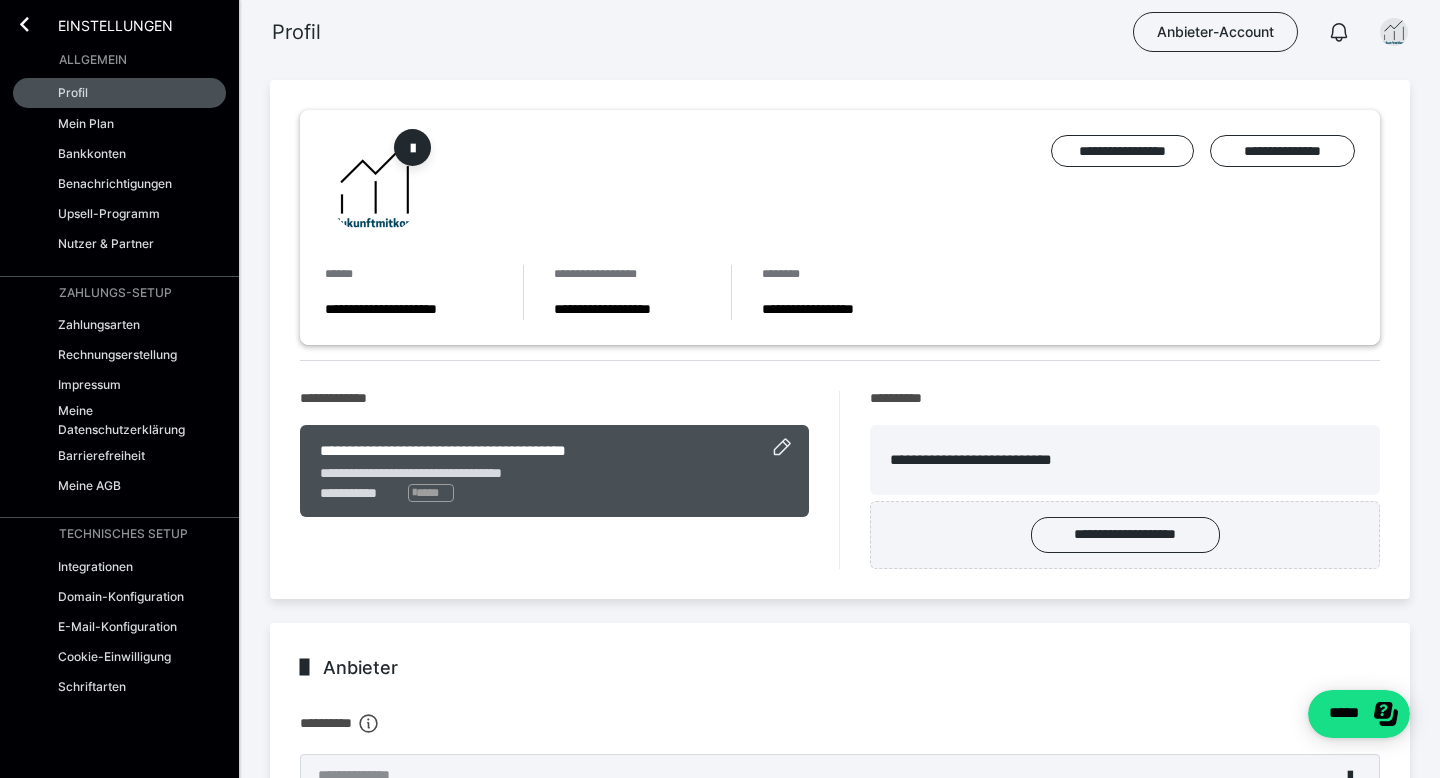 click 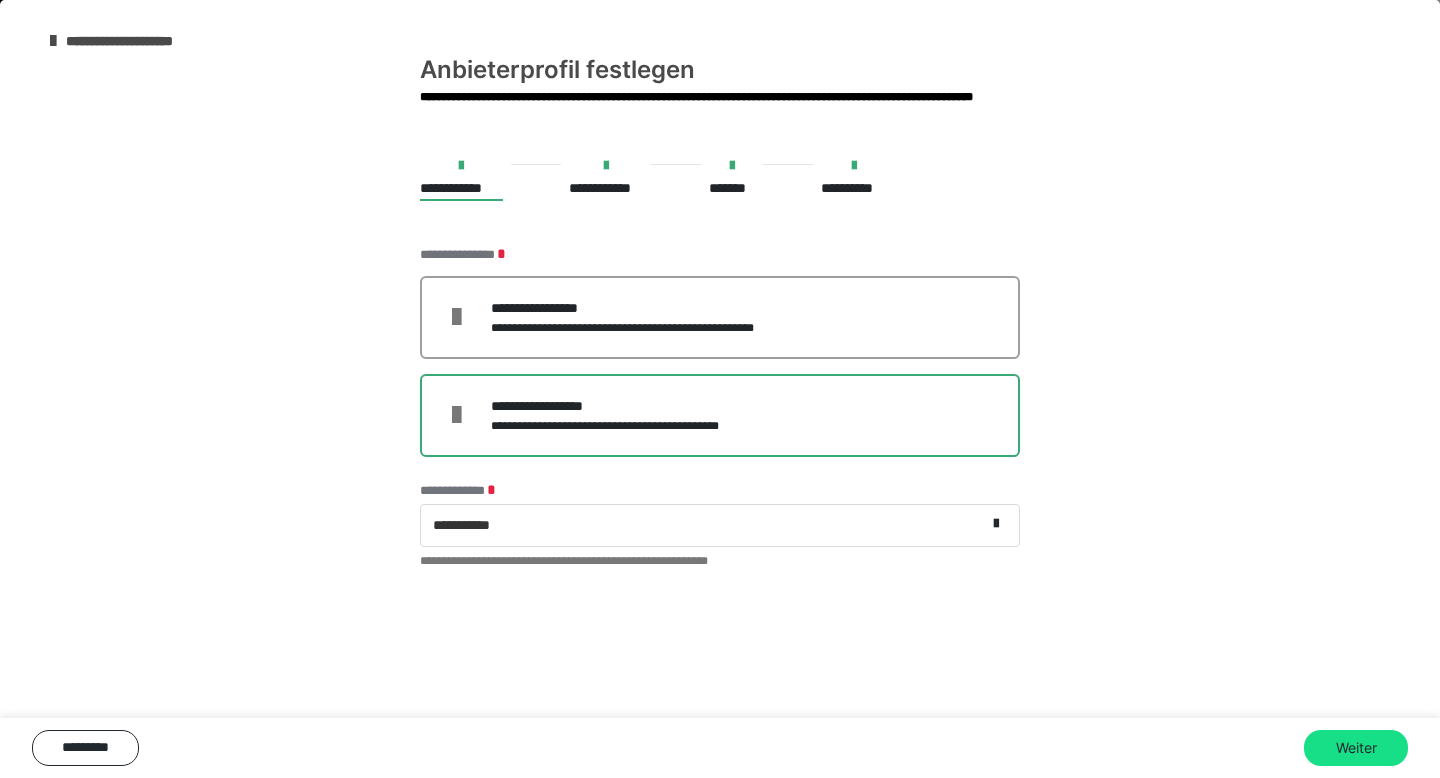 click on "**********" at bounding box center (606, 188) 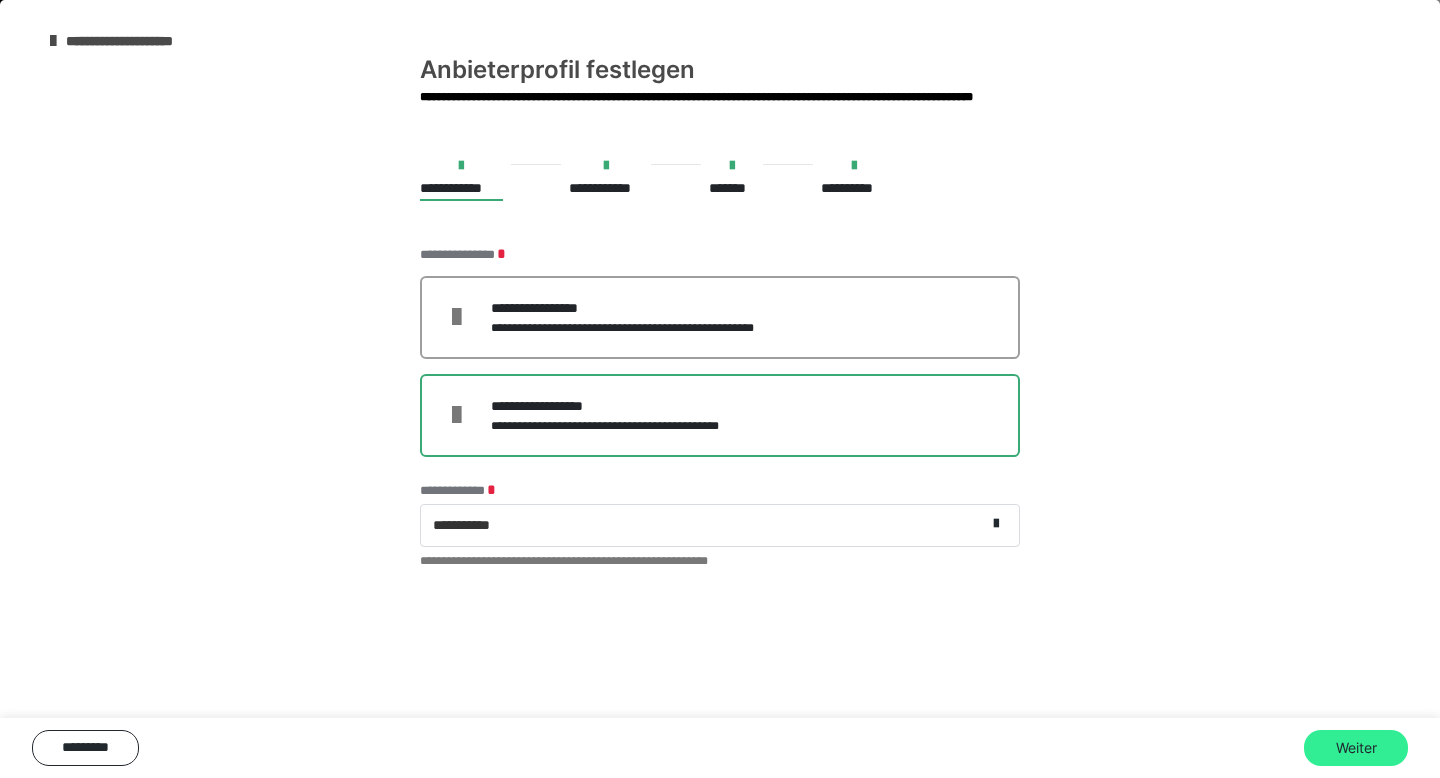 click on "Weiter" at bounding box center [1356, 748] 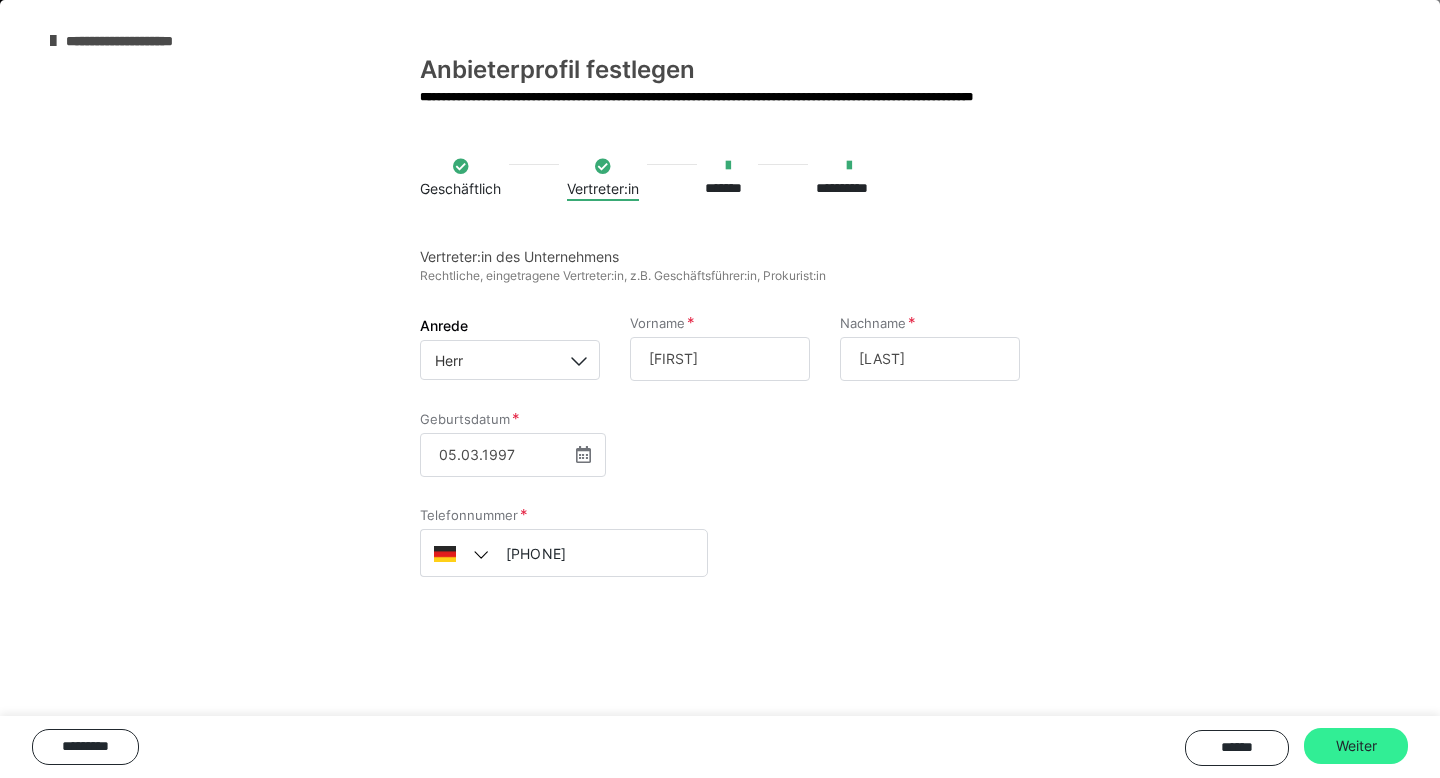 click on "Weiter" at bounding box center (1356, 746) 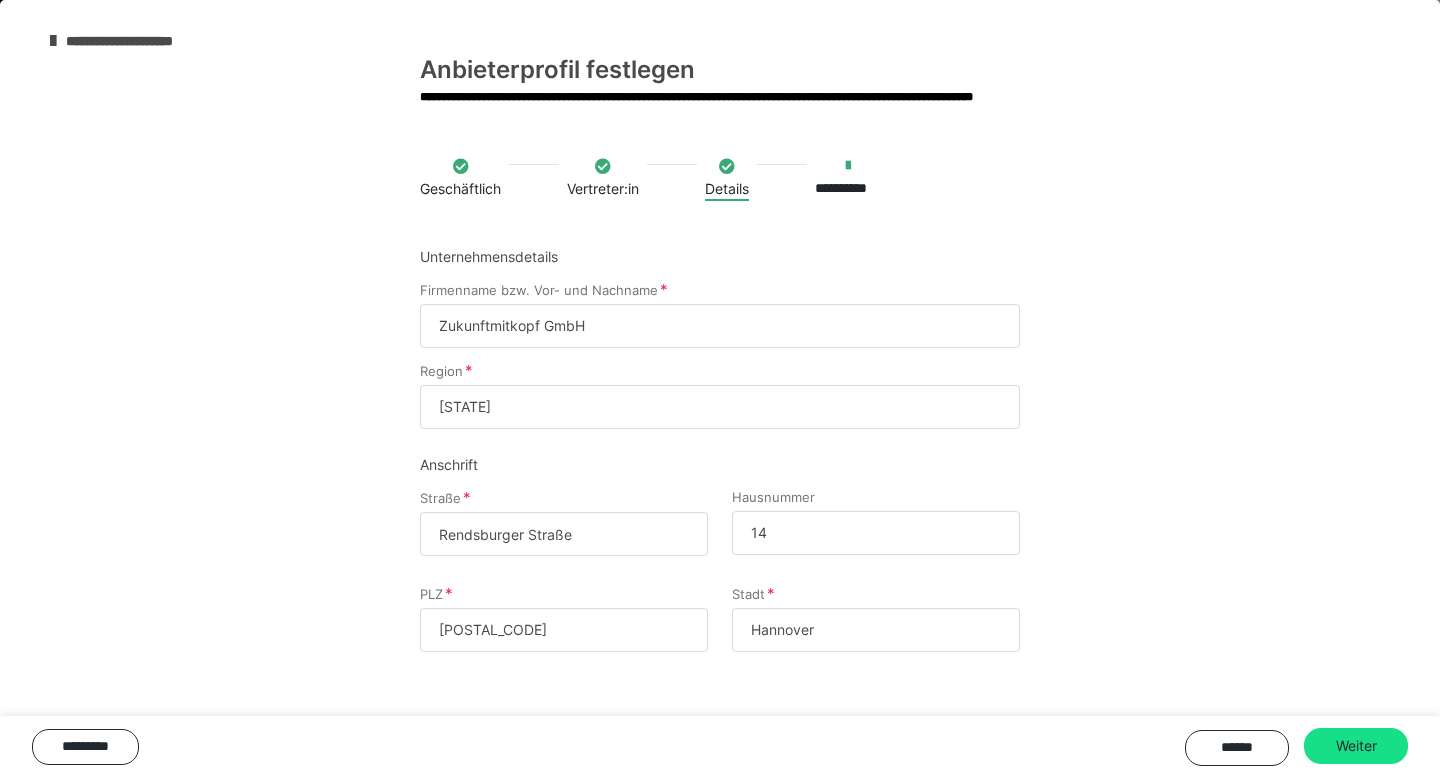 drag, startPoint x: 626, startPoint y: 534, endPoint x: 343, endPoint y: 514, distance: 283.70584 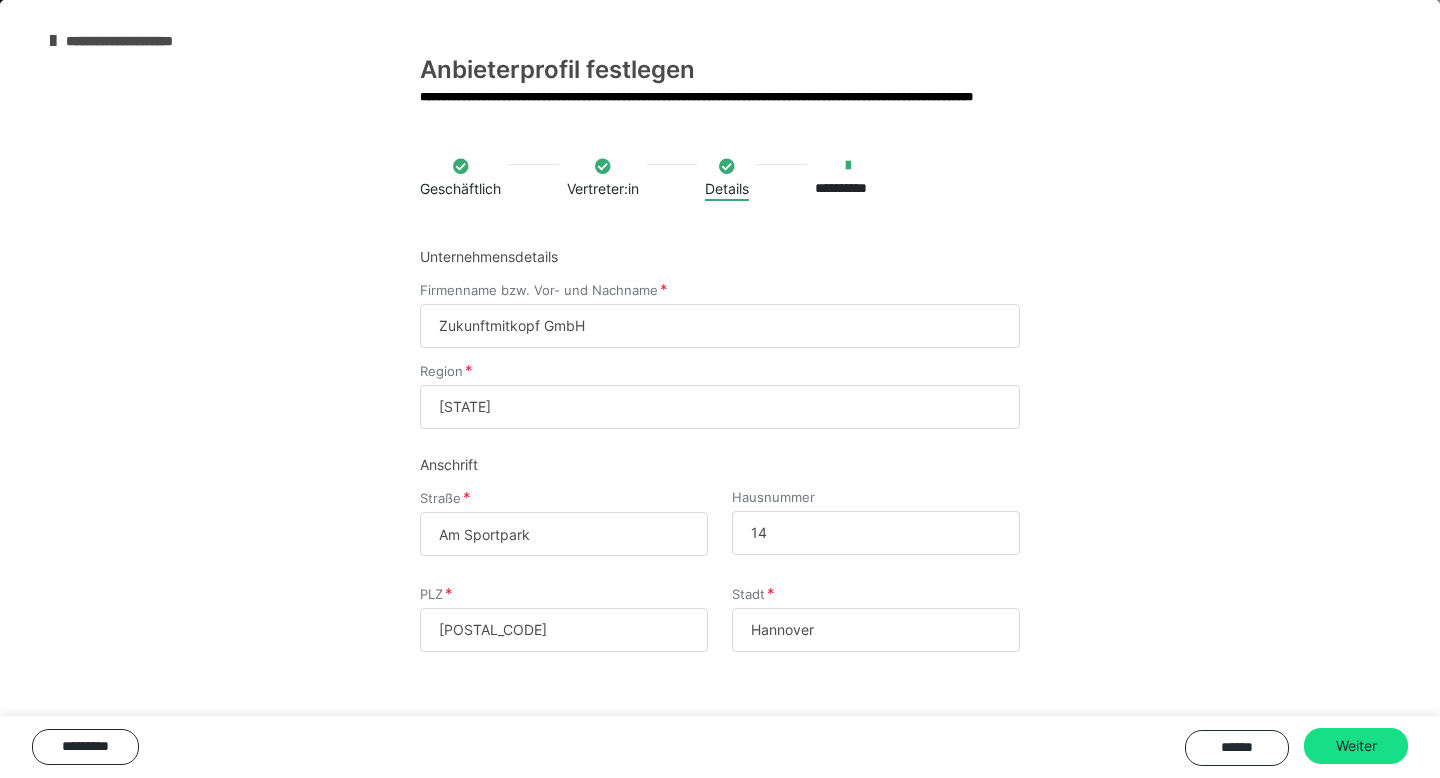 type on "Am Sportpark" 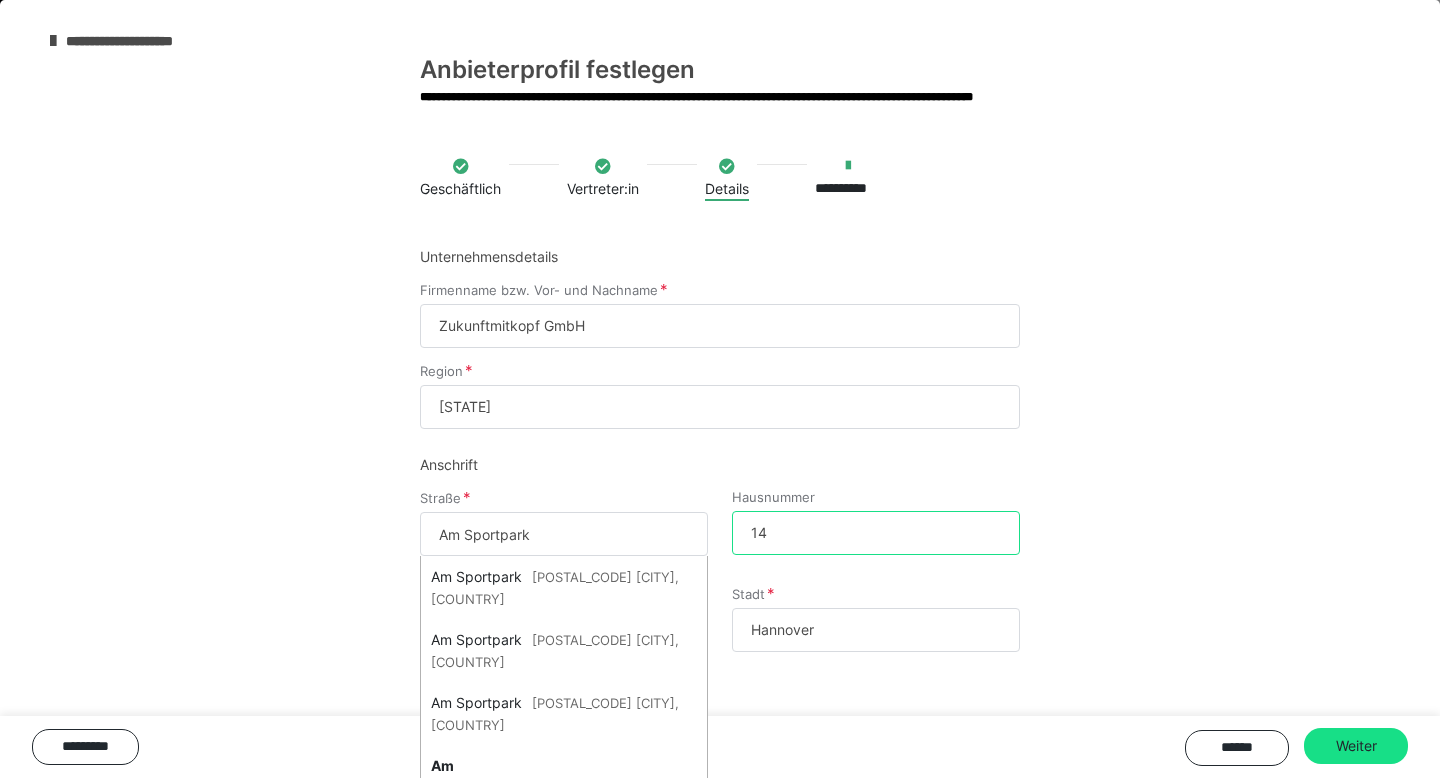 click on "14" at bounding box center (876, 533) 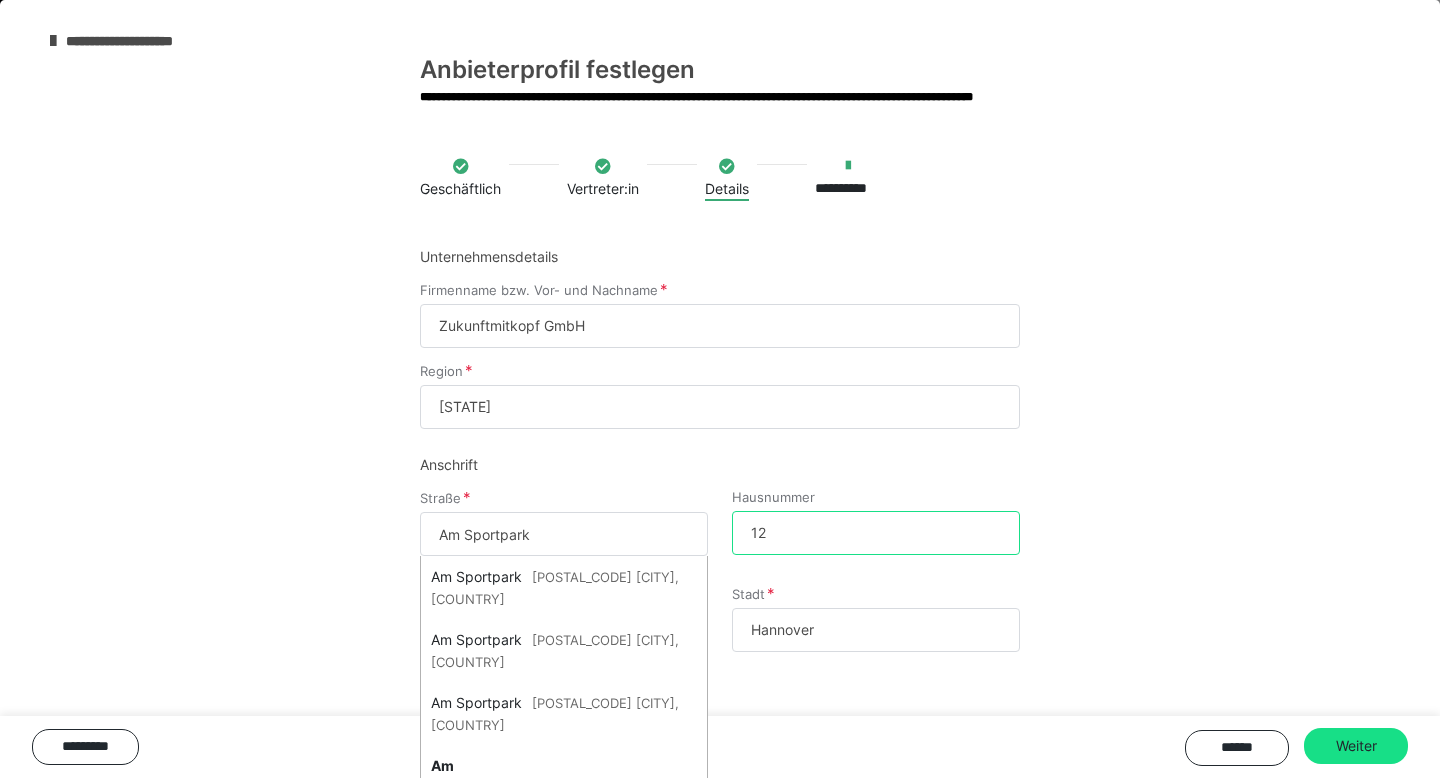 type on "12" 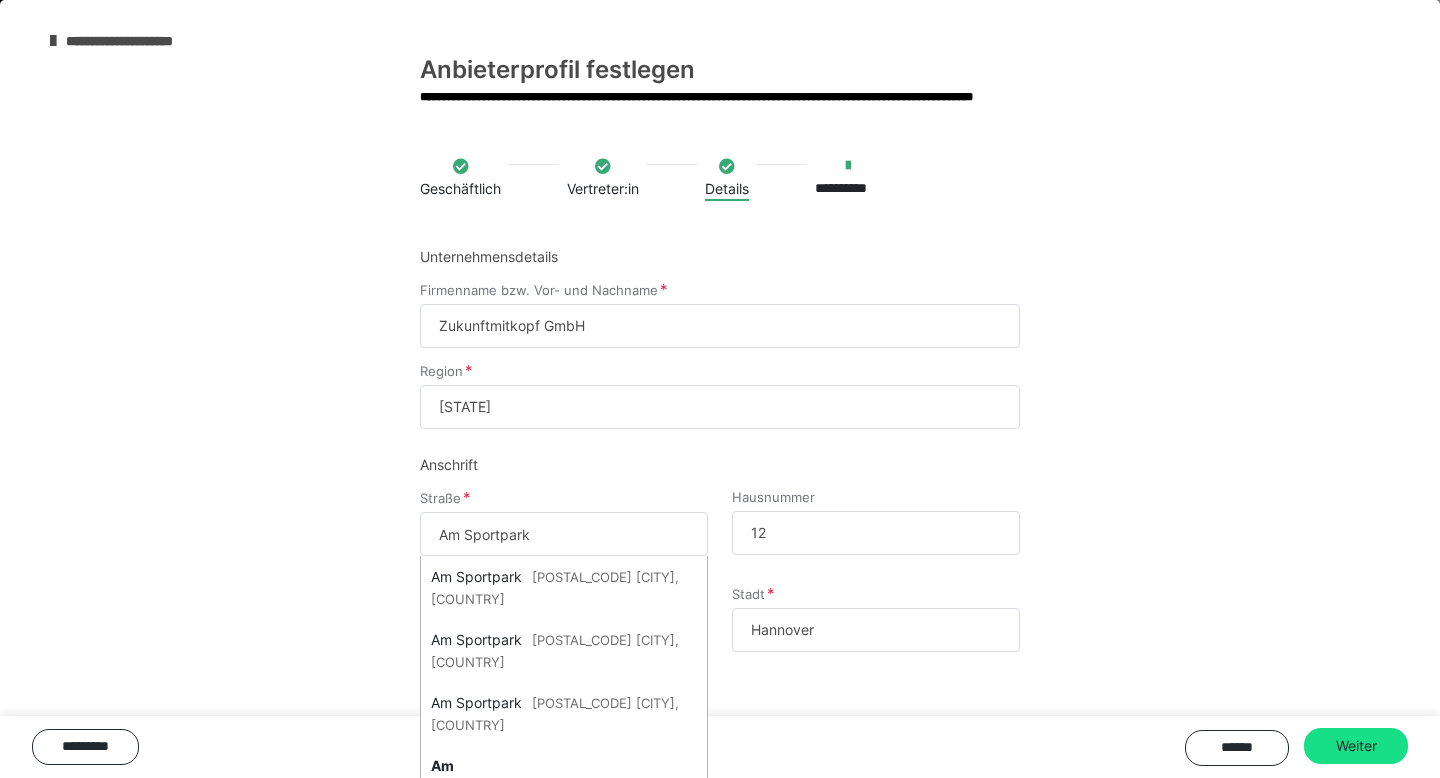 click on "**********" at bounding box center [720, 451] 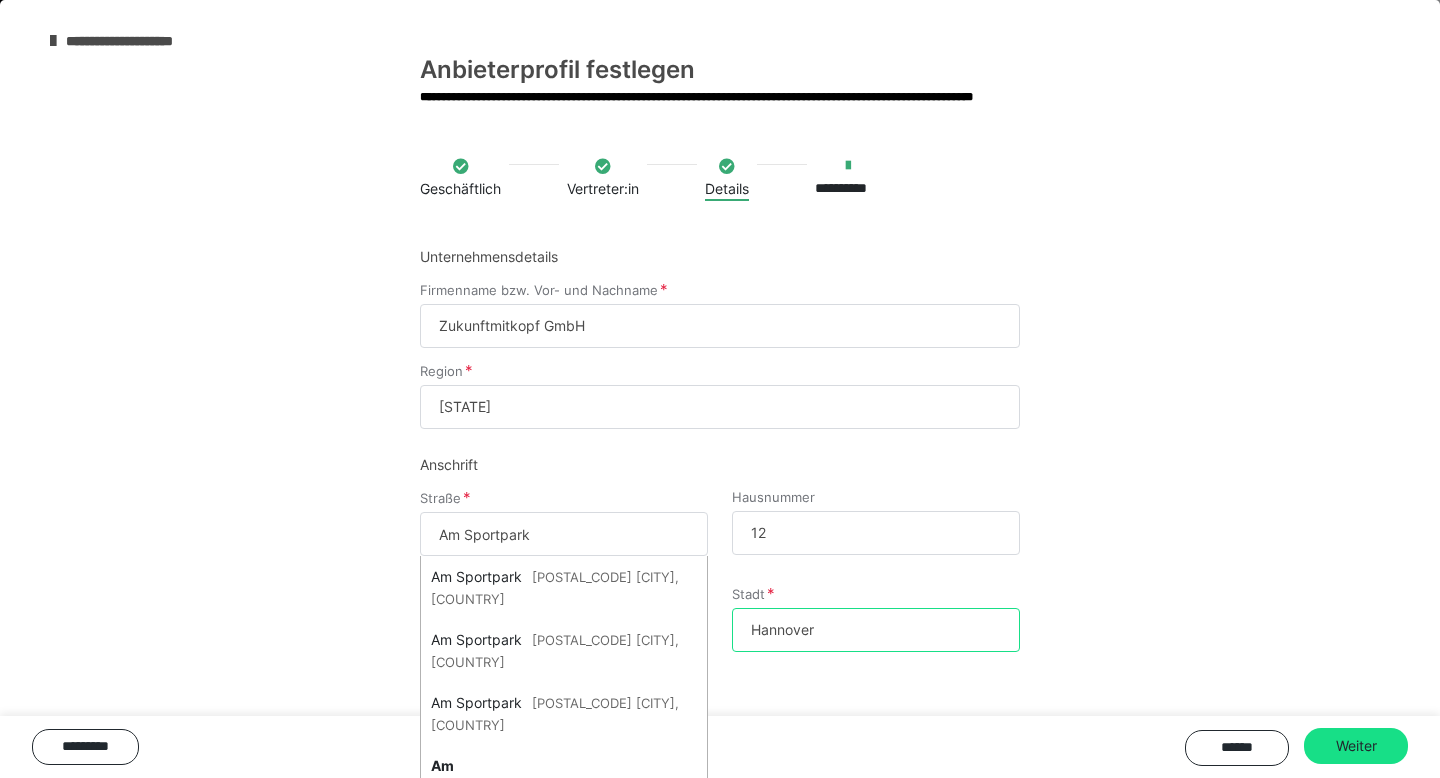click on "Hannover" at bounding box center [876, 630] 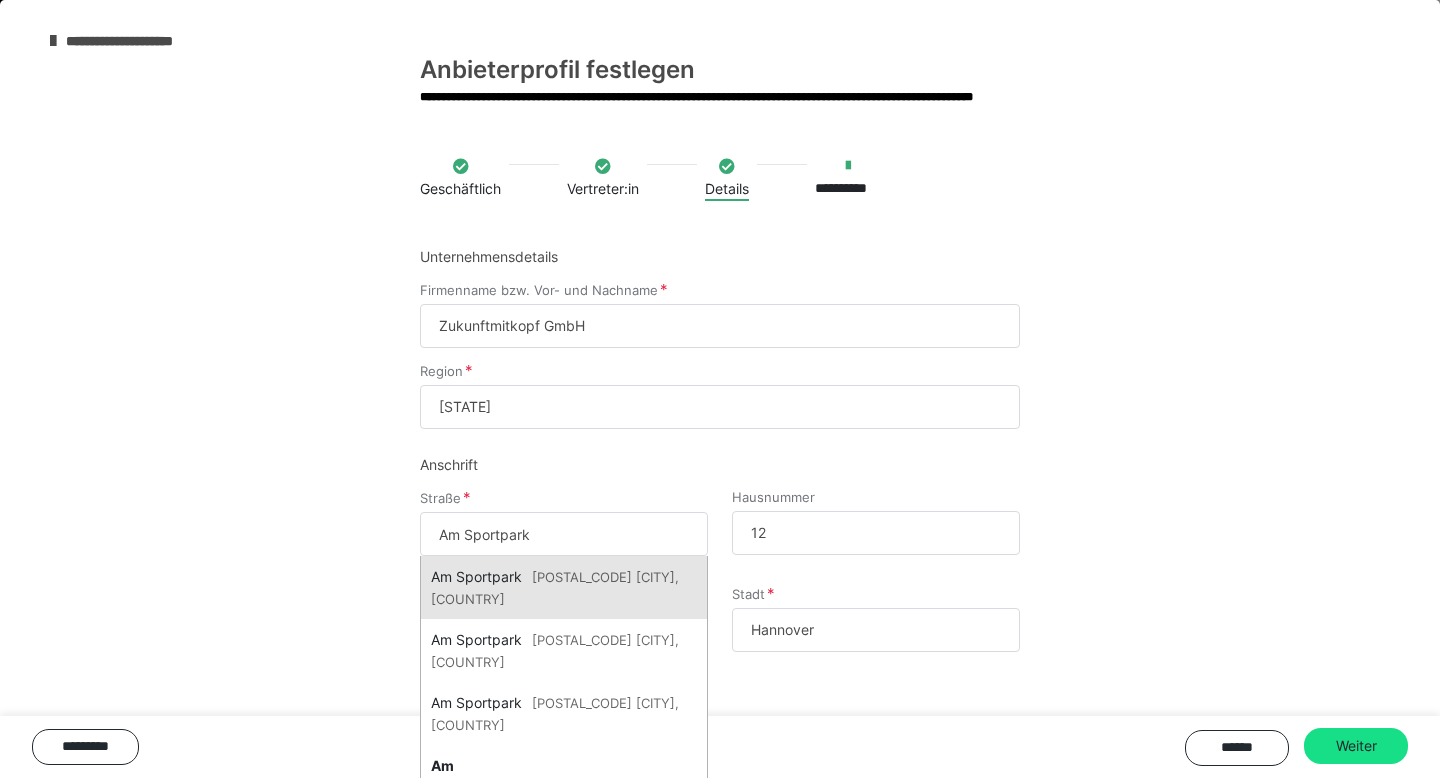 click on "Am Sportpark 30952 Ronnenberg, Deutschland" at bounding box center (564, 587) 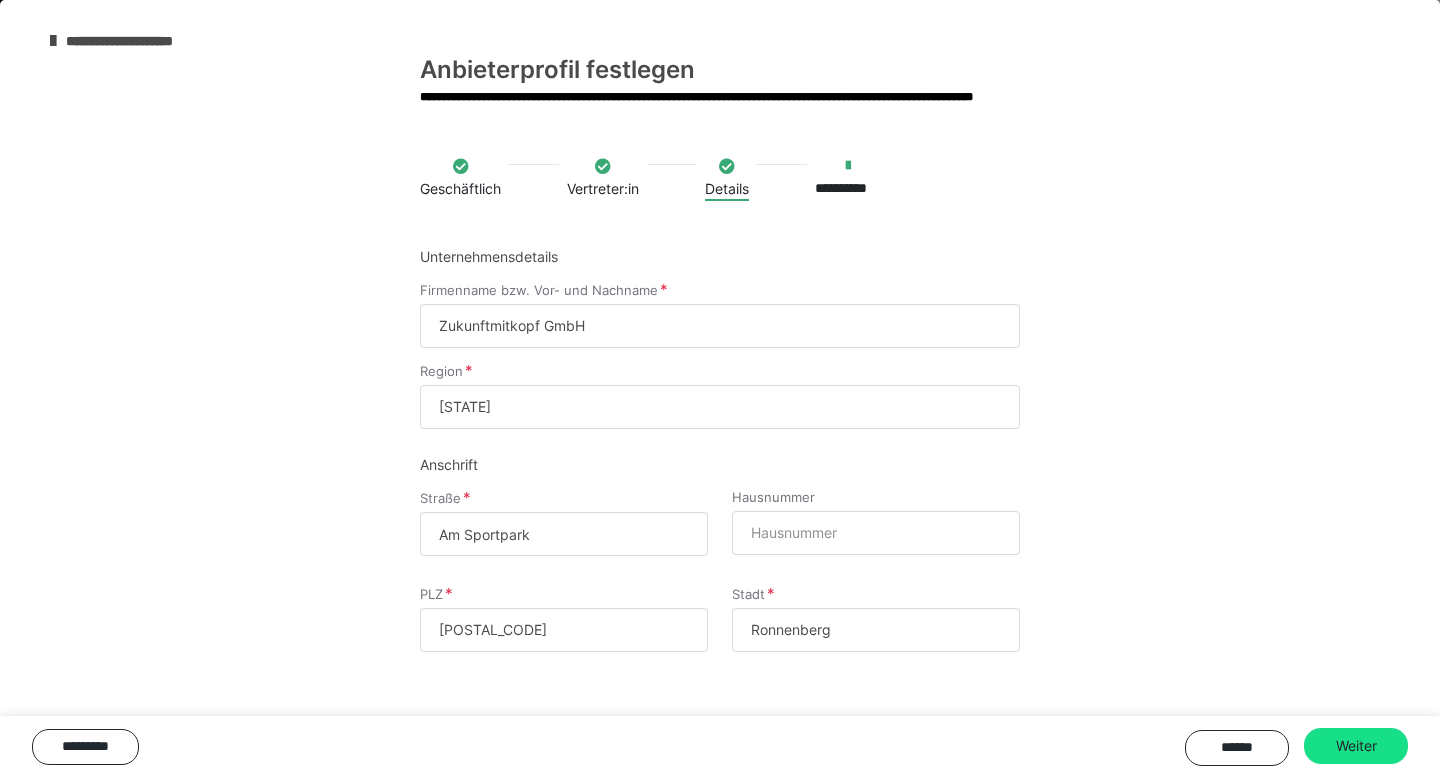 click on "Straße Am Sportpark Hausnummer" at bounding box center [720, 538] 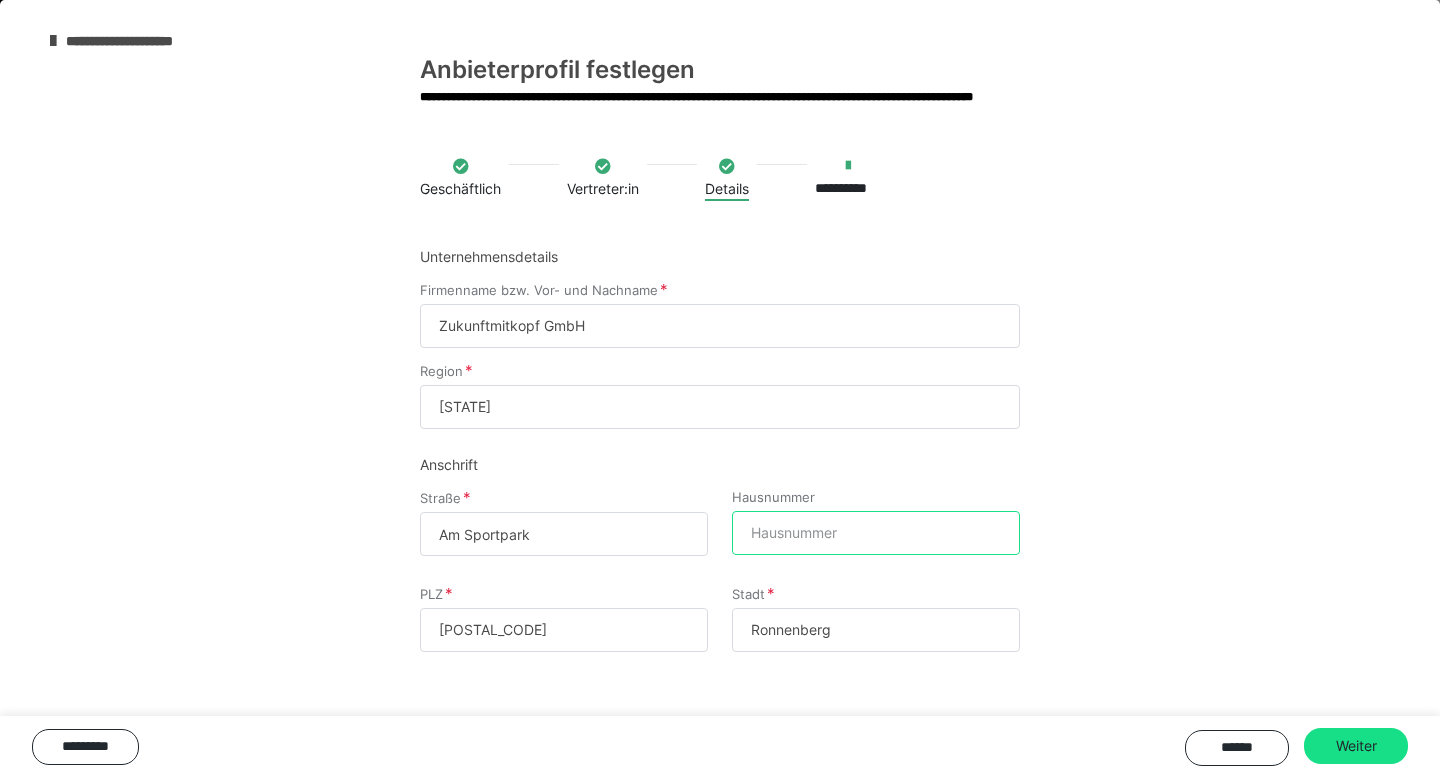 click on "Hausnummer" at bounding box center (876, 533) 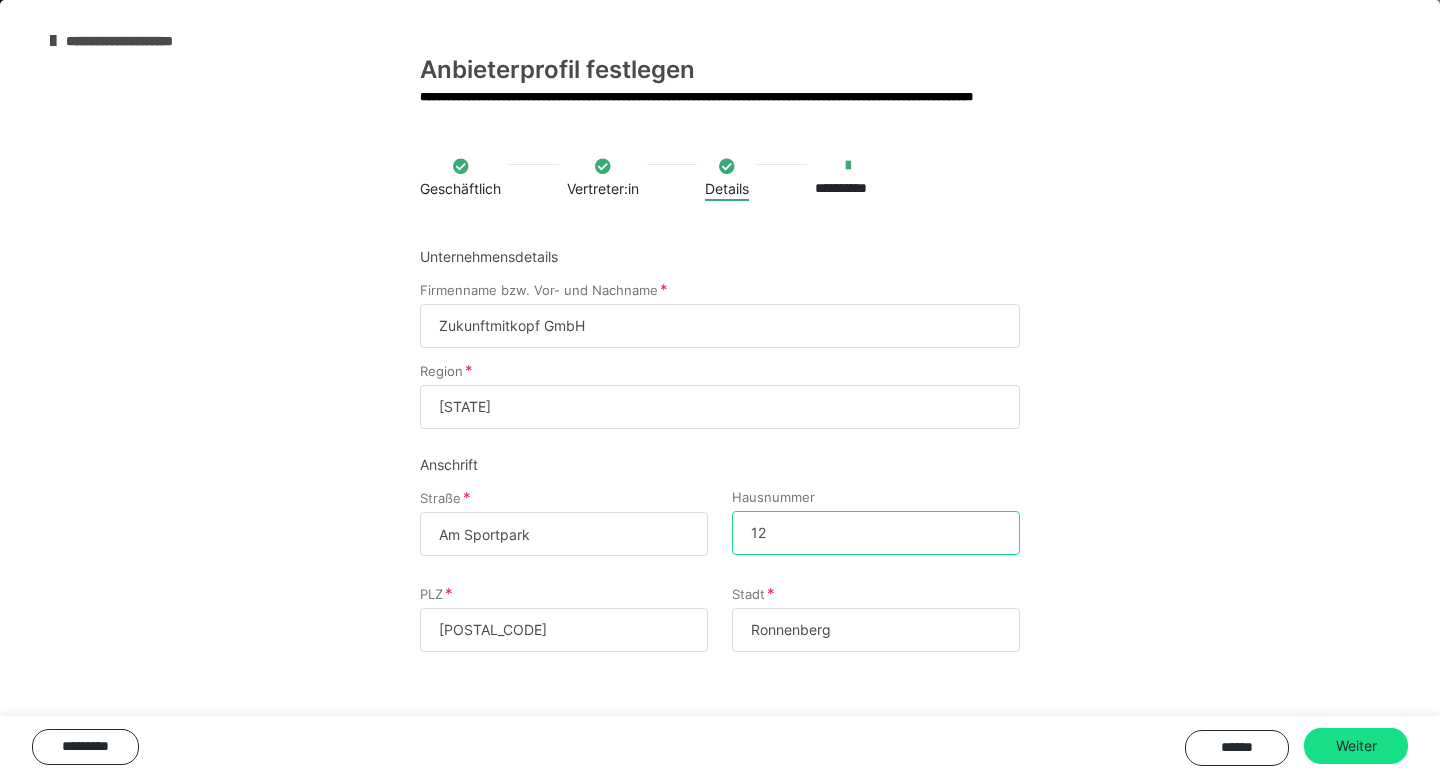 type on "12" 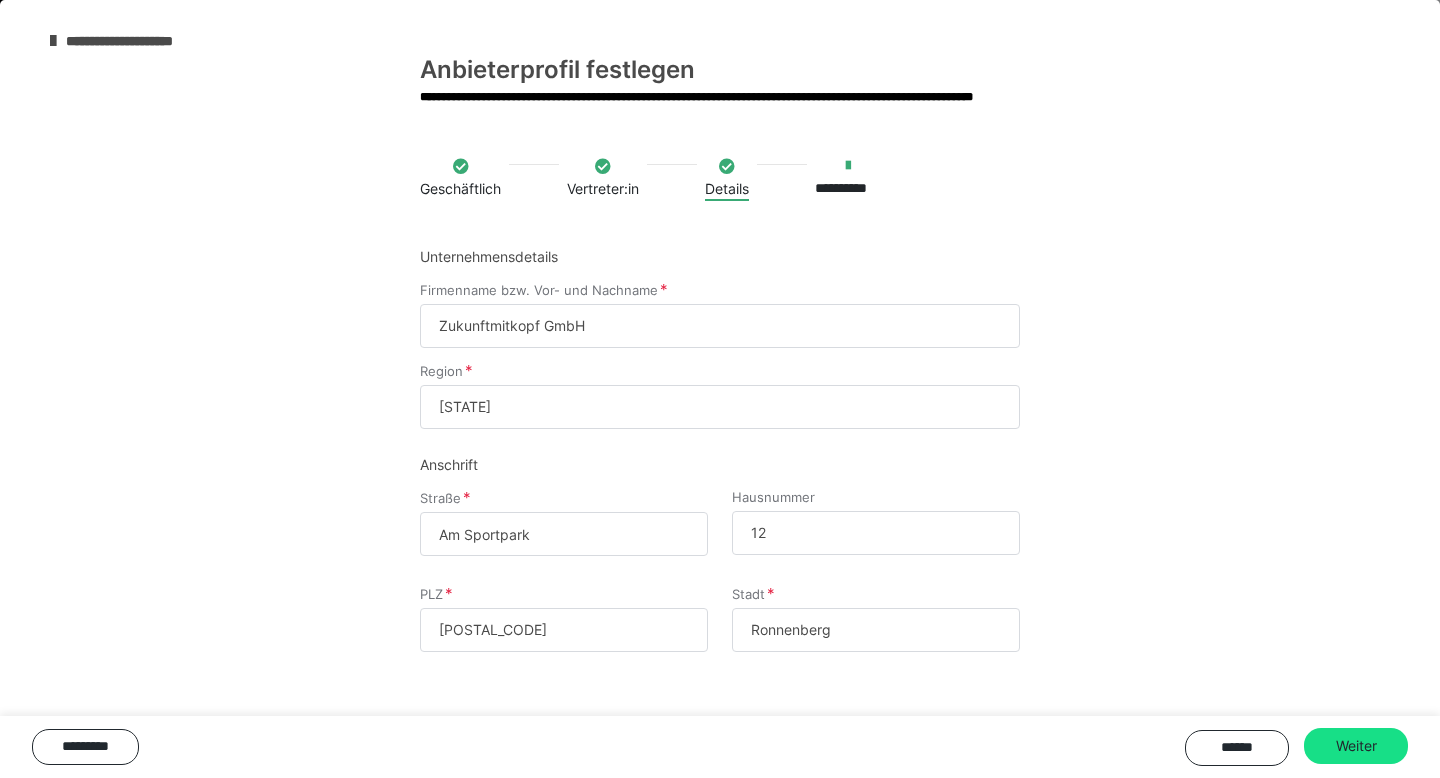 click on "**********" at bounding box center (720, 451) 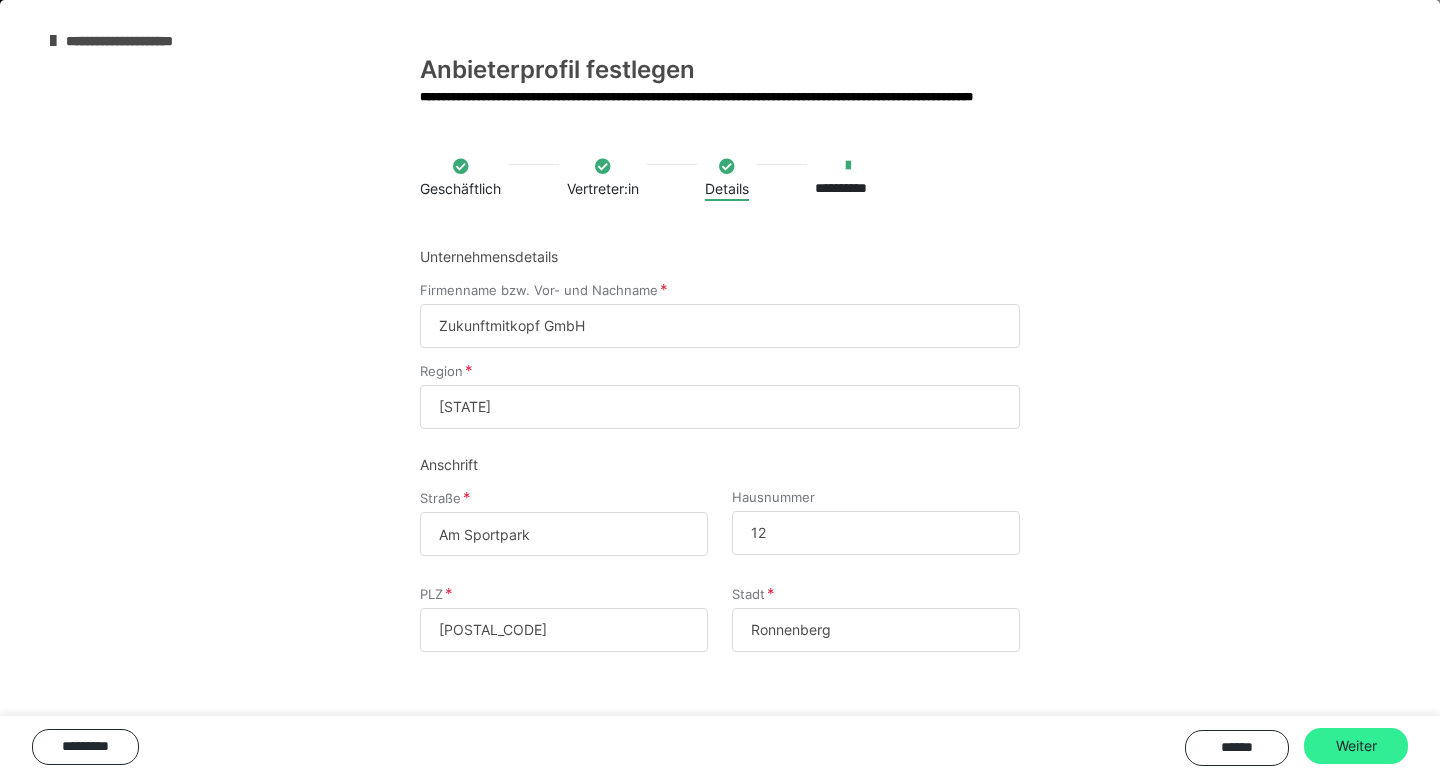 click on "Weiter" at bounding box center [1356, 746] 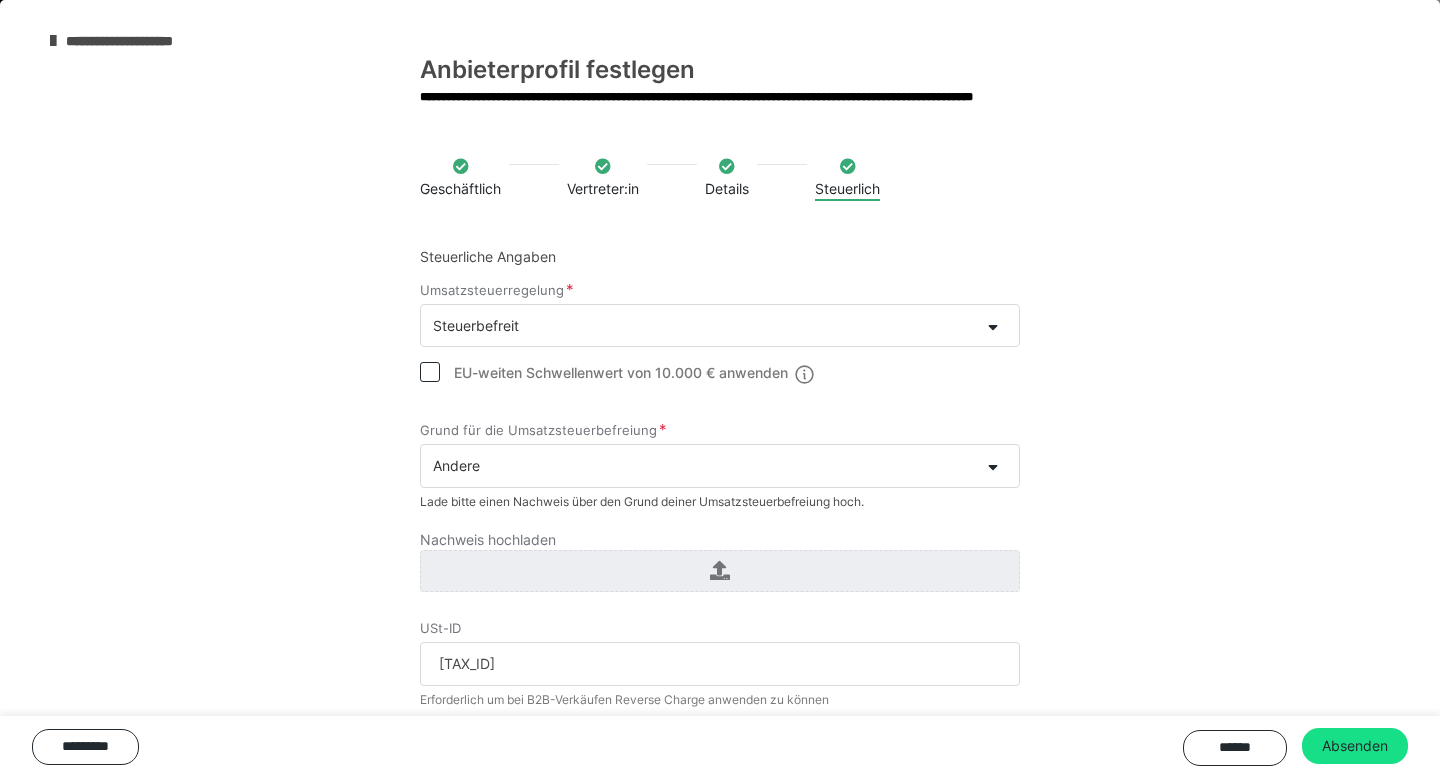 scroll, scrollTop: 207, scrollLeft: 0, axis: vertical 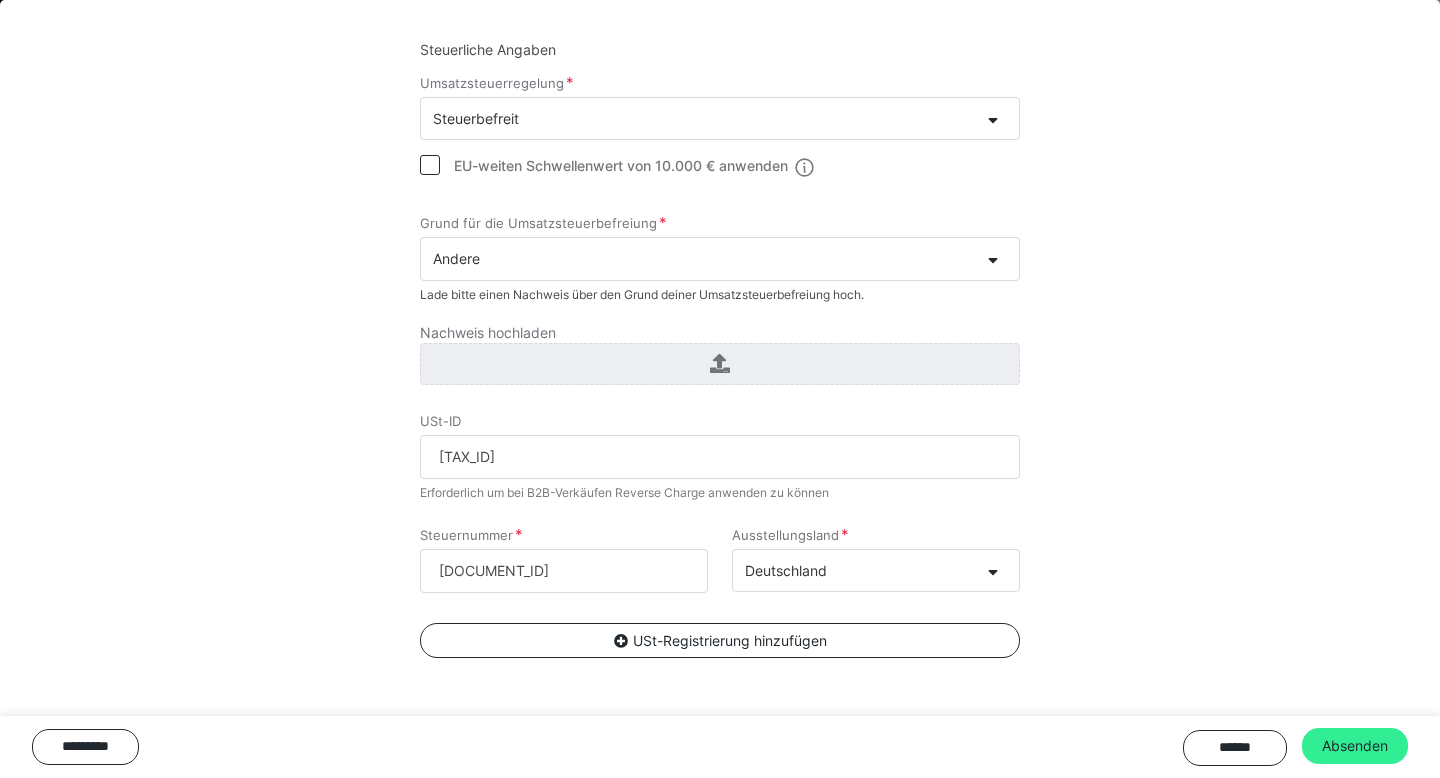 click on "Absenden" at bounding box center (1355, 746) 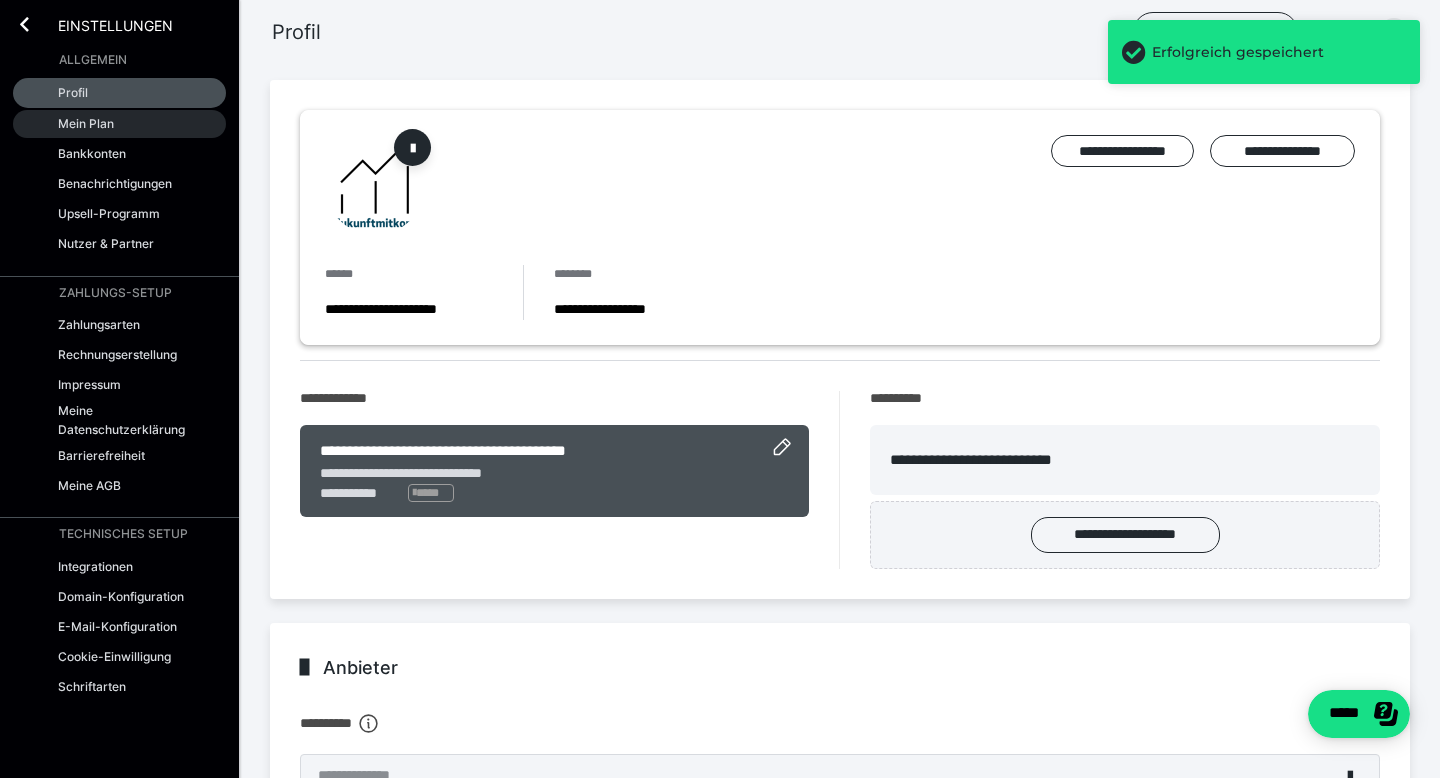 click on "Mein Plan" at bounding box center (86, 123) 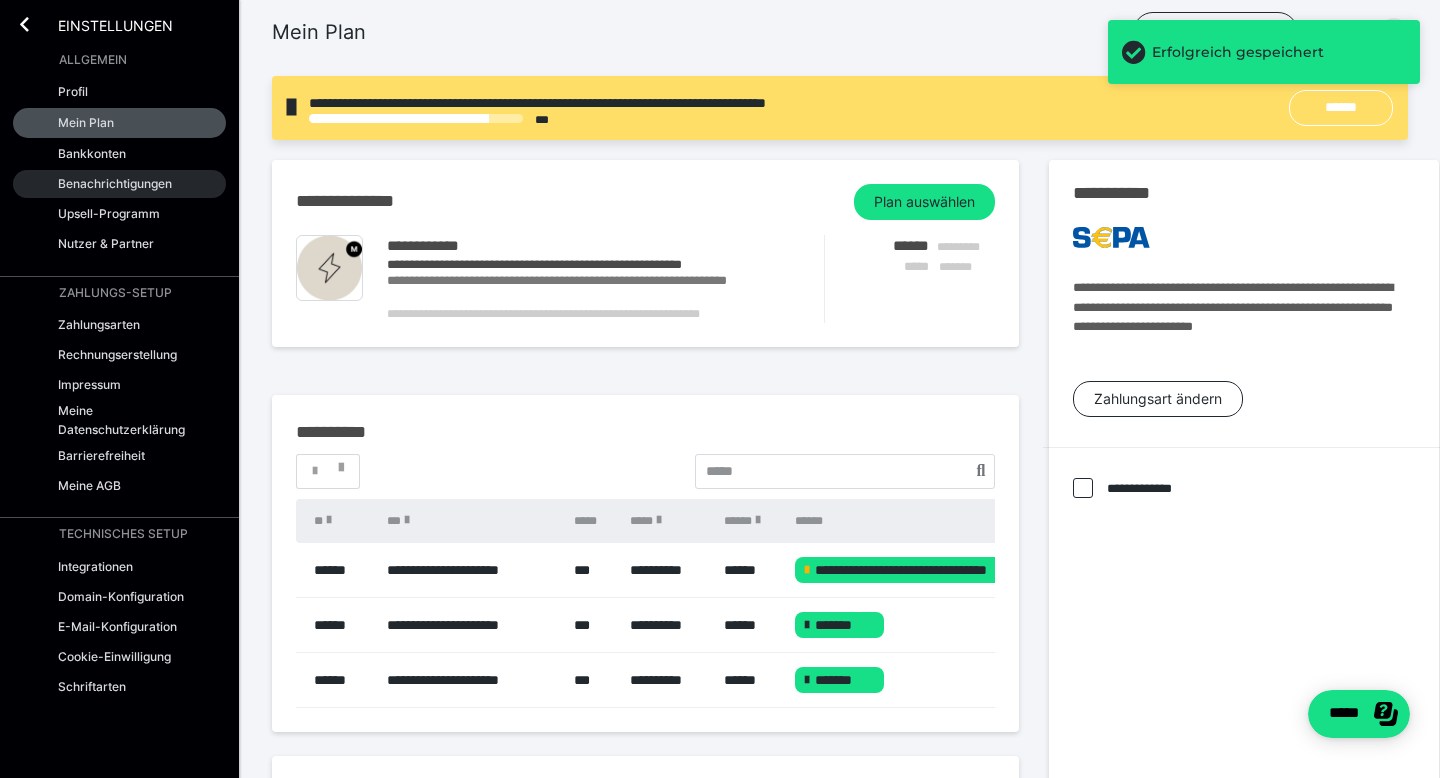 click on "Benachrichtigungen" at bounding box center (119, 184) 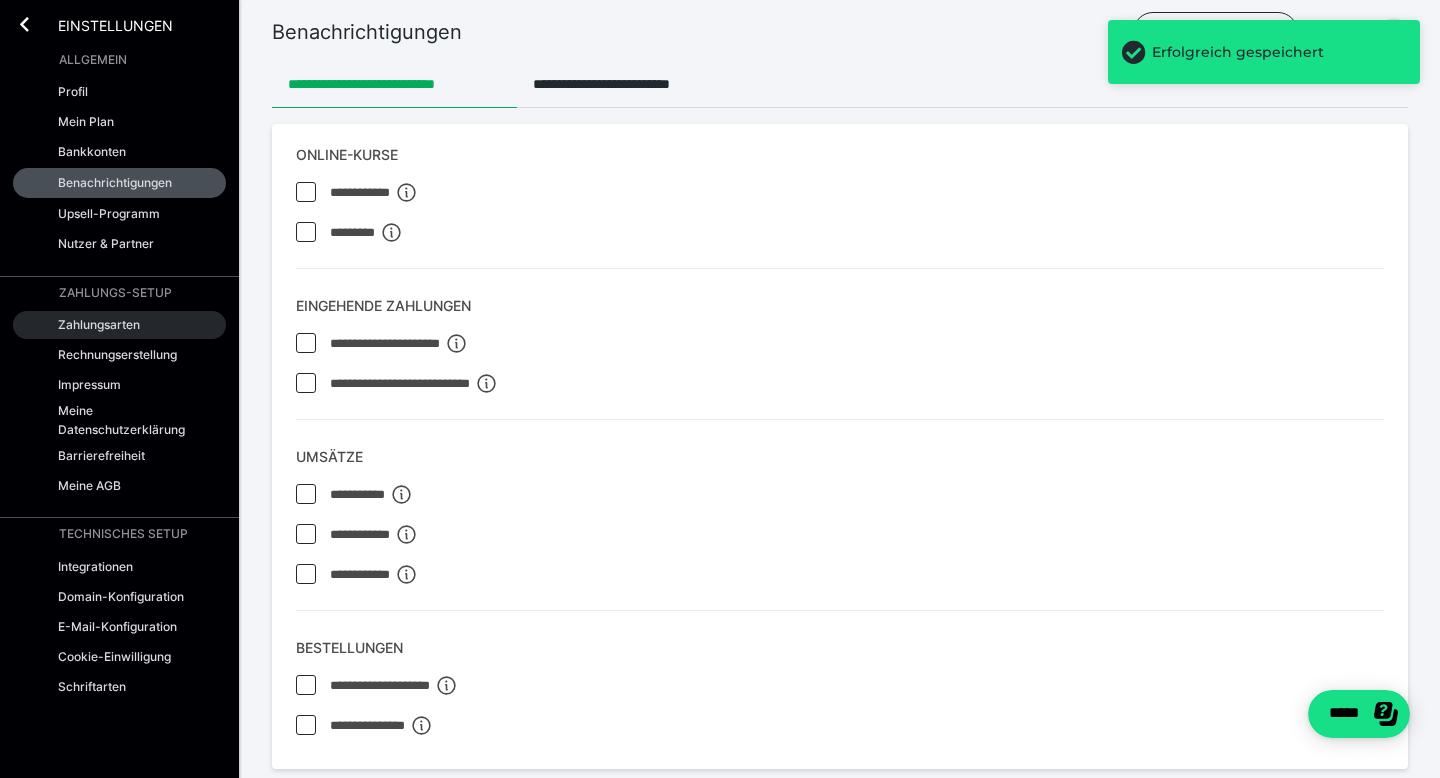 click on "Zahlungsarten" at bounding box center (99, 324) 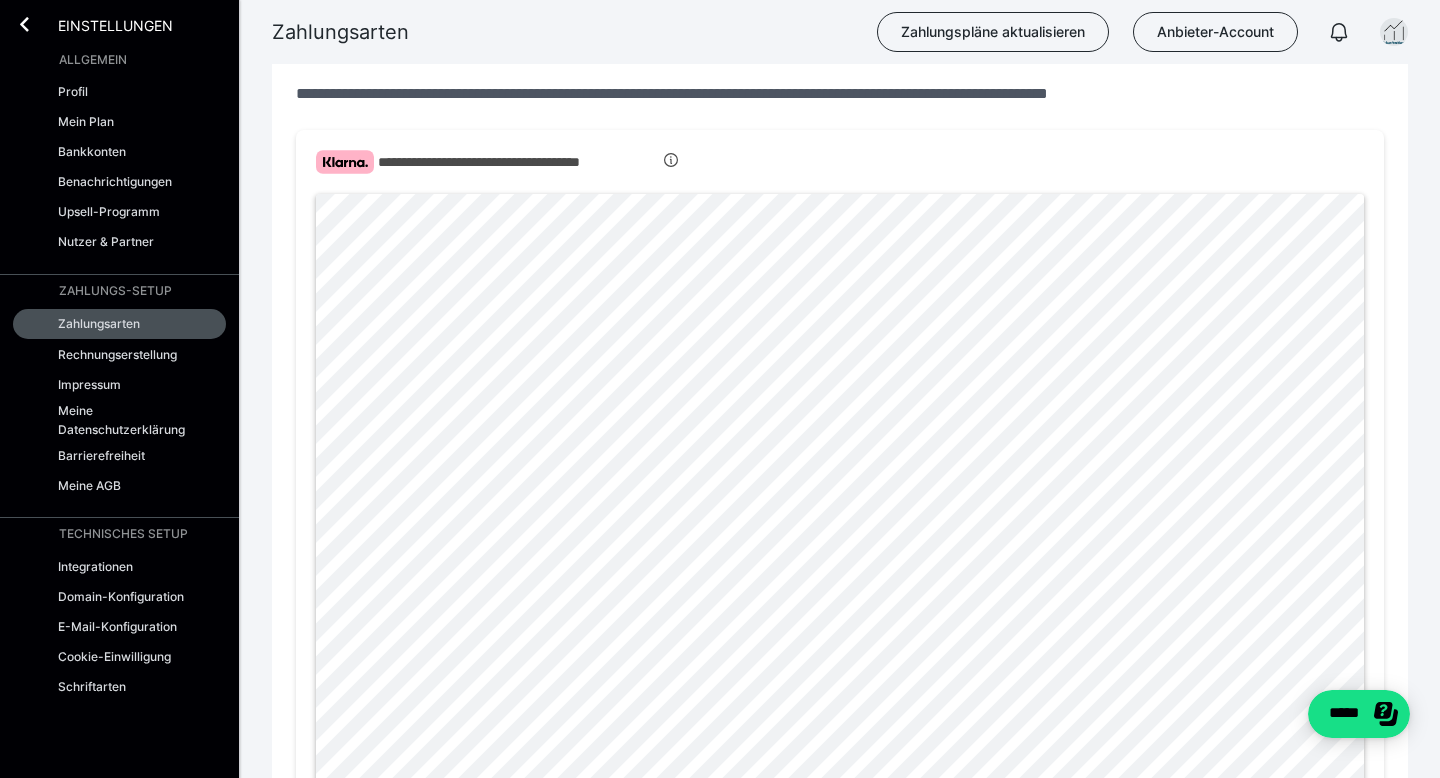 scroll, scrollTop: 593, scrollLeft: 0, axis: vertical 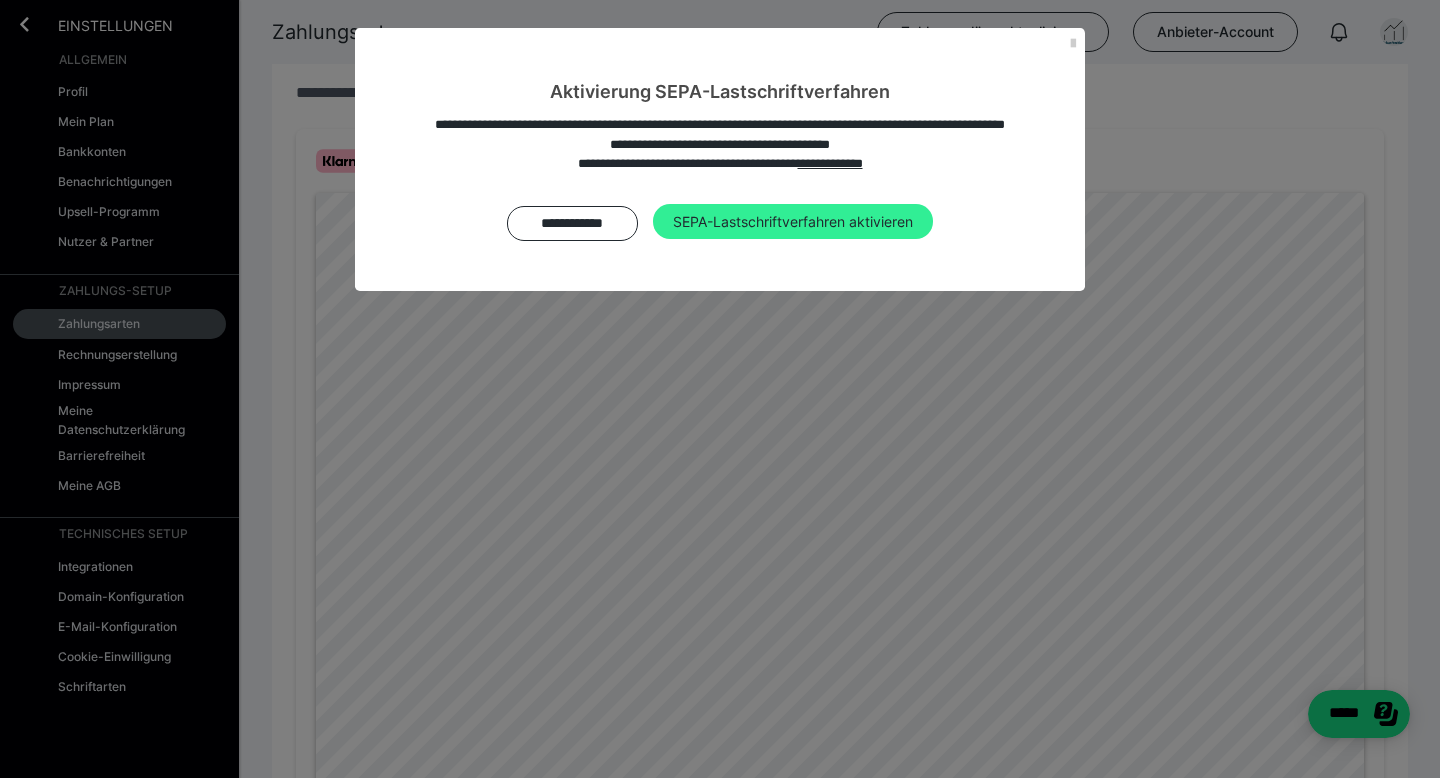 click on "SEPA-Lastschriftverfahren aktivieren" at bounding box center [793, 222] 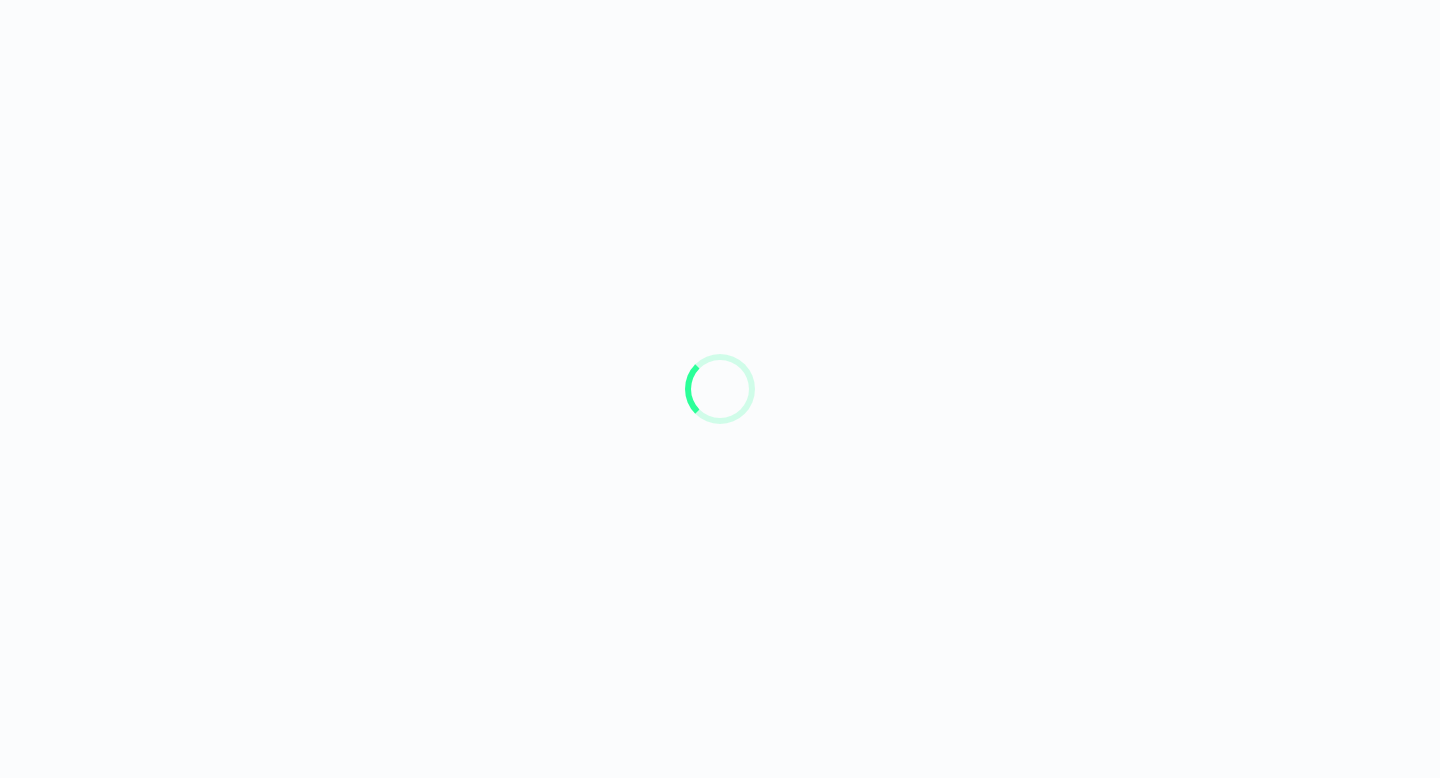 scroll, scrollTop: 0, scrollLeft: 0, axis: both 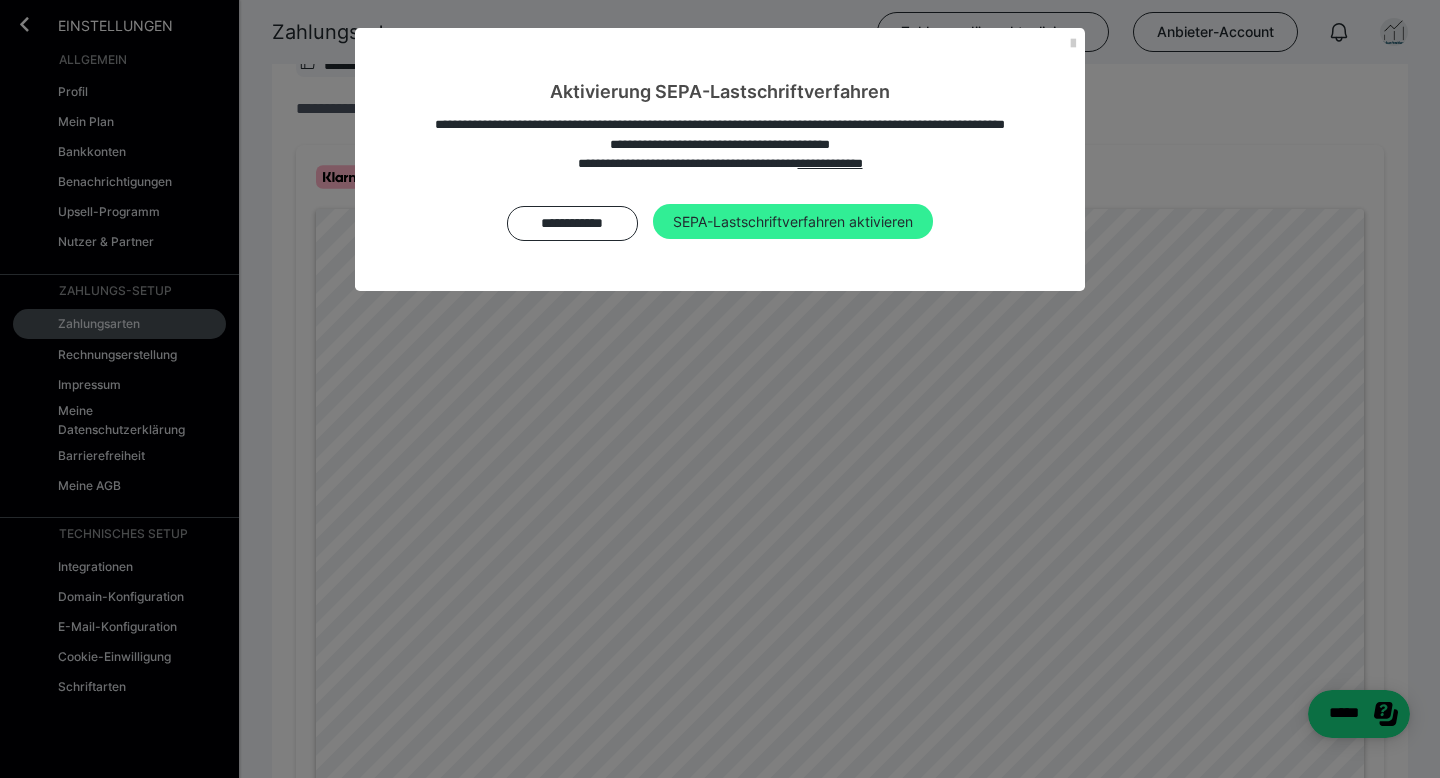 click on "SEPA-Lastschriftverfahren aktivieren" at bounding box center [793, 222] 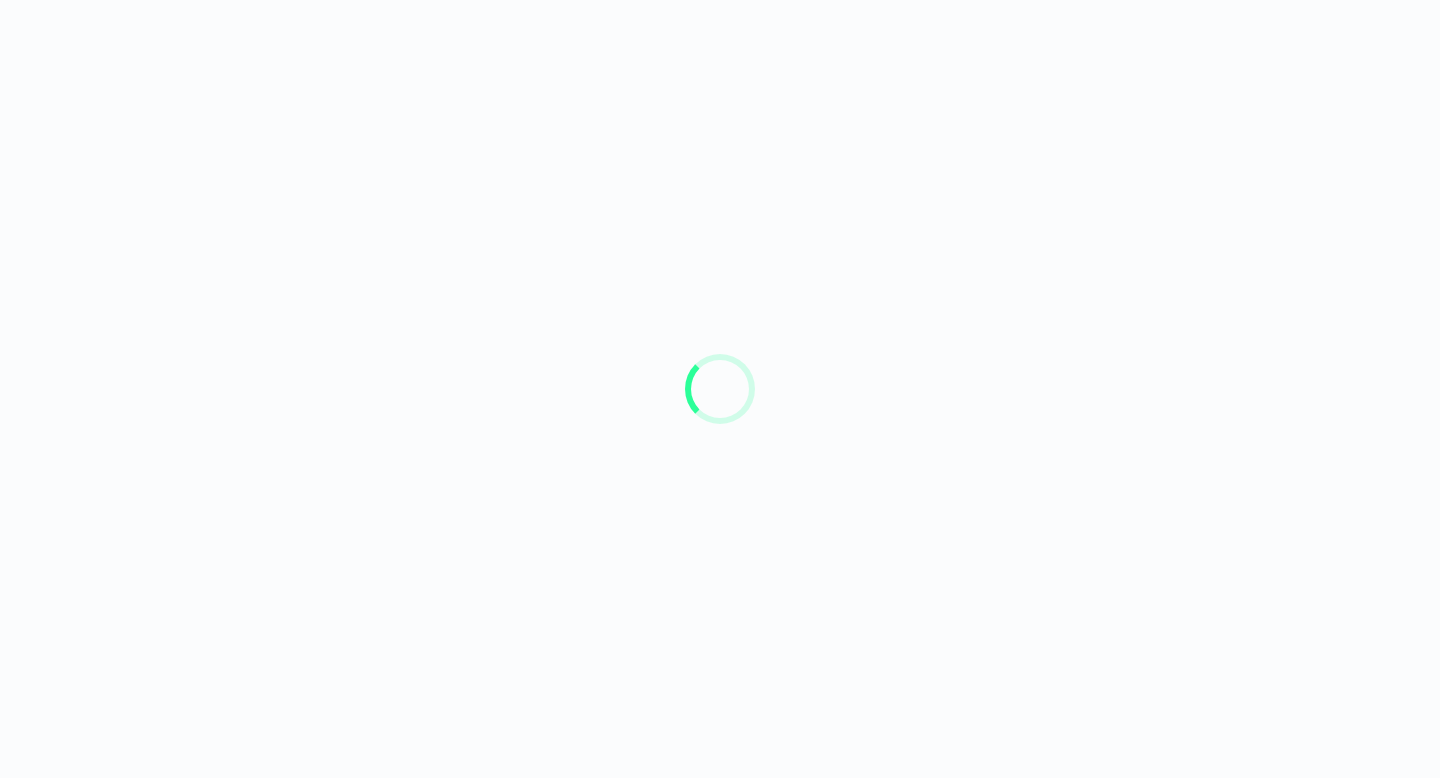 scroll, scrollTop: 0, scrollLeft: 0, axis: both 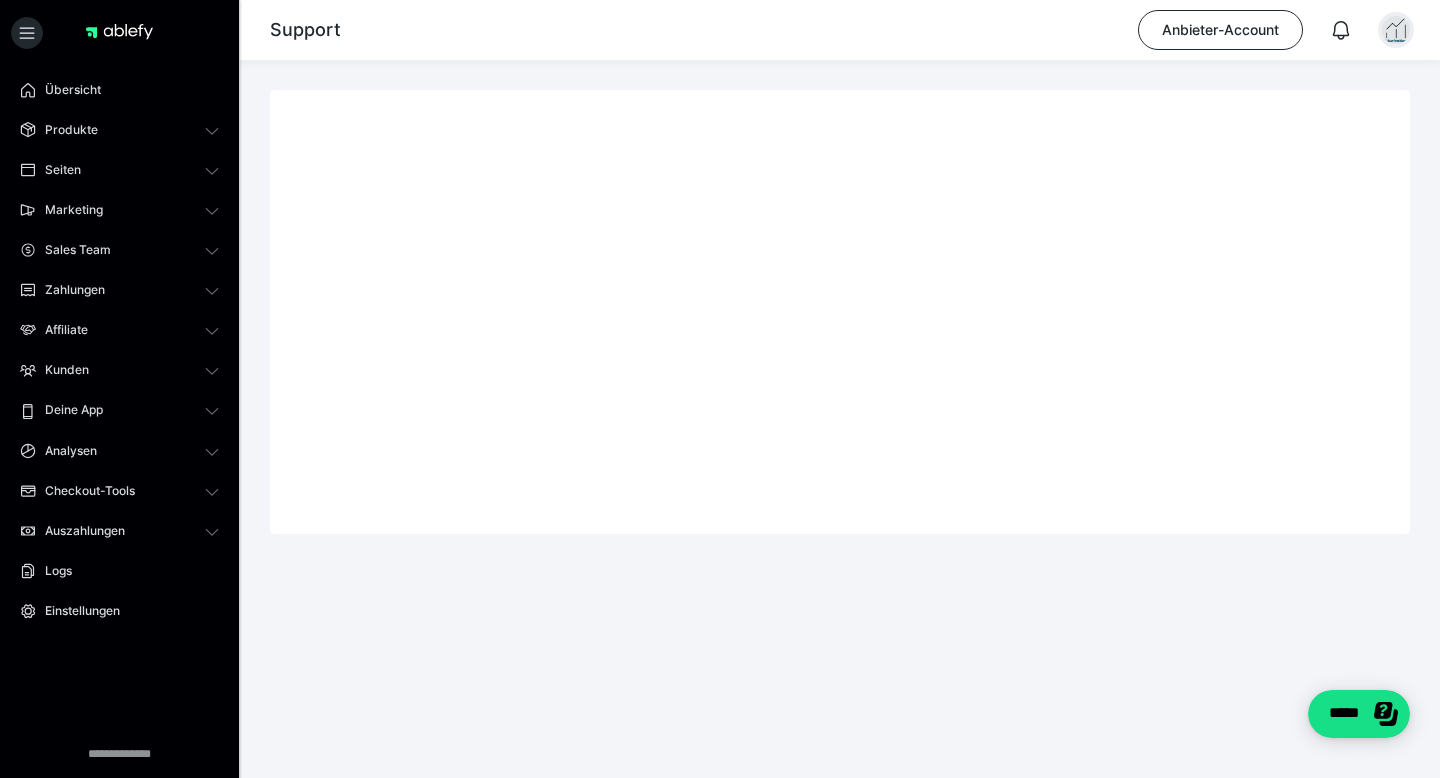 click at bounding box center [1396, 30] 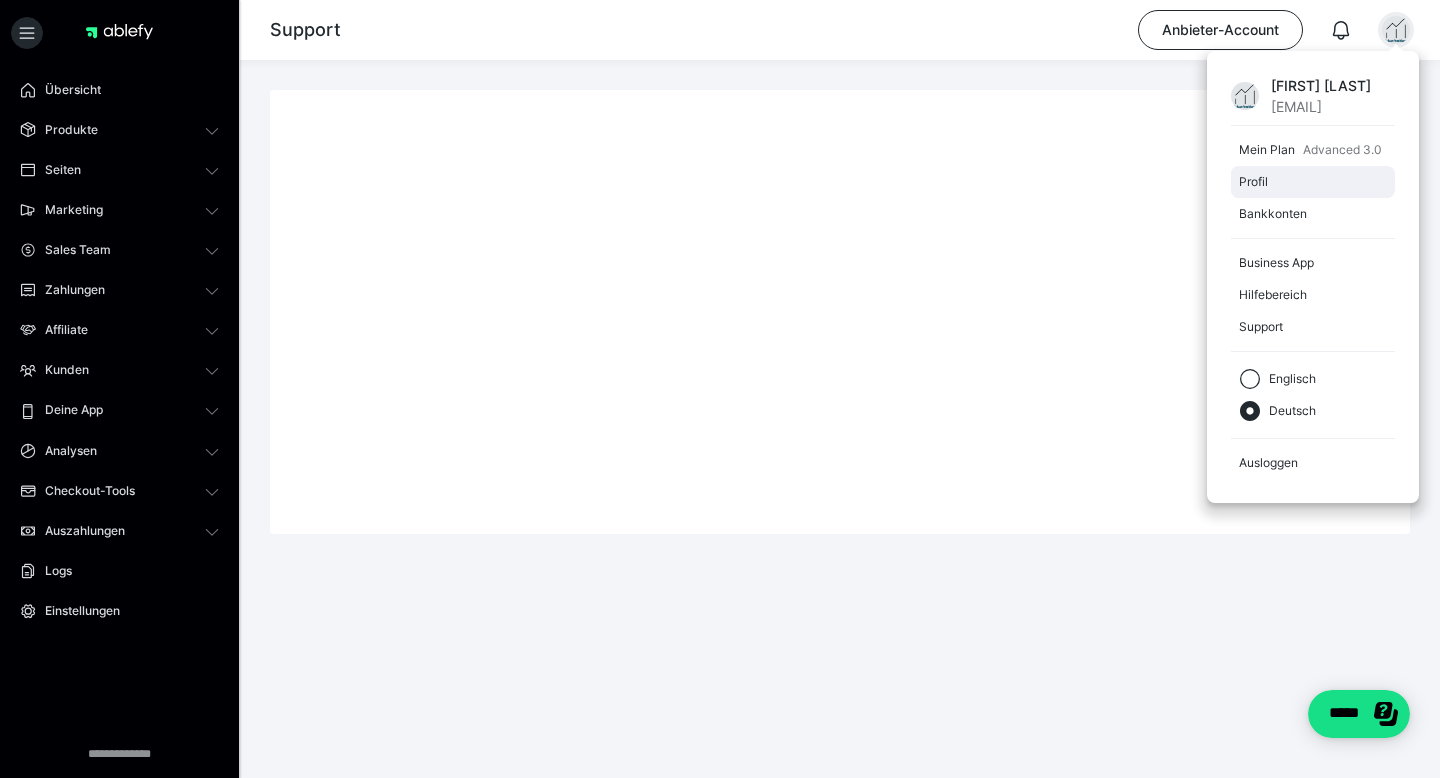 click on "Profil" at bounding box center (1309, 182) 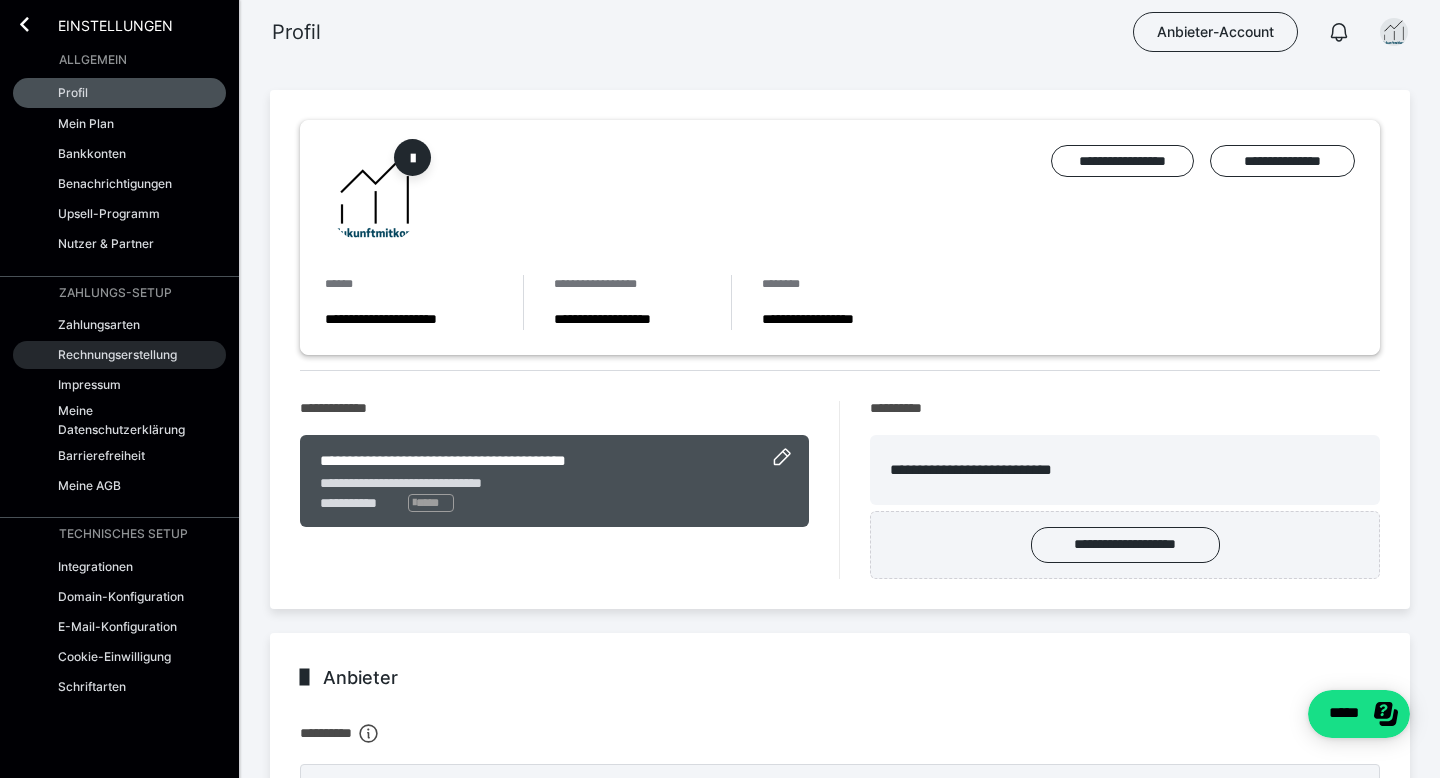 click on "Rechnungserstellung" at bounding box center (117, 354) 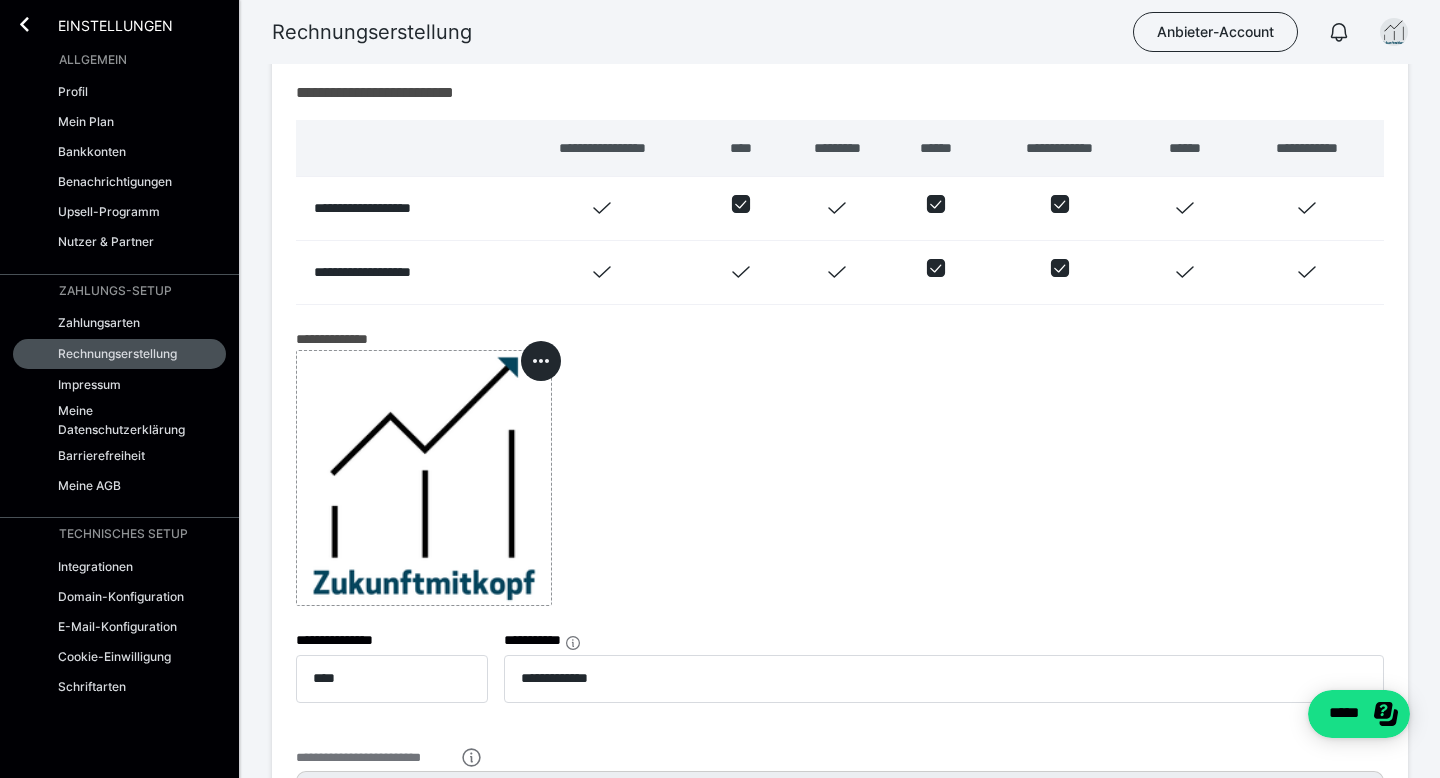 scroll, scrollTop: 793, scrollLeft: 0, axis: vertical 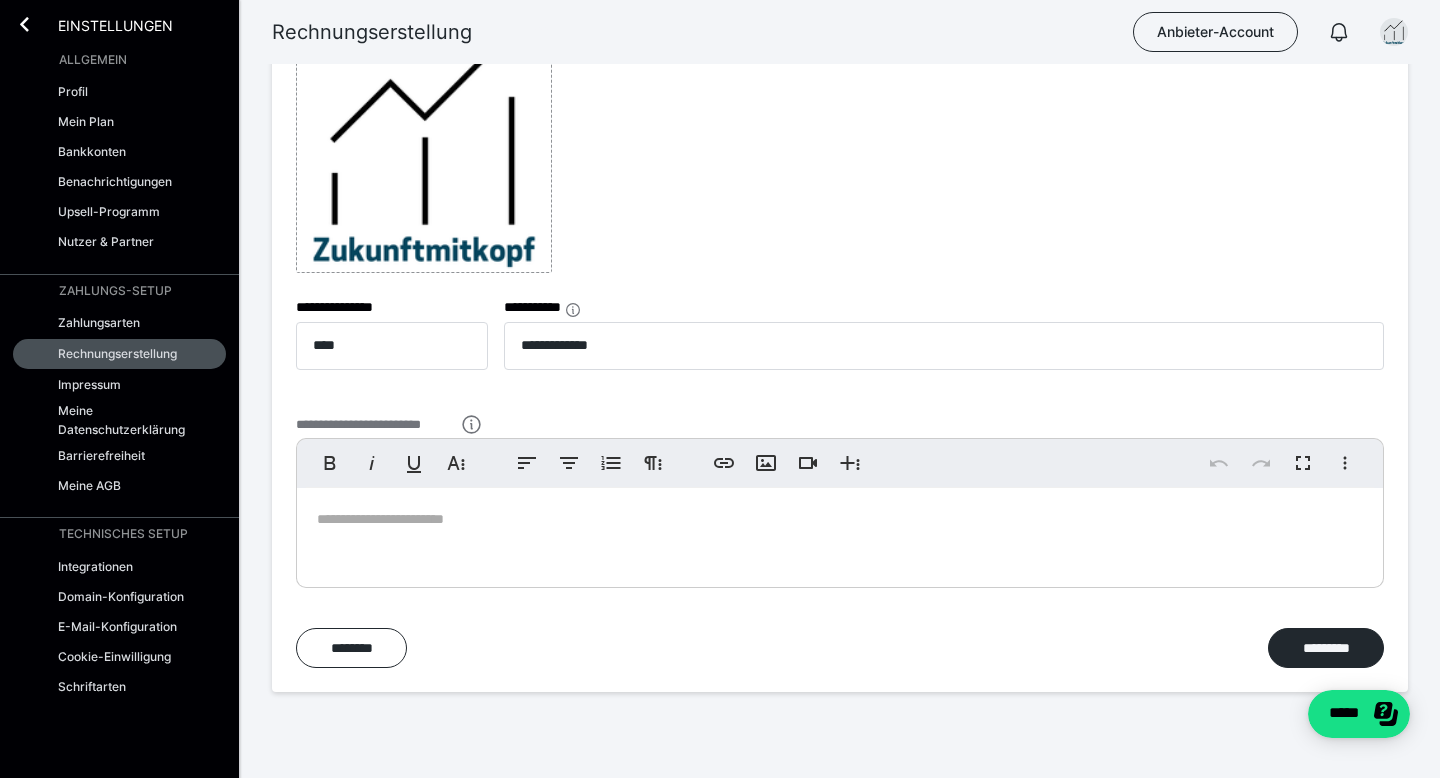 click on "Profil Mein Plan Bankkonten Benachrichtigungen Upsell-Programm Nutzer & Partner" at bounding box center [119, 167] 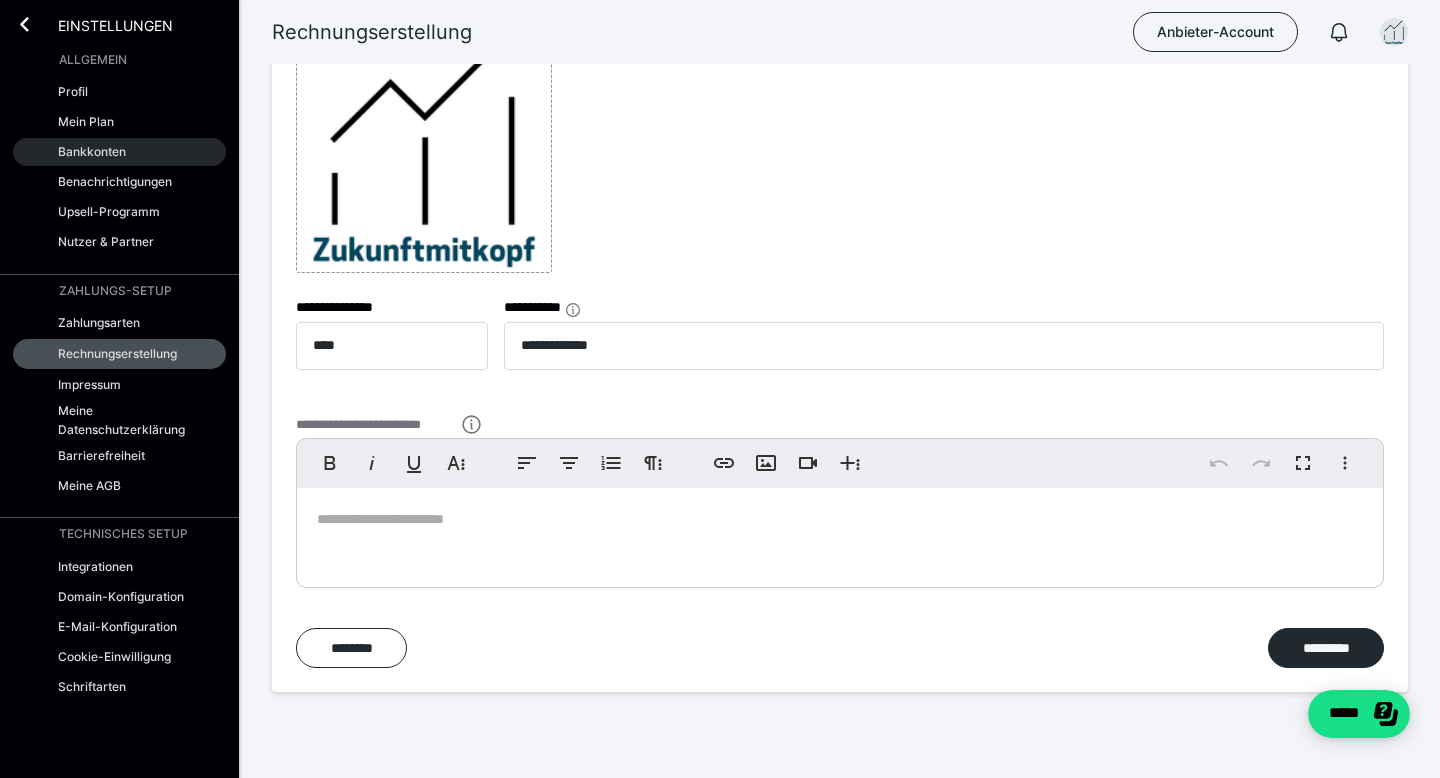click on "Bankkonten" at bounding box center [119, 152] 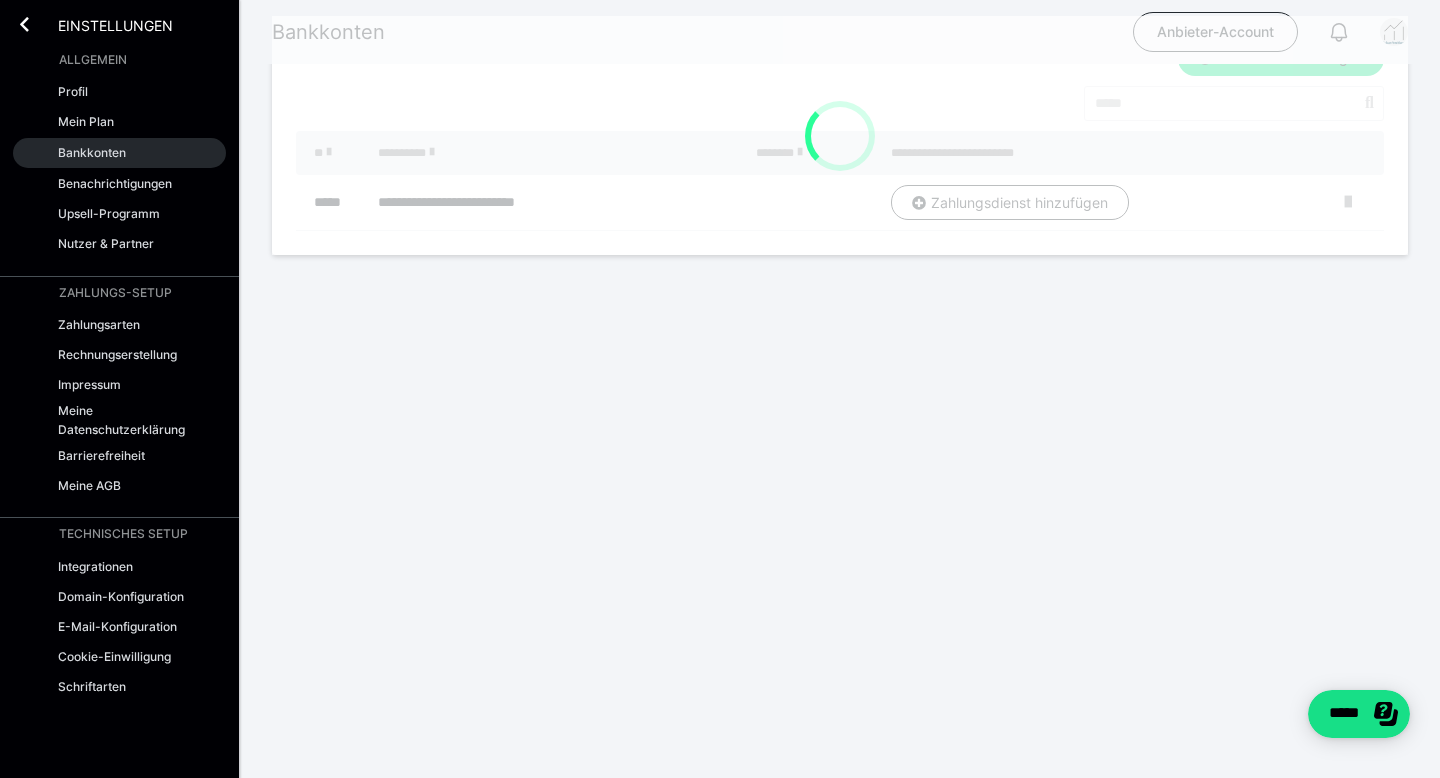 scroll, scrollTop: 0, scrollLeft: 0, axis: both 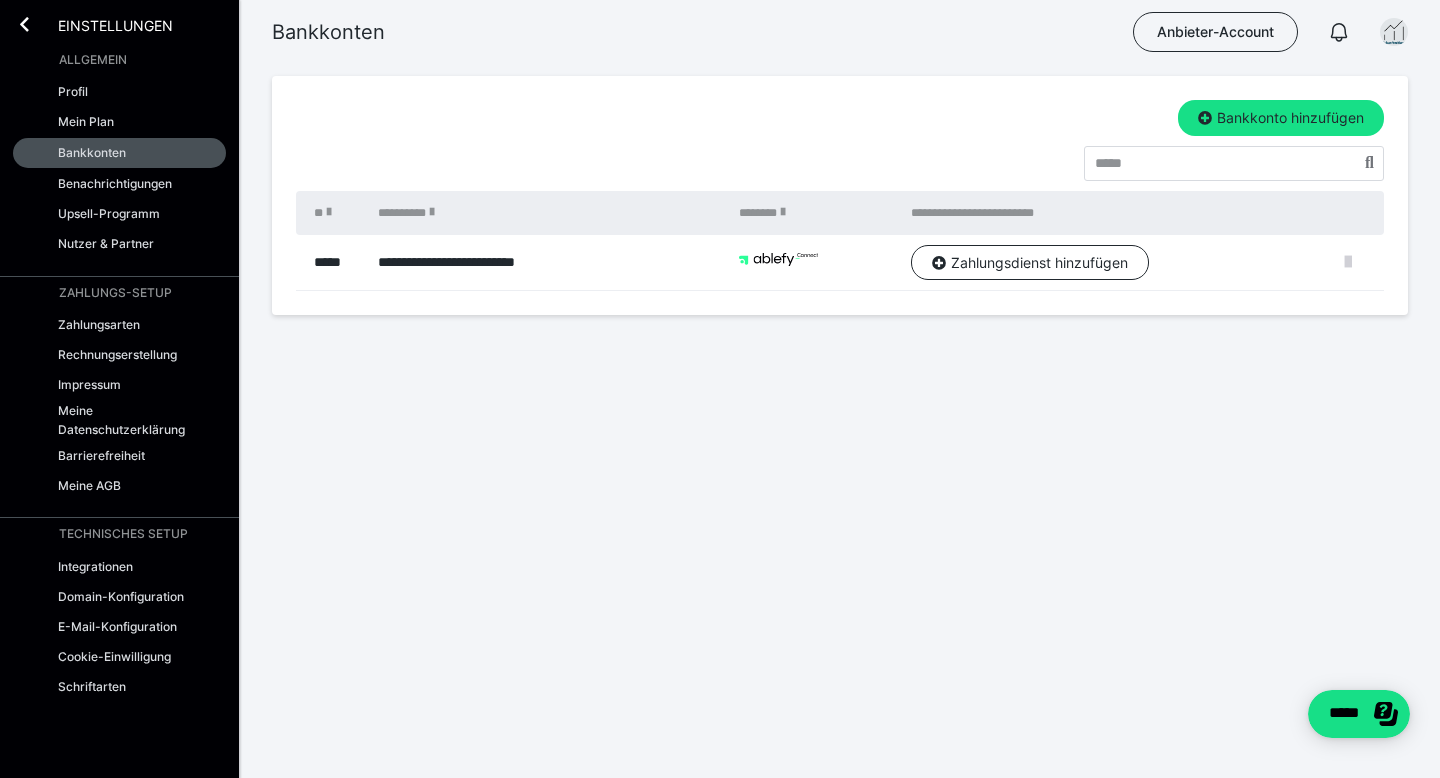 click at bounding box center (1348, 262) 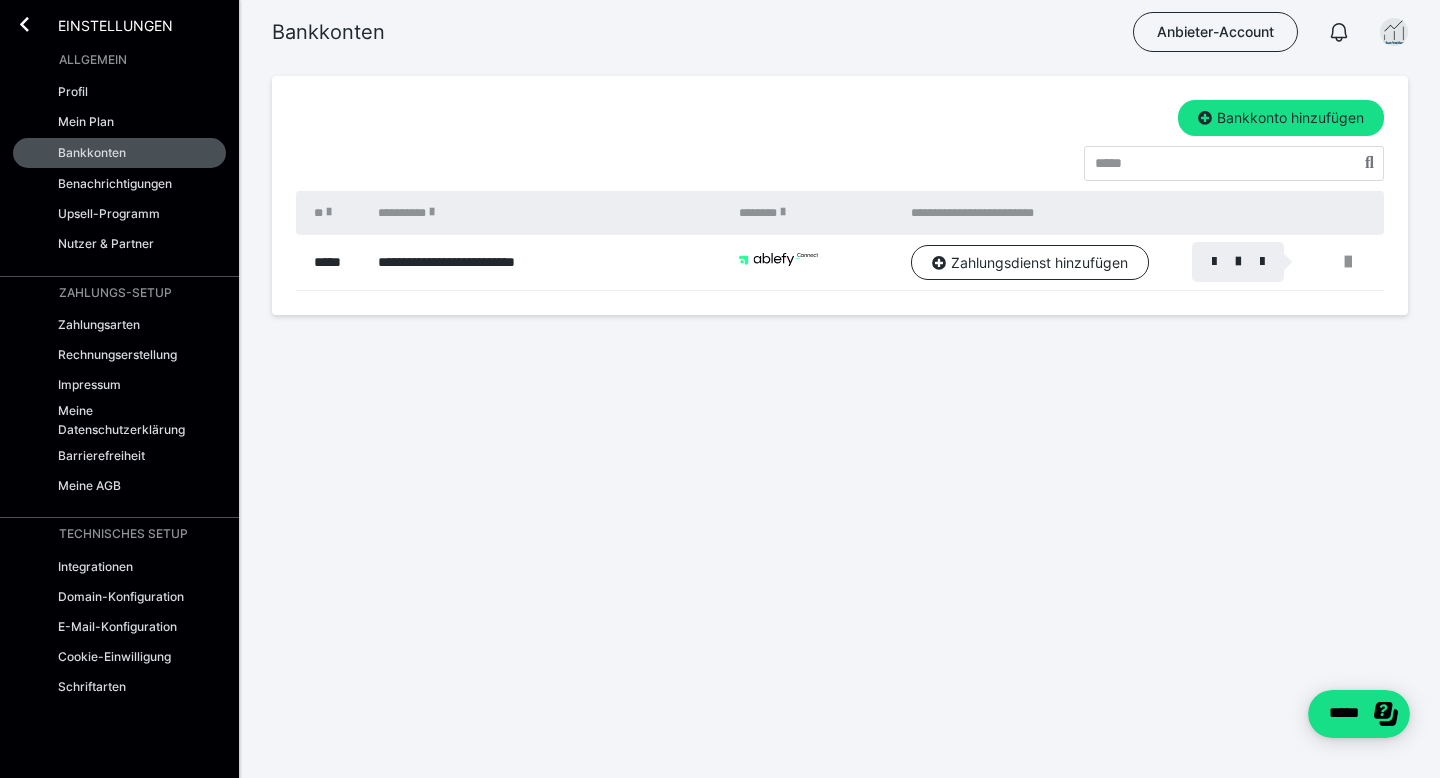 click at bounding box center (720, 389) 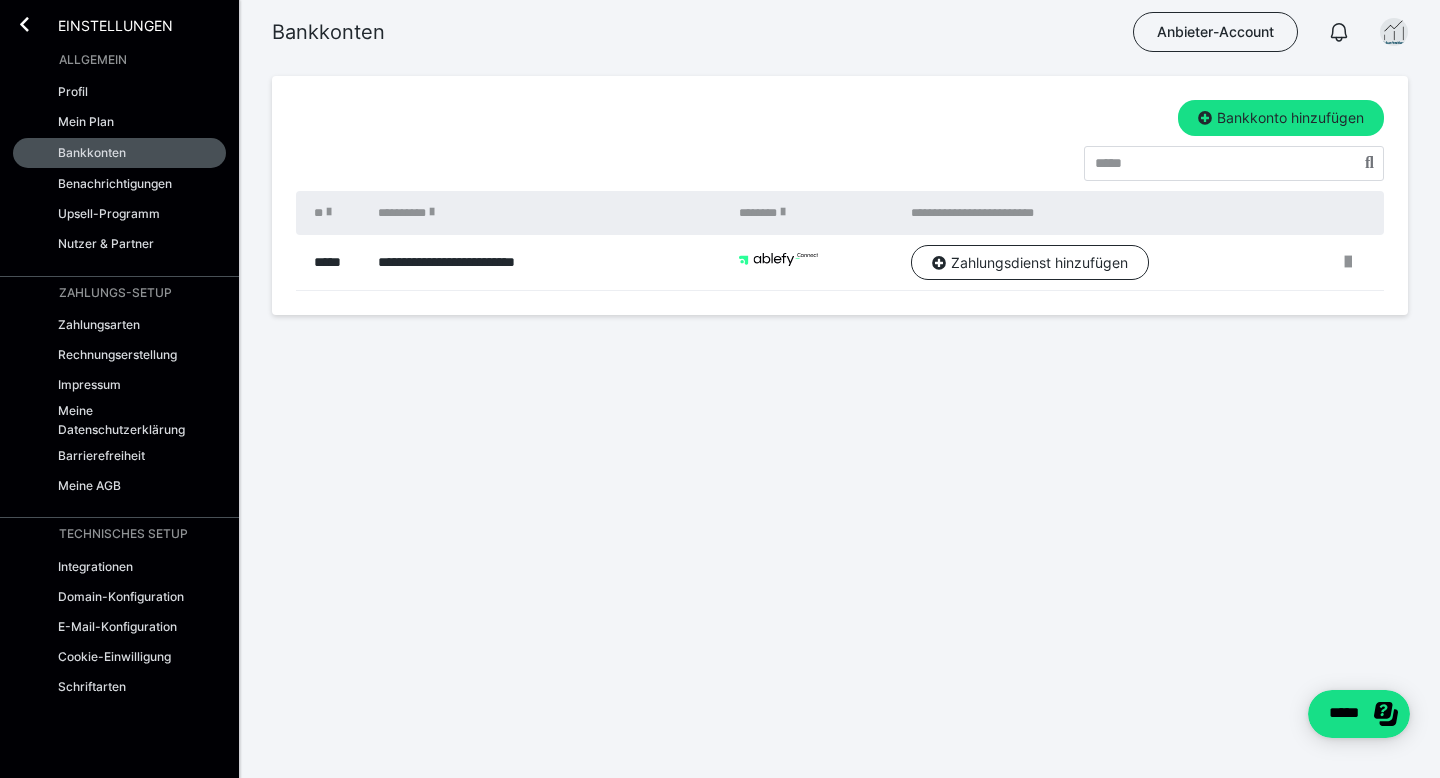 click at bounding box center [1348, 262] 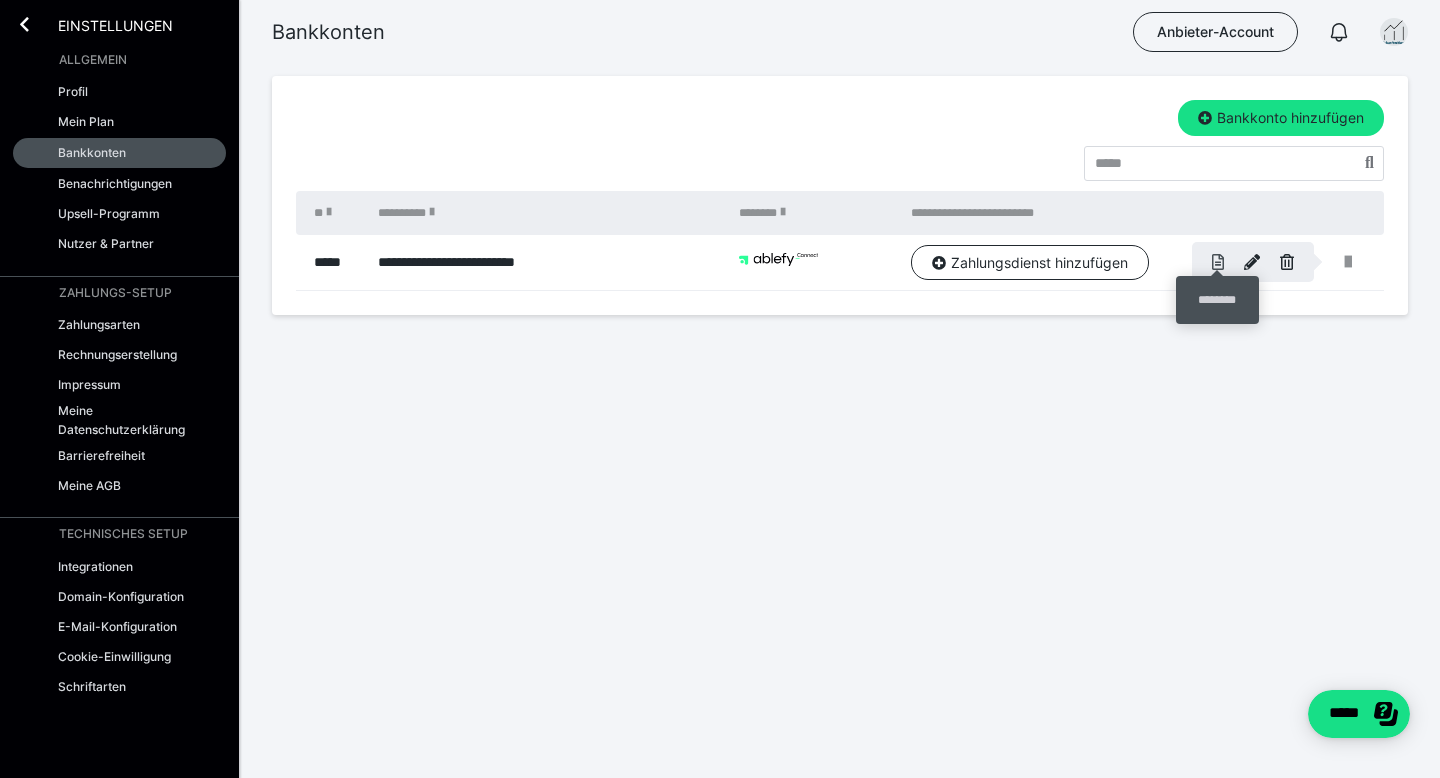 click at bounding box center [1218, 262] 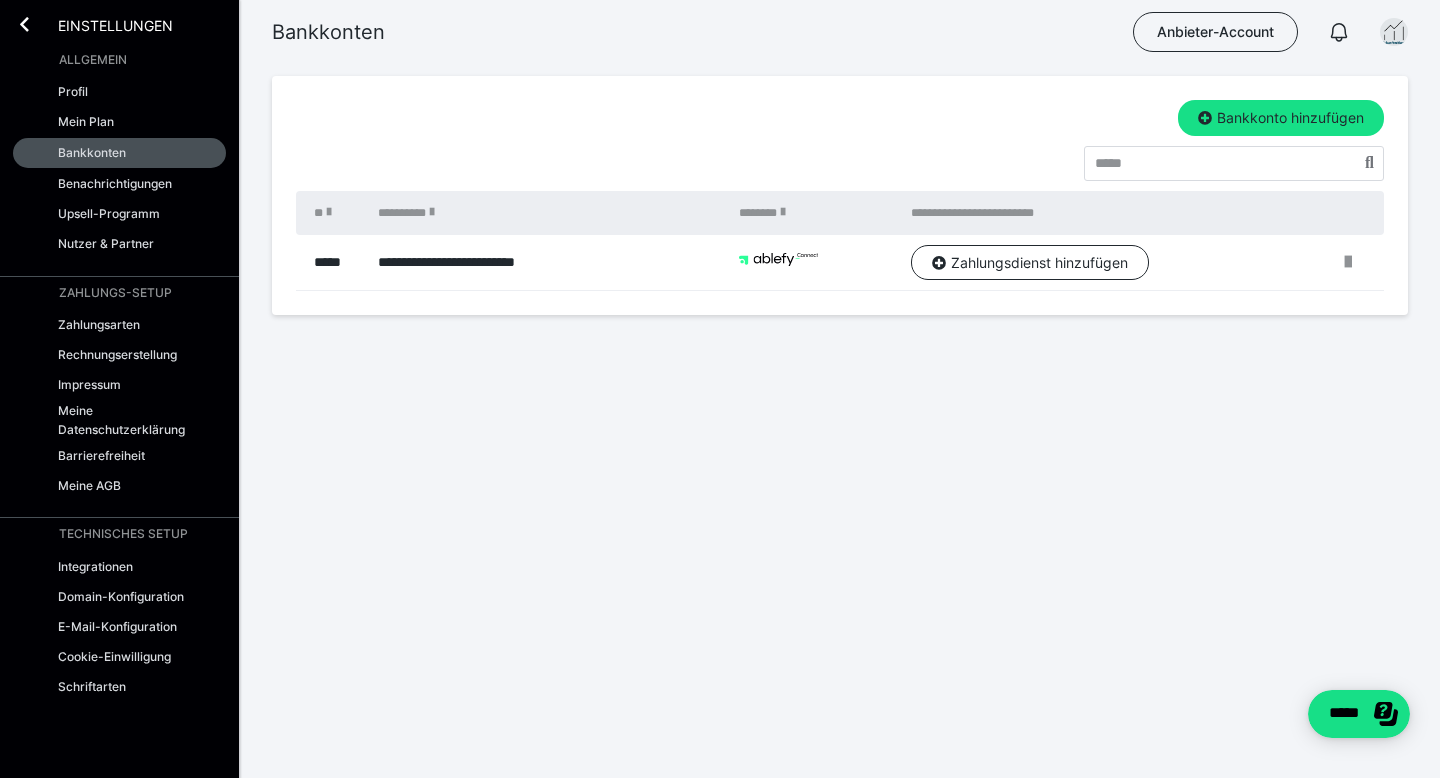 click on "**********" at bounding box center (548, 263) 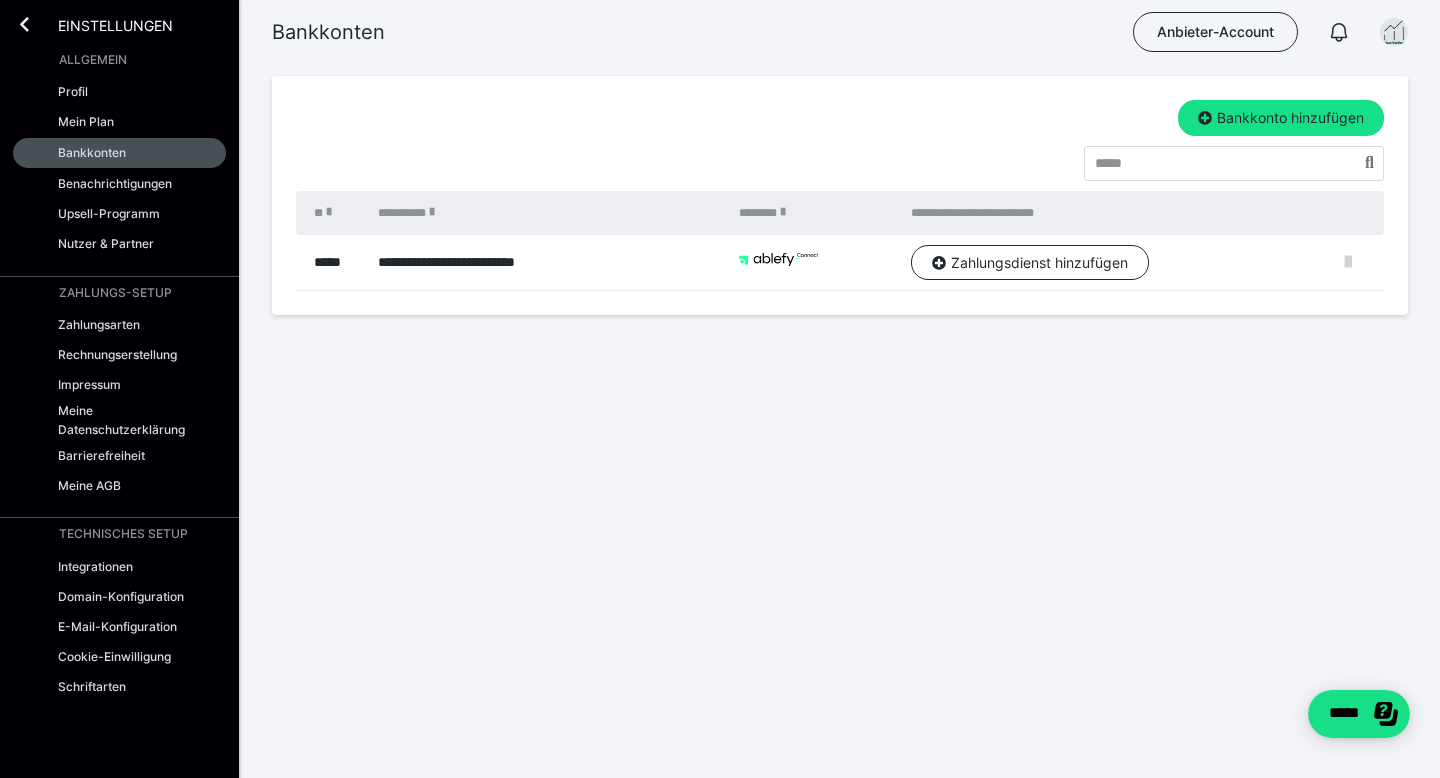 click at bounding box center (1348, 262) 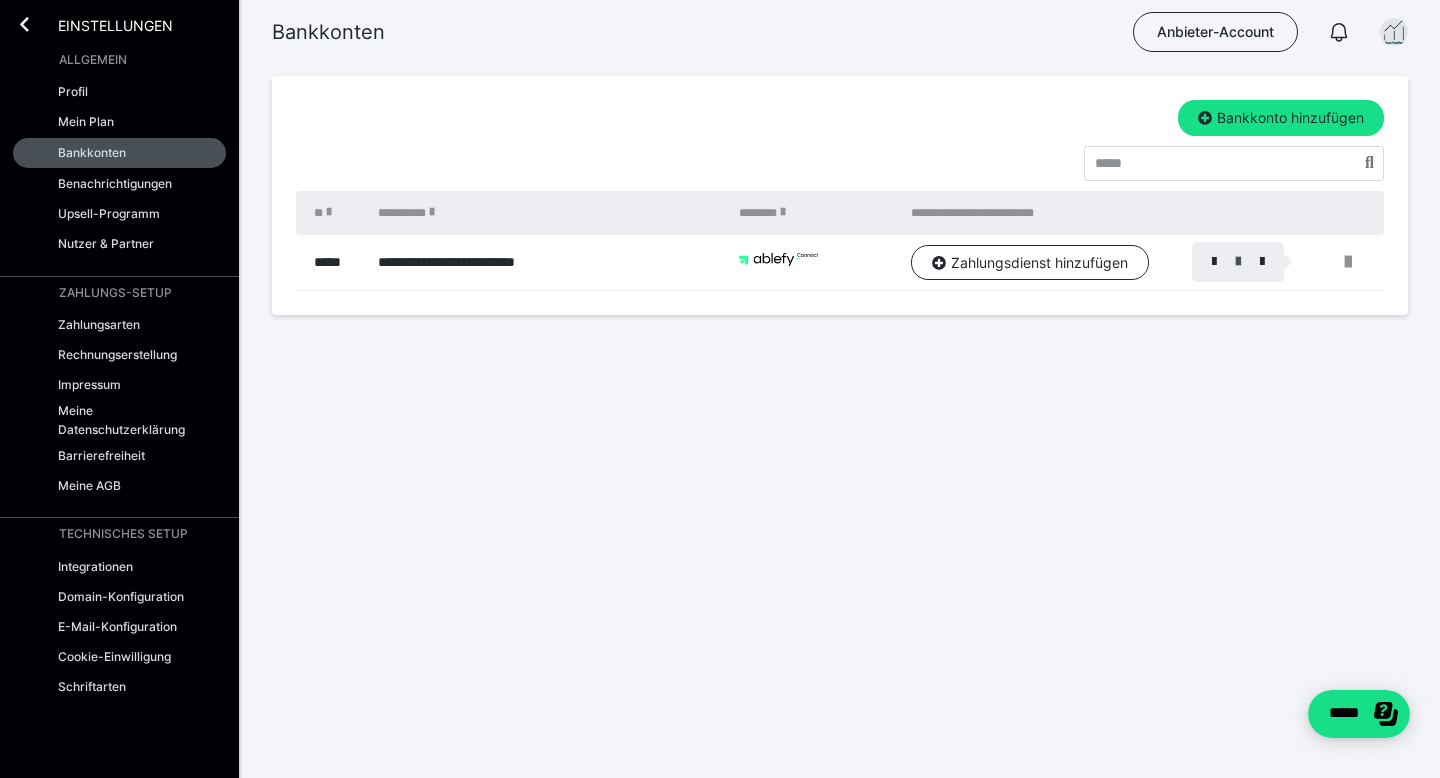 click at bounding box center [1238, 262] 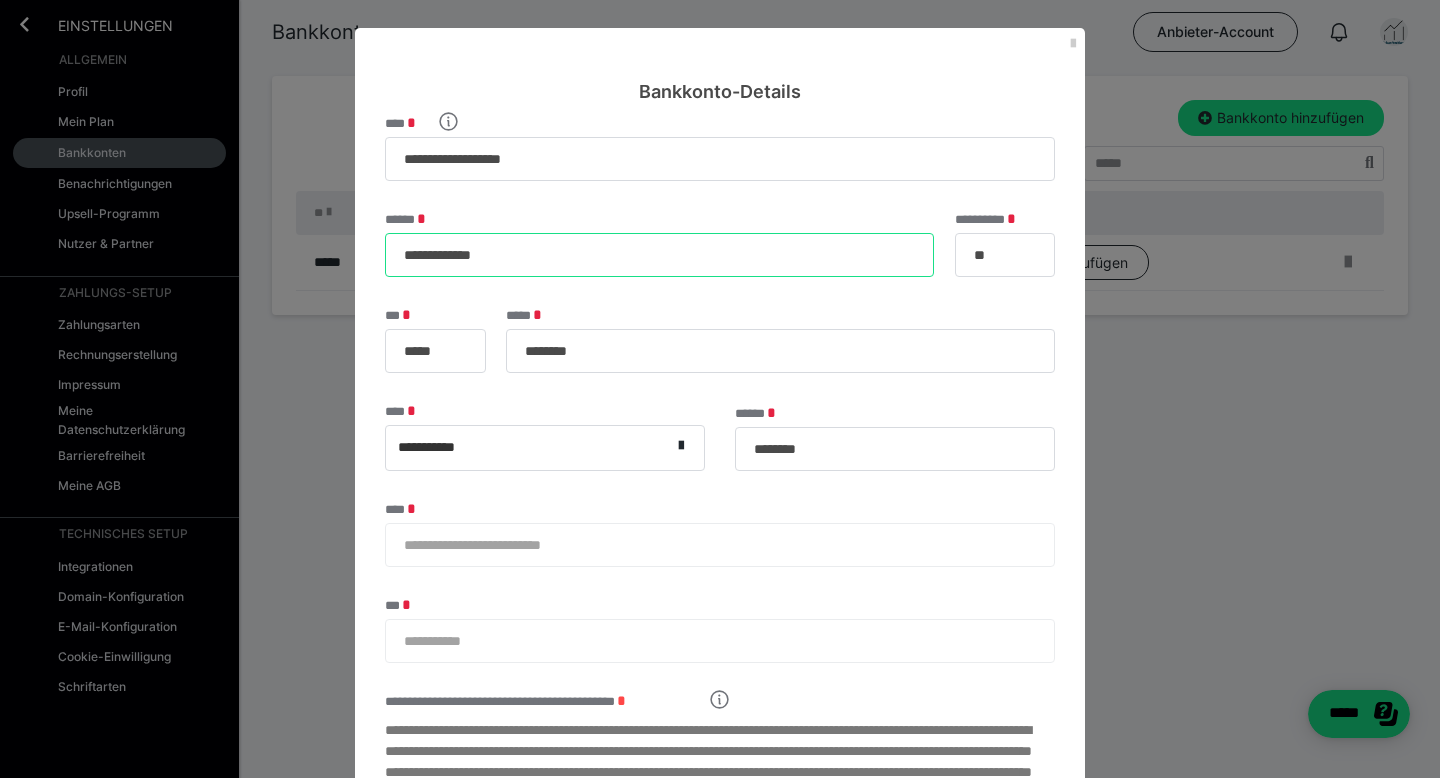 drag, startPoint x: 791, startPoint y: 271, endPoint x: 168, endPoint y: 246, distance: 623.5014 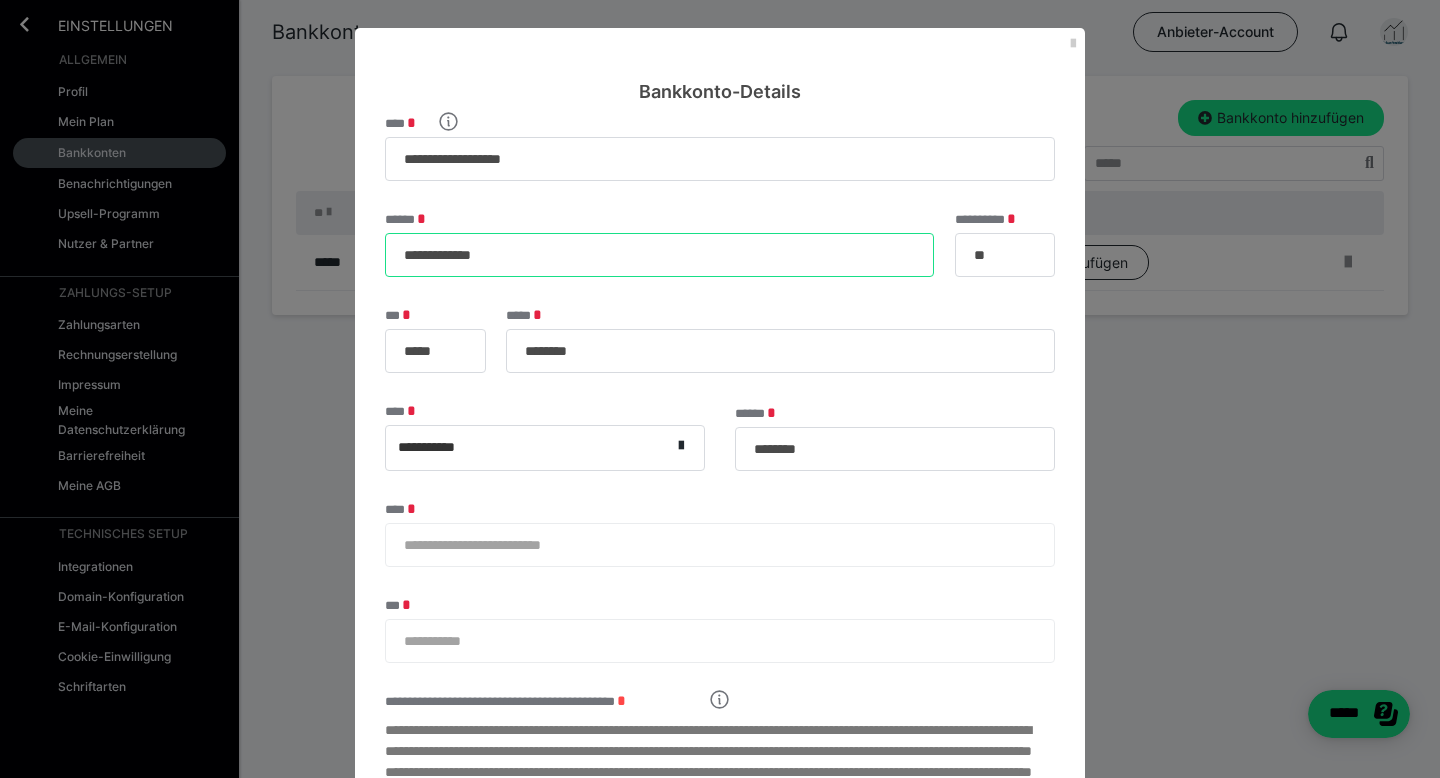 type 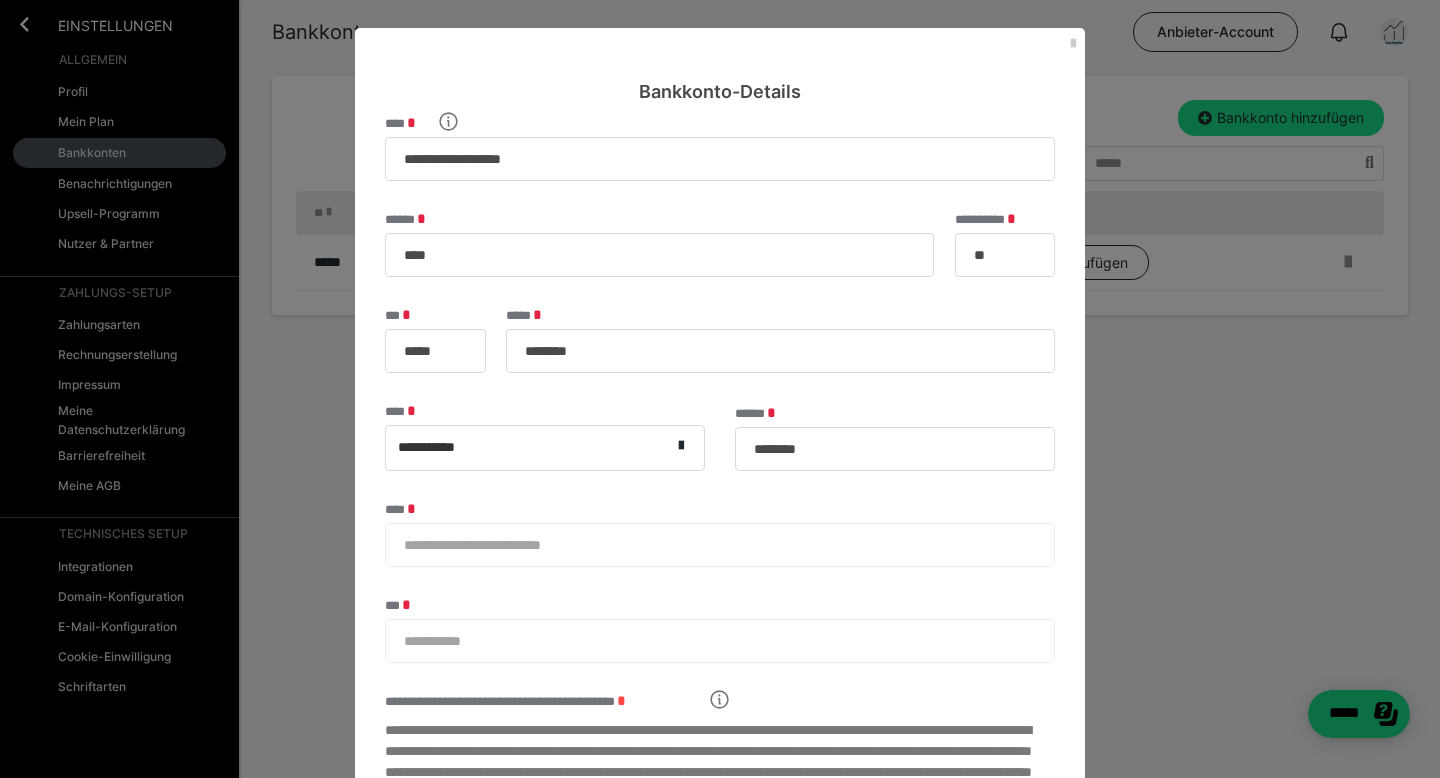 type on "**********" 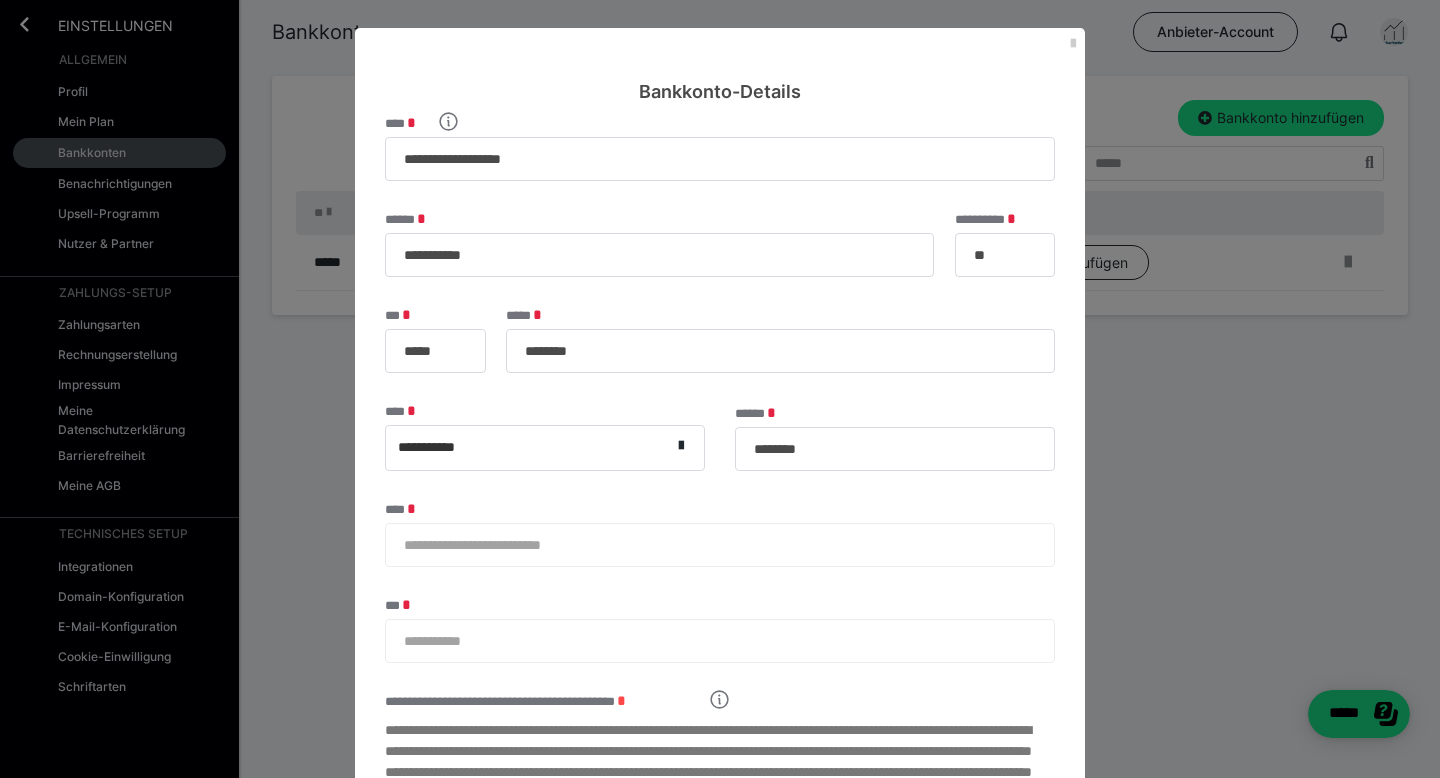 type on "**********" 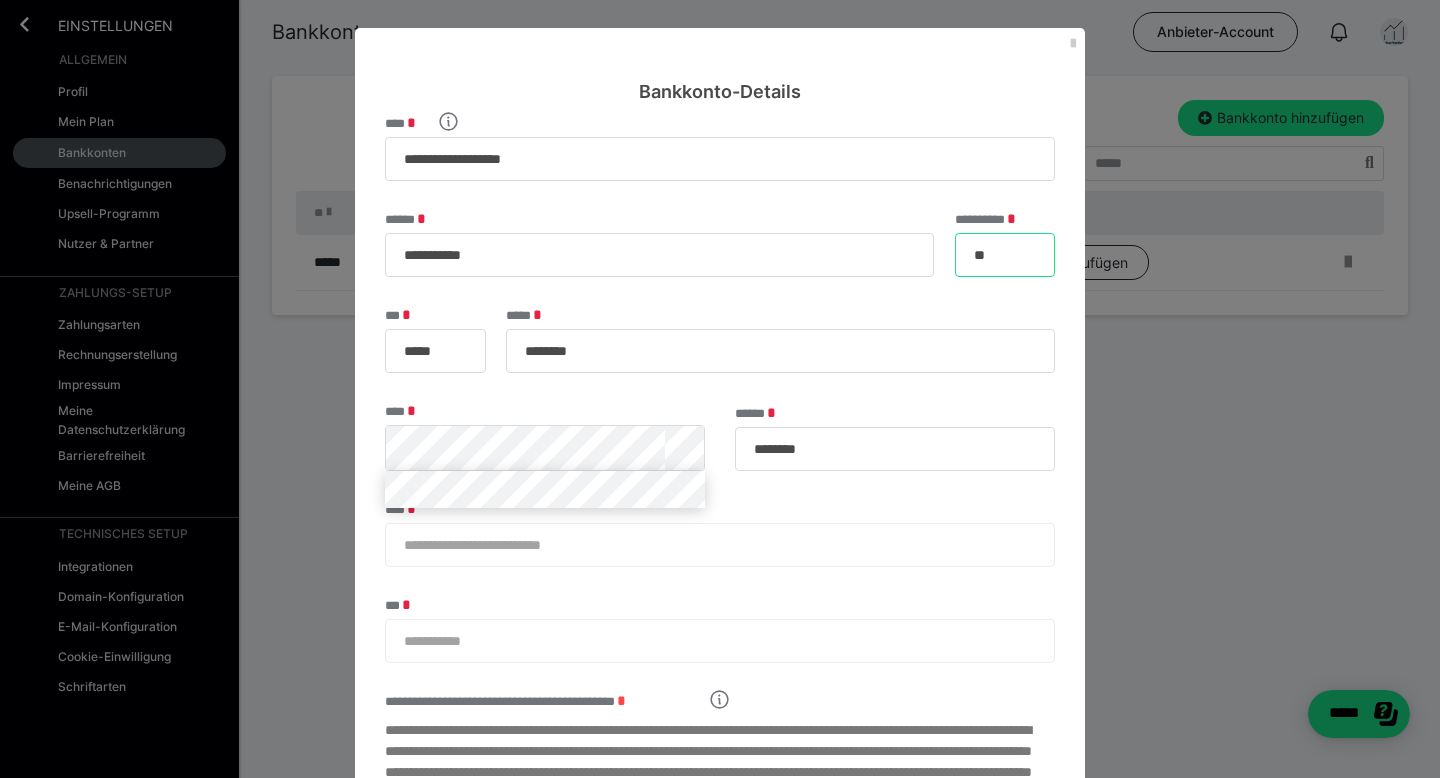 click on "**" at bounding box center [1005, 255] 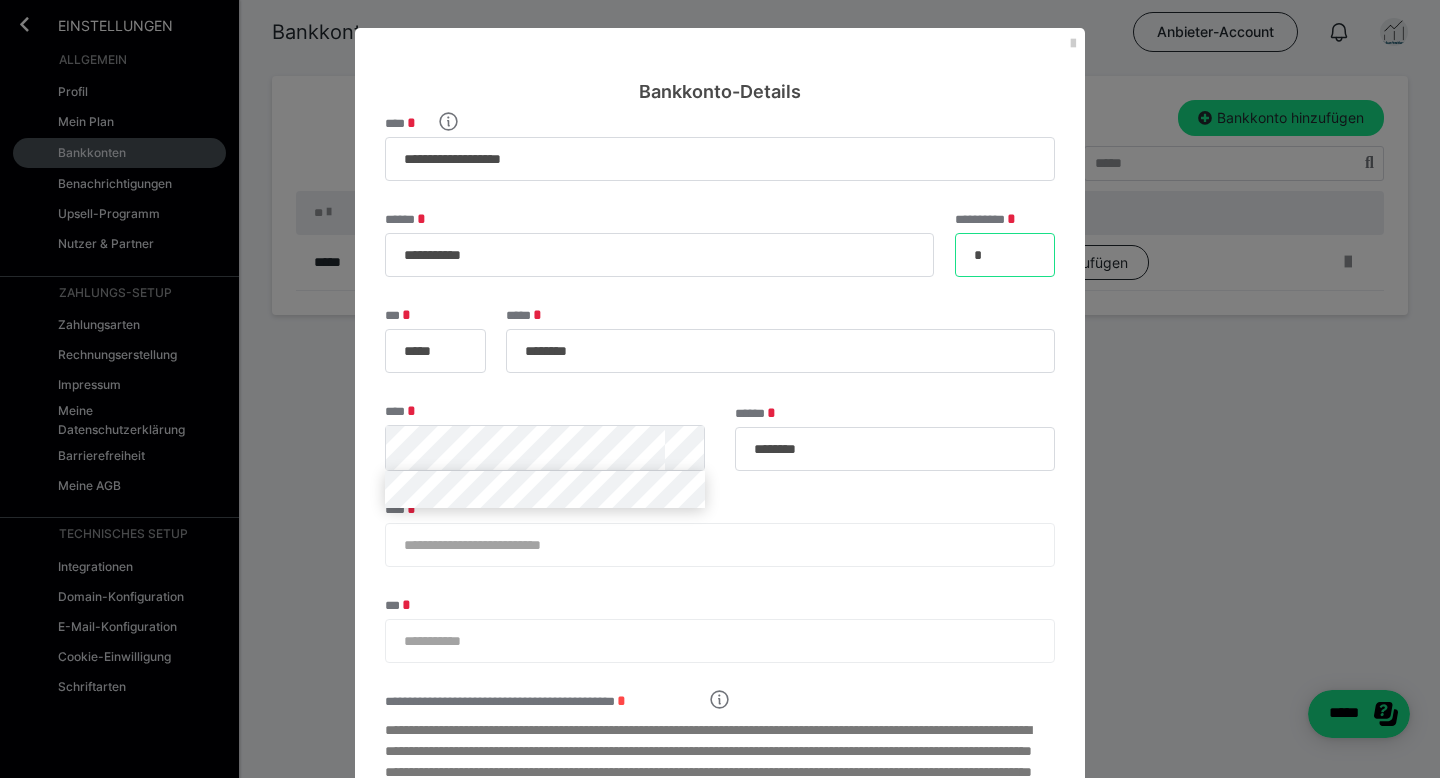 type 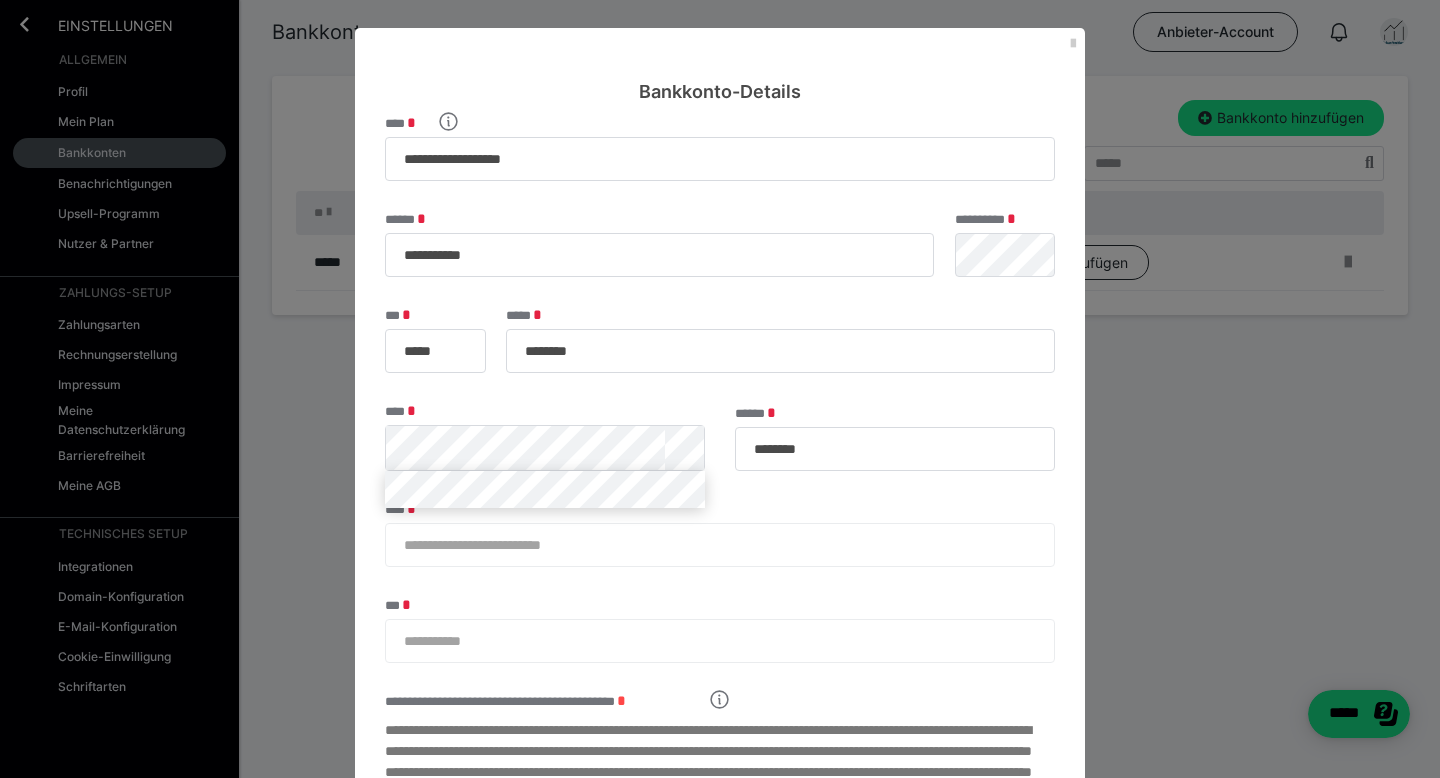 click on "***** ********" at bounding box center (780, 340) 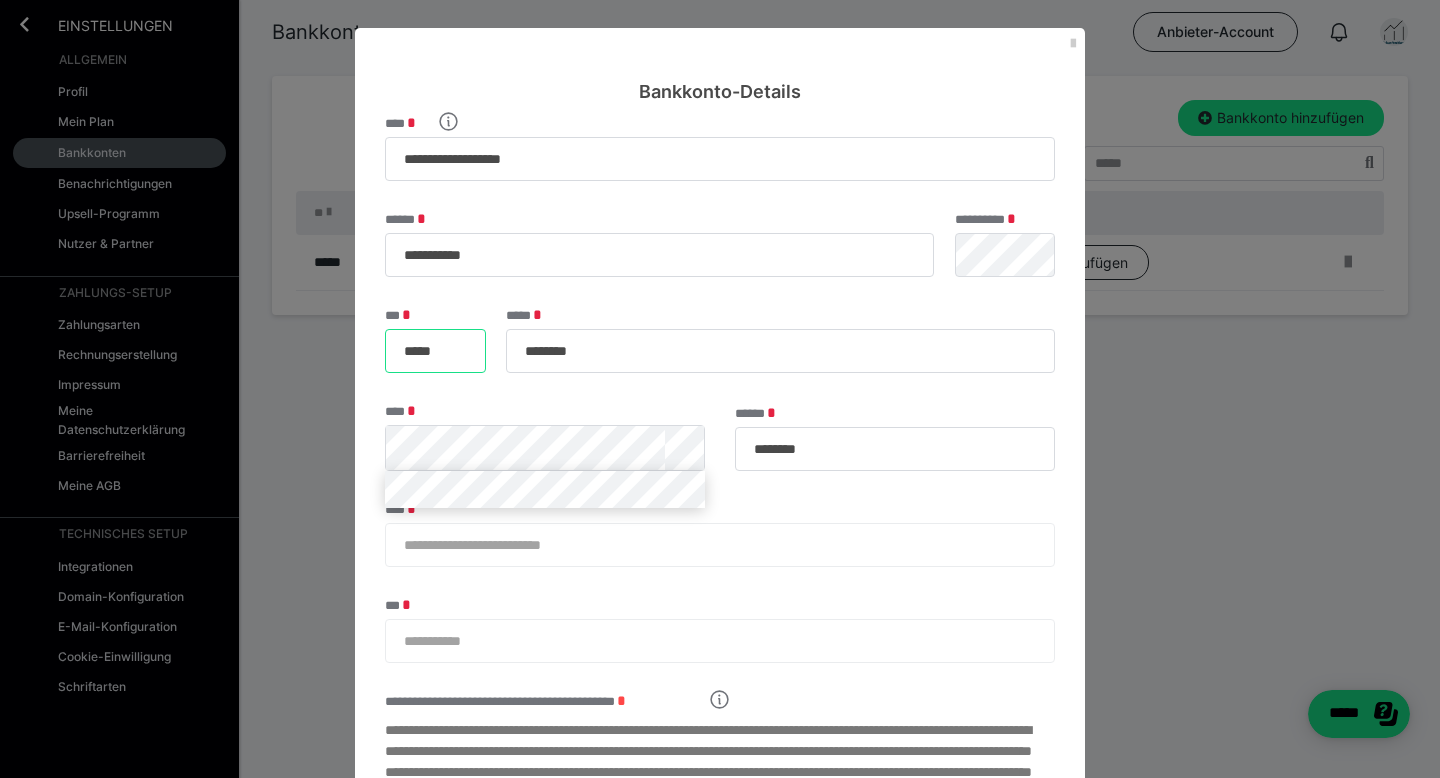 click on "*****" at bounding box center [435, 351] 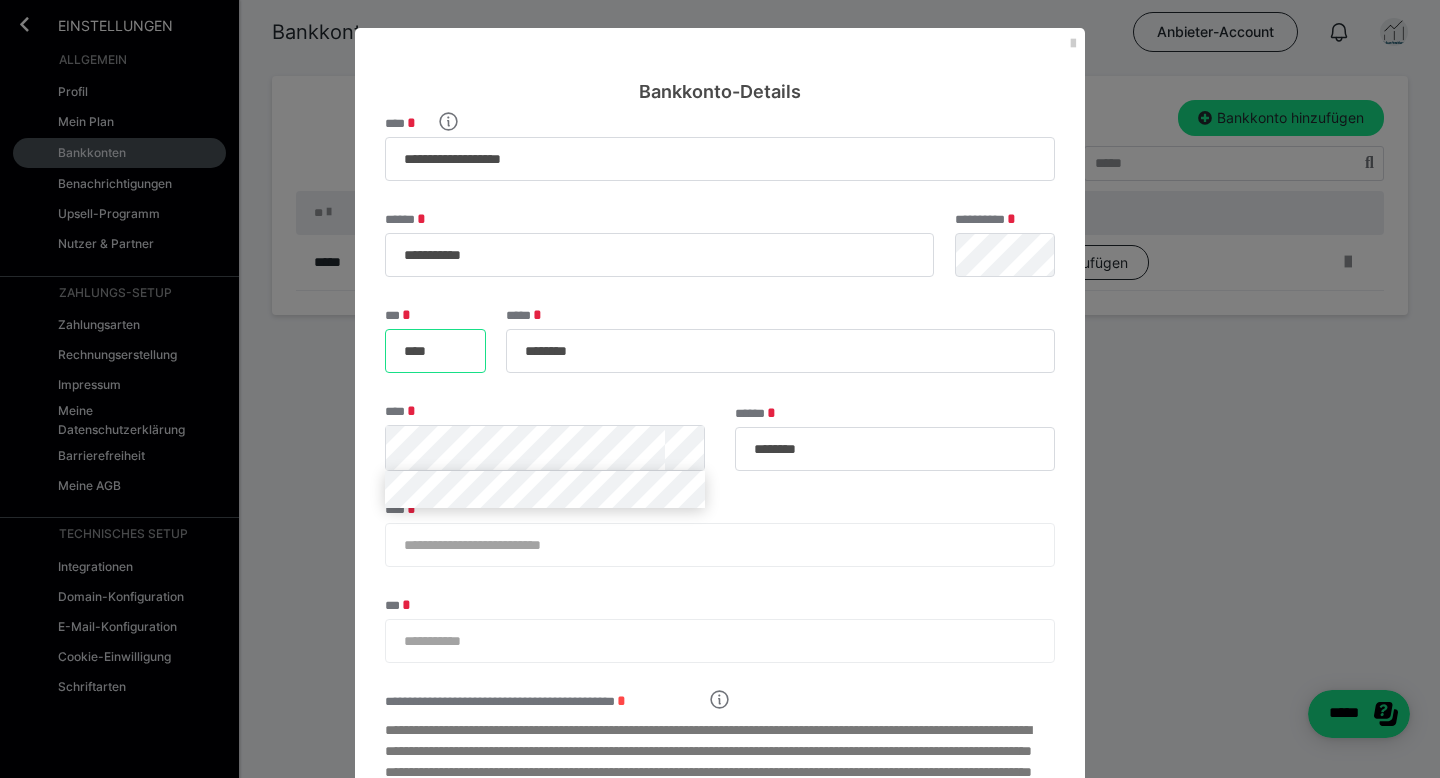 type on "***" 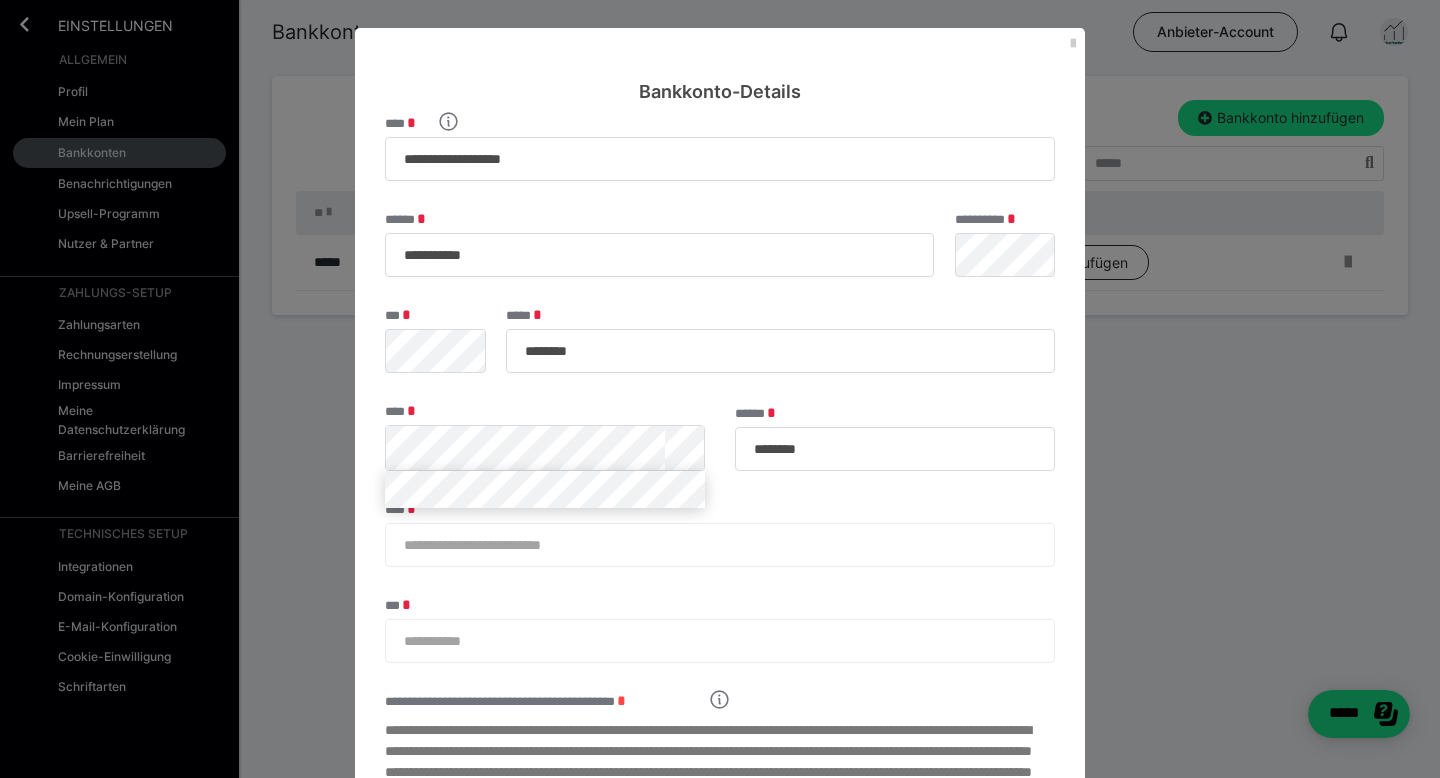 click on "****" at bounding box center [545, 437] 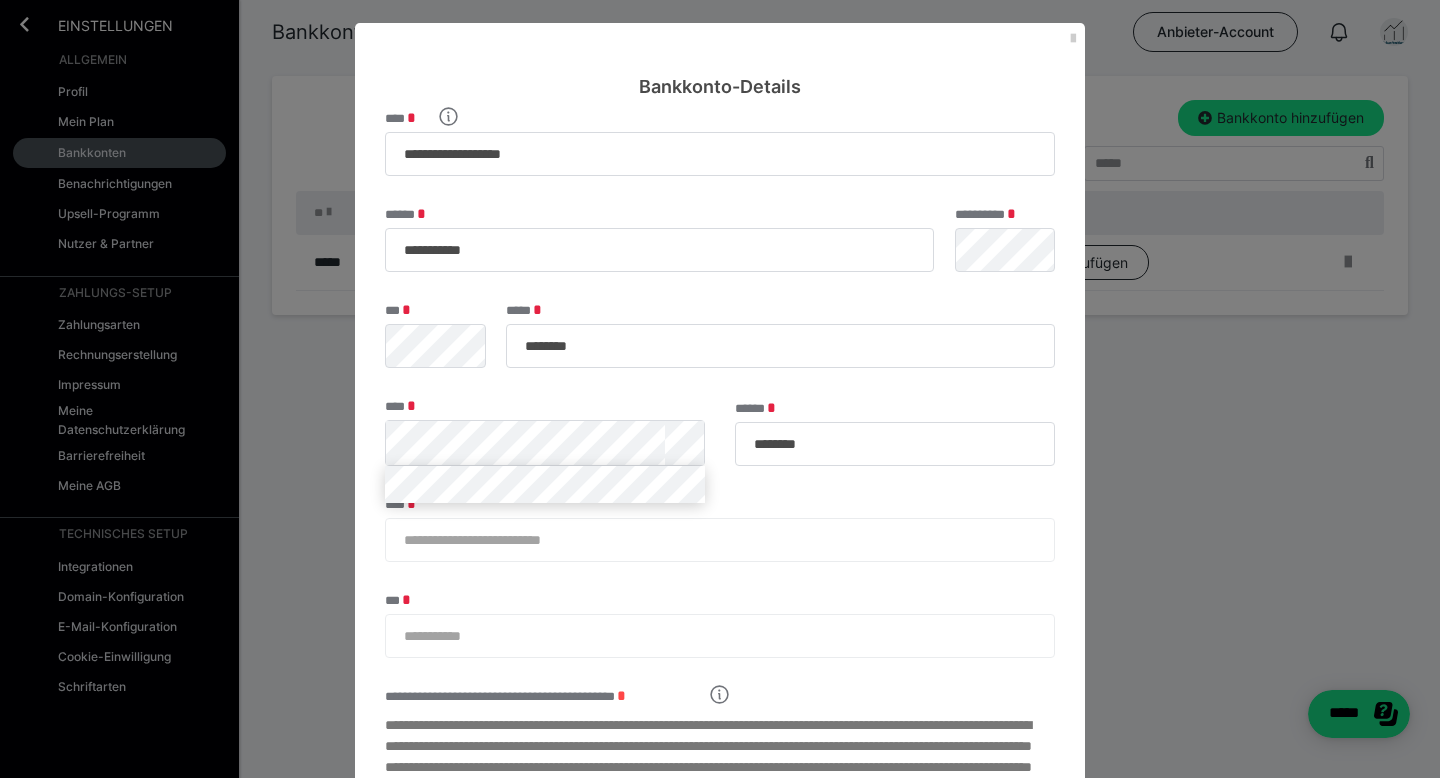 click on "**********" at bounding box center (659, 239) 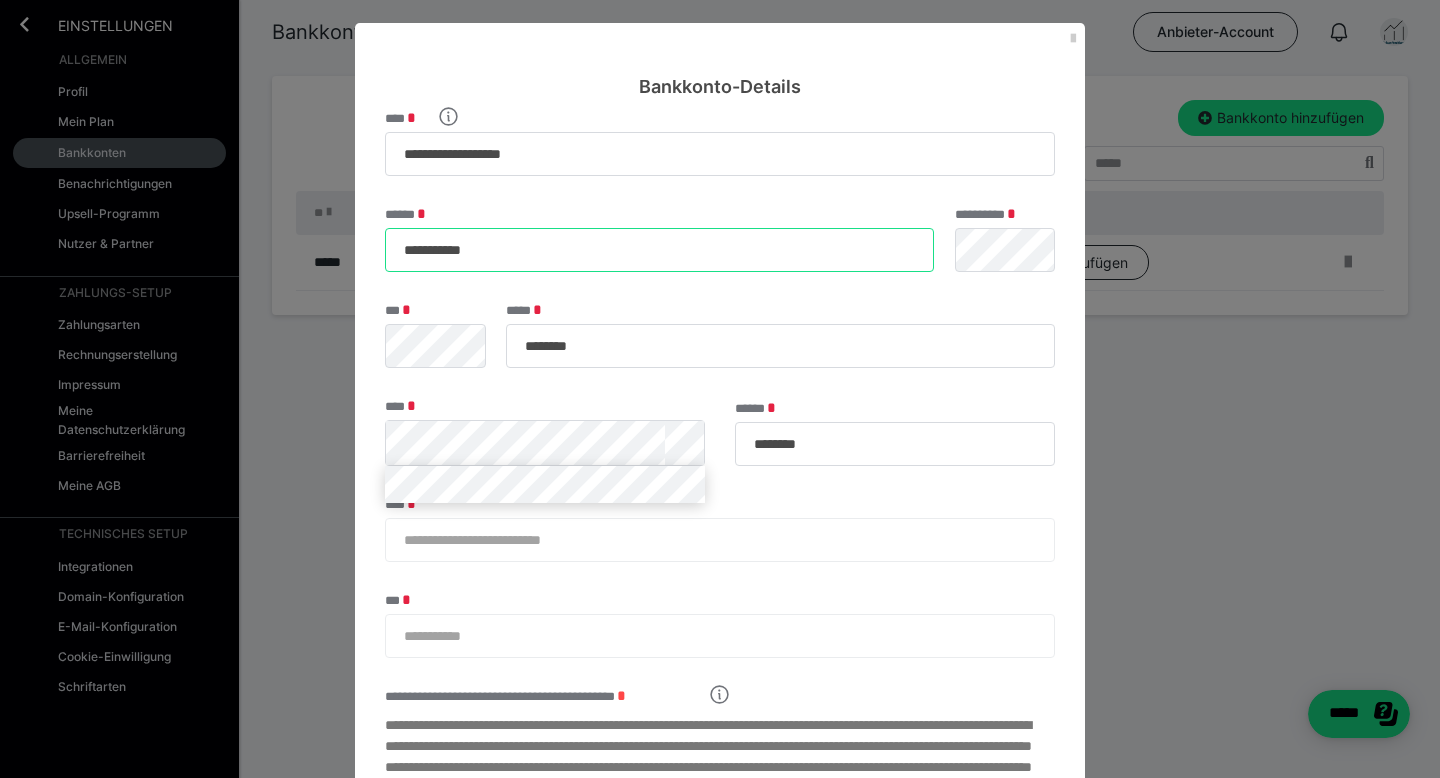 click on "**********" at bounding box center (659, 250) 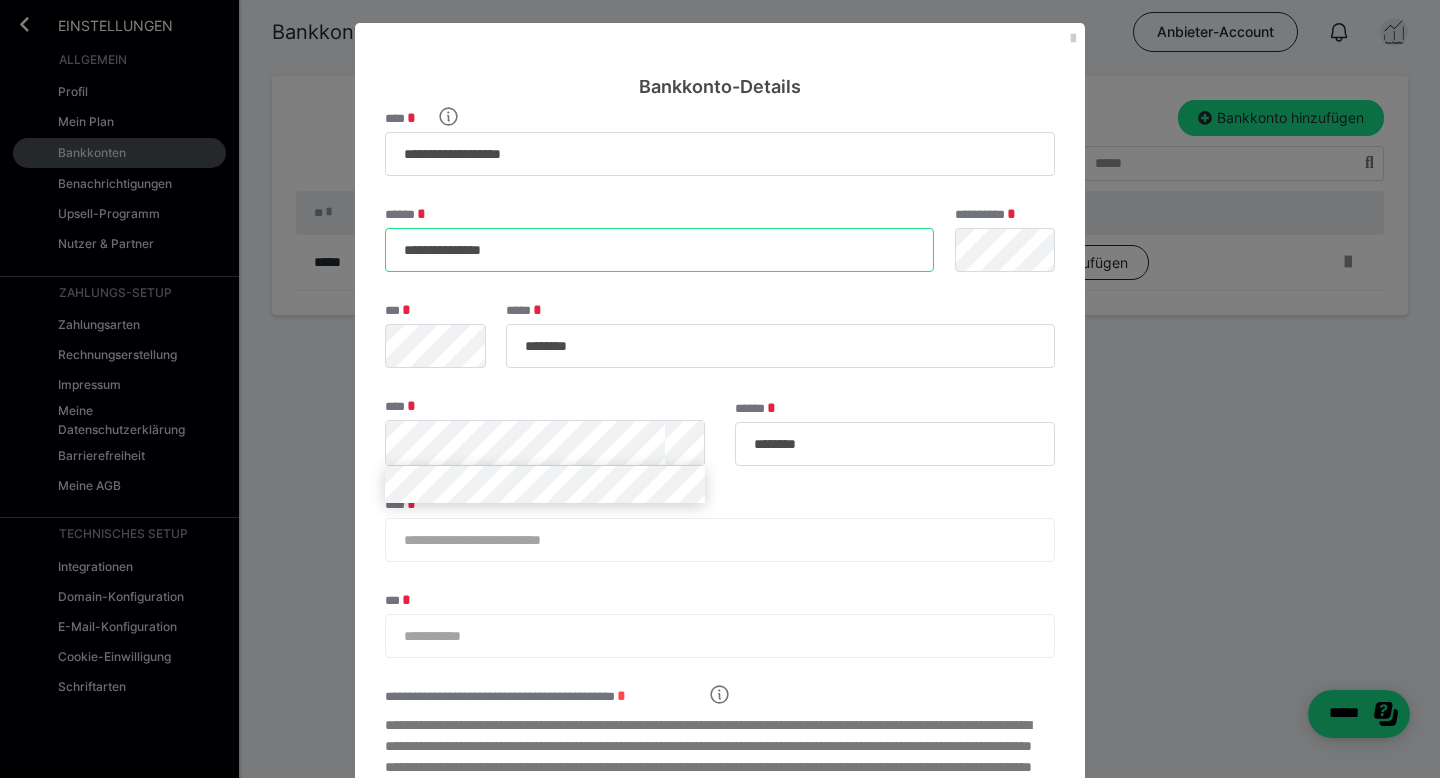 type on "**********" 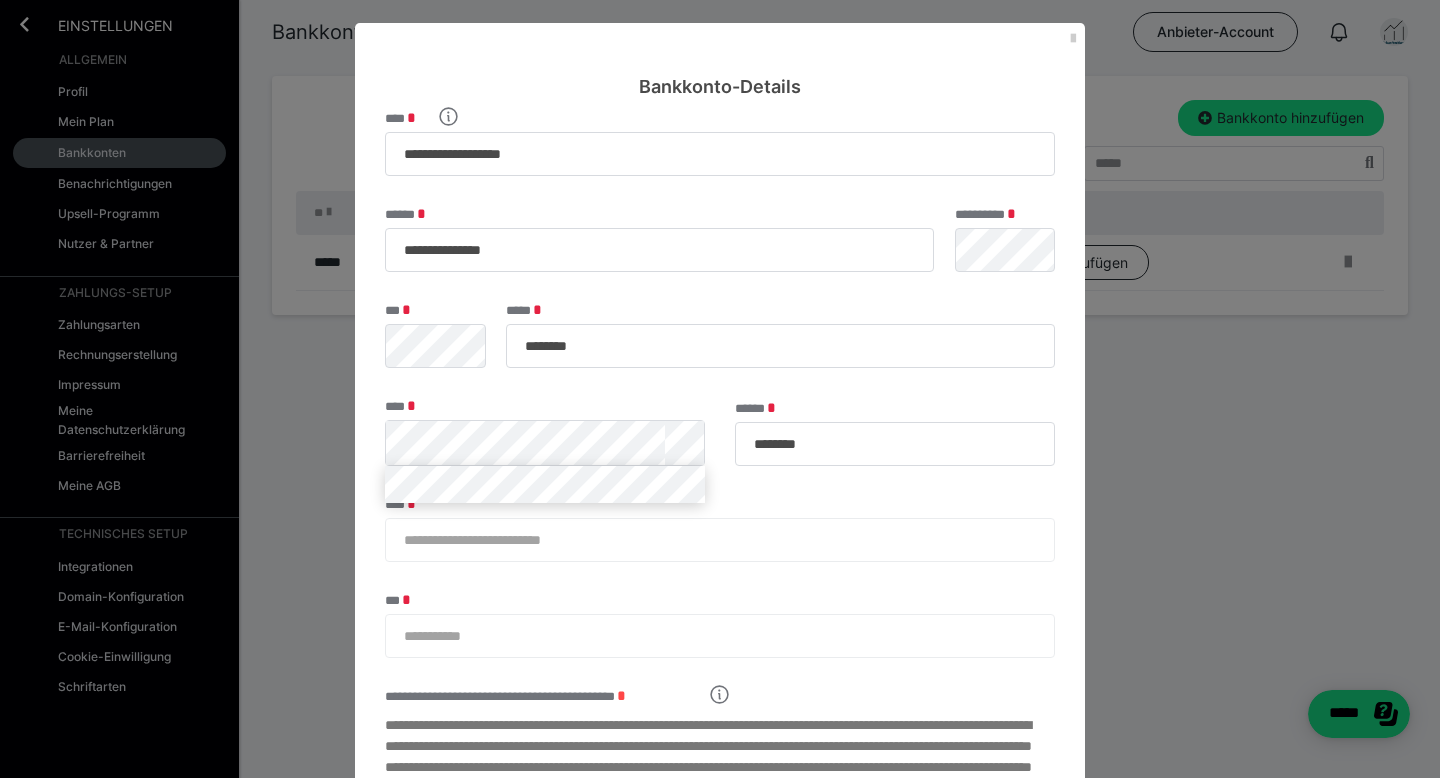 click on "***** ********" at bounding box center [780, 335] 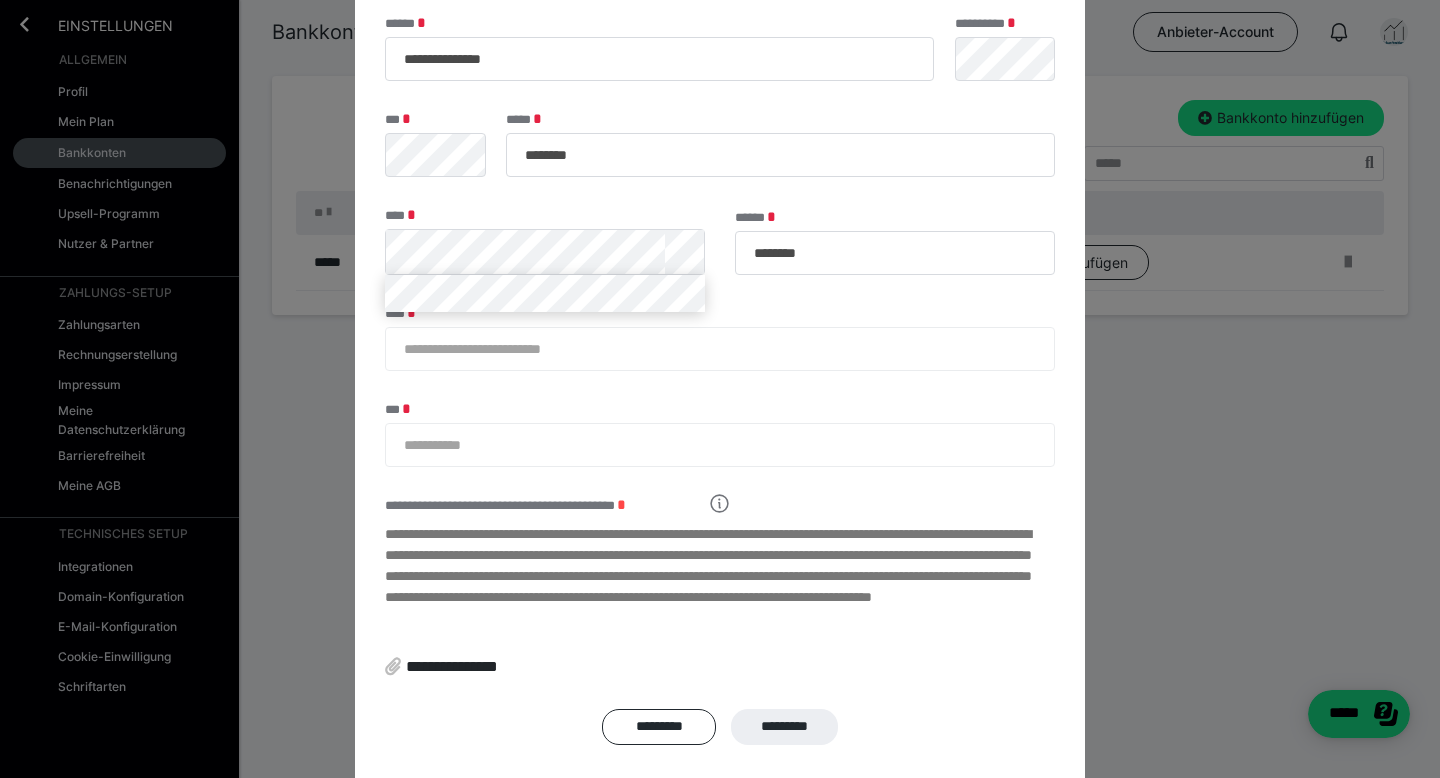 click on "**********" at bounding box center (720, 332) 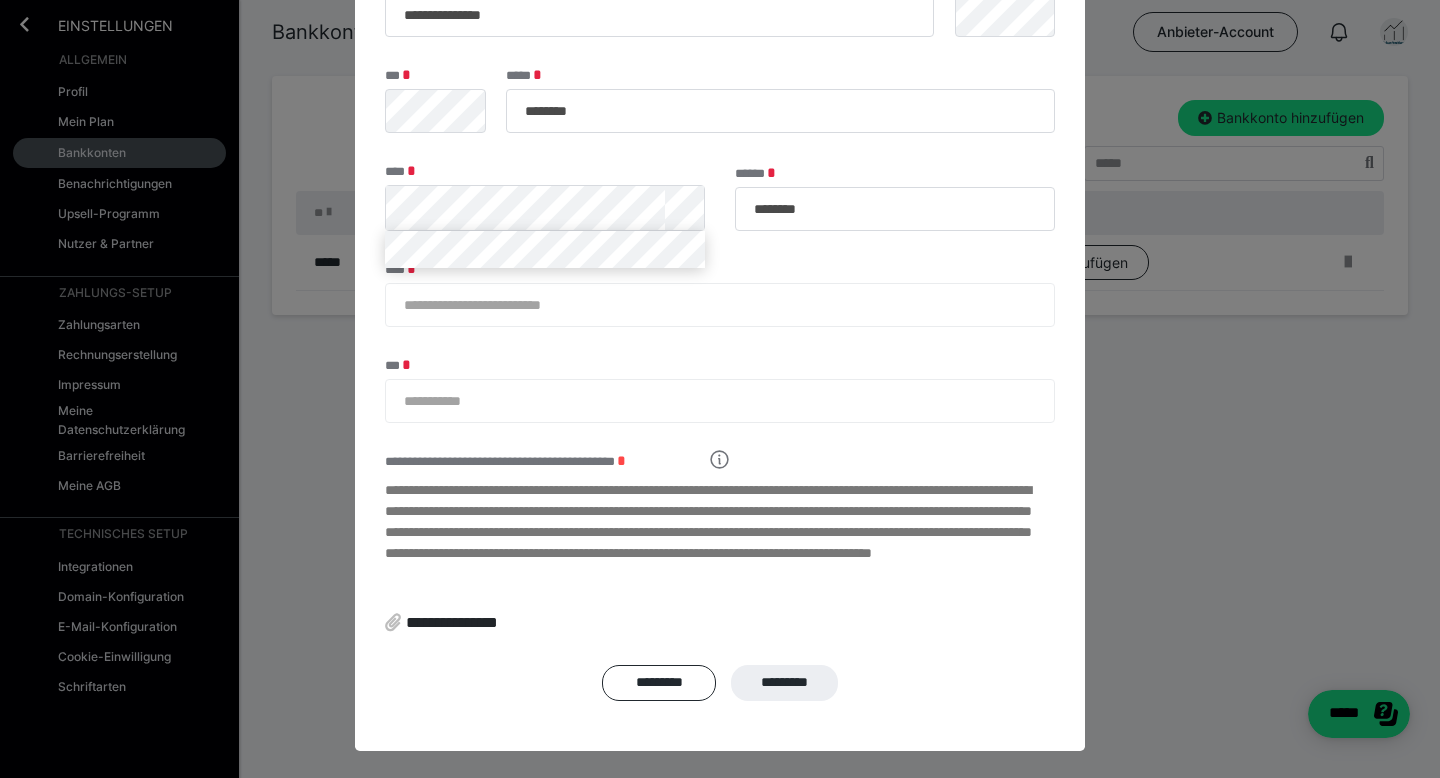 scroll, scrollTop: 0, scrollLeft: 0, axis: both 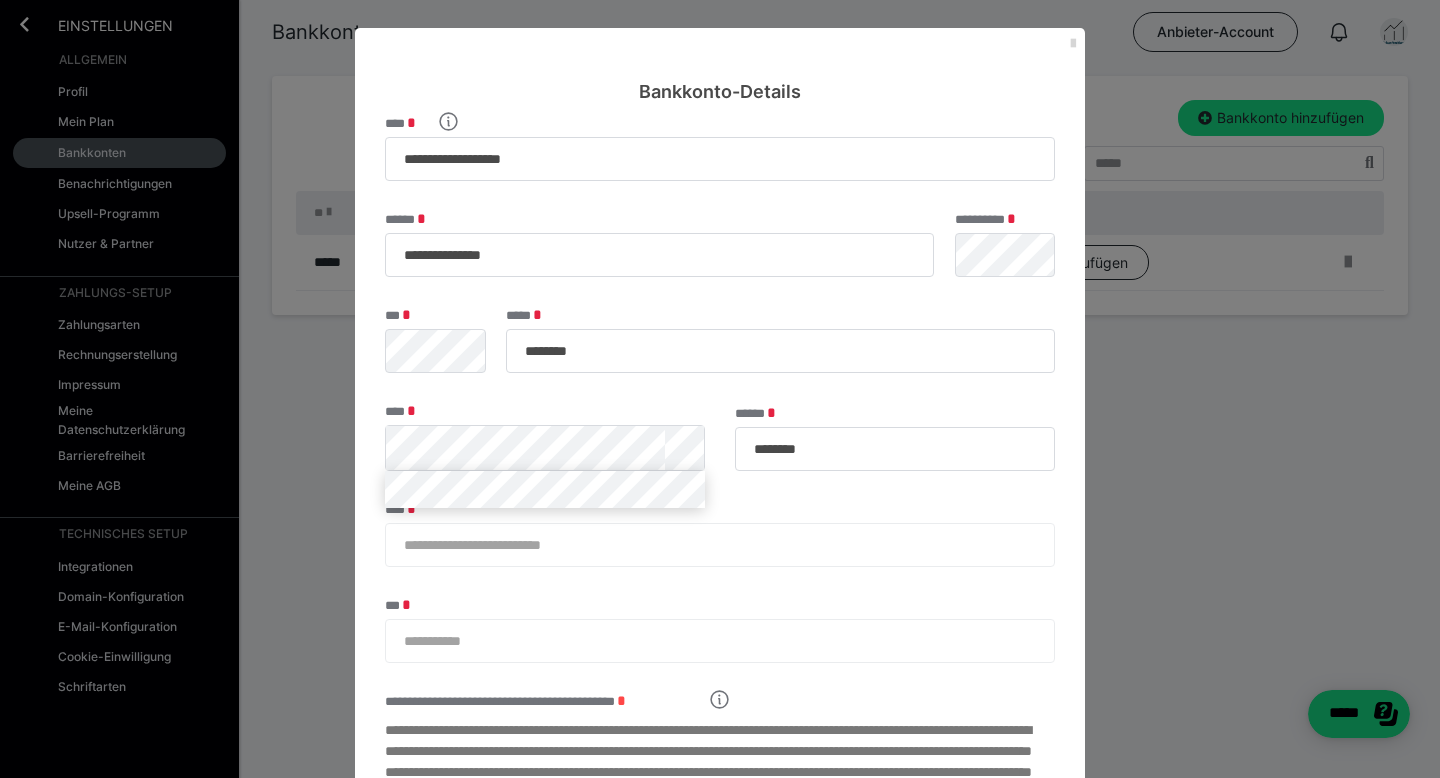 click at bounding box center [1073, 44] 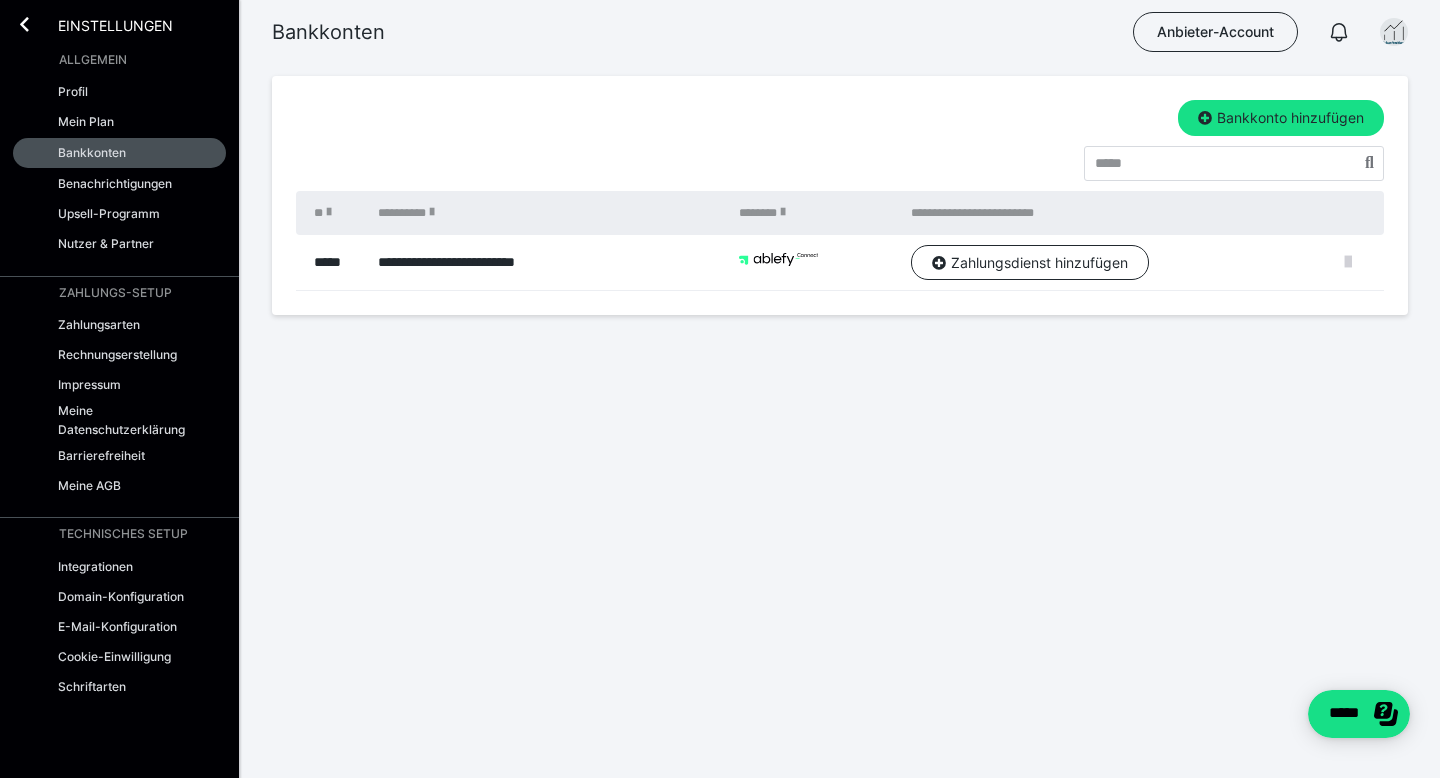 click at bounding box center [1348, 262] 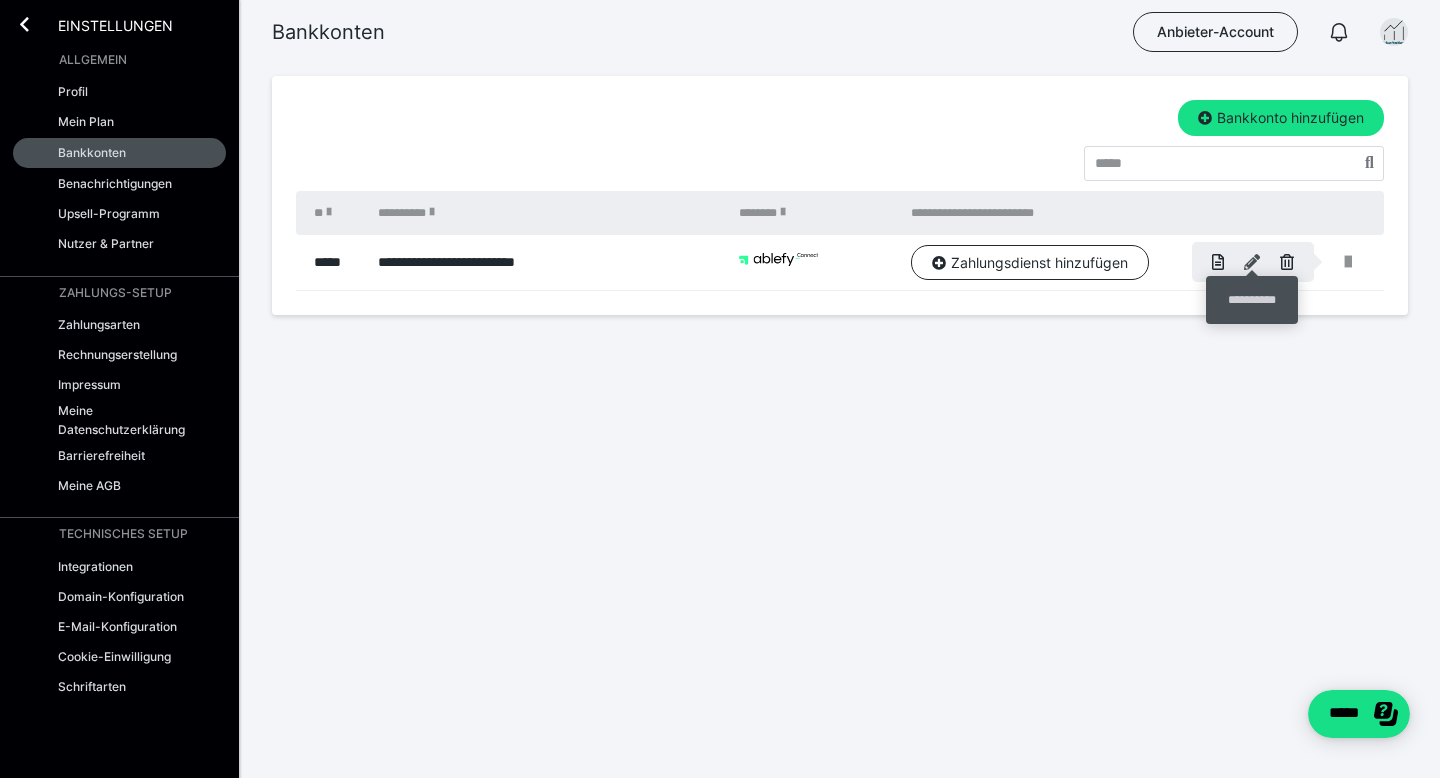 click at bounding box center [1252, 262] 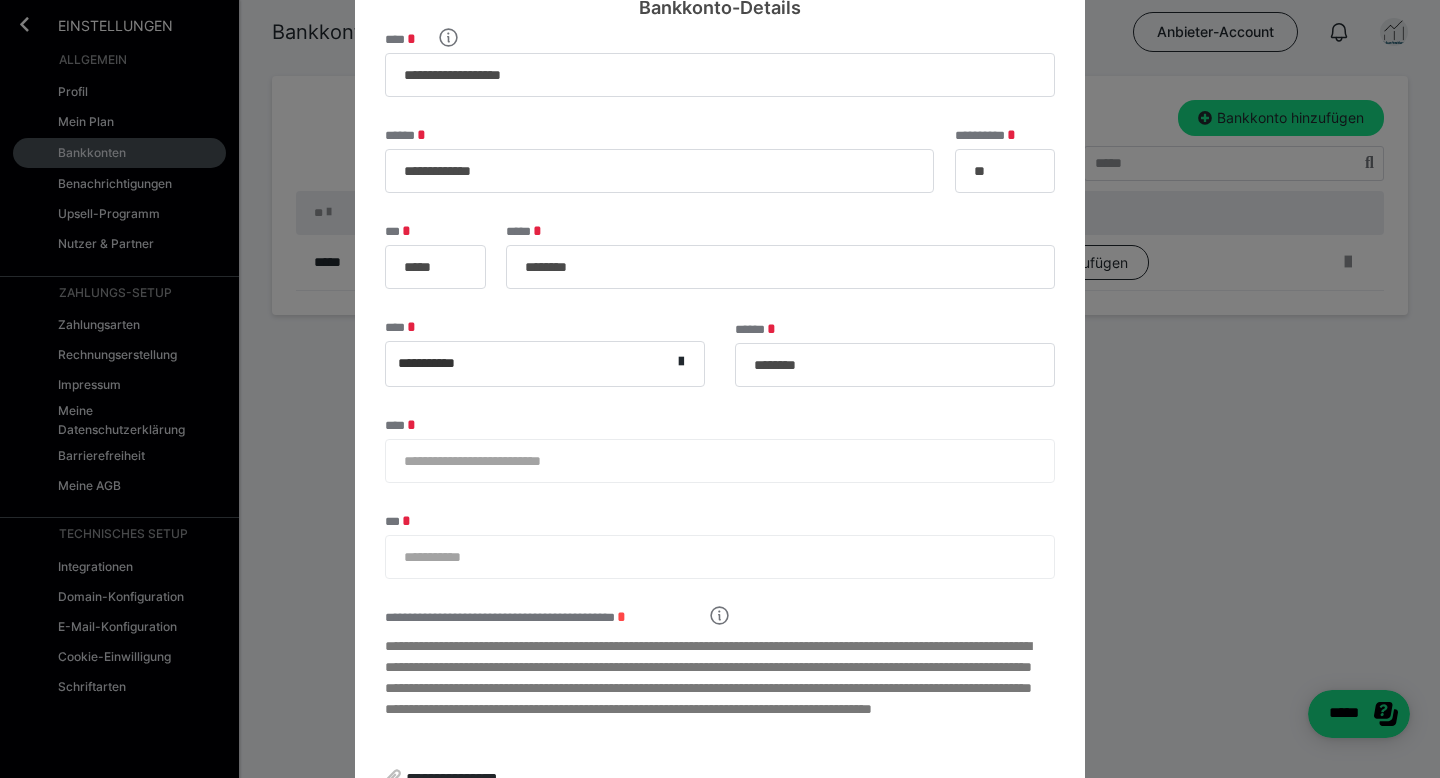 scroll, scrollTop: 0, scrollLeft: 0, axis: both 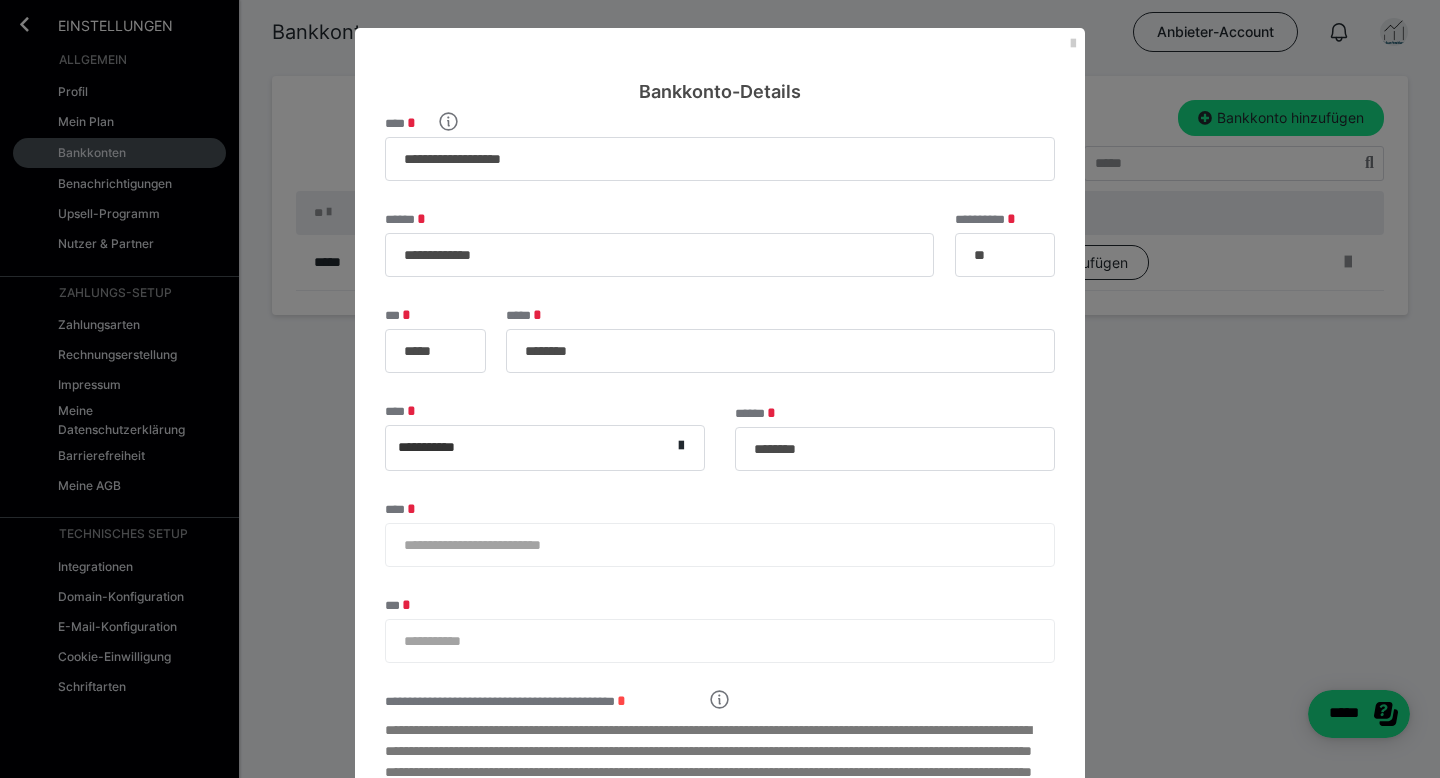 click on "**********" at bounding box center (720, 389) 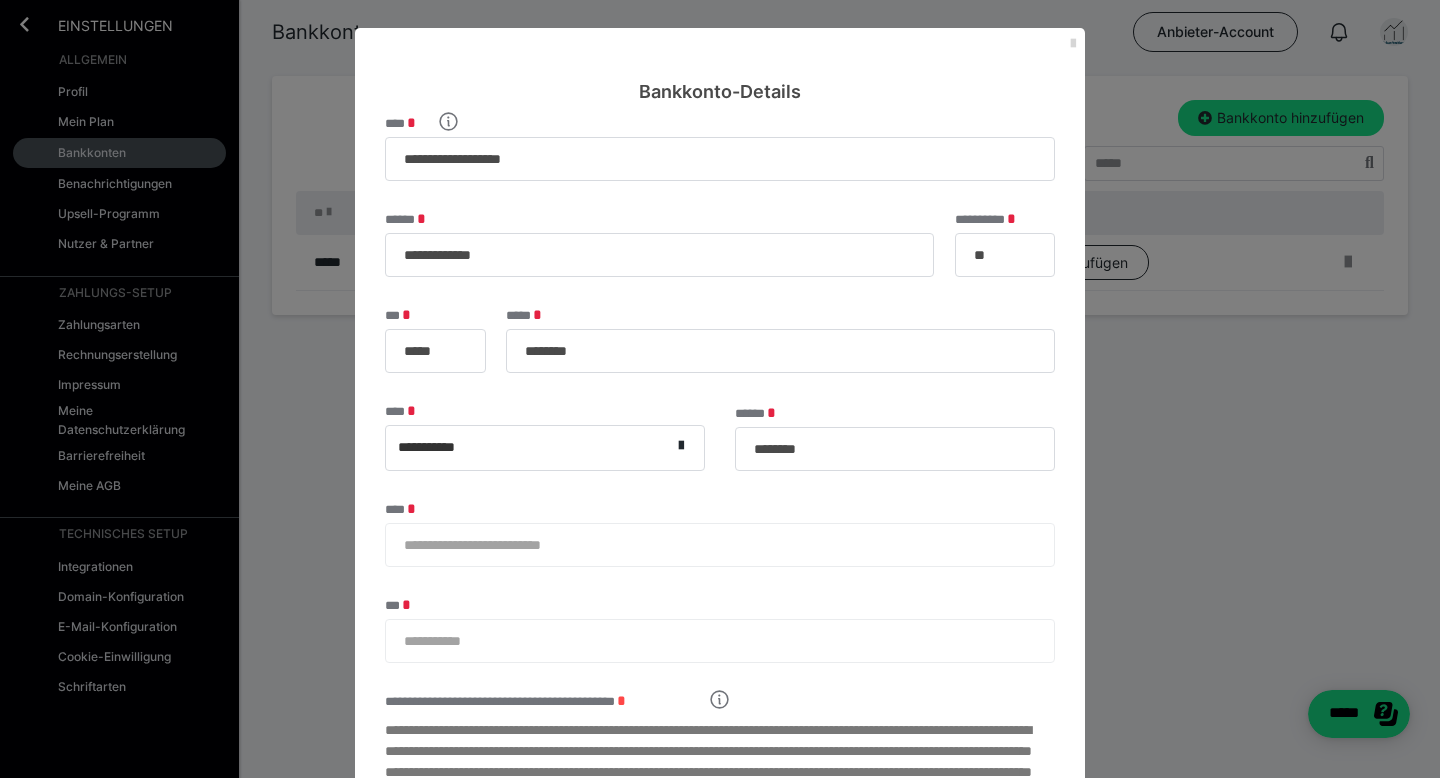 click at bounding box center [1073, 44] 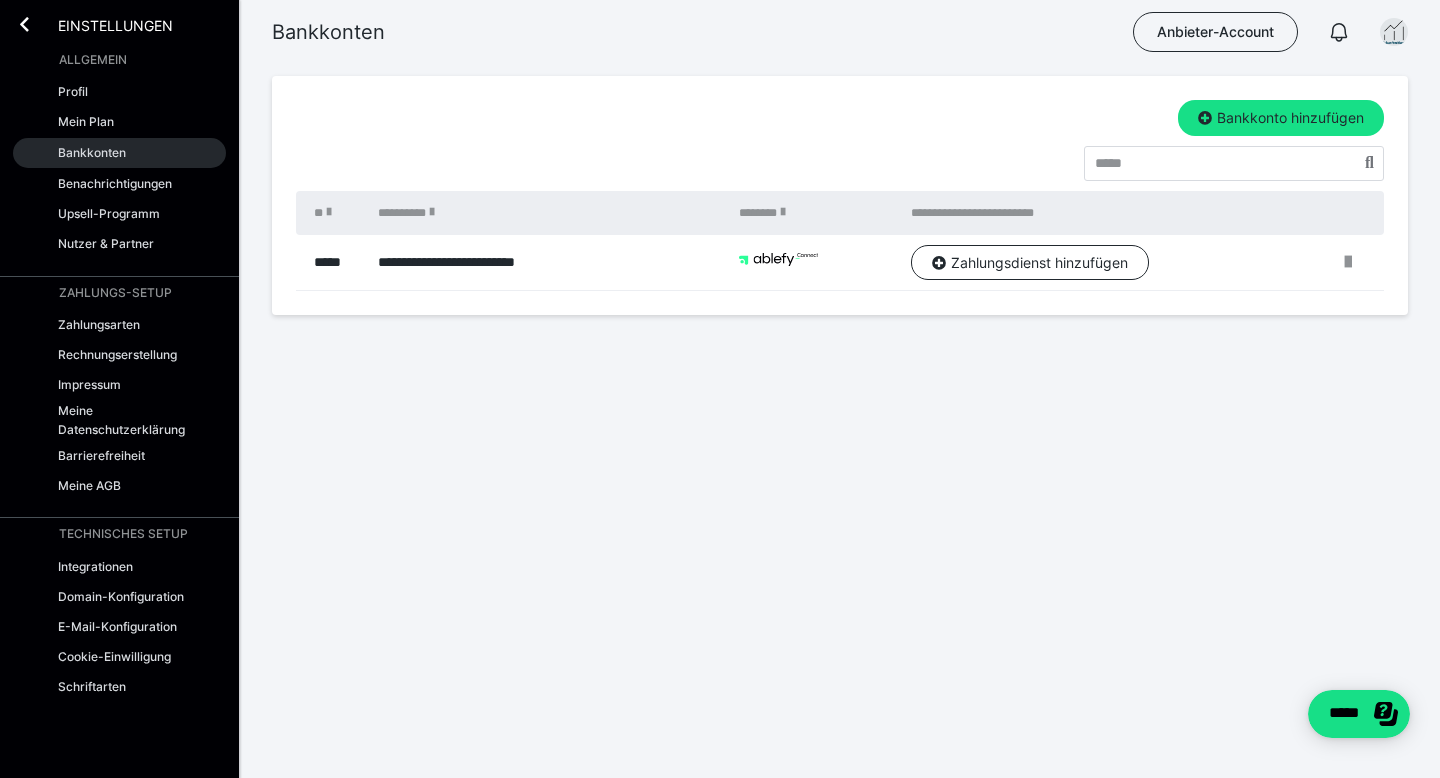 click on "Bankkonten" at bounding box center (119, 153) 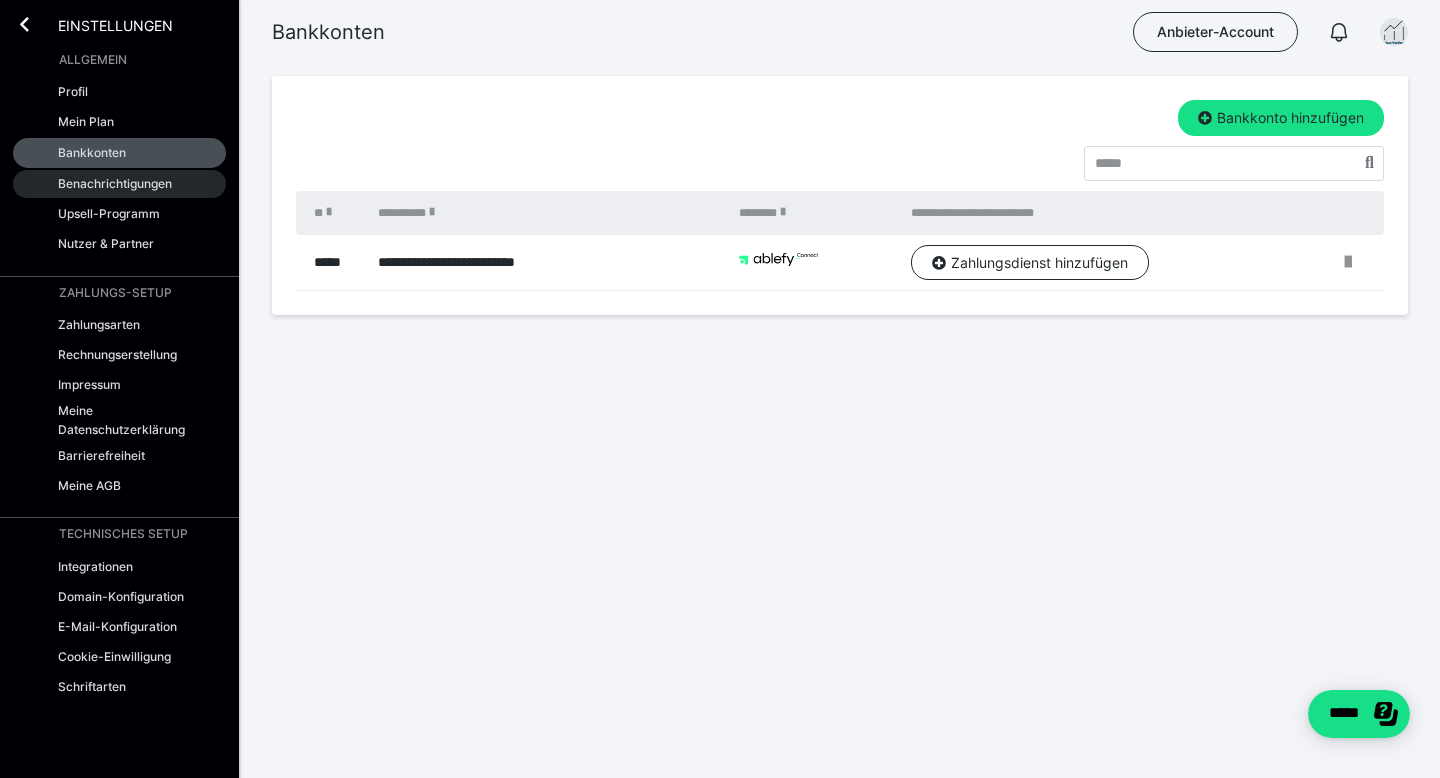 click on "Benachrichtigungen" at bounding box center (119, 184) 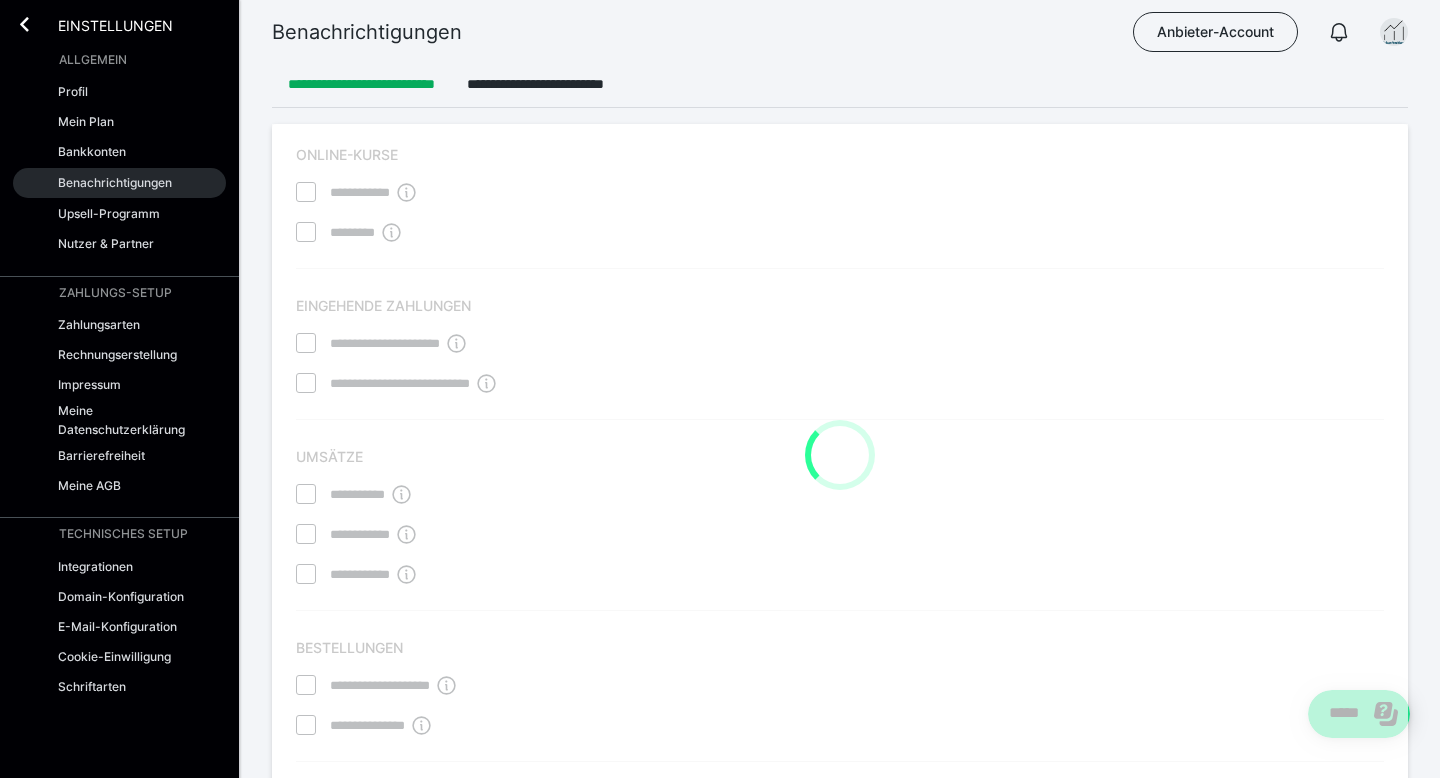 checkbox on "****" 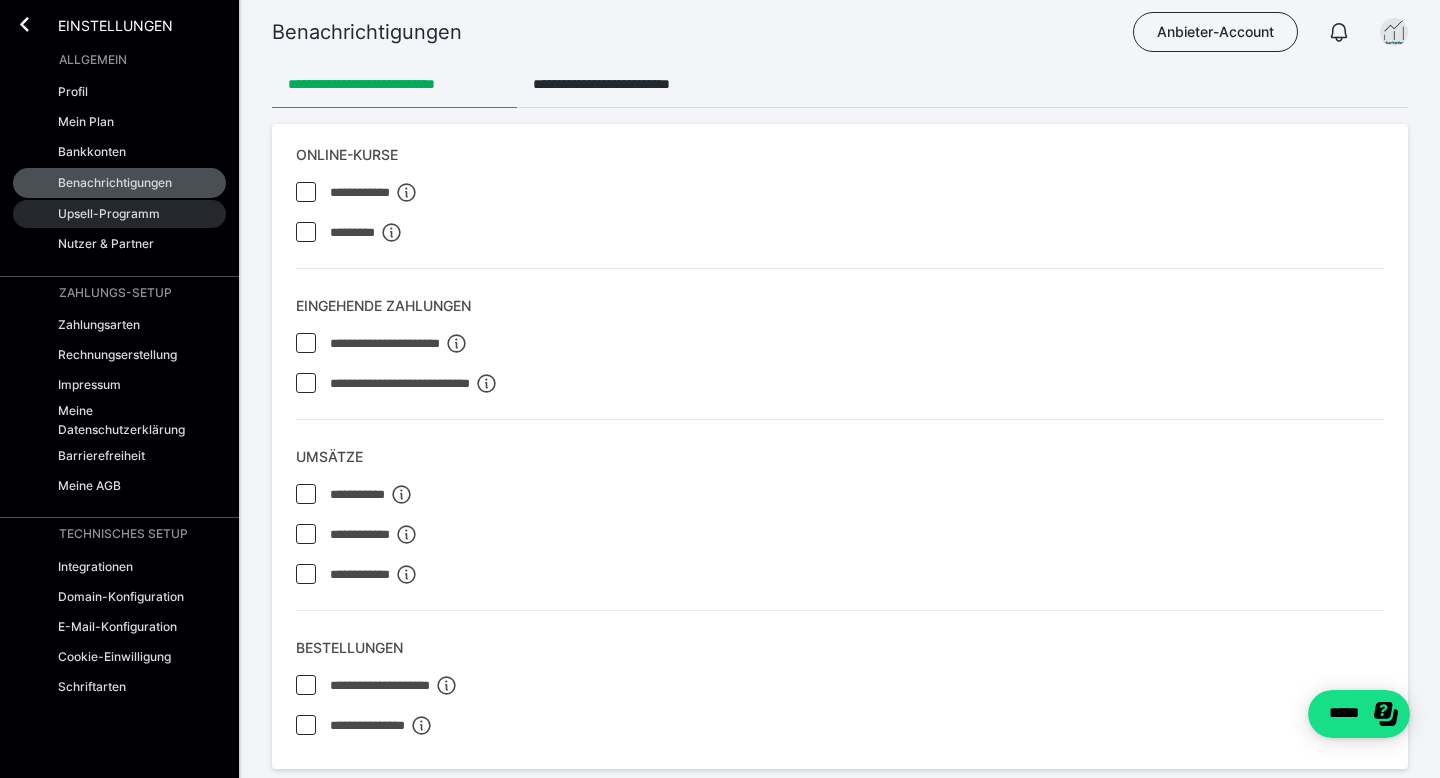 click on "Upsell-Programm" at bounding box center [119, 214] 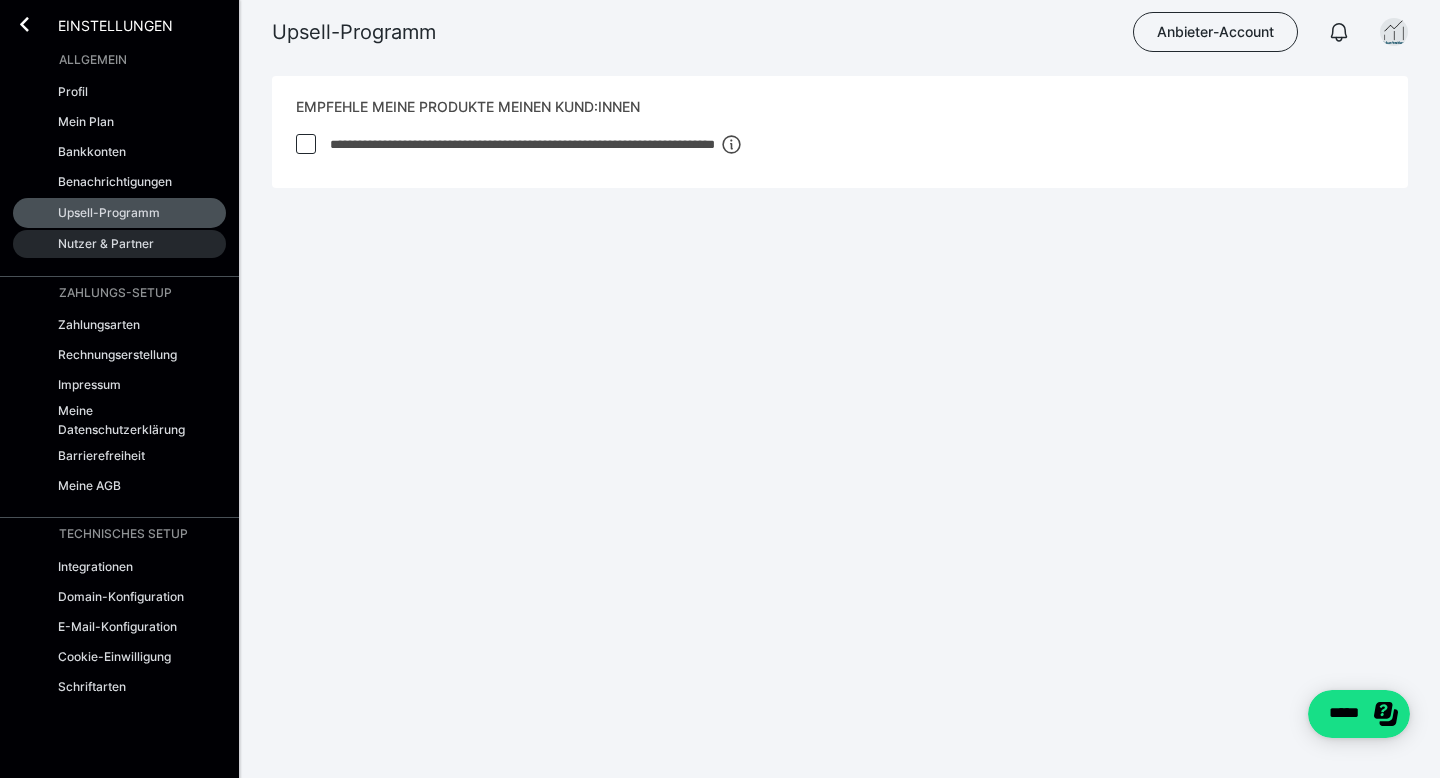click on "Nutzer & Partner" at bounding box center (119, 244) 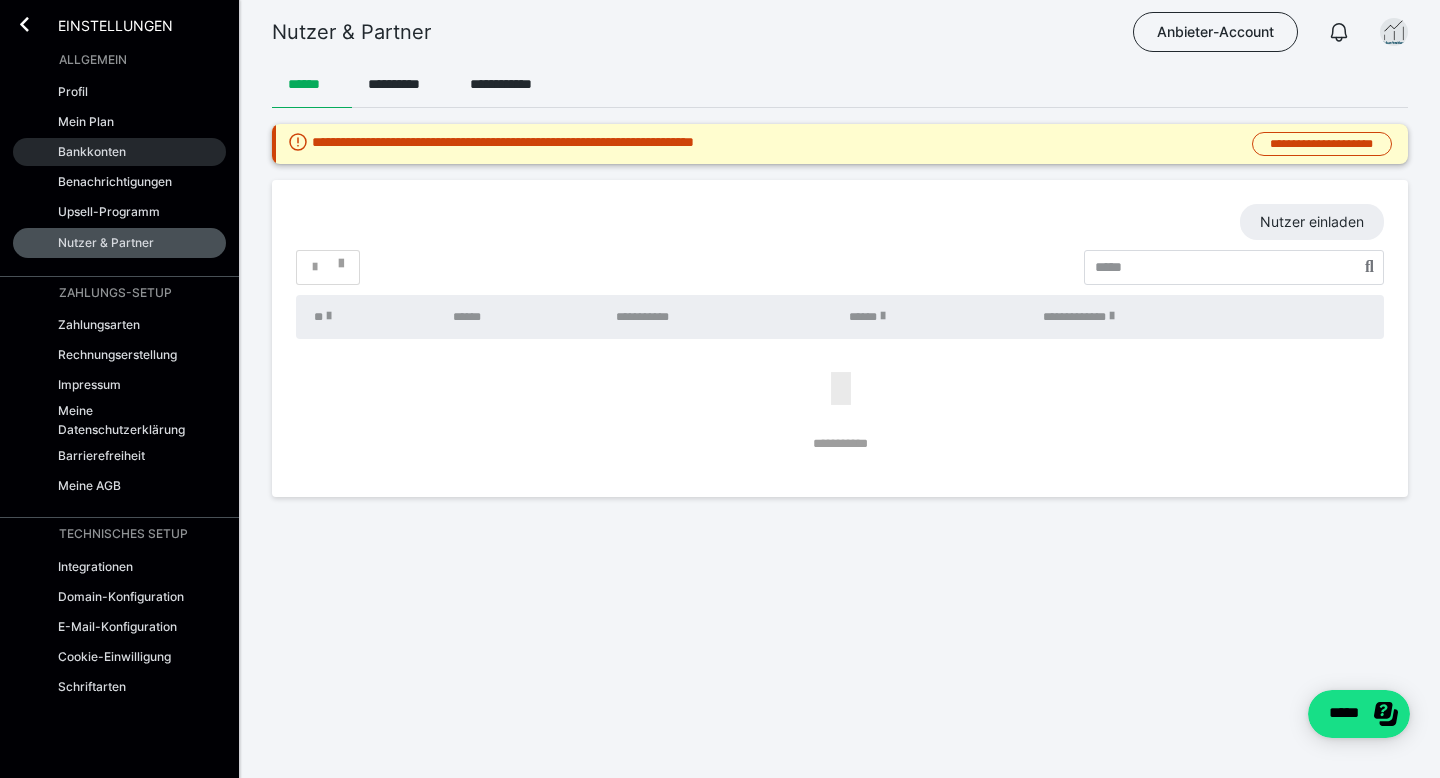 click on "Bankkonten" at bounding box center (119, 152) 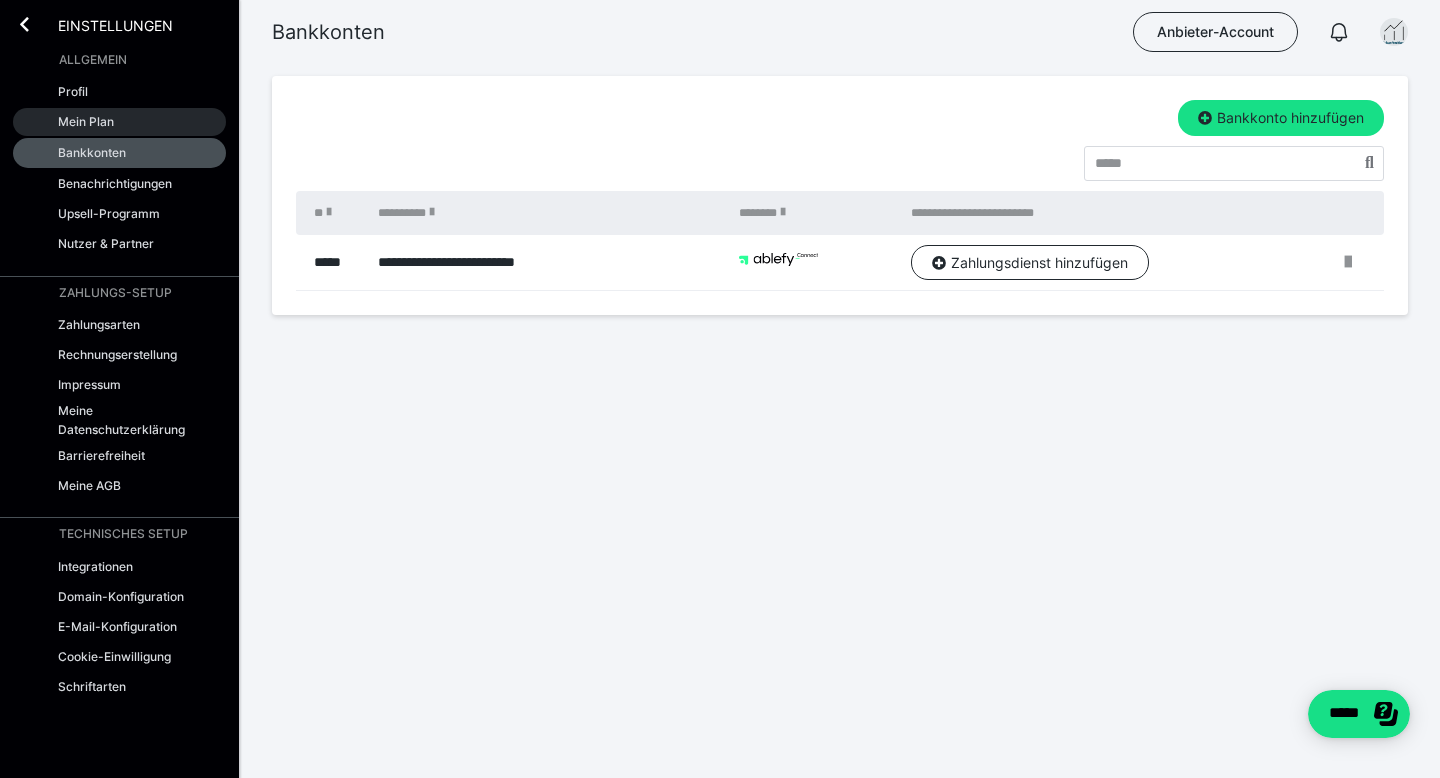 click on "Mein Plan" at bounding box center [119, 122] 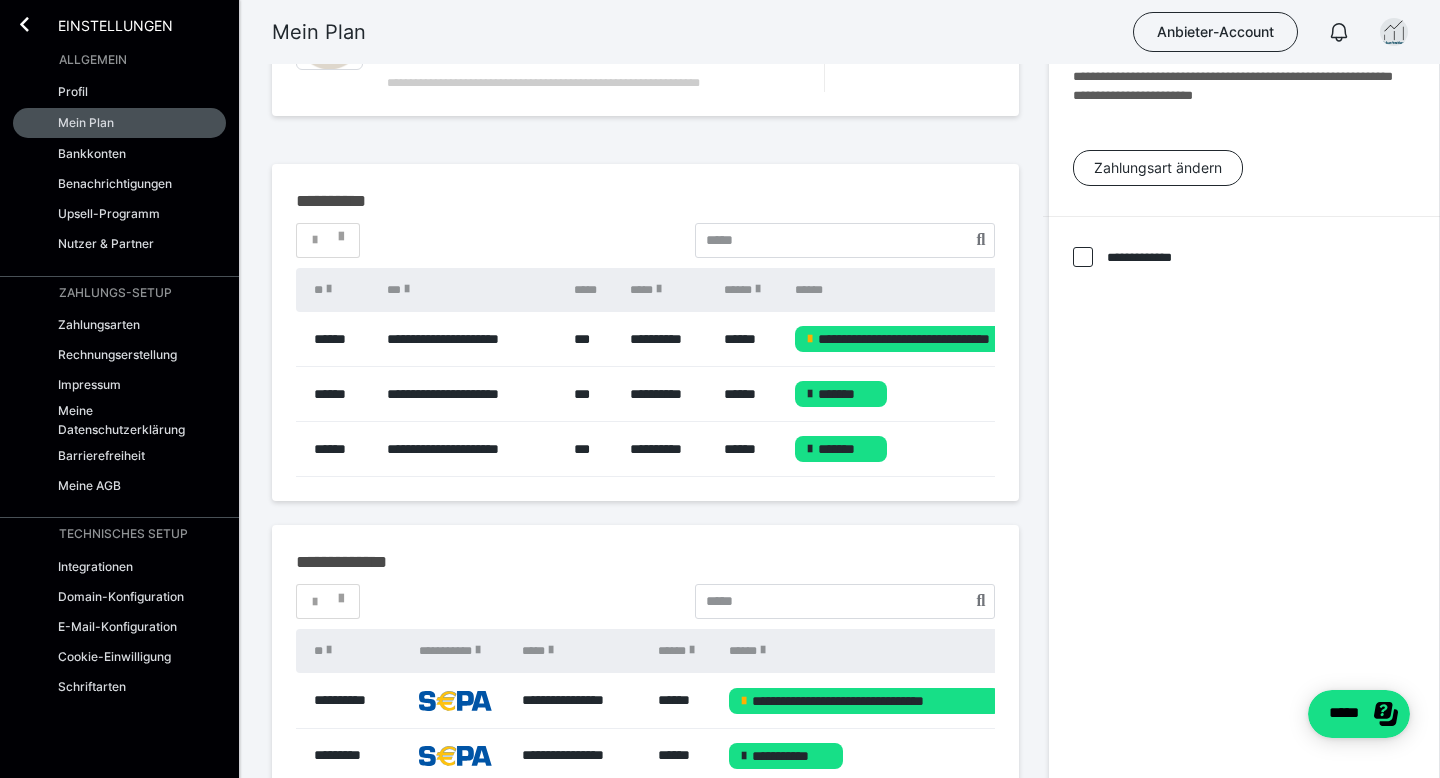 scroll, scrollTop: 447, scrollLeft: 0, axis: vertical 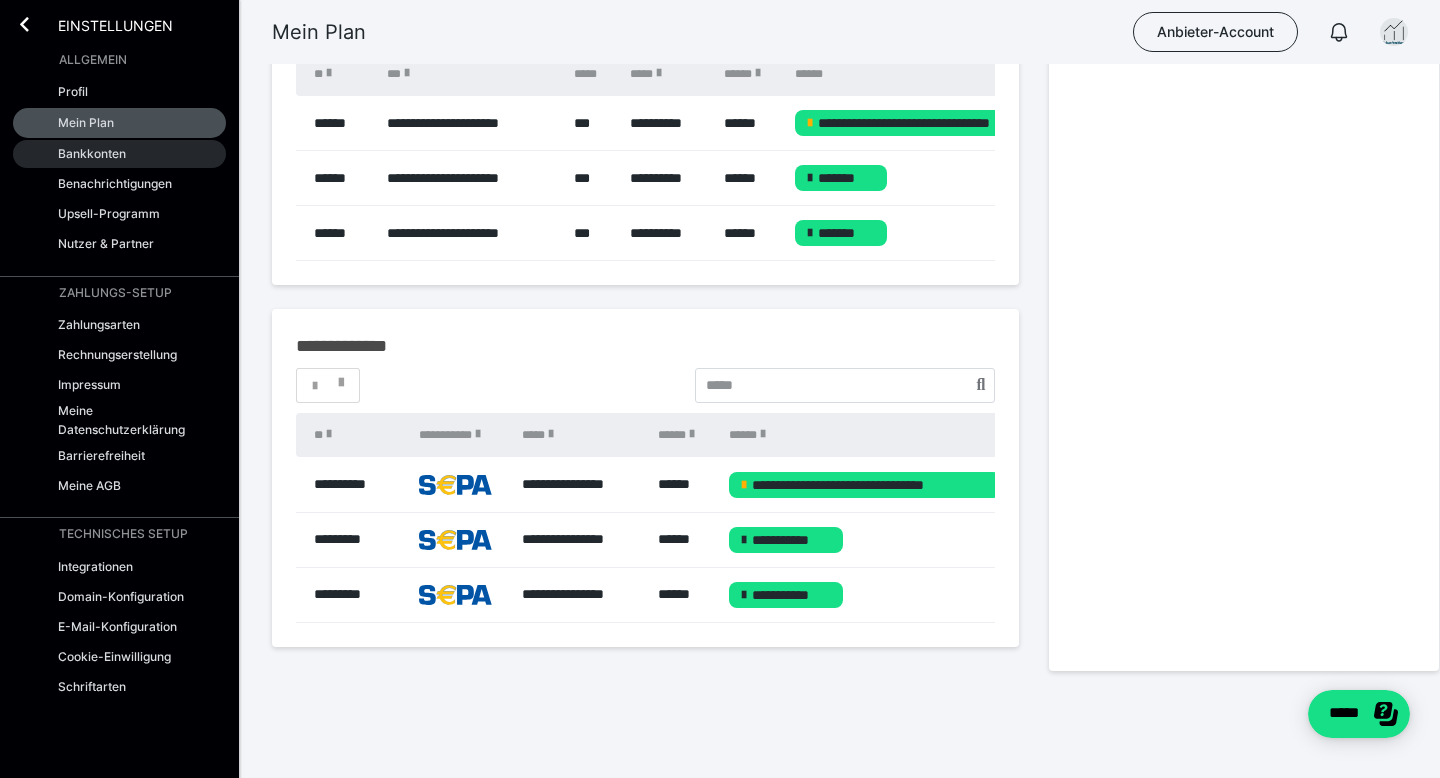 click on "Bankkonten" at bounding box center [92, 153] 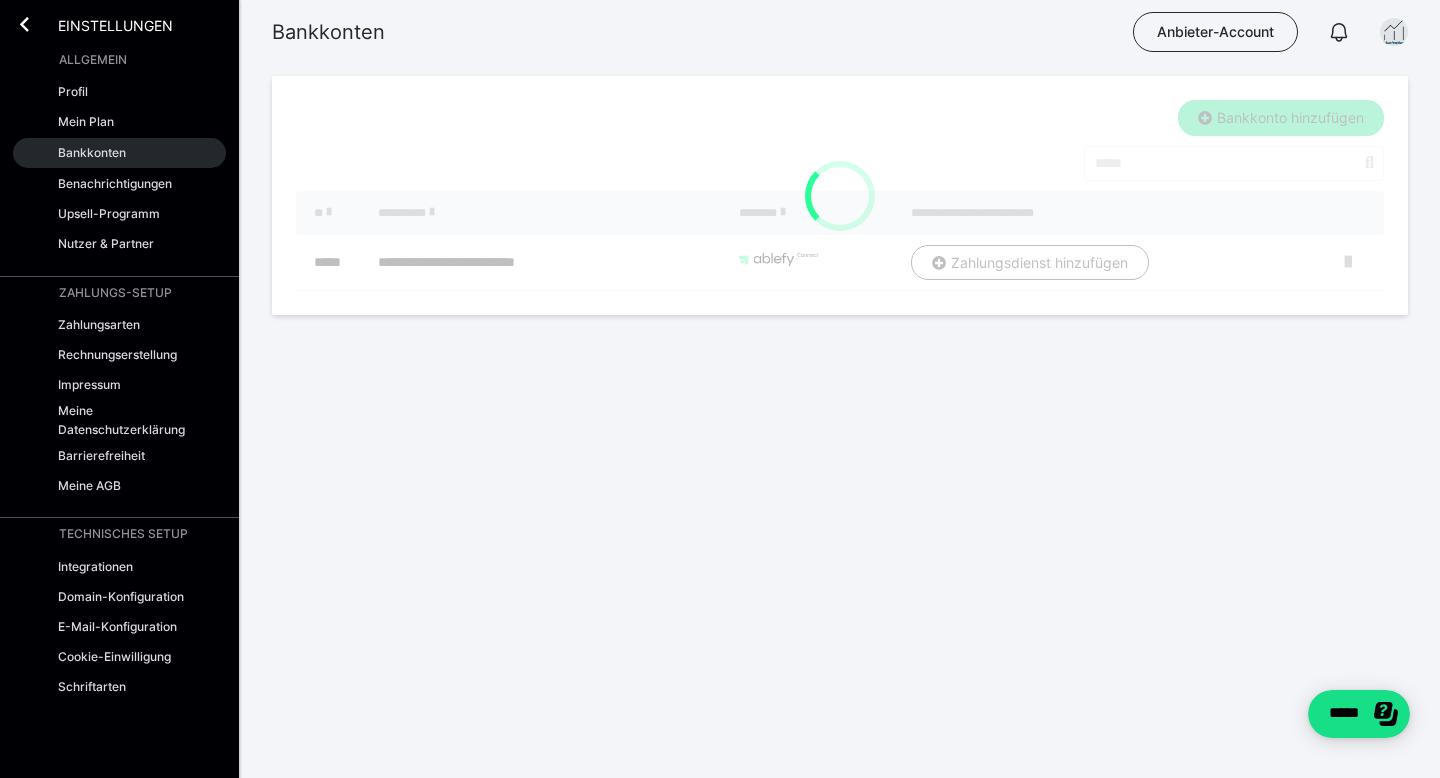 scroll, scrollTop: 0, scrollLeft: 0, axis: both 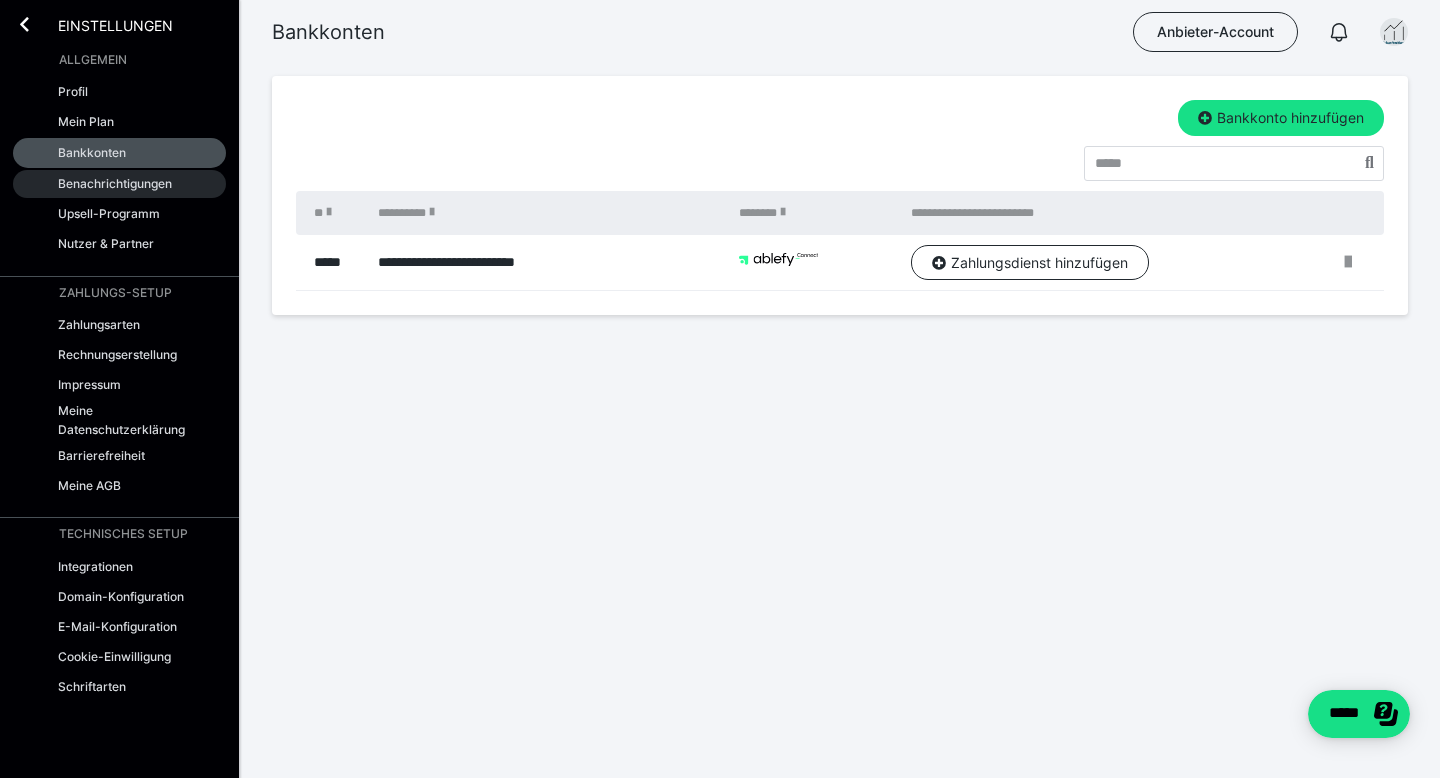 click on "Benachrichtigungen" at bounding box center (115, 183) 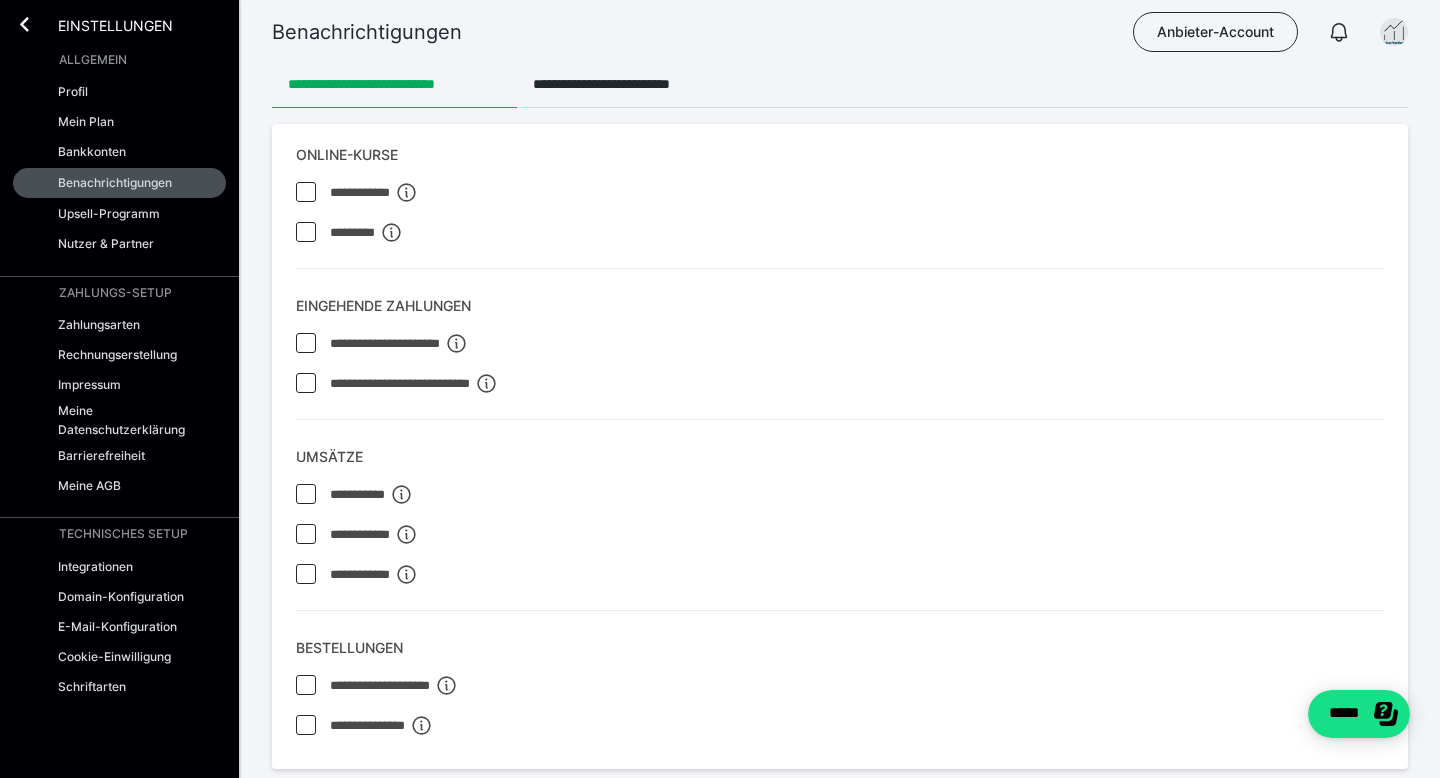 click on "Profil Mein Plan Bankkonten Benachrichtigungen Upsell-Programm Nutzer & Partner" at bounding box center [119, 168] 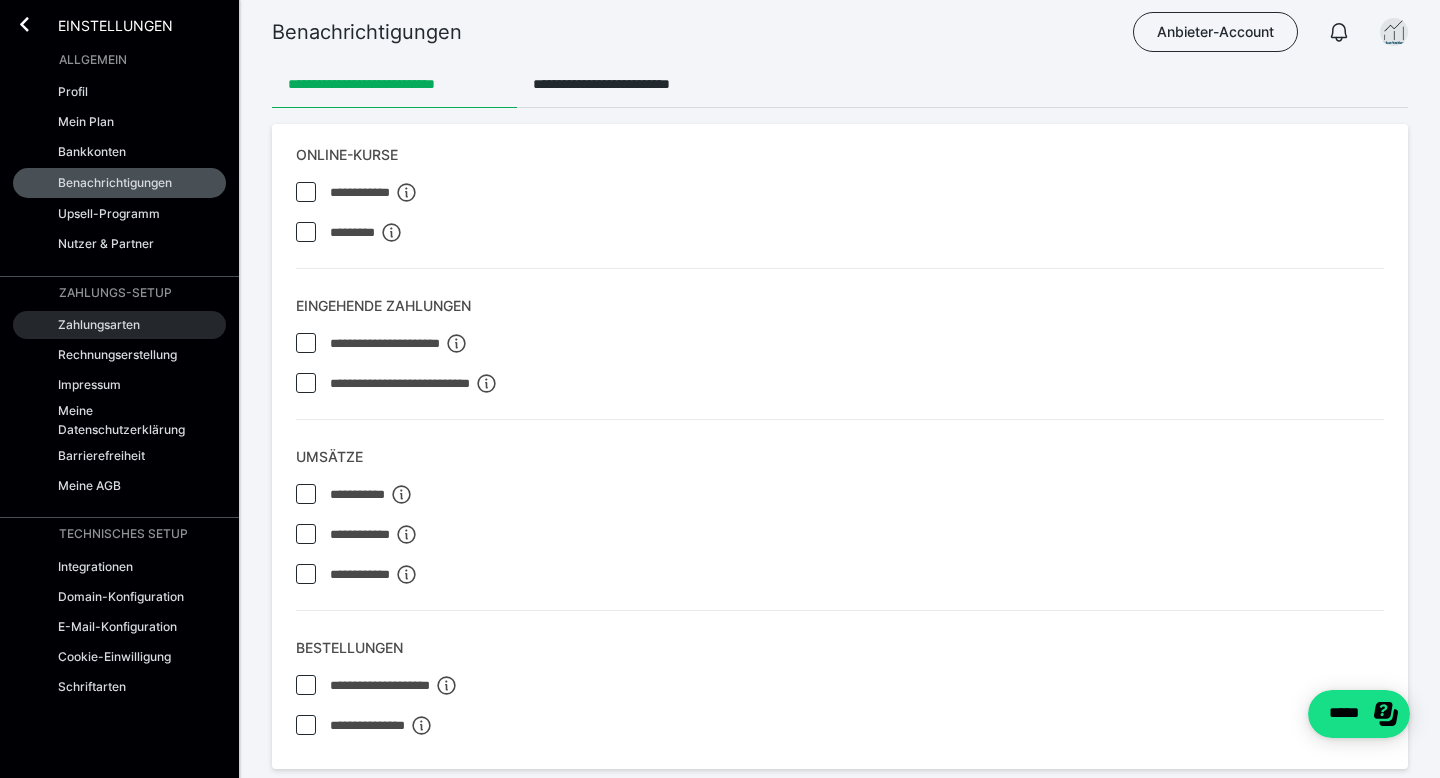 click on "Zahlungsarten" at bounding box center (99, 324) 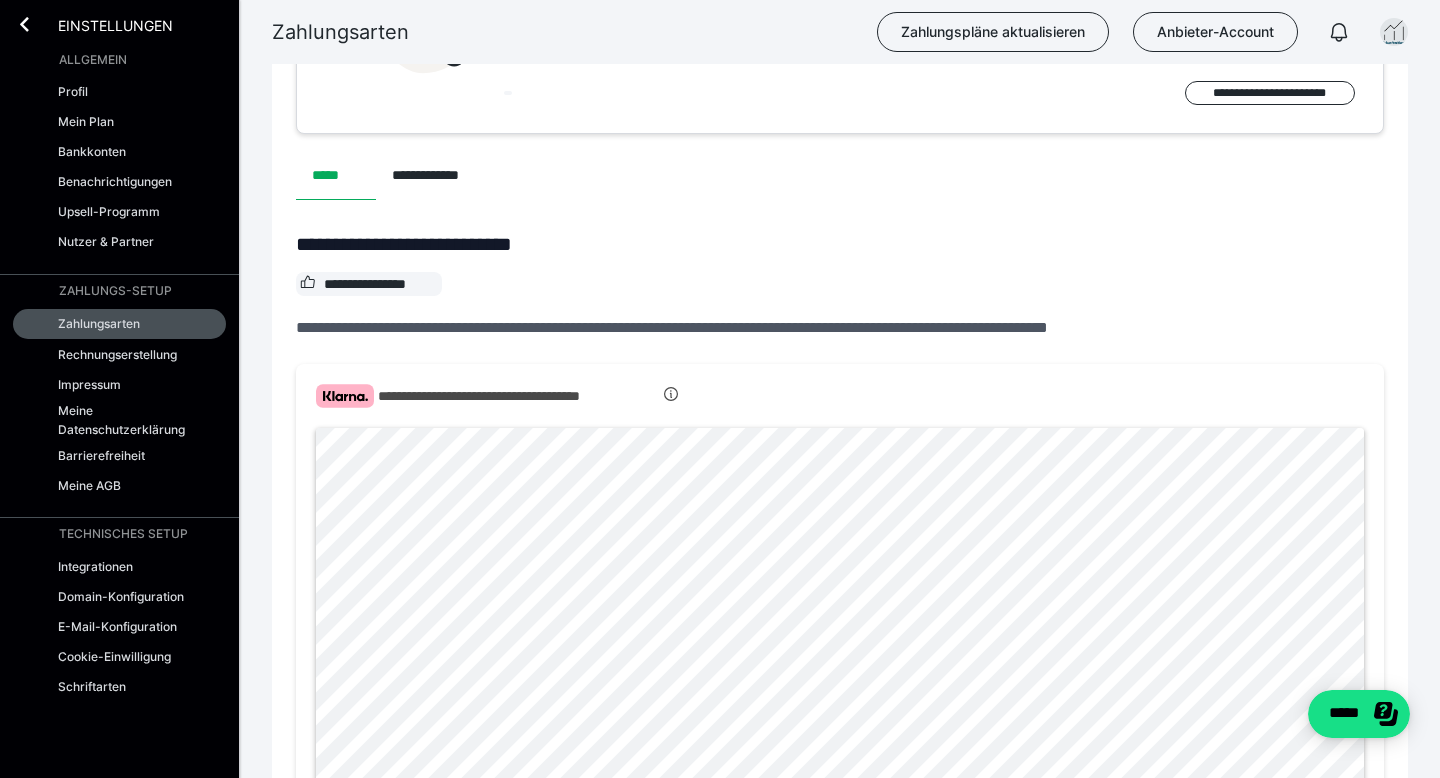 scroll, scrollTop: 557, scrollLeft: 0, axis: vertical 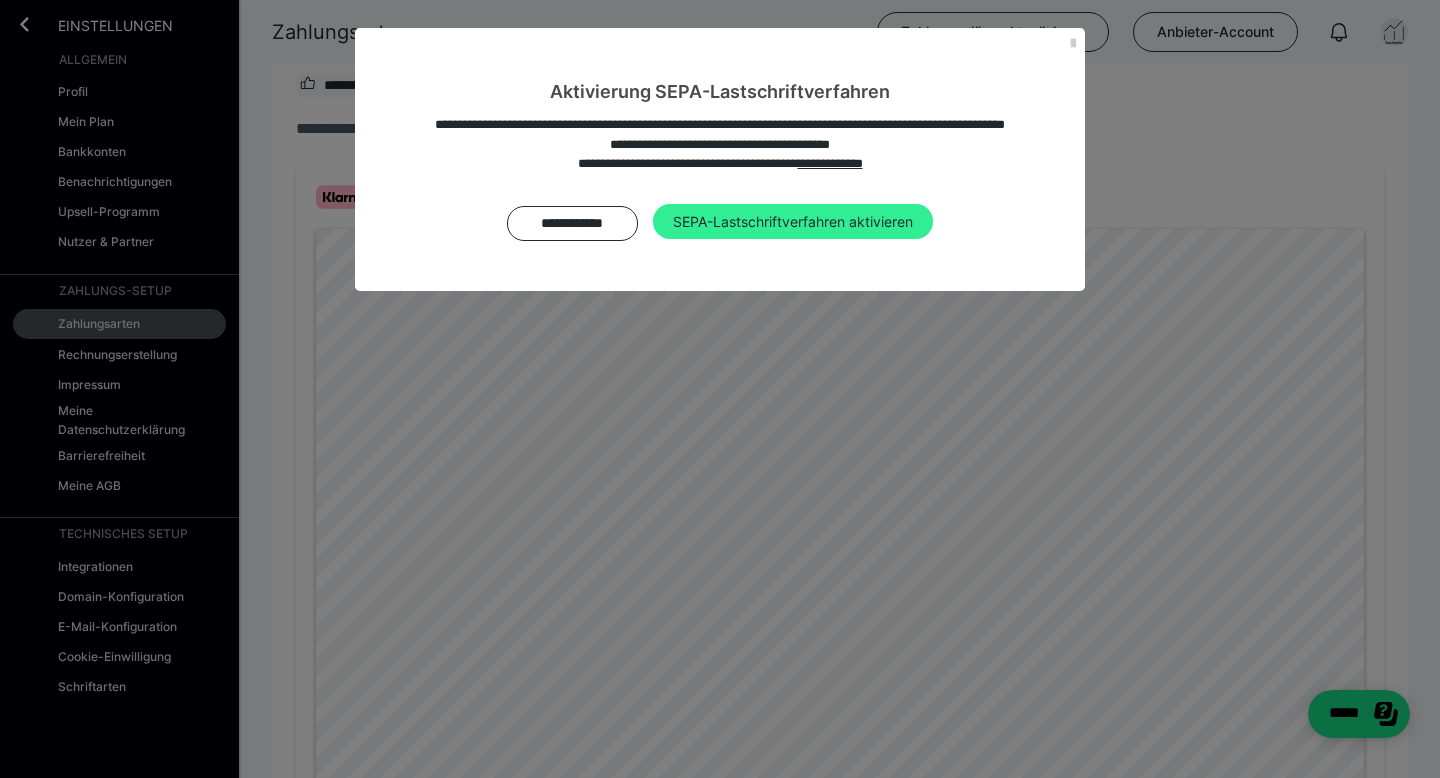 click on "SEPA-Lastschriftverfahren aktivieren" at bounding box center [793, 222] 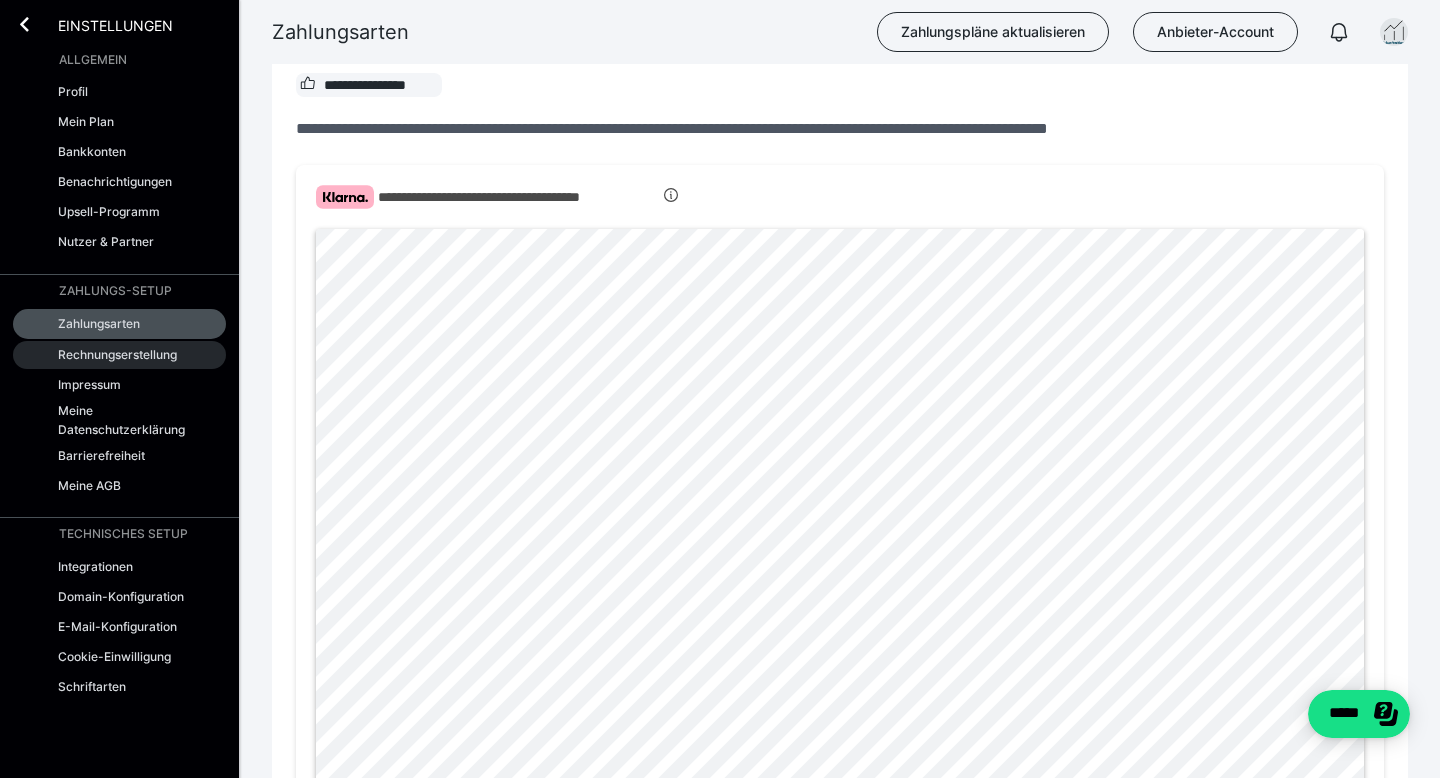 click on "Rechnungserstellung" at bounding box center (117, 354) 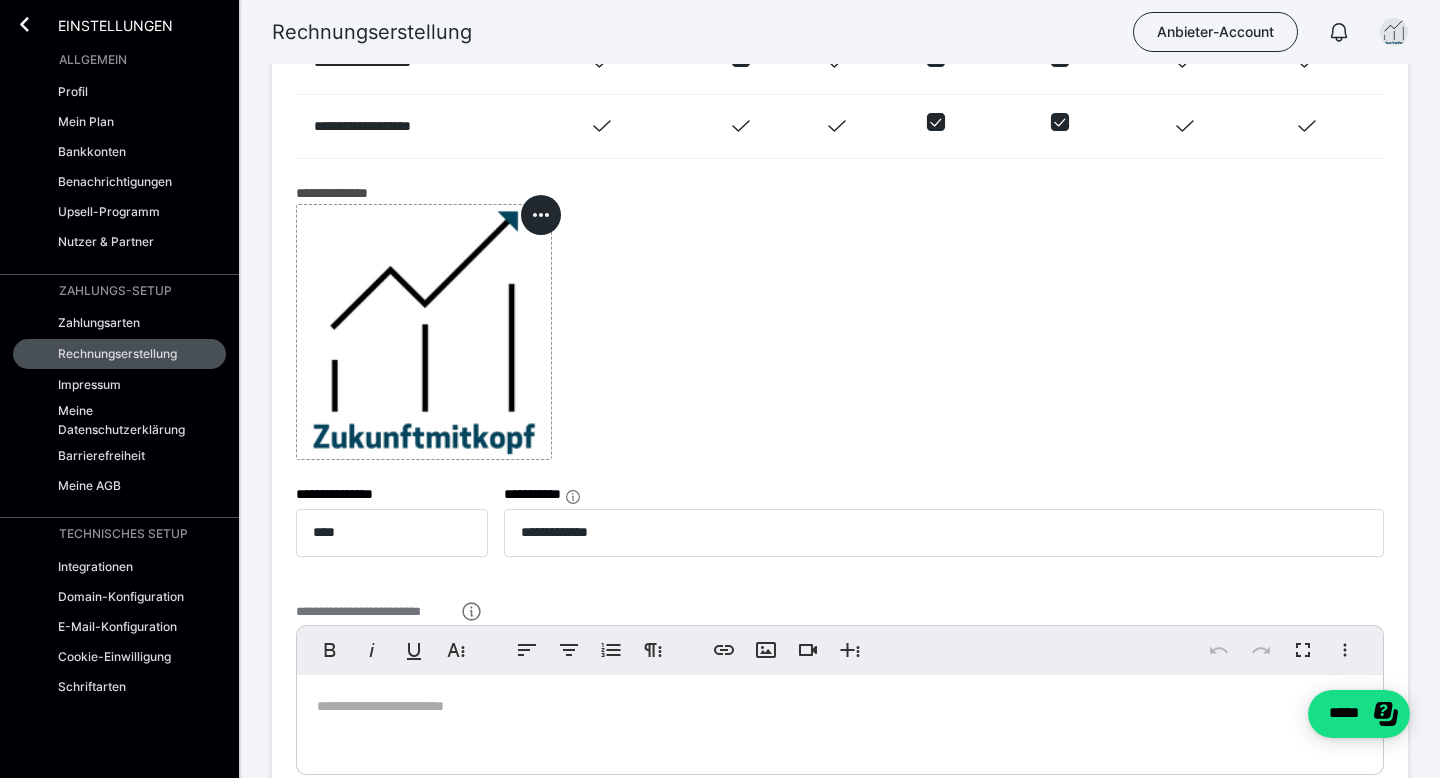 scroll, scrollTop: 648, scrollLeft: 0, axis: vertical 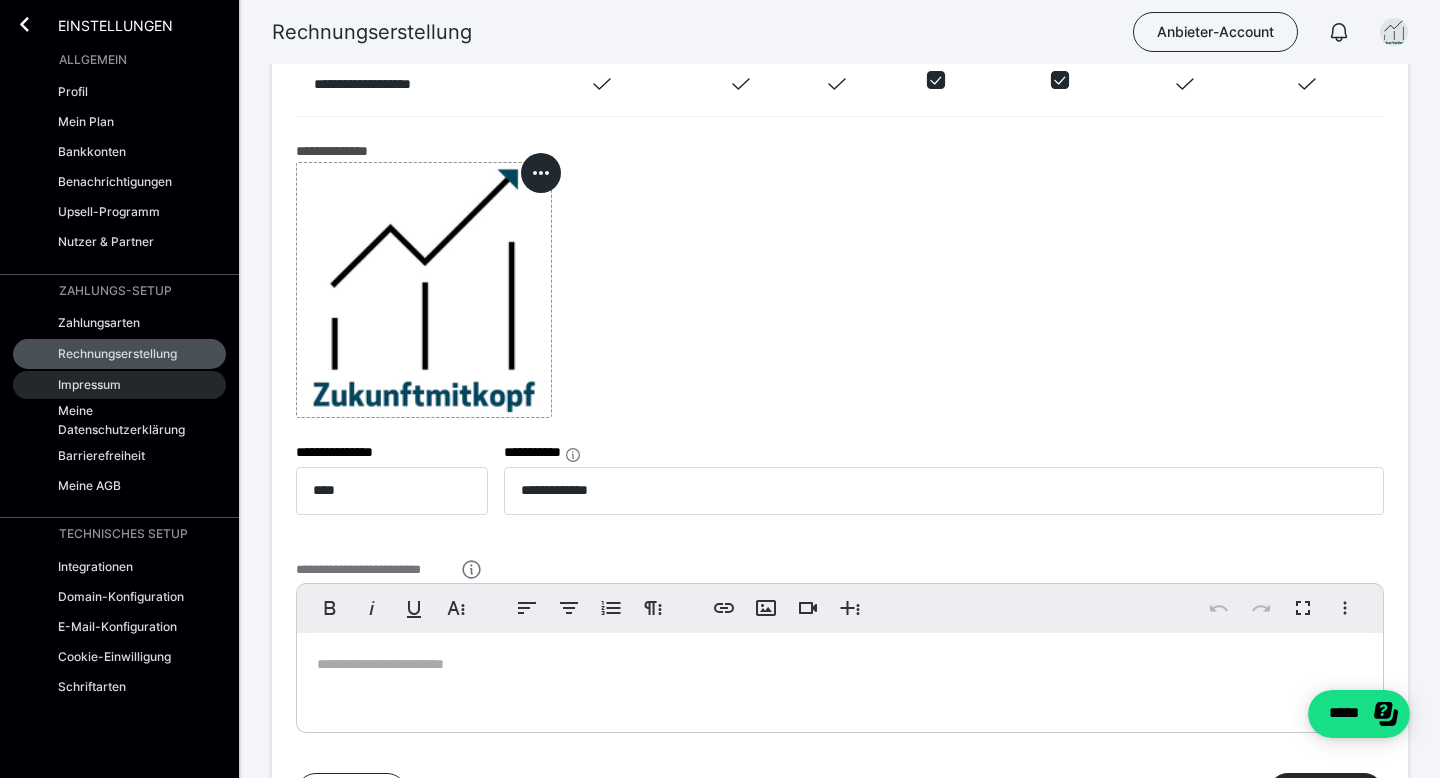 click on "Impressum" at bounding box center (89, 384) 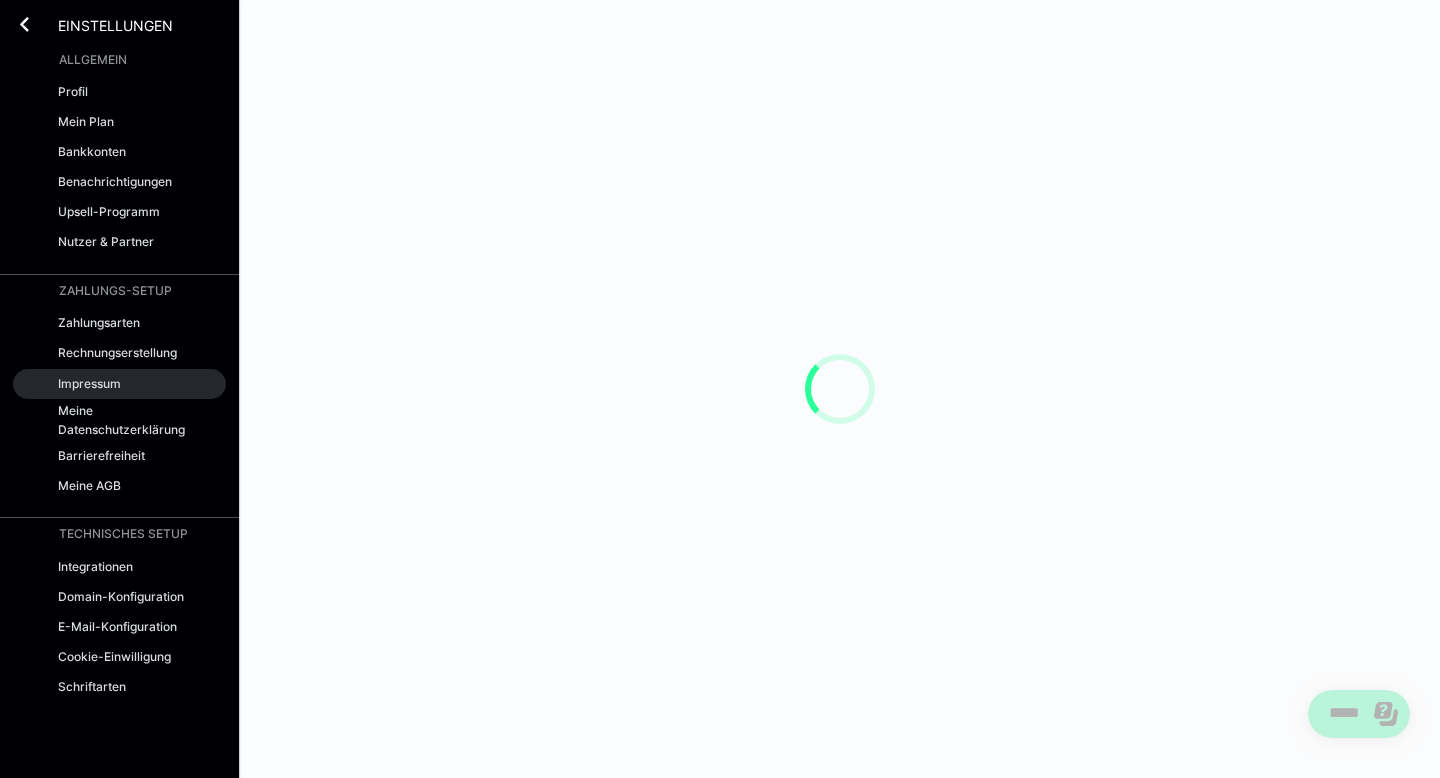 scroll, scrollTop: 0, scrollLeft: 0, axis: both 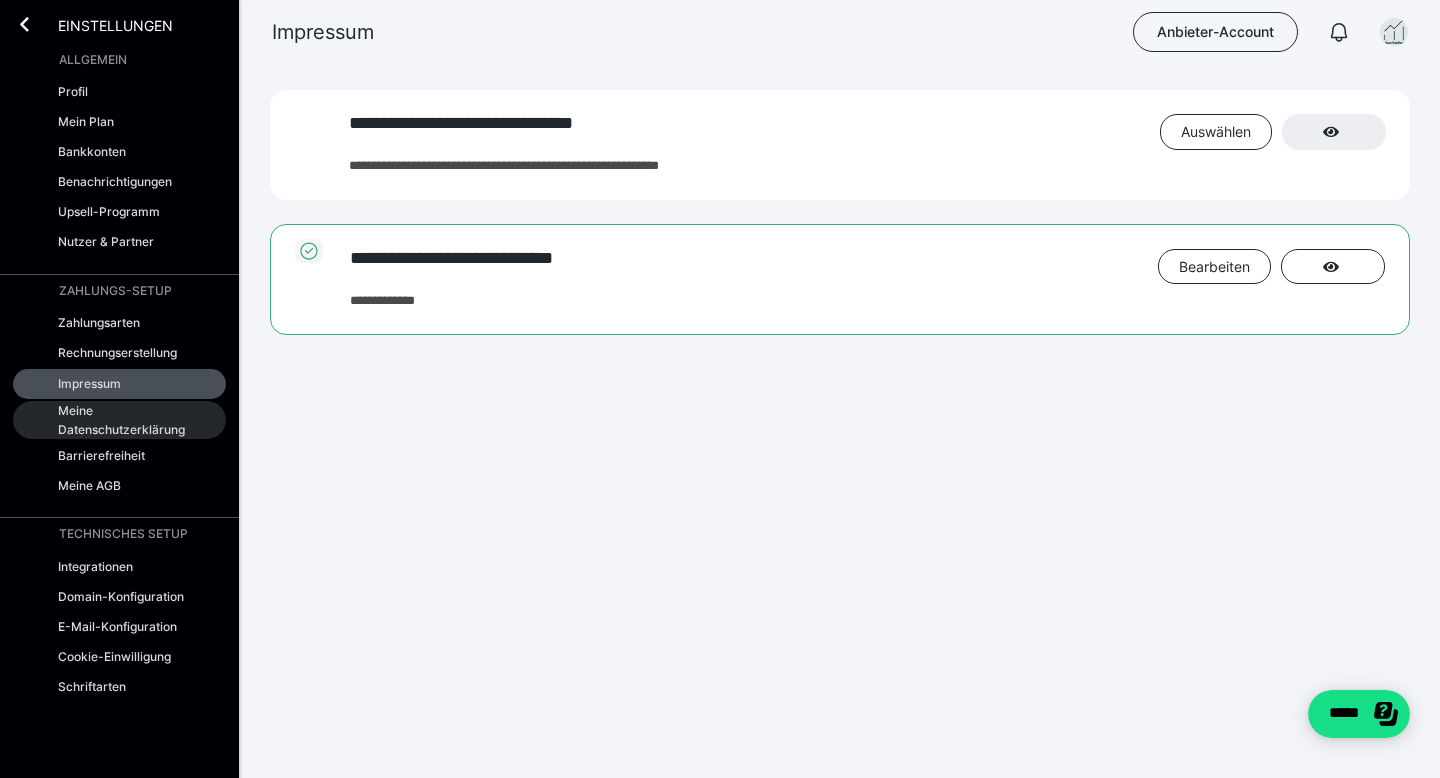 click on "Meine Datenschutzerklärung" at bounding box center (125, 420) 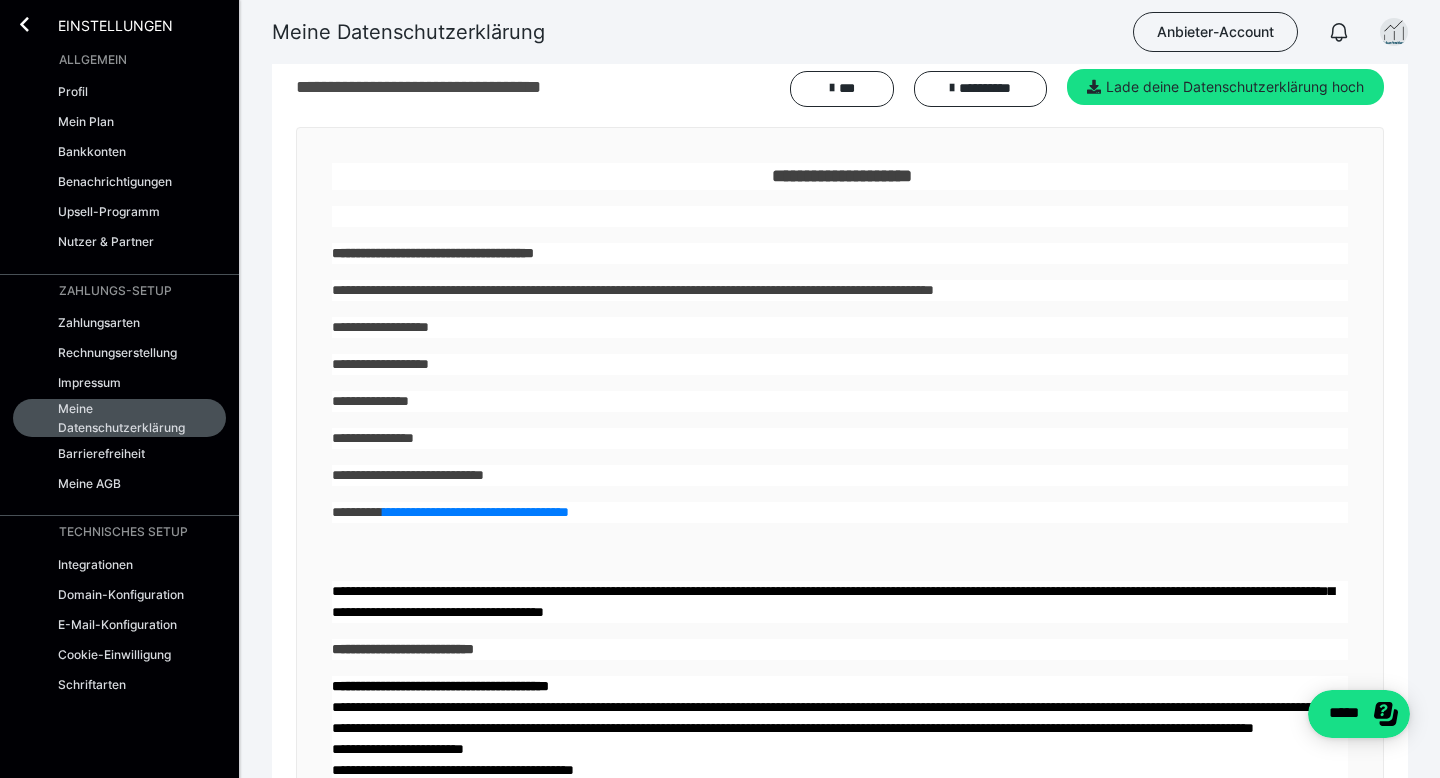 scroll, scrollTop: 0, scrollLeft: 0, axis: both 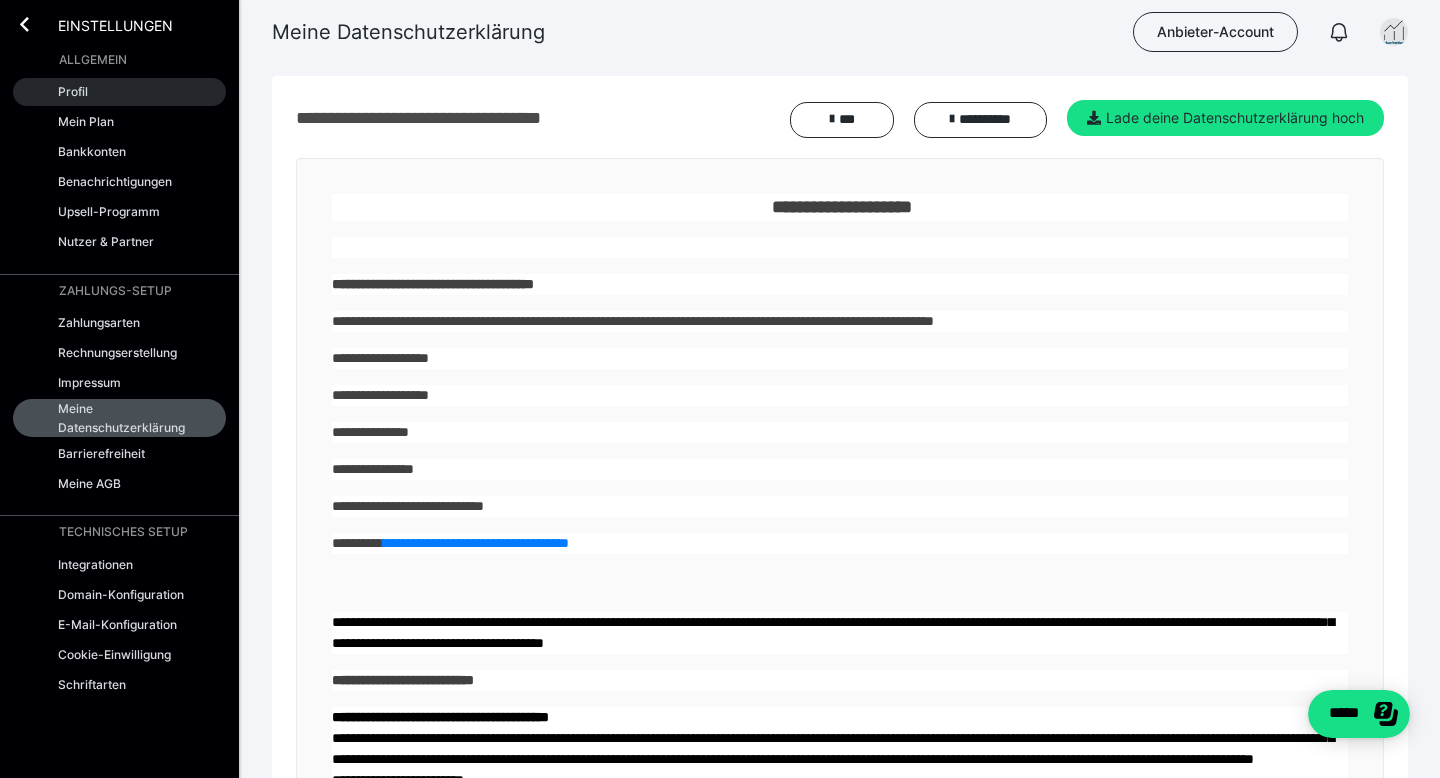 click on "Profil" at bounding box center (73, 91) 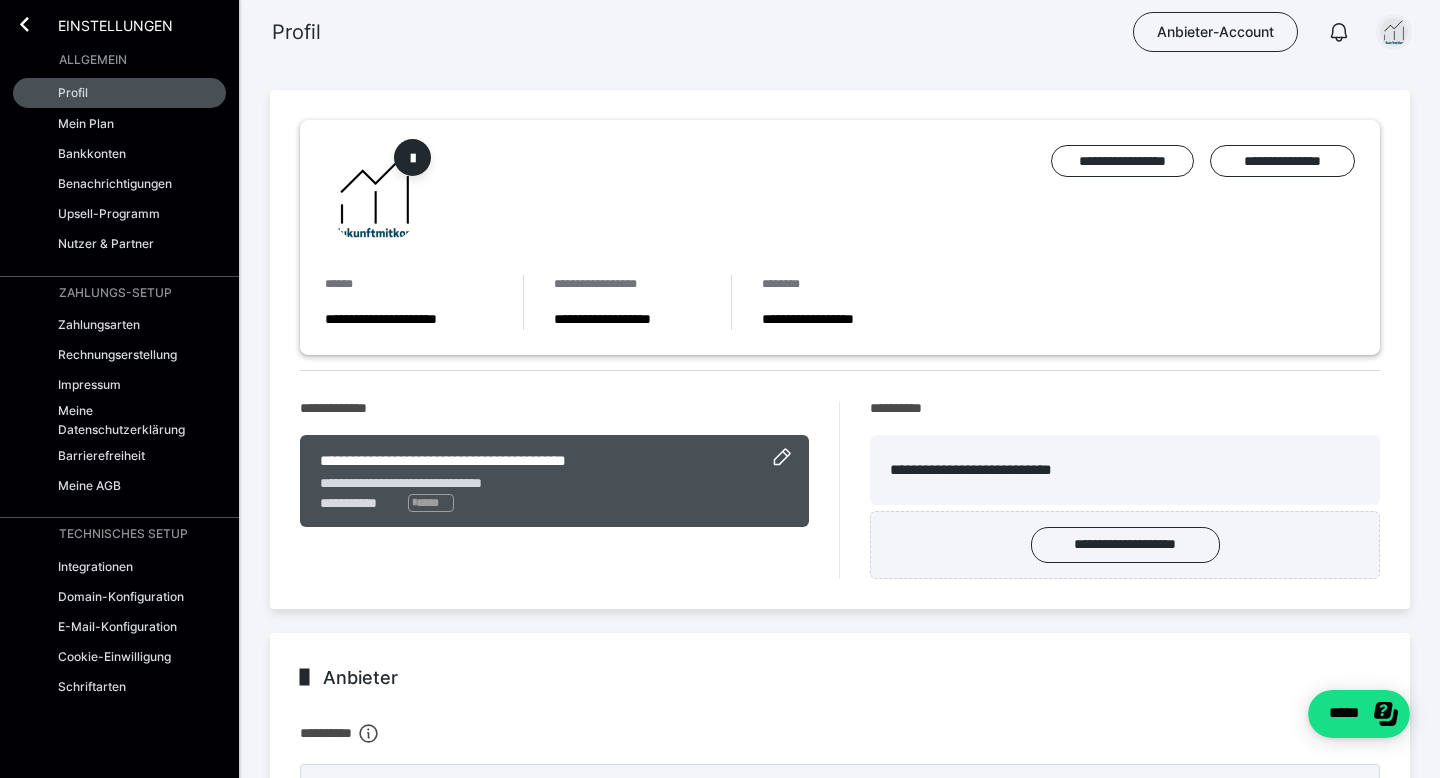 click at bounding box center (1394, 32) 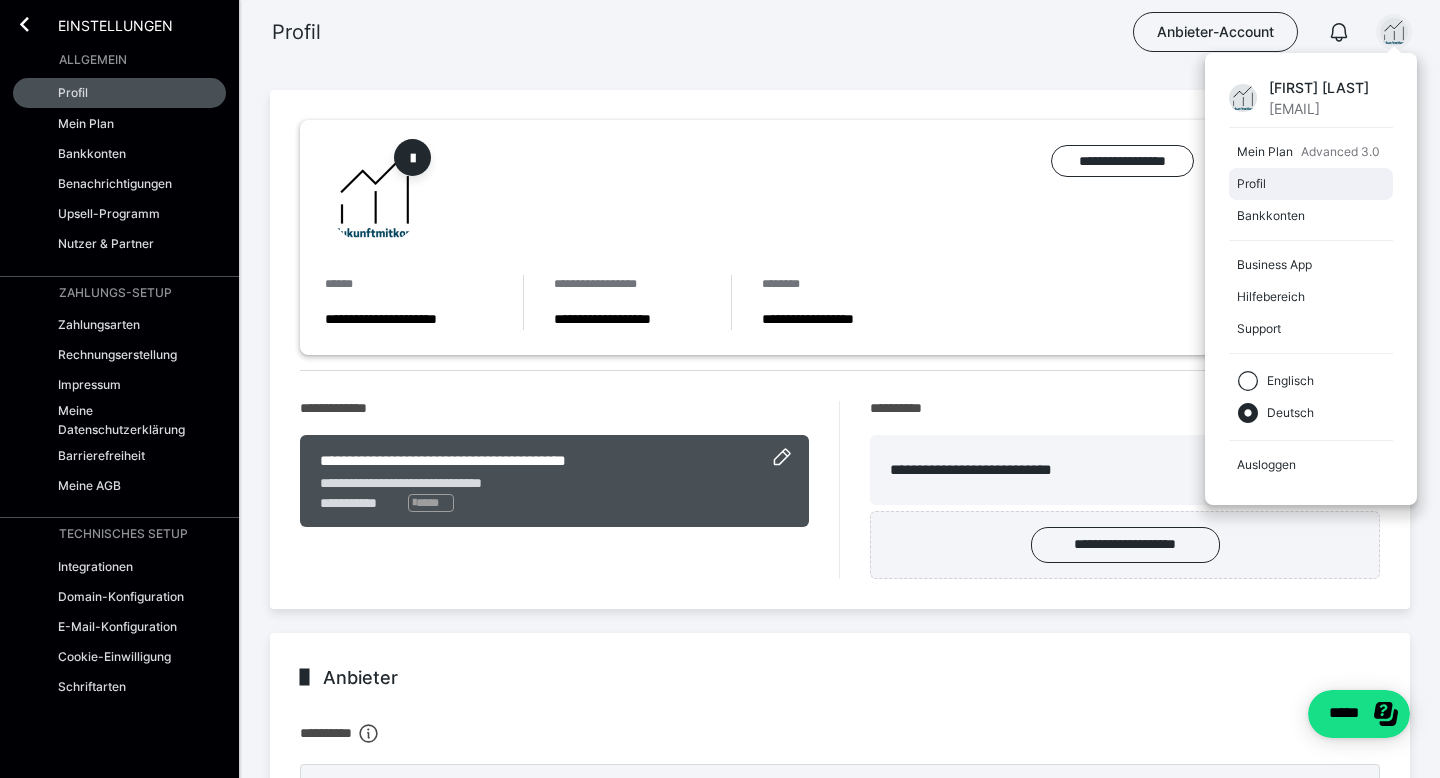 click on "Profil" at bounding box center (1307, 184) 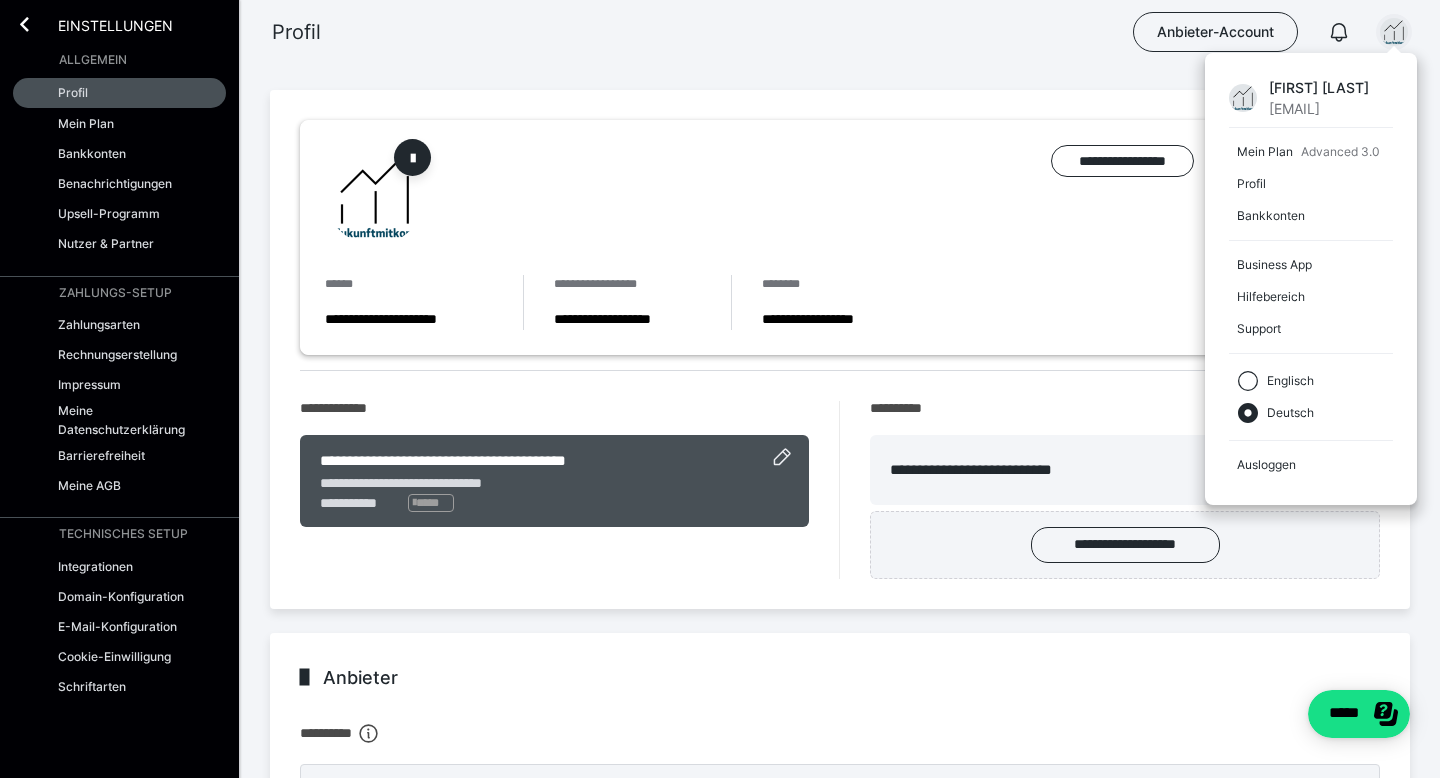click 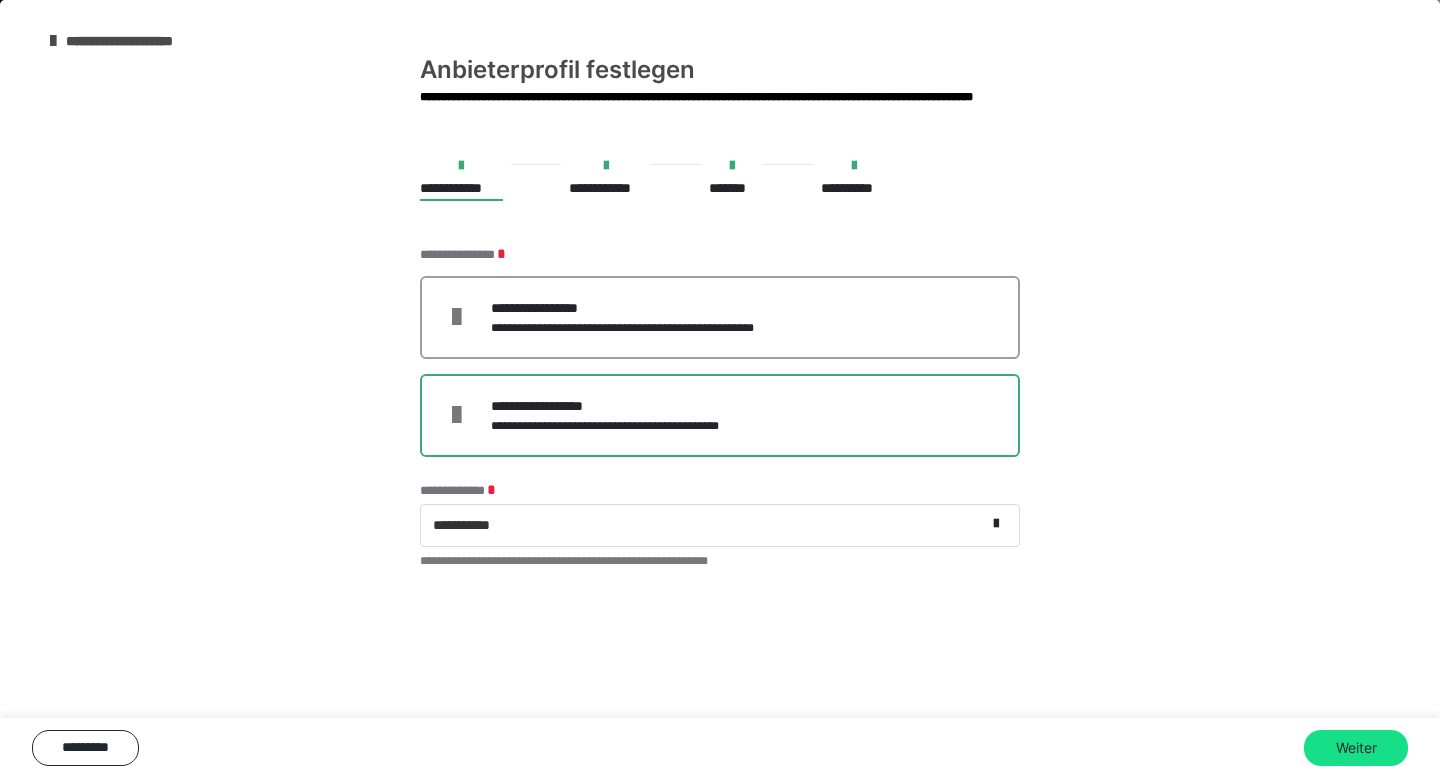 click on "********* Weiter" at bounding box center (720, 748) 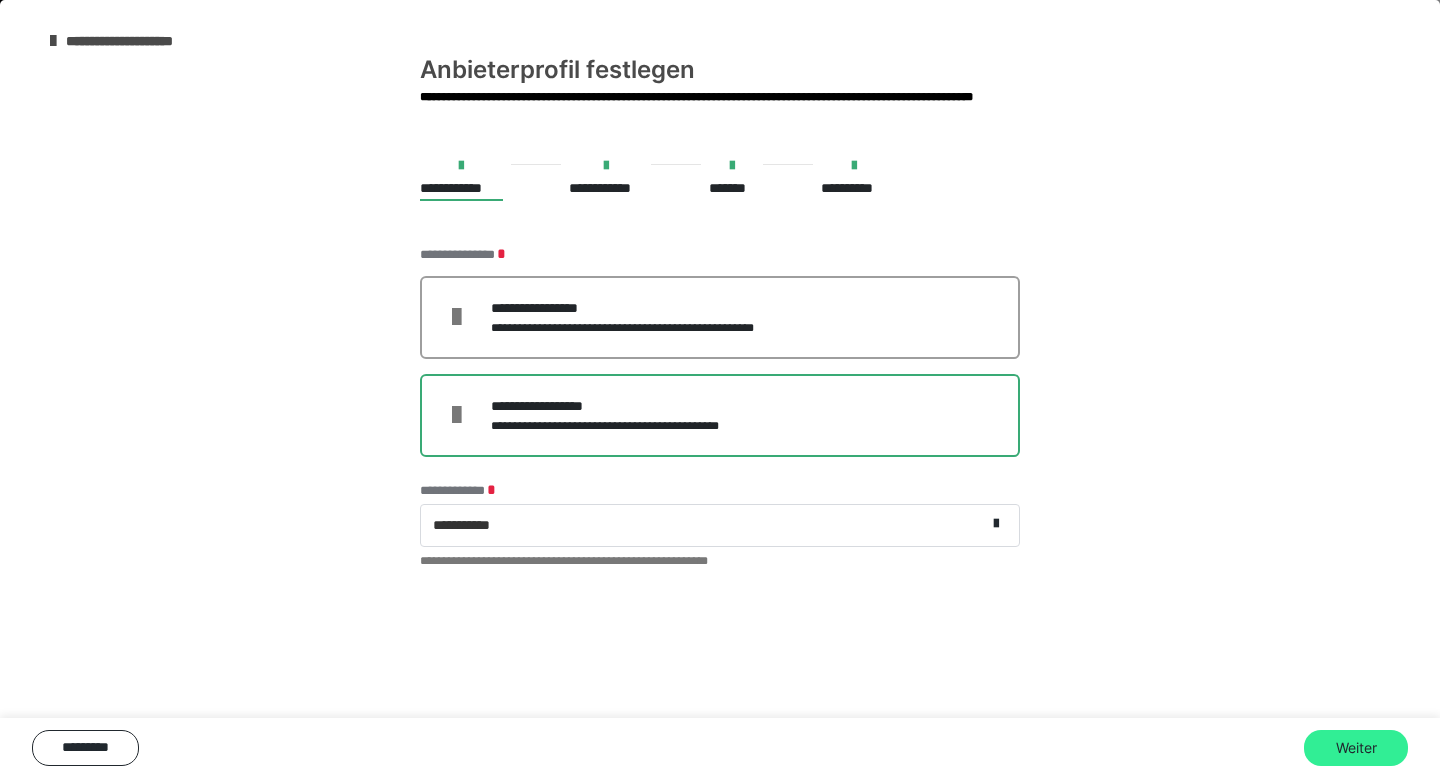 click on "Weiter" at bounding box center [1356, 748] 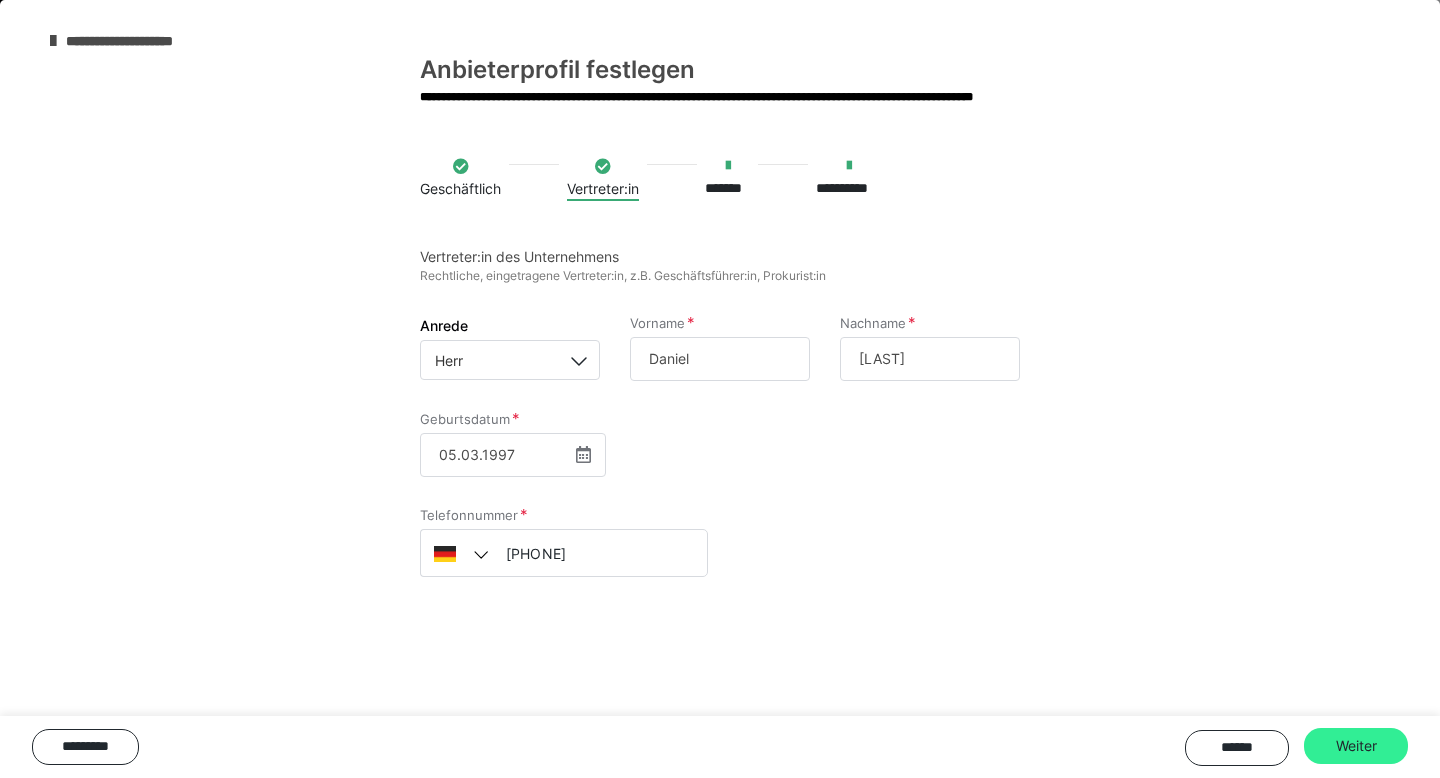 click on "Weiter" at bounding box center [1356, 746] 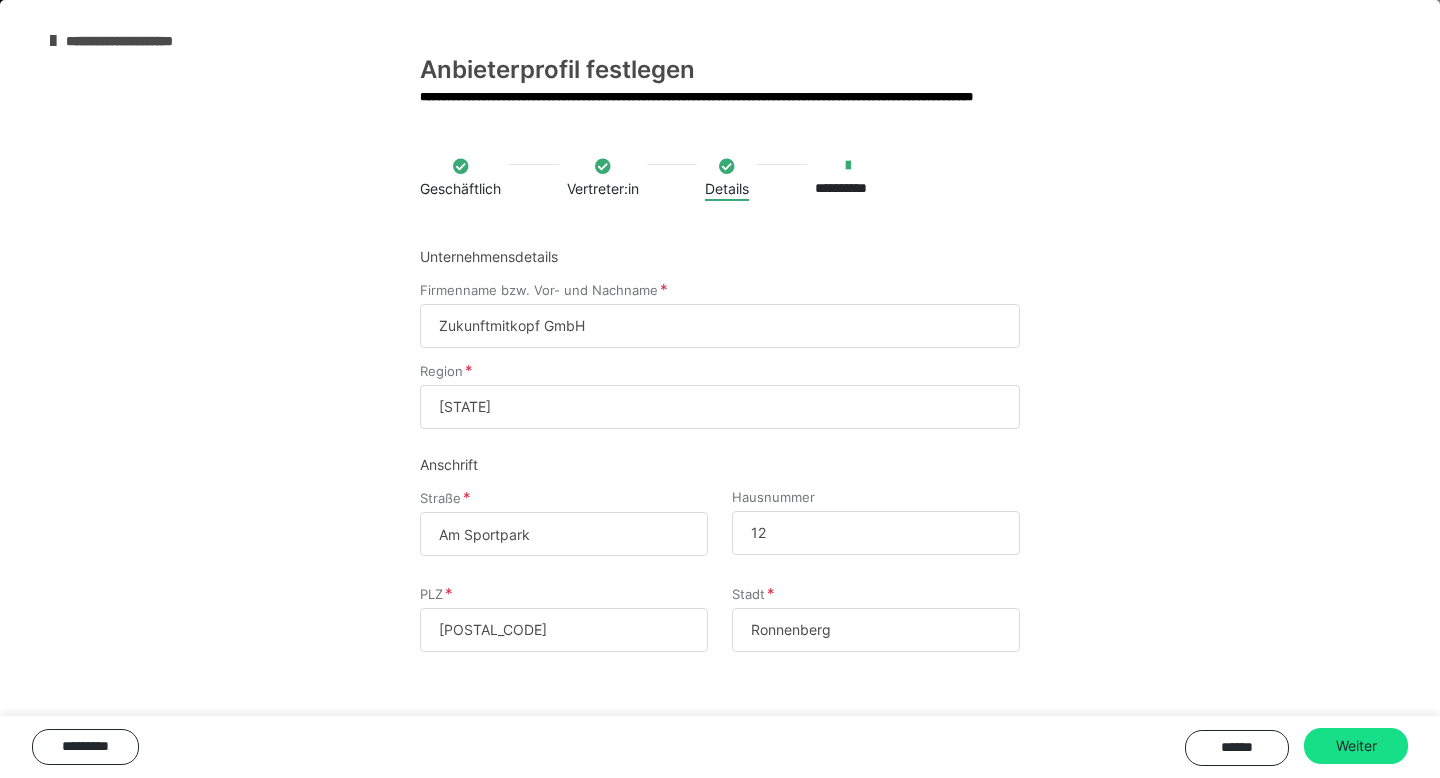 click on "Am Sportpark" at bounding box center (564, 534) 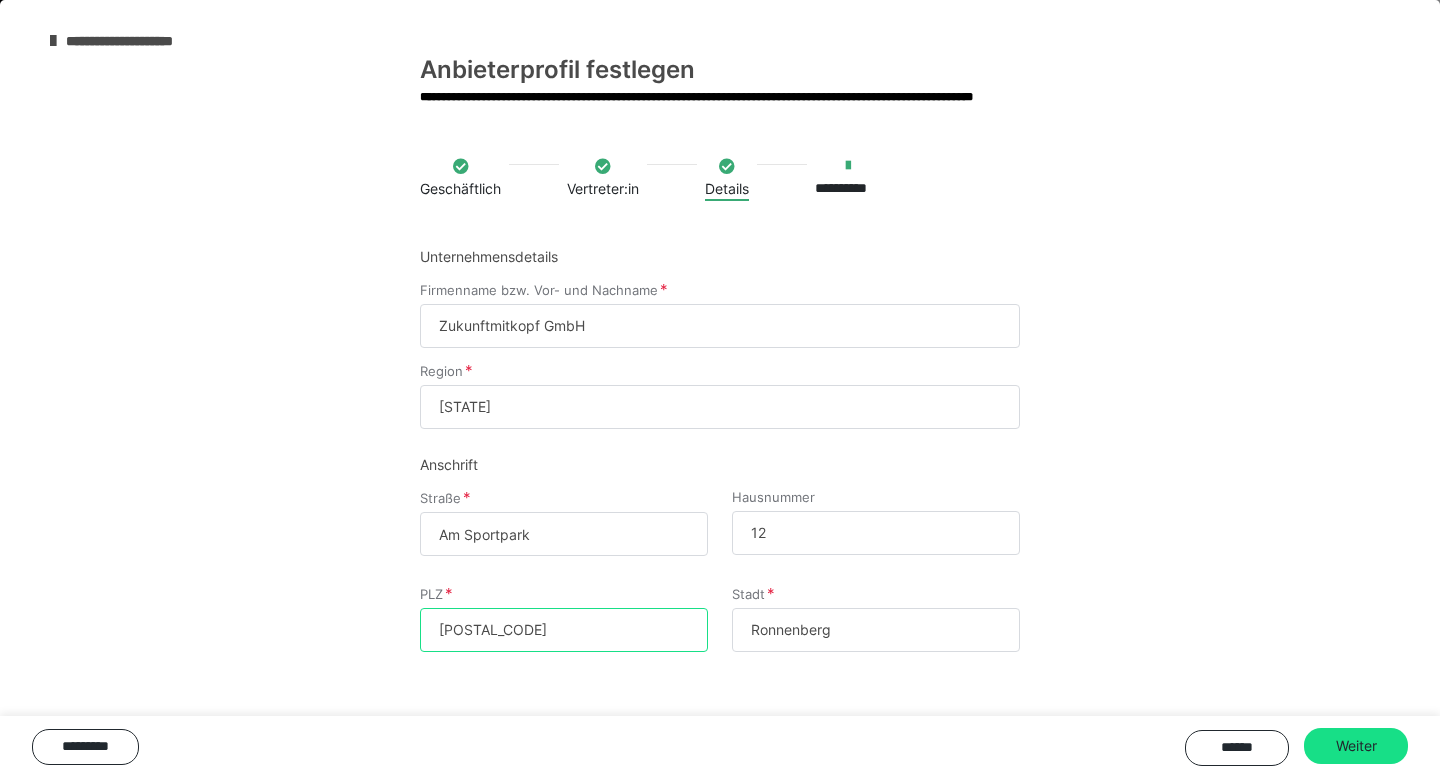 click on "30952" at bounding box center (564, 630) 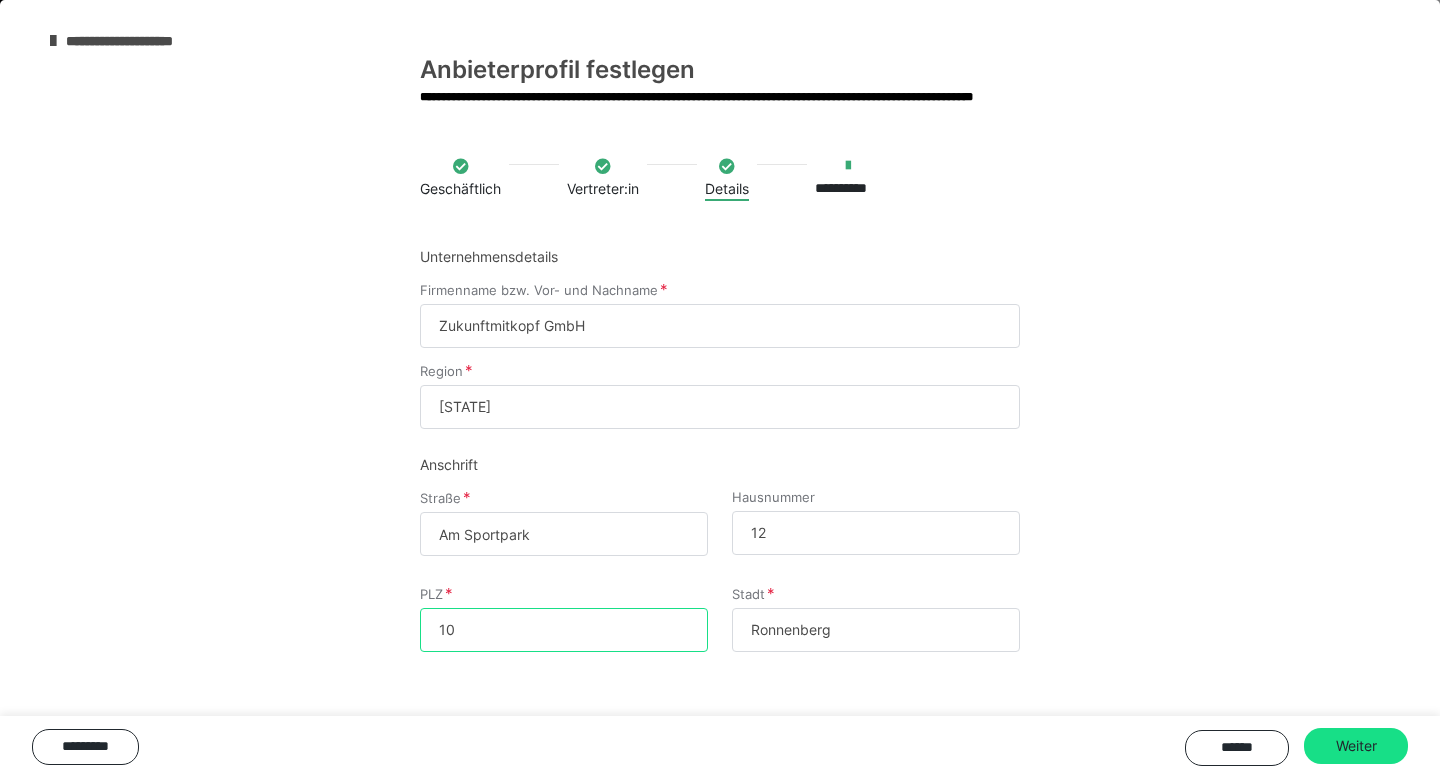 type on "1" 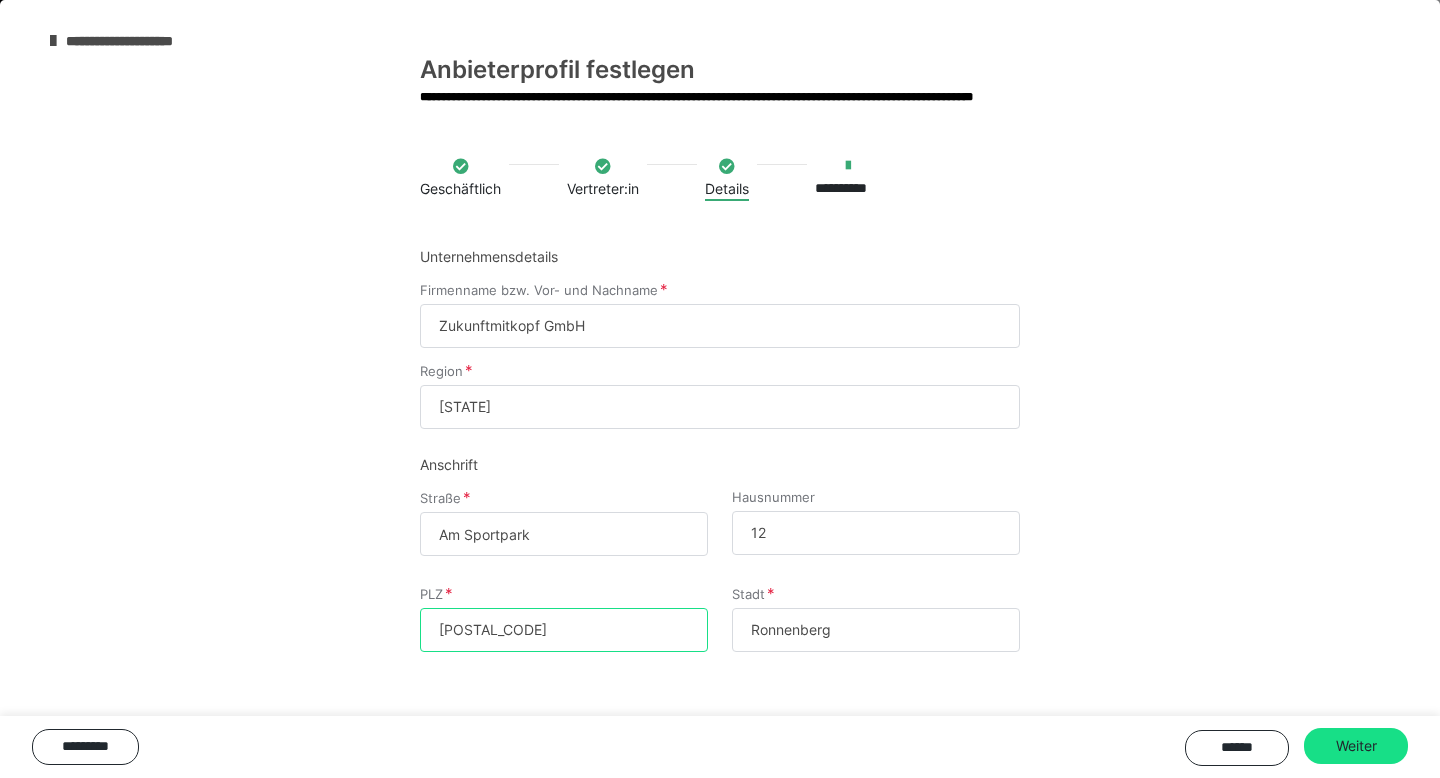type on "30659" 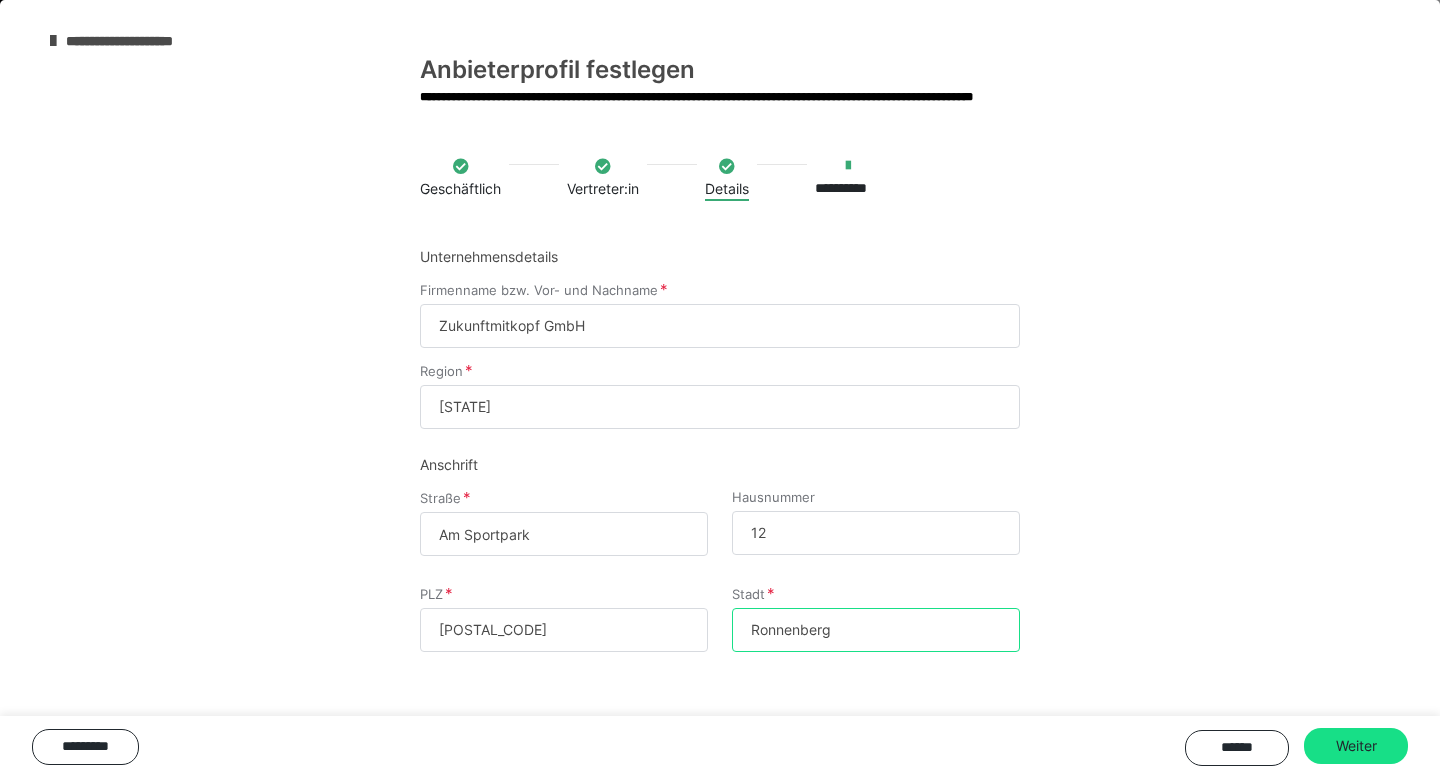 click on "Ronnenberg" at bounding box center [876, 630] 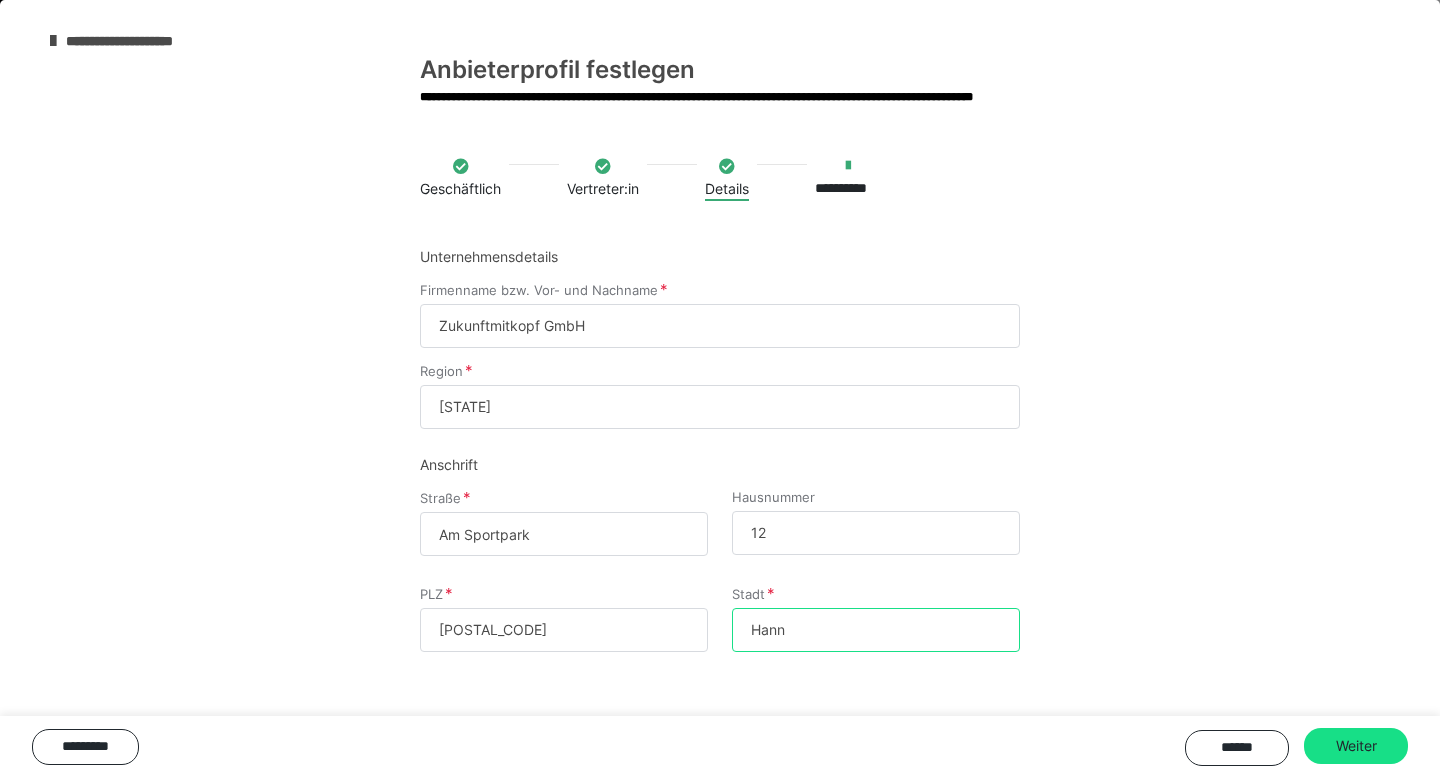 type on "Hannover" 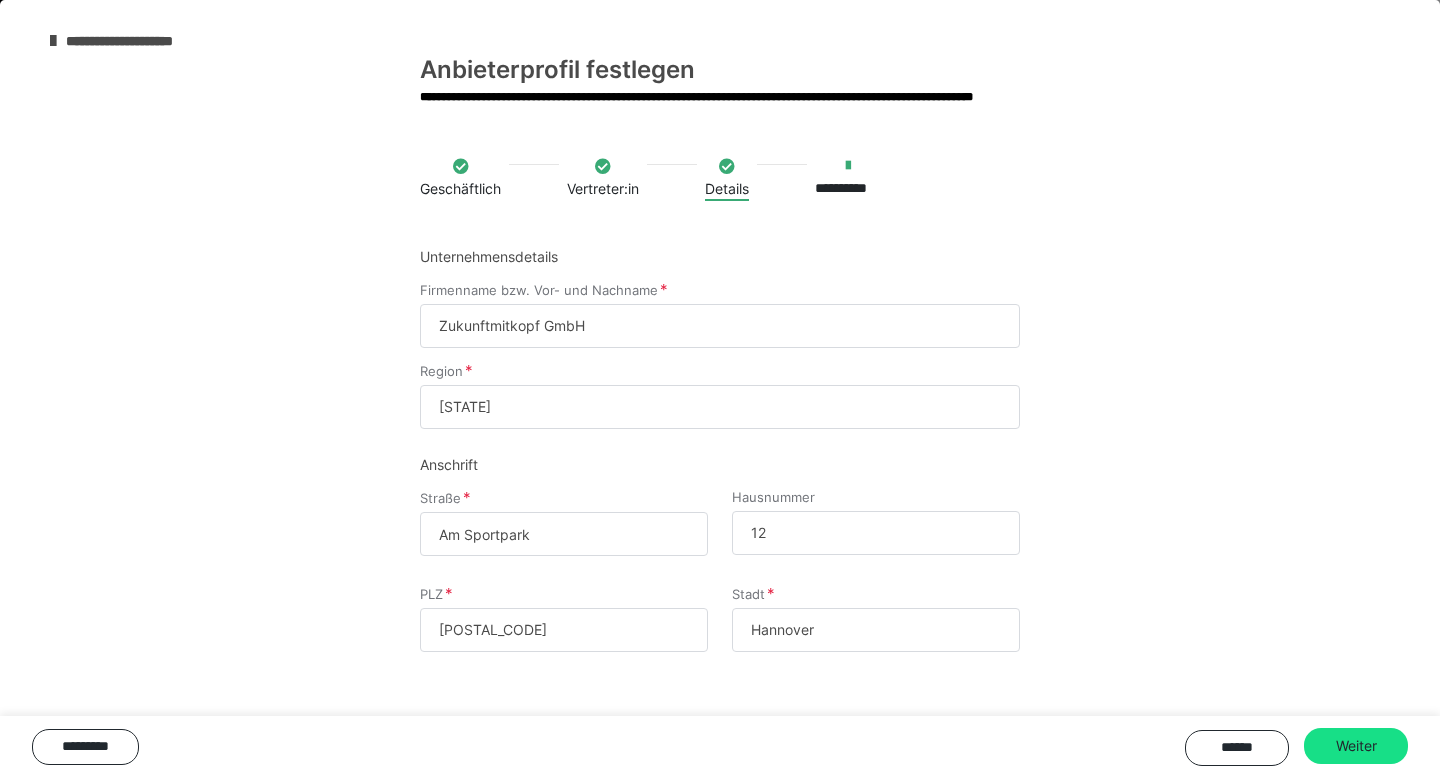 click on "Straße Am Sportpark Hausnummer 12" at bounding box center [720, 538] 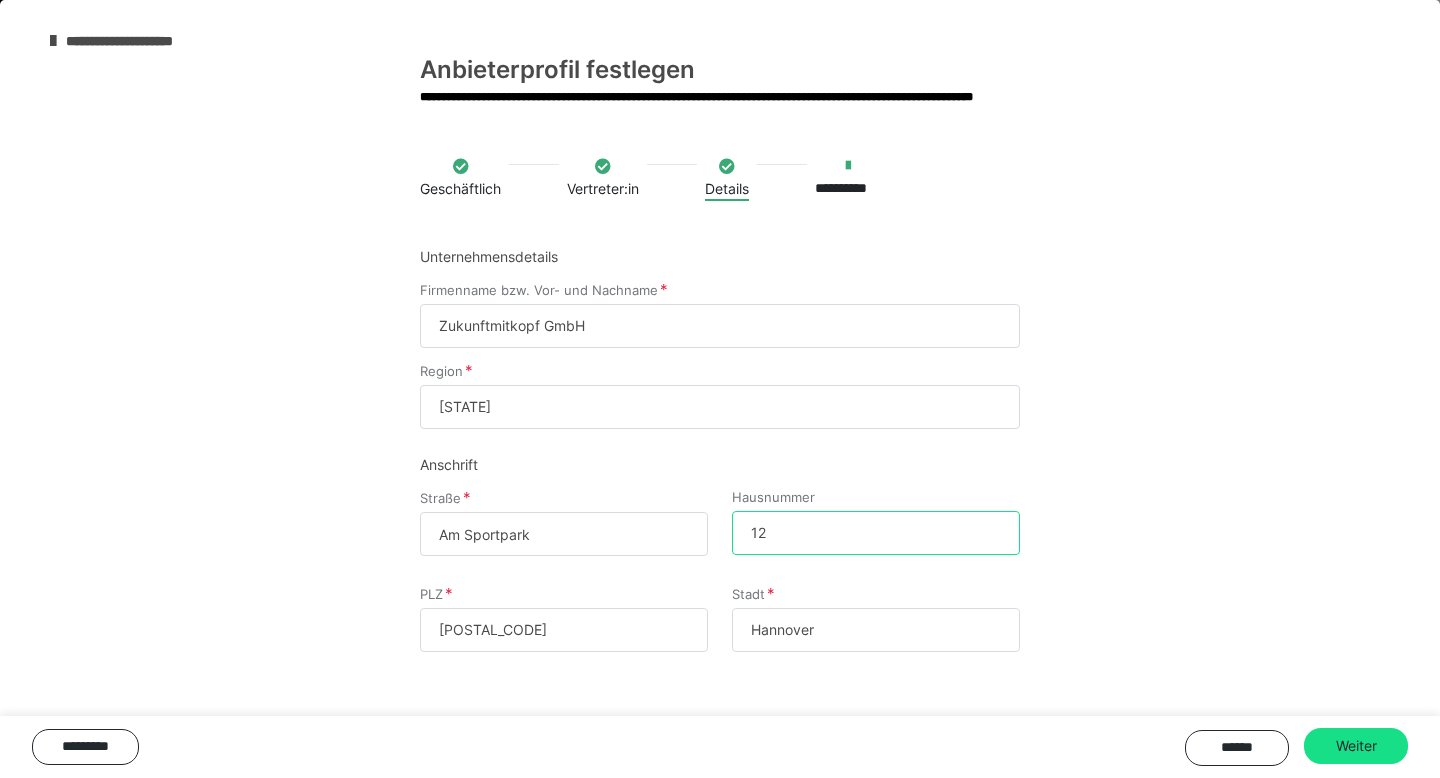click on "12" at bounding box center (876, 533) 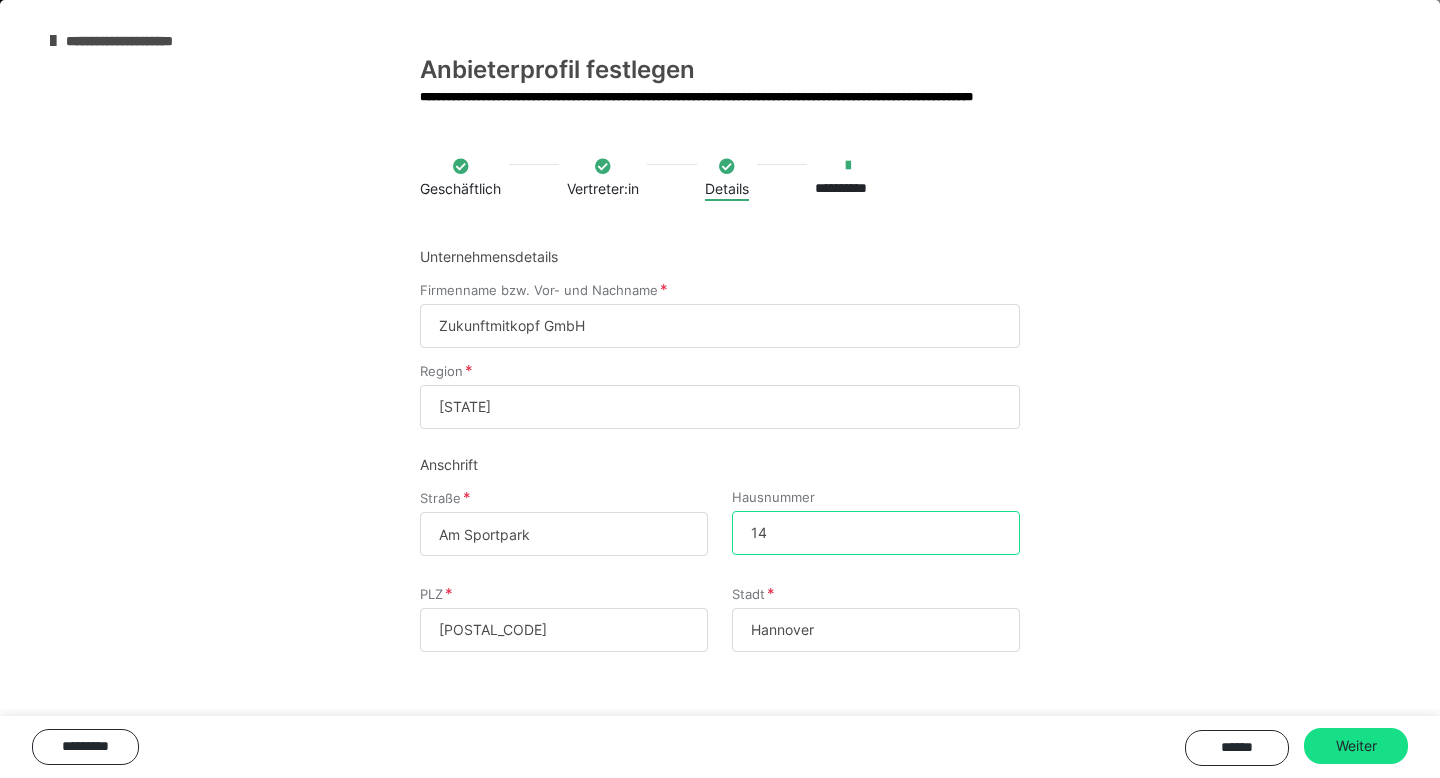 type on "14" 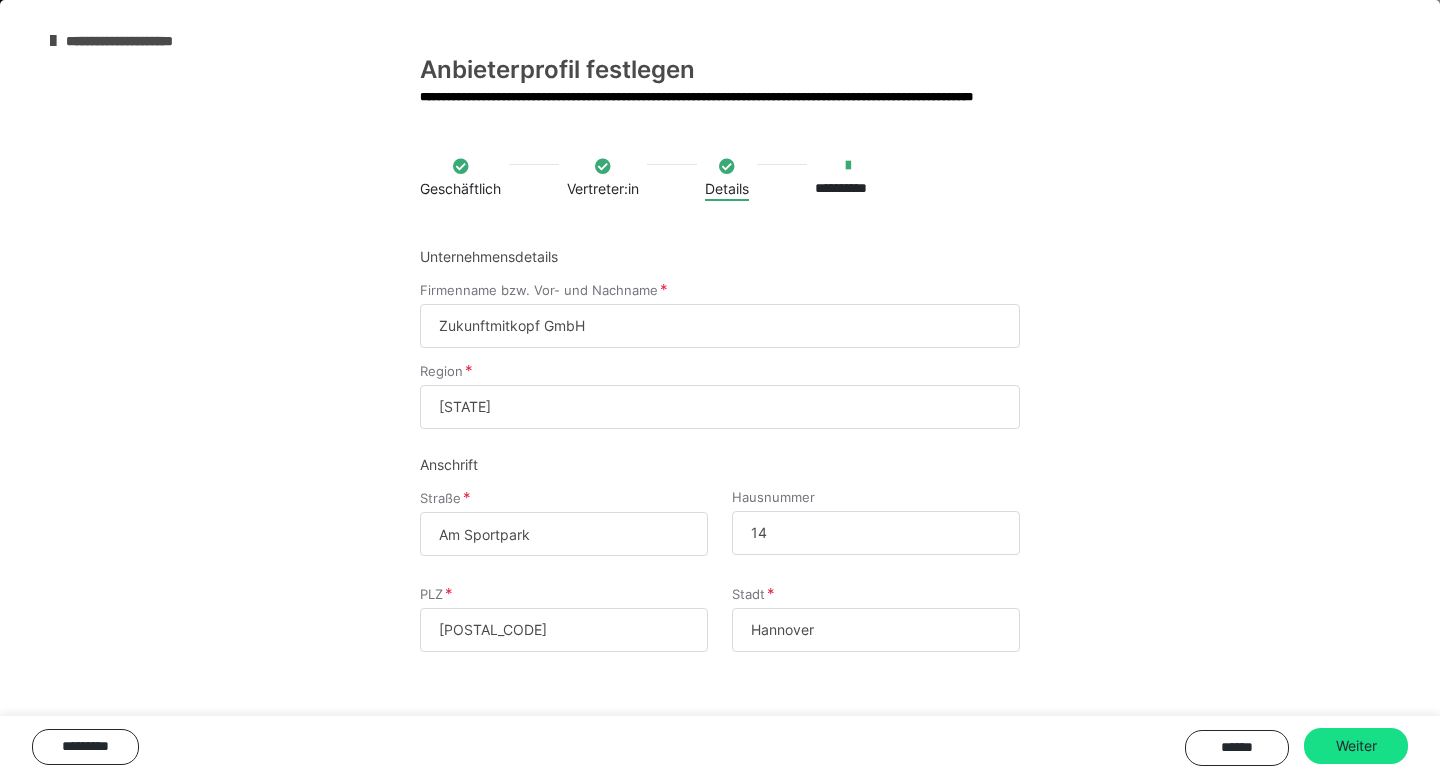 click on "Am Sportpark" at bounding box center [564, 534] 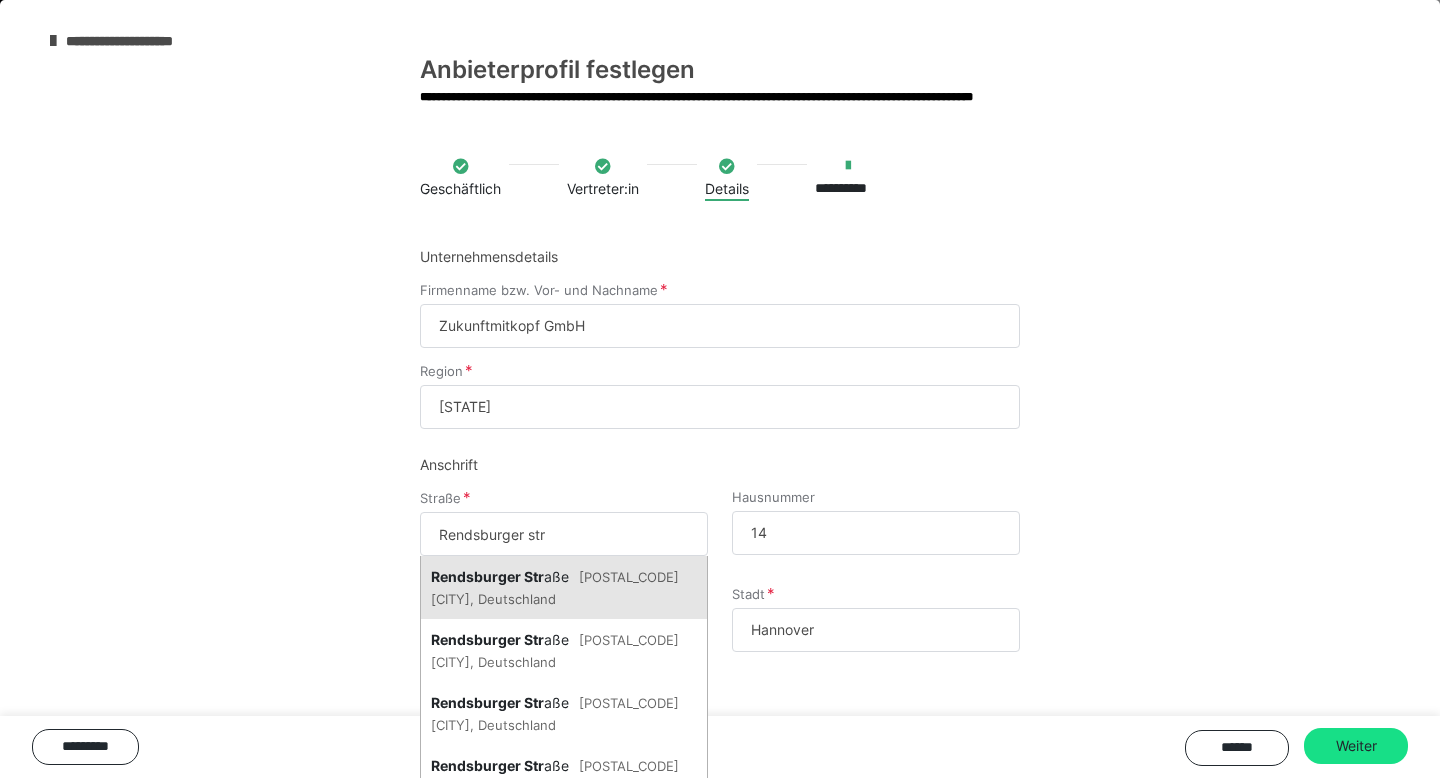 click on "Rendsburger Str aße 30659 Hannover, Deutschland" at bounding box center (564, 587) 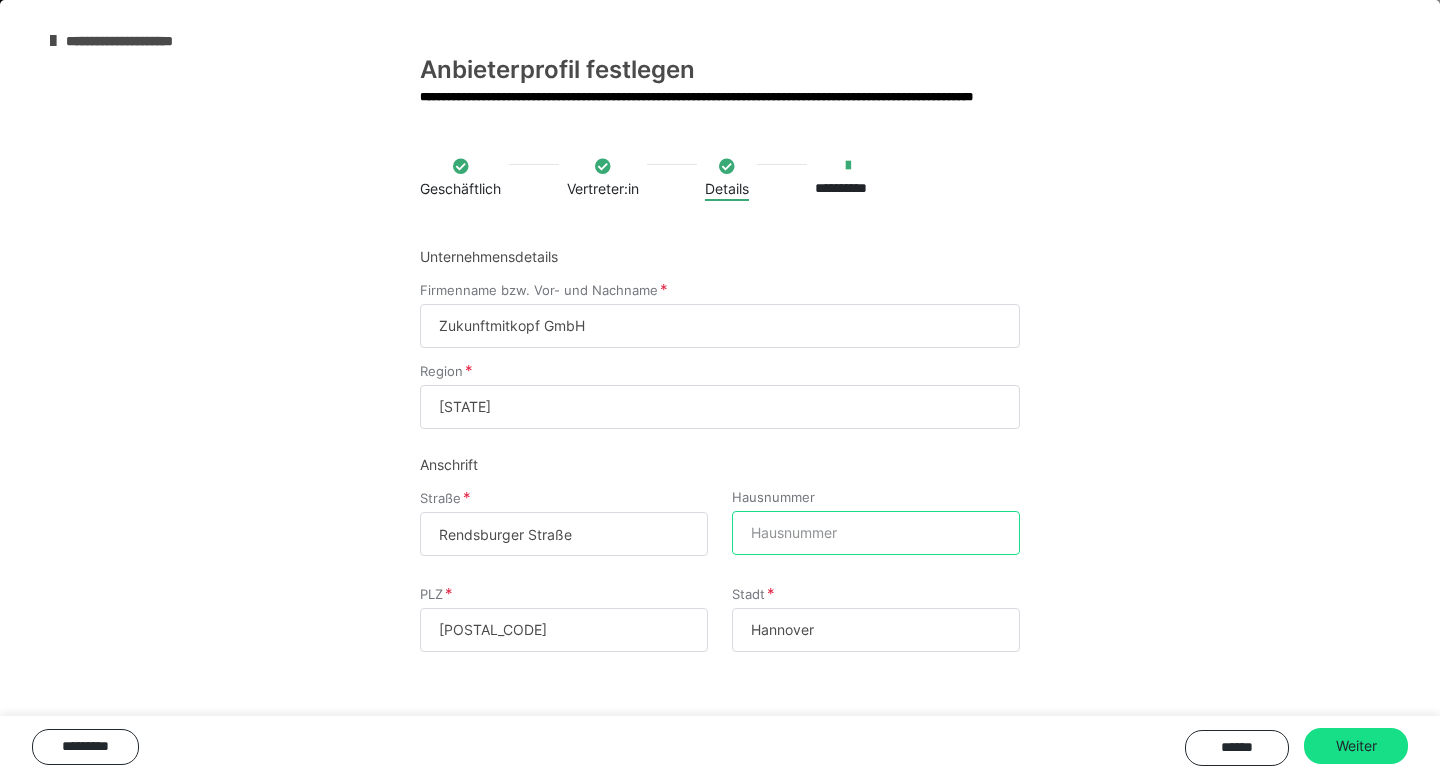 click on "Hausnummer" at bounding box center (876, 533) 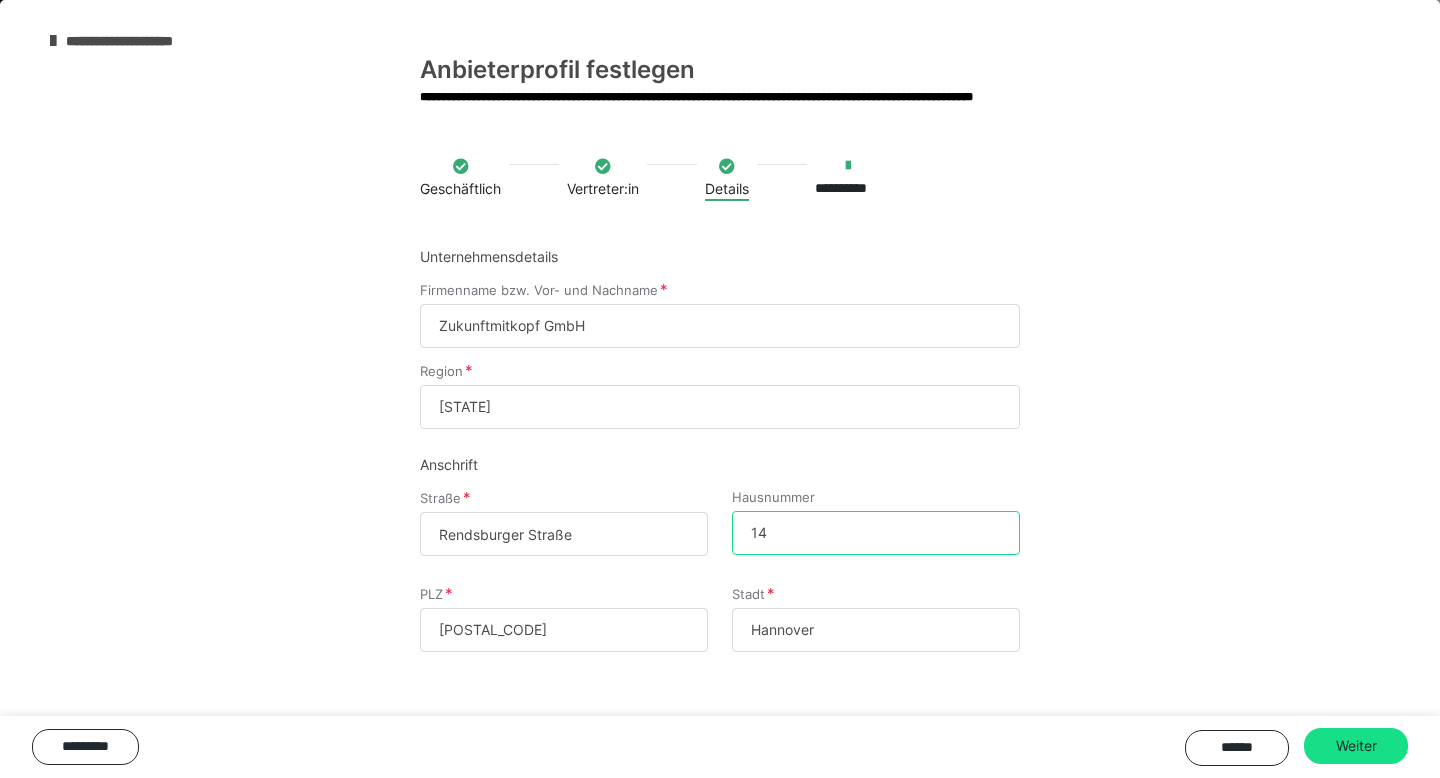 type on "14" 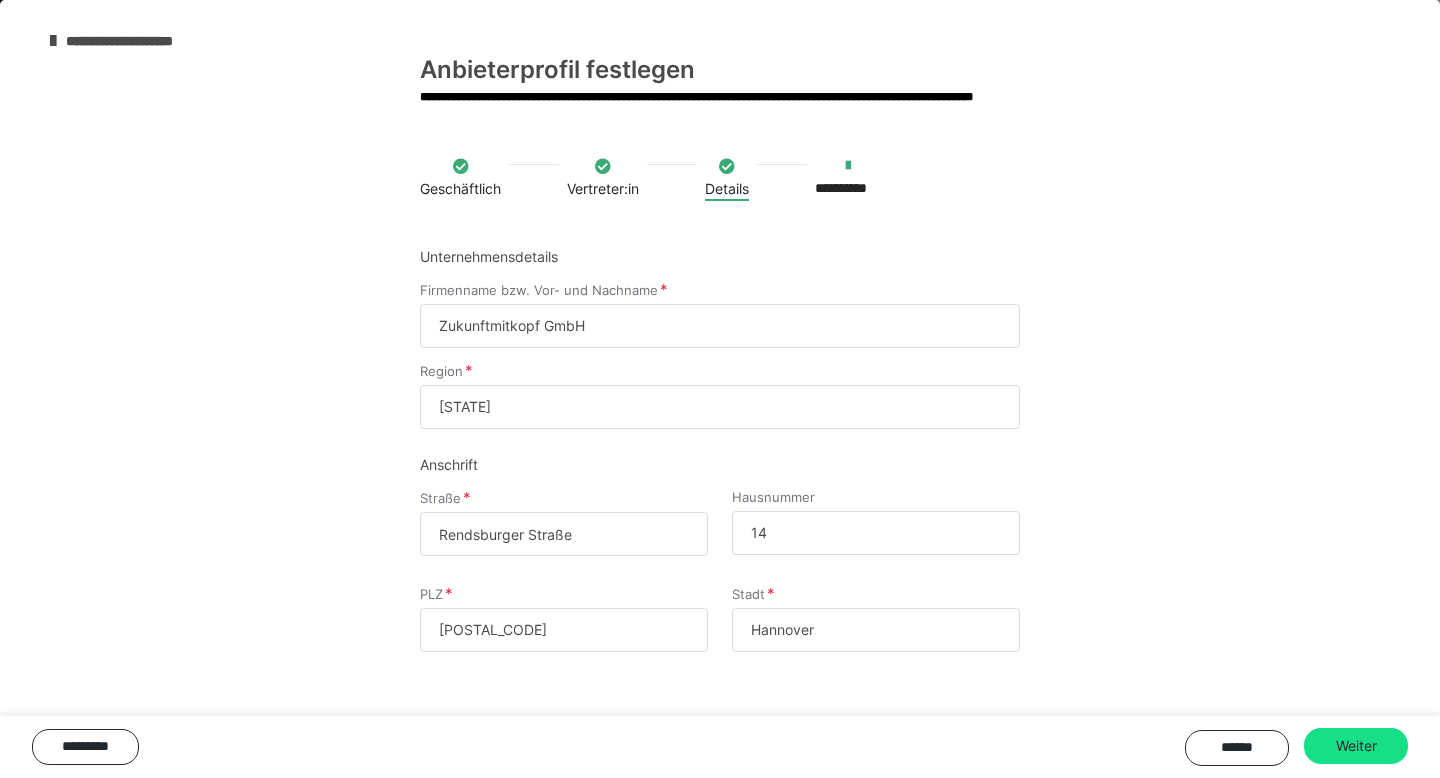 click on "**********" at bounding box center [720, 451] 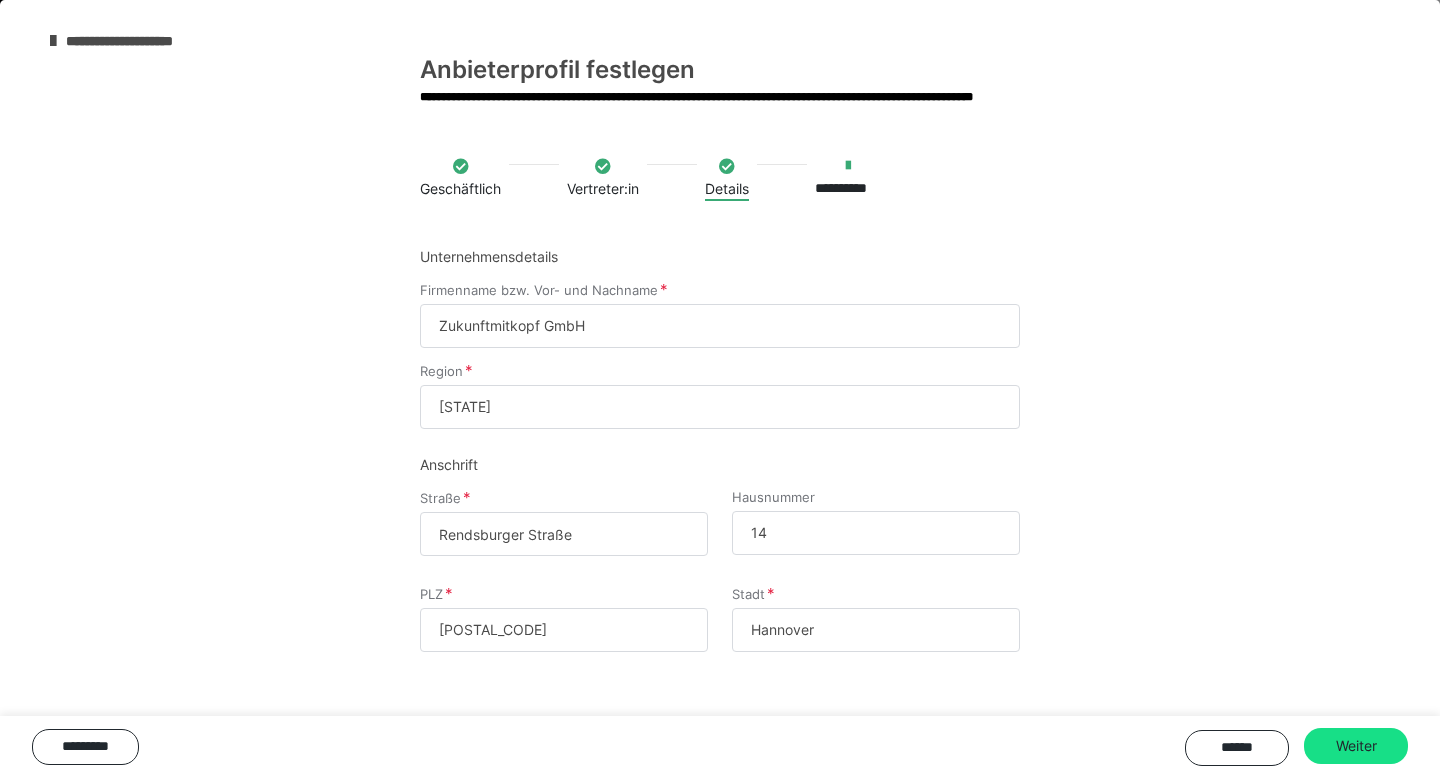 click on "********* ****** Weiter" at bounding box center [720, 747] 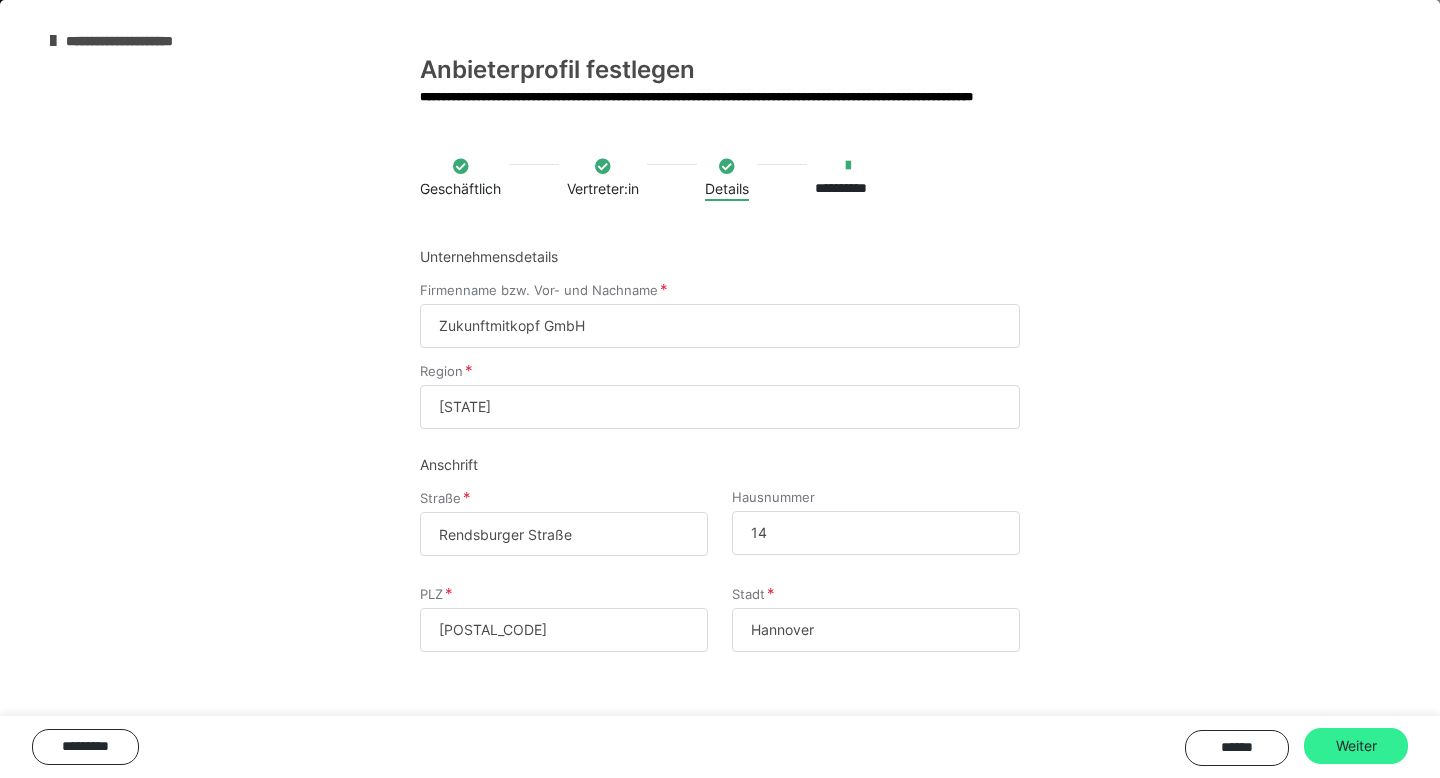 click on "Weiter" at bounding box center (1356, 746) 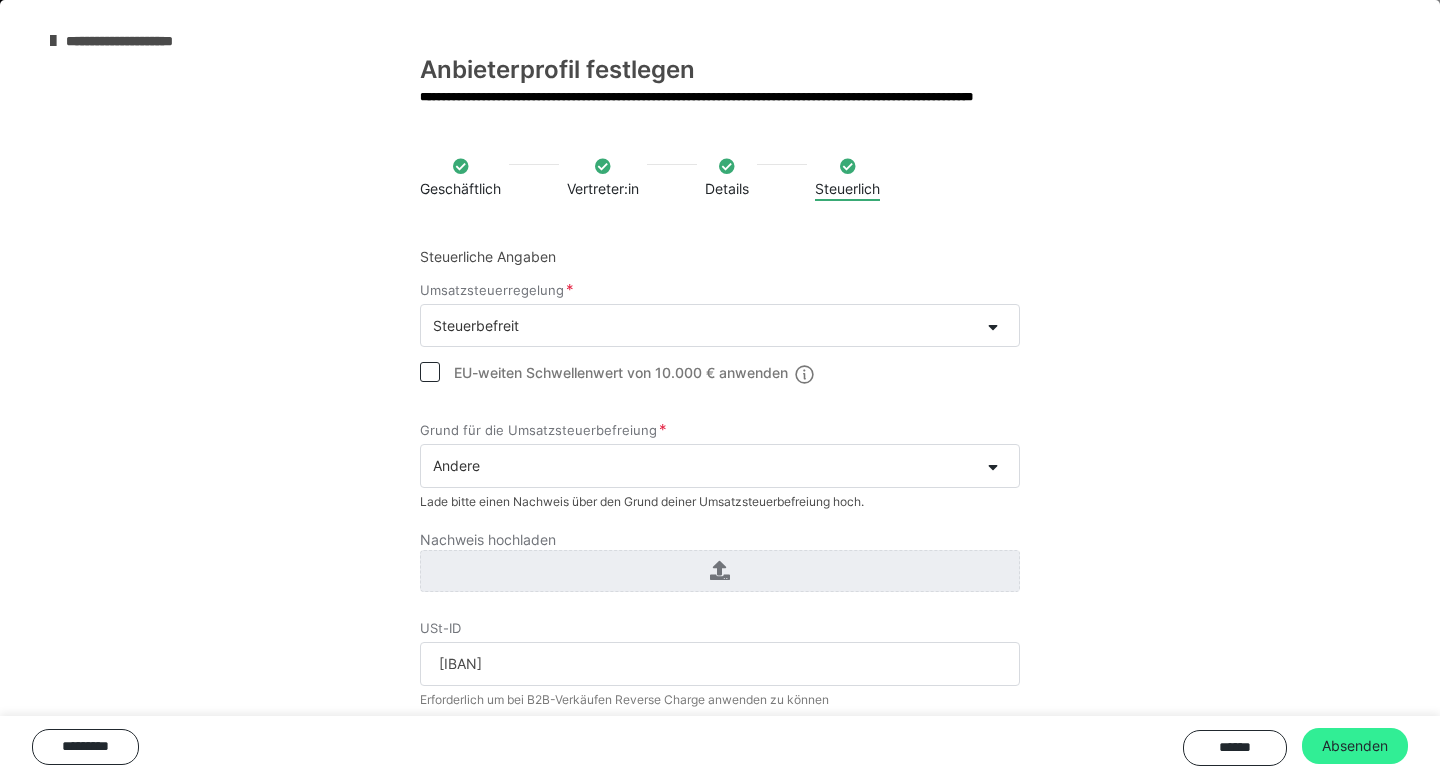 click on "Absenden" at bounding box center [1355, 746] 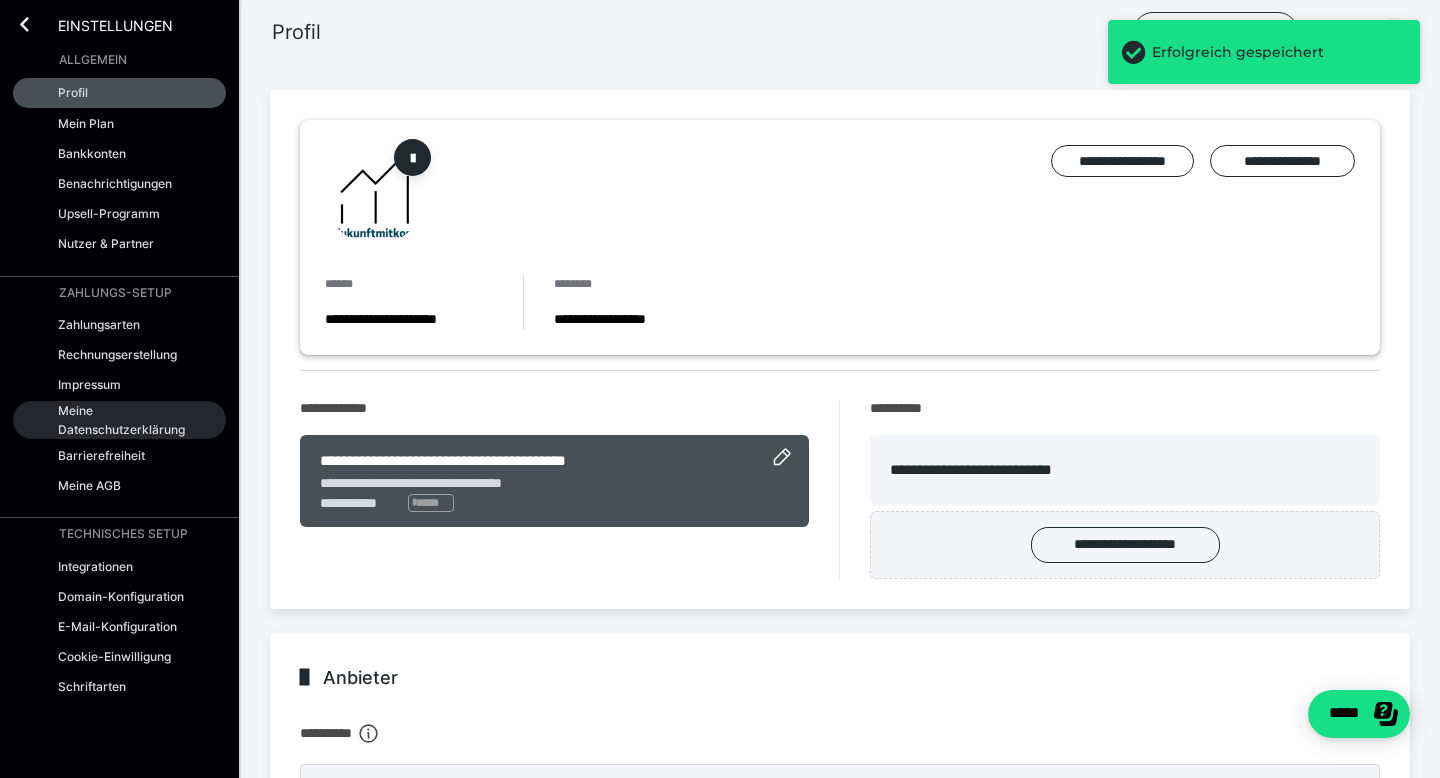 click on "Meine Datenschutzerklärung" at bounding box center (125, 420) 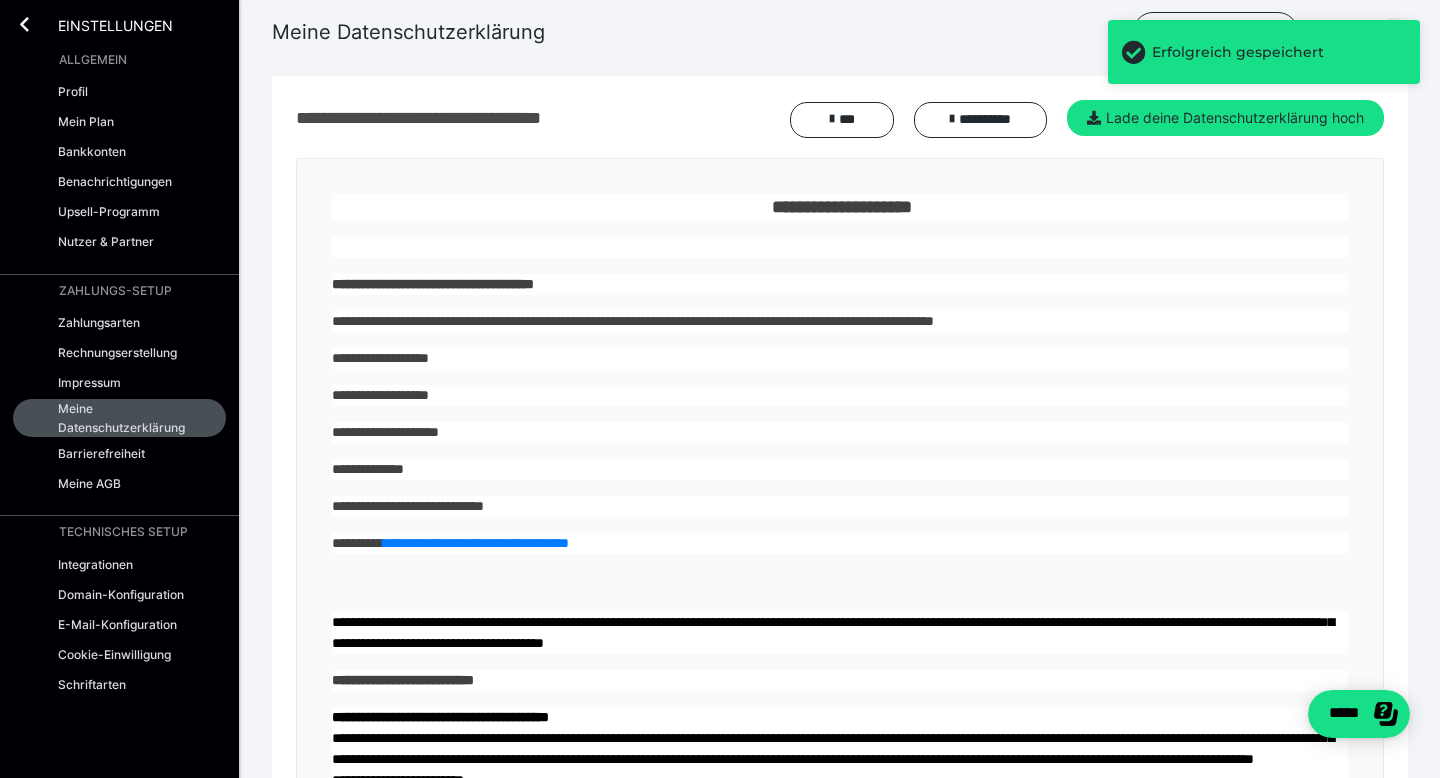 click on "**********" at bounding box center (380, 395) 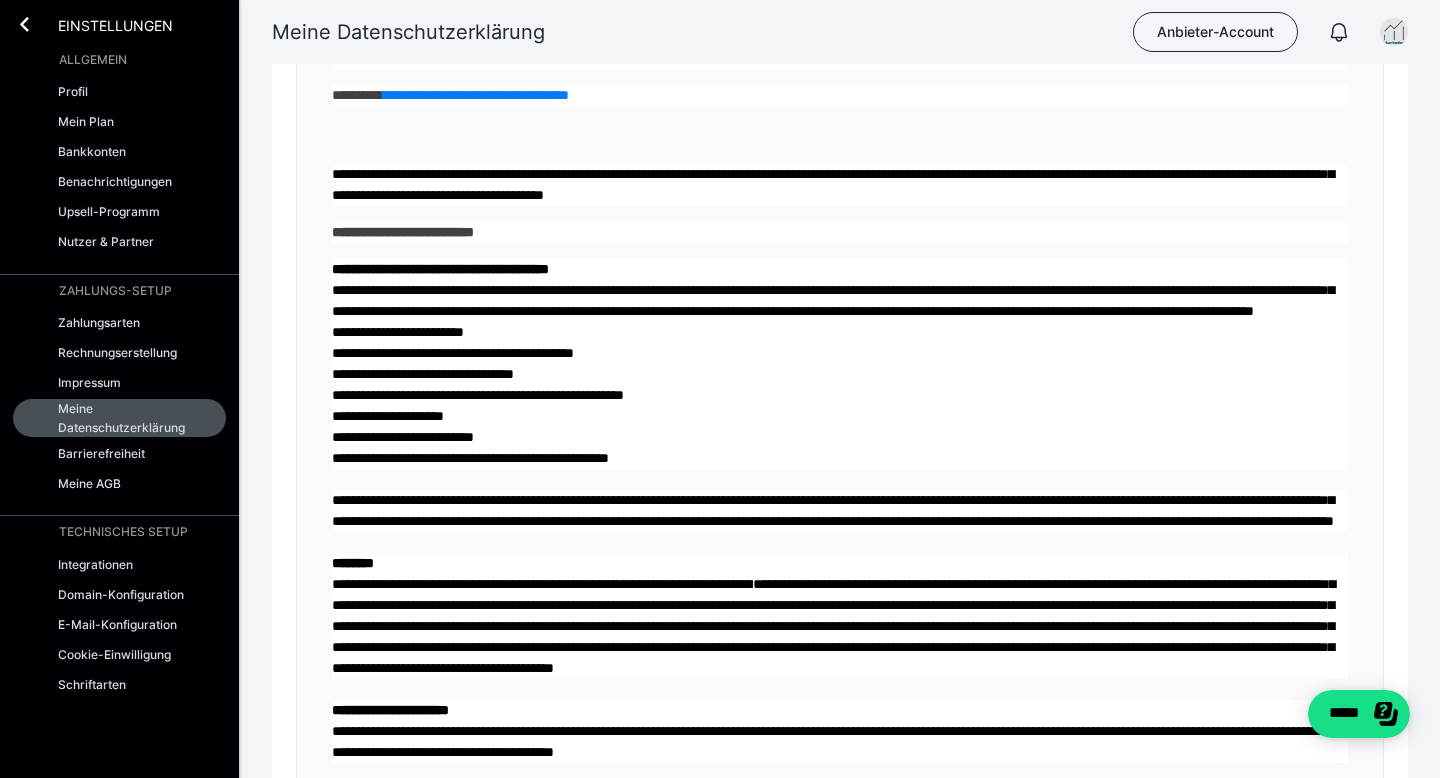 scroll, scrollTop: 429, scrollLeft: 0, axis: vertical 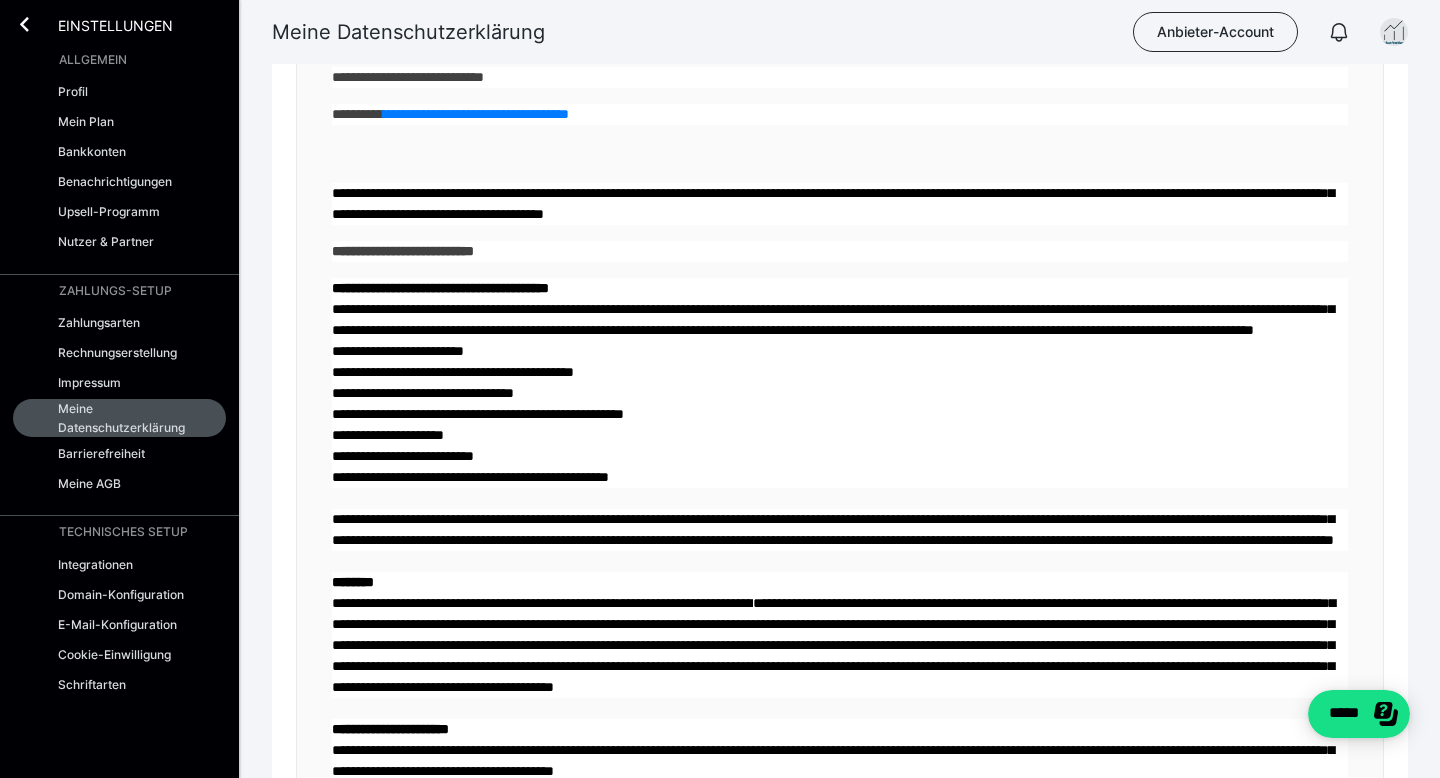 click on "**********" at bounding box center (476, 114) 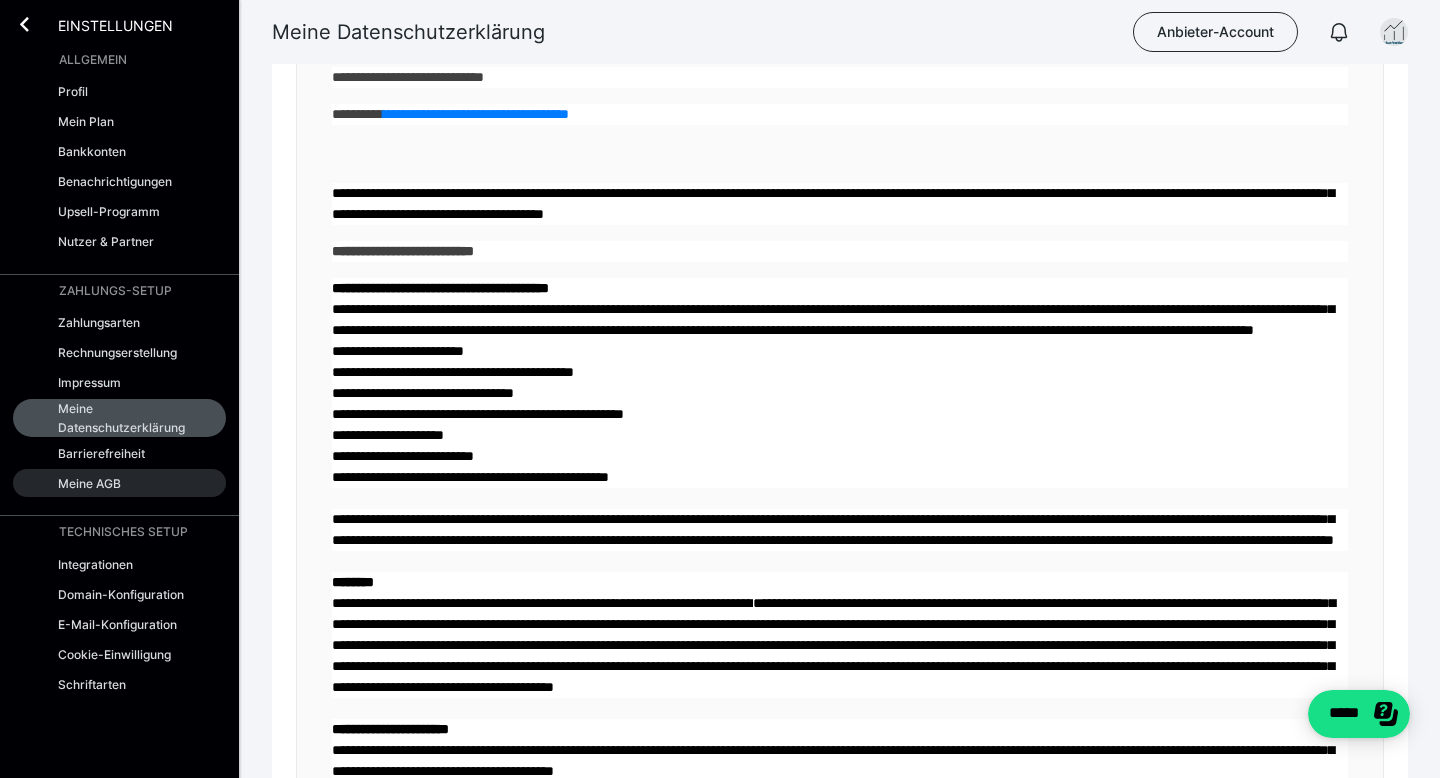 click on "Meine AGB" at bounding box center [89, 483] 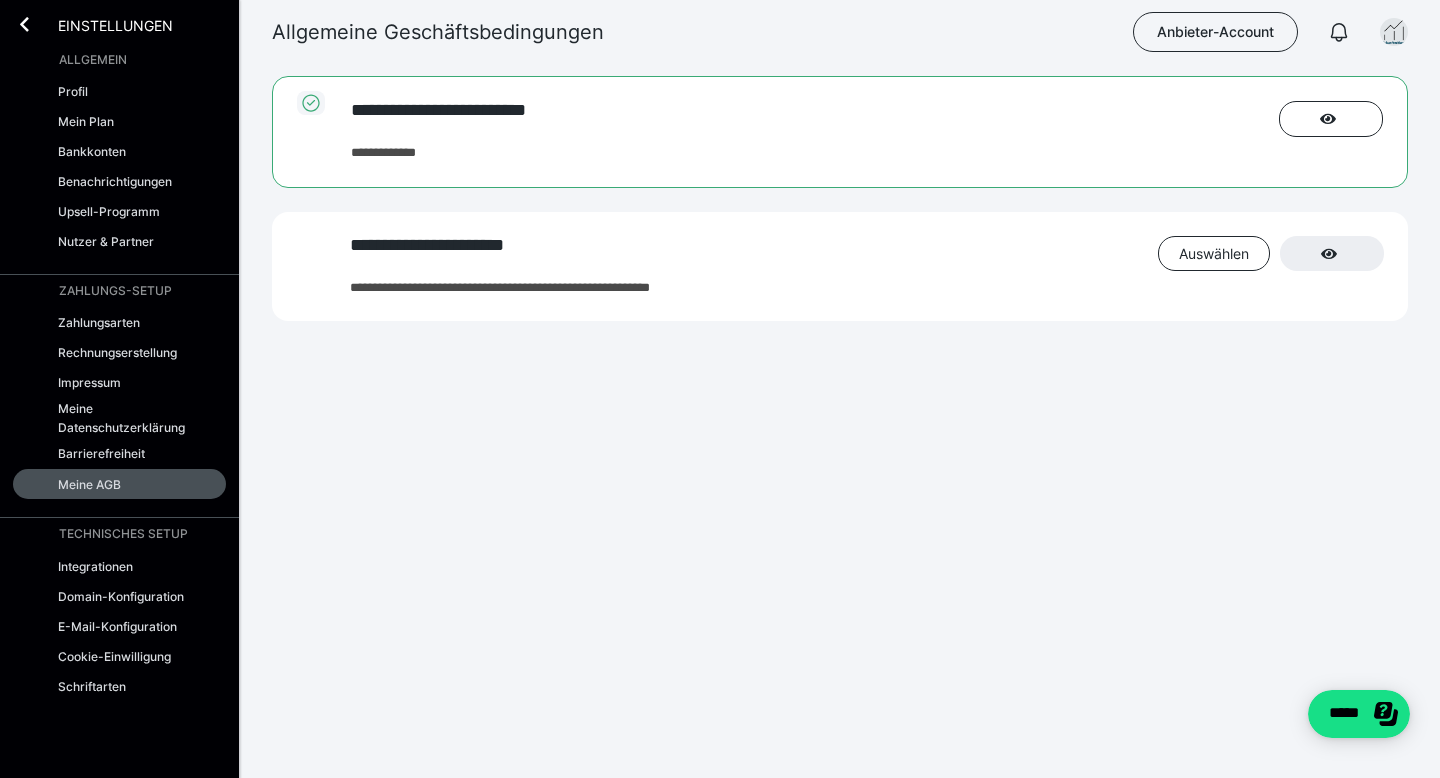 click on "Einstellungen" at bounding box center [119, 22] 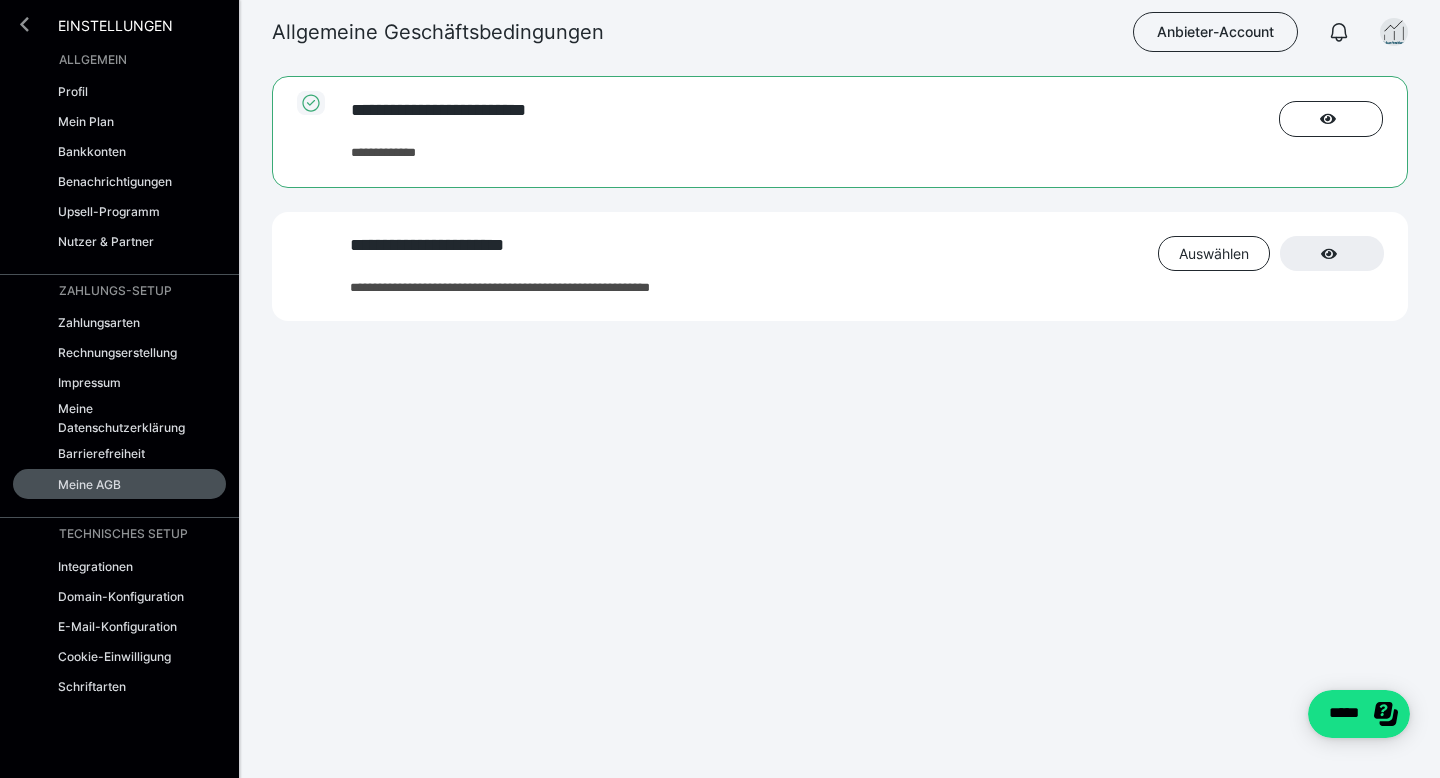 click at bounding box center [24, 24] 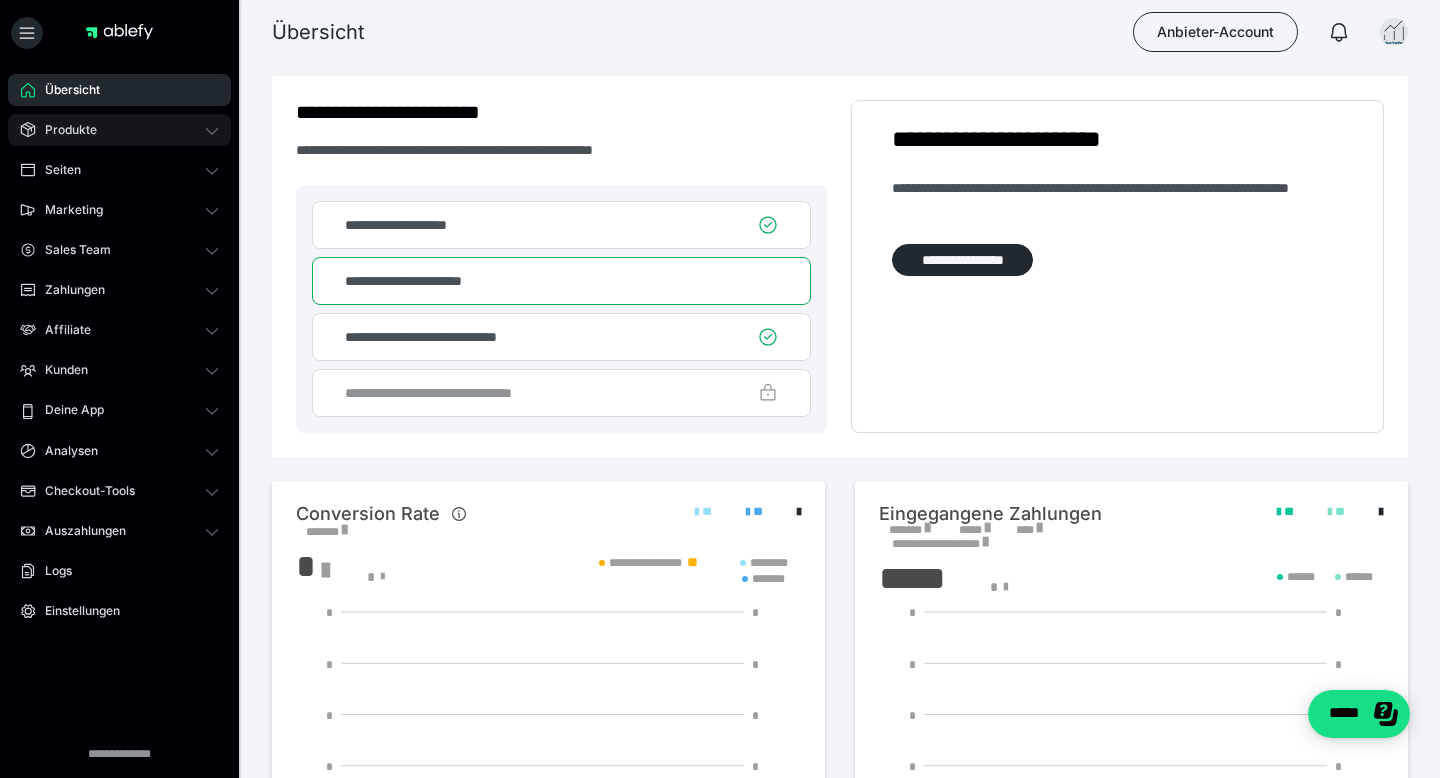 click on "Produkte" at bounding box center [119, 130] 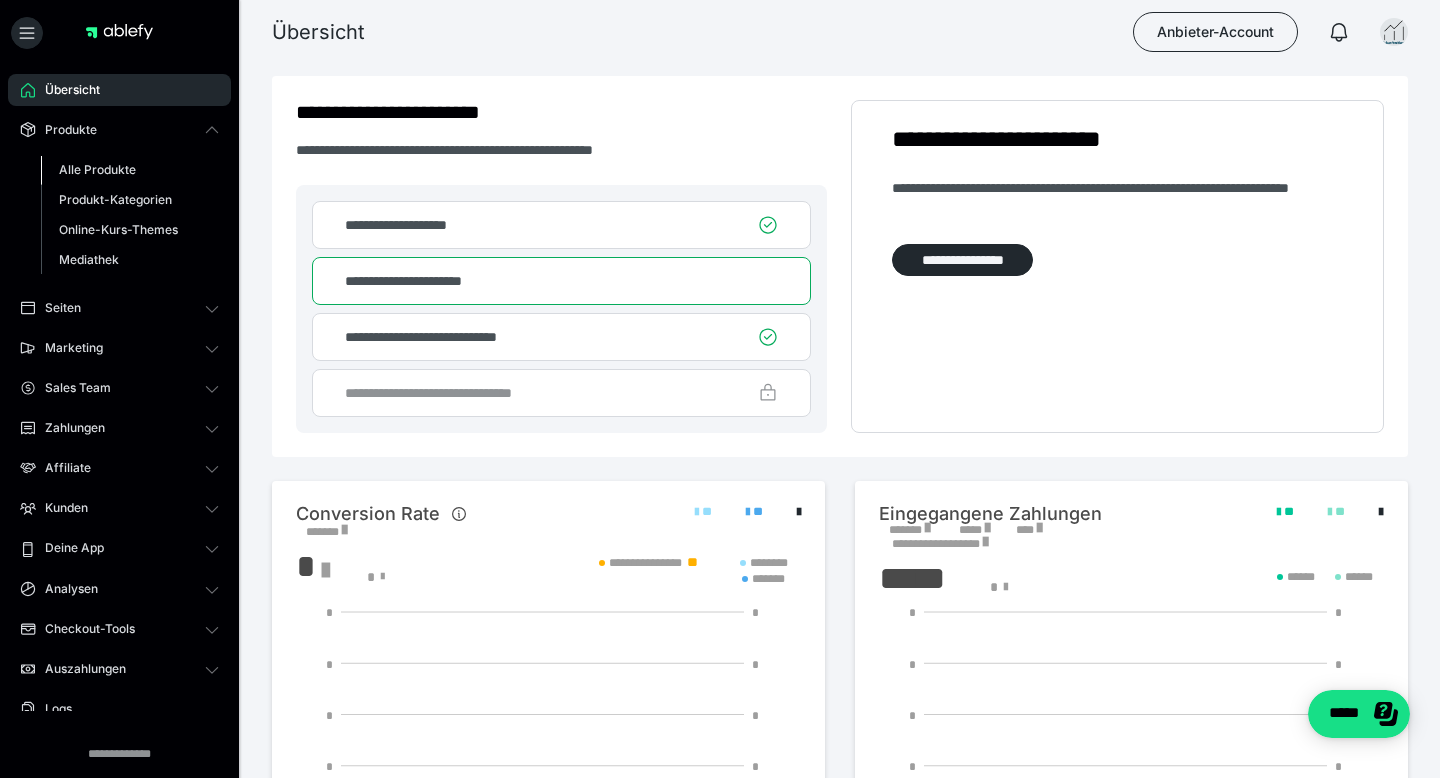 click on "Alle Produkte" at bounding box center (97, 169) 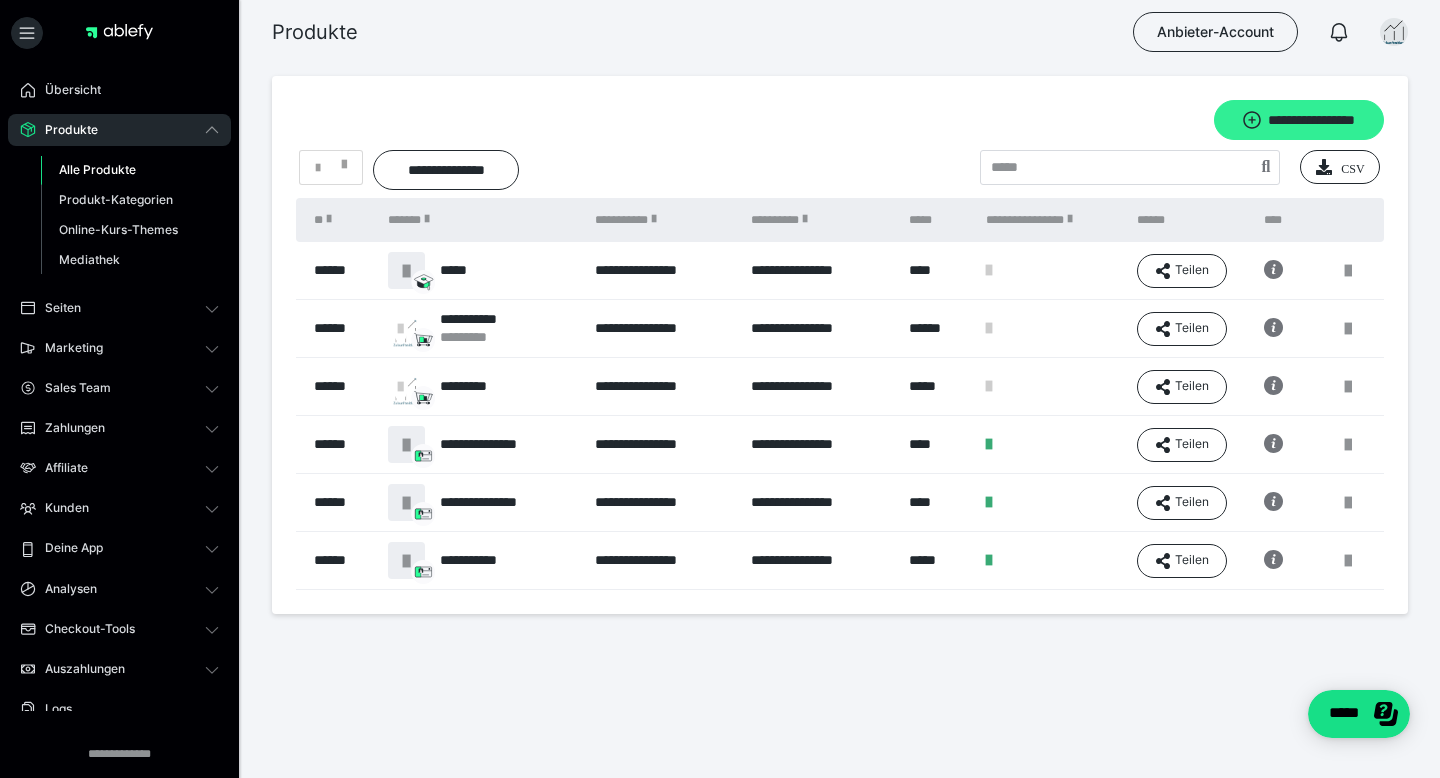 click on "**********" at bounding box center [1299, 120] 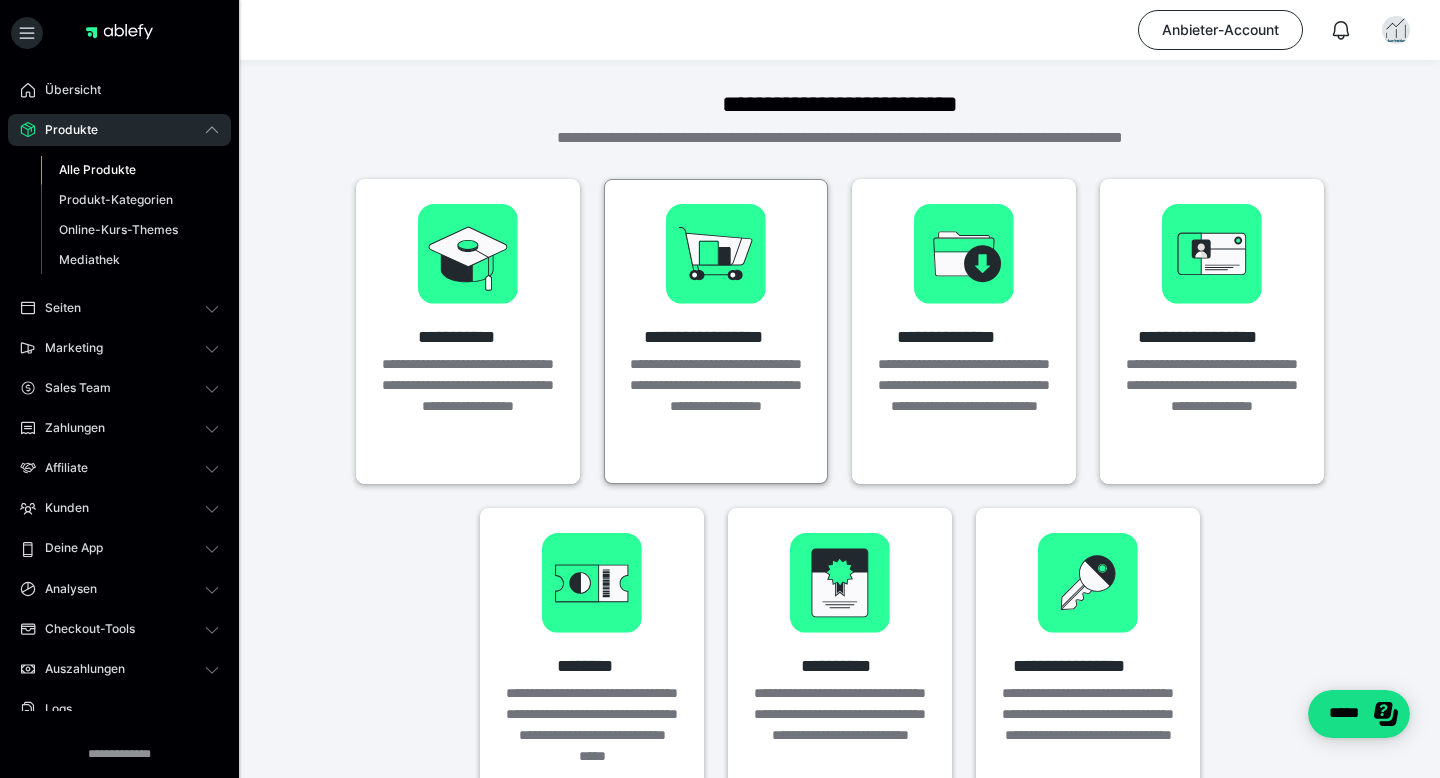 click at bounding box center (716, 254) 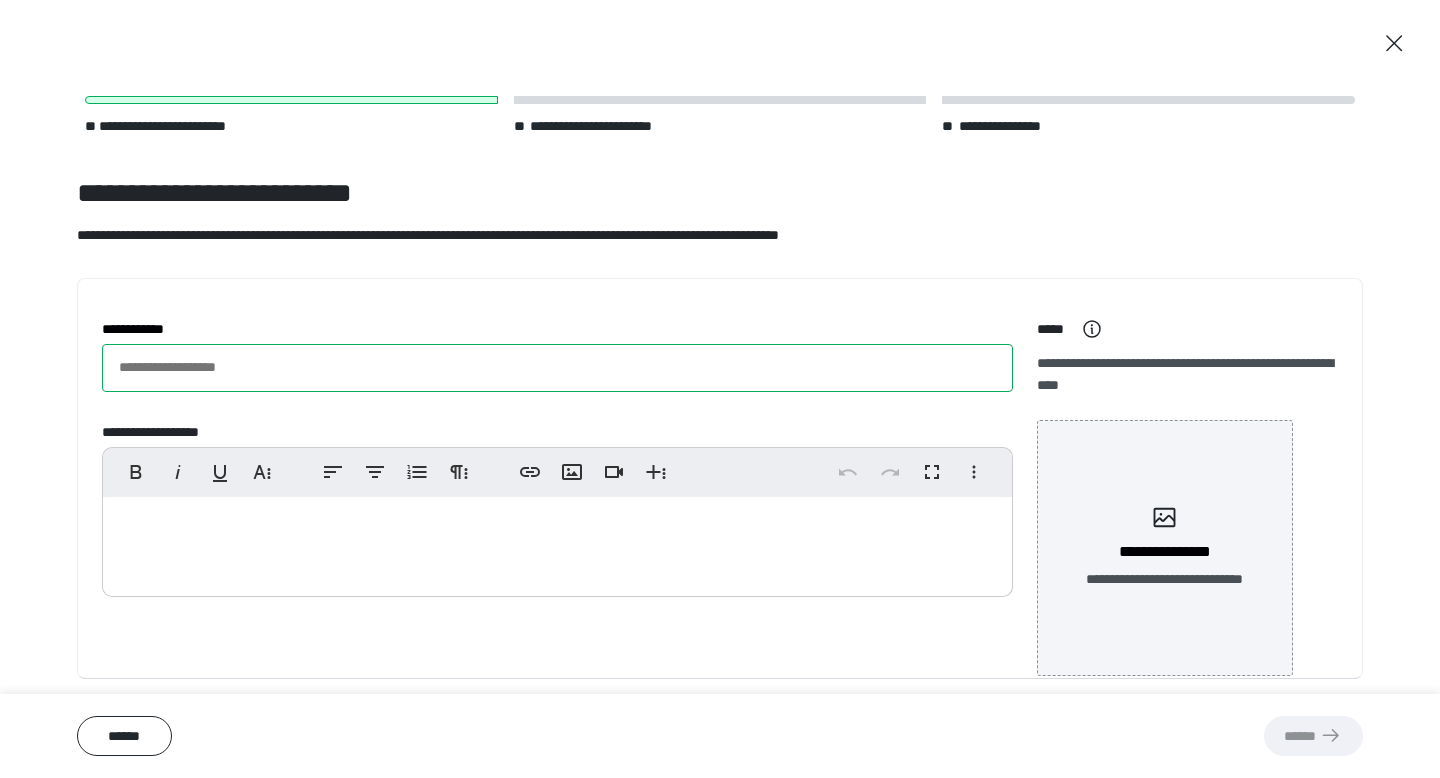 click on "**********" at bounding box center (557, 368) 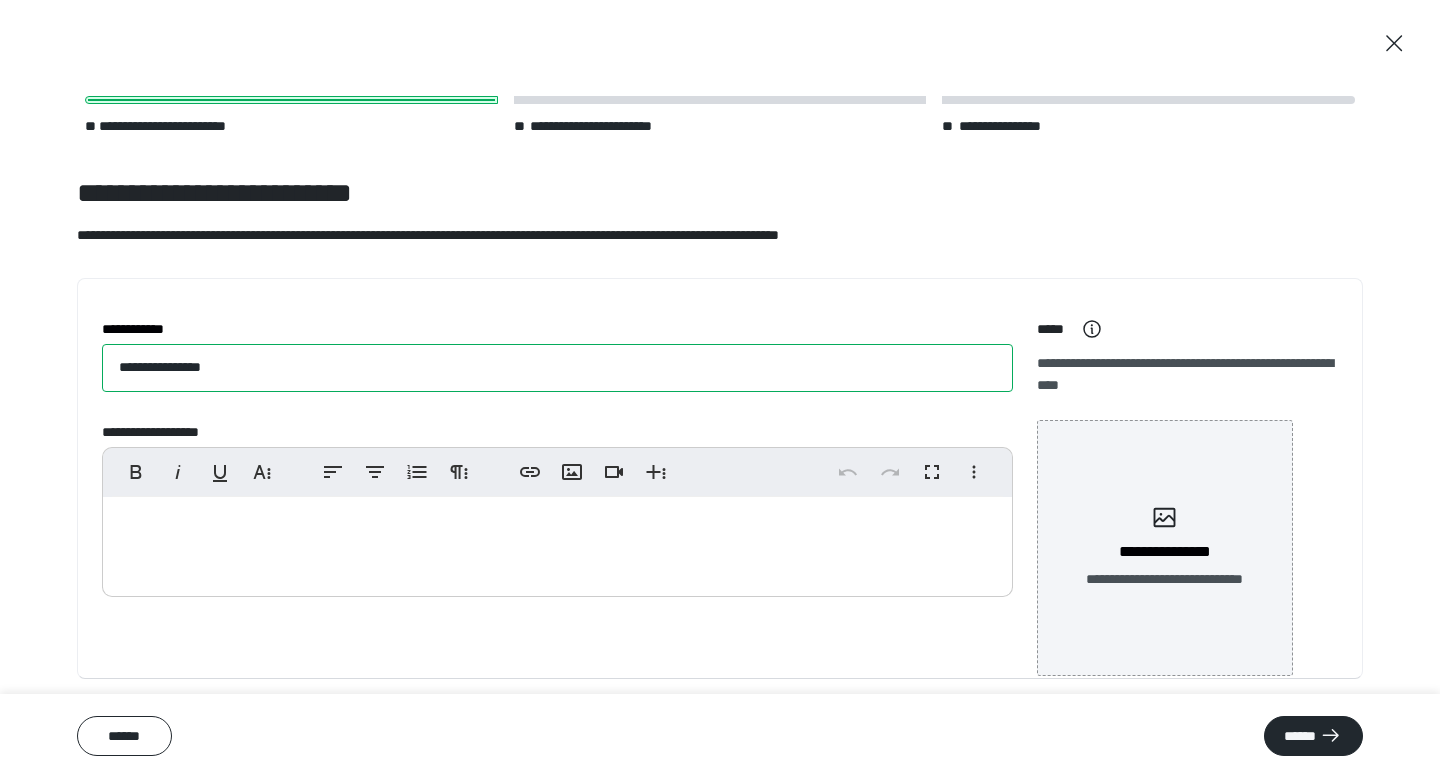 type on "**********" 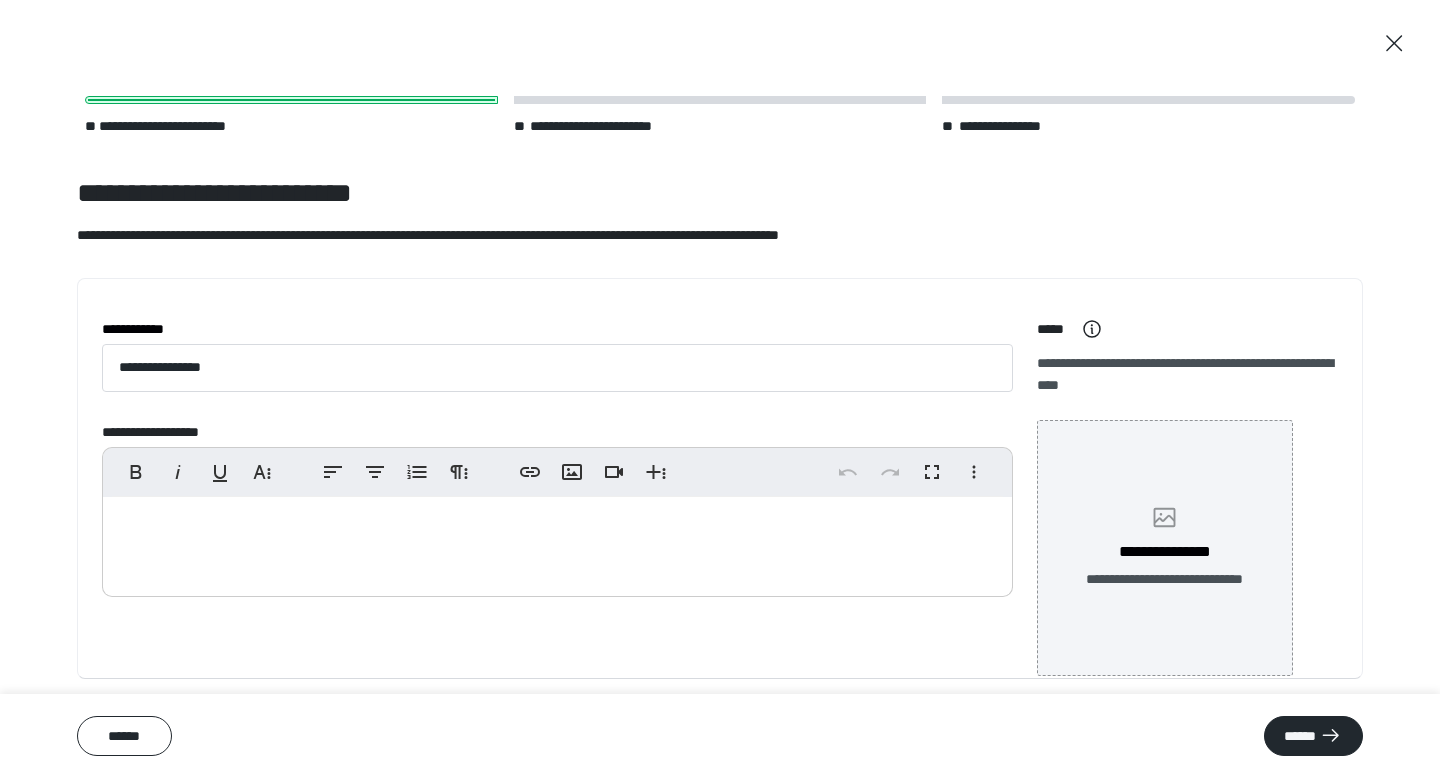 click on "**********" at bounding box center (1165, 548) 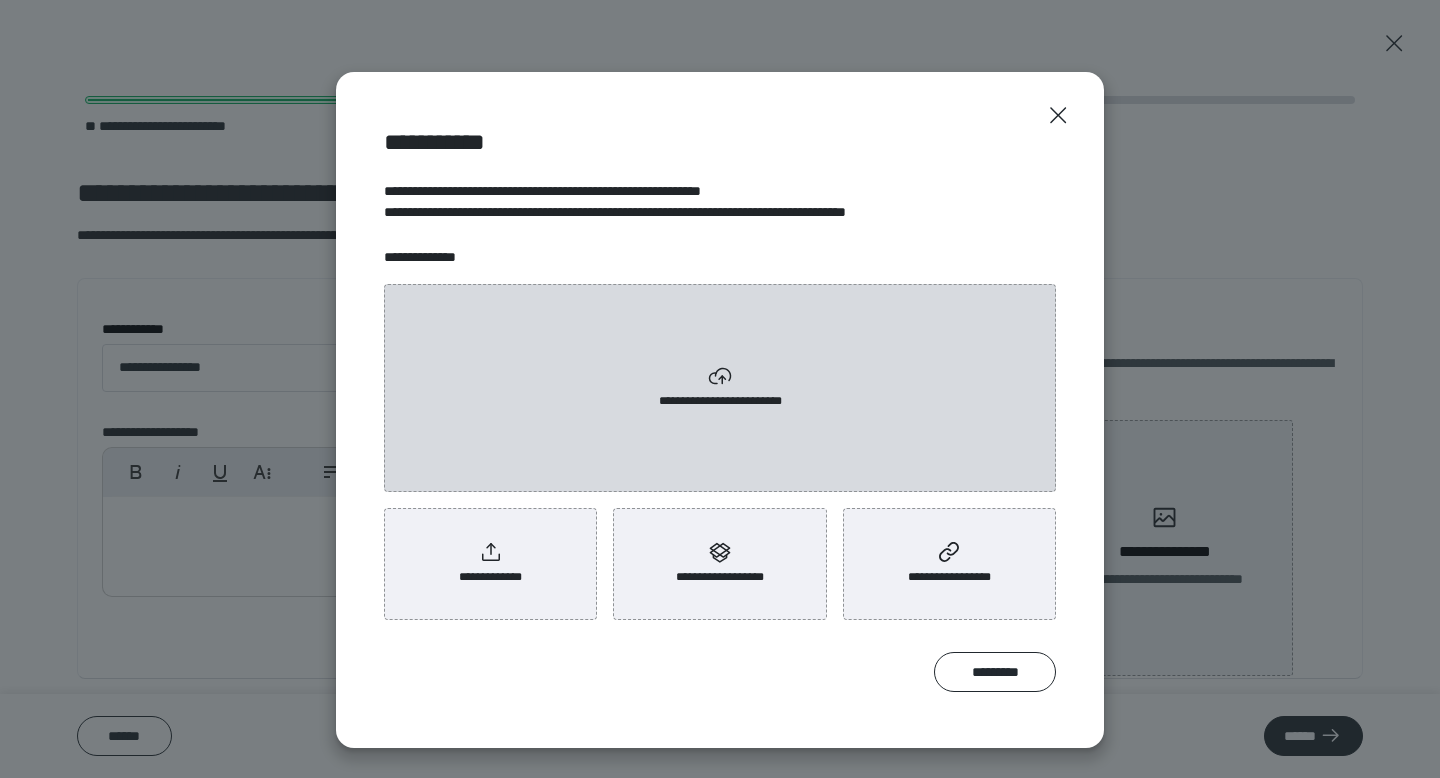 click on "**********" at bounding box center [720, 388] 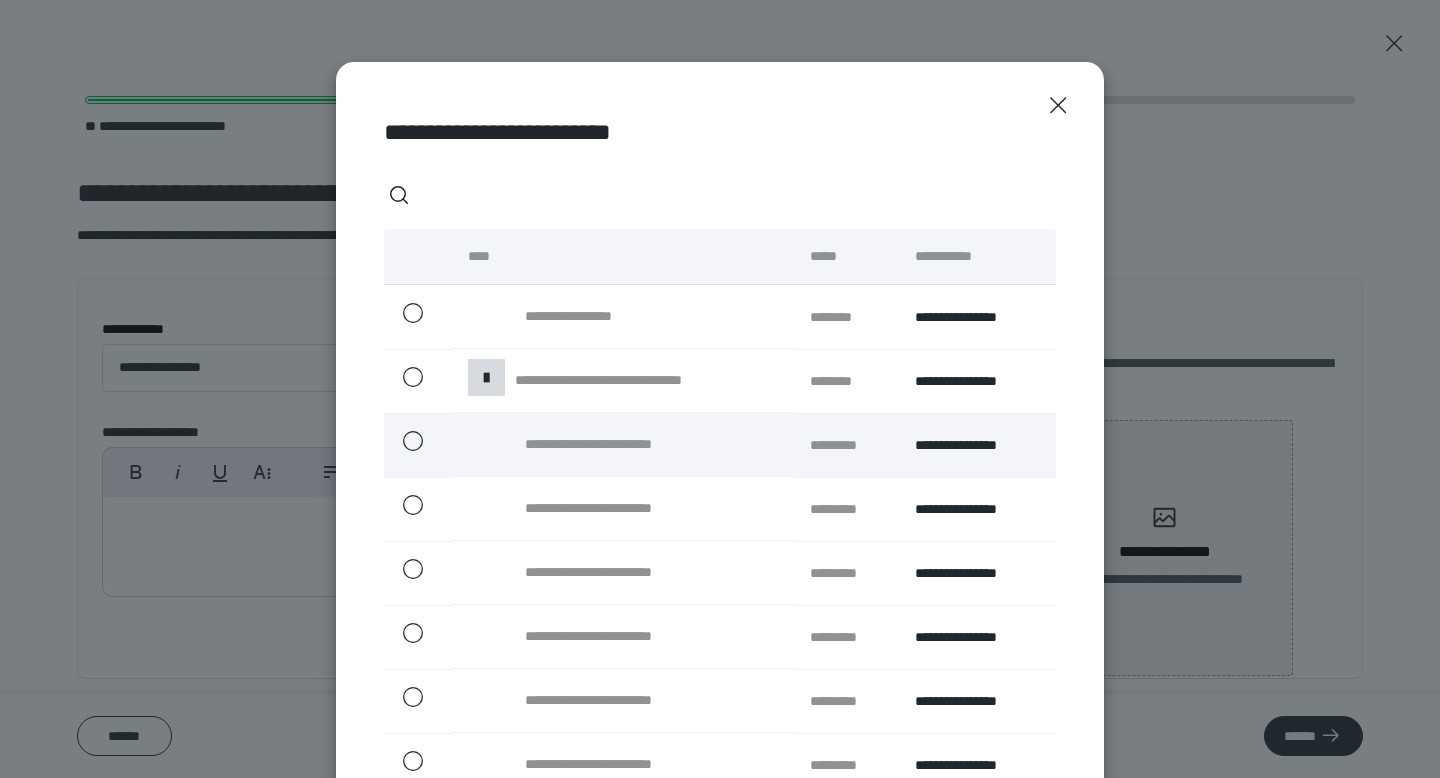 scroll, scrollTop: 220, scrollLeft: 0, axis: vertical 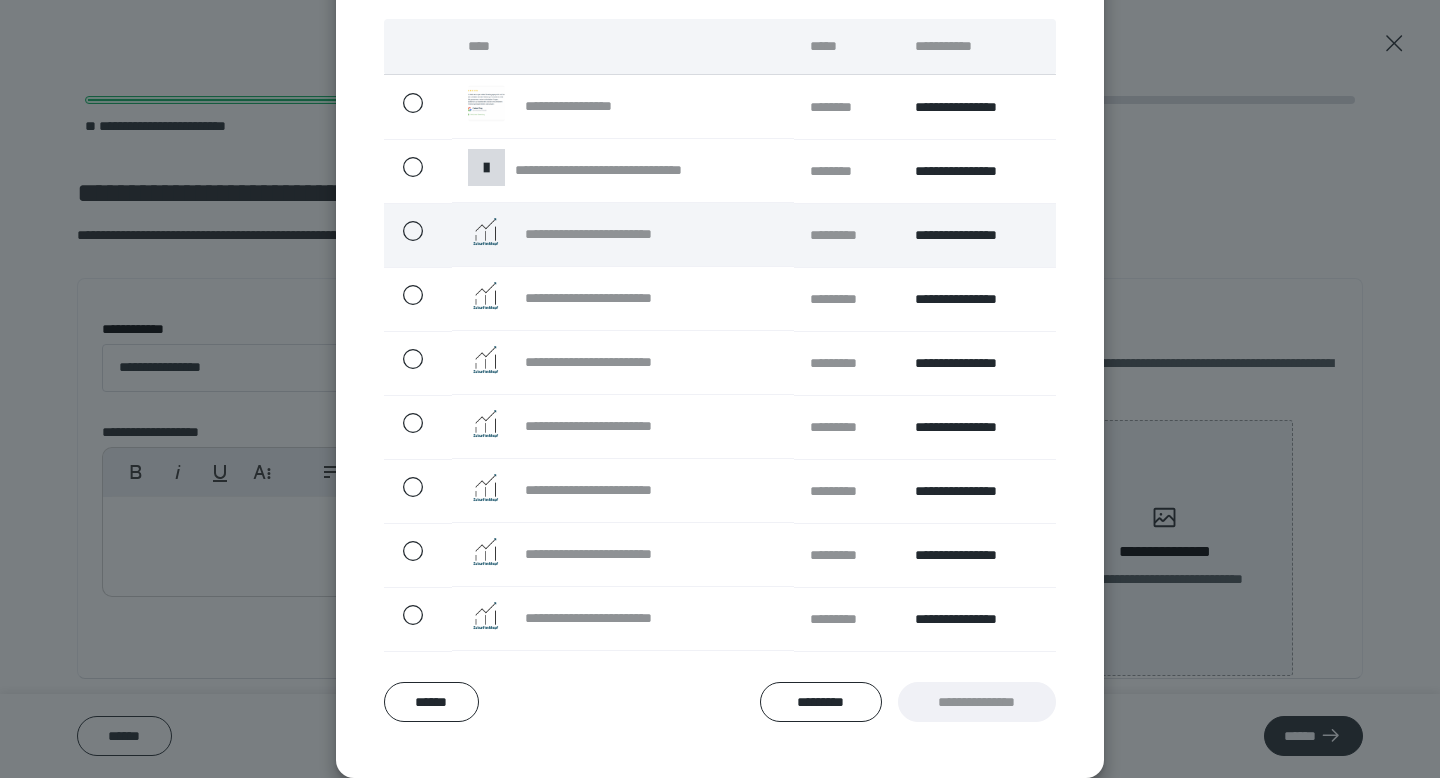 click 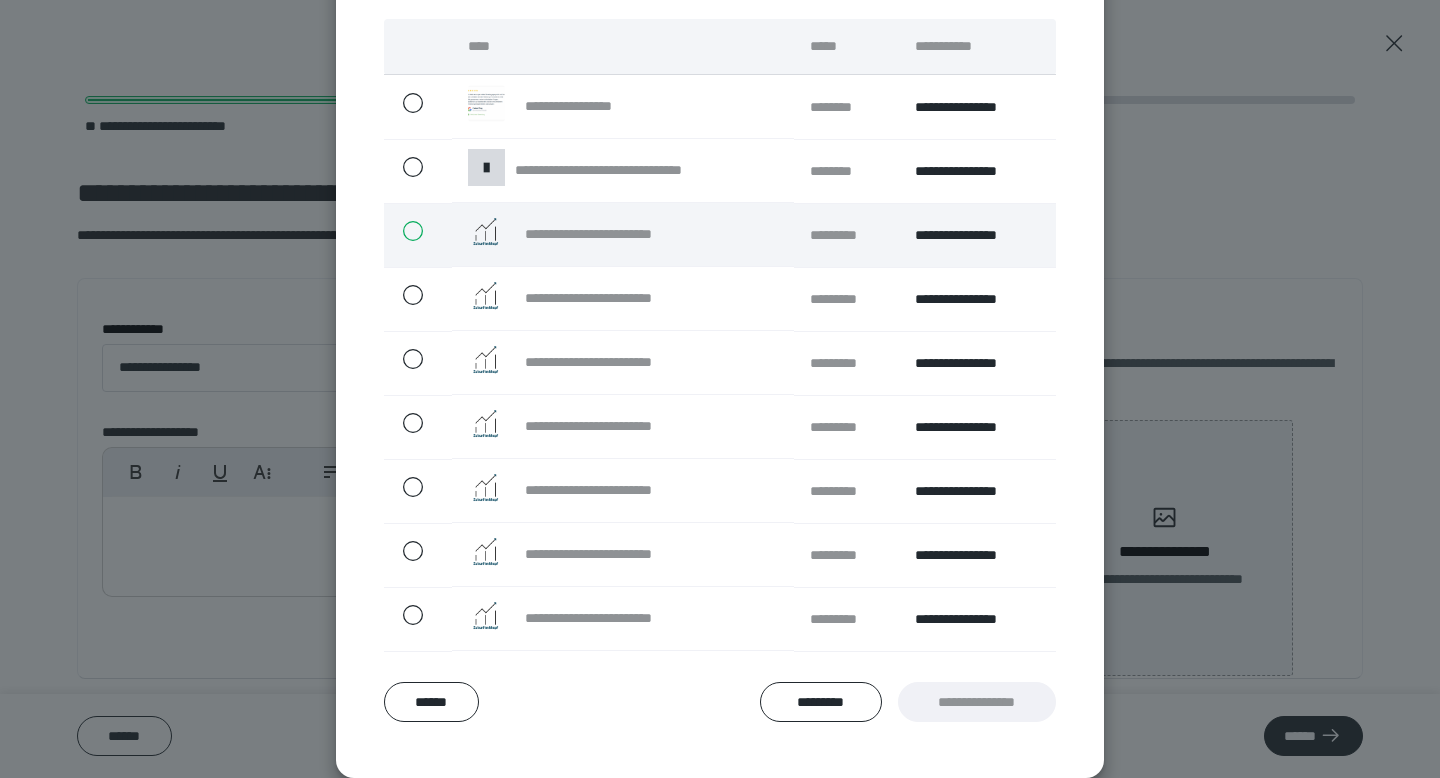 click at bounding box center [402, 231] 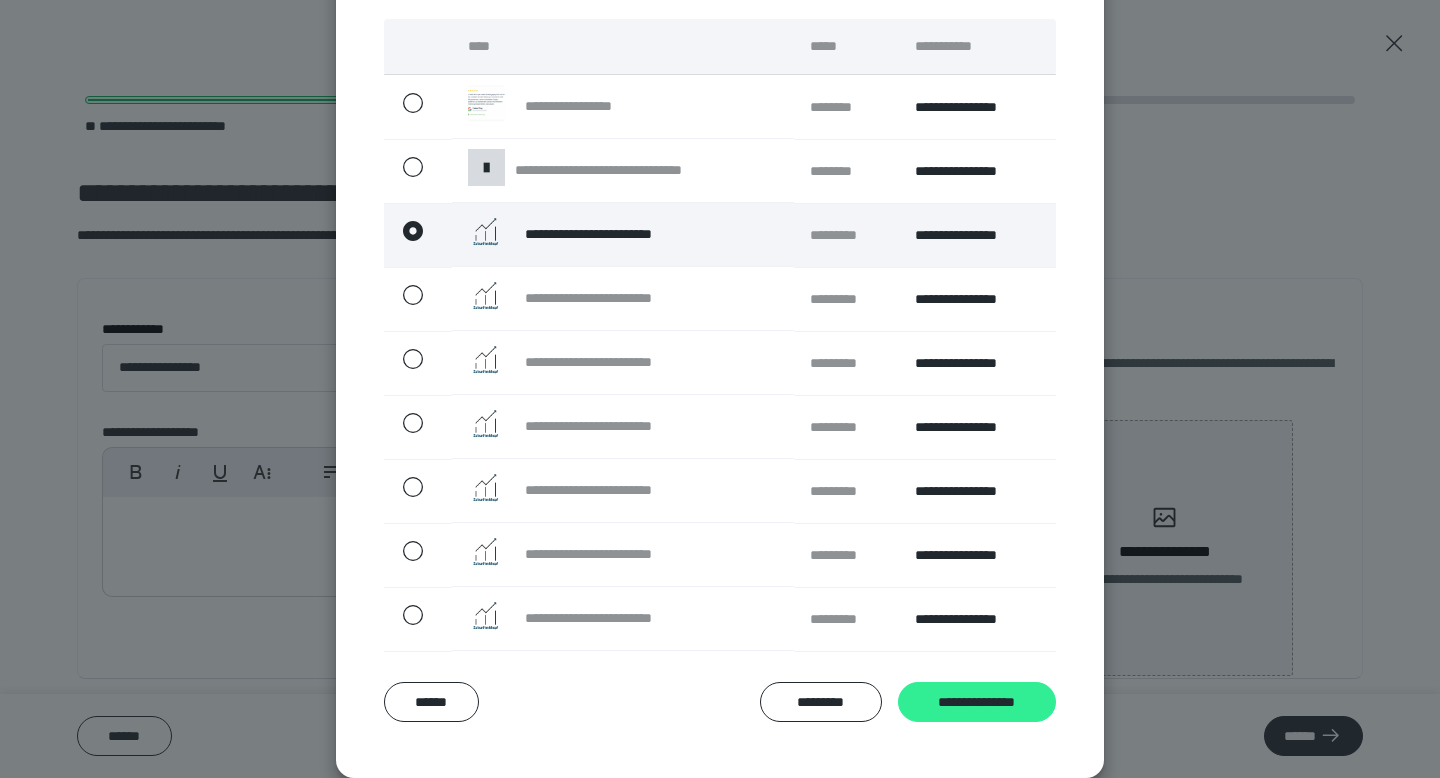 click on "**********" at bounding box center [977, 702] 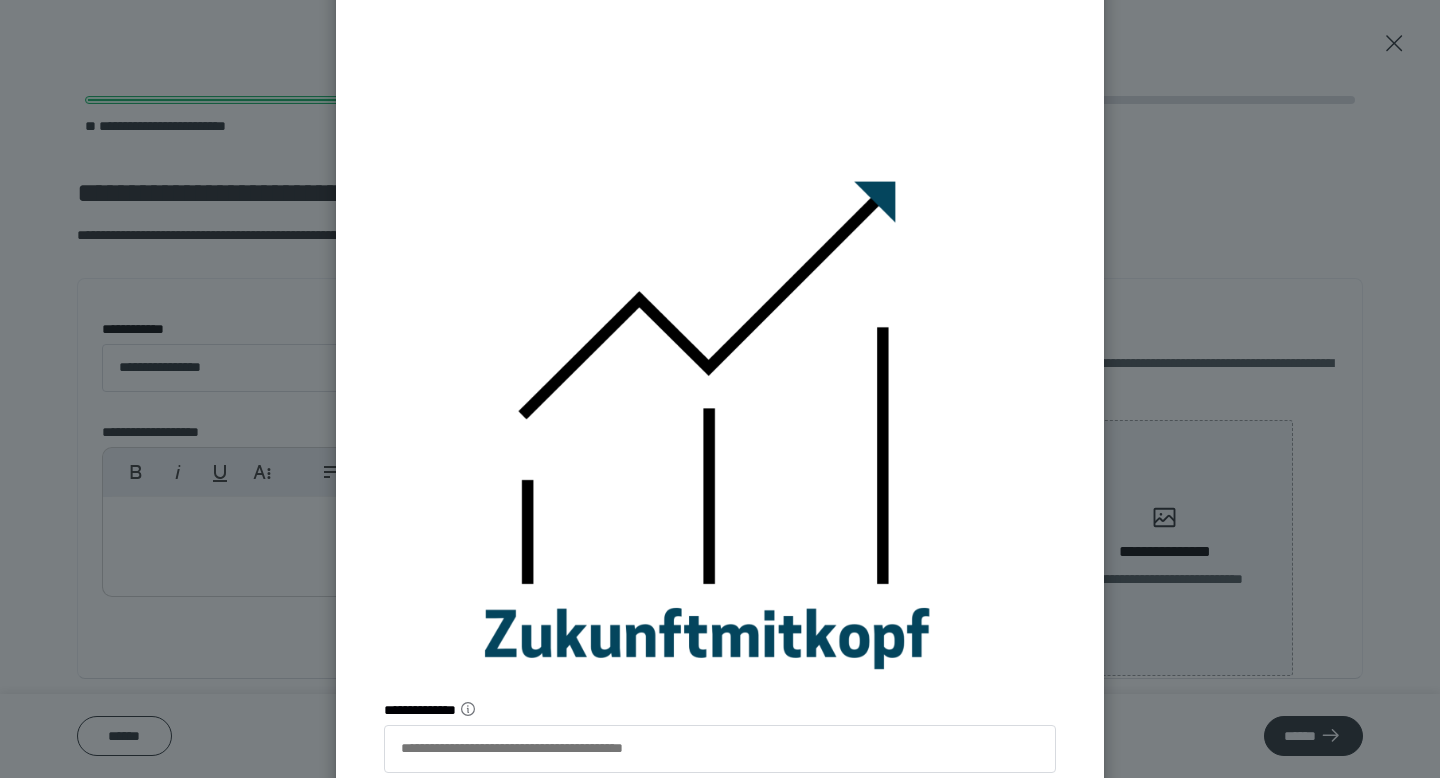scroll, scrollTop: 341, scrollLeft: 0, axis: vertical 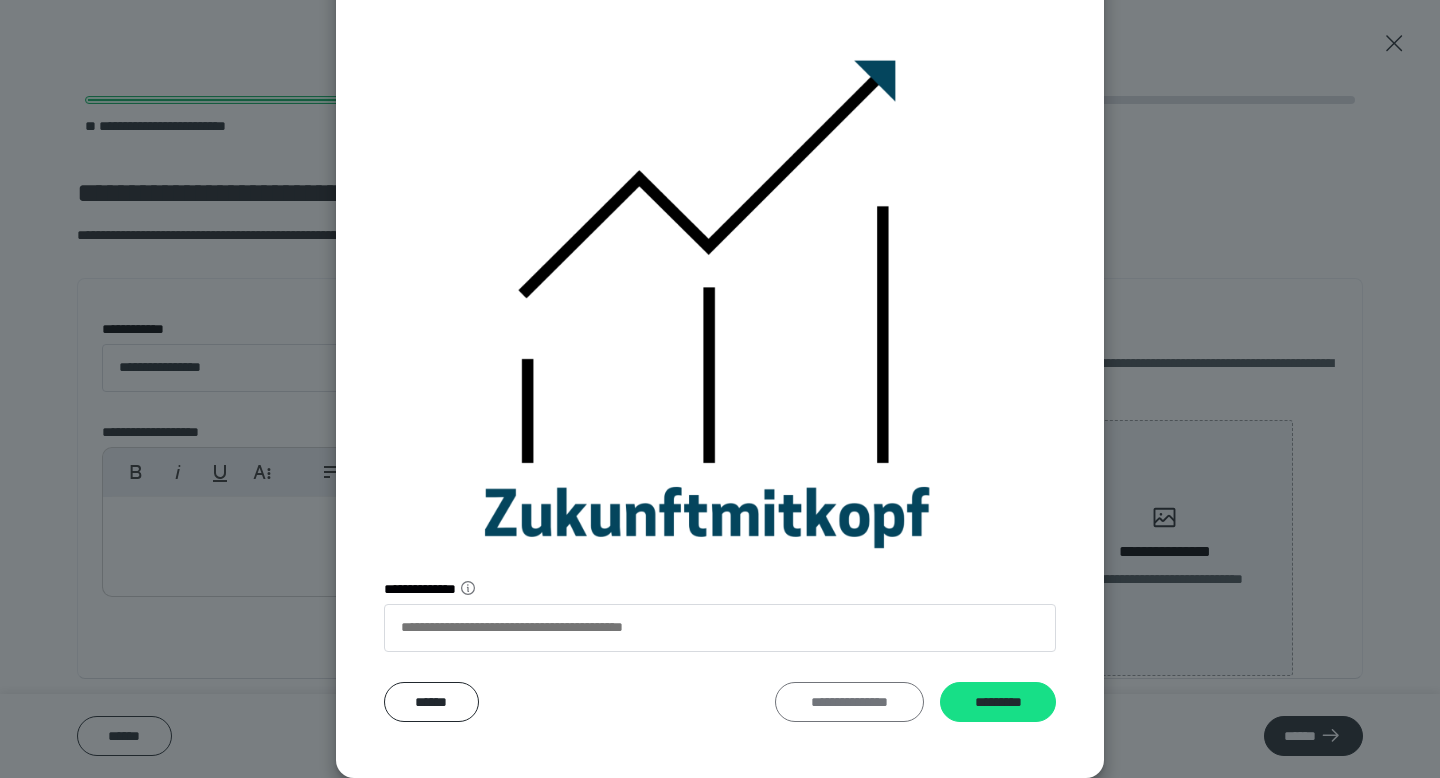 click on "**********" at bounding box center [849, 702] 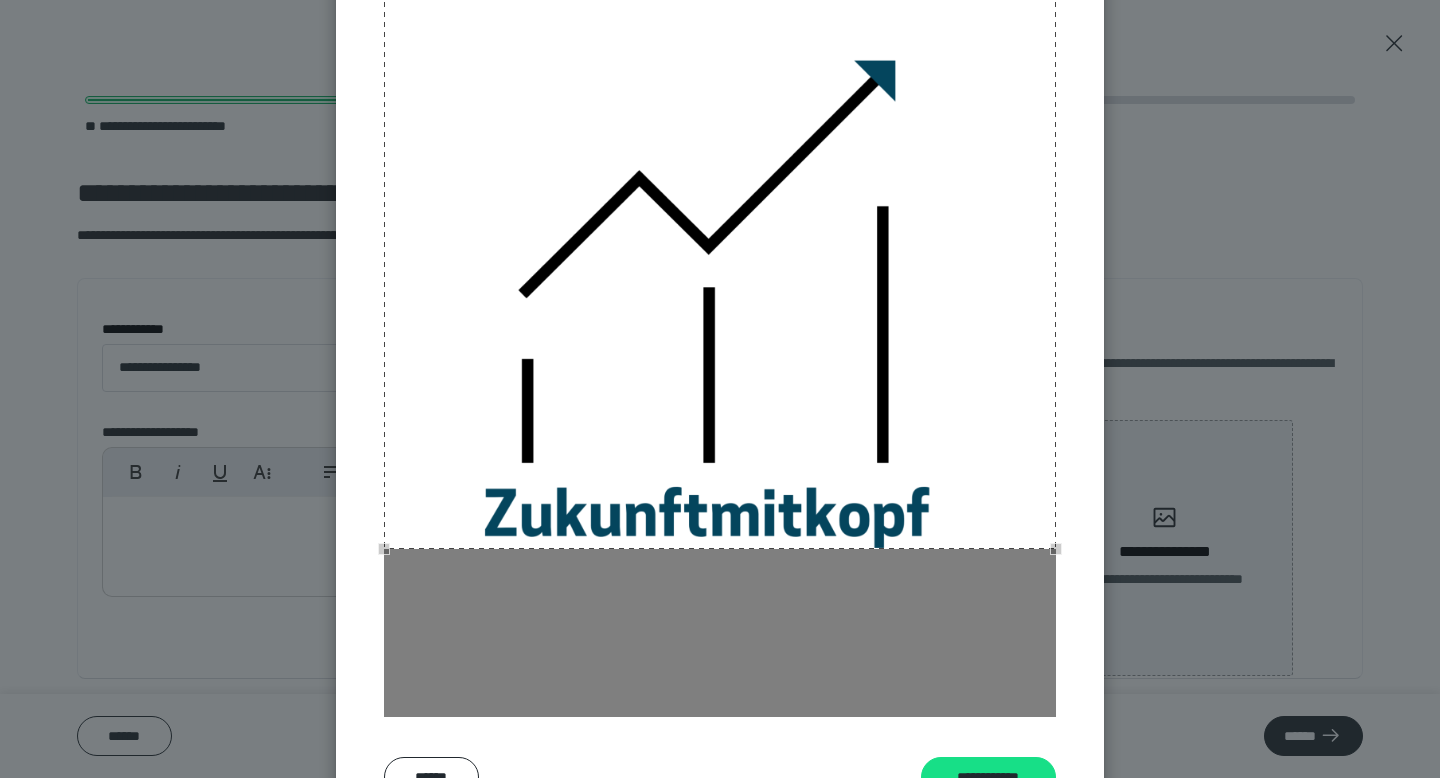 click at bounding box center [720, 213] 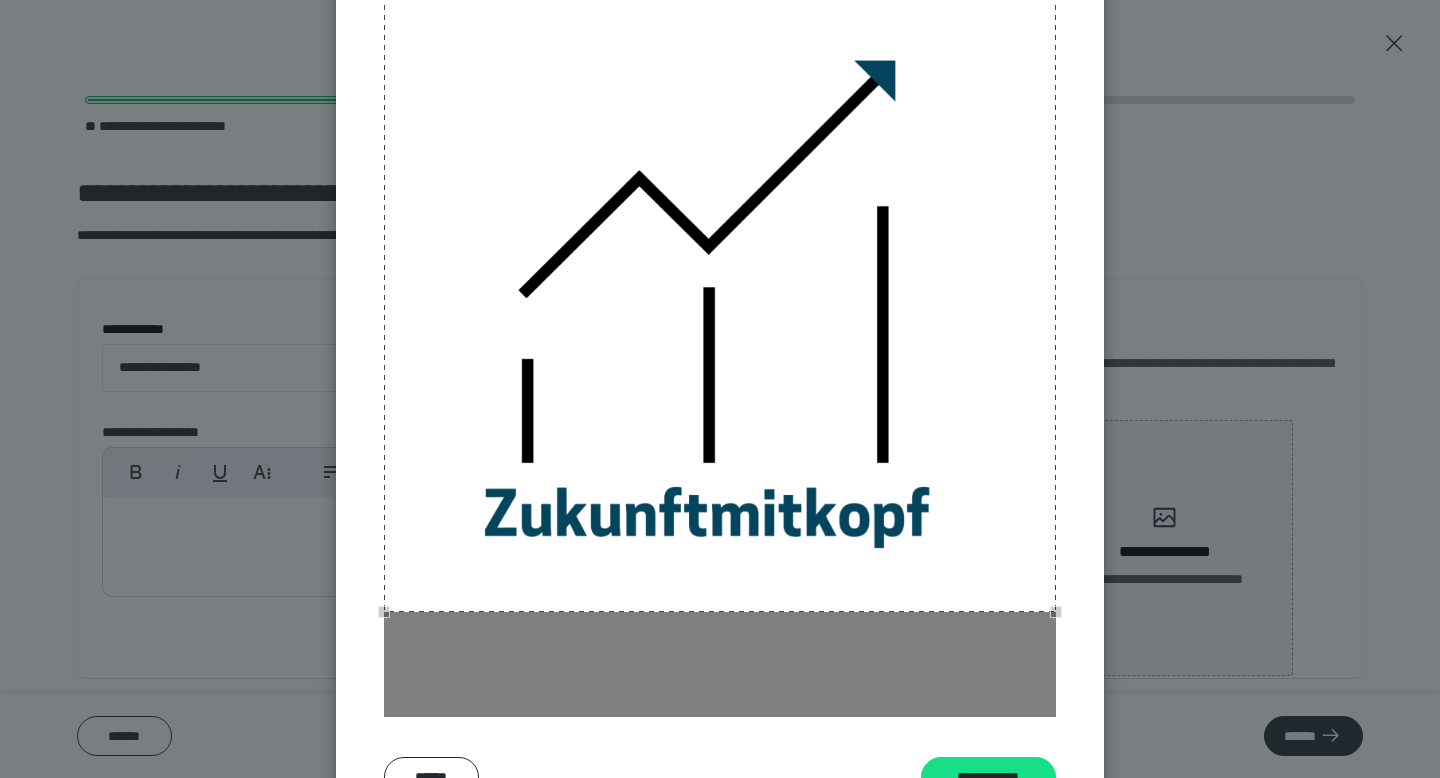 click at bounding box center [720, 276] 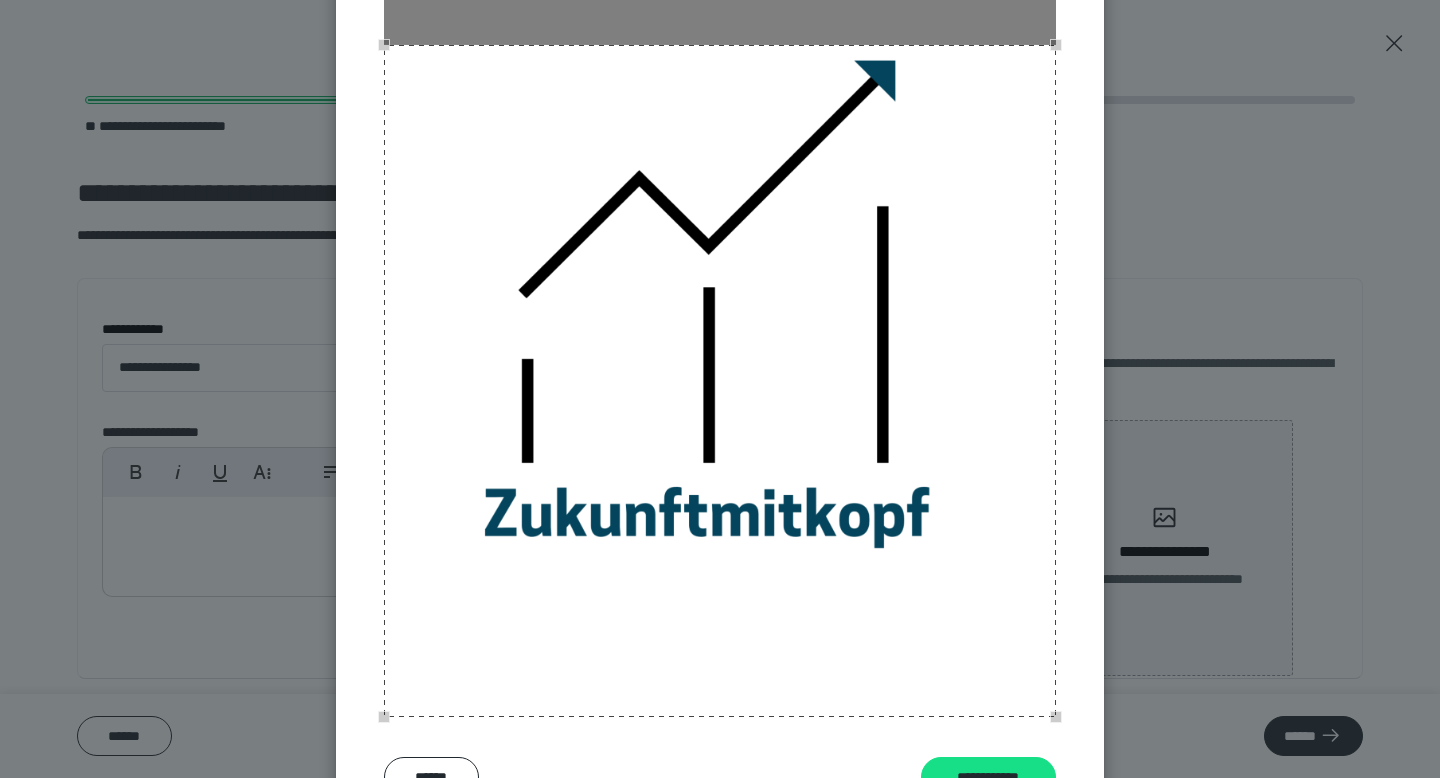 click at bounding box center [720, 381] 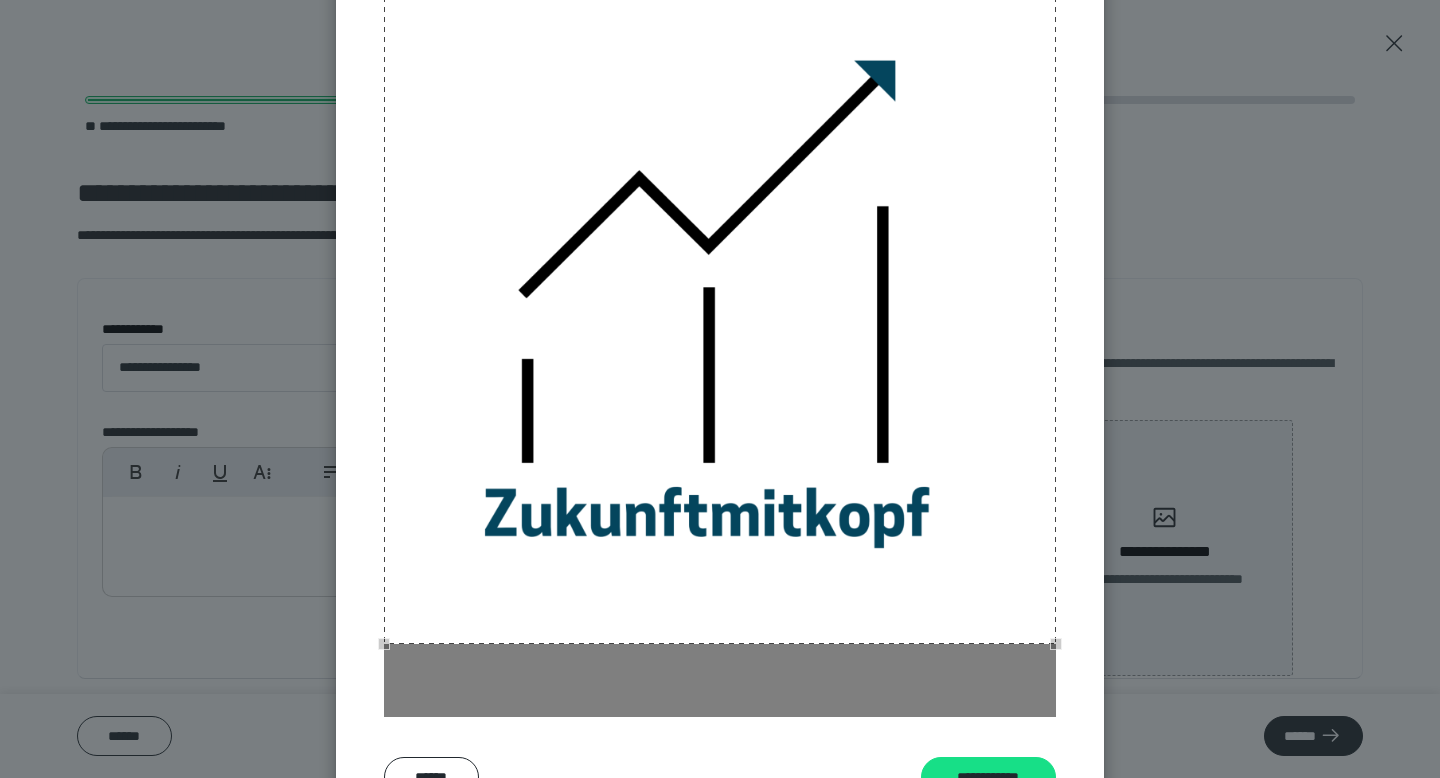 click at bounding box center [720, 308] 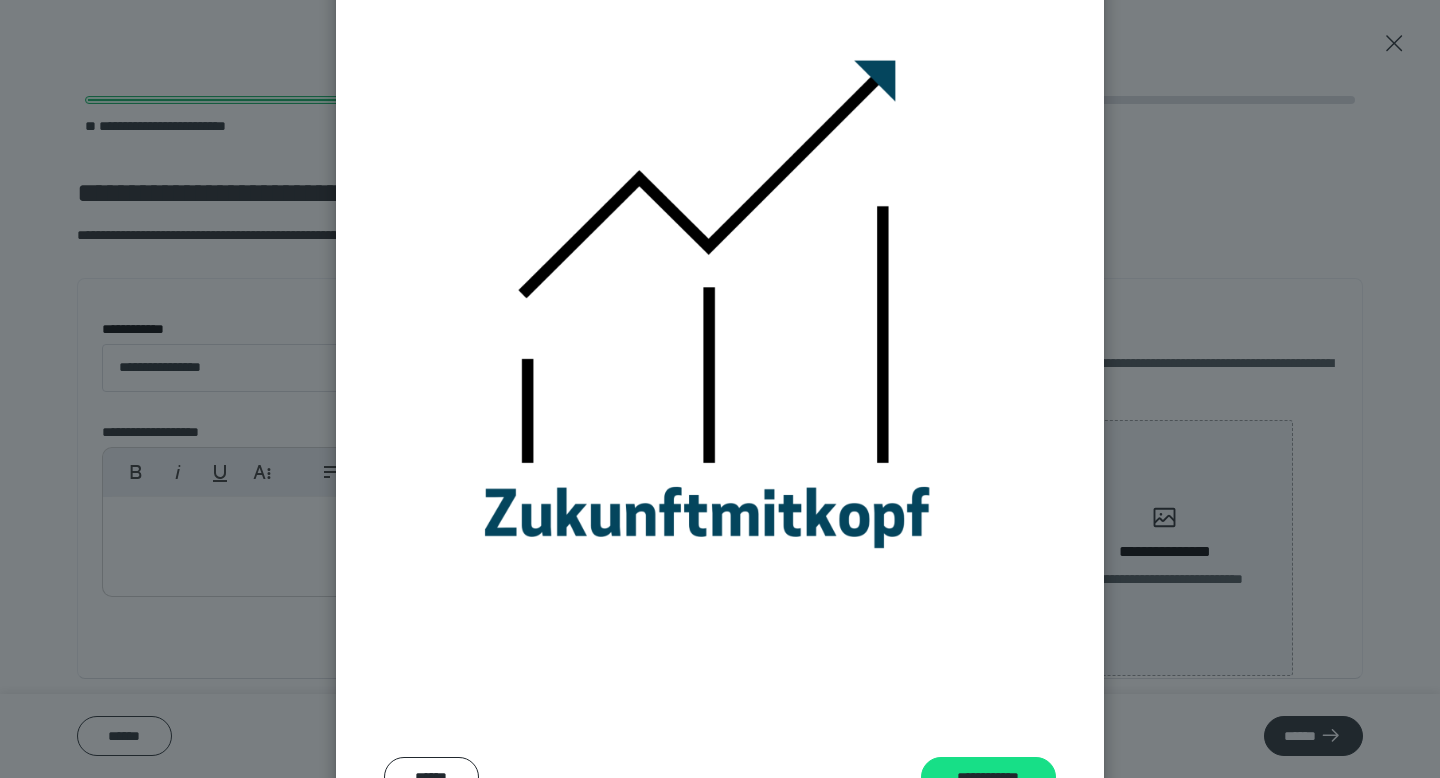click at bounding box center (720, 297) 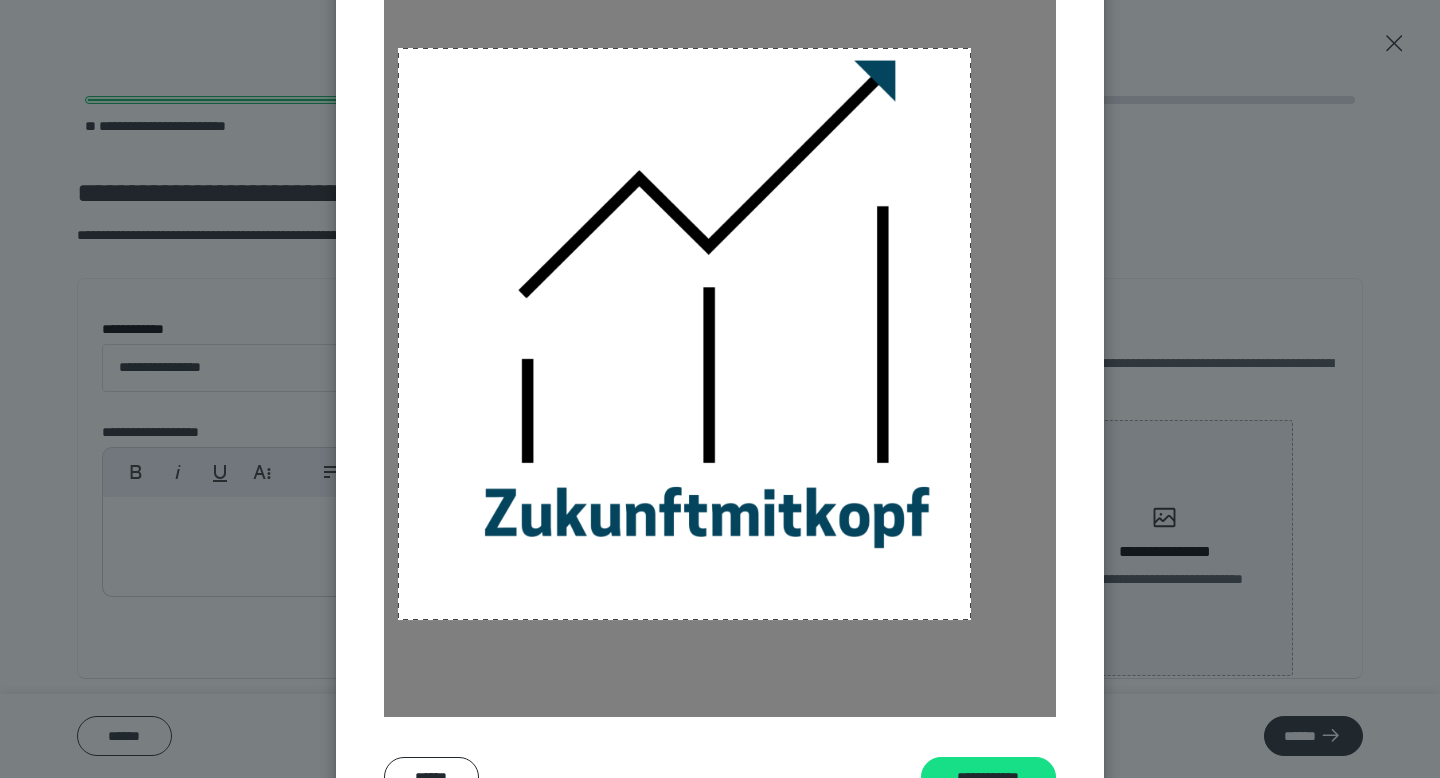 click at bounding box center [720, 297] 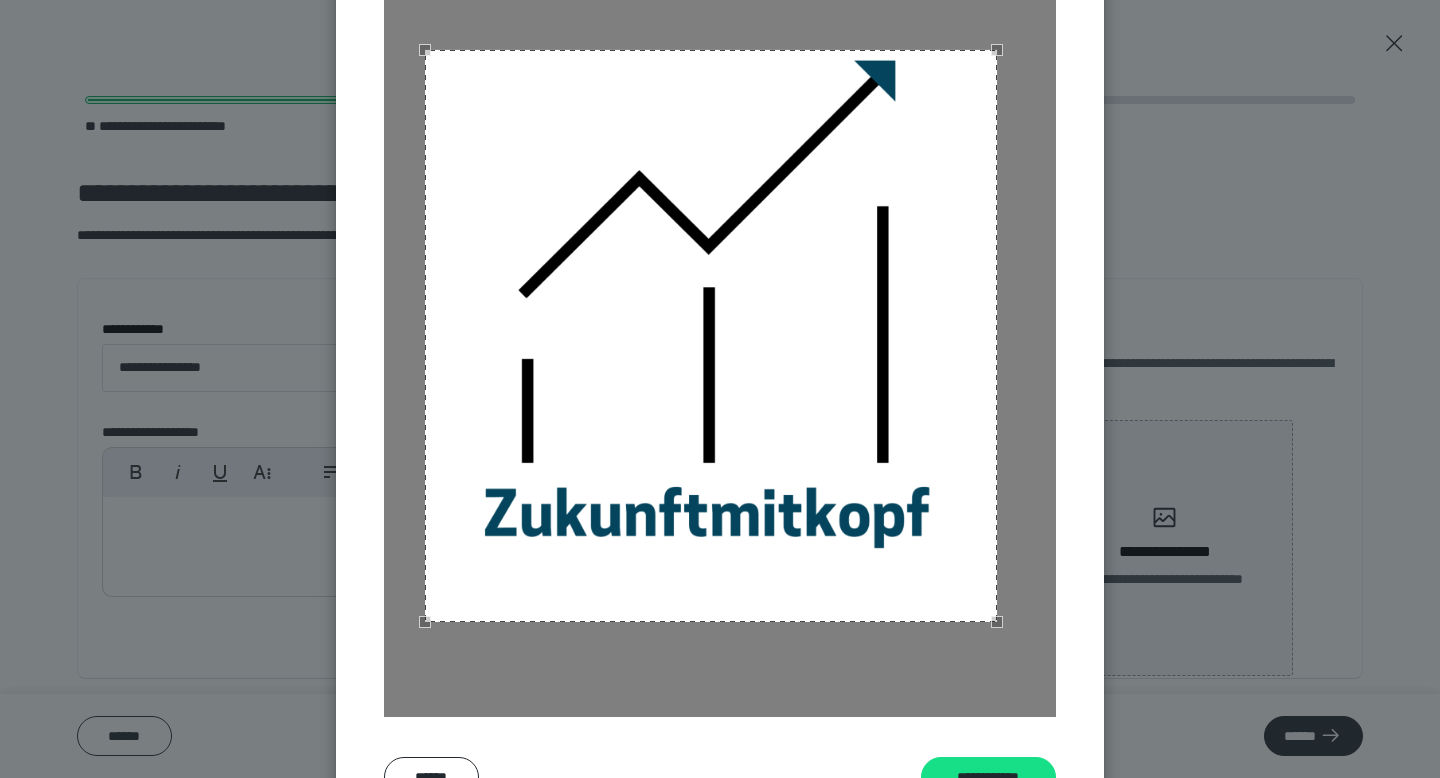 click at bounding box center (711, 336) 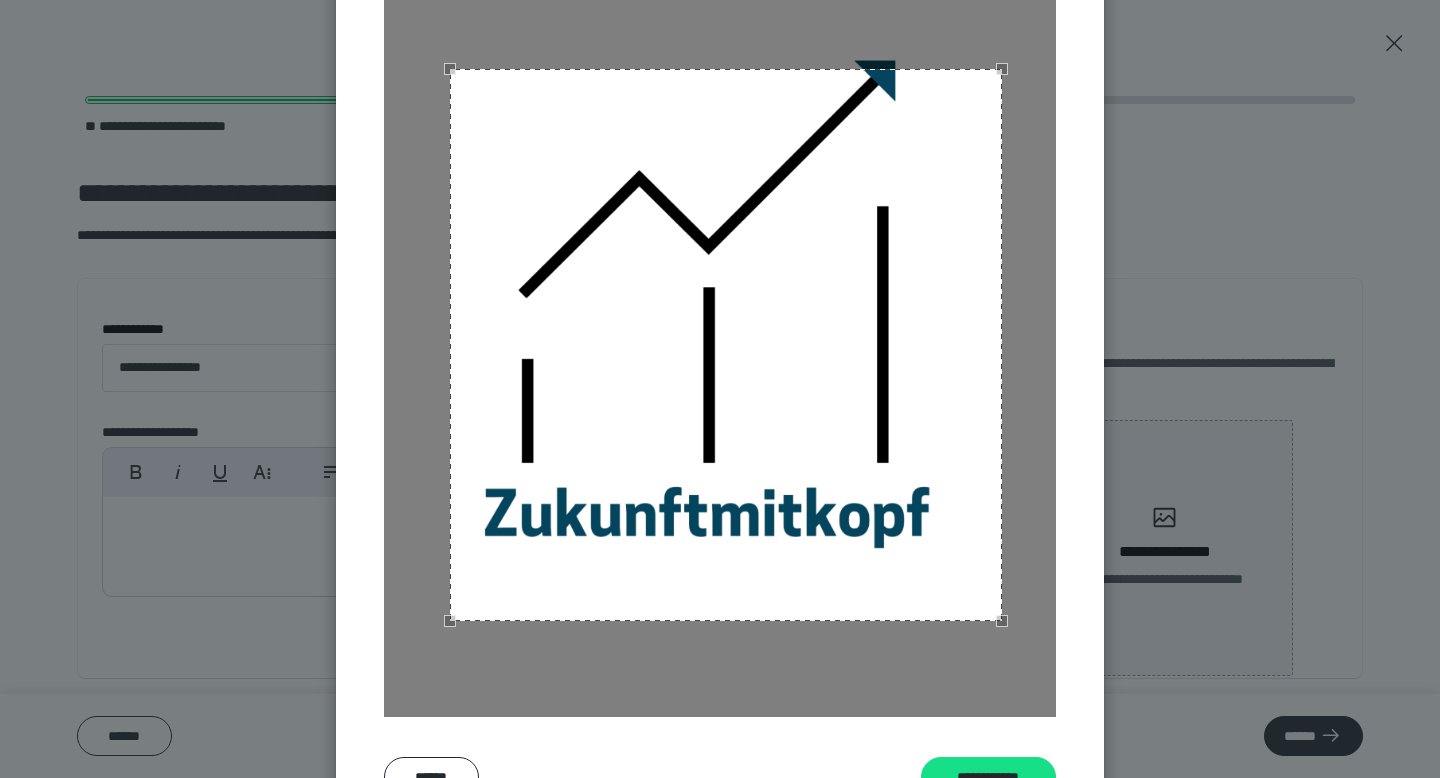 click at bounding box center [720, 297] 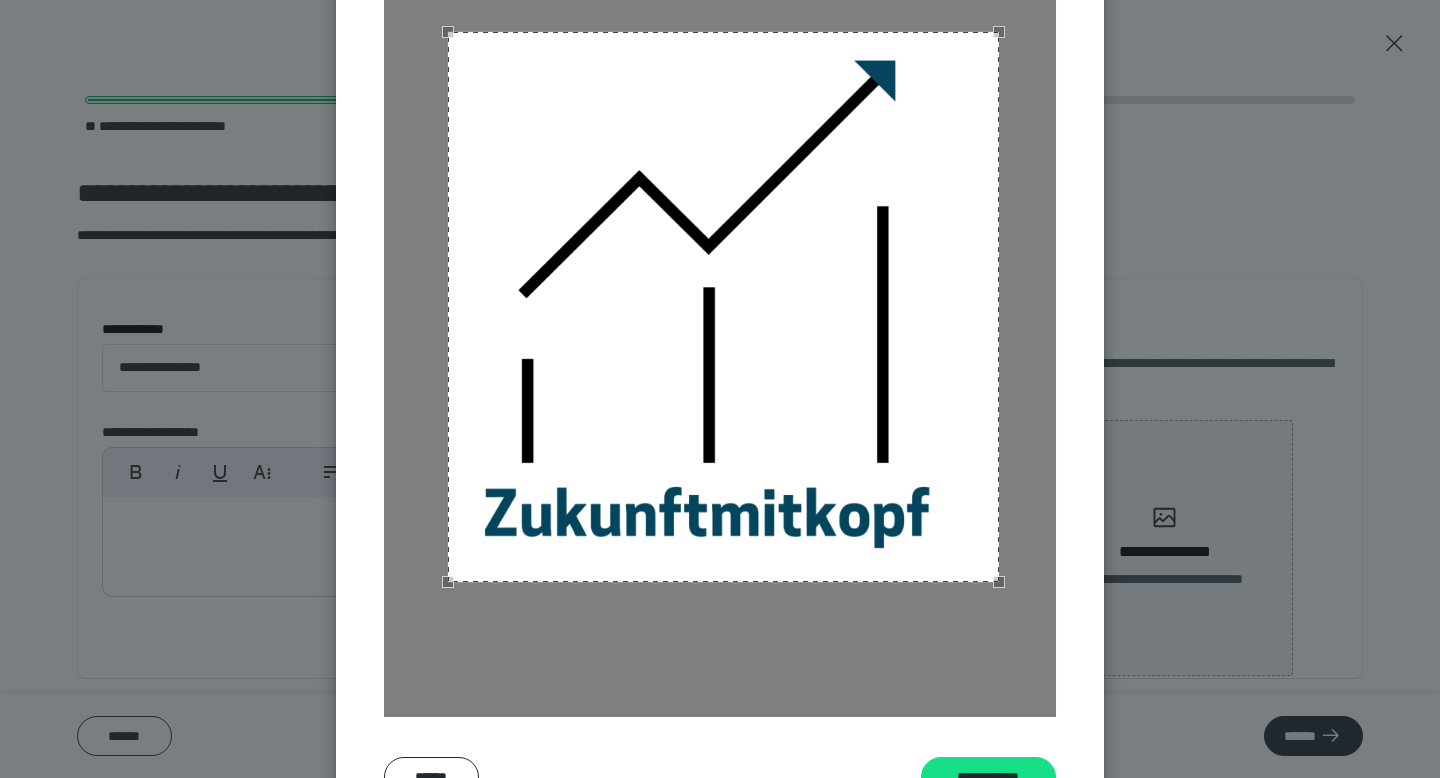click at bounding box center [723, 307] 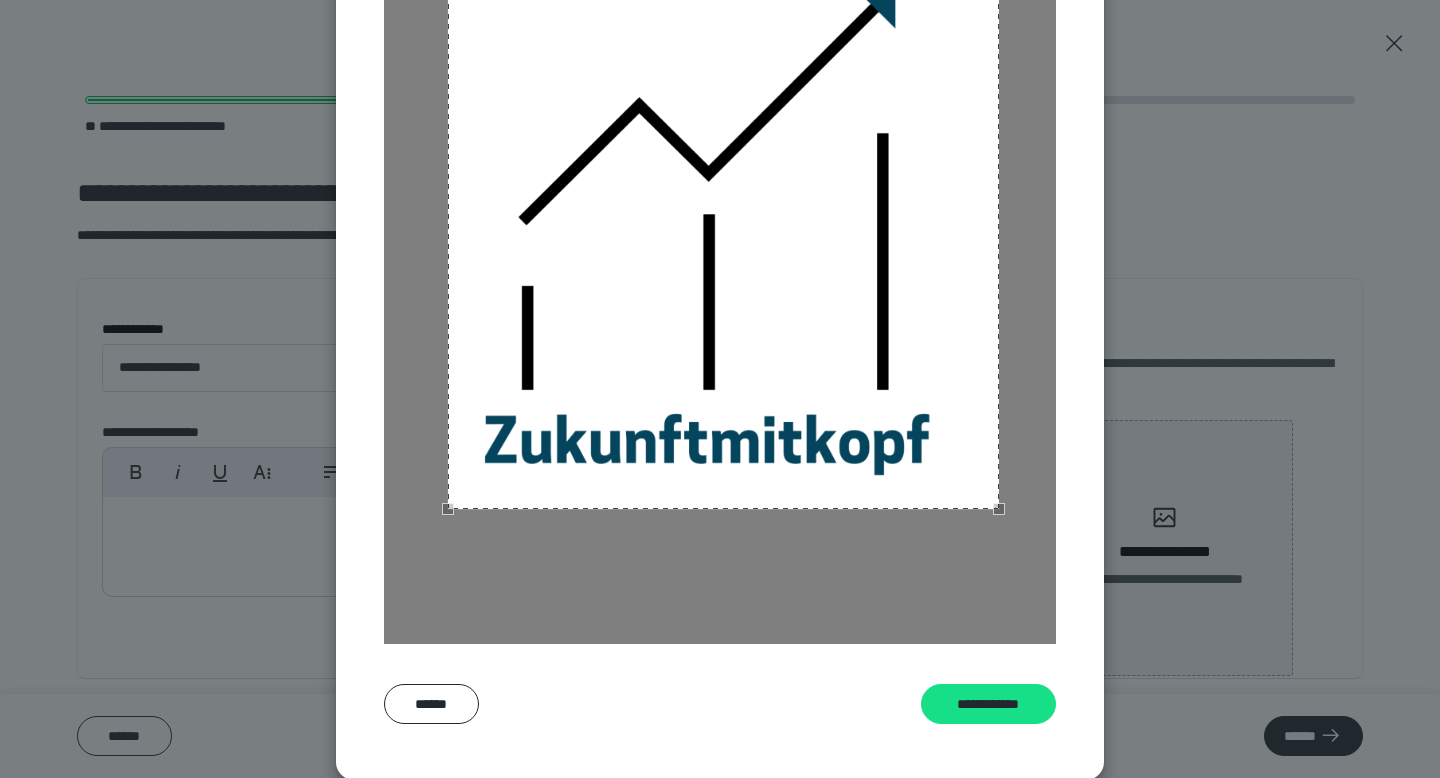 click on "**********" at bounding box center (720, 219) 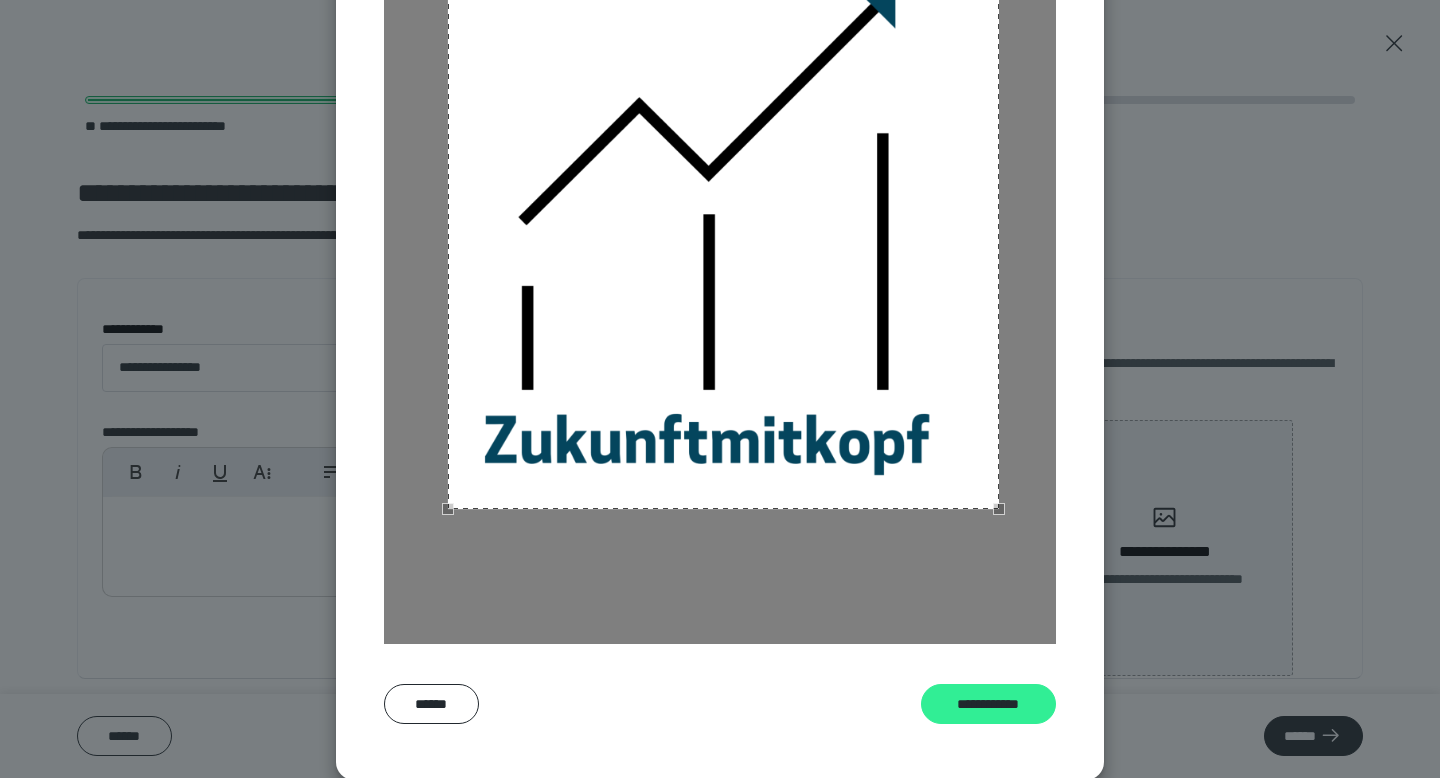 click on "**********" at bounding box center [989, 704] 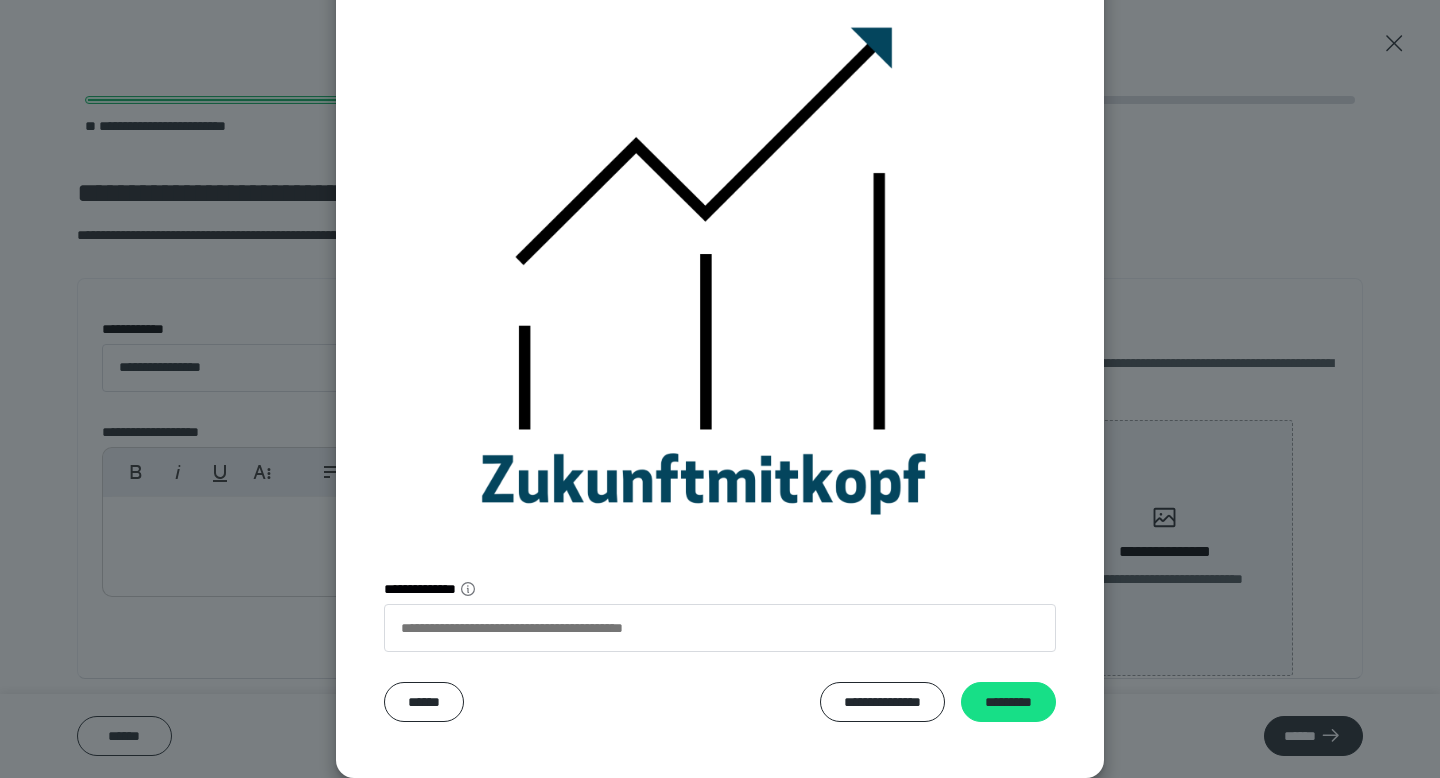 scroll, scrollTop: 219, scrollLeft: 0, axis: vertical 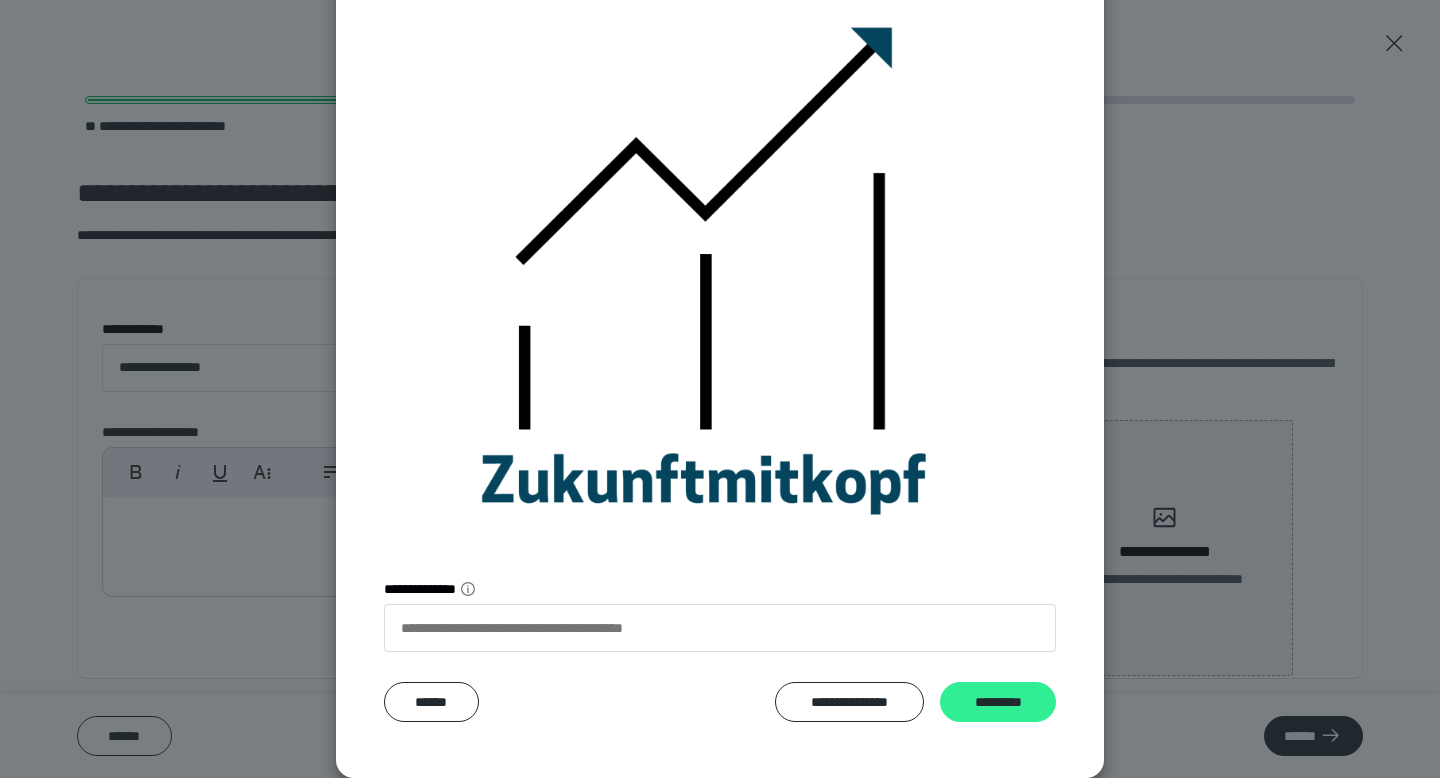 click on "*********" at bounding box center [998, 702] 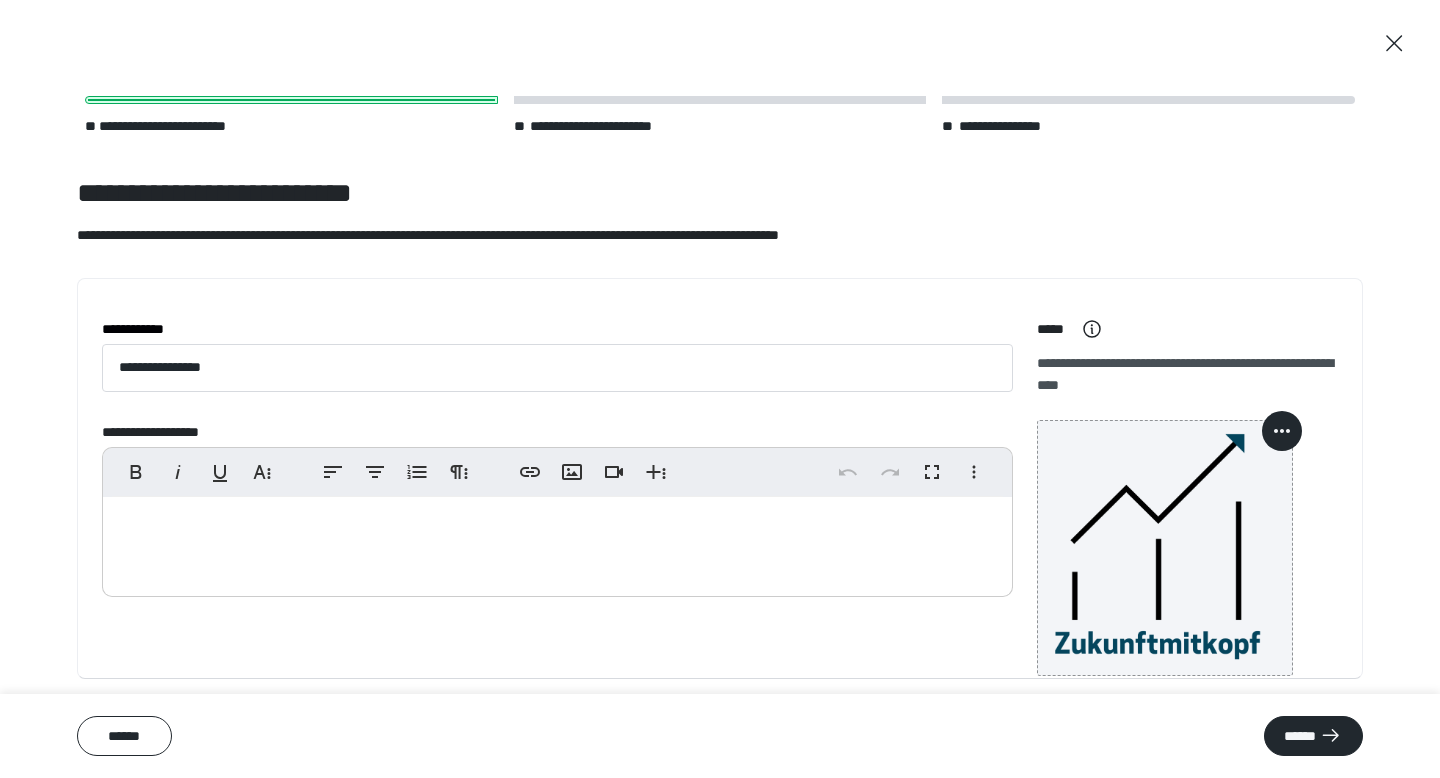 click at bounding box center [557, 542] 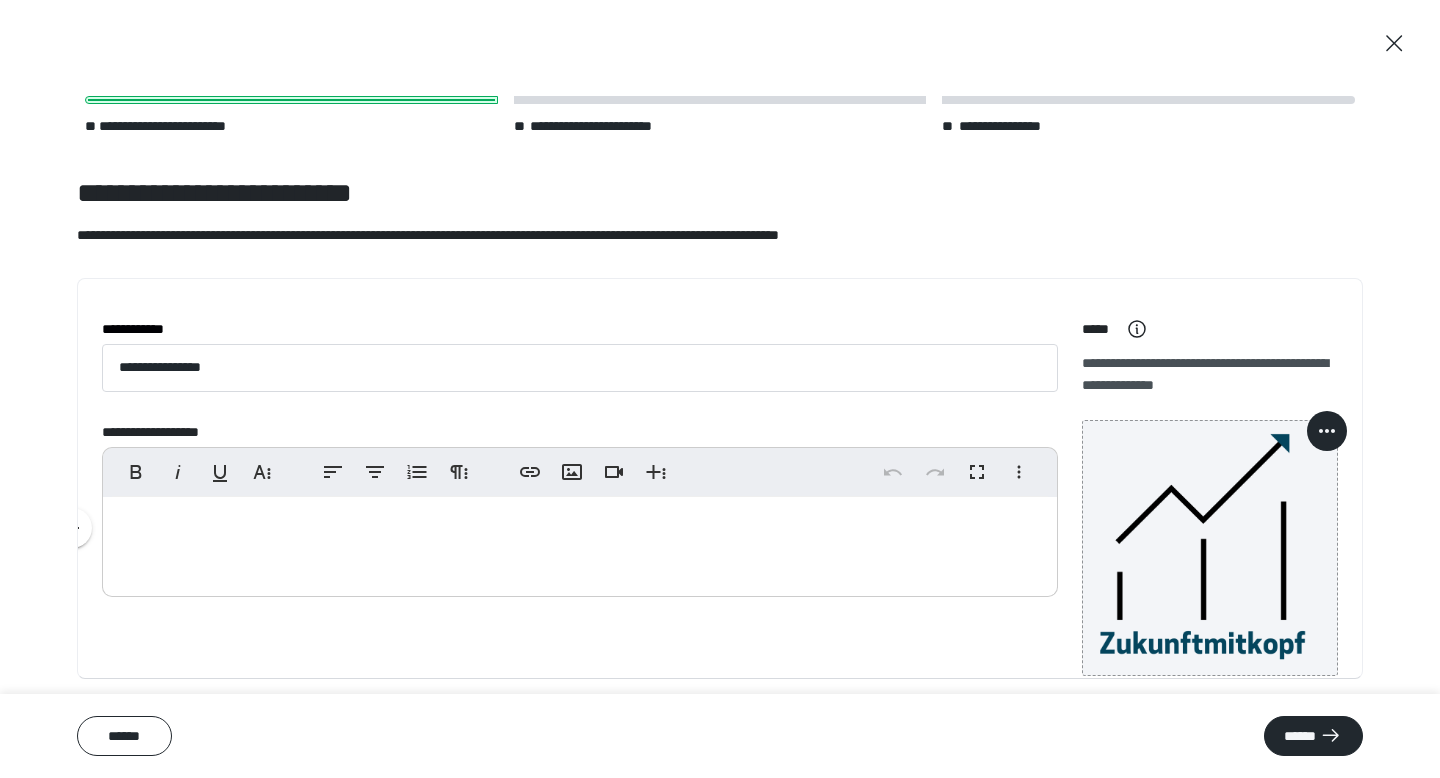 type 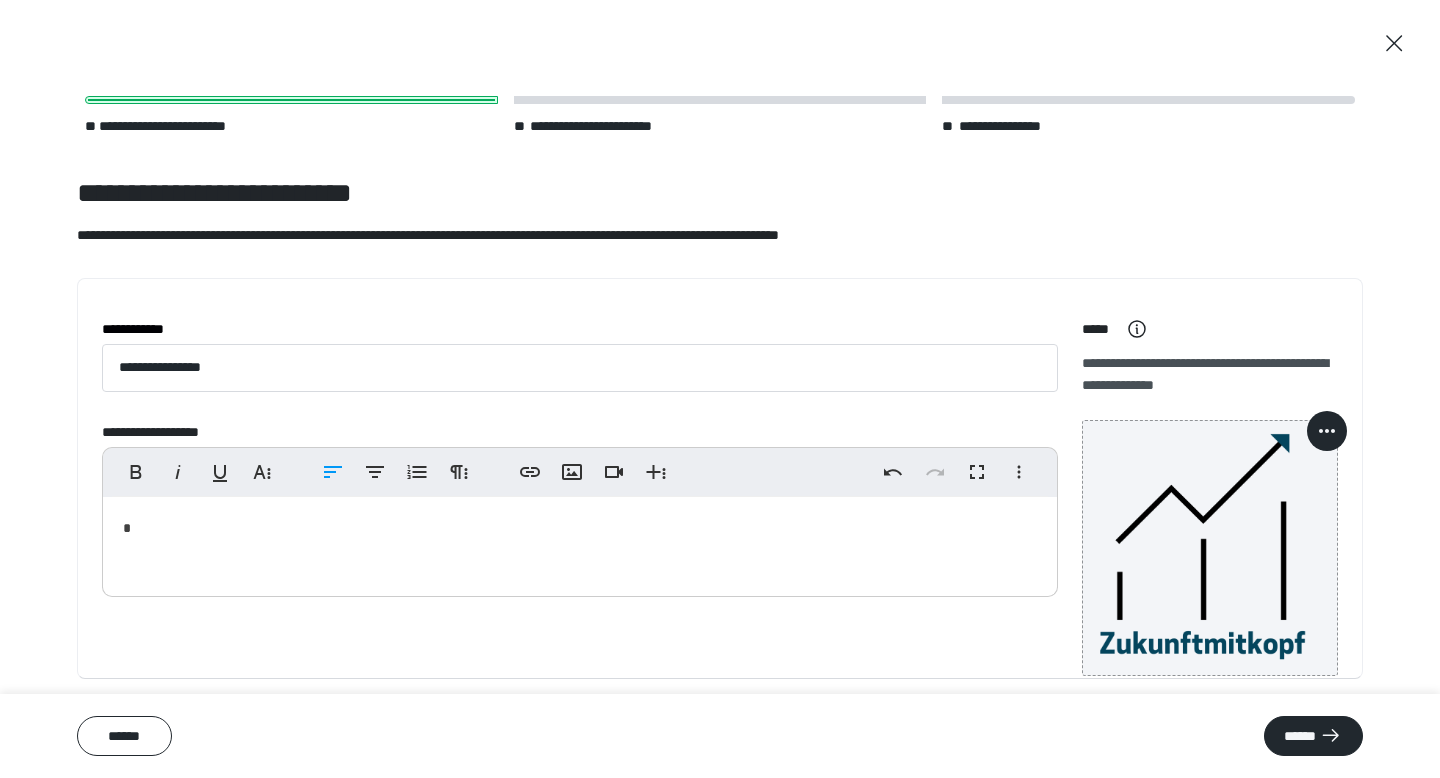 scroll, scrollTop: 65, scrollLeft: 0, axis: vertical 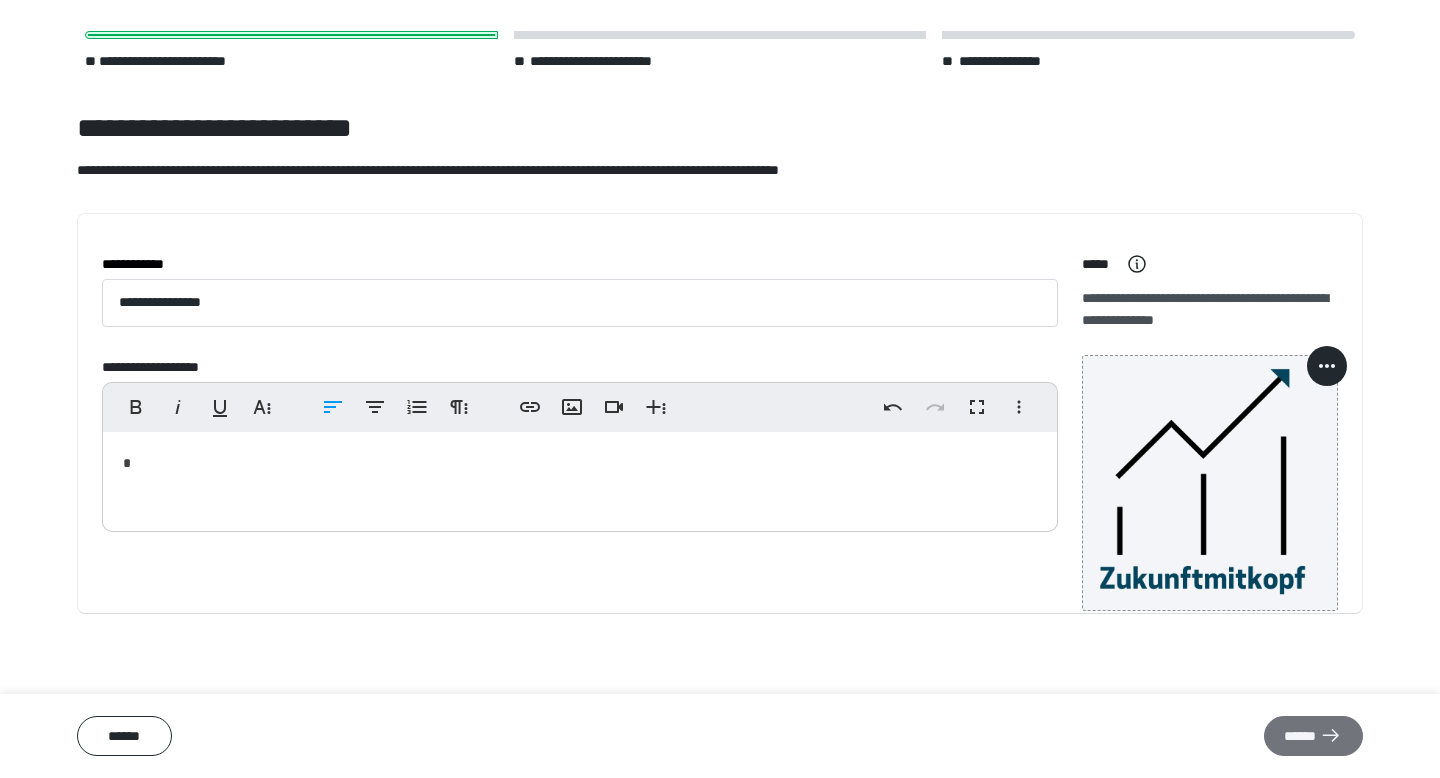click on "******" at bounding box center [1313, 736] 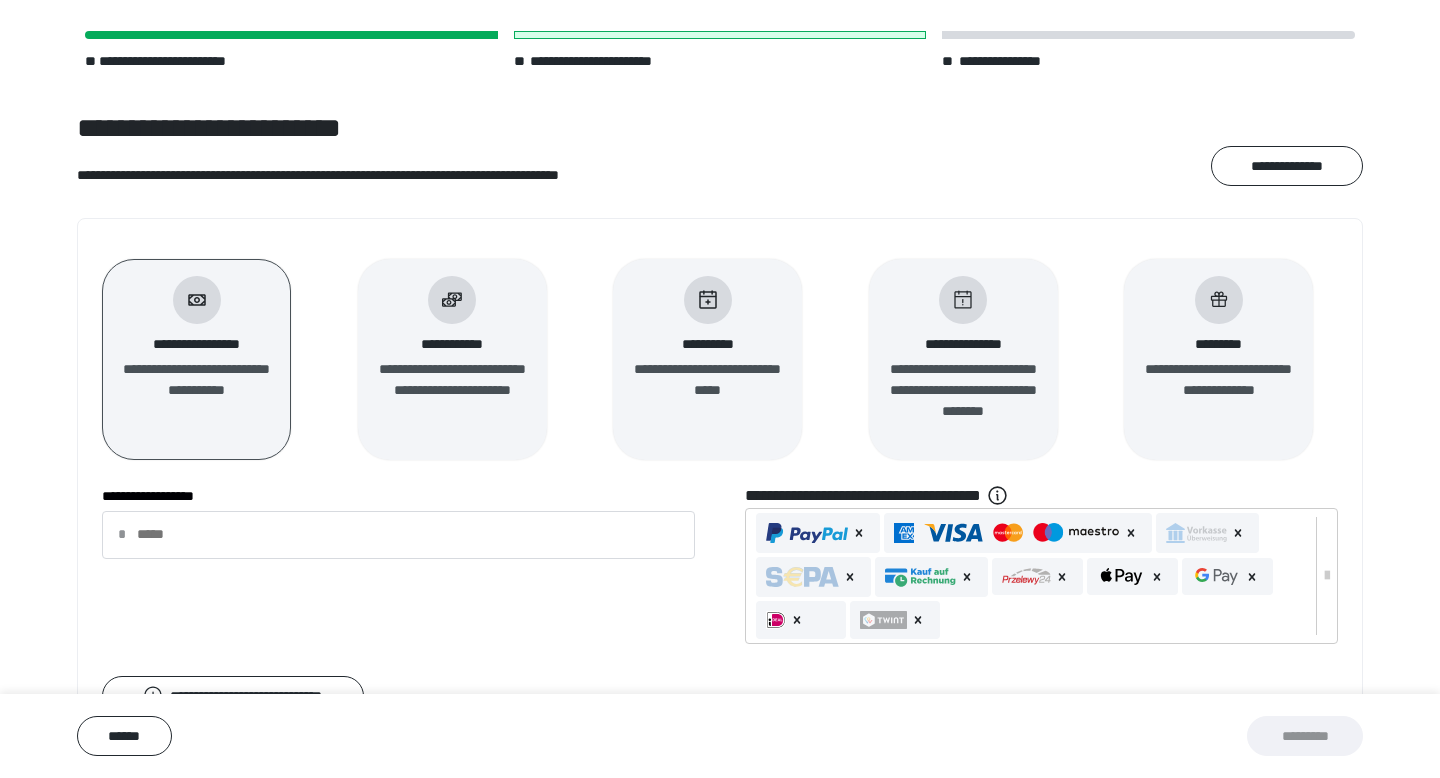 click on "**********" at bounding box center (707, 380) 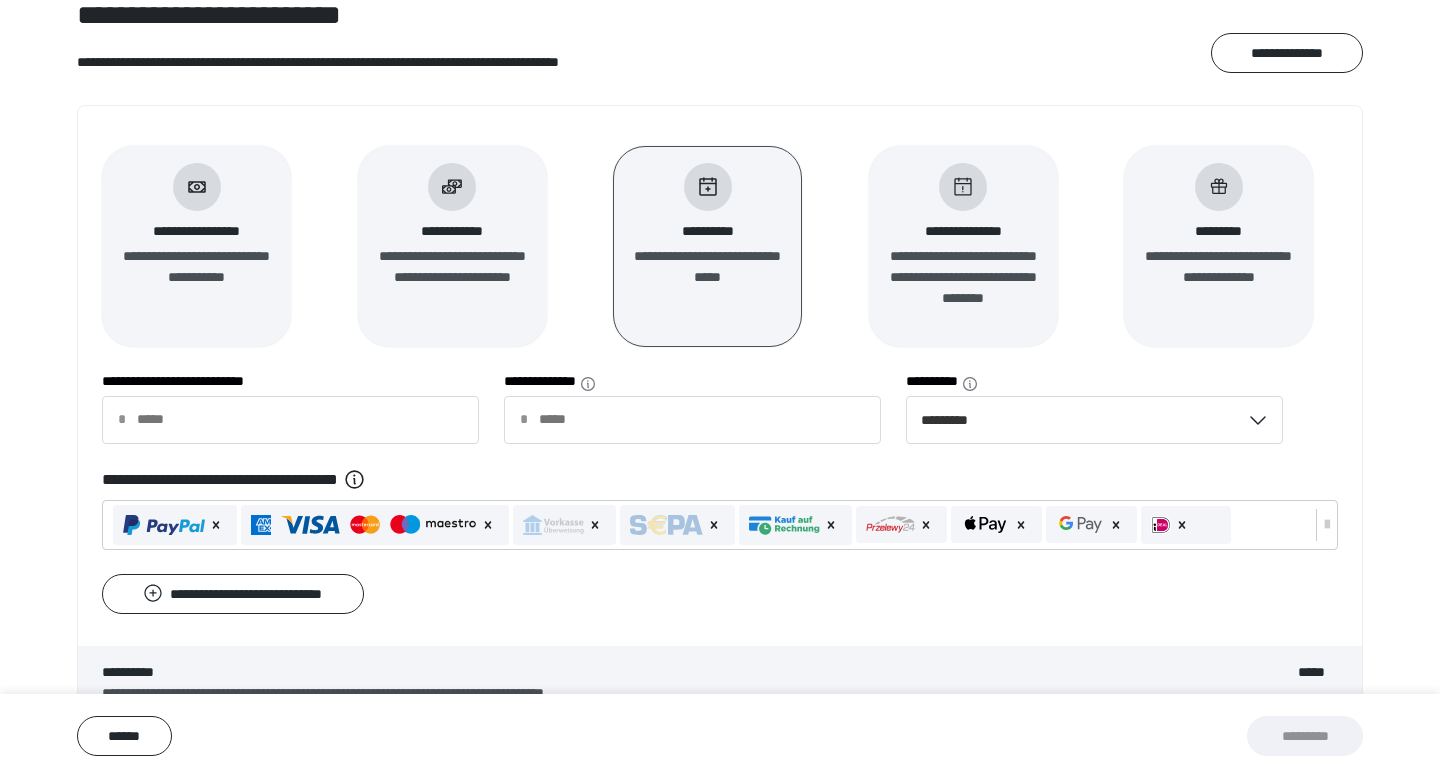 scroll, scrollTop: 179, scrollLeft: 0, axis: vertical 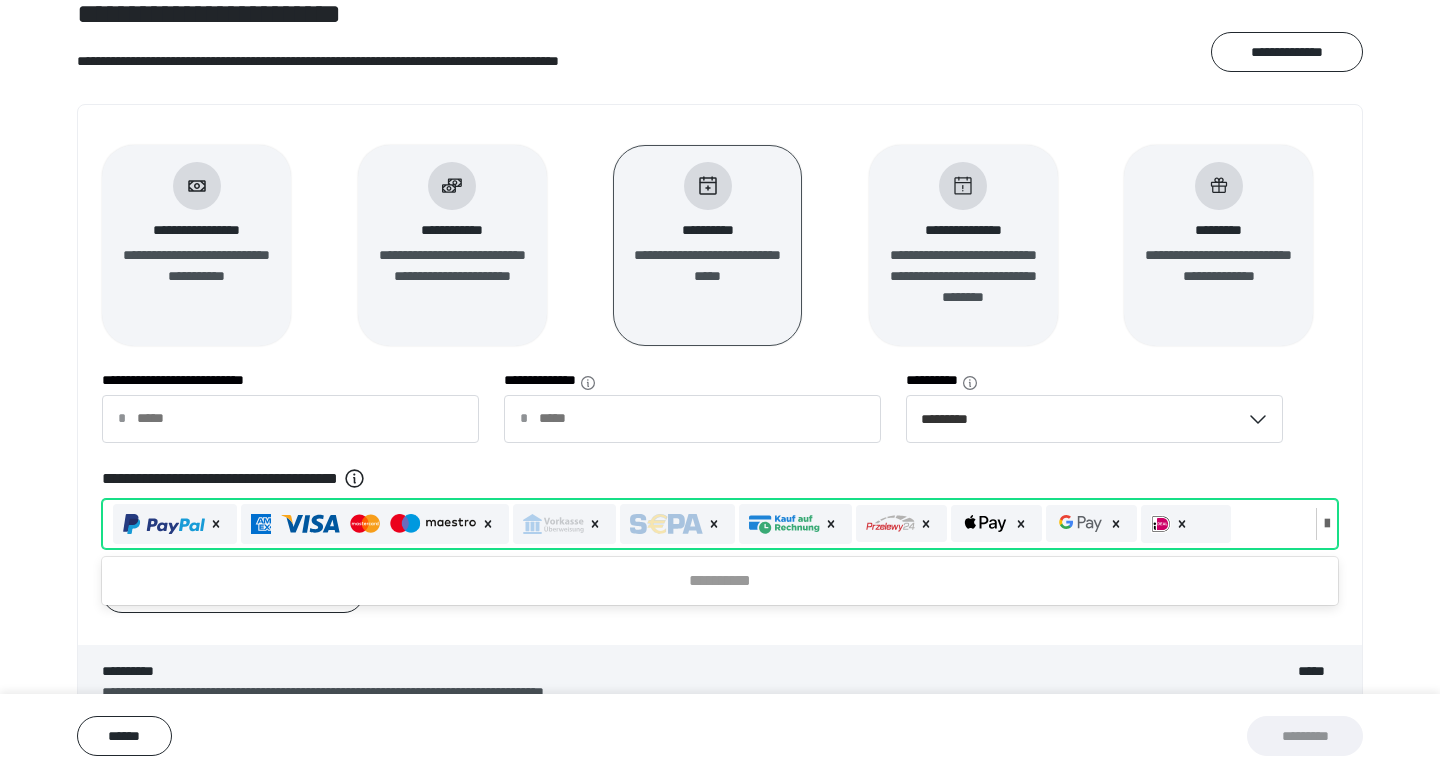 click at bounding box center [379, 524] 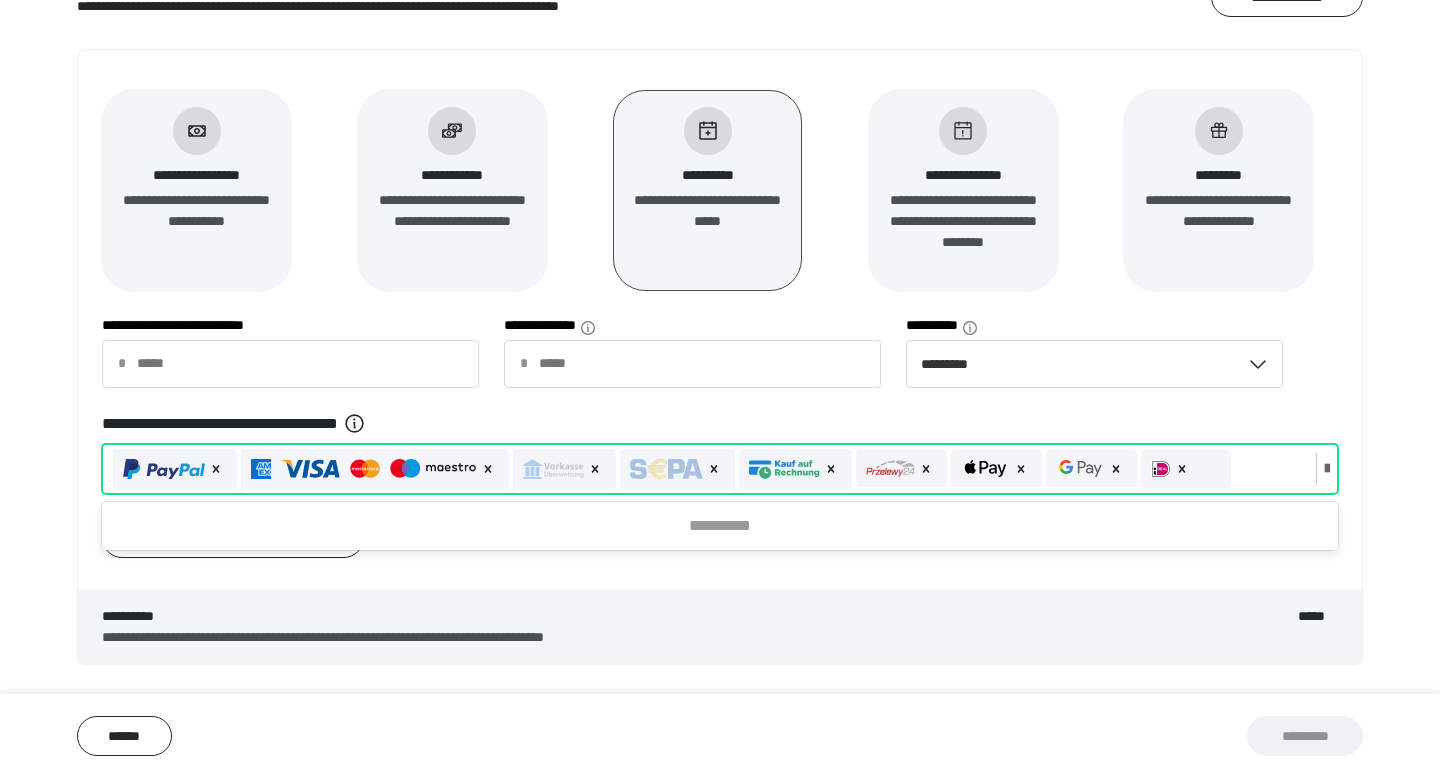 scroll, scrollTop: 234, scrollLeft: 0, axis: vertical 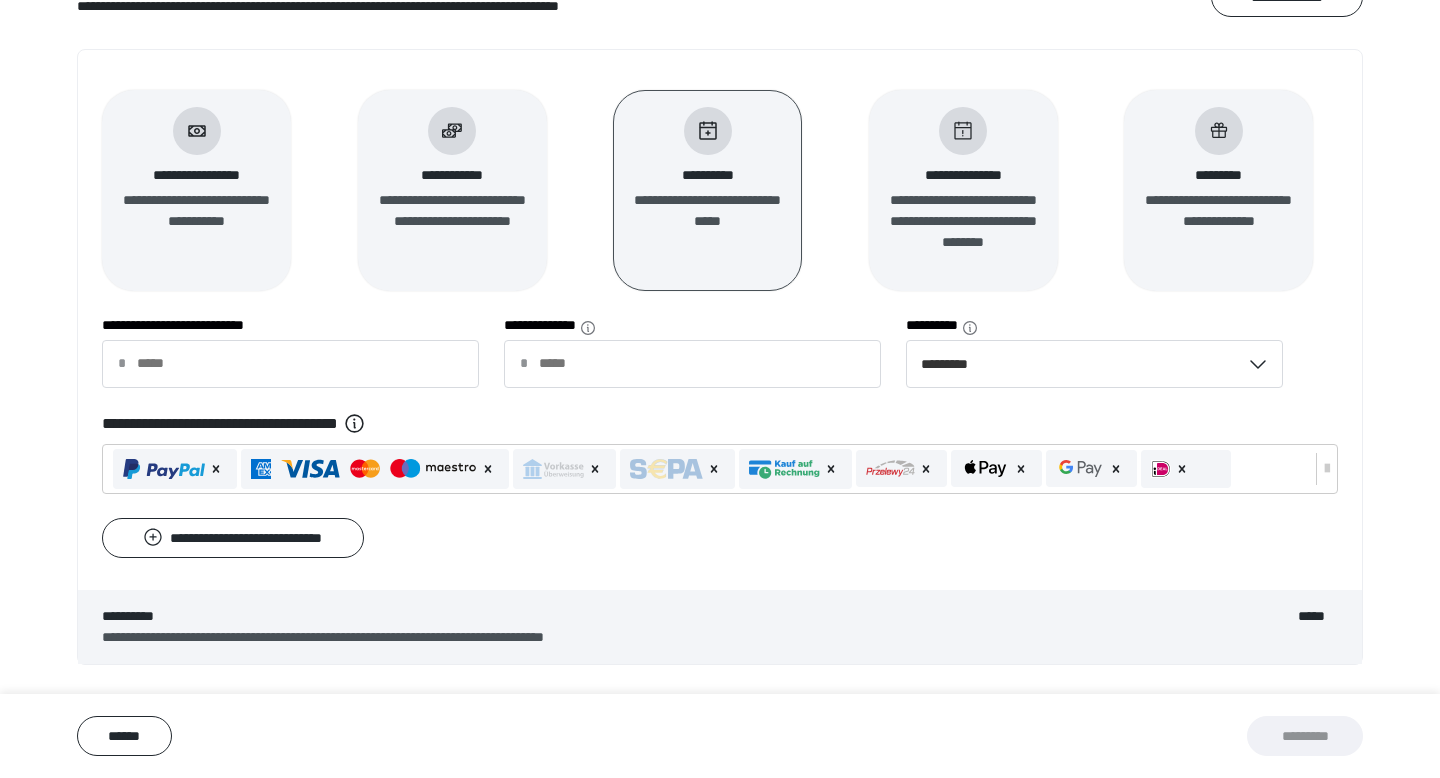 click on "**********" at bounding box center [720, 616] 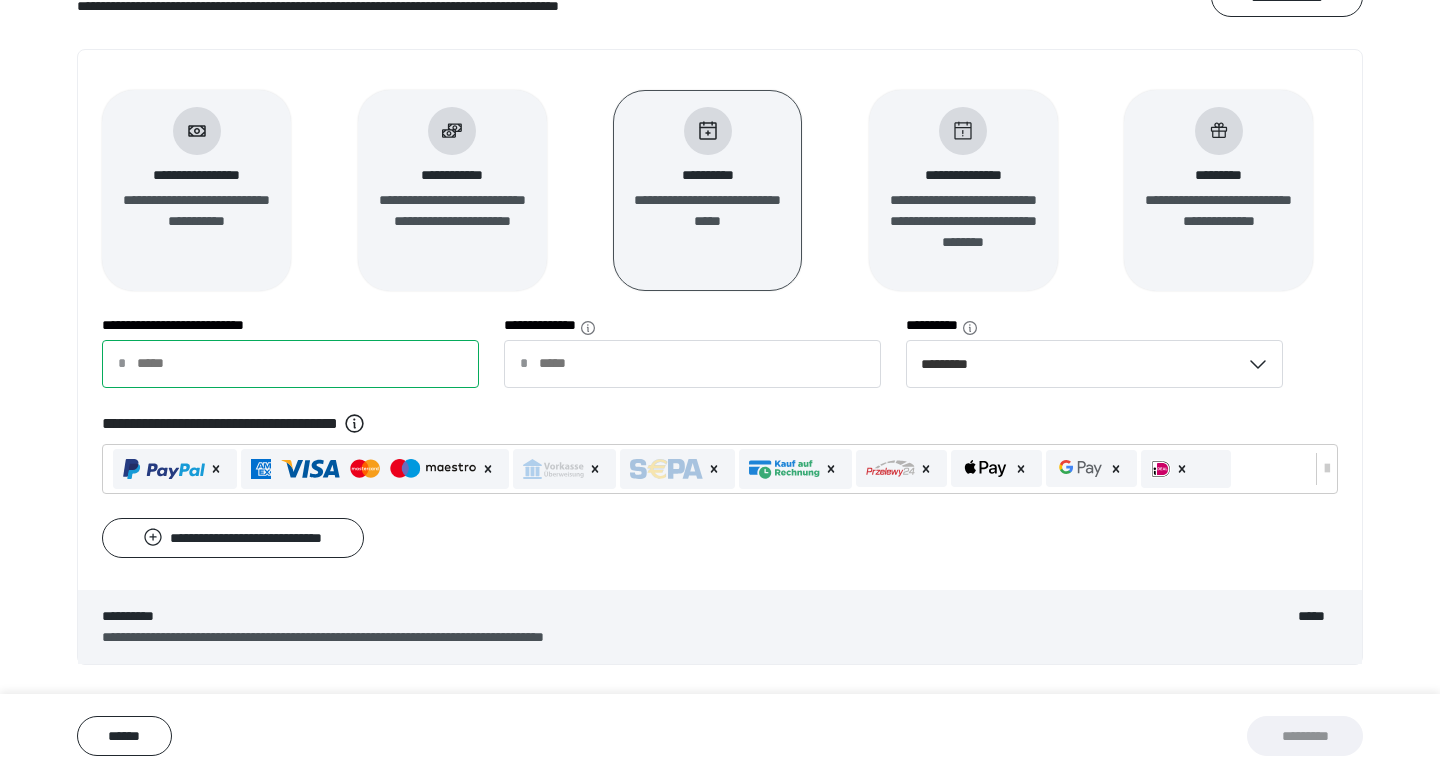 click on "**********" at bounding box center [290, 364] 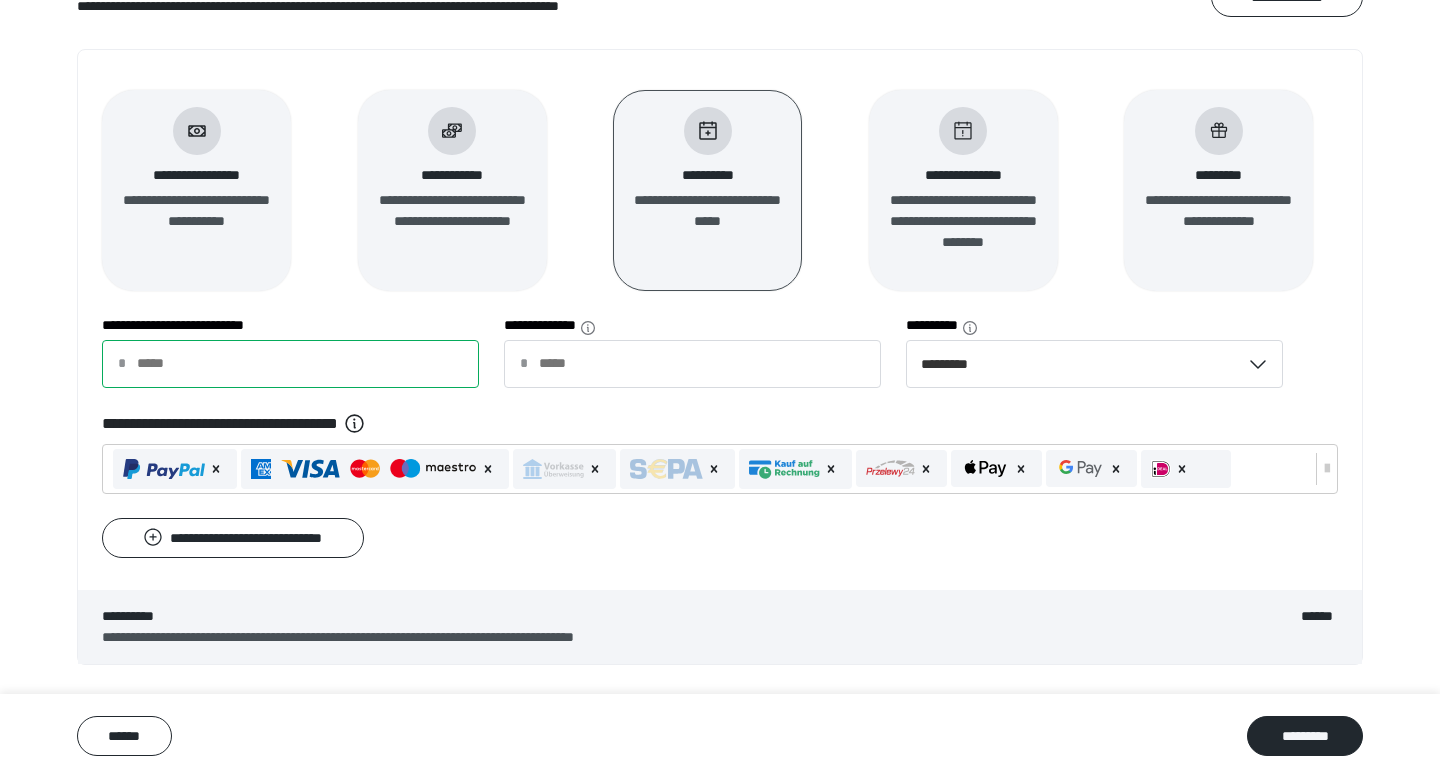 type on "**" 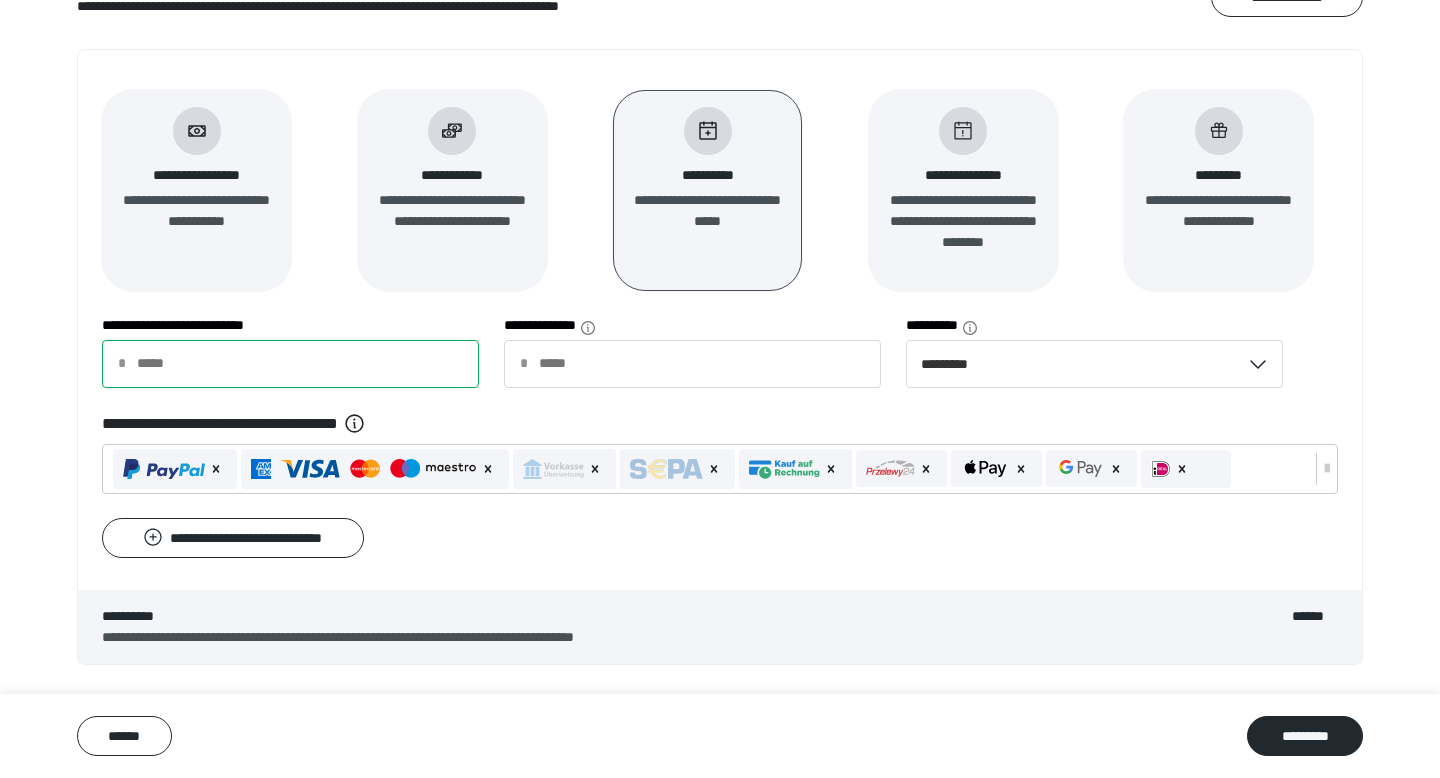 type on "****" 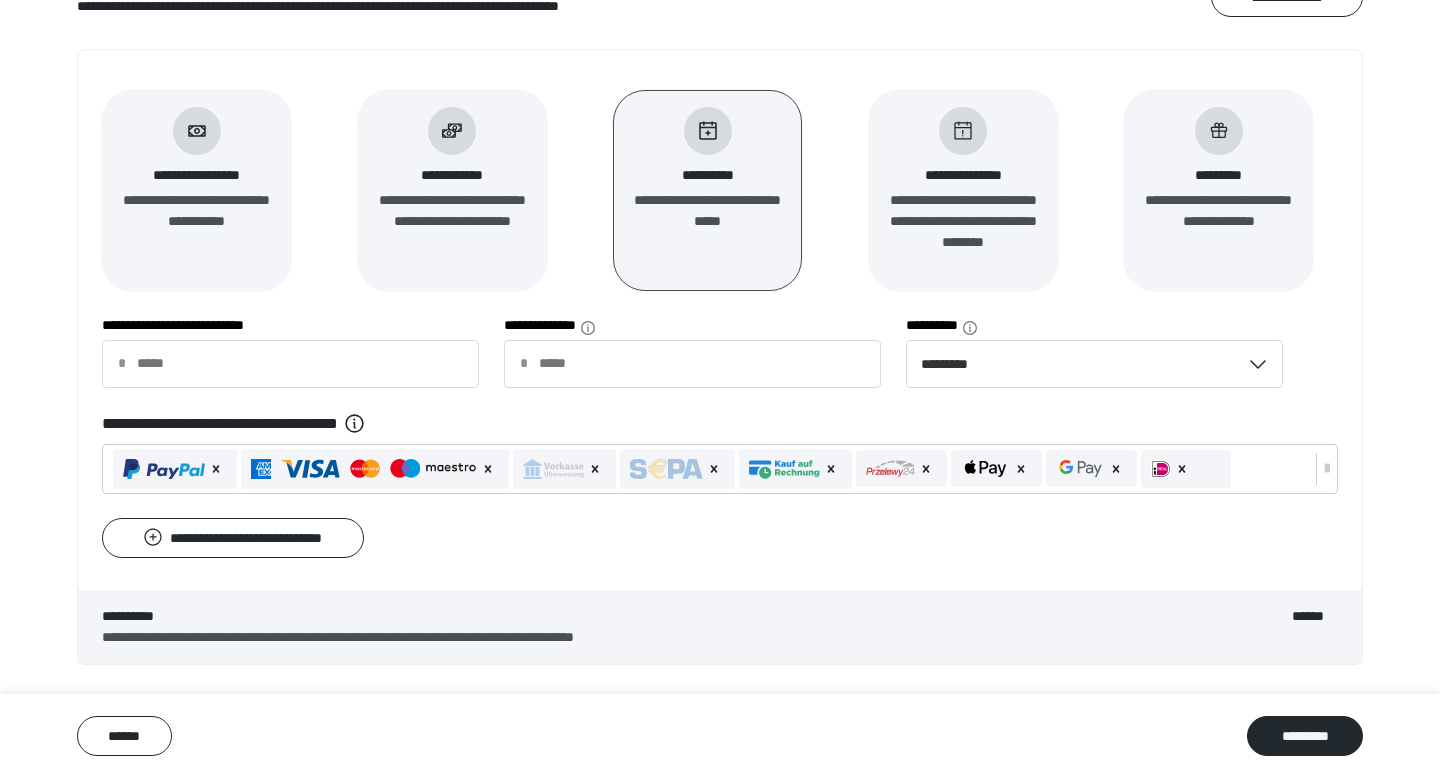 click on "**********" at bounding box center (720, 453) 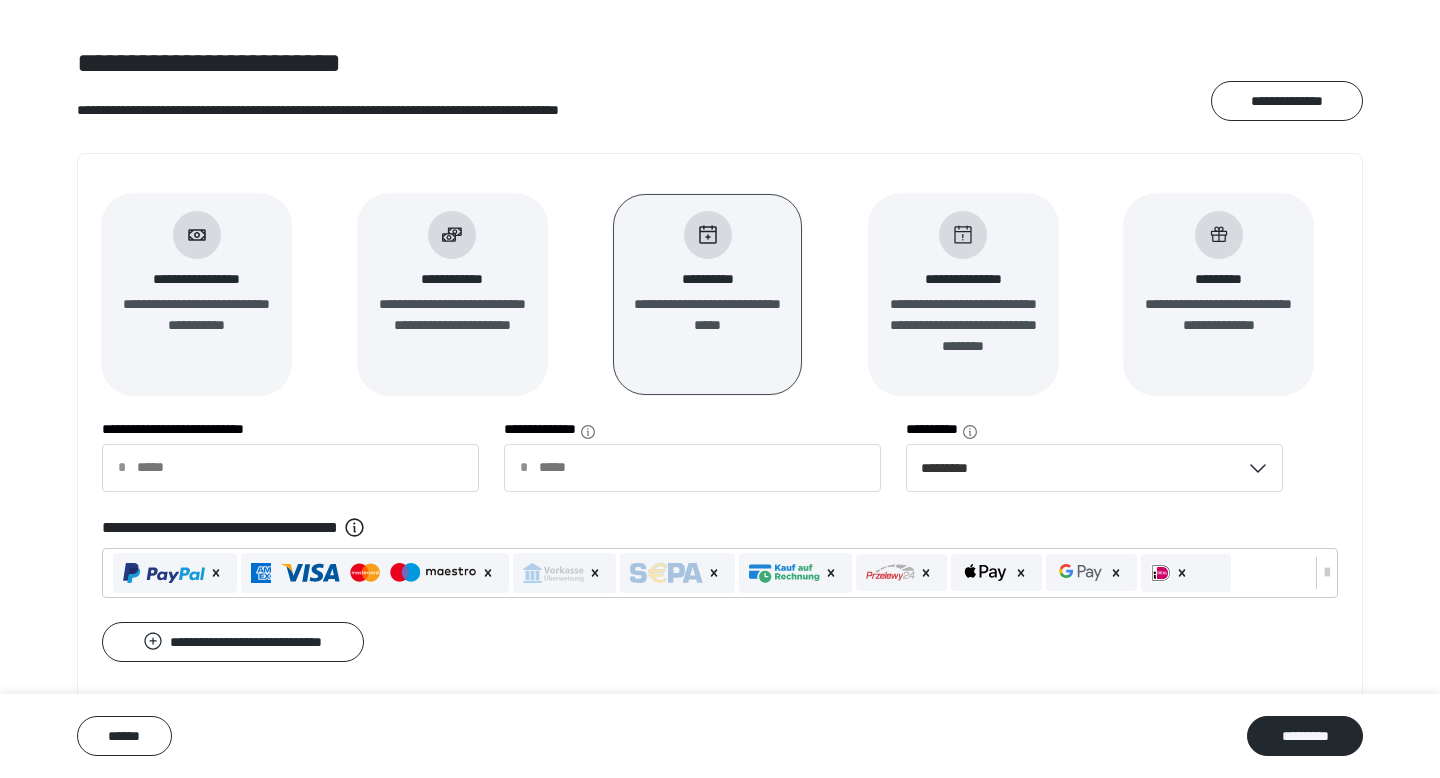 scroll, scrollTop: 234, scrollLeft: 0, axis: vertical 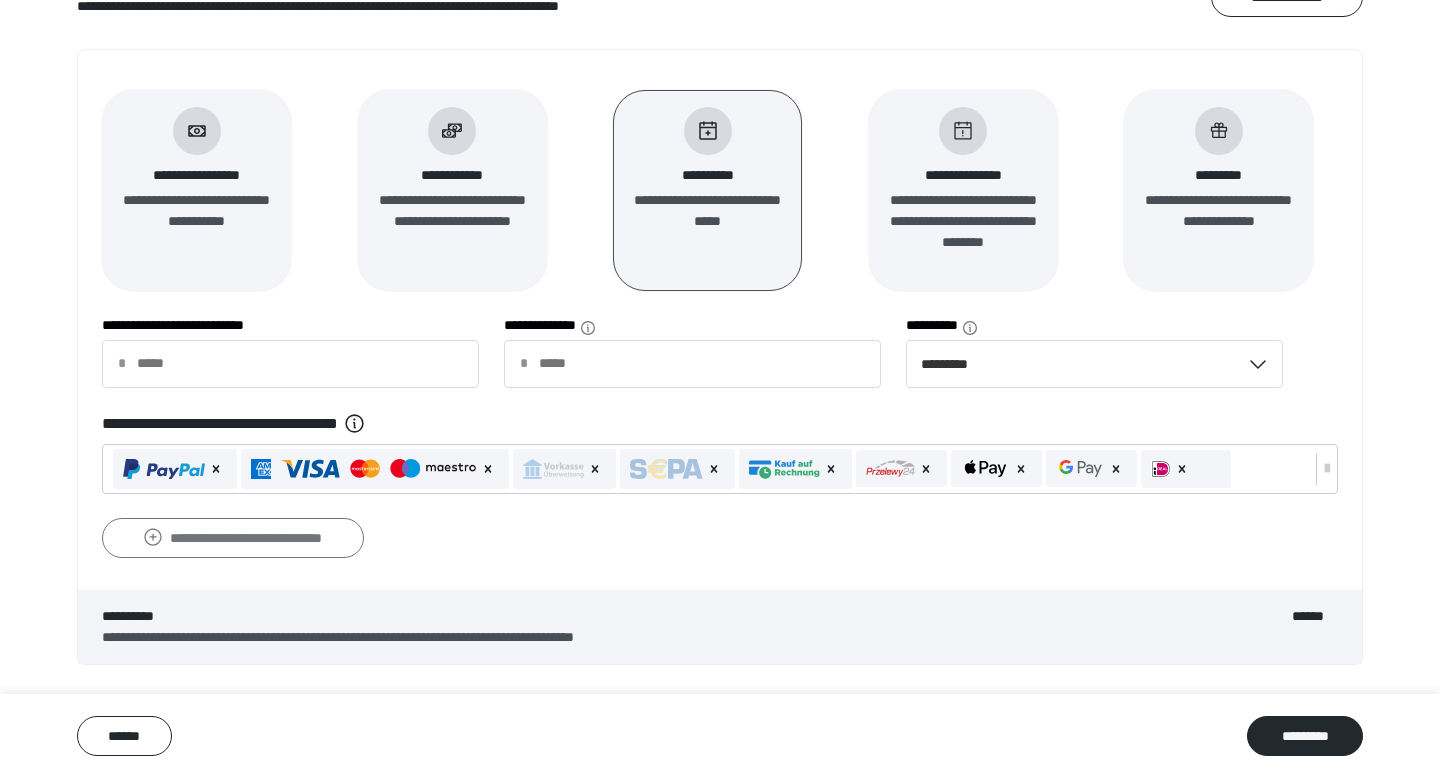 click on "**********" at bounding box center [233, 538] 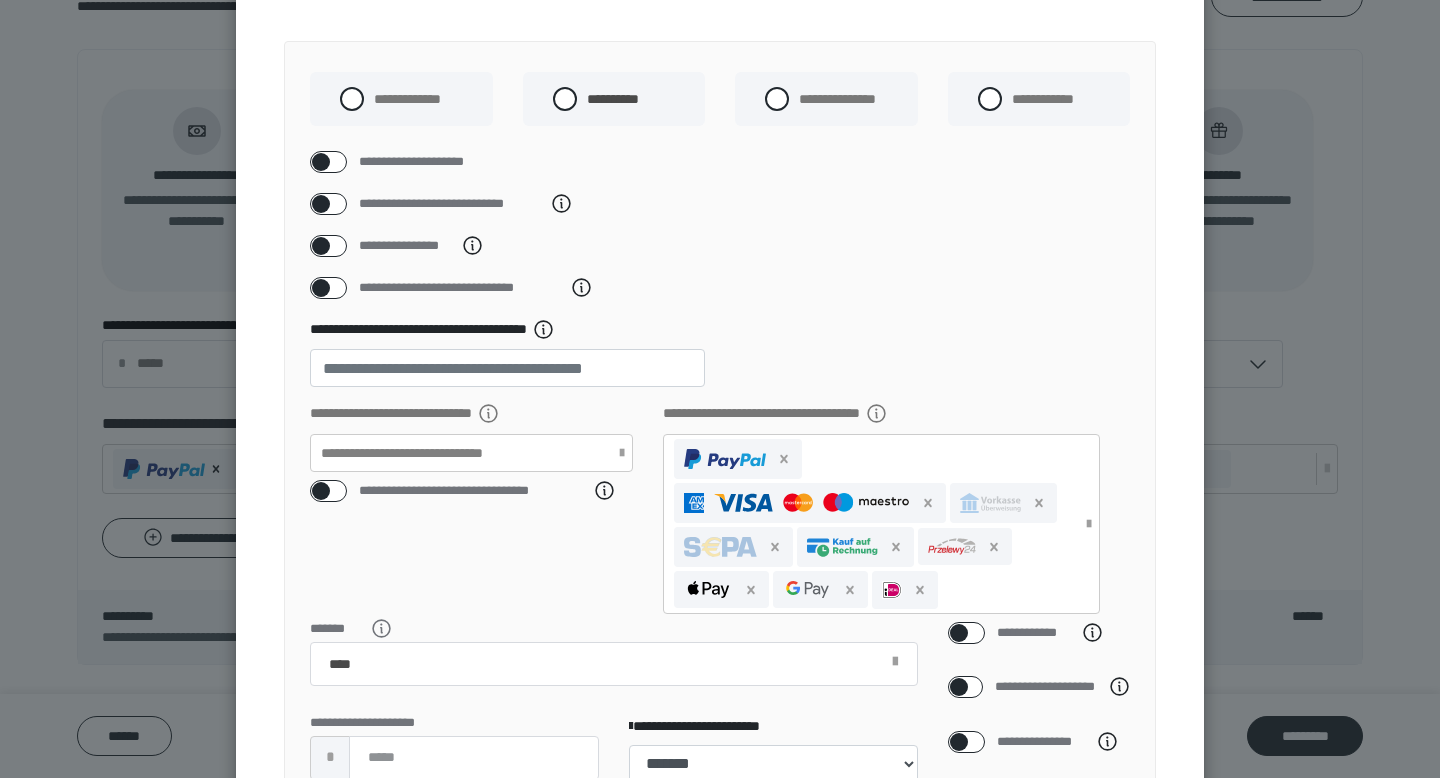 scroll, scrollTop: 98, scrollLeft: 0, axis: vertical 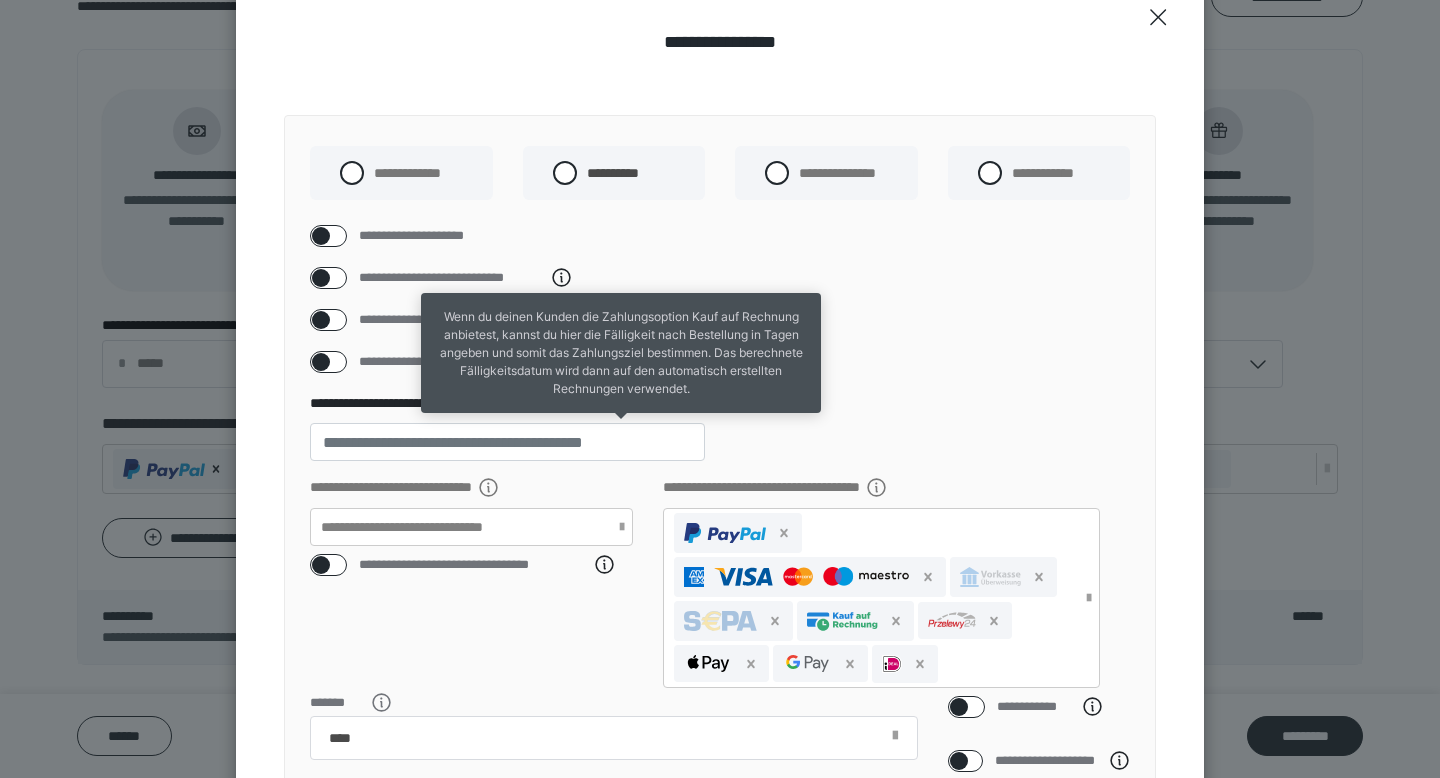 click 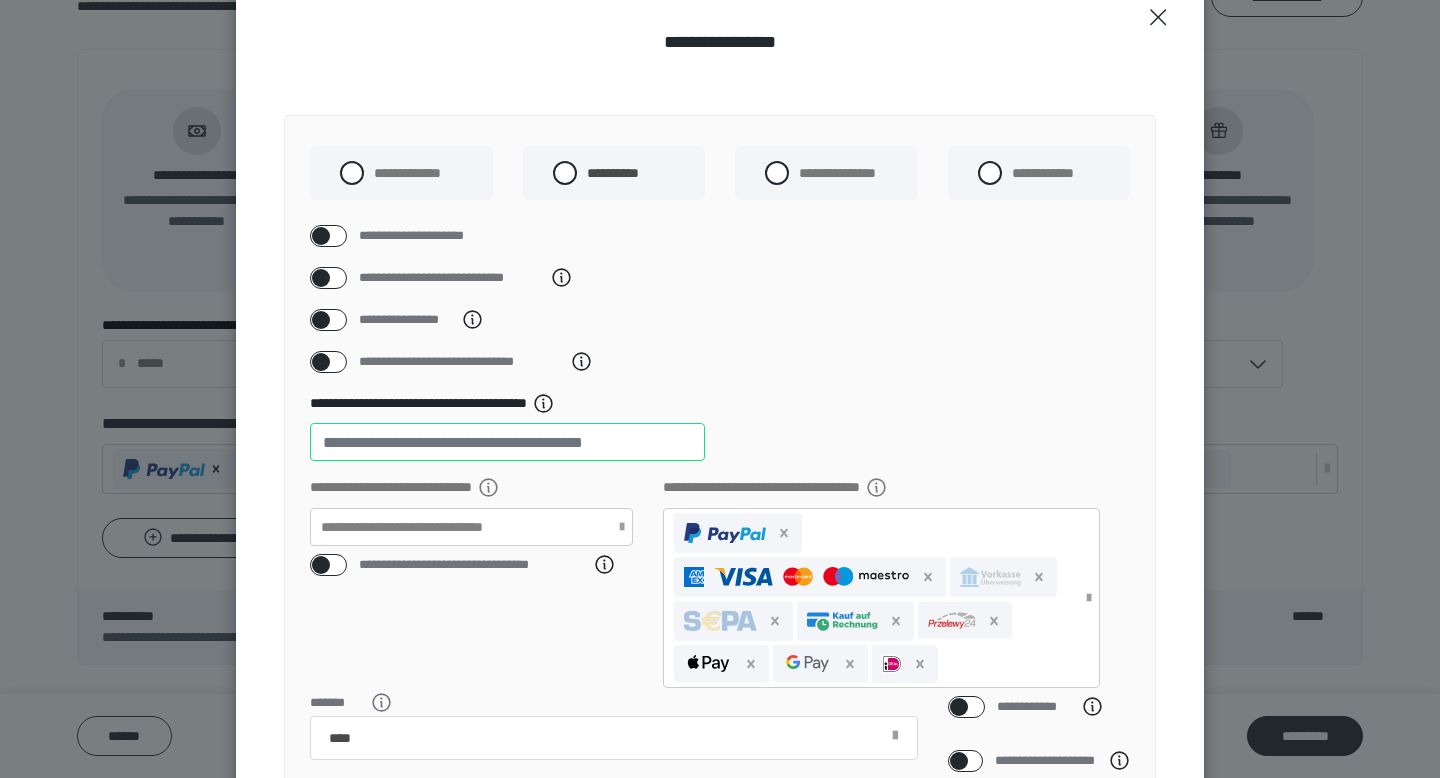 click on "**" at bounding box center [507, 442] 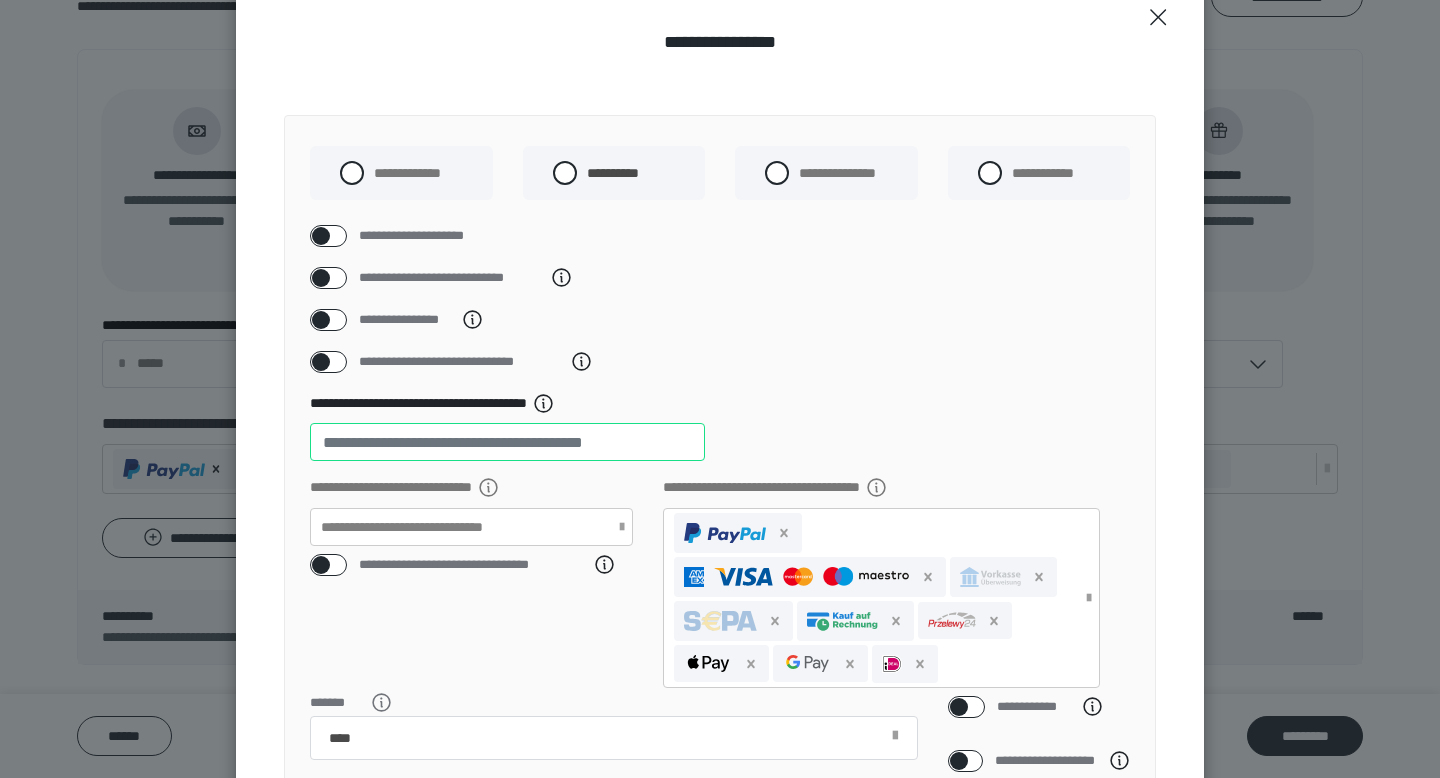 type on "**" 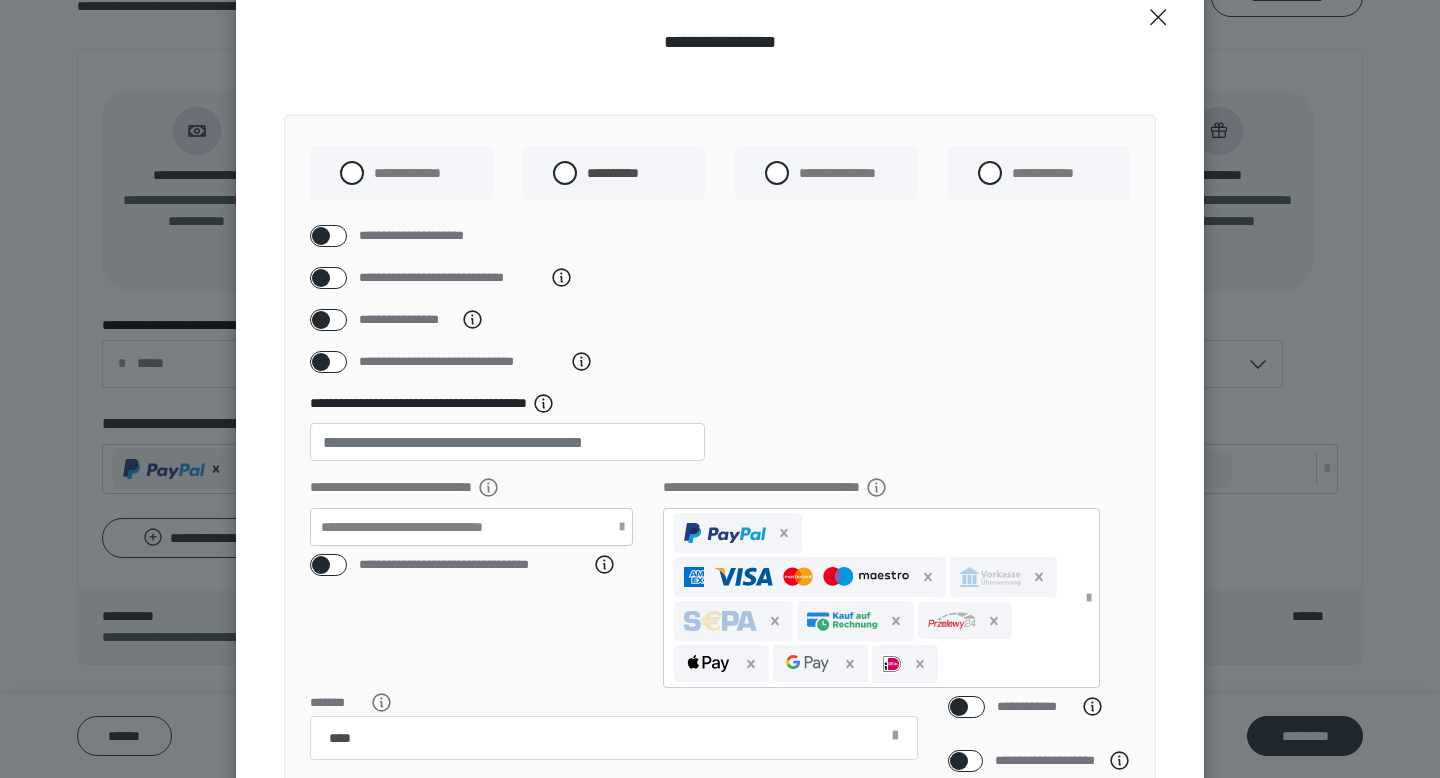 click on "**********" at bounding box center [720, 703] 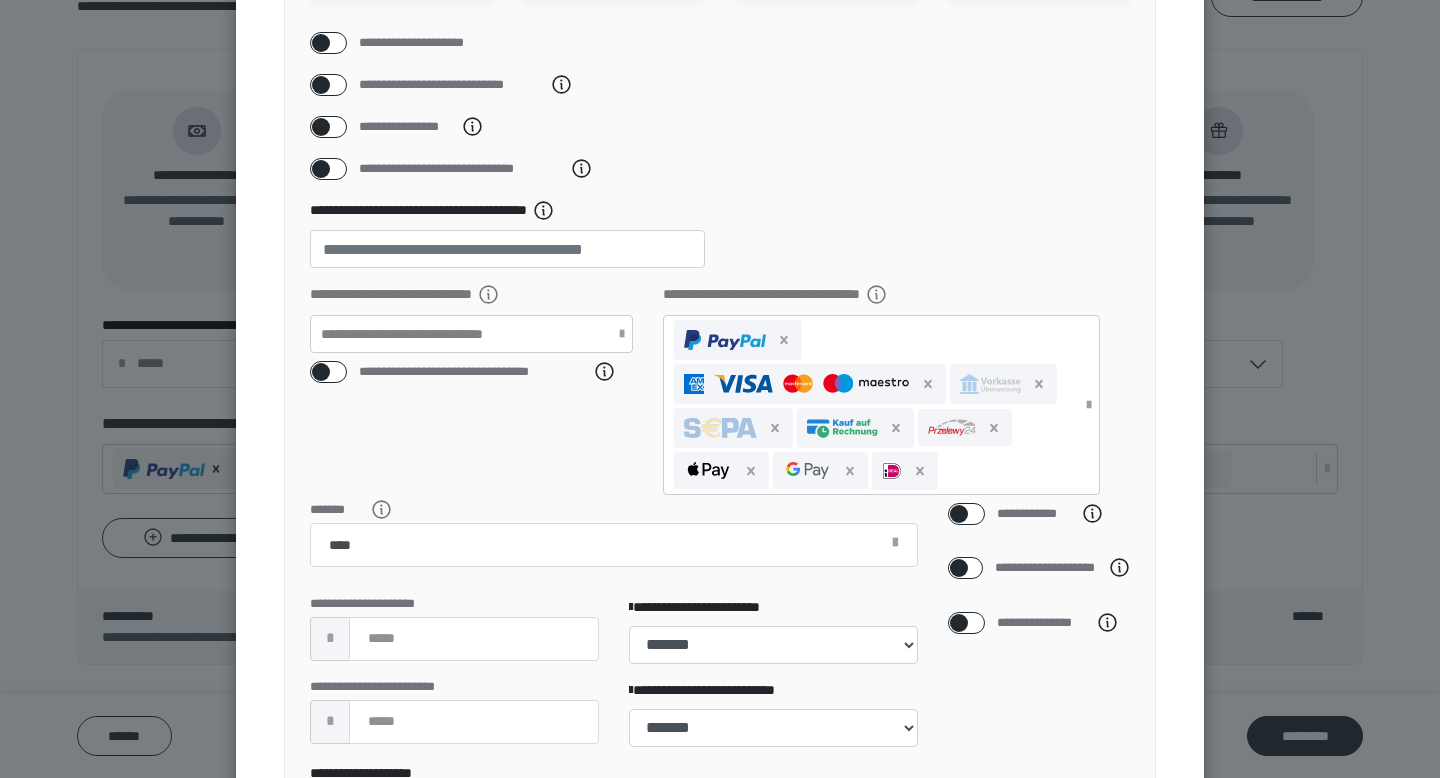 scroll, scrollTop: 290, scrollLeft: 0, axis: vertical 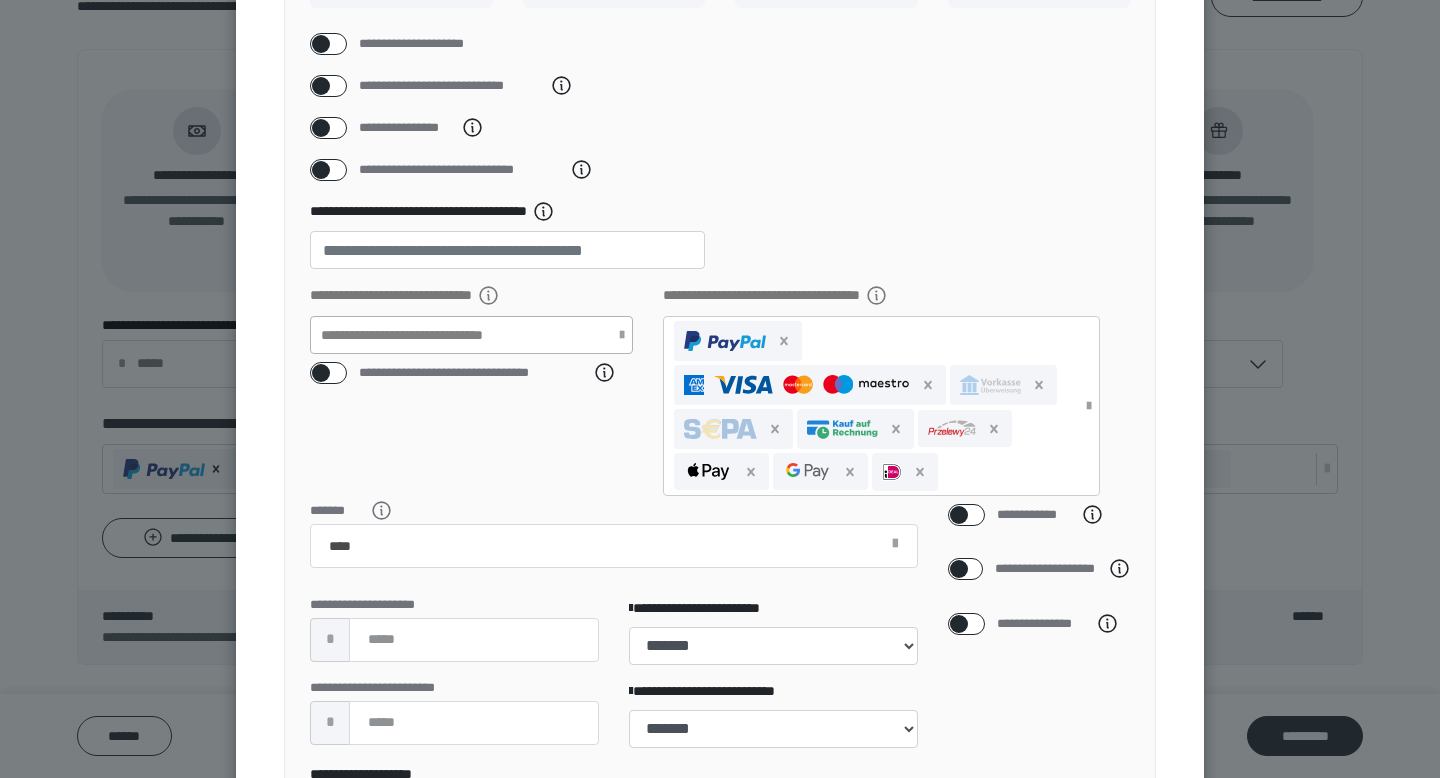 click on "**********" at bounding box center [437, 334] 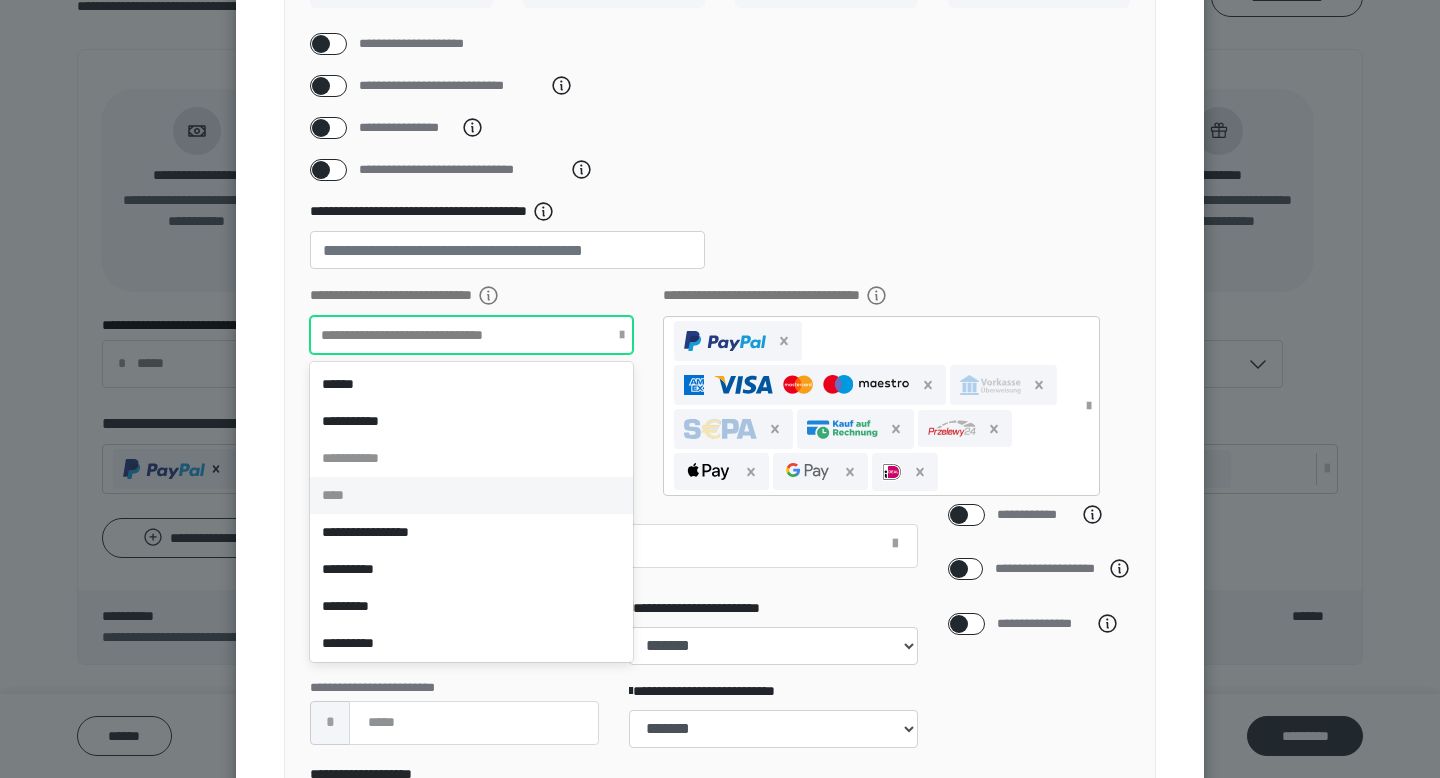 click on "****" at bounding box center [471, 495] 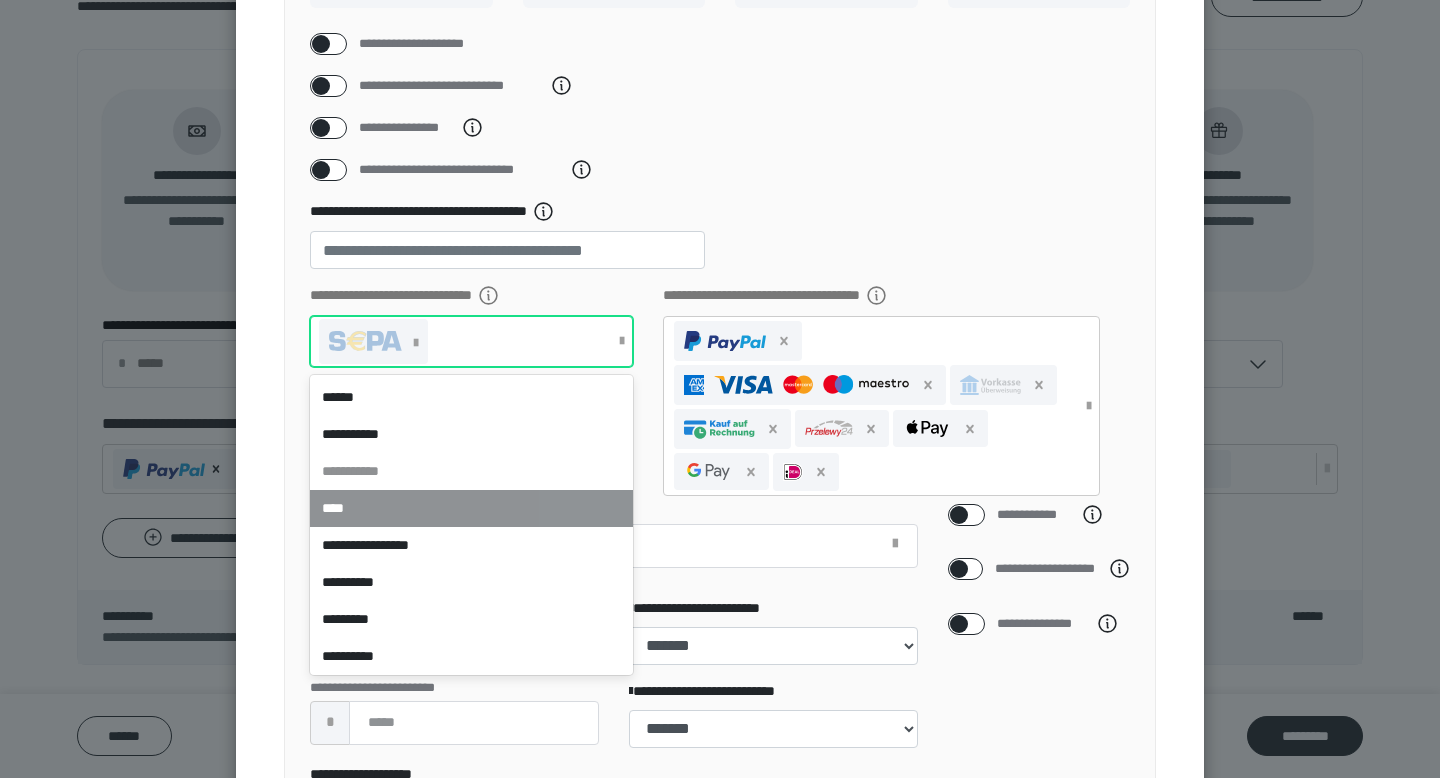 click on "****" at bounding box center (471, 508) 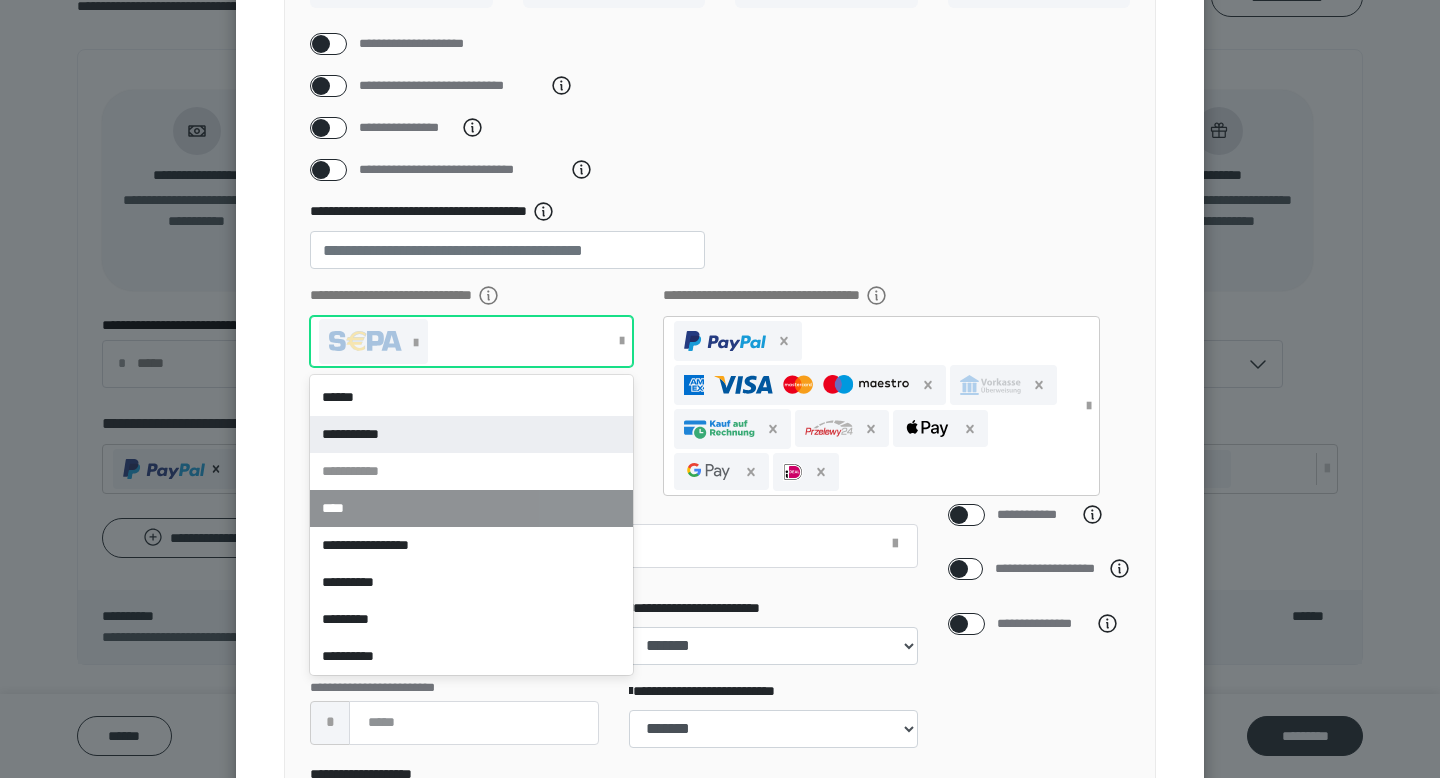 click on "**********" at bounding box center [720, 243] 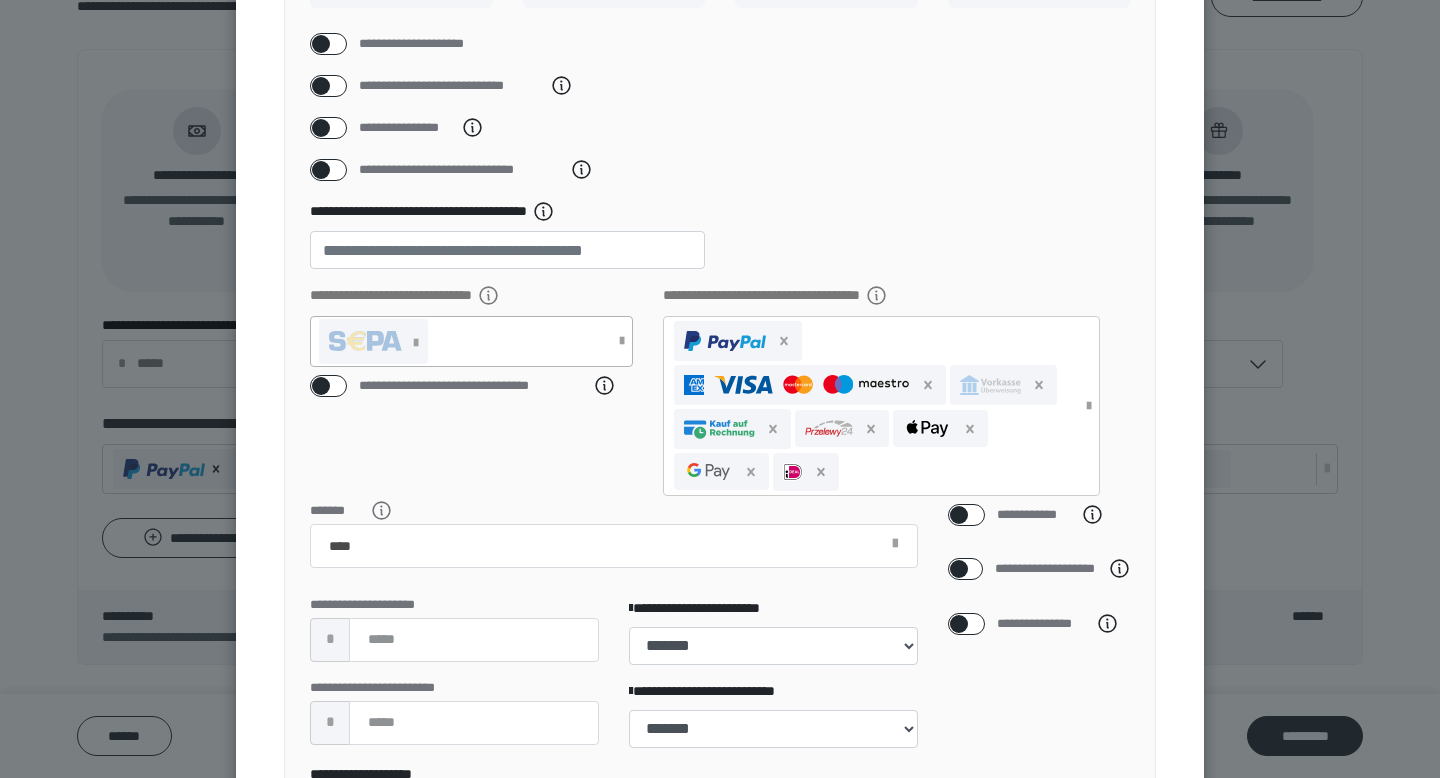 click at bounding box center [461, 341] 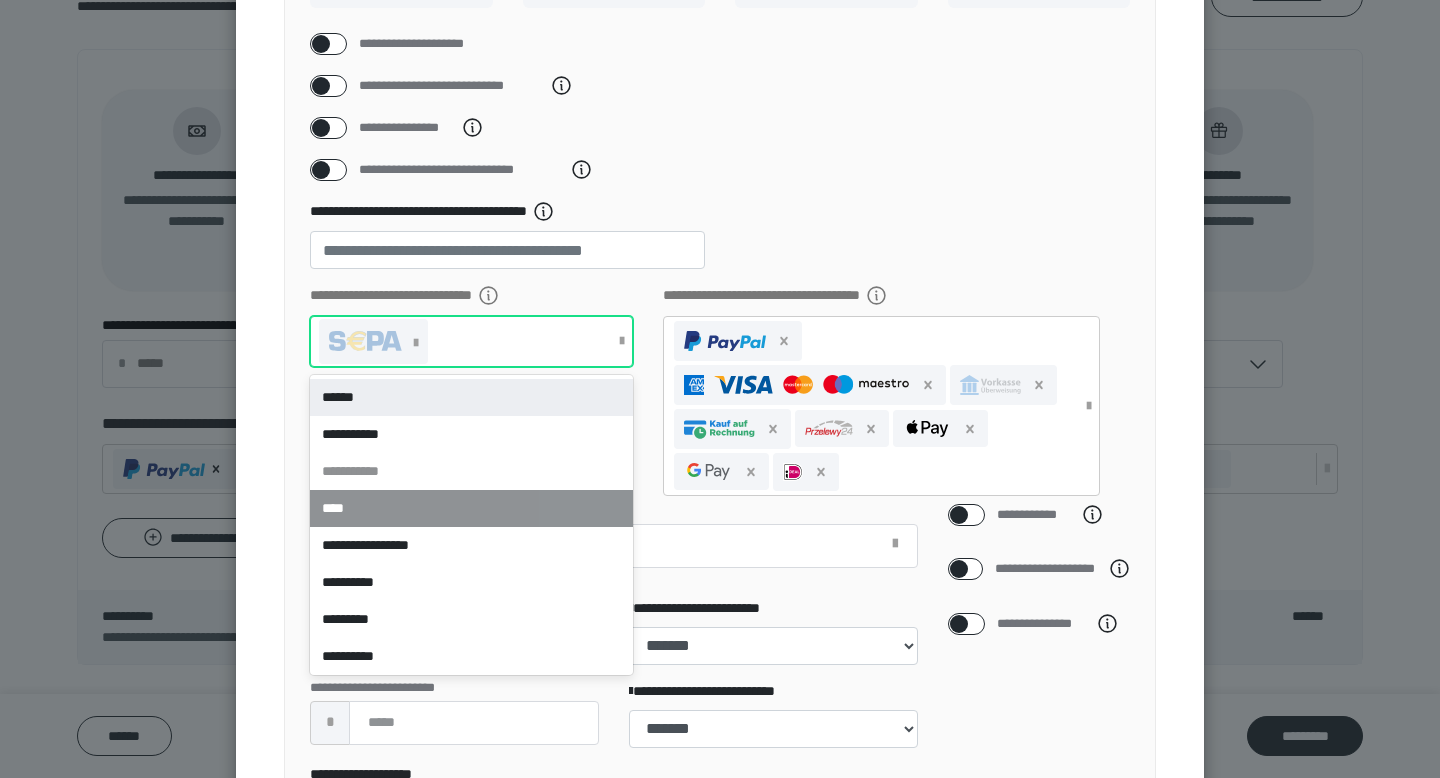 click on "******" at bounding box center (471, 397) 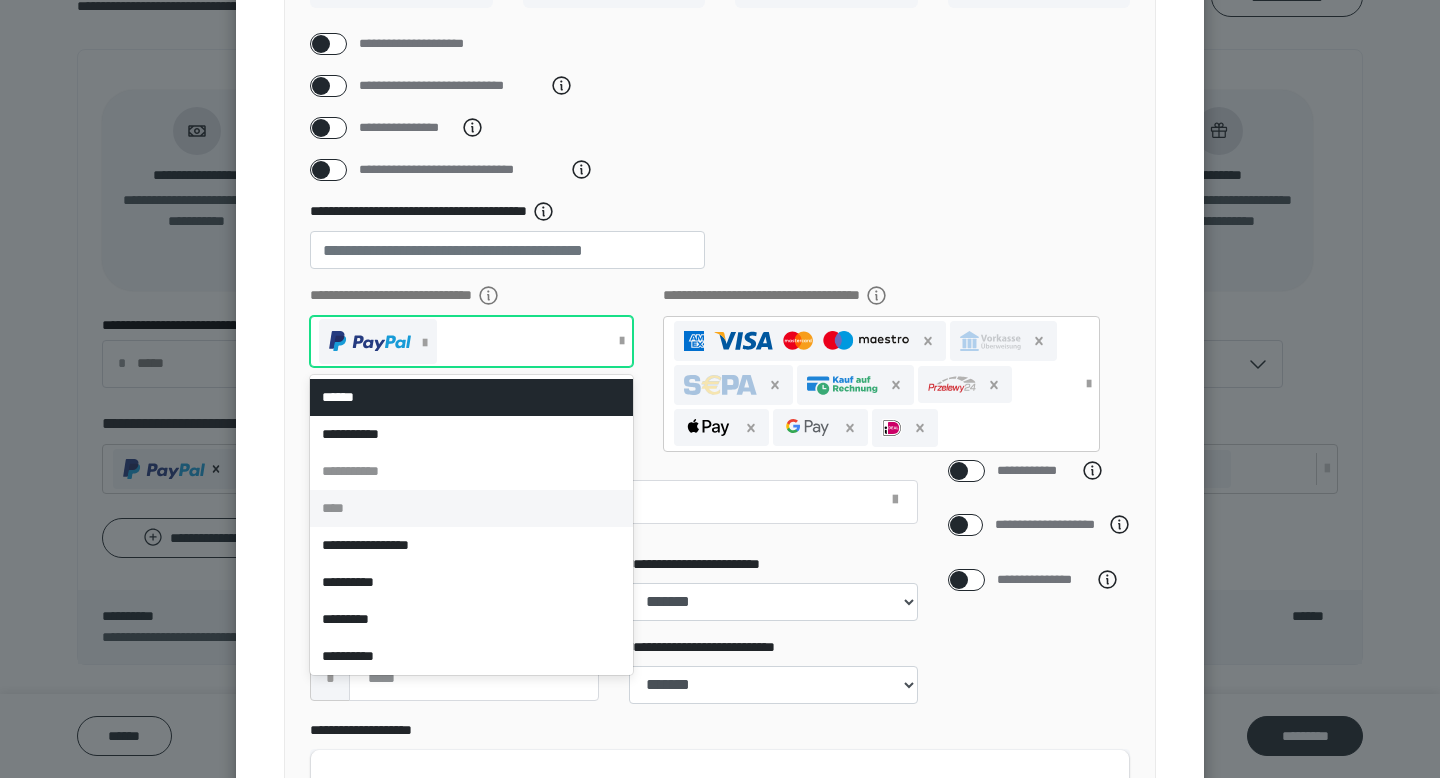 click on "****" at bounding box center (471, 508) 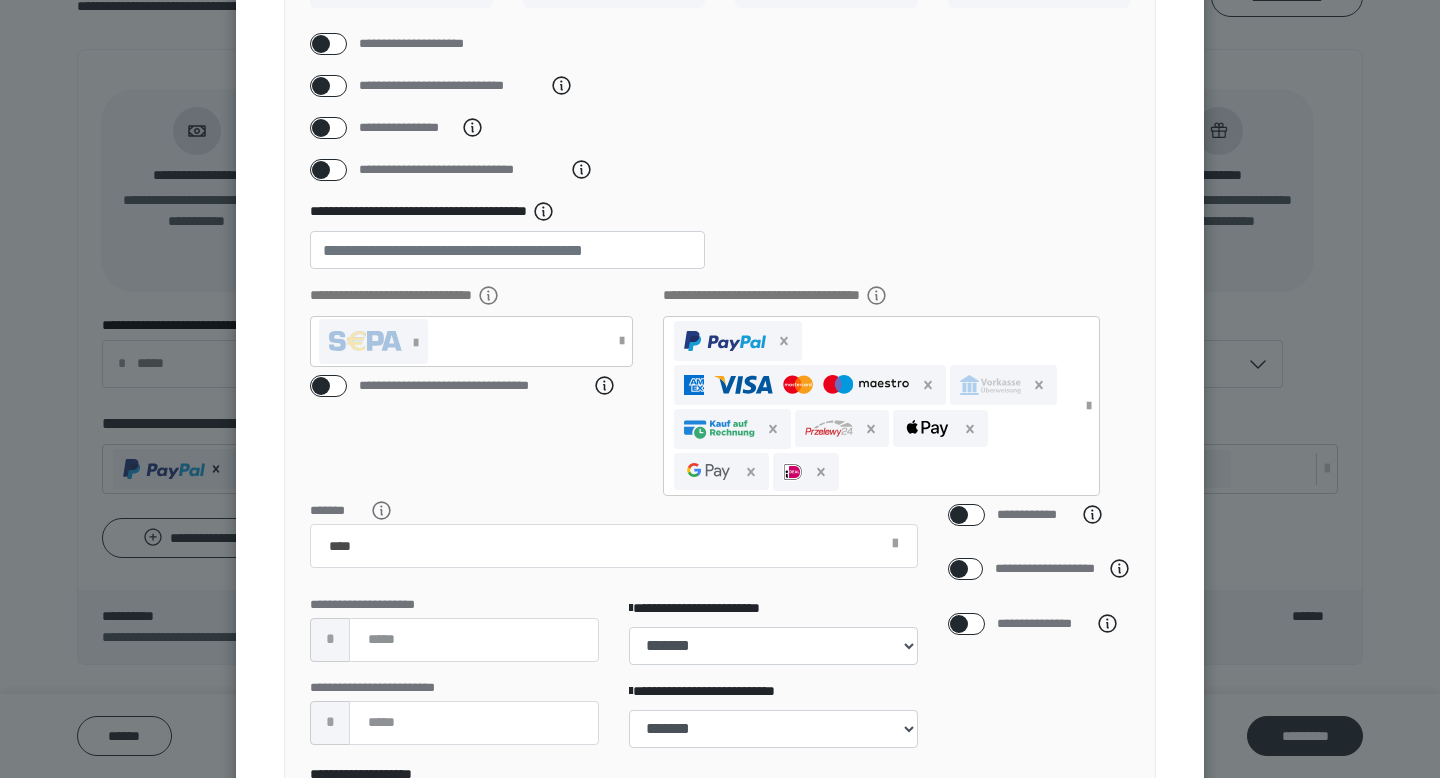 click on "**********" at bounding box center [720, 170] 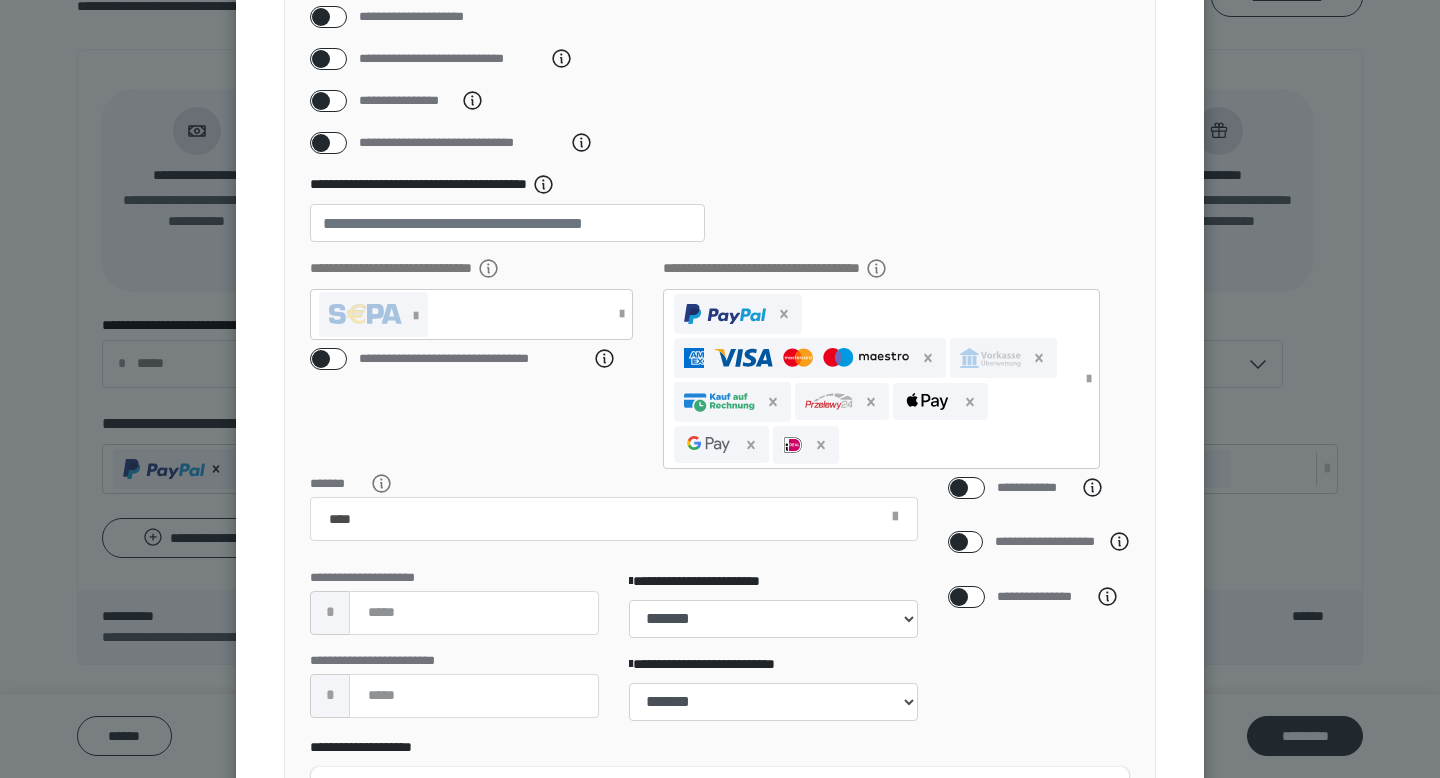scroll, scrollTop: 318, scrollLeft: 0, axis: vertical 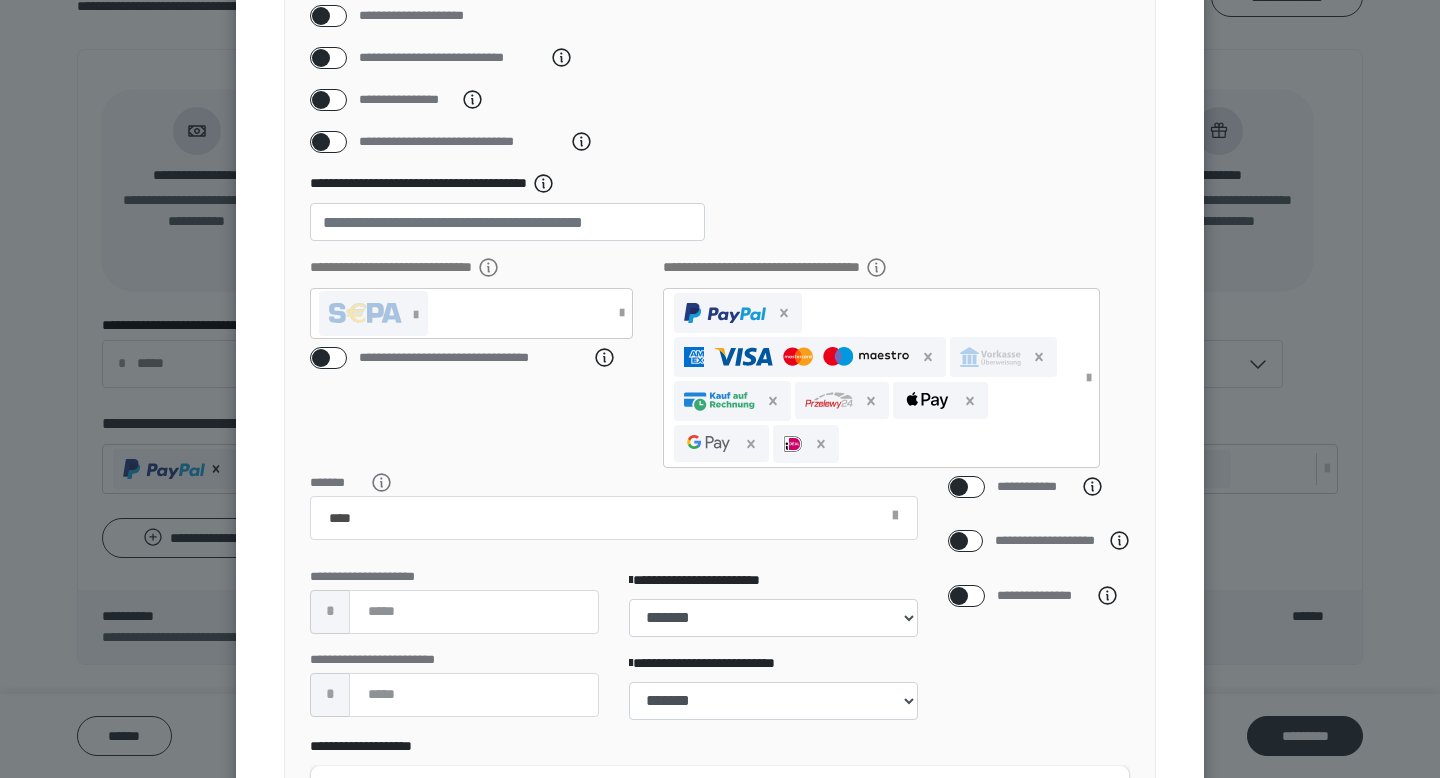 click at bounding box center (321, 358) 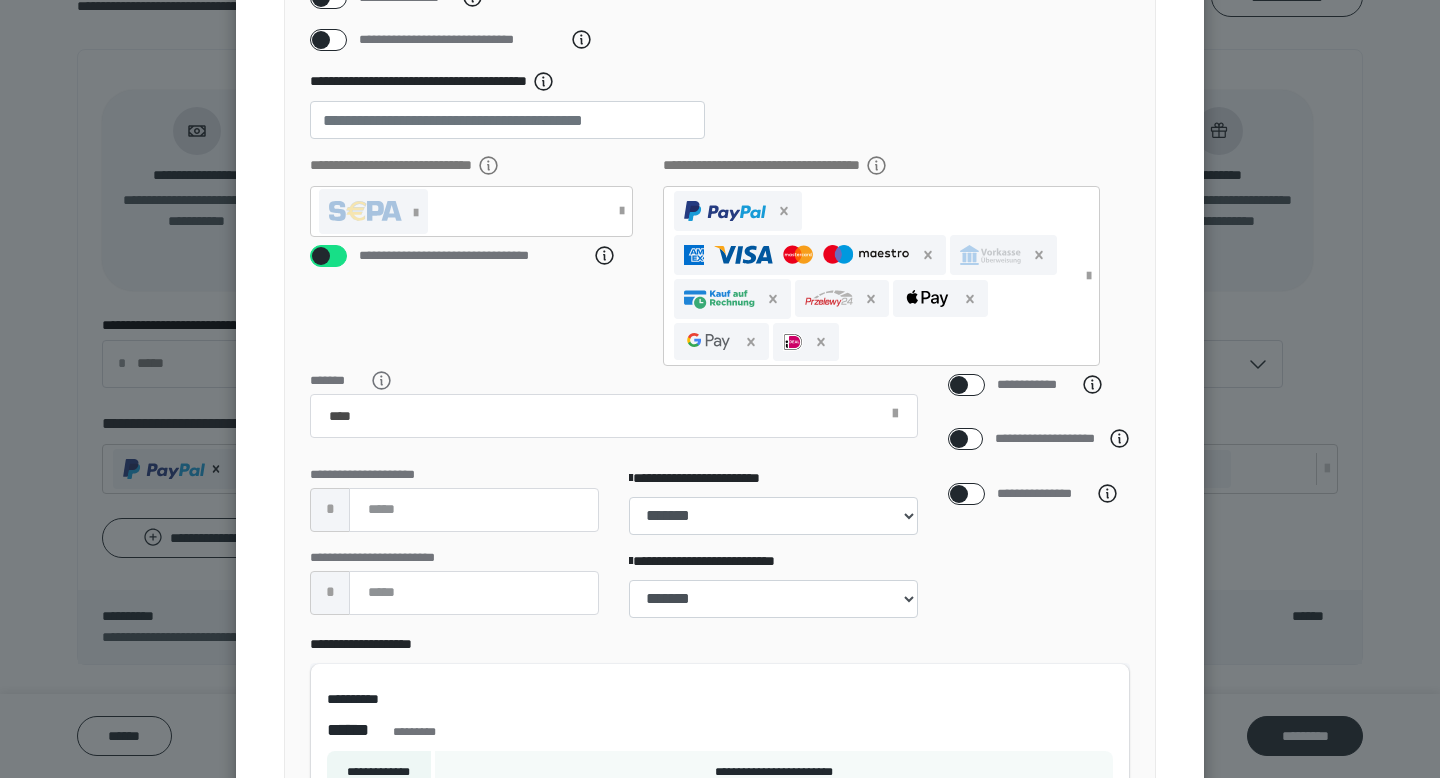 scroll, scrollTop: 425, scrollLeft: 0, axis: vertical 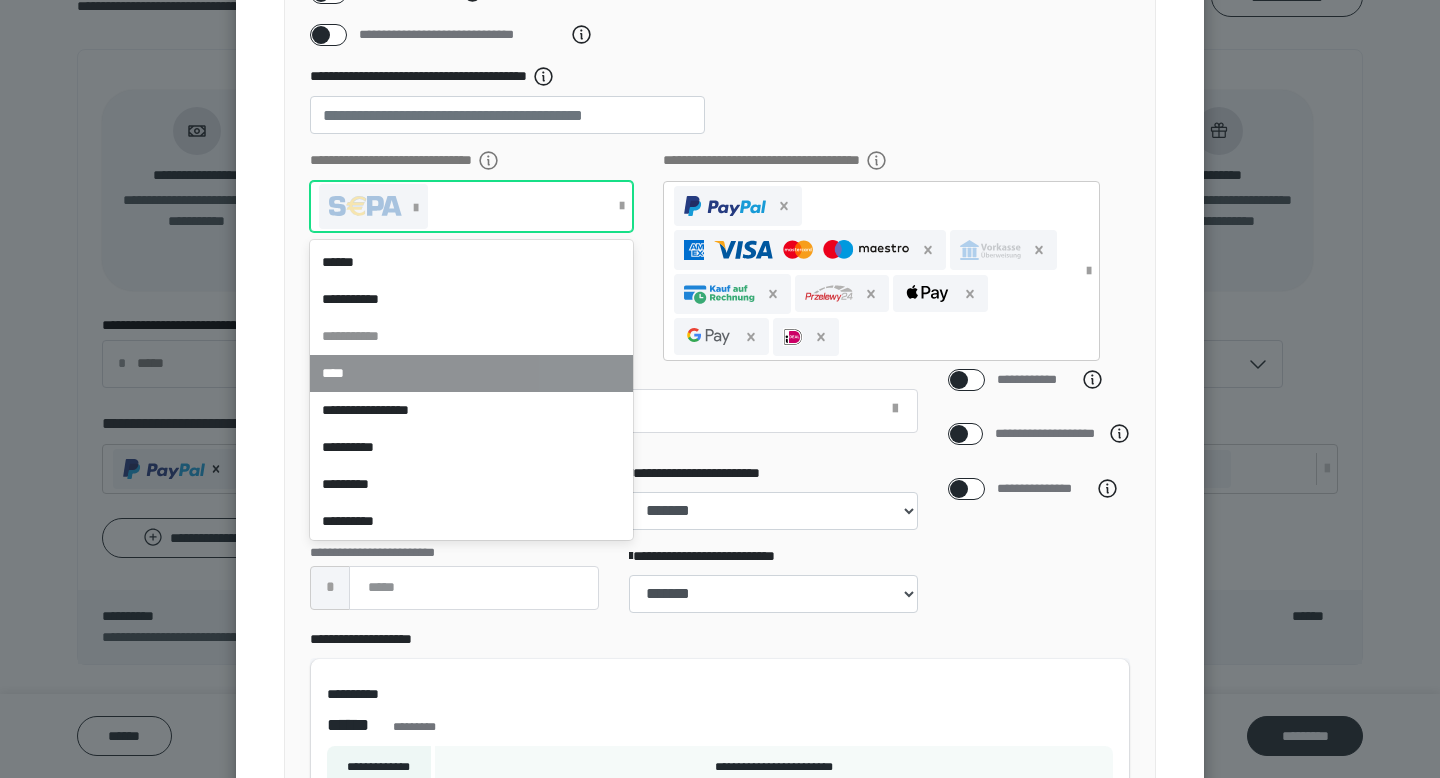 click at bounding box center (622, 206) 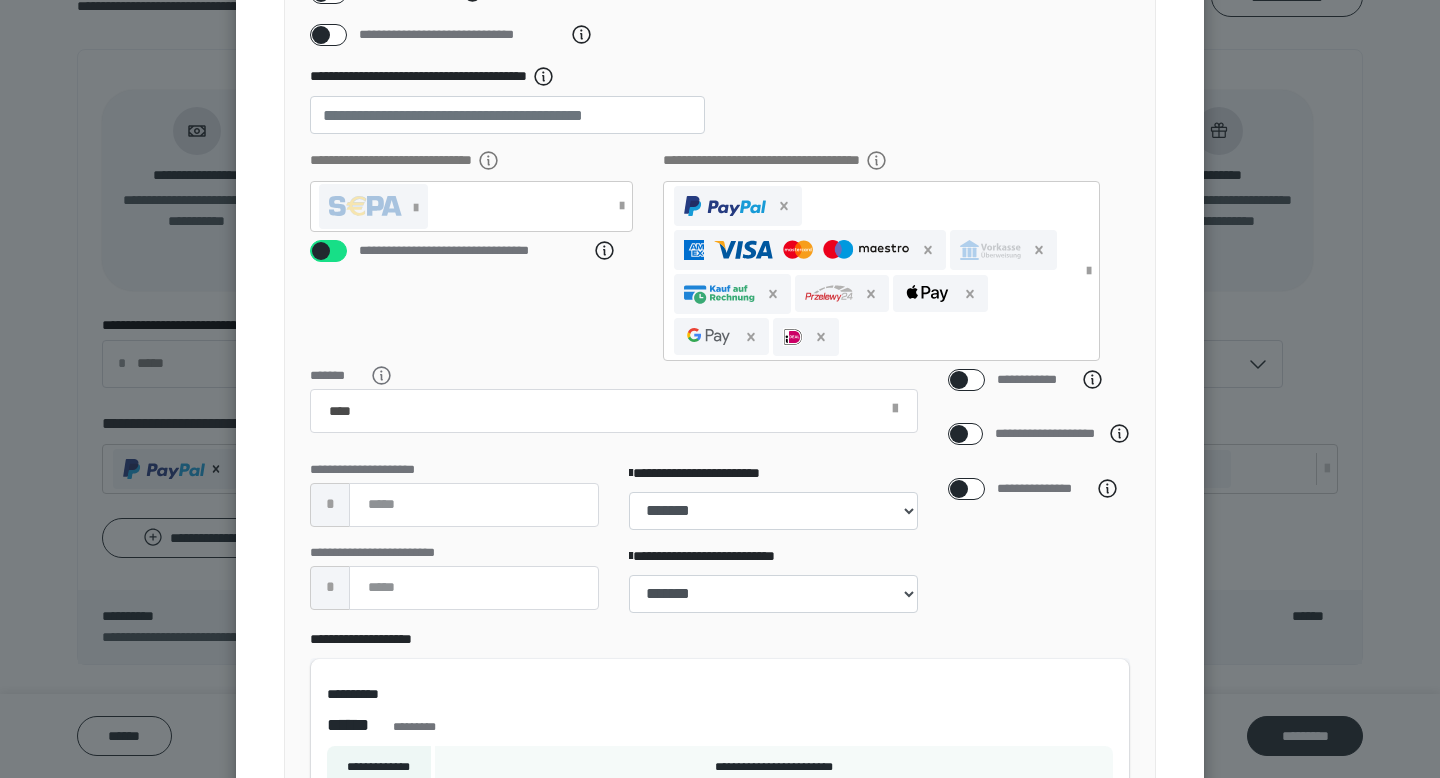click on "**********" at bounding box center (720, 108) 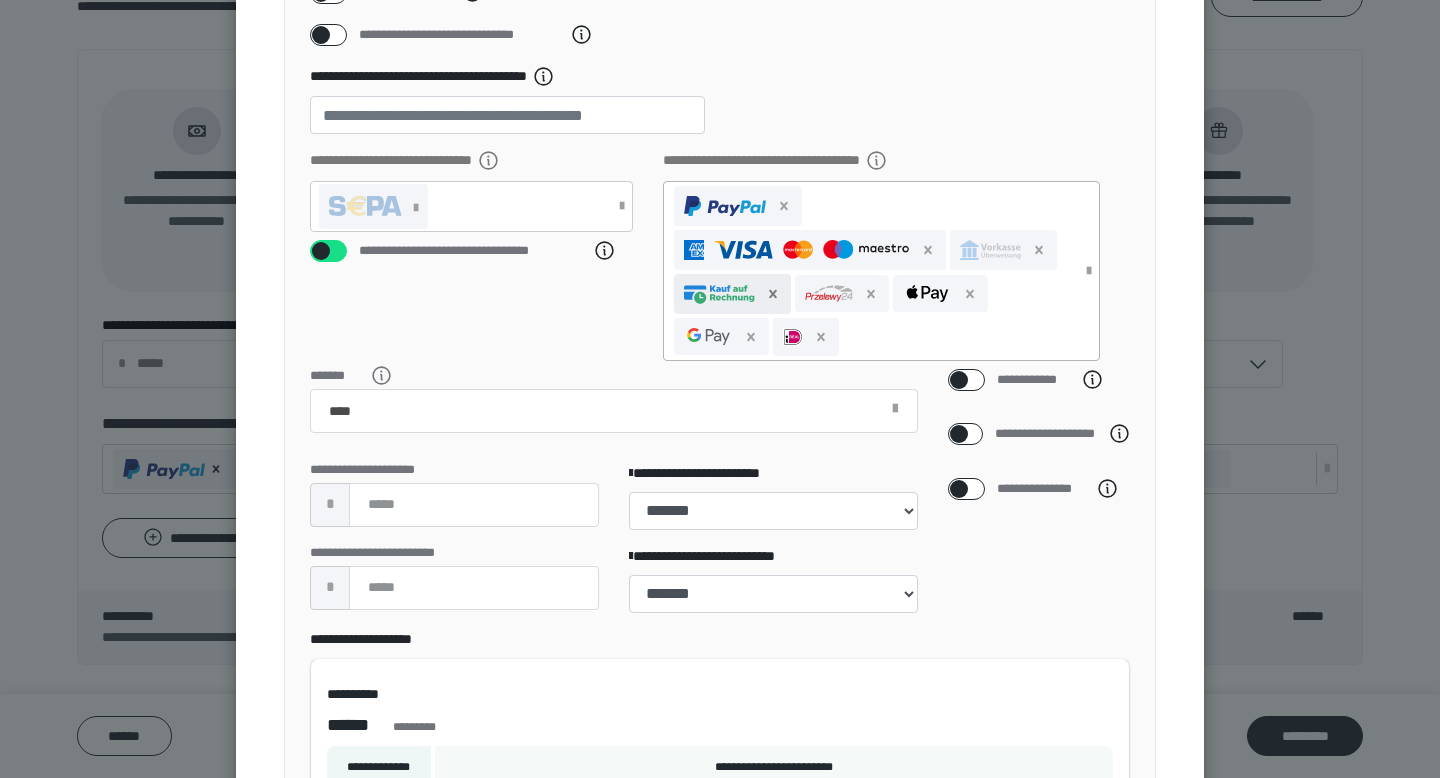 click 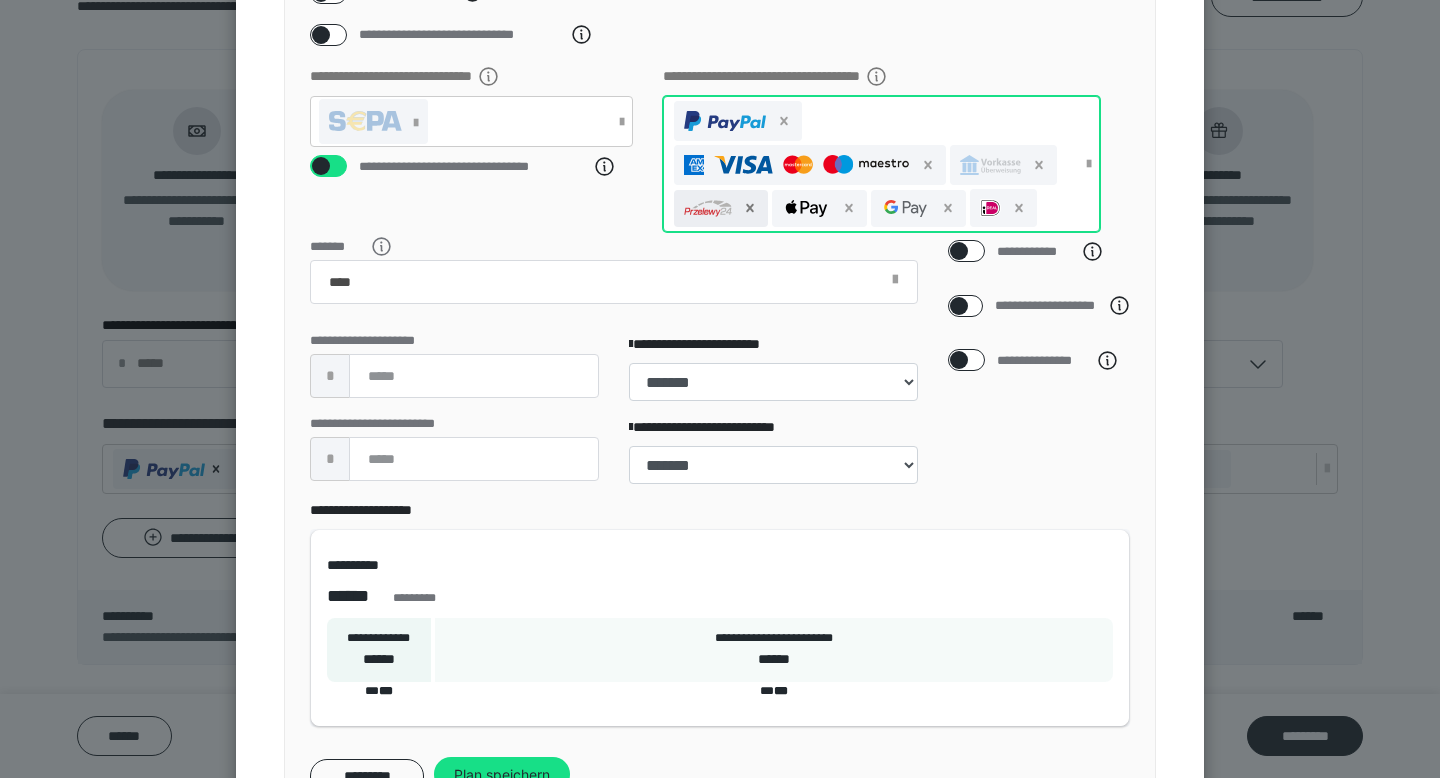 click 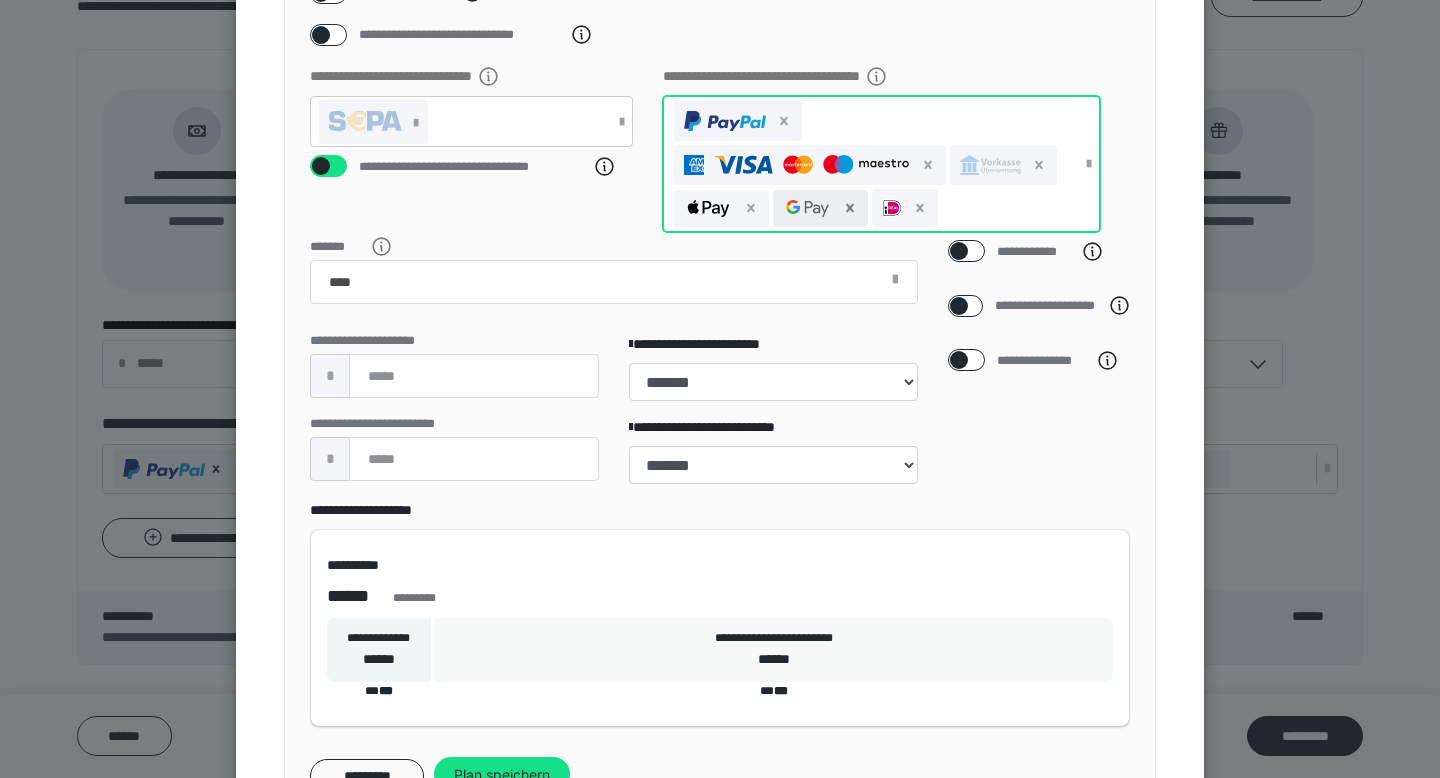 click 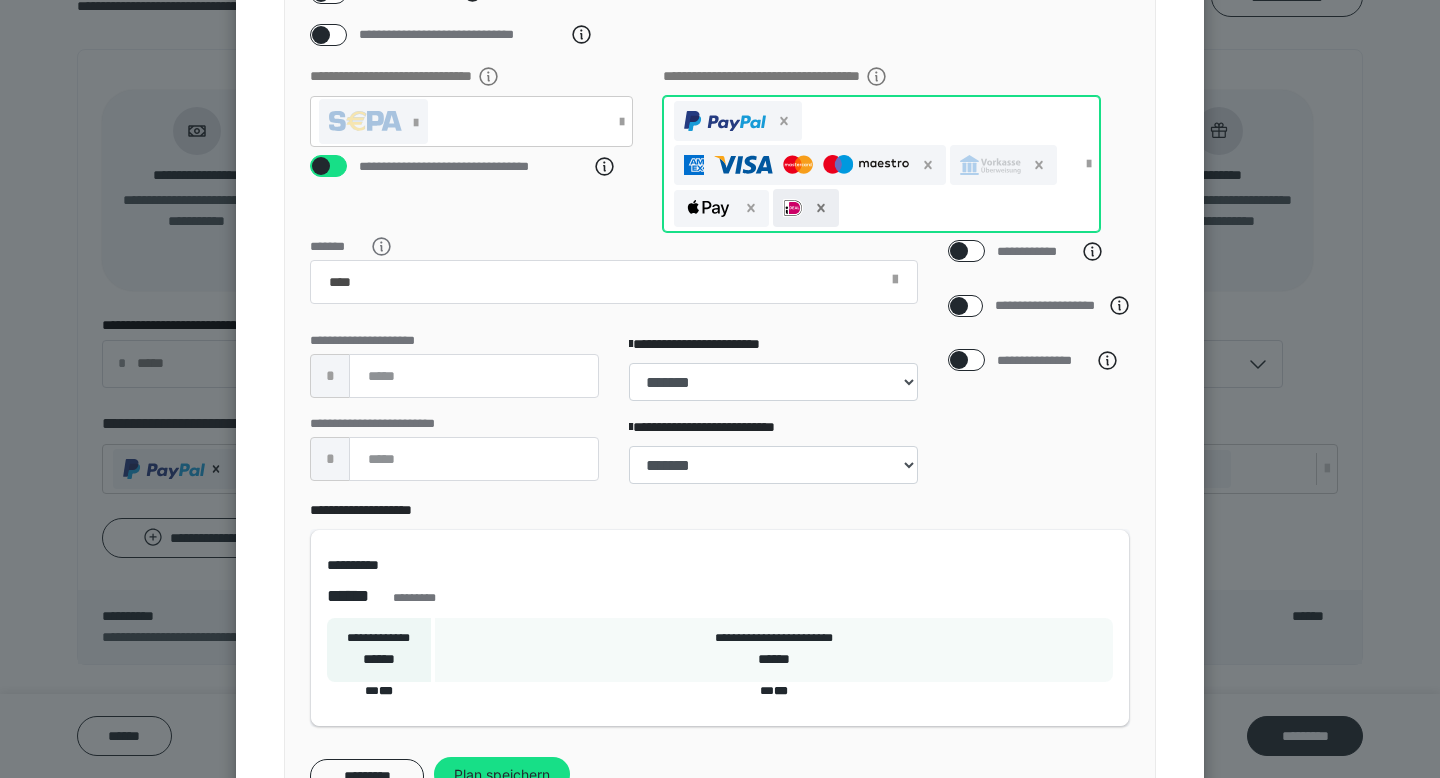 click 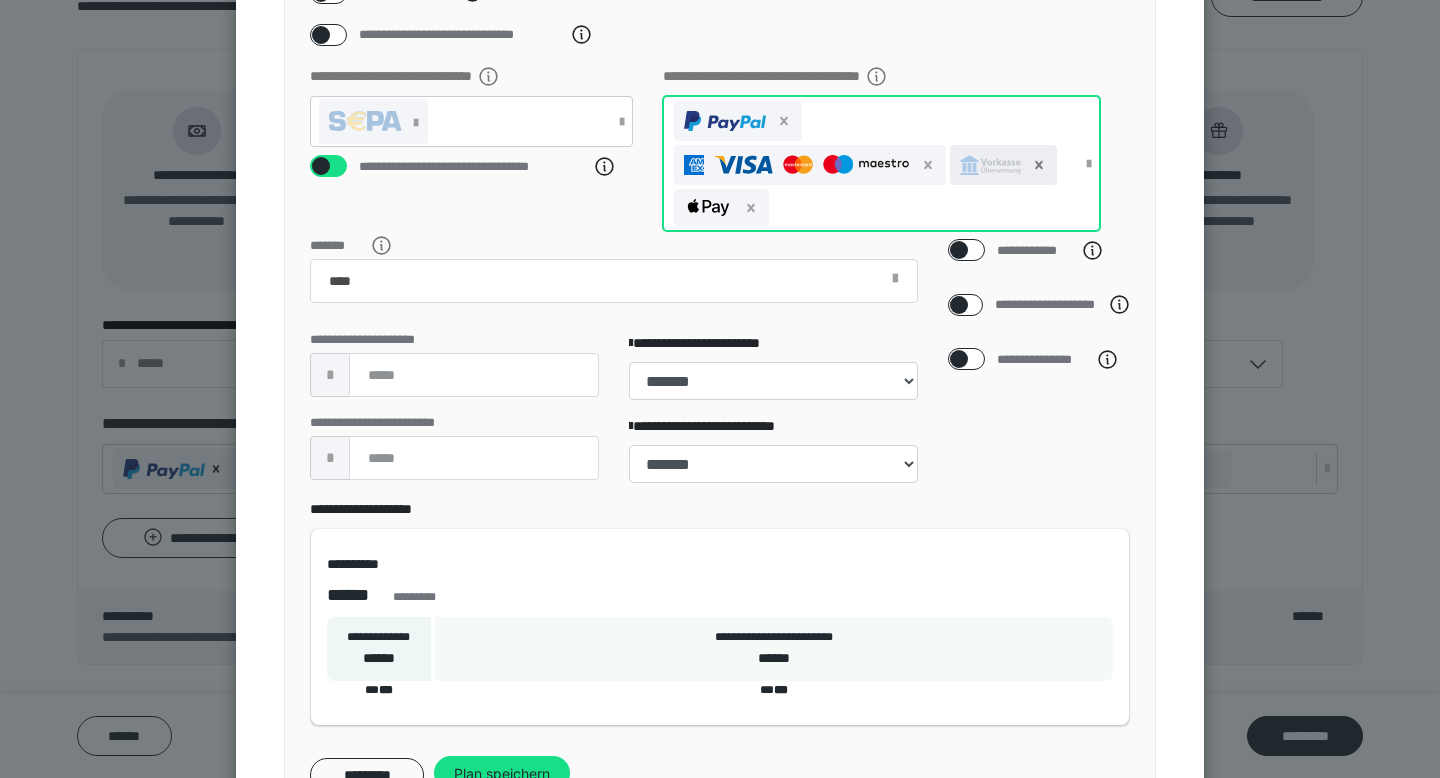 click 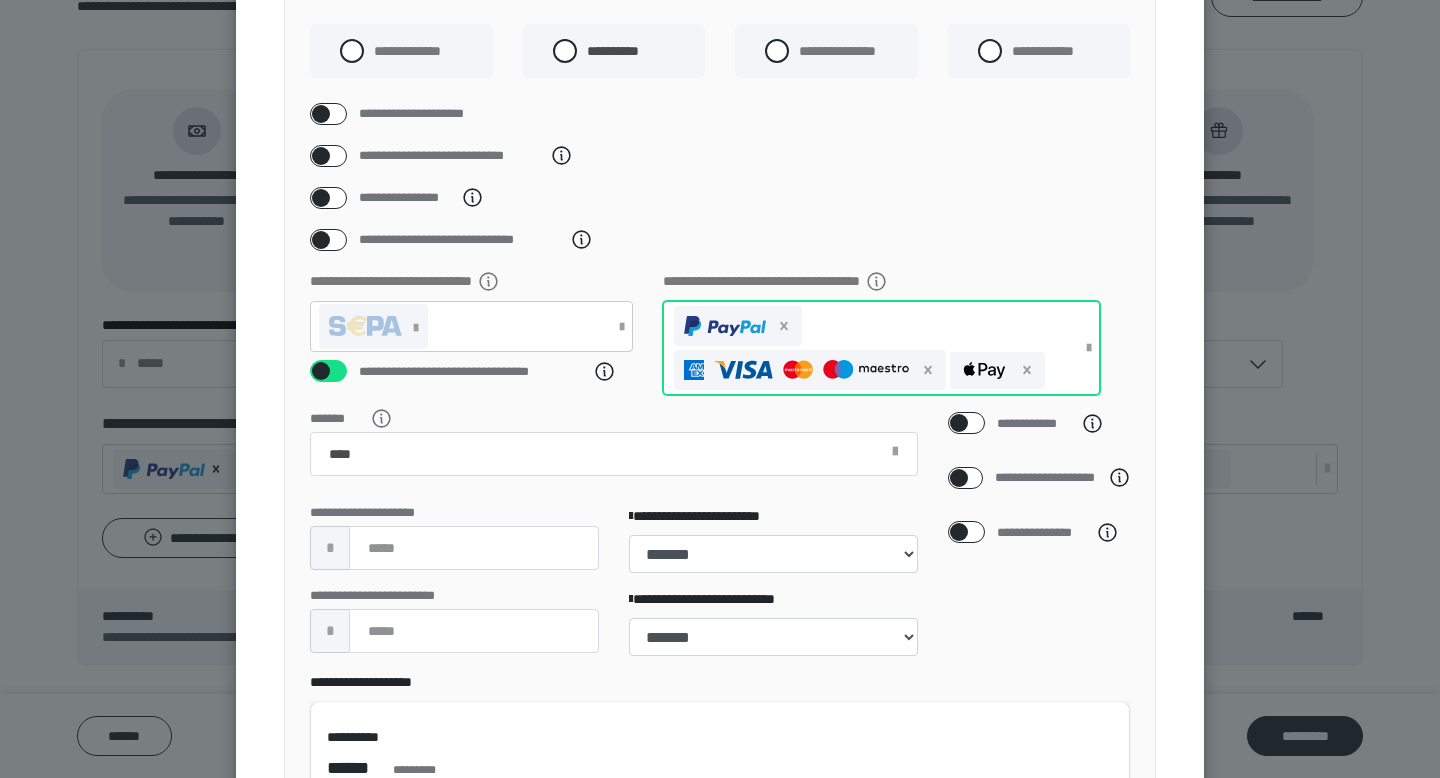 scroll, scrollTop: 211, scrollLeft: 0, axis: vertical 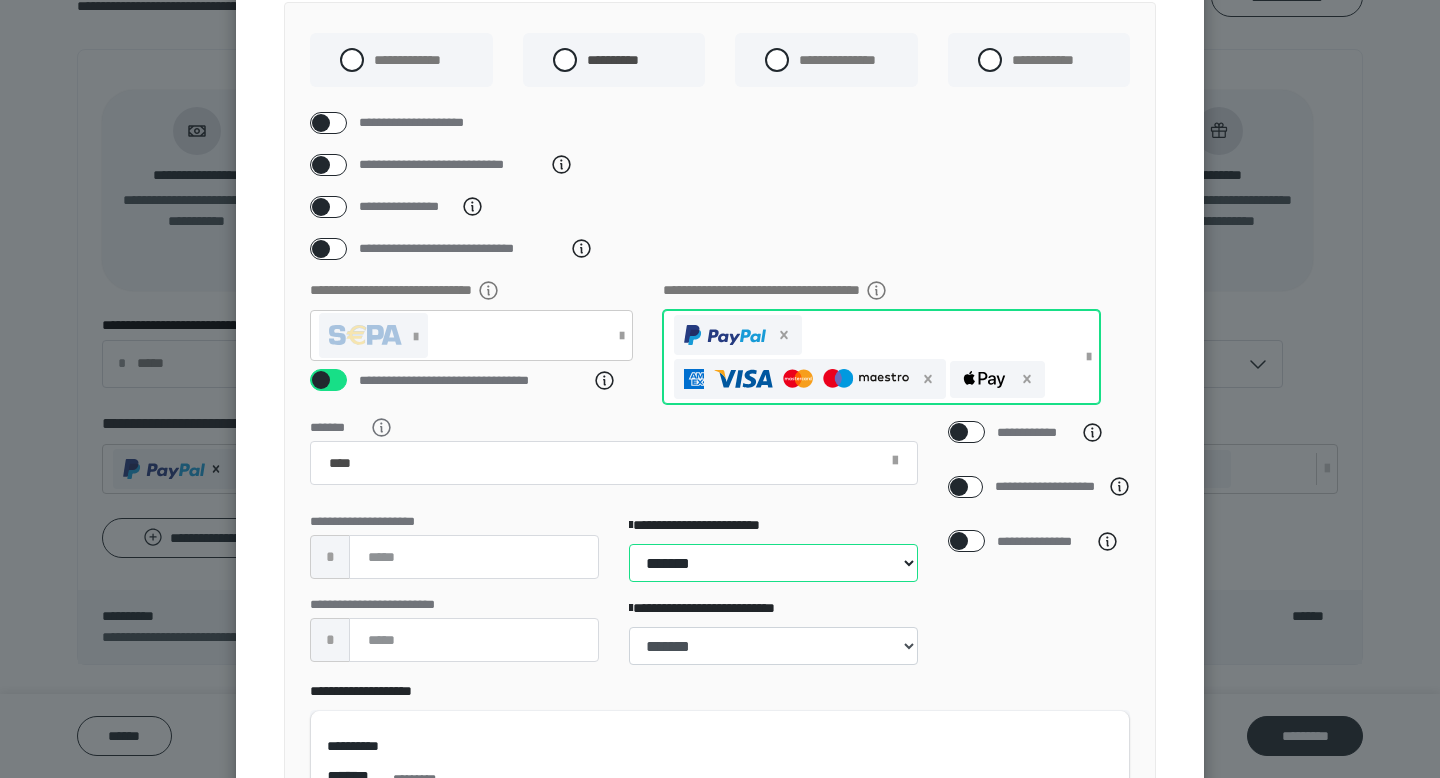 click on "**********" at bounding box center (773, 563) 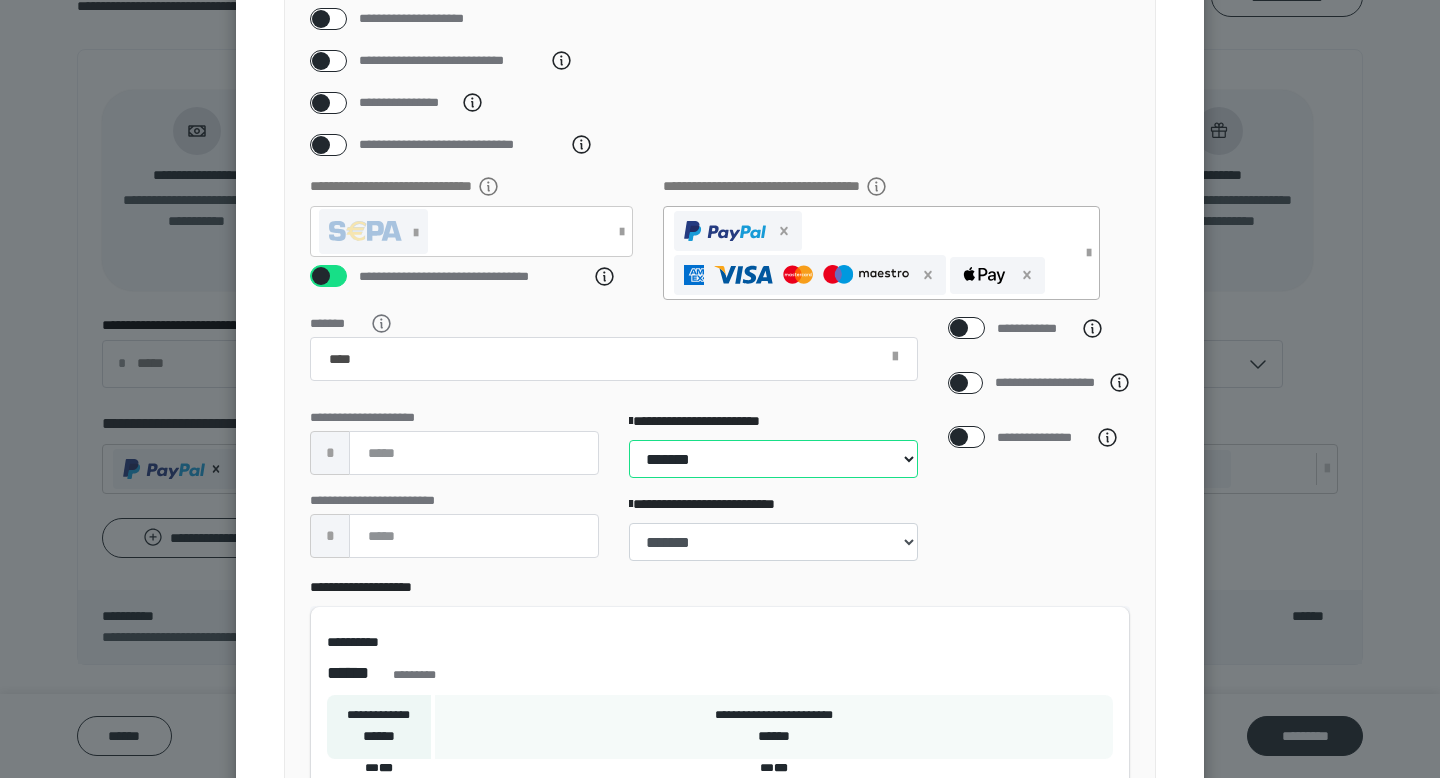 scroll, scrollTop: 320, scrollLeft: 0, axis: vertical 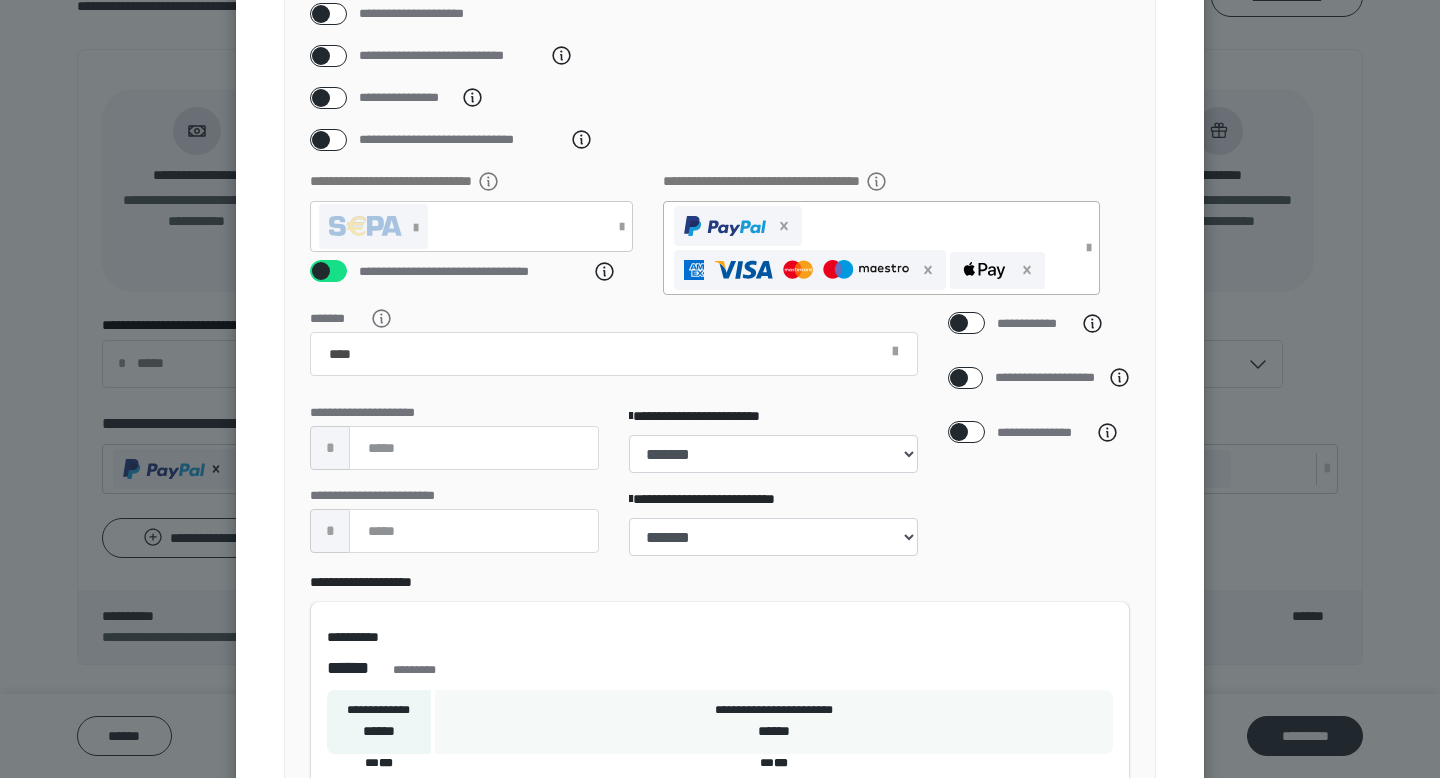 click at bounding box center (631, 416) 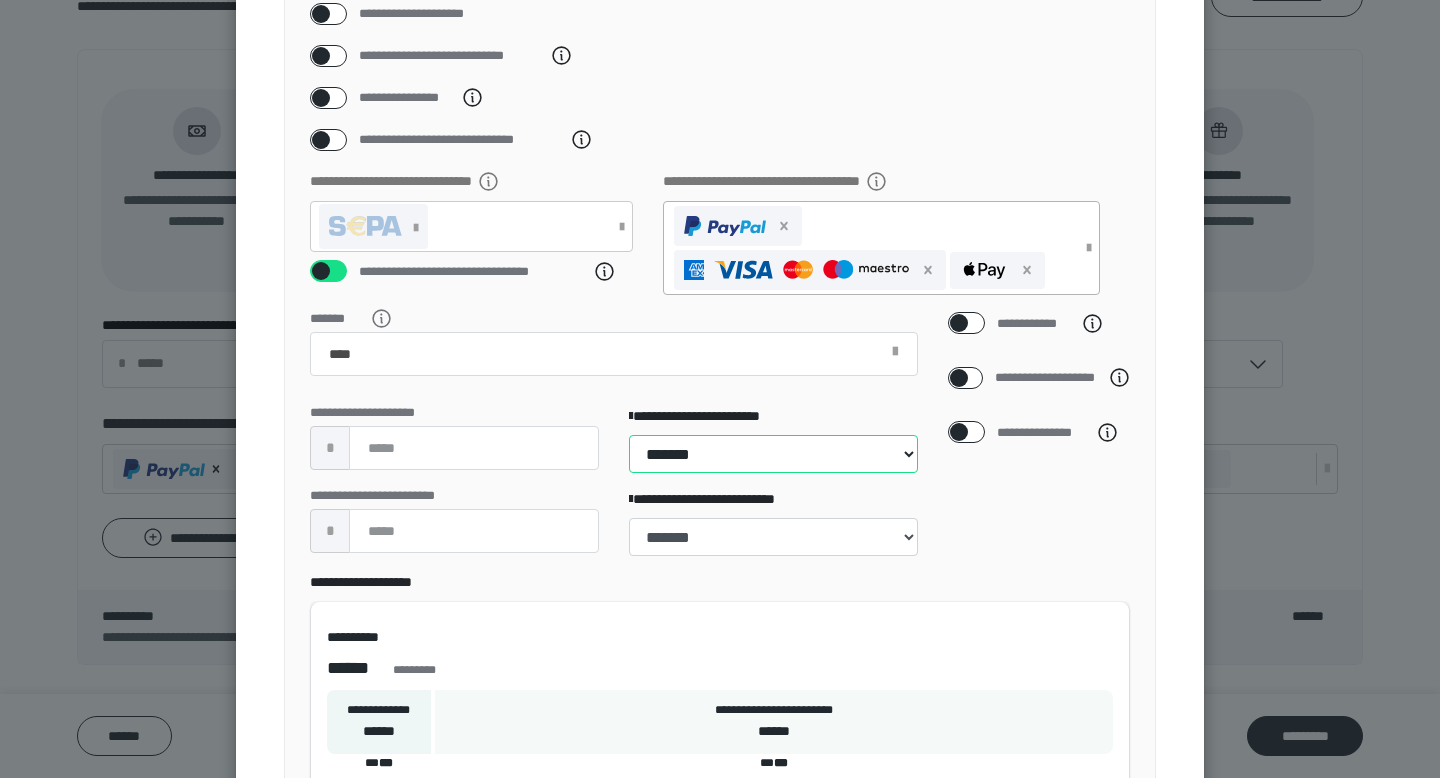 click on "**********" at bounding box center (773, 454) 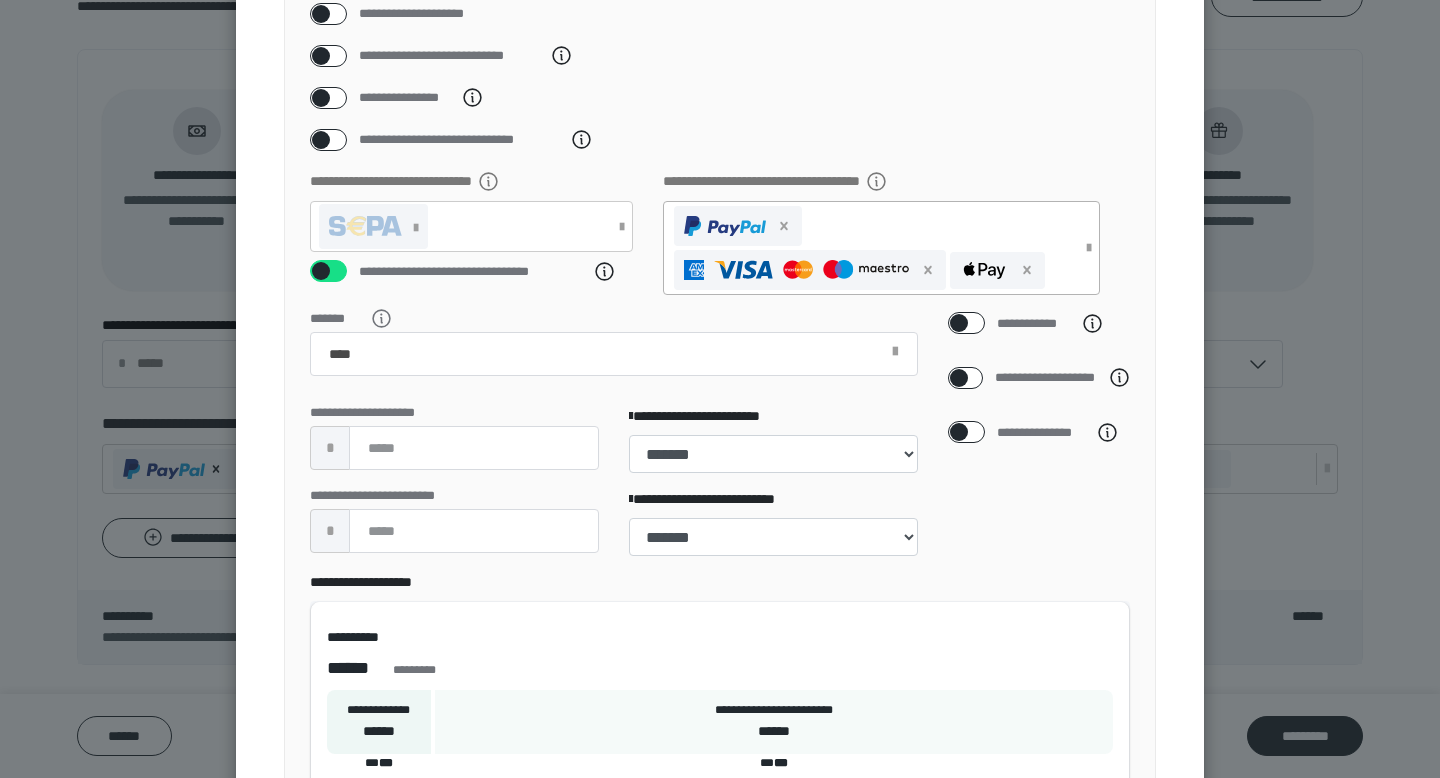 click at bounding box center [959, 432] 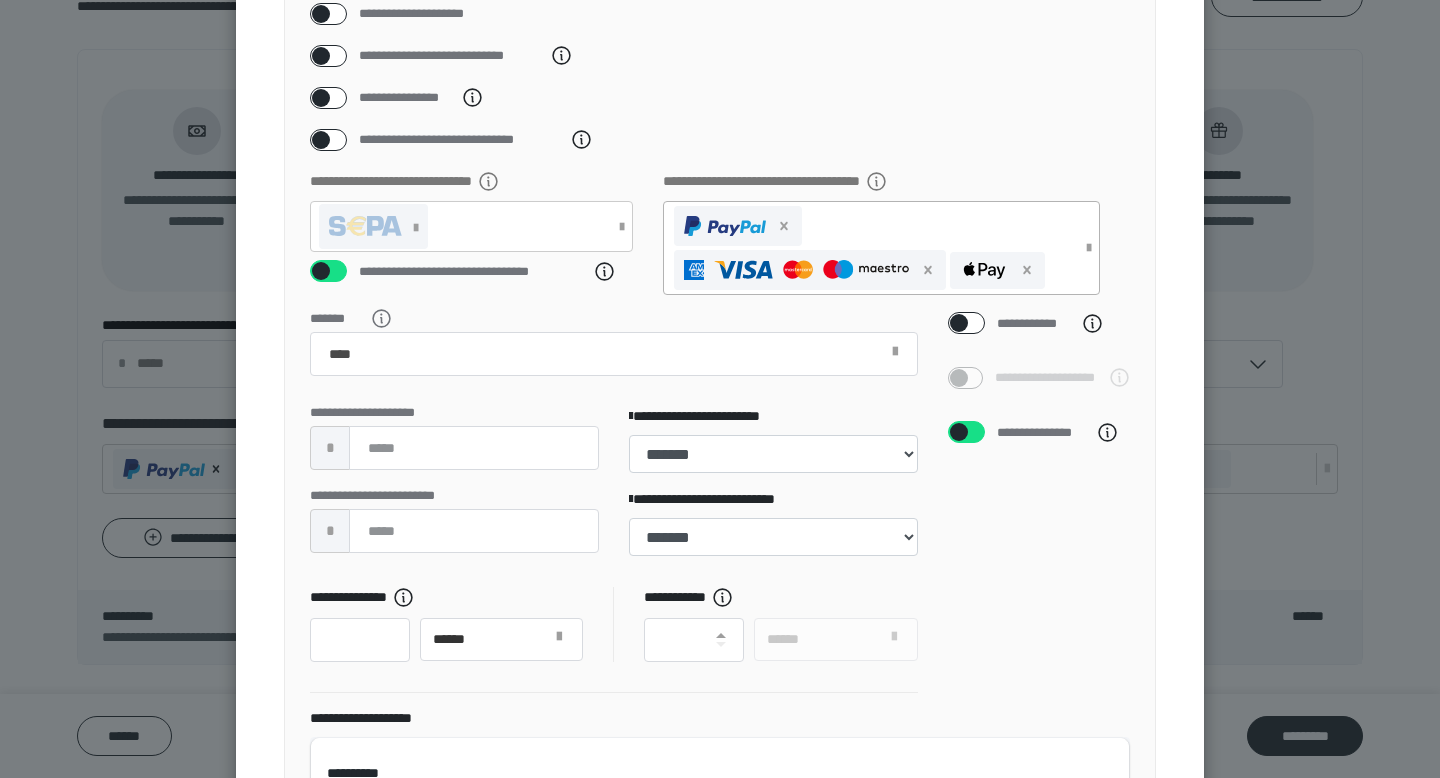 click at bounding box center [959, 432] 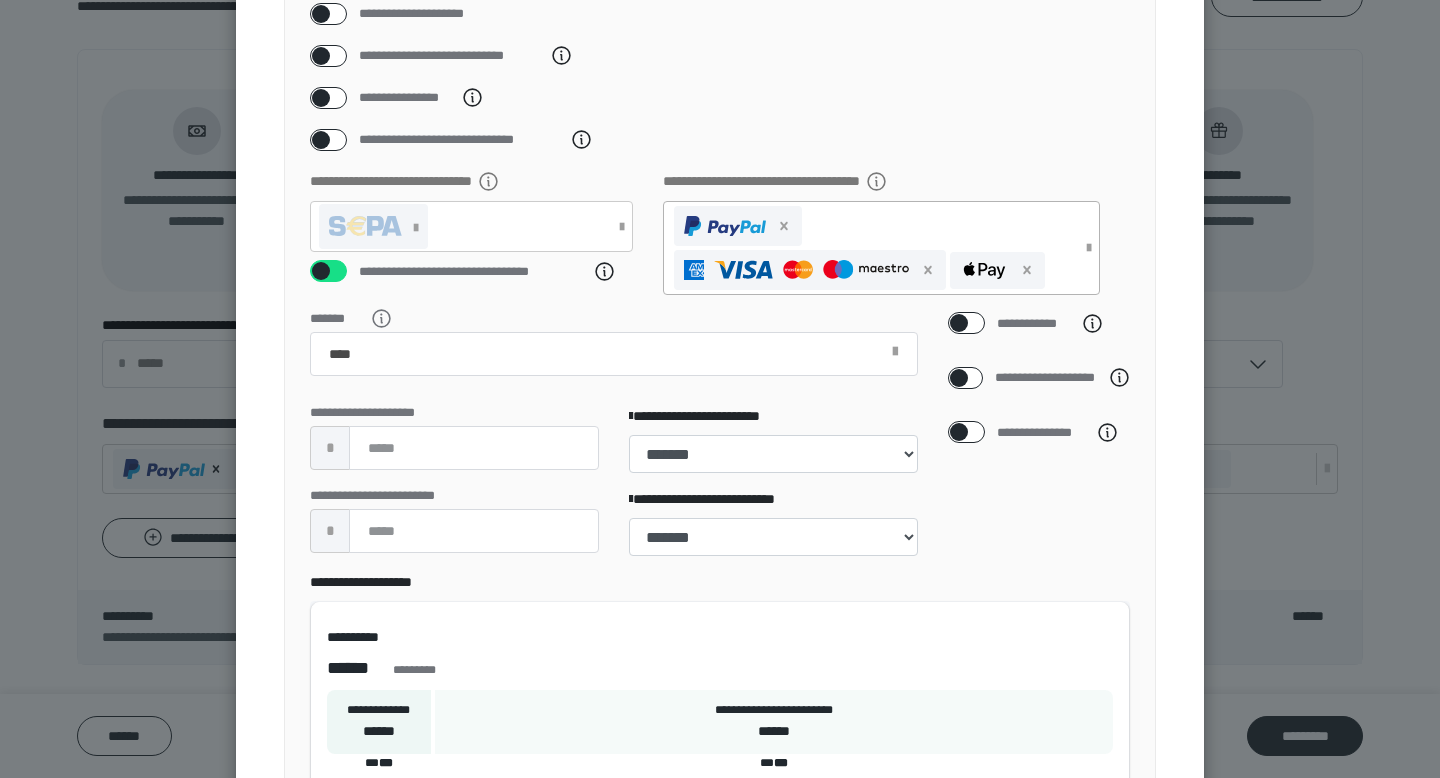 click at bounding box center [959, 432] 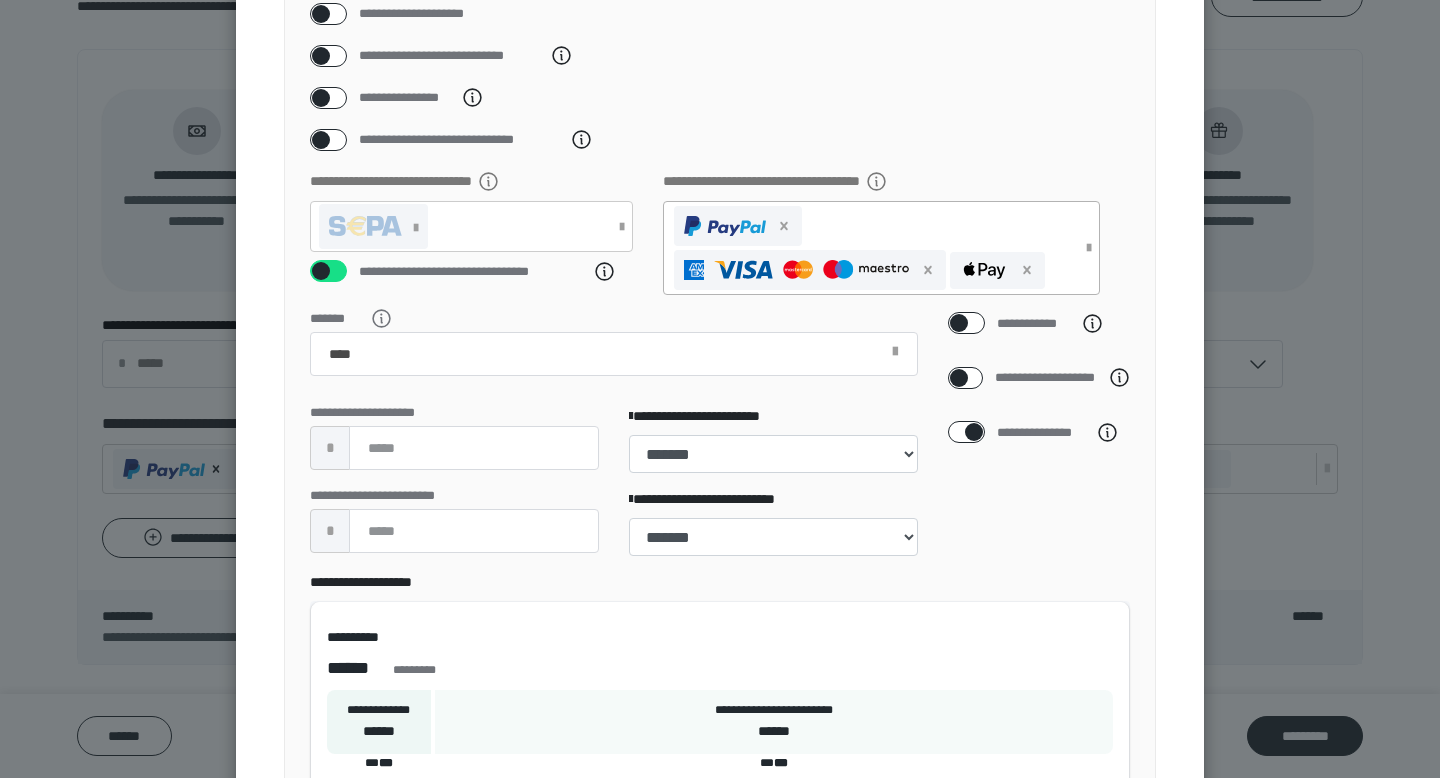 checkbox on "****" 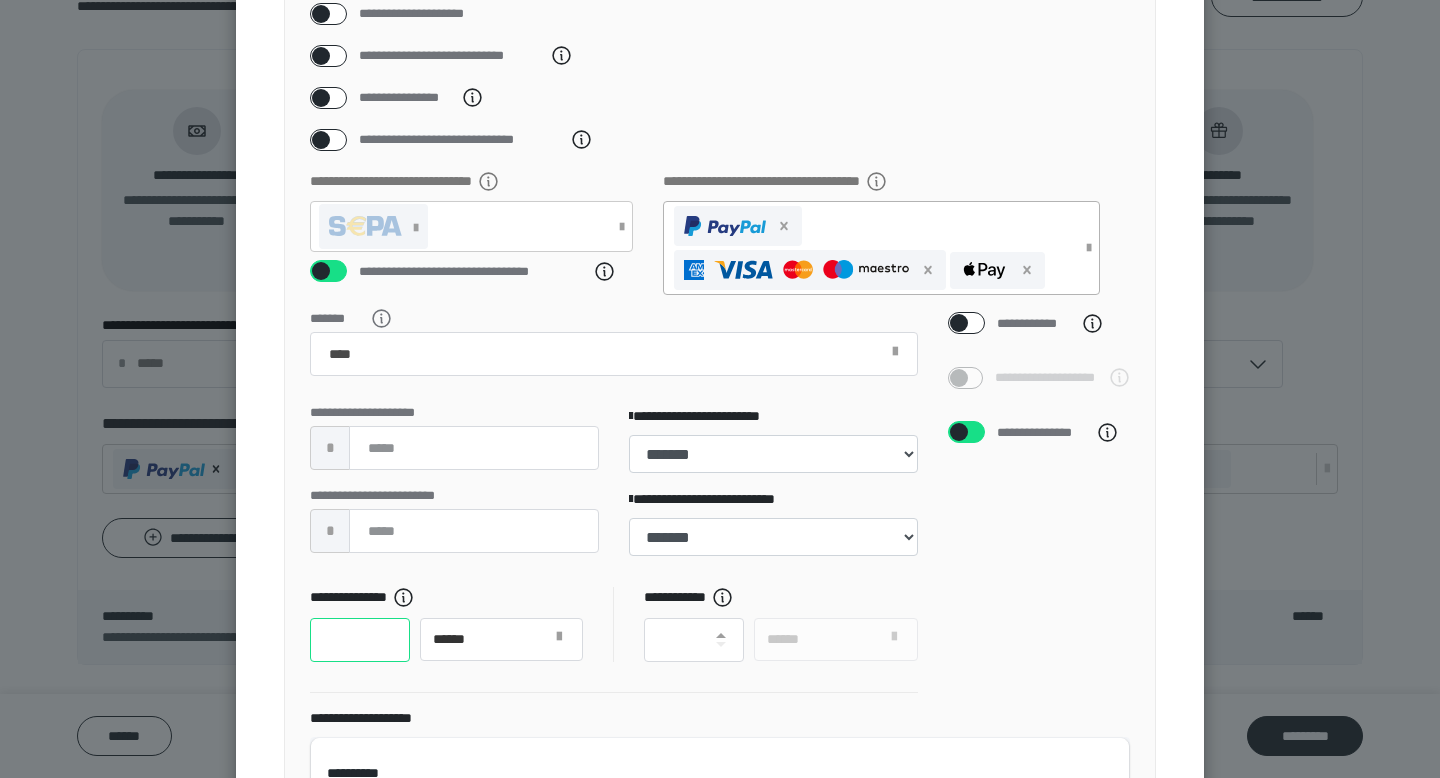 click at bounding box center [360, 640] 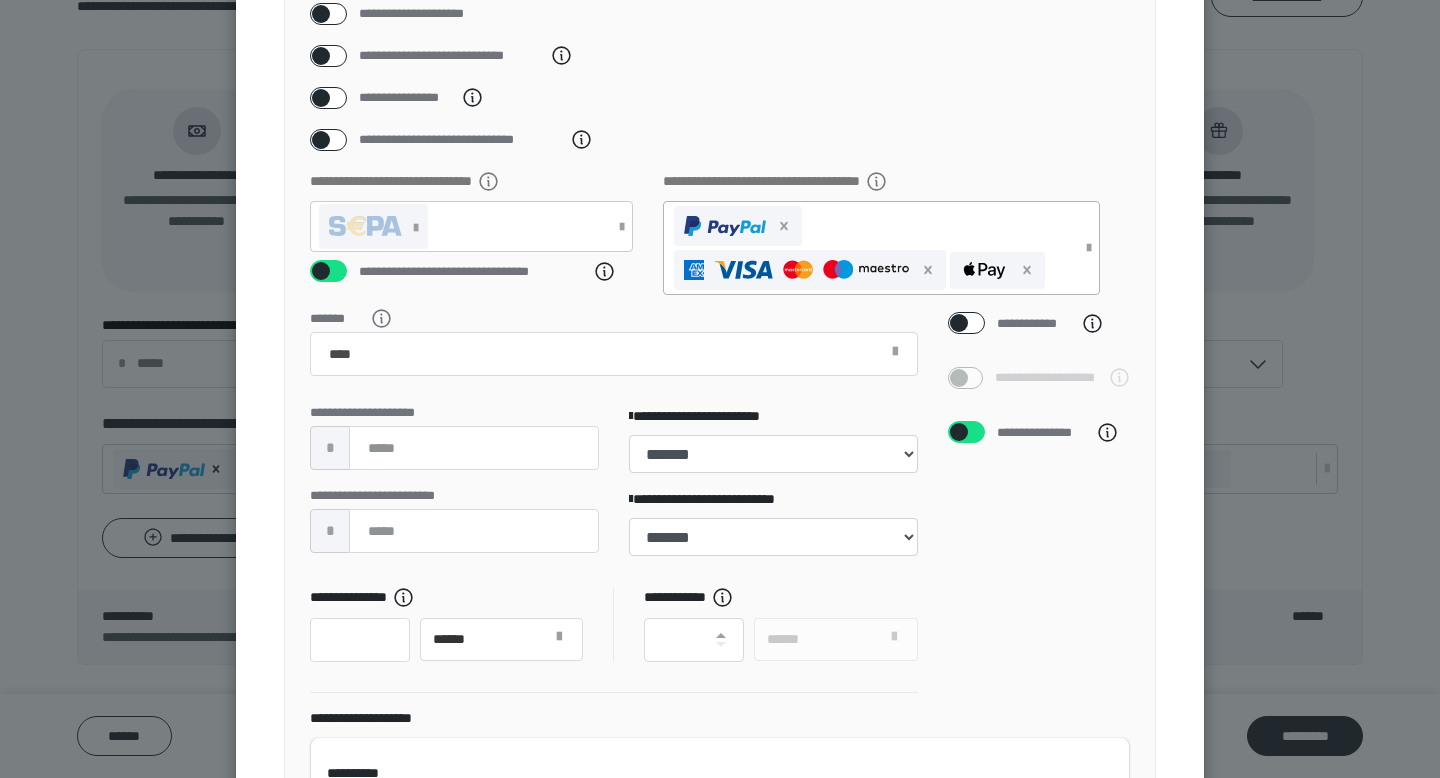 type on "*" 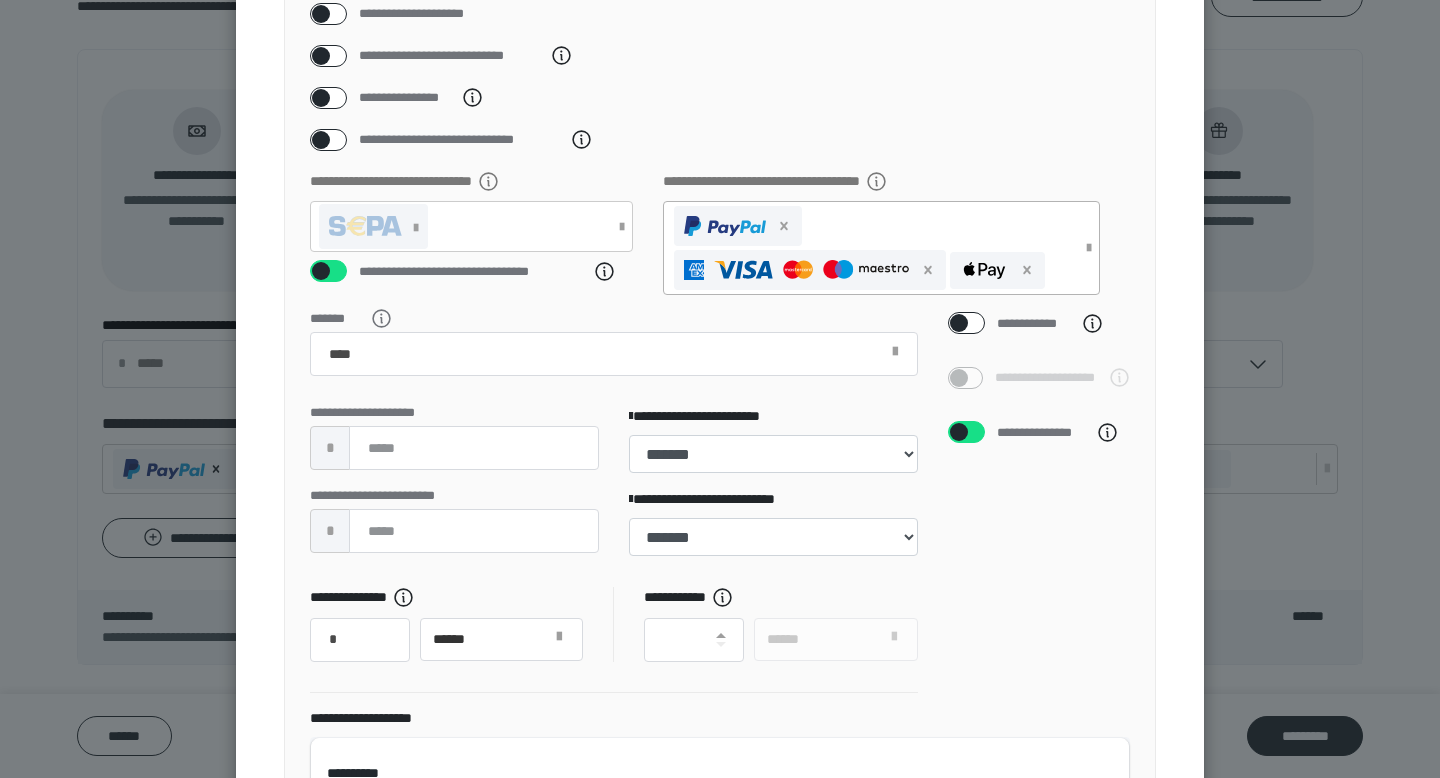 click at bounding box center (966, 432) 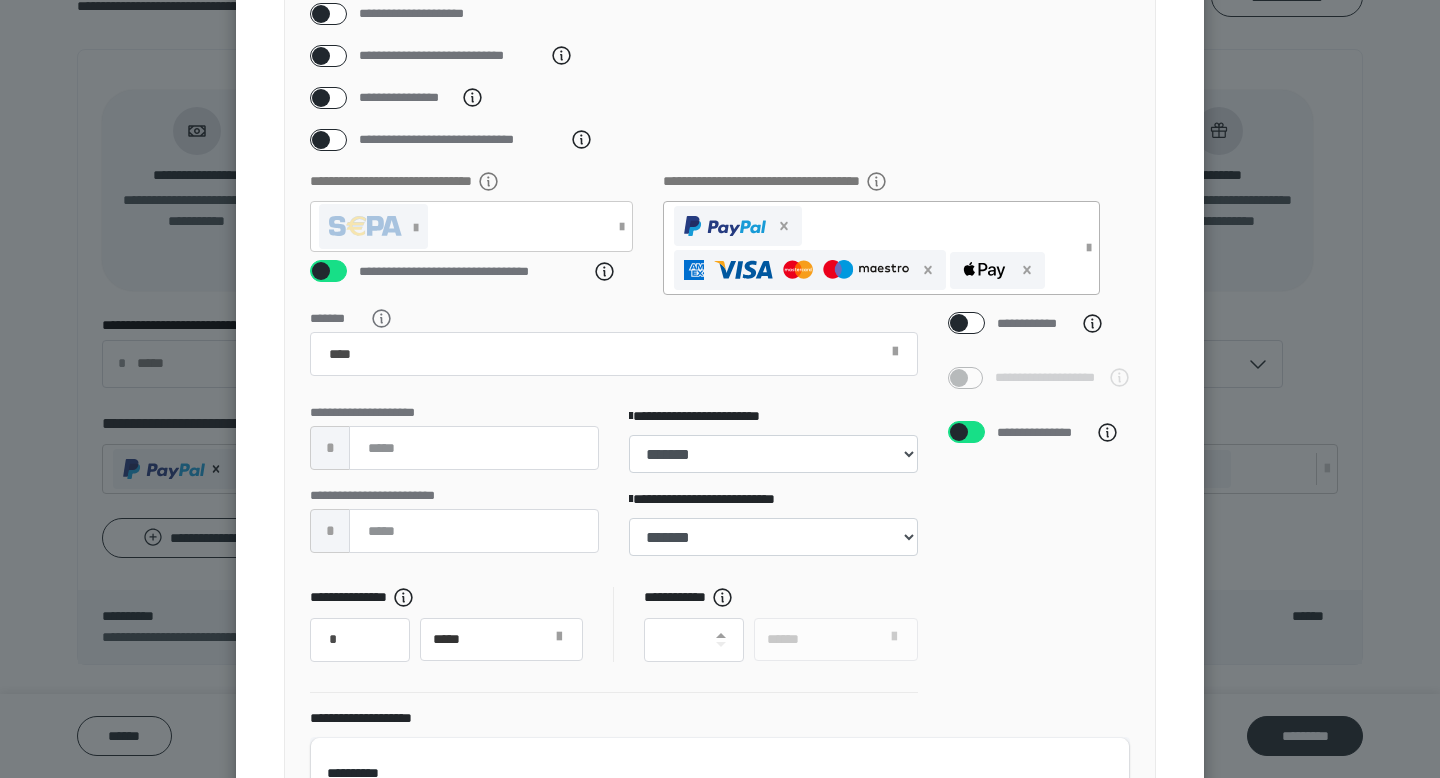 click at bounding box center (959, 432) 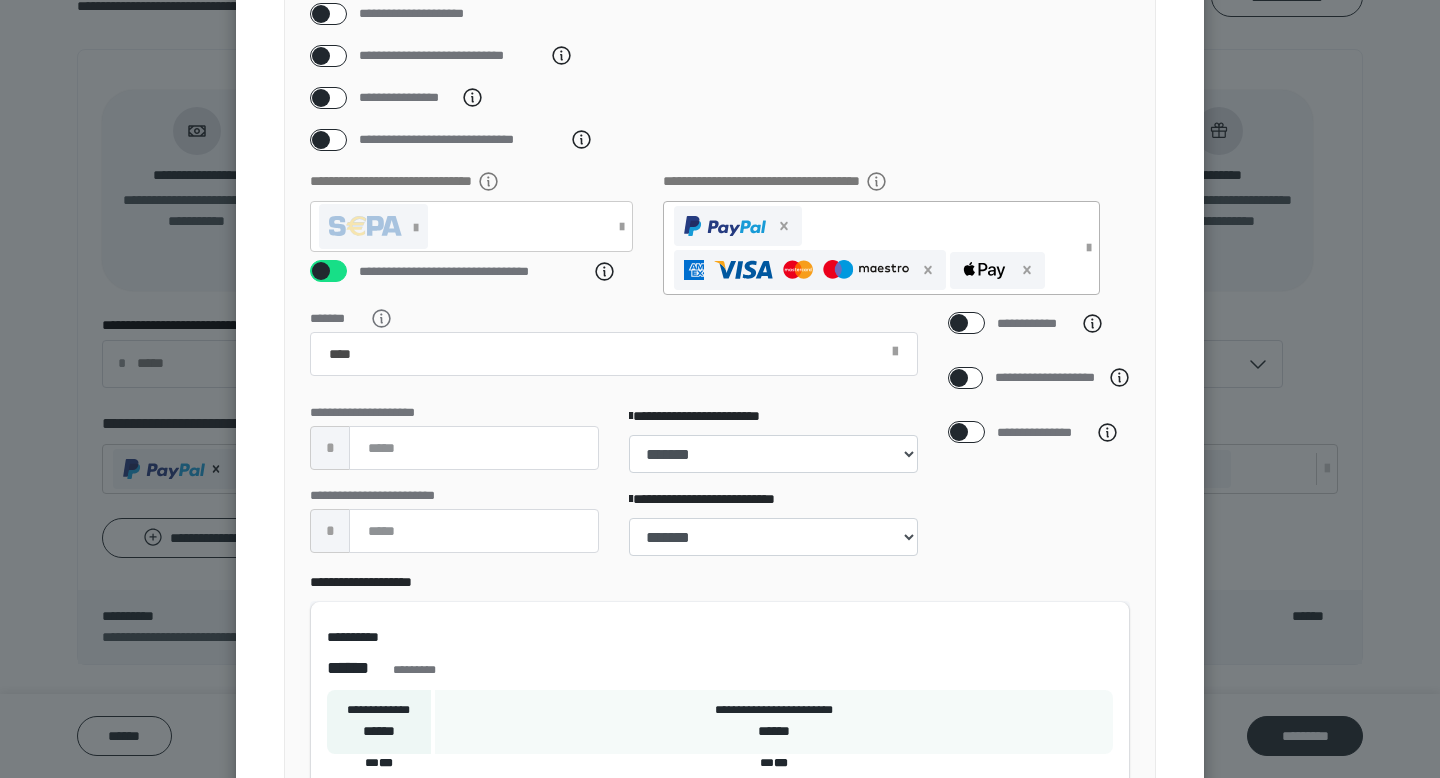 click at bounding box center (959, 432) 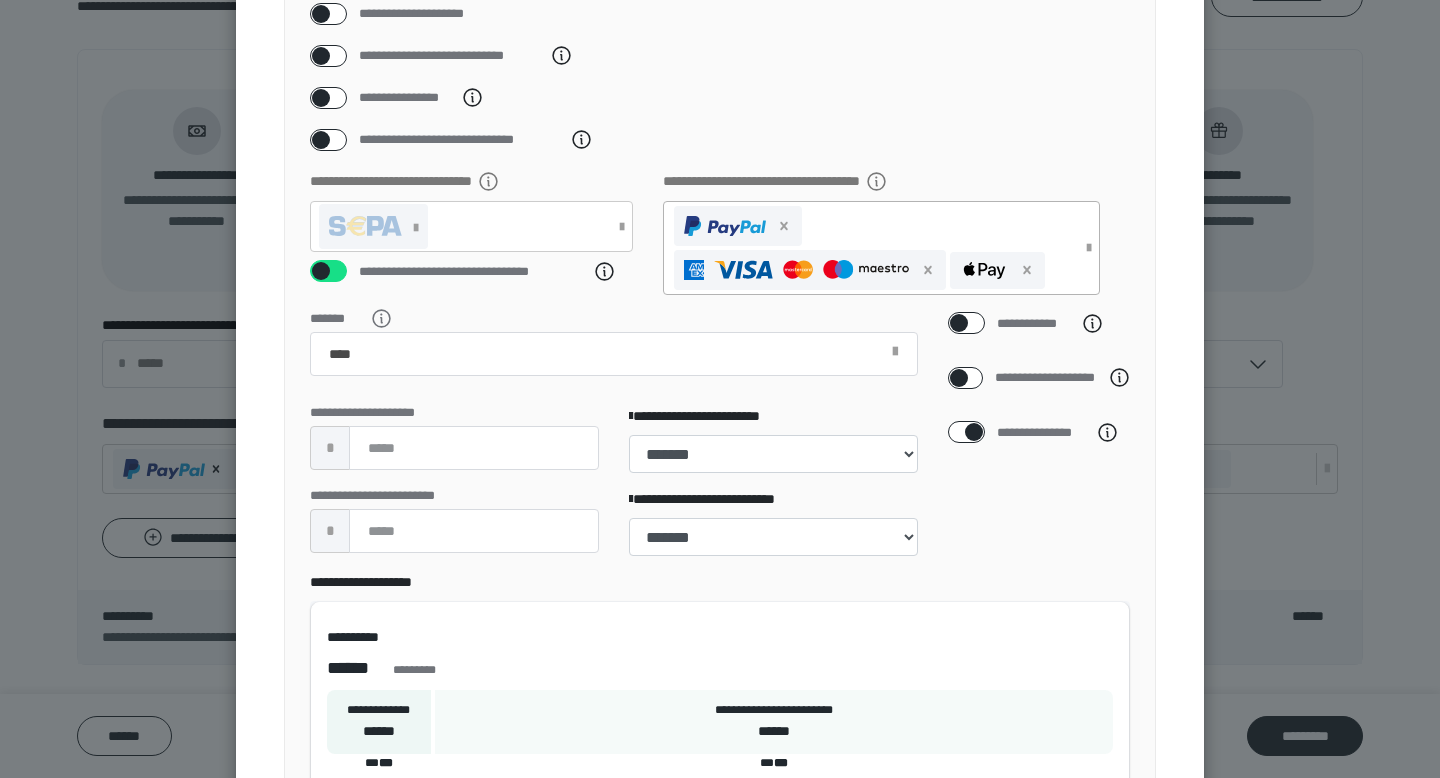 checkbox on "****" 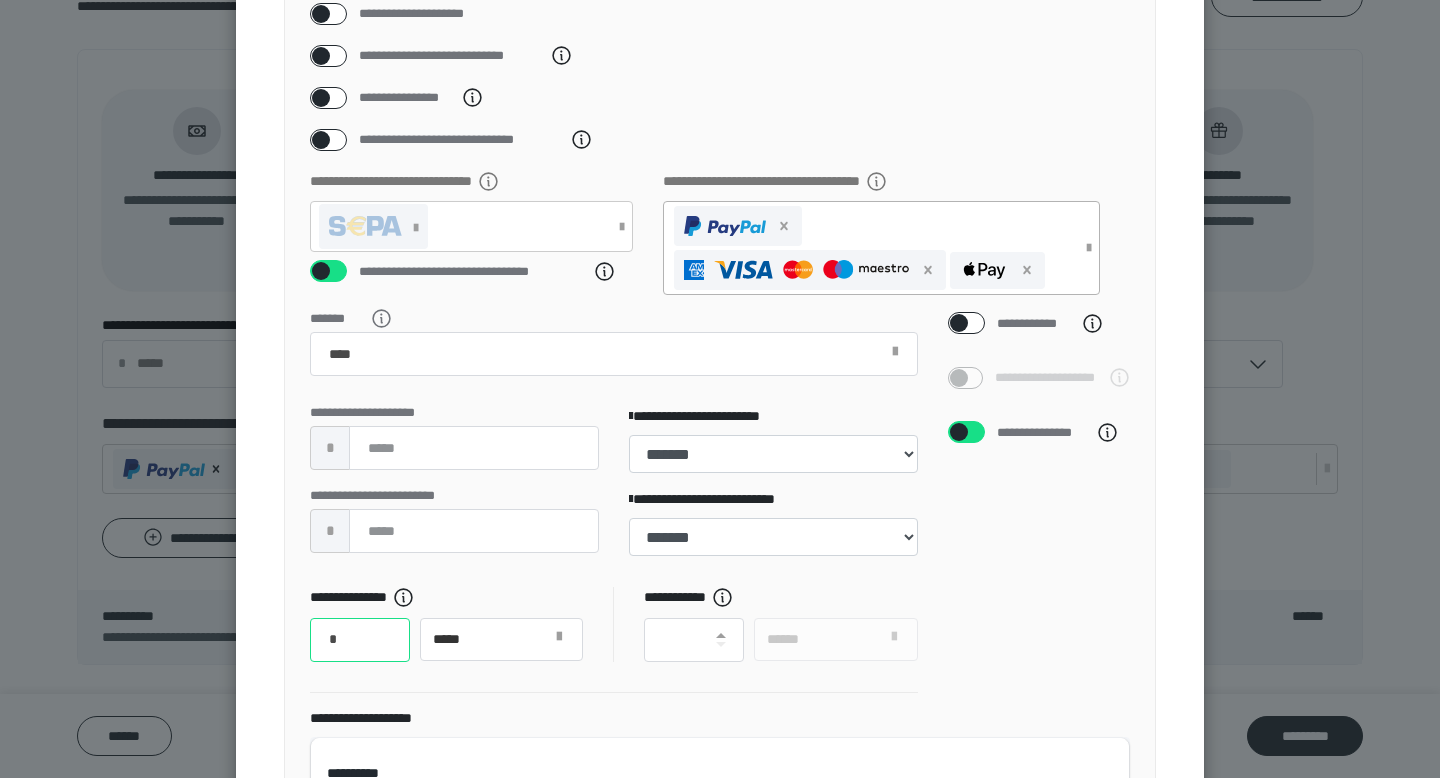 click on "*" at bounding box center (360, 640) 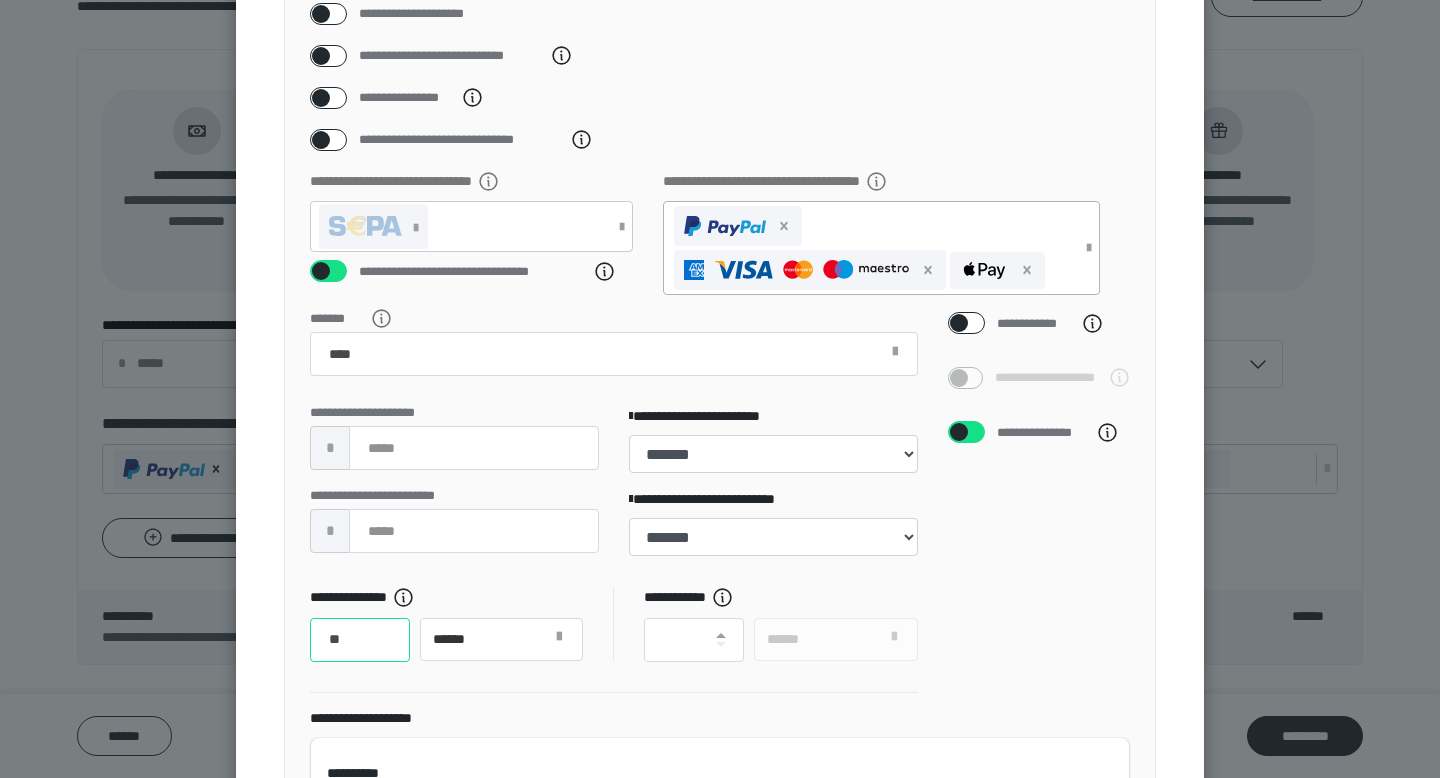 type on "**" 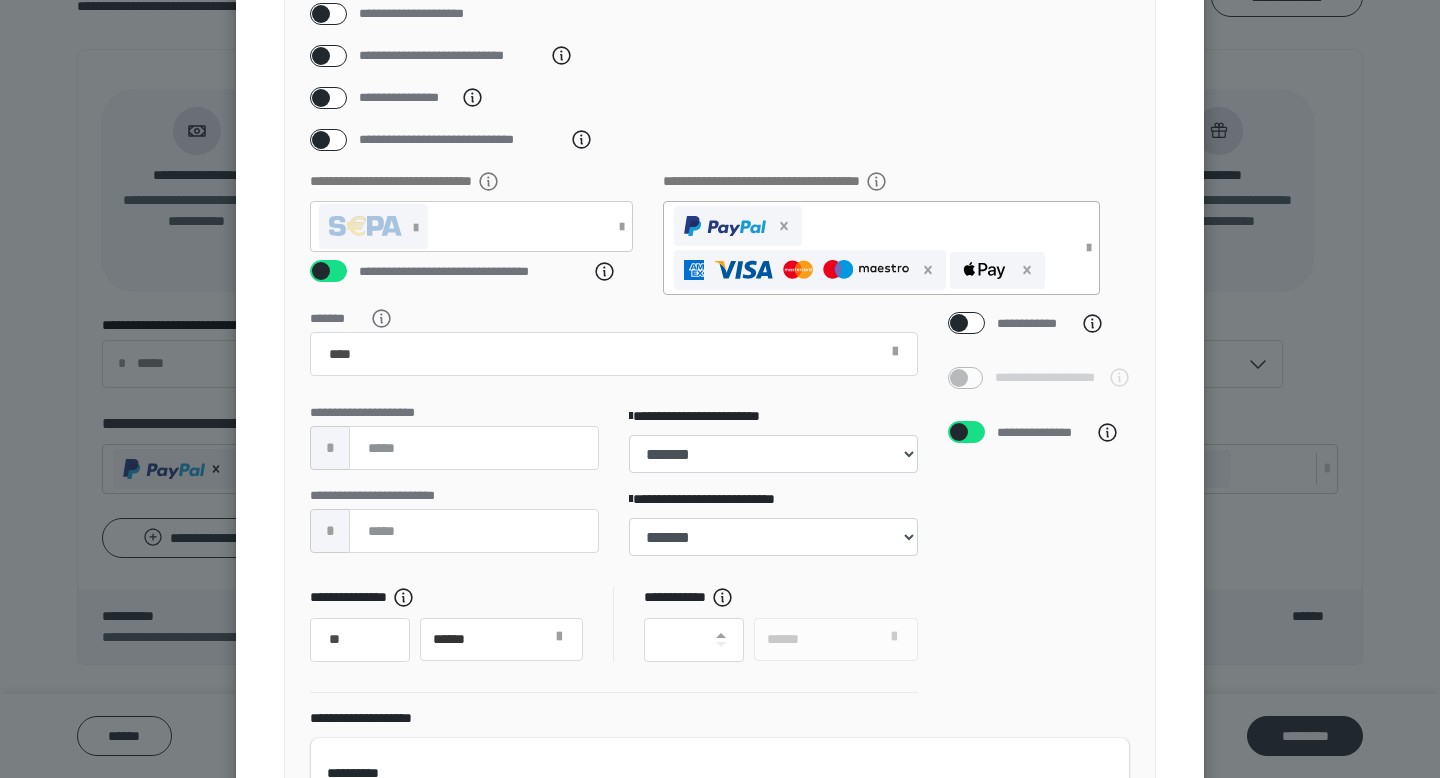 click at bounding box center (721, 640) 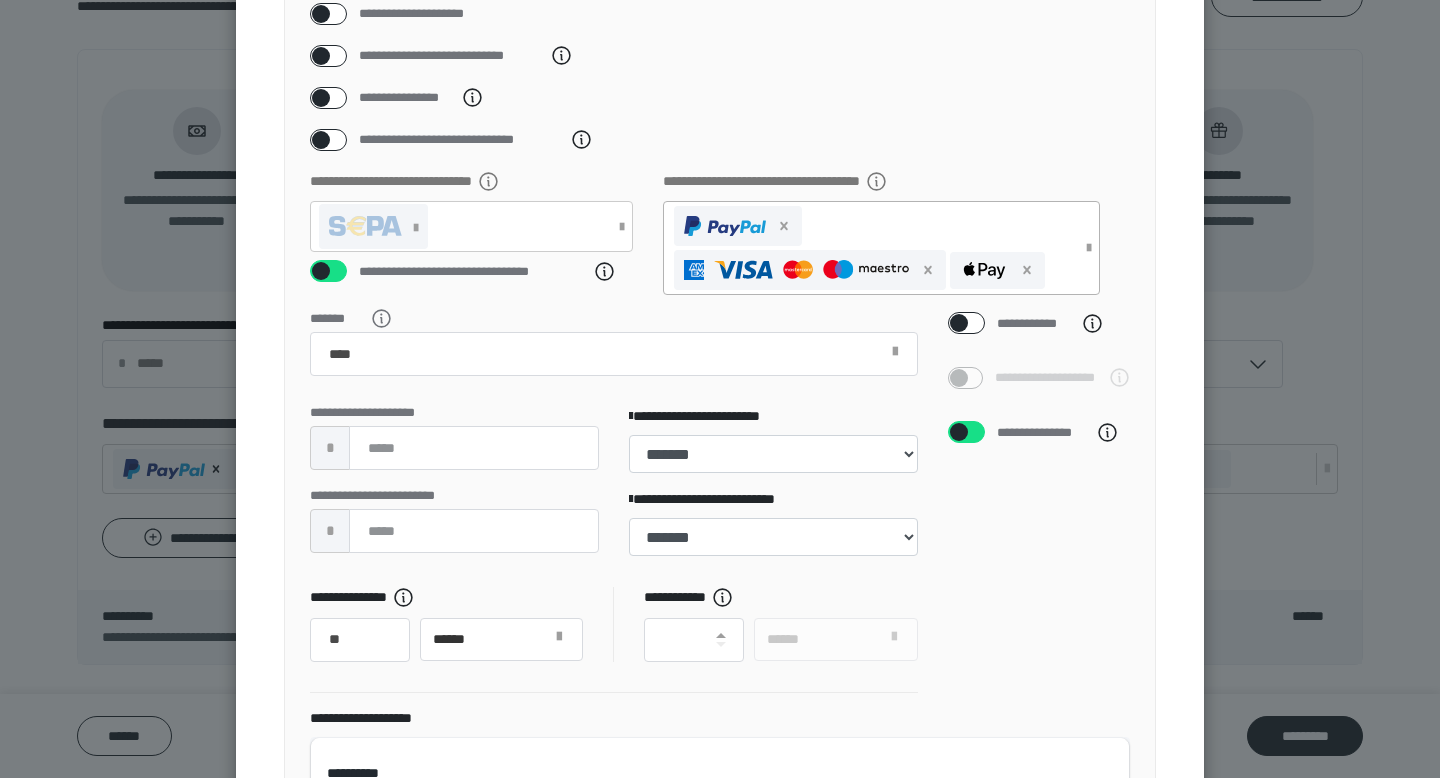 click on "******" at bounding box center (781, 640) 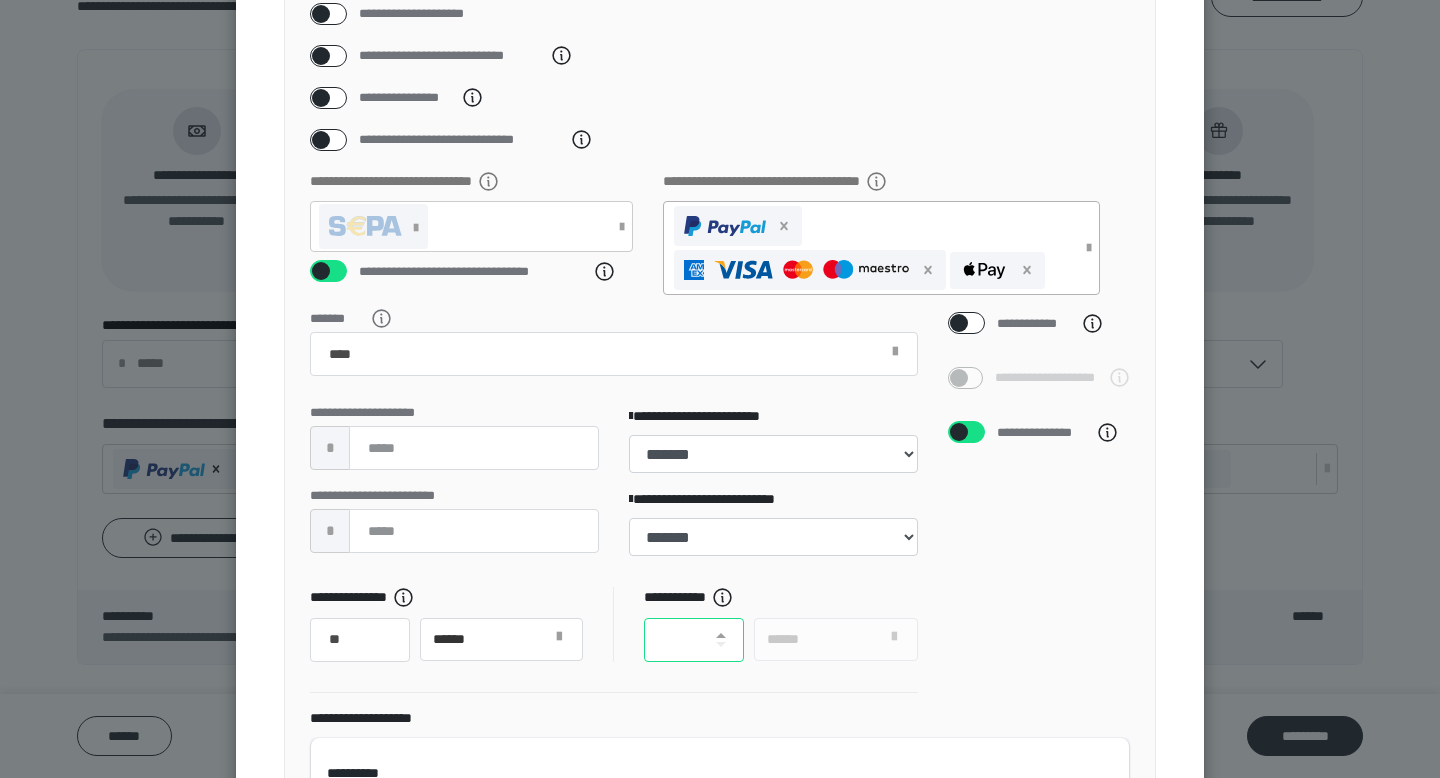click at bounding box center [694, 640] 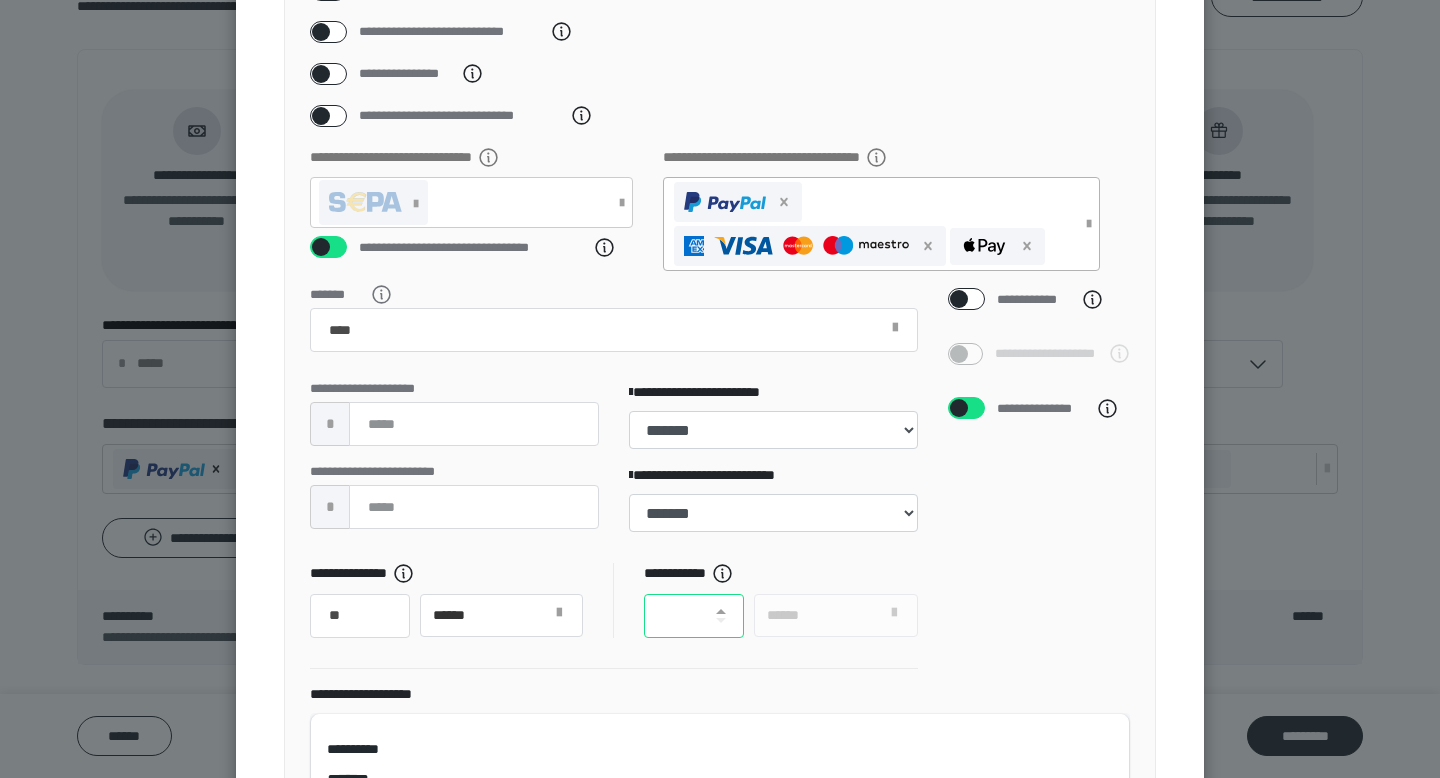 scroll, scrollTop: 352, scrollLeft: 0, axis: vertical 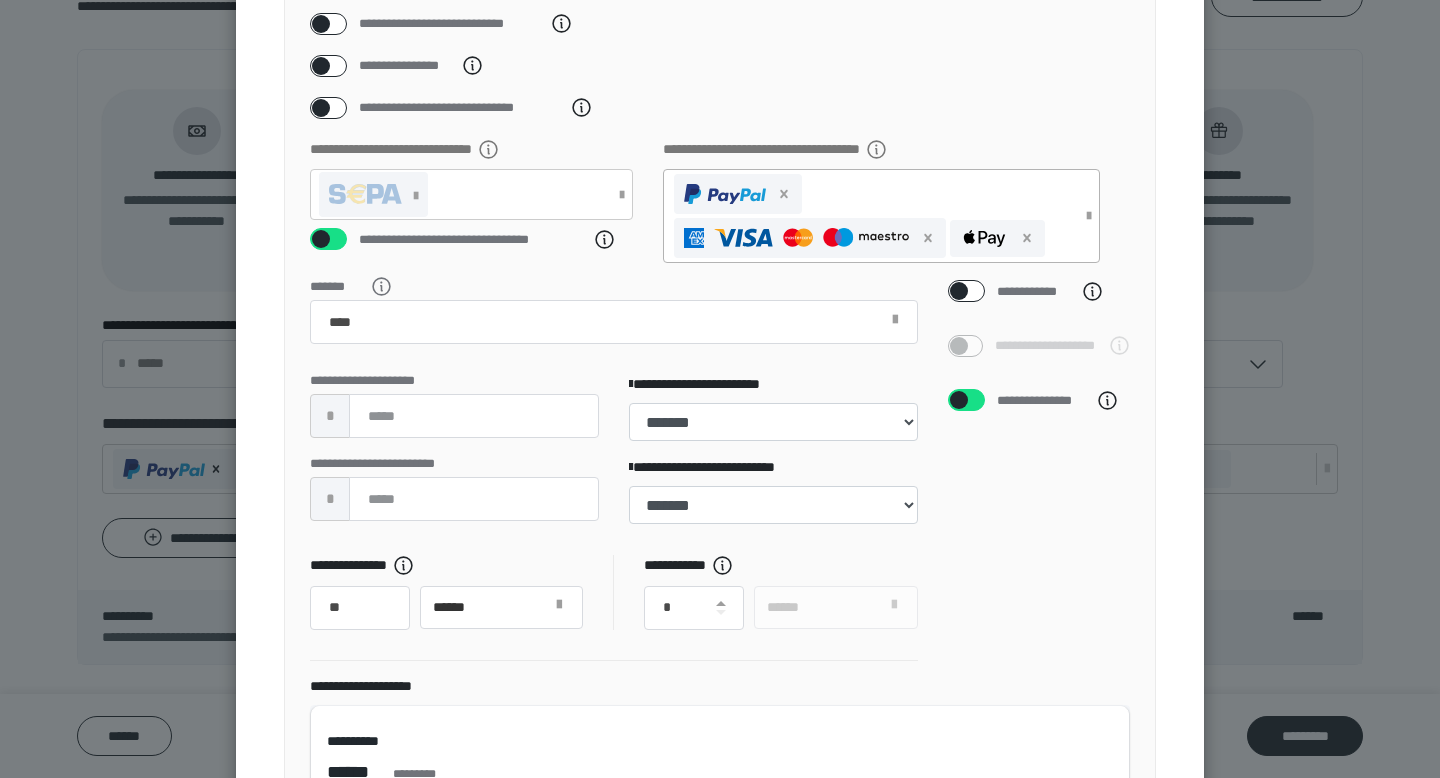 click at bounding box center (721, 608) 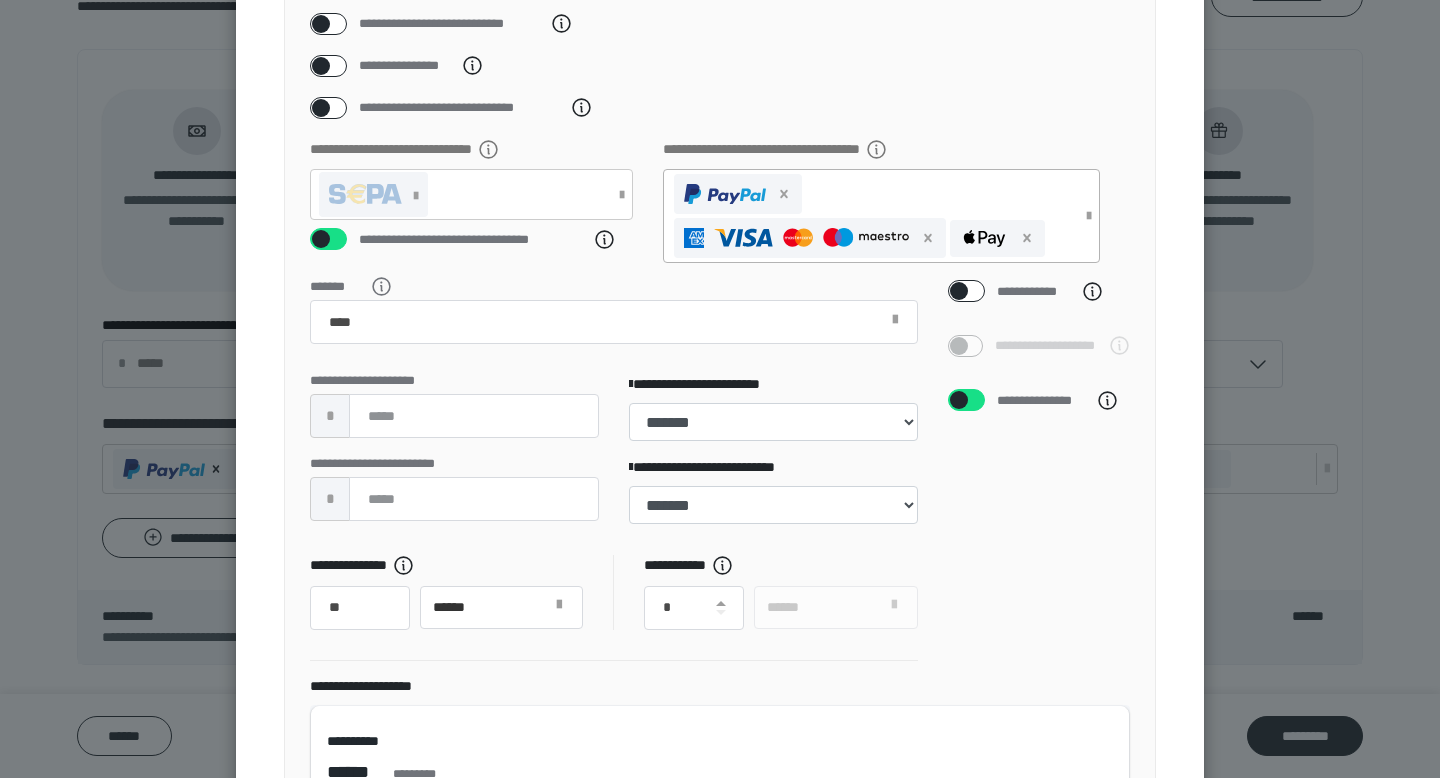 click at bounding box center (721, 608) 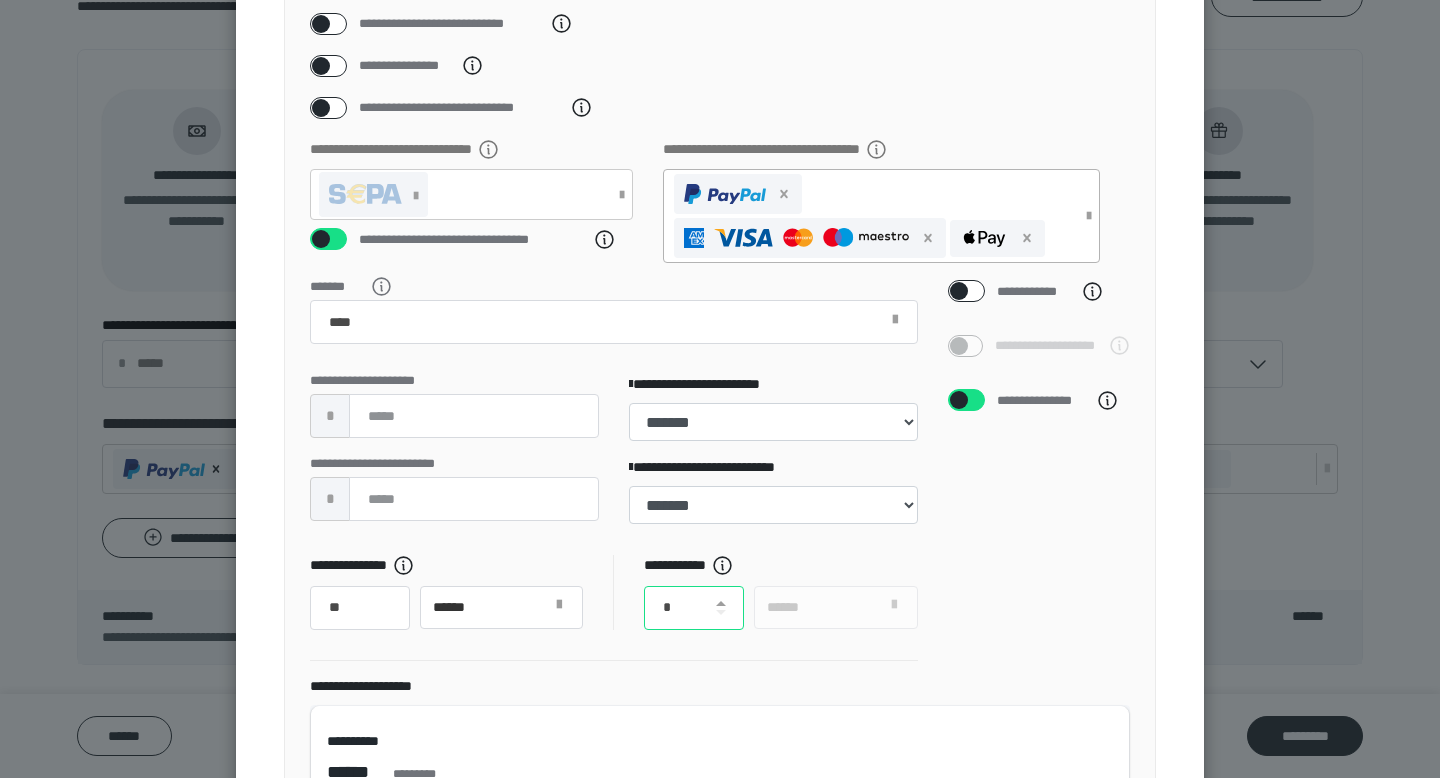 click on "*" at bounding box center [694, 608] 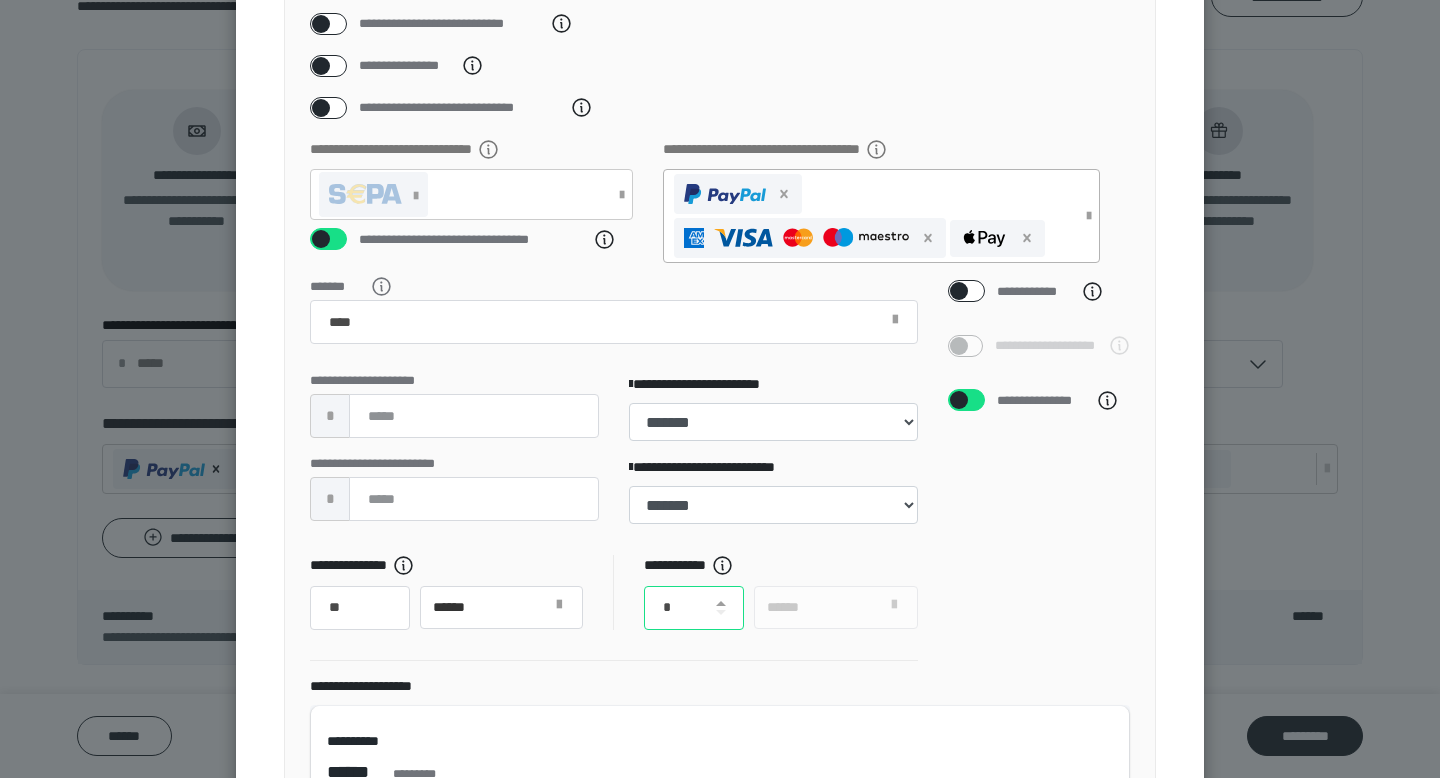 click on "*" at bounding box center [694, 608] 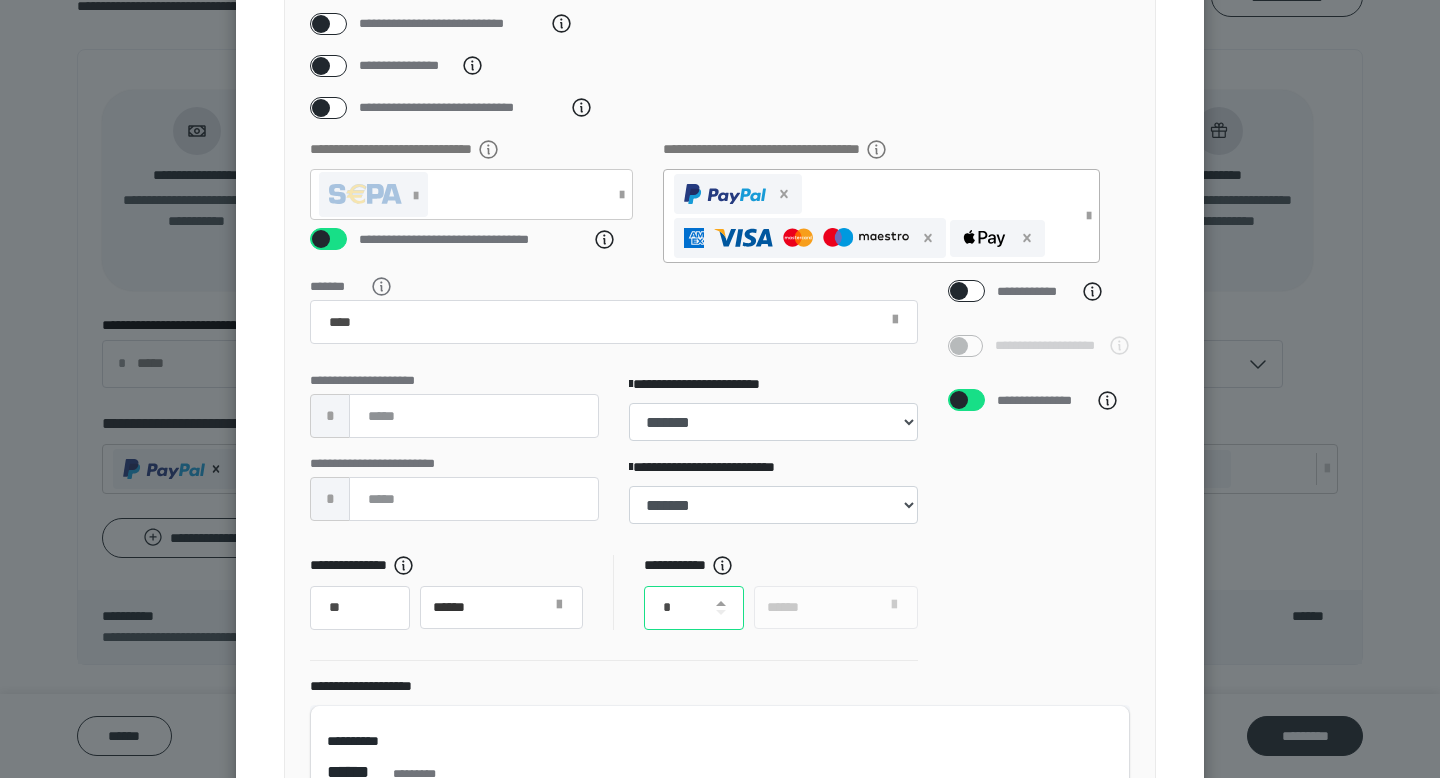 type on "*" 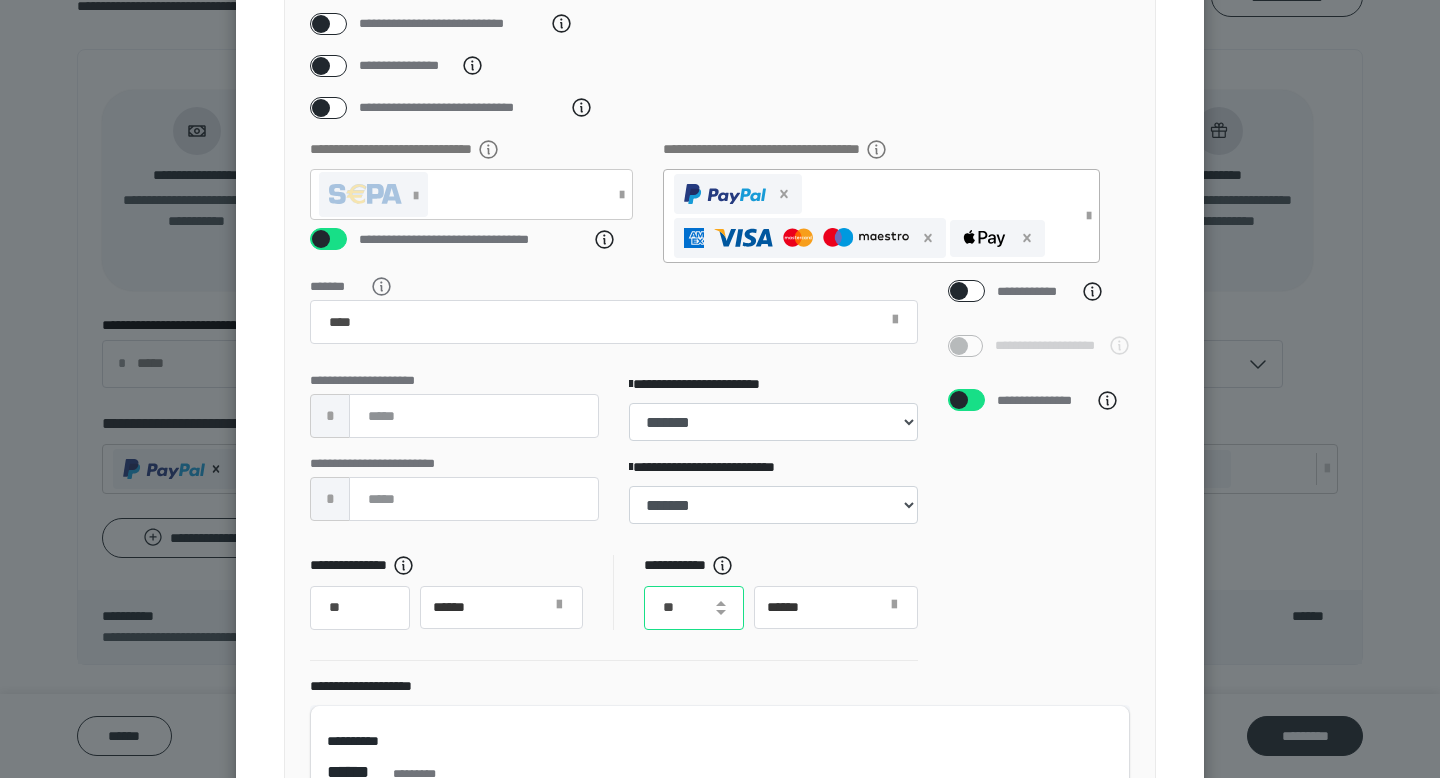 type on "**" 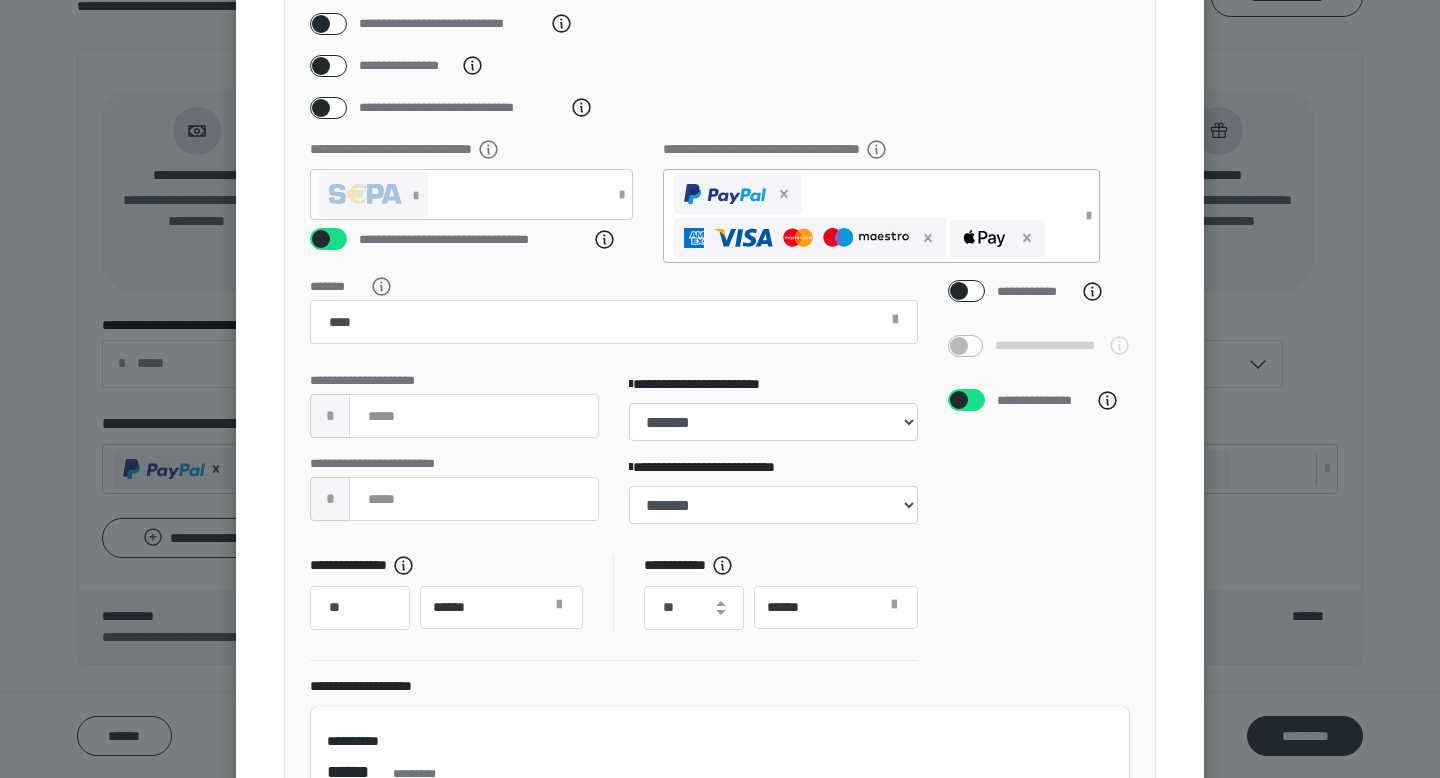 click on "**********" at bounding box center (1039, 477) 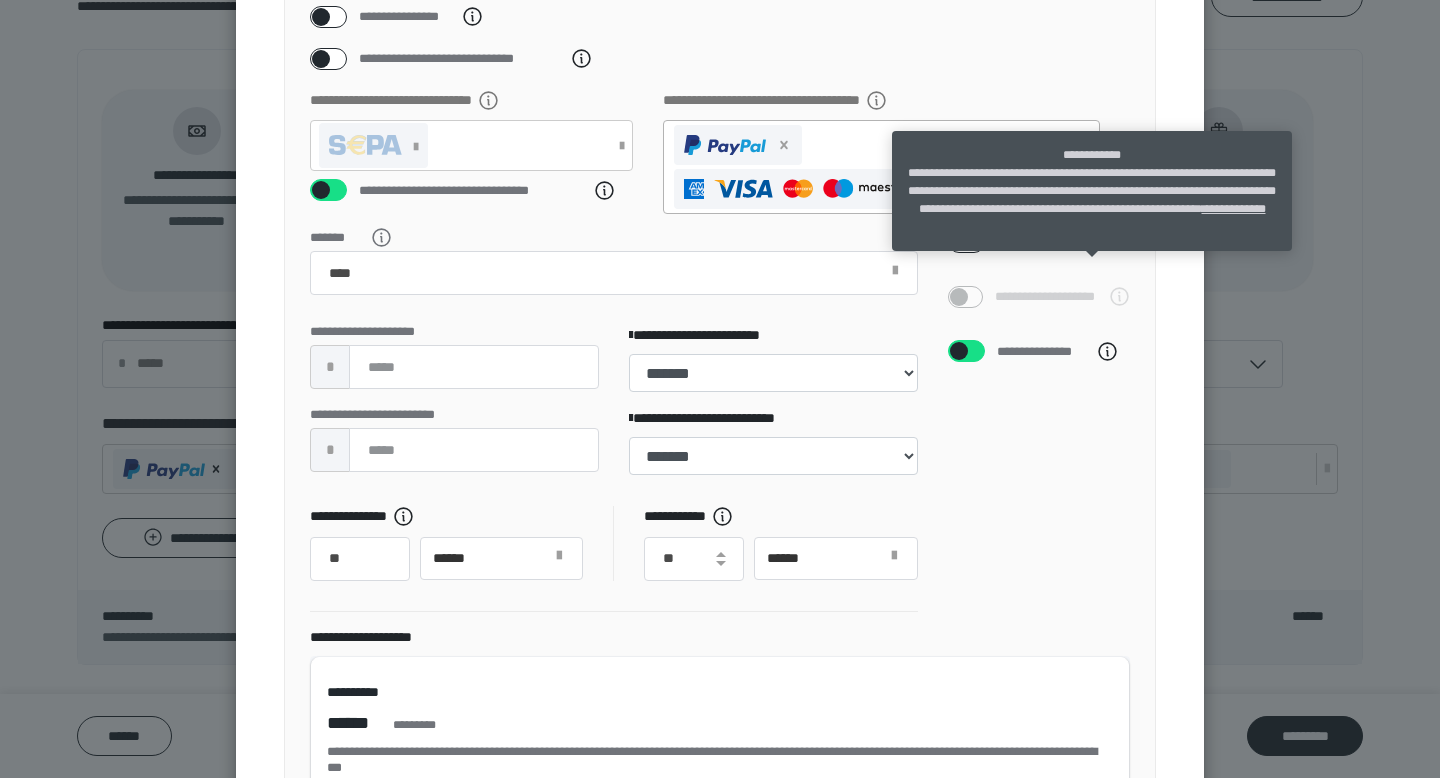 click 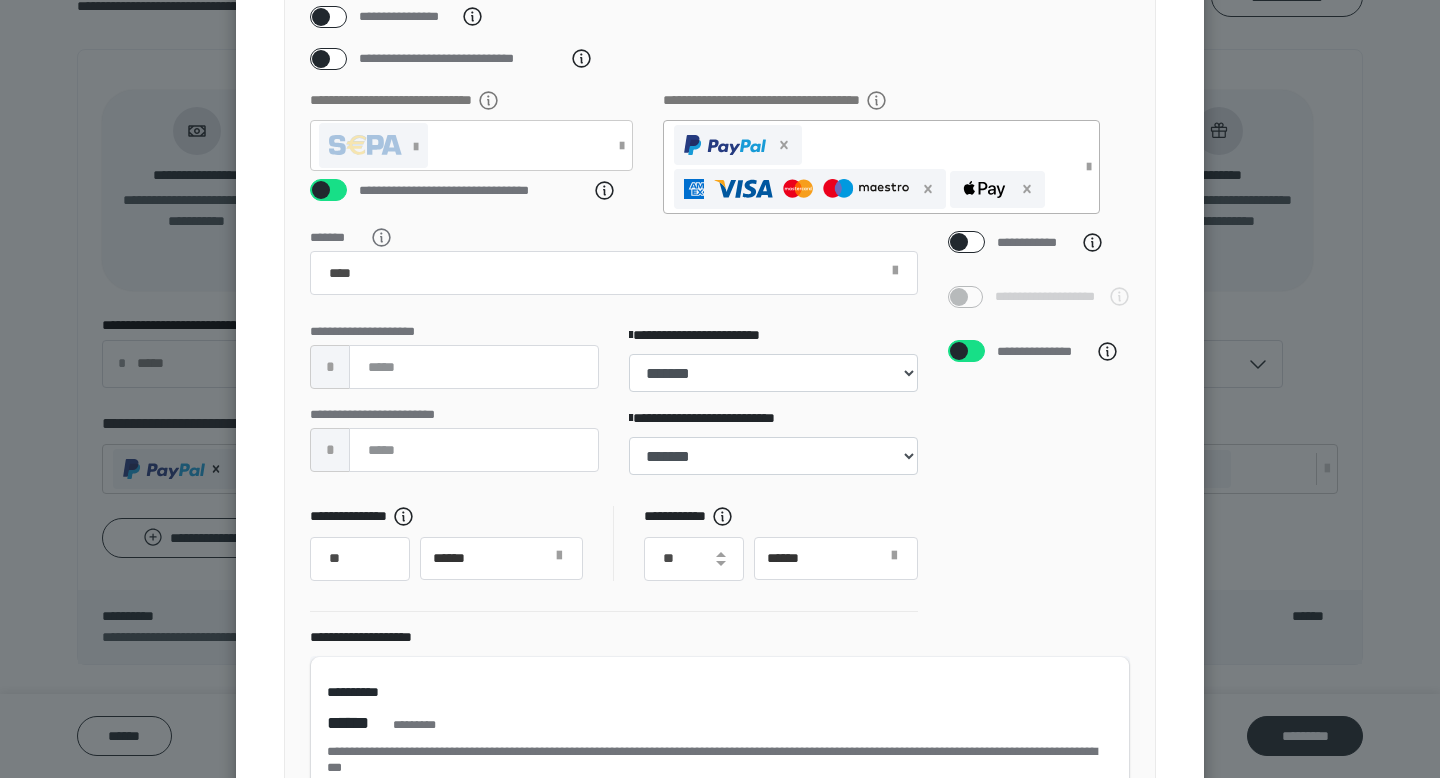 click on "**********" at bounding box center [1039, 428] 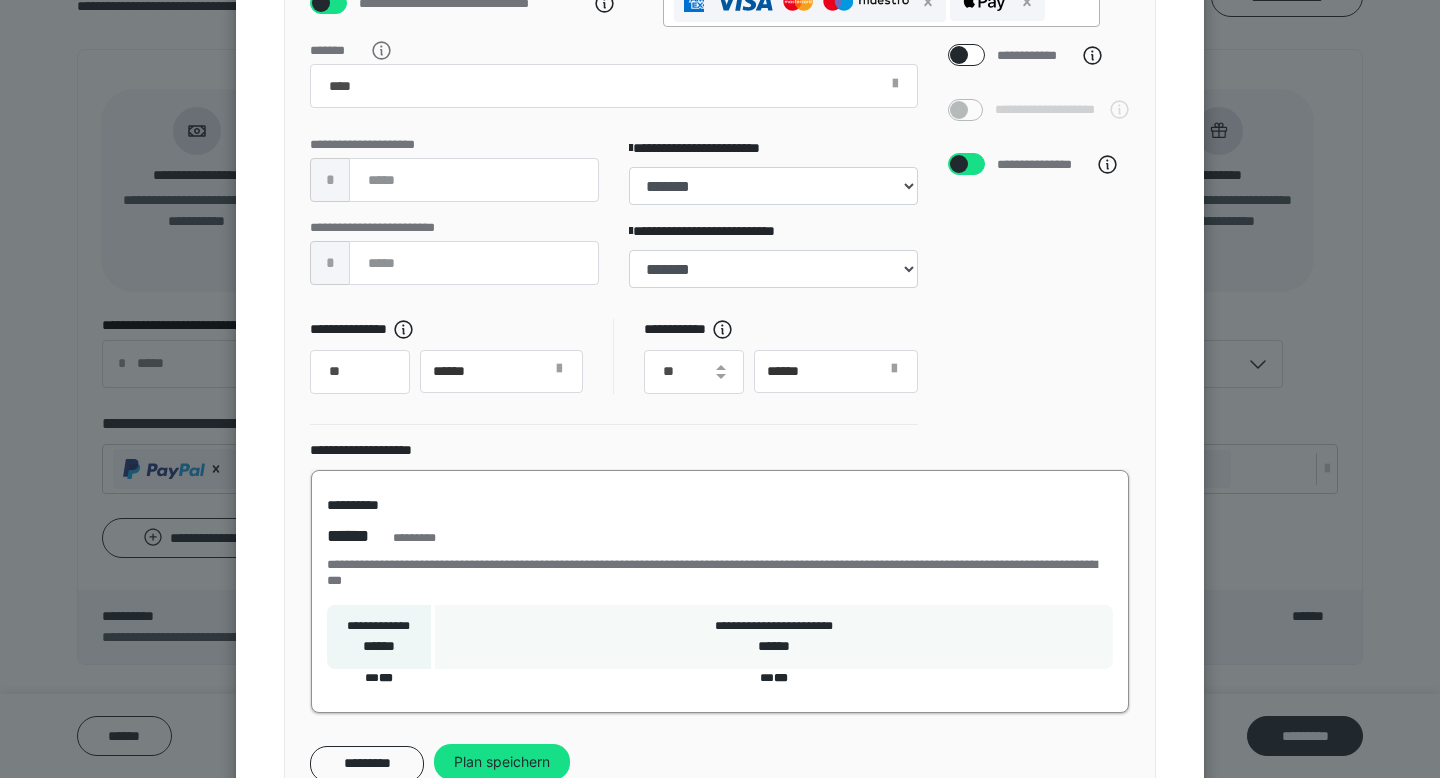 scroll, scrollTop: 701, scrollLeft: 0, axis: vertical 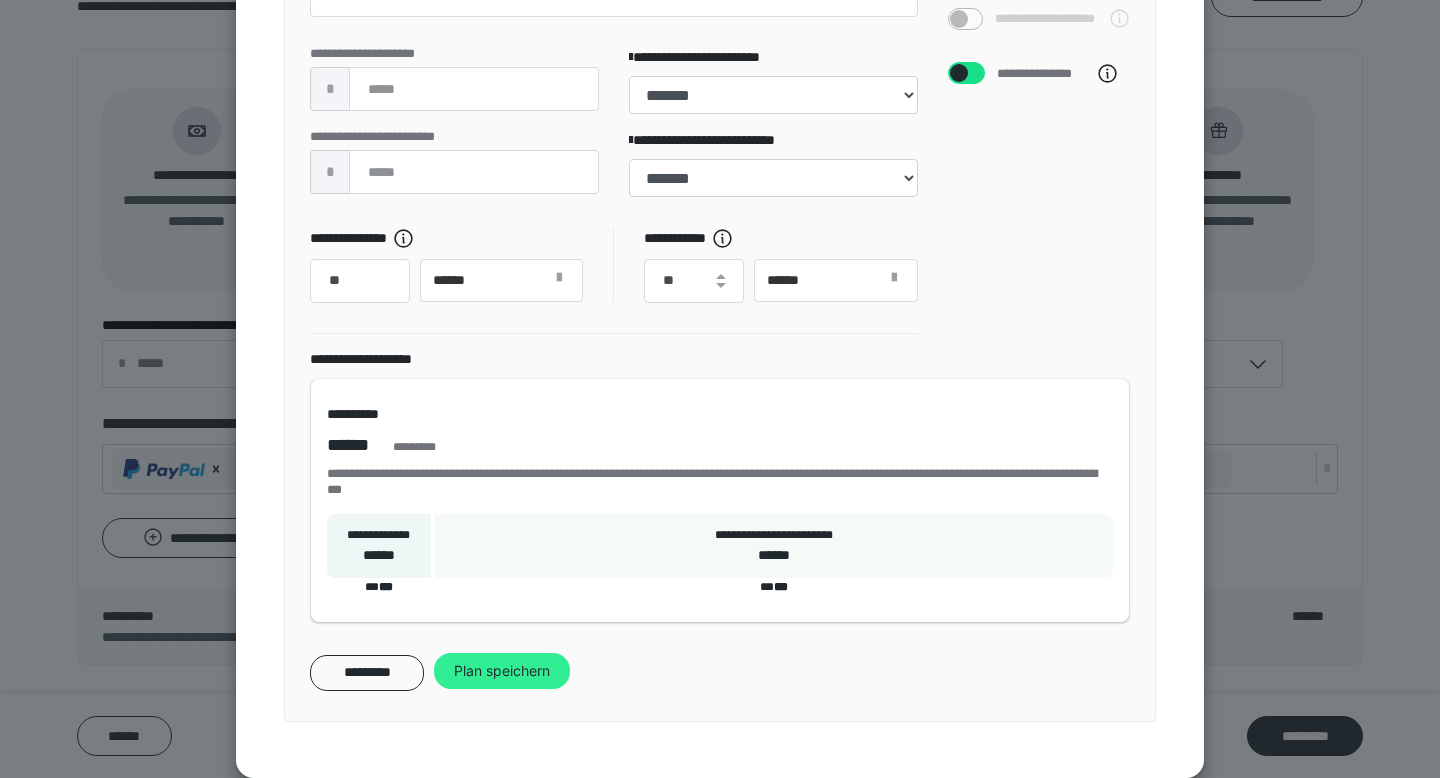 click on "Plan speichern" at bounding box center (502, 671) 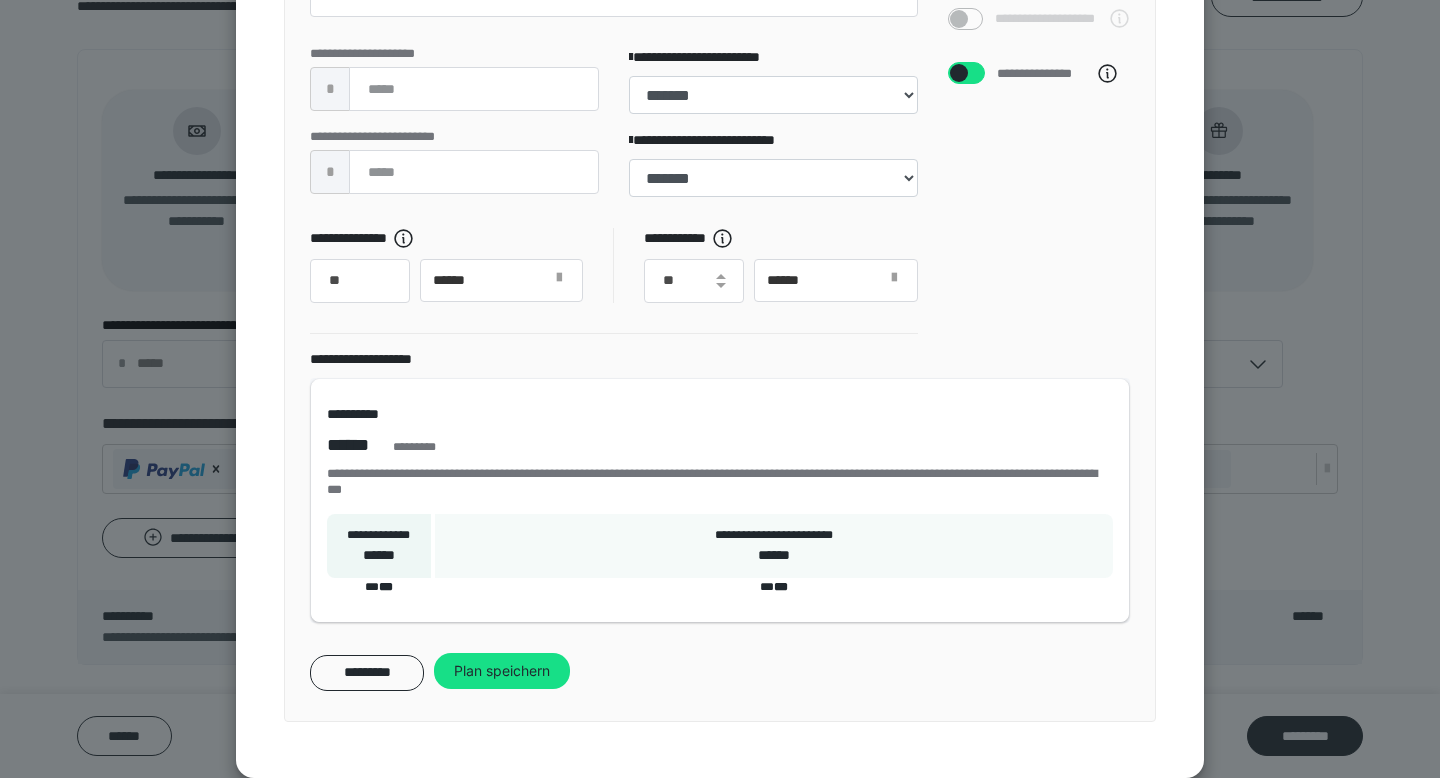 scroll, scrollTop: 144, scrollLeft: 0, axis: vertical 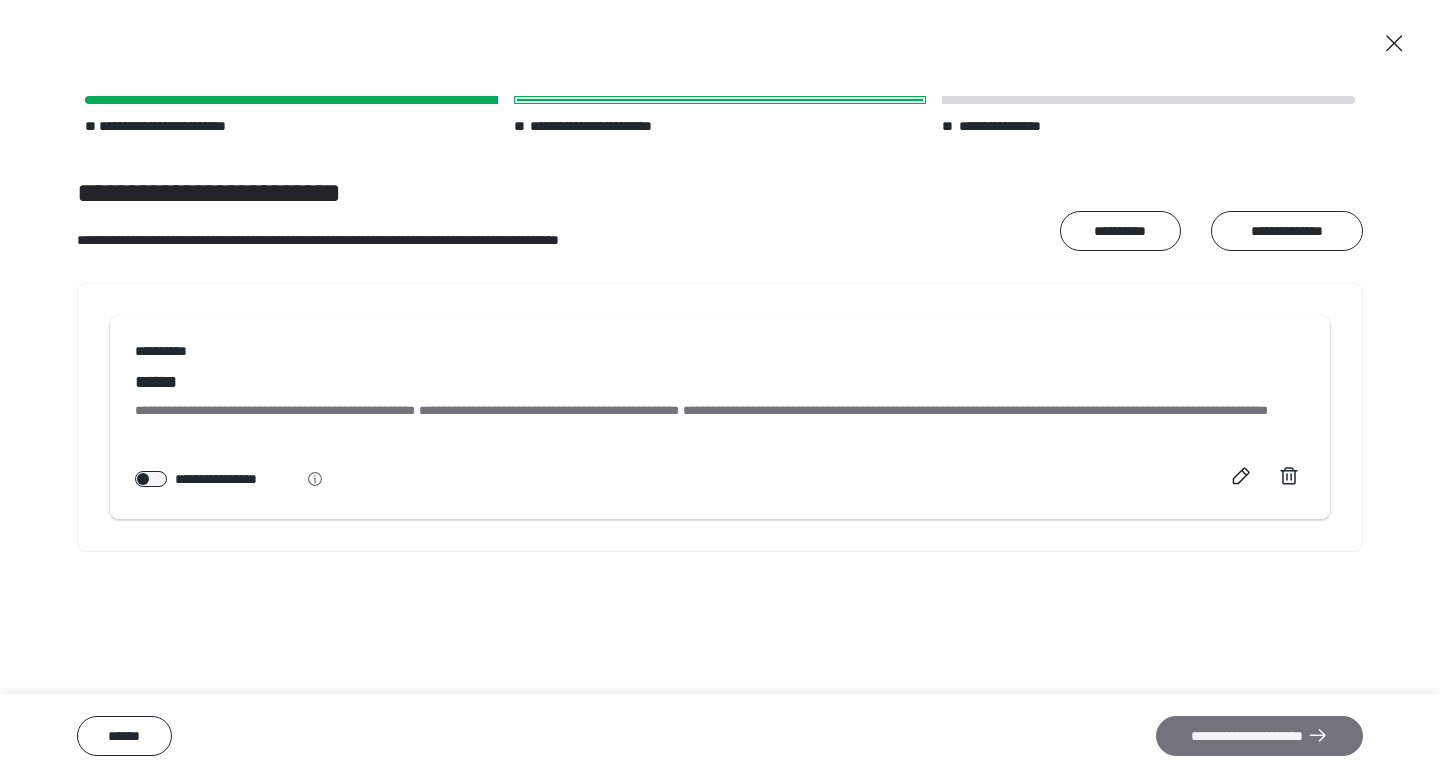click on "**********" at bounding box center [1259, 736] 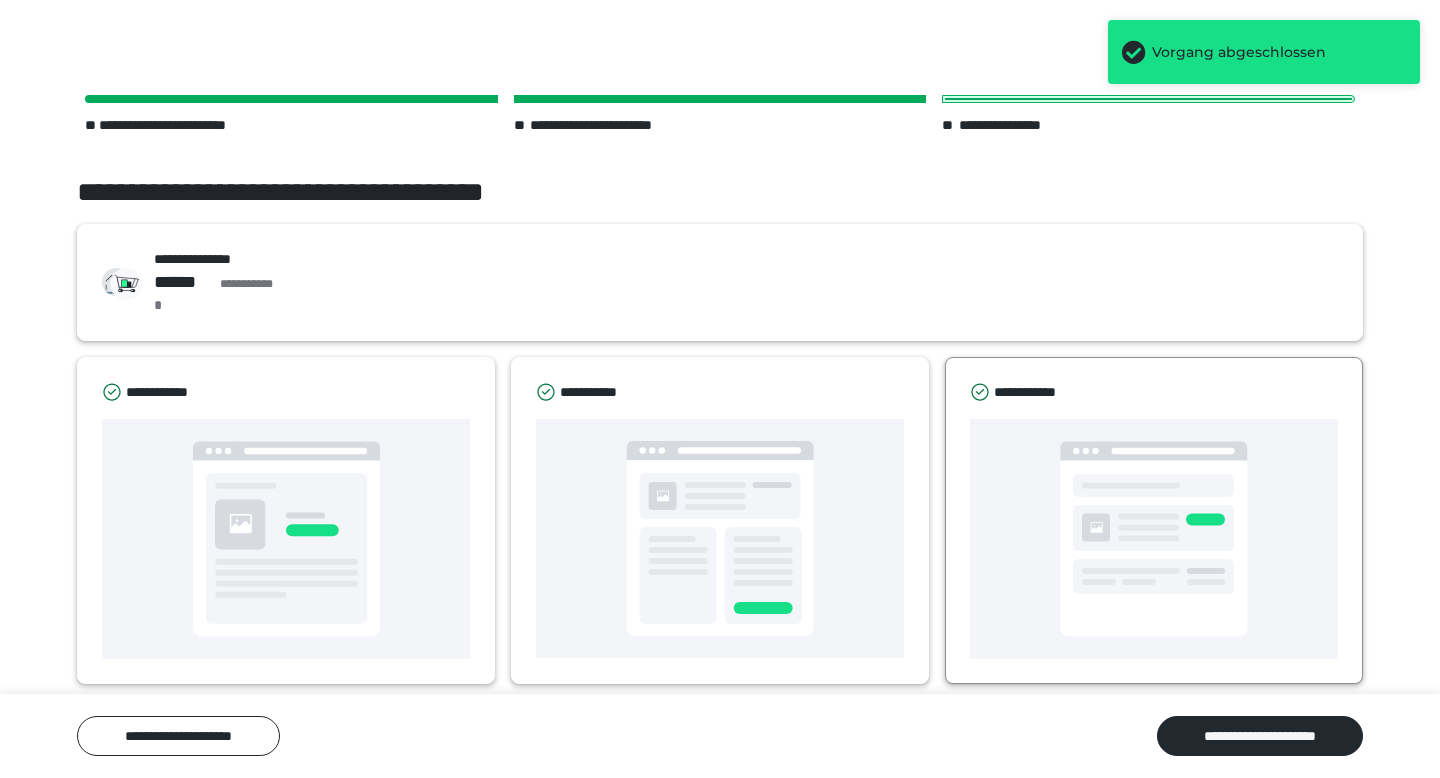 scroll, scrollTop: 15, scrollLeft: 0, axis: vertical 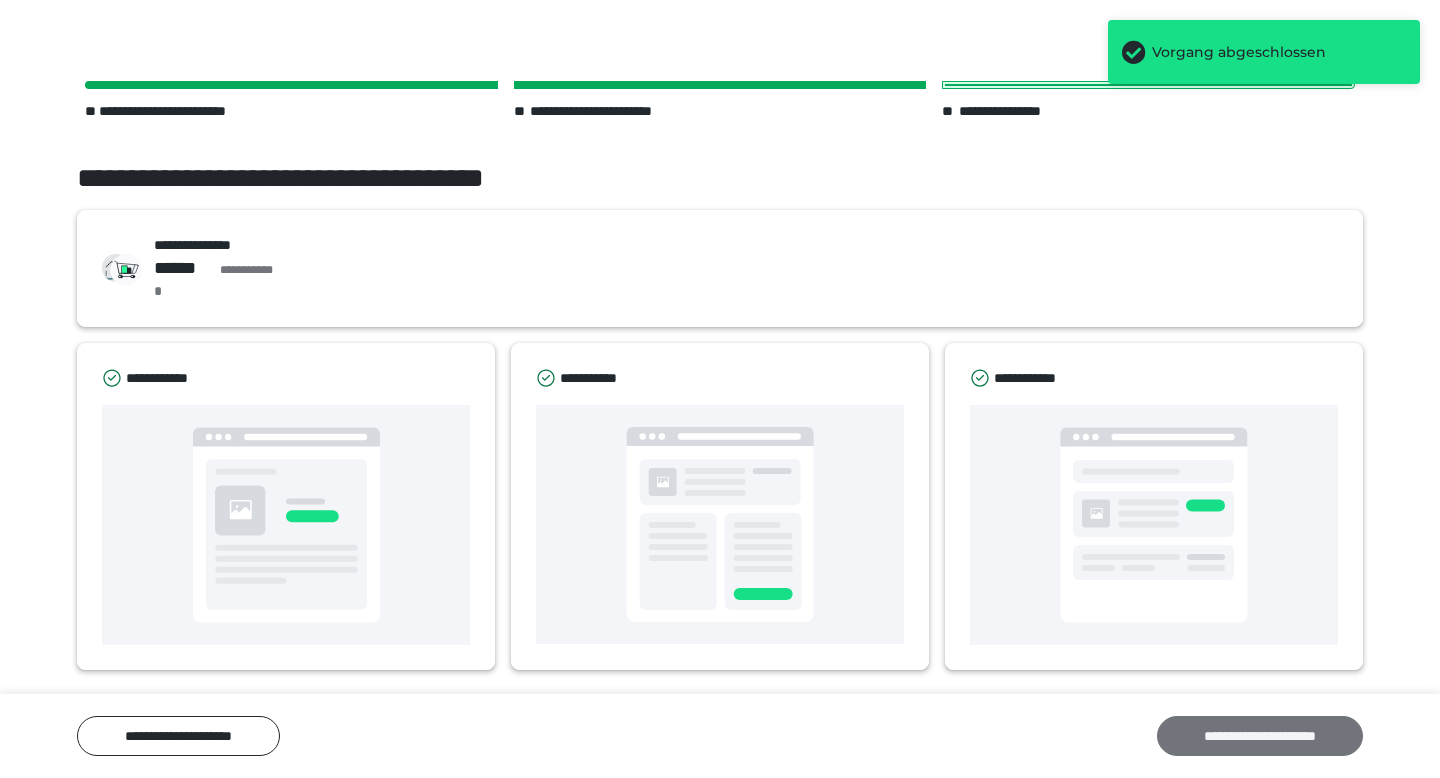 click on "**********" at bounding box center [1260, 736] 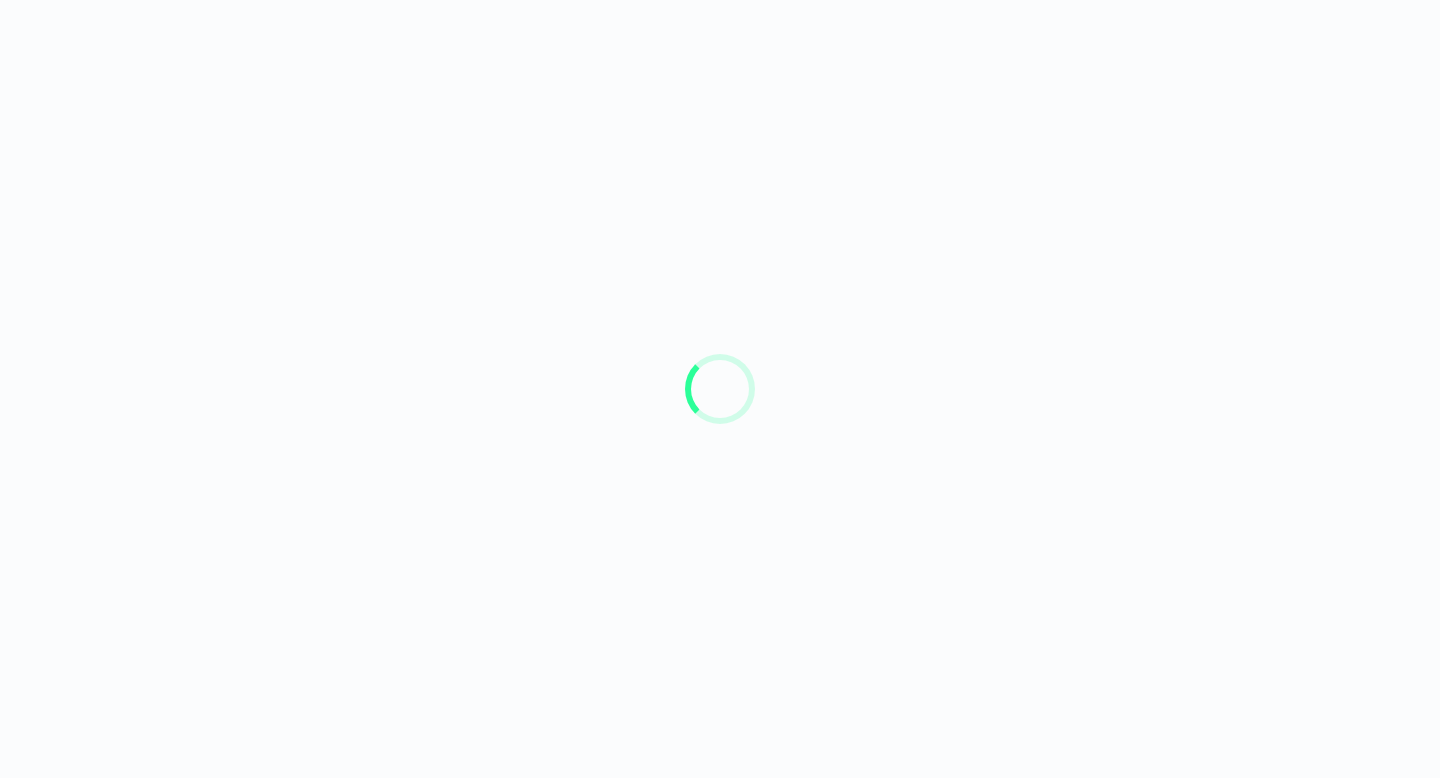 scroll, scrollTop: 0, scrollLeft: 0, axis: both 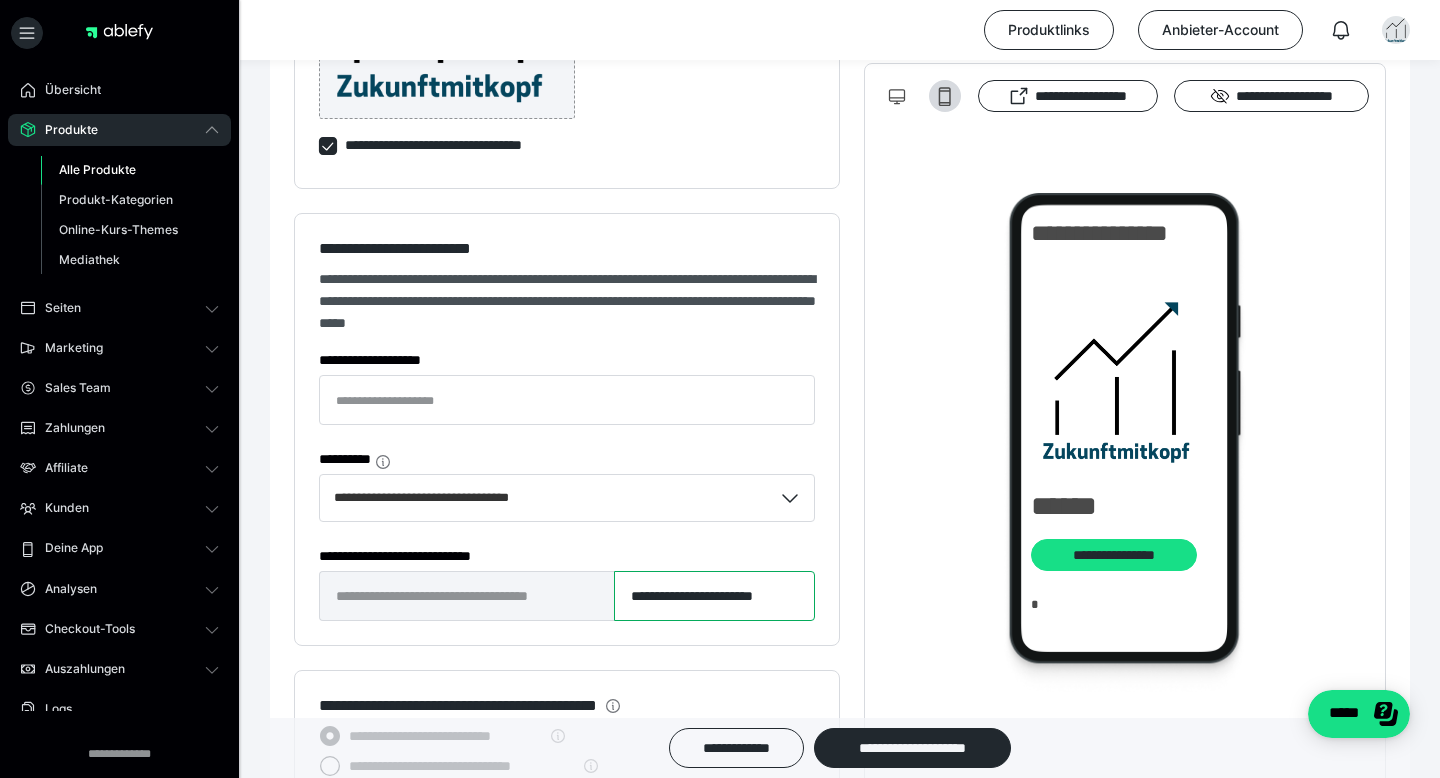 click on "**********" at bounding box center [714, 596] 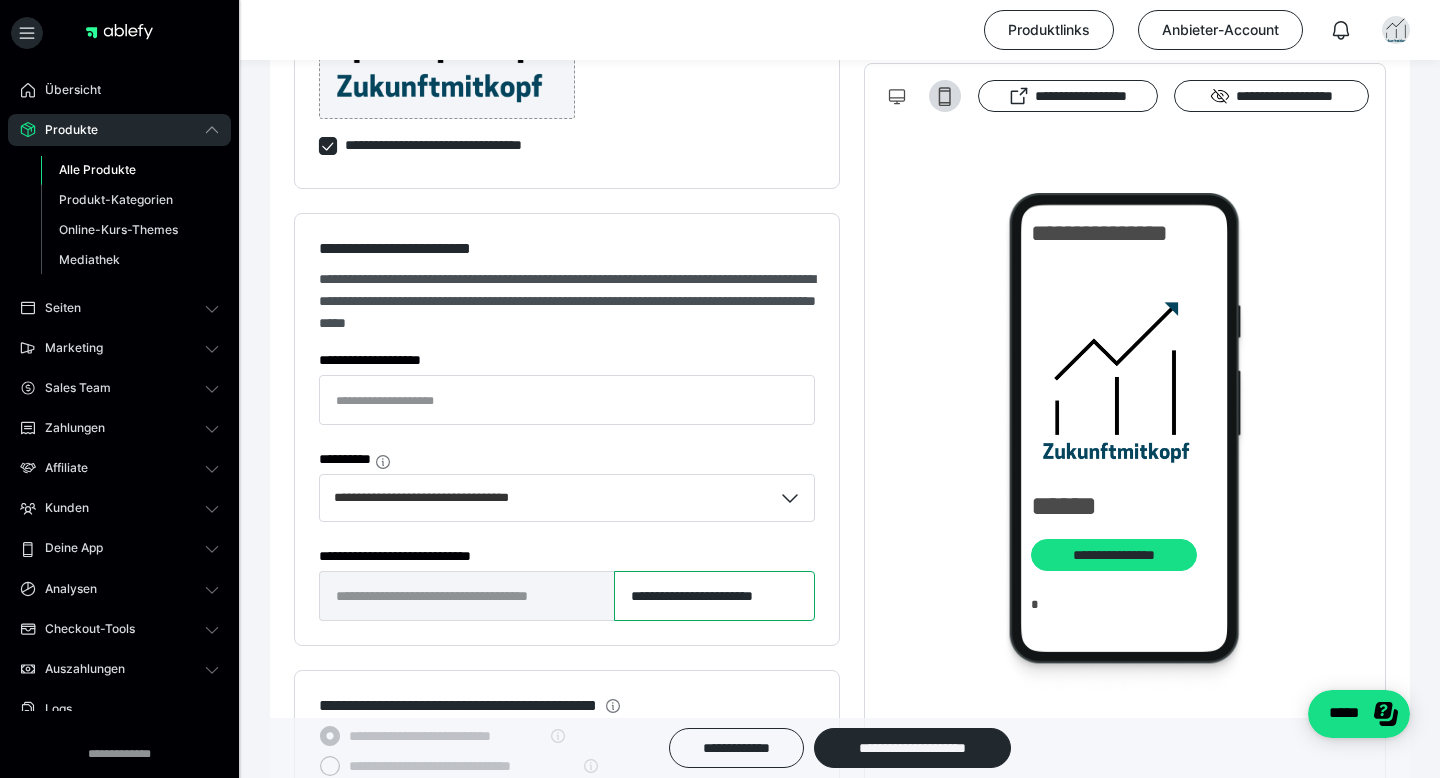 scroll, scrollTop: 0, scrollLeft: 12, axis: horizontal 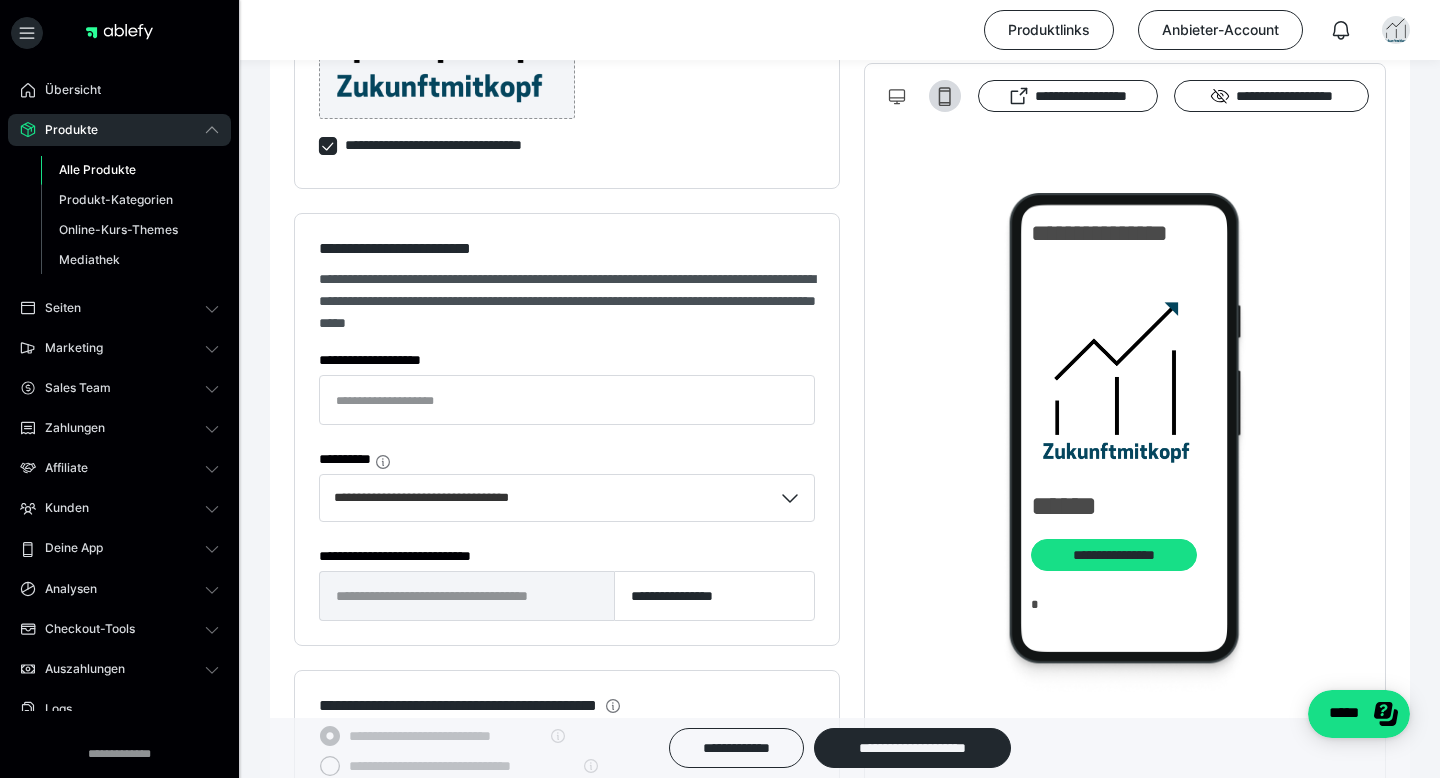 click on "**********" at bounding box center [1125, 452] 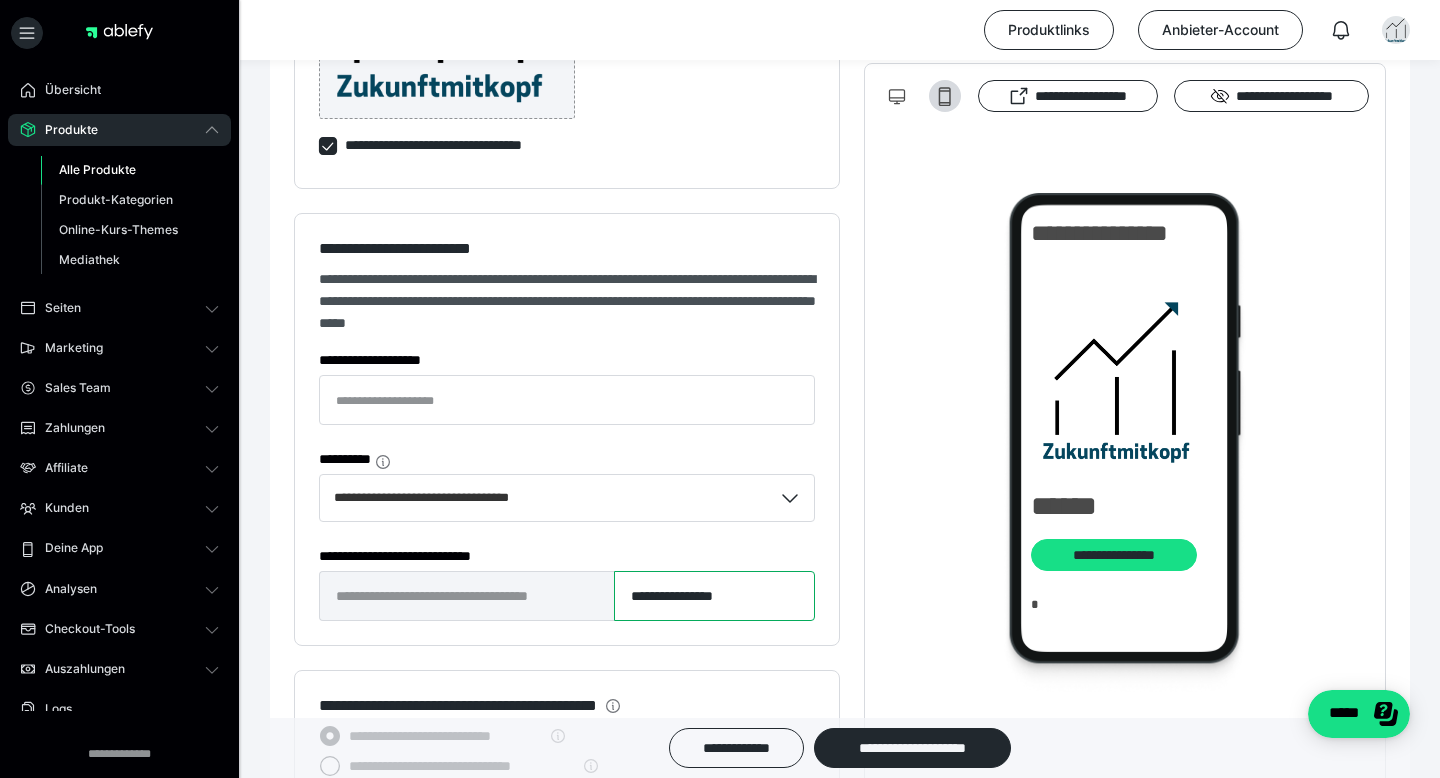 click on "**********" at bounding box center (714, 596) 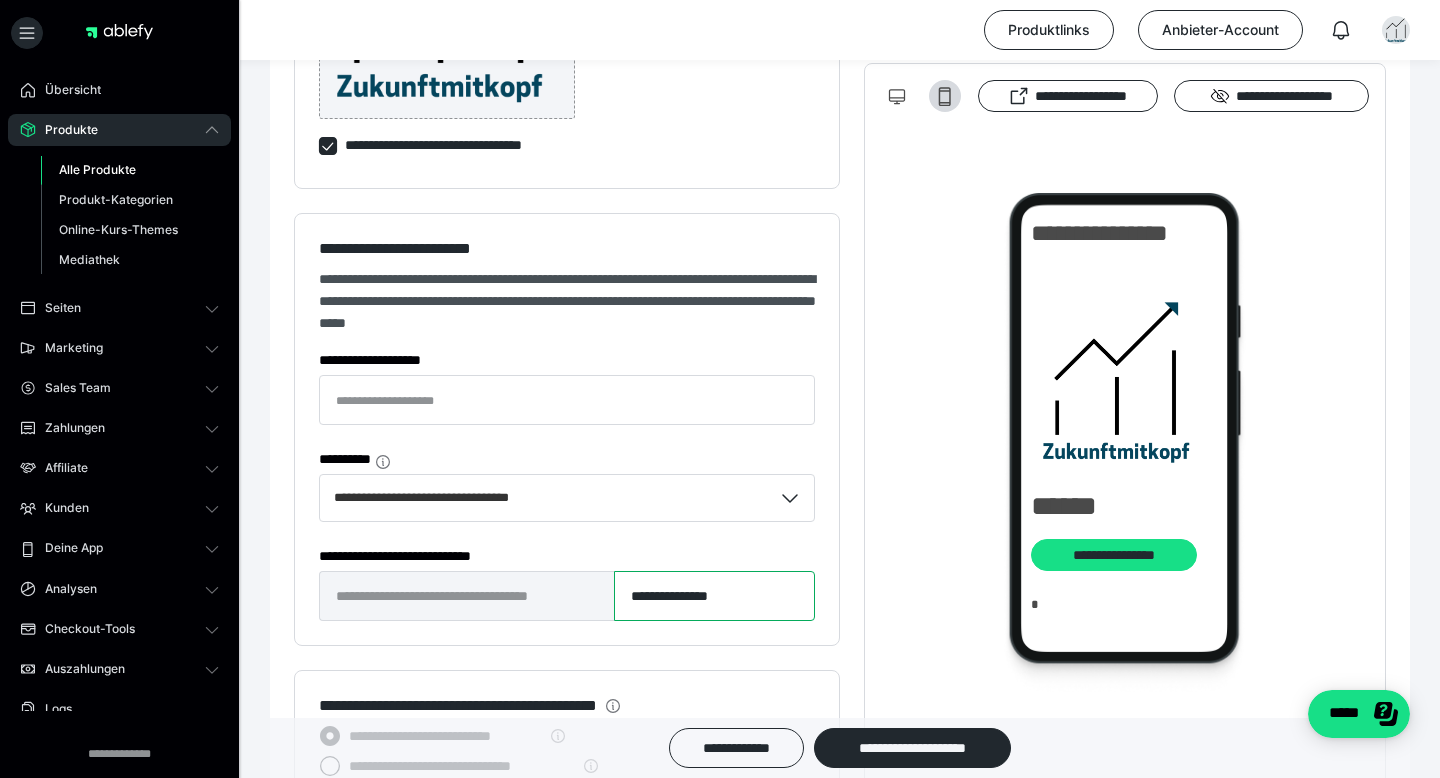 type on "**********" 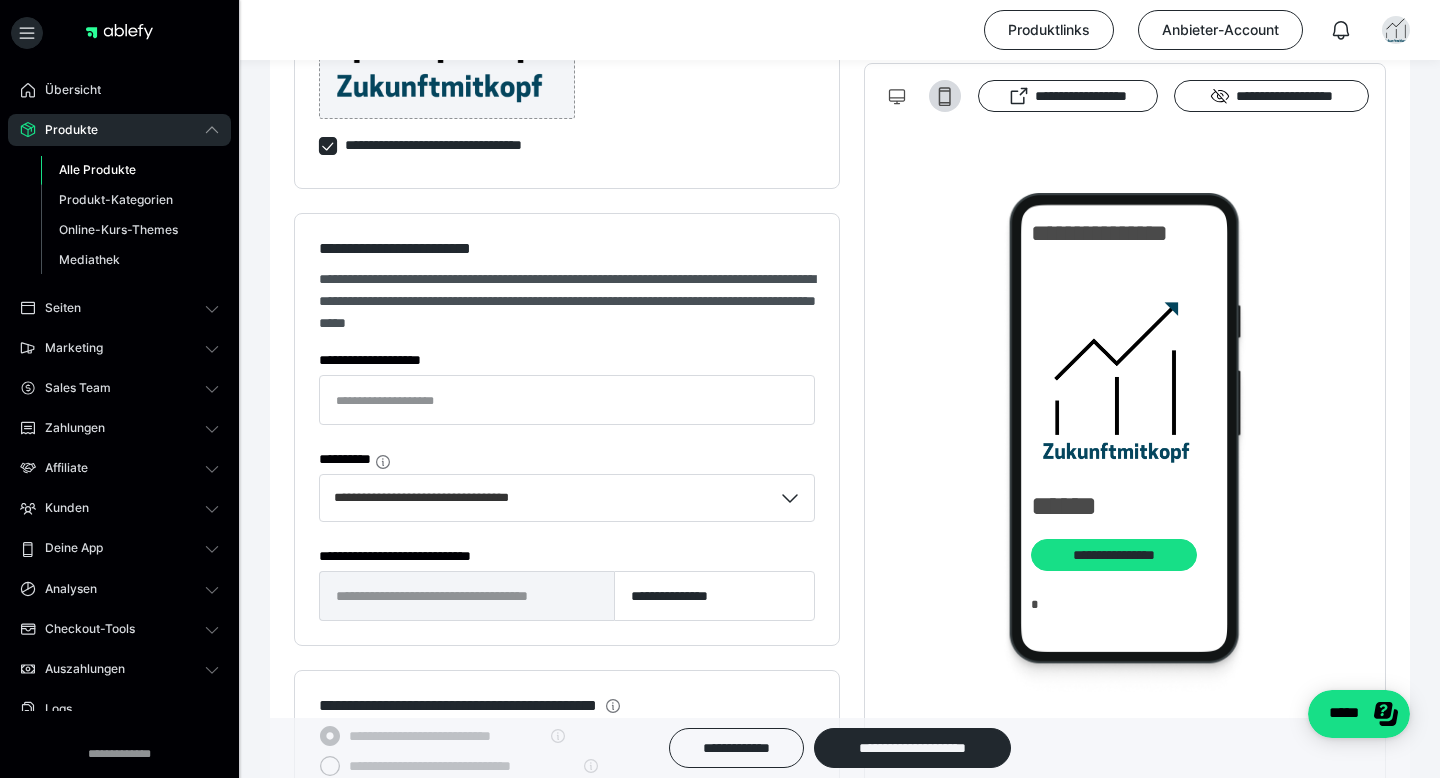 click on "**********" at bounding box center [1125, 452] 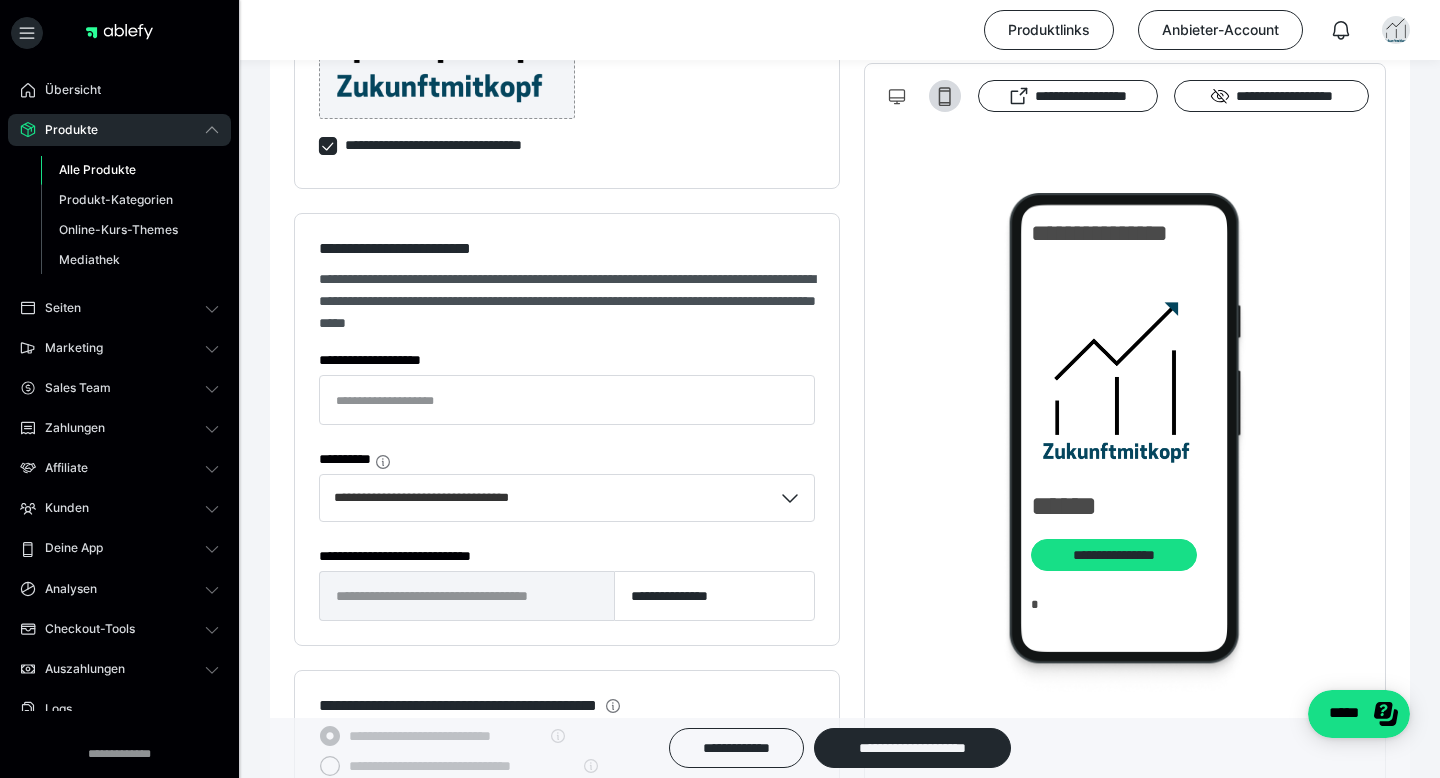 click at bounding box center [328, 146] 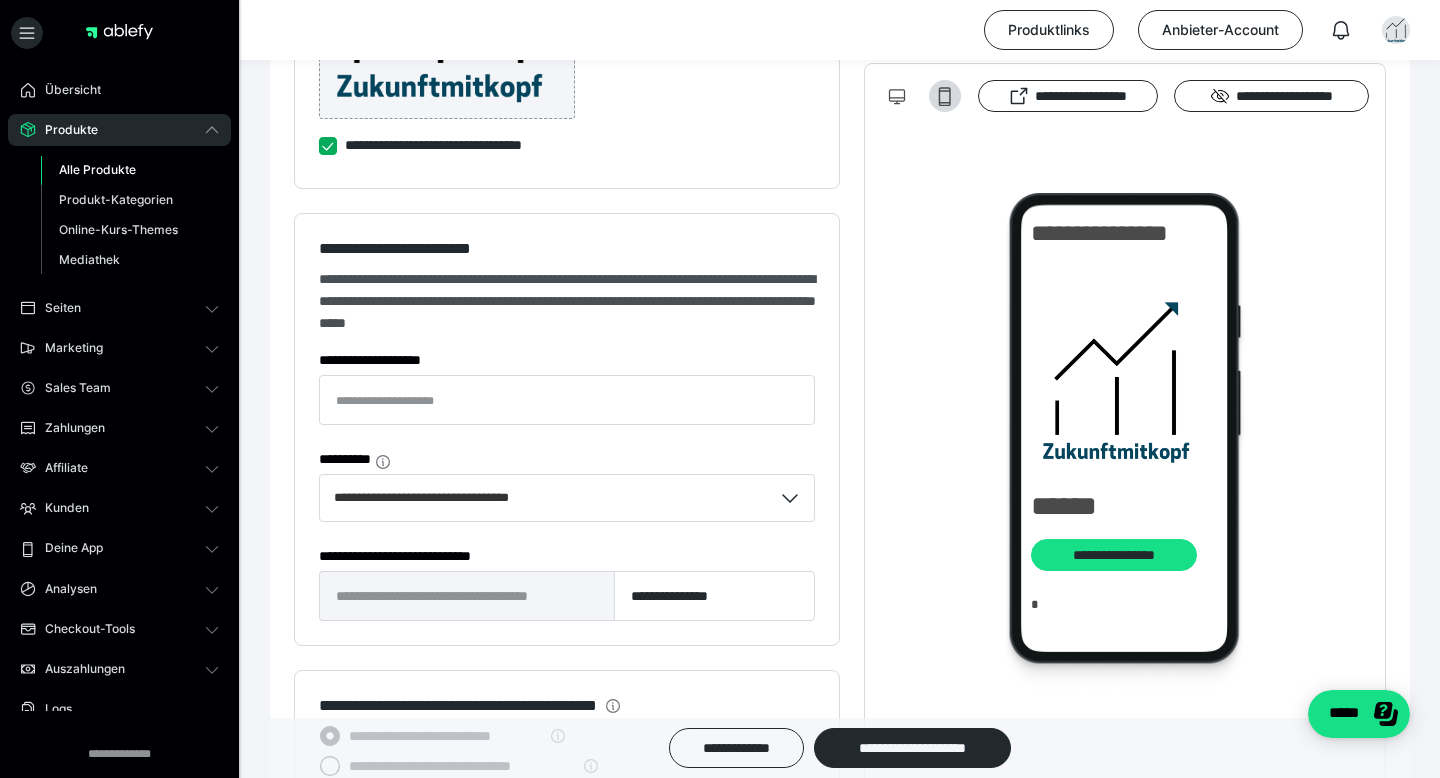 click on "**********" at bounding box center [319, 146] 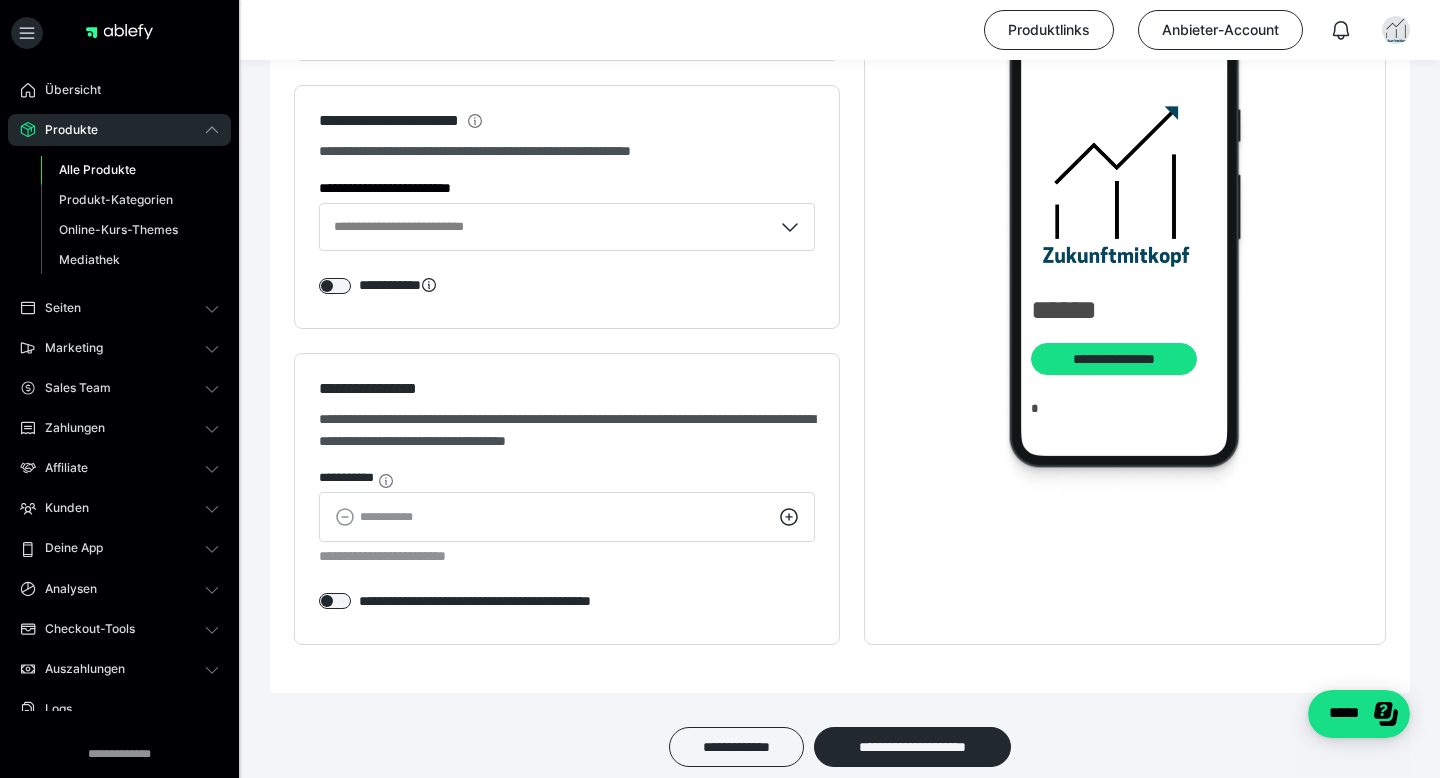 scroll, scrollTop: 1847, scrollLeft: 0, axis: vertical 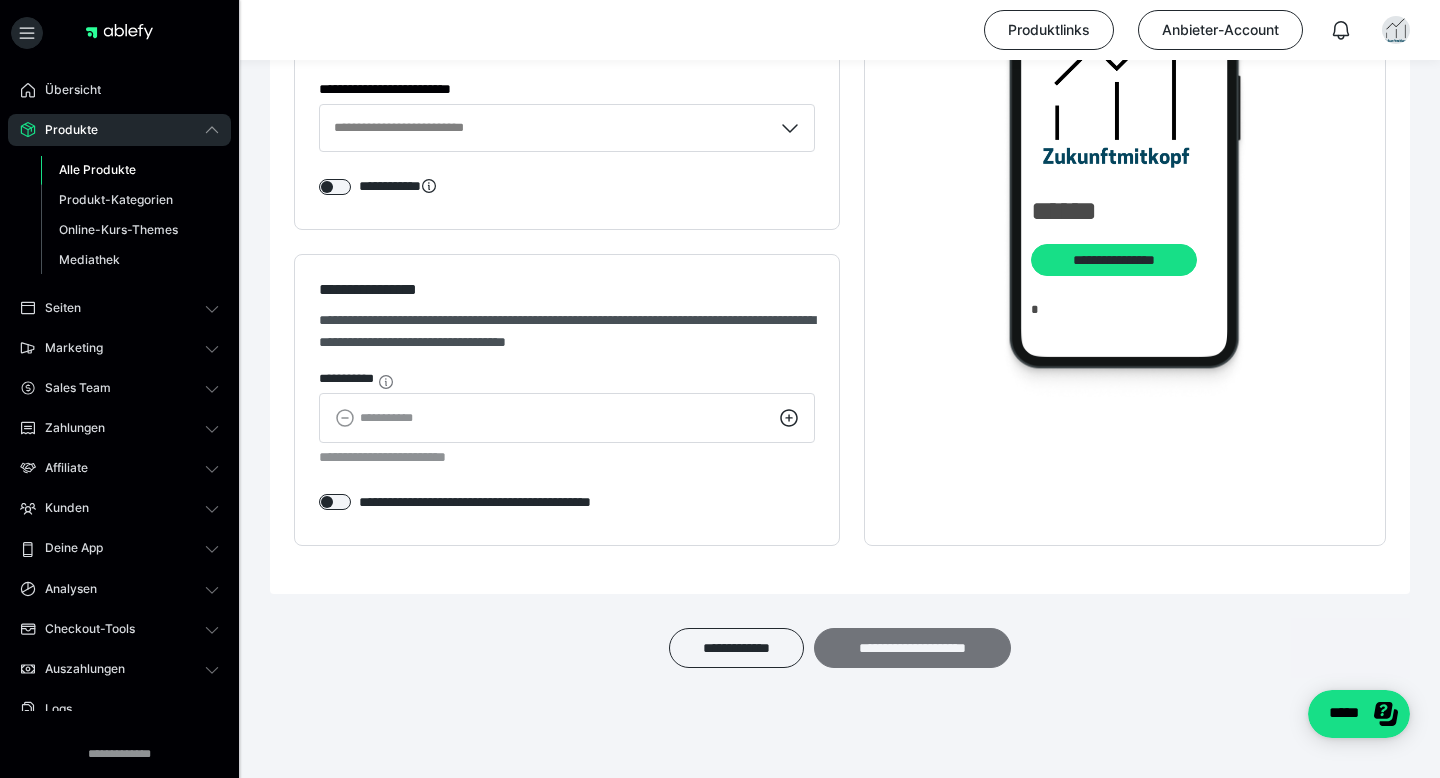 click on "**********" at bounding box center [912, 648] 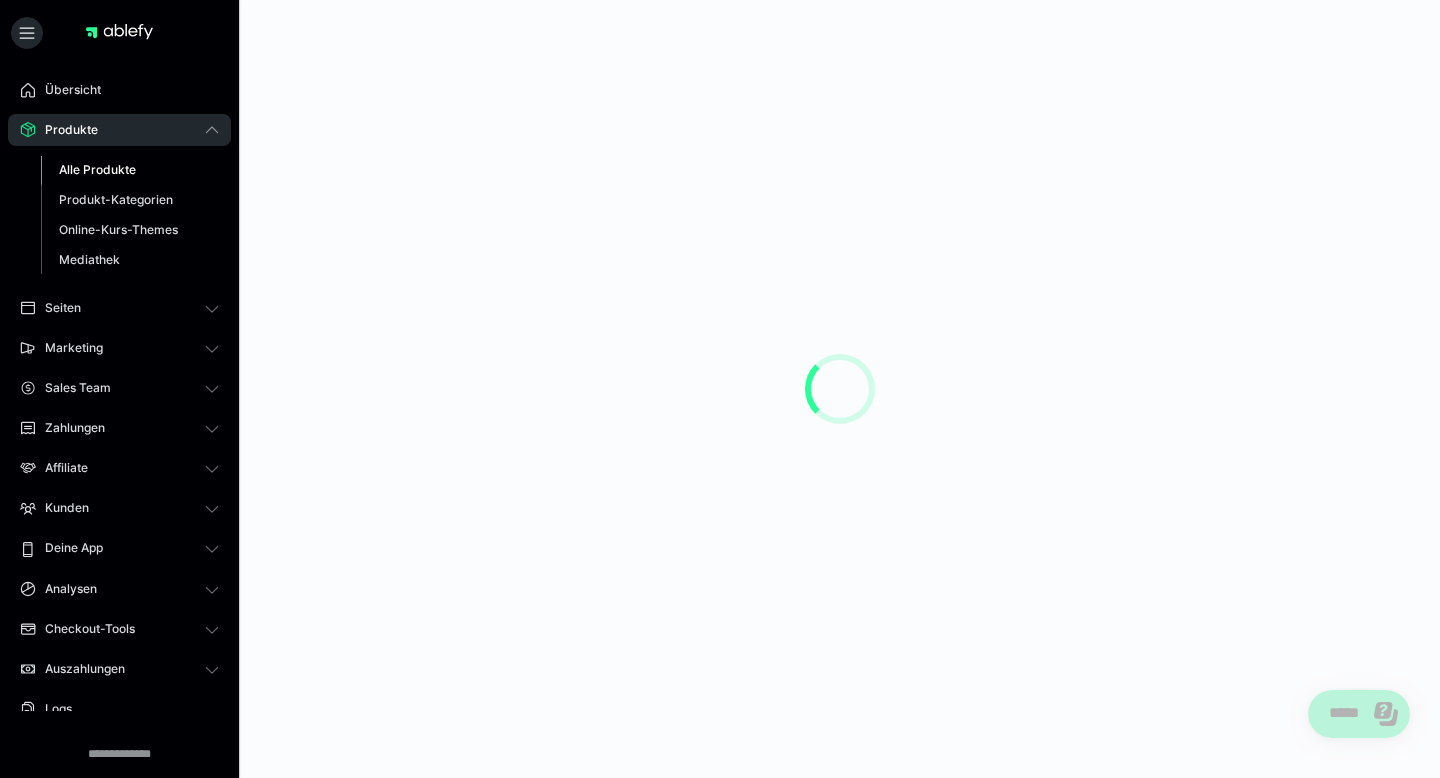 scroll, scrollTop: 0, scrollLeft: 0, axis: both 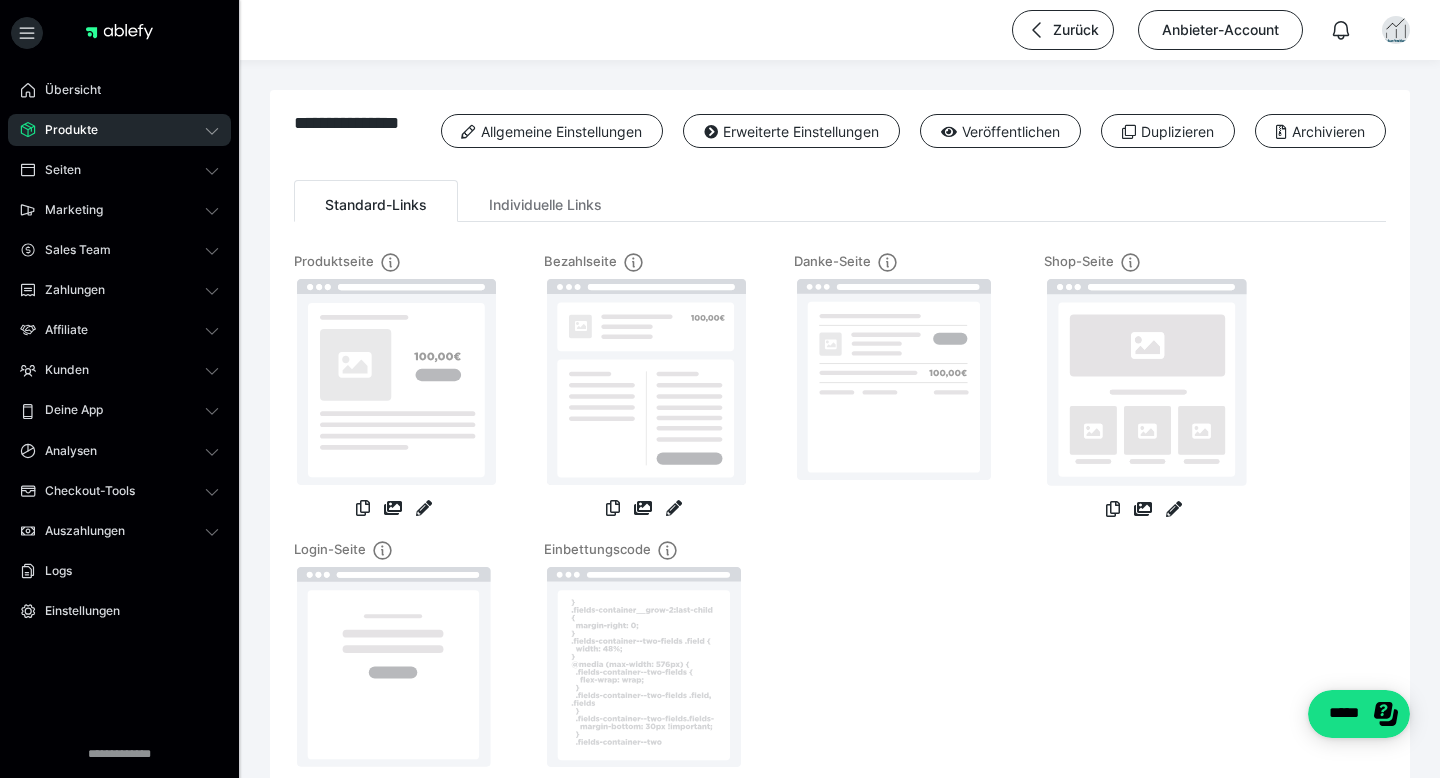 click 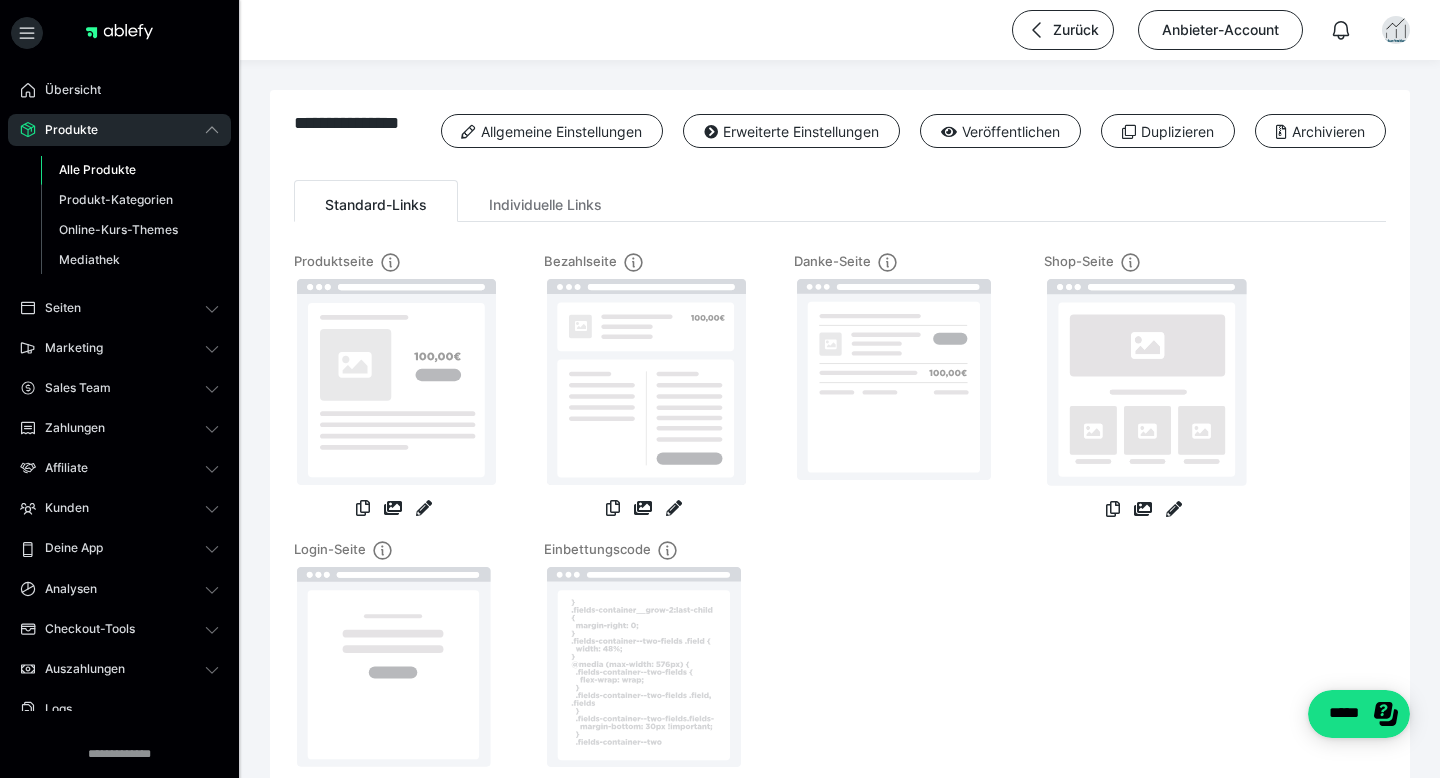click on "Alle Produkte" at bounding box center (130, 170) 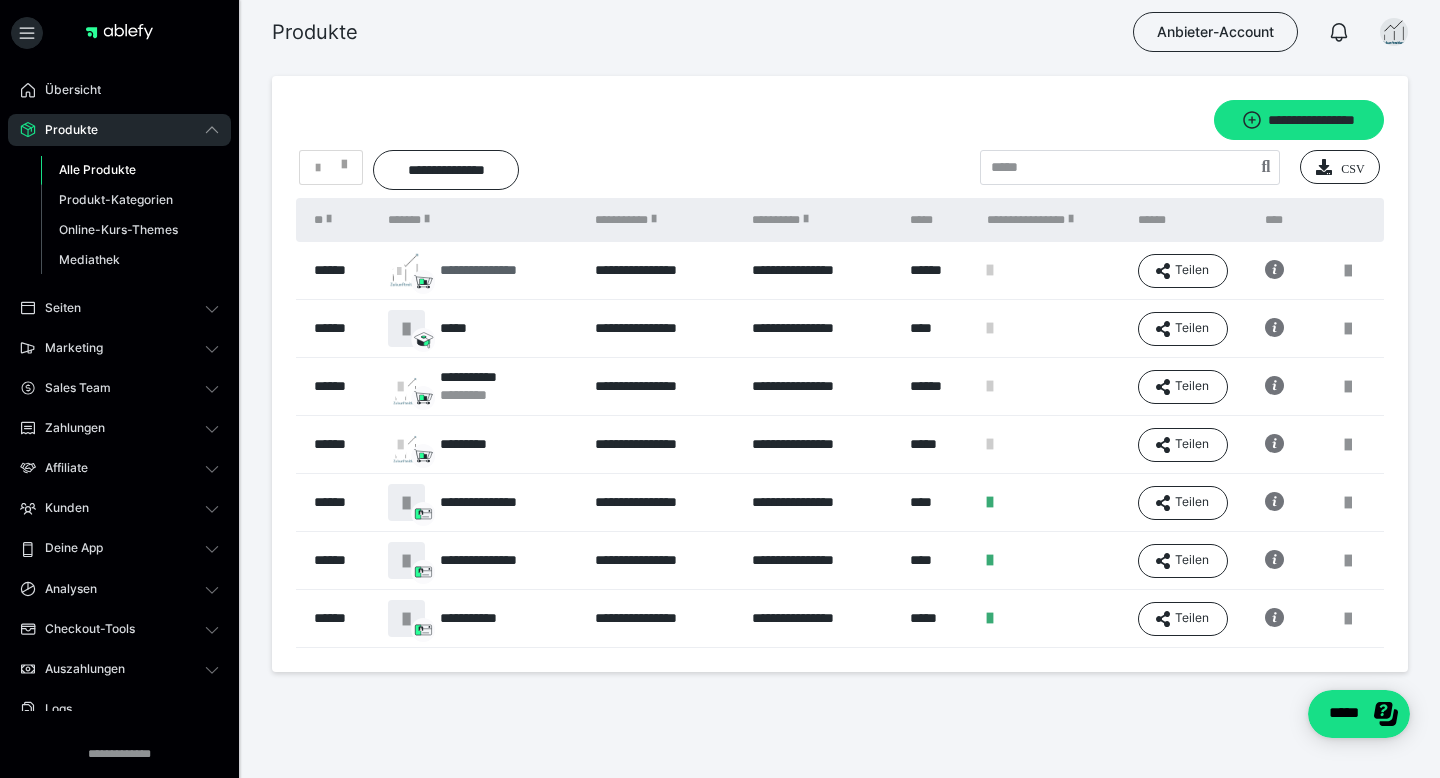 click on "**********" at bounding box center (494, 270) 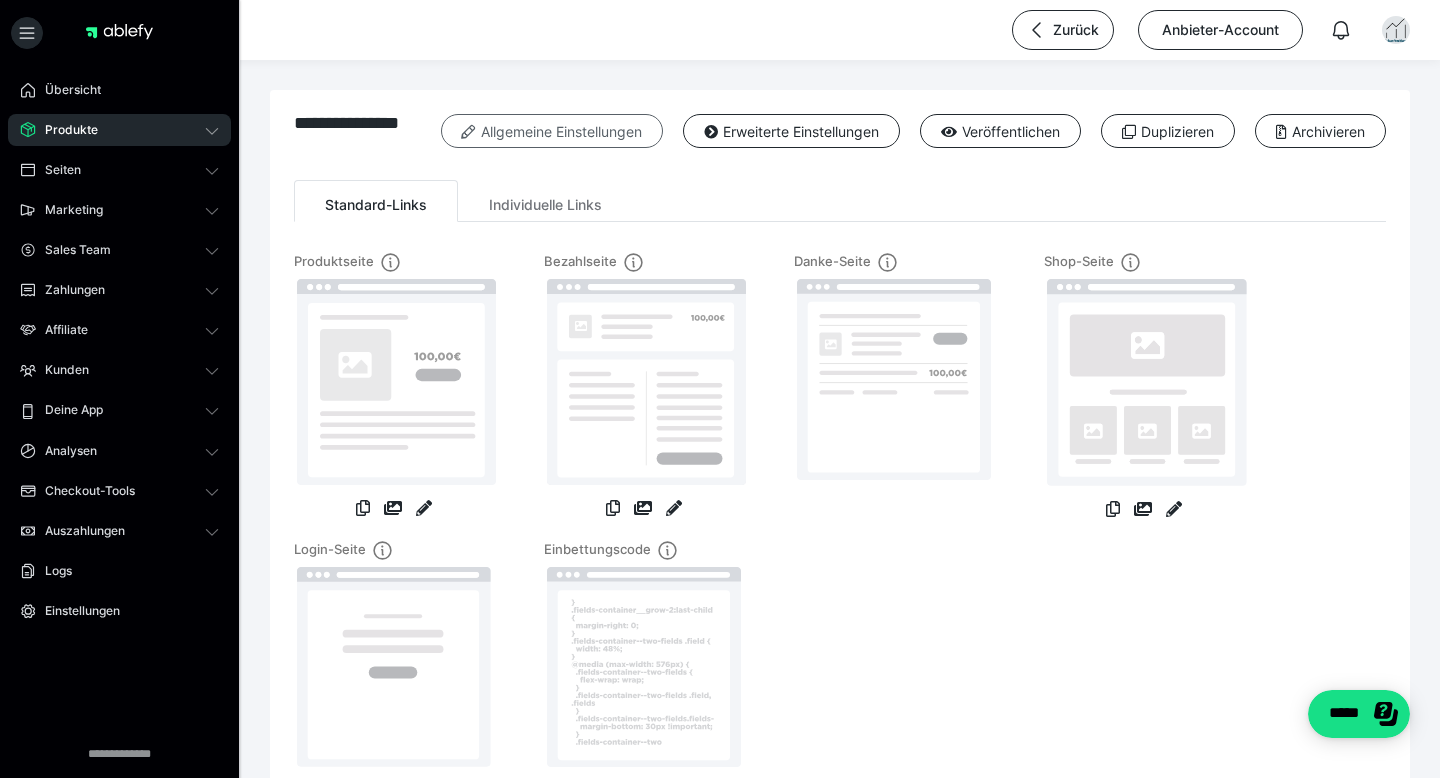 click on "Allgemeine Einstellungen" at bounding box center (552, 131) 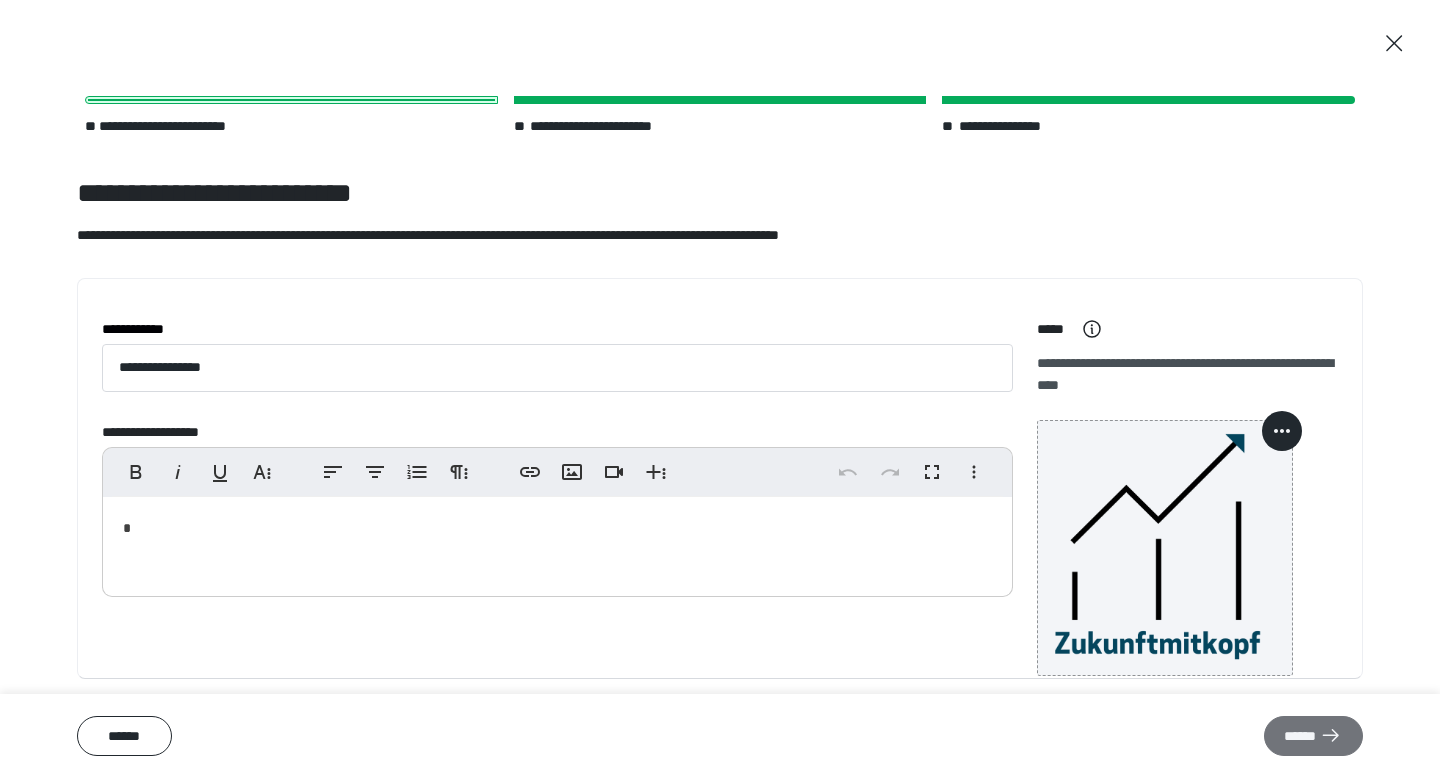 click on "******" at bounding box center (1313, 736) 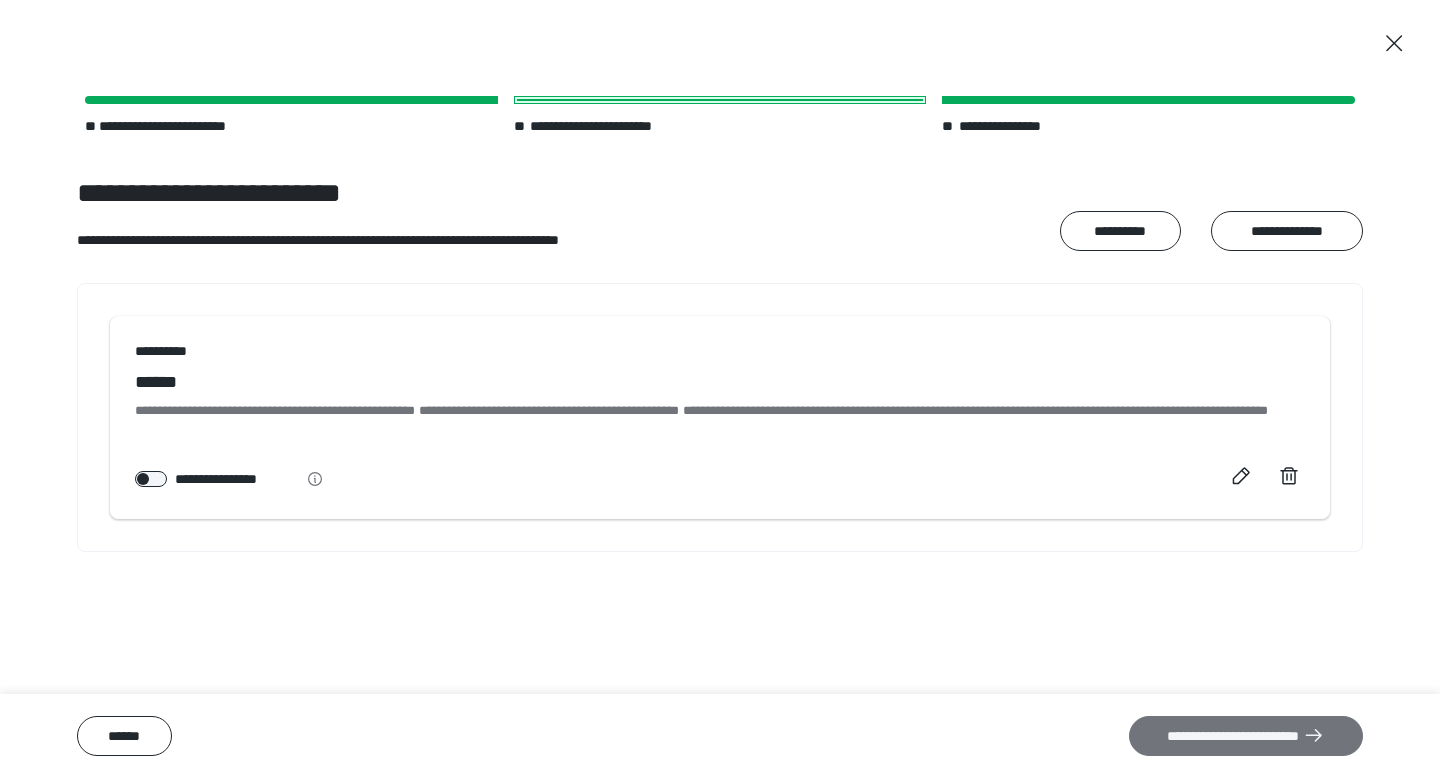 click on "**********" at bounding box center [1246, 736] 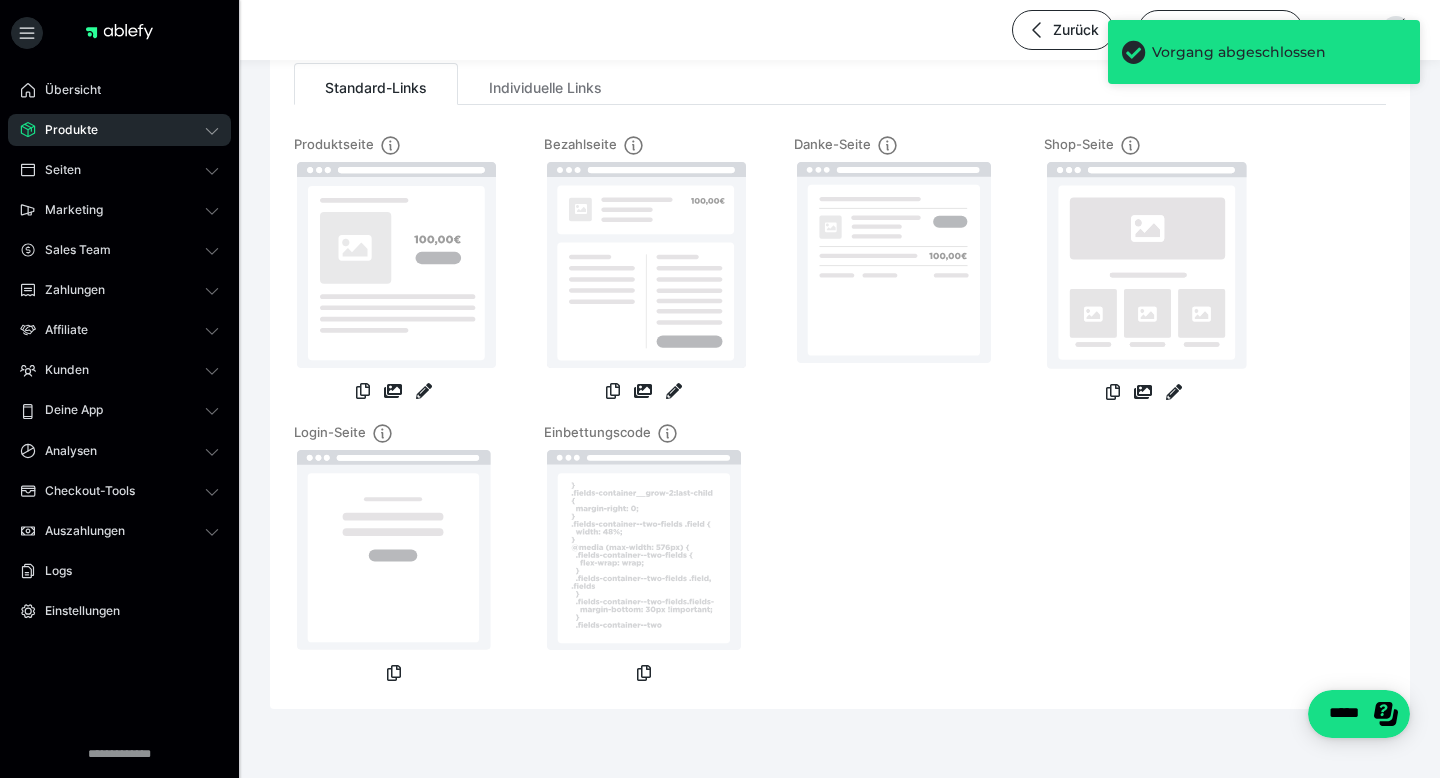 scroll, scrollTop: 172, scrollLeft: 0, axis: vertical 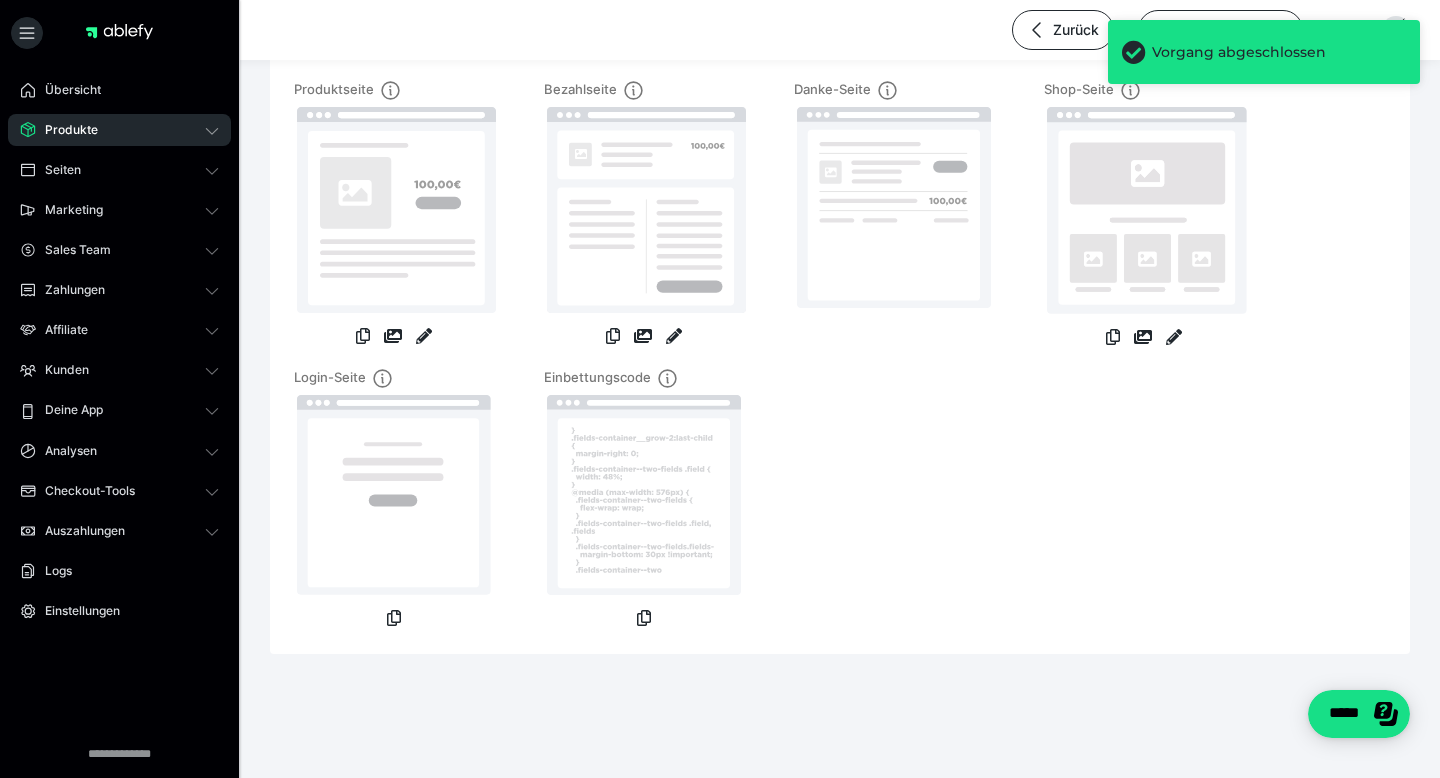 click 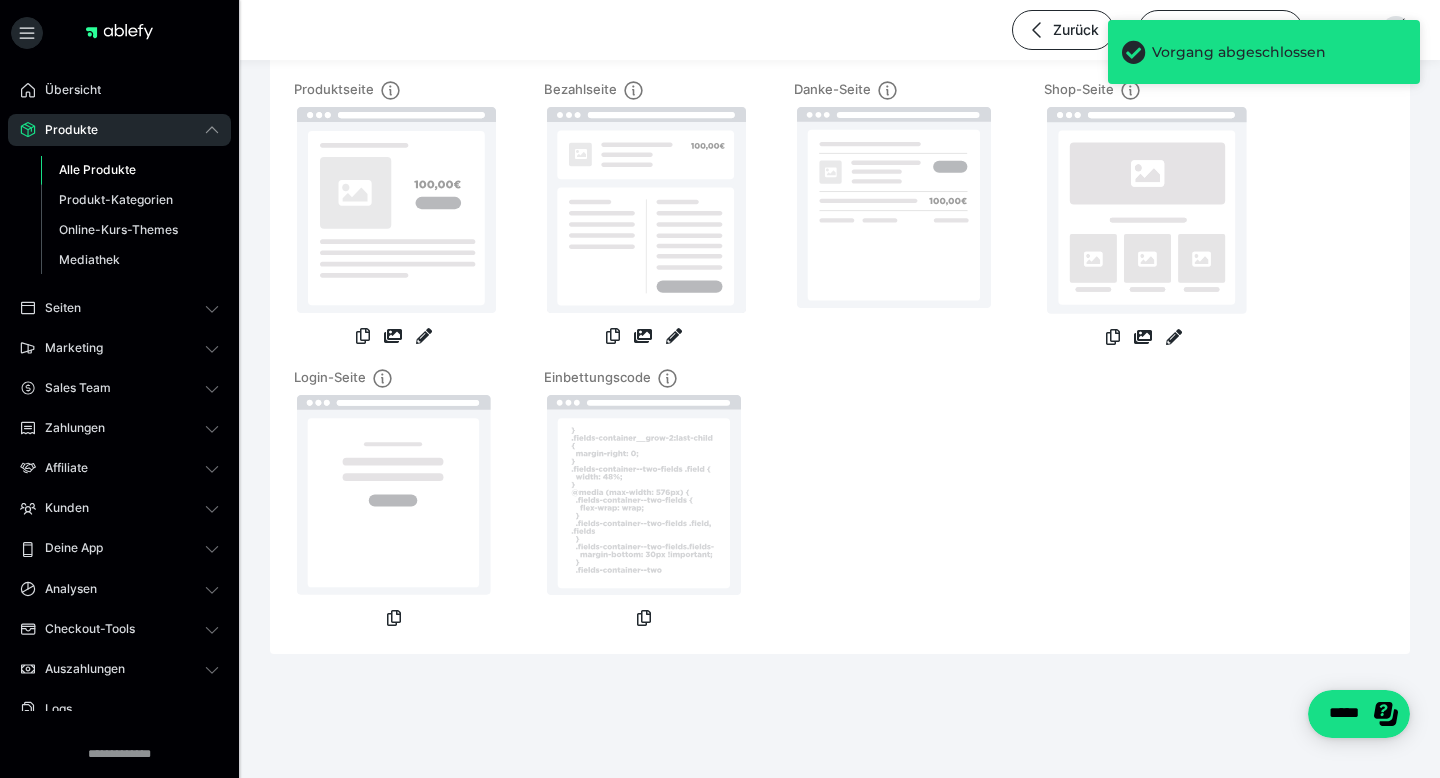 click on "Alle Produkte" at bounding box center (97, 169) 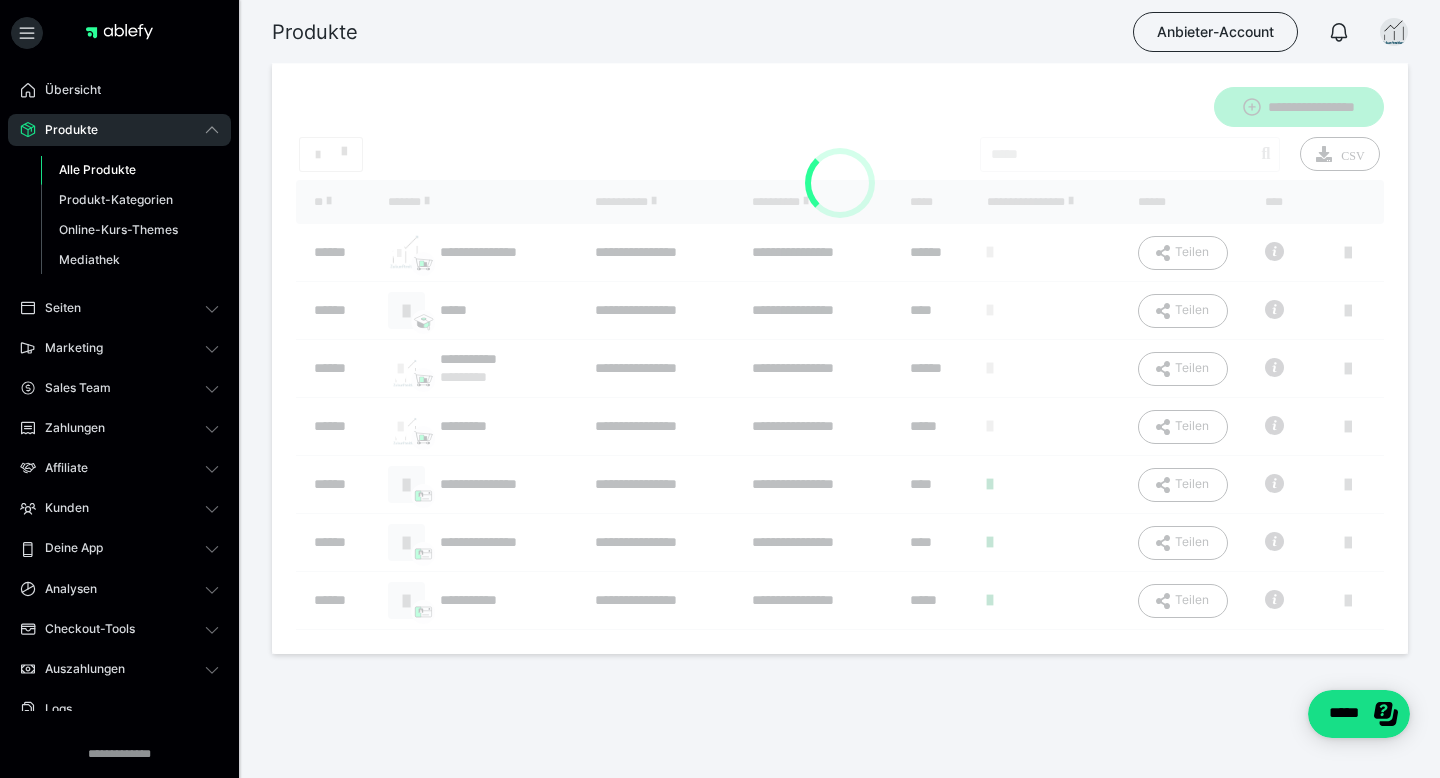 scroll, scrollTop: 0, scrollLeft: 0, axis: both 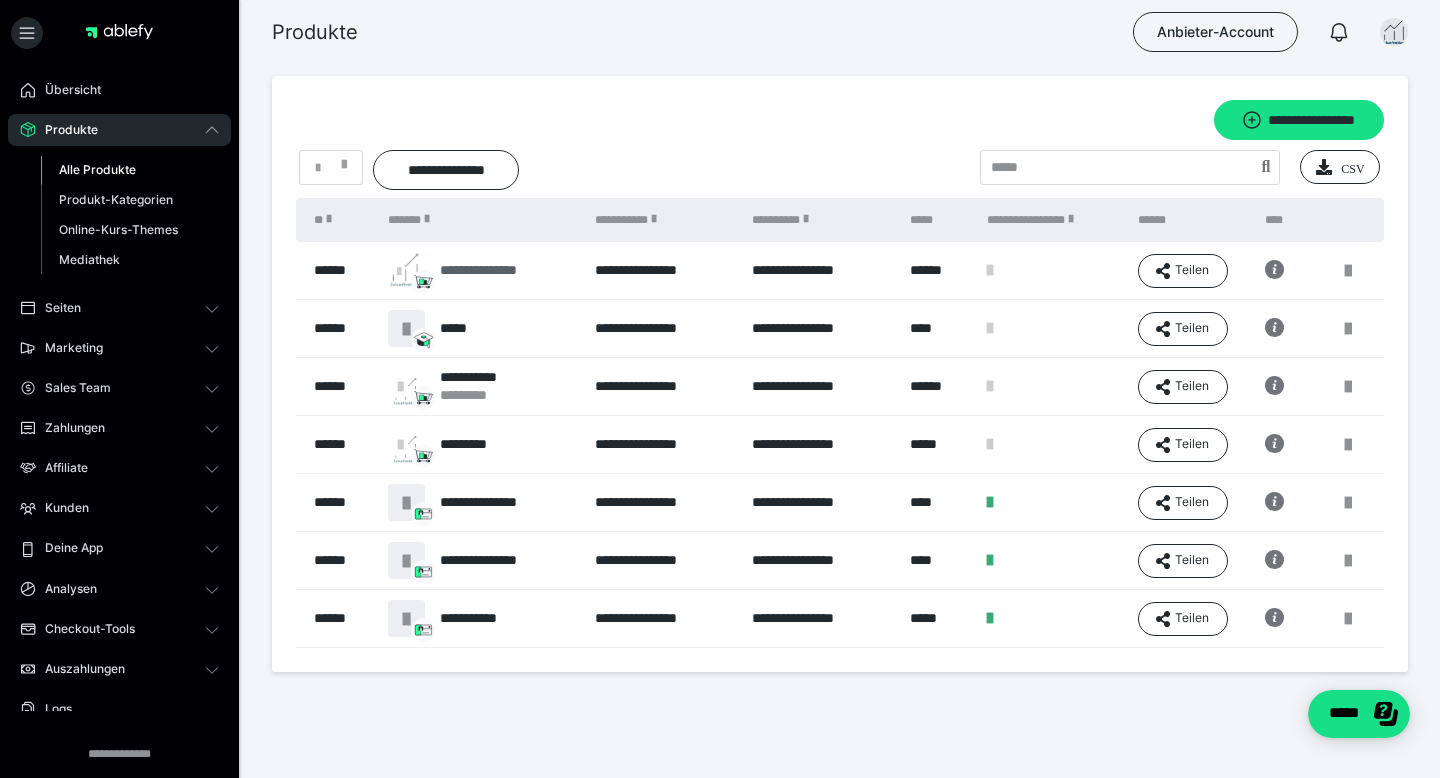 click on "**********" at bounding box center [494, 270] 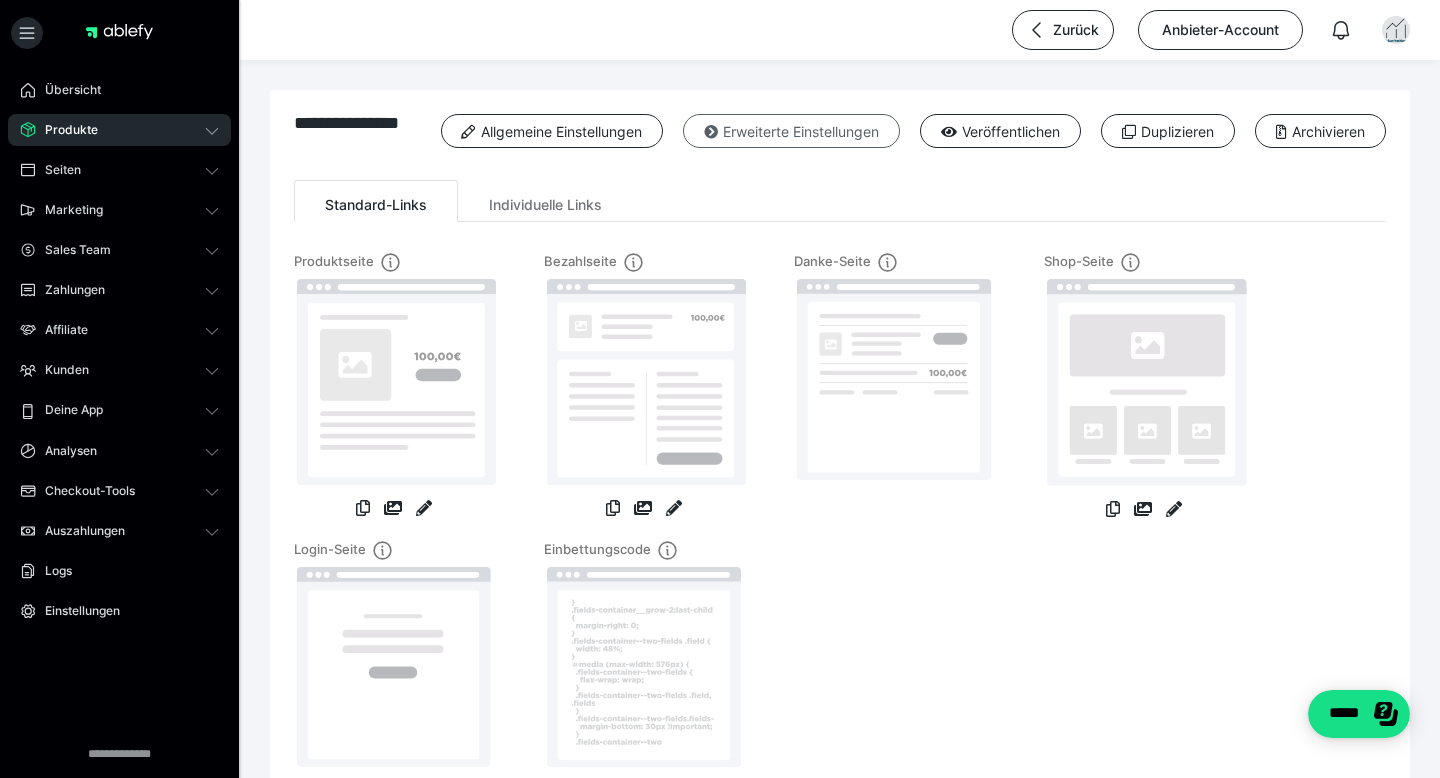 click on "Erweiterte Einstellungen" at bounding box center [791, 131] 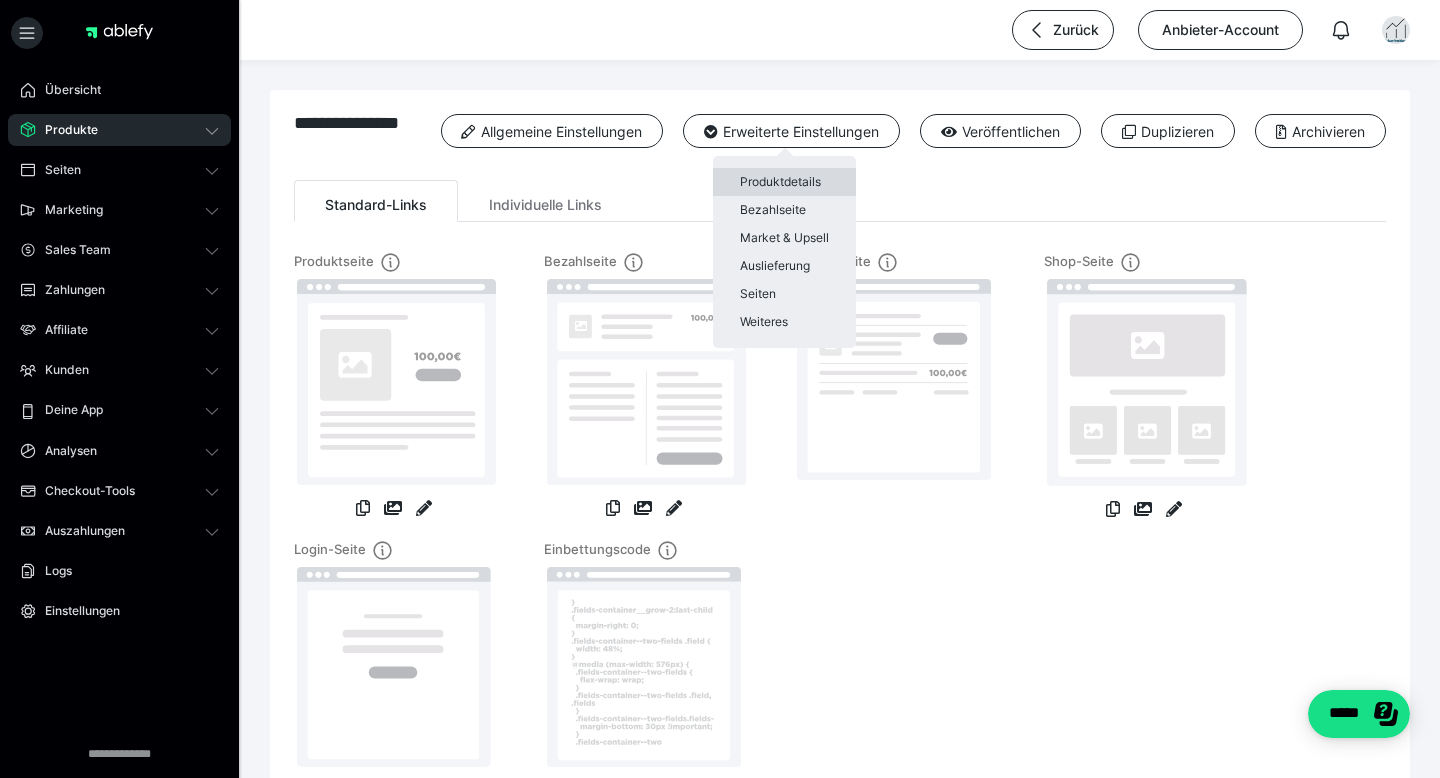 click on "Produktdetails" at bounding box center (784, 182) 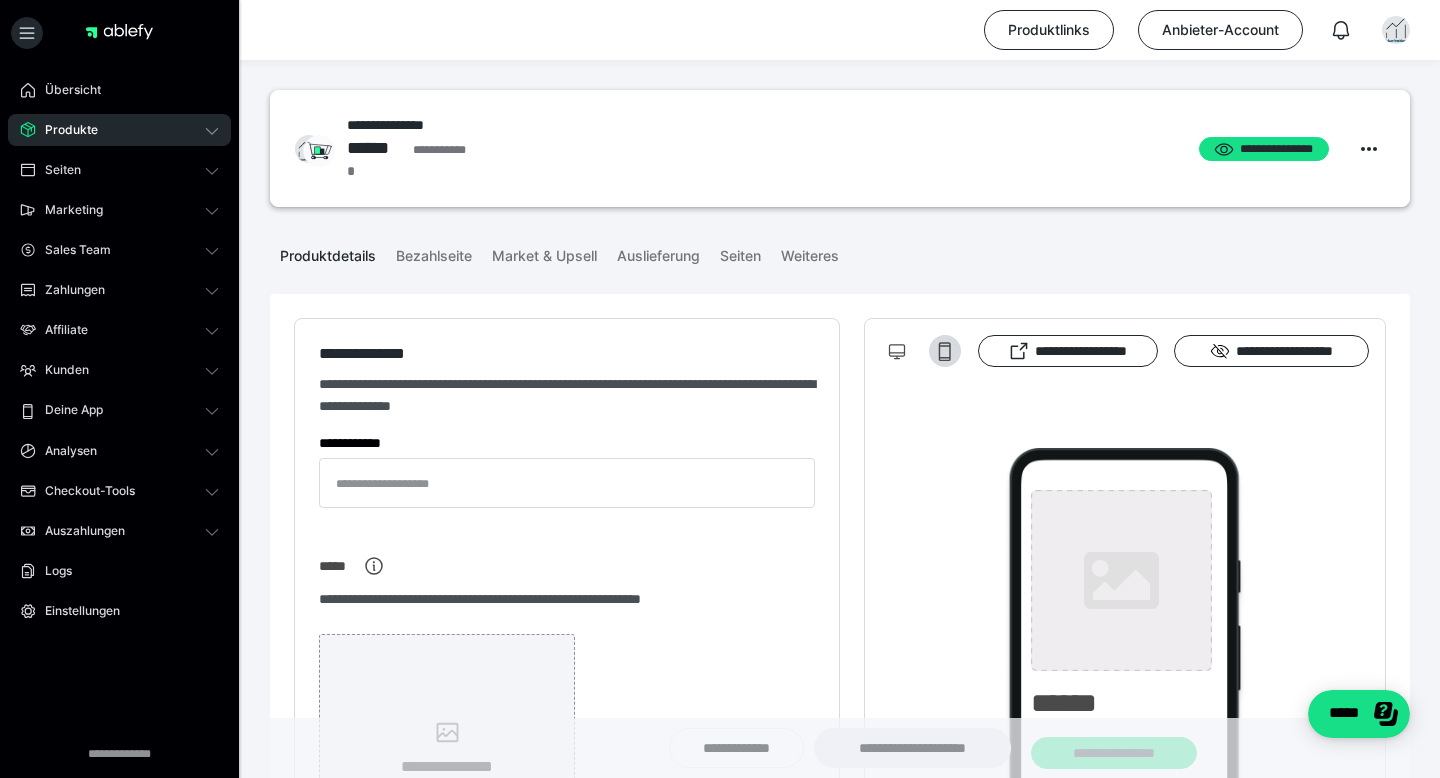 type on "**********" 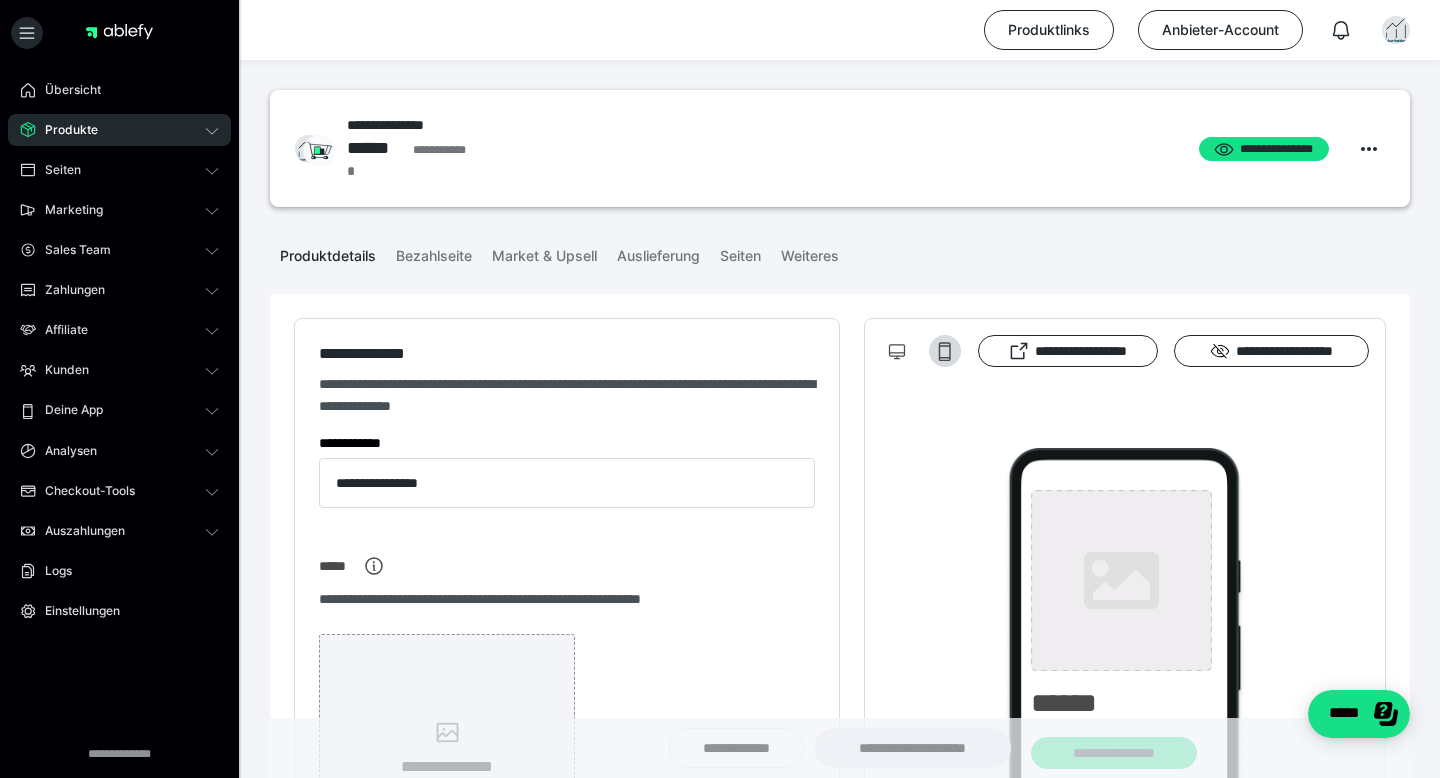 type on "**********" 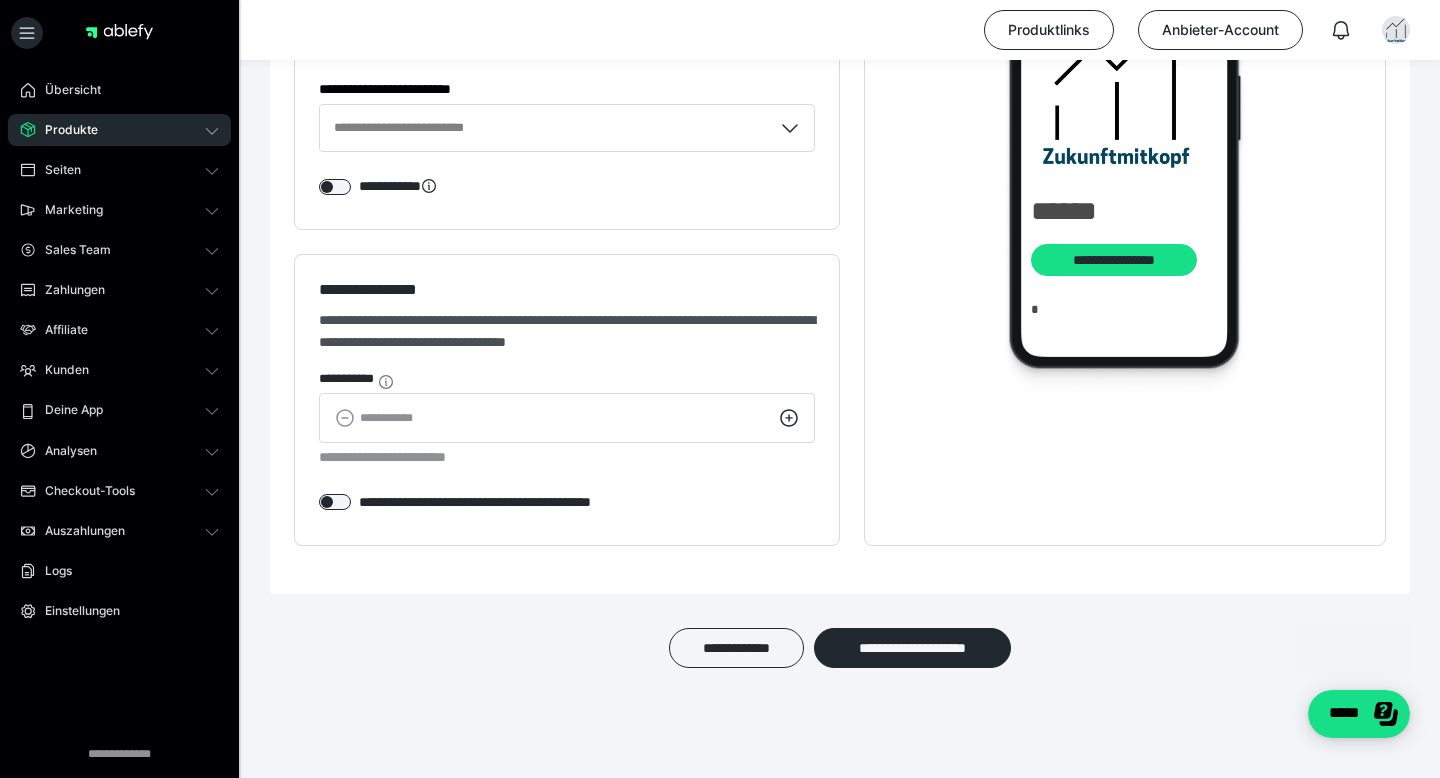 scroll, scrollTop: 0, scrollLeft: 0, axis: both 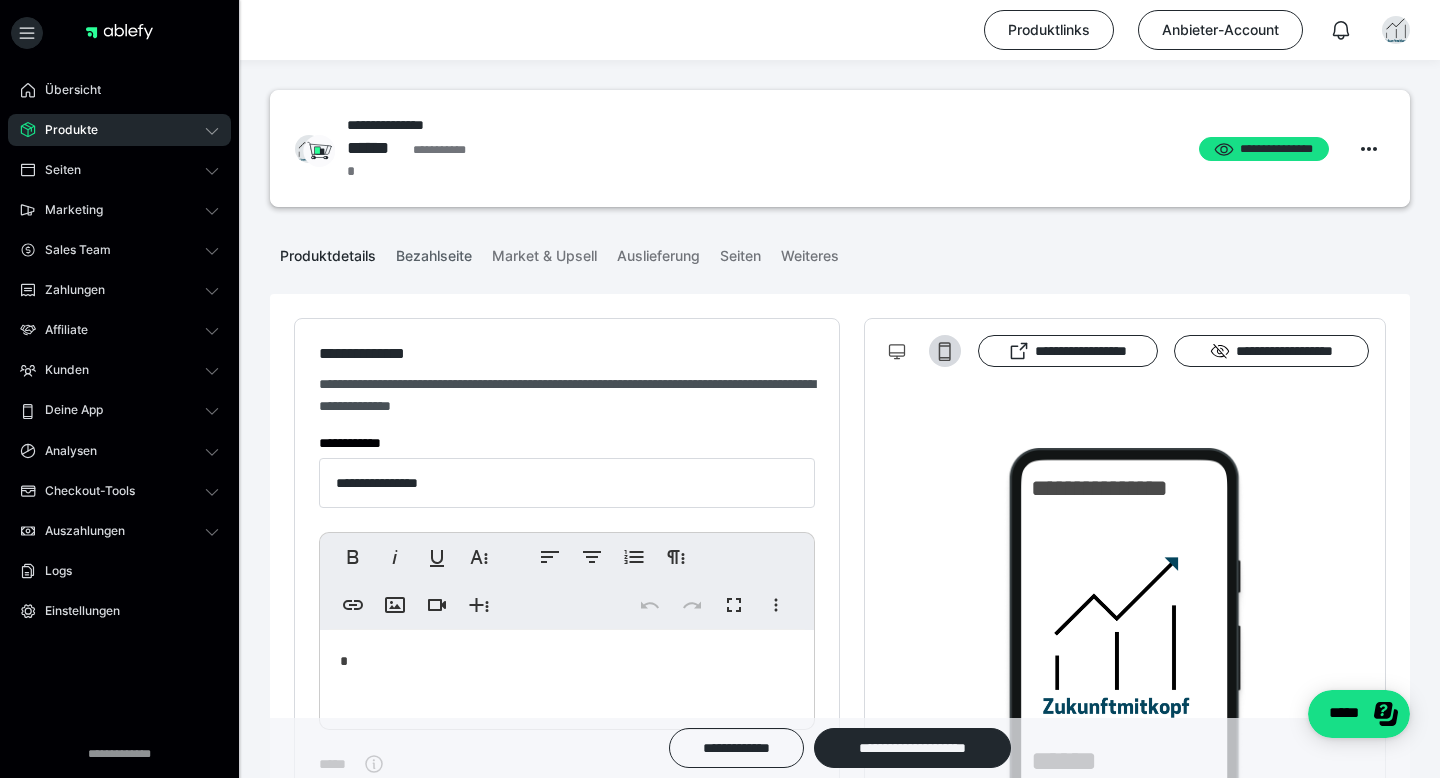click on "Bezahlseite" at bounding box center [434, 252] 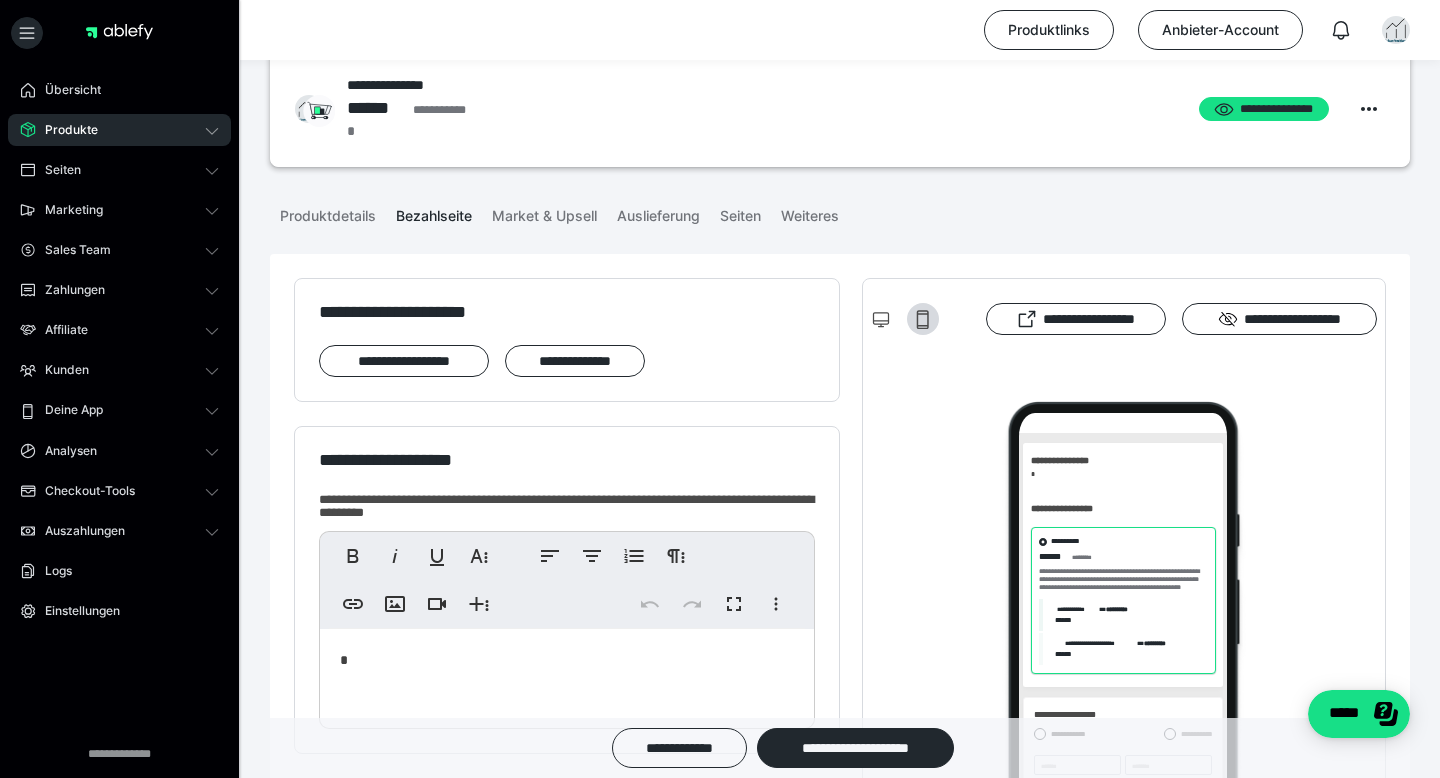 scroll, scrollTop: 0, scrollLeft: 0, axis: both 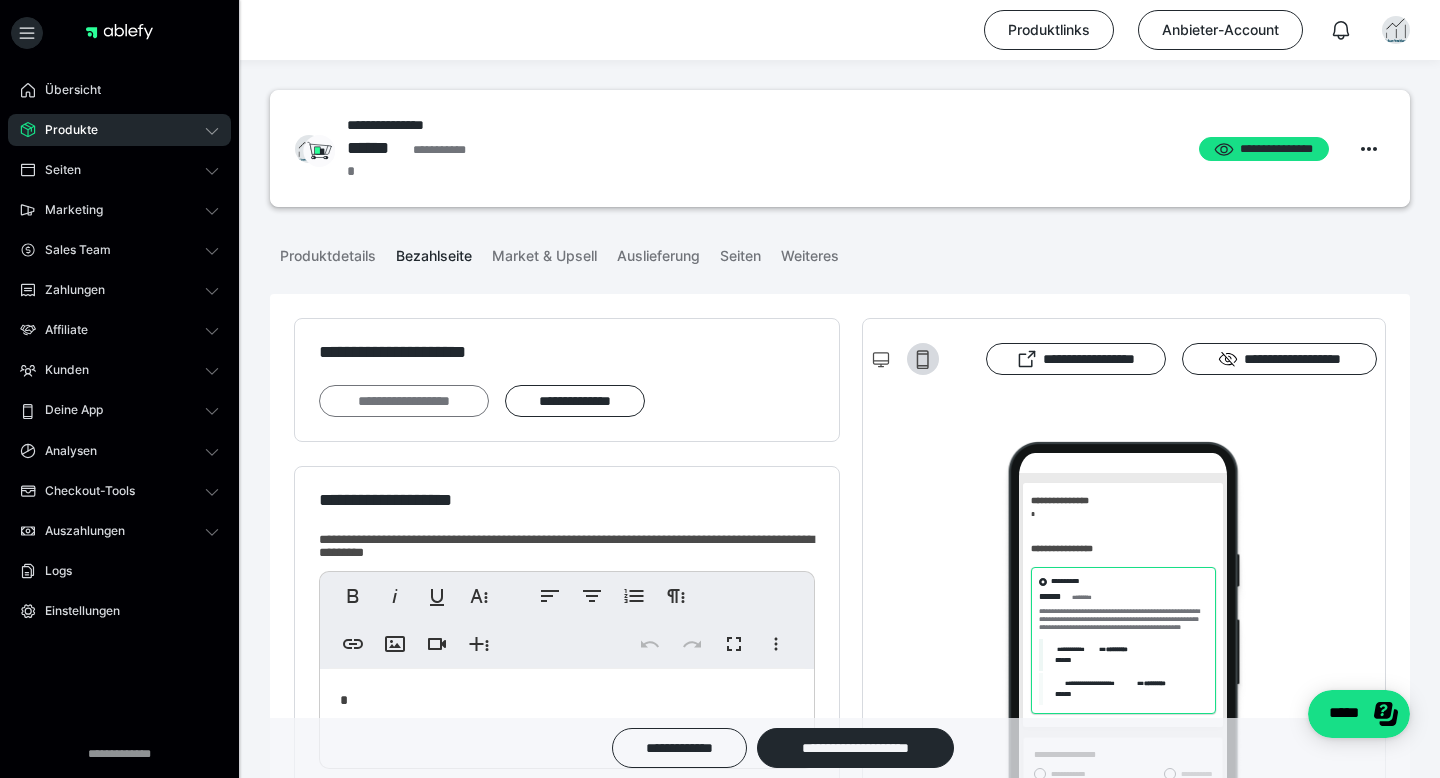 click on "**********" at bounding box center (404, 401) 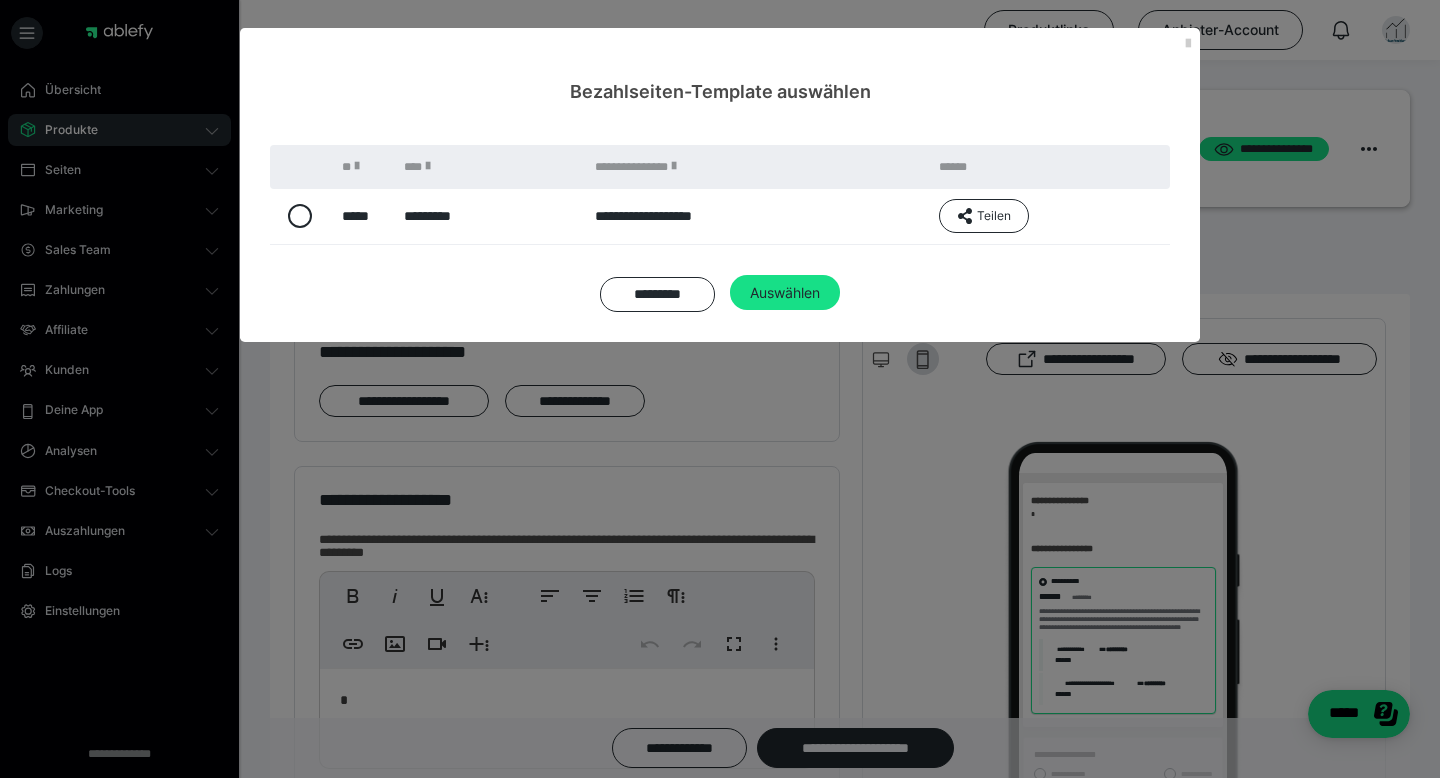 click on "*********" at bounding box center (489, 216) 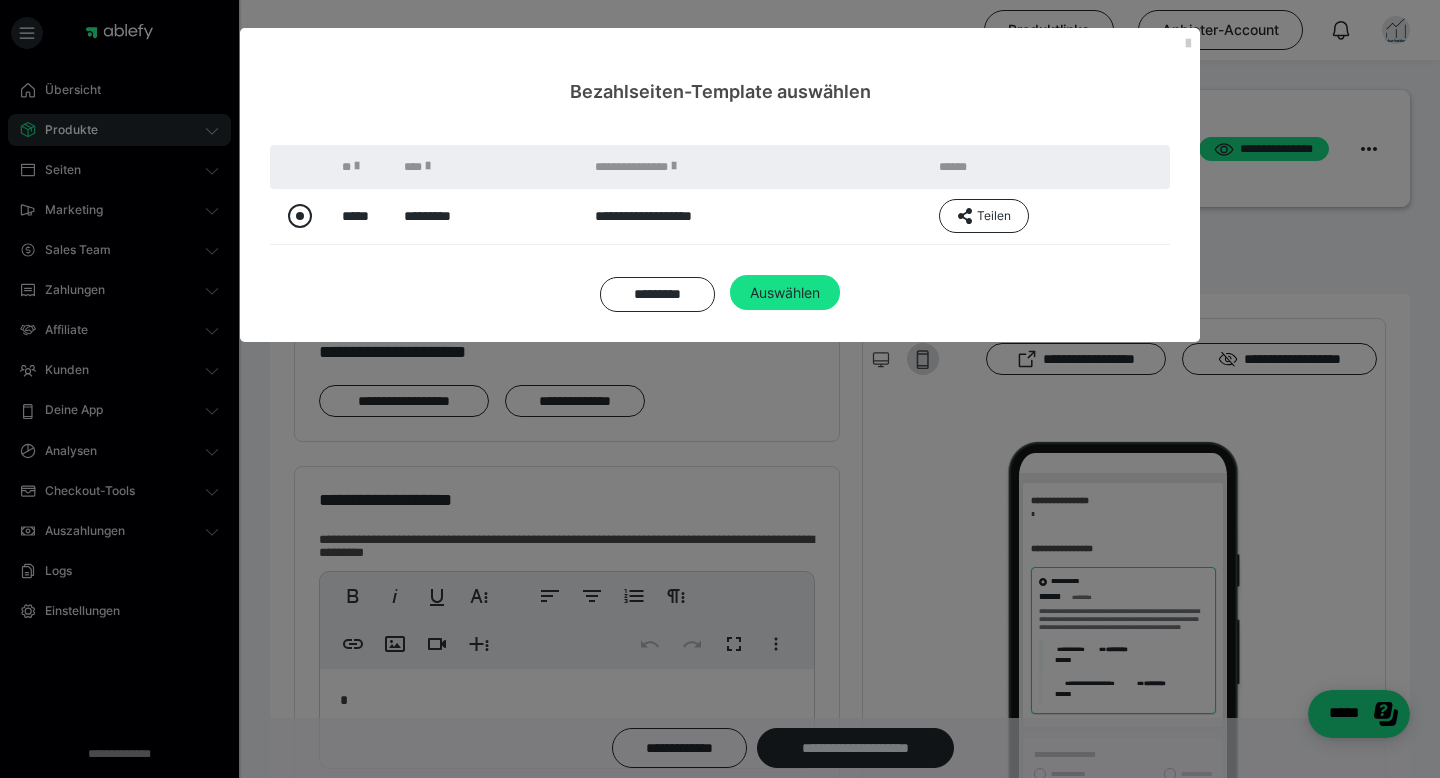 click at bounding box center [300, 216] 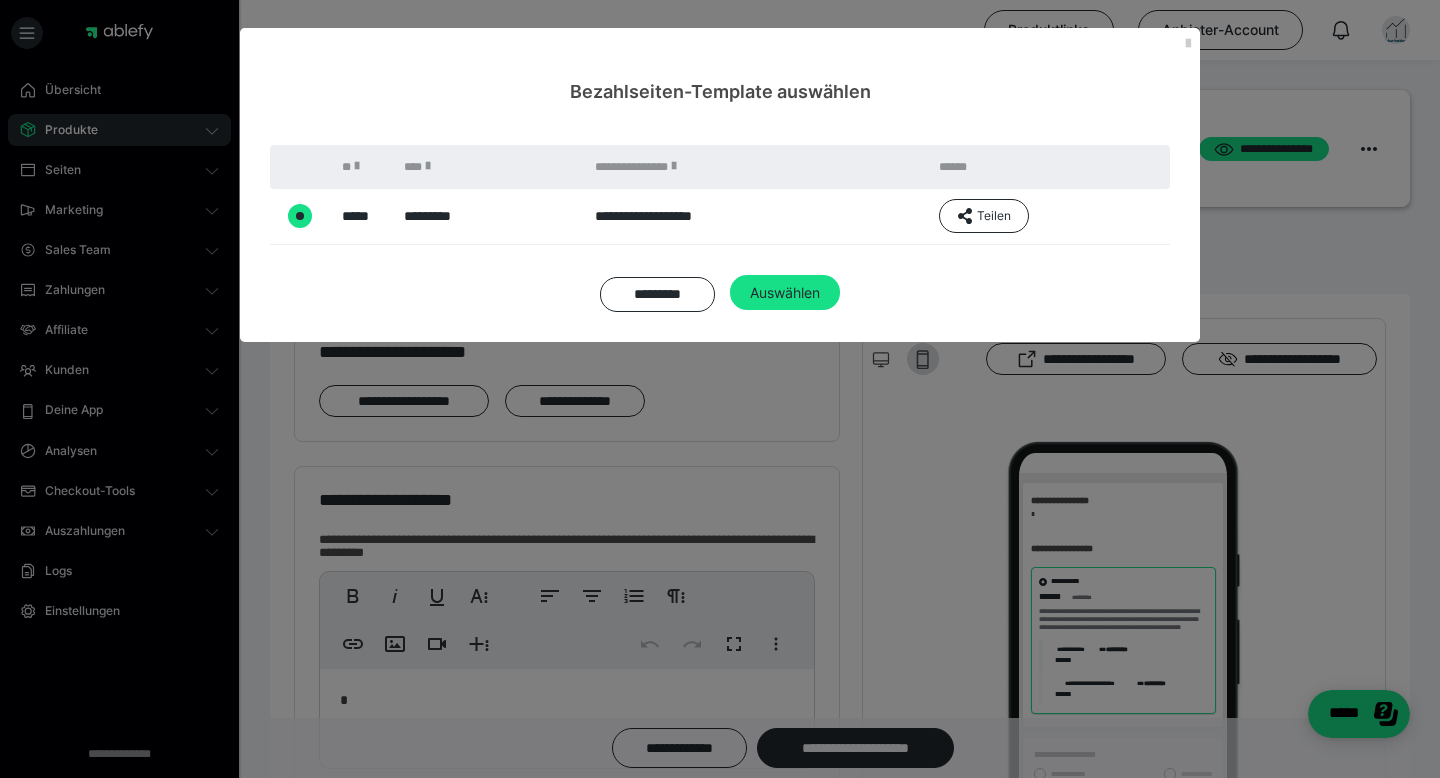 radio on "true" 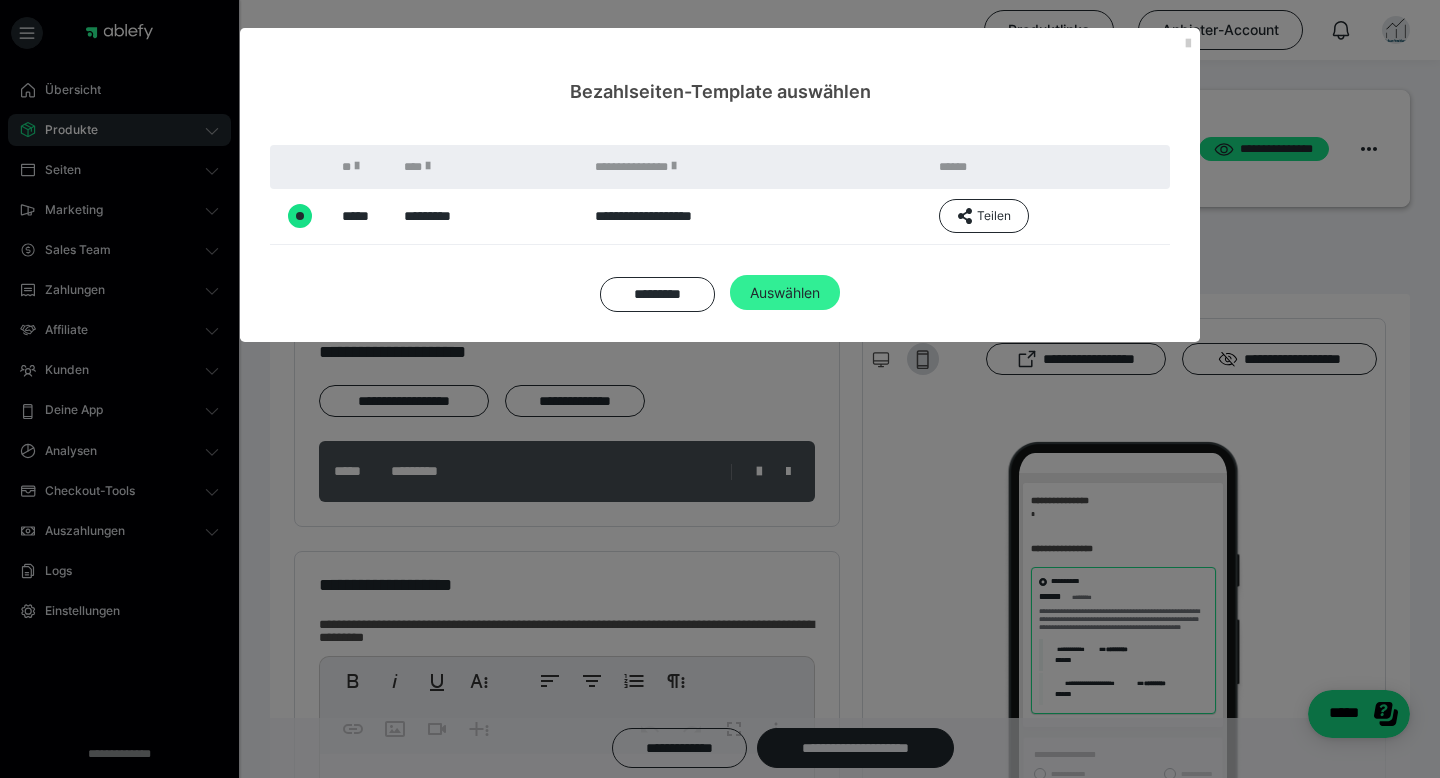 click on "Auswählen" at bounding box center (785, 293) 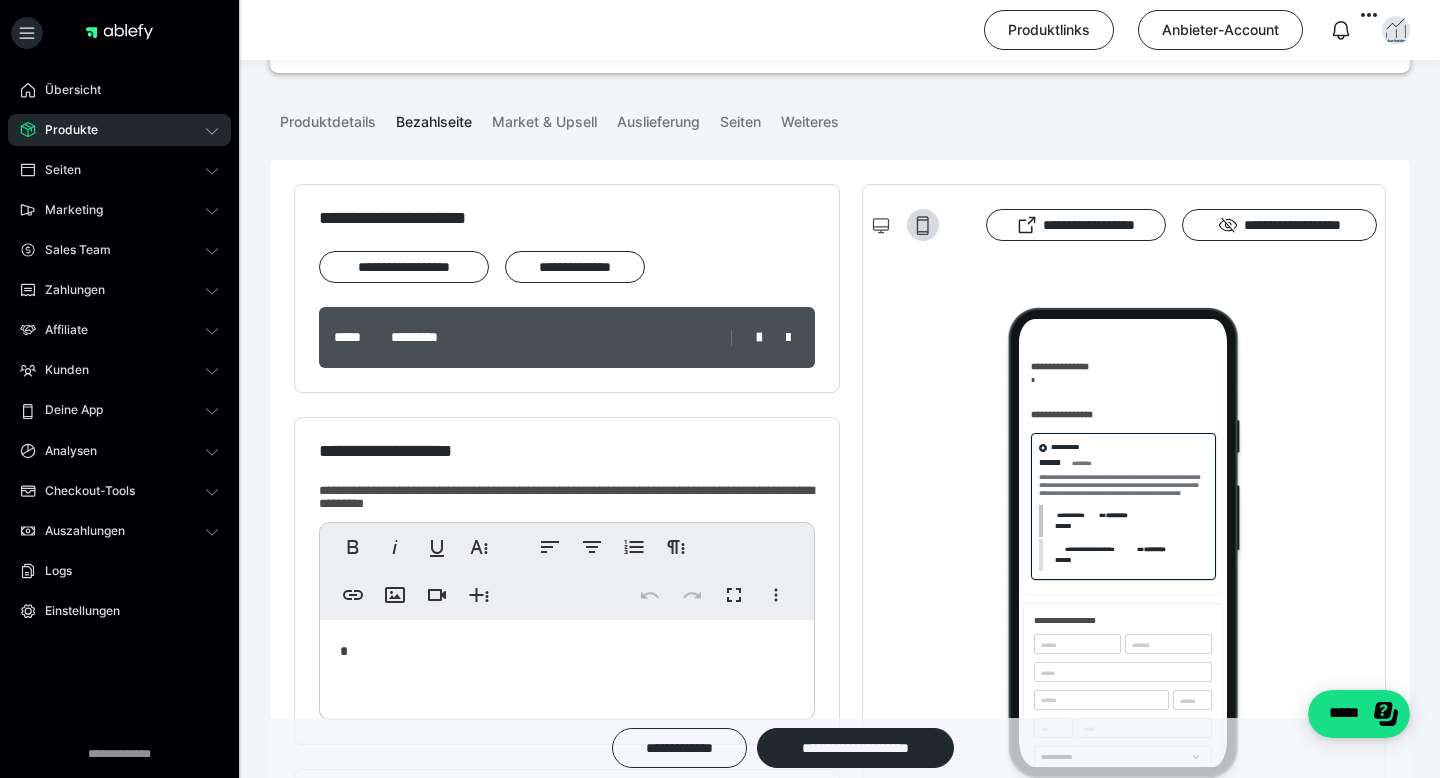 scroll, scrollTop: 0, scrollLeft: 0, axis: both 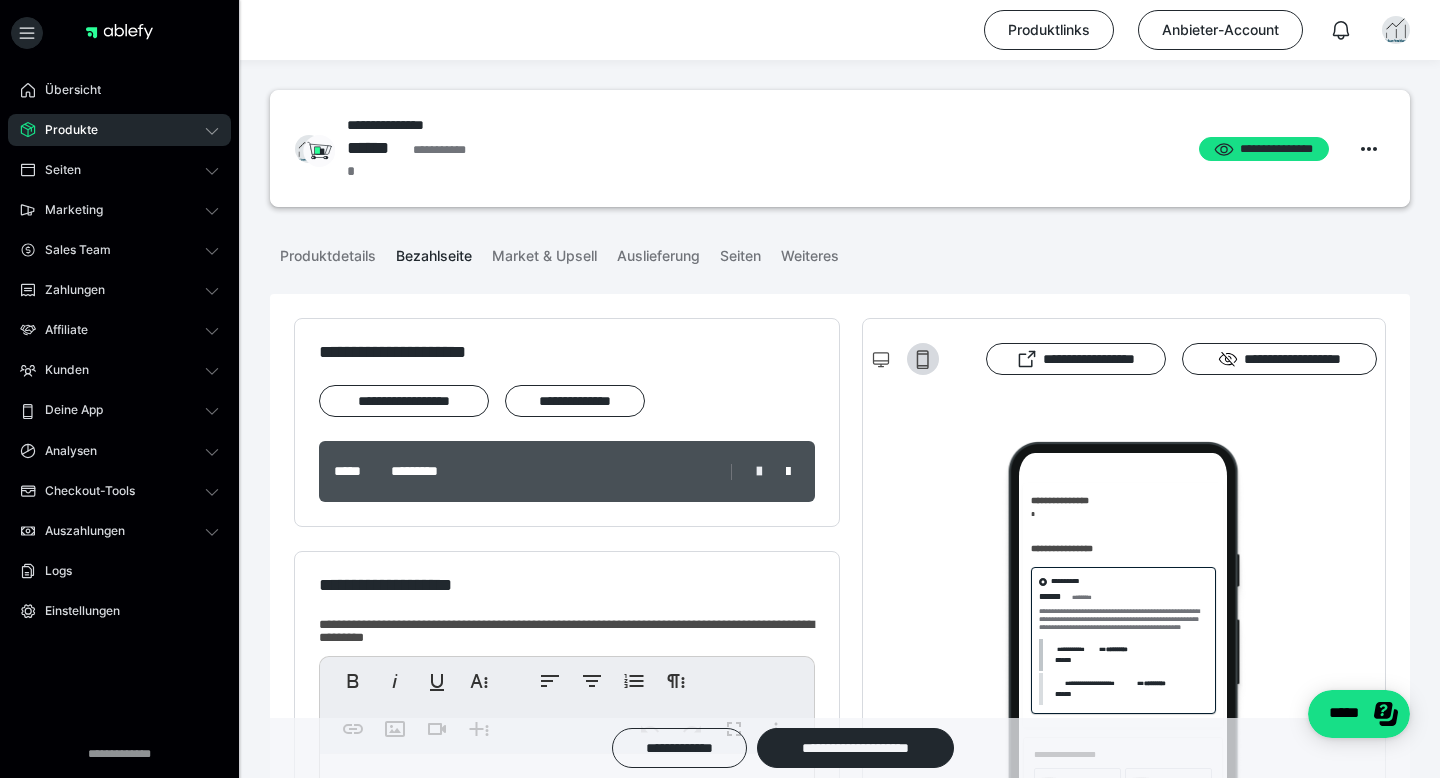 click at bounding box center (759, 472) 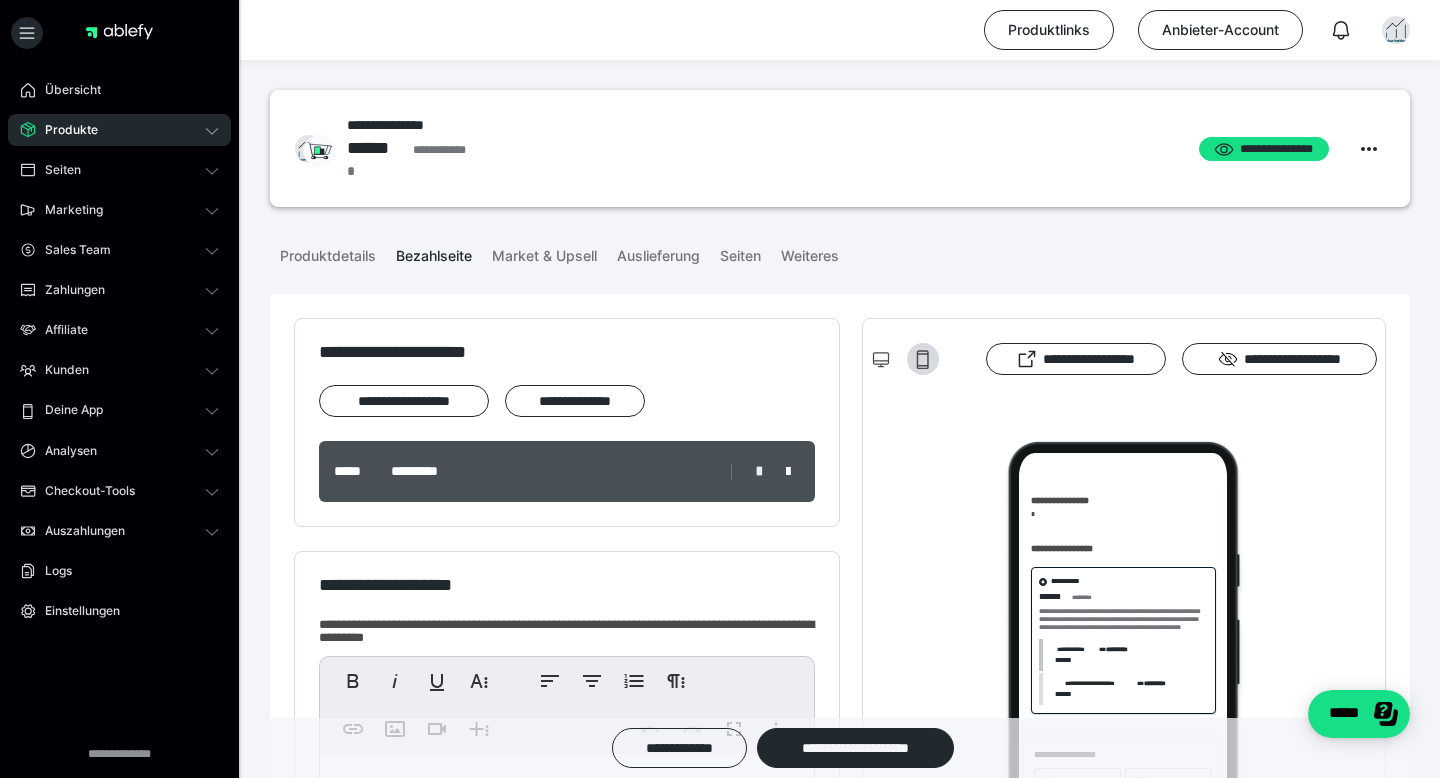 type on "*********" 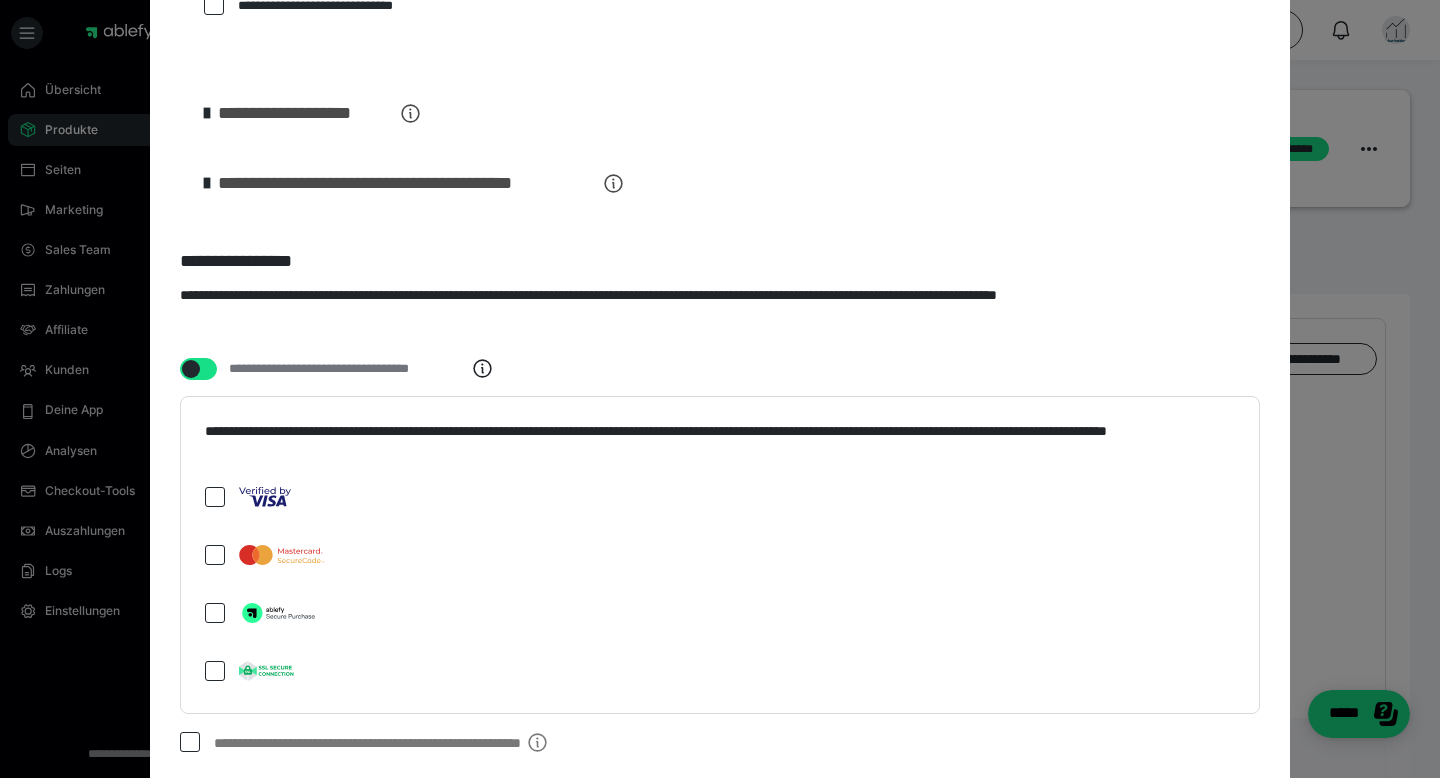 scroll, scrollTop: 2378, scrollLeft: 0, axis: vertical 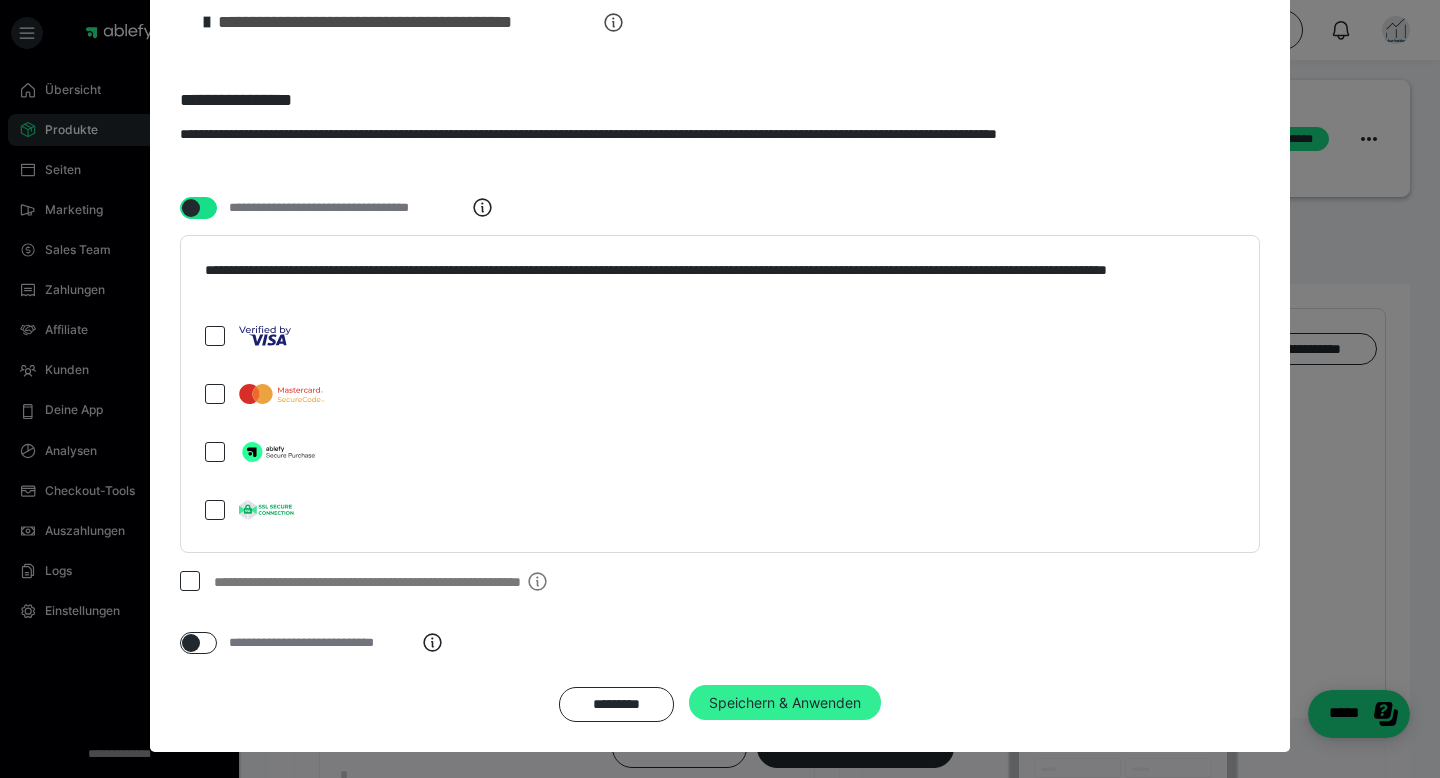 click on "Speichern & Anwenden" at bounding box center [785, 703] 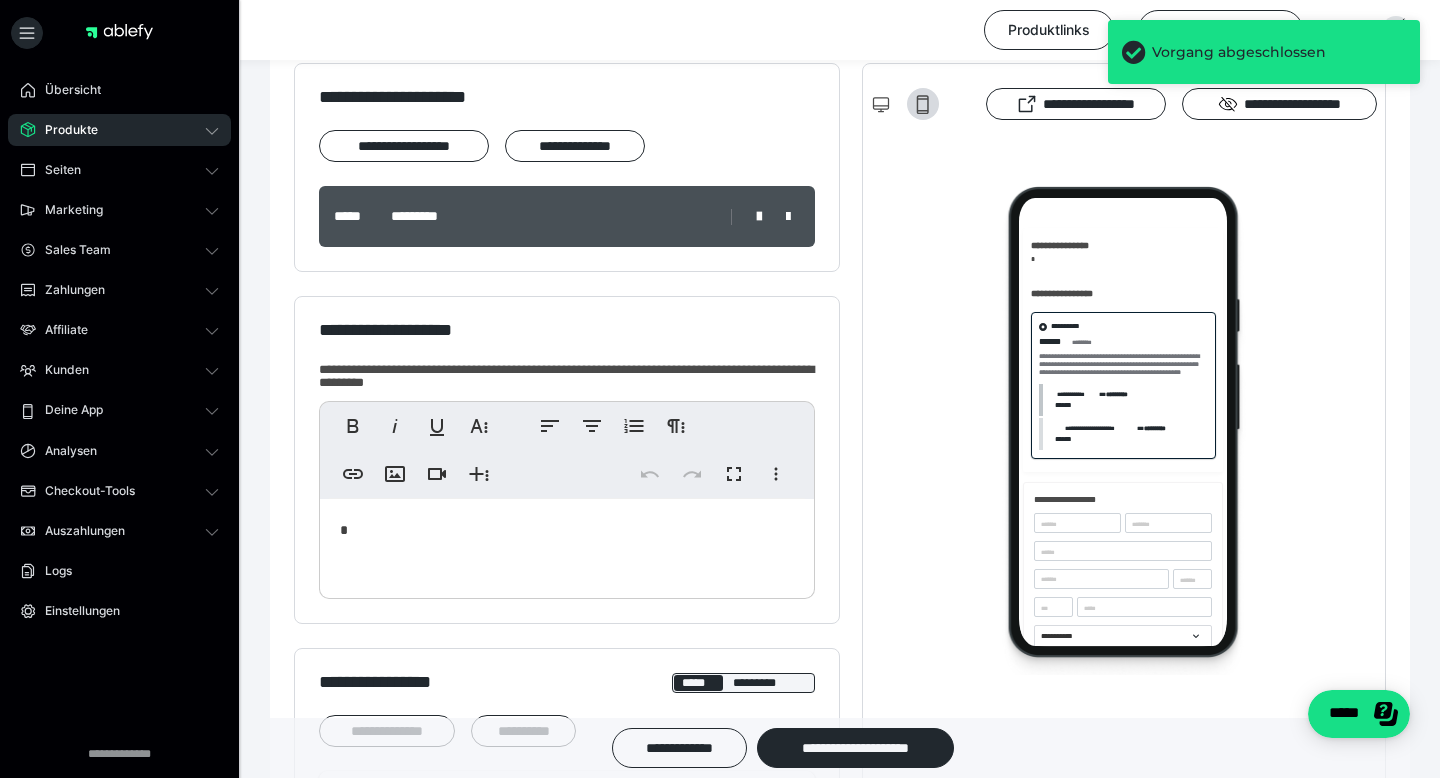 scroll, scrollTop: 338, scrollLeft: 0, axis: vertical 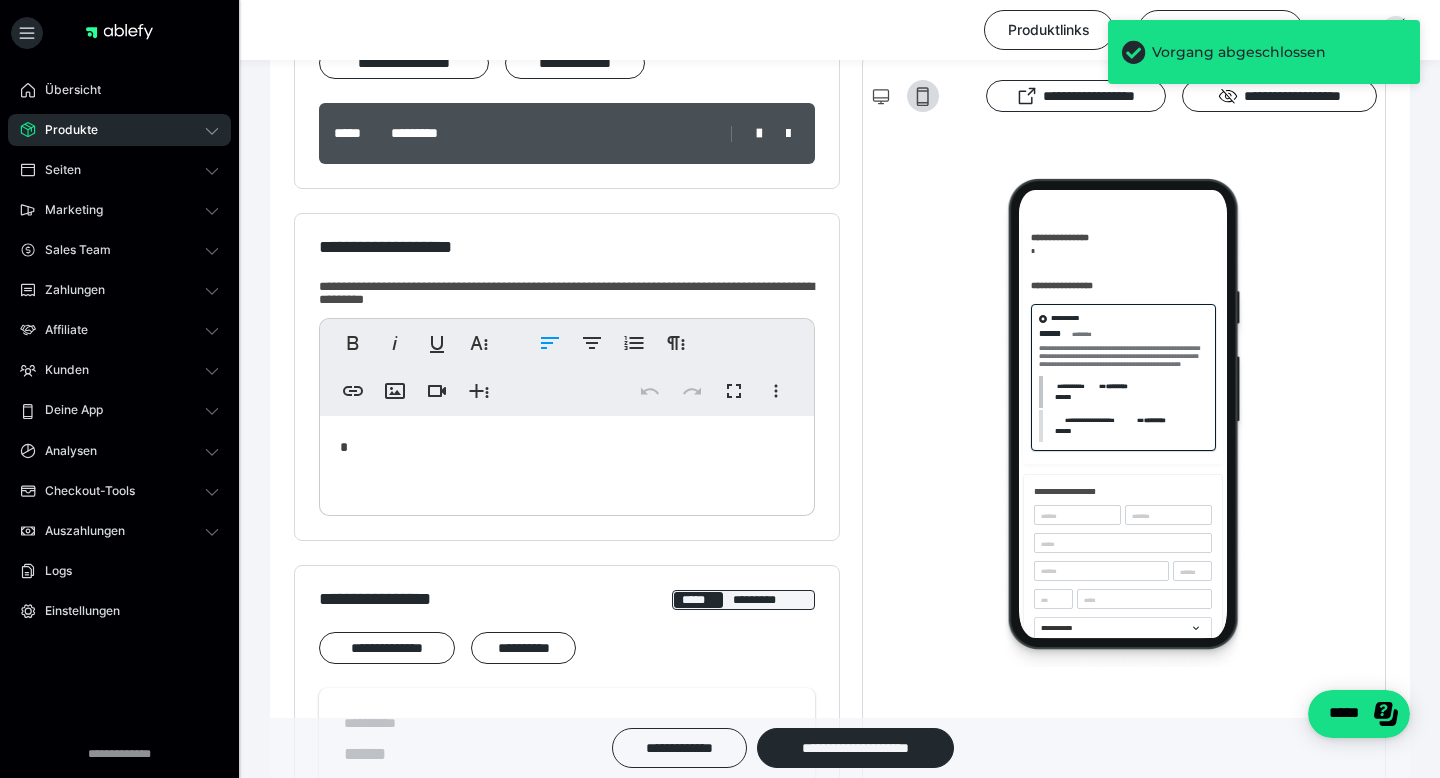 click on "*" at bounding box center (567, 461) 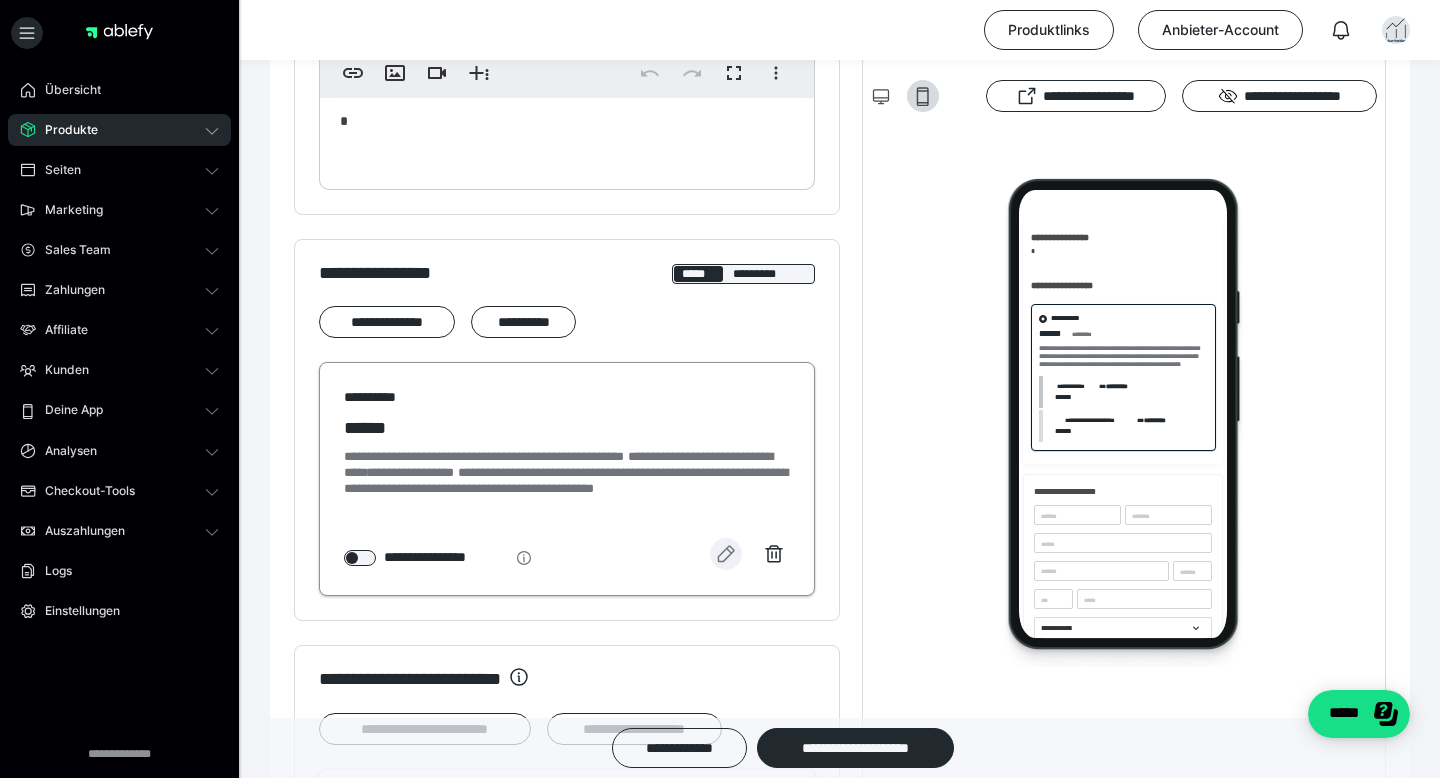 scroll, scrollTop: 678, scrollLeft: 0, axis: vertical 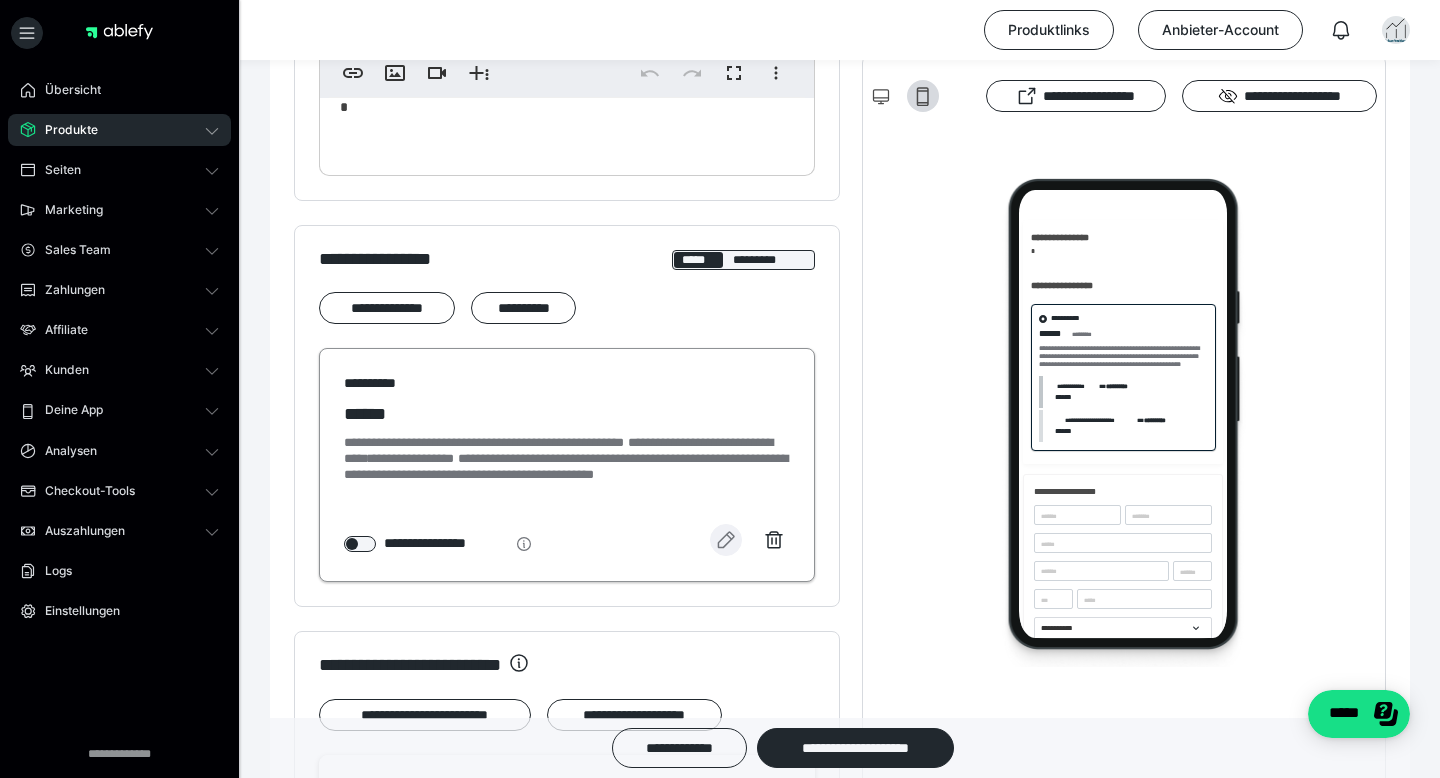 click 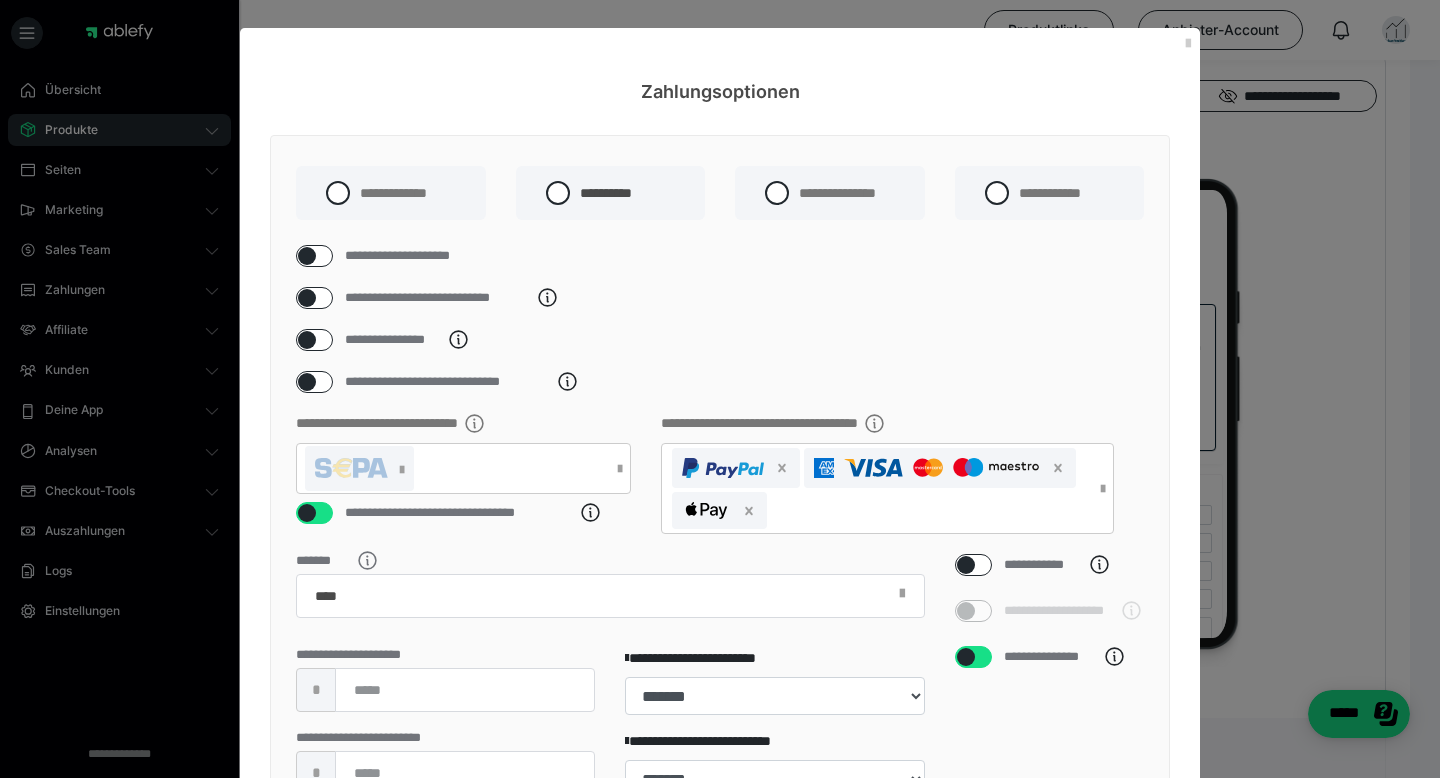 scroll, scrollTop: 216, scrollLeft: 0, axis: vertical 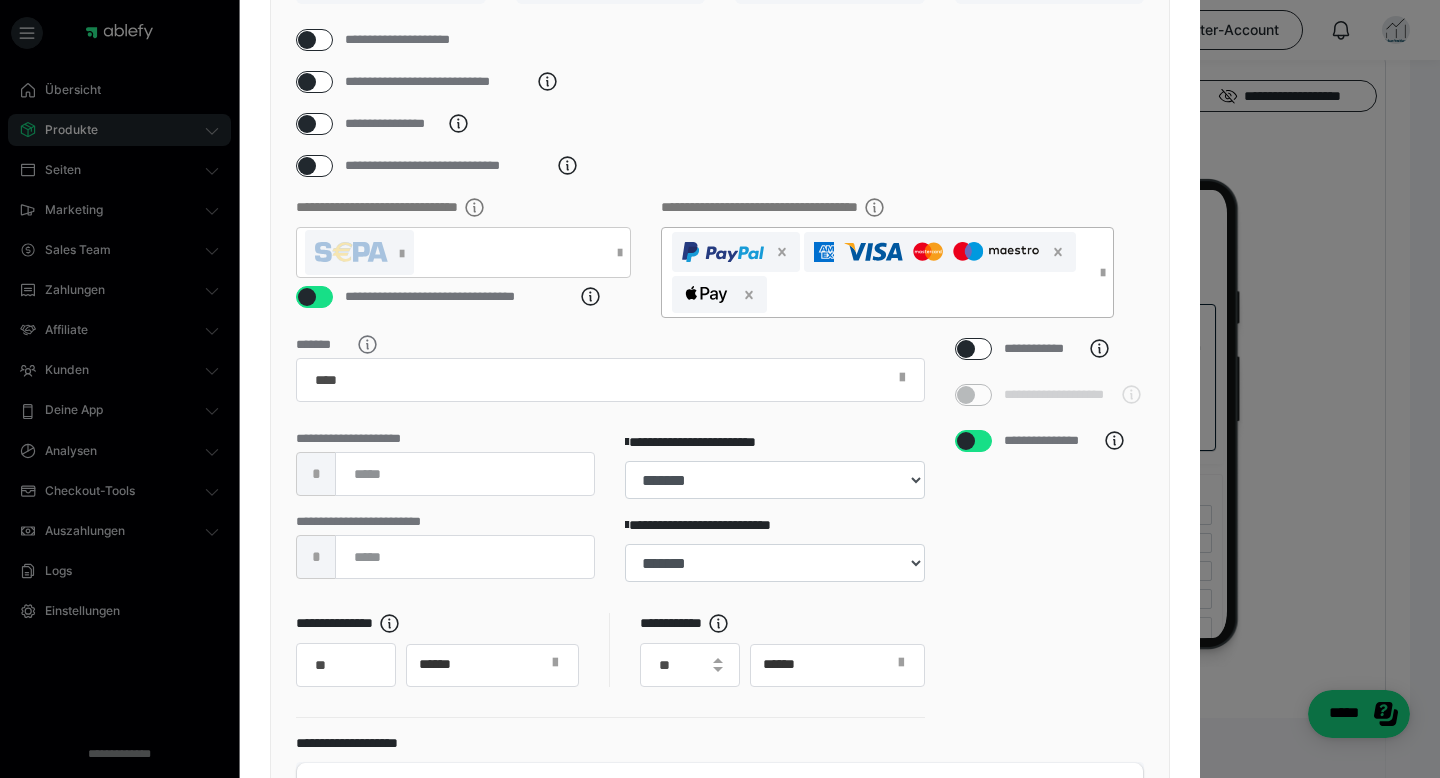 click at bounding box center [877, 272] 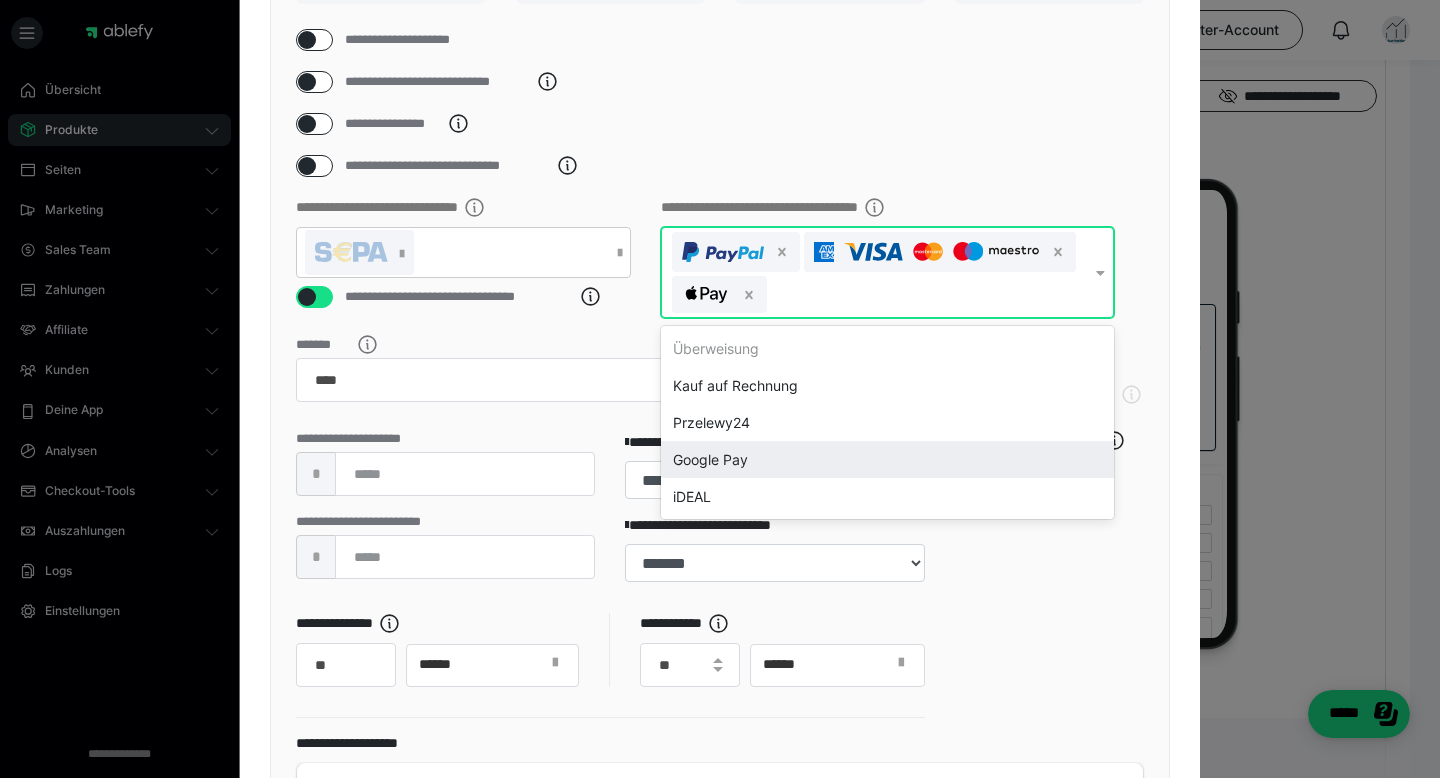 click on "Google Pay" at bounding box center [887, 459] 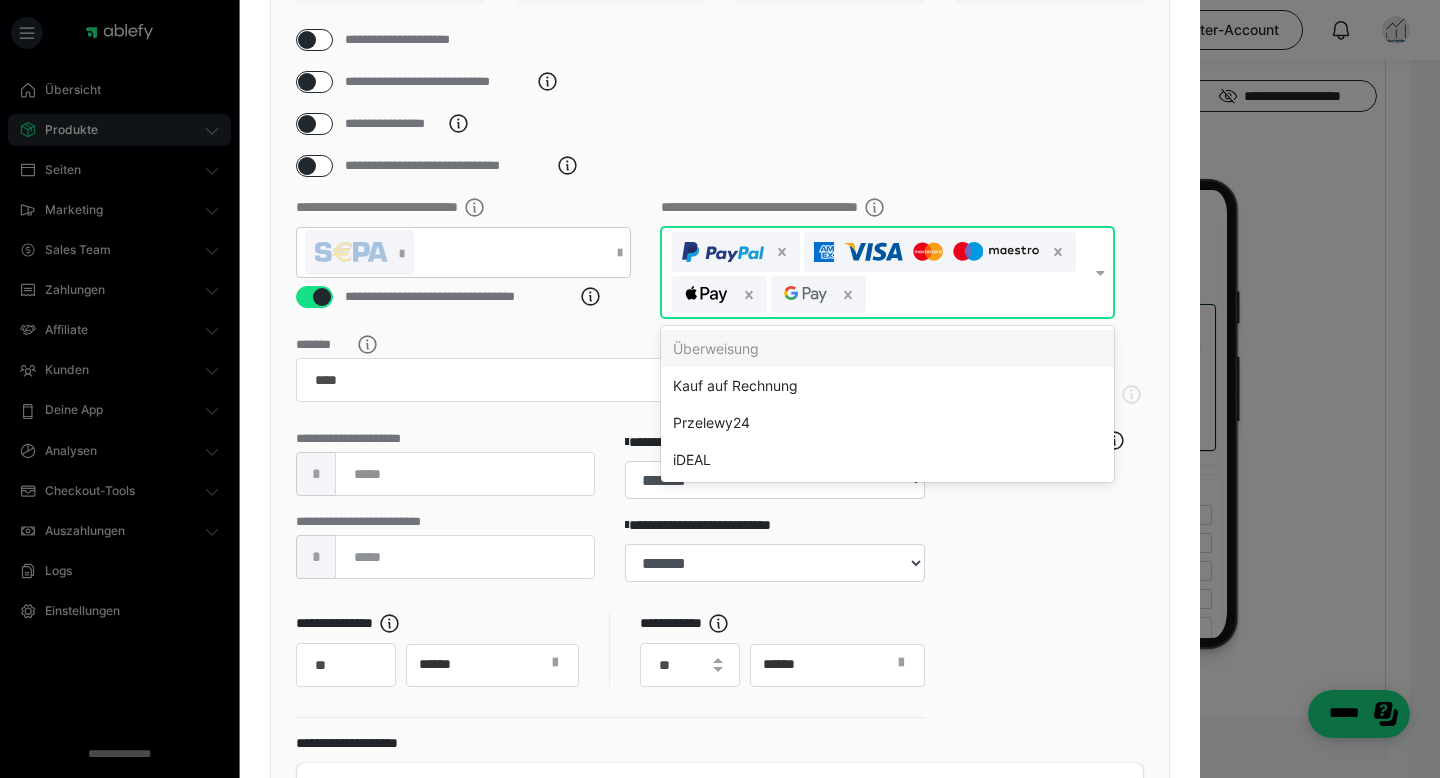 click on "**********" at bounding box center (720, 124) 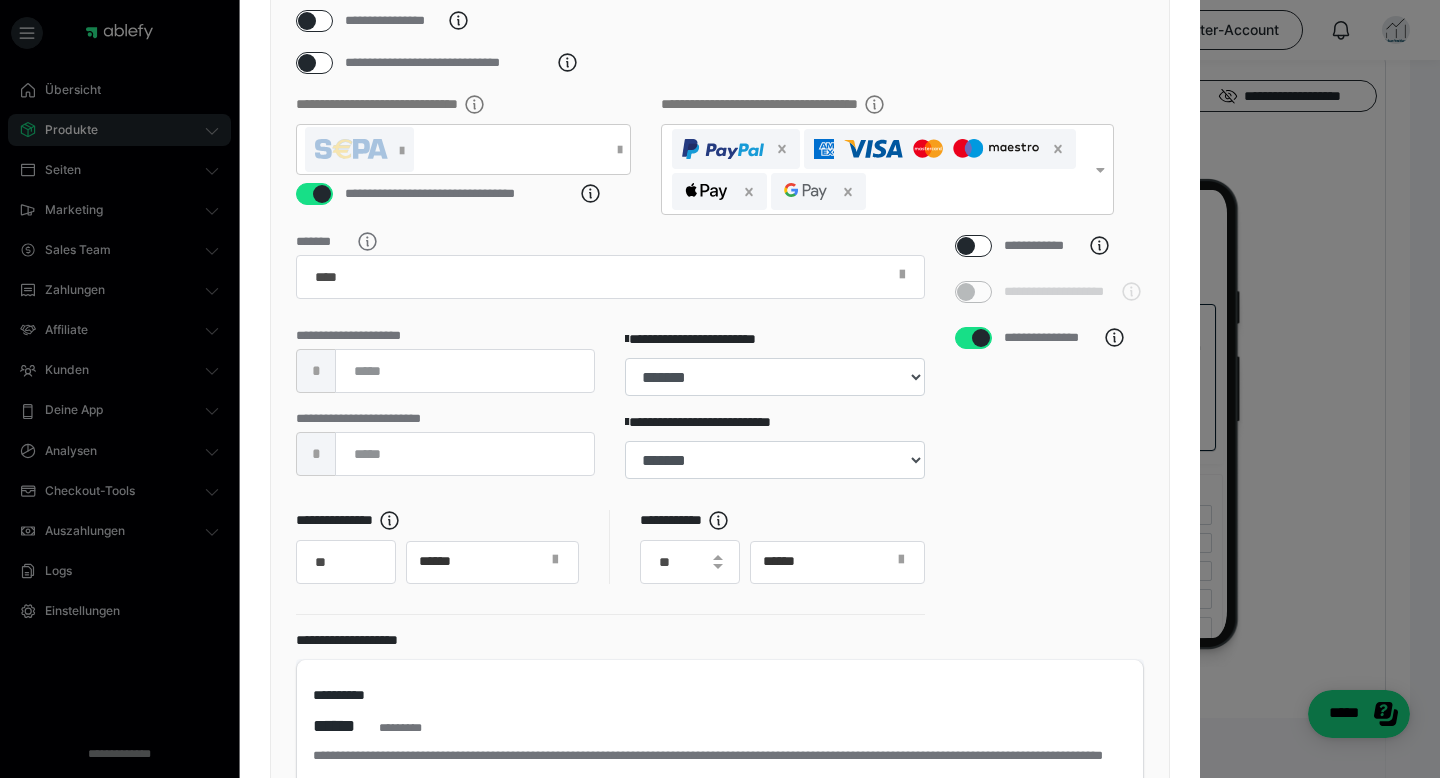 scroll, scrollTop: 625, scrollLeft: 0, axis: vertical 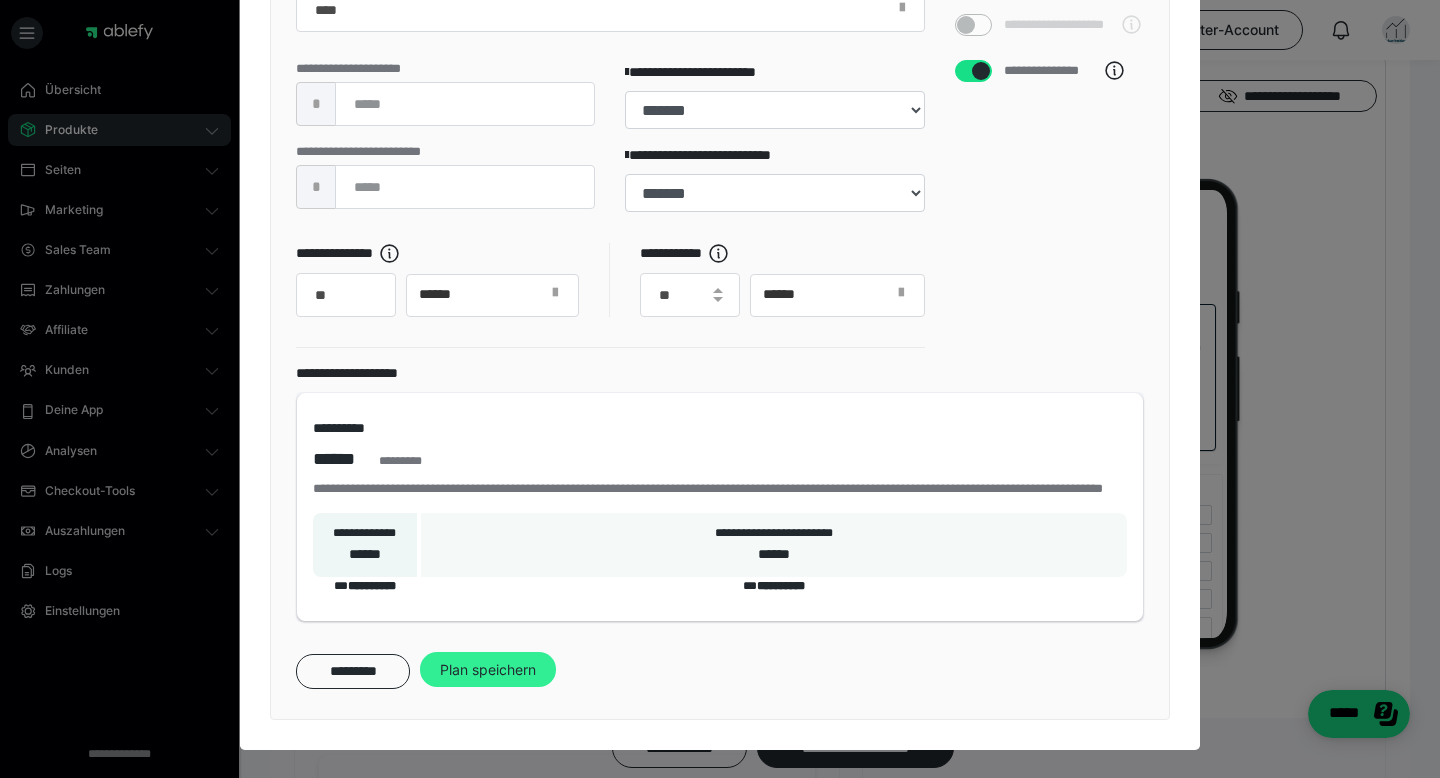 click on "Plan speichern" at bounding box center (488, 670) 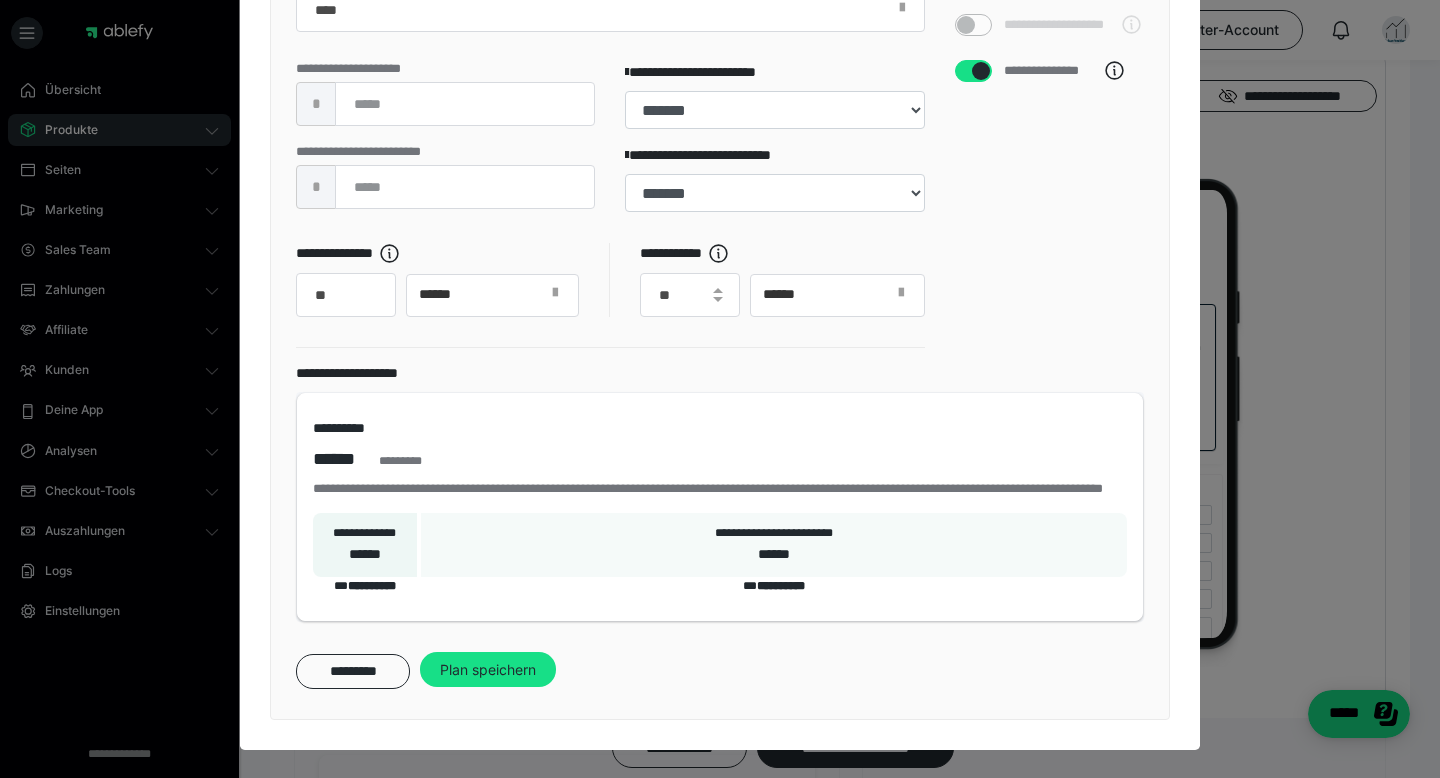 scroll, scrollTop: 0, scrollLeft: 0, axis: both 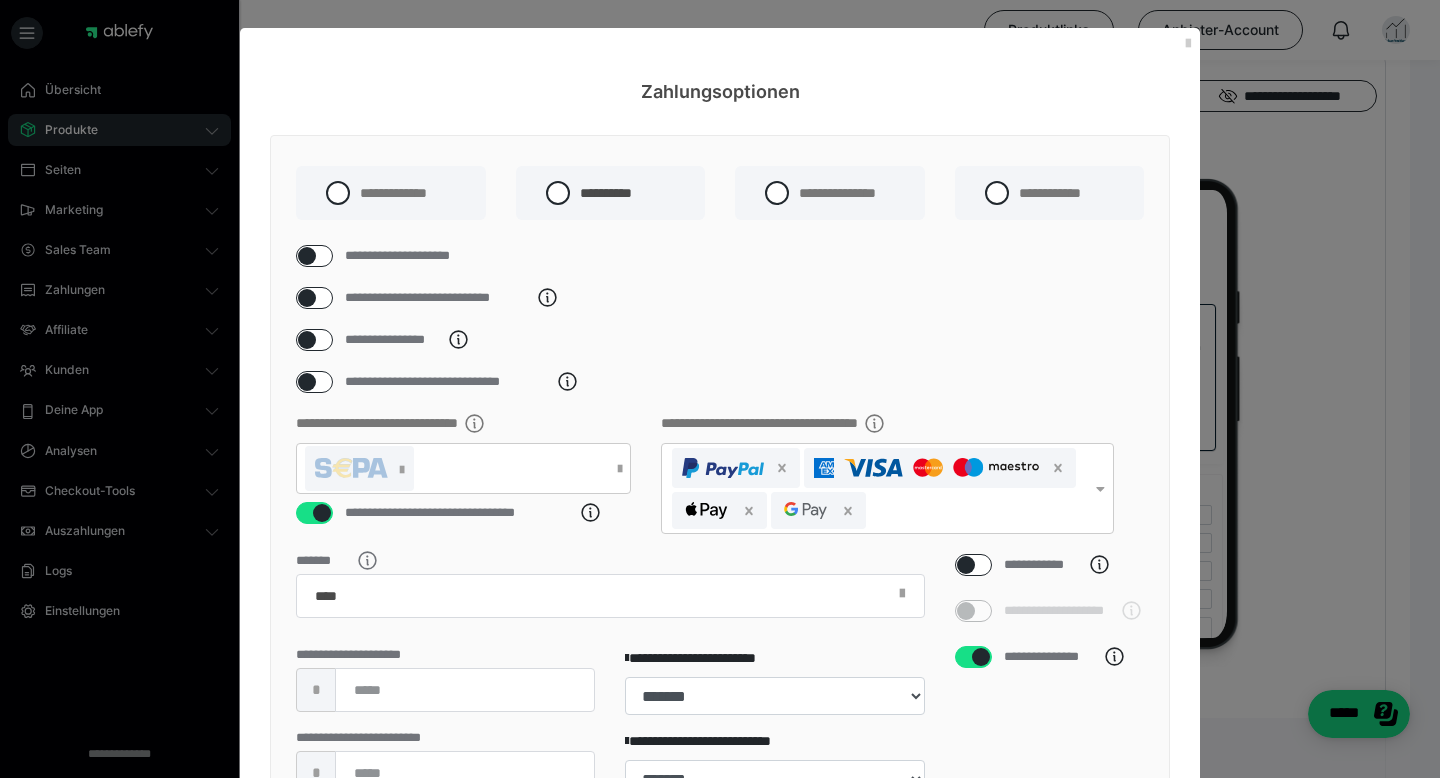 select on "**" 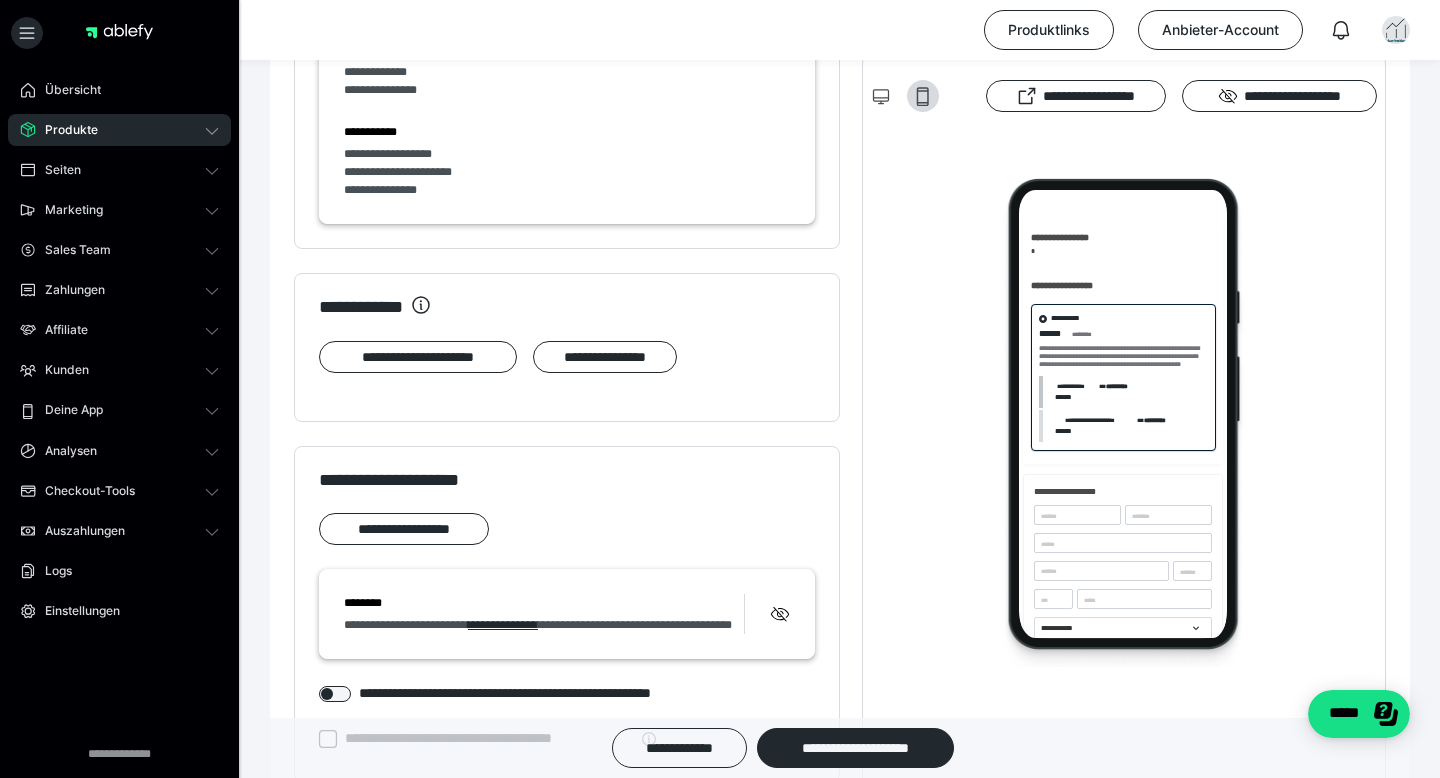 scroll, scrollTop: 1403, scrollLeft: 0, axis: vertical 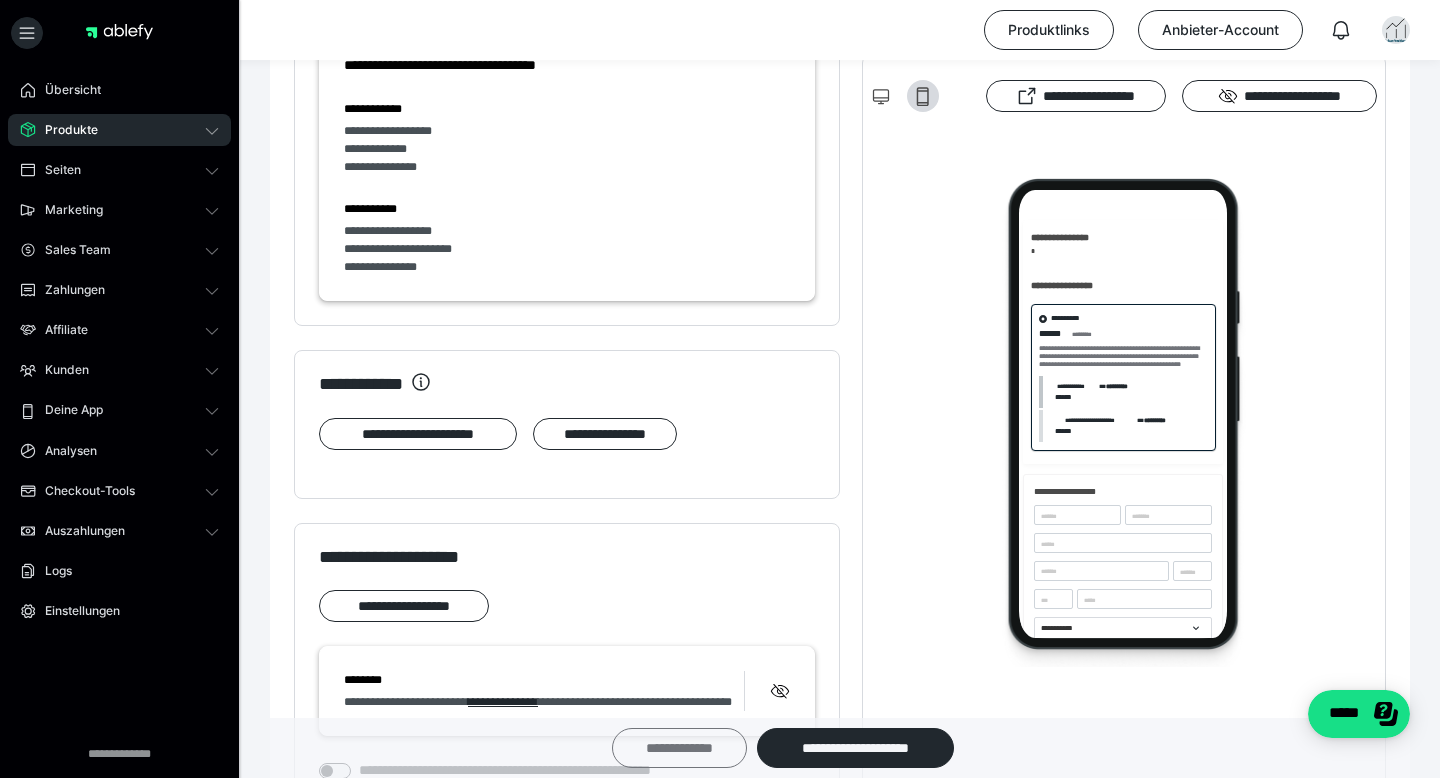 click on "**********" at bounding box center (679, 748) 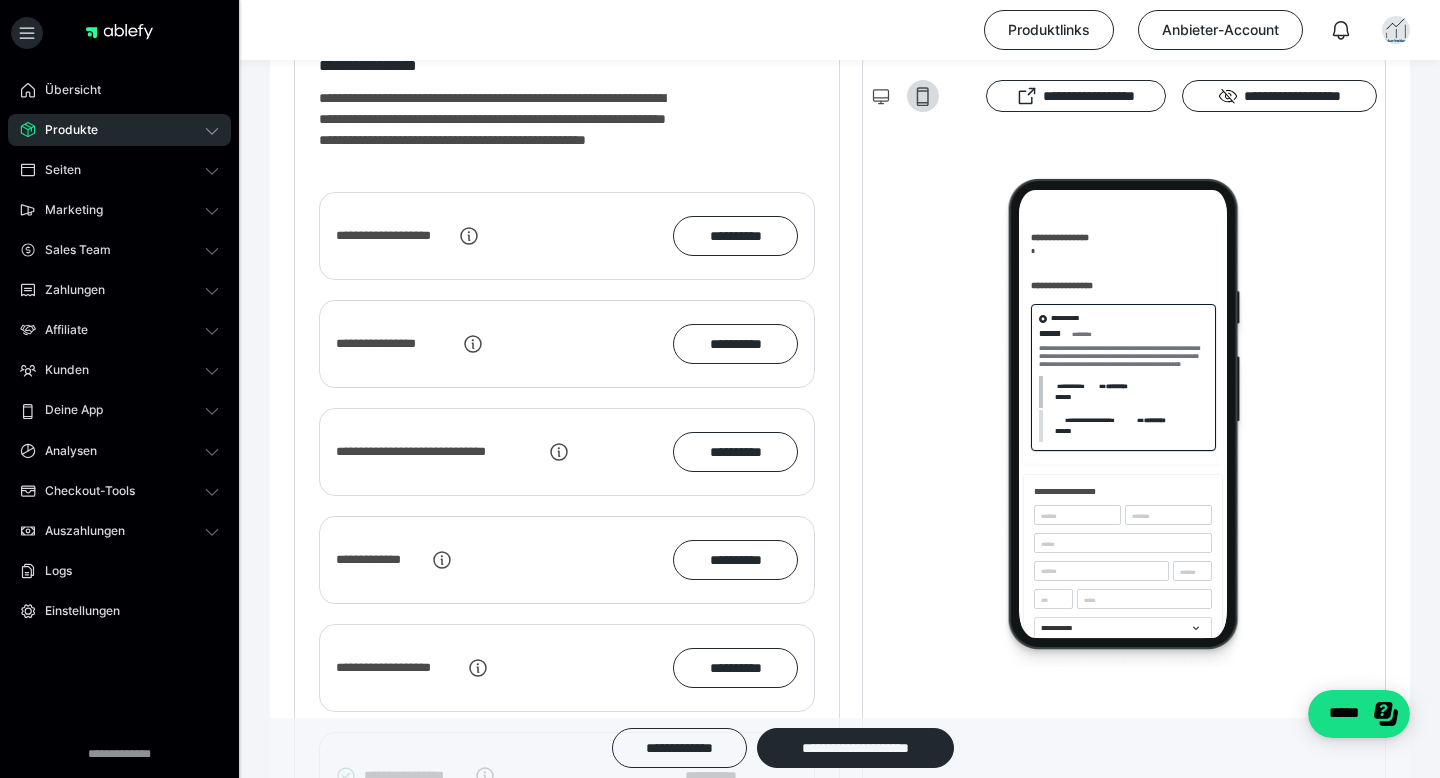 scroll, scrollTop: 2261, scrollLeft: 0, axis: vertical 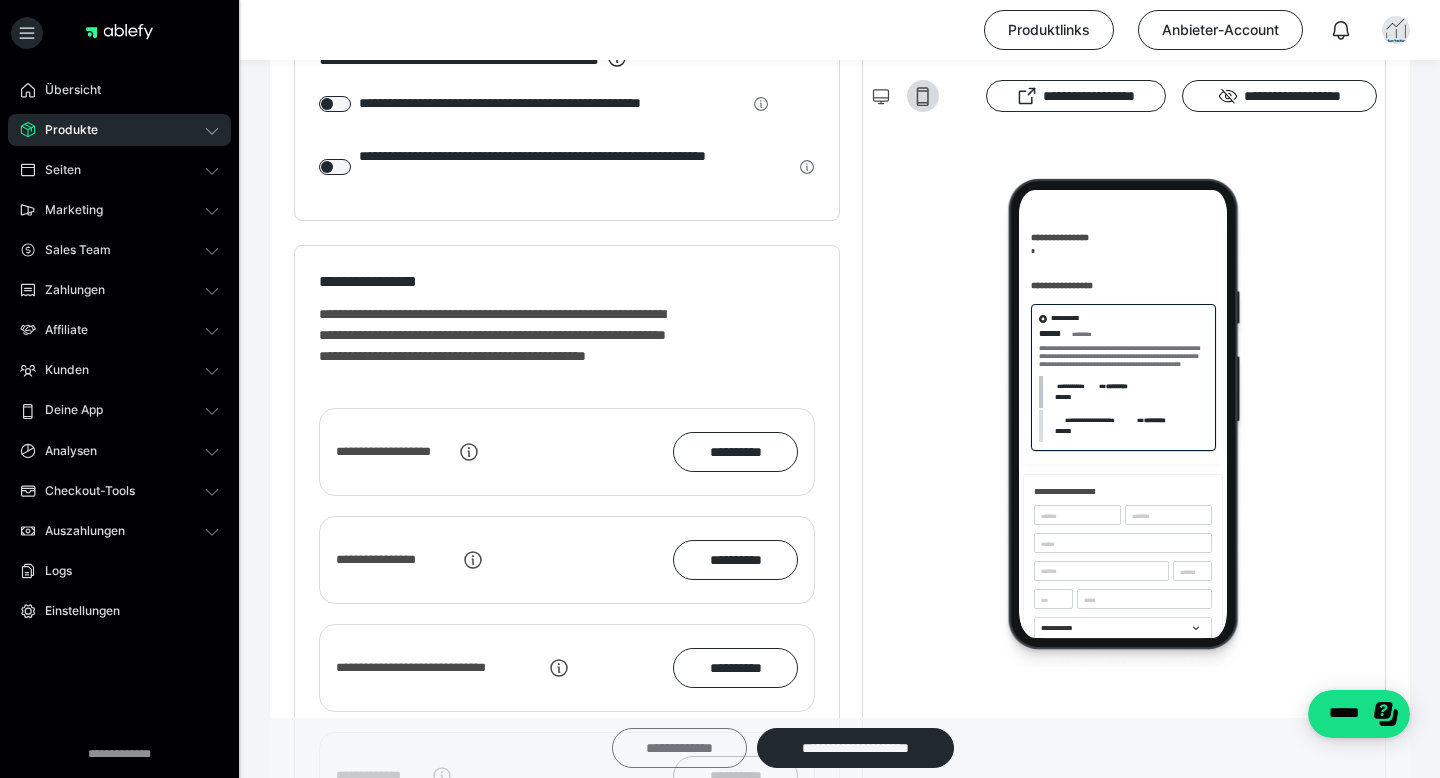 click on "**********" at bounding box center (679, 748) 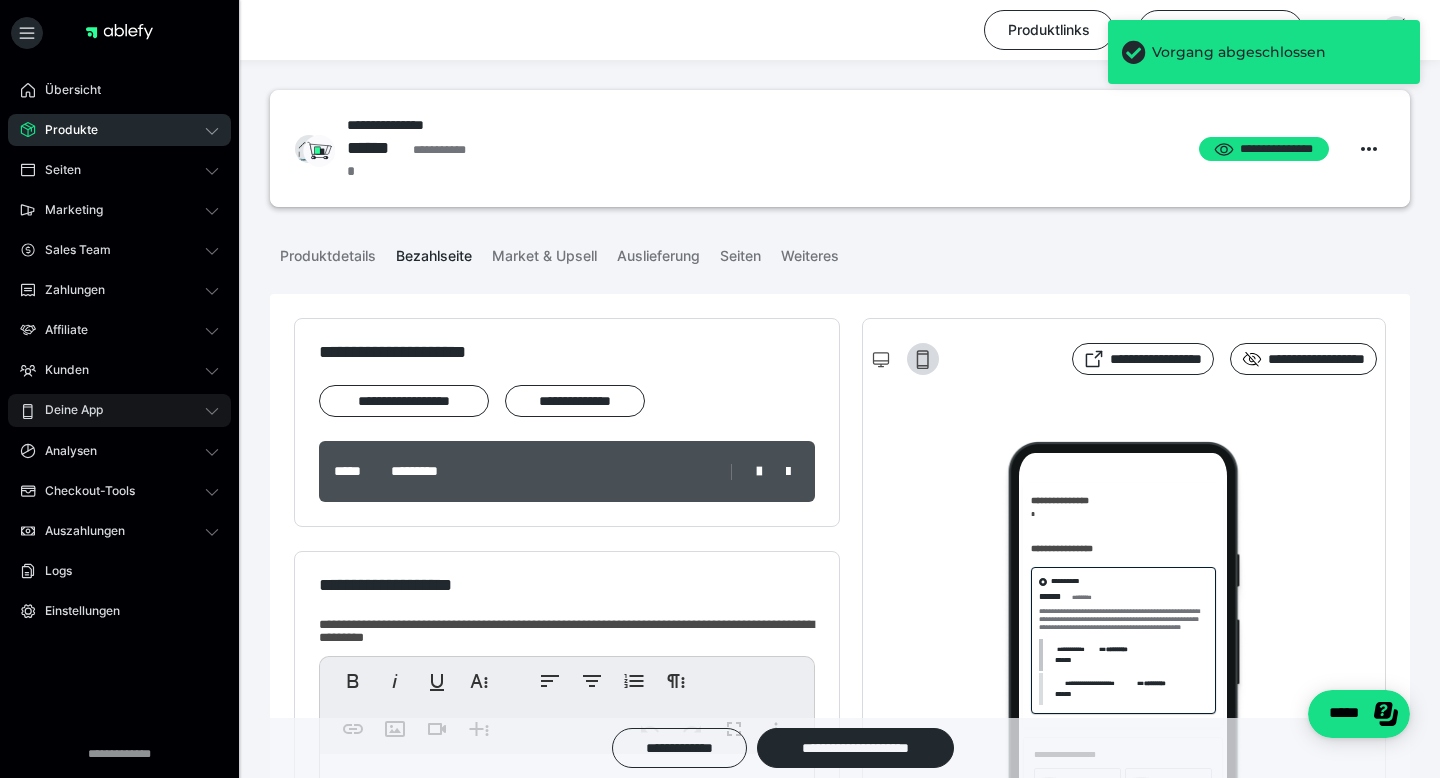 scroll, scrollTop: 0, scrollLeft: 0, axis: both 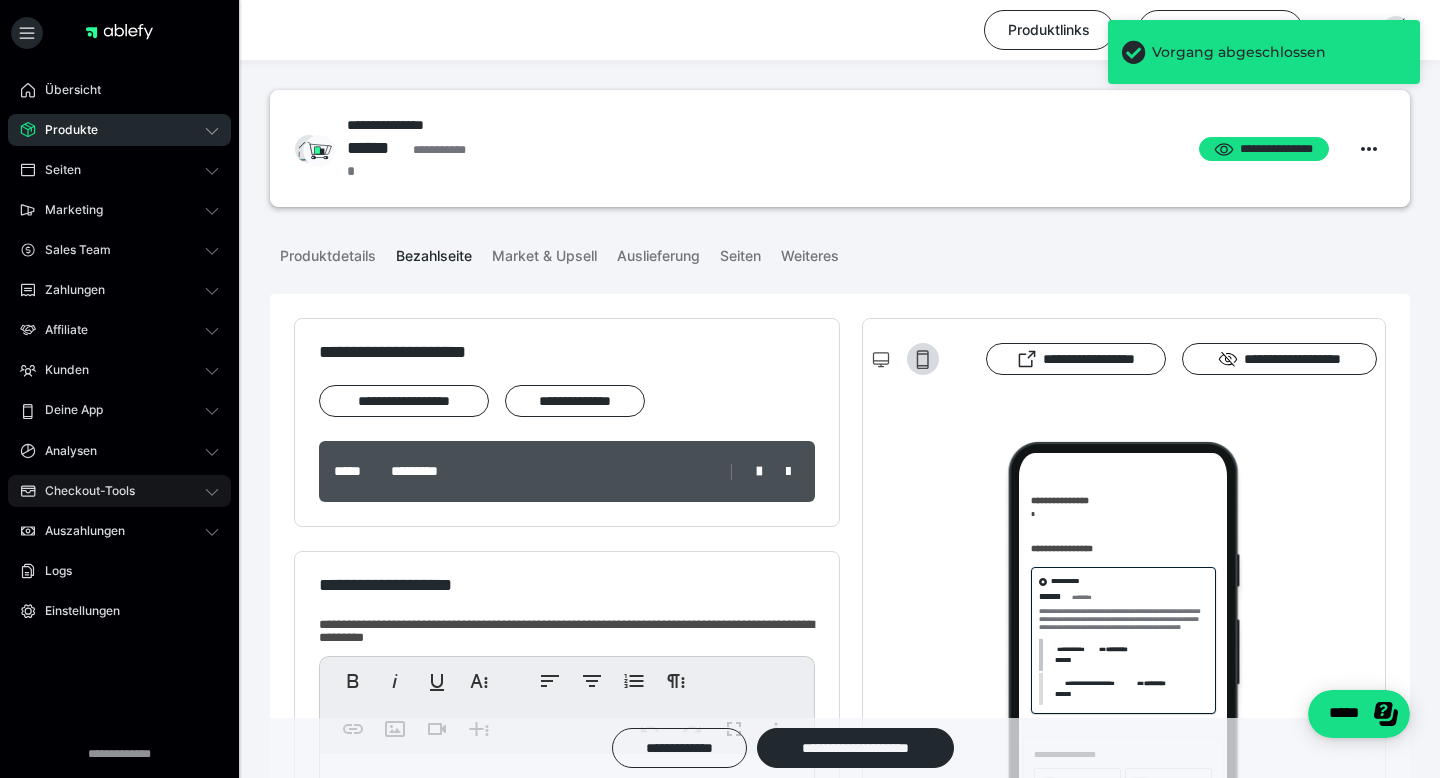 click on "Checkout-Tools" at bounding box center [119, 491] 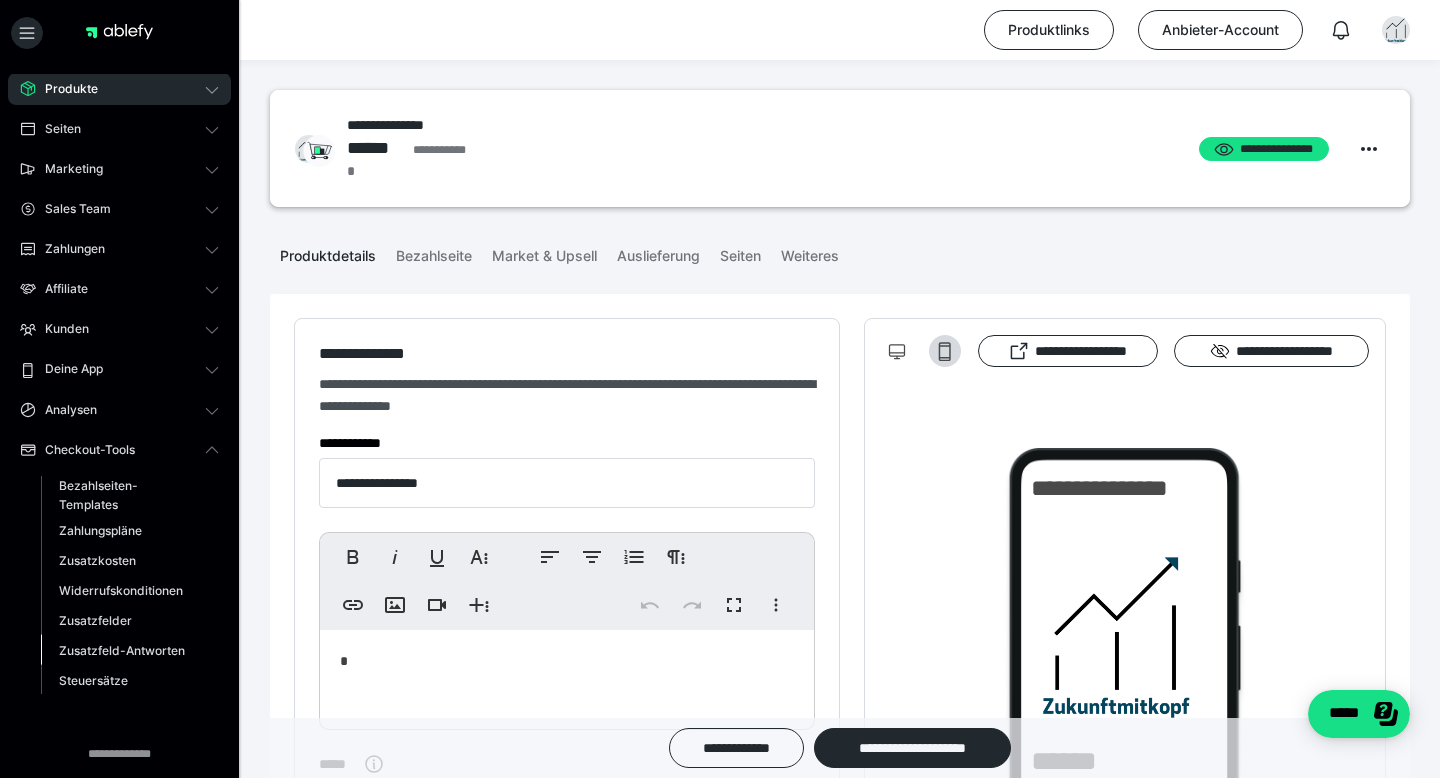 scroll, scrollTop: 53, scrollLeft: 0, axis: vertical 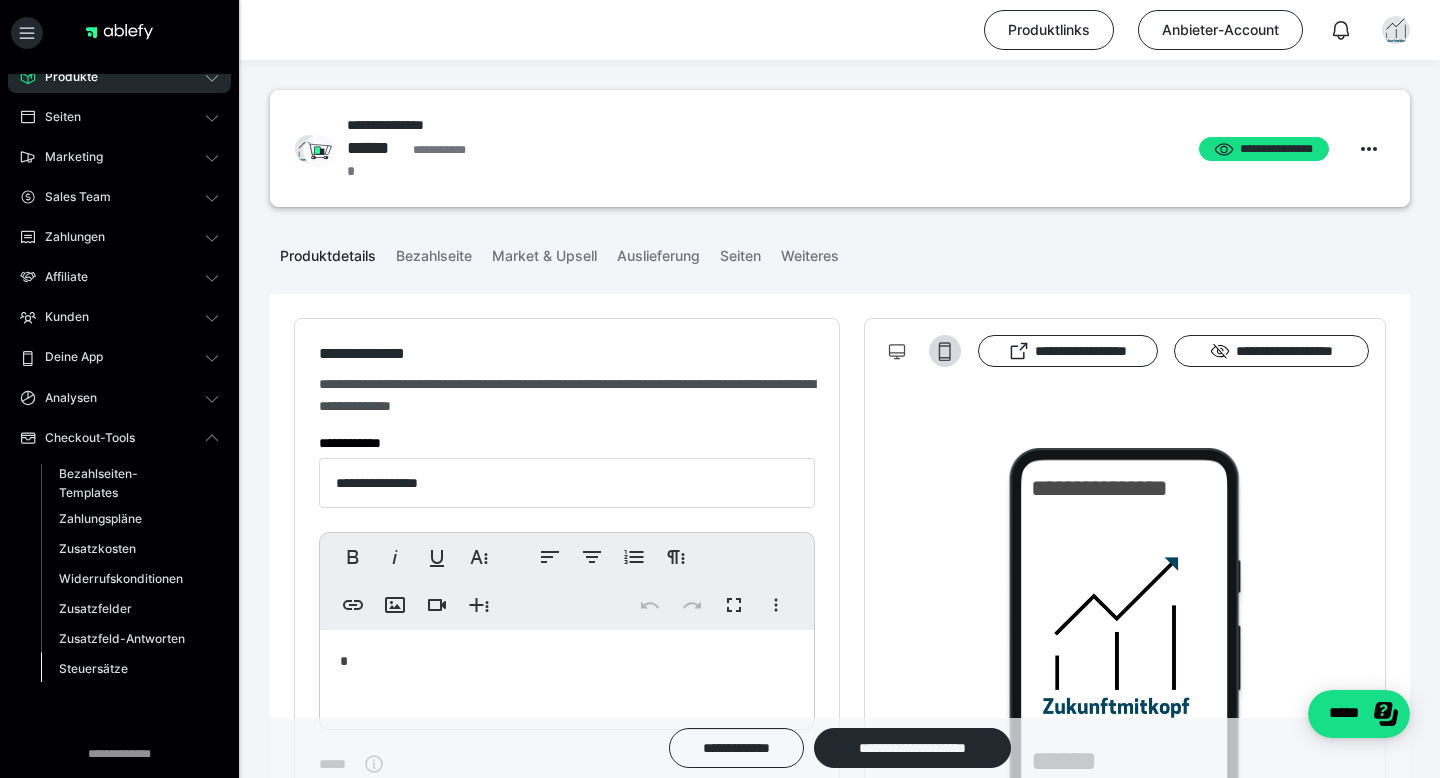 click on "Steuersätze" at bounding box center [130, 668] 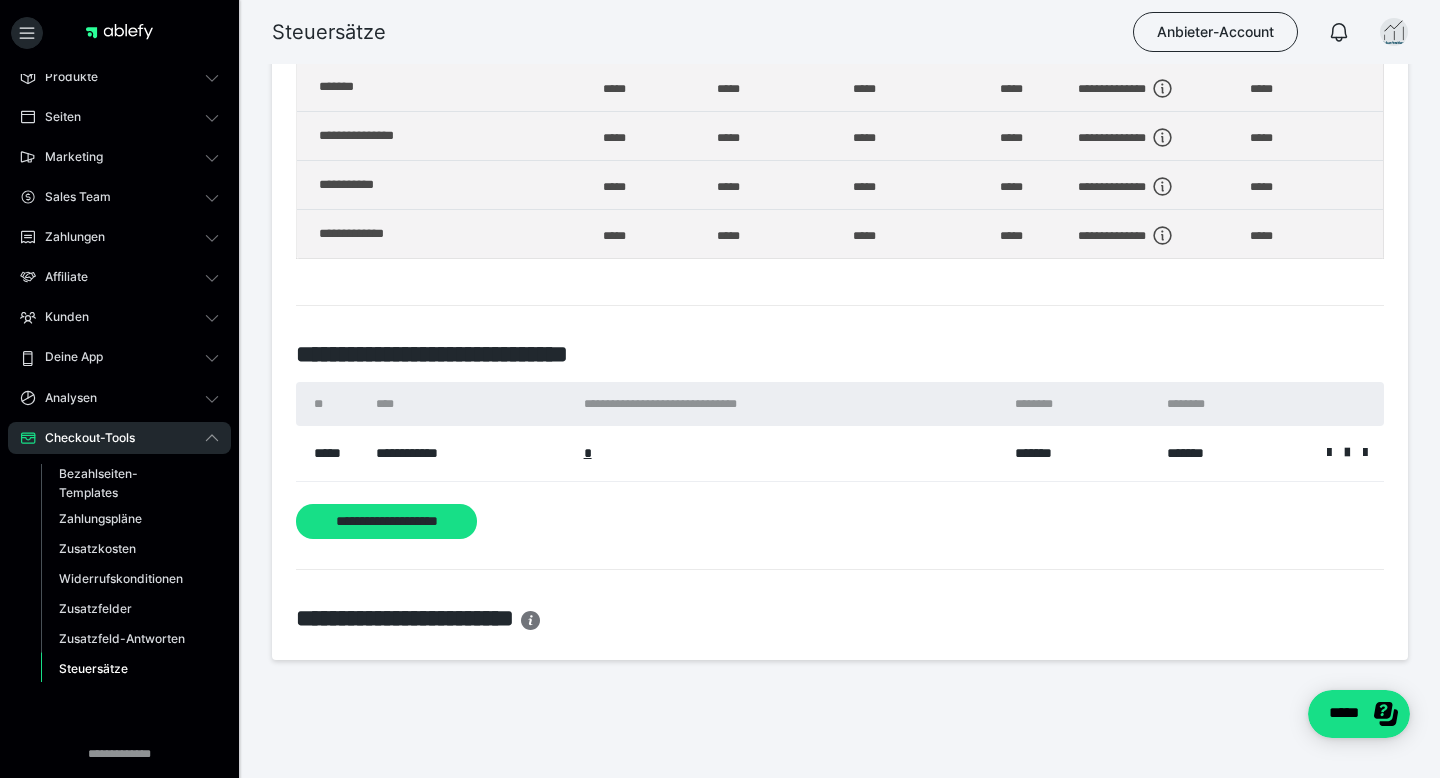 scroll, scrollTop: 492, scrollLeft: 0, axis: vertical 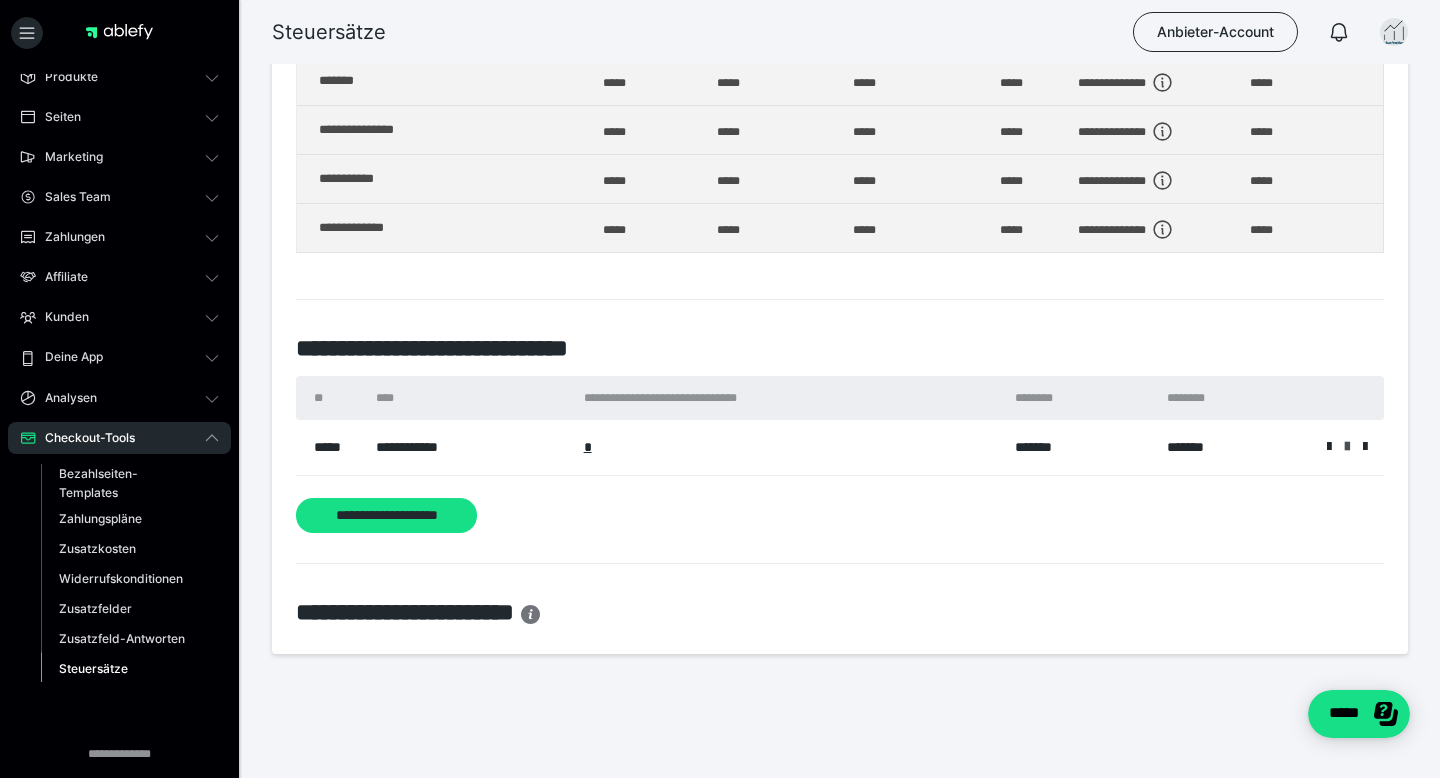 click at bounding box center (1347, 447) 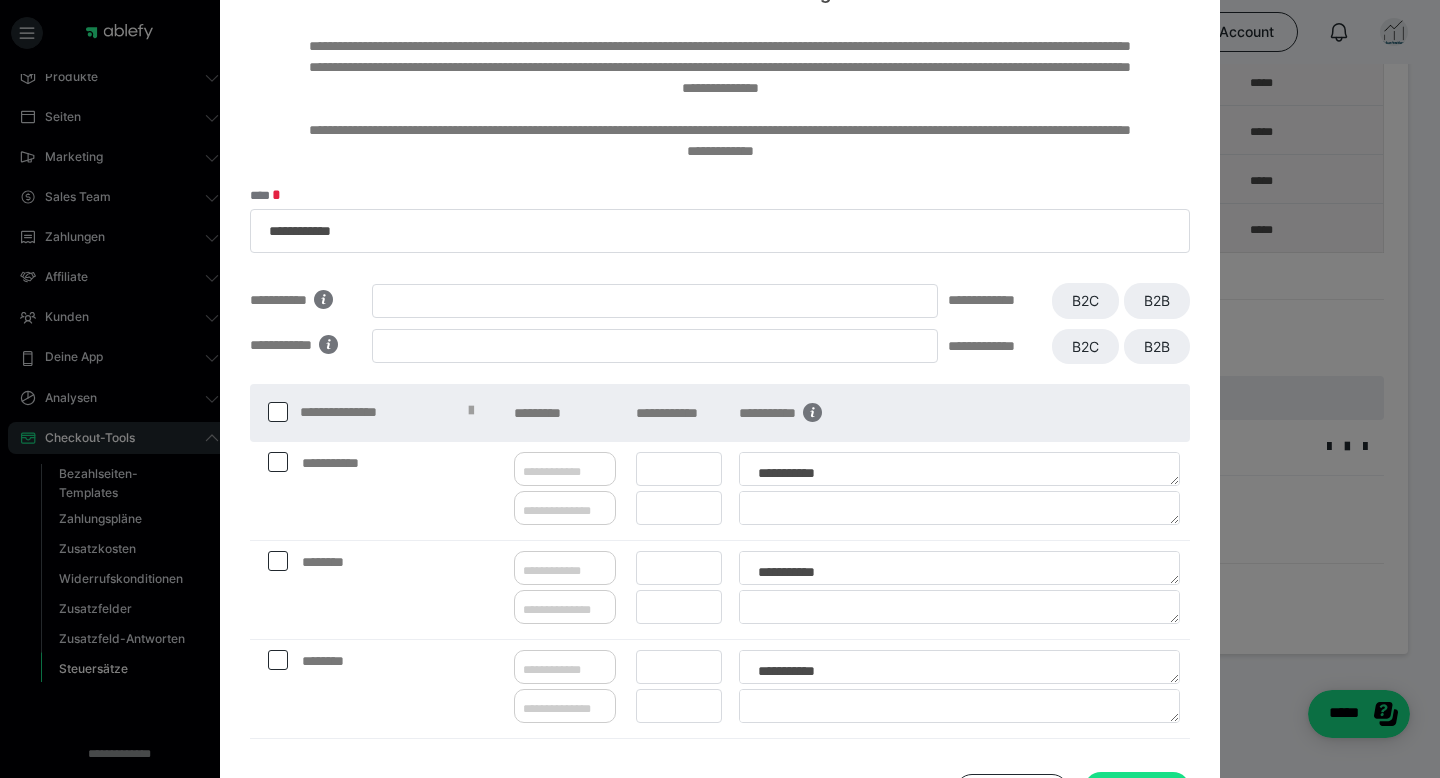 scroll, scrollTop: 162, scrollLeft: 0, axis: vertical 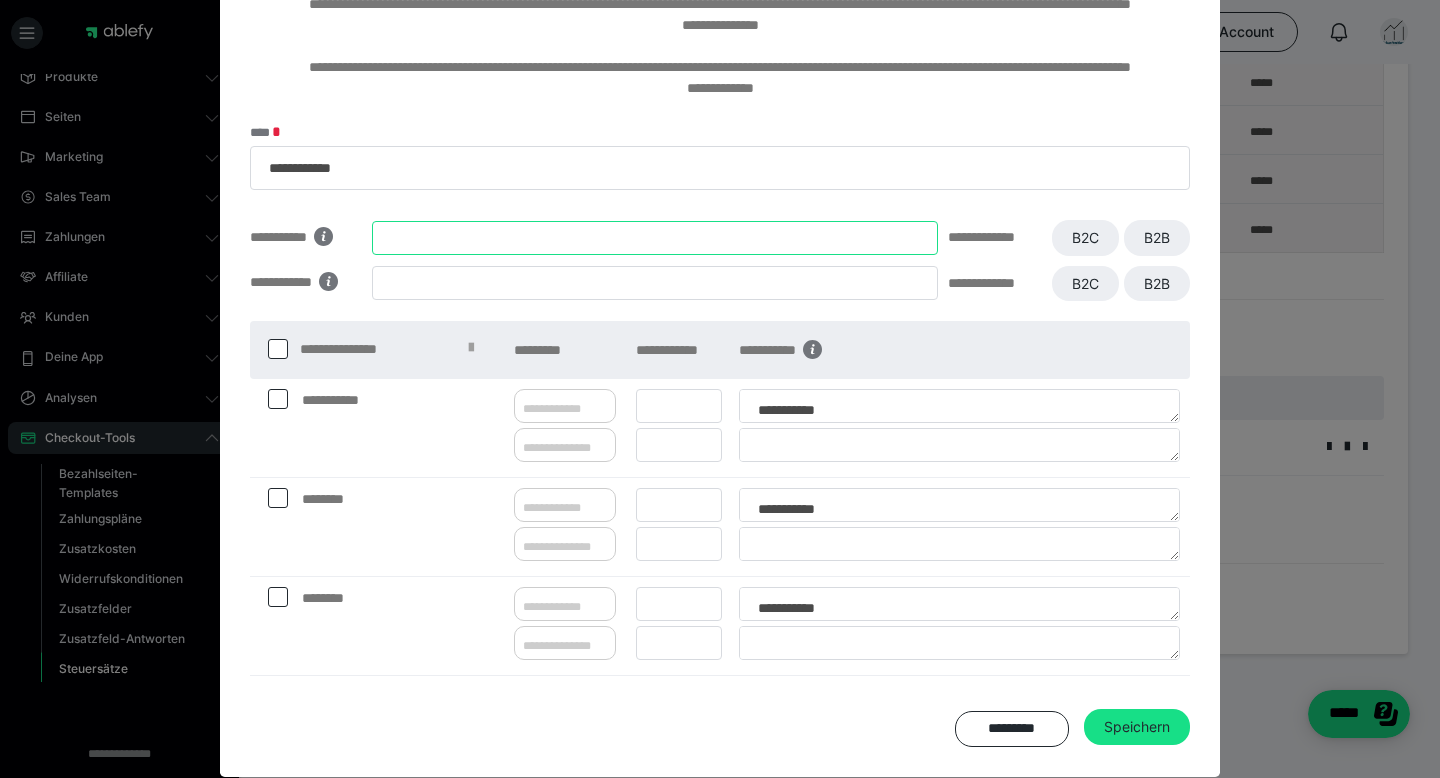 click at bounding box center [655, 238] 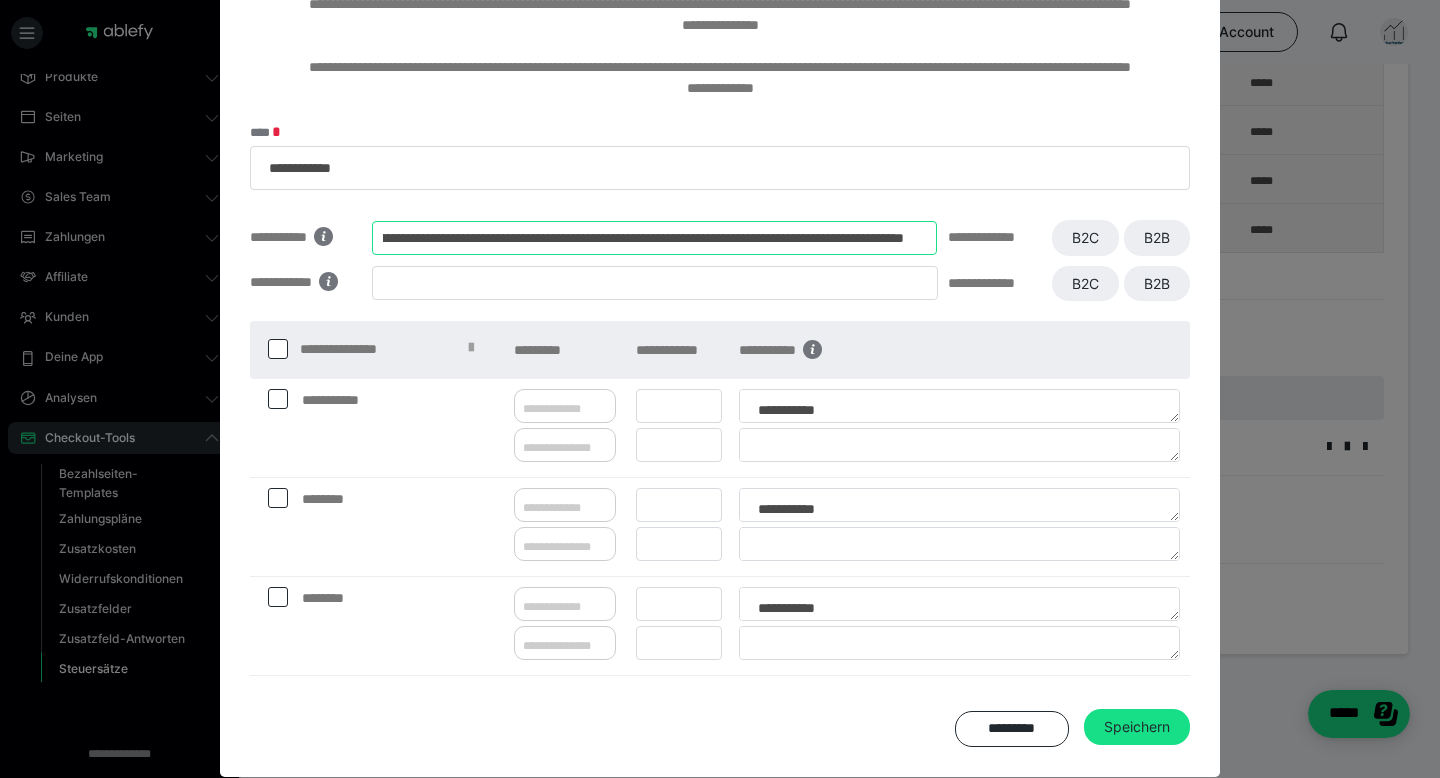 scroll, scrollTop: 0, scrollLeft: 0, axis: both 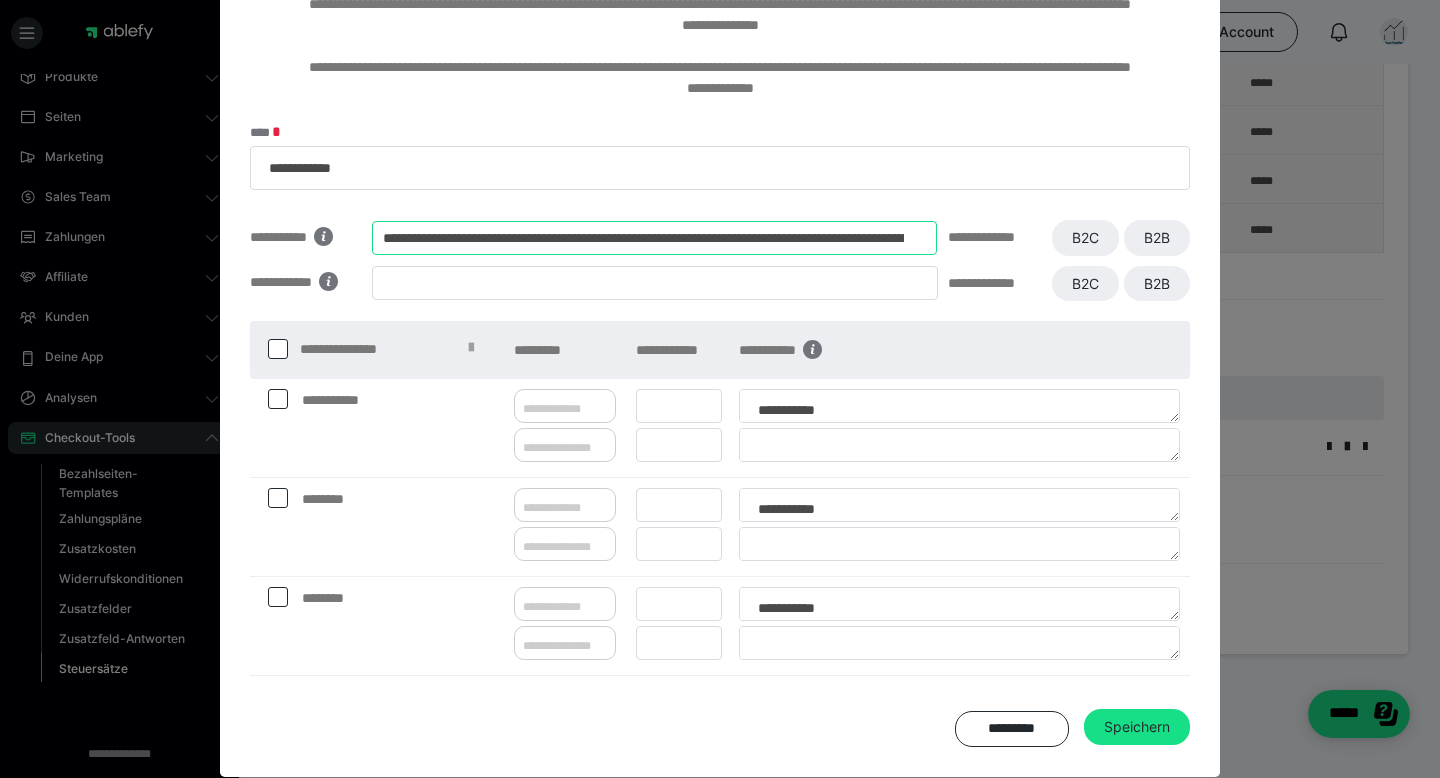 type on "**********" 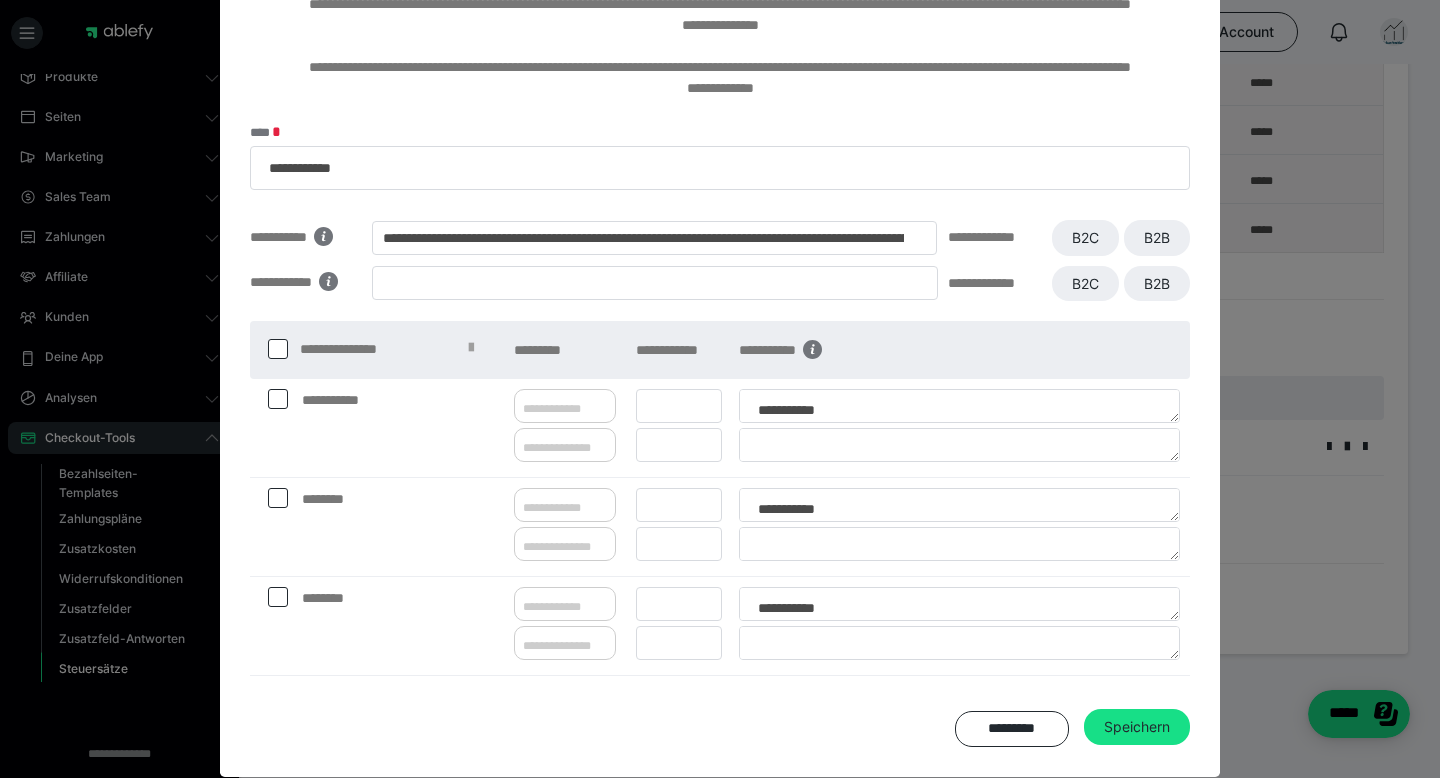 click on "**********" at bounding box center [1069, 238] 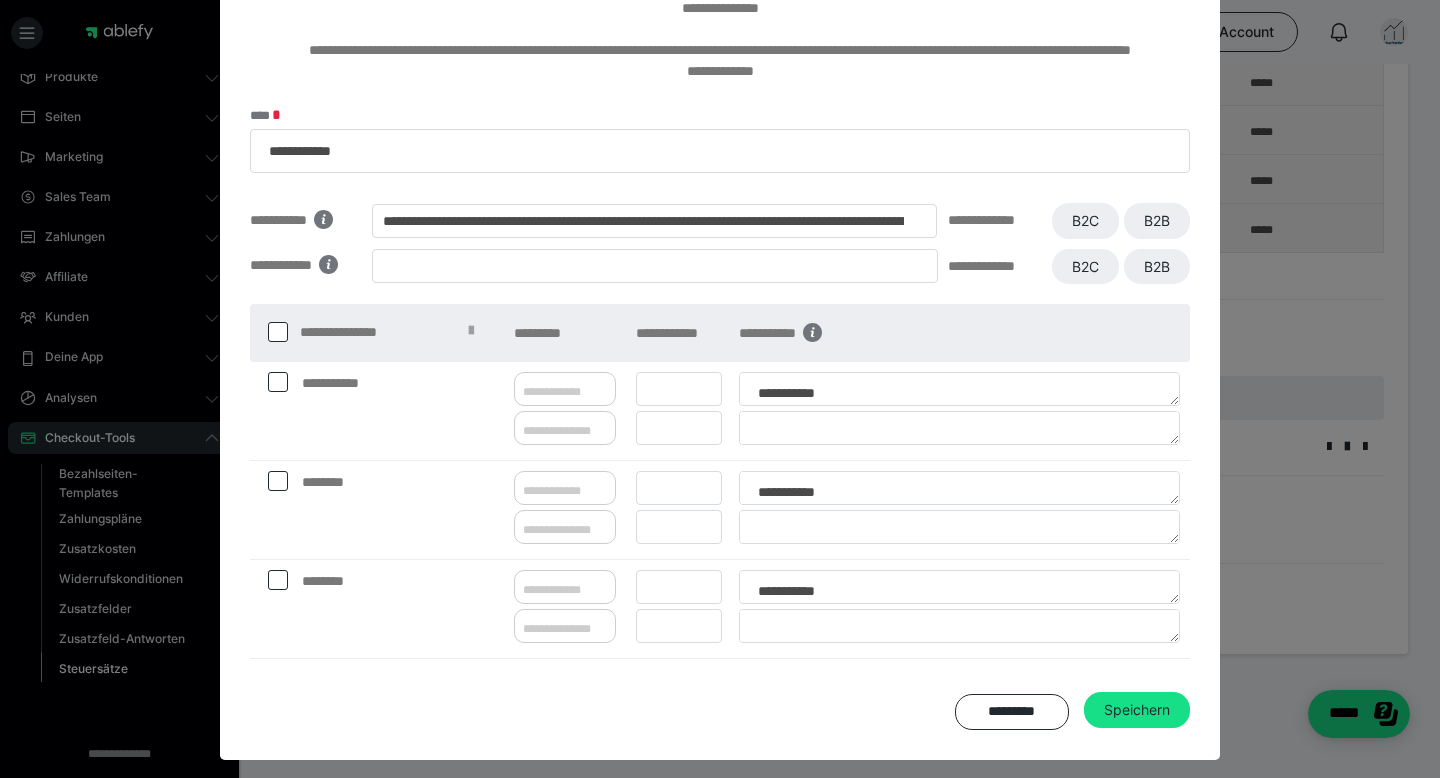 scroll, scrollTop: 181, scrollLeft: 0, axis: vertical 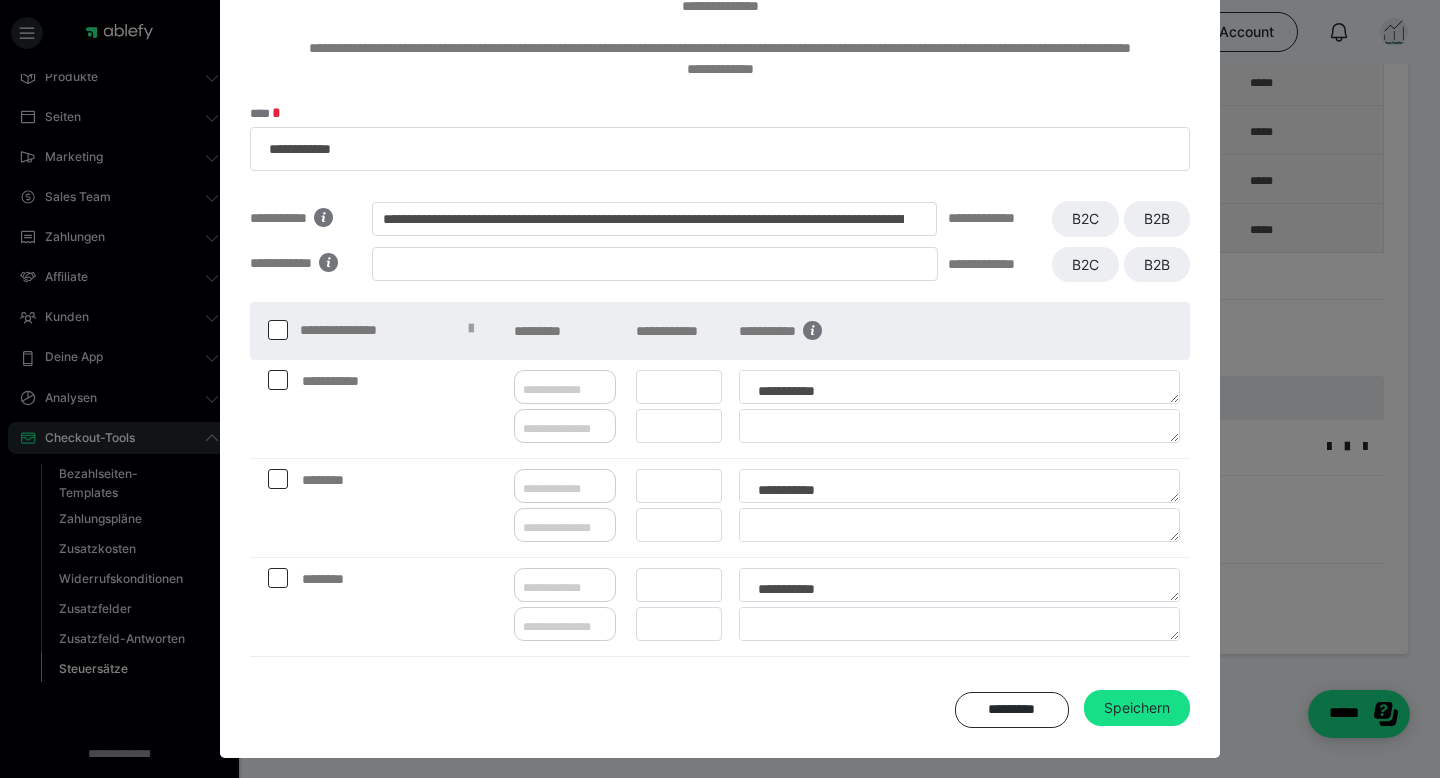 click at bounding box center (278, 330) 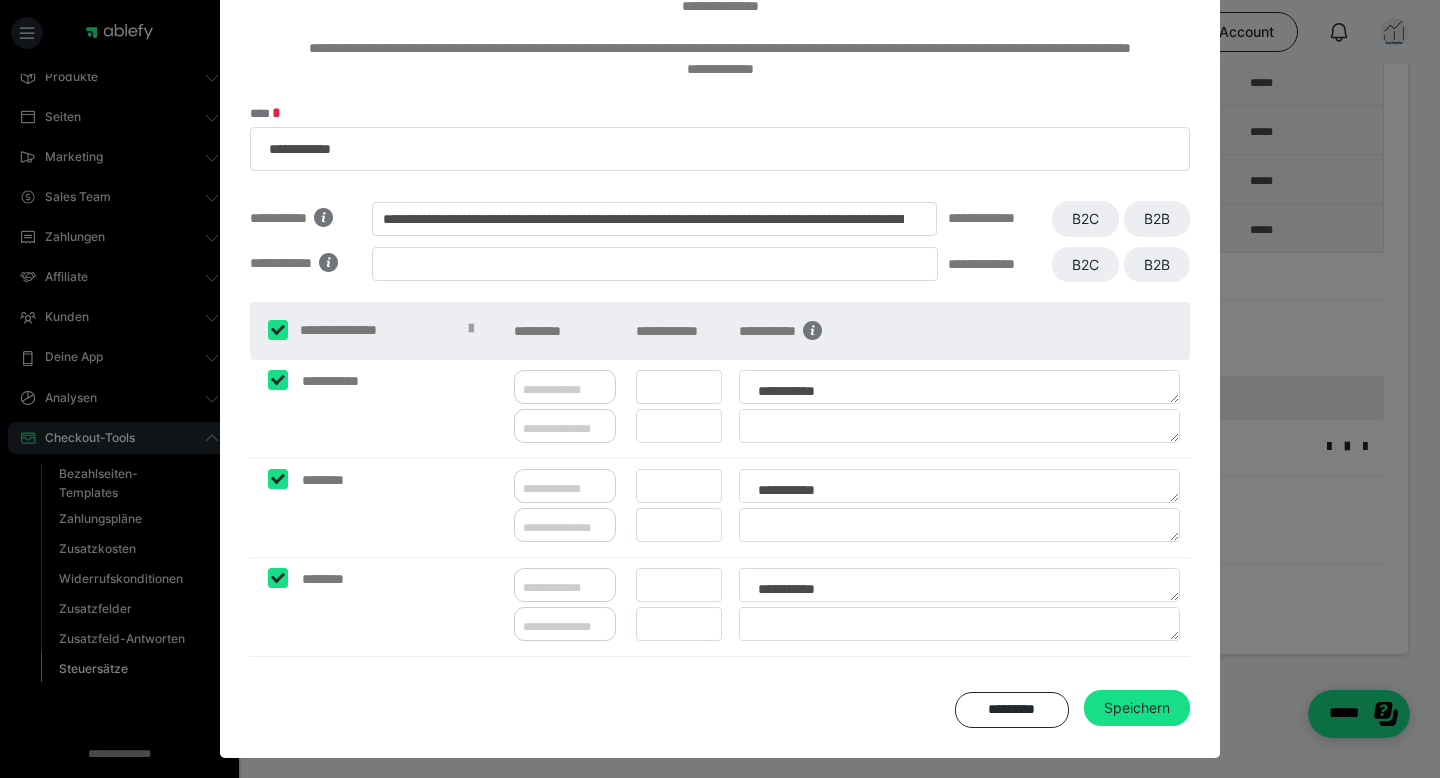 checkbox on "****" 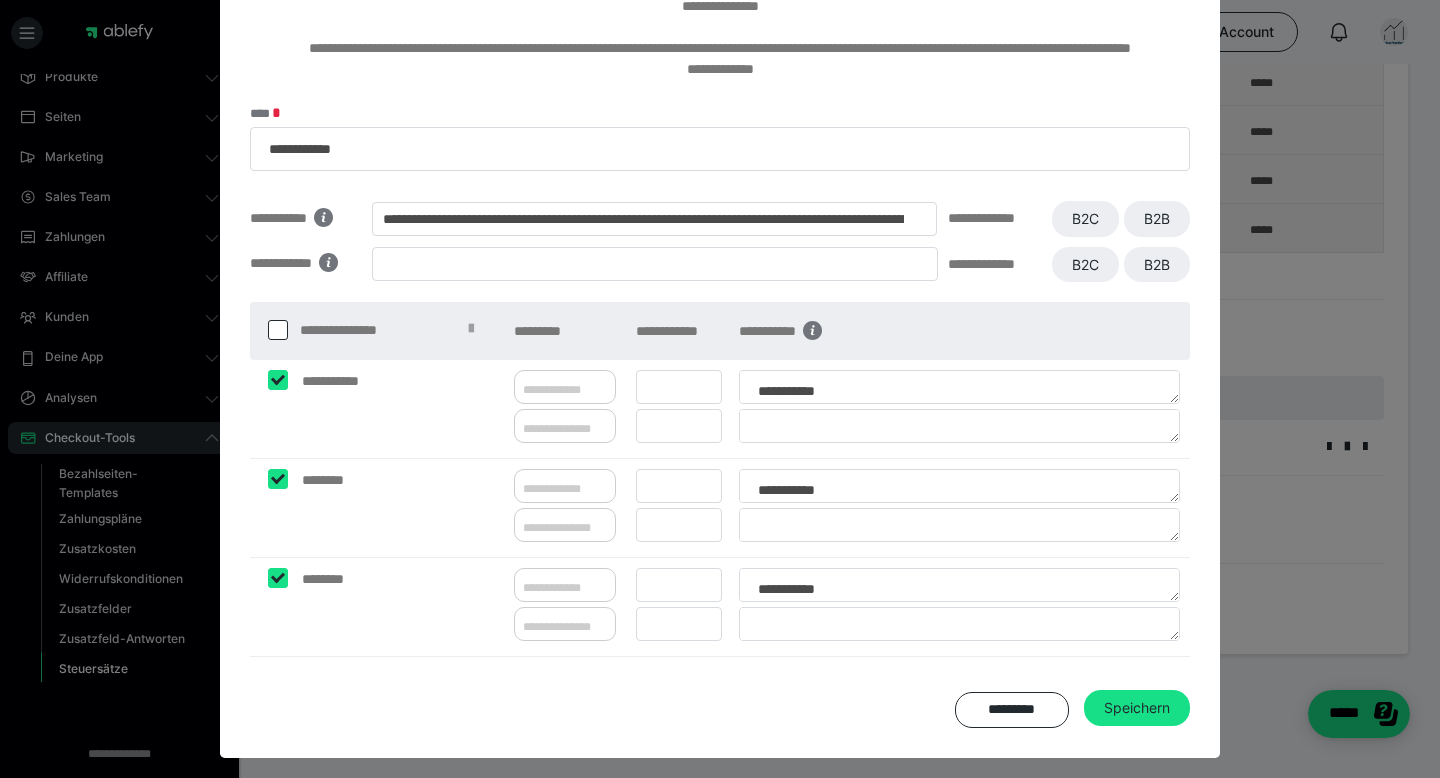 checkbox on "****" 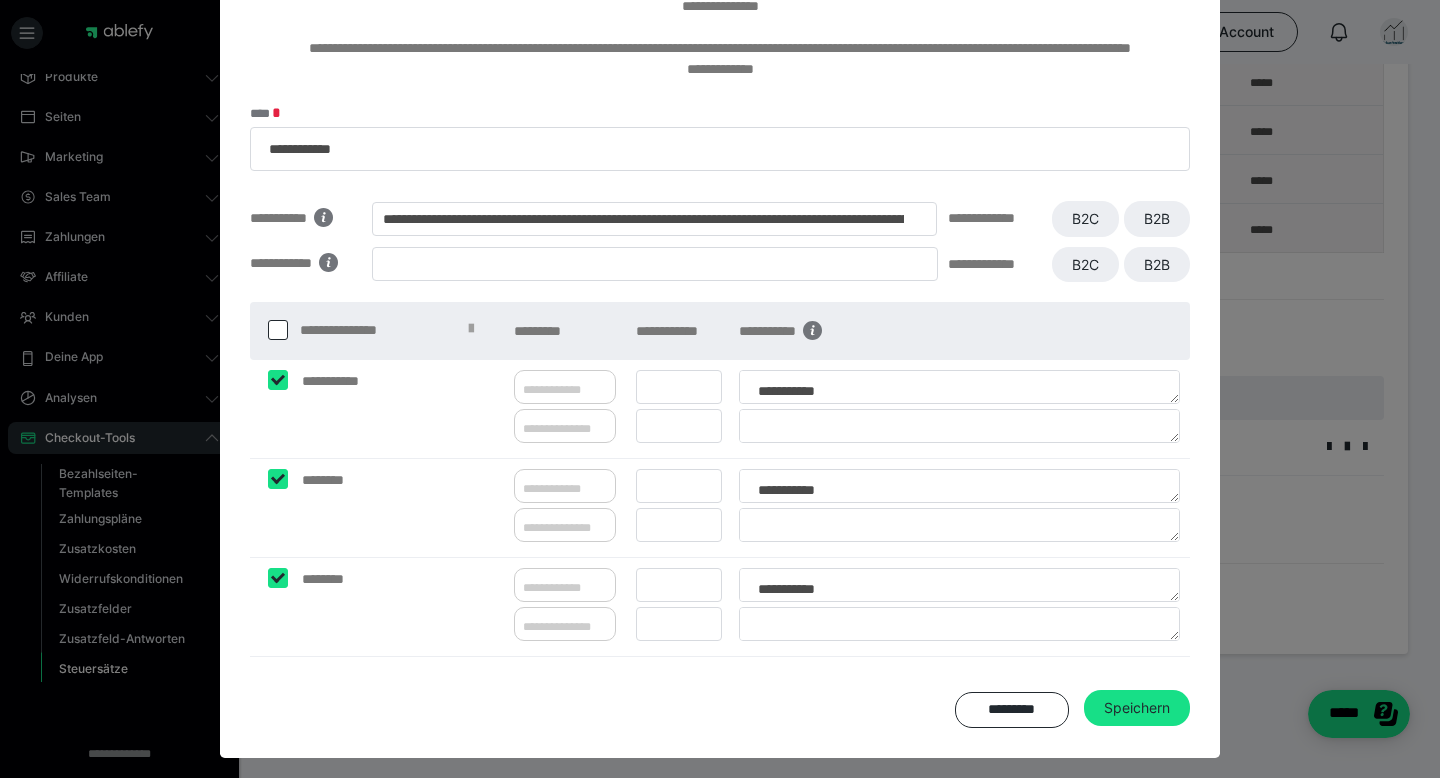 checkbox on "****" 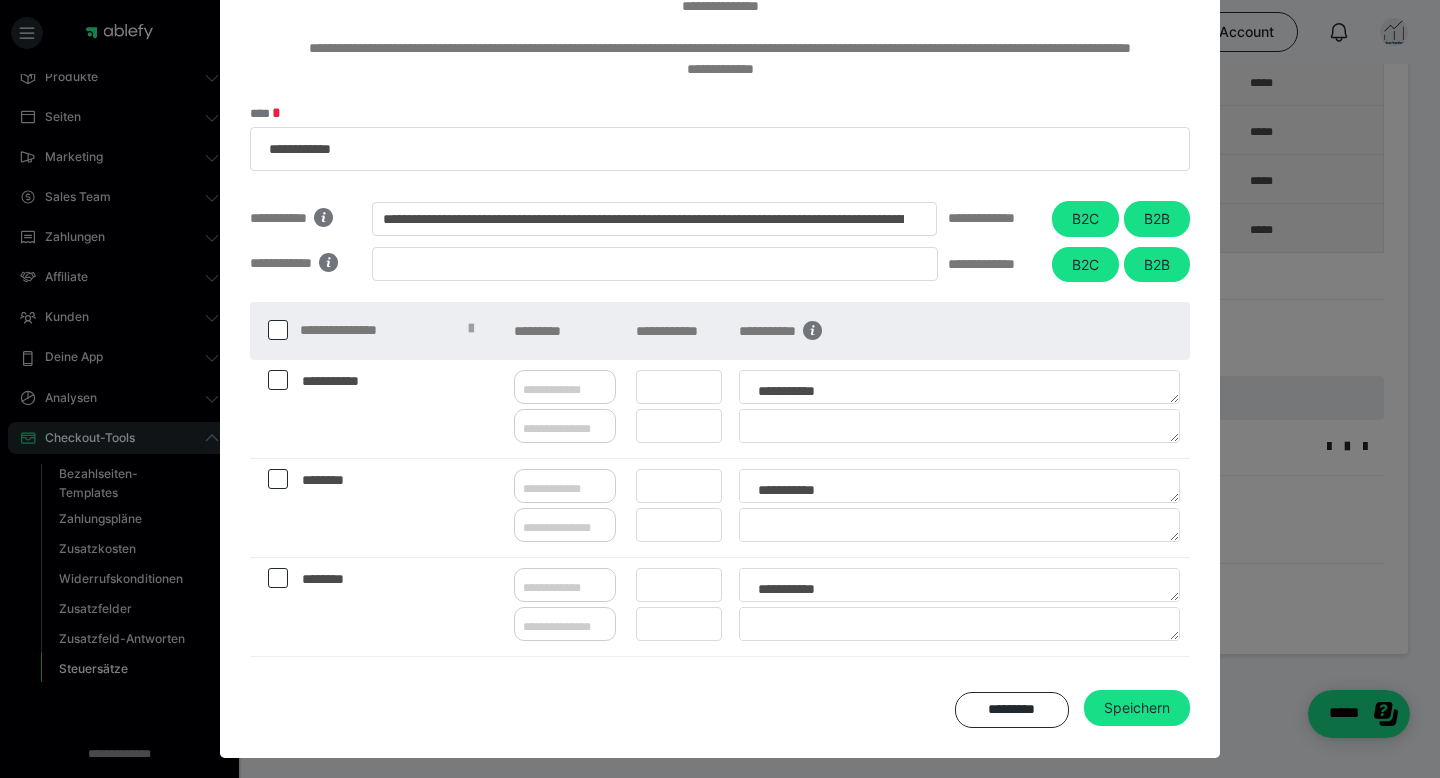 click at bounding box center (278, 330) 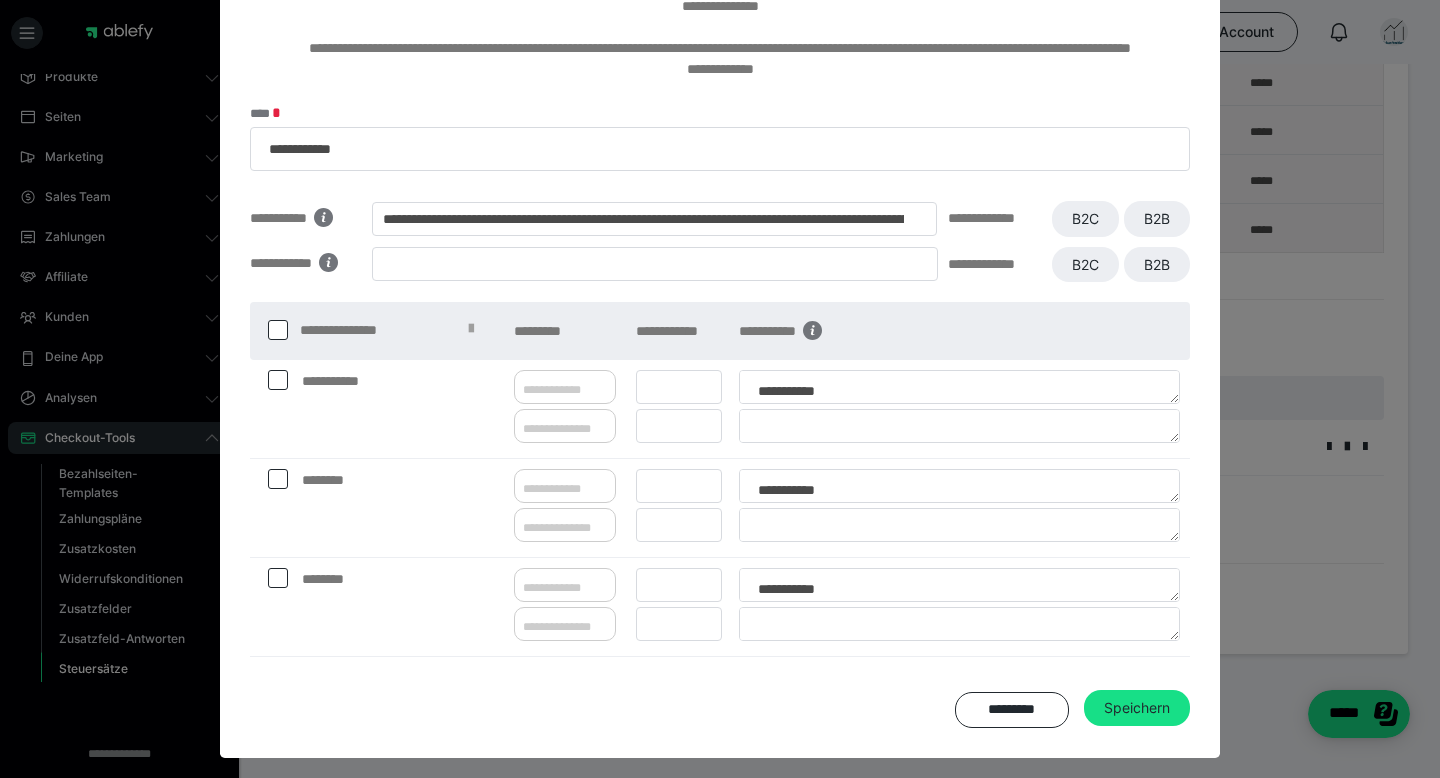 click at bounding box center (278, 330) 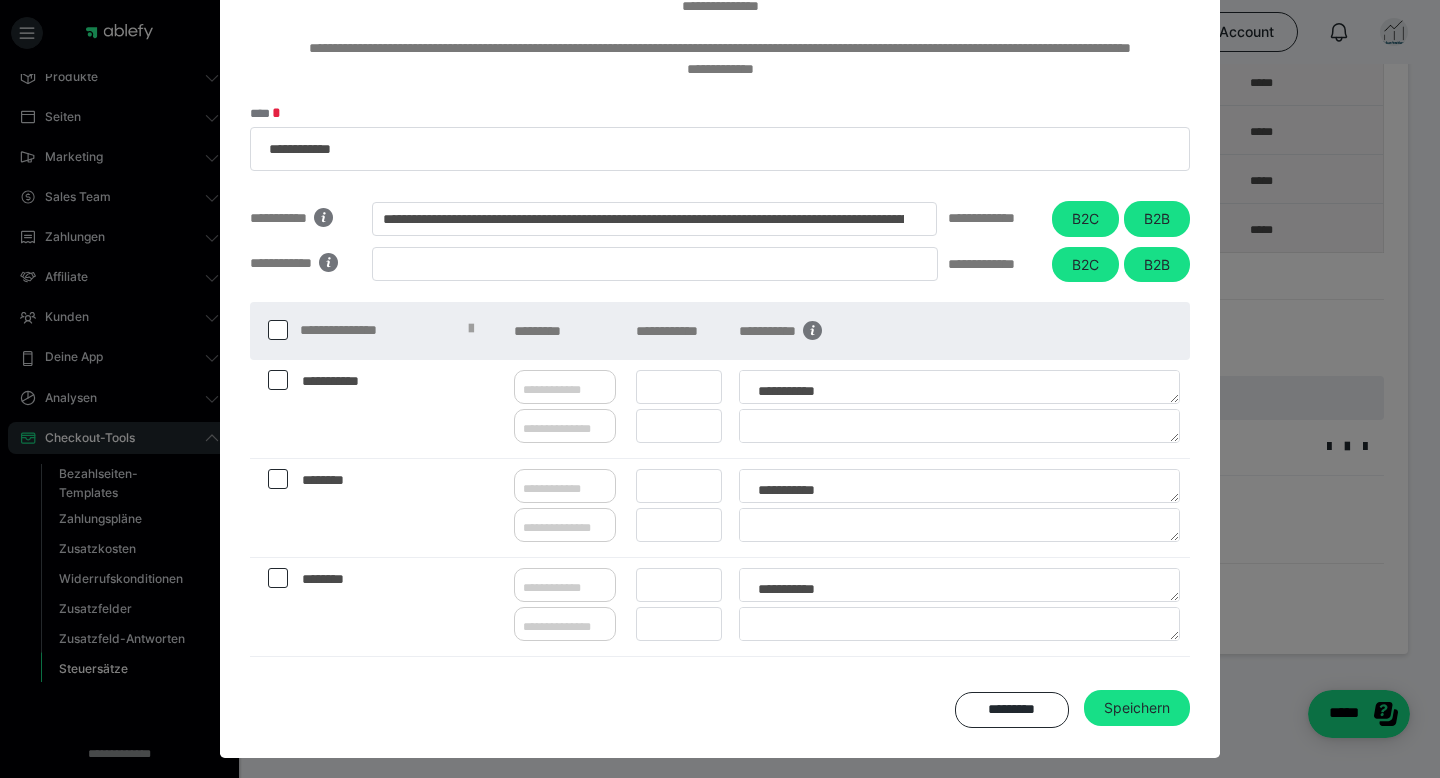 click at bounding box center (278, 330) 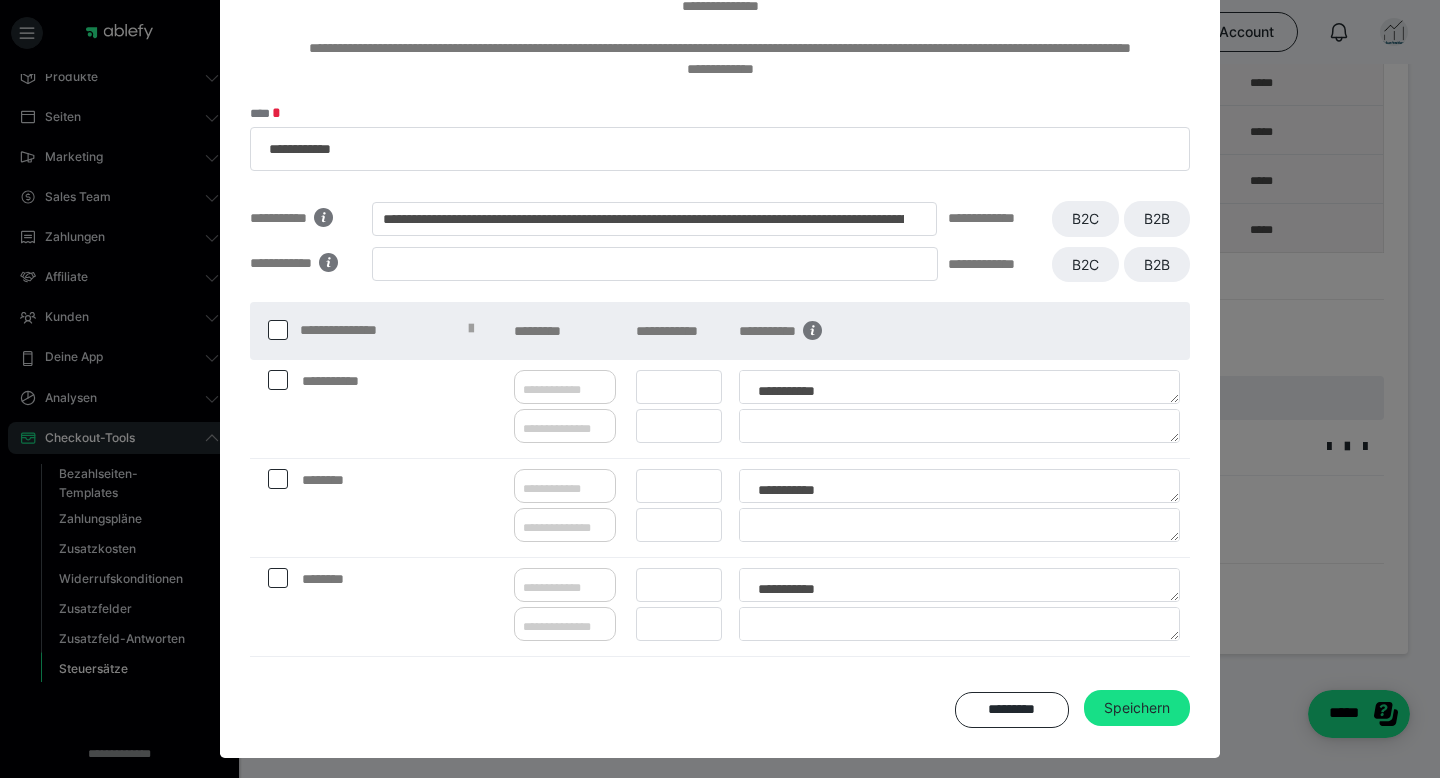 click on "**********" at bounding box center [396, 331] 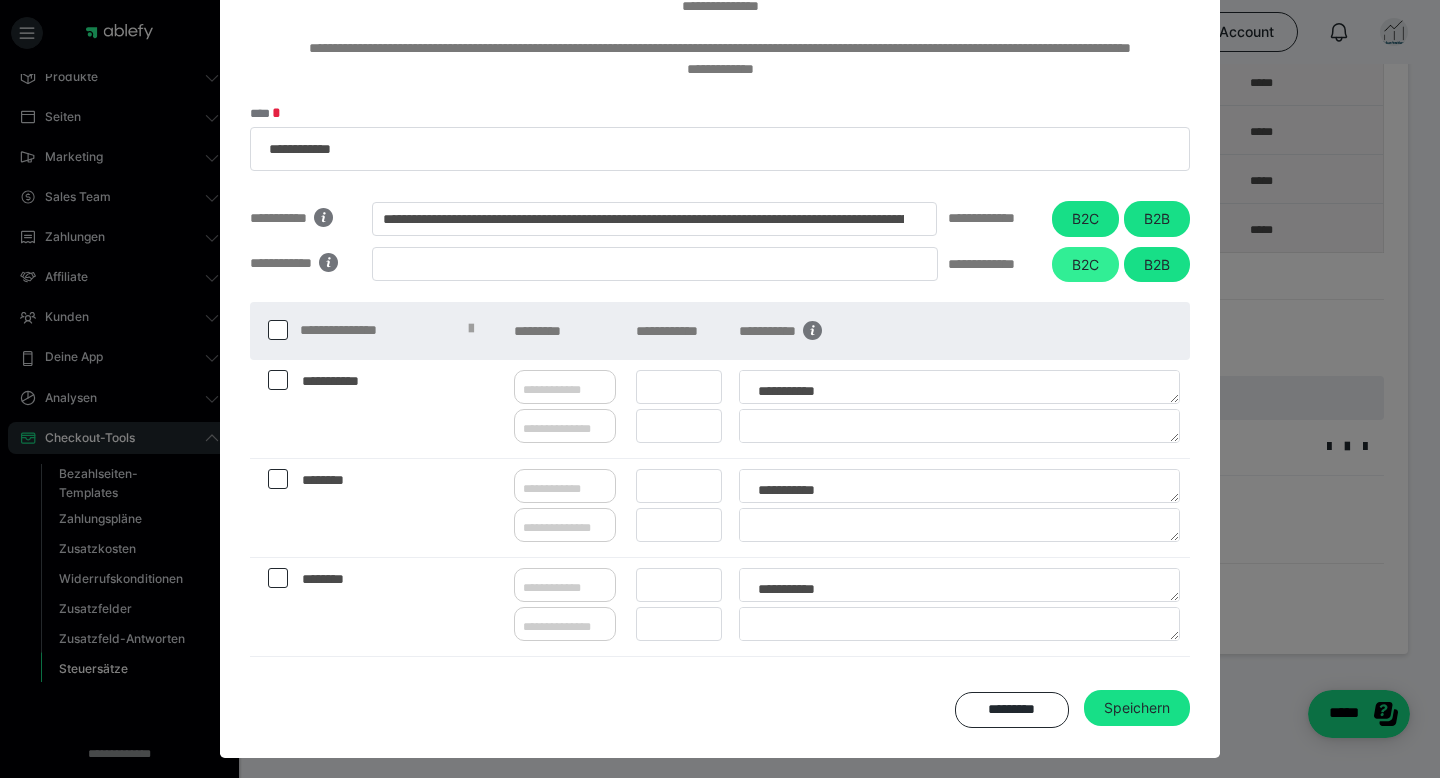 click on "B2C" at bounding box center (1085, 265) 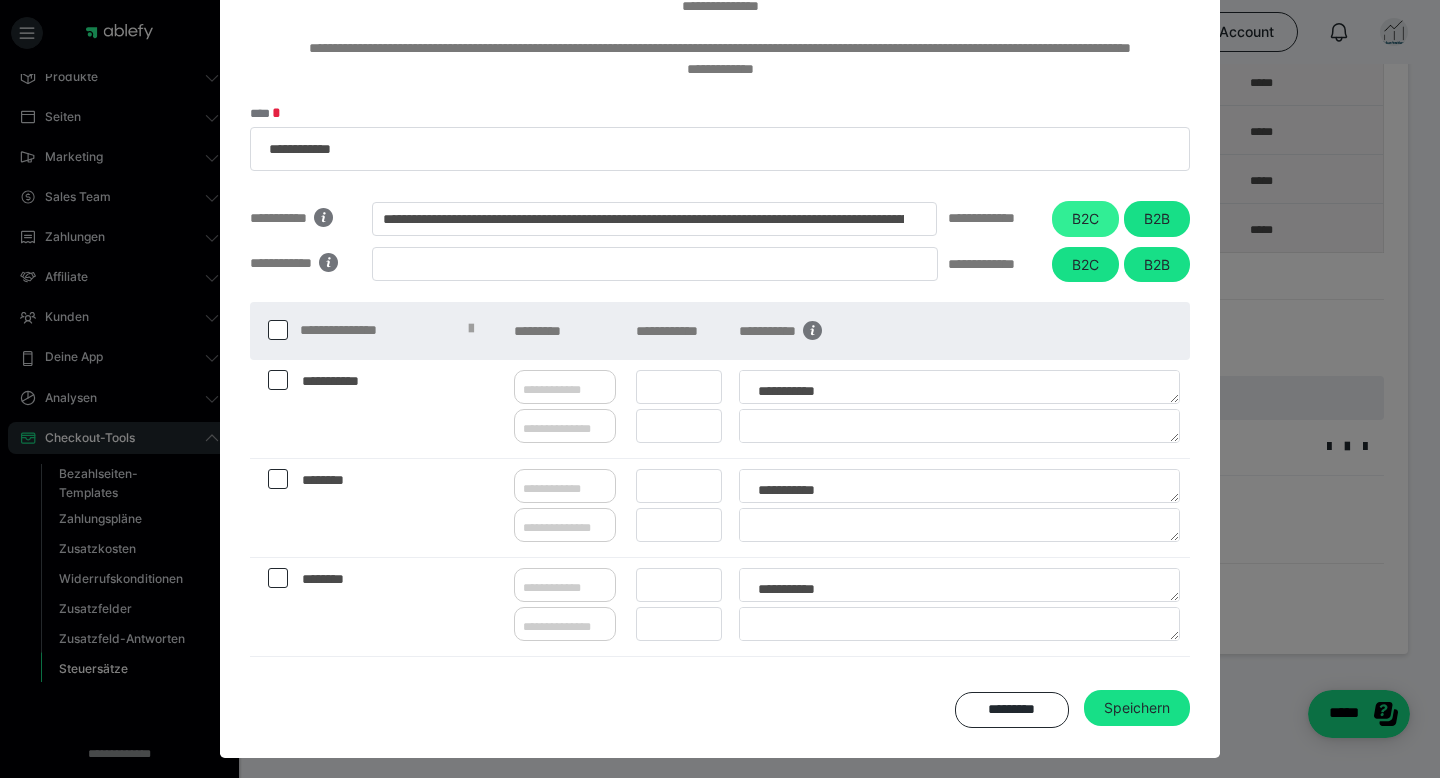 click on "B2C" at bounding box center [1085, 219] 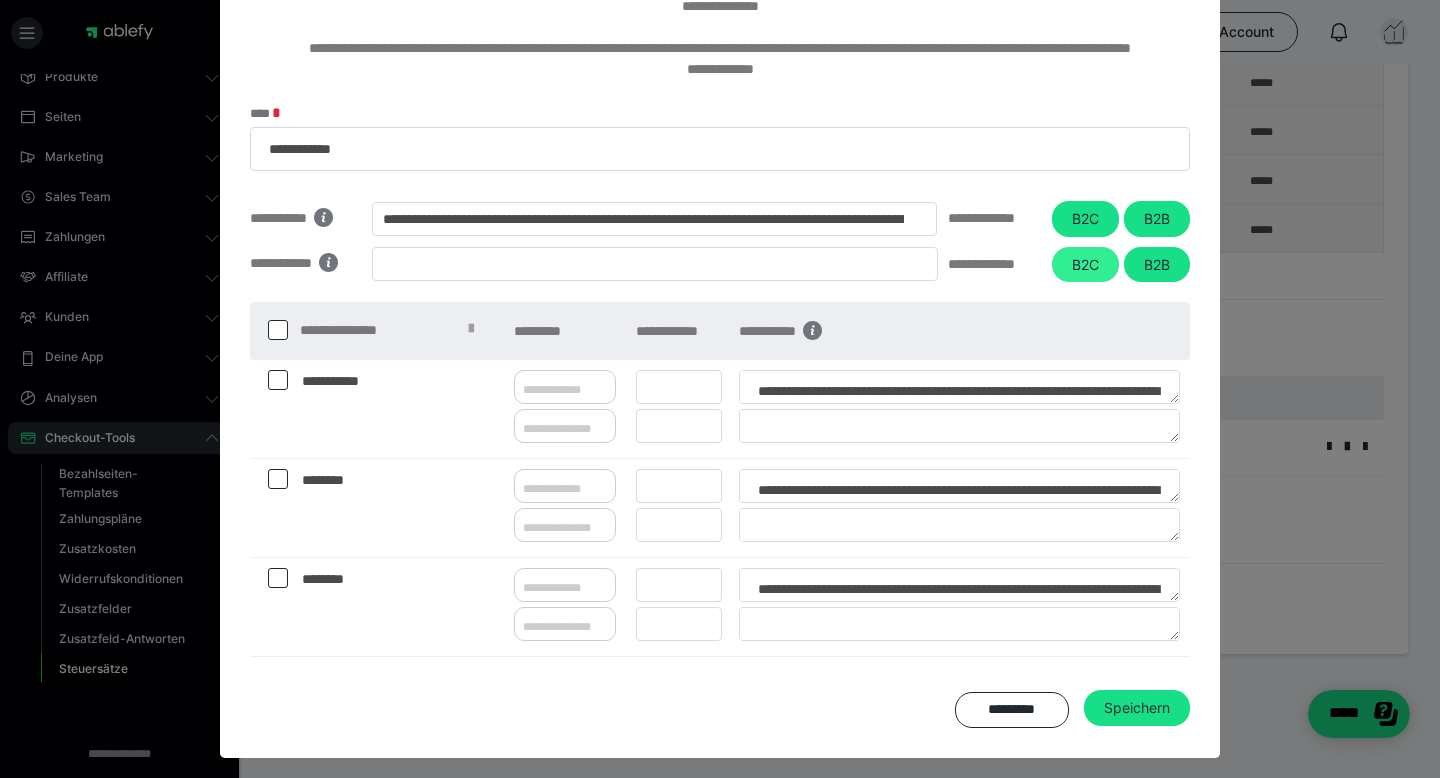 click on "B2C" at bounding box center (1085, 265) 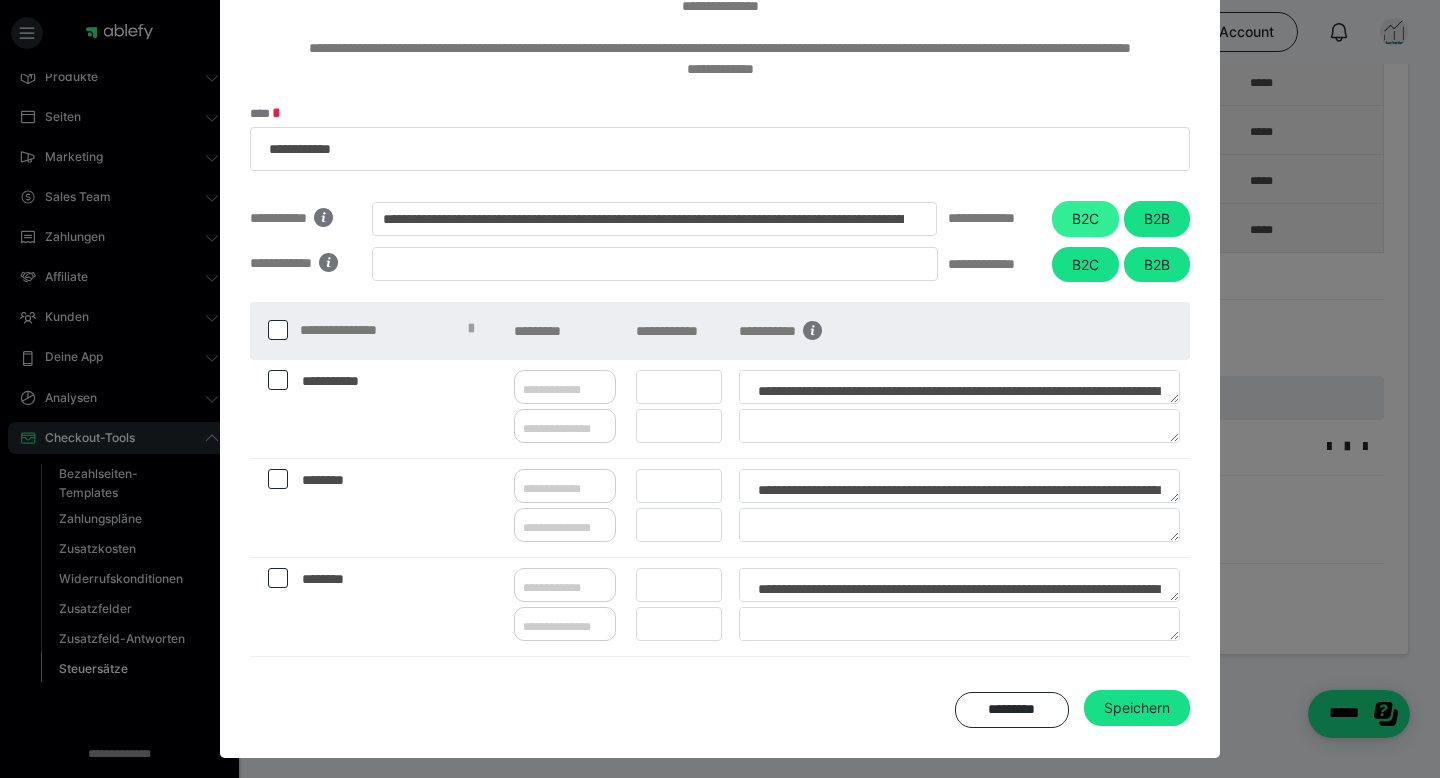 click on "B2C" at bounding box center [1085, 219] 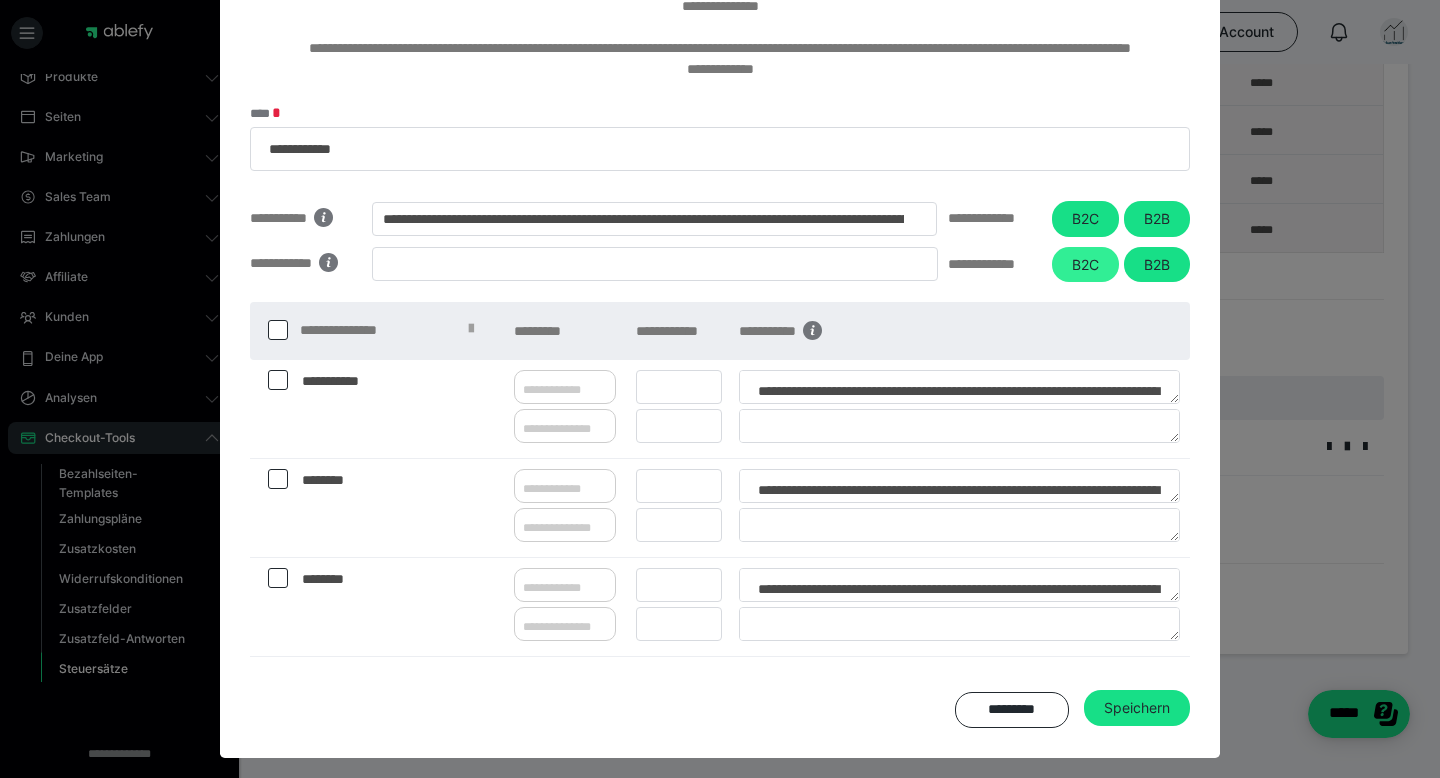 click on "B2C" at bounding box center [1085, 265] 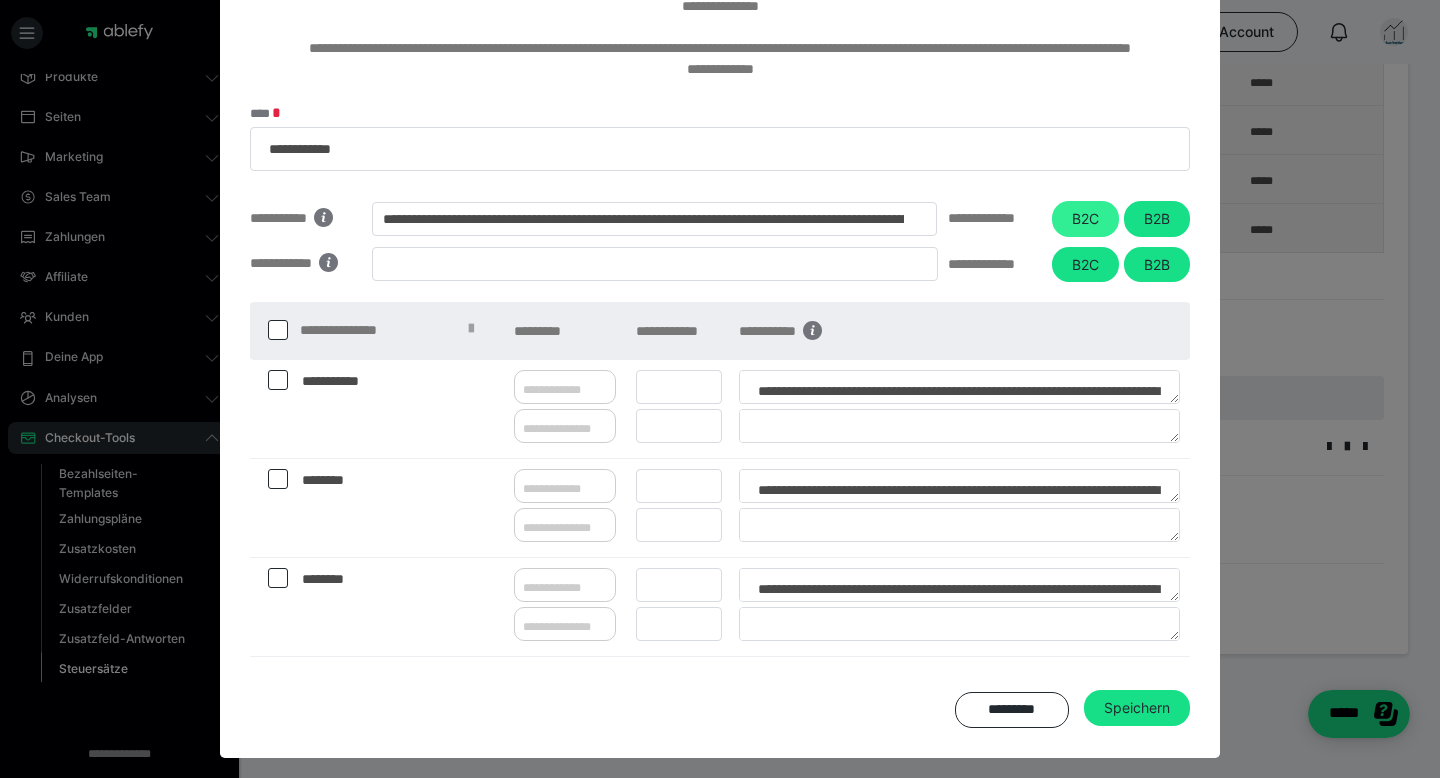 click on "B2C" at bounding box center [1085, 219] 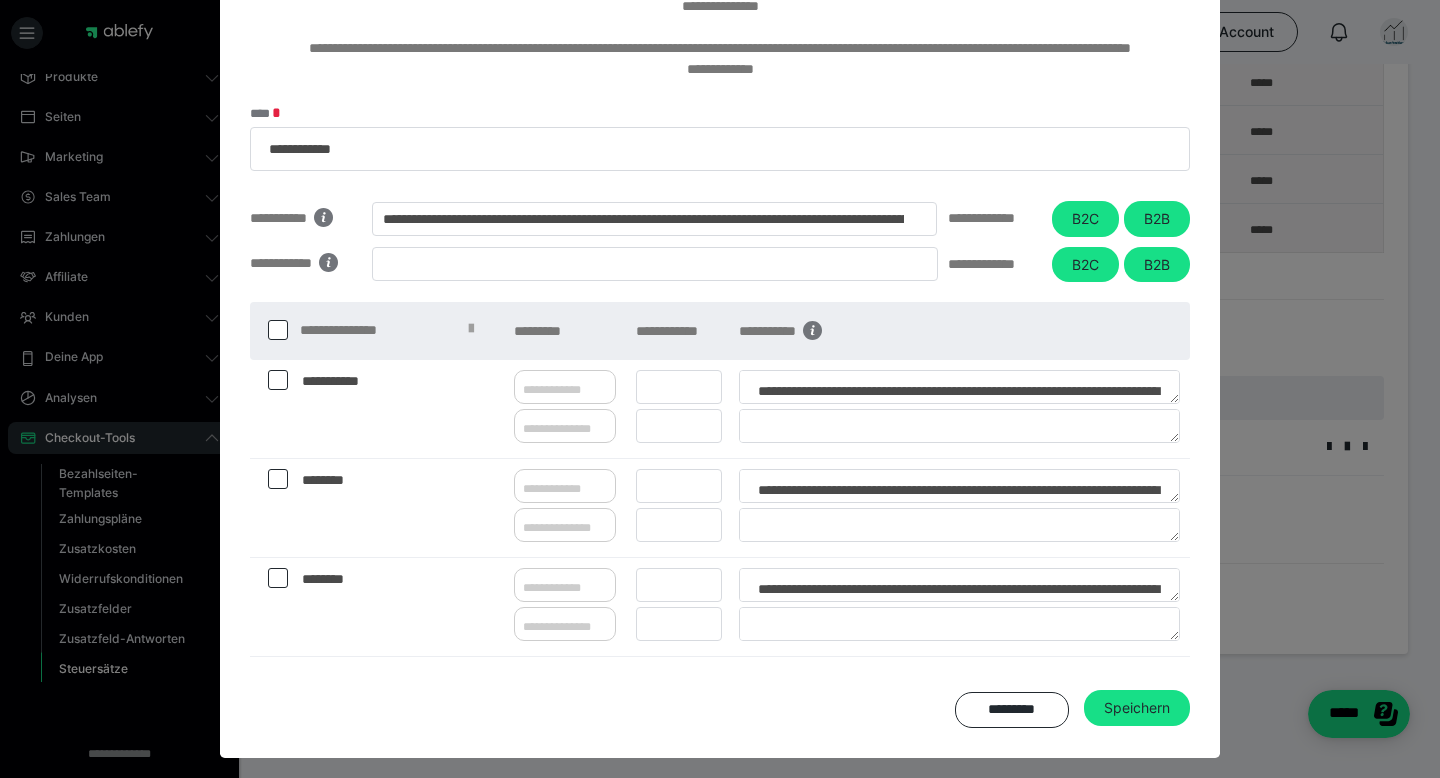 click on "**********" at bounding box center [720, 430] 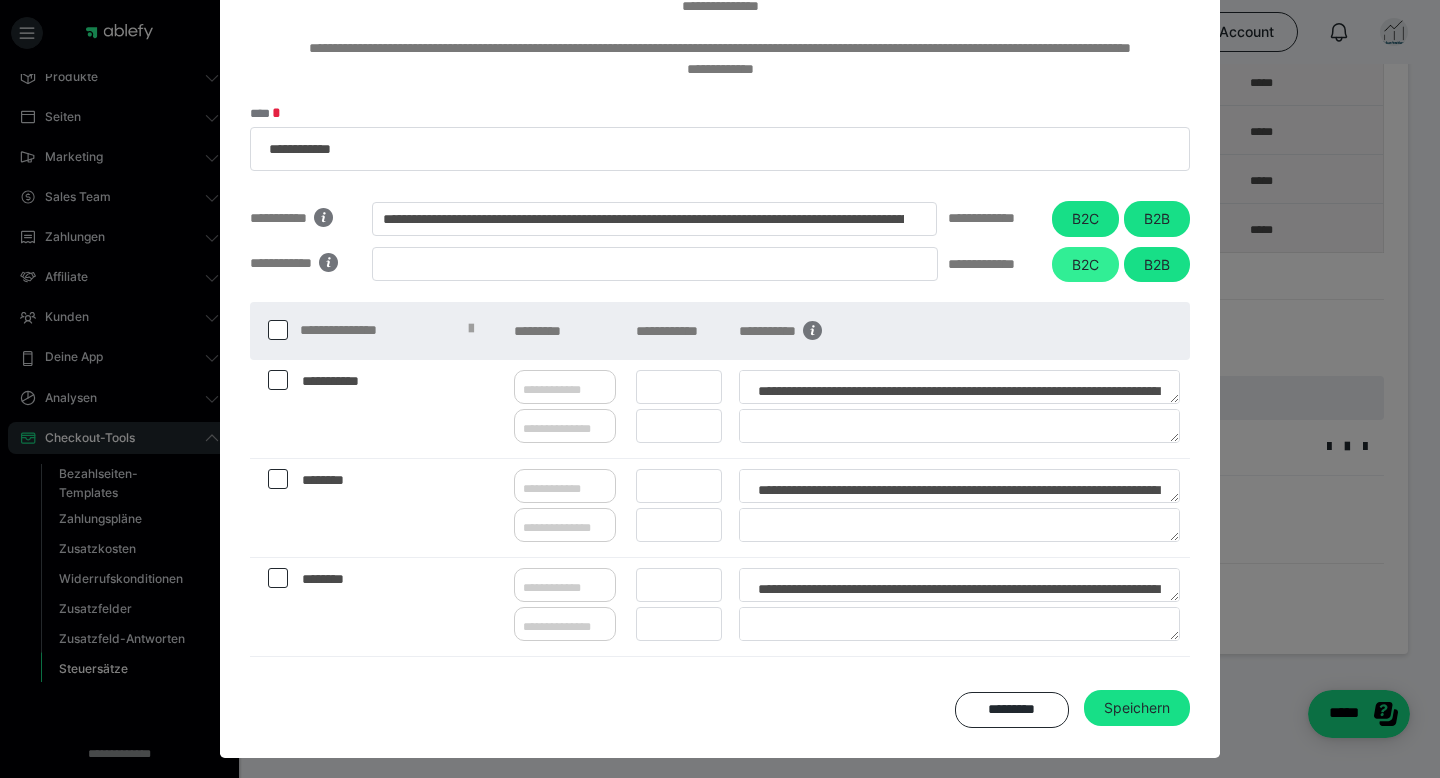 click on "B2C" at bounding box center (1085, 265) 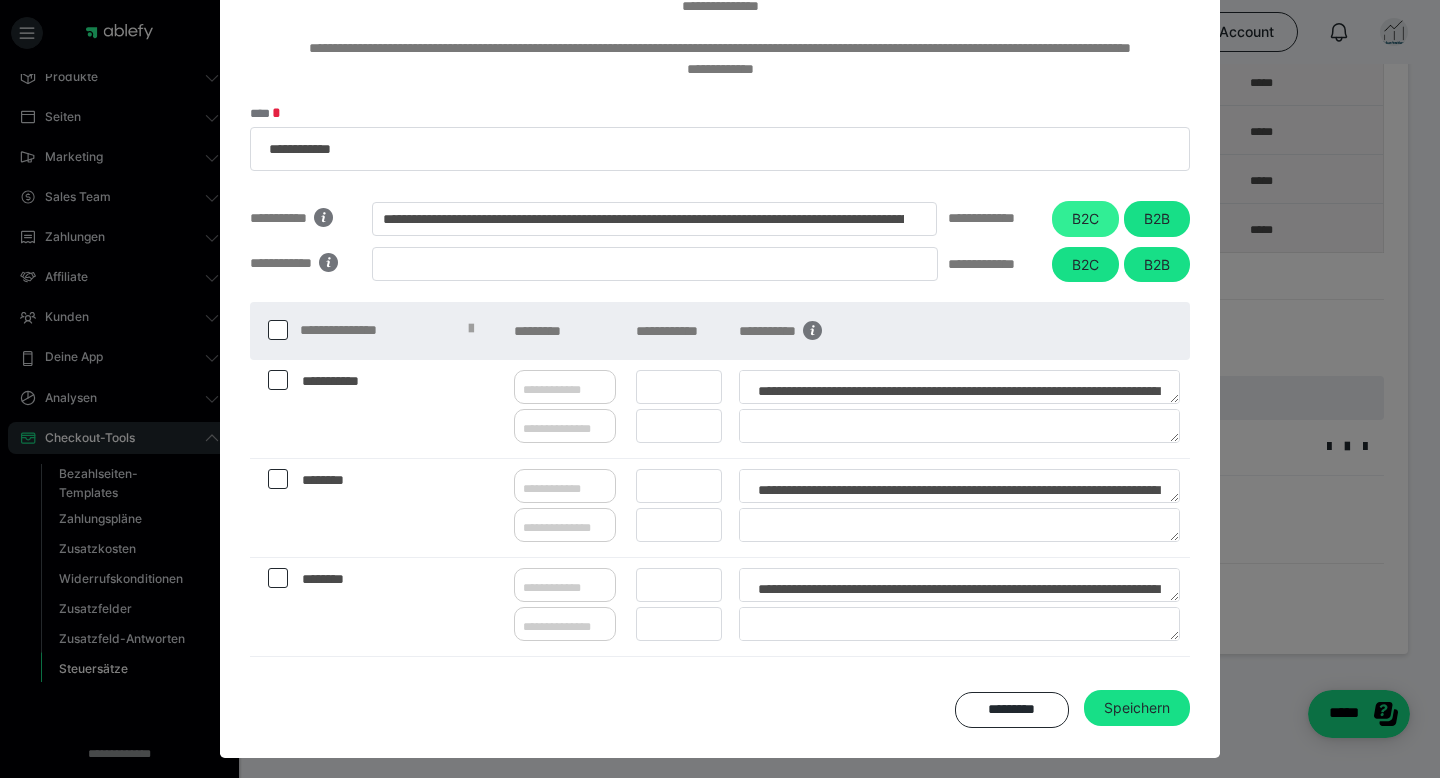 click on "B2C" at bounding box center (1085, 219) 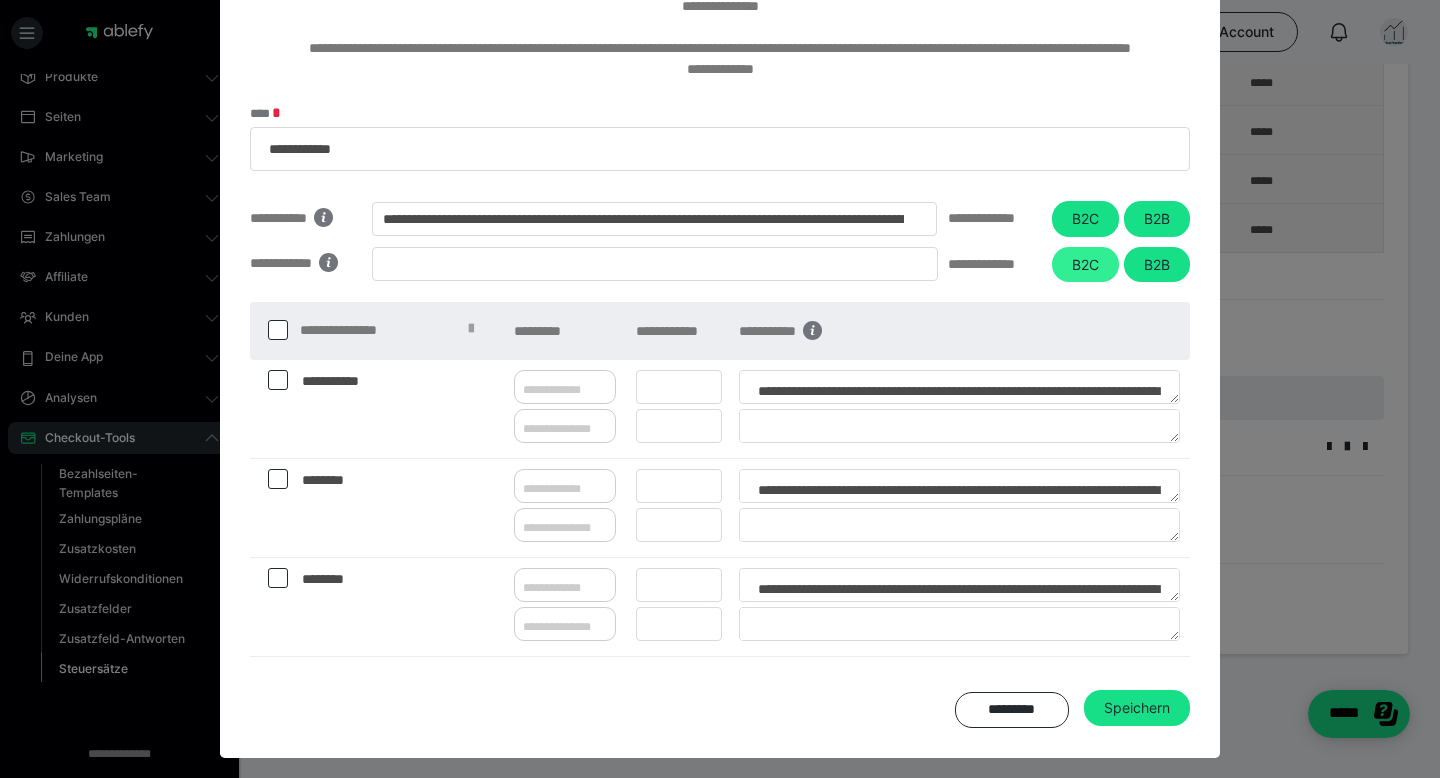 click on "B2C" at bounding box center (1085, 265) 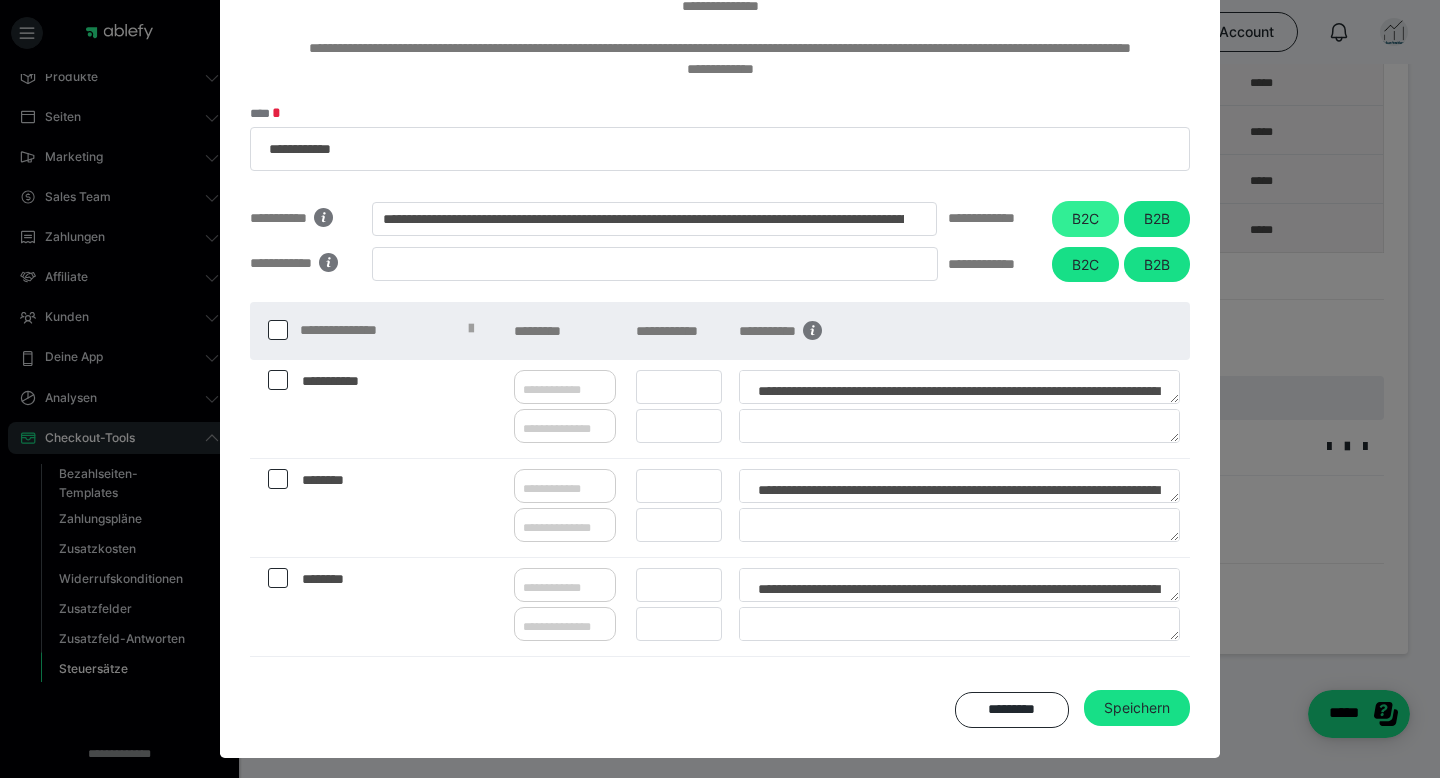 click on "B2C" at bounding box center [1085, 219] 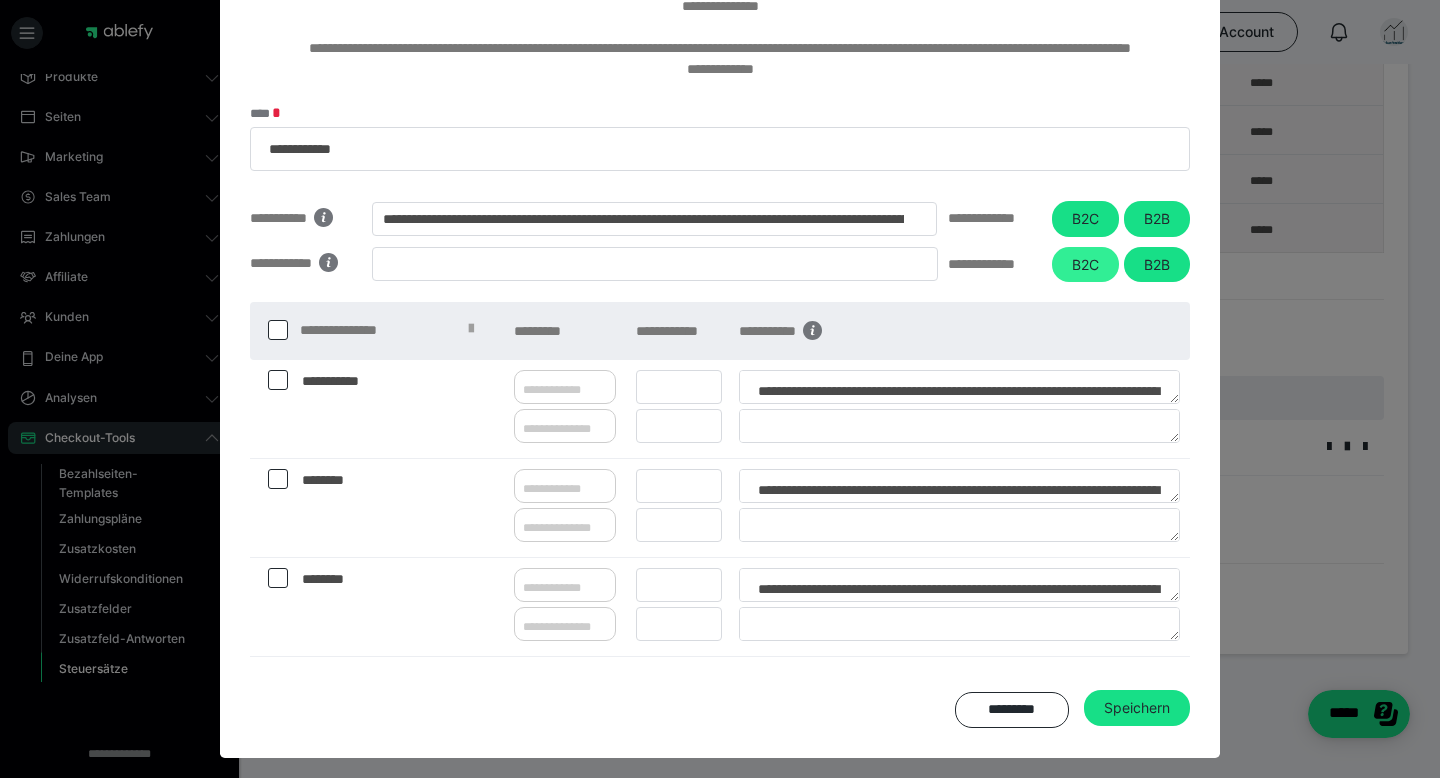 click on "B2C" at bounding box center [1085, 265] 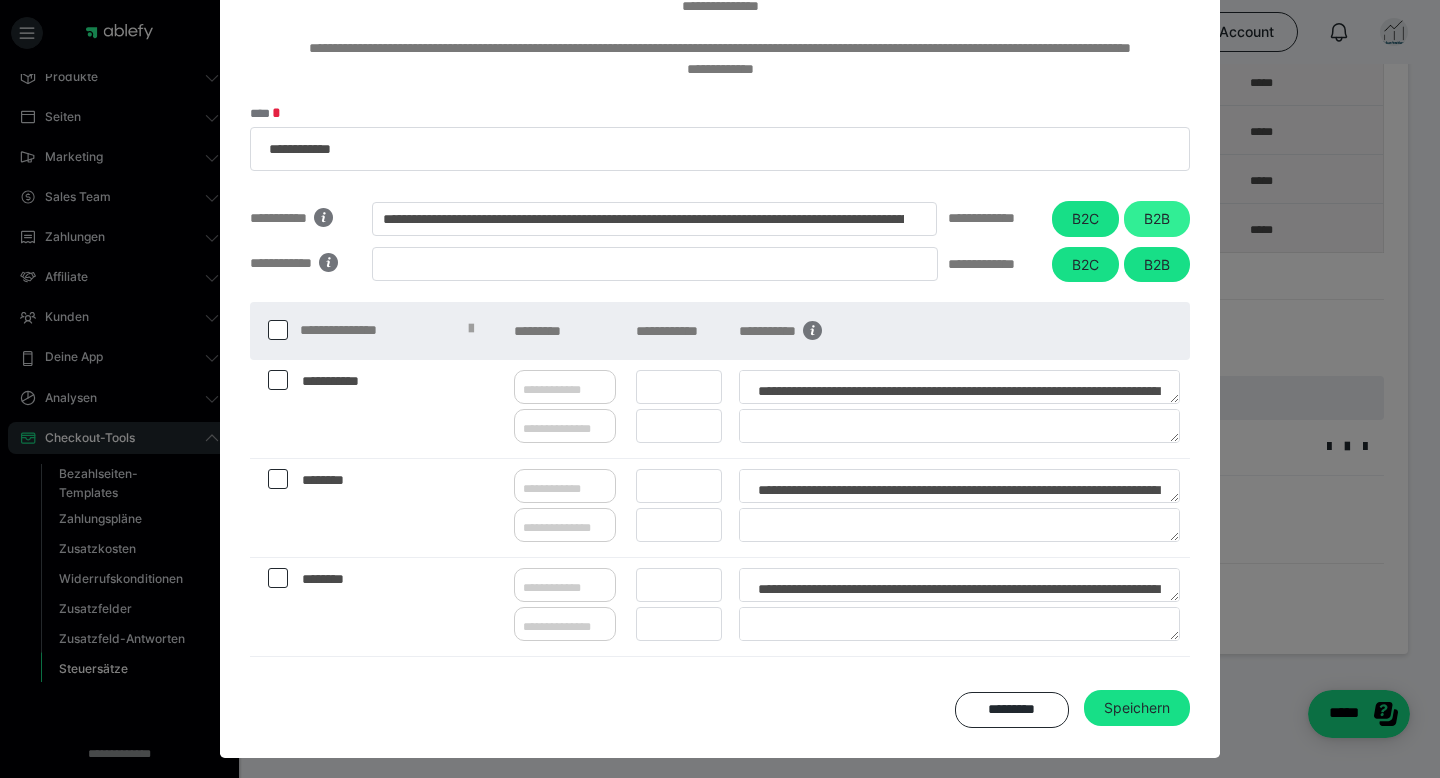 click on "B2B" at bounding box center [1157, 219] 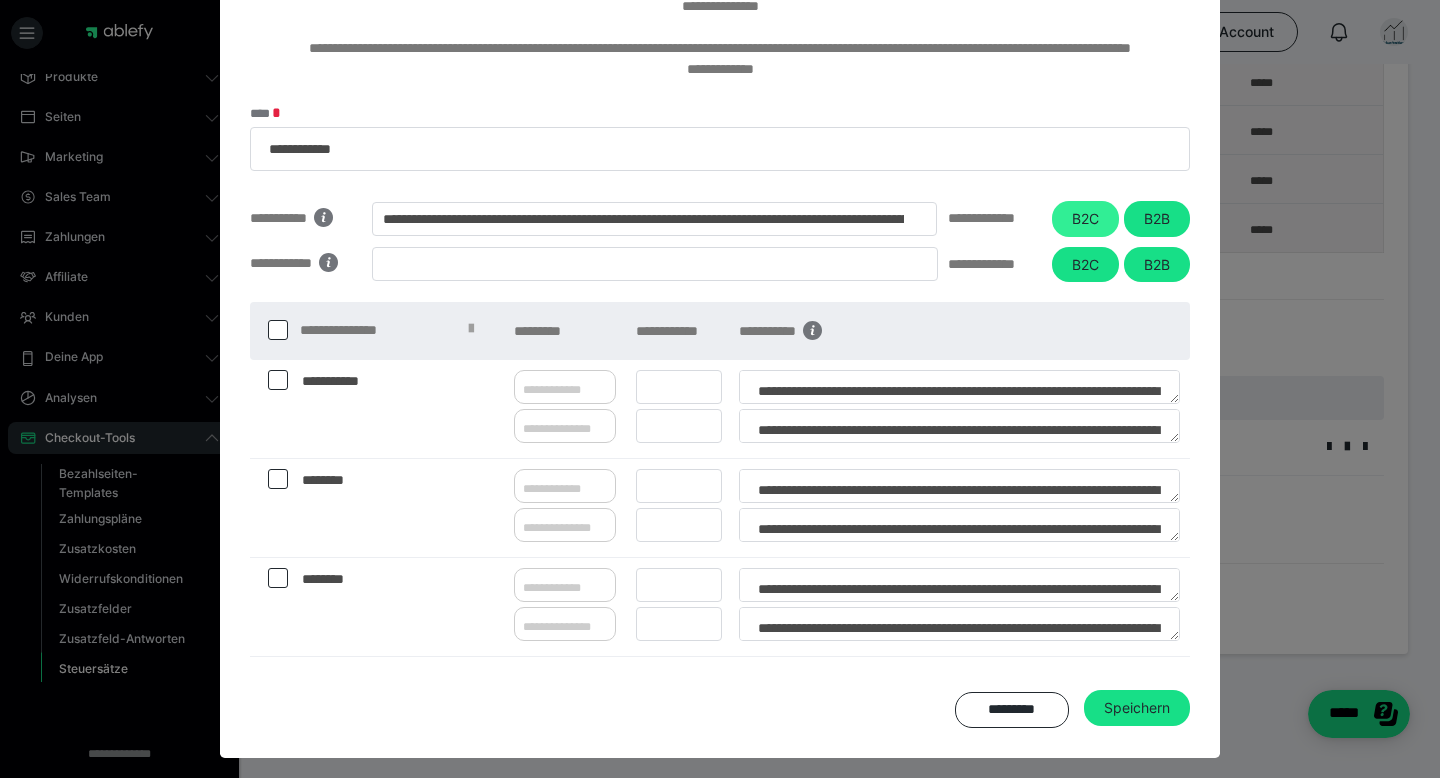 click on "B2C" at bounding box center (1085, 219) 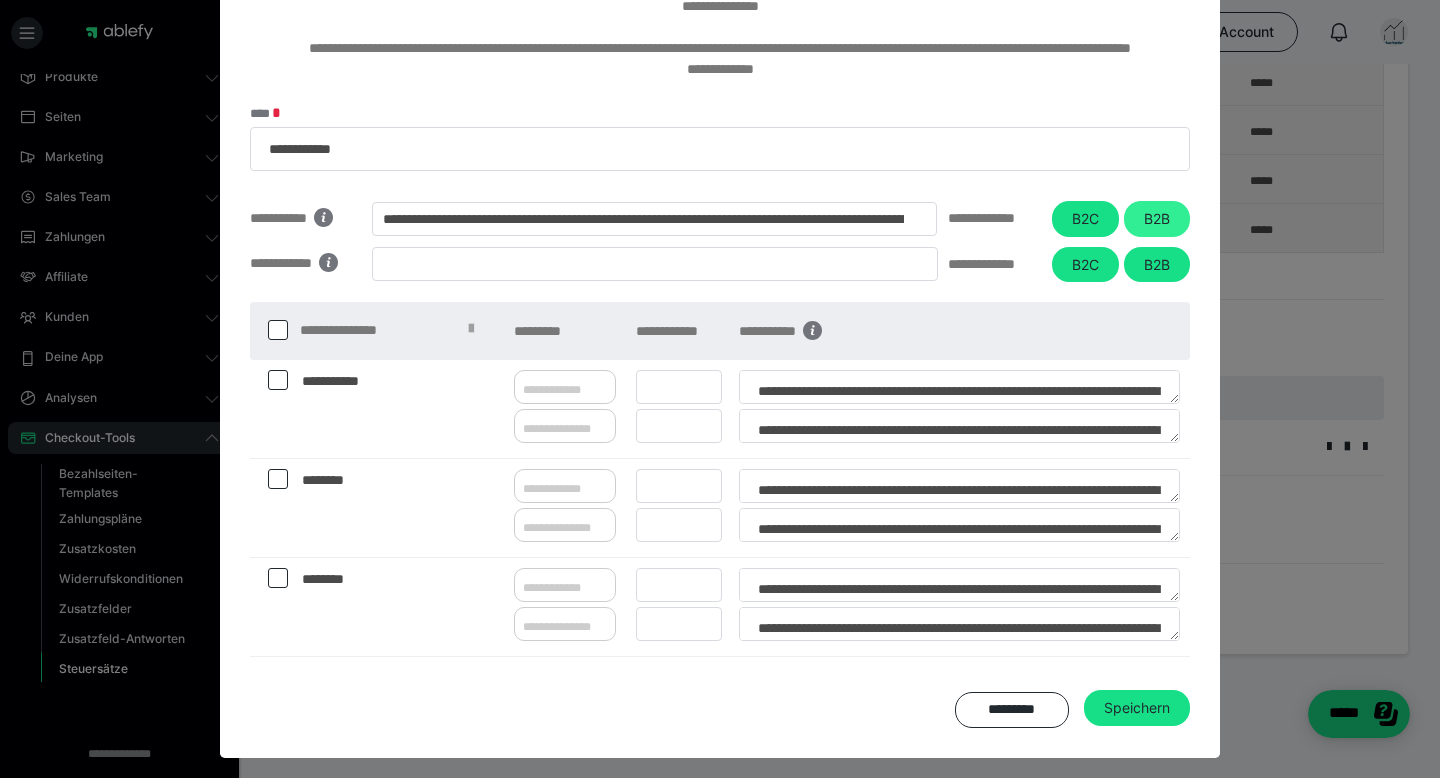 click on "B2B" at bounding box center (1157, 219) 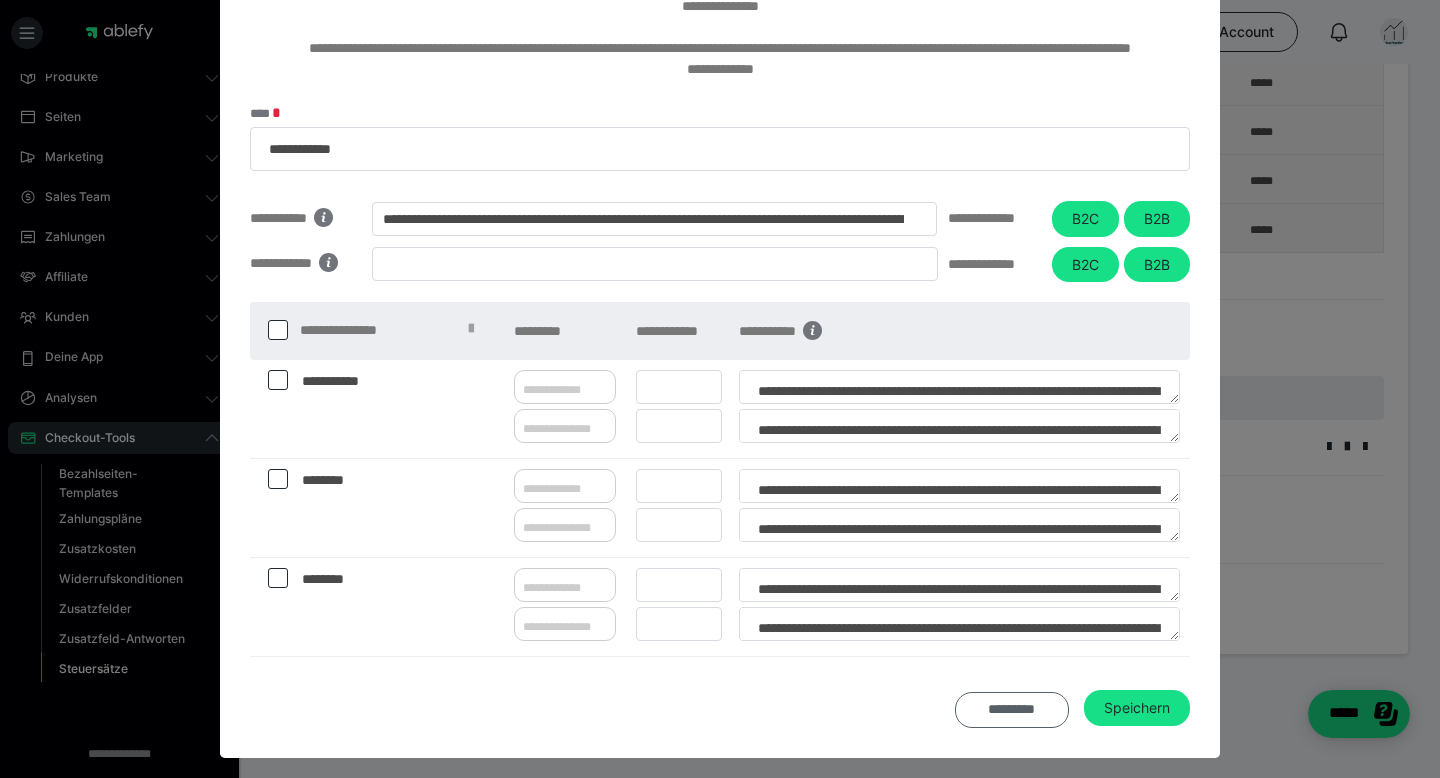click on "*********" at bounding box center (1012, 710) 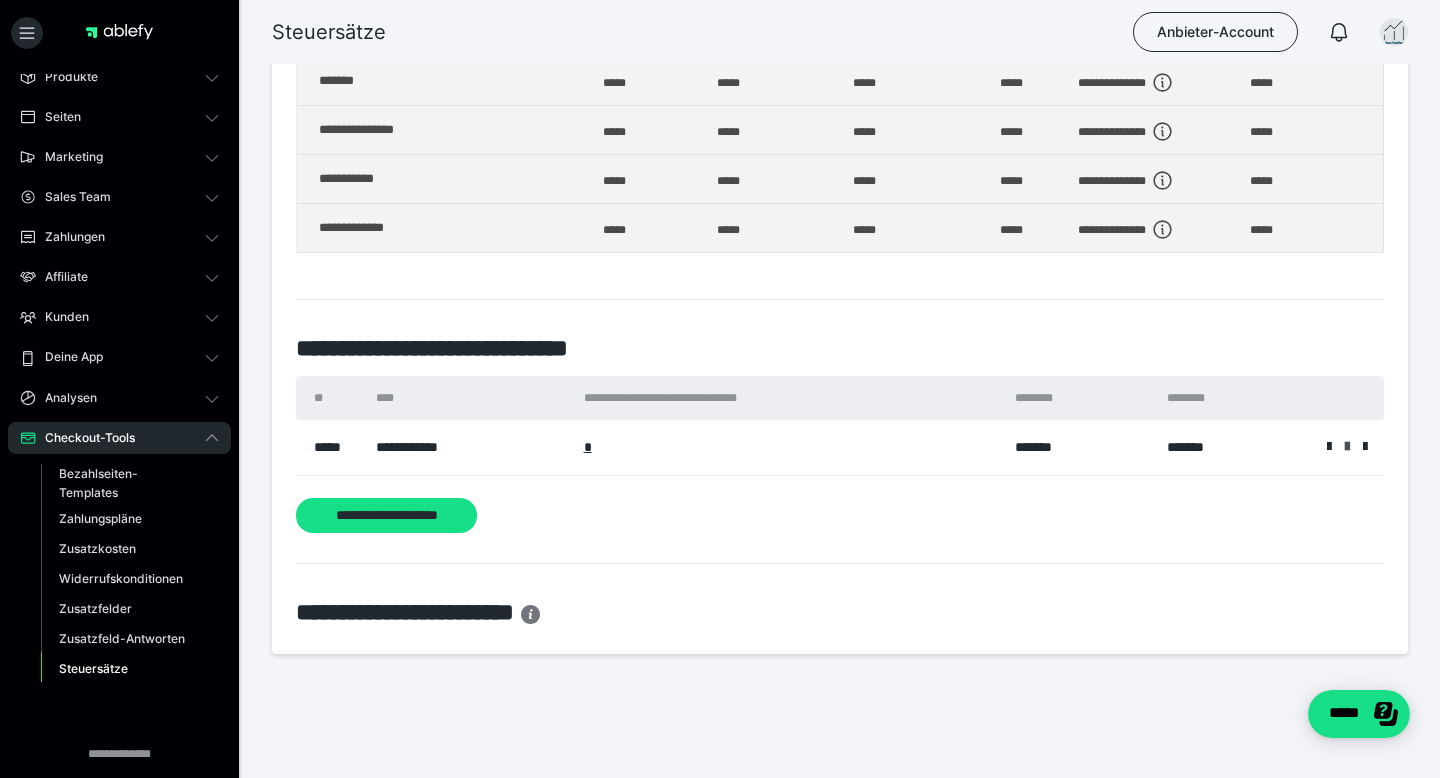 click at bounding box center (1347, 447) 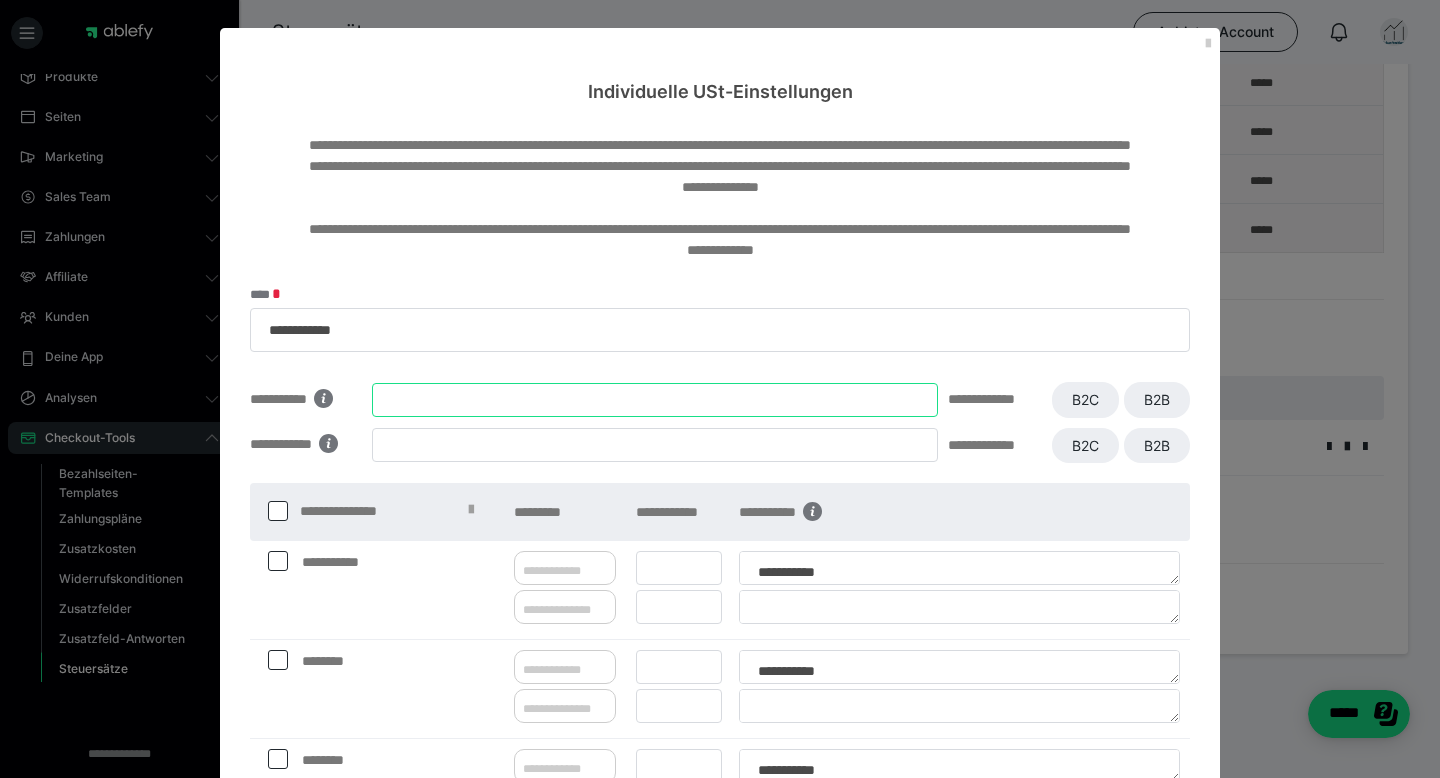 click at bounding box center (655, 400) 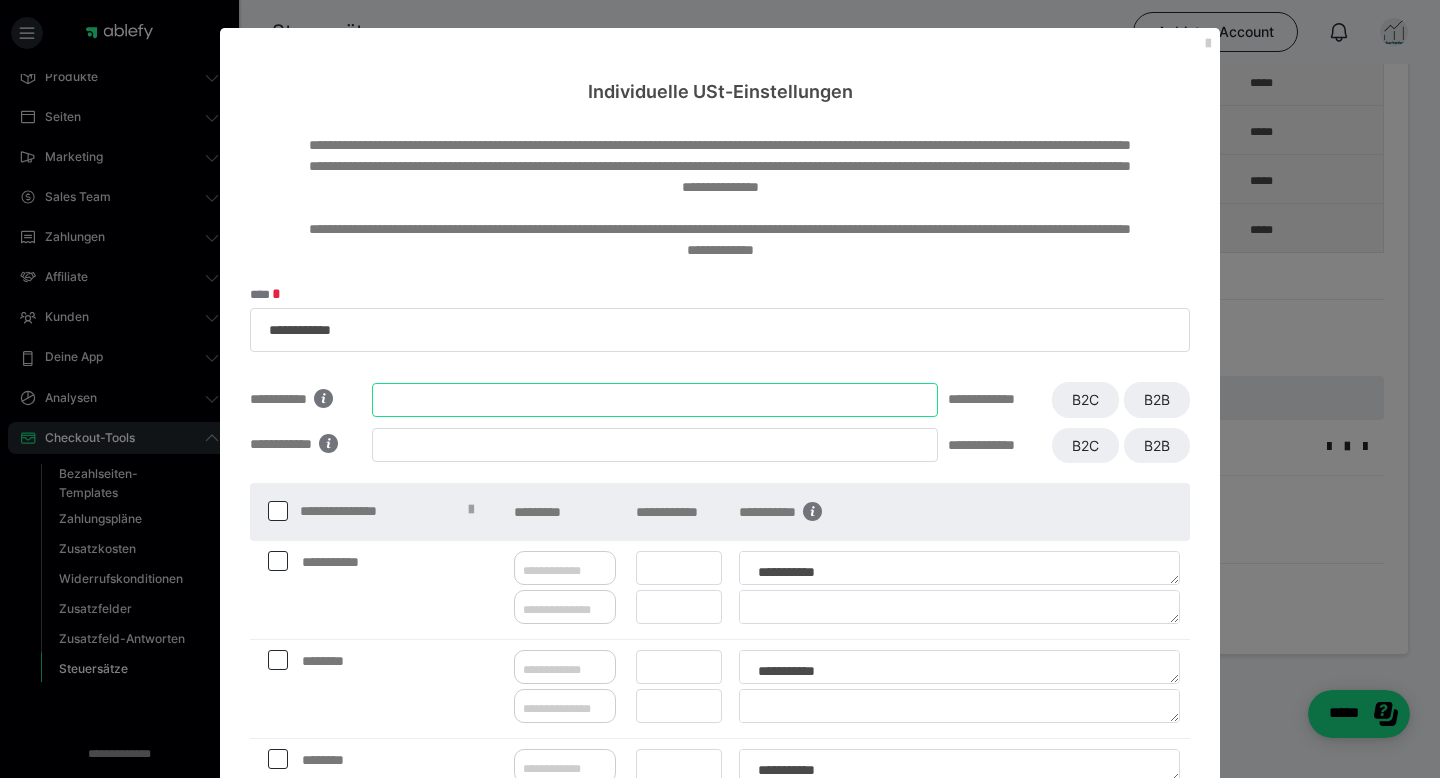 paste on "**********" 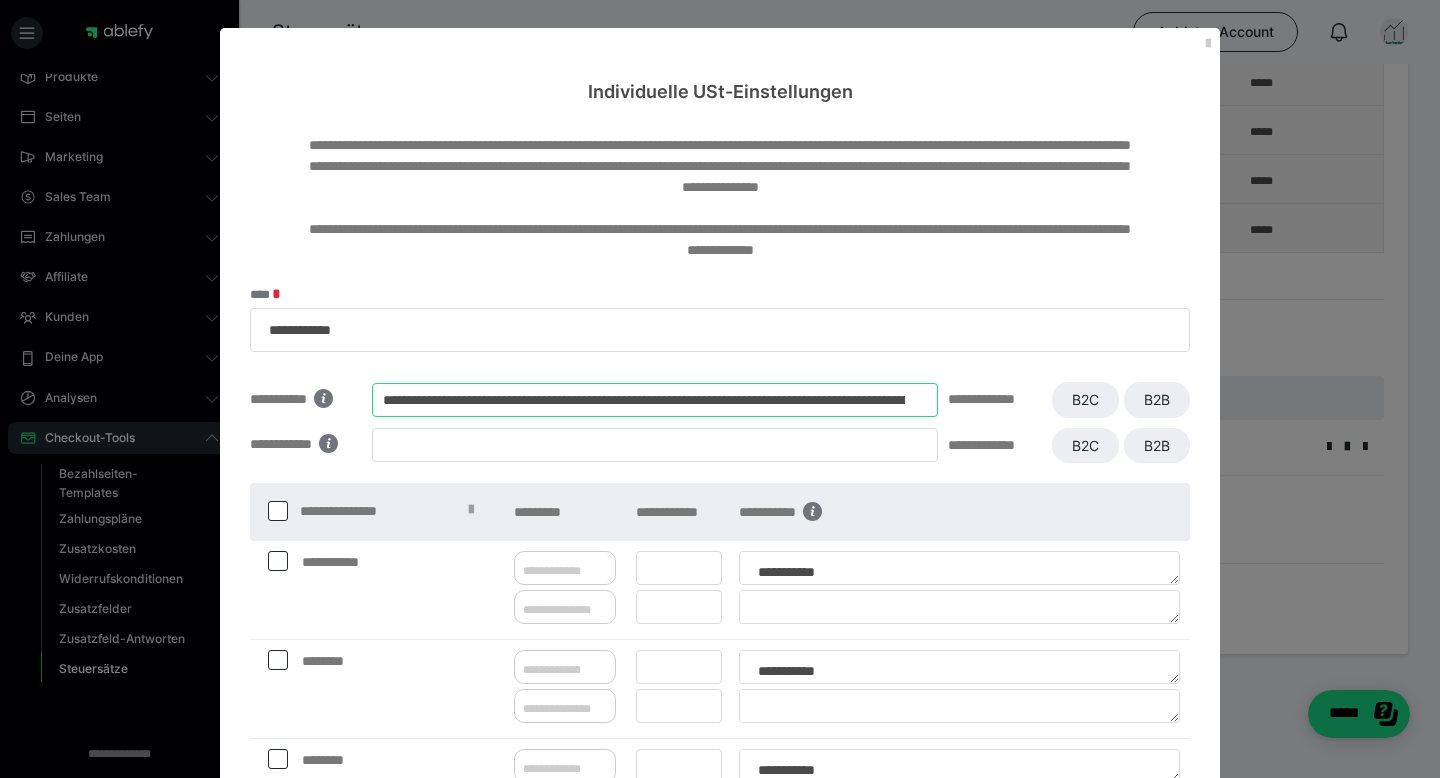 scroll, scrollTop: 0, scrollLeft: 241, axis: horizontal 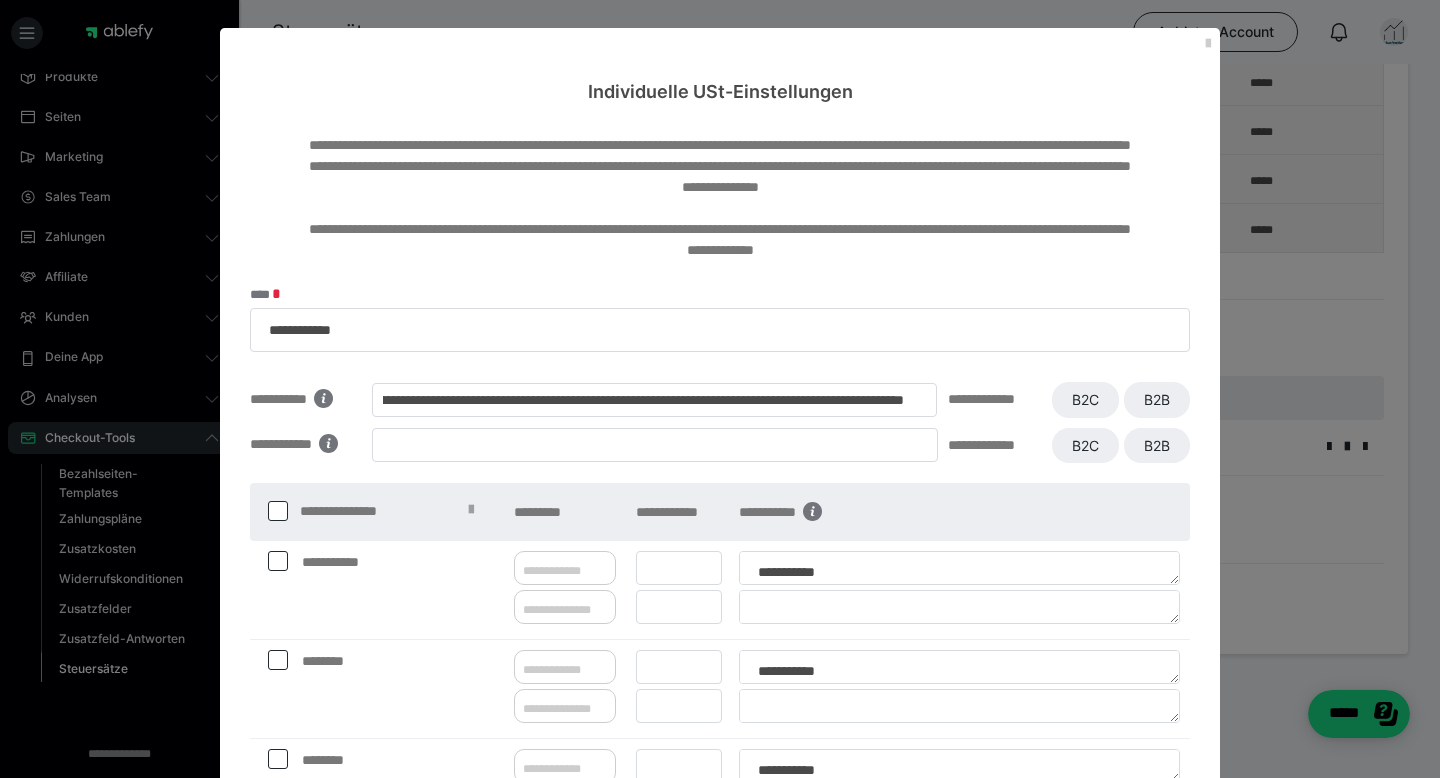 click at bounding box center (278, 511) 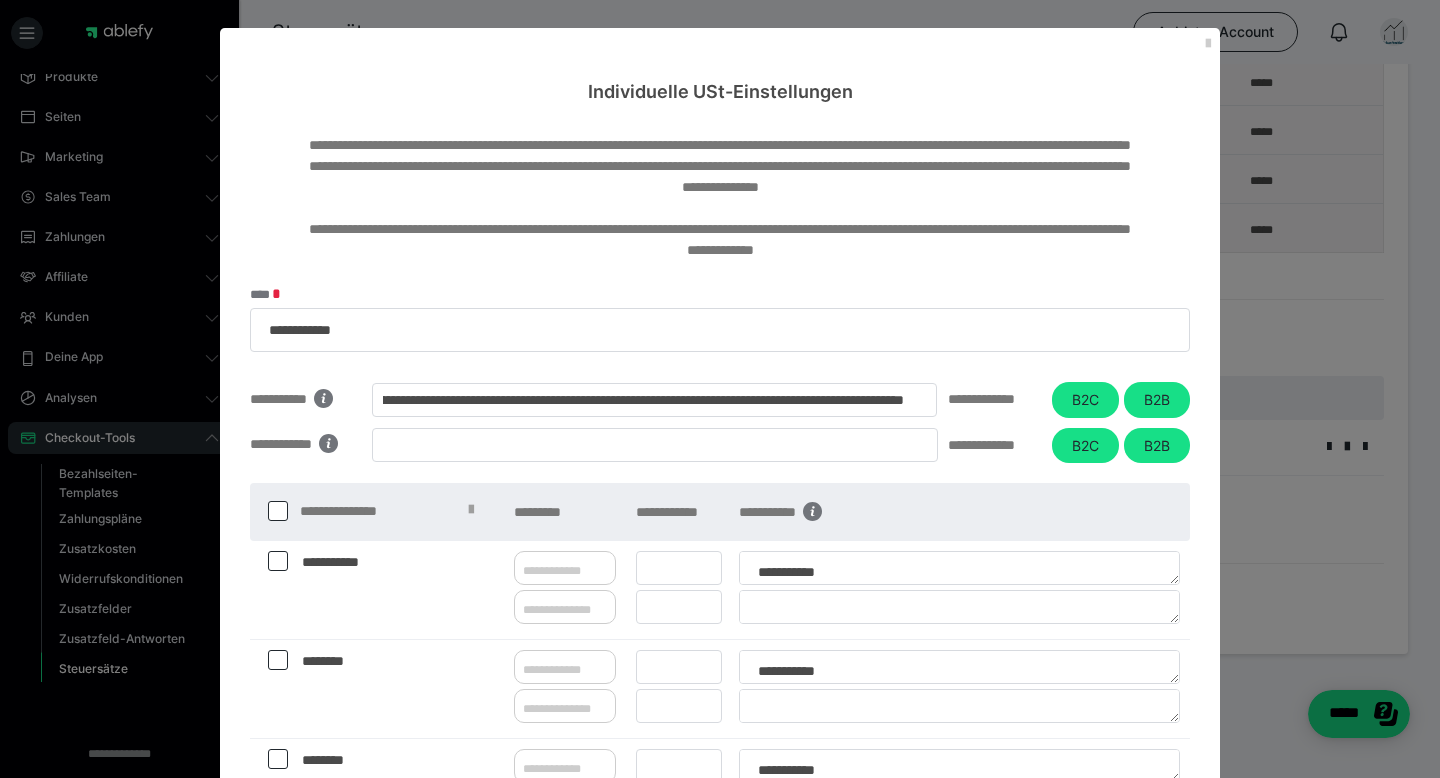 scroll, scrollTop: 0, scrollLeft: 0, axis: both 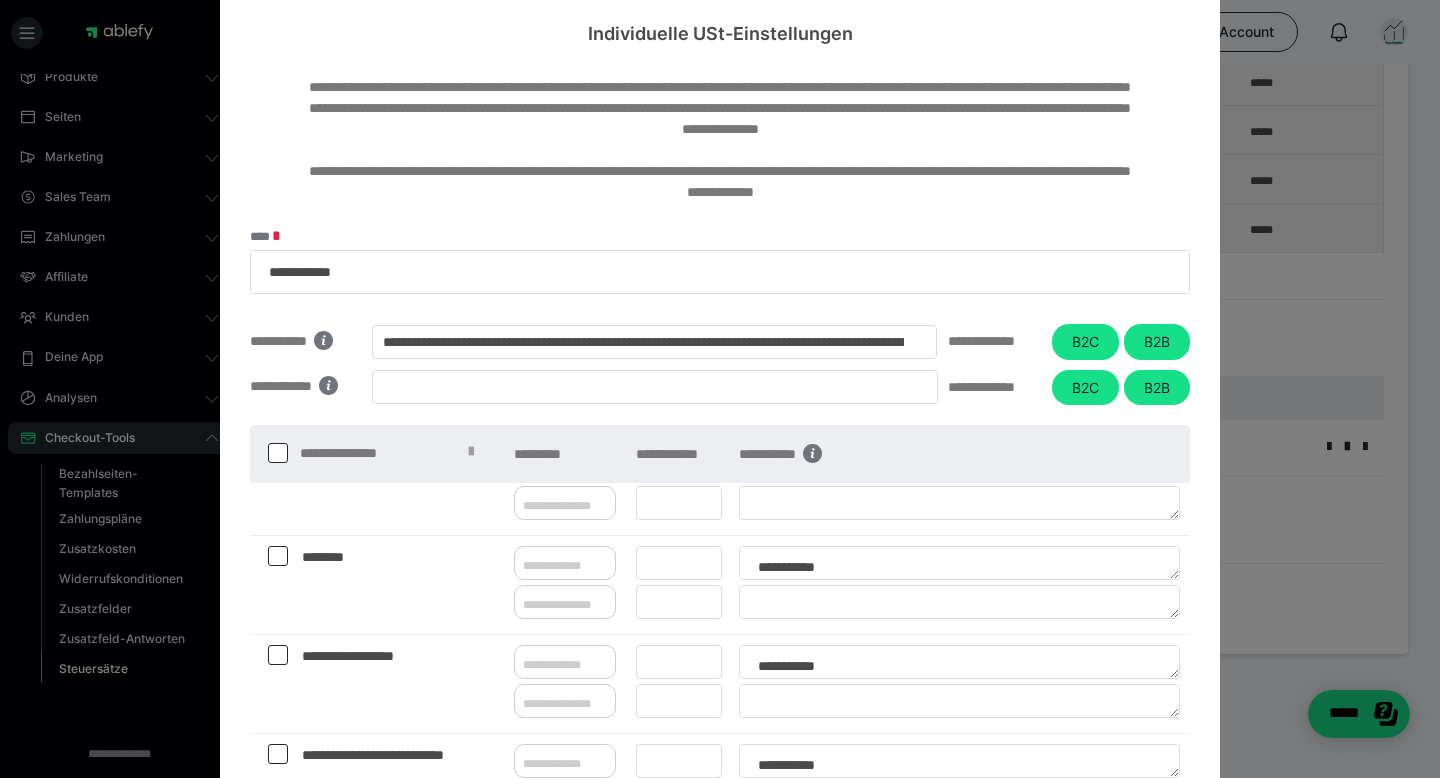 click on "**********" at bounding box center (720, 553) 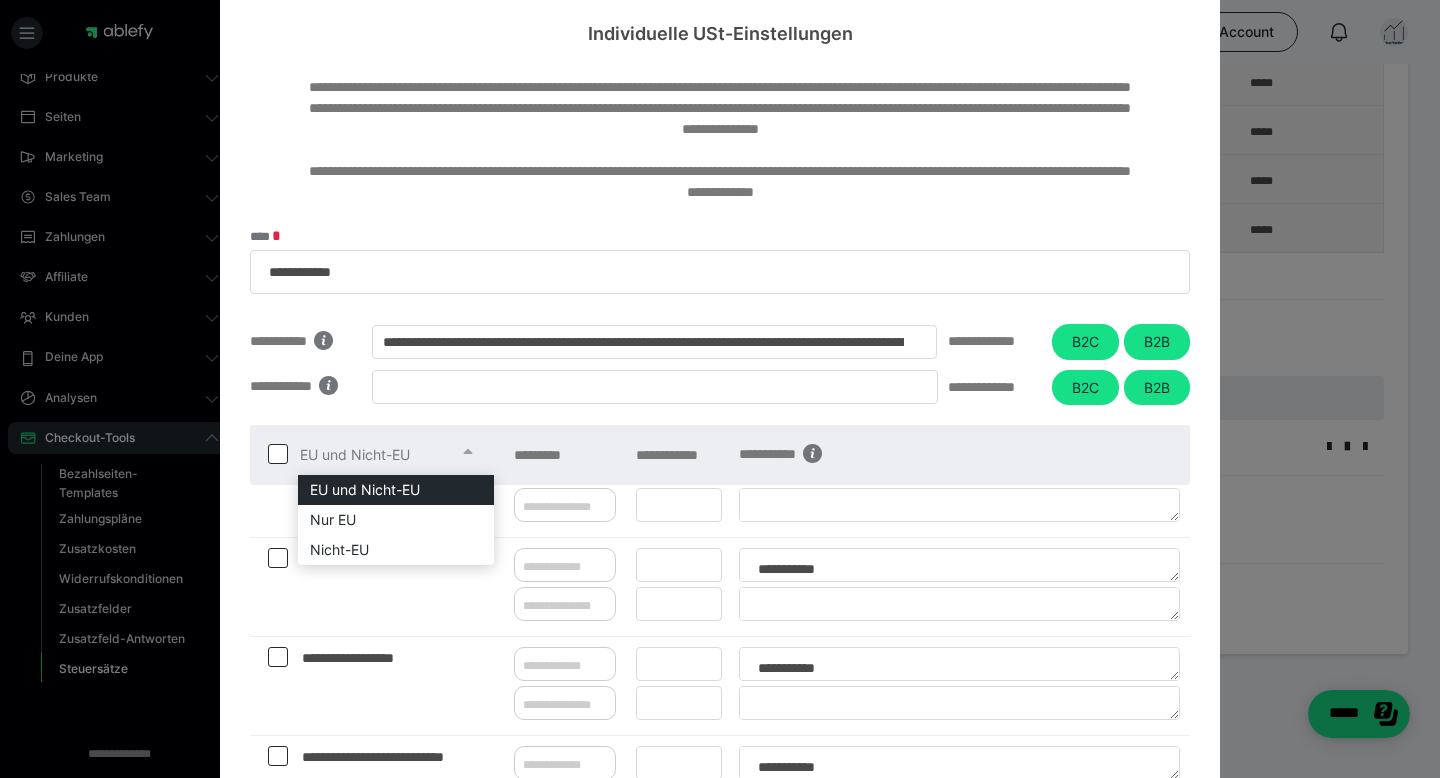 click on "**********" at bounding box center (720, 554) 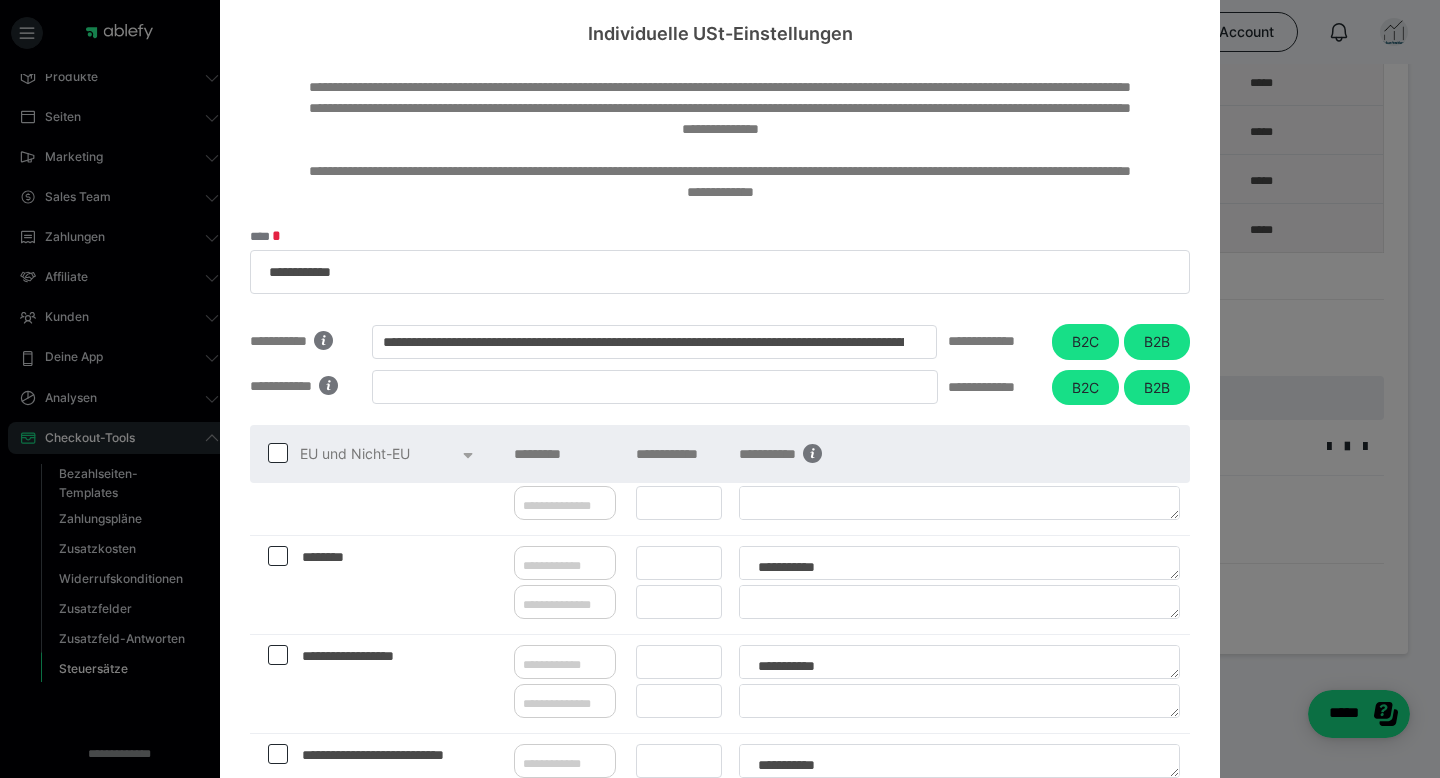 scroll, scrollTop: 0, scrollLeft: 0, axis: both 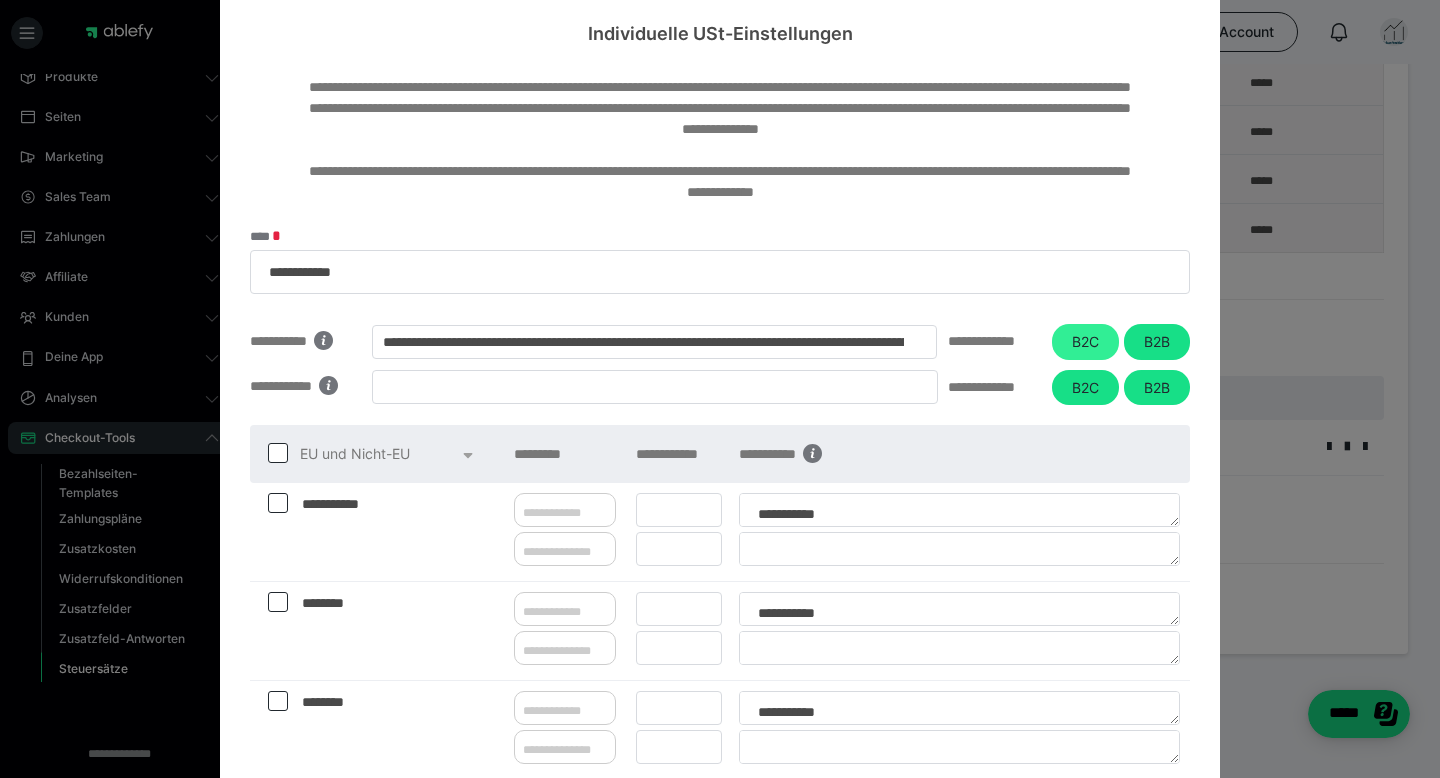 click on "B2C" at bounding box center [1085, 342] 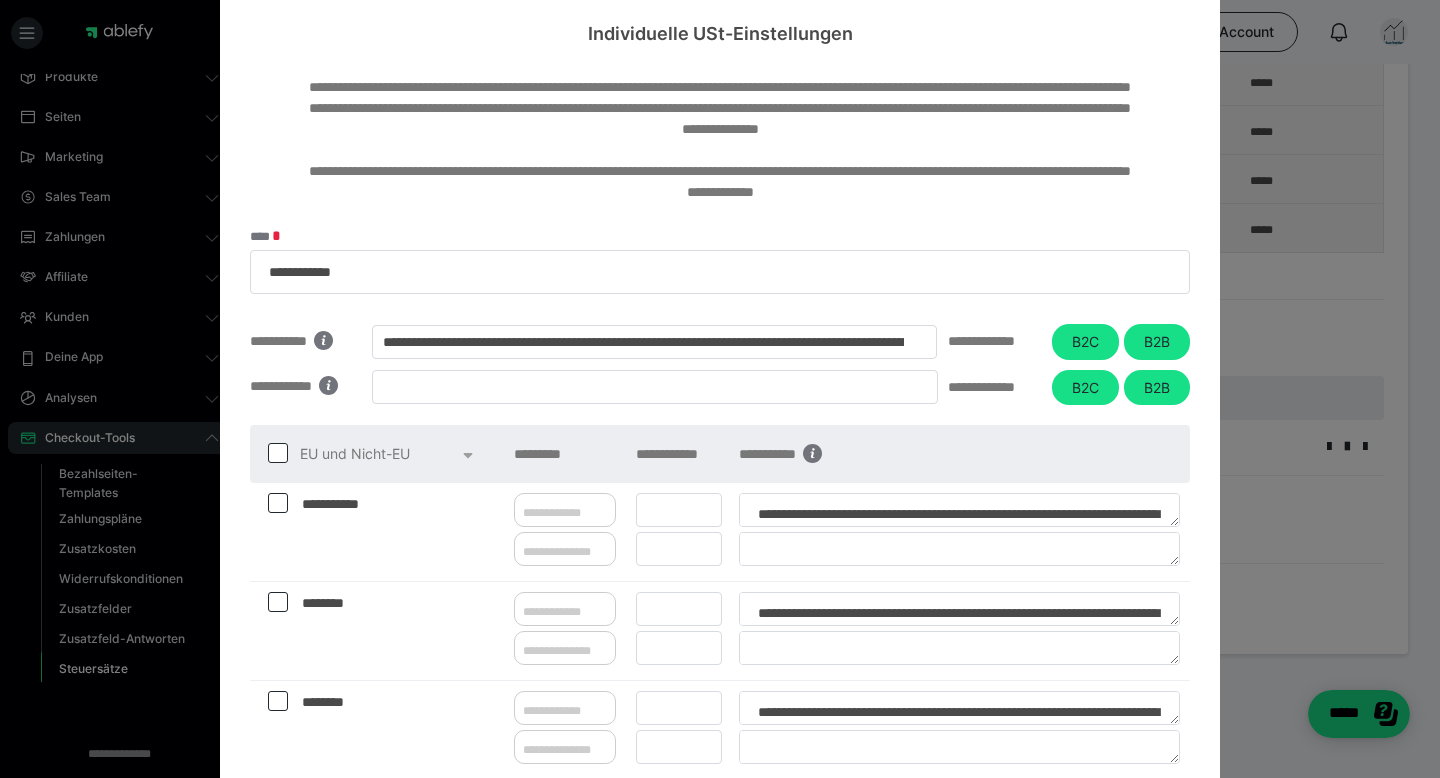 click on "**********" at bounding box center [720, 553] 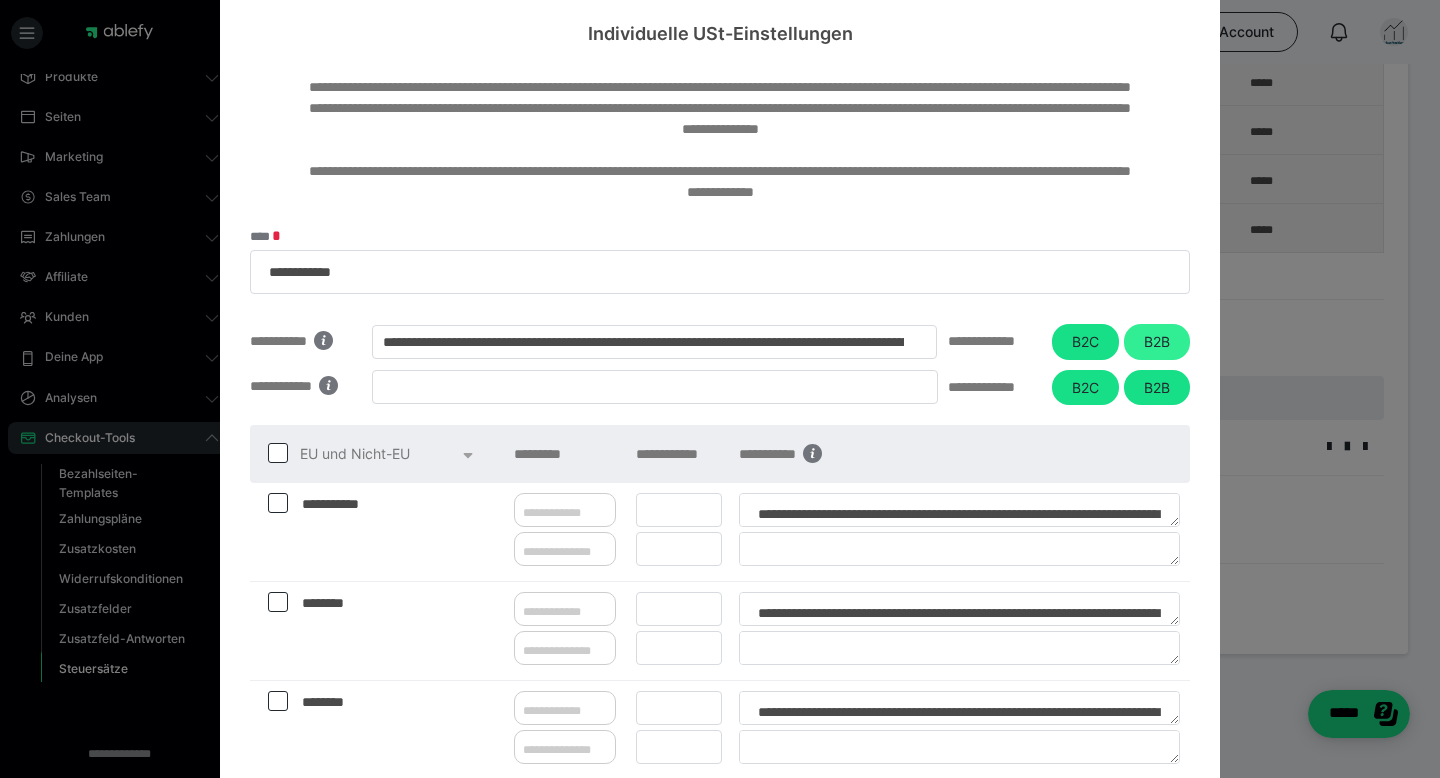 click on "B2B" at bounding box center [1157, 342] 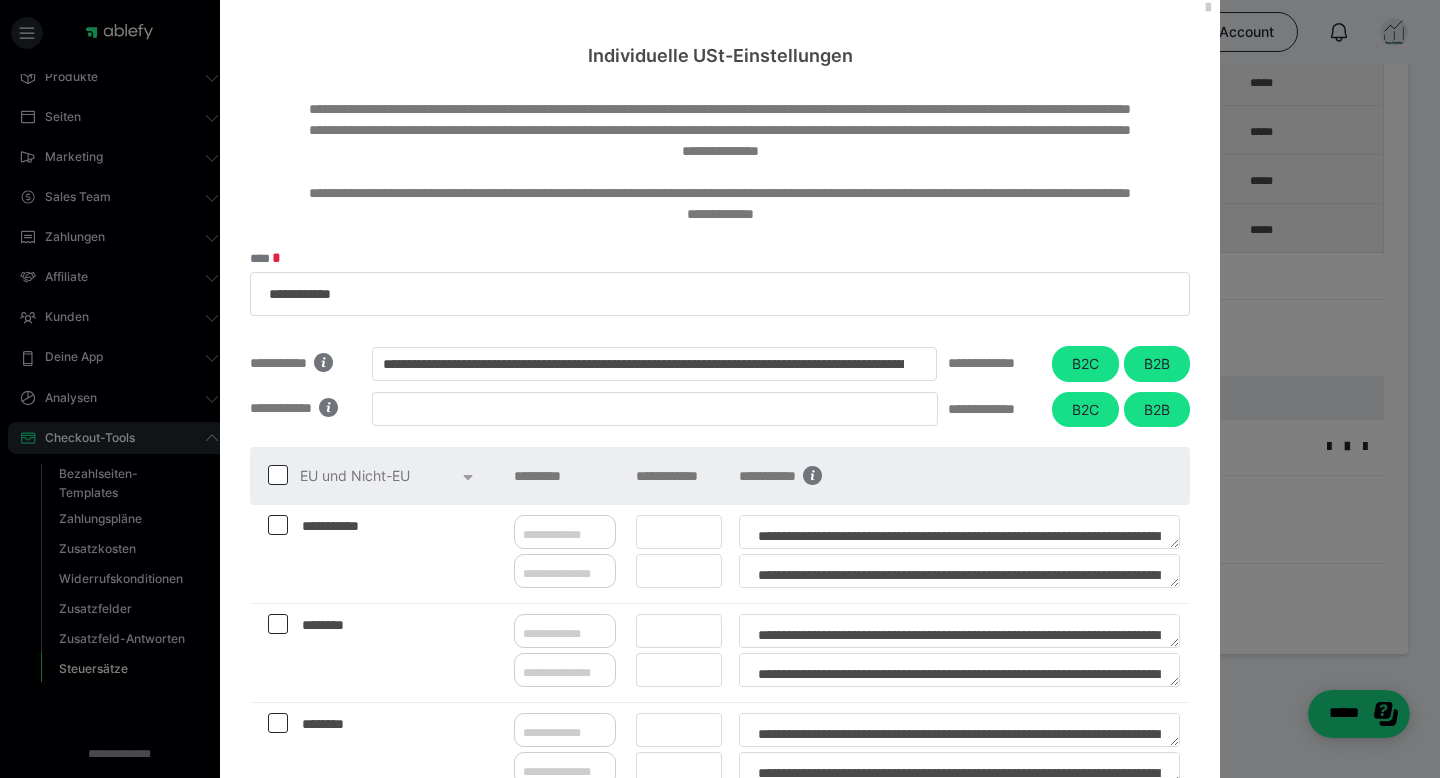 scroll, scrollTop: 187, scrollLeft: 0, axis: vertical 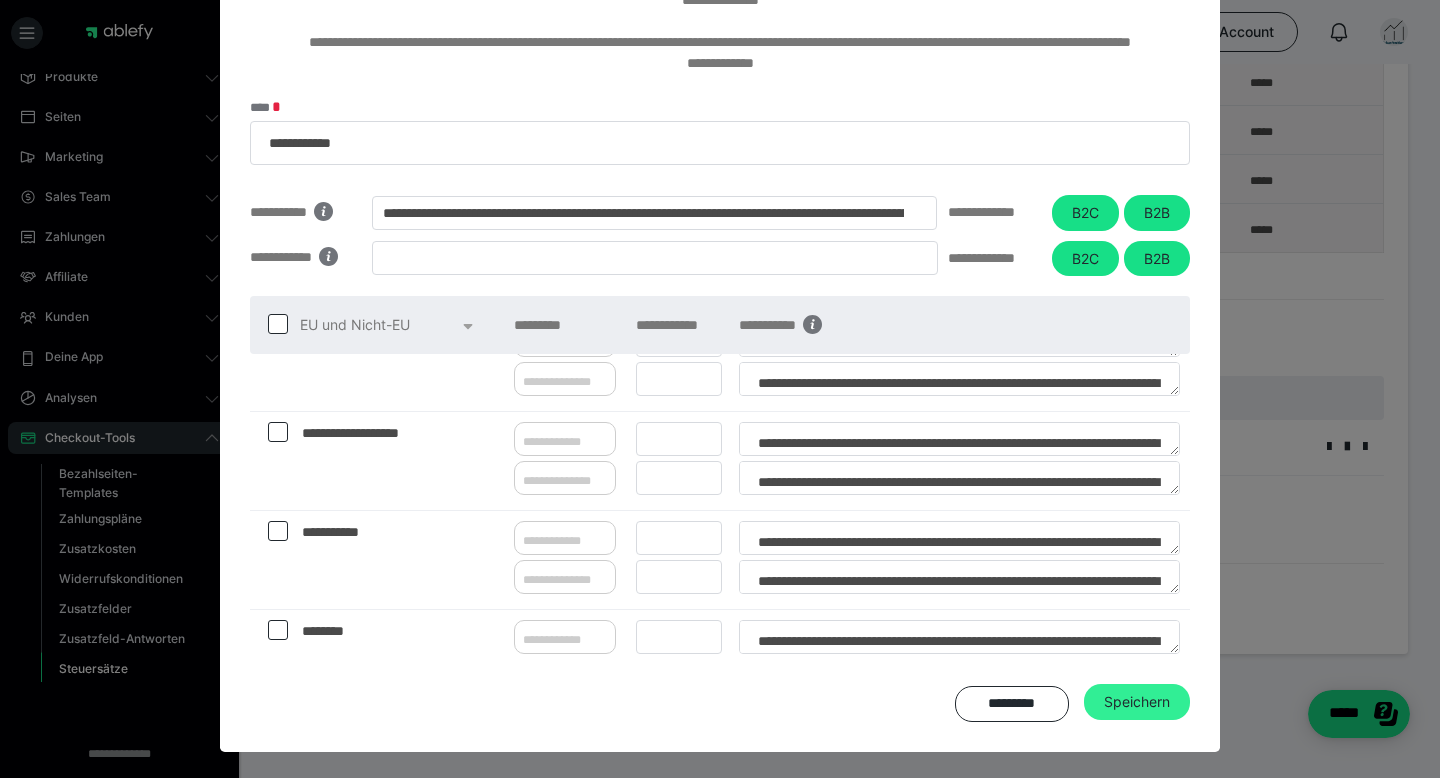 click on "Speichern" at bounding box center [1137, 702] 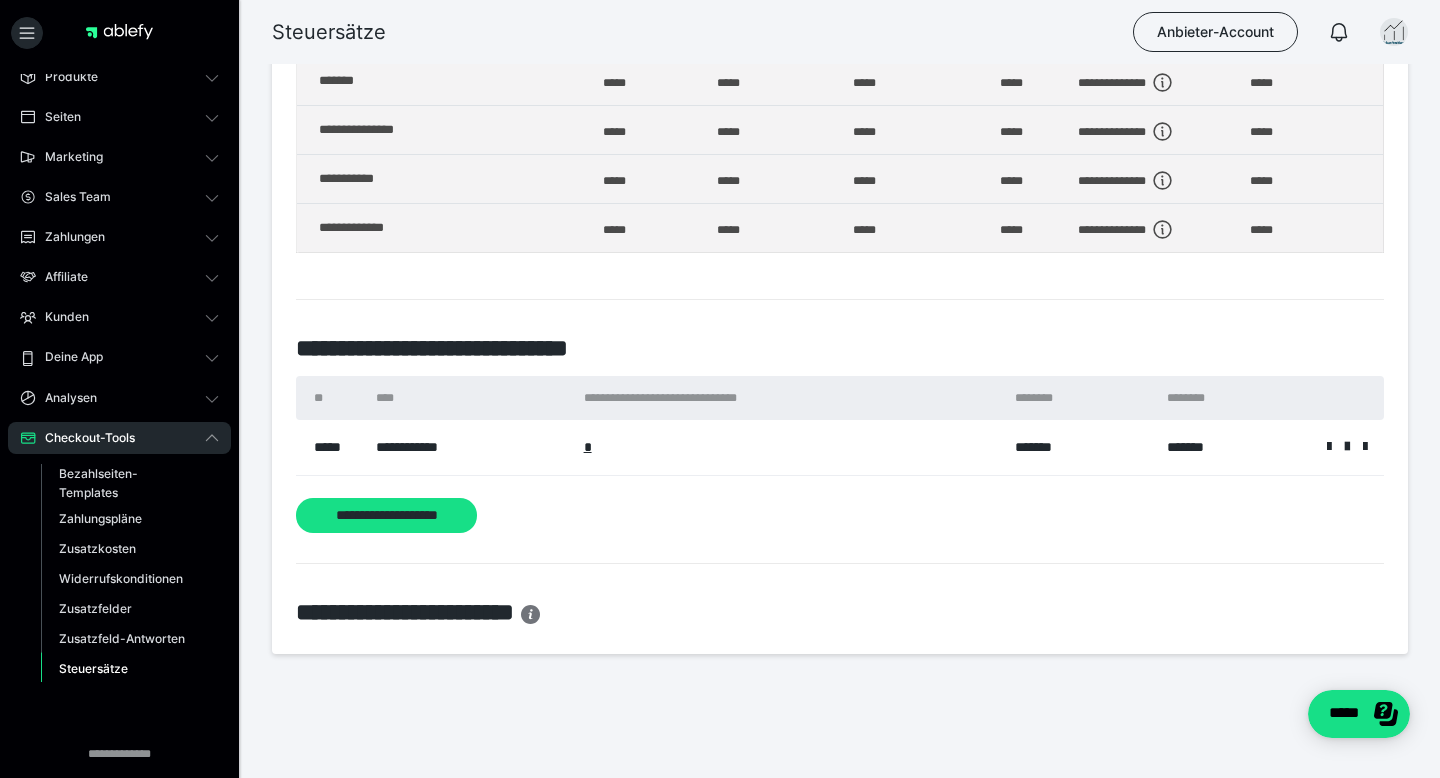 scroll, scrollTop: 0, scrollLeft: 0, axis: both 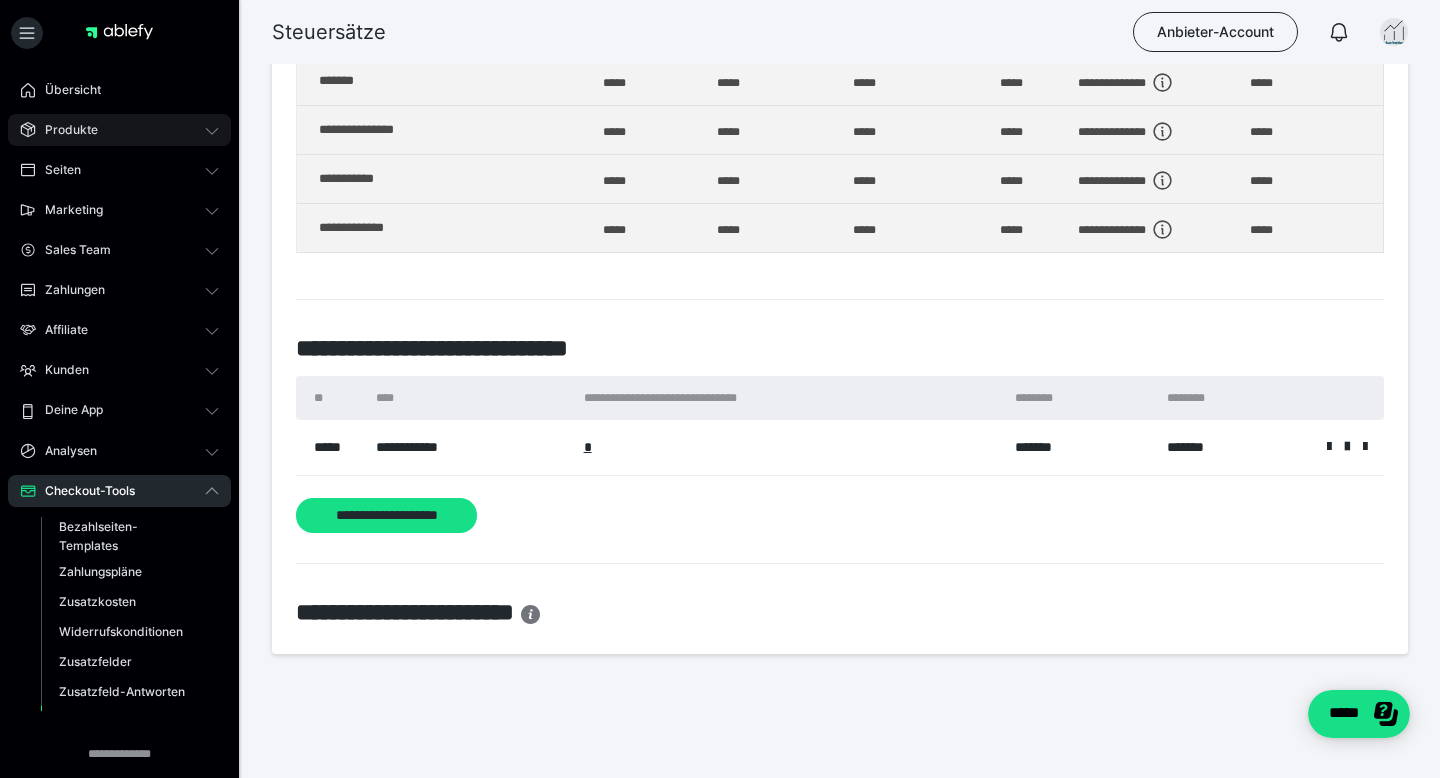 click 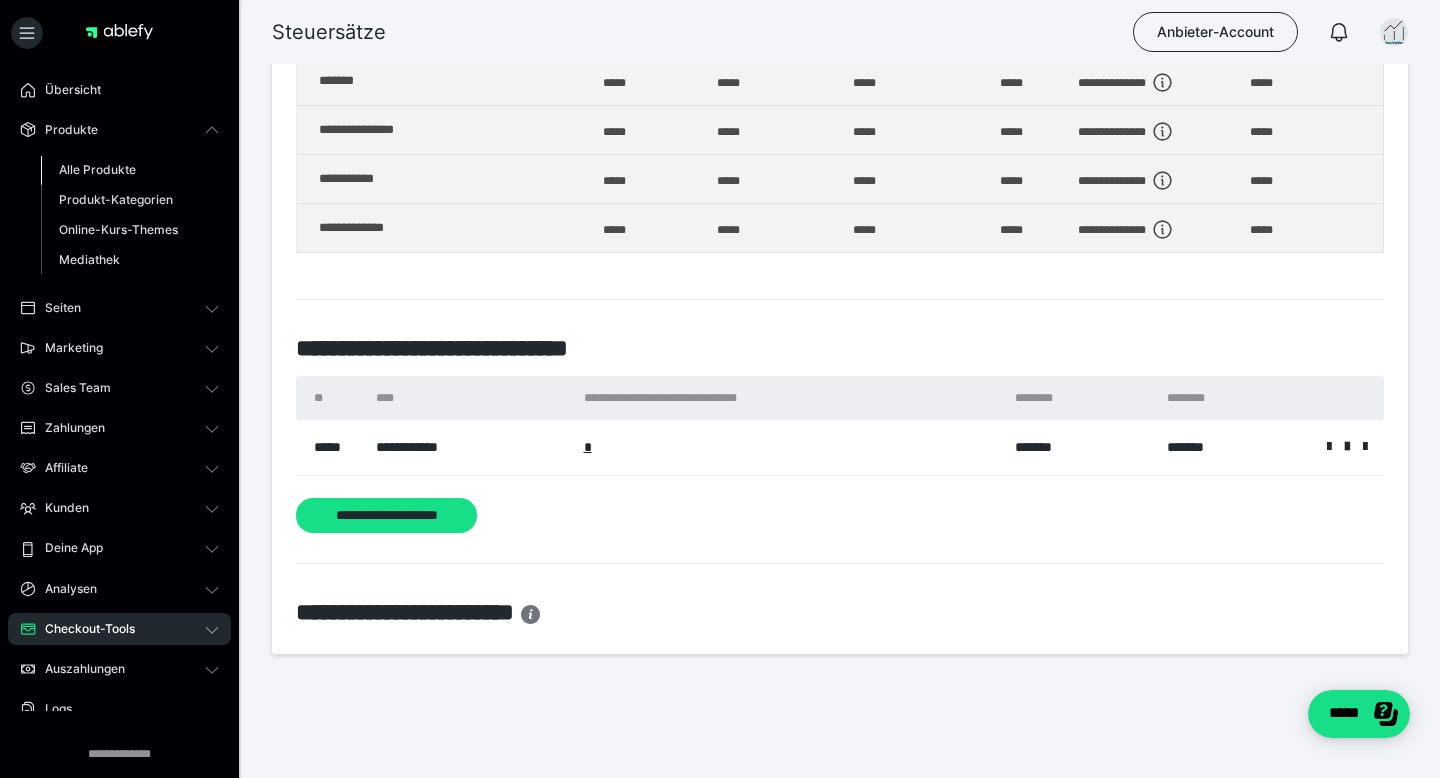 click on "Alle Produkte" at bounding box center (130, 170) 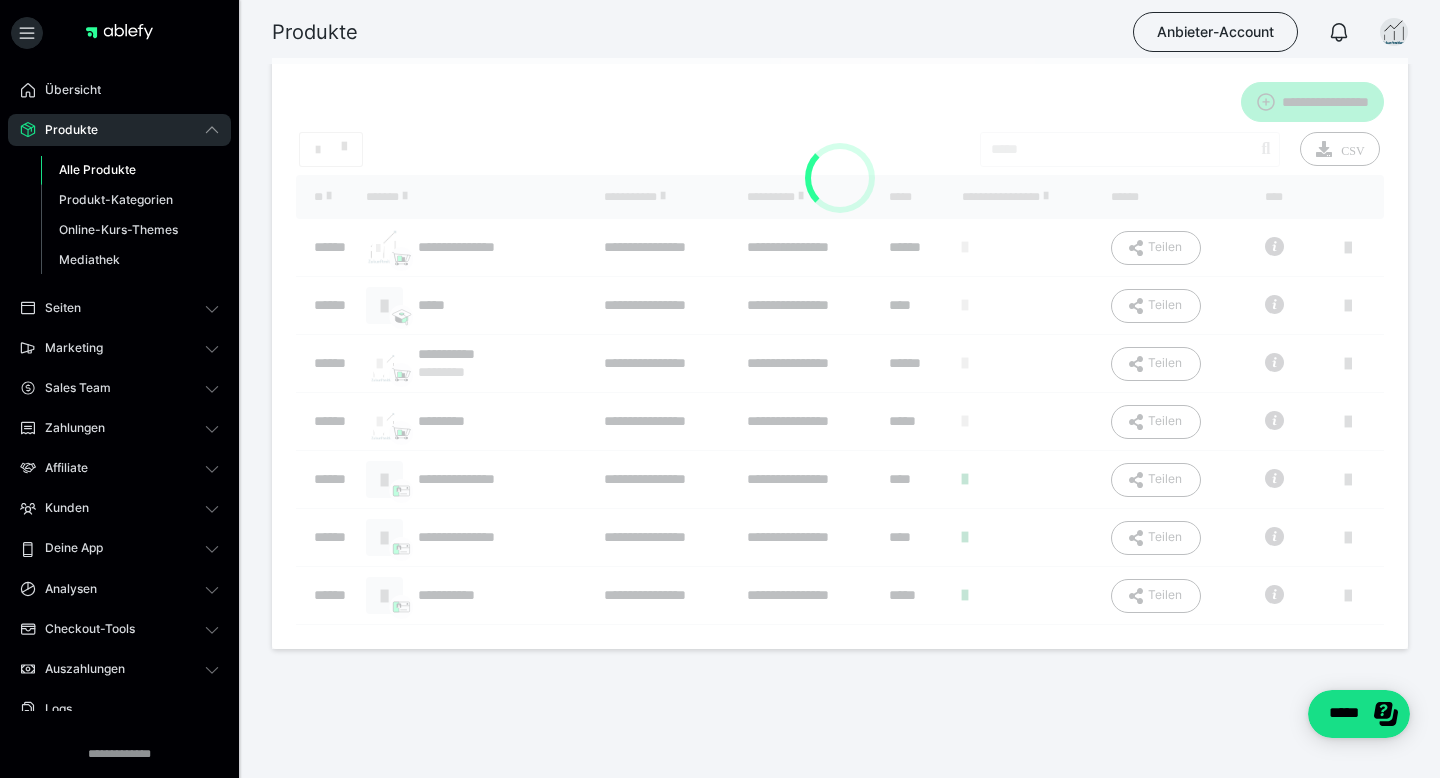 scroll, scrollTop: 0, scrollLeft: 0, axis: both 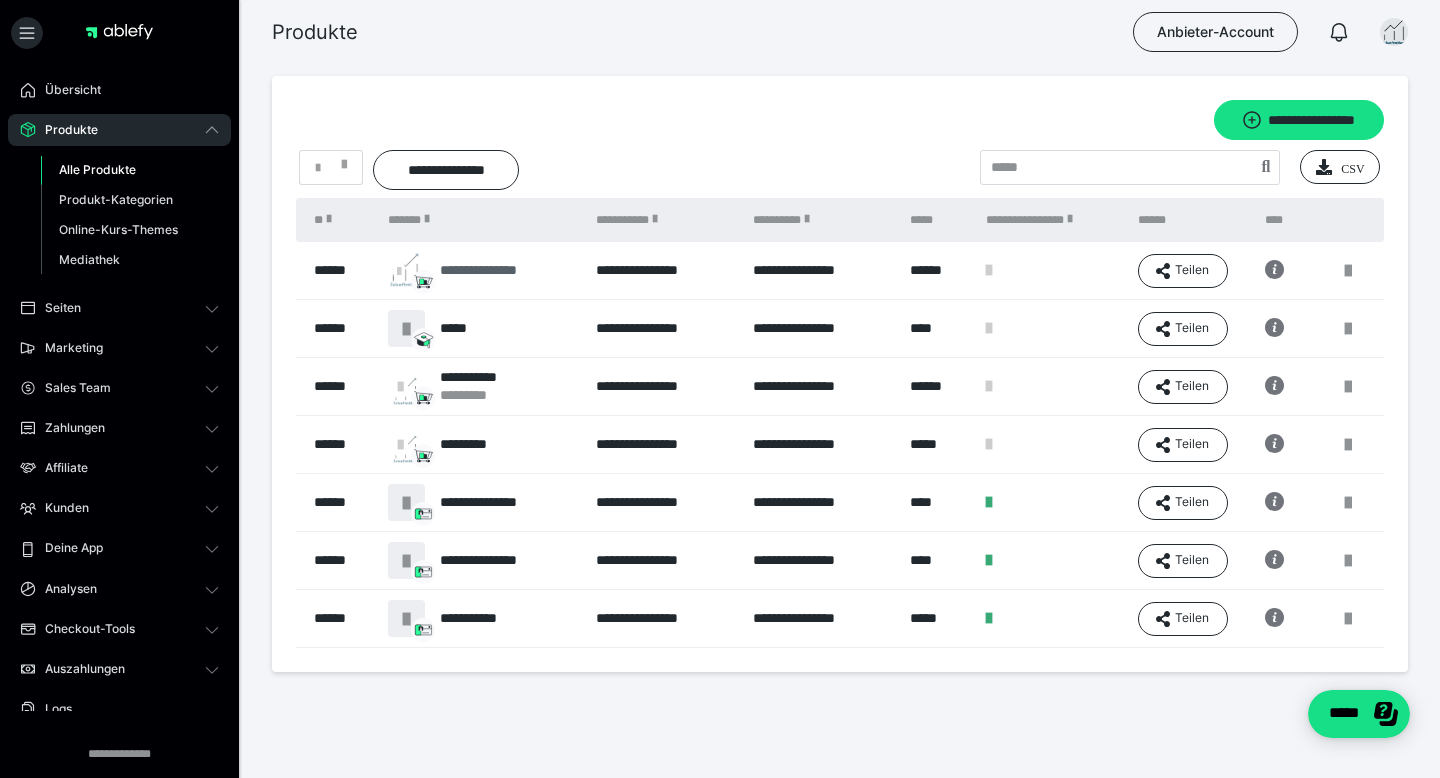 click on "**********" at bounding box center (494, 270) 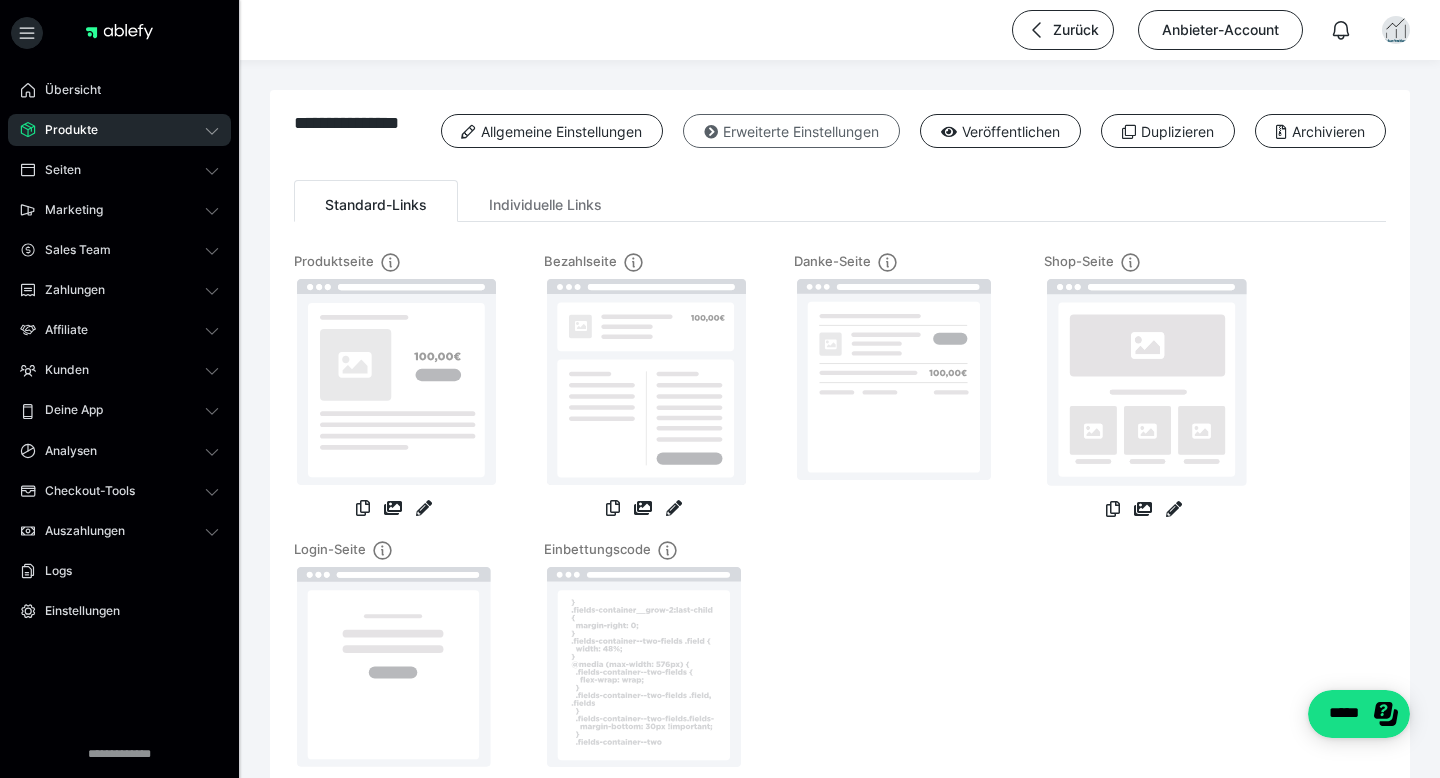click on "Erweiterte Einstellungen" at bounding box center (791, 131) 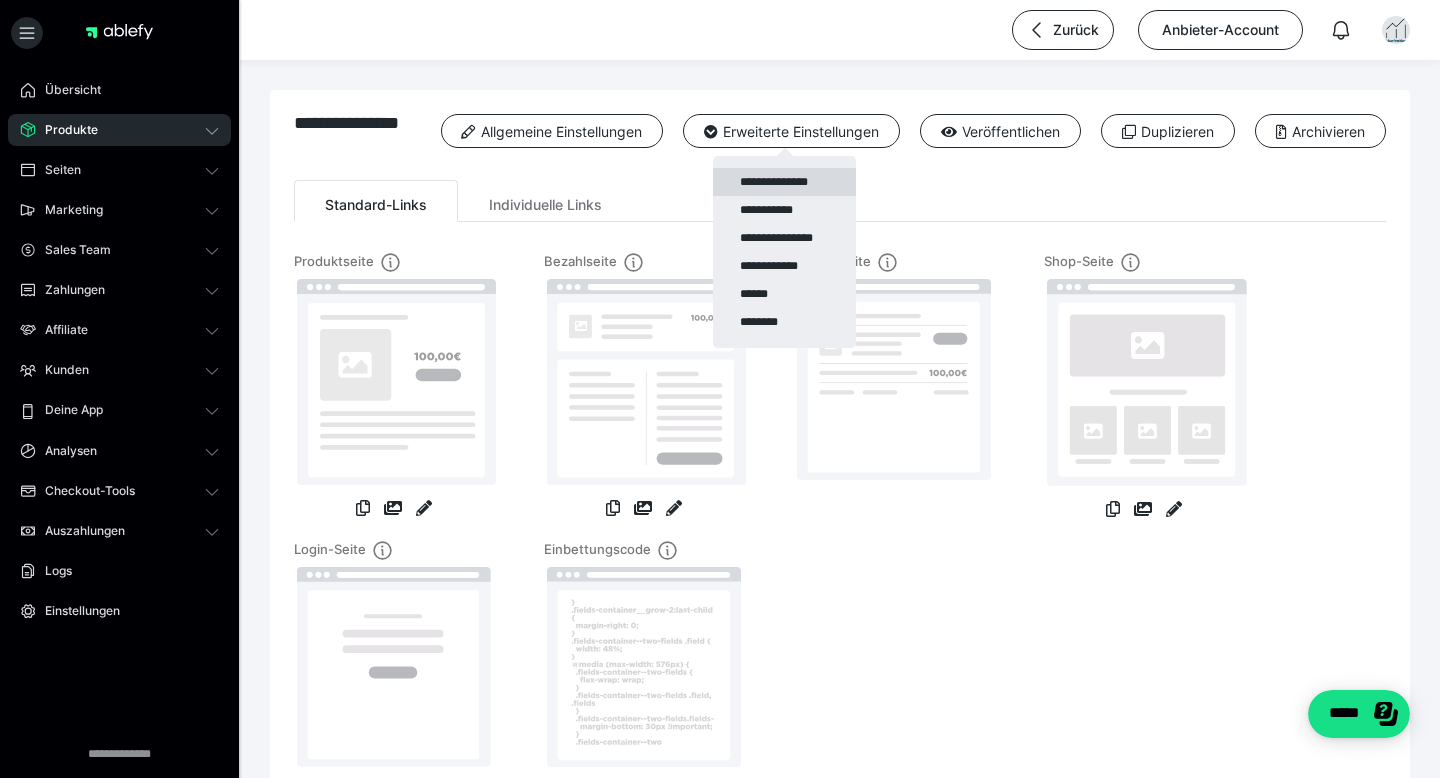 click on "**********" at bounding box center (784, 182) 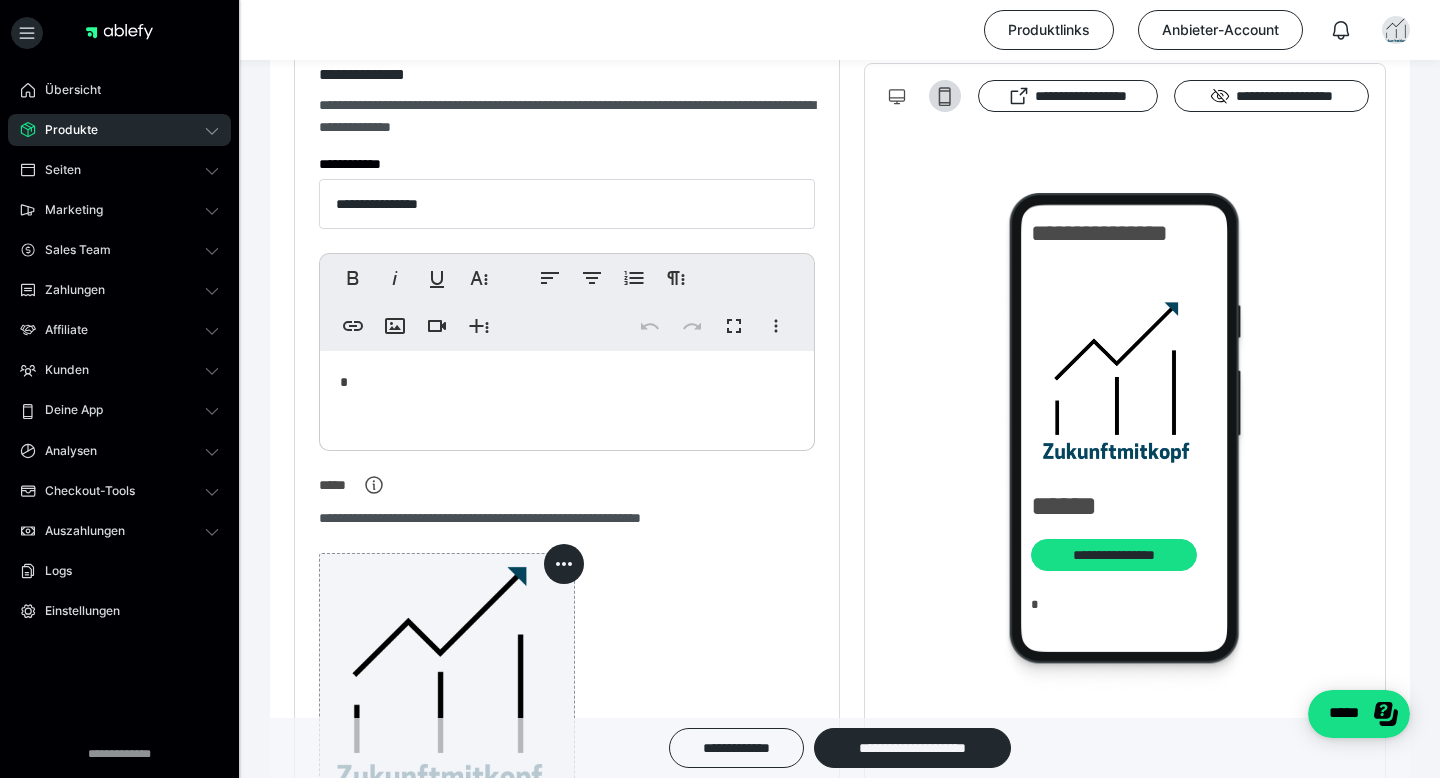 scroll, scrollTop: 0, scrollLeft: 0, axis: both 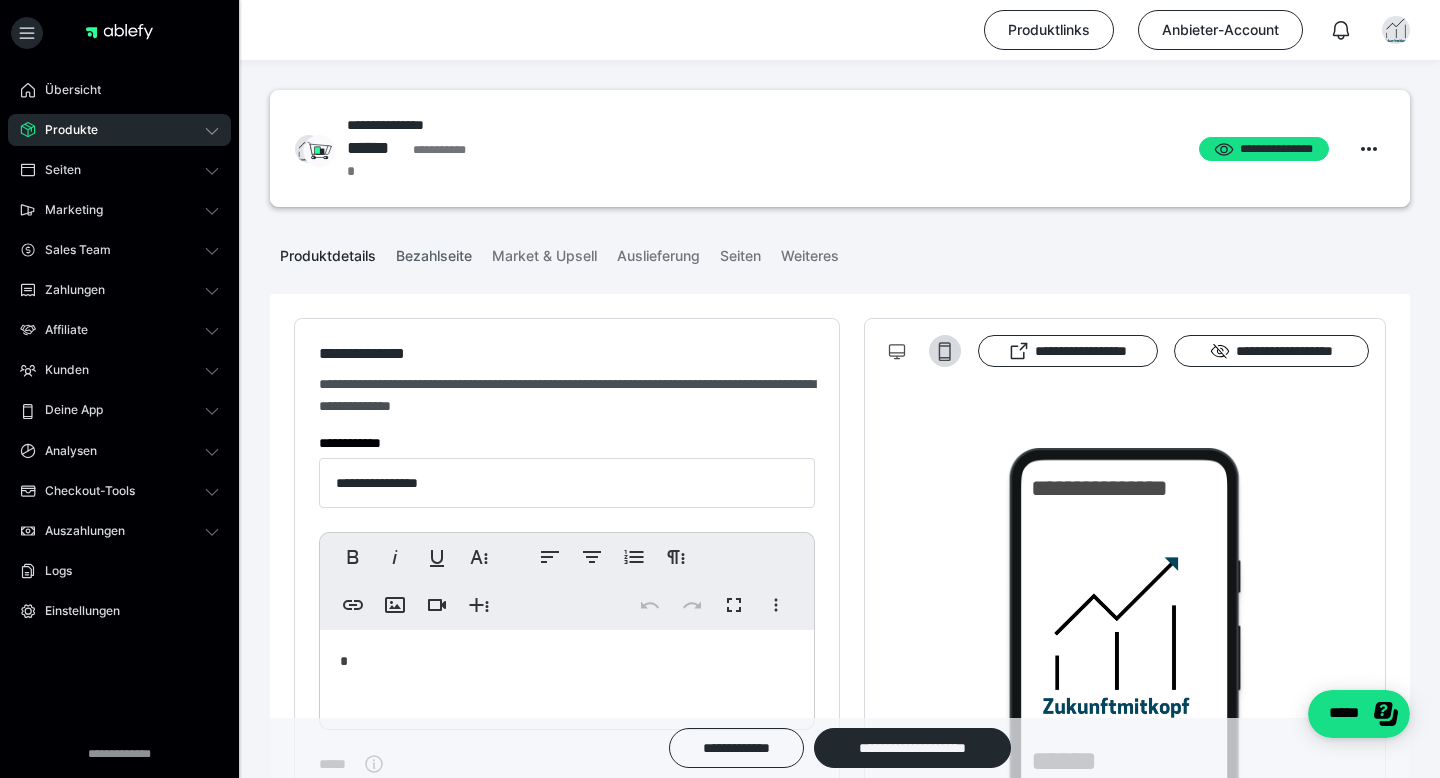 click on "Bezahlseite" at bounding box center [434, 252] 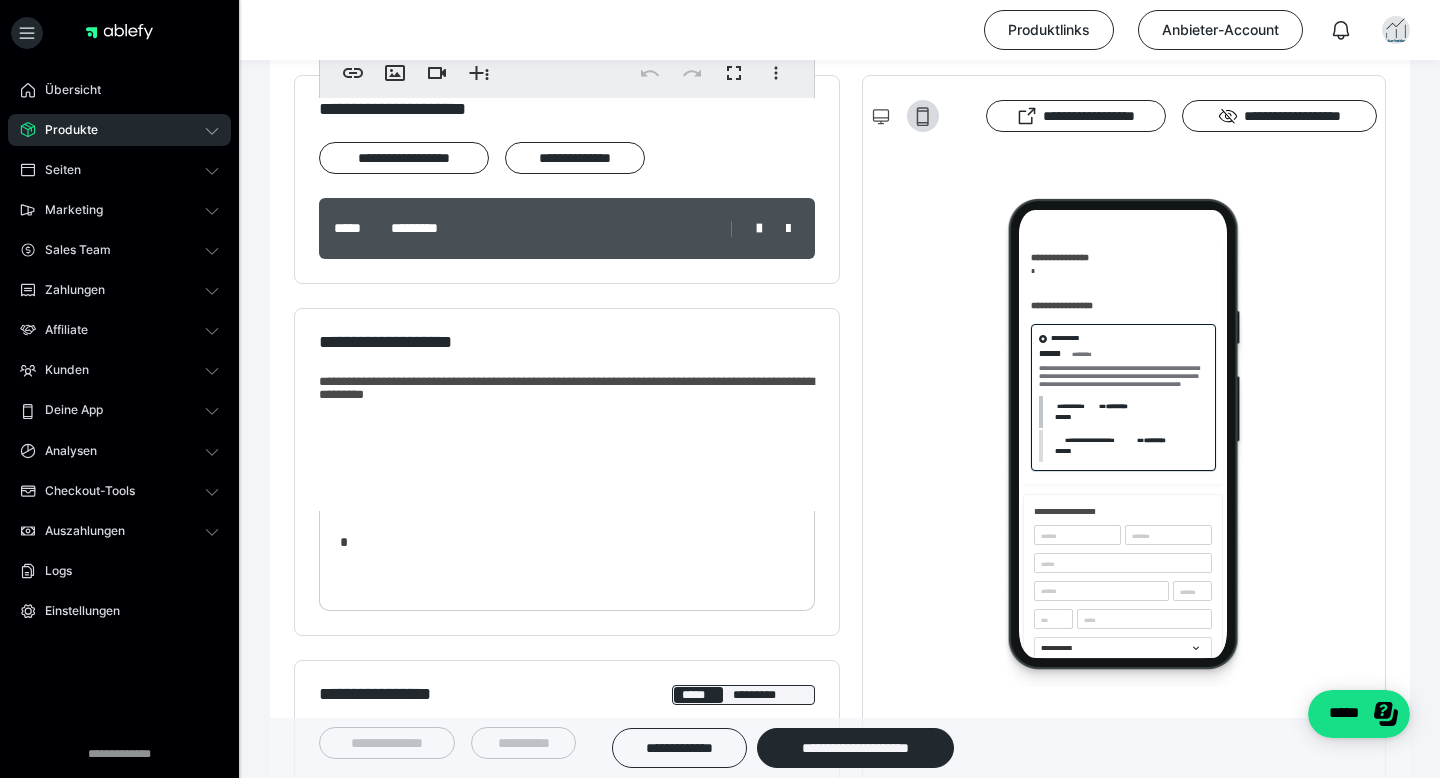 scroll, scrollTop: 0, scrollLeft: 0, axis: both 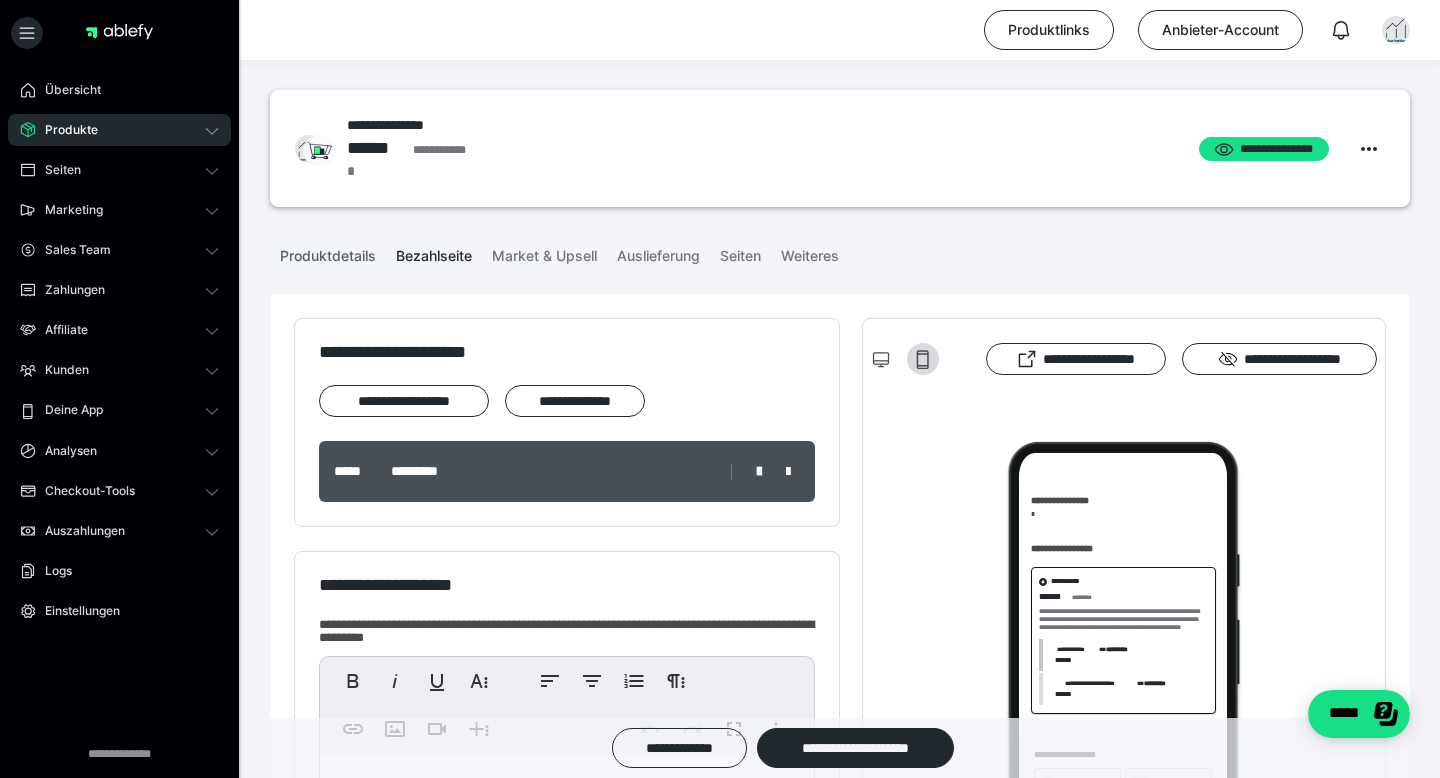 click on "Produktdetails" at bounding box center (328, 252) 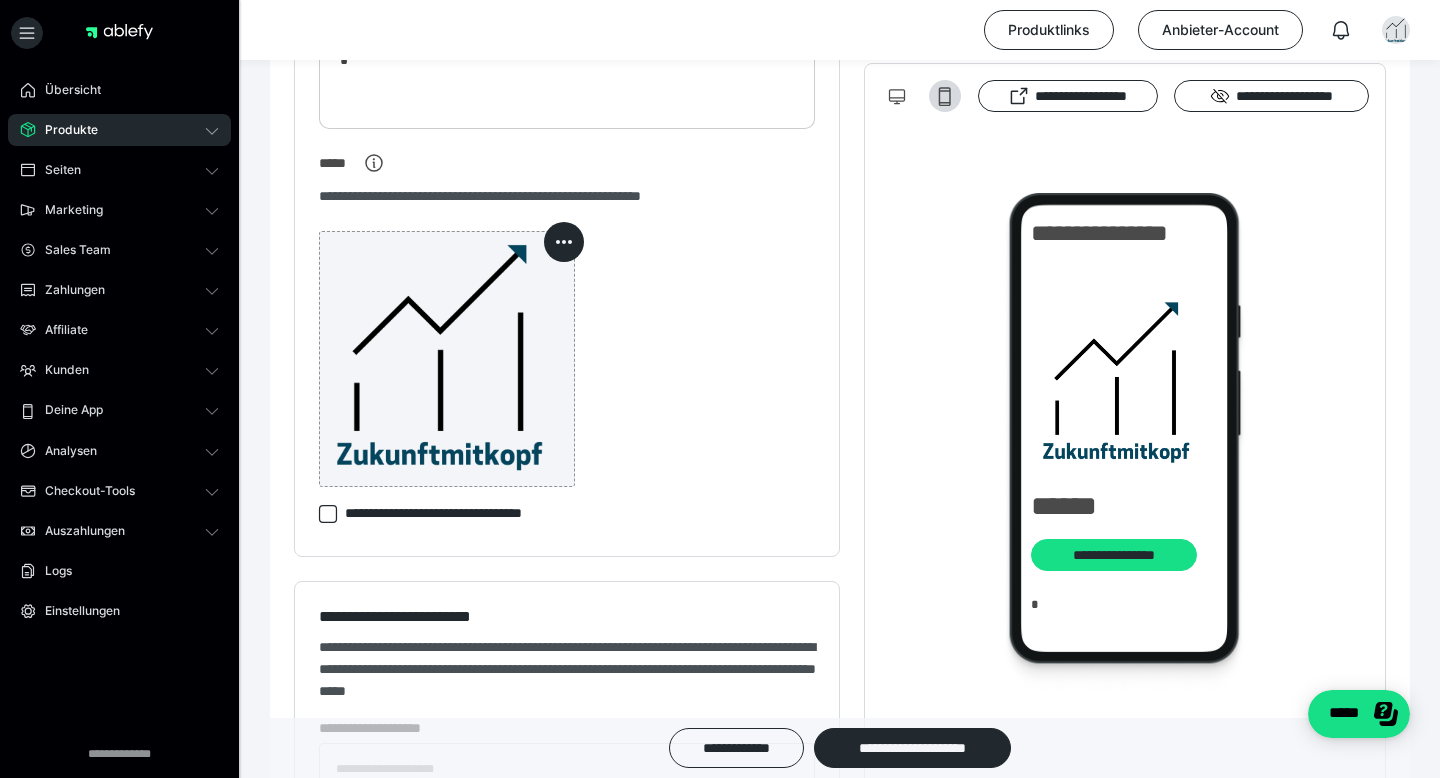 scroll, scrollTop: 0, scrollLeft: 0, axis: both 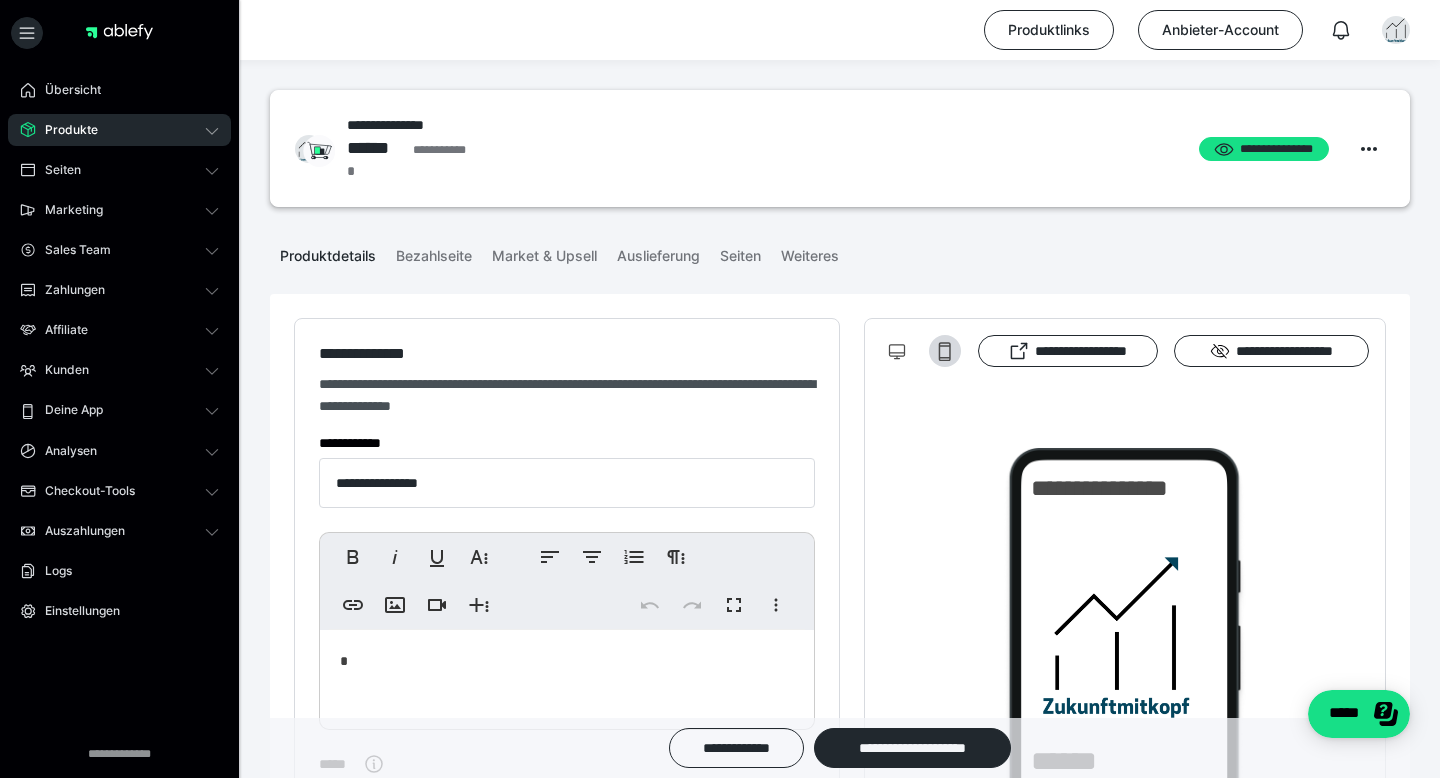 click on "Produktdetails" at bounding box center [328, 252] 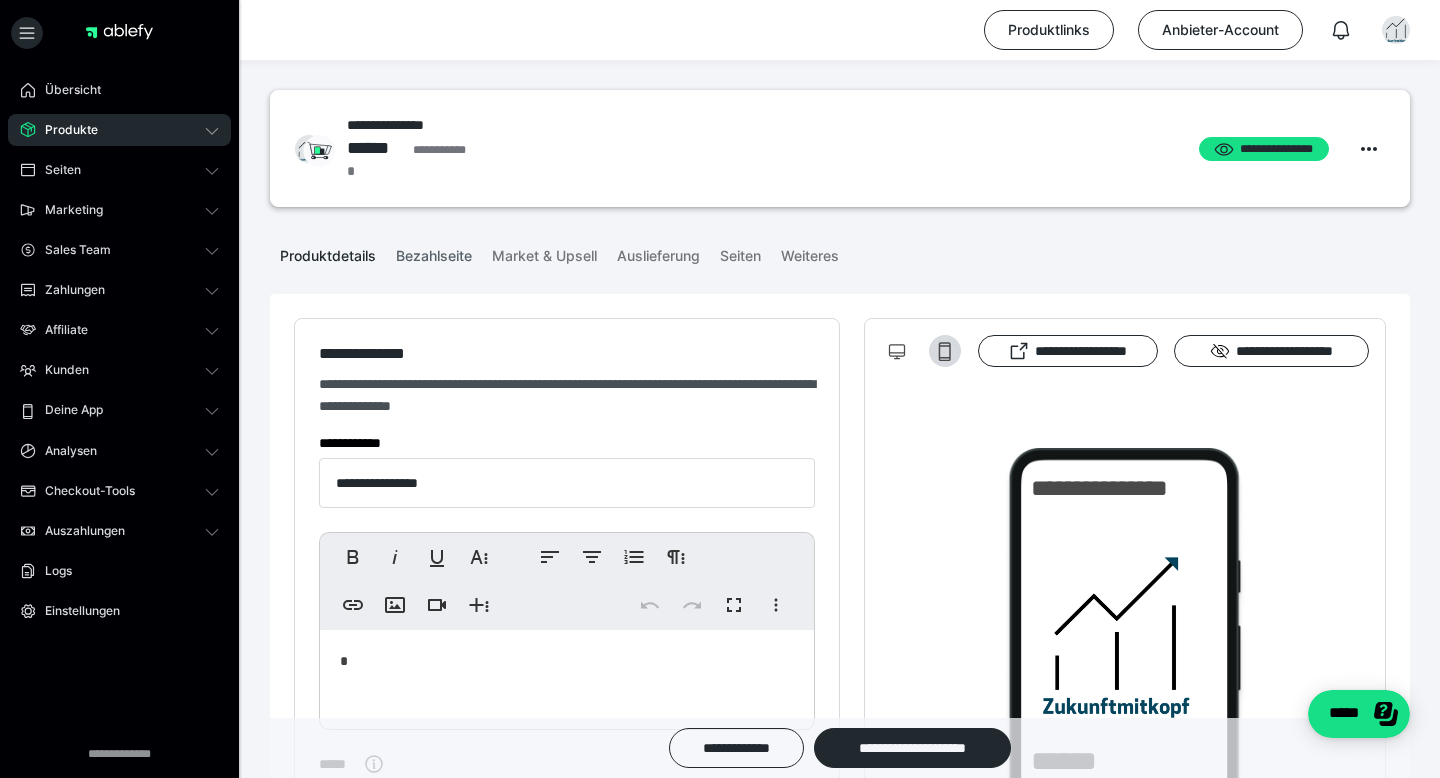 click on "Bezahlseite" at bounding box center [434, 252] 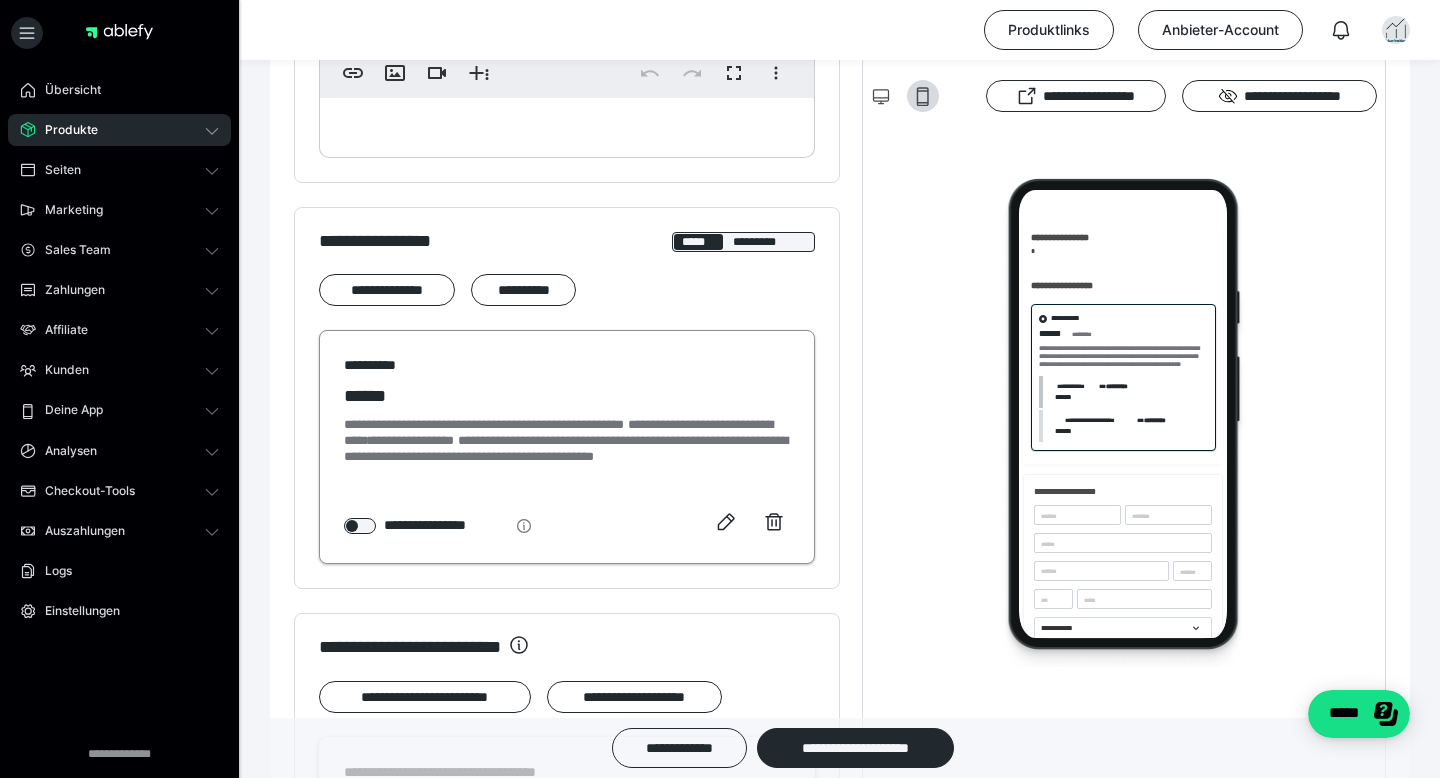 scroll, scrollTop: 934, scrollLeft: 0, axis: vertical 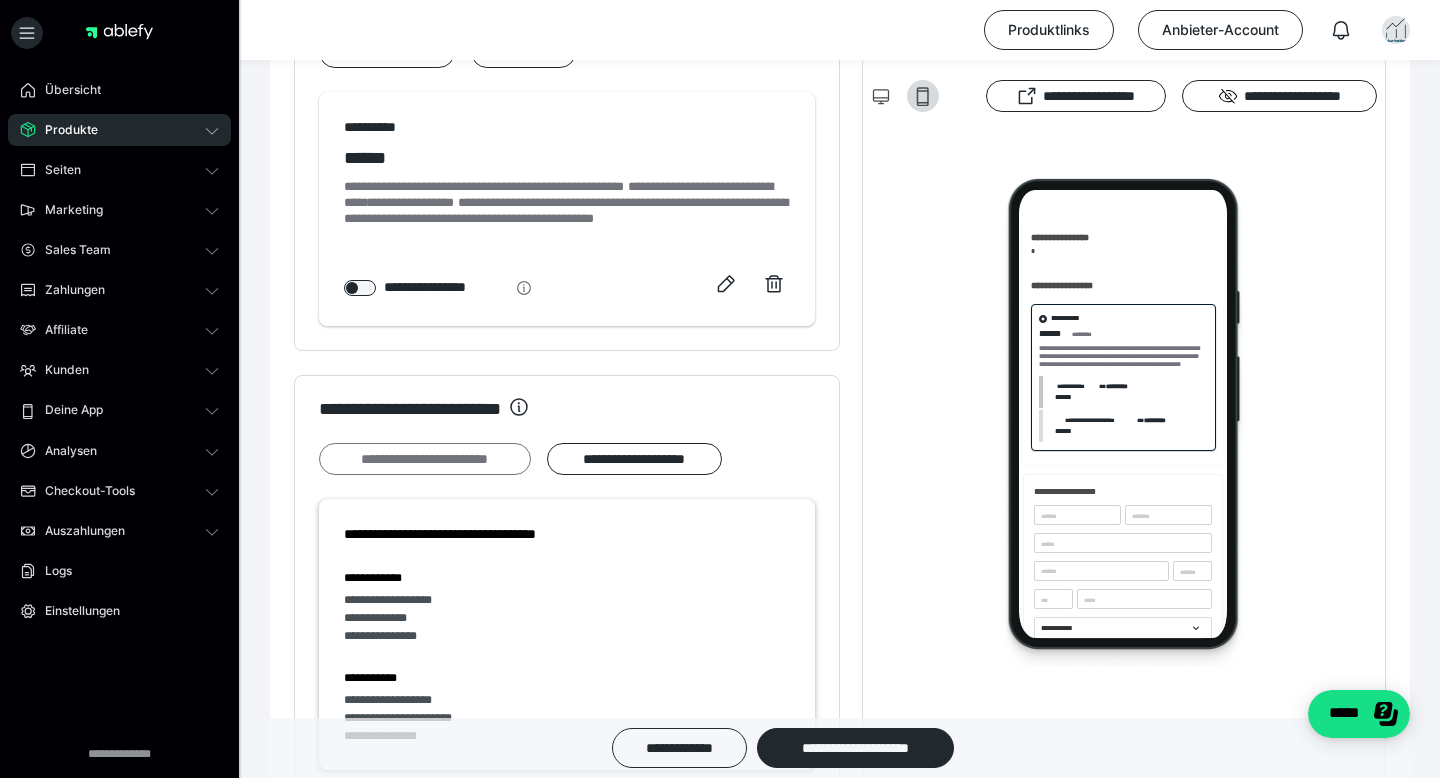 click on "**********" at bounding box center [425, 459] 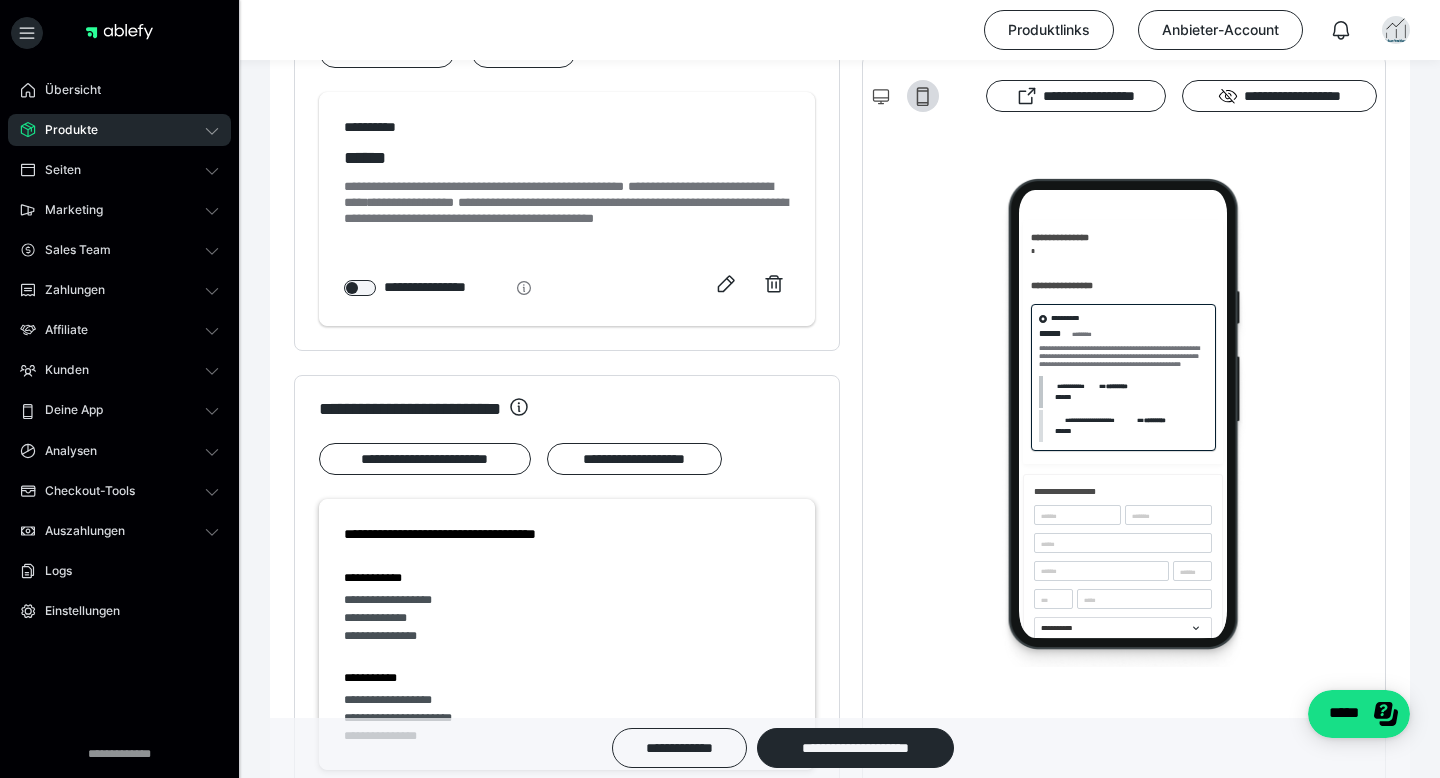 scroll, scrollTop: 0, scrollLeft: 0, axis: both 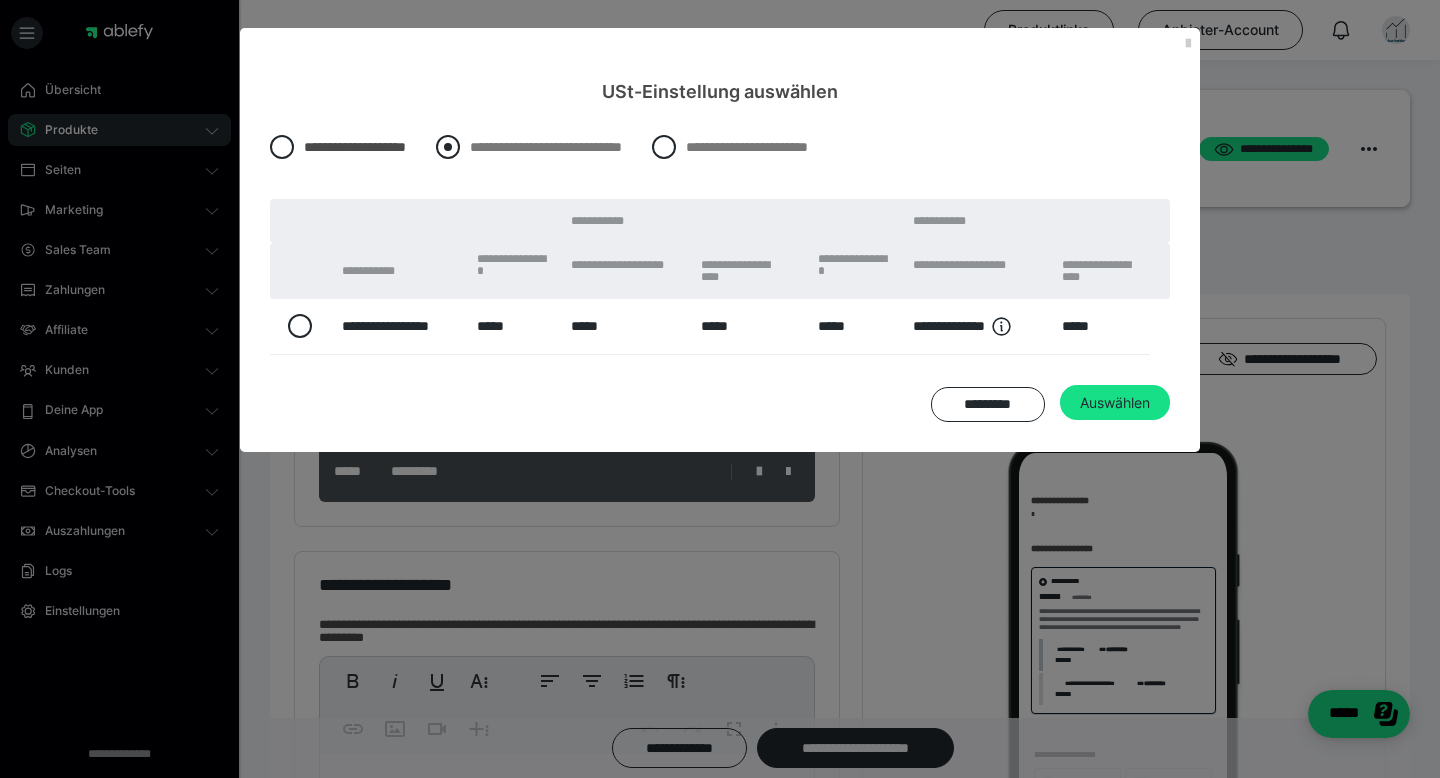 click at bounding box center [448, 147] 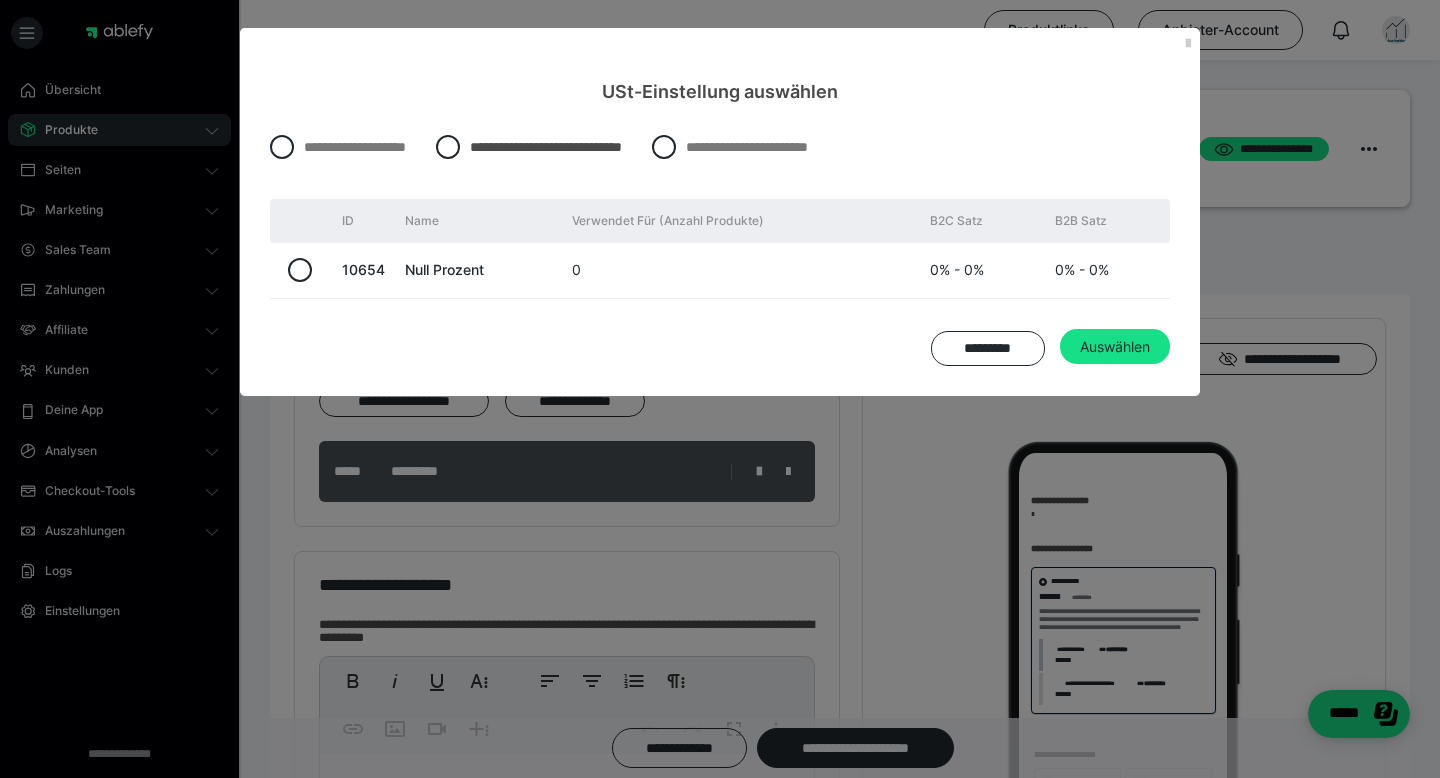click at bounding box center [301, 270] 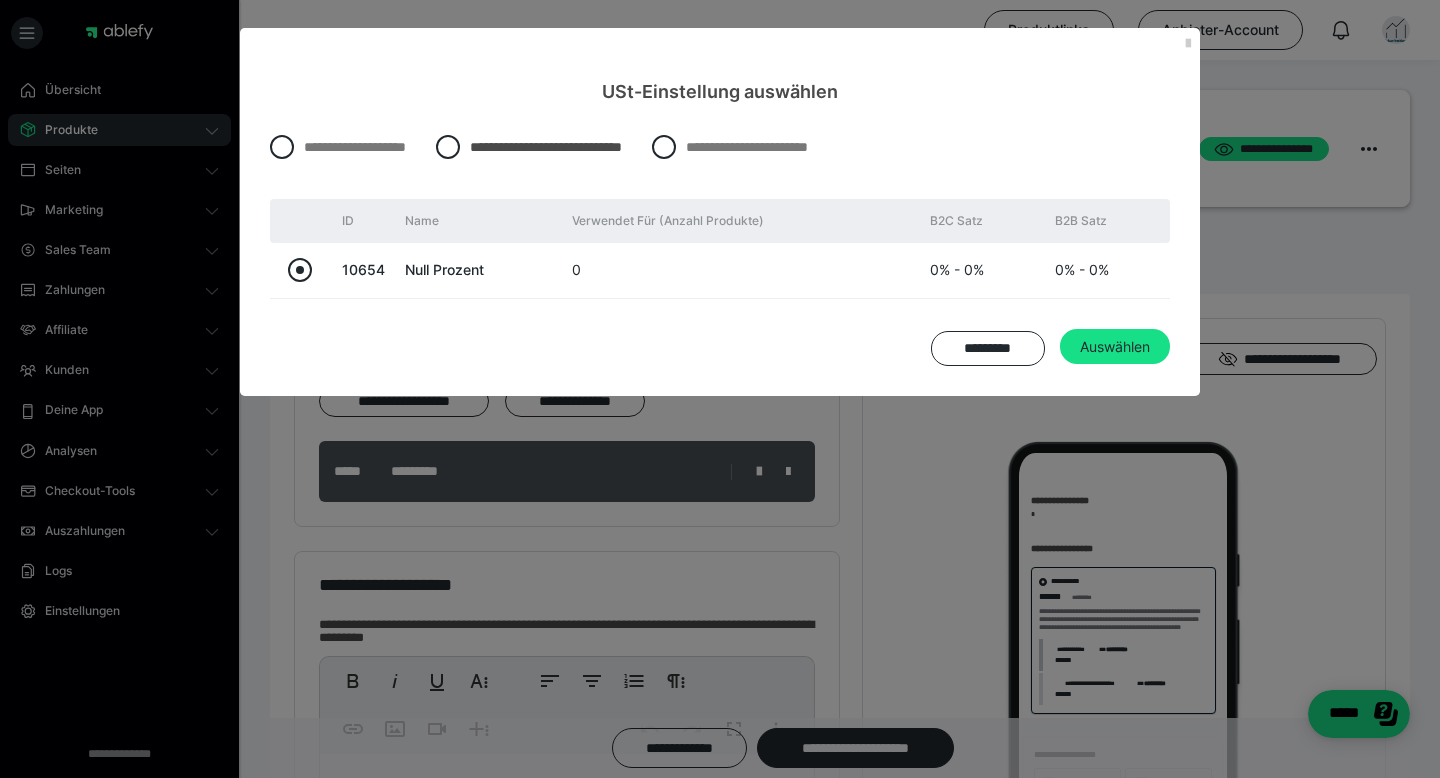 click at bounding box center [300, 270] 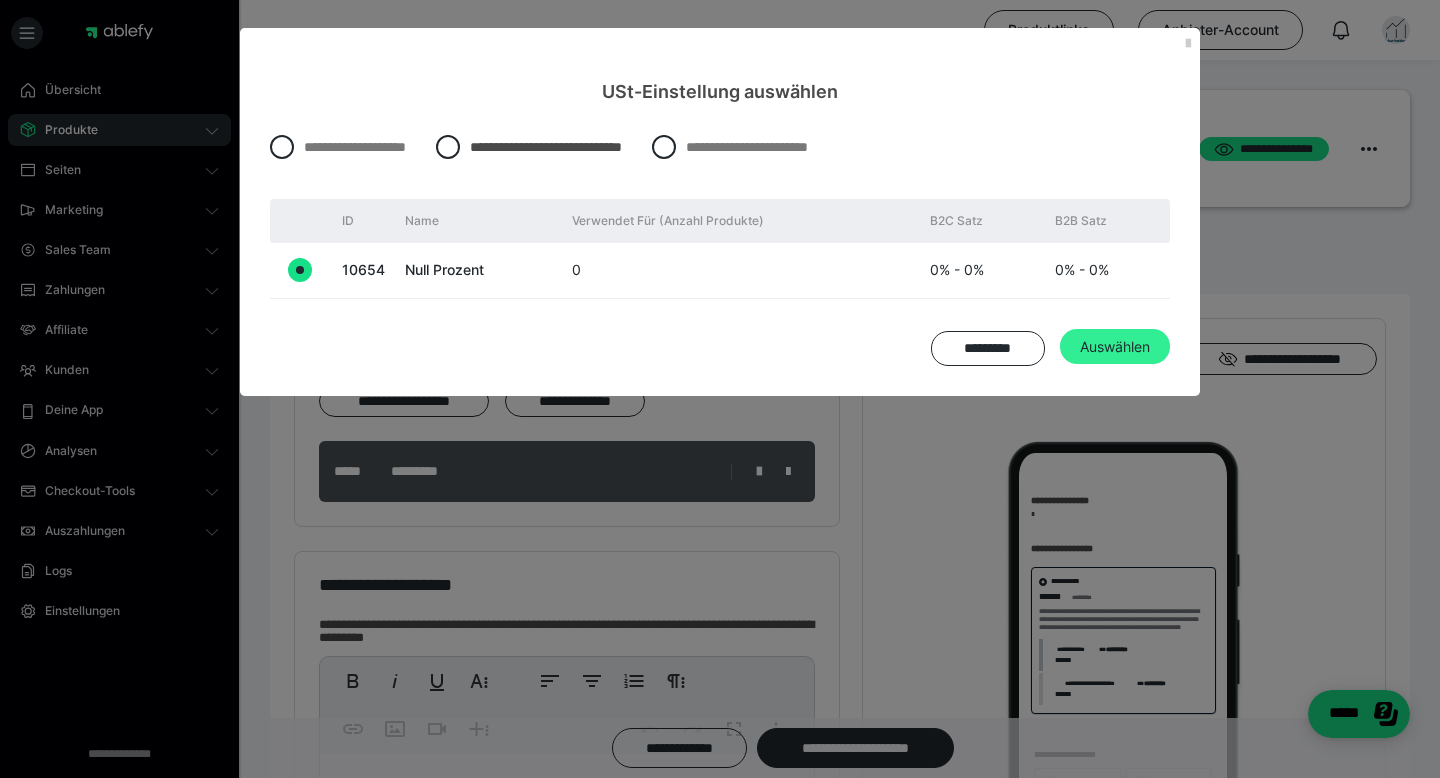 click on "Auswählen" at bounding box center (1115, 347) 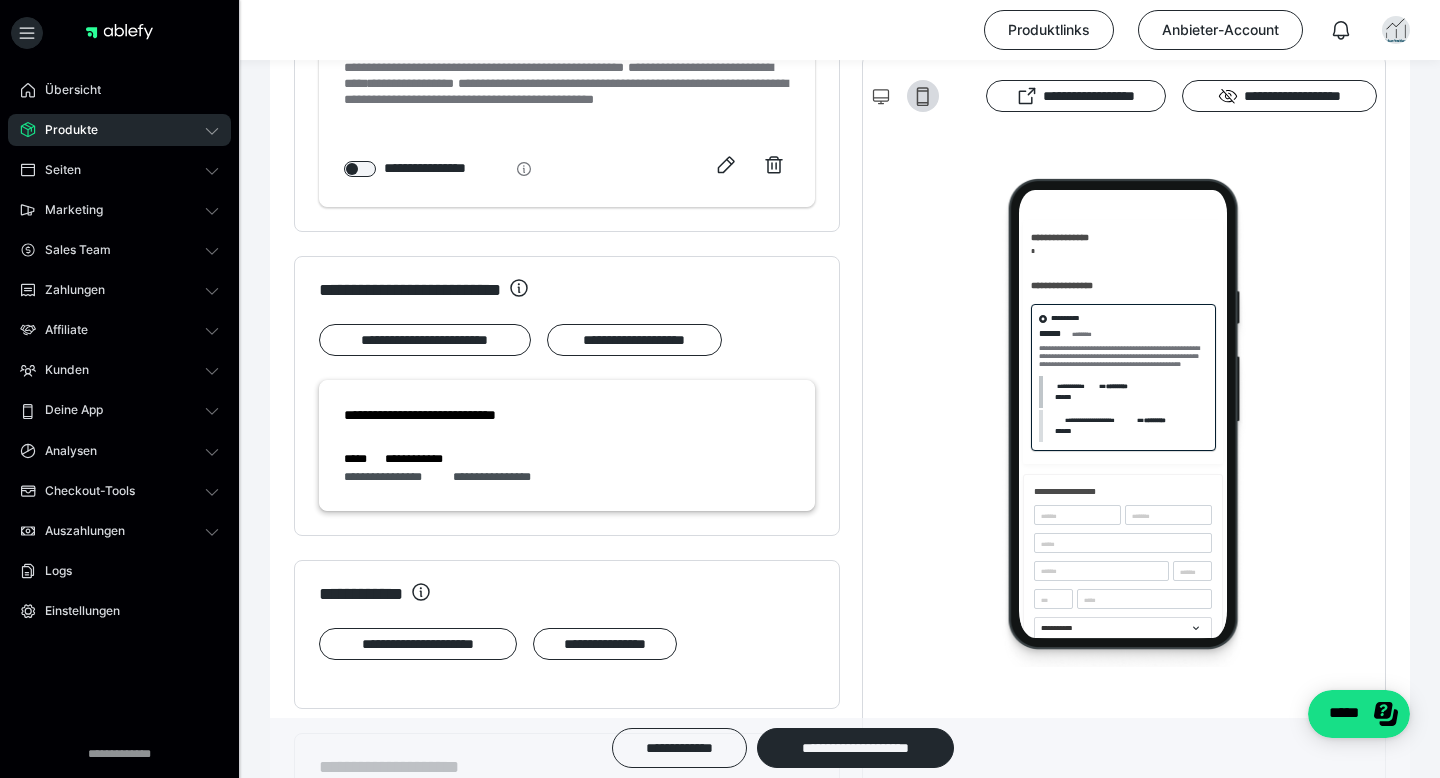 scroll, scrollTop: 1054, scrollLeft: 0, axis: vertical 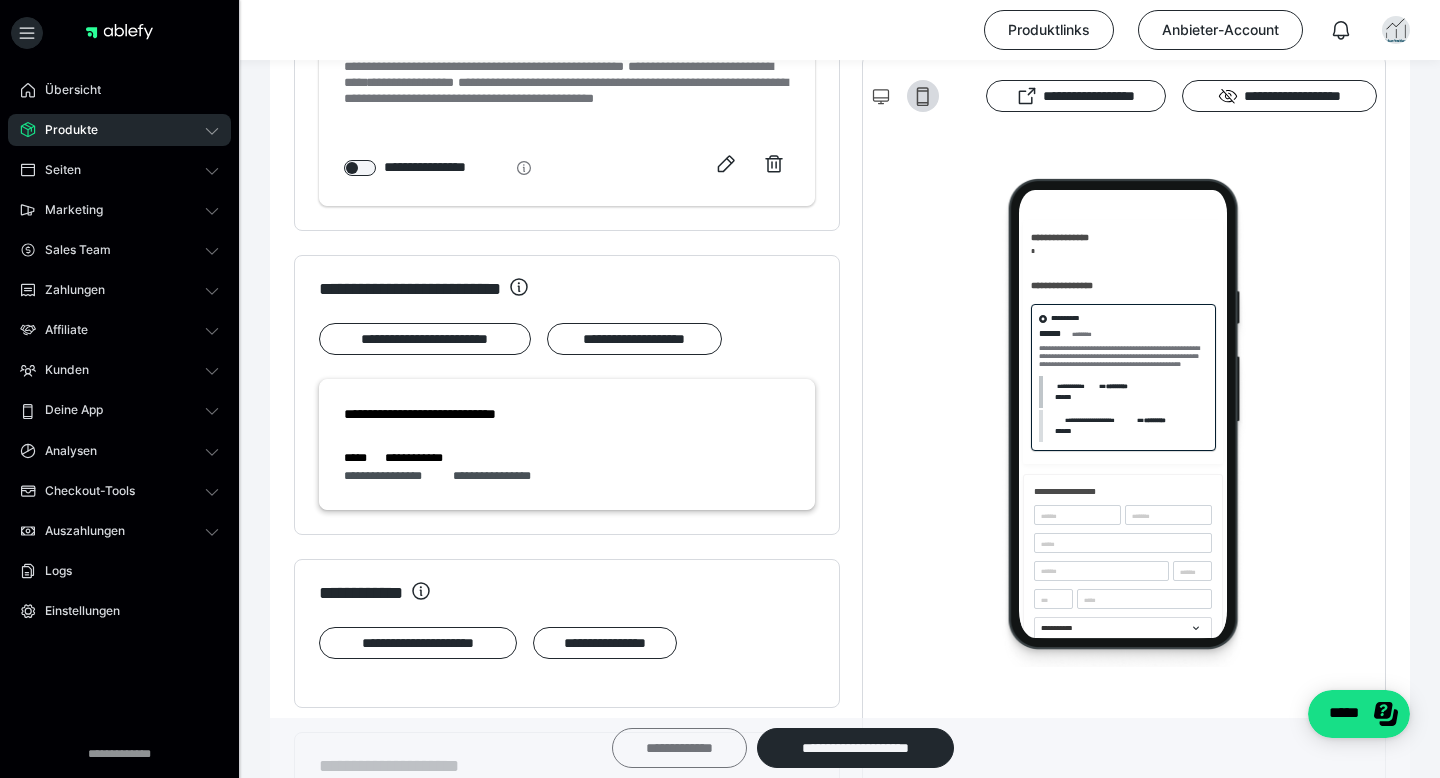 click on "**********" at bounding box center (679, 748) 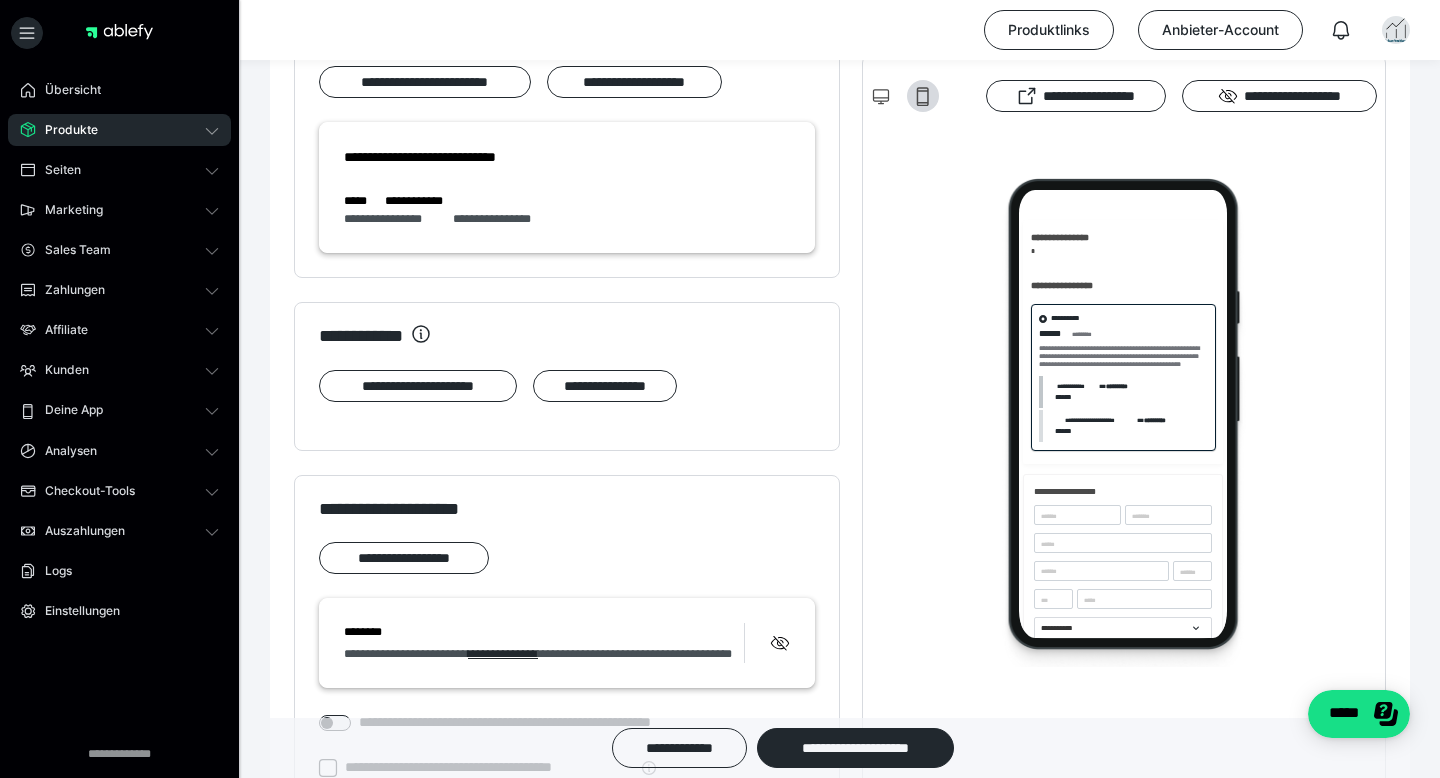 scroll, scrollTop: 1318, scrollLeft: 0, axis: vertical 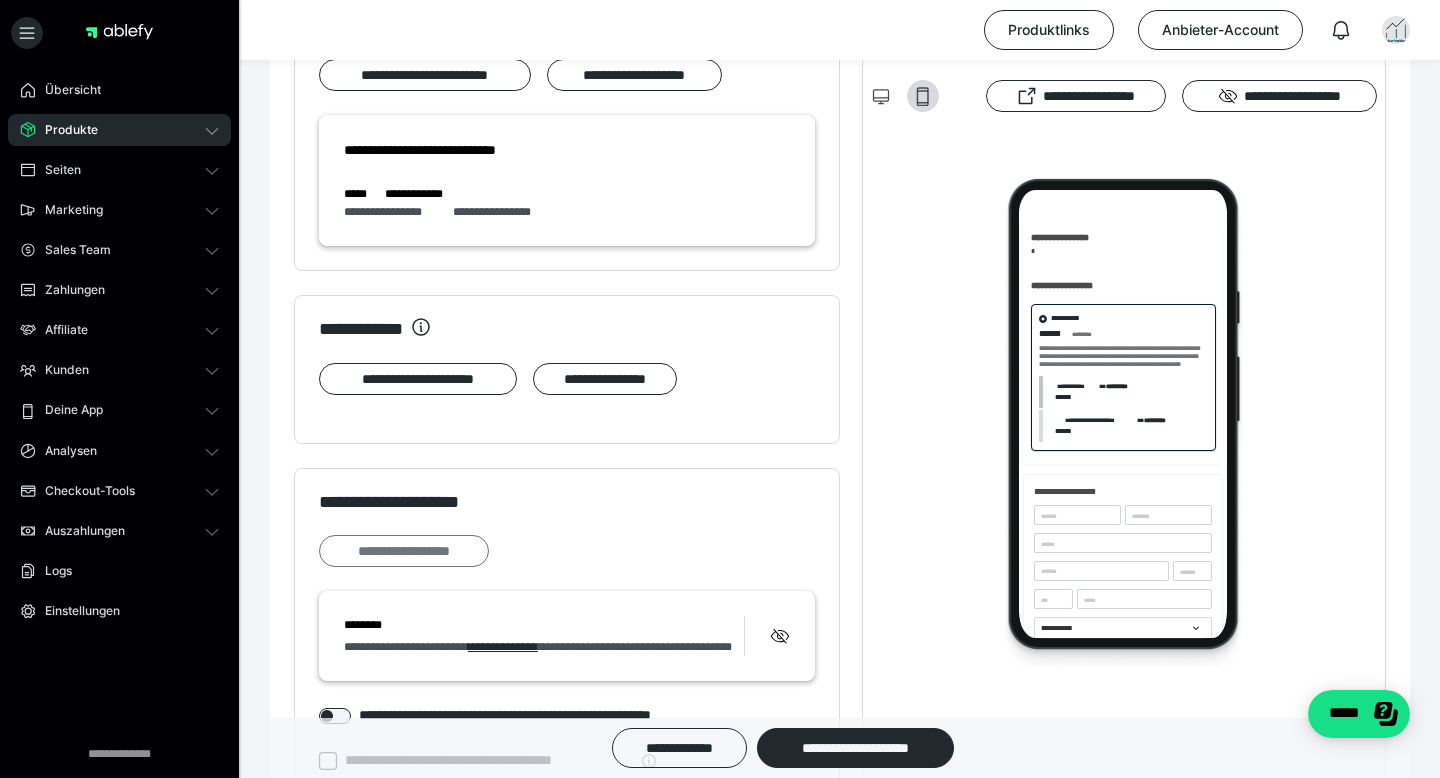 click on "**********" at bounding box center (404, 551) 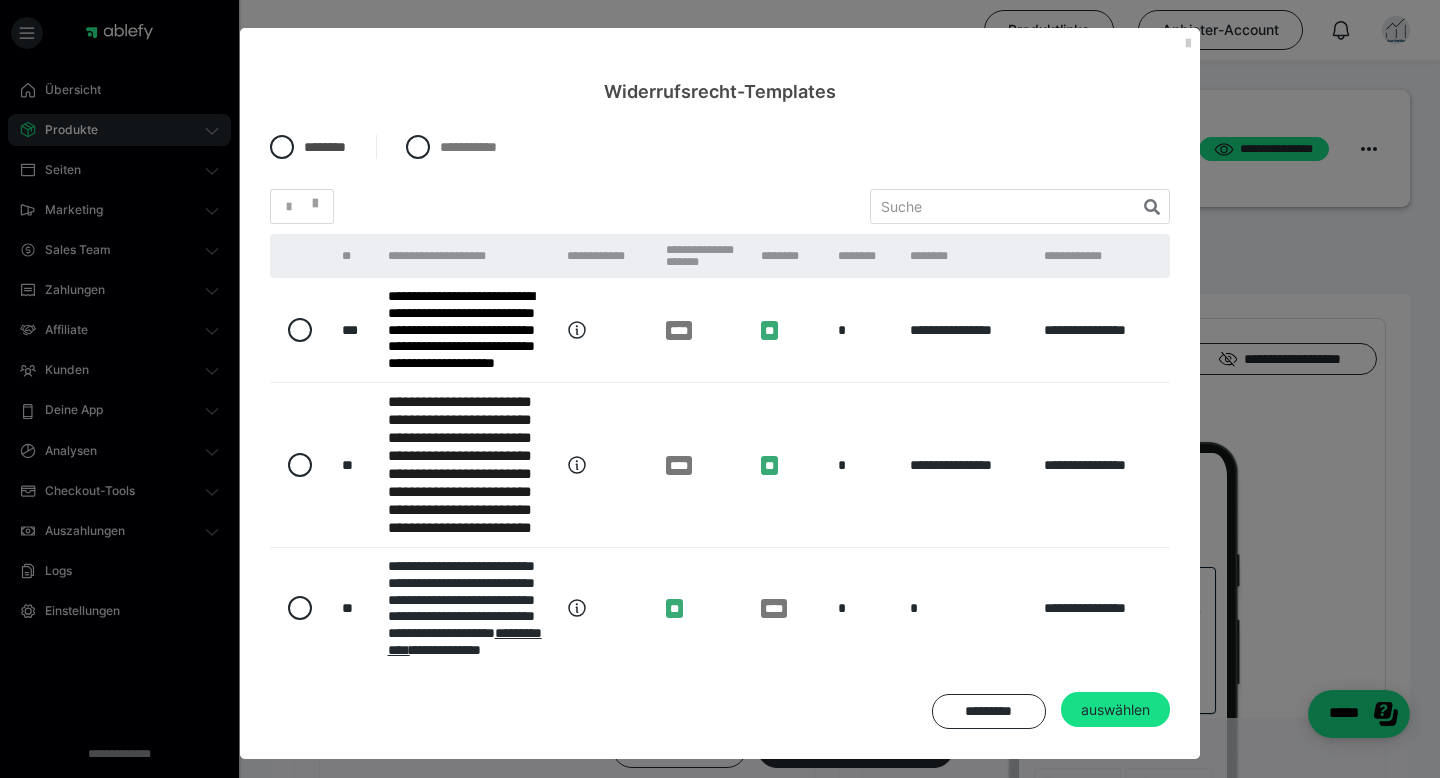 scroll, scrollTop: 126, scrollLeft: 0, axis: vertical 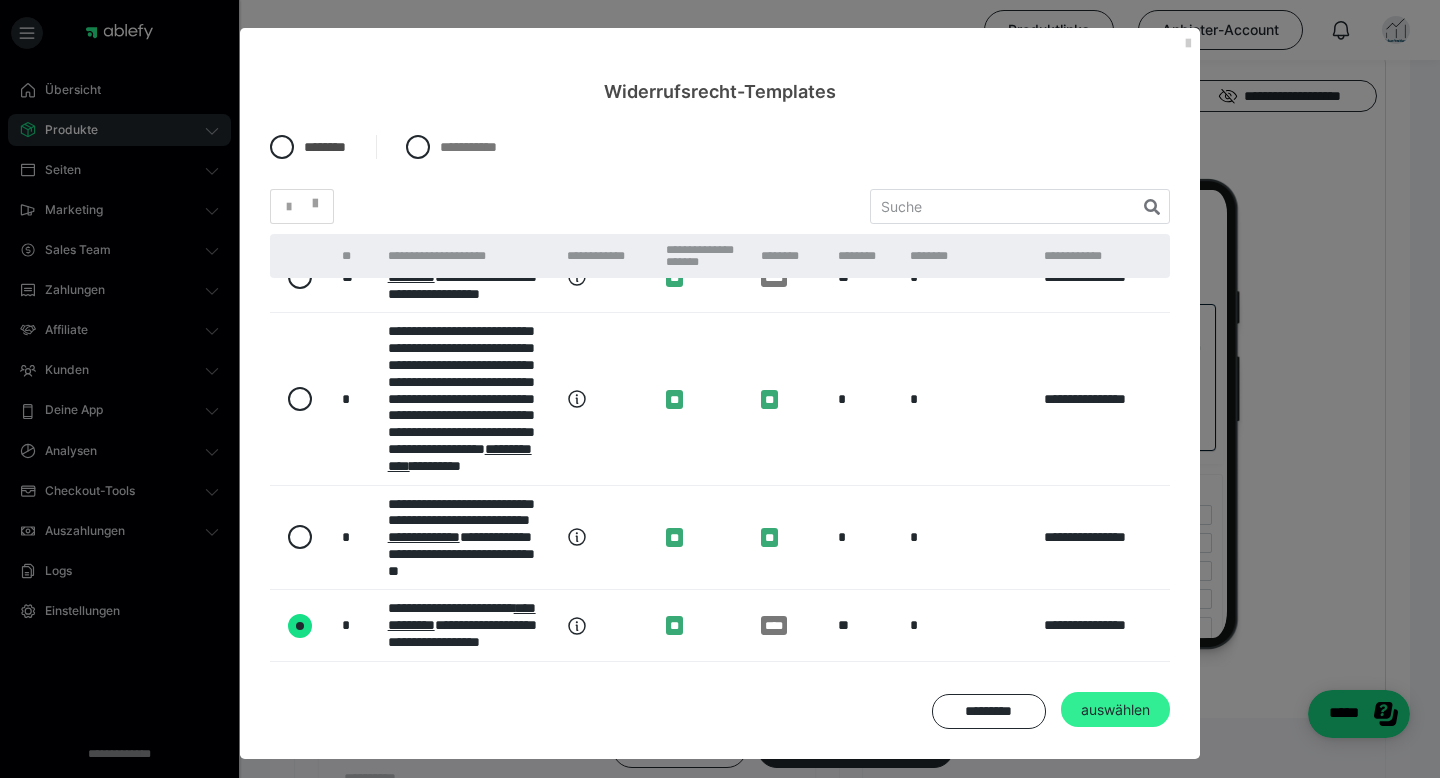click on "auswählen" at bounding box center [1115, 710] 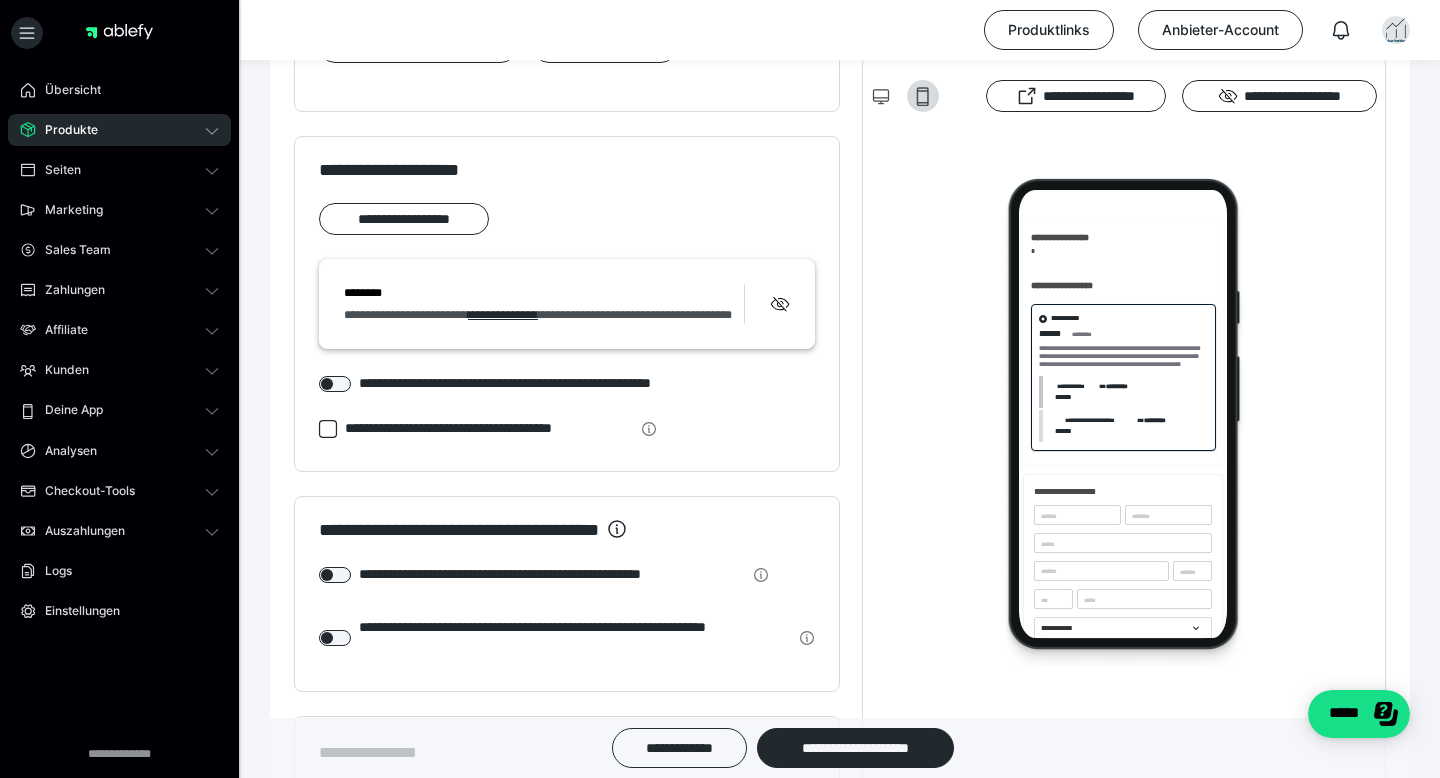 scroll, scrollTop: 1627, scrollLeft: 0, axis: vertical 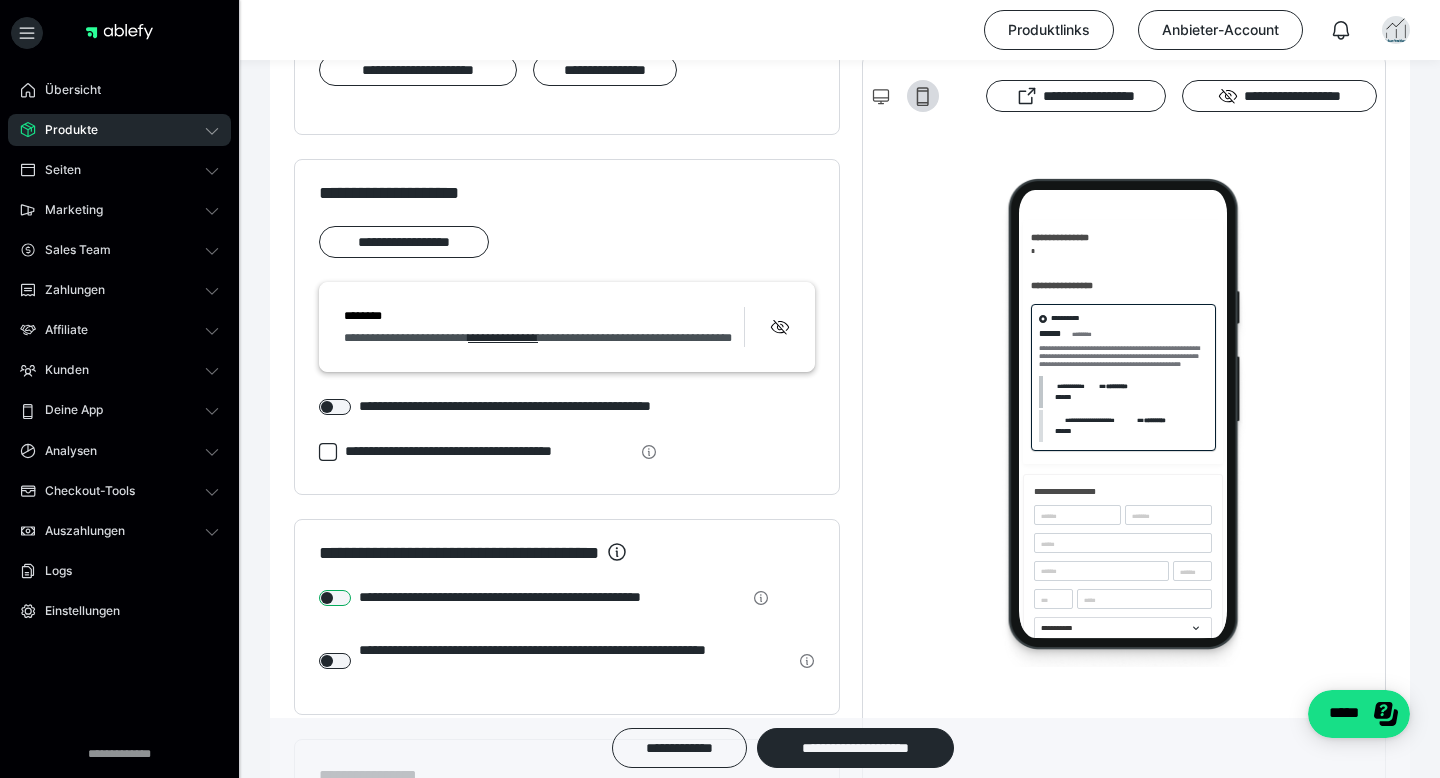 click at bounding box center [335, 598] 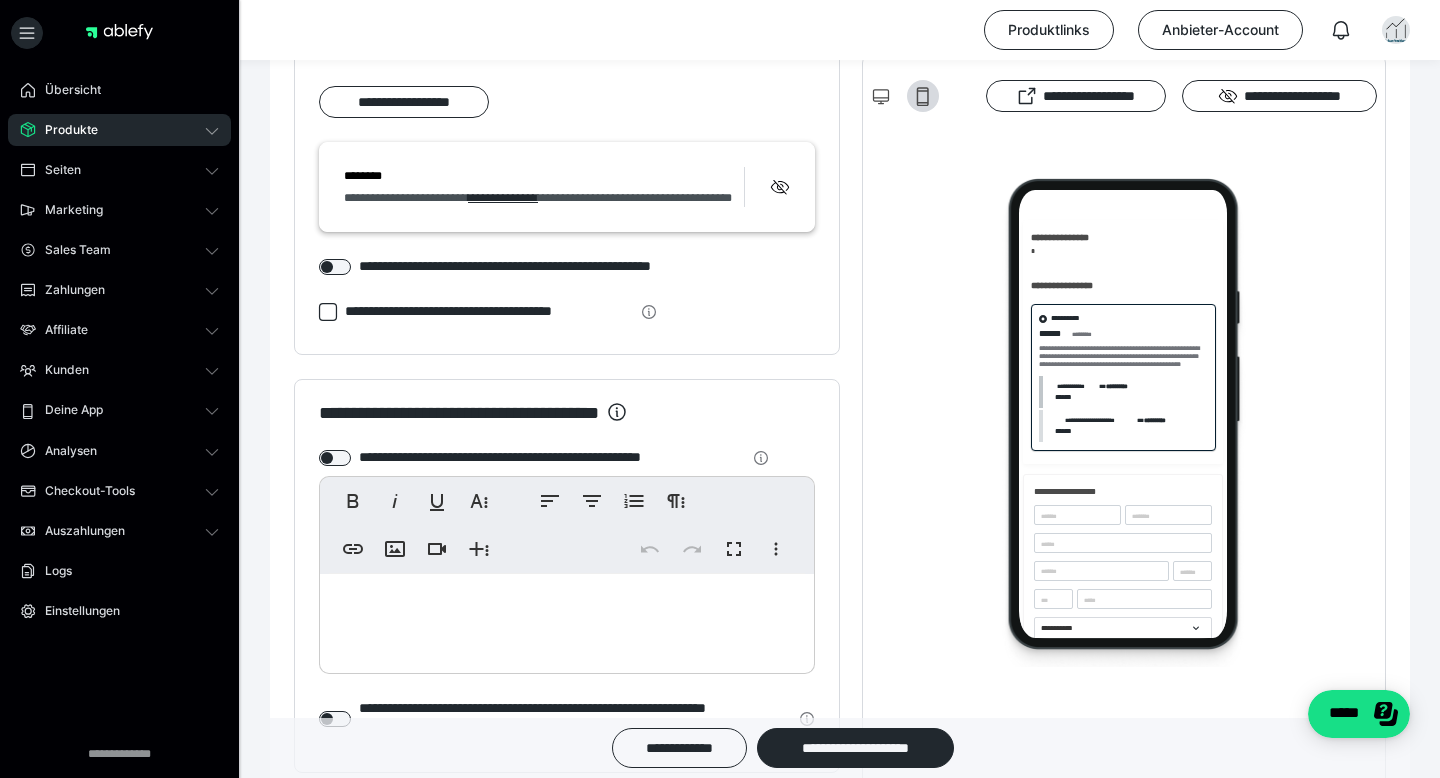 scroll, scrollTop: 1840, scrollLeft: 0, axis: vertical 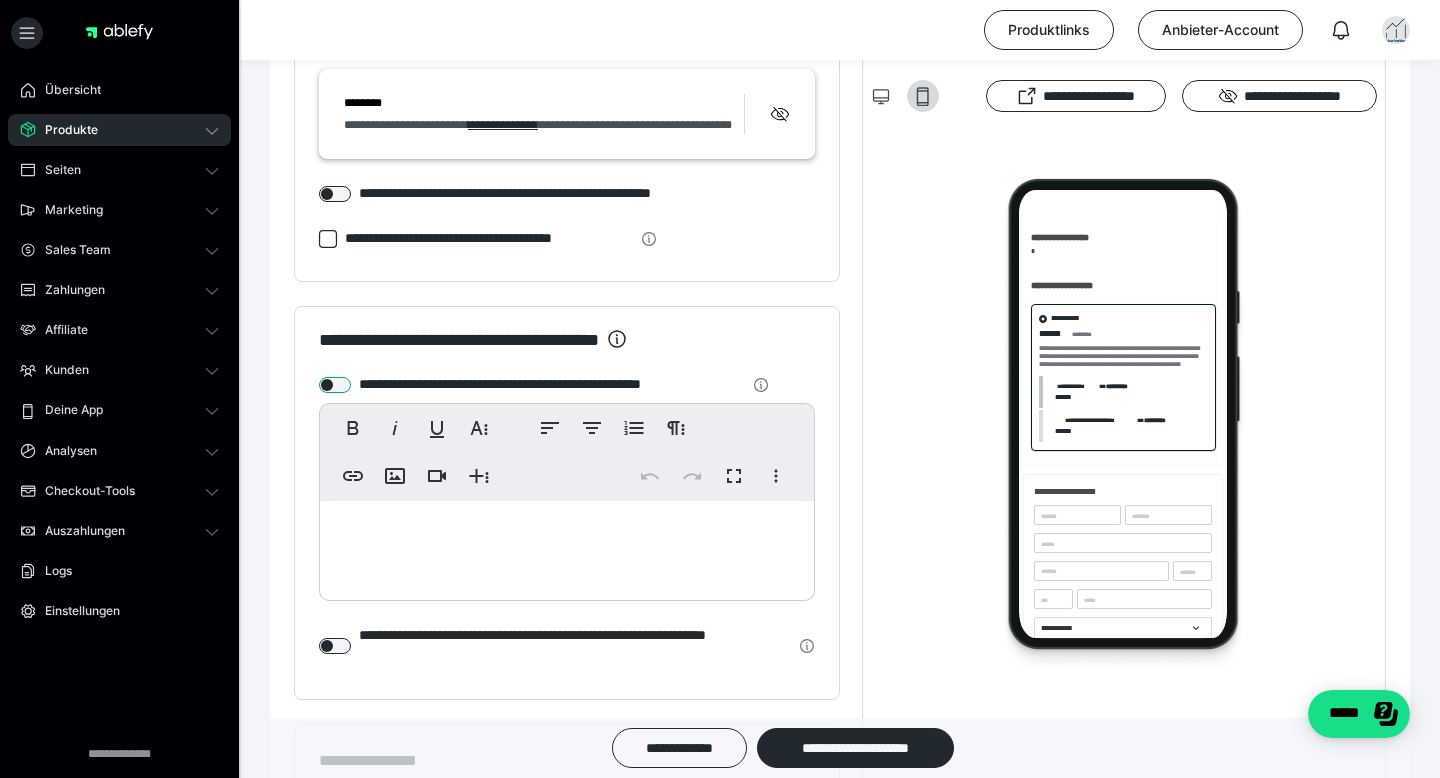 click at bounding box center [335, 385] 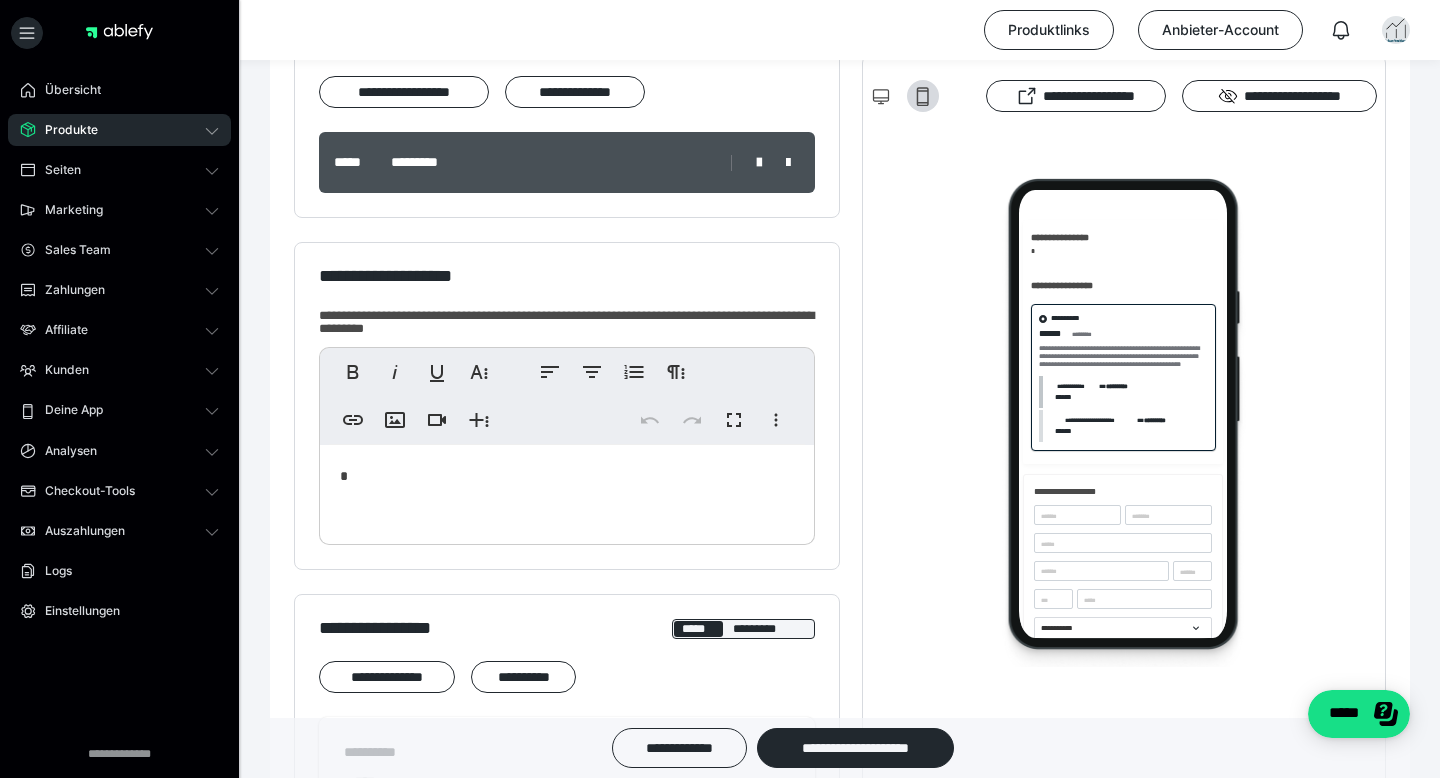 scroll, scrollTop: 308, scrollLeft: 0, axis: vertical 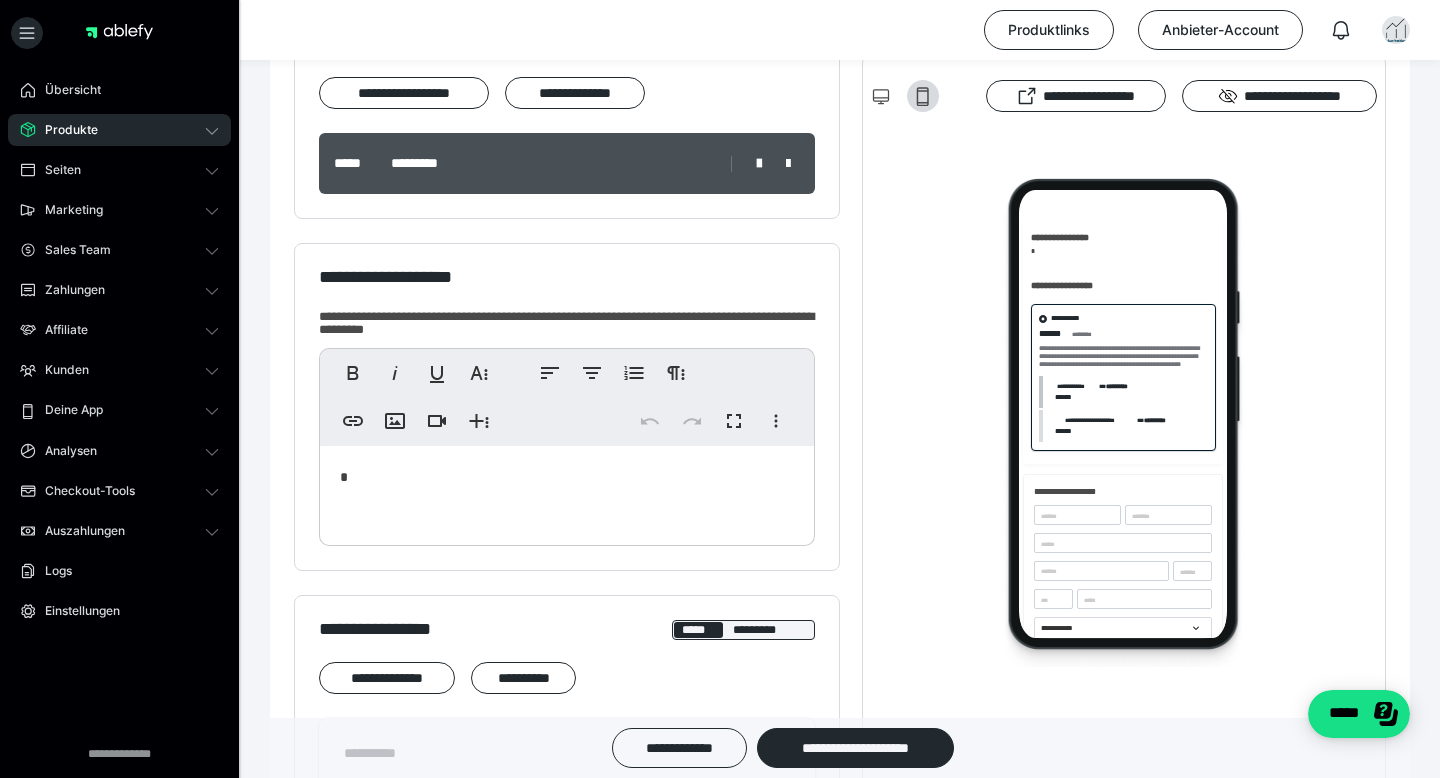 click on "*" at bounding box center (567, 491) 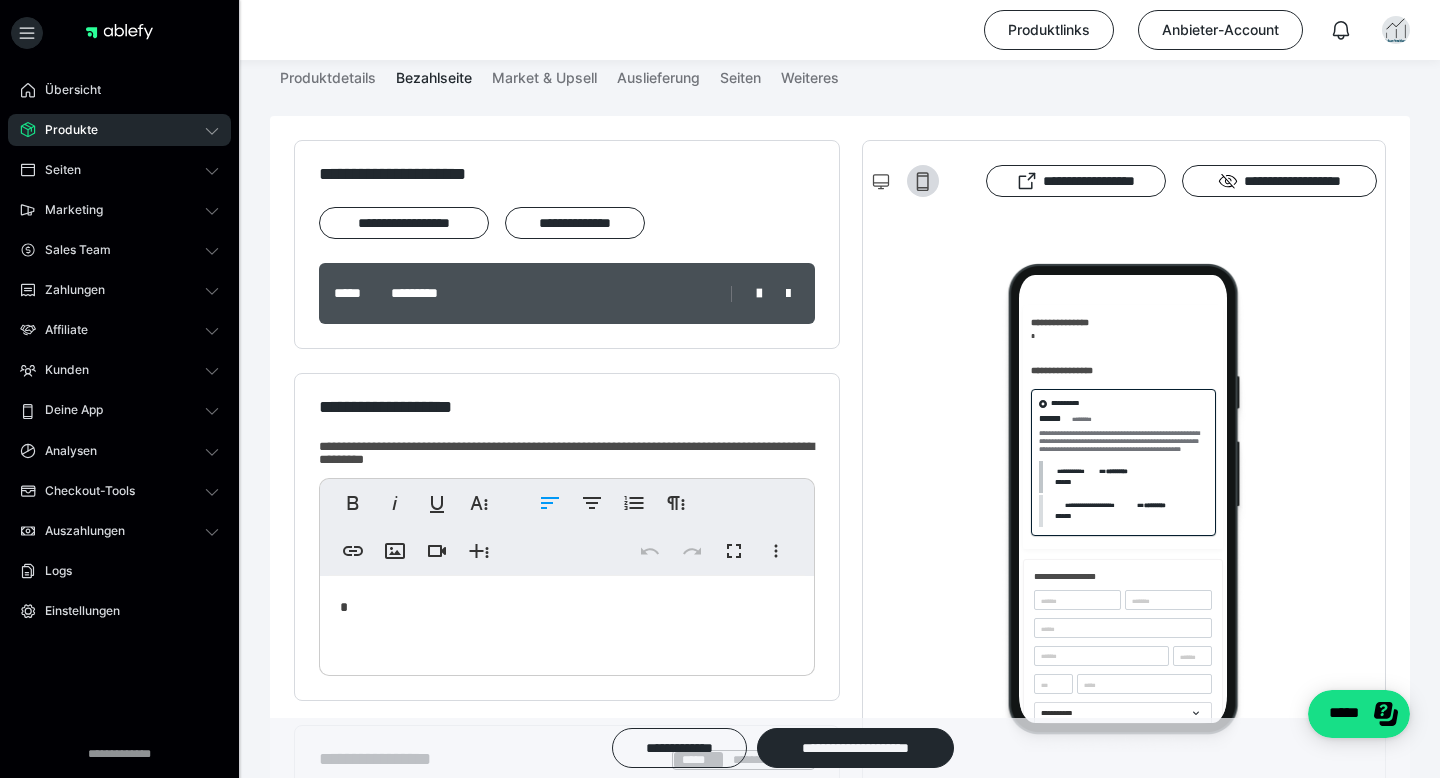scroll, scrollTop: 177, scrollLeft: 0, axis: vertical 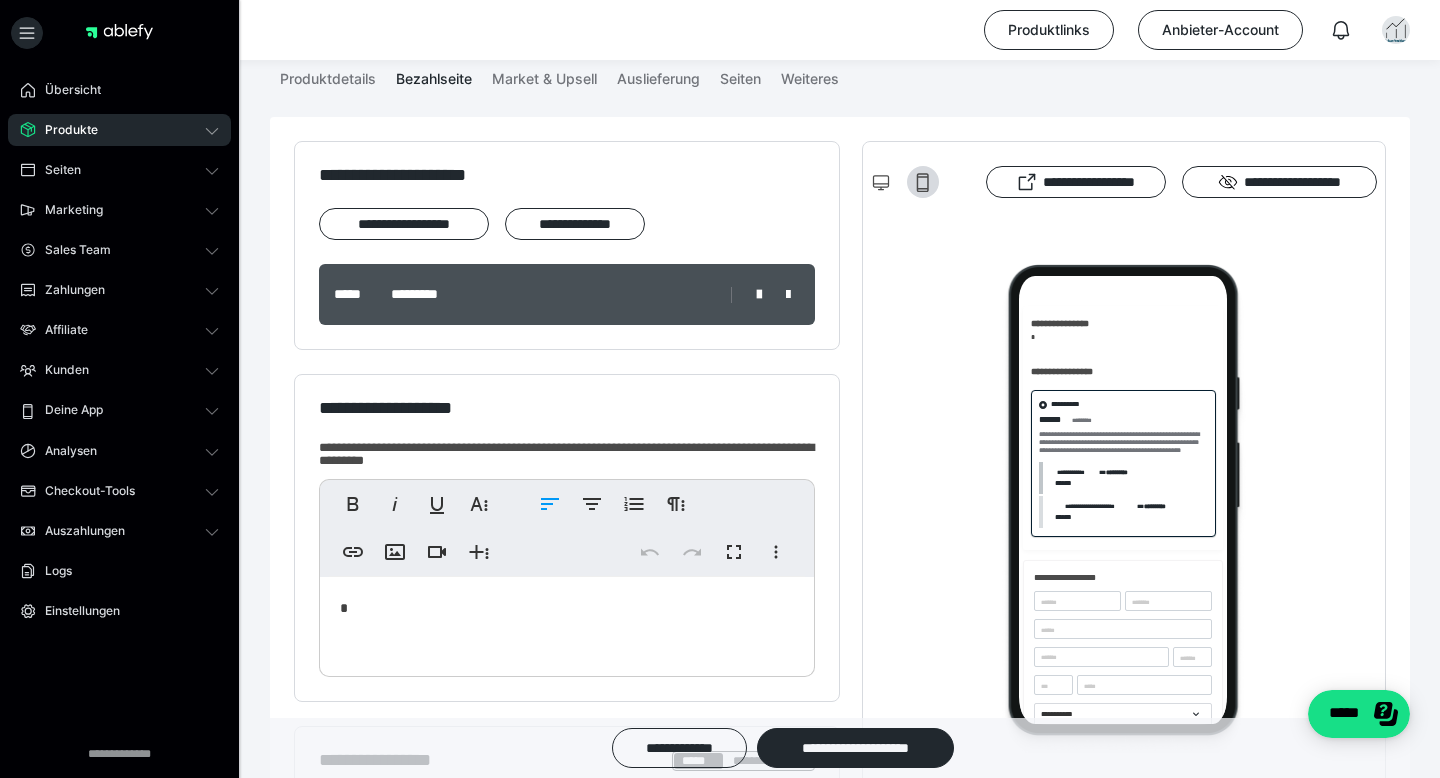 click on "*" at bounding box center (567, 622) 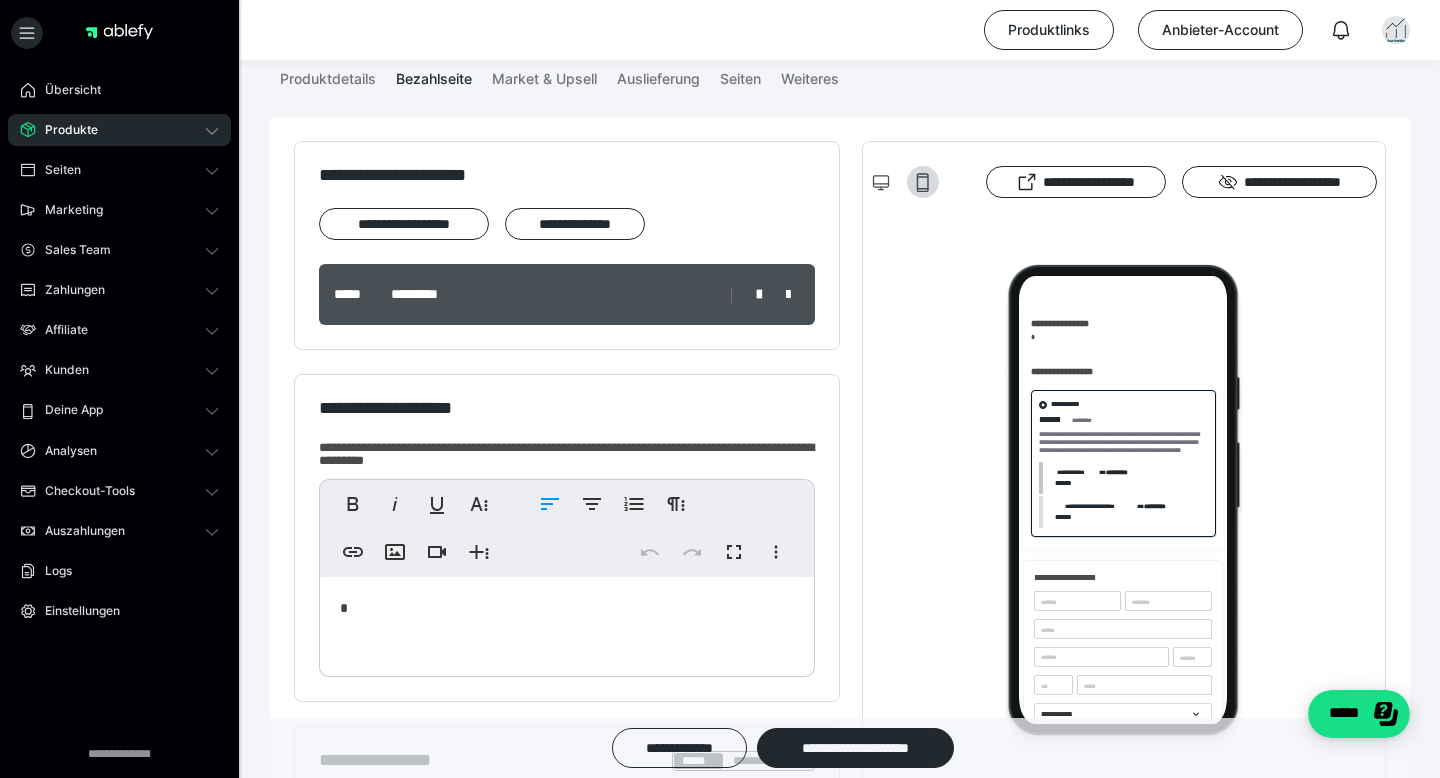 click on "*" at bounding box center (567, 622) 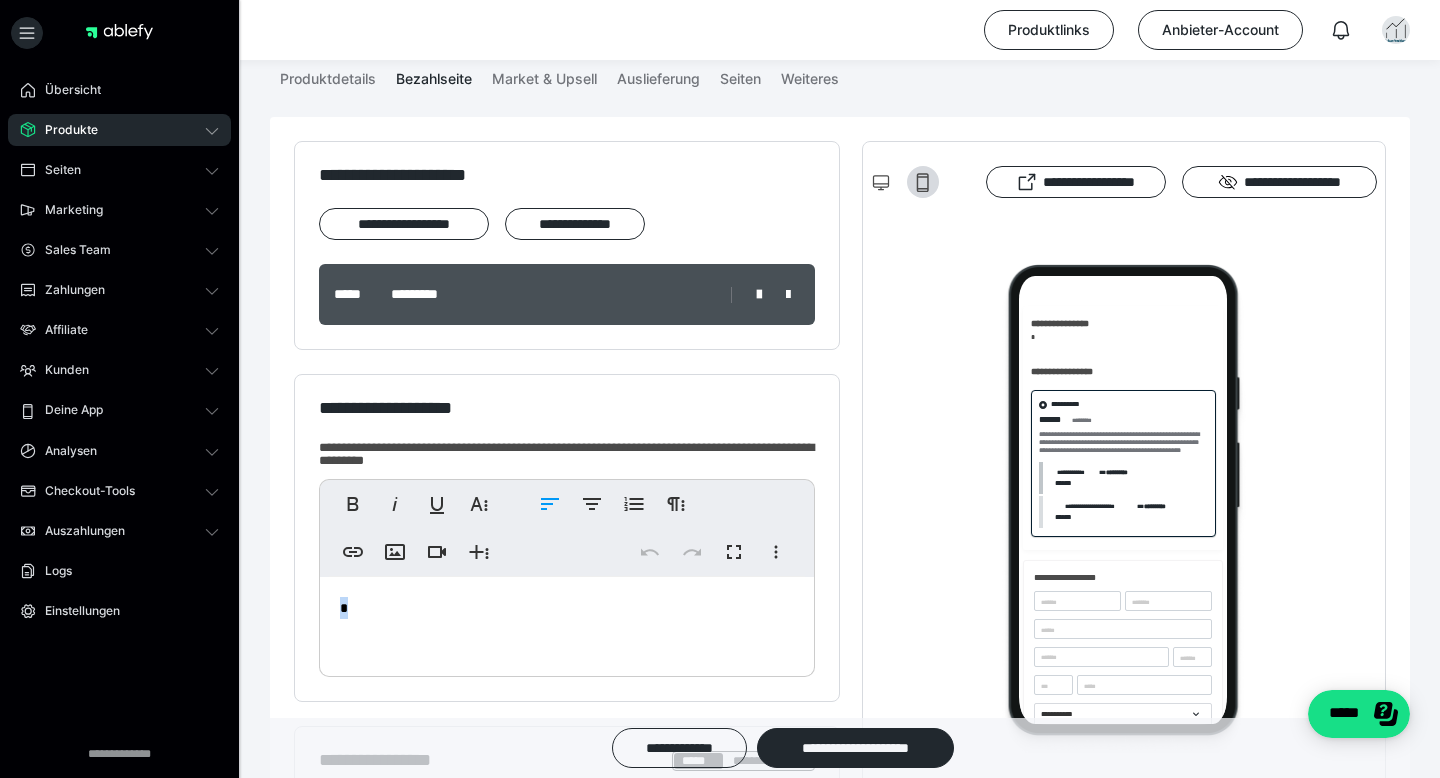 click on "*" at bounding box center [567, 622] 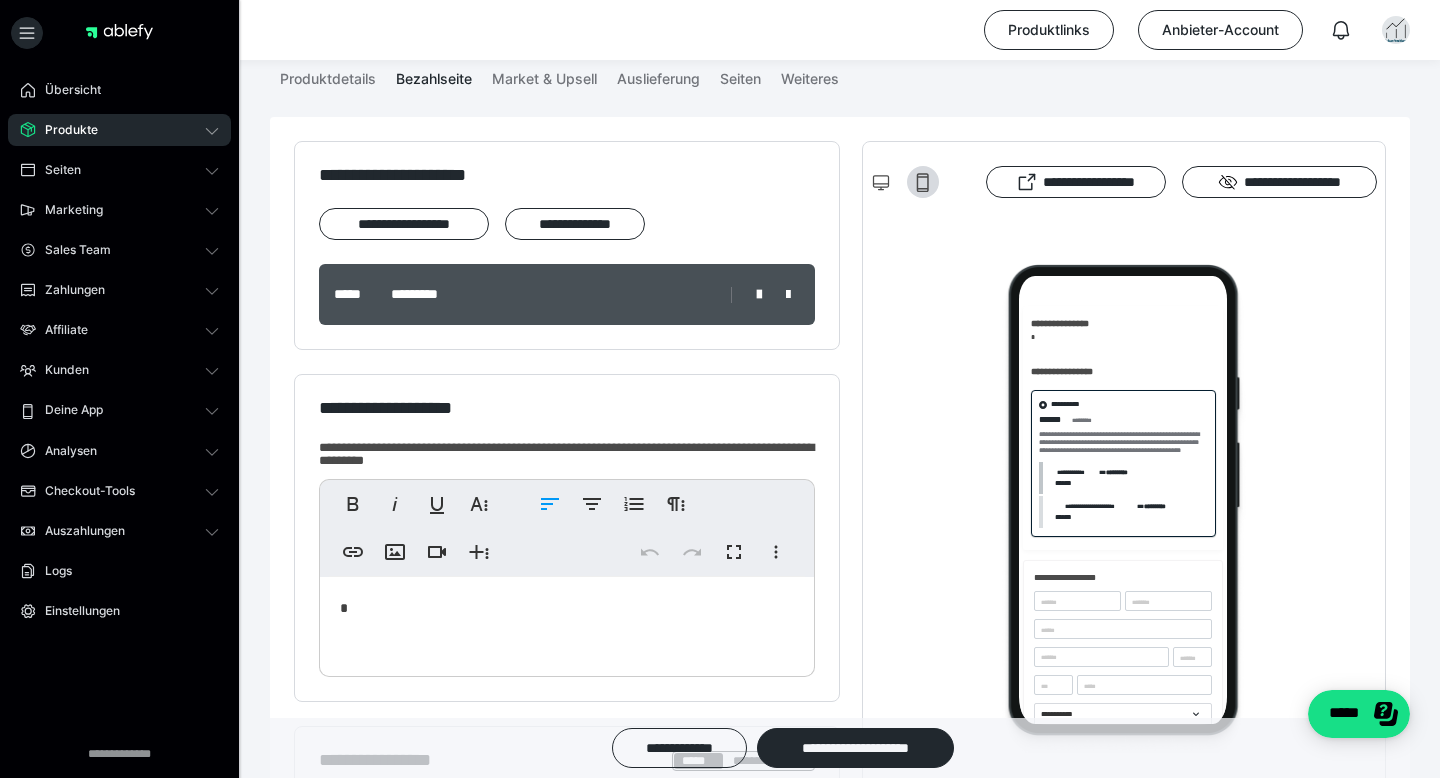 click on "*" at bounding box center [567, 622] 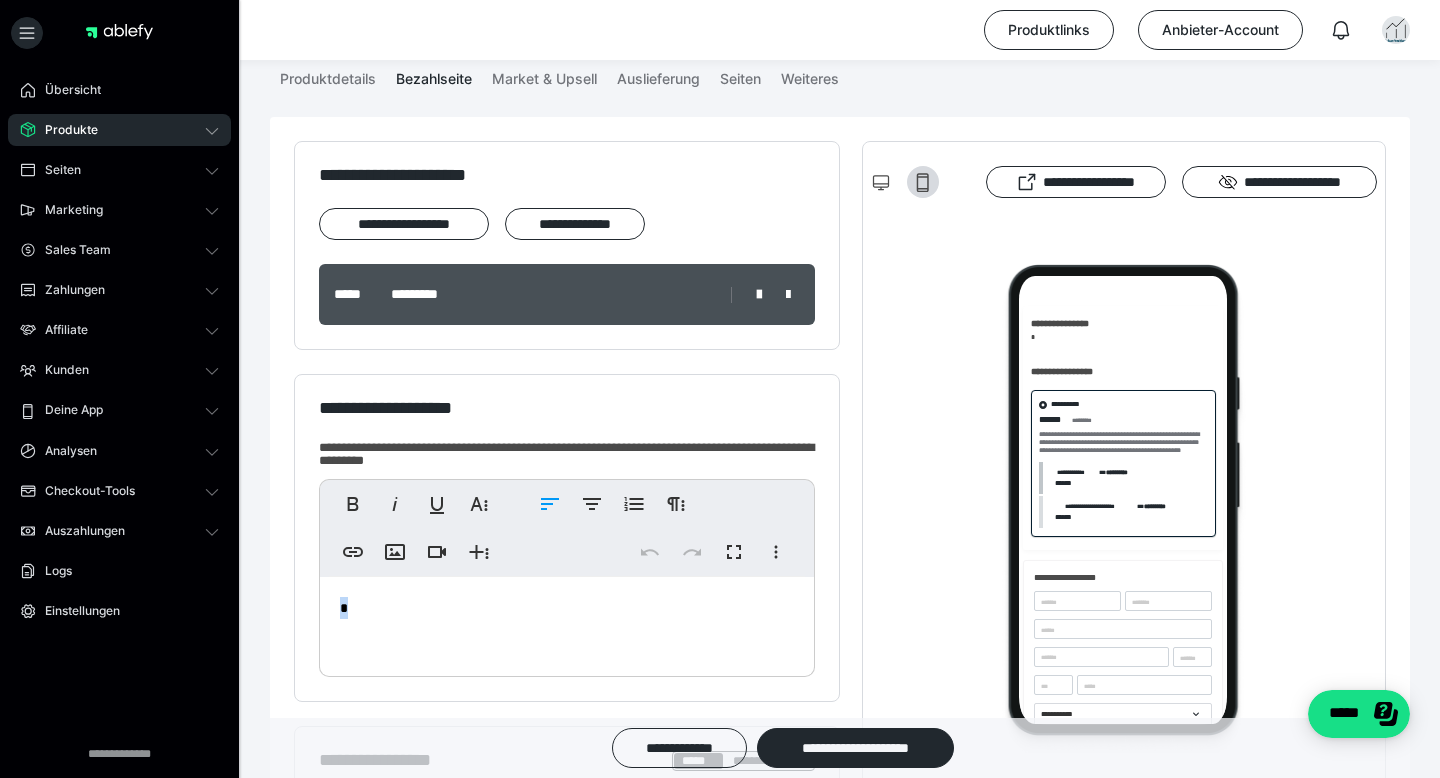 click on "*" at bounding box center [567, 622] 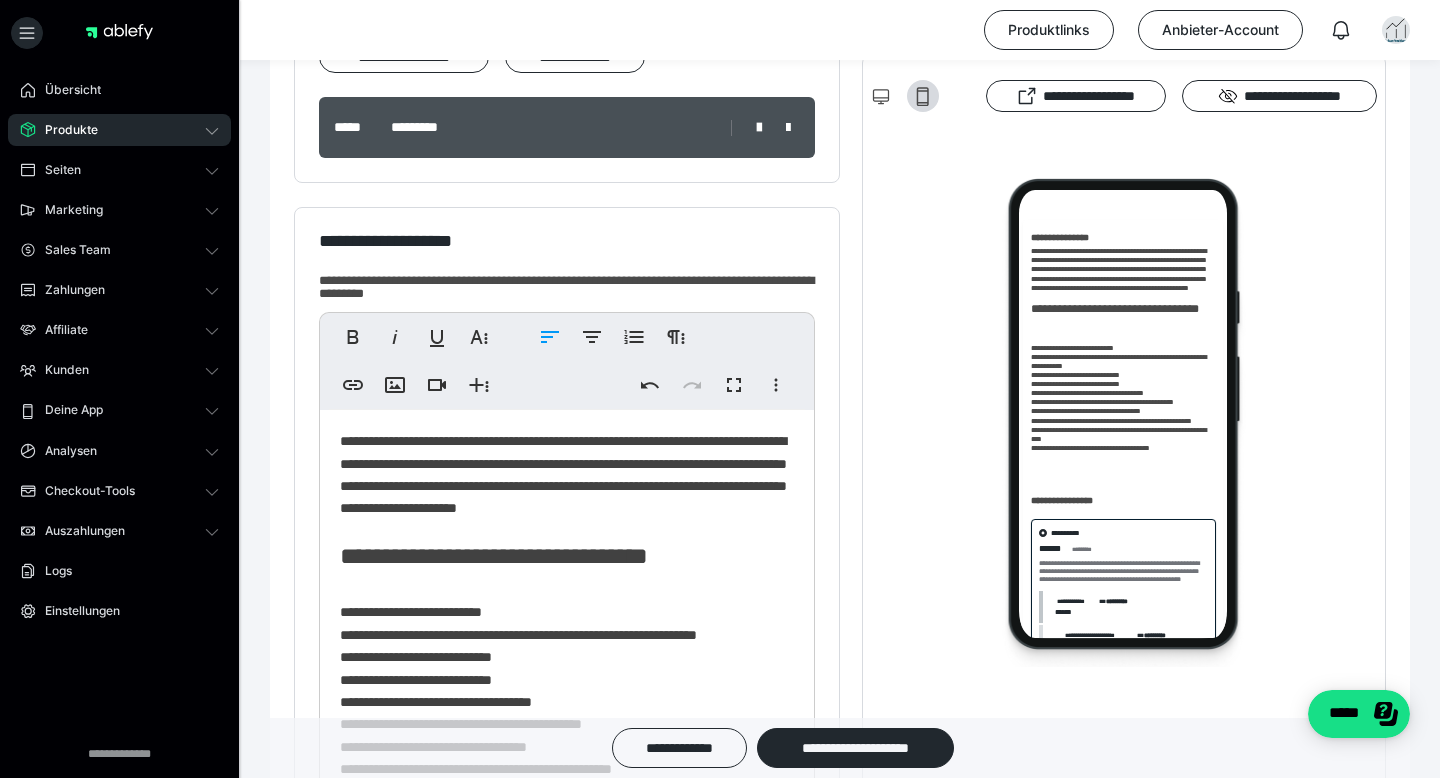scroll, scrollTop: 321, scrollLeft: 0, axis: vertical 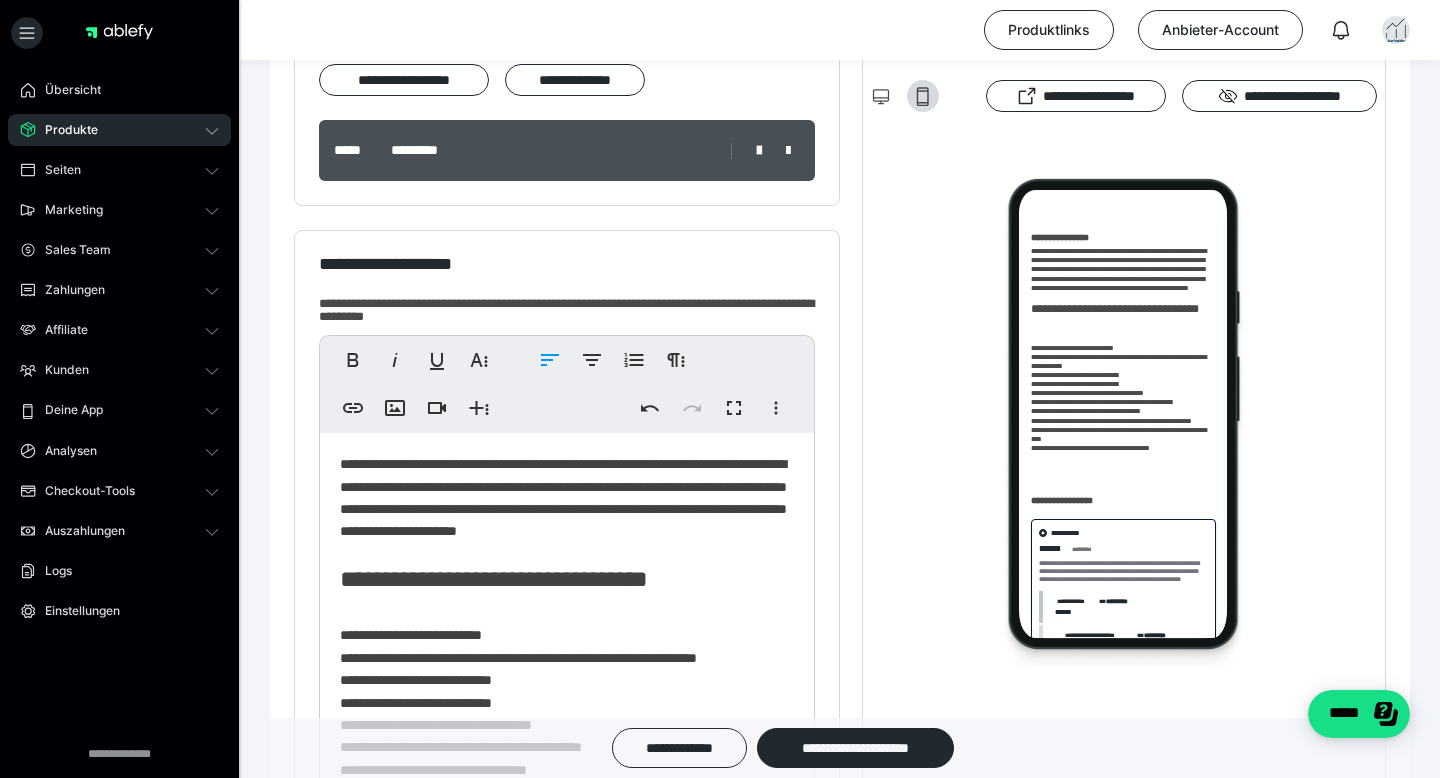 click on "**********" at bounding box center (567, 673) 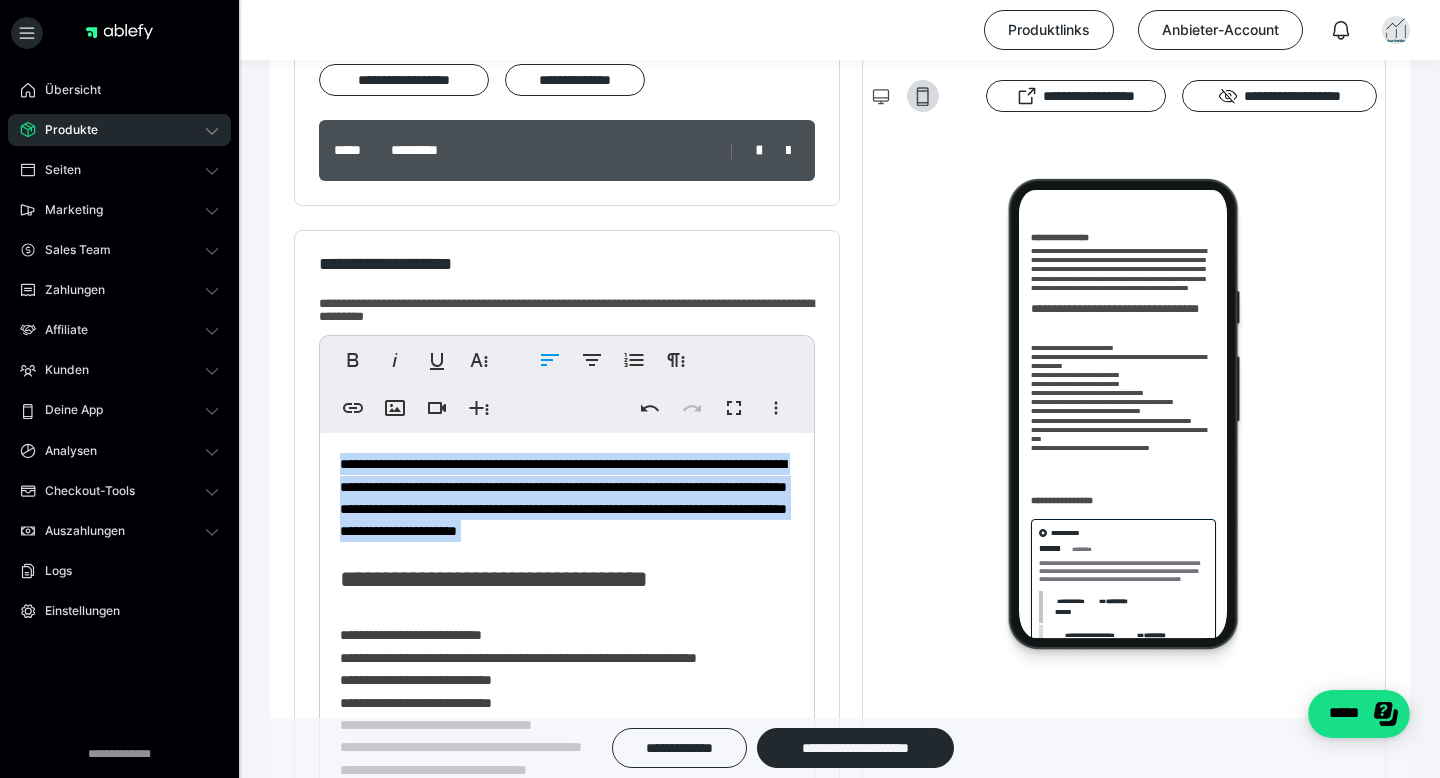drag, startPoint x: 329, startPoint y: 462, endPoint x: 352, endPoint y: 572, distance: 112.37882 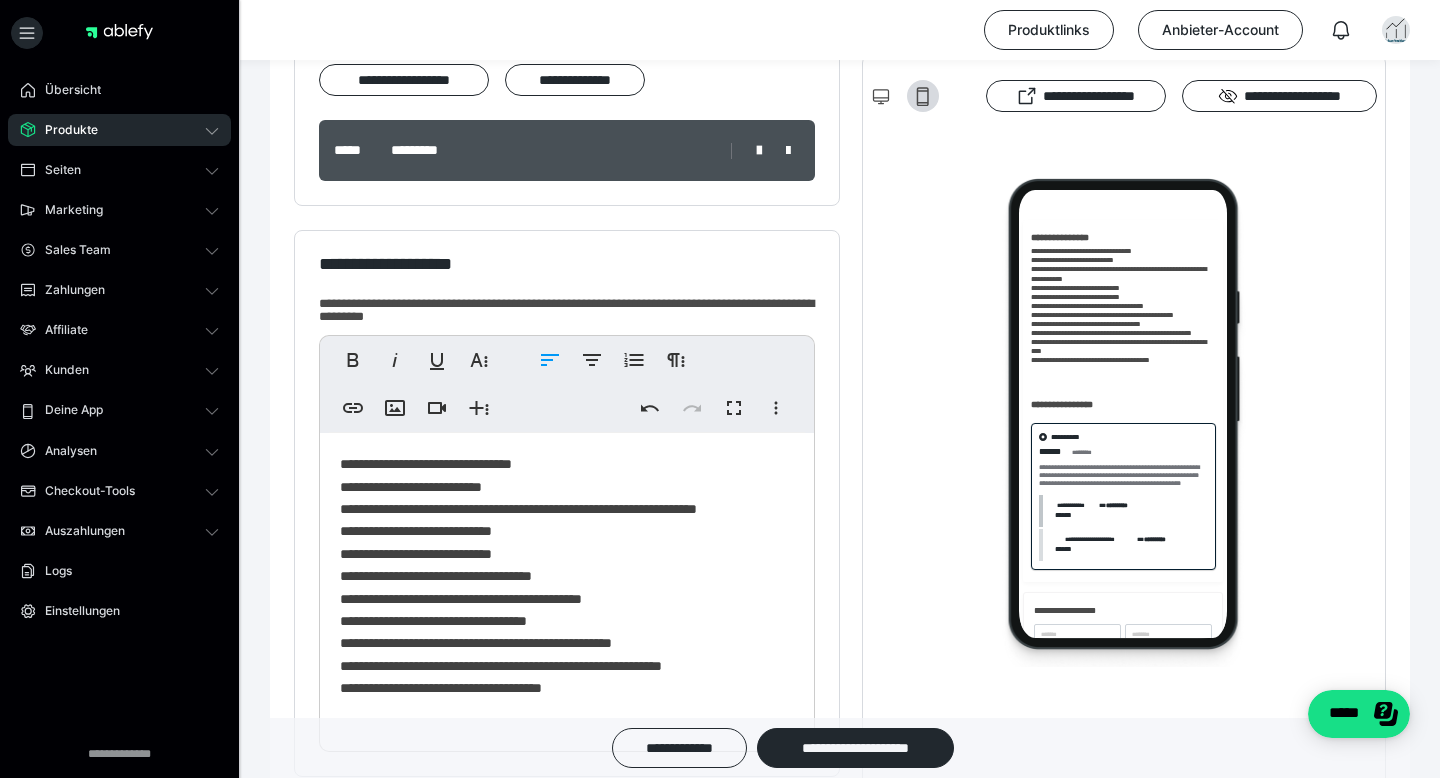 click on "**********" at bounding box center (567, 587) 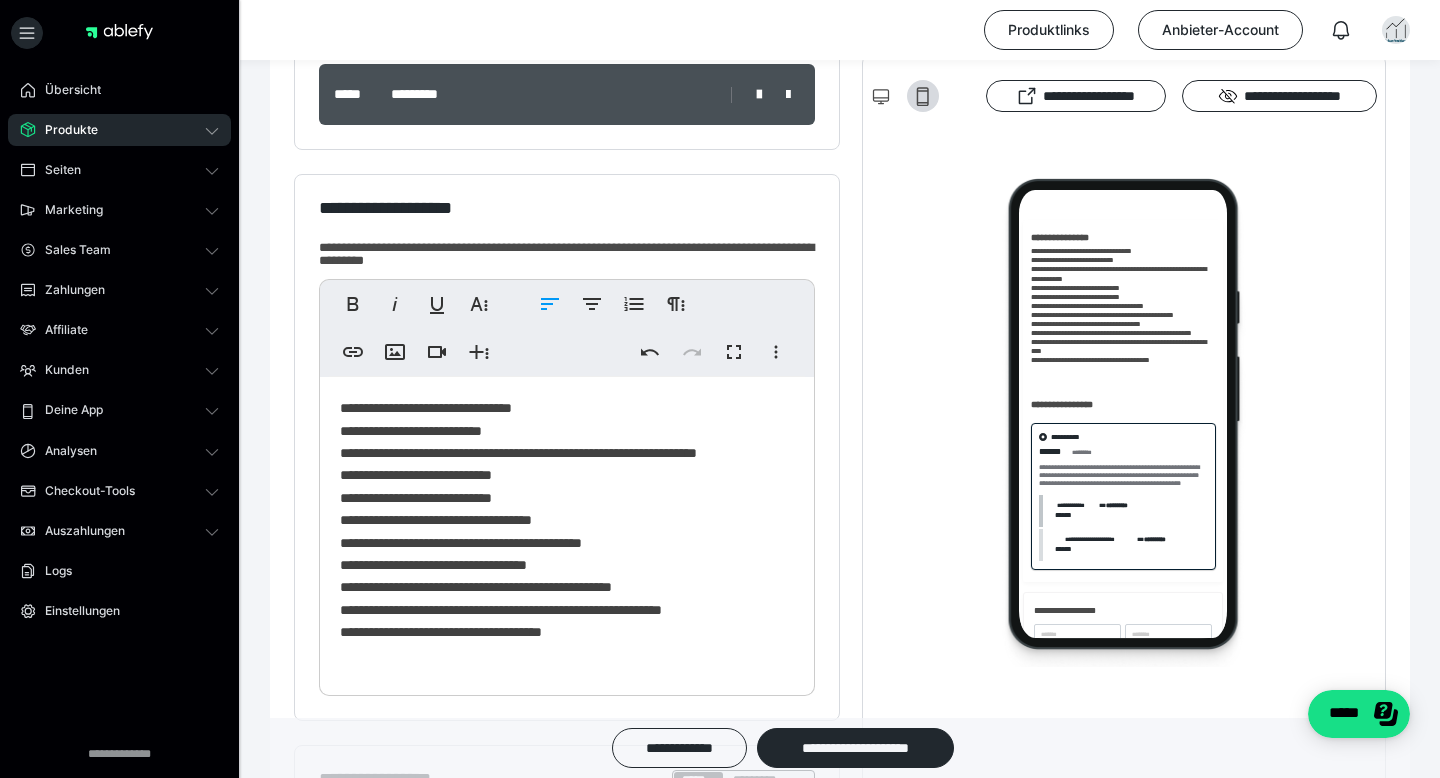 scroll, scrollTop: 387, scrollLeft: 0, axis: vertical 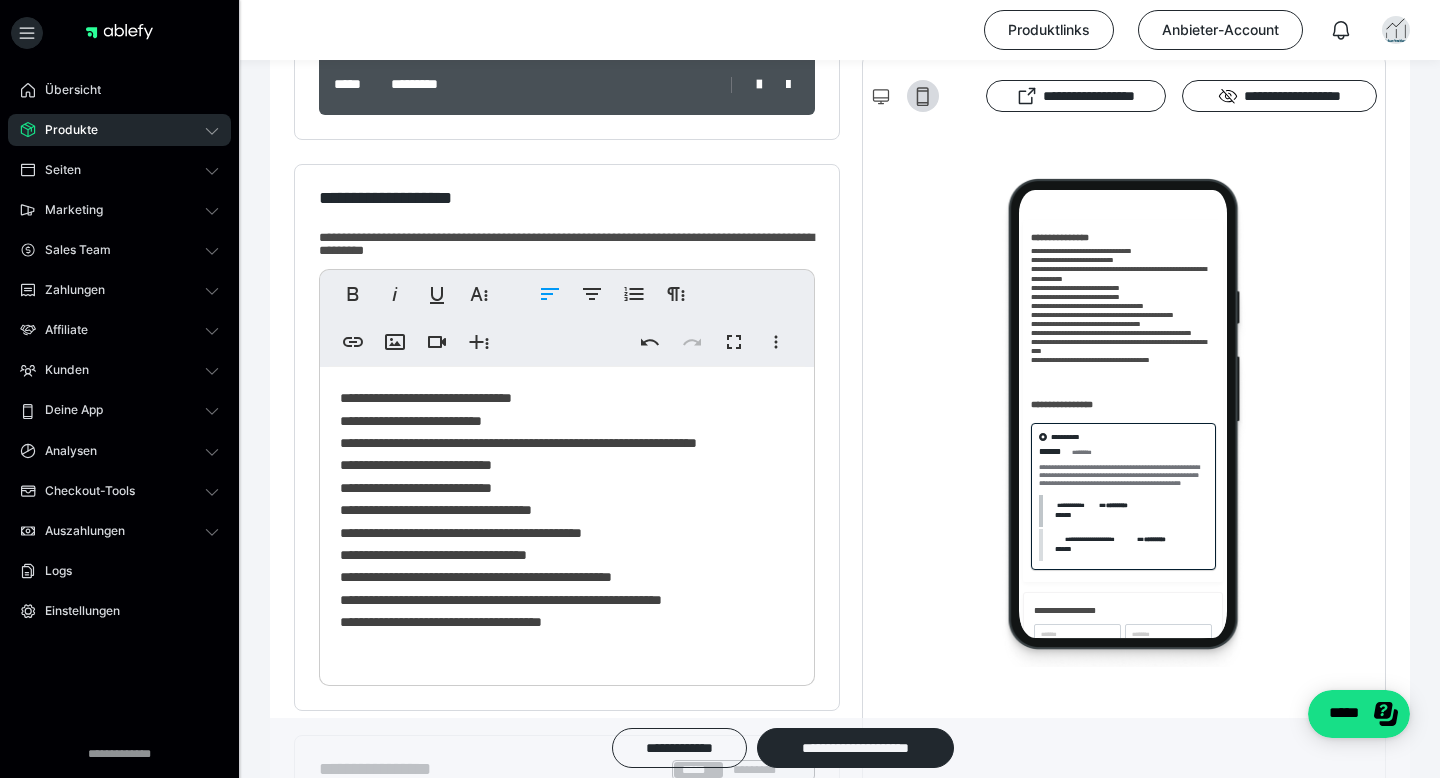 click on "**********" at bounding box center (567, 521) 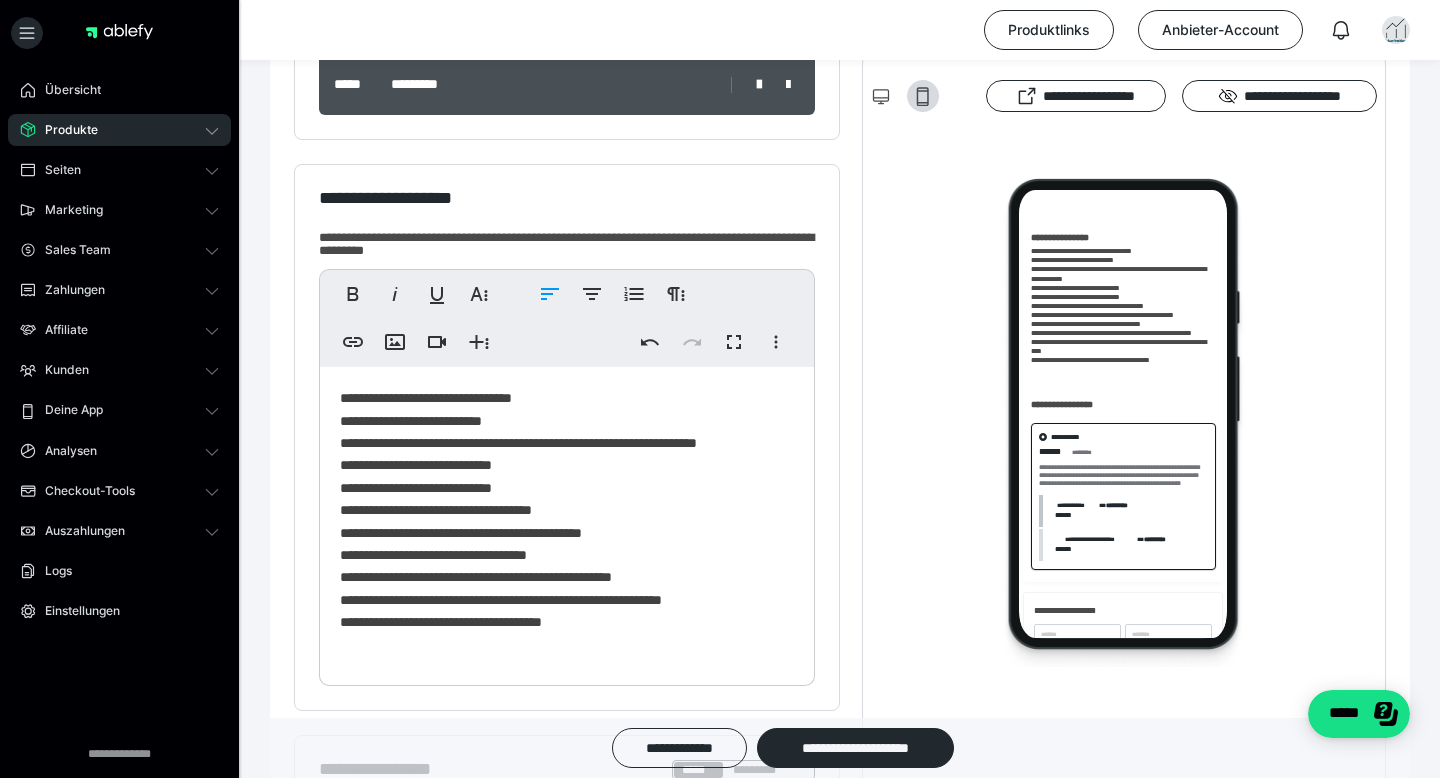 click on "**********" at bounding box center (567, 521) 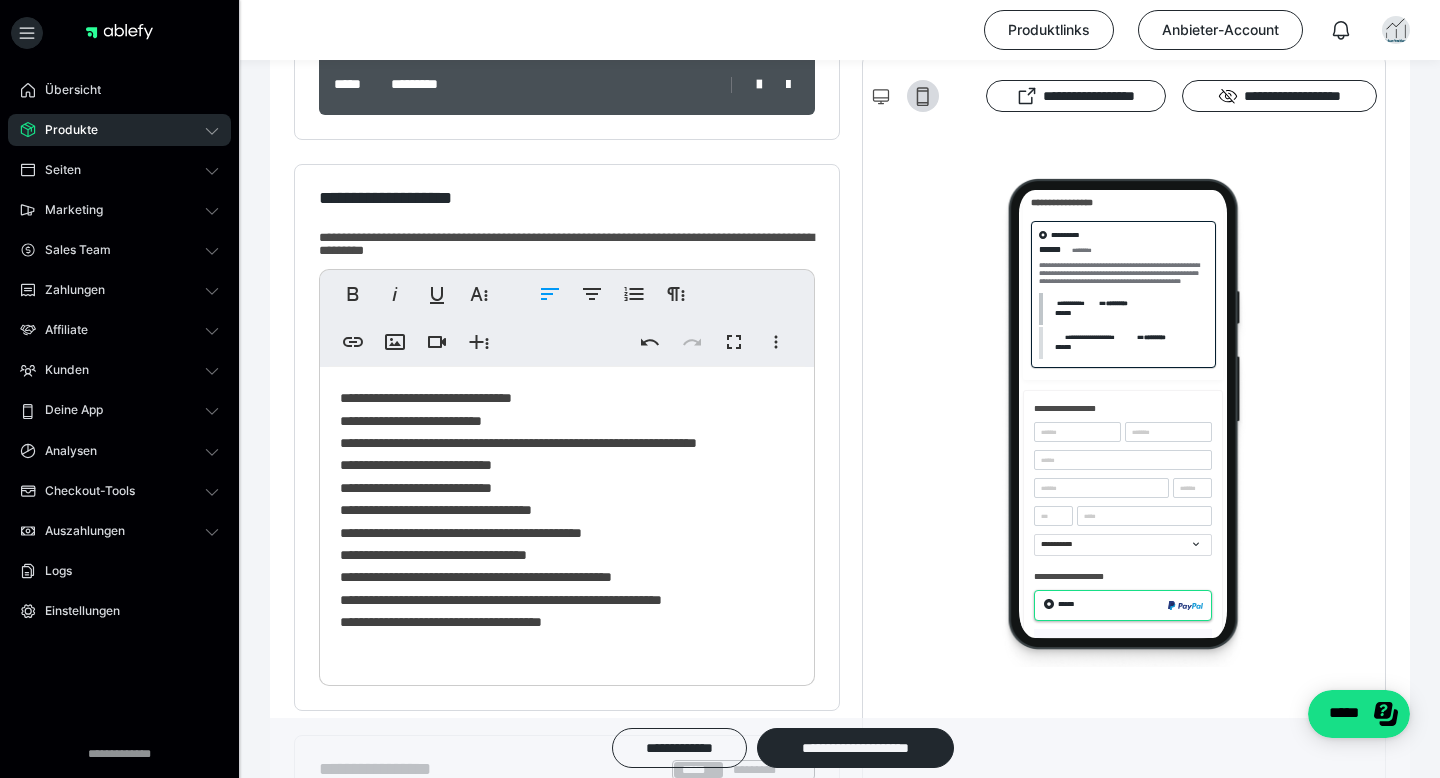 scroll, scrollTop: 0, scrollLeft: 0, axis: both 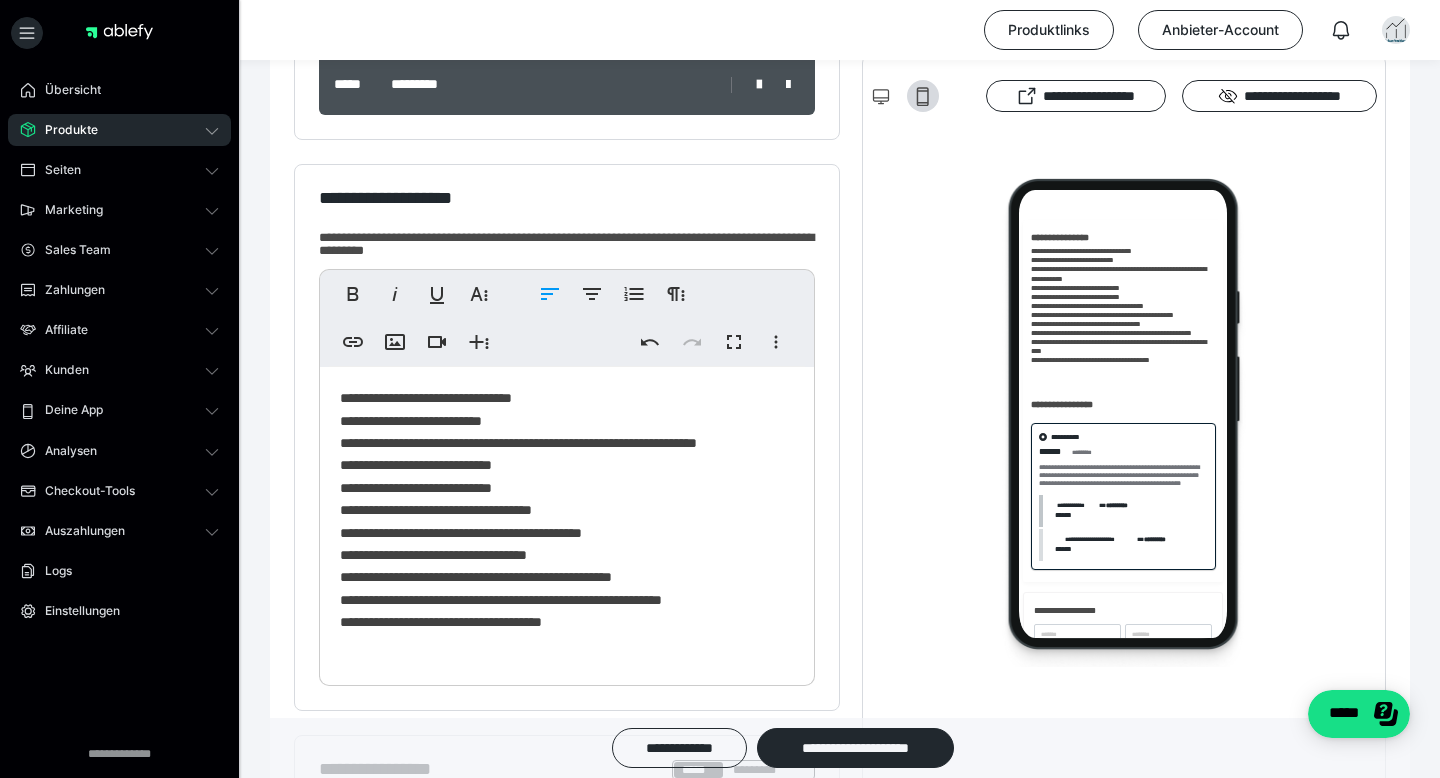 click on "**********" at bounding box center [567, 521] 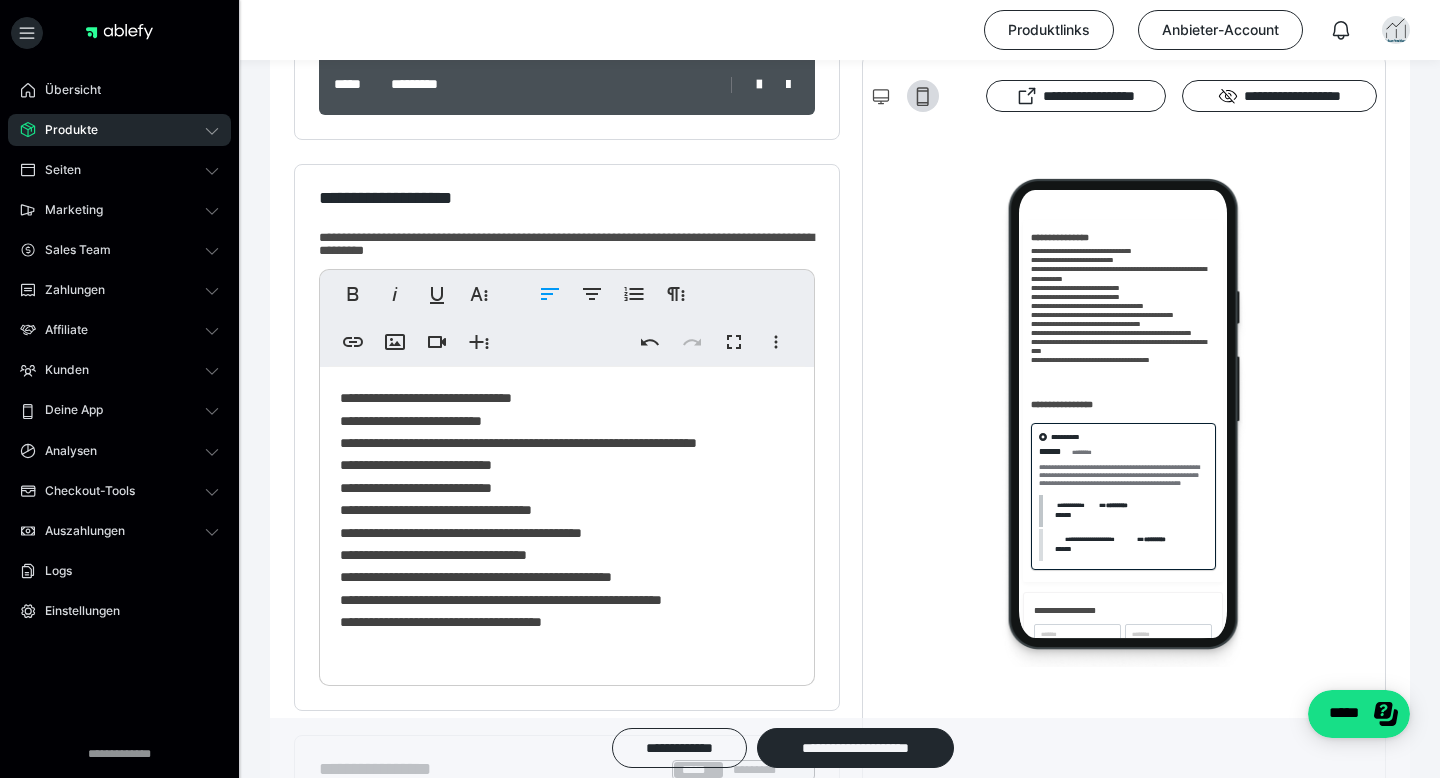 click on "**********" at bounding box center (567, 521) 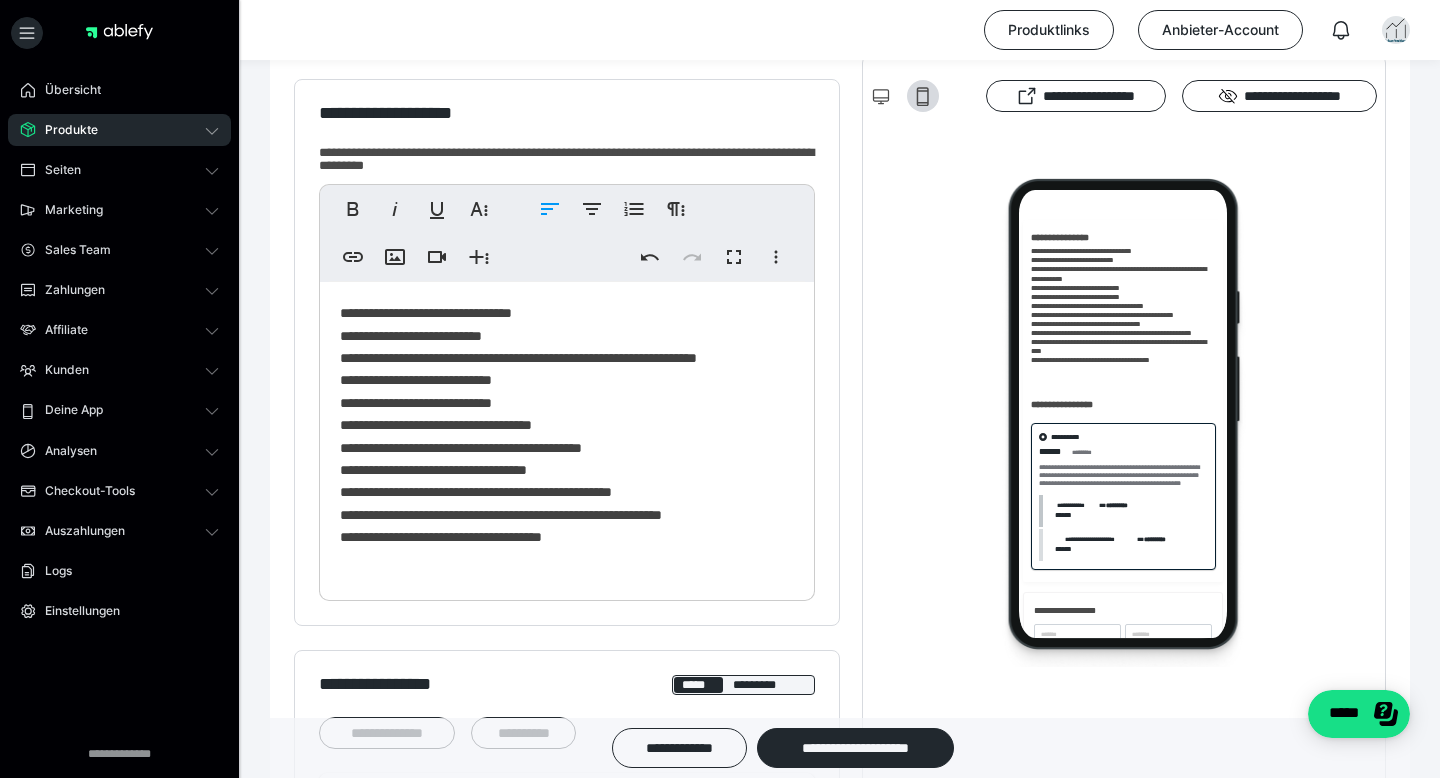 scroll, scrollTop: 469, scrollLeft: 0, axis: vertical 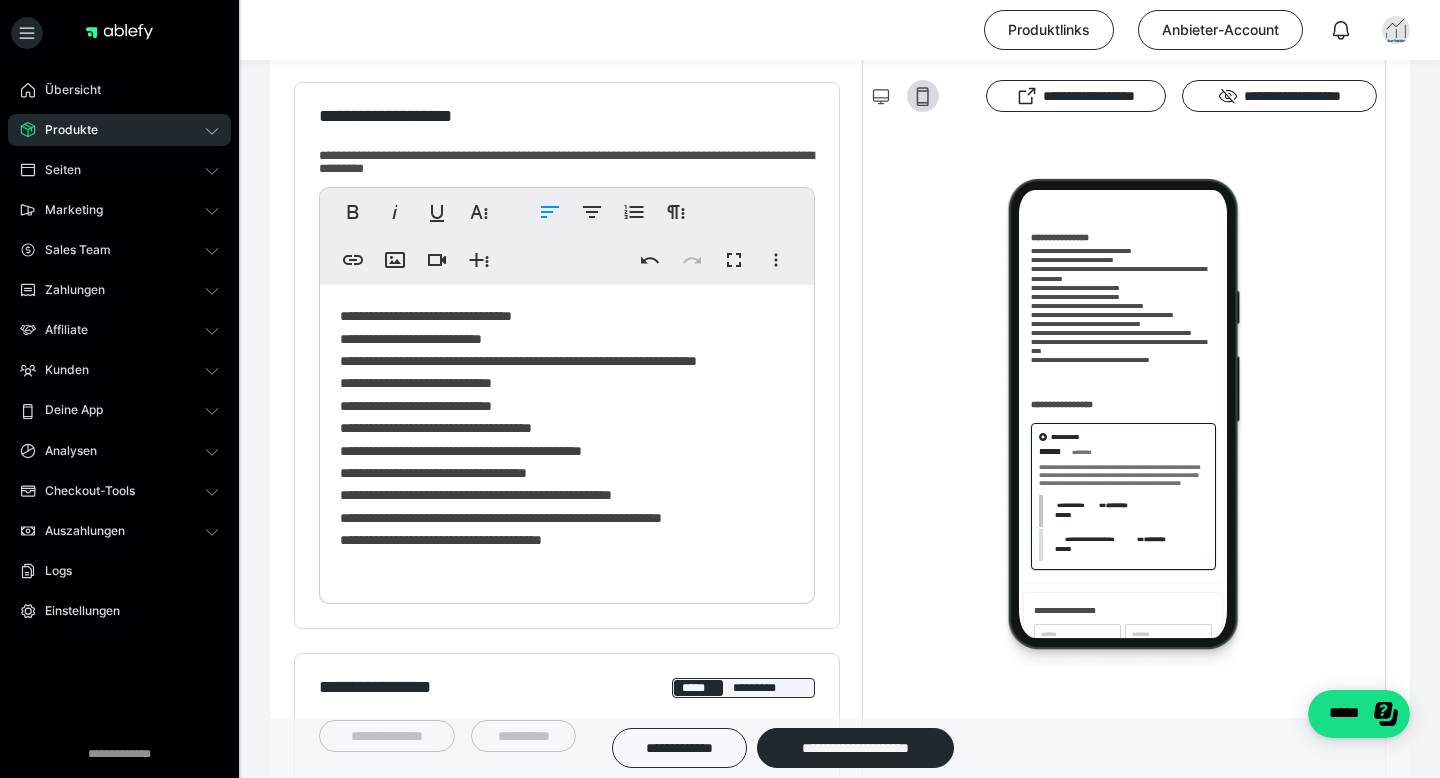 click on "**********" at bounding box center (567, 439) 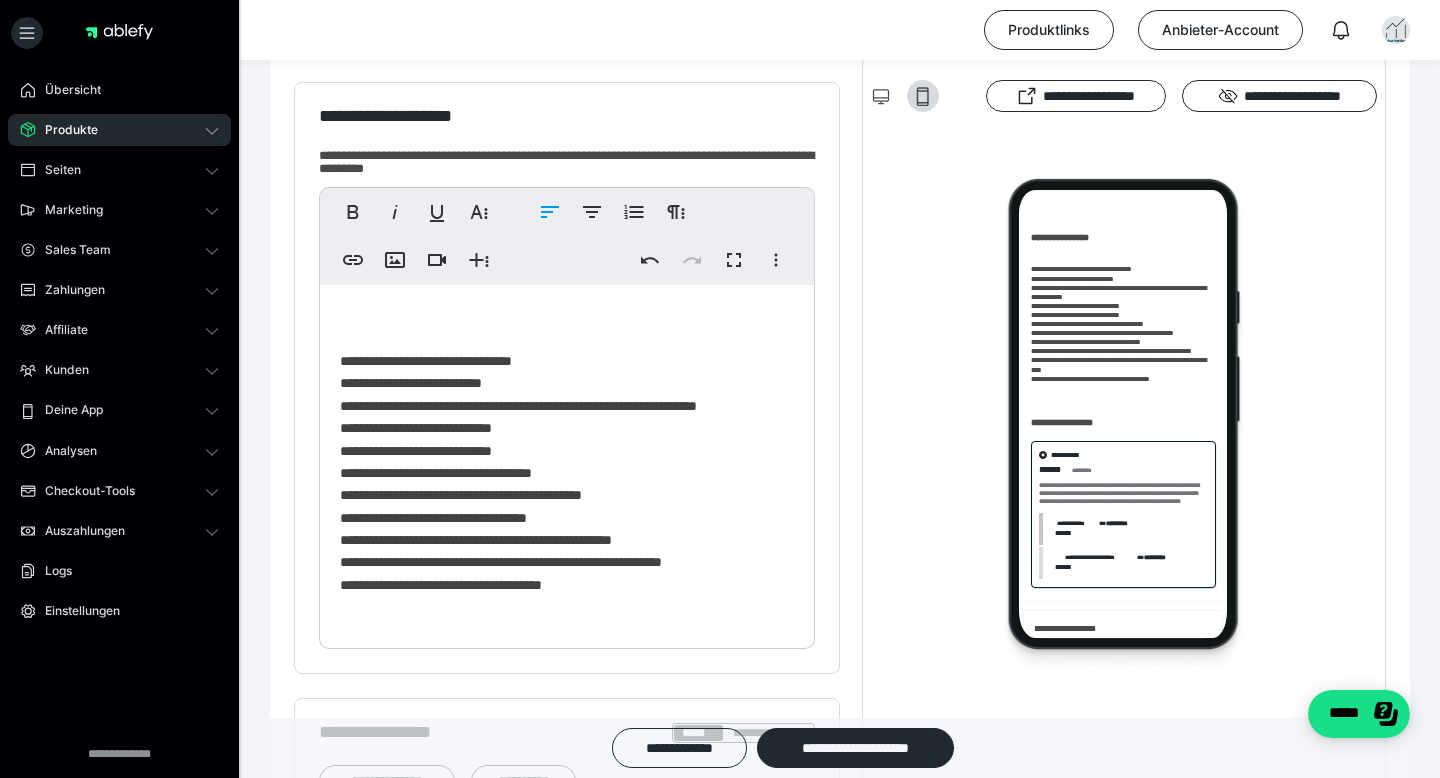 click on "**********" at bounding box center [567, 462] 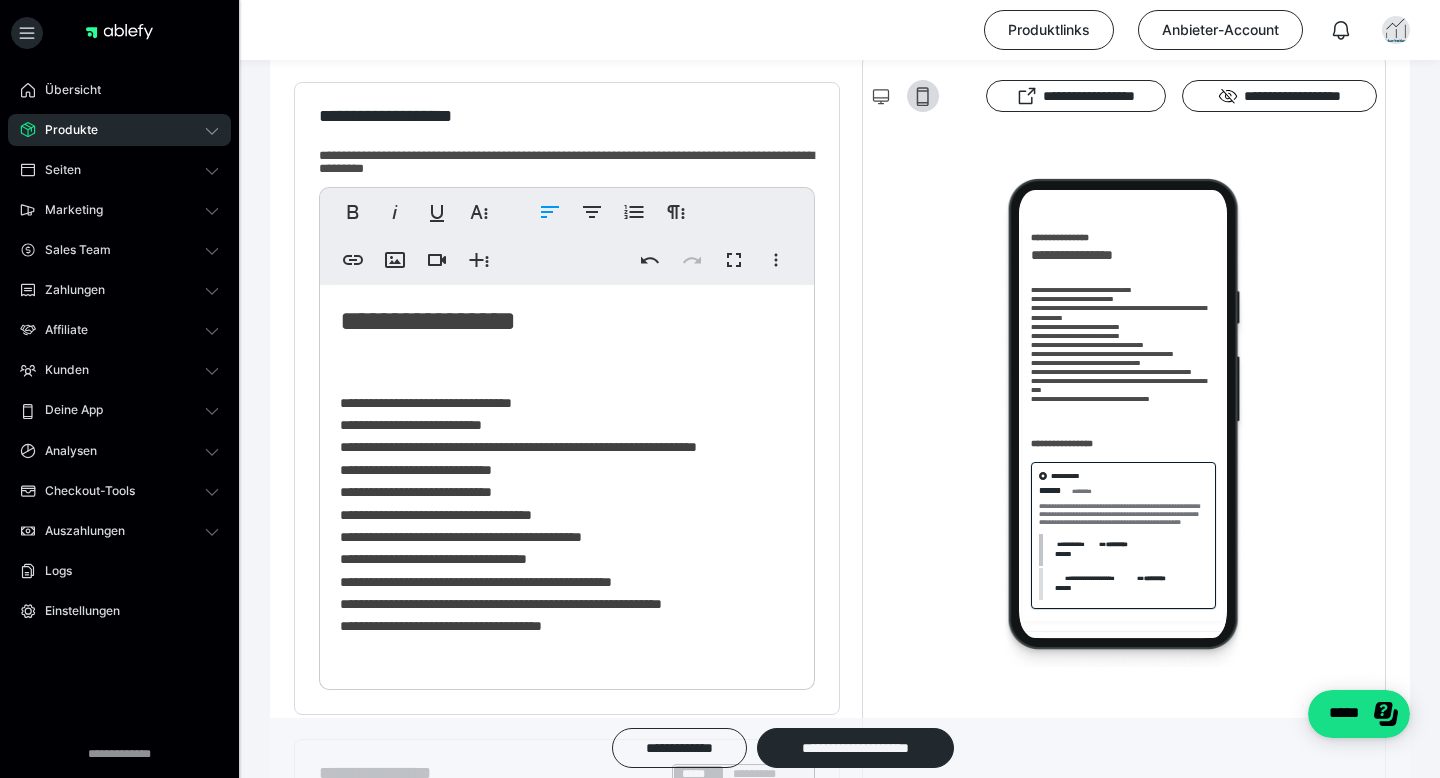 click on "**********" at bounding box center (567, 482) 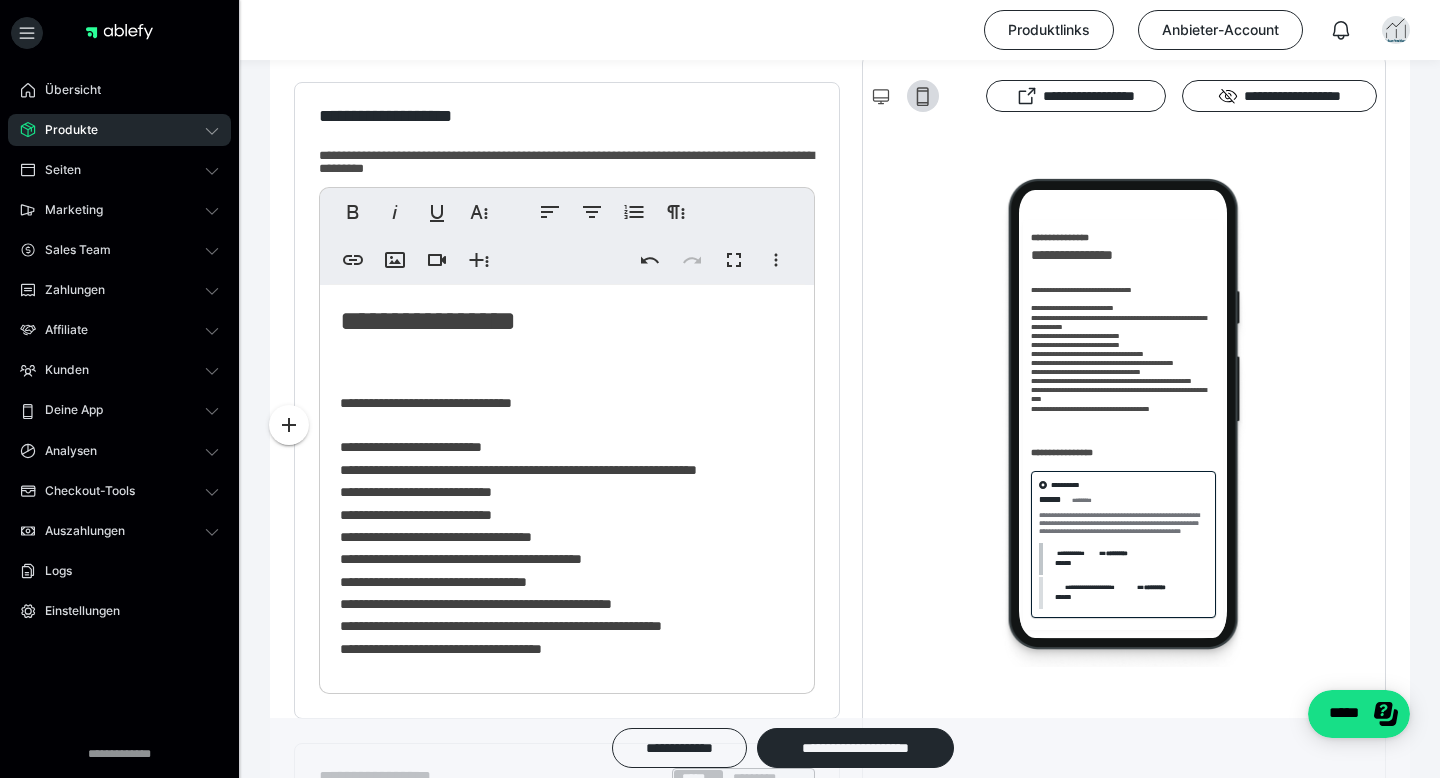 scroll, scrollTop: 18, scrollLeft: 0, axis: vertical 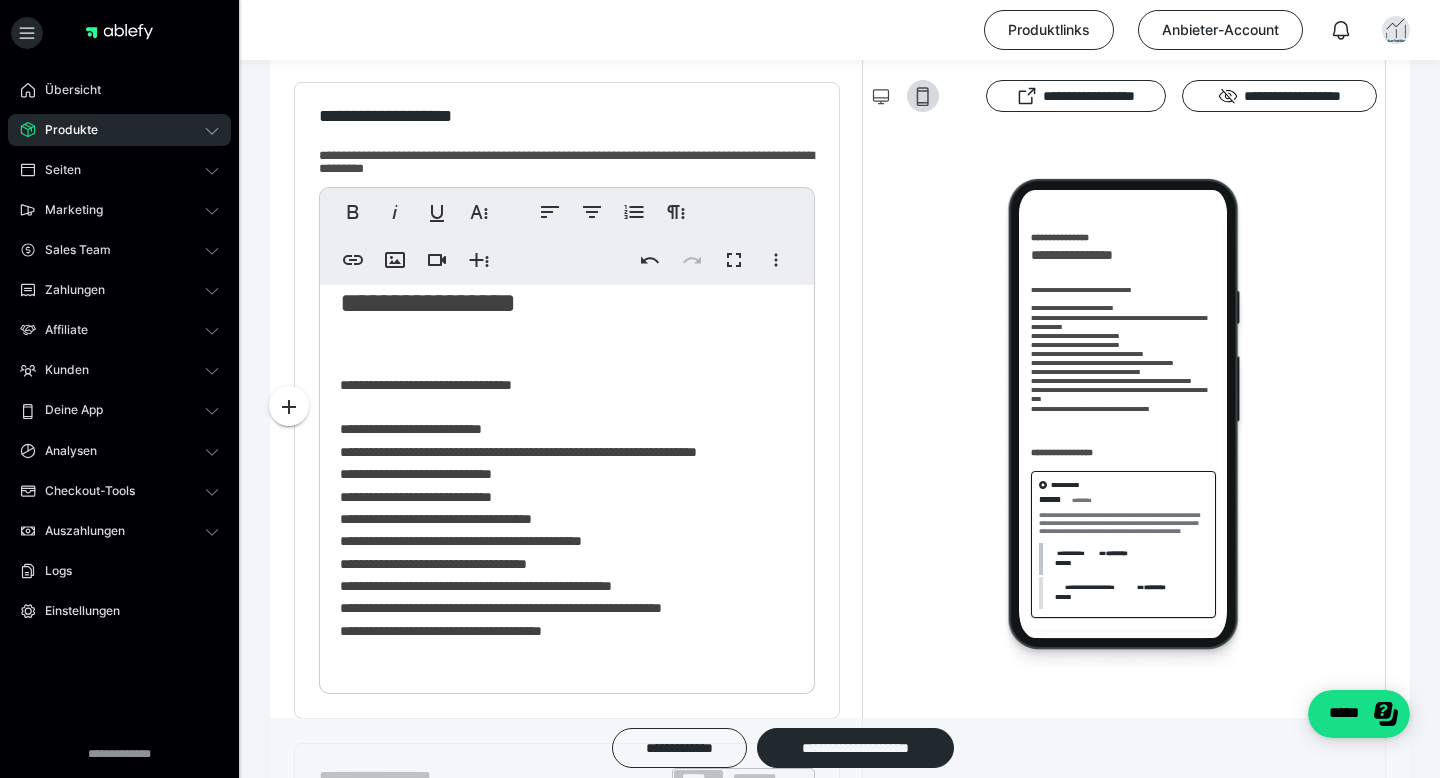 click on "**********" at bounding box center [567, 476] 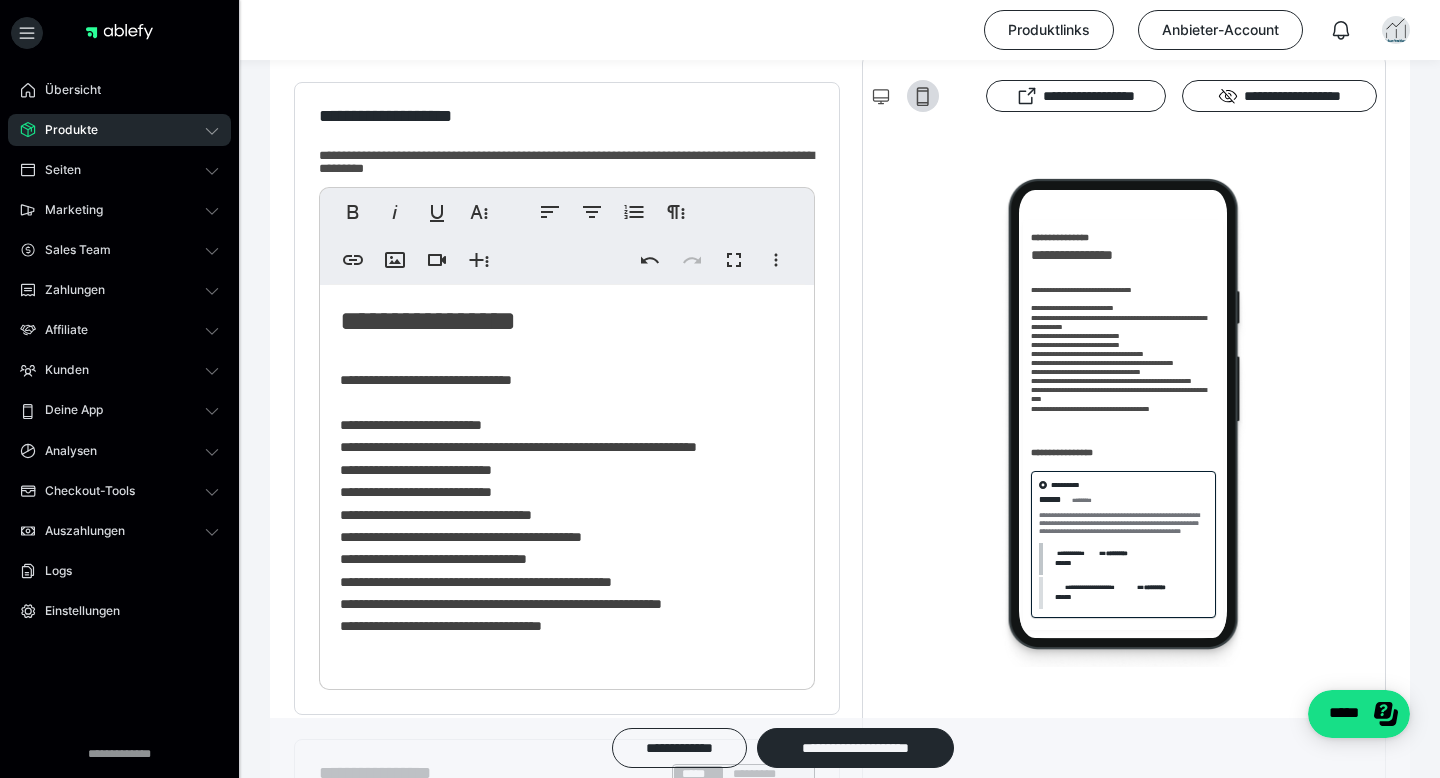 scroll, scrollTop: 487, scrollLeft: 0, axis: vertical 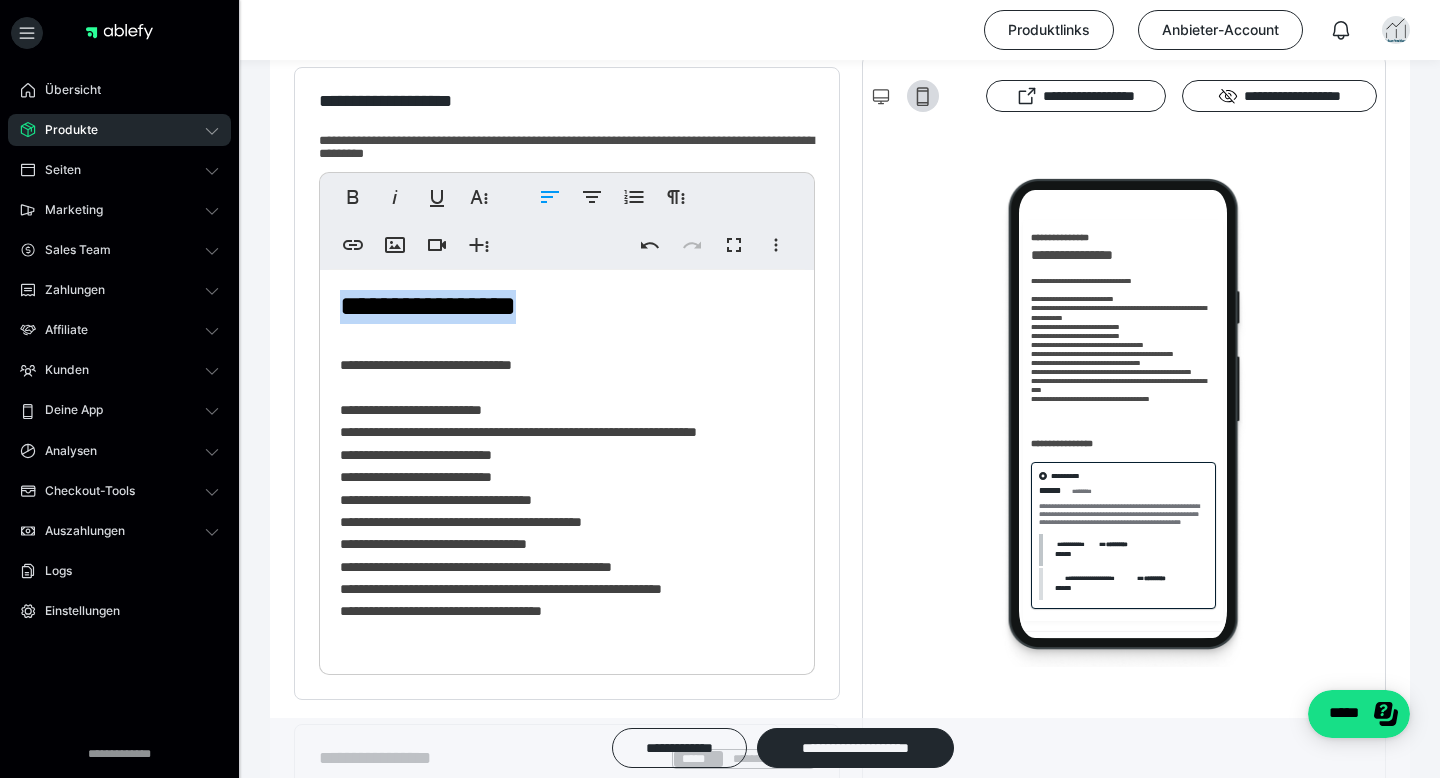 drag, startPoint x: 605, startPoint y: 306, endPoint x: 300, endPoint y: 317, distance: 305.1983 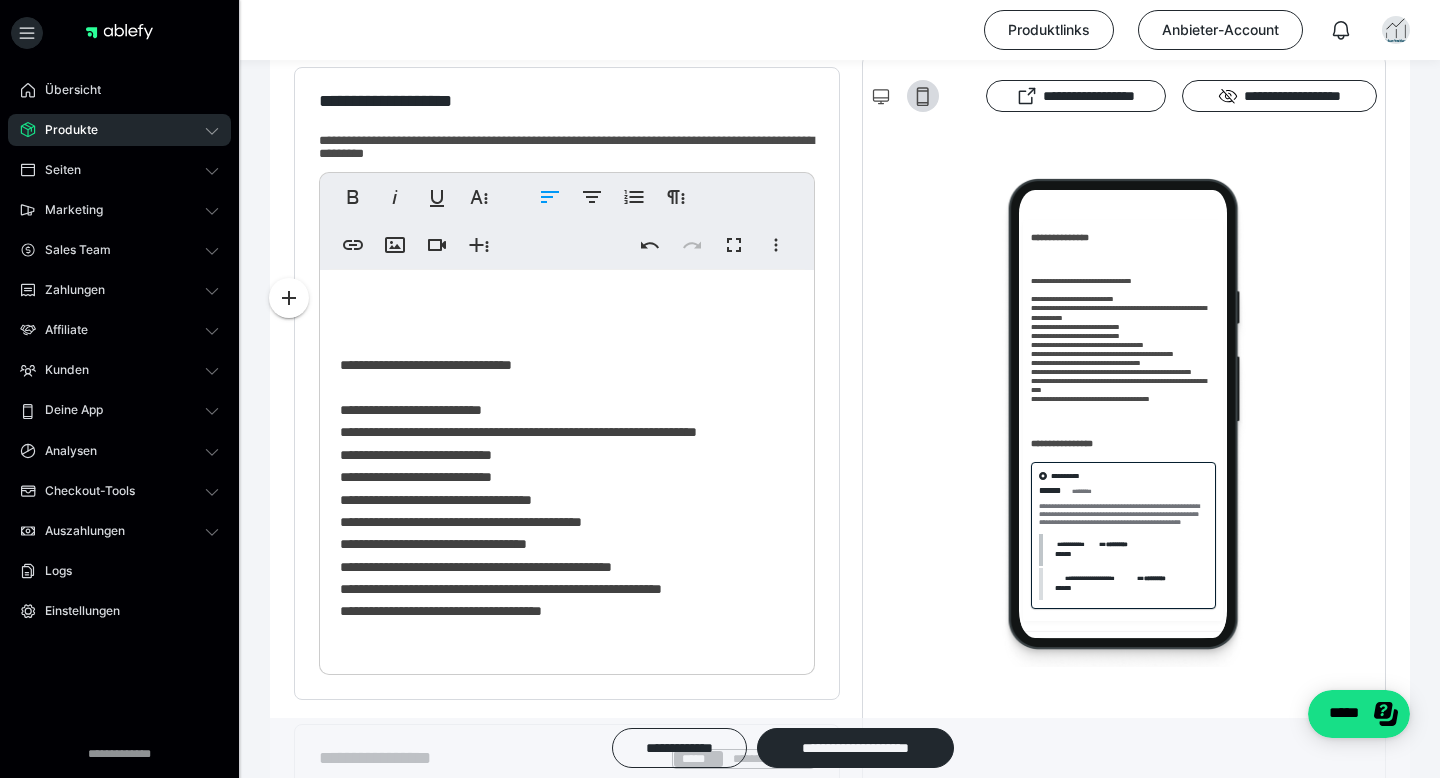 click on "**********" at bounding box center [567, 467] 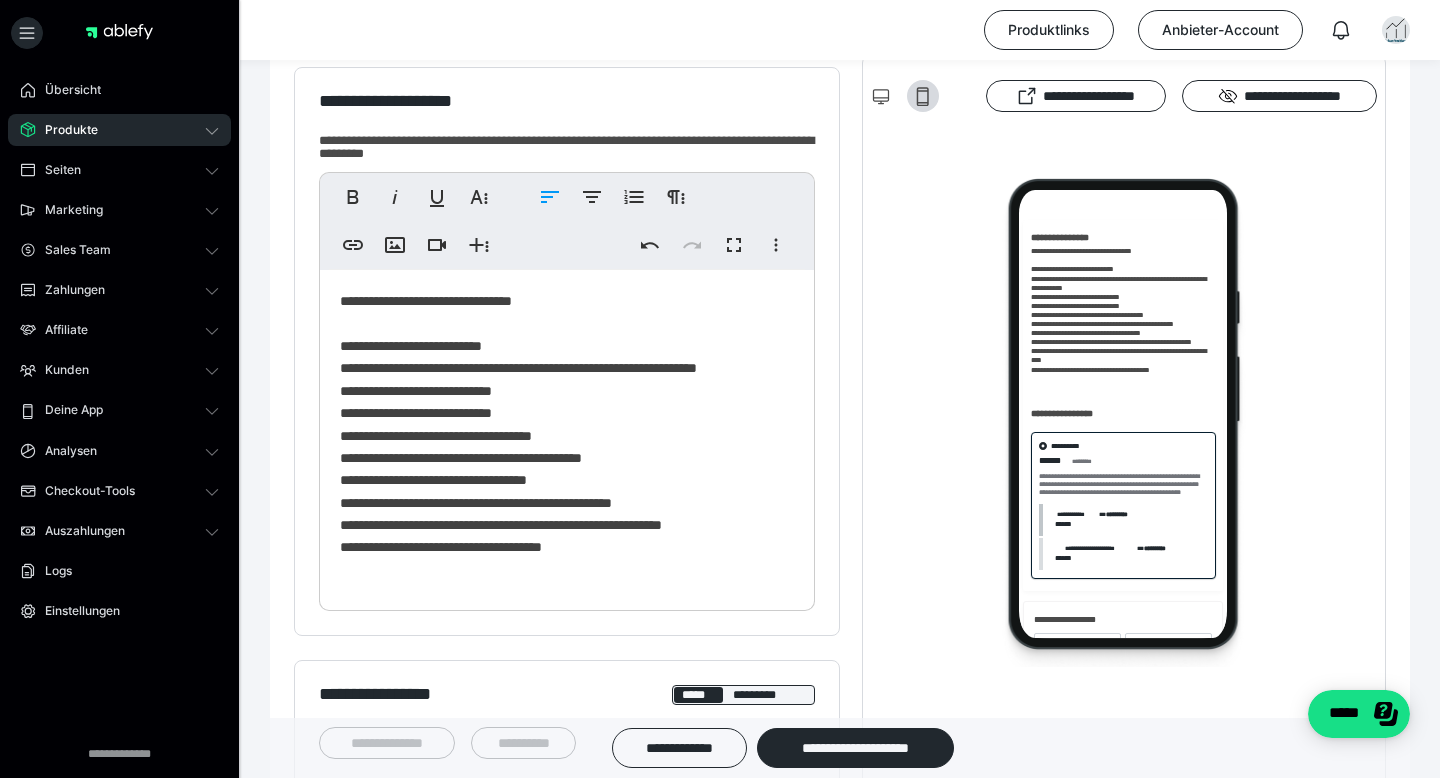 scroll, scrollTop: 424, scrollLeft: 0, axis: vertical 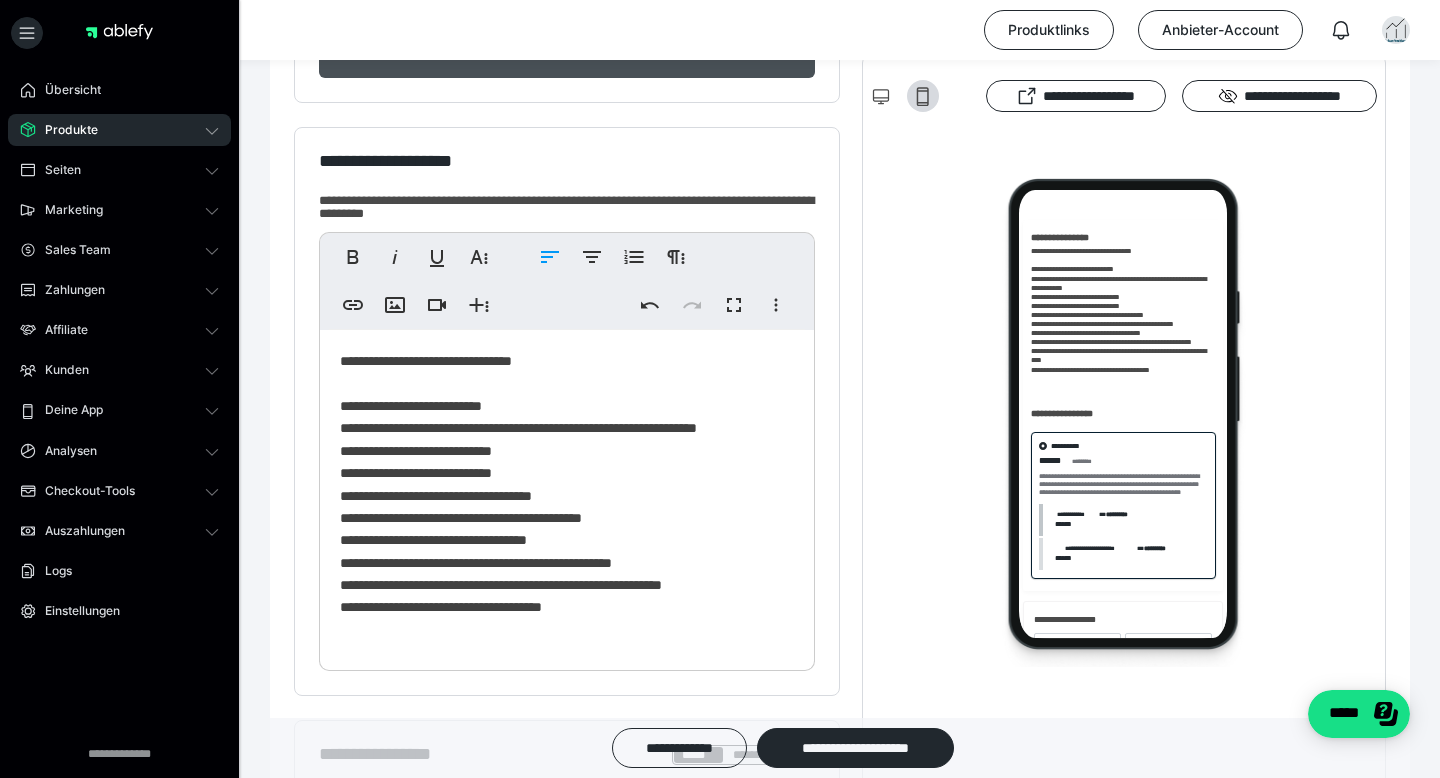 click on "**********" at bounding box center (567, 495) 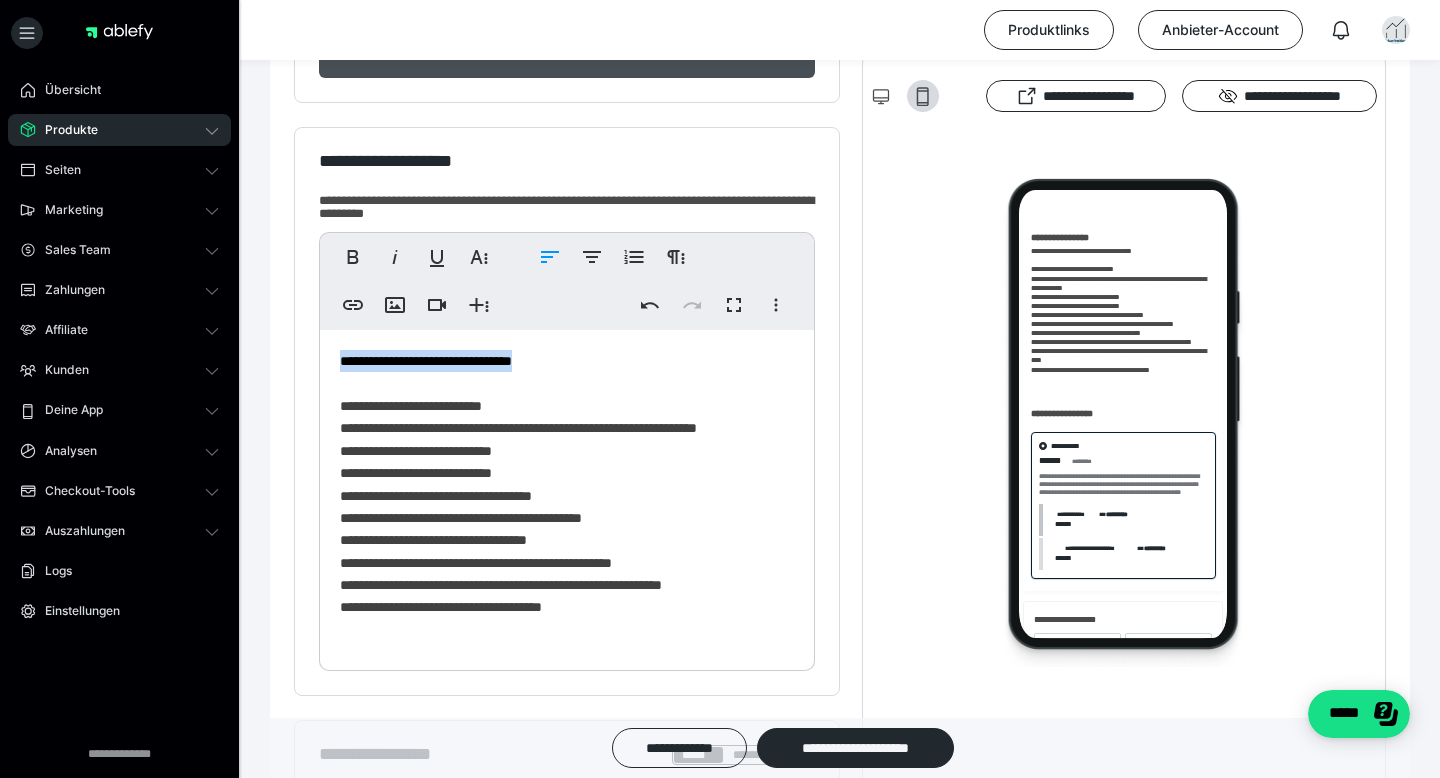 drag, startPoint x: 592, startPoint y: 363, endPoint x: 338, endPoint y: 367, distance: 254.0315 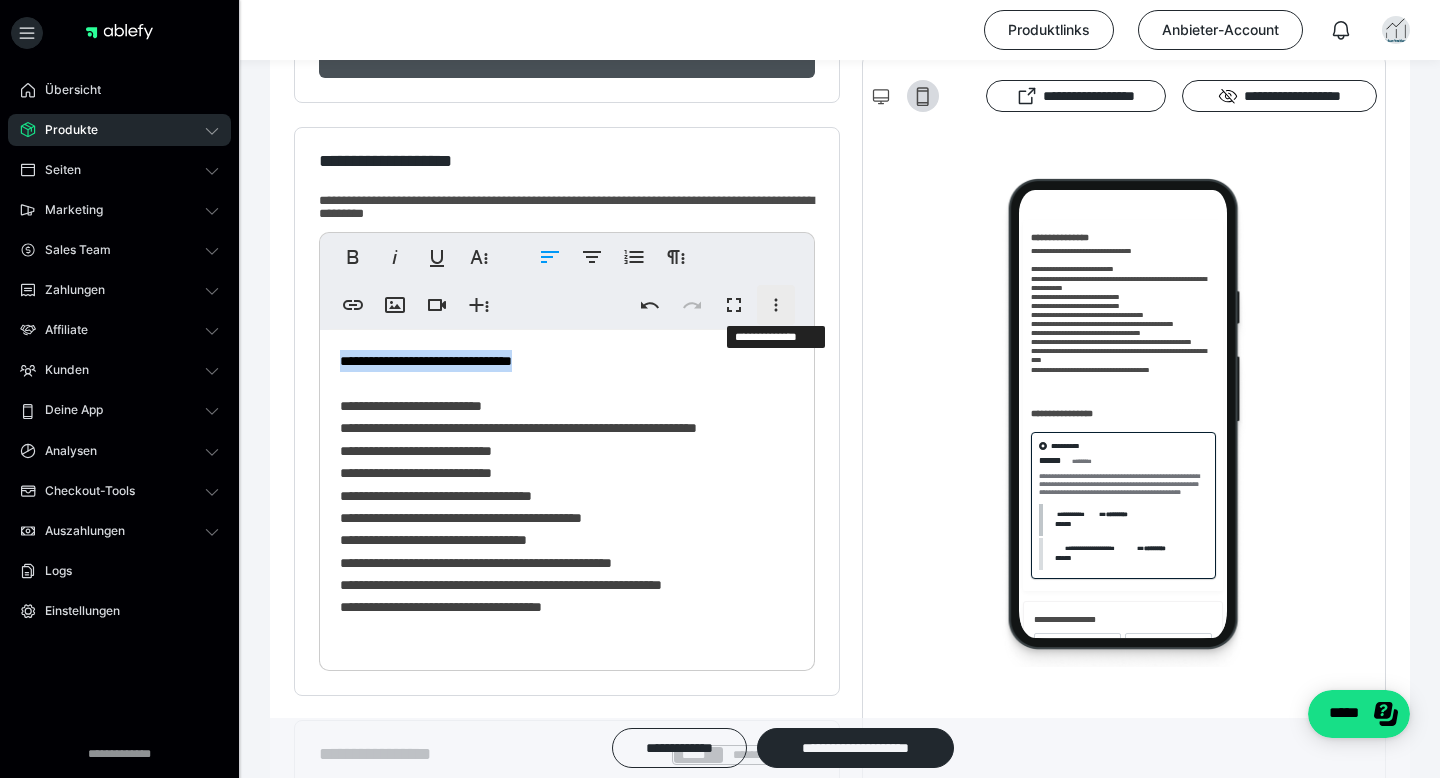 click 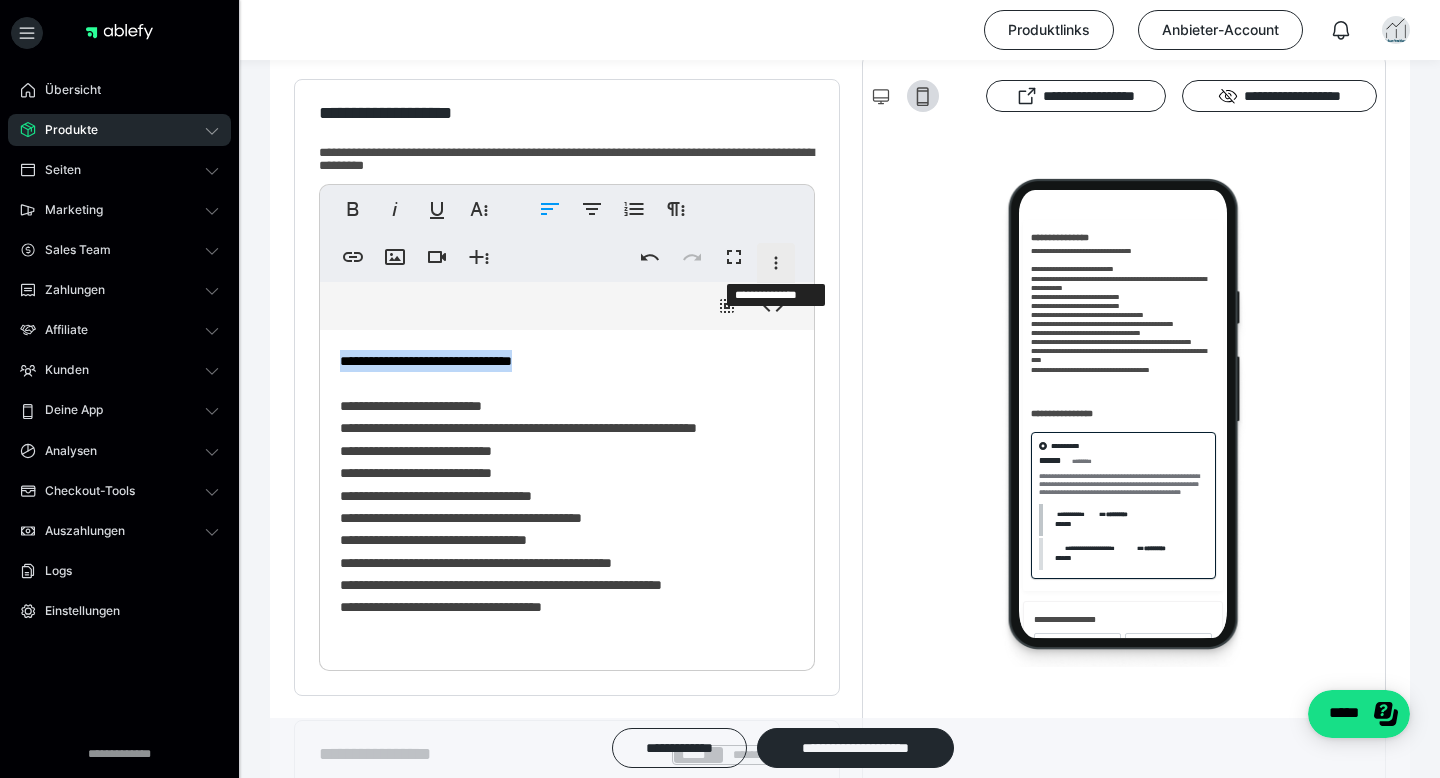 click 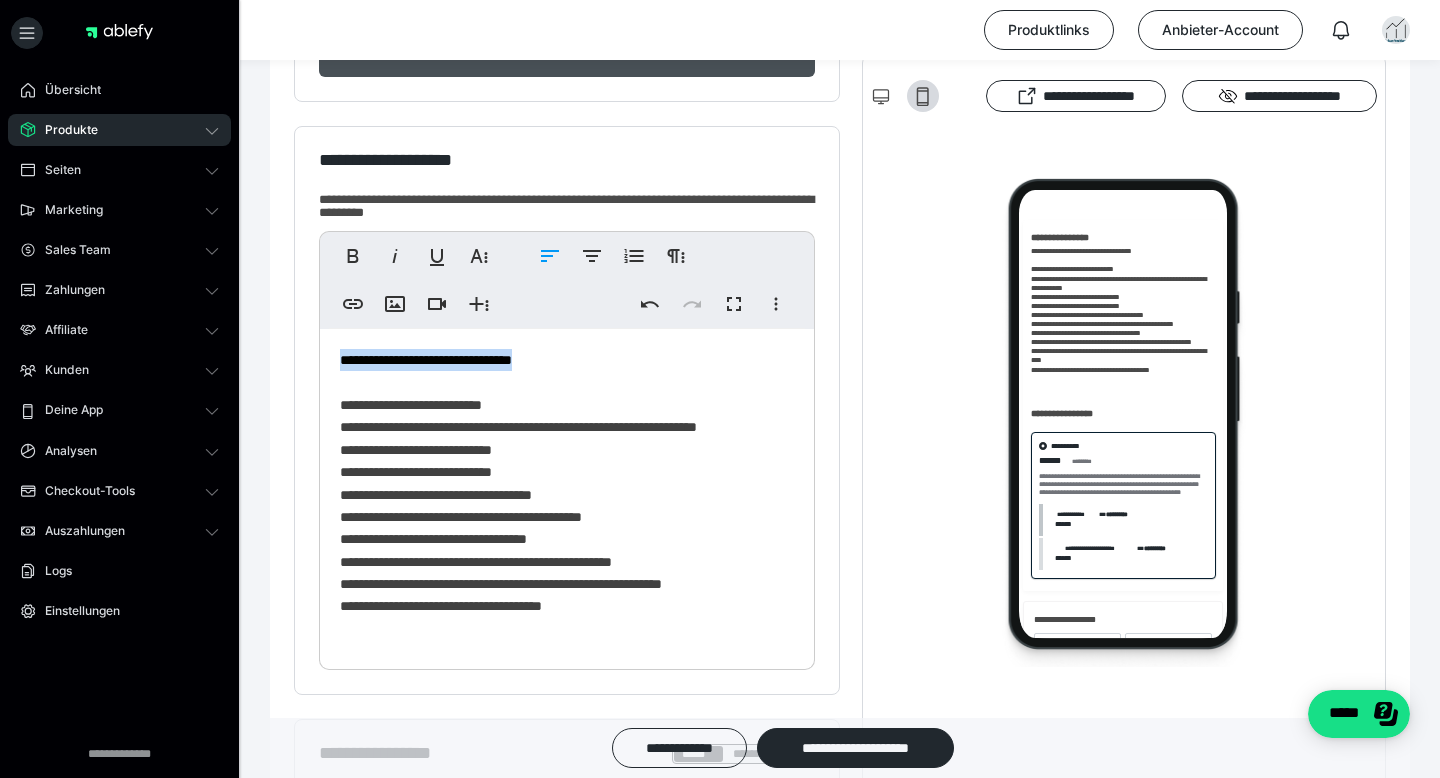scroll, scrollTop: 424, scrollLeft: 0, axis: vertical 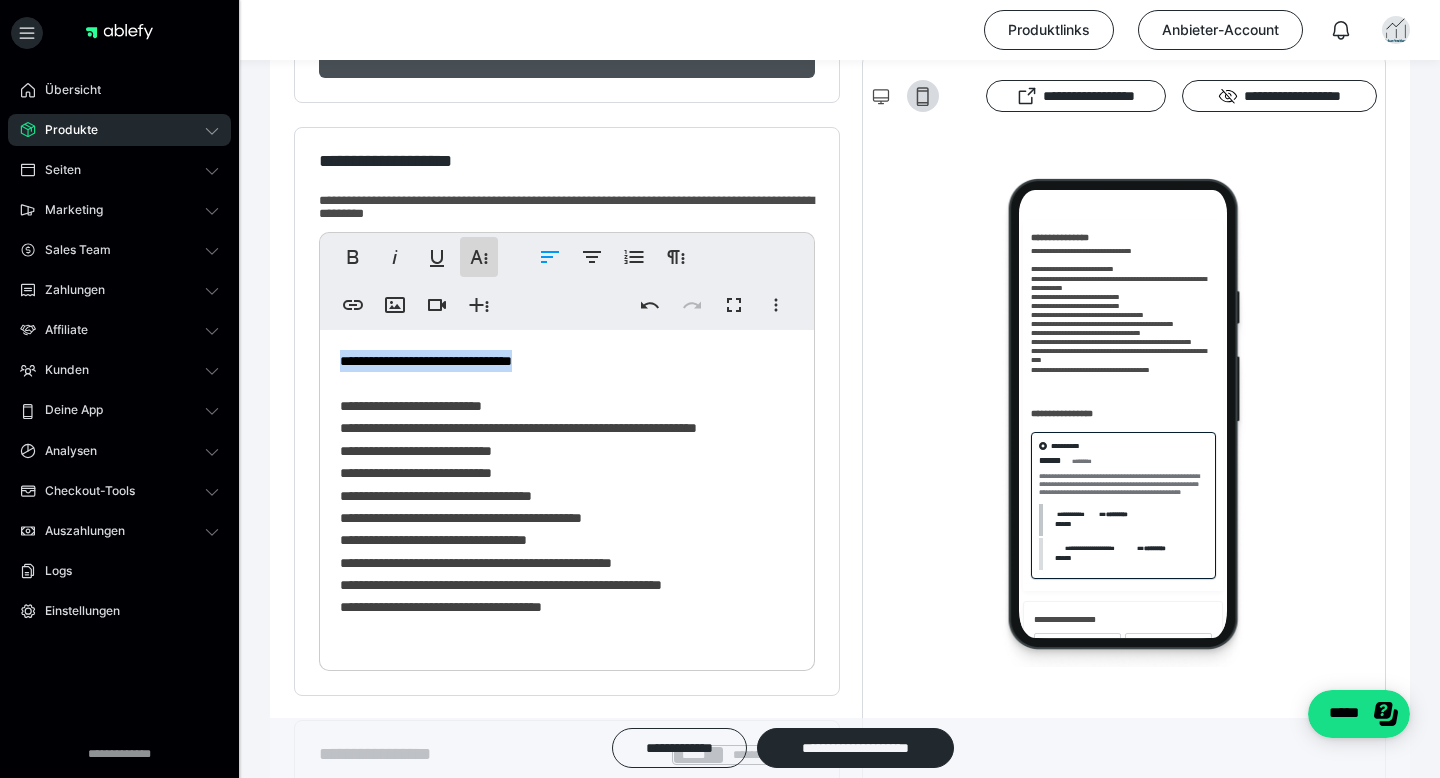click 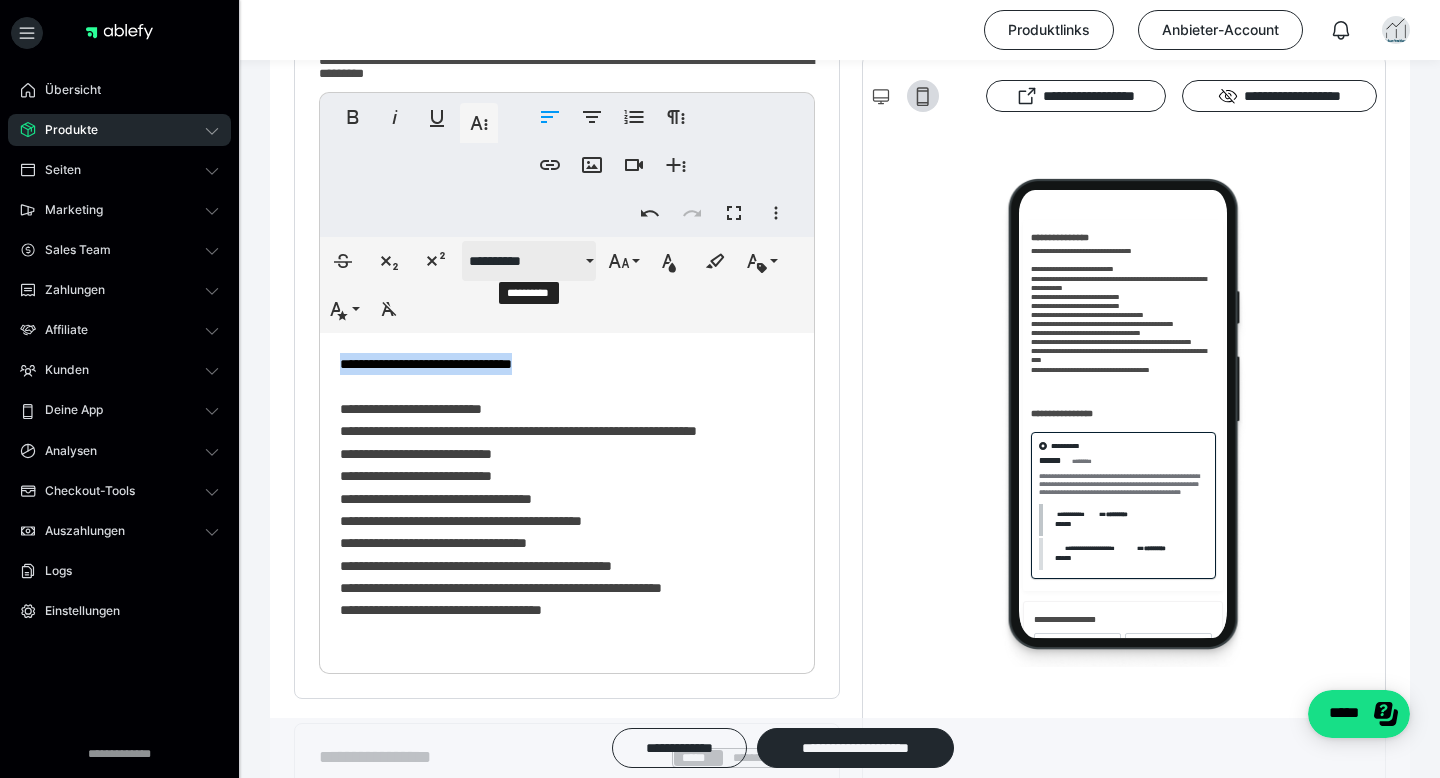 scroll, scrollTop: 567, scrollLeft: 0, axis: vertical 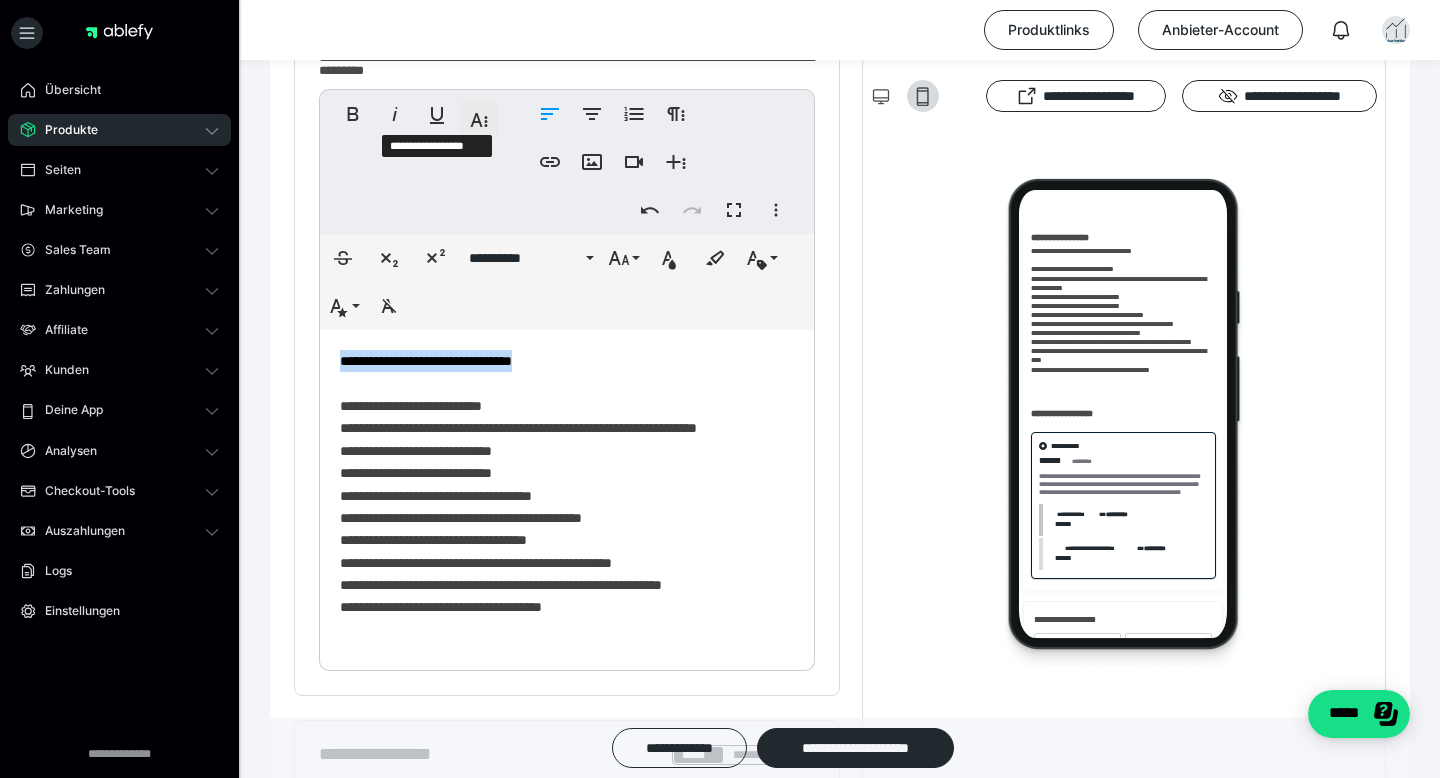 click 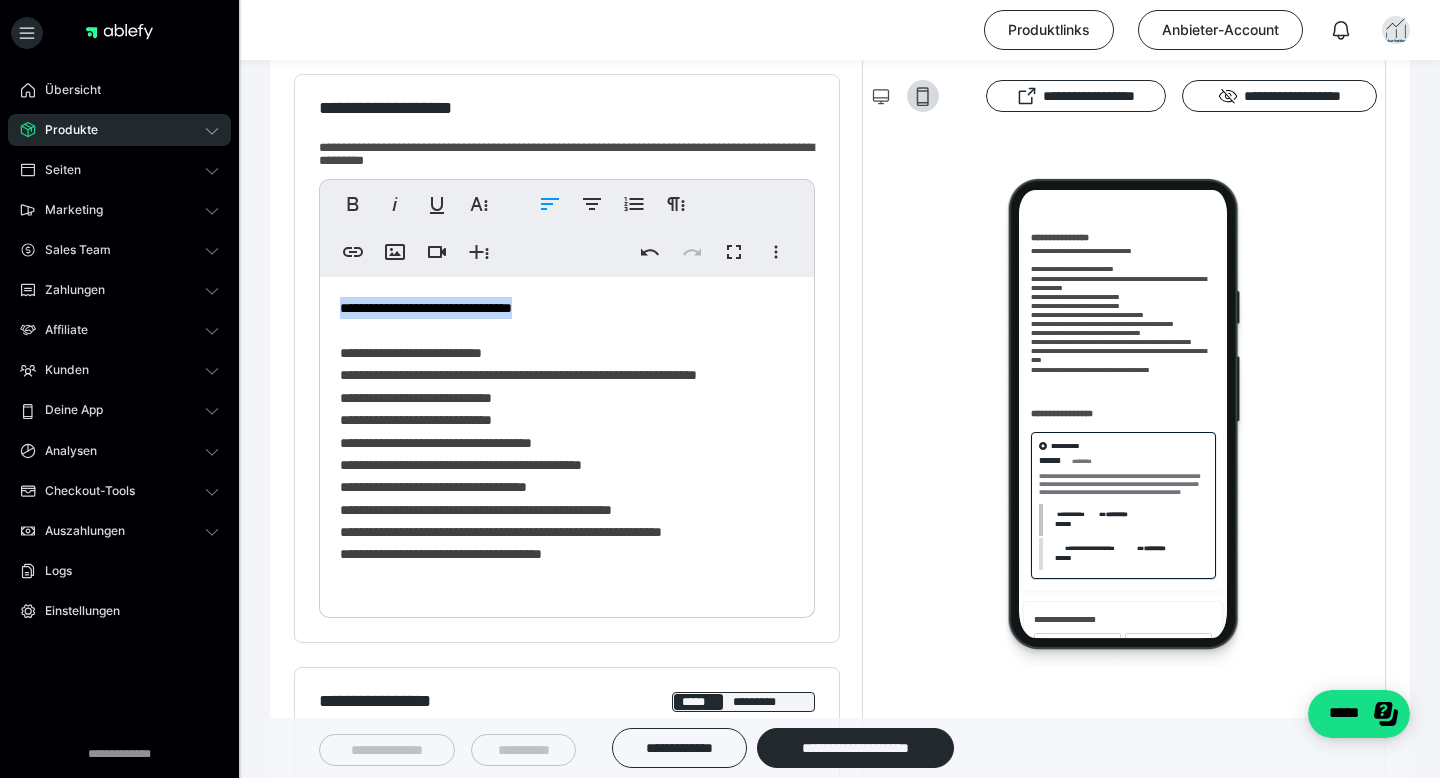 scroll, scrollTop: 424, scrollLeft: 0, axis: vertical 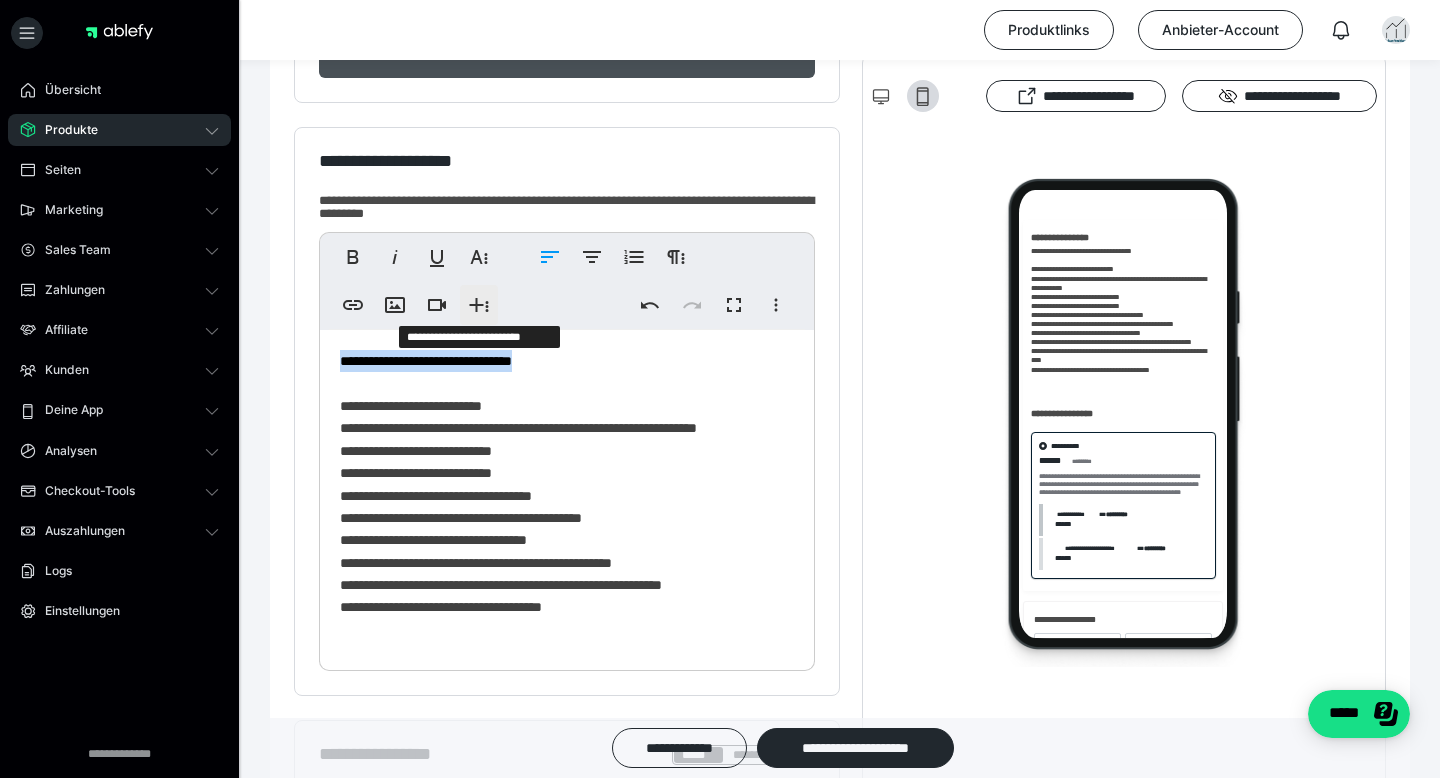 click on "**********" at bounding box center (479, 305) 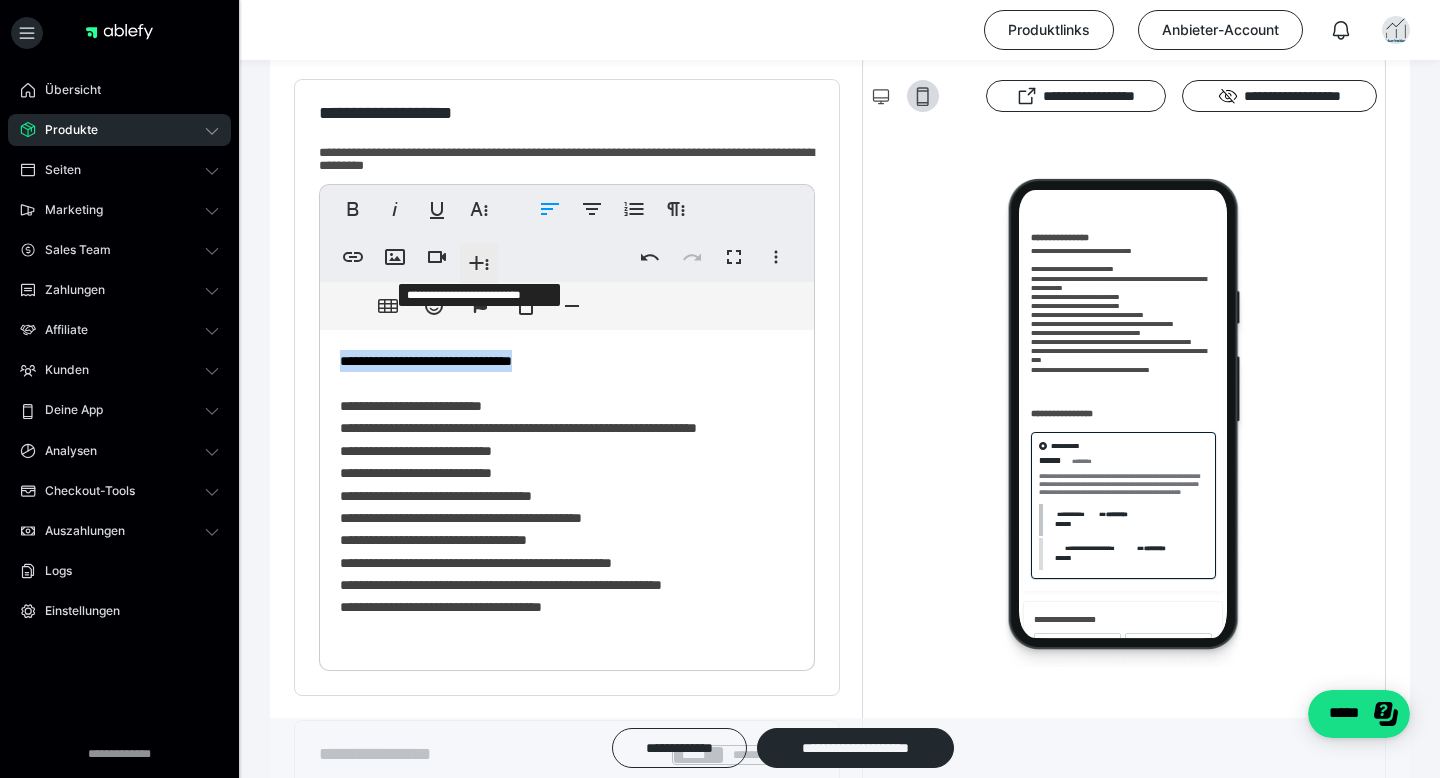 click 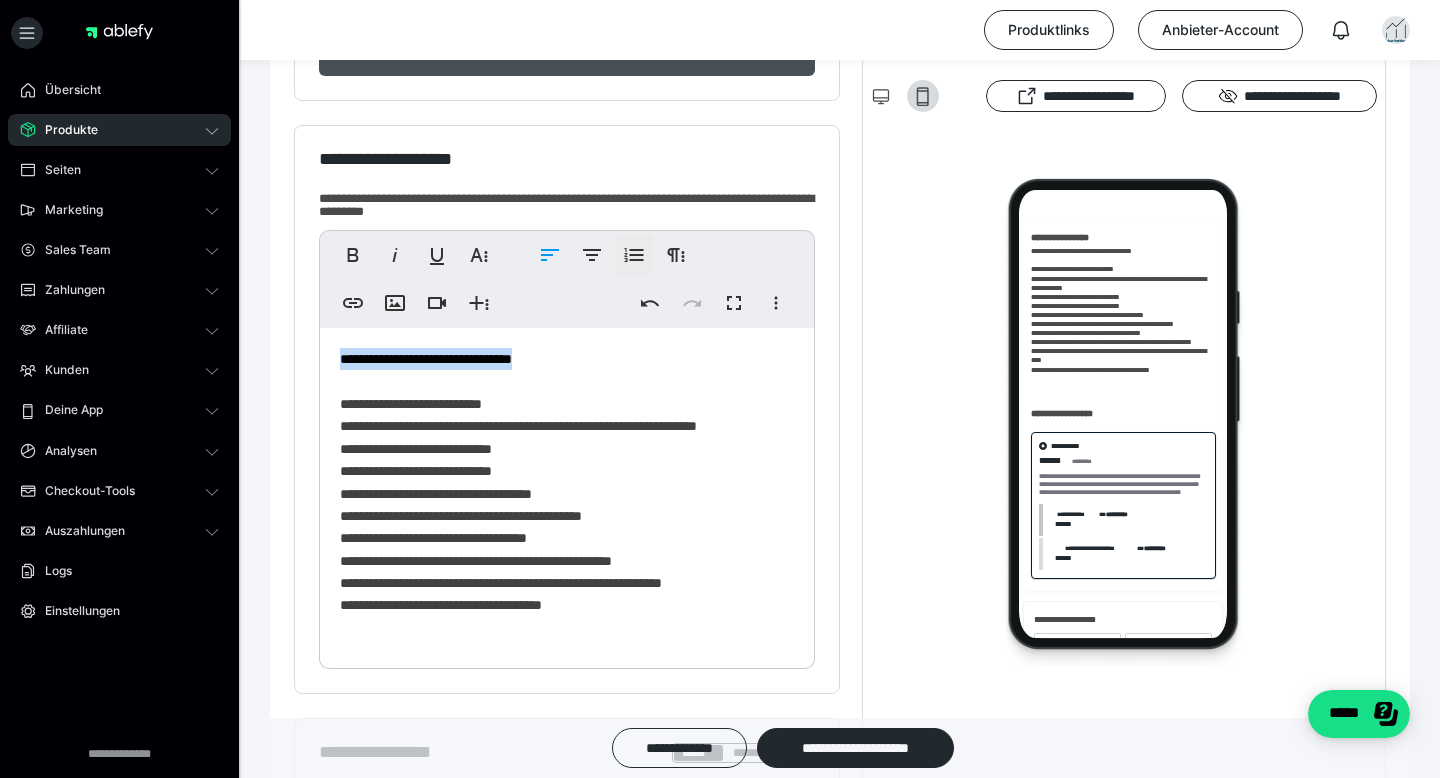scroll, scrollTop: 424, scrollLeft: 0, axis: vertical 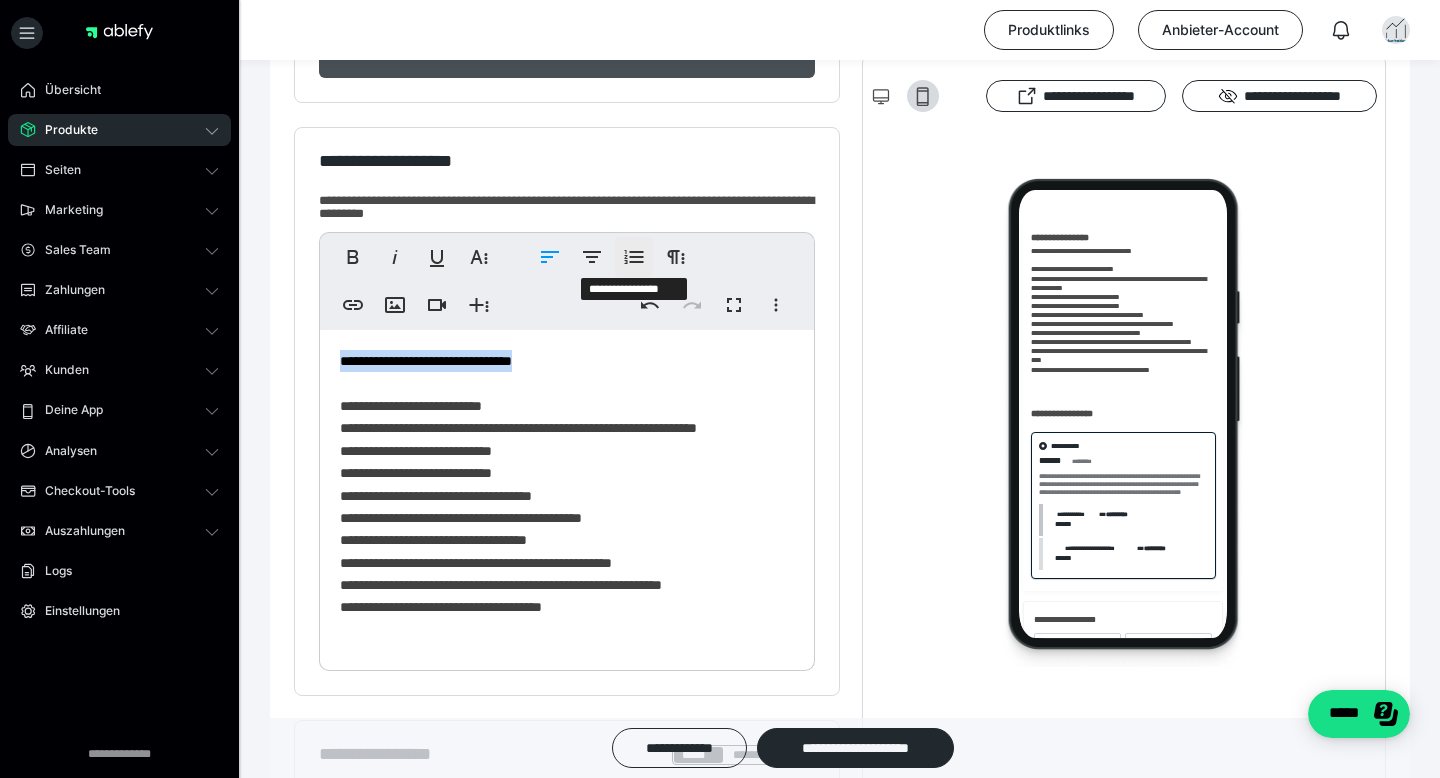 click on "**********" at bounding box center [634, 257] 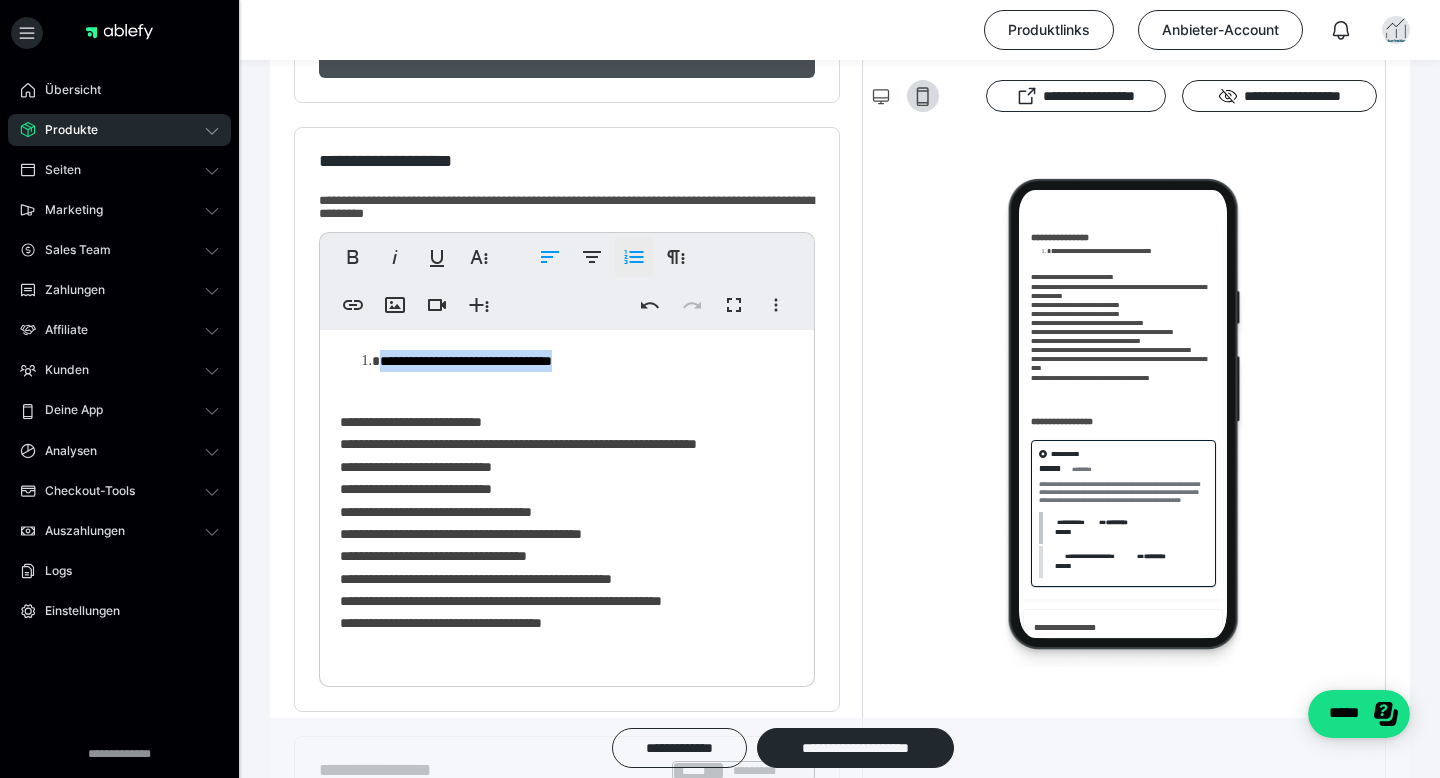 click 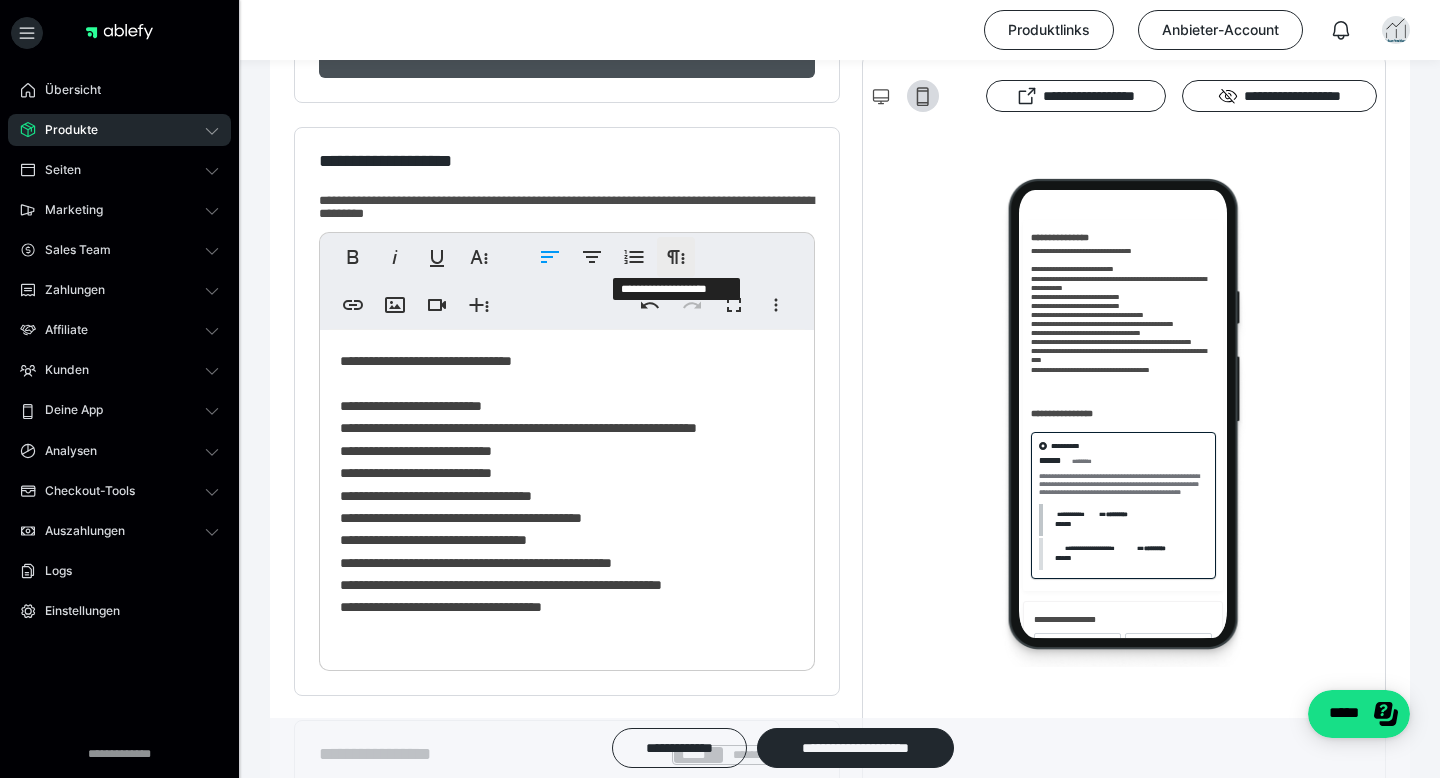 click 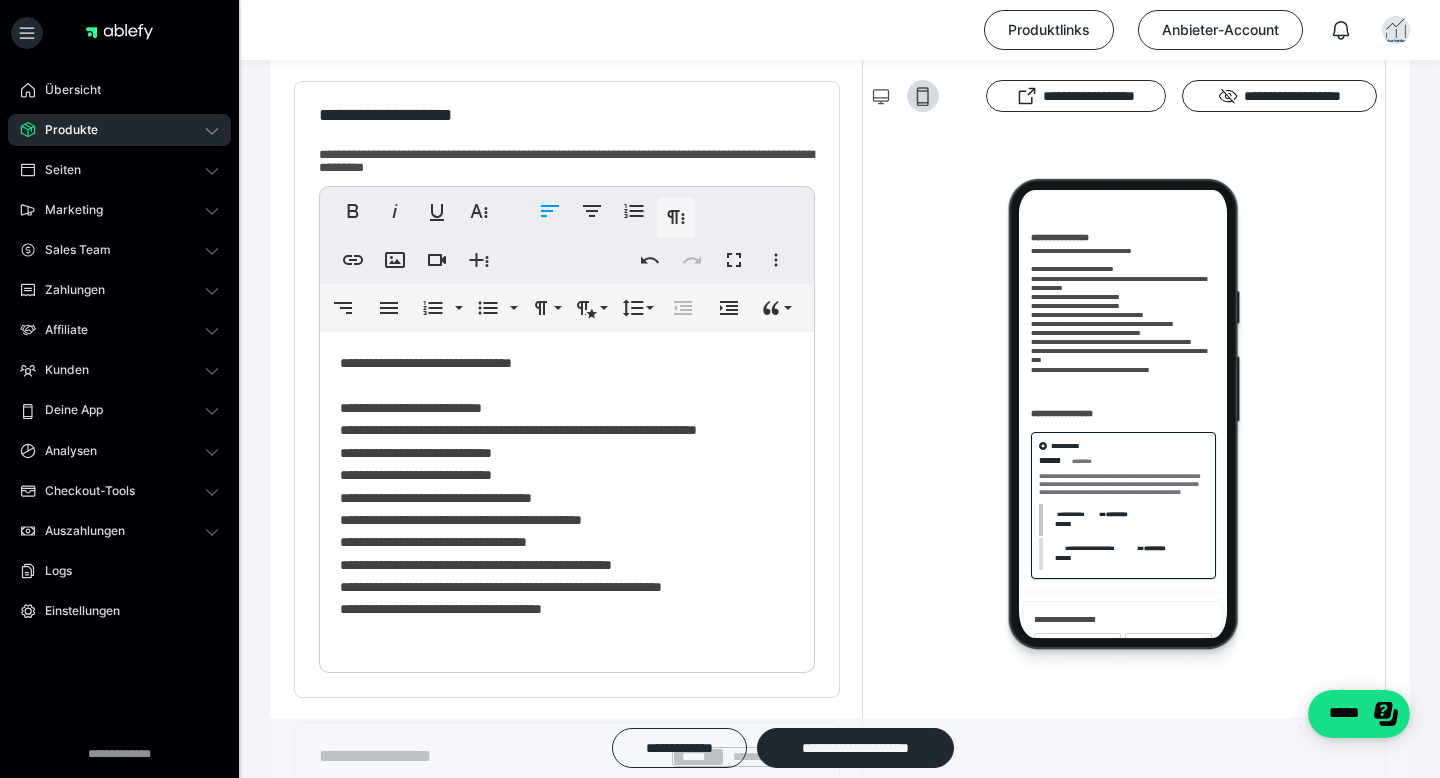 scroll, scrollTop: 472, scrollLeft: 0, axis: vertical 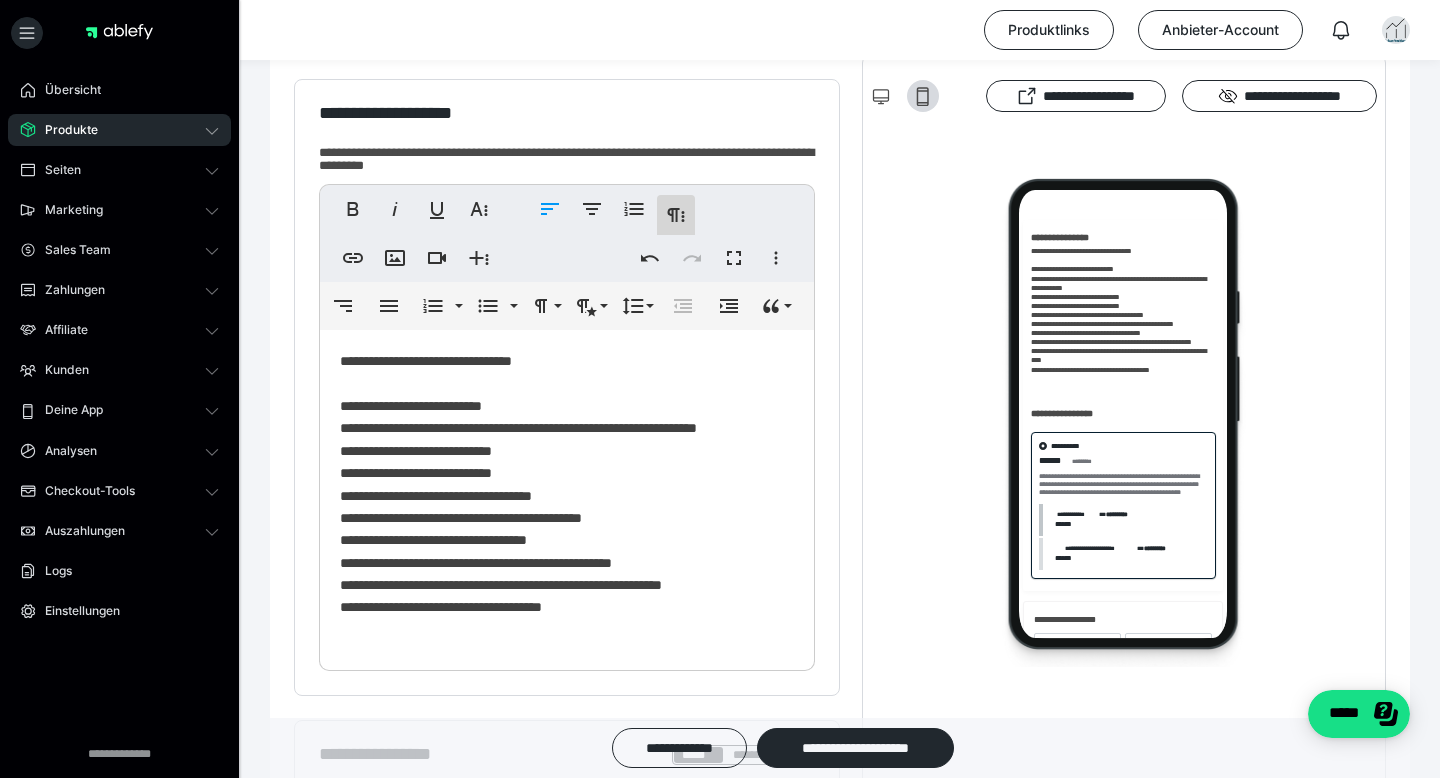 click 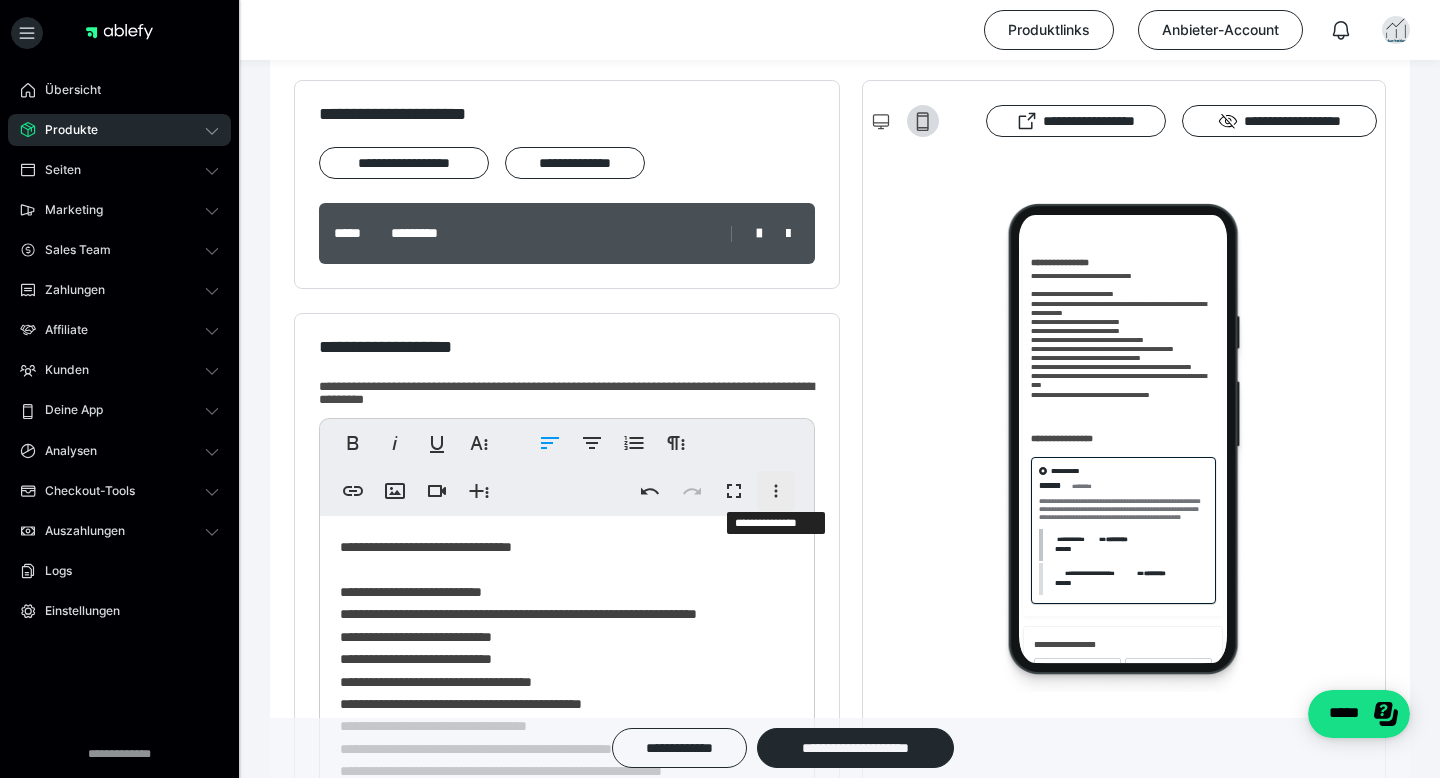 click 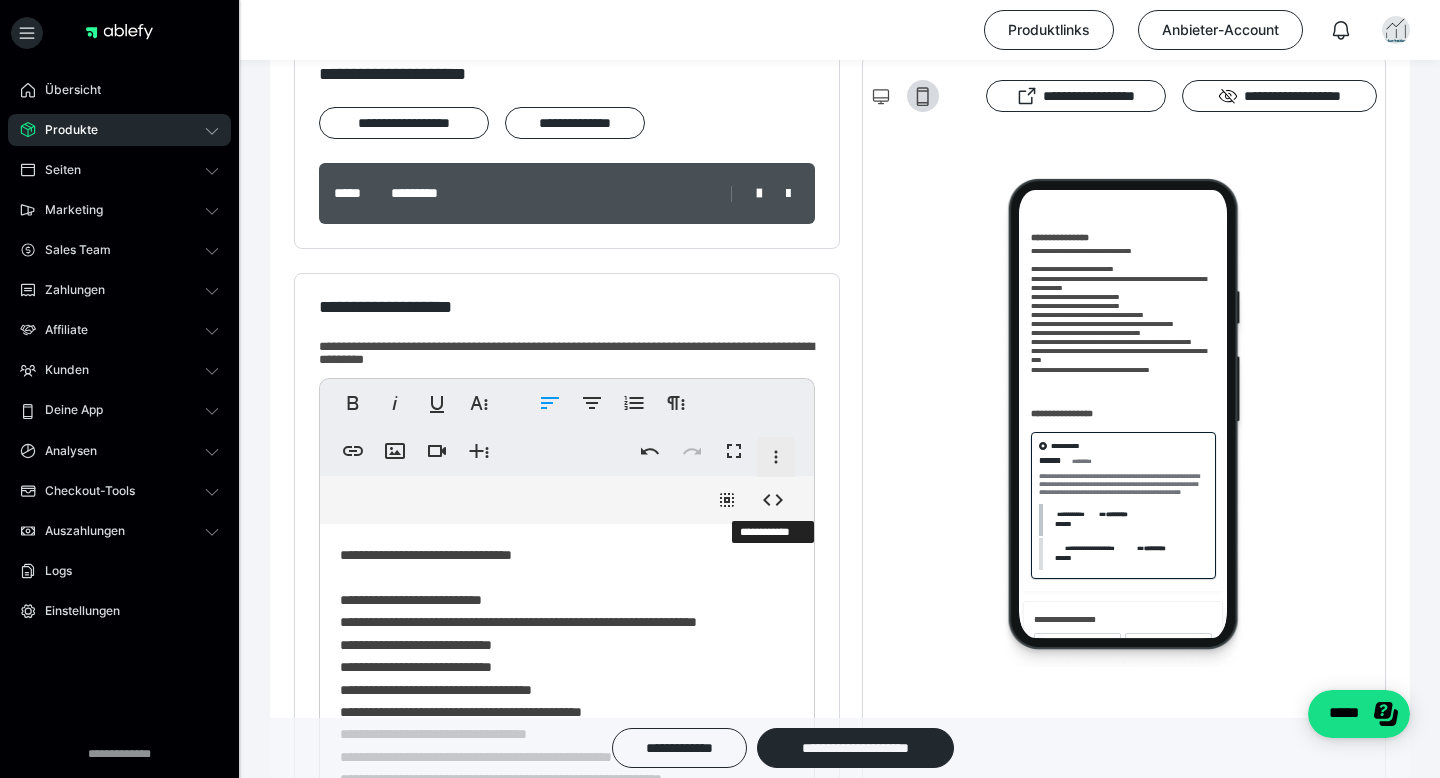 scroll, scrollTop: 286, scrollLeft: 0, axis: vertical 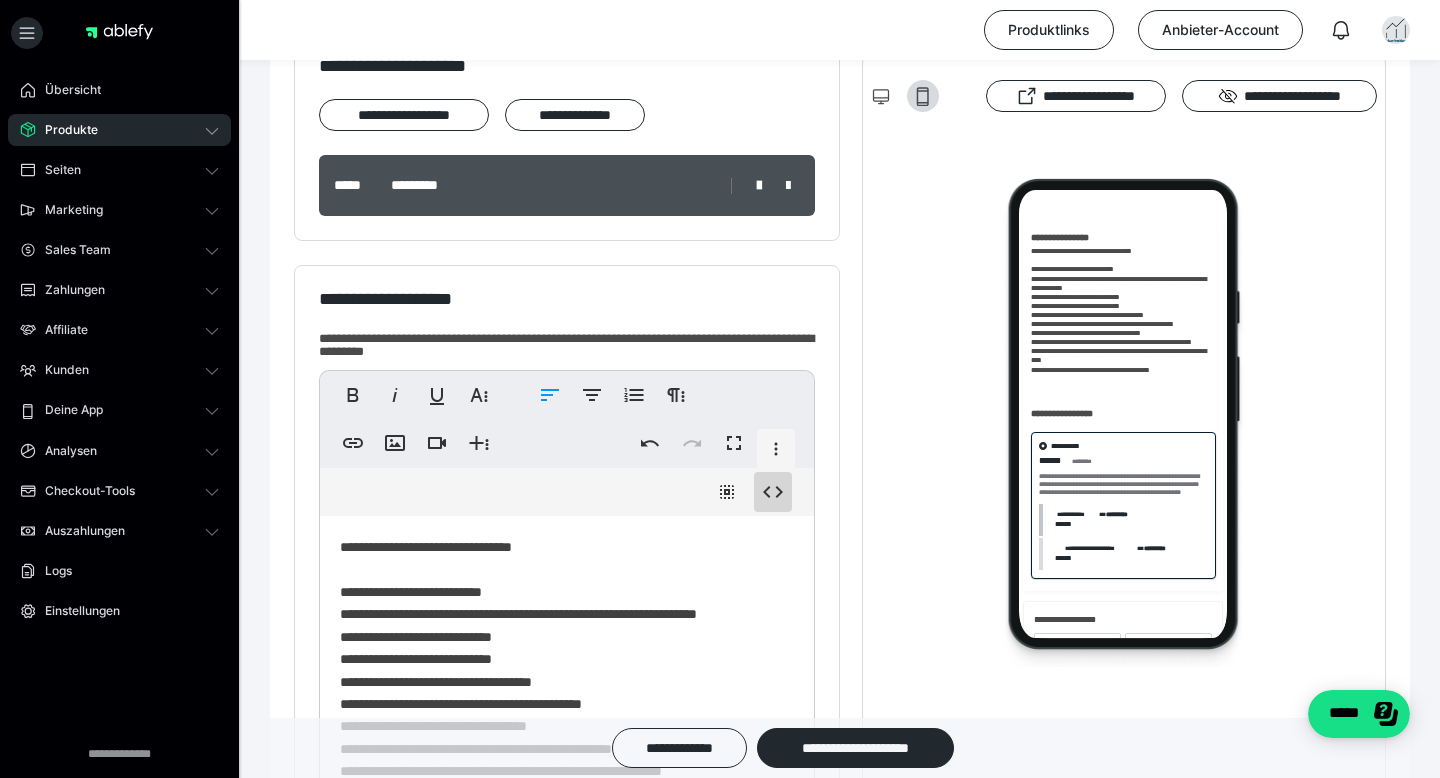 click 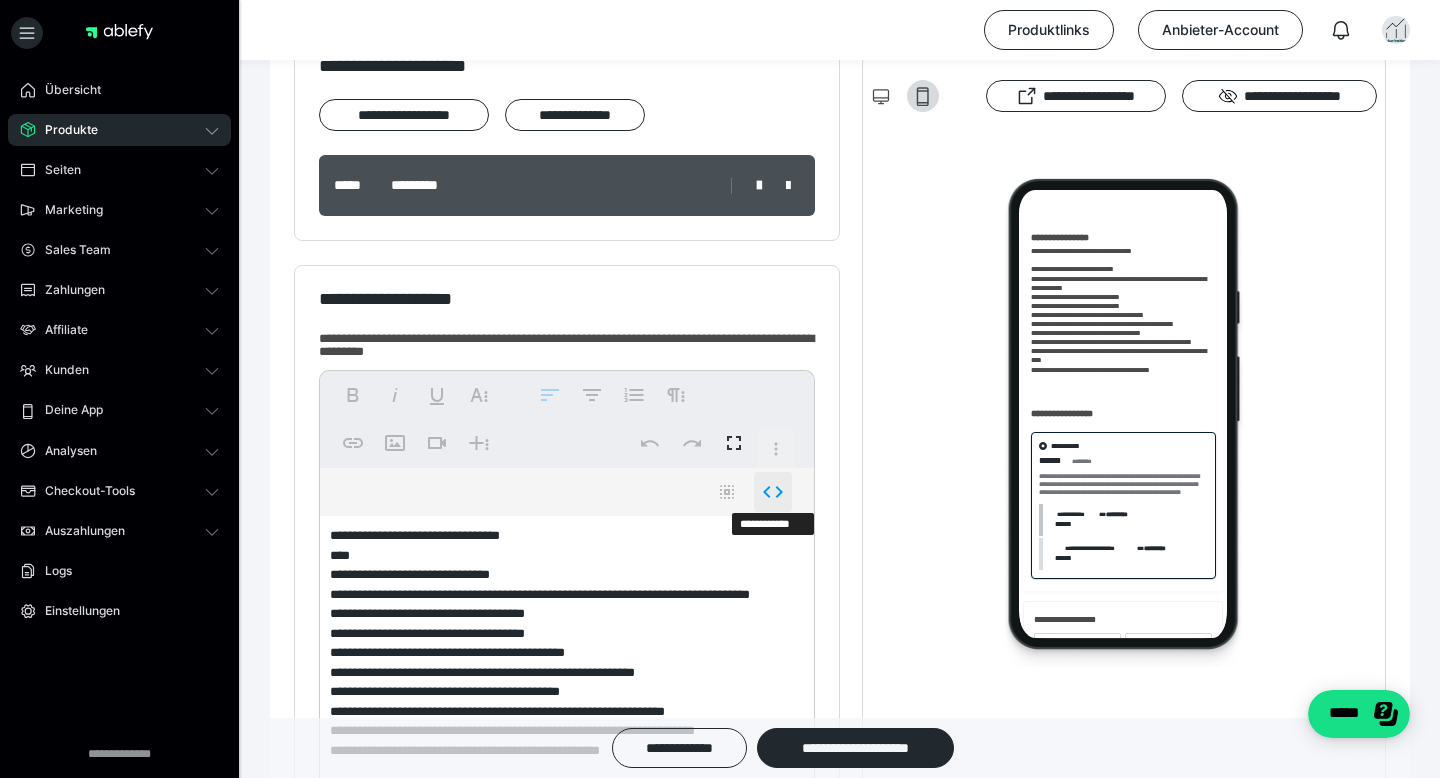 click on "**********" at bounding box center (773, 492) 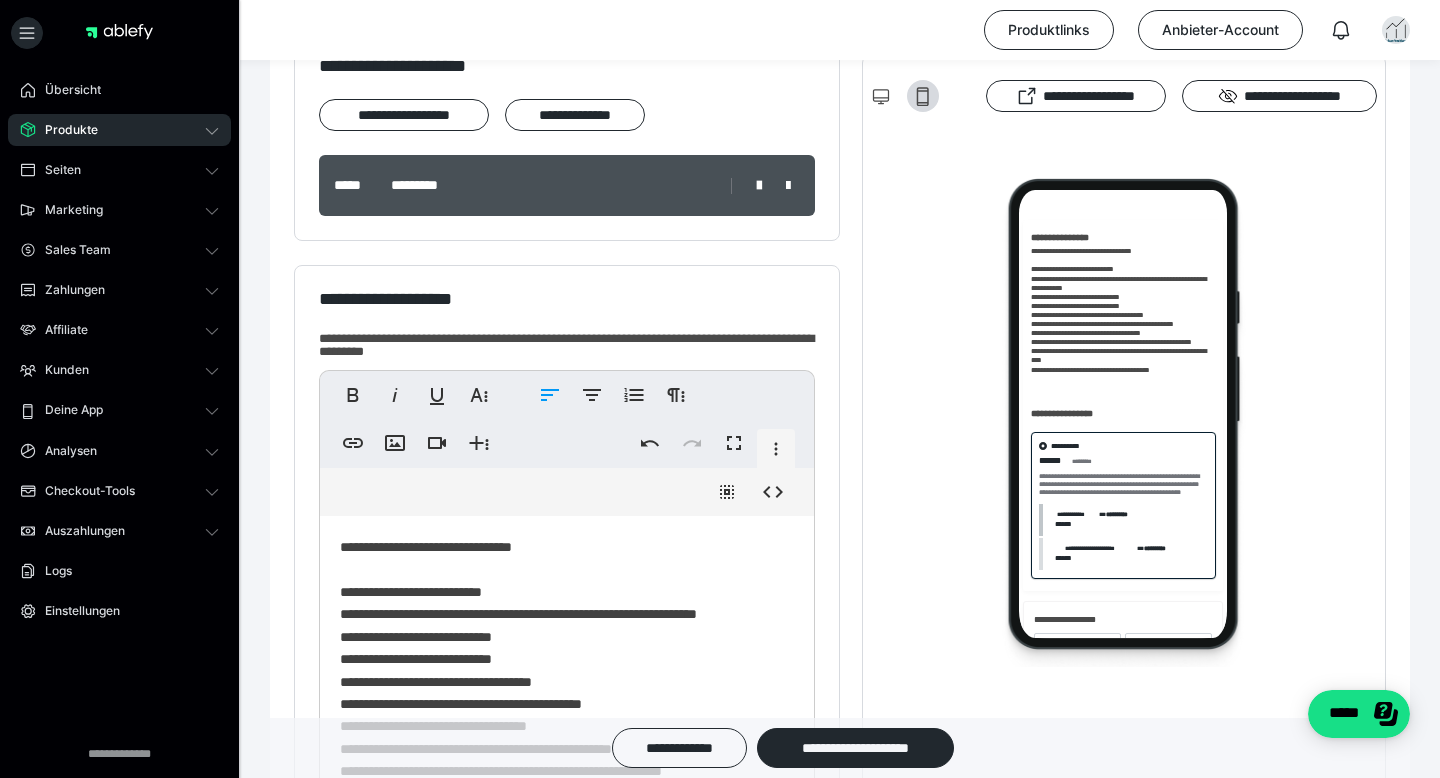 click on "**********" at bounding box center [567, 681] 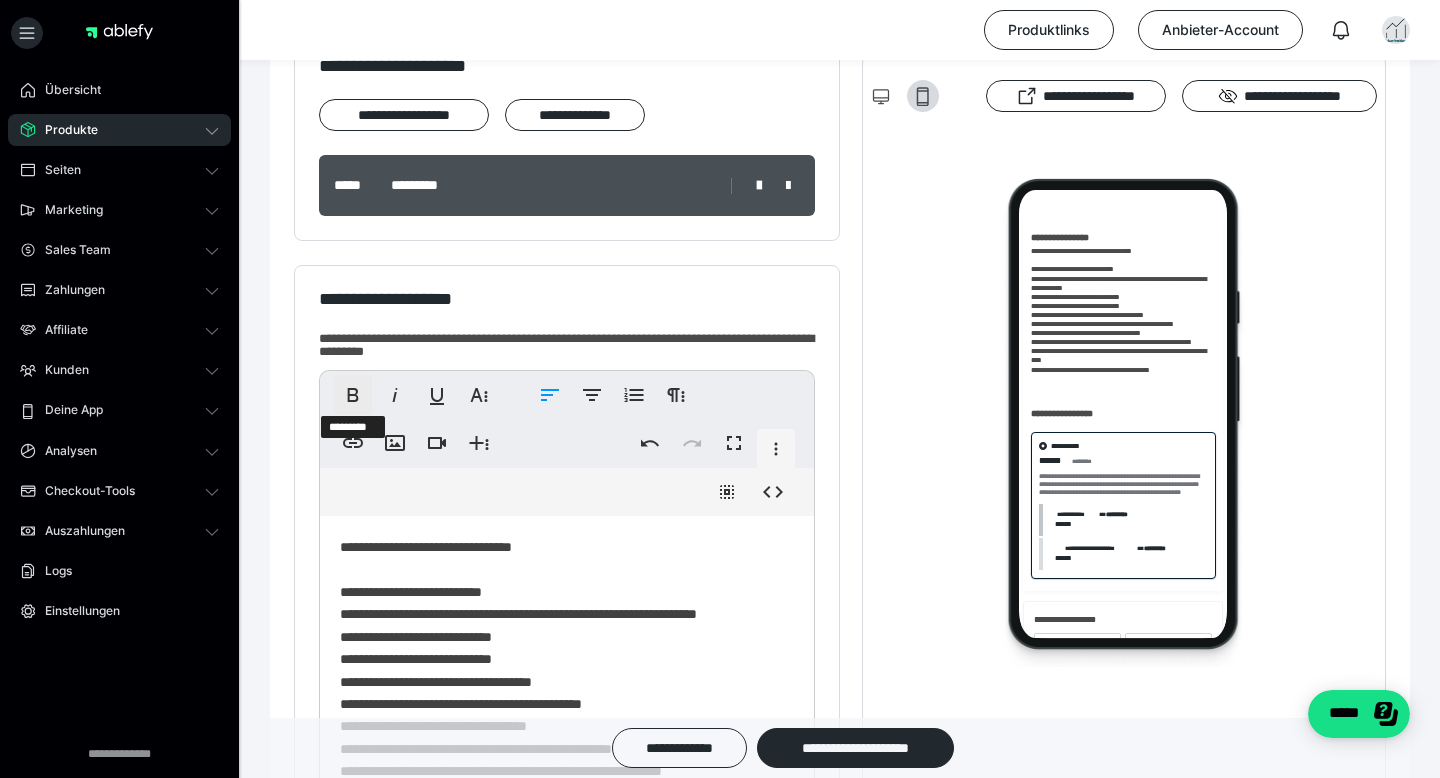 click 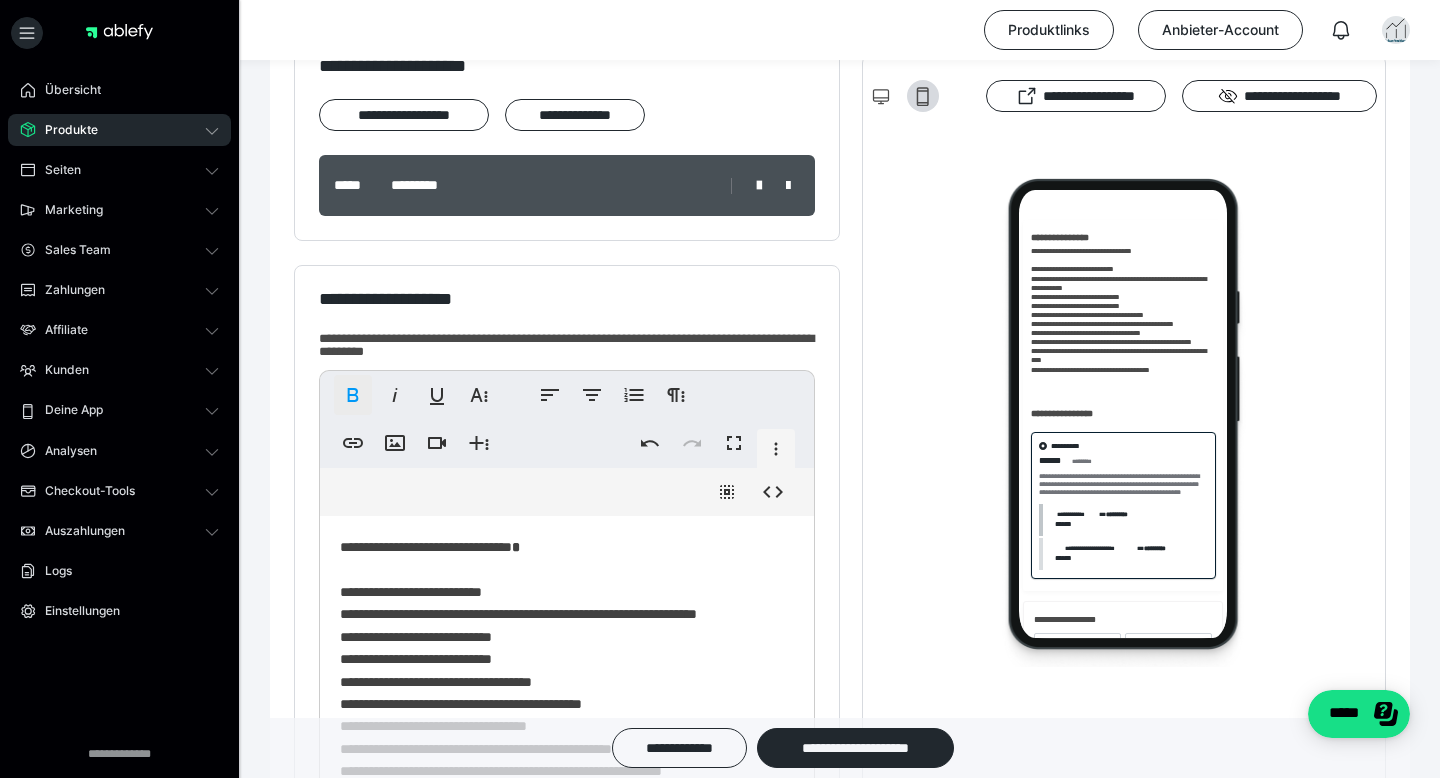 click 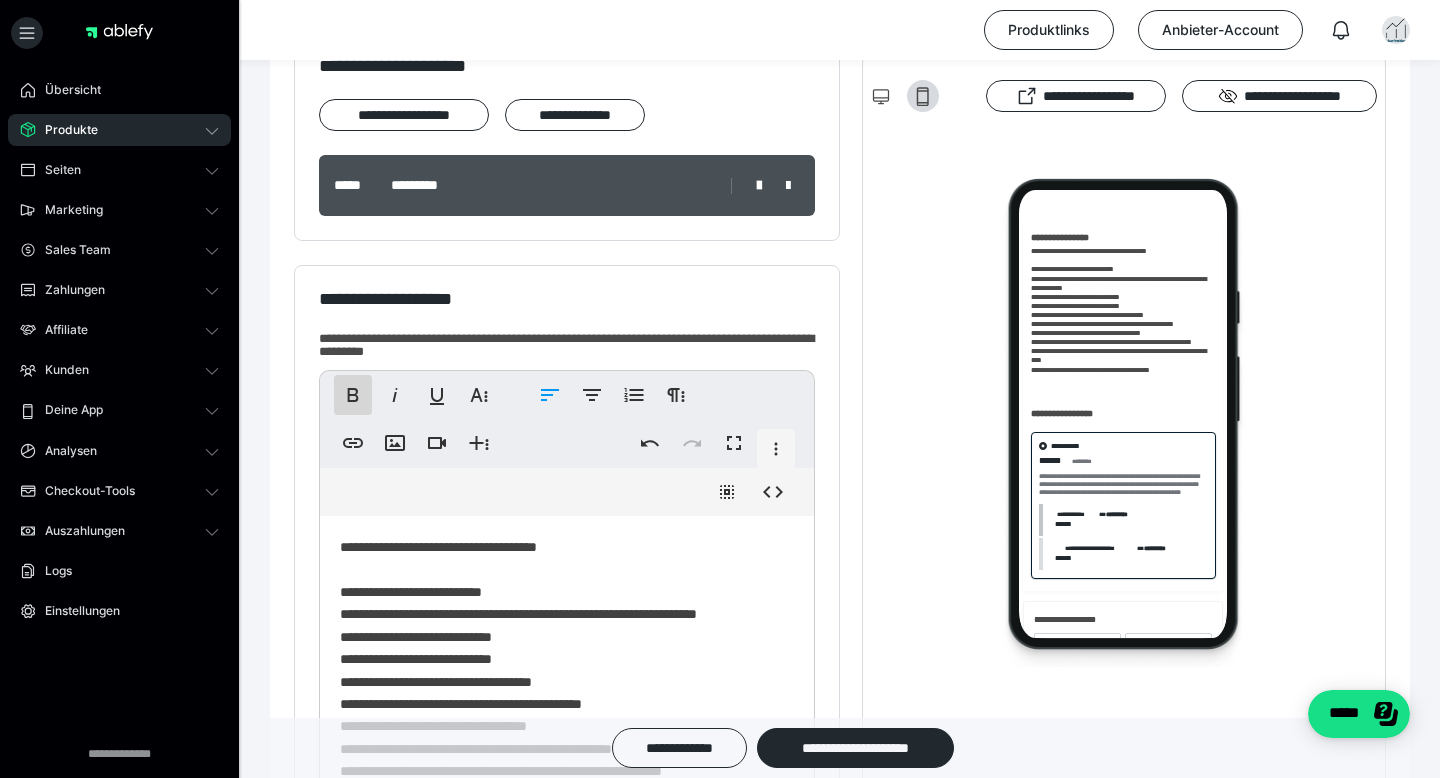 click 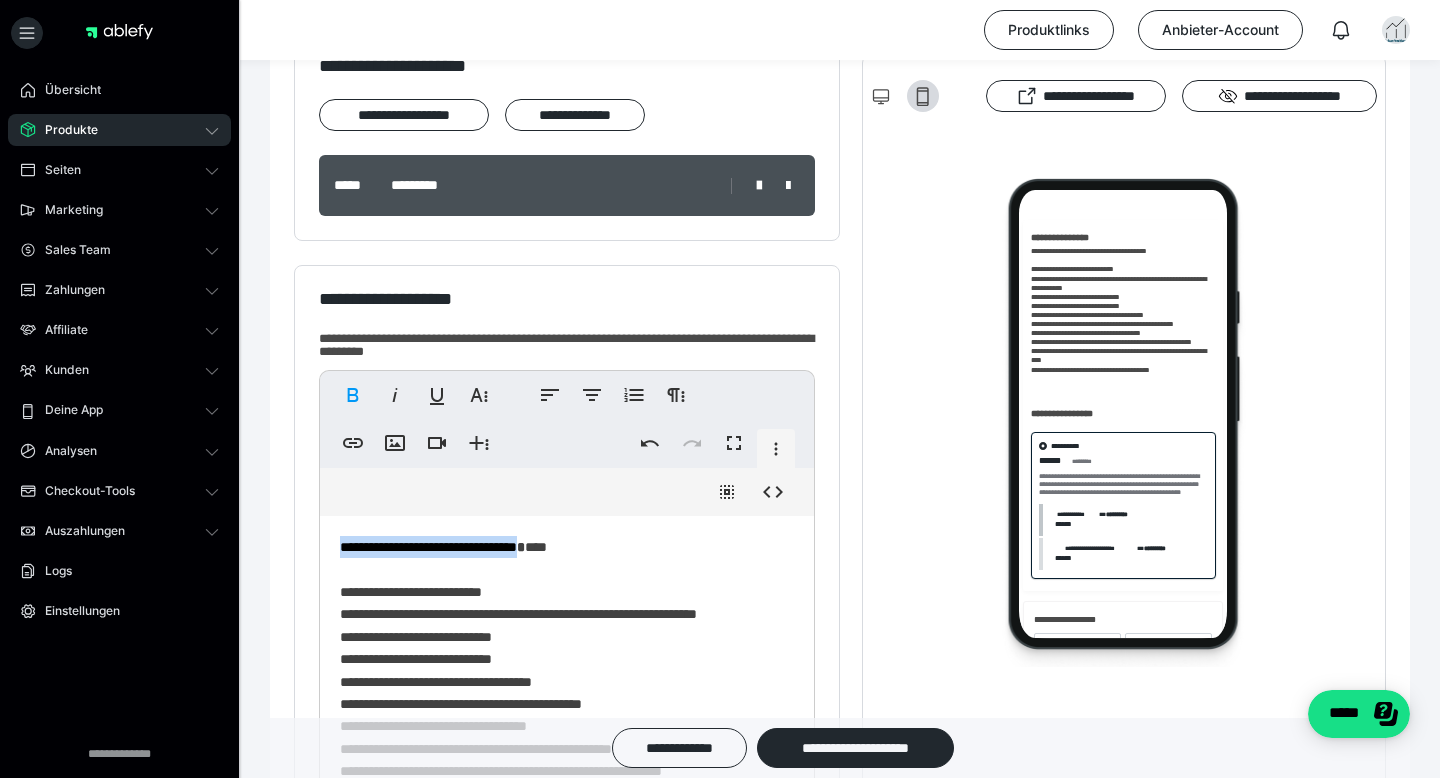 drag, startPoint x: 590, startPoint y: 537, endPoint x: 314, endPoint y: 535, distance: 276.00723 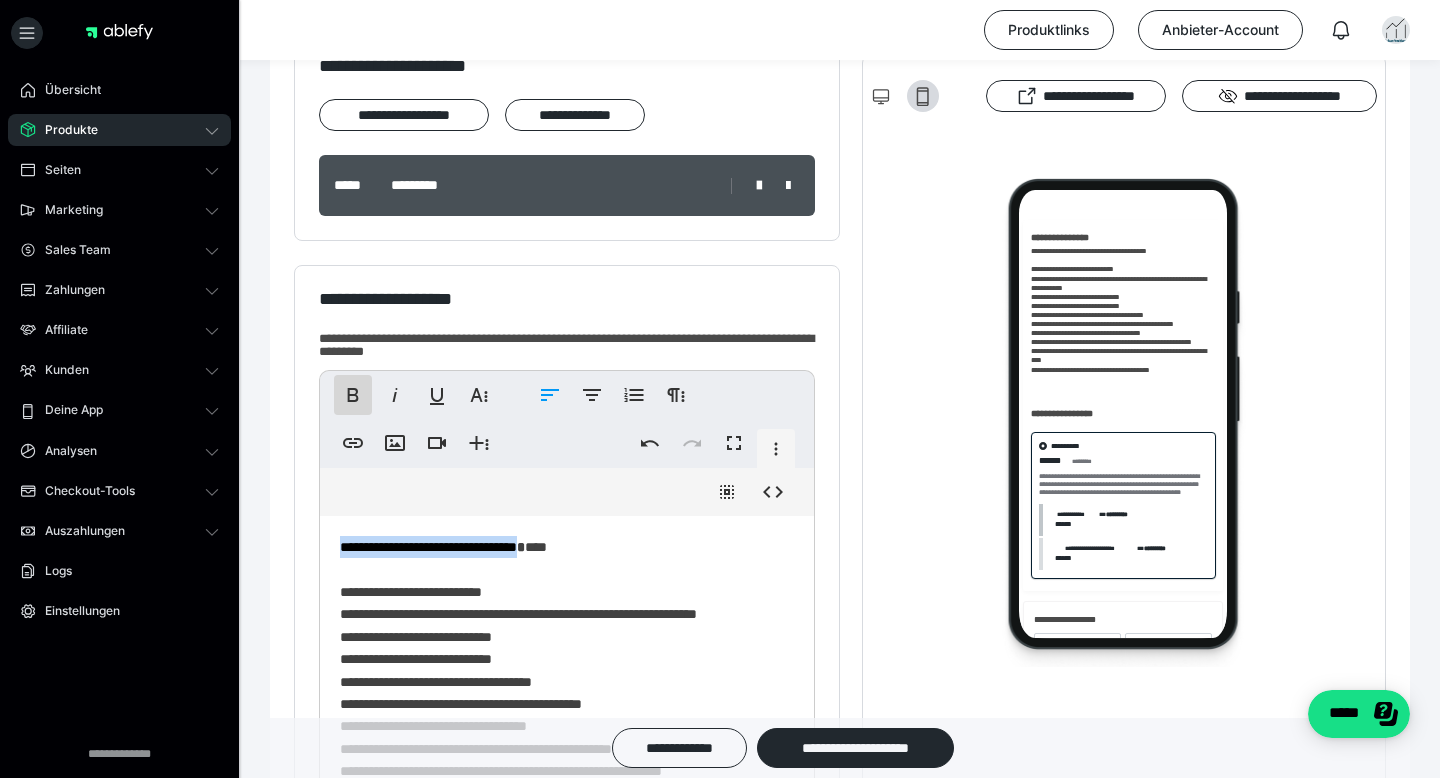 click 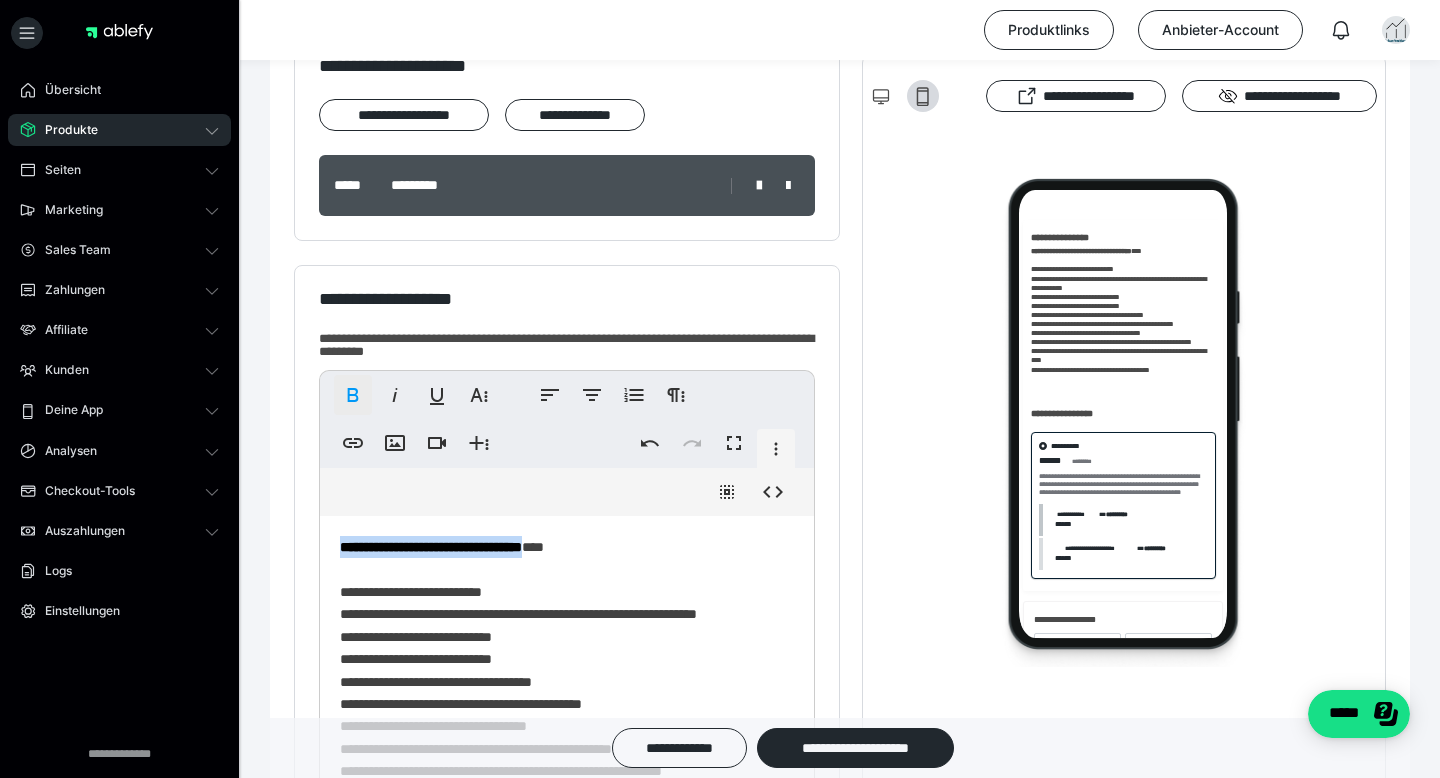 click 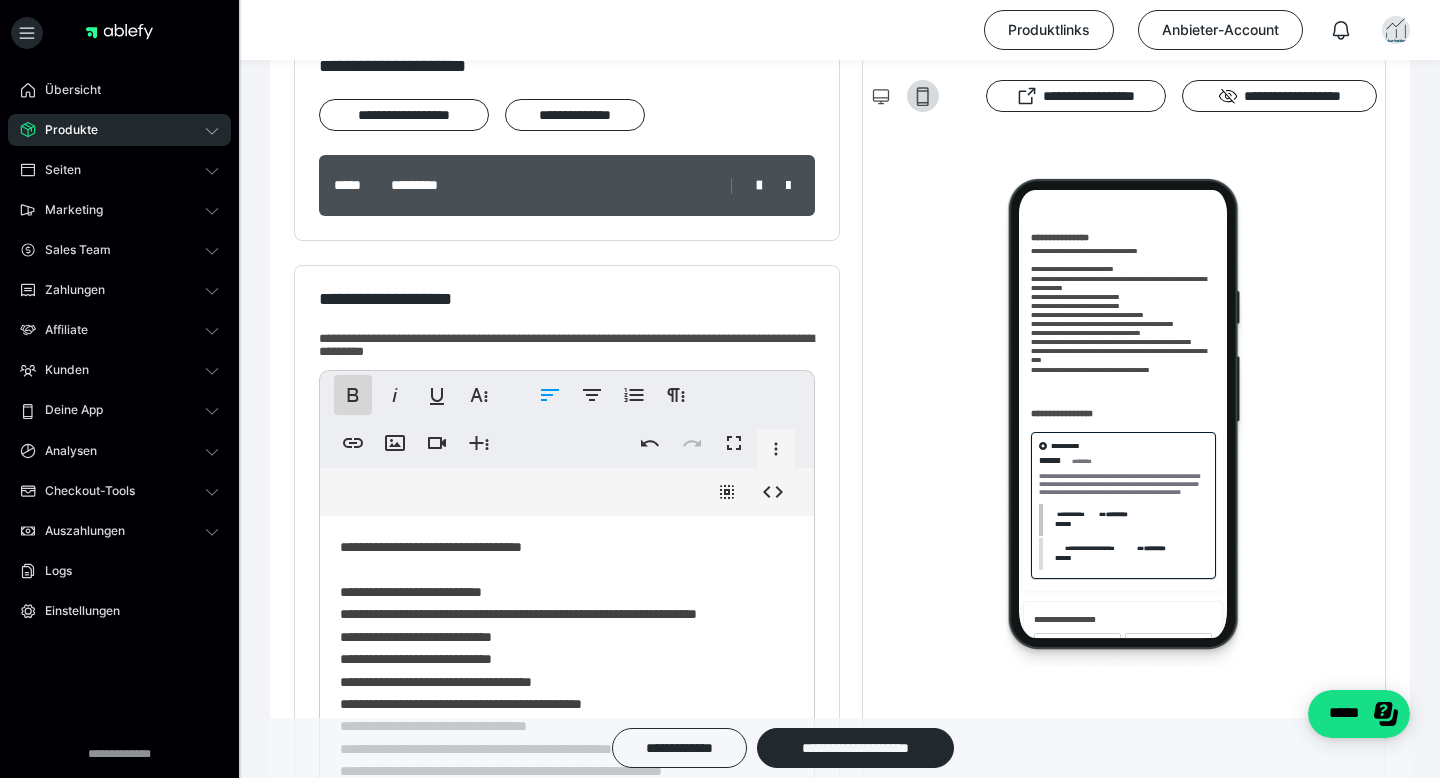 click 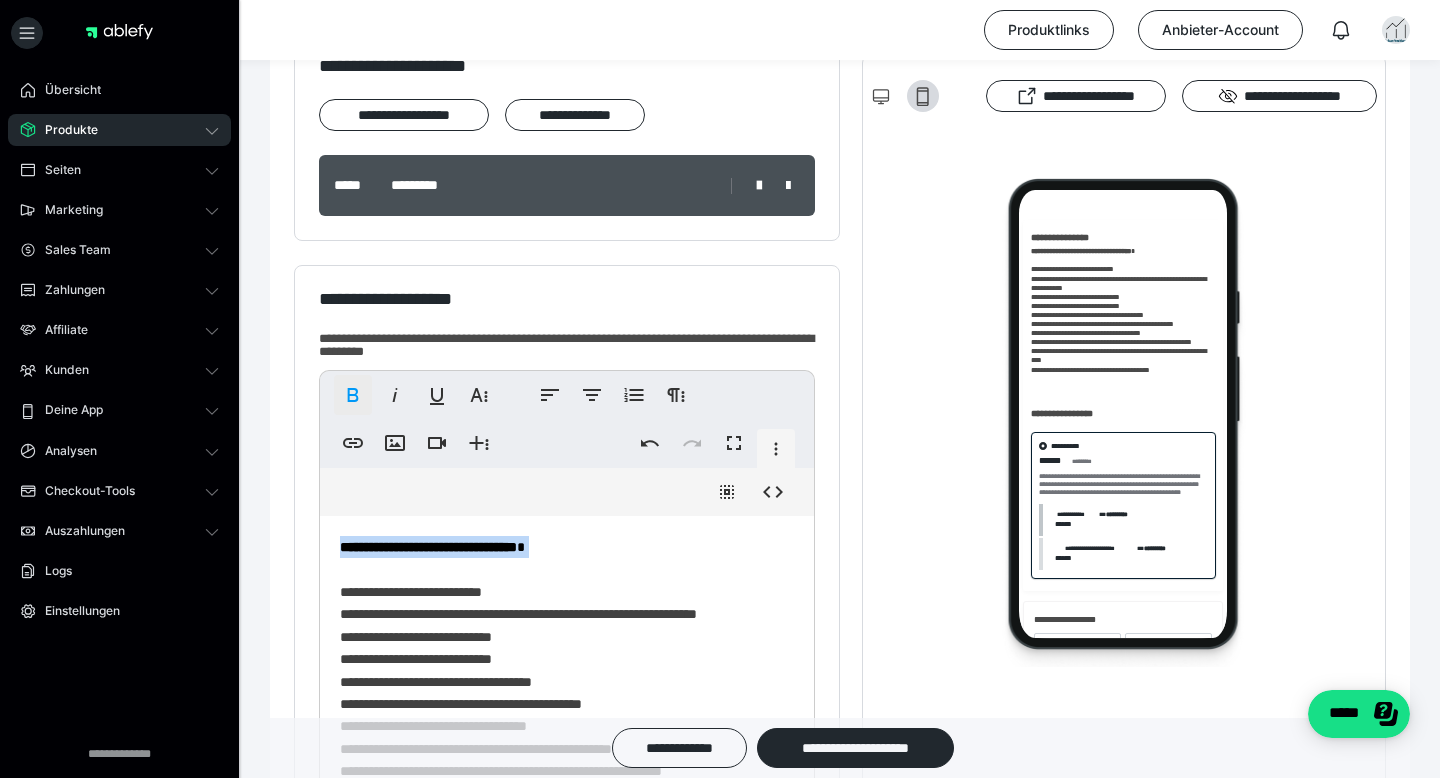 click 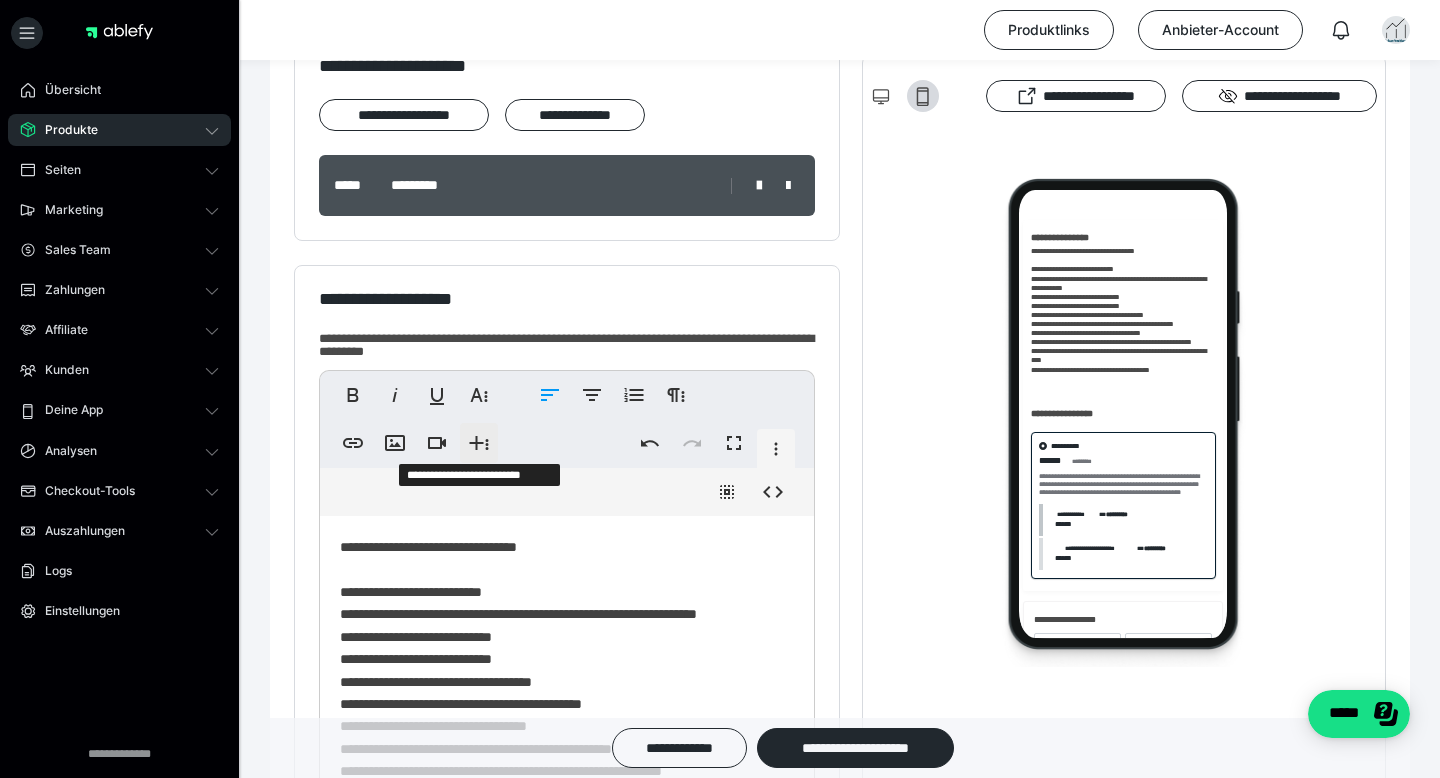 click on "**********" at bounding box center (479, 443) 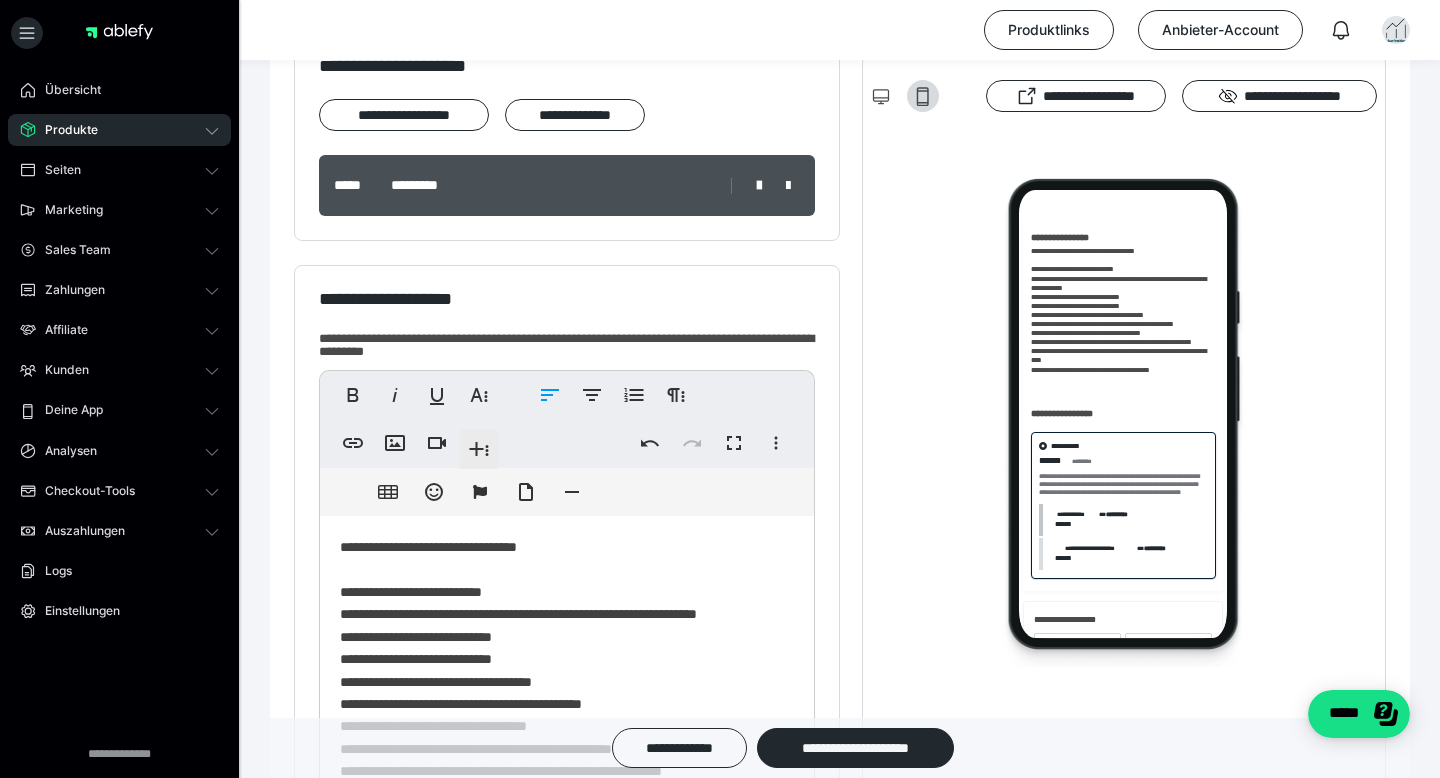 scroll, scrollTop: 286, scrollLeft: 0, axis: vertical 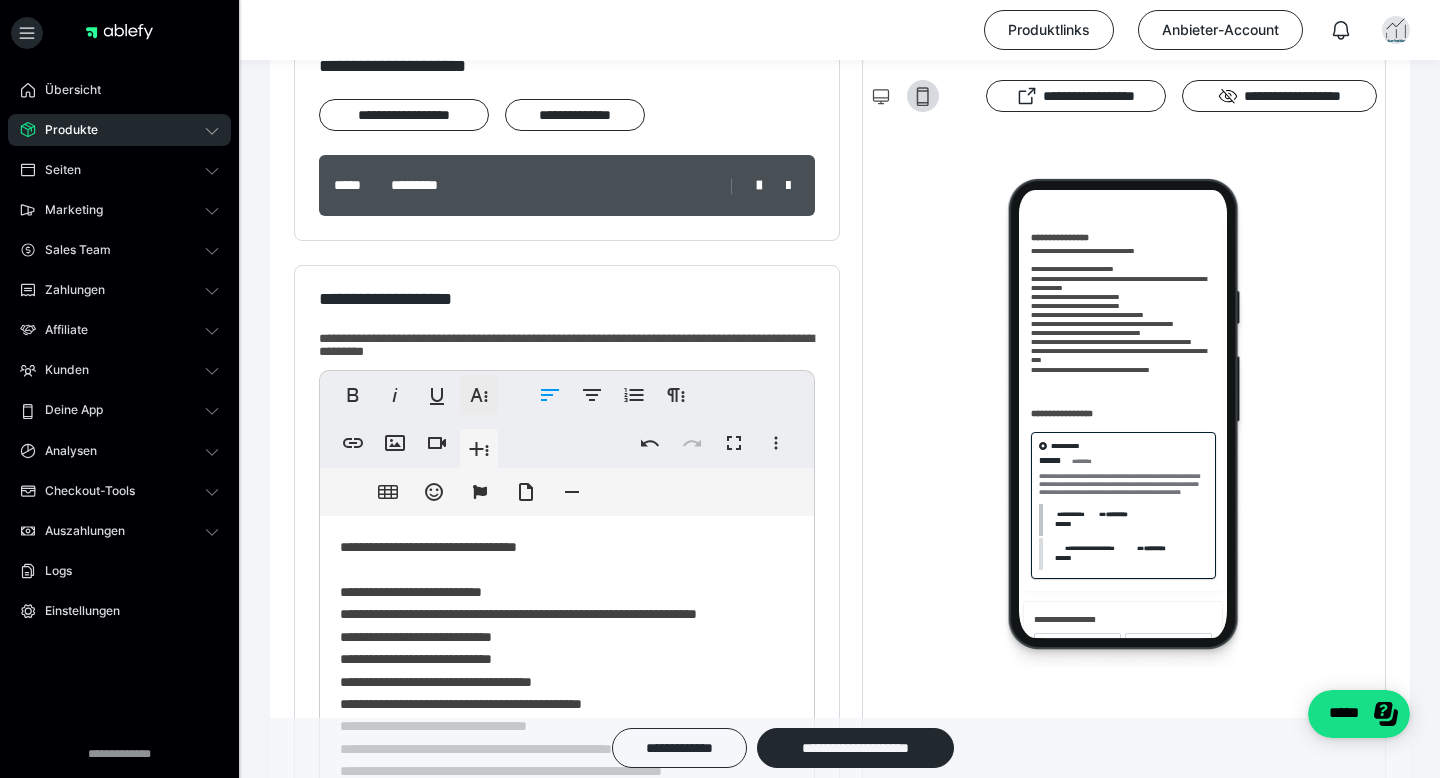 click on "**********" at bounding box center (479, 395) 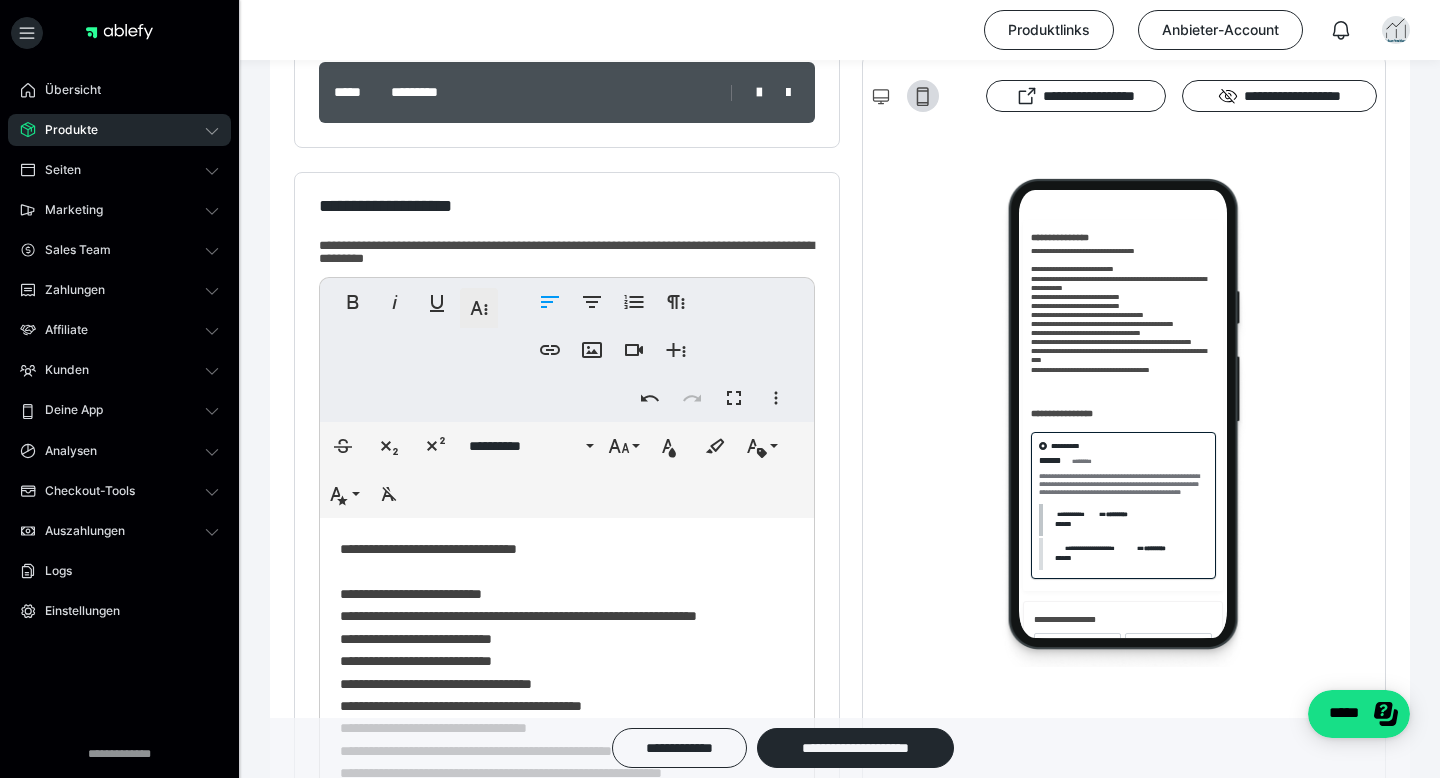 scroll, scrollTop: 381, scrollLeft: 0, axis: vertical 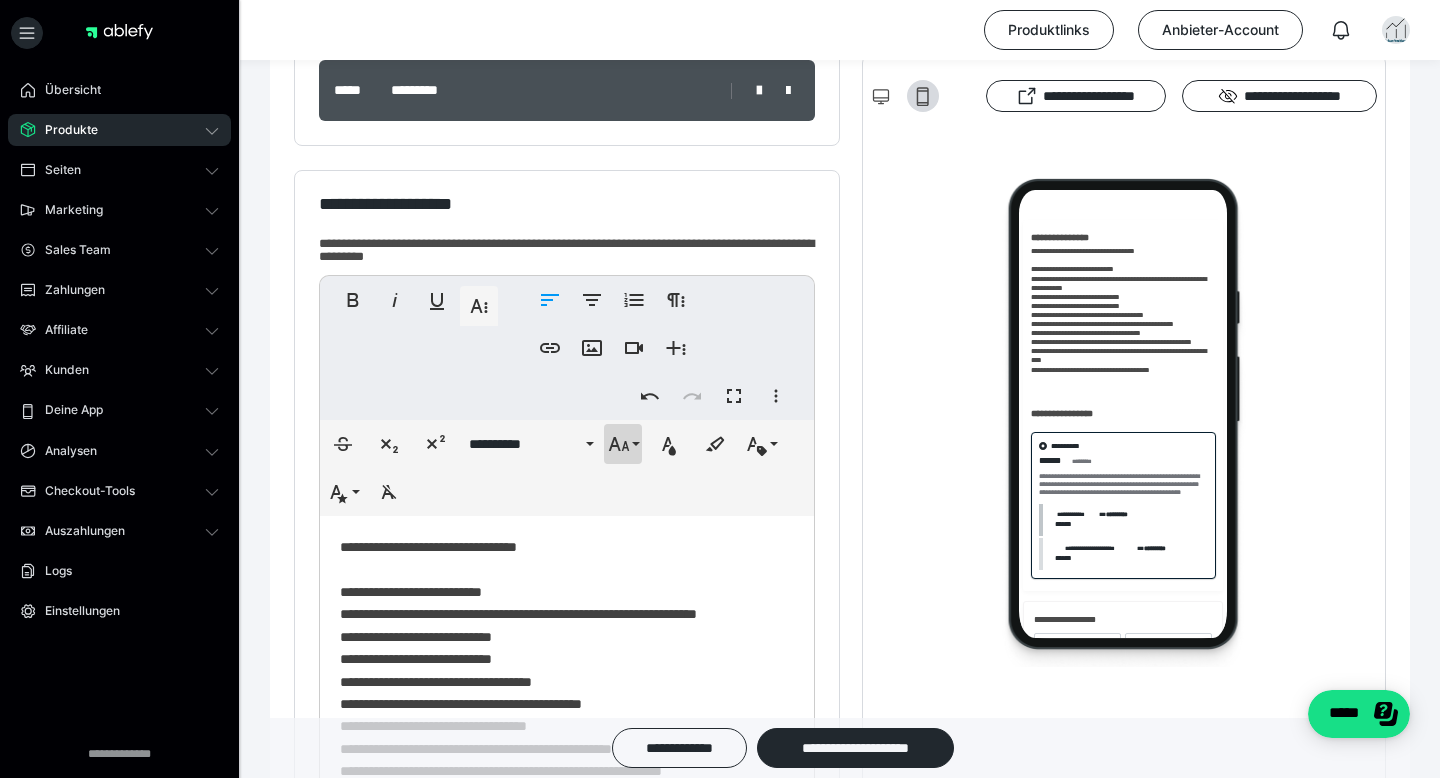 click on "**********" at bounding box center [623, 444] 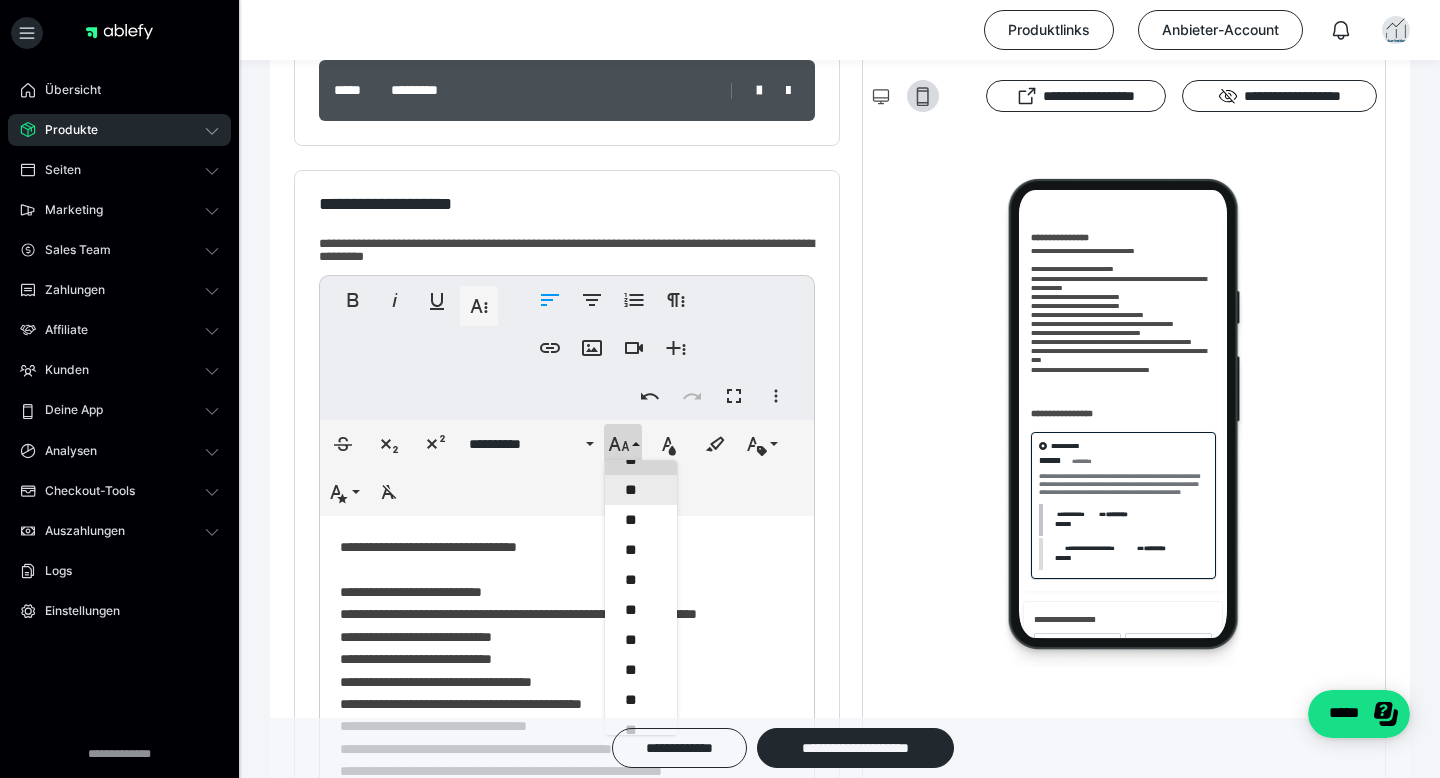 click on "**" at bounding box center (641, 490) 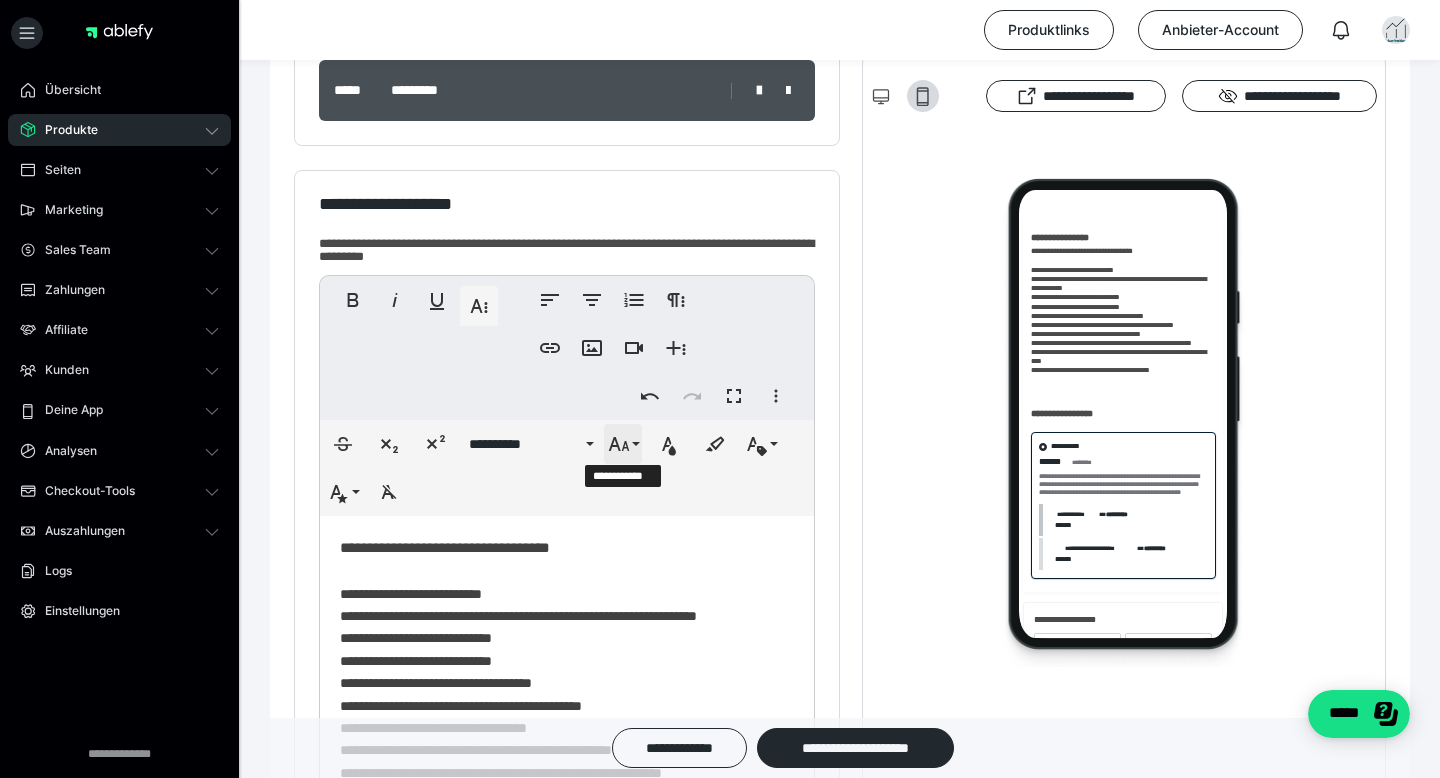 click 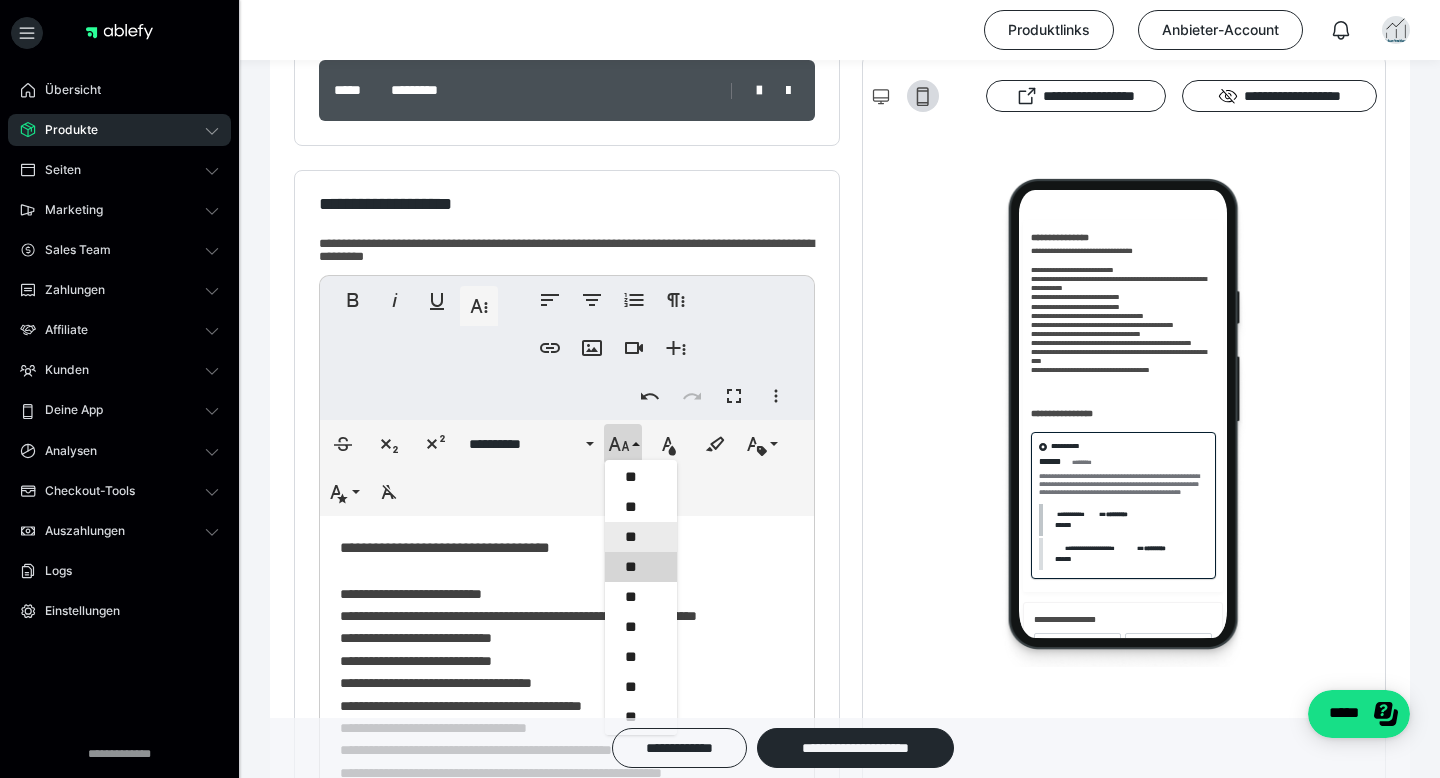 scroll, scrollTop: 326, scrollLeft: 0, axis: vertical 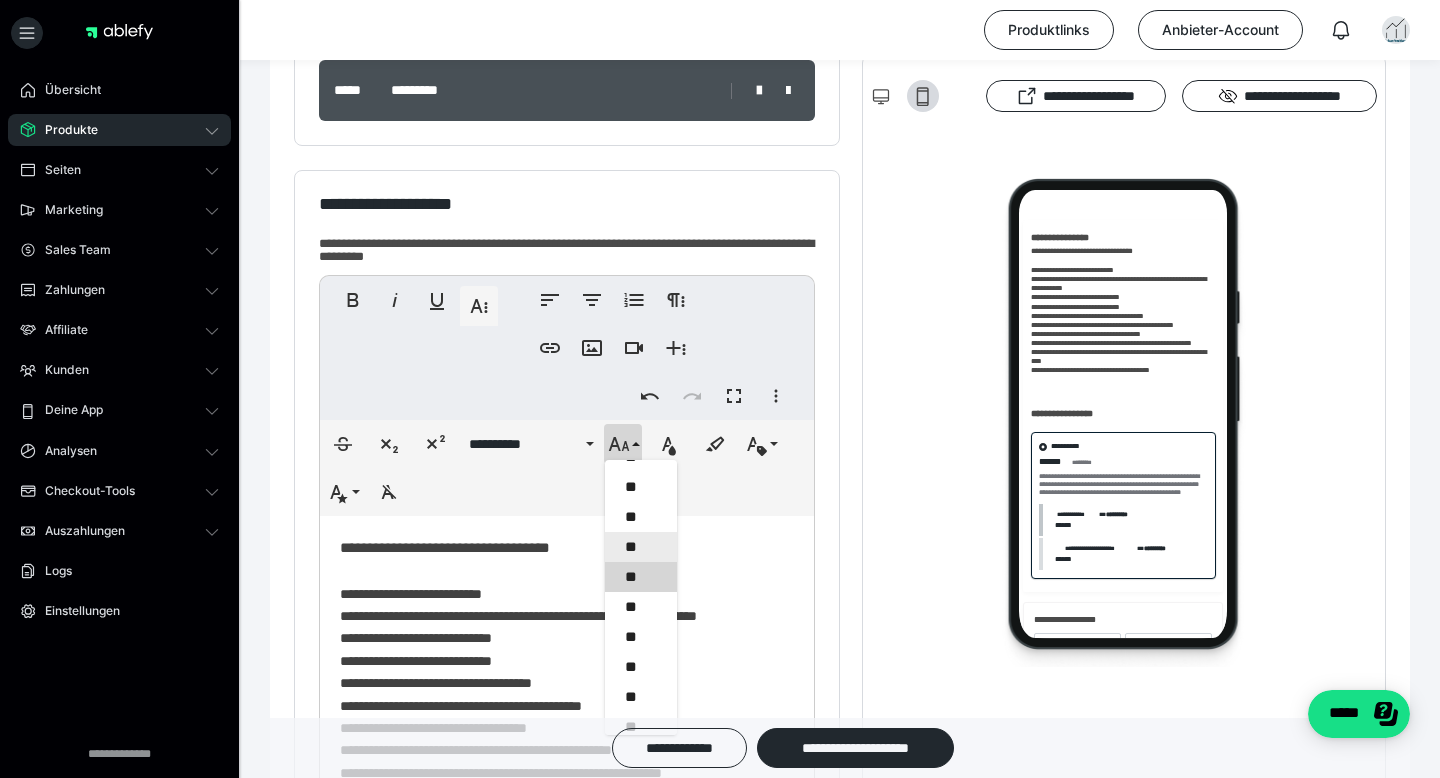click on "**" at bounding box center [641, 487] 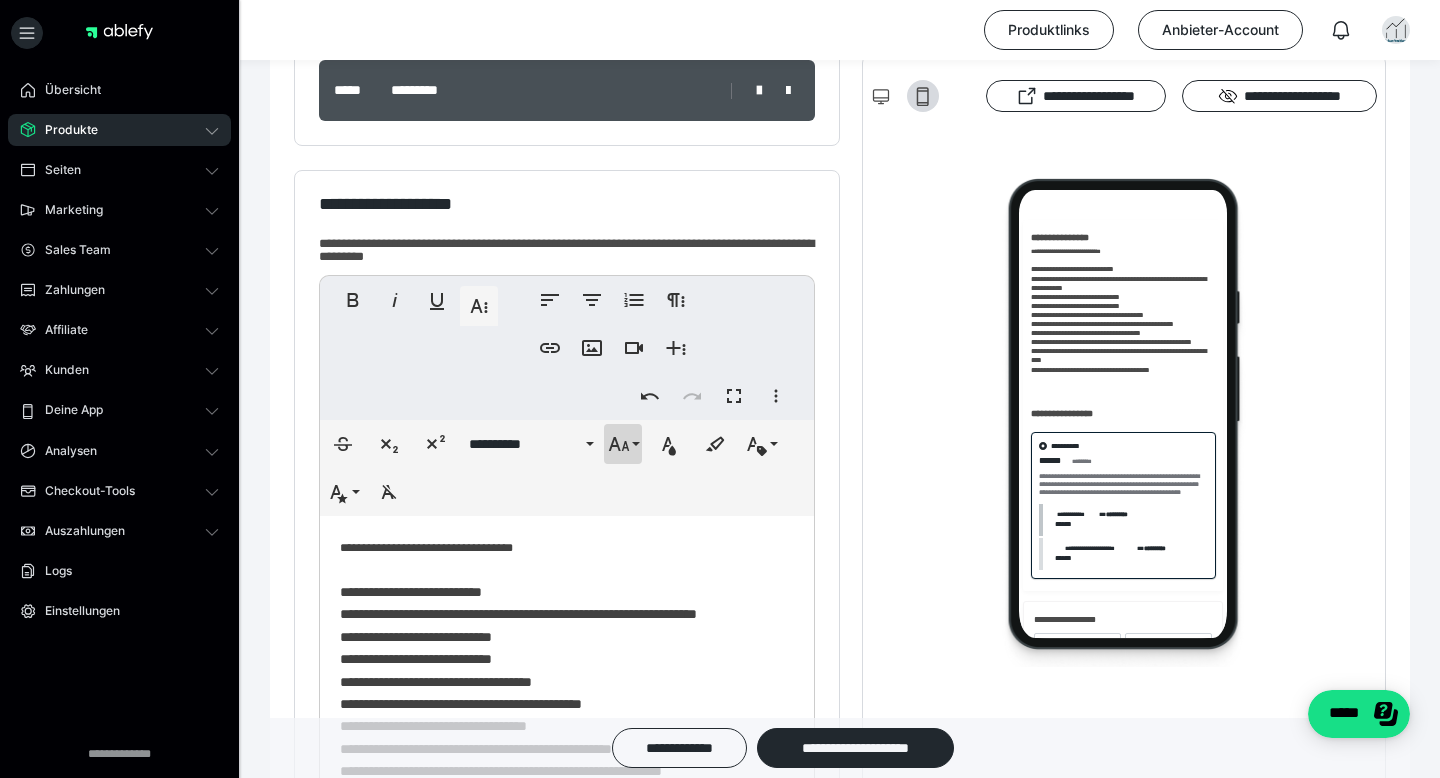 click on "**********" at bounding box center [623, 444] 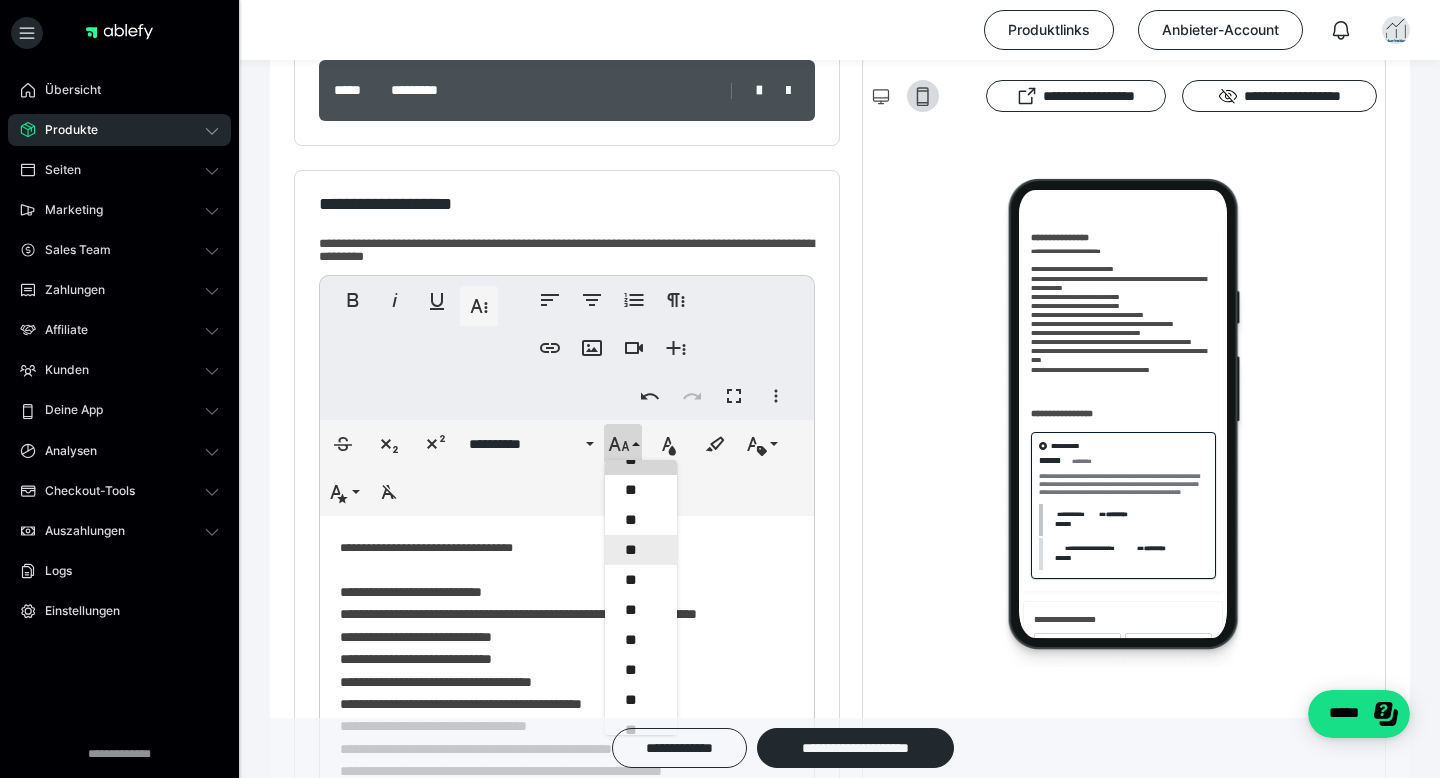 click on "**" at bounding box center (641, 550) 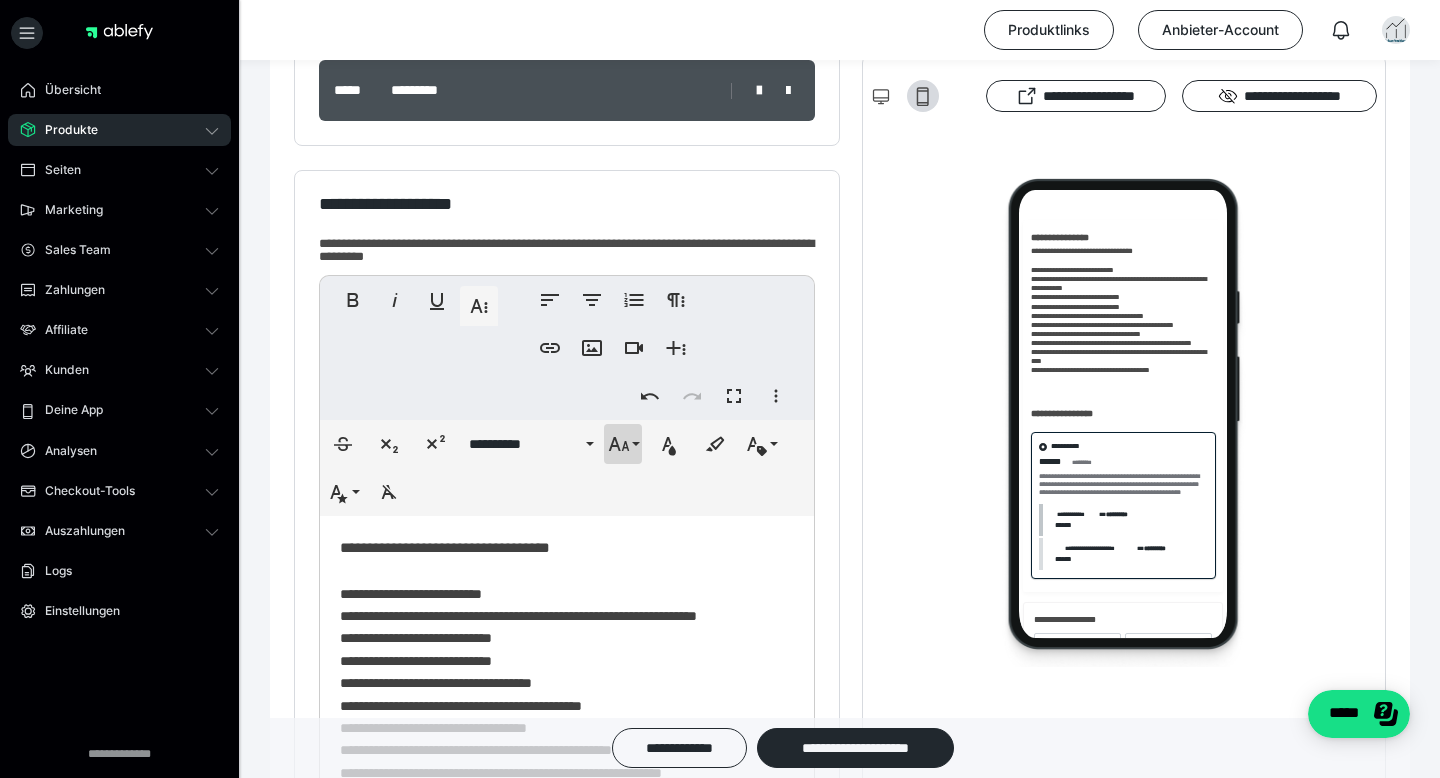 click 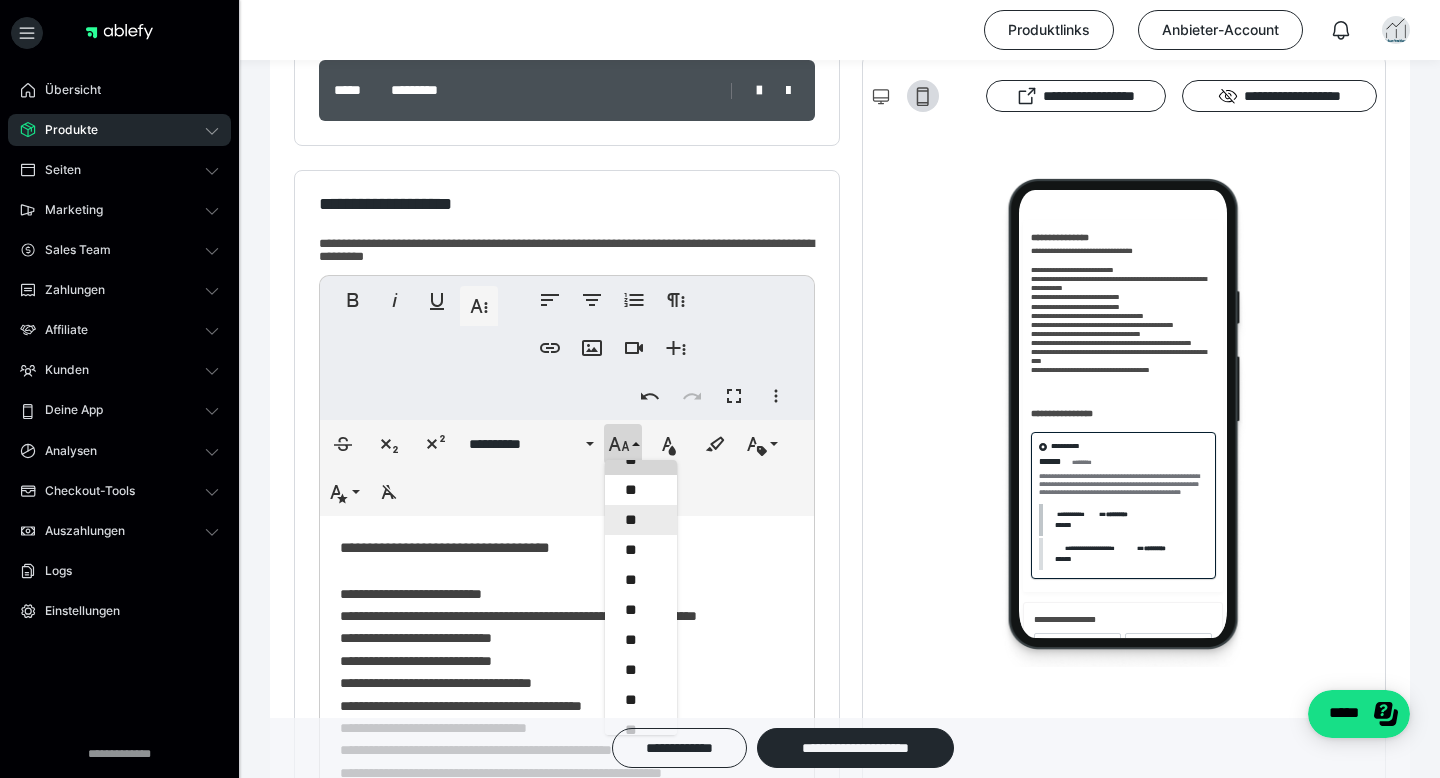 click on "**" at bounding box center [641, 520] 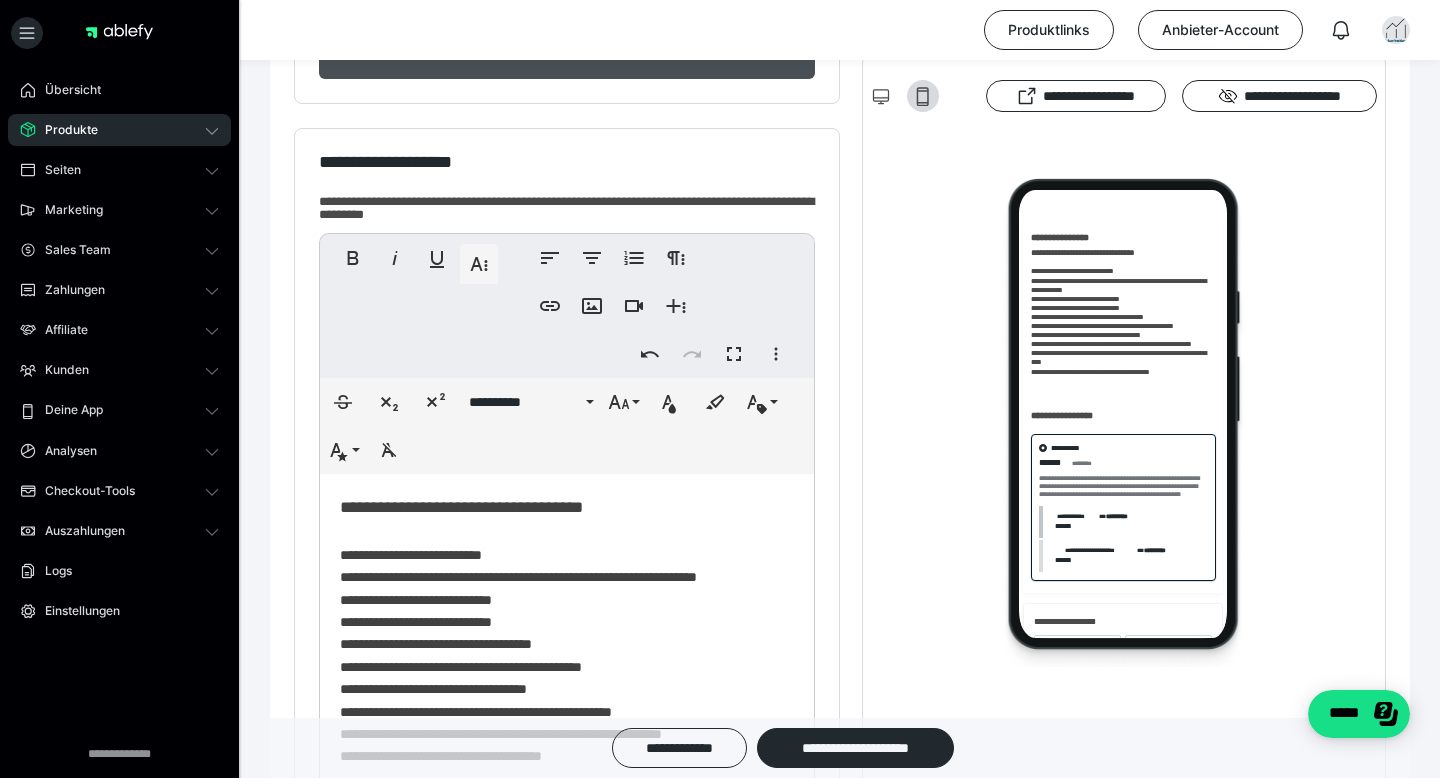 scroll, scrollTop: 404, scrollLeft: 0, axis: vertical 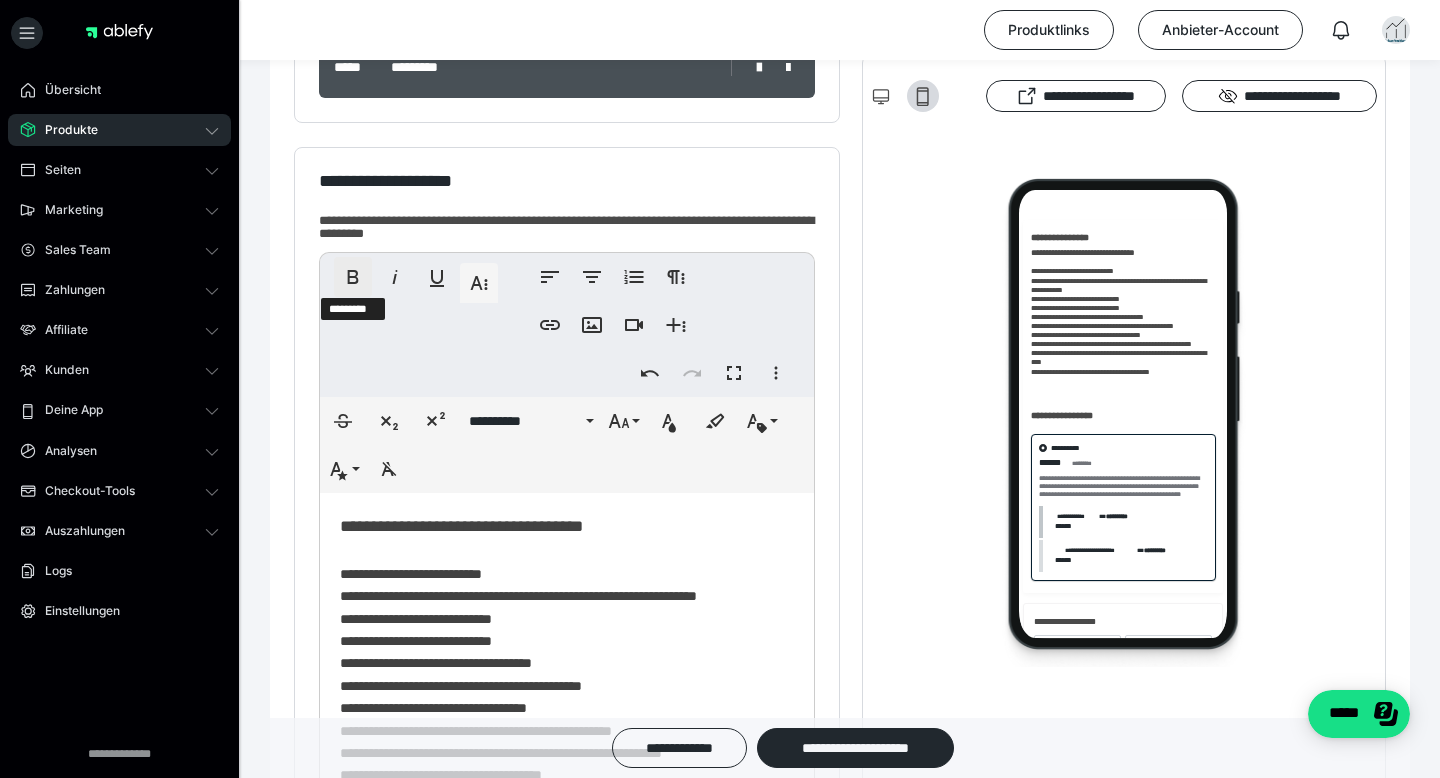 click 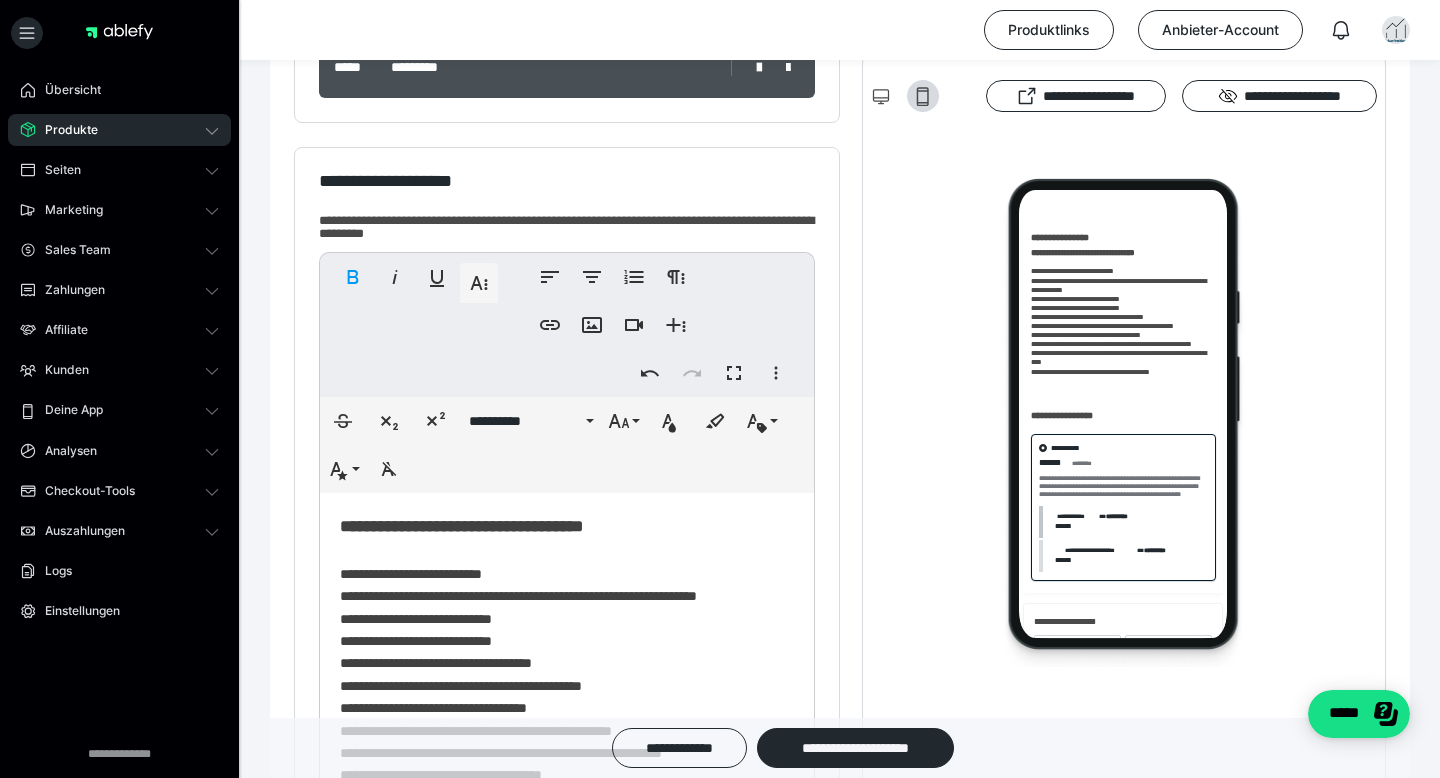 click at bounding box center [1124, 422] 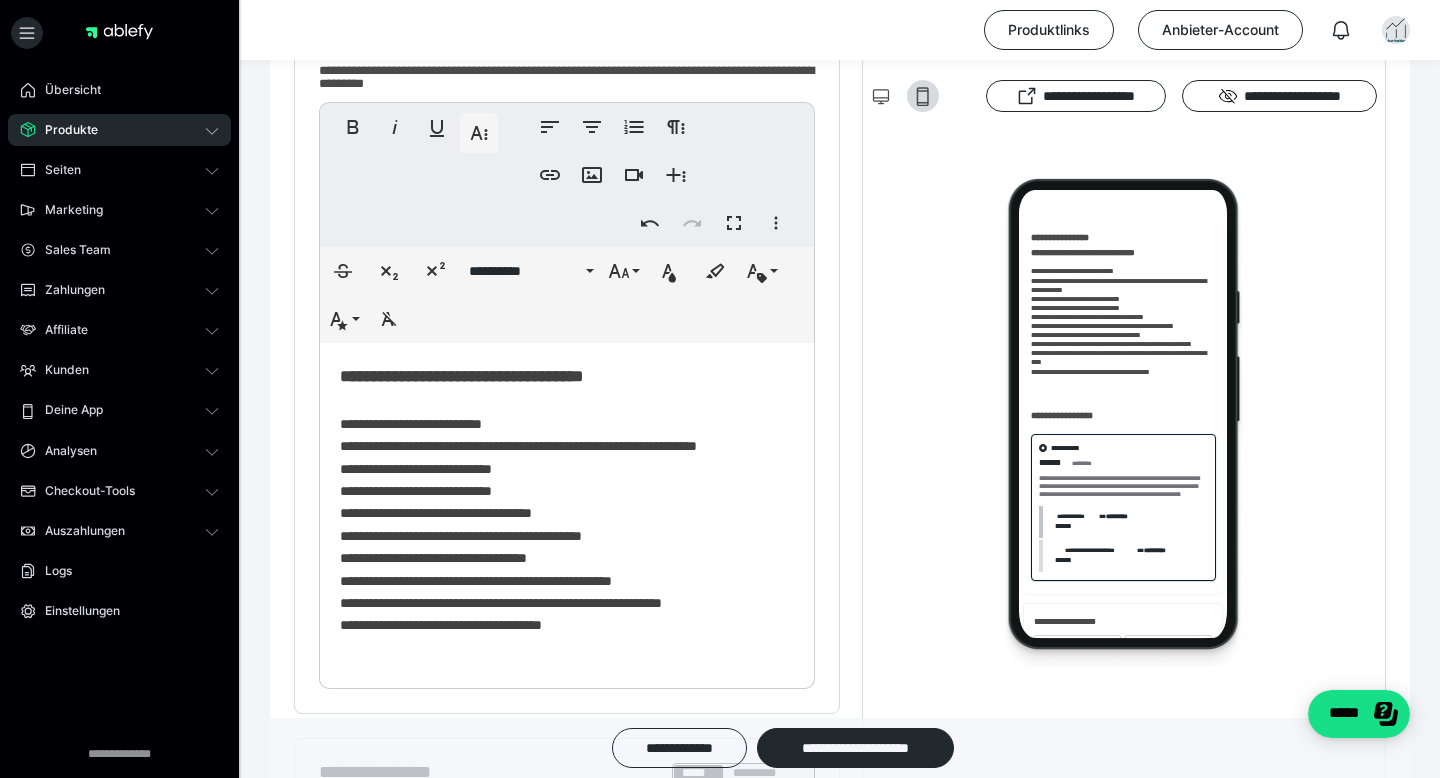 scroll, scrollTop: 635, scrollLeft: 0, axis: vertical 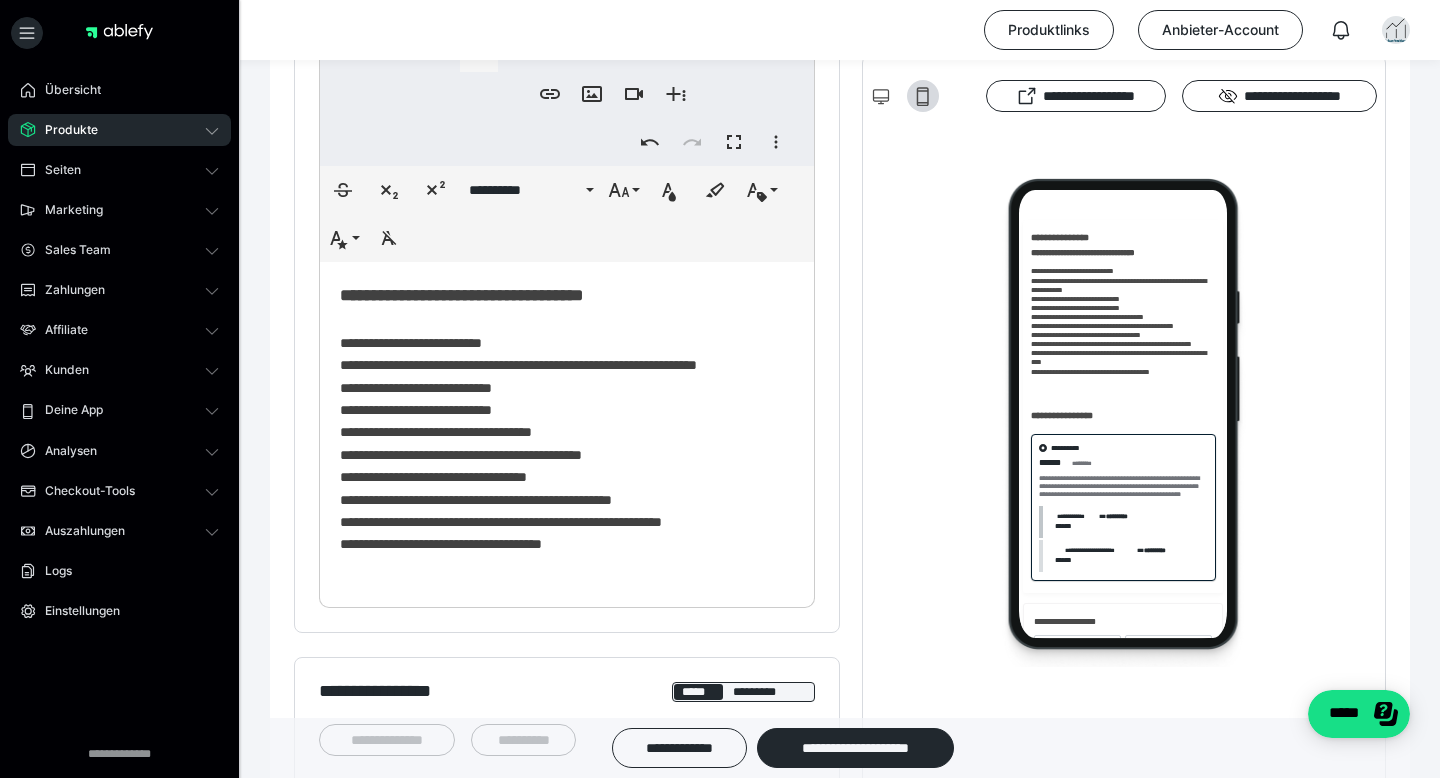 click on "**********" at bounding box center (567, 430) 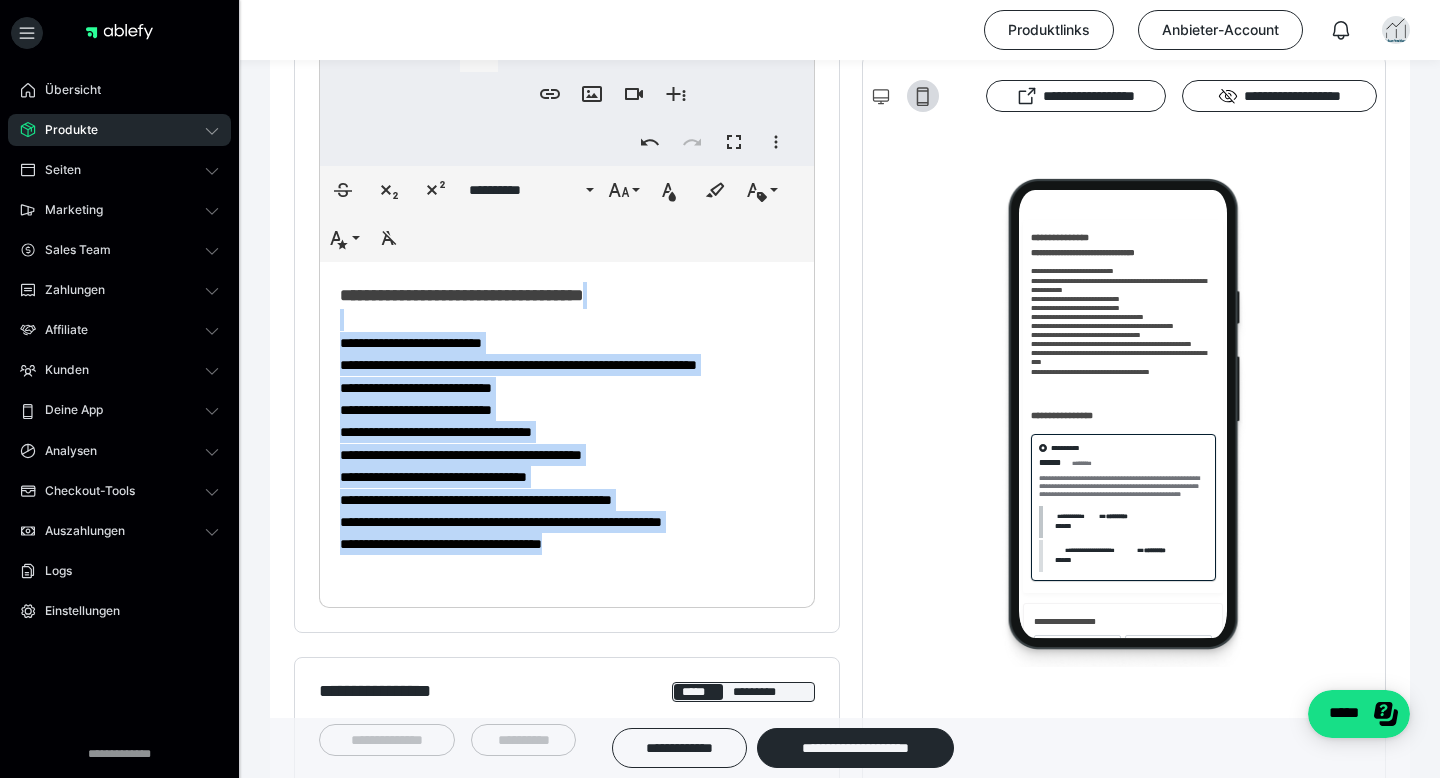 drag, startPoint x: 334, startPoint y: 326, endPoint x: 720, endPoint y: 556, distance: 449.3284 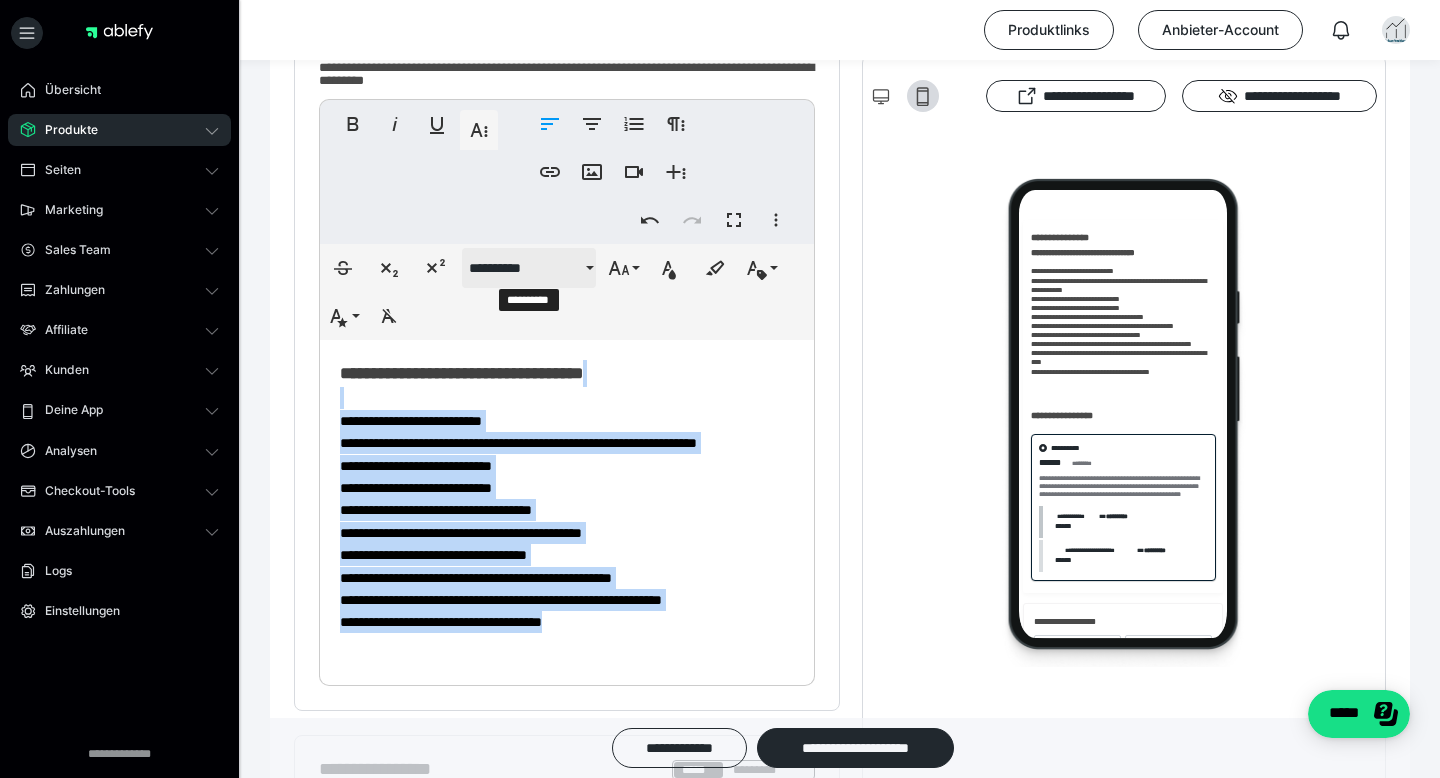 scroll, scrollTop: 544, scrollLeft: 0, axis: vertical 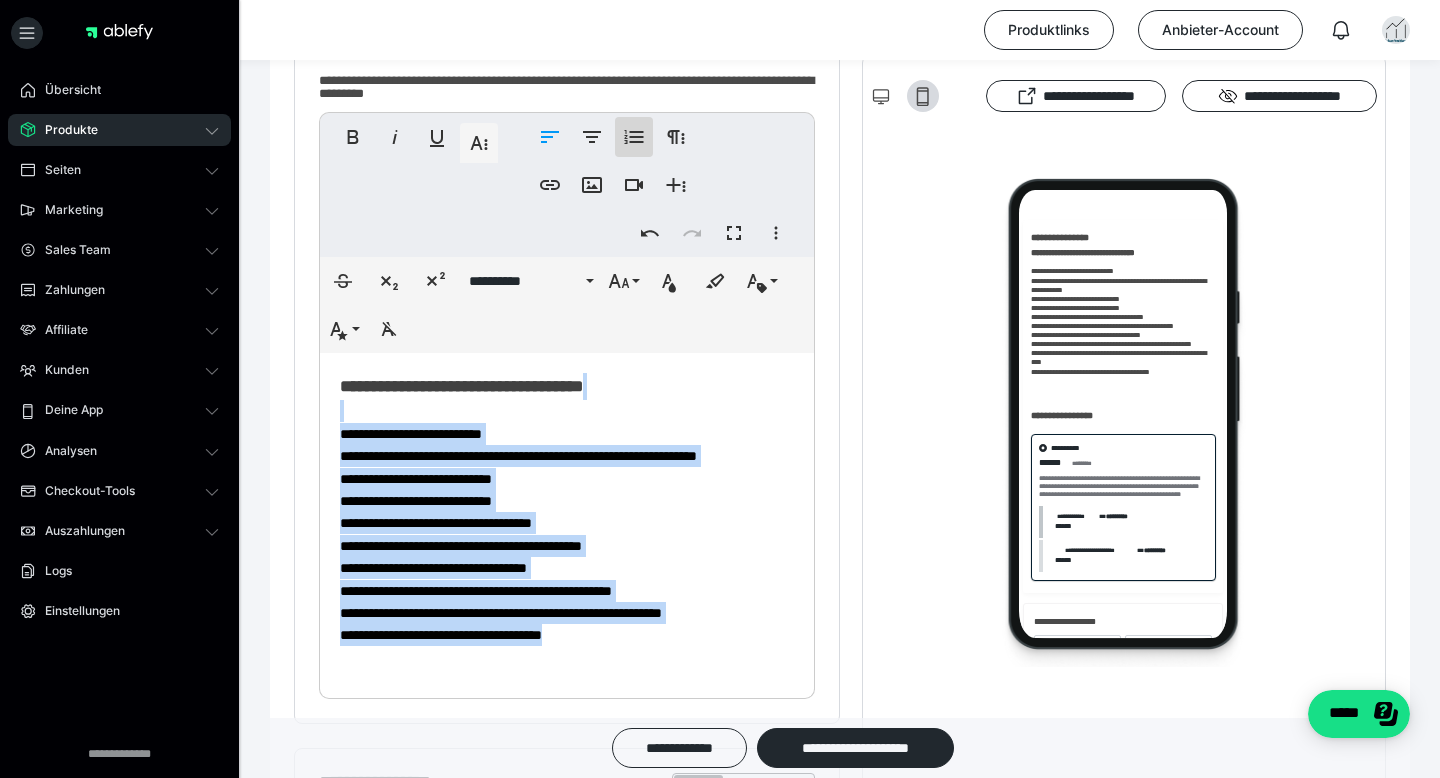 click on "**********" at bounding box center [634, 137] 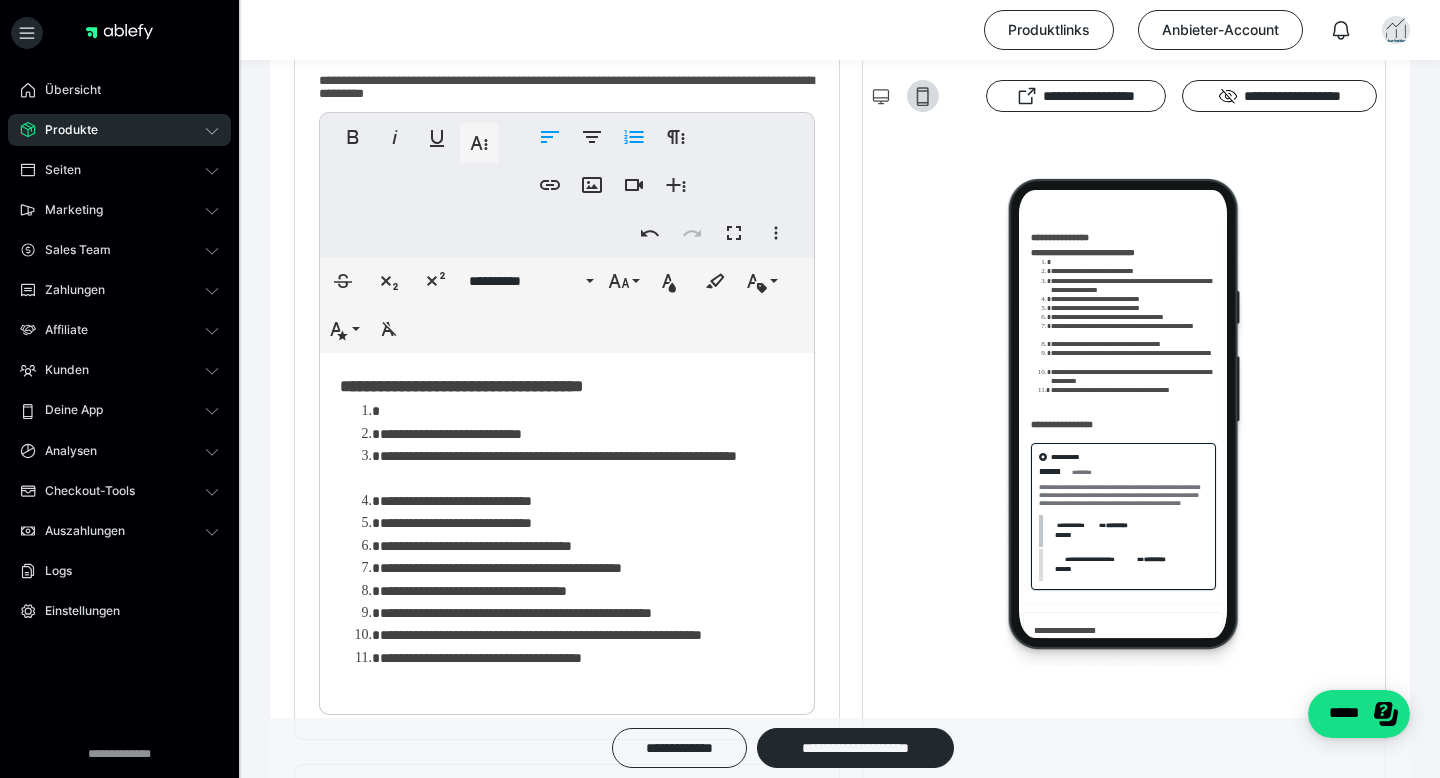 click at bounding box center [587, 411] 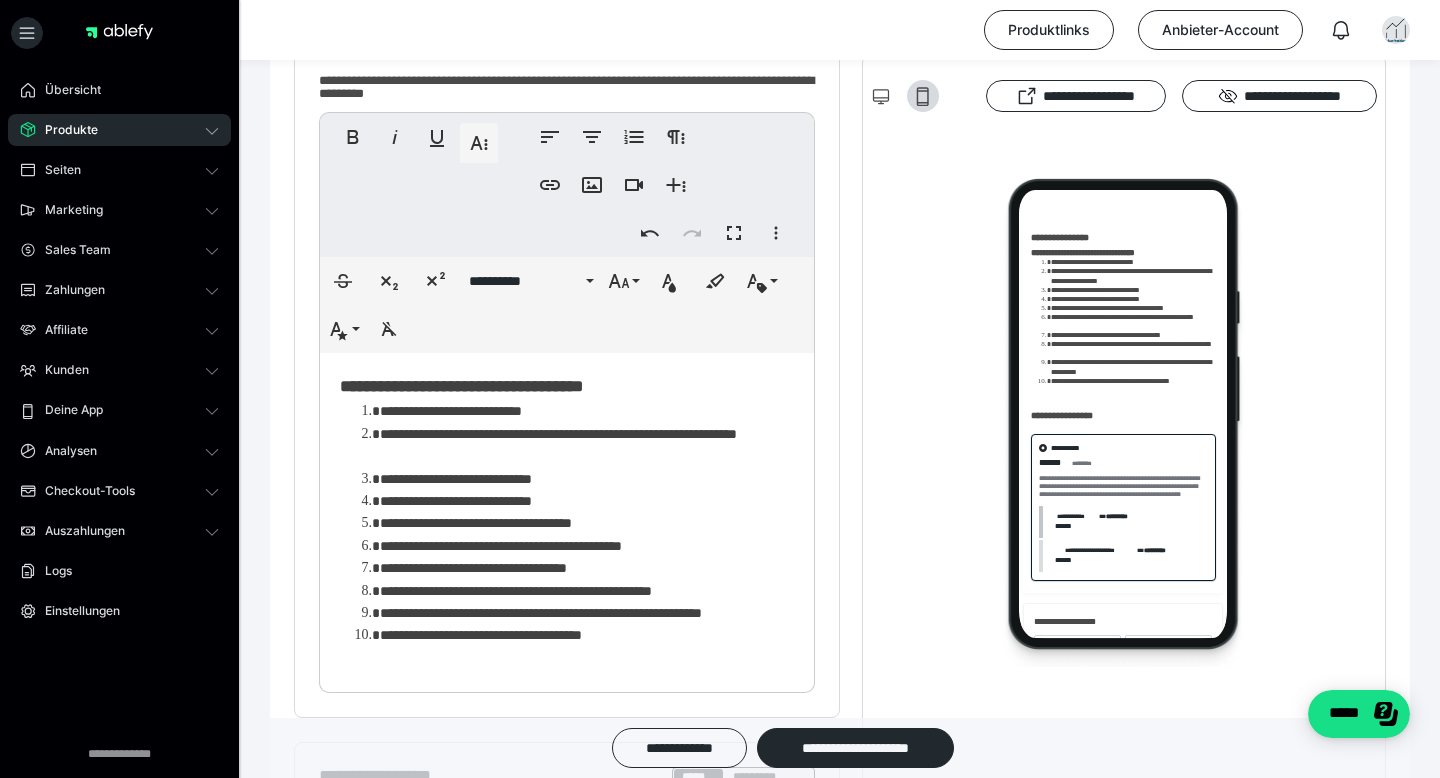 click on "**********" at bounding box center (587, 411) 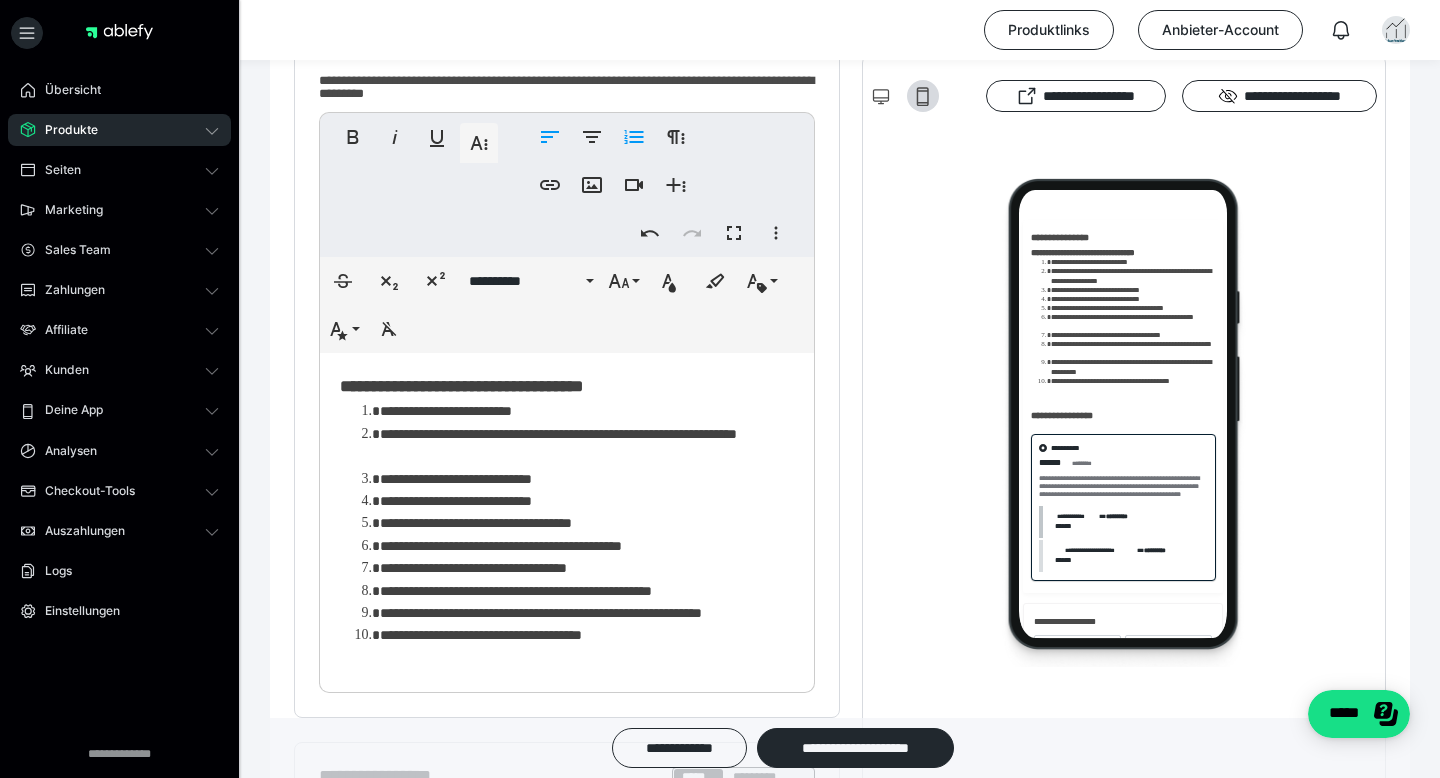 click on "**********" at bounding box center (587, 445) 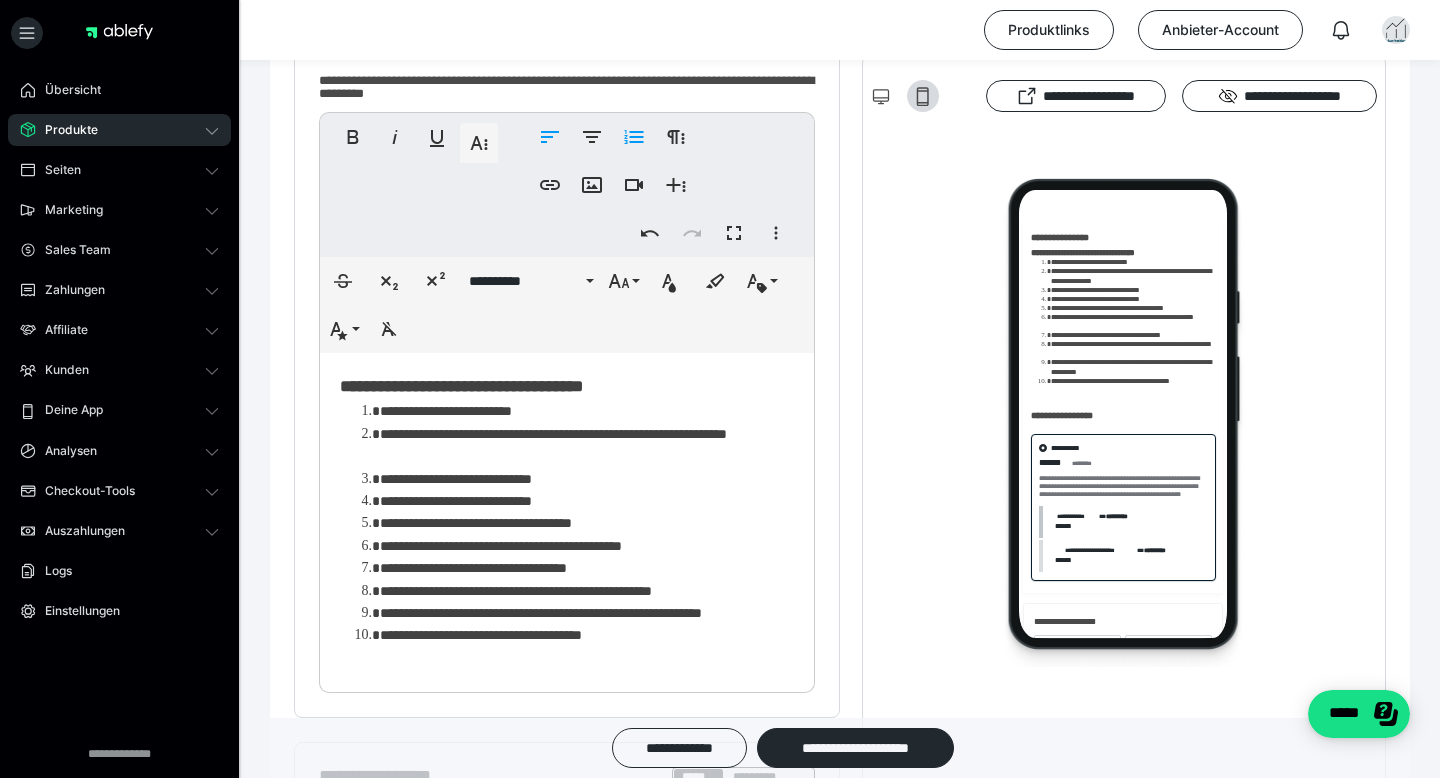 click on "**********" at bounding box center [587, 501] 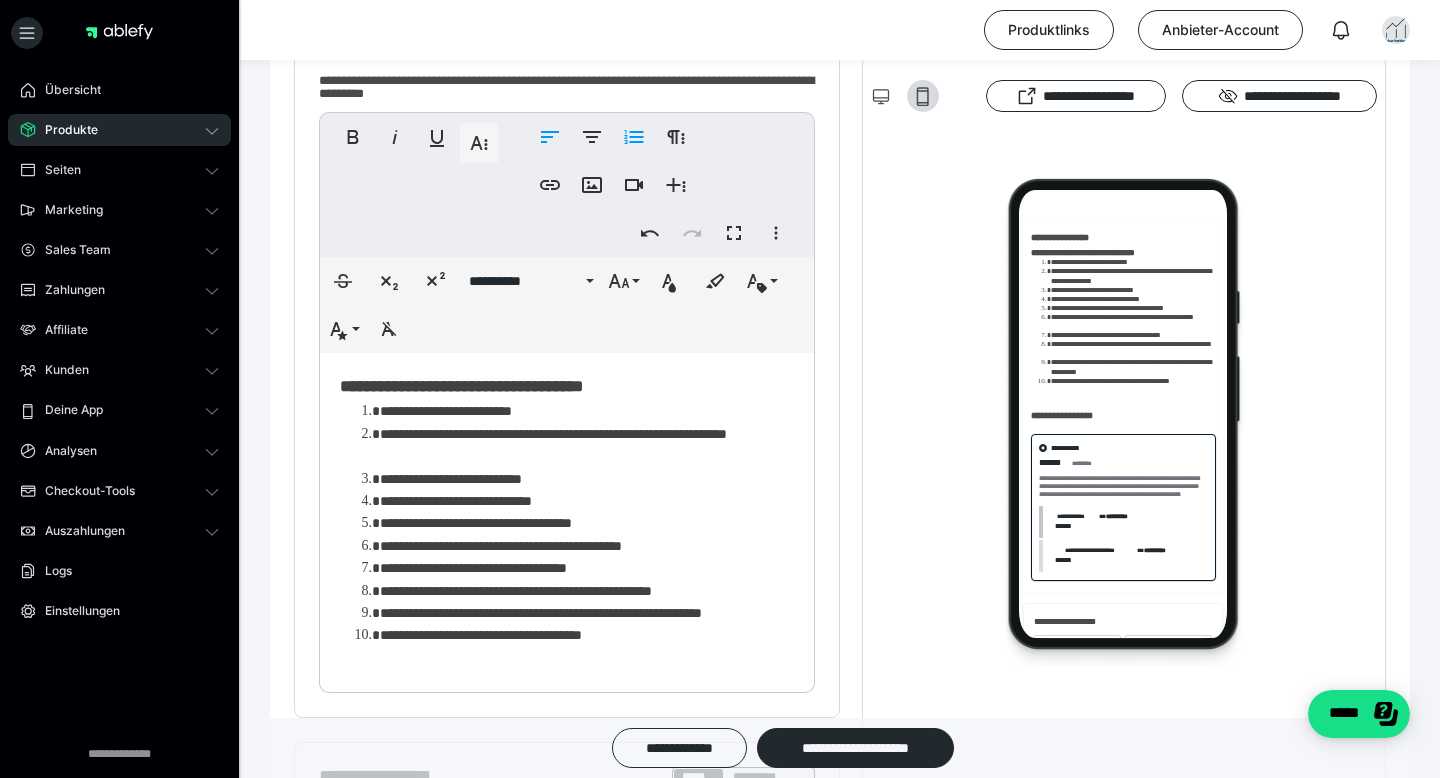 click on "**********" at bounding box center (587, 501) 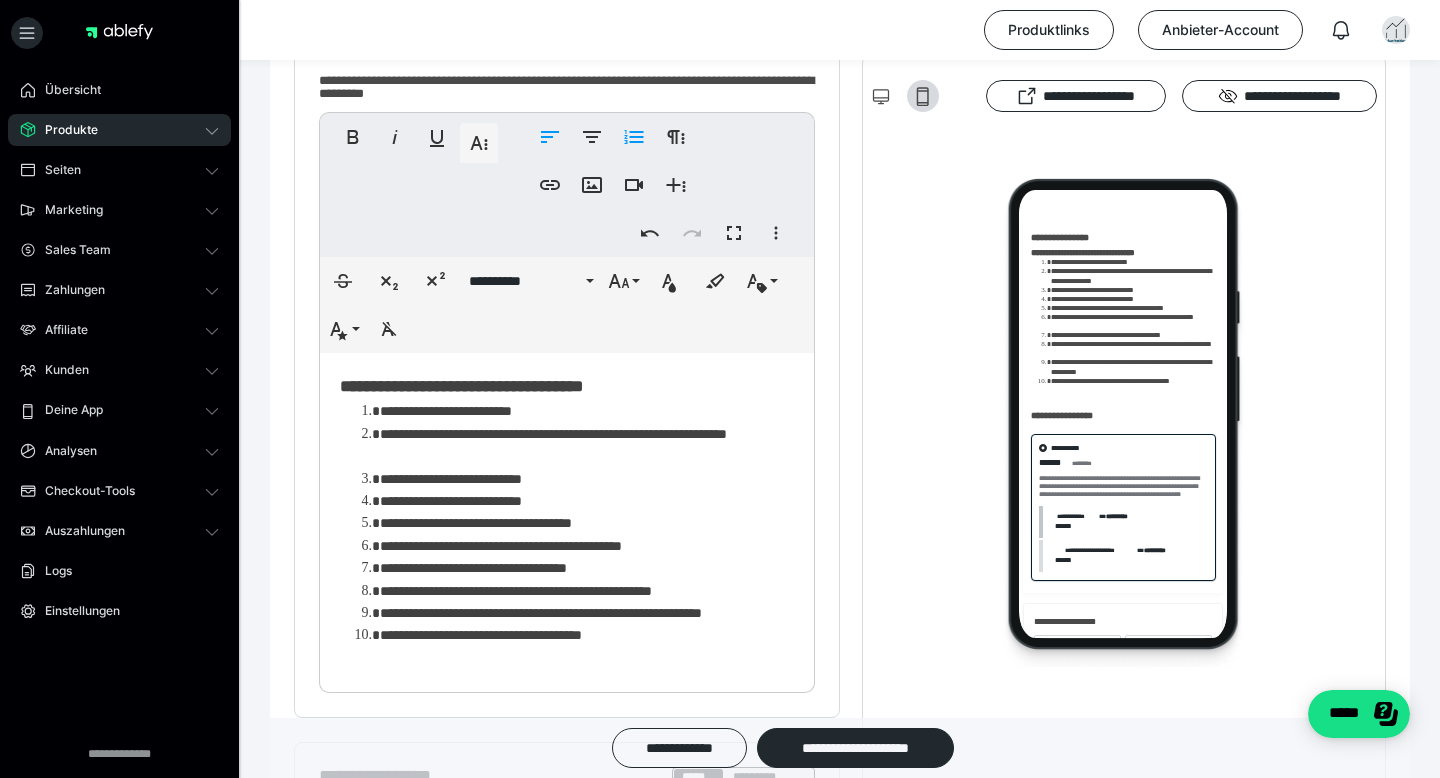 click on "**********" at bounding box center (587, 523) 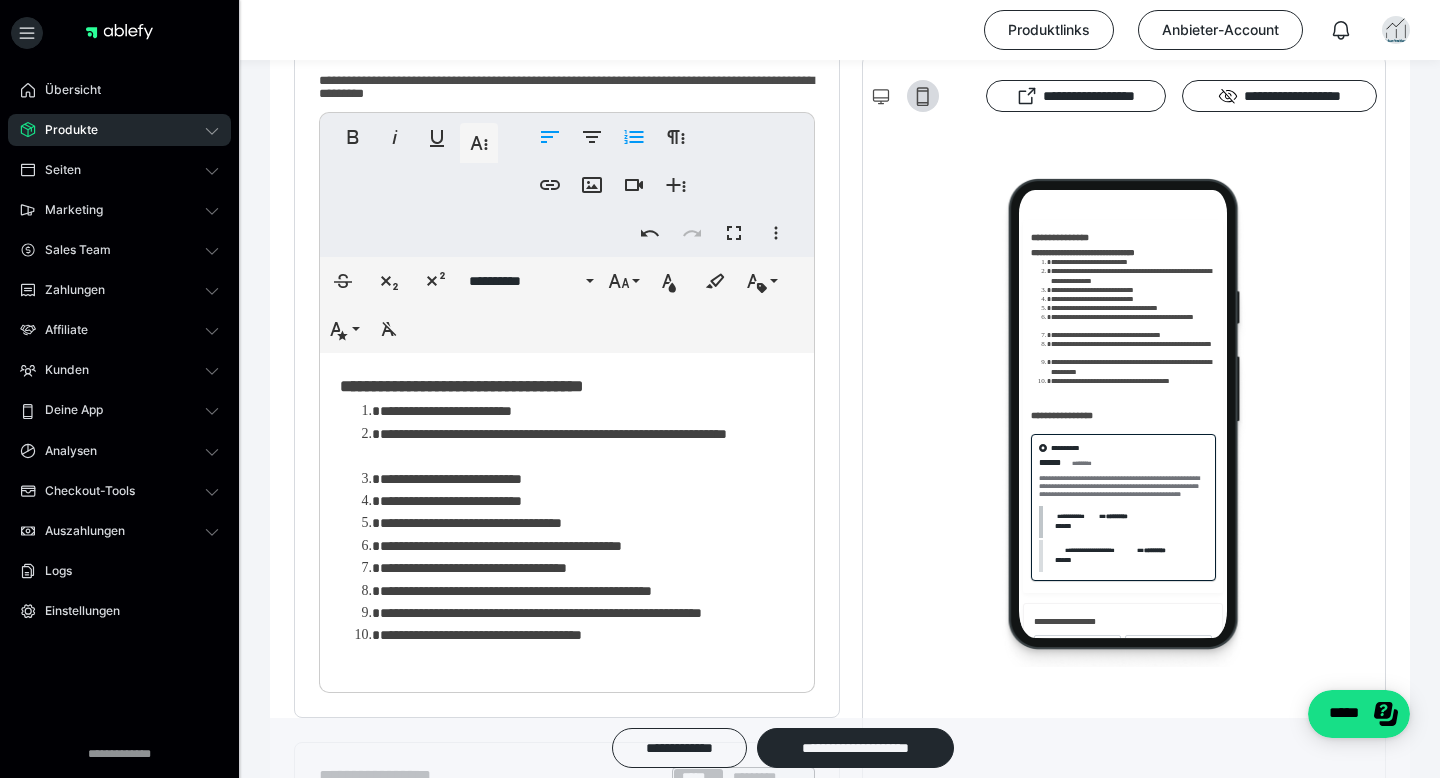 click on "**********" at bounding box center [587, 546] 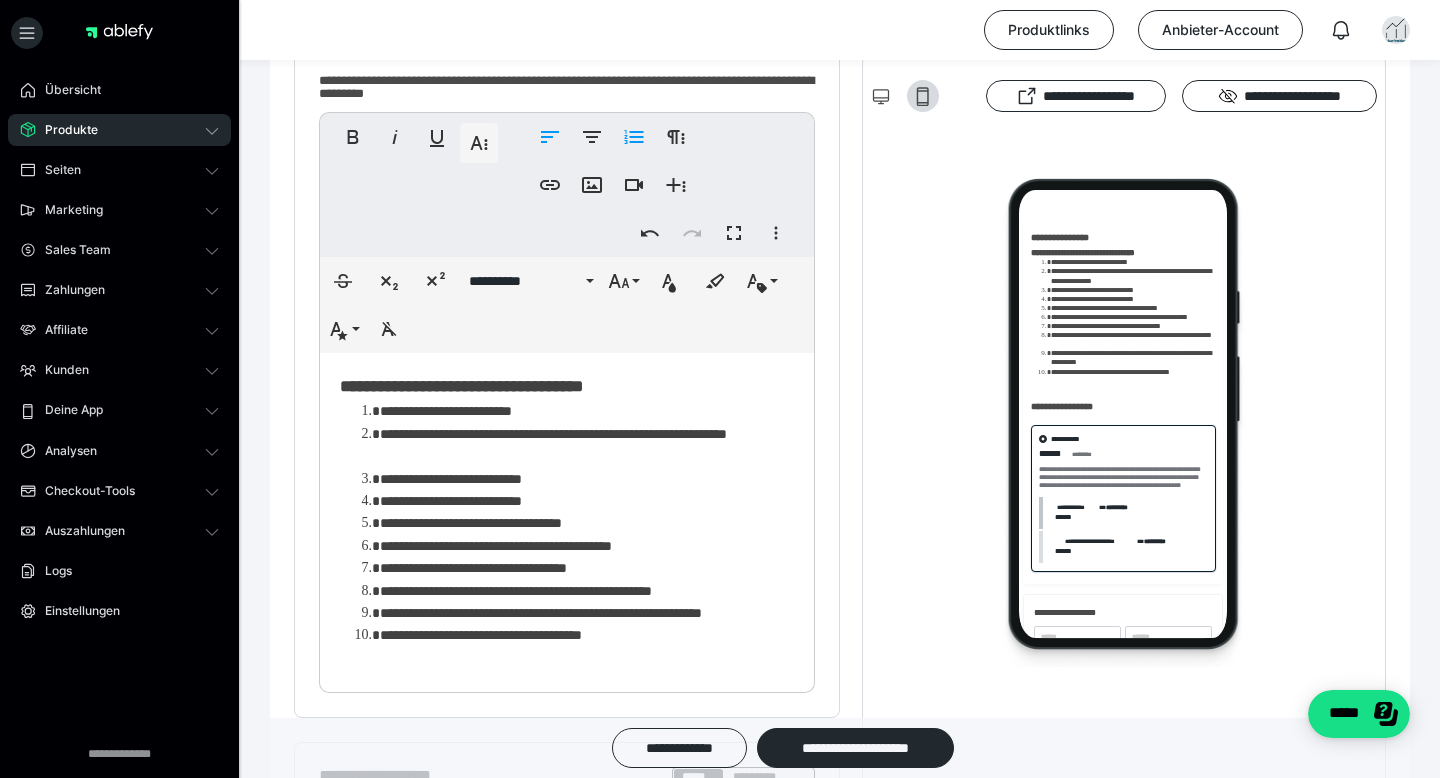 click on "**********" at bounding box center (587, 568) 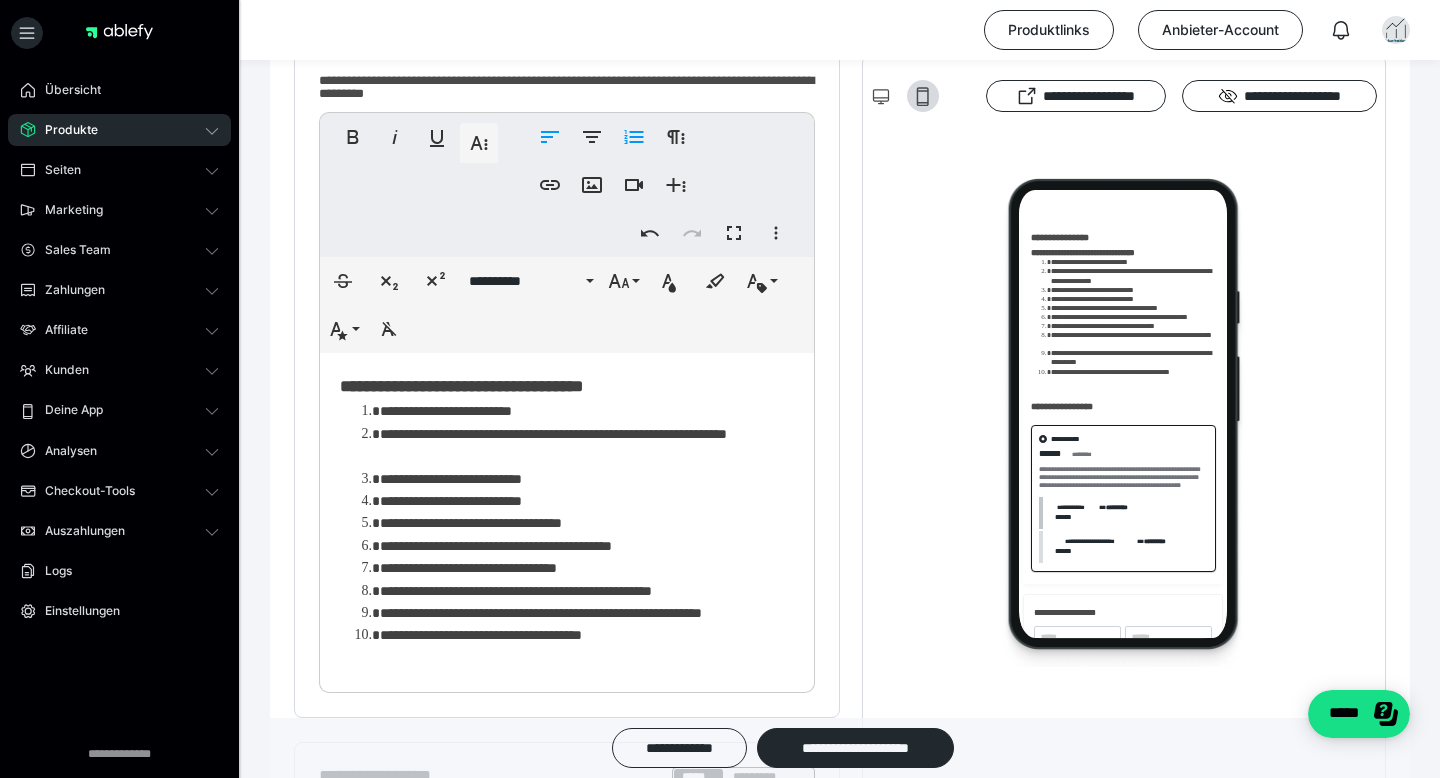 click on "**********" at bounding box center [587, 591] 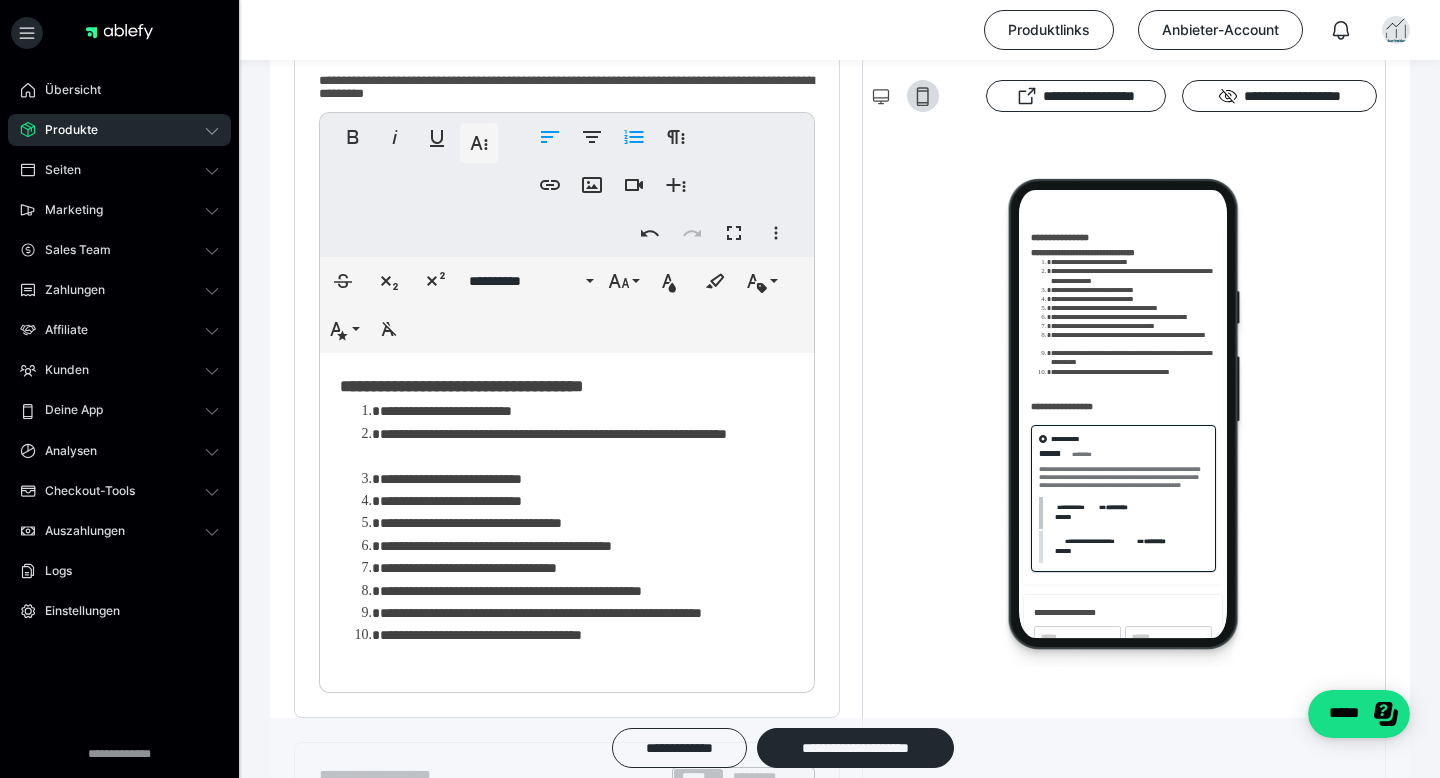 click on "**********" at bounding box center (587, 613) 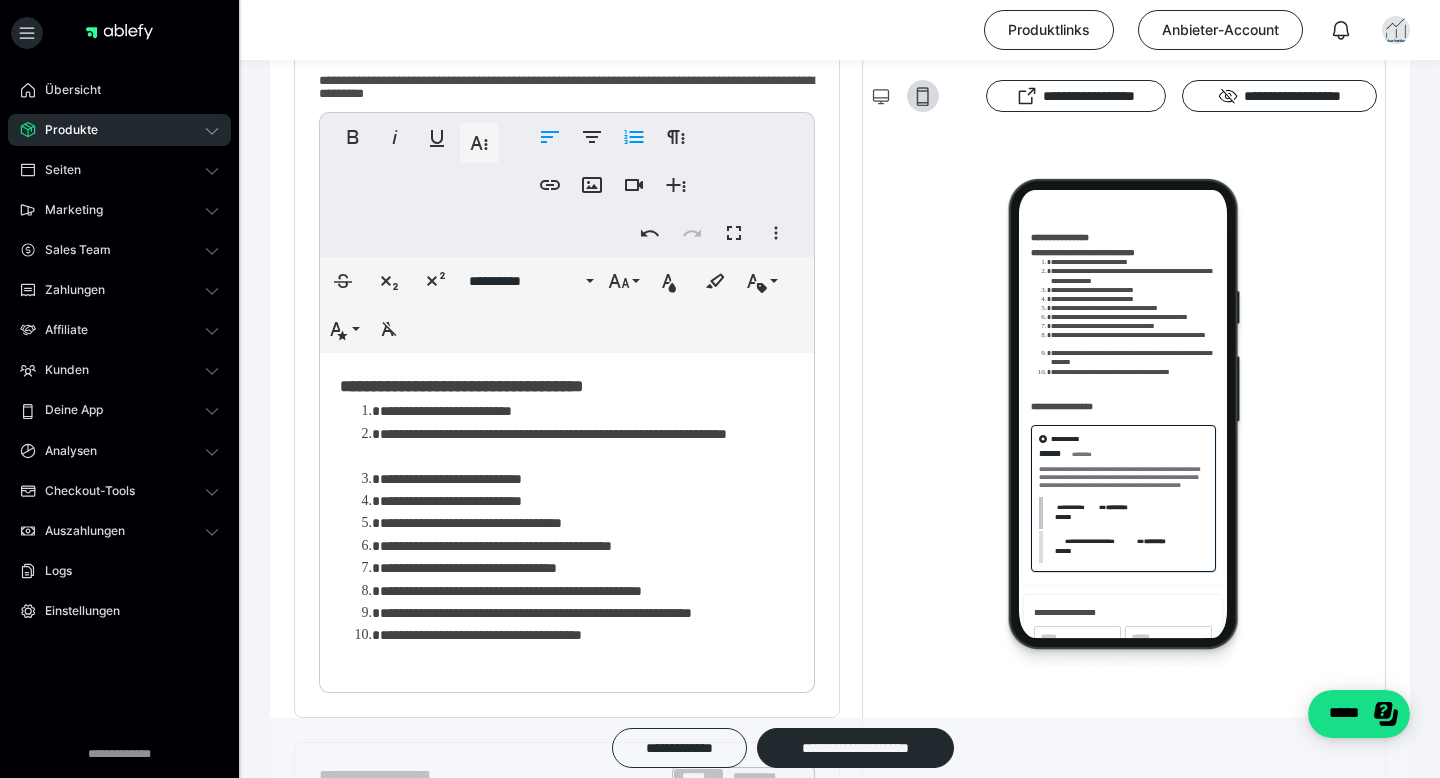 click on "**********" at bounding box center [587, 635] 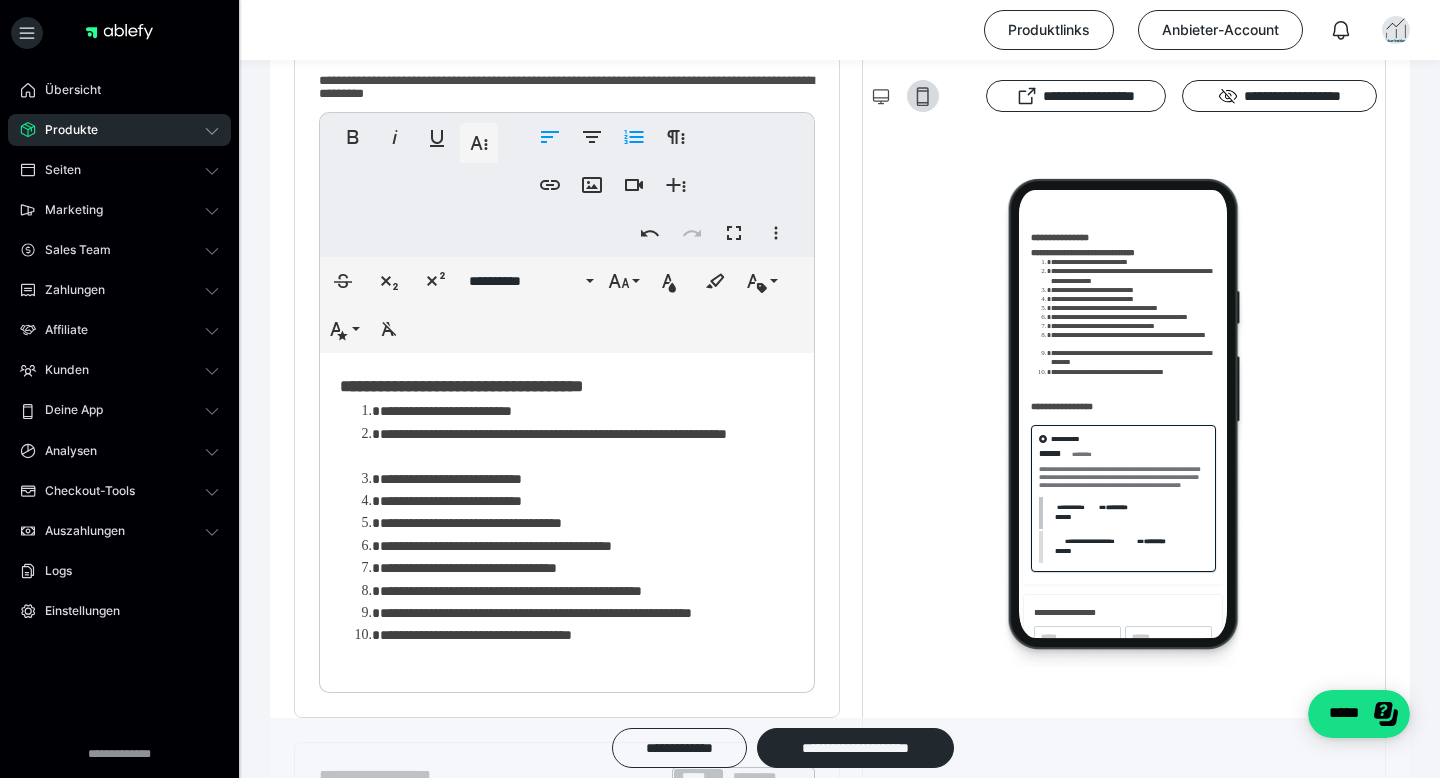click on "**********" at bounding box center (461, 386) 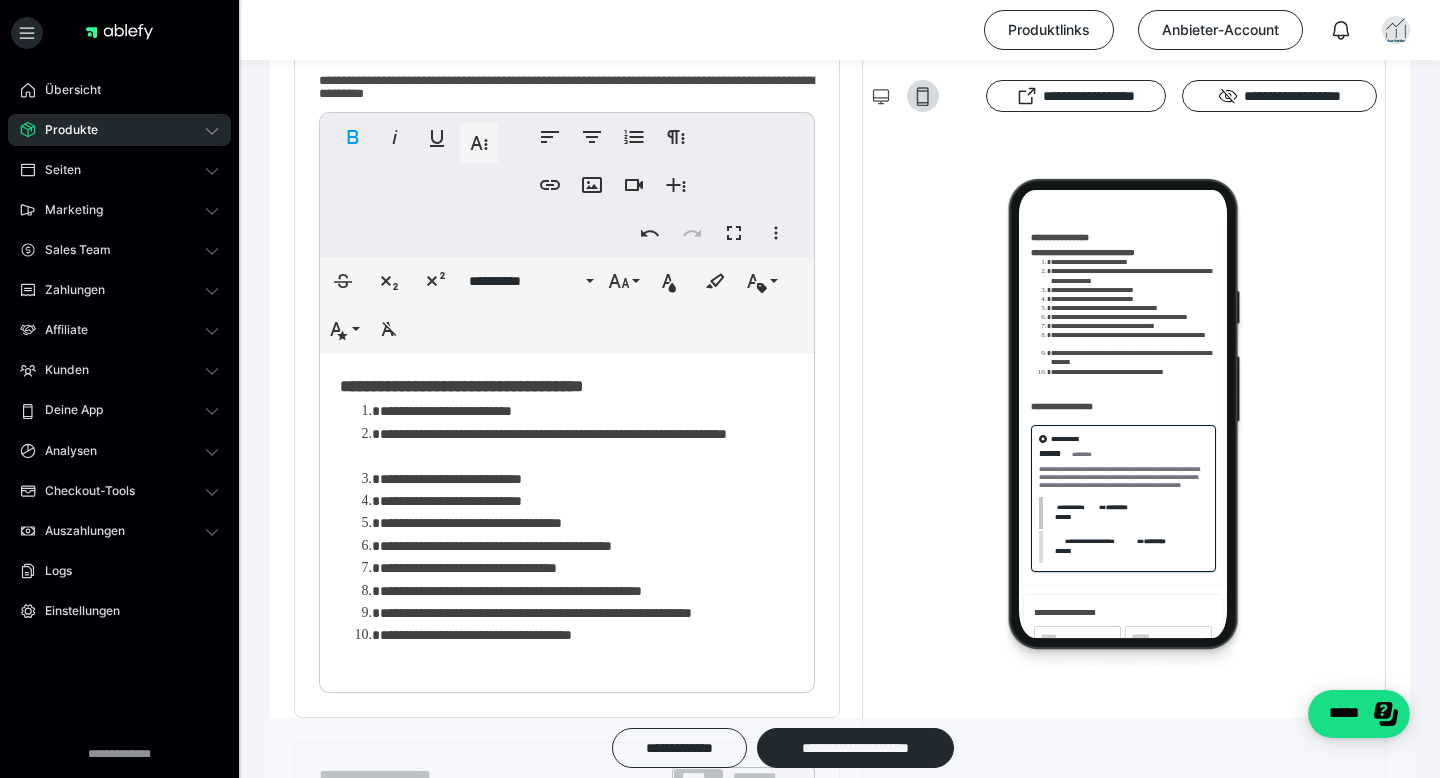 click on "**********" at bounding box center [567, 518] 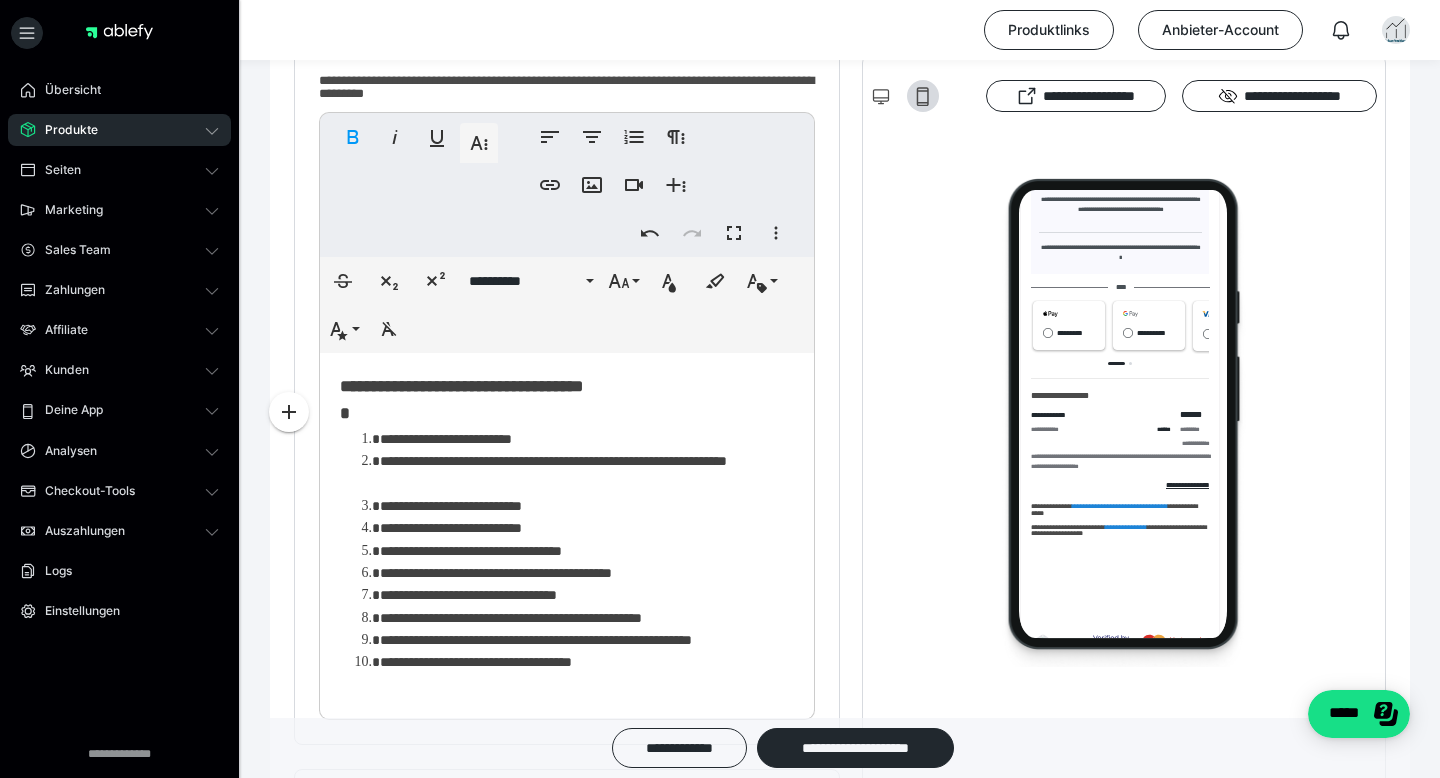 scroll, scrollTop: 693, scrollLeft: 3, axis: both 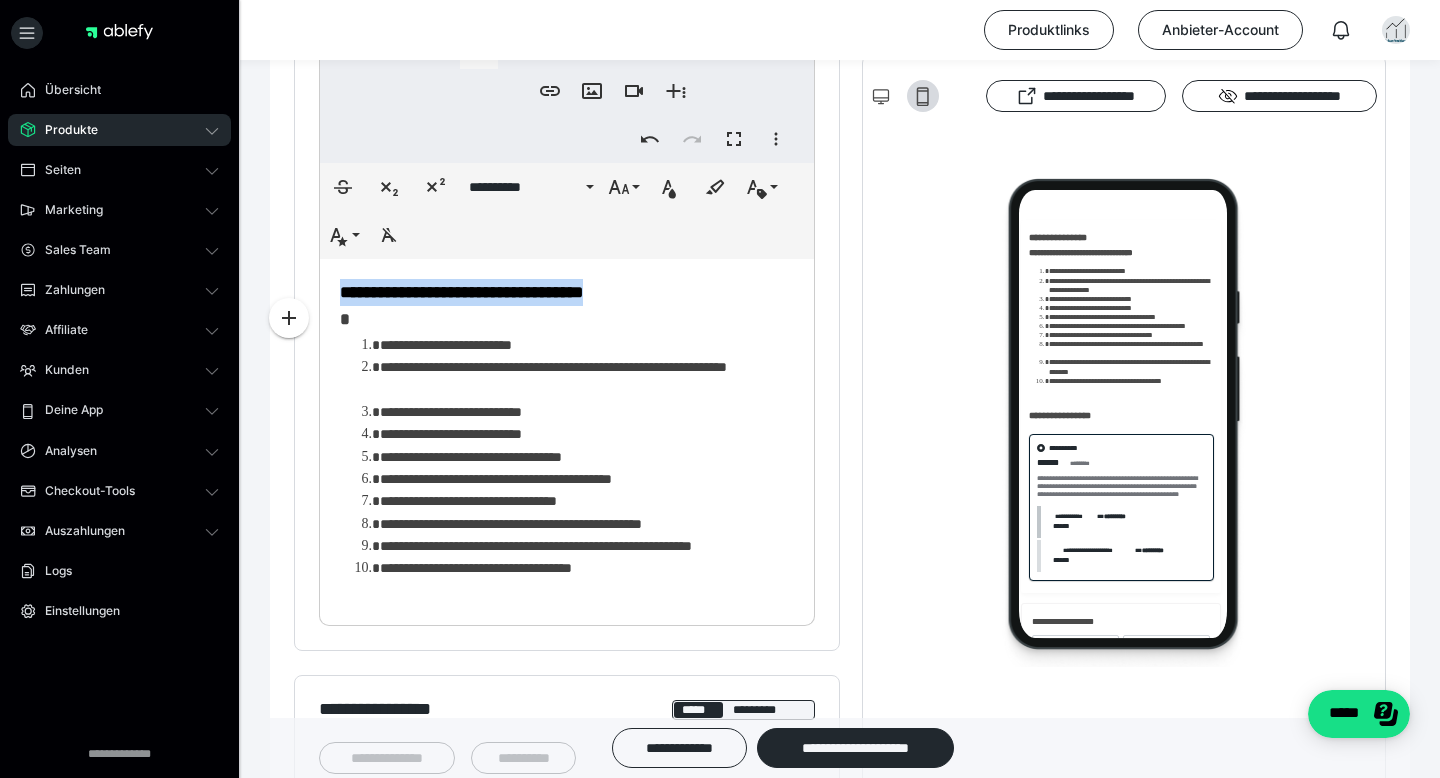 drag, startPoint x: 686, startPoint y: 297, endPoint x: 341, endPoint y: 297, distance: 345 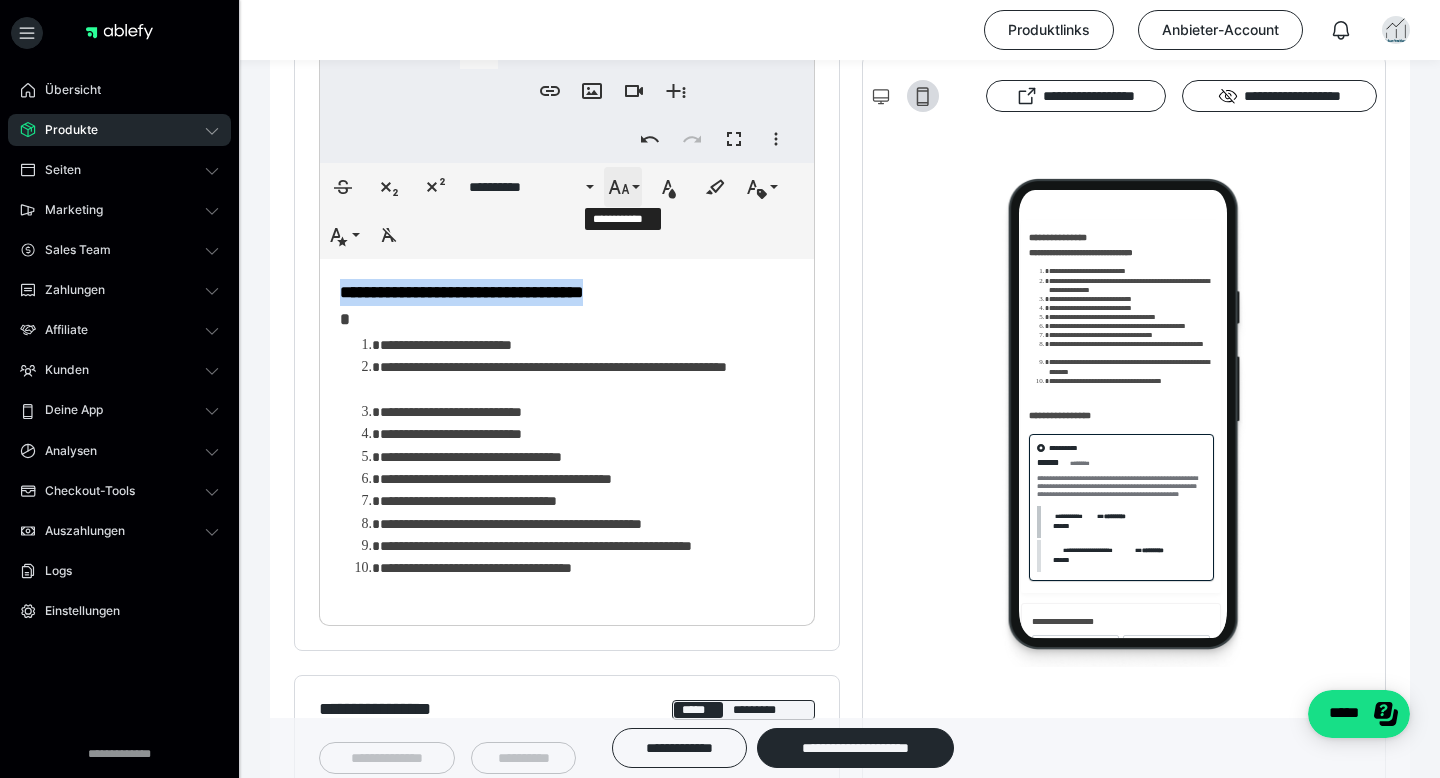 click on "**********" at bounding box center [623, 187] 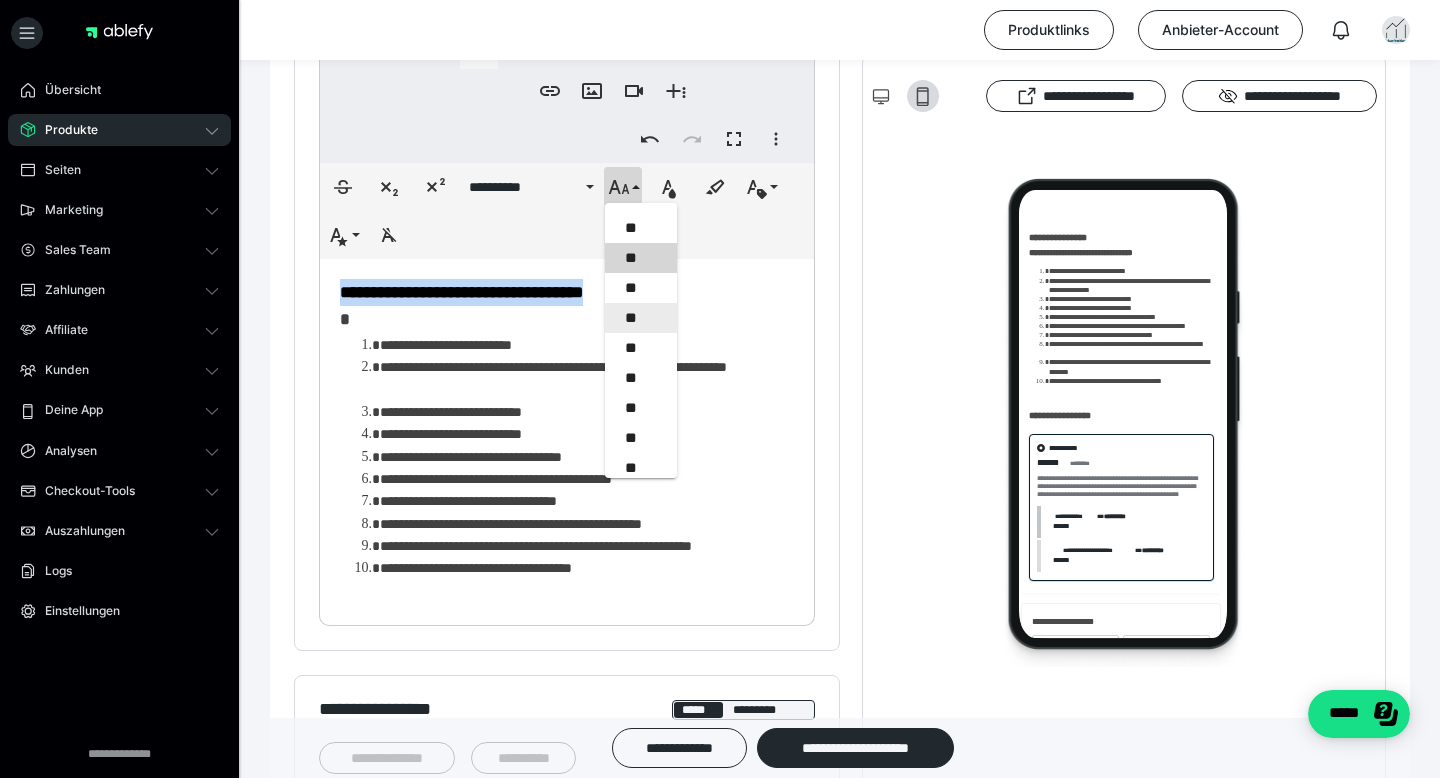 scroll, scrollTop: 447, scrollLeft: 0, axis: vertical 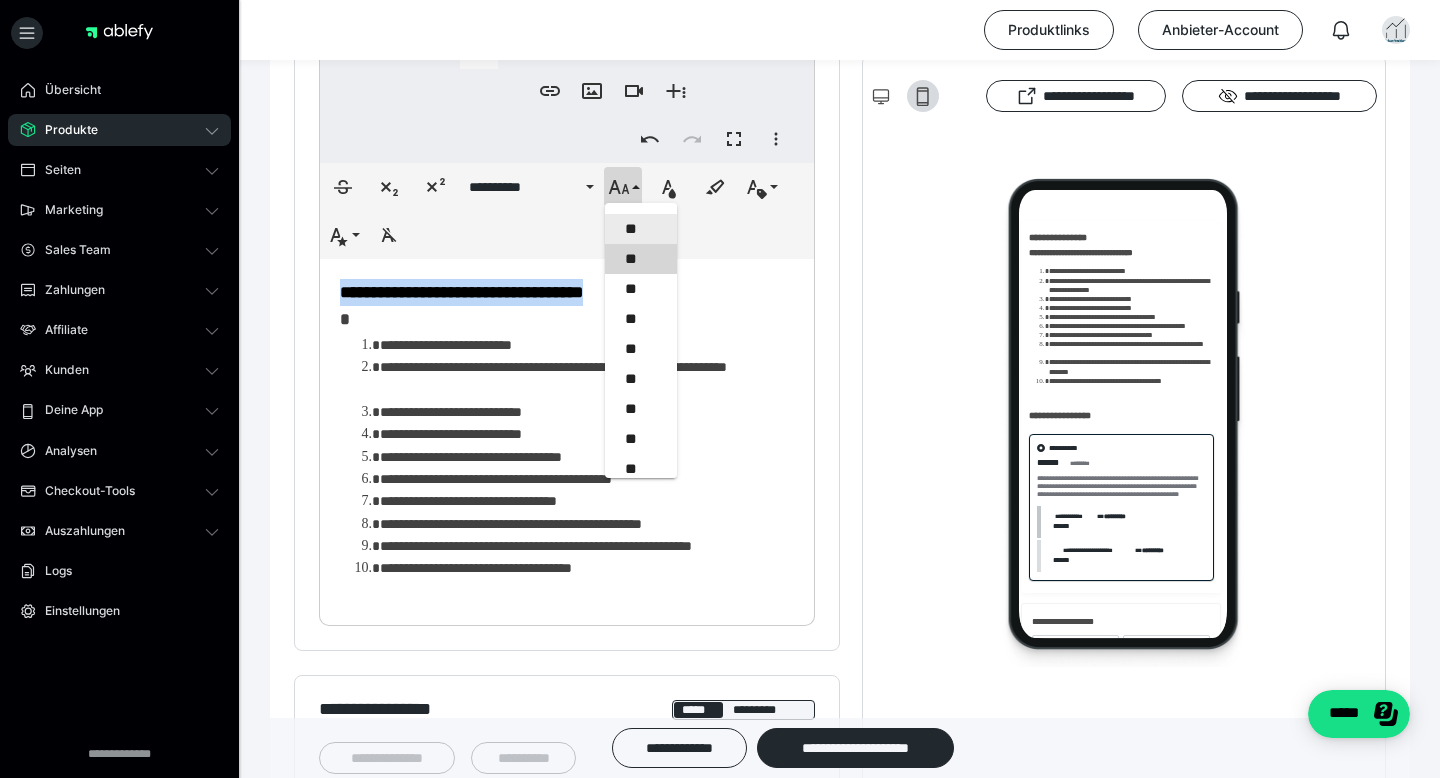 click on "**" at bounding box center (641, 229) 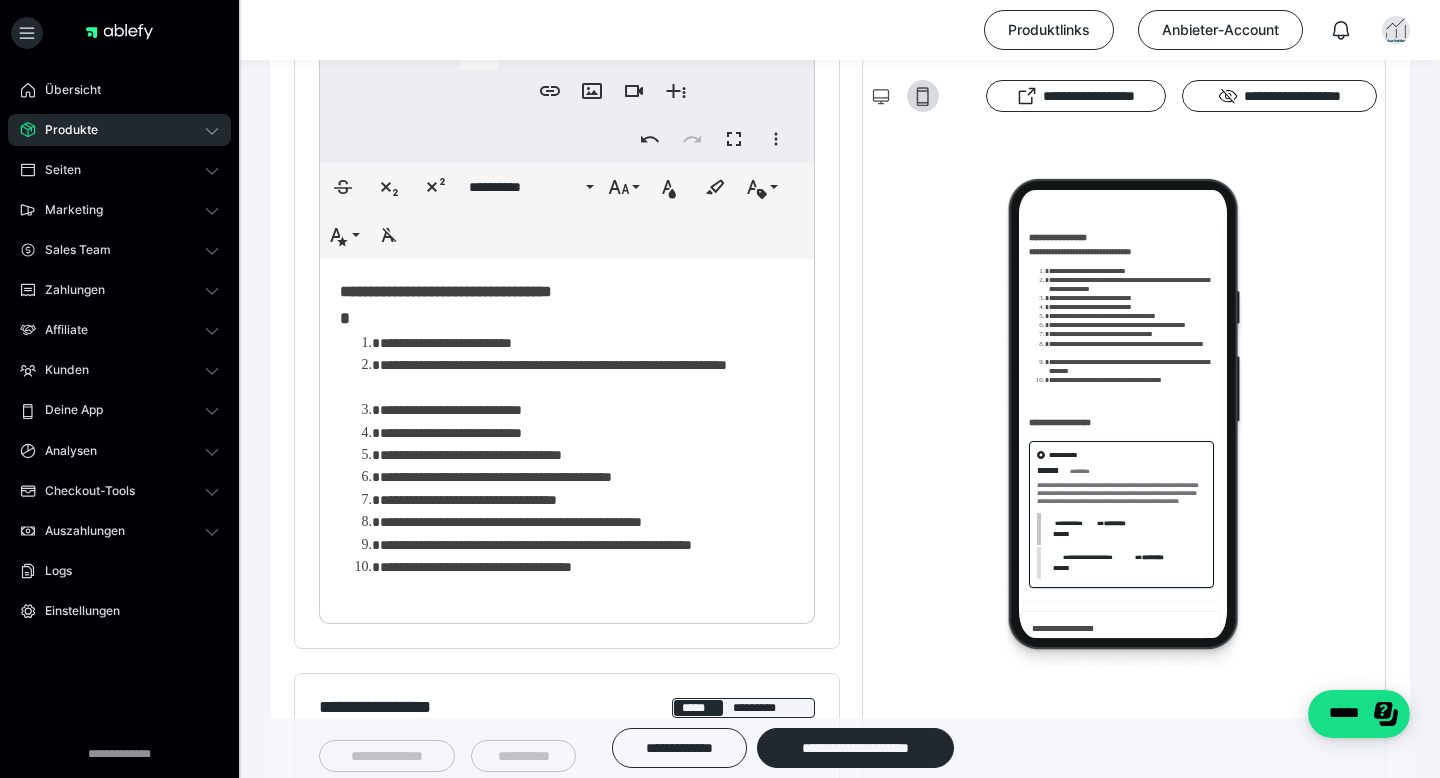 click on "**********" at bounding box center [567, 436] 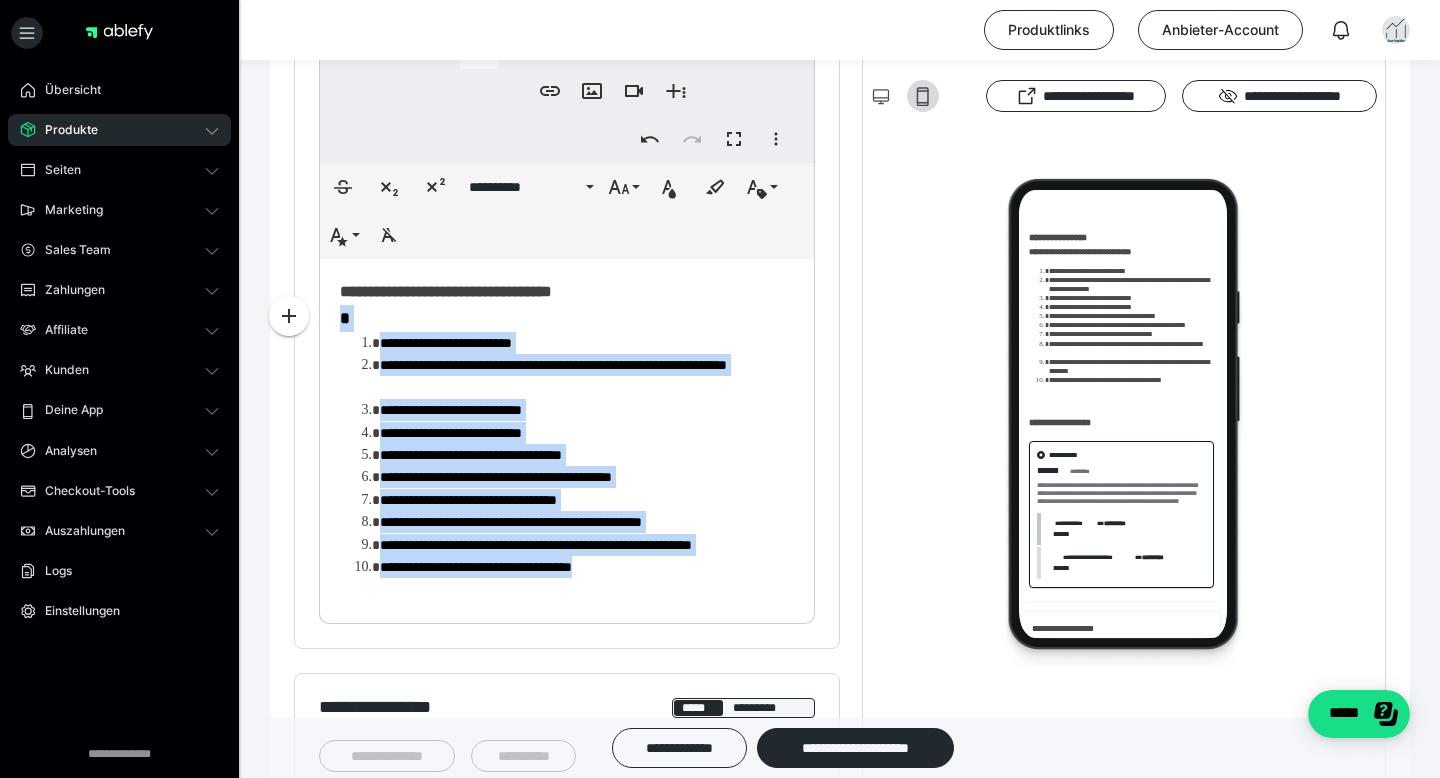 drag, startPoint x: 359, startPoint y: 322, endPoint x: 689, endPoint y: 600, distance: 431.49045 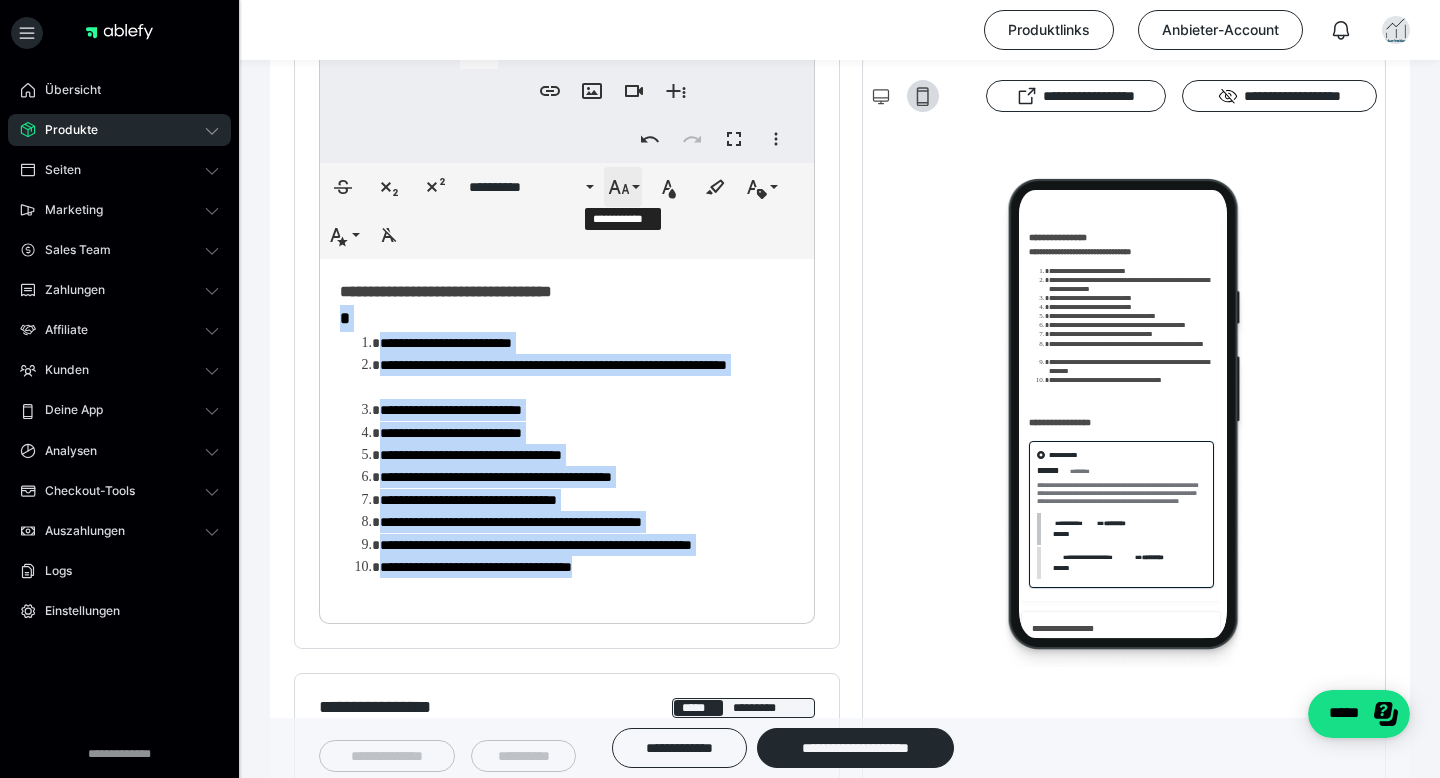 click on "**********" at bounding box center (623, 187) 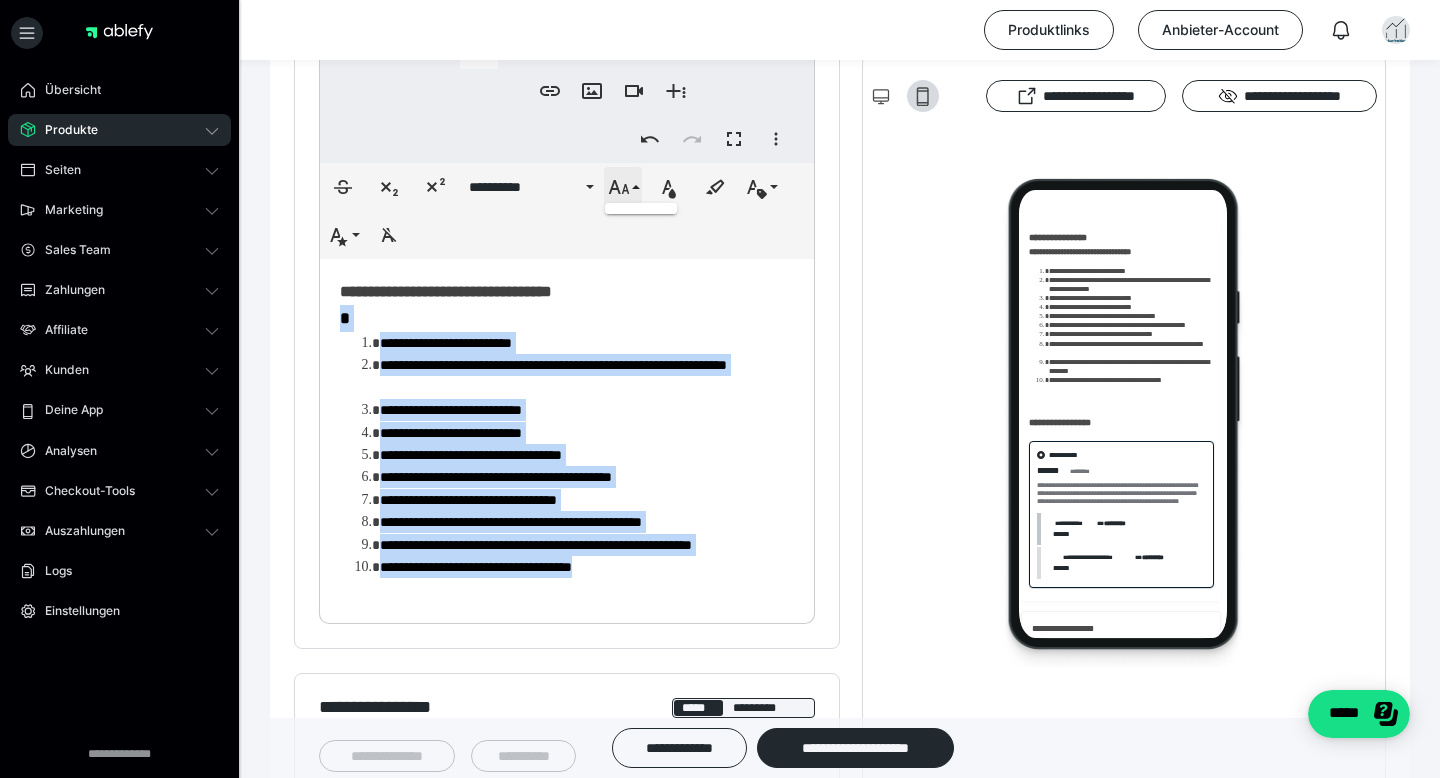 scroll, scrollTop: 413, scrollLeft: 0, axis: vertical 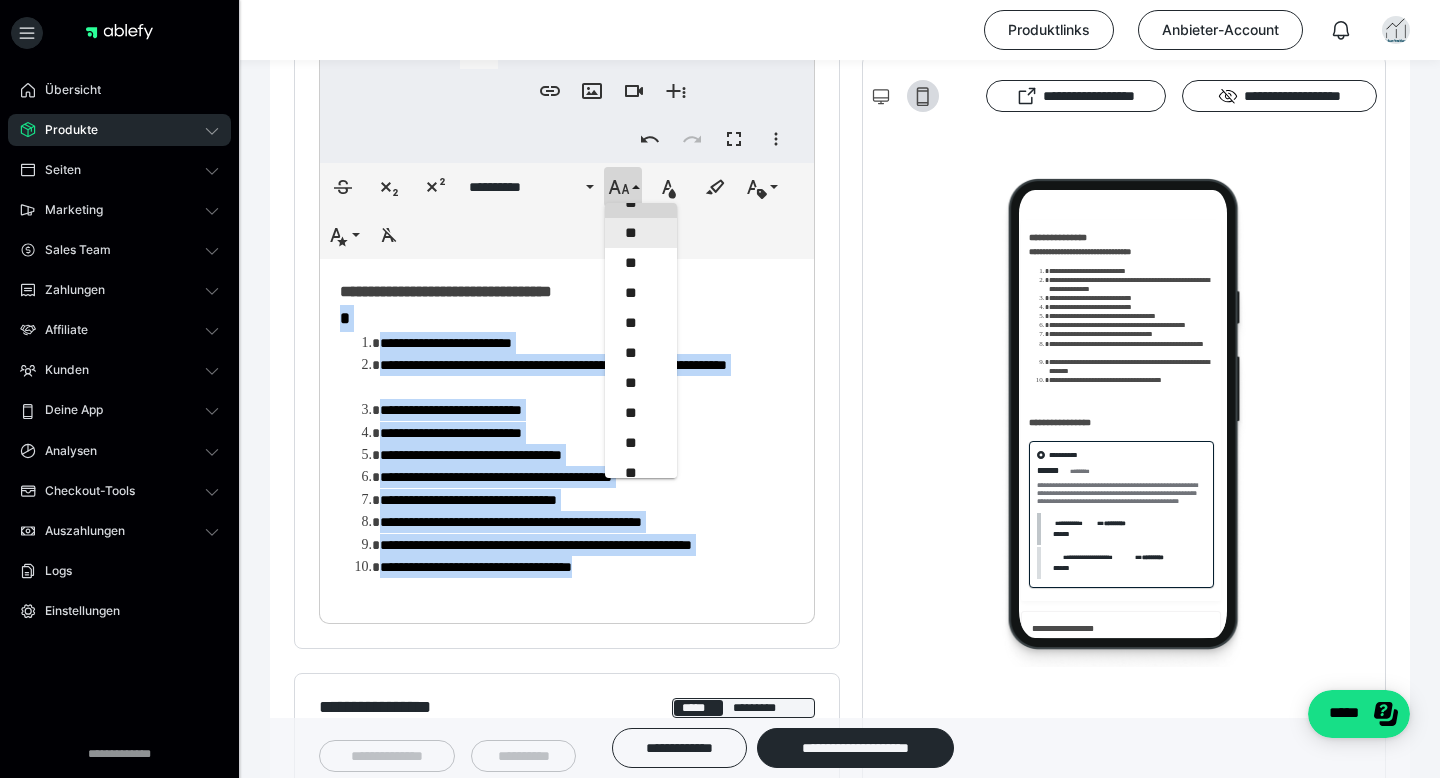 click on "**" at bounding box center [641, 233] 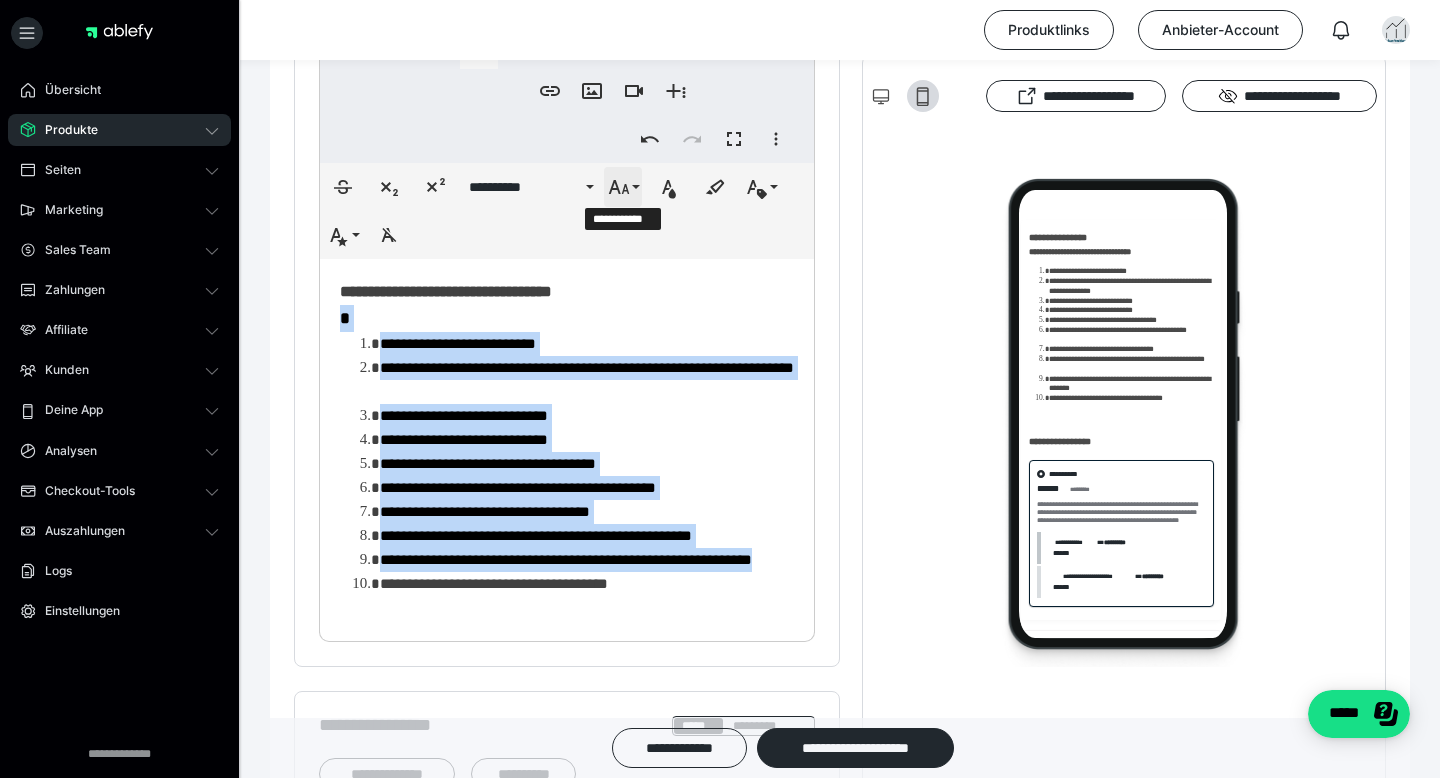 click on "**********" at bounding box center [623, 187] 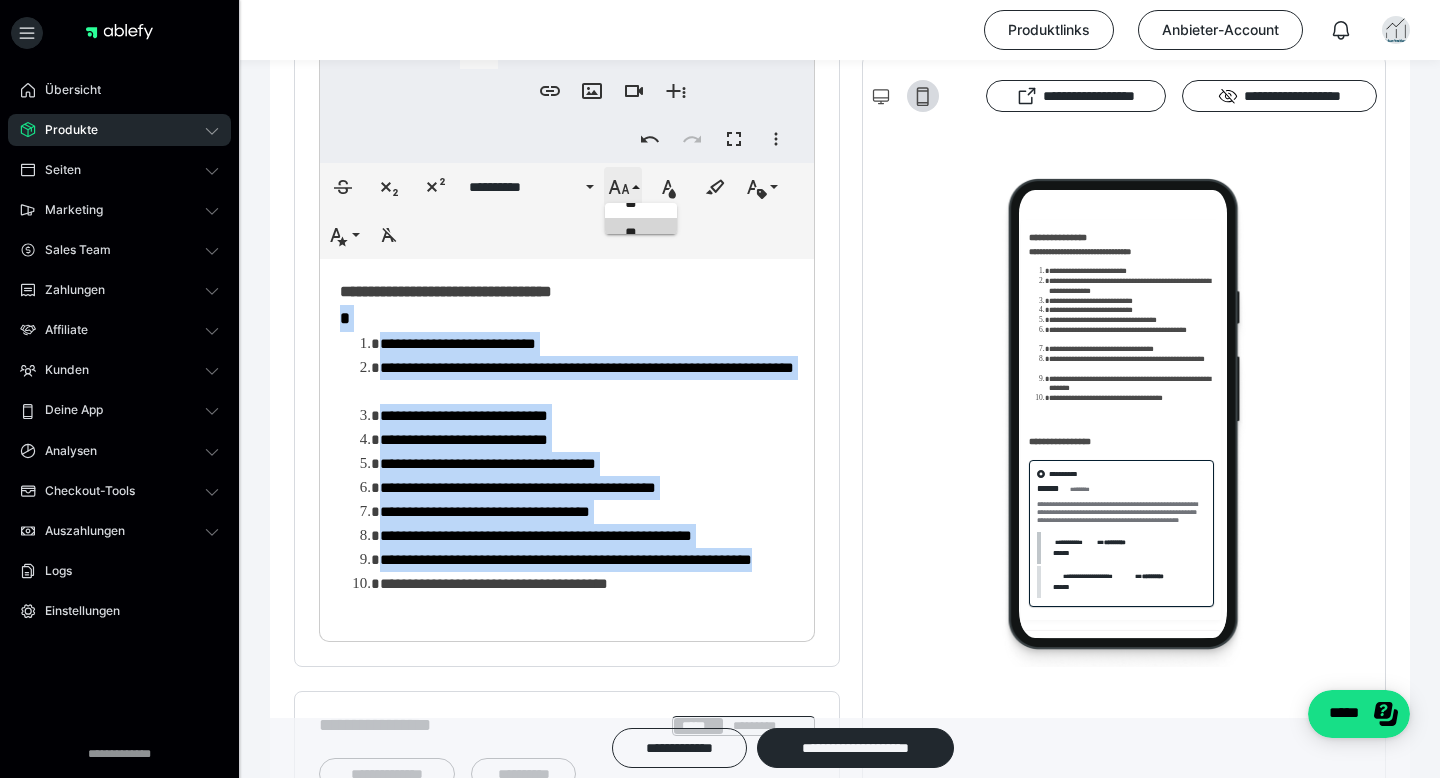 scroll, scrollTop: 443, scrollLeft: 0, axis: vertical 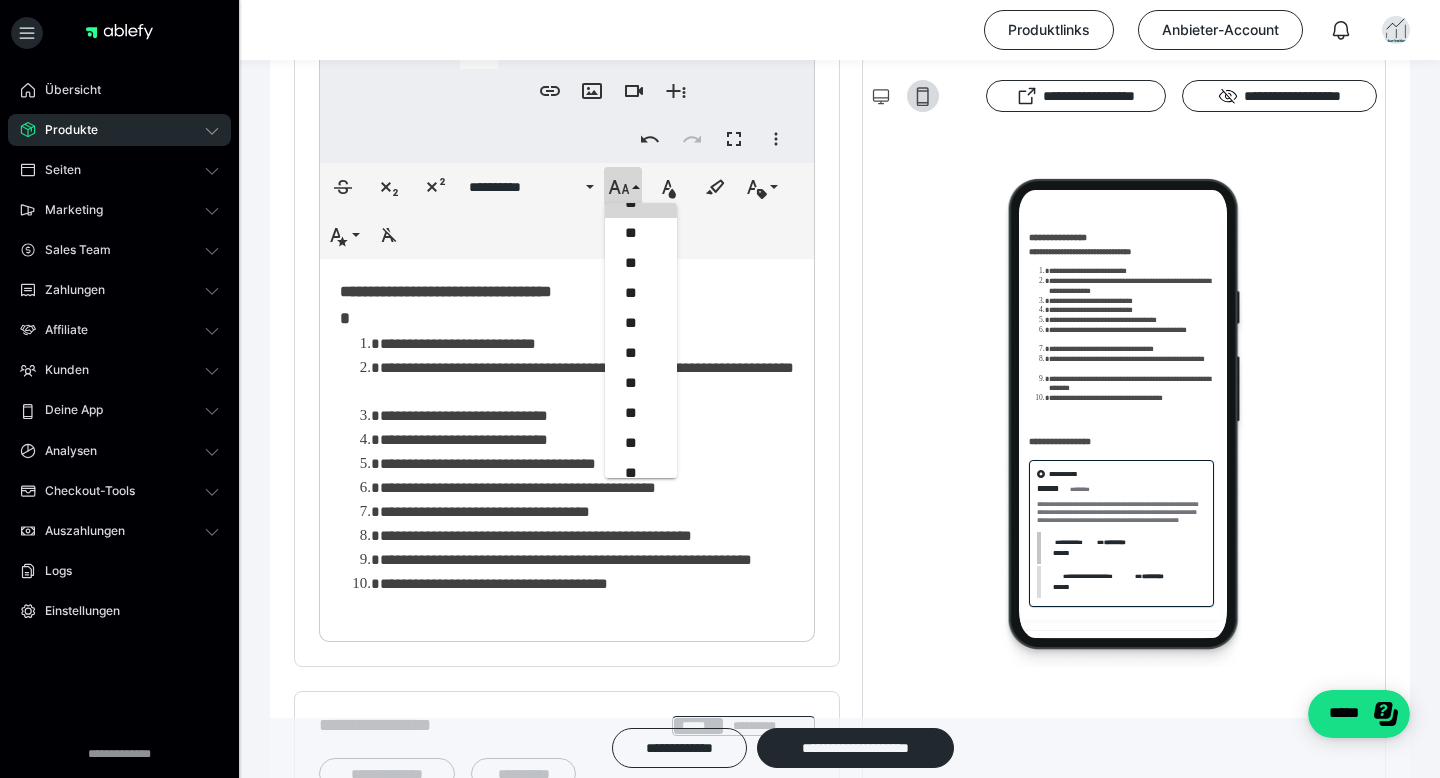 click on "**********" at bounding box center [567, 290] 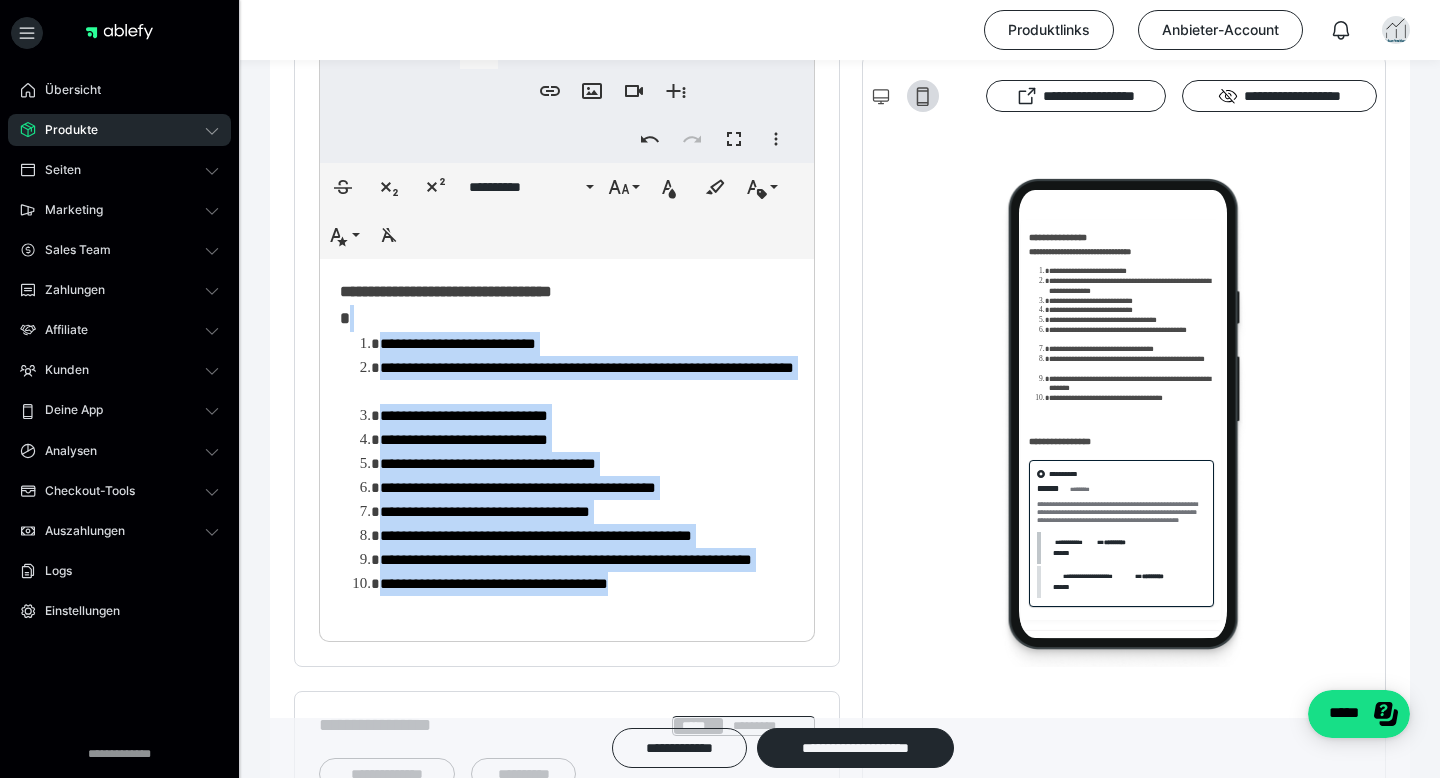 drag, startPoint x: 357, startPoint y: 324, endPoint x: 690, endPoint y: 613, distance: 440.9195 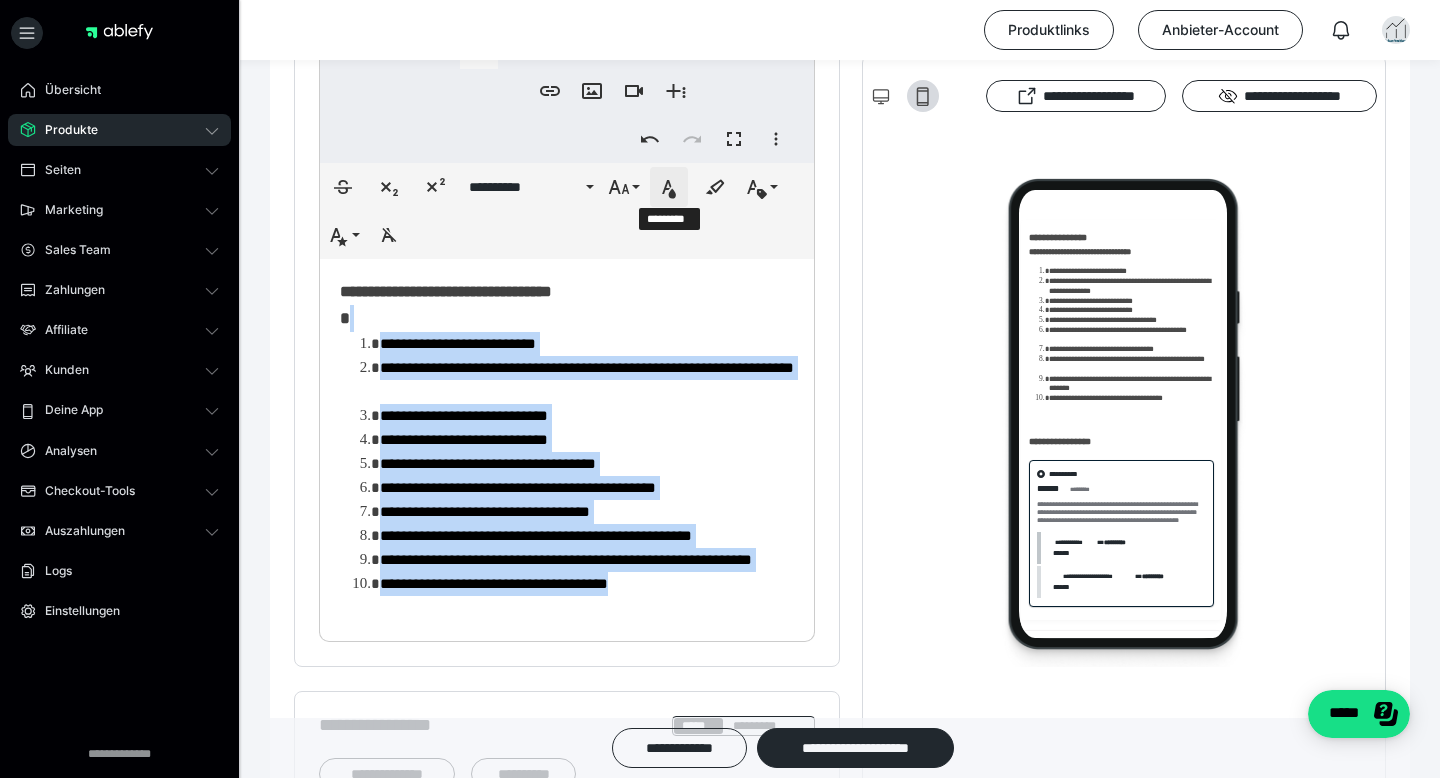 click 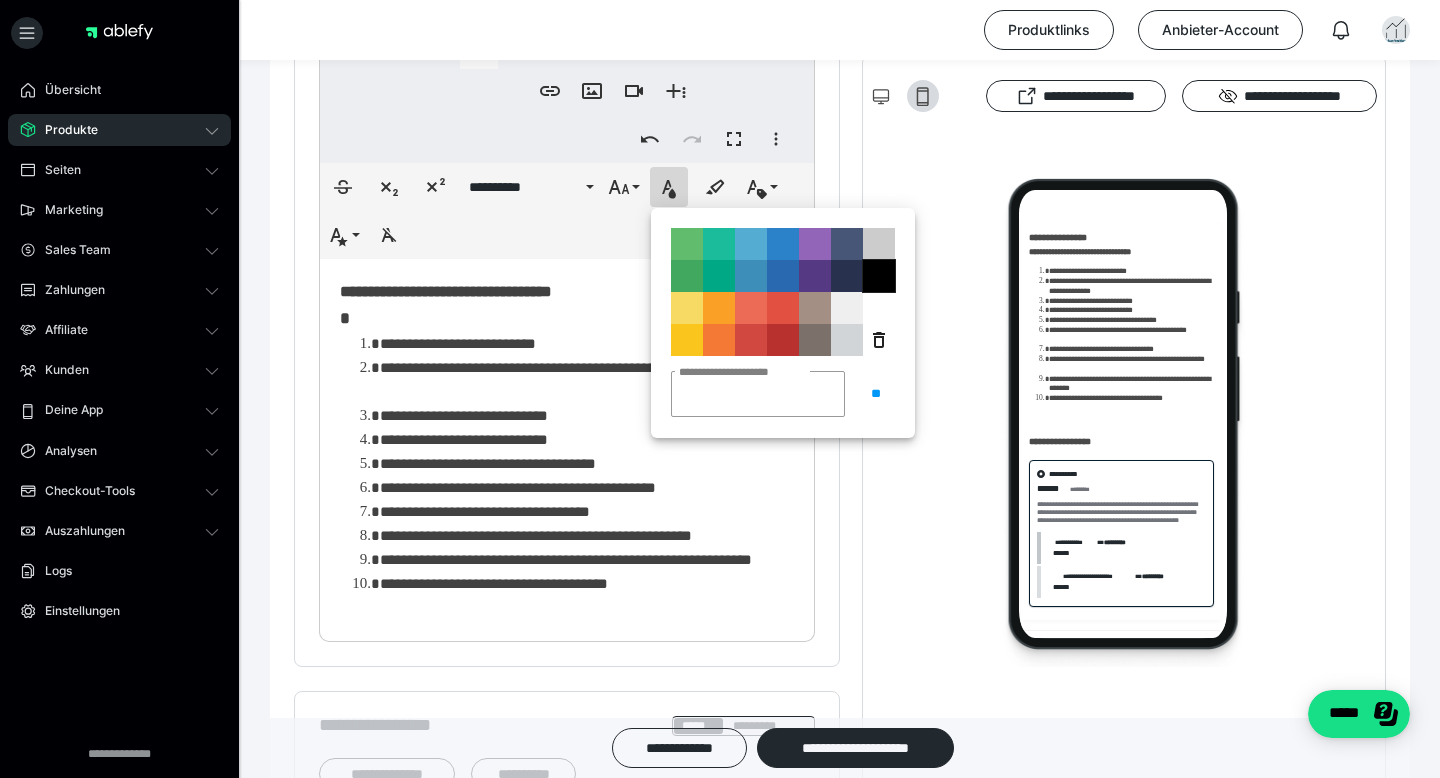click on "**********" at bounding box center (879, 276) 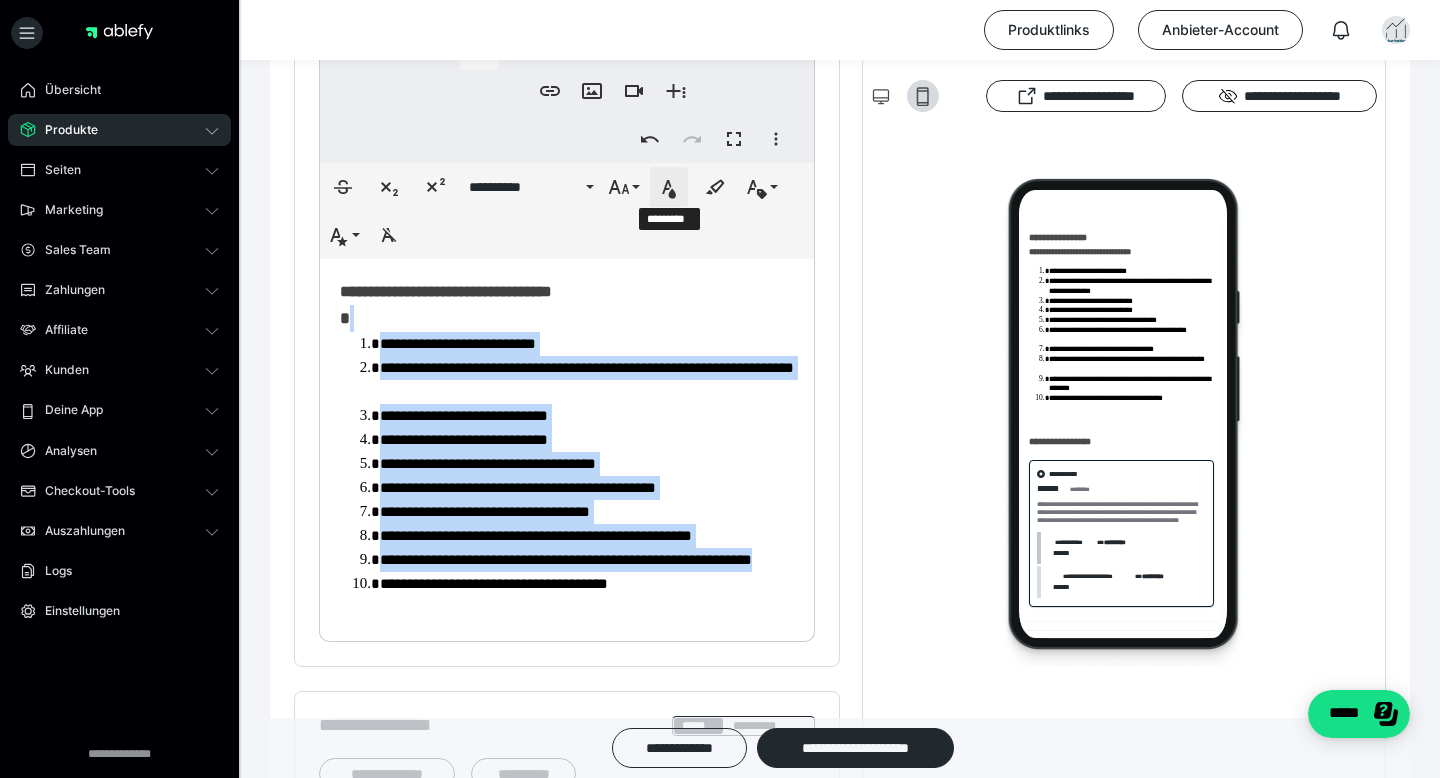 click 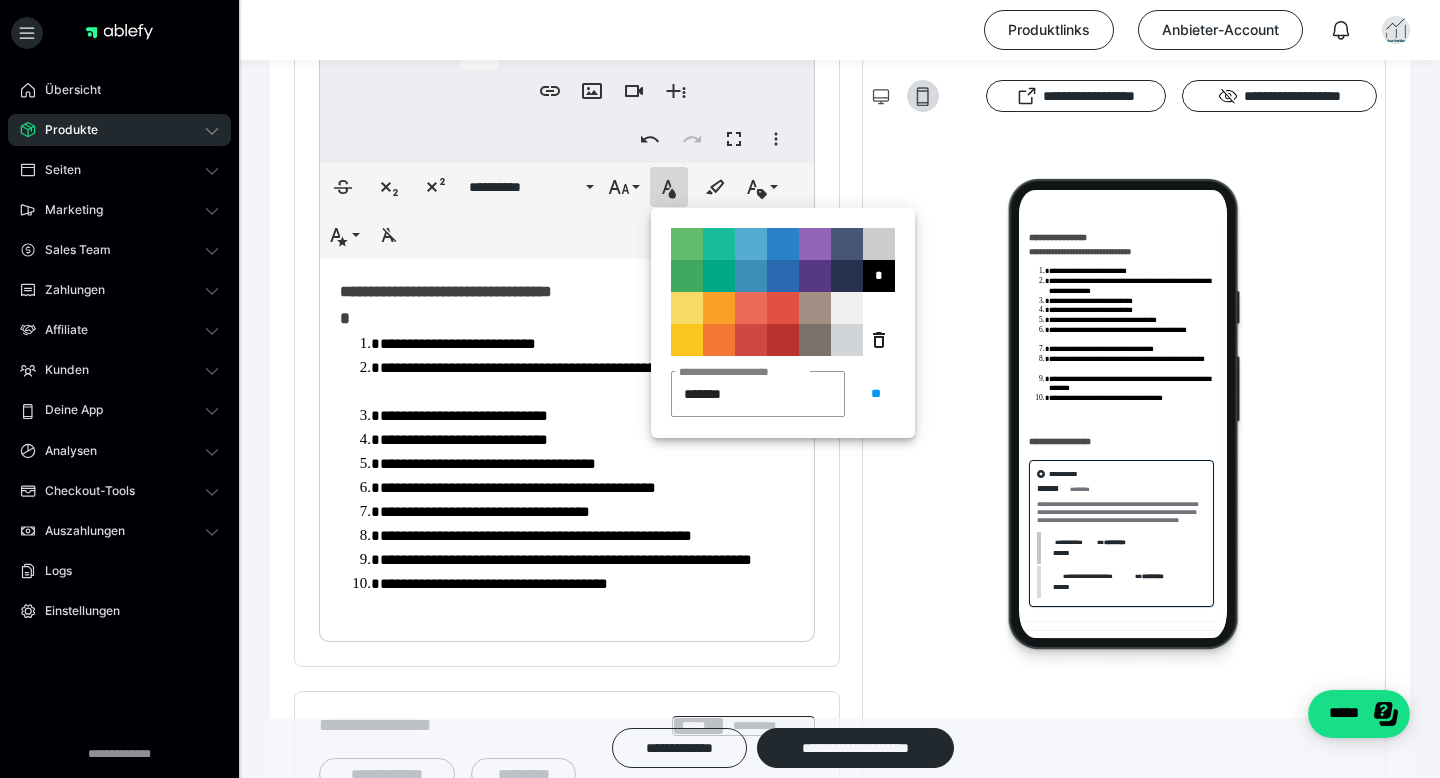 click on "**********" at bounding box center [783, 282] 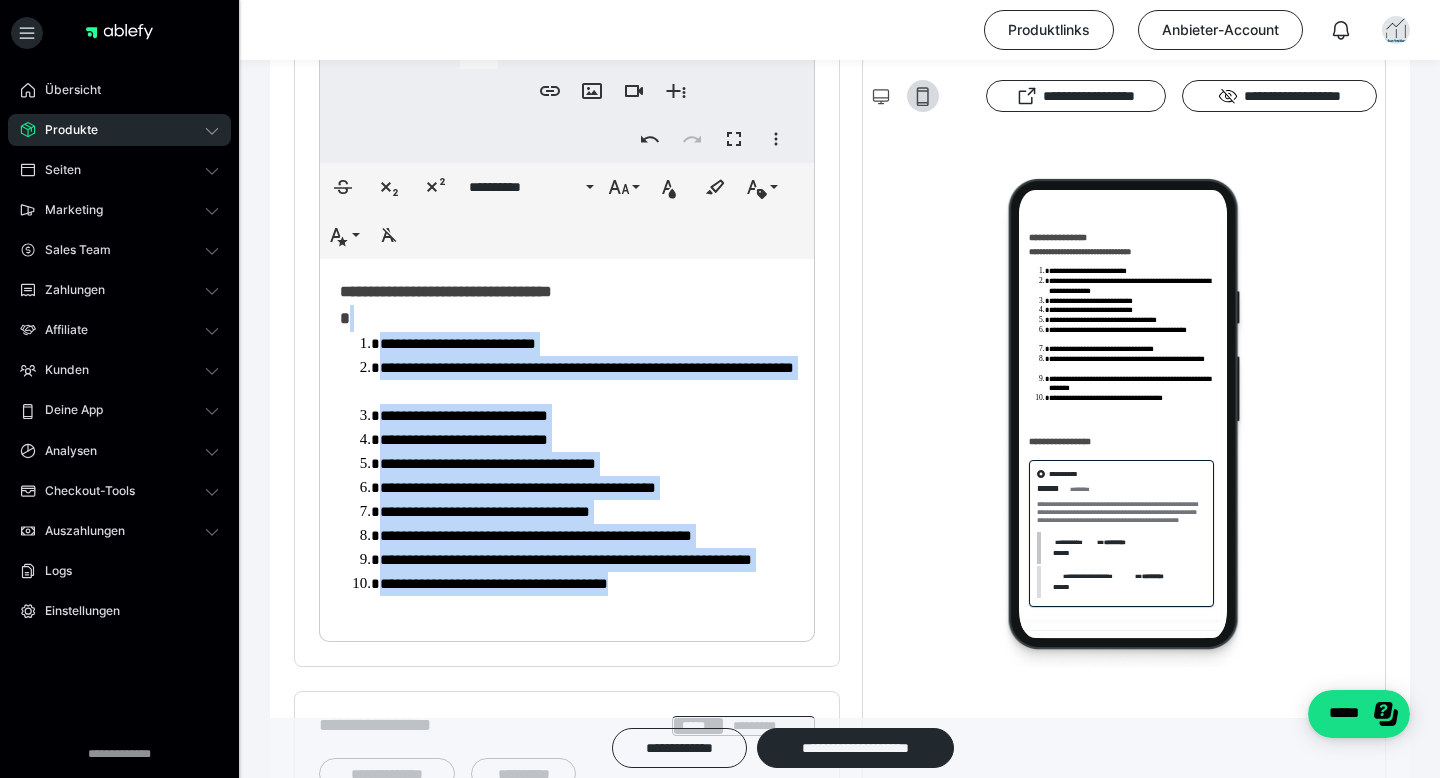 drag, startPoint x: 364, startPoint y: 316, endPoint x: 729, endPoint y: 579, distance: 449.8822 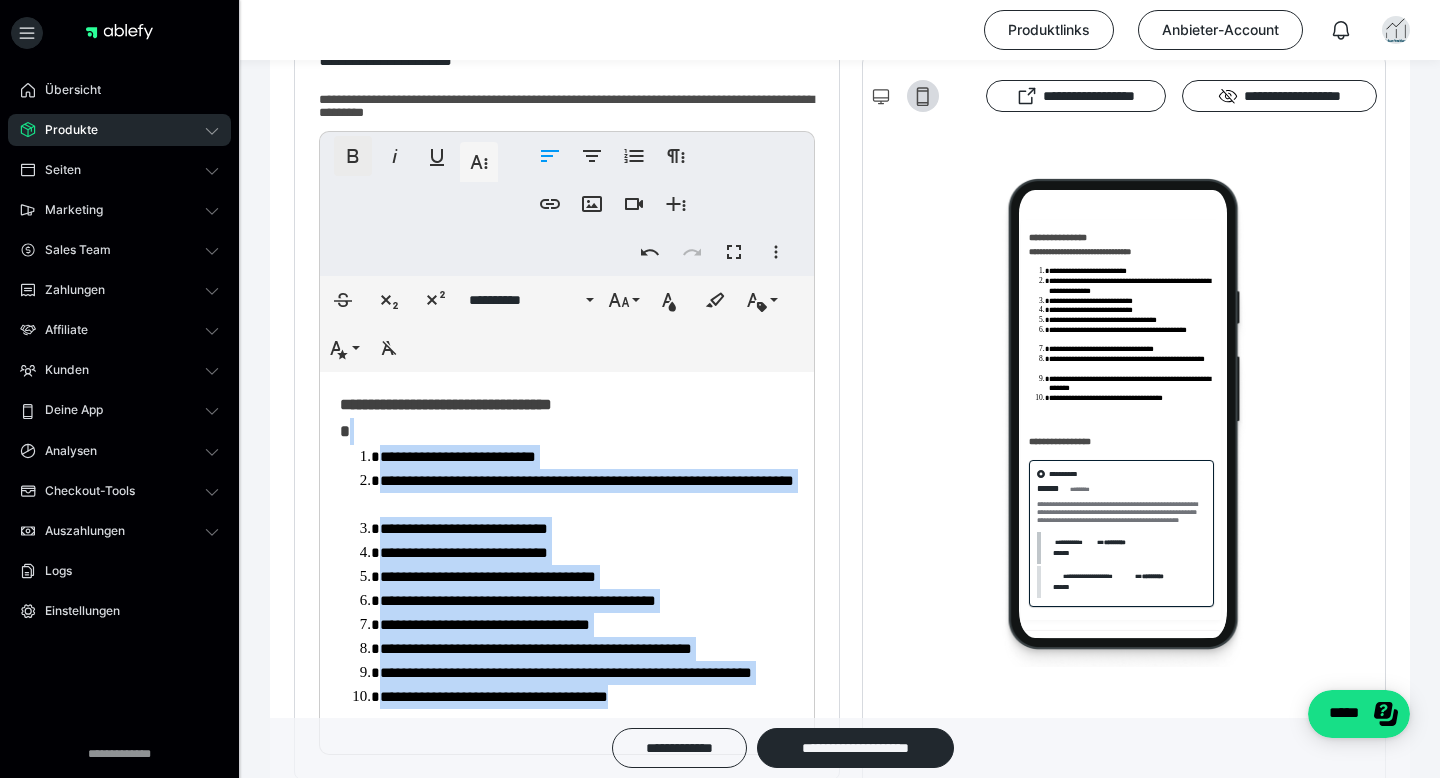scroll, scrollTop: 522, scrollLeft: 0, axis: vertical 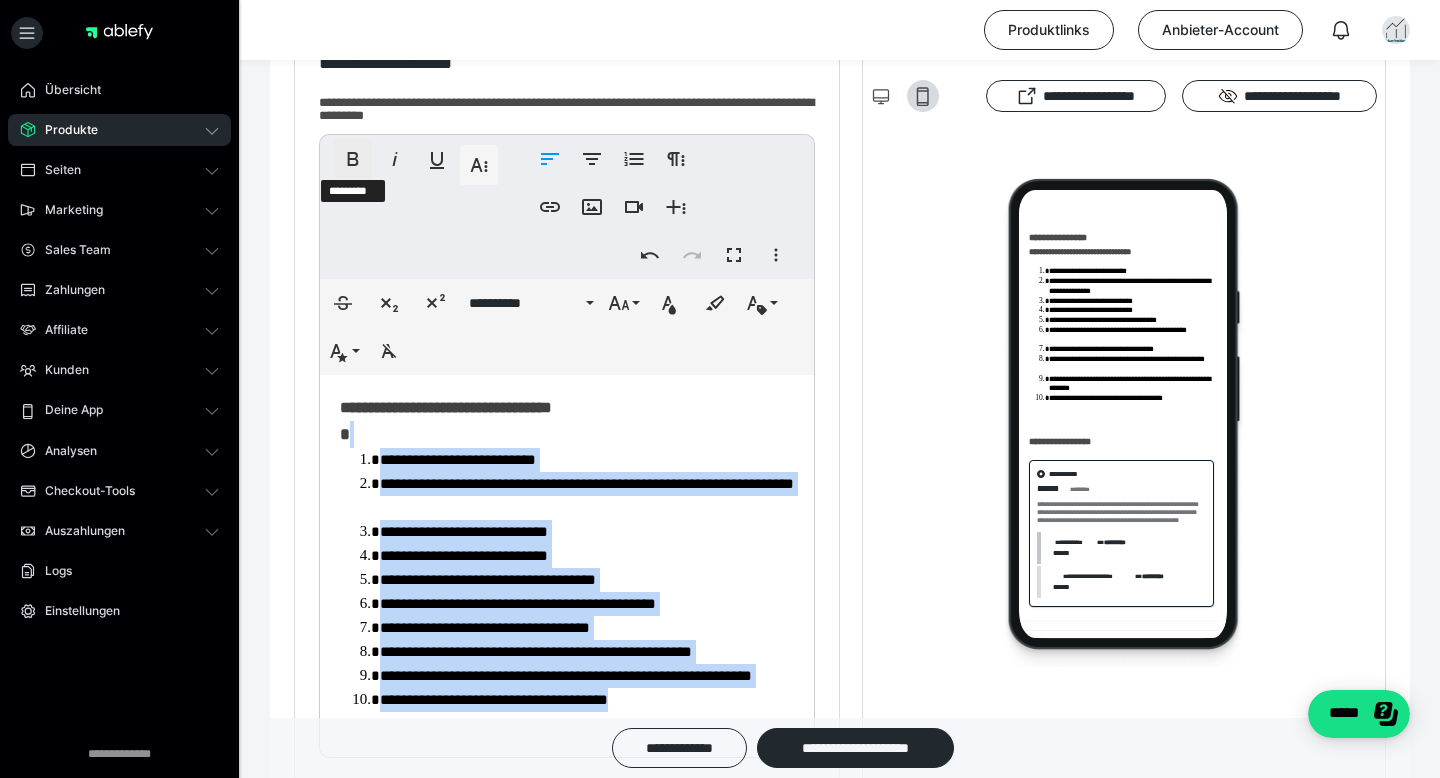 click 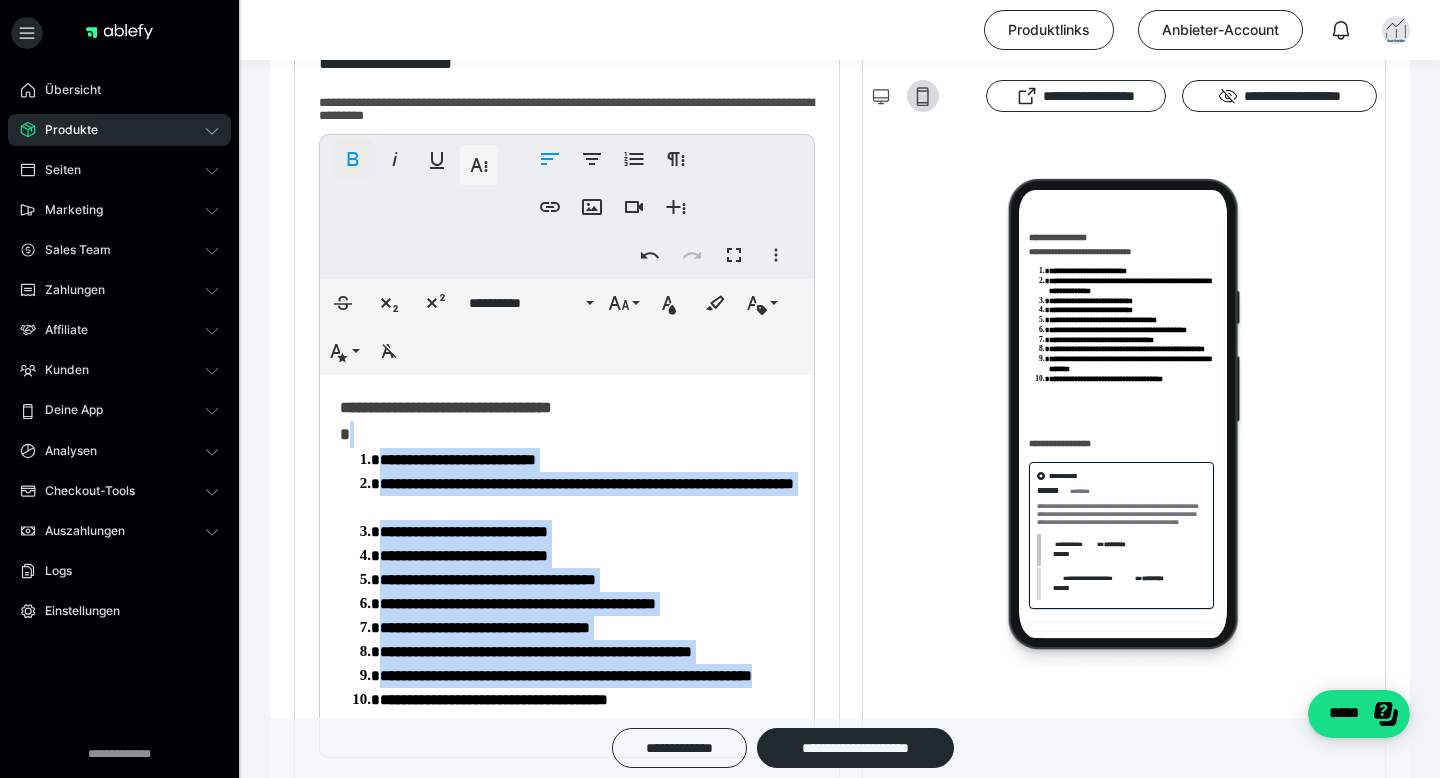 click 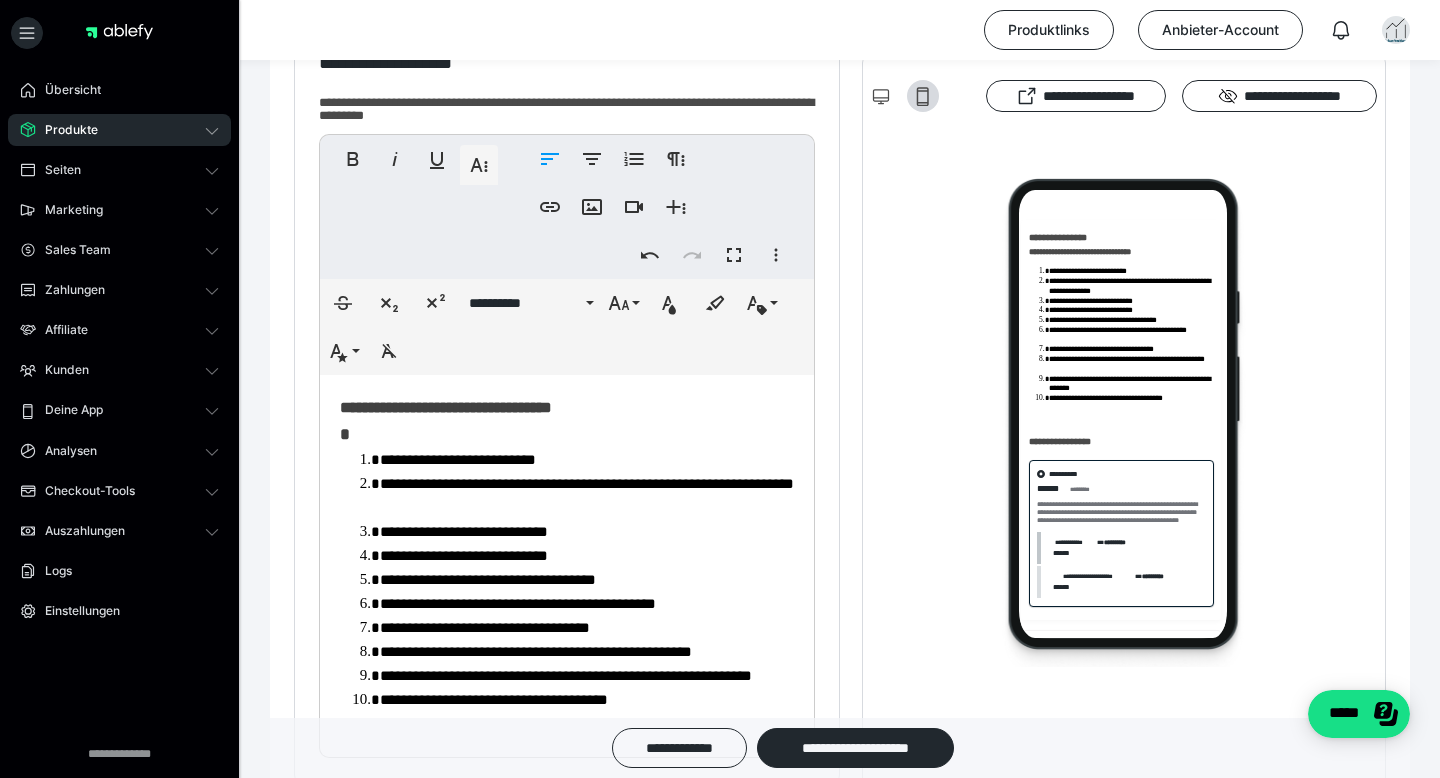 click at bounding box center (1124, 422) 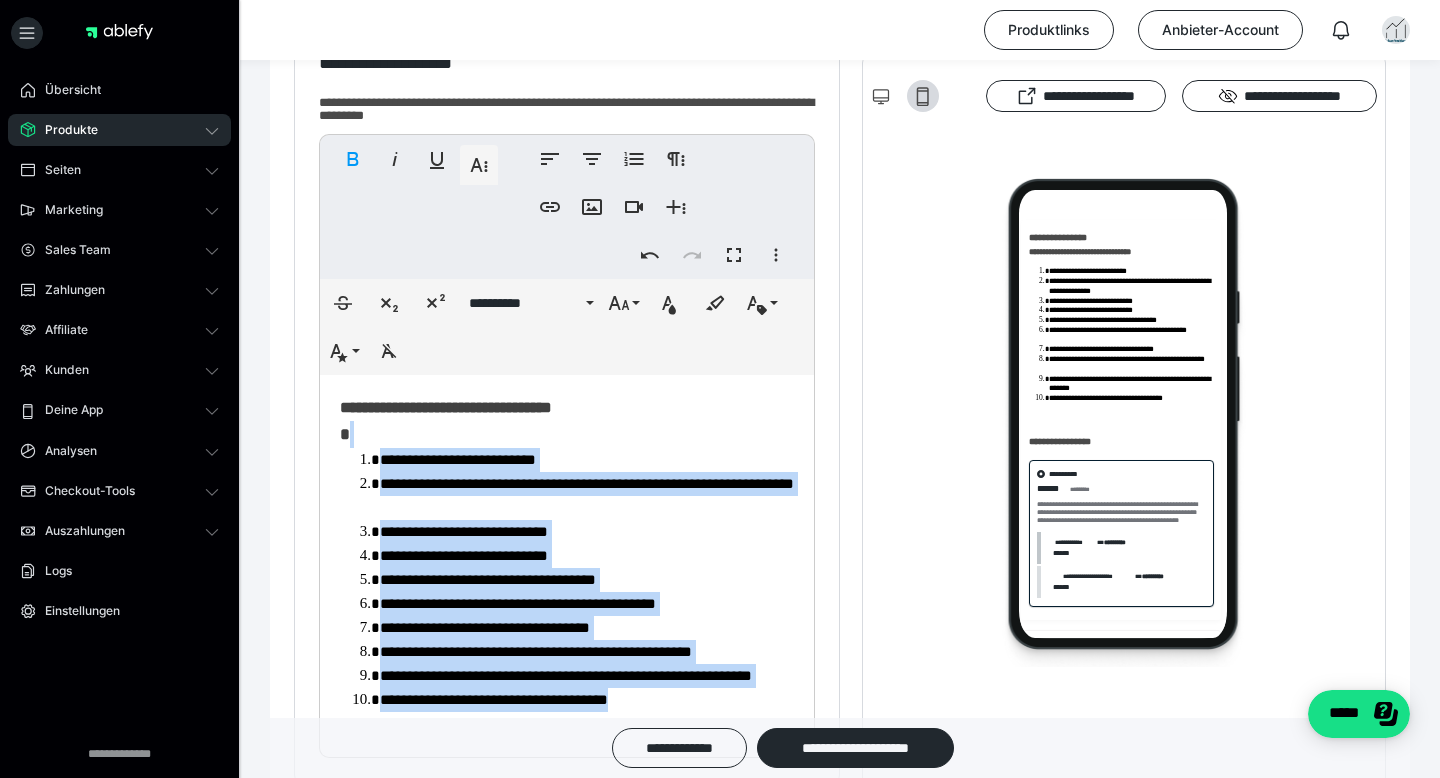 drag, startPoint x: 370, startPoint y: 437, endPoint x: 707, endPoint y: 693, distance: 423.20798 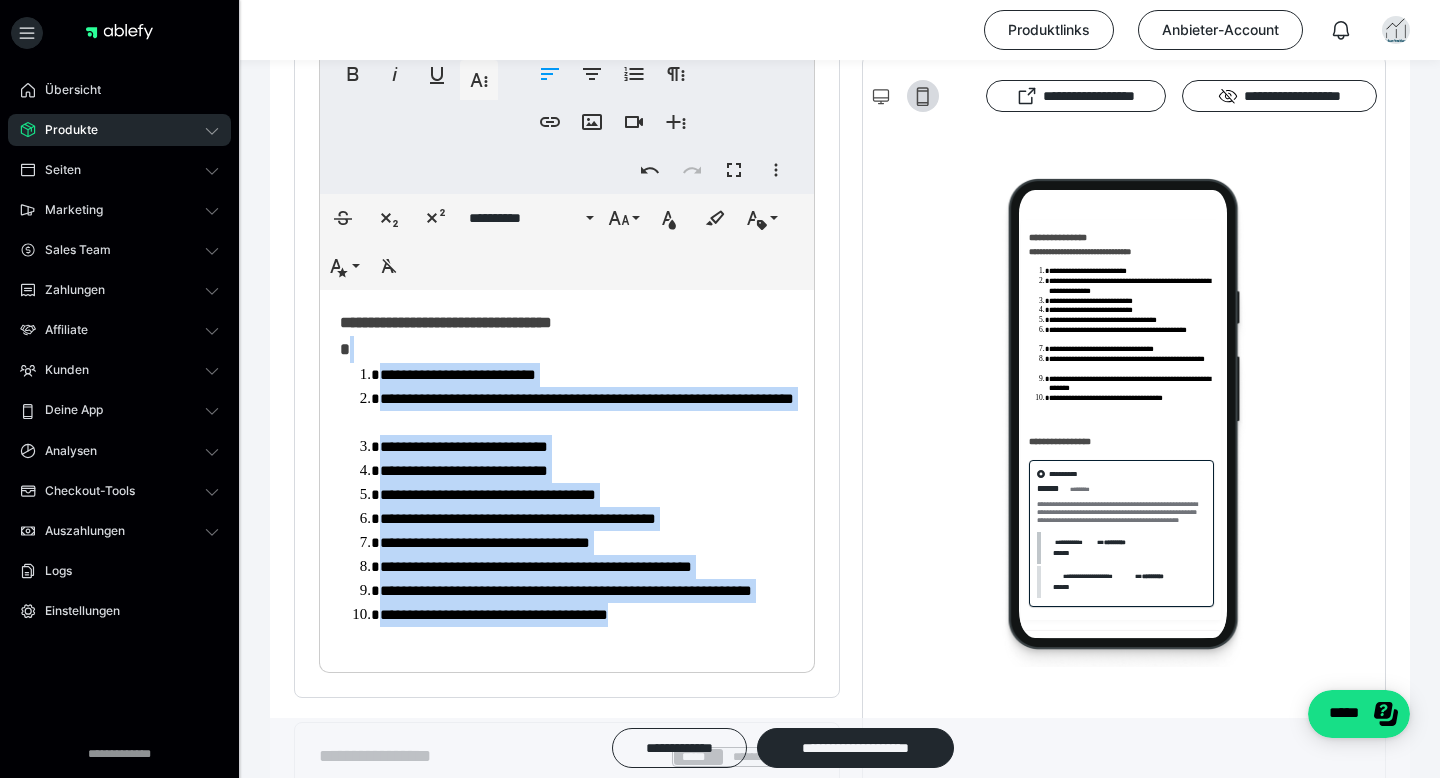 scroll, scrollTop: 548, scrollLeft: 0, axis: vertical 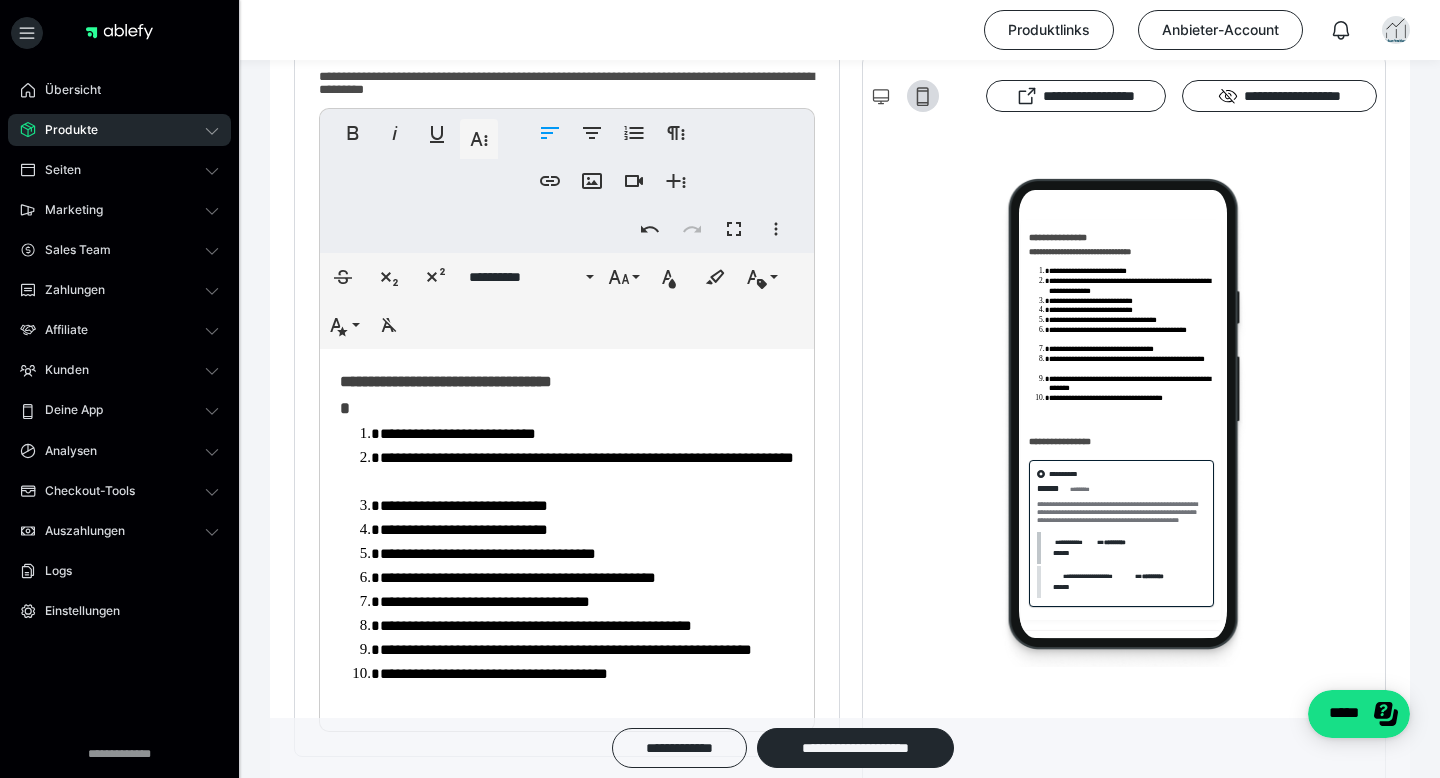 click on "**********" at bounding box center (567, 535) 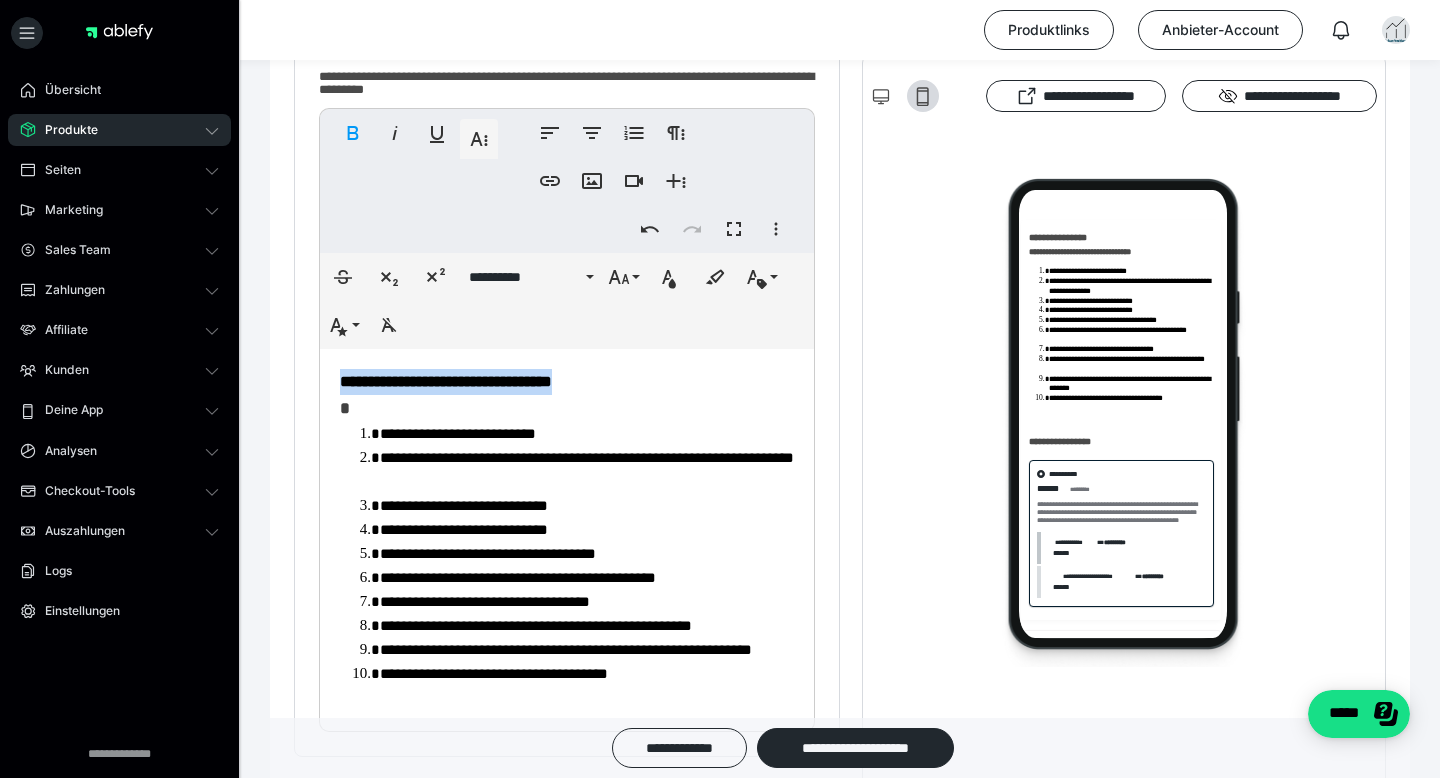 drag, startPoint x: 641, startPoint y: 384, endPoint x: 342, endPoint y: 383, distance: 299.00168 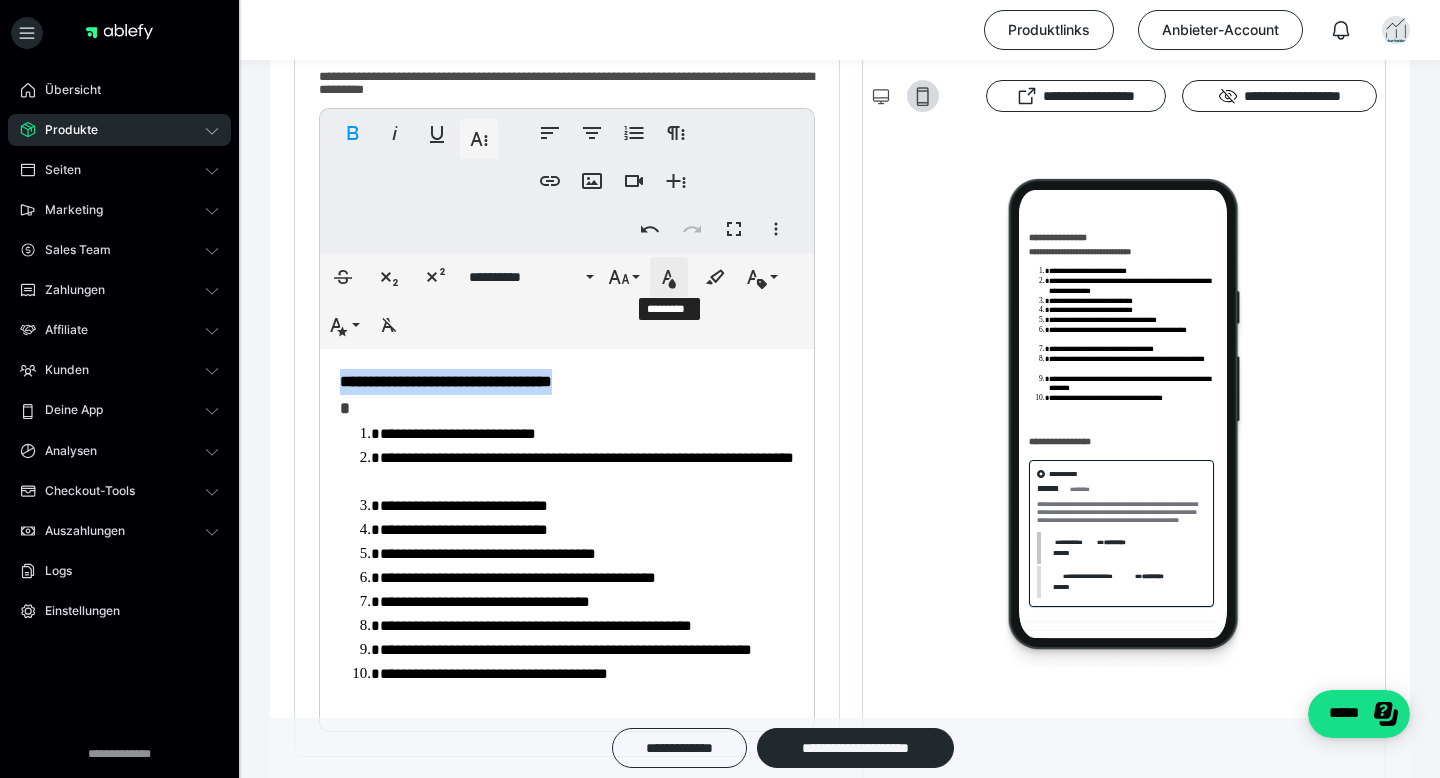 click 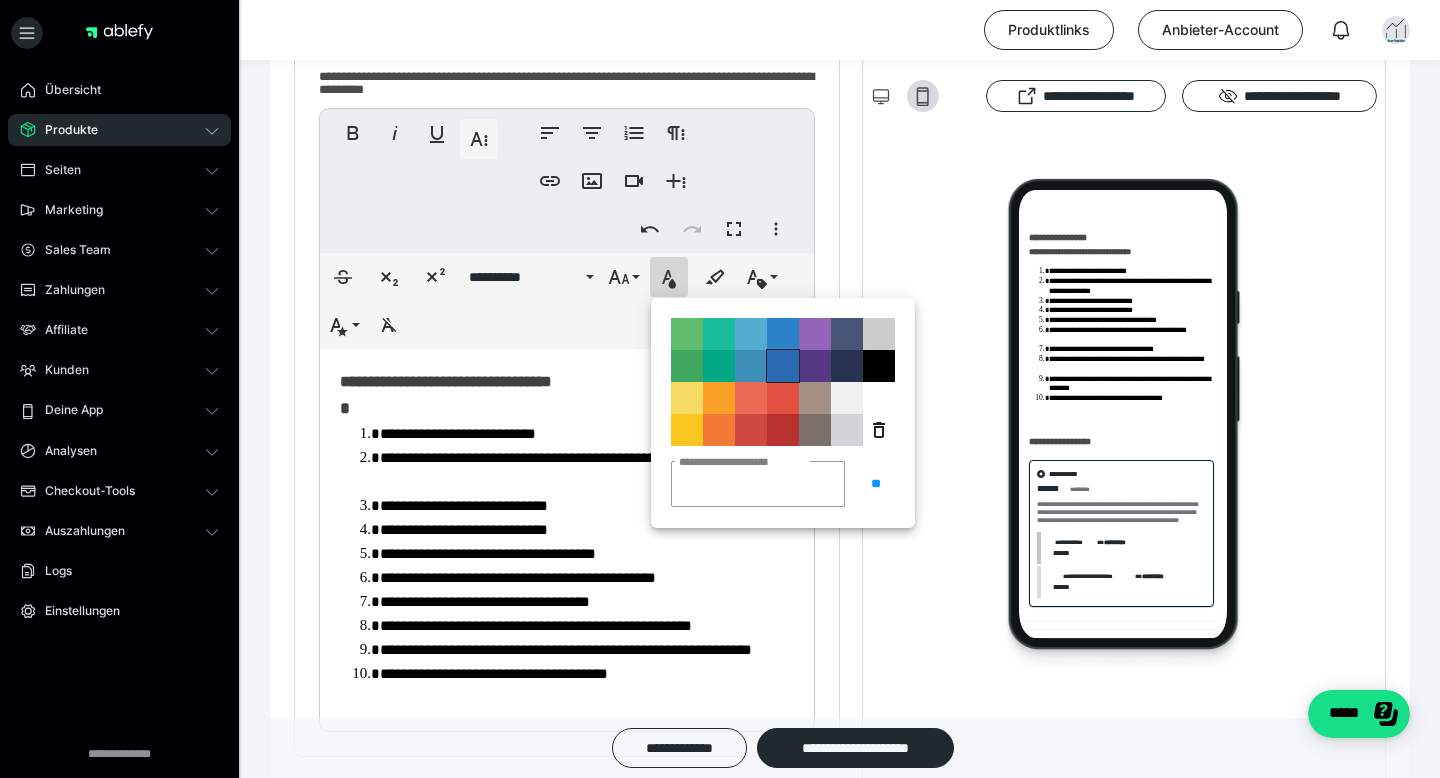 click on "**********" at bounding box center (783, 366) 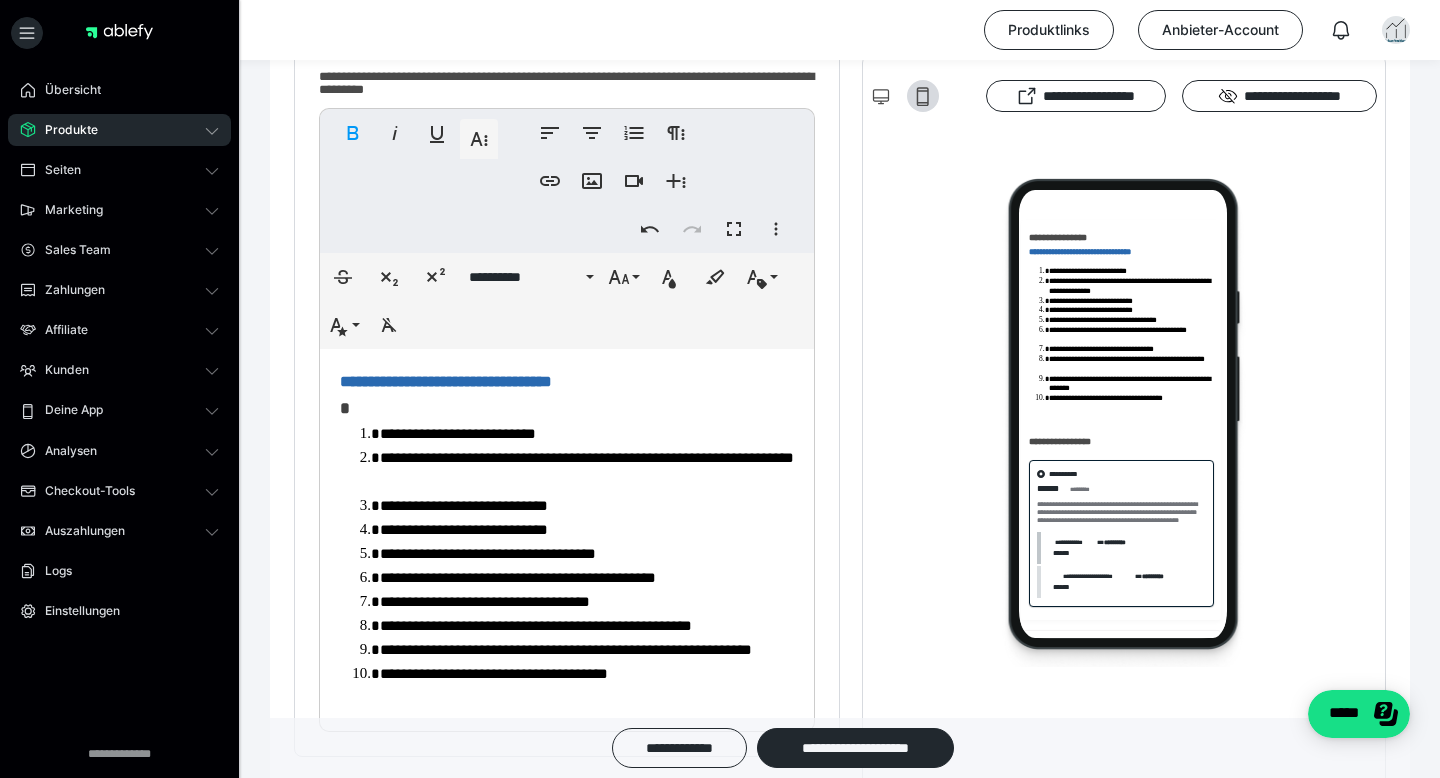 click on "**********" at bounding box center [567, 380] 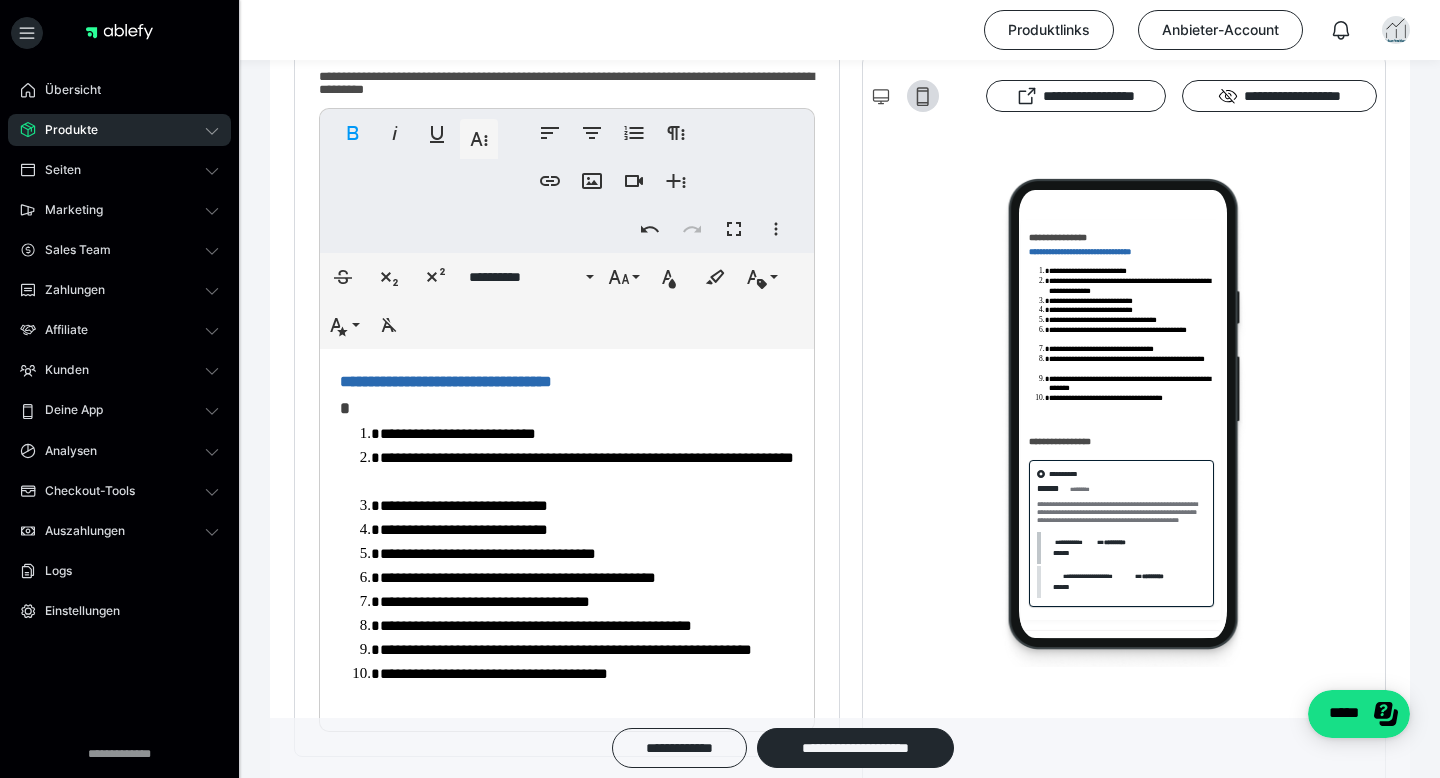 drag, startPoint x: 661, startPoint y: 369, endPoint x: 320, endPoint y: 365, distance: 341.02347 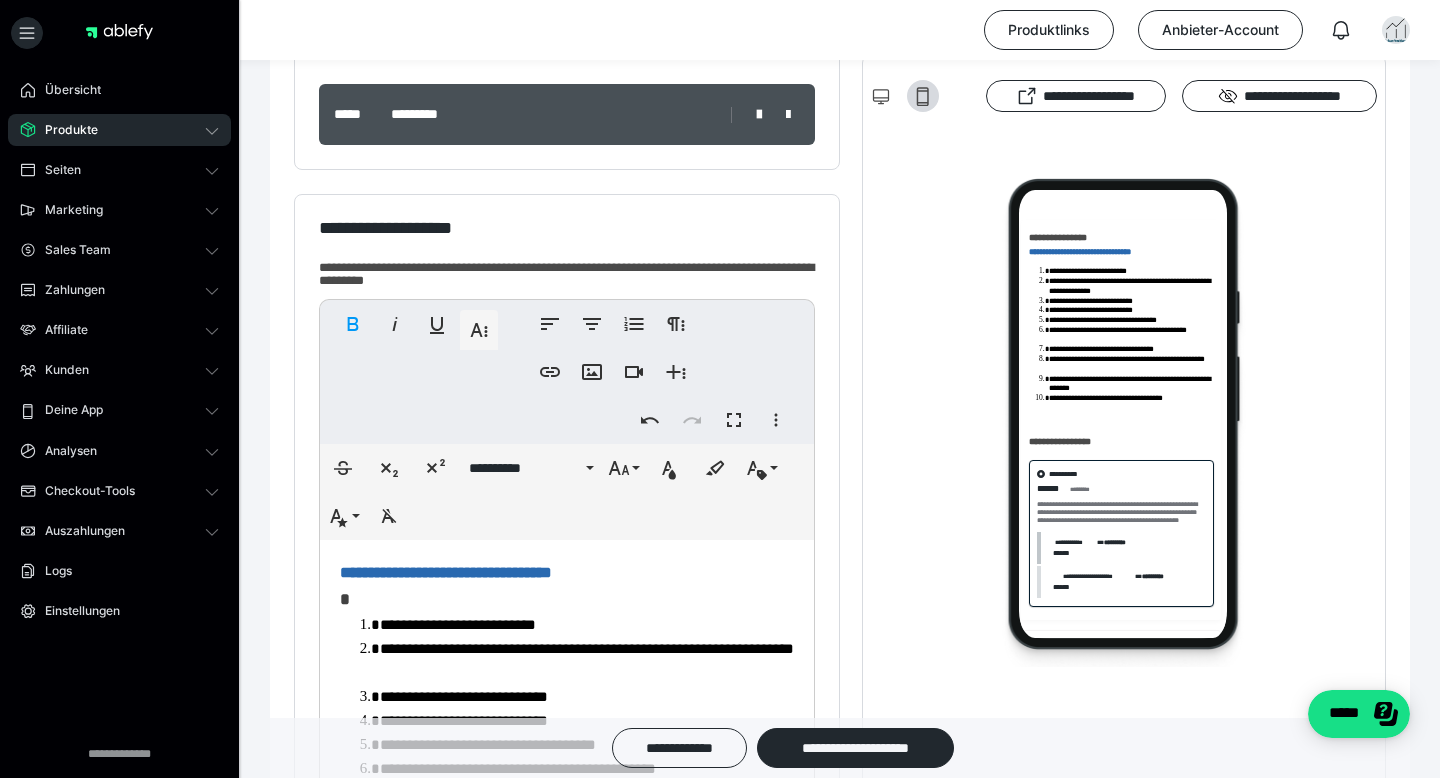 scroll, scrollTop: 489, scrollLeft: 0, axis: vertical 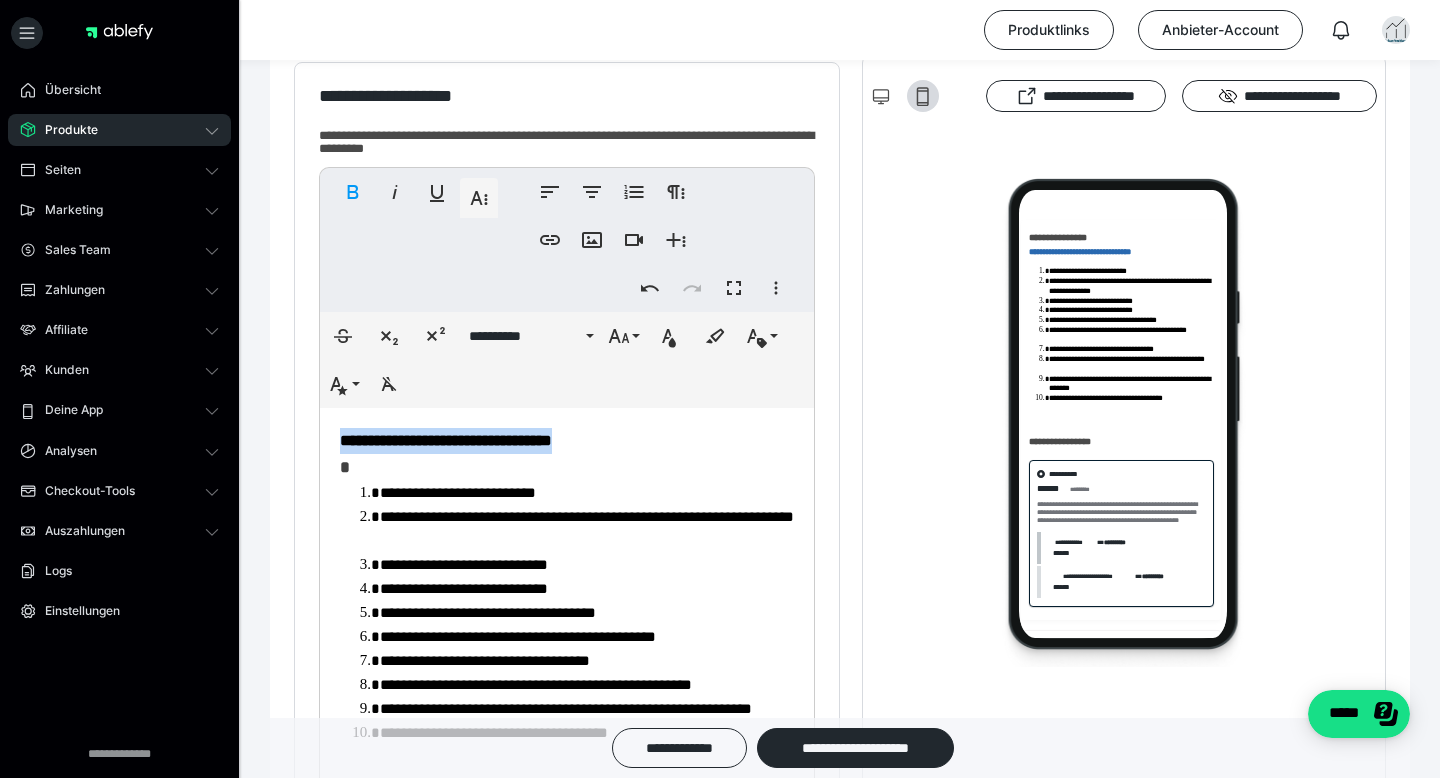 drag, startPoint x: 660, startPoint y: 432, endPoint x: 327, endPoint y: 419, distance: 333.25366 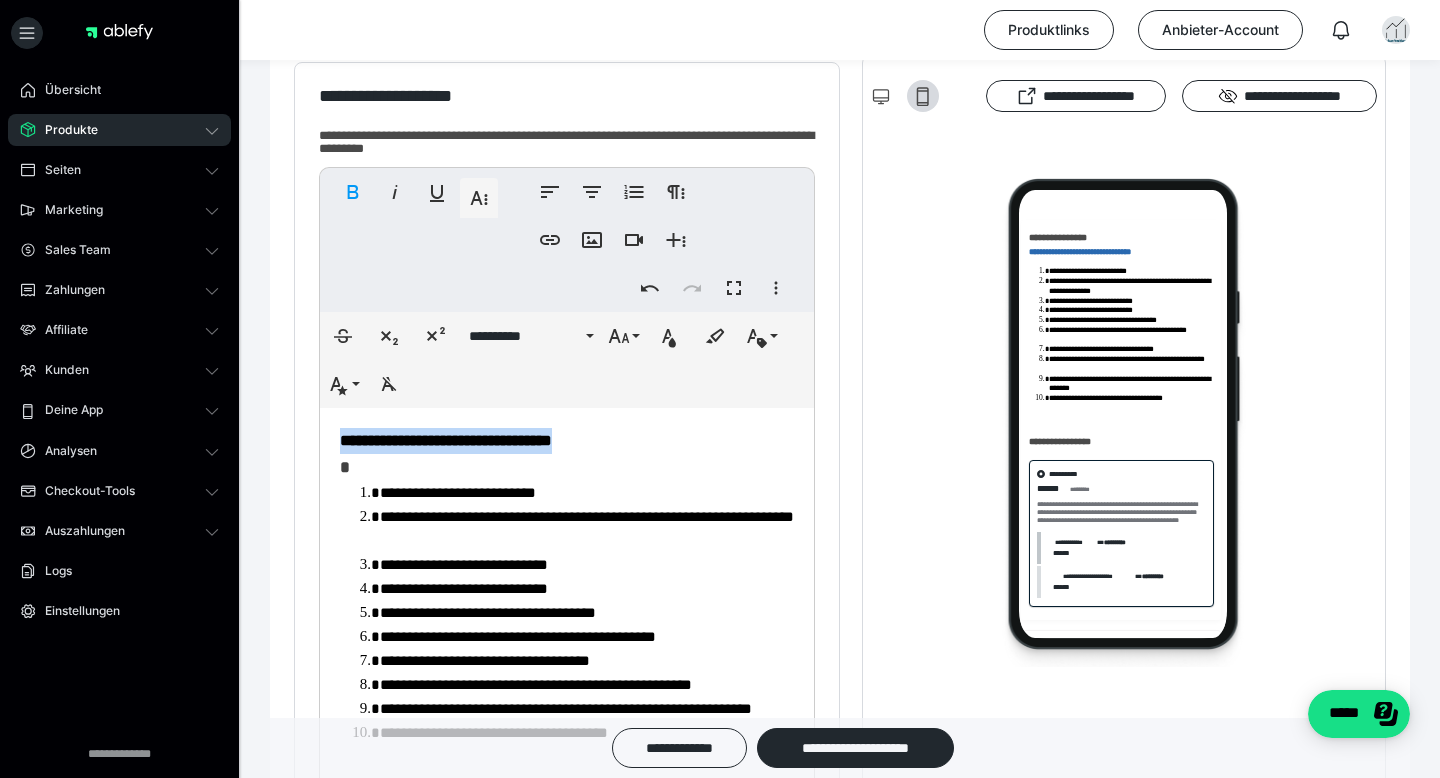 click on "**********" at bounding box center [567, 360] 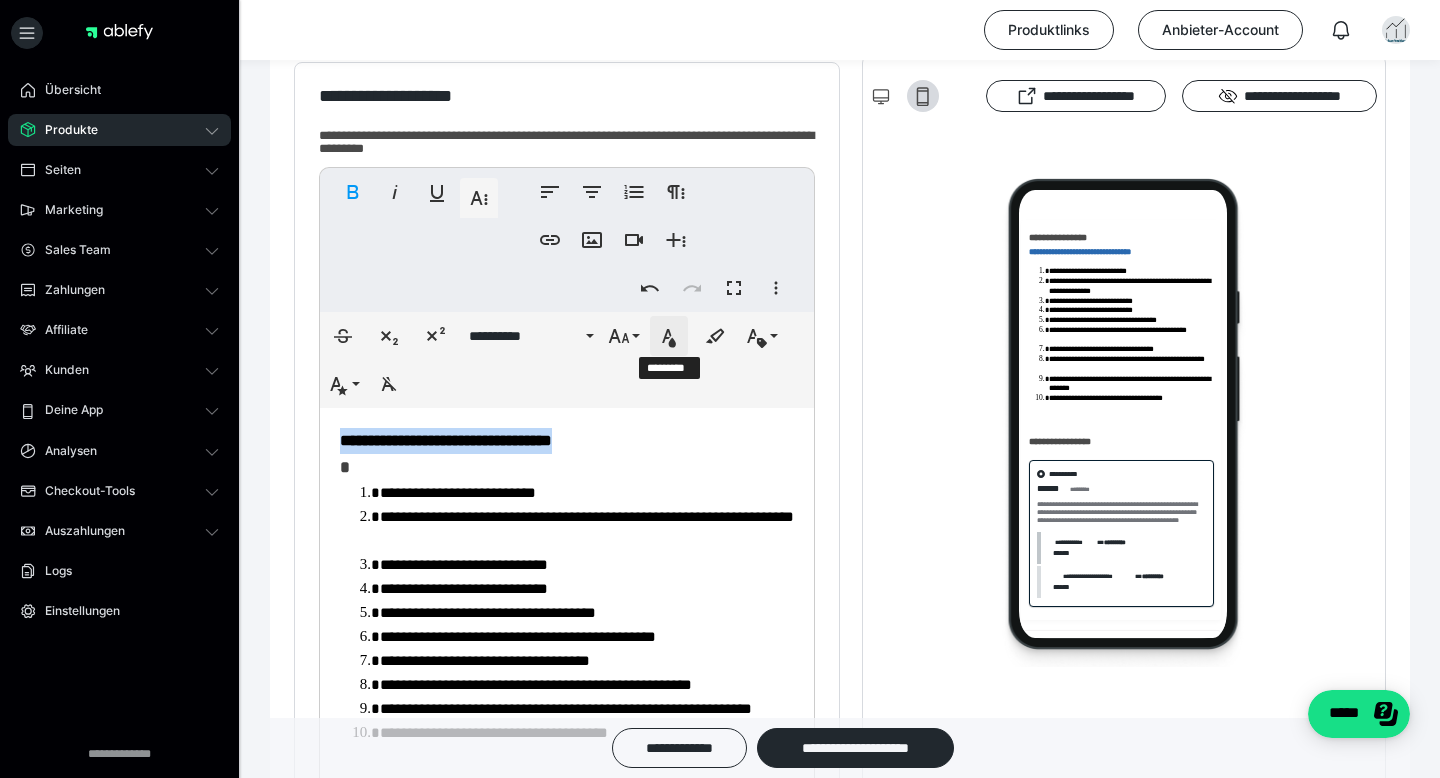 click 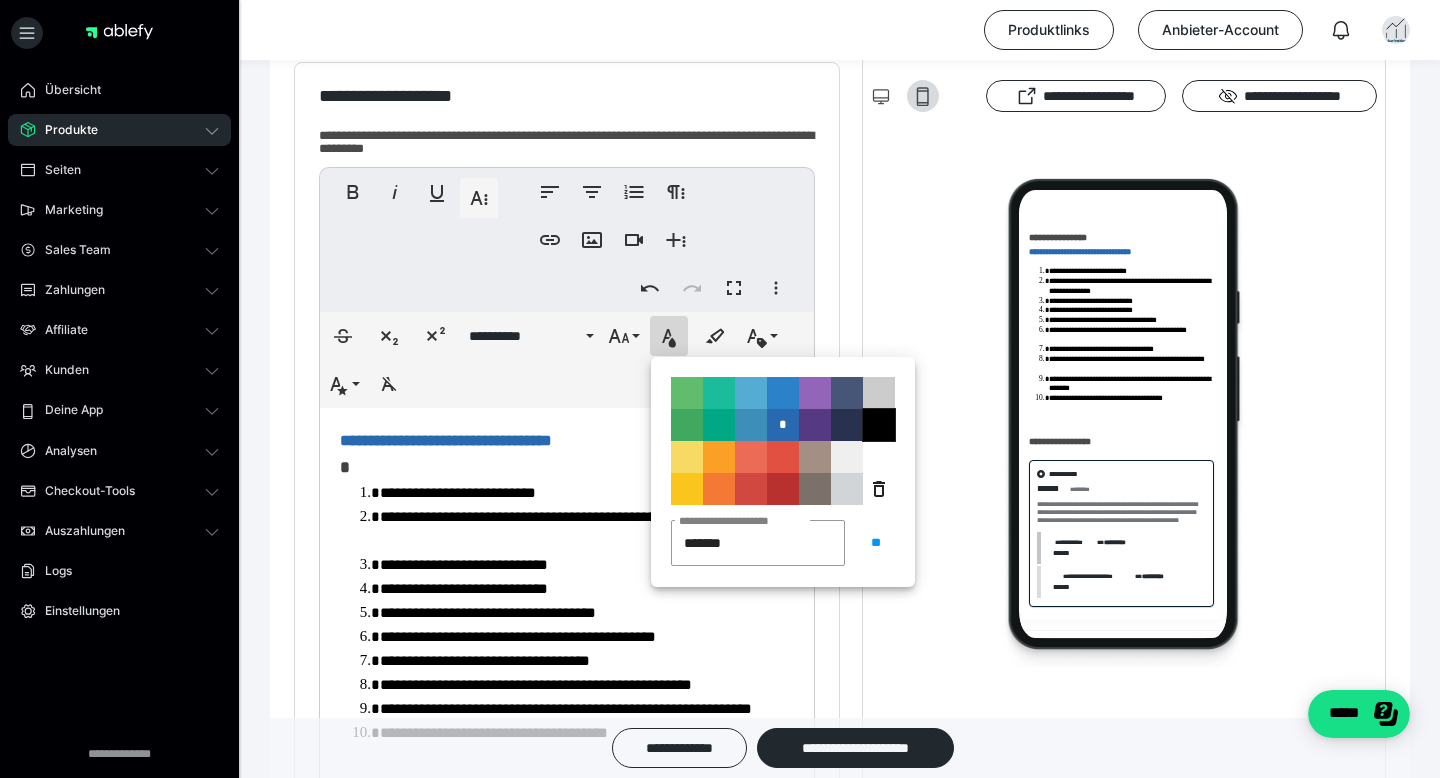 click on "**********" at bounding box center [879, 425] 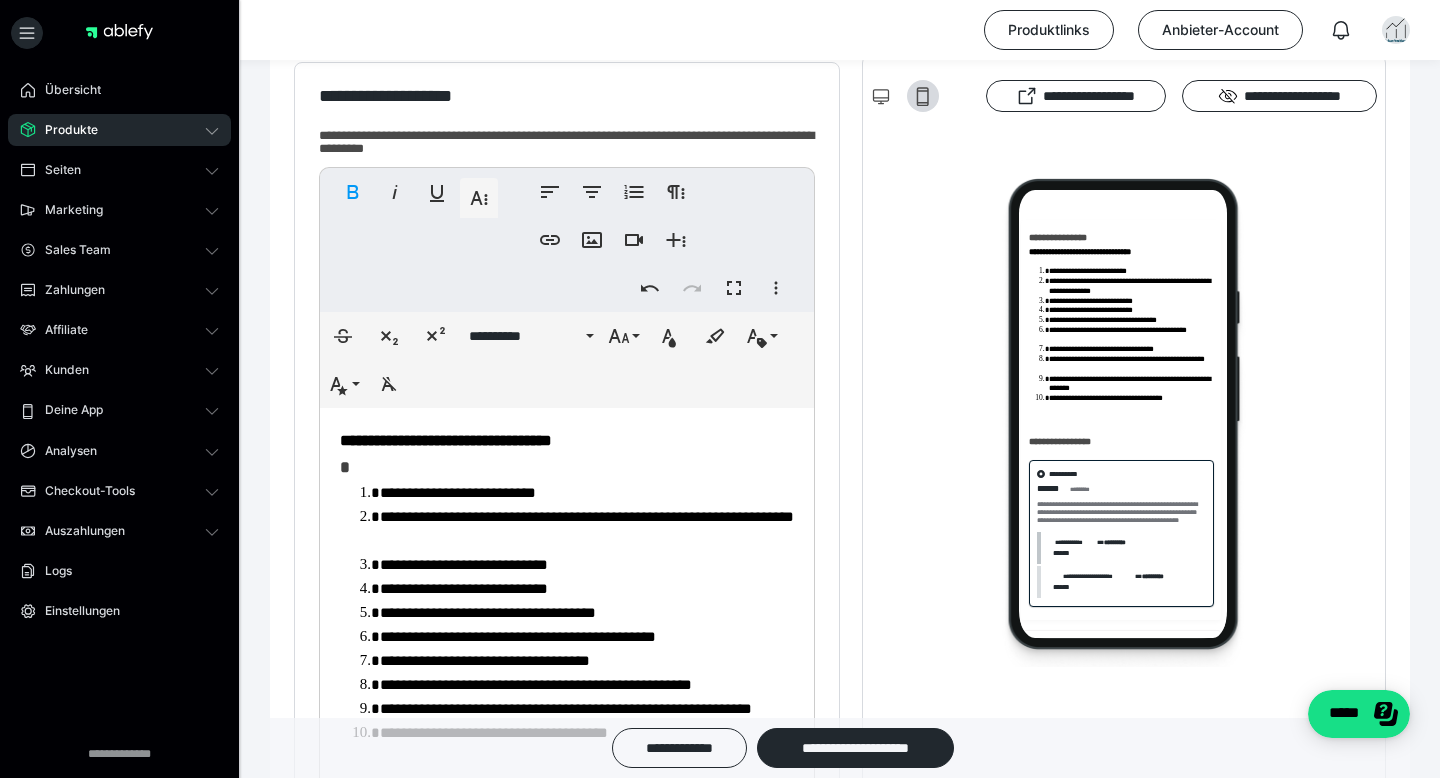 click at bounding box center (1124, 422) 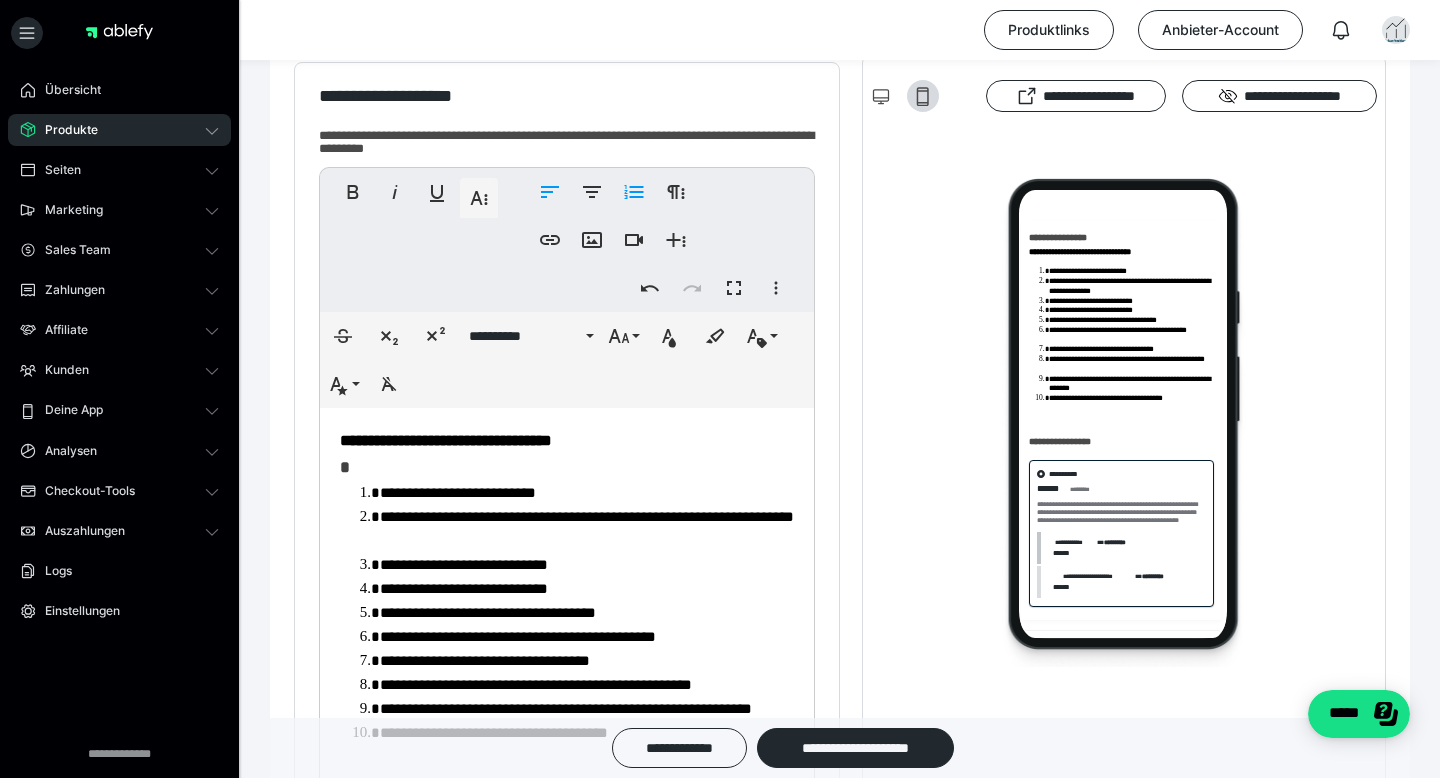 click on "**********" at bounding box center (587, 529) 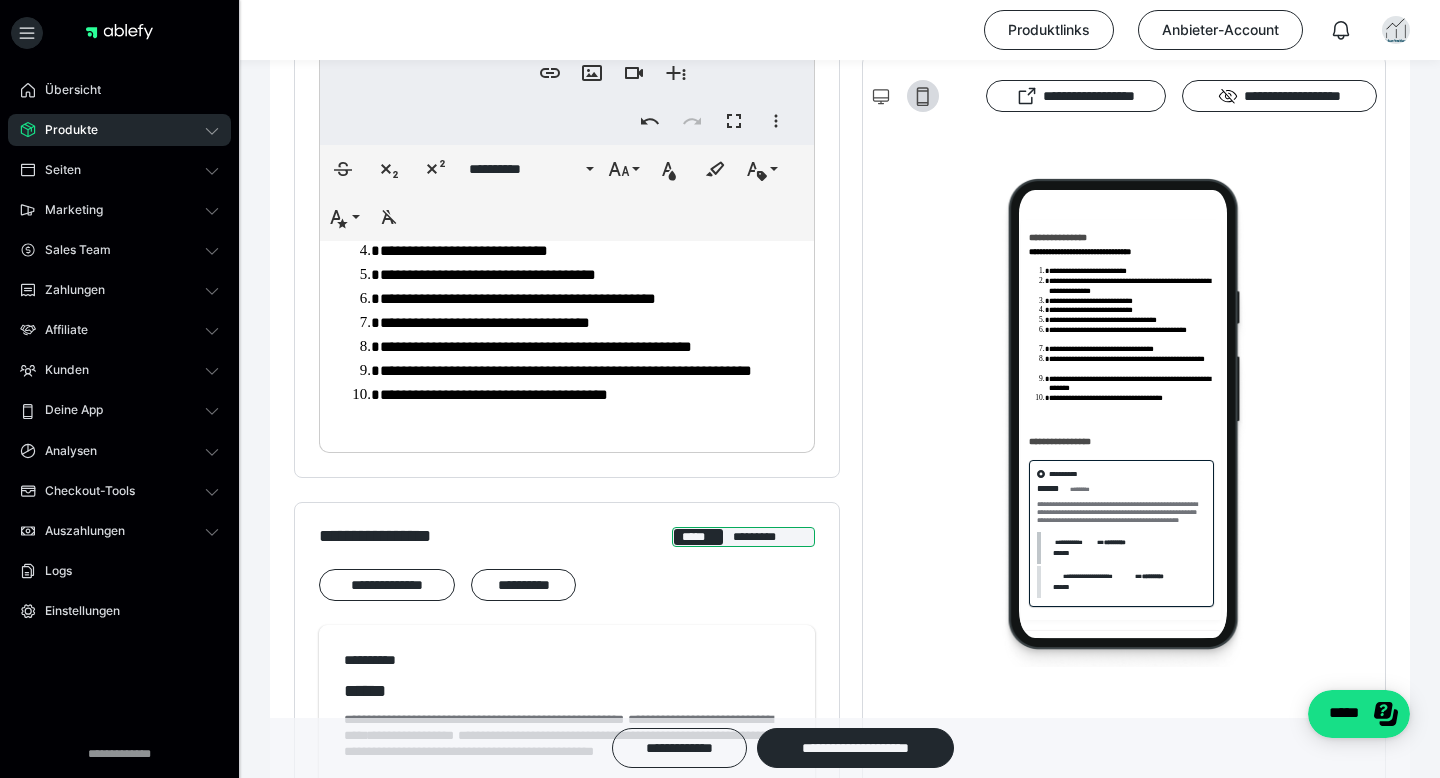 scroll, scrollTop: 739, scrollLeft: 0, axis: vertical 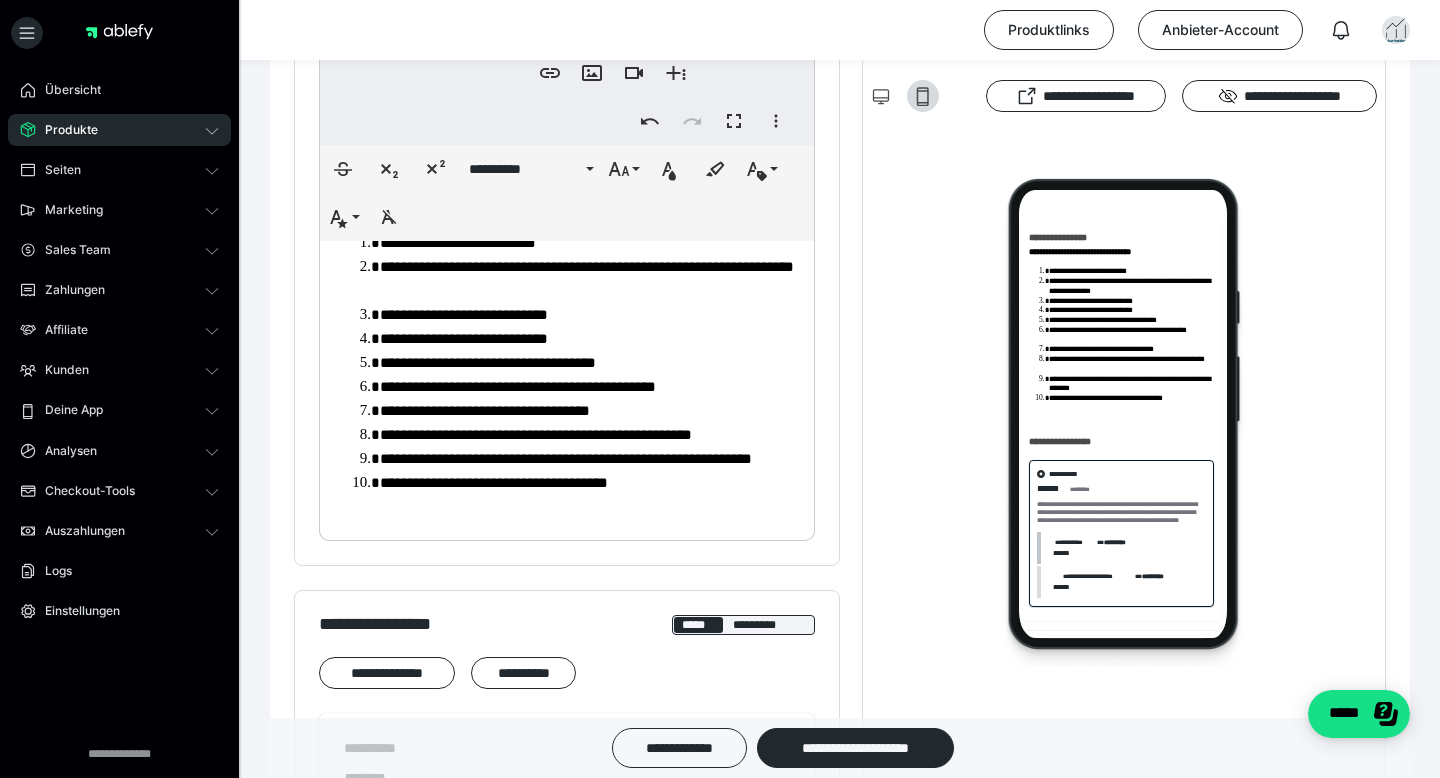 click on "**********" at bounding box center (567, 344) 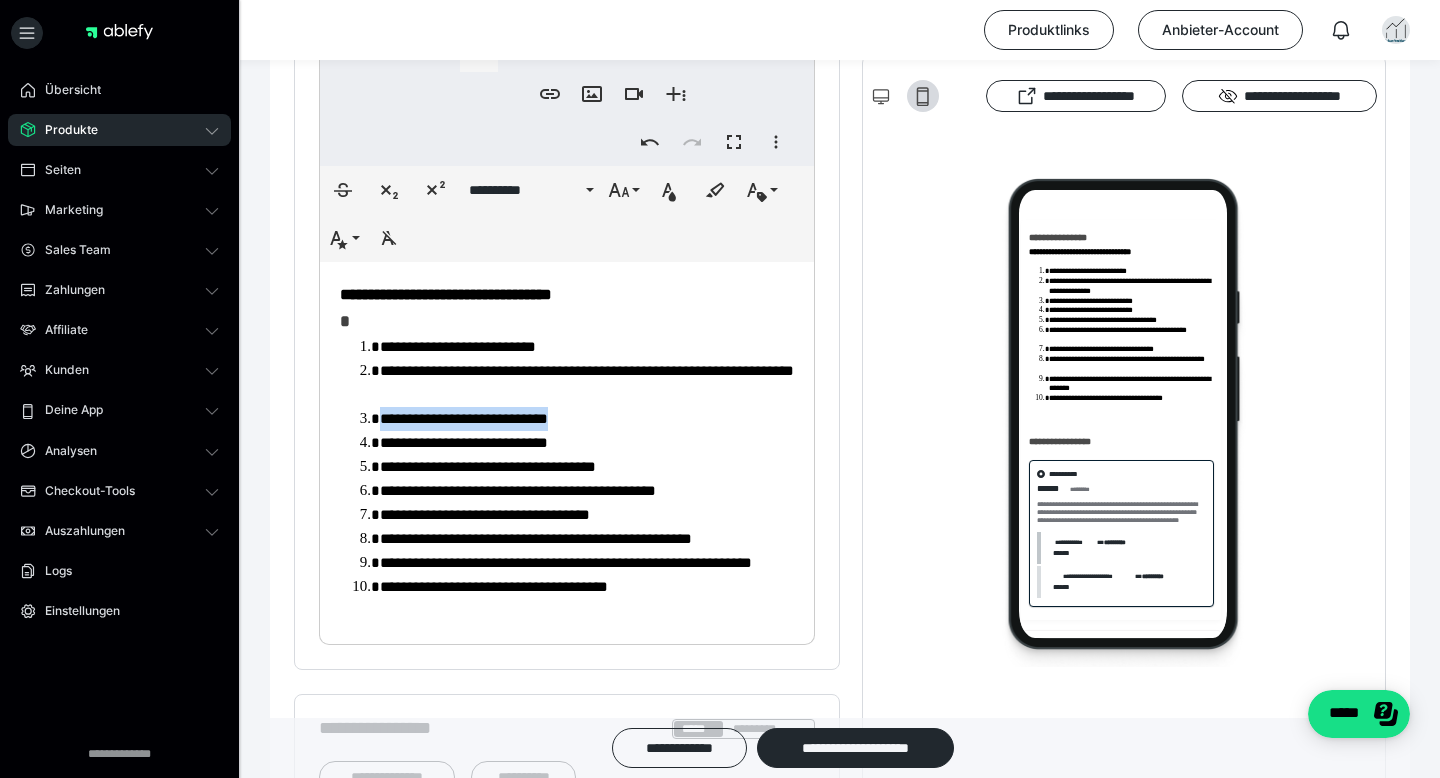 click on "**********" at bounding box center (587, 419) 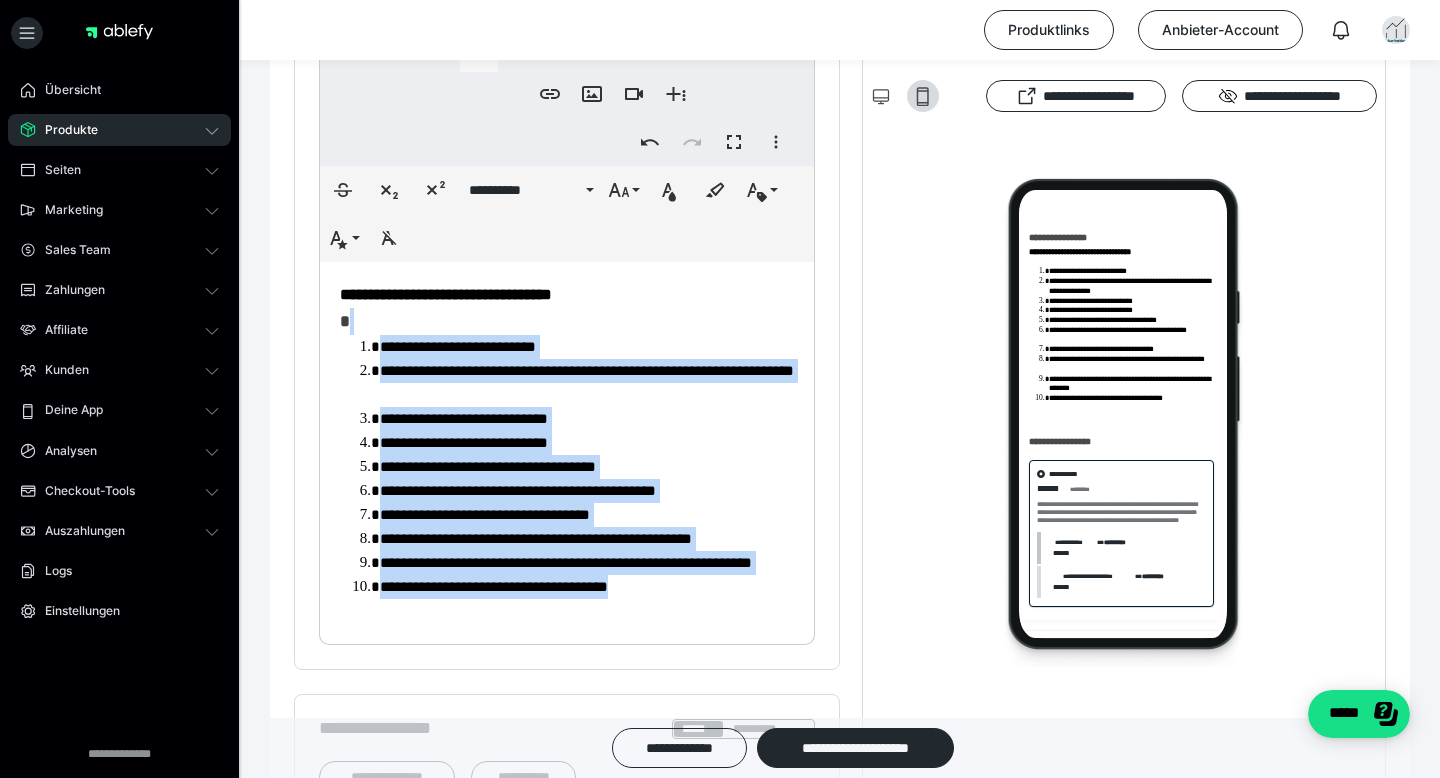 drag, startPoint x: 360, startPoint y: 330, endPoint x: 785, endPoint y: 633, distance: 521.9521 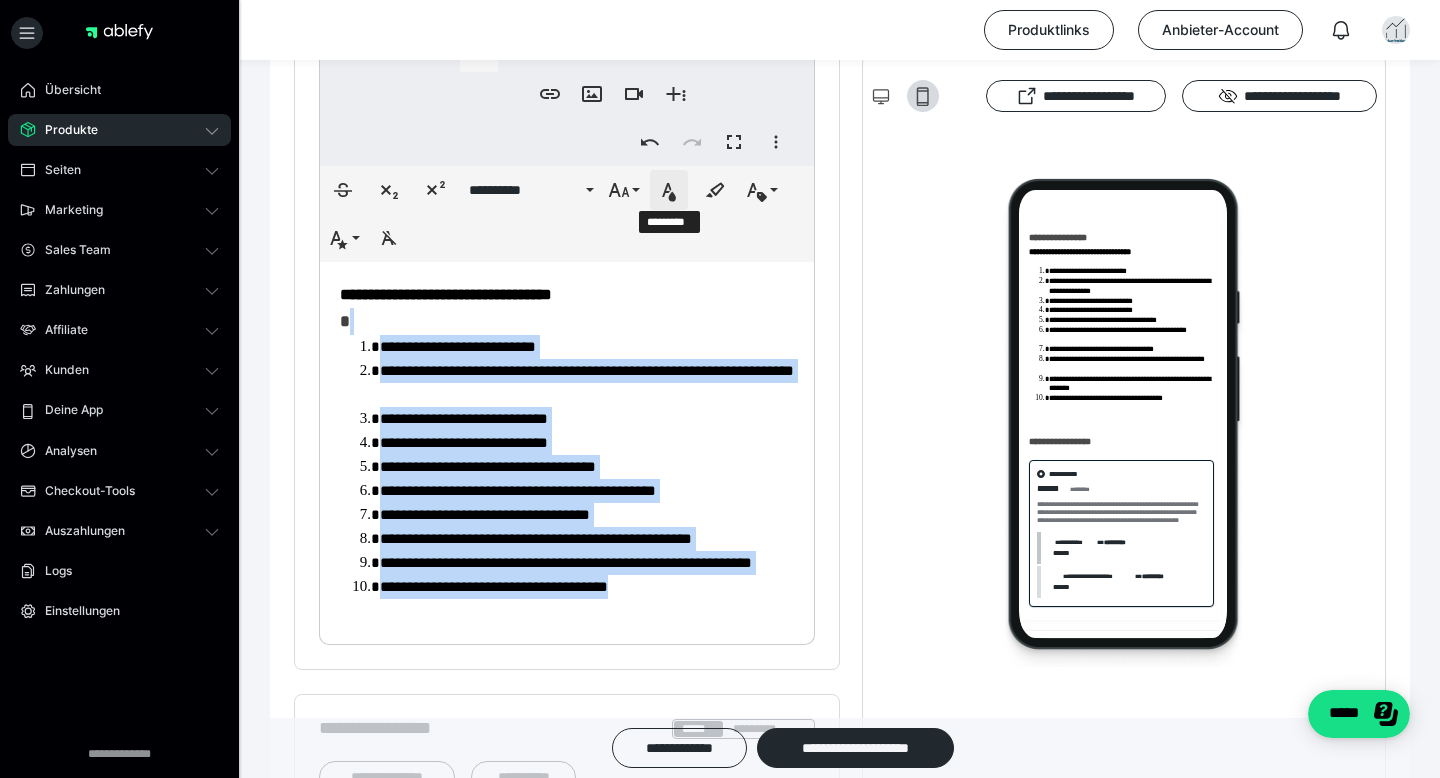 click 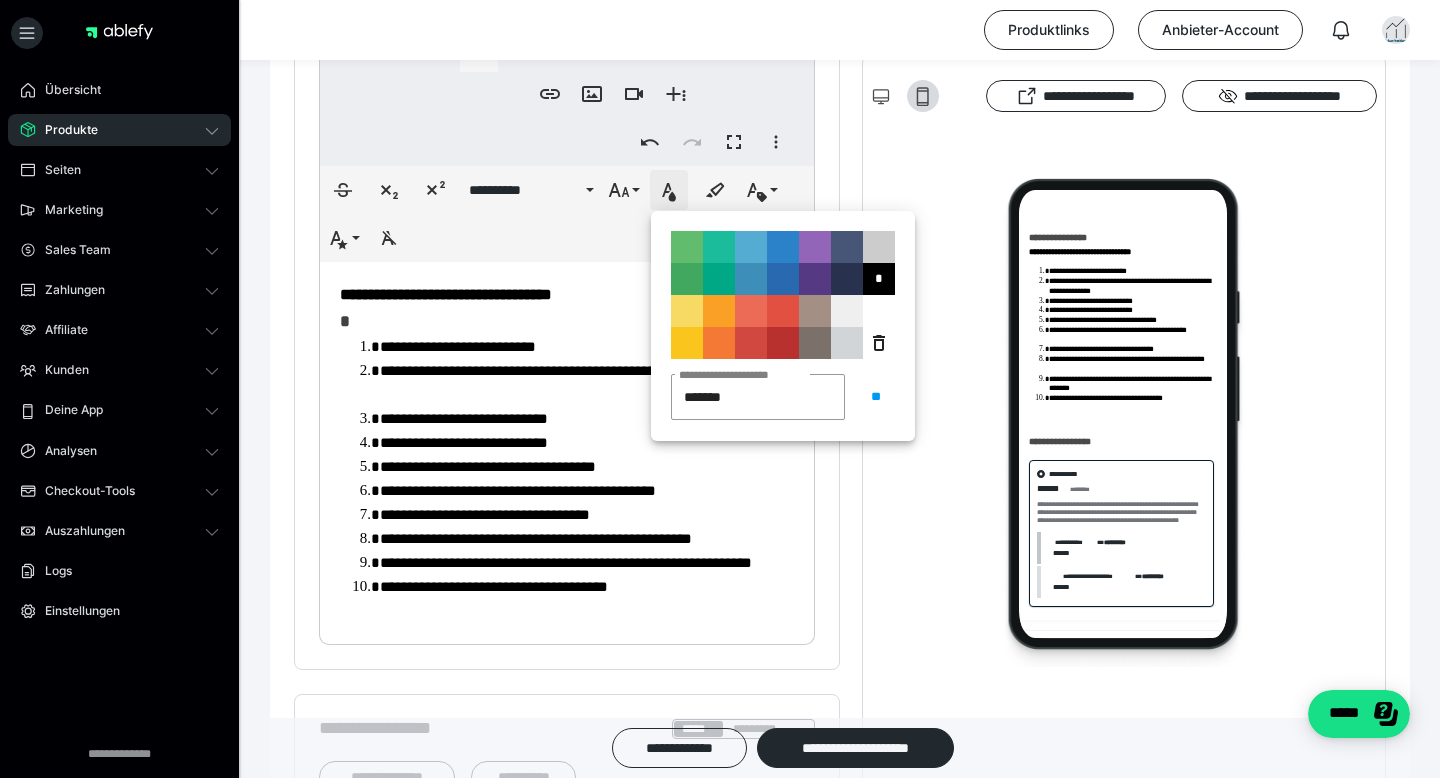 click 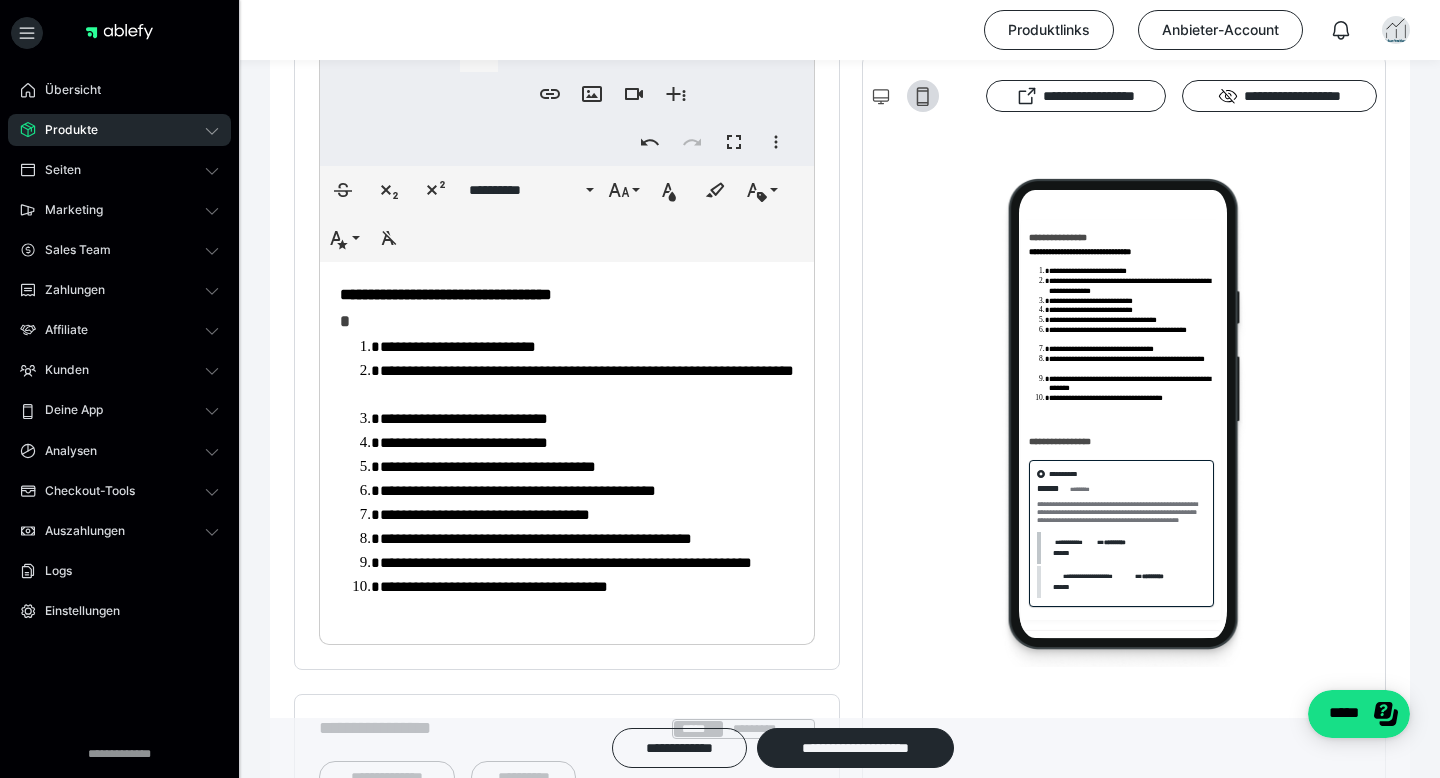 click on "**********" at bounding box center (840, 1547) 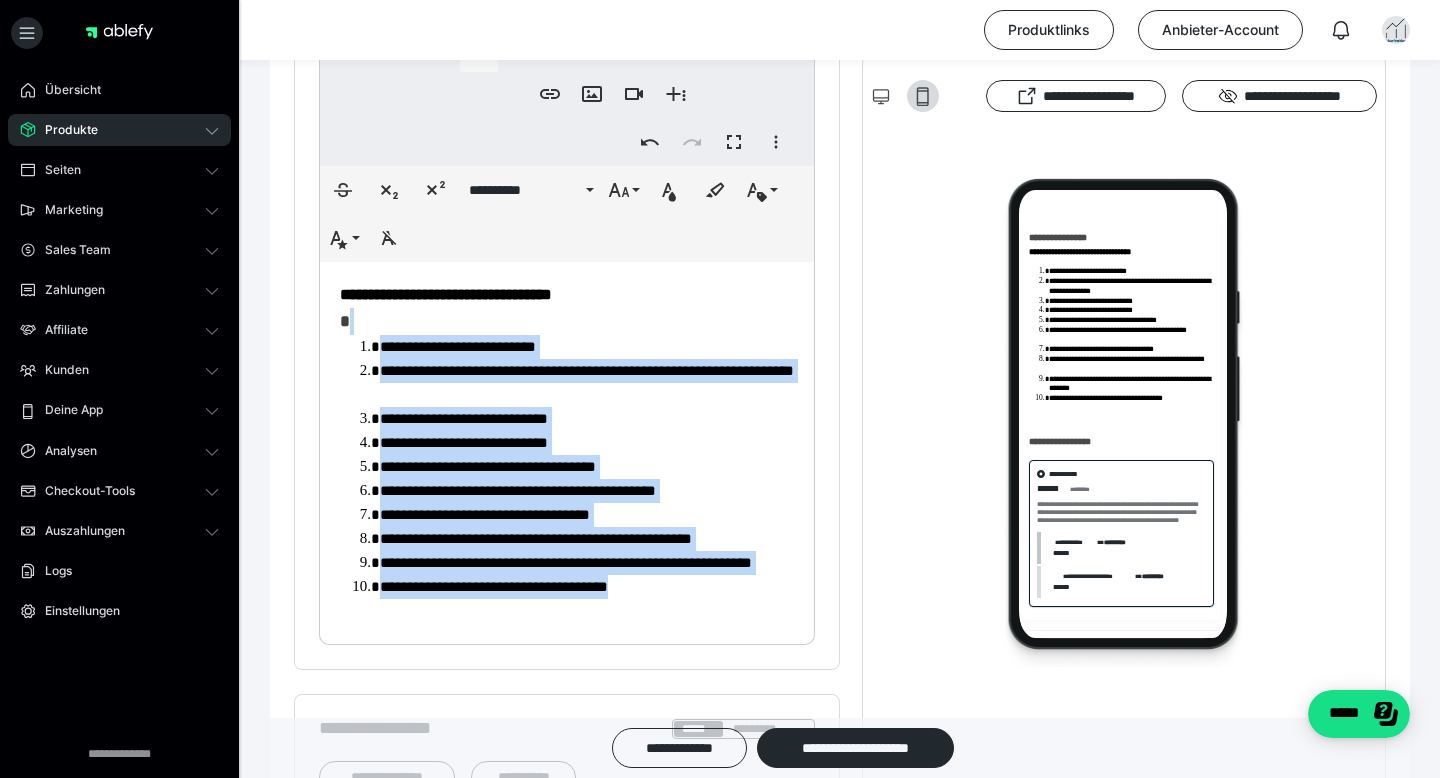 drag, startPoint x: 347, startPoint y: 333, endPoint x: 721, endPoint y: 582, distance: 449.30725 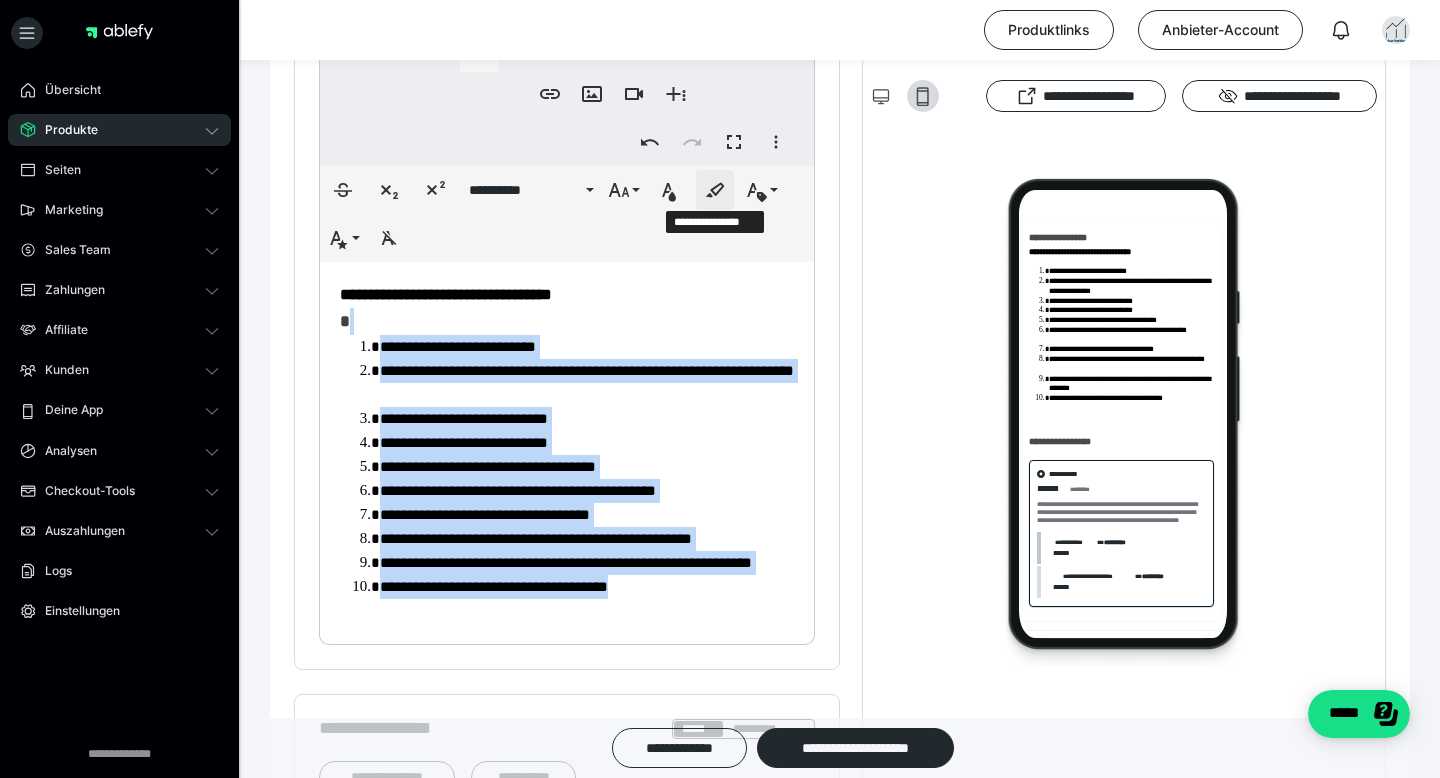 click 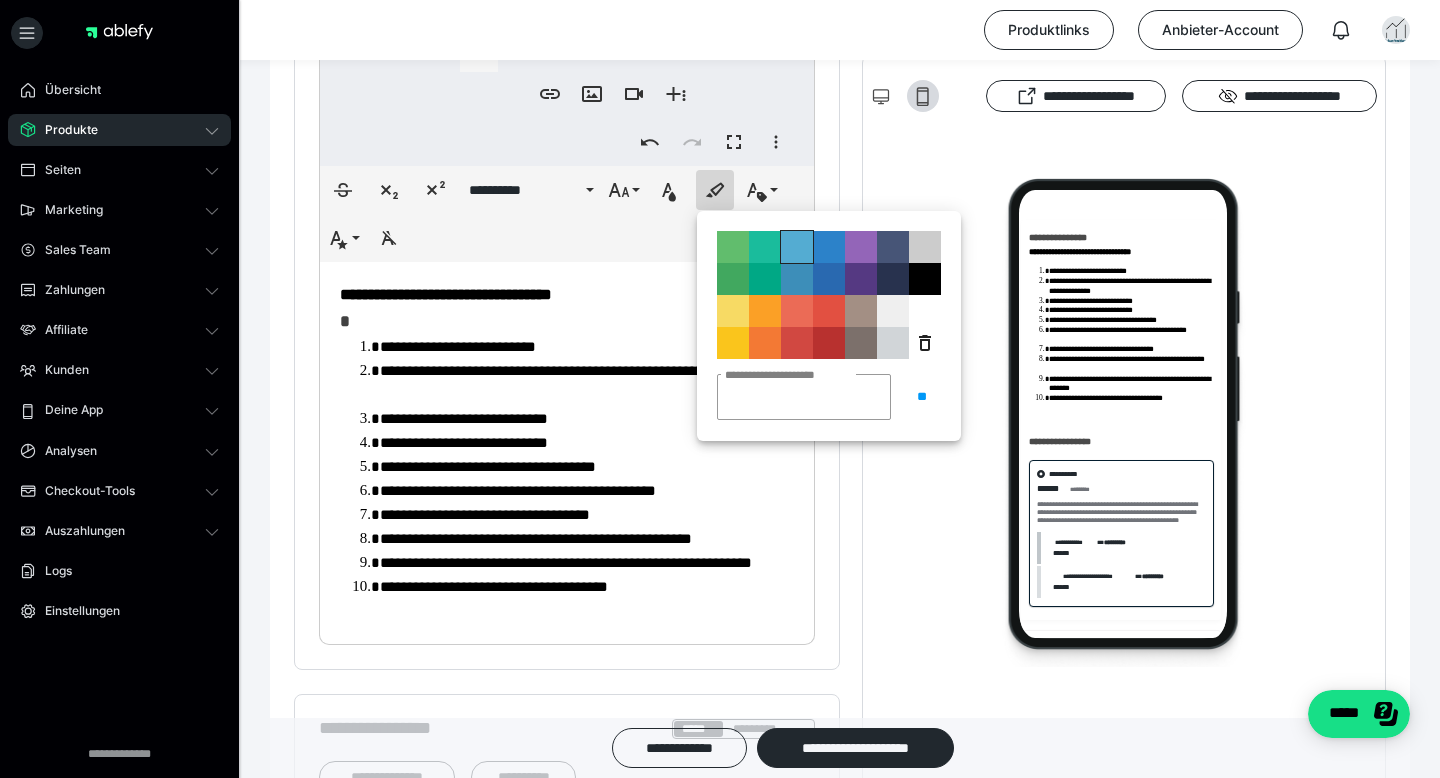 click on "**********" at bounding box center (797, 247) 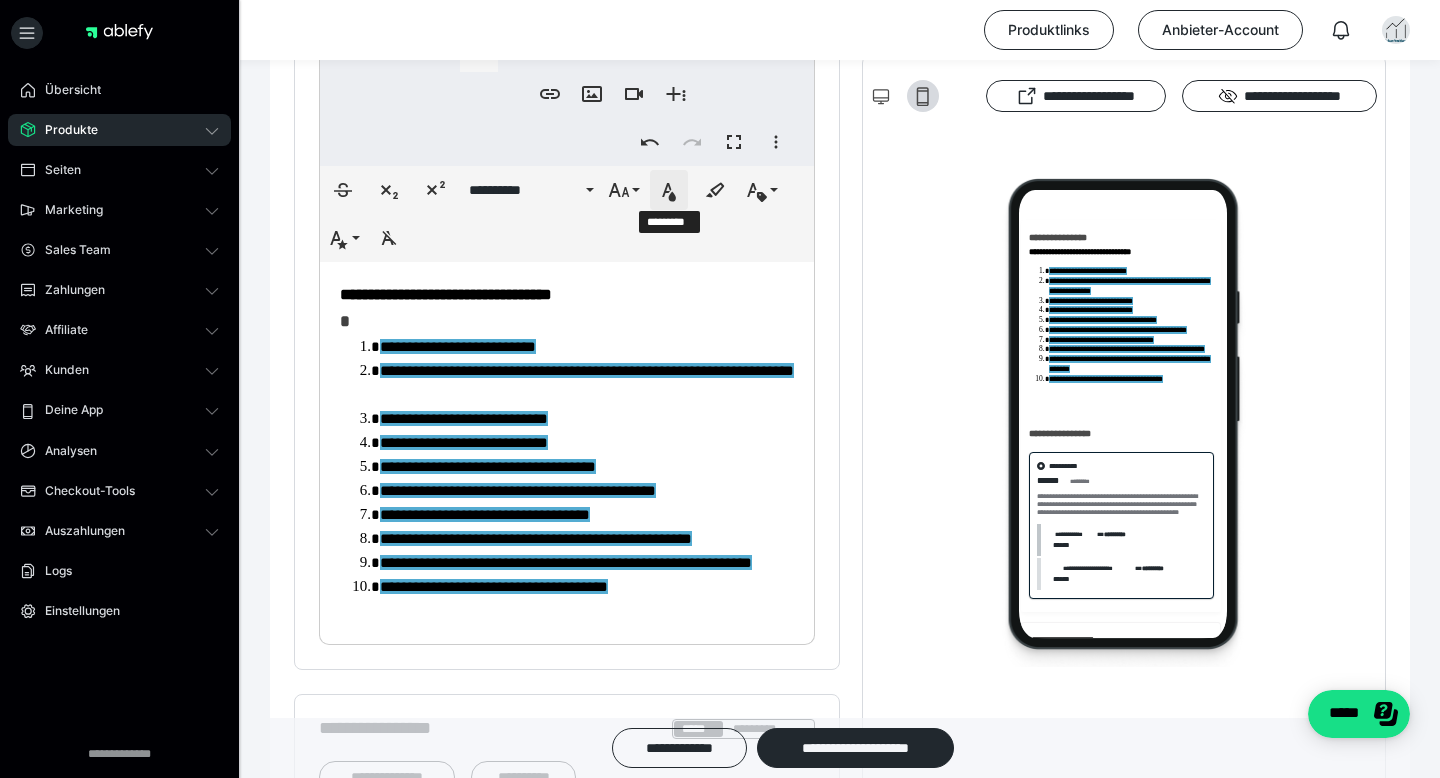 click 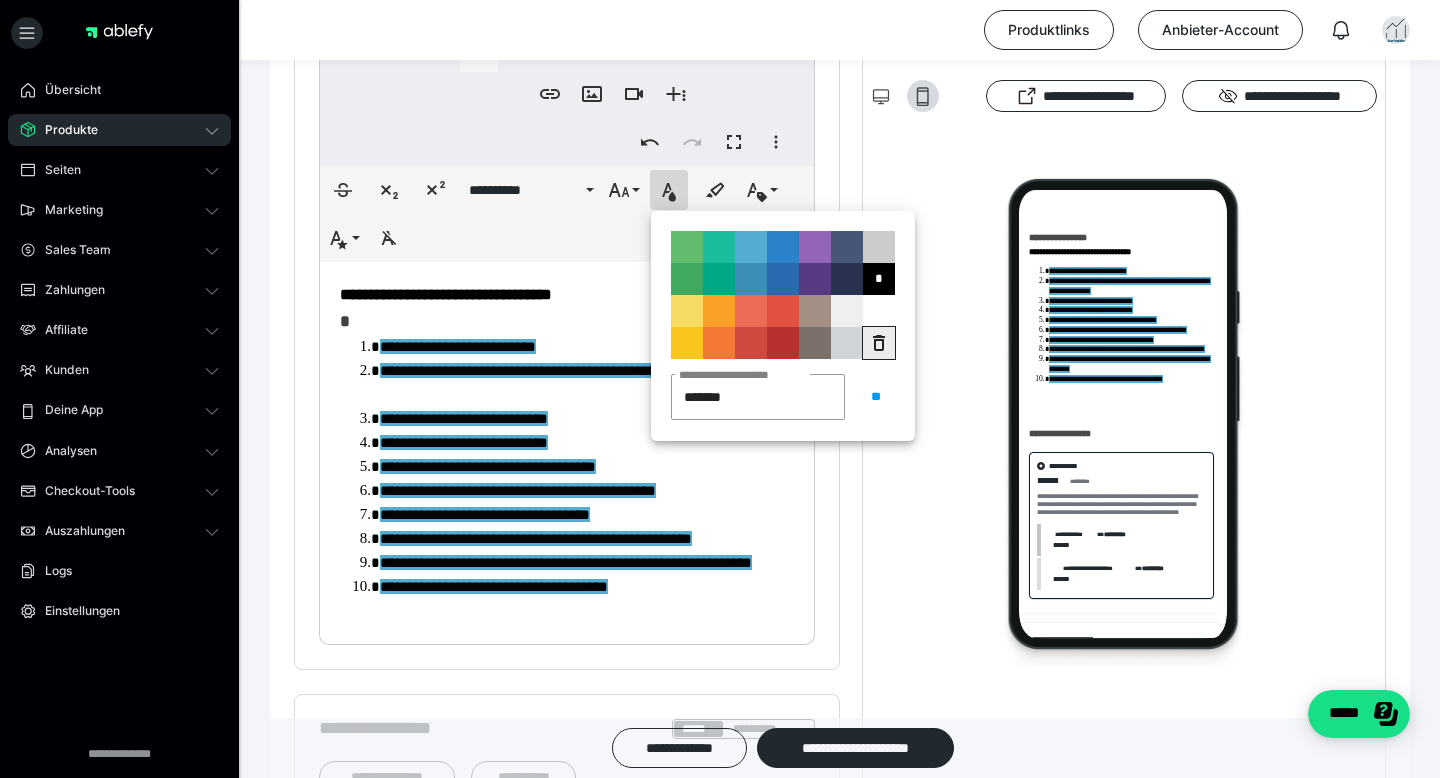 click 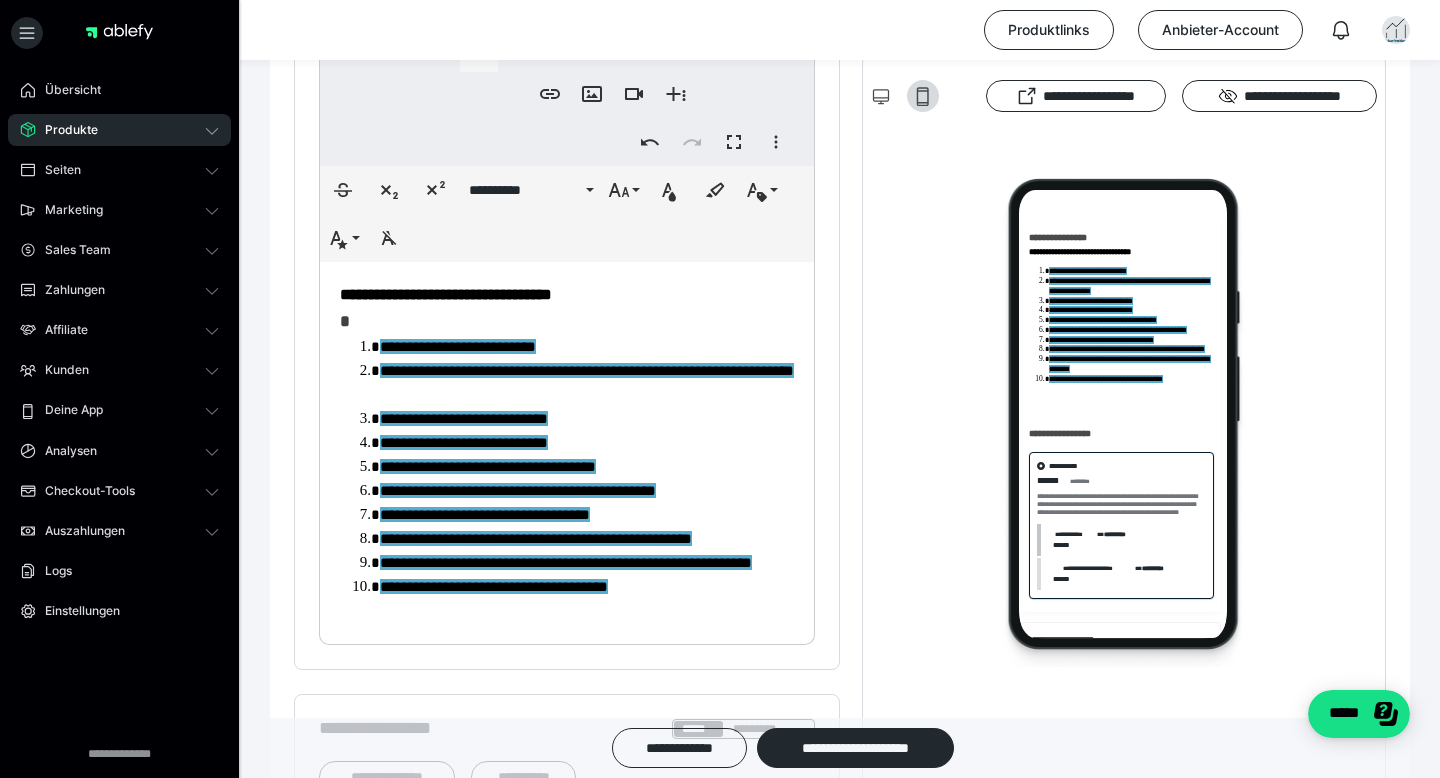 click at bounding box center [1124, 422] 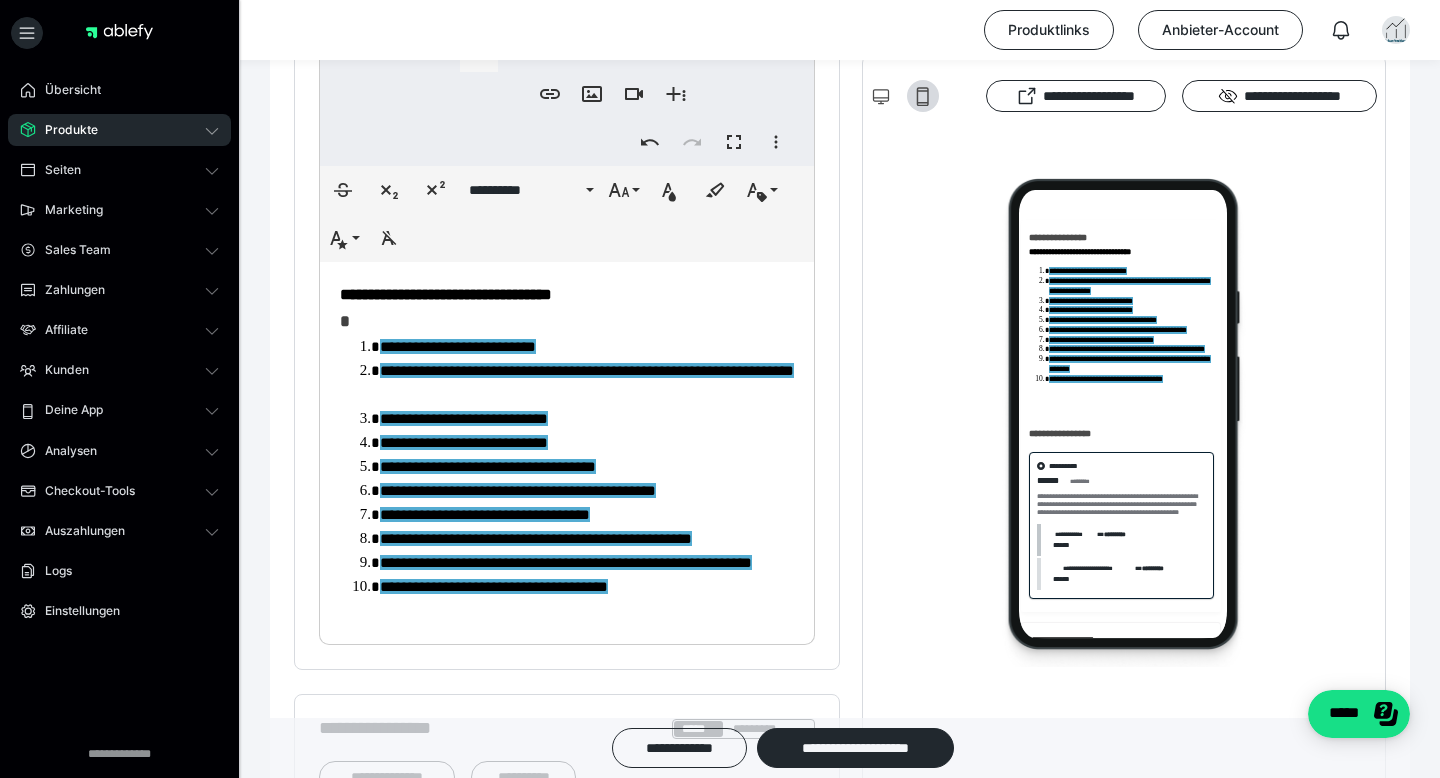 click on "**********" at bounding box center [587, 515] 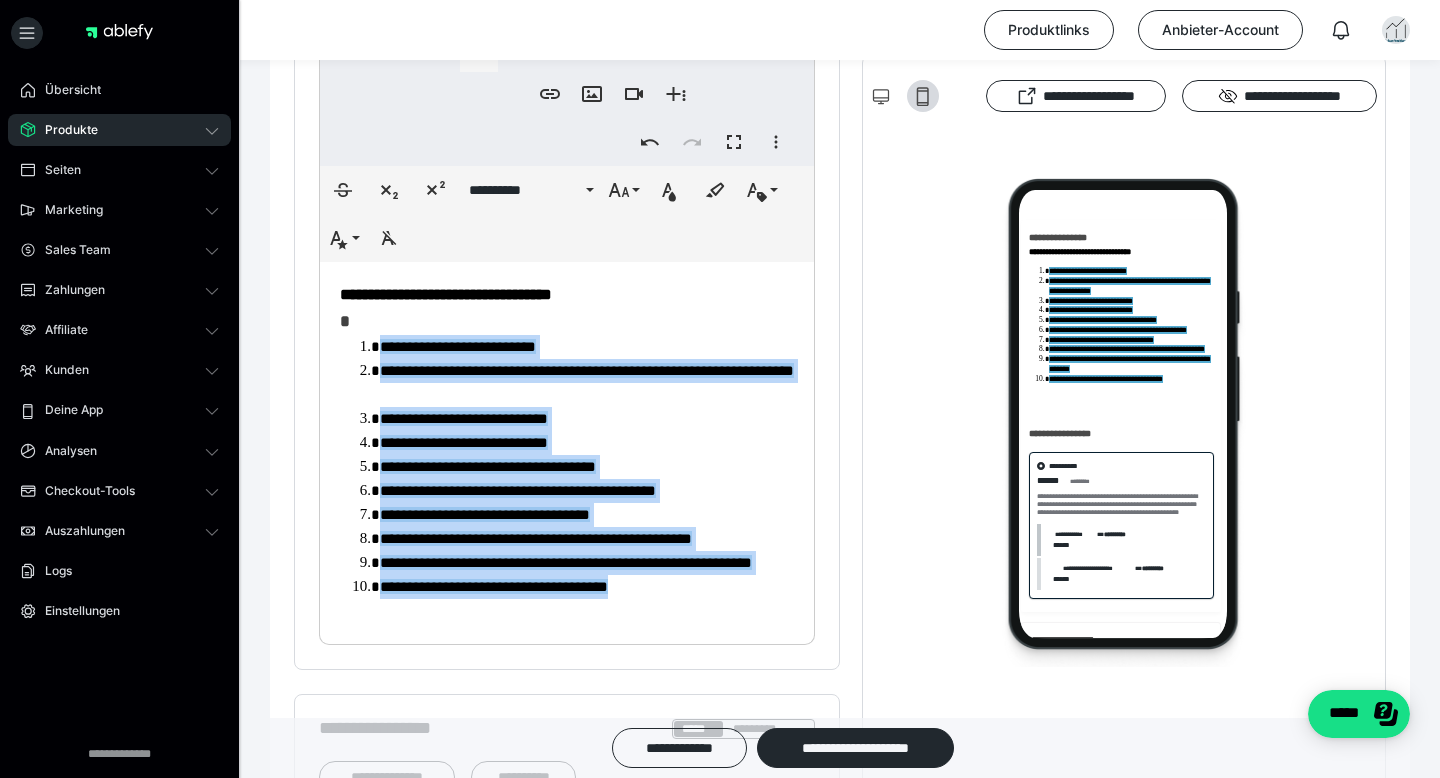 drag, startPoint x: 523, startPoint y: 401, endPoint x: 770, endPoint y: 609, distance: 322.9133 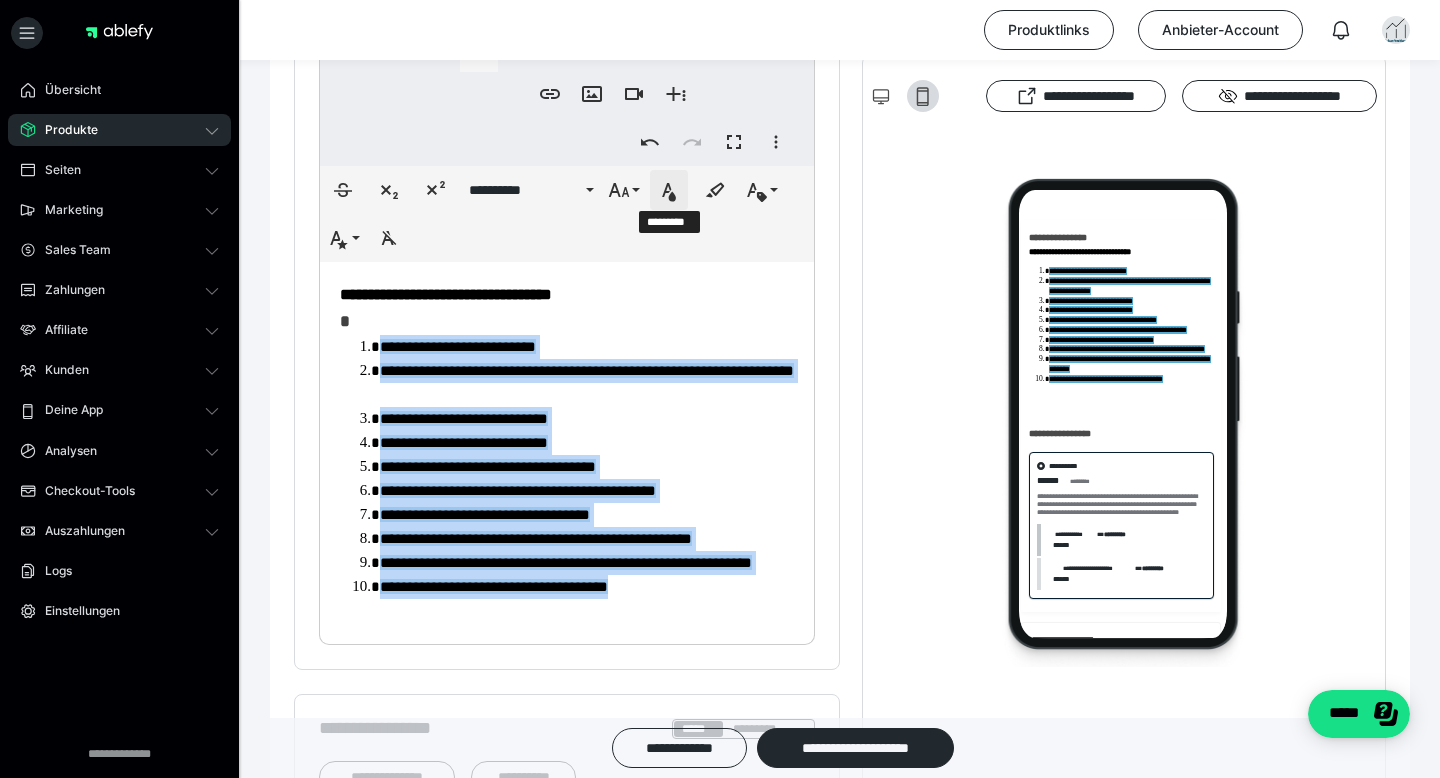 click 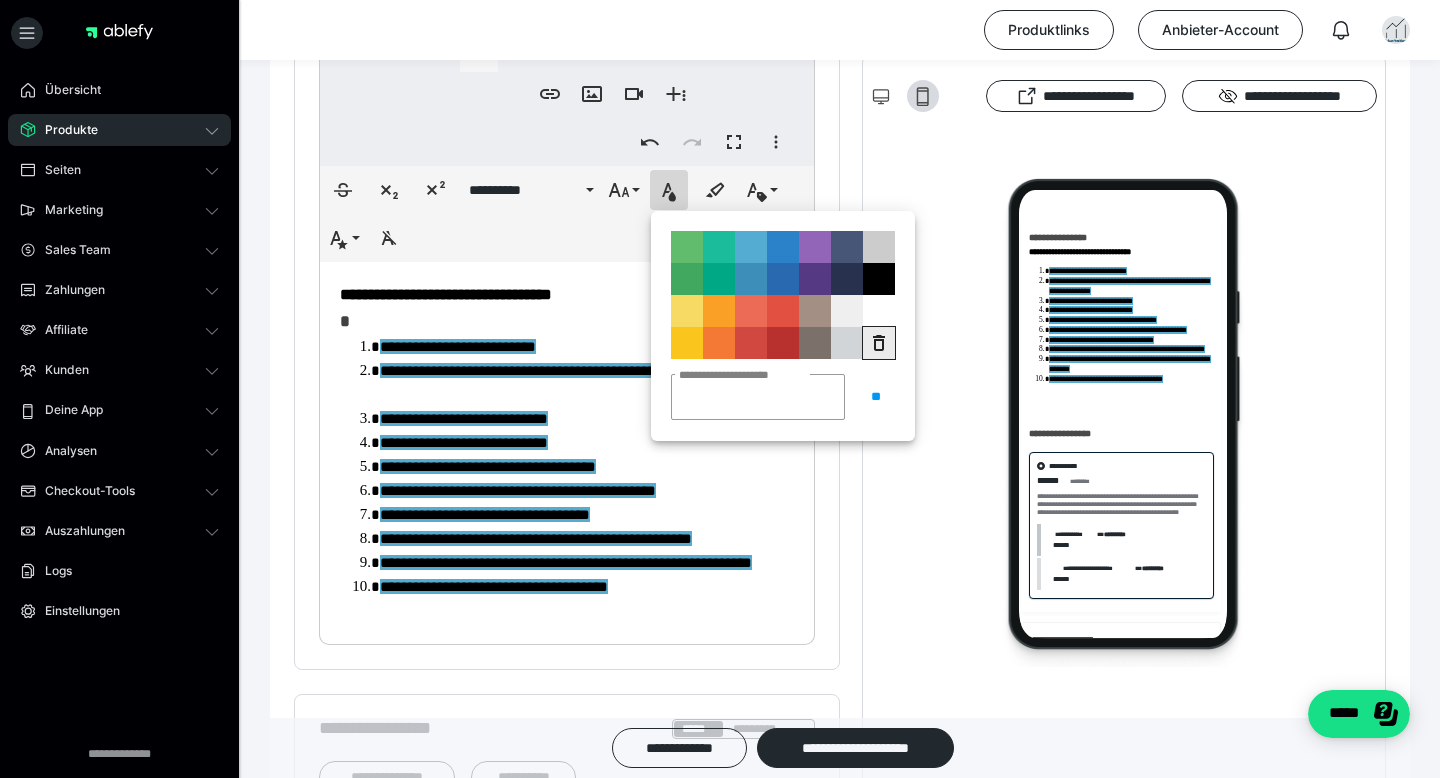 click 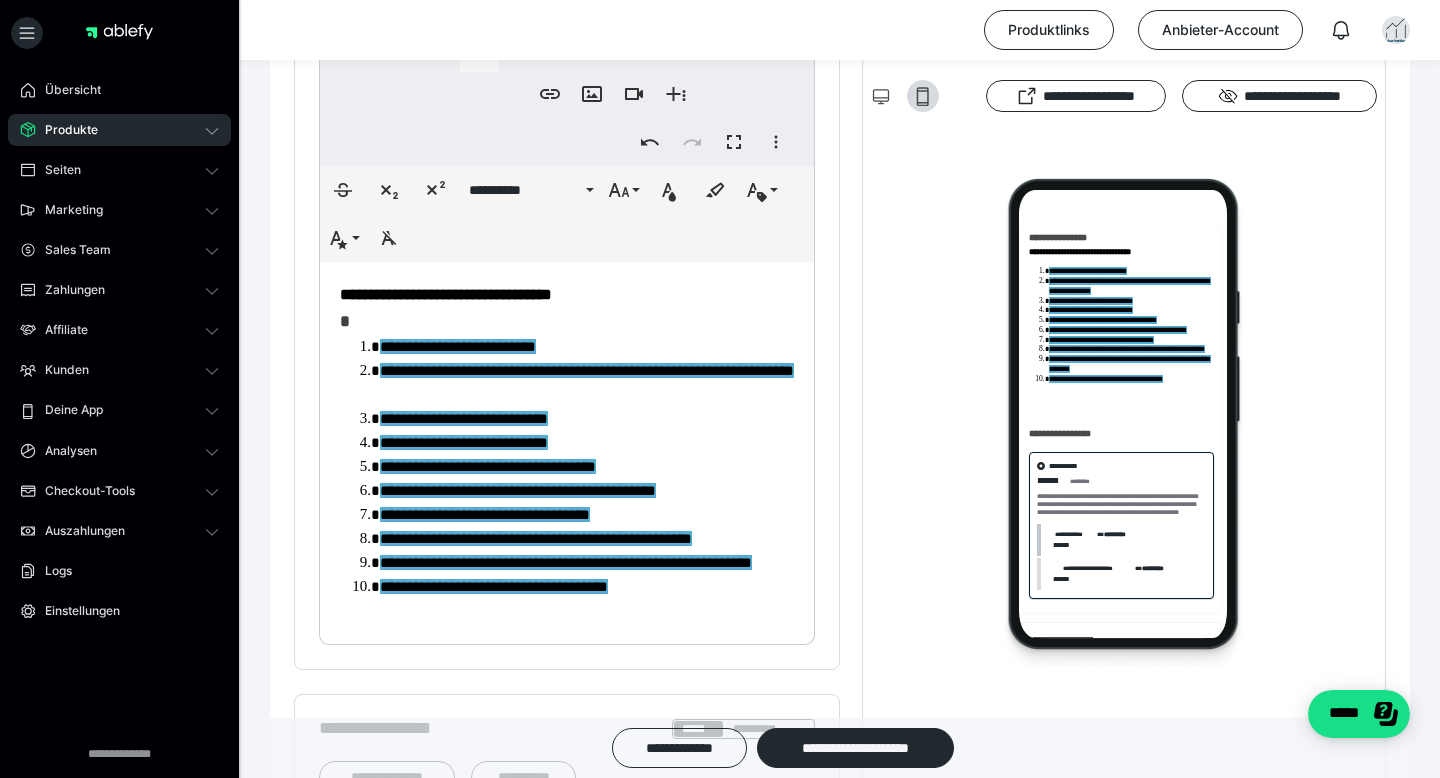 click at bounding box center (1124, 422) 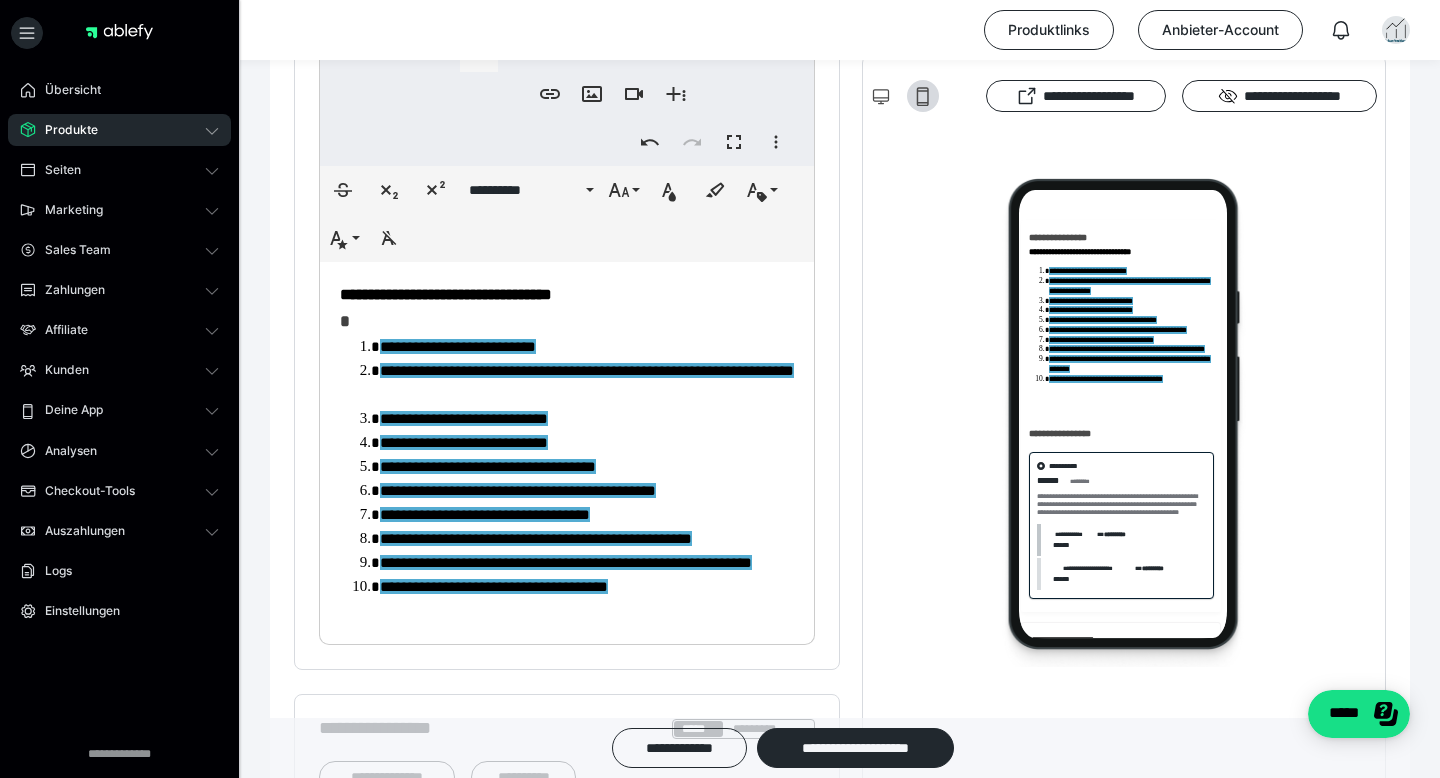 click on "**********" at bounding box center (587, 370) 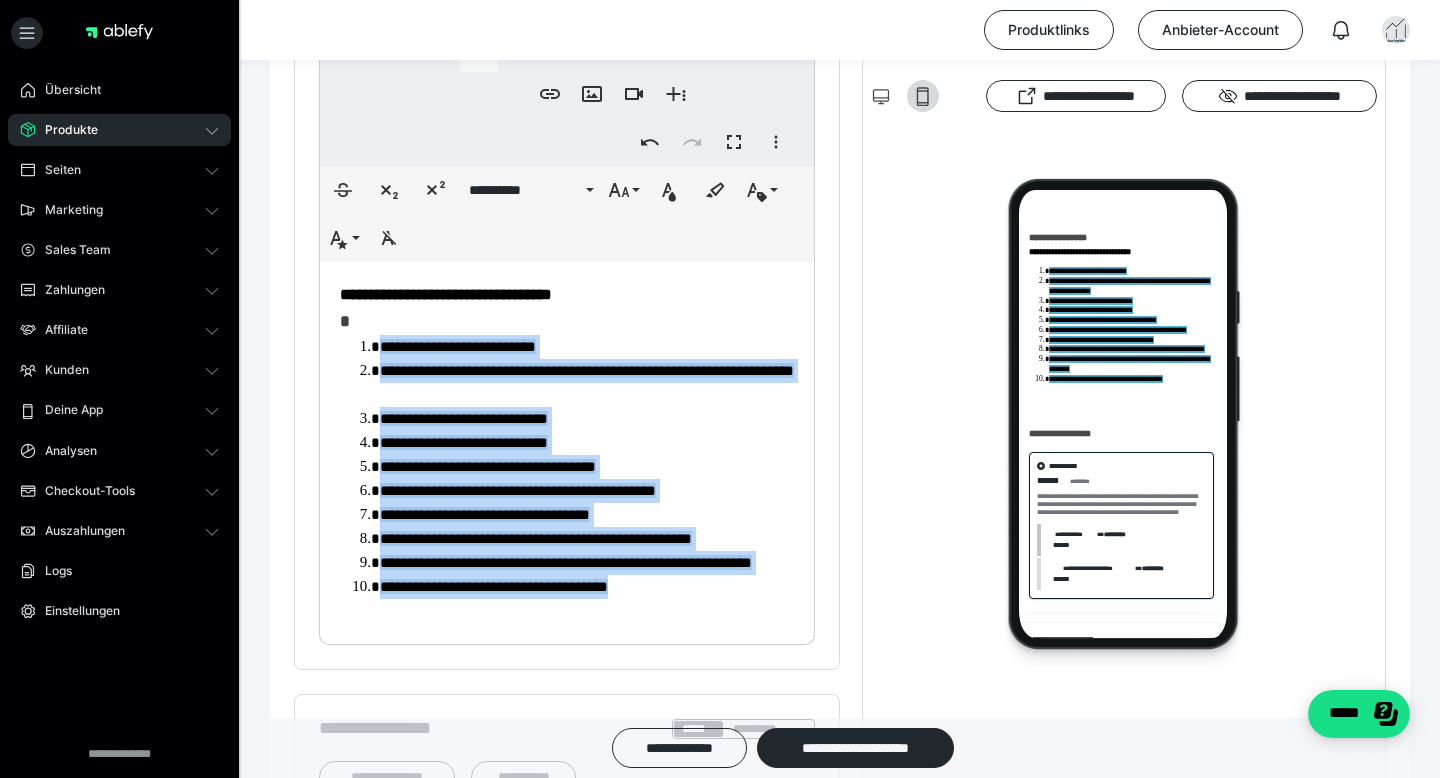 drag, startPoint x: 386, startPoint y: 321, endPoint x: 703, endPoint y: 596, distance: 419.6594 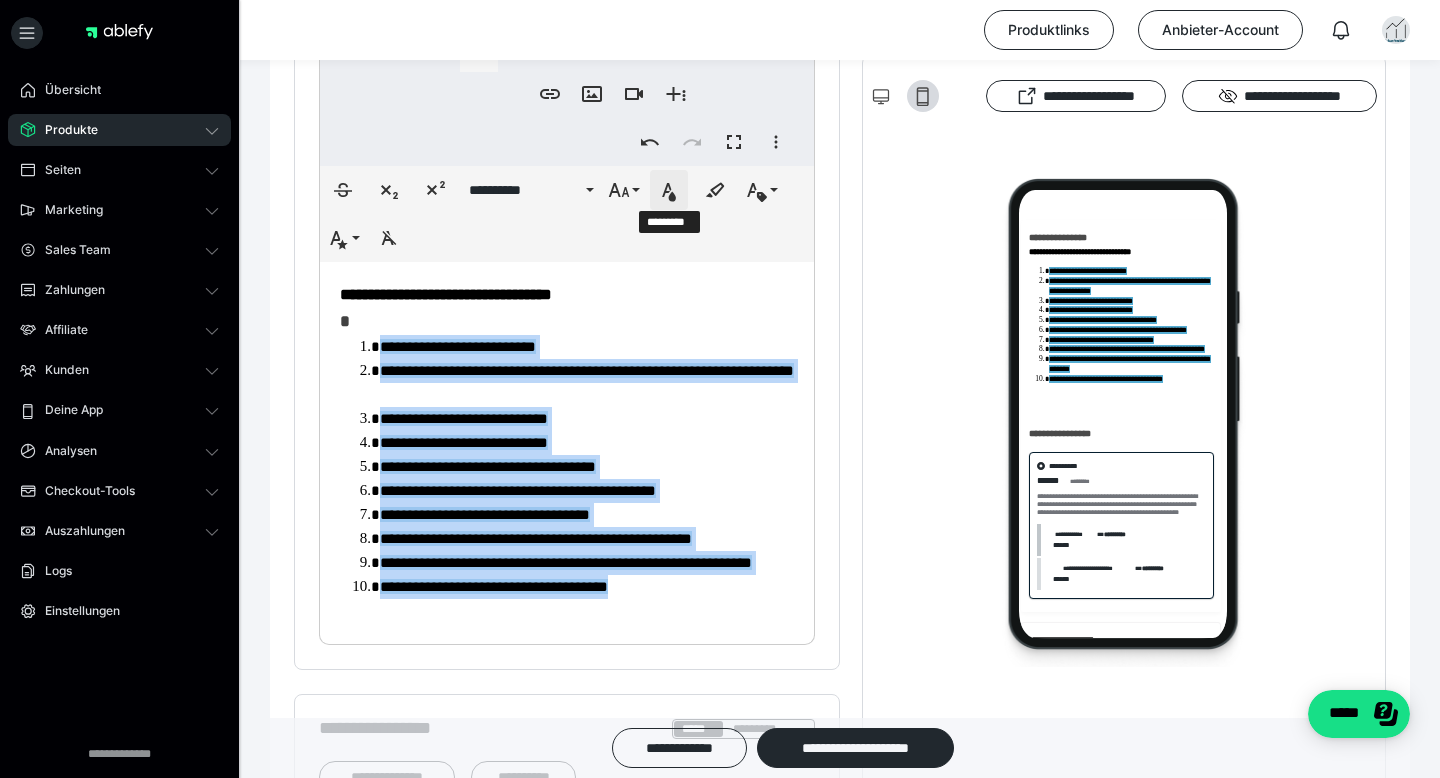 click 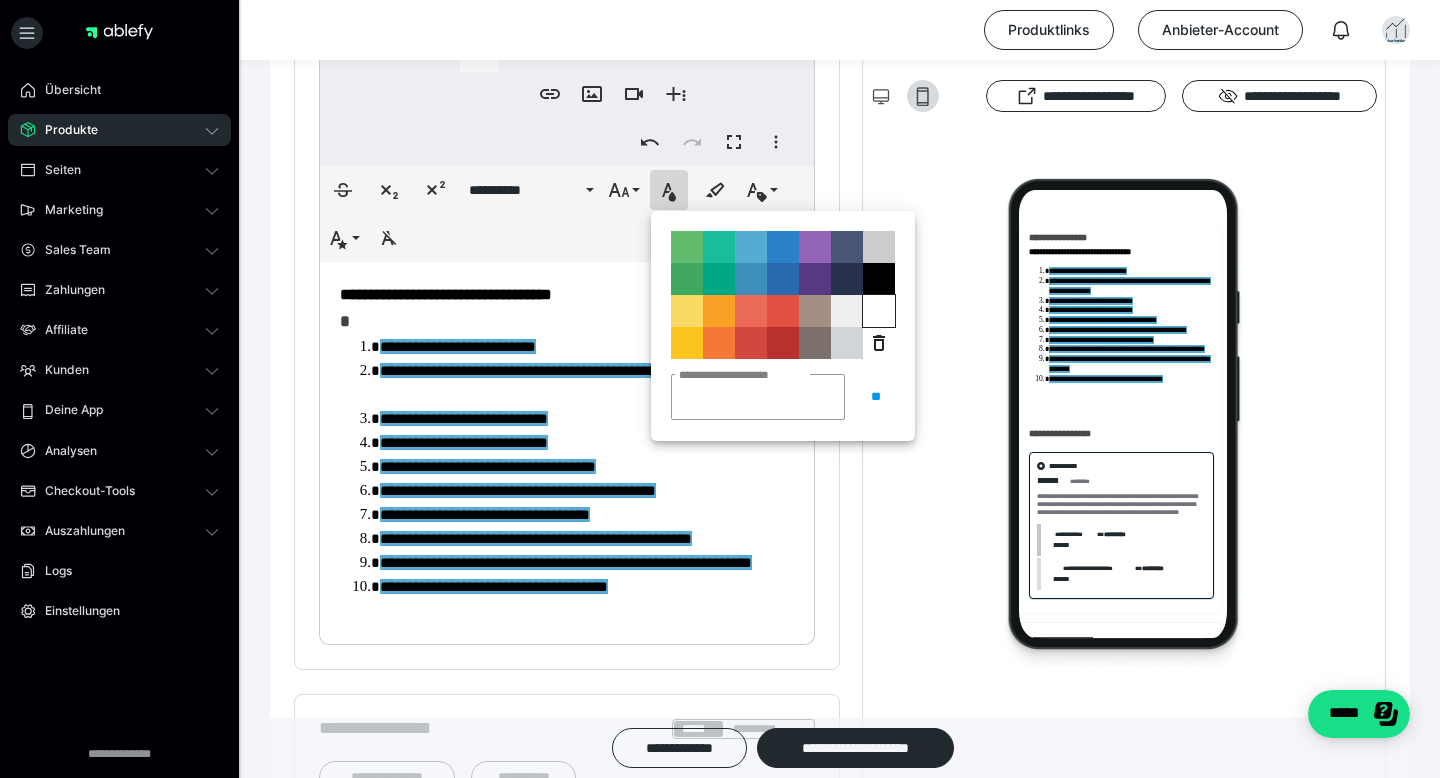 click on "**********" at bounding box center (879, 311) 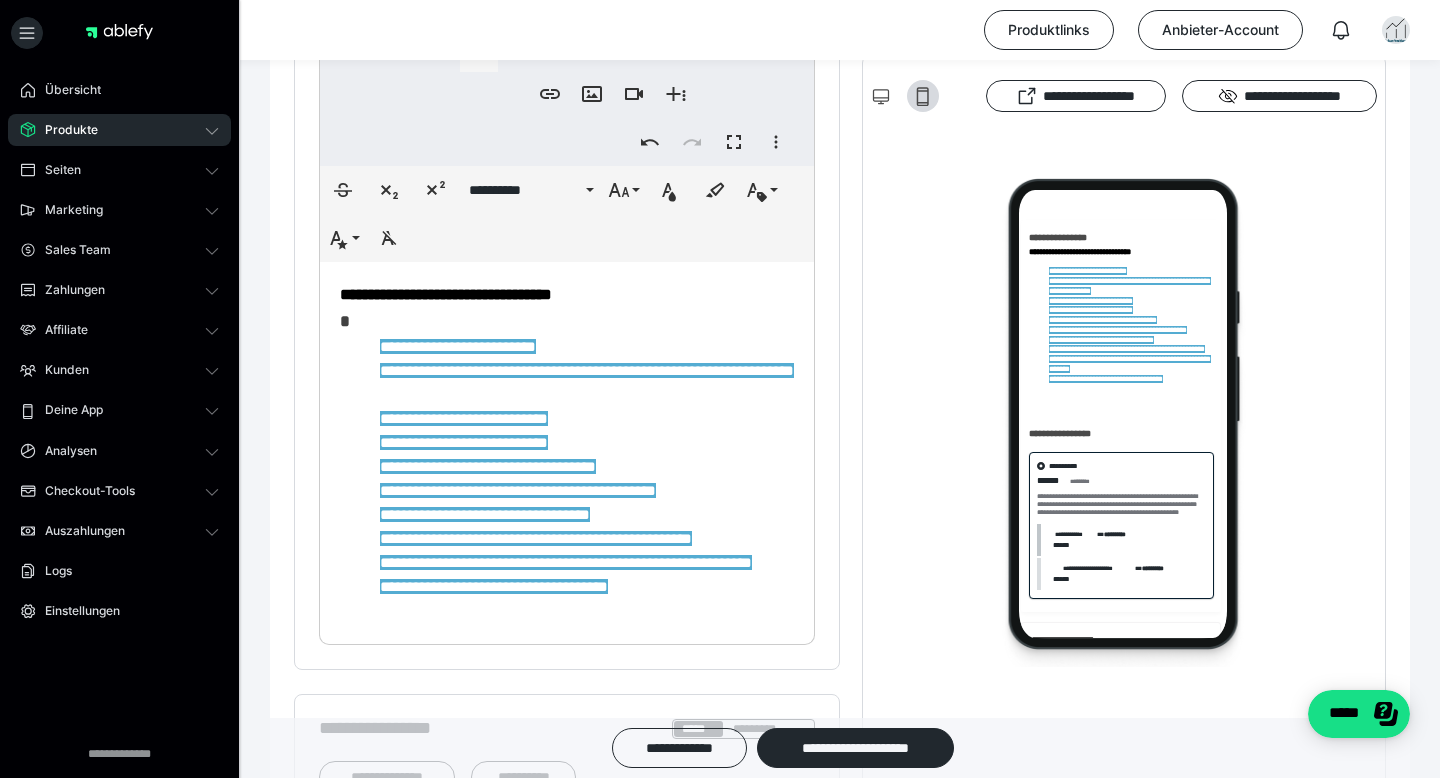 click on "**********" at bounding box center (567, 448) 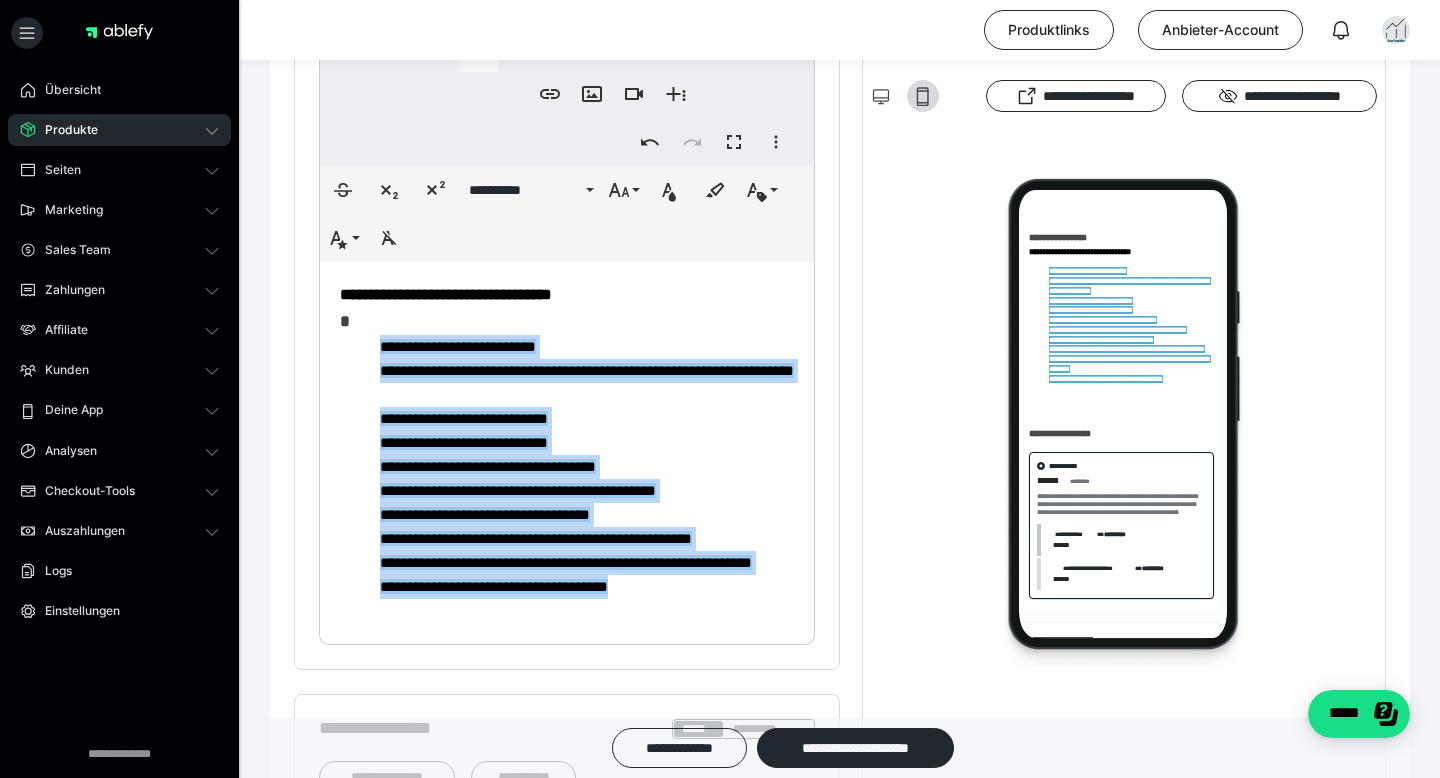 drag, startPoint x: 371, startPoint y: 318, endPoint x: 737, endPoint y: 616, distance: 471.97458 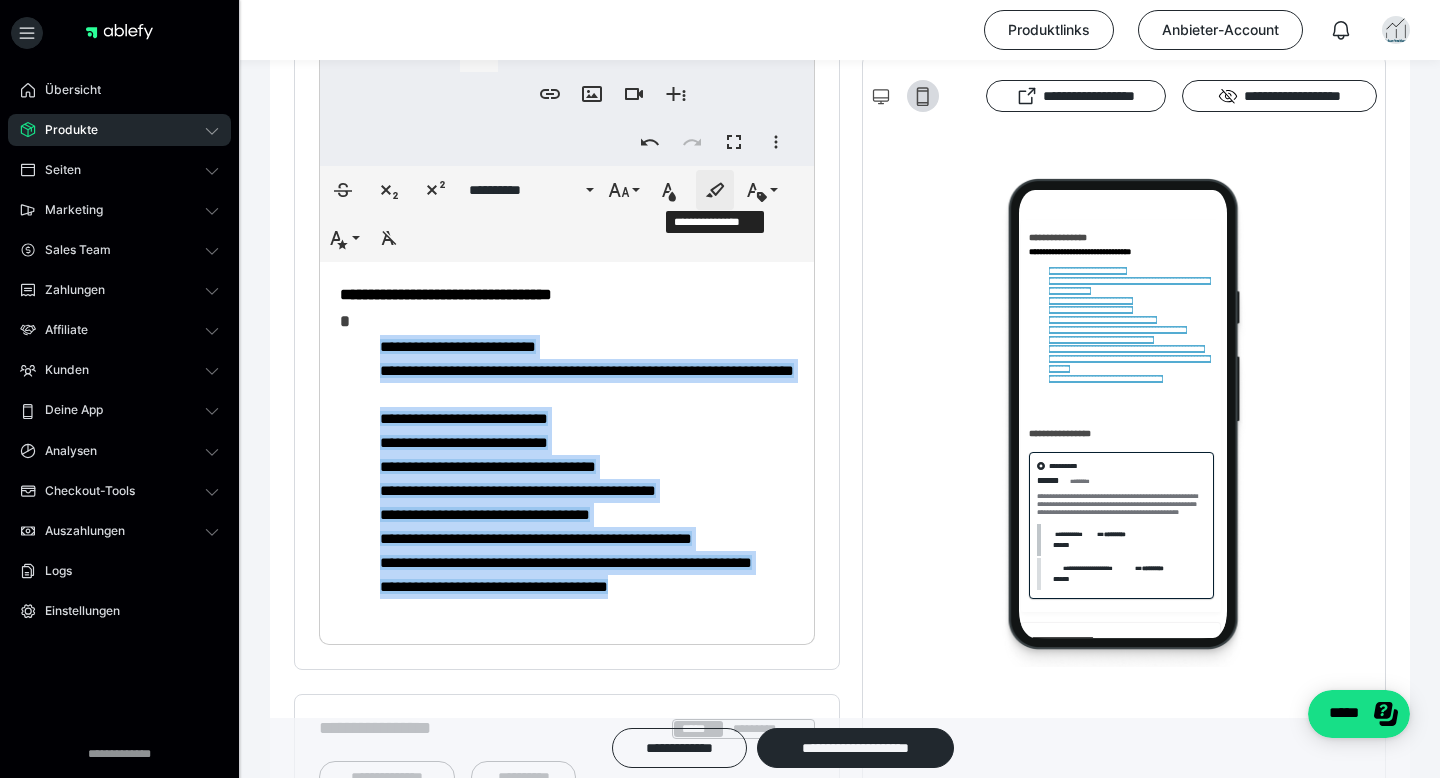 click 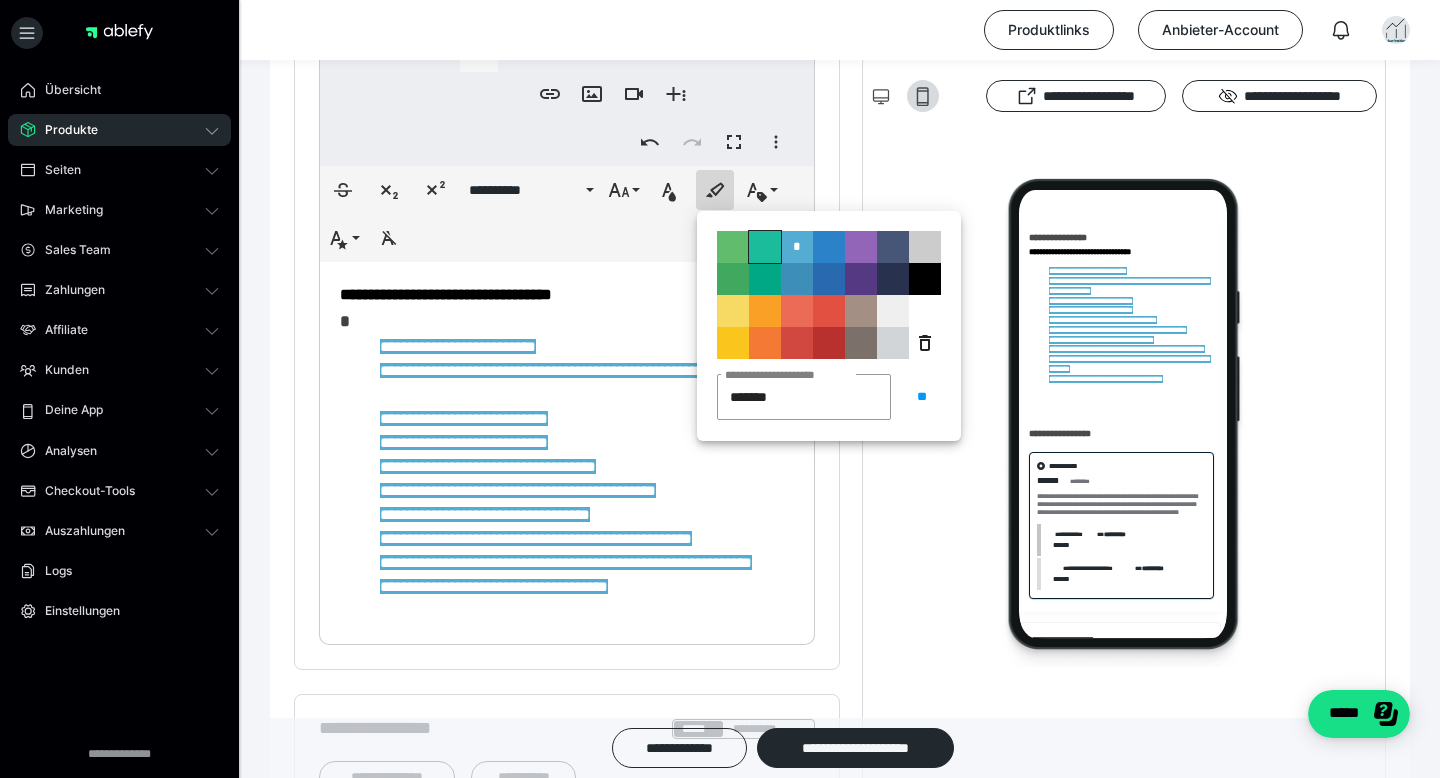 click on "**********" at bounding box center (765, 247) 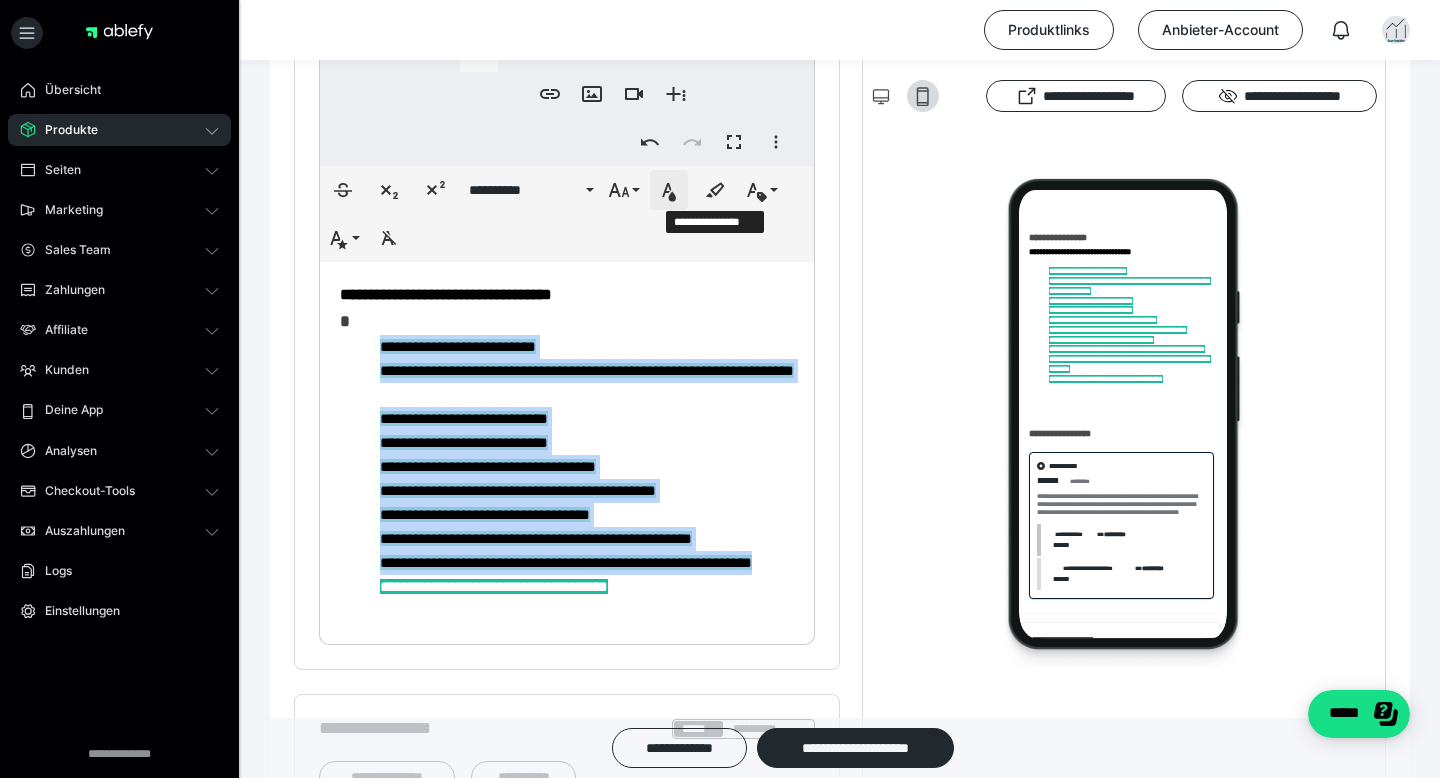 click 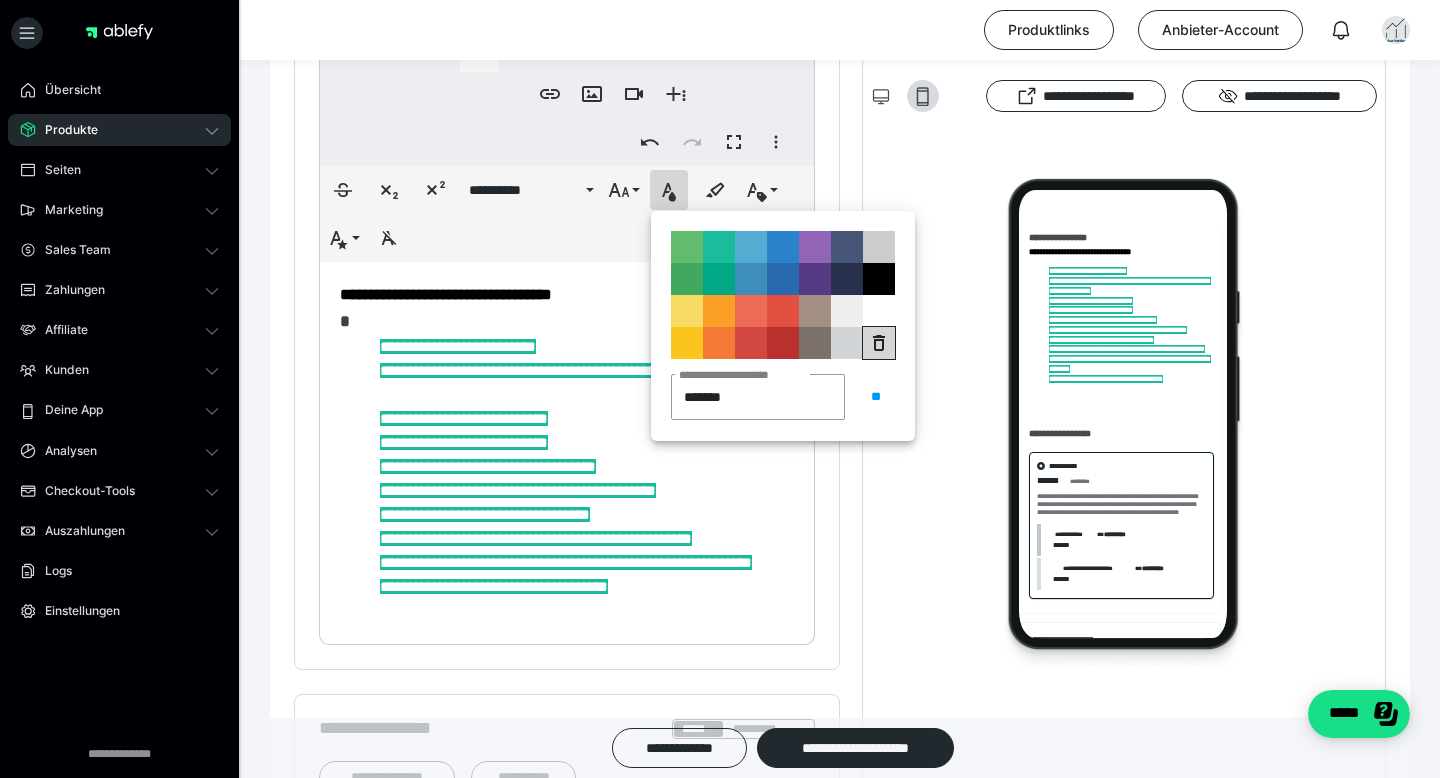 click 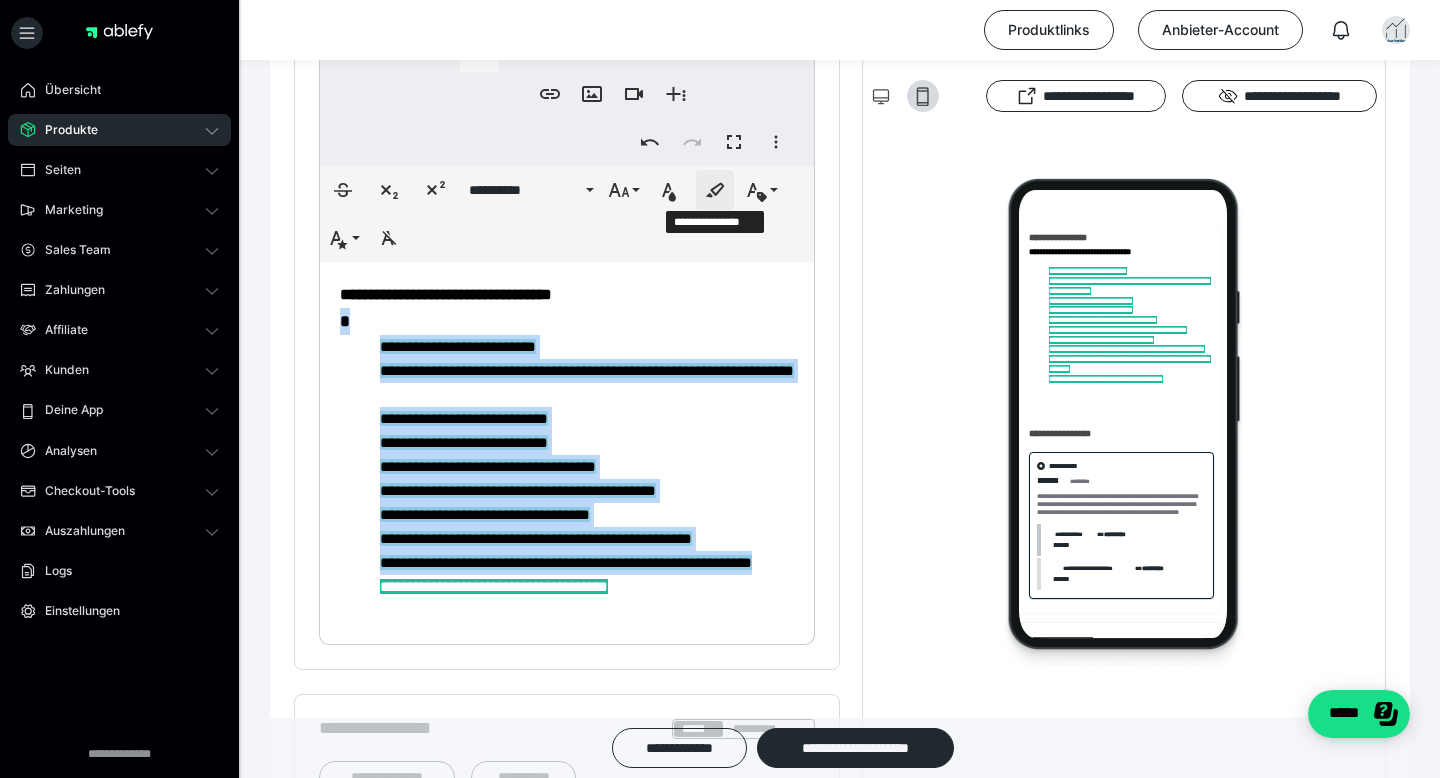 click 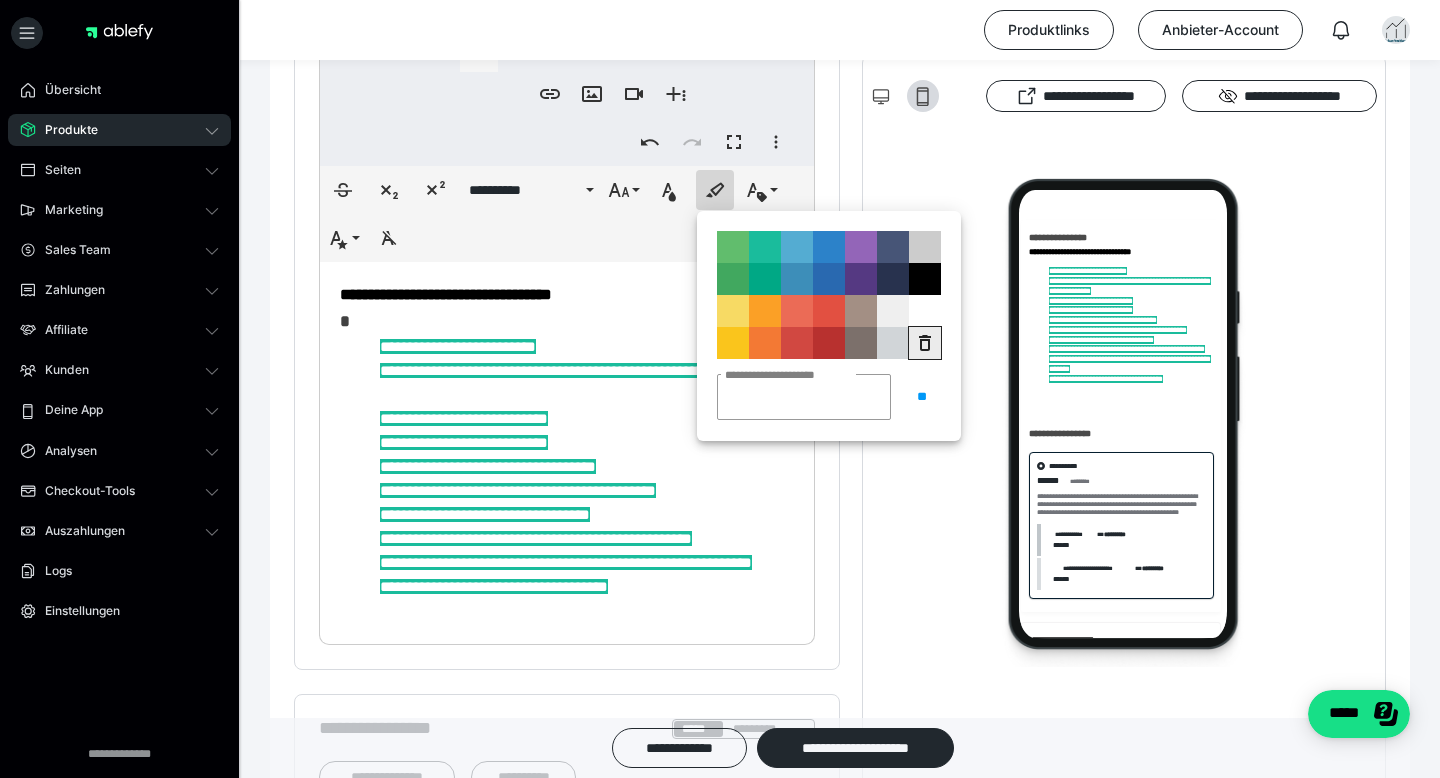 click 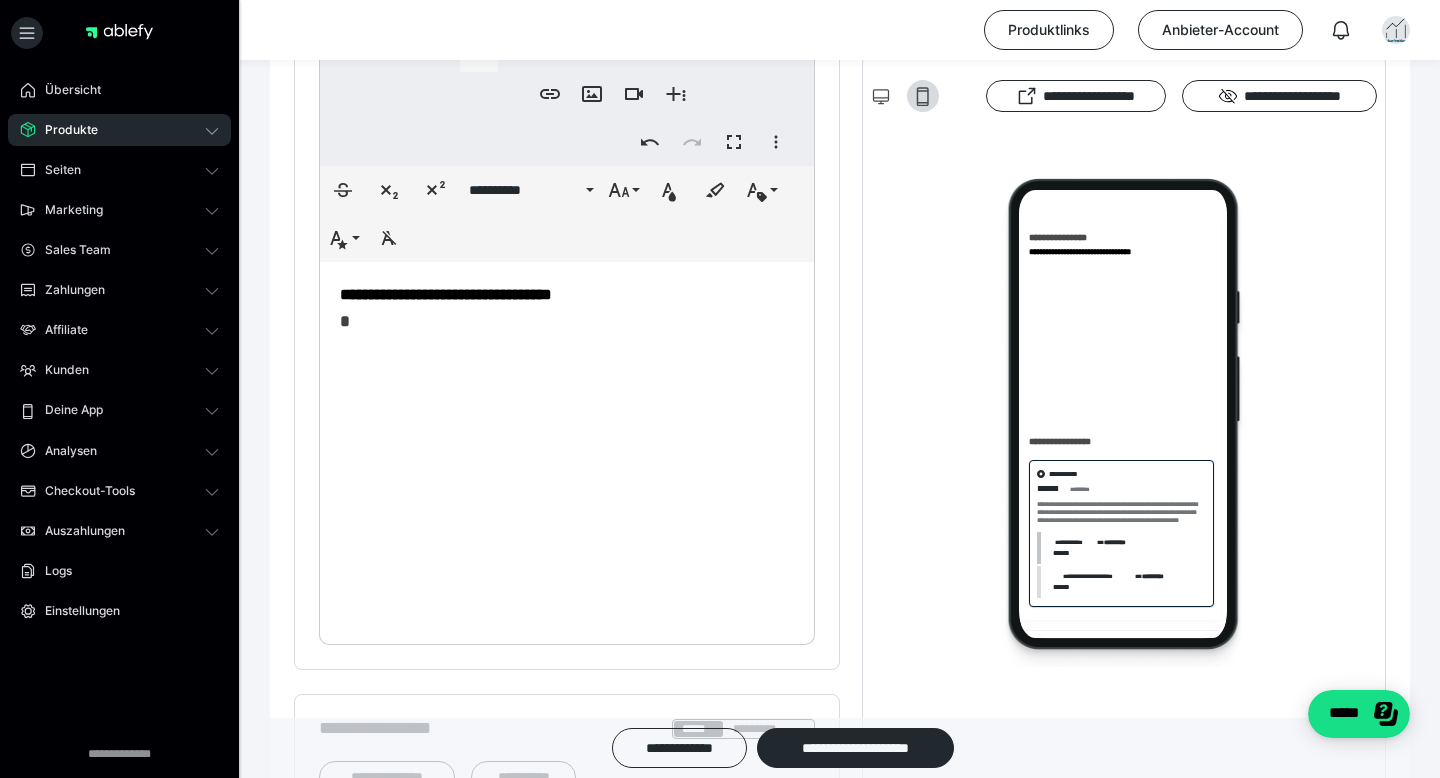 click at bounding box center (1124, 422) 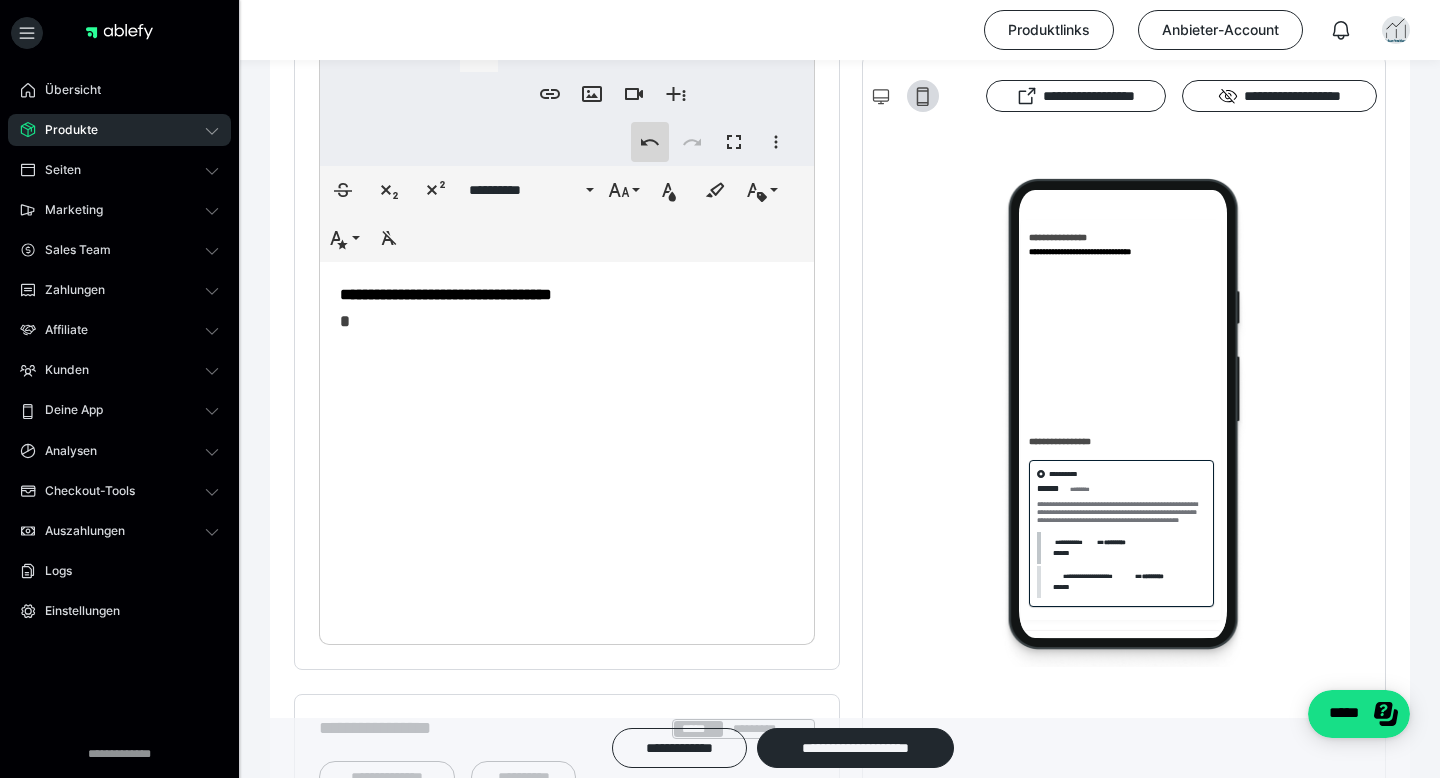 click 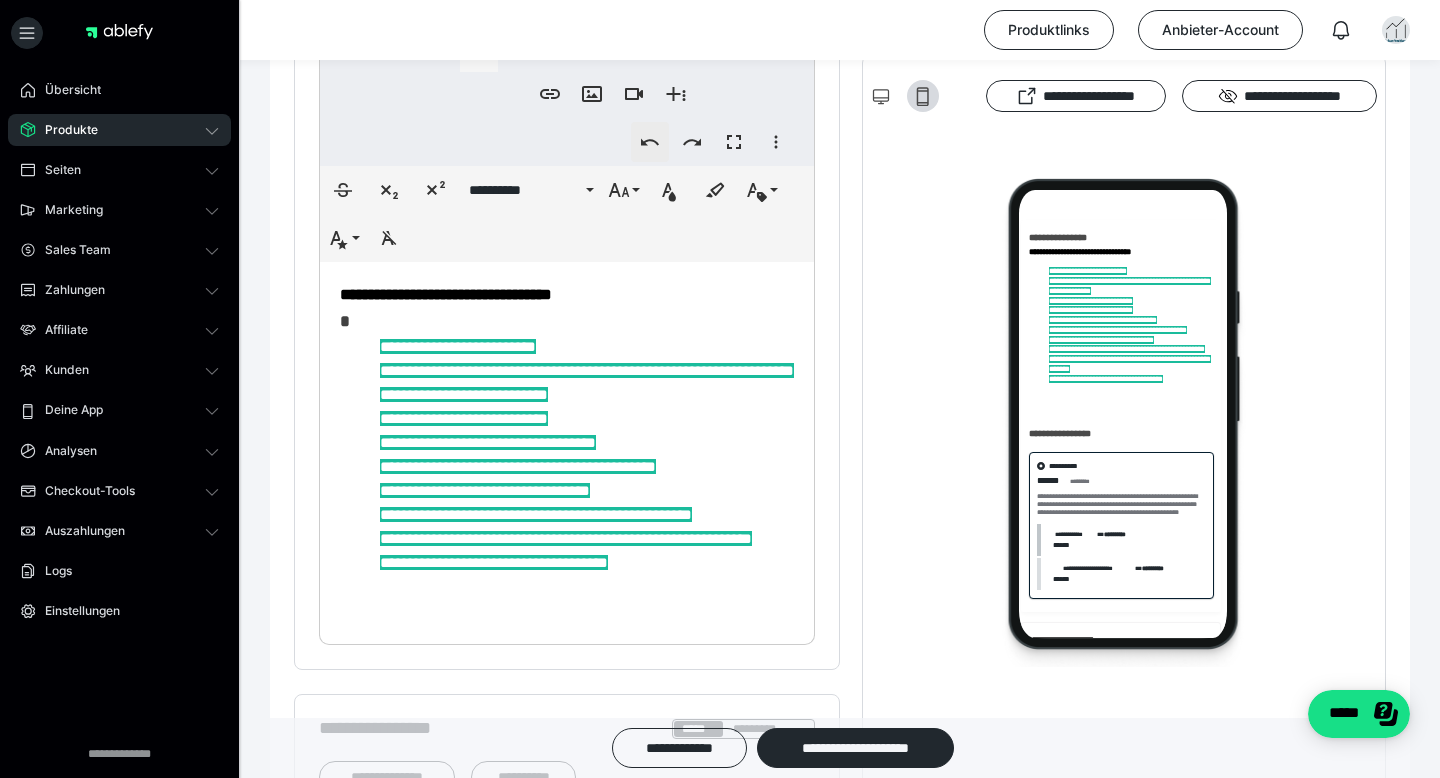 click 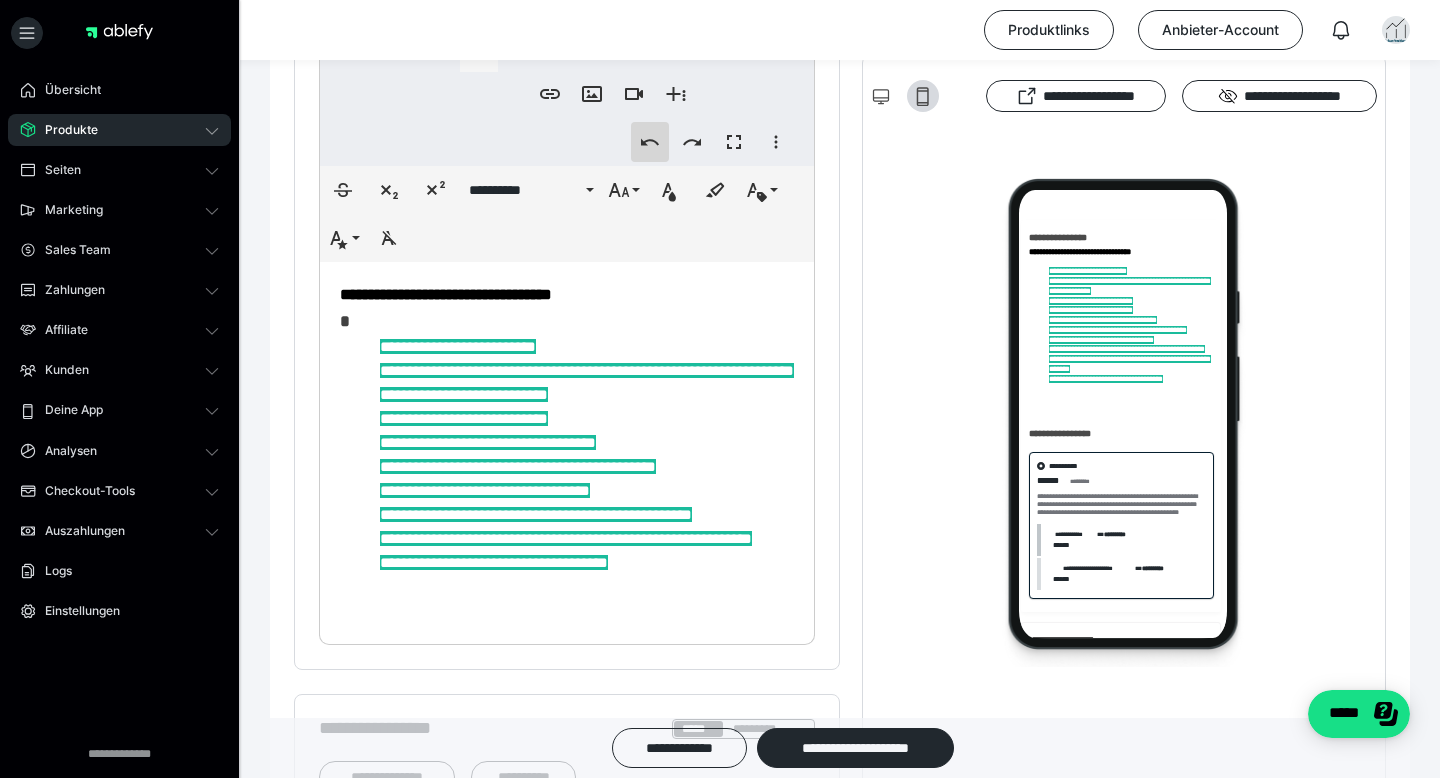 click 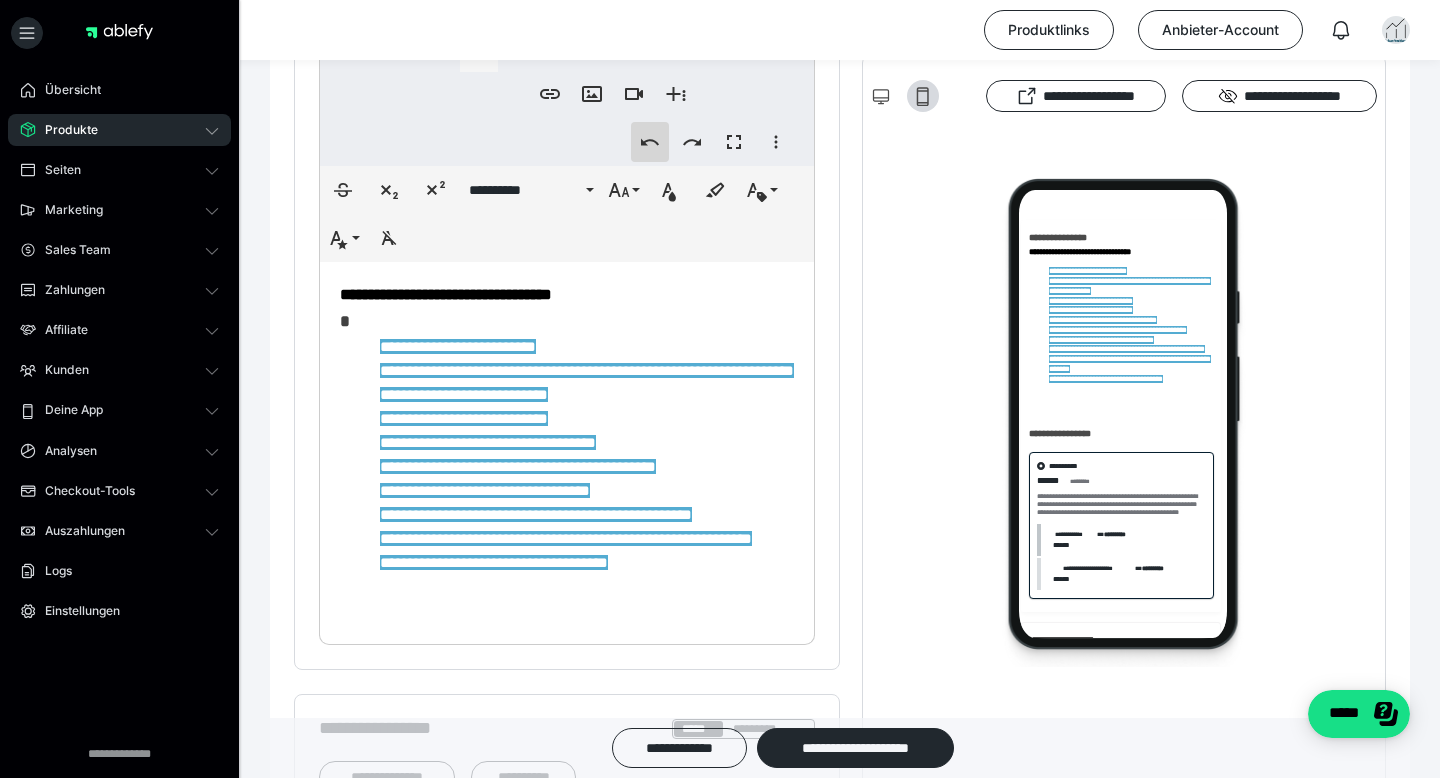 click 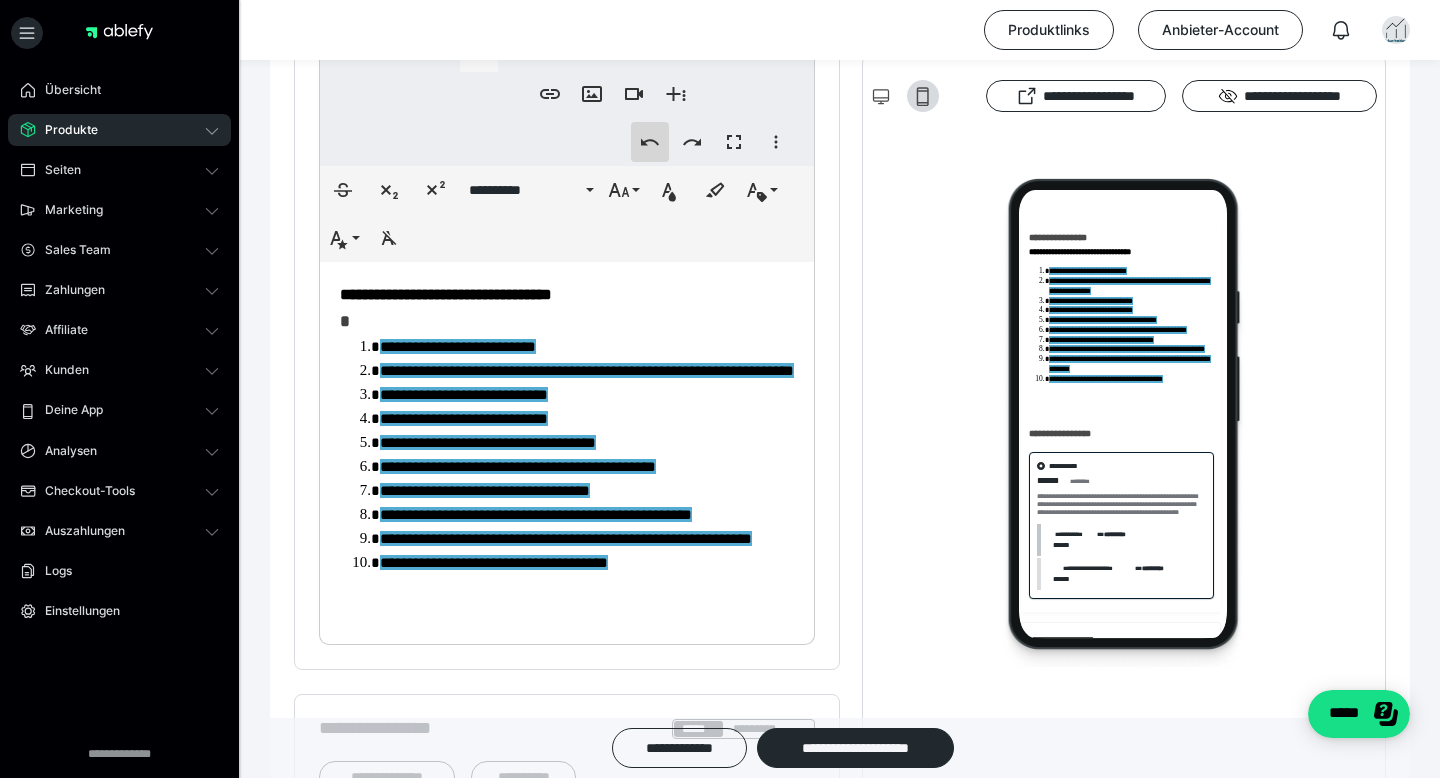 click 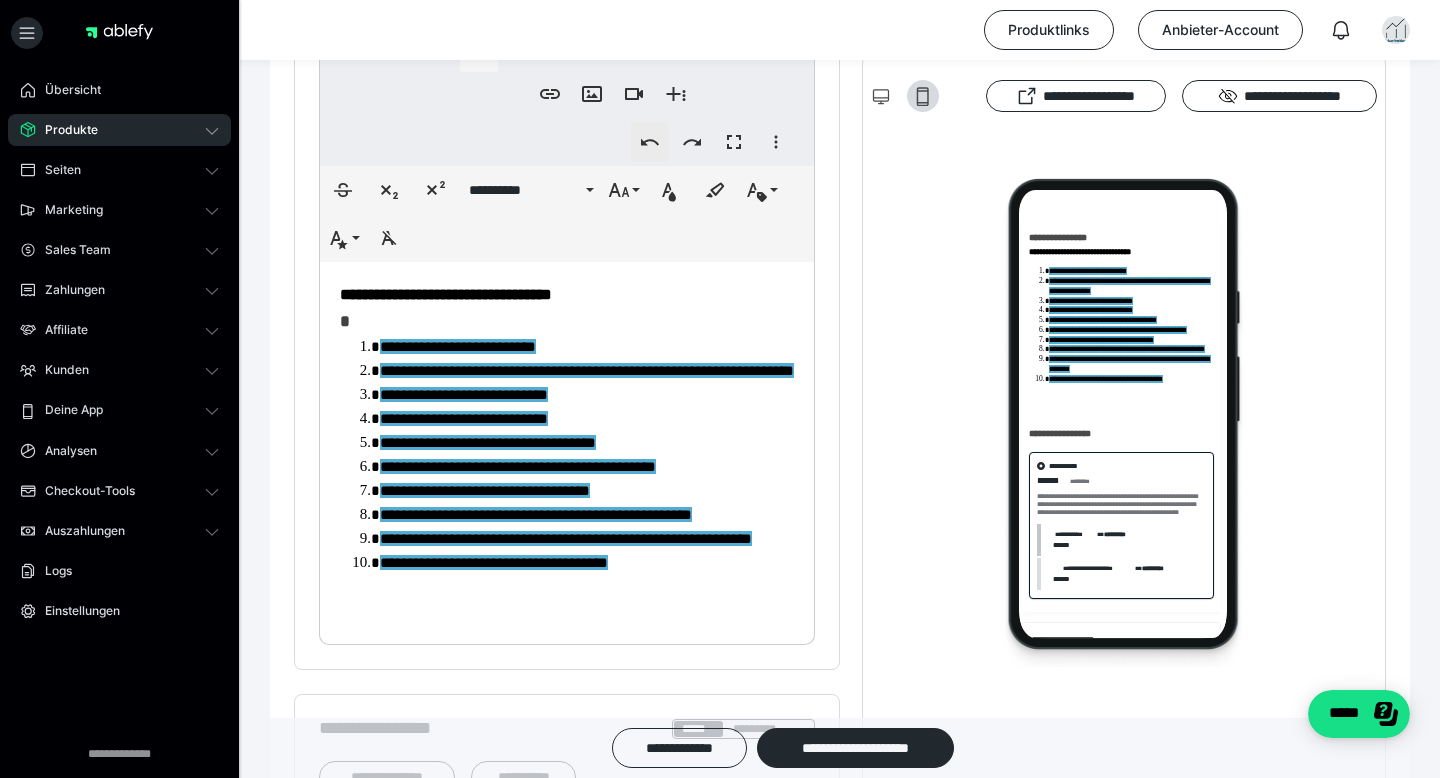 click 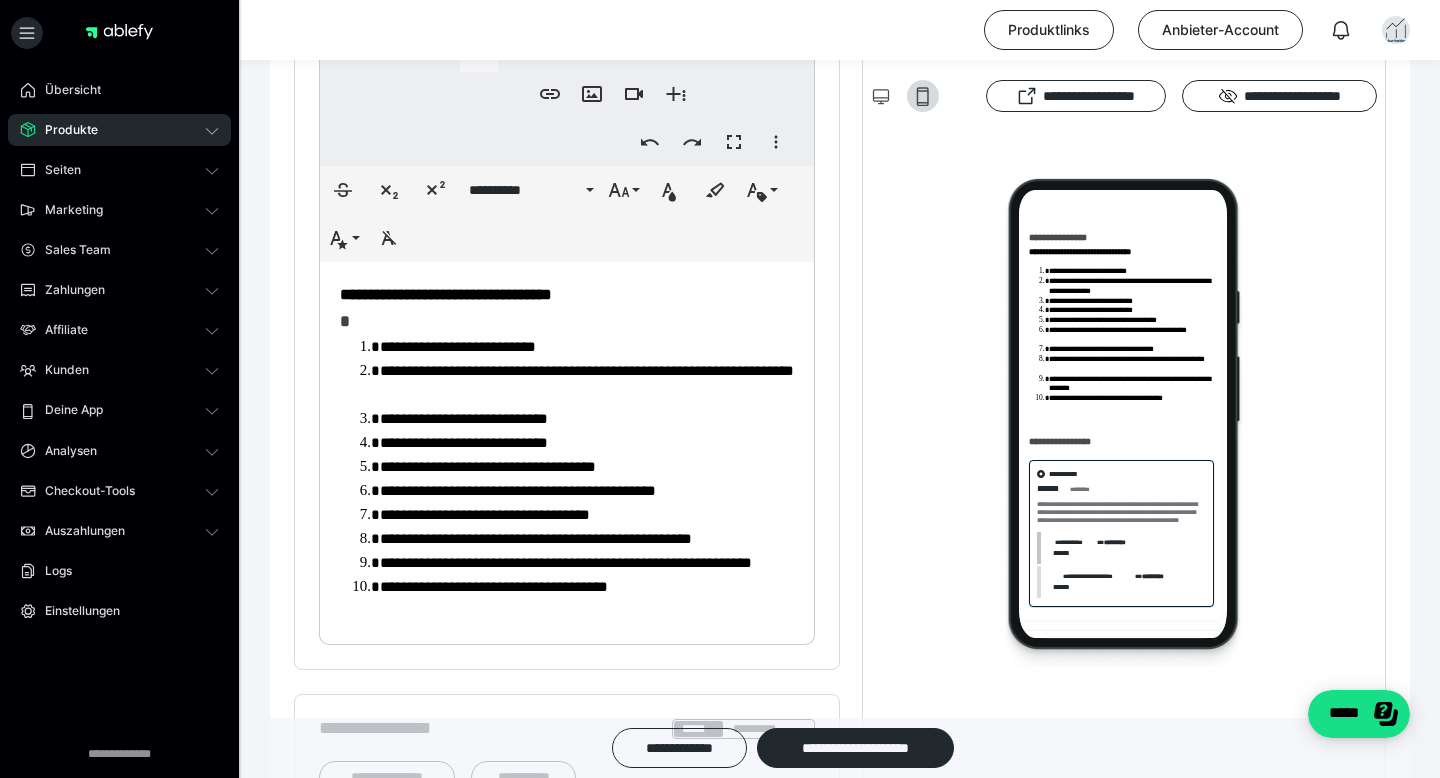 click on "**********" at bounding box center [587, 347] 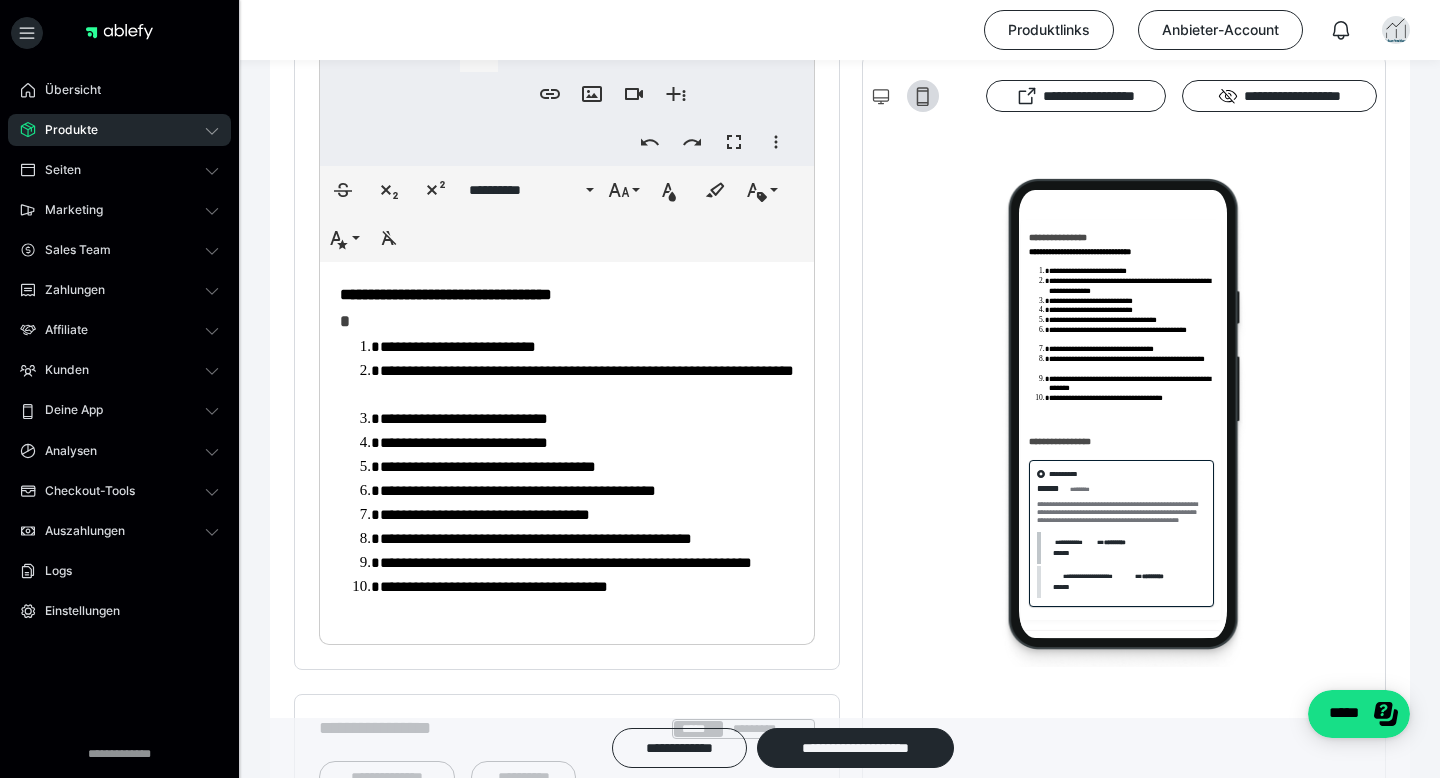click on "**********" at bounding box center [587, 383] 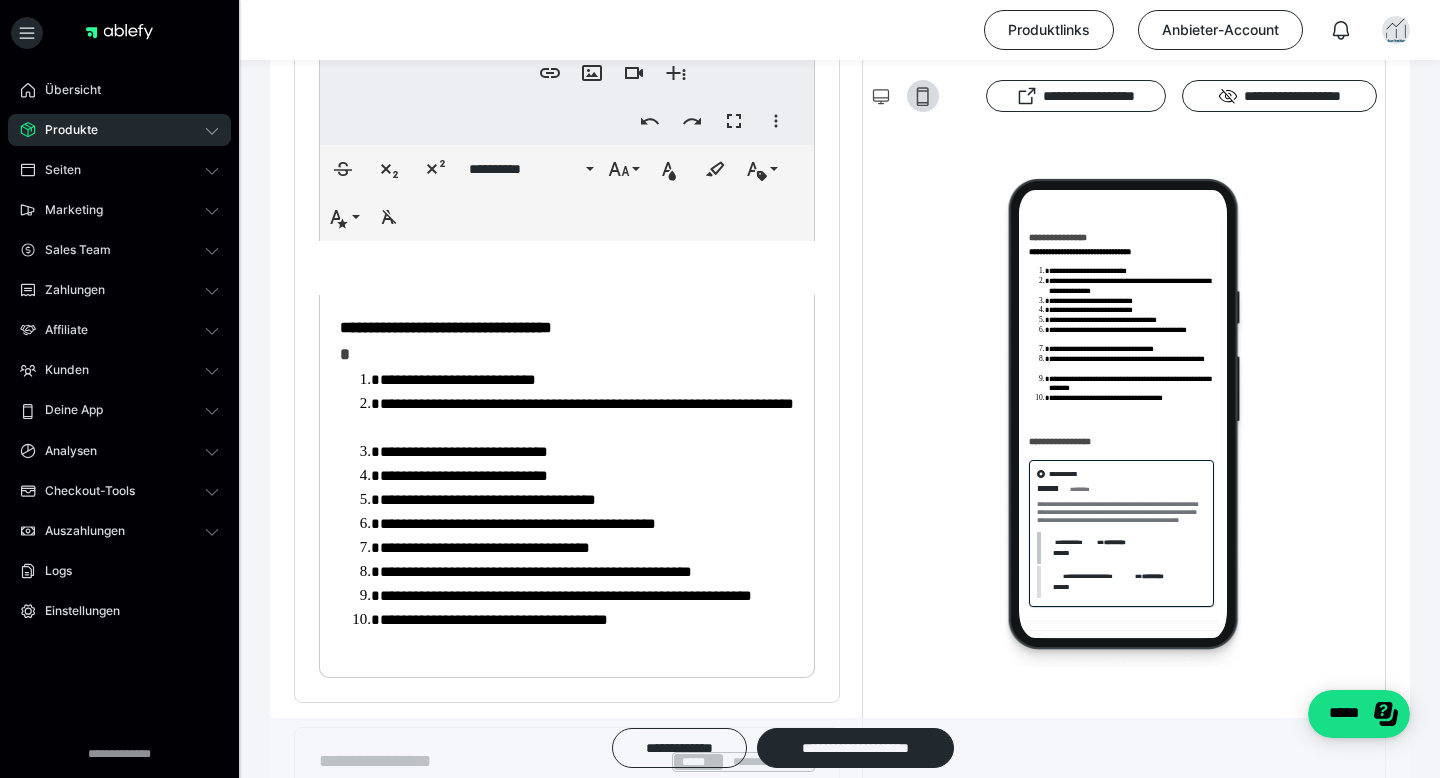 scroll, scrollTop: 678, scrollLeft: 0, axis: vertical 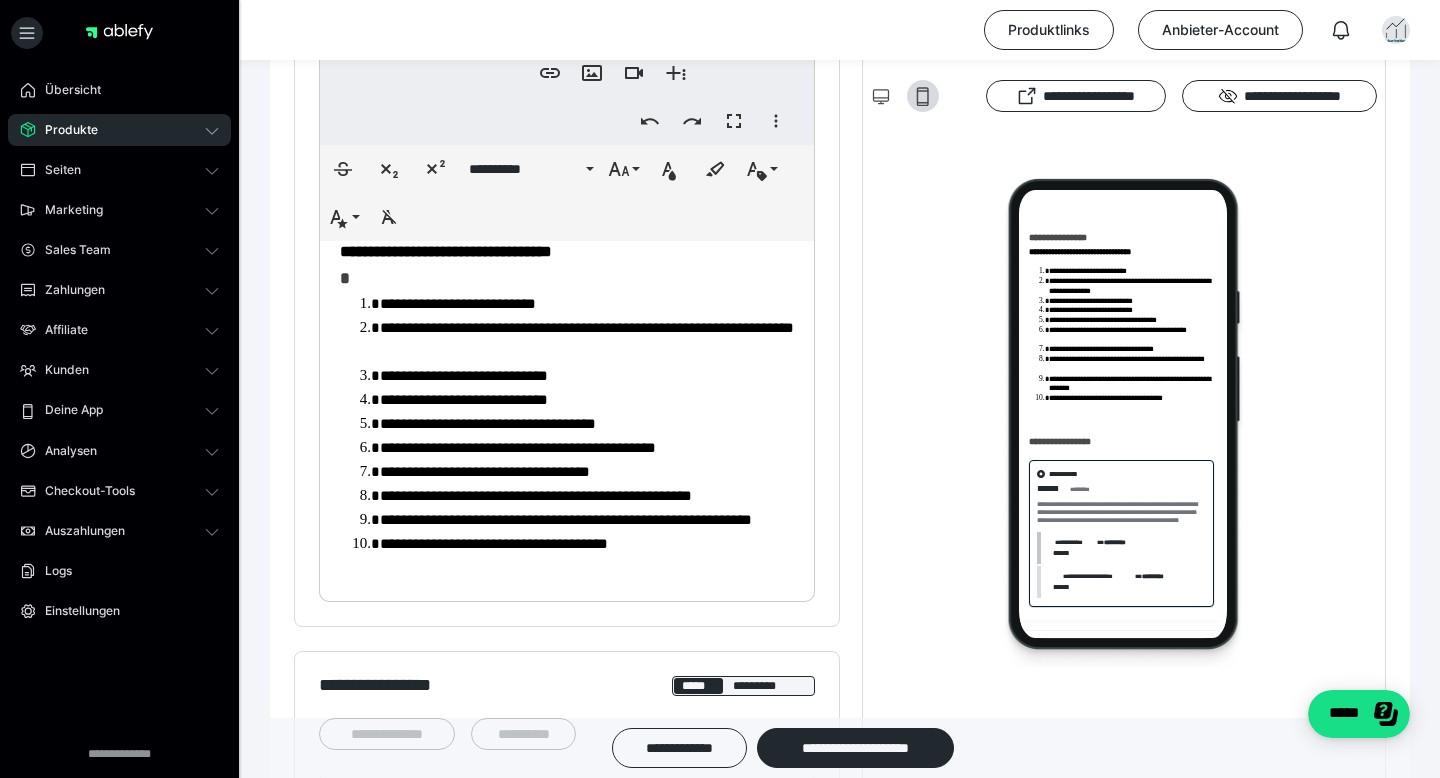 click on "**********" at bounding box center (567, 405) 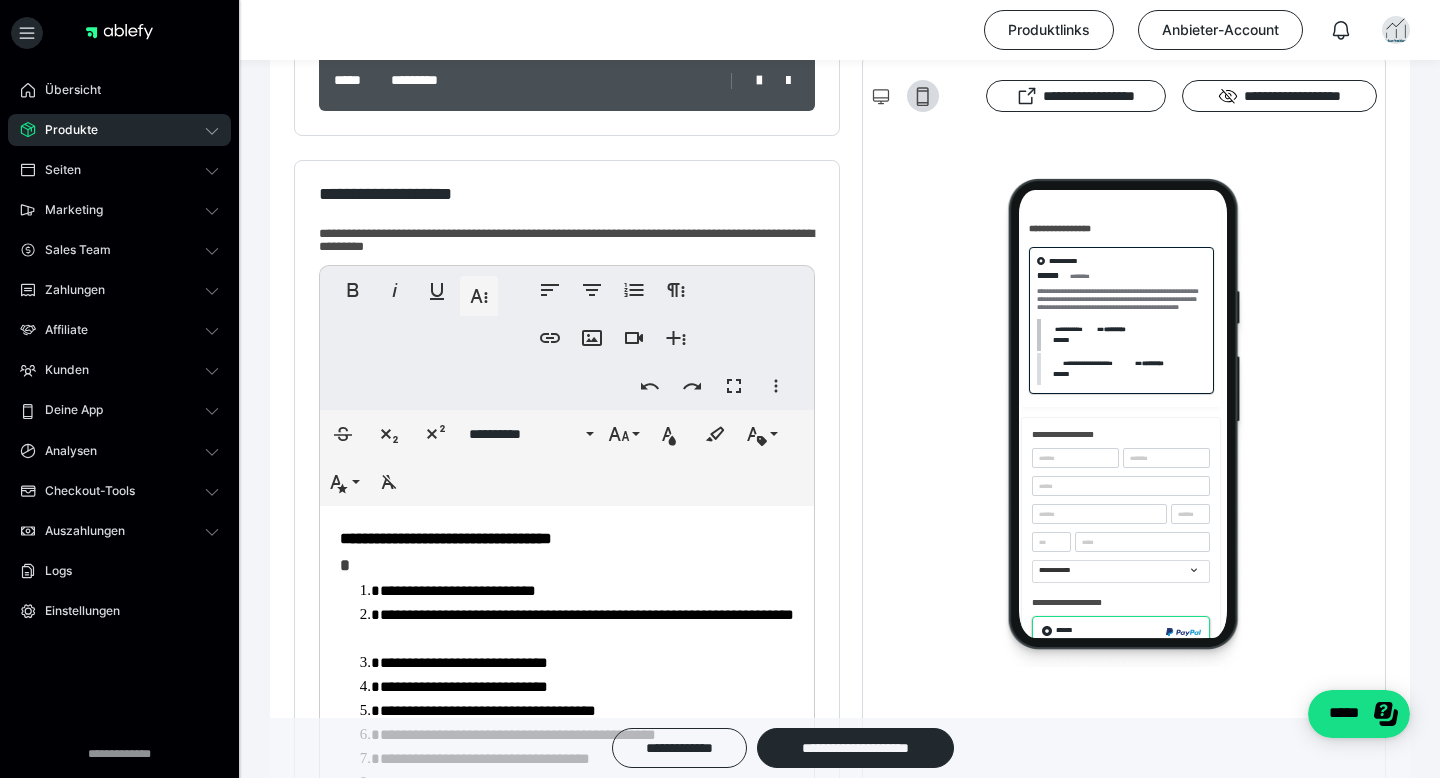 scroll, scrollTop: 0, scrollLeft: 2, axis: horizontal 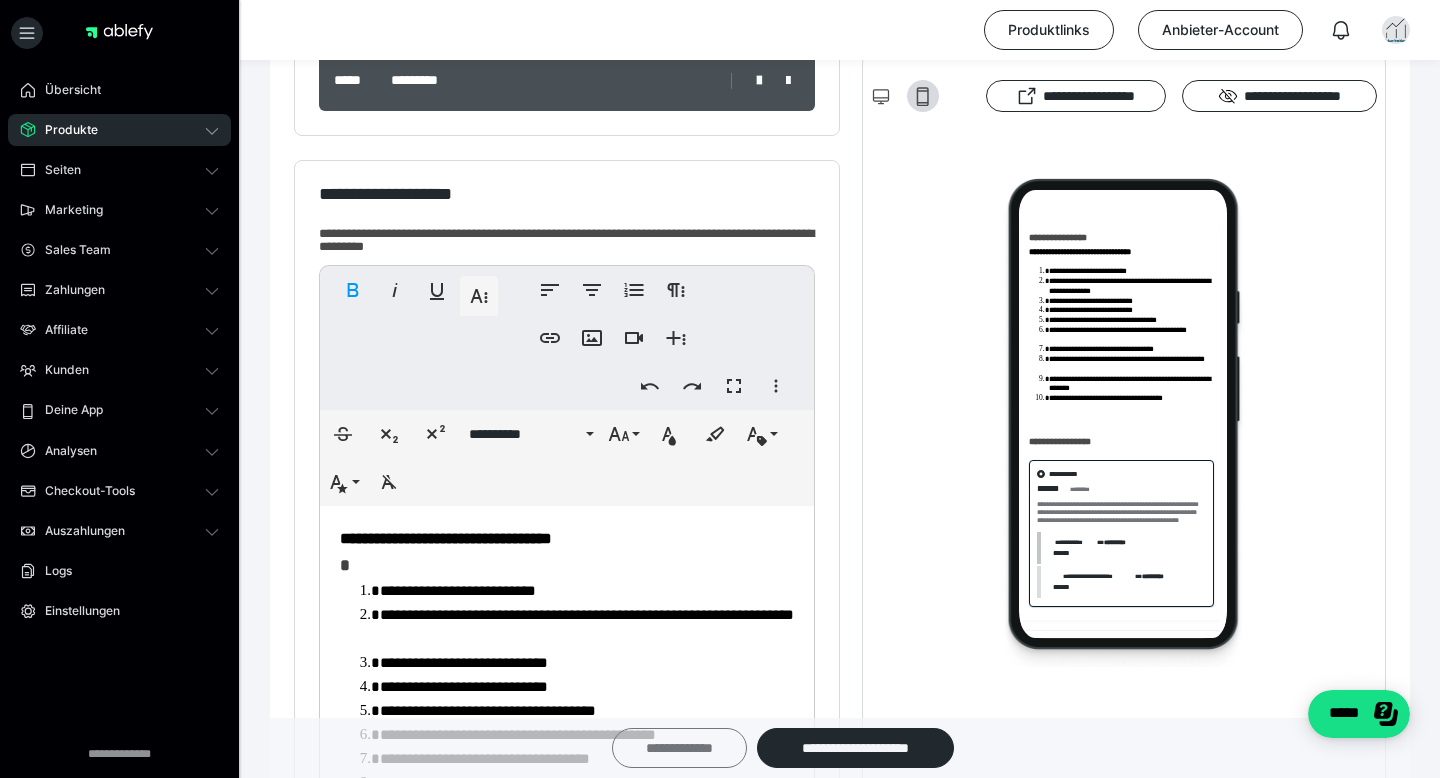 click on "**********" at bounding box center [679, 748] 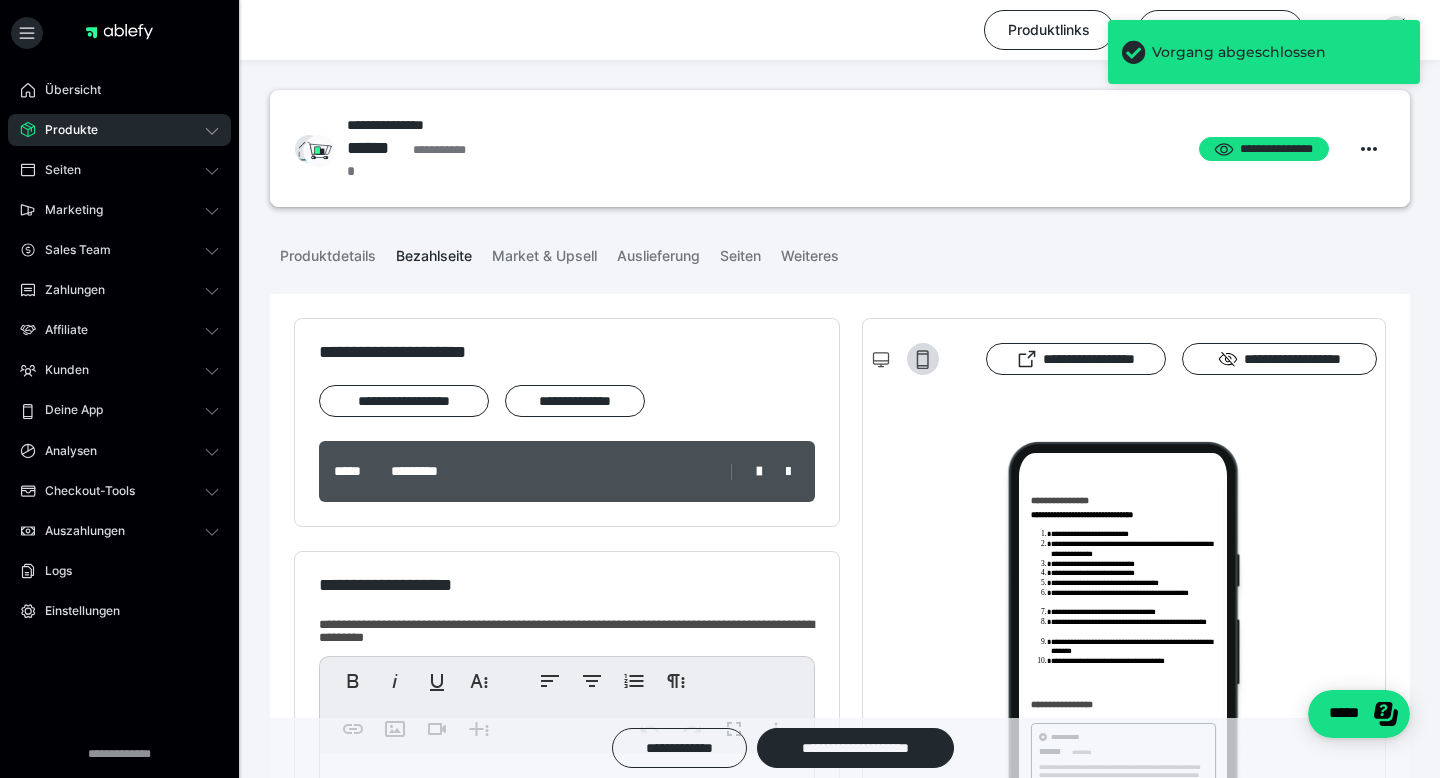 scroll, scrollTop: 134, scrollLeft: 0, axis: vertical 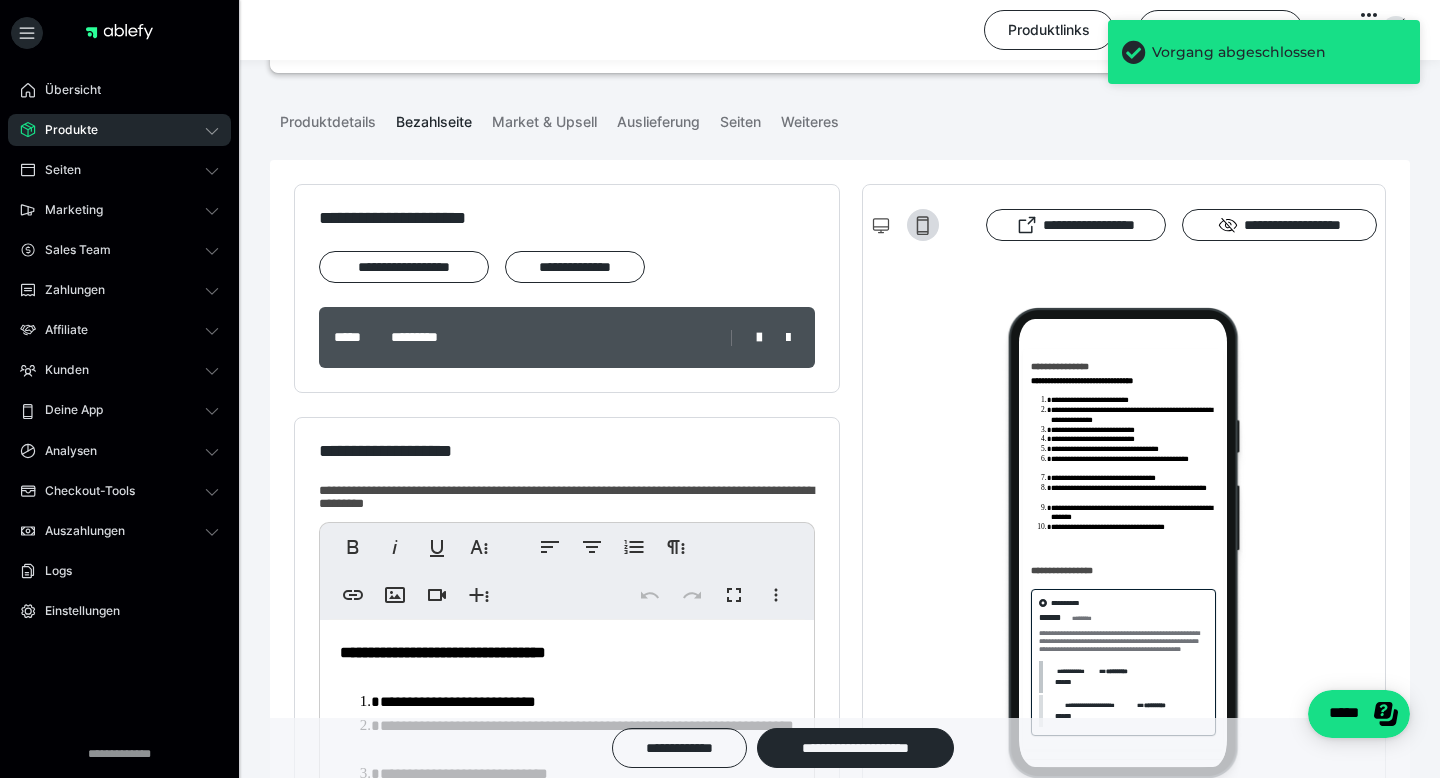 click on "**********" at bounding box center [1124, 573] 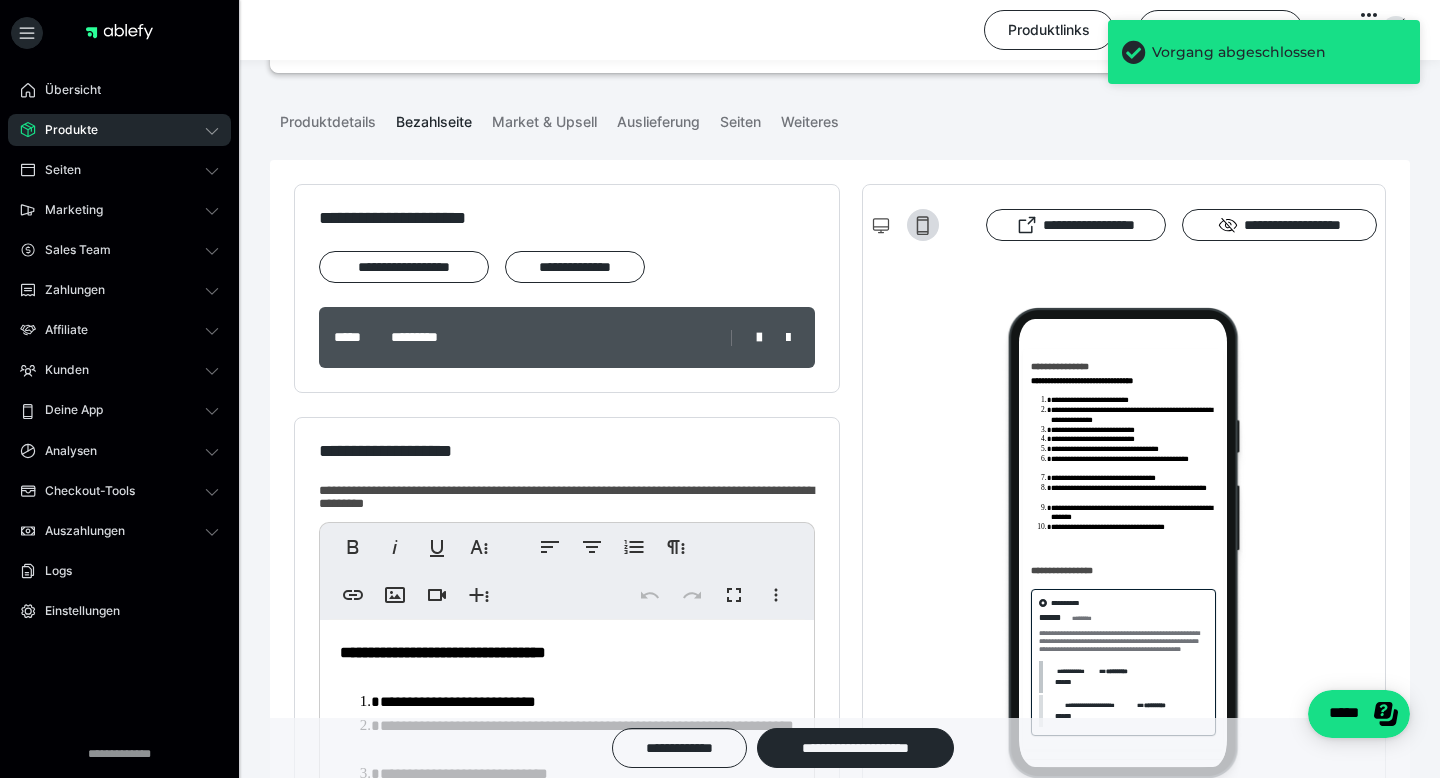 click 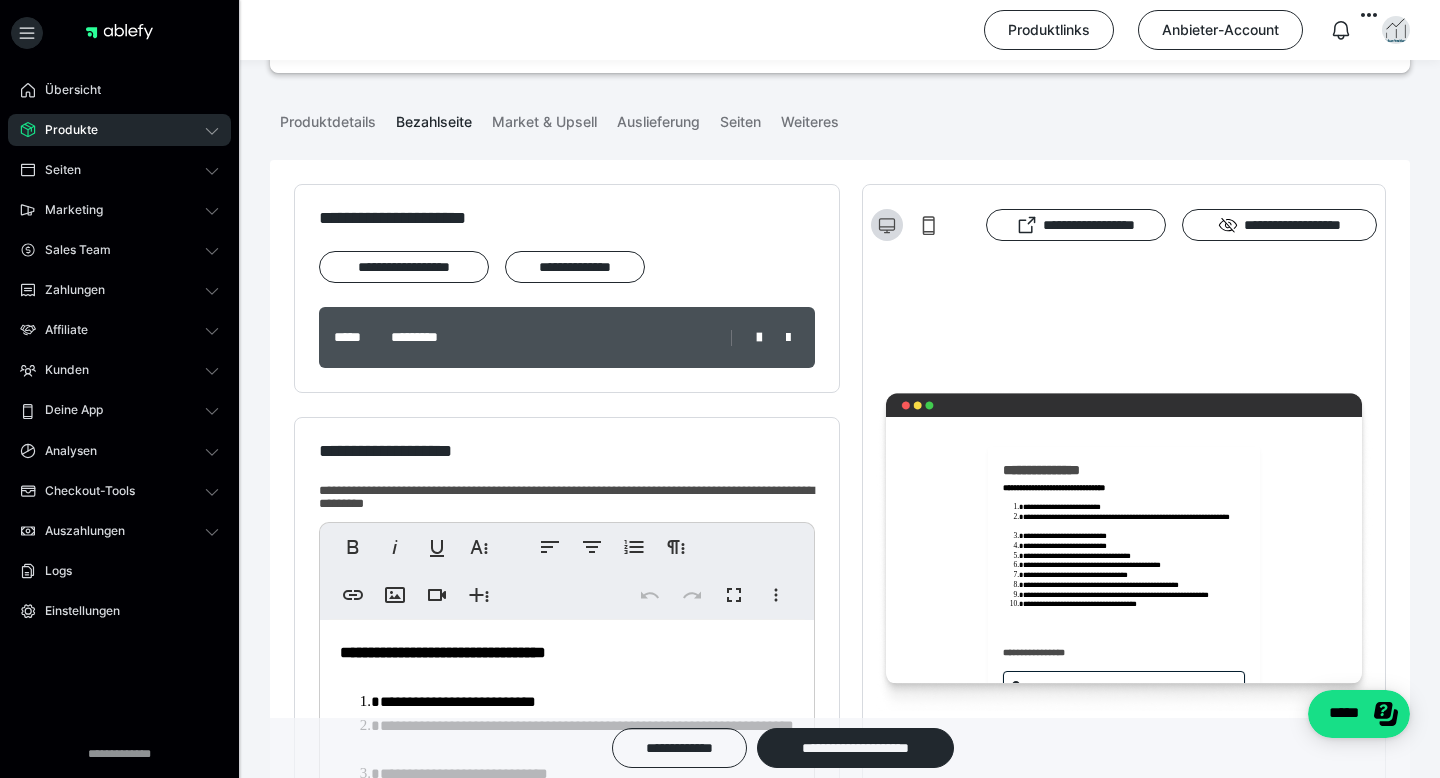 click at bounding box center (905, 225) 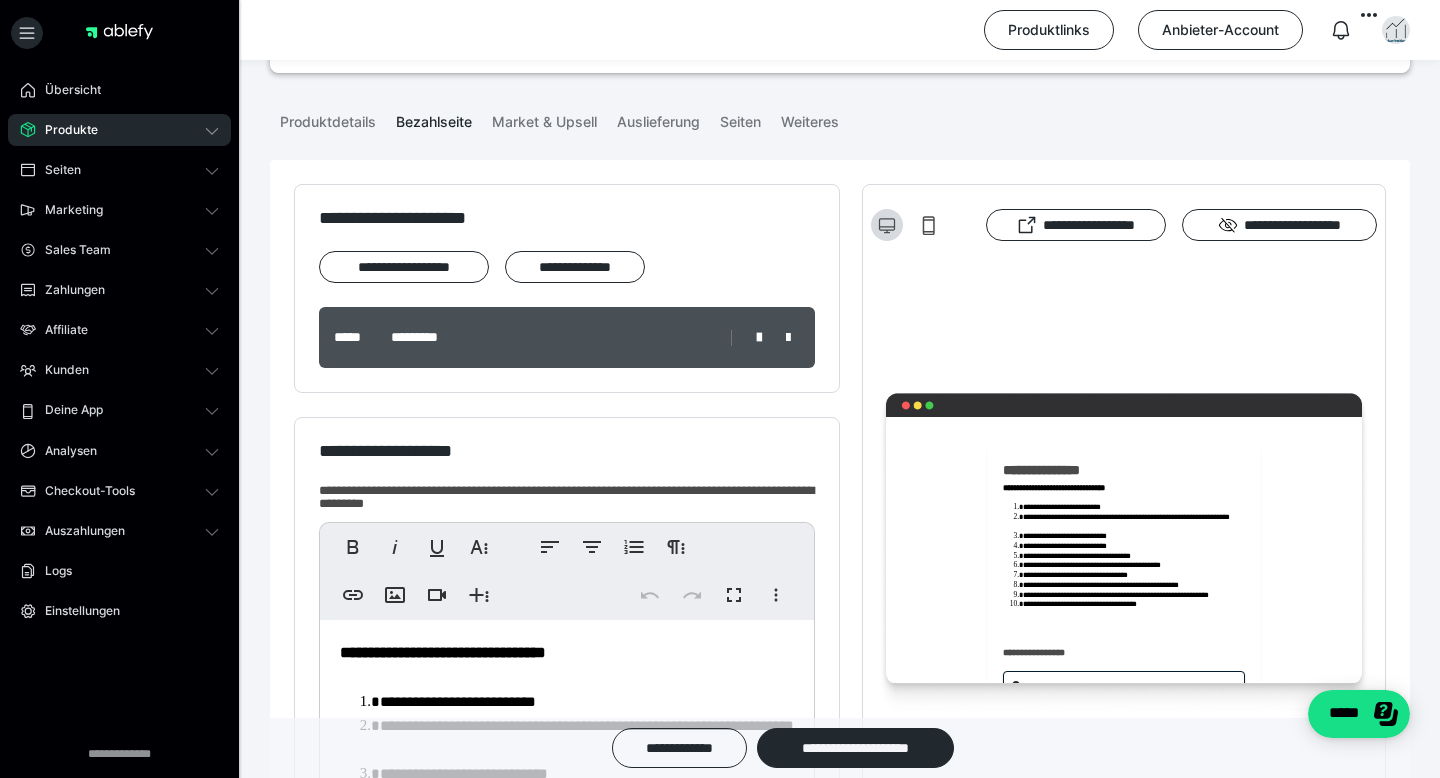click 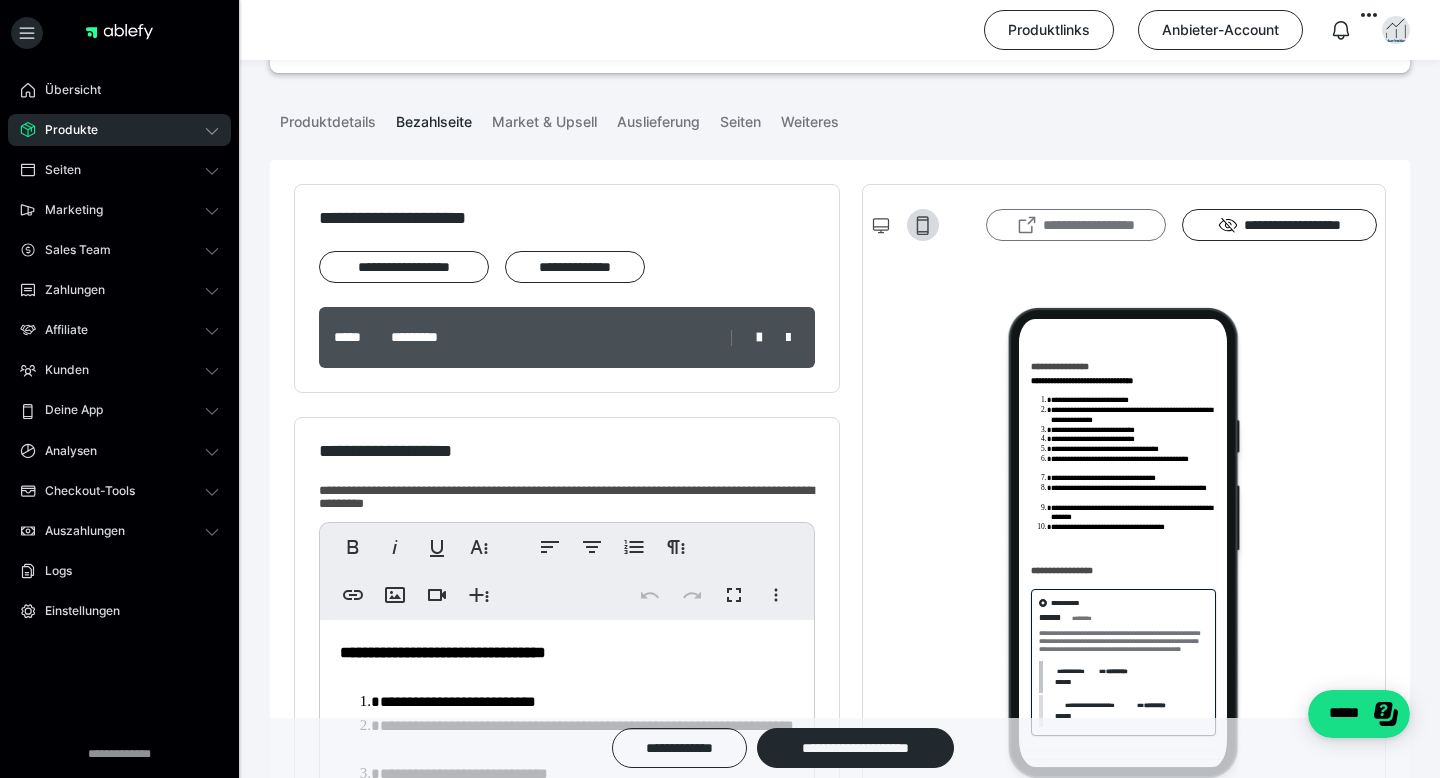 click on "**********" at bounding box center (1076, 225) 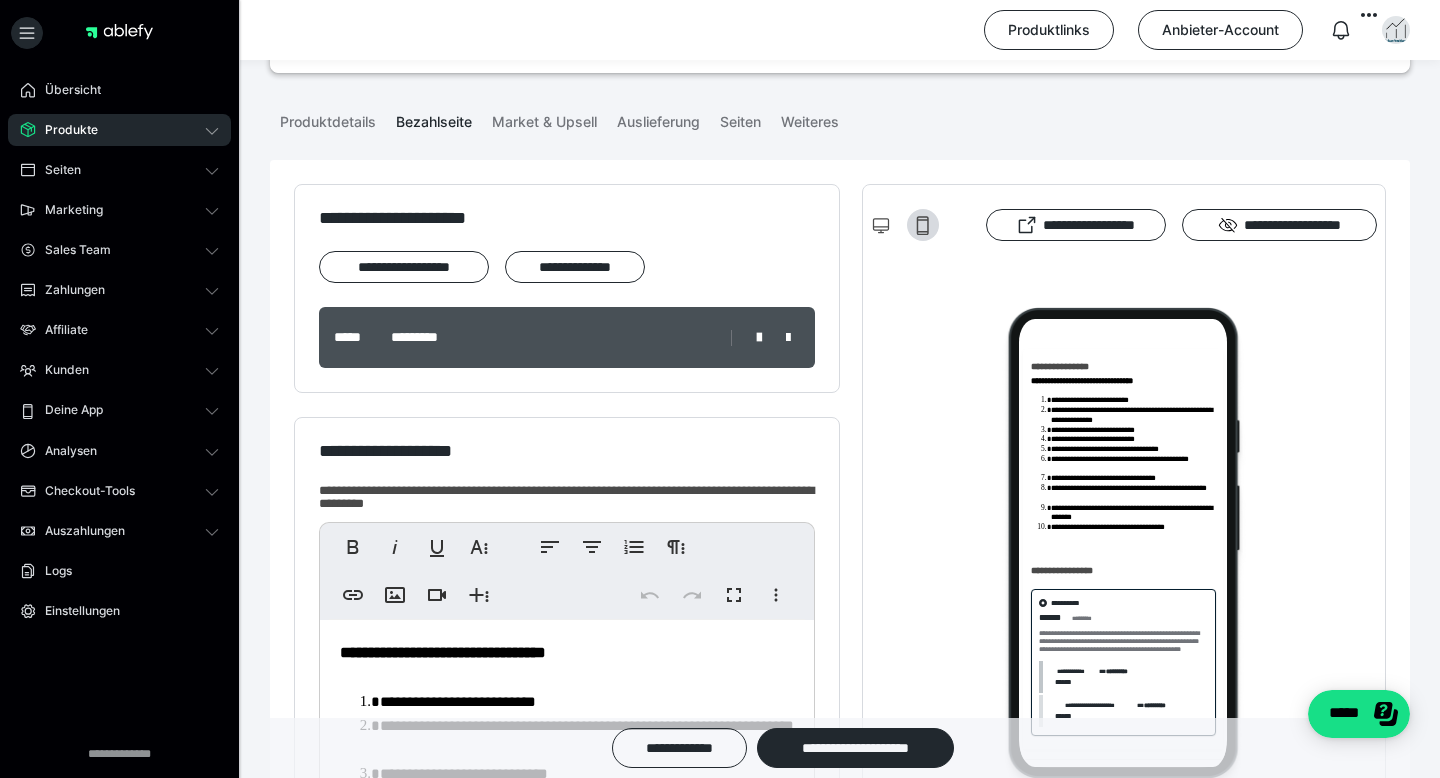 click at bounding box center [905, 225] 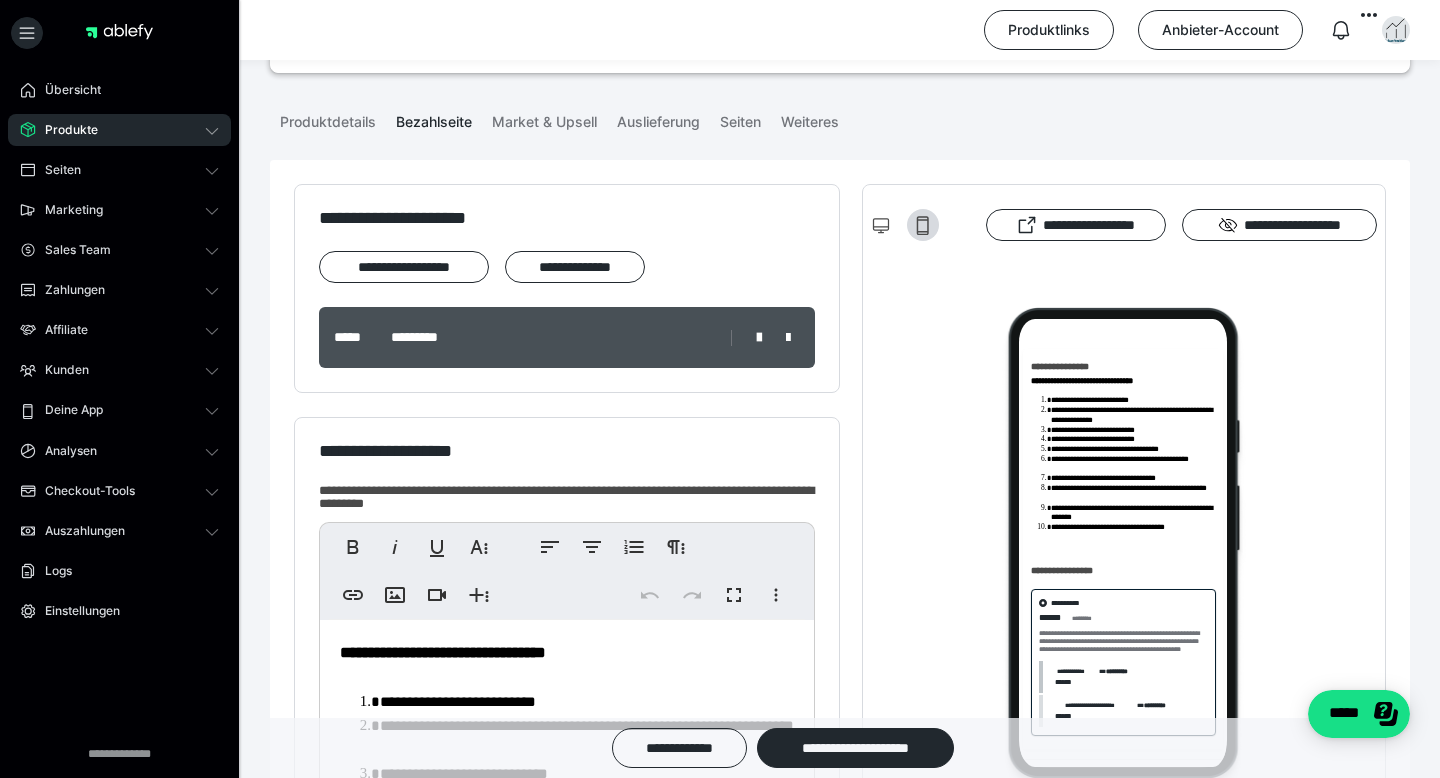click at bounding box center (905, 225) 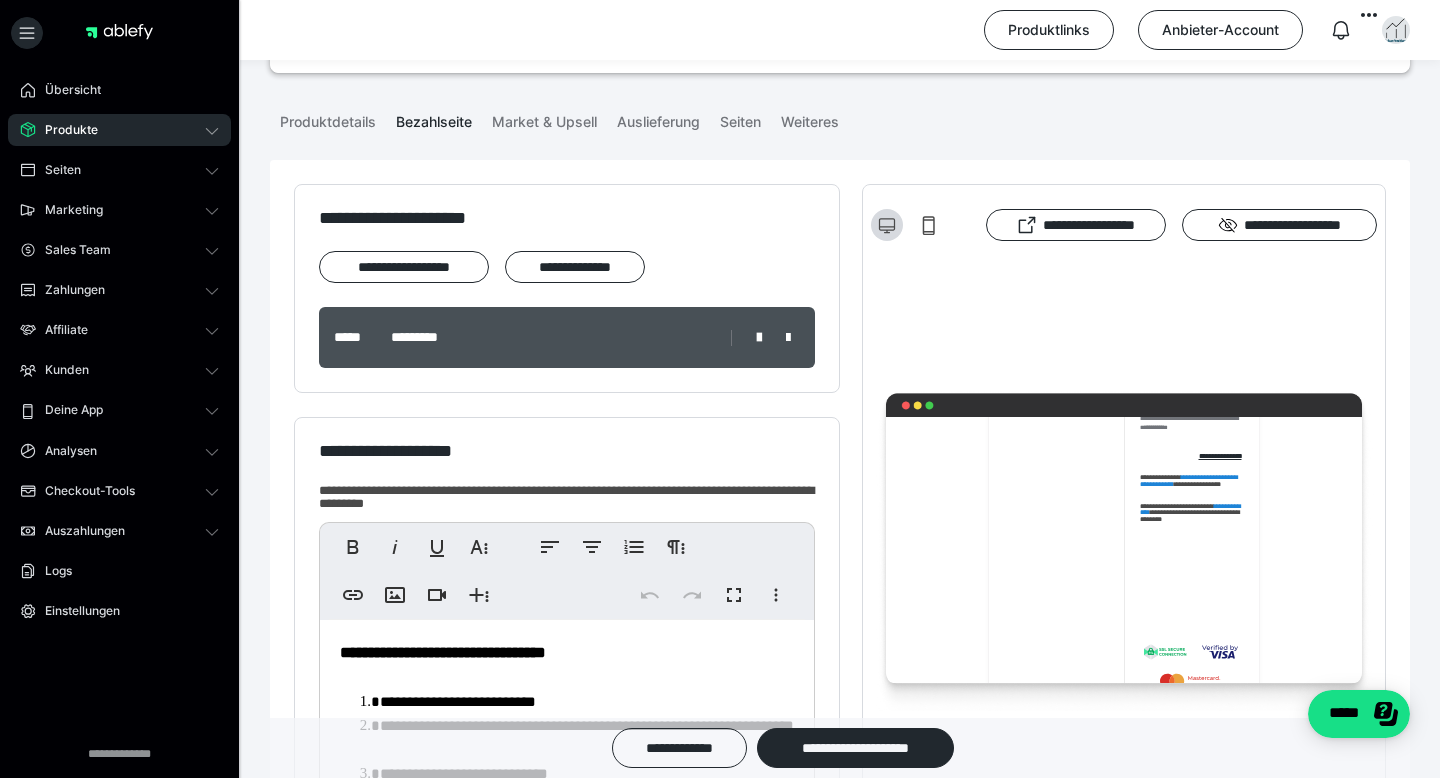 scroll, scrollTop: 851, scrollLeft: 0, axis: vertical 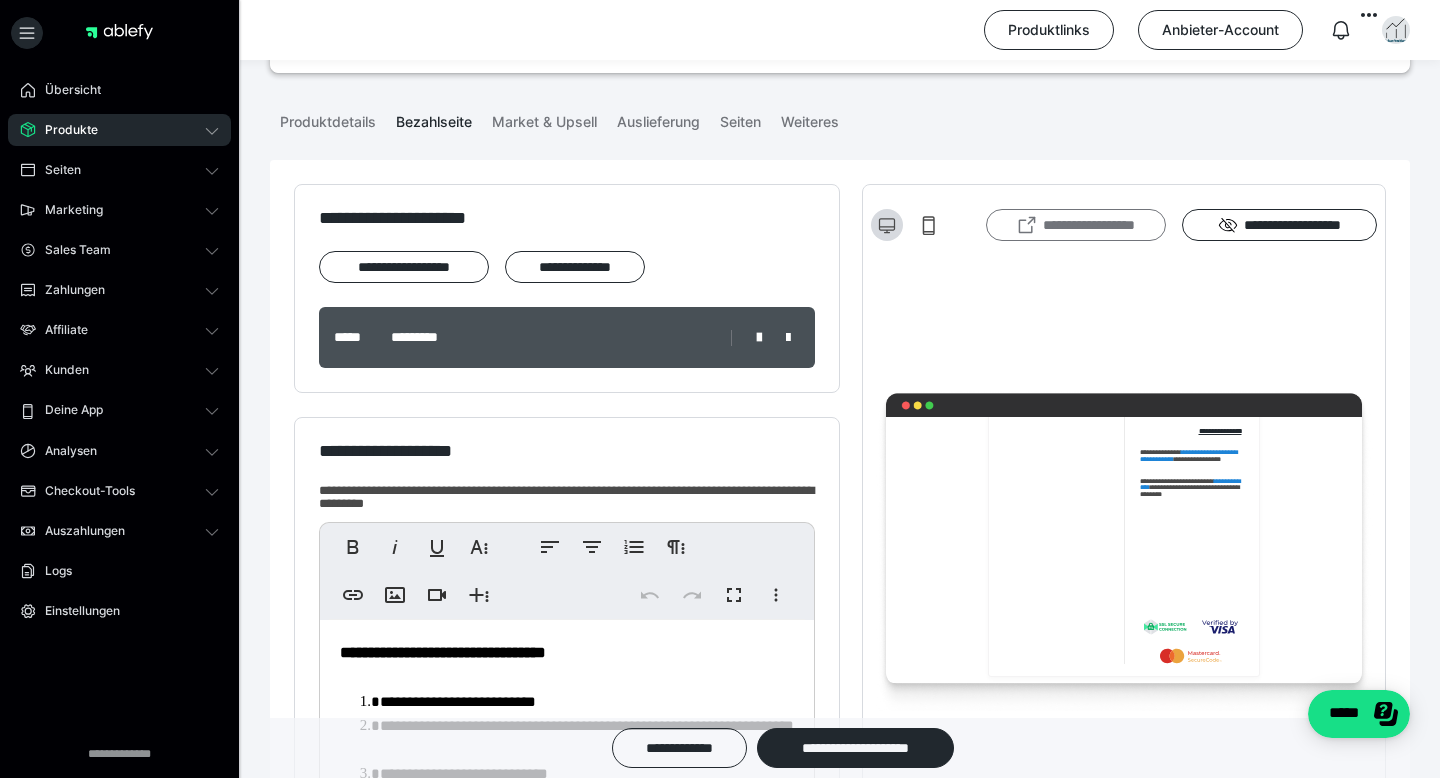 click on "**********" at bounding box center (1076, 225) 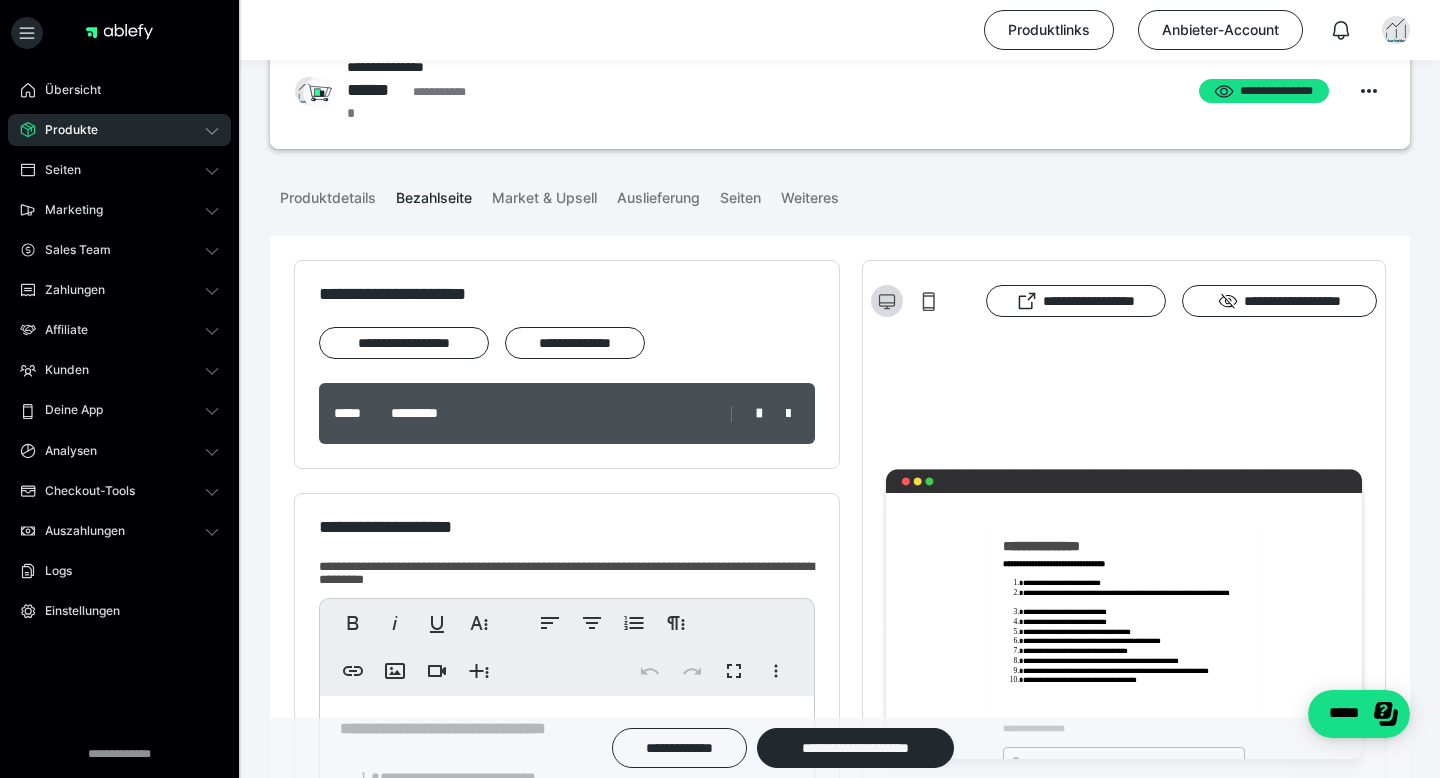 scroll, scrollTop: 41, scrollLeft: 0, axis: vertical 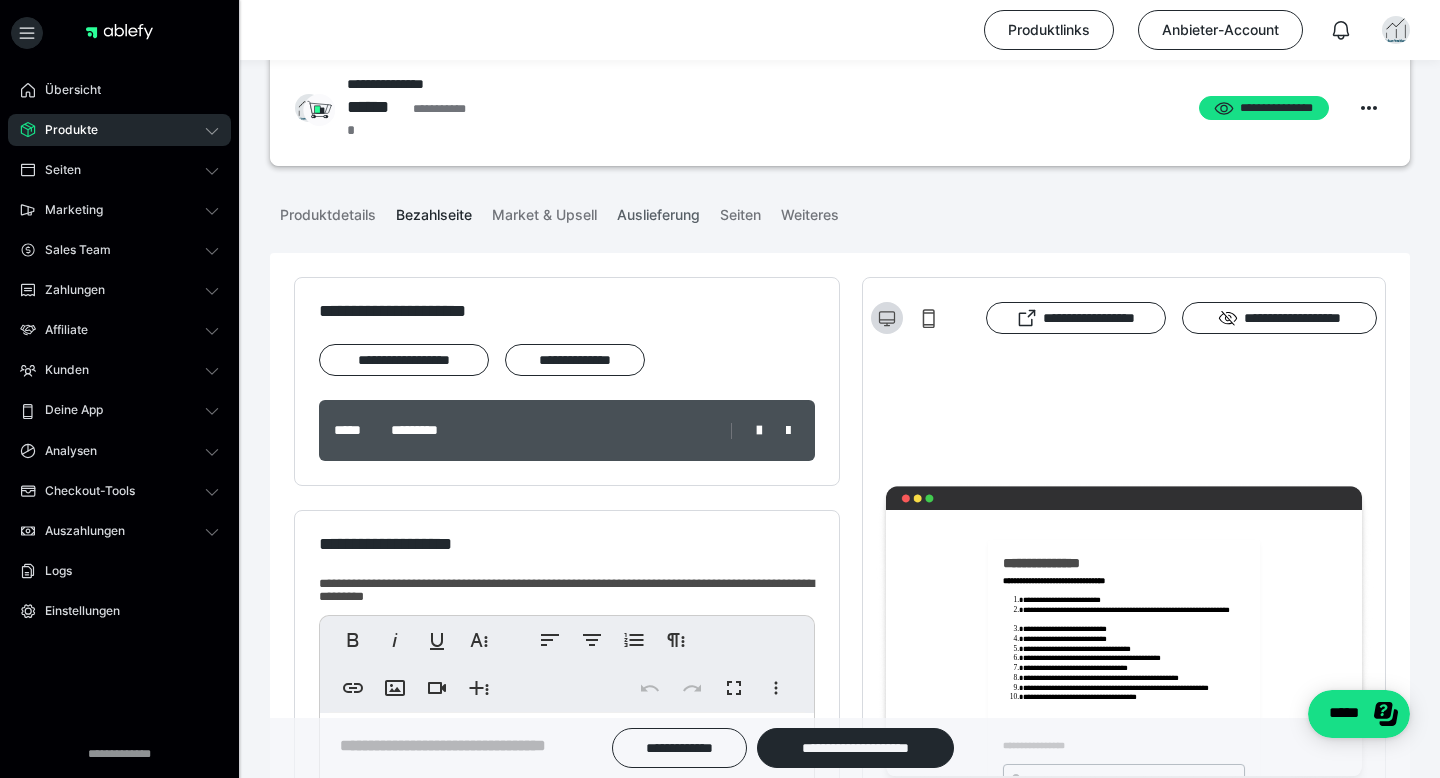 click on "Auslieferung" at bounding box center [658, 211] 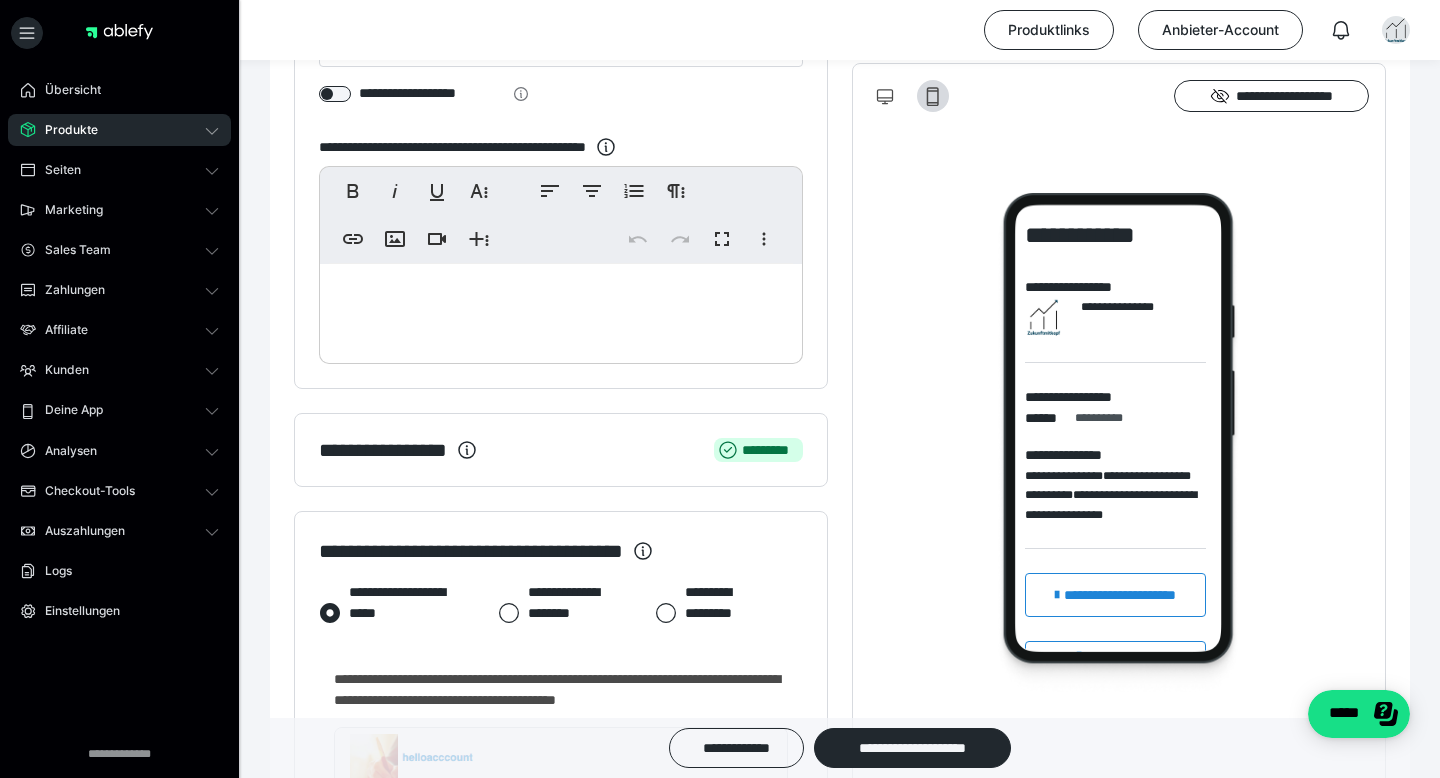 scroll, scrollTop: 493, scrollLeft: 0, axis: vertical 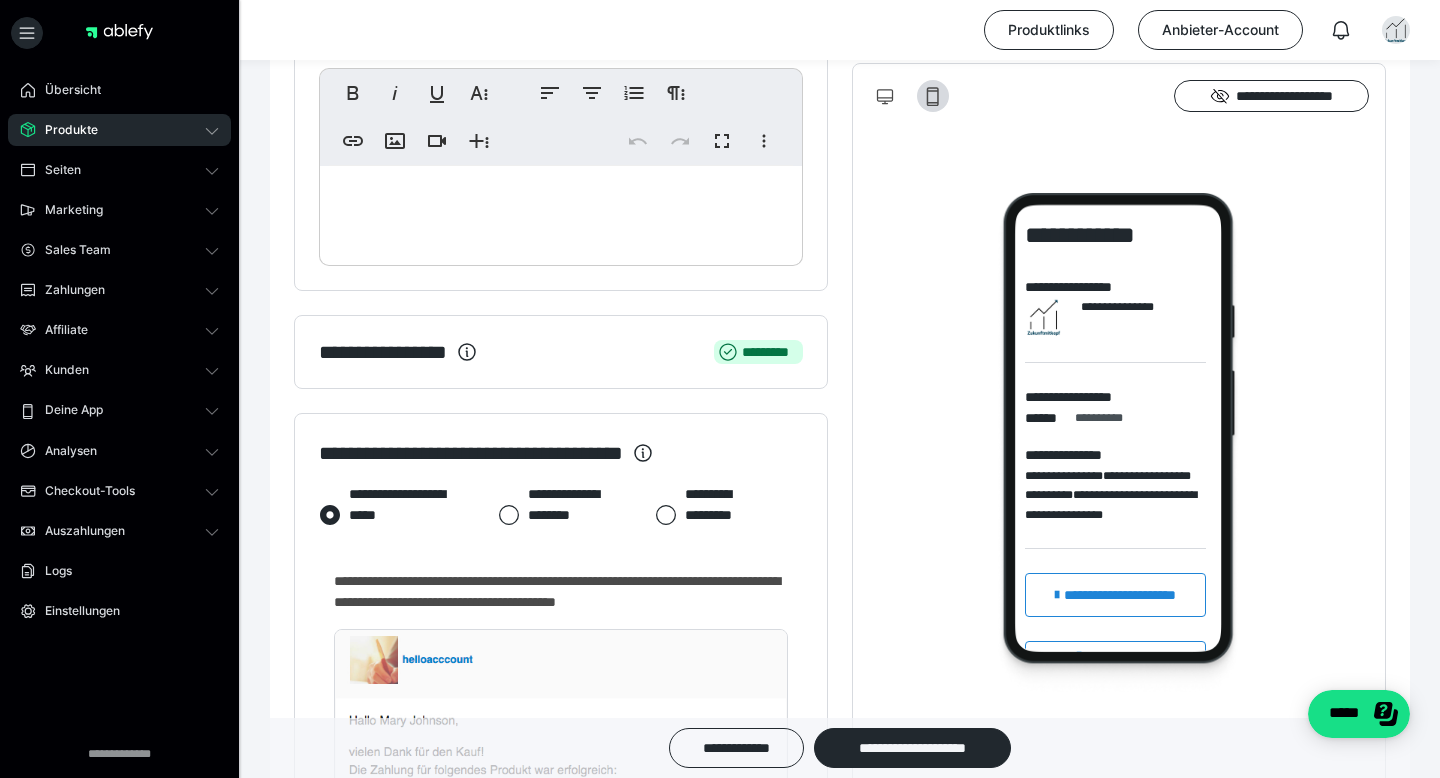 click on "**********" at bounding box center (705, 515) 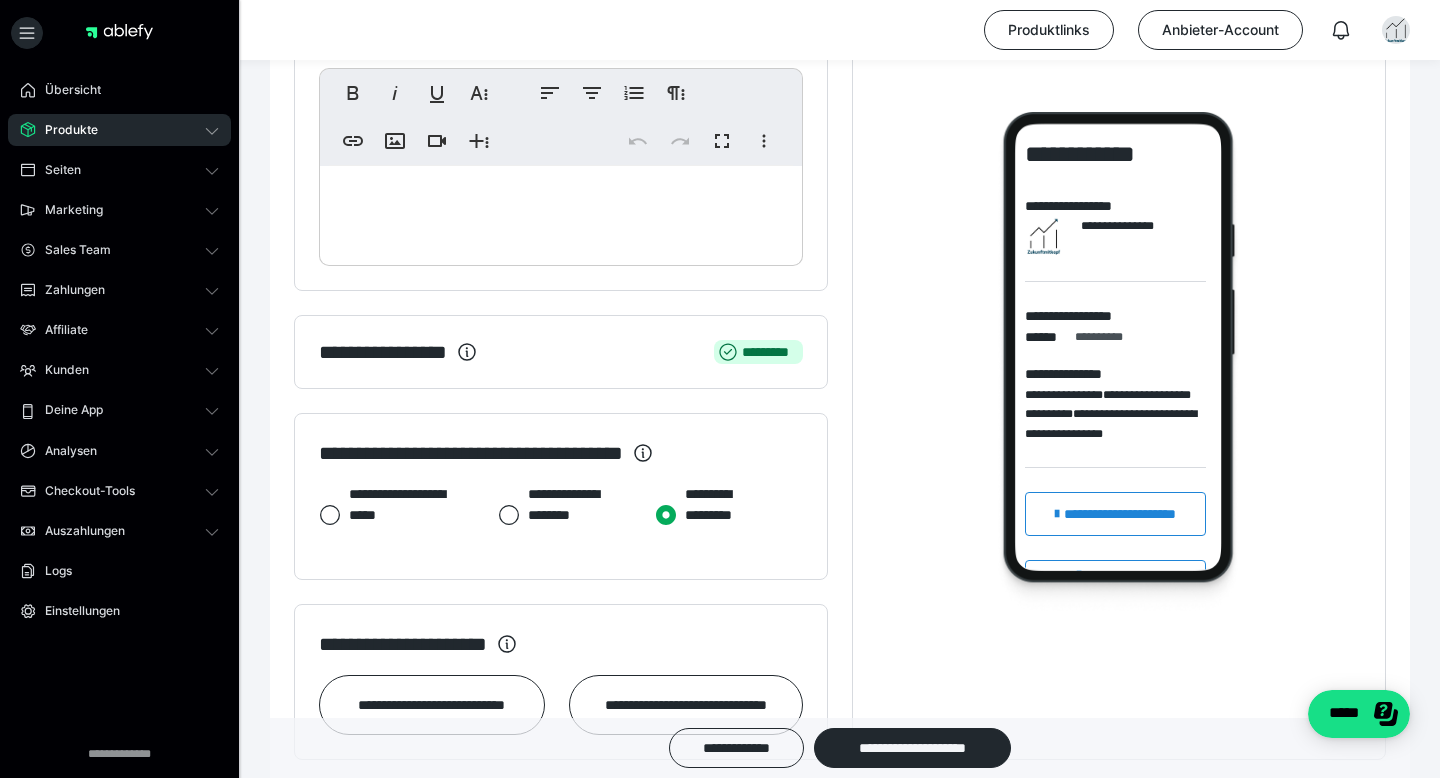 scroll, scrollTop: 470, scrollLeft: 0, axis: vertical 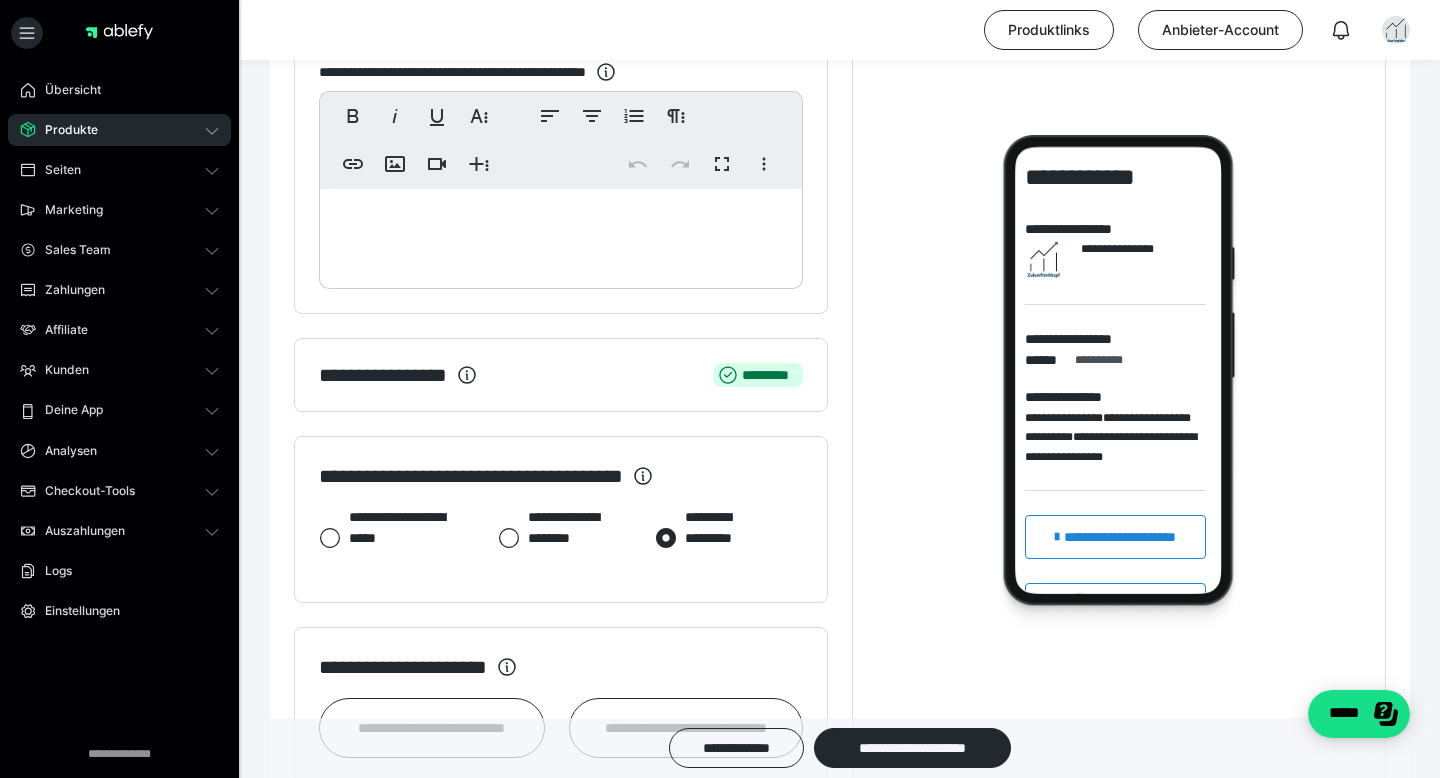 click 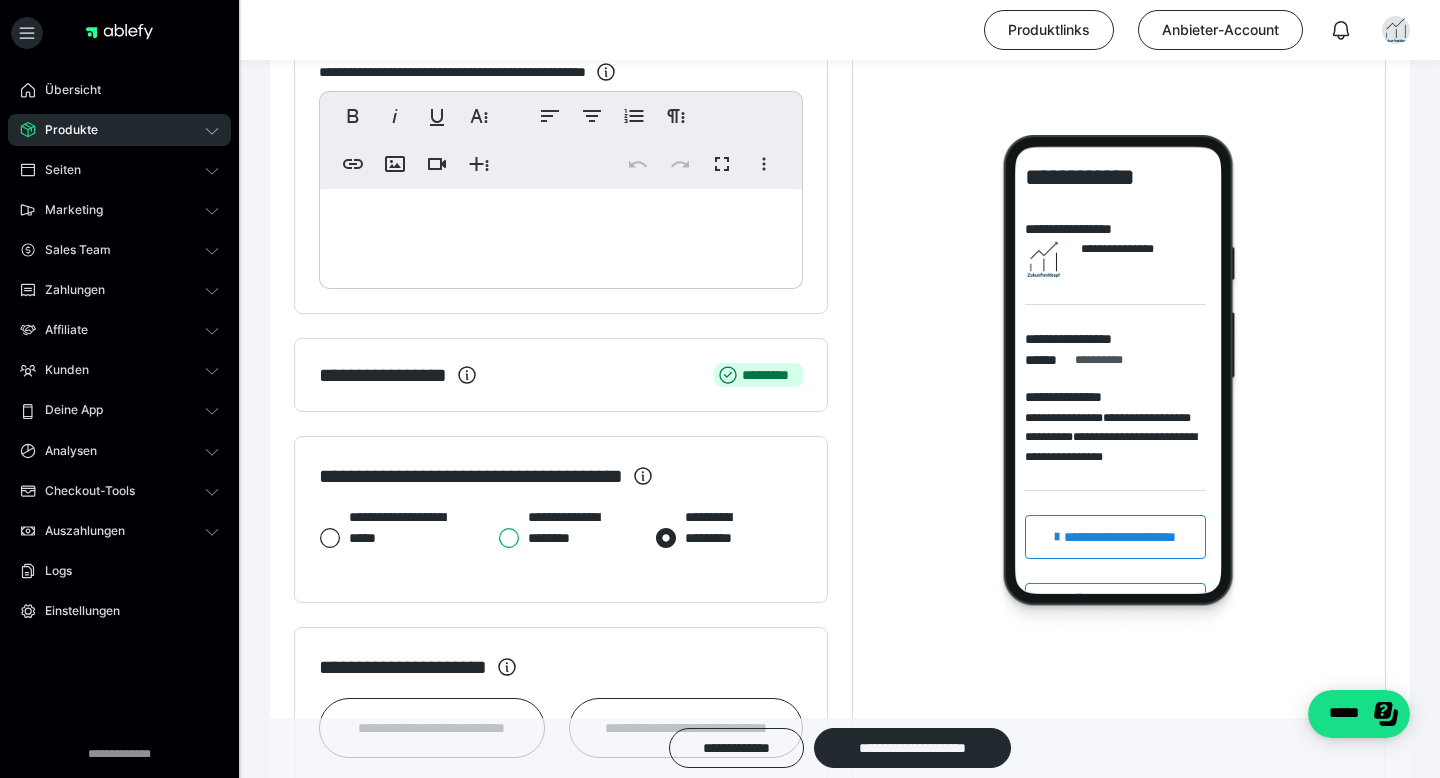 click on "**********" at bounding box center (498, 538) 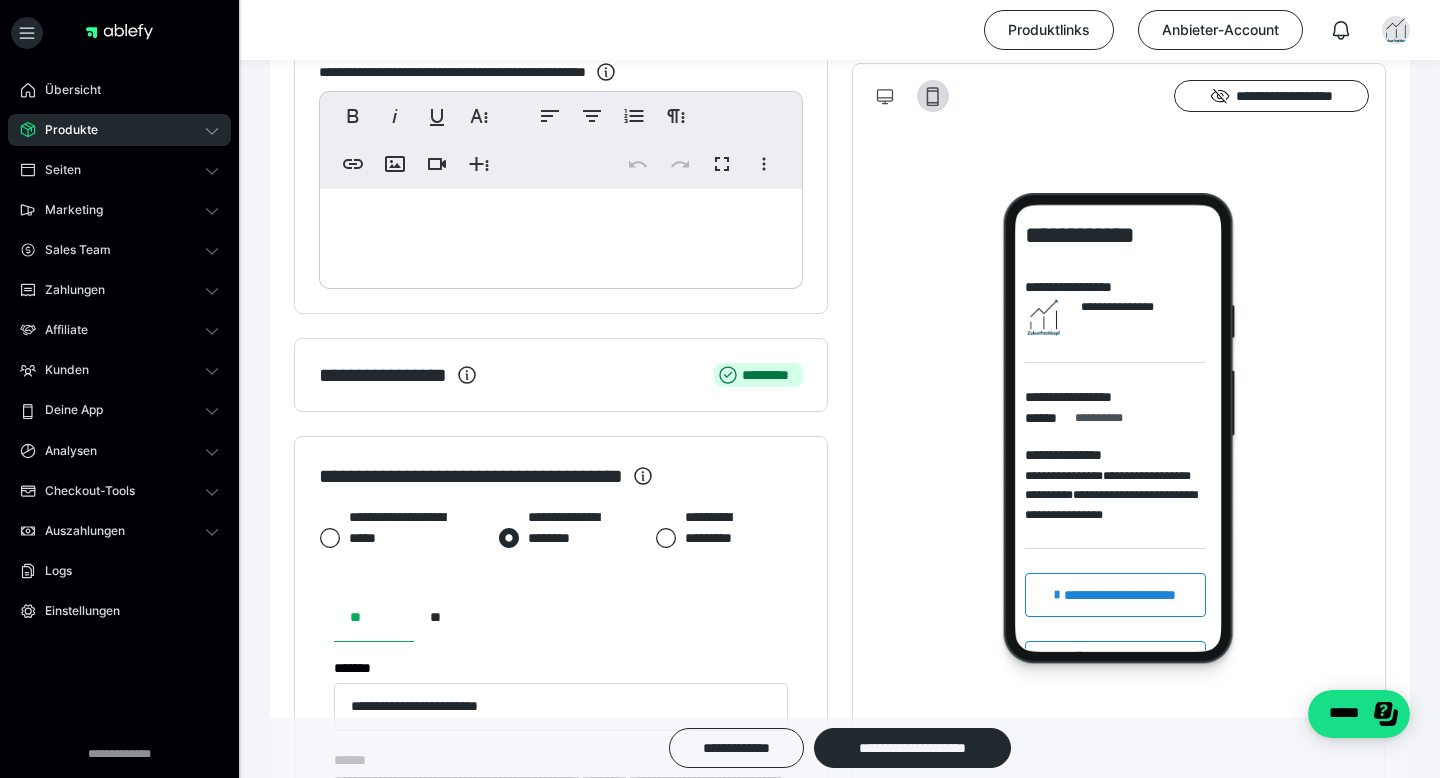 click on "**********" at bounding box center [399, 538] 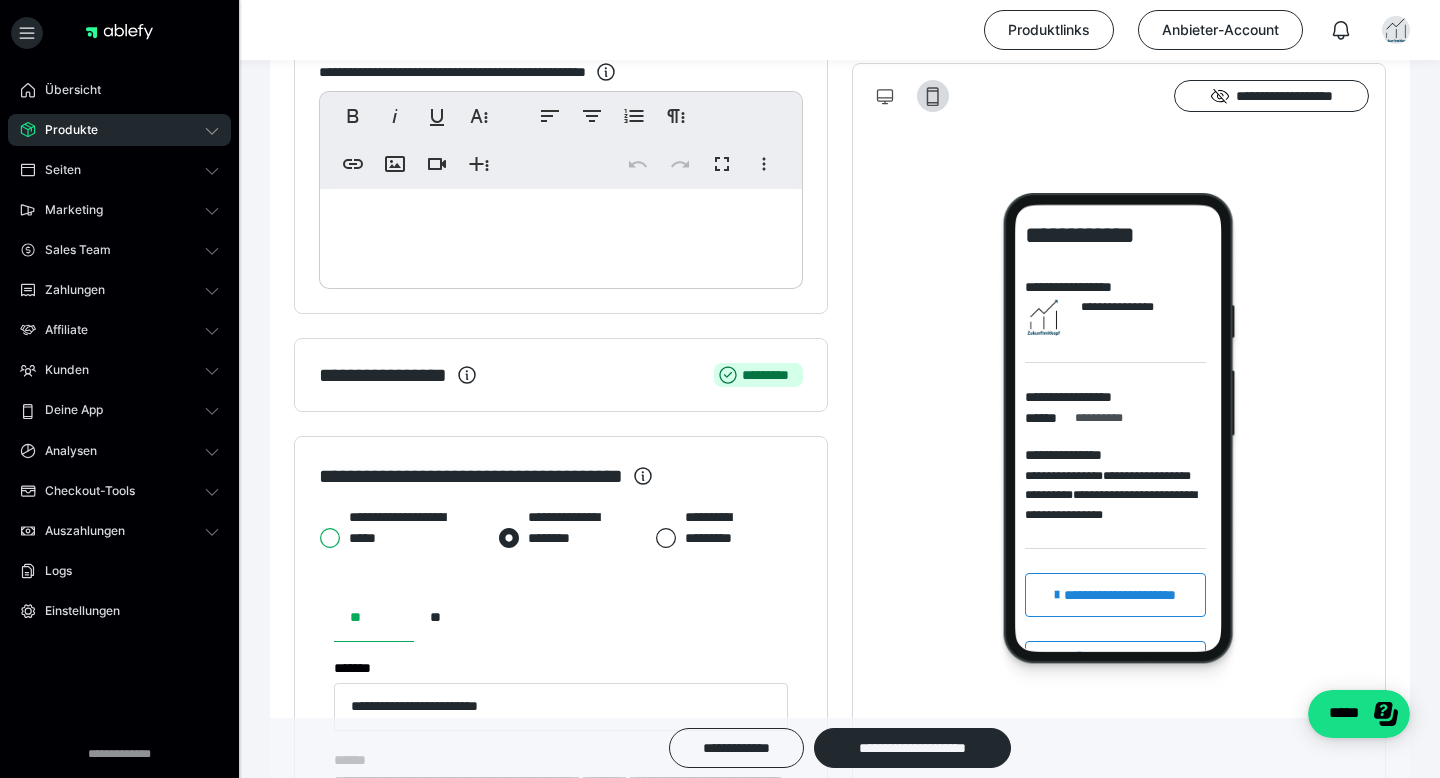 click on "**********" at bounding box center [319, 538] 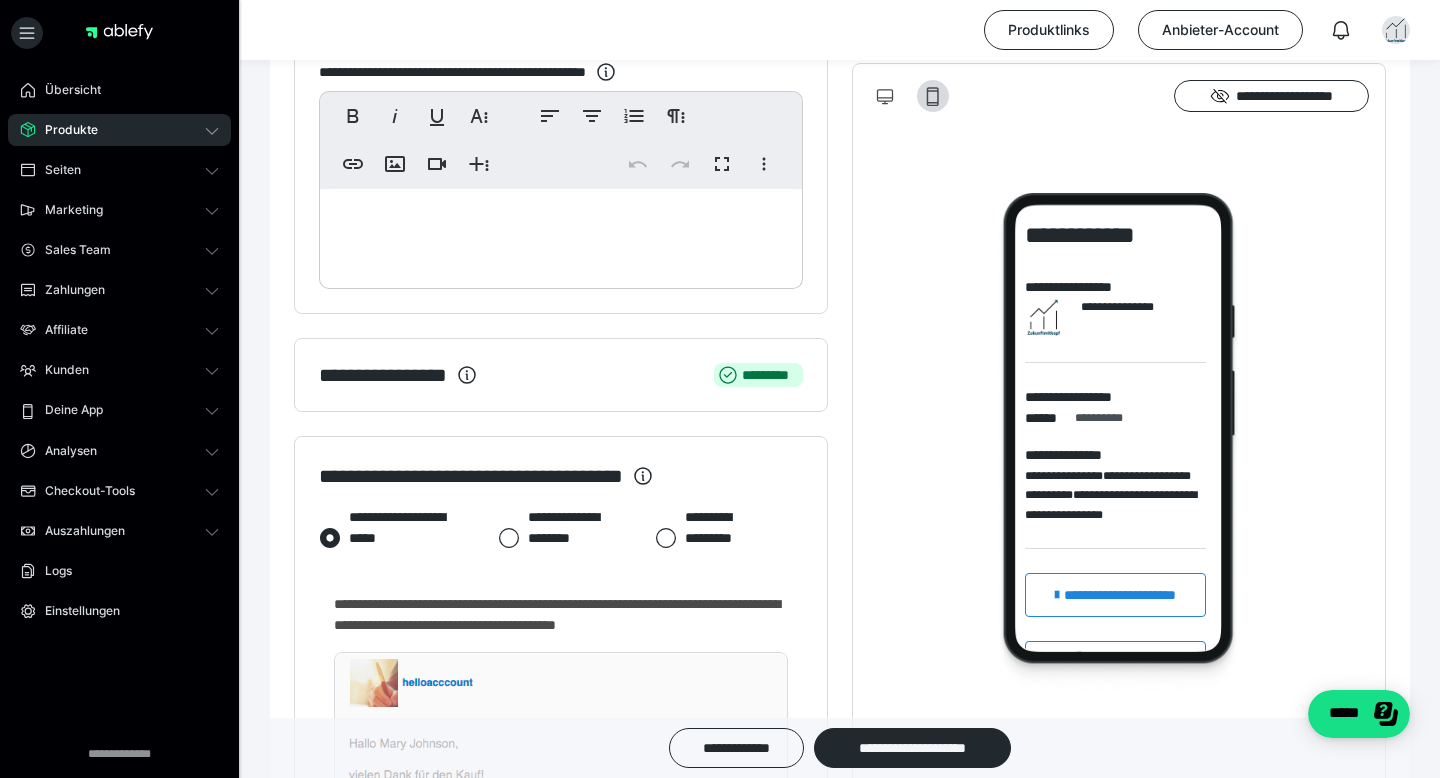 click on "**********" at bounding box center [705, 538] 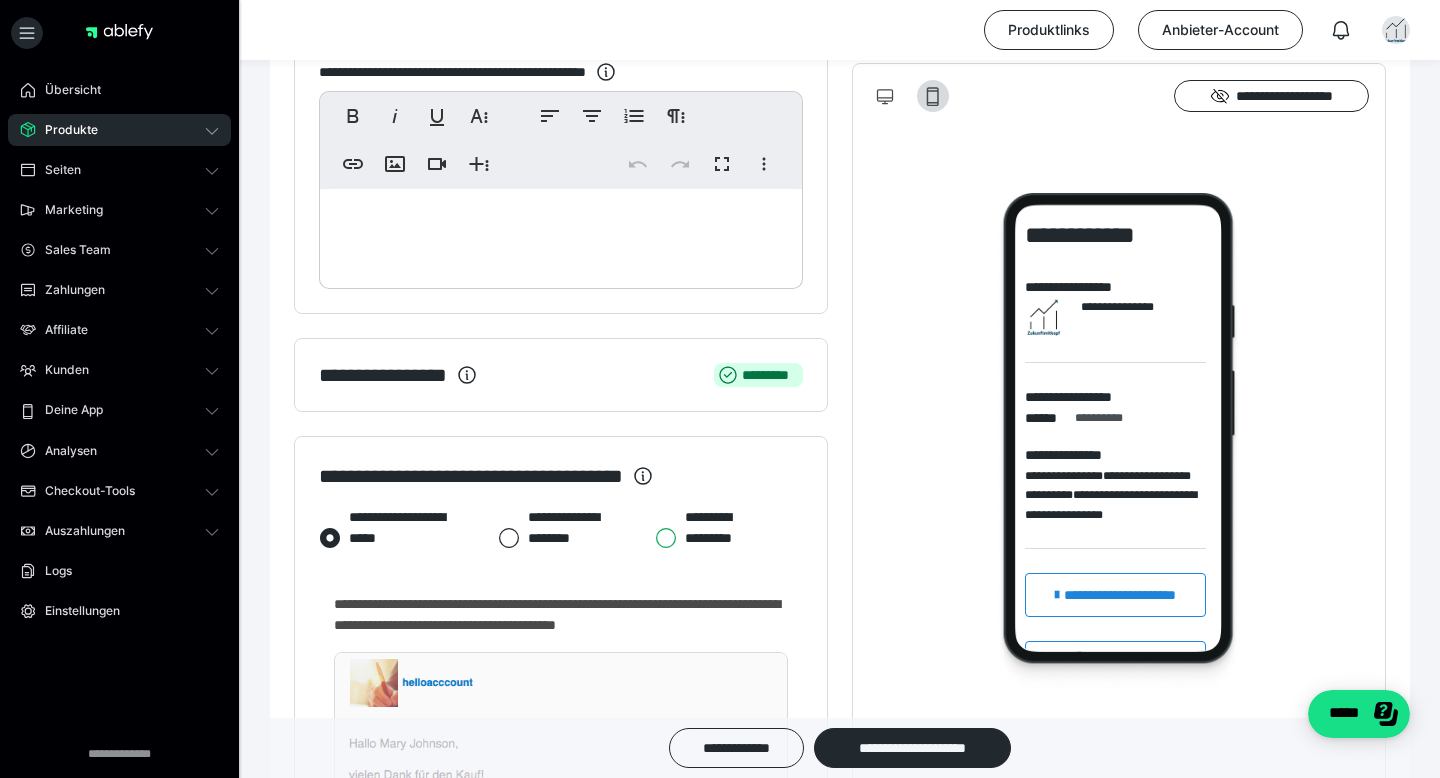 click on "**********" at bounding box center [655, 538] 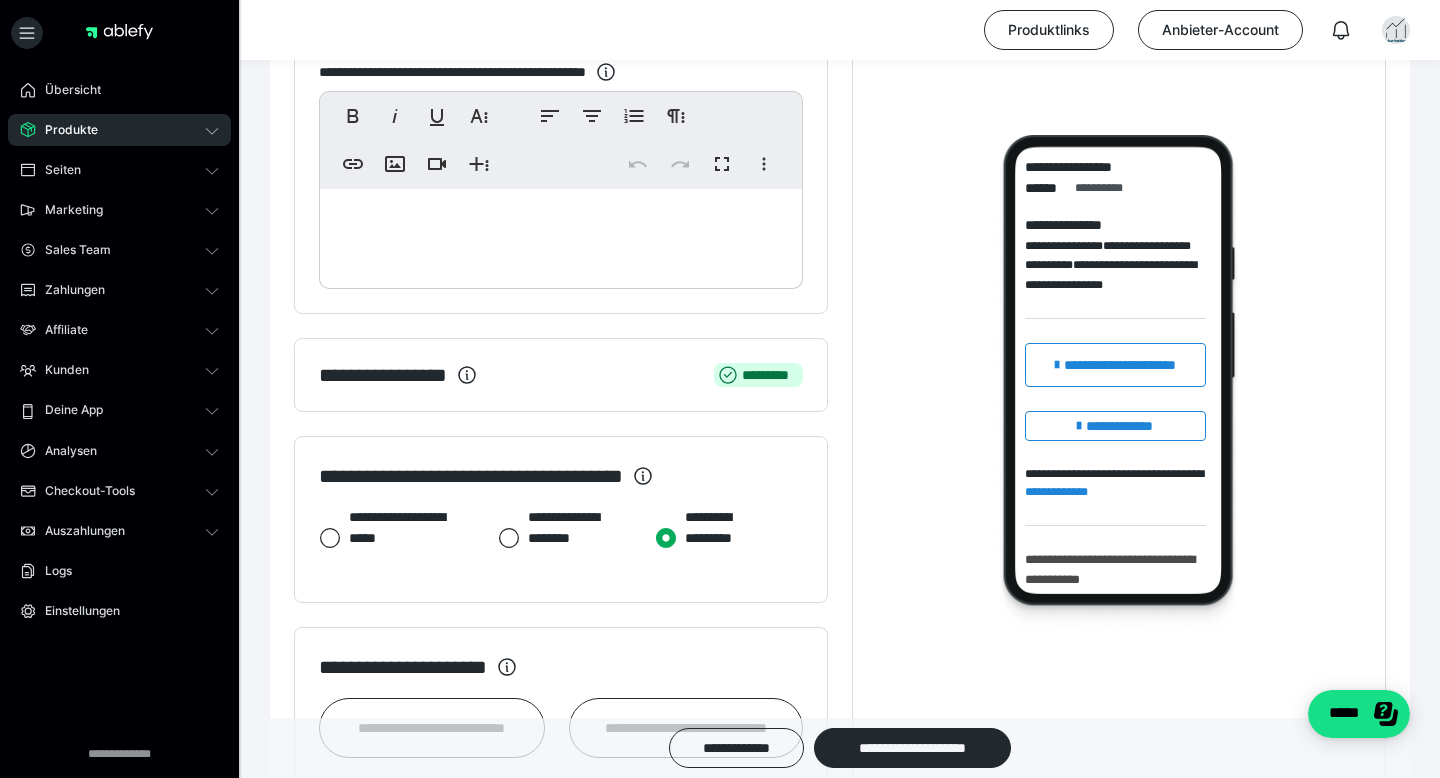 scroll, scrollTop: 211, scrollLeft: 0, axis: vertical 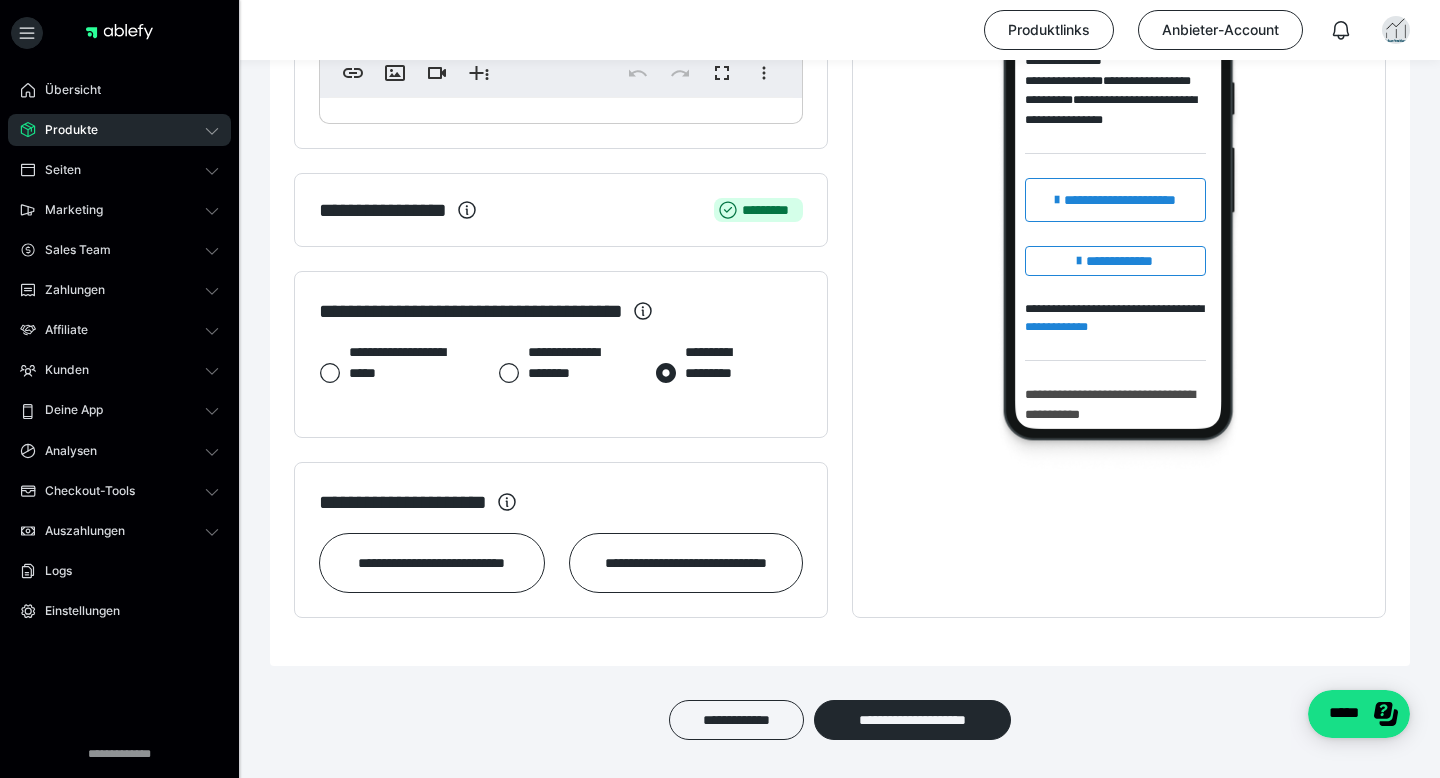 click on "**********" at bounding box center [399, 373] 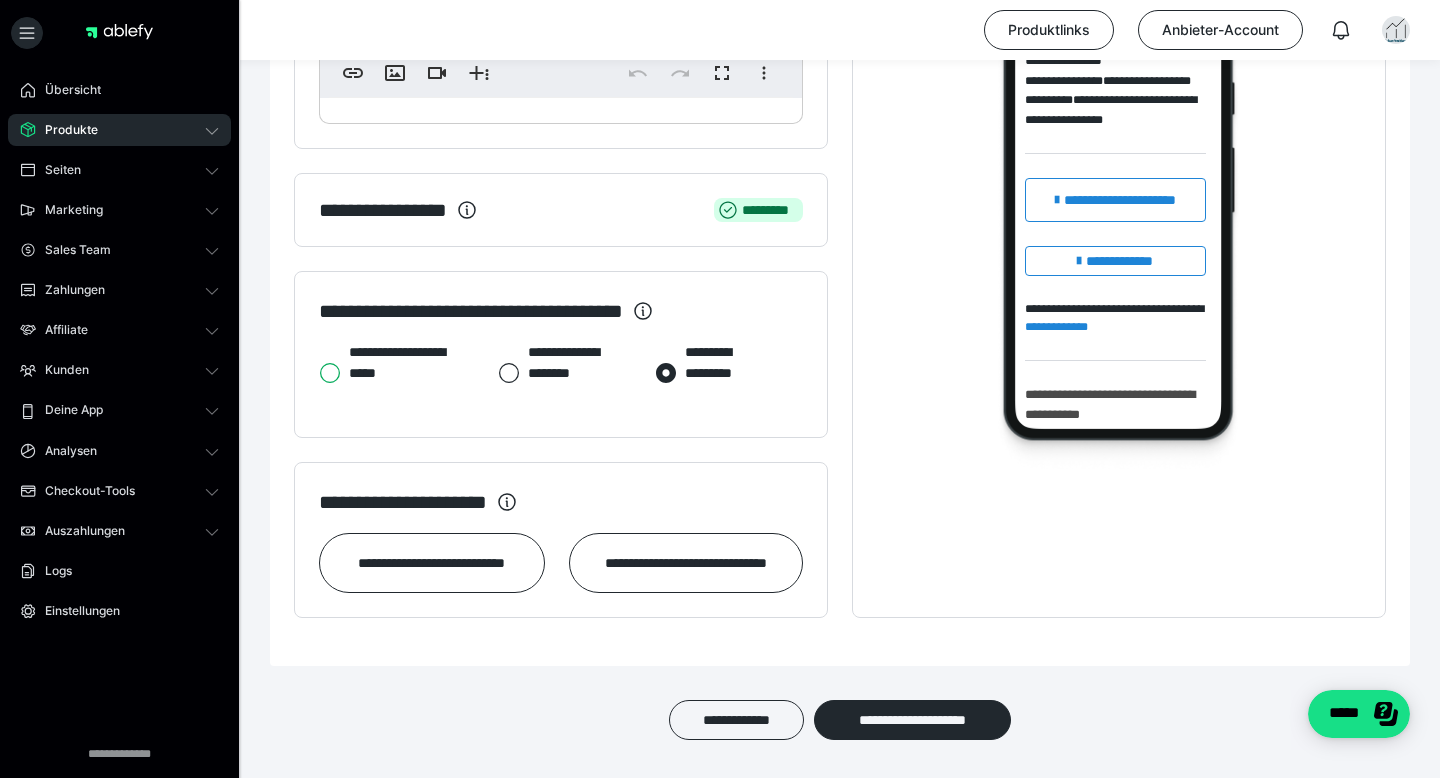 click on "**********" at bounding box center [319, 373] 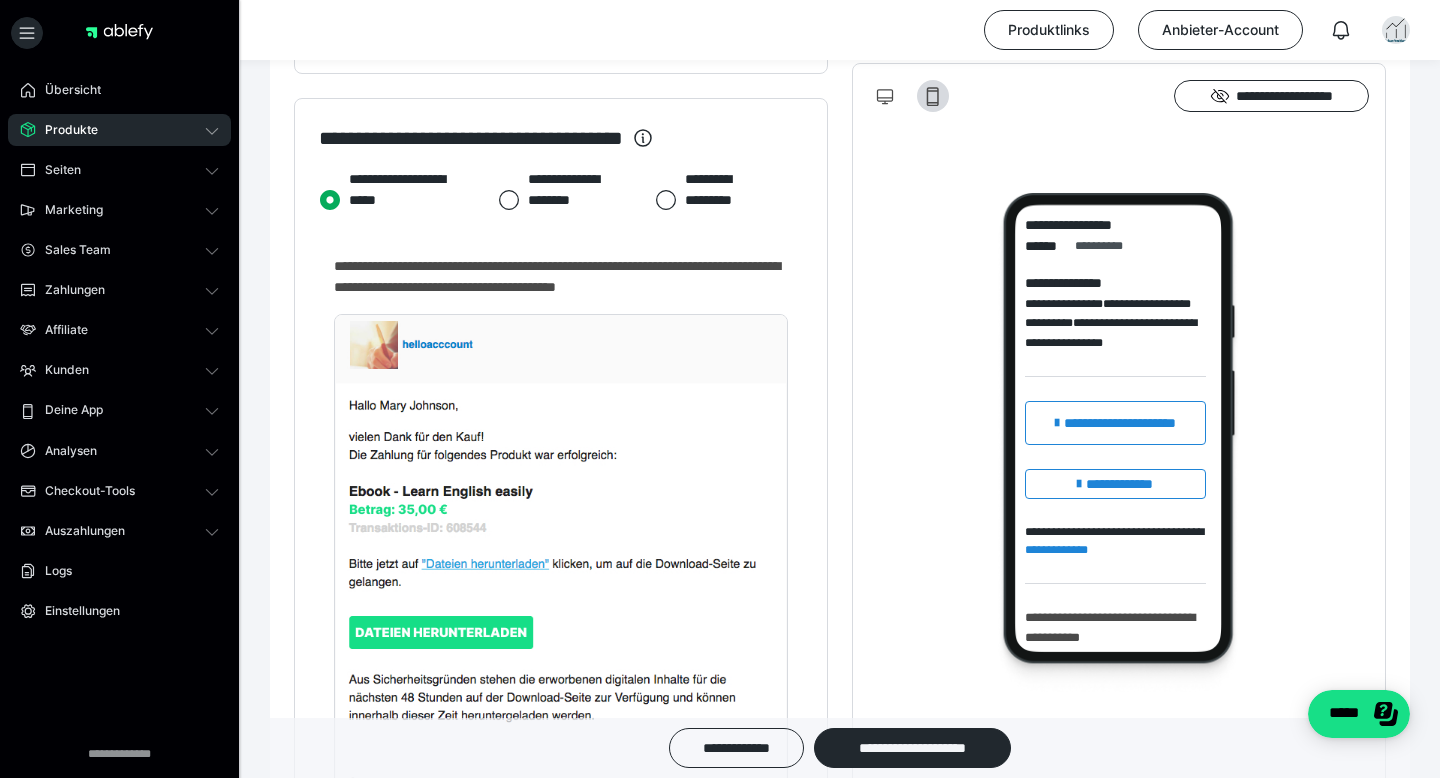 scroll, scrollTop: 813, scrollLeft: 0, axis: vertical 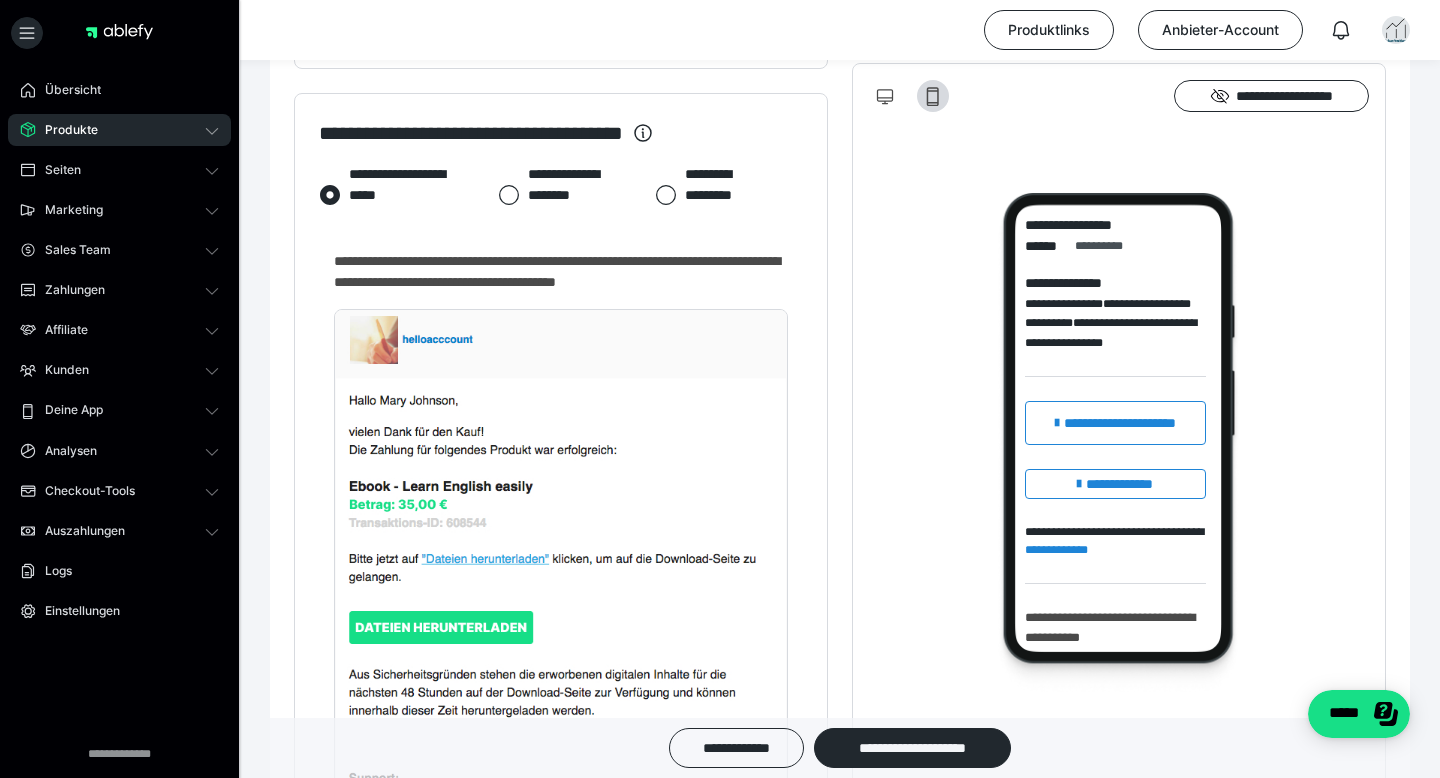 click on "**********" at bounding box center (720, 195) 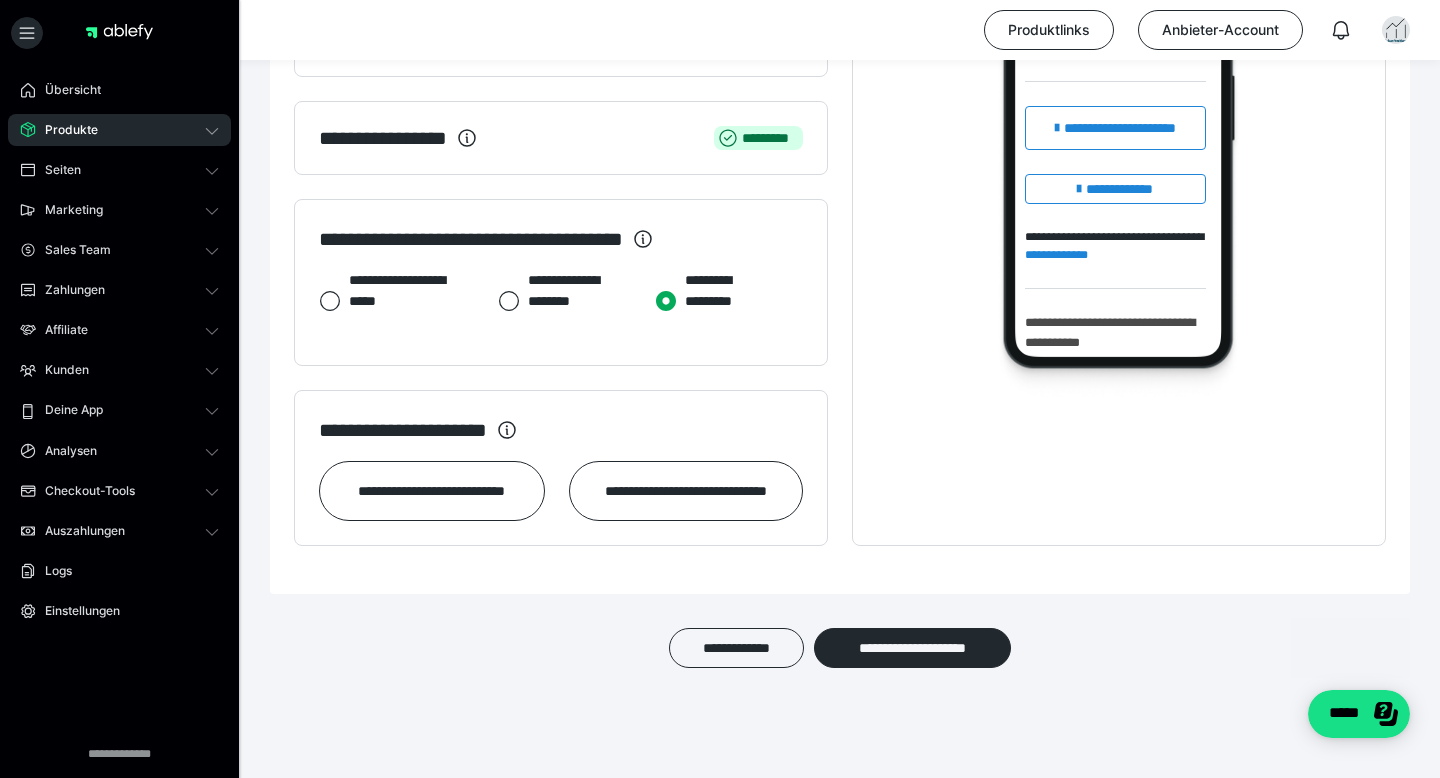 scroll, scrollTop: 707, scrollLeft: 0, axis: vertical 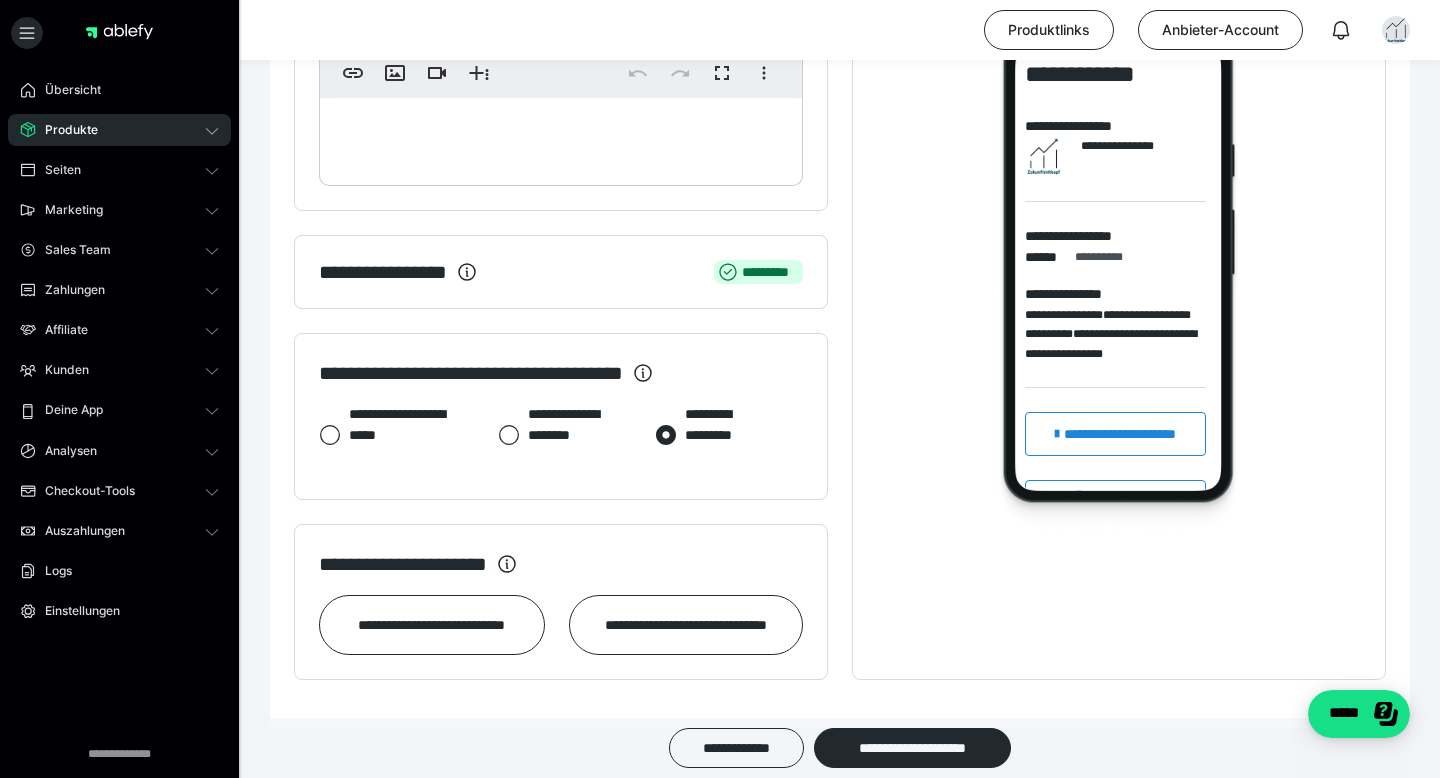 click on "**********" at bounding box center (384, 435) 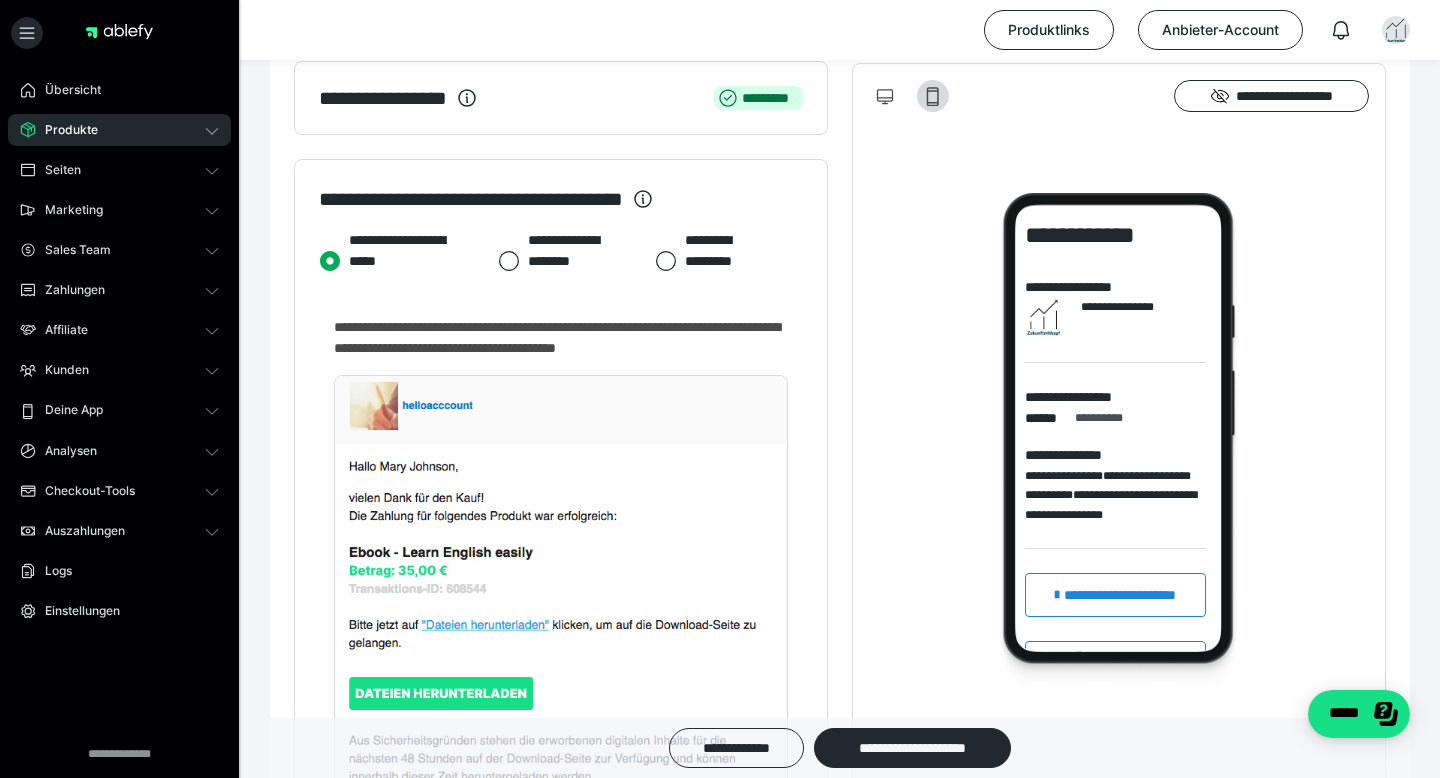scroll, scrollTop: 731, scrollLeft: 0, axis: vertical 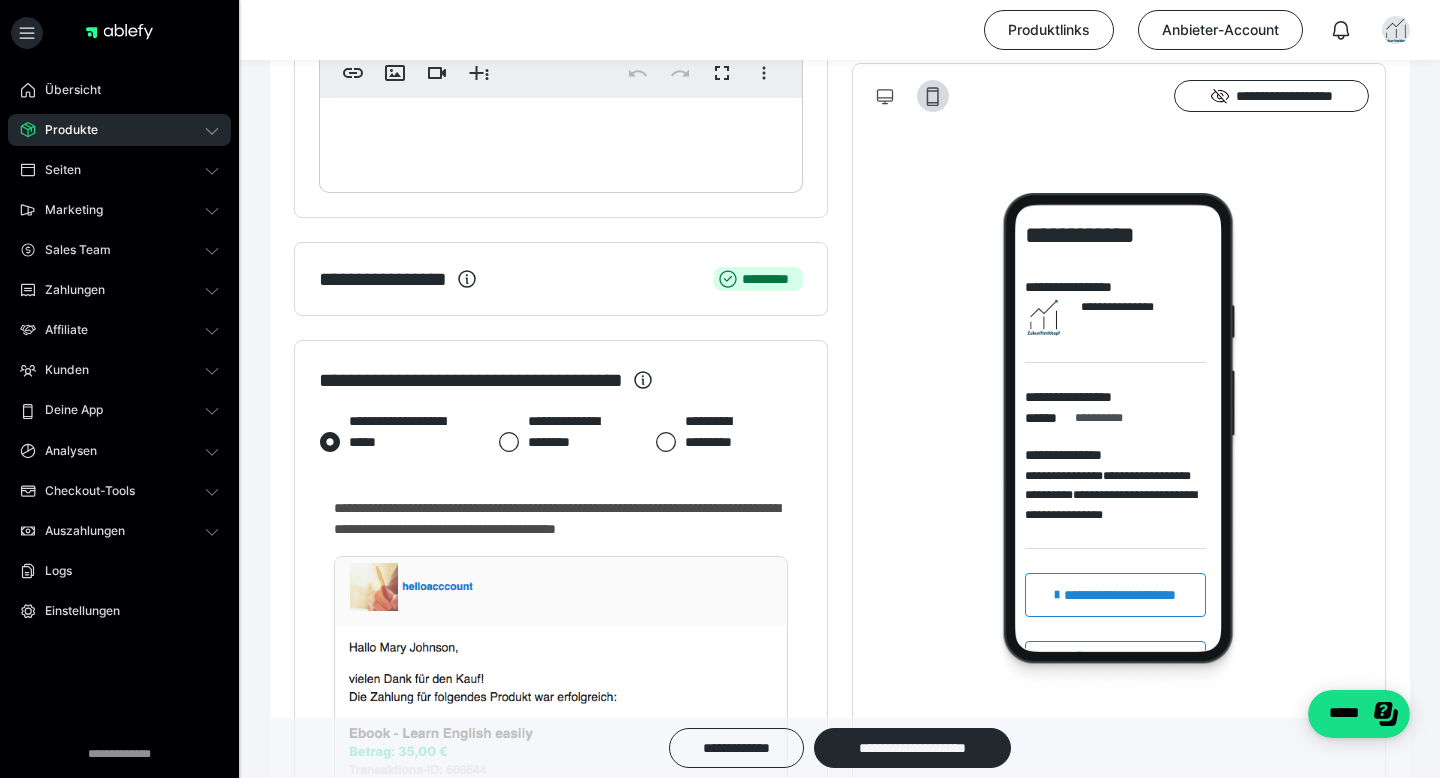 click on "**********" at bounding box center (553, 442) 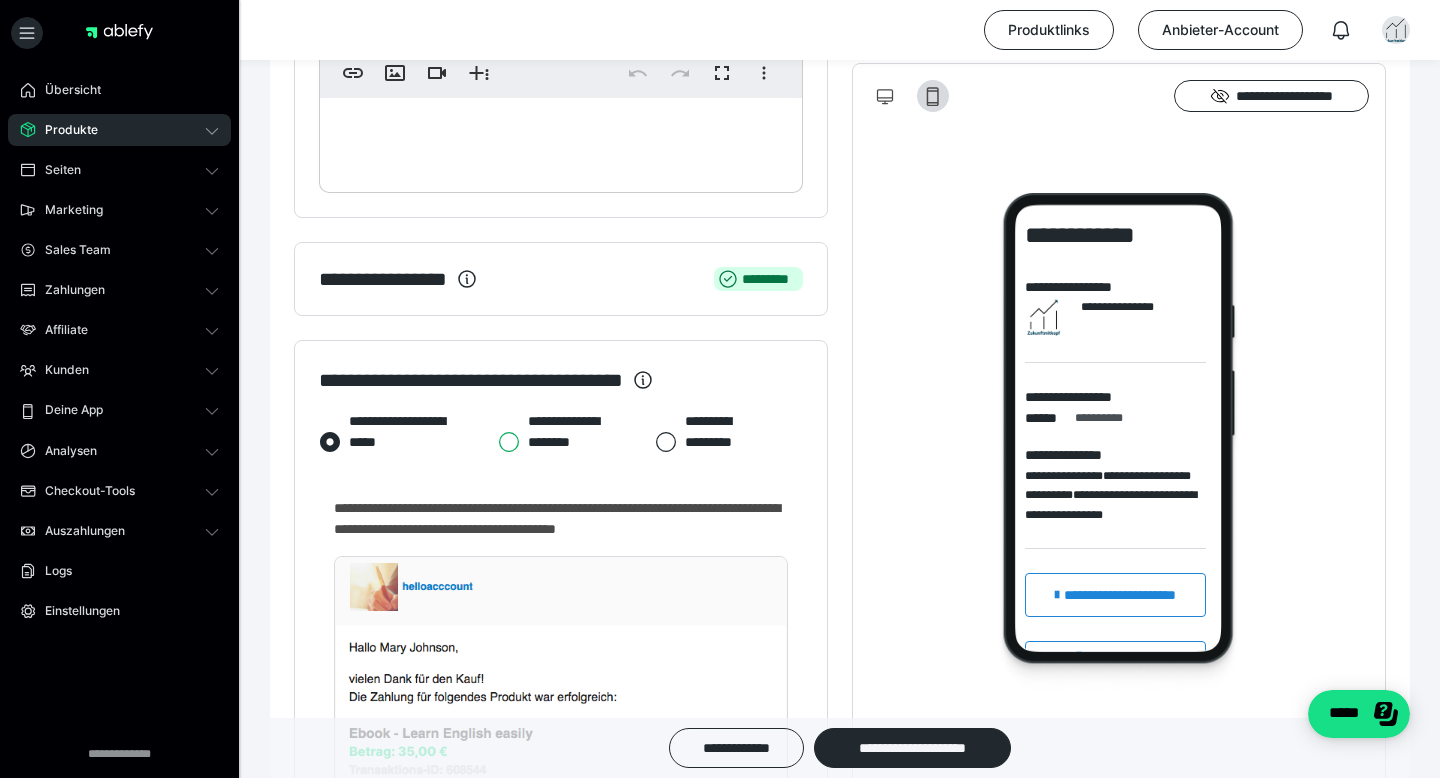 click on "**********" at bounding box center (498, 442) 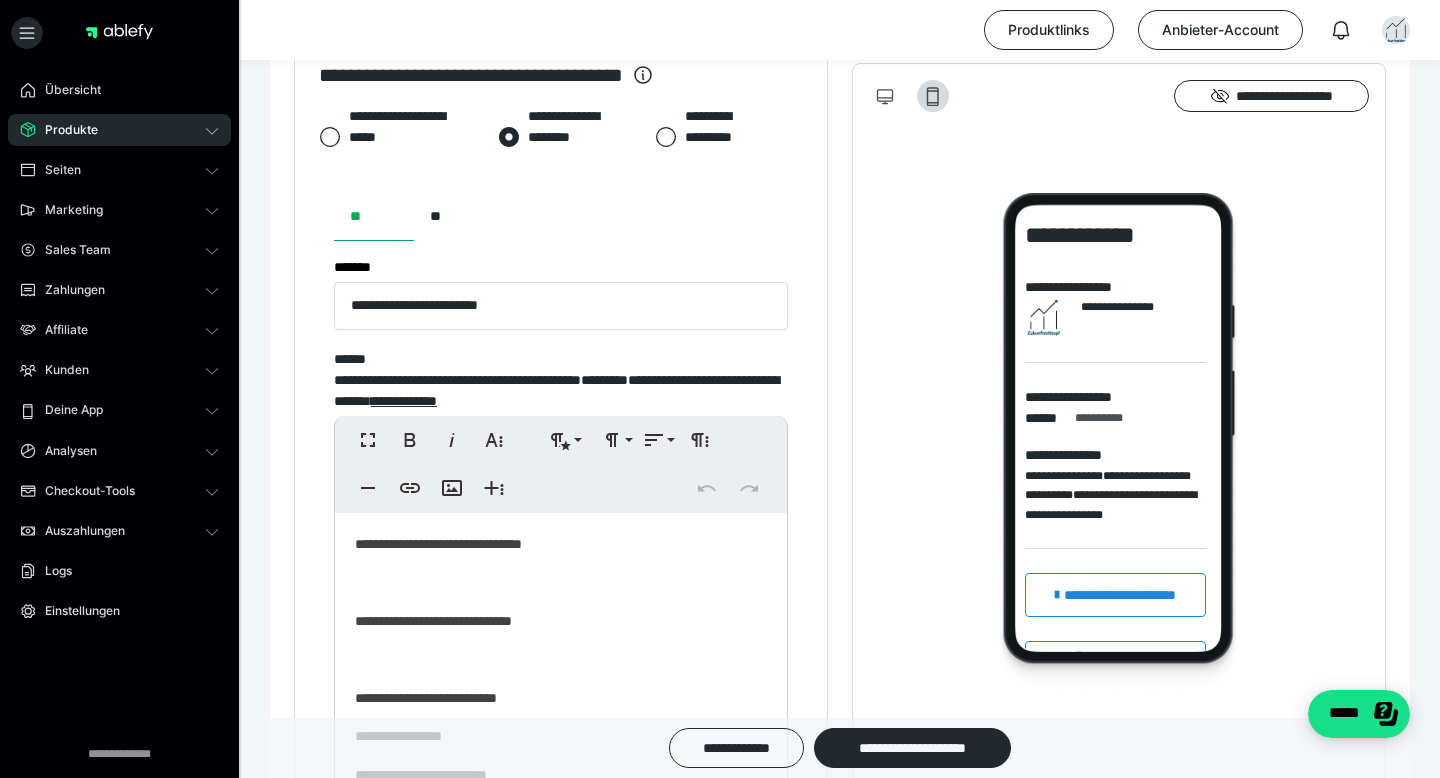 scroll, scrollTop: 843, scrollLeft: 0, axis: vertical 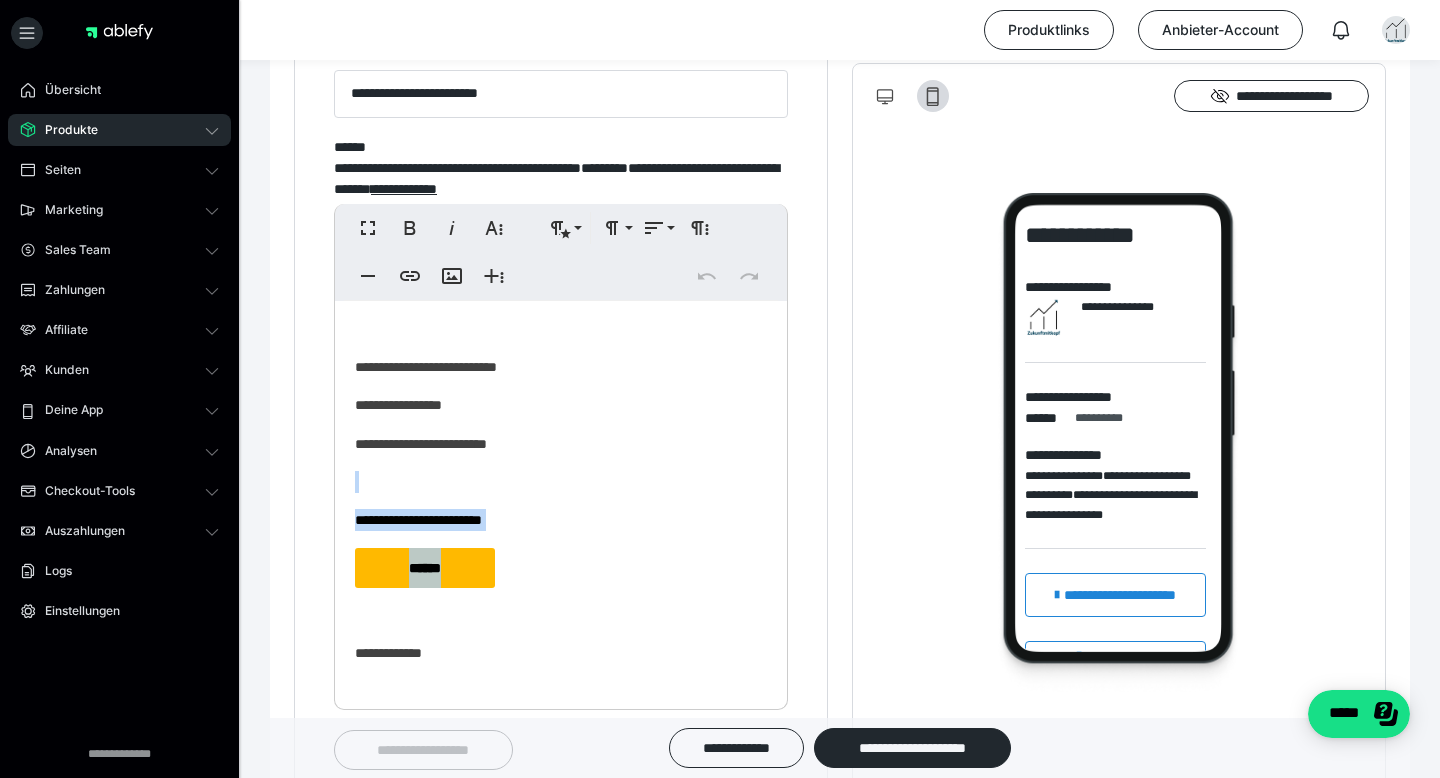 drag, startPoint x: 353, startPoint y: 485, endPoint x: 554, endPoint y: 578, distance: 221.47235 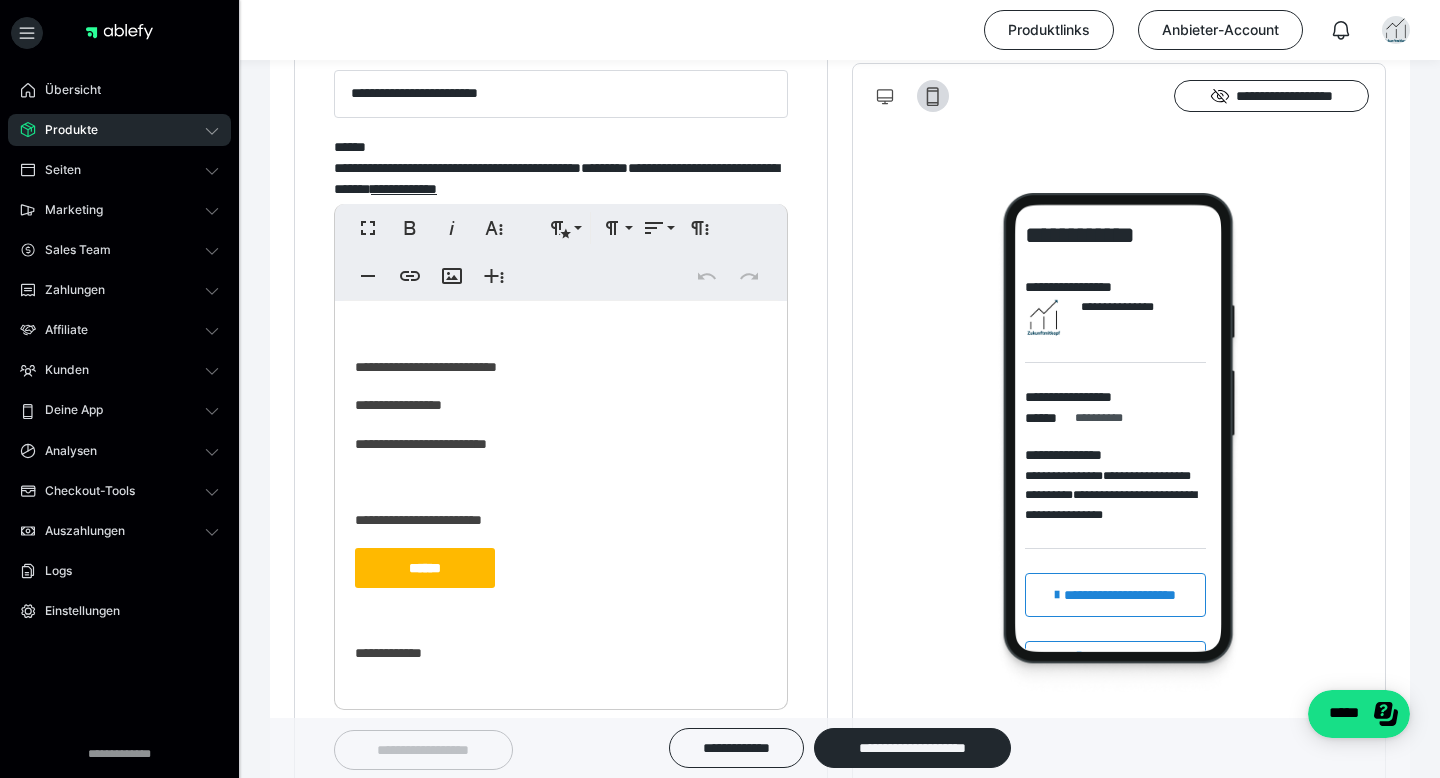 scroll, scrollTop: 25, scrollLeft: 0, axis: vertical 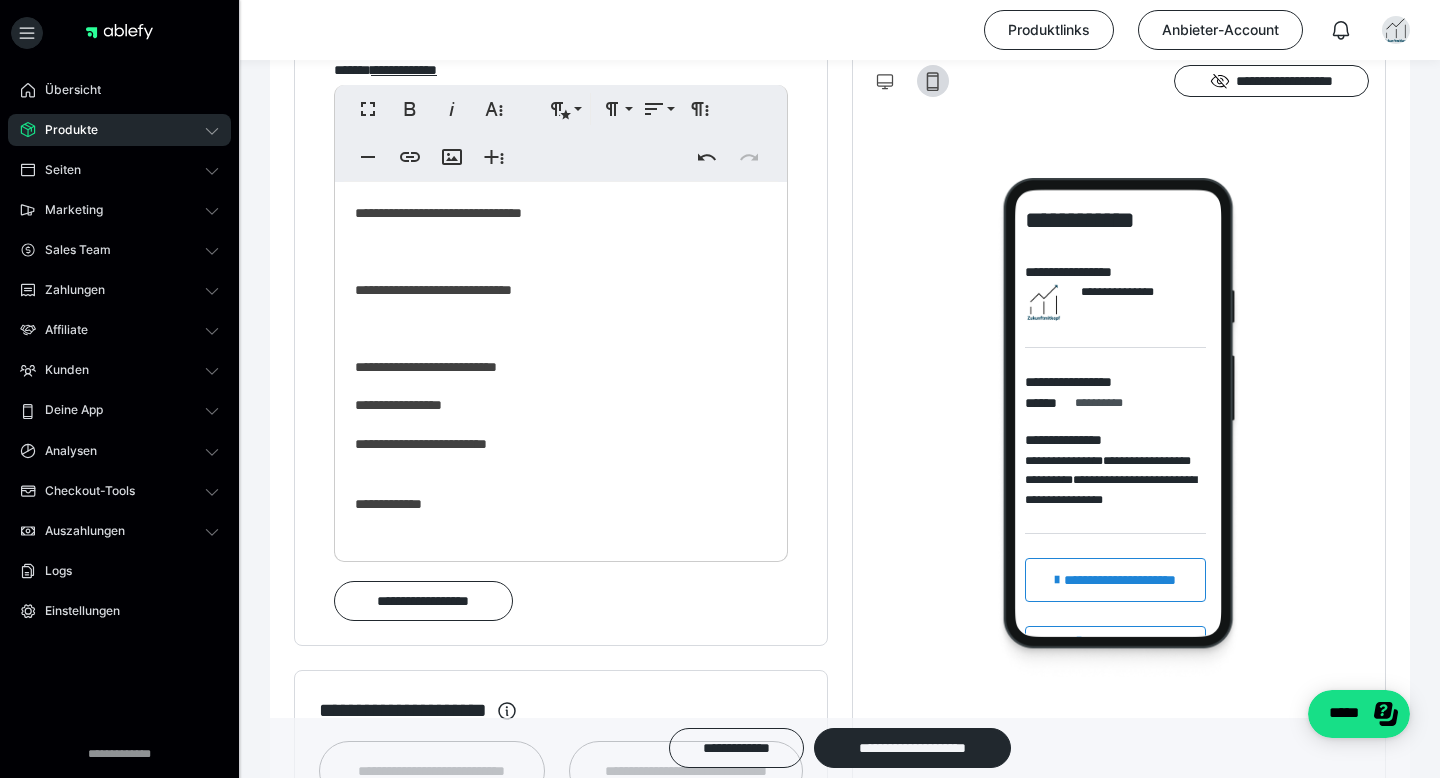 click on "**********" at bounding box center (1119, 429) 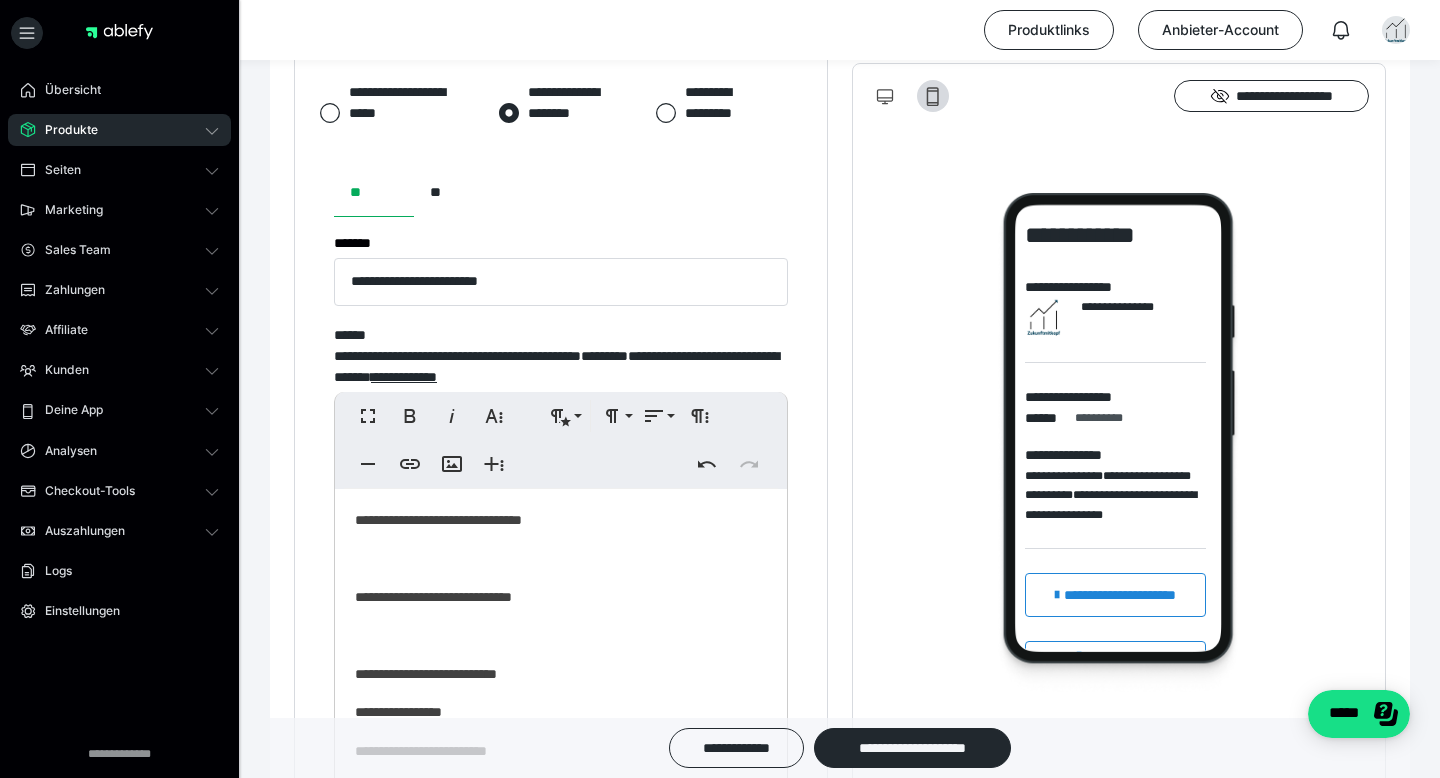 scroll, scrollTop: 894, scrollLeft: 0, axis: vertical 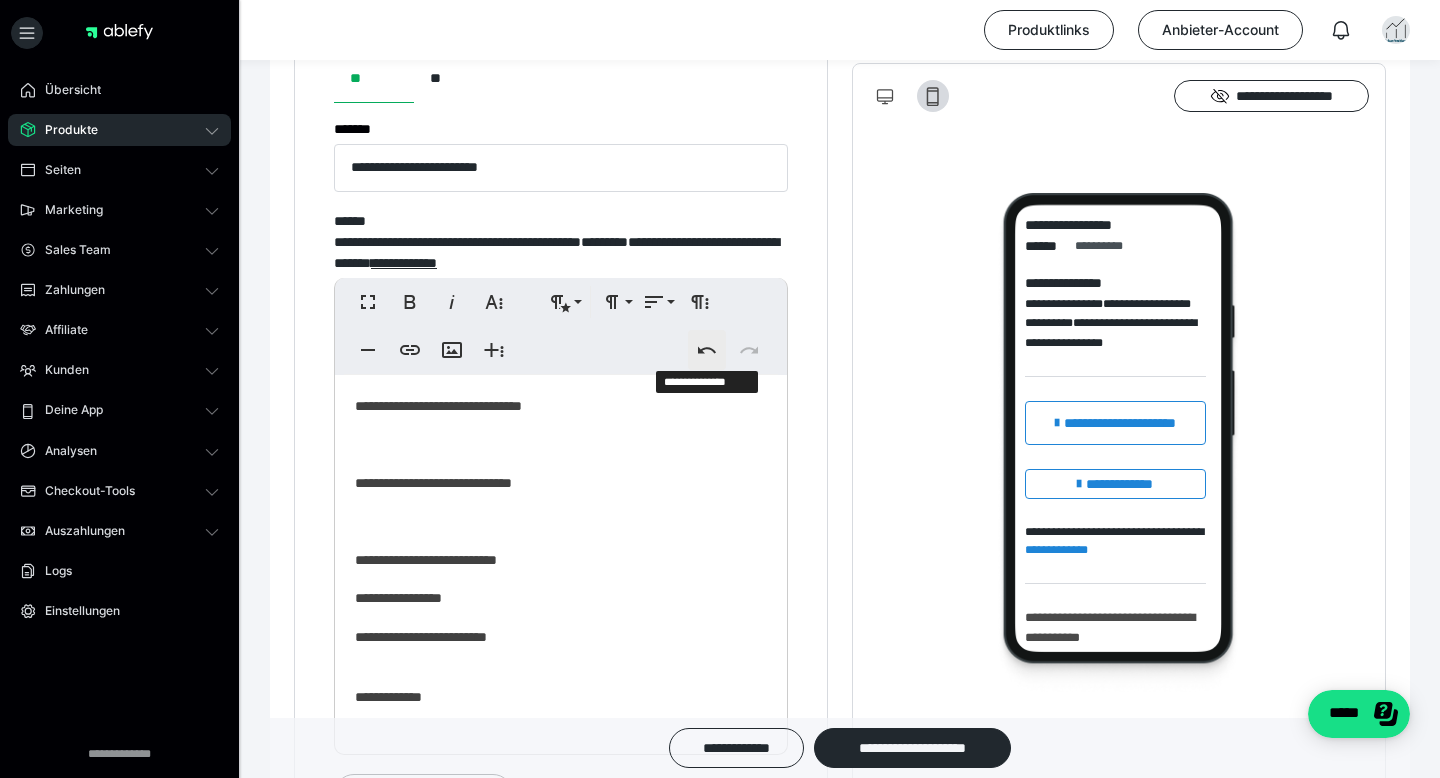 click on "**********" at bounding box center (707, 350) 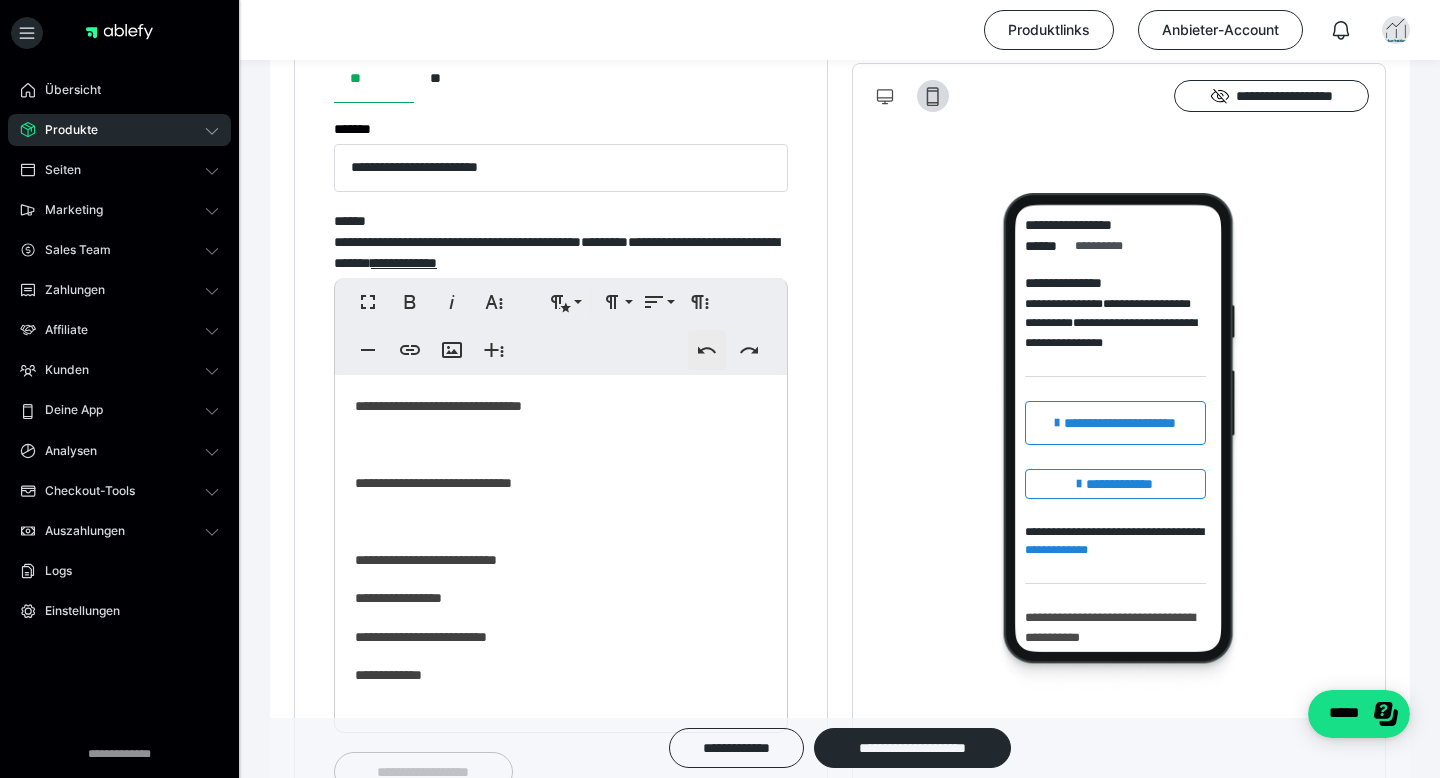 click on "**********" at bounding box center (707, 350) 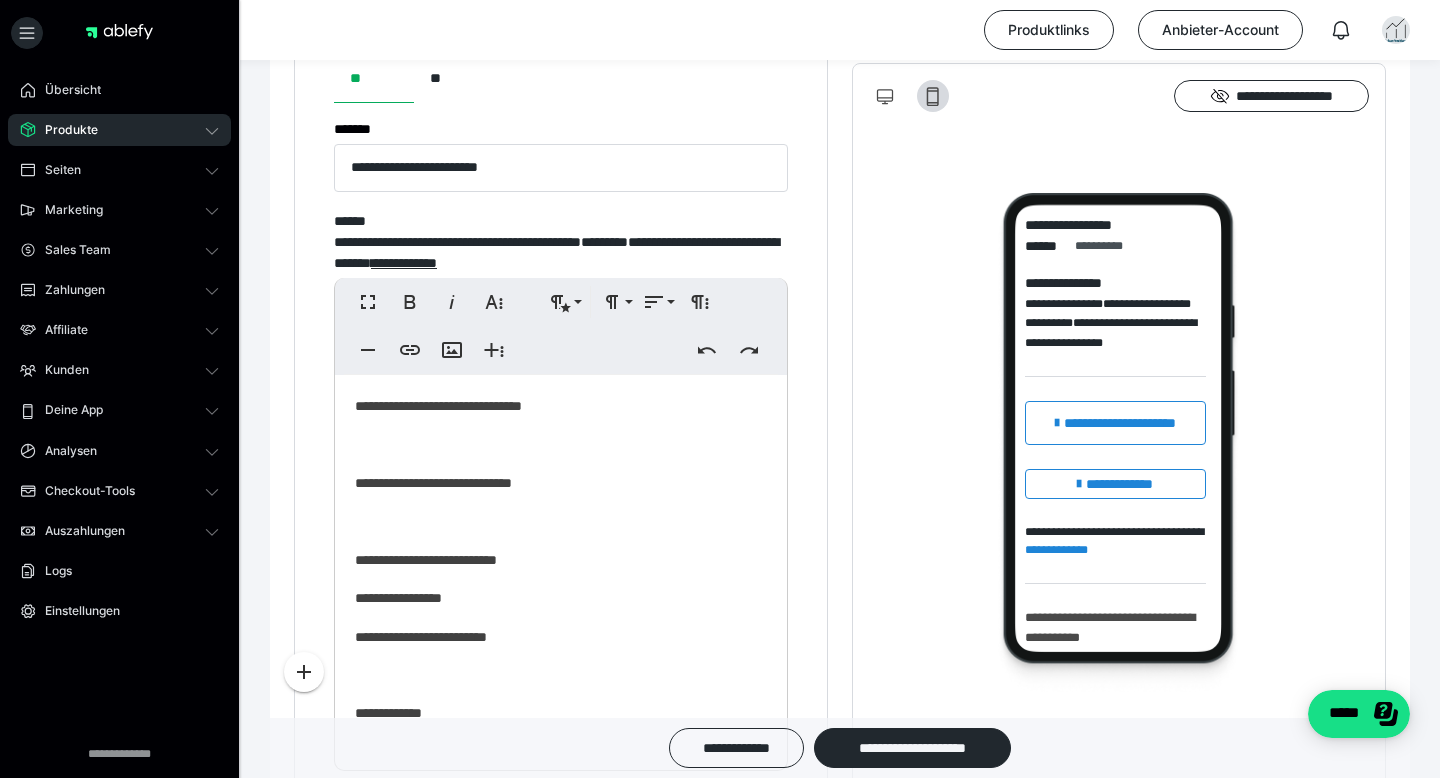 scroll, scrollTop: 1240, scrollLeft: 0, axis: vertical 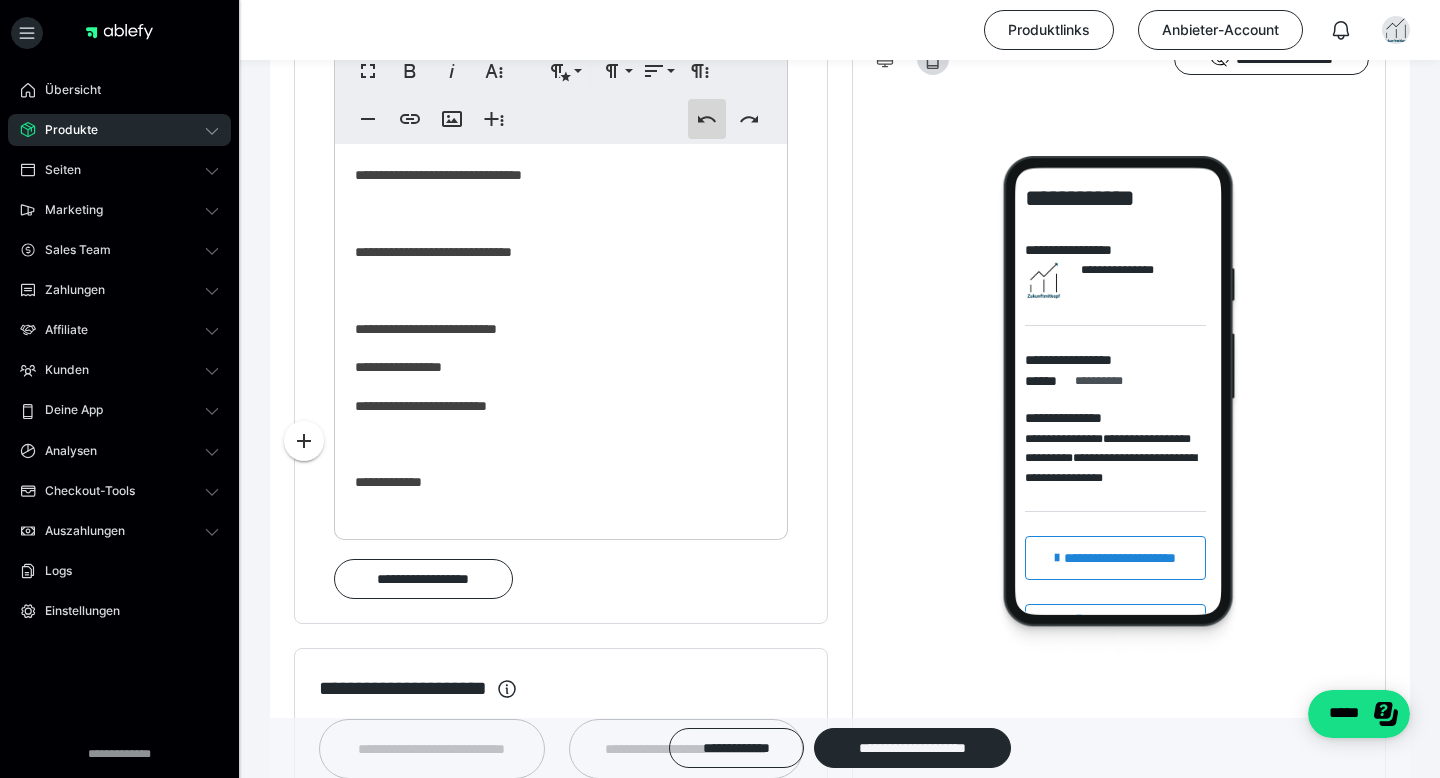 click 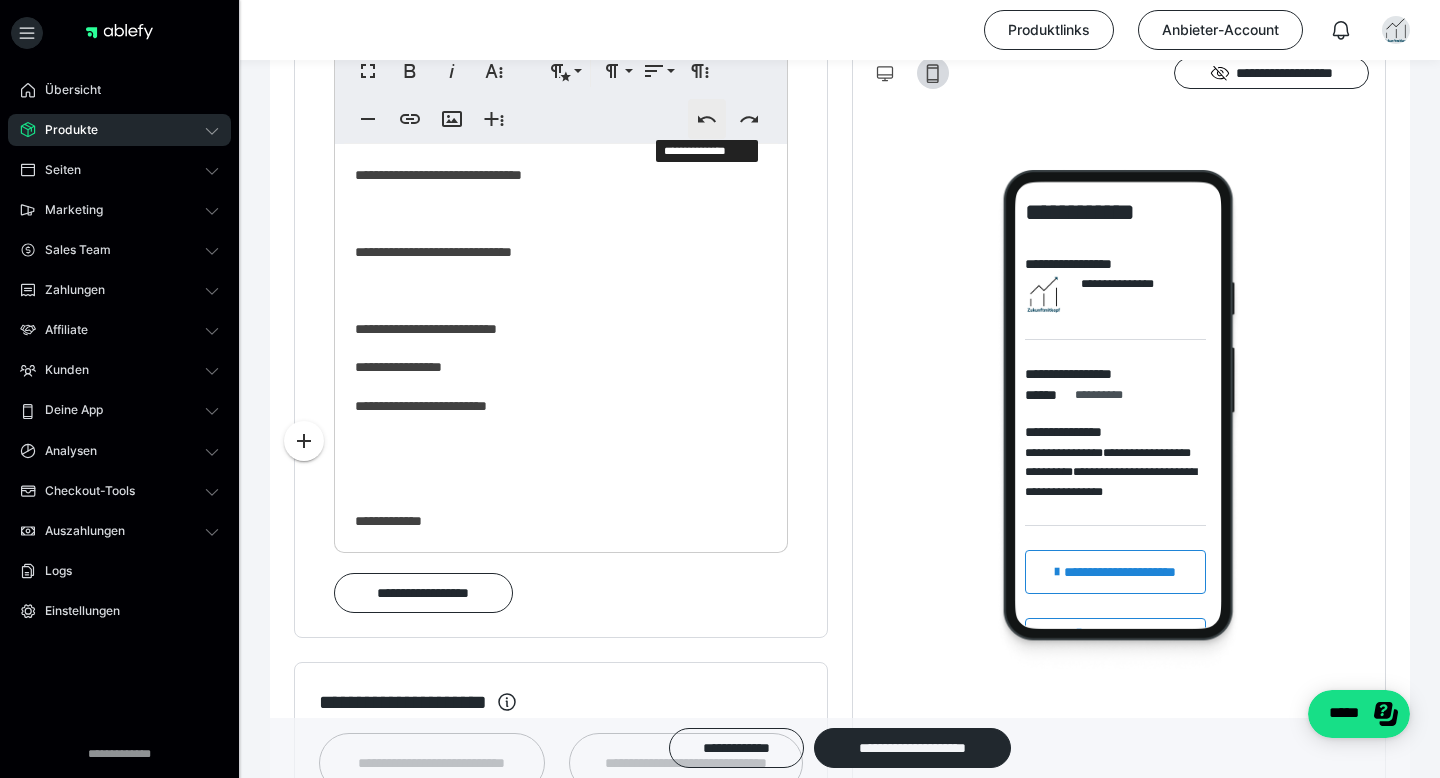 click 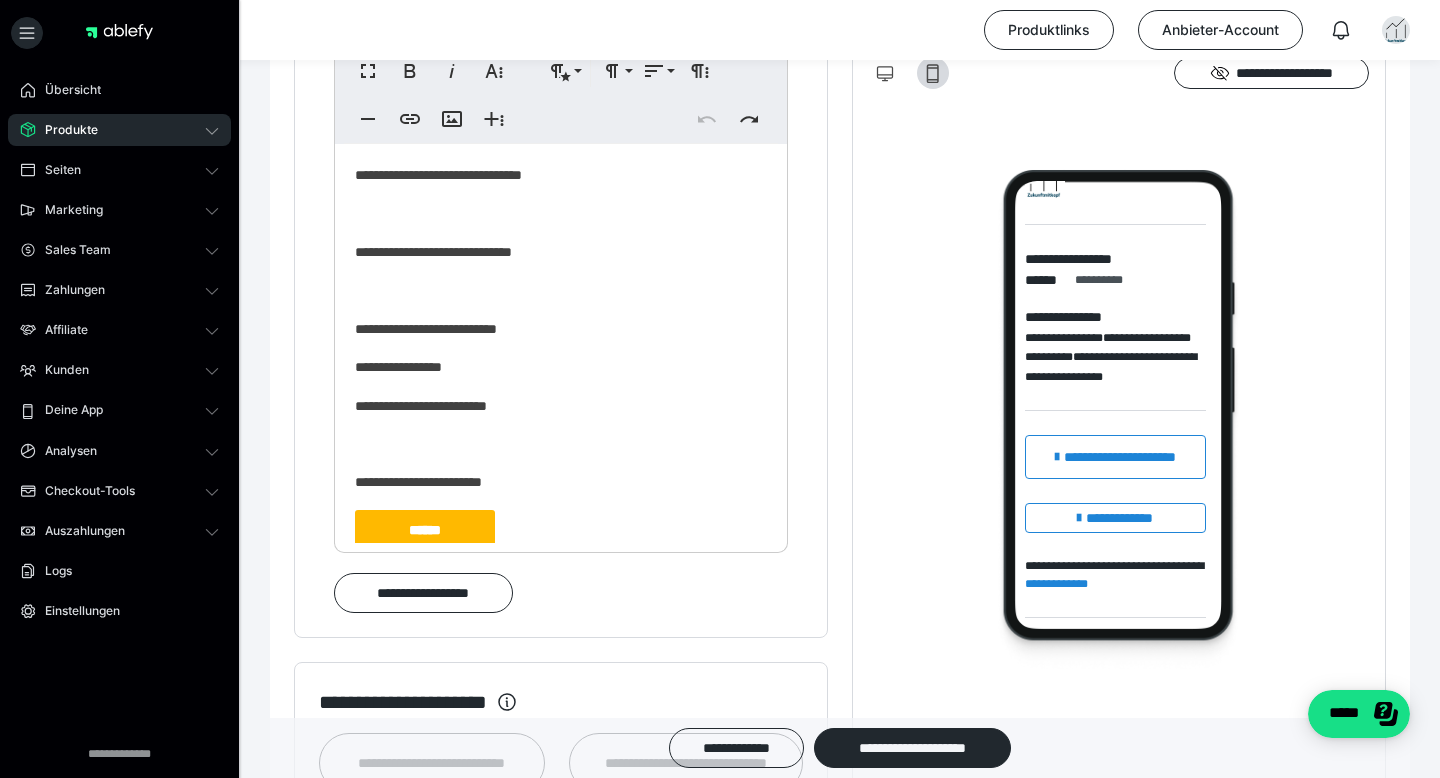 scroll, scrollTop: 164, scrollLeft: 0, axis: vertical 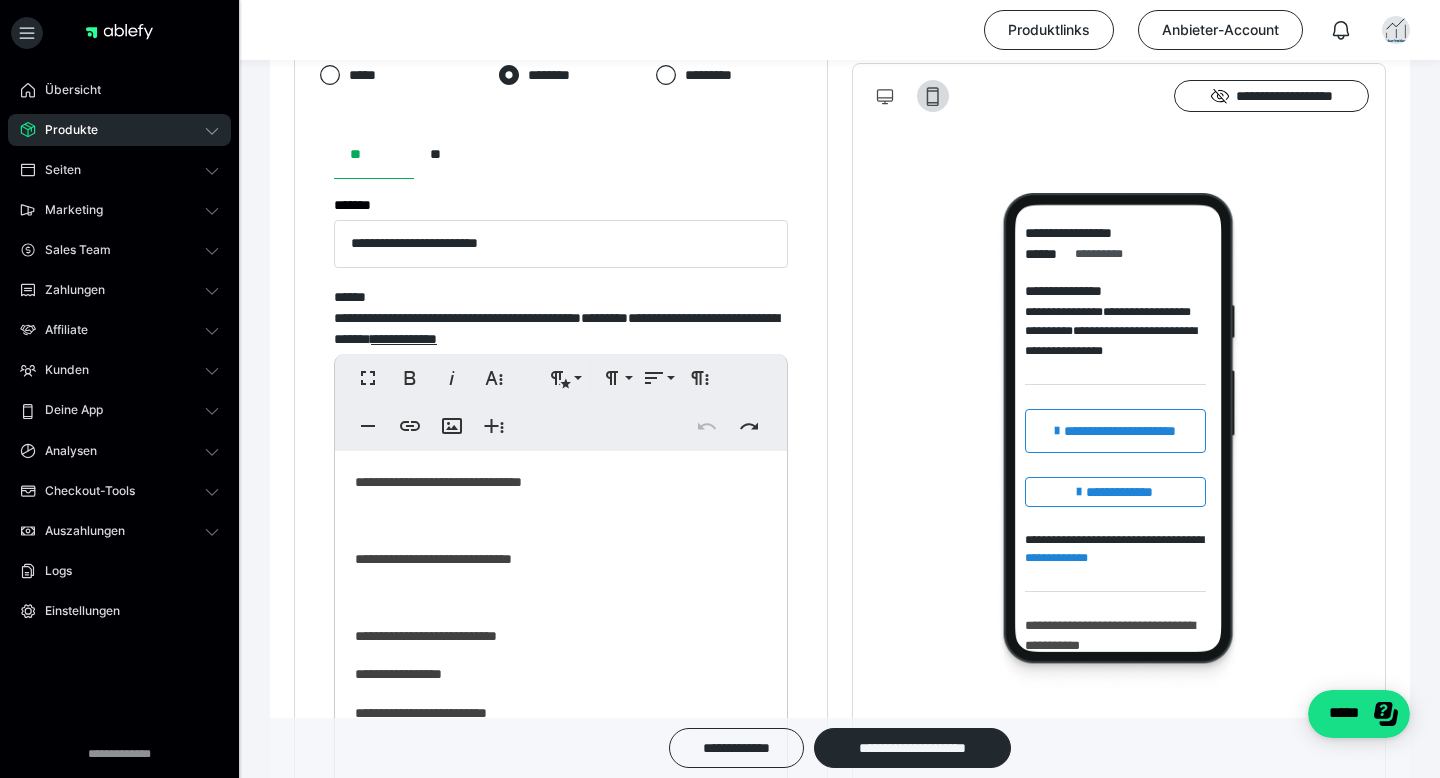click 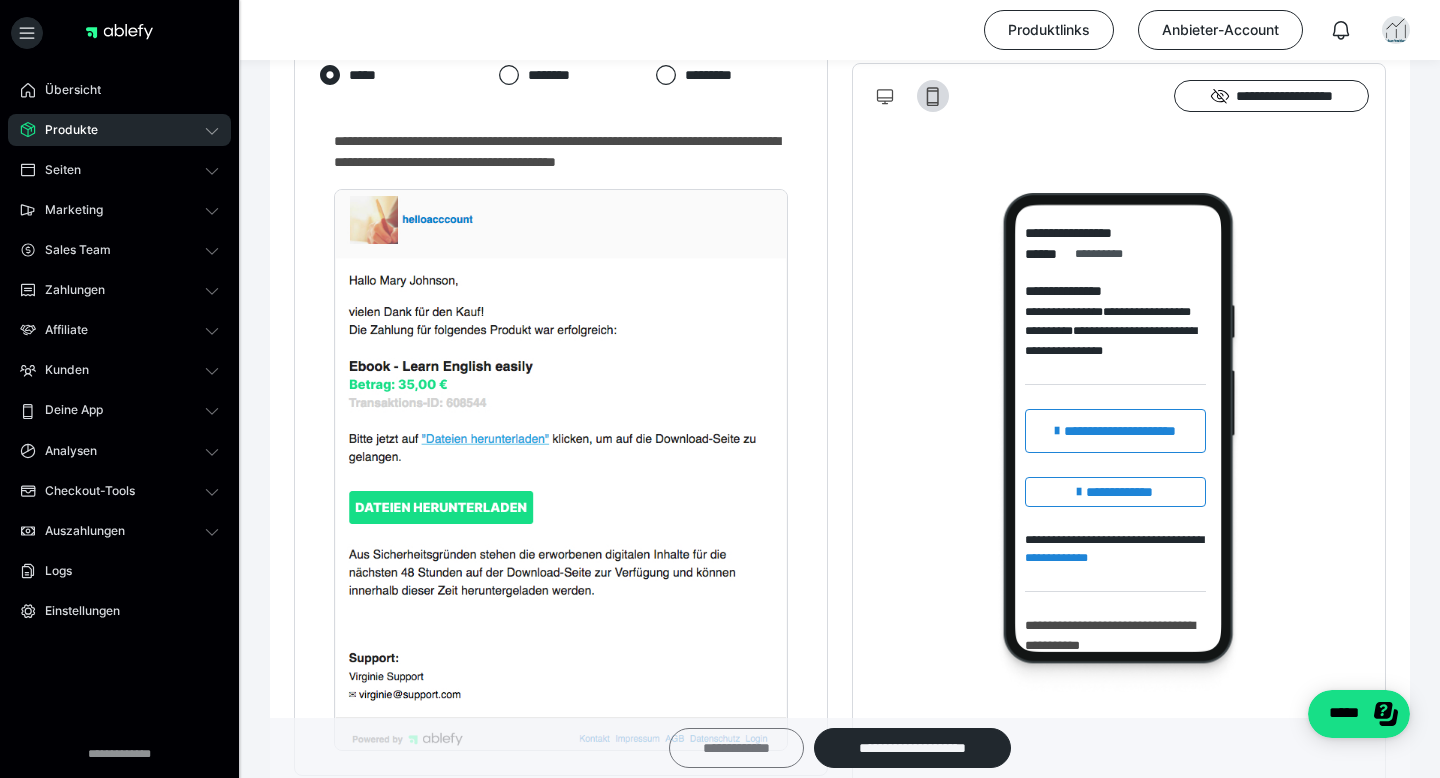 click on "**********" at bounding box center [736, 748] 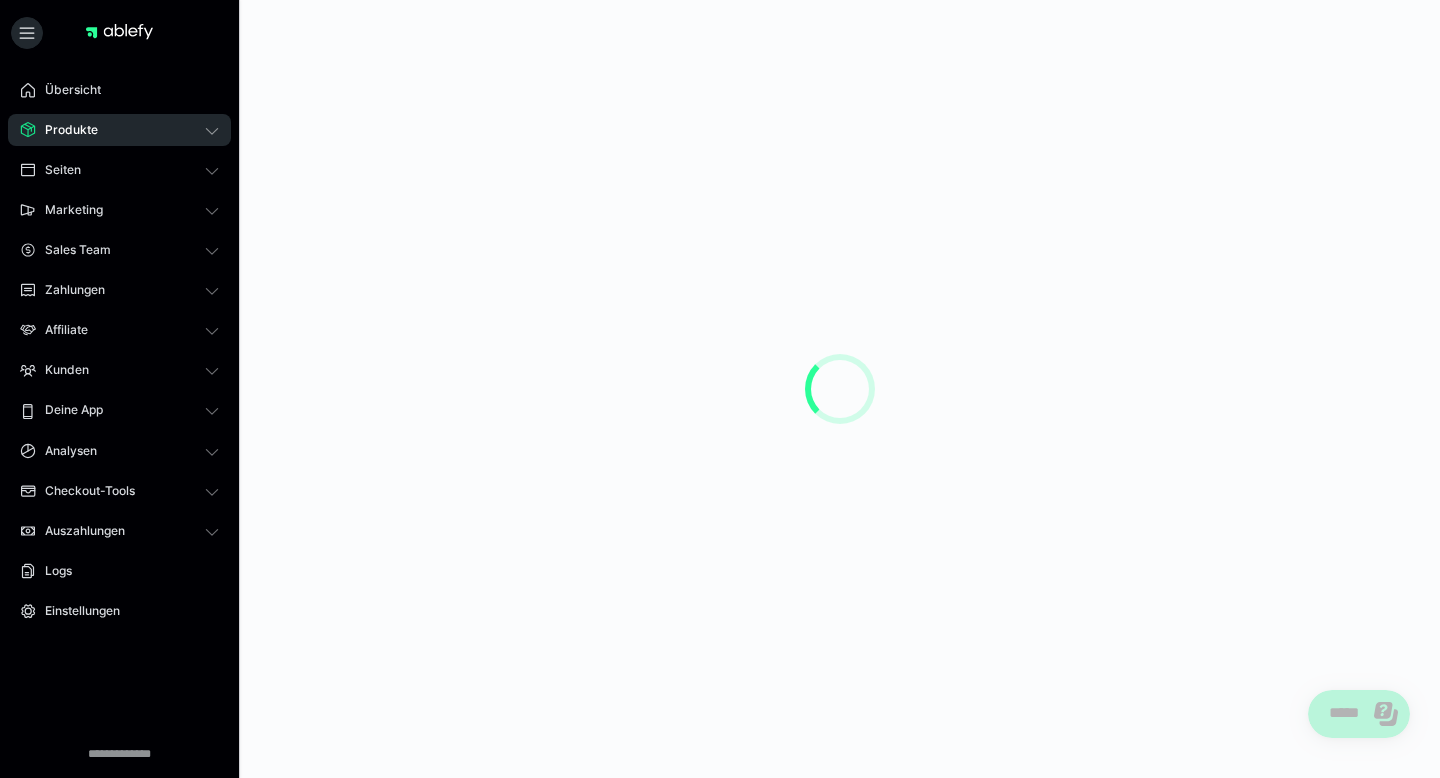 scroll, scrollTop: 0, scrollLeft: 0, axis: both 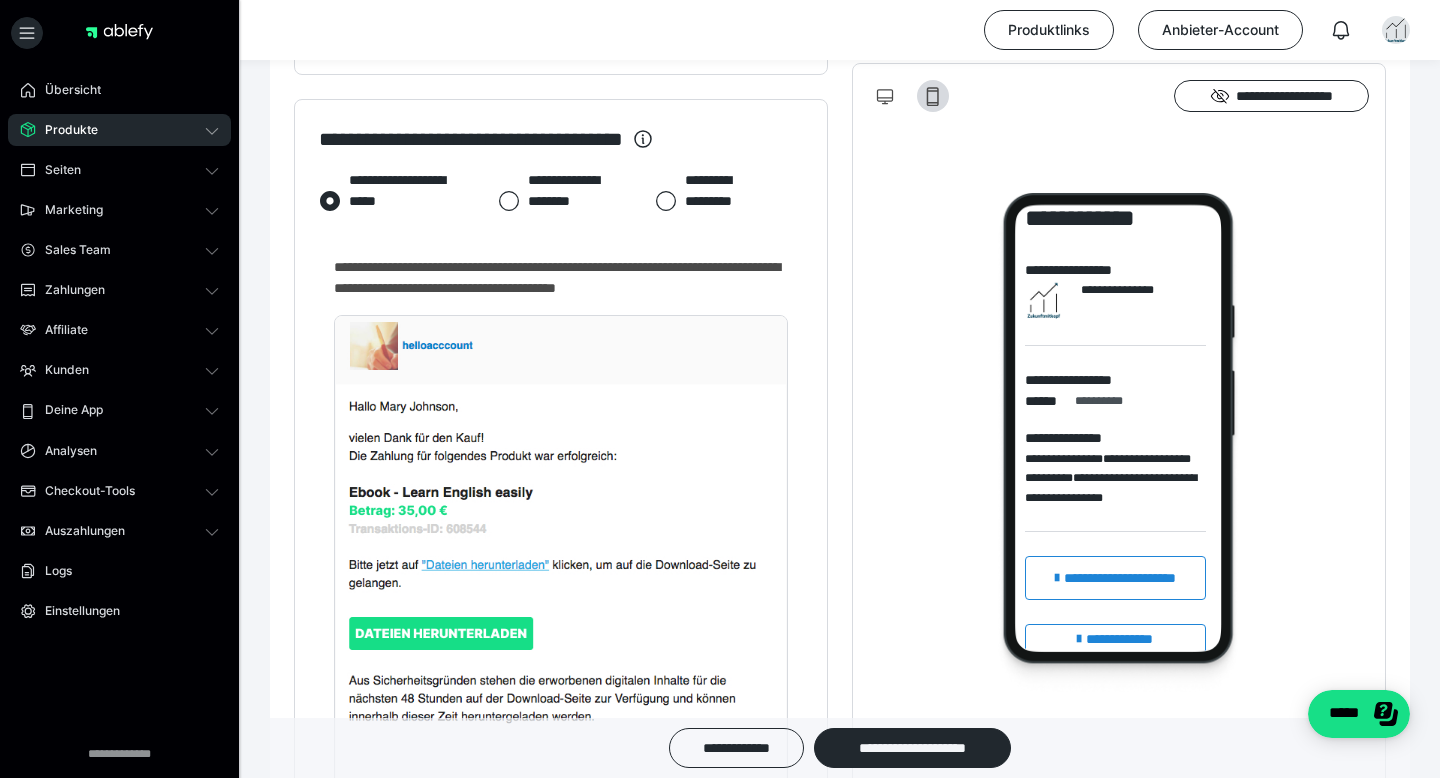 click 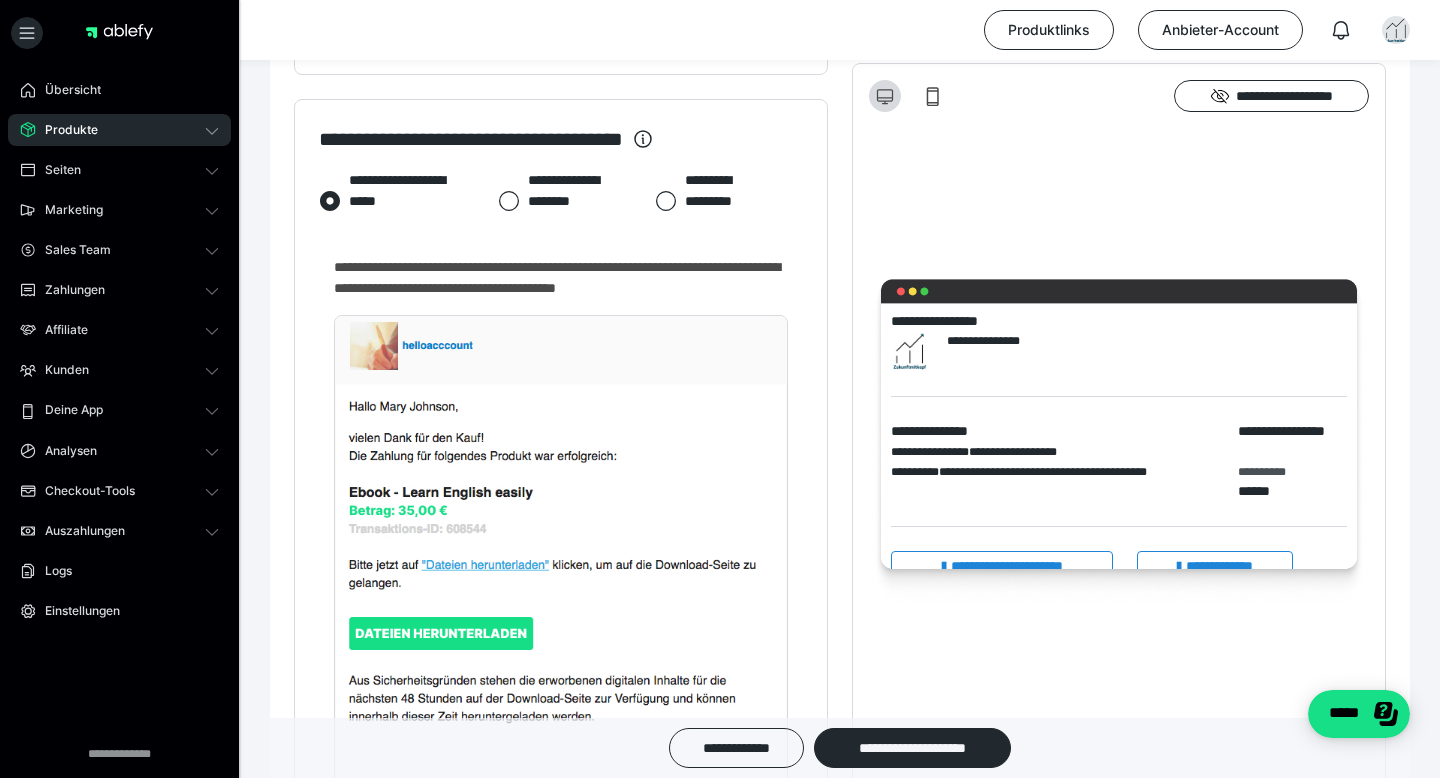 scroll, scrollTop: 0, scrollLeft: 0, axis: both 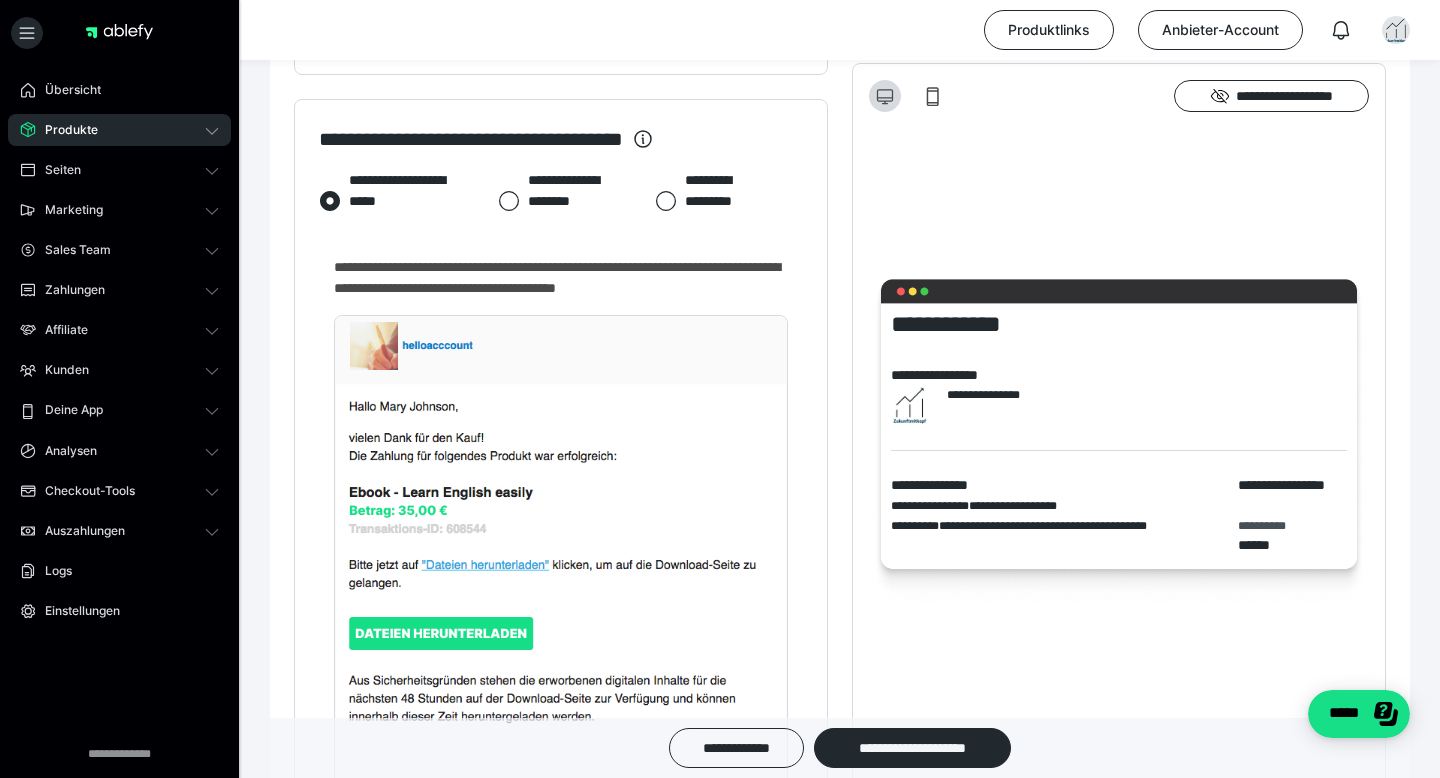 click 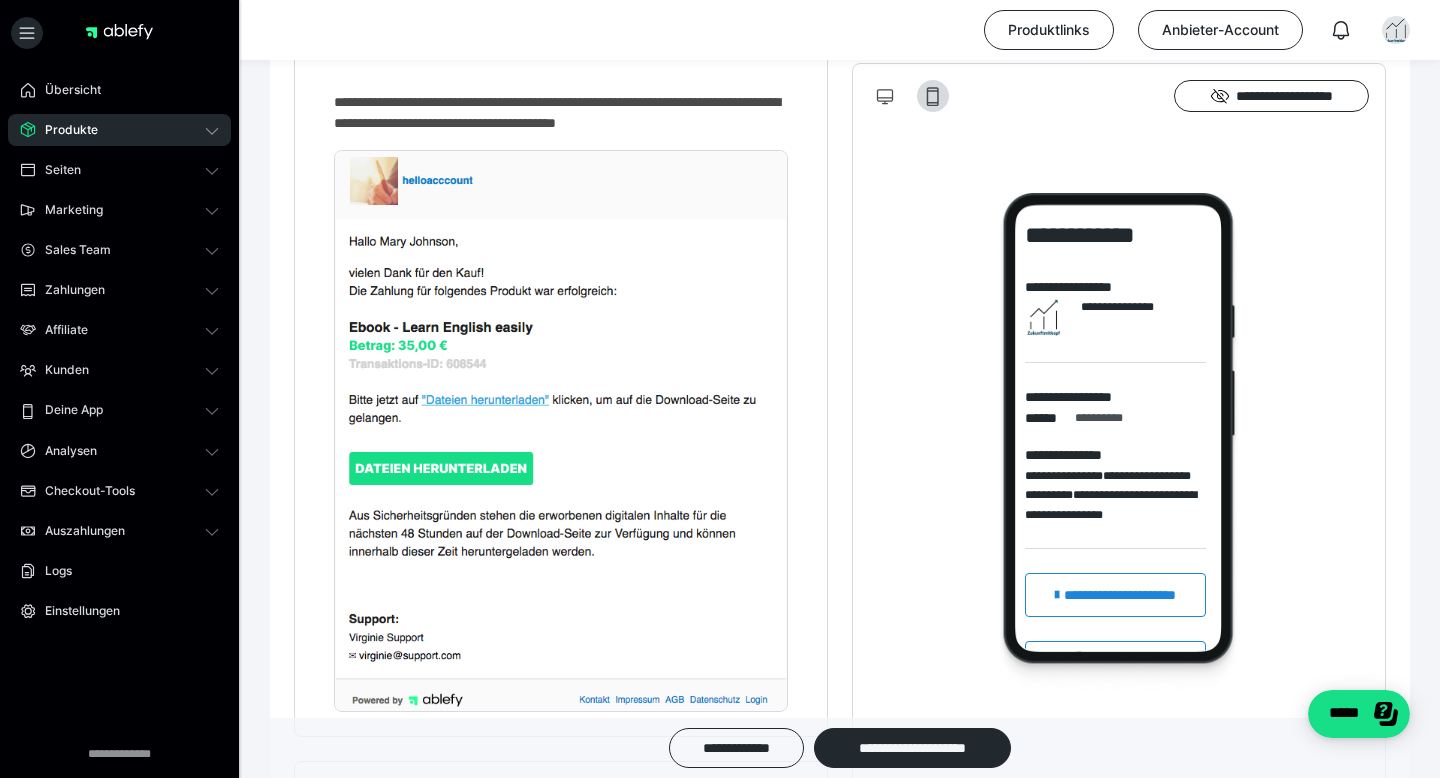 scroll, scrollTop: 1013, scrollLeft: 0, axis: vertical 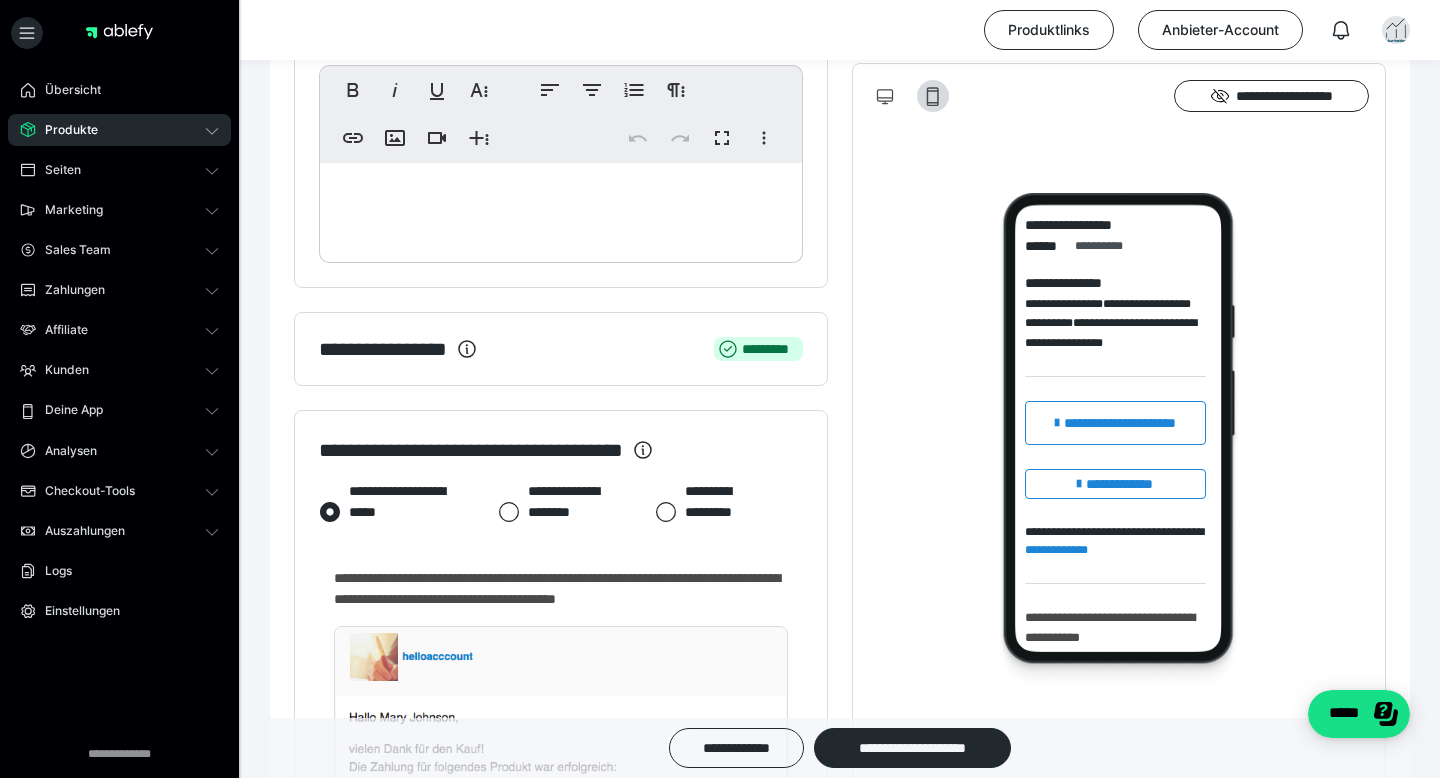 click 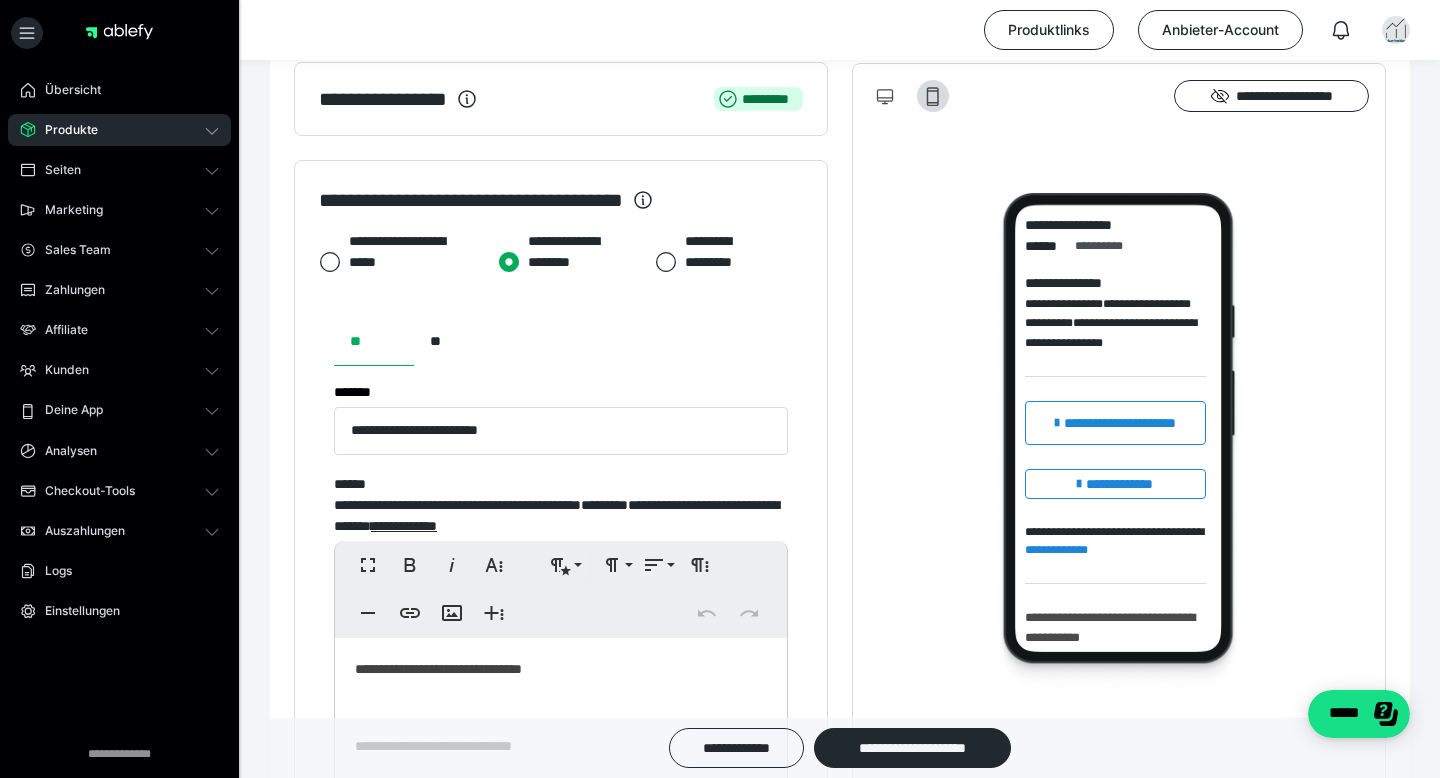 scroll, scrollTop: 882, scrollLeft: 0, axis: vertical 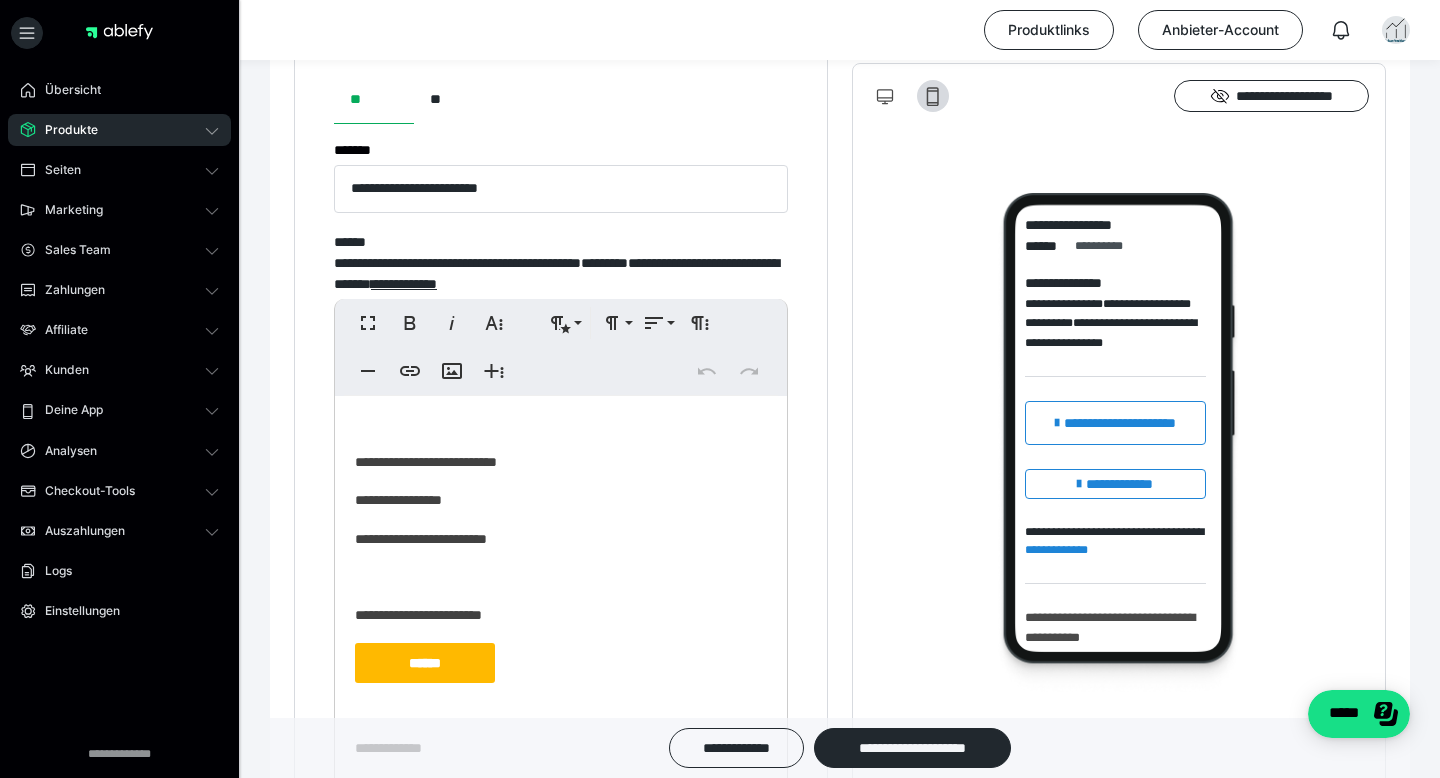 click on "**********" at bounding box center (561, 539) 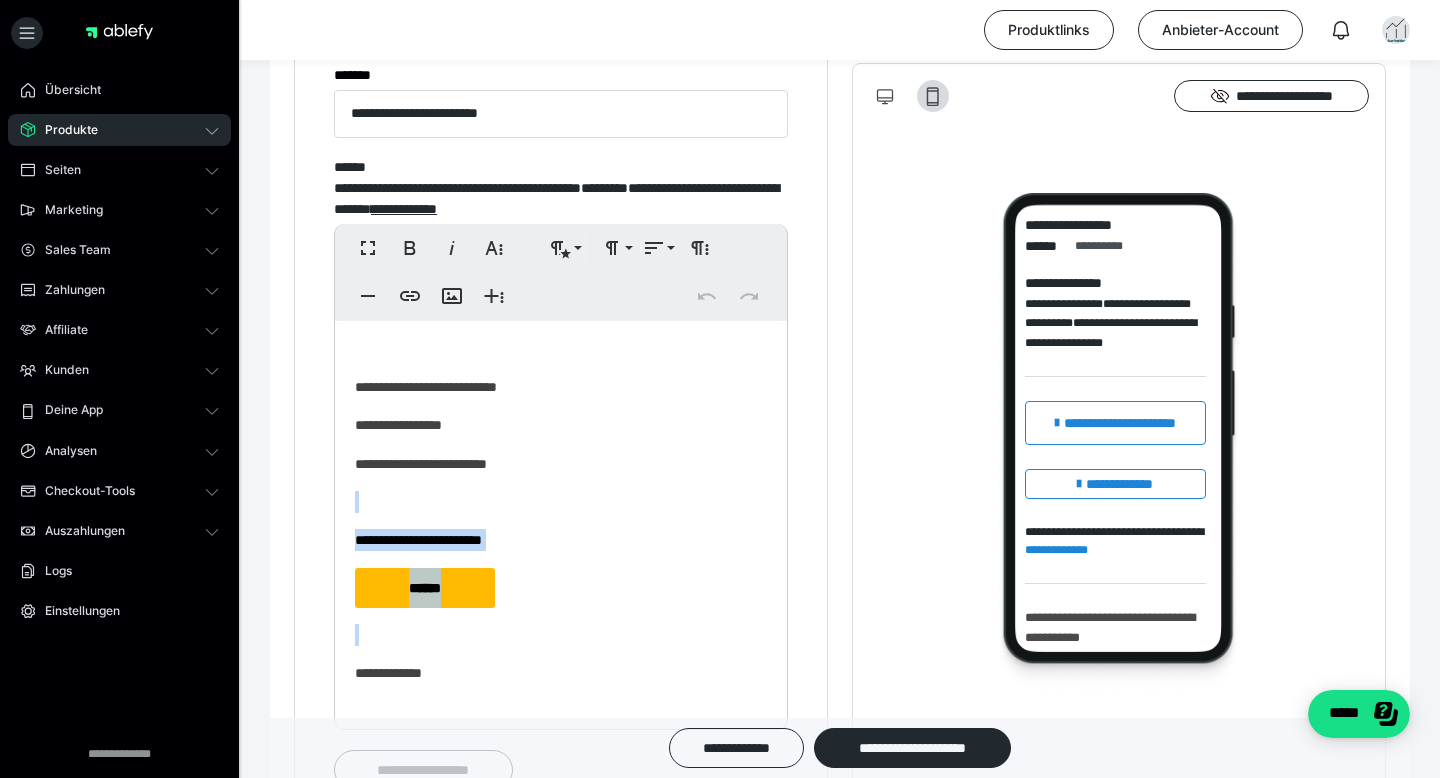 drag, startPoint x: 364, startPoint y: 501, endPoint x: 602, endPoint y: 650, distance: 280.79352 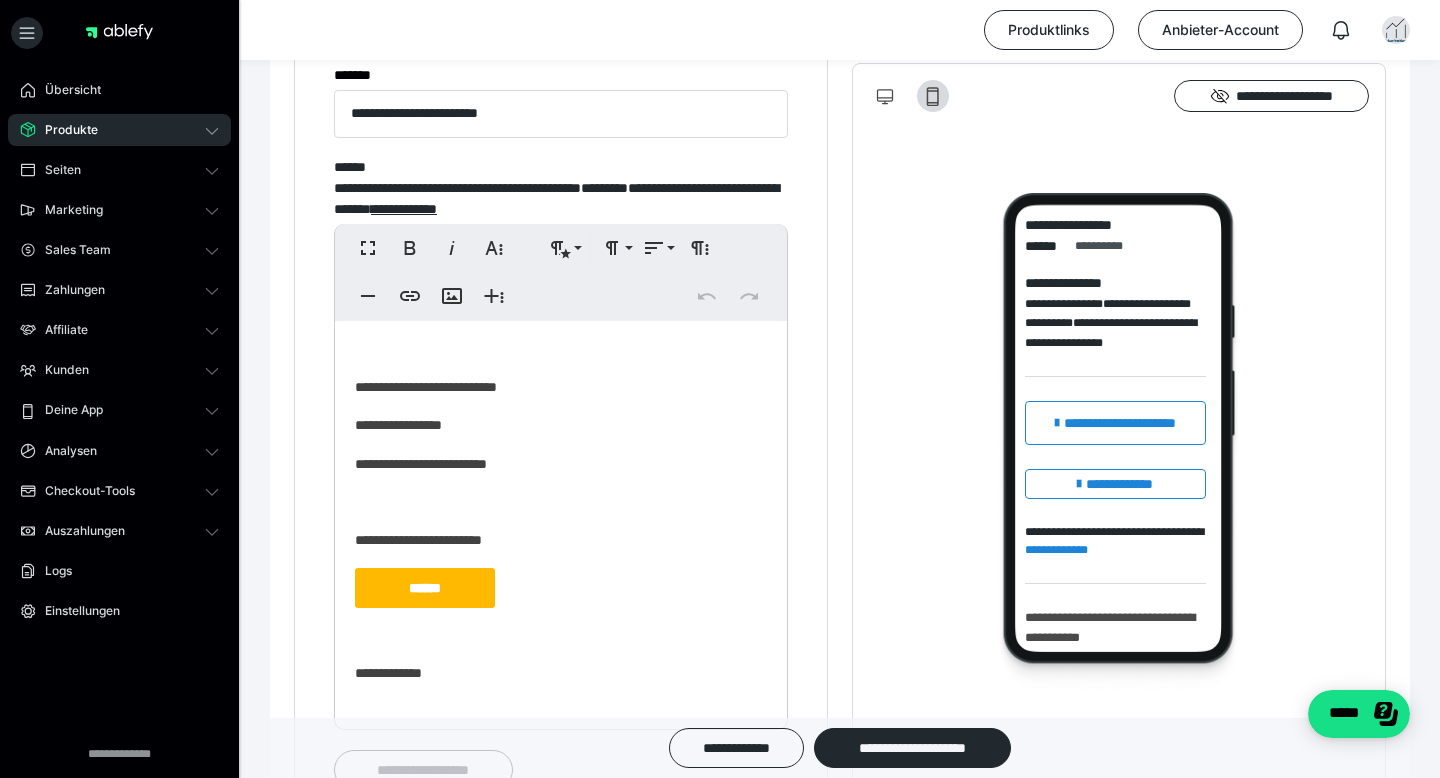 scroll, scrollTop: 0, scrollLeft: 0, axis: both 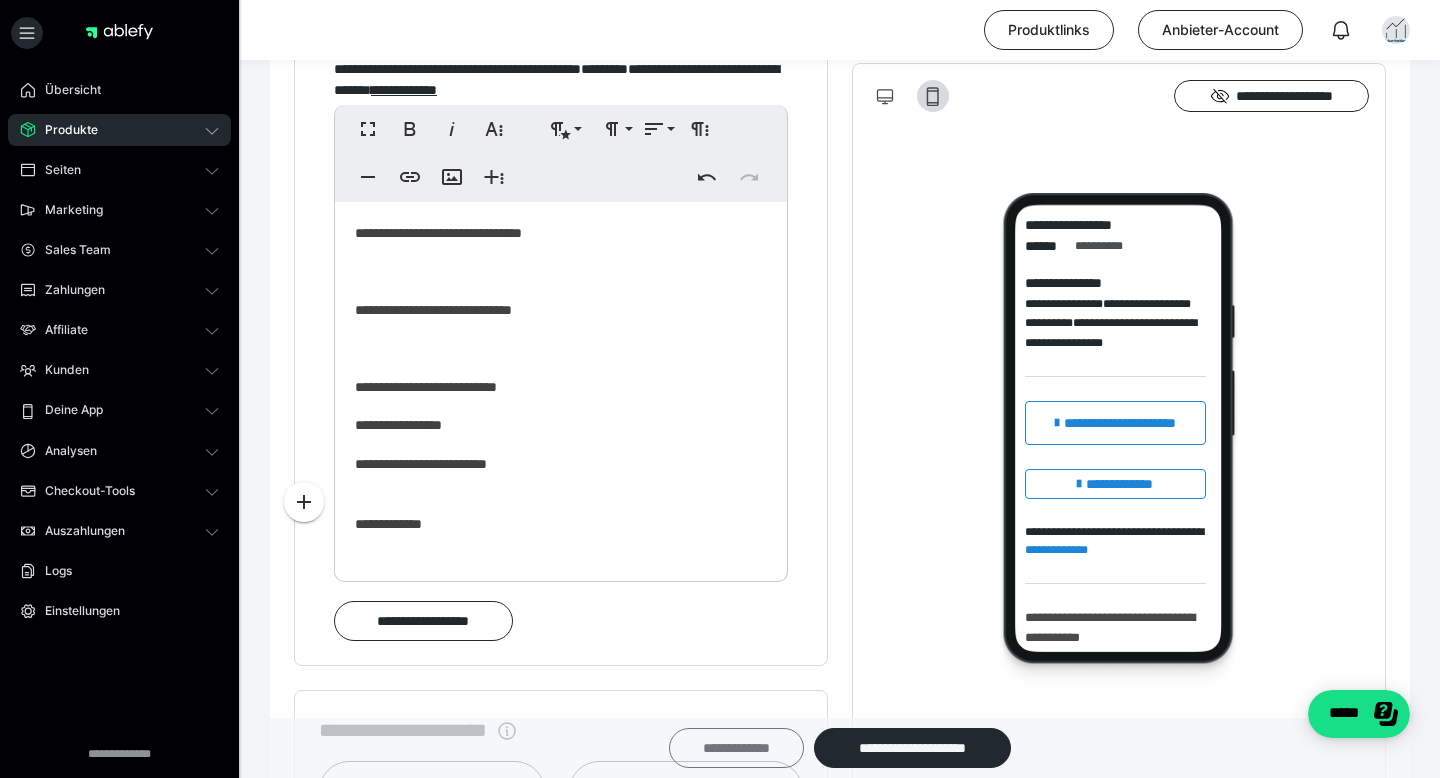 click on "**********" at bounding box center [736, 748] 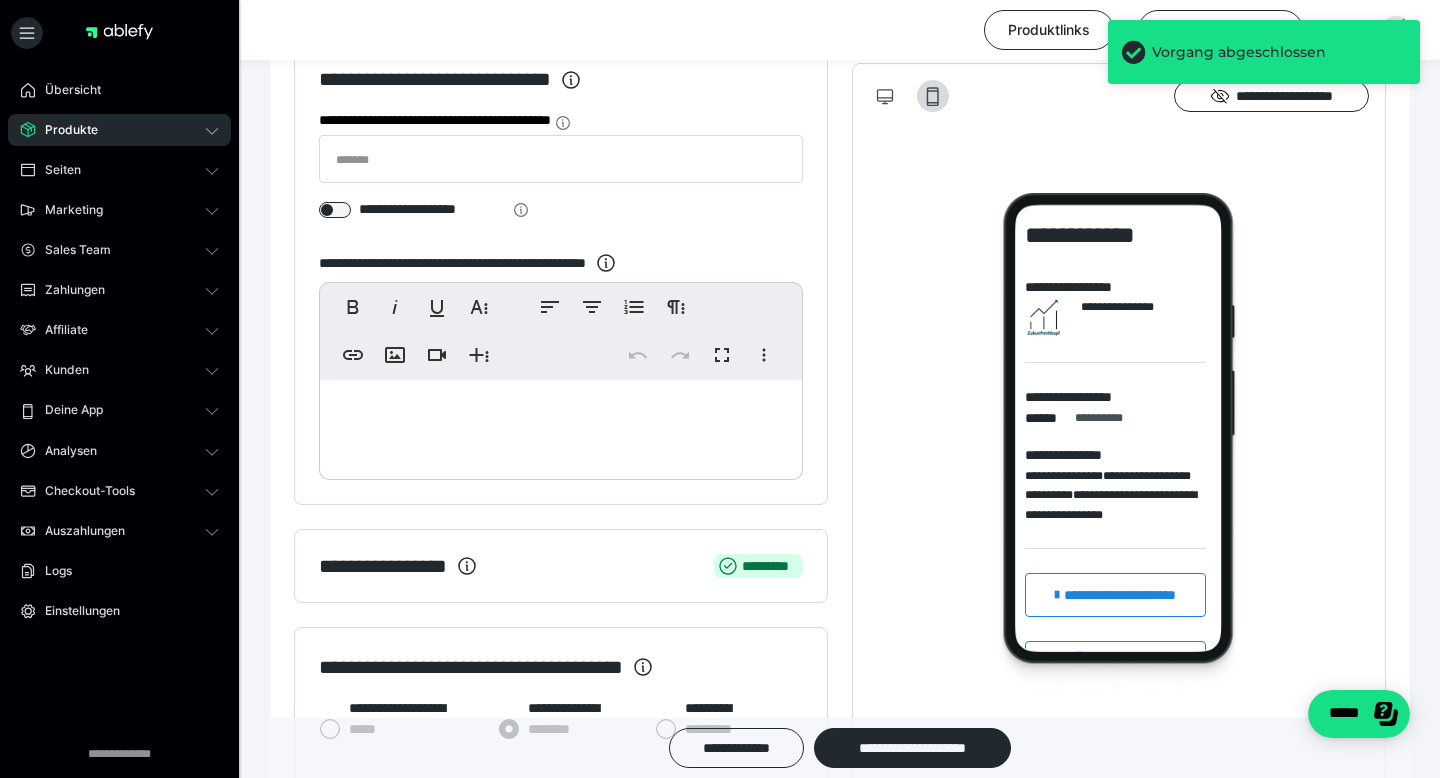 scroll, scrollTop: 285, scrollLeft: 0, axis: vertical 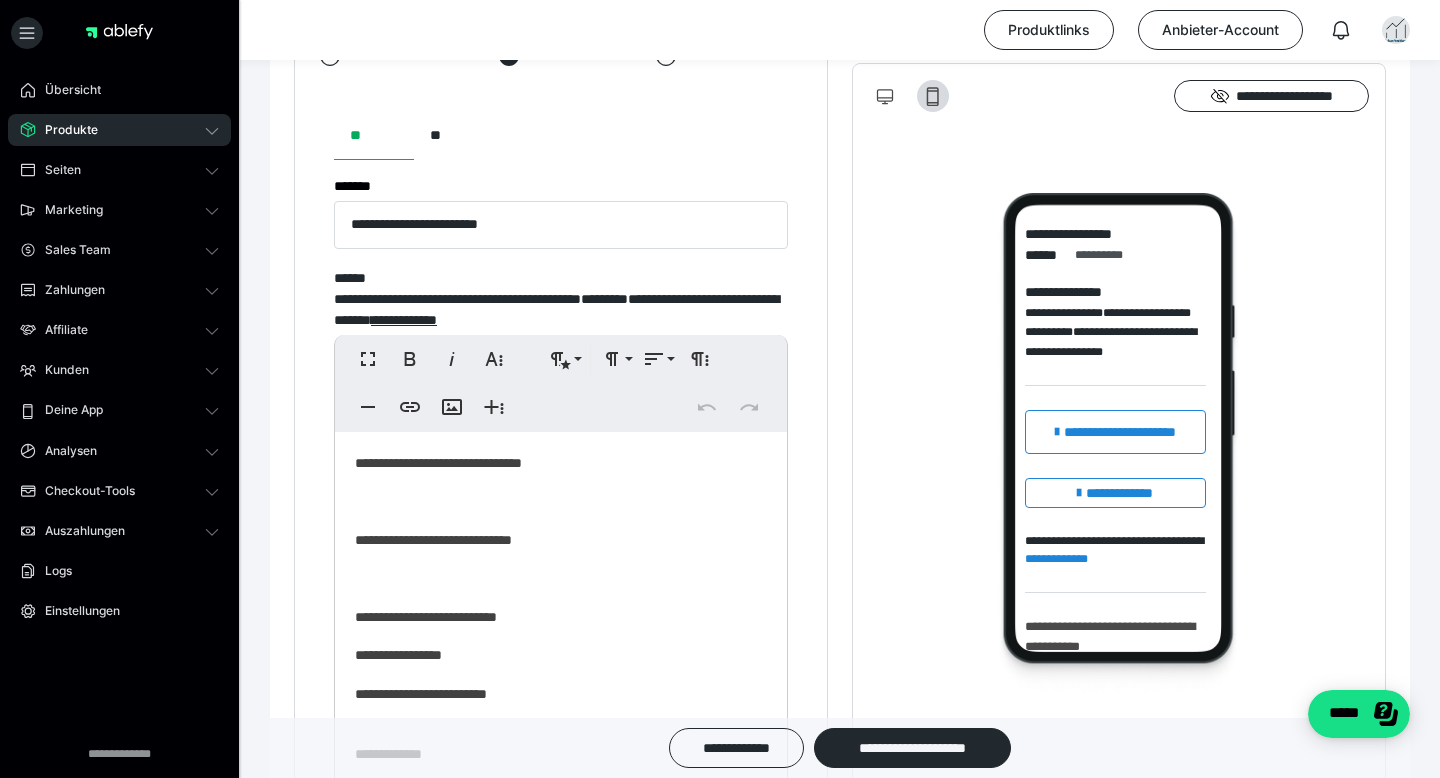 click on "**********" at bounding box center [561, 540] 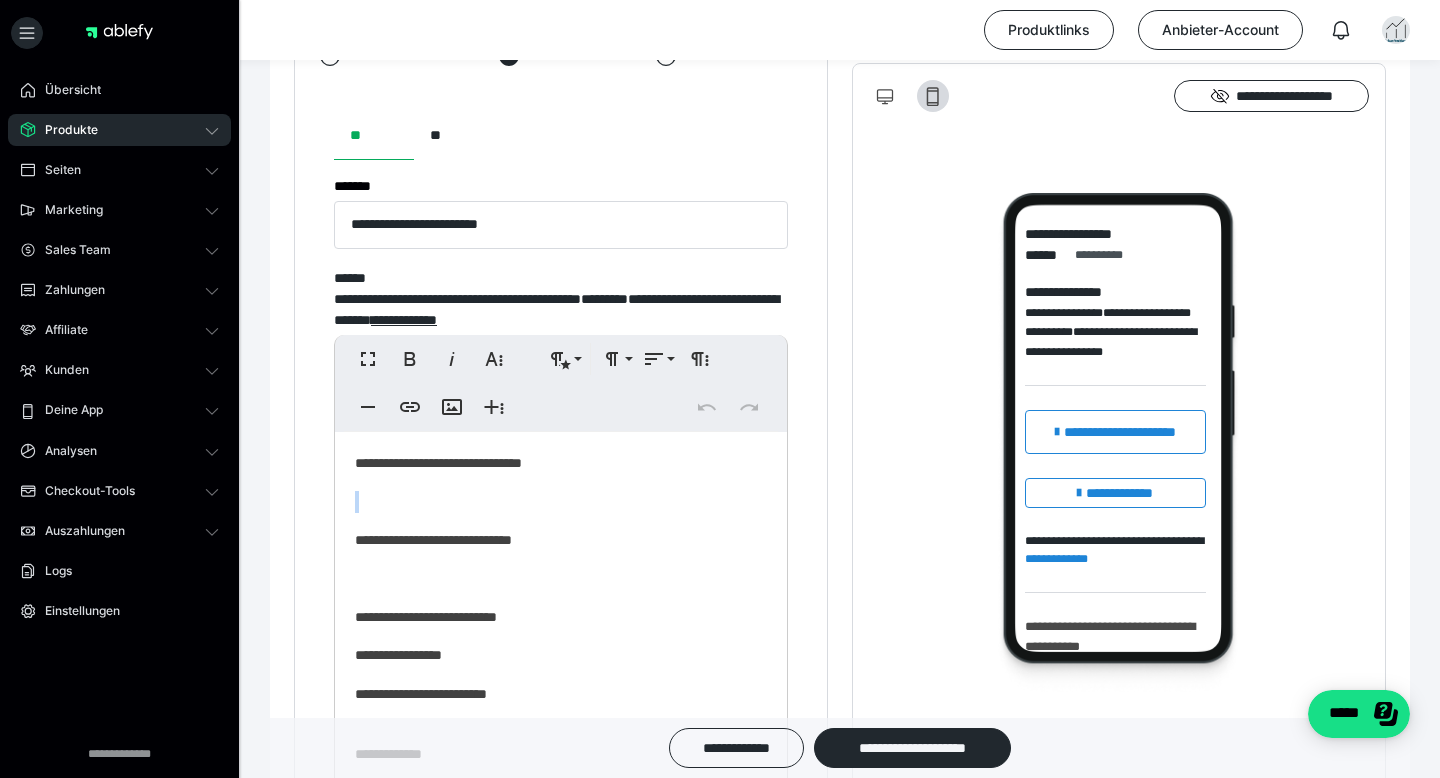 click on "**********" at bounding box center [561, 617] 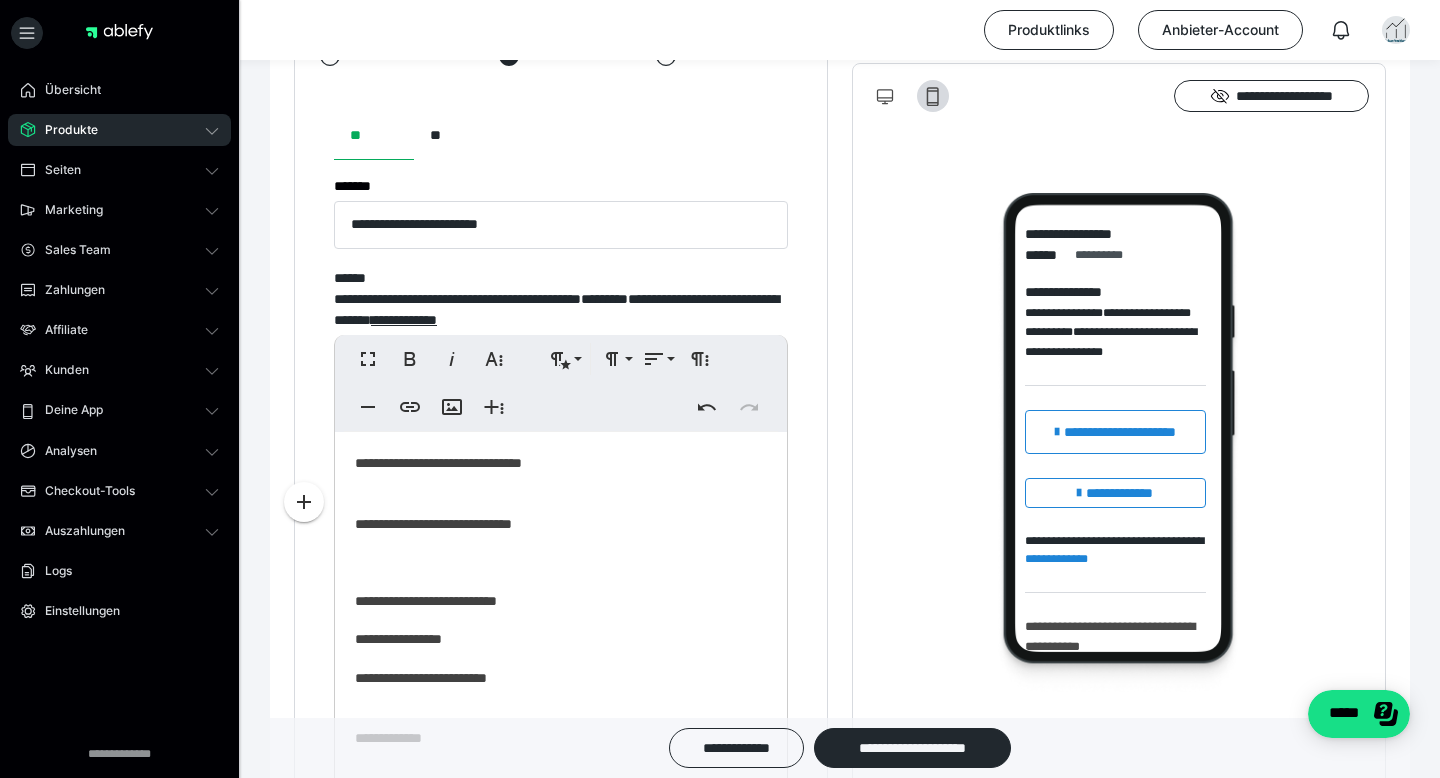 click on "**********" at bounding box center (561, 609) 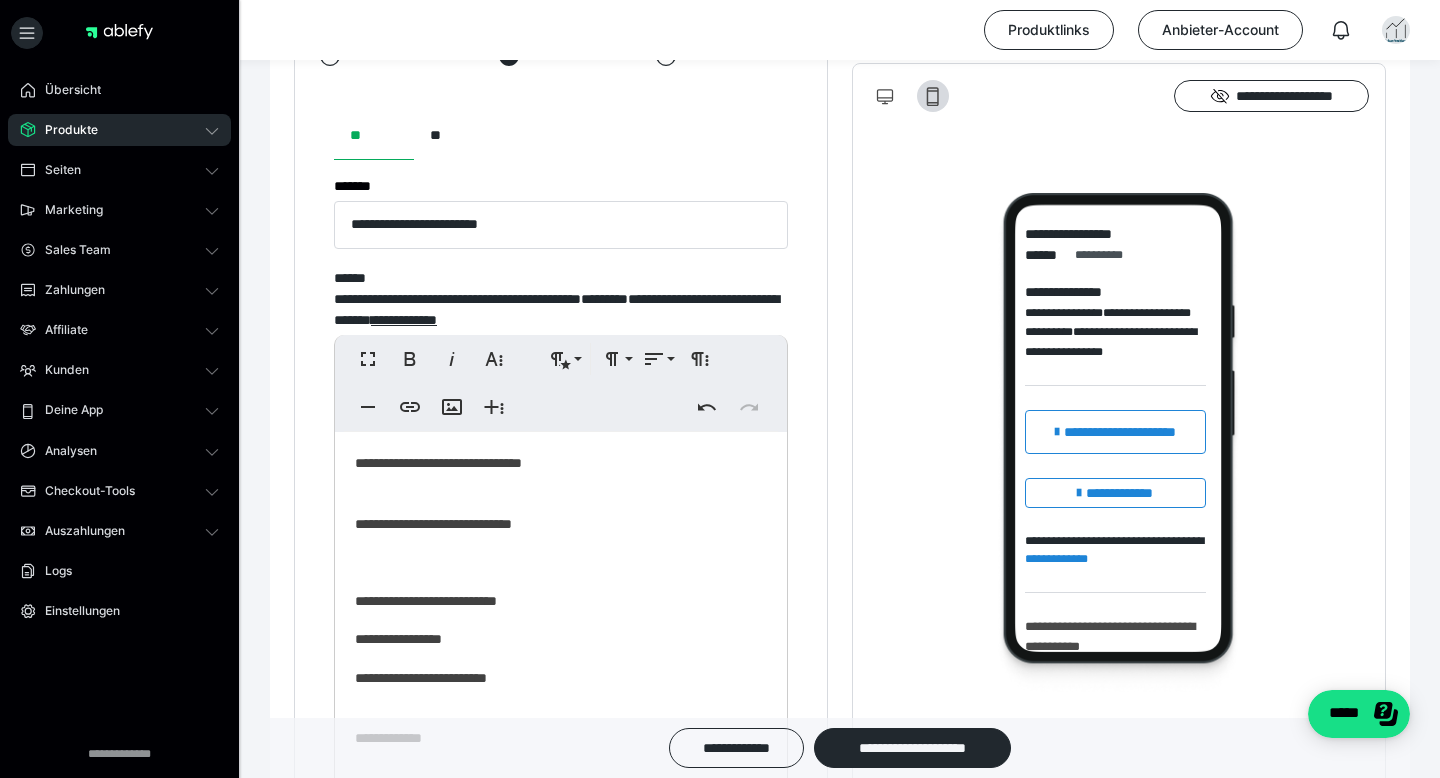click at bounding box center [561, 563] 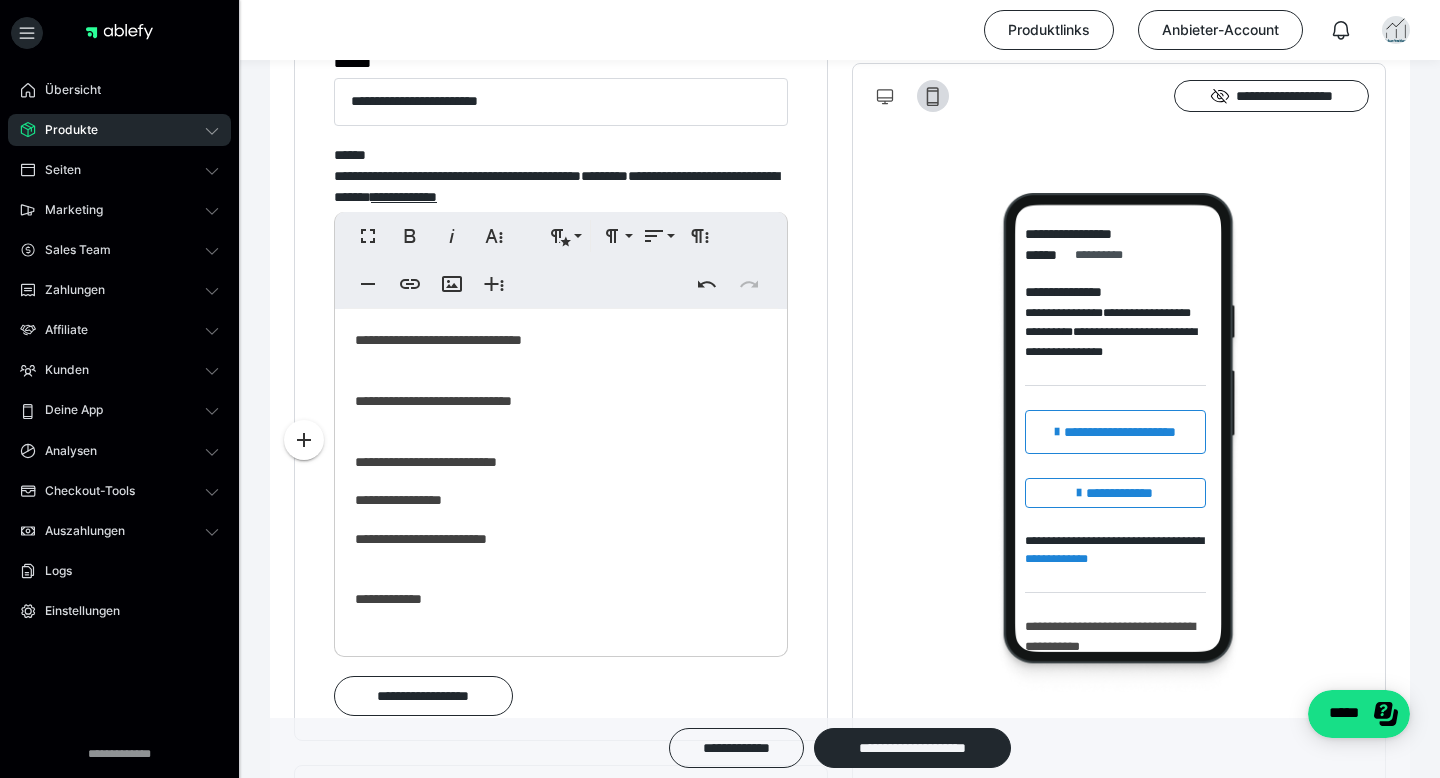 scroll, scrollTop: 1270, scrollLeft: 0, axis: vertical 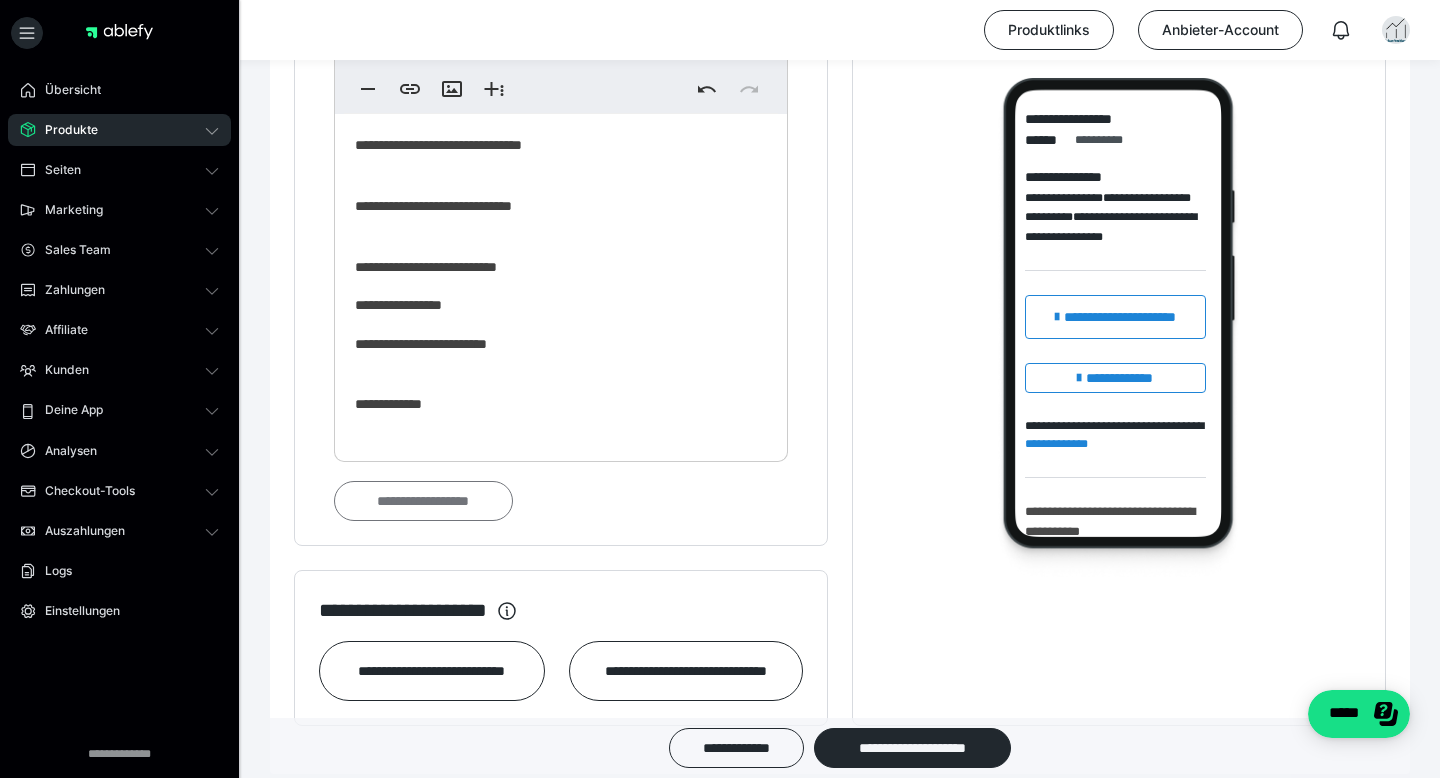 click on "**********" at bounding box center (423, 501) 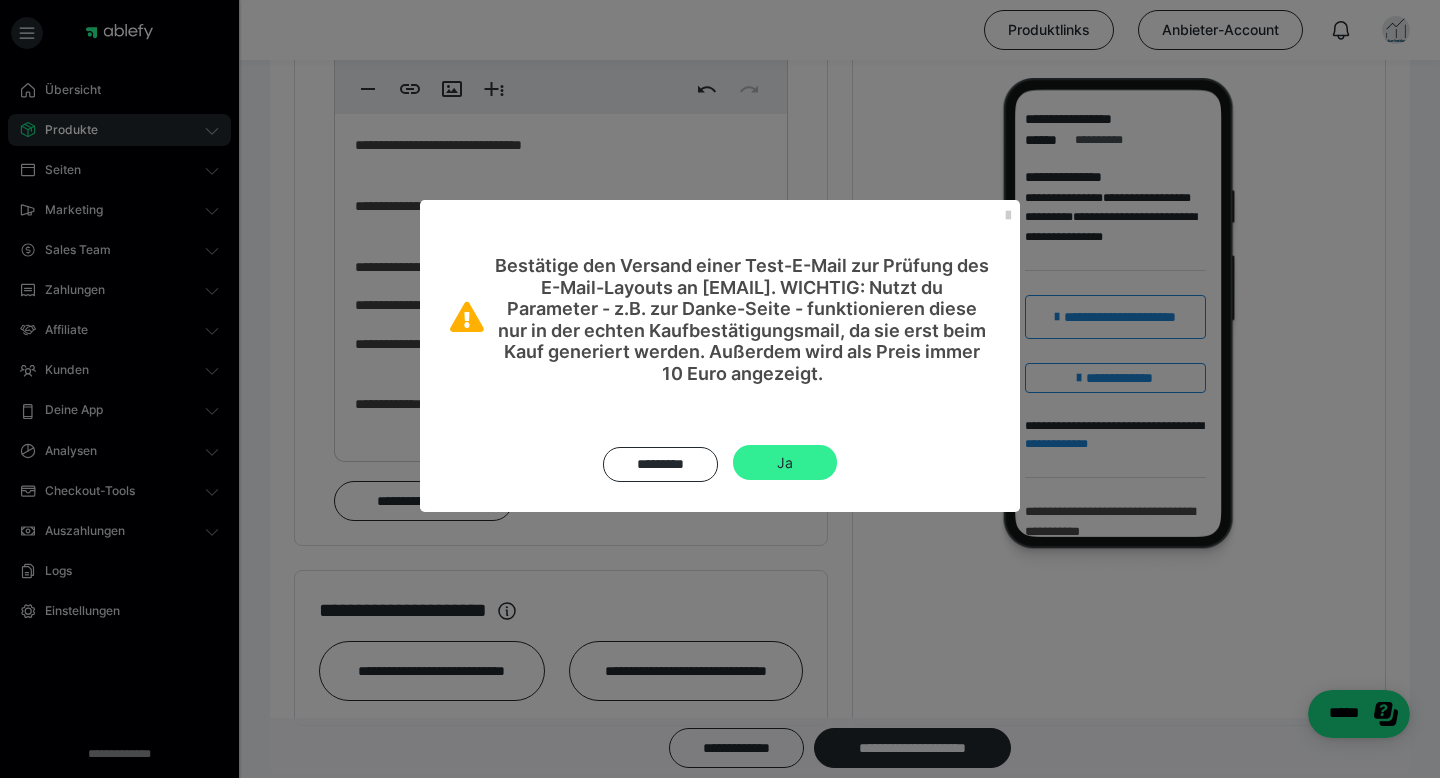 click on "Ja" at bounding box center [785, 463] 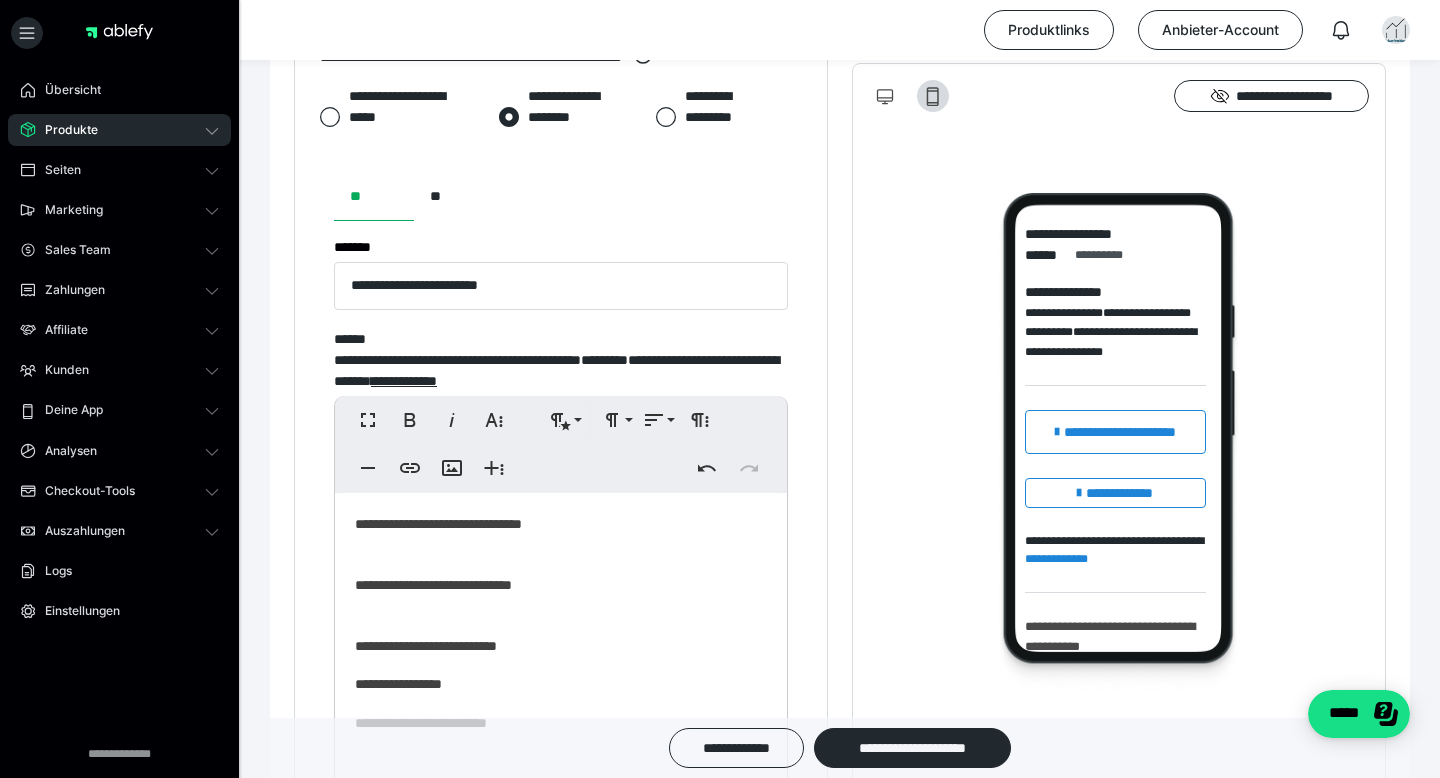 click 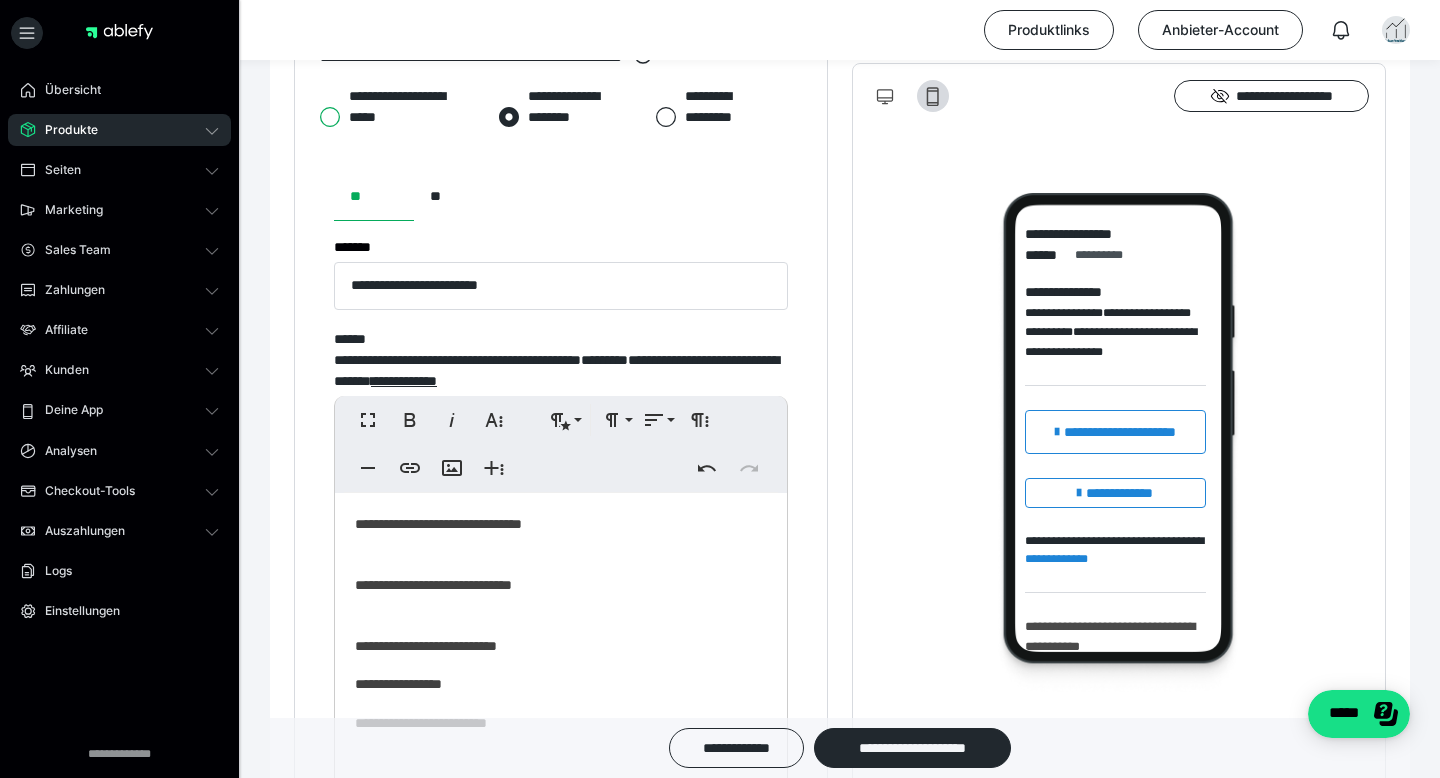 click on "**********" at bounding box center [319, 117] 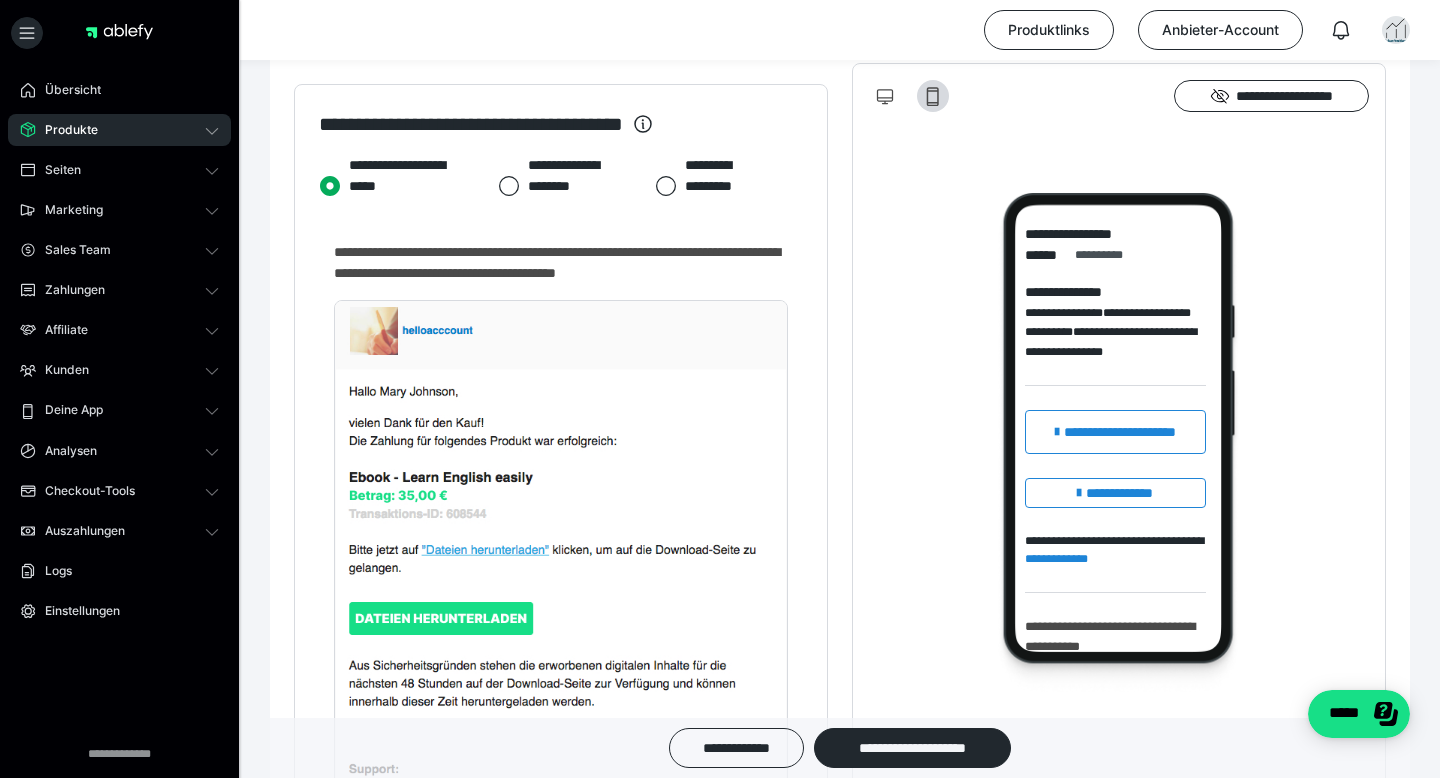 scroll, scrollTop: 810, scrollLeft: 0, axis: vertical 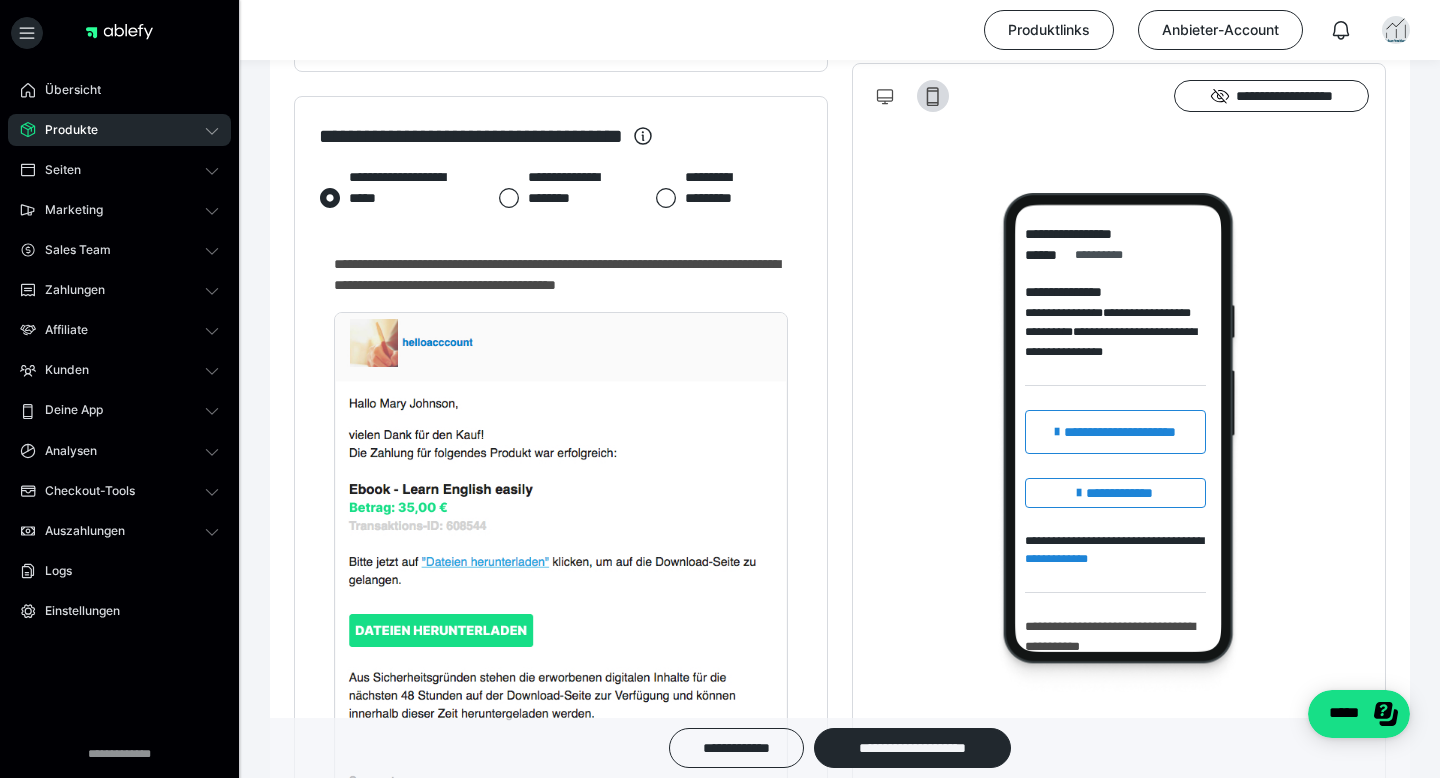 click on "**********" at bounding box center [705, 198] 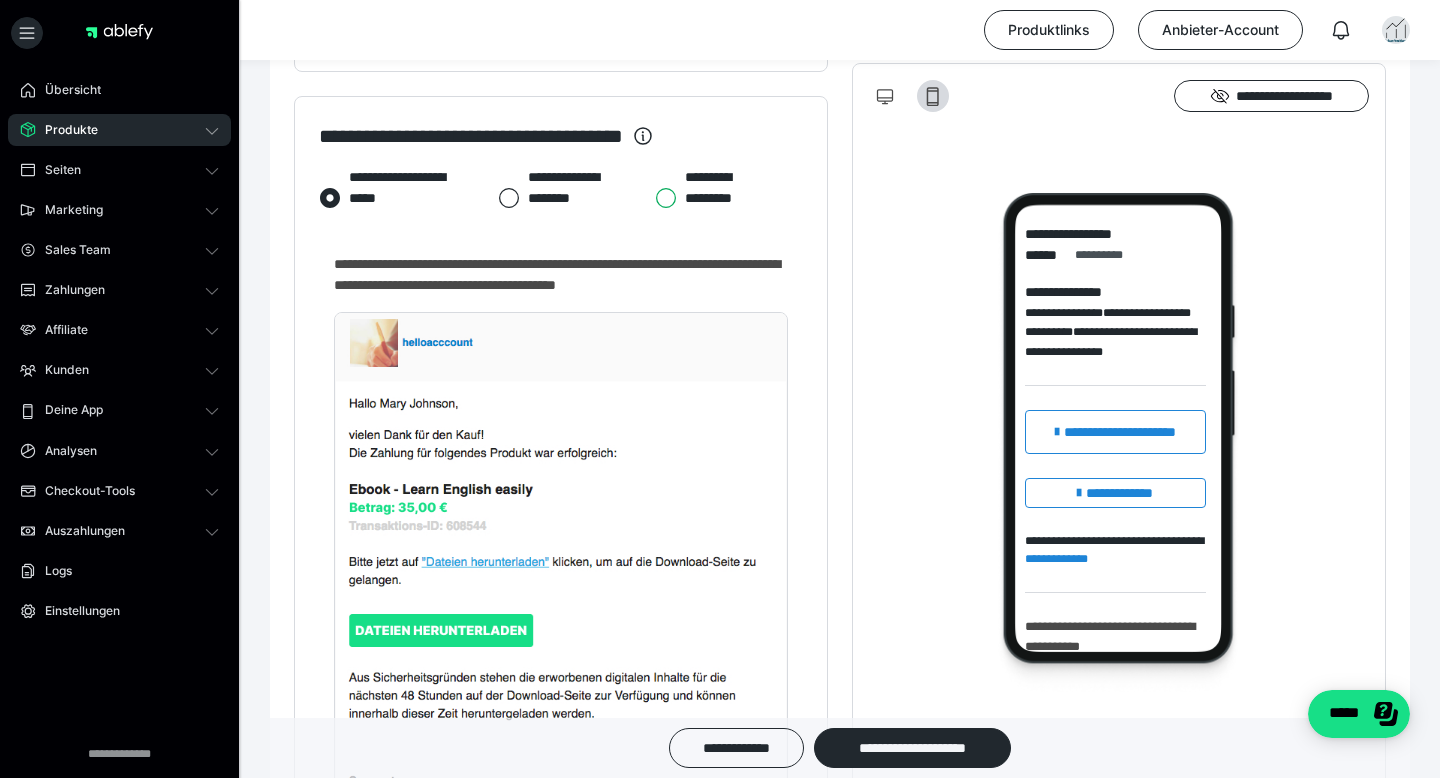 click on "**********" at bounding box center [655, 198] 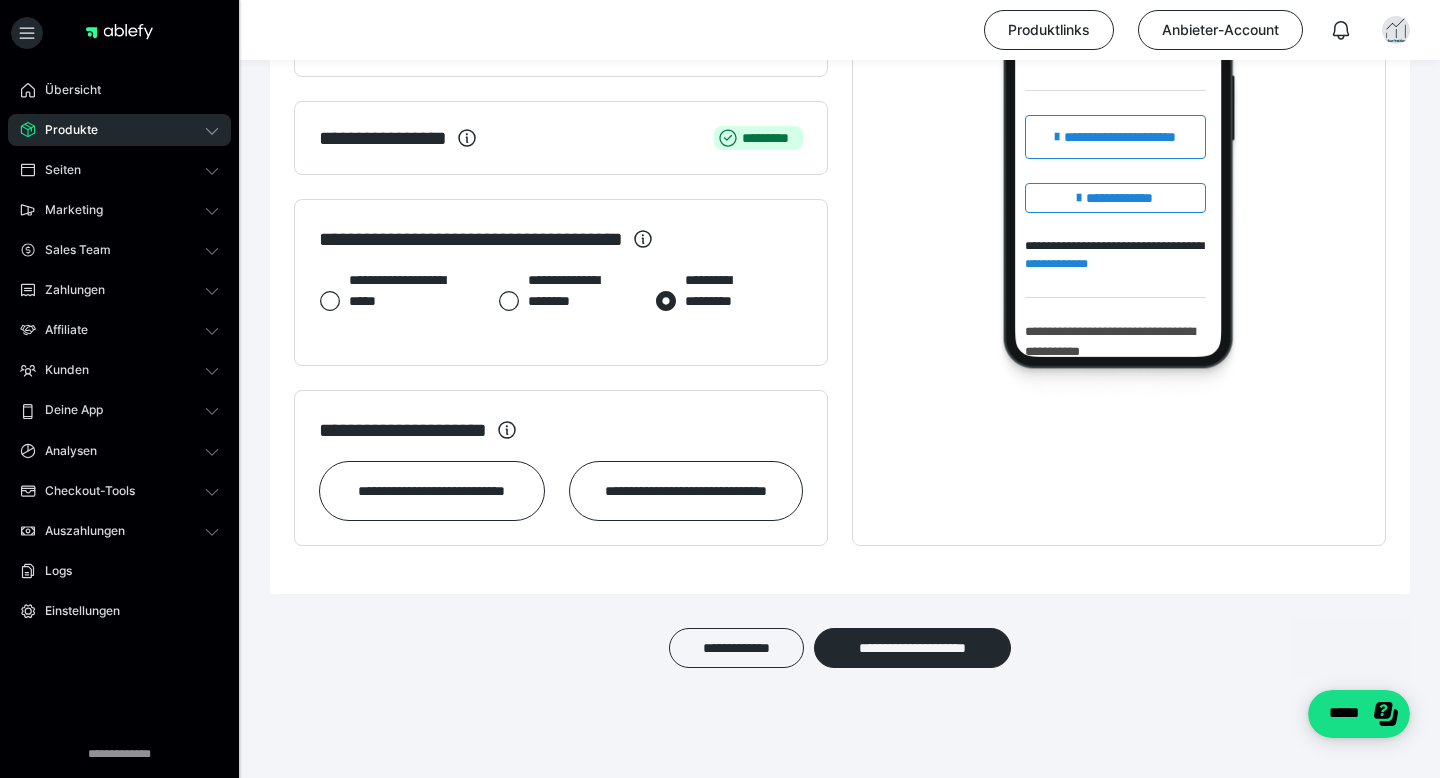 click on "**********" at bounding box center [568, 301] 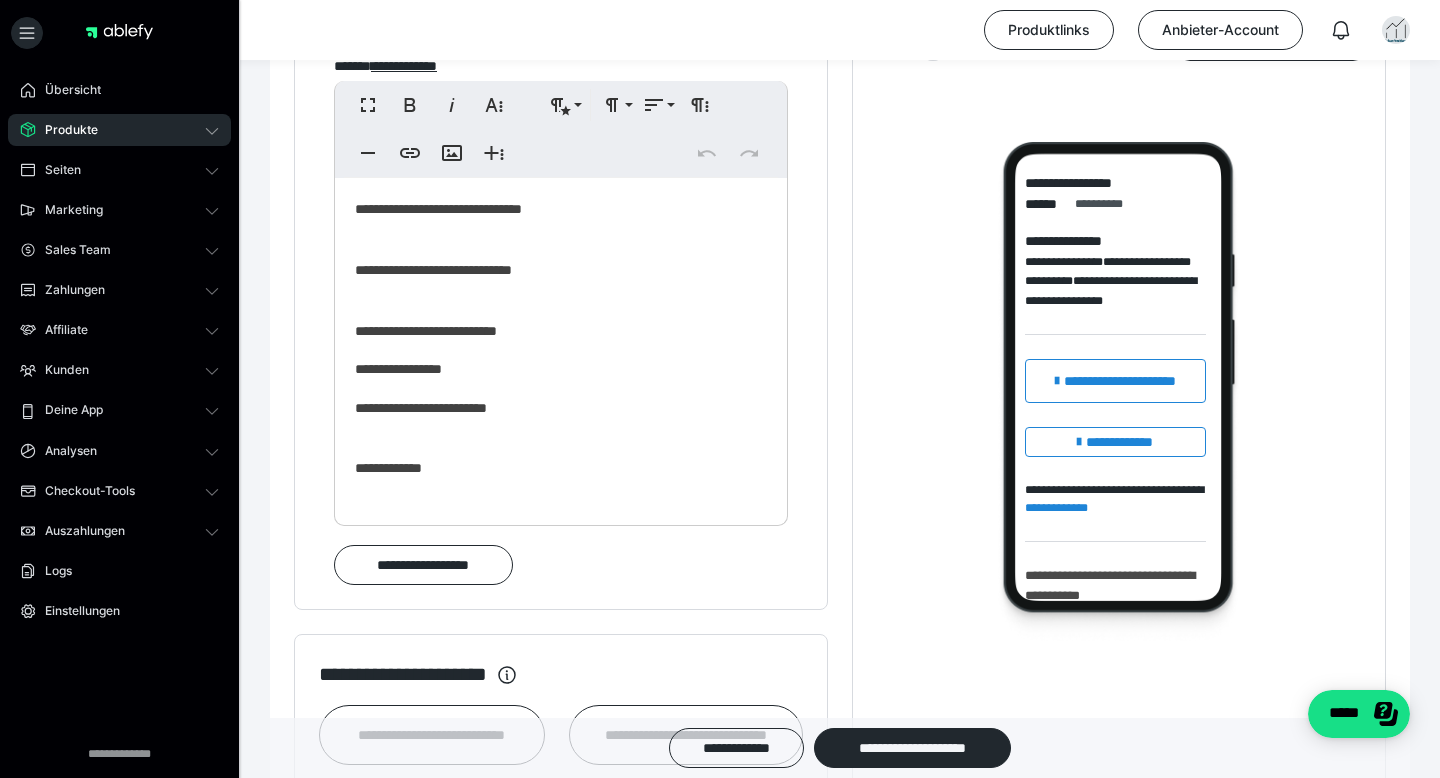 scroll, scrollTop: 1212, scrollLeft: 0, axis: vertical 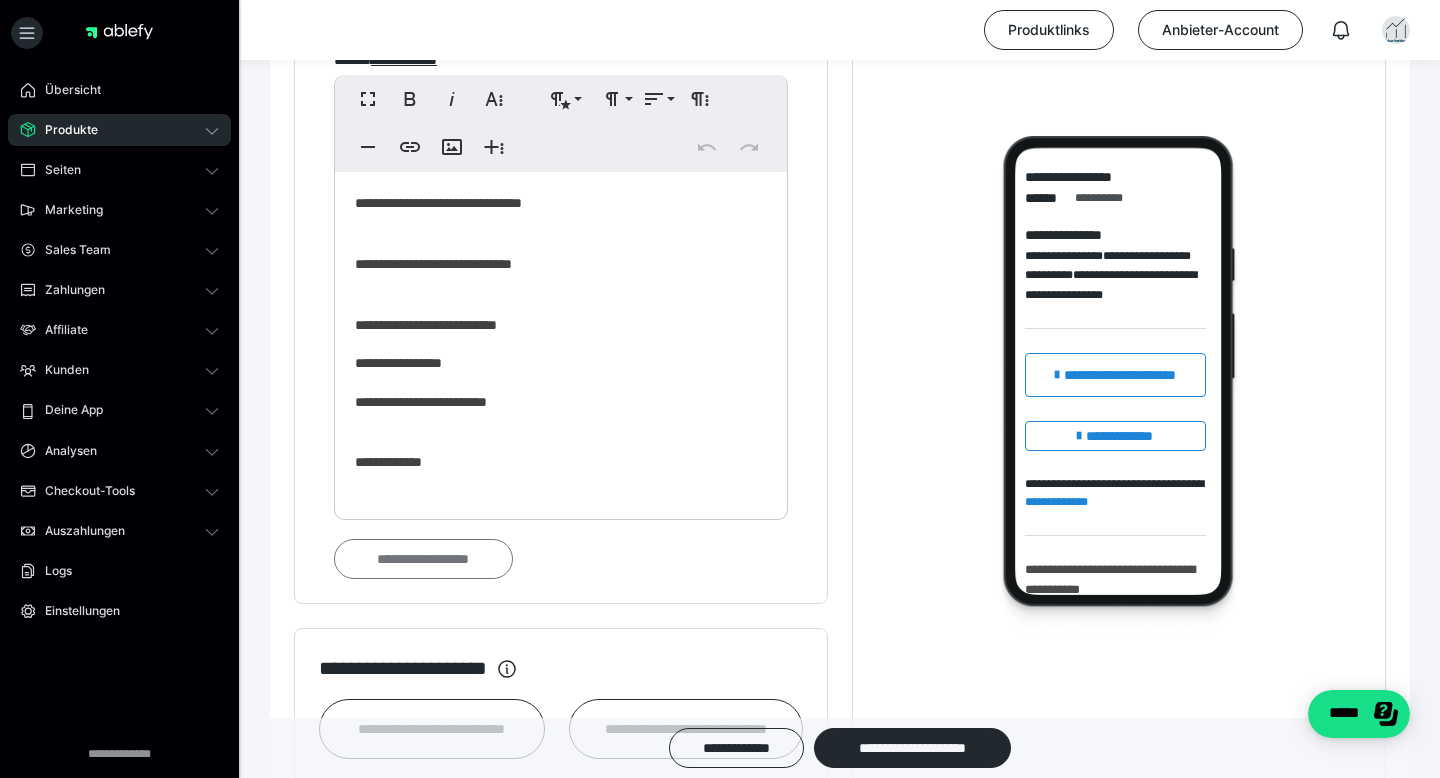 click on "**********" at bounding box center (423, 559) 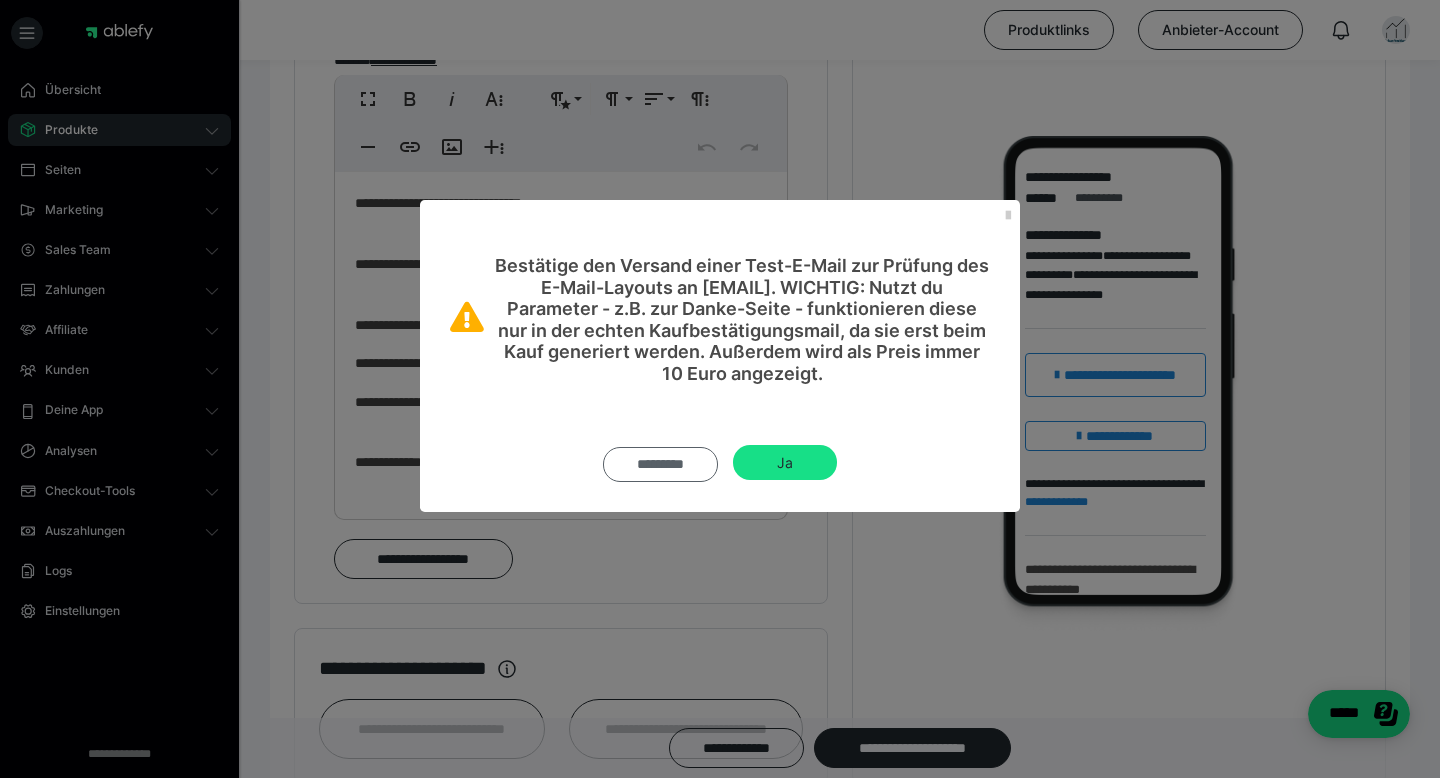 click on "*********" at bounding box center (660, 465) 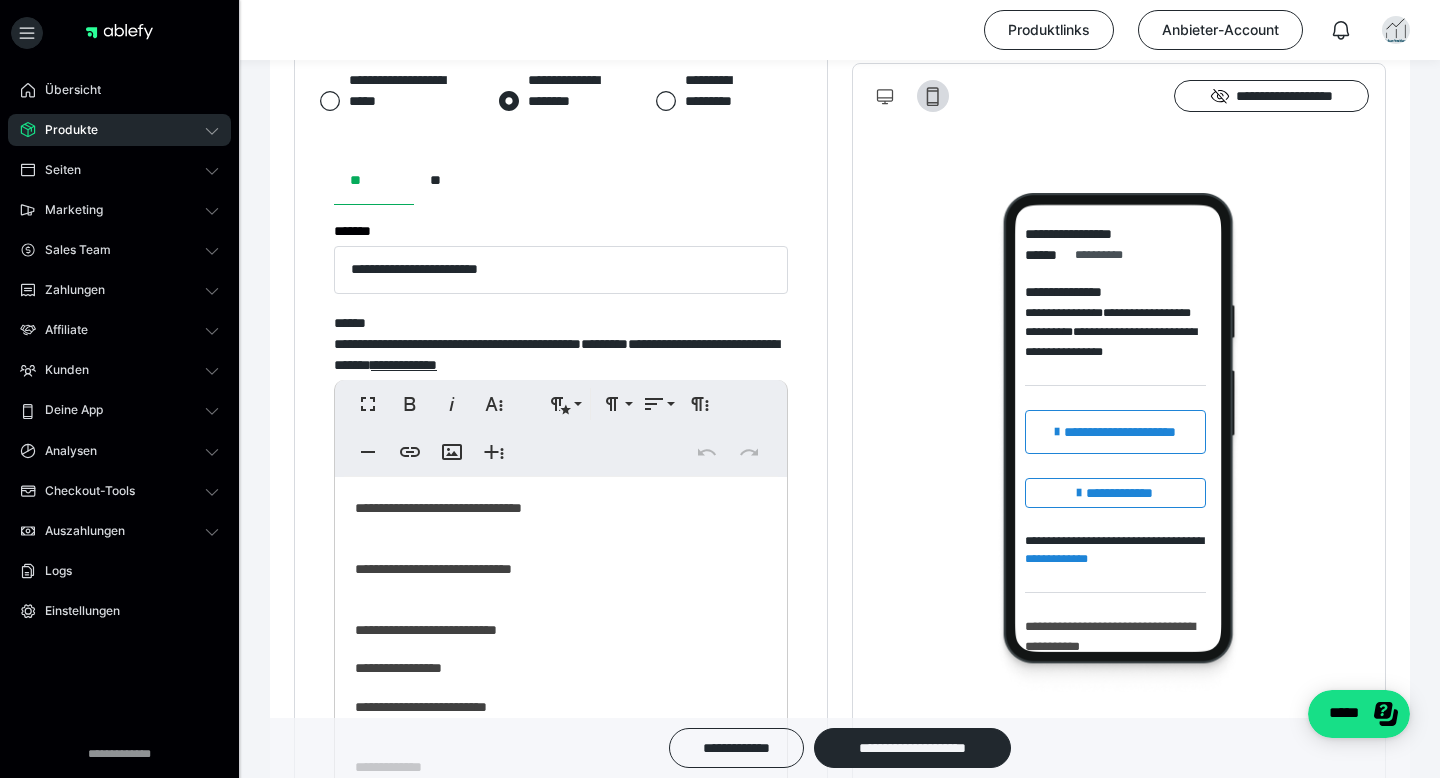scroll, scrollTop: 642, scrollLeft: 0, axis: vertical 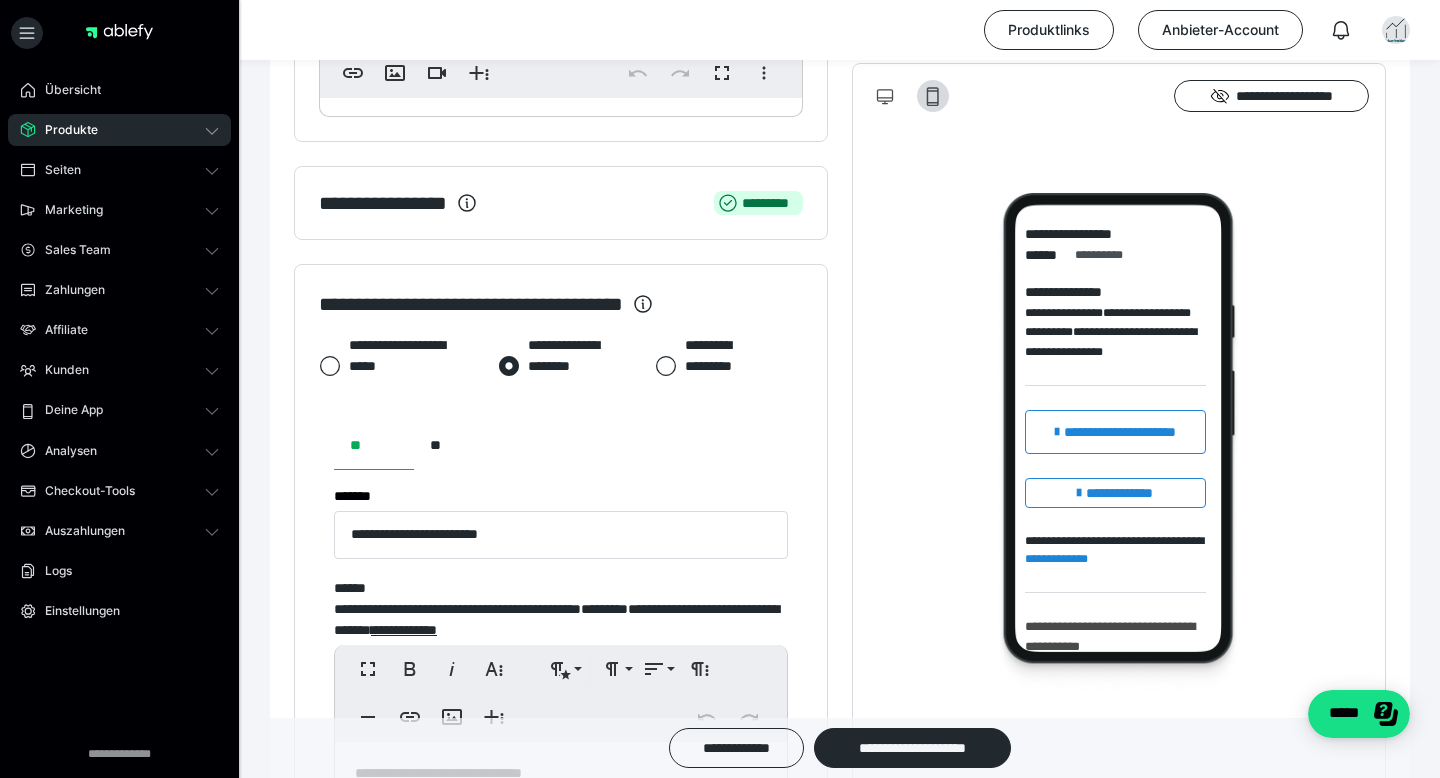 click on "**********" at bounding box center (384, 366) 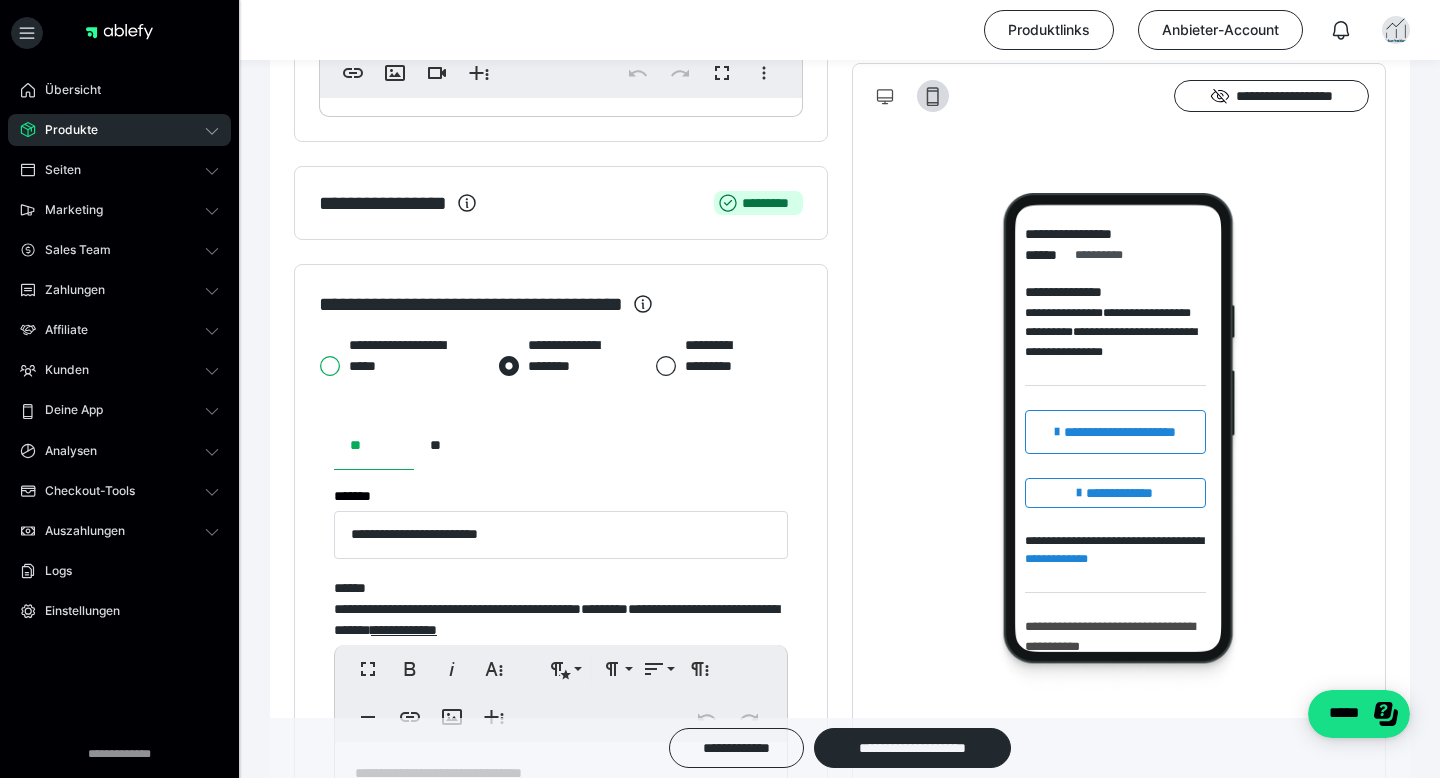 click on "**********" at bounding box center [319, 366] 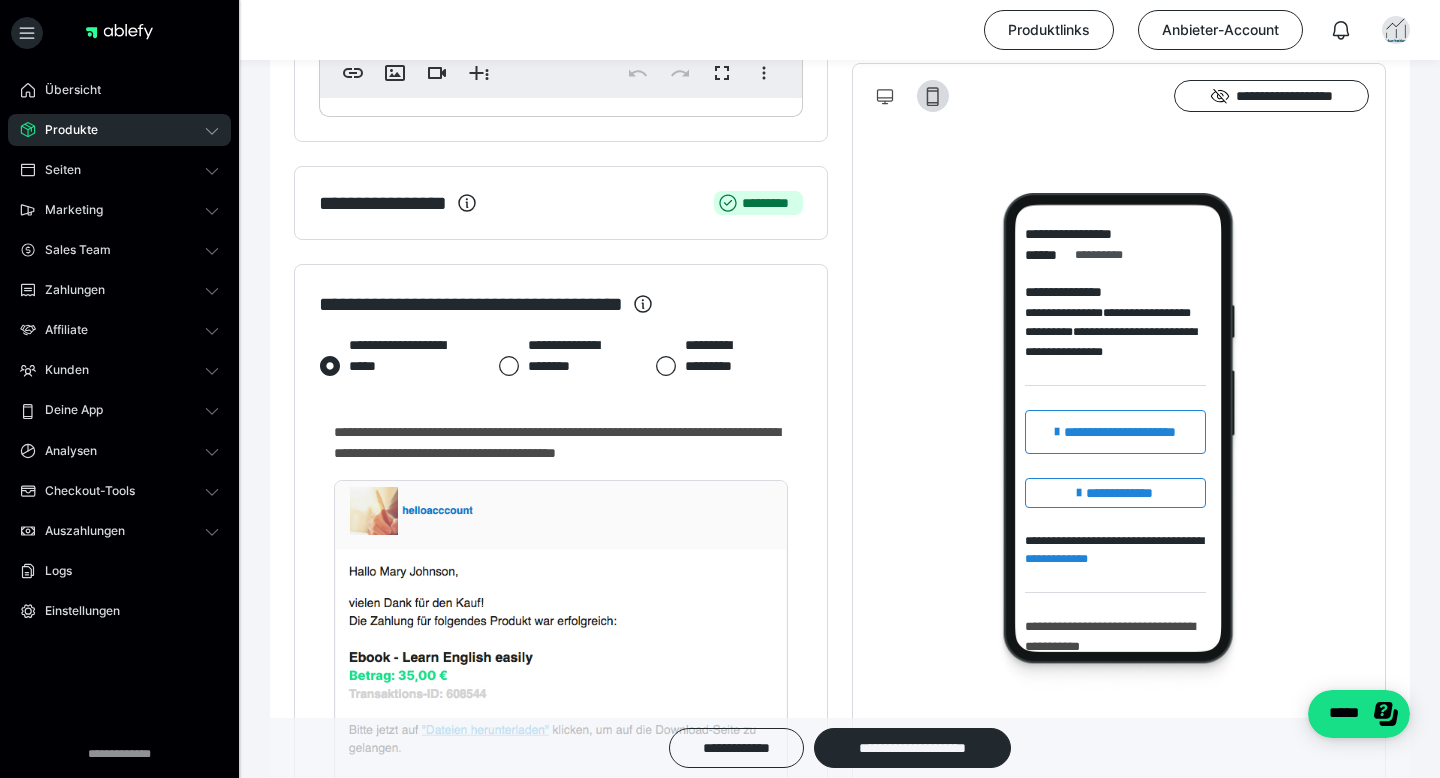 click on "**********" at bounding box center [561, 443] 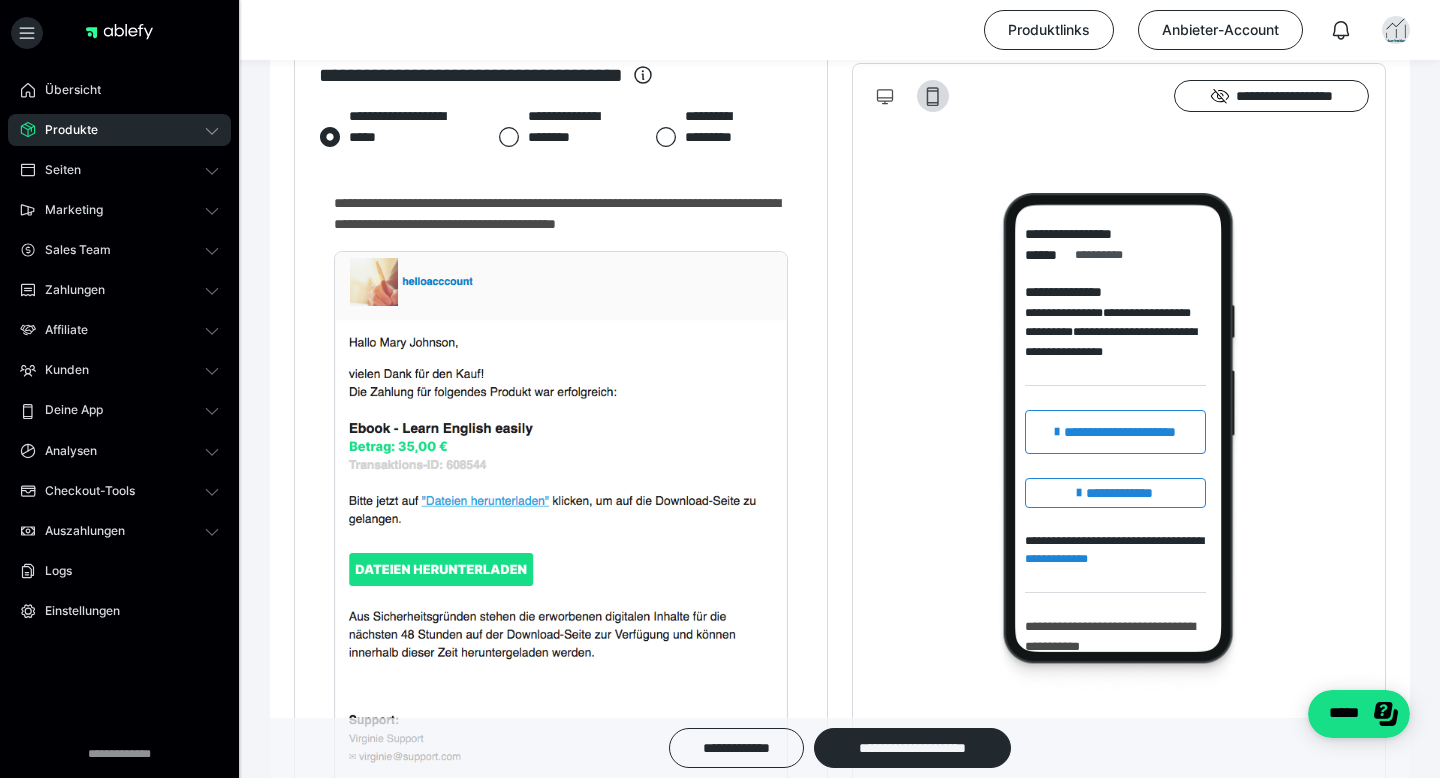 scroll, scrollTop: 883, scrollLeft: 0, axis: vertical 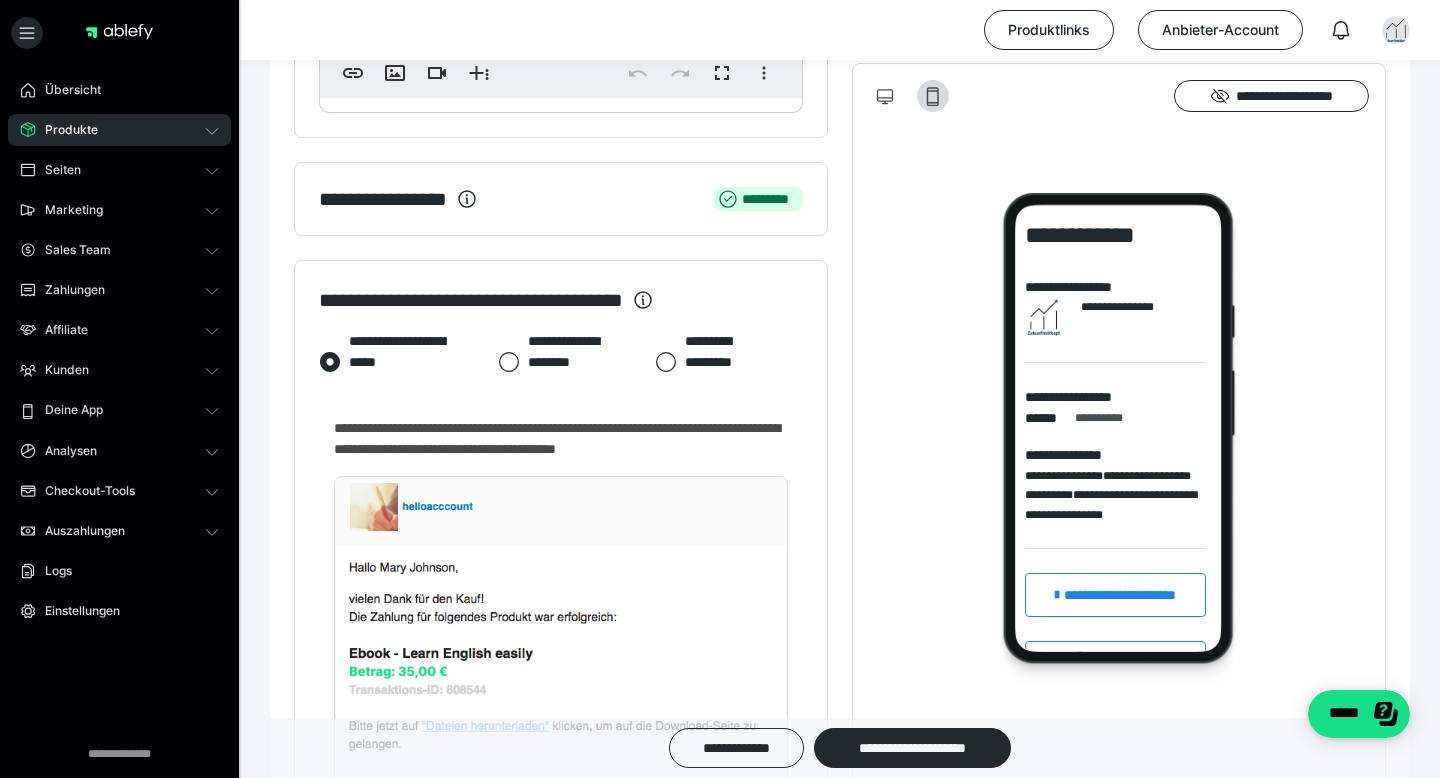 click on "**********" at bounding box center [720, 362] 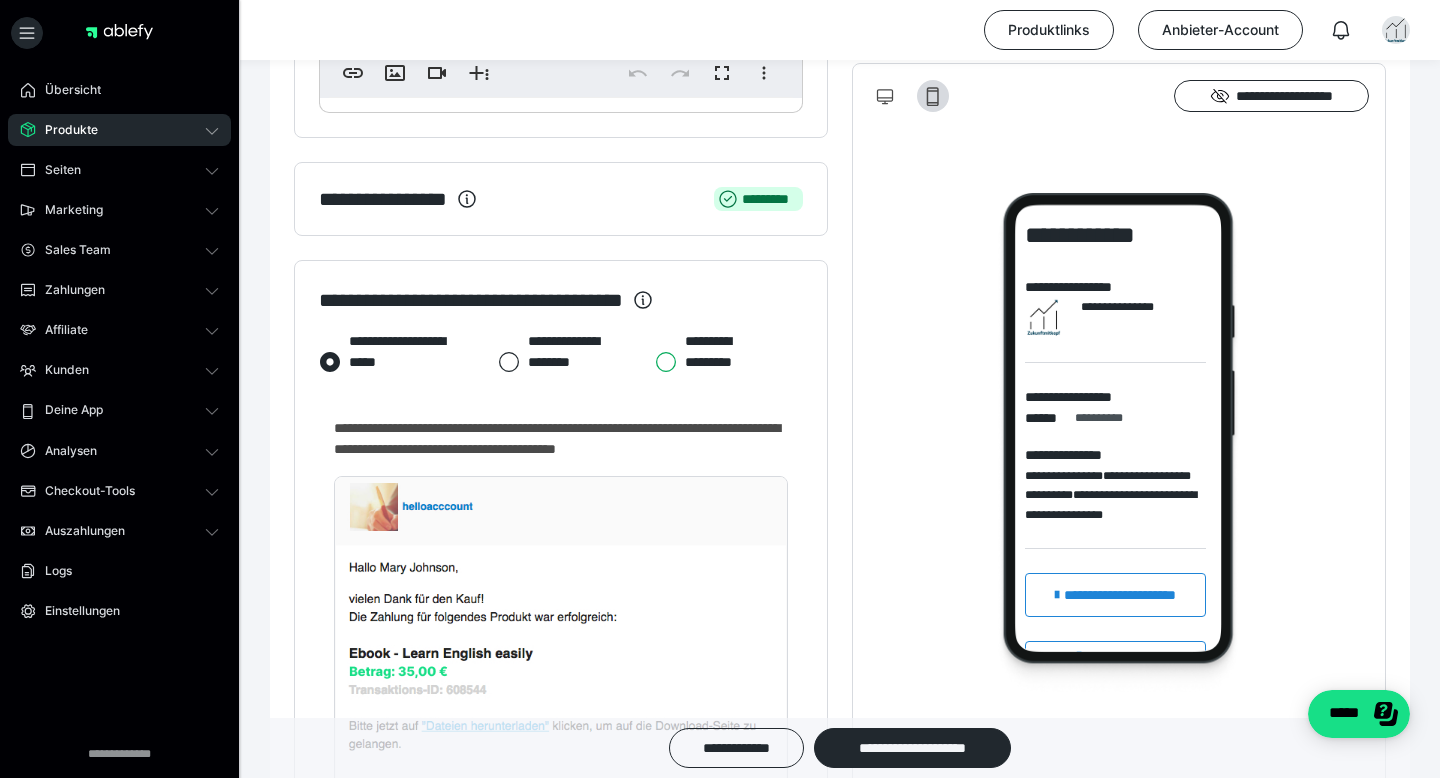 click on "**********" at bounding box center [655, 362] 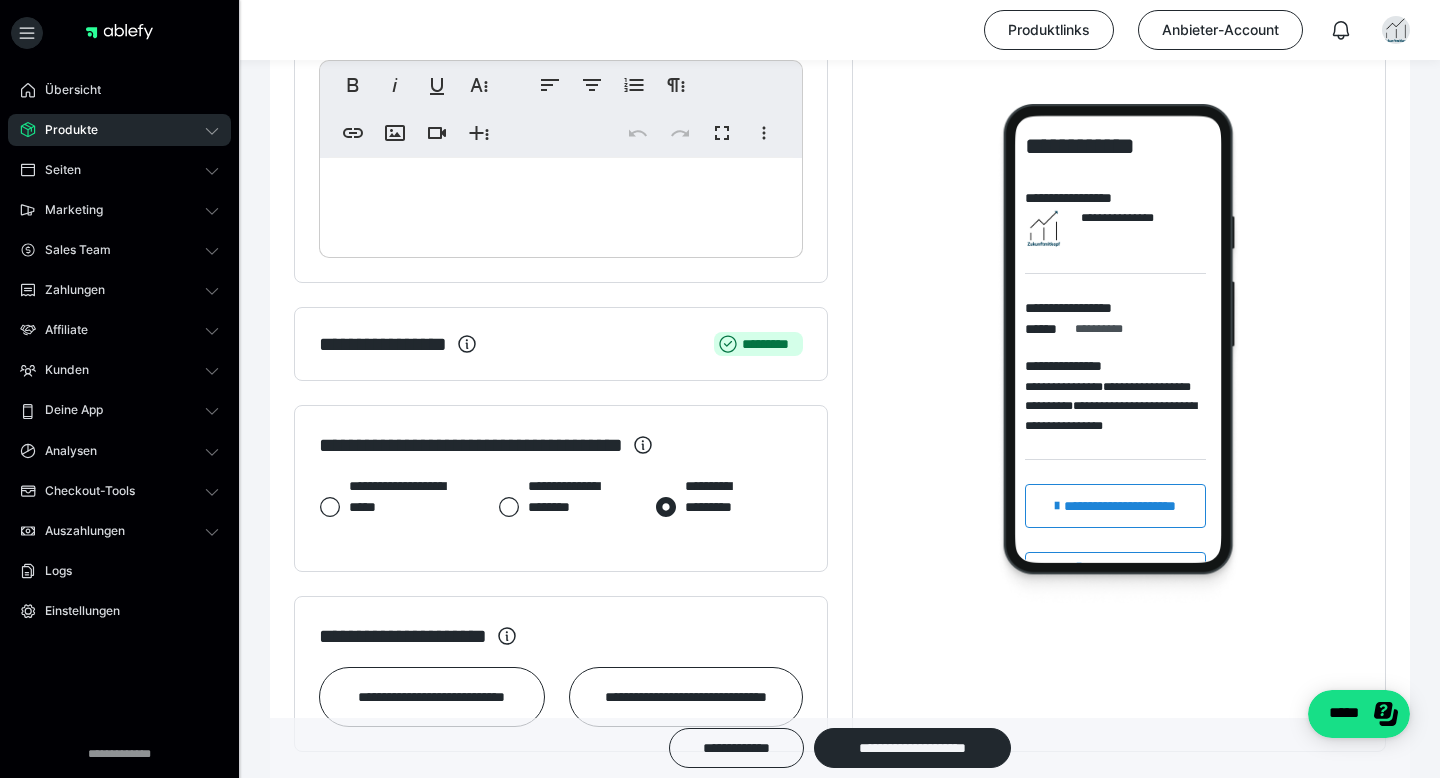 scroll, scrollTop: 666, scrollLeft: 0, axis: vertical 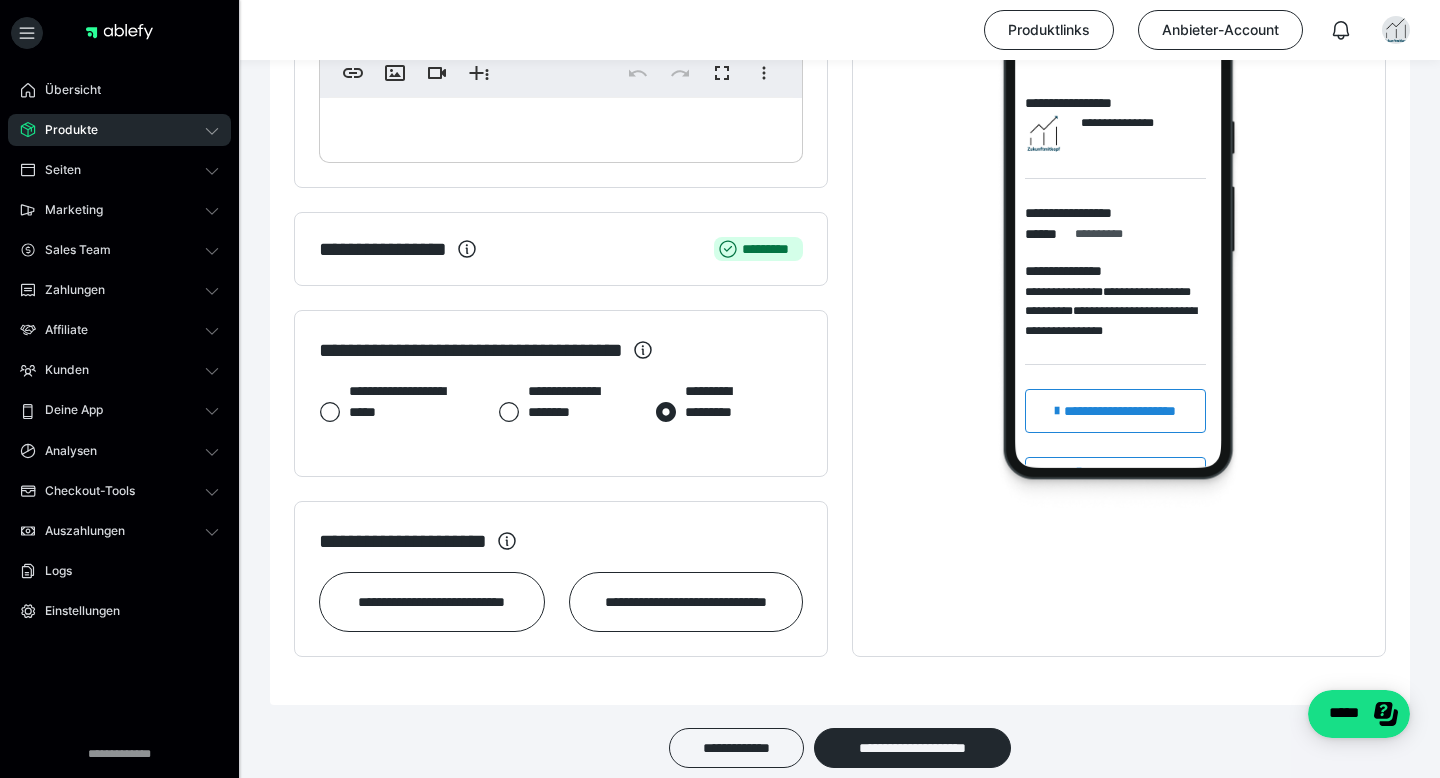 click on "**********" at bounding box center (561, 393) 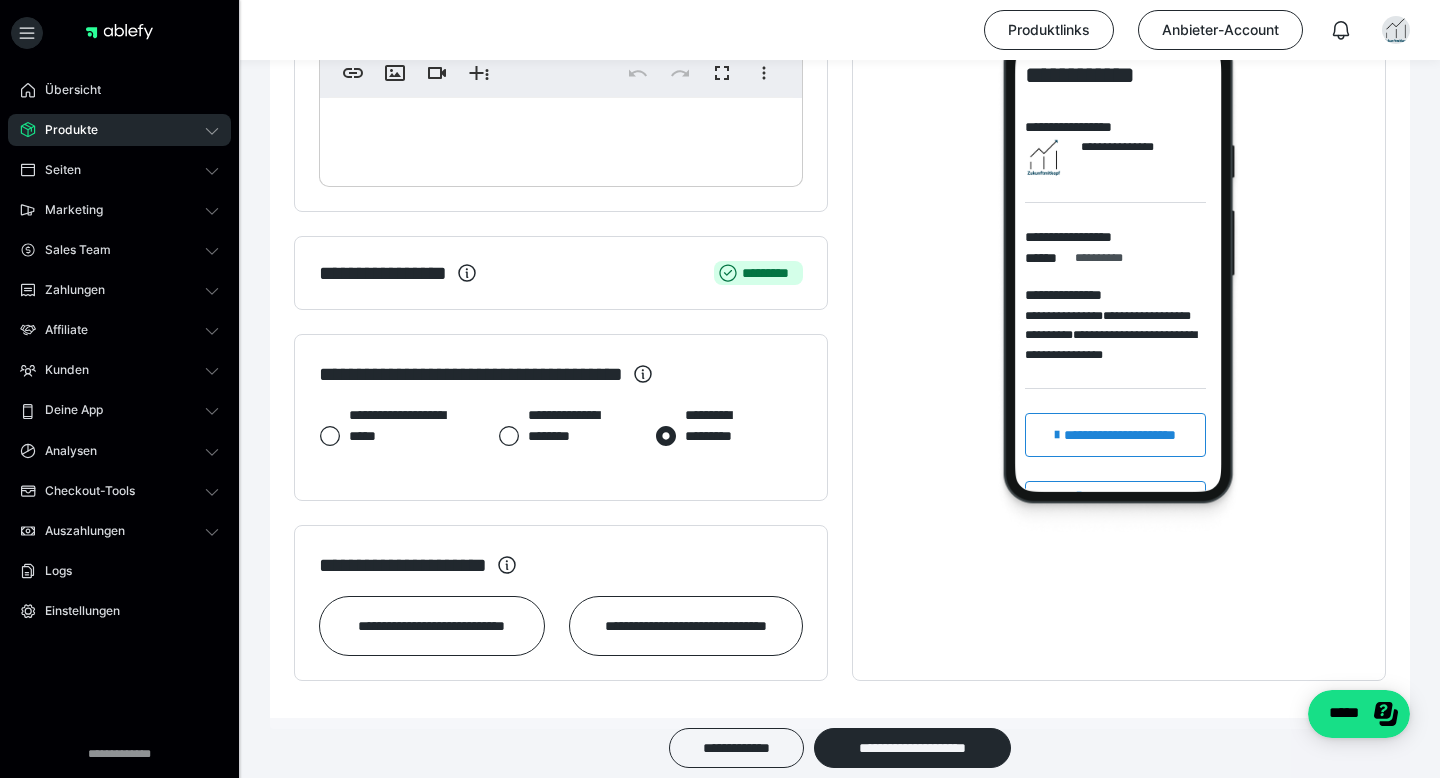 scroll, scrollTop: 707, scrollLeft: 0, axis: vertical 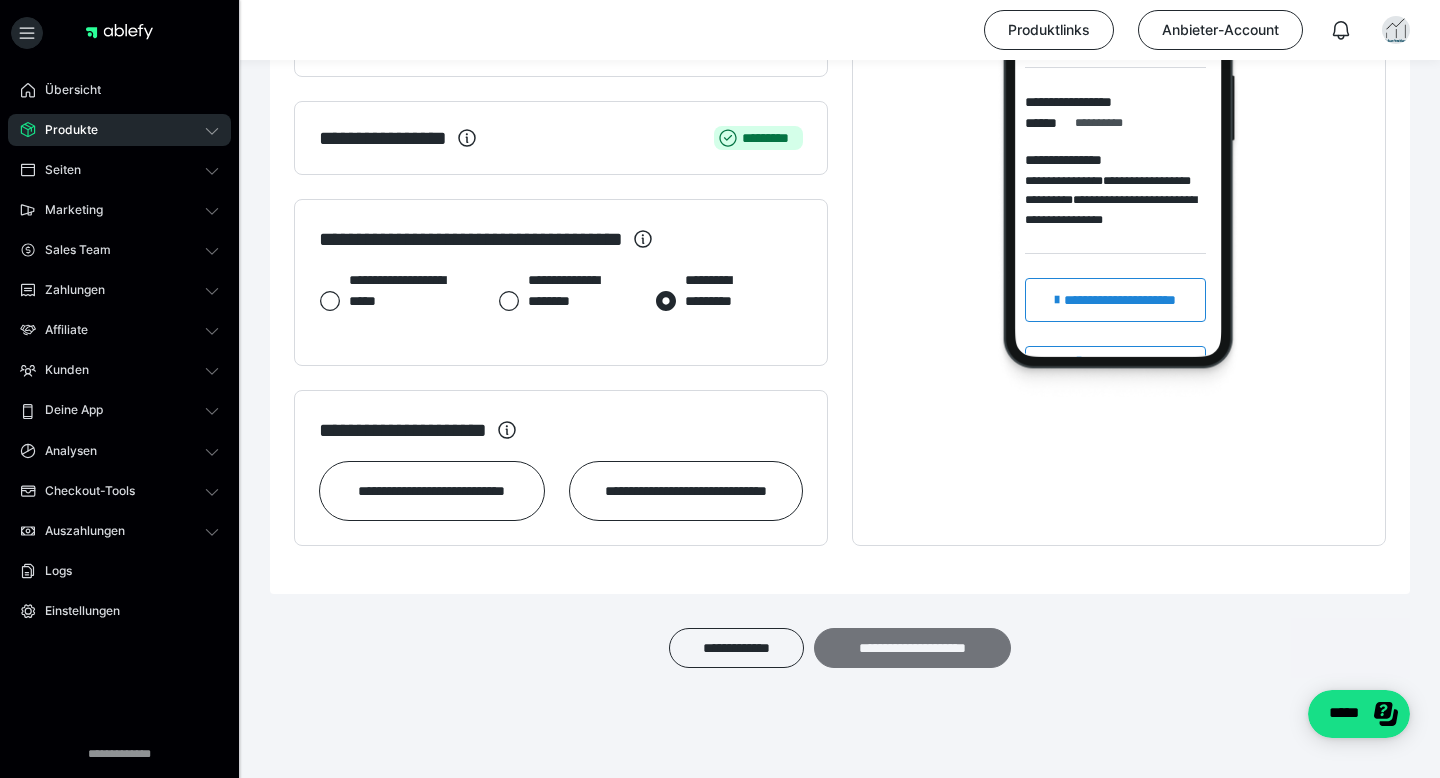 click on "**********" at bounding box center [912, 648] 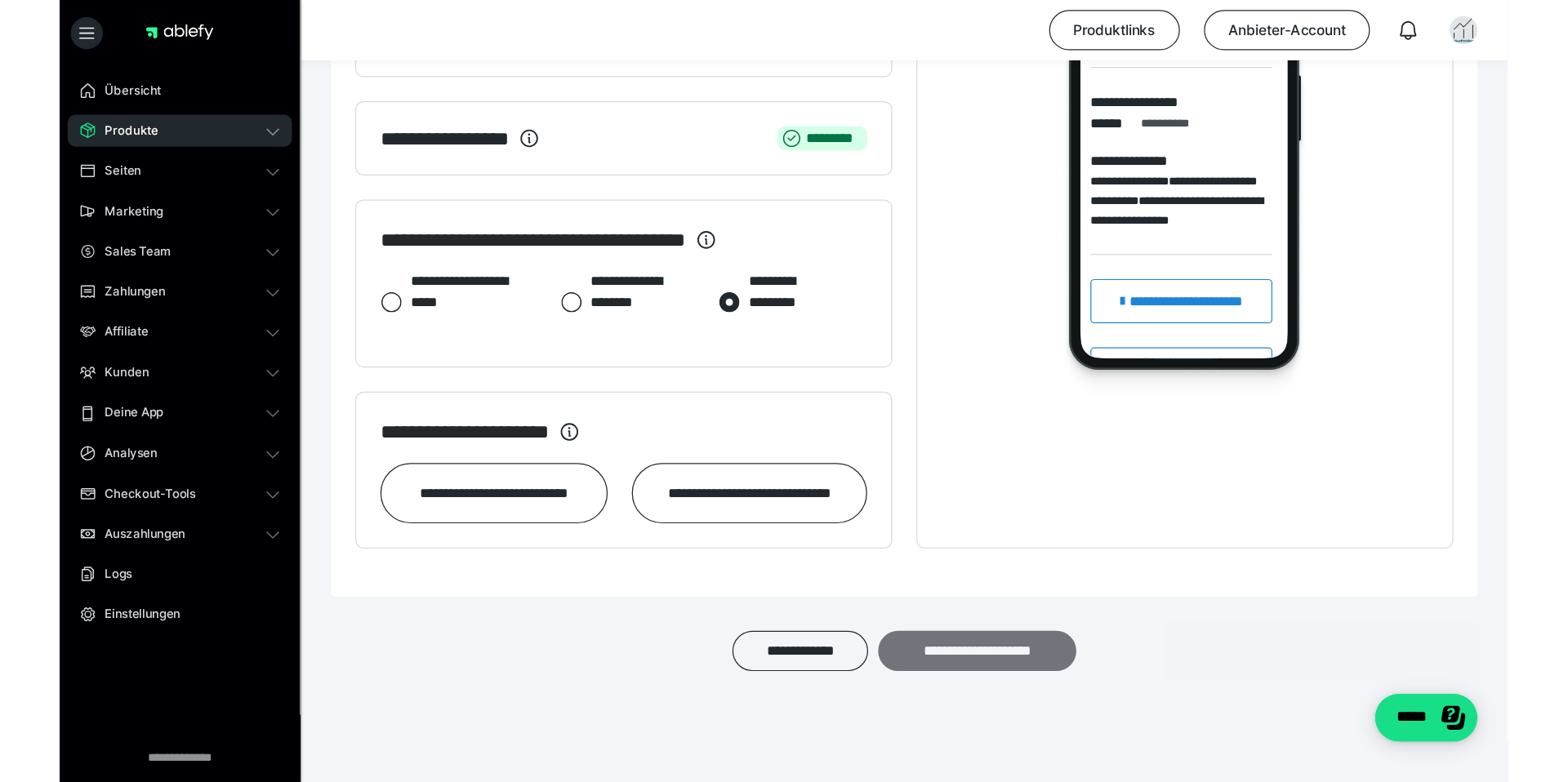 scroll, scrollTop: 0, scrollLeft: 0, axis: both 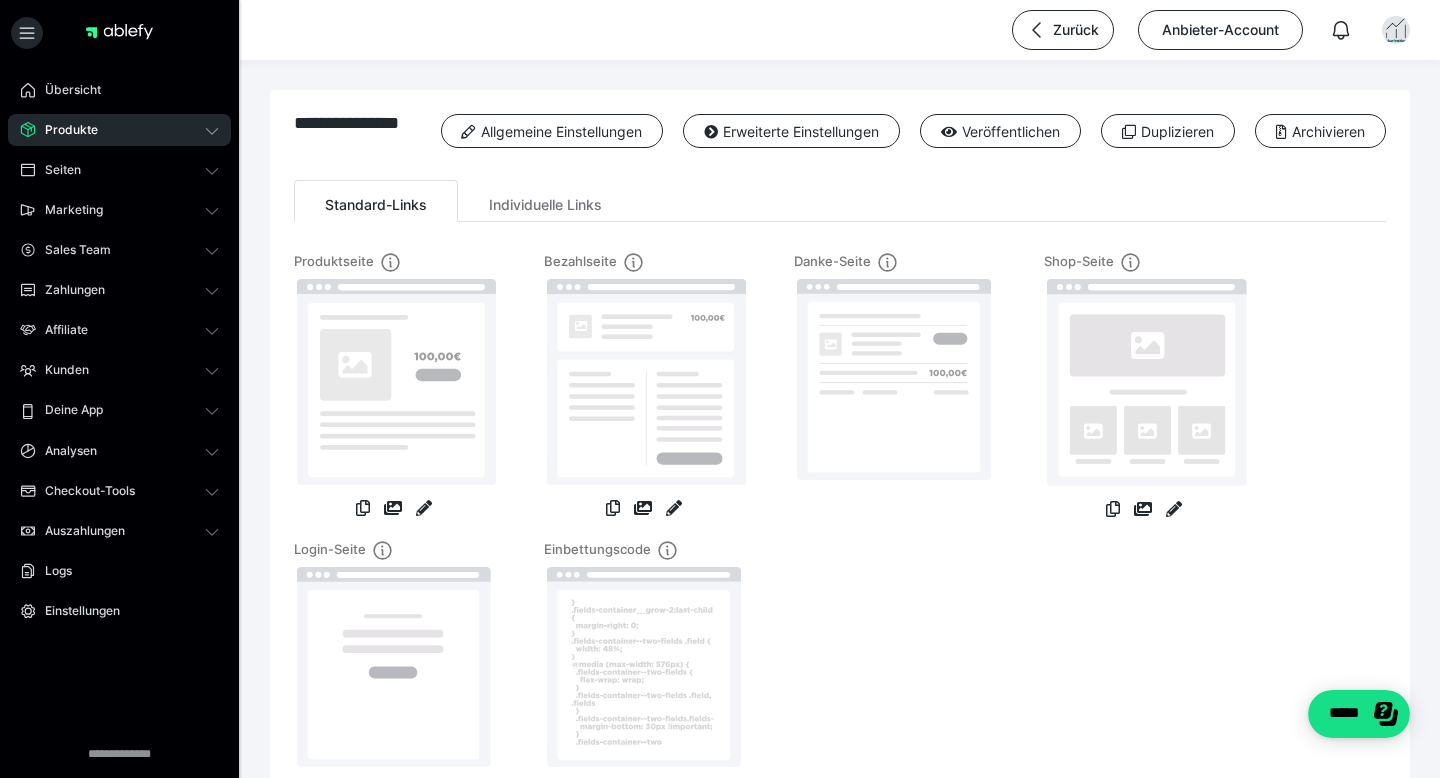 click on "Produkte" at bounding box center (119, 130) 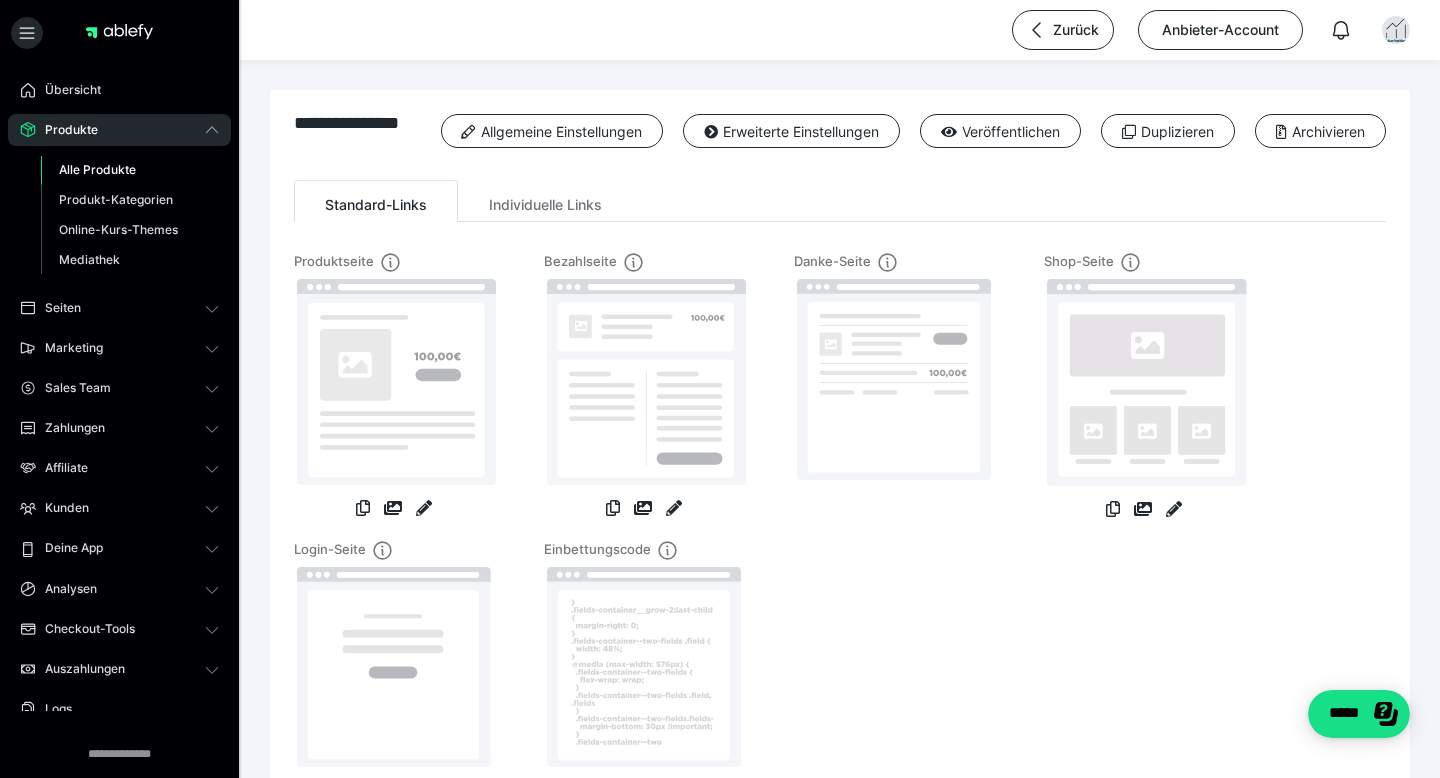 click on "Alle Produkte" at bounding box center [130, 170] 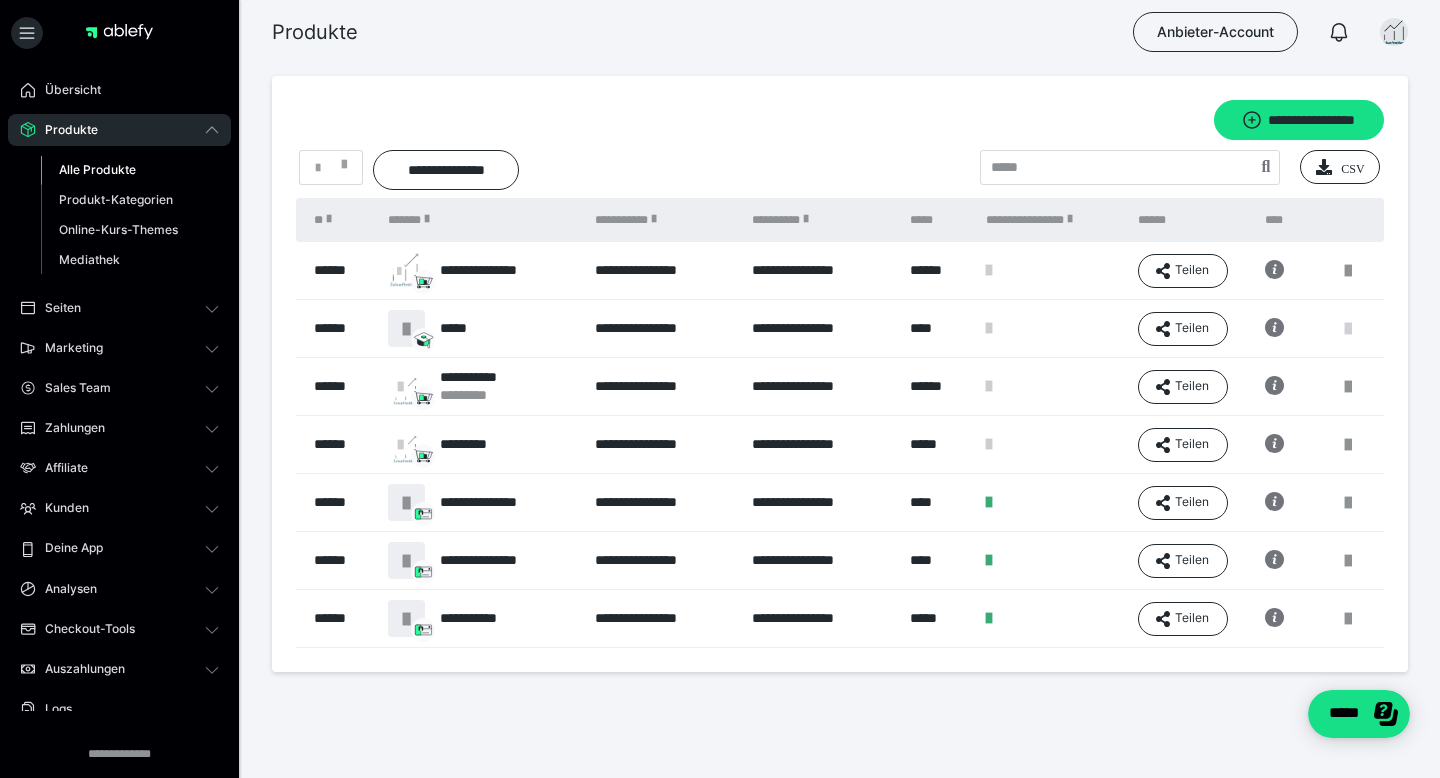 click at bounding box center [1348, 329] 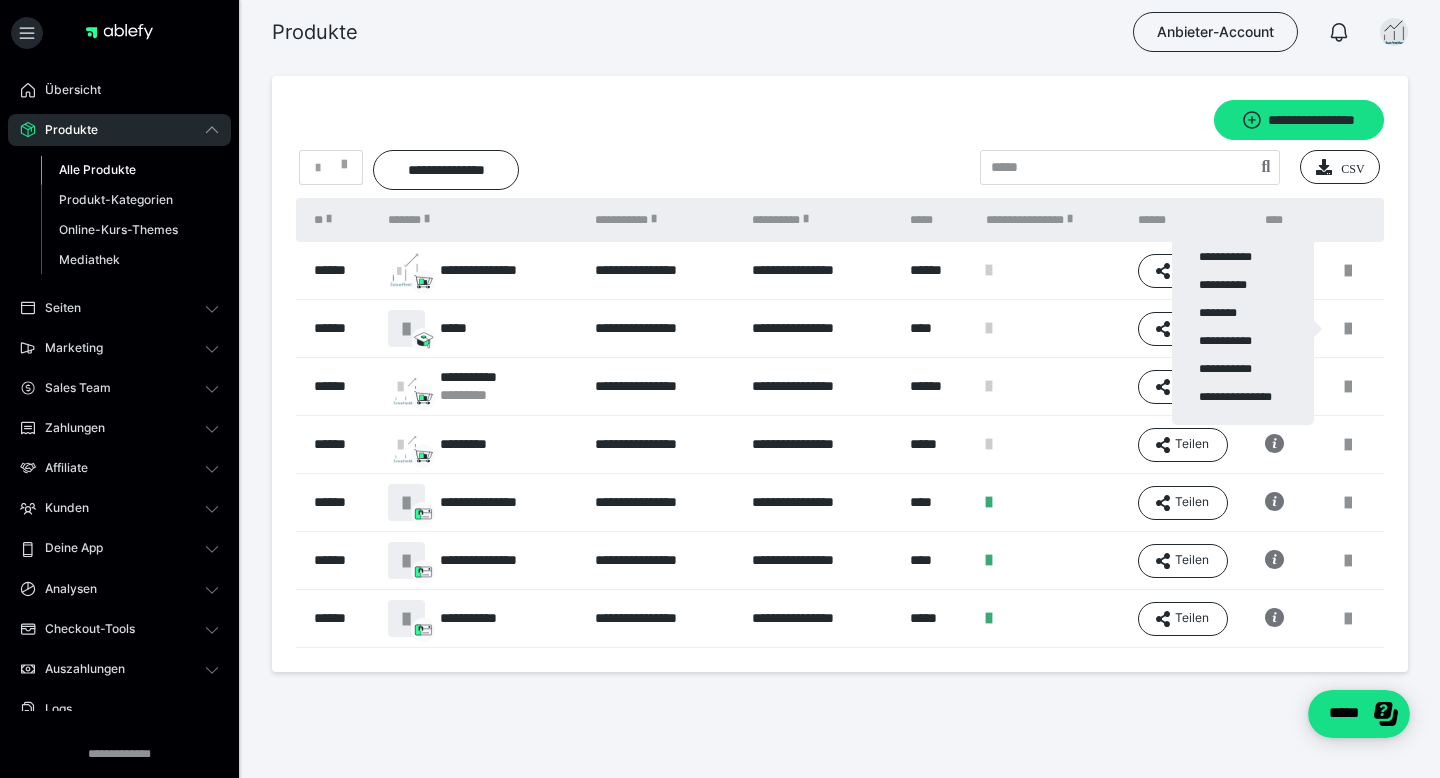 click at bounding box center [720, 389] 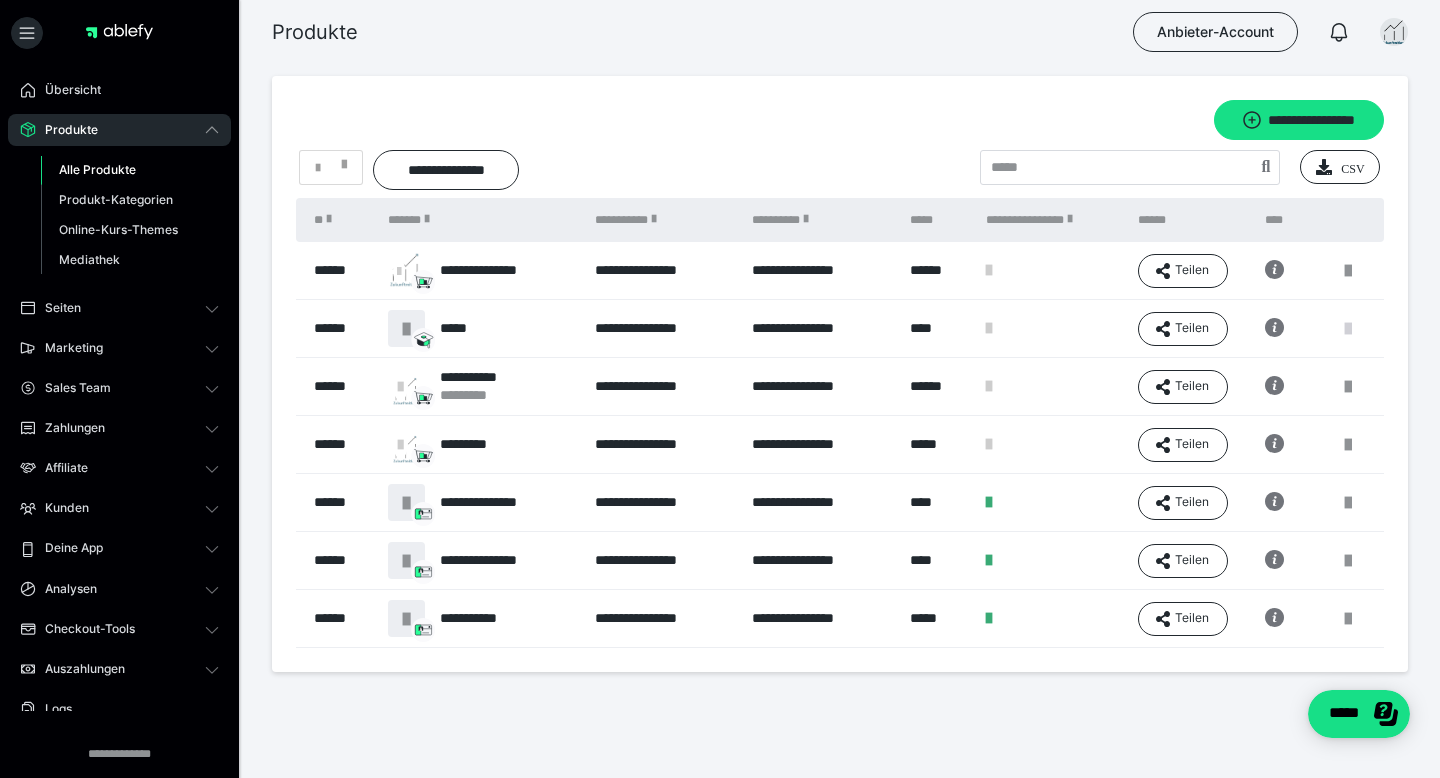click at bounding box center (1348, 329) 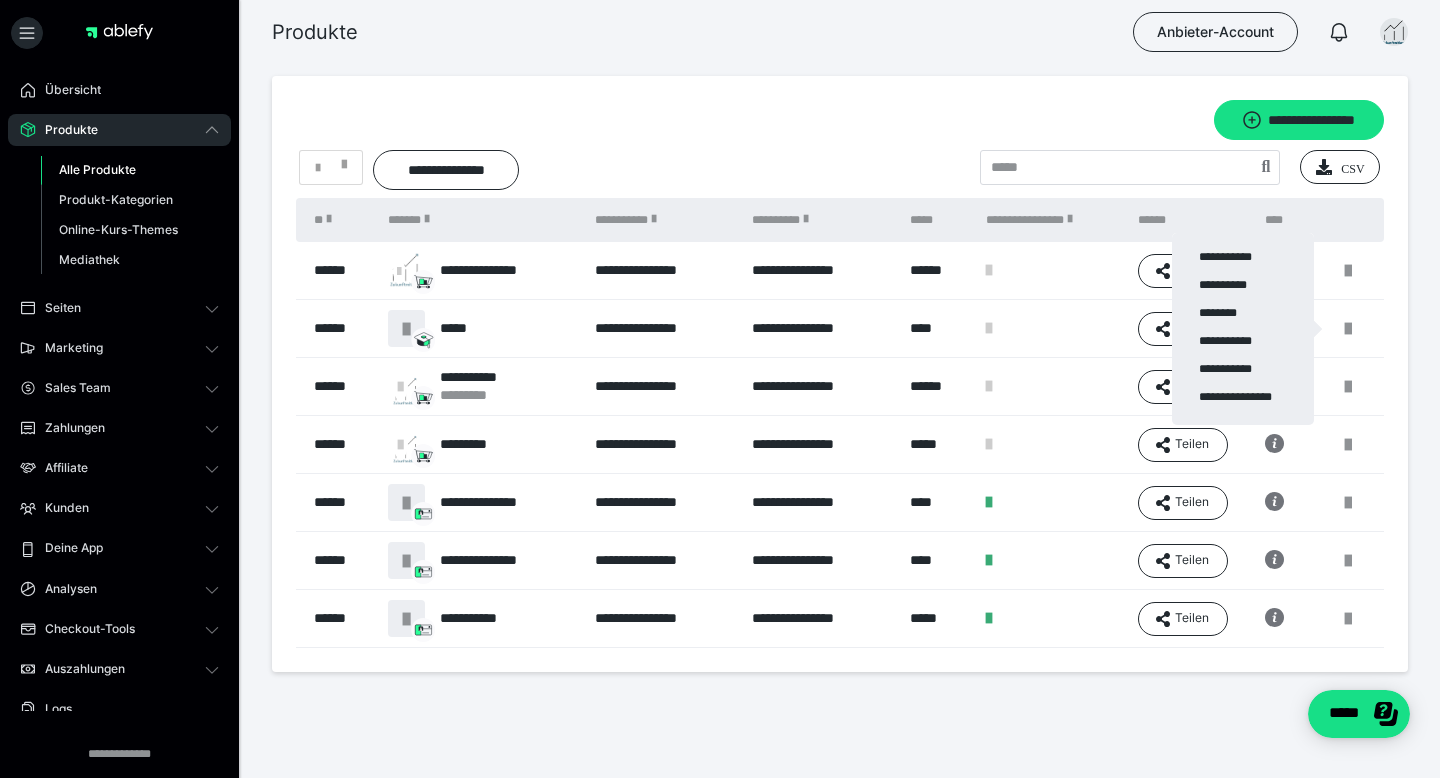 click at bounding box center [720, 389] 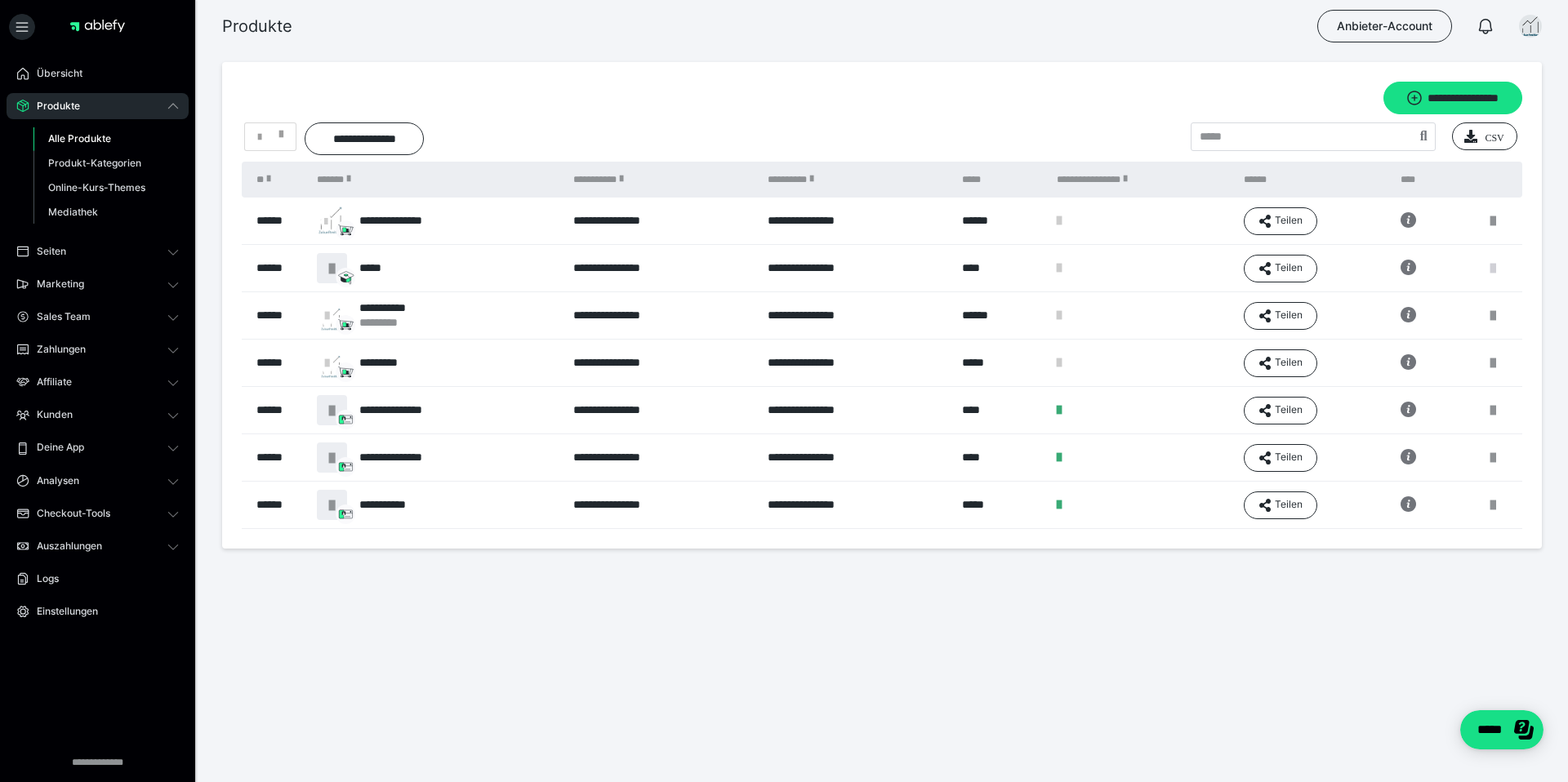 click at bounding box center [1493, 269] 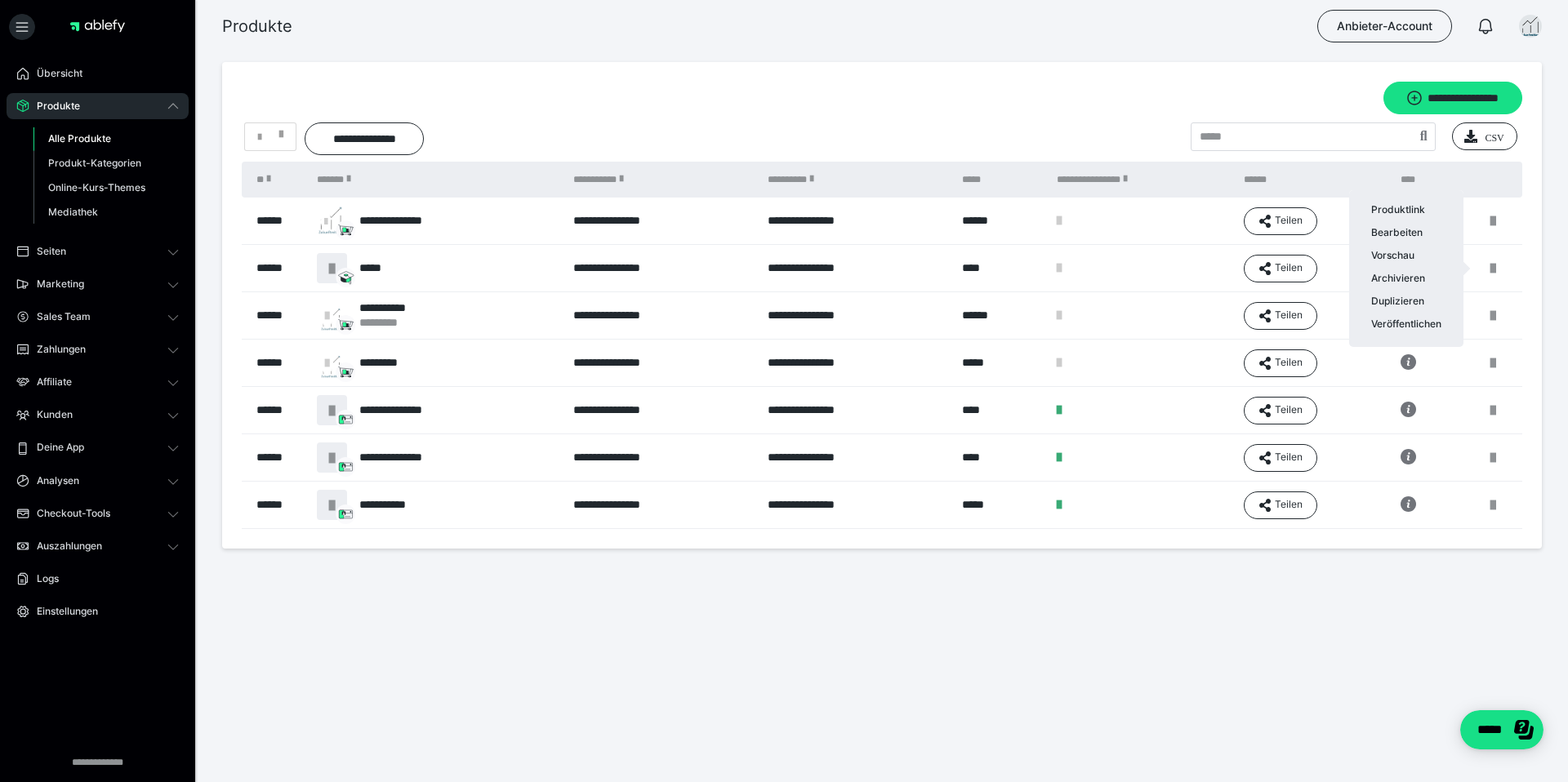 click at bounding box center [784, 391] 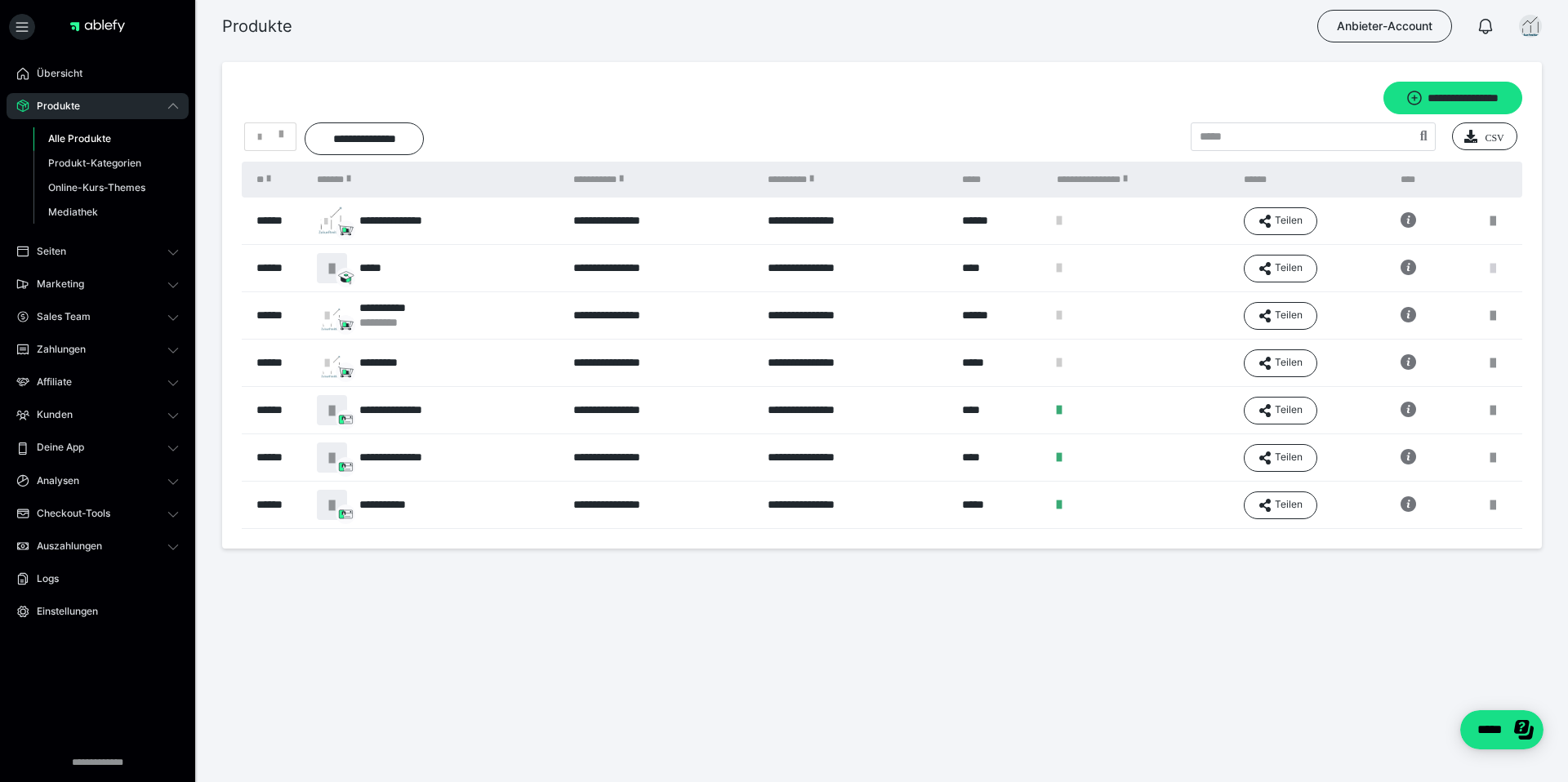 click at bounding box center (1493, 269) 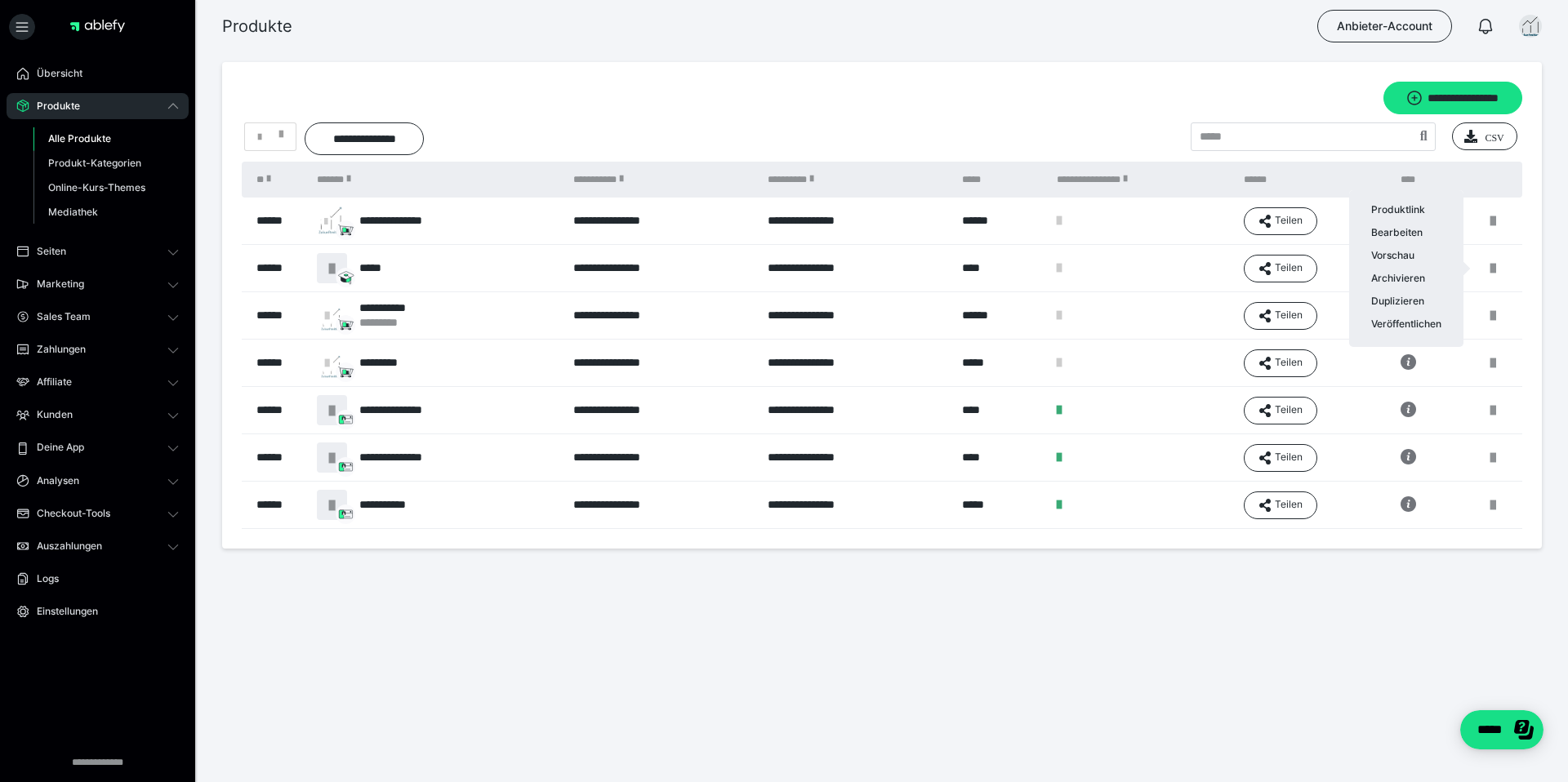 click at bounding box center (784, 391) 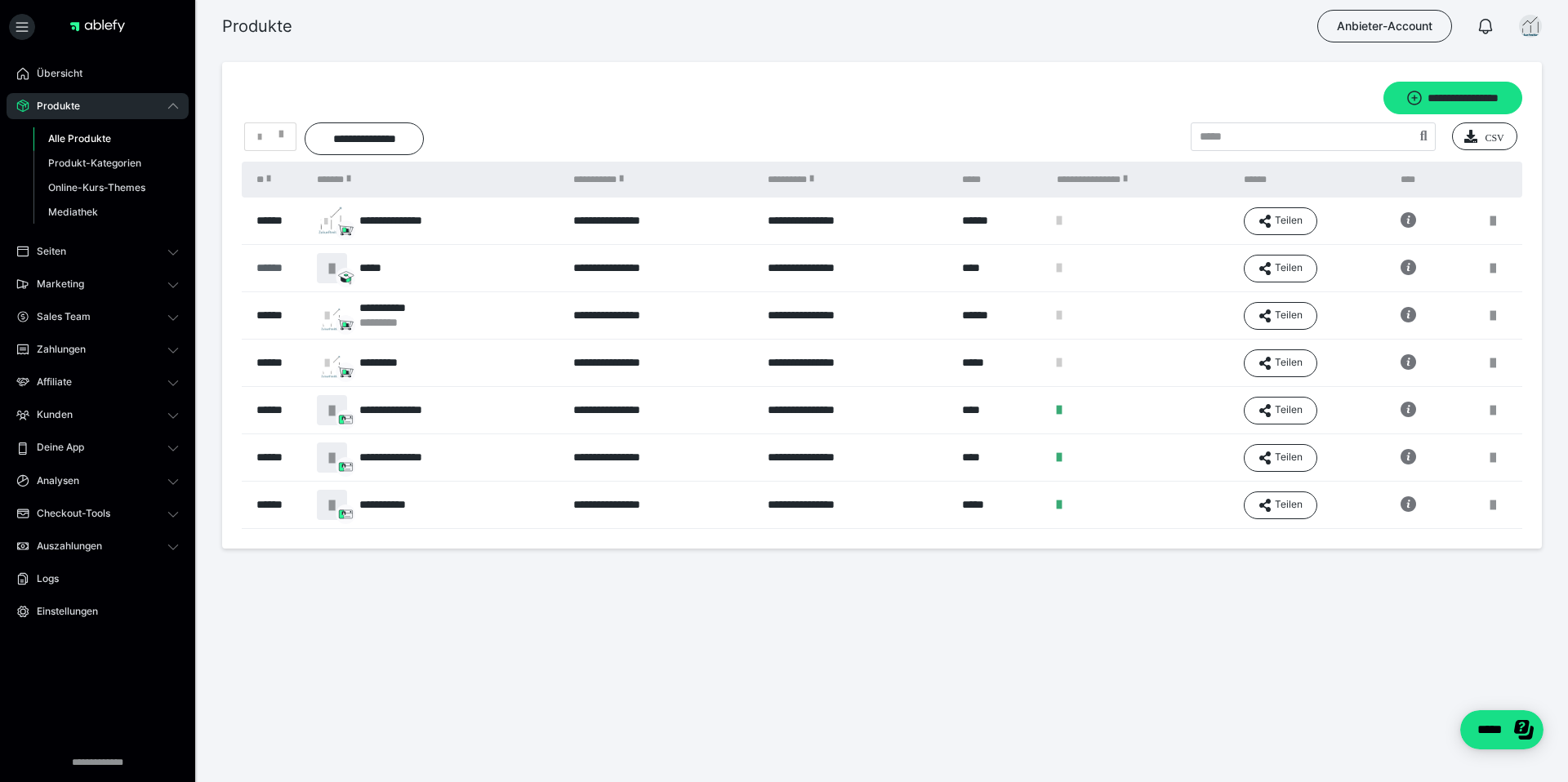click on "******" at bounding box center (278, 268) 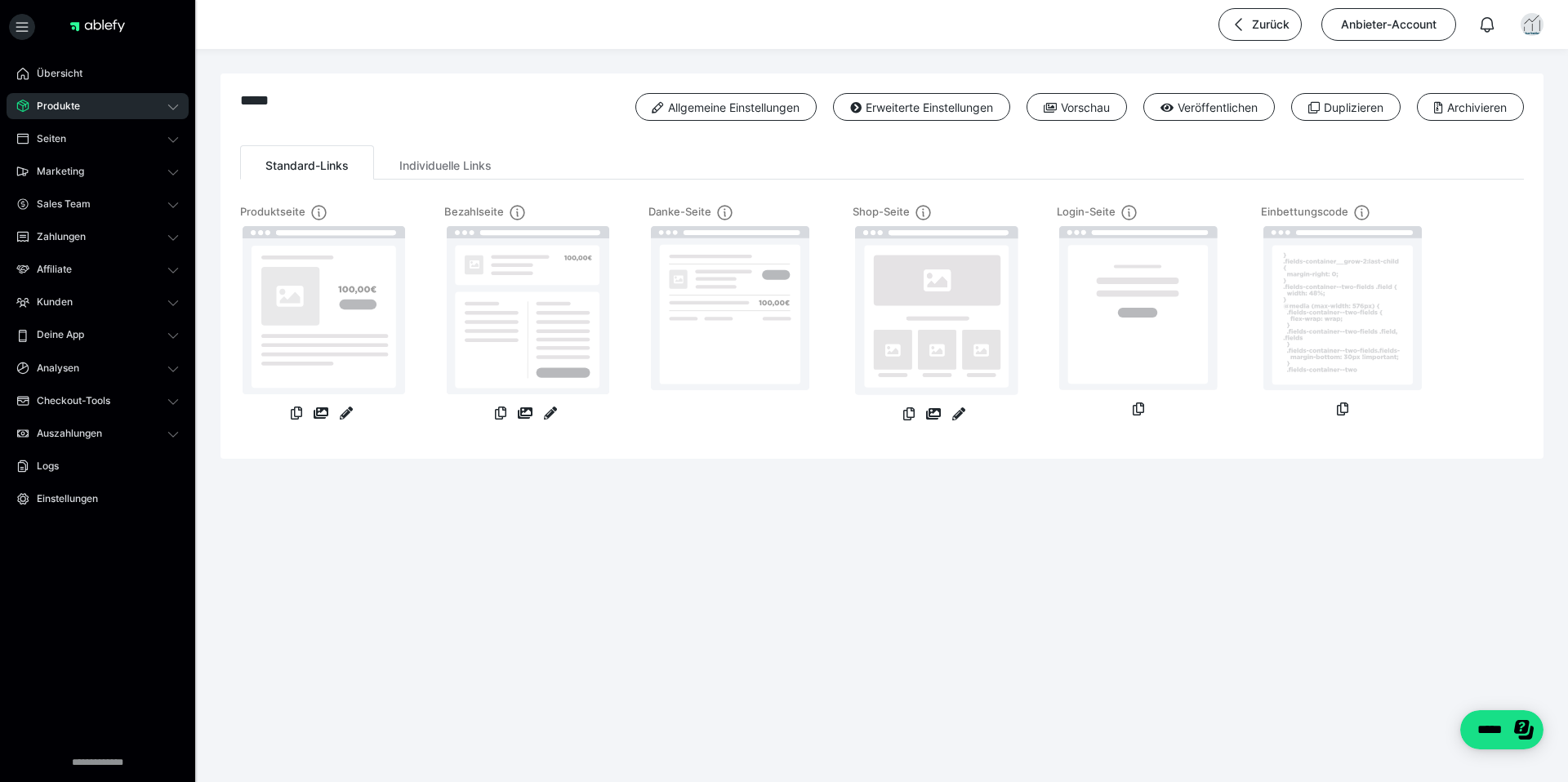 click on "Produkte" at bounding box center (97, 106) 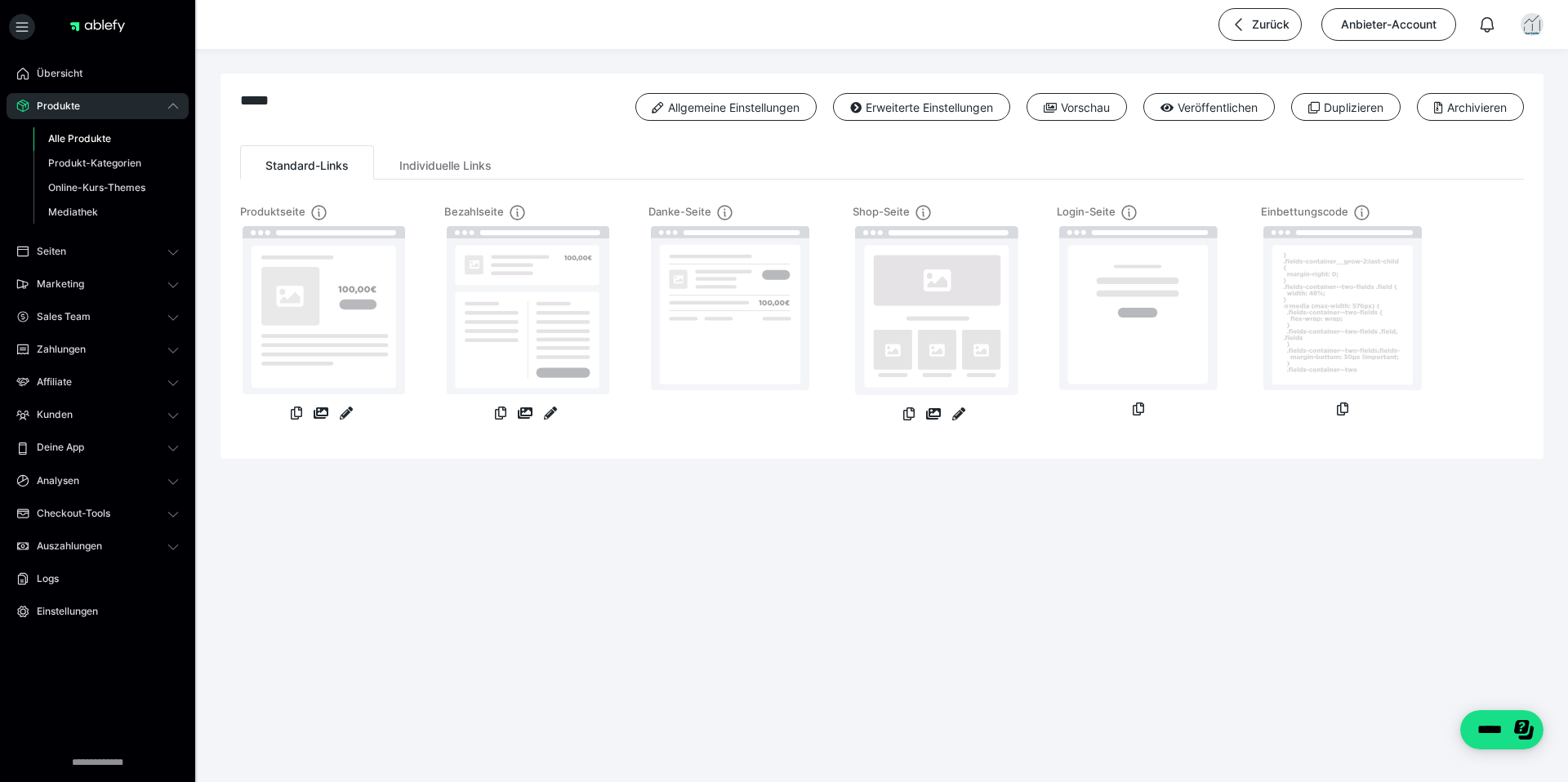 click on "Alle Produkte" at bounding box center [106, 139] 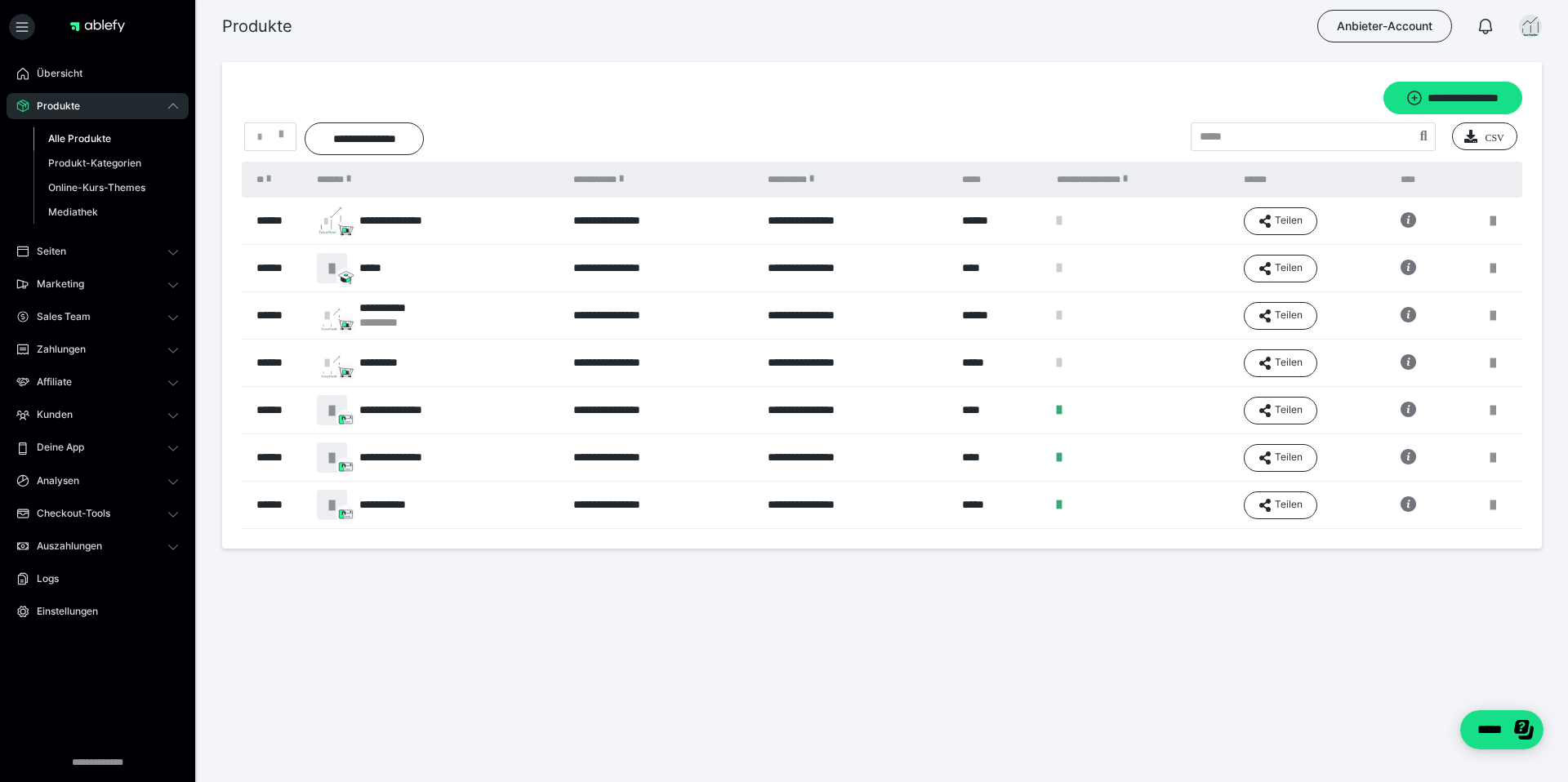 click at bounding box center (1493, 269) 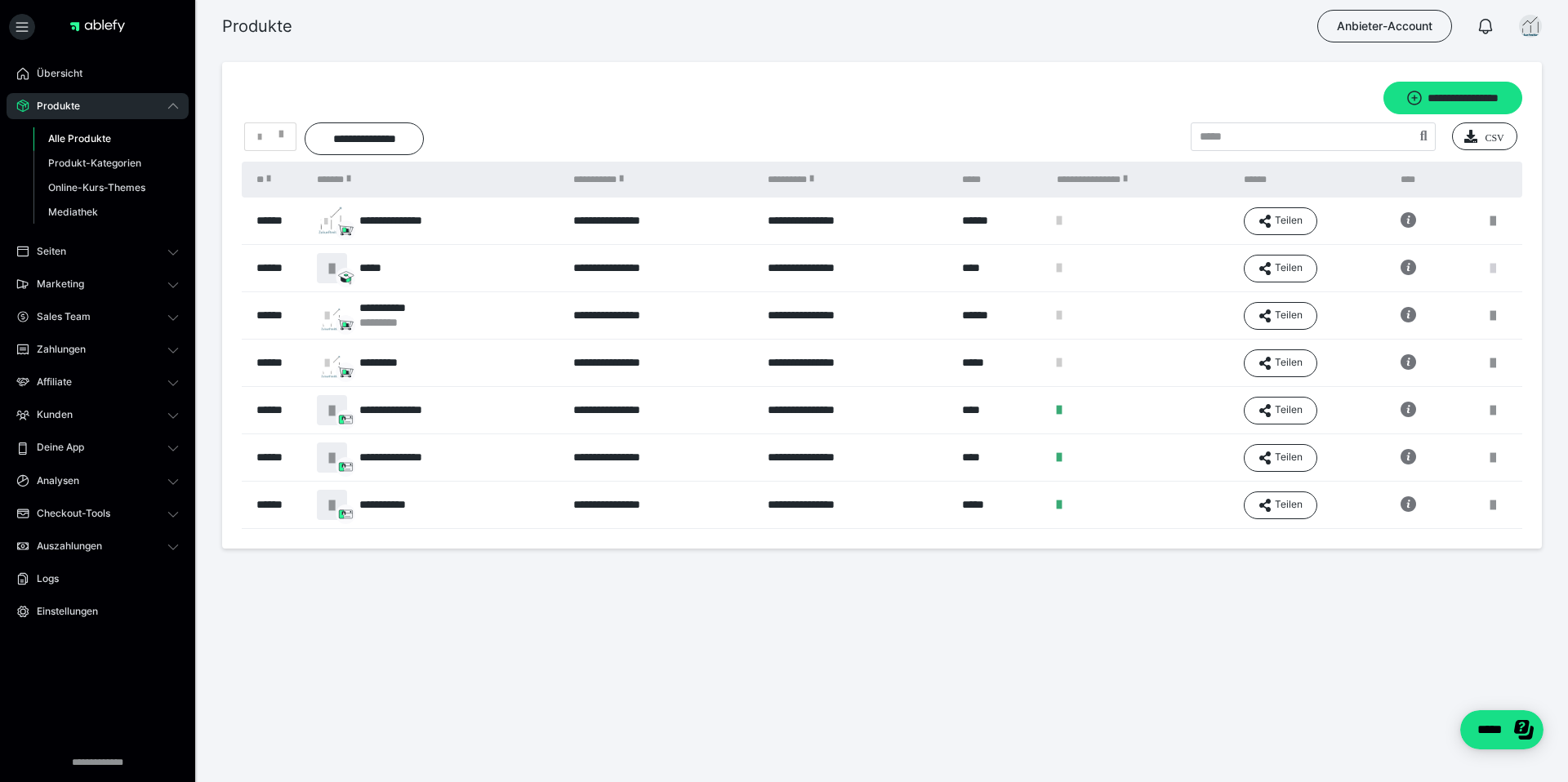 click at bounding box center (1493, 269) 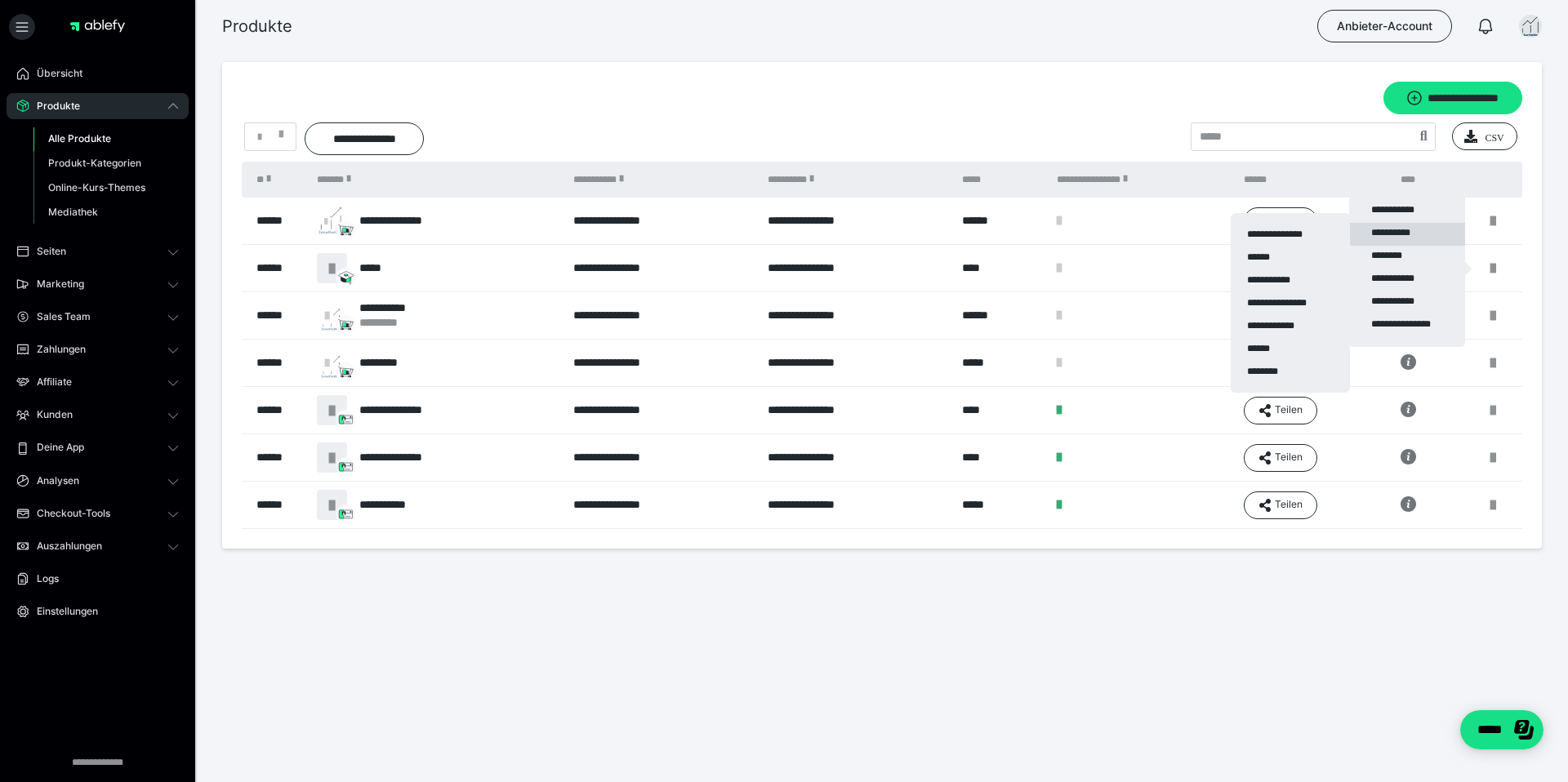 click on "**********" at bounding box center [1407, 234] 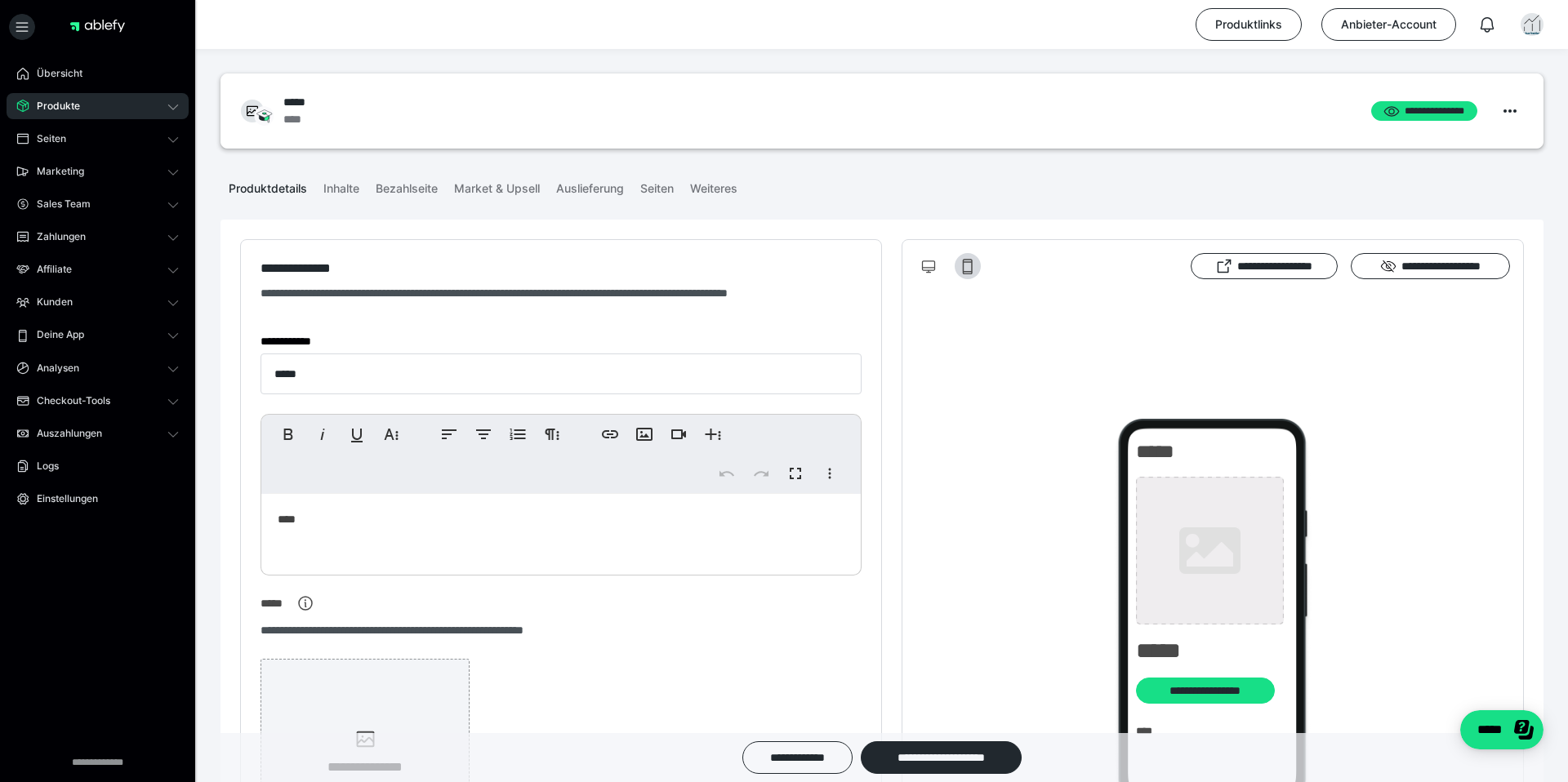 click on "Übersicht Produkte Alle Produkte Produkt-Kategorien Online-Kurs-Themes Mediathek Seiten Shop-Themes Membership-Themes ableSHARE Marketing Gutscheincodes Marketing-Tools Live-Stream-Events Content-IDs Upsell-Funnels Order Bumps Tracking-Codes E-Mail-Schnittstellen Webhooks Sales Team Deals Provisionsplan Mitglieder Zahlungen Bestellungen Fälligkeiten Transaktionen Rechnungen & Storno-Rechnungen Mahnwesen & Inkasso Affiliate Affiliate-Programme Affiliates Statistiken Landingpages Kunden Kunden Kurs-Zugänge Membership-Zugänge E-Ticket-Bestellungen Awards Lizenzschlüssel Deine App App Hub Analysen Analysen Analysen 3.0 Checkout-Tools Bezahlseiten-Templates Zahlungspläne Zusatzkosten Widerrufskonditionen Zusatzfelder Zusatzfeld-Antworten Steuersätze Auszahlungen Neue Auszahlung Berichte Logs Einstellungen" at bounding box center (97, 335) 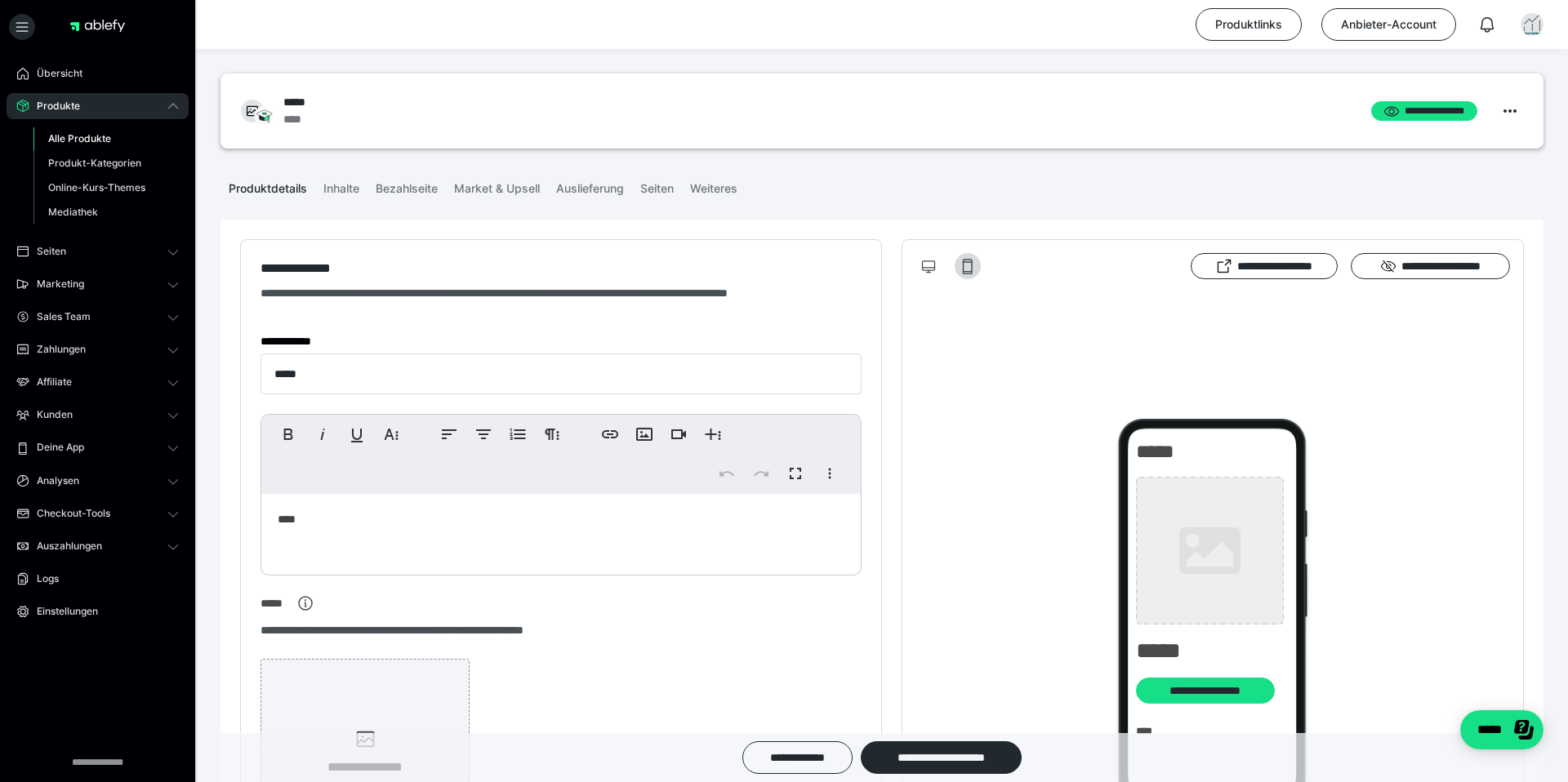 click on "Alle Produkte" at bounding box center (79, 138) 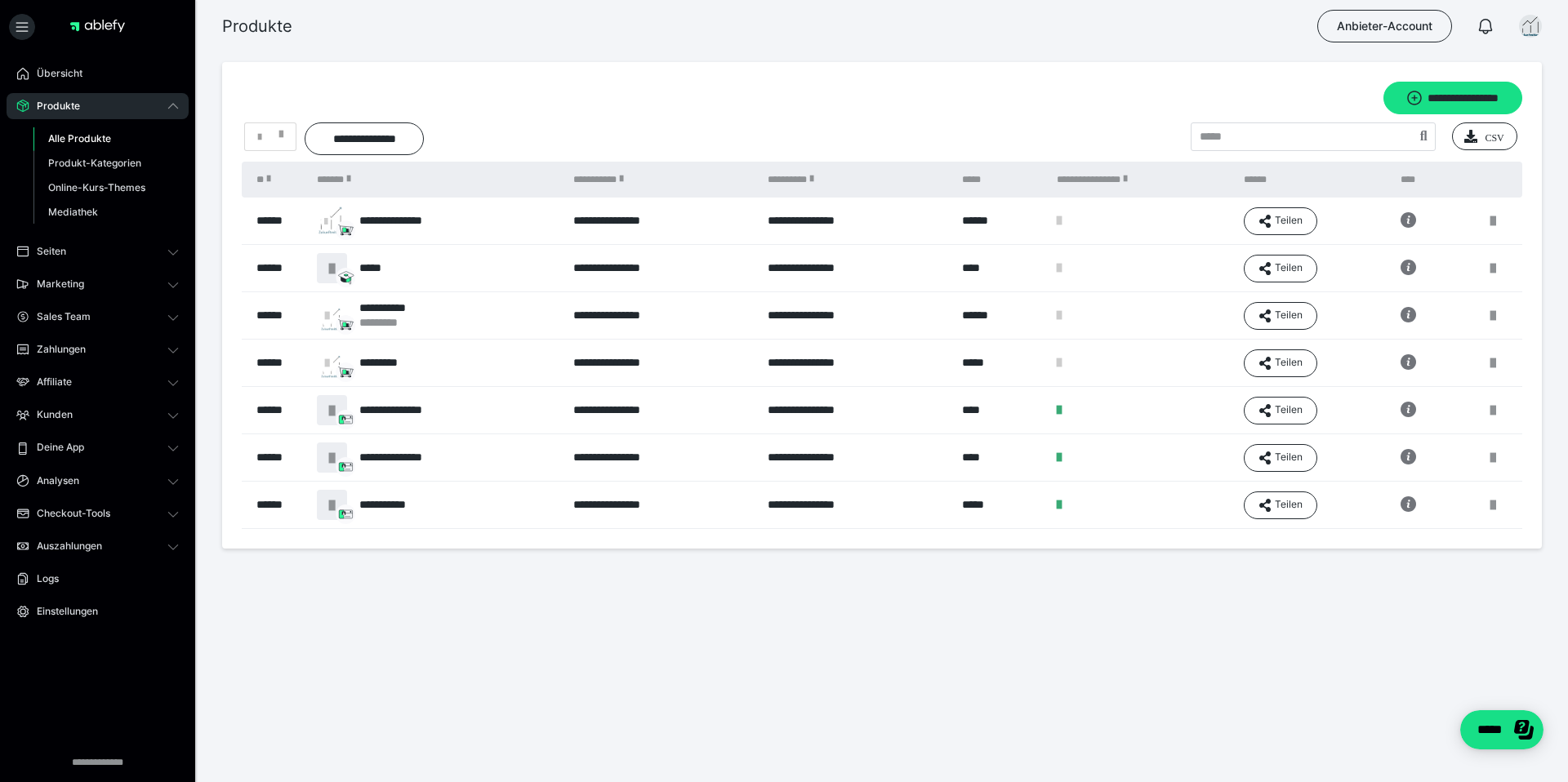 click at bounding box center [1493, 269] 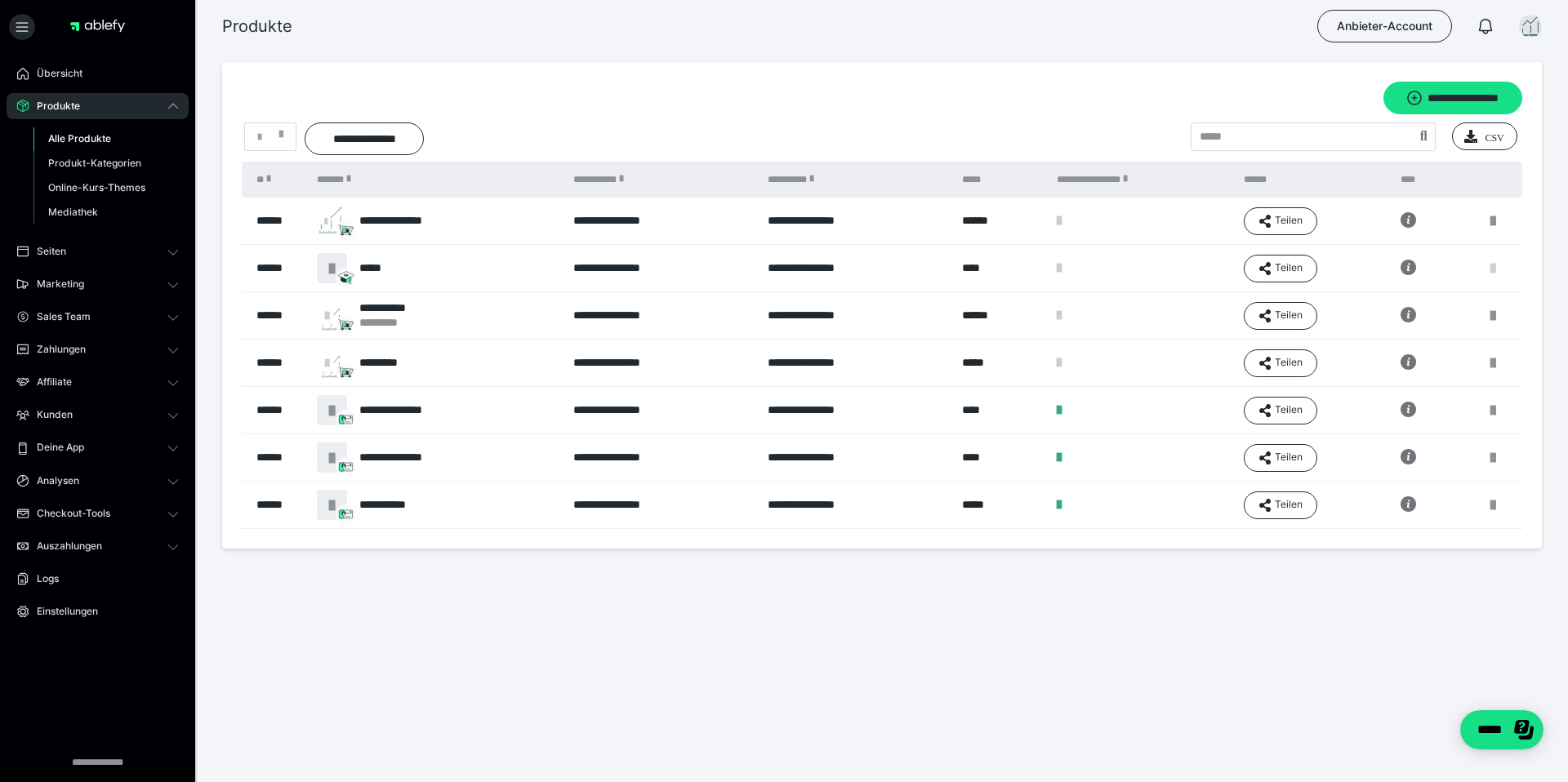 click at bounding box center (1493, 269) 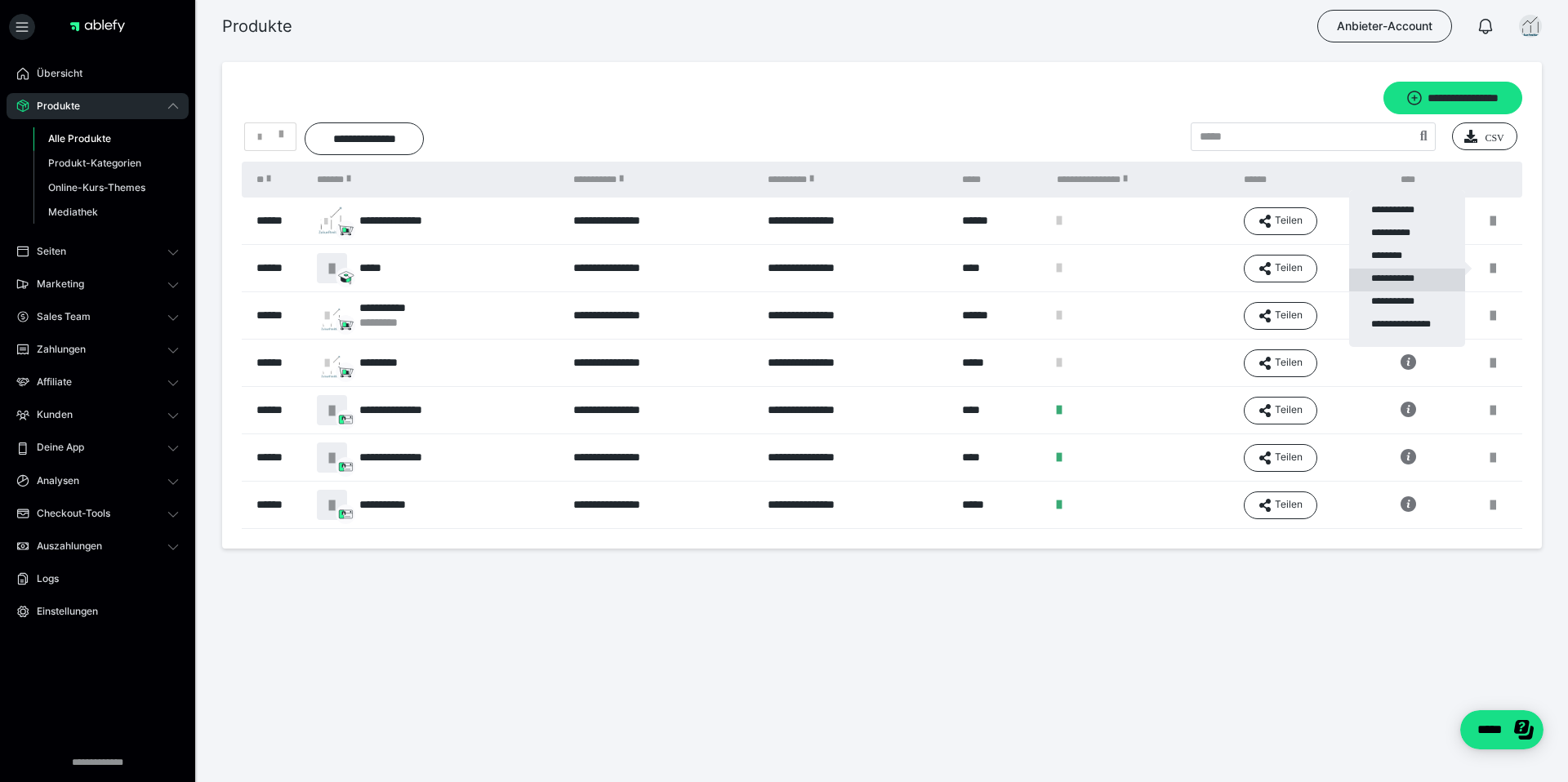 click on "**********" at bounding box center [1407, 280] 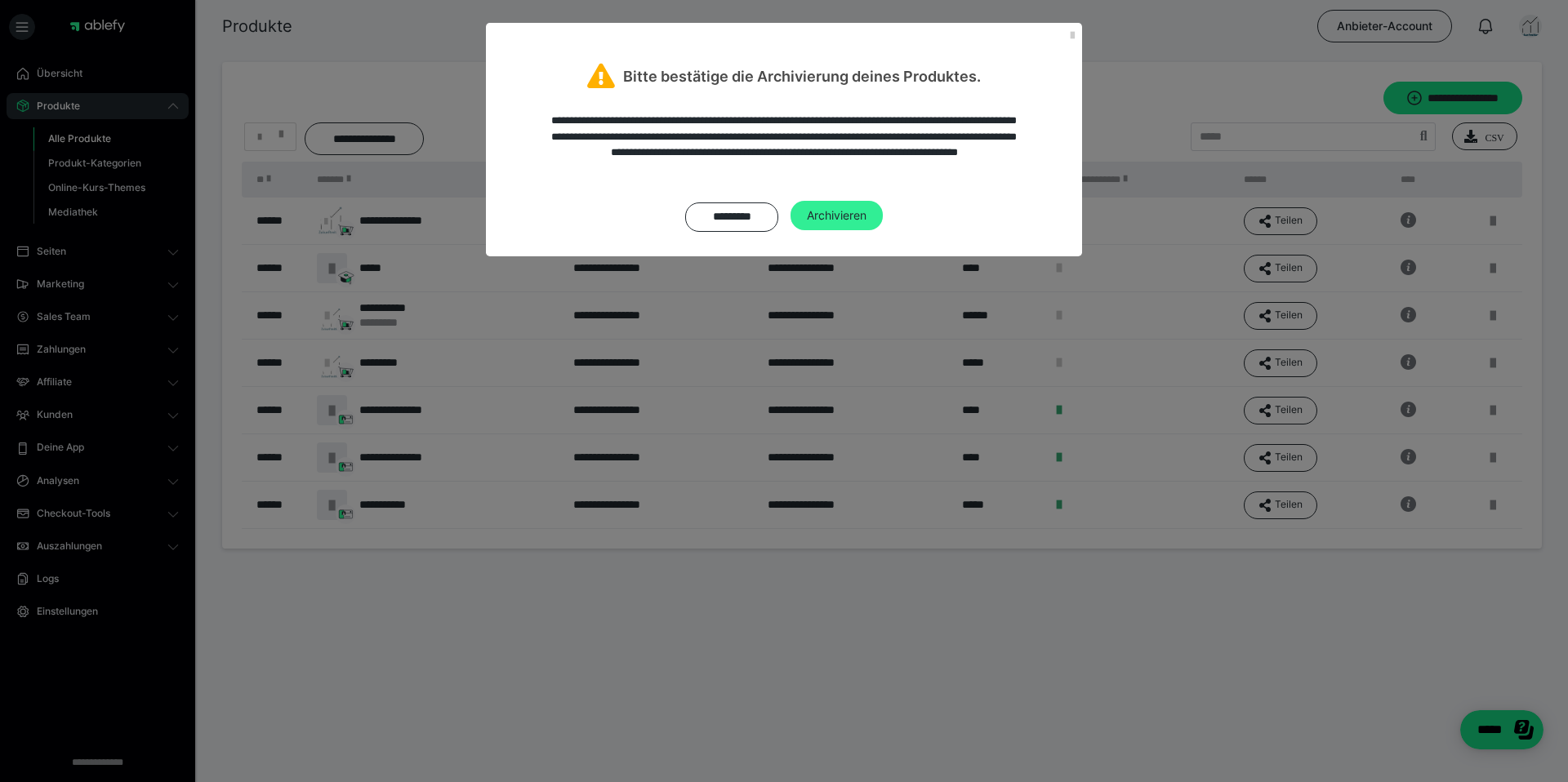 click on "Archivieren" at bounding box center (836, 215) 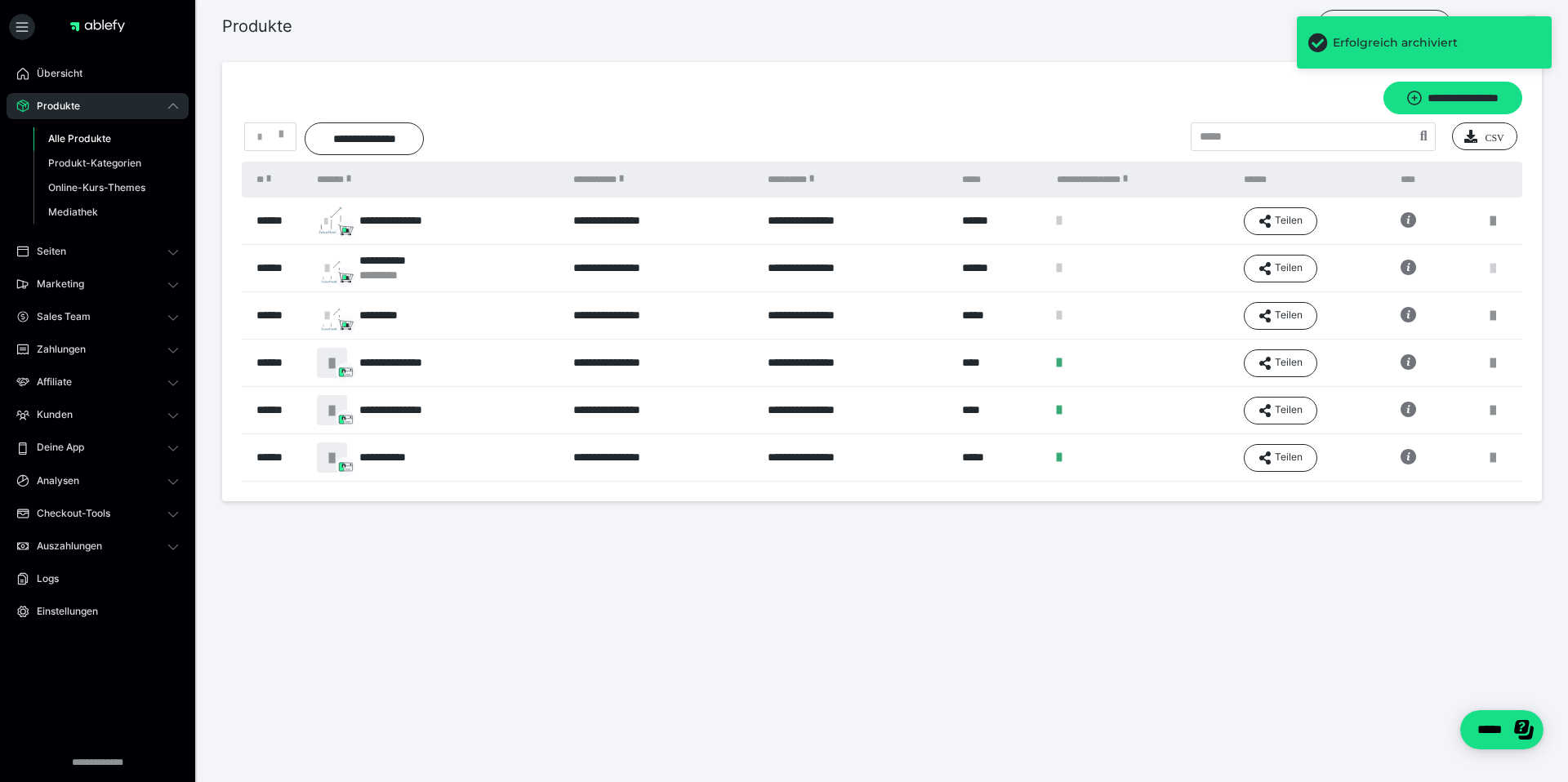 click at bounding box center [1493, 269] 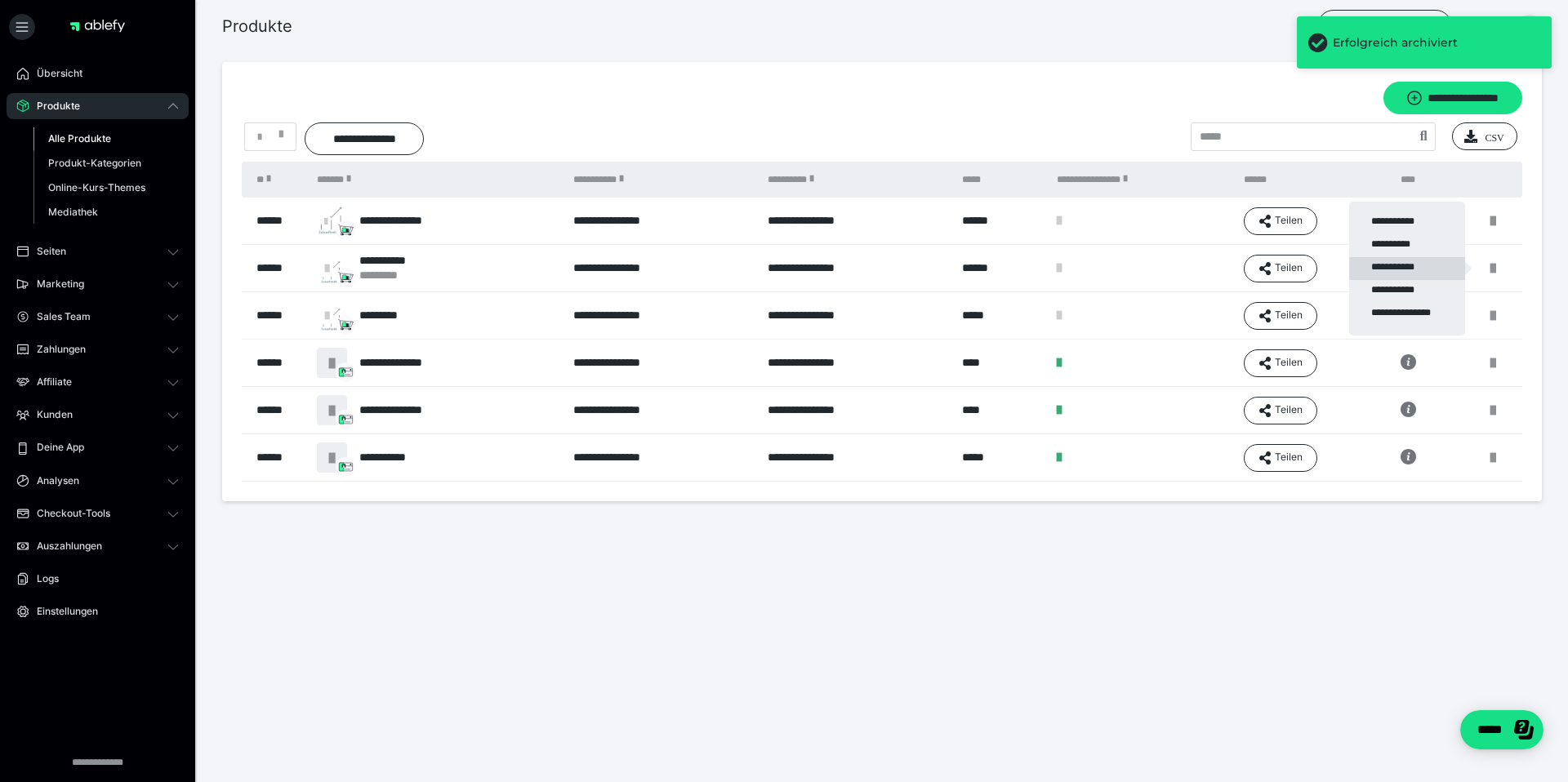 click on "**********" at bounding box center [1407, 269] 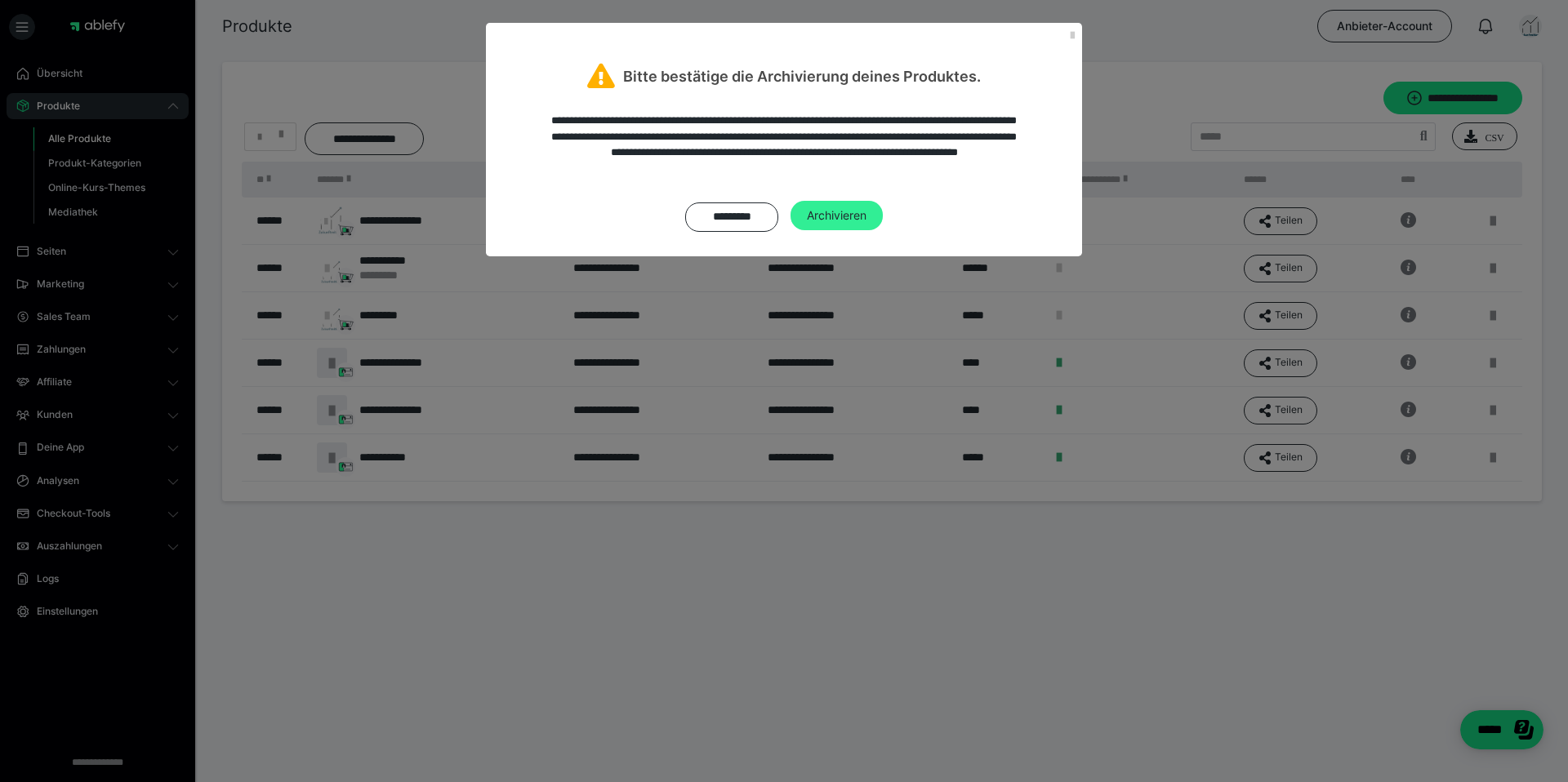 click on "Archivieren" at bounding box center (836, 215) 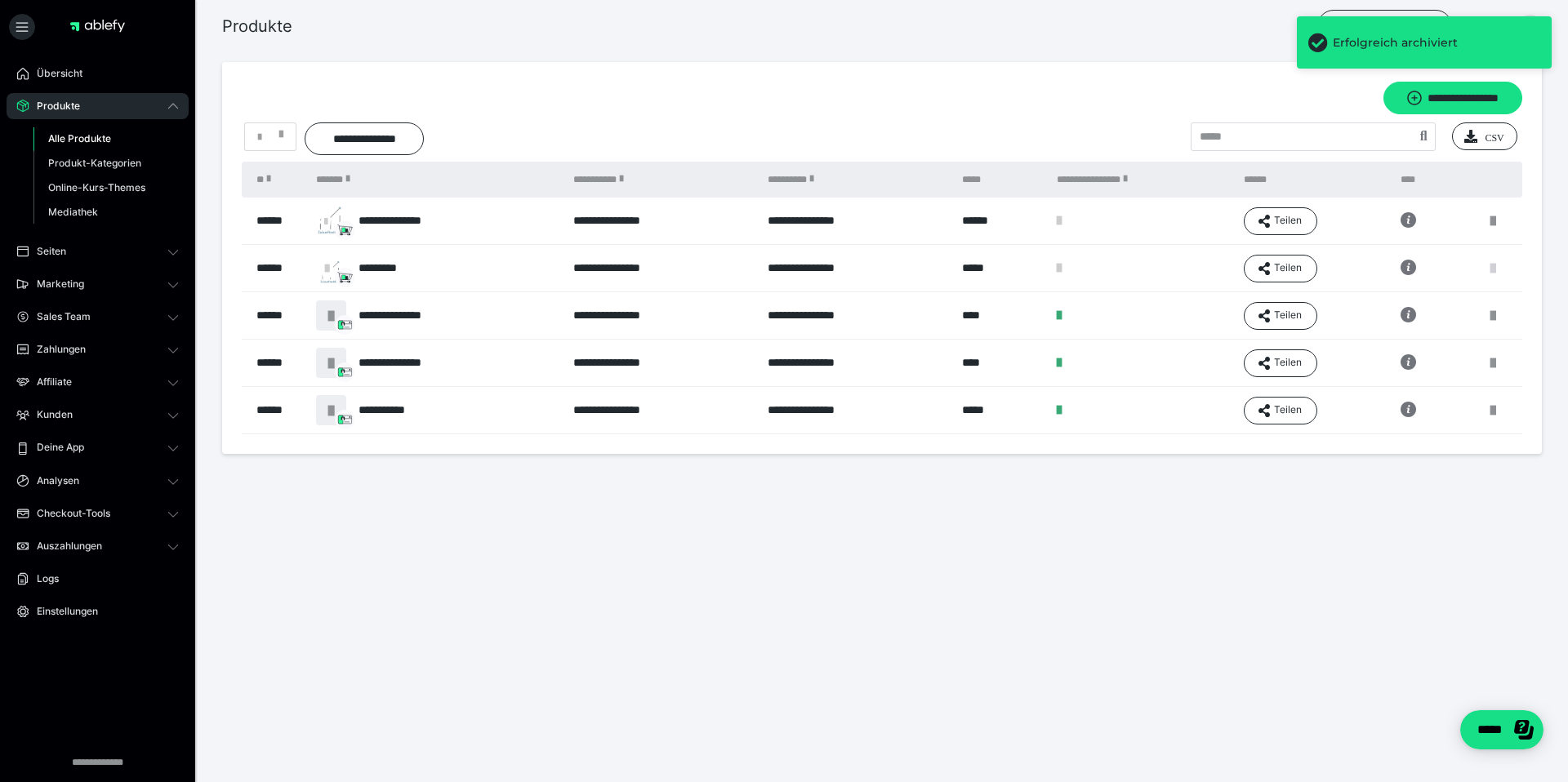 click at bounding box center (1493, 269) 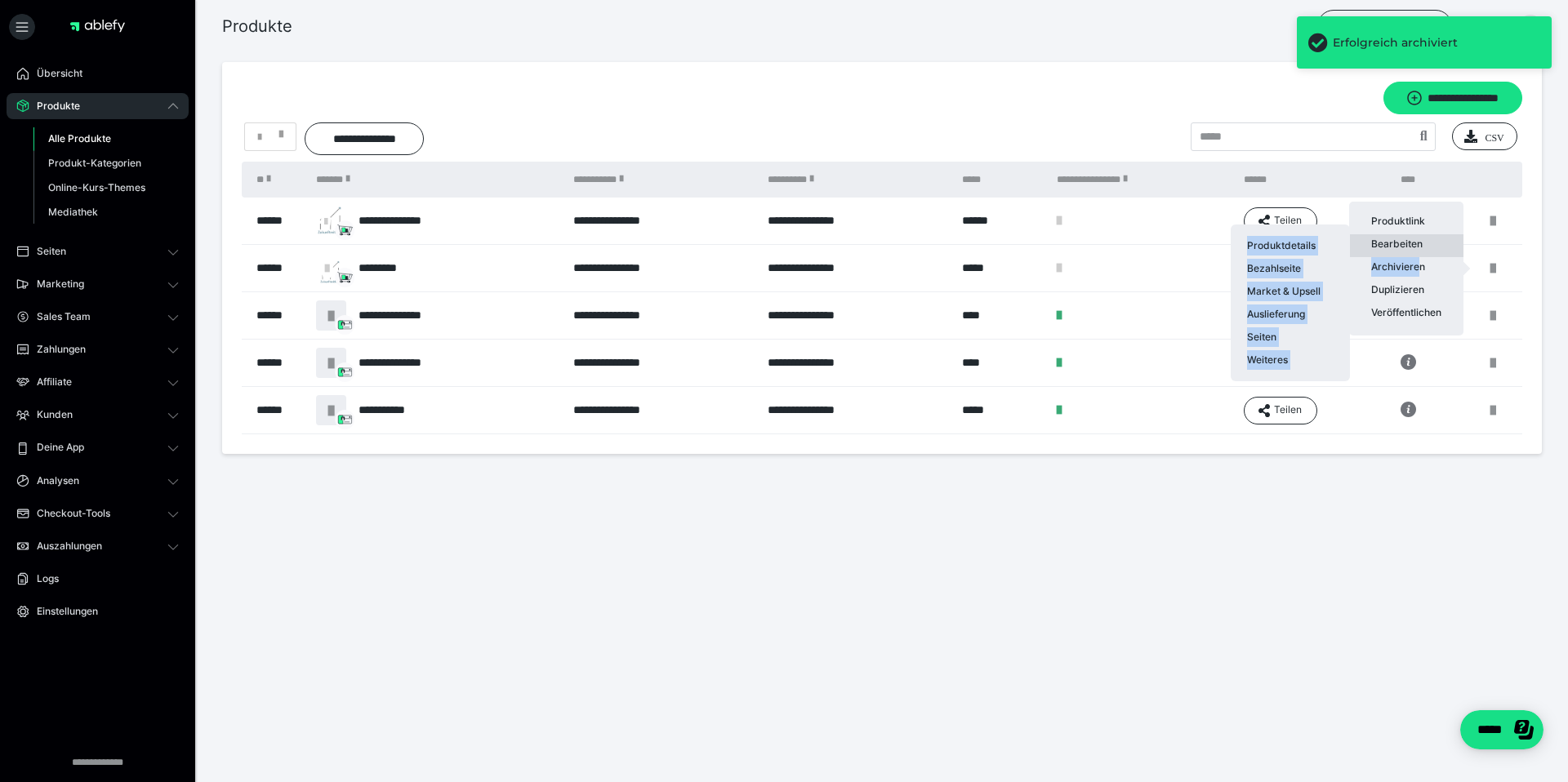 click on "Produktlink Bearbeiten Produktdetails Bezahlseite Market & Upsell Auslieferung Seiten Weiteres Archivieren Duplizieren Veröffentlichen" at bounding box center (1406, 269) 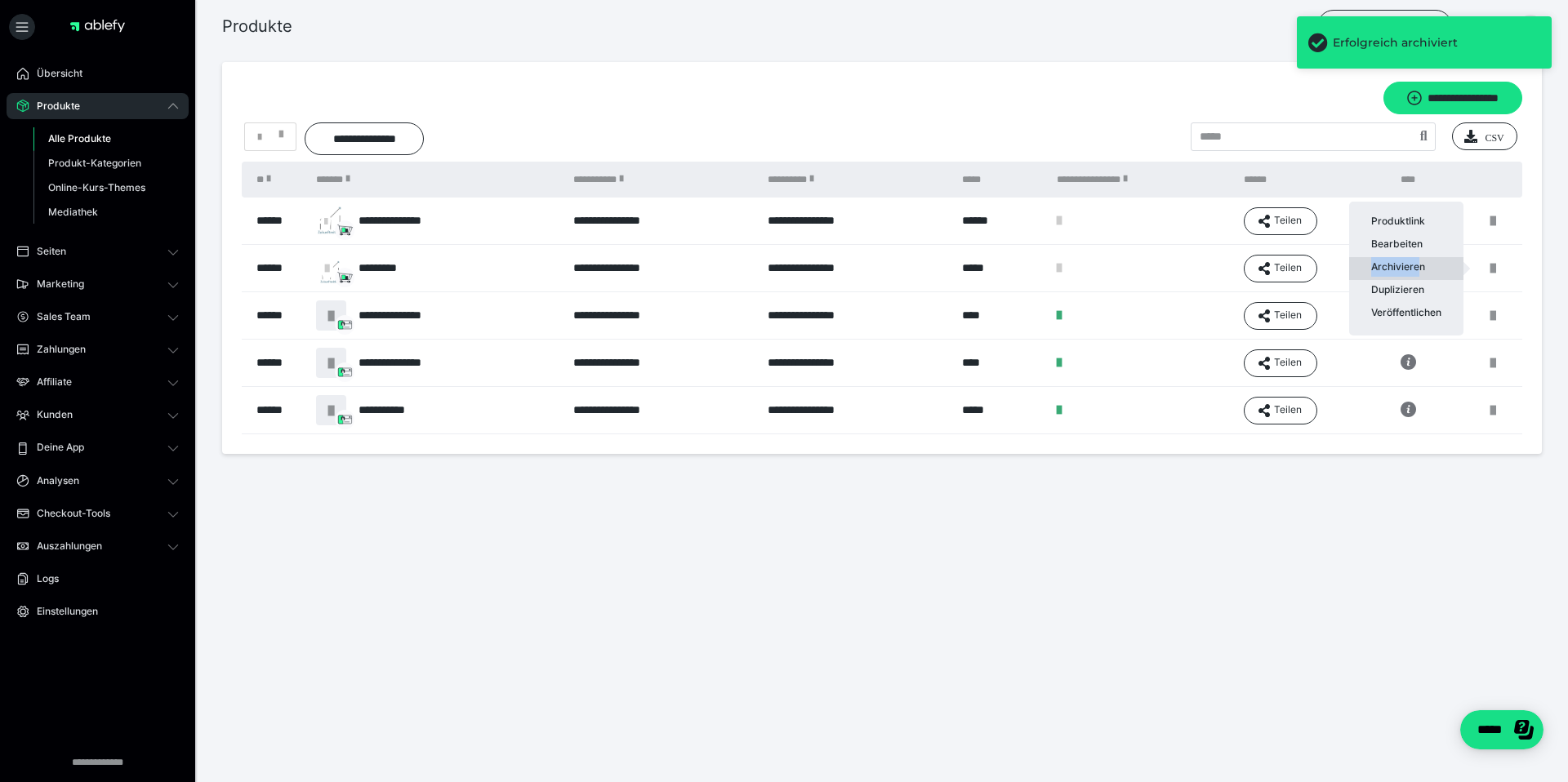 click on "Archivieren" at bounding box center [1406, 269] 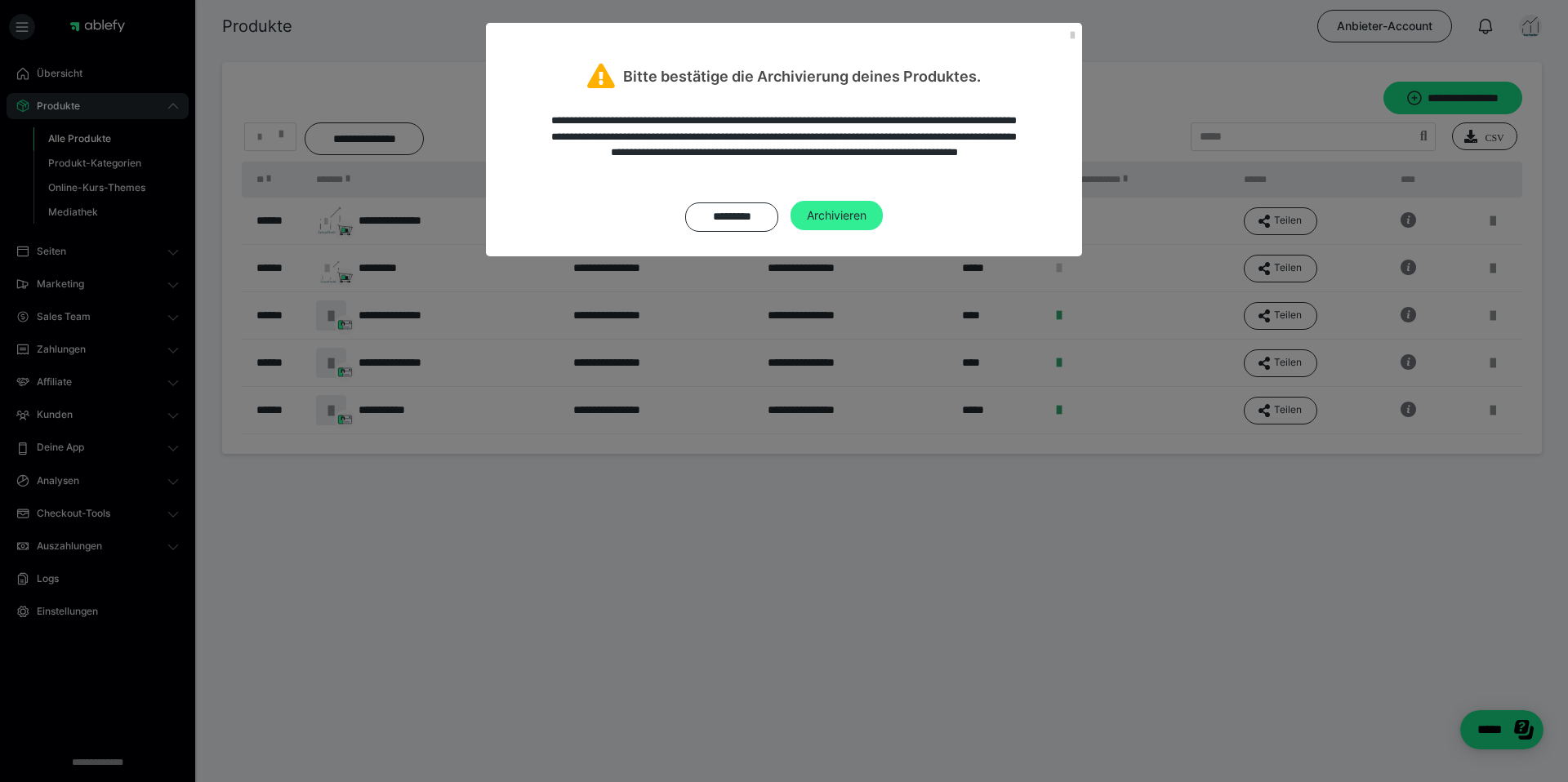 click on "Archivieren" at bounding box center [836, 215] 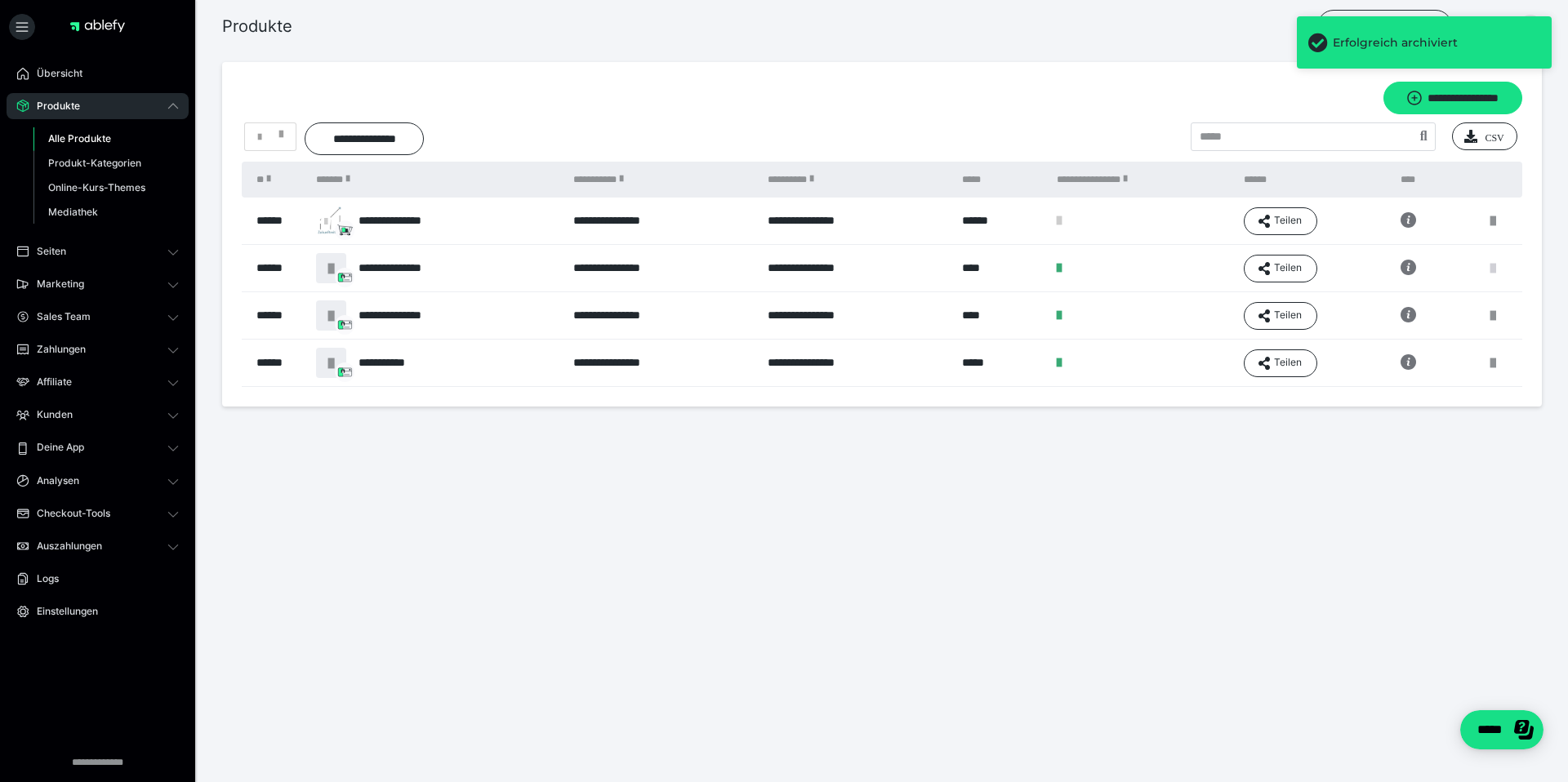 click at bounding box center (1493, 269) 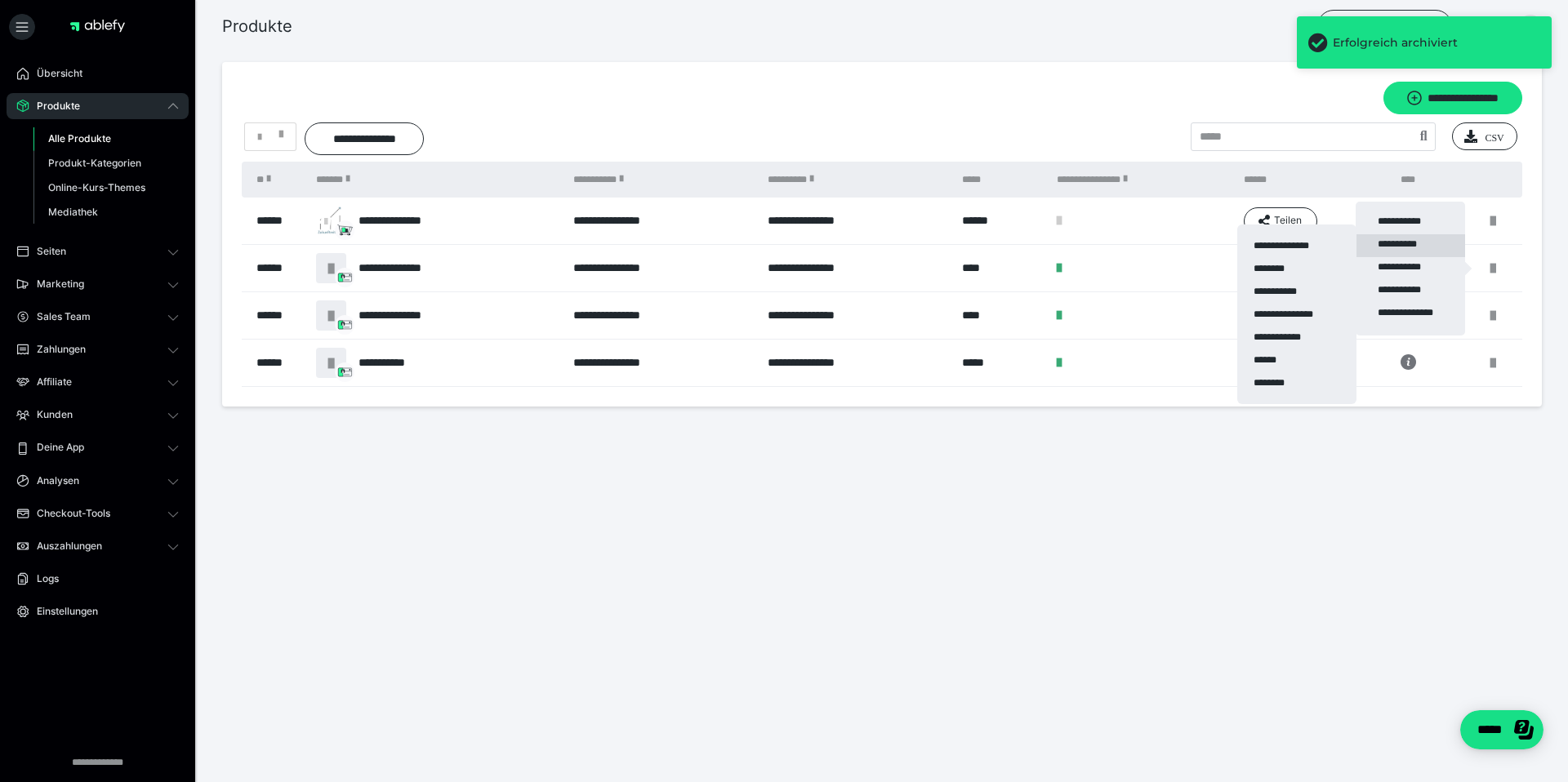click on "**********" at bounding box center (1410, 246) 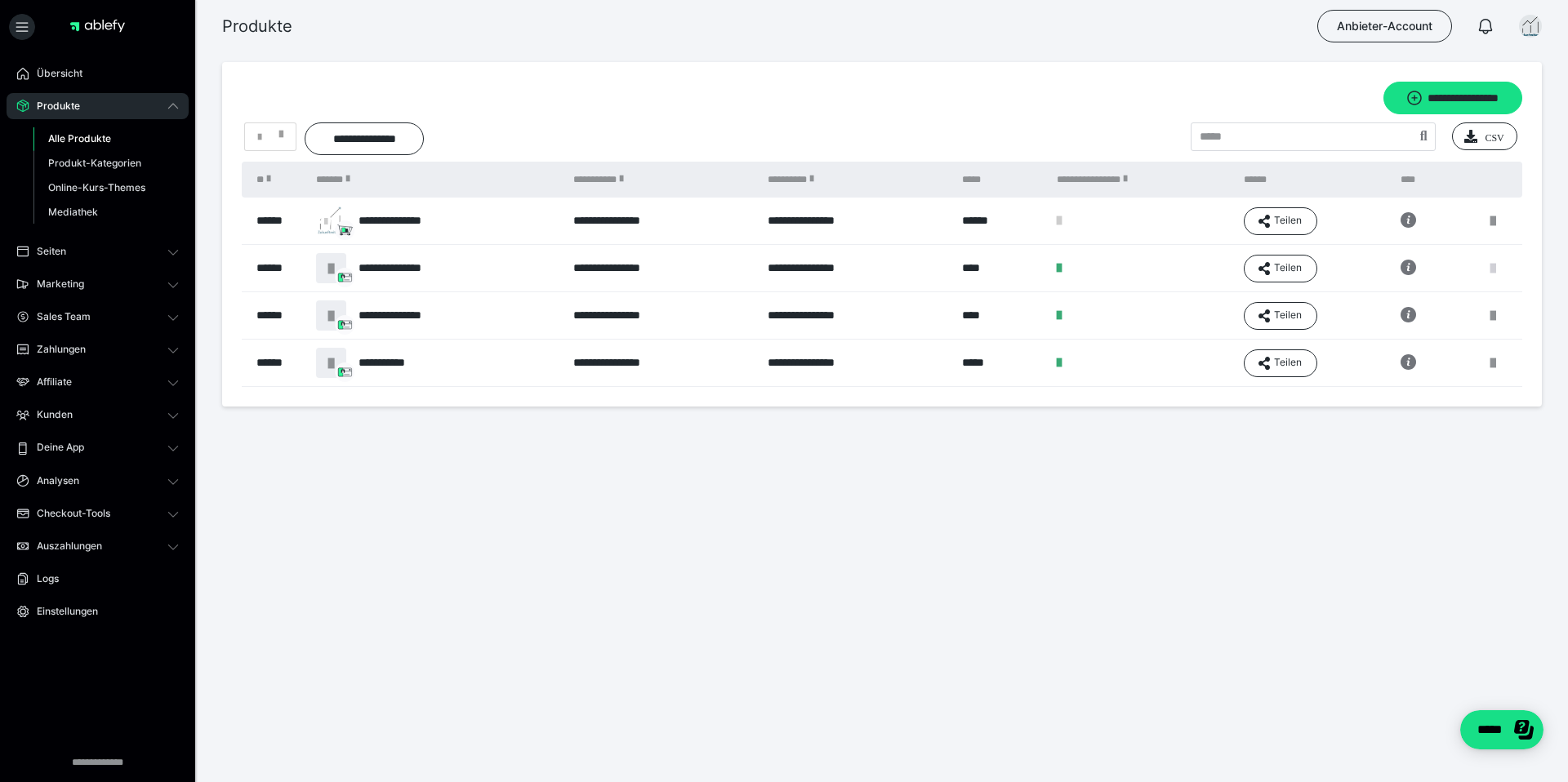 click at bounding box center (1493, 269) 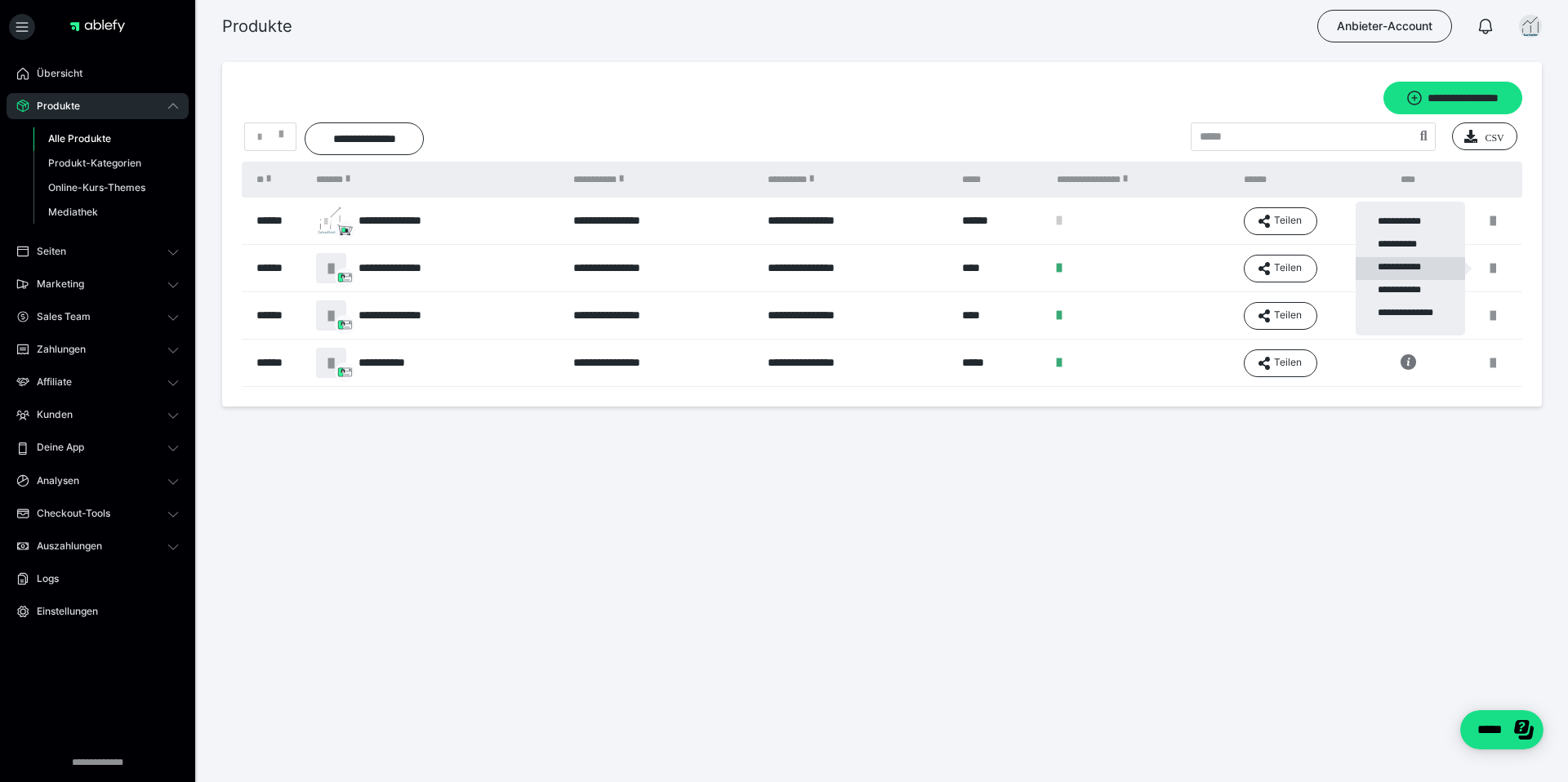 click on "**********" at bounding box center [1410, 269] 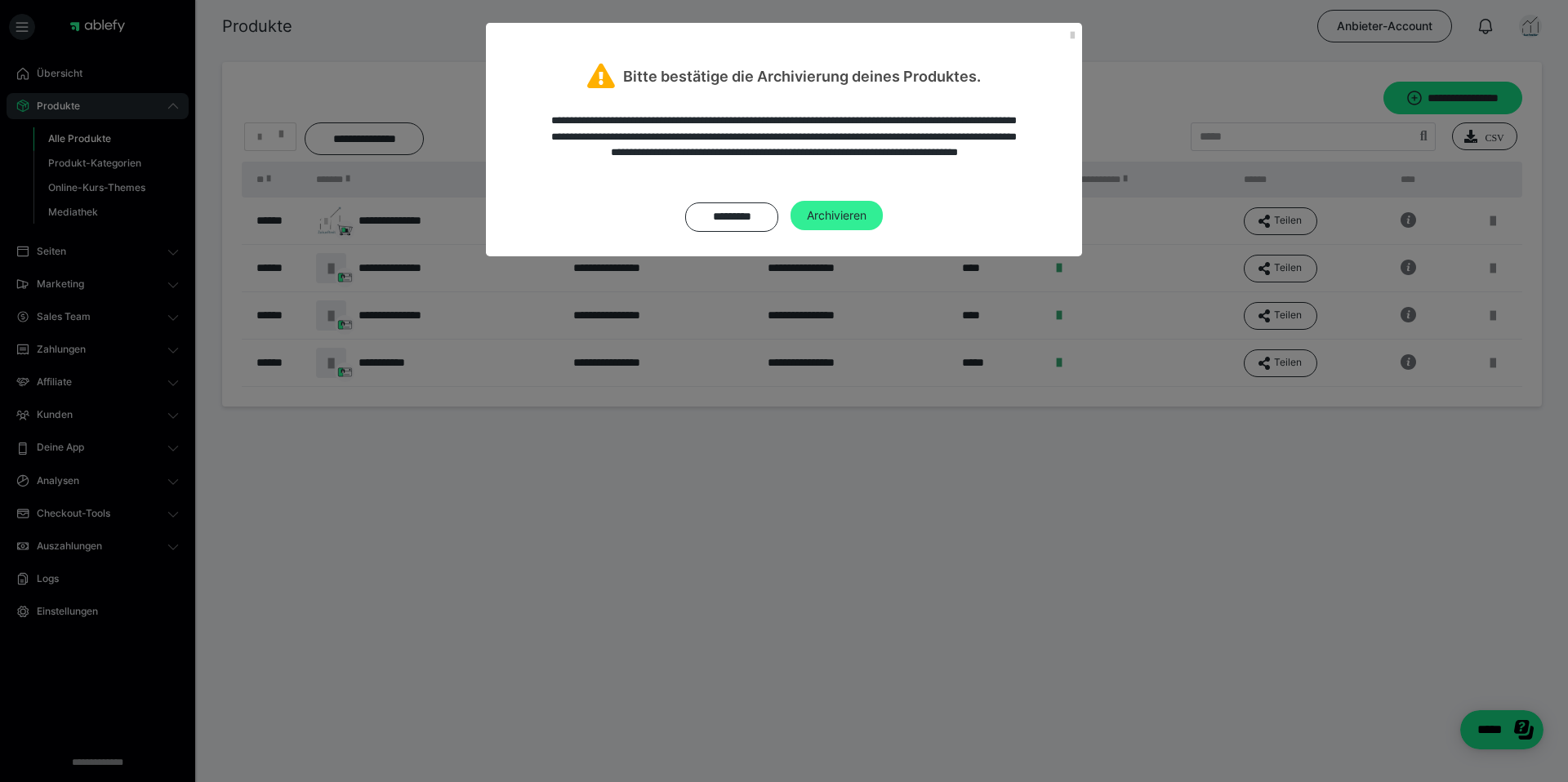 click on "Archivieren" at bounding box center [836, 215] 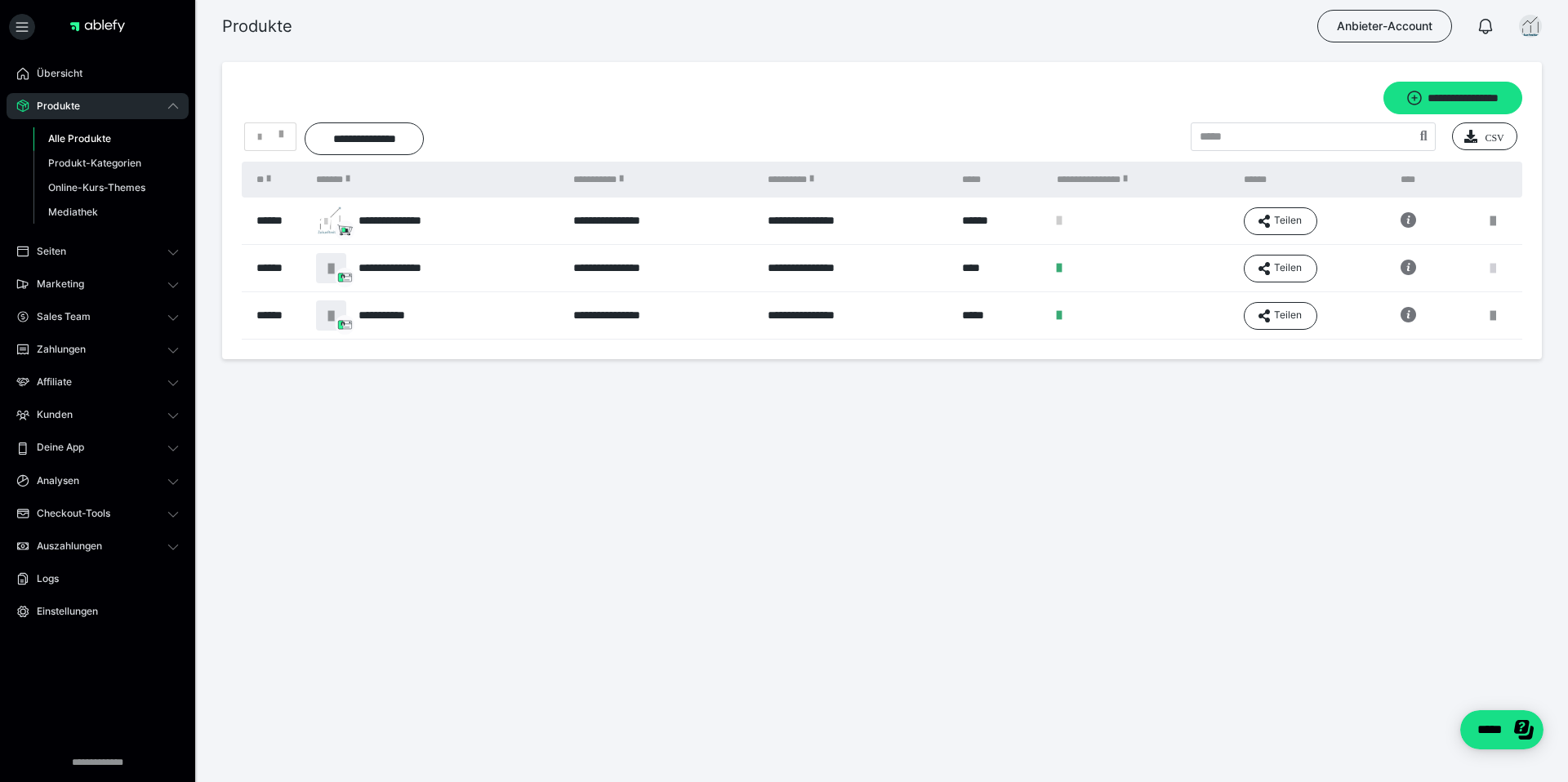 click at bounding box center [1493, 269] 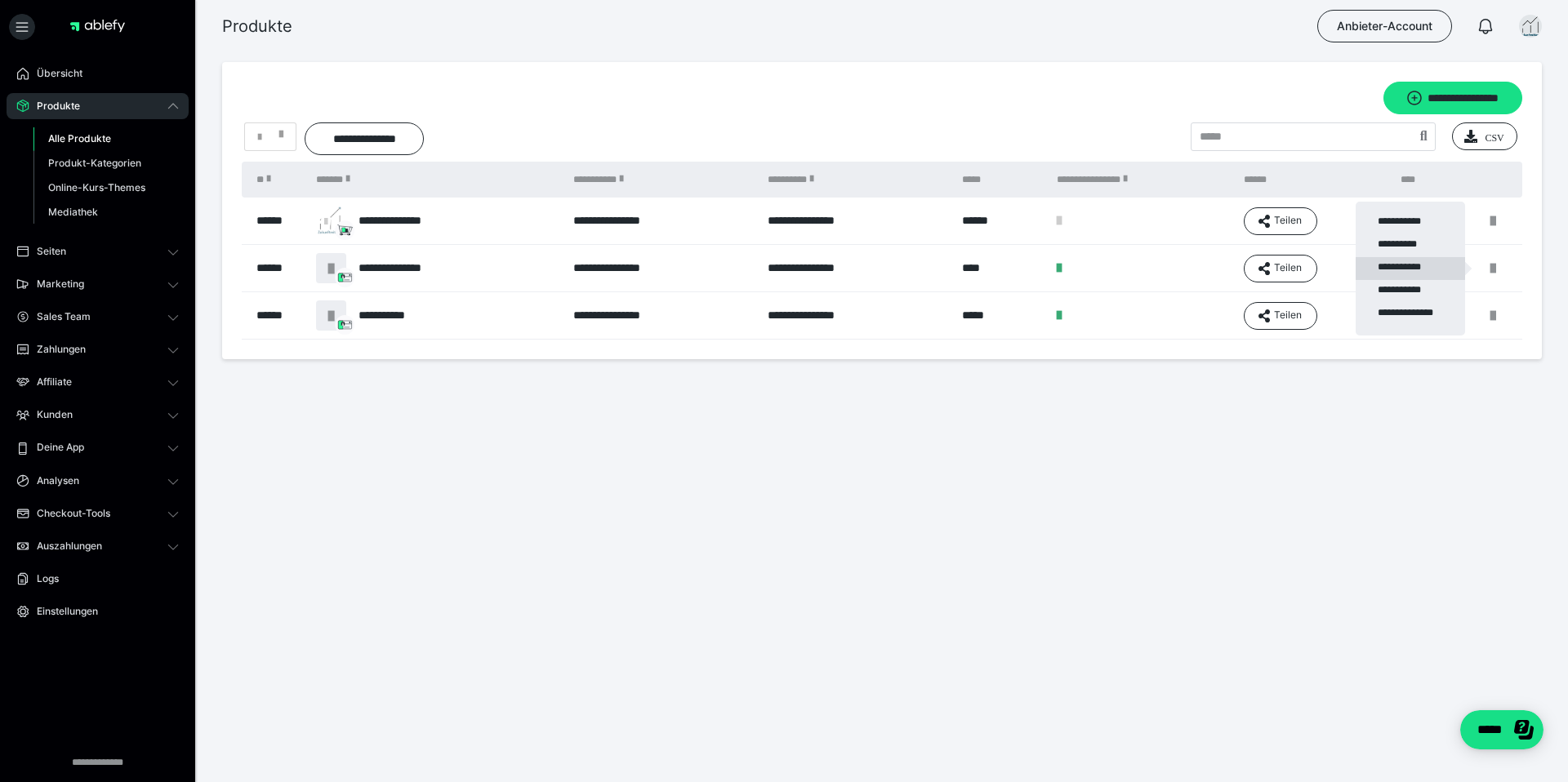click on "**********" at bounding box center (1410, 269) 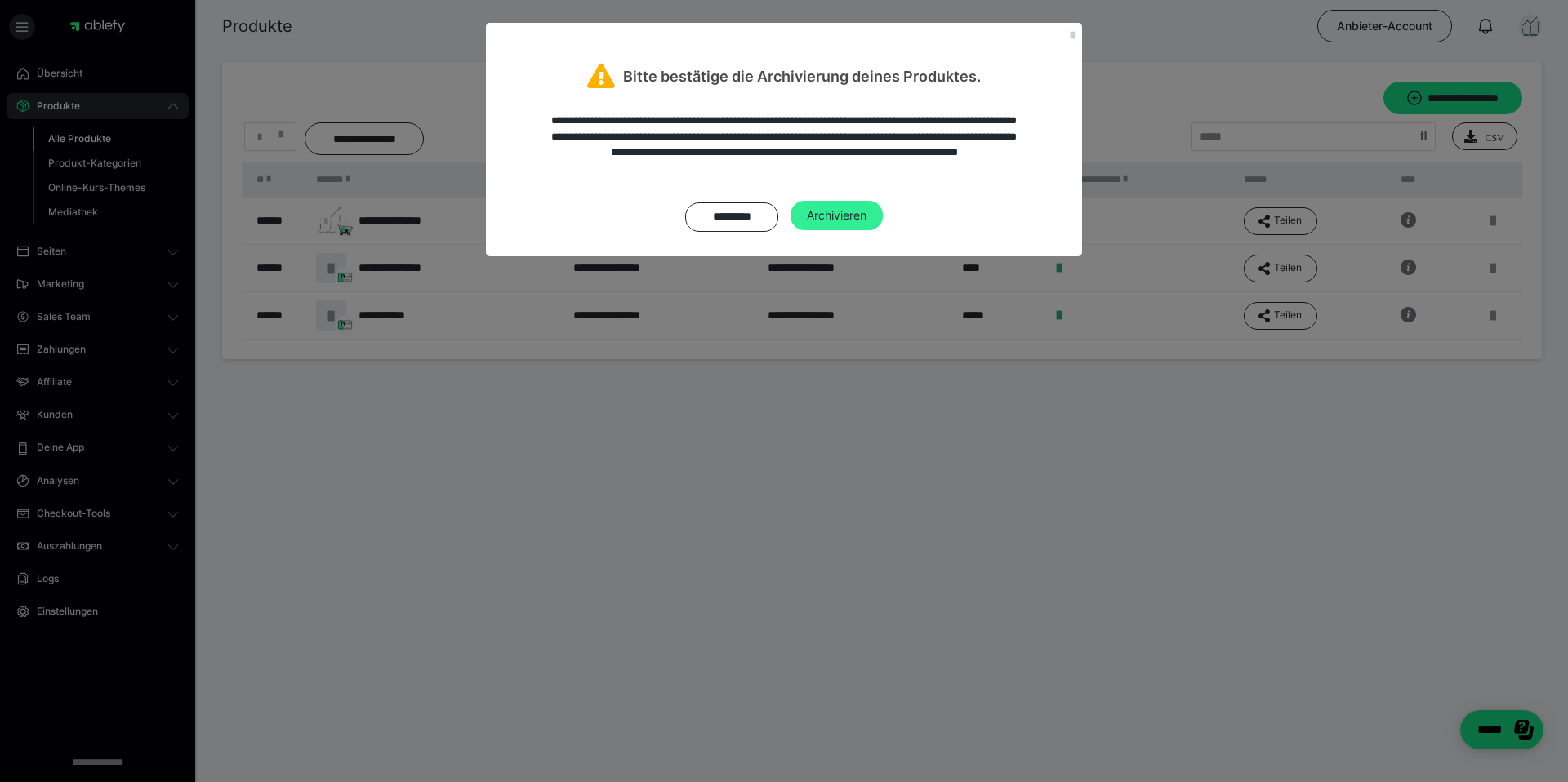 click on "Archivieren" at bounding box center (836, 215) 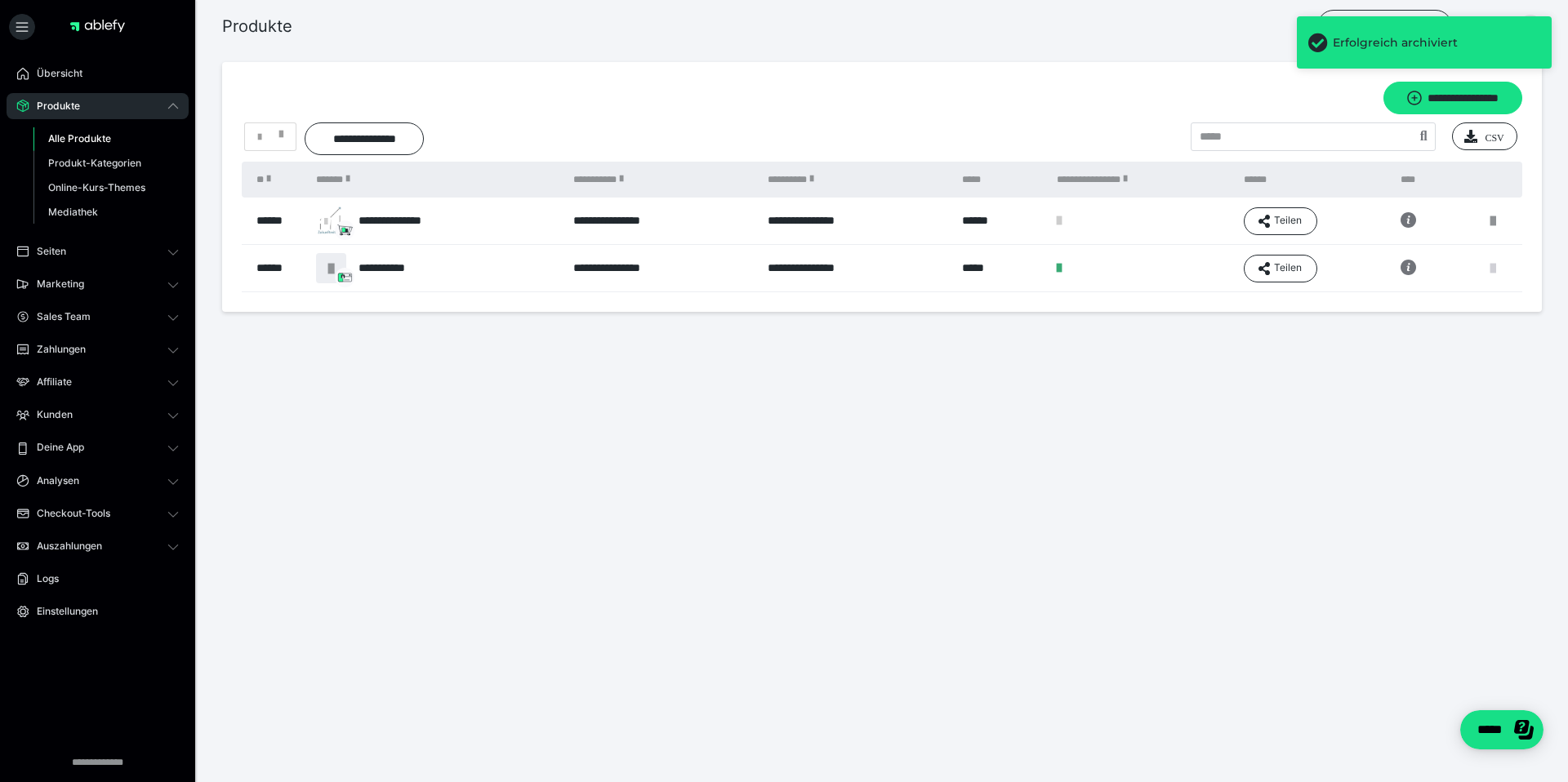 click at bounding box center (1493, 269) 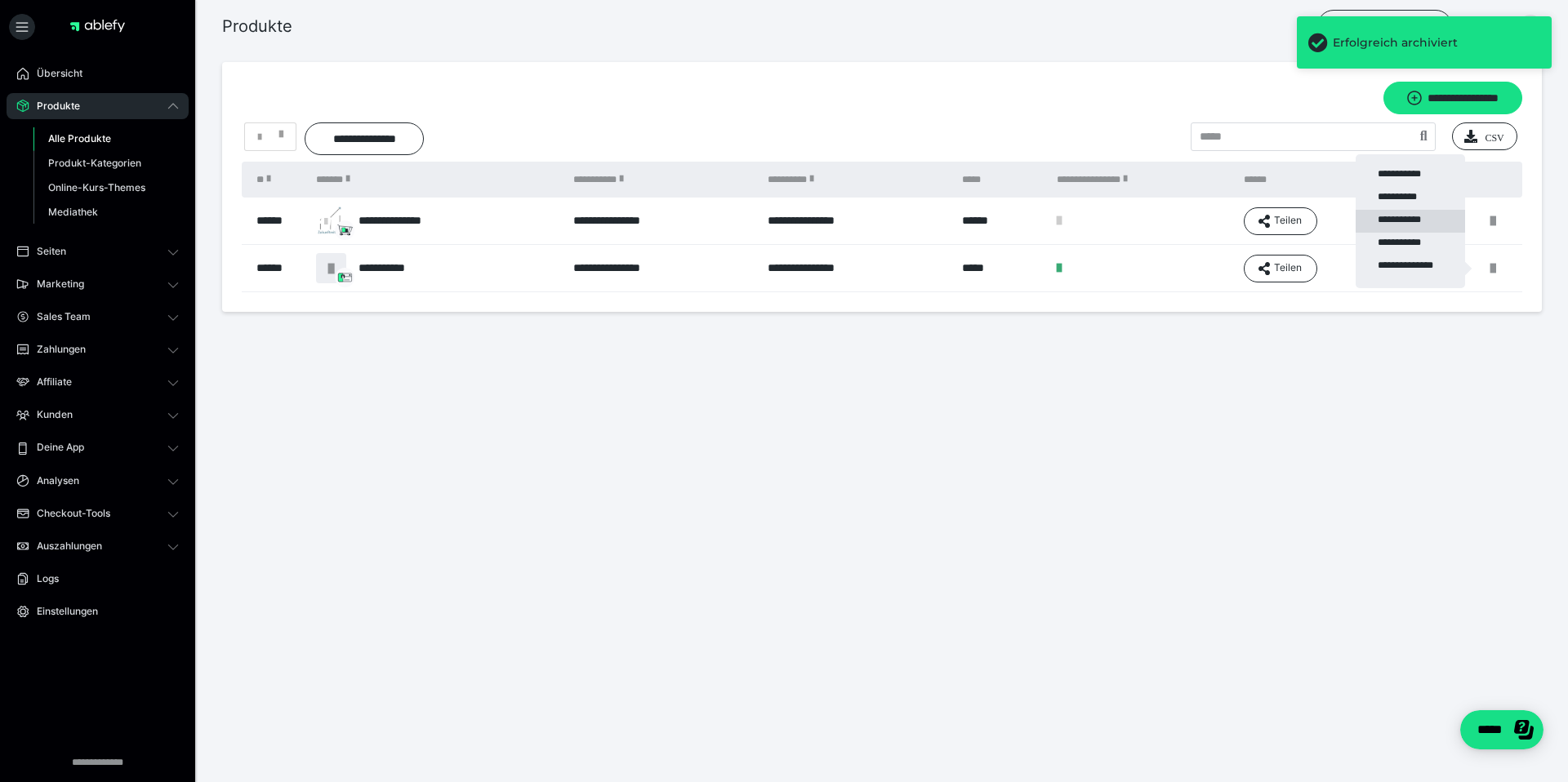 click on "**********" at bounding box center [1410, 221] 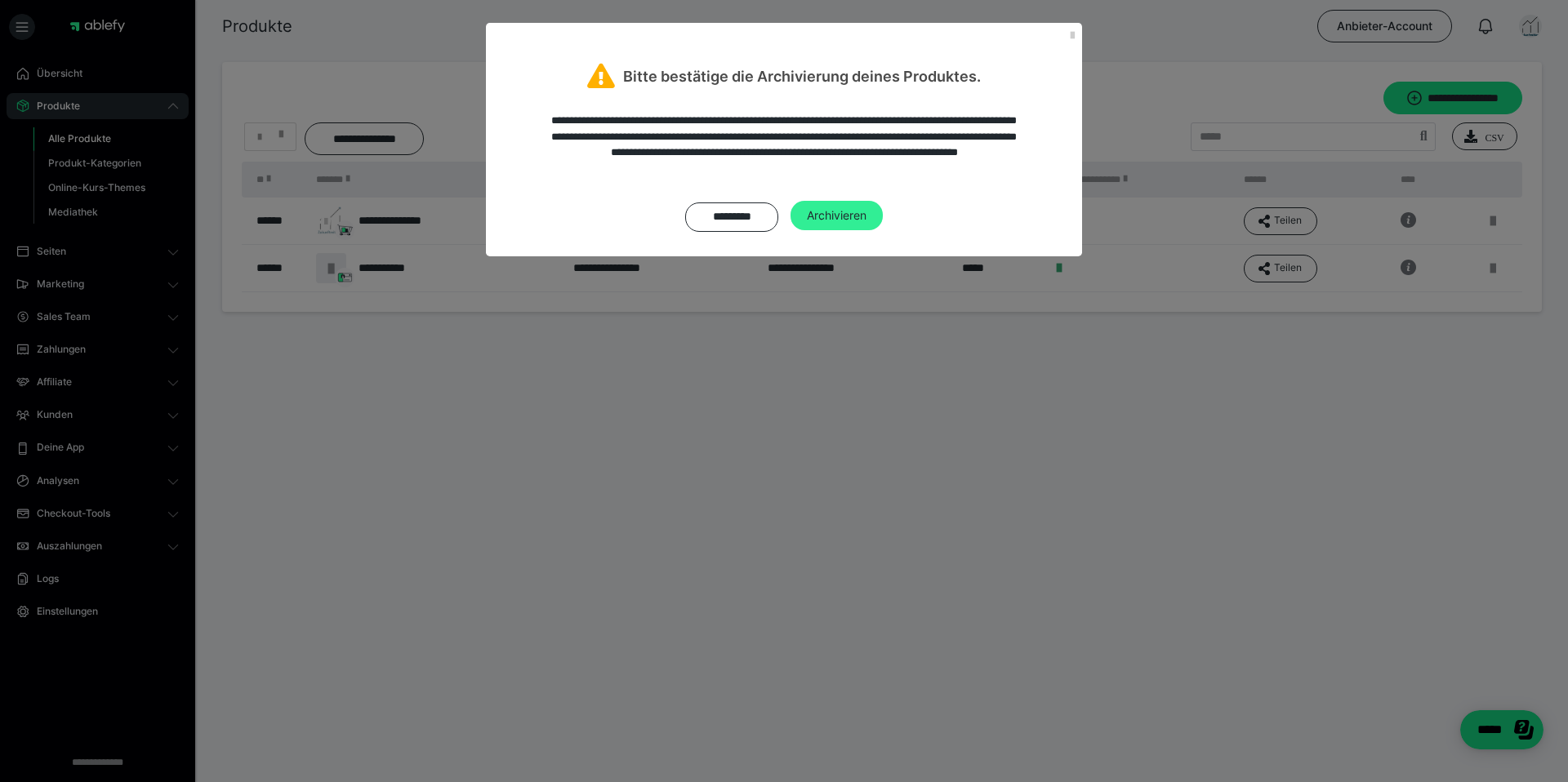 click on "Archivieren" at bounding box center (836, 215) 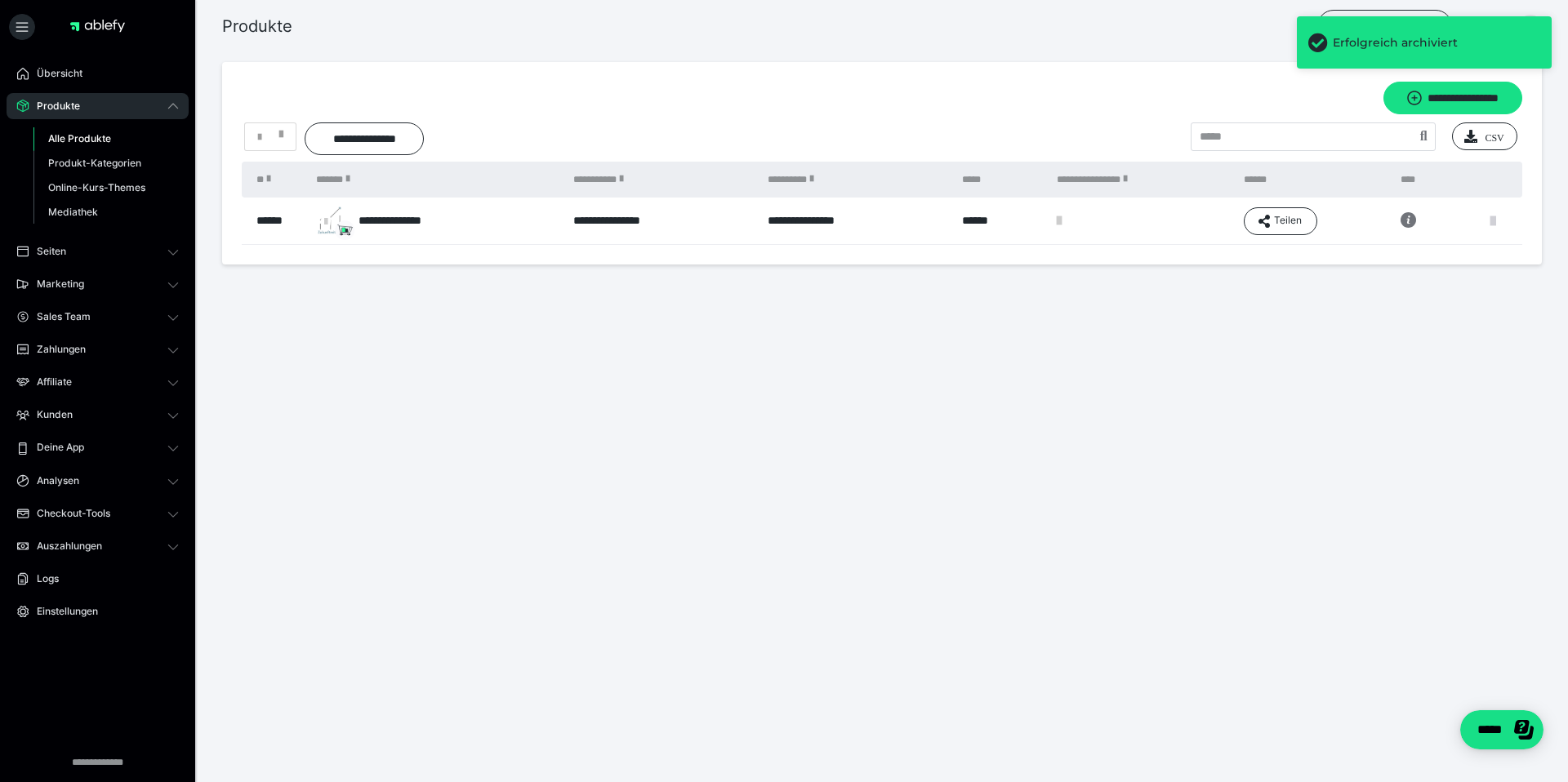 click at bounding box center (1493, 221) 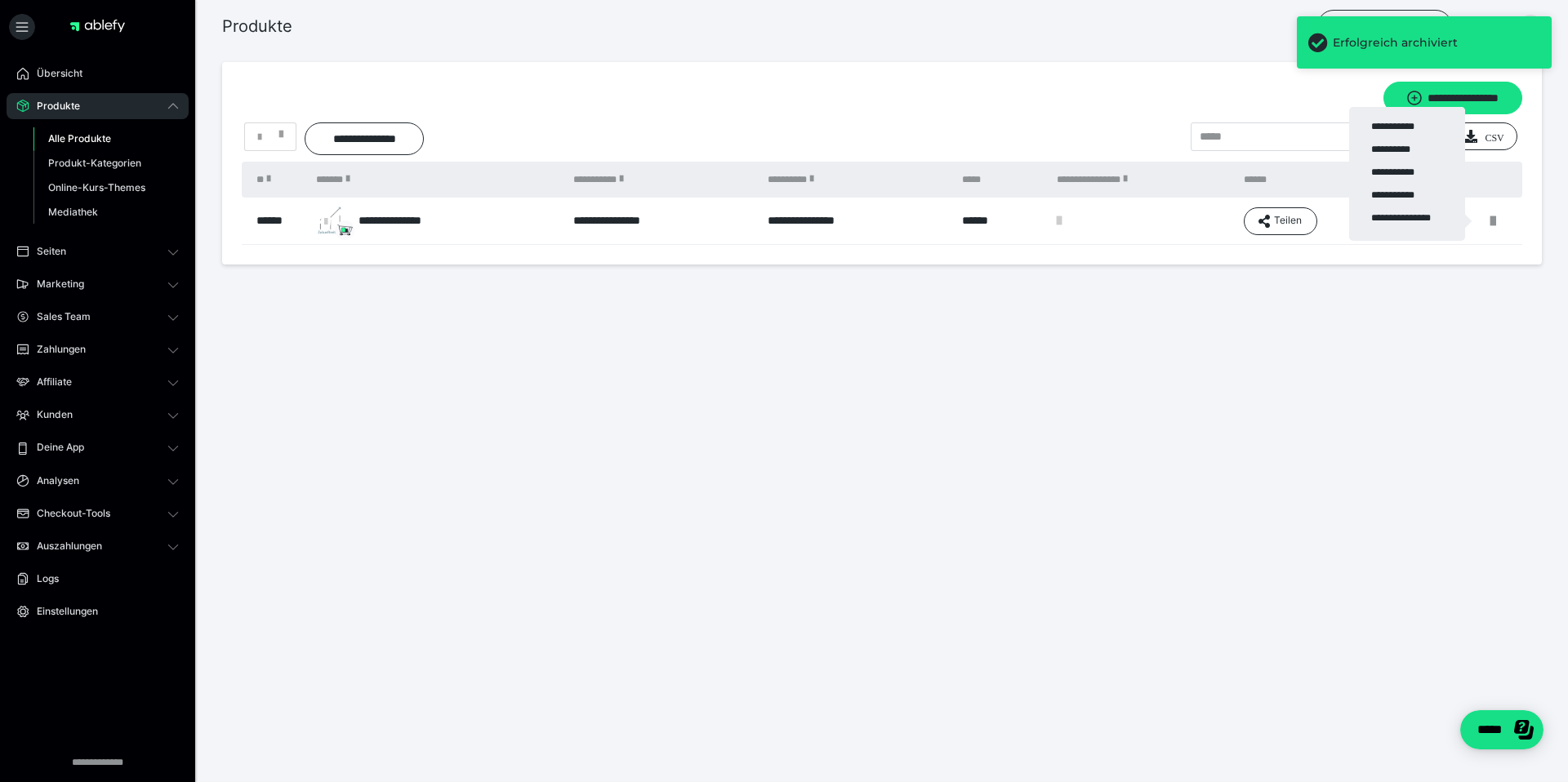 click at bounding box center (784, 391) 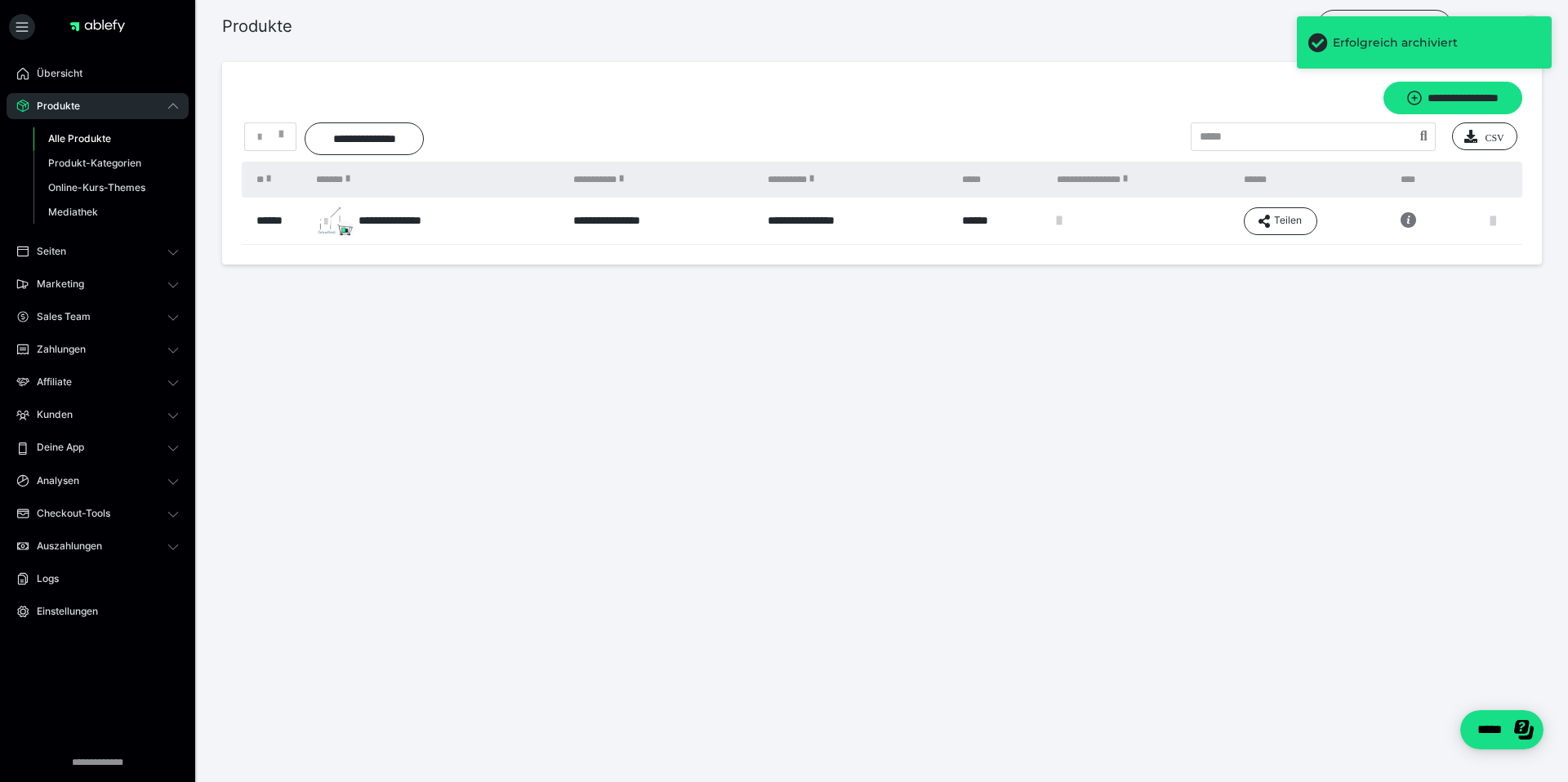 click at bounding box center [1493, 221] 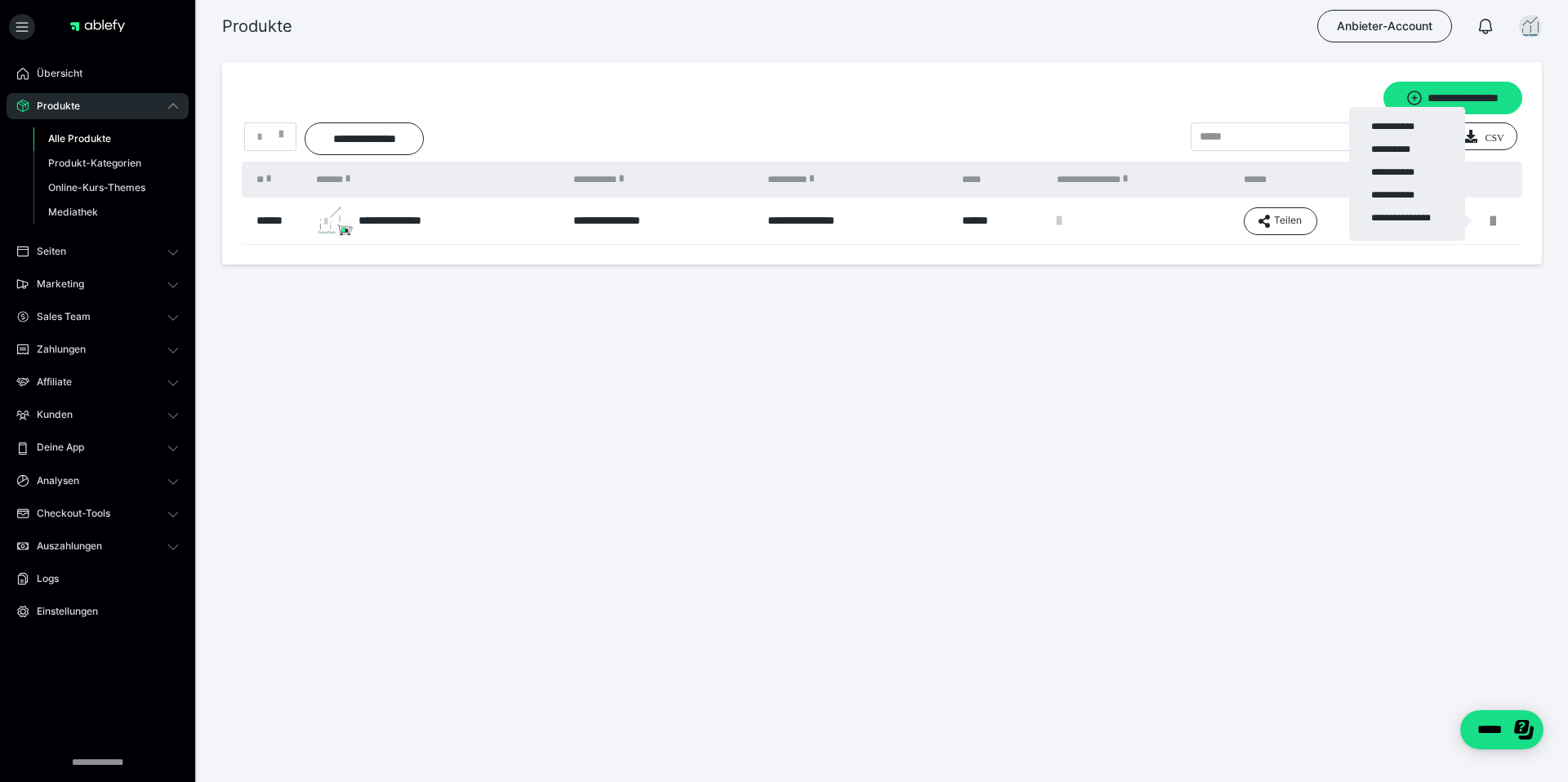 click at bounding box center (784, 391) 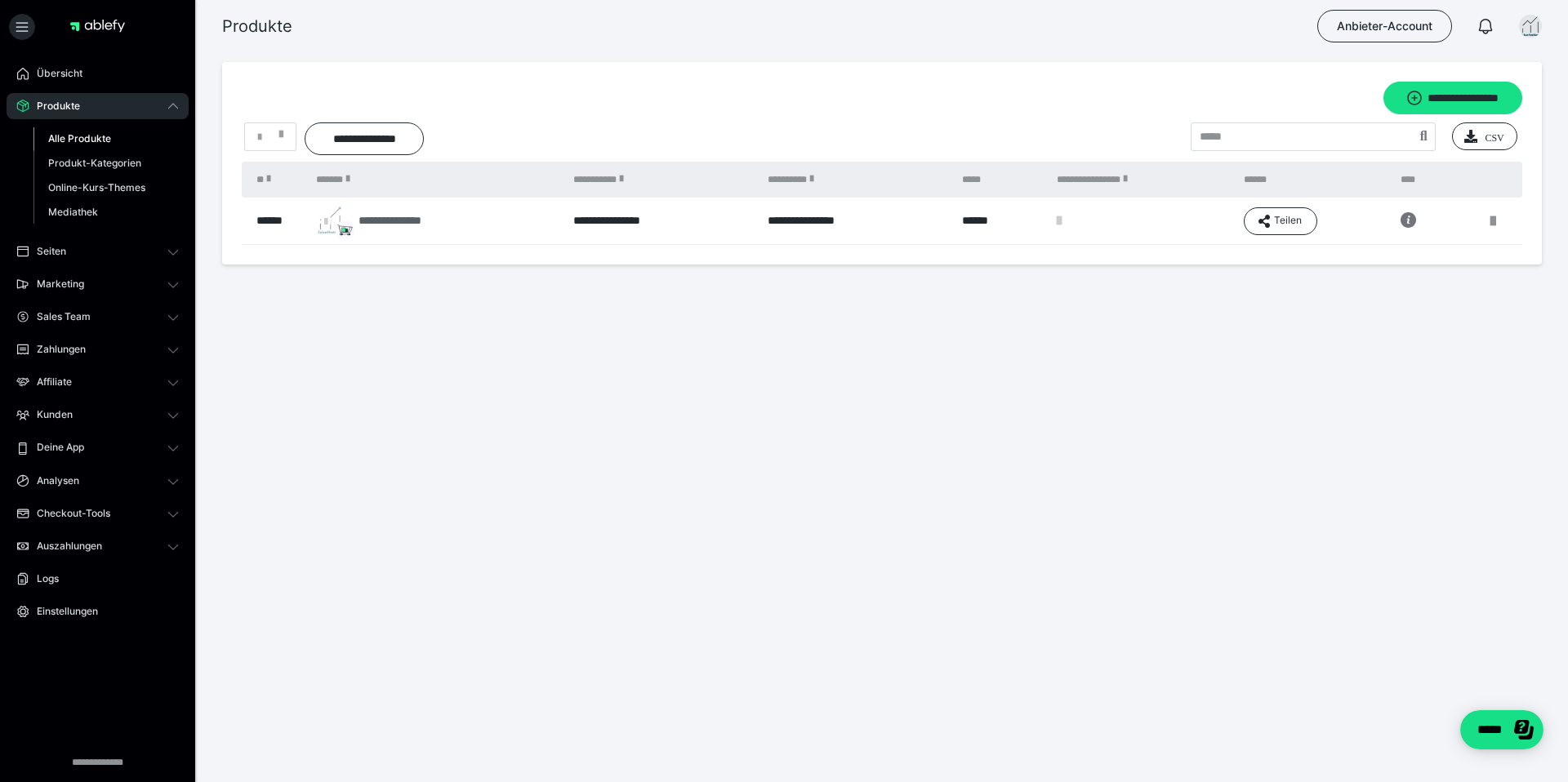 click on "**********" at bounding box center [403, 220] 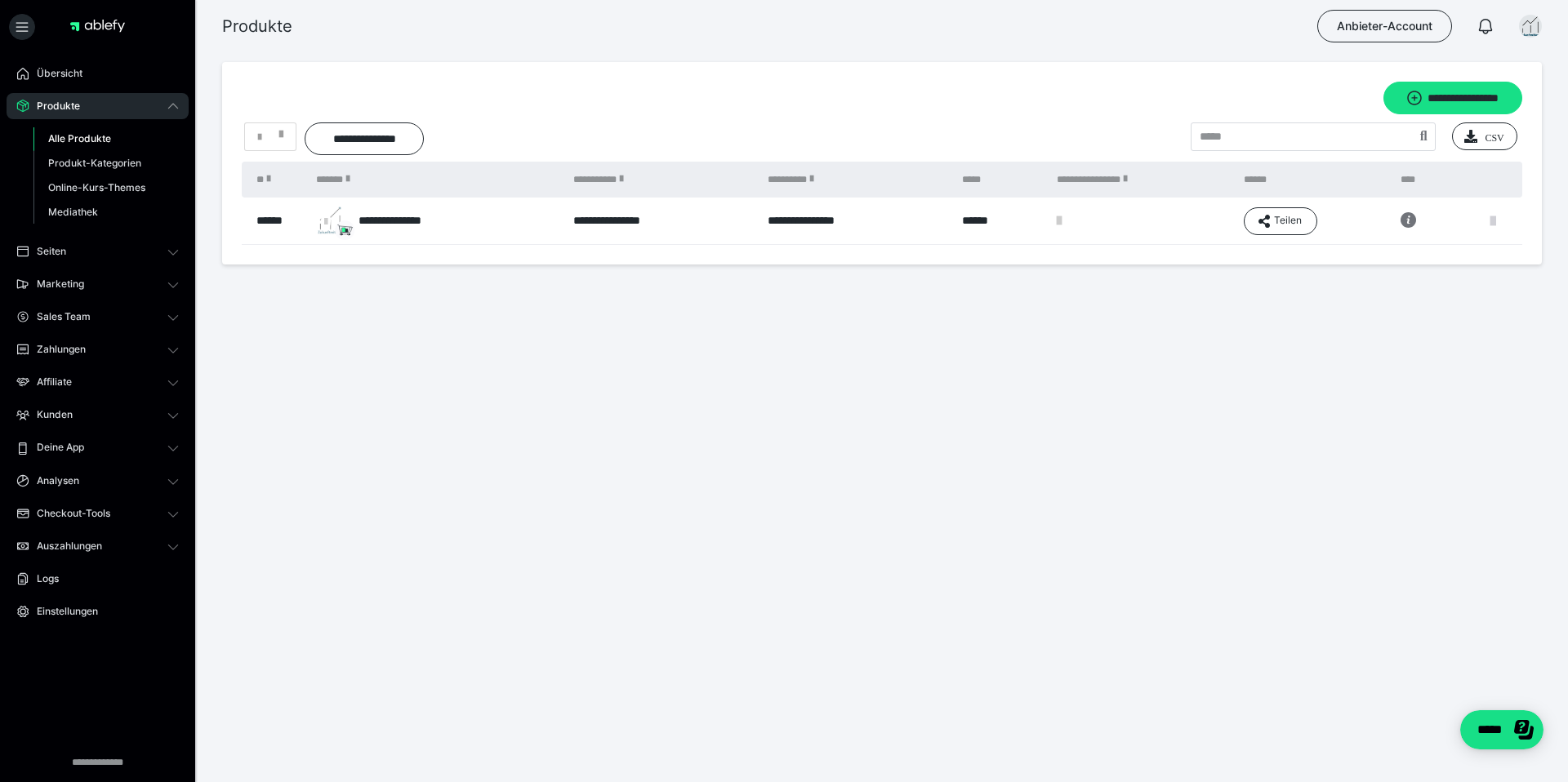 click at bounding box center [1493, 221] 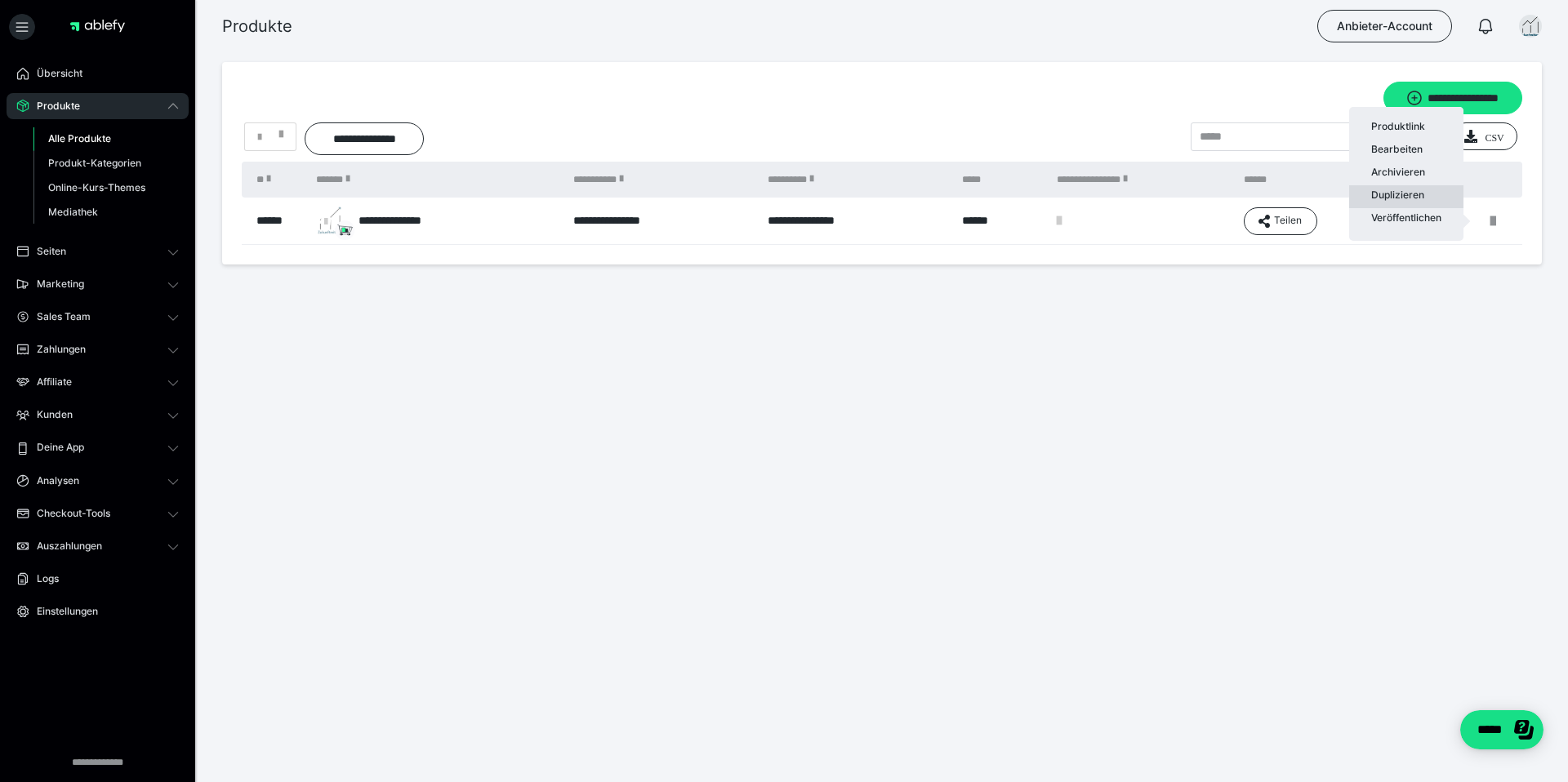 click on "Duplizieren" at bounding box center (1406, 197) 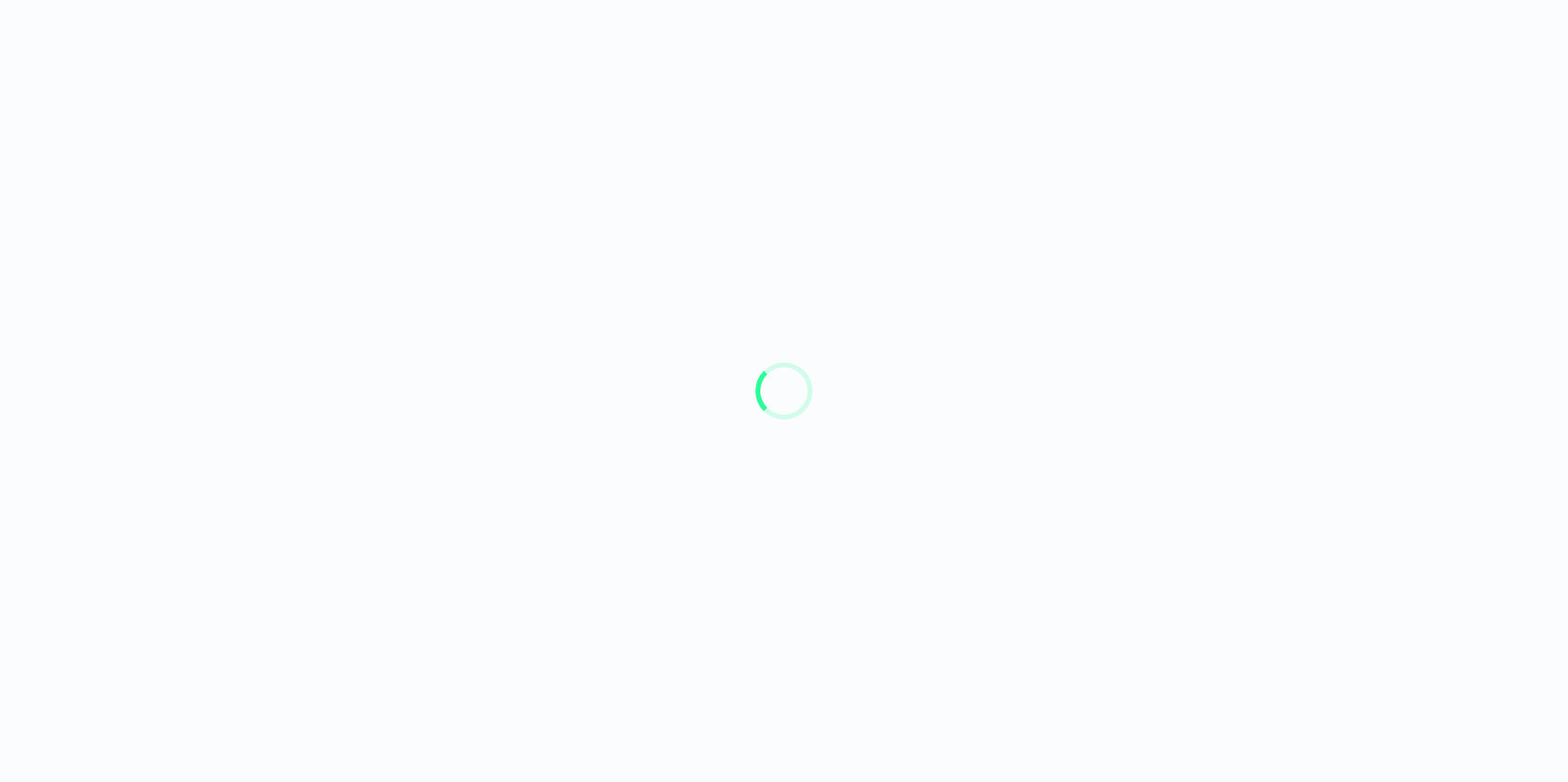 scroll, scrollTop: 0, scrollLeft: 0, axis: both 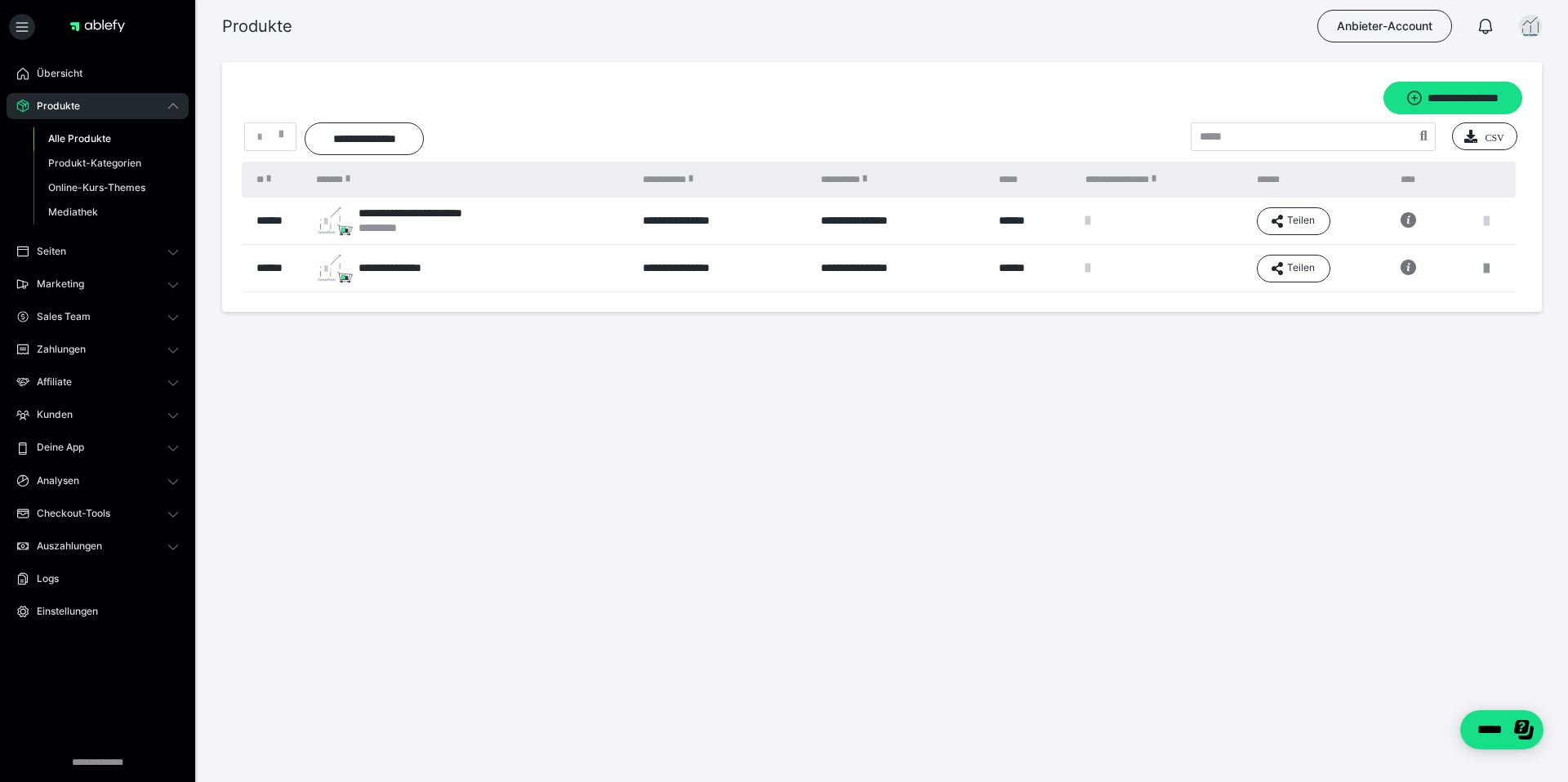click at bounding box center (1486, 221) 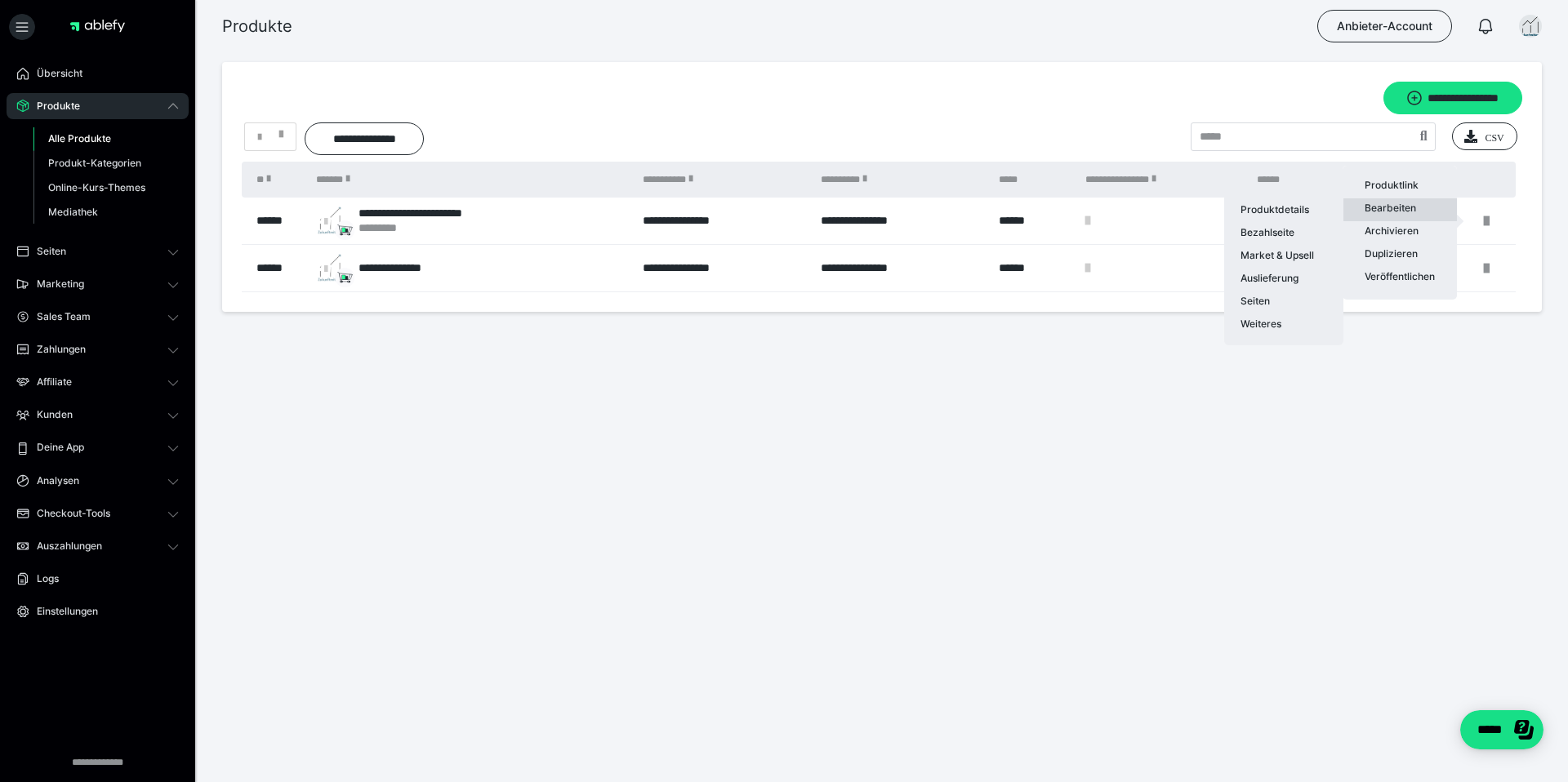 click on "Bearbeiten Produktdetails Bezahlseite Market & Upsell Auslieferung Seiten Weiteres" at bounding box center (1400, 210) 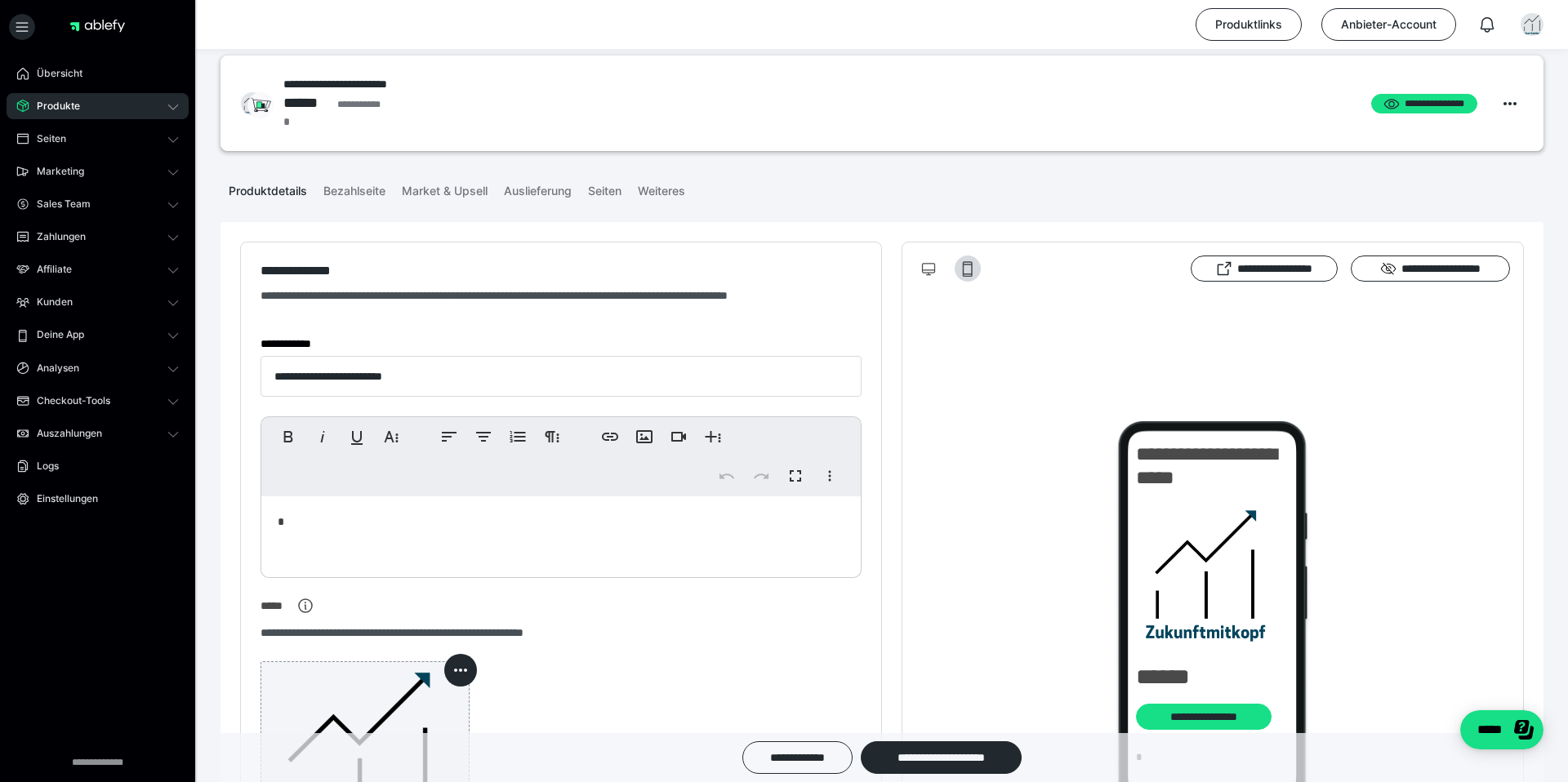 scroll, scrollTop: 28, scrollLeft: 0, axis: vertical 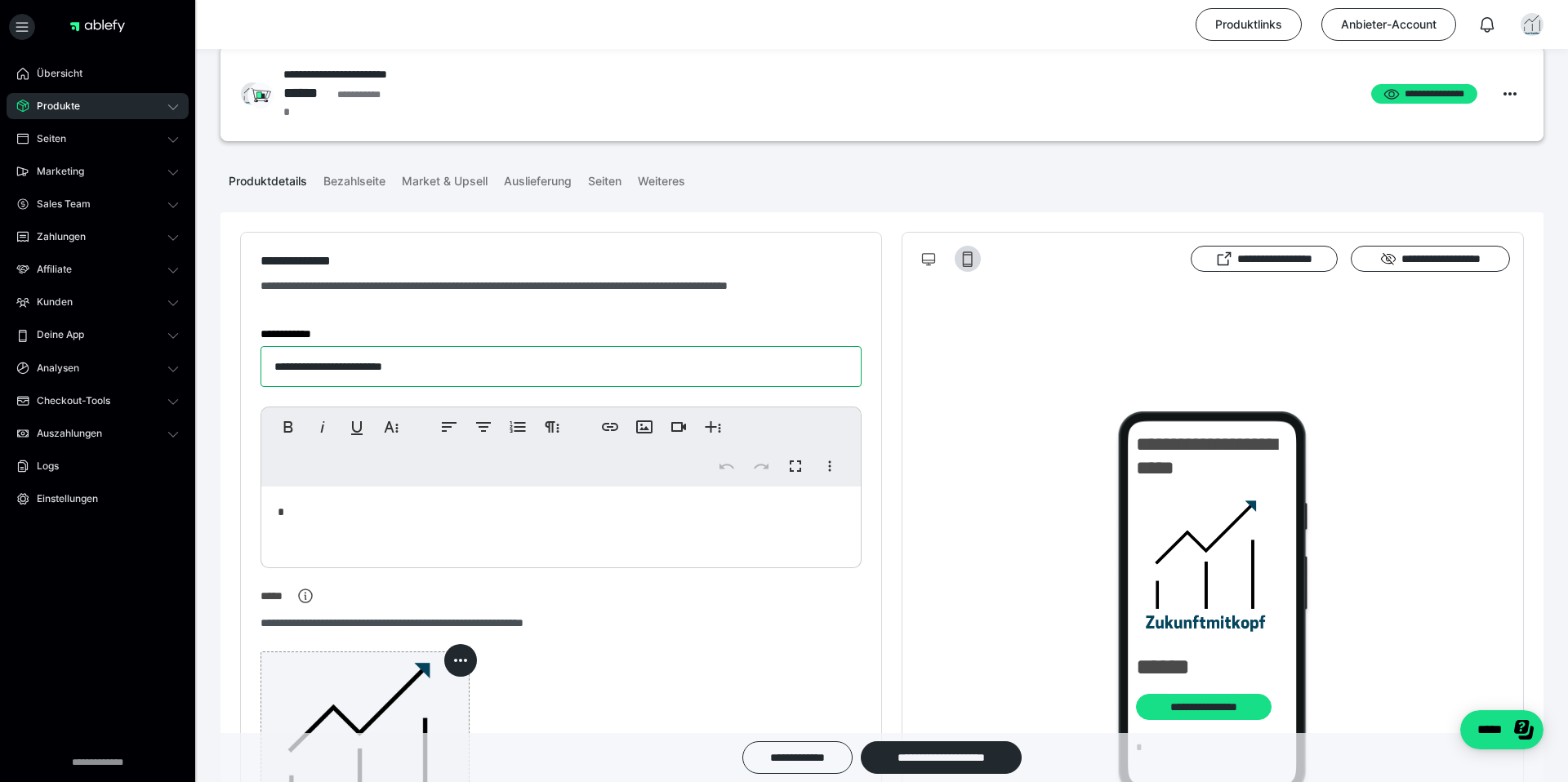 drag, startPoint x: 333, startPoint y: 367, endPoint x: 212, endPoint y: 367, distance: 121 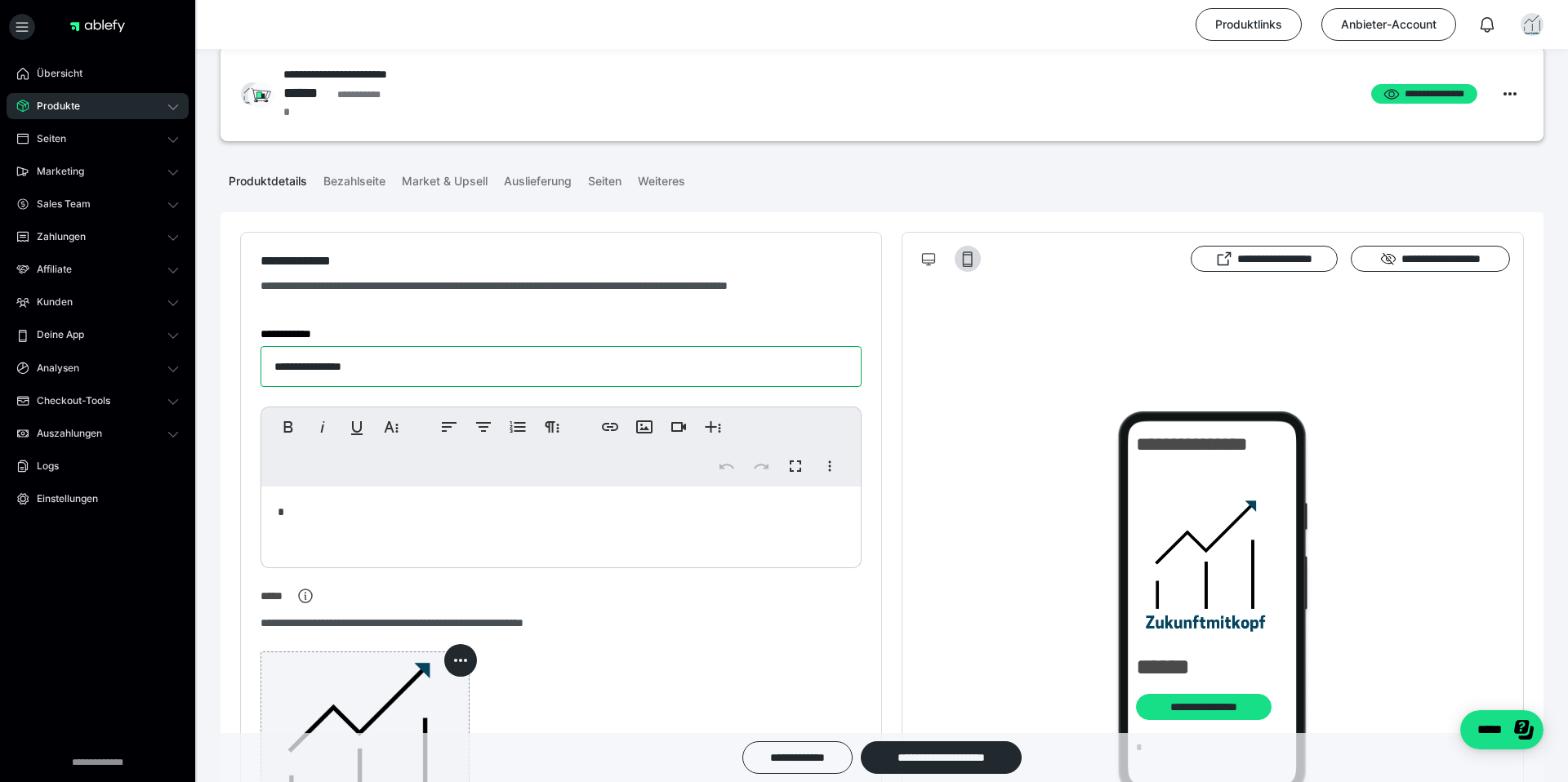 click on "**********" at bounding box center (561, 367) 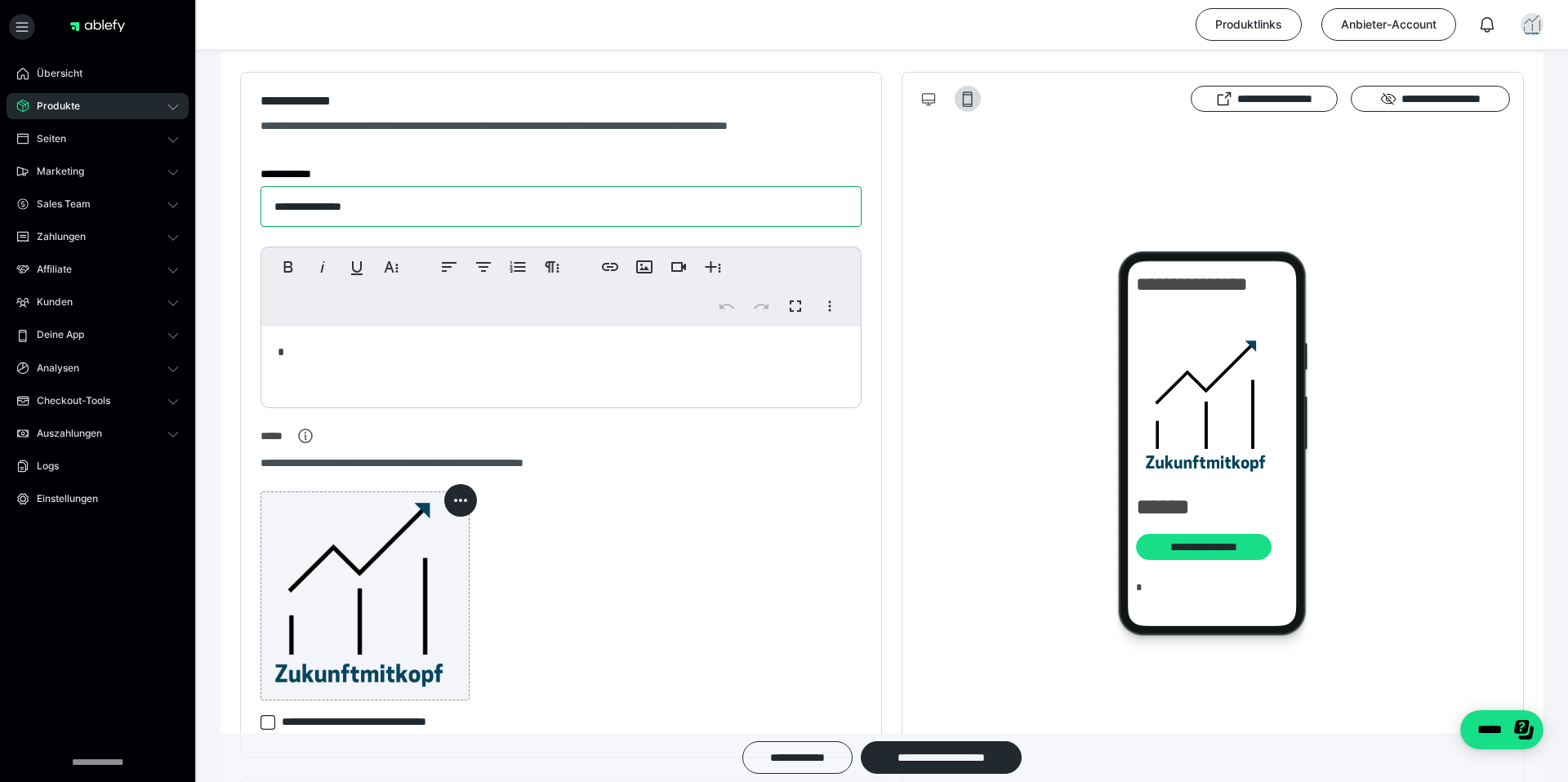 scroll, scrollTop: 250, scrollLeft: 0, axis: vertical 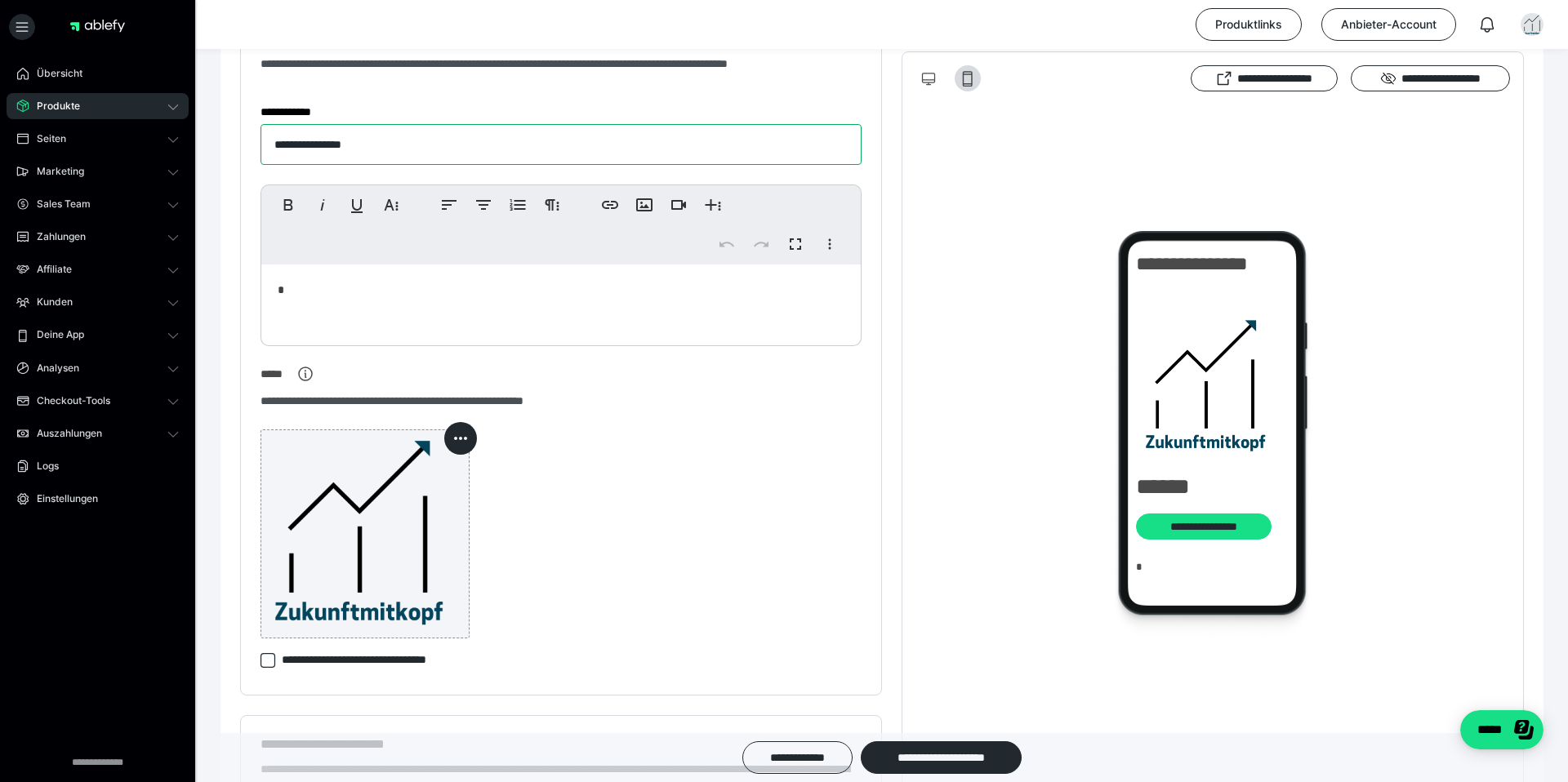 type on "**********" 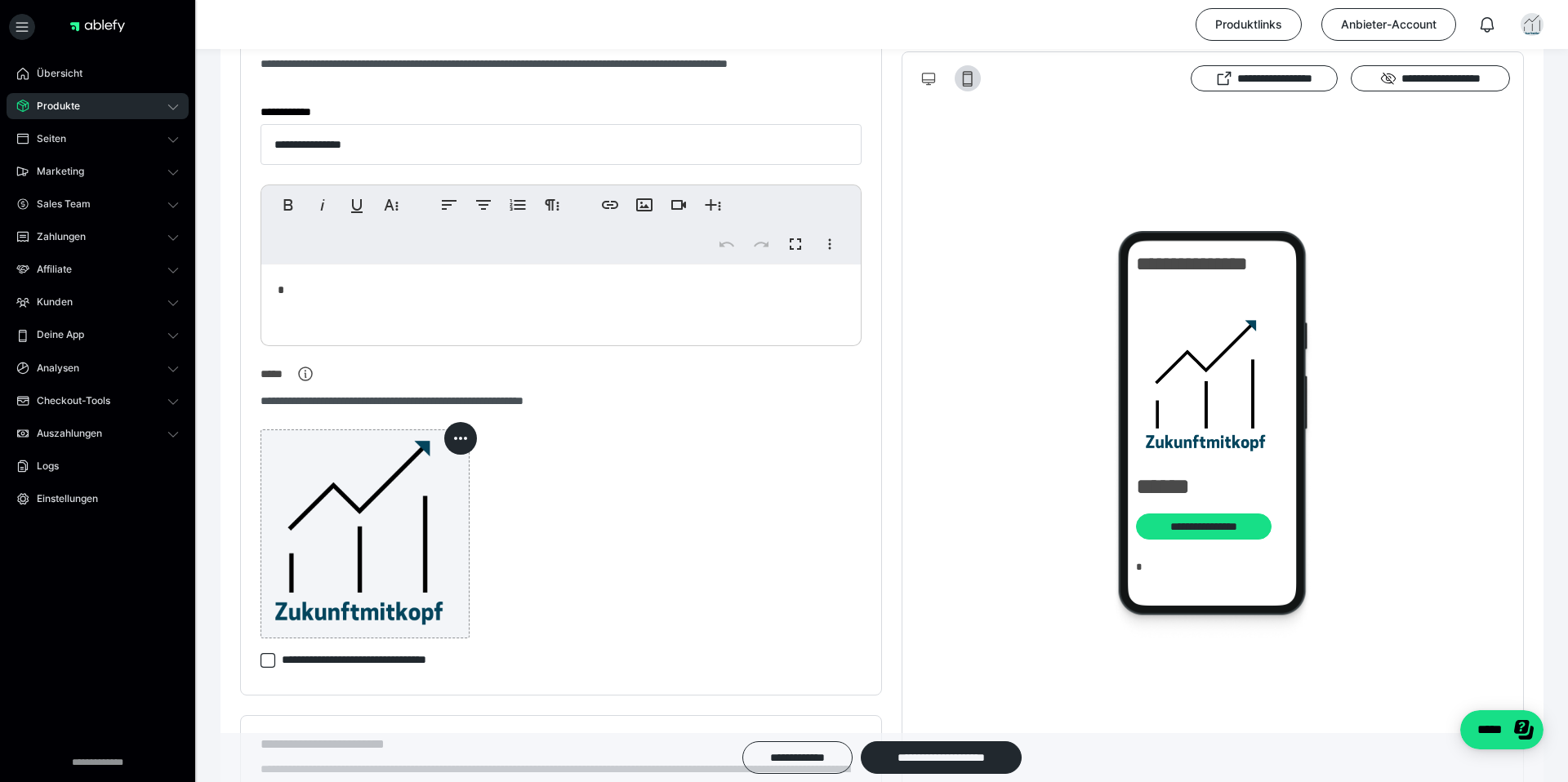 click on "*" at bounding box center [561, 301] 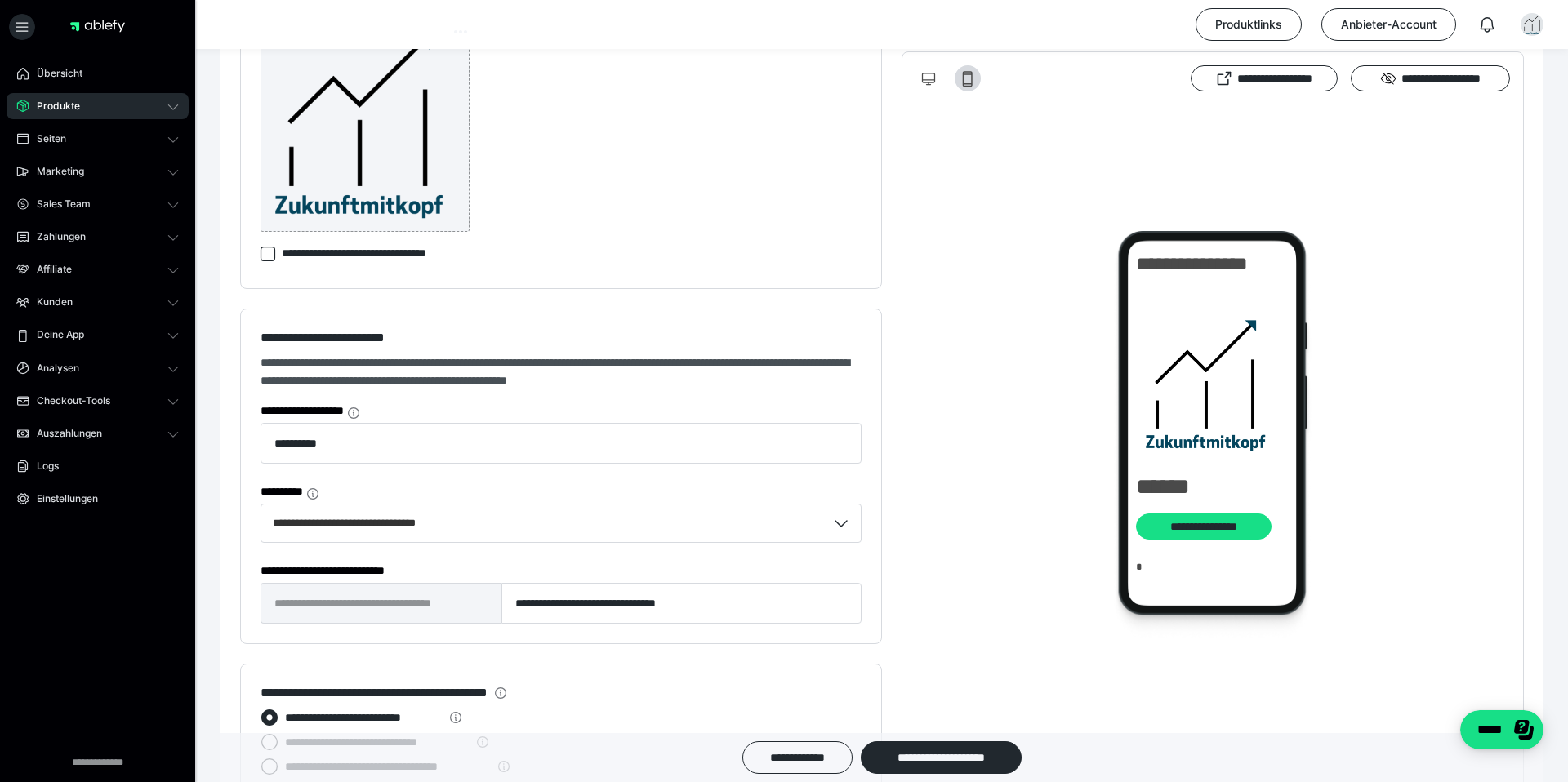 scroll, scrollTop: 731, scrollLeft: 0, axis: vertical 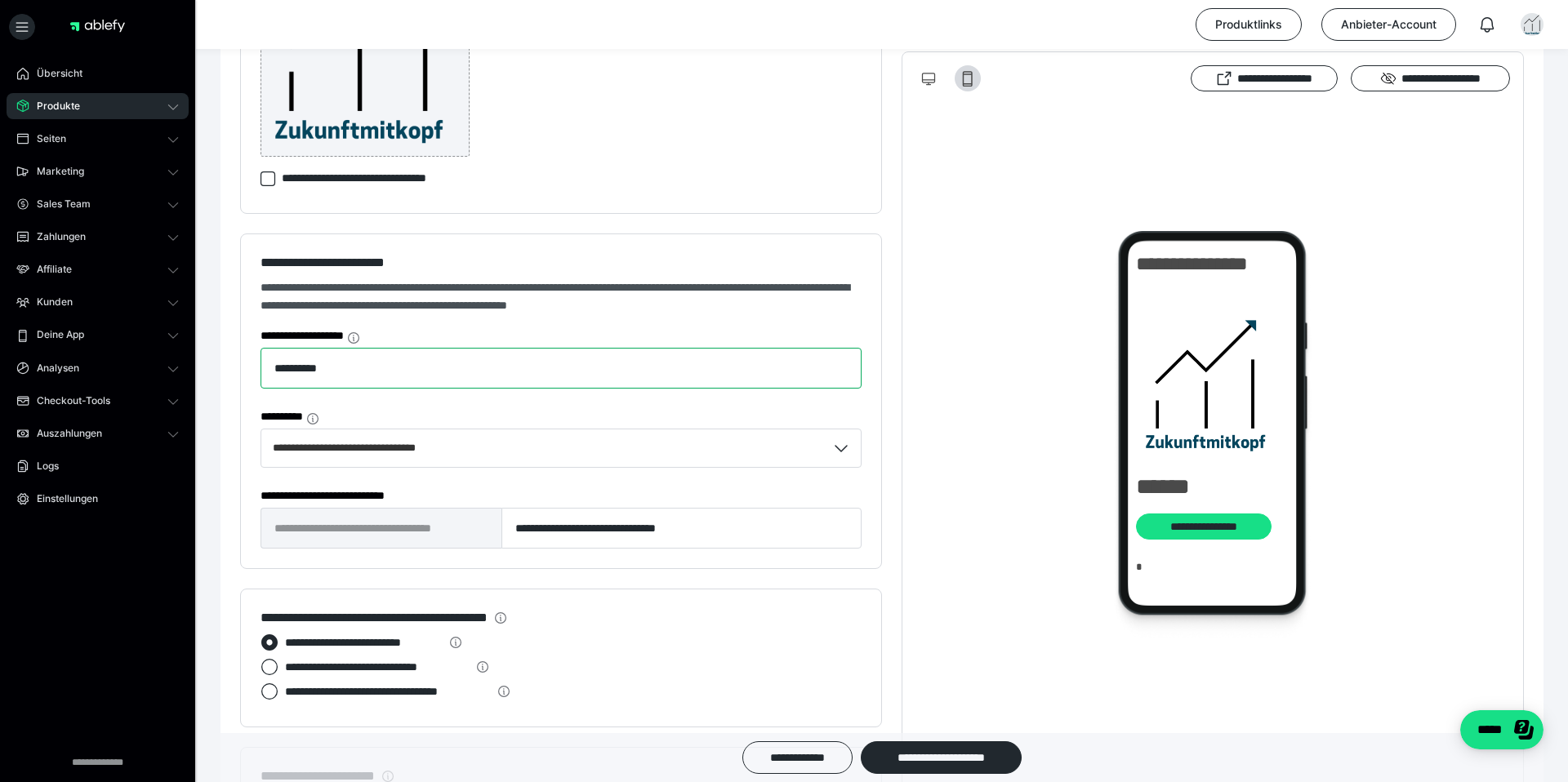 drag, startPoint x: 421, startPoint y: 386, endPoint x: 194, endPoint y: 366, distance: 227.87935 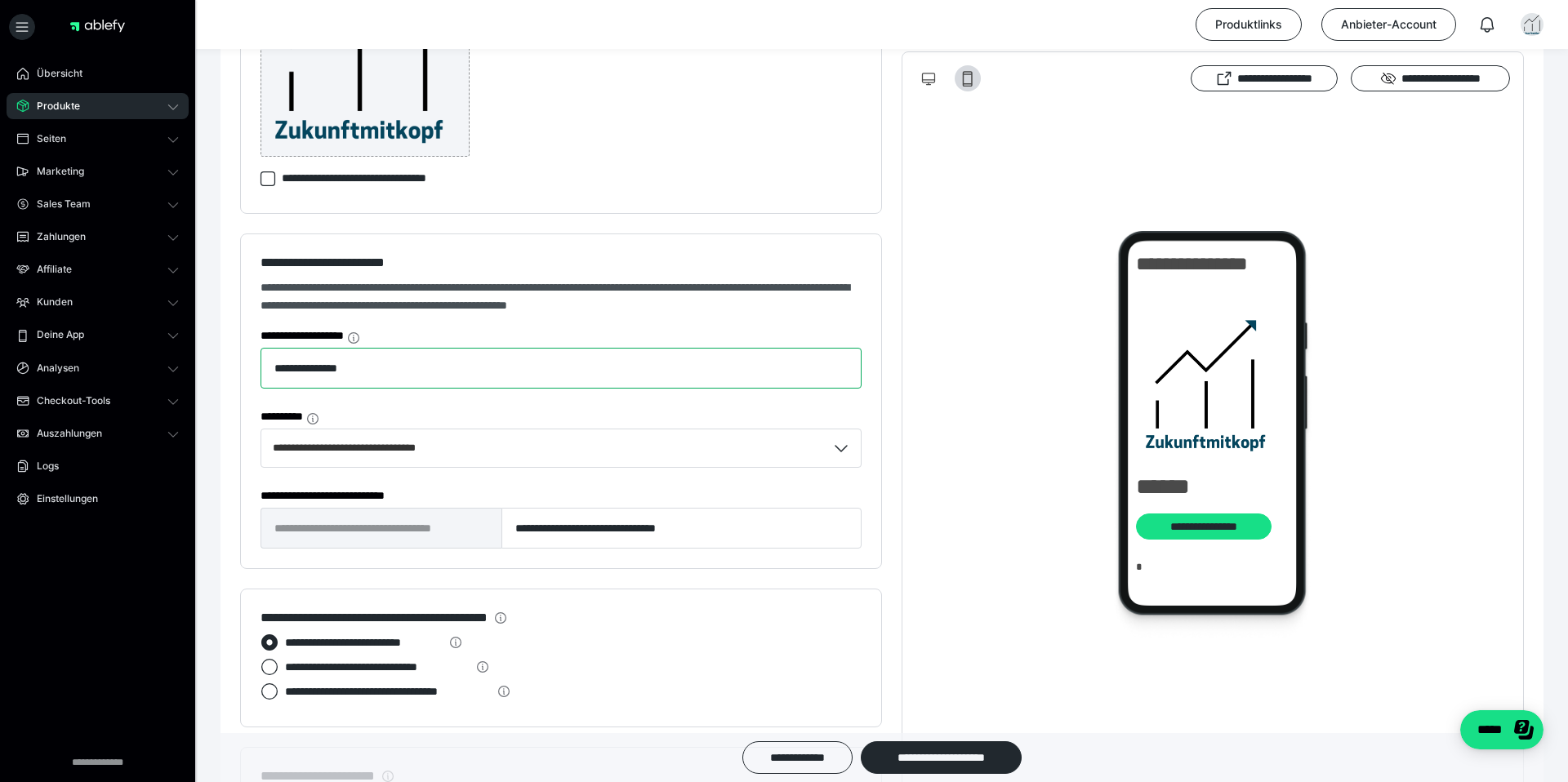 type on "**********" 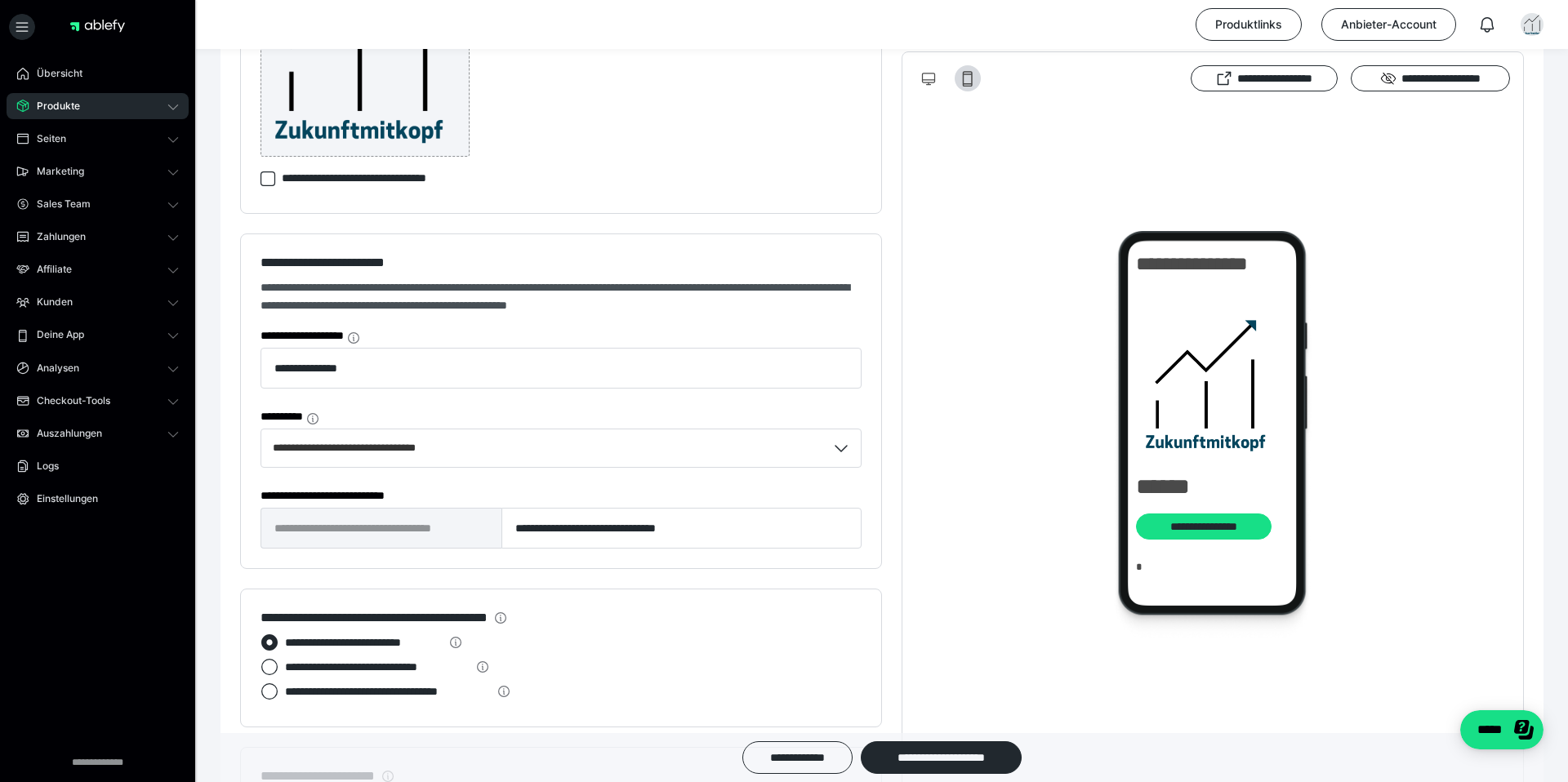 click on "**********" at bounding box center (561, 375) 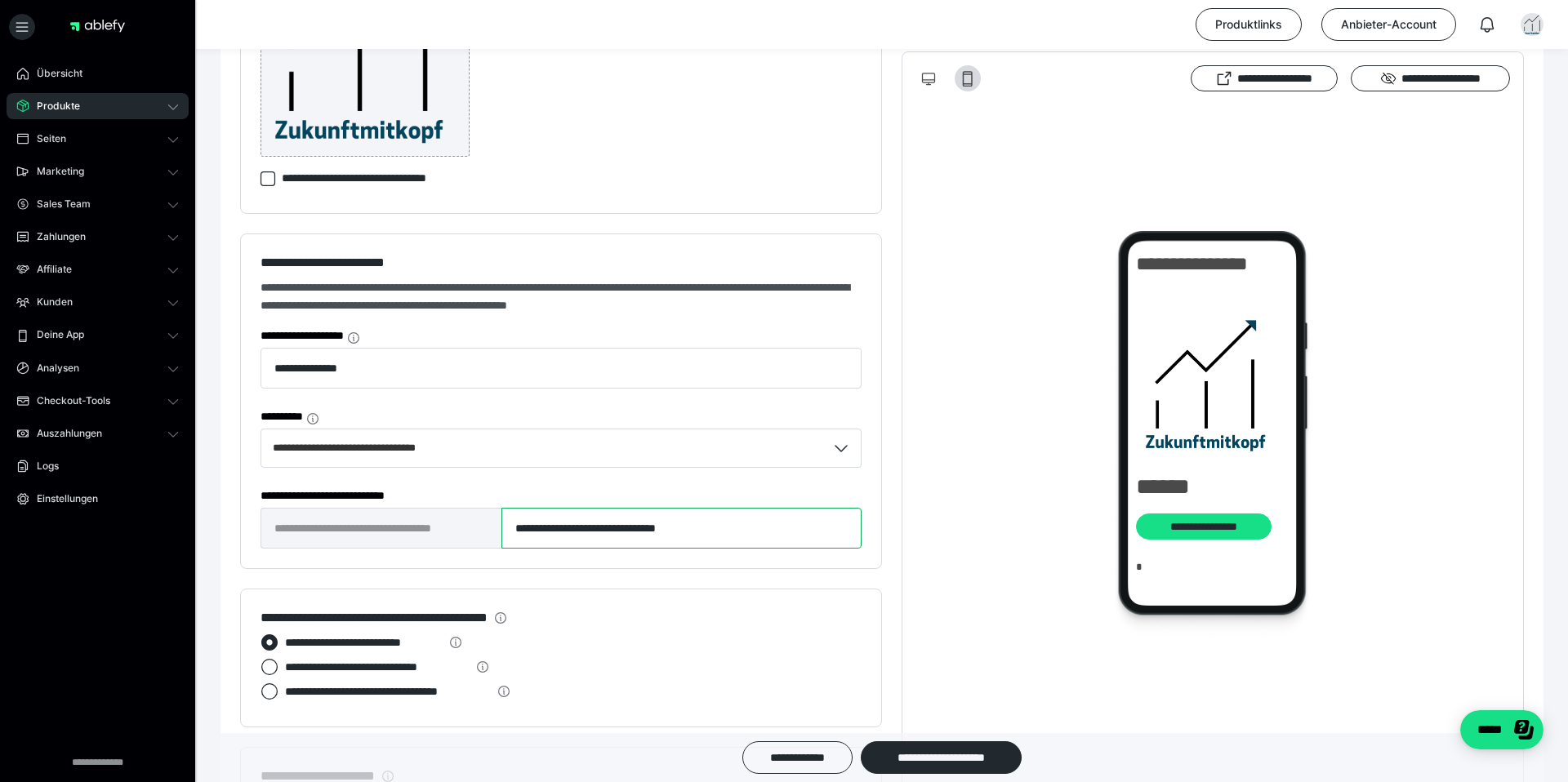 drag, startPoint x: 764, startPoint y: 537, endPoint x: 662, endPoint y: 535, distance: 102.01961 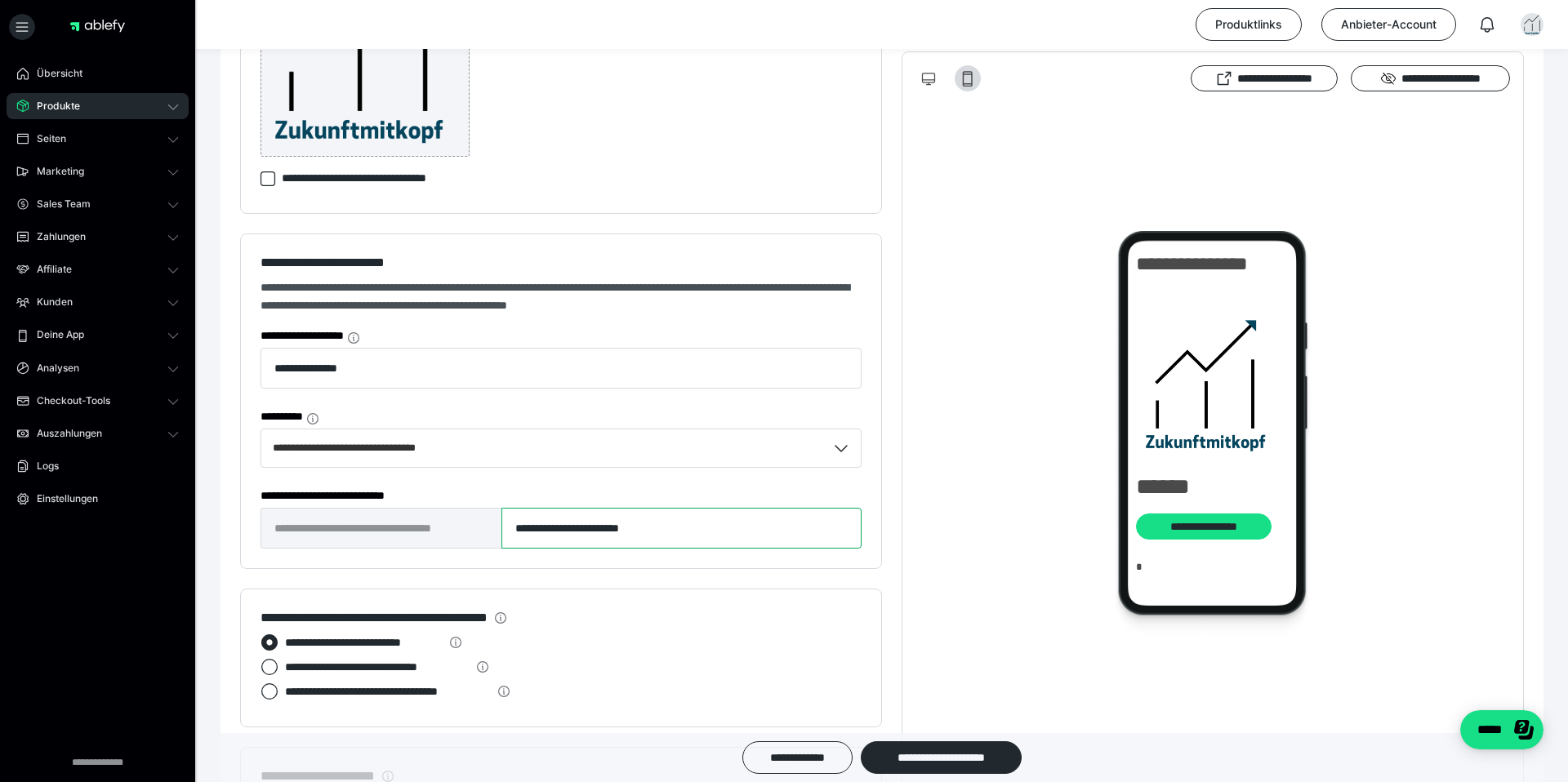 drag, startPoint x: 574, startPoint y: 533, endPoint x: 446, endPoint y: 533, distance: 128 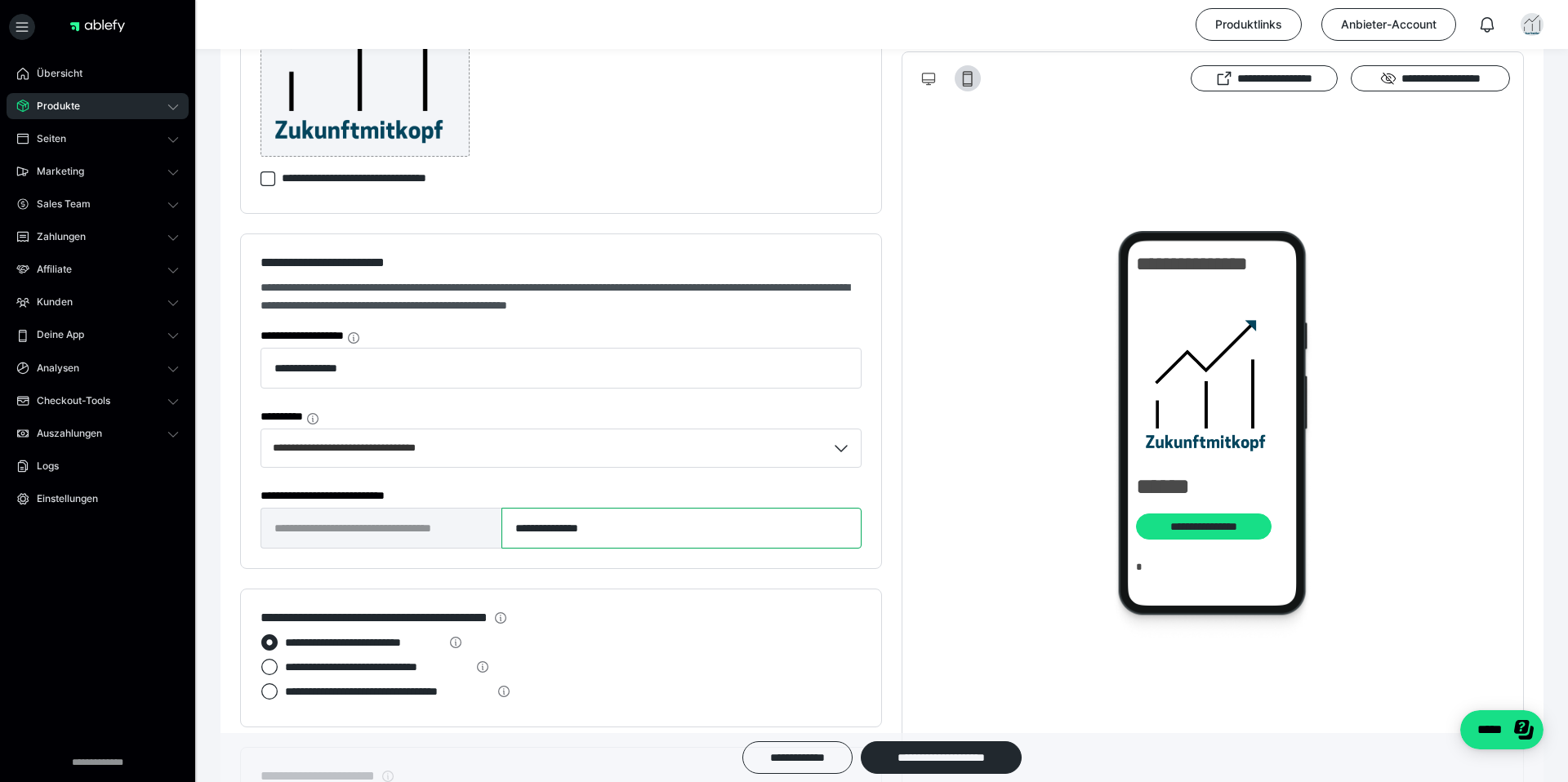 click on "**********" at bounding box center [681, 528] 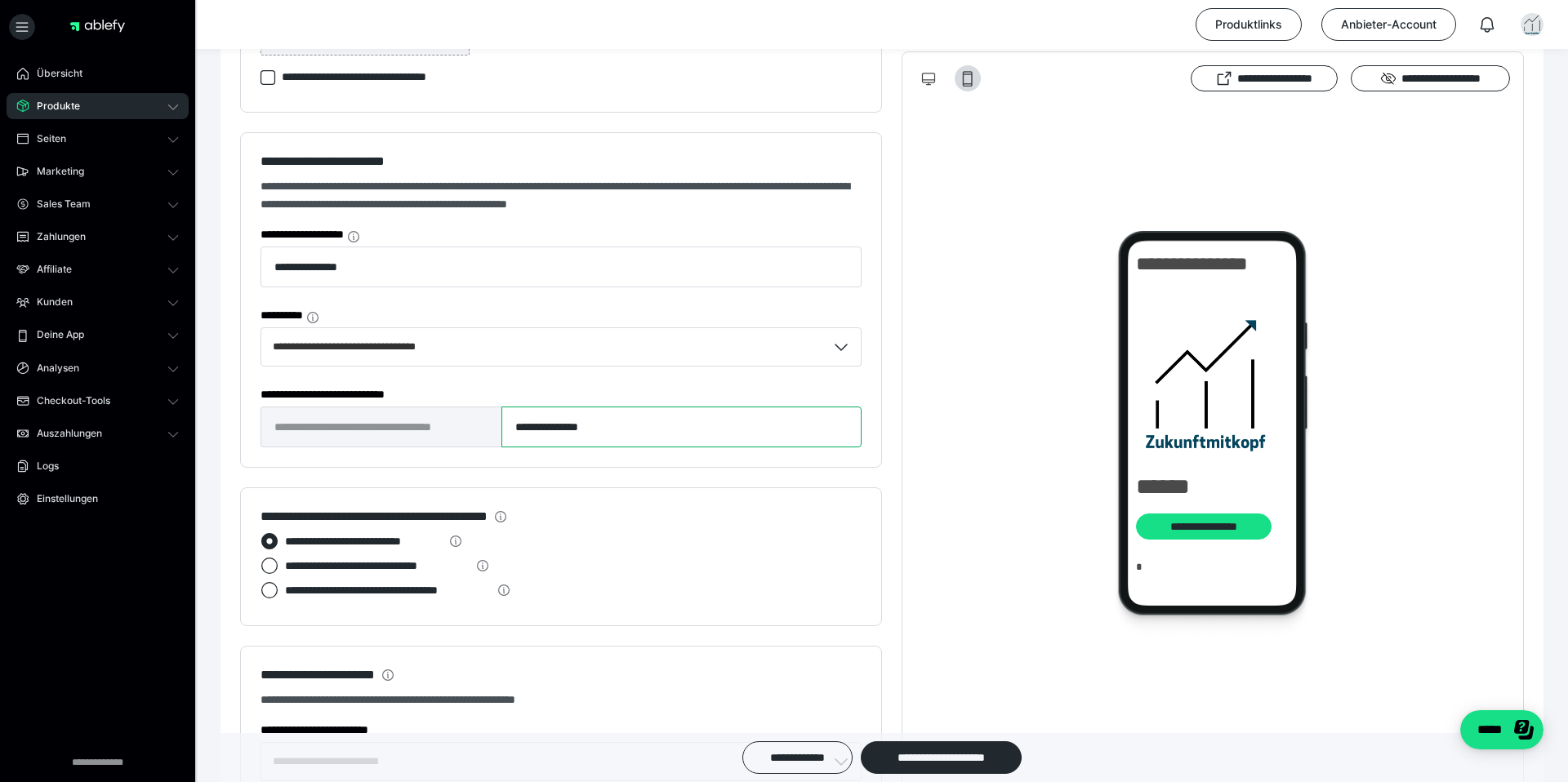 scroll, scrollTop: 836, scrollLeft: 0, axis: vertical 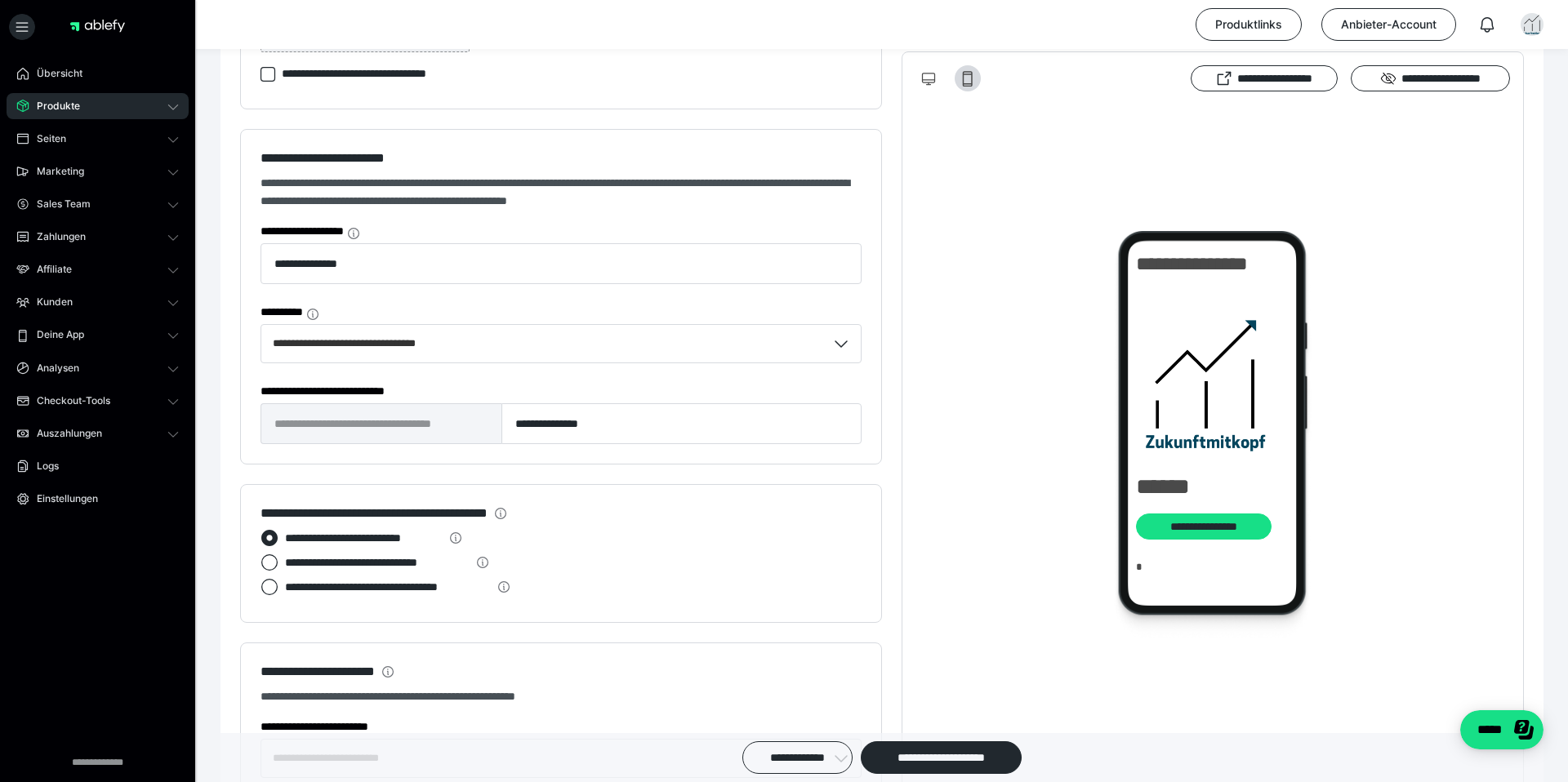 click on "**********" at bounding box center [561, 271] 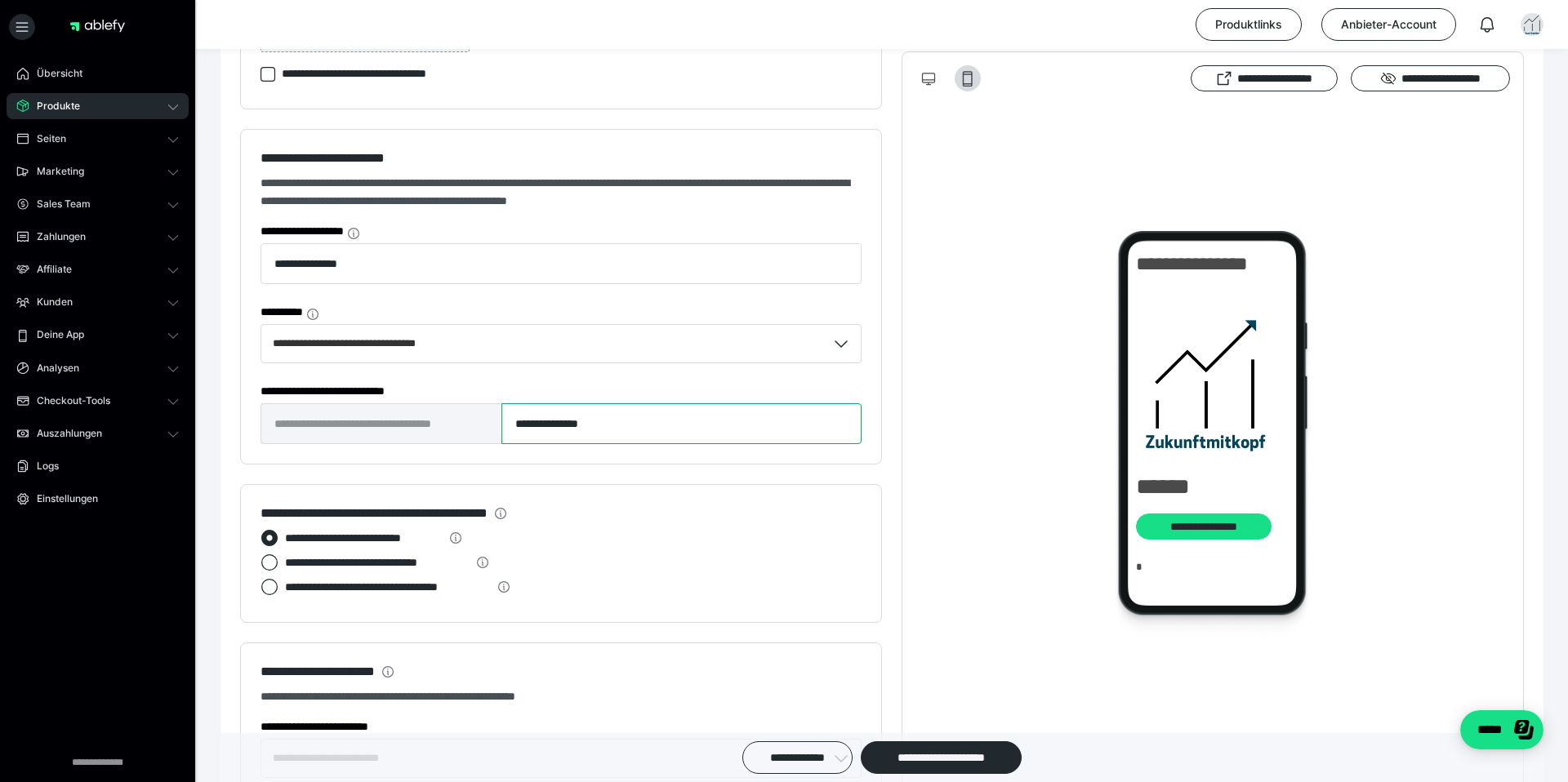 click on "**********" at bounding box center (561, 424) 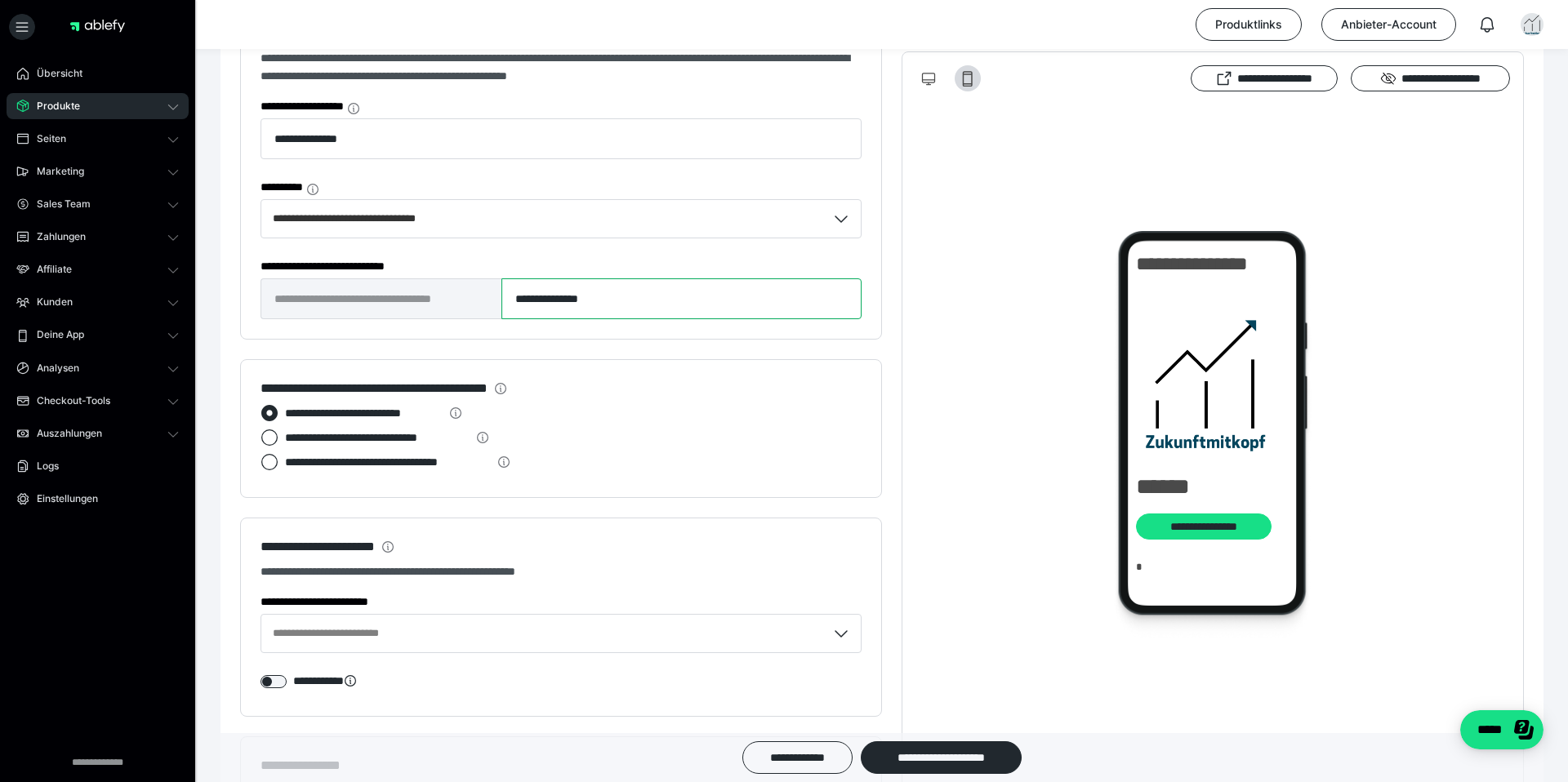 scroll, scrollTop: 993, scrollLeft: 0, axis: vertical 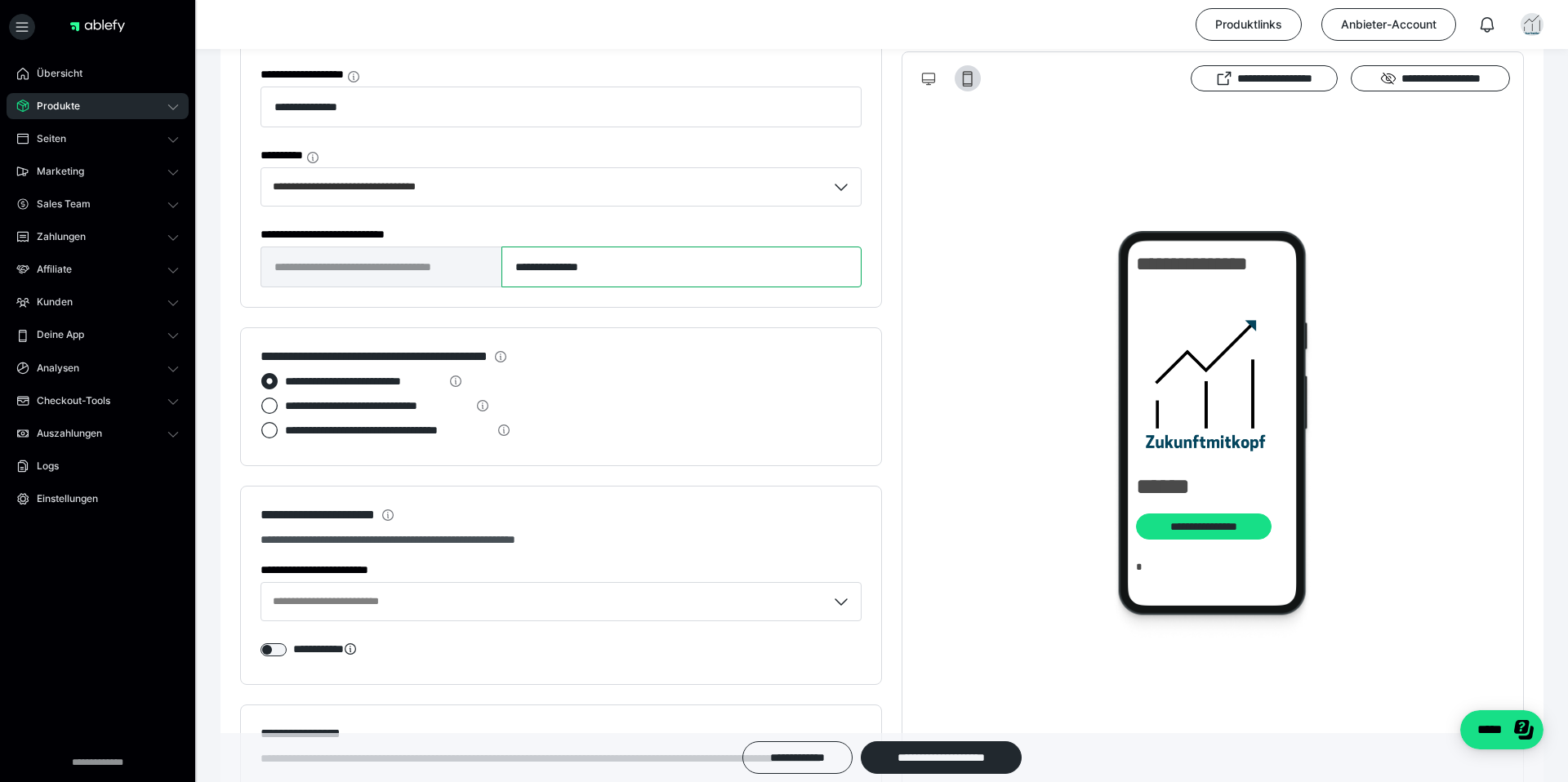 click on "**********" at bounding box center [681, 267] 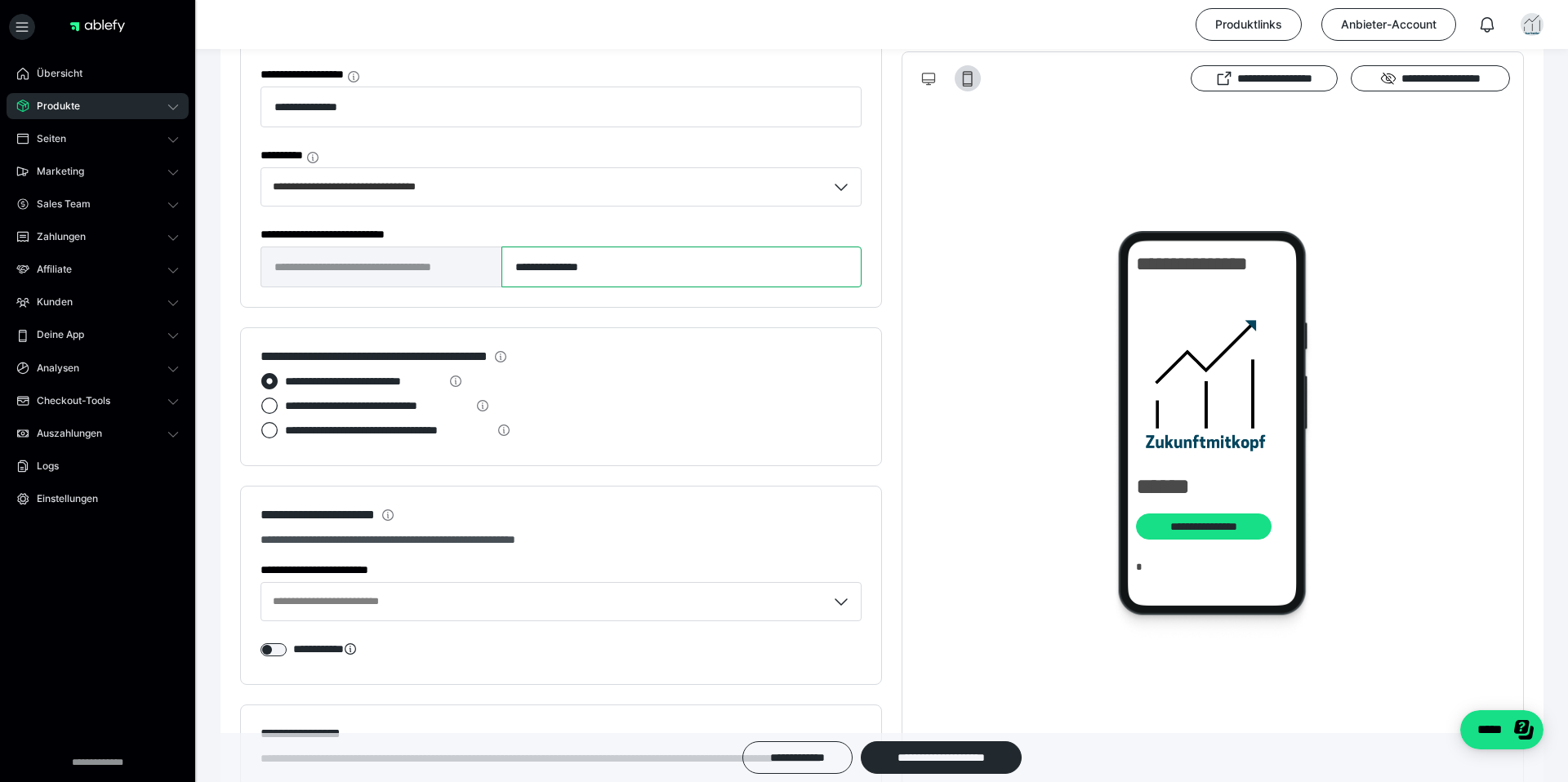 type on "**********" 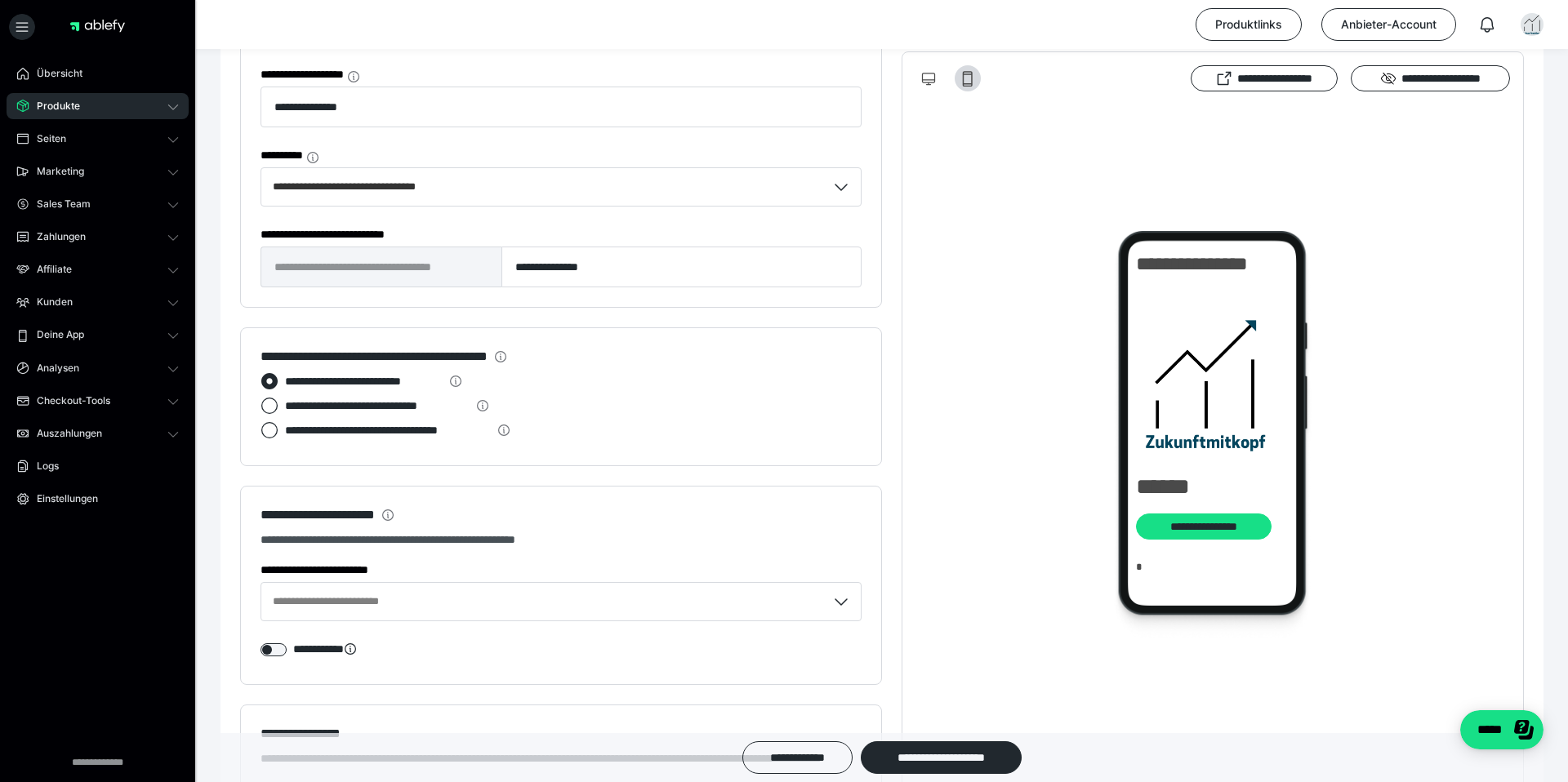 click on "**********" at bounding box center [561, 397] 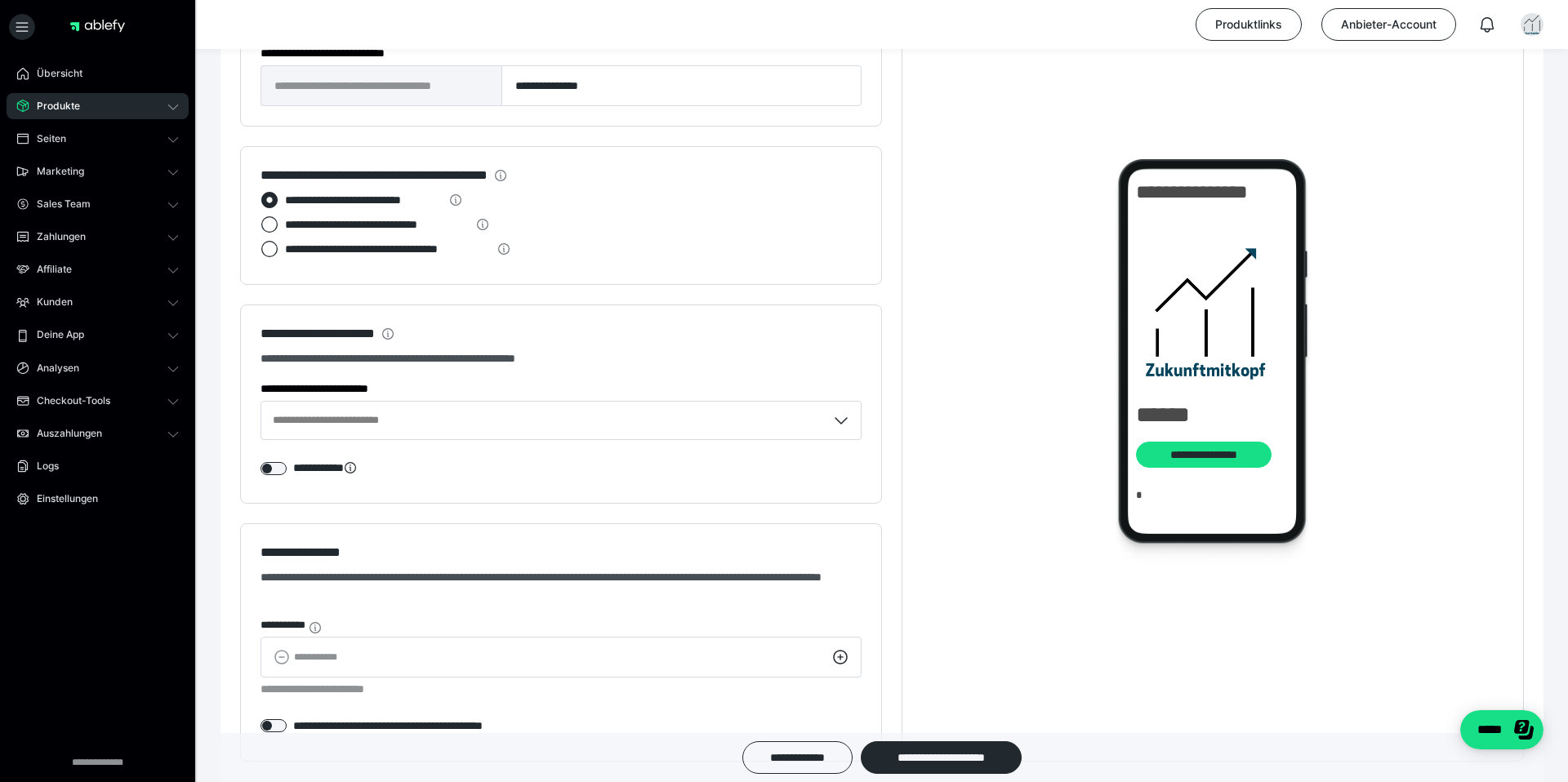 scroll, scrollTop: 1158, scrollLeft: 0, axis: vertical 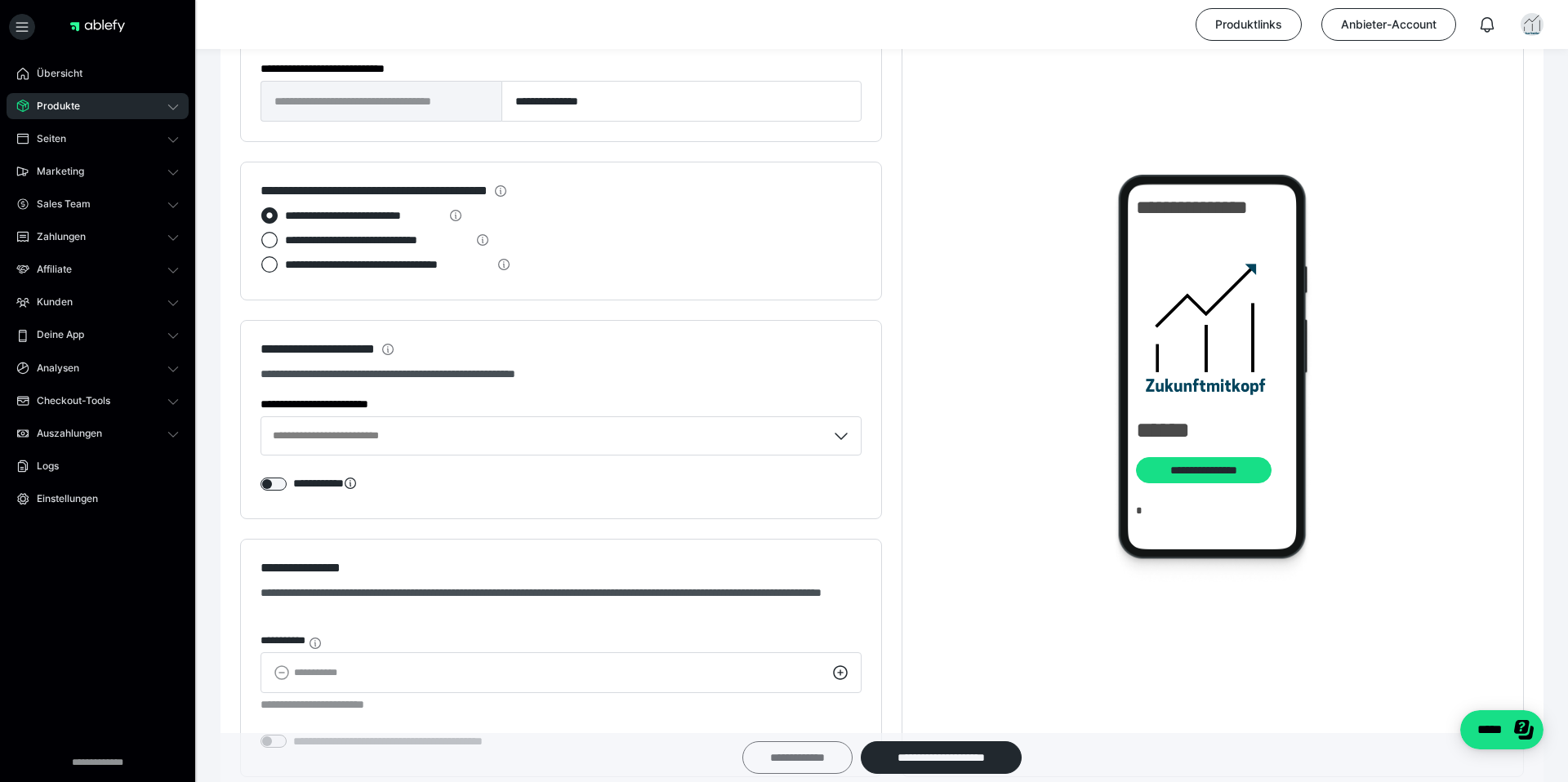 click on "**********" at bounding box center [797, 758] 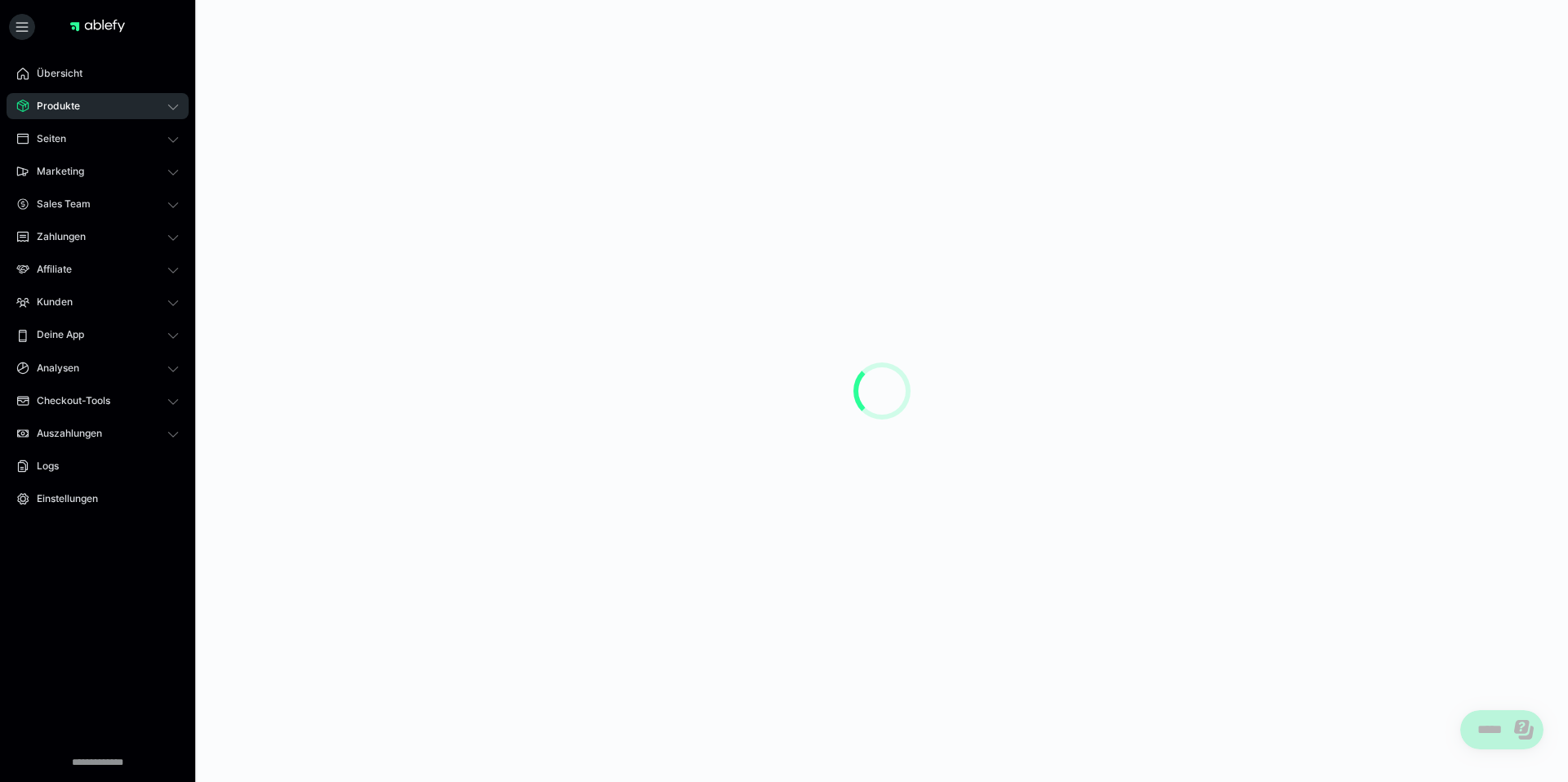 scroll, scrollTop: 0, scrollLeft: 0, axis: both 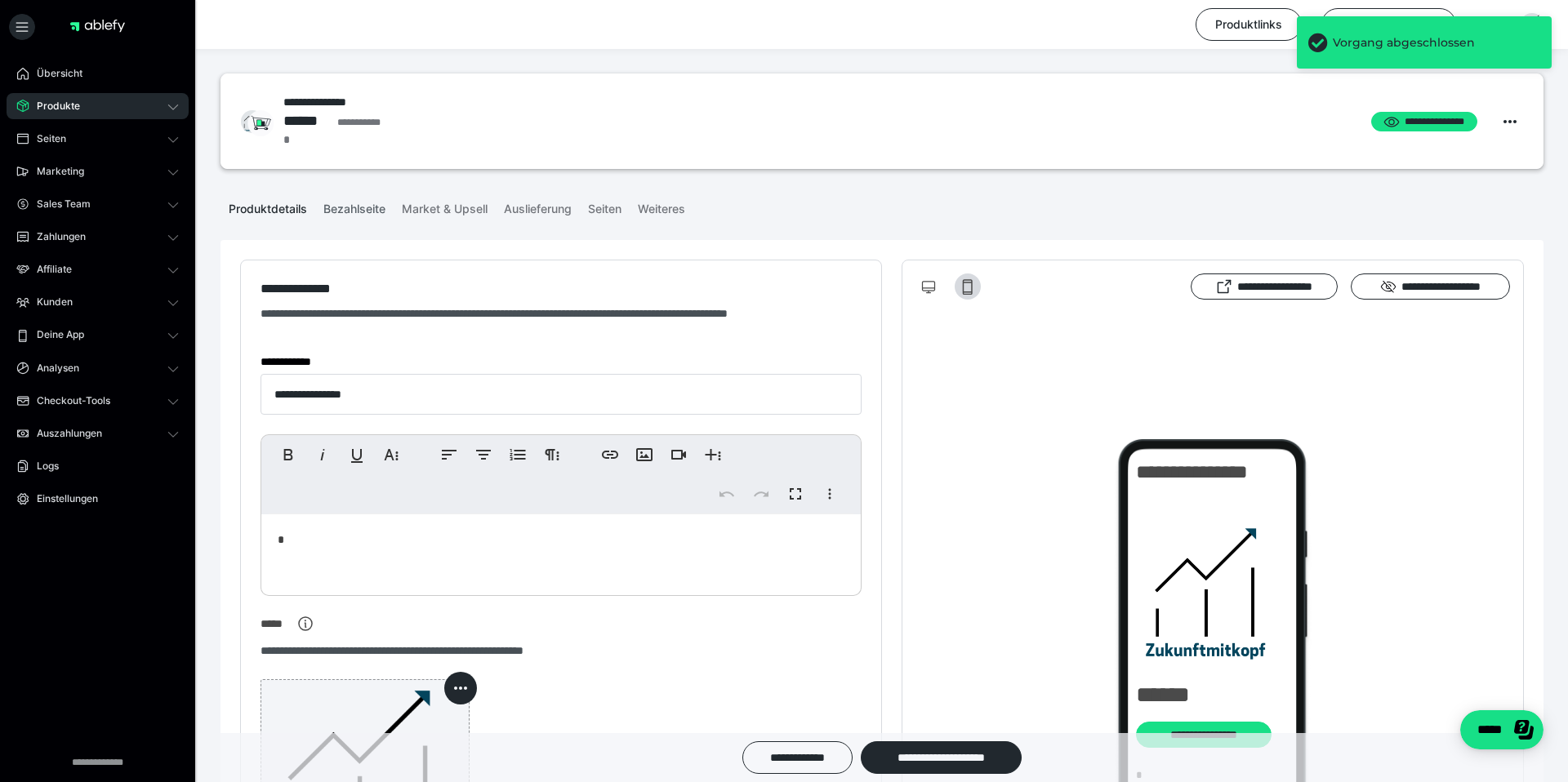 click on "Bezahlseite" at bounding box center (354, 207) 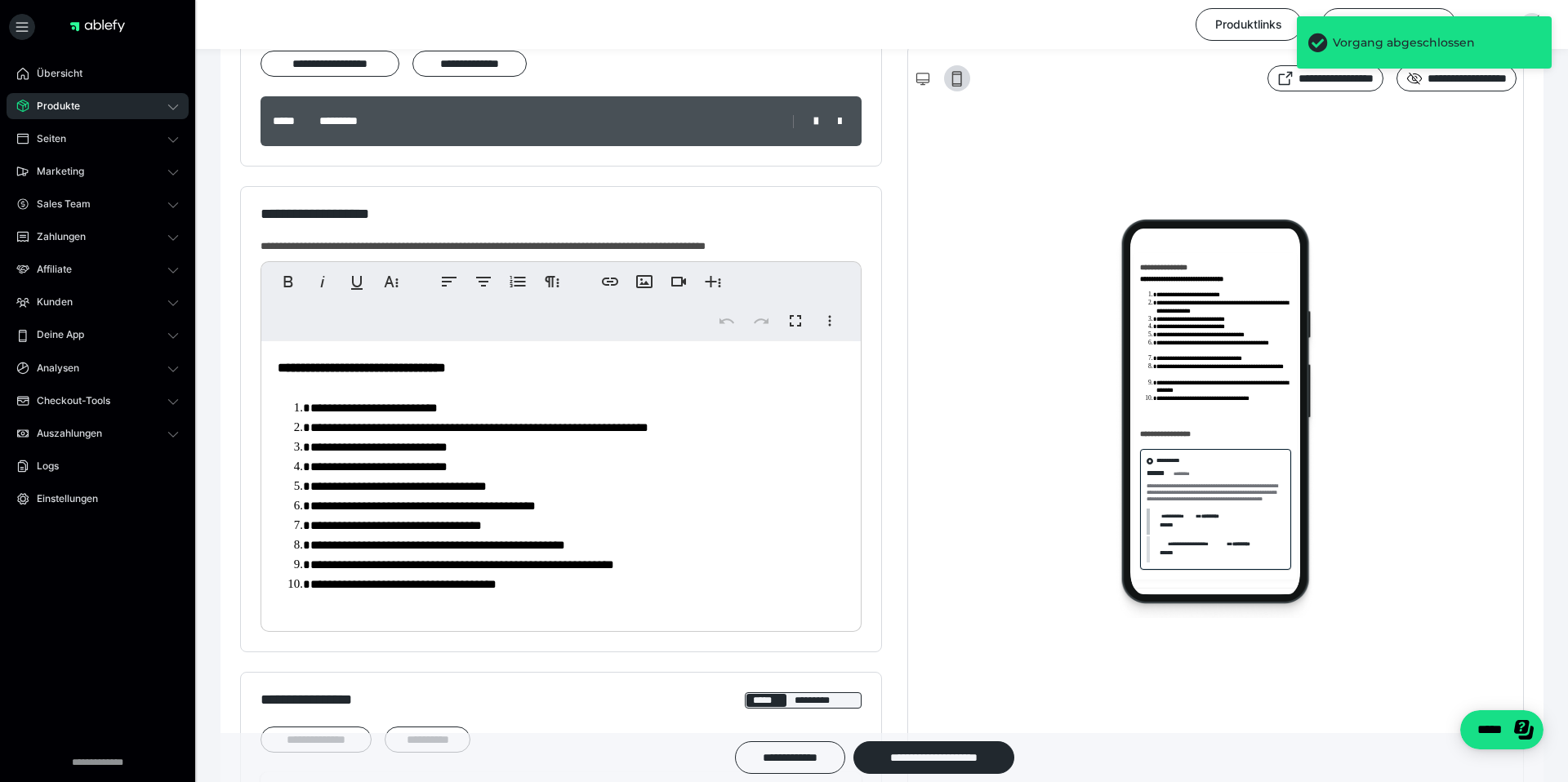 scroll, scrollTop: 335, scrollLeft: 0, axis: vertical 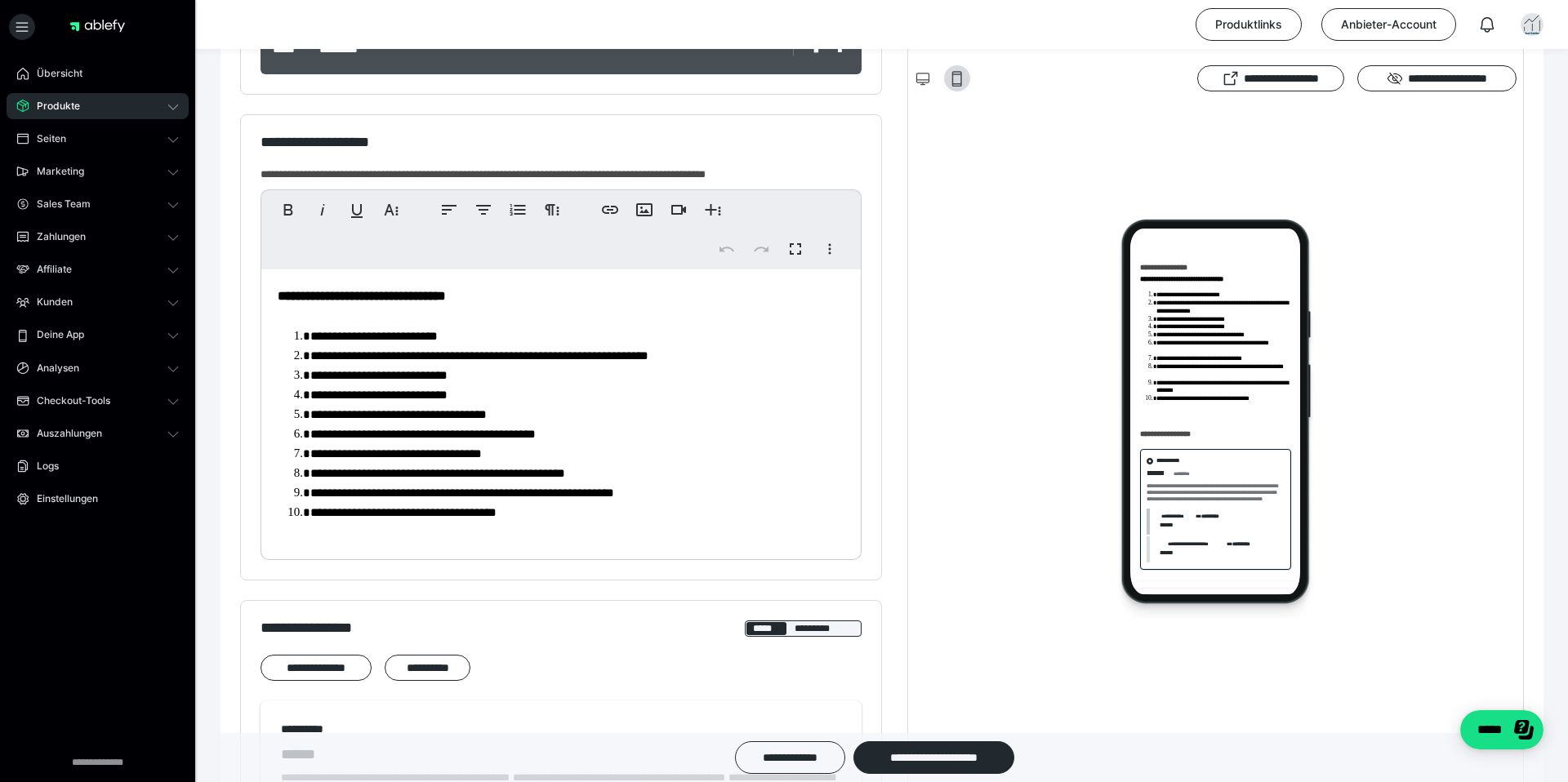 click on "**********" at bounding box center [362, 295] 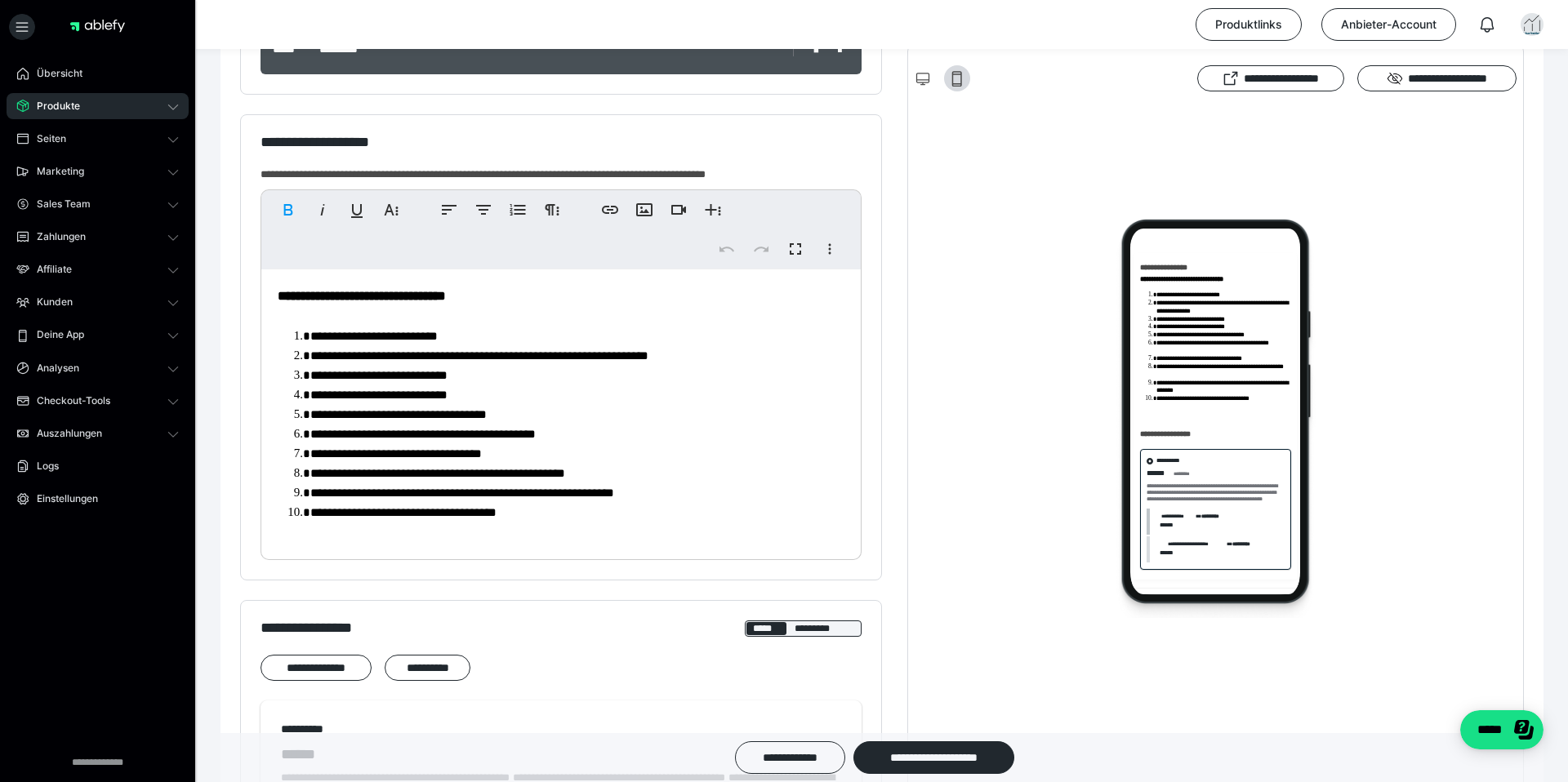 click on "**********" at bounding box center [362, 295] 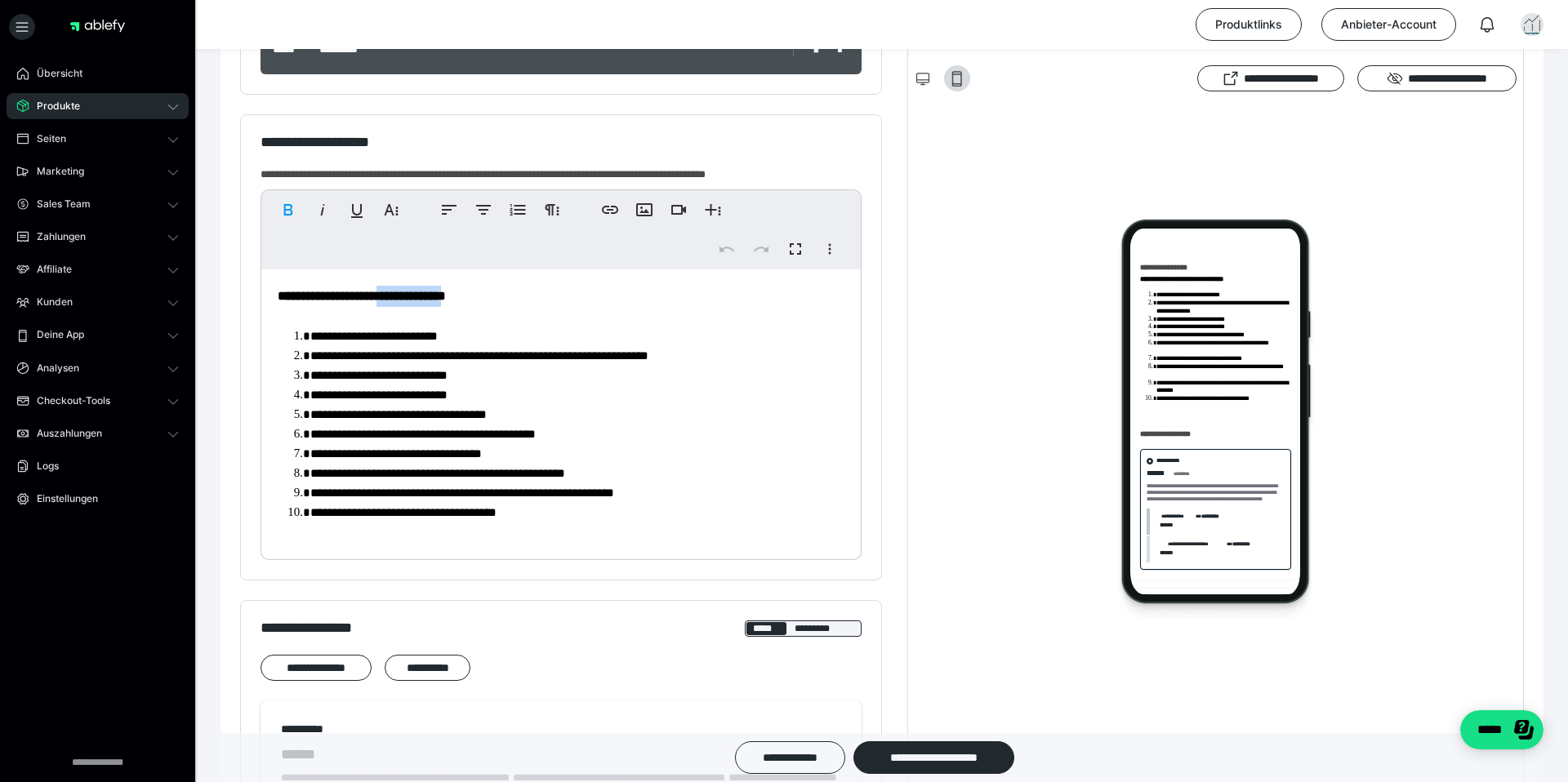 click on "**********" at bounding box center [362, 295] 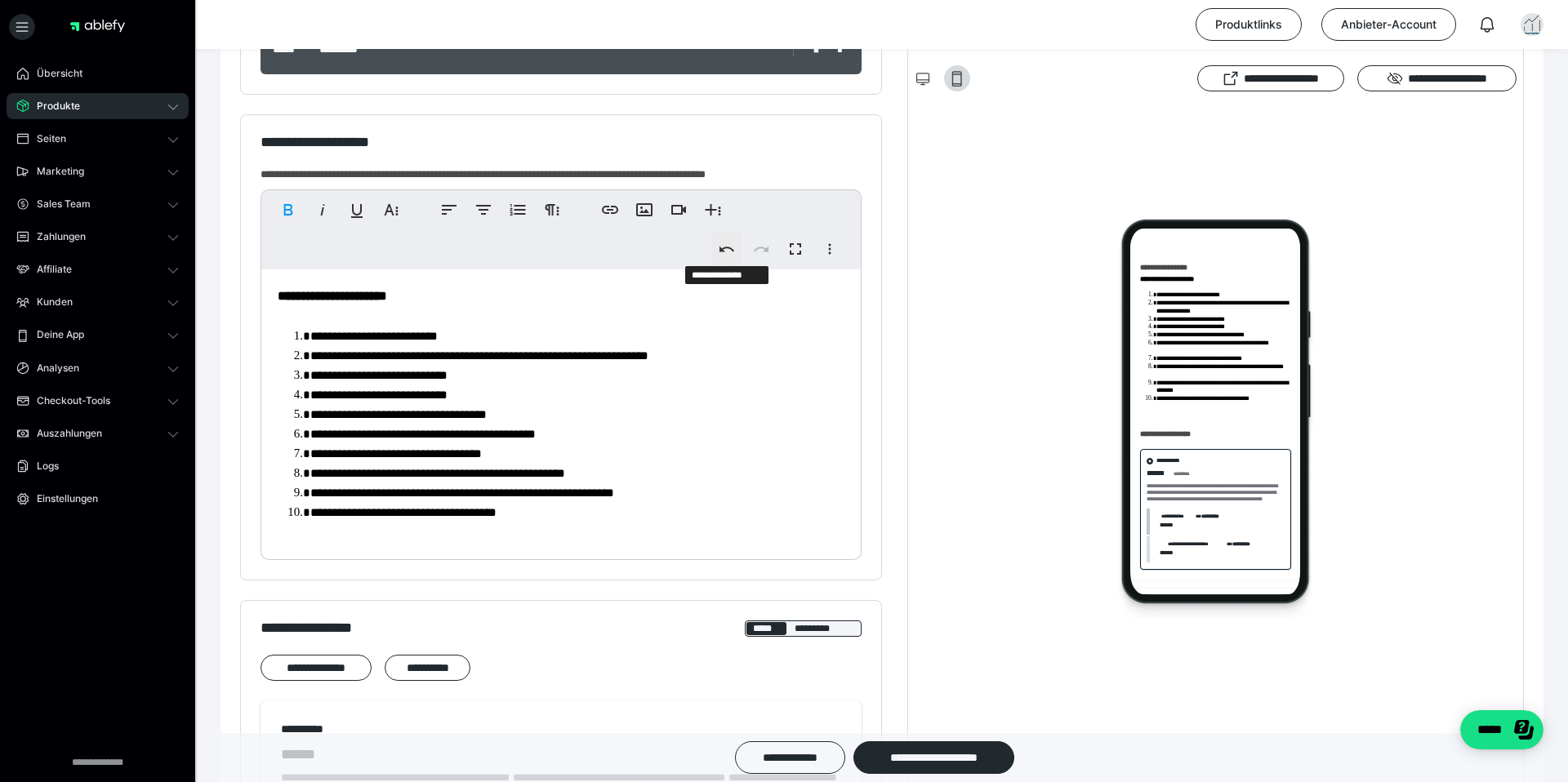 click 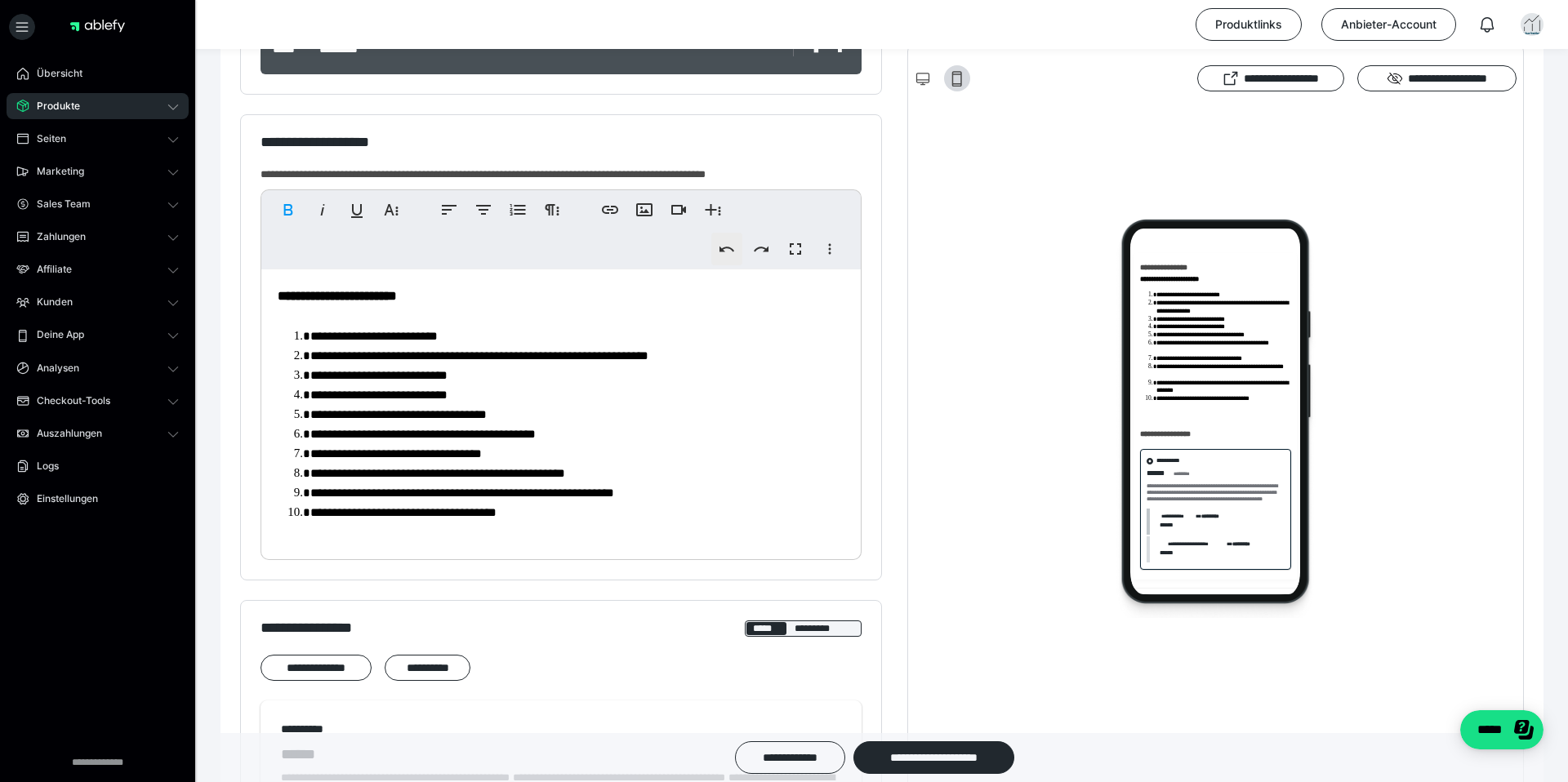 click 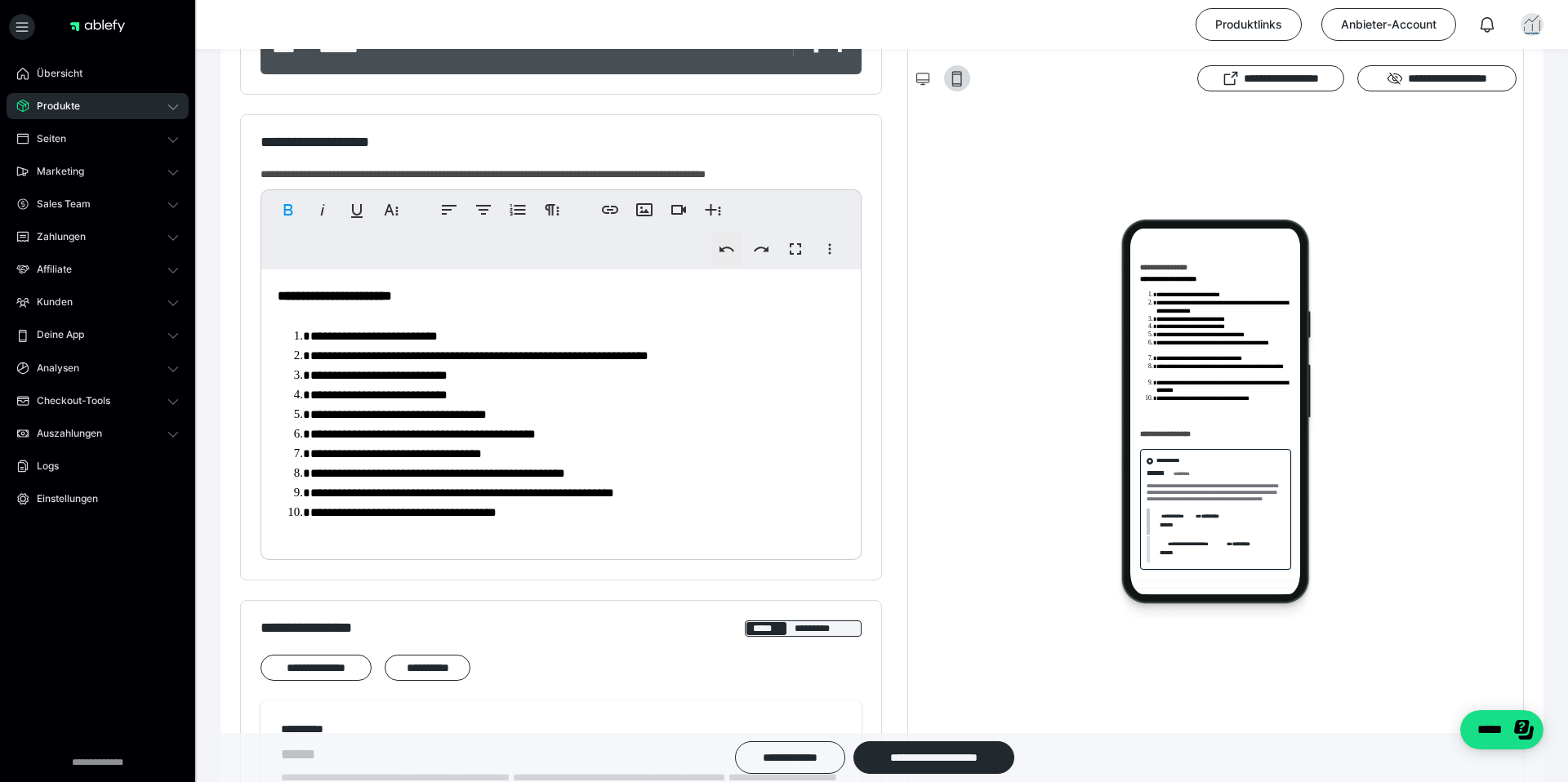 click 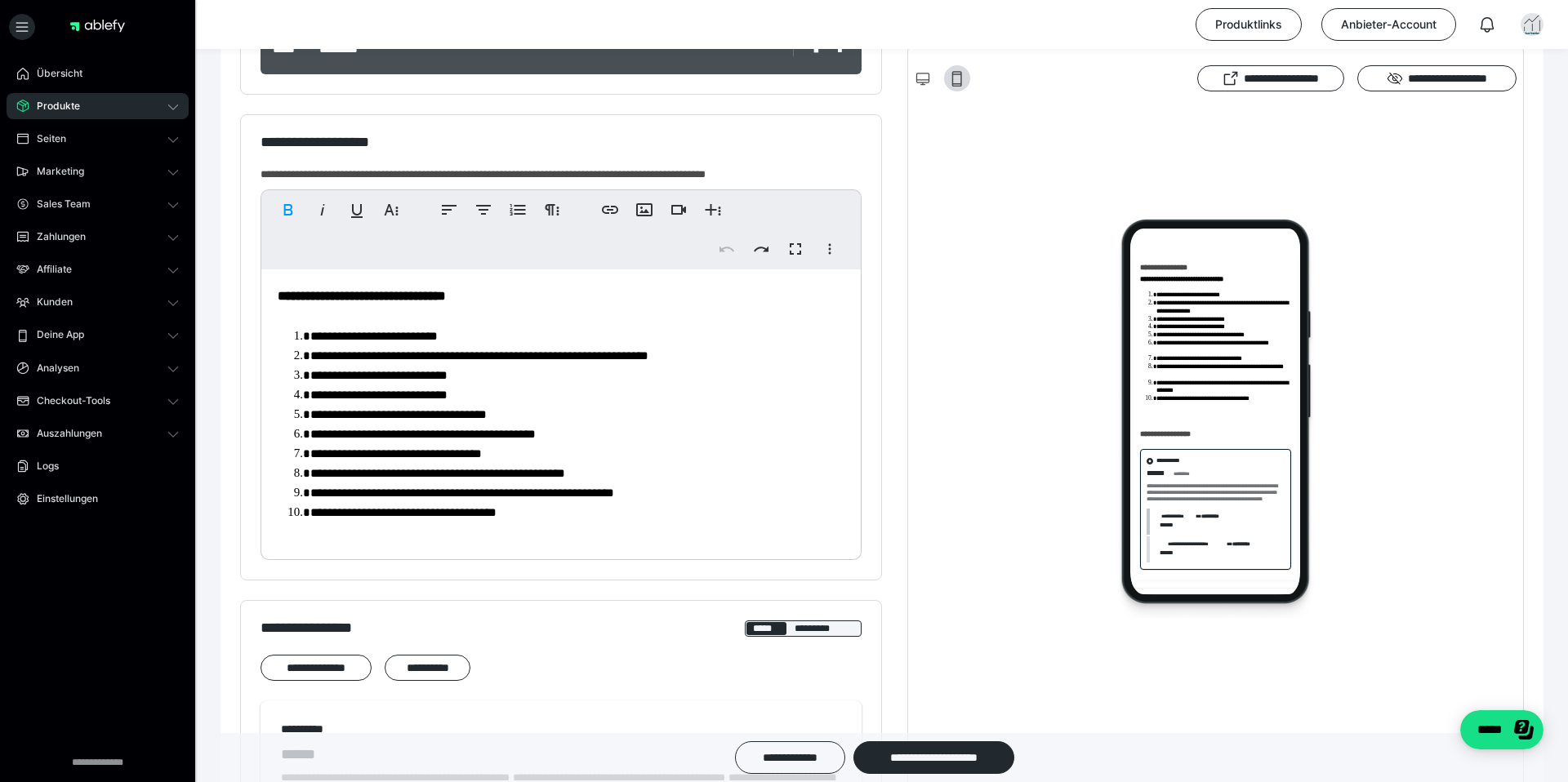 click on "**********" at bounding box center [362, 295] 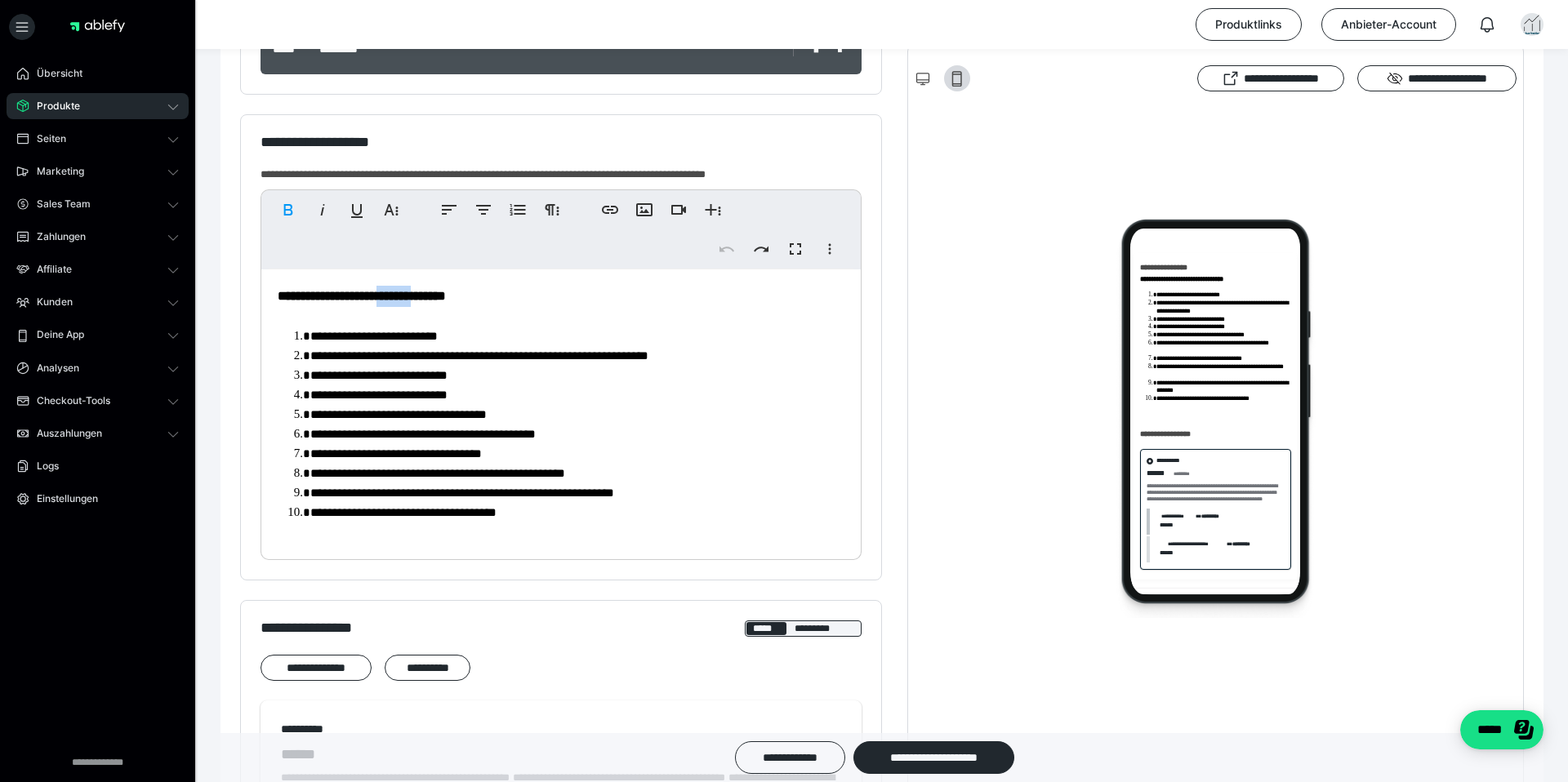 drag, startPoint x: 462, startPoint y: 296, endPoint x: 408, endPoint y: 296, distance: 54 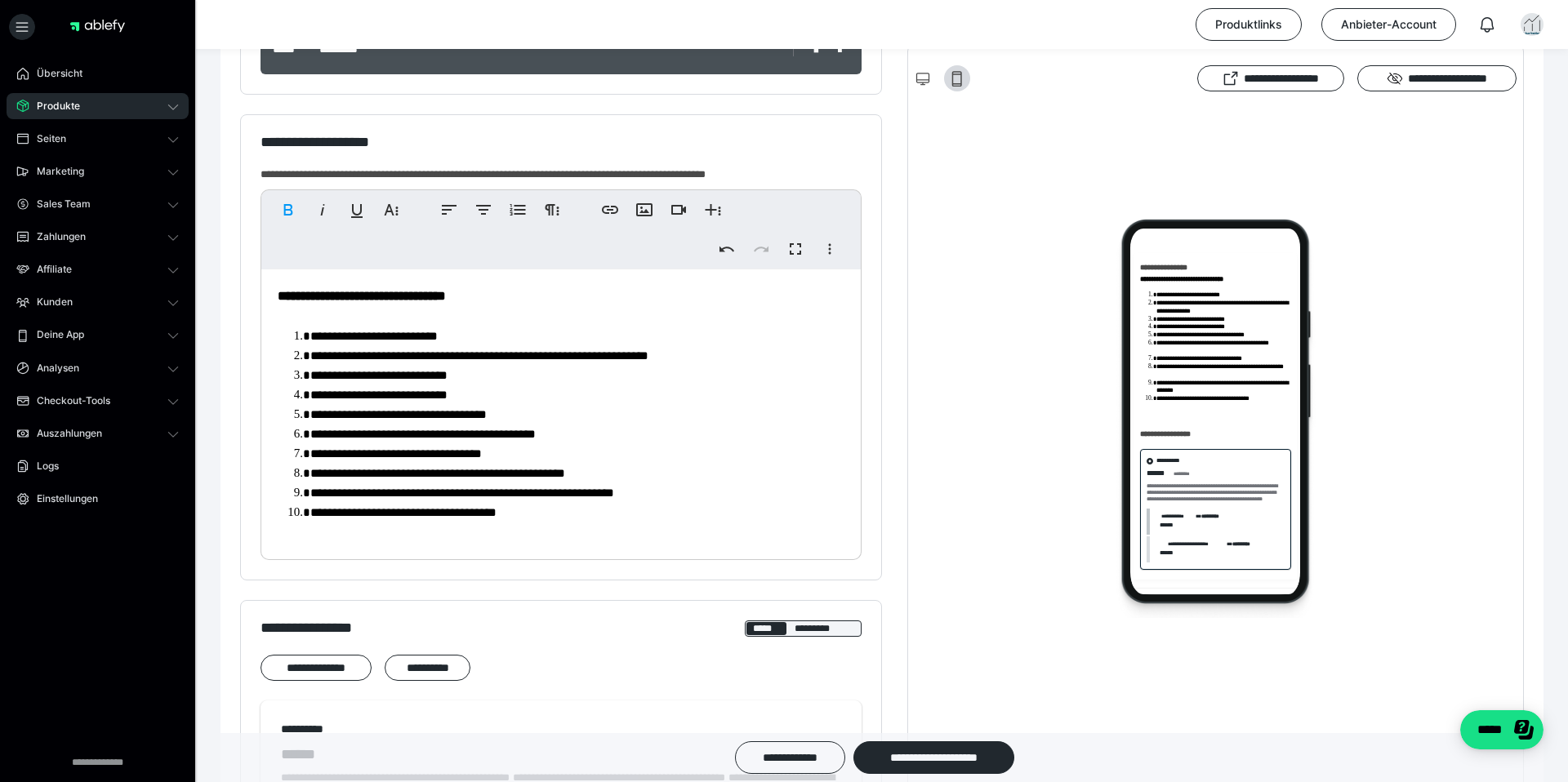 click on "**********" at bounding box center [577, 454] 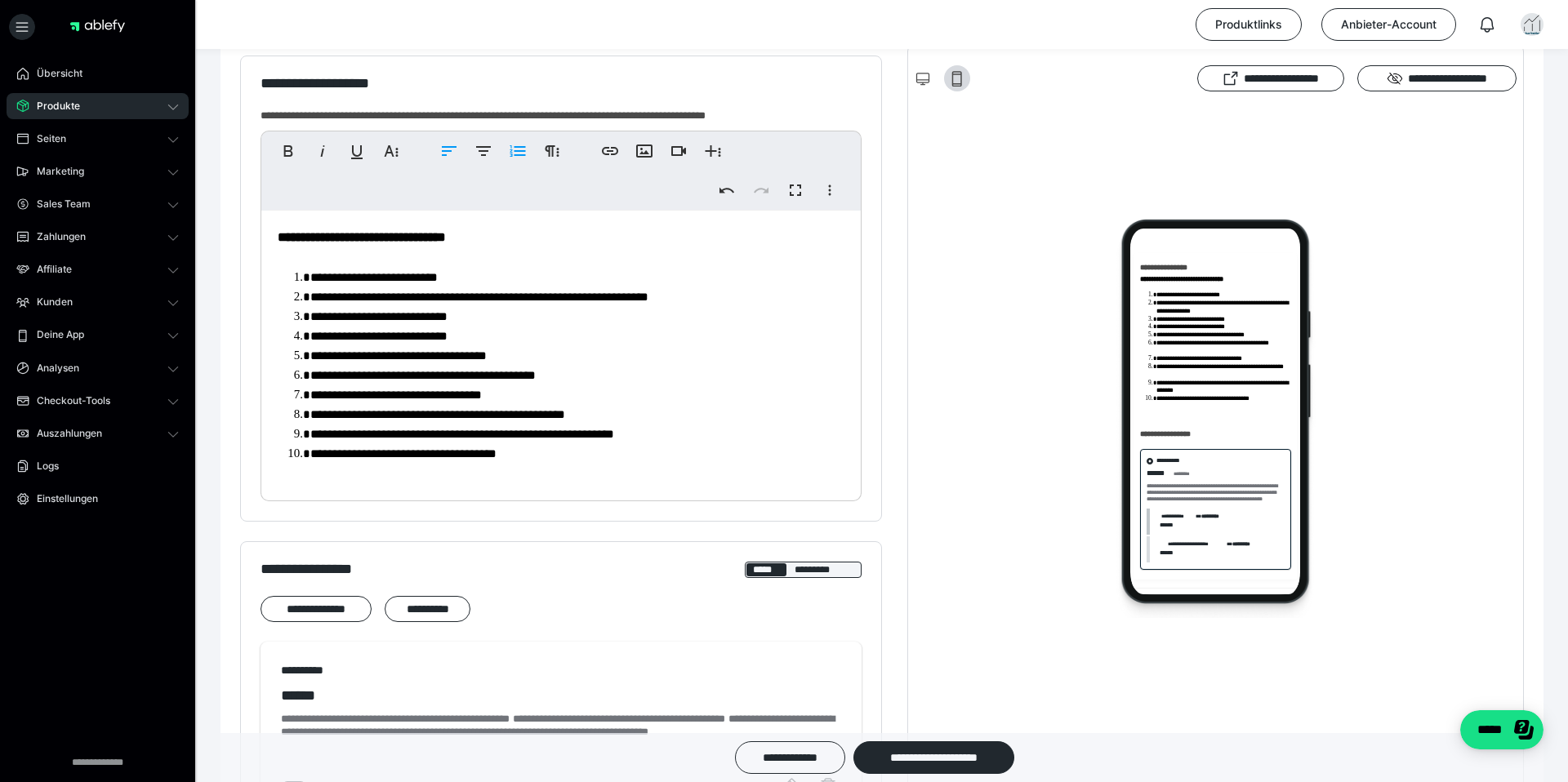 scroll, scrollTop: 408, scrollLeft: 0, axis: vertical 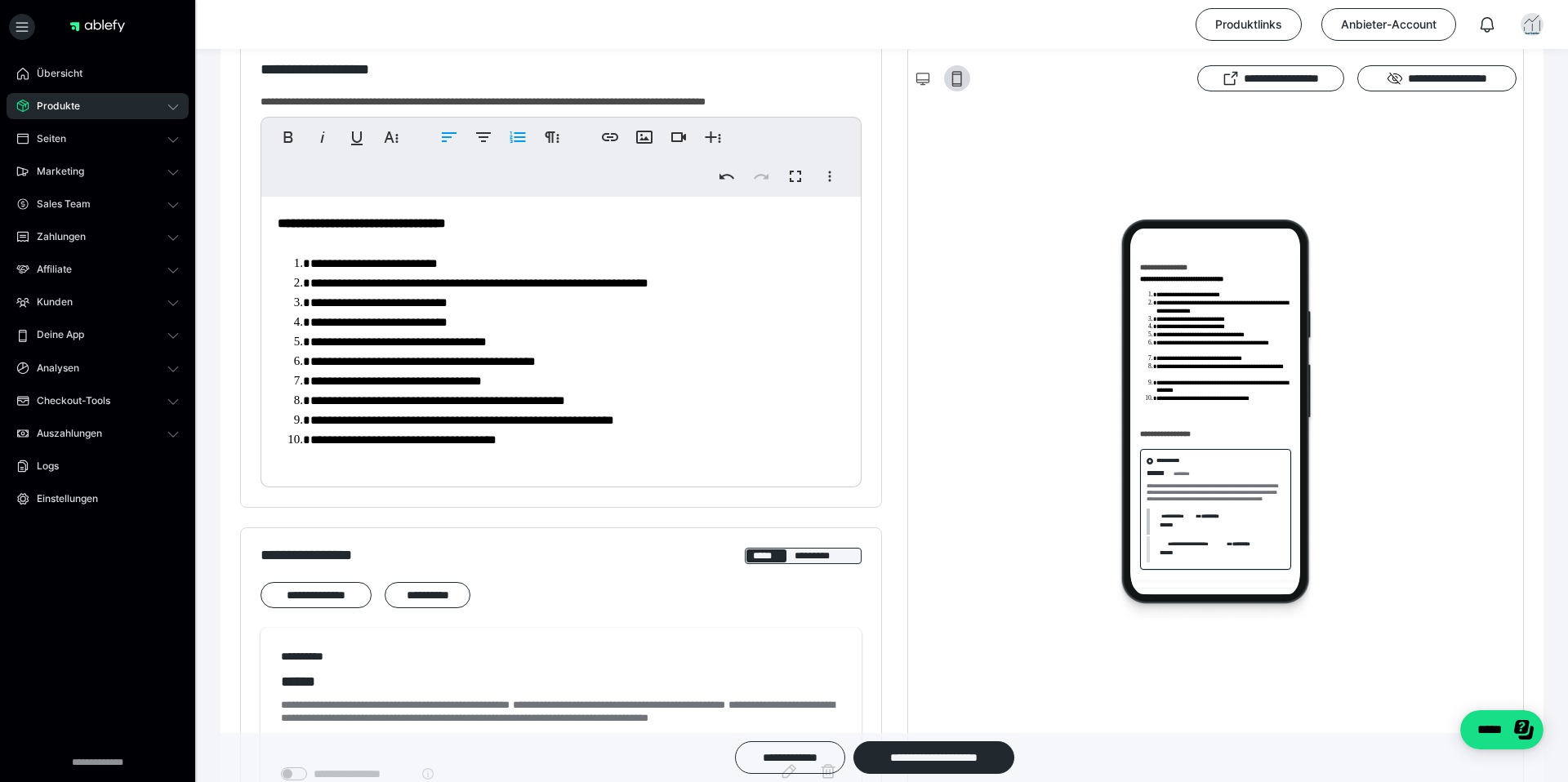 click on "**********" at bounding box center [577, 440] 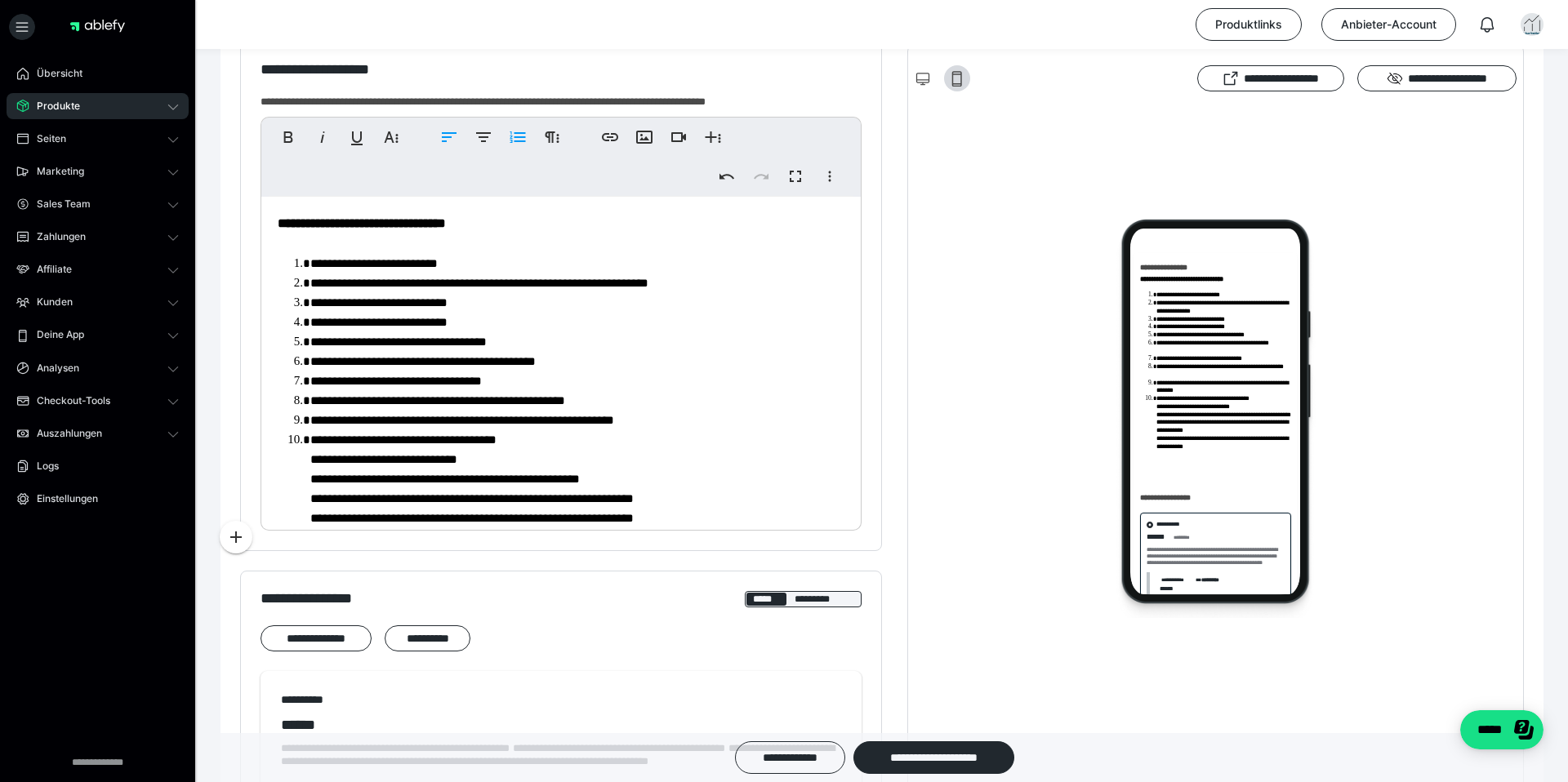 scroll, scrollTop: 55, scrollLeft: 0, axis: vertical 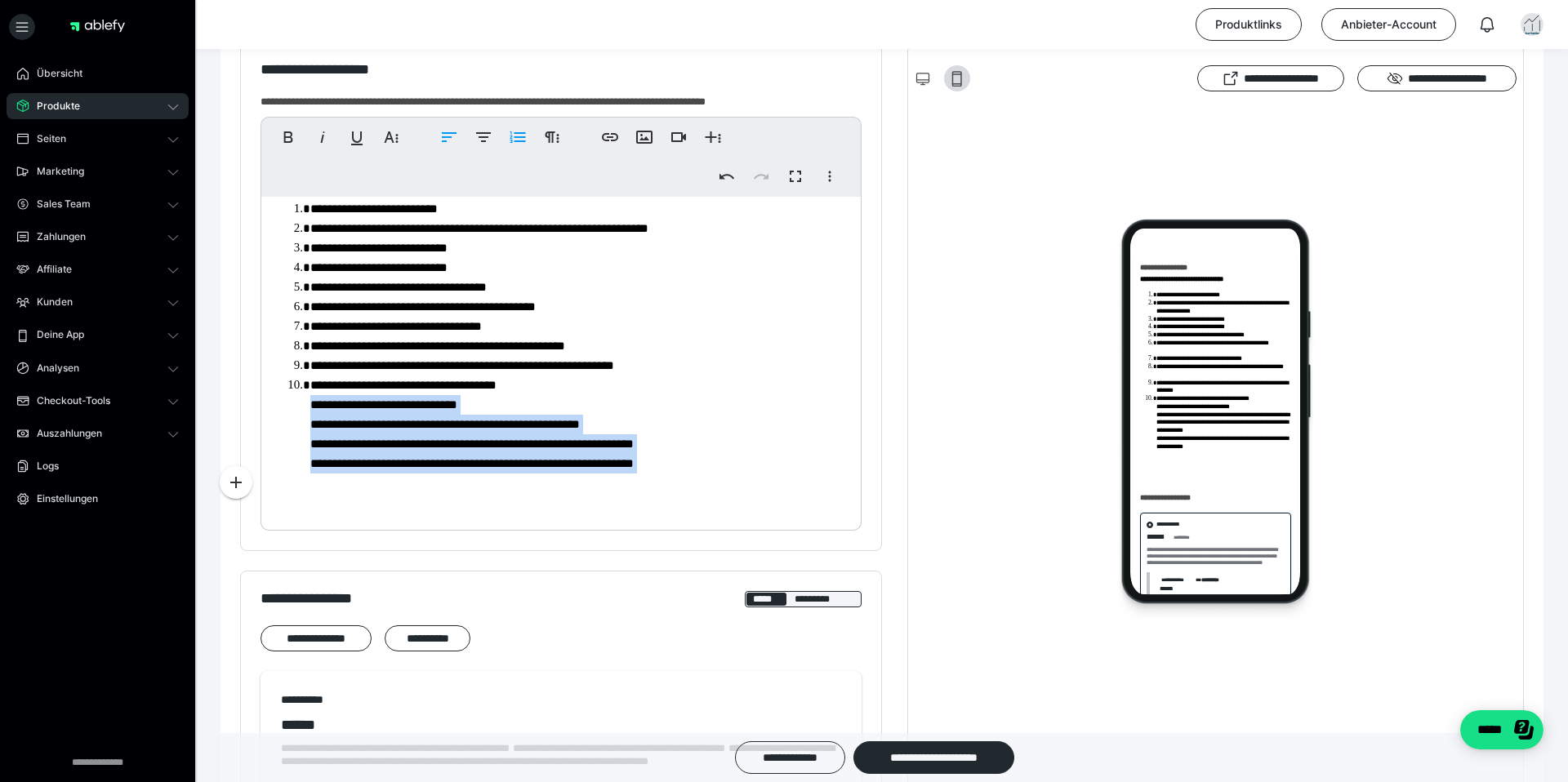 drag, startPoint x: 292, startPoint y: 399, endPoint x: 729, endPoint y: 482, distance: 444.8123 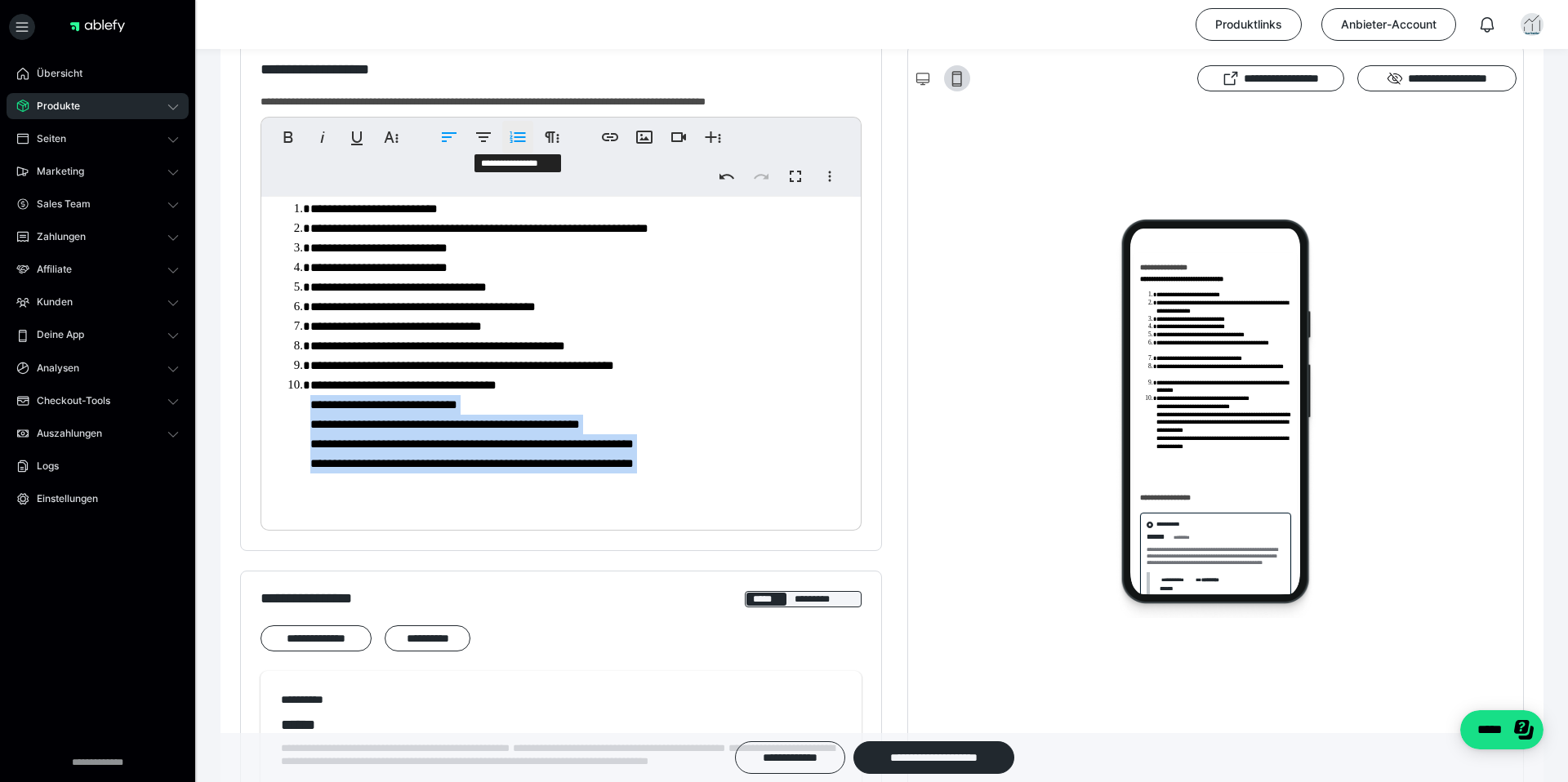 click 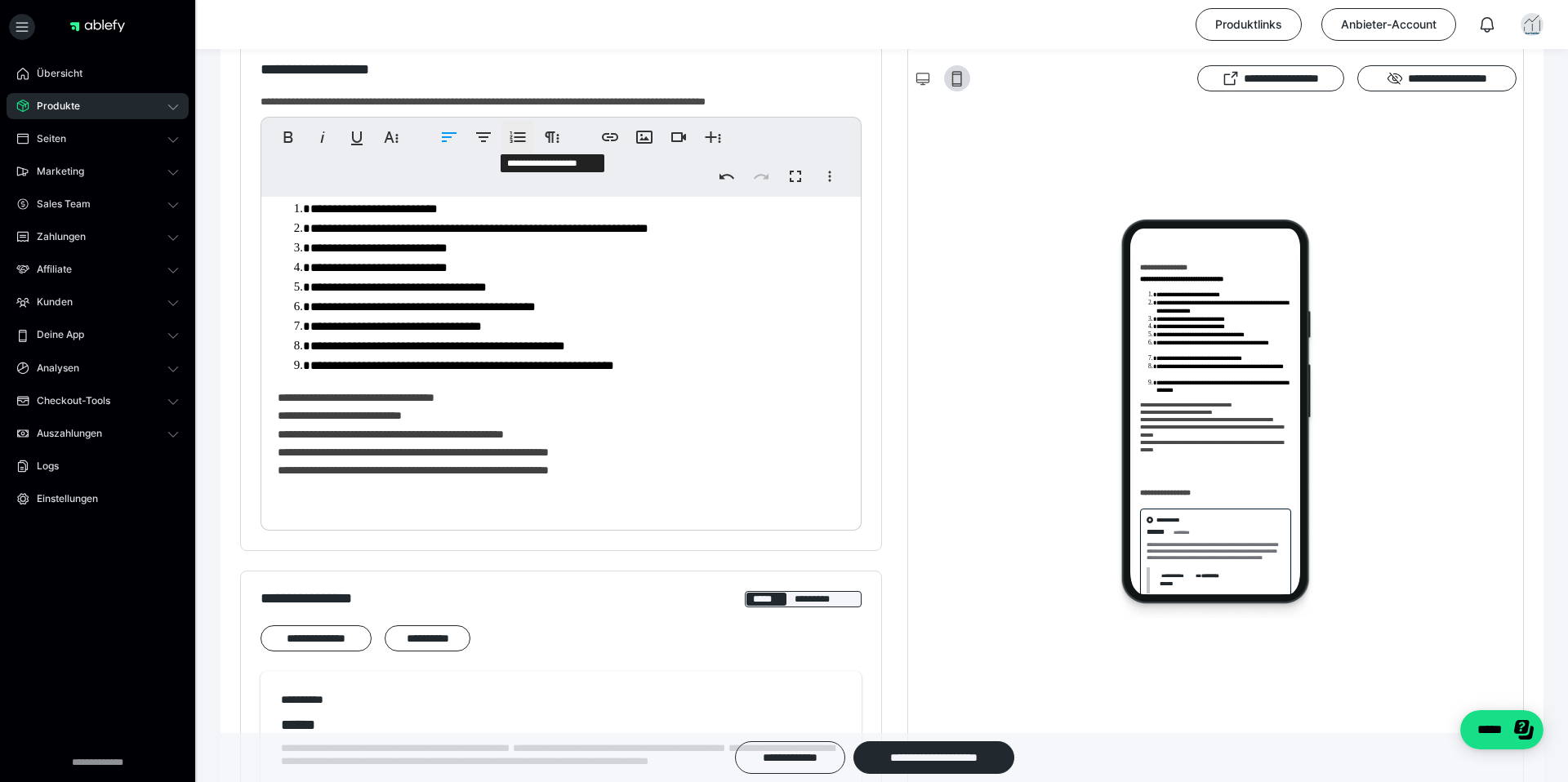 click 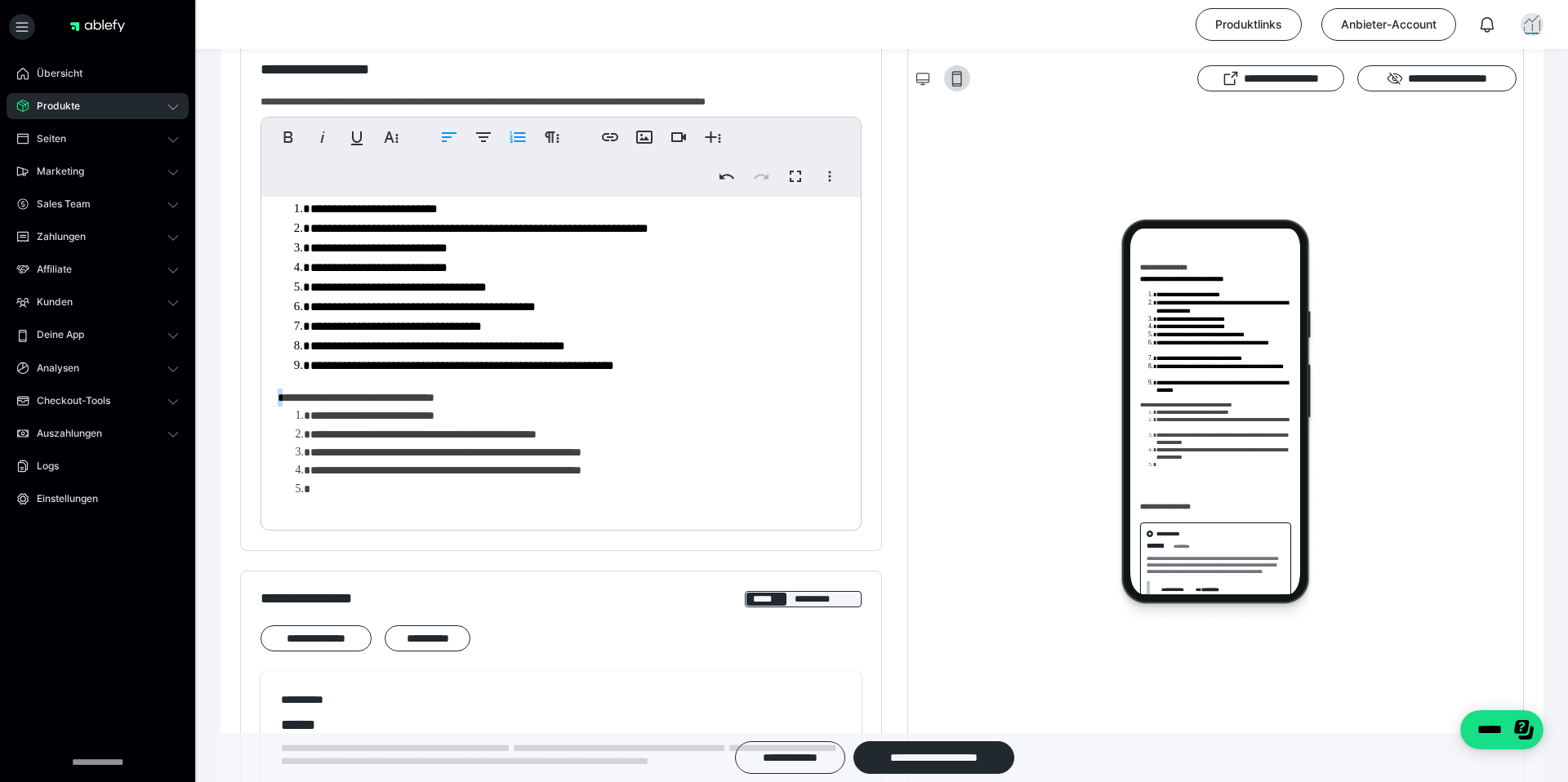 drag, startPoint x: 509, startPoint y: 381, endPoint x: 287, endPoint y: 407, distance: 223.5173 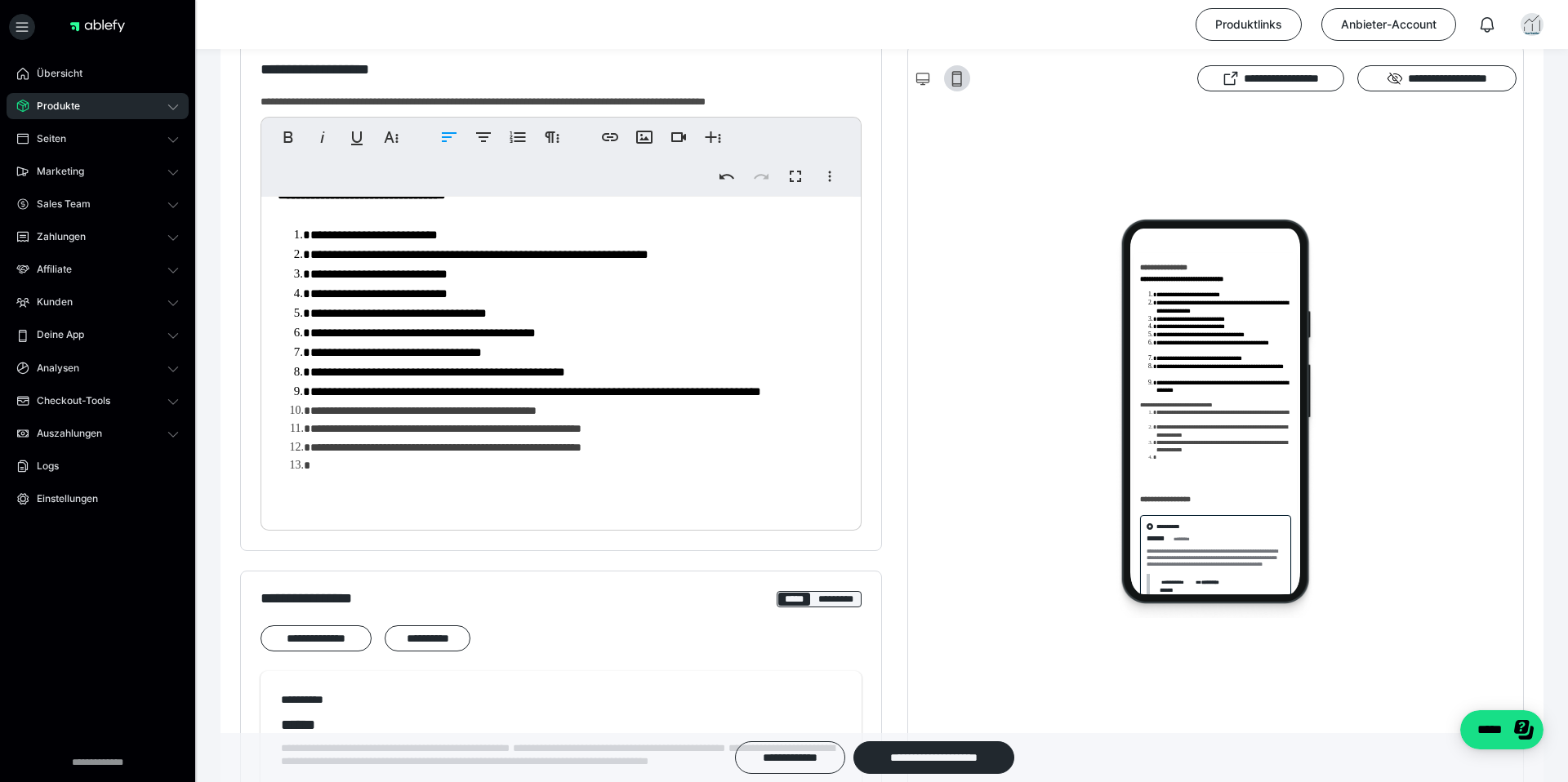 scroll, scrollTop: 29, scrollLeft: 0, axis: vertical 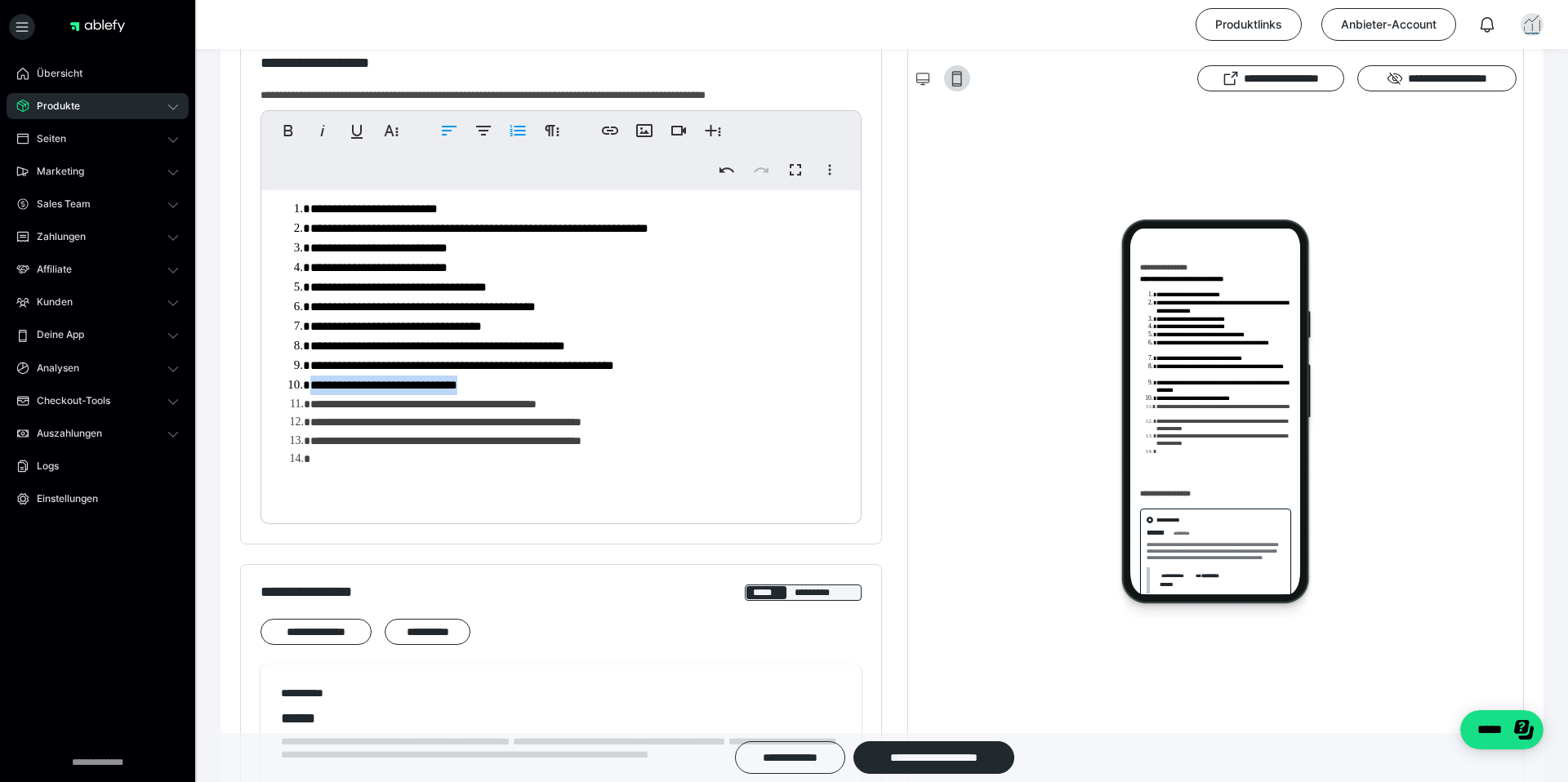 drag, startPoint x: 506, startPoint y: 389, endPoint x: 313, endPoint y: 389, distance: 193 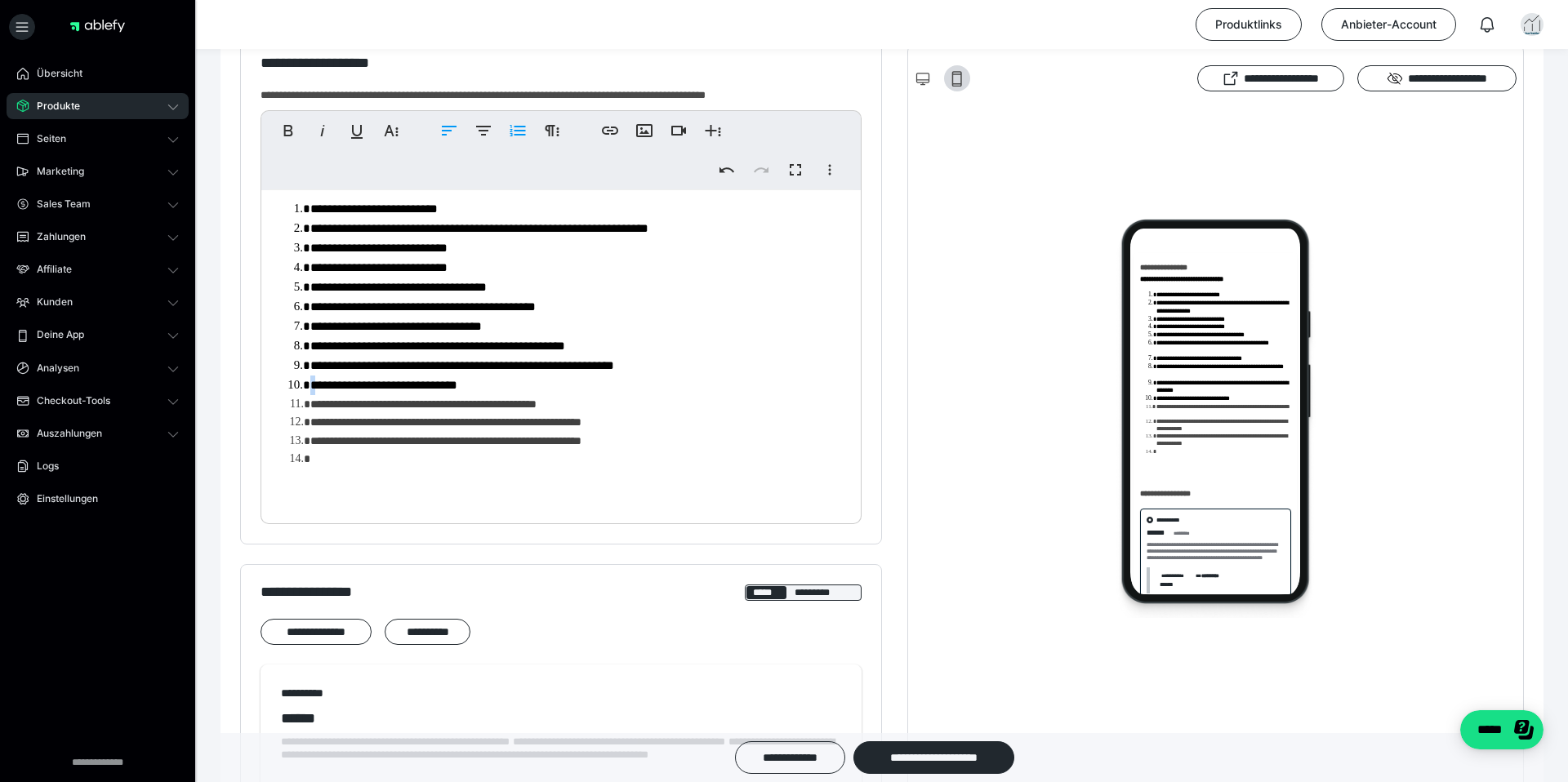 click on "**********" at bounding box center [577, 385] 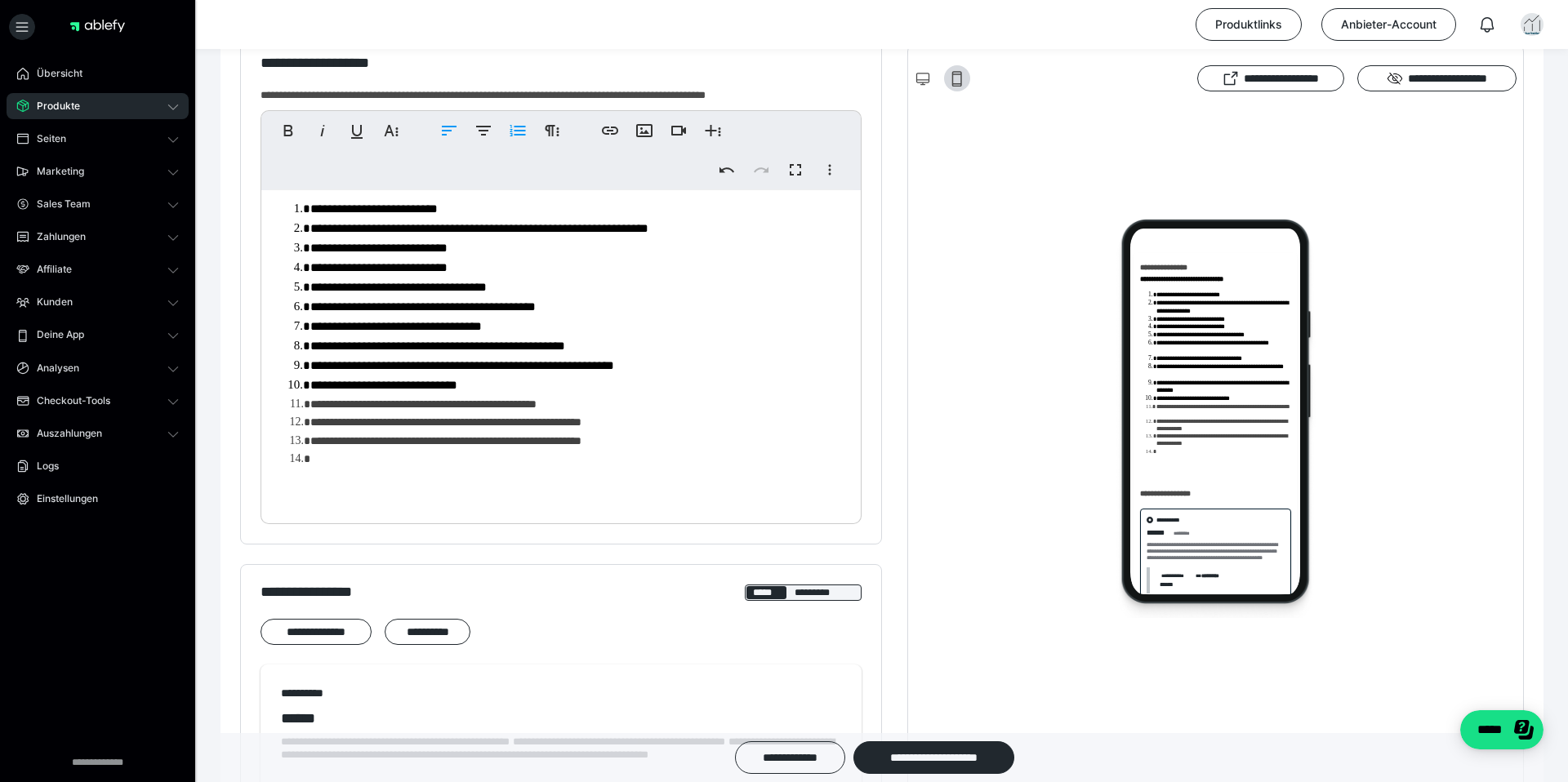 click on "**********" at bounding box center (577, 385) 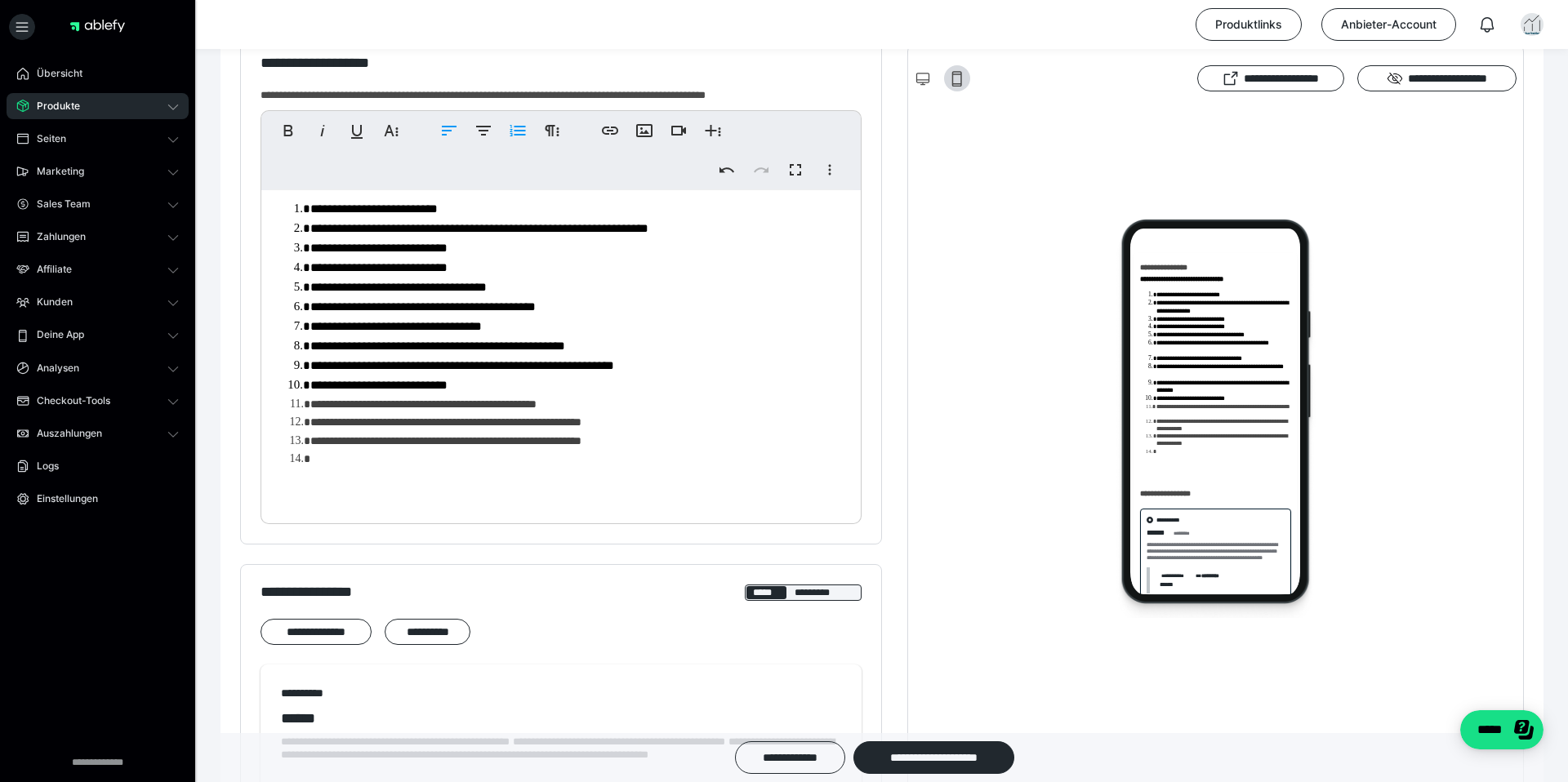 click on "**********" at bounding box center [577, 404] 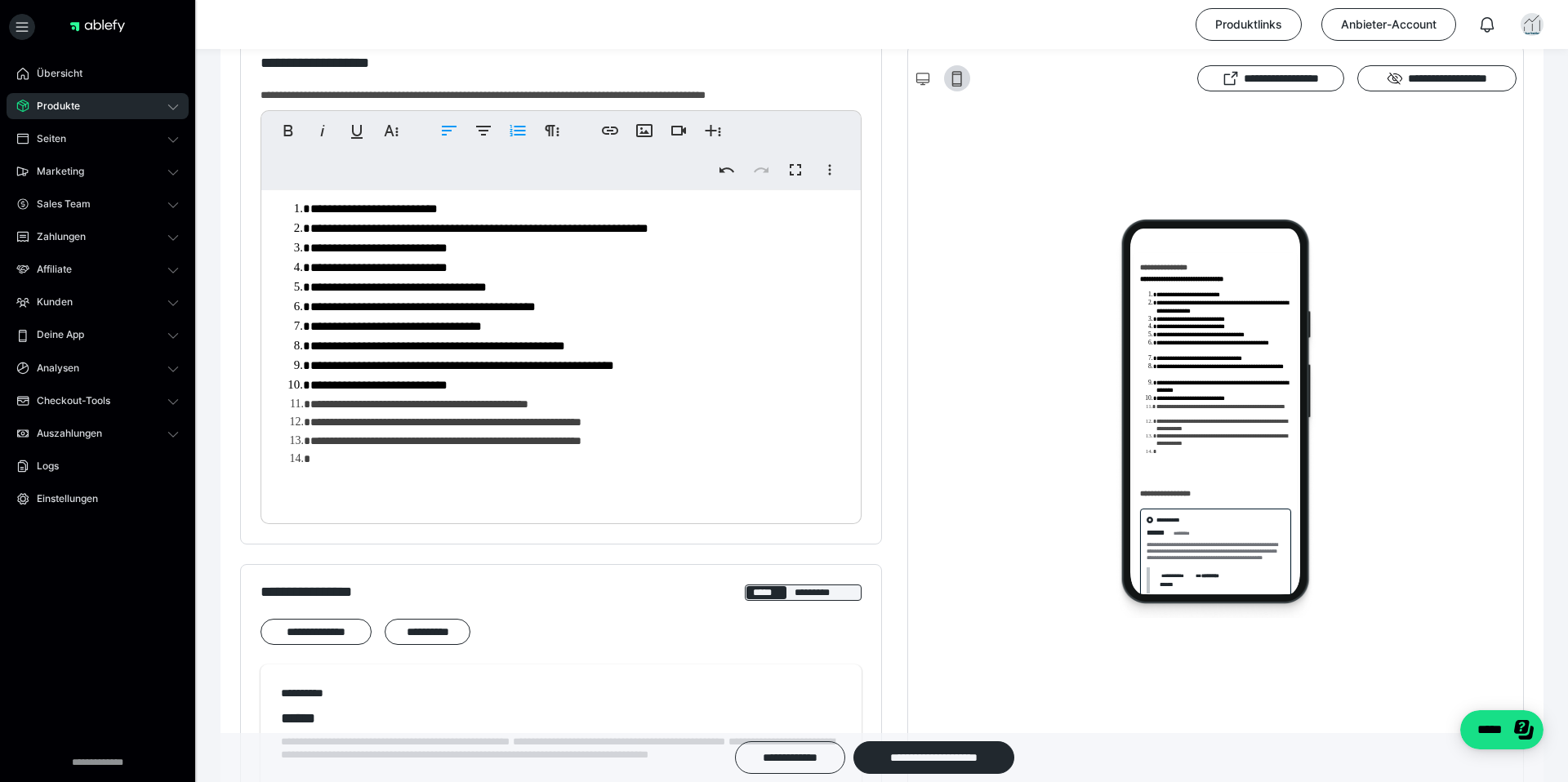 click on "**********" at bounding box center [577, 422] 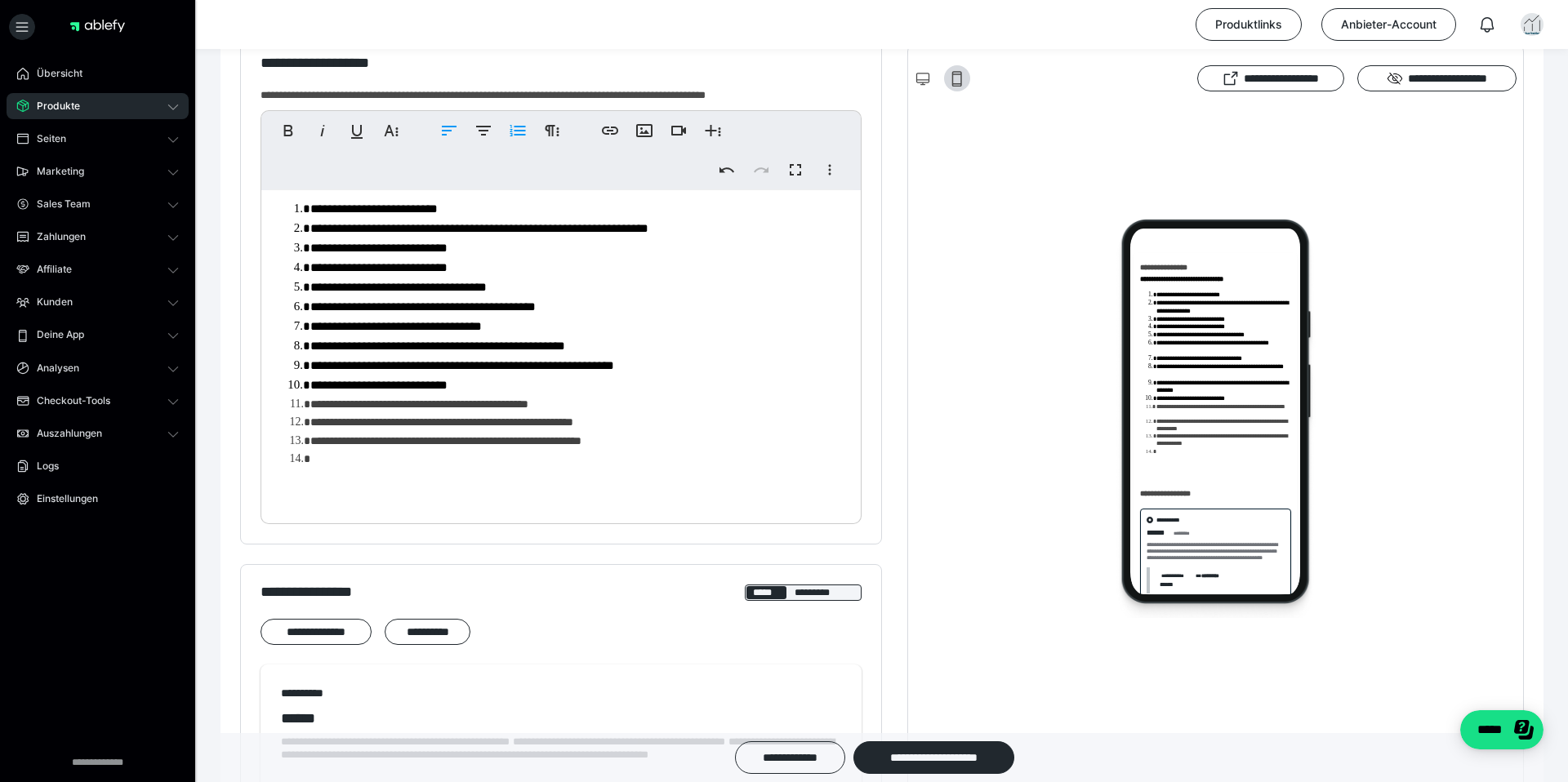 click on "**********" at bounding box center (577, 441) 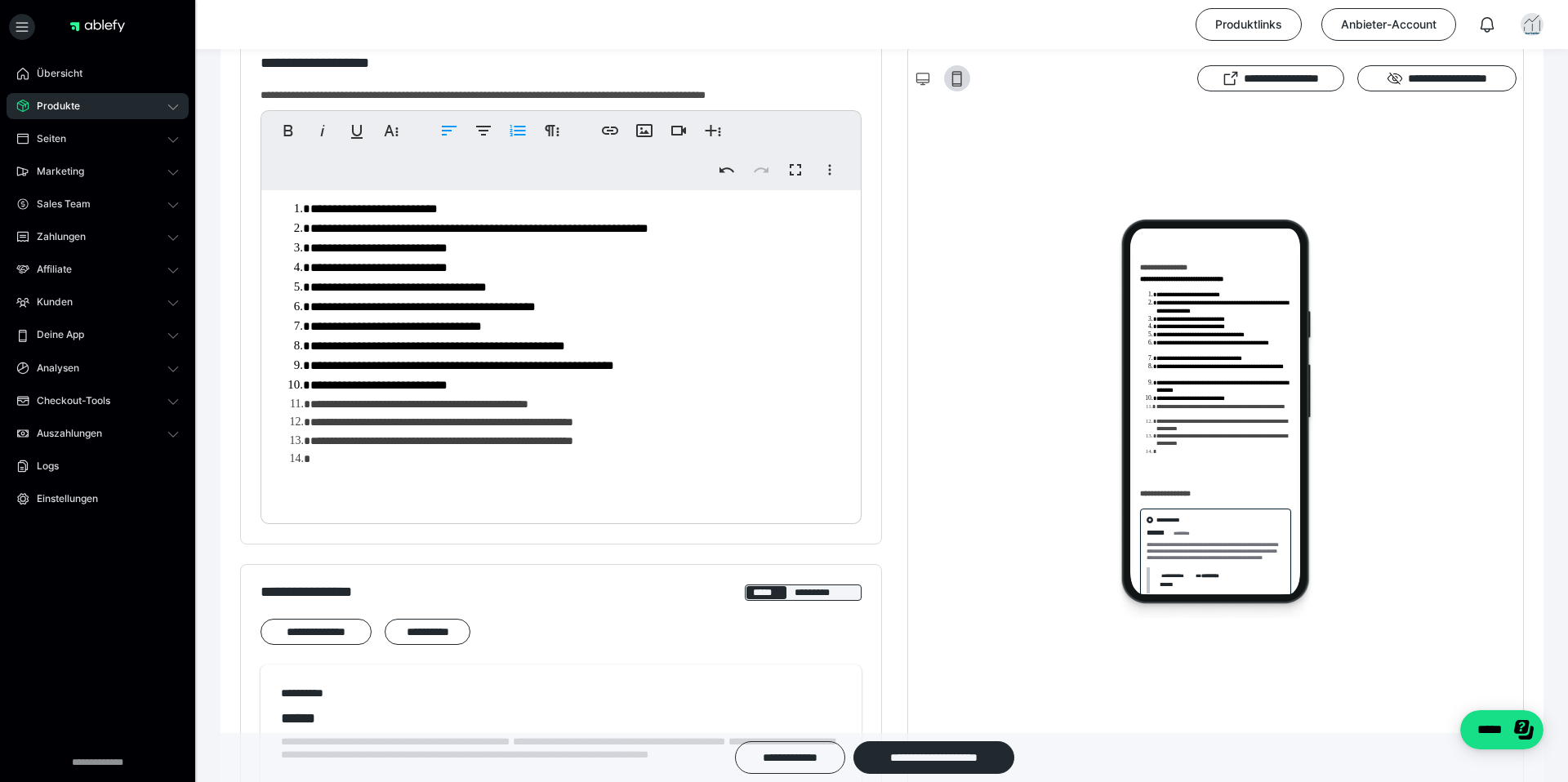 drag, startPoint x: 363, startPoint y: 468, endPoint x: 294, endPoint y: 457, distance: 70 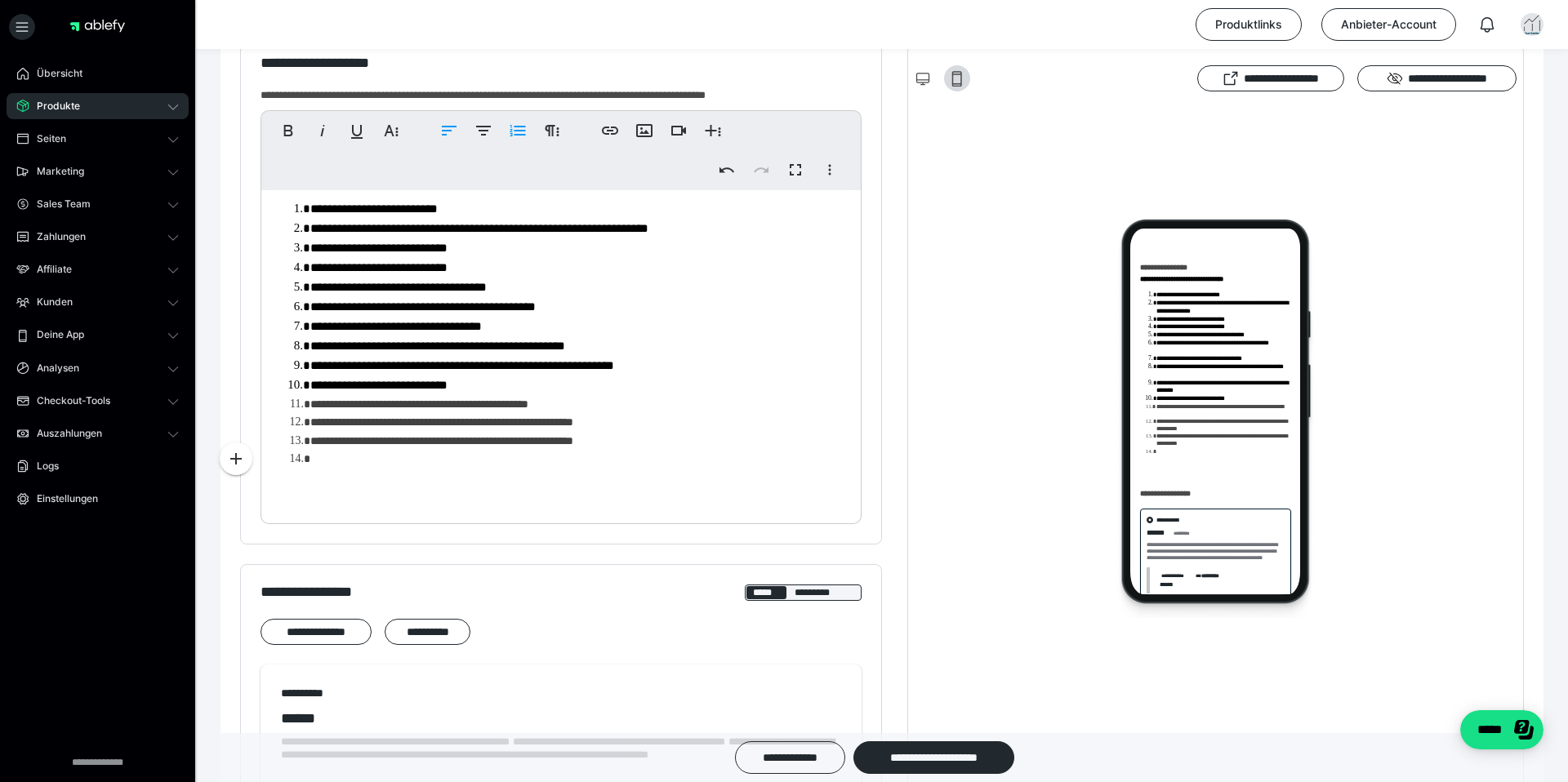 click at bounding box center [577, 459] 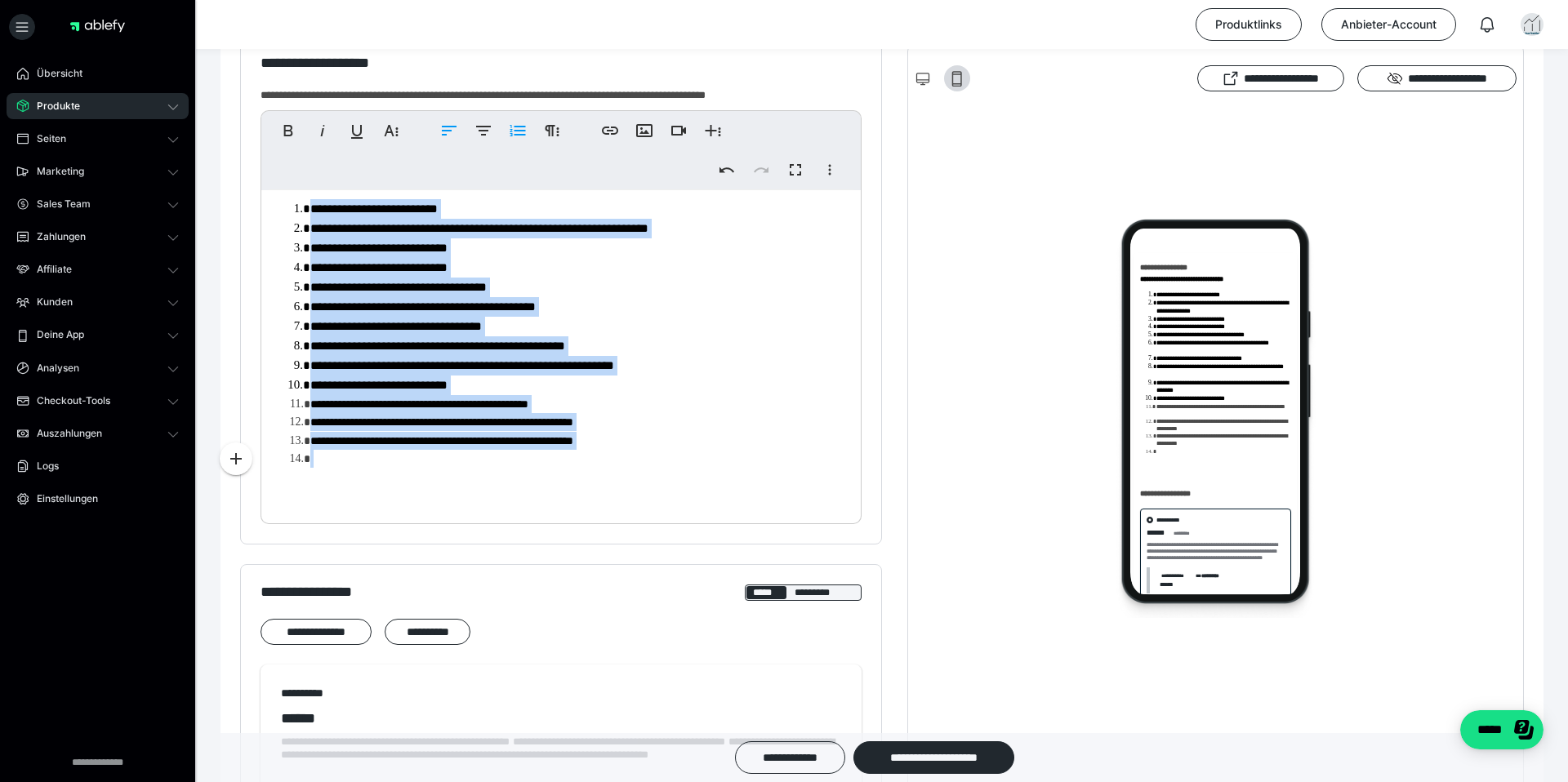 click at bounding box center [577, 459] 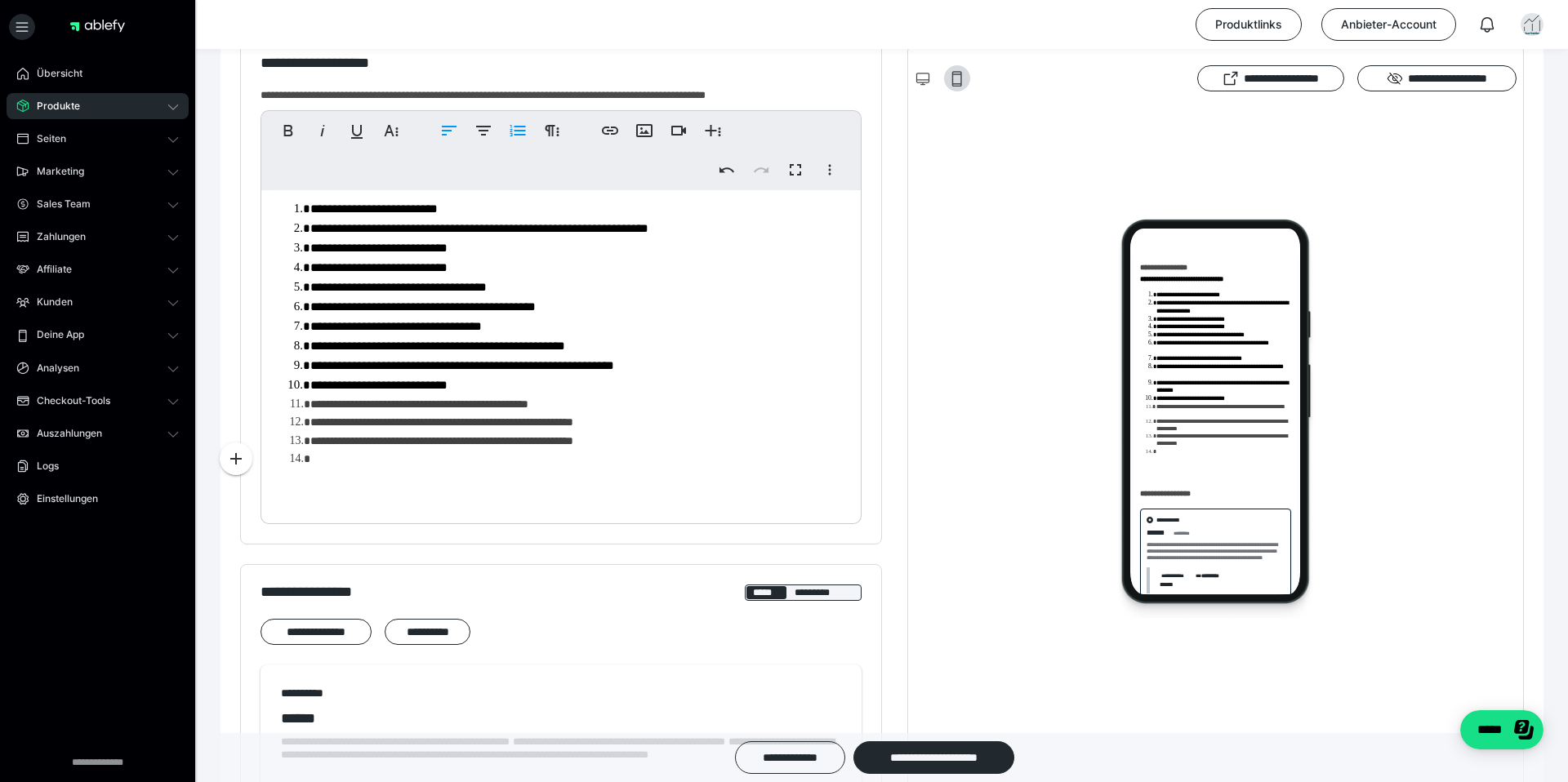 scroll, scrollTop: 29, scrollLeft: 0, axis: vertical 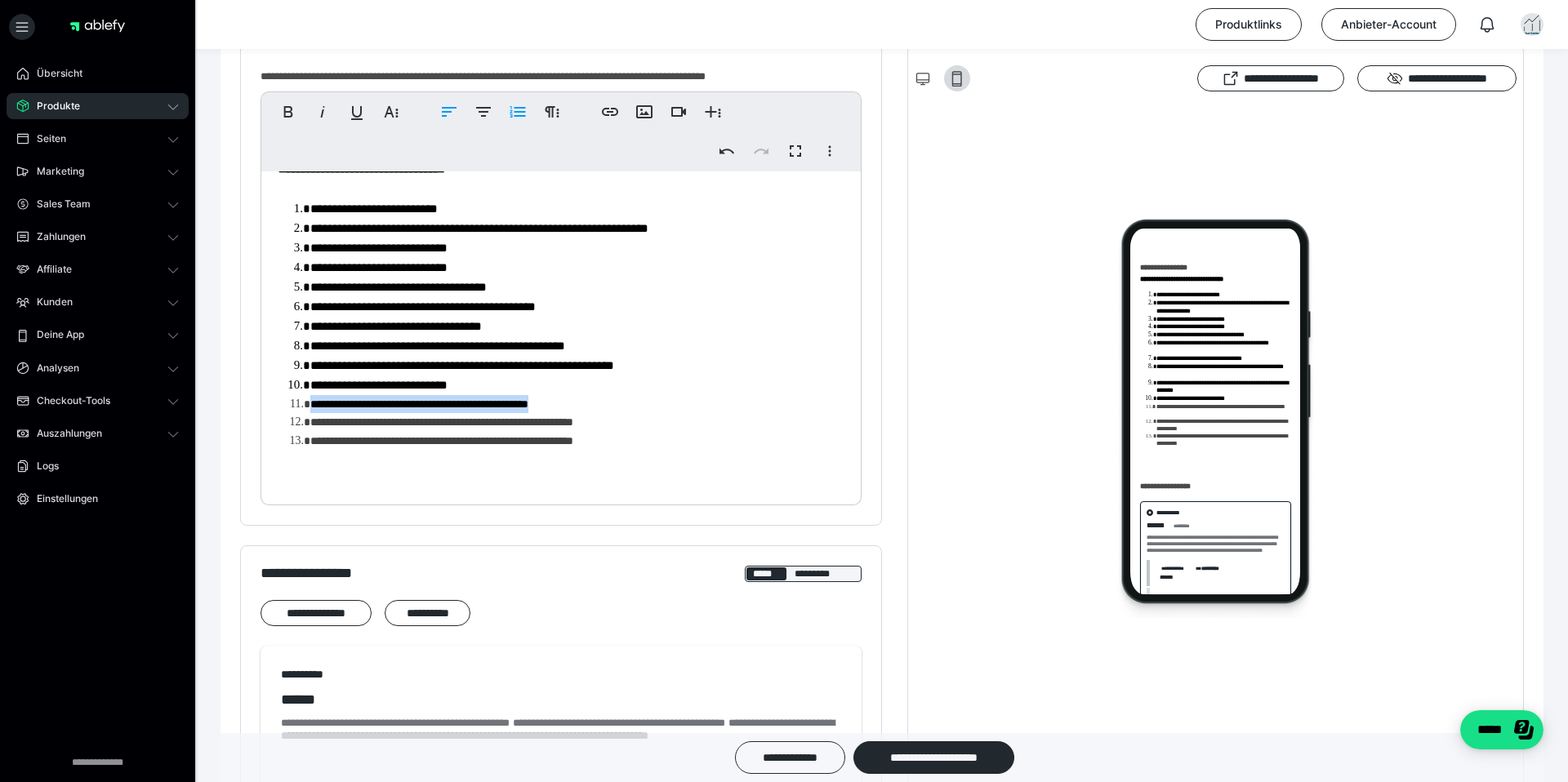 drag, startPoint x: 596, startPoint y: 403, endPoint x: 252, endPoint y: 402, distance: 344.0015 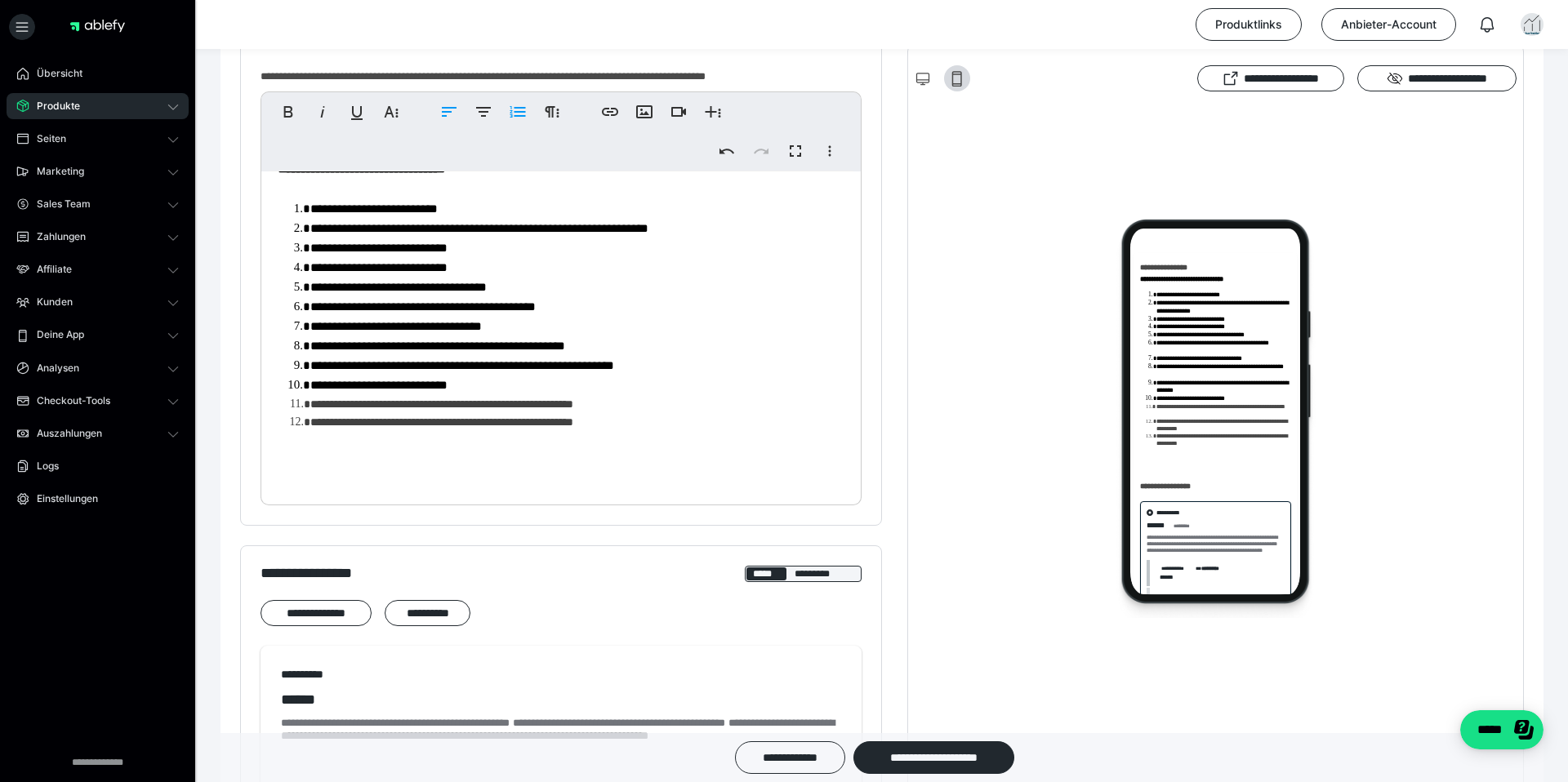 scroll, scrollTop: 451, scrollLeft: 0, axis: vertical 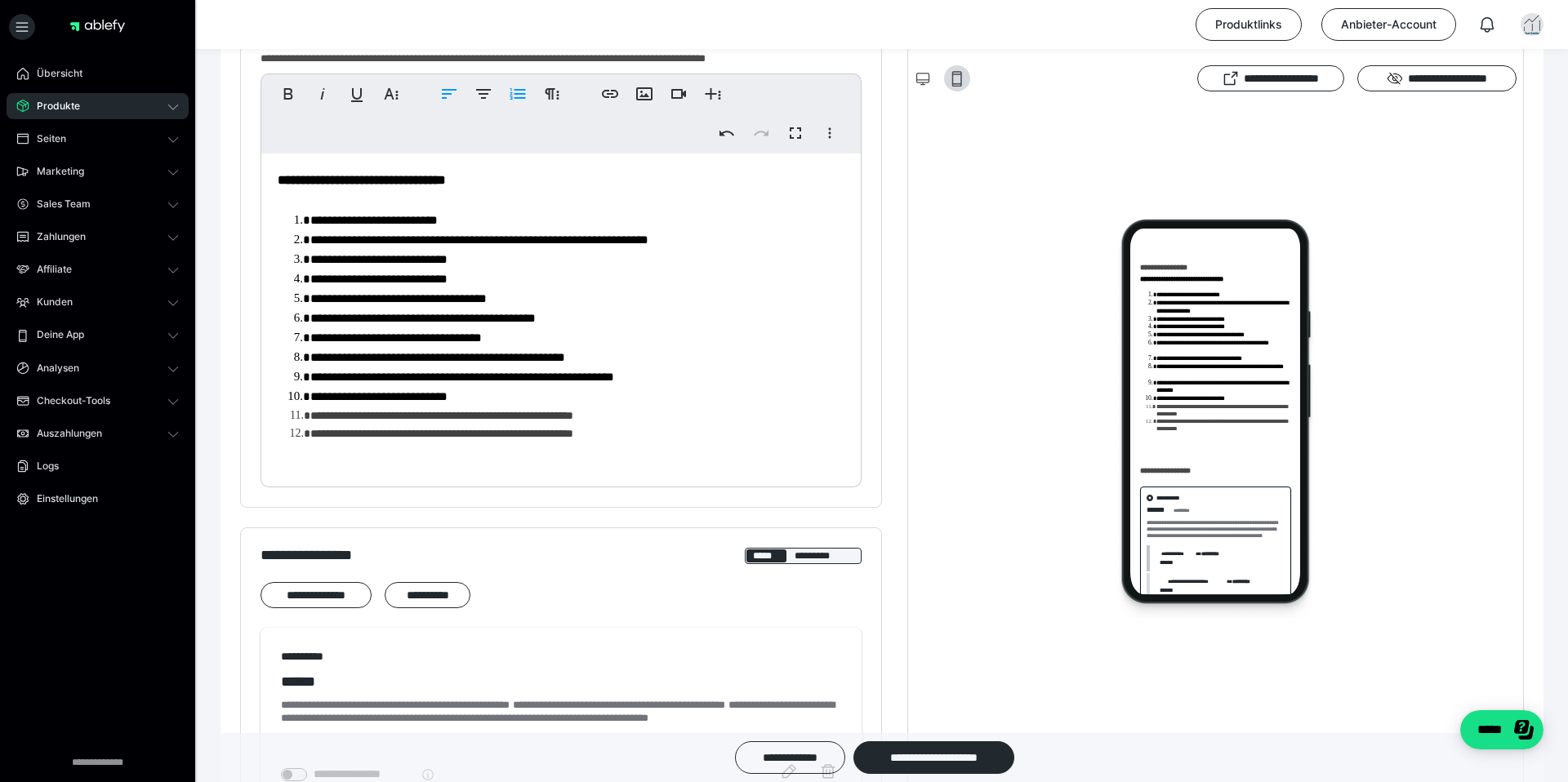 drag, startPoint x: 292, startPoint y: 212, endPoint x: 749, endPoint y: 461, distance: 520.4325 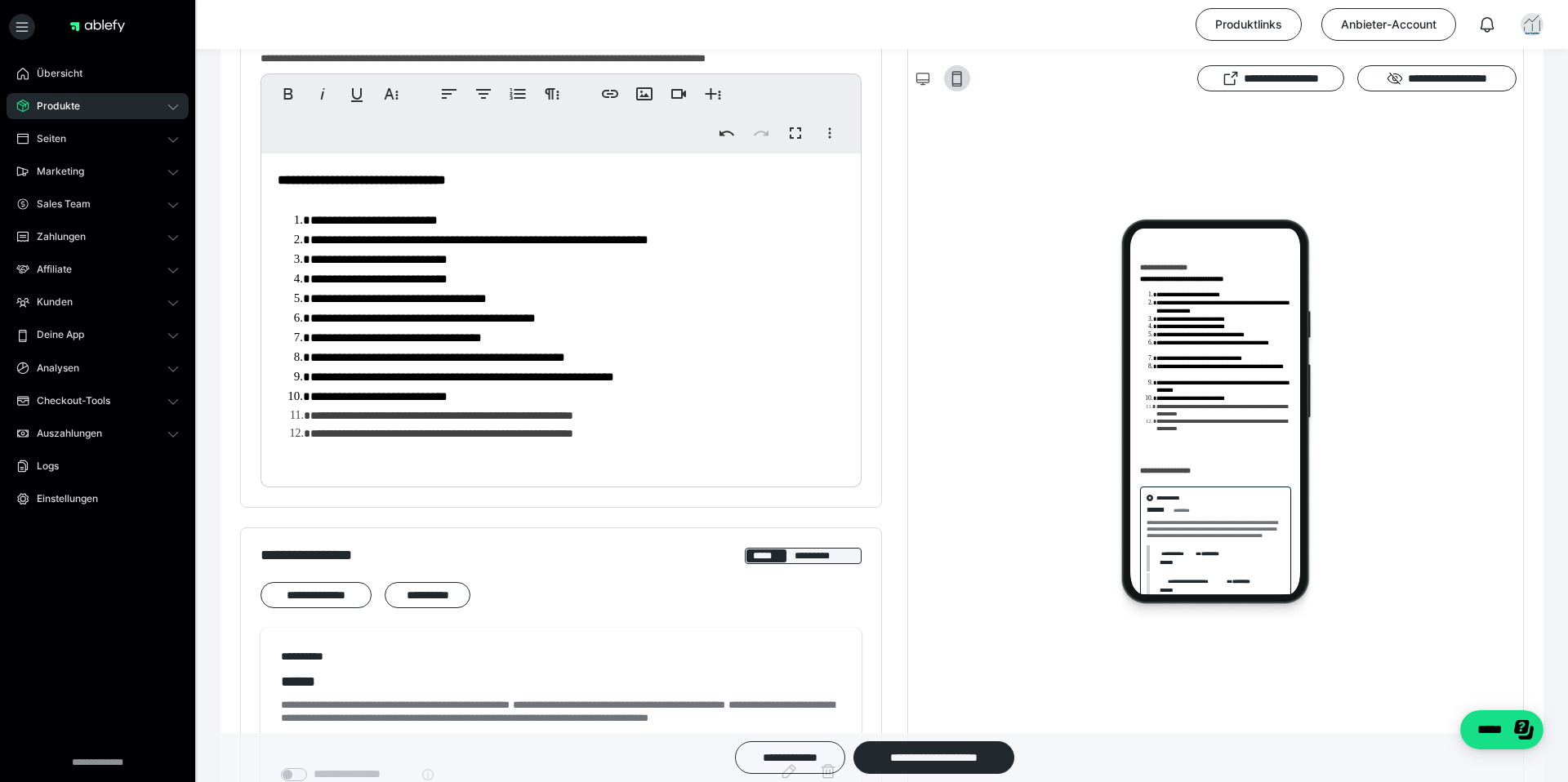 click on "**********" at bounding box center (577, 260) 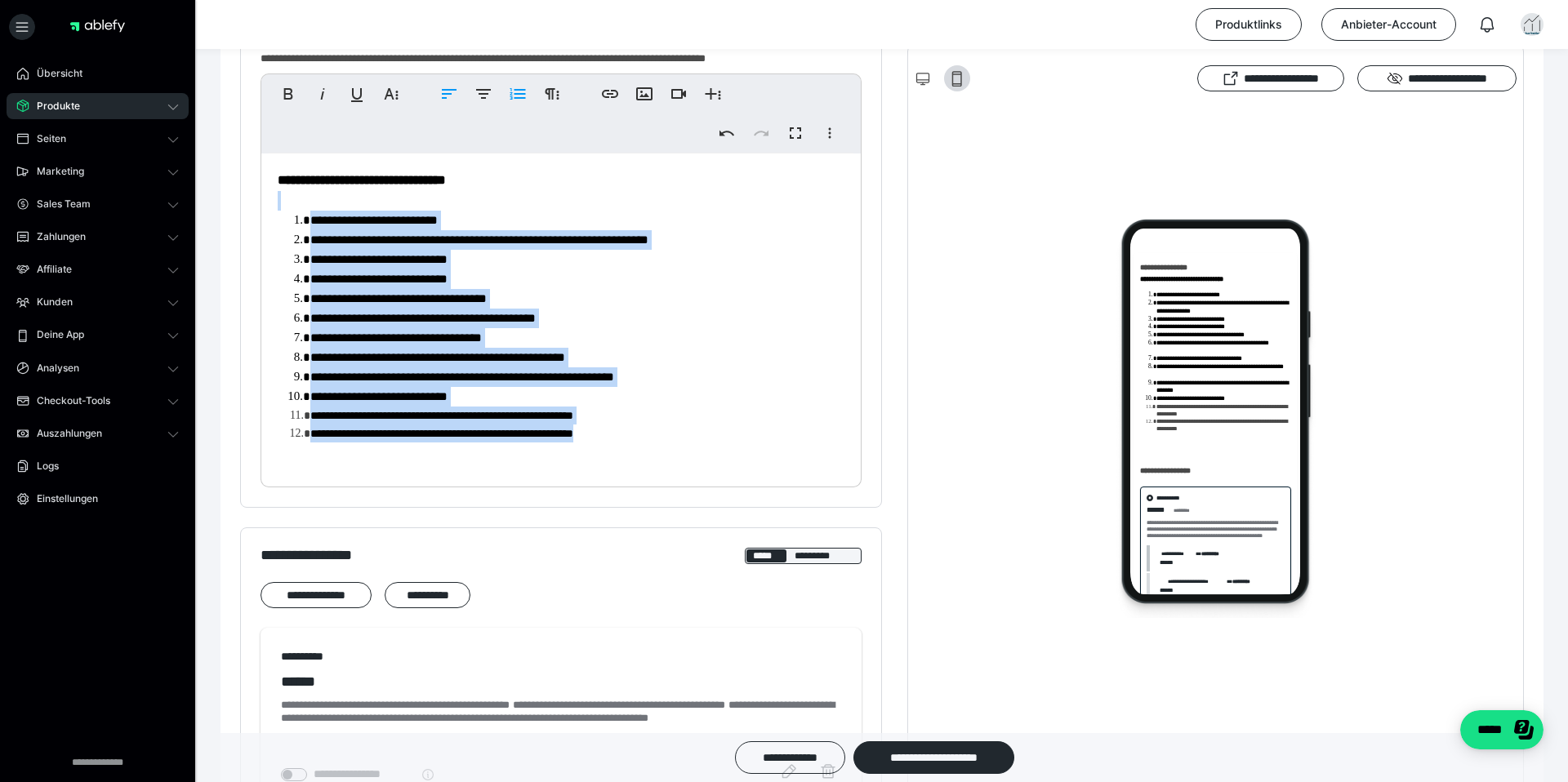 drag, startPoint x: 290, startPoint y: 205, endPoint x: 682, endPoint y: 435, distance: 454.4931 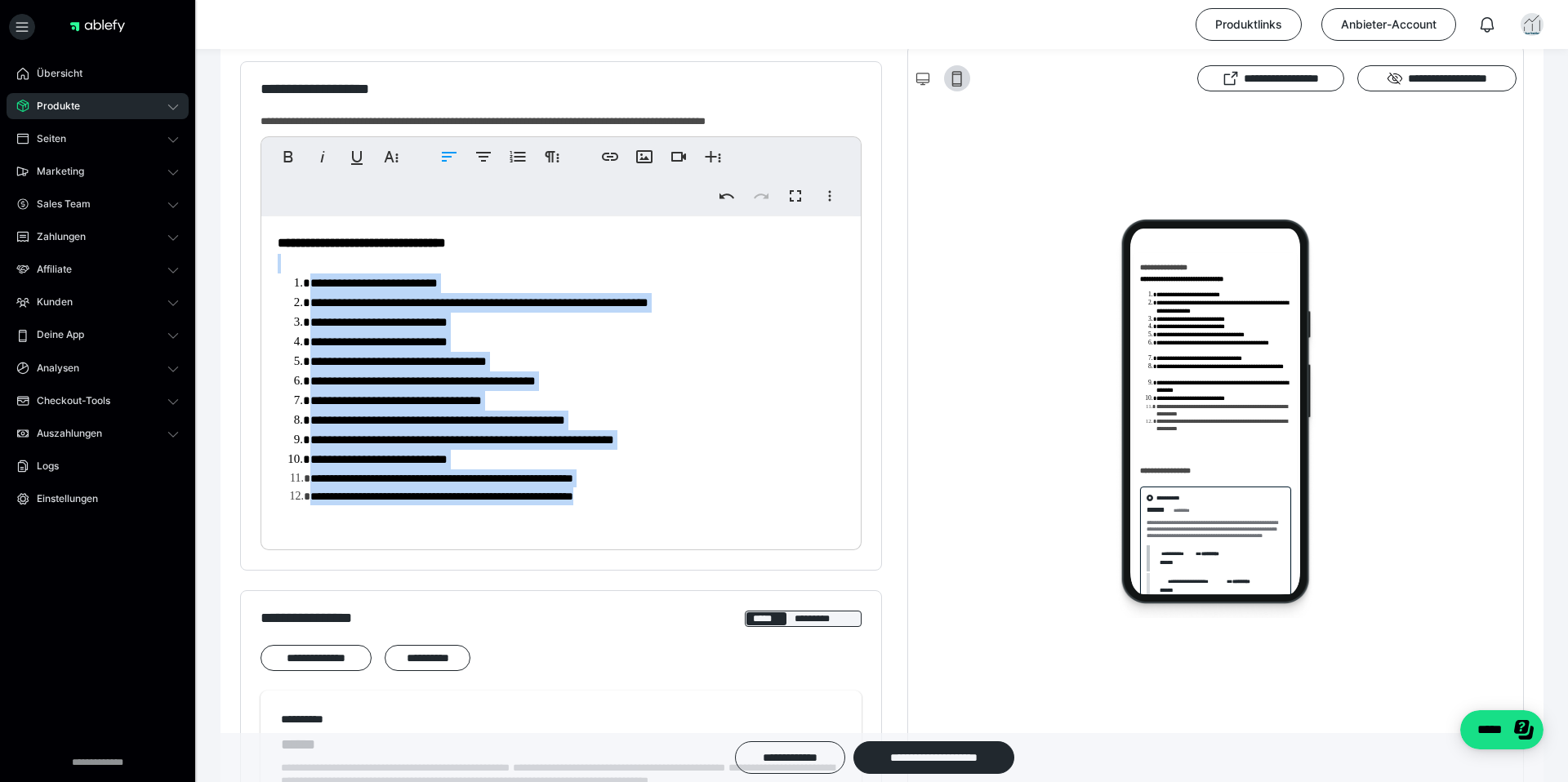 scroll, scrollTop: 300, scrollLeft: 0, axis: vertical 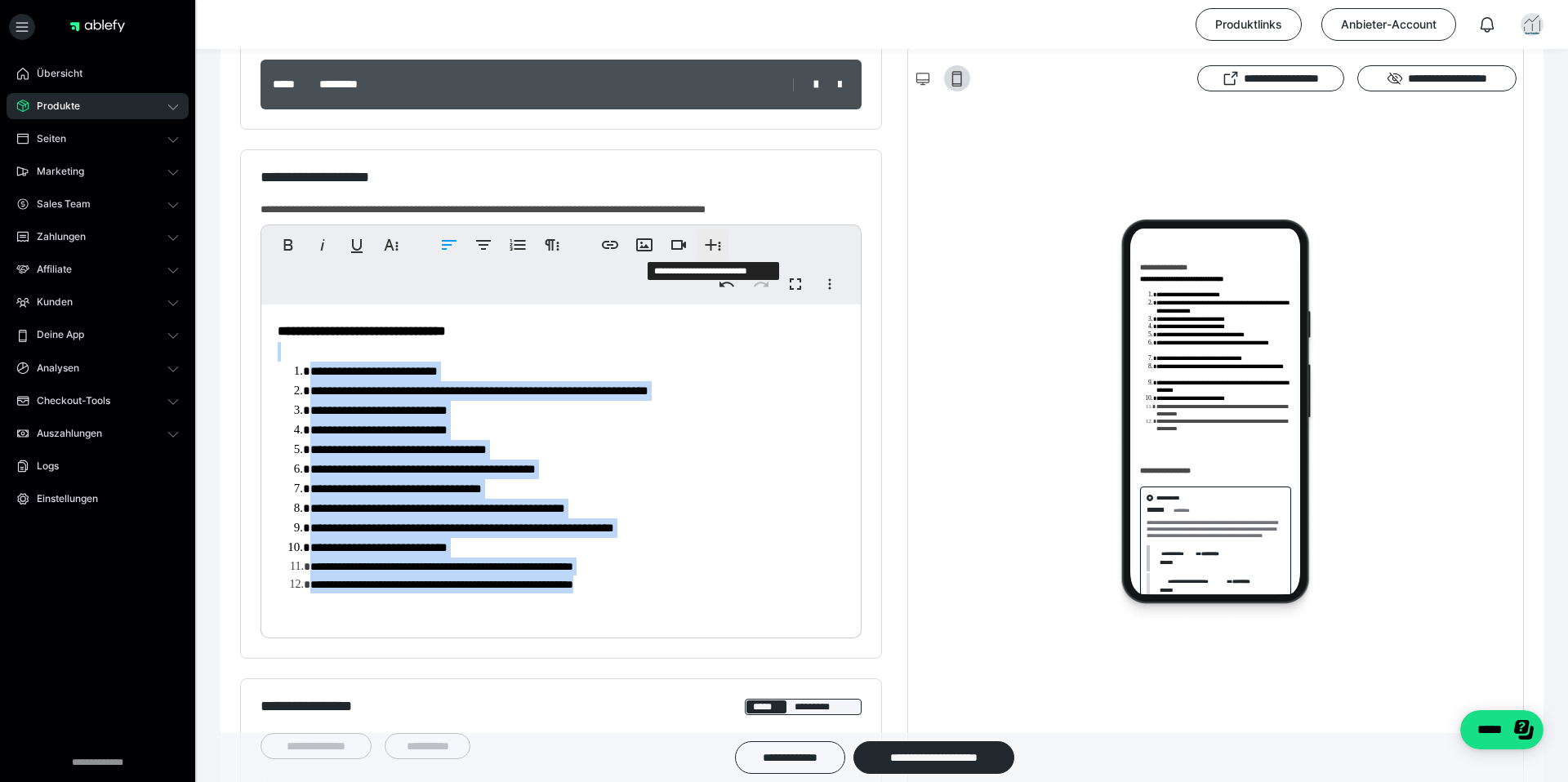click 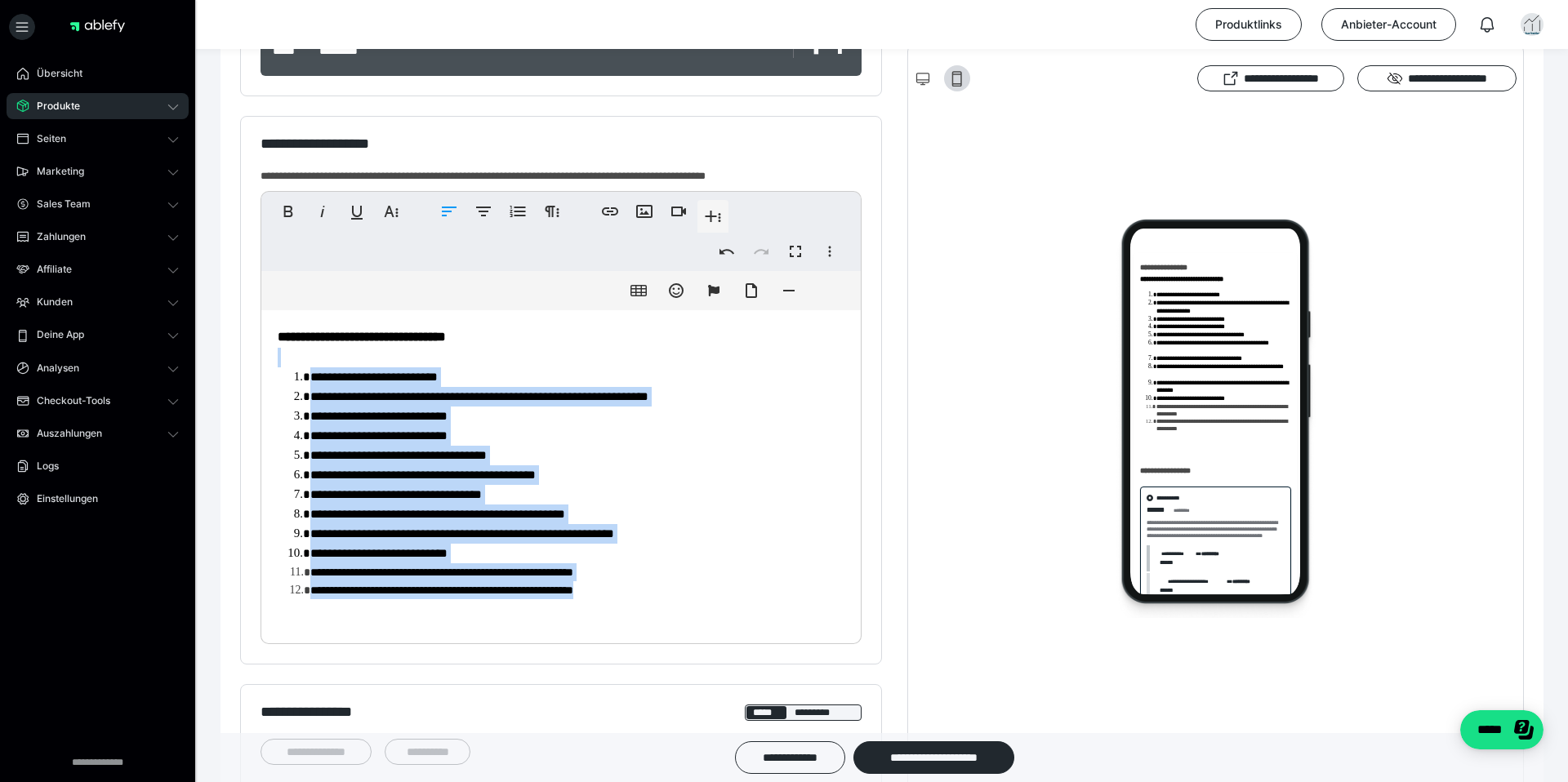scroll, scrollTop: 340, scrollLeft: 0, axis: vertical 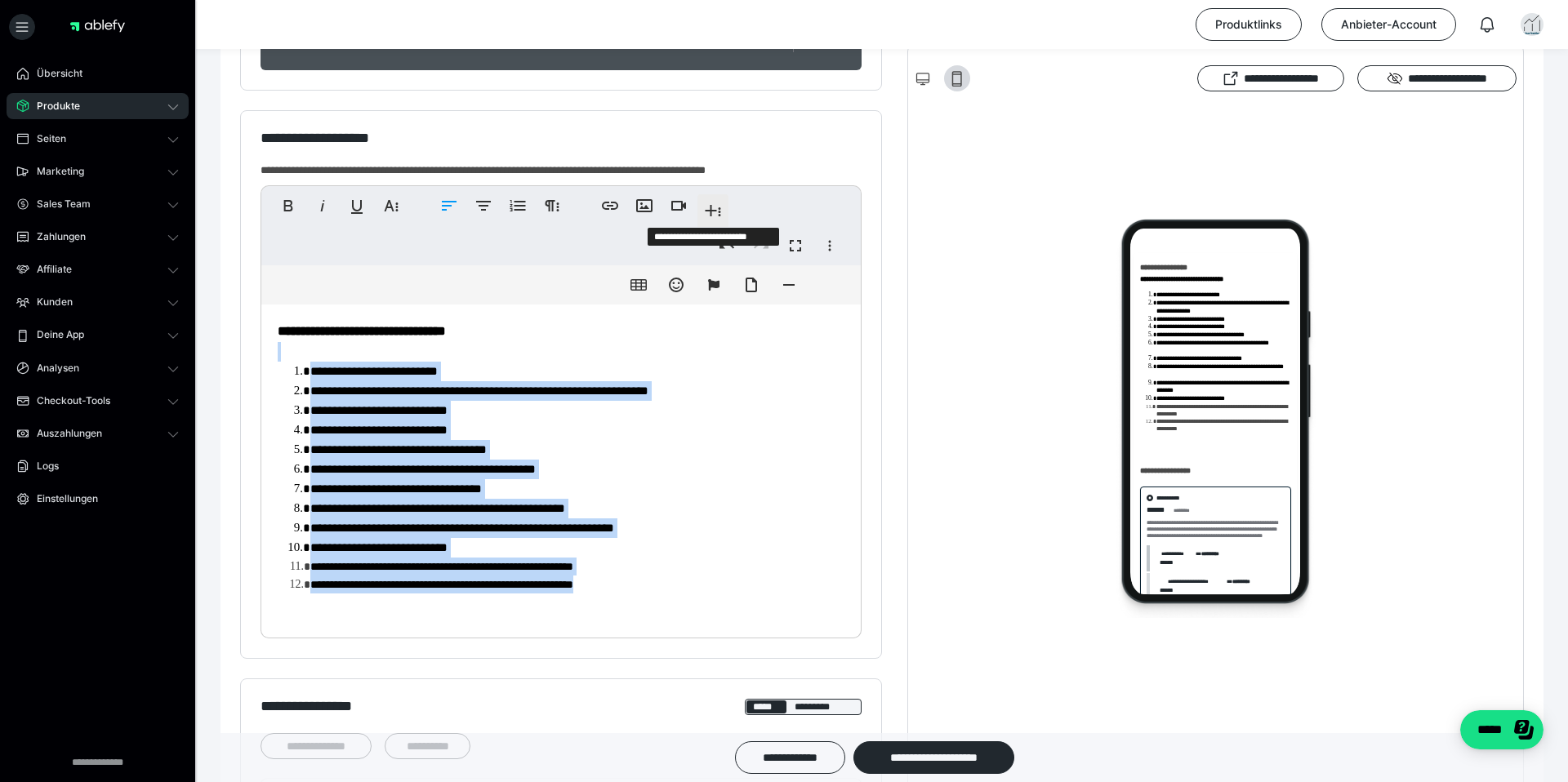 click 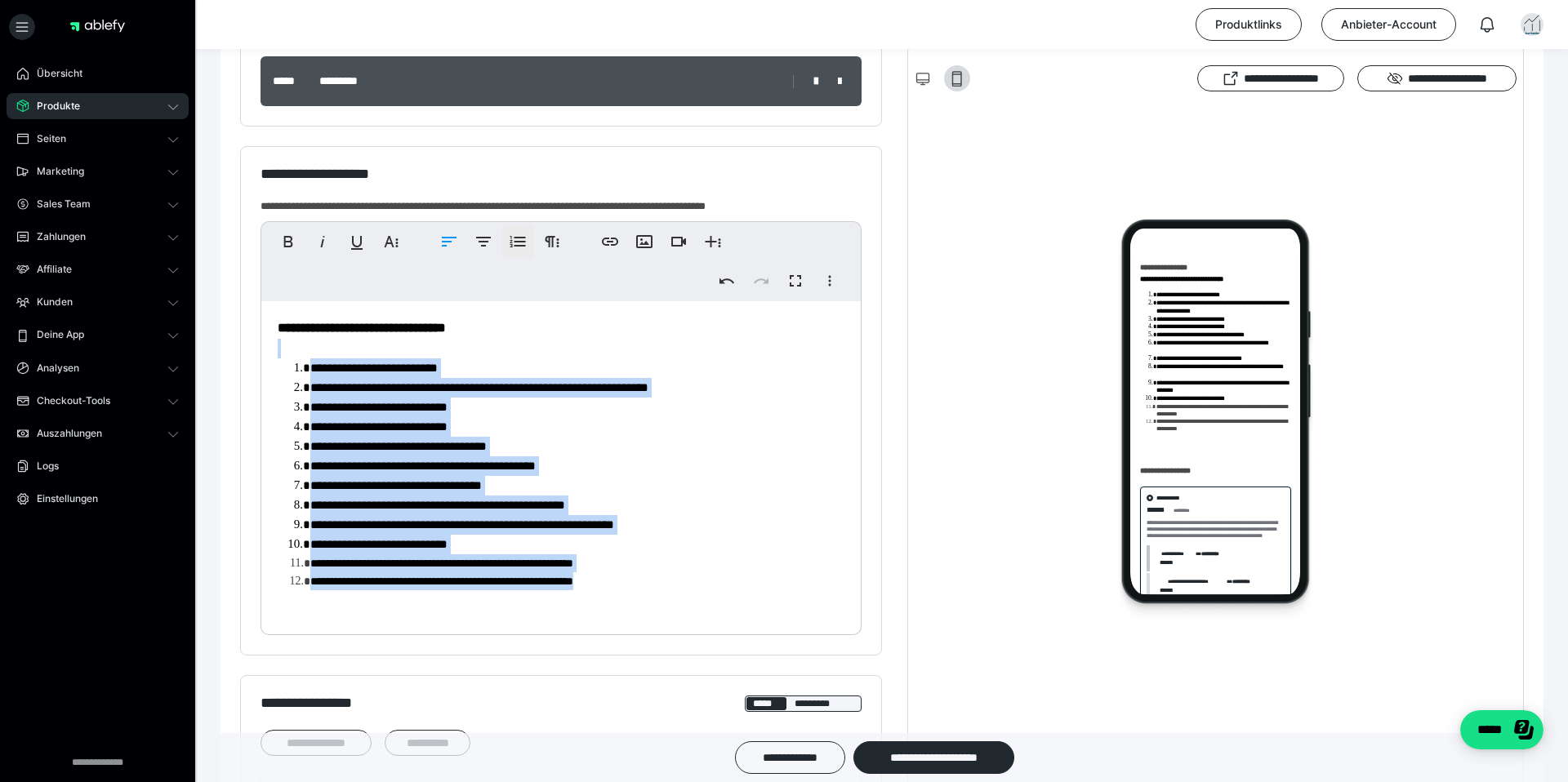 scroll, scrollTop: 300, scrollLeft: 0, axis: vertical 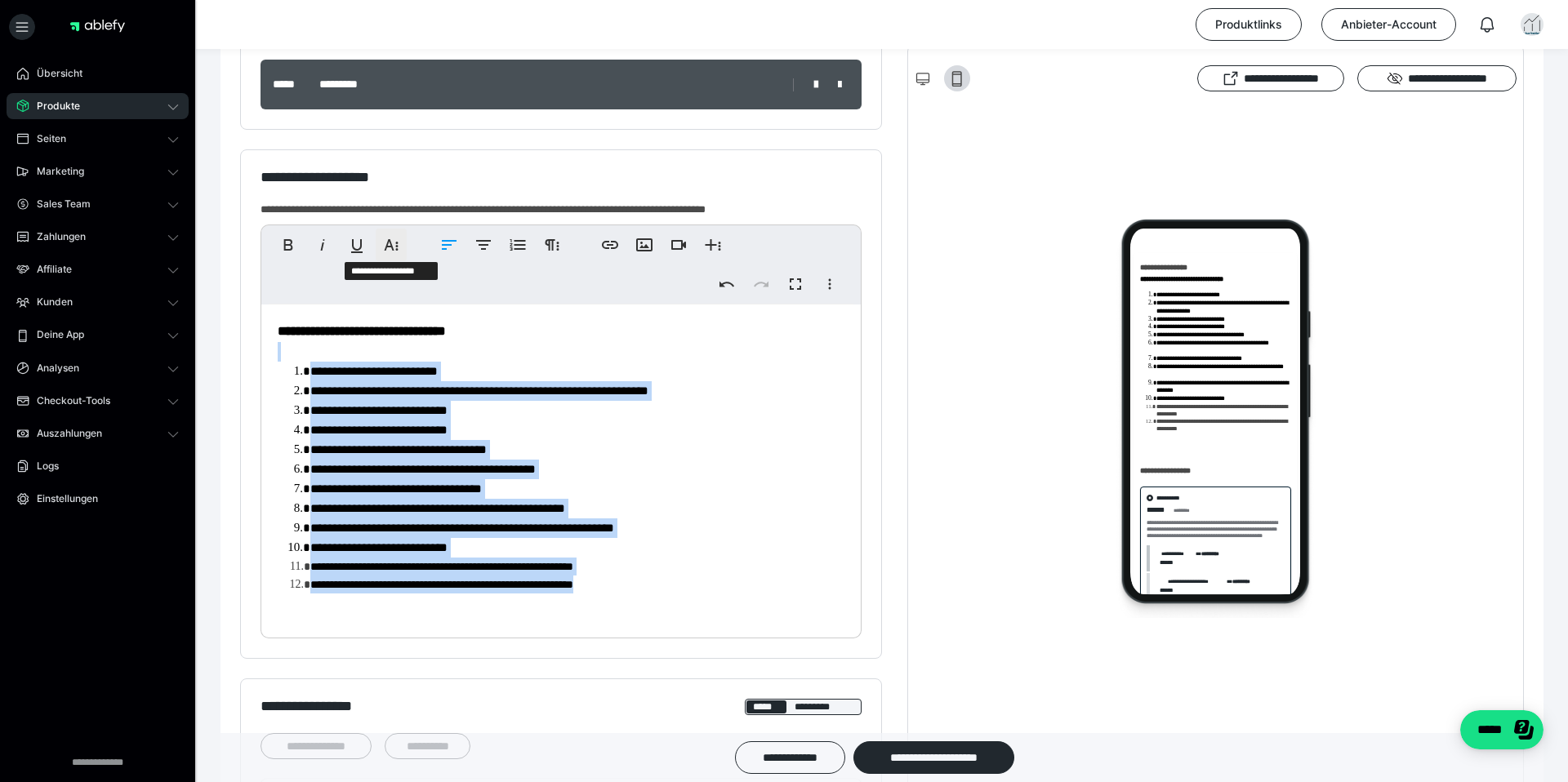 click 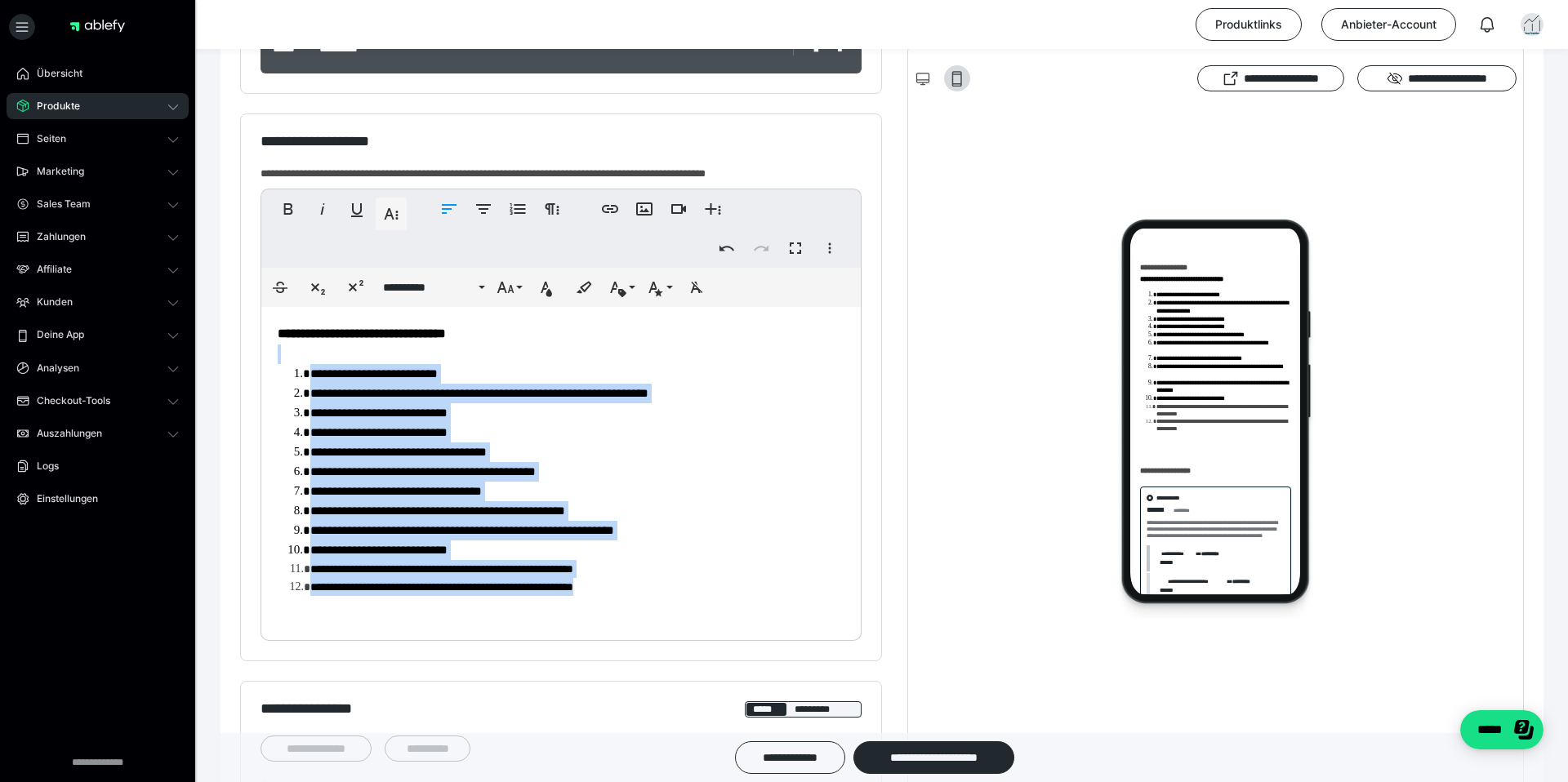 scroll, scrollTop: 339, scrollLeft: 0, axis: vertical 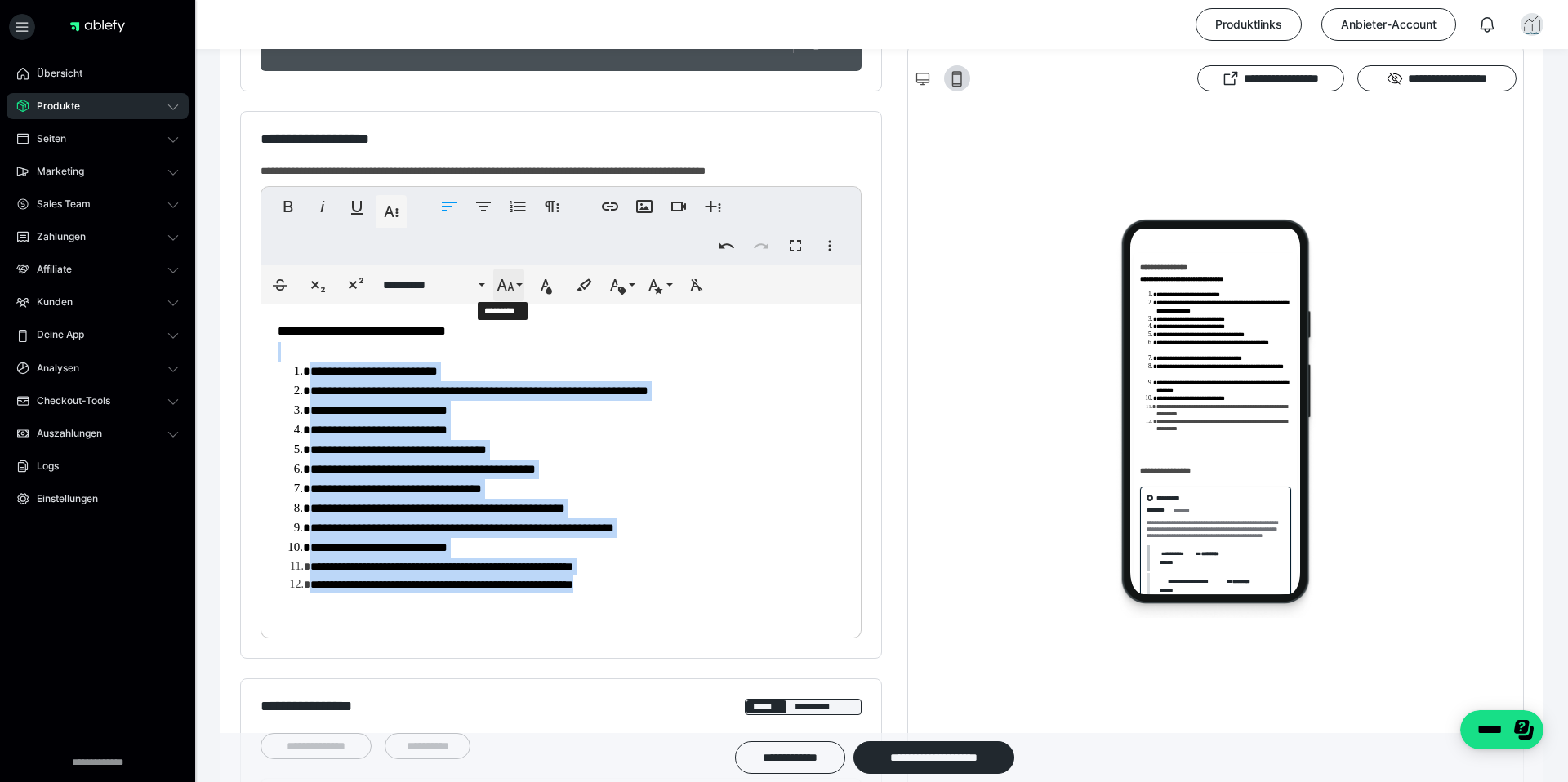 click 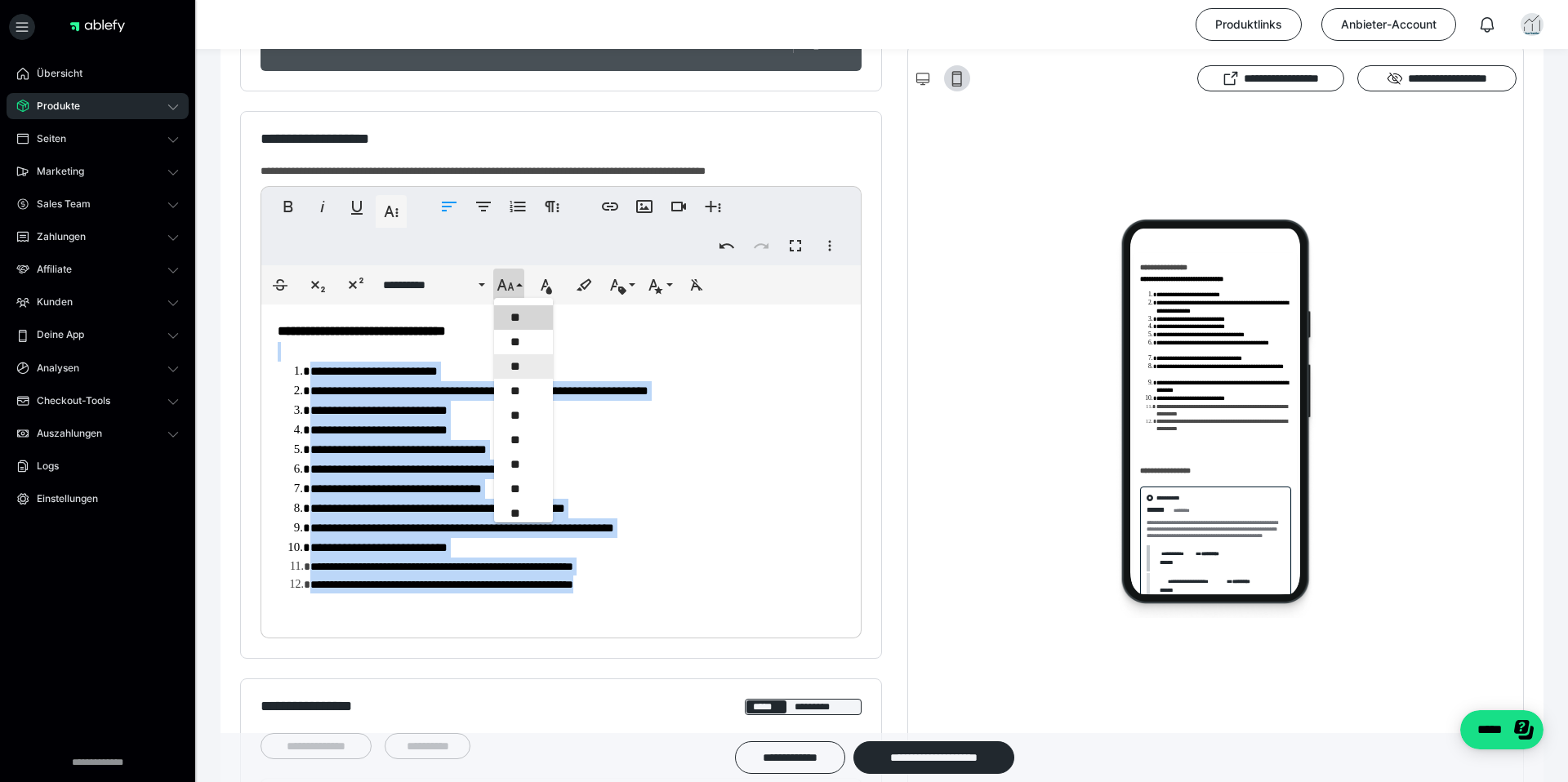 scroll, scrollTop: 330, scrollLeft: 0, axis: vertical 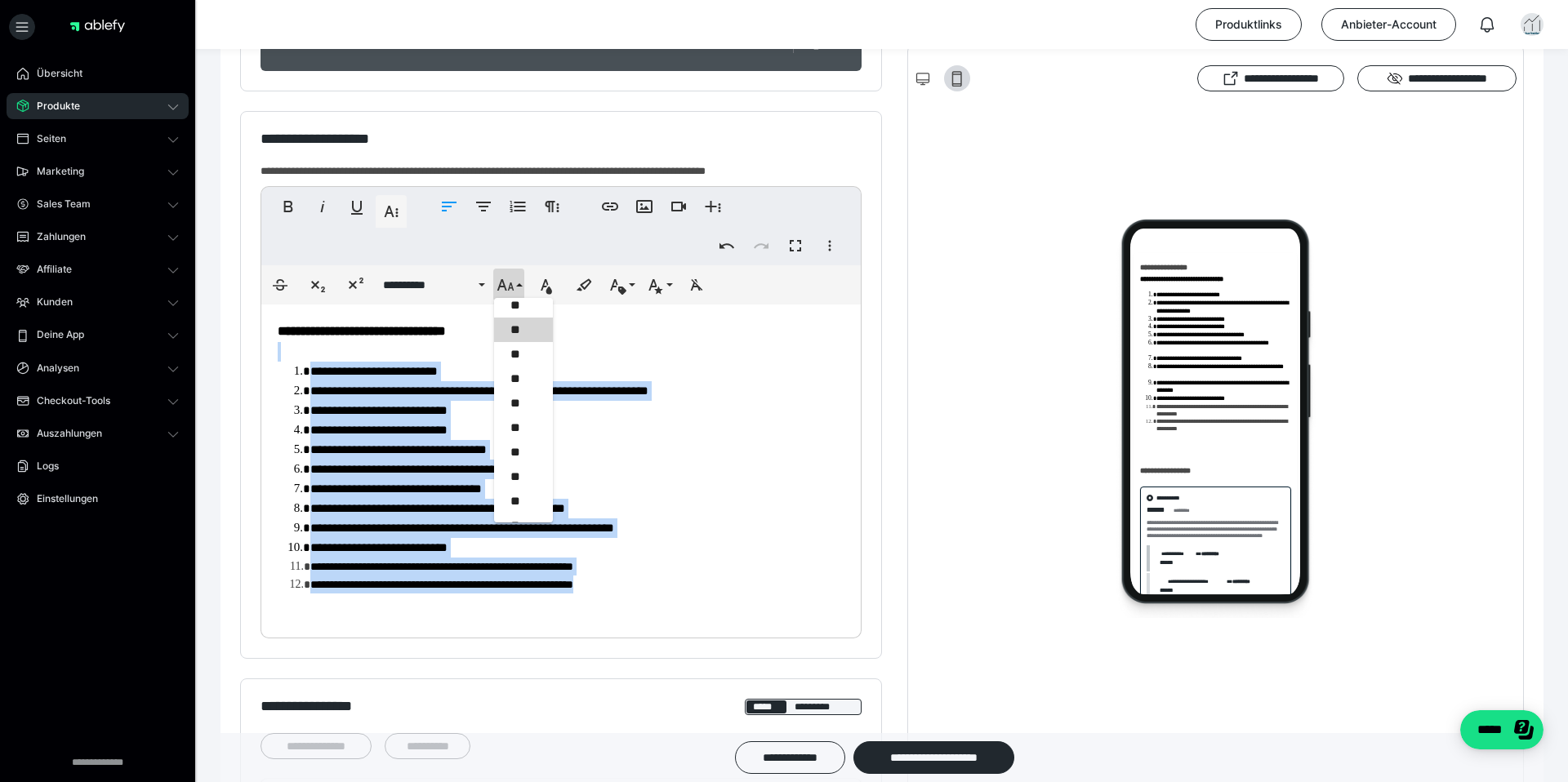 click on "**" at bounding box center (523, 330) 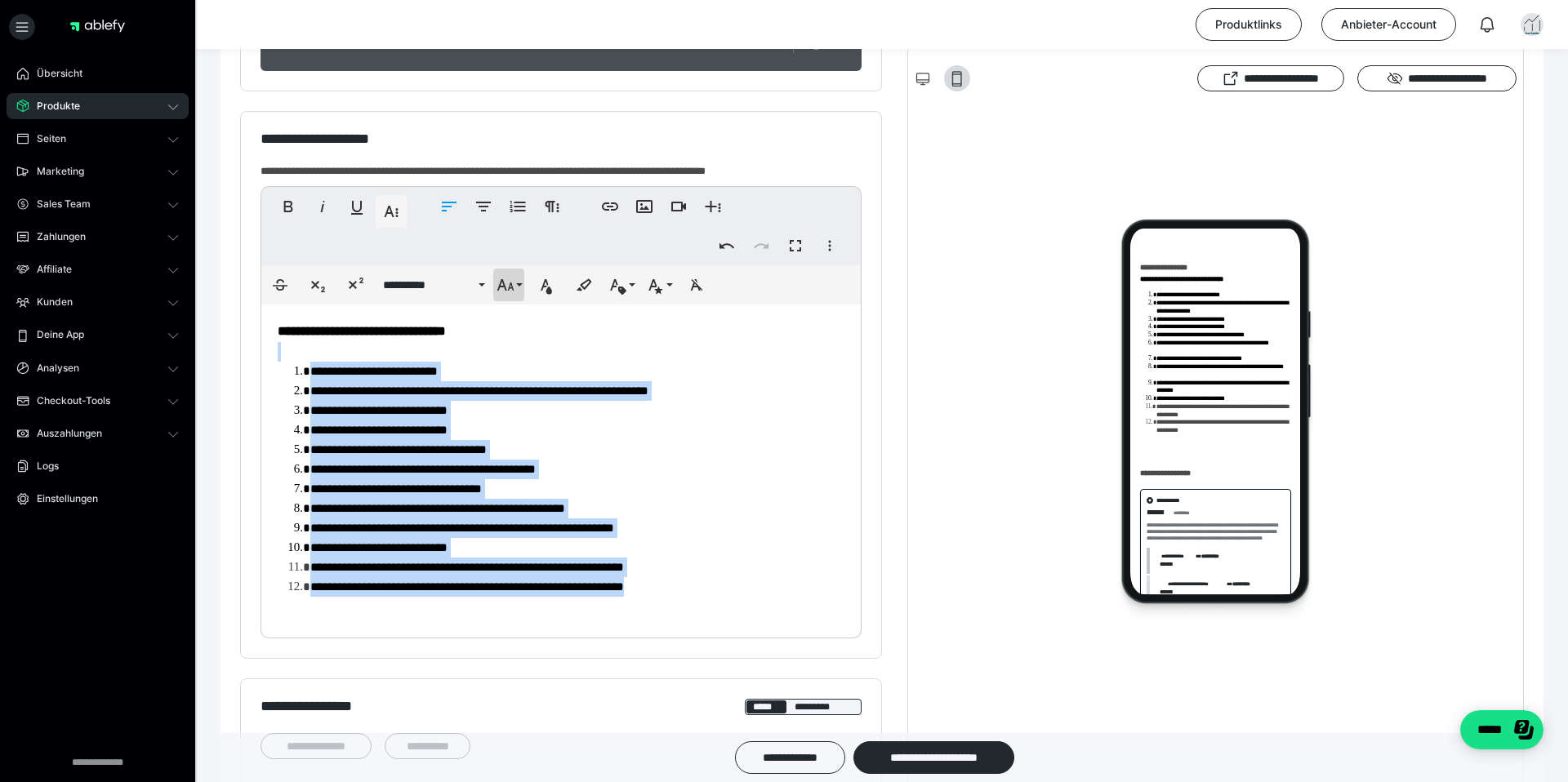click 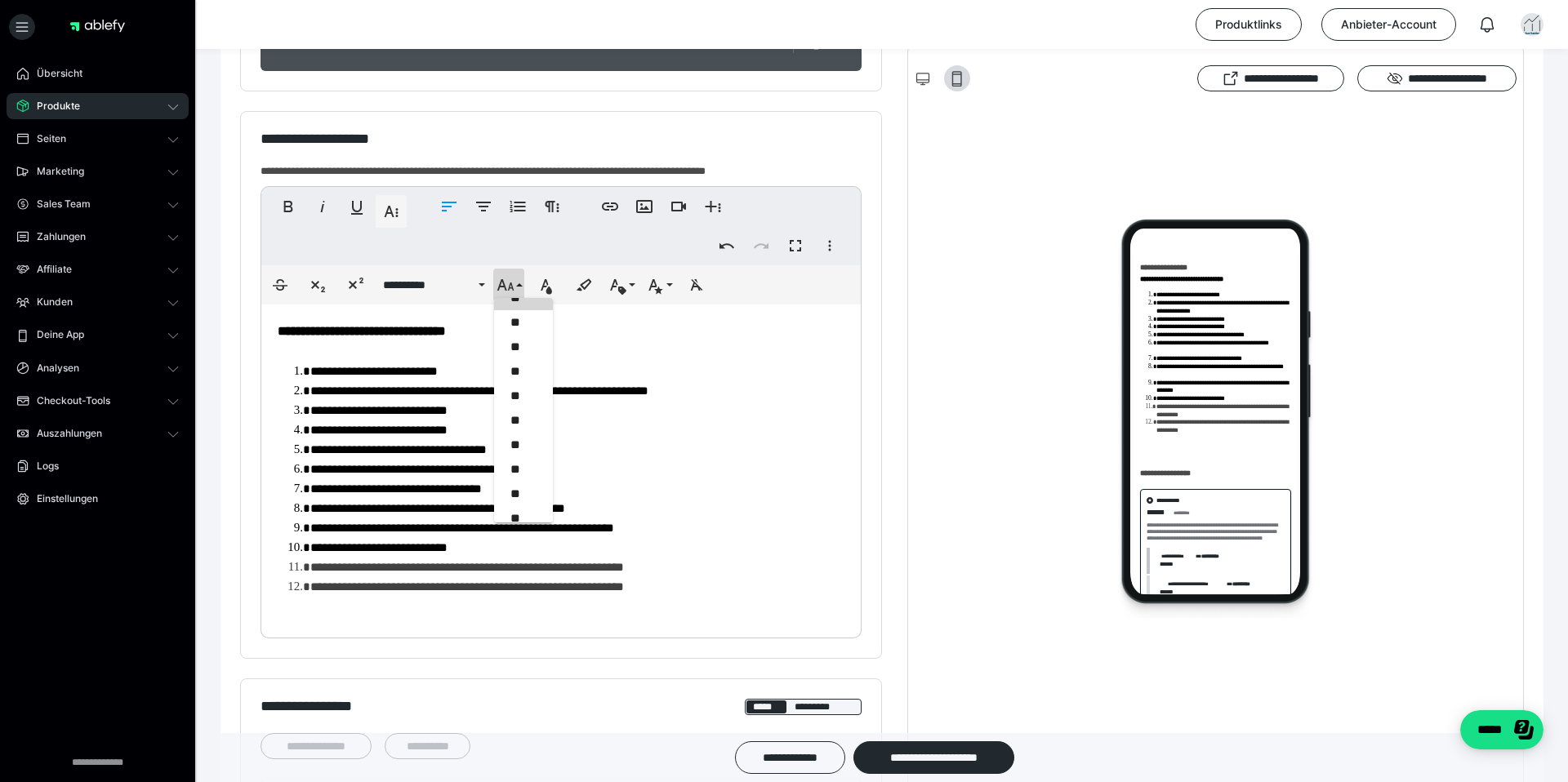 click on "**********" at bounding box center (561, 474) 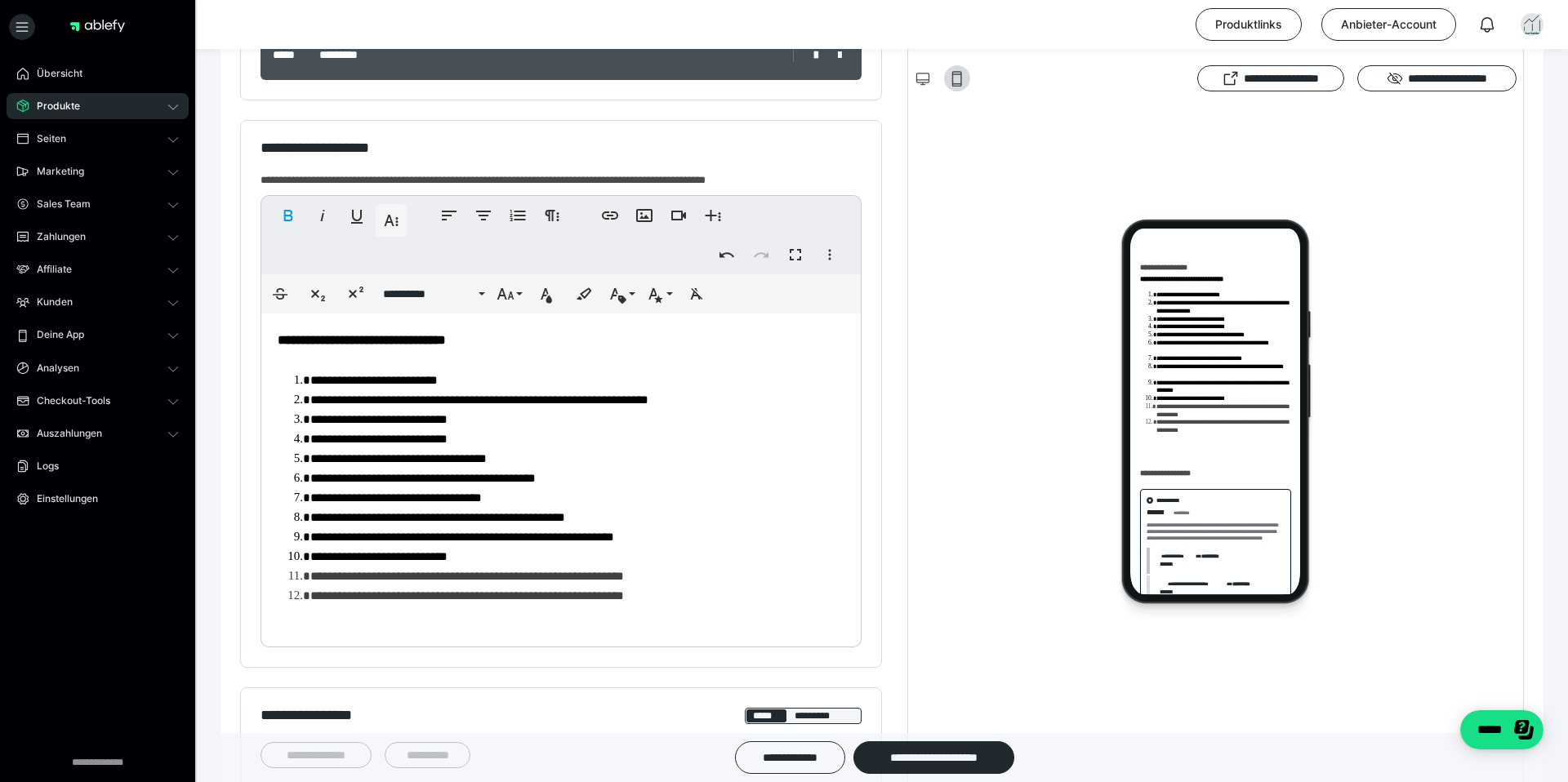 scroll, scrollTop: 327, scrollLeft: 0, axis: vertical 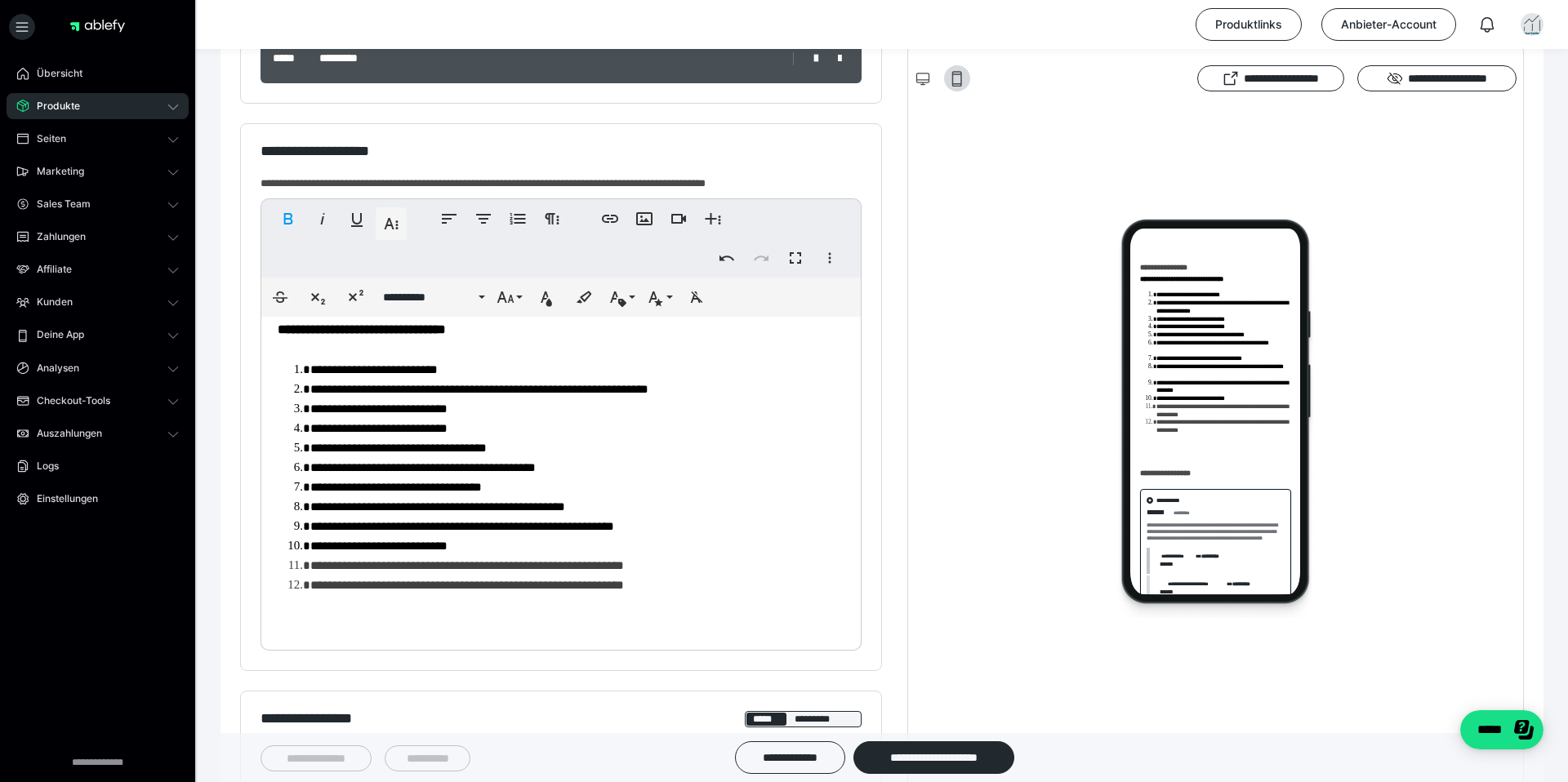 click on "**********" at bounding box center [577, 585] 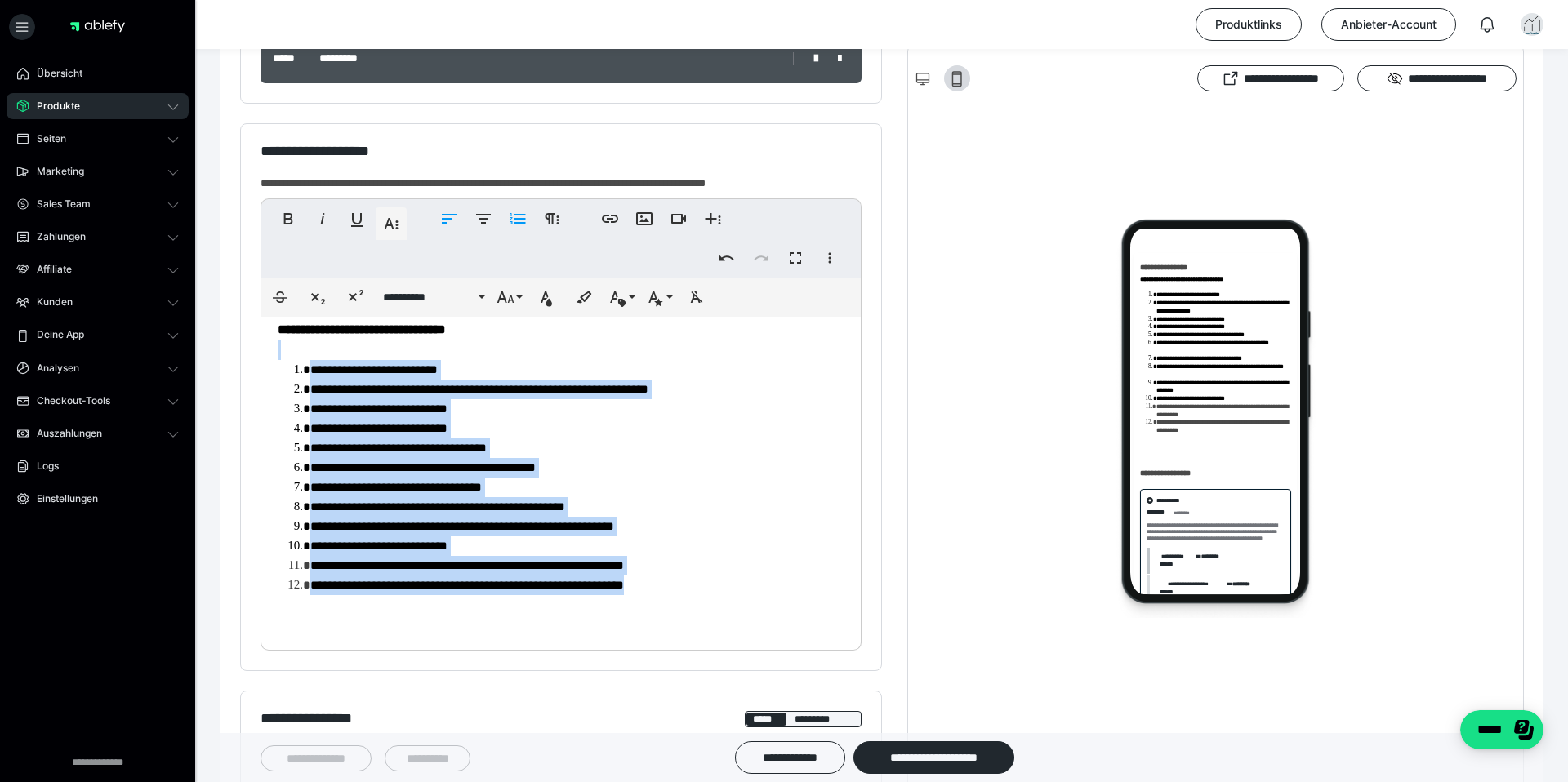 drag, startPoint x: 281, startPoint y: 358, endPoint x: 701, endPoint y: 585, distance: 477.4191 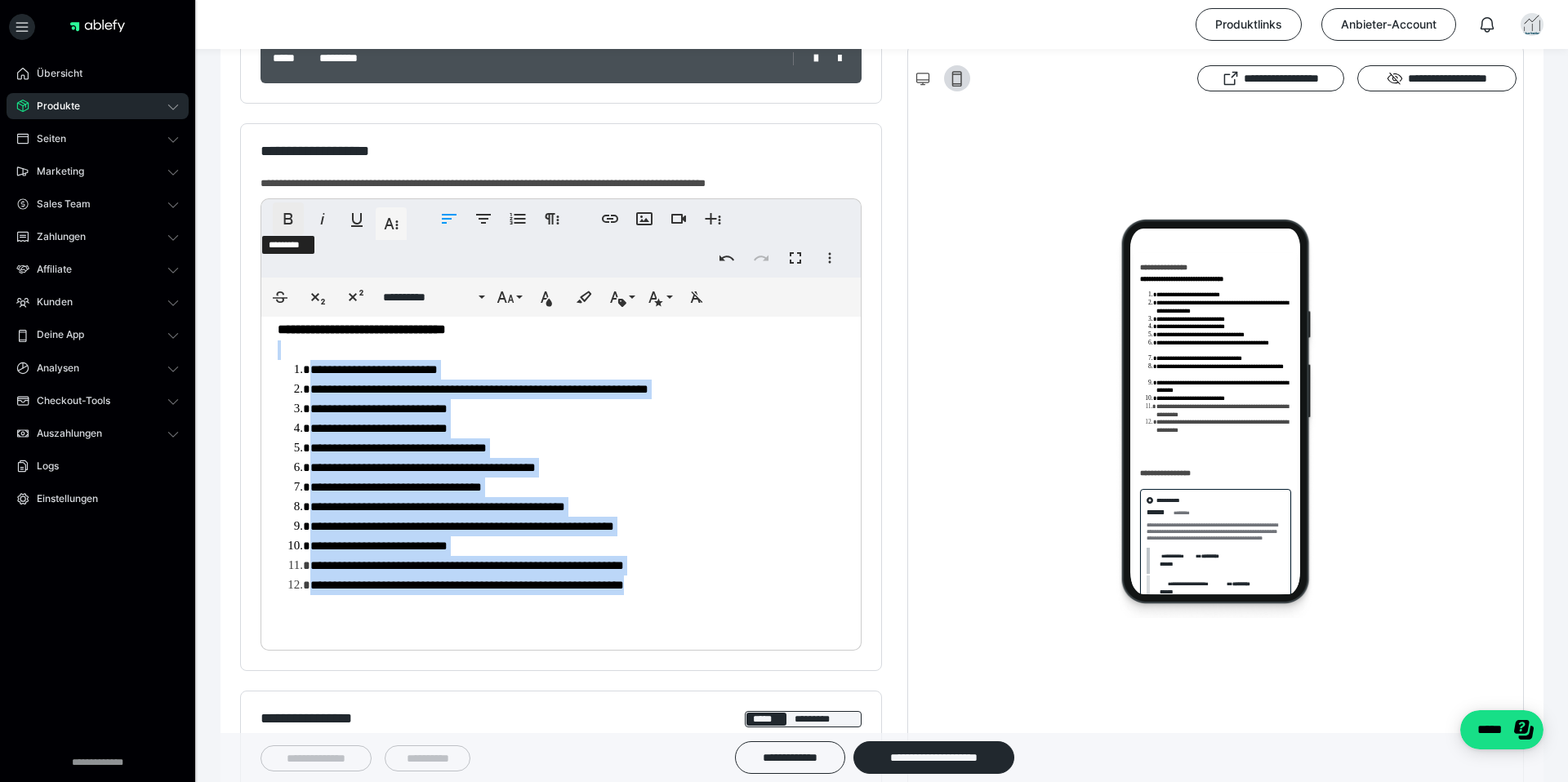 click 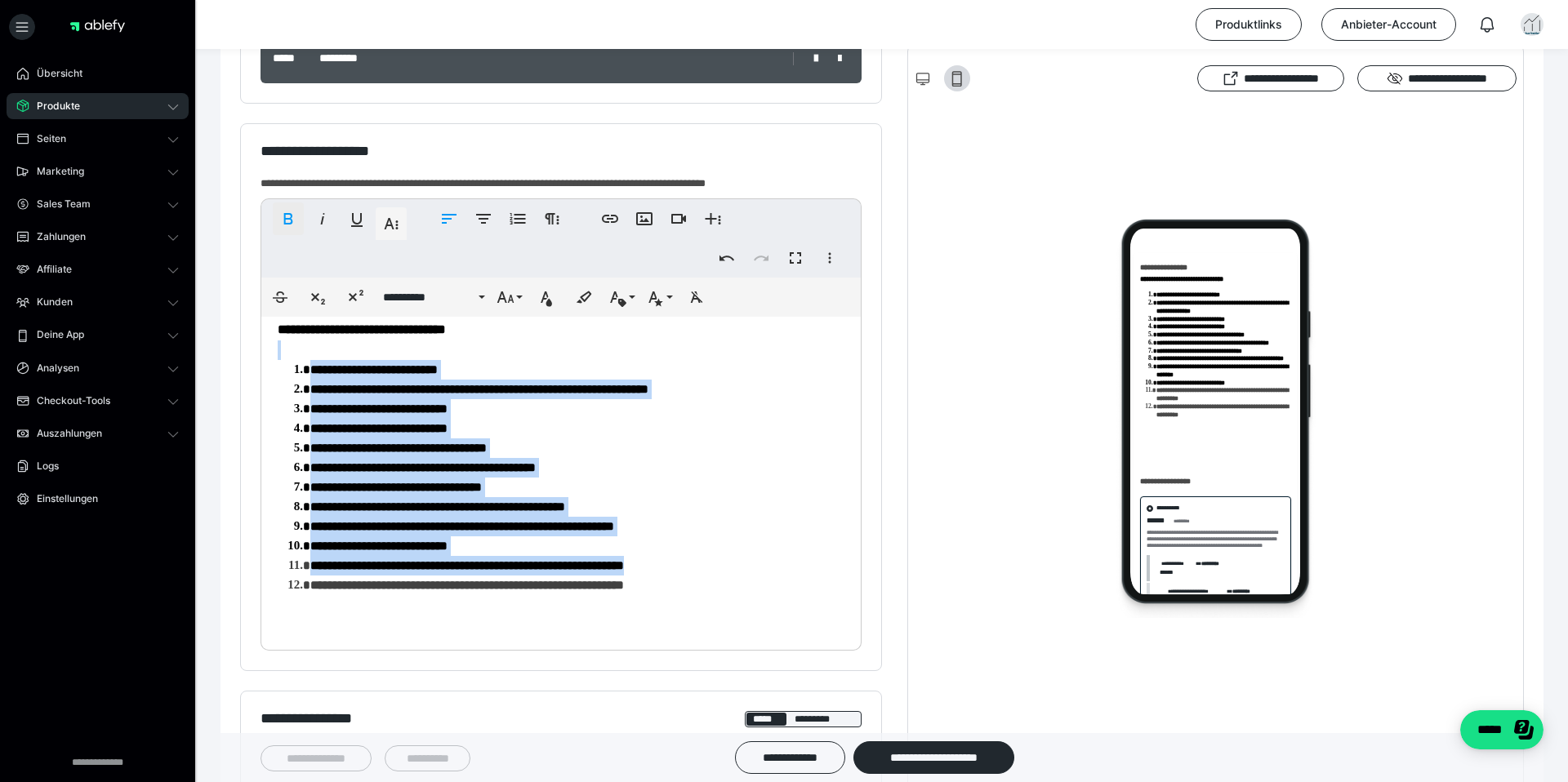 click 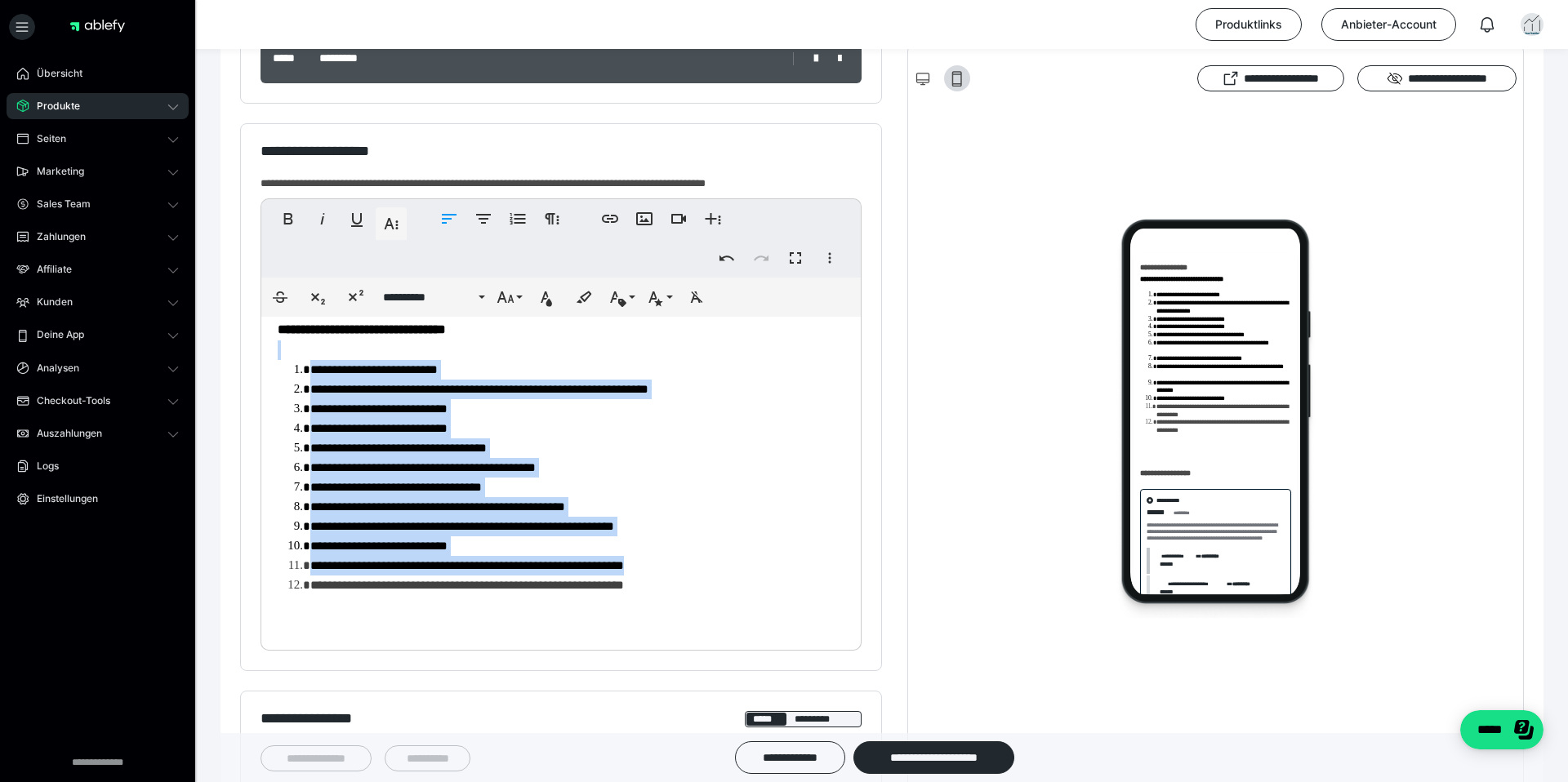 click on "**********" at bounding box center [577, 507] 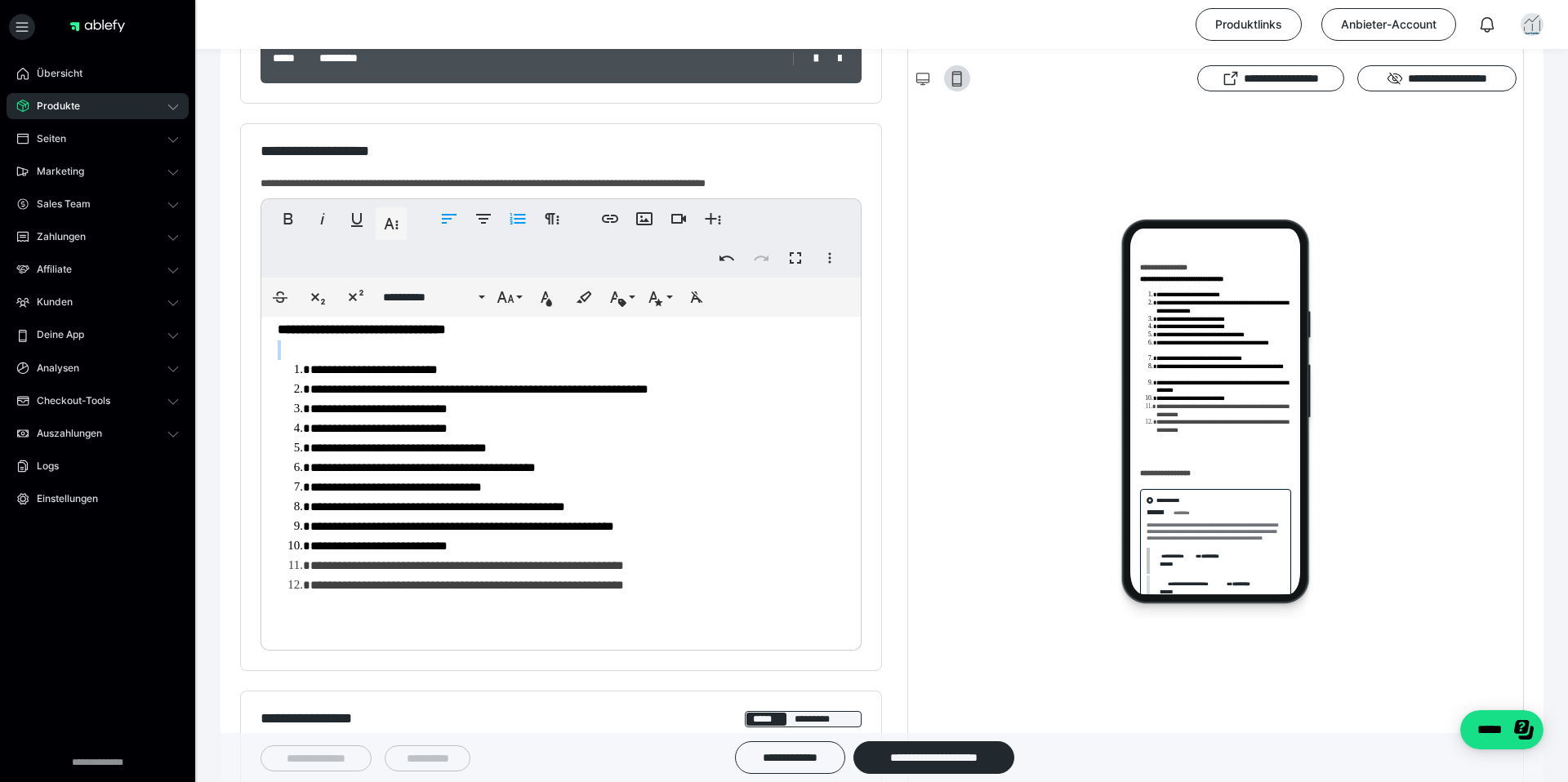 drag, startPoint x: 287, startPoint y: 349, endPoint x: 682, endPoint y: 639, distance: 490.0255 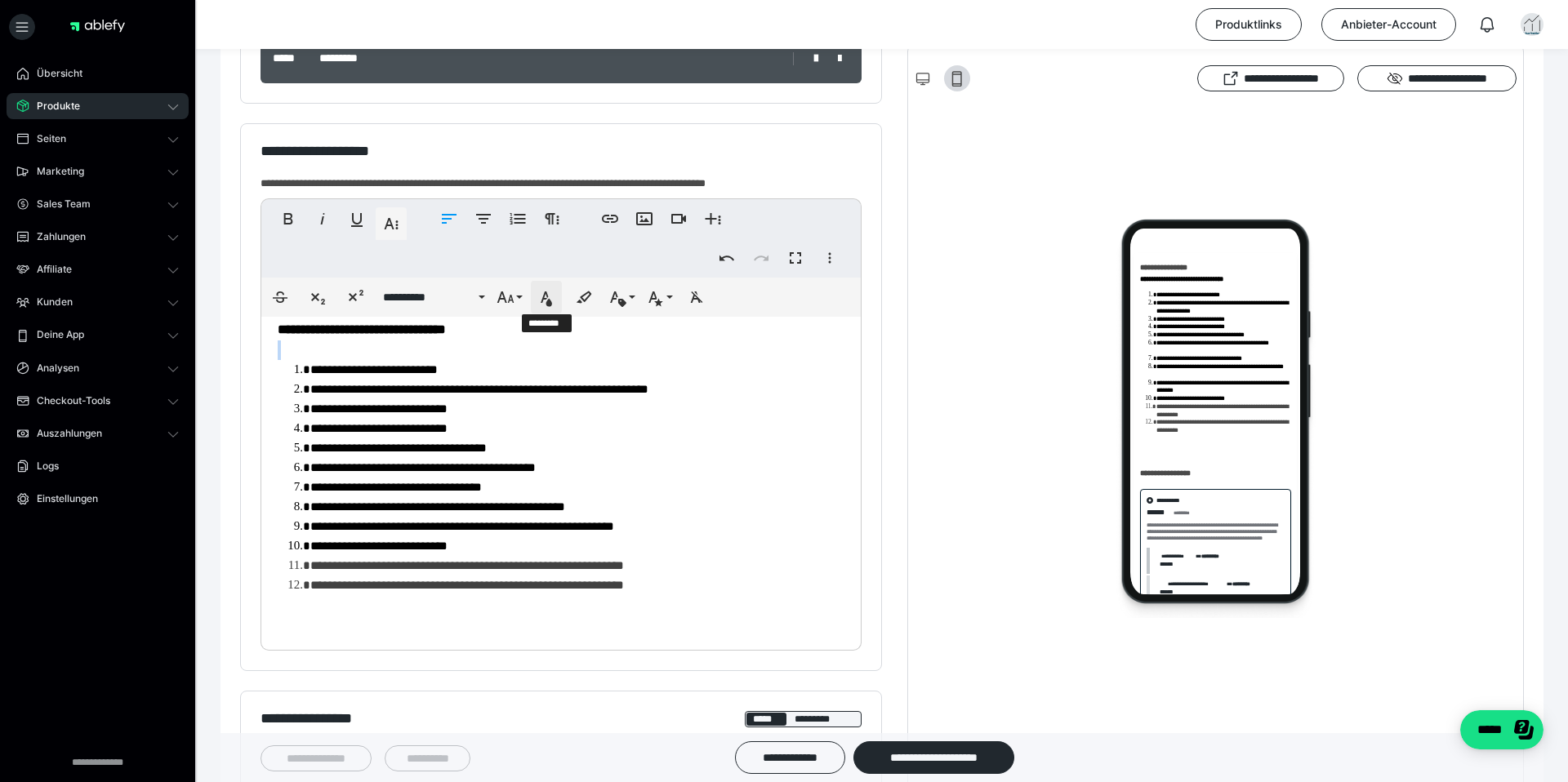 click 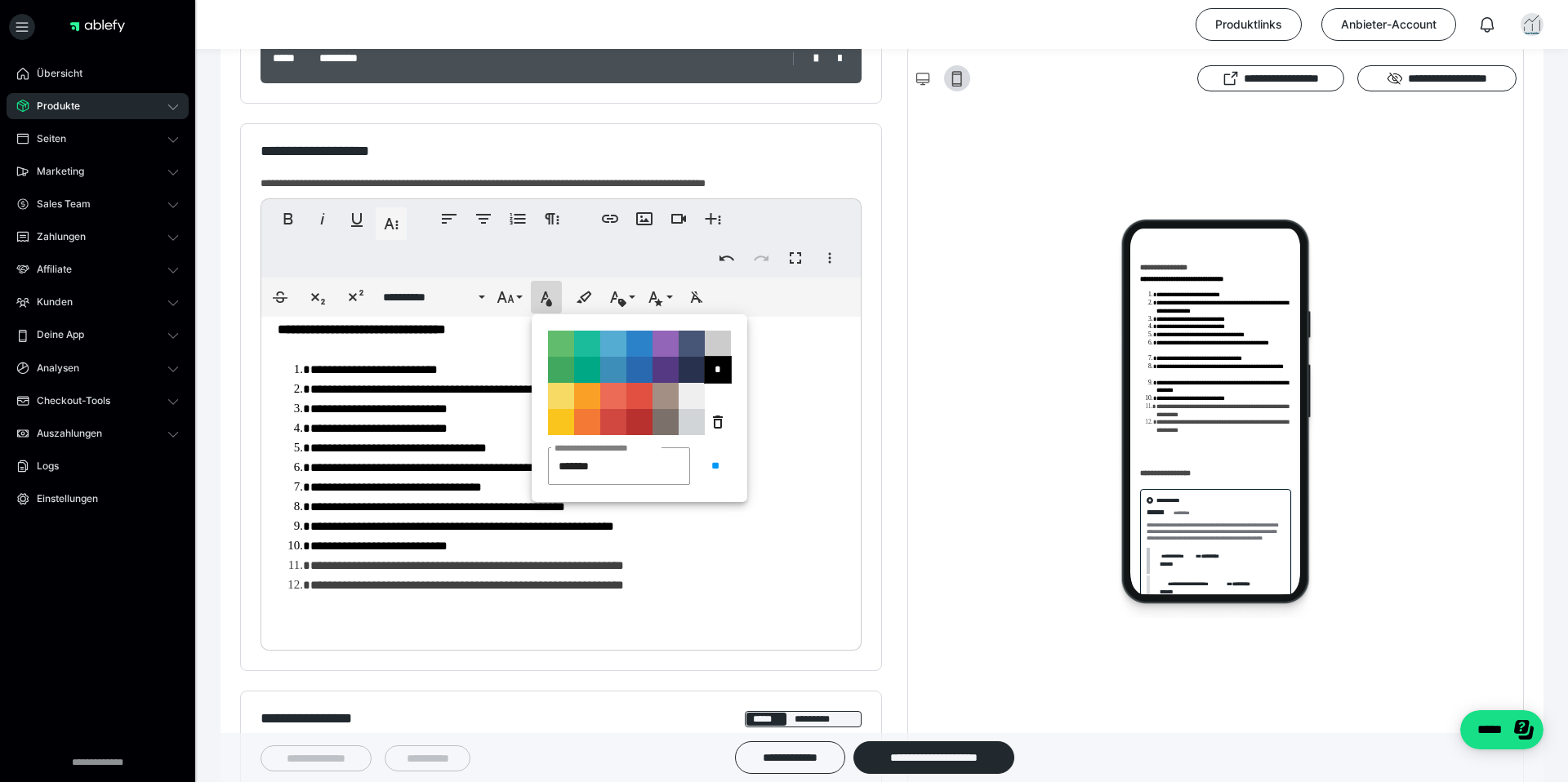 click on "*" at bounding box center [718, 370] 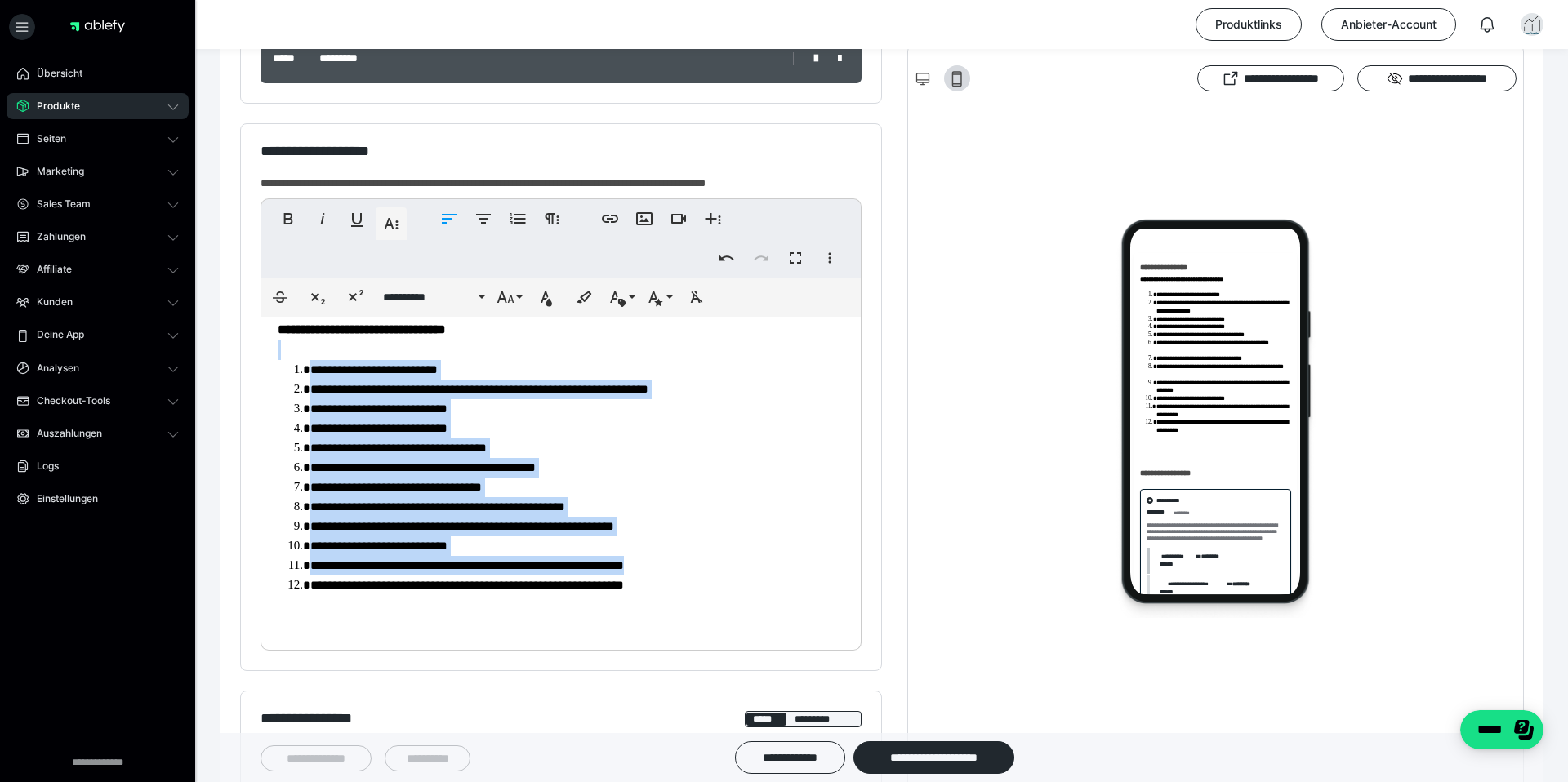 click on "**********" at bounding box center [577, 487] 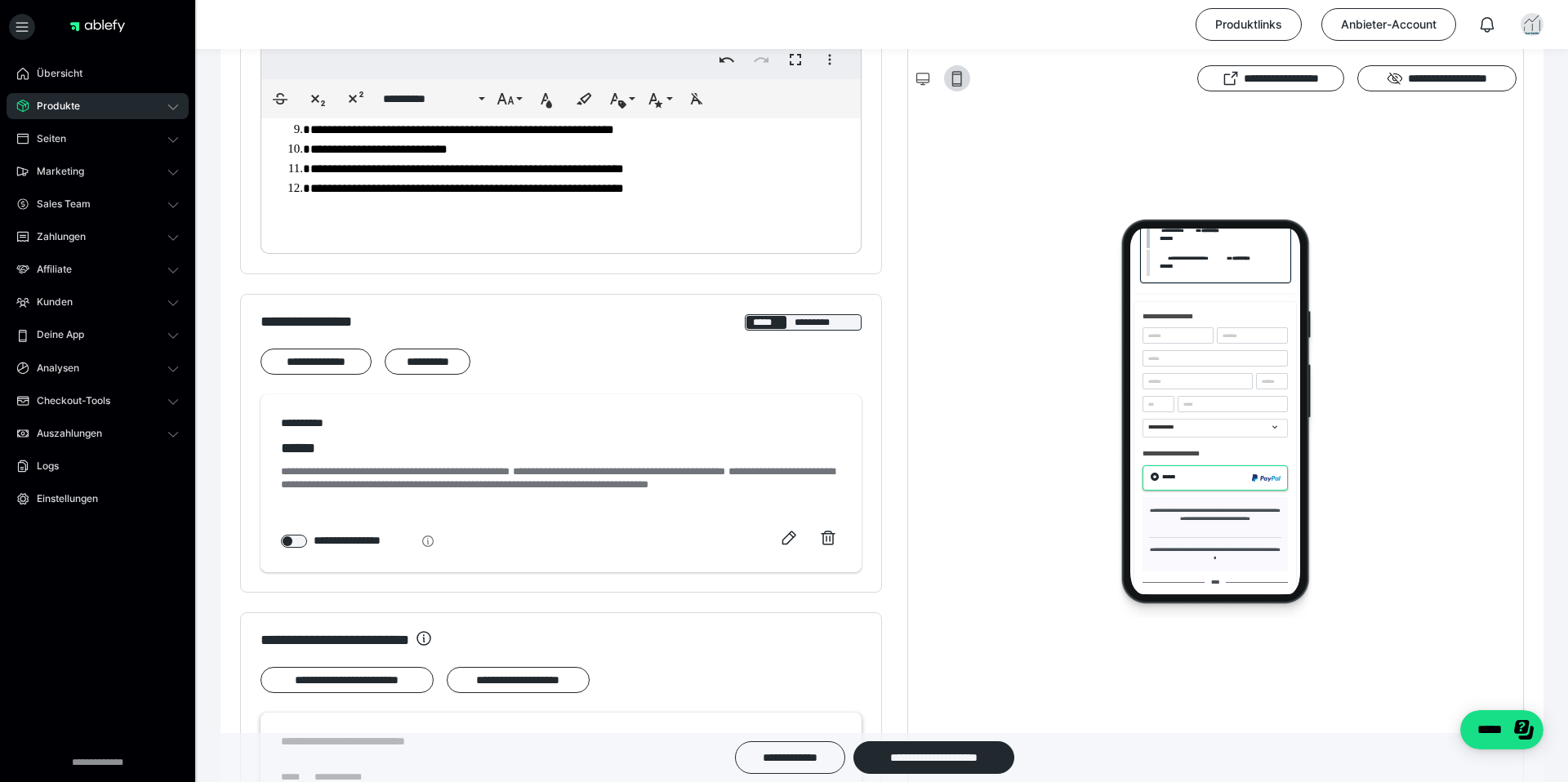 scroll, scrollTop: 815, scrollLeft: 0, axis: vertical 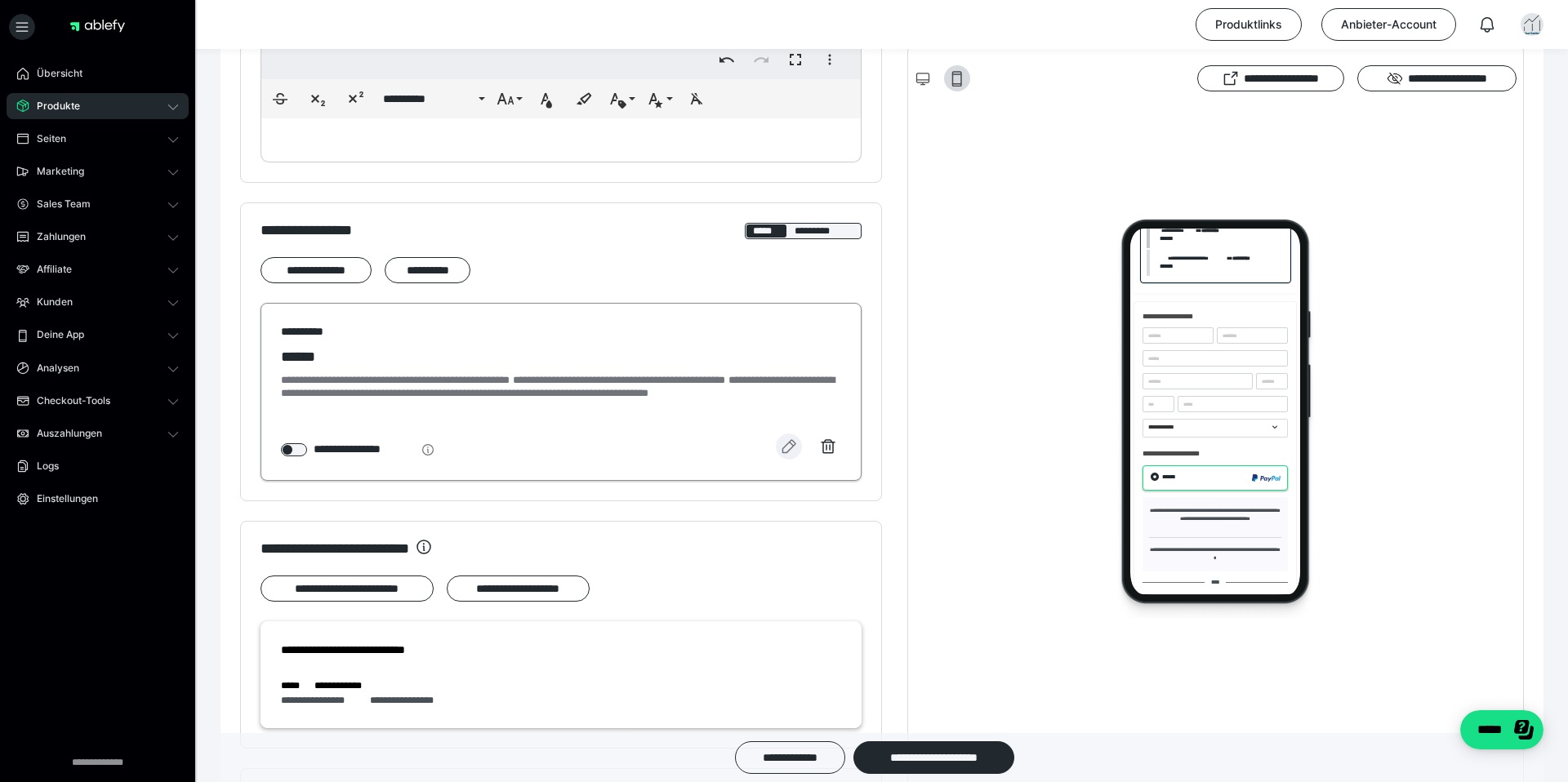 click 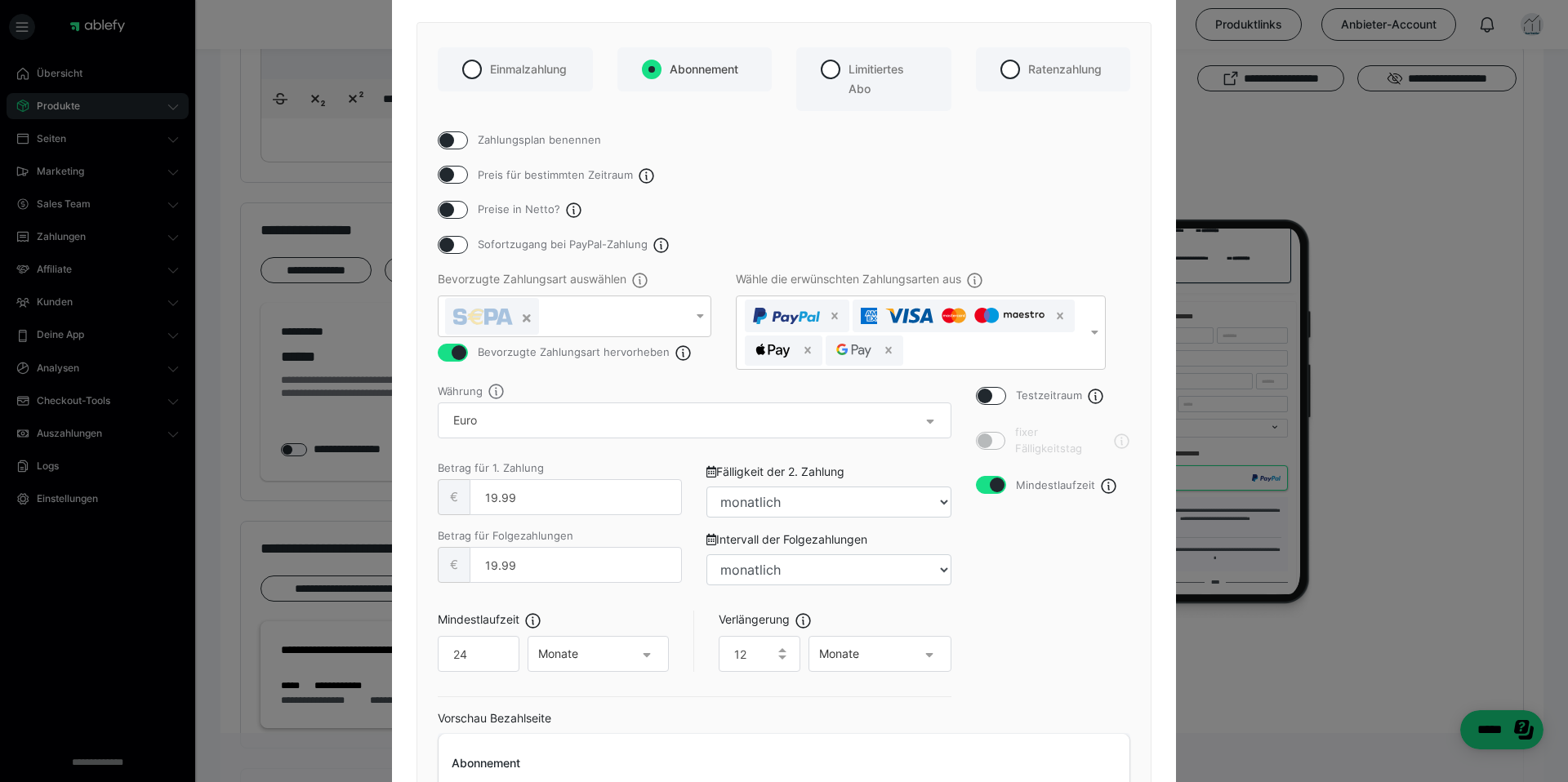 scroll, scrollTop: 181, scrollLeft: 0, axis: vertical 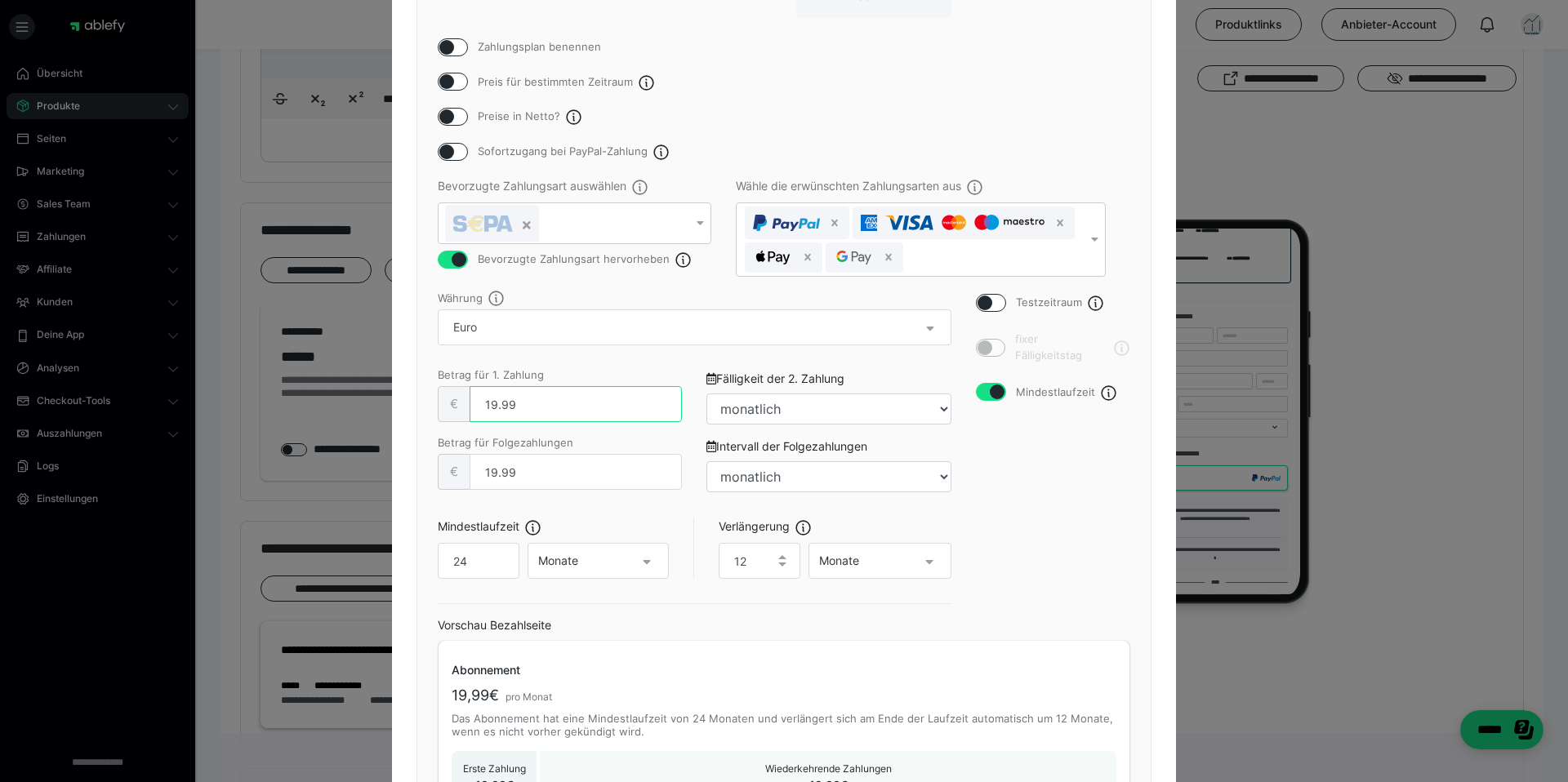 drag, startPoint x: 543, startPoint y: 414, endPoint x: 439, endPoint y: 414, distance: 104 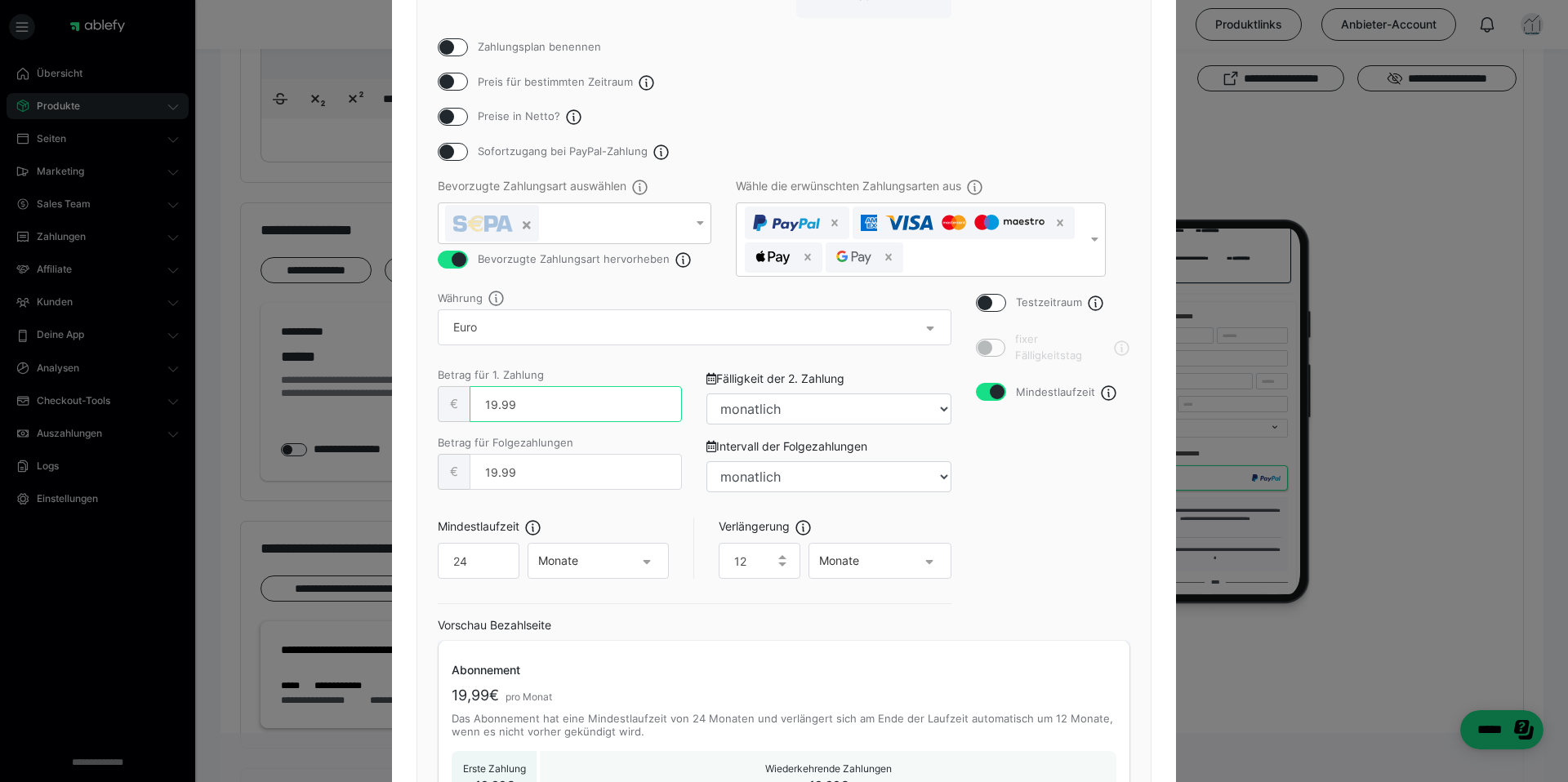 click on "19.99" at bounding box center (576, 404) 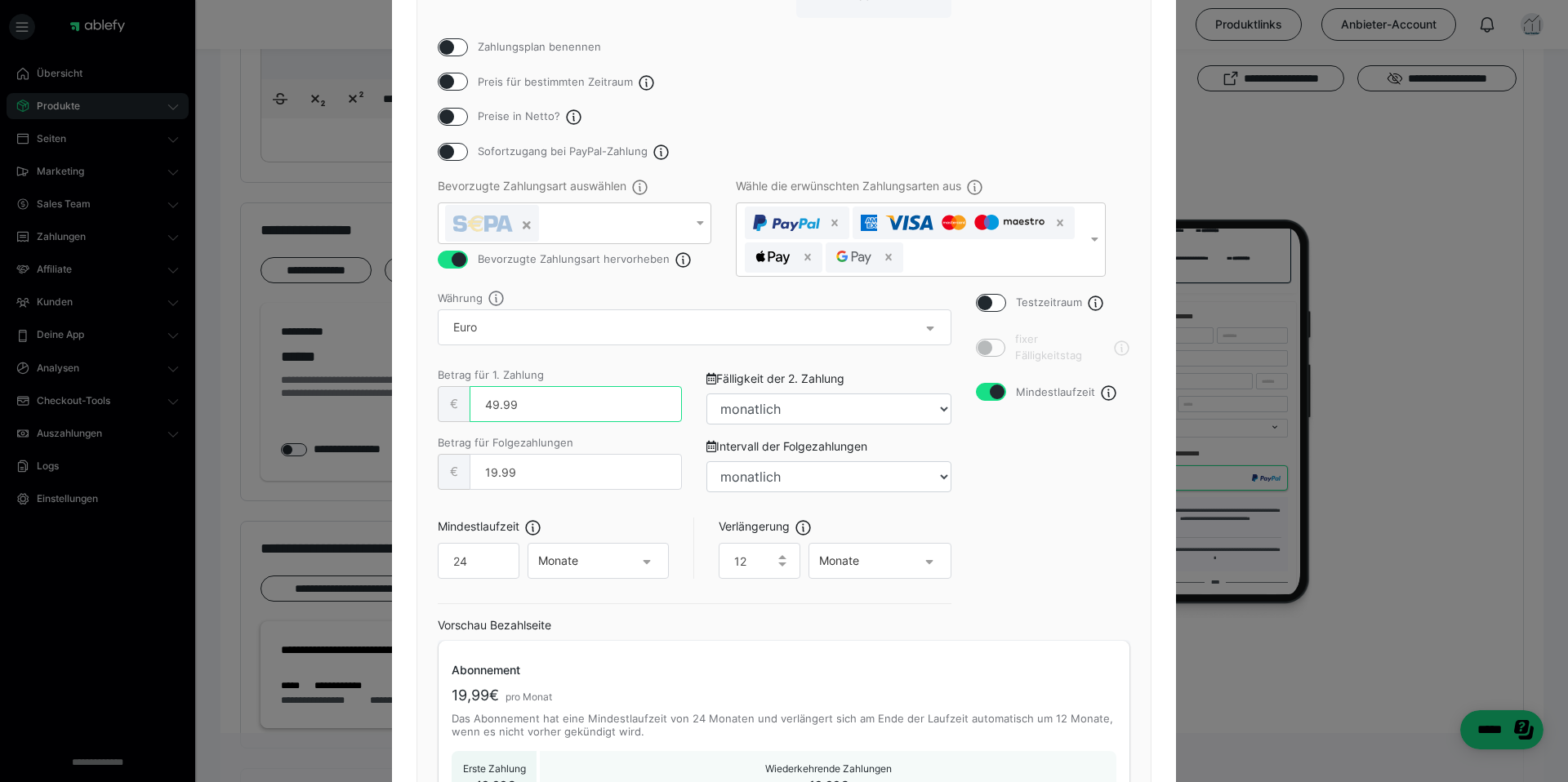type on "49.99" 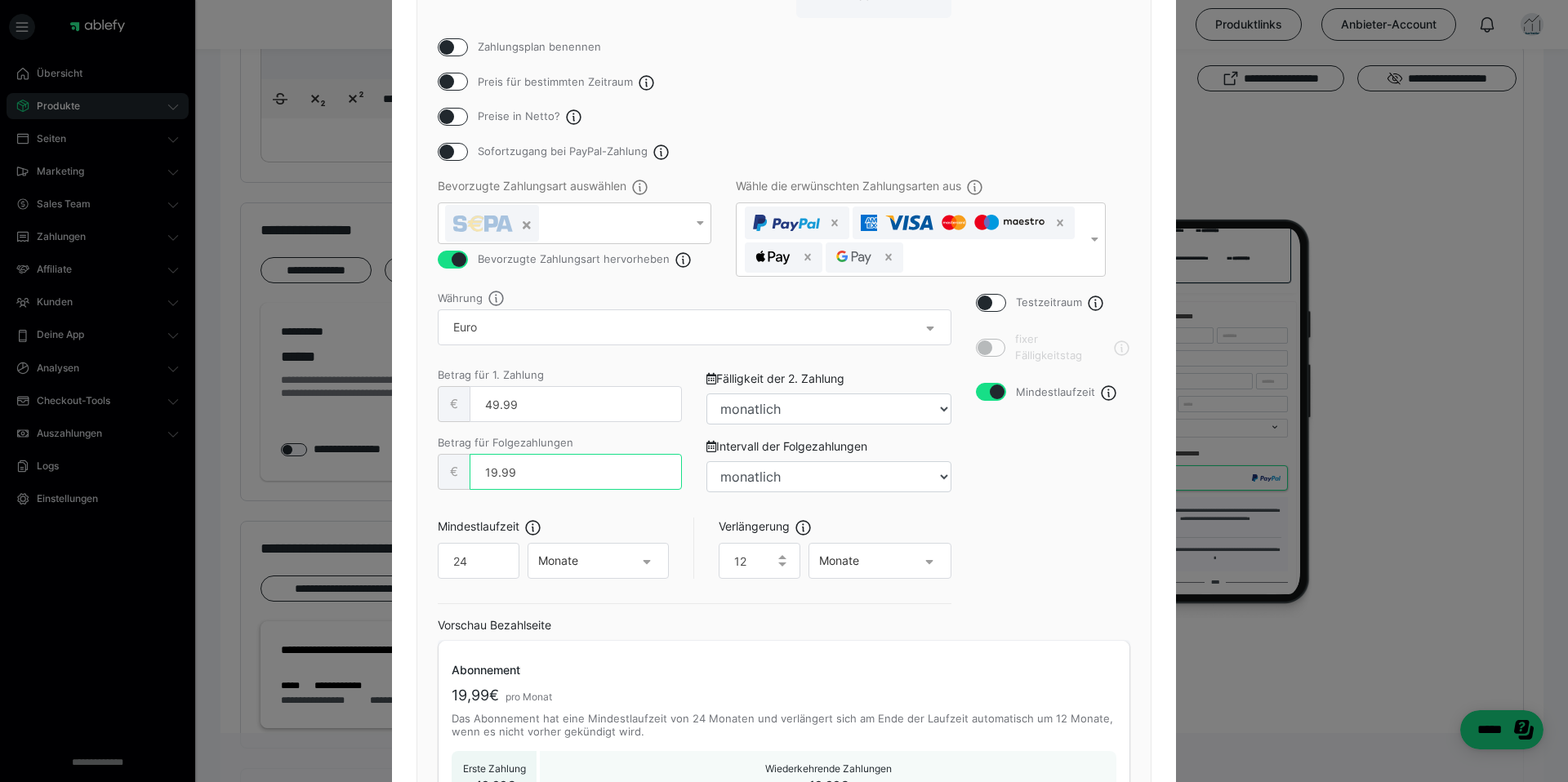 click on "19.99" at bounding box center (576, 472) 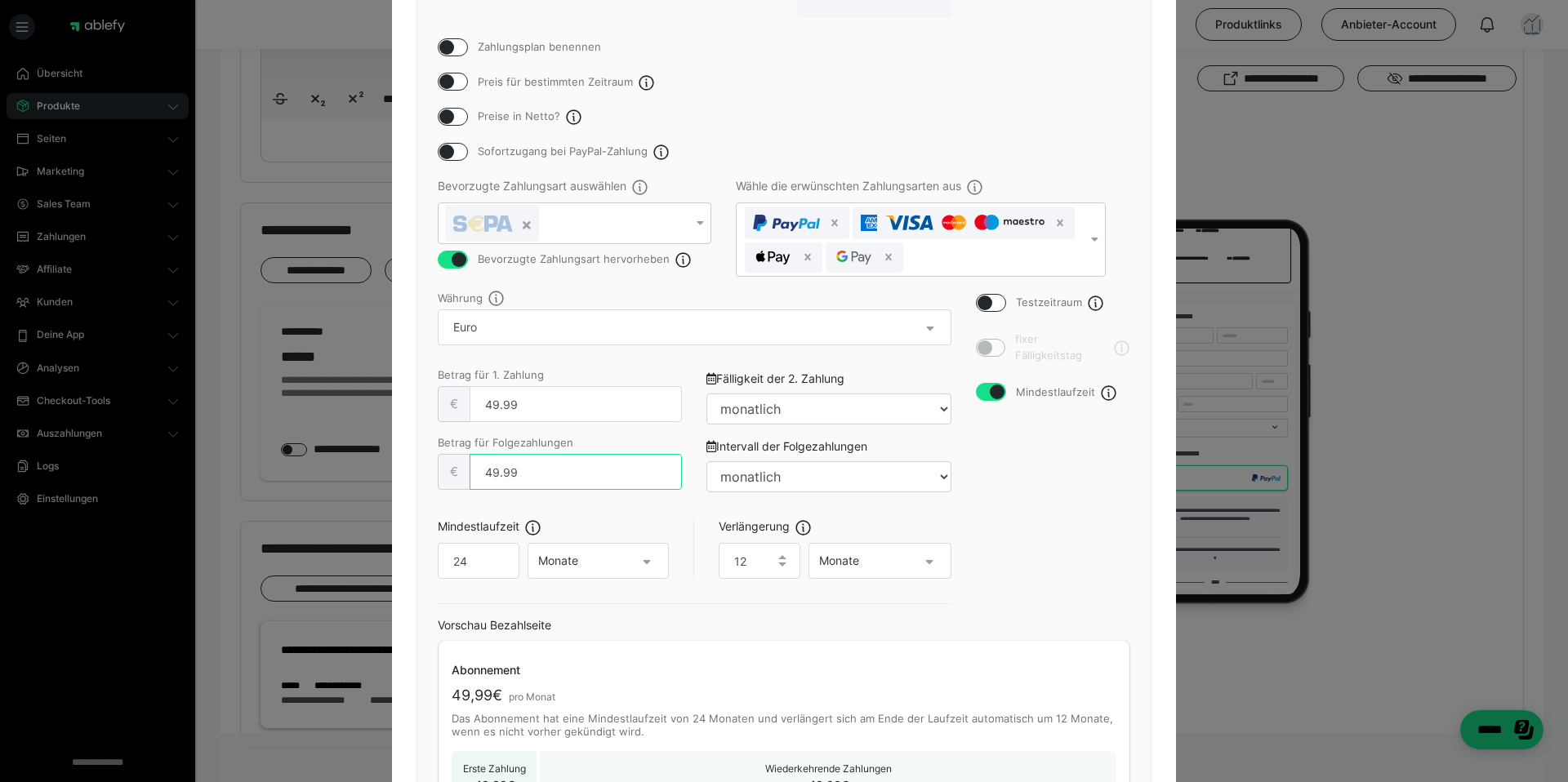 type on "49.99" 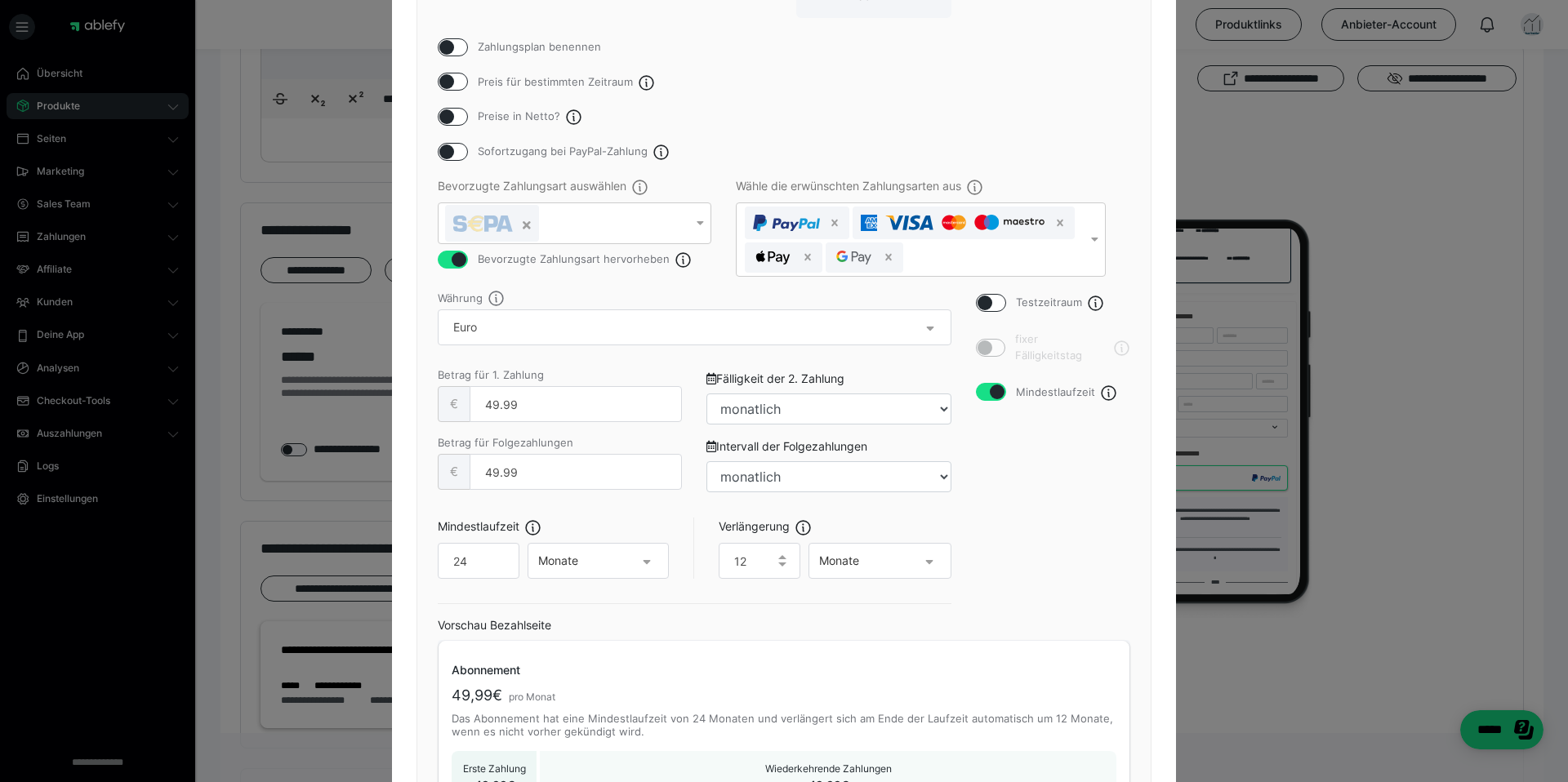 click on "Testzeitraum fixer Fälligkeitstag Mindestlaufzeit" at bounding box center (1054, 455) 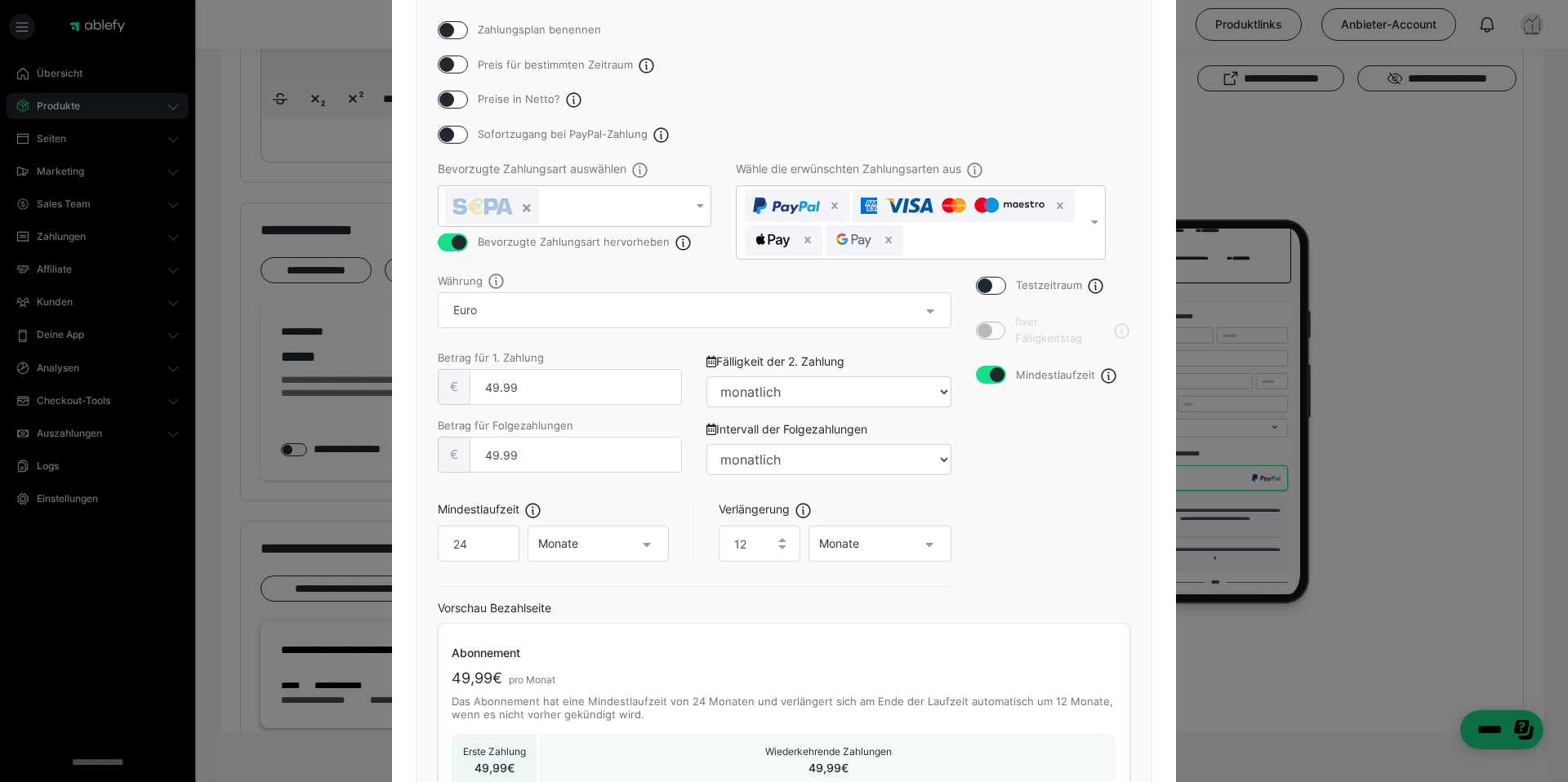 scroll, scrollTop: 366, scrollLeft: 0, axis: vertical 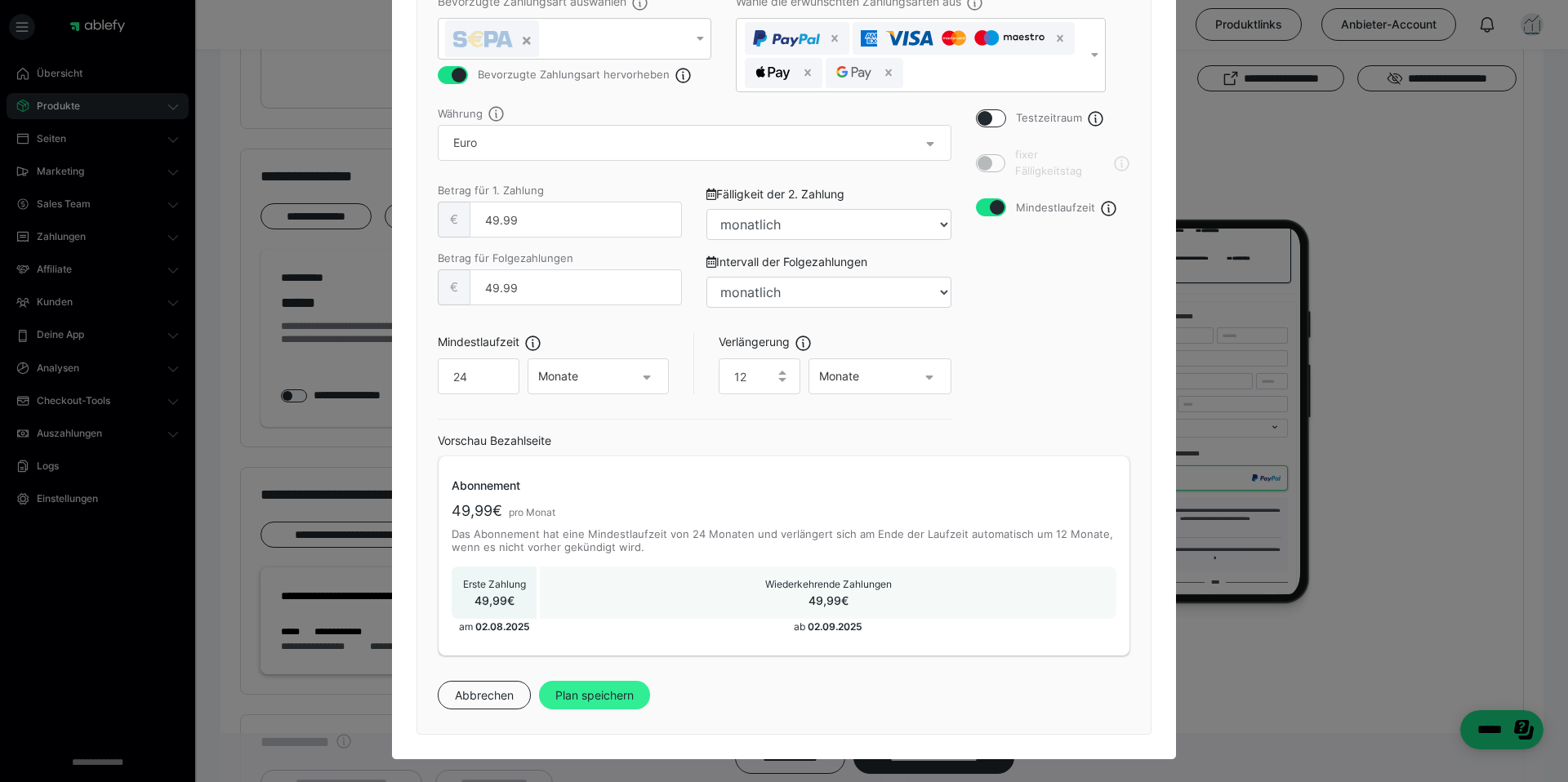 click on "Plan speichern" at bounding box center (595, 695) 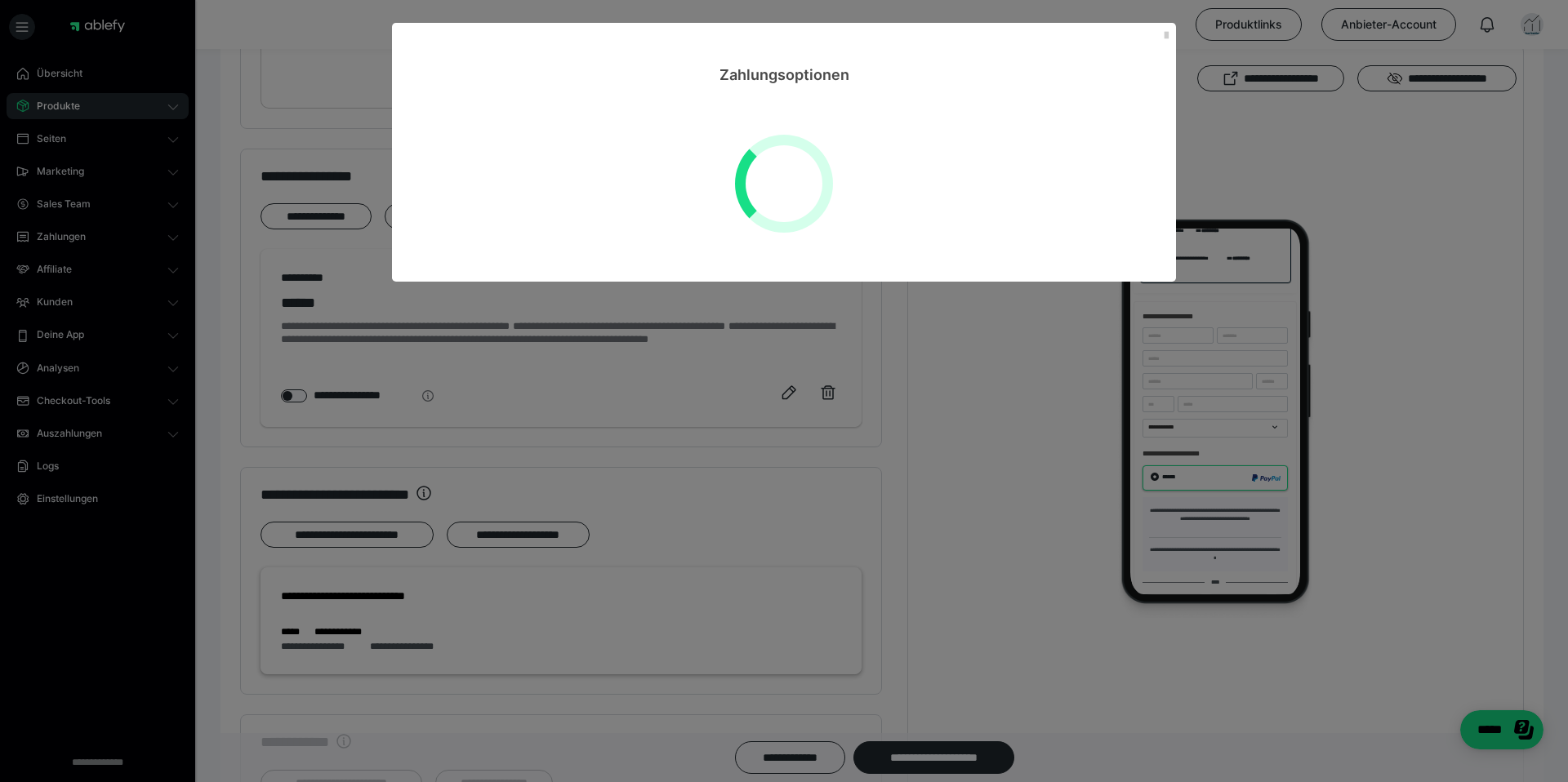 scroll, scrollTop: 0, scrollLeft: 0, axis: both 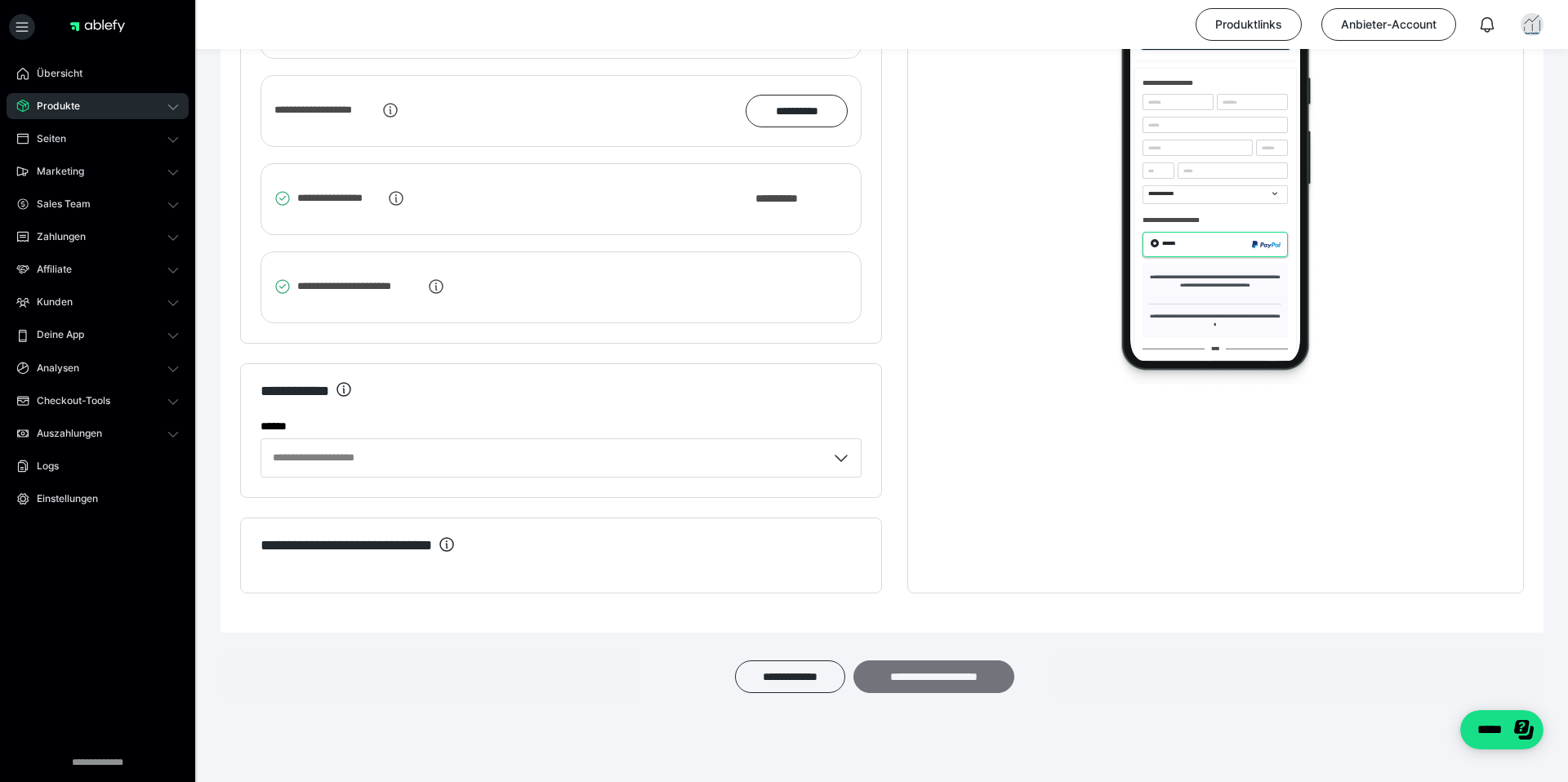 click on "**********" at bounding box center [933, 677] 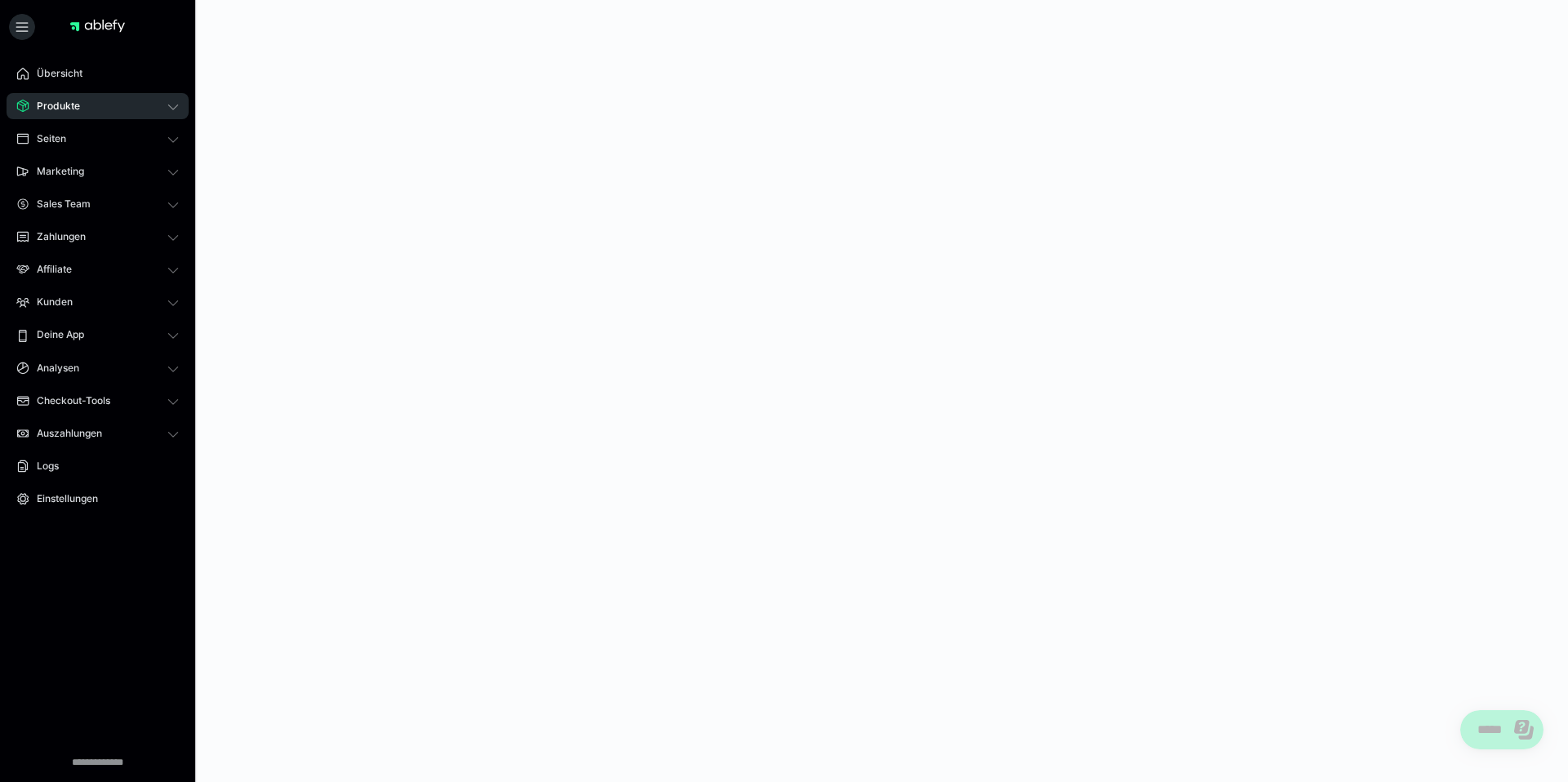 scroll, scrollTop: 0, scrollLeft: 0, axis: both 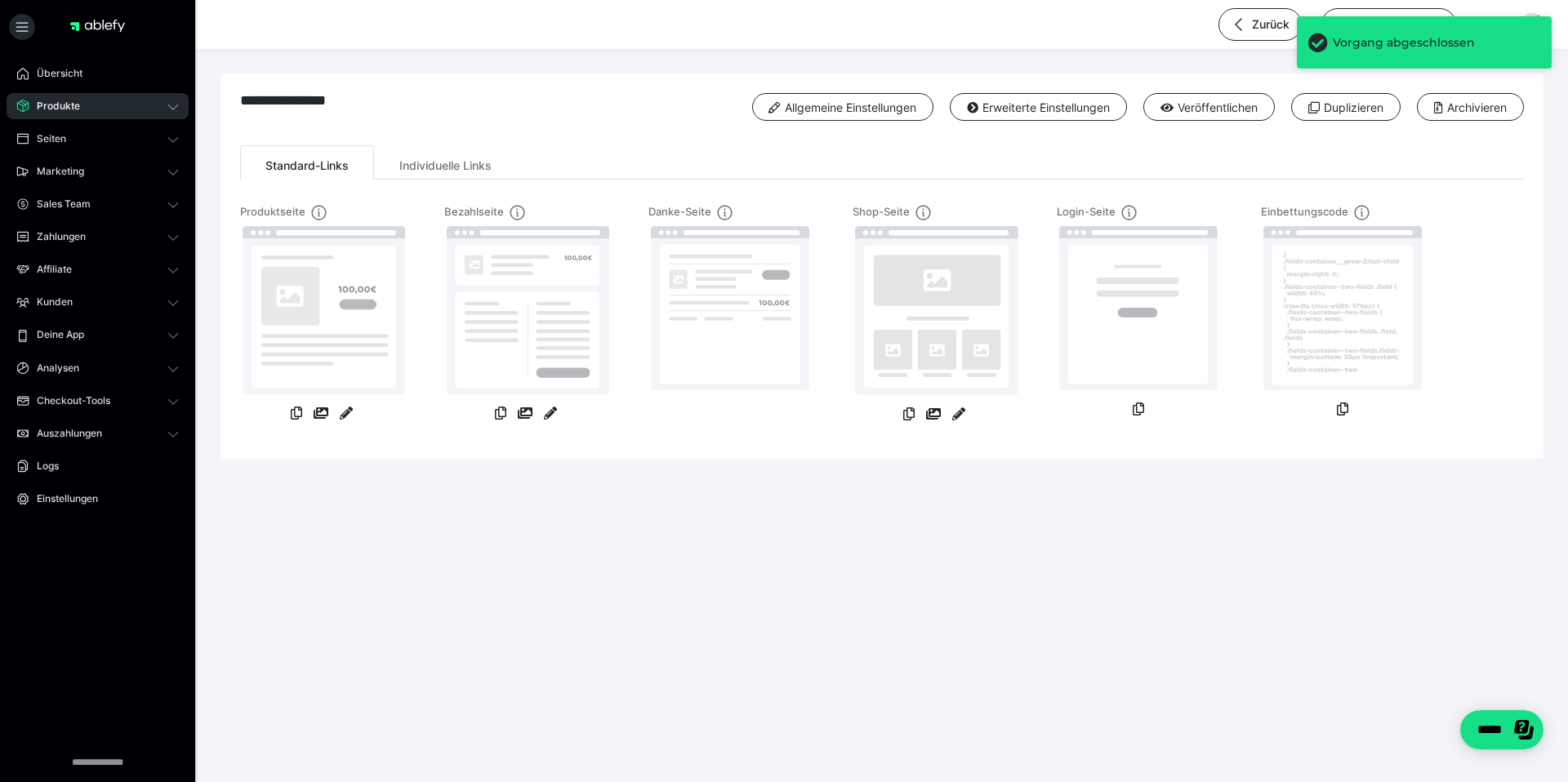 click on "Danke-Seite" at bounding box center (730, 322) 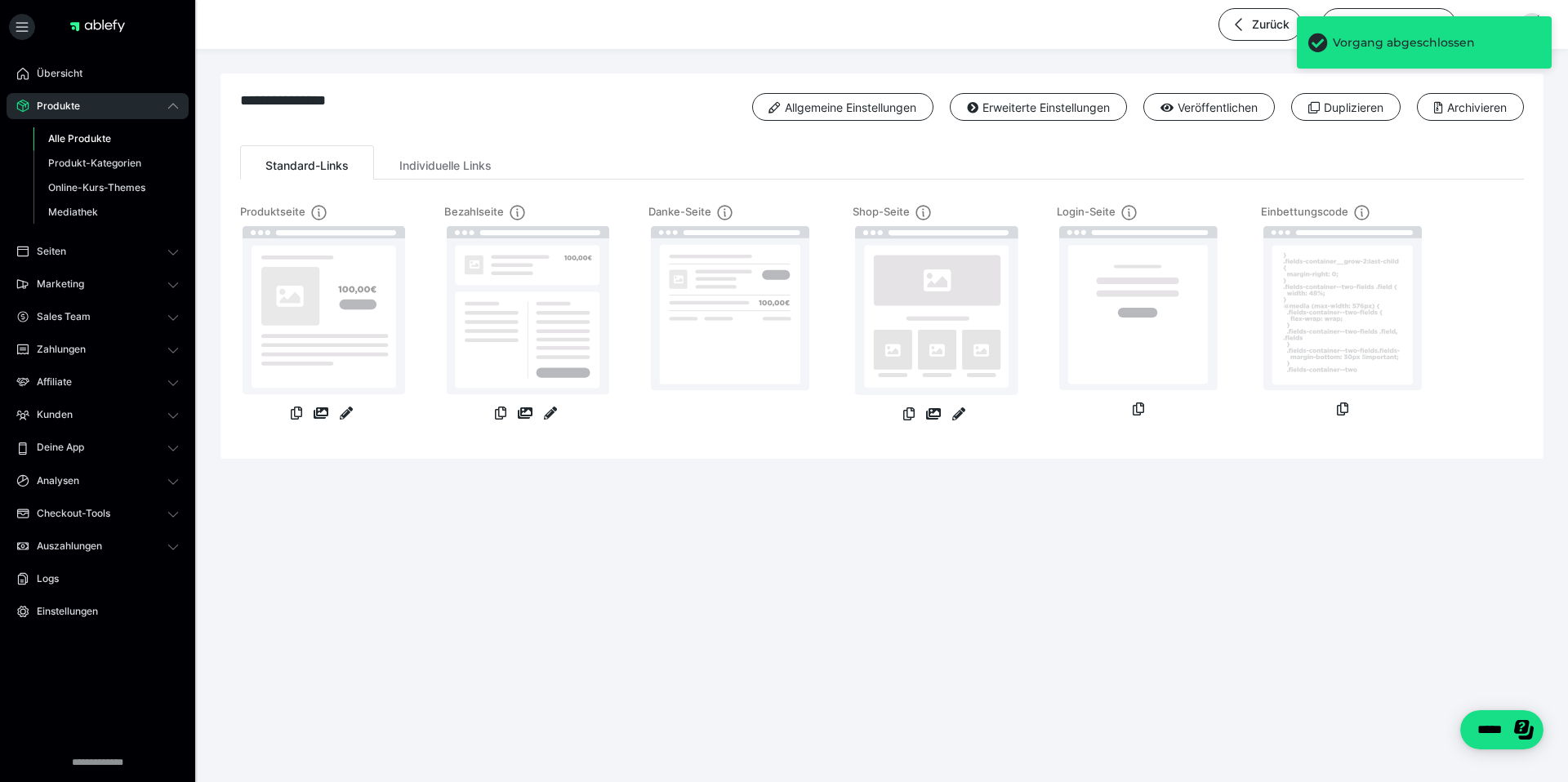 click on "Alle Produkte" at bounding box center (106, 139) 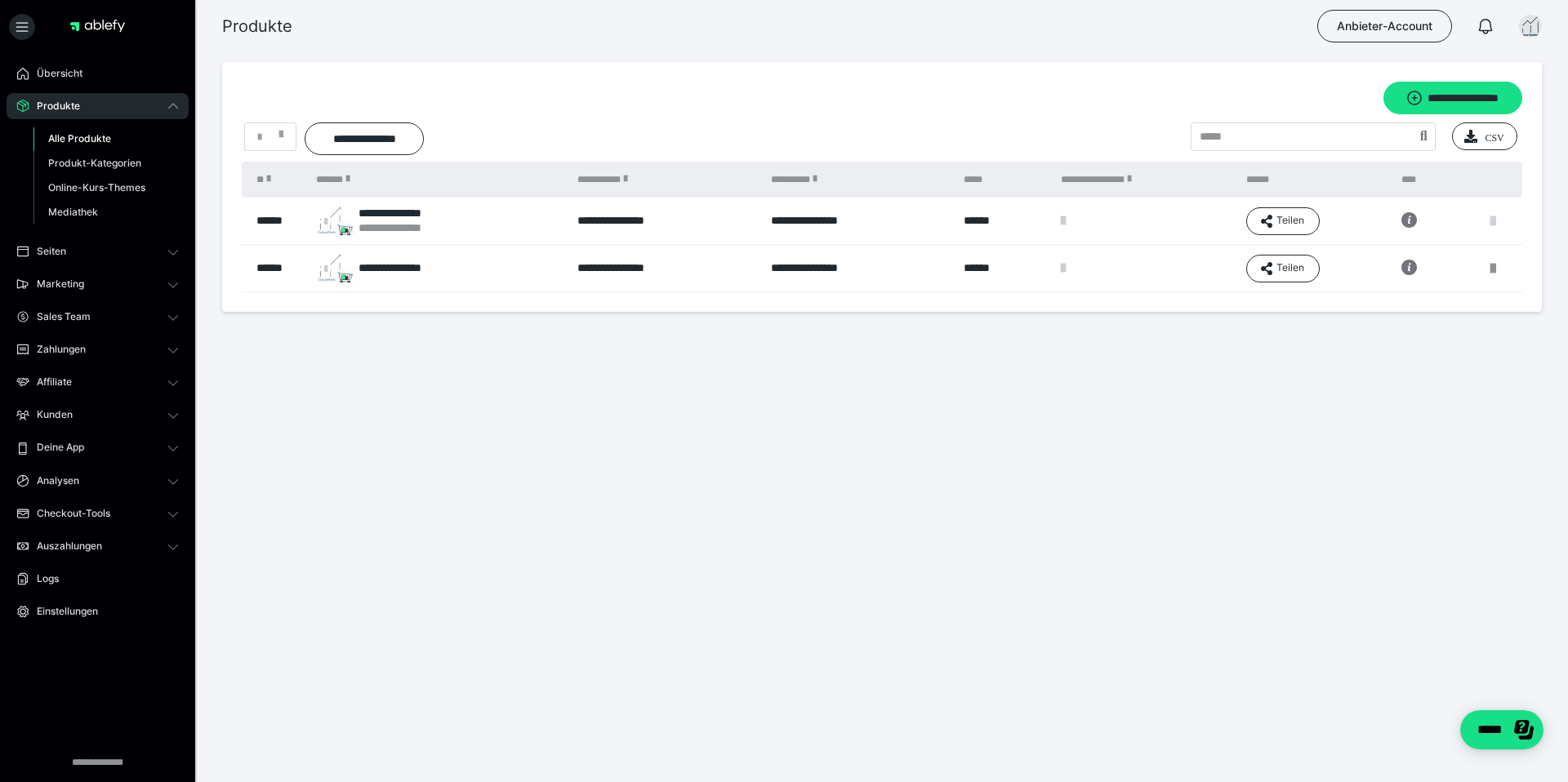 click at bounding box center [1493, 221] 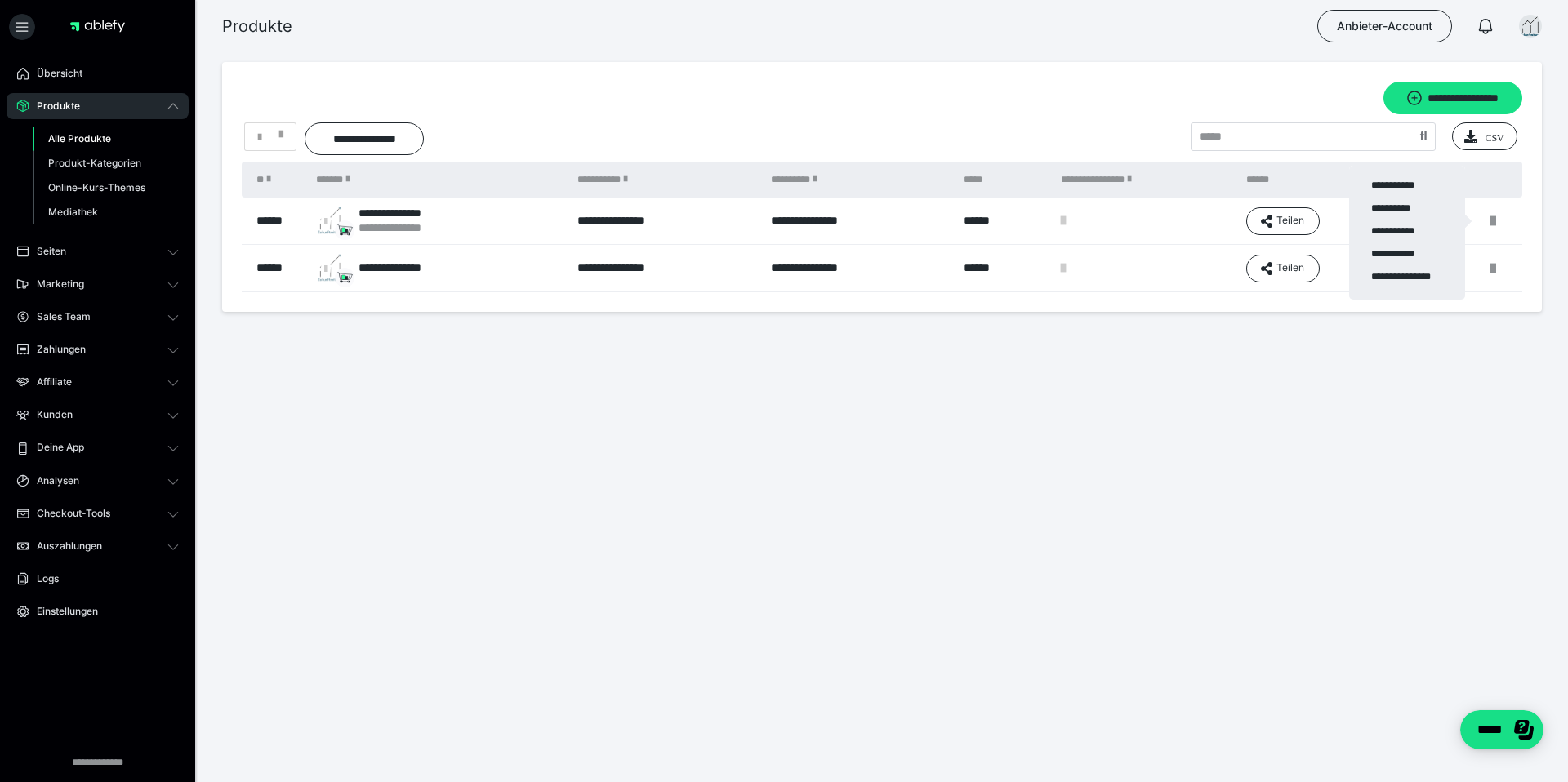 click at bounding box center [784, 391] 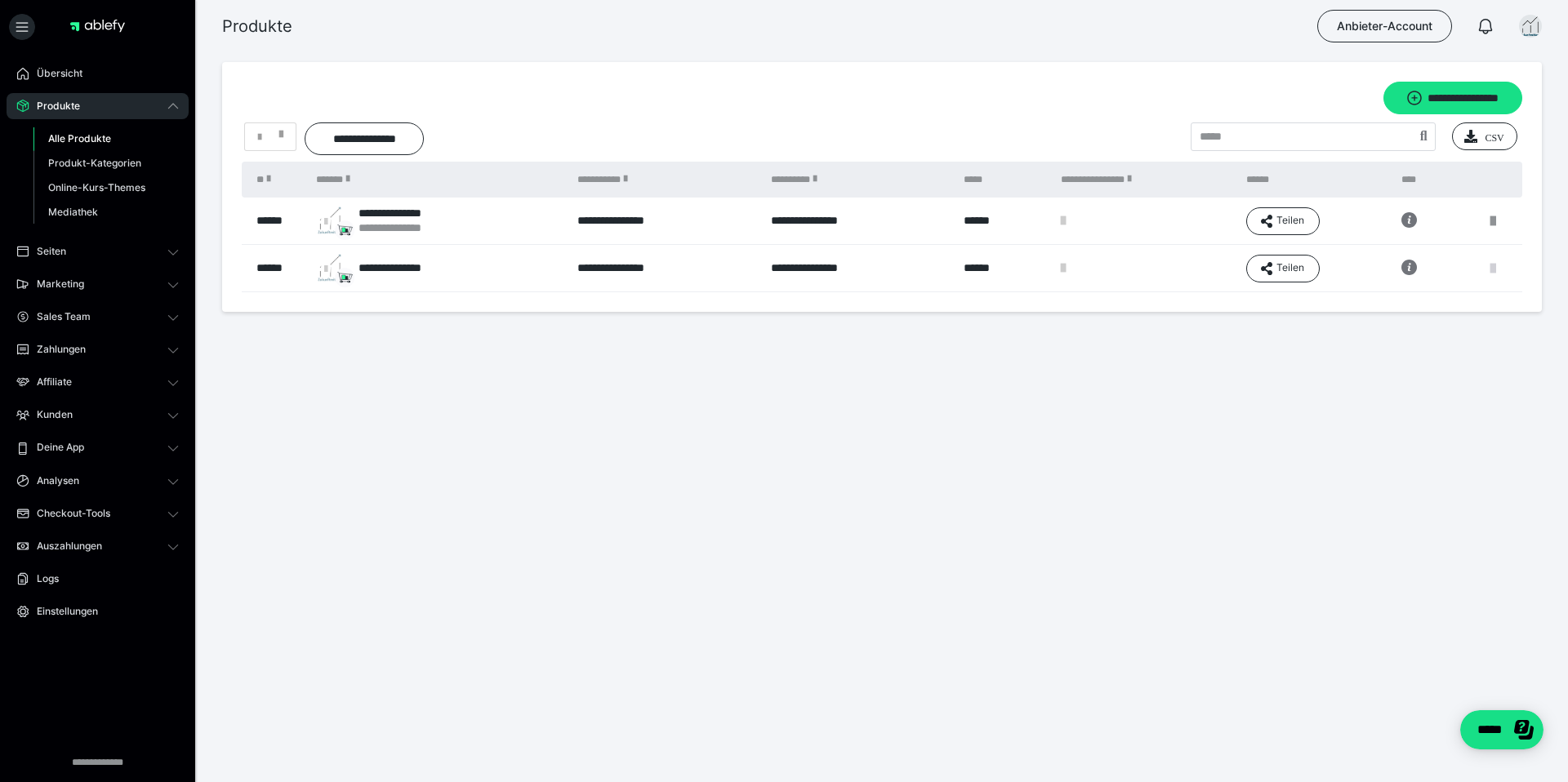 click at bounding box center [1493, 269] 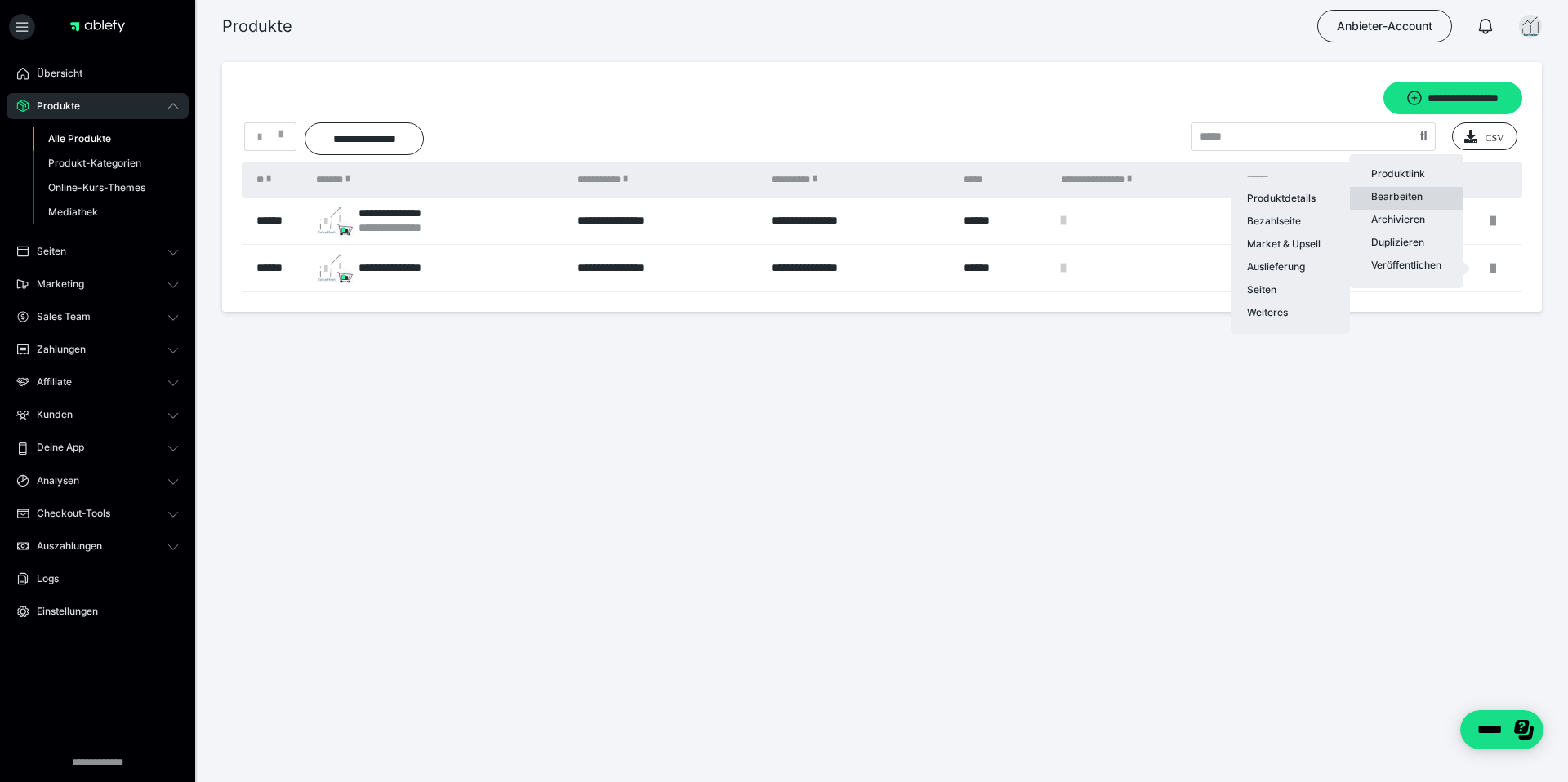 click on "Bearbeiten Produktdetails Bezahlseite Market & Upsell Auslieferung Seiten Weiteres" at bounding box center [1406, 198] 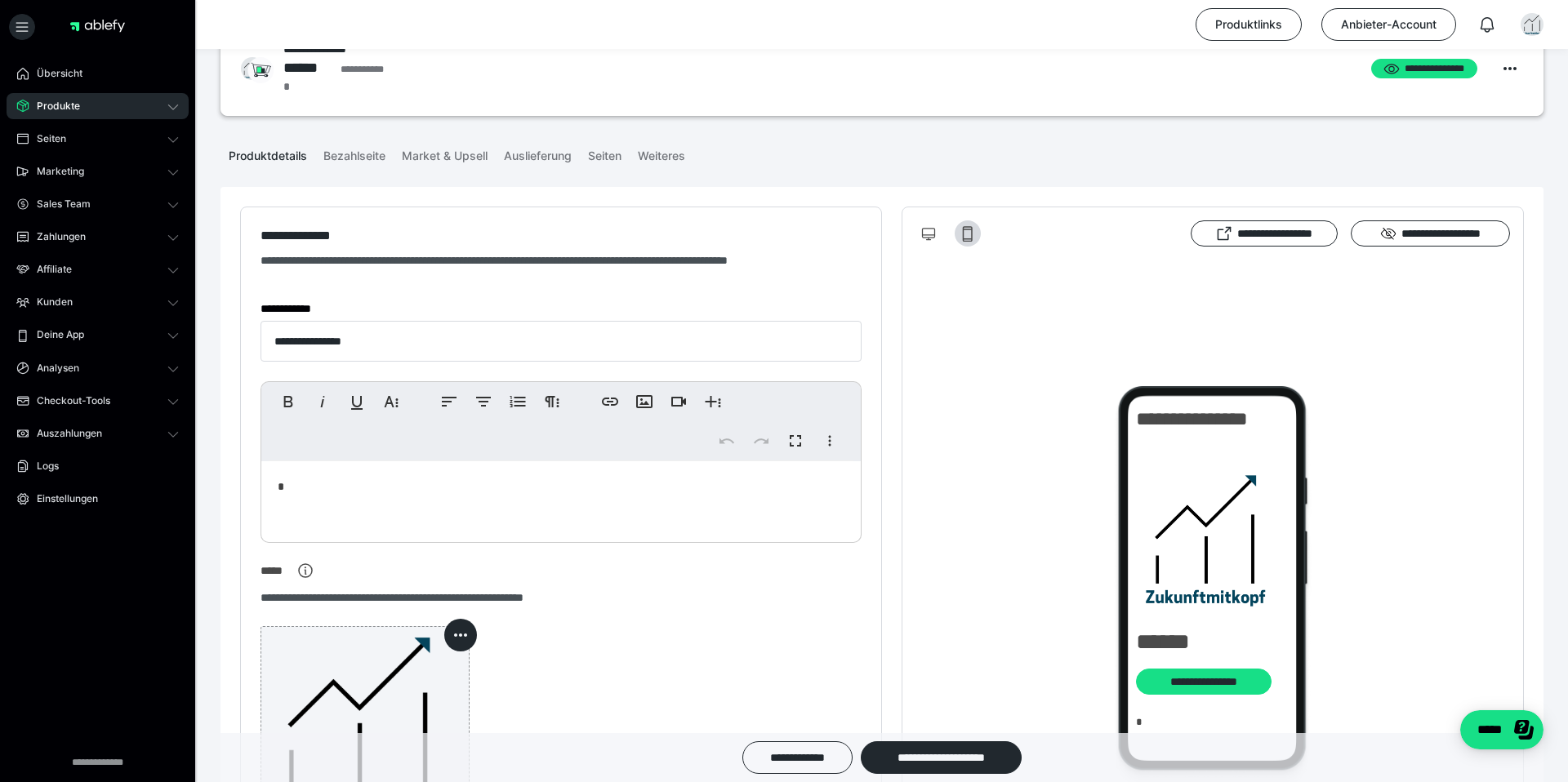 scroll, scrollTop: 0, scrollLeft: 0, axis: both 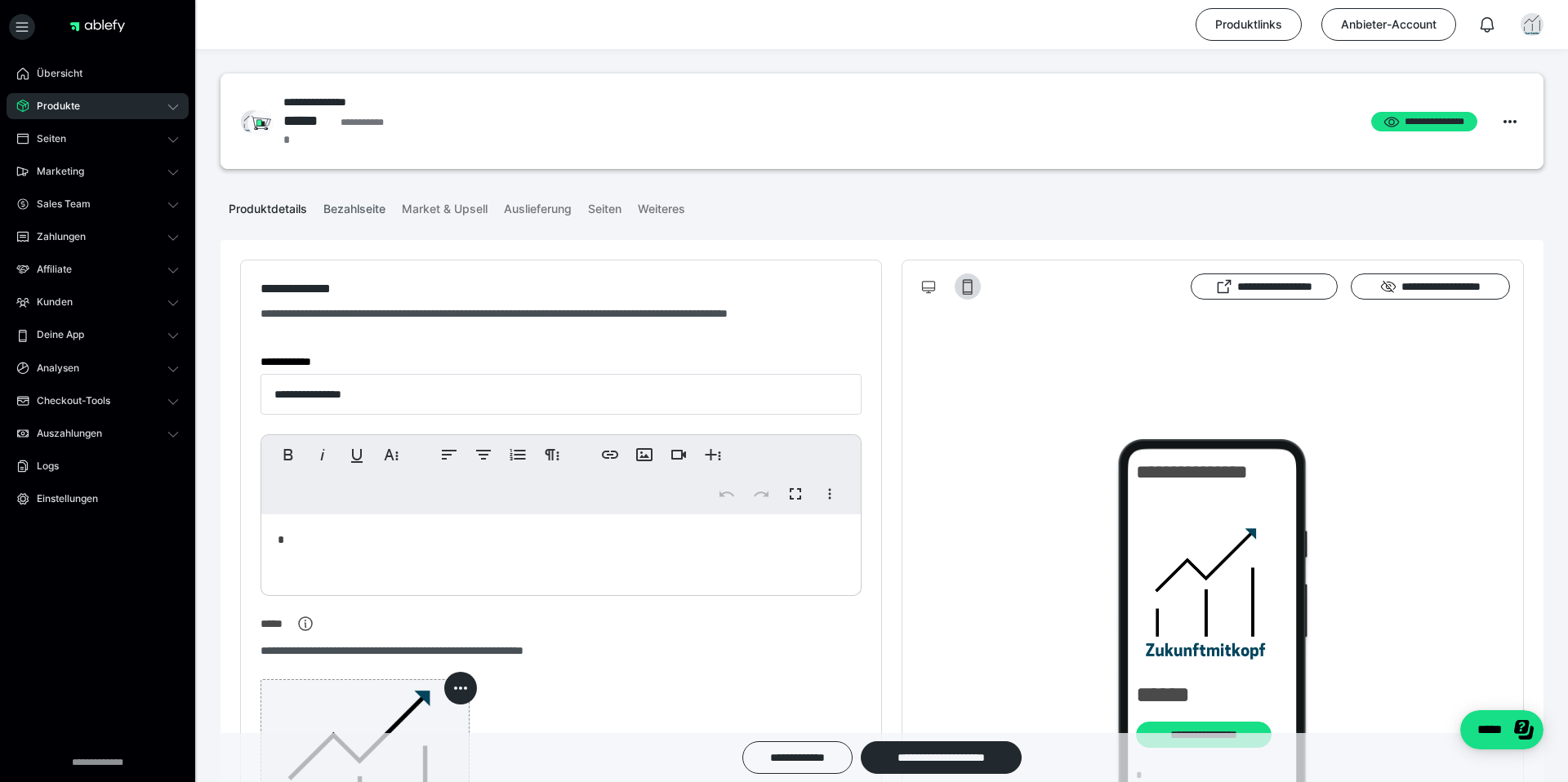 click on "Bezahlseite" at bounding box center (354, 206) 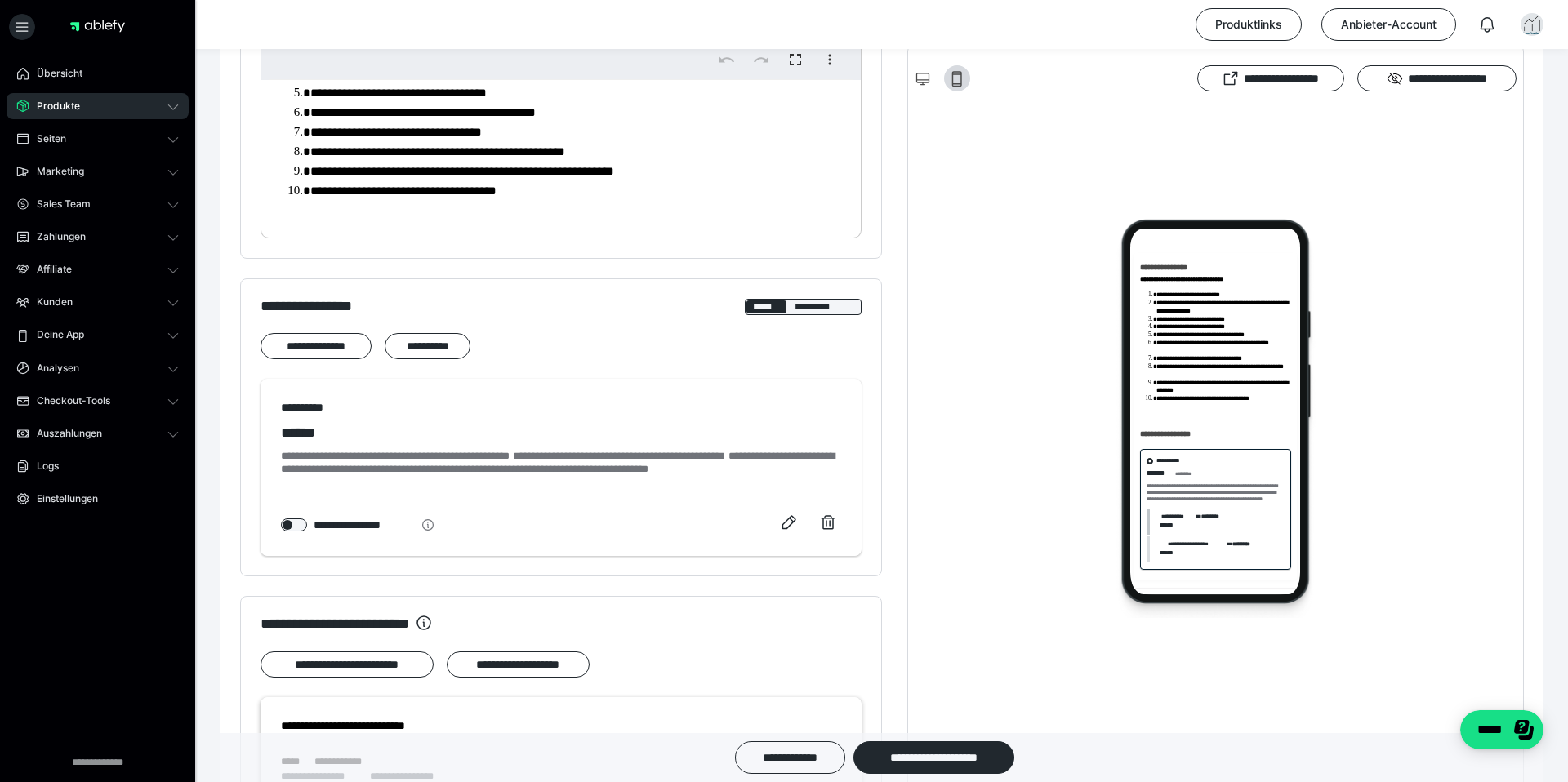 scroll, scrollTop: 859, scrollLeft: 0, axis: vertical 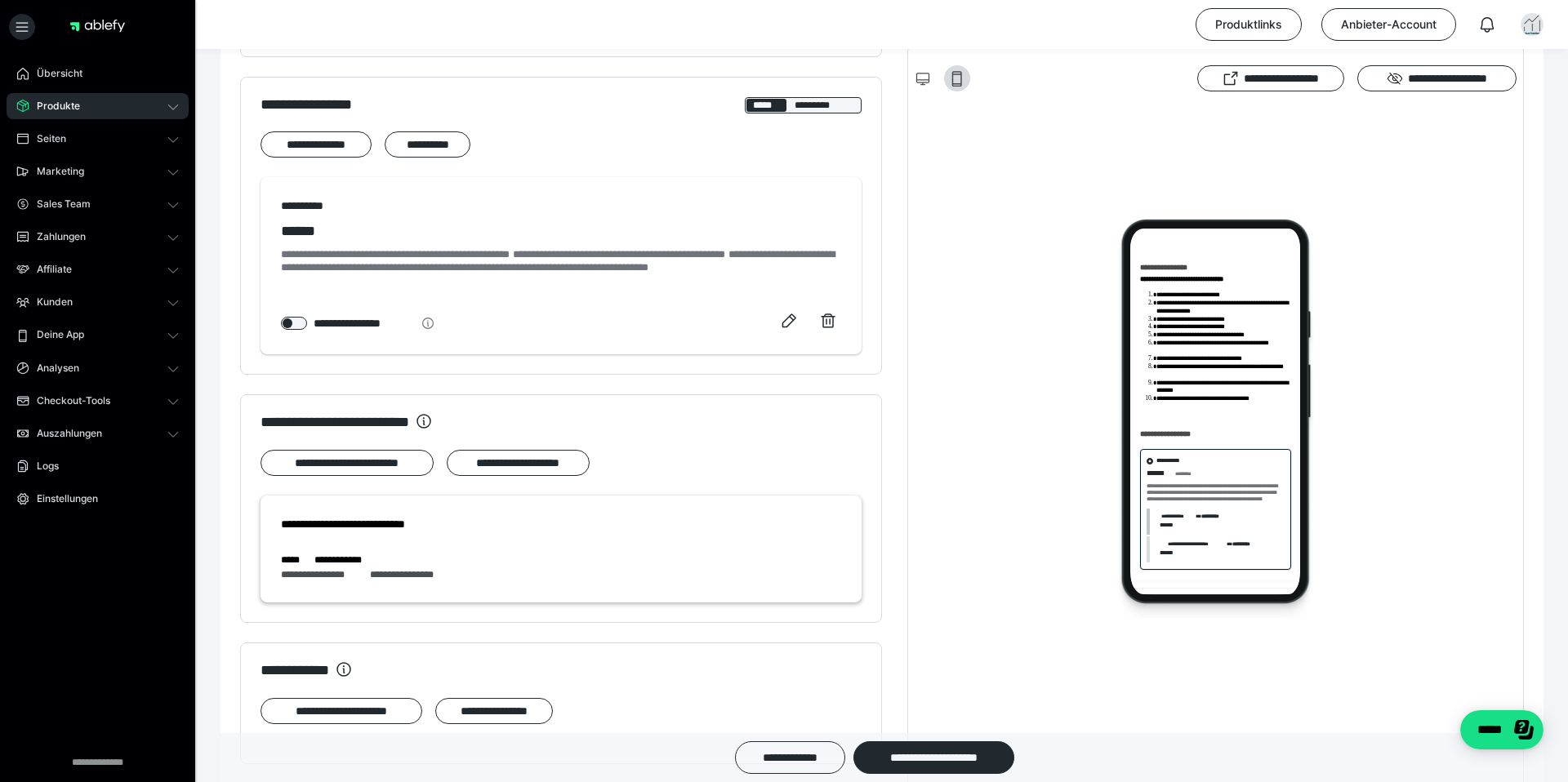 click on "**********" at bounding box center [561, 243] 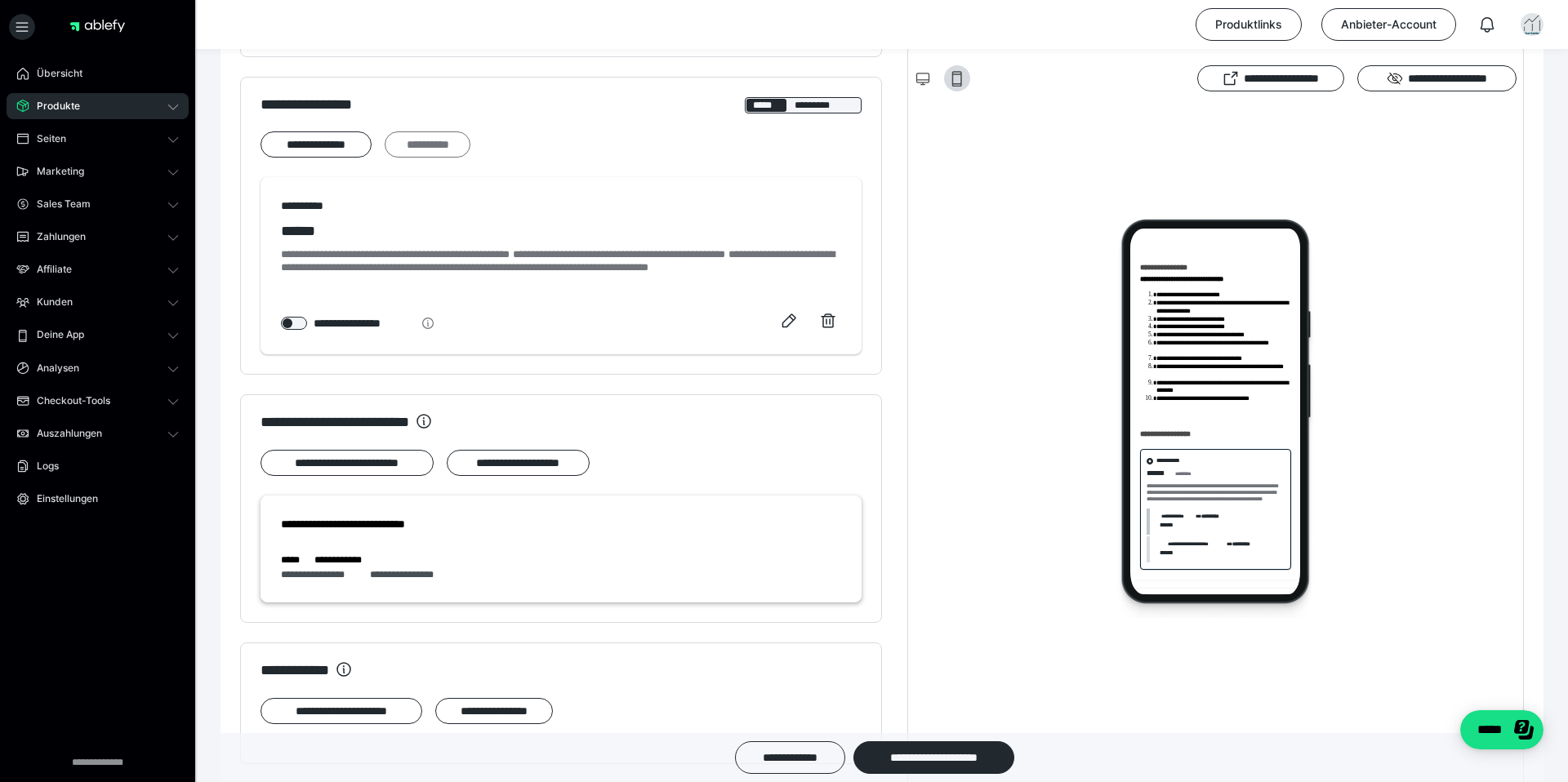 click on "**********" at bounding box center [427, 144] 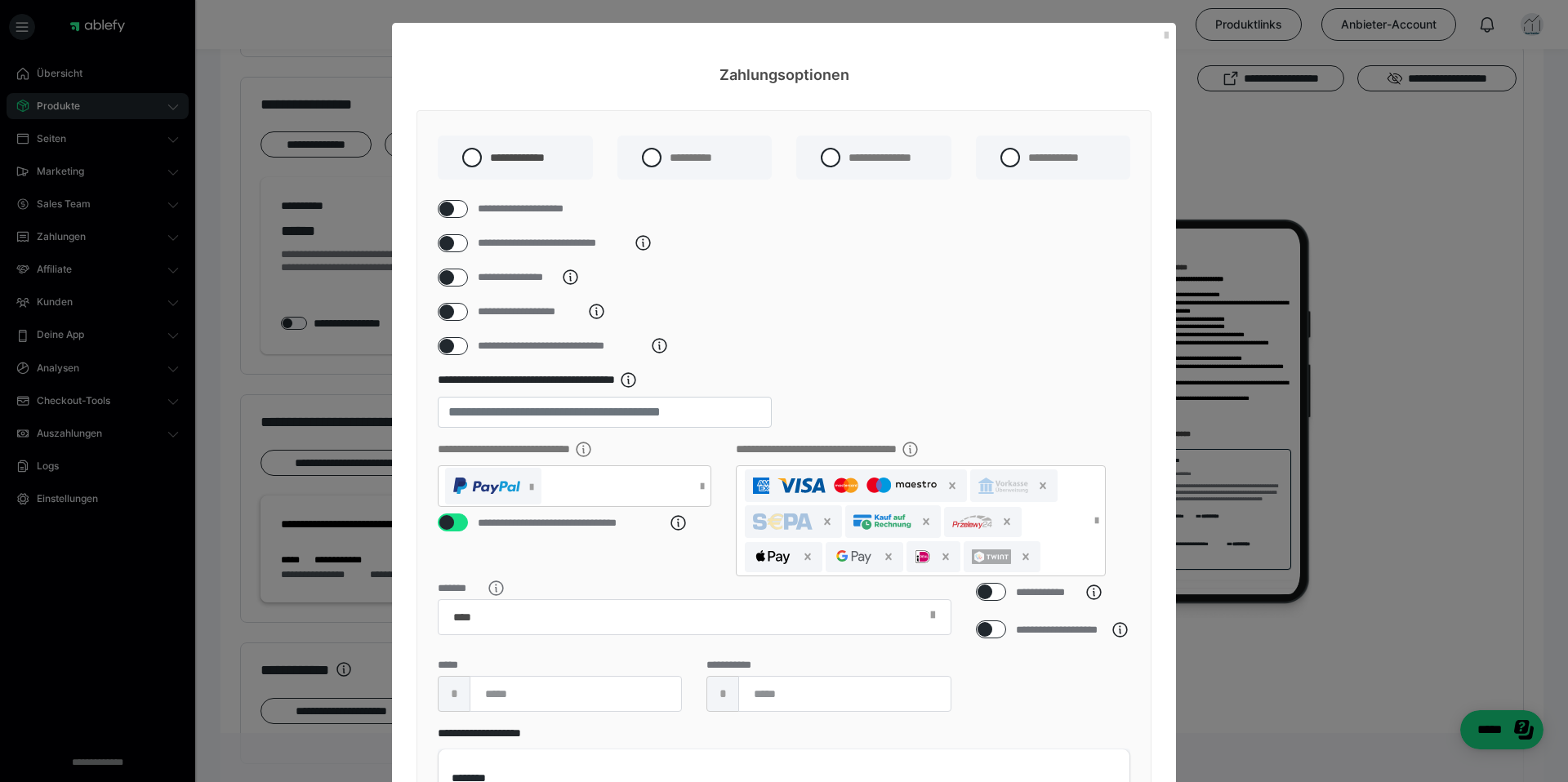 scroll, scrollTop: 185, scrollLeft: 0, axis: vertical 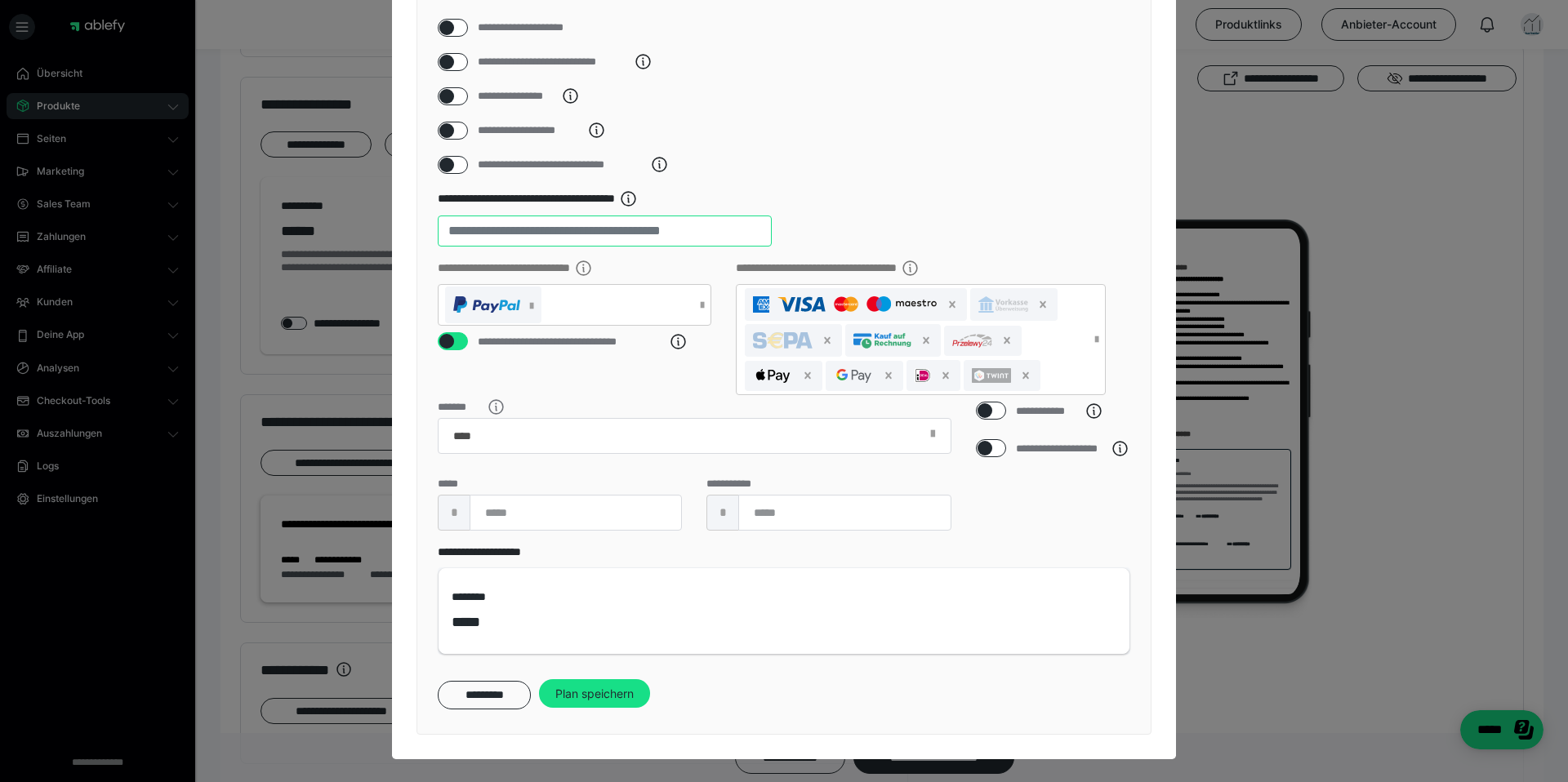 click on "**" at bounding box center [604, 231] 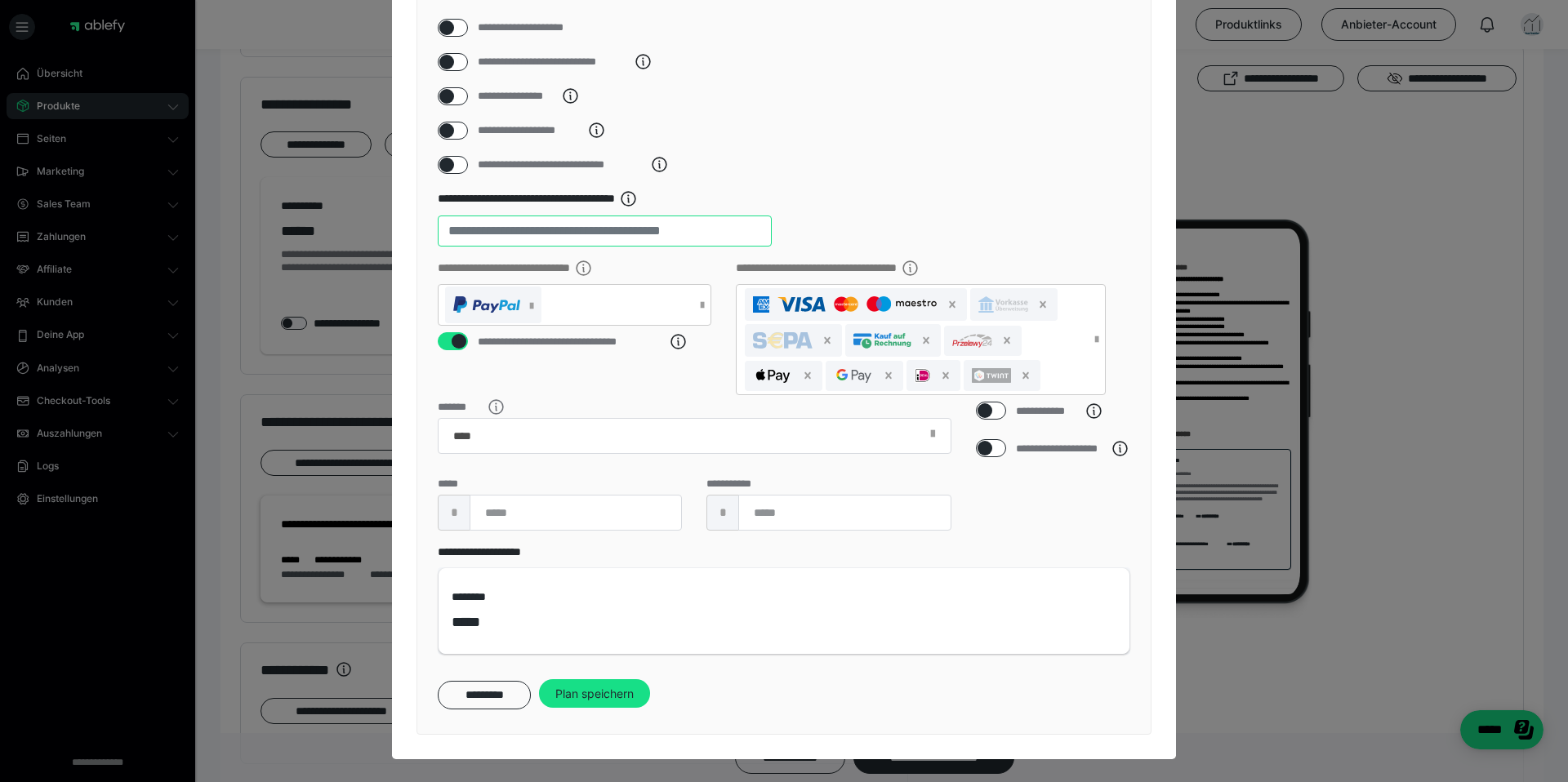 type on "*" 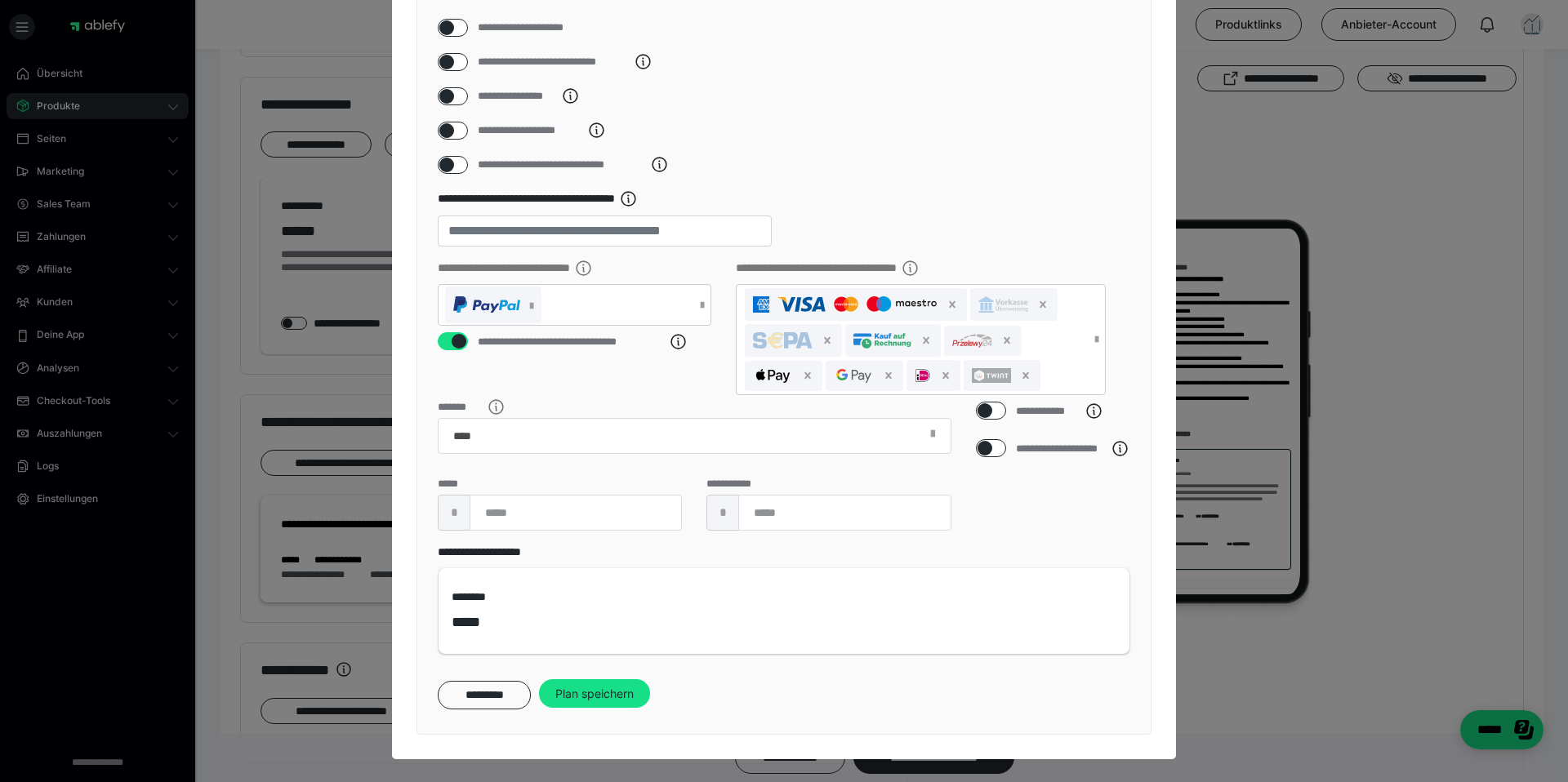 click on "**********" at bounding box center [784, 224] 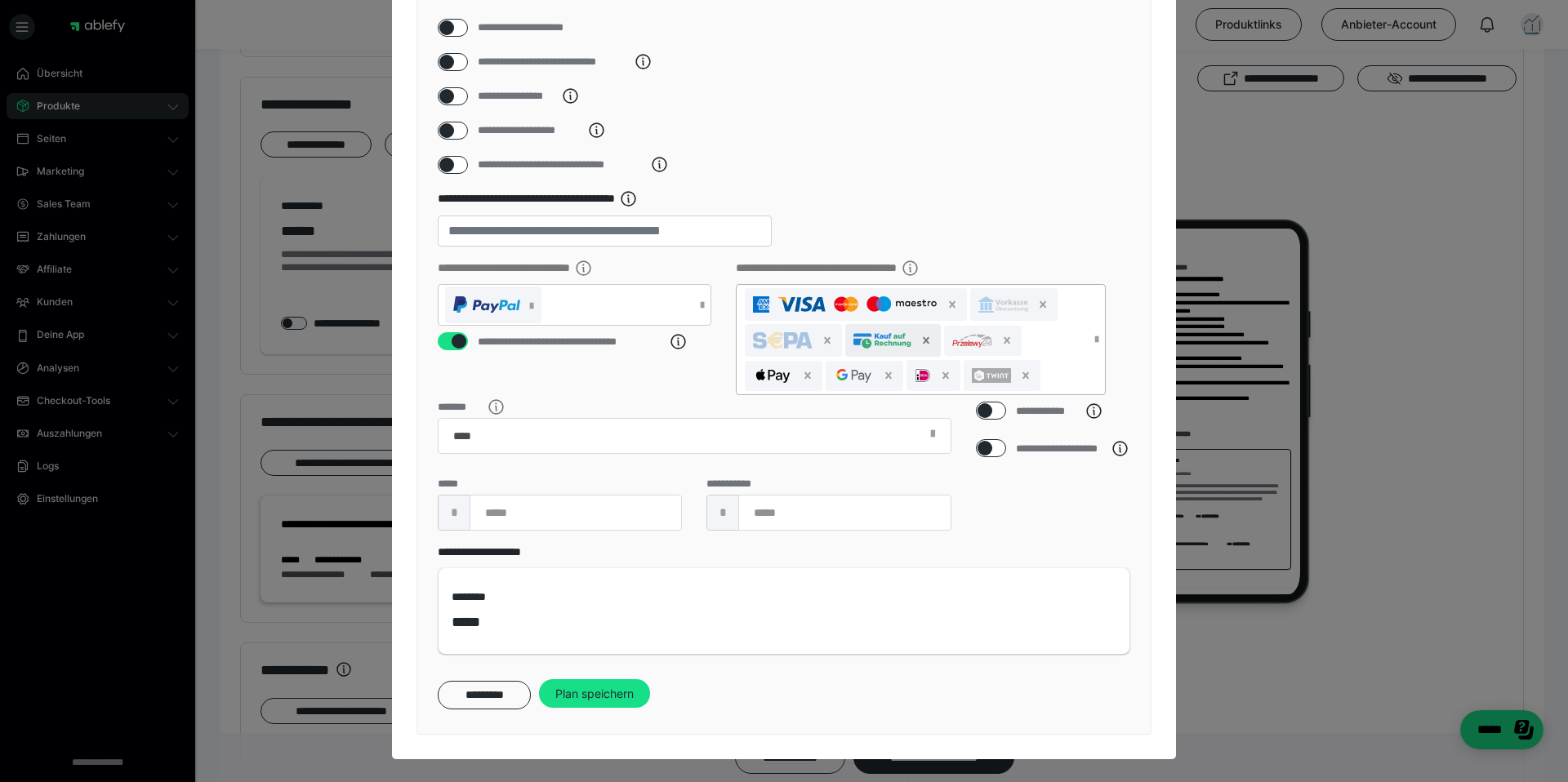click 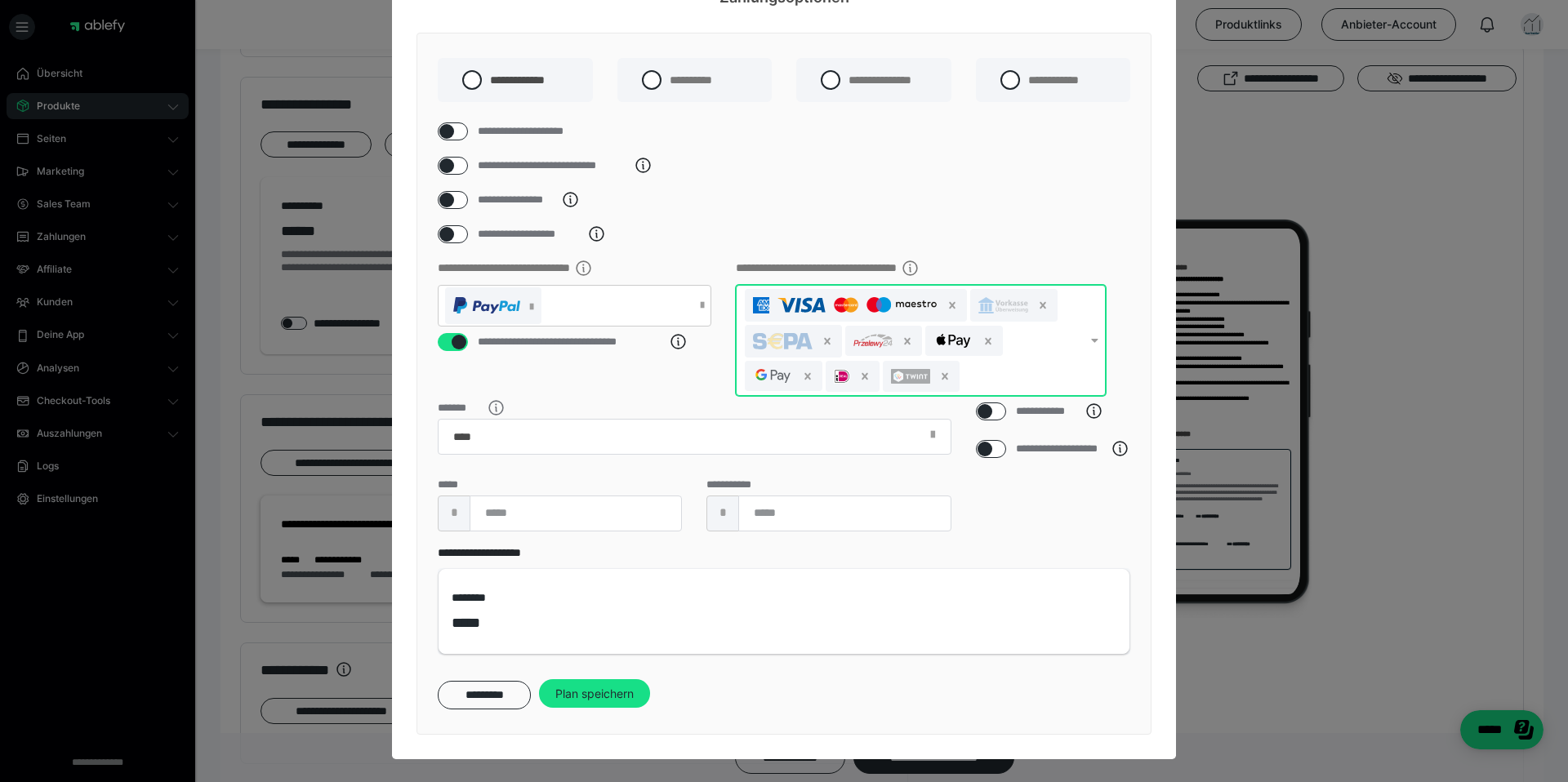 scroll, scrollTop: 98, scrollLeft: 0, axis: vertical 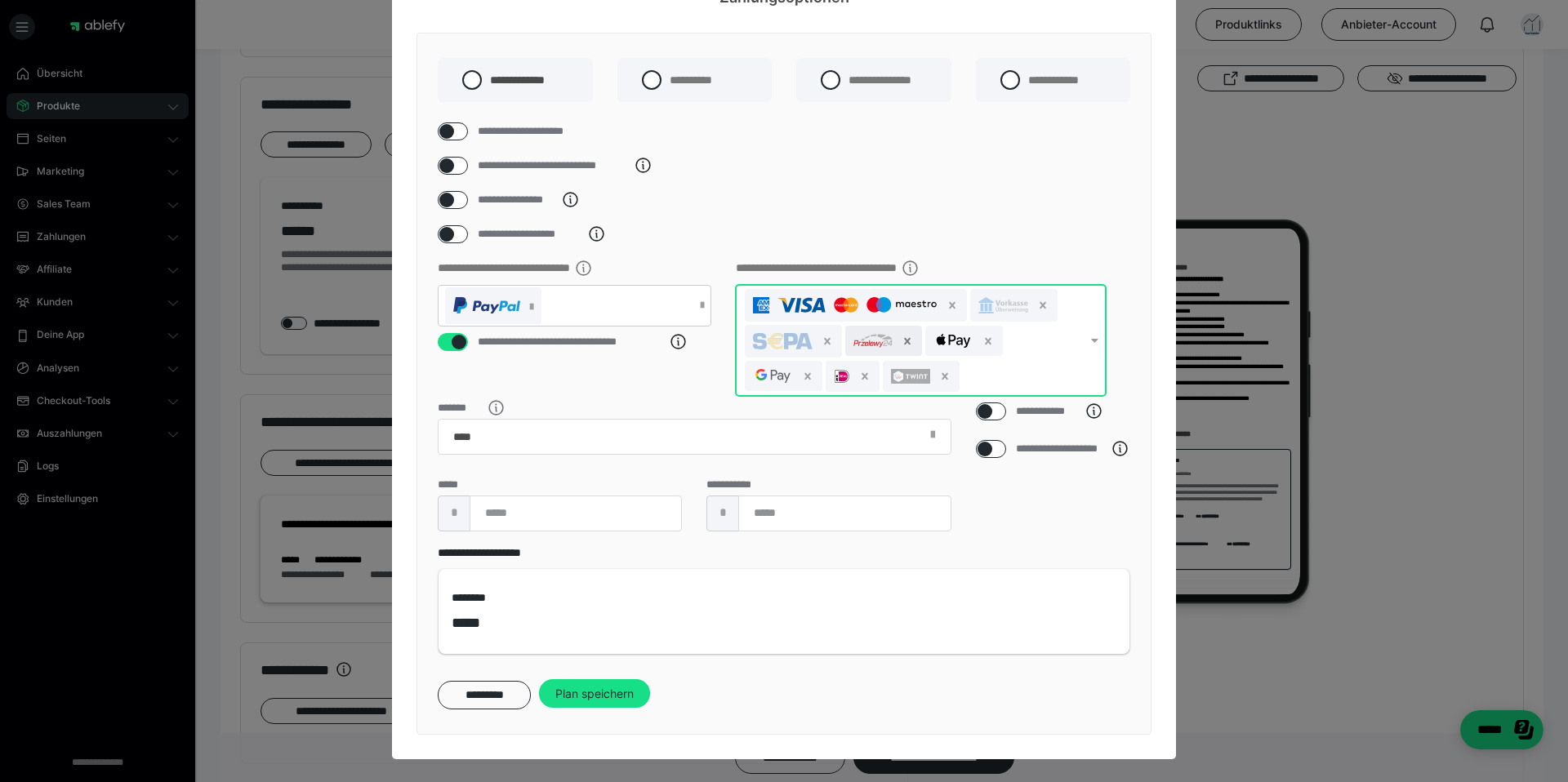 click 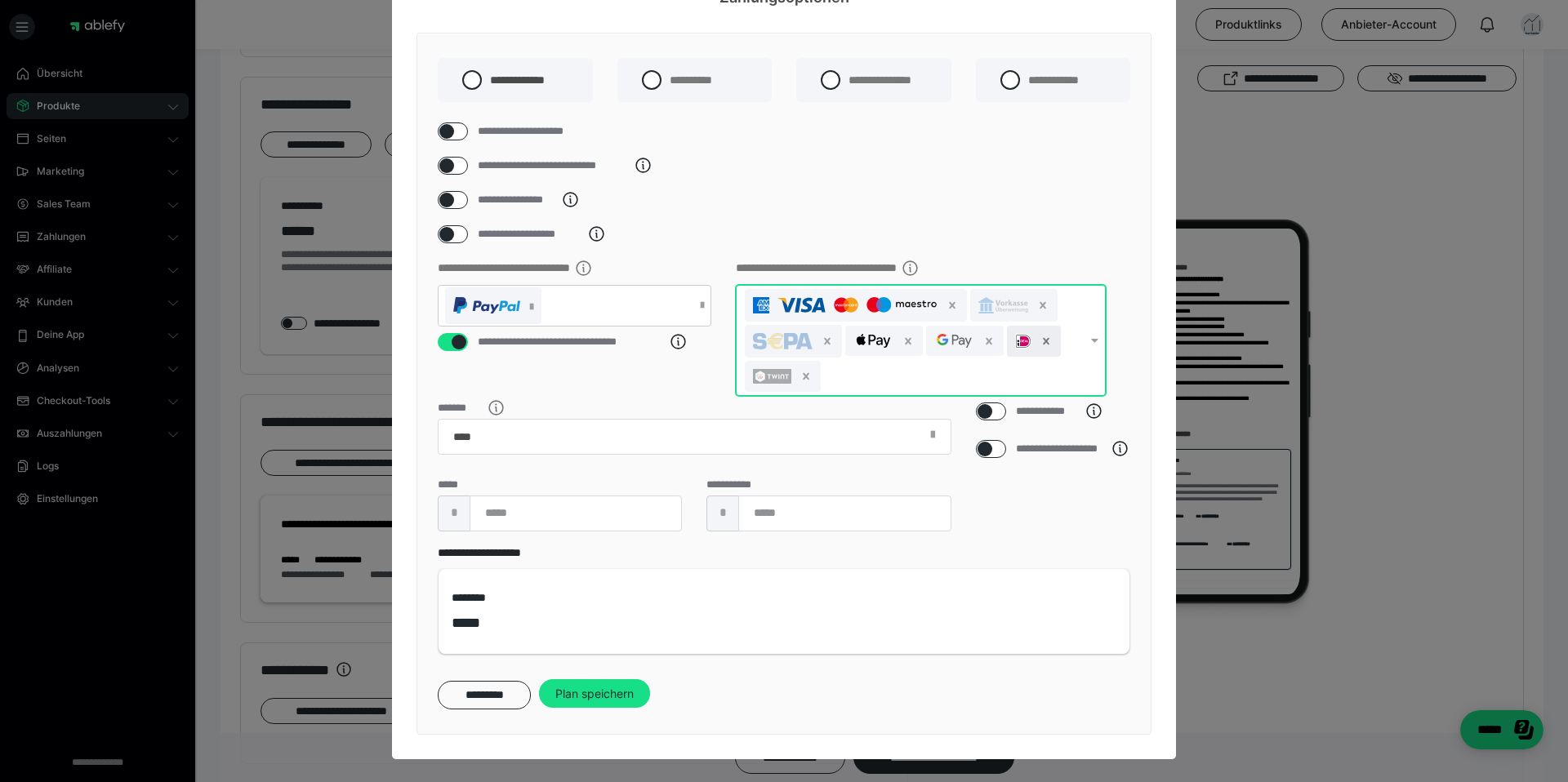 click 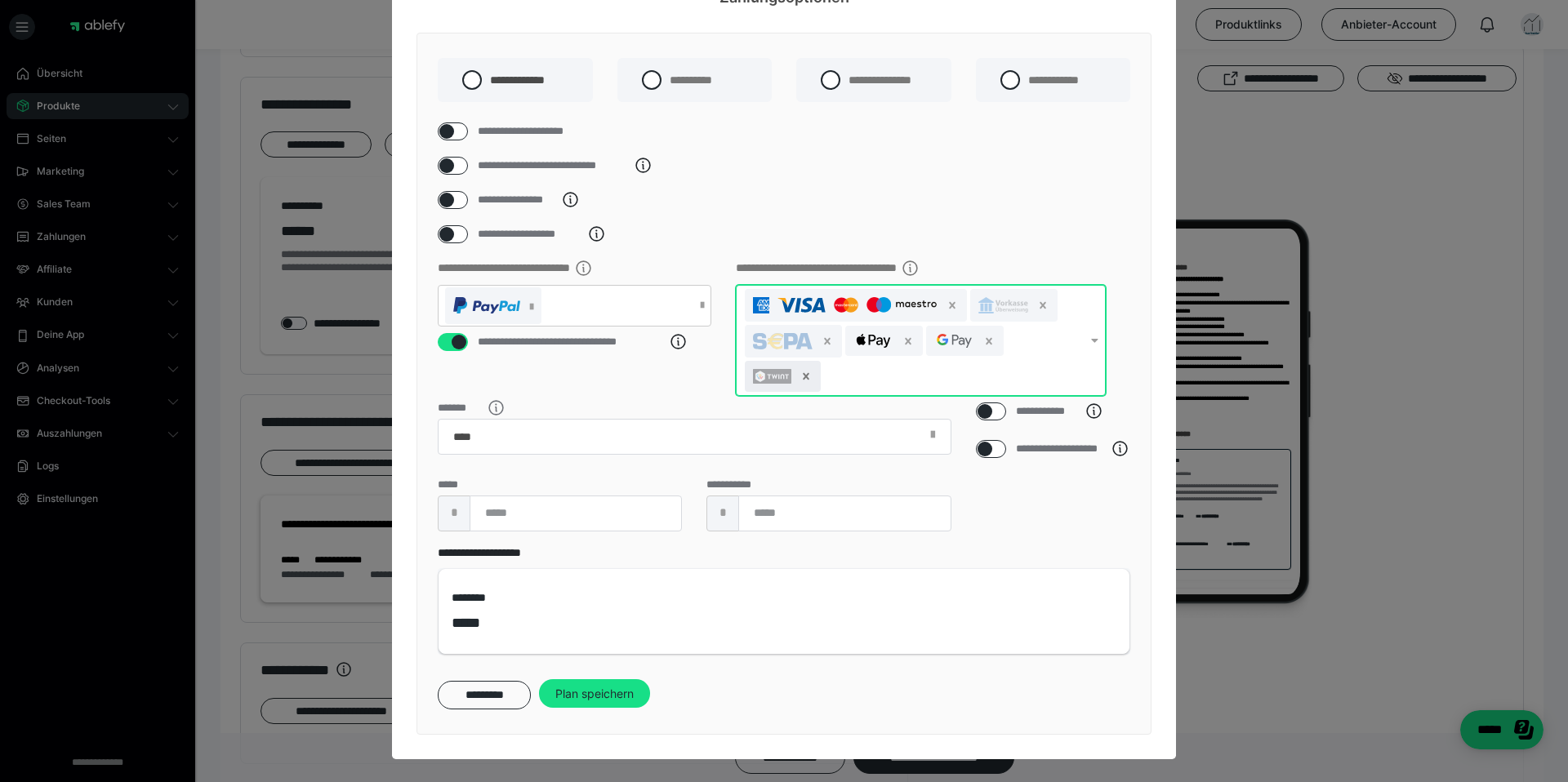 click 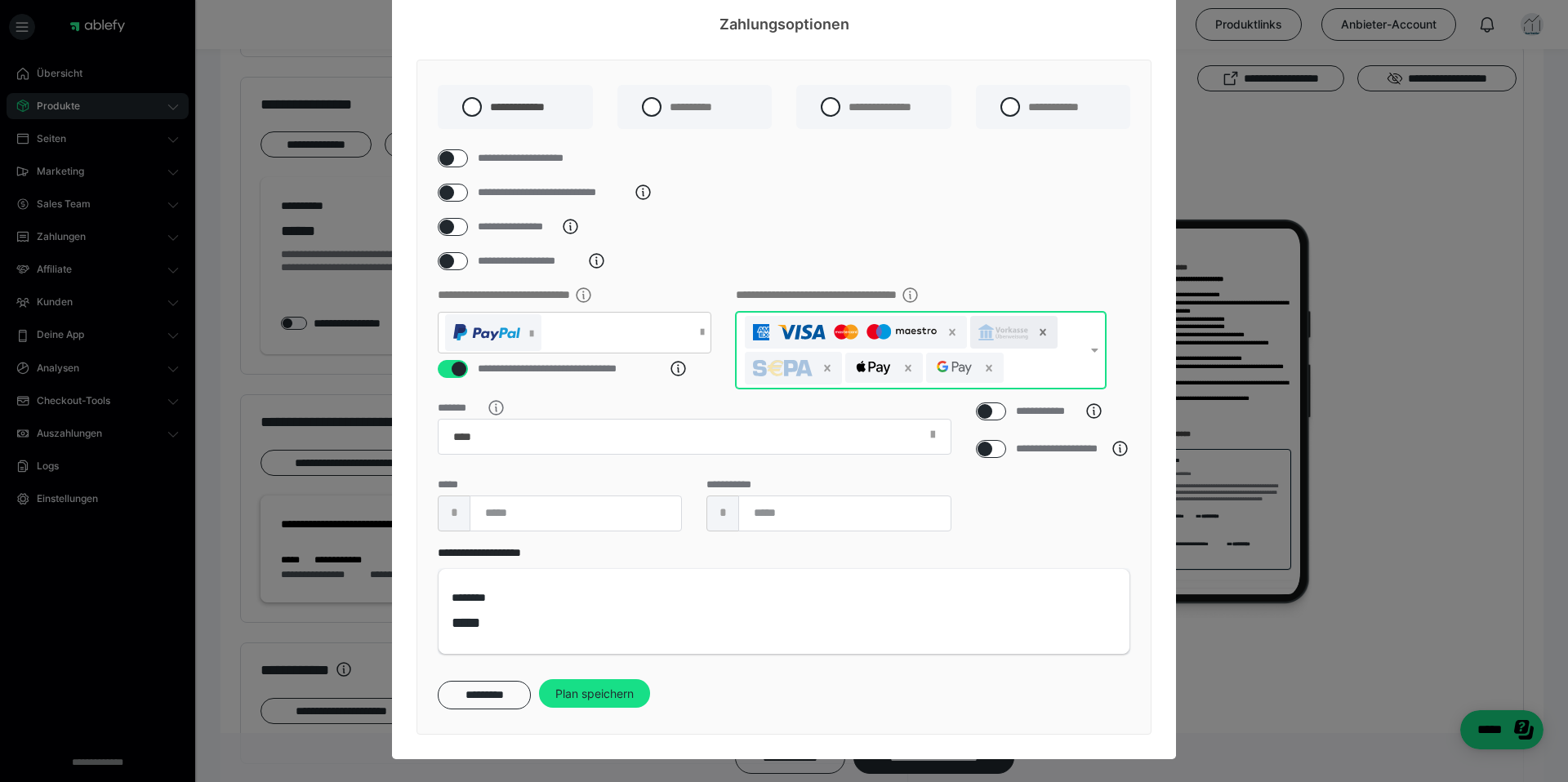 click 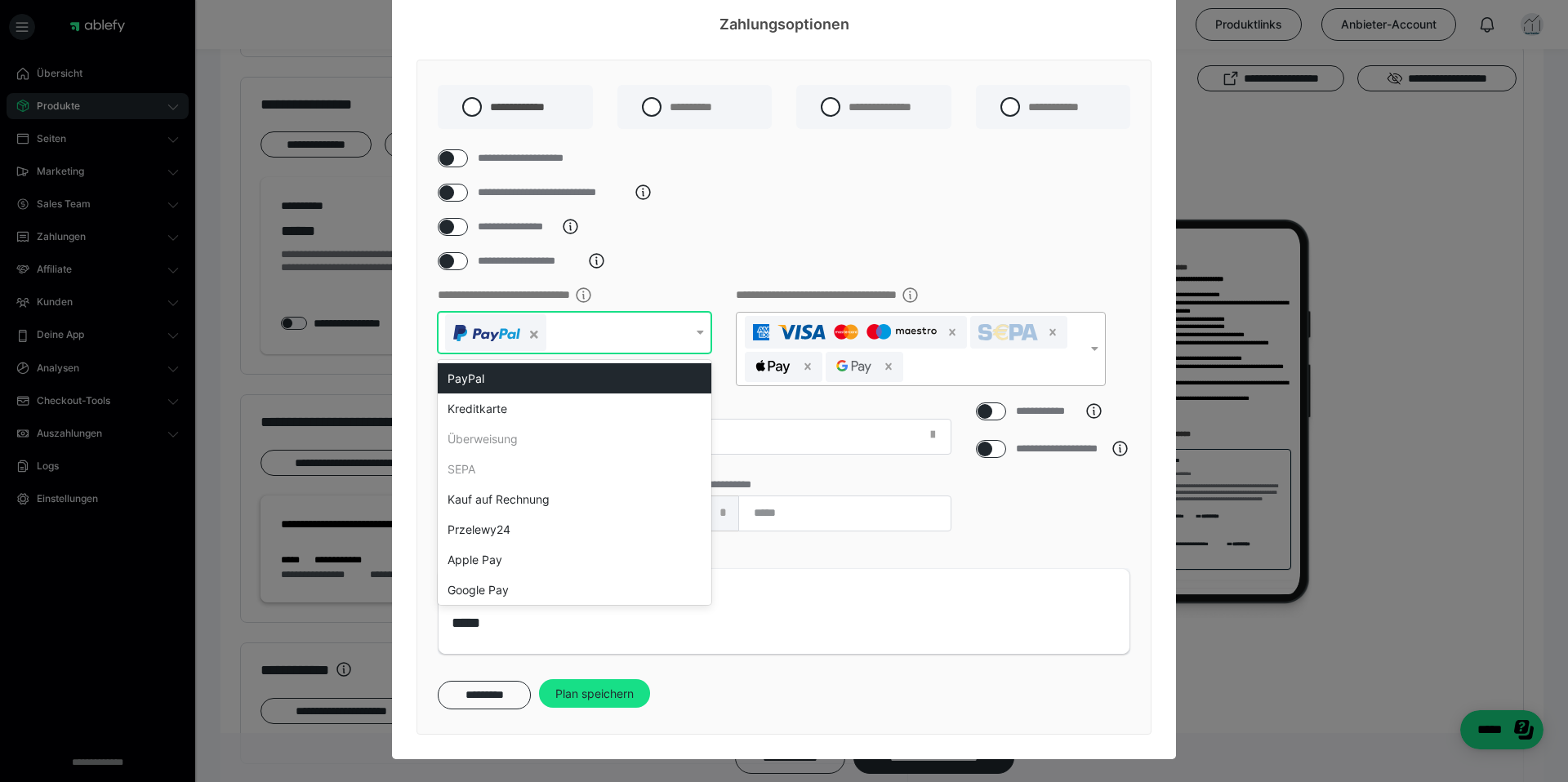 click at bounding box center [700, 332] 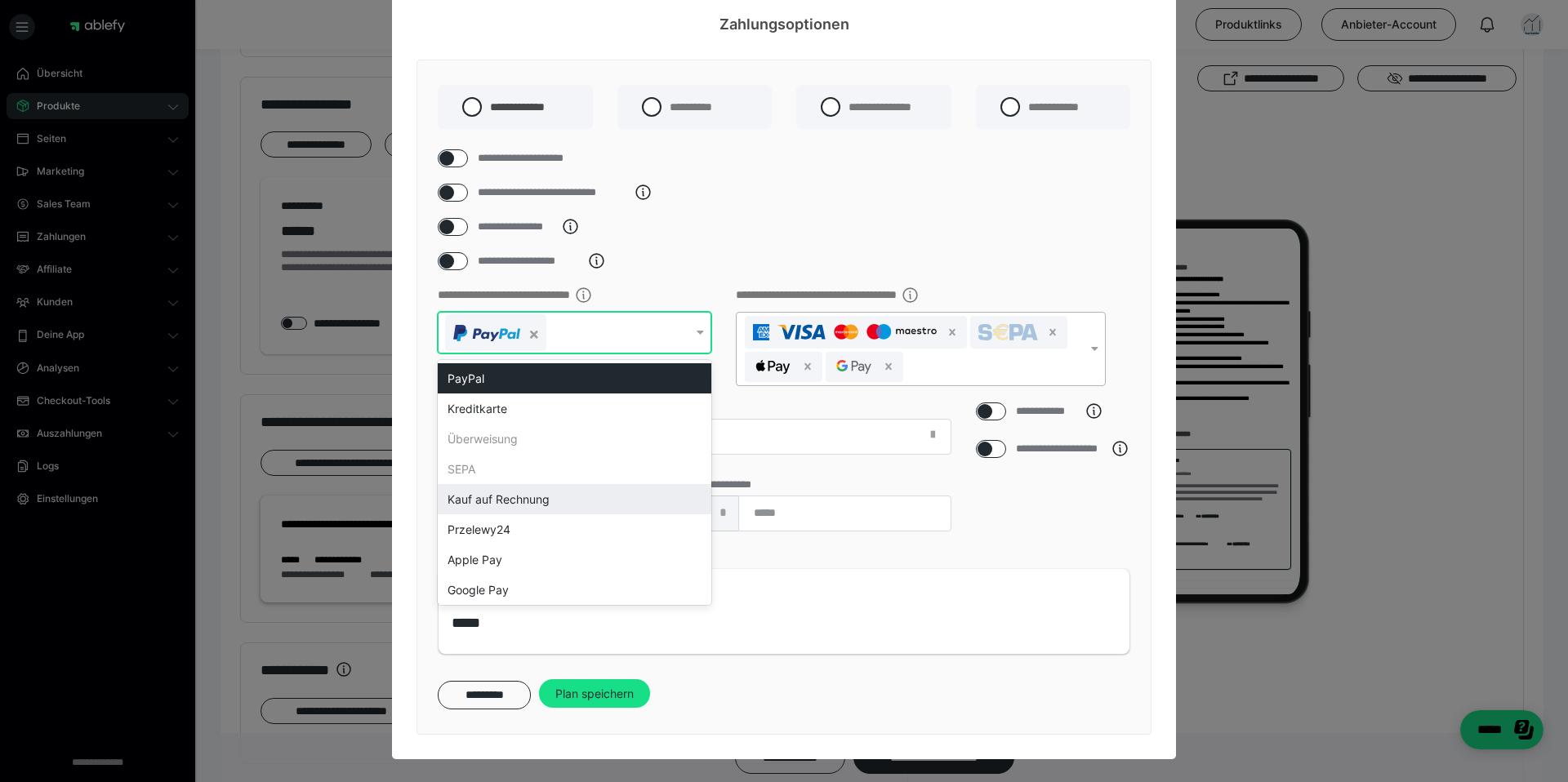 click on "Kauf auf Rechnung" at bounding box center (574, 499) 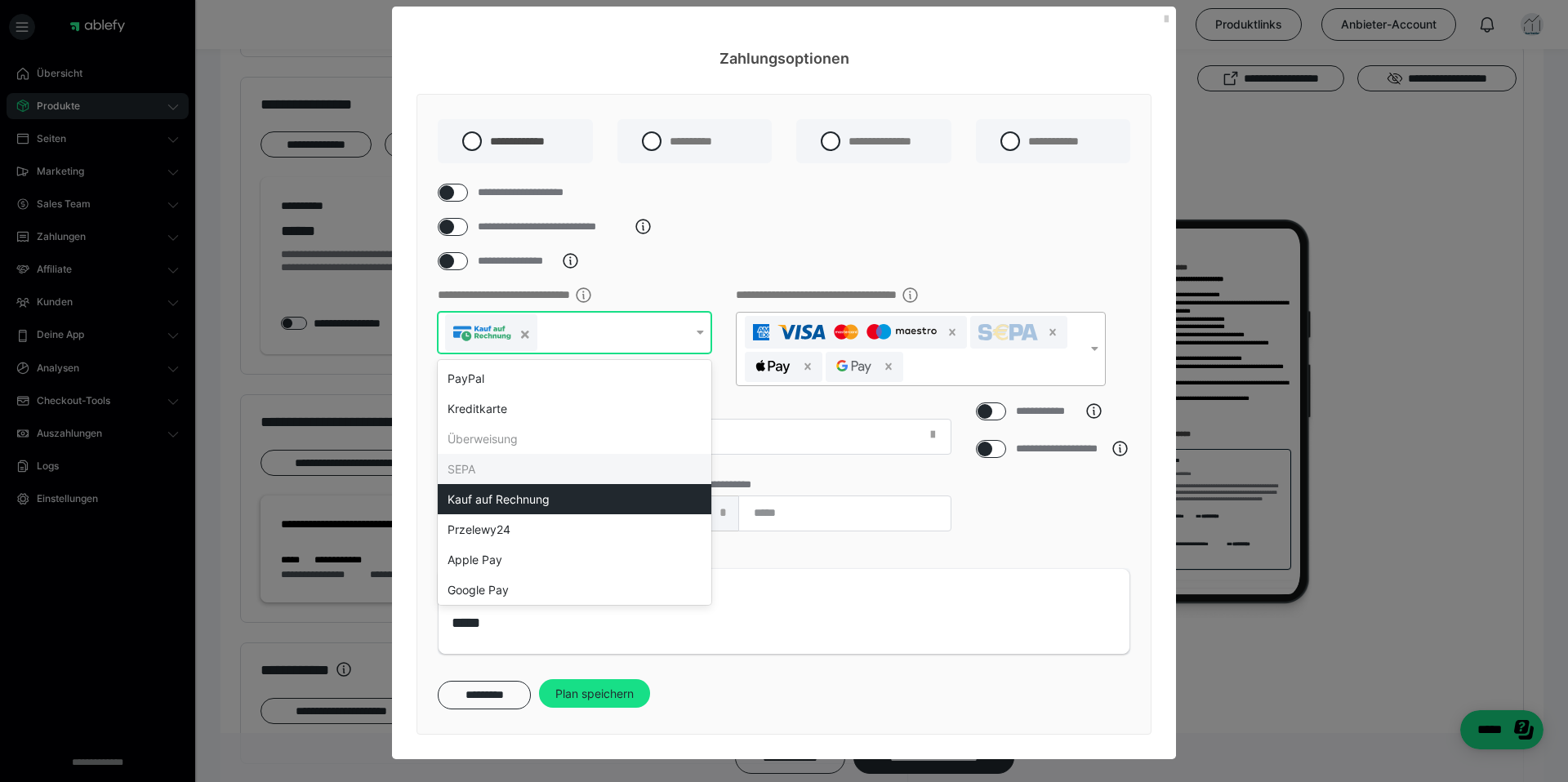 click on "SEPA" at bounding box center [574, 469] 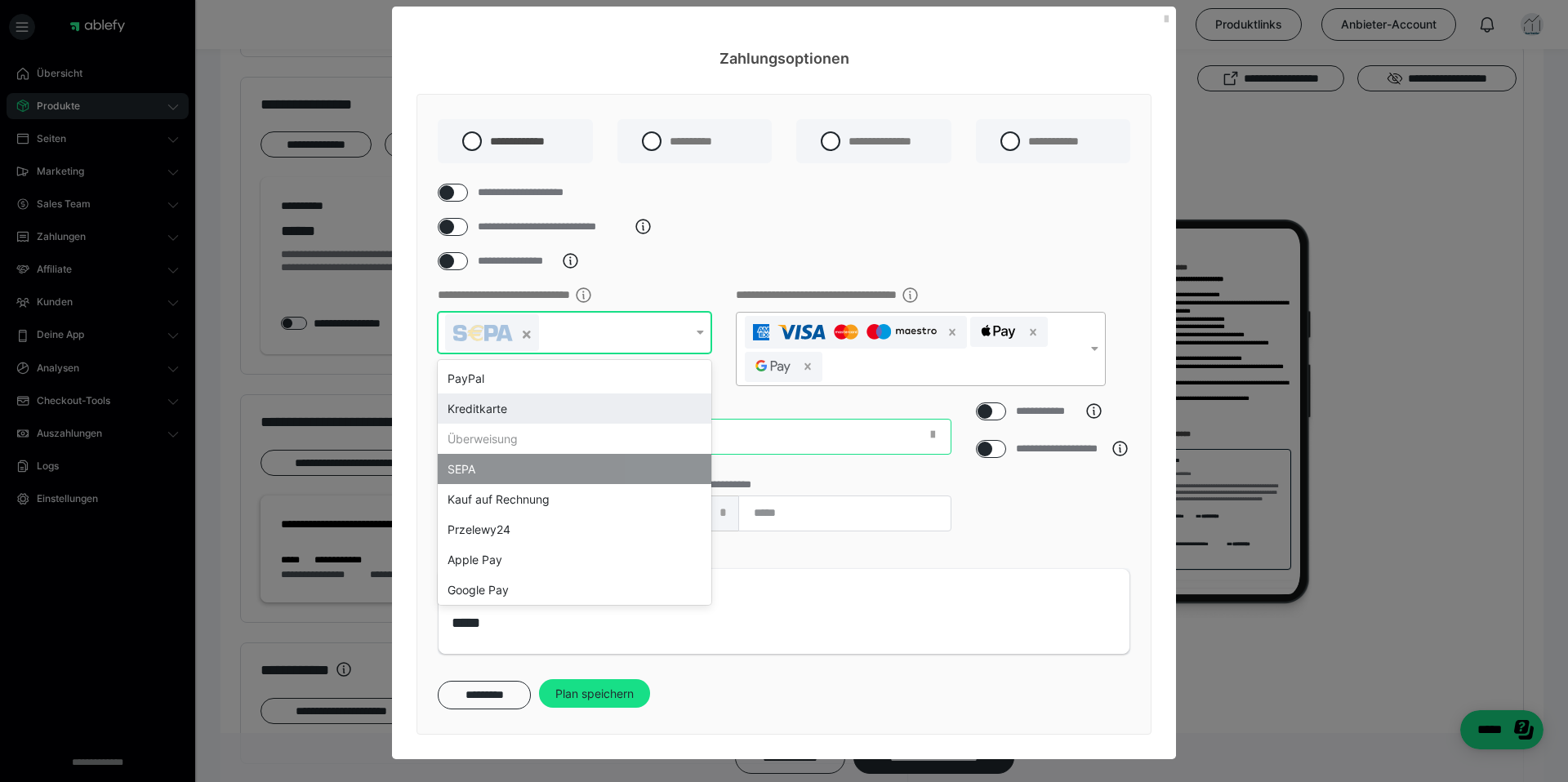 click on "*******" at bounding box center (694, 437) 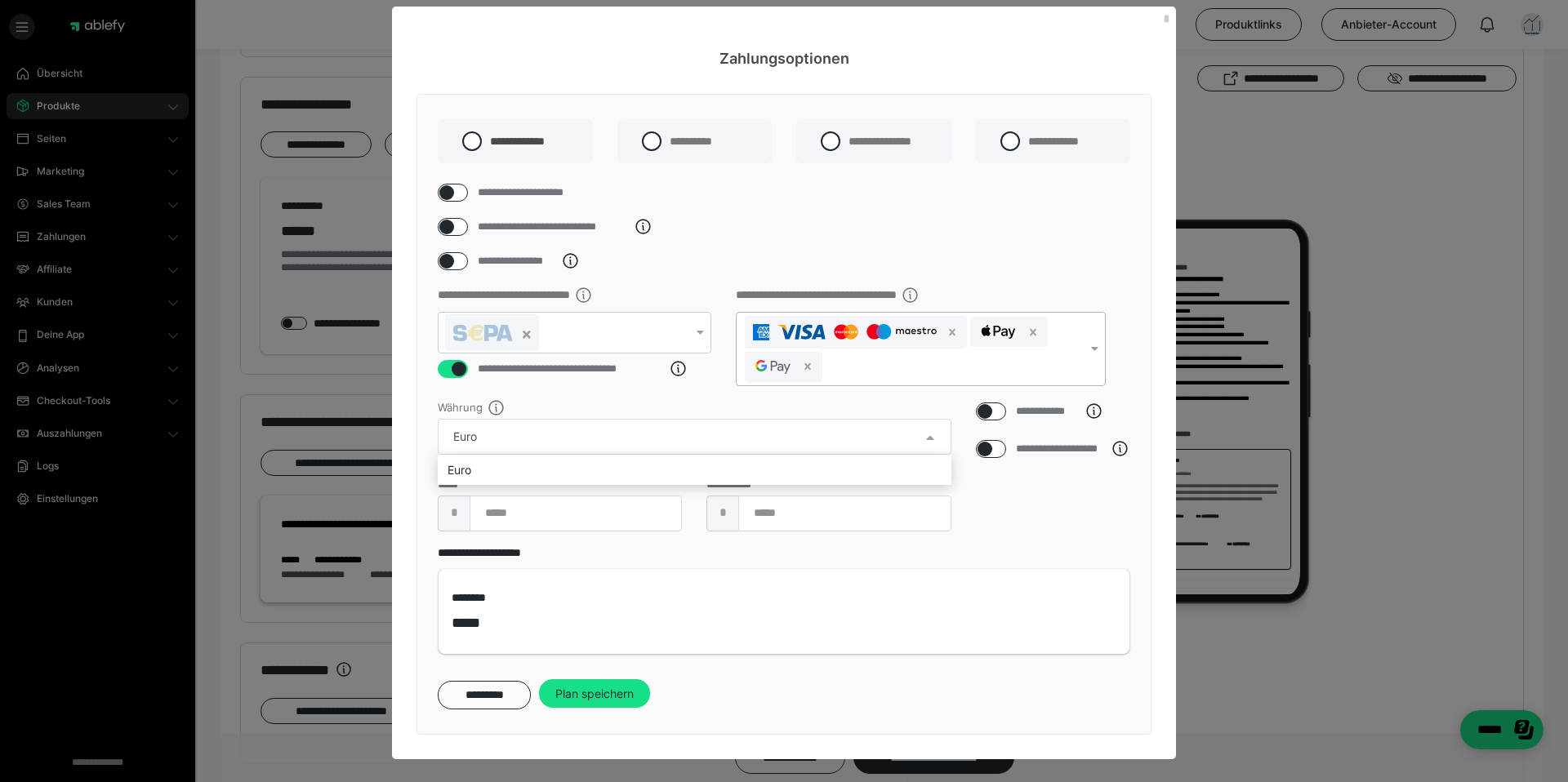 click at bounding box center (784, 391) 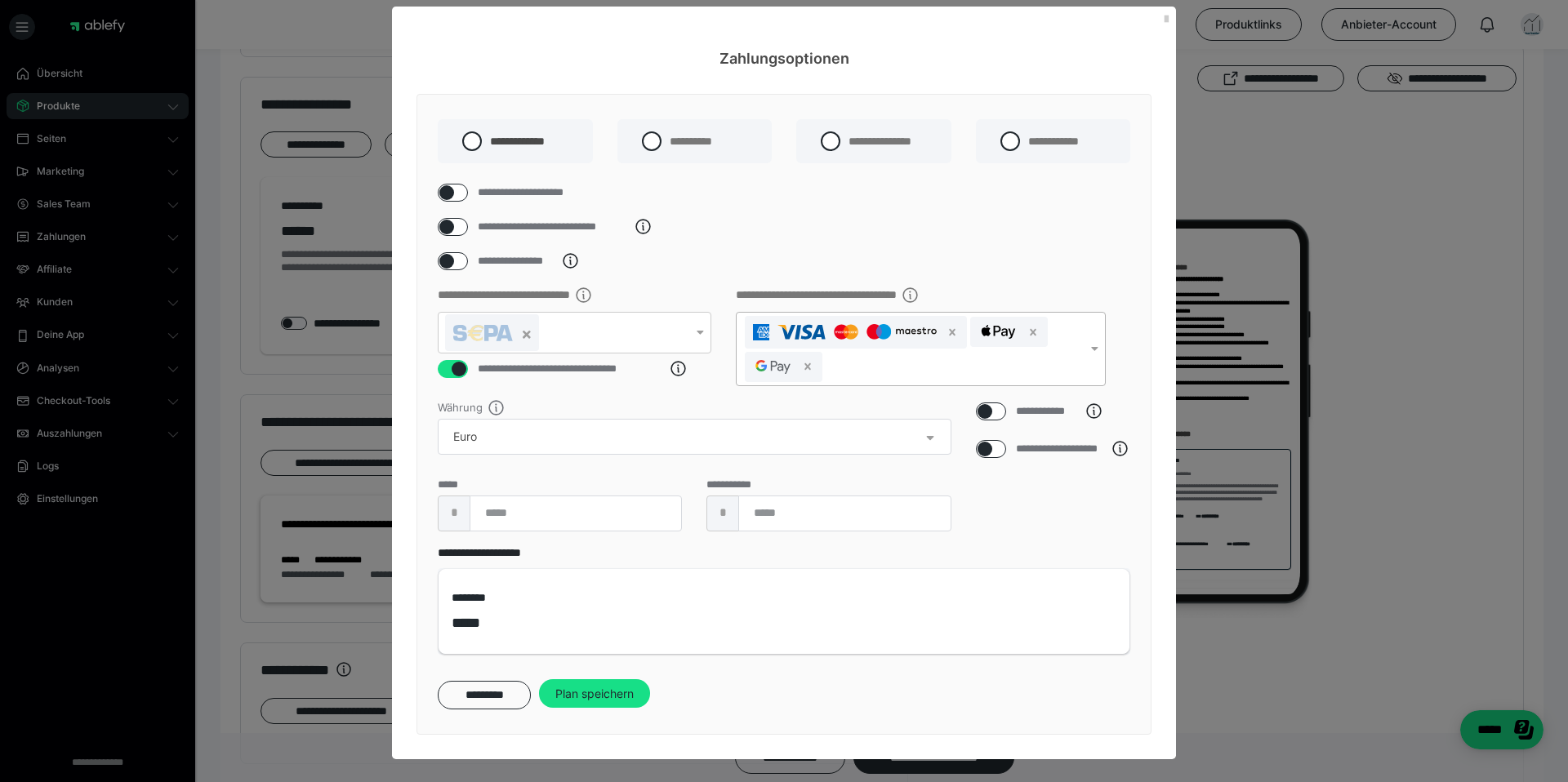 scroll, scrollTop: 1056, scrollLeft: 0, axis: vertical 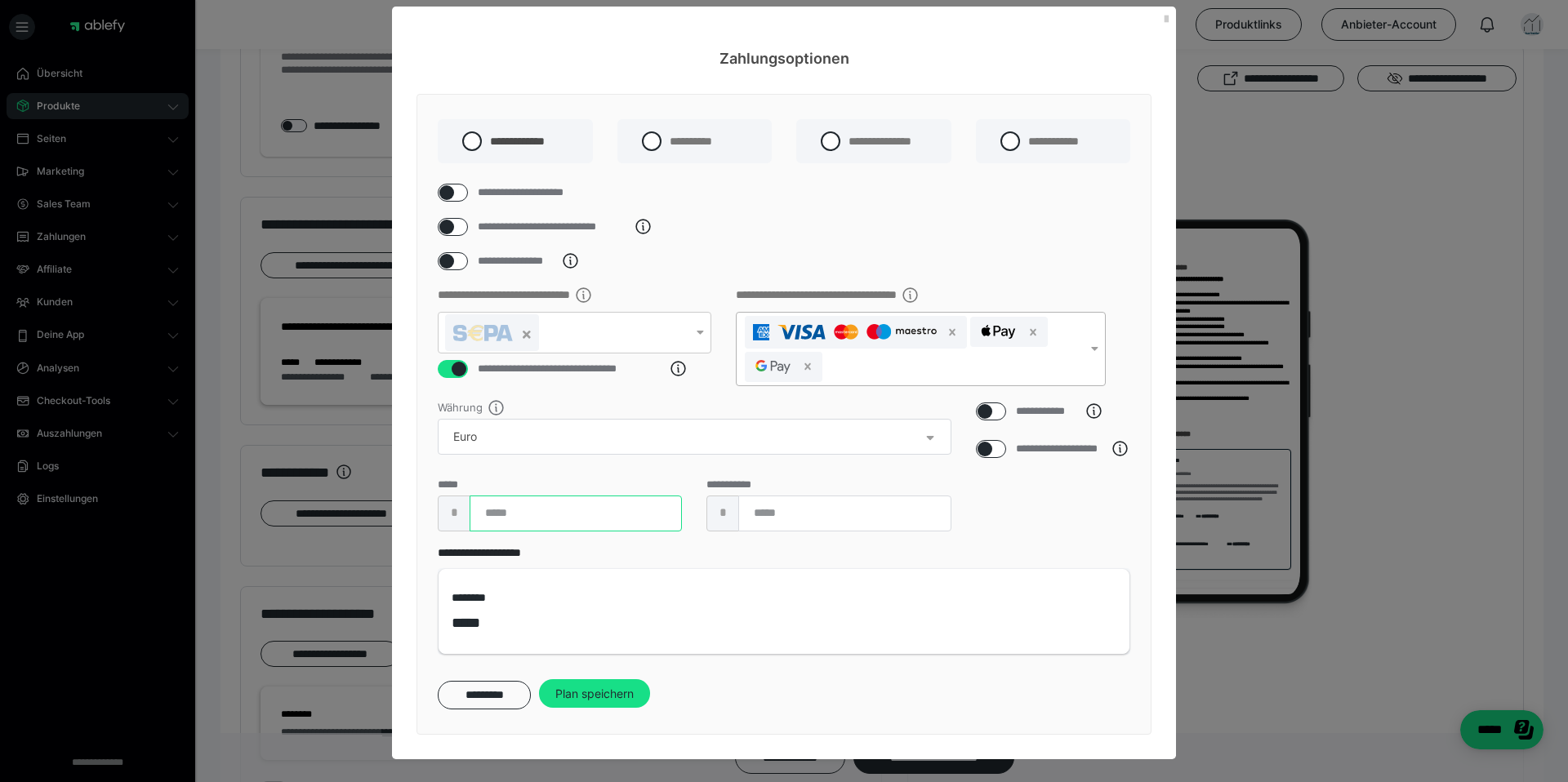 click at bounding box center [576, 513] 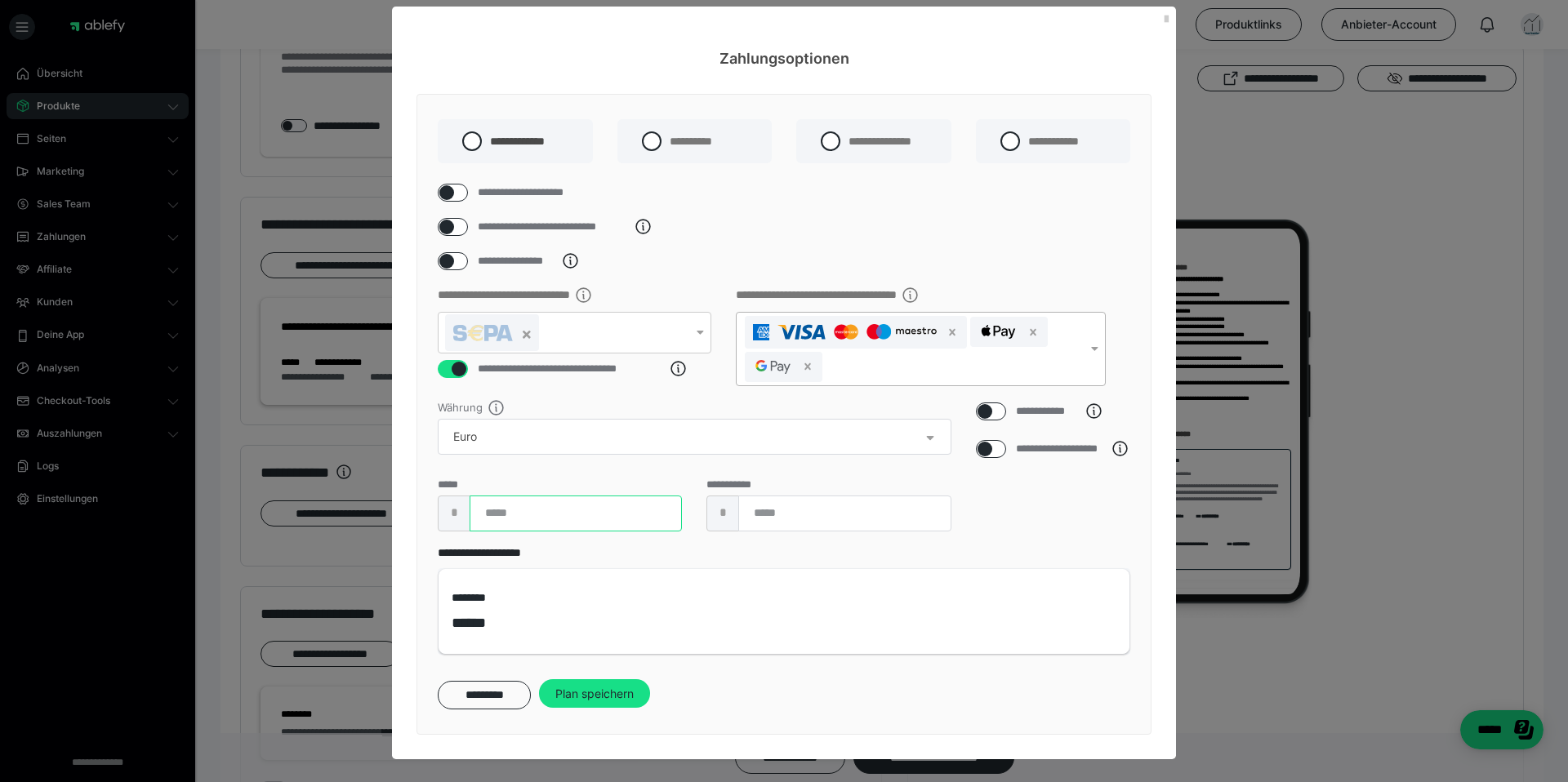 type on "*****" 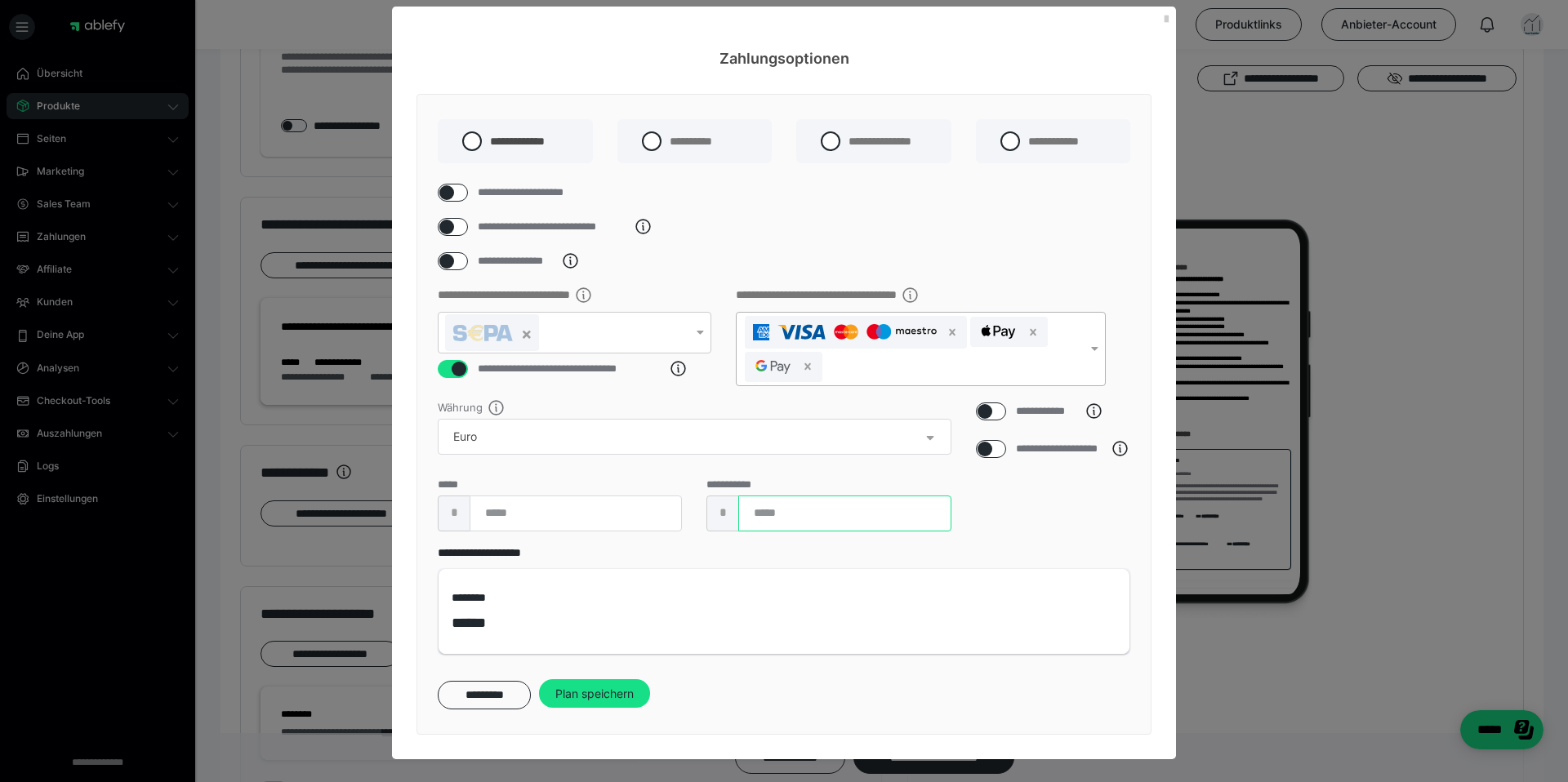 click at bounding box center (844, 513) 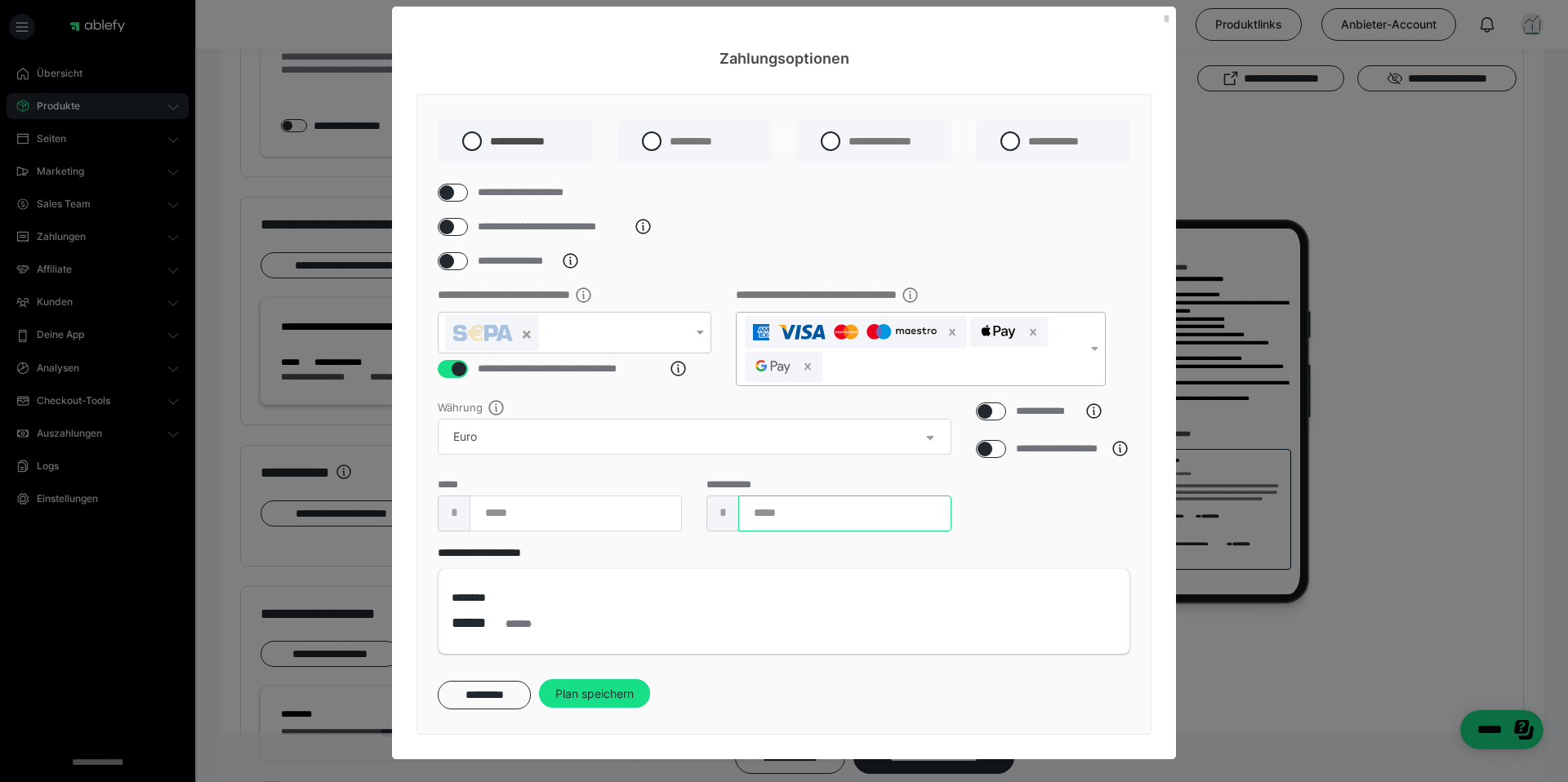 type on "*****" 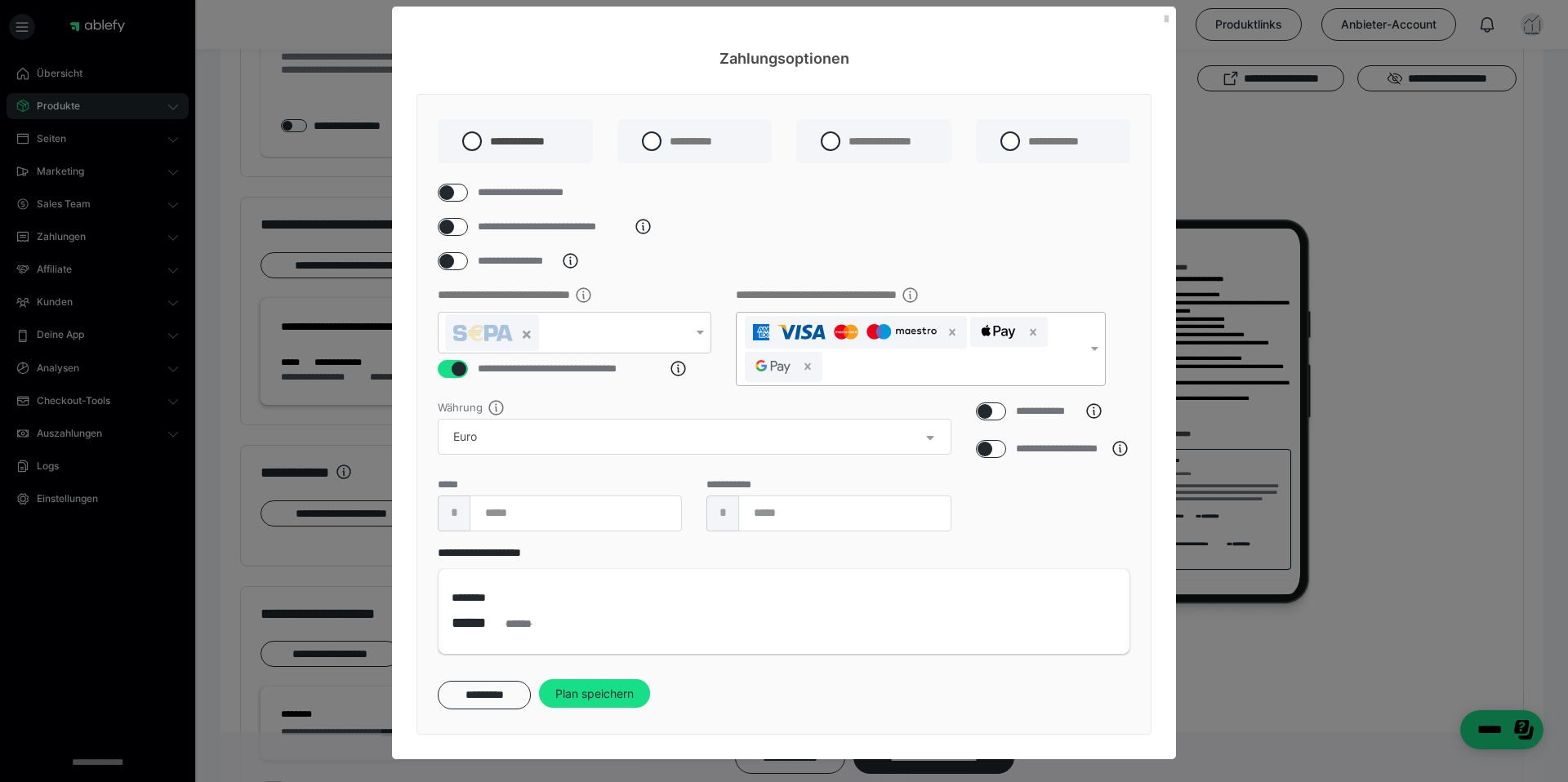 click on "**********" at bounding box center (784, 599) 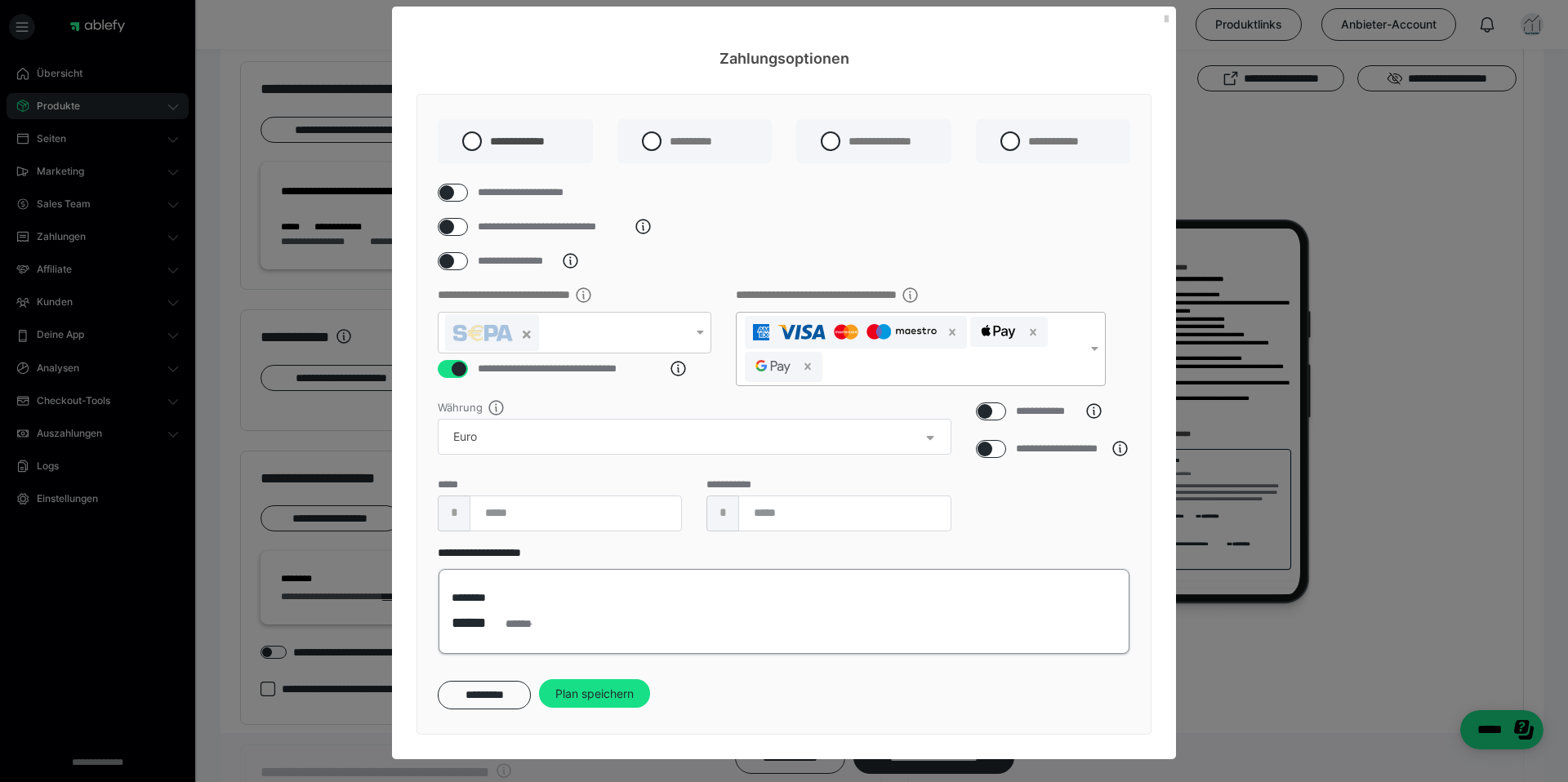 scroll, scrollTop: 1193, scrollLeft: 0, axis: vertical 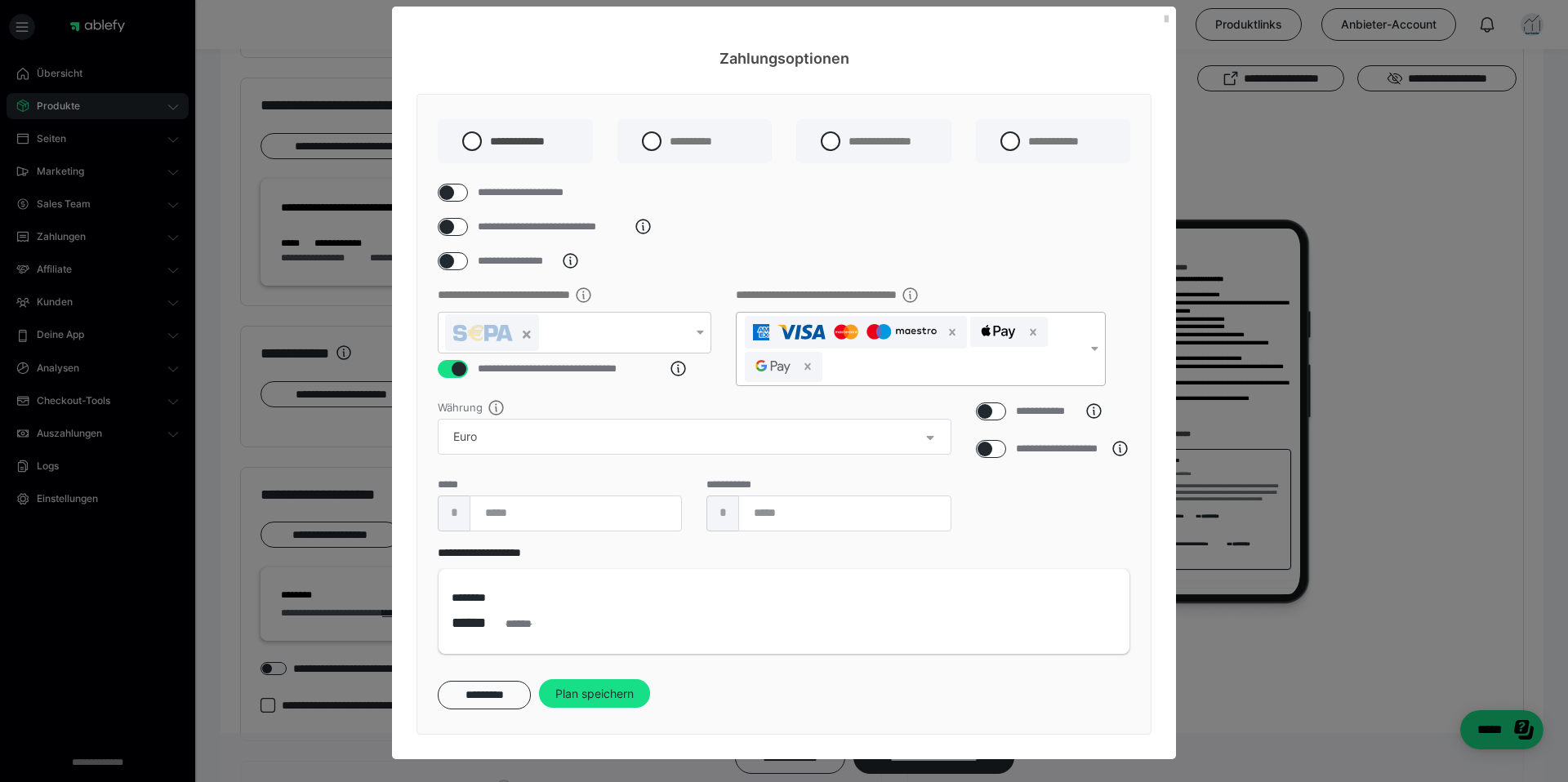 click on "**********" at bounding box center [695, 141] 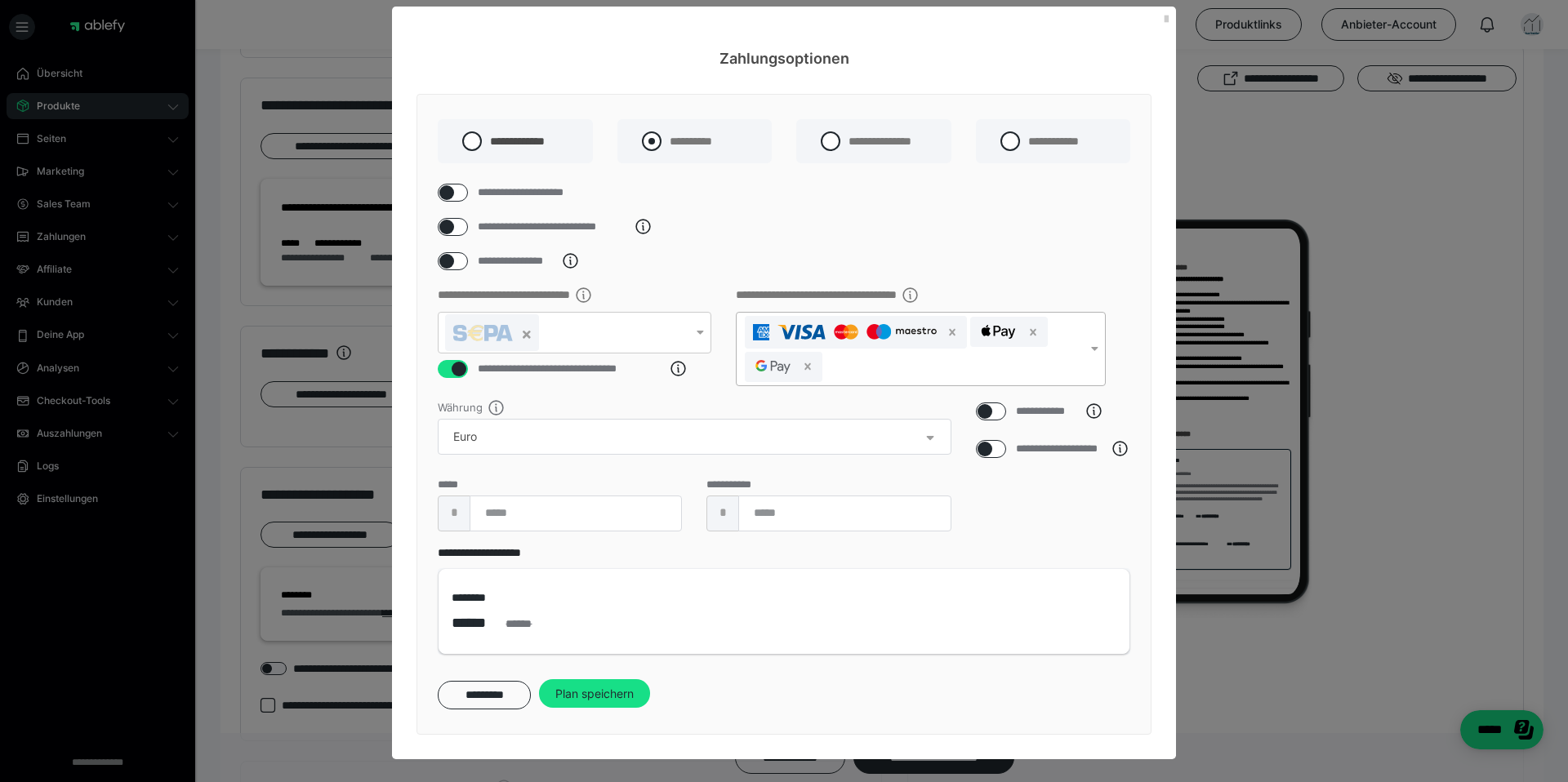 click at bounding box center (652, 141) 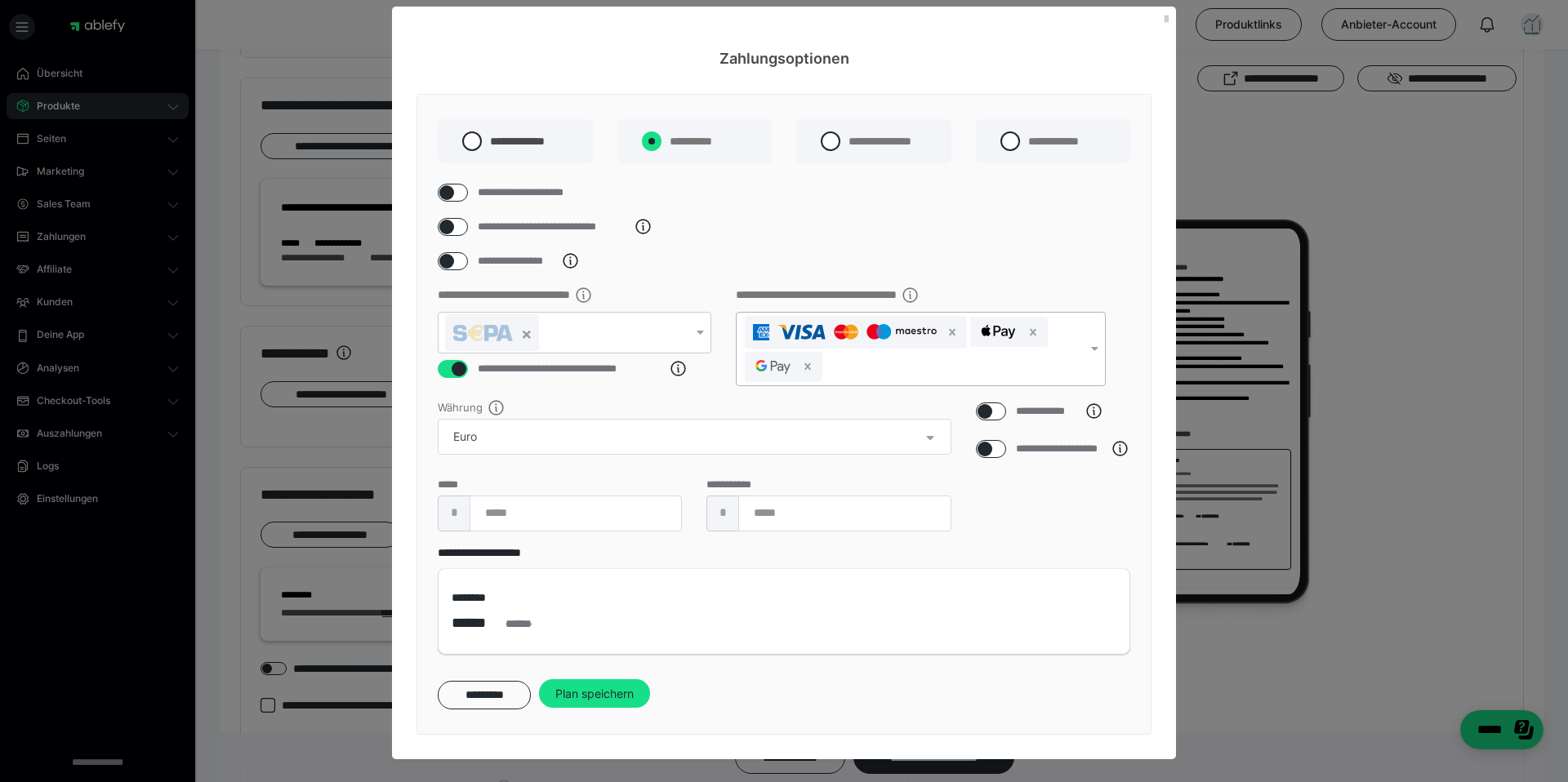 radio on "****" 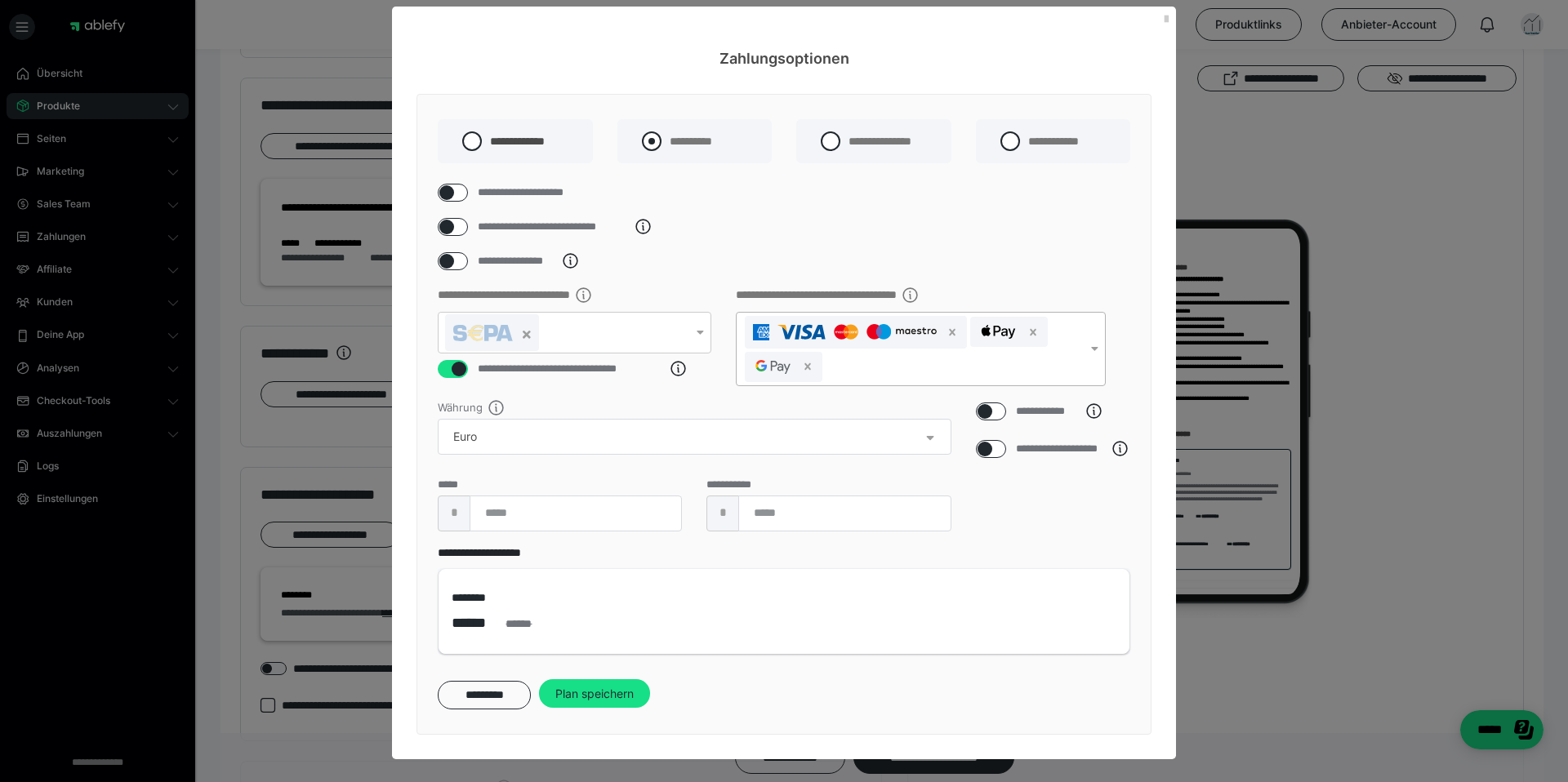radio on "*****" 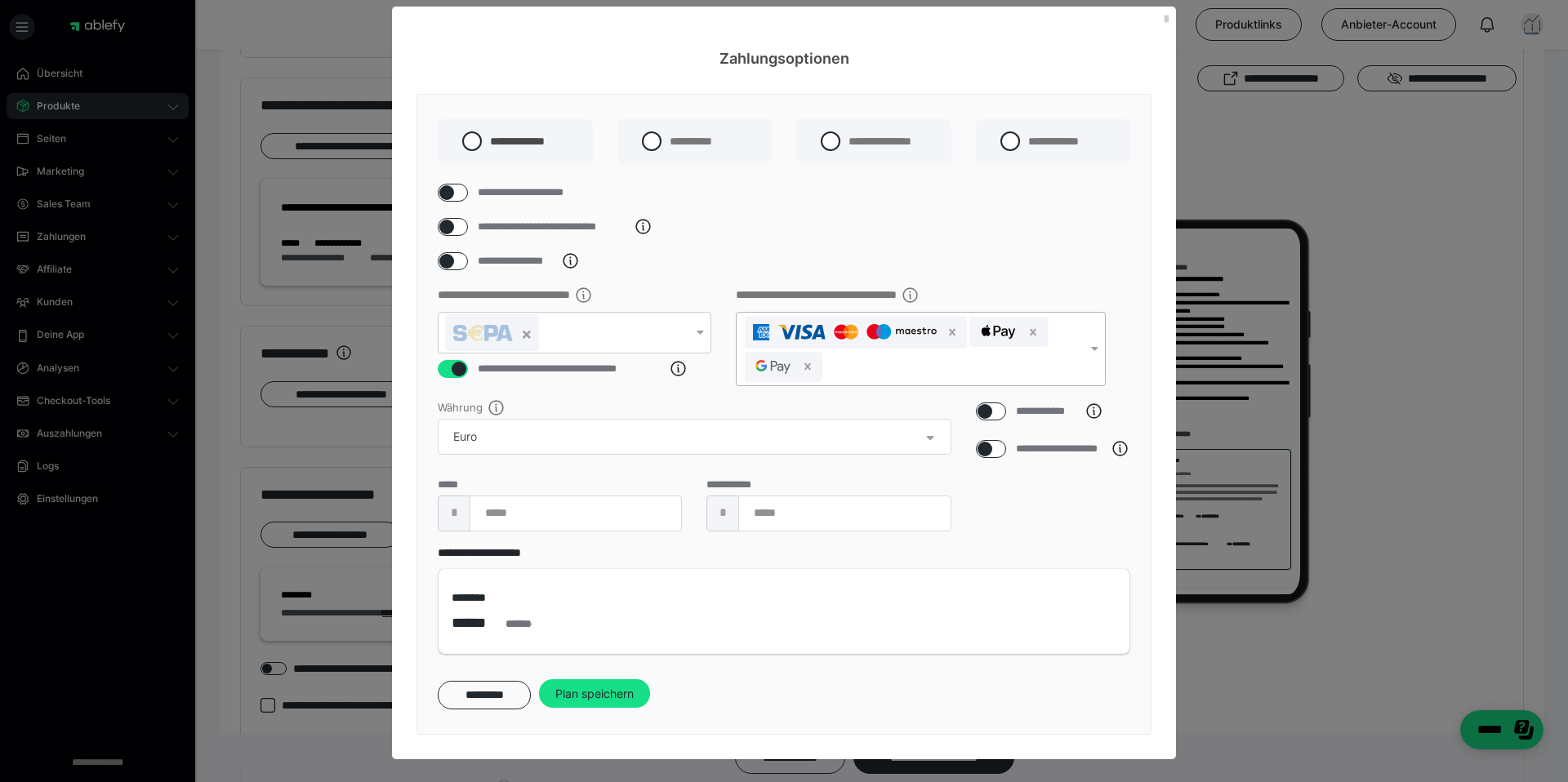 select on "1m" 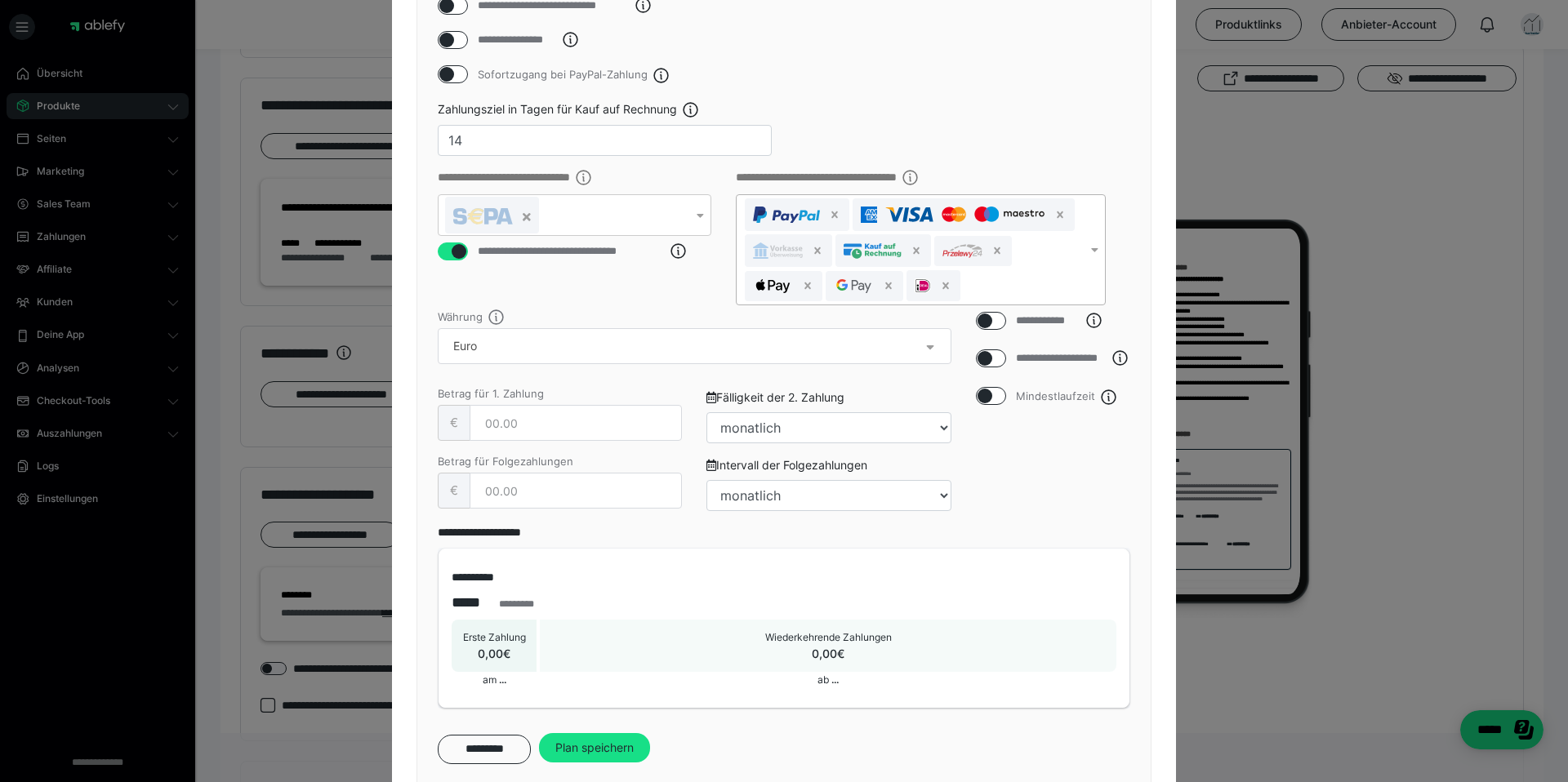 scroll, scrollTop: 296, scrollLeft: 0, axis: vertical 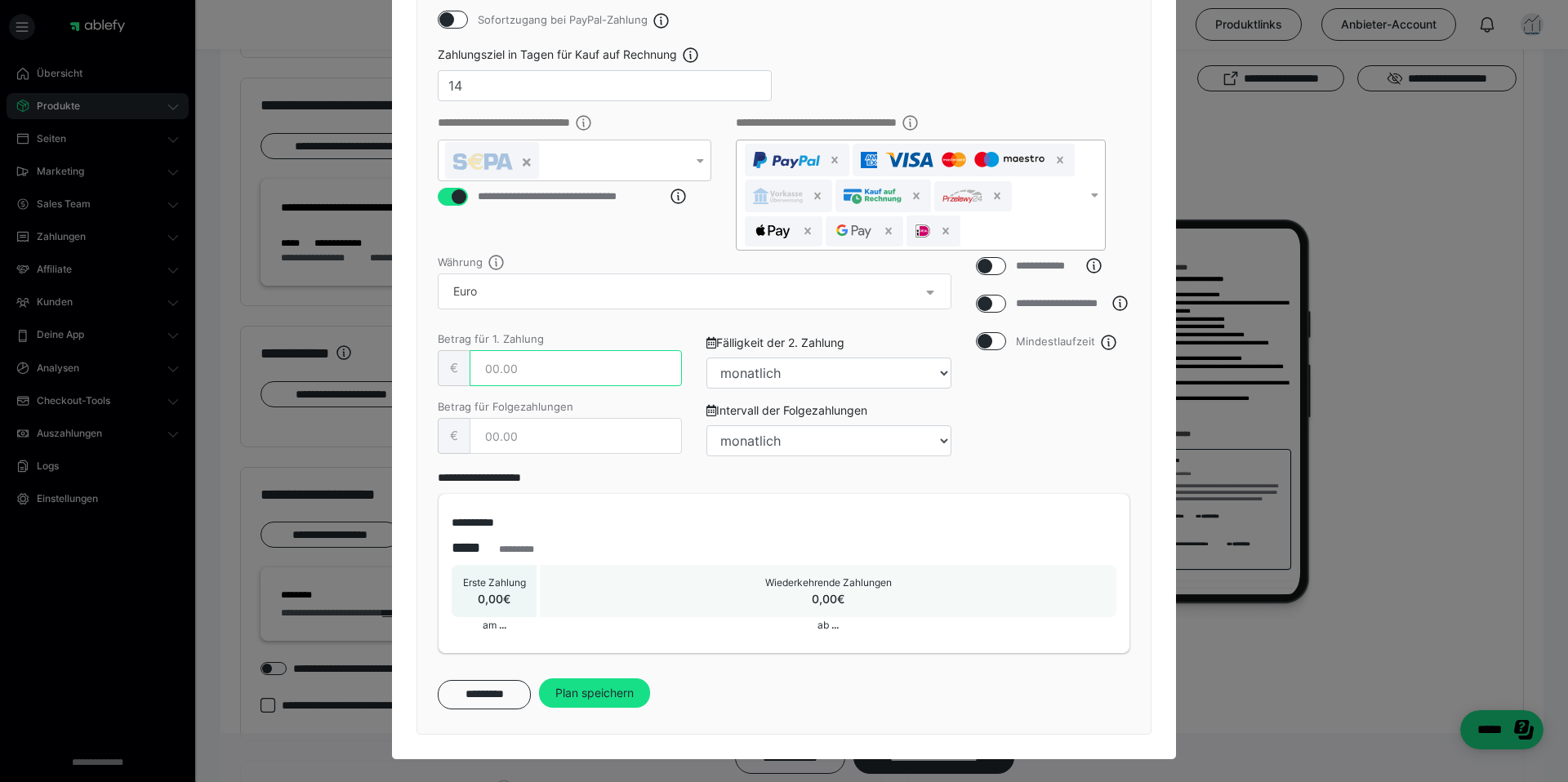 click at bounding box center (576, 368) 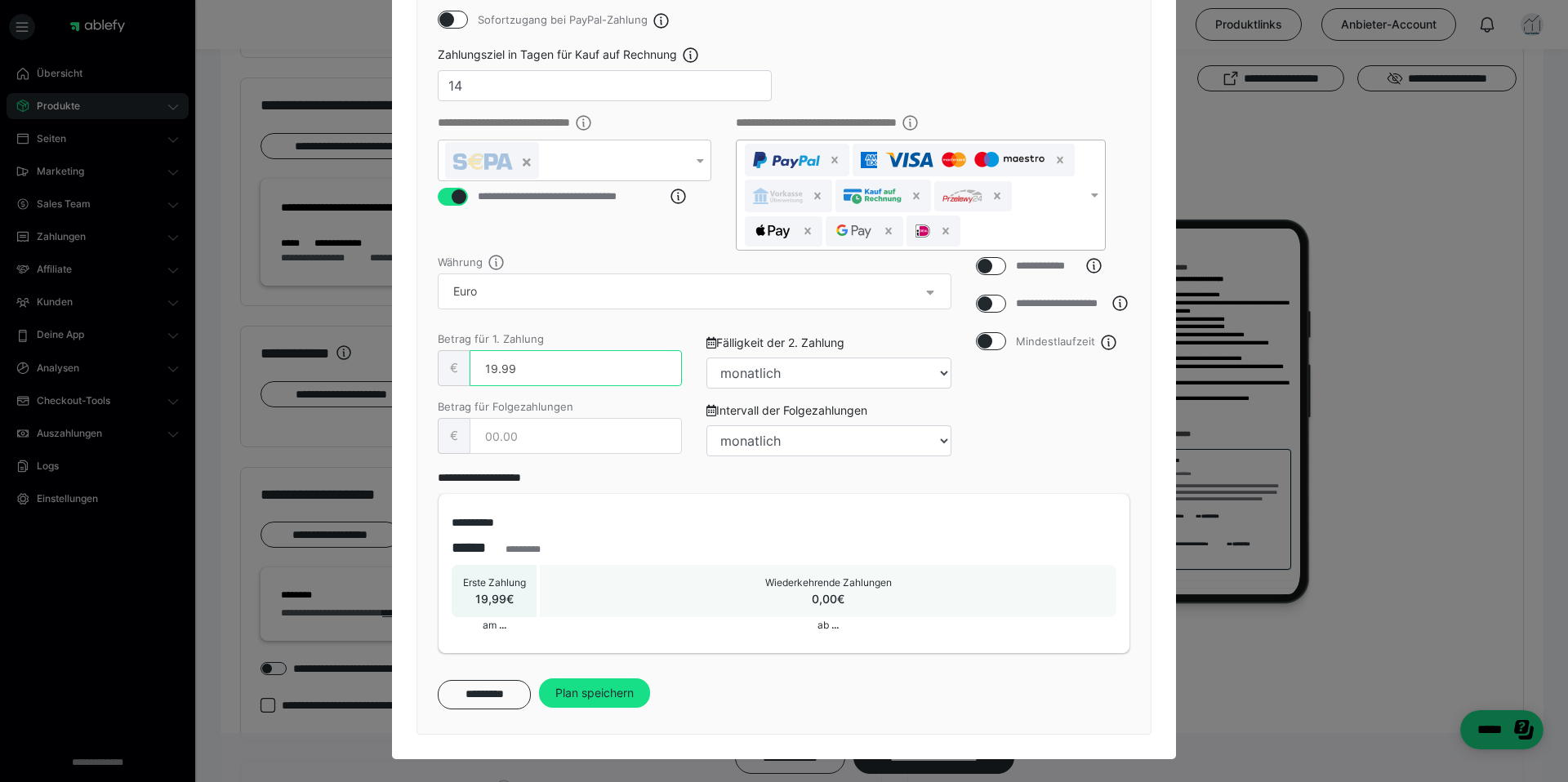 type on "19.99" 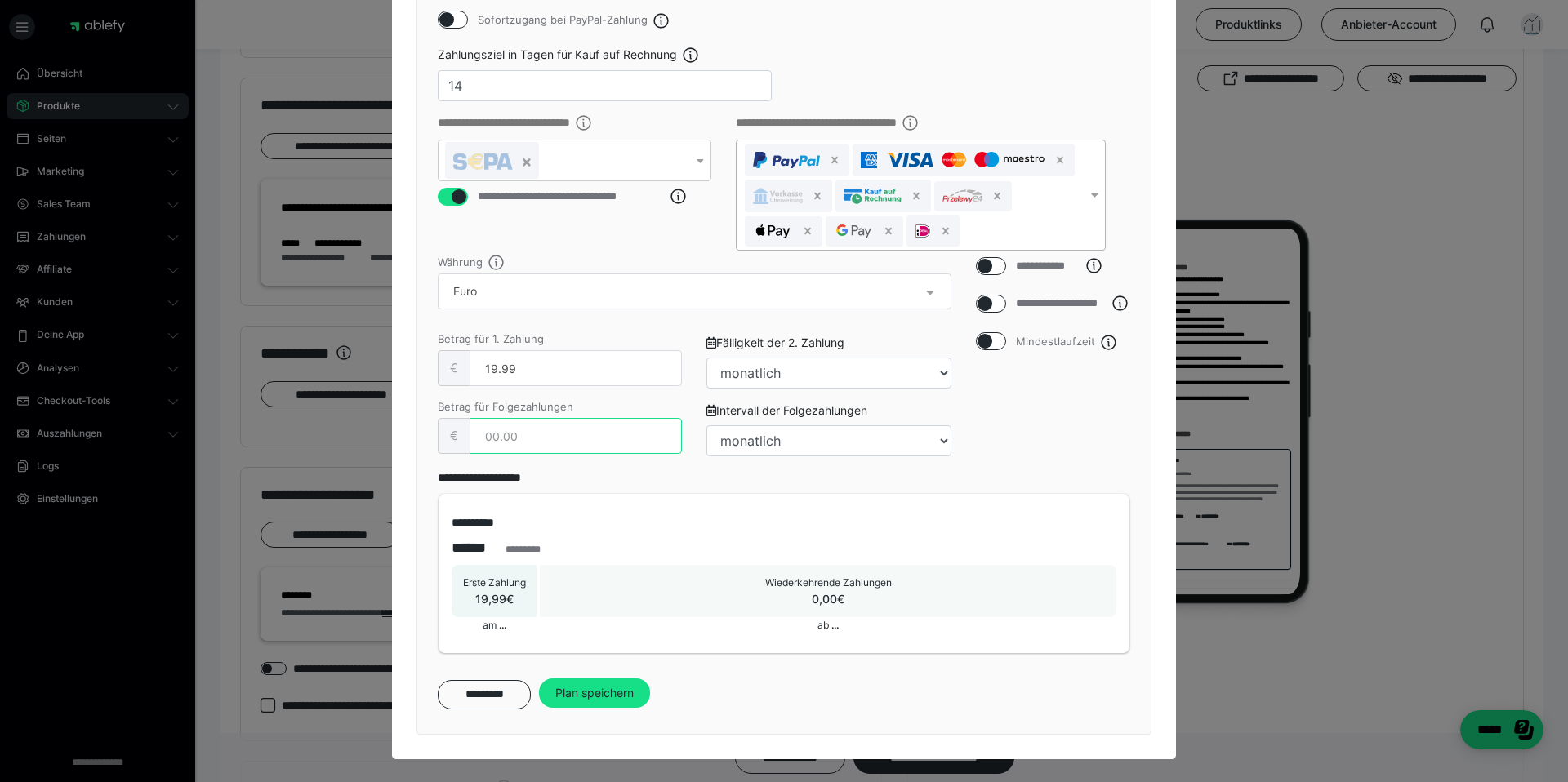 click at bounding box center [576, 436] 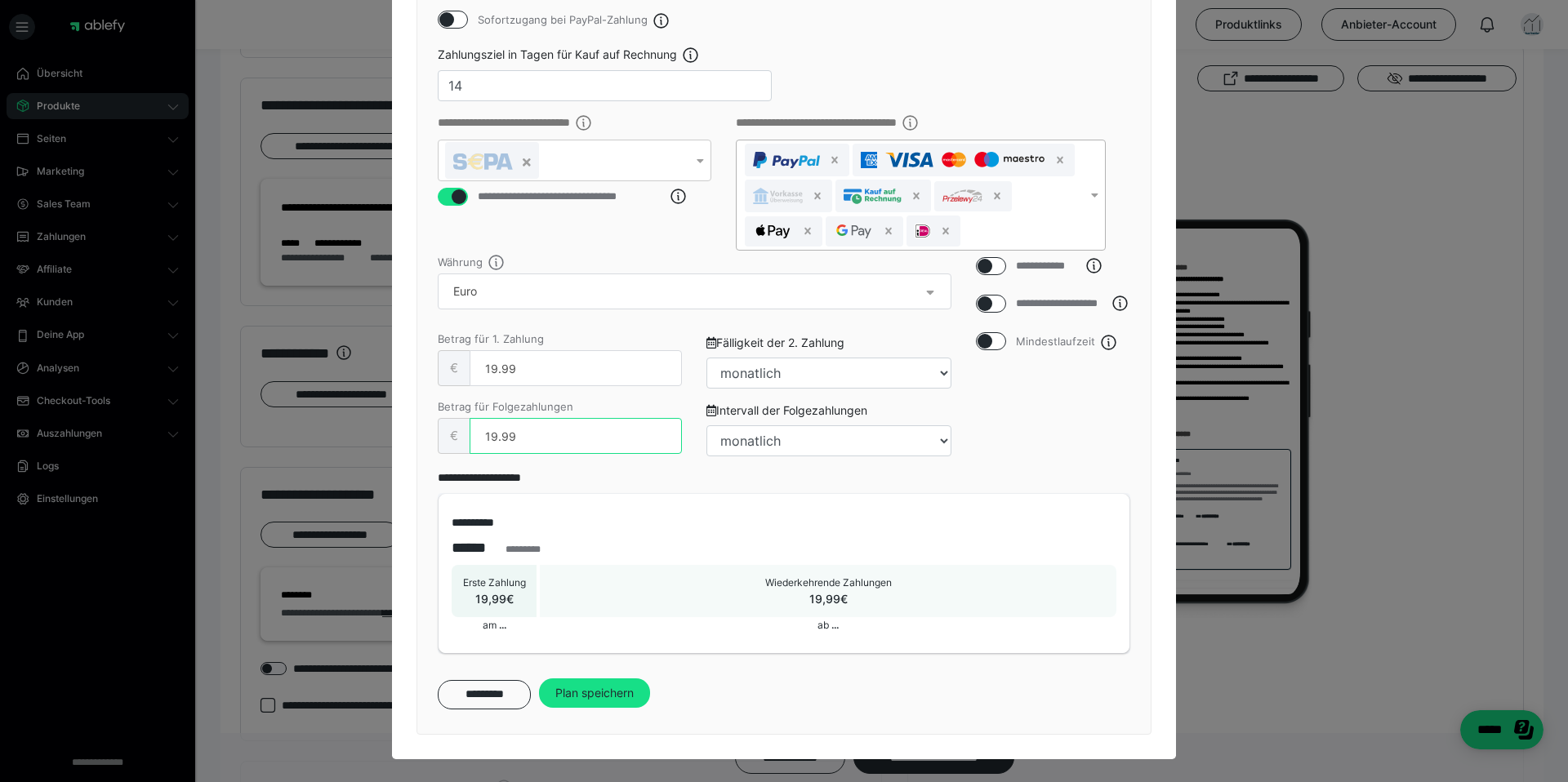 type on "19.99" 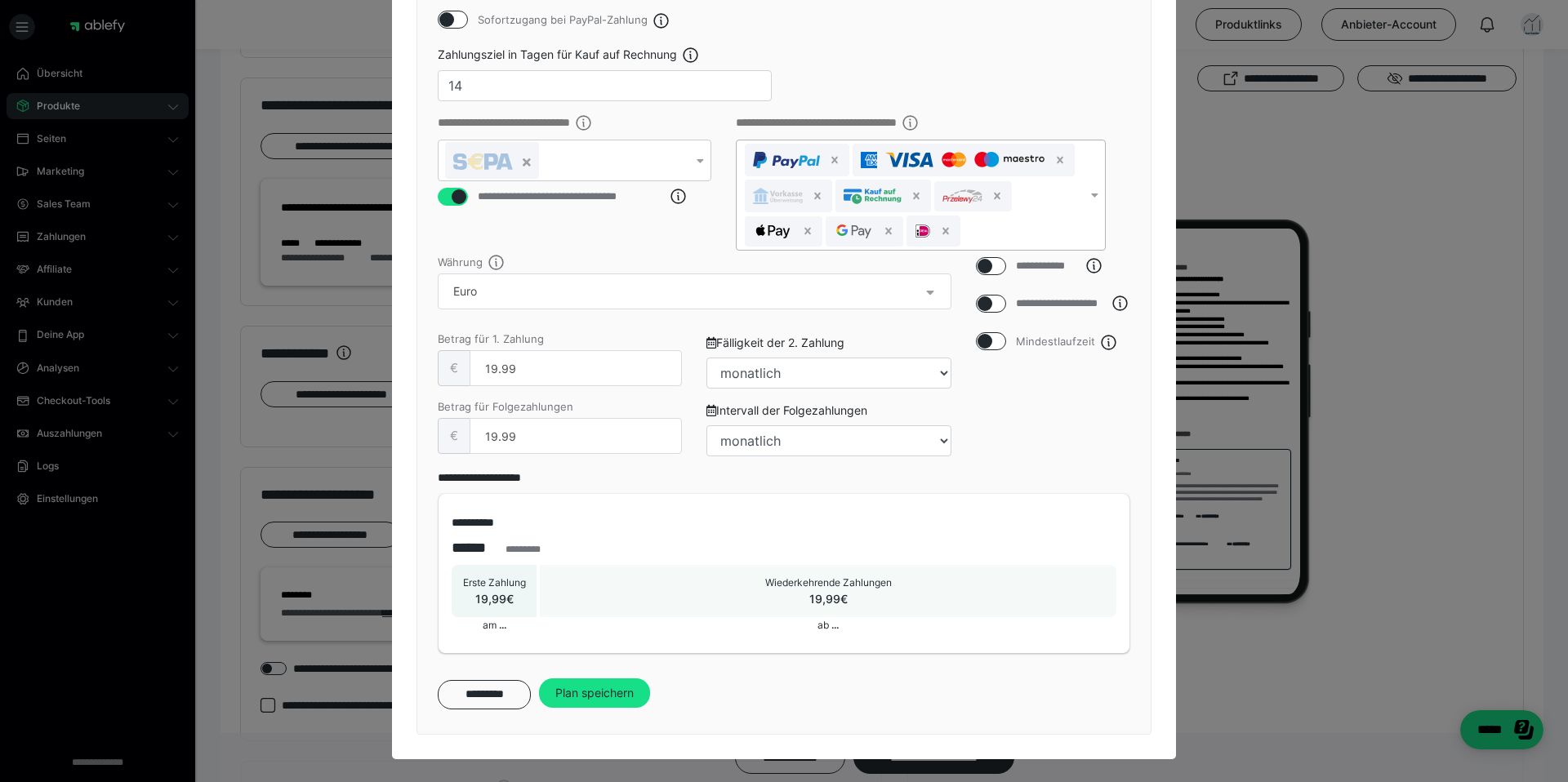 click at bounding box center [985, 341] 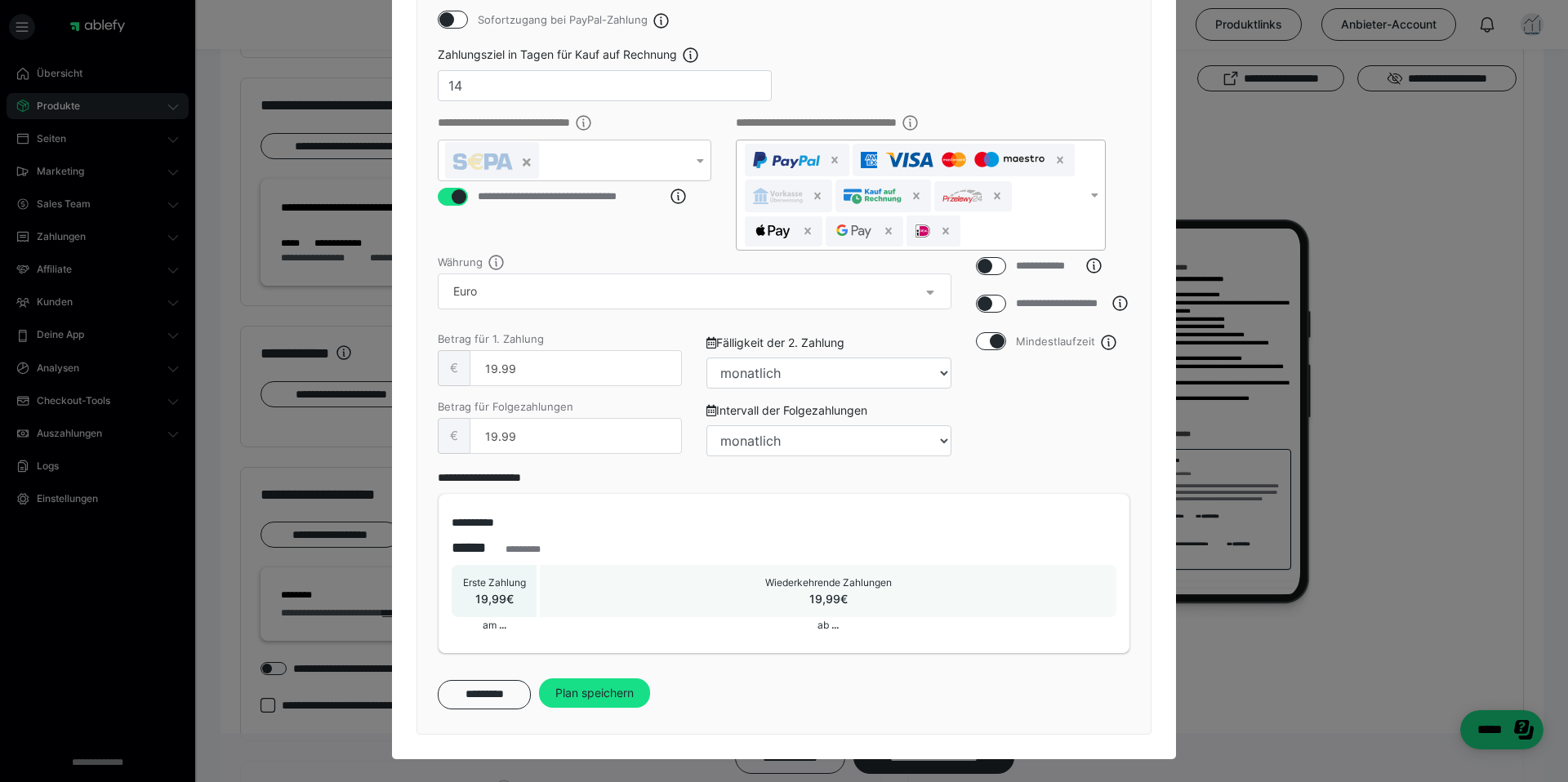 checkbox on "true" 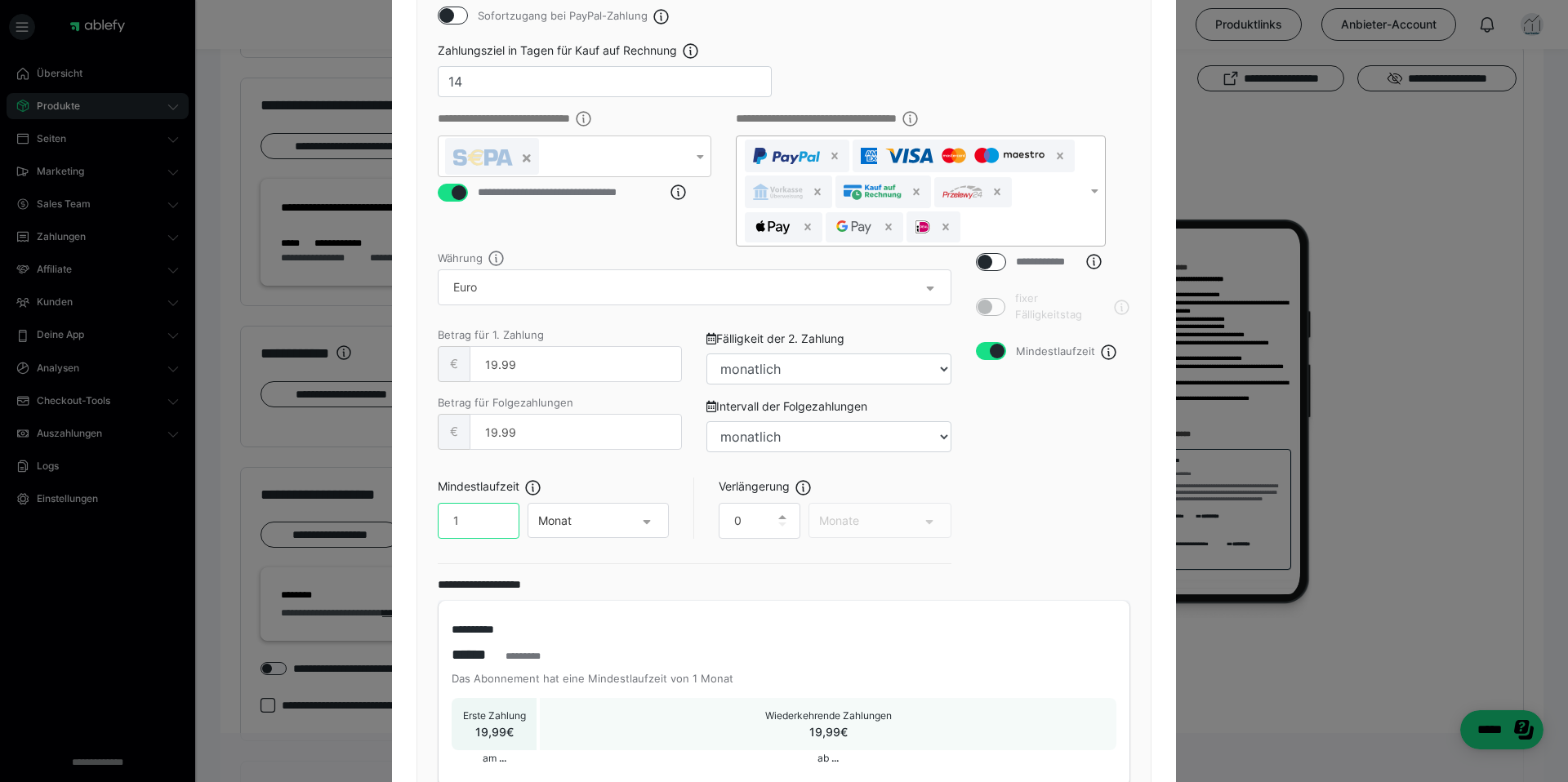 click on "1" at bounding box center [479, 521] 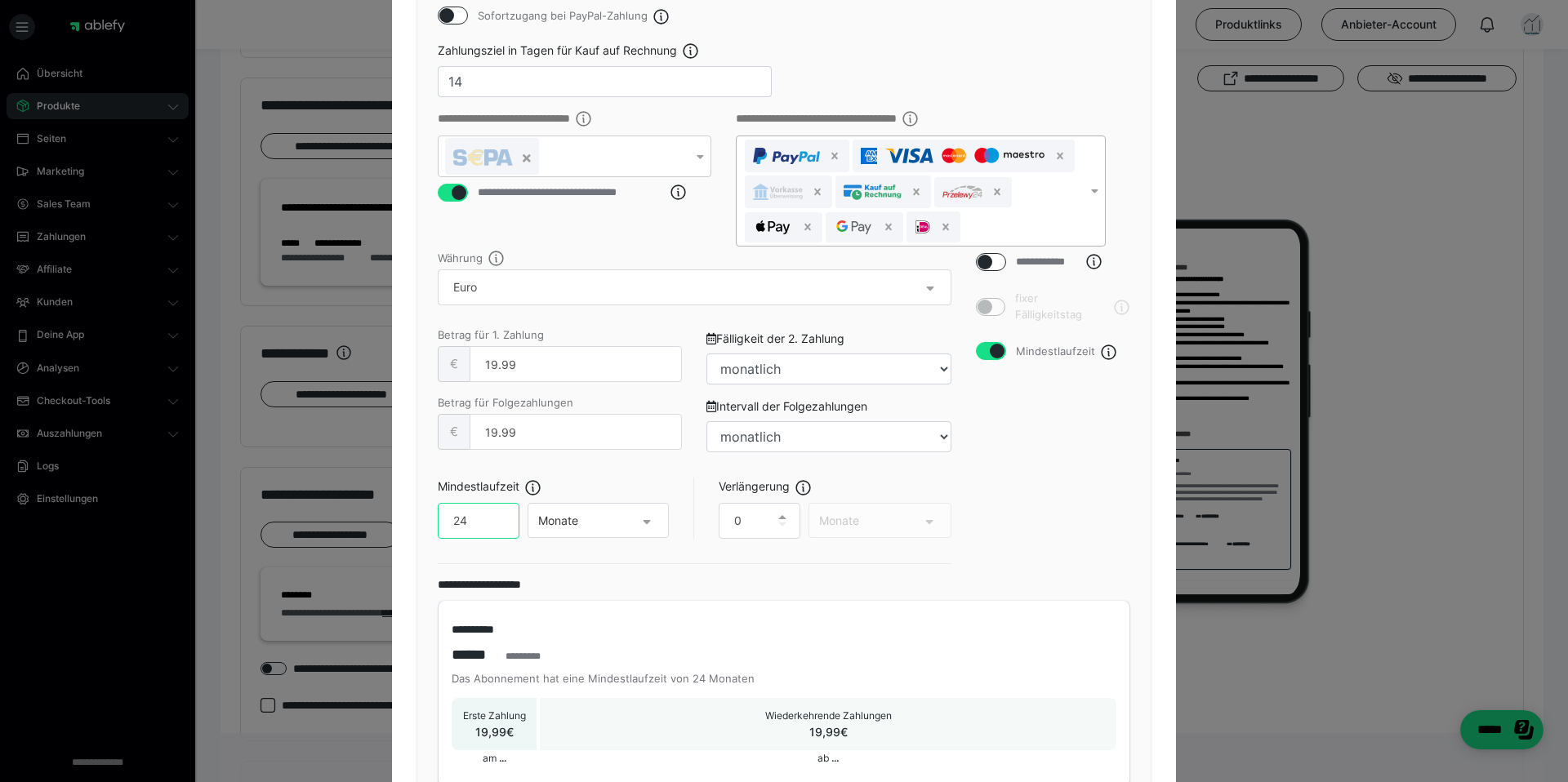 type on "24" 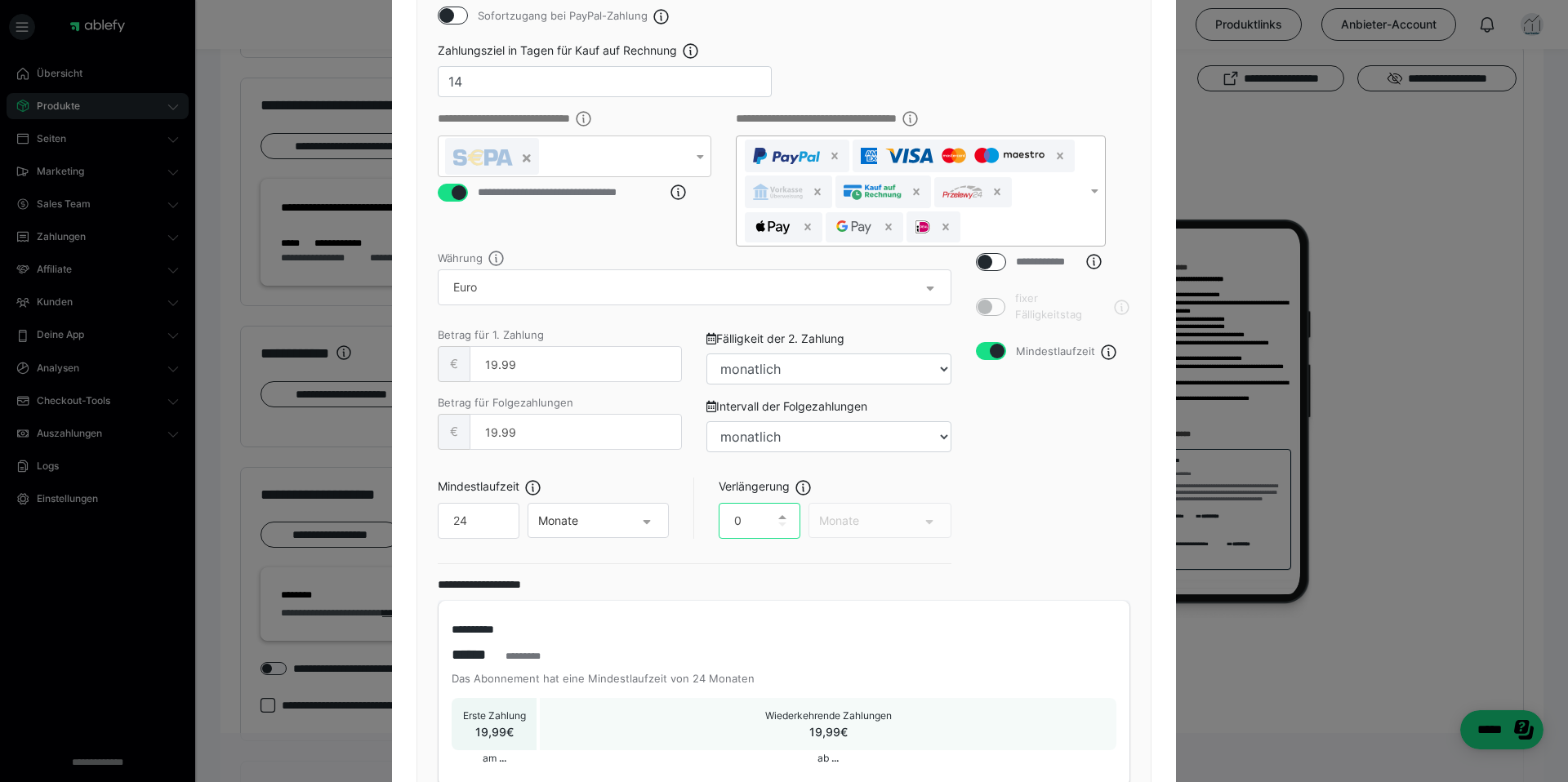 click on "0" at bounding box center (760, 521) 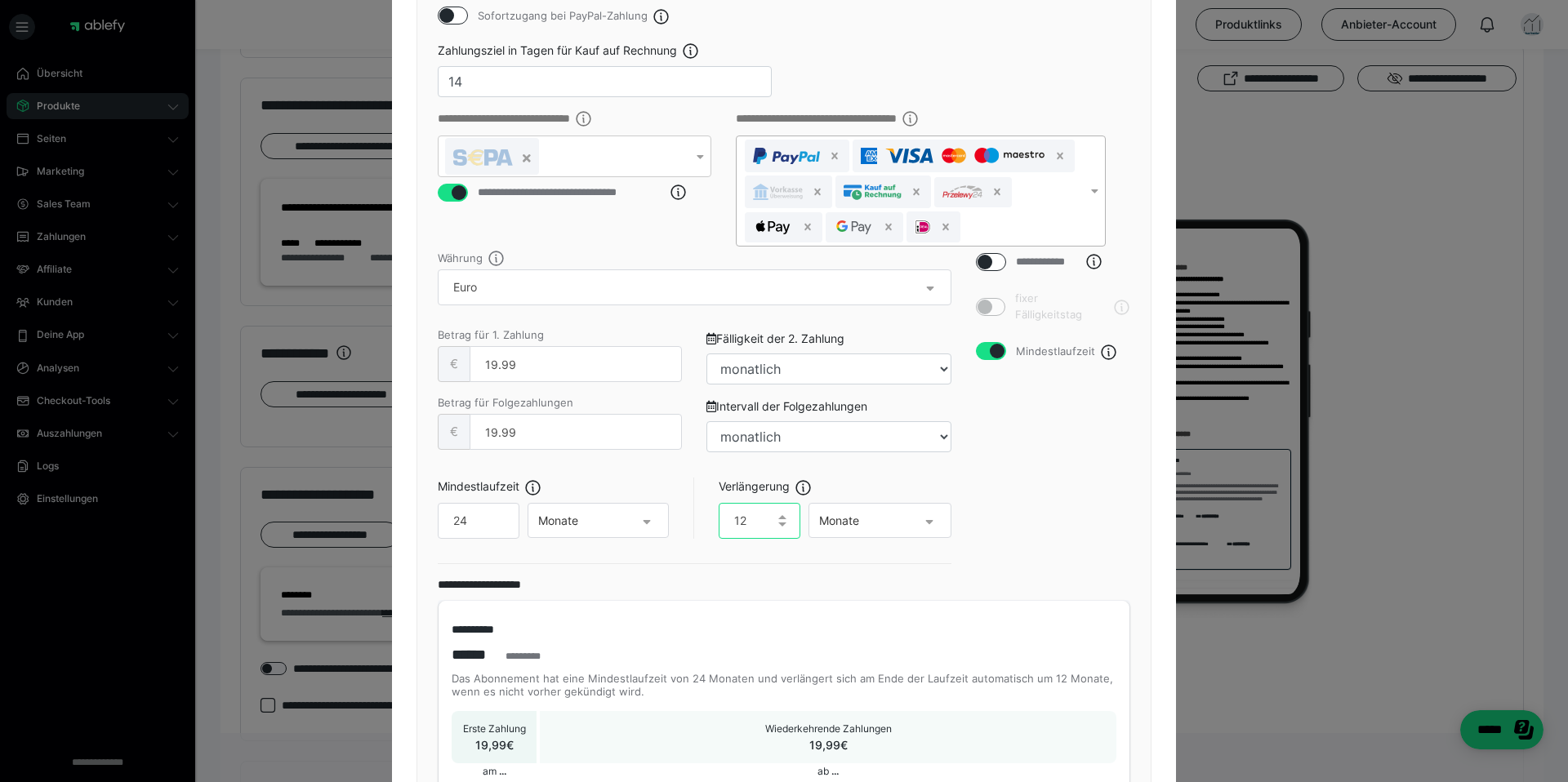 type on "12" 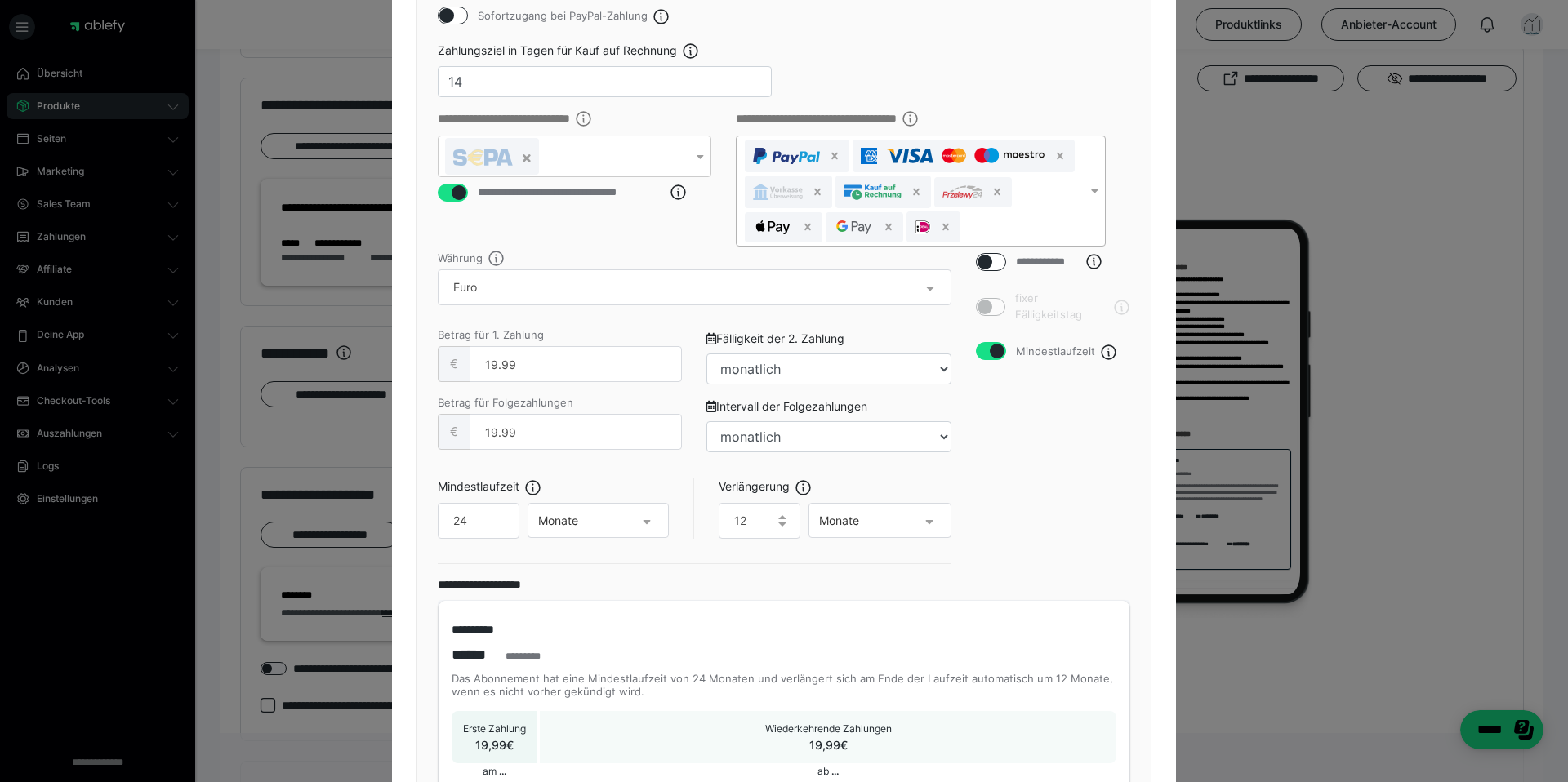 click on "**********" at bounding box center (1054, 415) 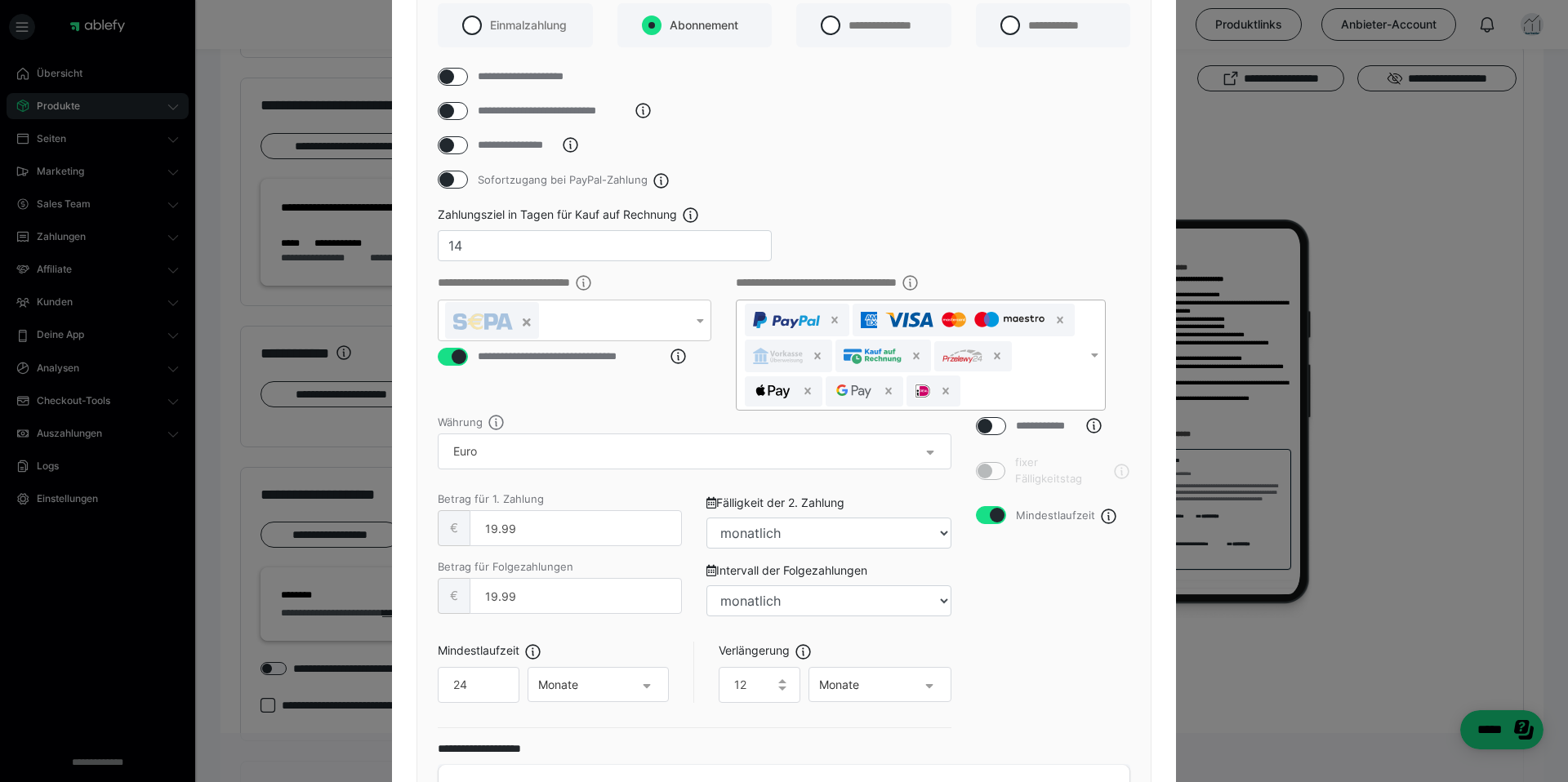 scroll, scrollTop: 0, scrollLeft: 0, axis: both 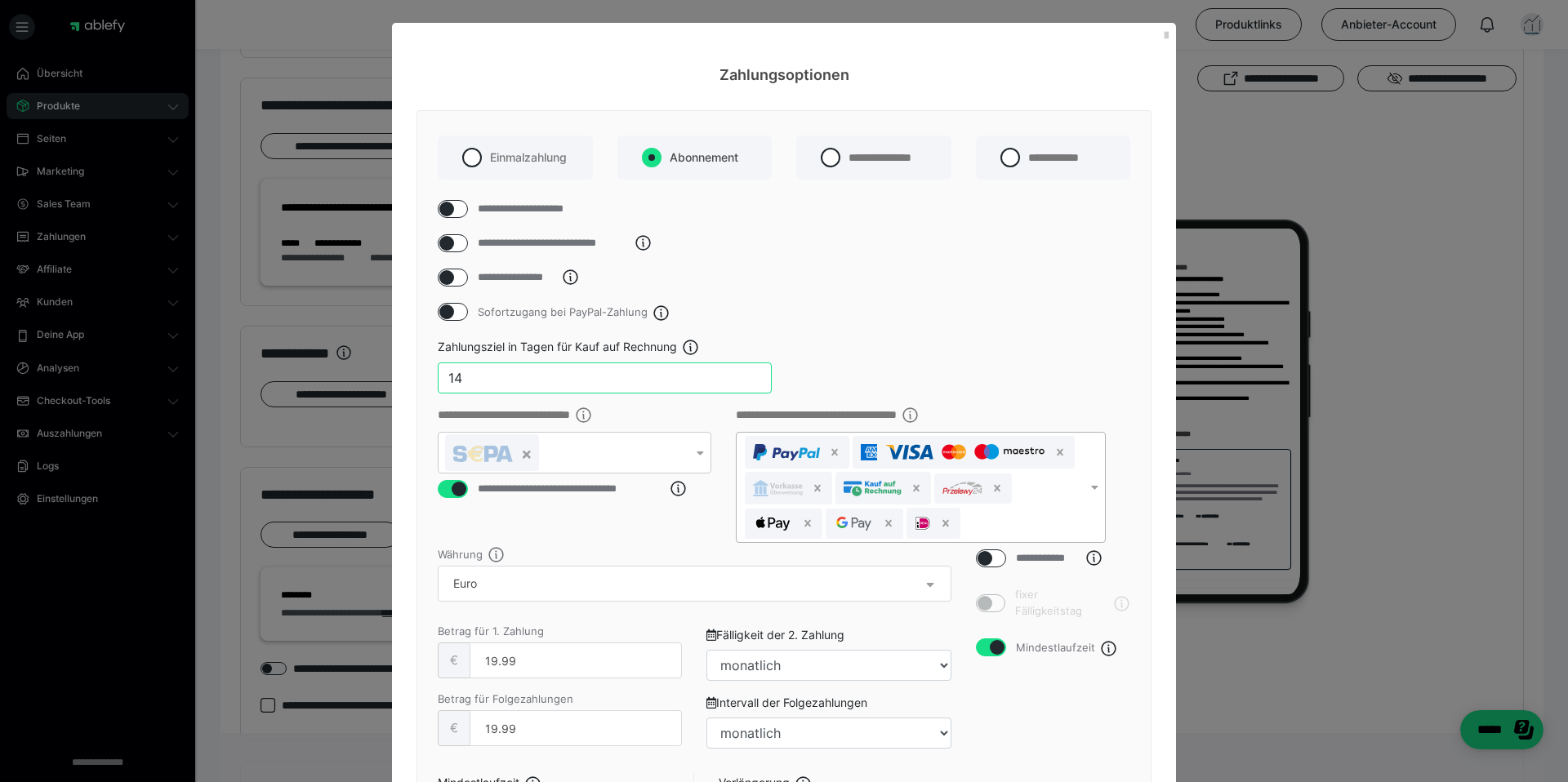 click on "14" at bounding box center (604, 378) 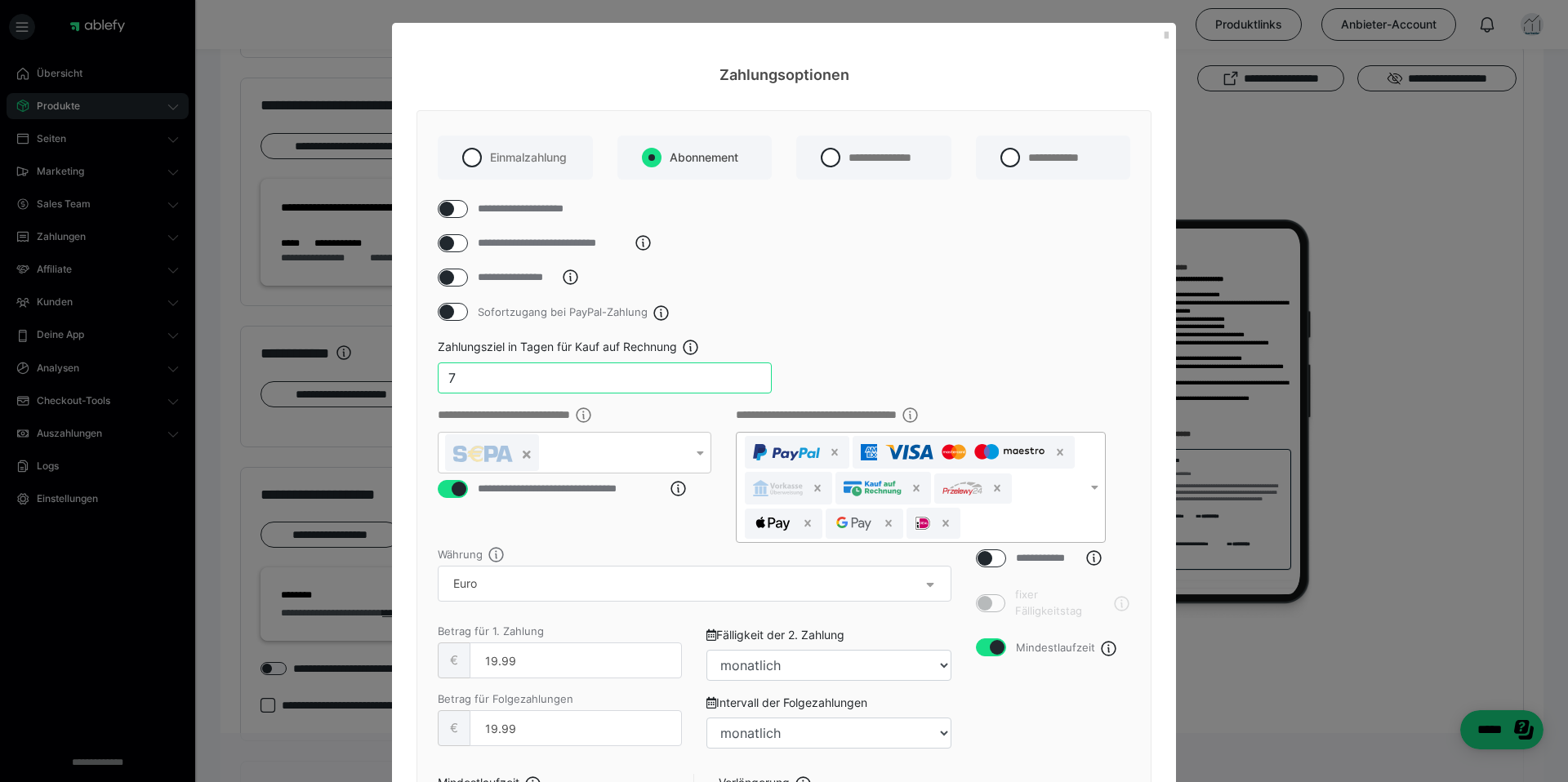 type on "7" 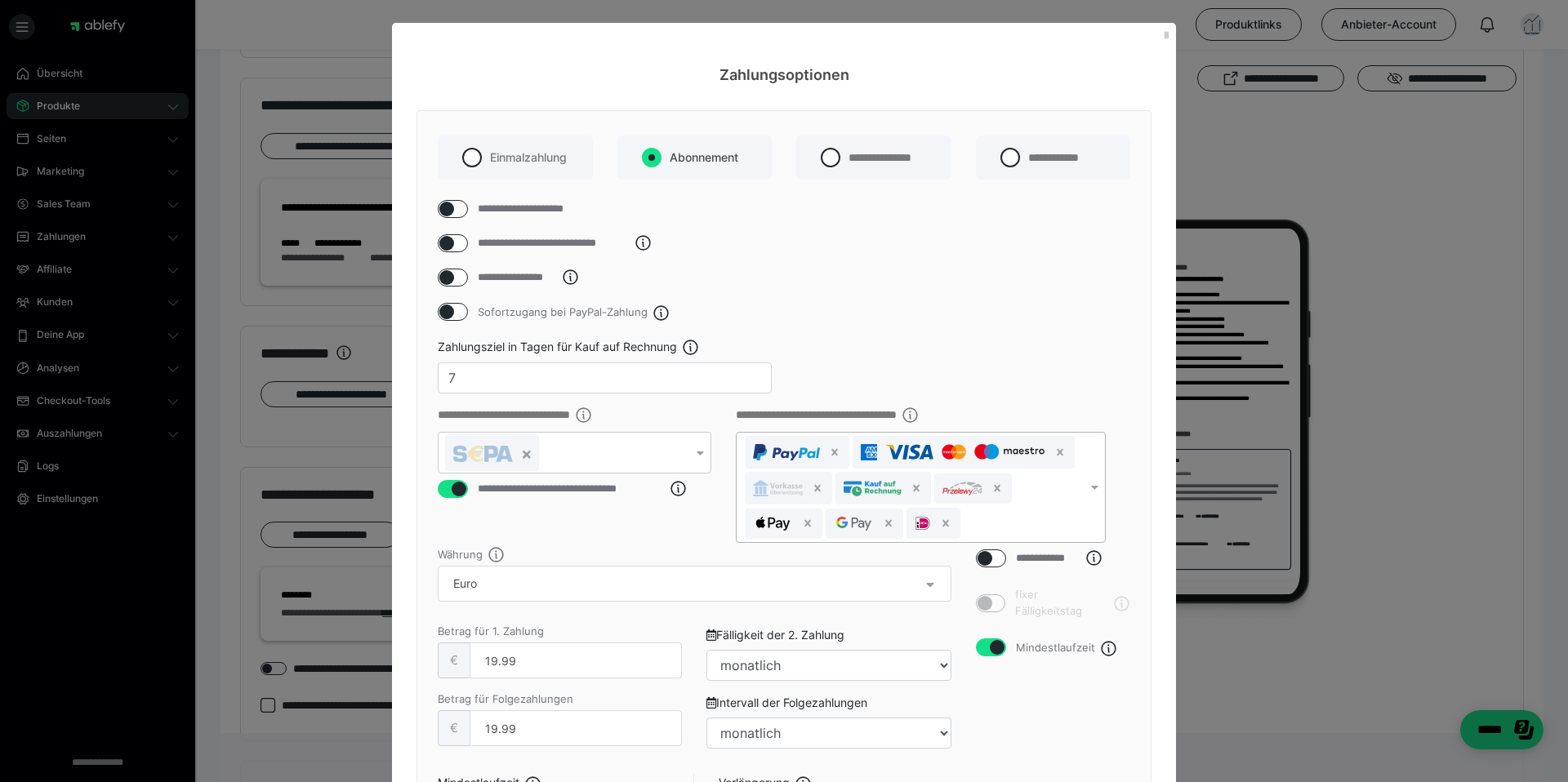 click on "Zahlungsziel in Tagen für Kauf auf Rechnung 7" at bounding box center [784, 372] 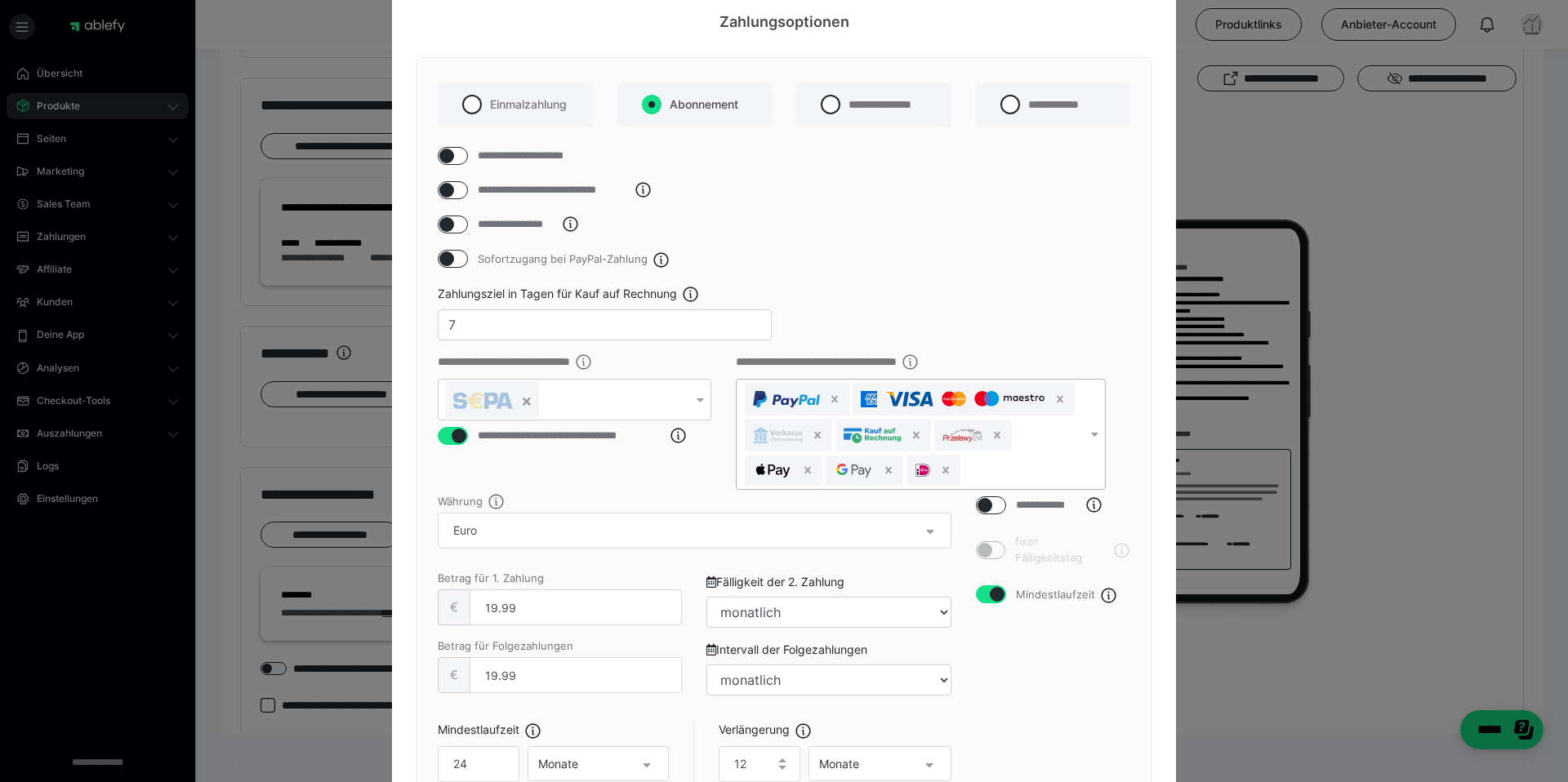 scroll, scrollTop: 54, scrollLeft: 0, axis: vertical 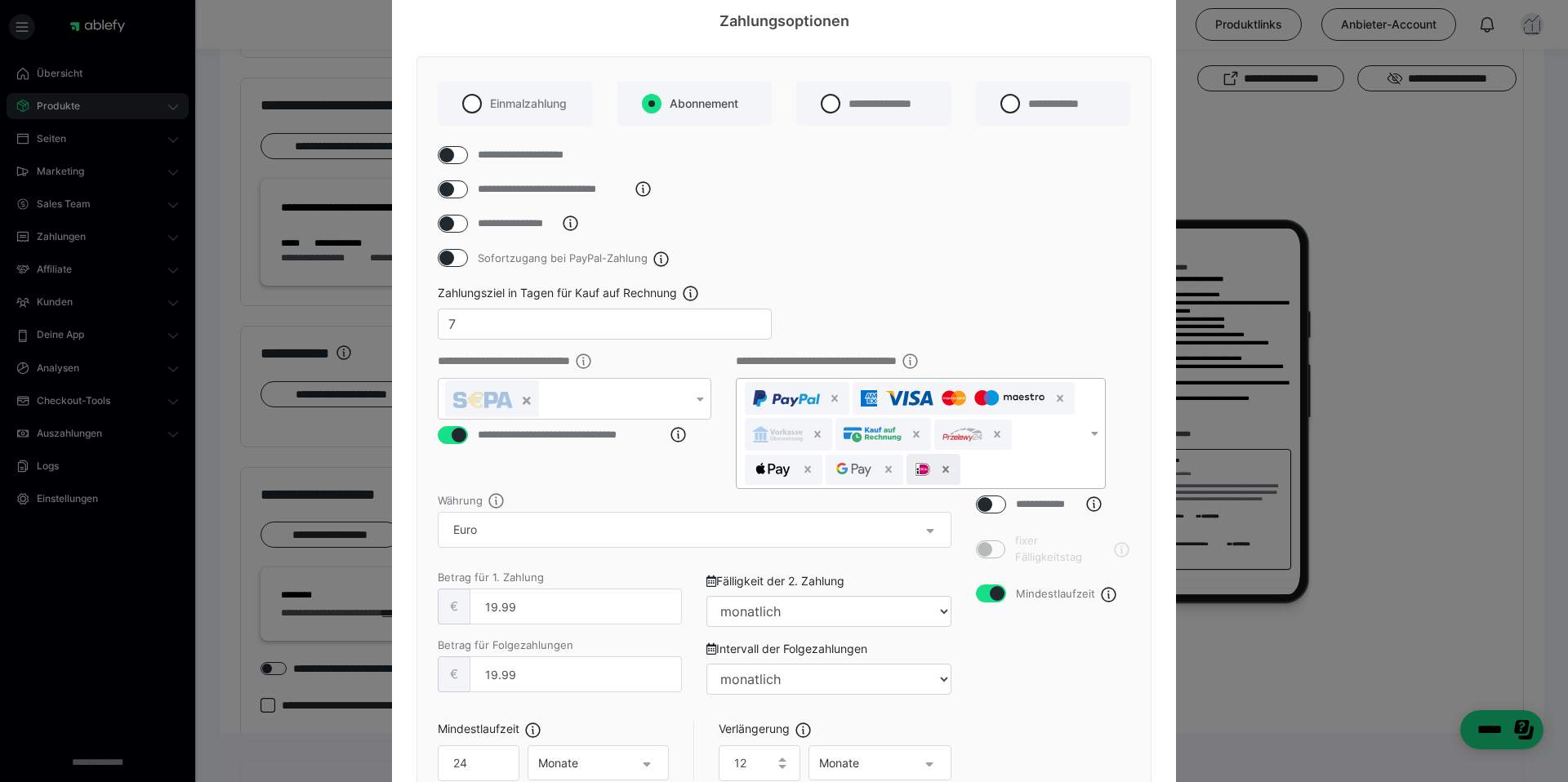 click 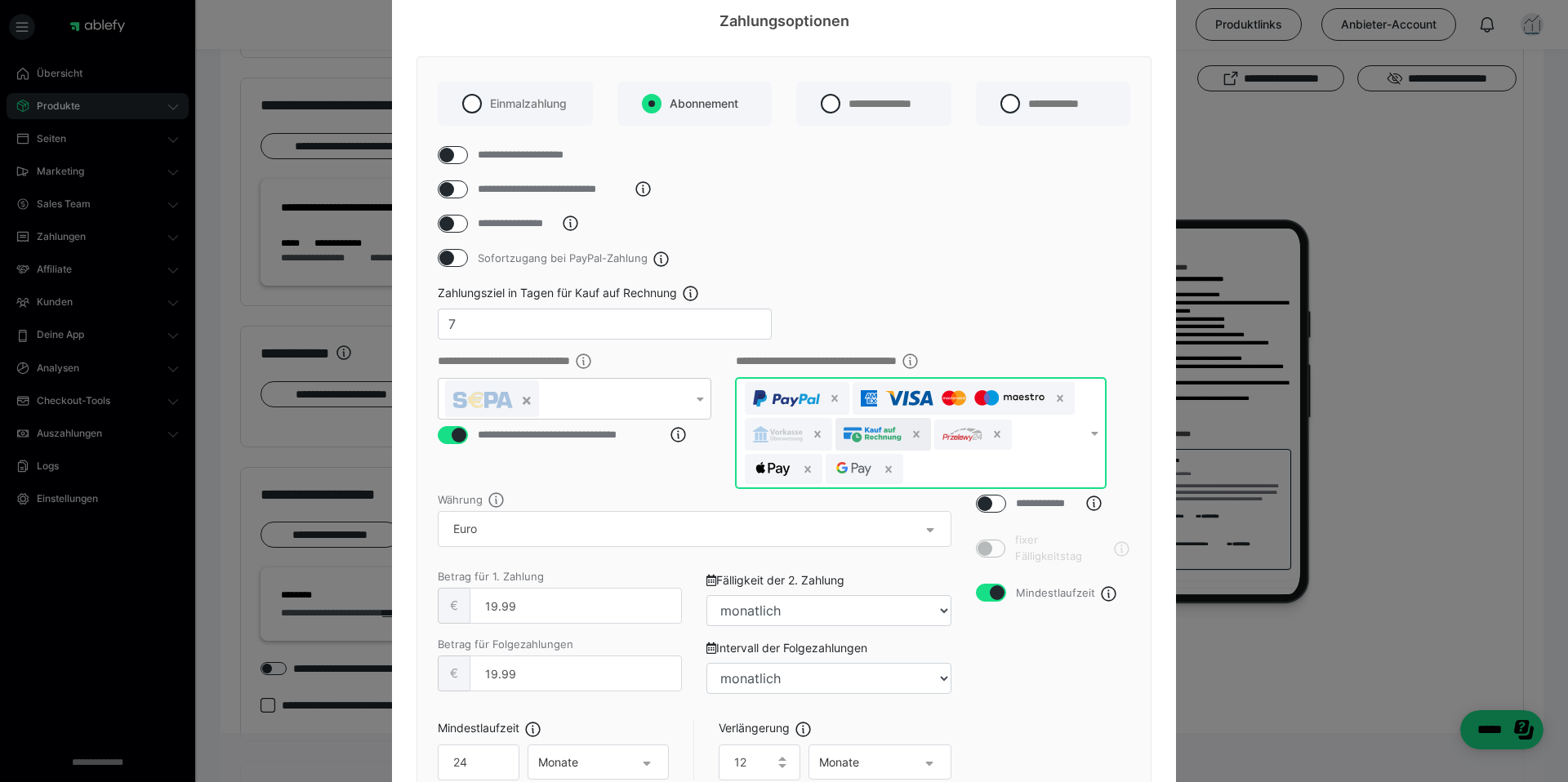 click at bounding box center [883, 434] 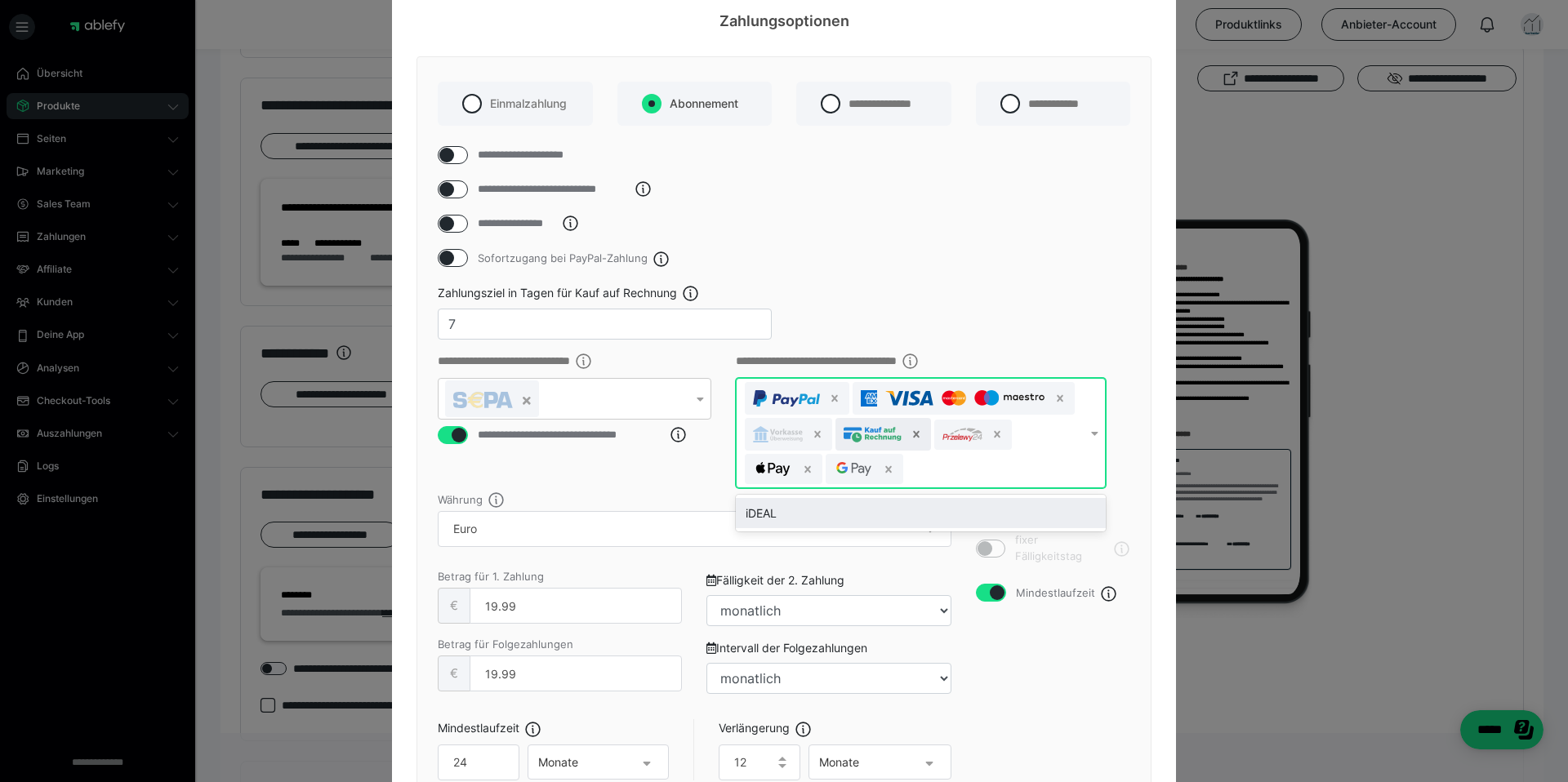 click 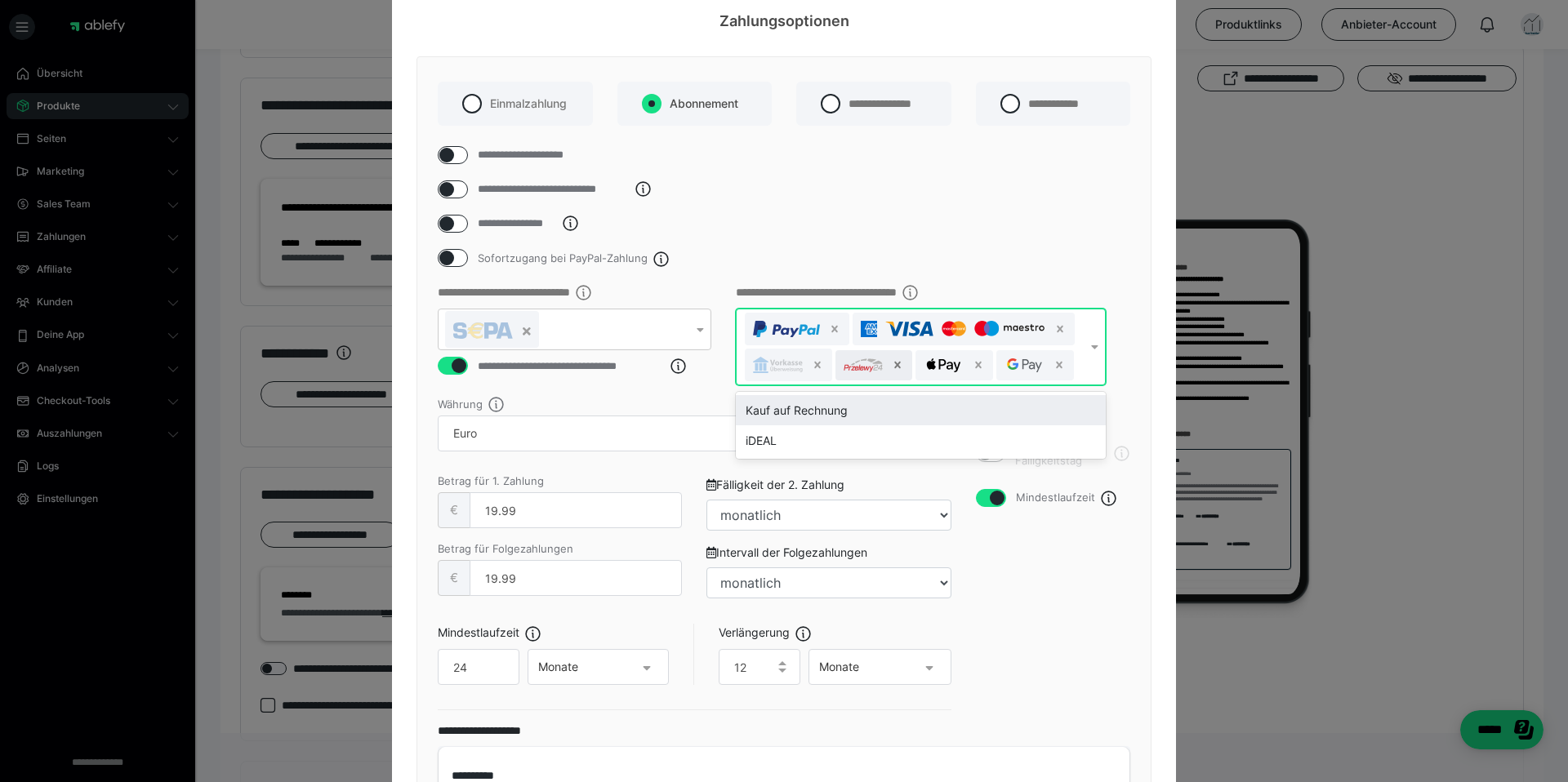 click 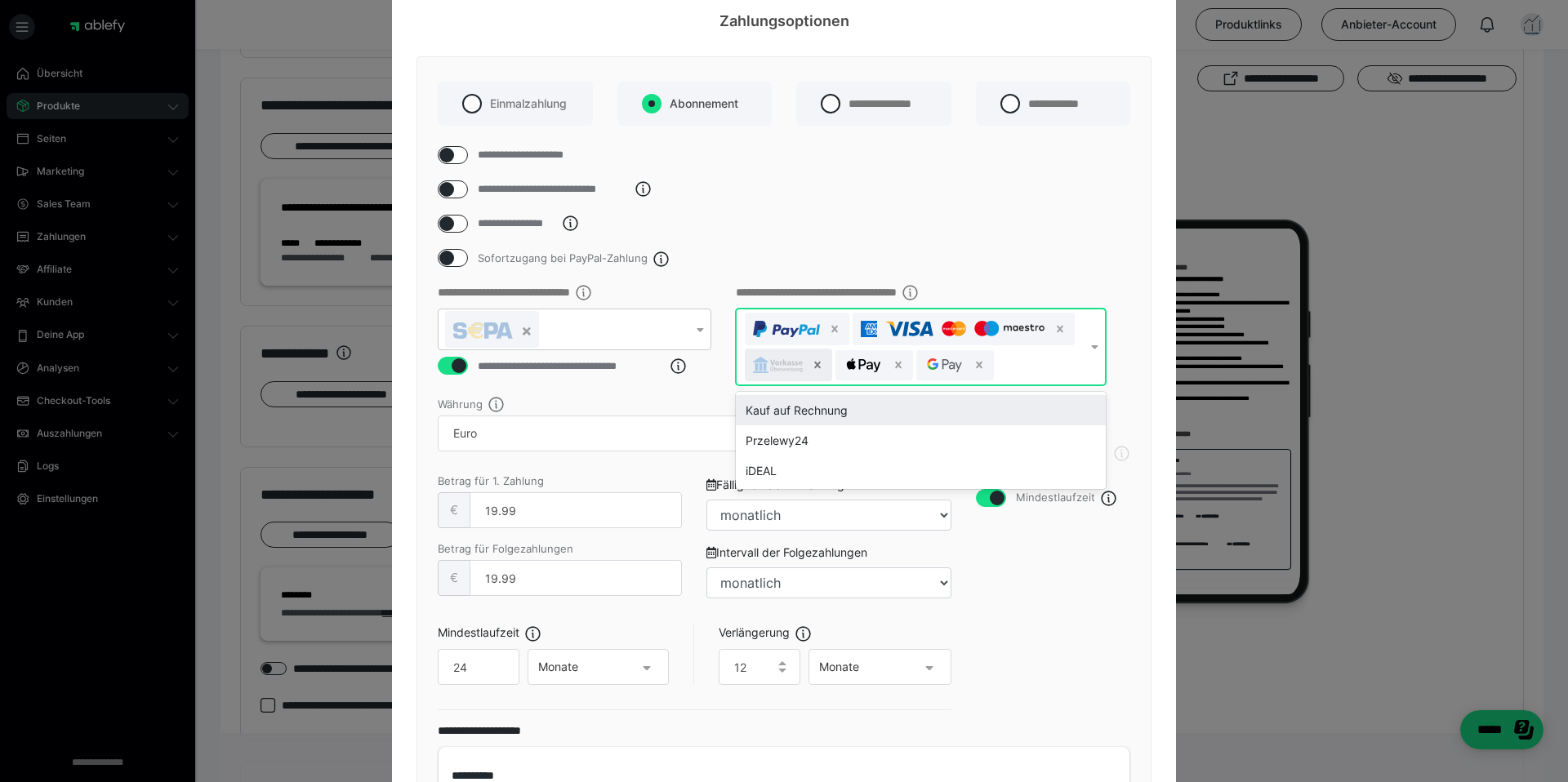 click 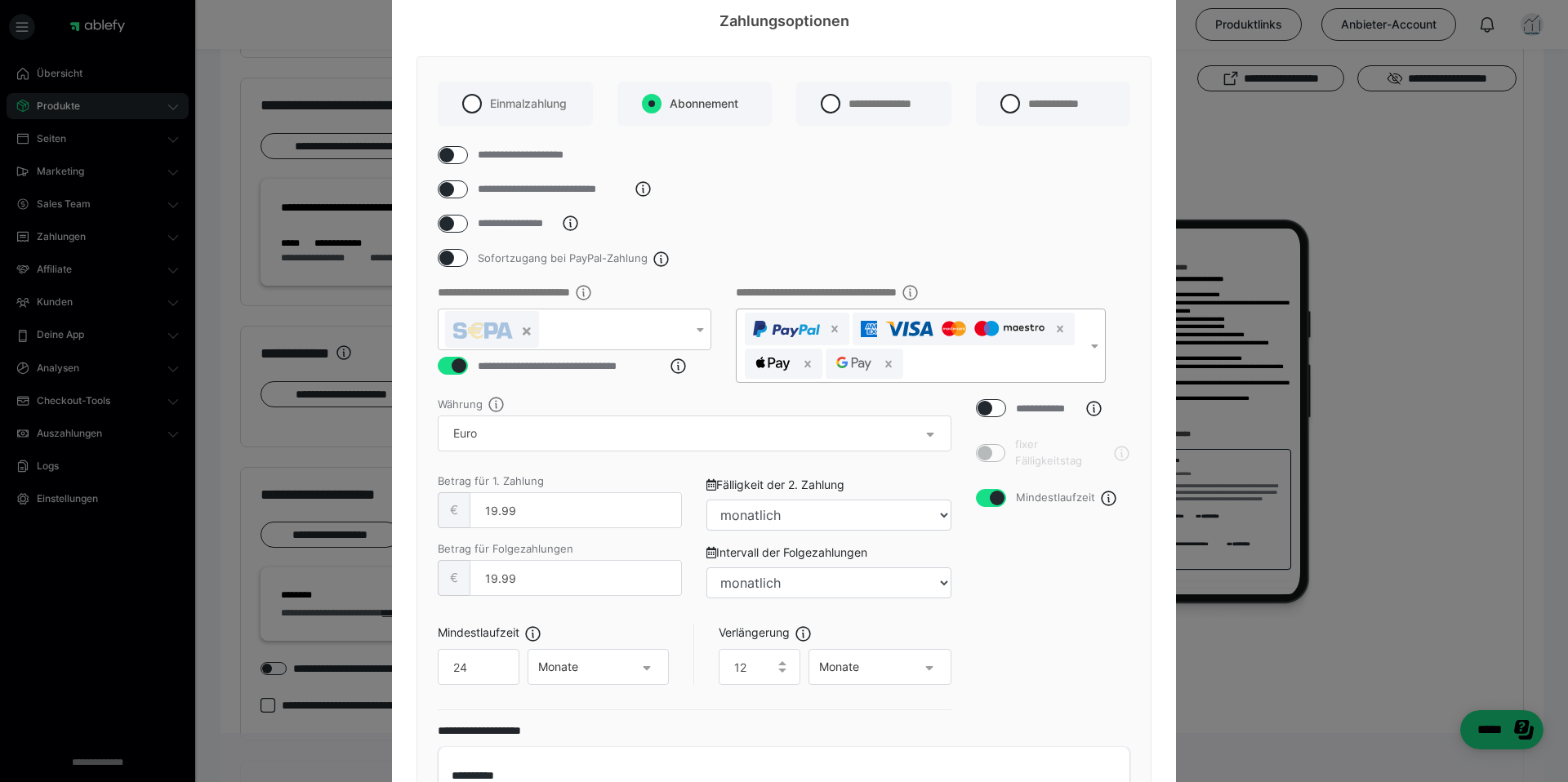 click on "**********" at bounding box center [784, 342] 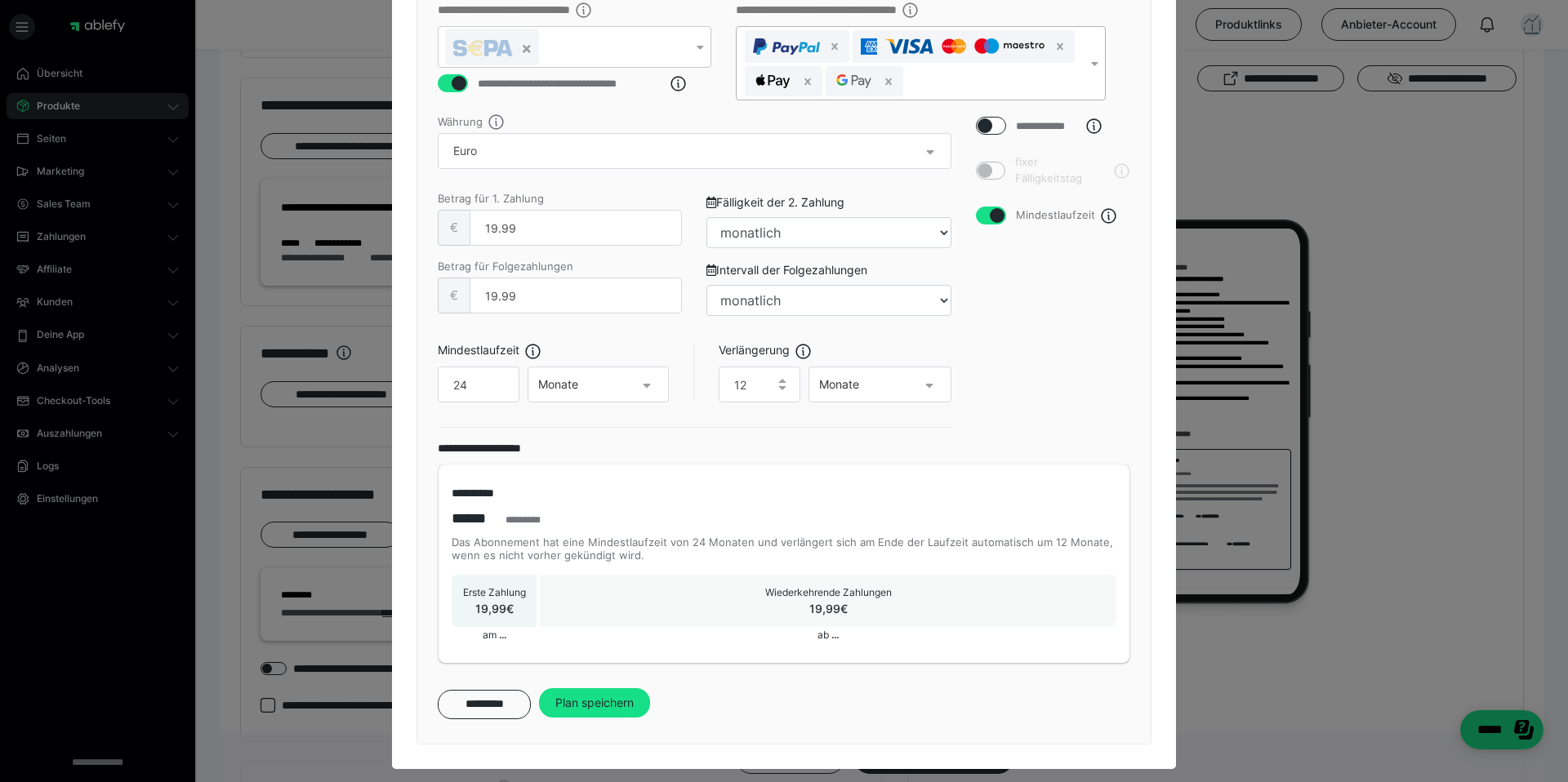 scroll, scrollTop: 366, scrollLeft: 0, axis: vertical 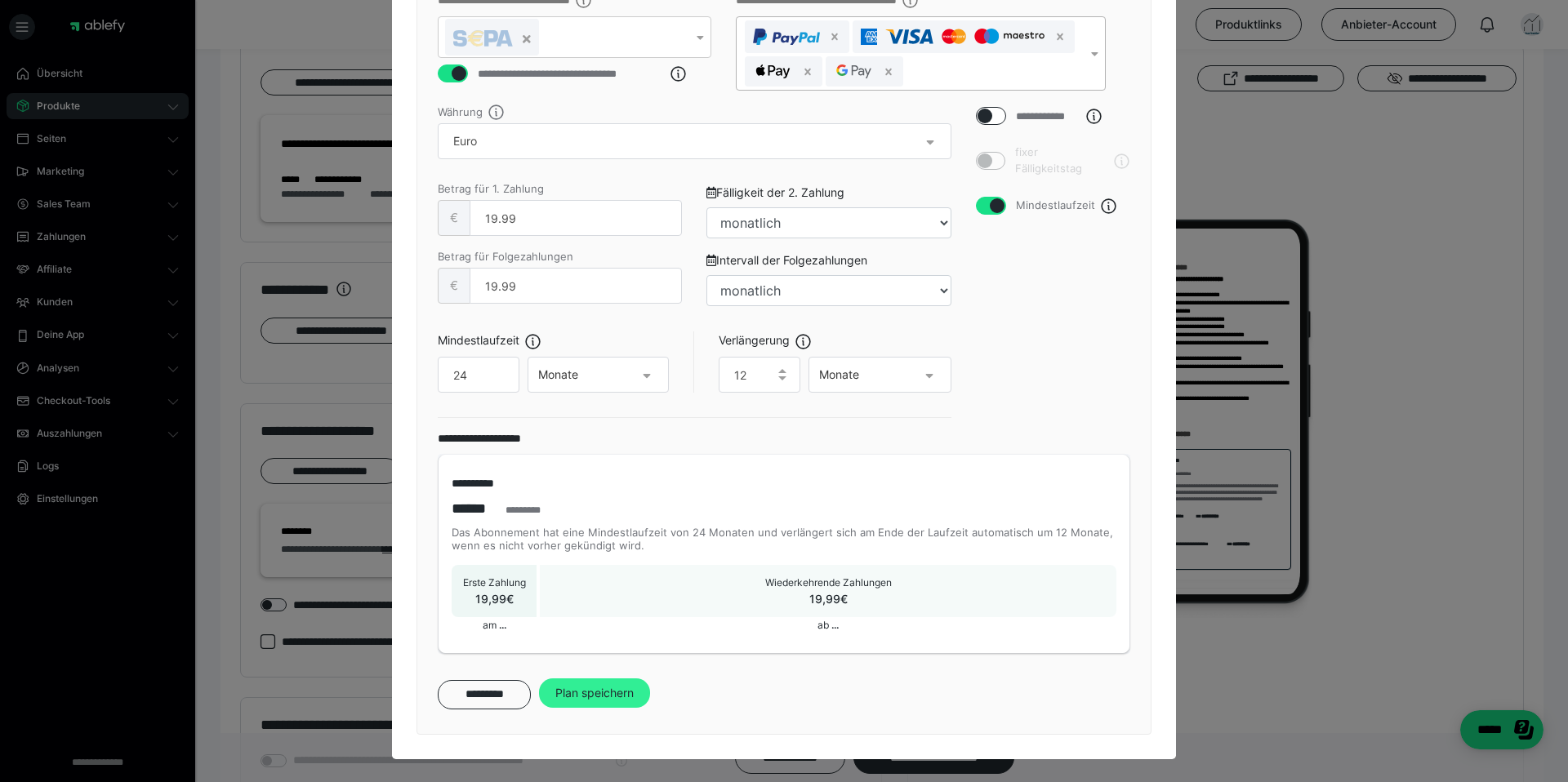 click on "Plan speichern" at bounding box center (595, 693) 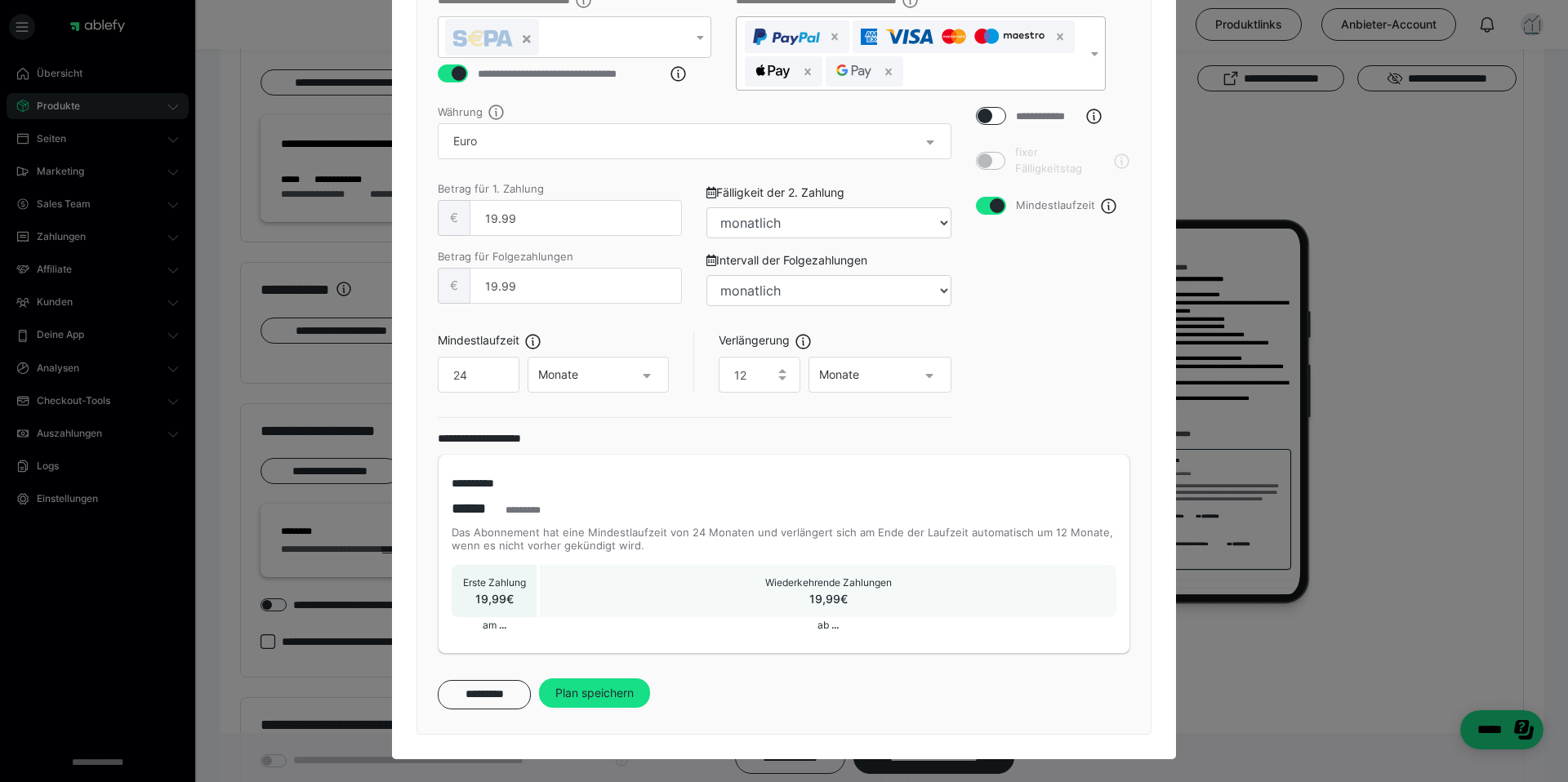 scroll, scrollTop: 0, scrollLeft: 0, axis: both 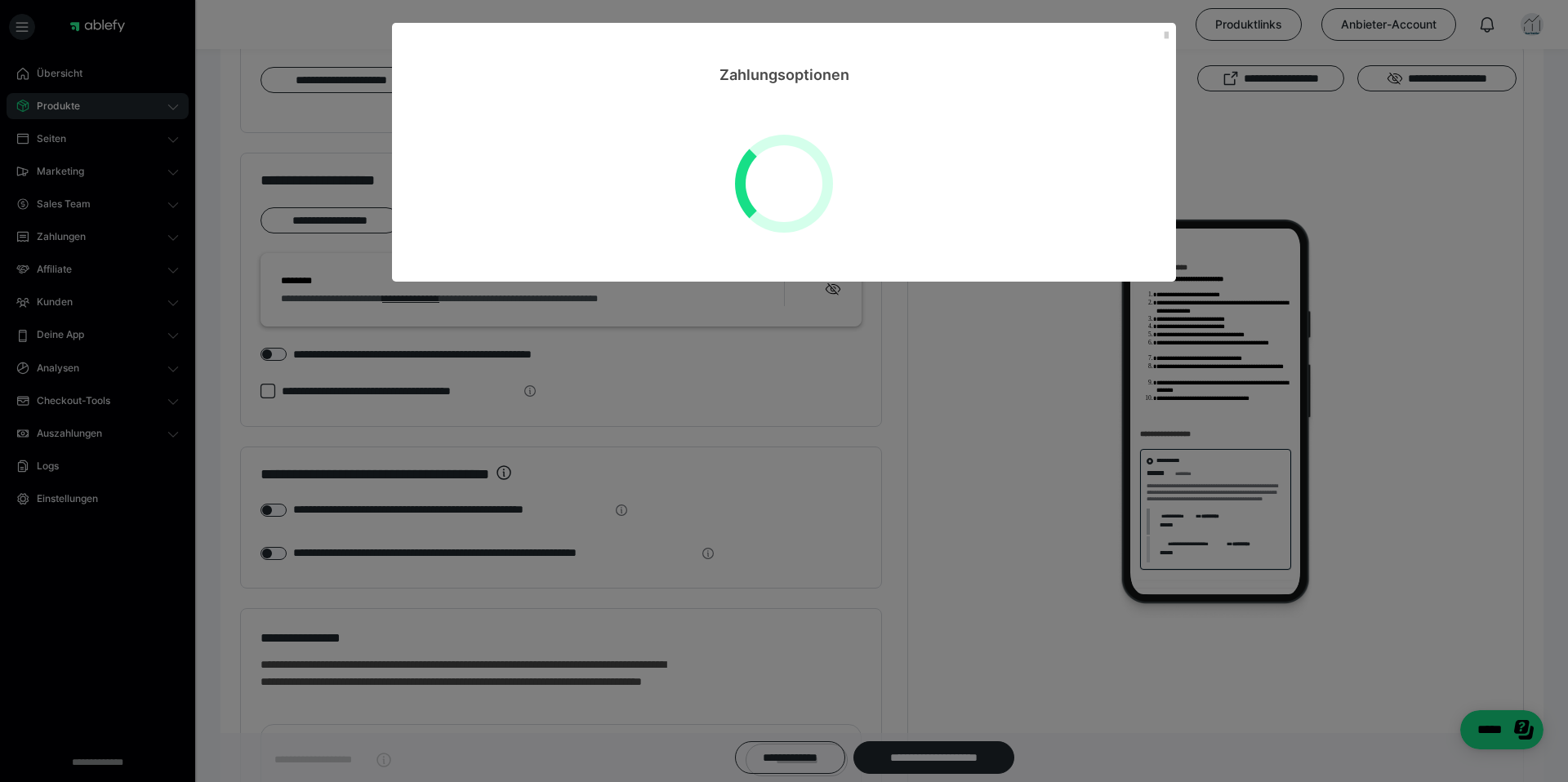 select on "**" 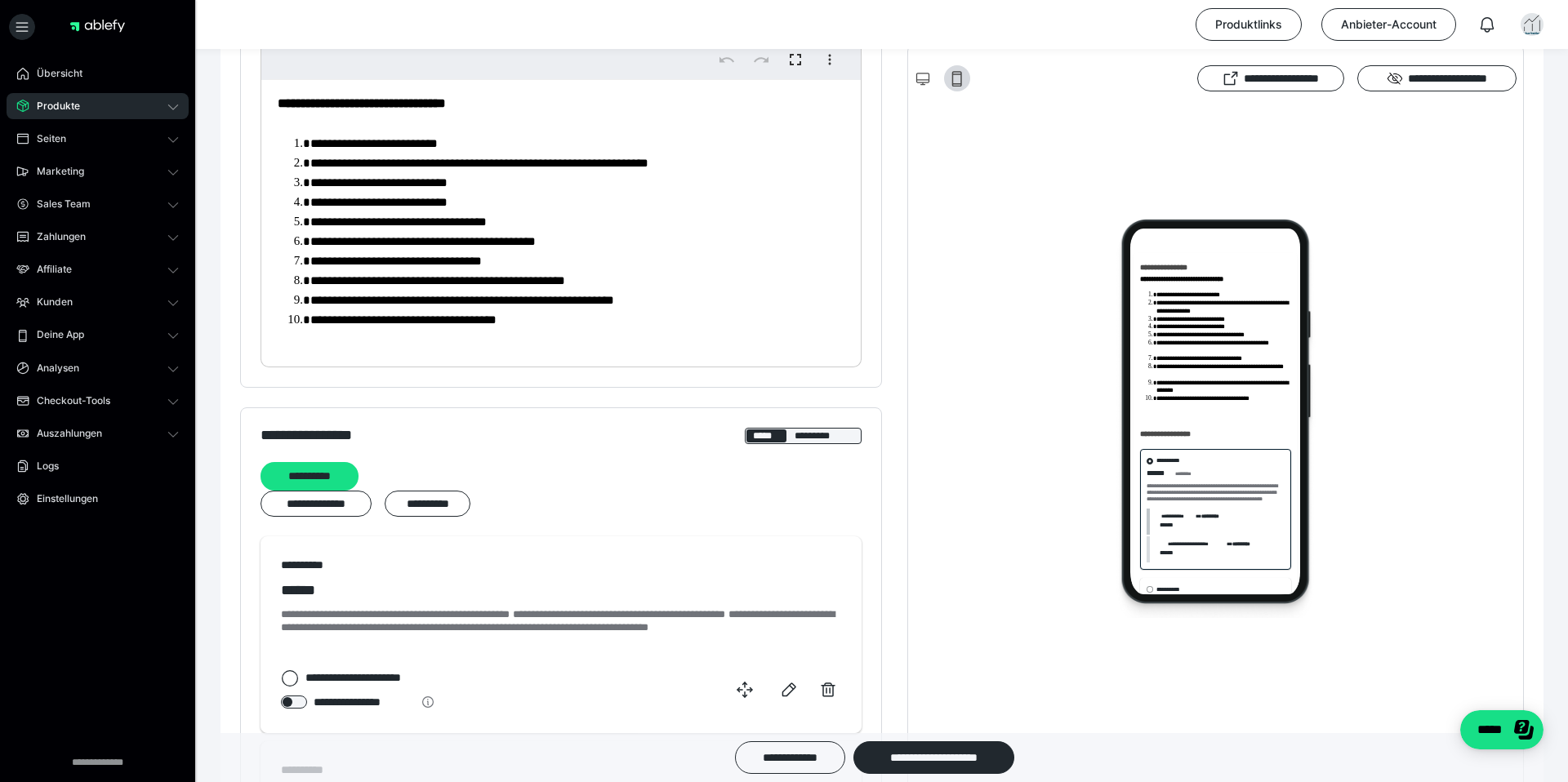 scroll, scrollTop: 543, scrollLeft: 0, axis: vertical 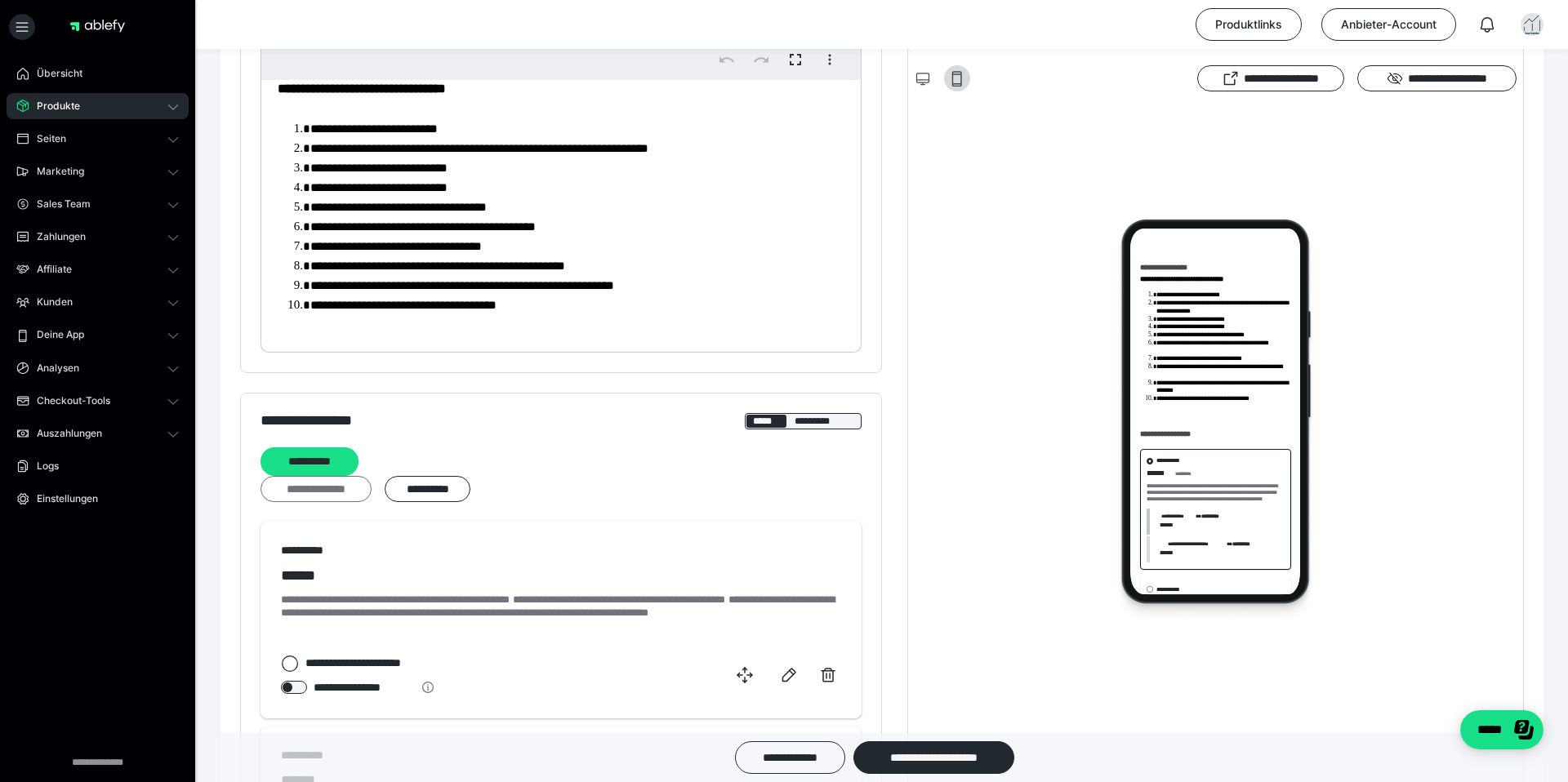click on "**********" at bounding box center (316, 489) 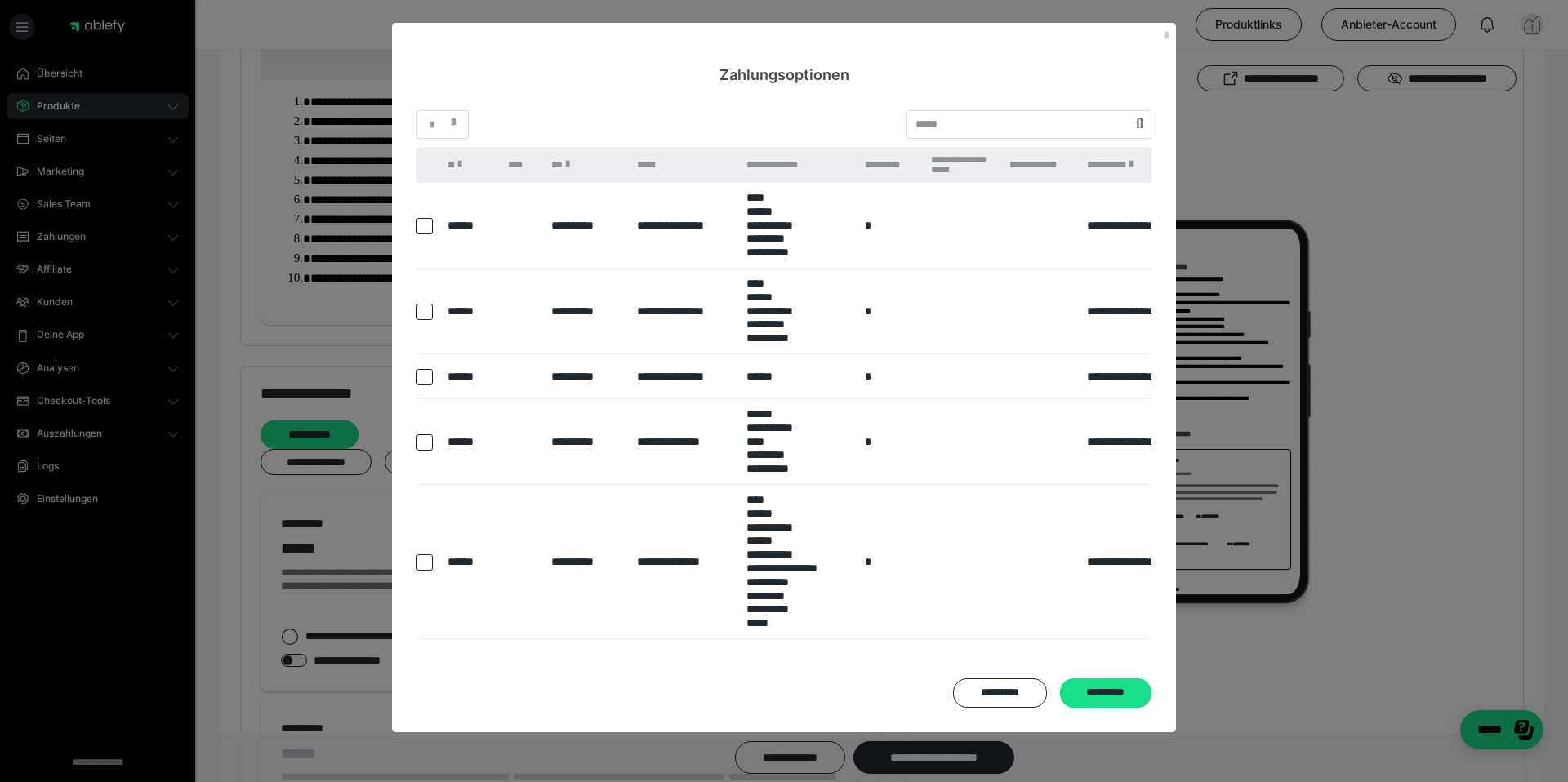 scroll, scrollTop: 575, scrollLeft: 0, axis: vertical 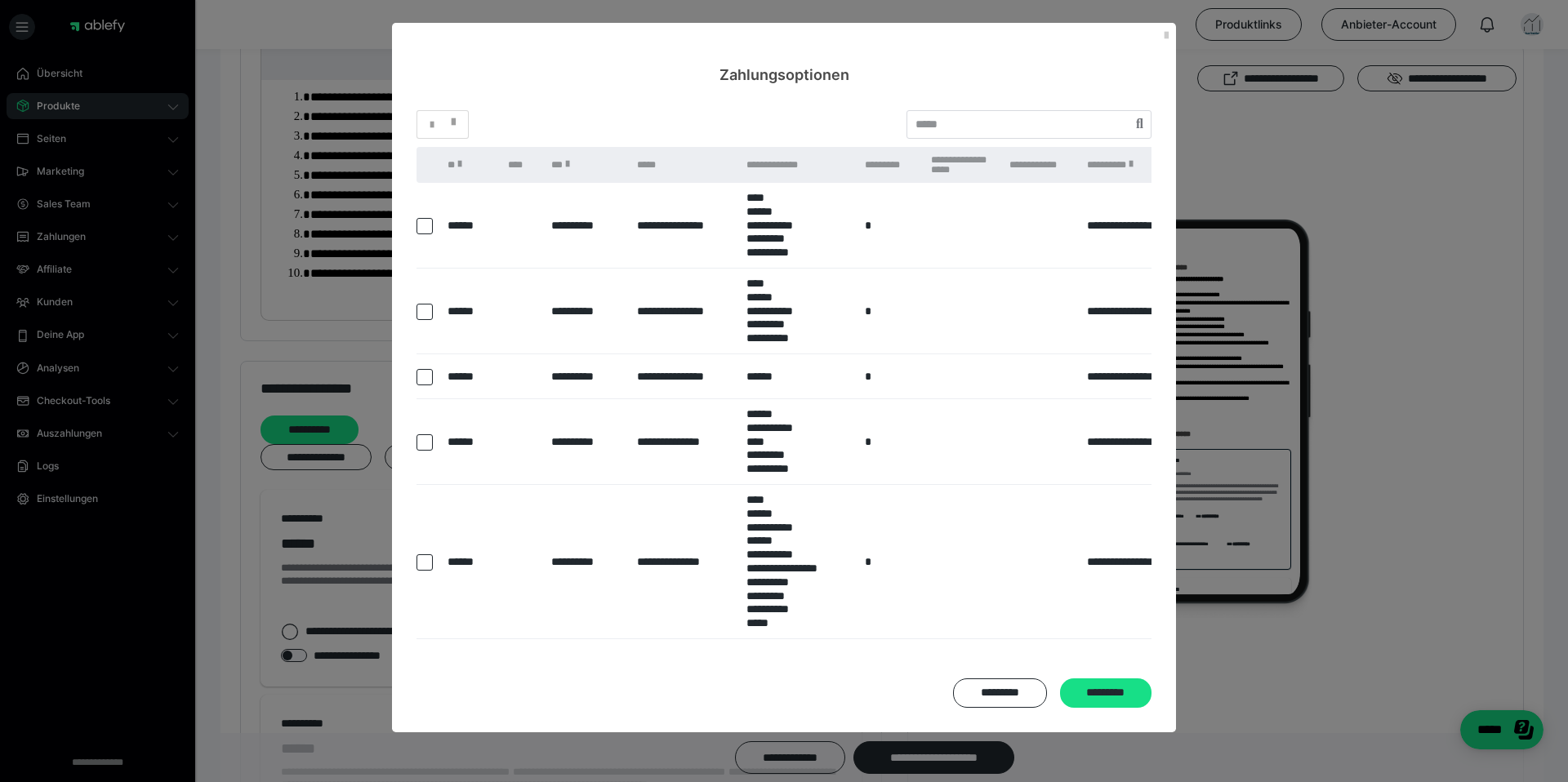 click at bounding box center (425, 312) 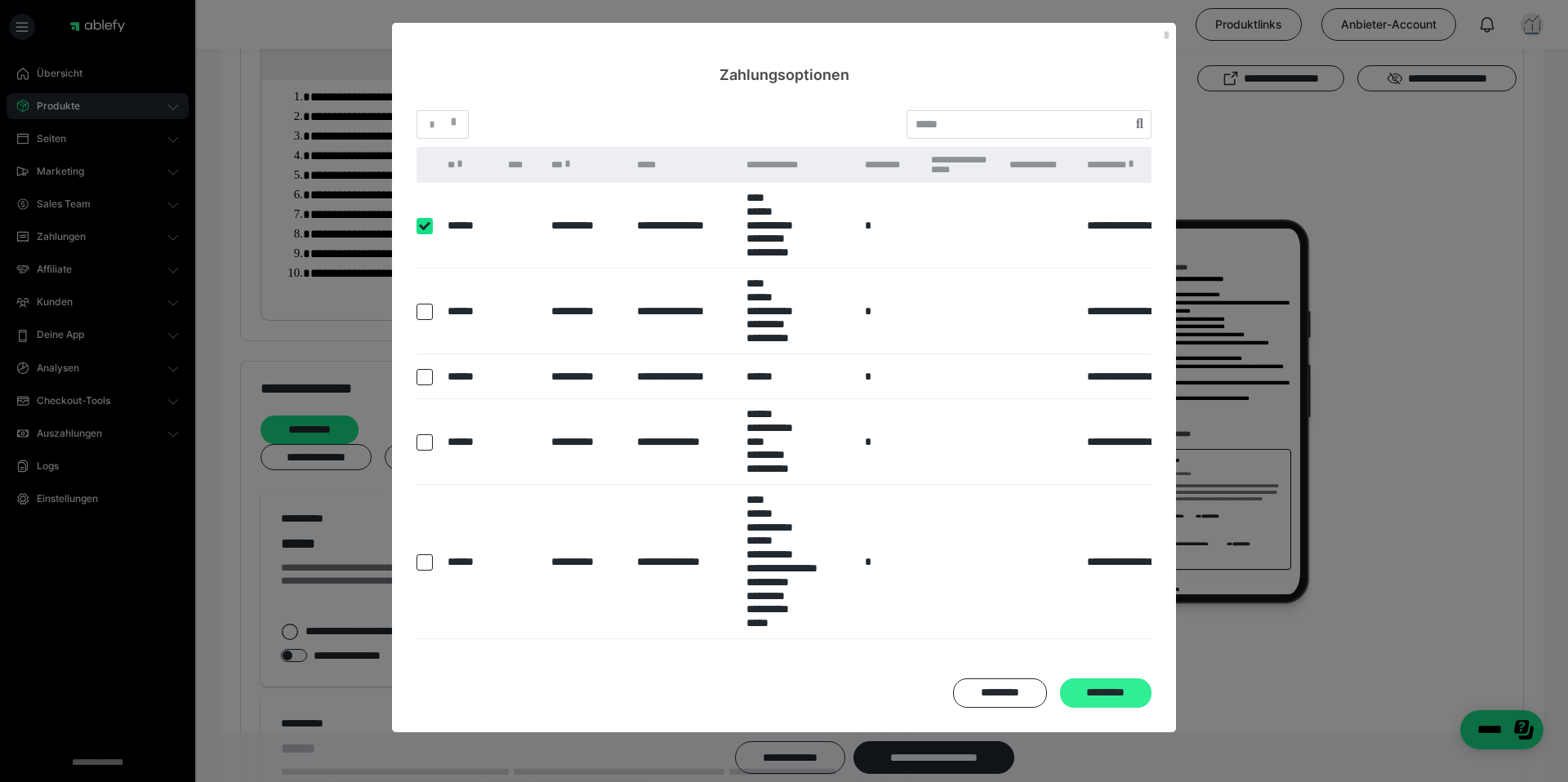 click on "*********" at bounding box center [1106, 693] 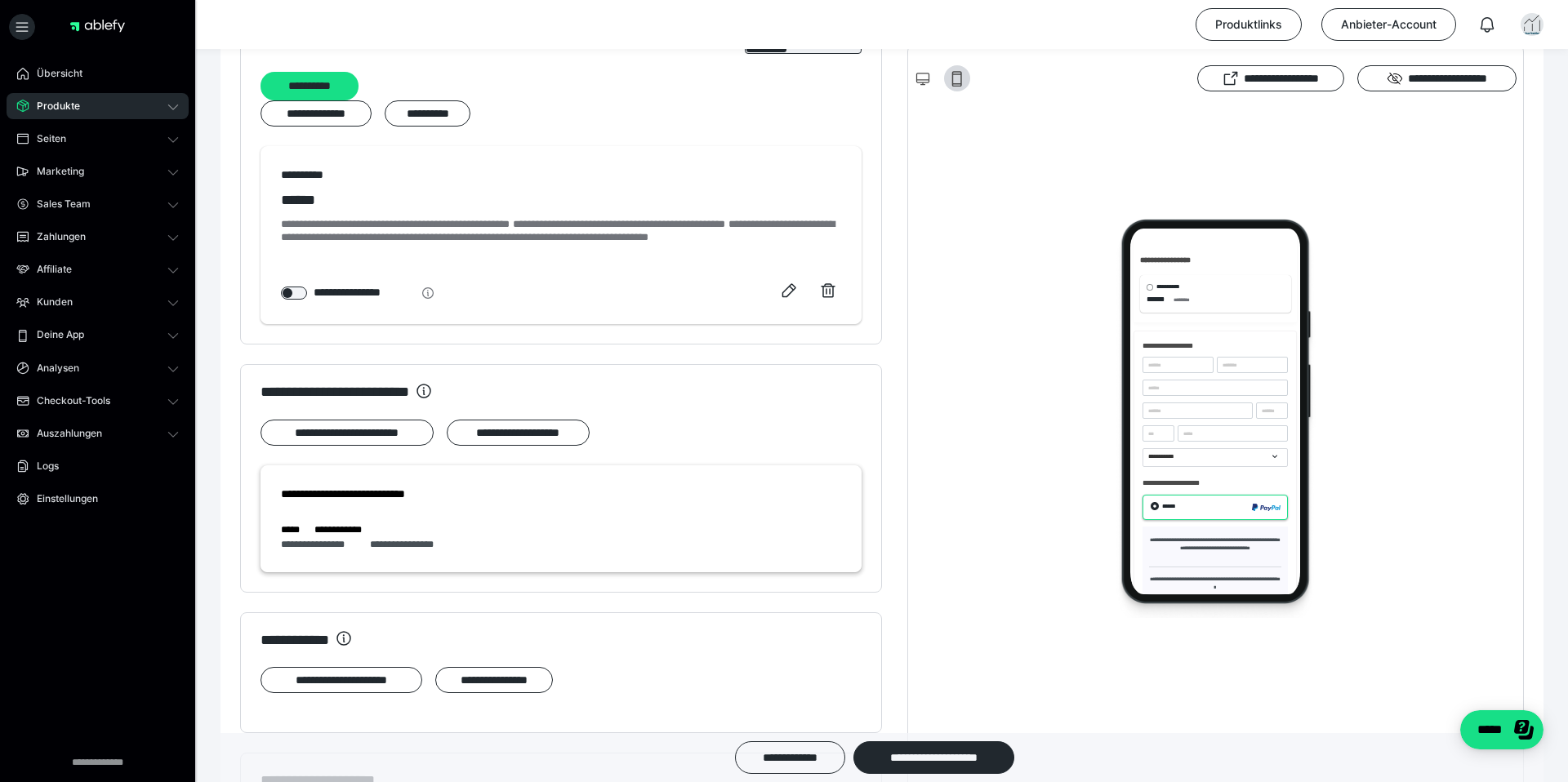 scroll, scrollTop: 172, scrollLeft: 0, axis: vertical 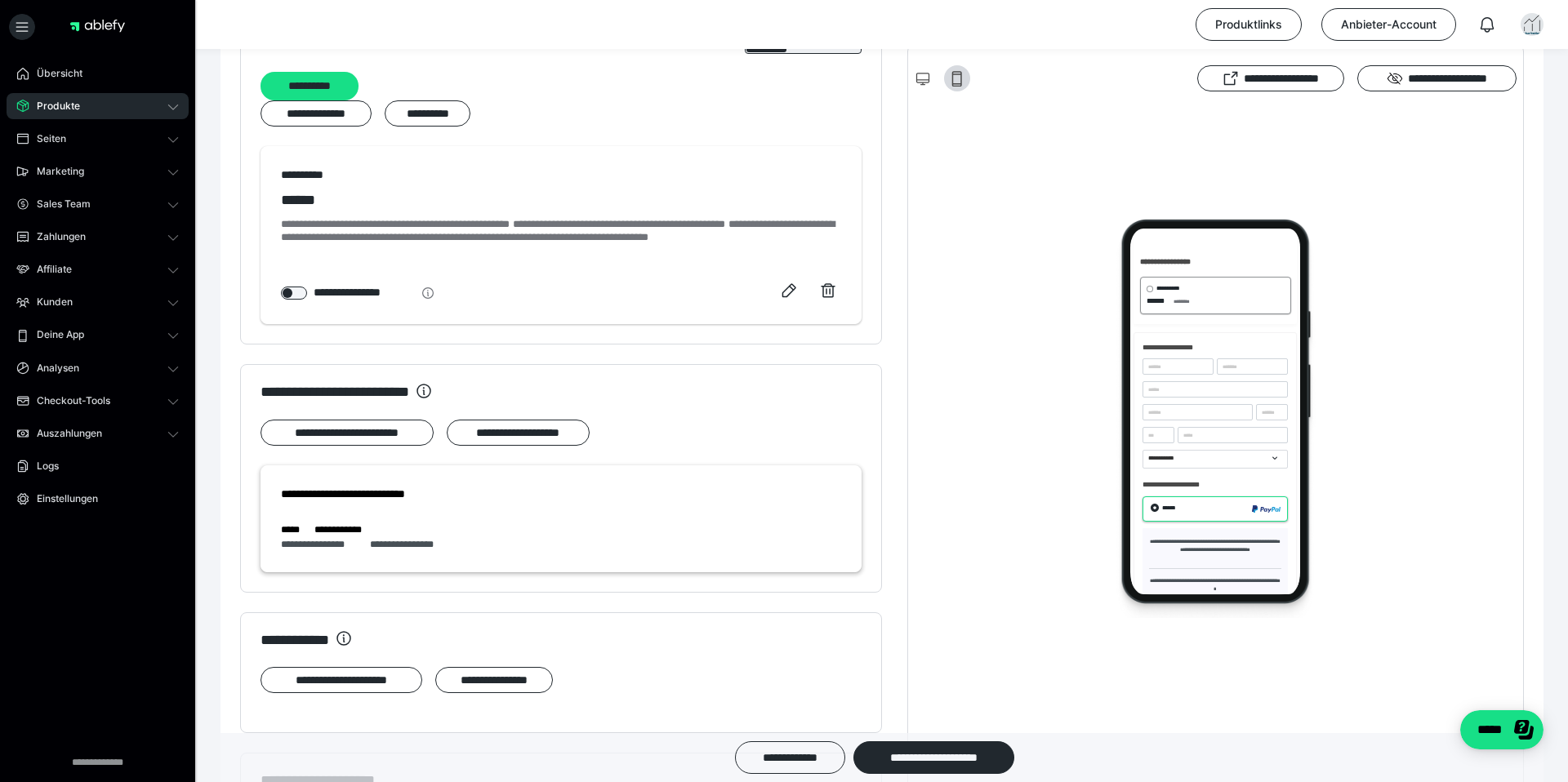 click on "****** *********" at bounding box center [1198, 291] 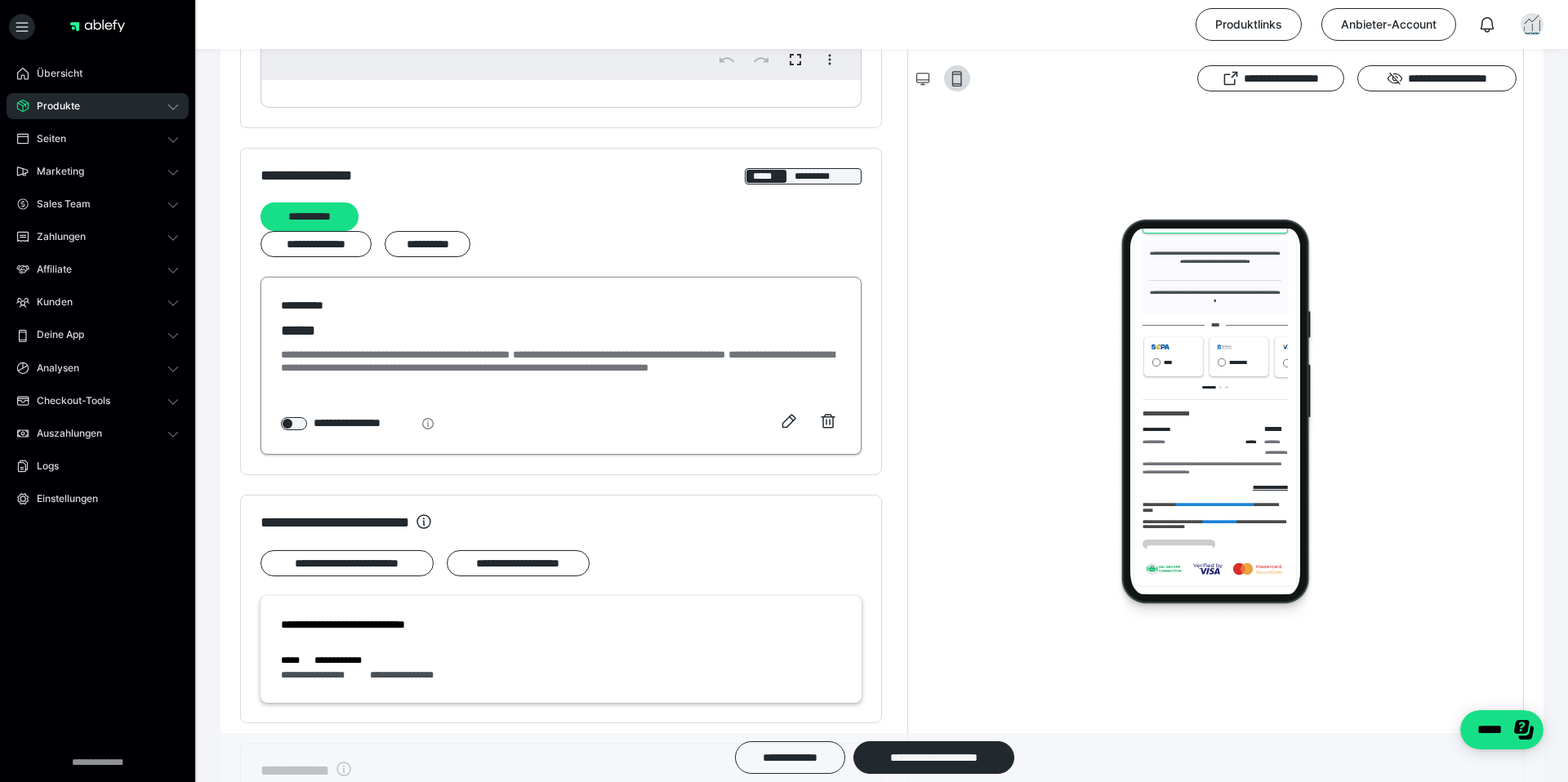 scroll, scrollTop: 710, scrollLeft: 0, axis: vertical 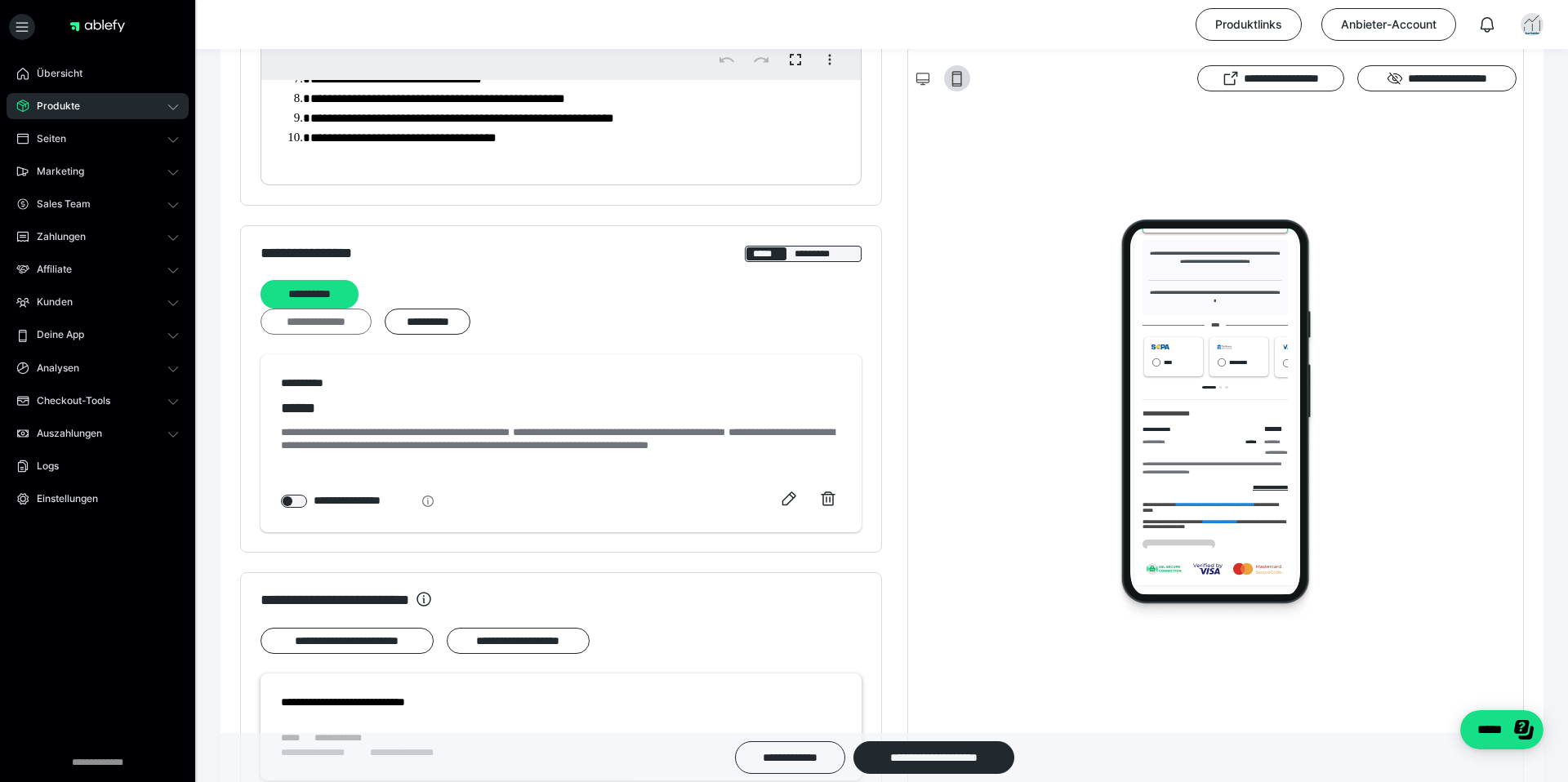 click on "**********" at bounding box center [316, 322] 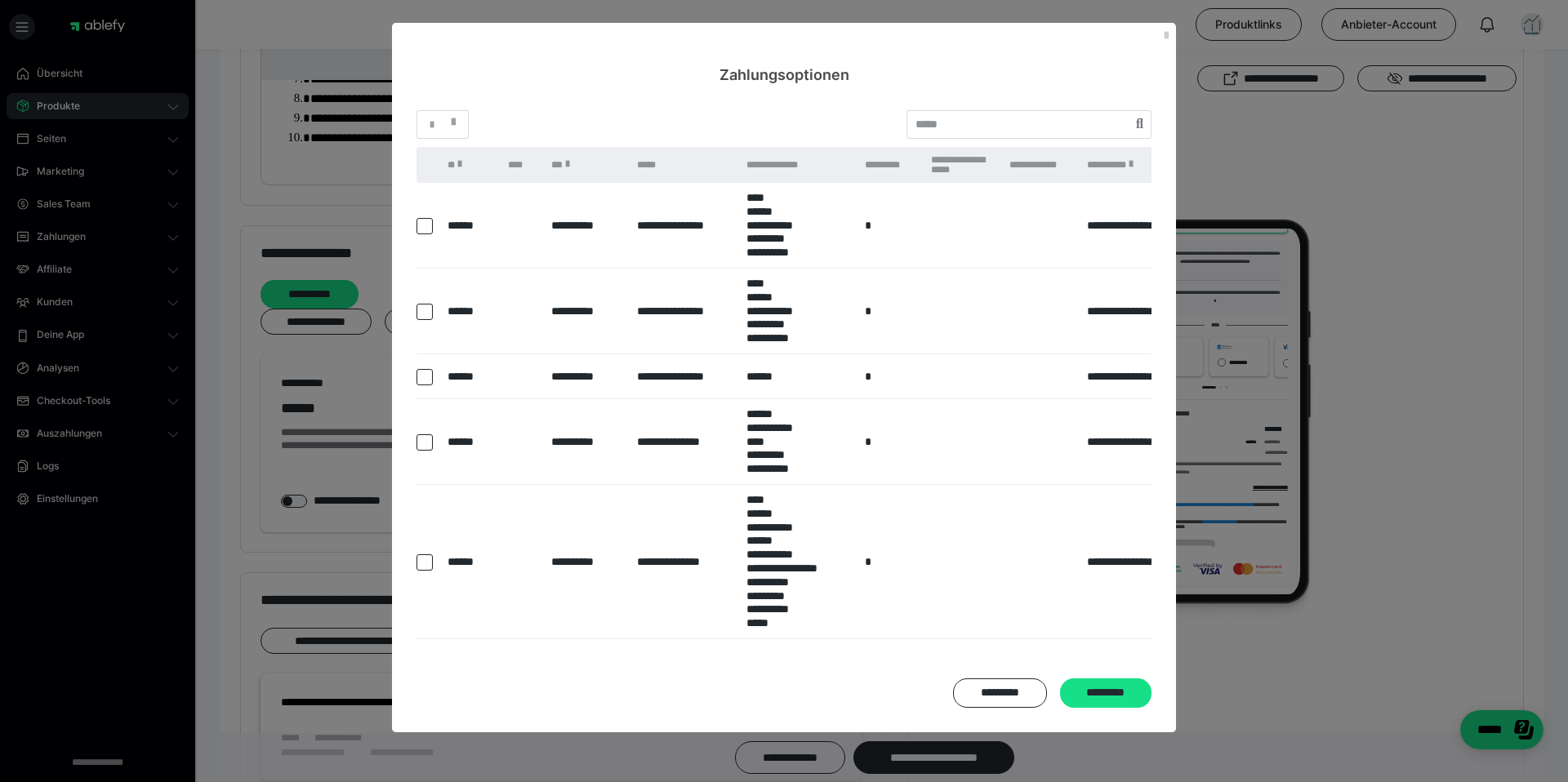 click on "*********" at bounding box center [1106, 693] 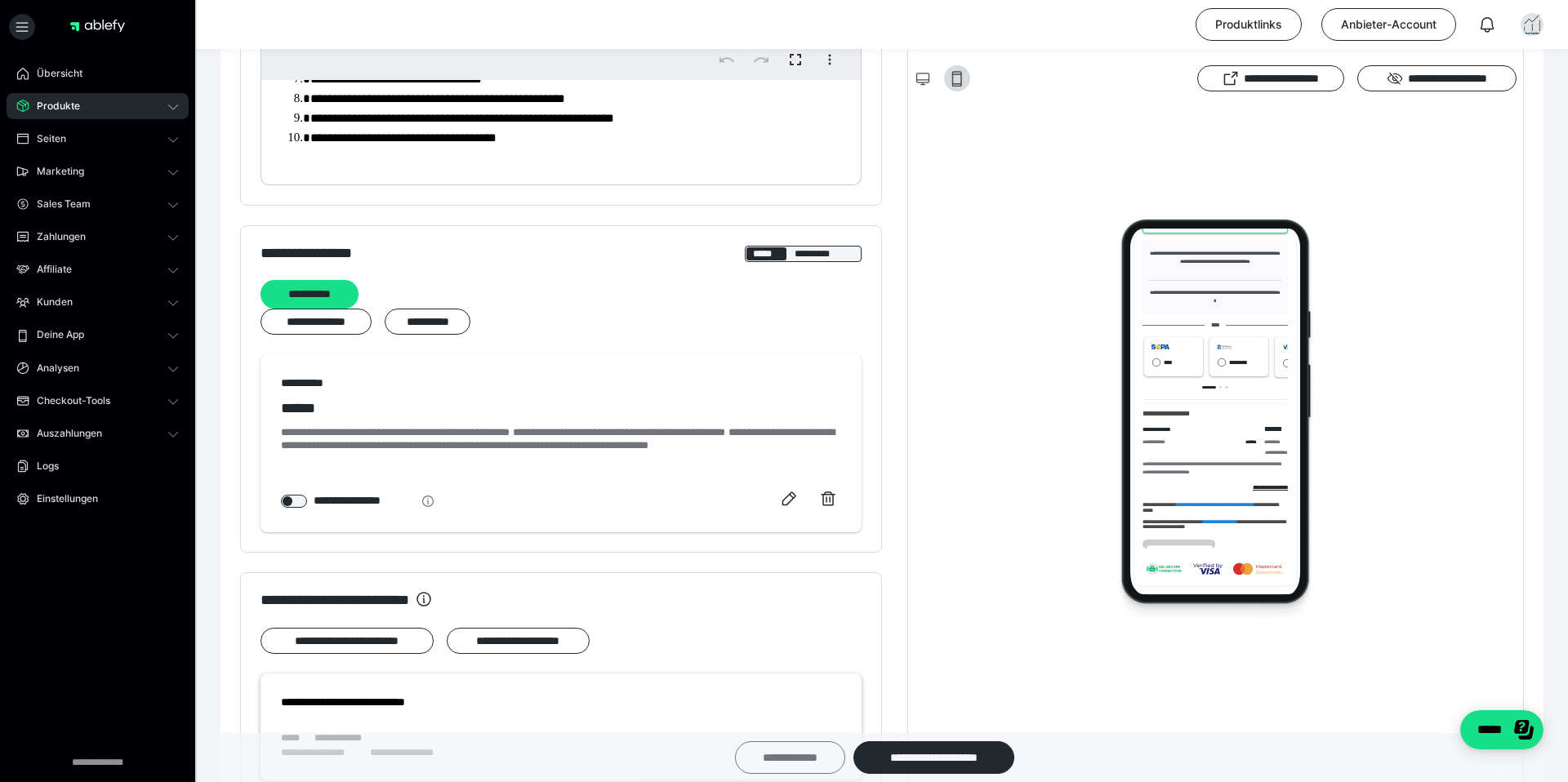 click on "**********" at bounding box center (790, 758) 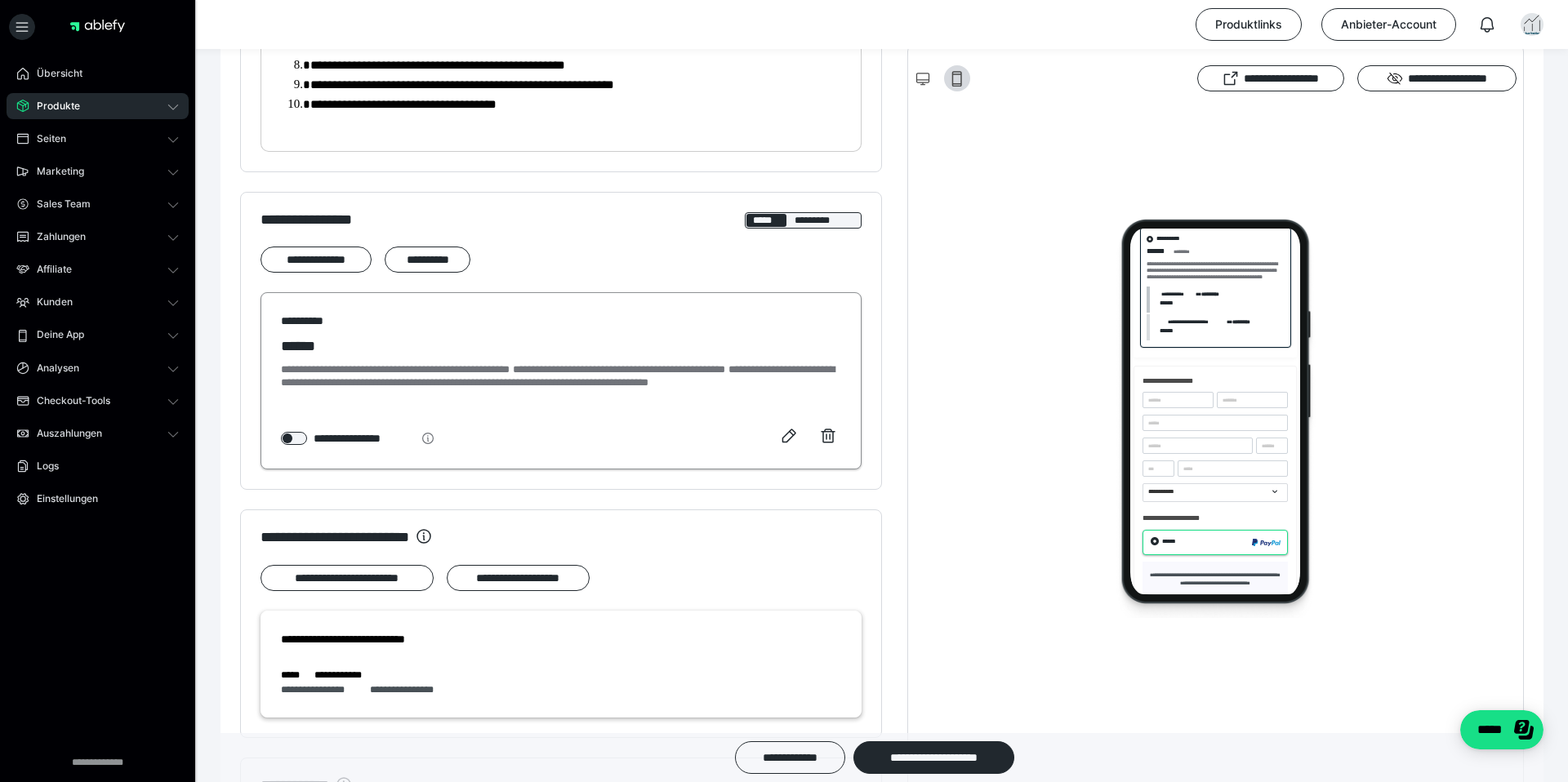 scroll, scrollTop: 931, scrollLeft: 0, axis: vertical 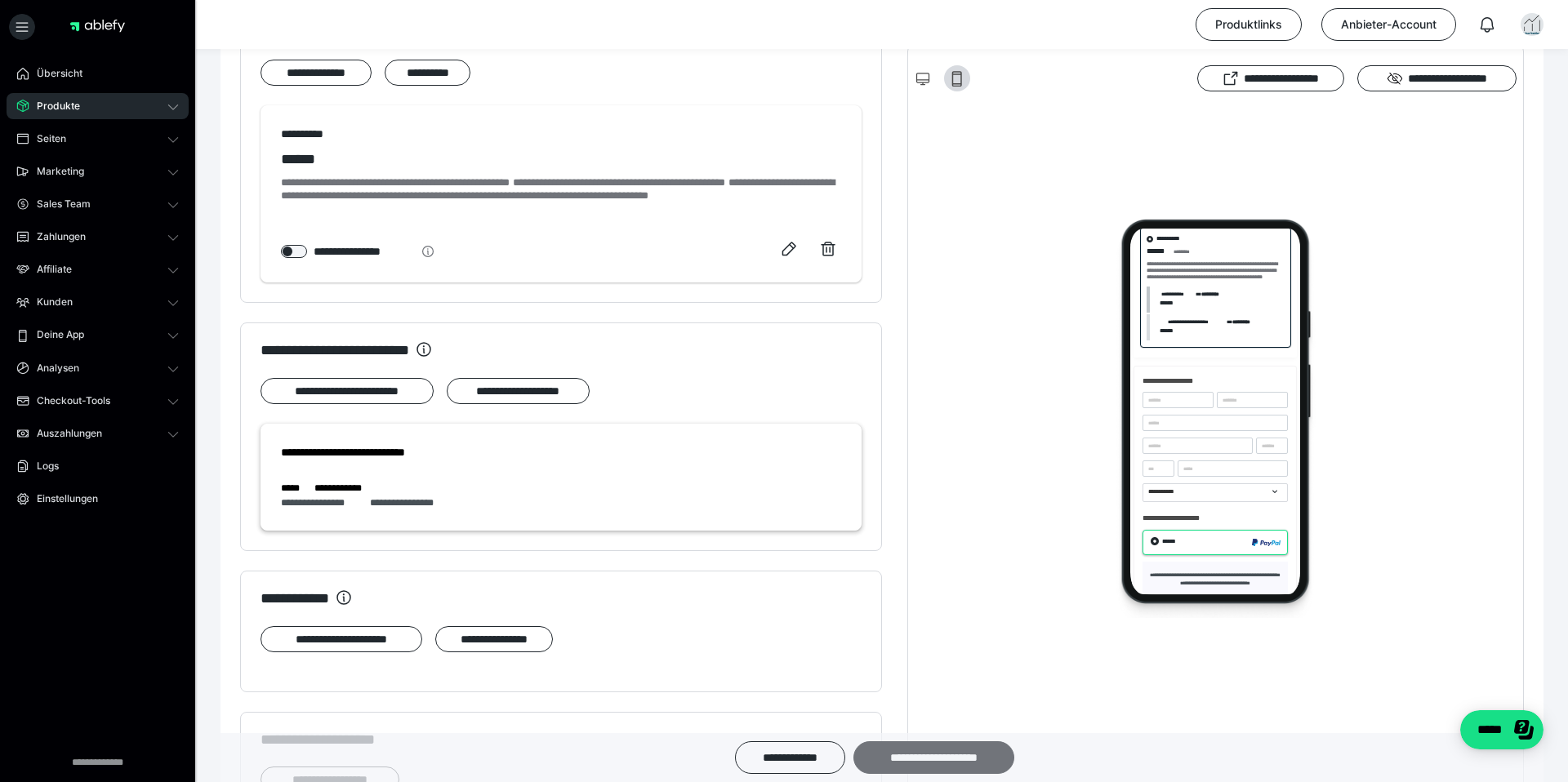 click on "**********" at bounding box center [933, 758] 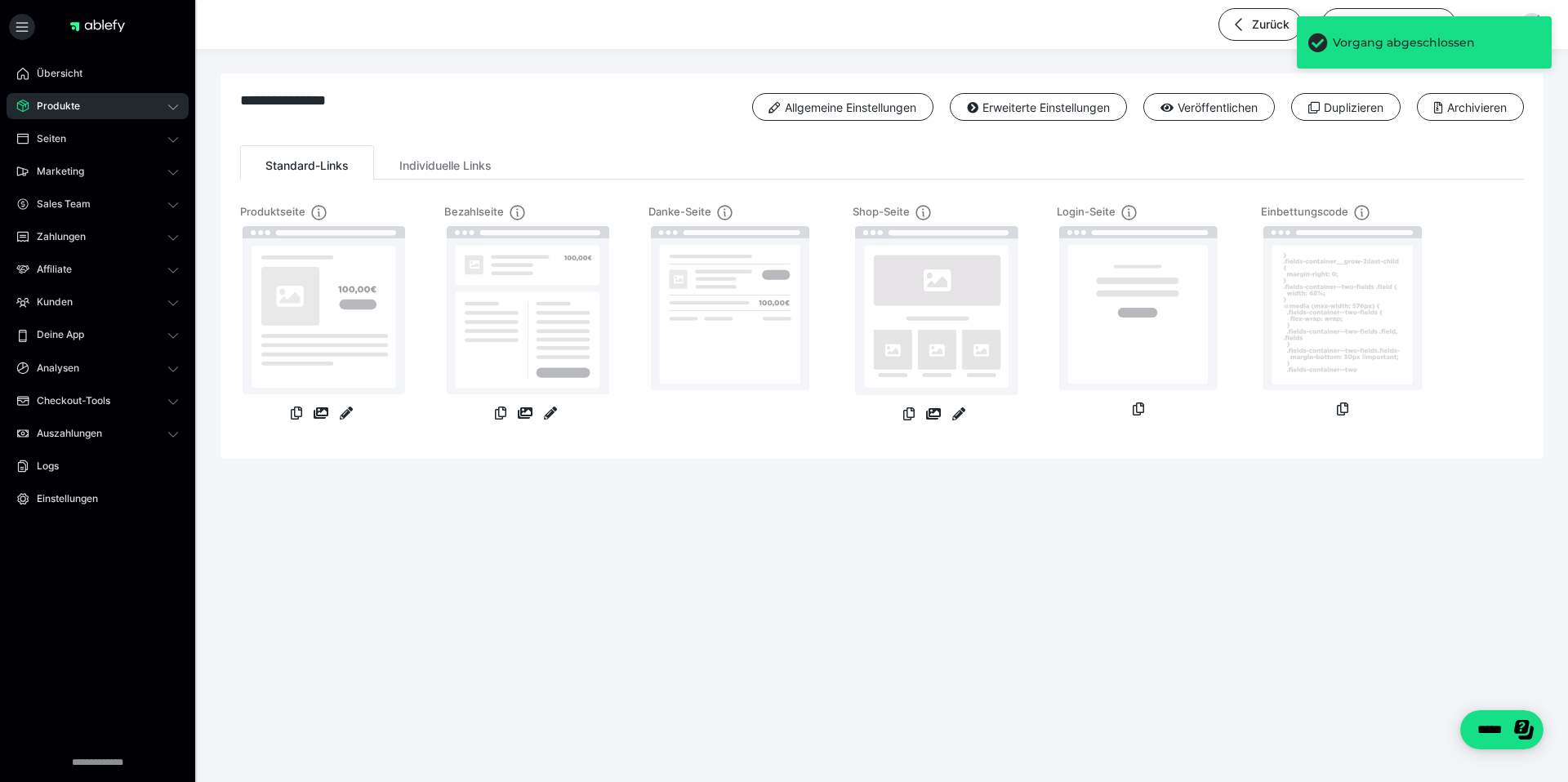 click on "Produkte" at bounding box center (97, 106) 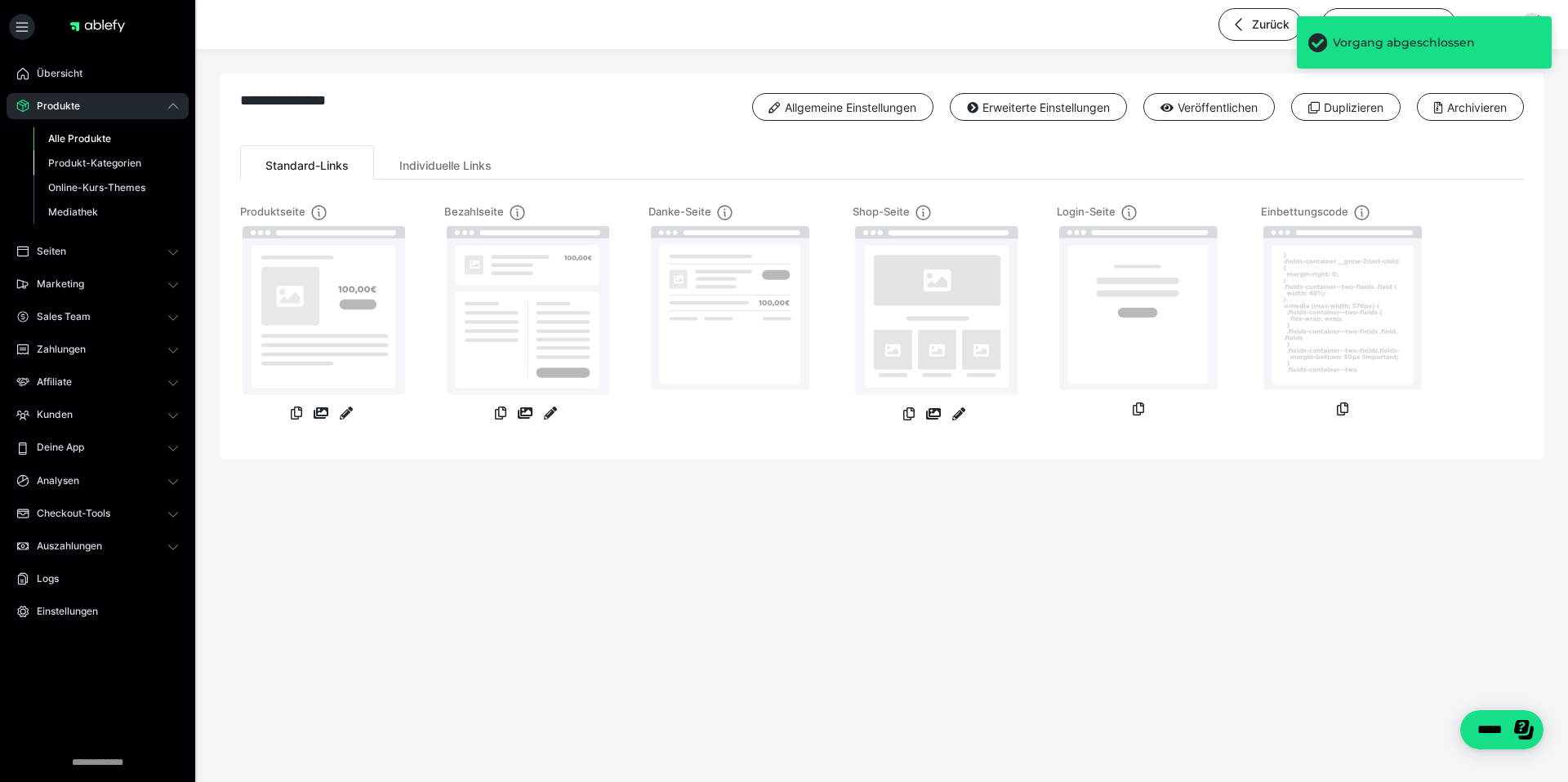 click on "Produkt-Kategorien" at bounding box center [95, 162] 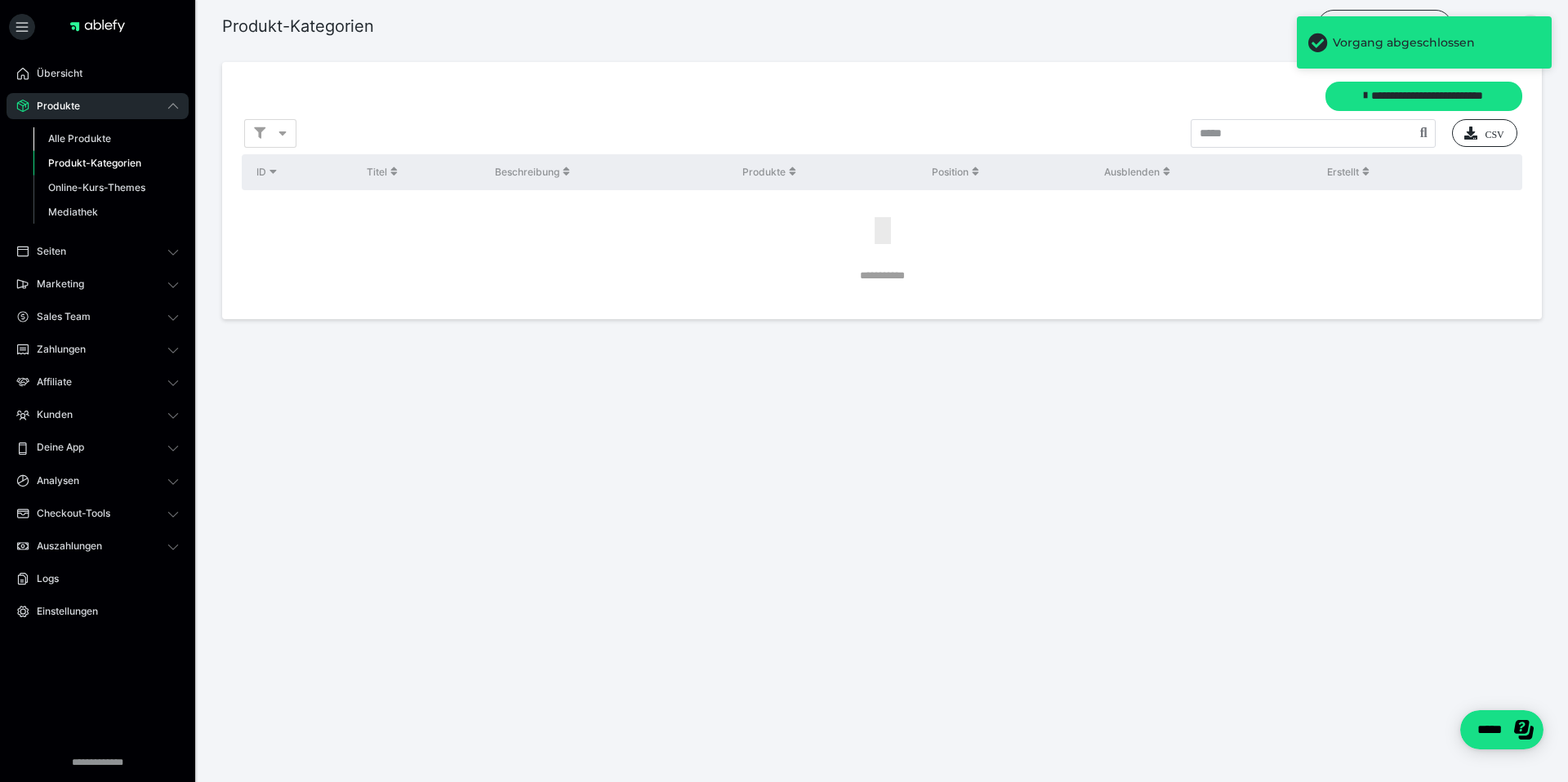 click on "Alle Produkte" at bounding box center [79, 138] 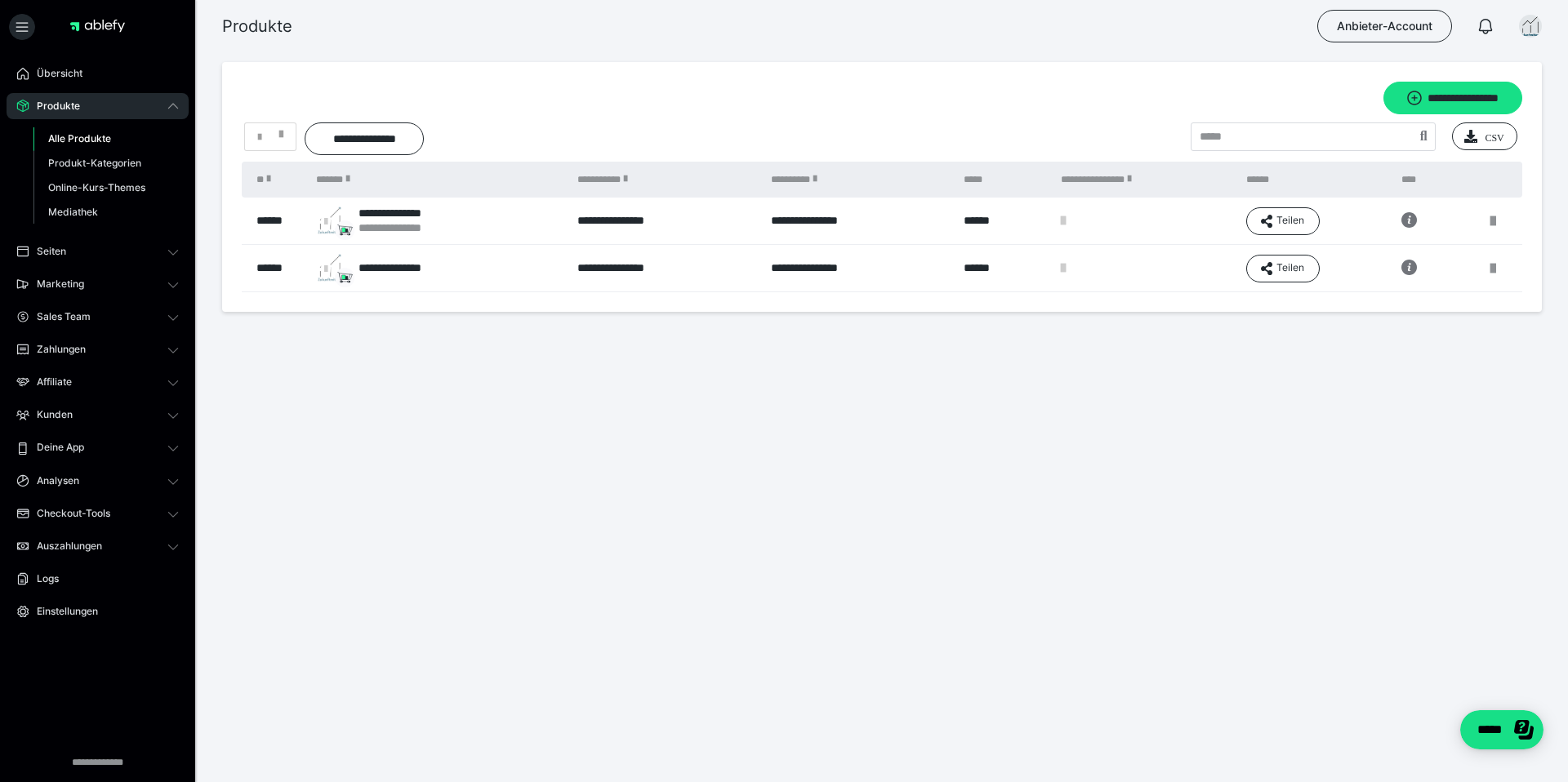 click on "**********" at bounding box center [666, 269] 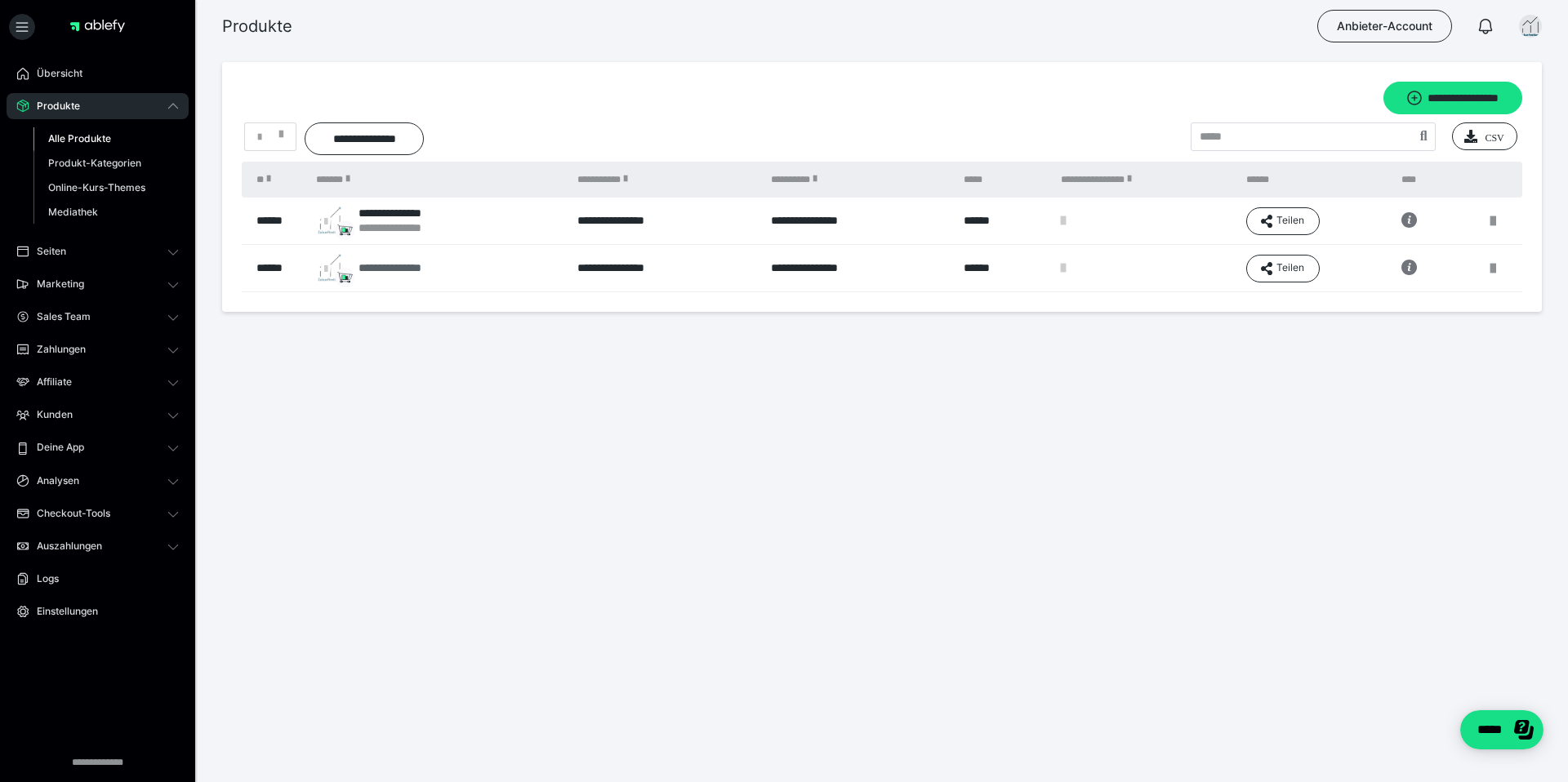 click on "**********" at bounding box center (403, 268) 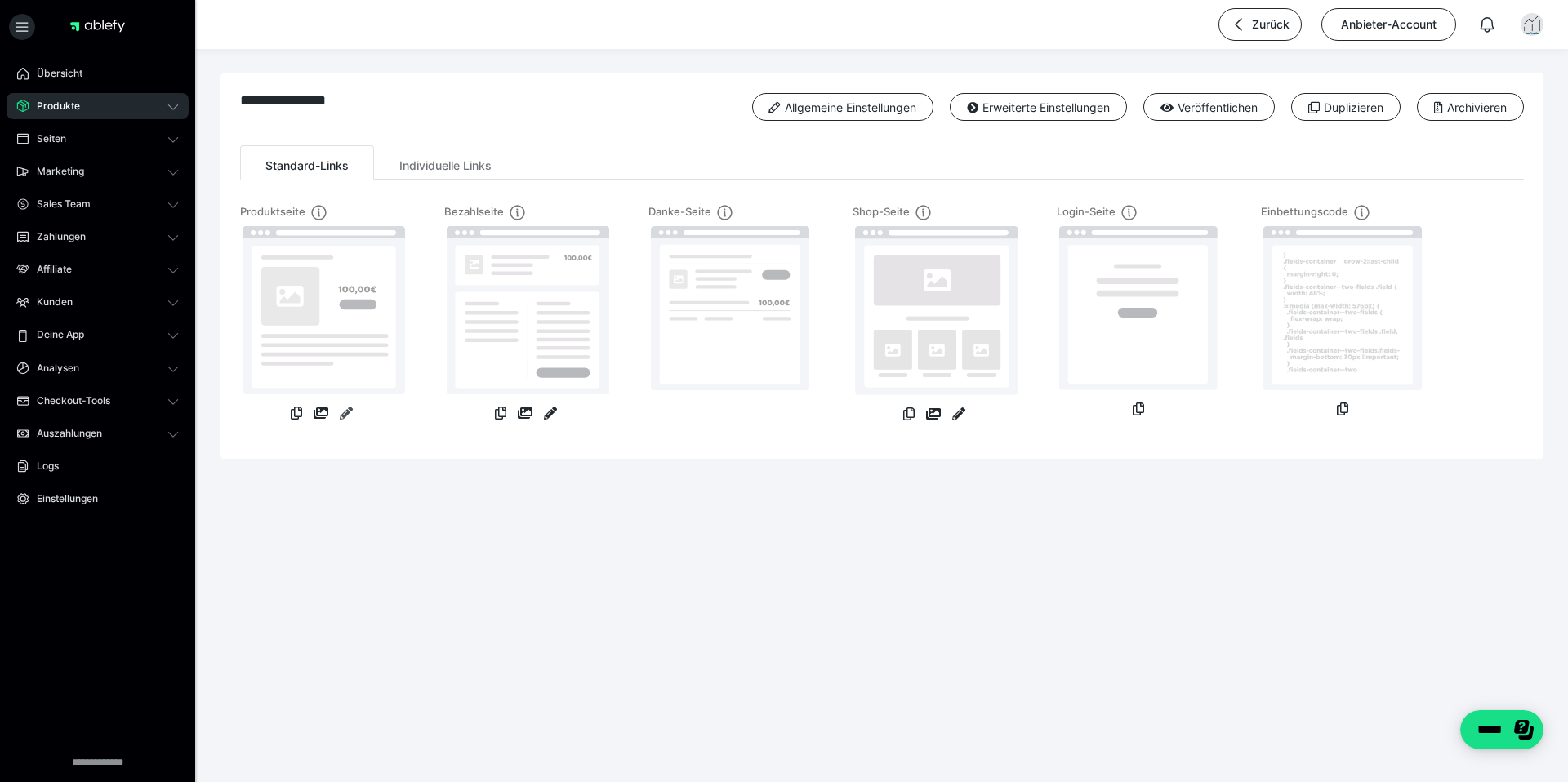click at bounding box center (346, 413) 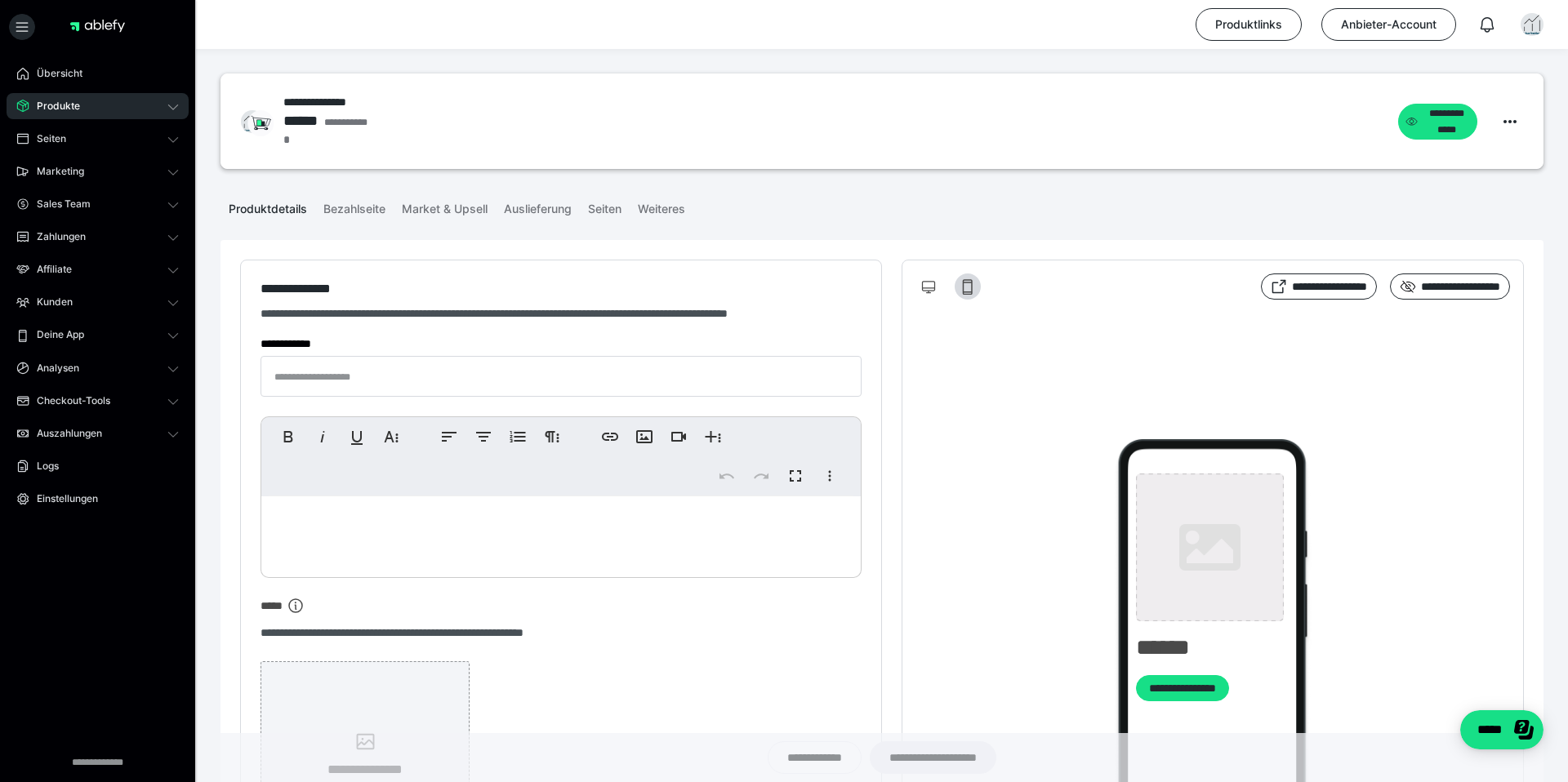 type on "**********" 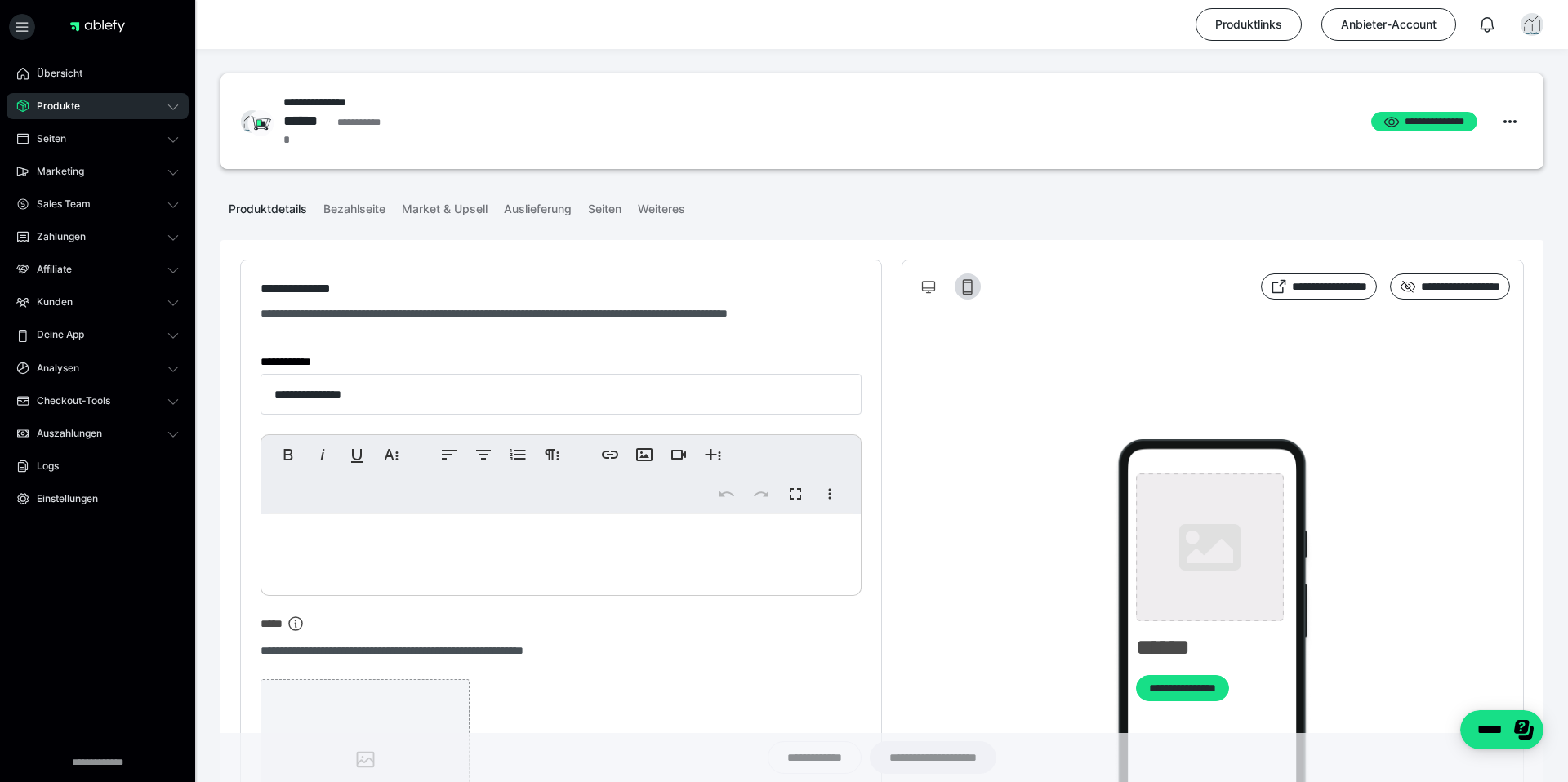 type on "**********" 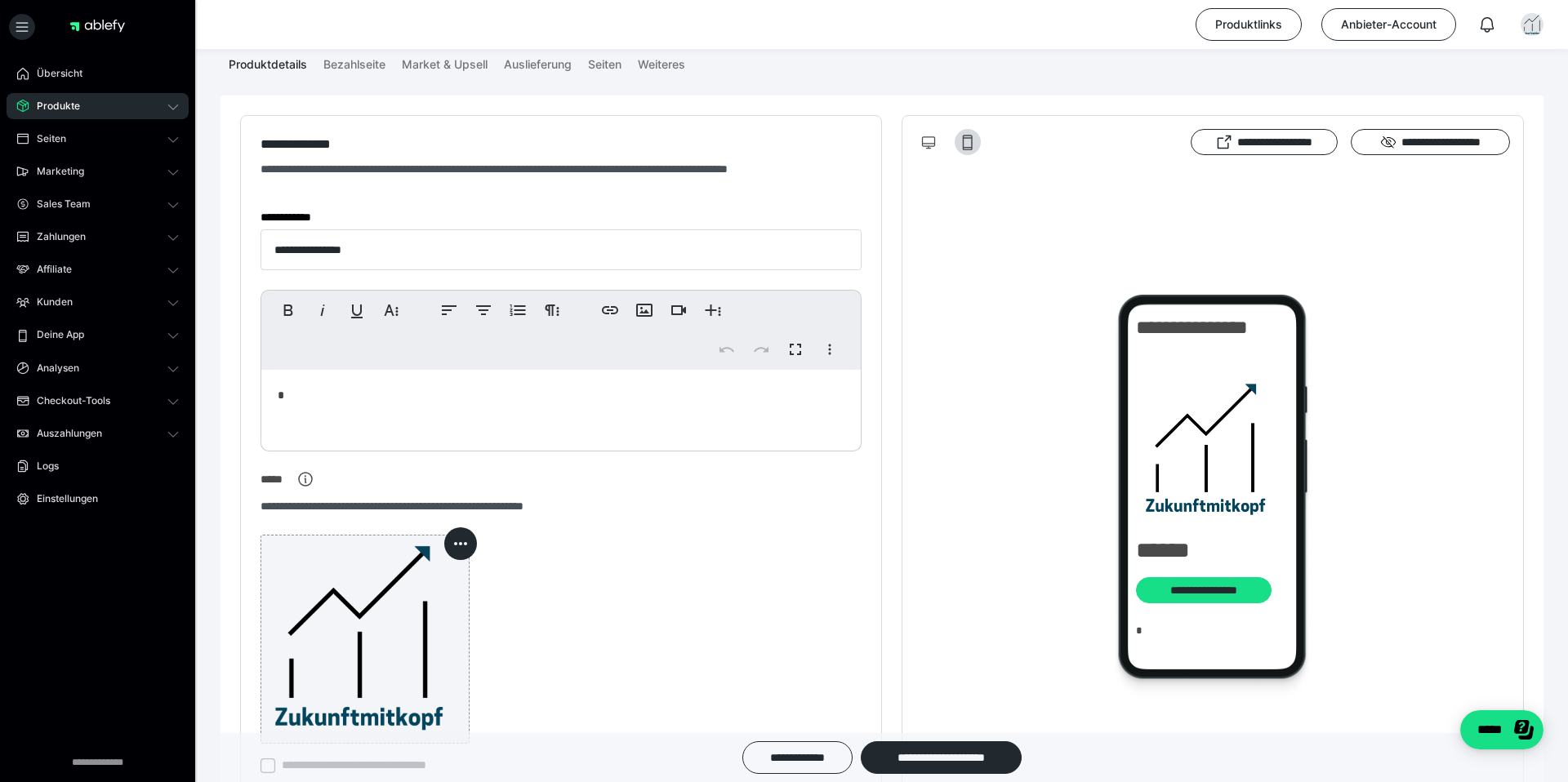 scroll, scrollTop: 24, scrollLeft: 0, axis: vertical 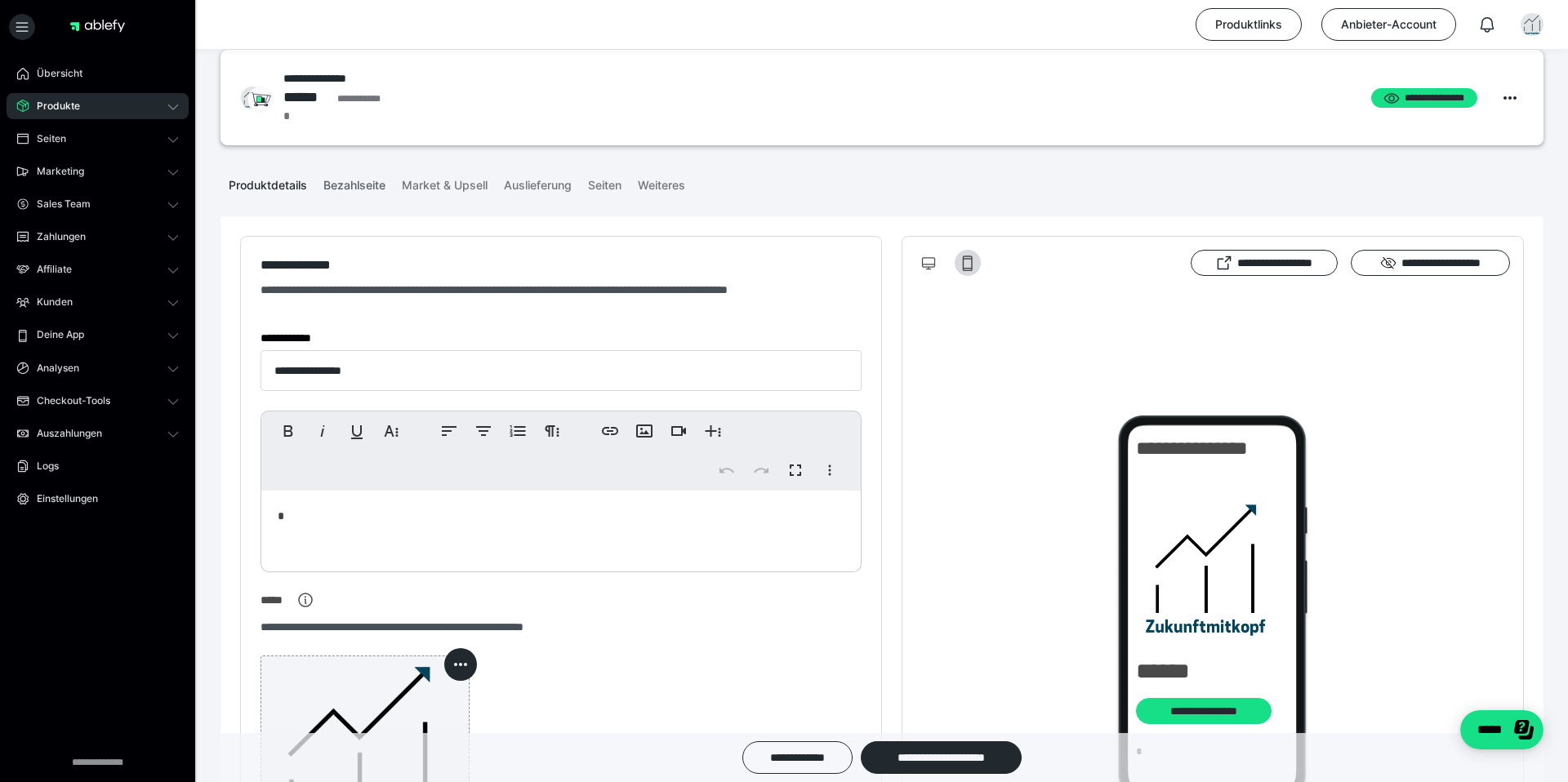 click on "Bezahlseite" at bounding box center [354, 182] 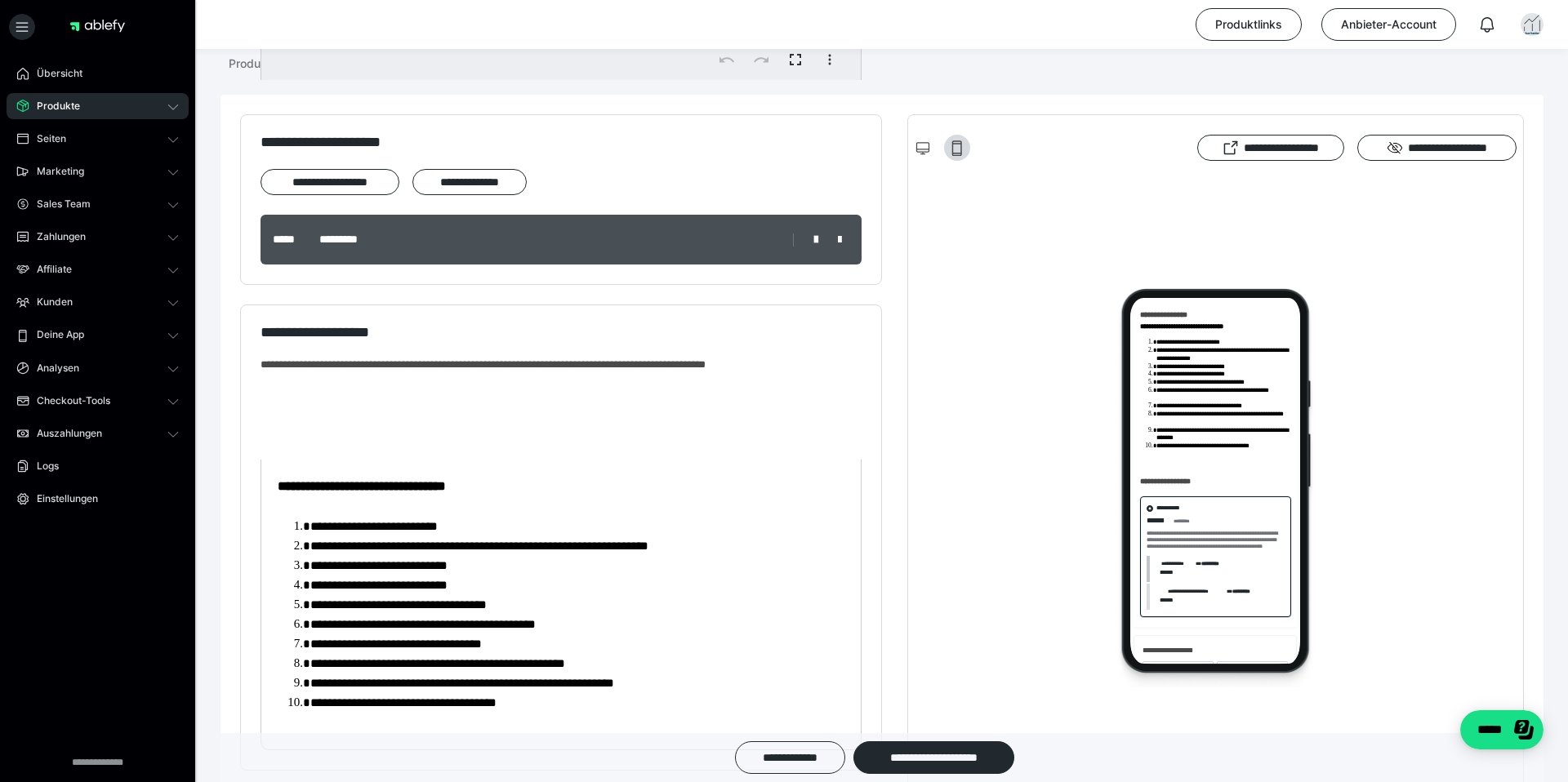 scroll, scrollTop: 0, scrollLeft: 0, axis: both 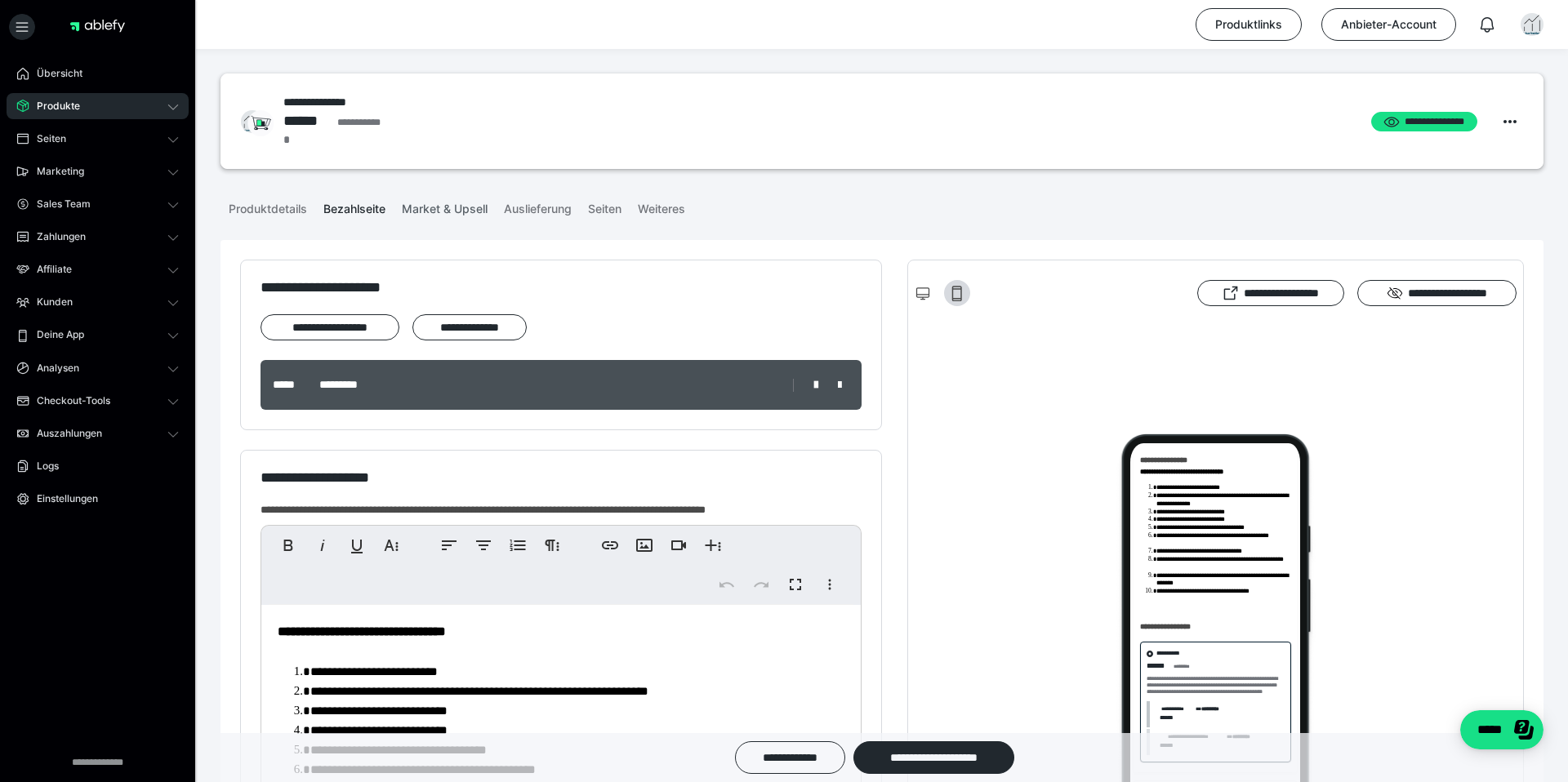 click on "Market & Upsell" at bounding box center [444, 206] 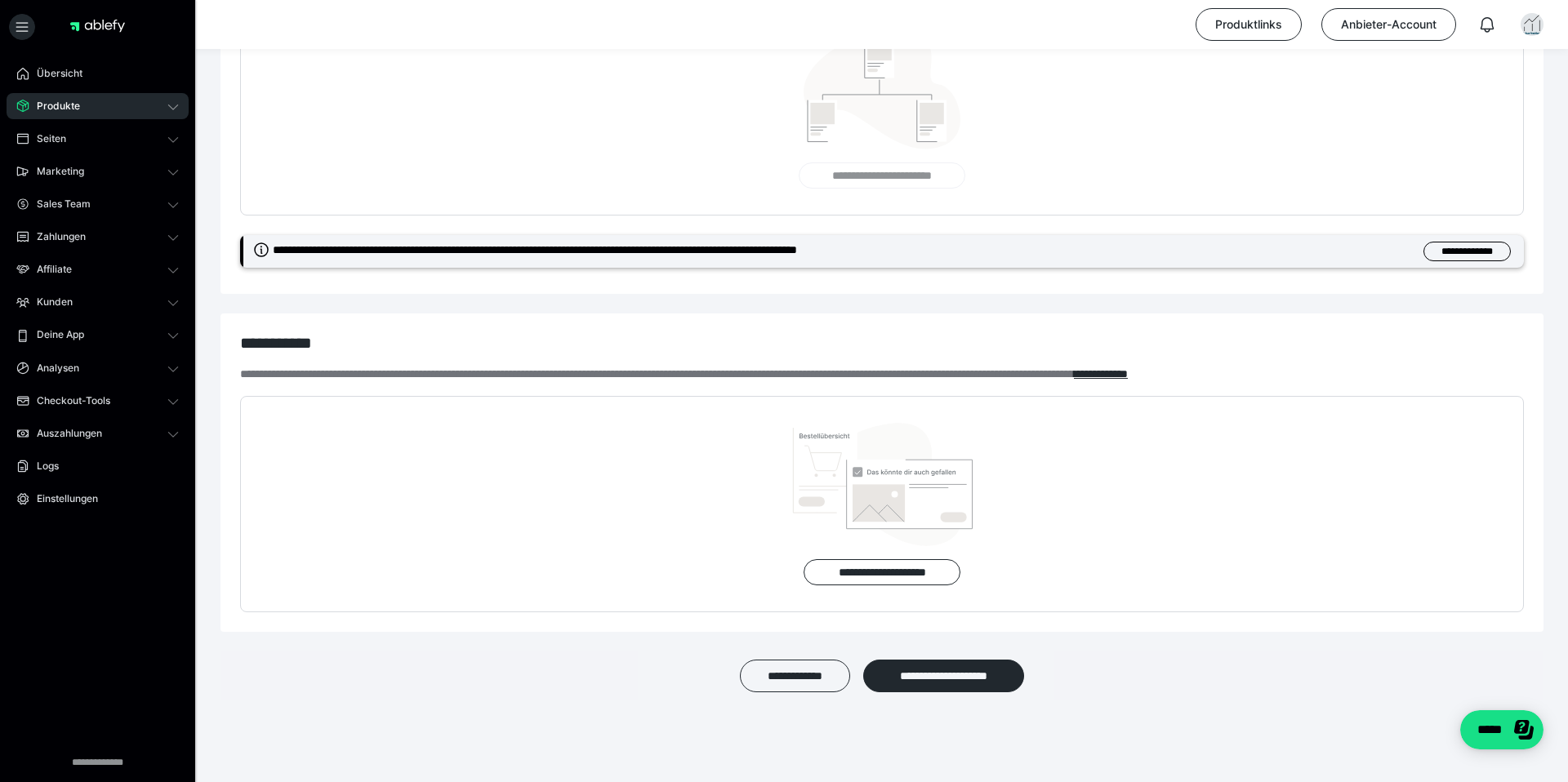 scroll, scrollTop: 0, scrollLeft: 0, axis: both 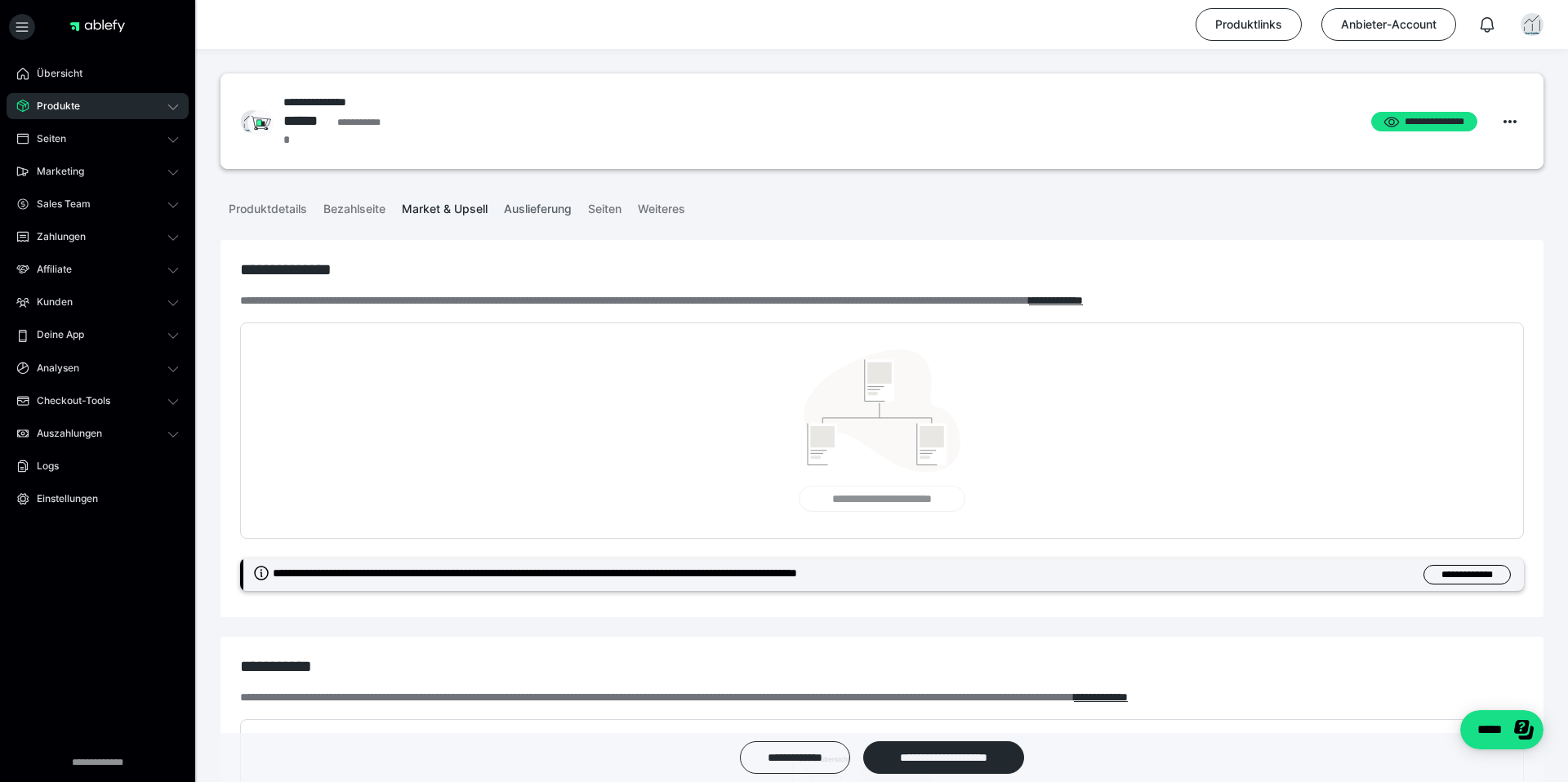 click on "**********" at bounding box center (882, 666) 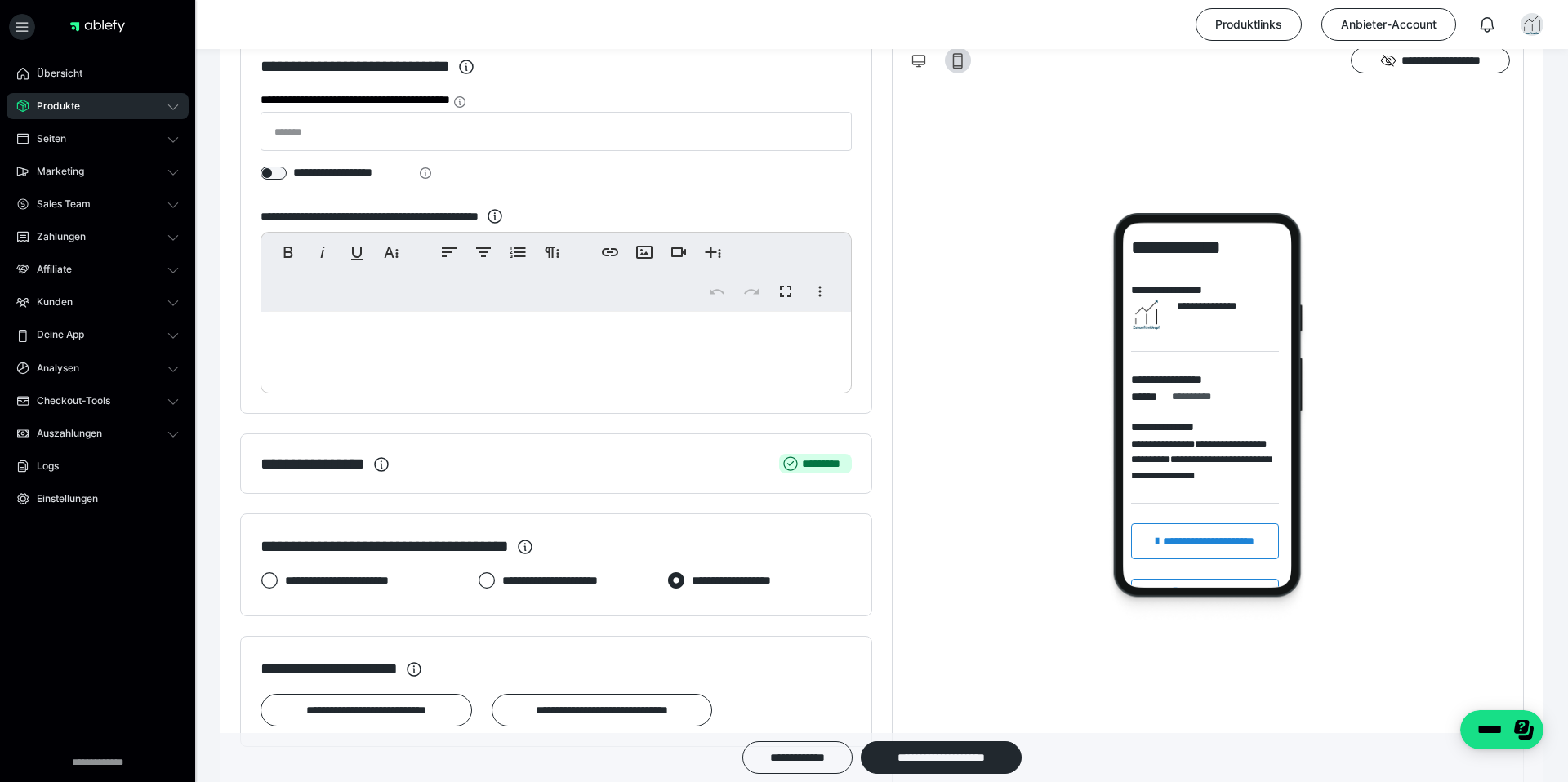 scroll, scrollTop: 197, scrollLeft: 0, axis: vertical 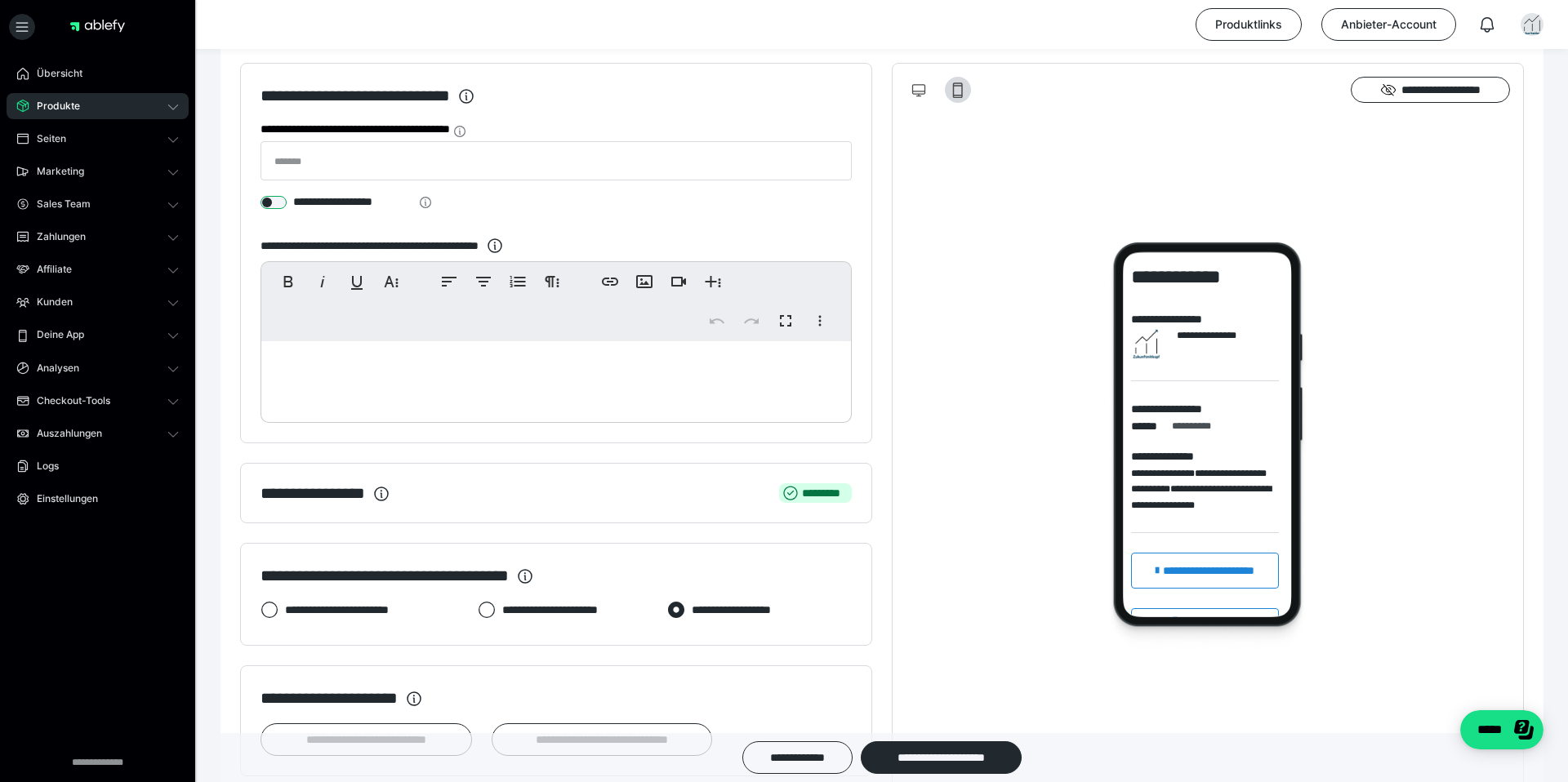 click at bounding box center [274, 202] 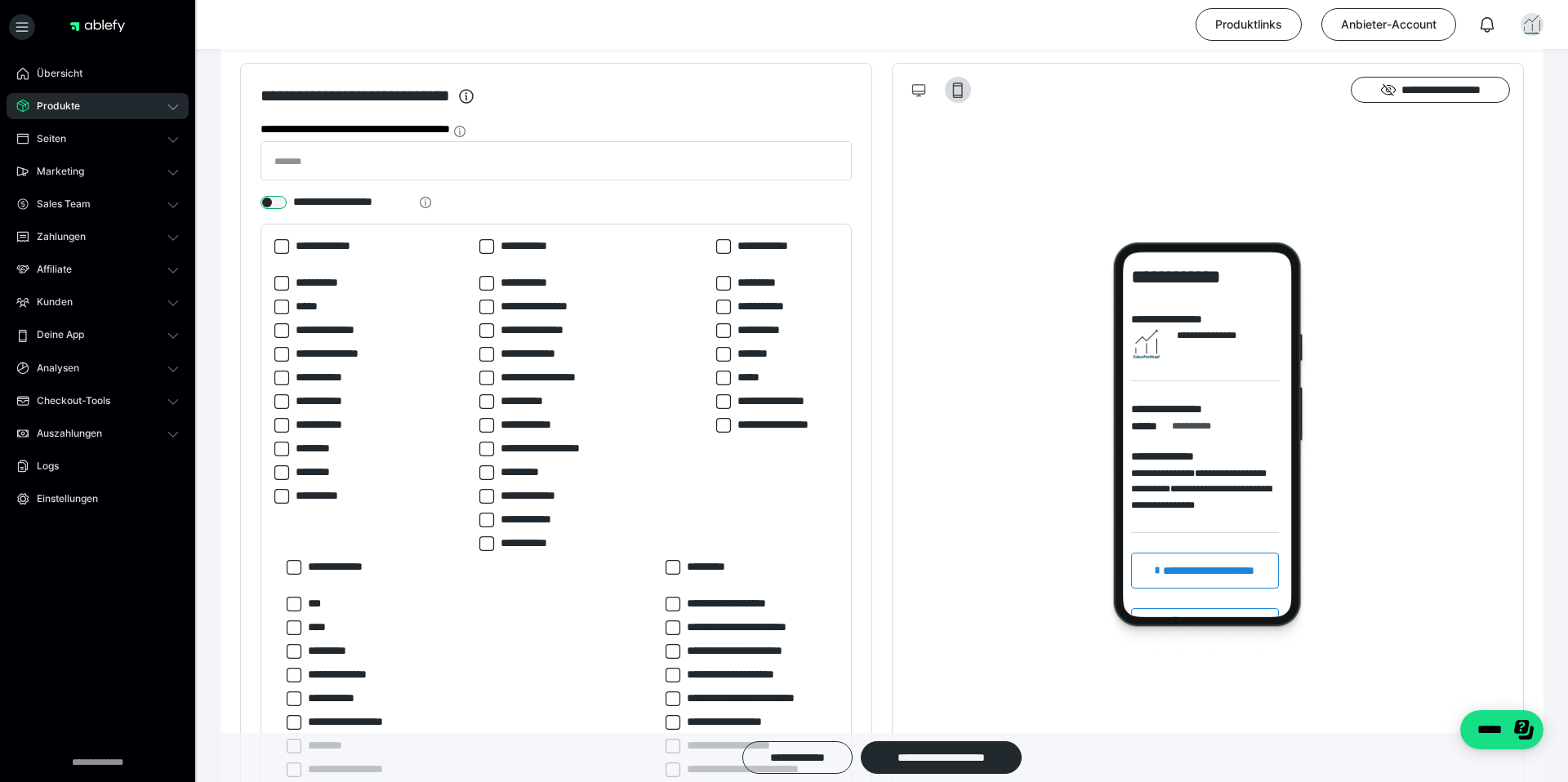 click at bounding box center (274, 202) 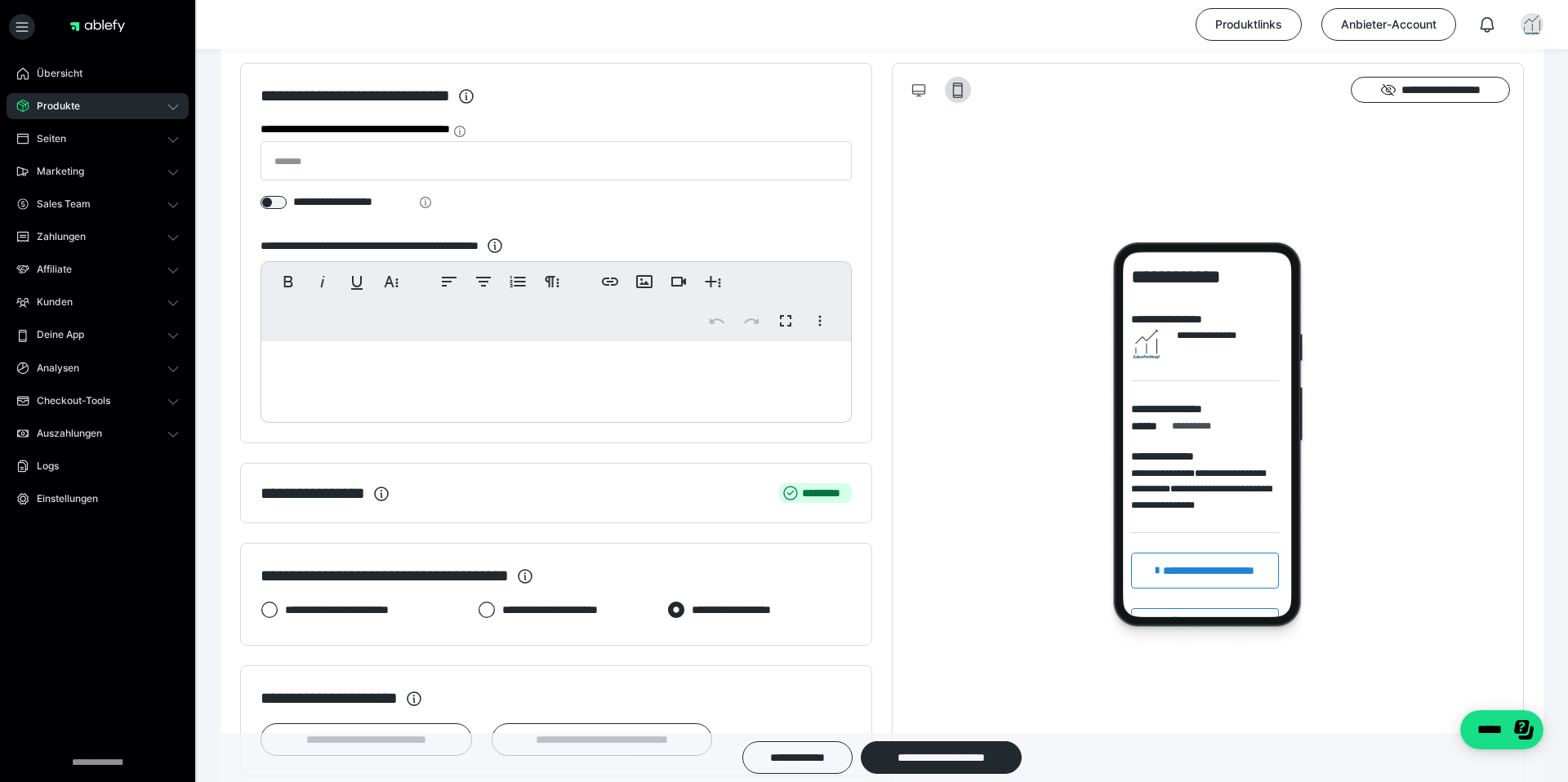 scroll, scrollTop: 0, scrollLeft: 0, axis: both 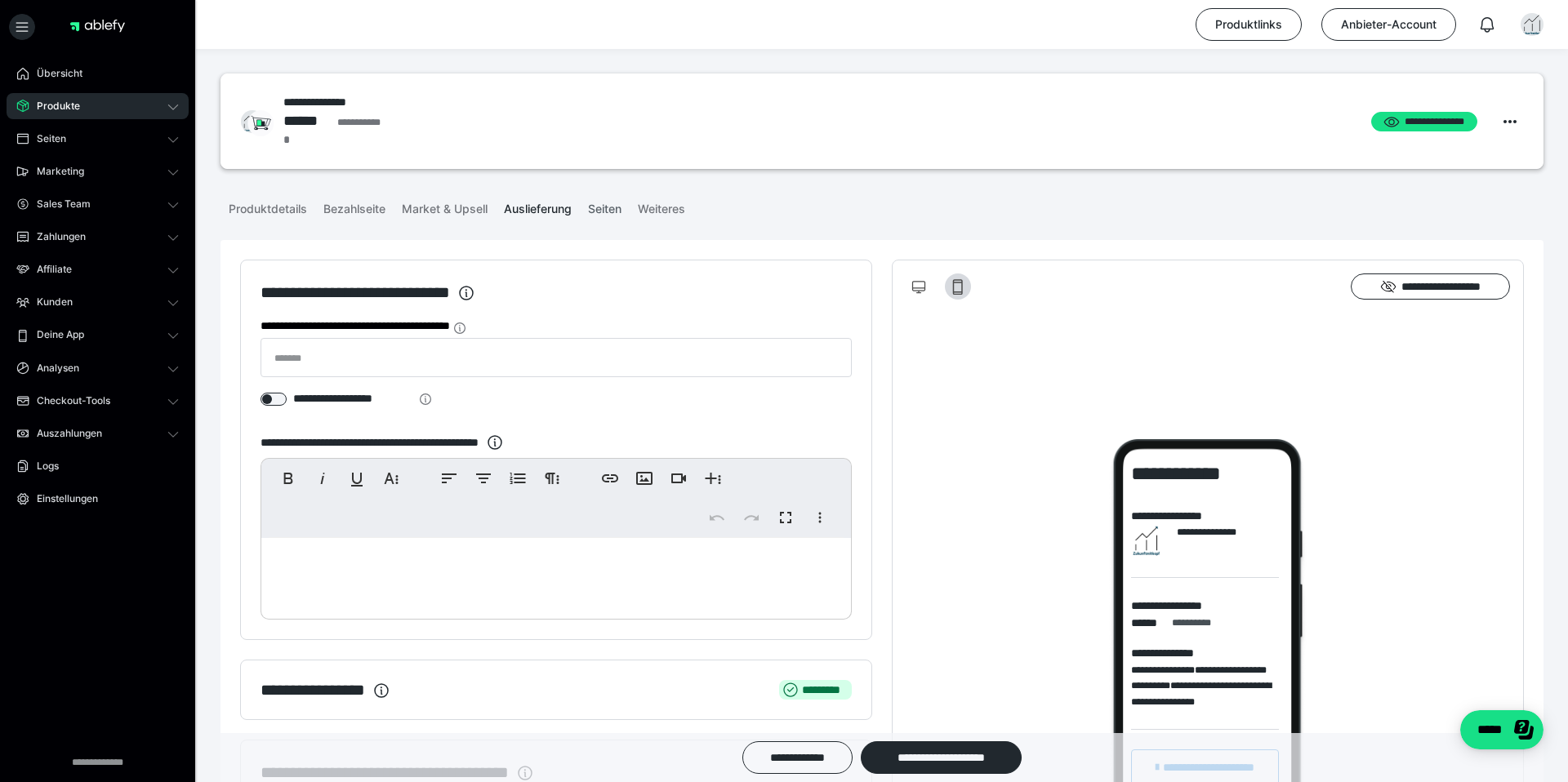 click on "Seiten" at bounding box center (604, 206) 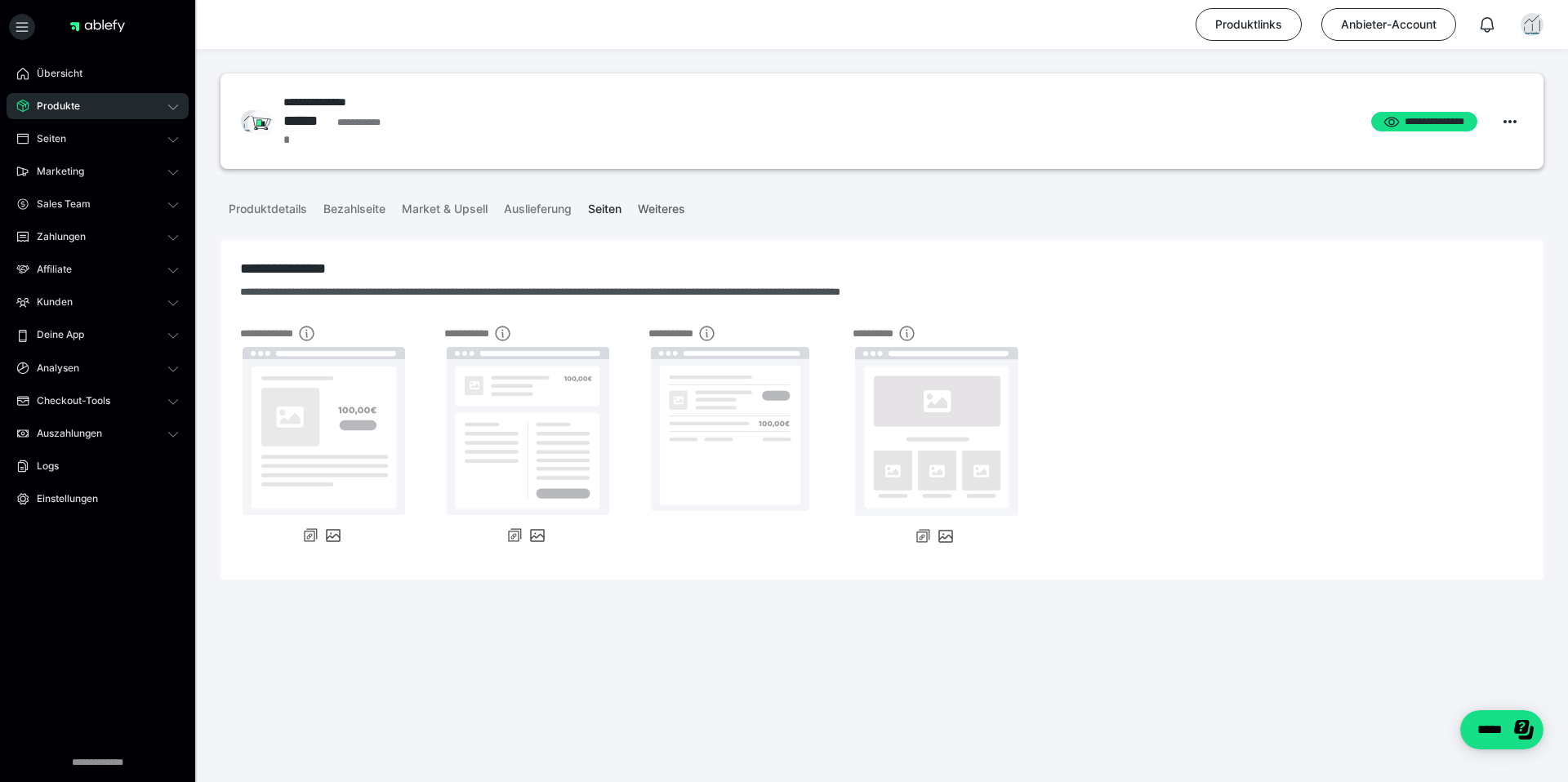 click on "Weiteres" at bounding box center (662, 206) 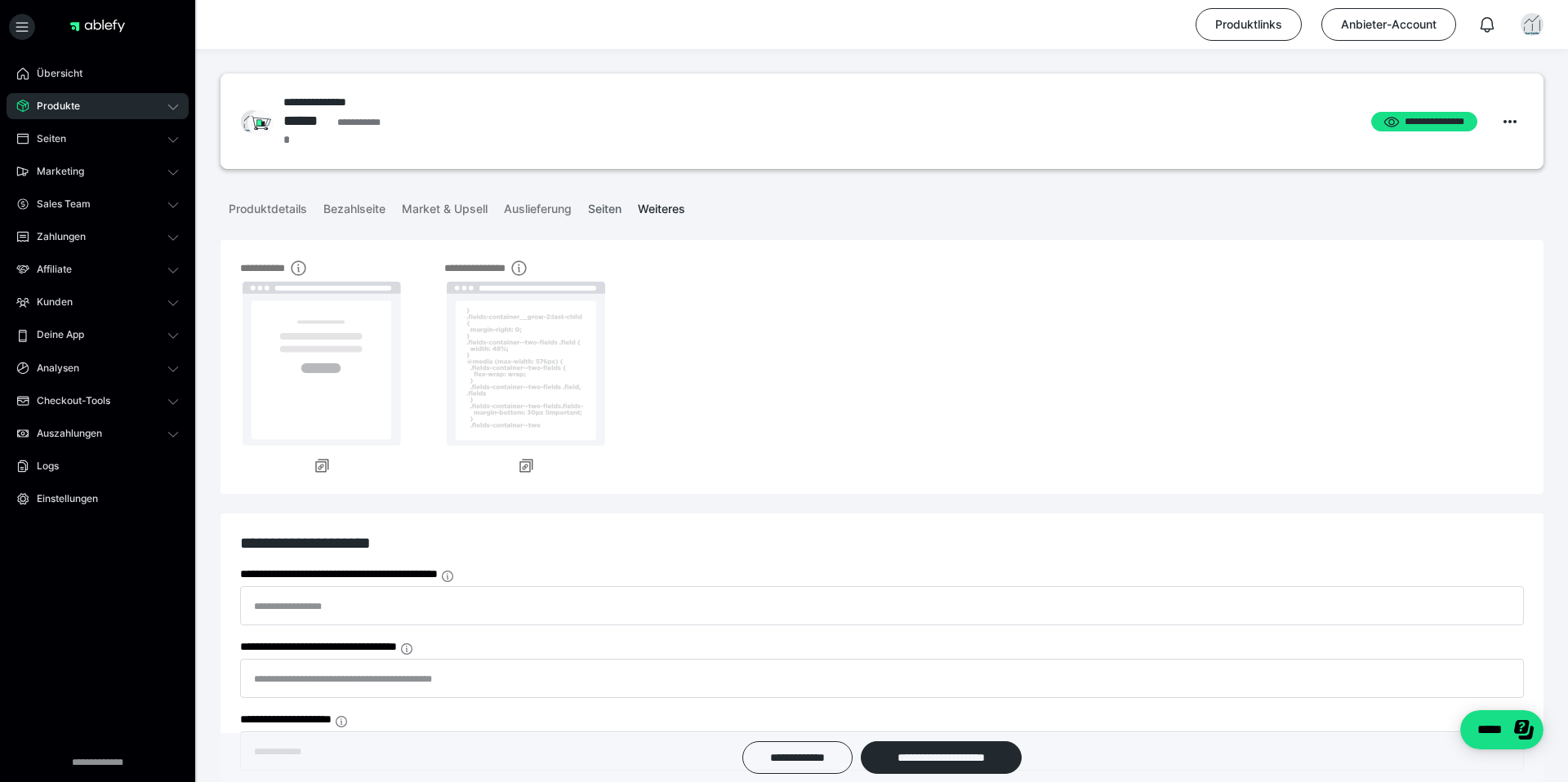 click on "Seiten" at bounding box center [604, 206] 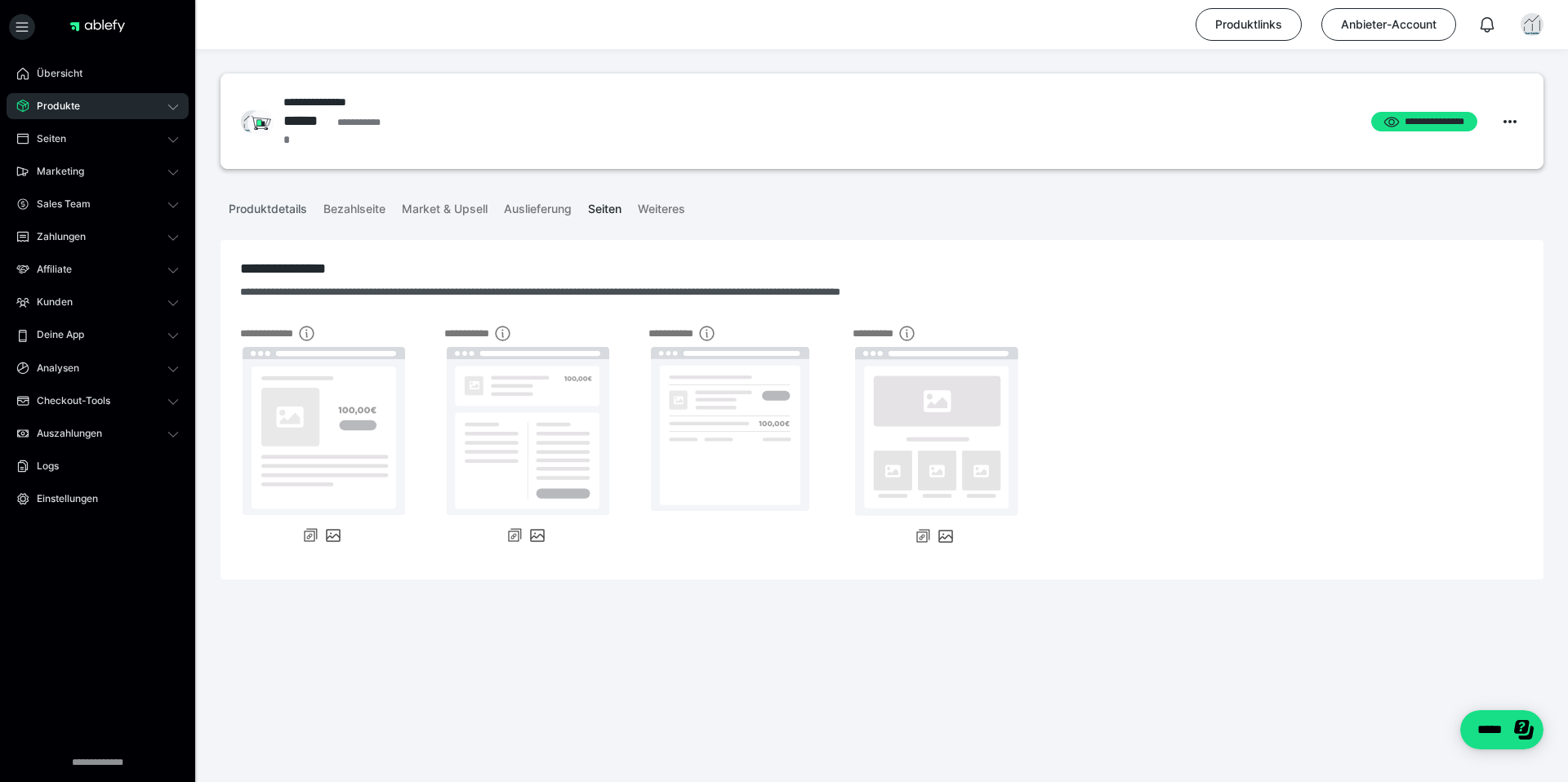 click on "Produktdetails" at bounding box center [268, 206] 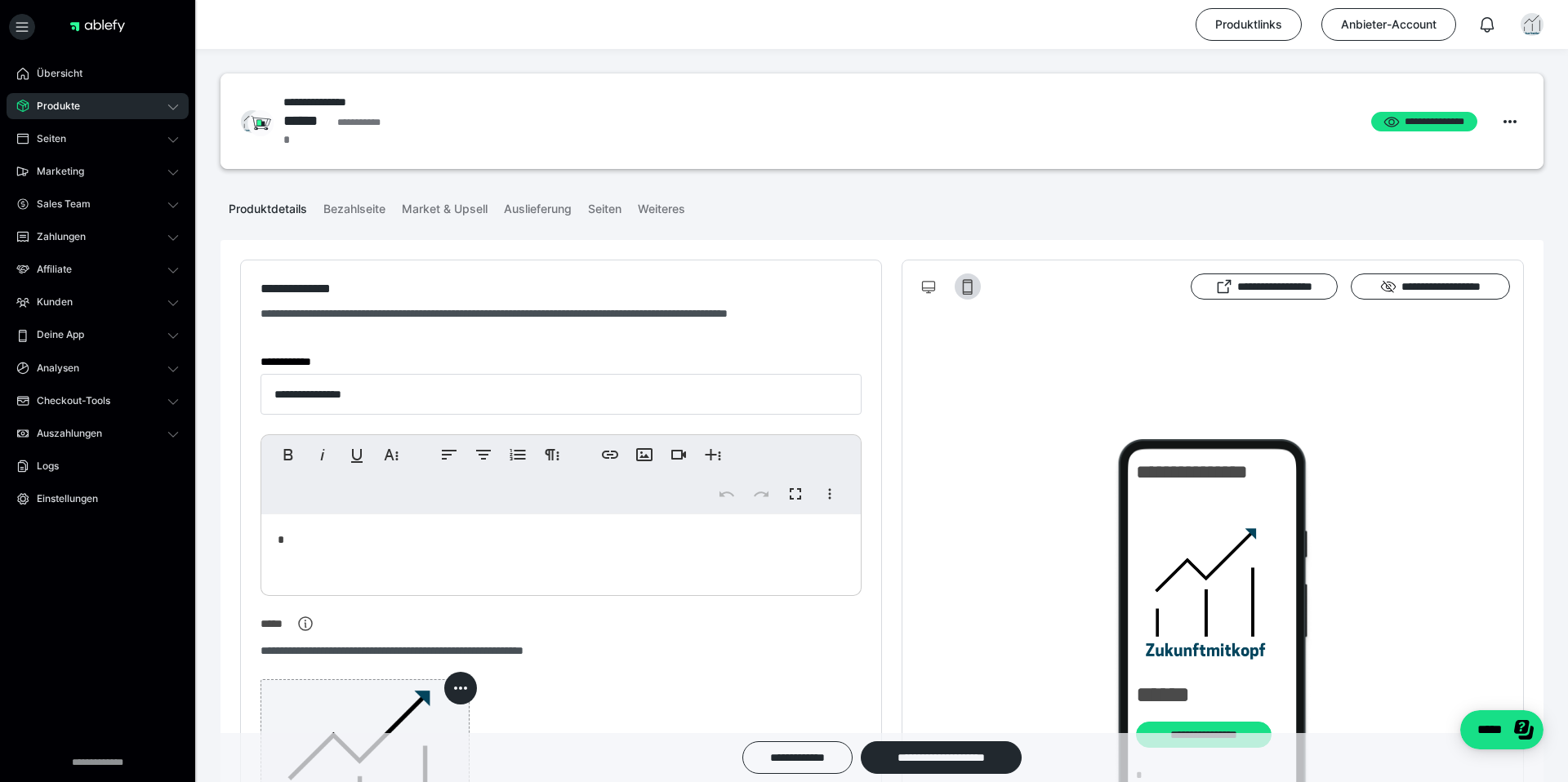 scroll, scrollTop: 342, scrollLeft: 0, axis: vertical 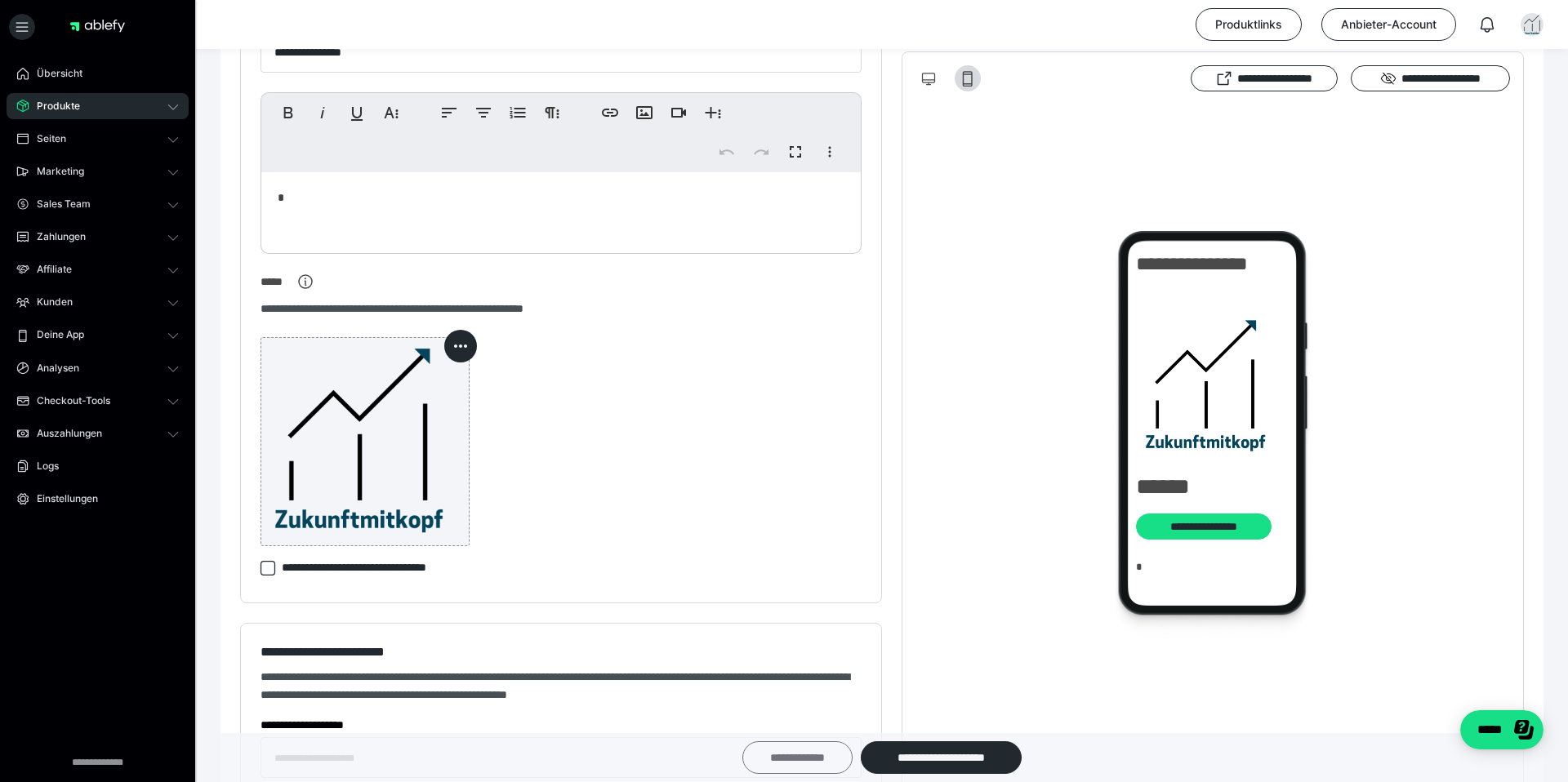 click on "**********" at bounding box center (797, 758) 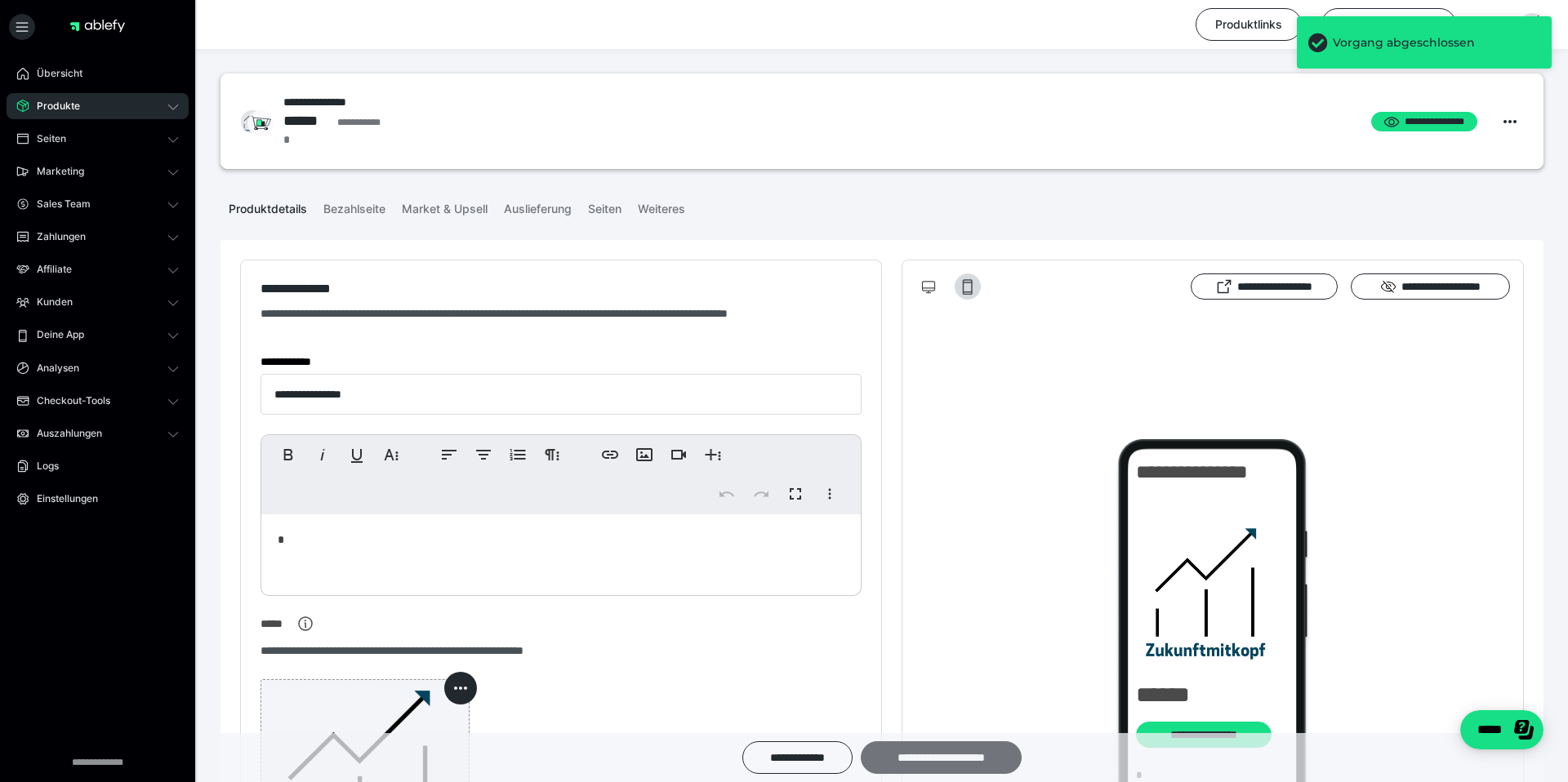 click on "**********" at bounding box center (941, 758) 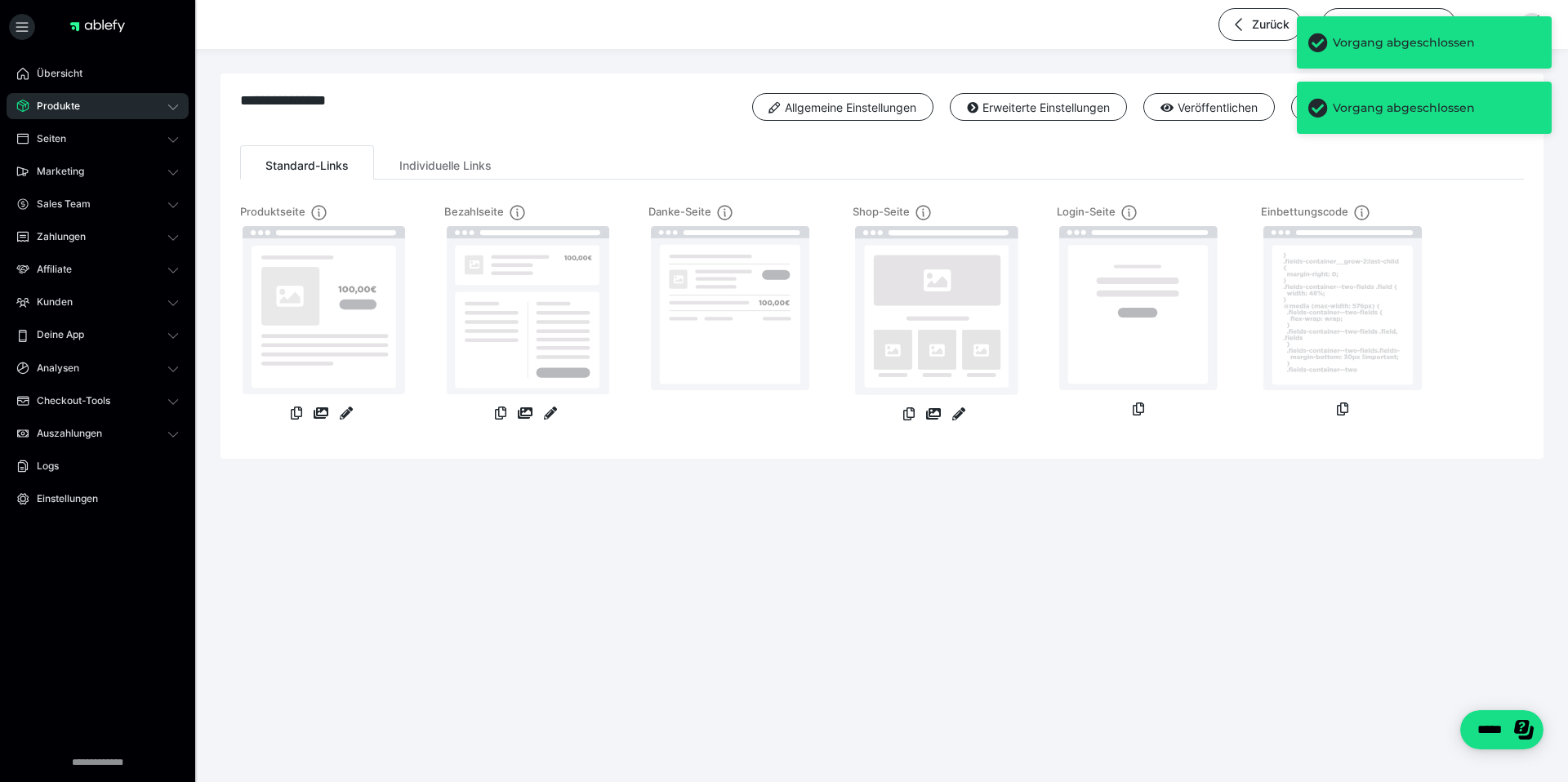 click on "Produkte" at bounding box center [97, 106] 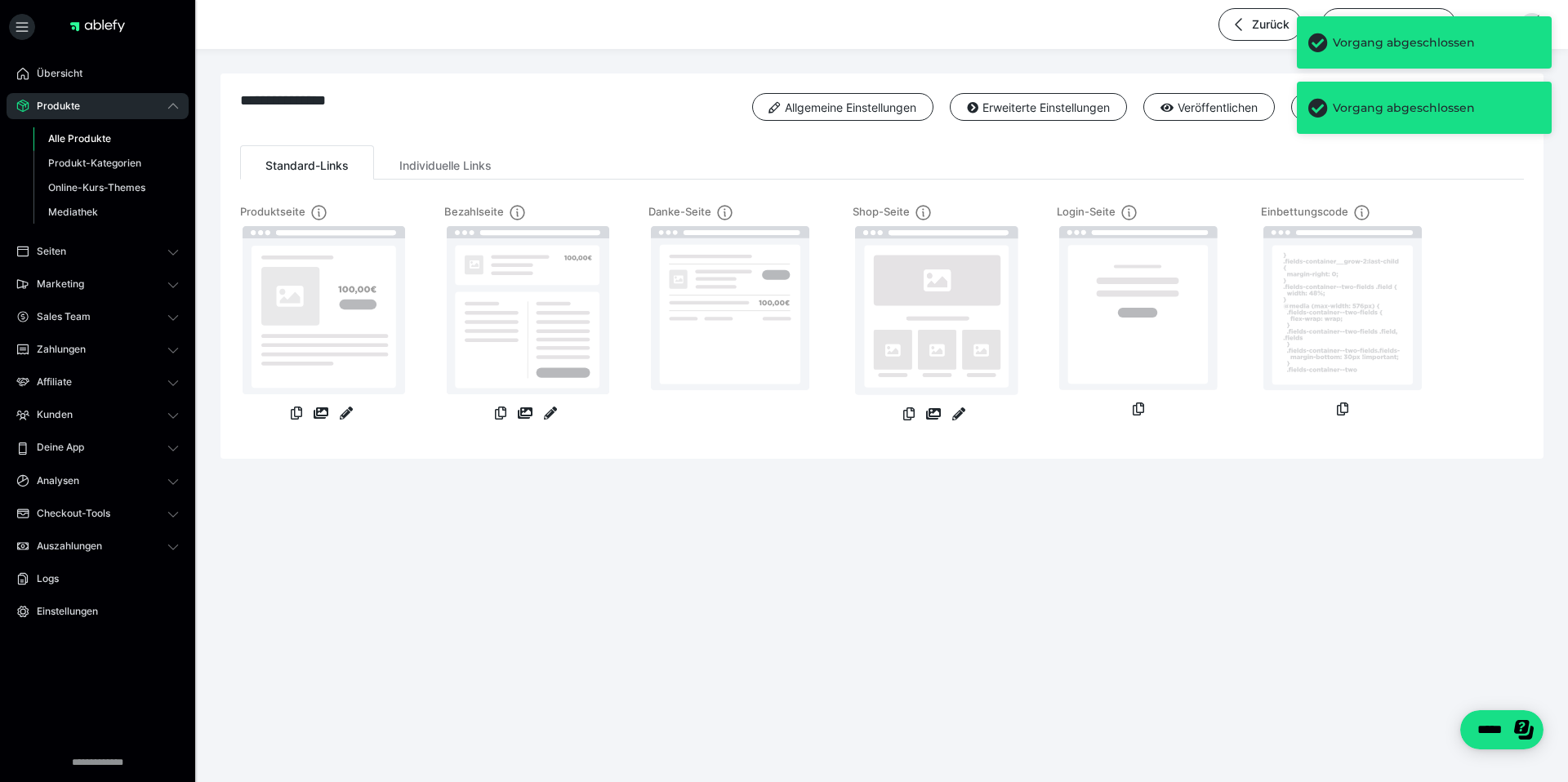 click on "Alle Produkte" at bounding box center [106, 139] 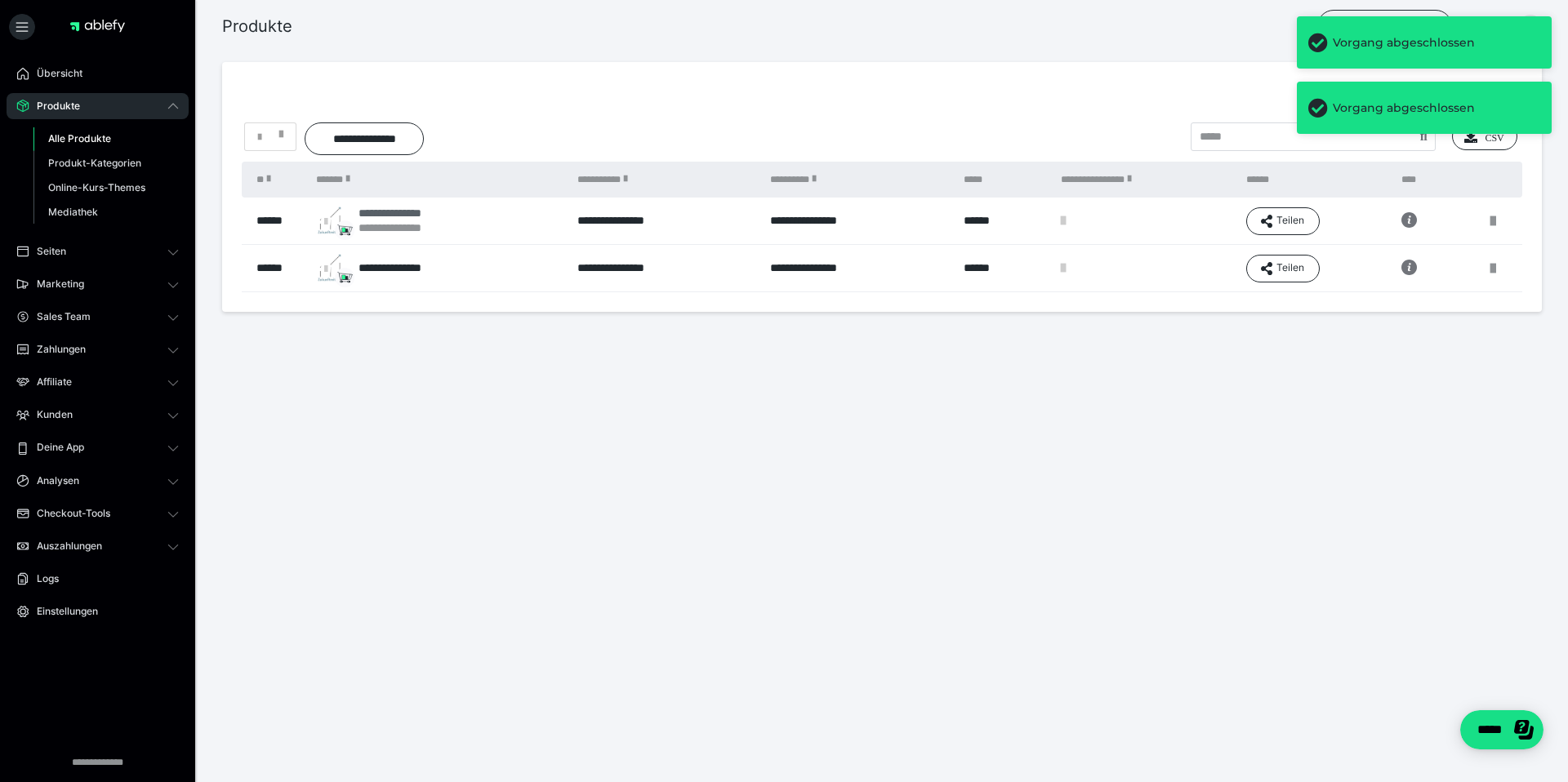 click on "**********" at bounding box center (404, 213) 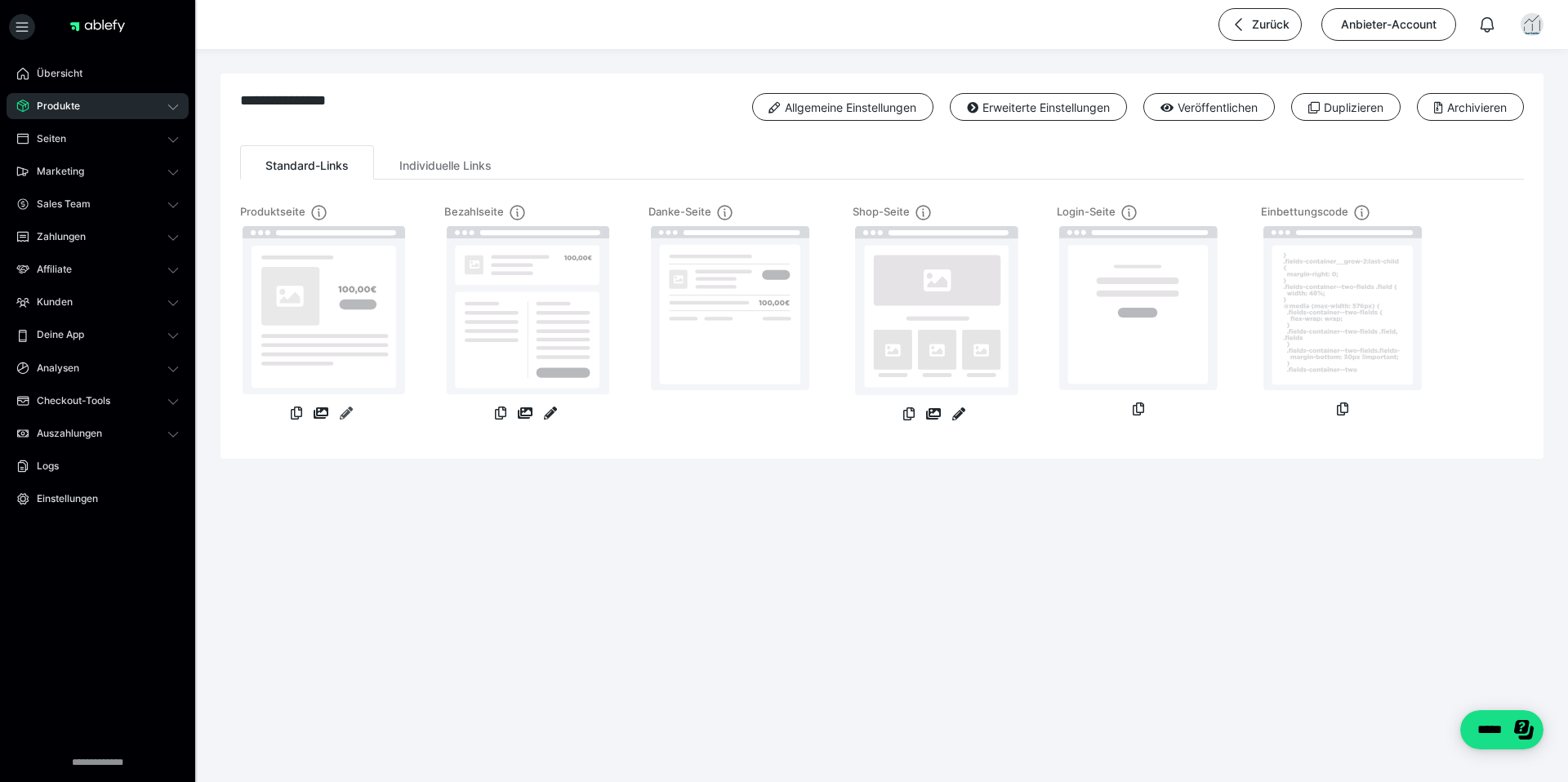 click at bounding box center [346, 413] 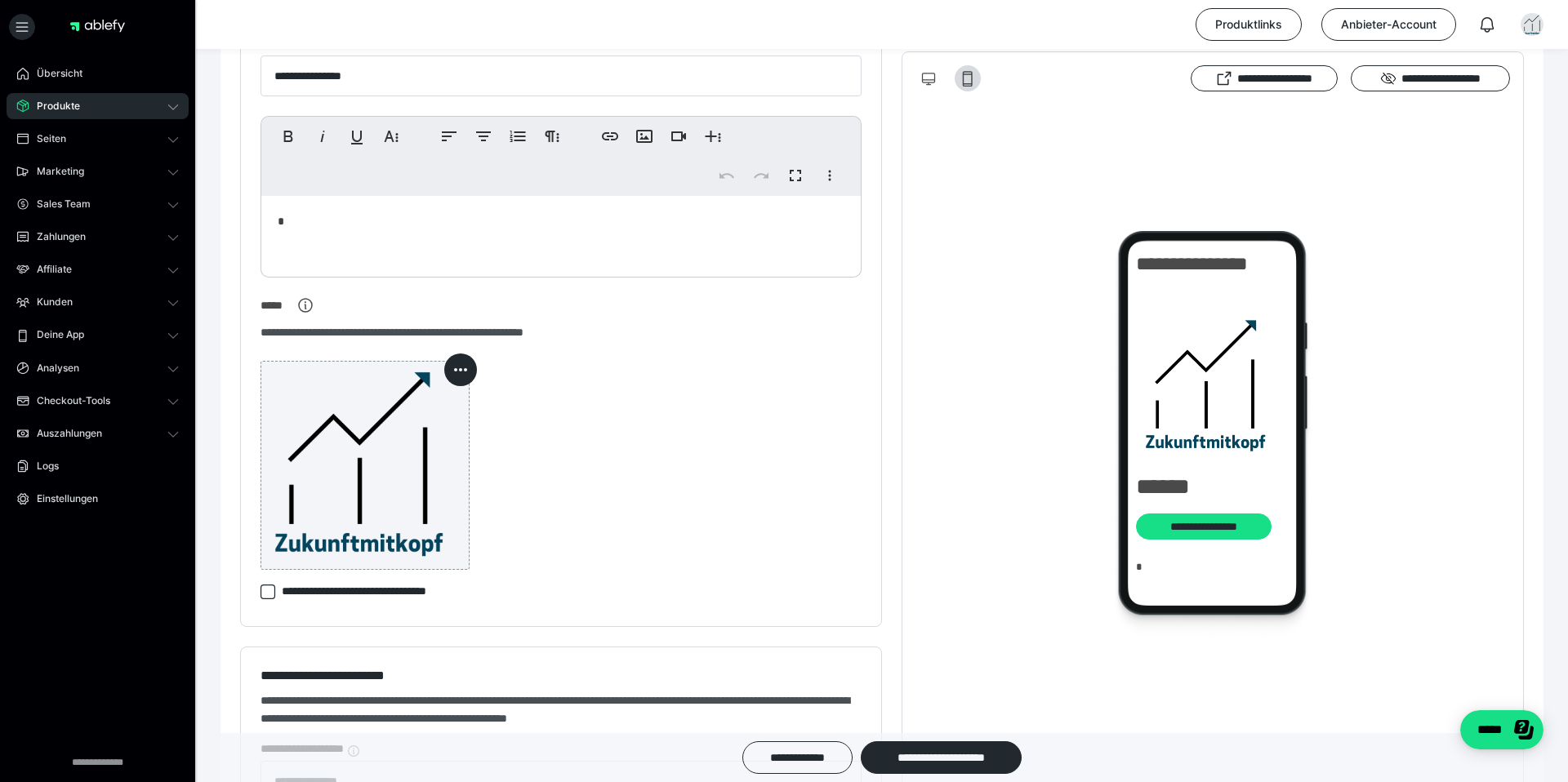 scroll, scrollTop: 0, scrollLeft: 0, axis: both 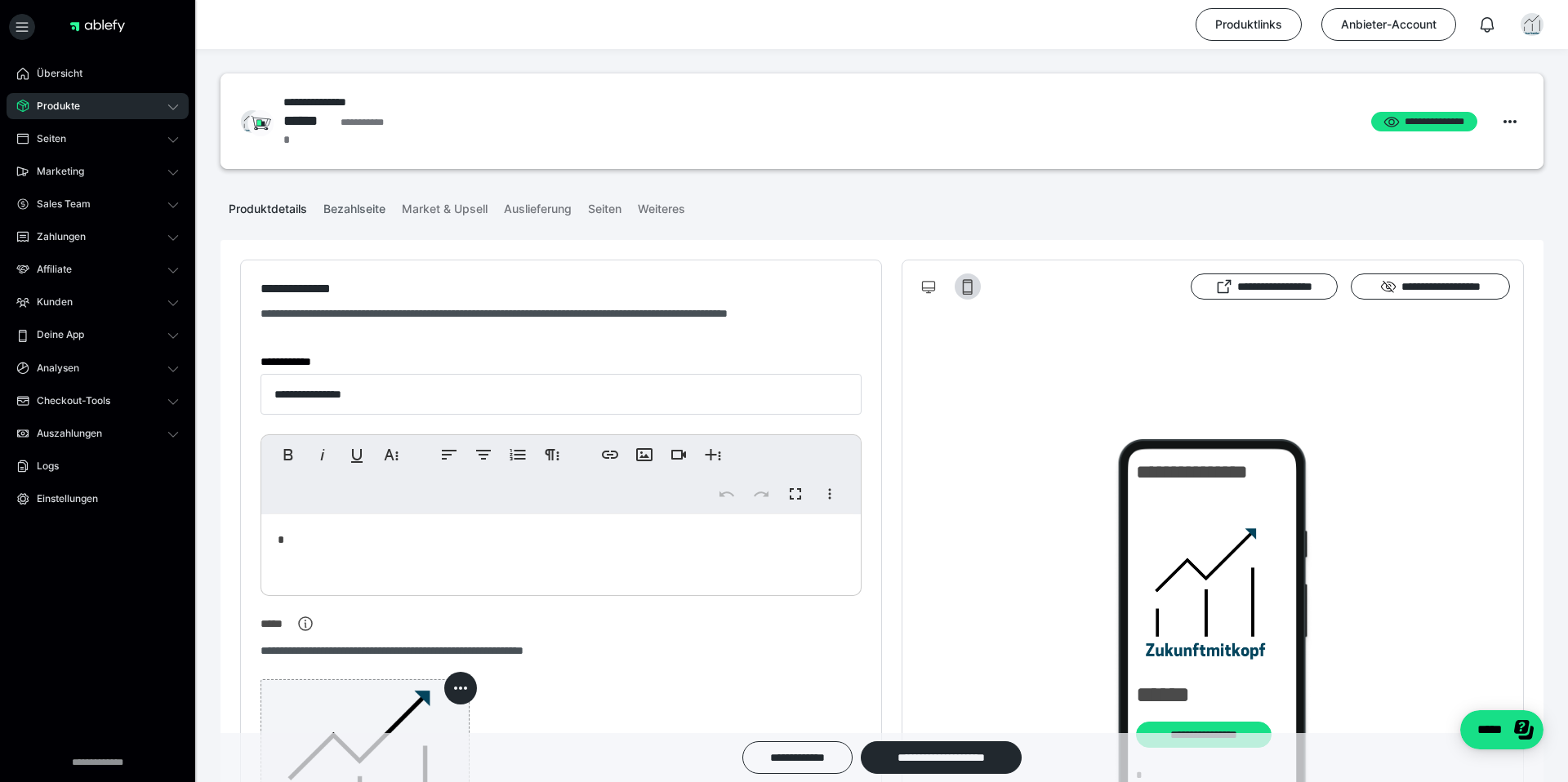 click on "Bezahlseite" at bounding box center [354, 206] 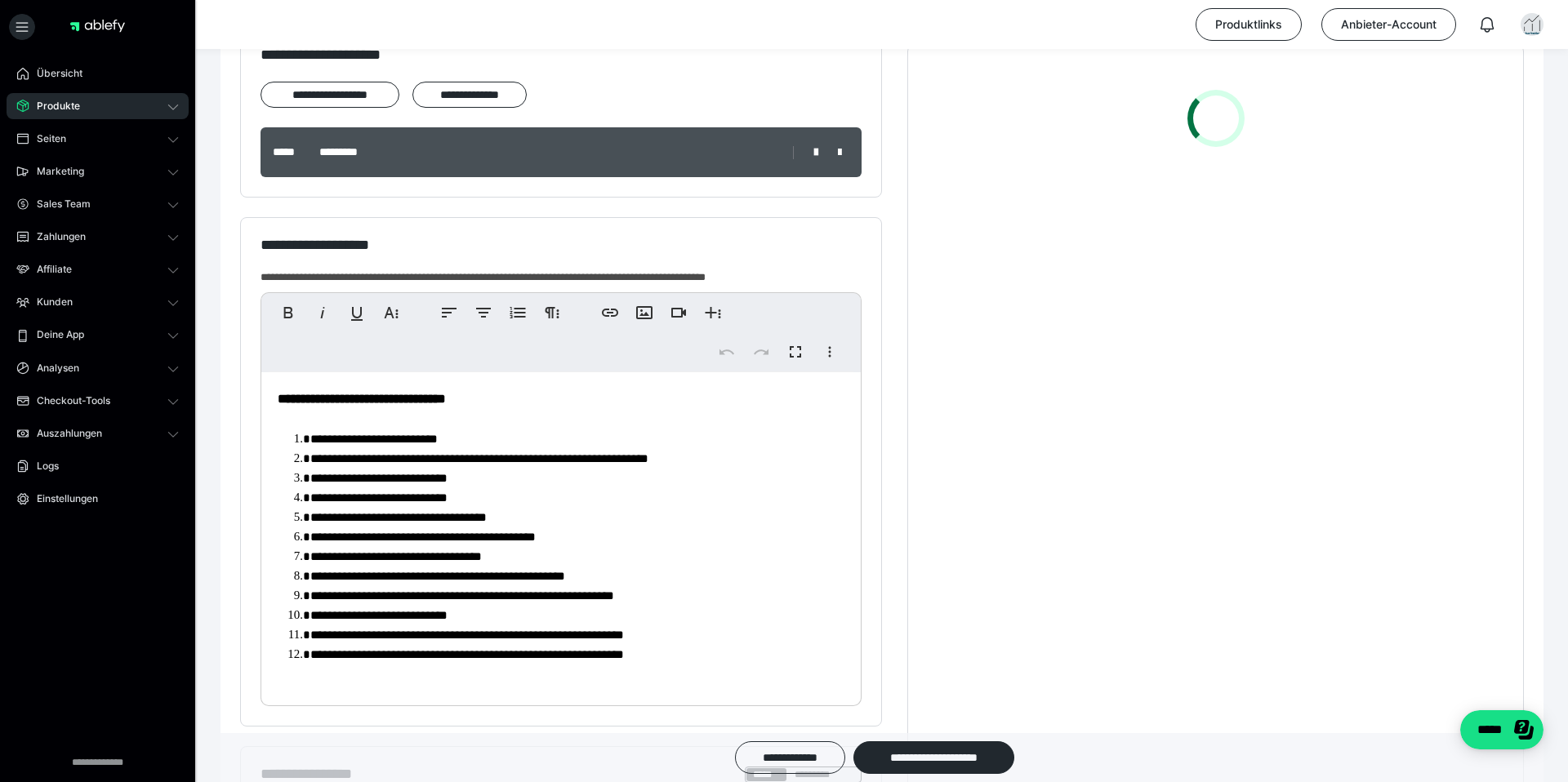 scroll, scrollTop: 278, scrollLeft: 0, axis: vertical 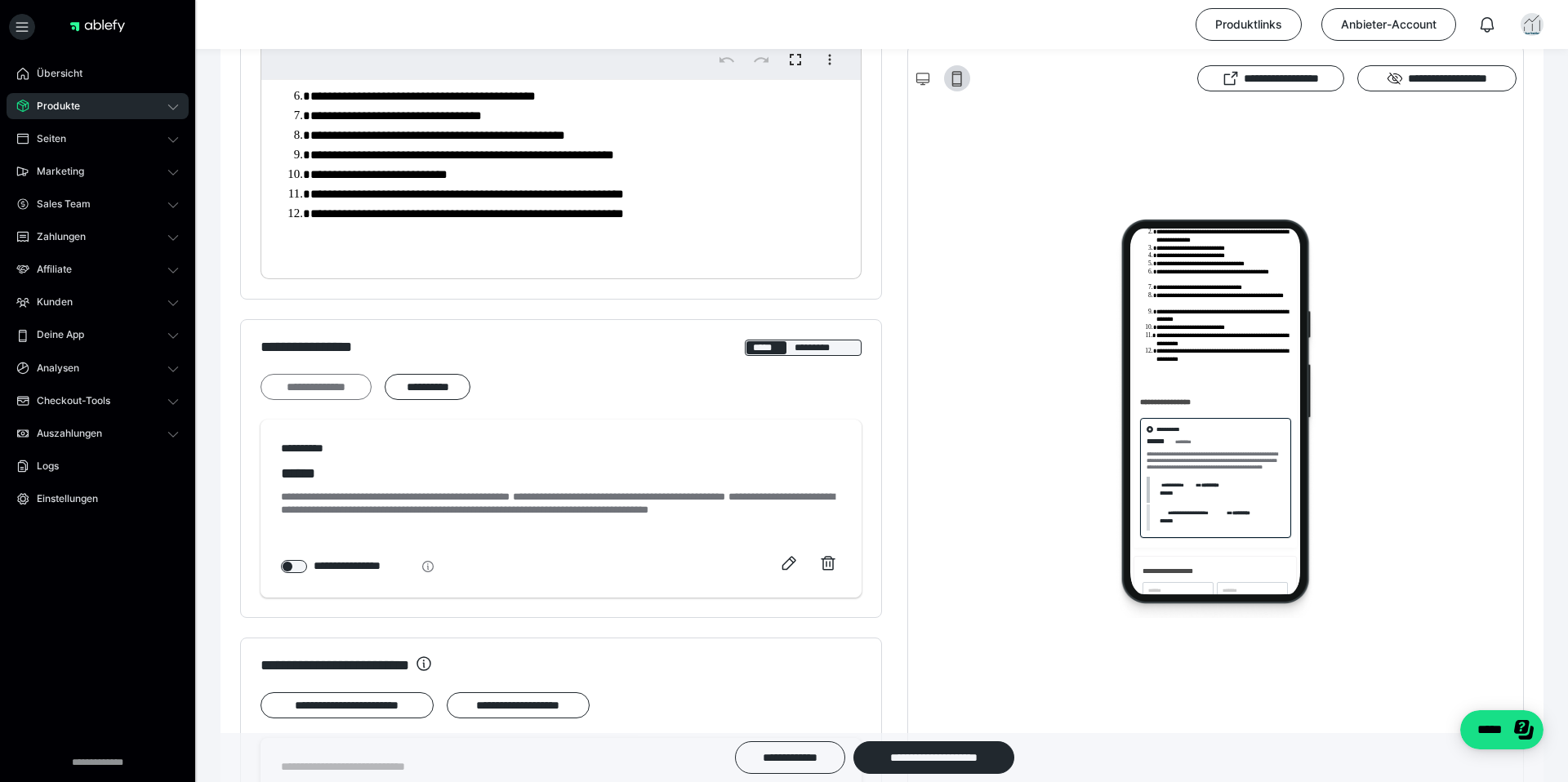 click on "**********" at bounding box center (316, 387) 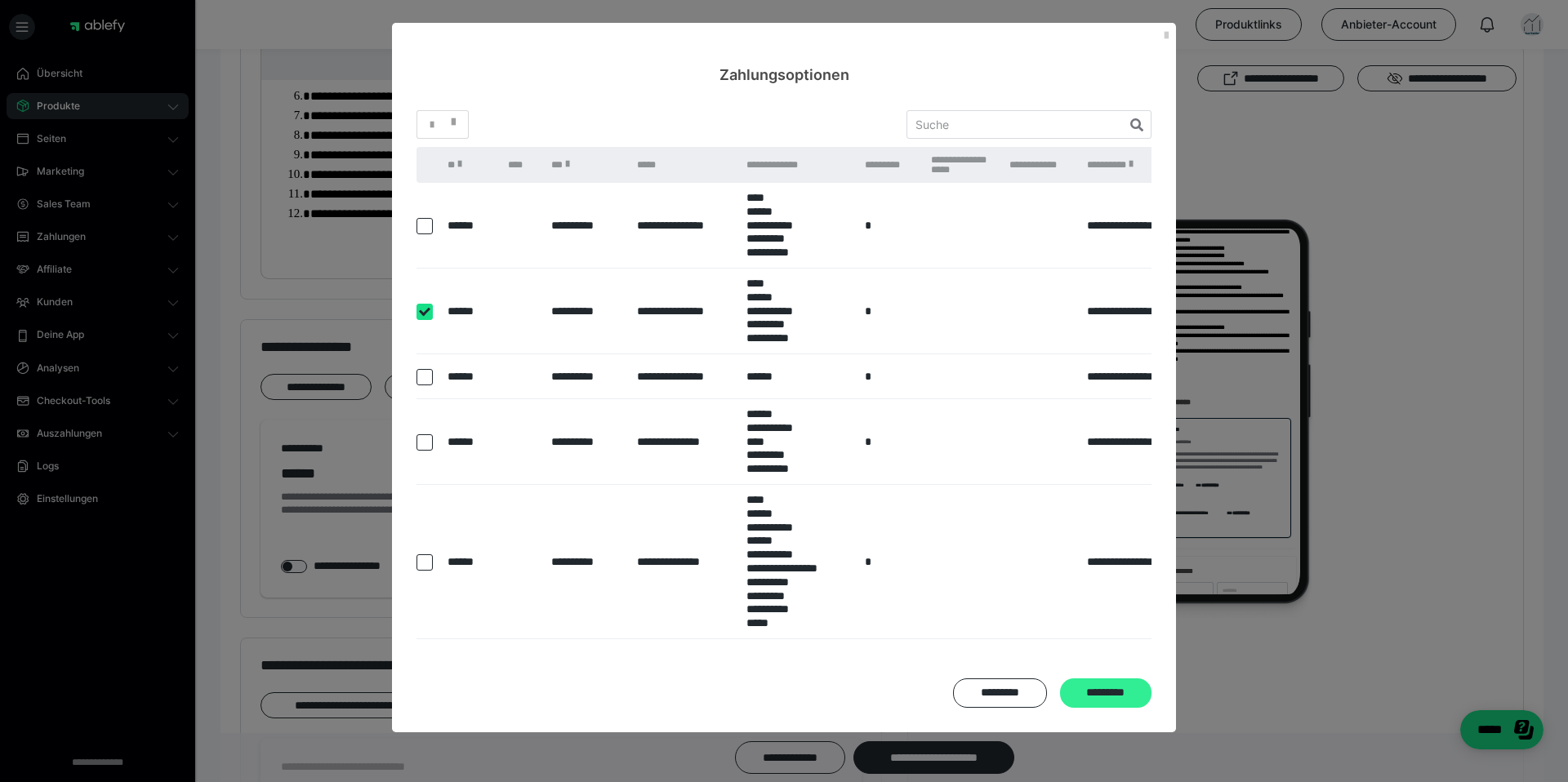 click on "*********" at bounding box center [1106, 693] 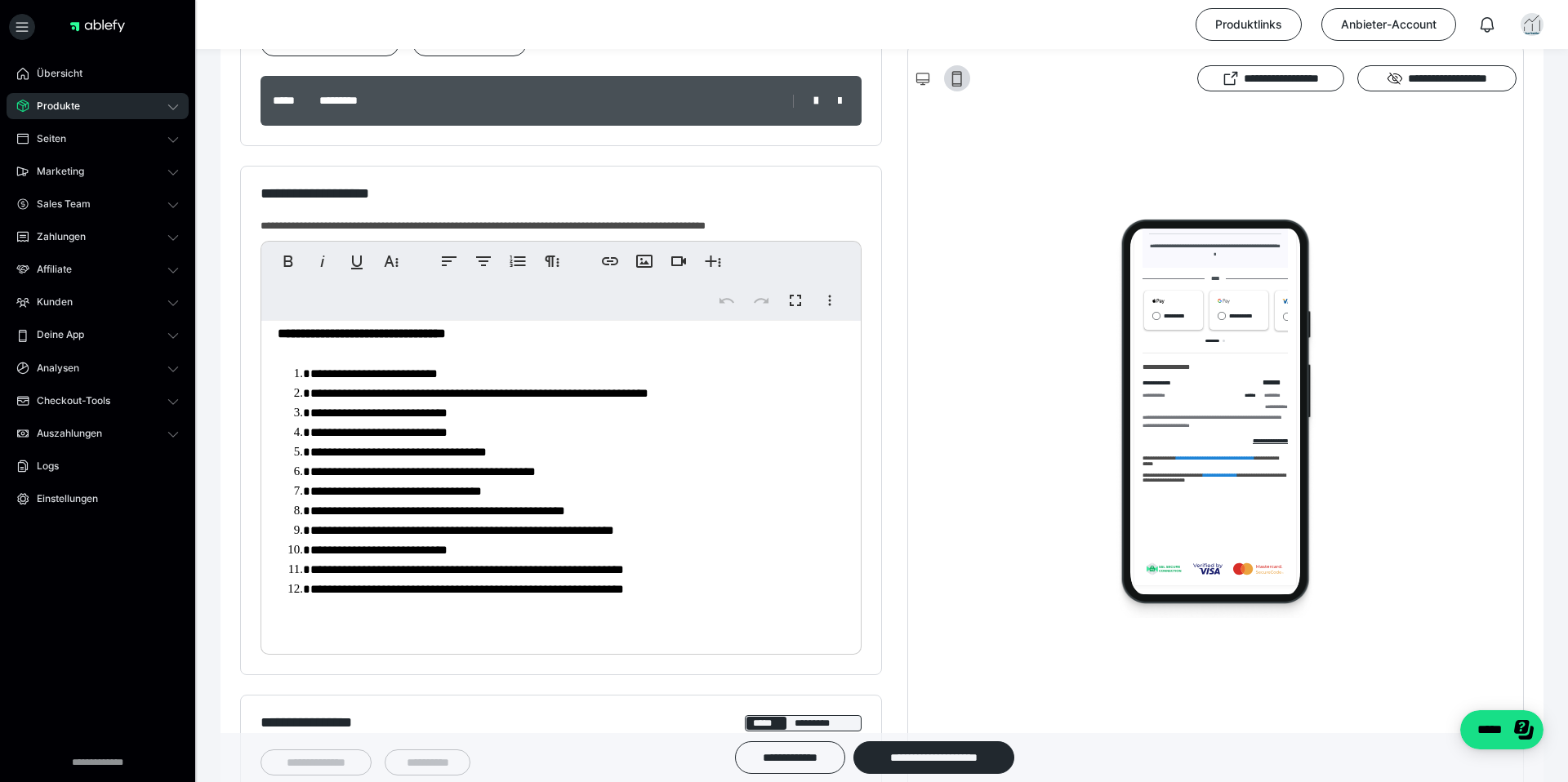 scroll, scrollTop: 387, scrollLeft: 0, axis: vertical 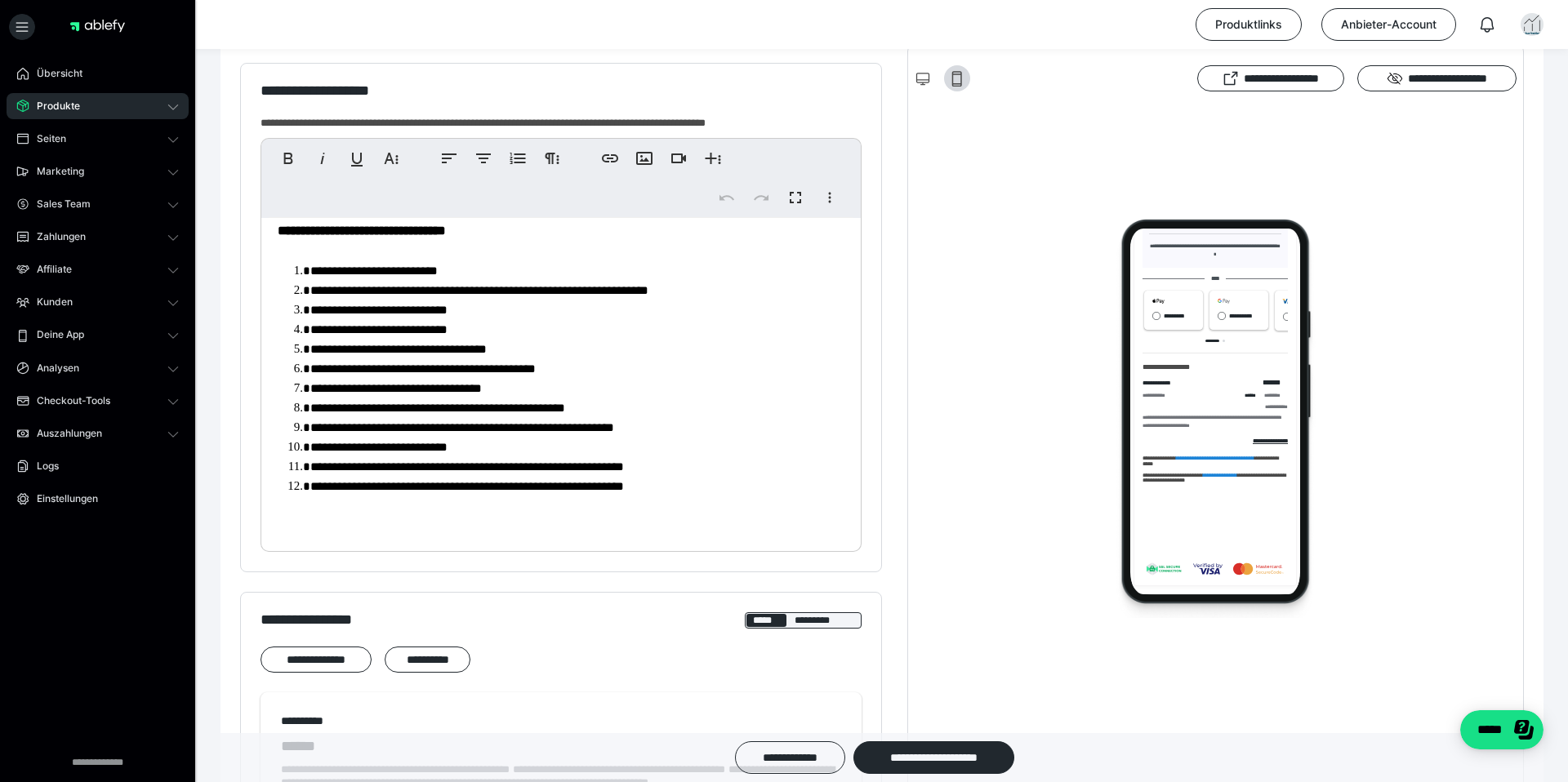 click on "**********" at bounding box center (577, 487) 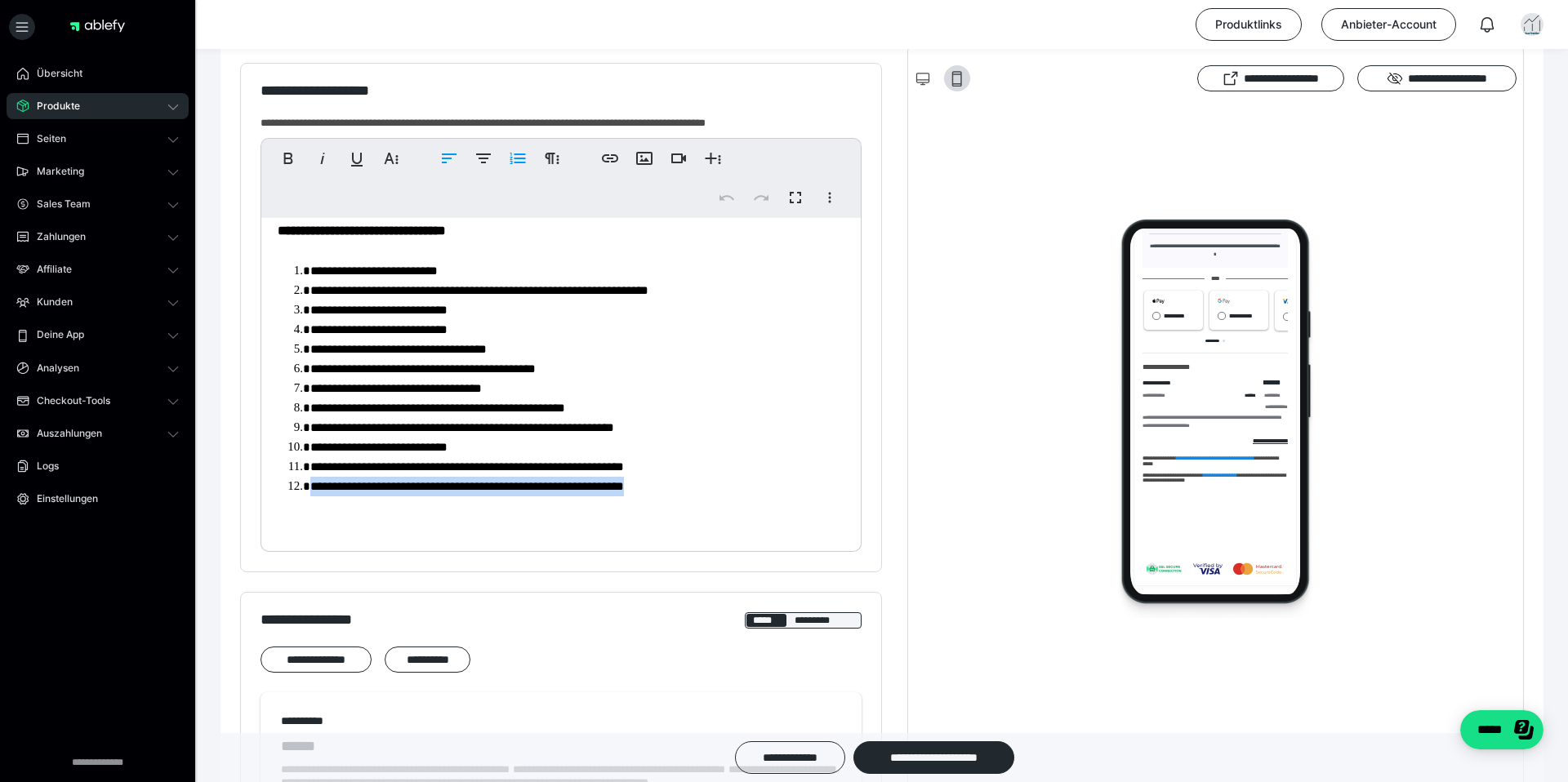 drag, startPoint x: 717, startPoint y: 491, endPoint x: 271, endPoint y: 488, distance: 446.01009 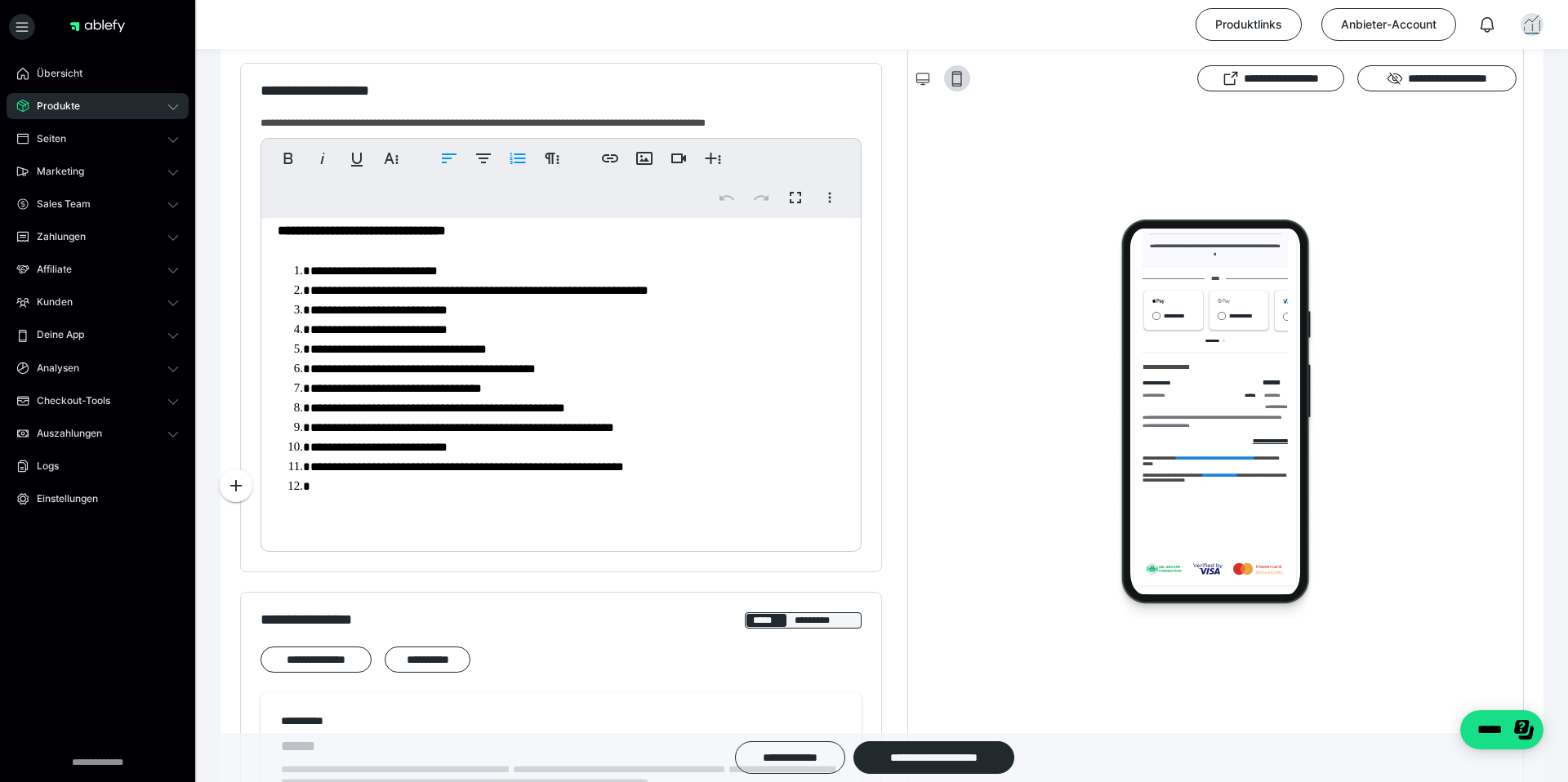 scroll, scrollTop: 629, scrollLeft: 0, axis: vertical 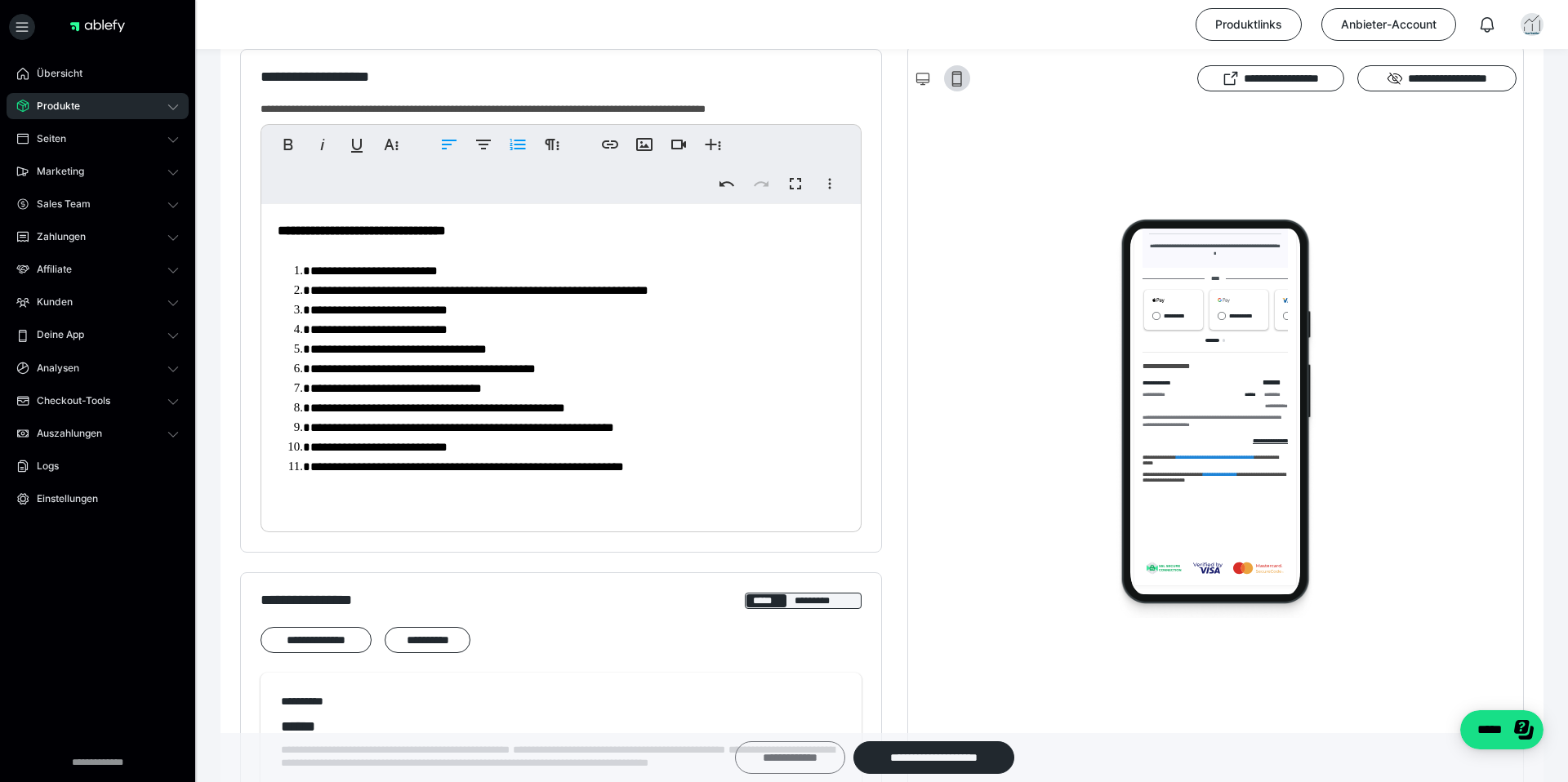 click on "**********" at bounding box center (790, 758) 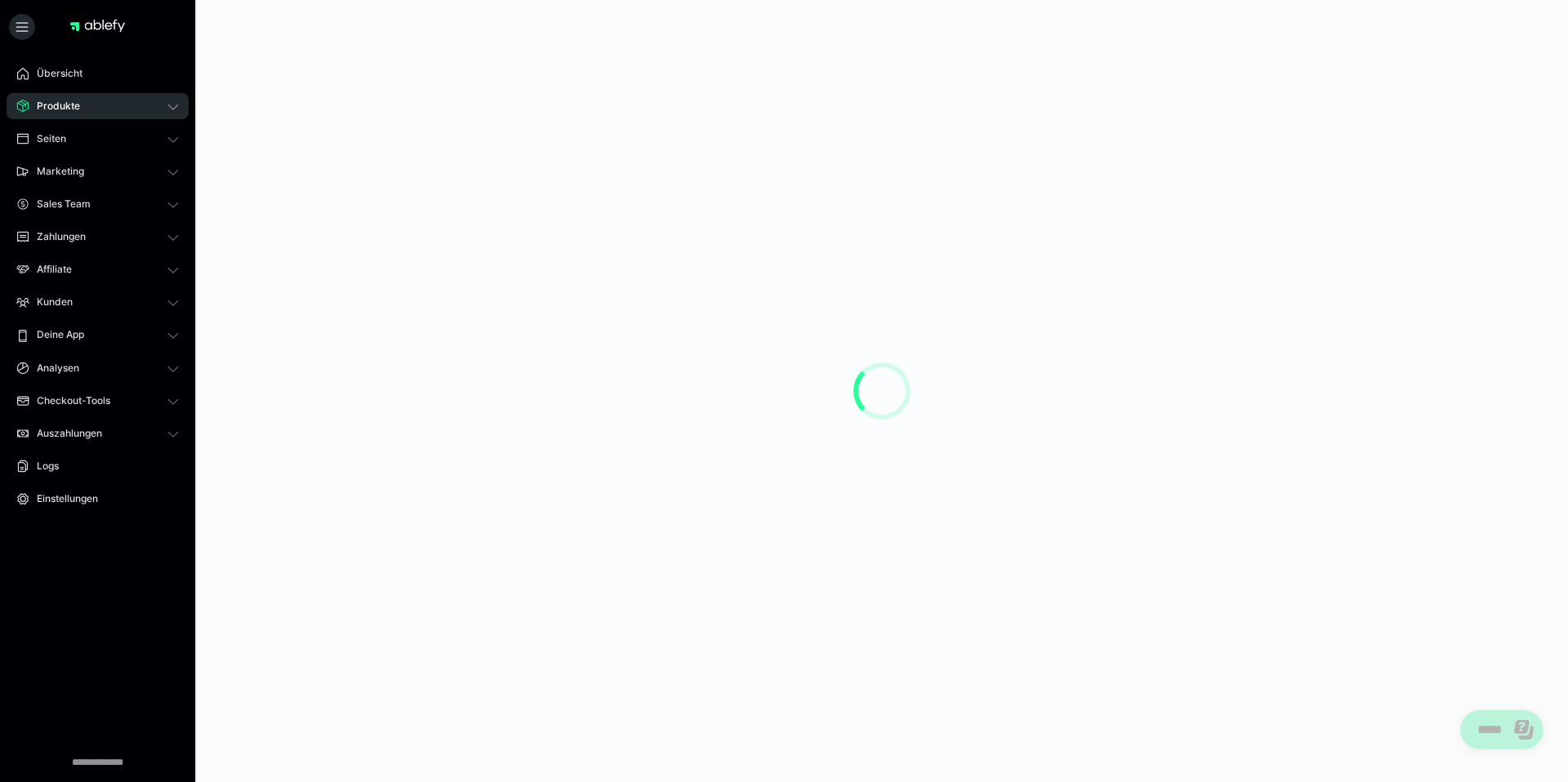 scroll, scrollTop: 0, scrollLeft: 0, axis: both 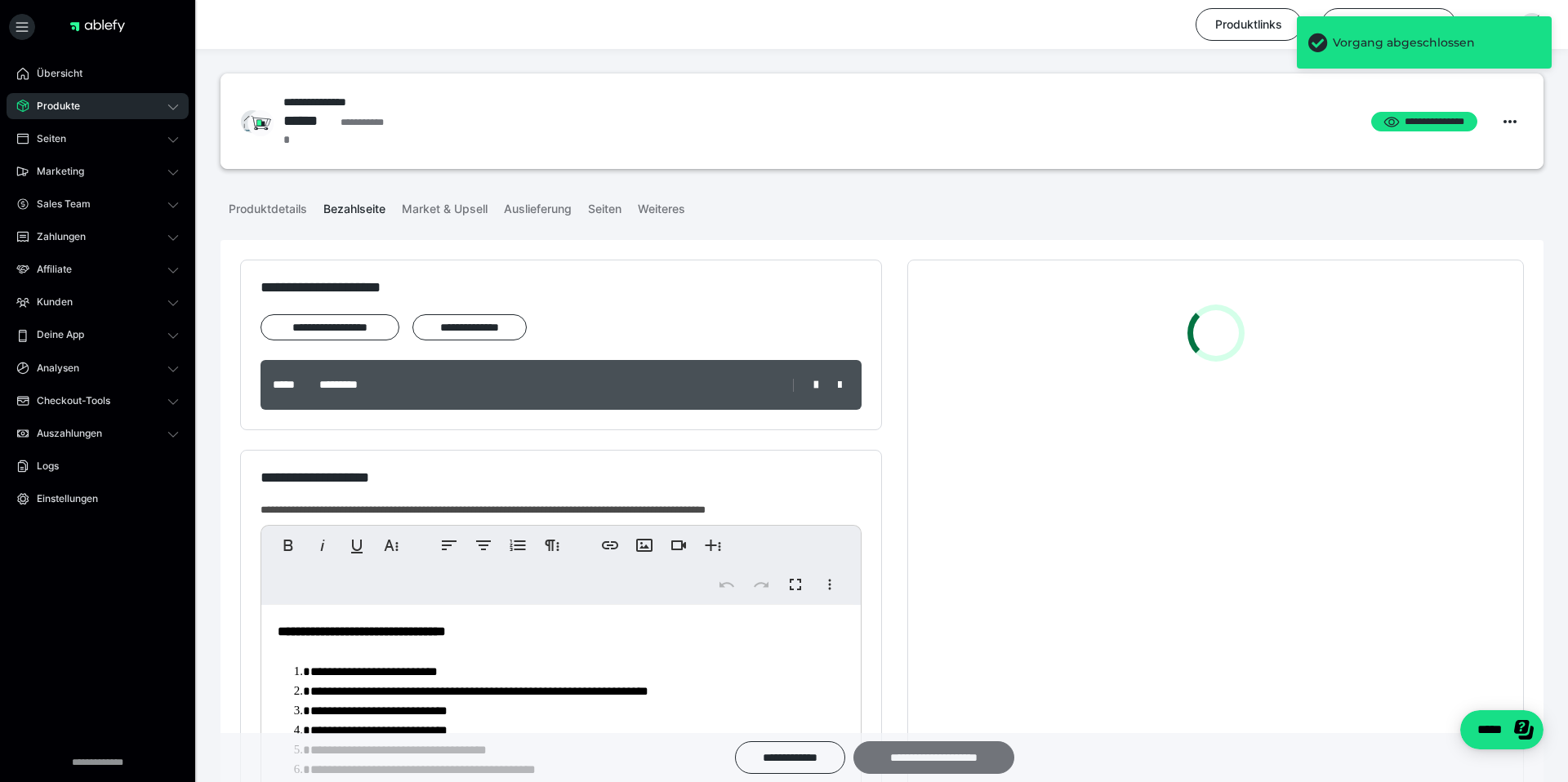 click on "**********" at bounding box center (933, 758) 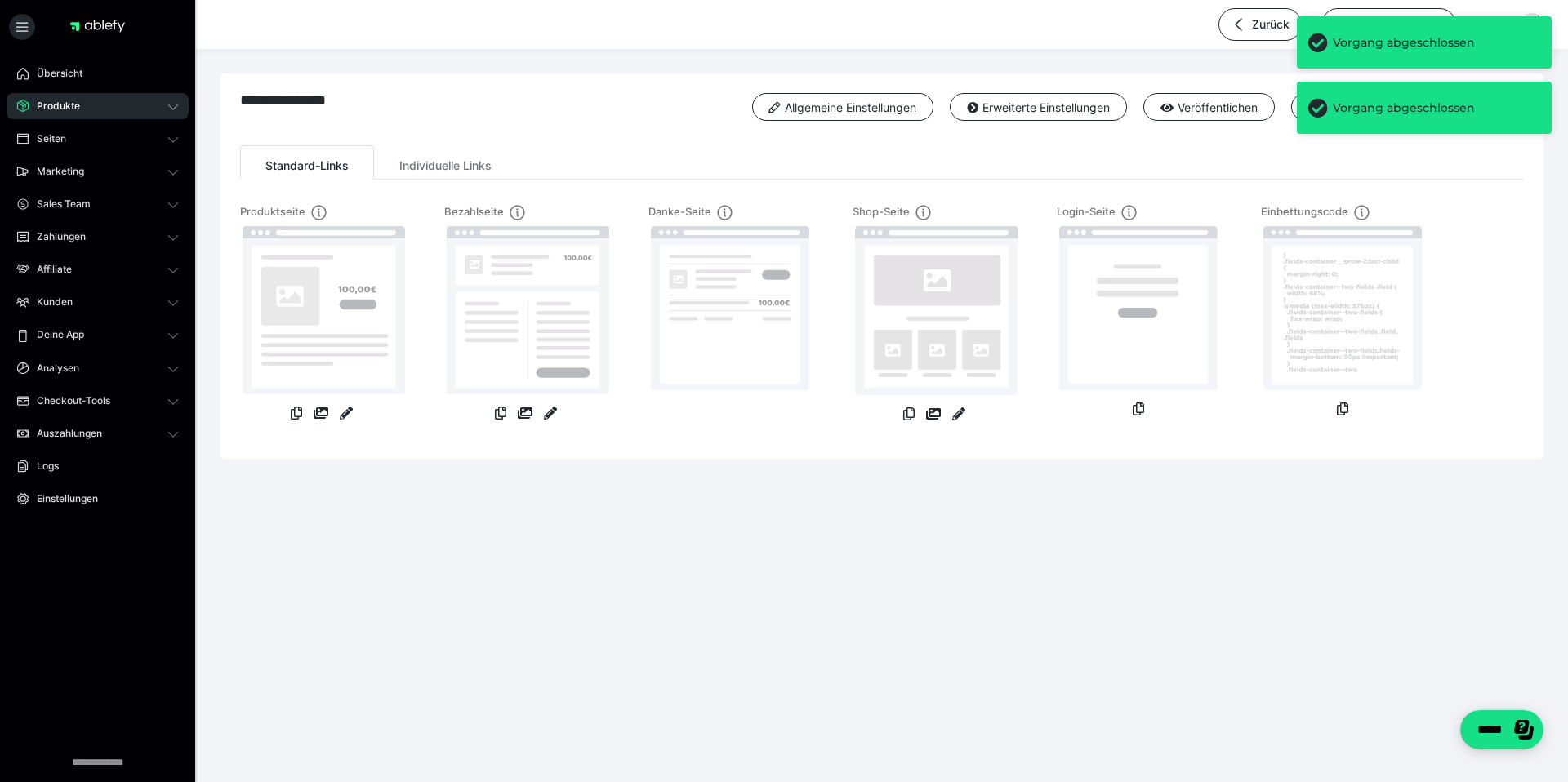 click on "Produkte" at bounding box center (97, 106) 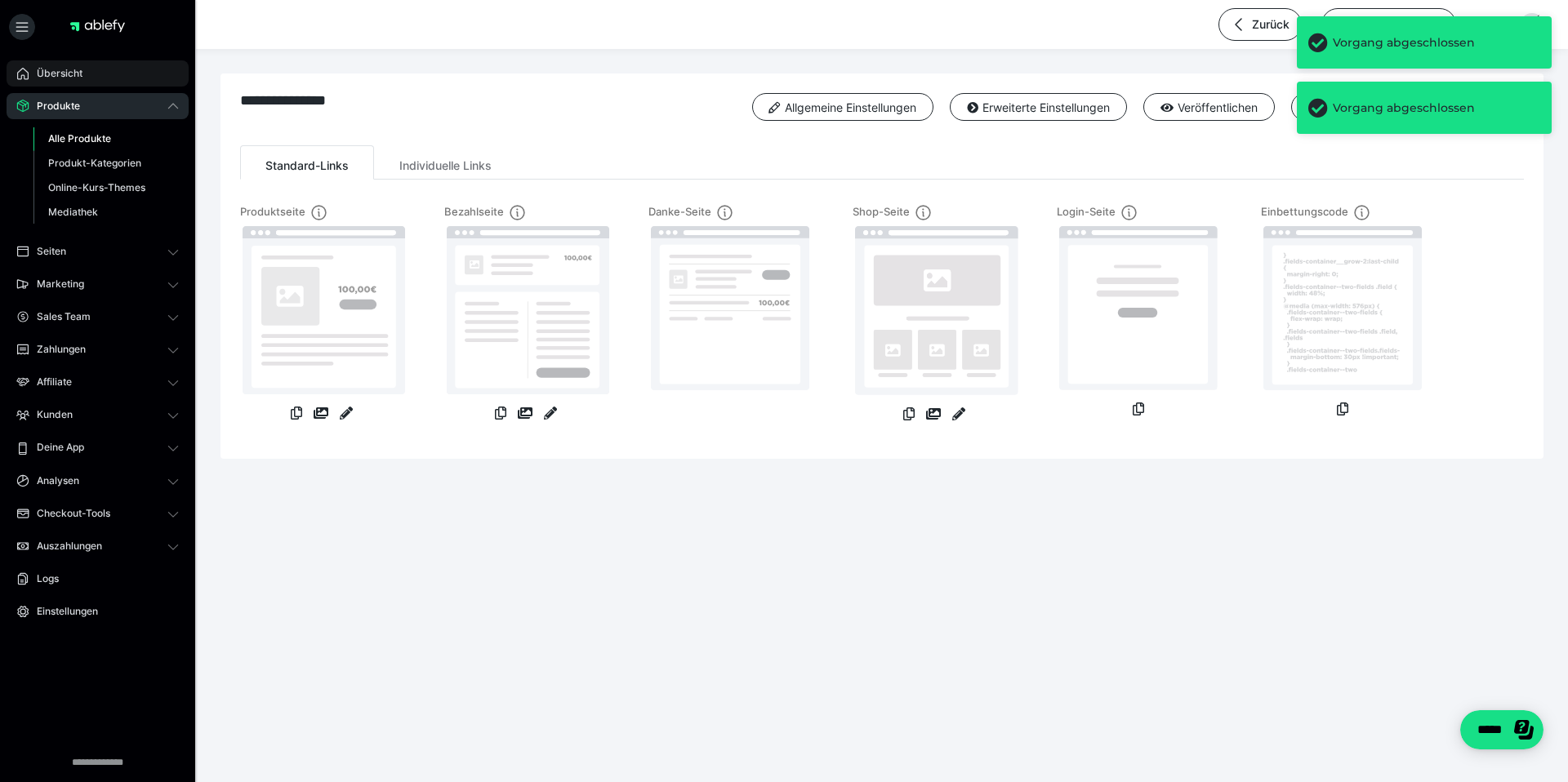 click on "Übersicht Produkte Alle Produkte Produkt-Kategorien Online-Kurs-Themes Mediathek Seiten Shop-Themes Membership-Themes ableSHARE Marketing Gutscheincodes Marketing-Tools Live-Stream-Events Content-IDs Upsell-Funnels Order Bumps Tracking-Codes E-Mail-Schnittstellen Webhooks Sales Team Deals Provisionsplan Mitglieder Zahlungen Bestellungen Fälligkeiten Transaktionen Rechnungen & Storno-Rechnungen Mahnwesen & Inkasso Affiliate Affiliate-Programme Affiliates Statistiken Landingpages Kunden Kunden Kurs-Zugänge Membership-Zugänge E-Ticket-Bestellungen Awards Lizenzschlüssel Deine App App Hub Analysen Analysen Analysen 3.0 Checkout-Tools Bezahlseiten-Templates Zahlungspläne Zusatzkosten Widerrufskonditionen Zusatzfelder Zusatzfeld-Antworten Steuersätze Auszahlungen Neue Auszahlung Berichte Logs Einstellungen" at bounding box center [97, 391] 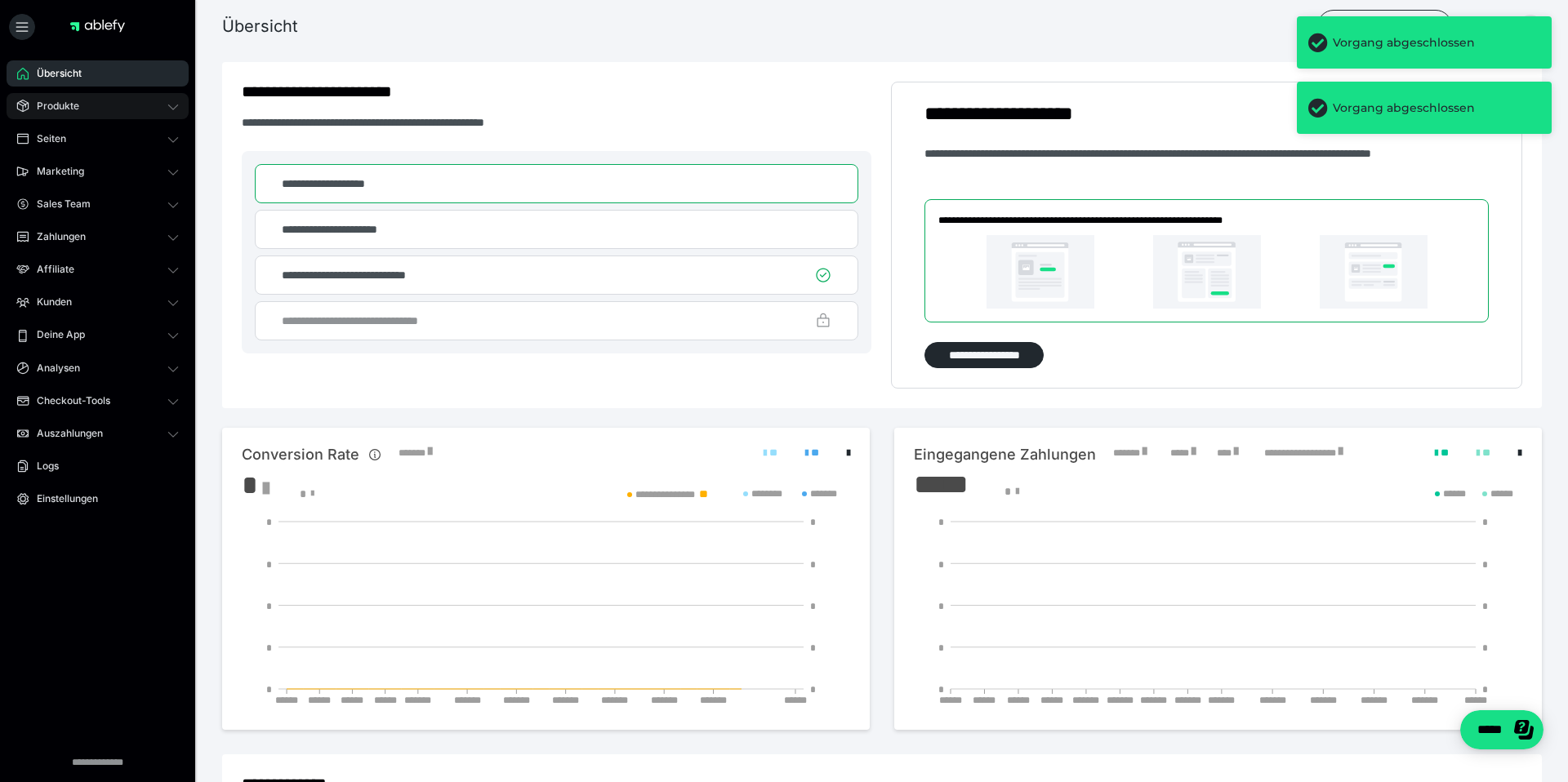 click on "Produkte" at bounding box center [52, 106] 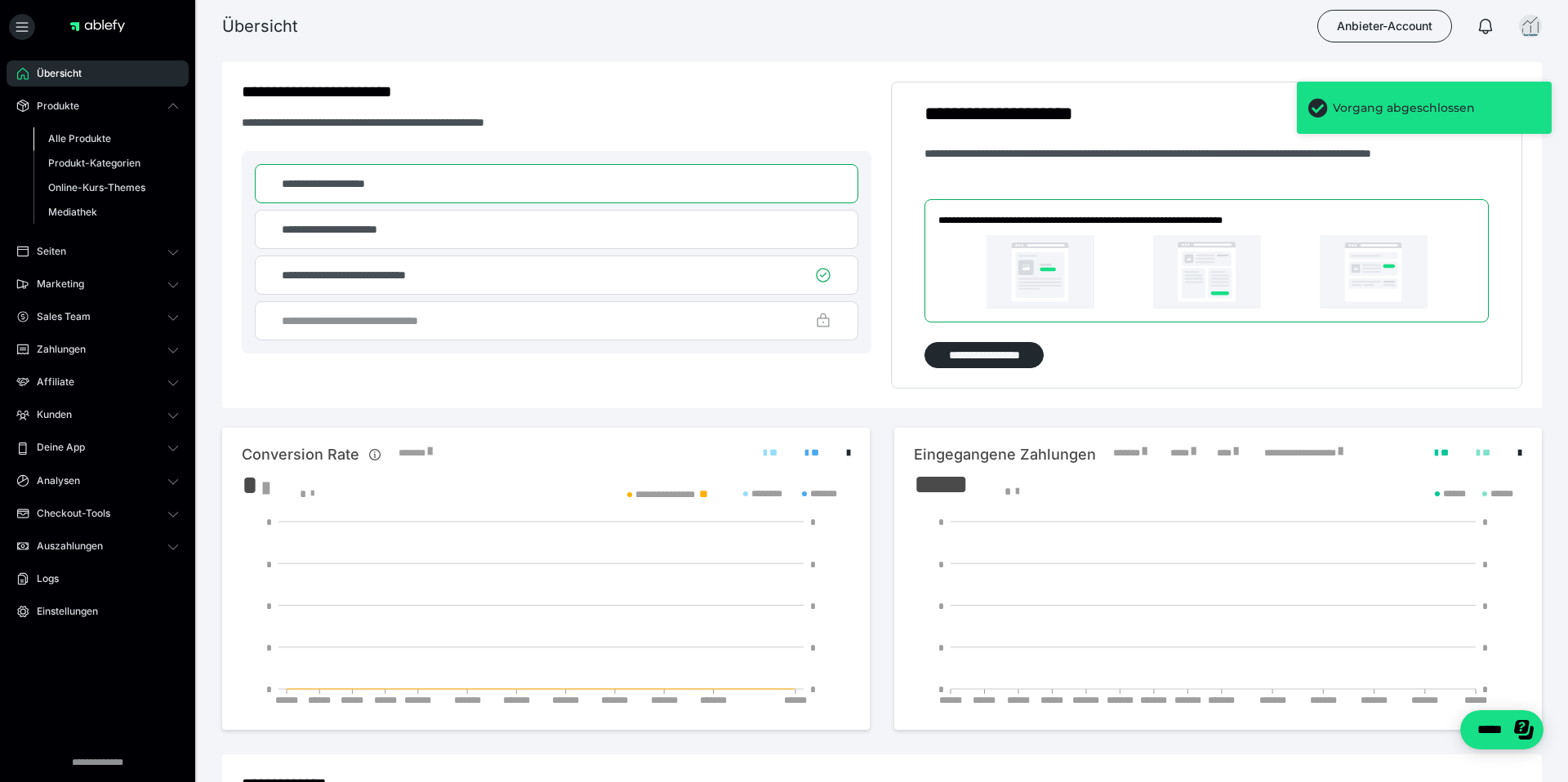 click on "Alle Produkte" at bounding box center (106, 139) 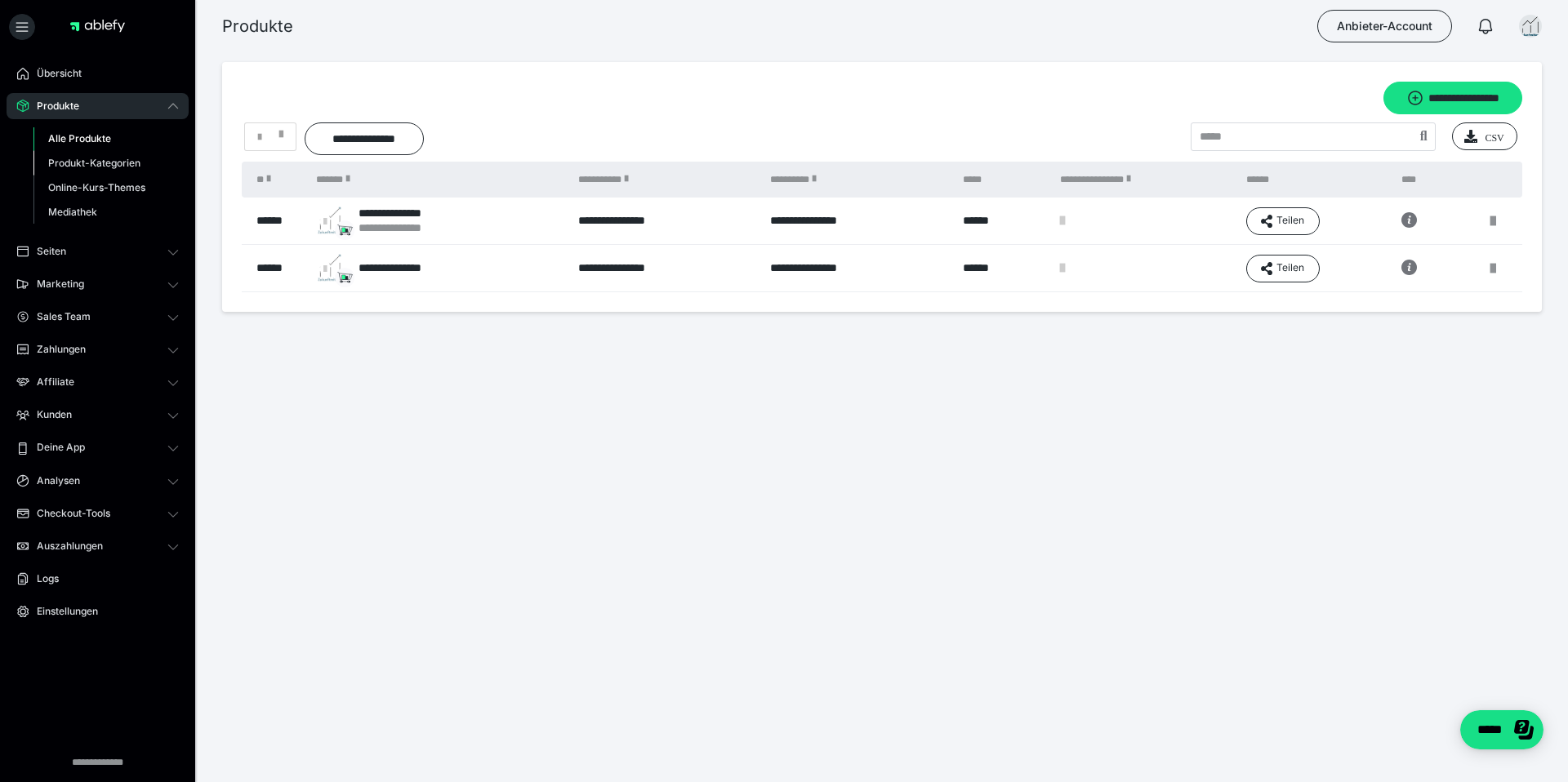 click on "Produkt-Kategorien" at bounding box center (106, 163) 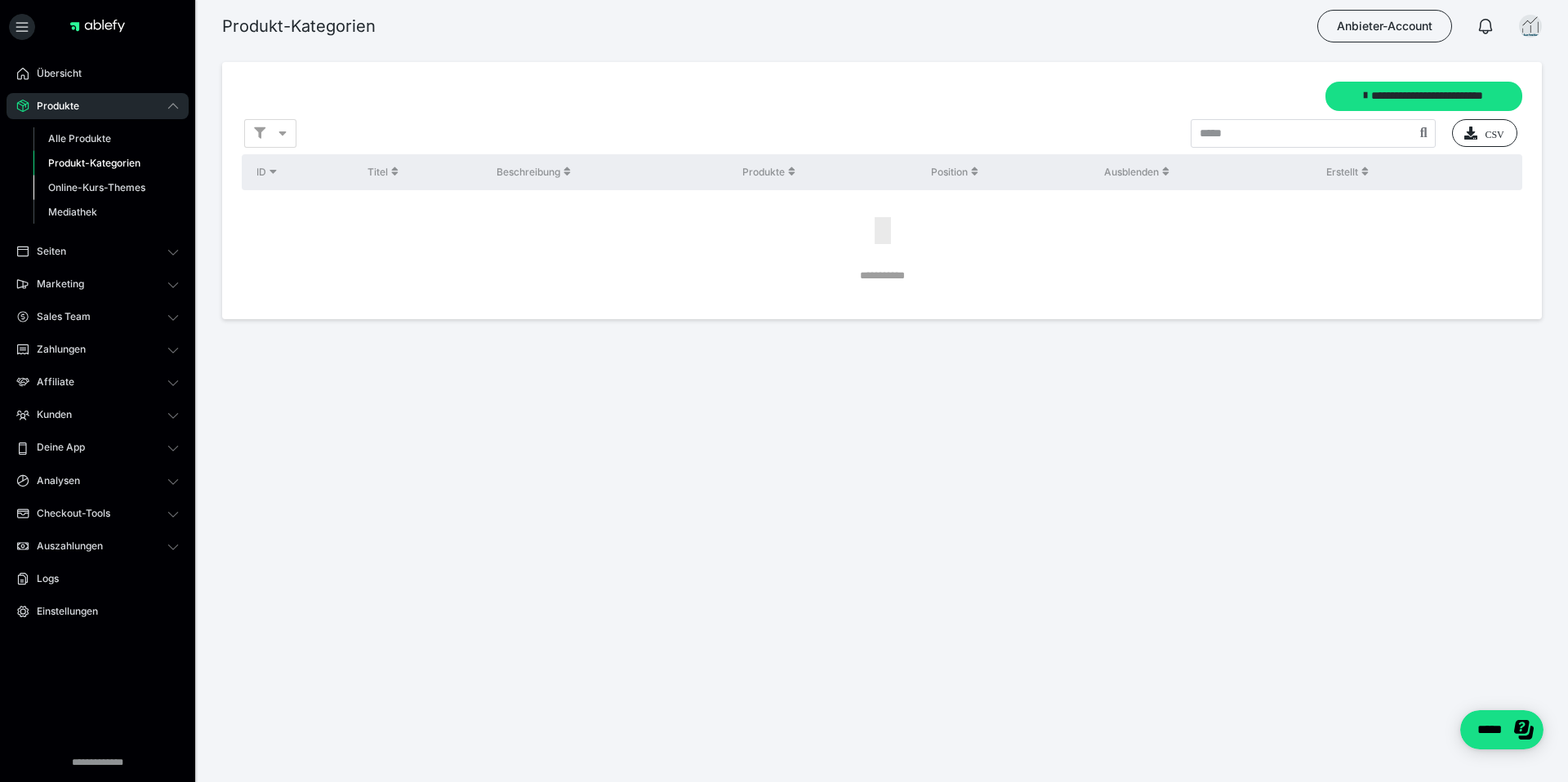 click on "Online-Kurs-Themes" at bounding box center (96, 187) 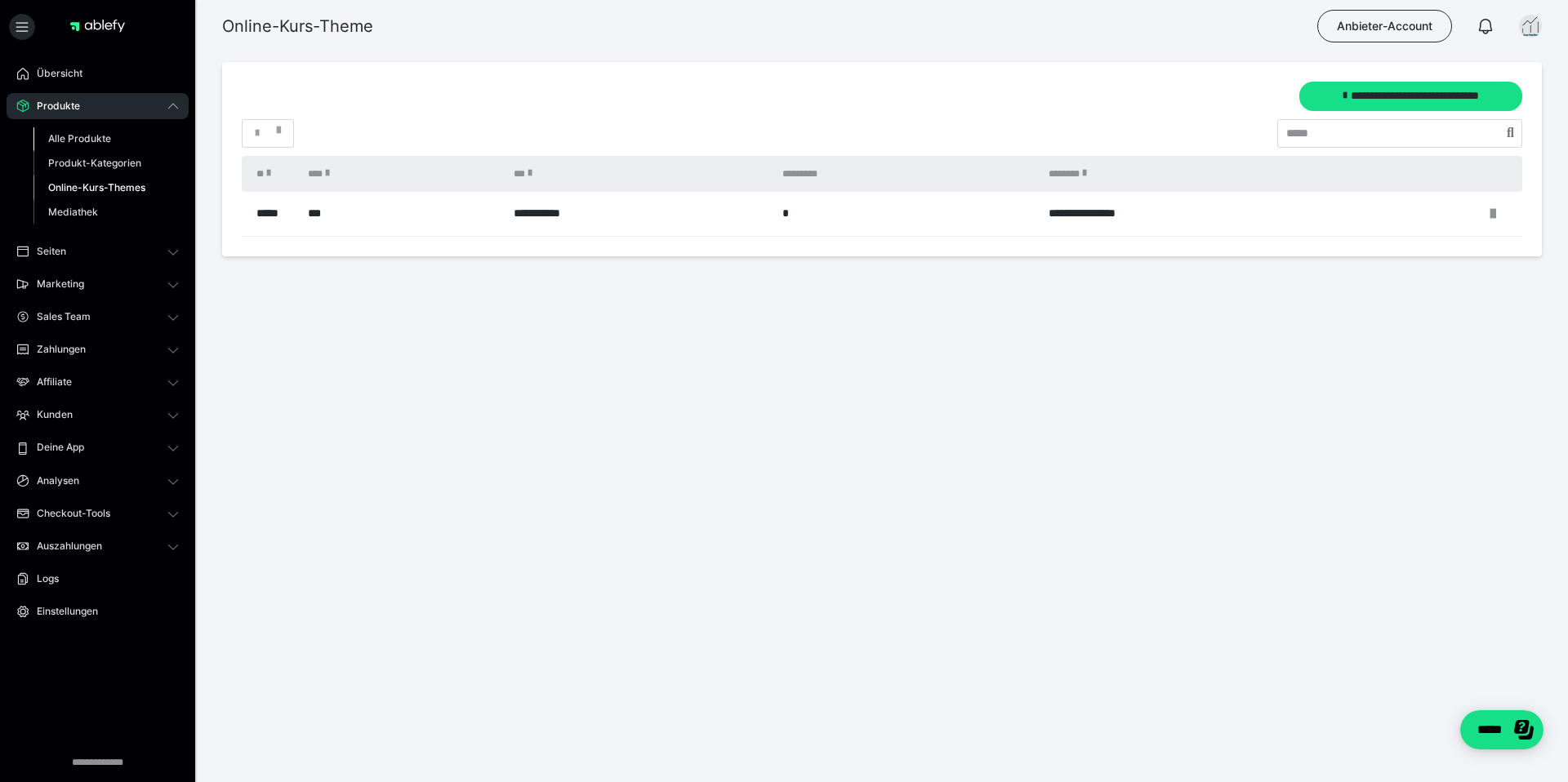 click on "Alle Produkte" at bounding box center [79, 138] 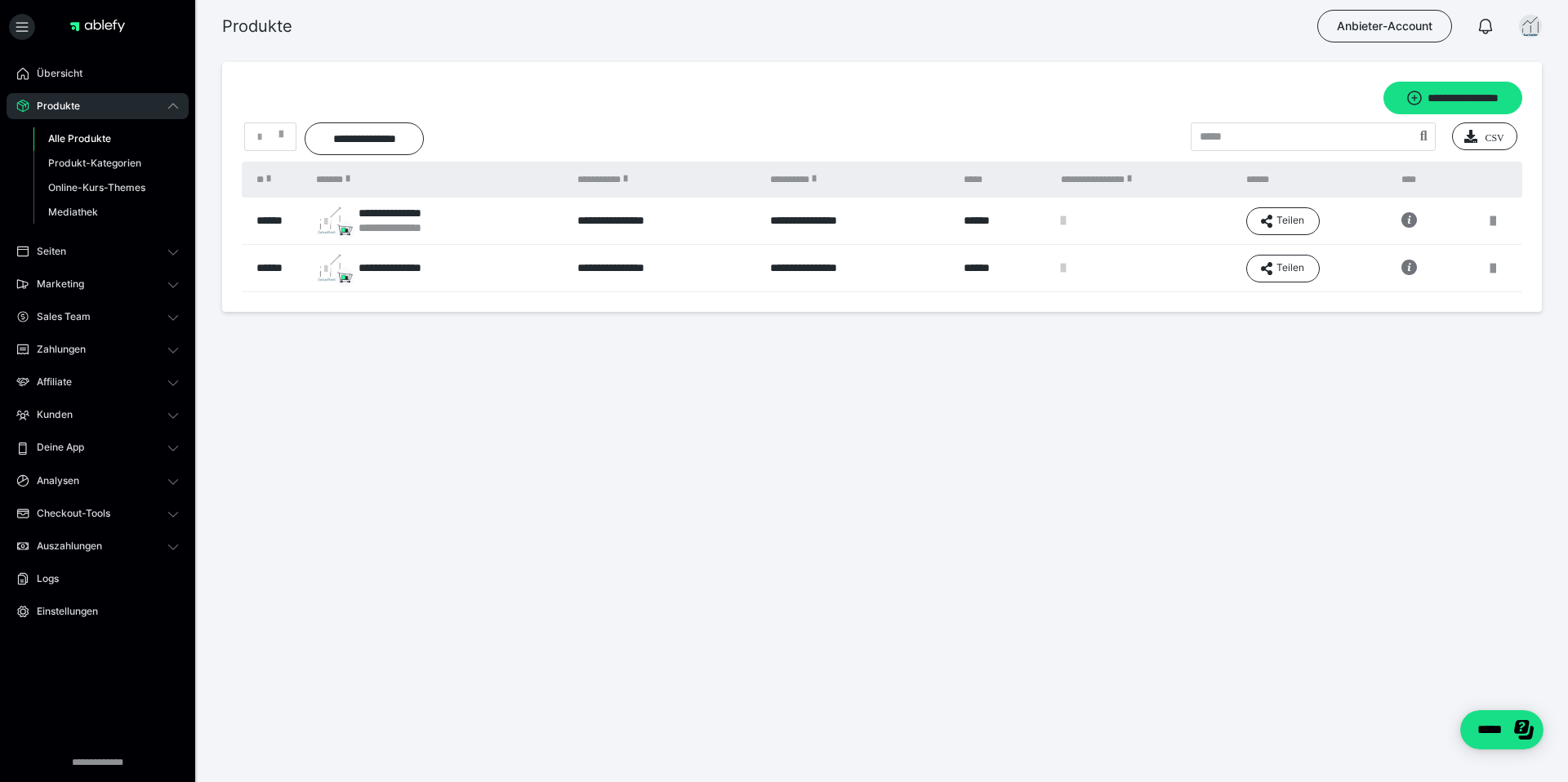 click on "**********" at bounding box center [882, 187] 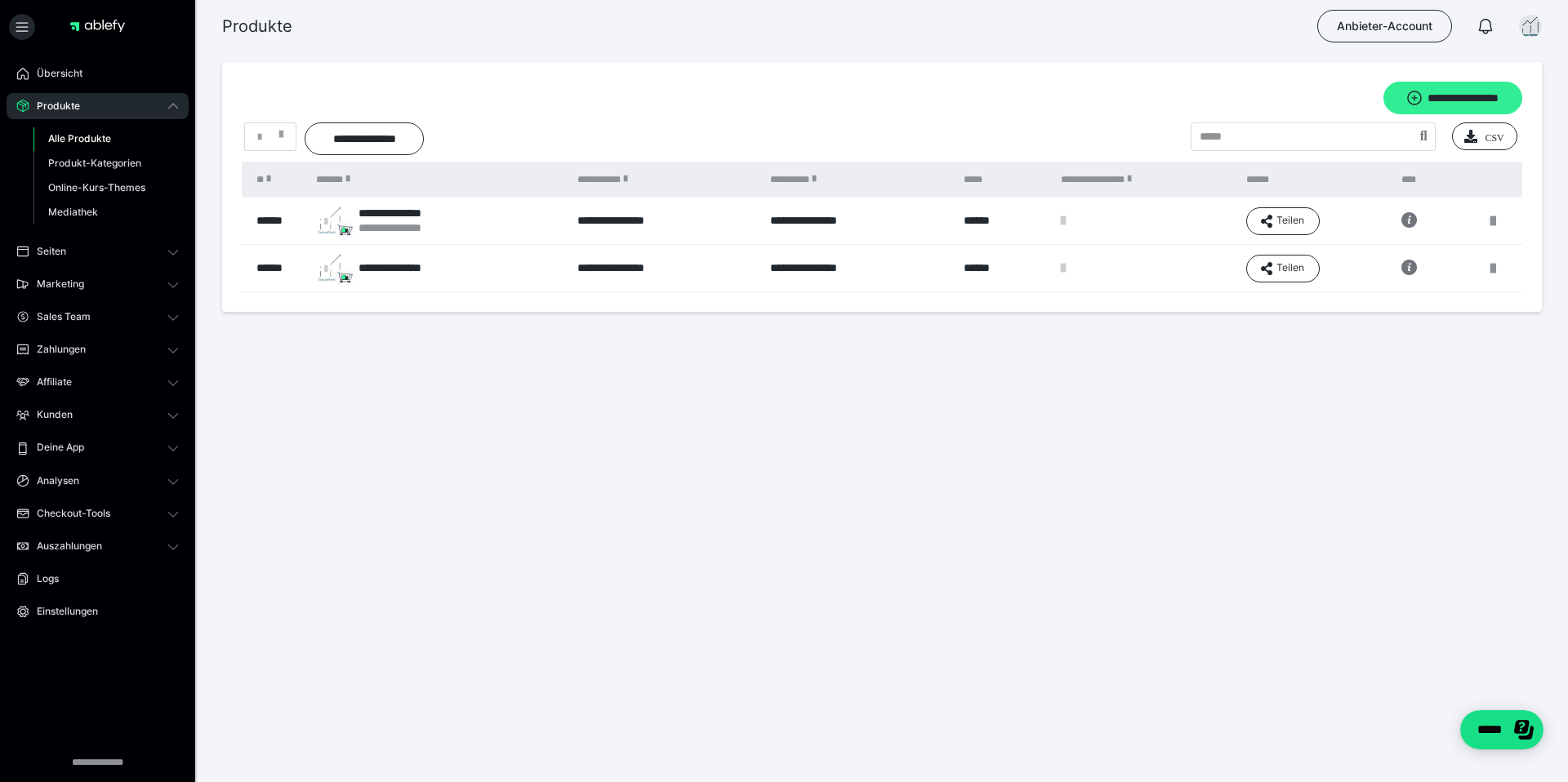 click on "**********" at bounding box center (1453, 98) 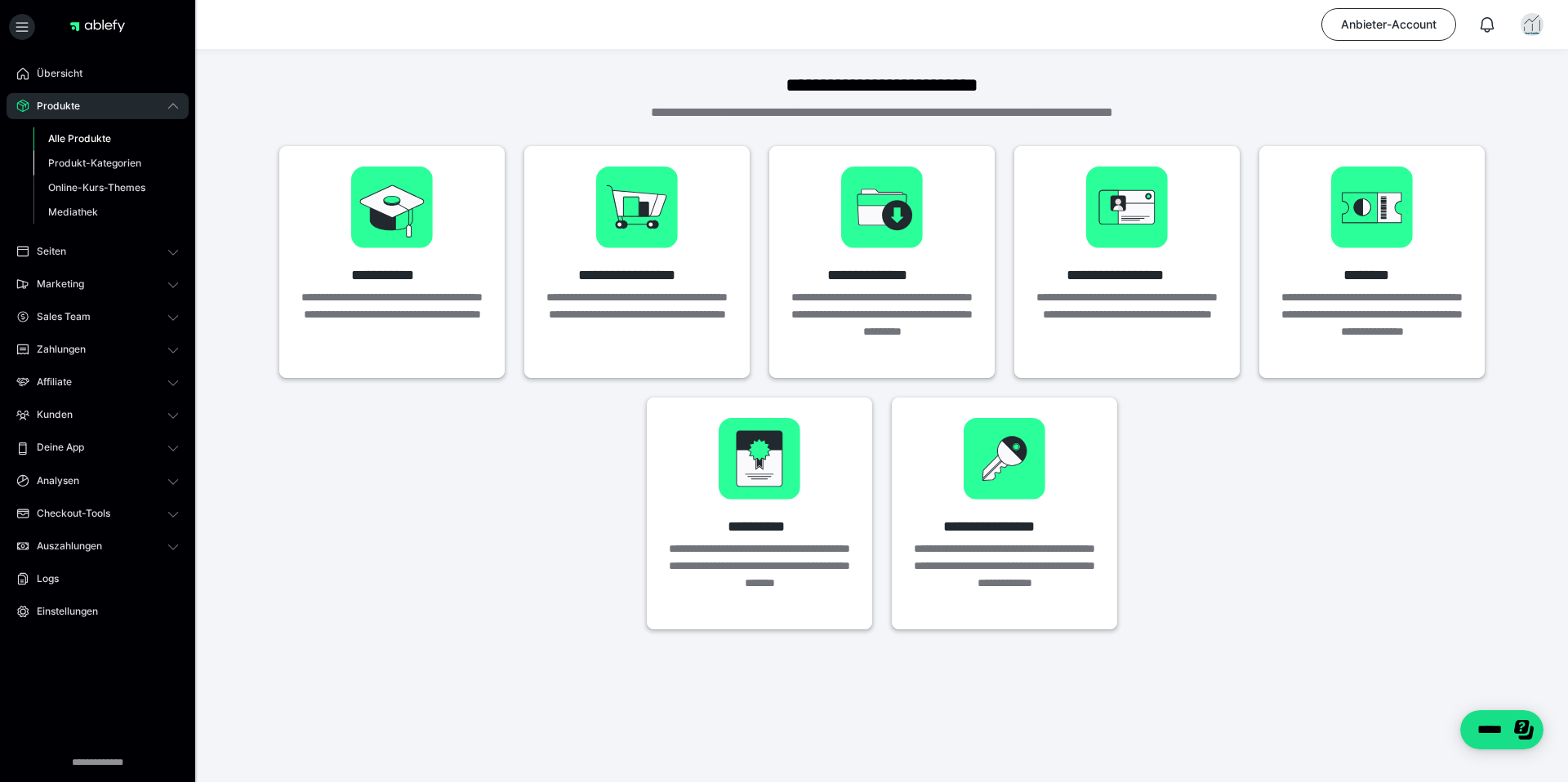 click on "Produkt-Kategorien" at bounding box center [95, 162] 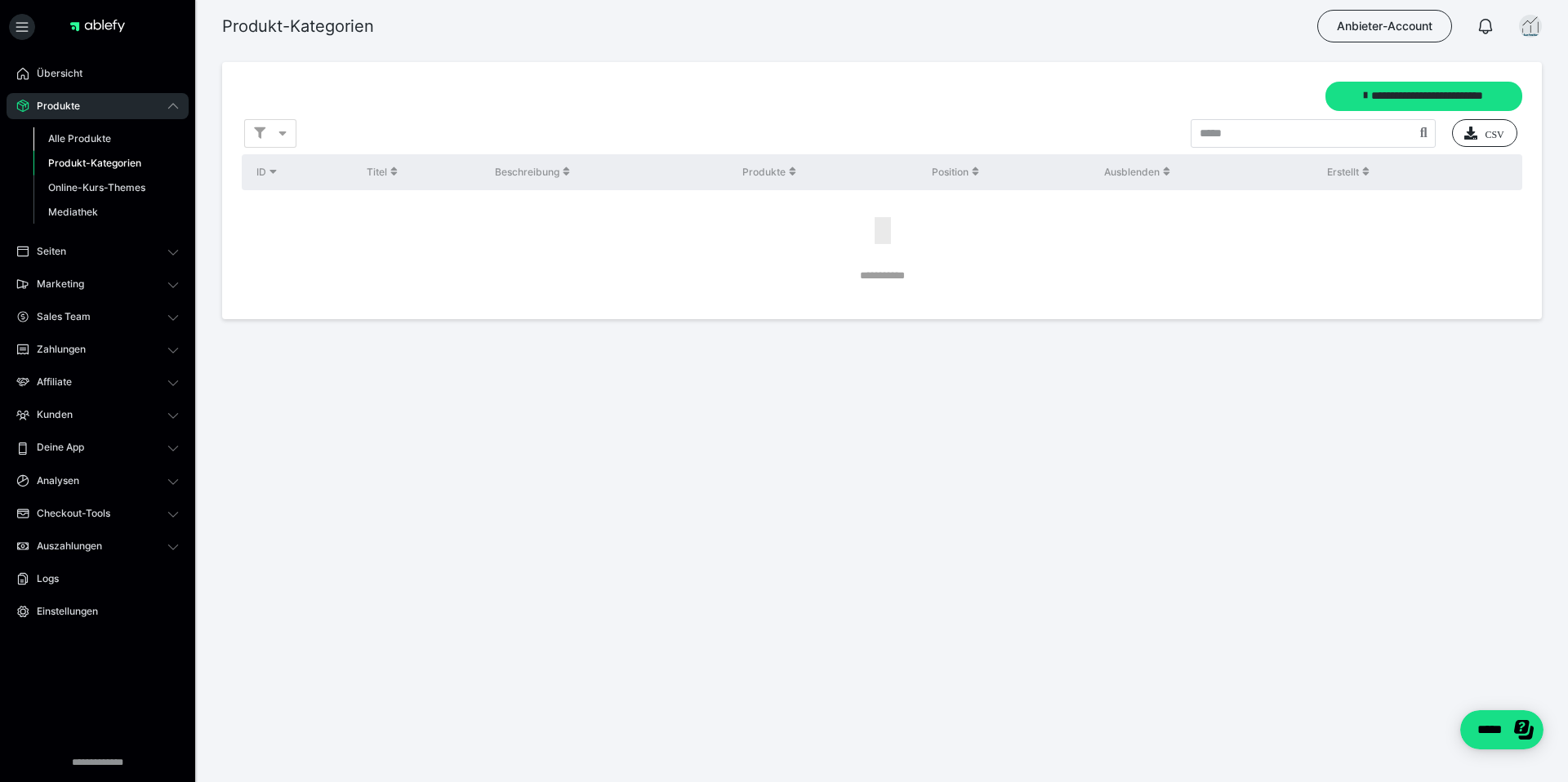 click on "Alle Produkte" at bounding box center (106, 139) 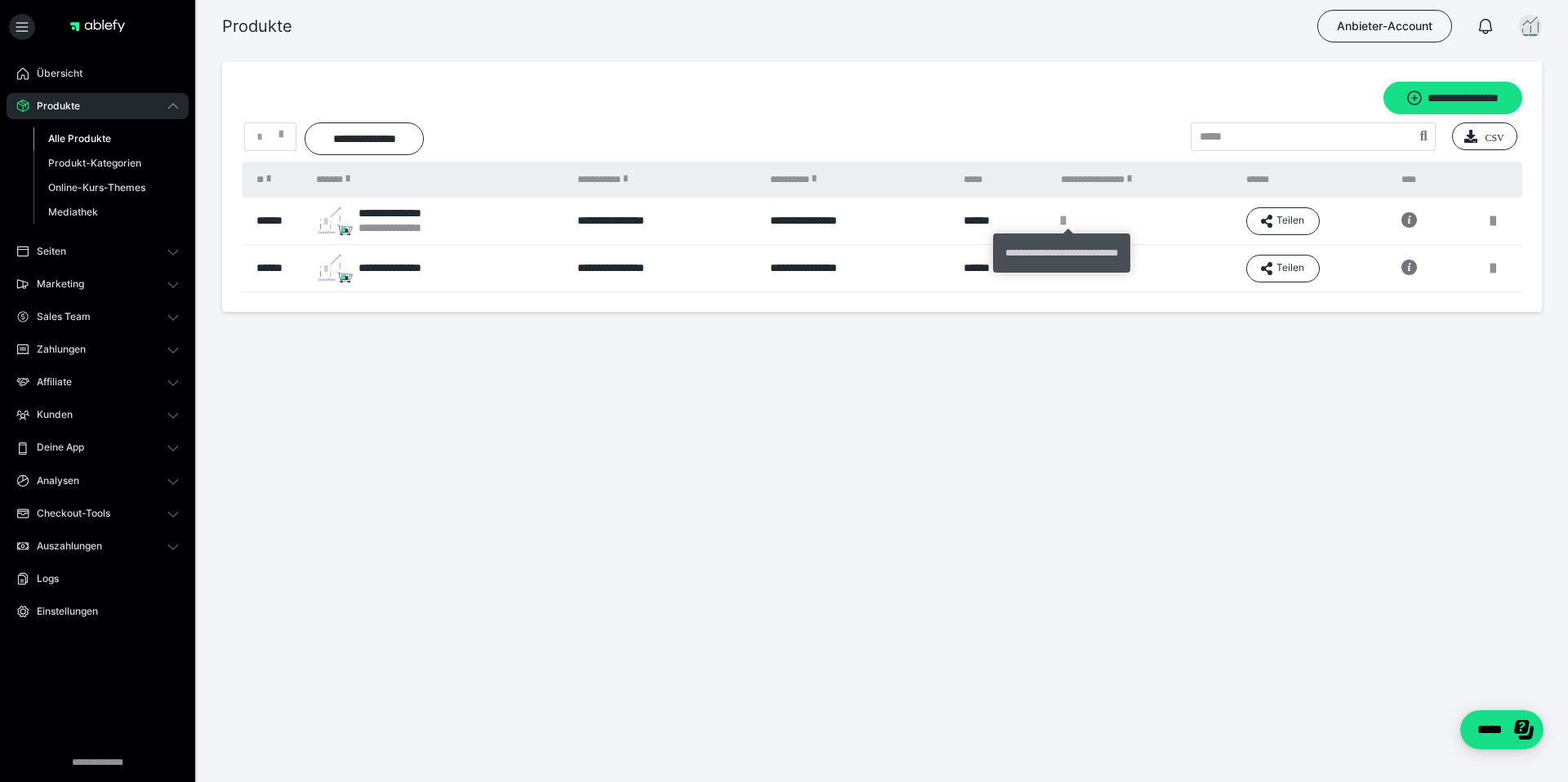click at bounding box center (1063, 220) 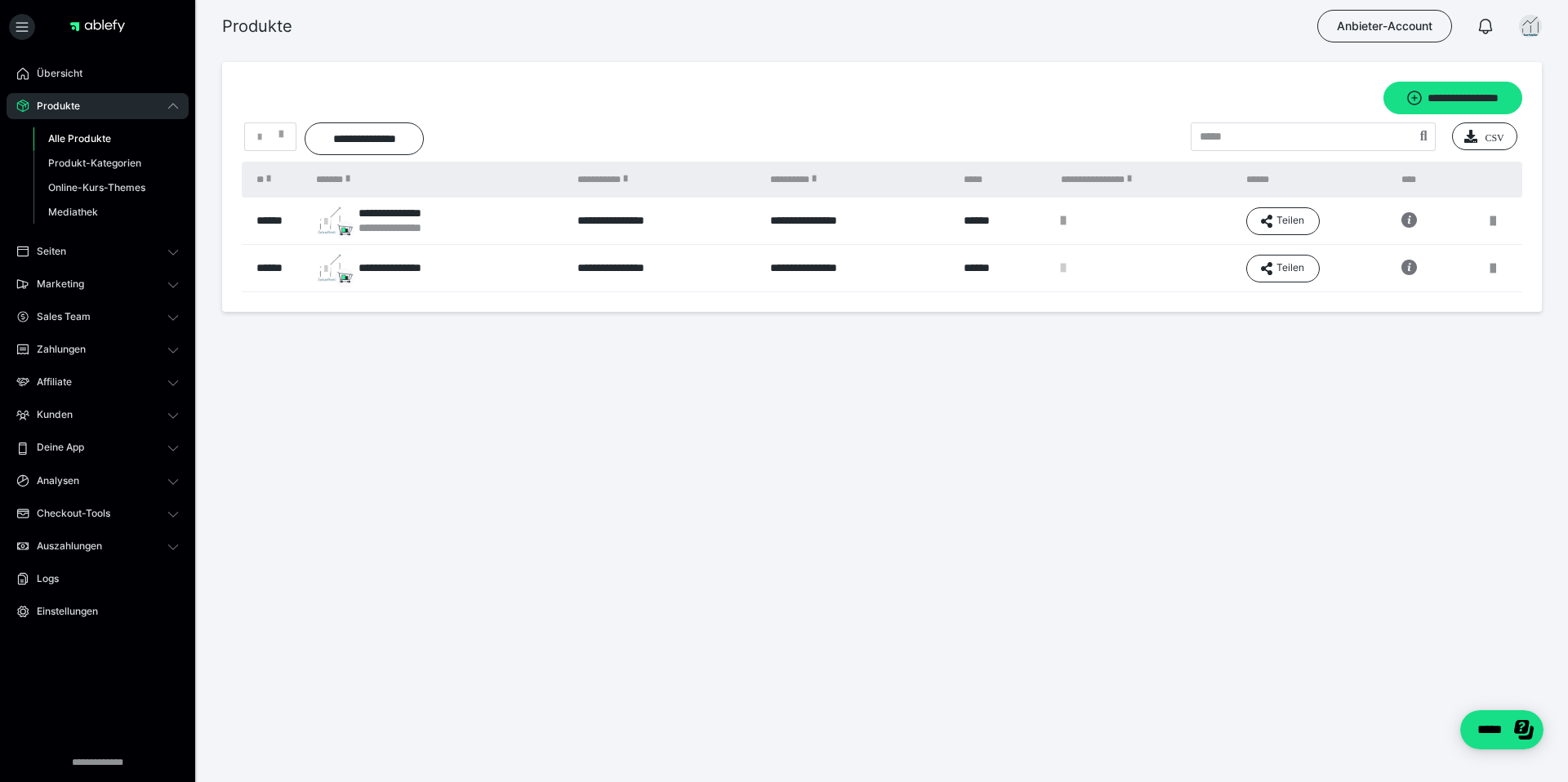 click at bounding box center (1063, 220) 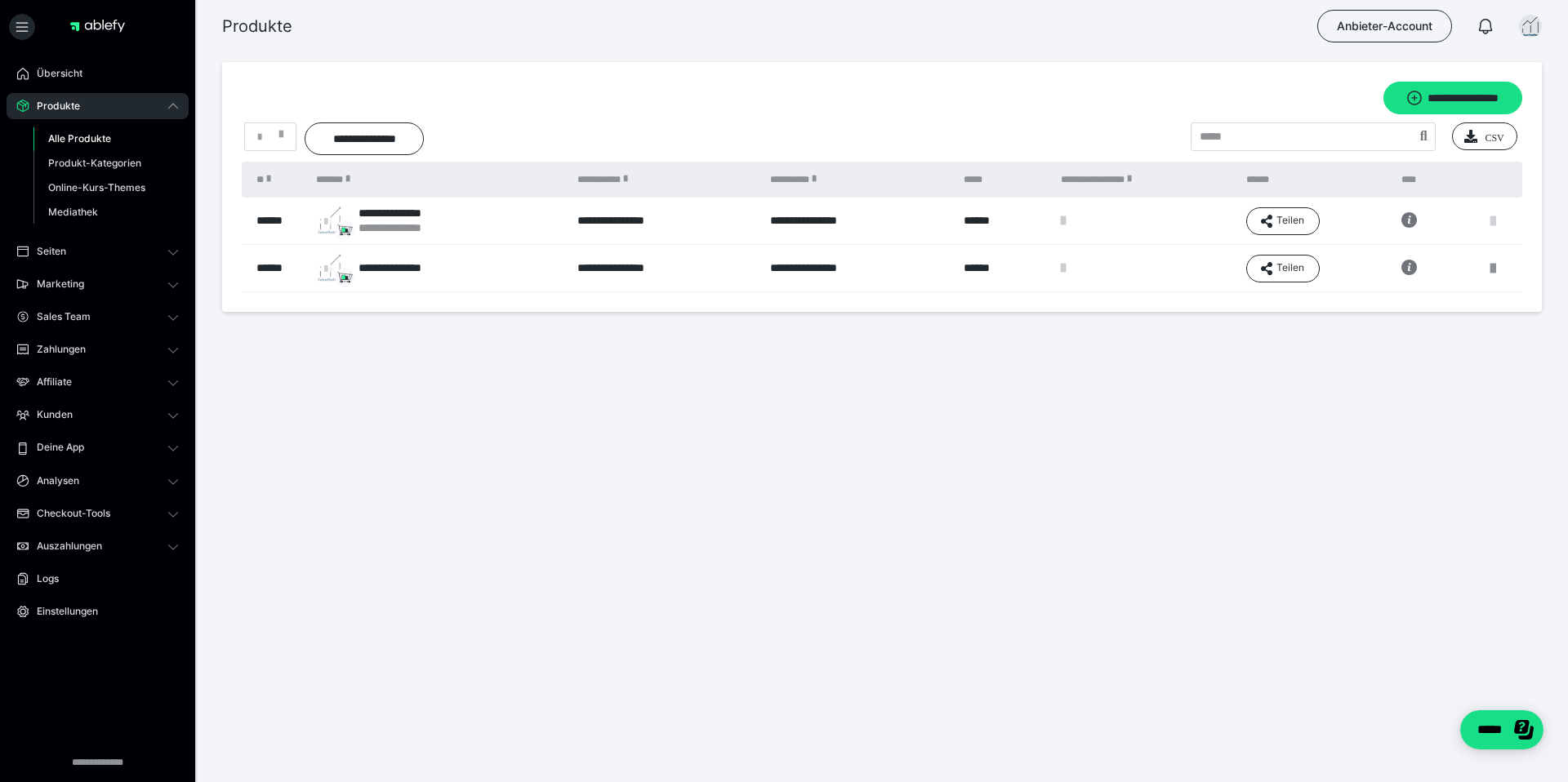 click at bounding box center (1493, 221) 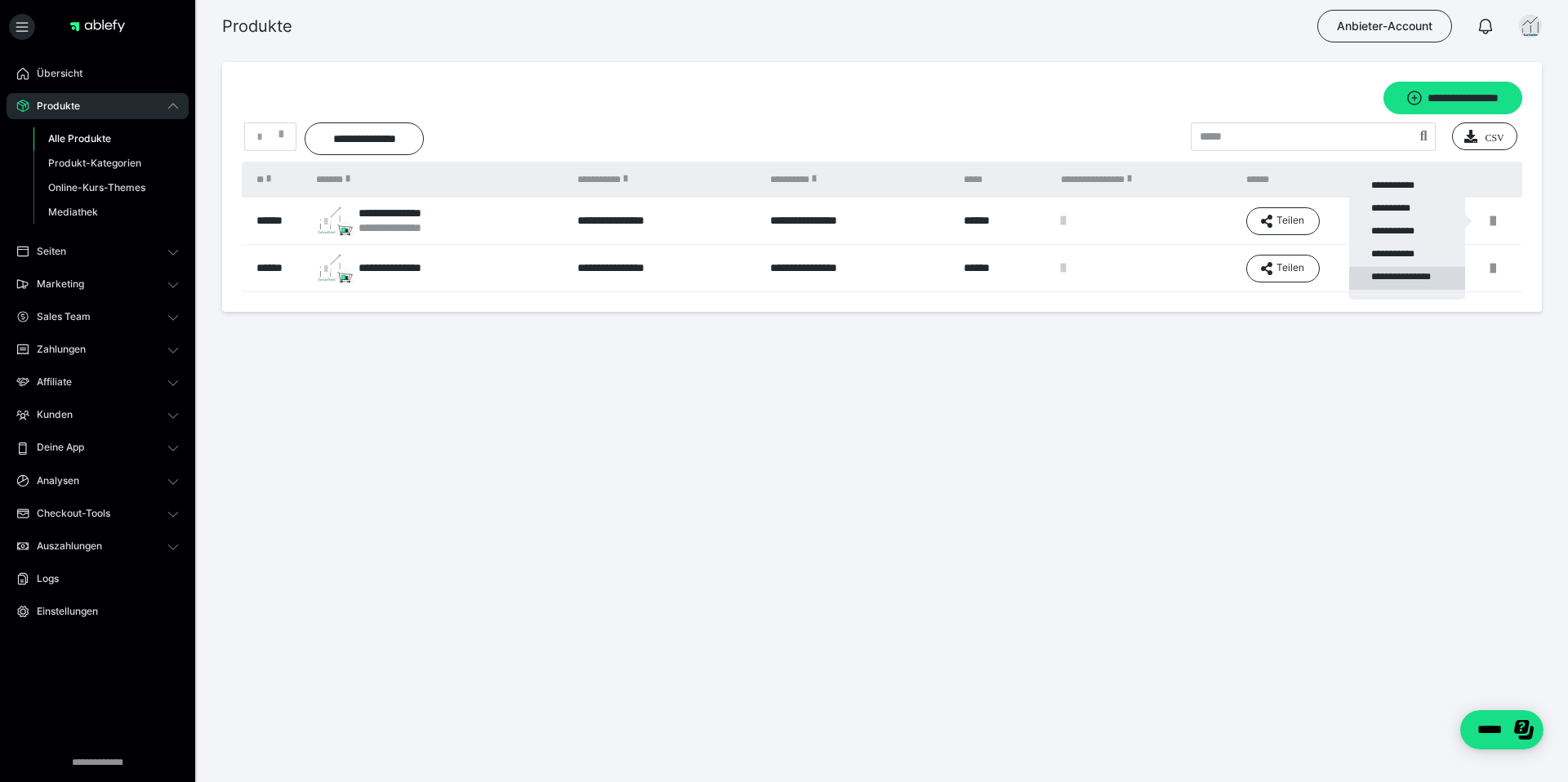click on "**********" at bounding box center [1407, 278] 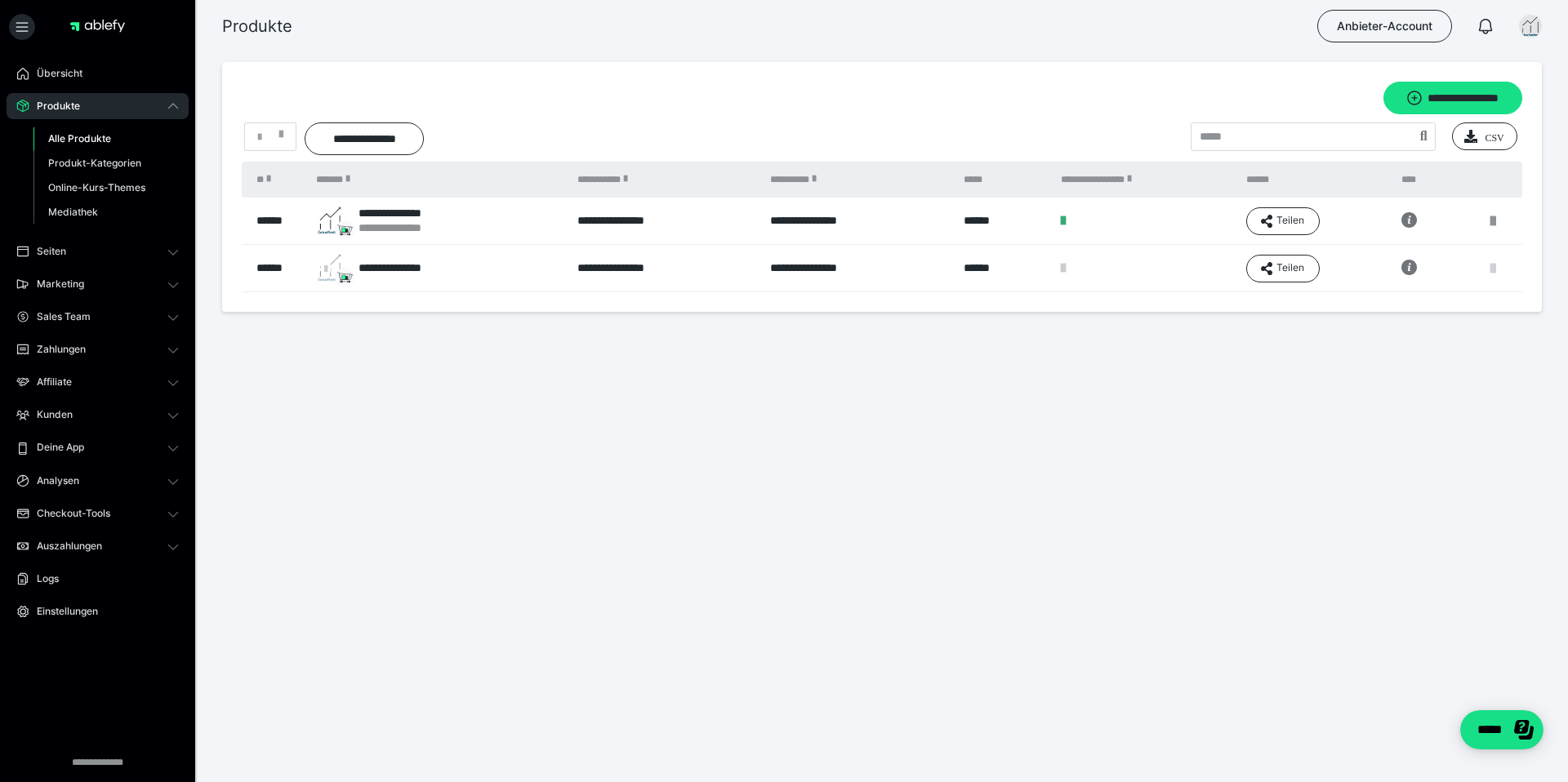 click at bounding box center [1493, 269] 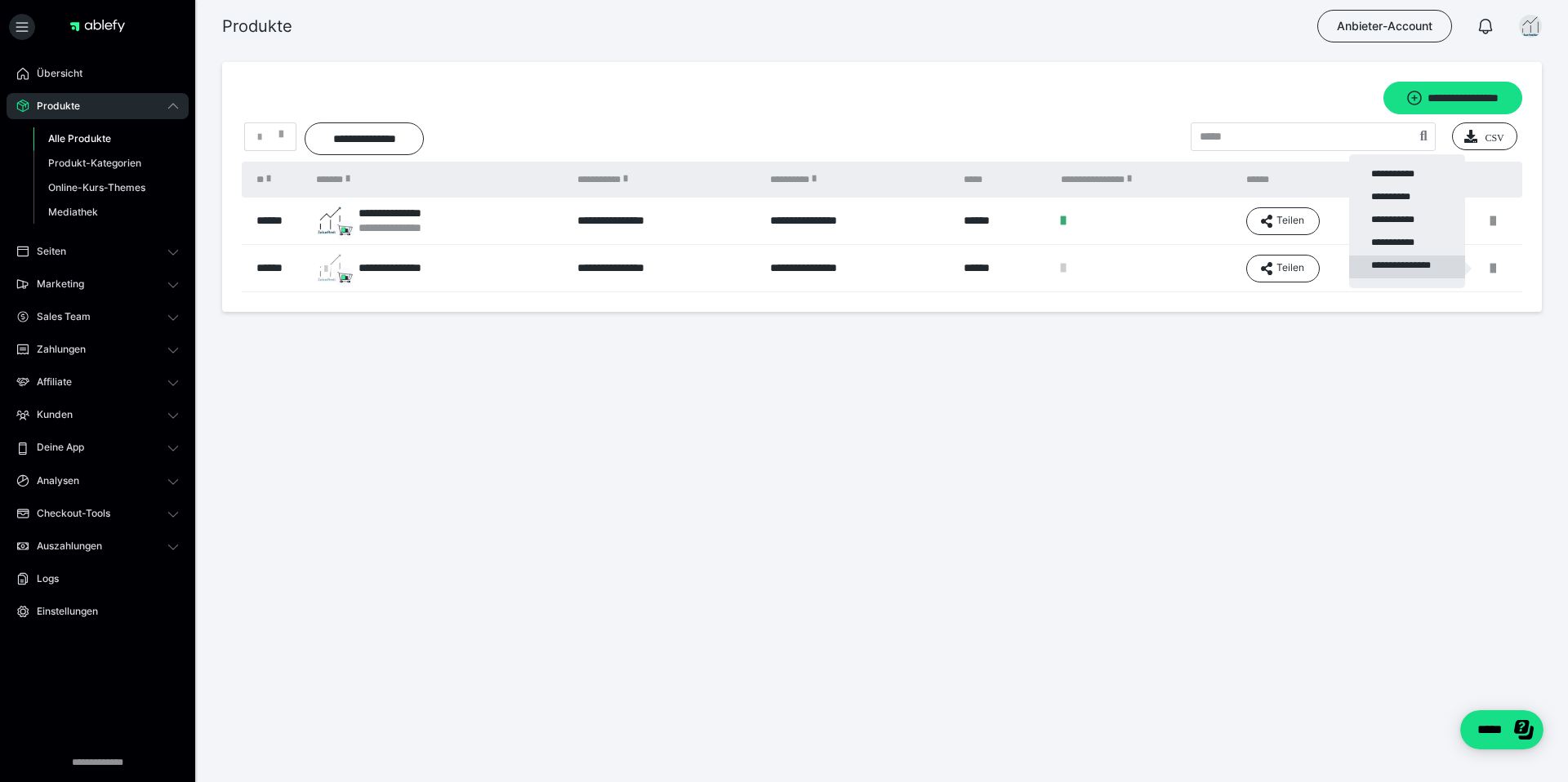 click on "**********" at bounding box center (1407, 267) 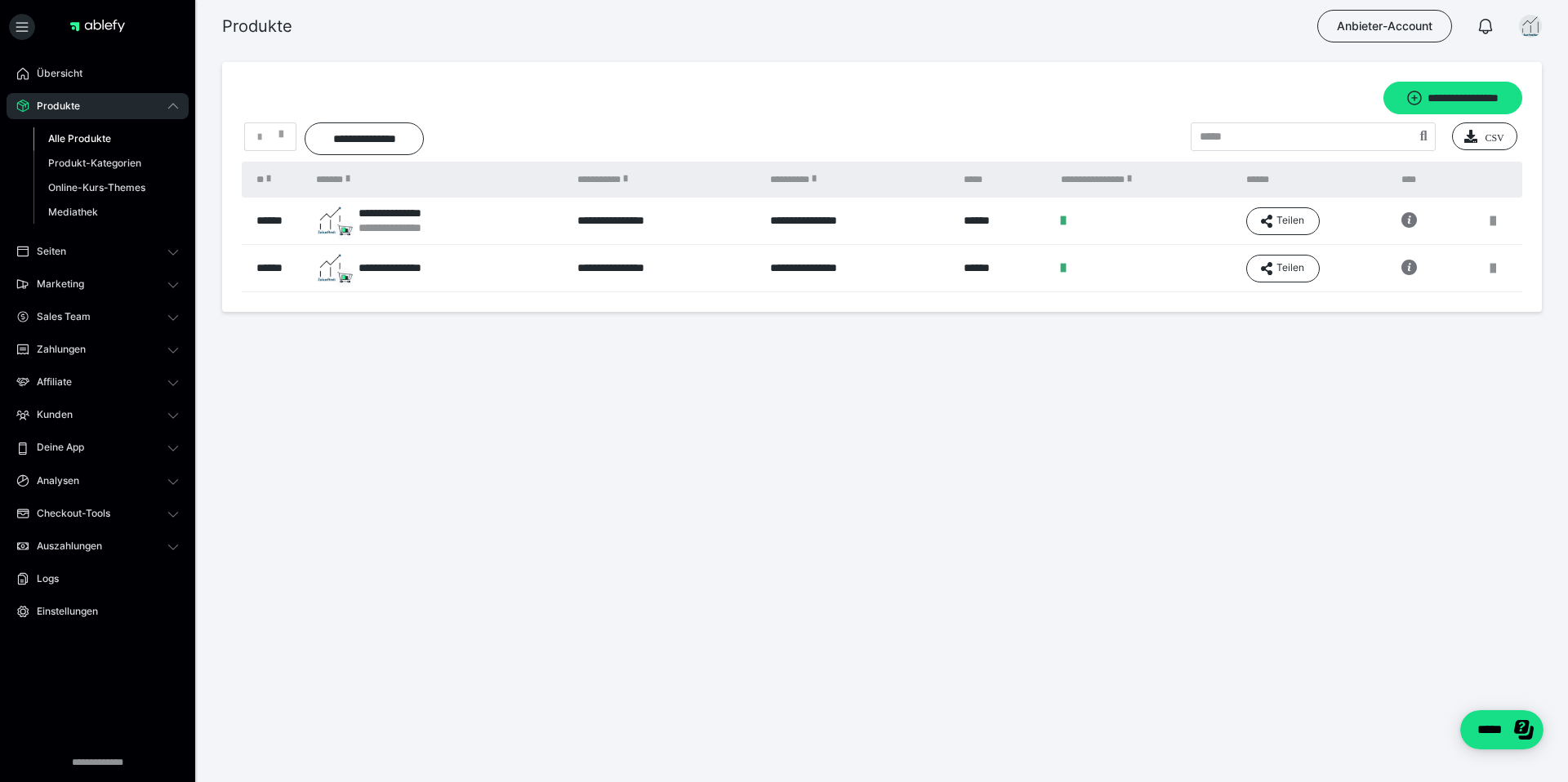 click on "**********" at bounding box center (666, 269) 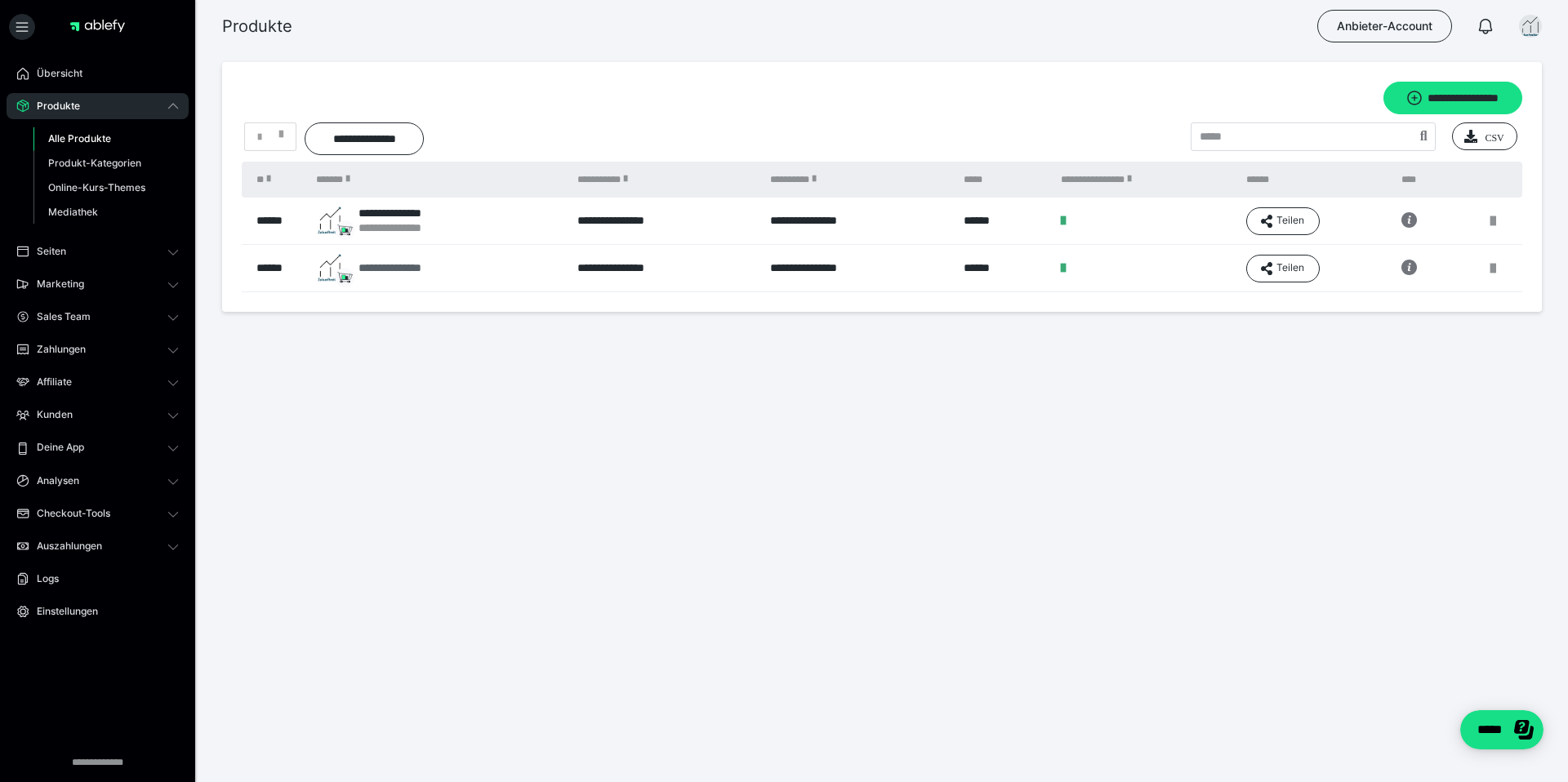 click on "**********" at bounding box center (381, 268) 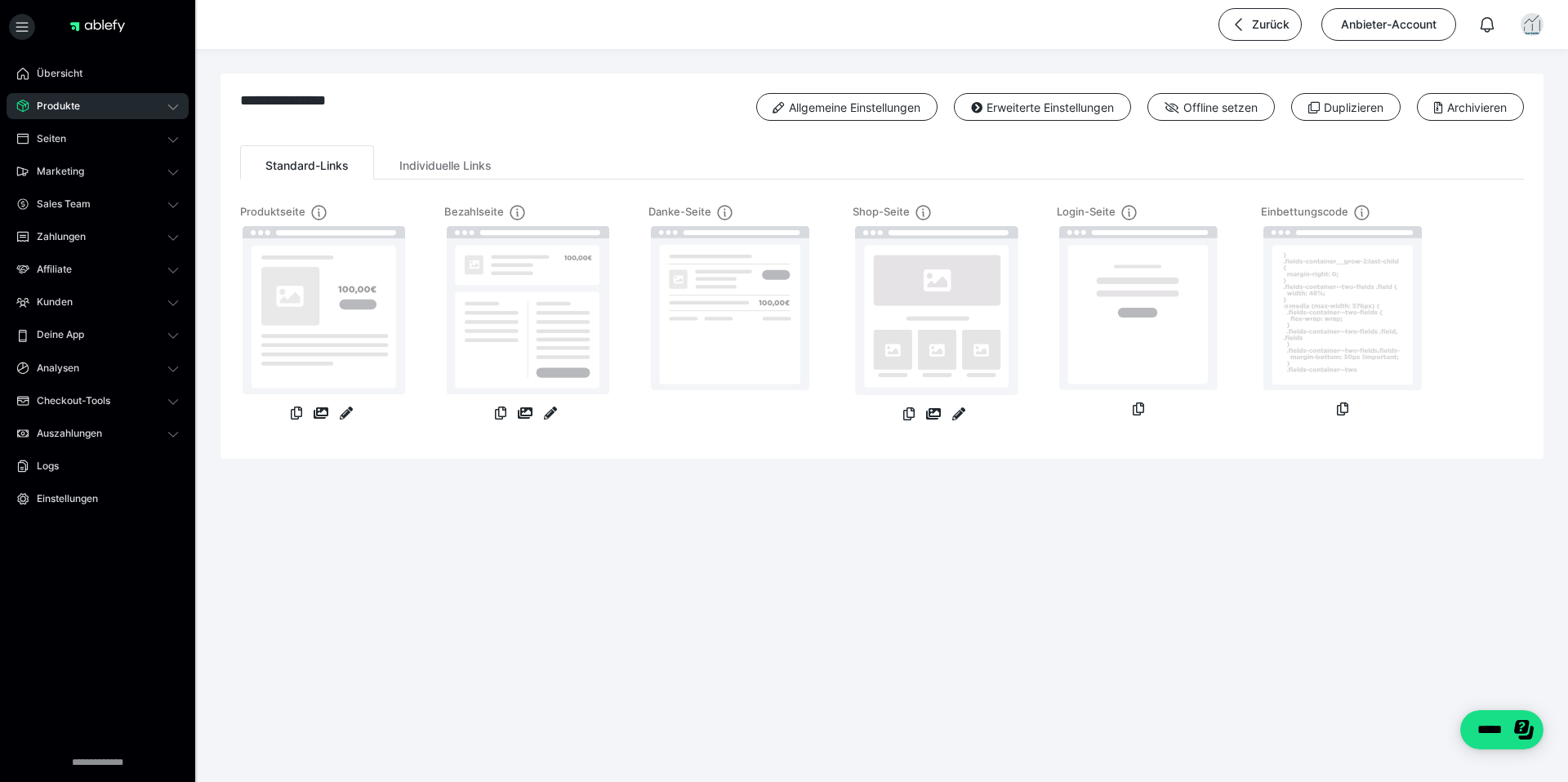 click on "**********" at bounding box center [882, 266] 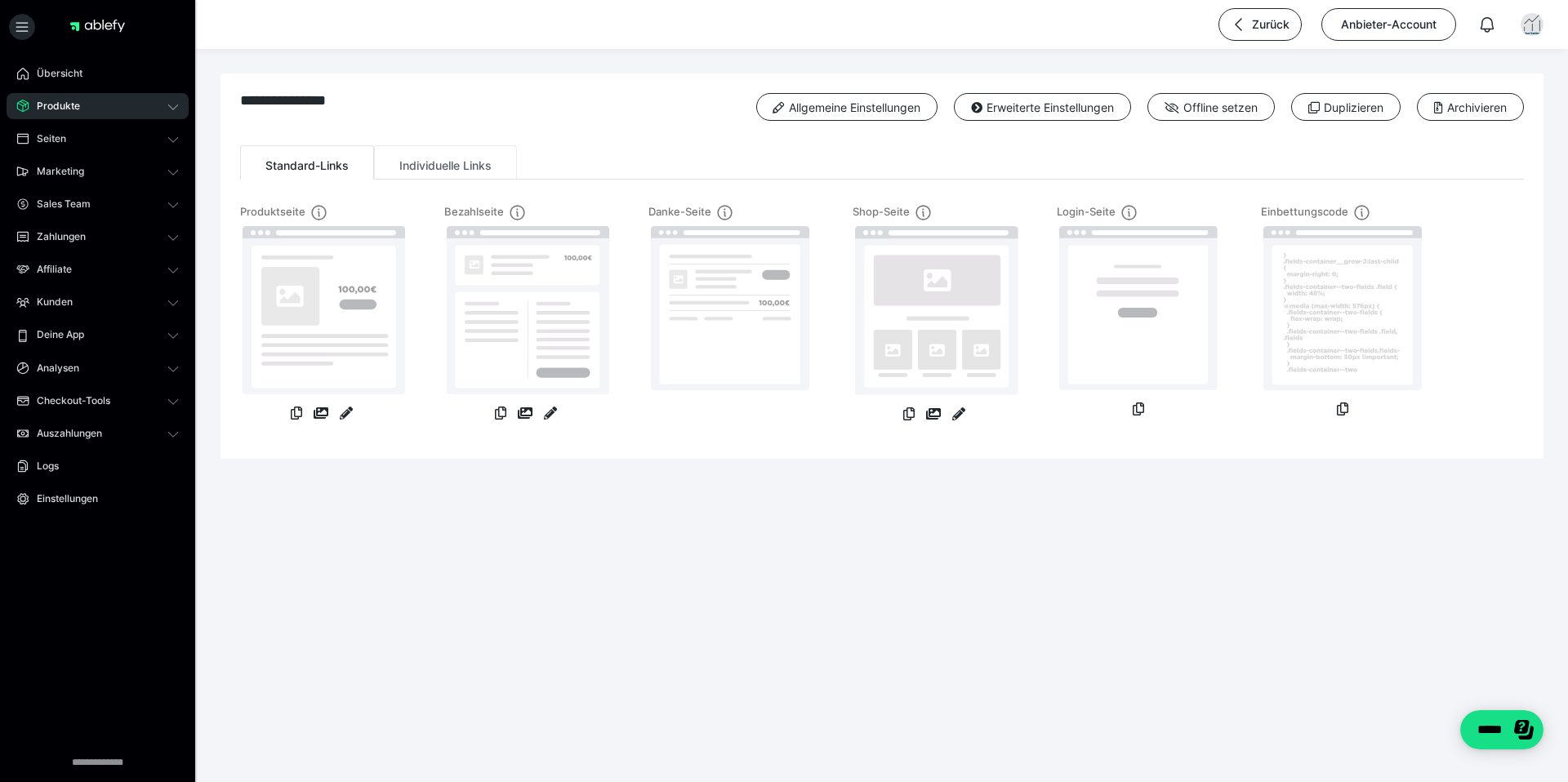 click on "Individuelle Links" at bounding box center [445, 162] 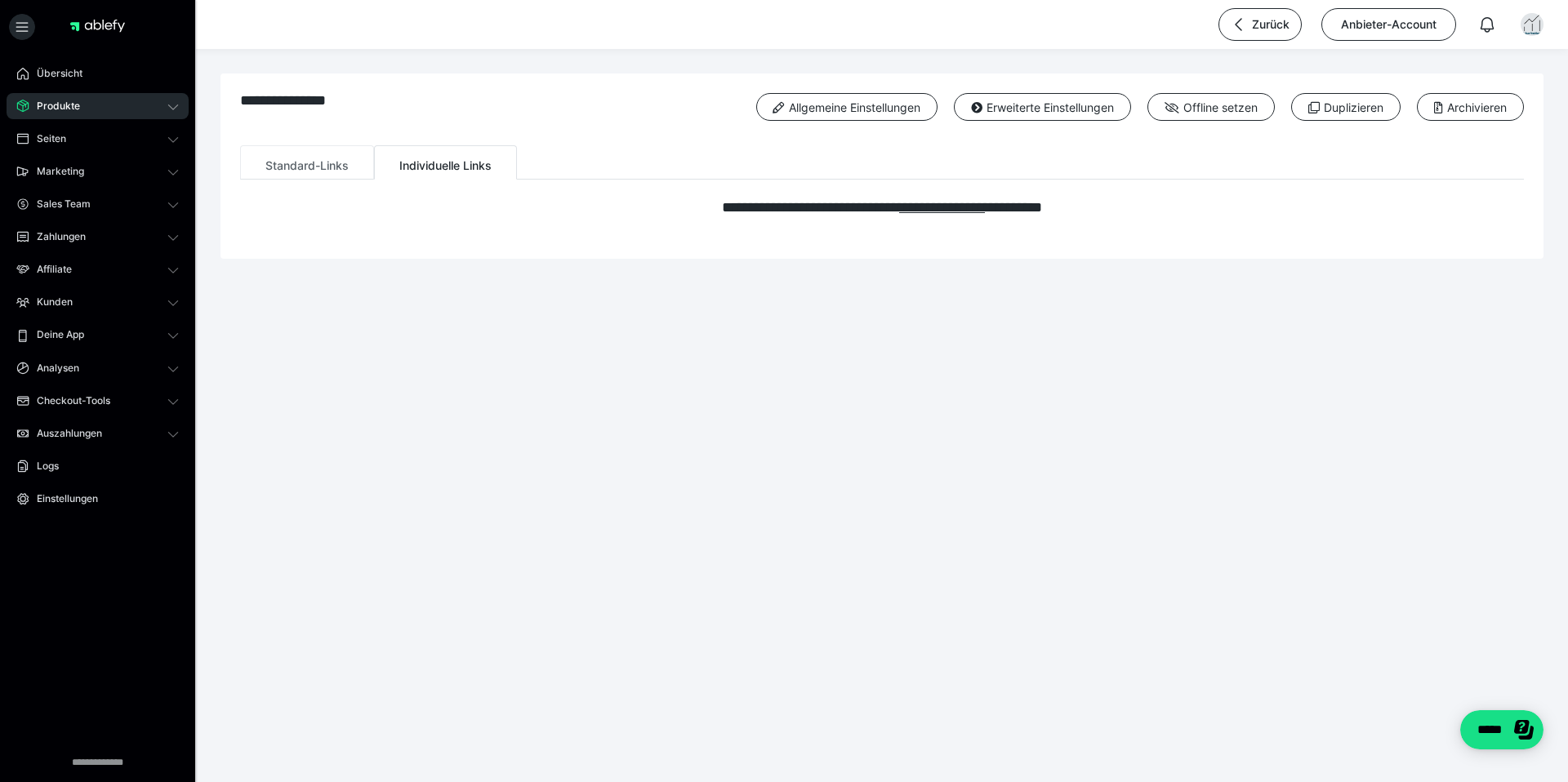 click on "Standard-Links" at bounding box center (307, 162) 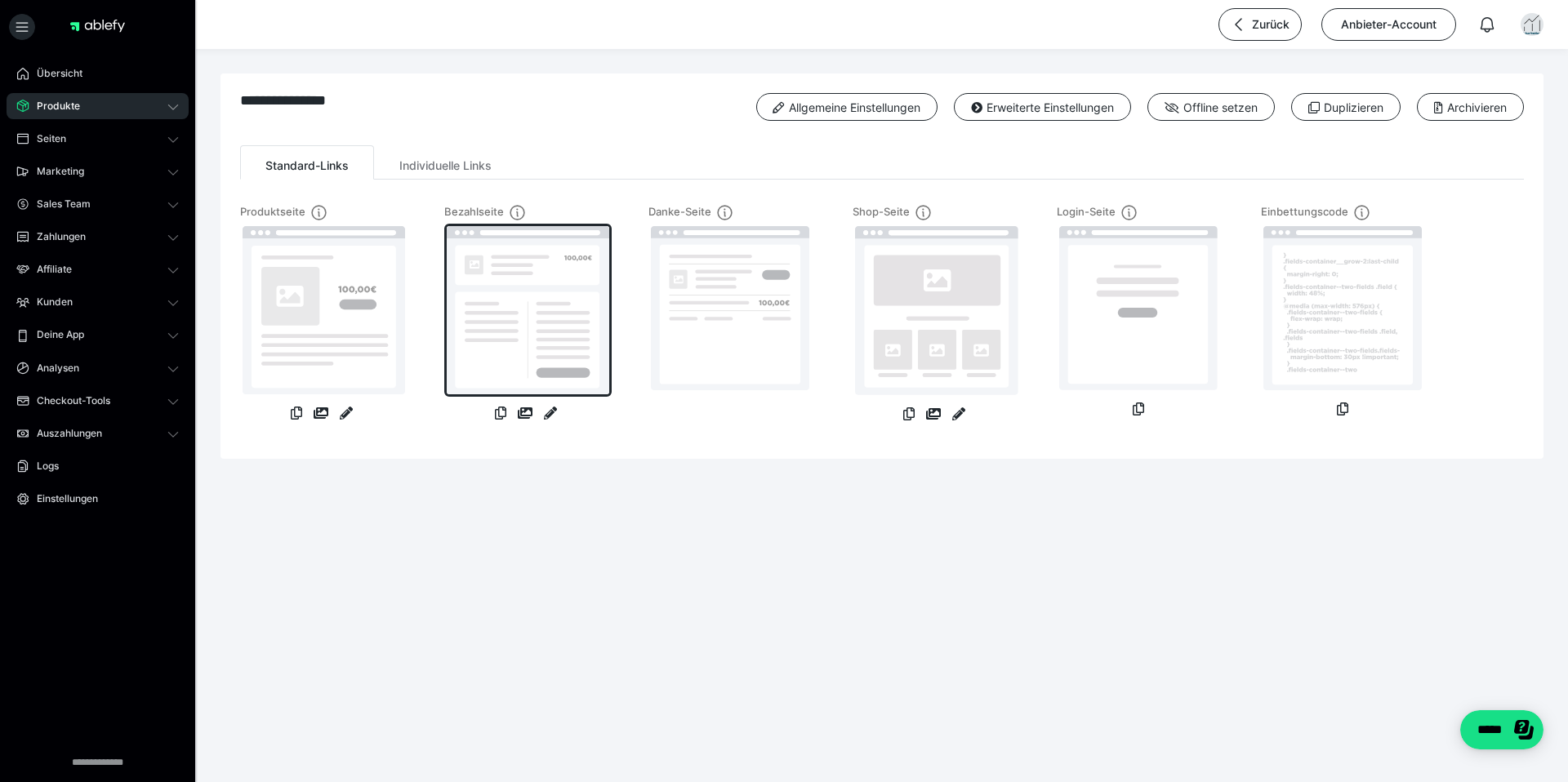 click at bounding box center (528, 310) 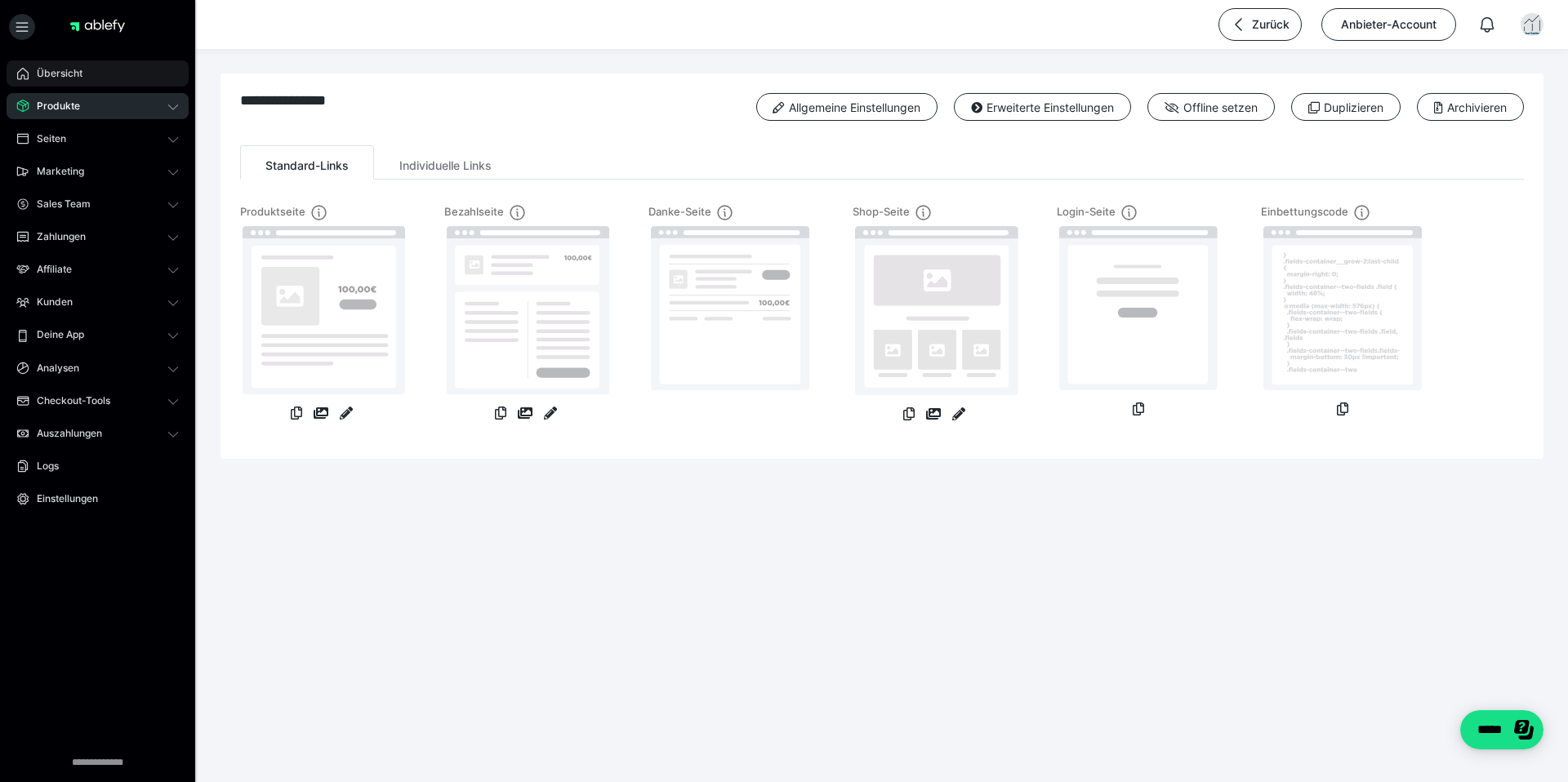 click on "Übersicht" at bounding box center (54, 73) 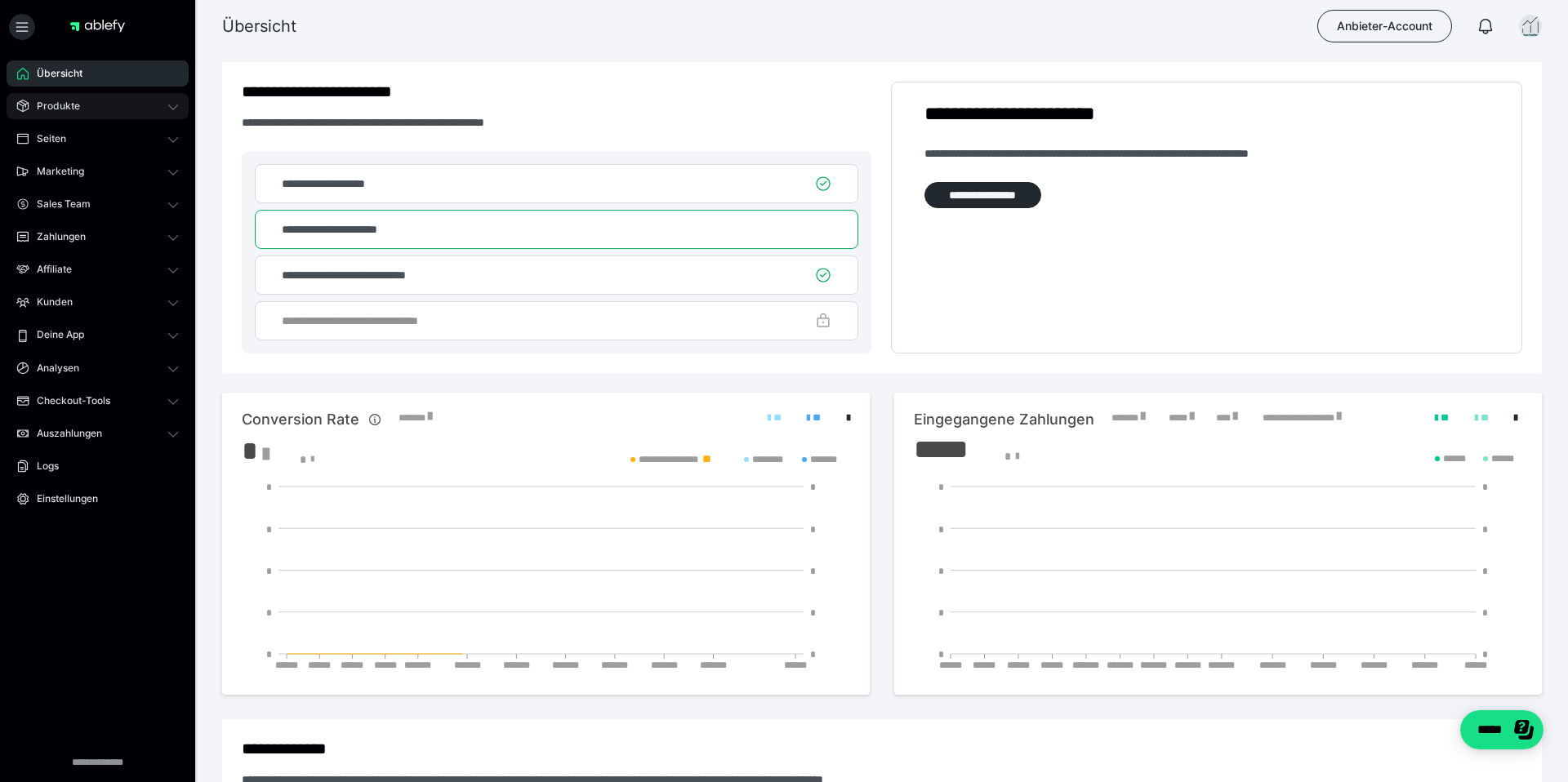 click on "Produkte" at bounding box center (97, 106) 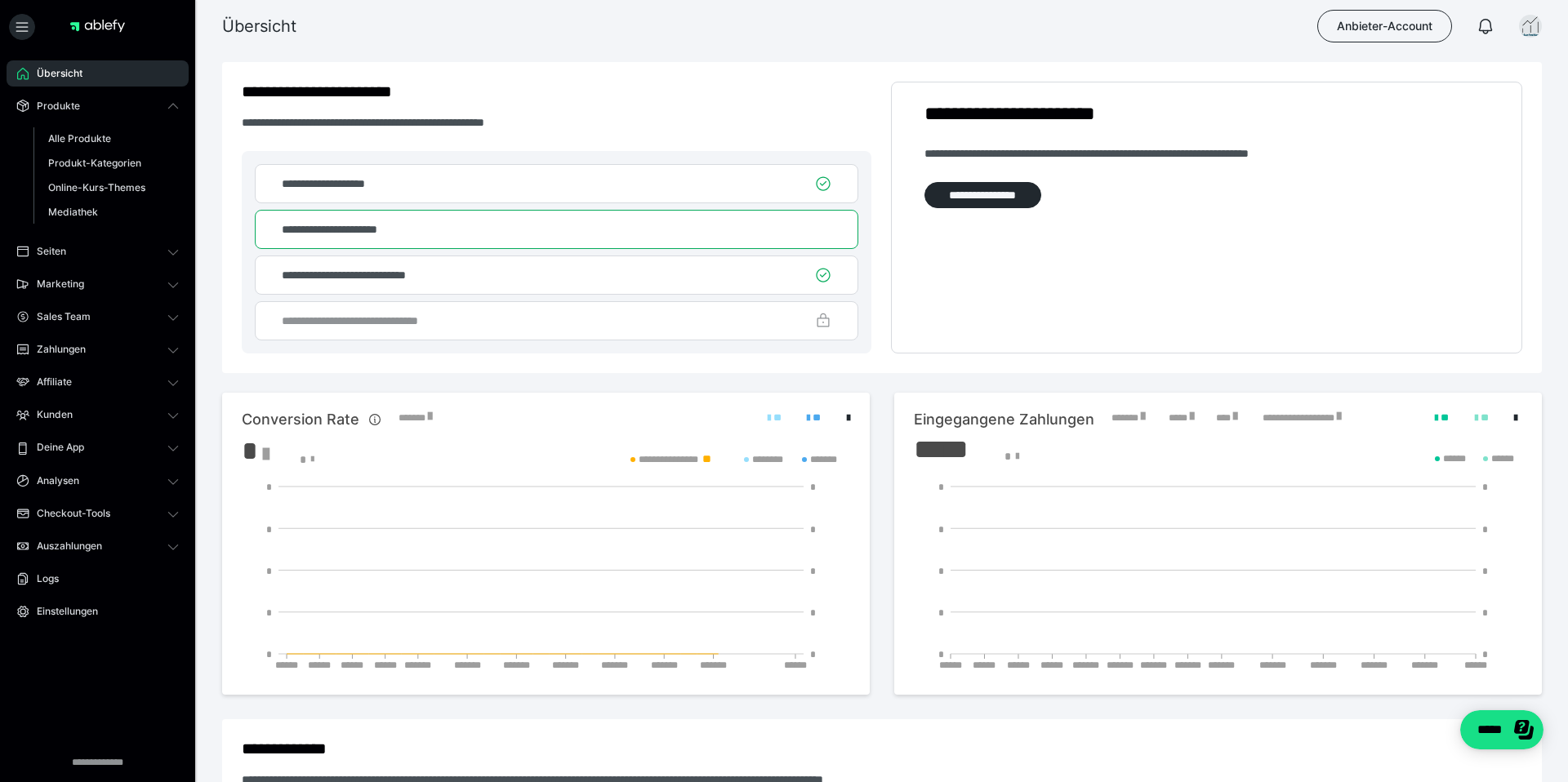 click on "Produkte Alle Produkte Produkt-Kategorien Online-Kurs-Themes Mediathek" at bounding box center [97, 162] 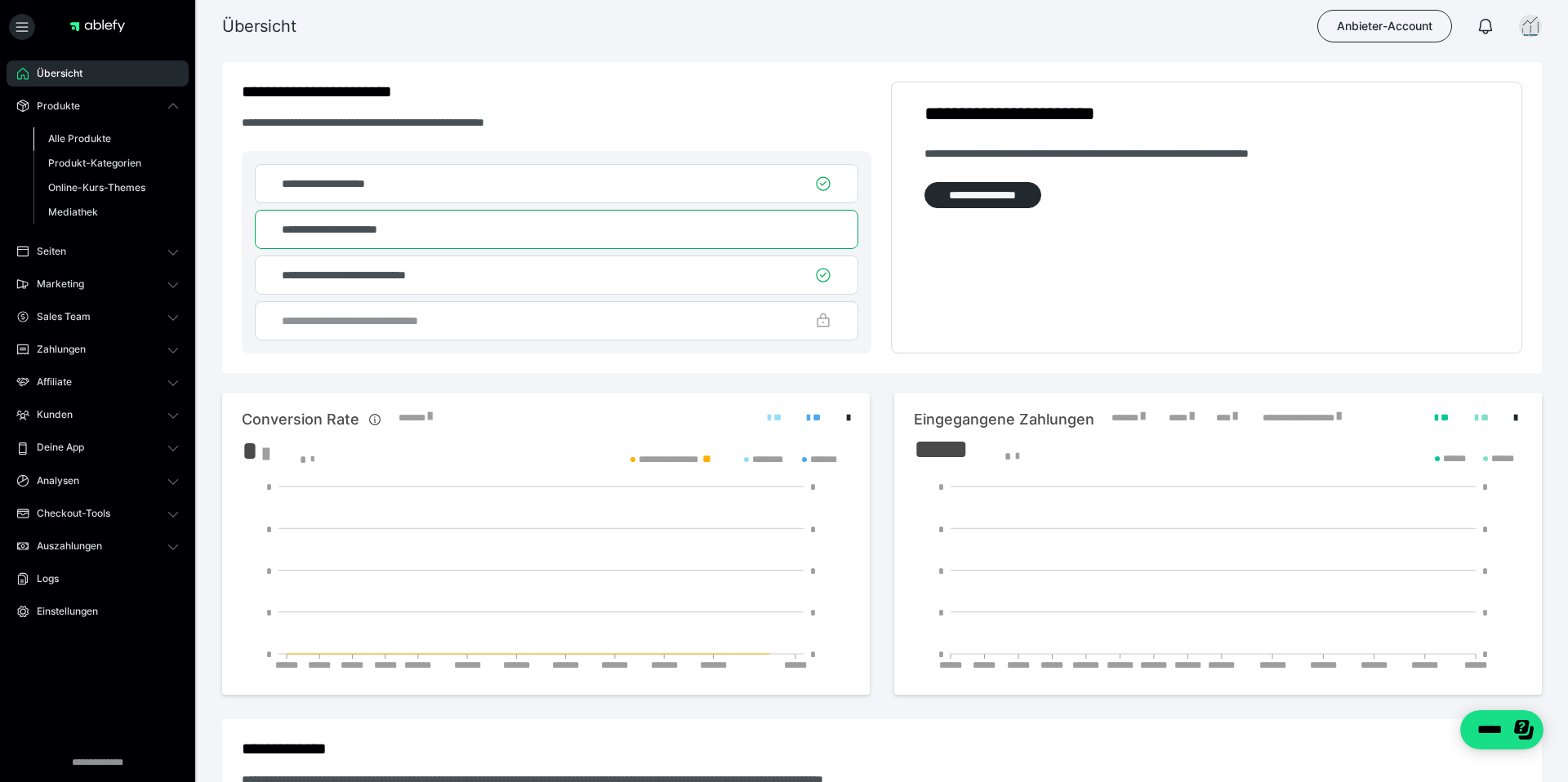 click on "Alle Produkte" at bounding box center (106, 139) 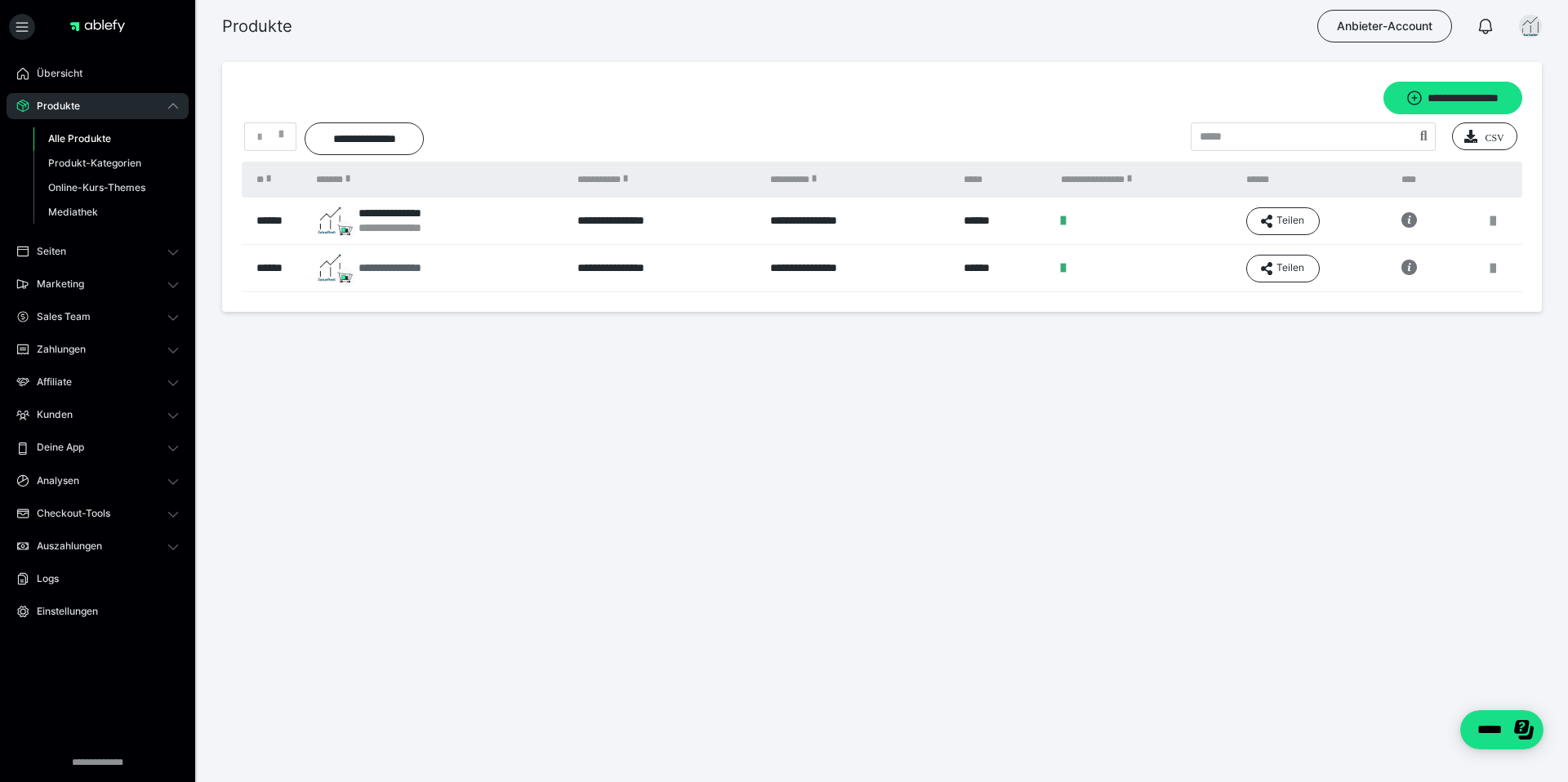 click on "**********" at bounding box center (403, 268) 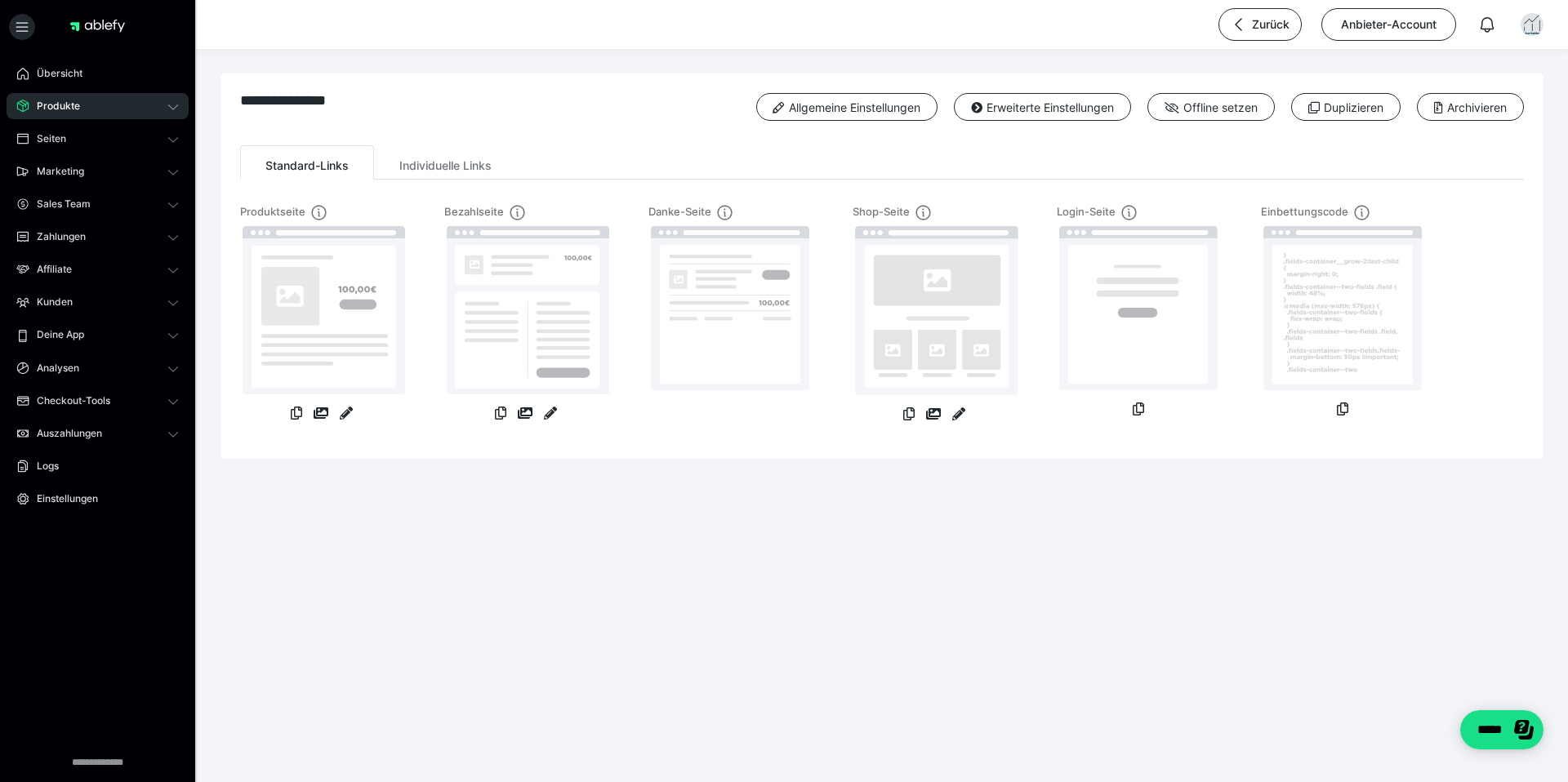 click at bounding box center [550, 415] 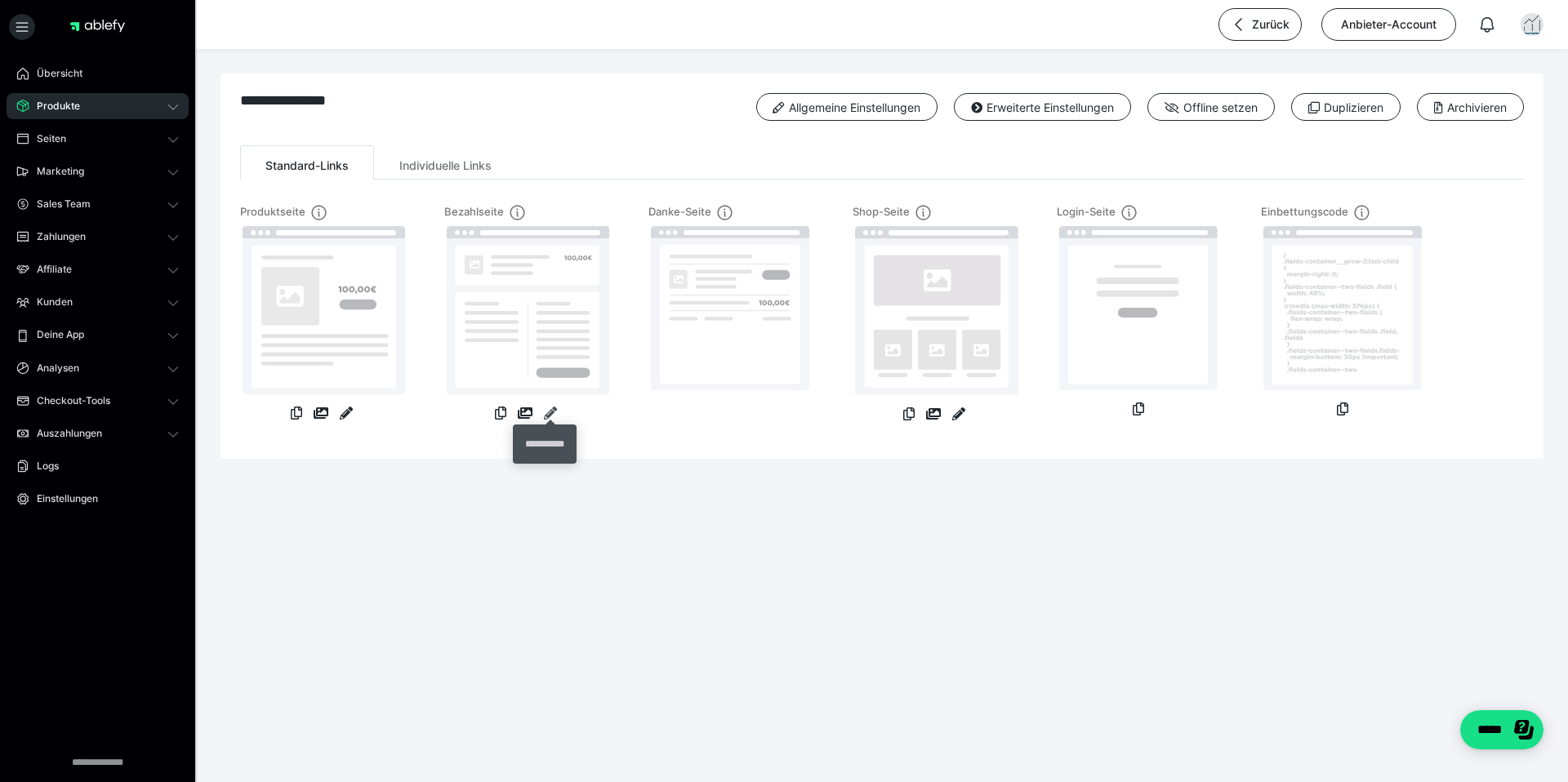 click at bounding box center (550, 413) 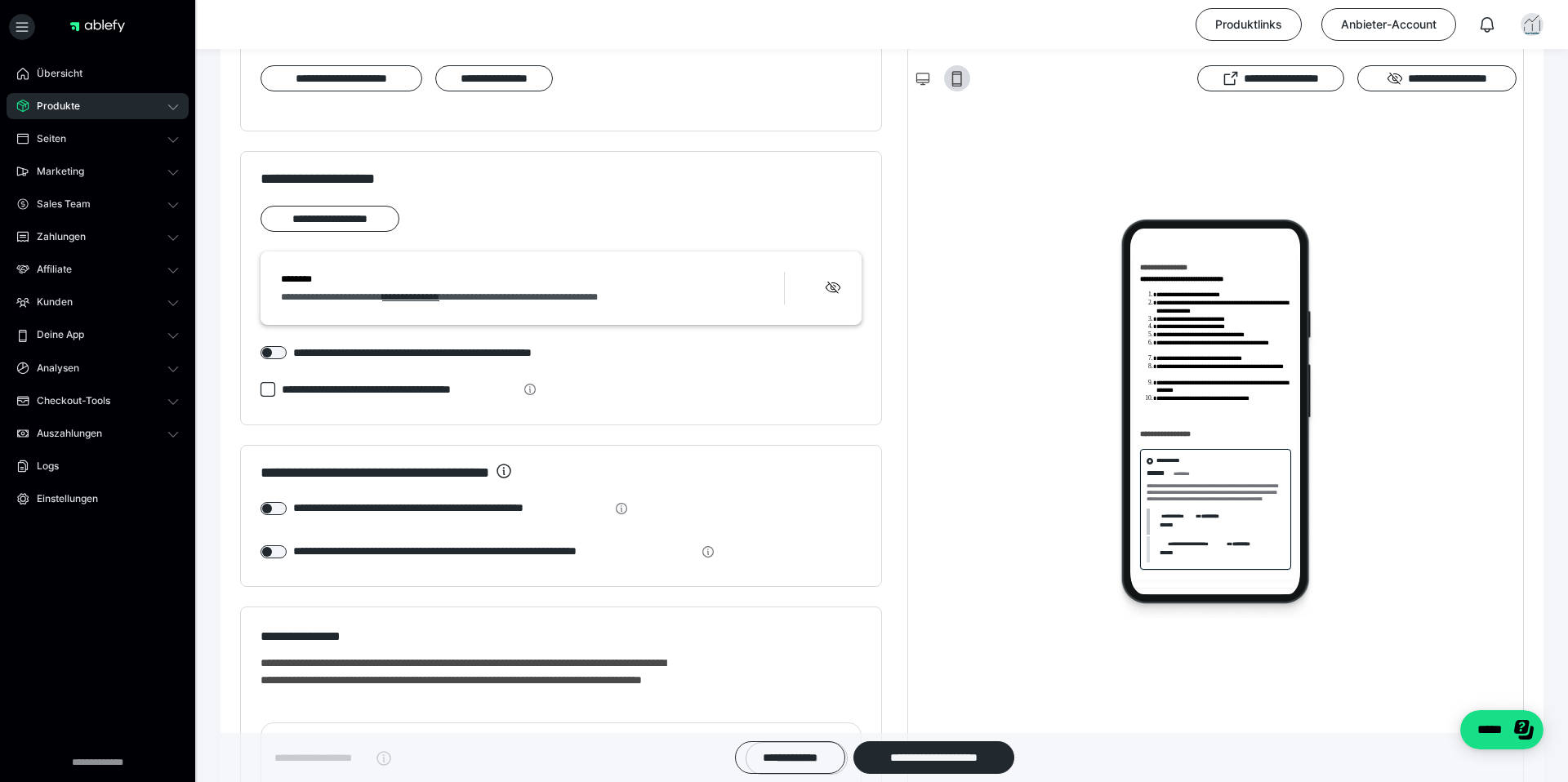 scroll, scrollTop: 1563, scrollLeft: 0, axis: vertical 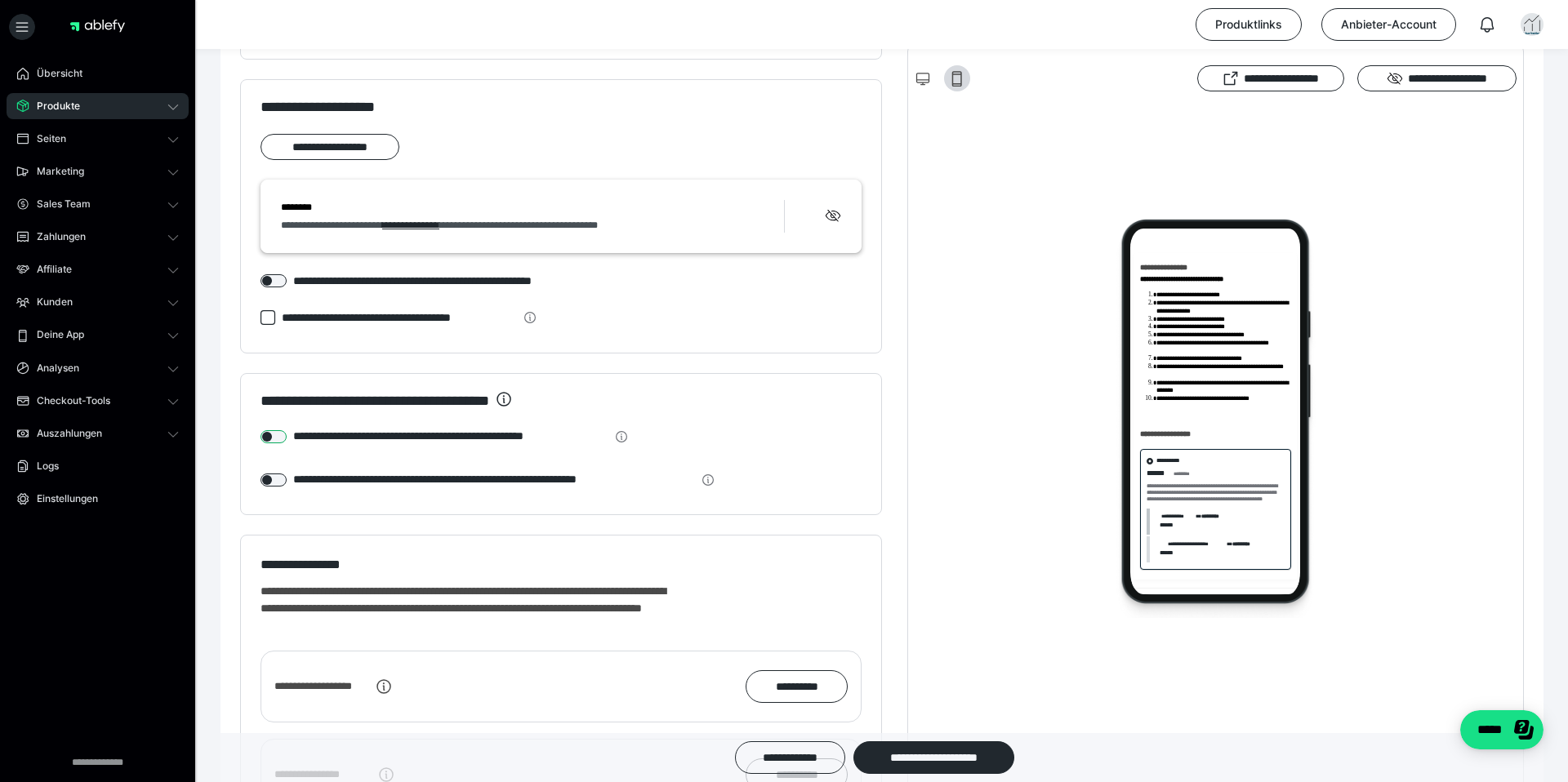 click at bounding box center (274, 437) 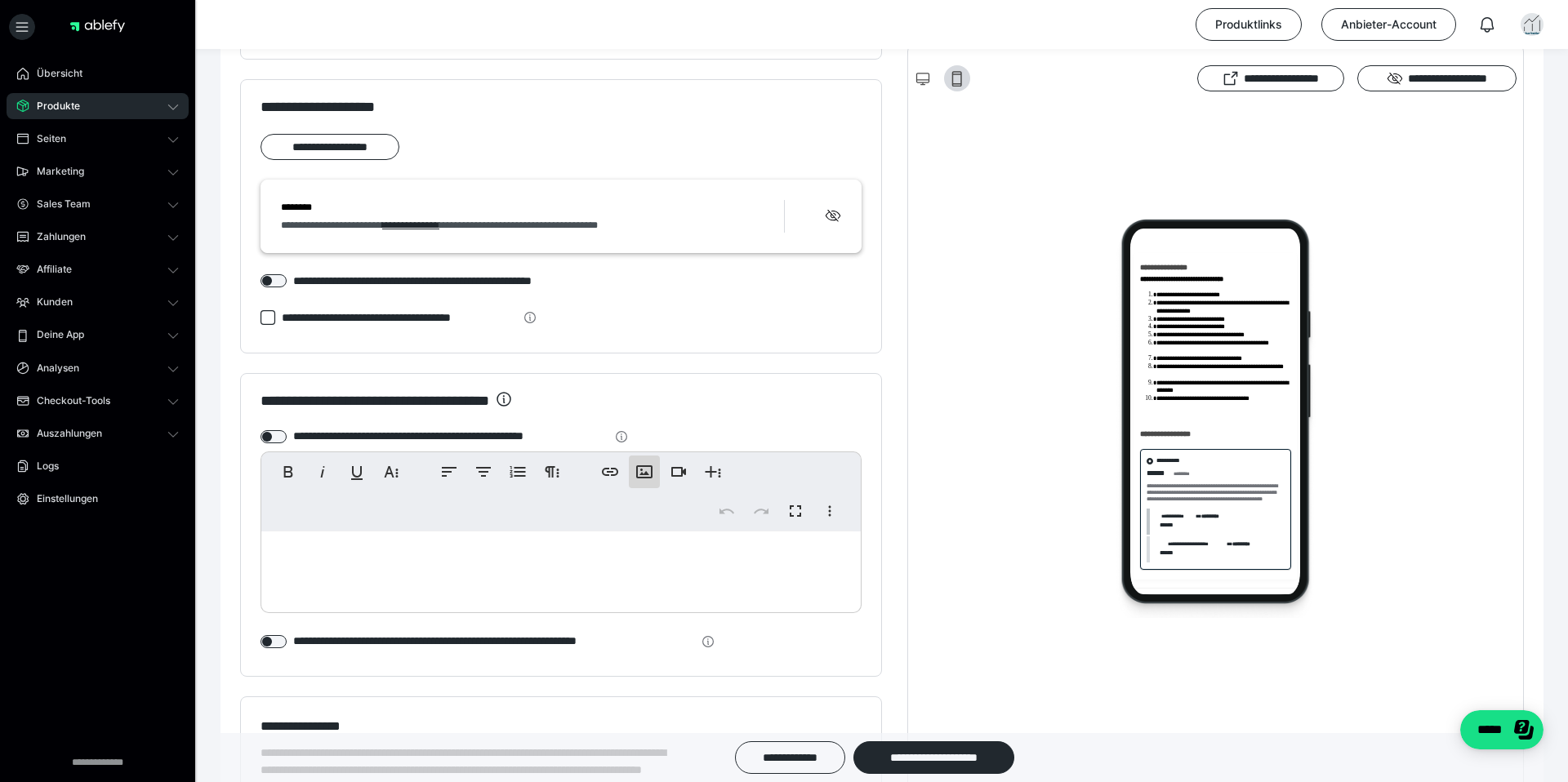 click 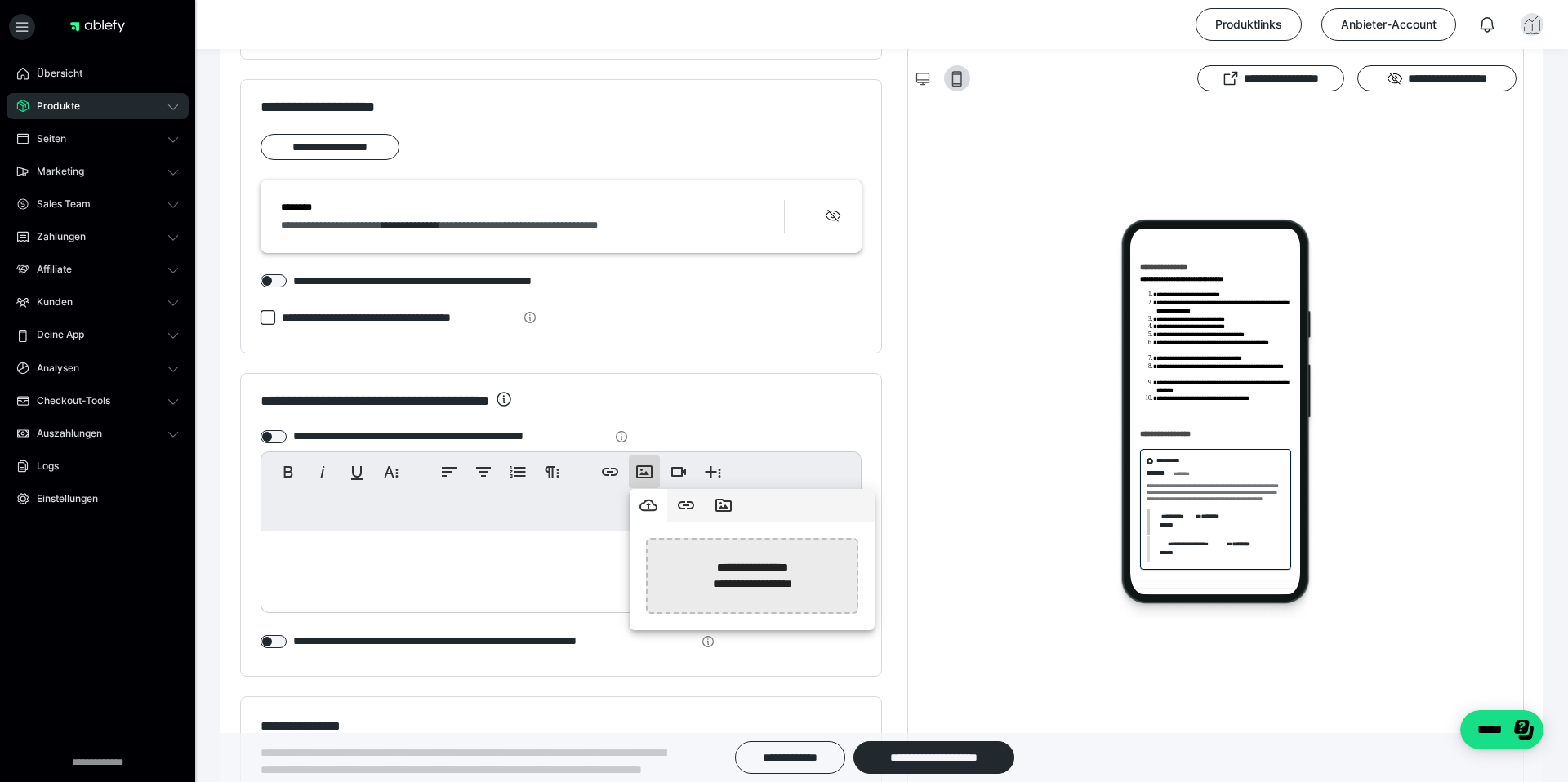 click at bounding box center [334, 575] 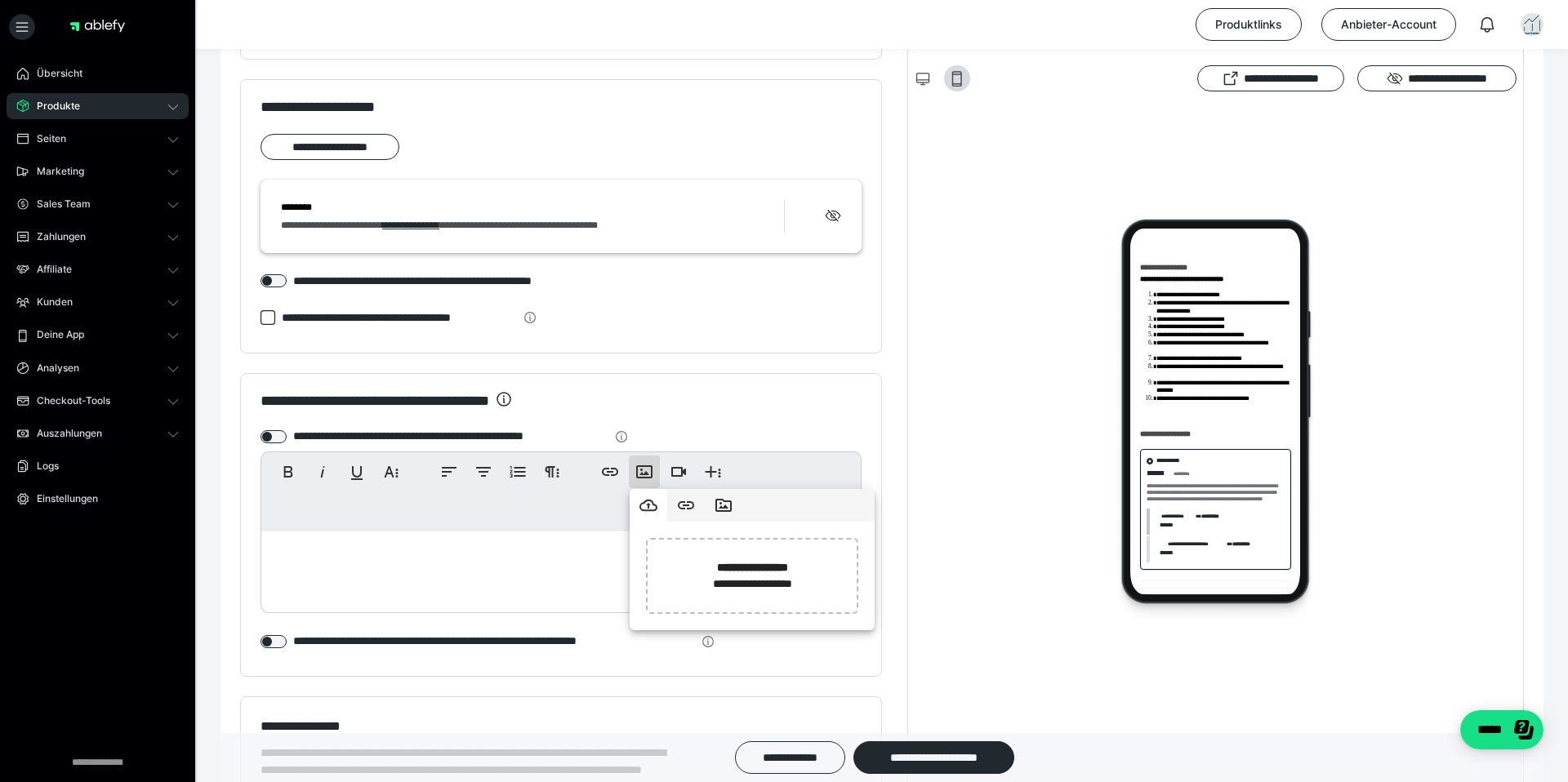 type 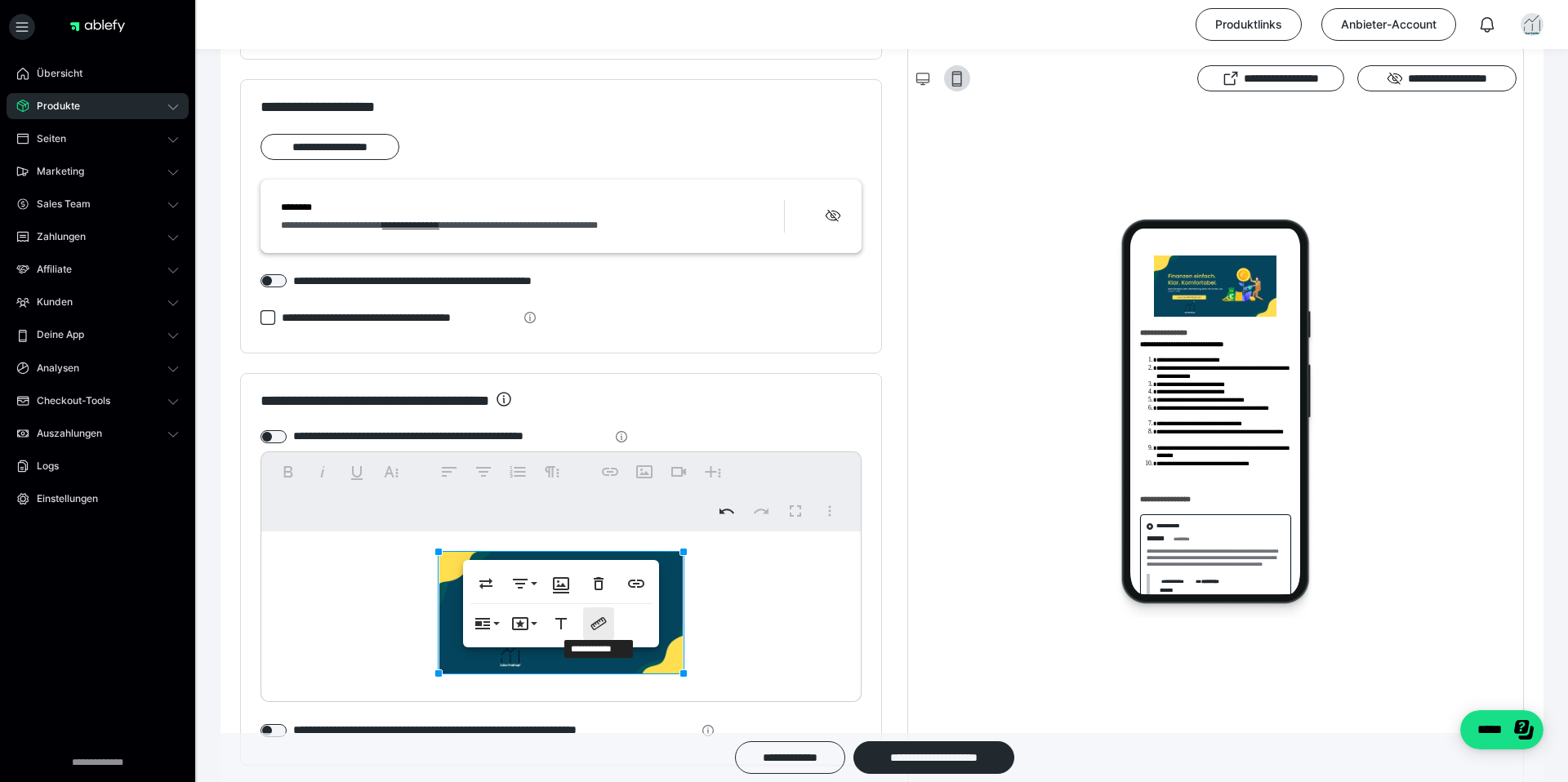 click 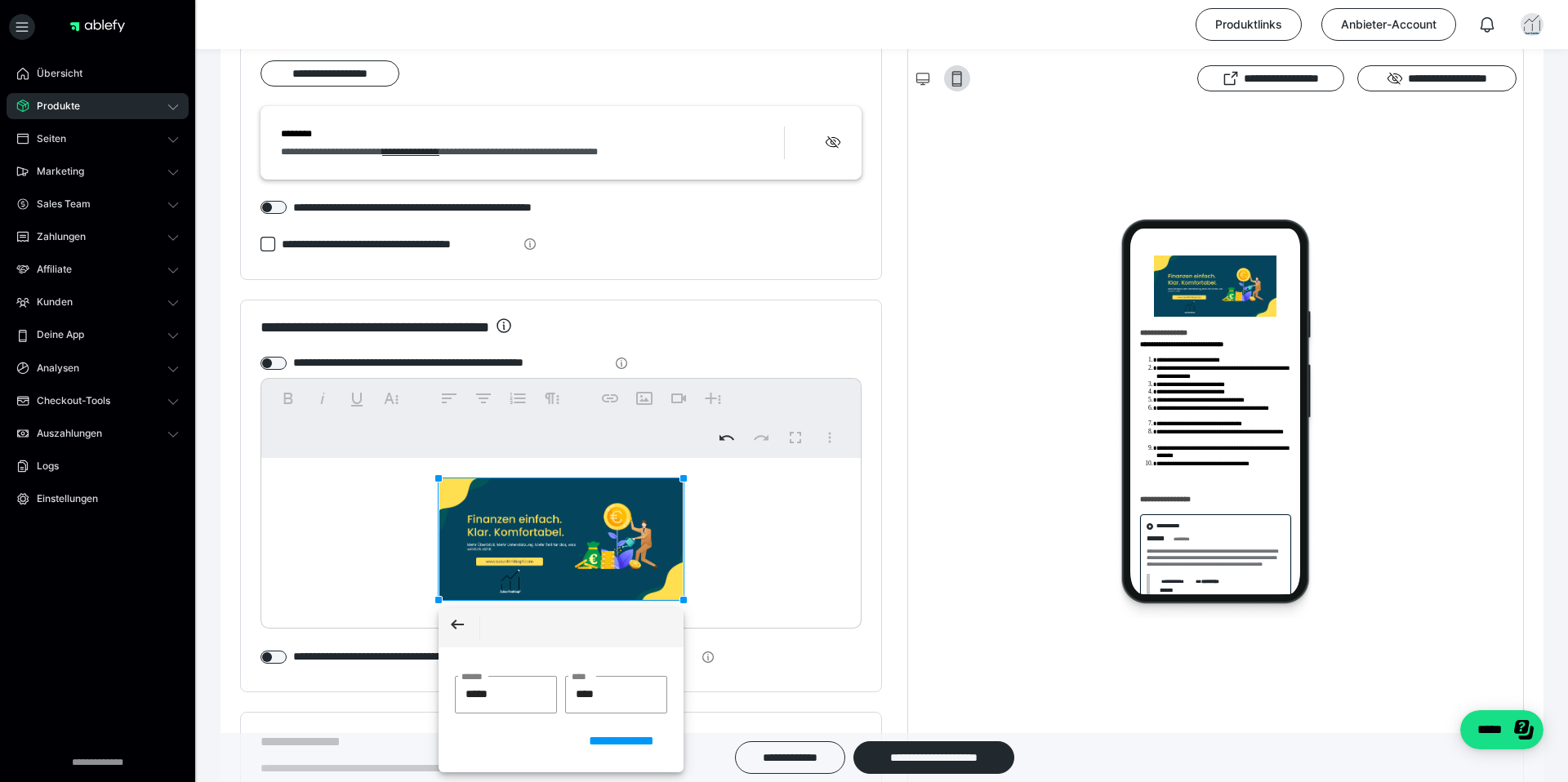 scroll, scrollTop: 1673, scrollLeft: 0, axis: vertical 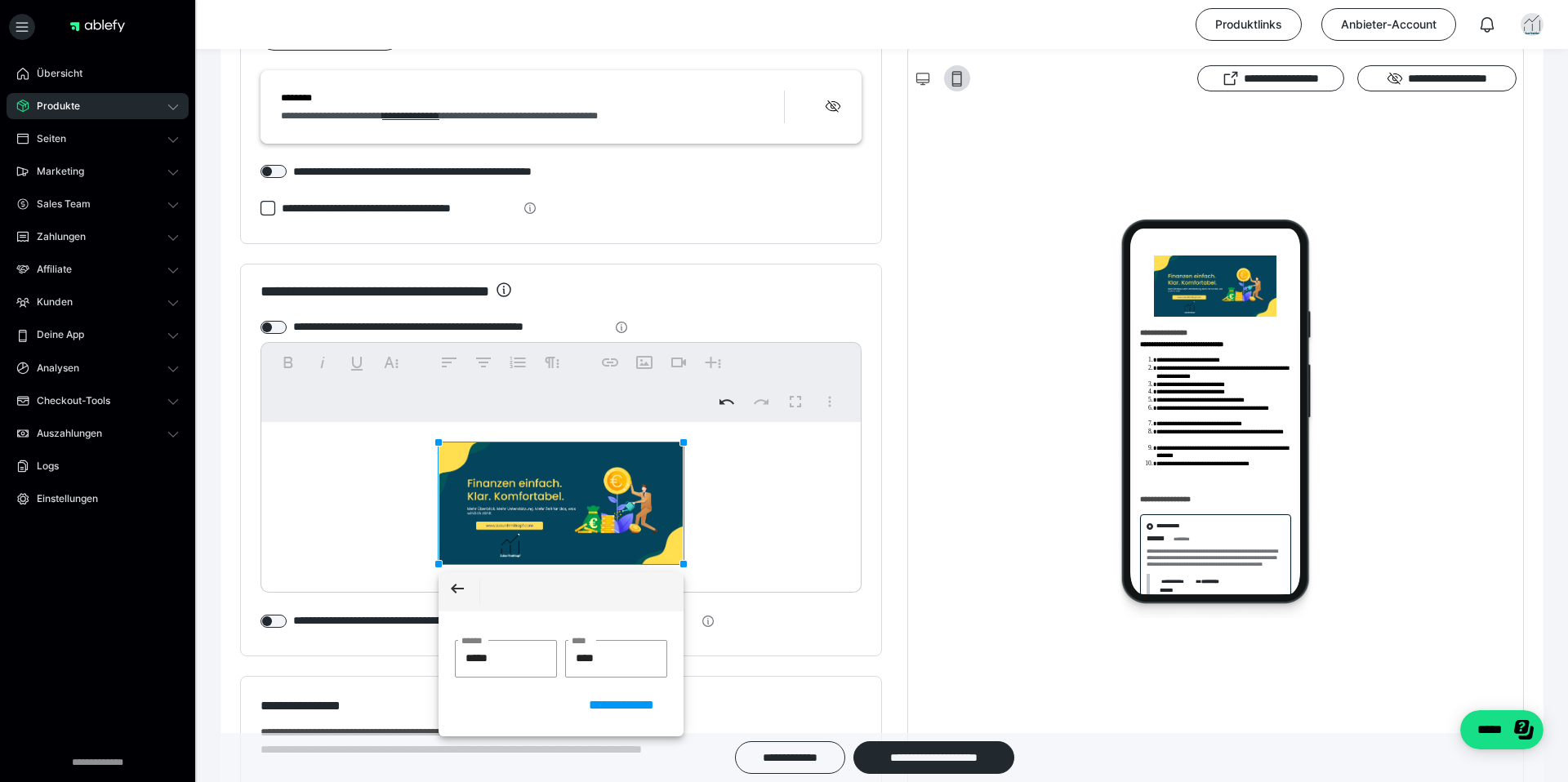 click at bounding box center (561, 503) 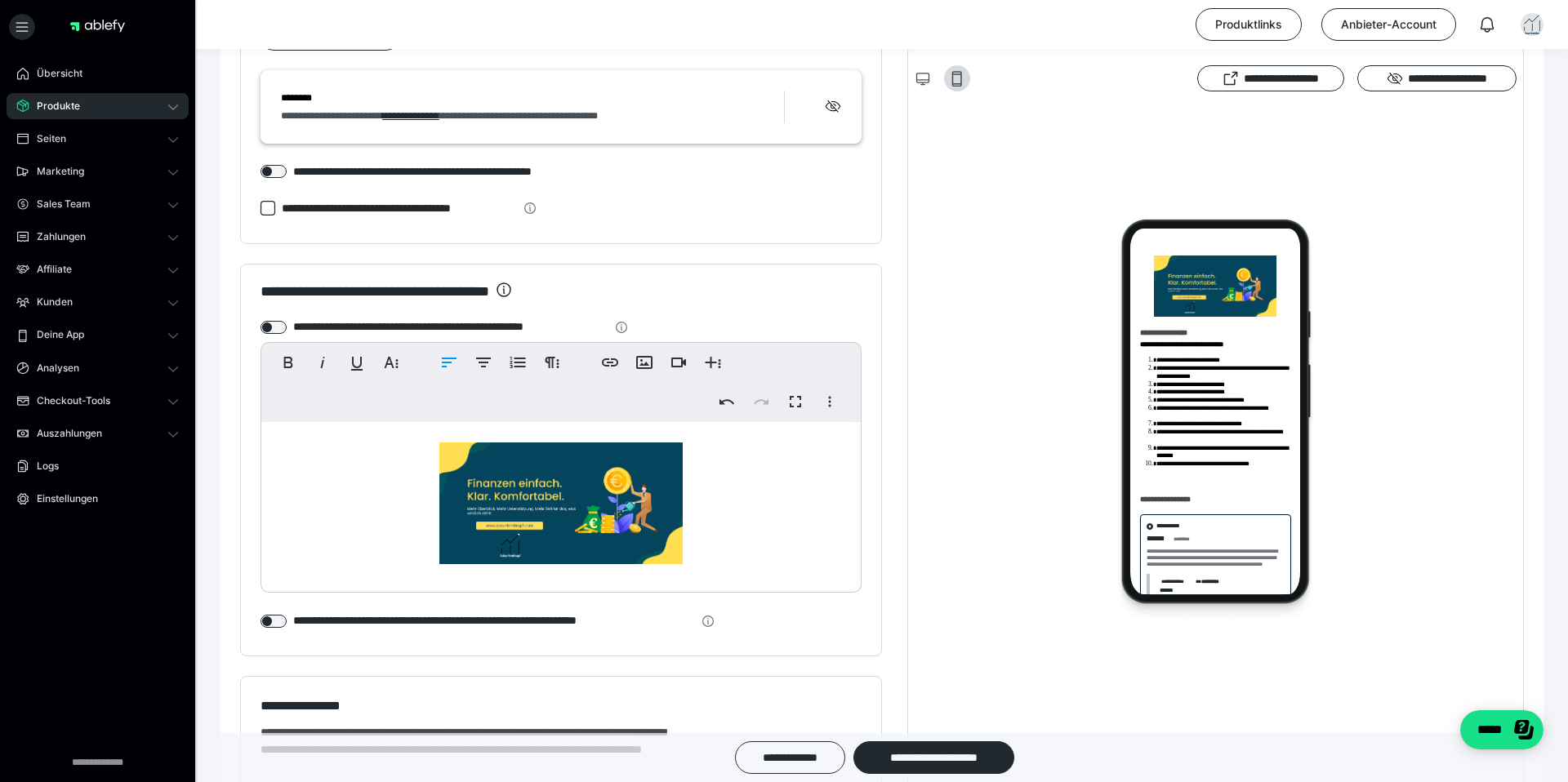 click at bounding box center (561, 503) 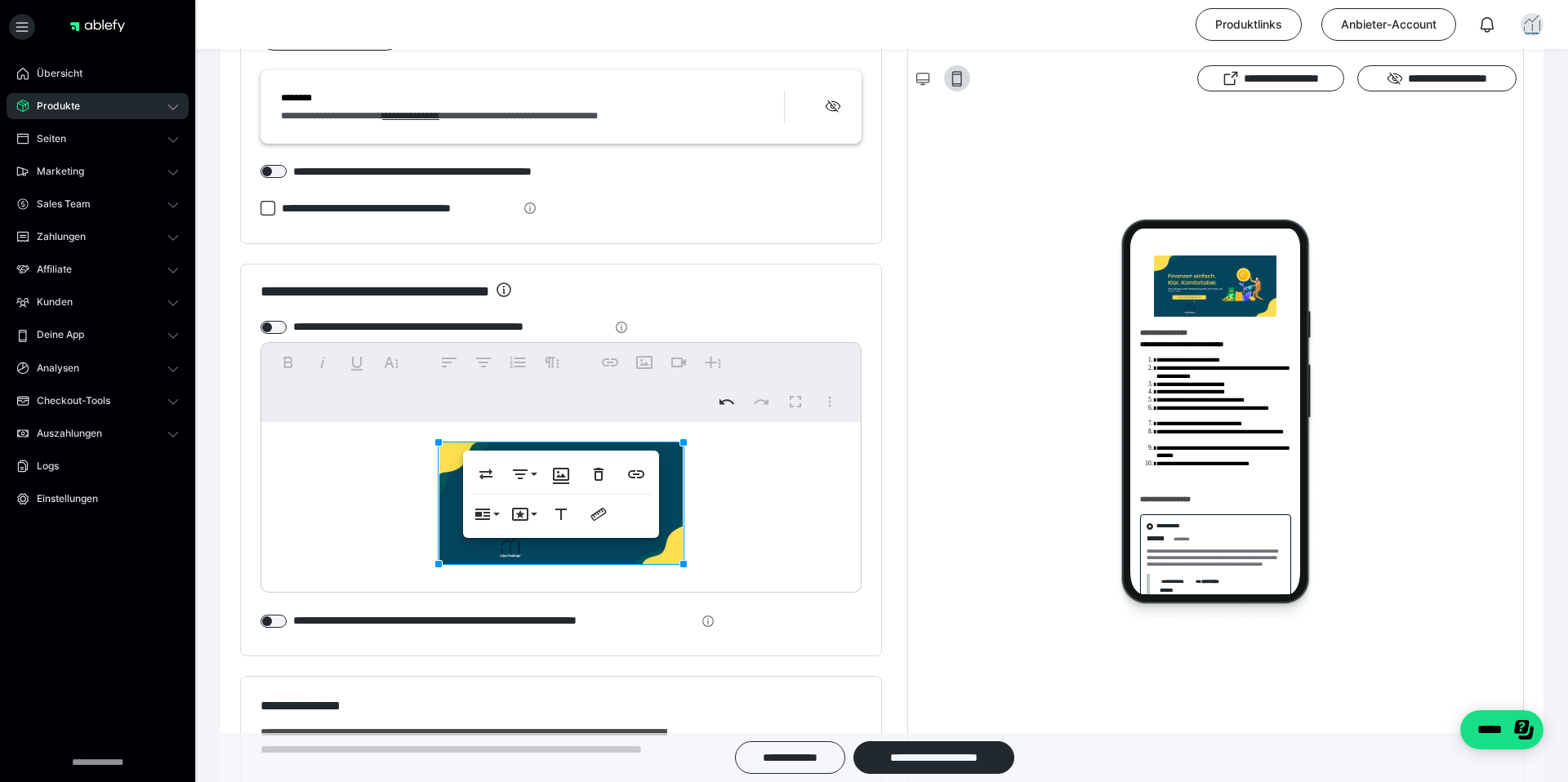 click on "**********" at bounding box center [561, 494] 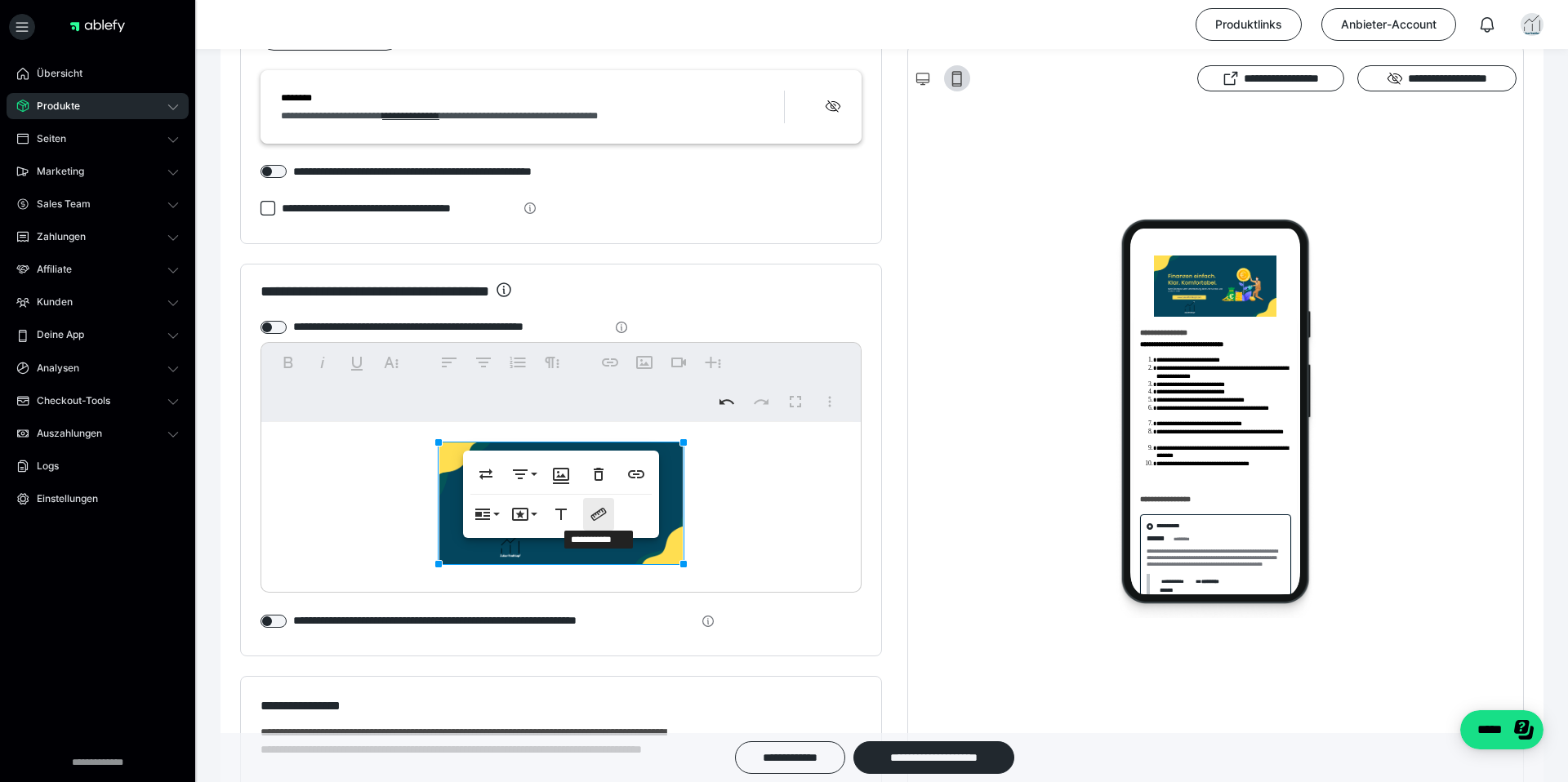 click 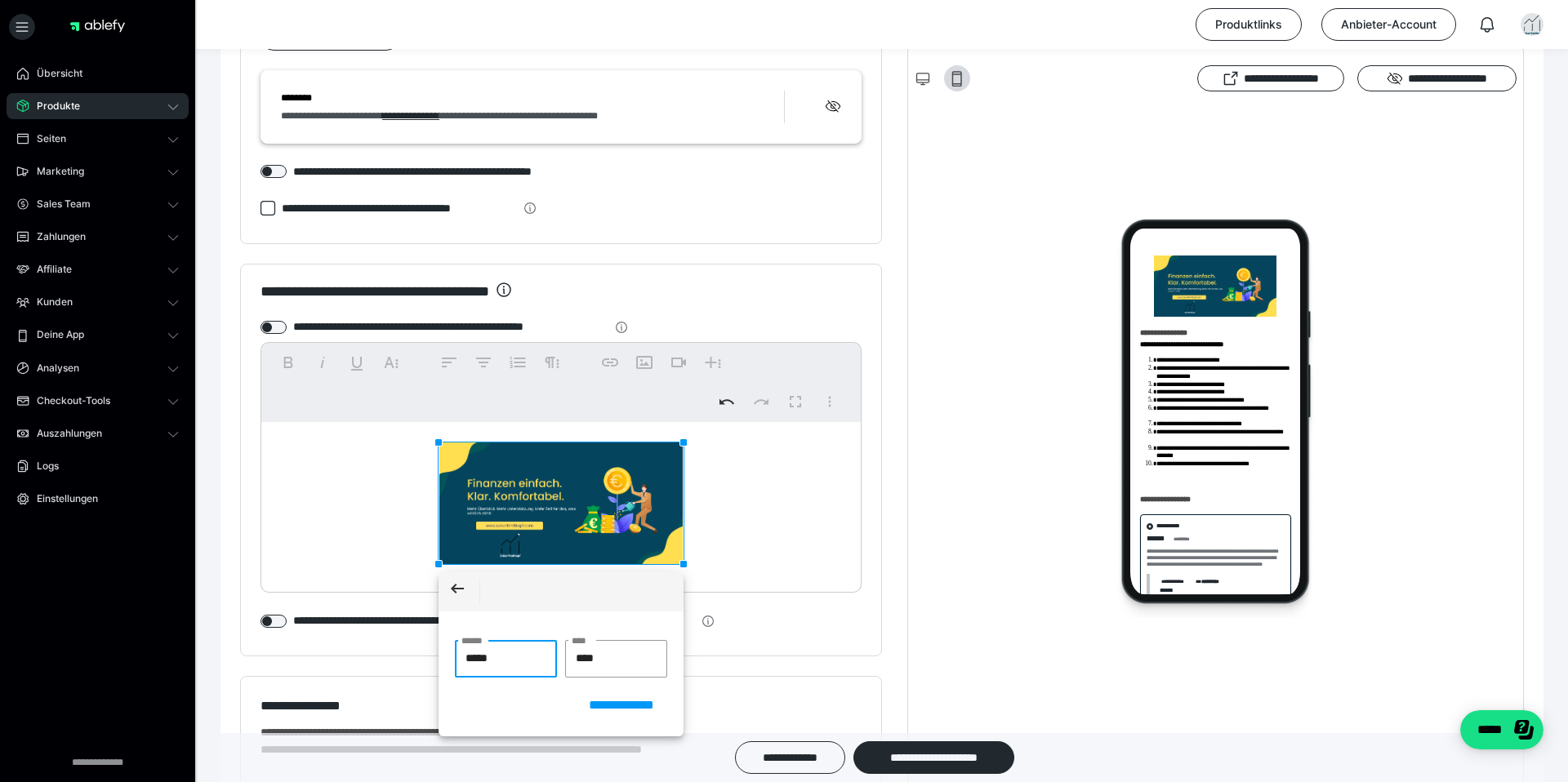click on "*****" at bounding box center (506, 659) 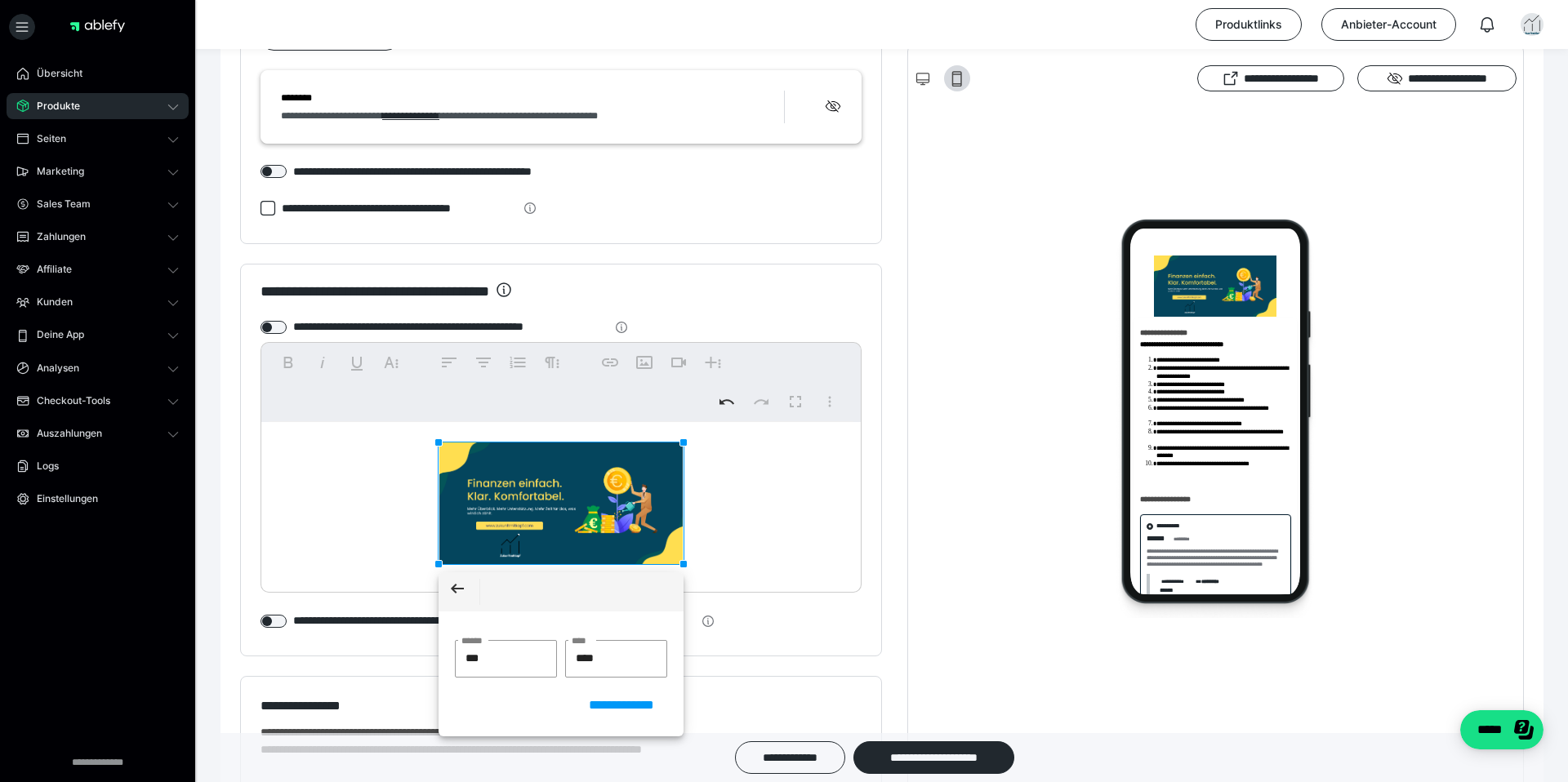 click at bounding box center (561, 503) 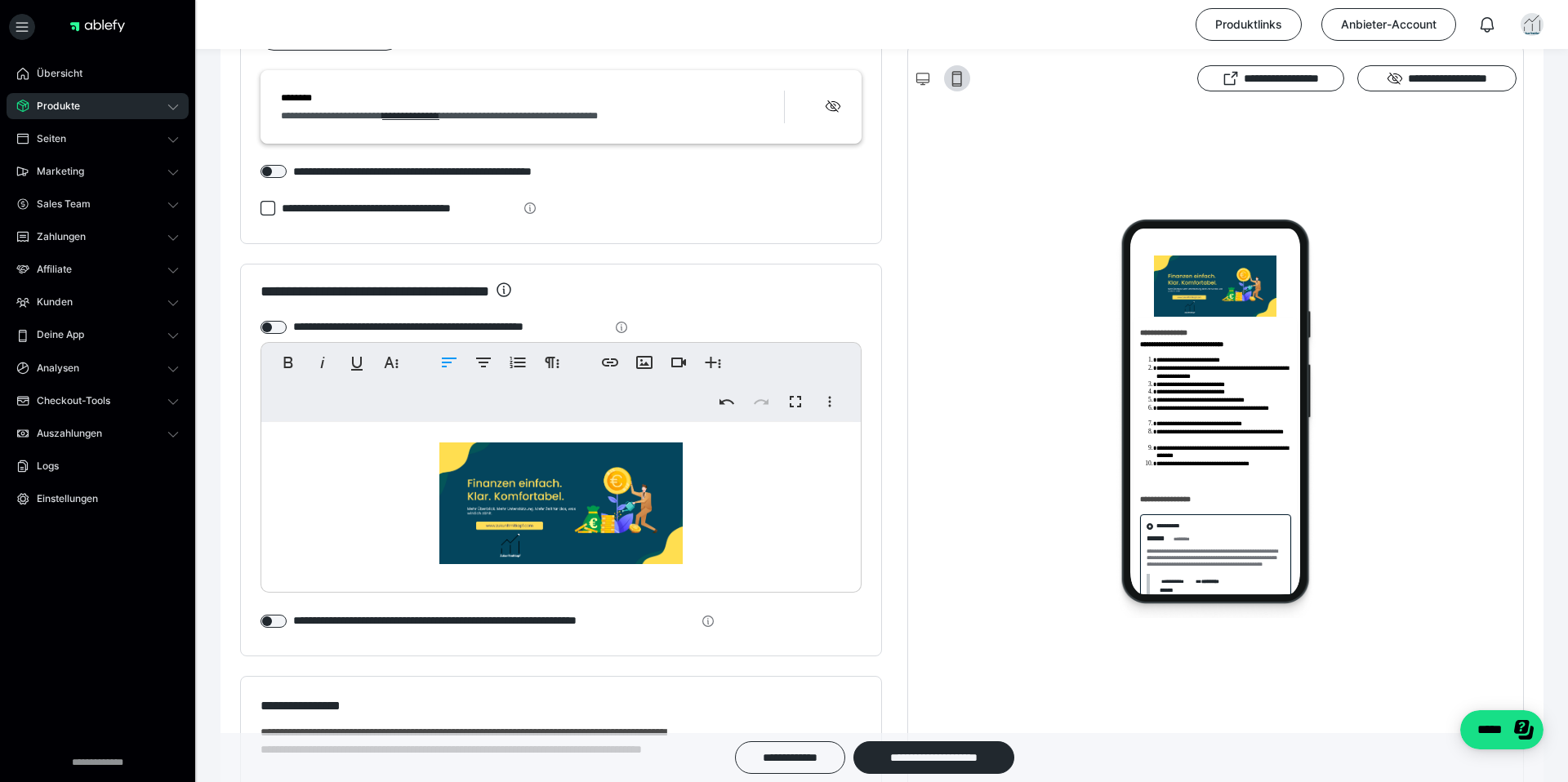 click at bounding box center [561, 503] 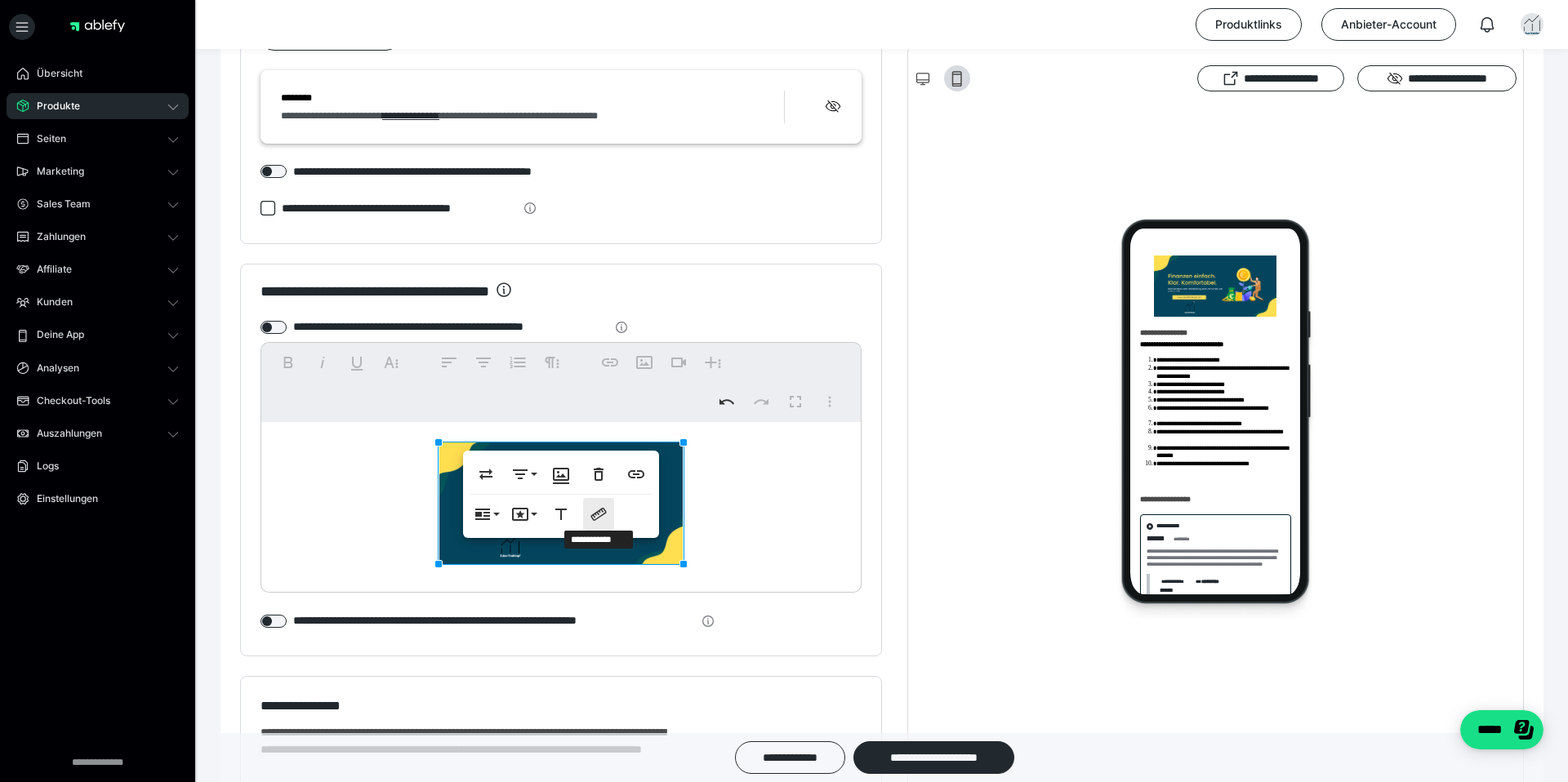 click 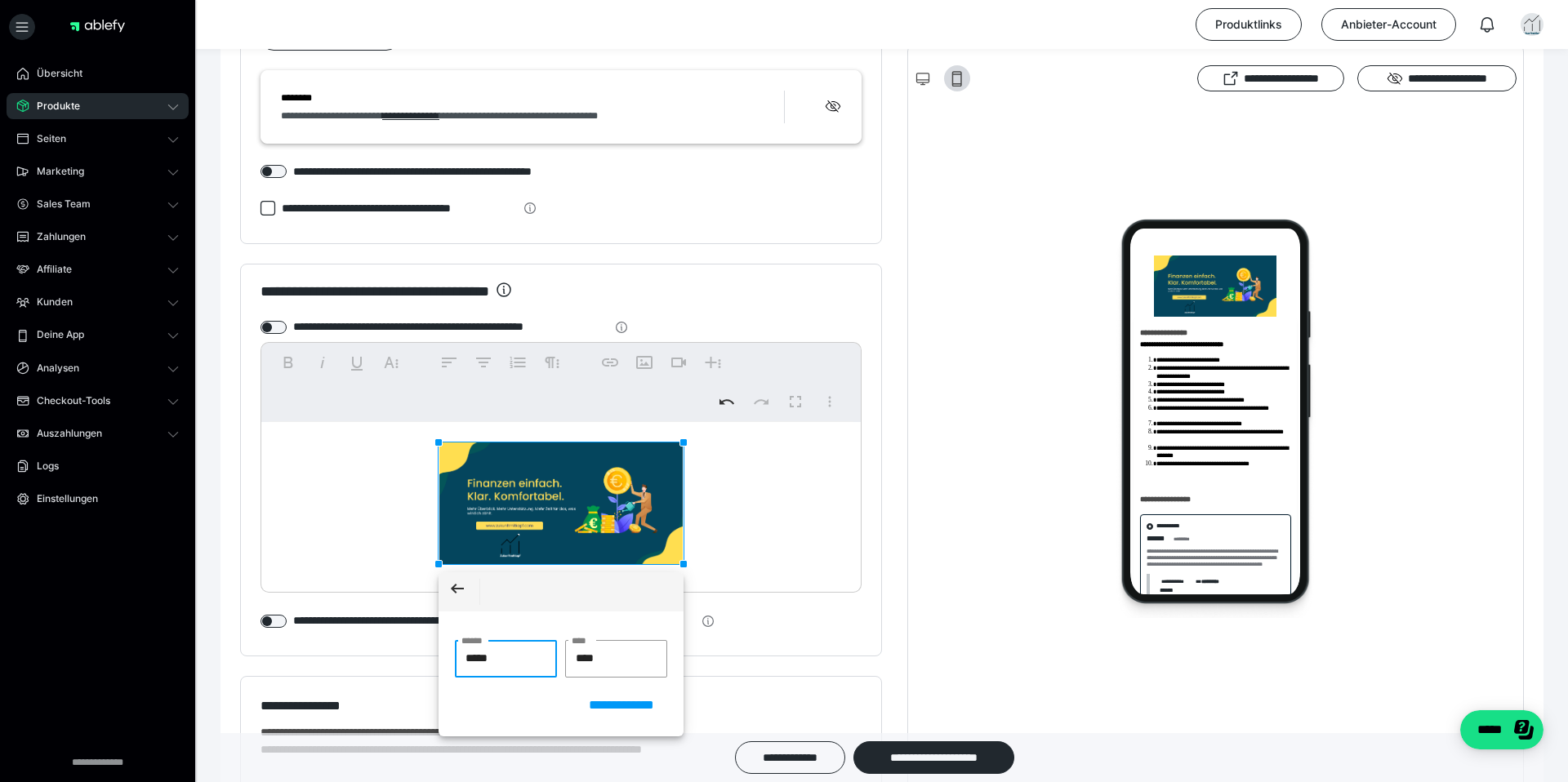 click on "*****" at bounding box center [506, 659] 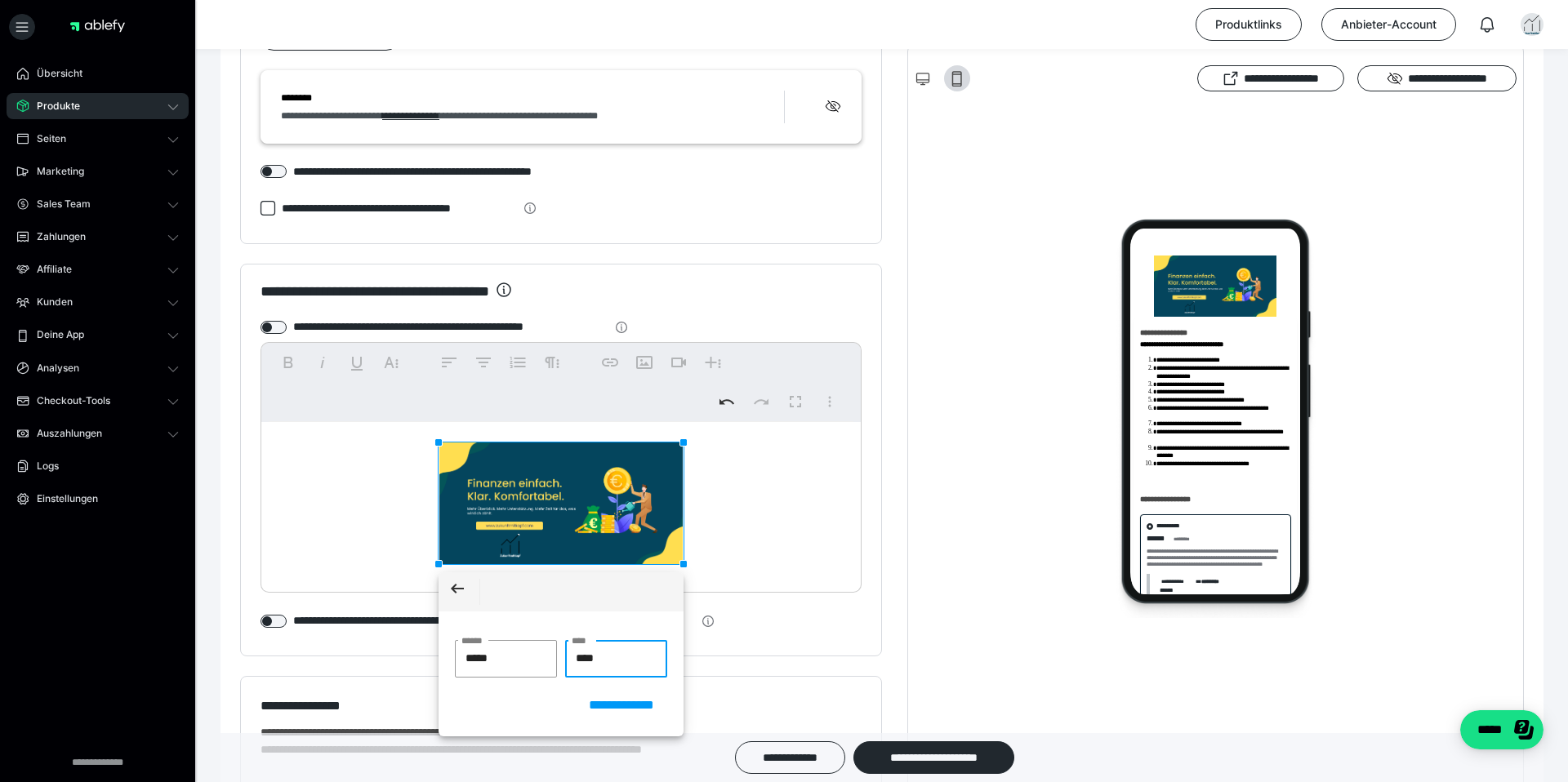 click on "****" at bounding box center [616, 659] 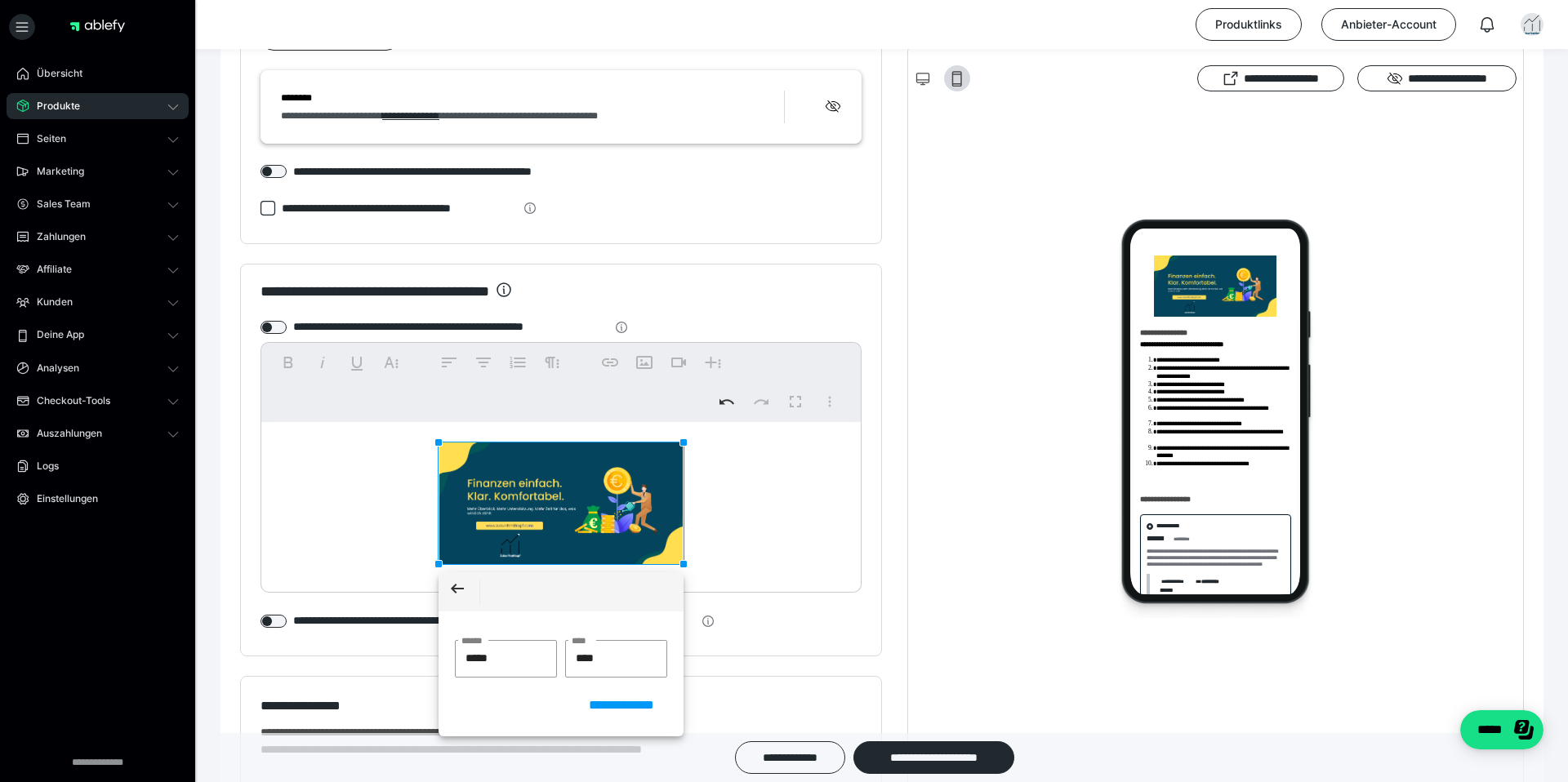 click on "**********" at bounding box center (561, 654) 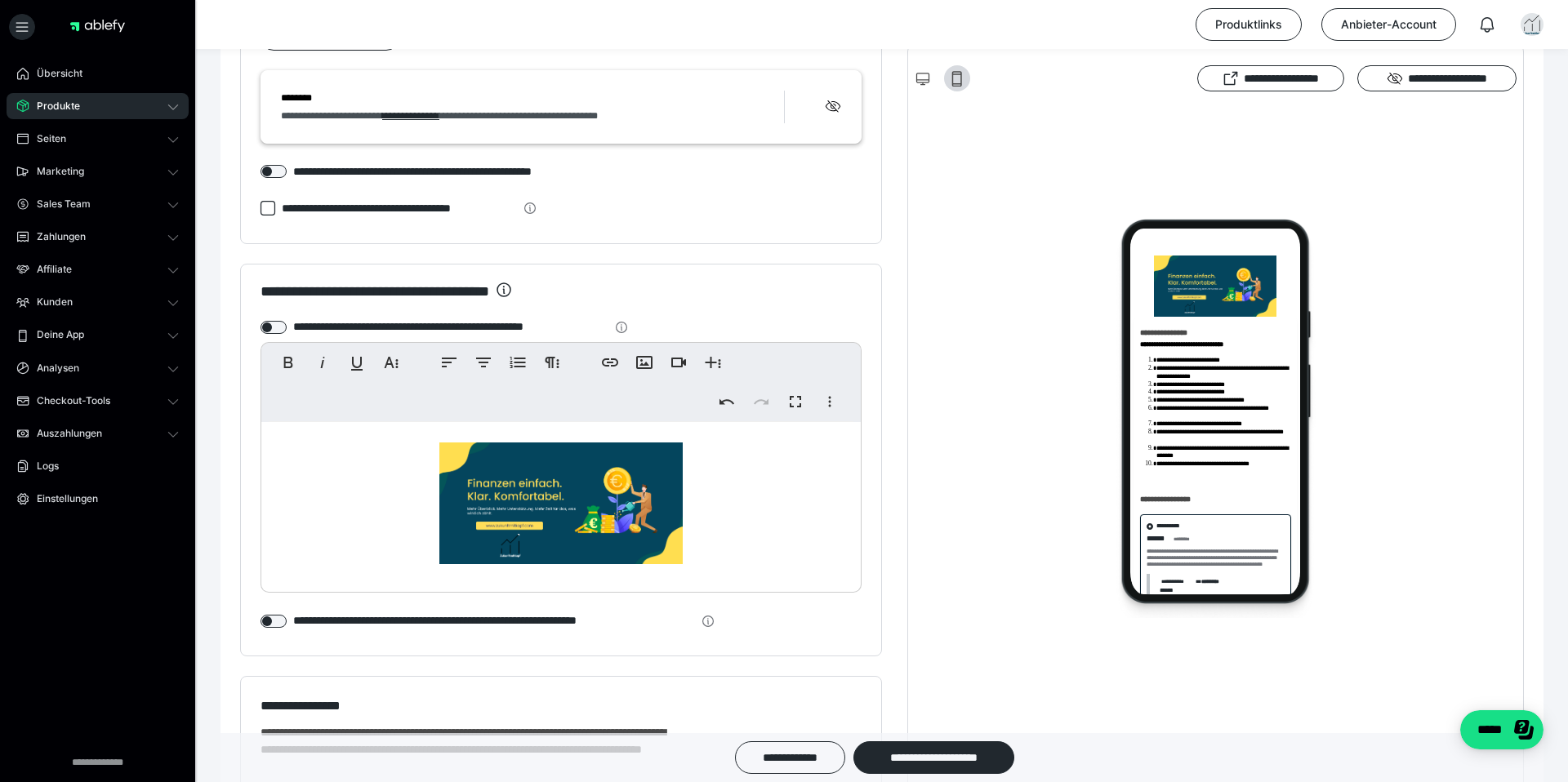 click at bounding box center (561, 503) 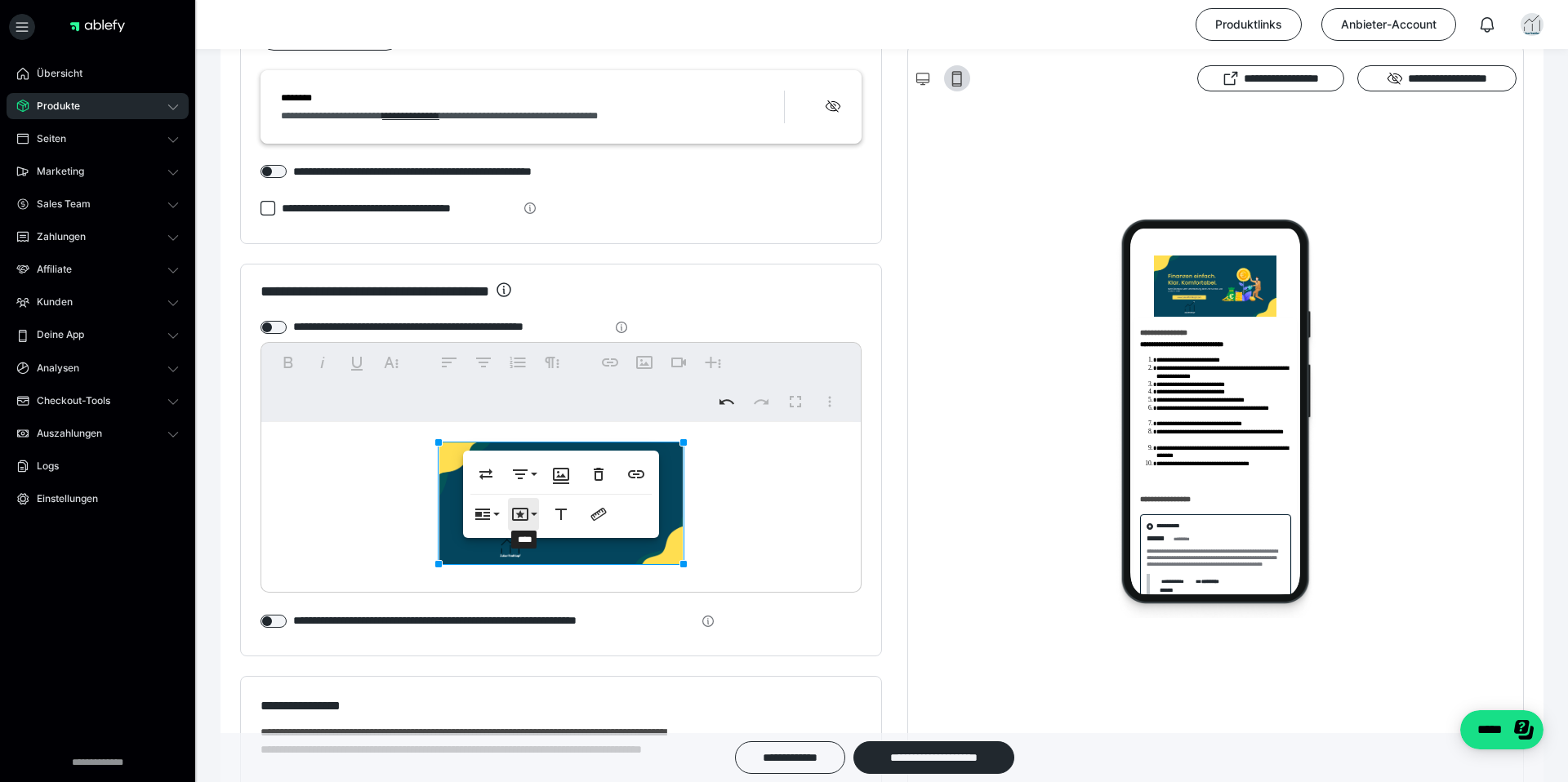 click 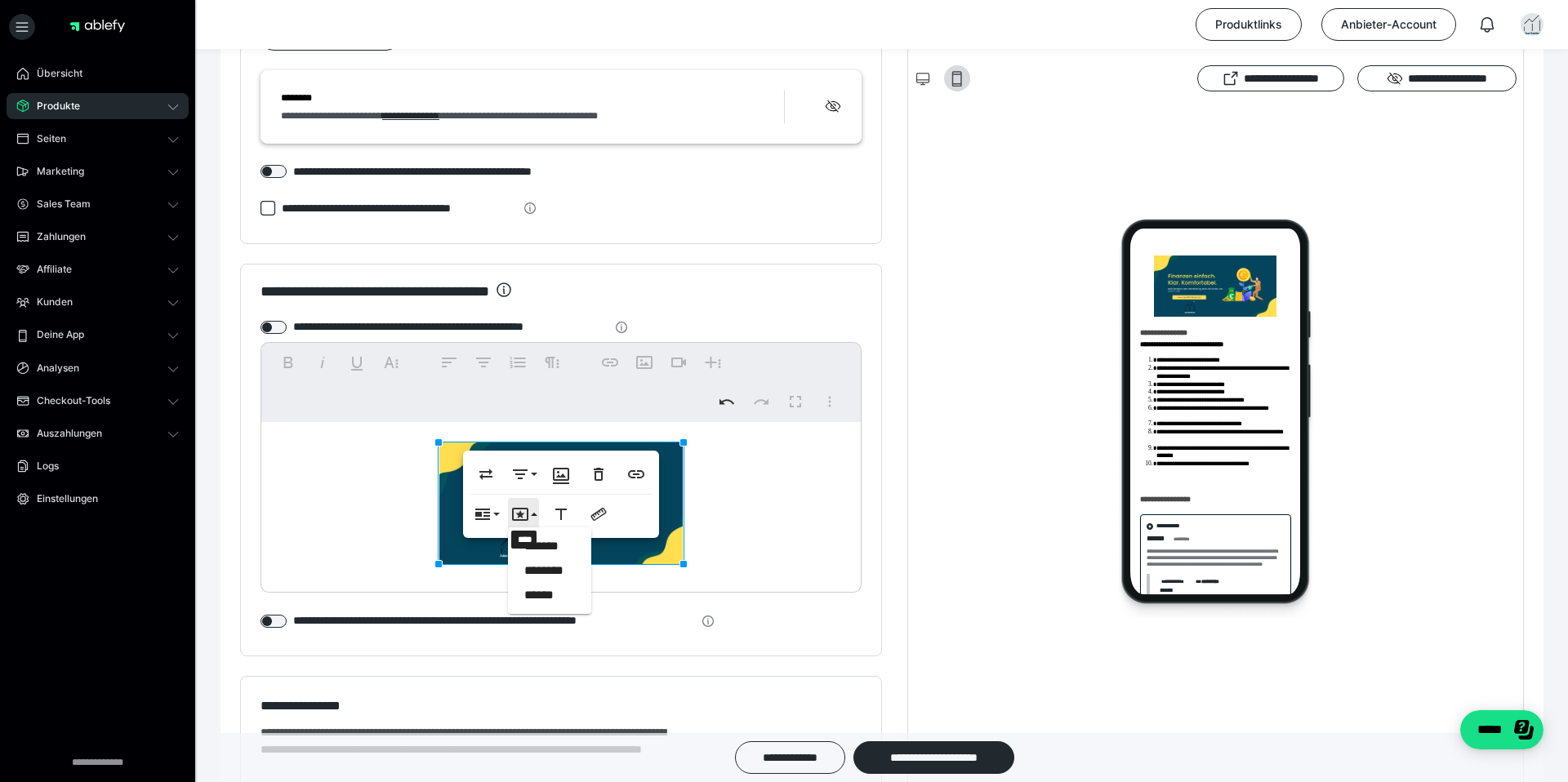 click 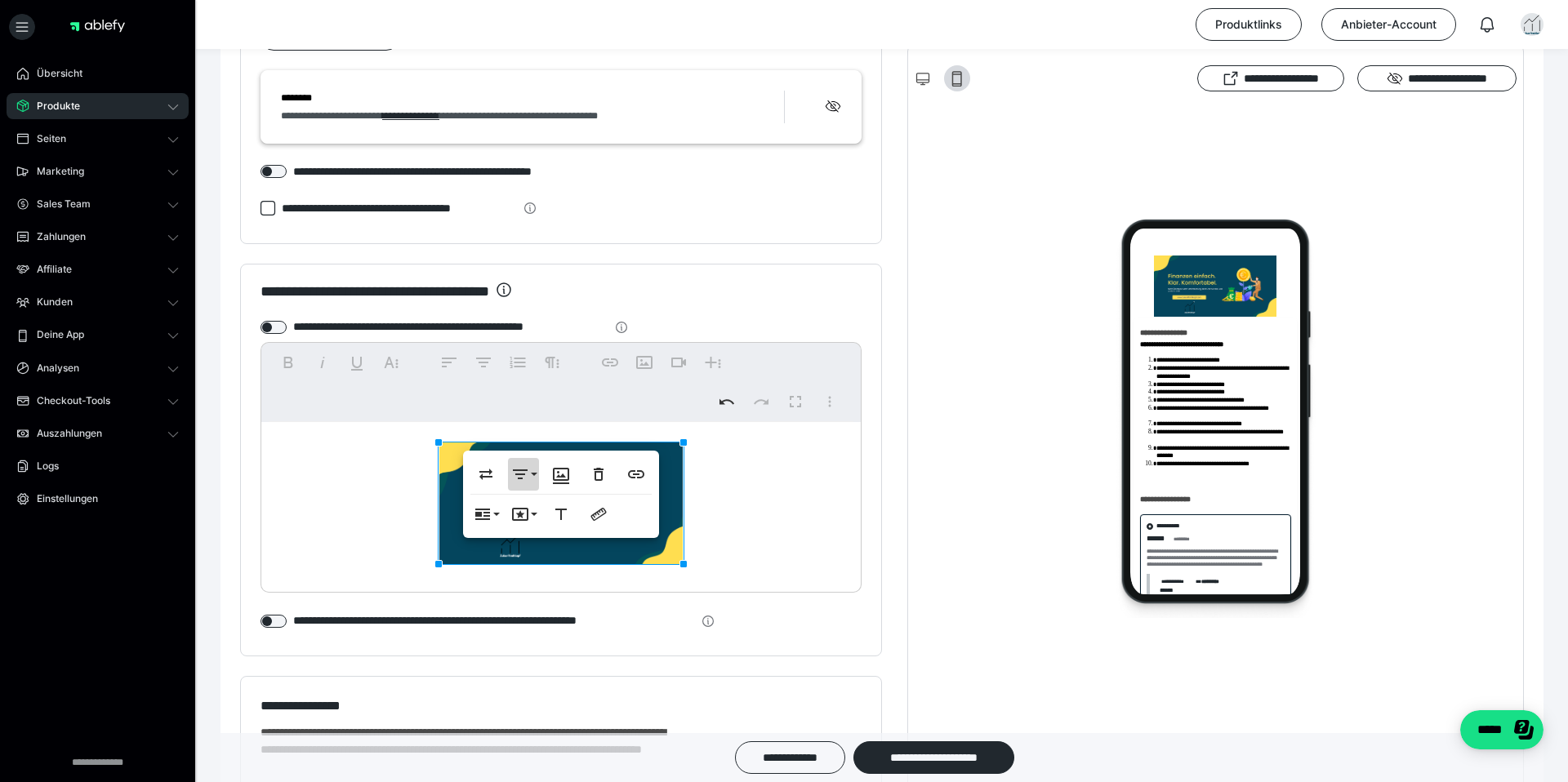 click 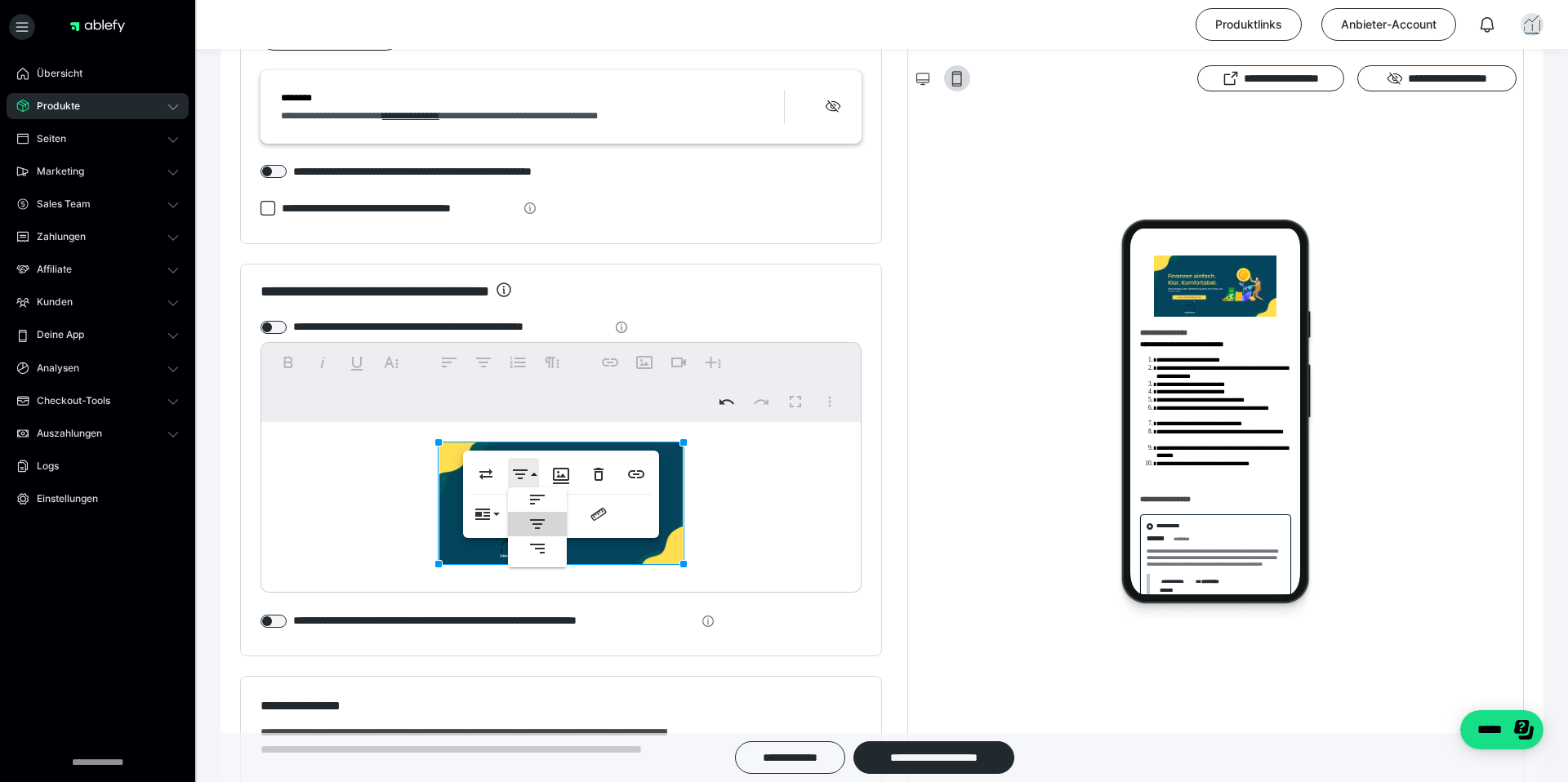 scroll, scrollTop: 0, scrollLeft: 0, axis: both 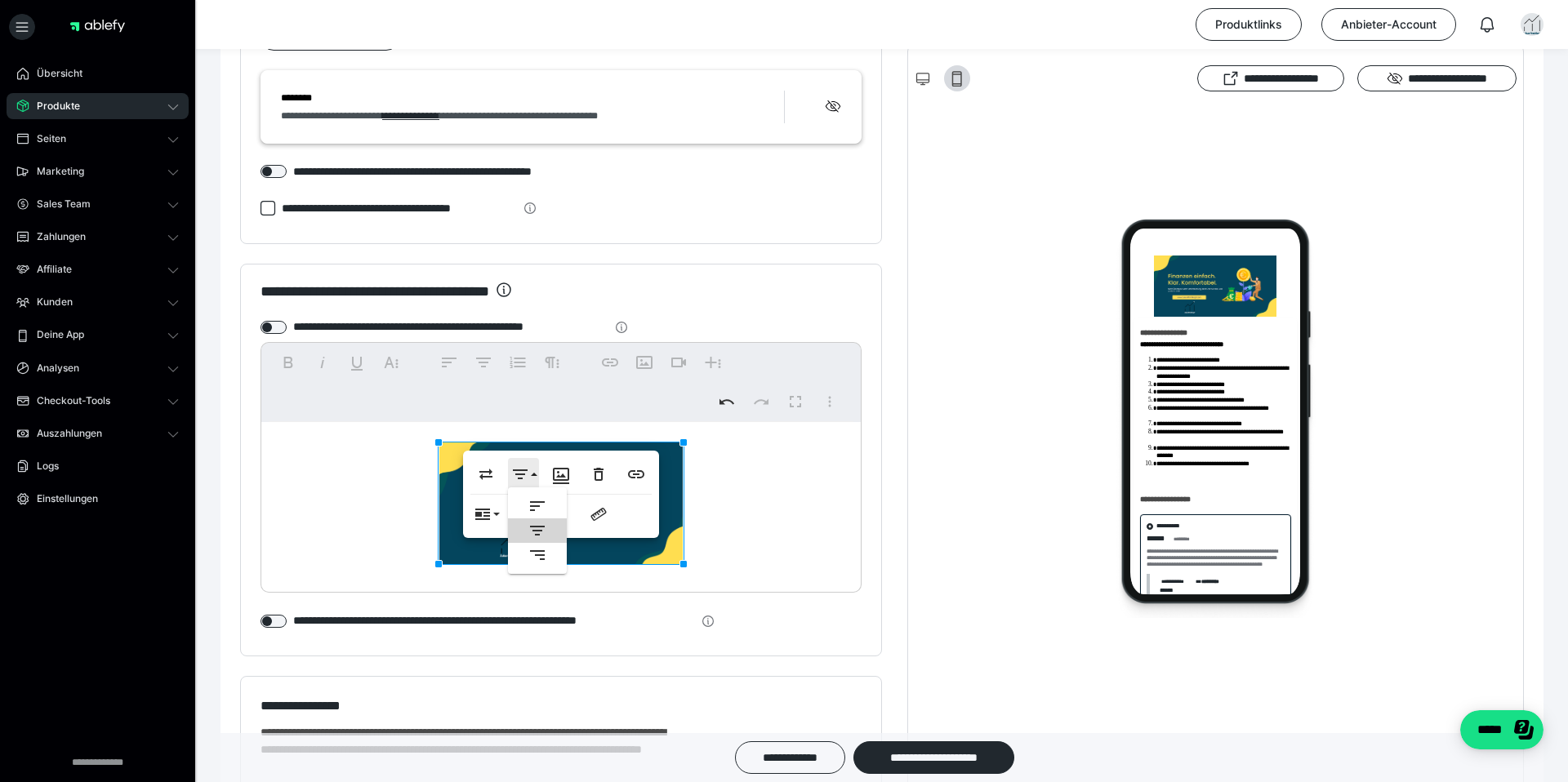 click 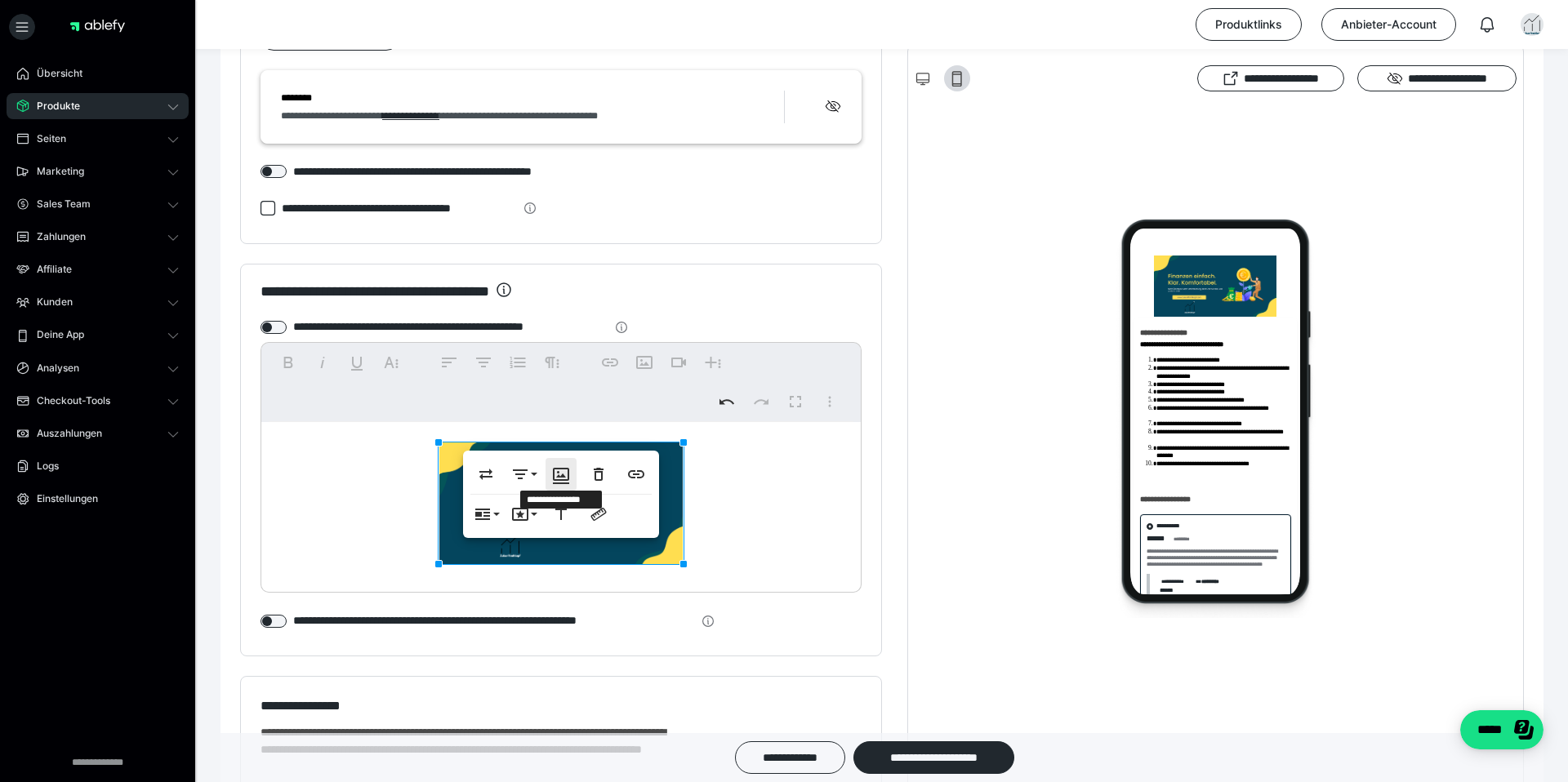click on "**********" at bounding box center (561, 474) 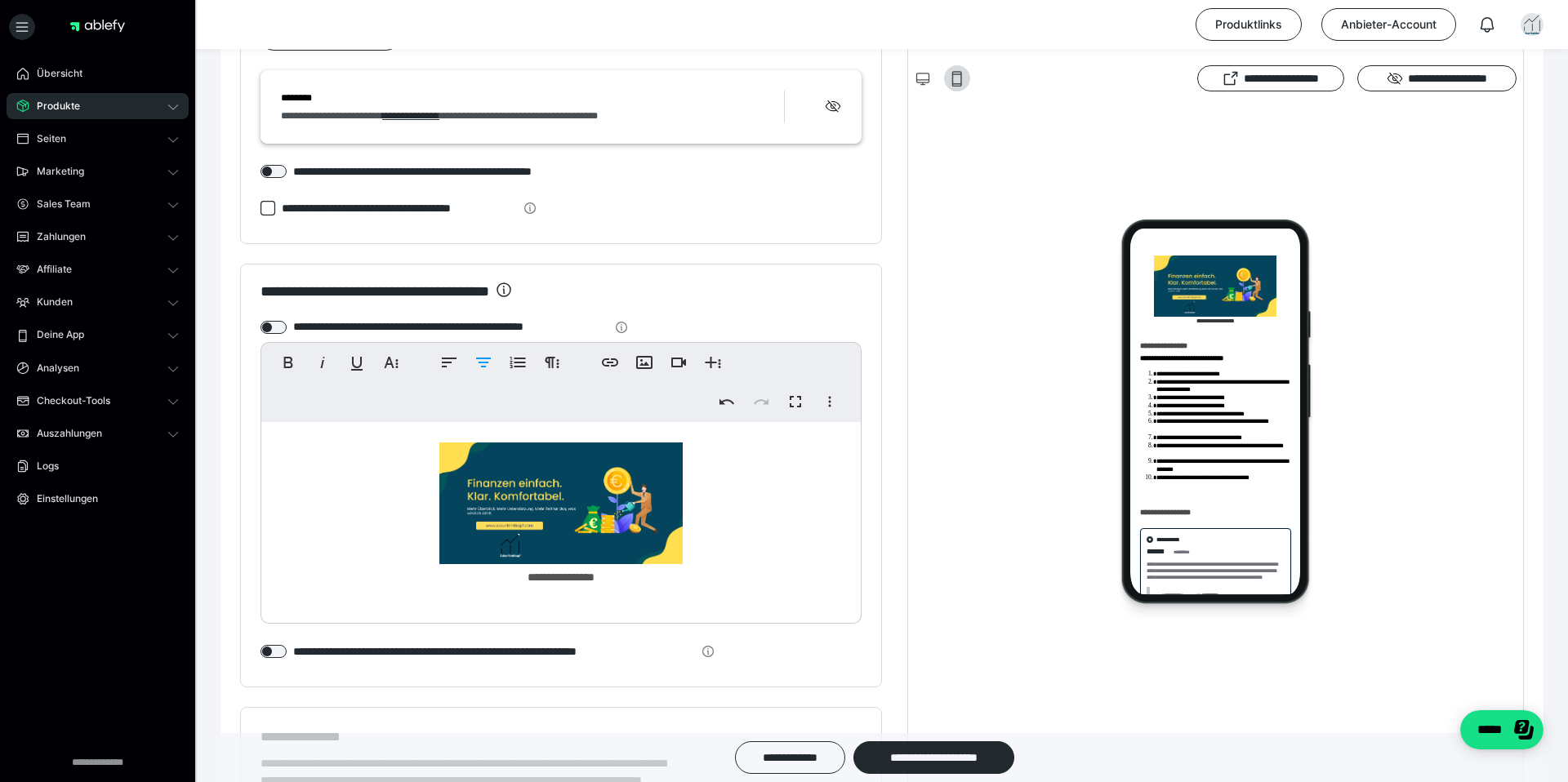 click at bounding box center (561, 503) 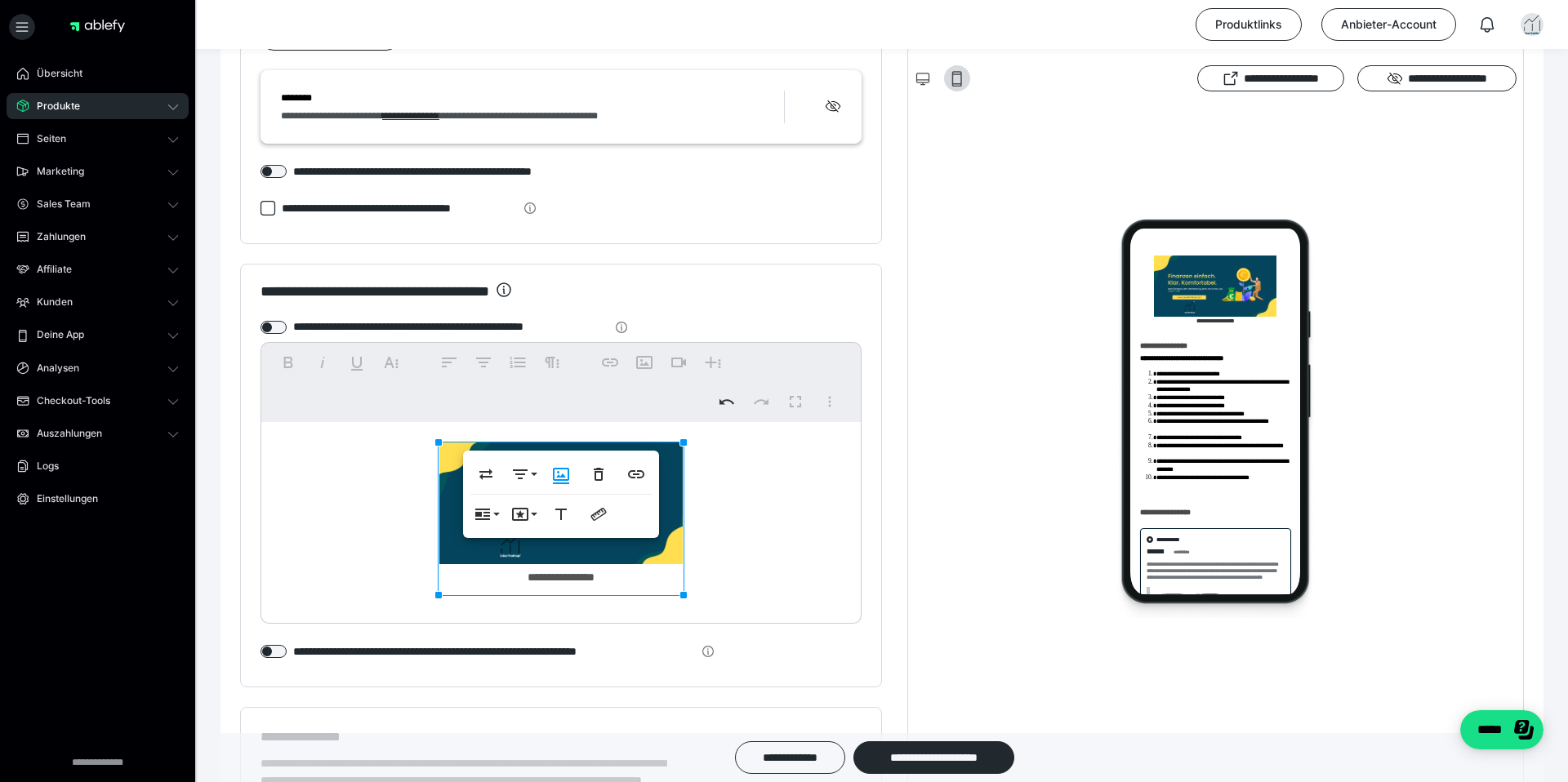 click on "**********" at bounding box center [561, 518] 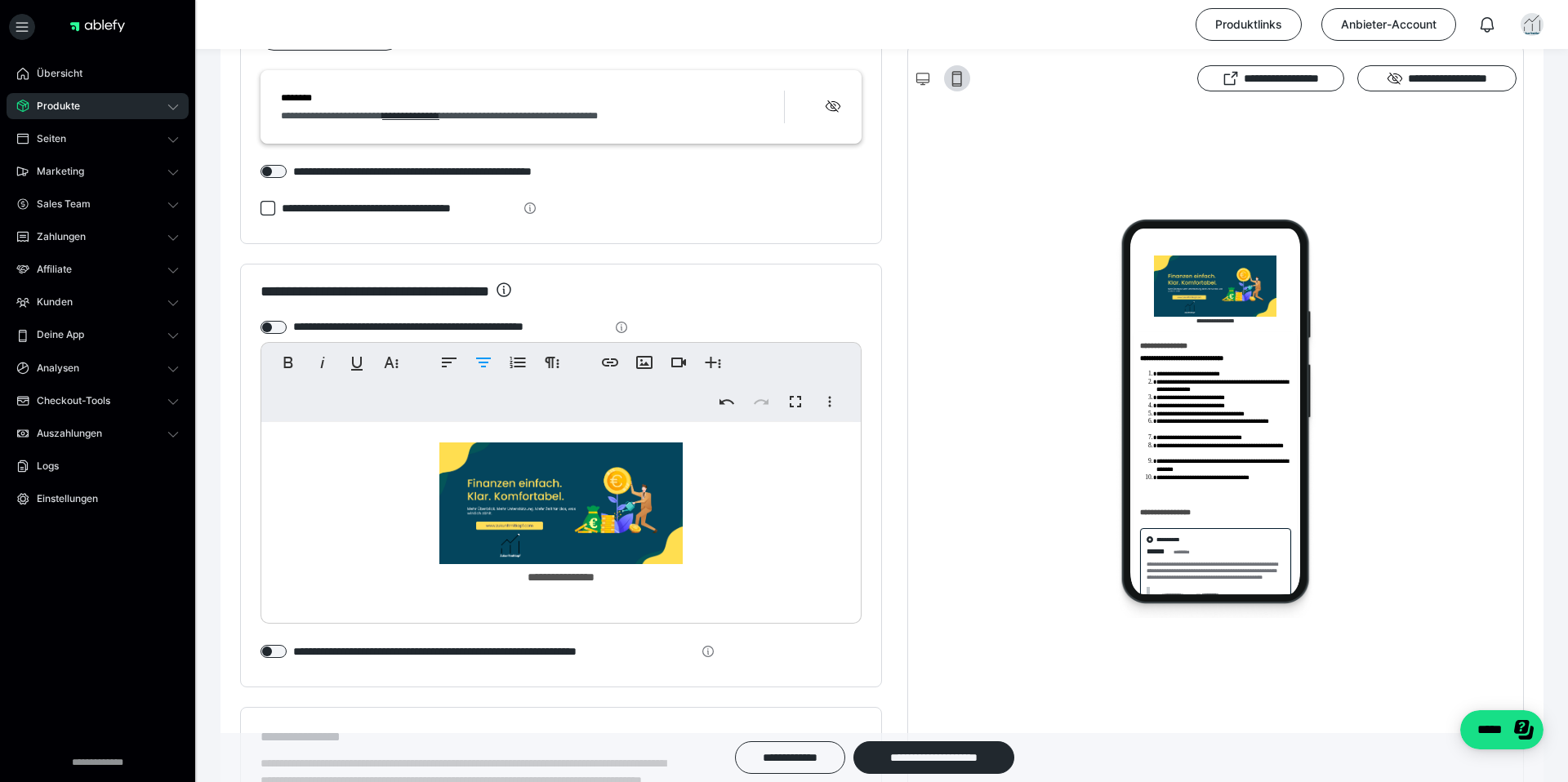 click on "**********" at bounding box center [561, 579] 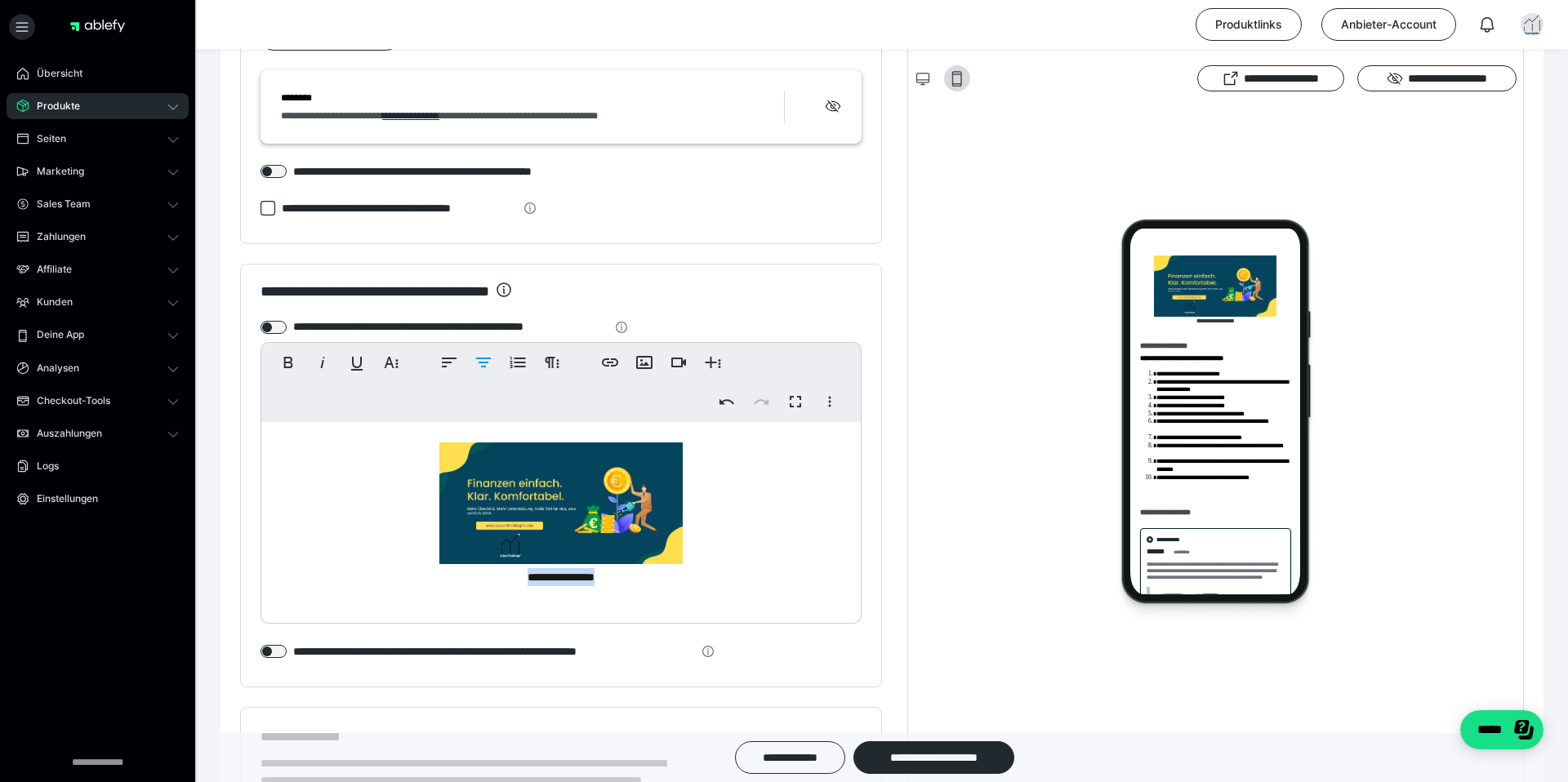 click on "**********" at bounding box center (561, 579) 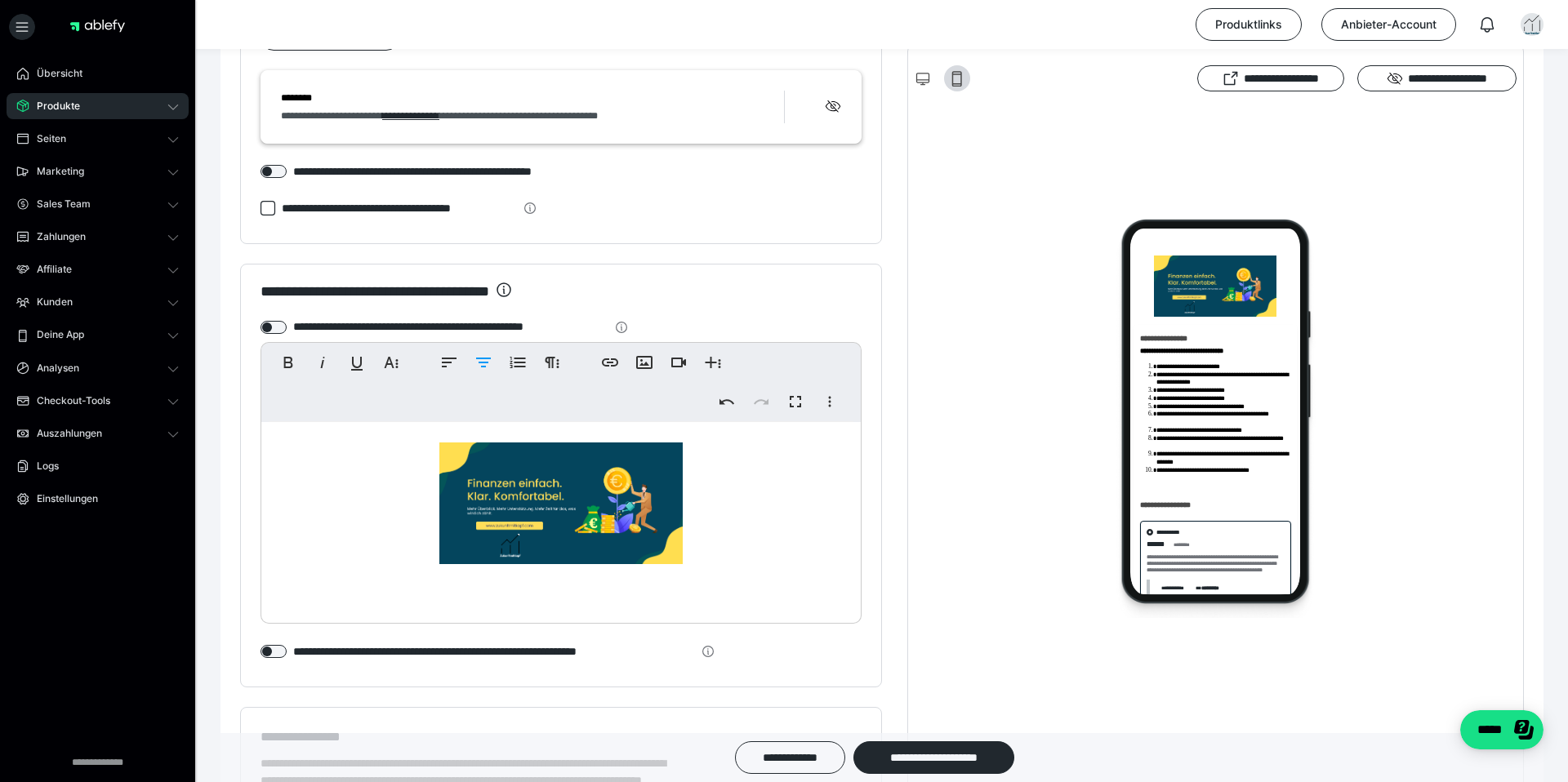 click at bounding box center (561, 518) 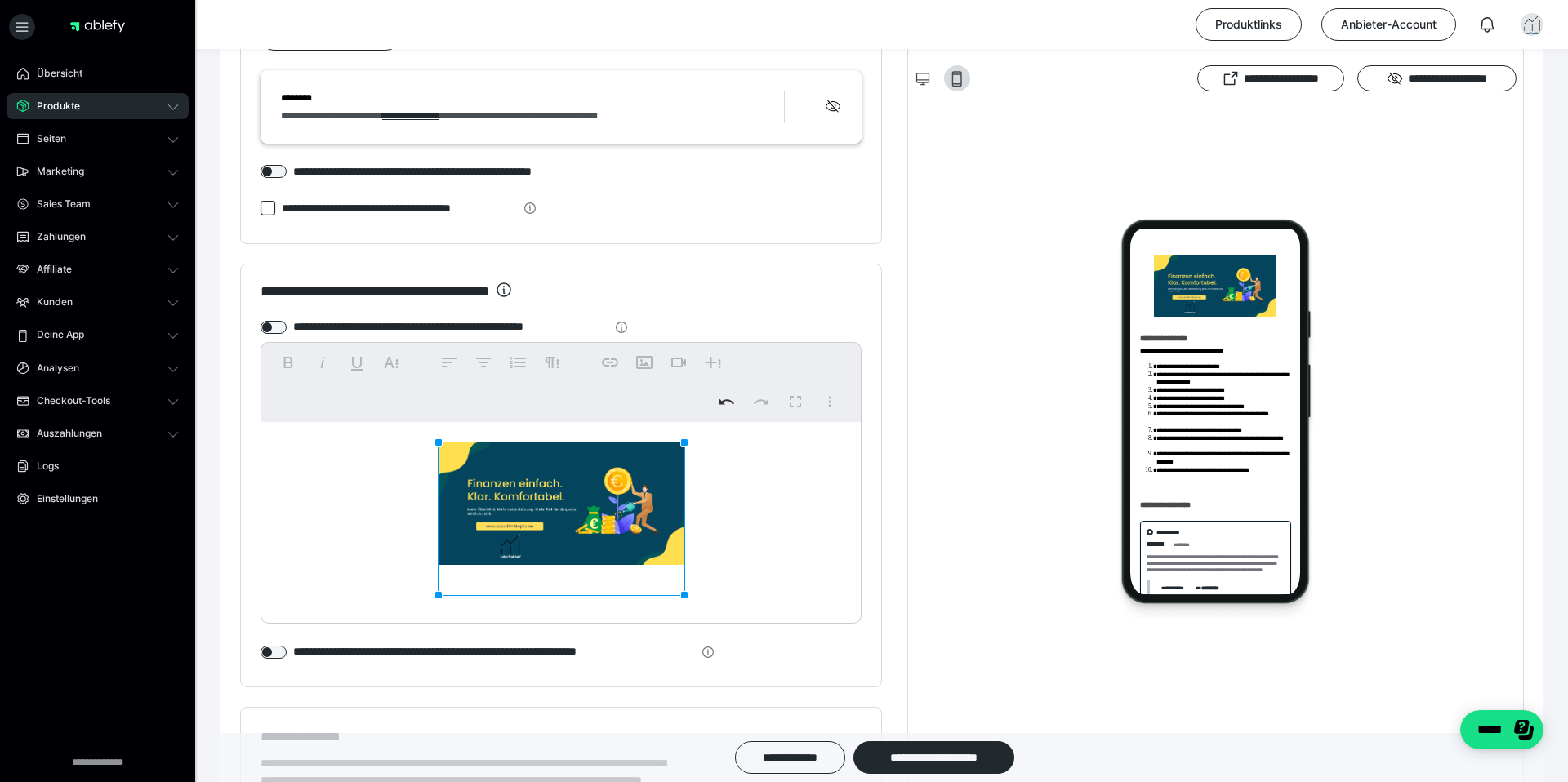 drag, startPoint x: 685, startPoint y: 441, endPoint x: 717, endPoint y: 460, distance: 37.215588 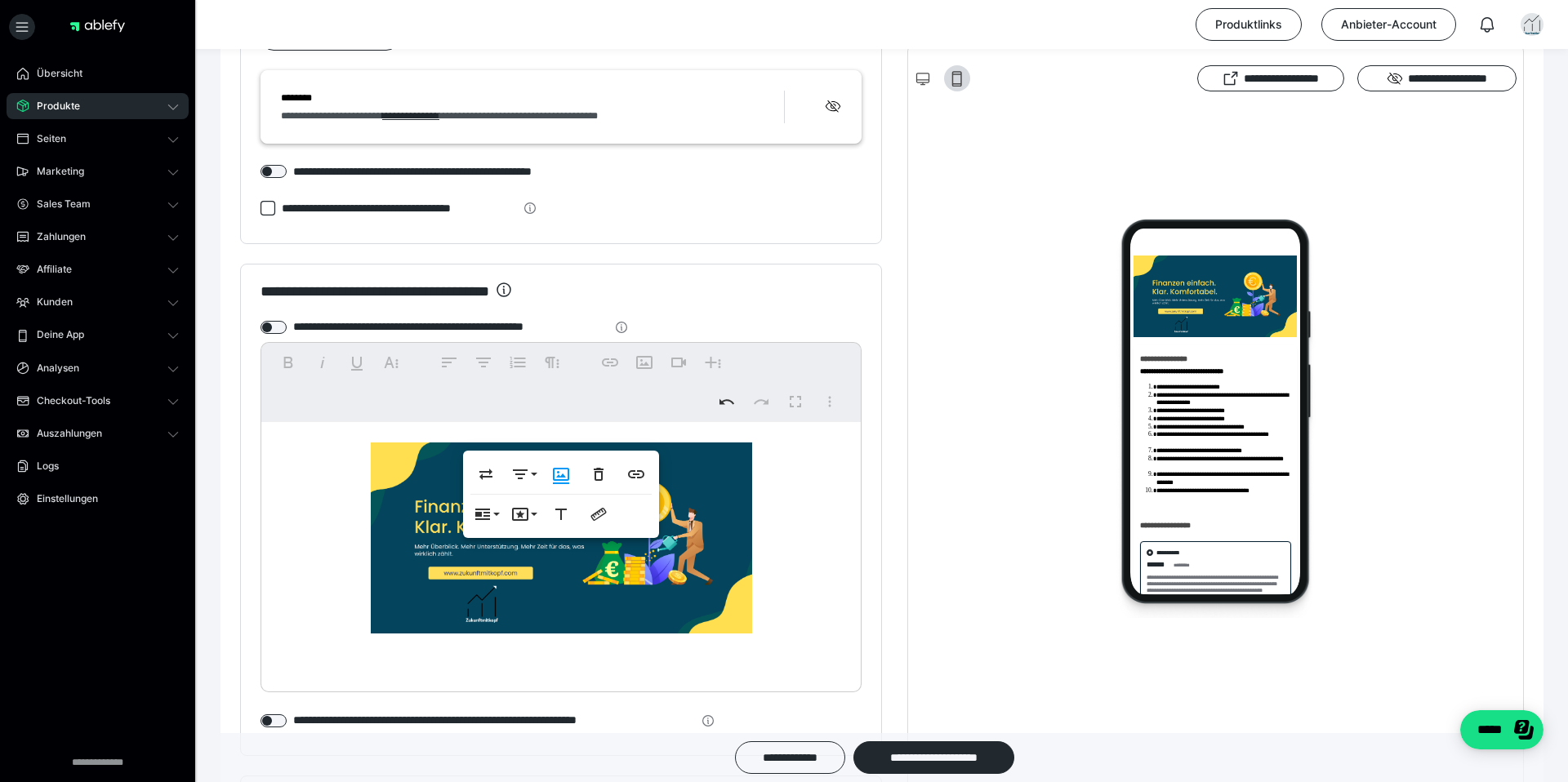 click at bounding box center [561, 538] 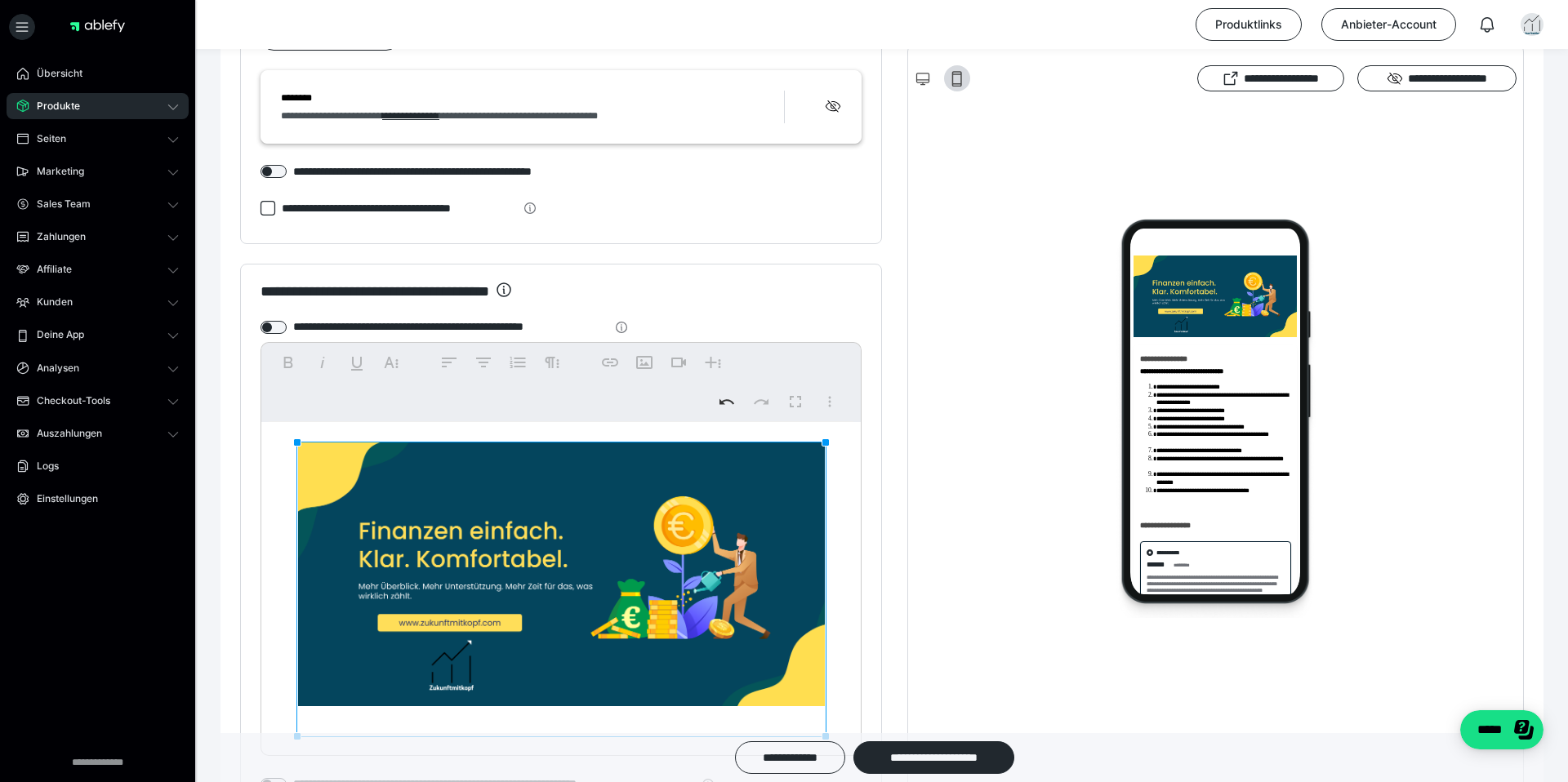 drag, startPoint x: 752, startPoint y: 664, endPoint x: 955, endPoint y: 781, distance: 234.30322 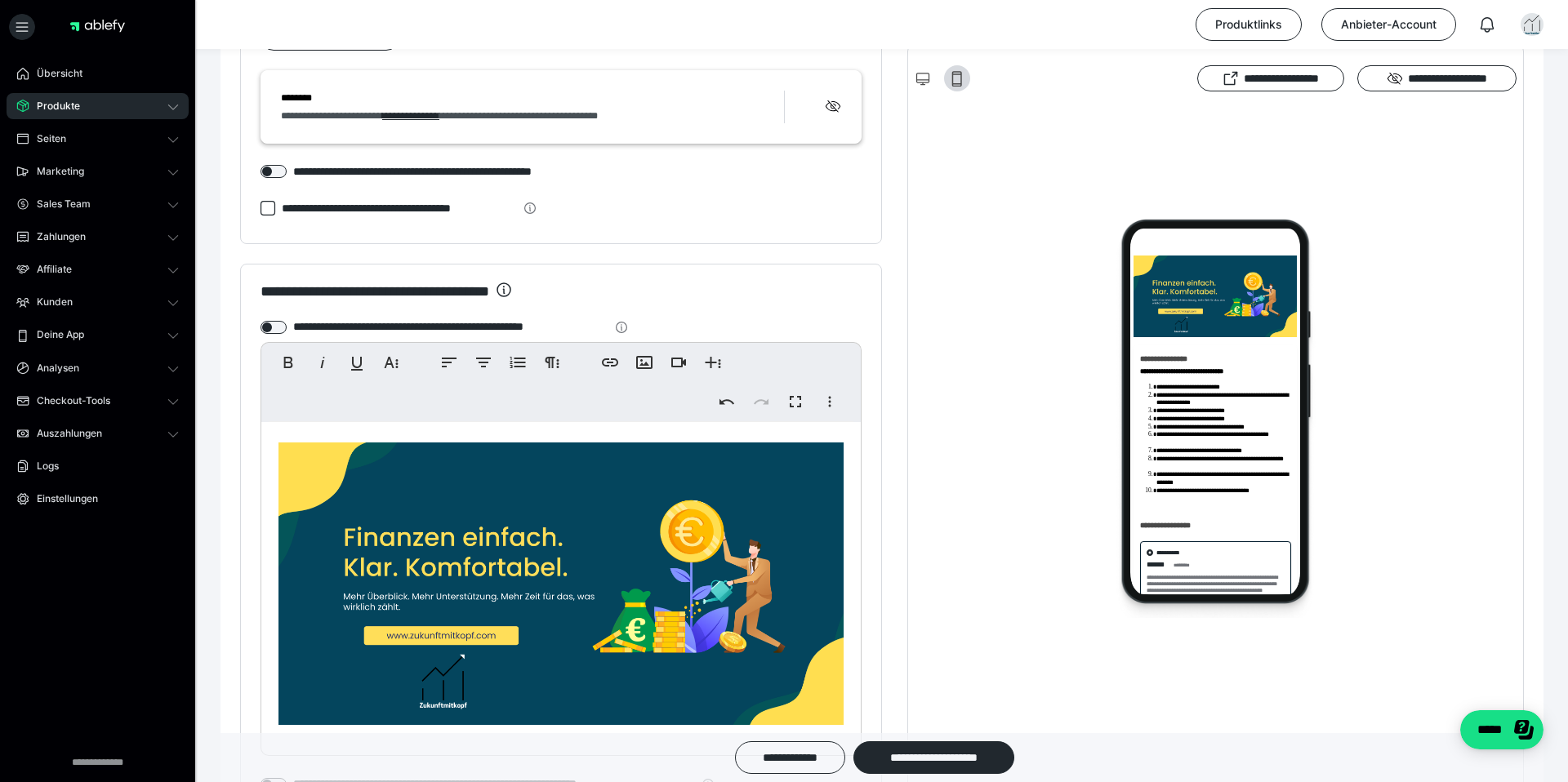 click at bounding box center (561, 598) 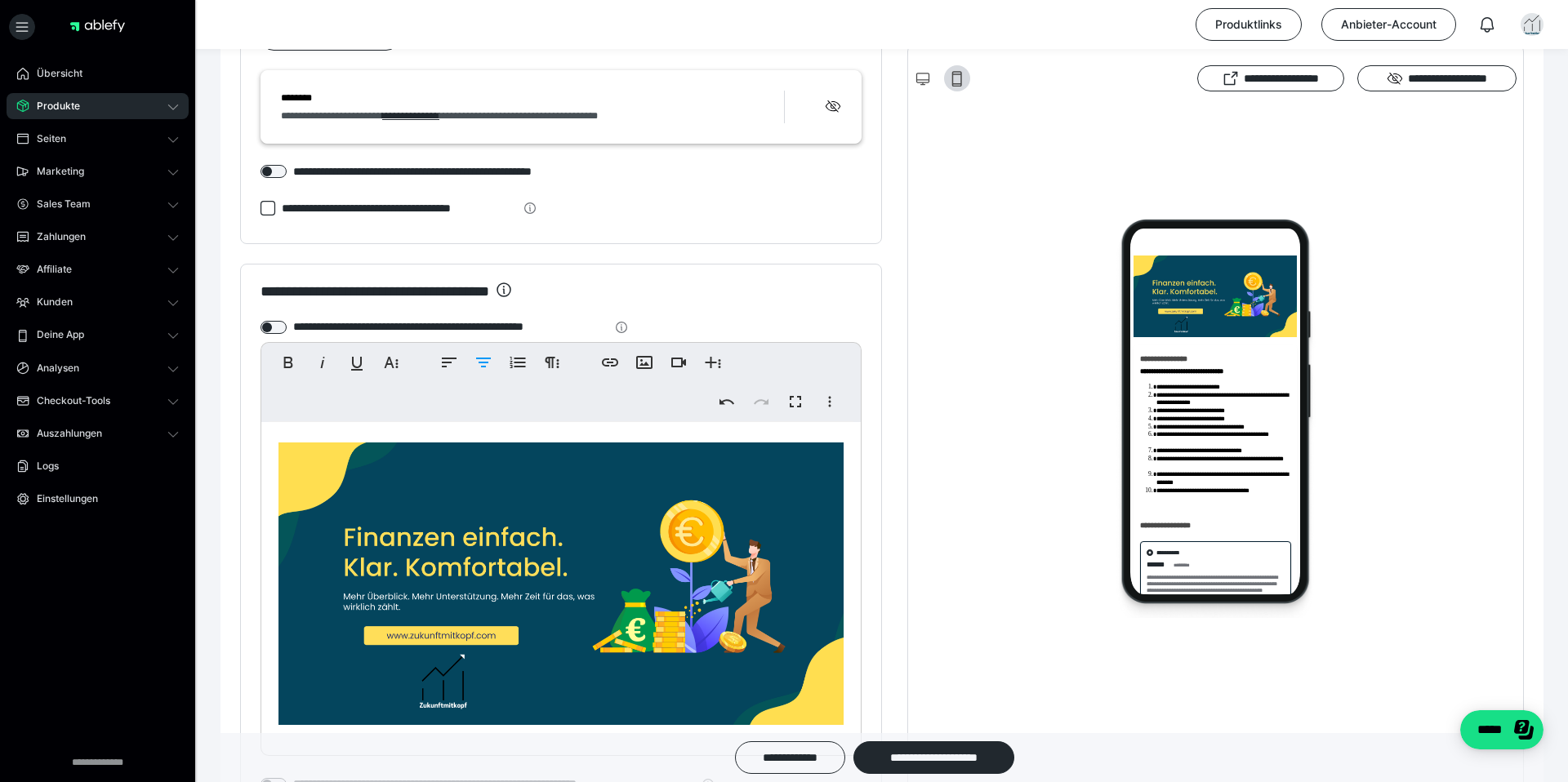 click at bounding box center (561, 584) 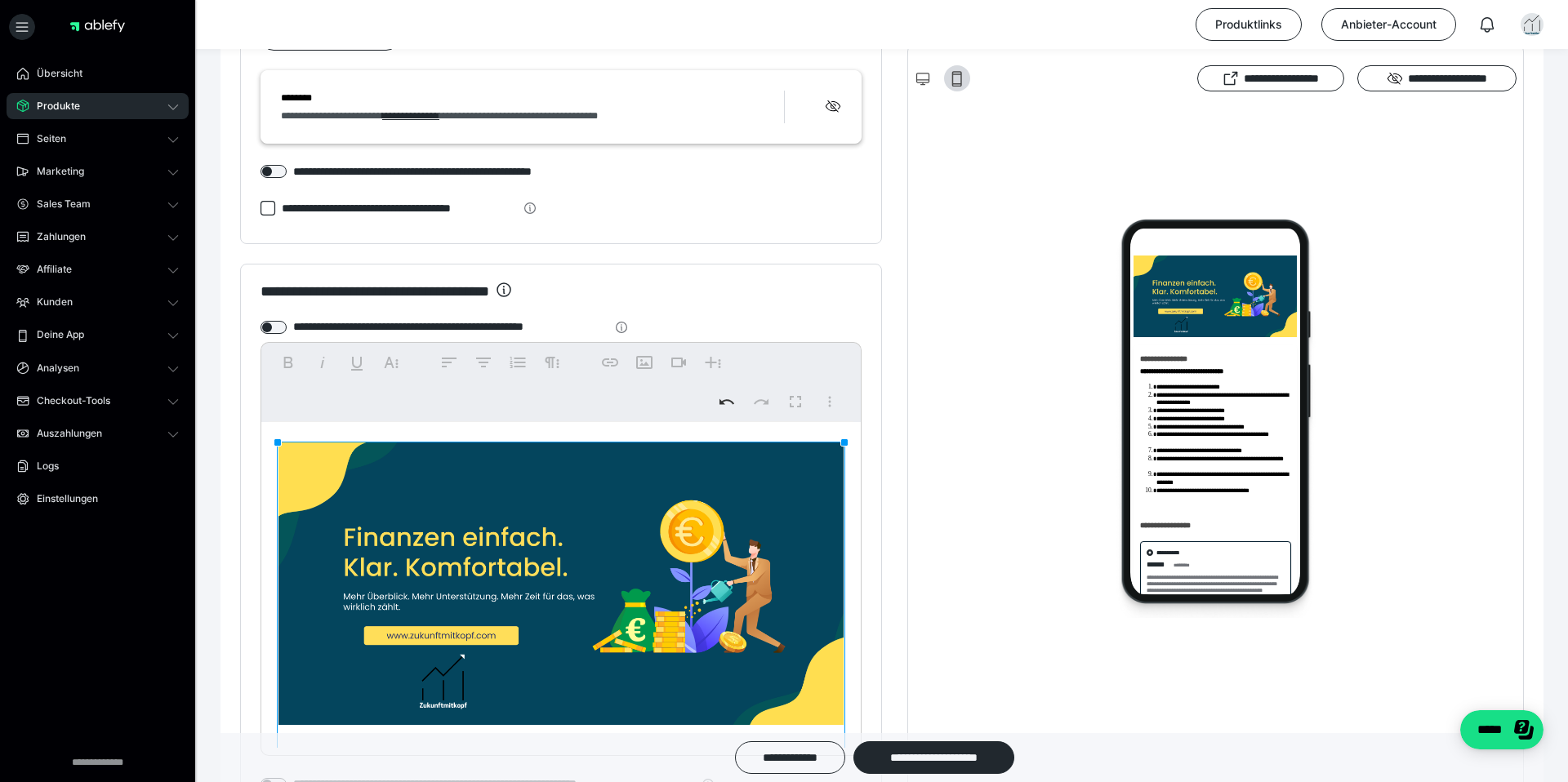 drag, startPoint x: 841, startPoint y: 438, endPoint x: 920, endPoint y: 430, distance: 79.404 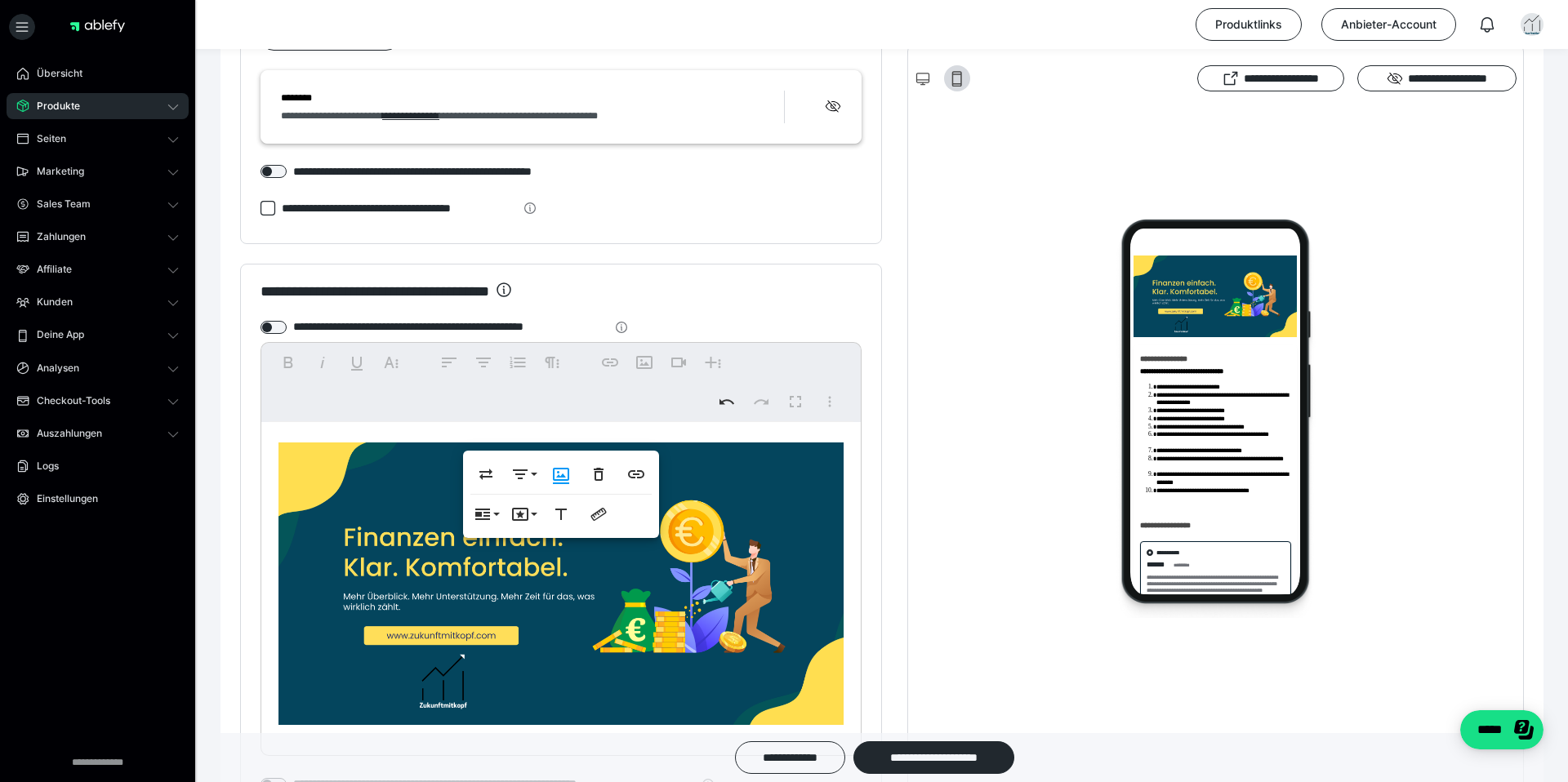 click at bounding box center [561, 598] 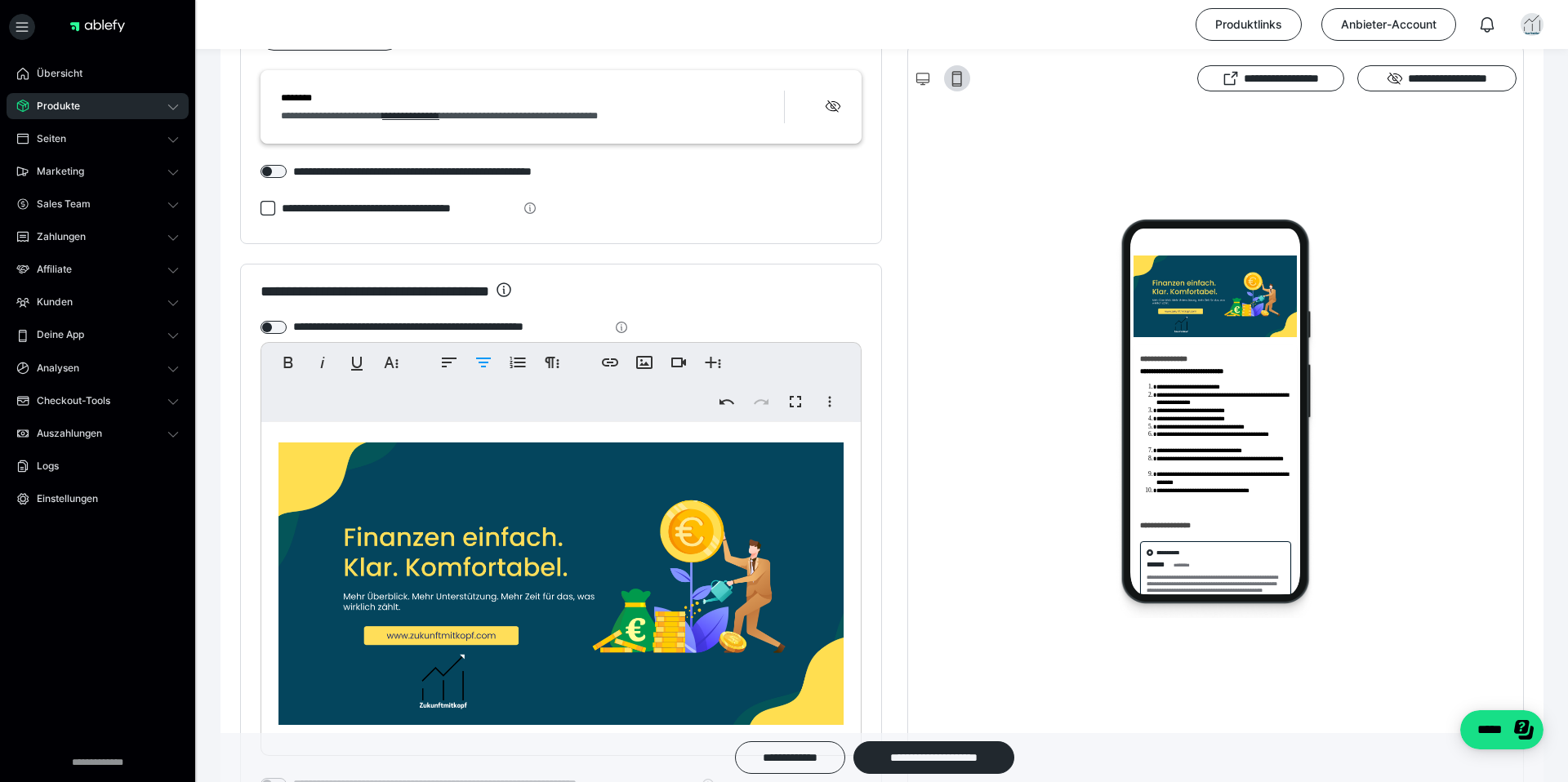 click at bounding box center [561, 584] 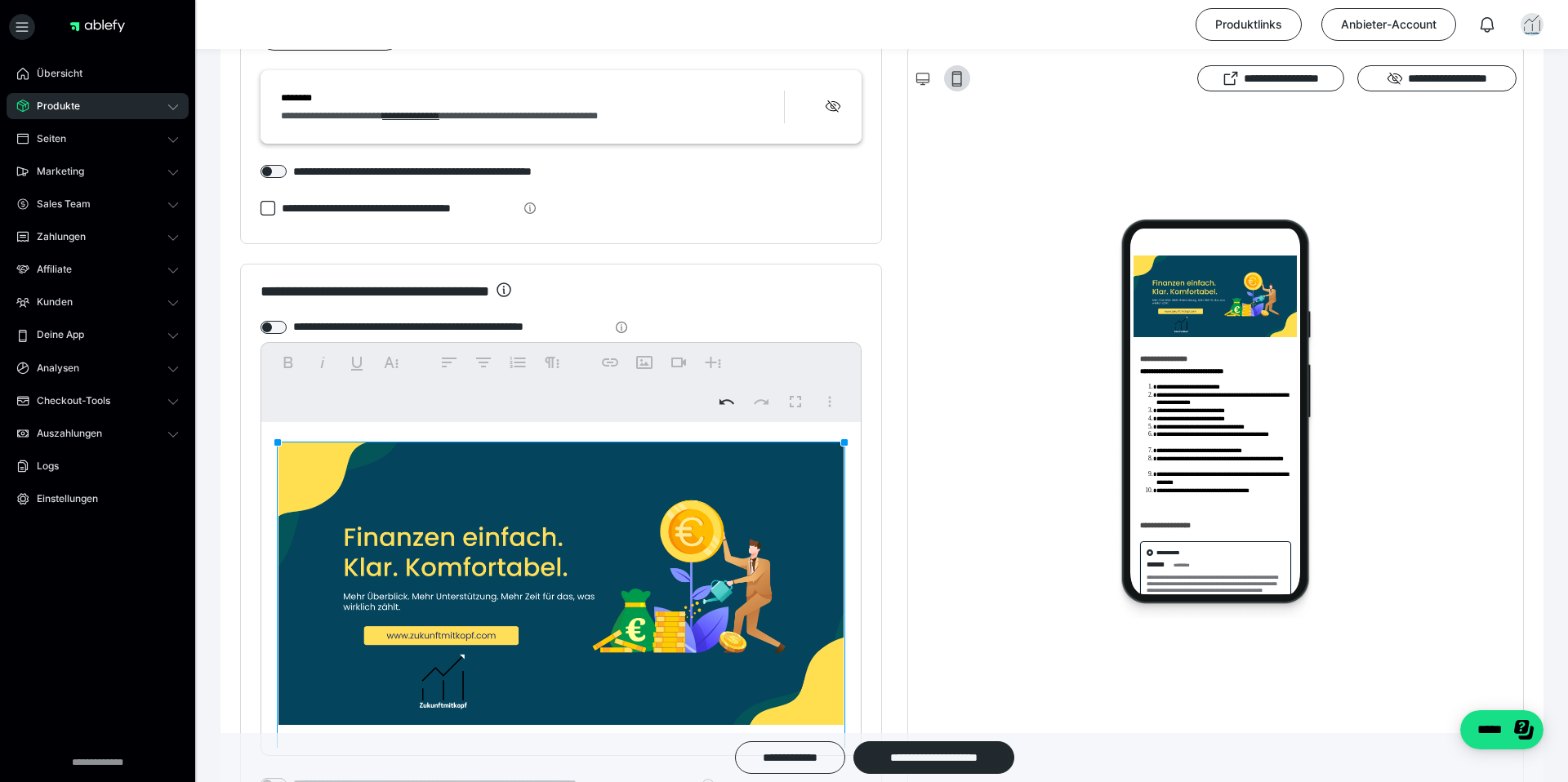 drag, startPoint x: 842, startPoint y: 442, endPoint x: 939, endPoint y: 413, distance: 101.24228 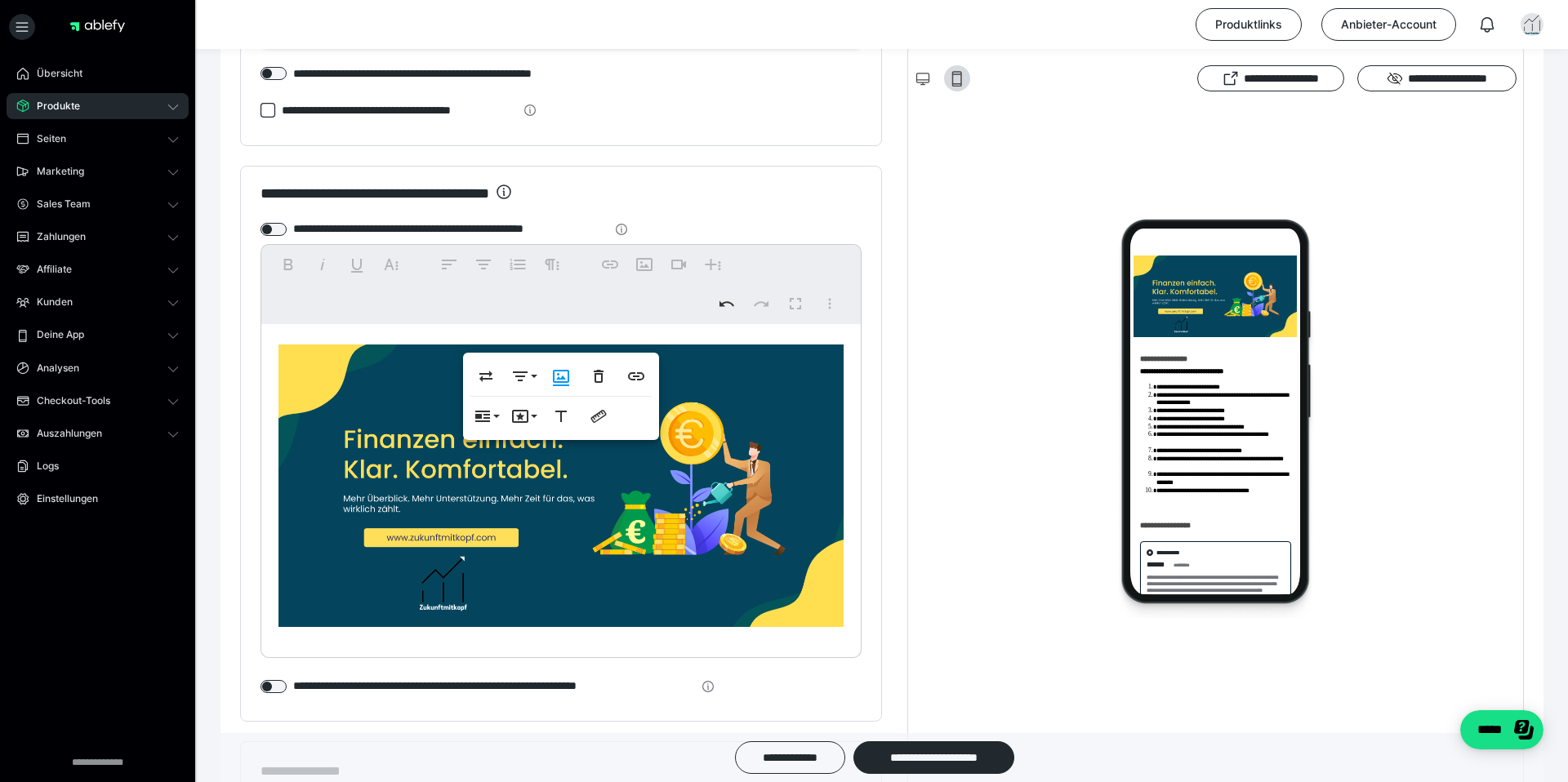 scroll, scrollTop: 1815, scrollLeft: 0, axis: vertical 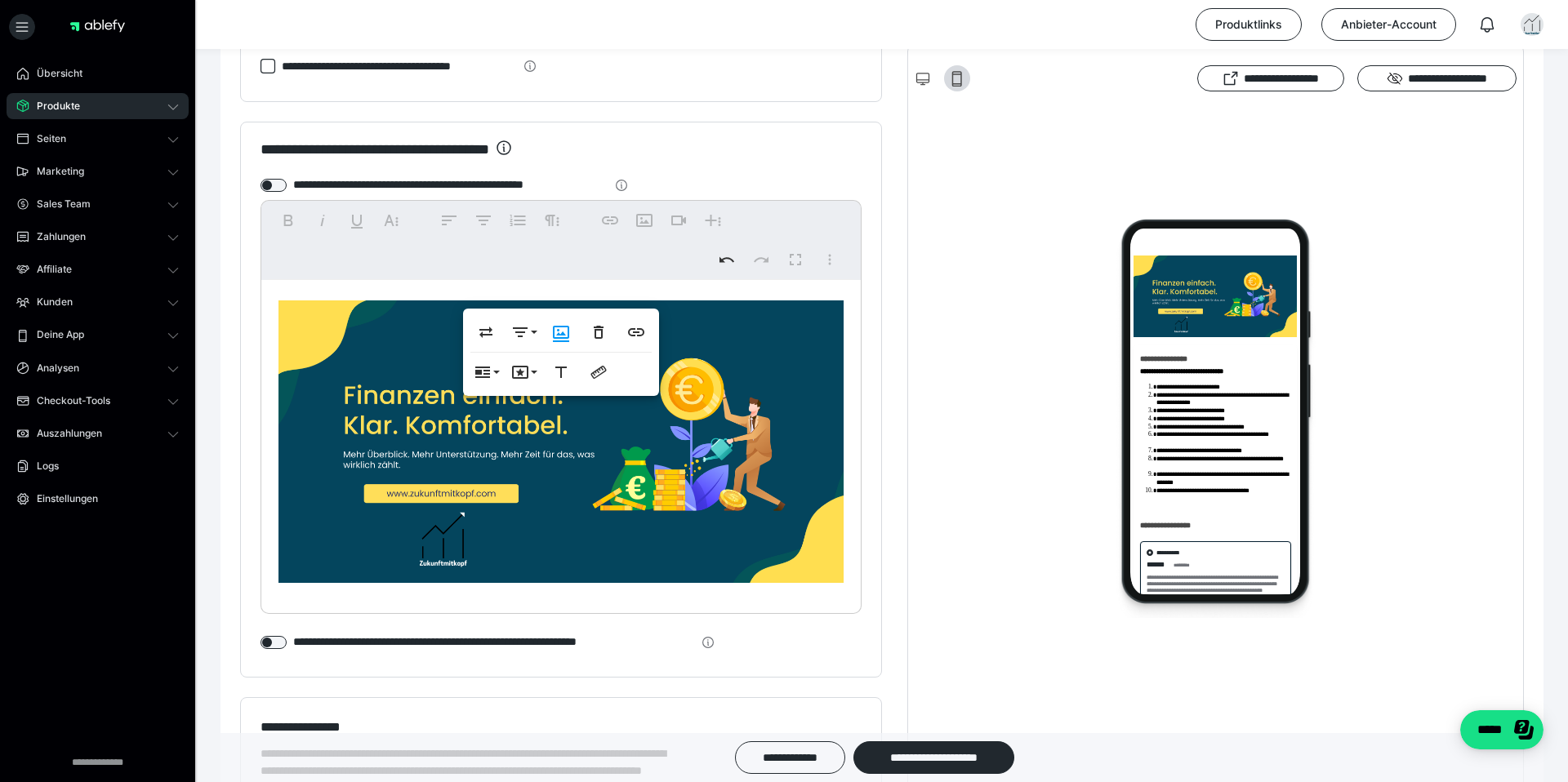 click at bounding box center [561, 442] 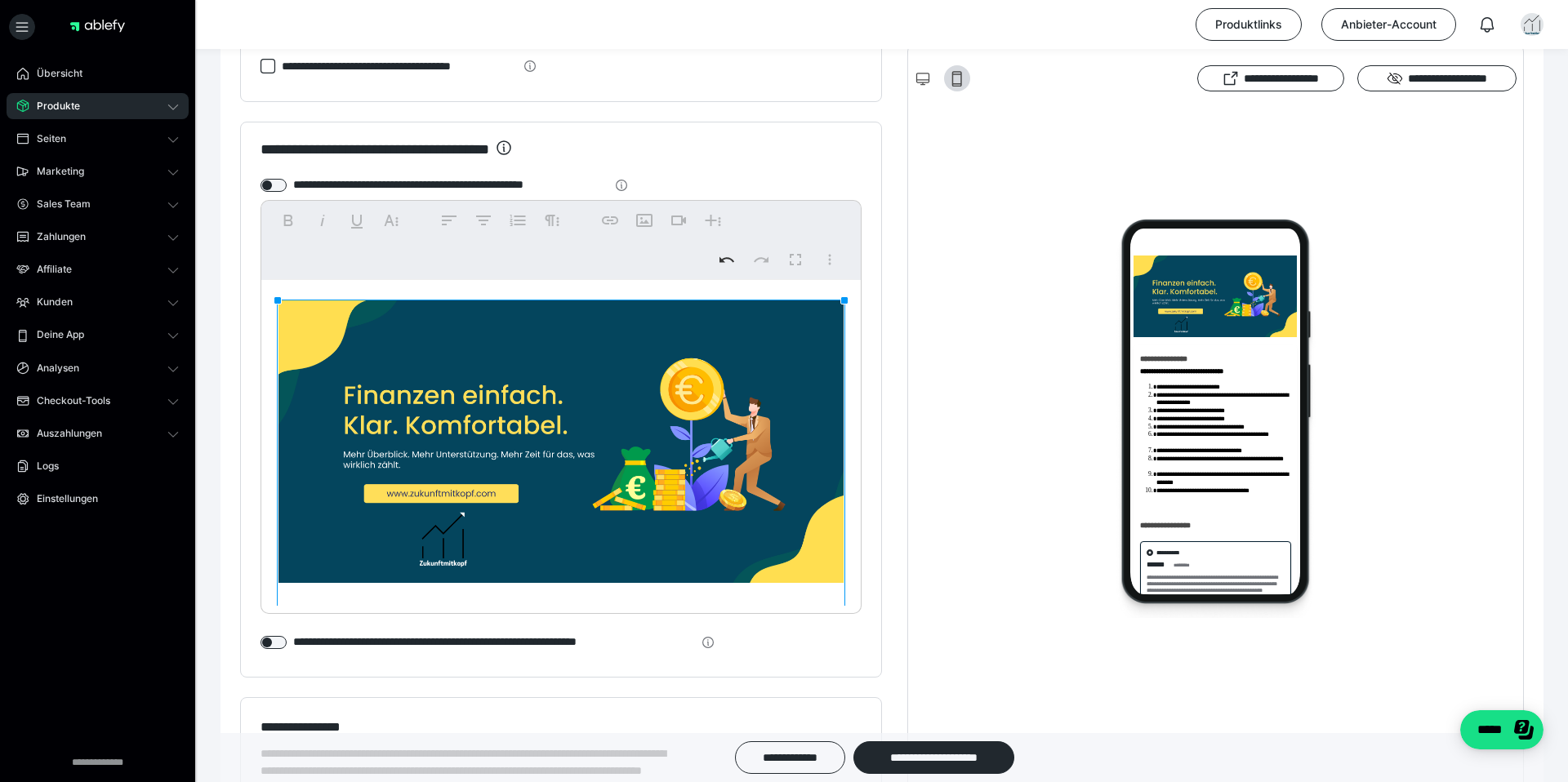 drag, startPoint x: 844, startPoint y: 300, endPoint x: 939, endPoint y: 260, distance: 103.07764 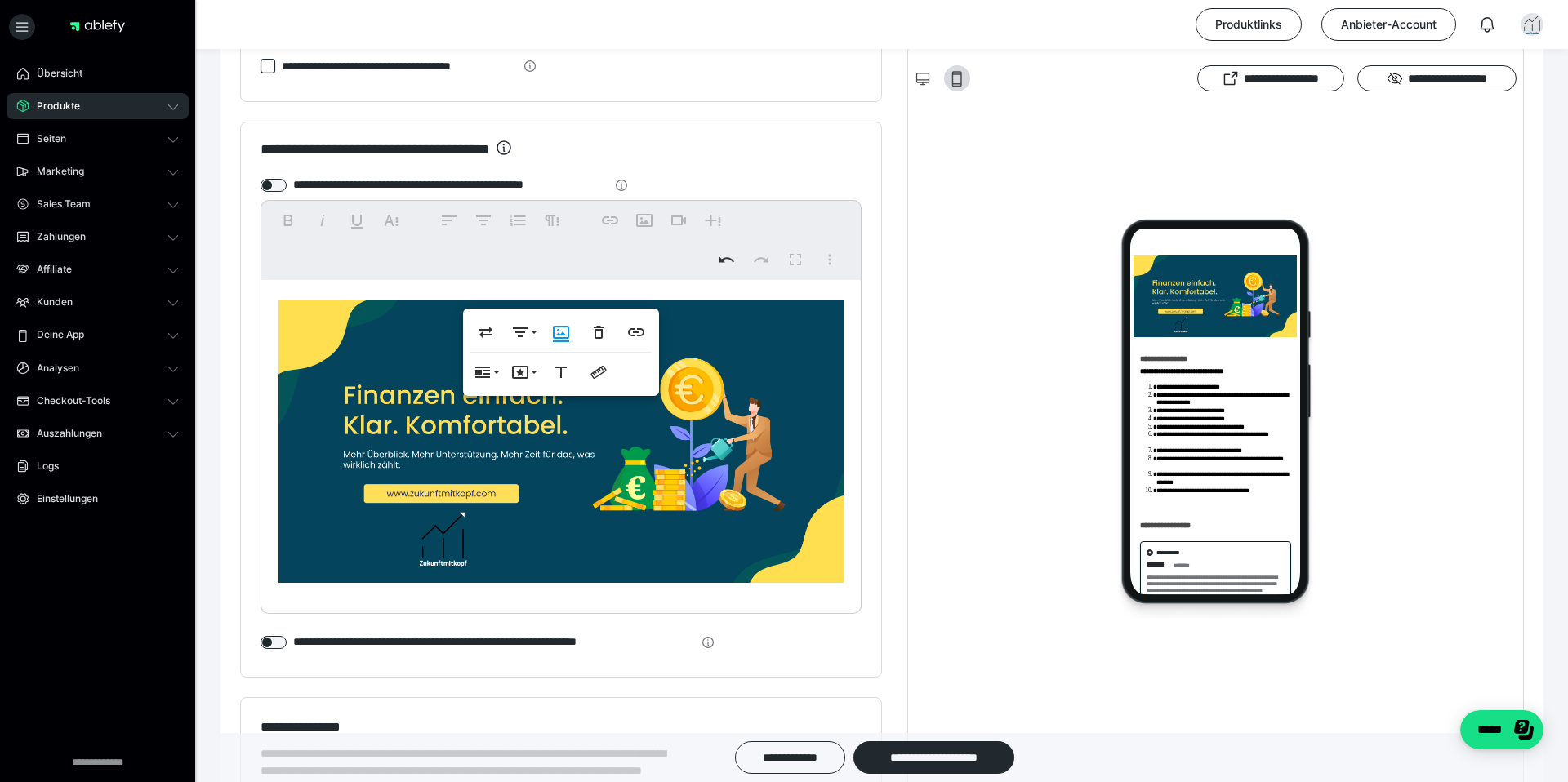 click at bounding box center [1215, 418] 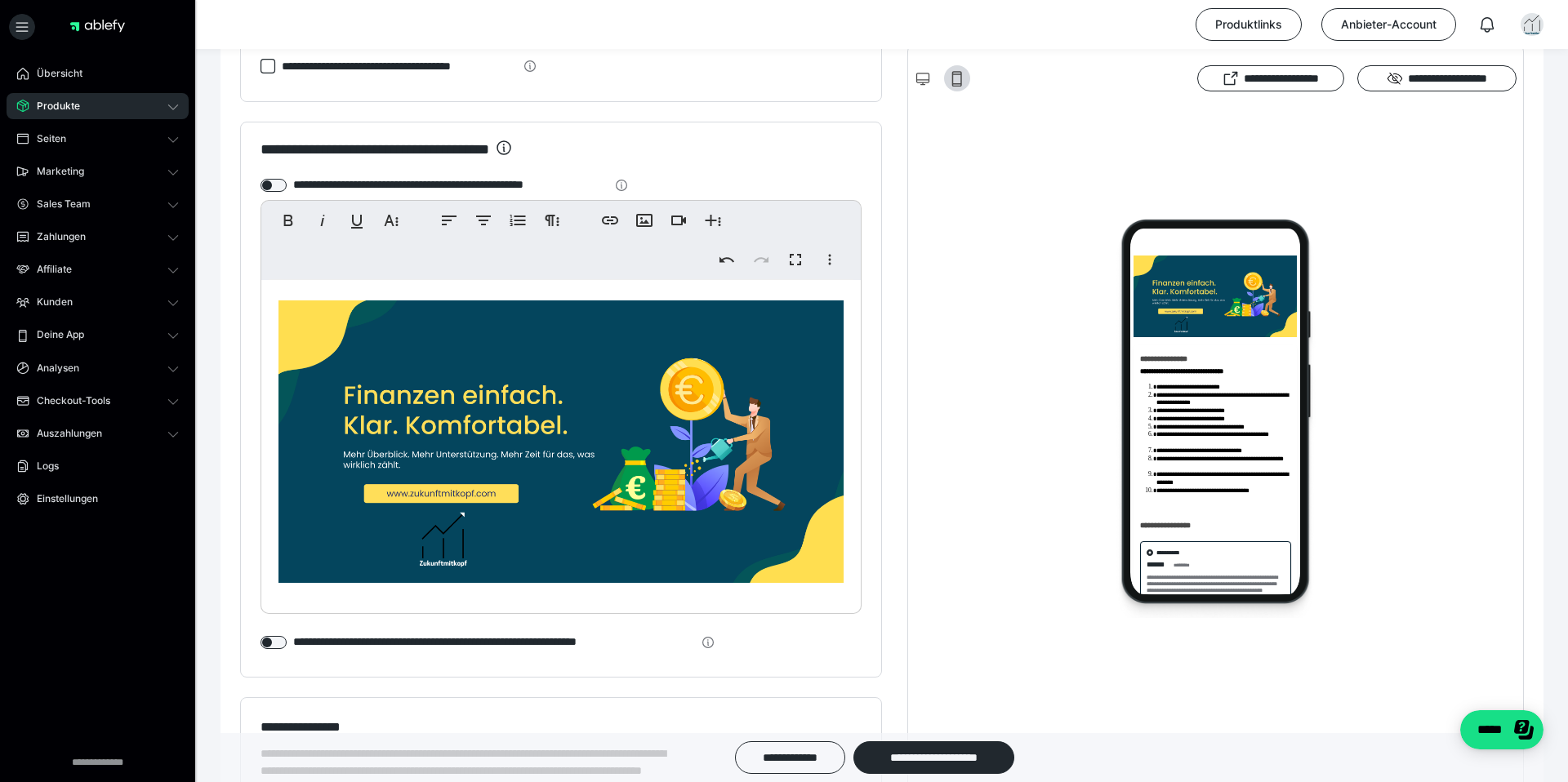 click at bounding box center (561, 442) 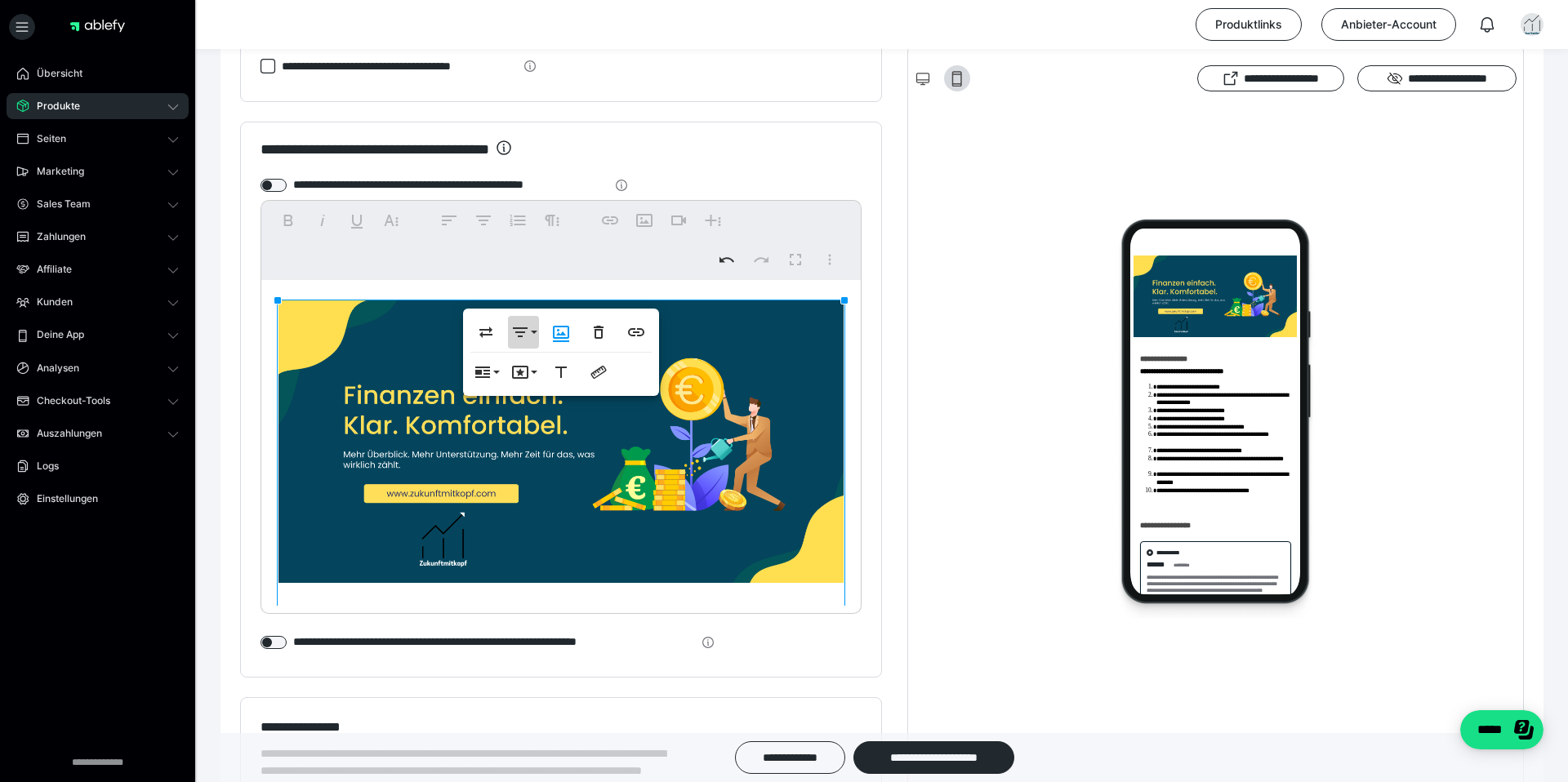 click 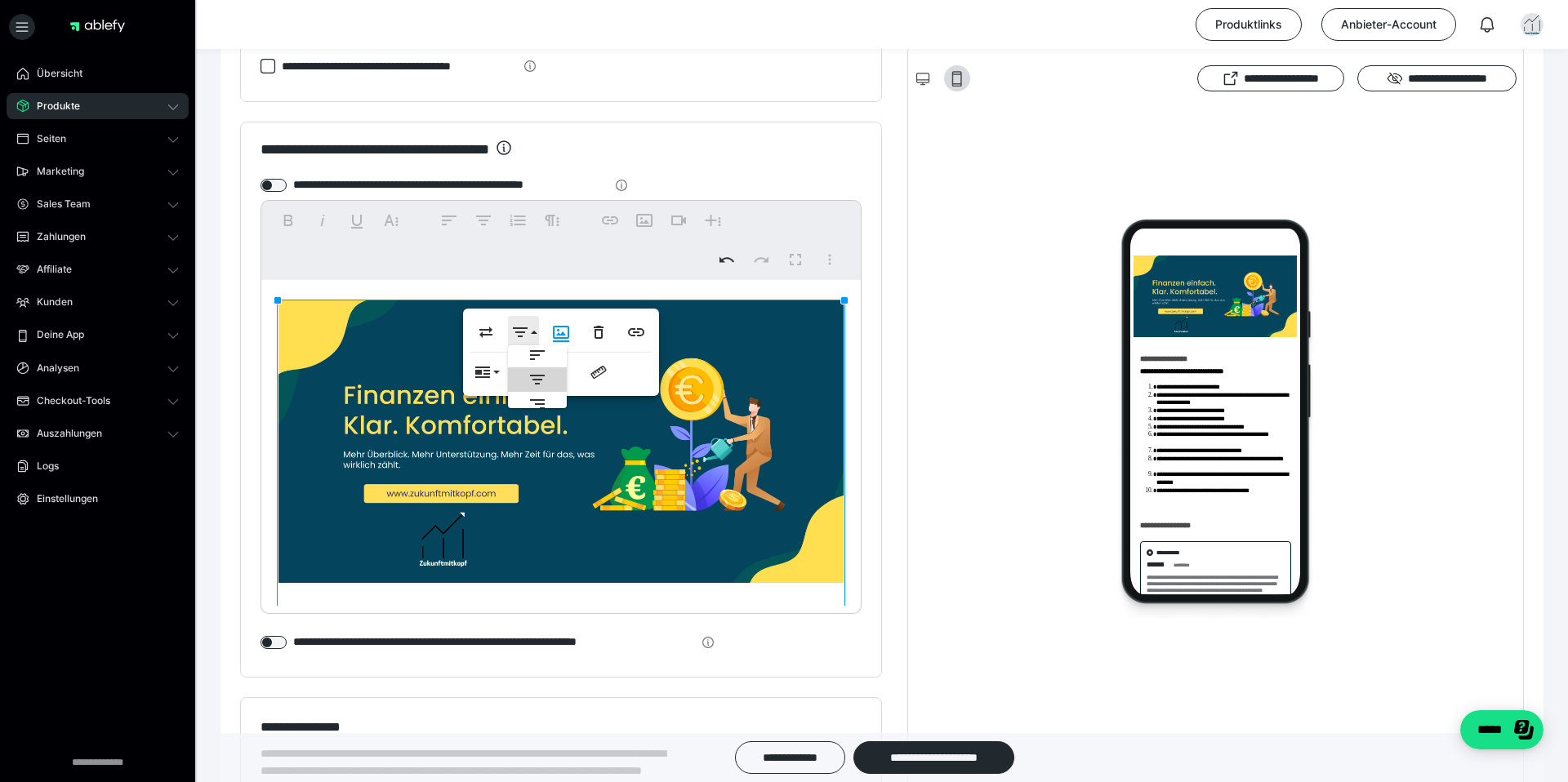 scroll, scrollTop: 0, scrollLeft: 0, axis: both 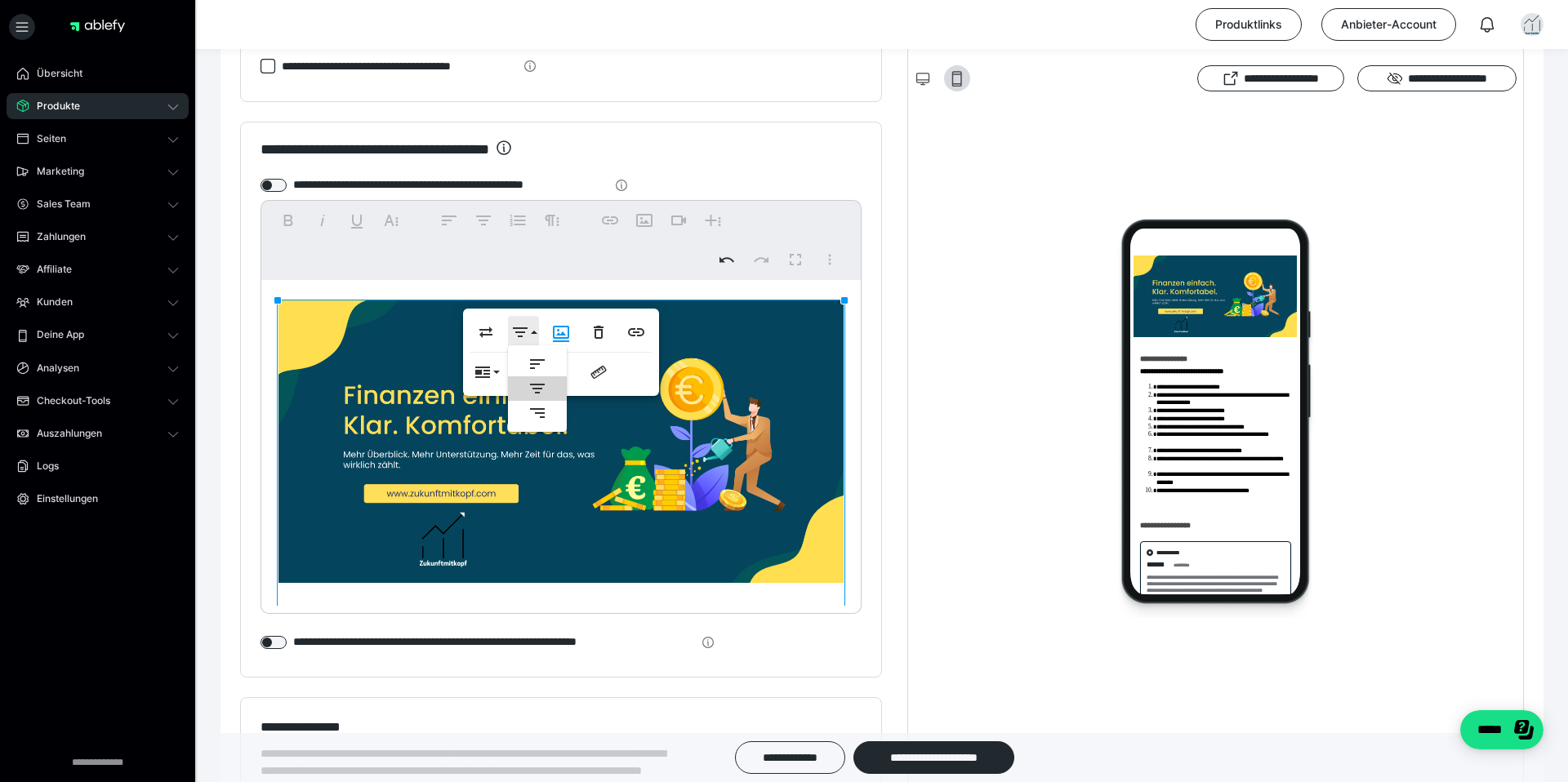 click 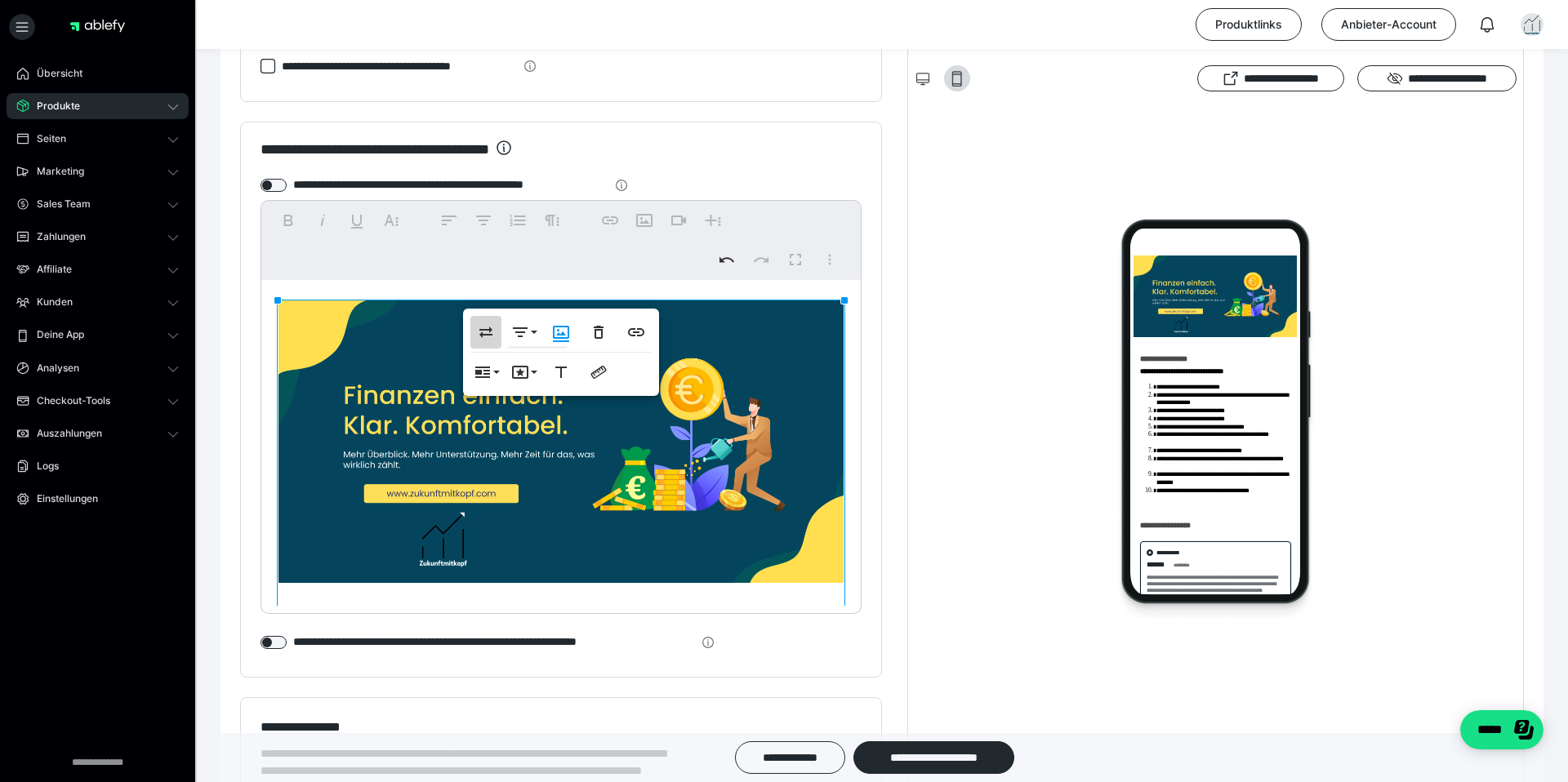 click 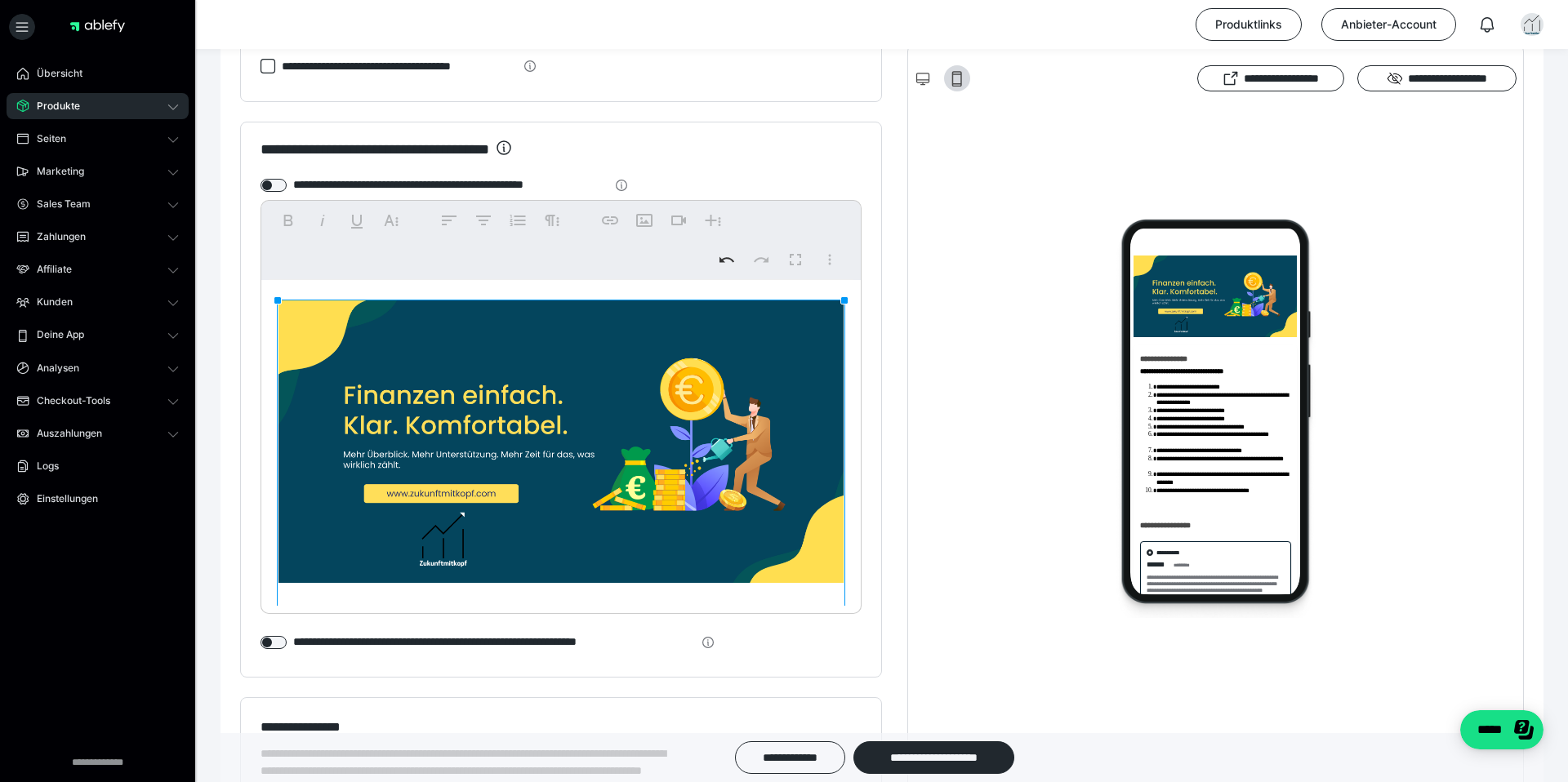 click at bounding box center (561, 442) 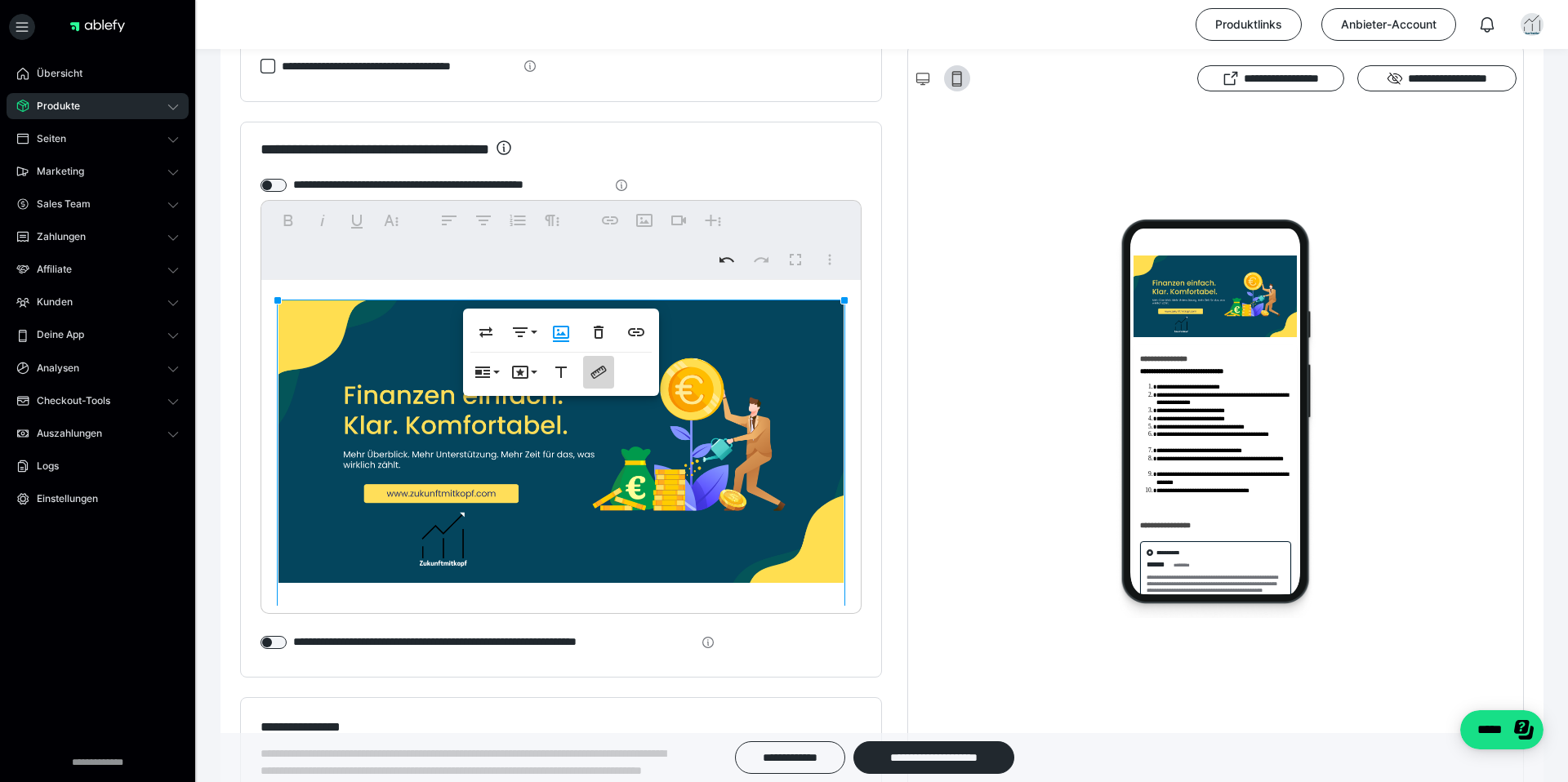 click 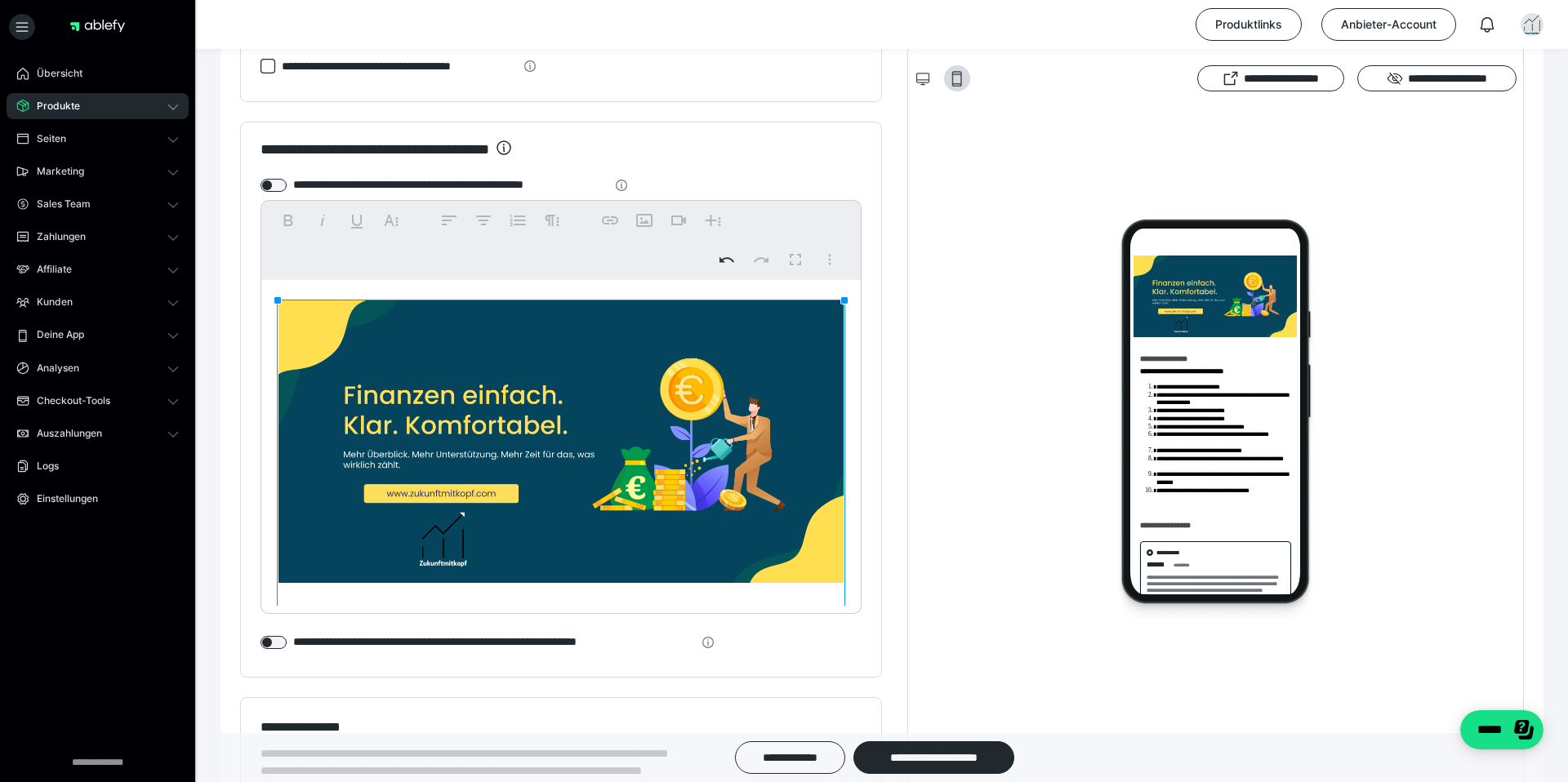click at bounding box center [561, 442] 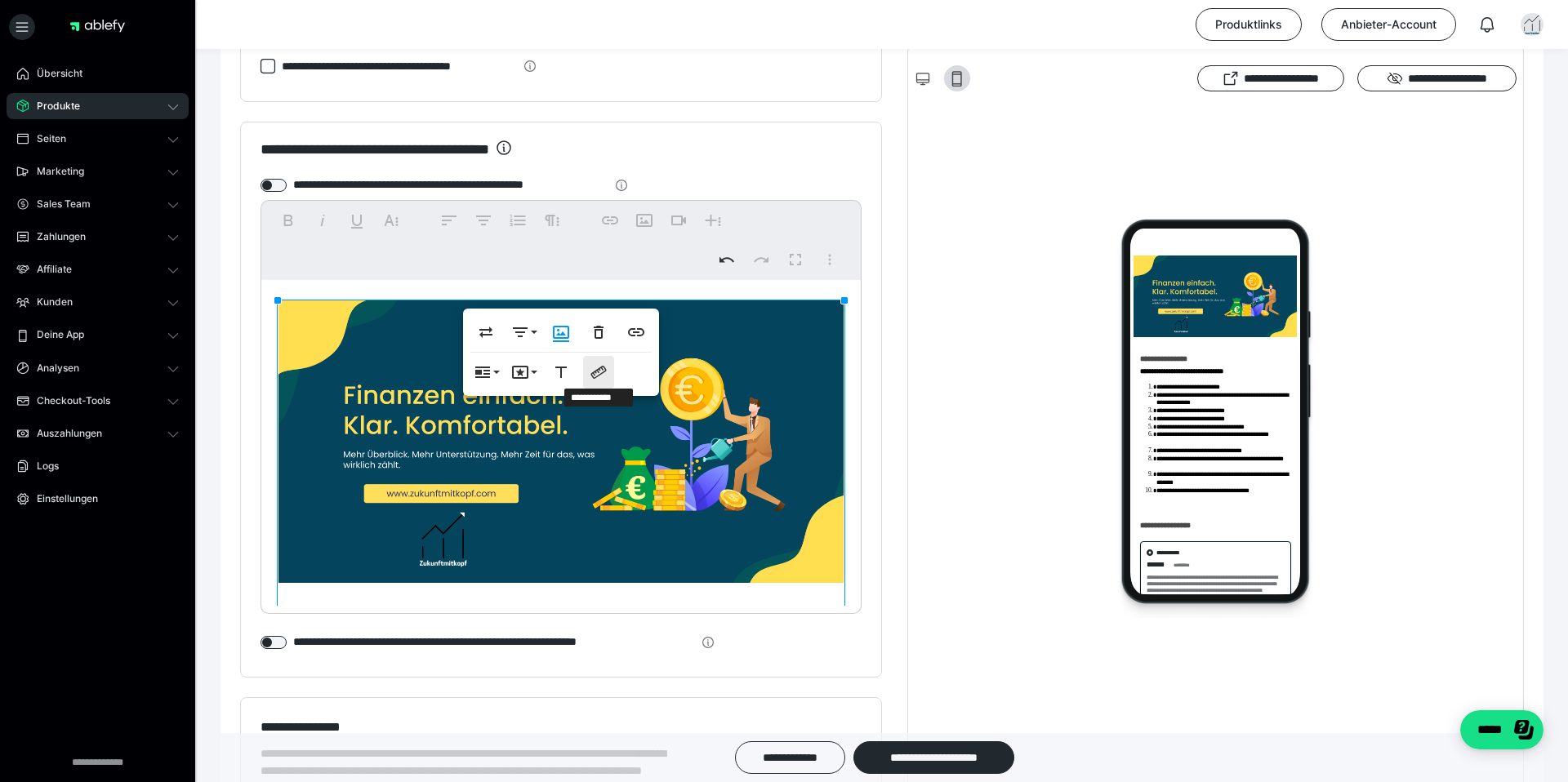 click 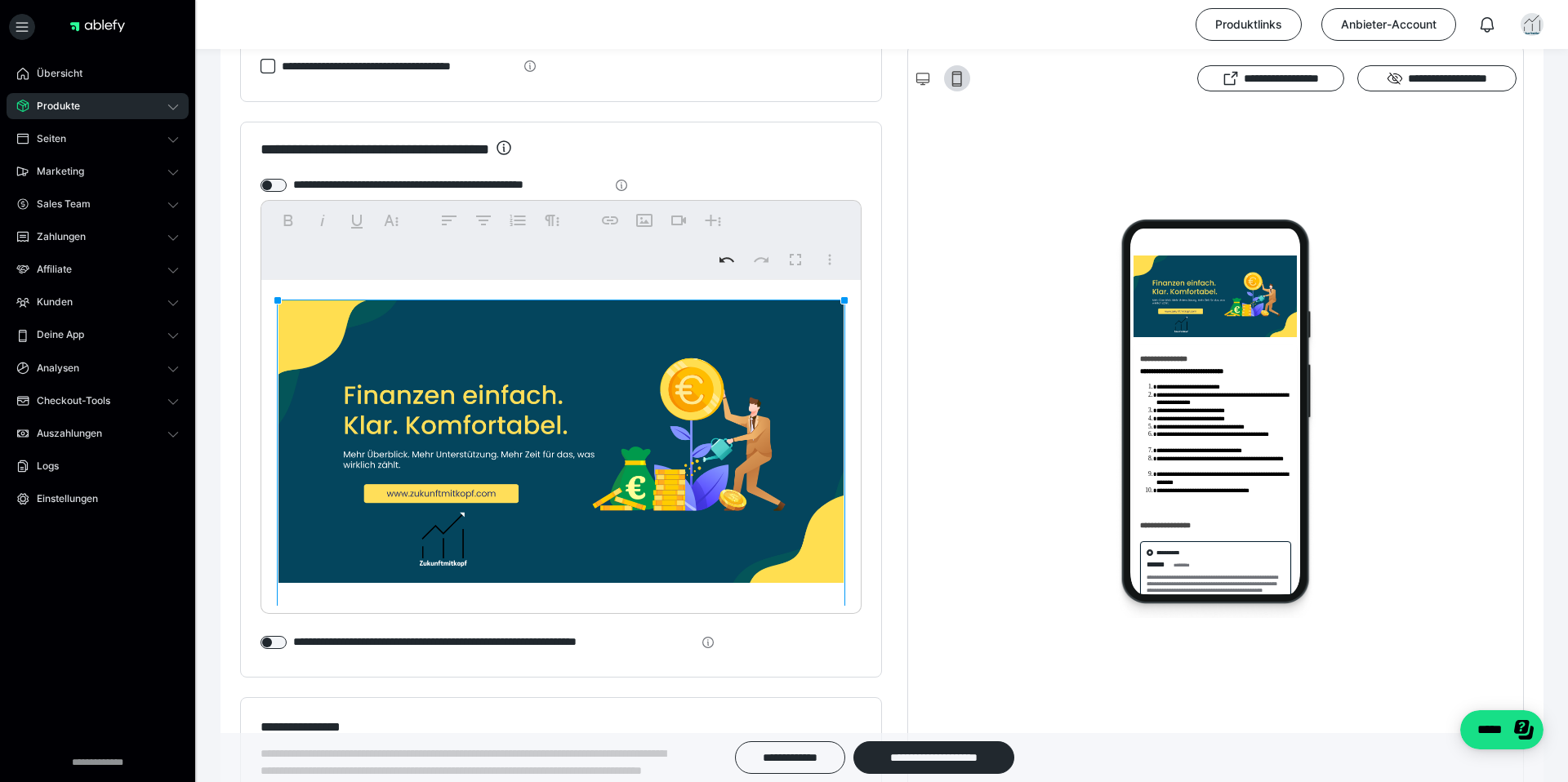 scroll, scrollTop: 28, scrollLeft: 0, axis: vertical 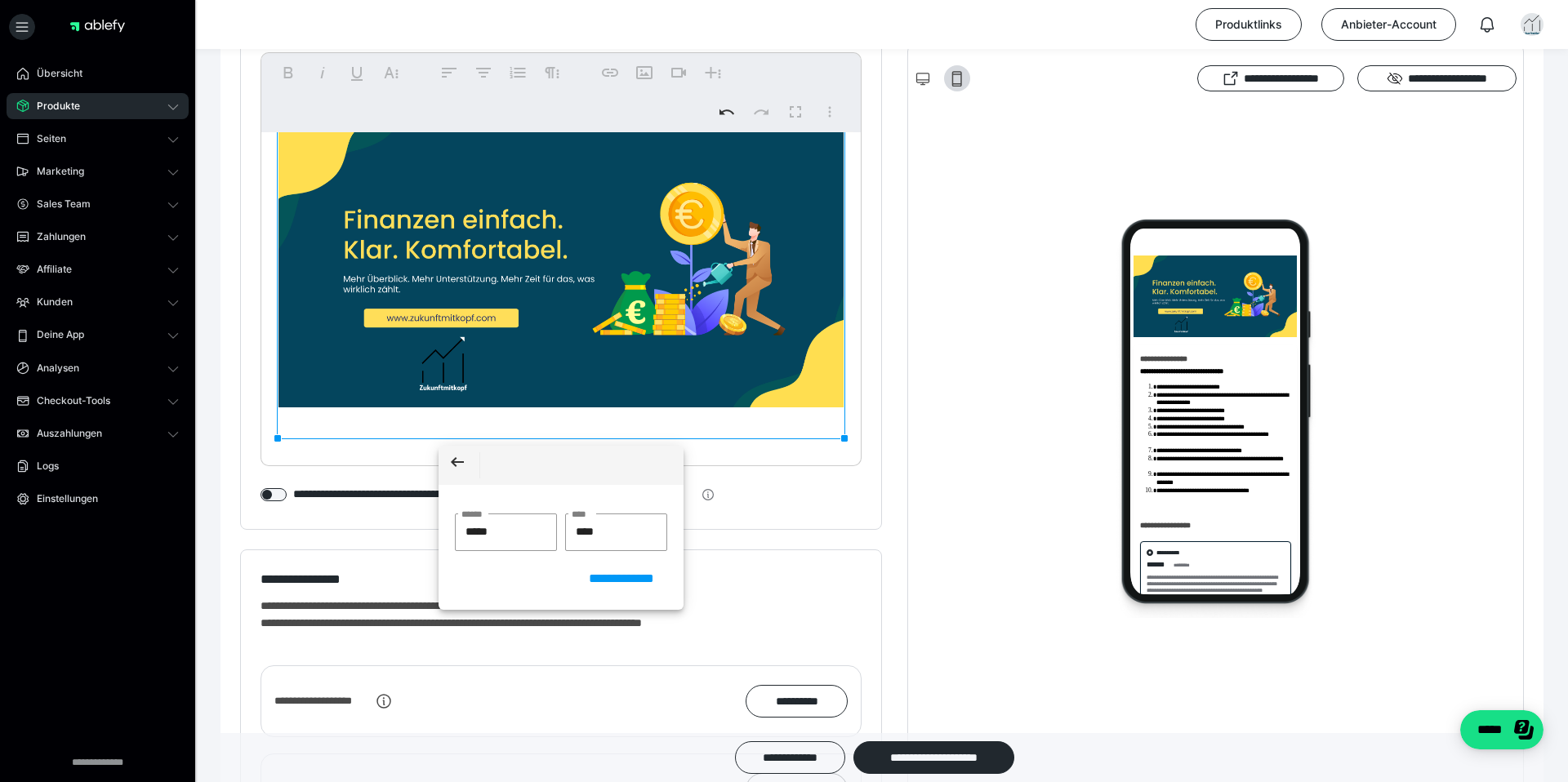 click on "***** ******" at bounding box center [506, 532] 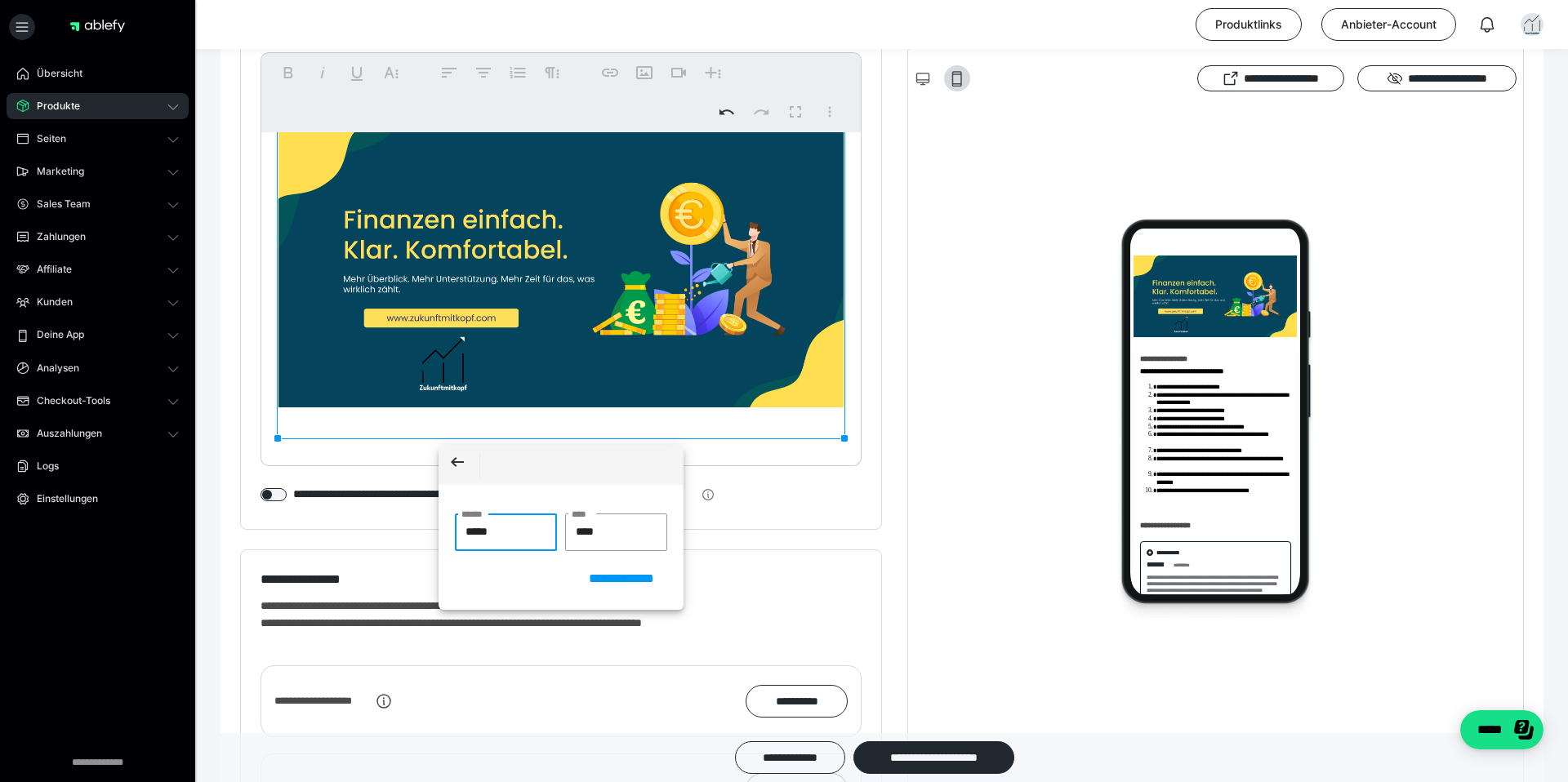 click on "*****" at bounding box center (506, 532) 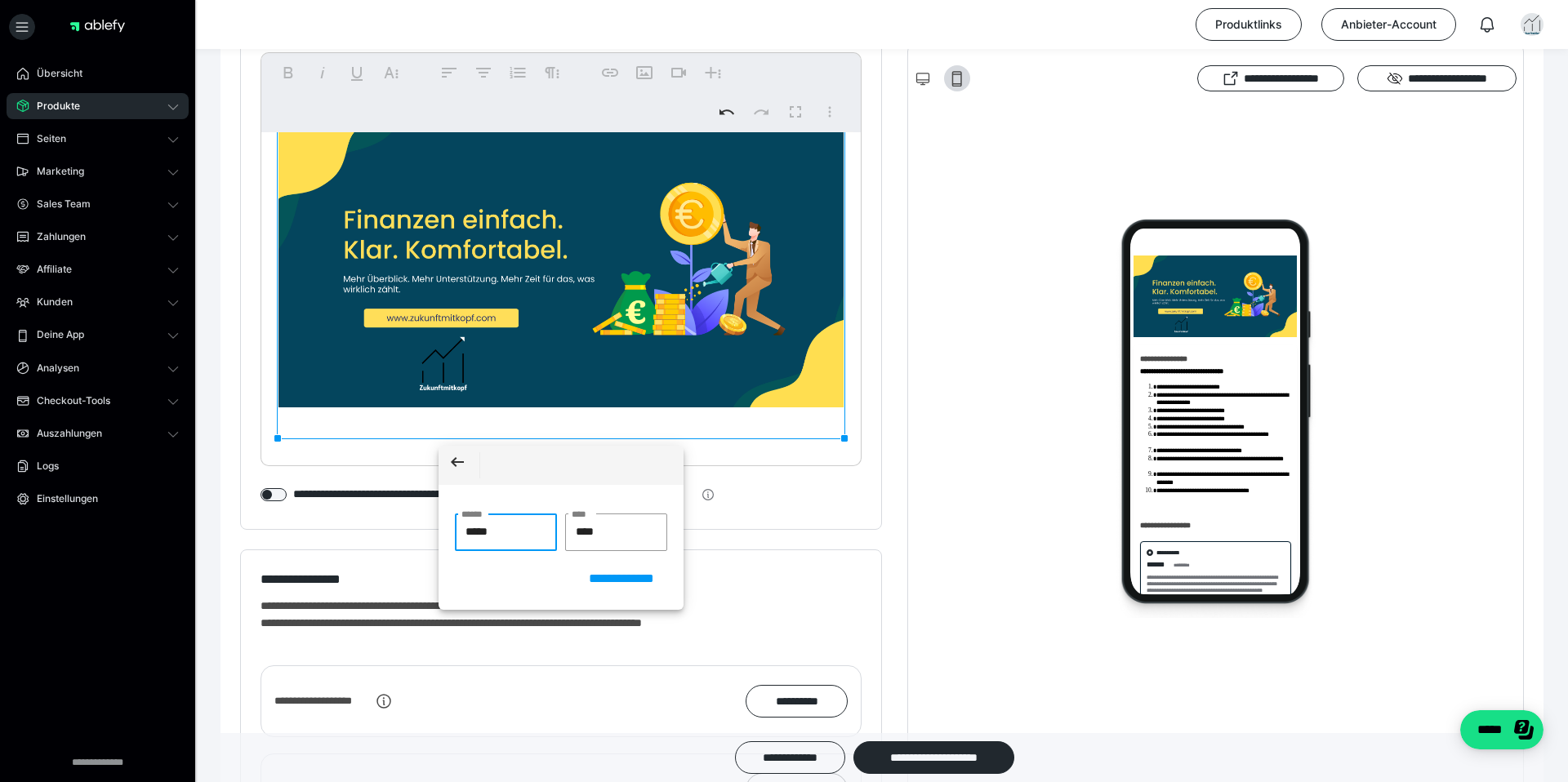 click on "*****" at bounding box center (506, 532) 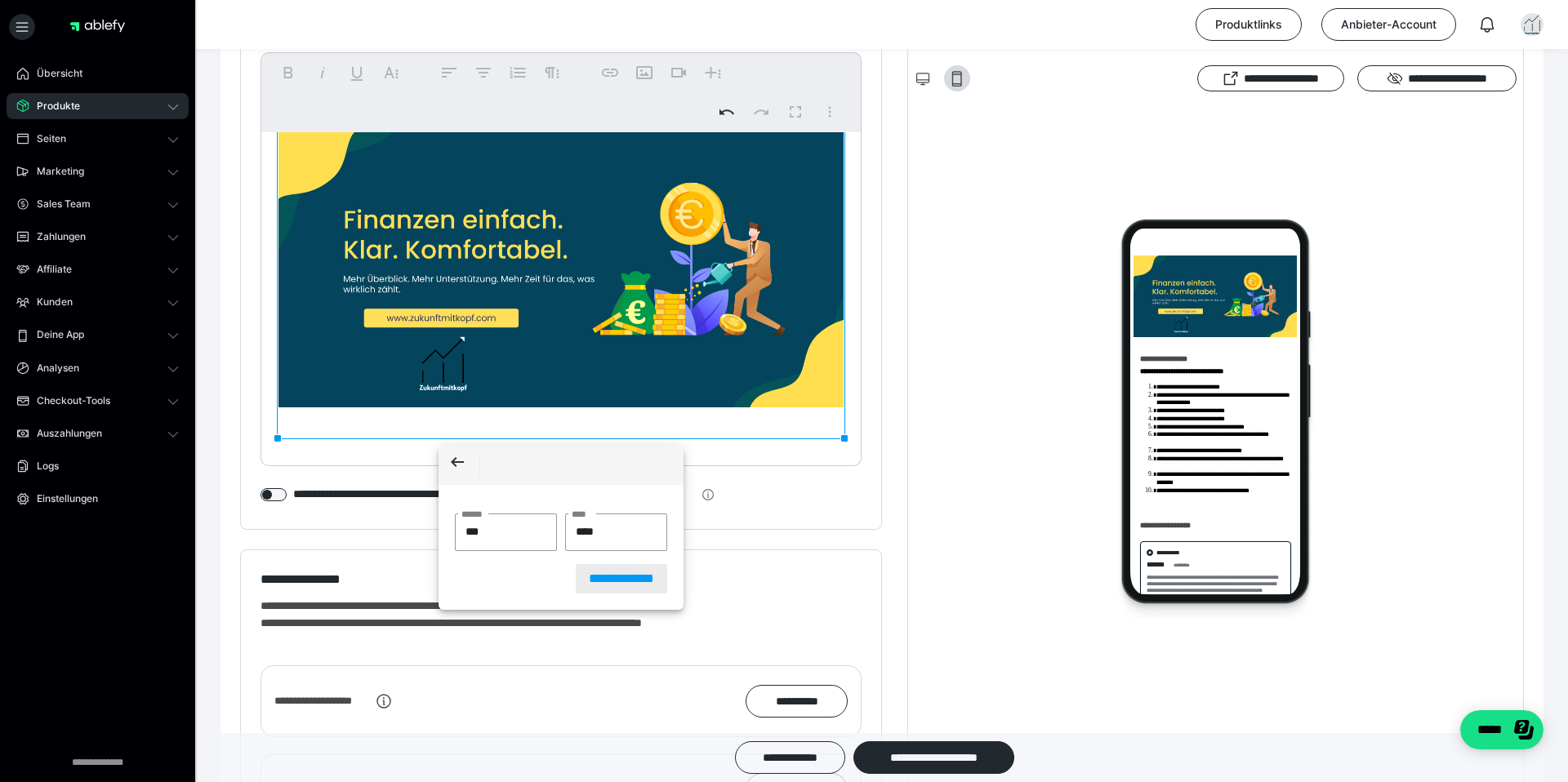 click on "**********" at bounding box center [621, 579] 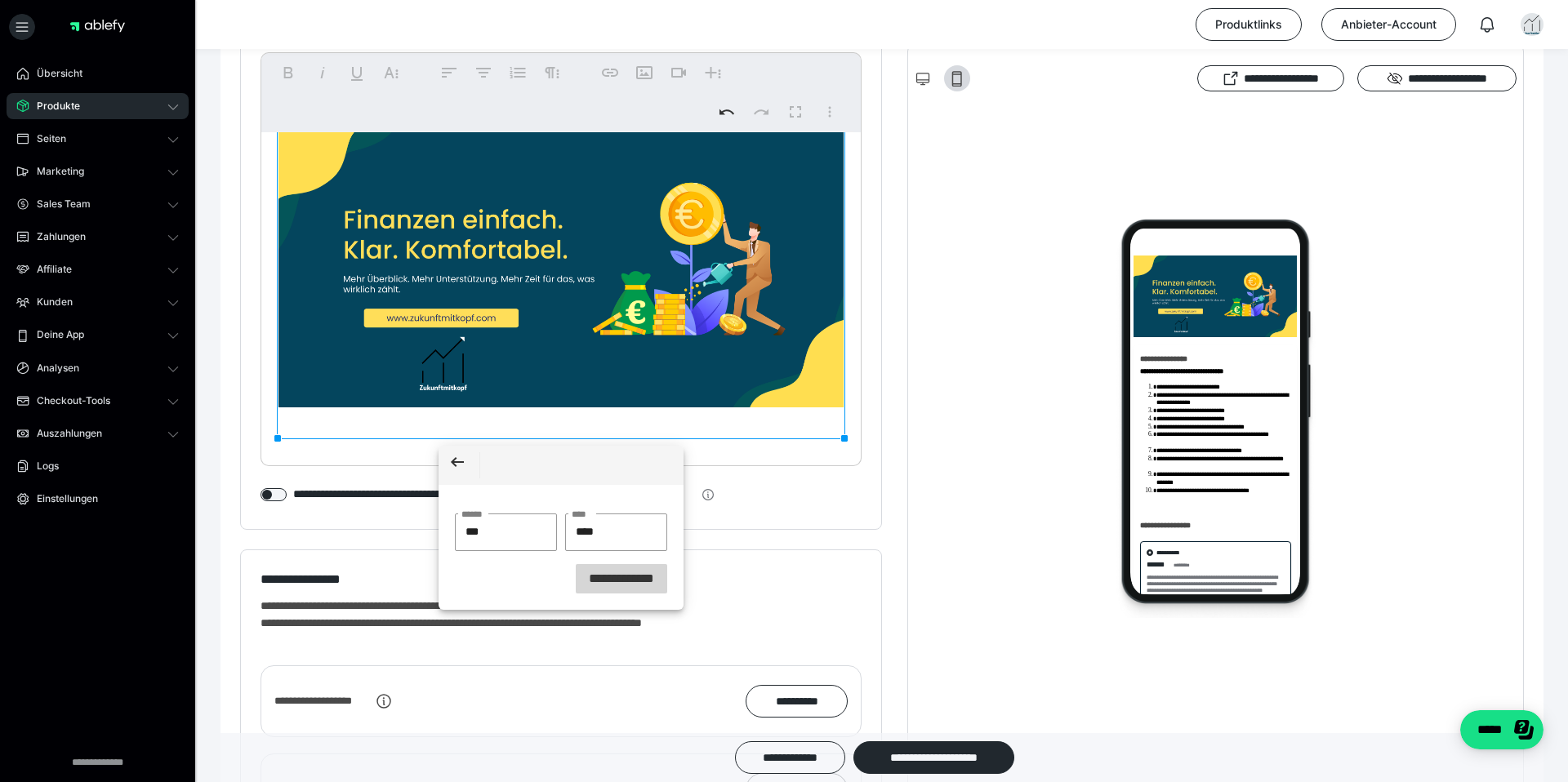 scroll, scrollTop: 0, scrollLeft: 0, axis: both 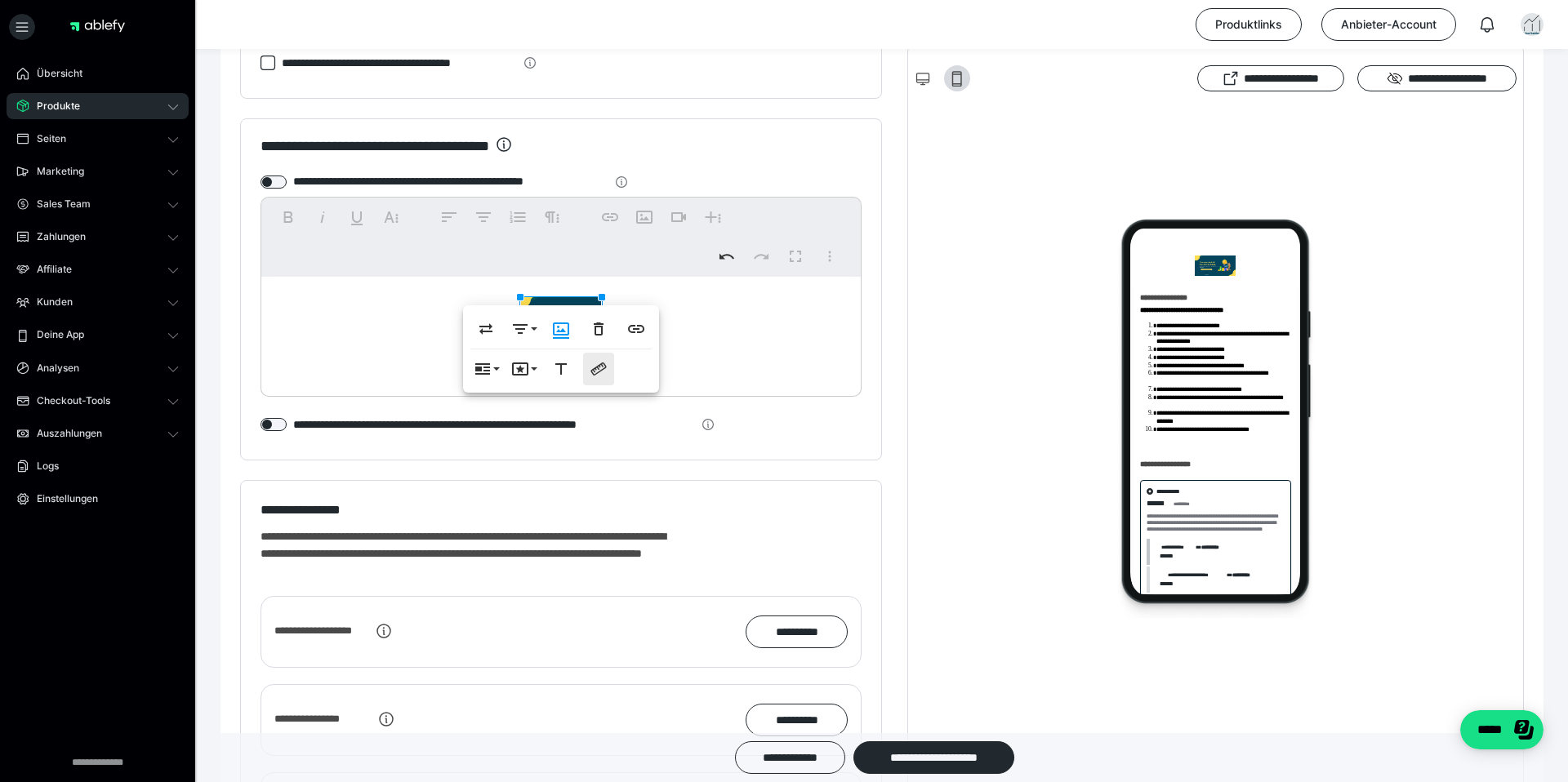 click 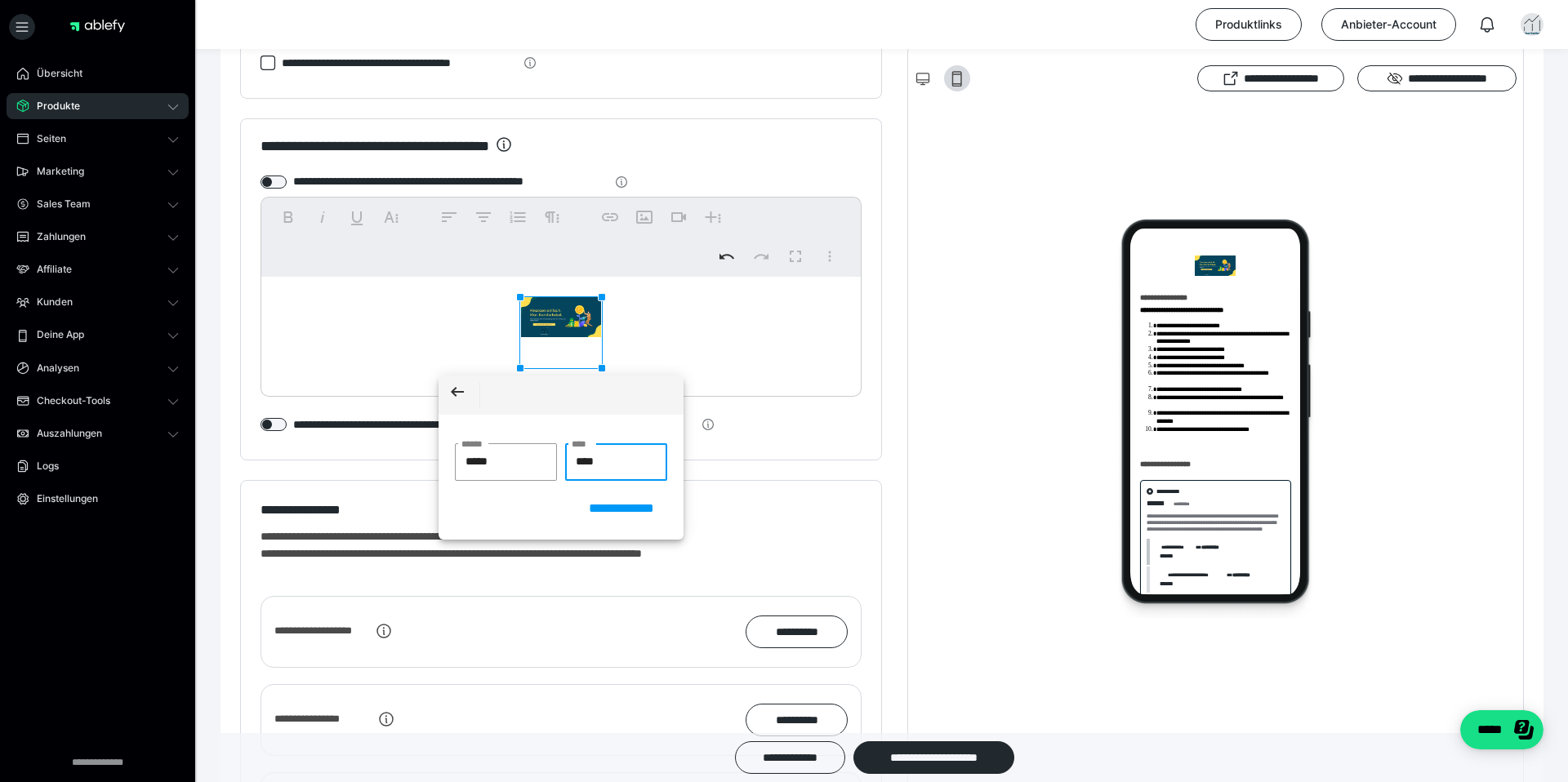 click on "****" at bounding box center [616, 462] 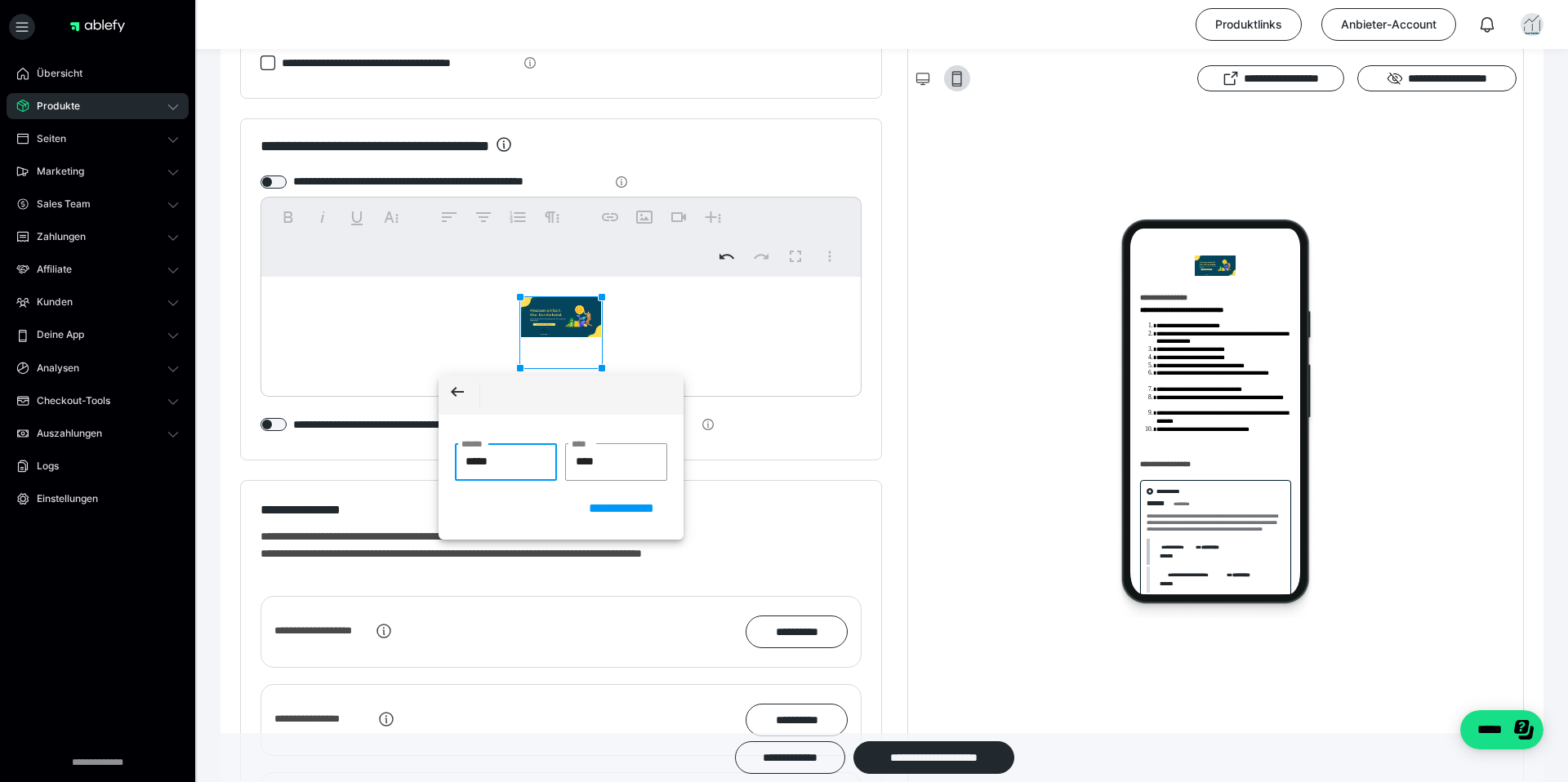 click on "*****" at bounding box center [506, 462] 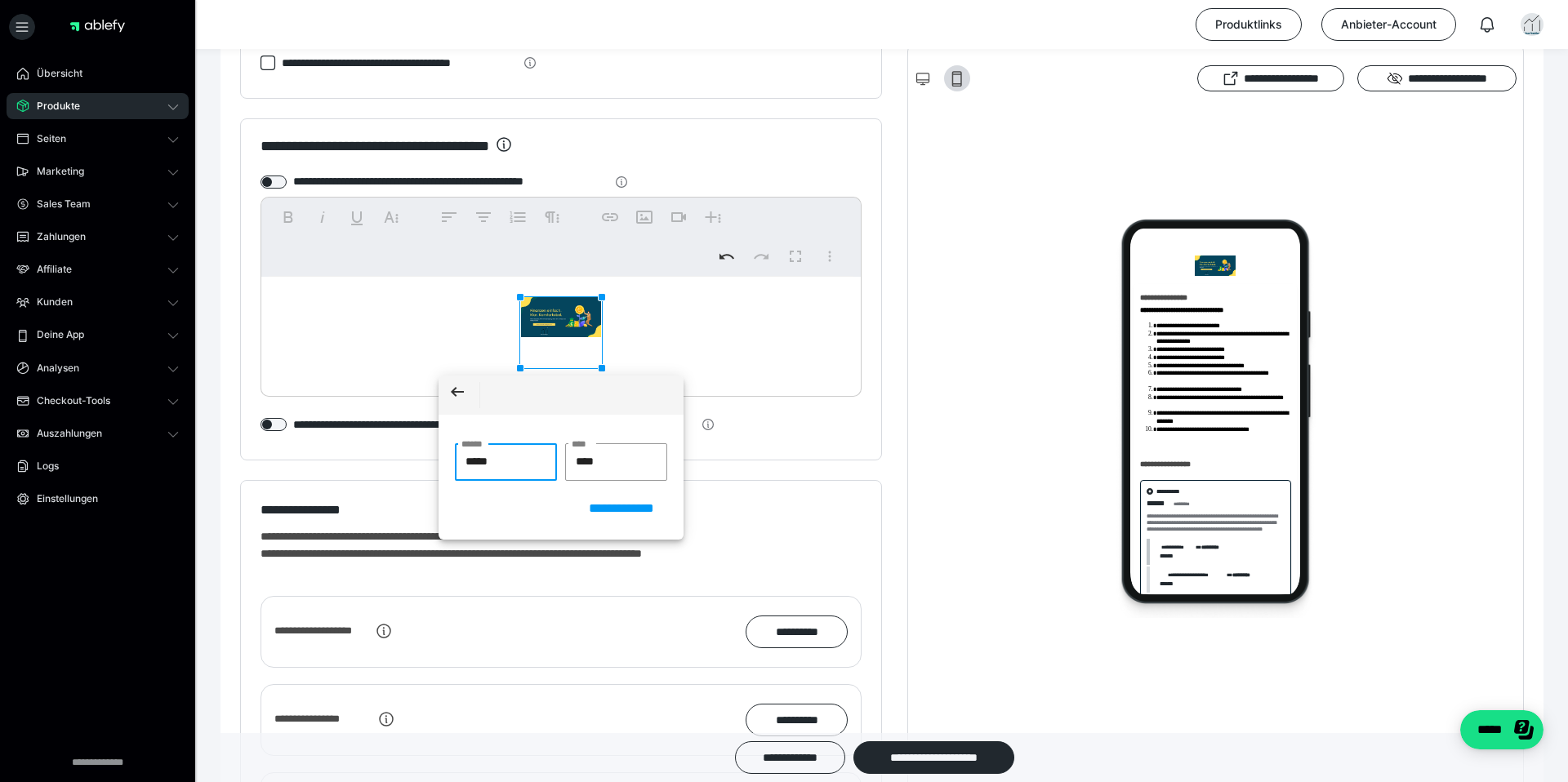 click on "*****" at bounding box center [506, 462] 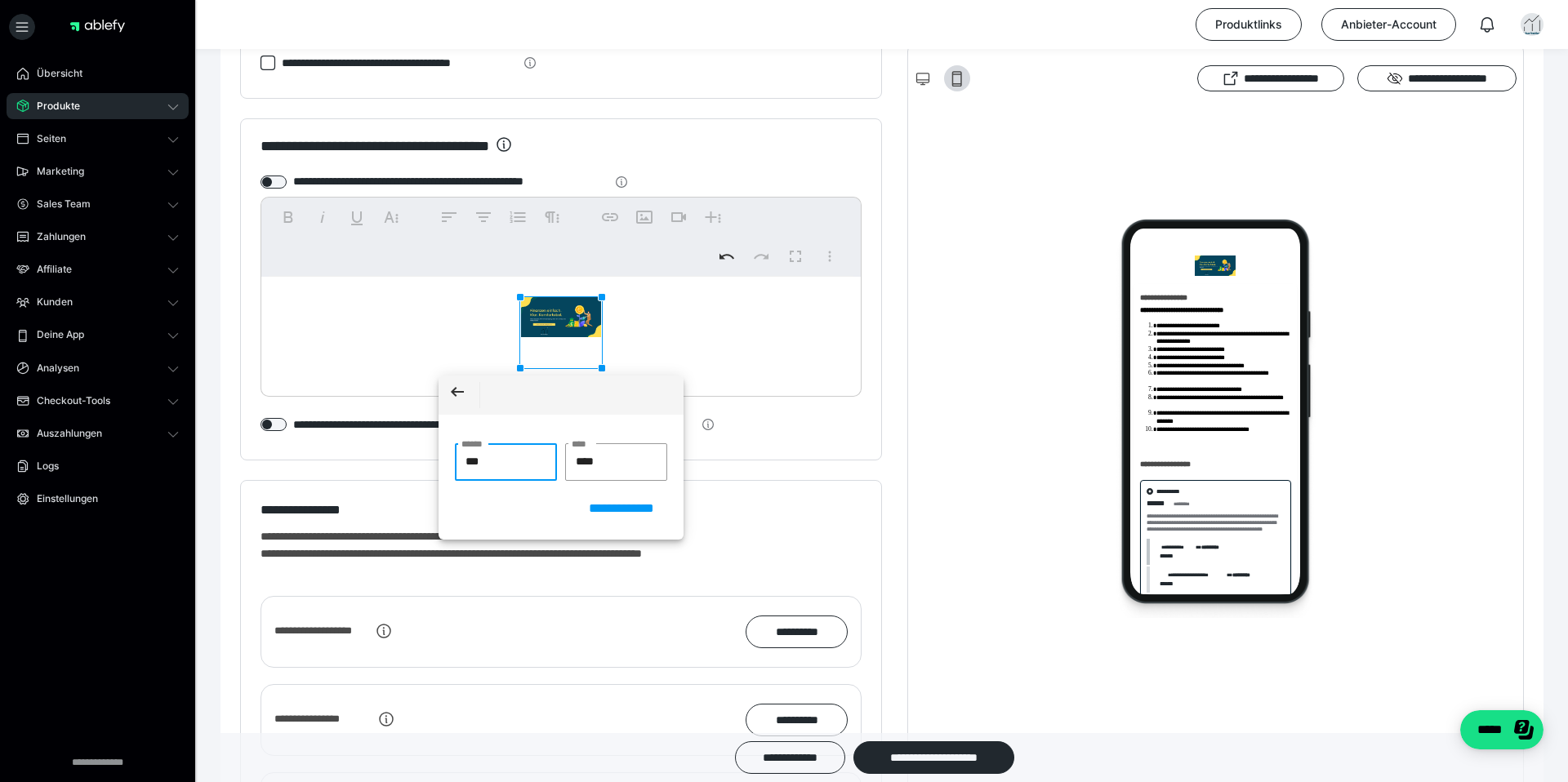 type on "****" 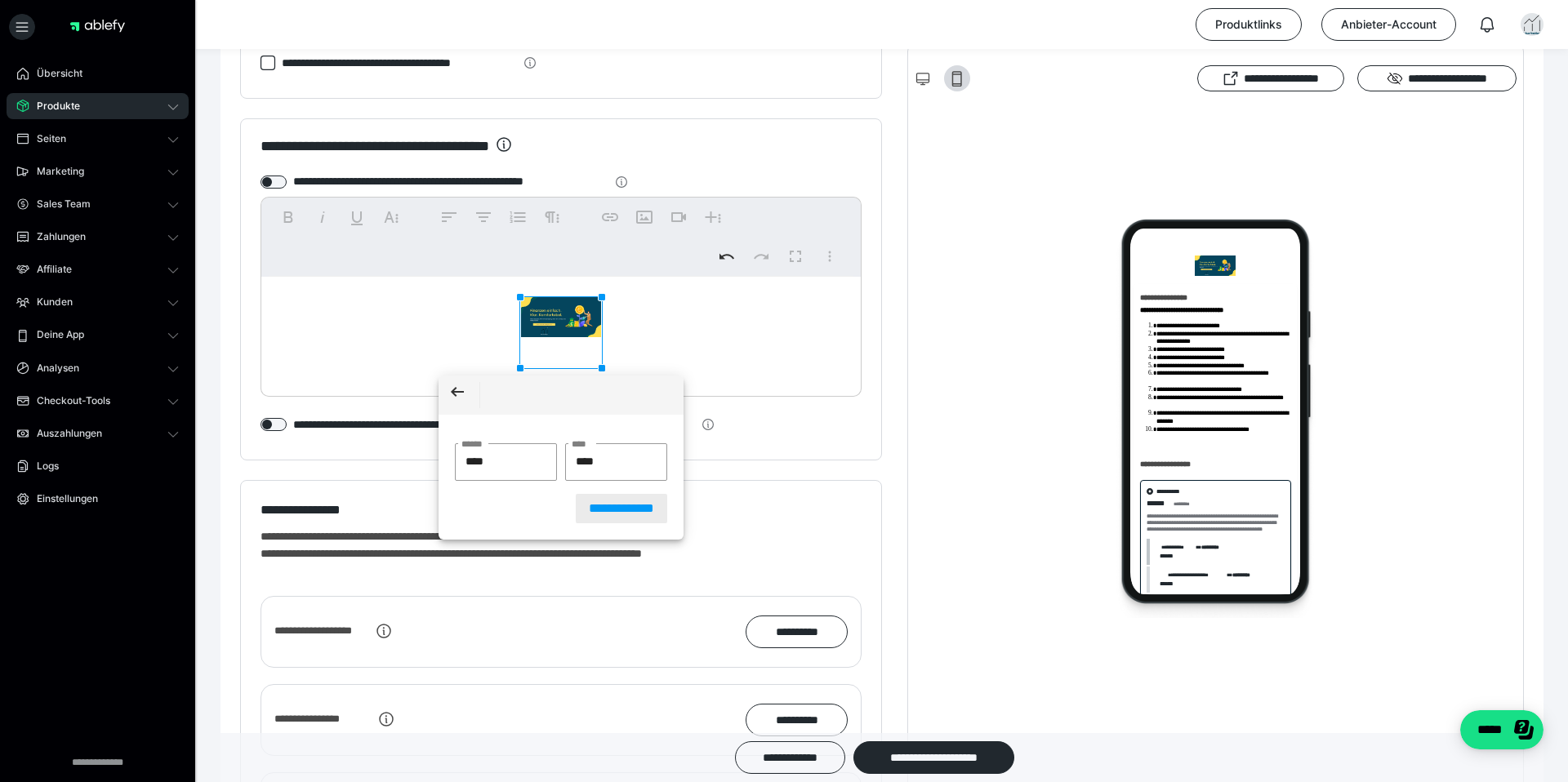 click on "**********" at bounding box center (621, 509) 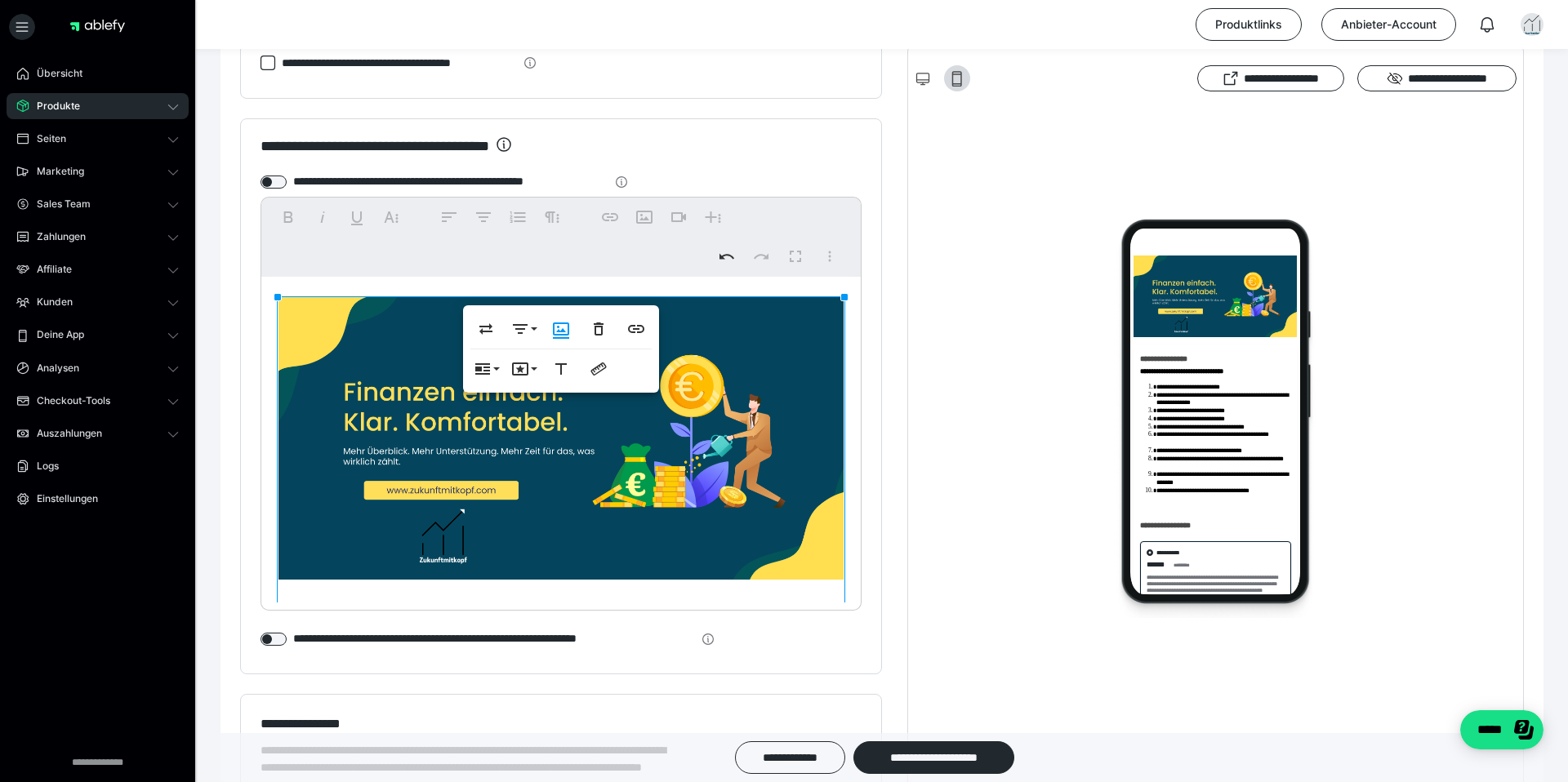click at bounding box center (1215, 418) 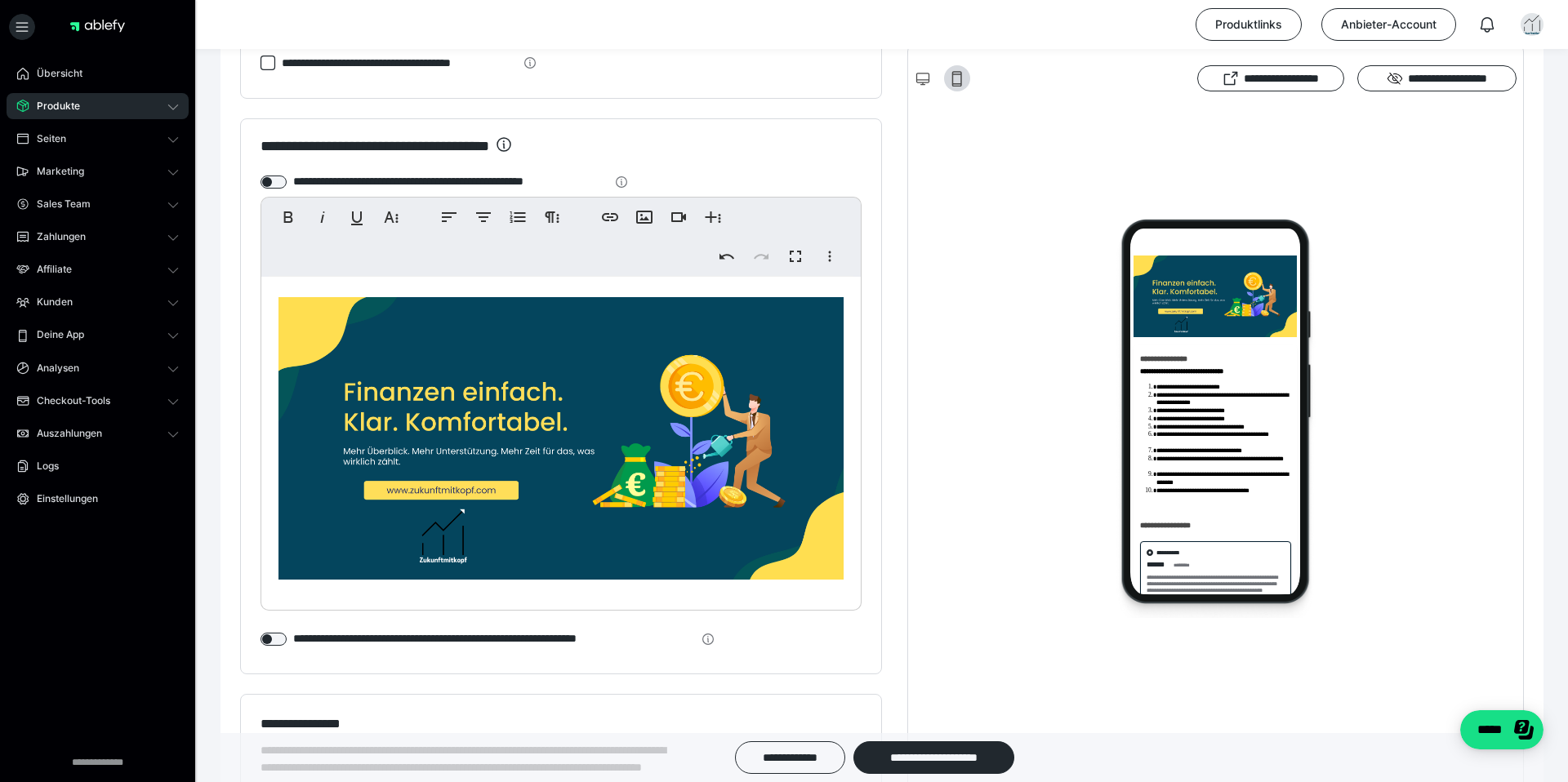 click at bounding box center (561, 438) 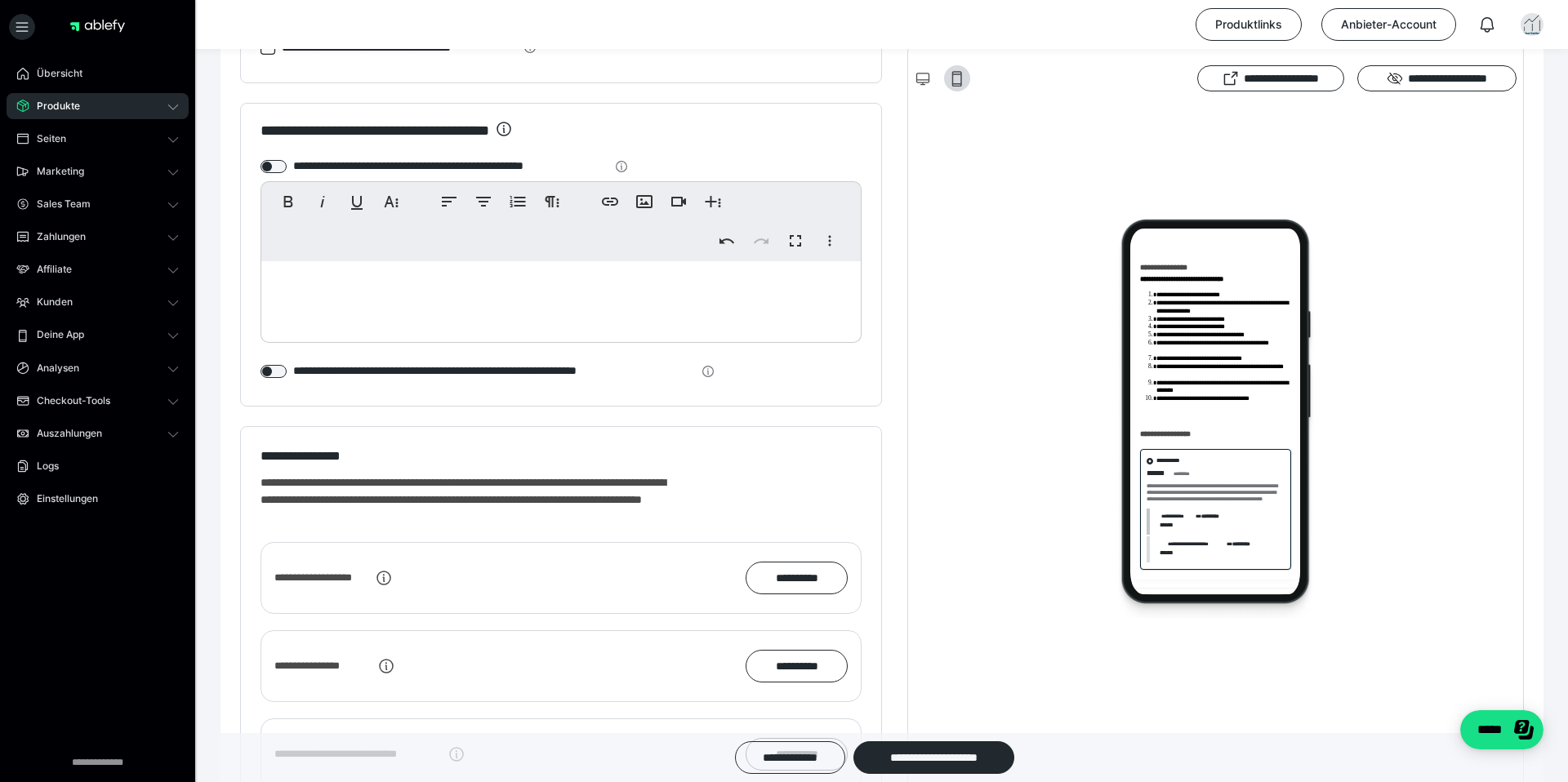 scroll, scrollTop: 1832, scrollLeft: 0, axis: vertical 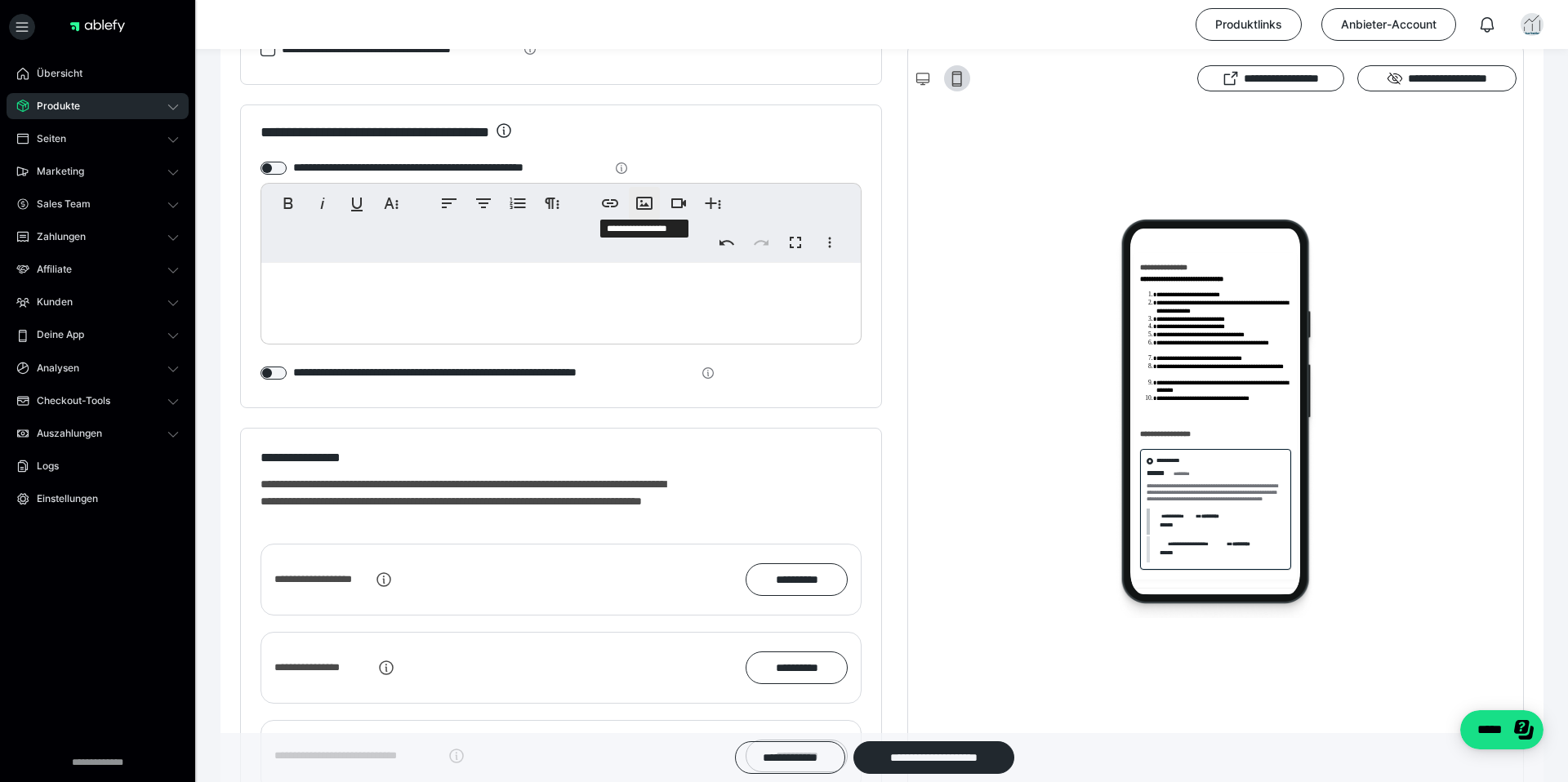 click 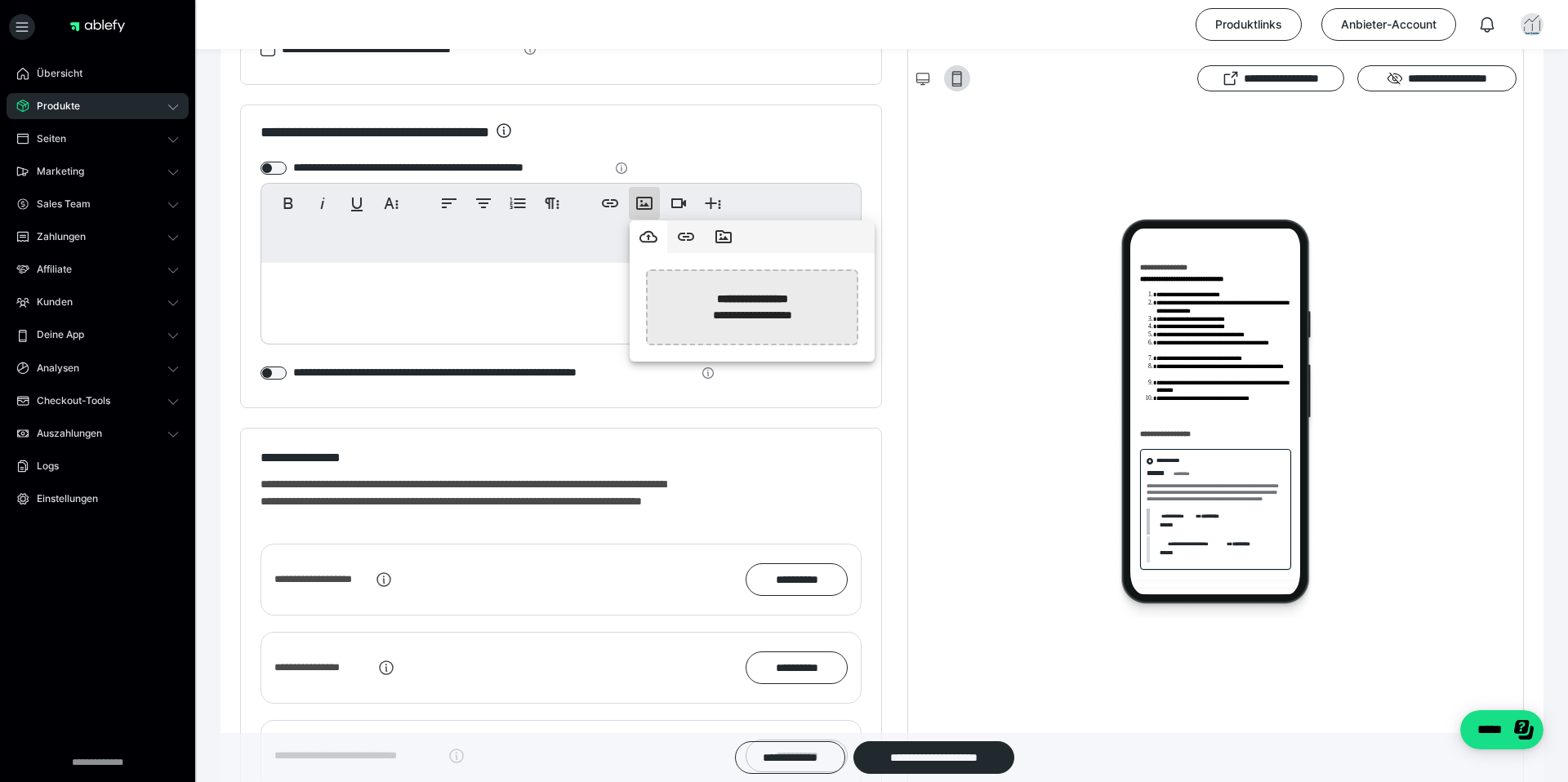 click at bounding box center [334, 307] 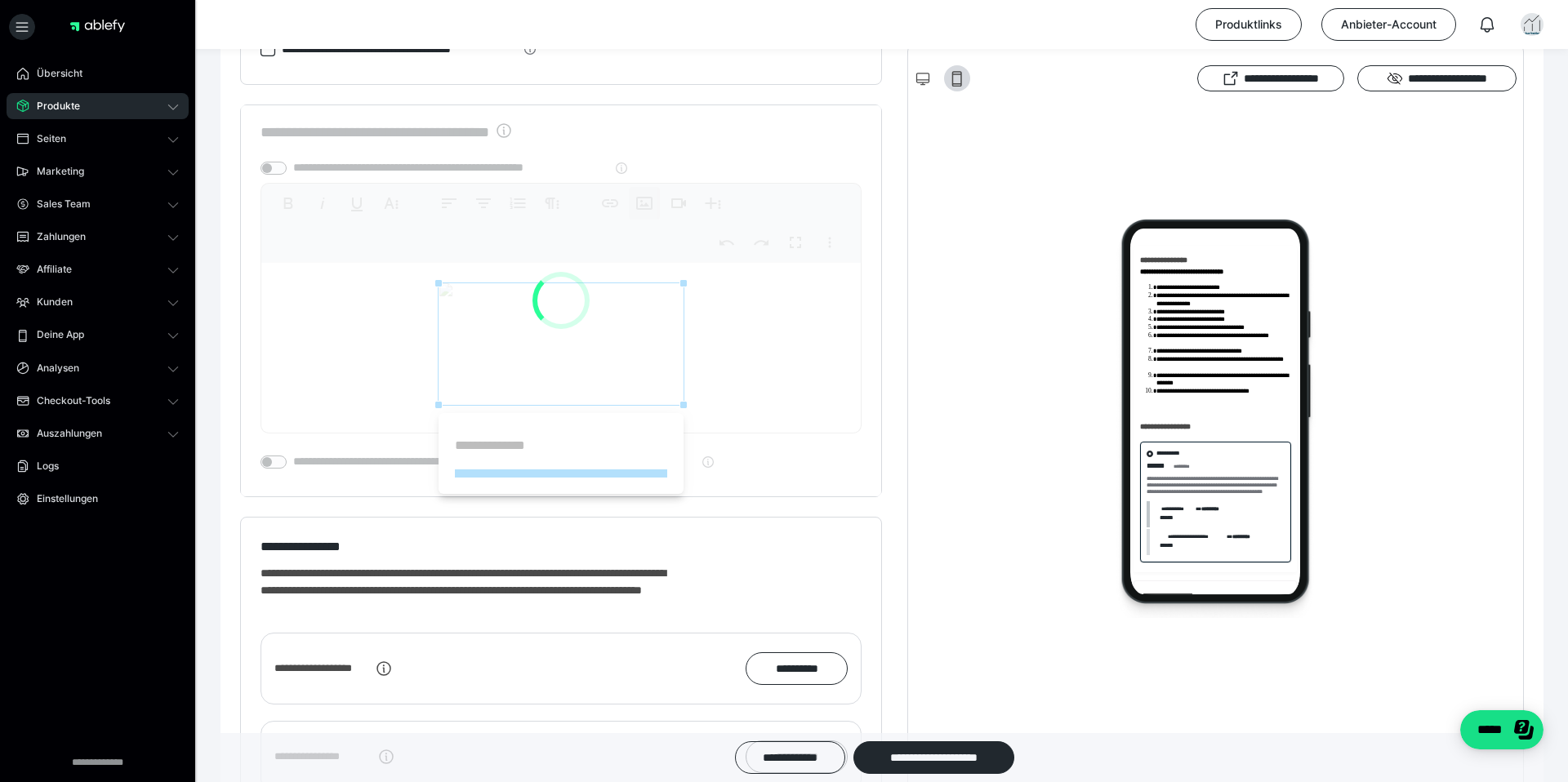 scroll, scrollTop: 0, scrollLeft: 0, axis: both 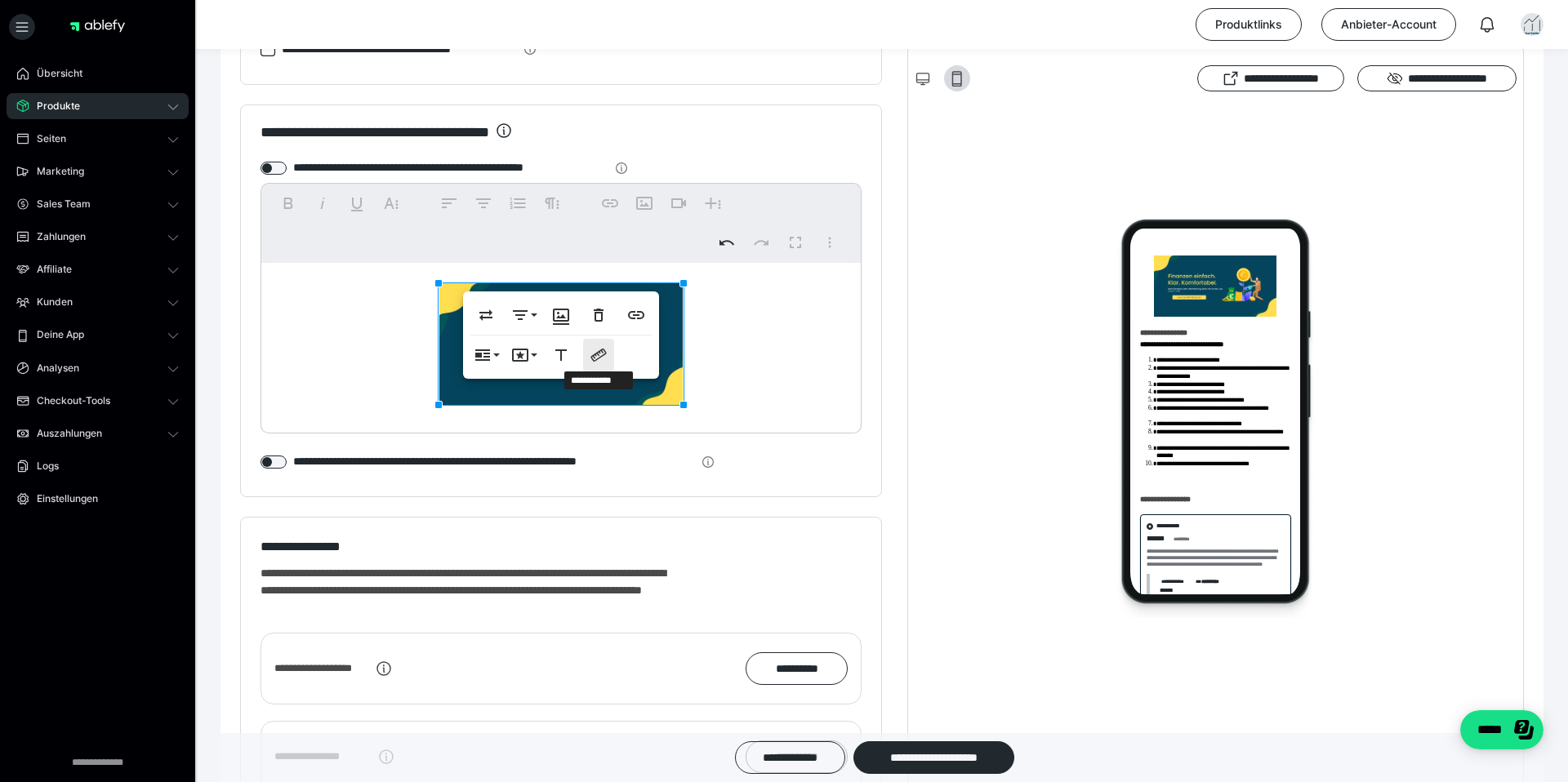 click 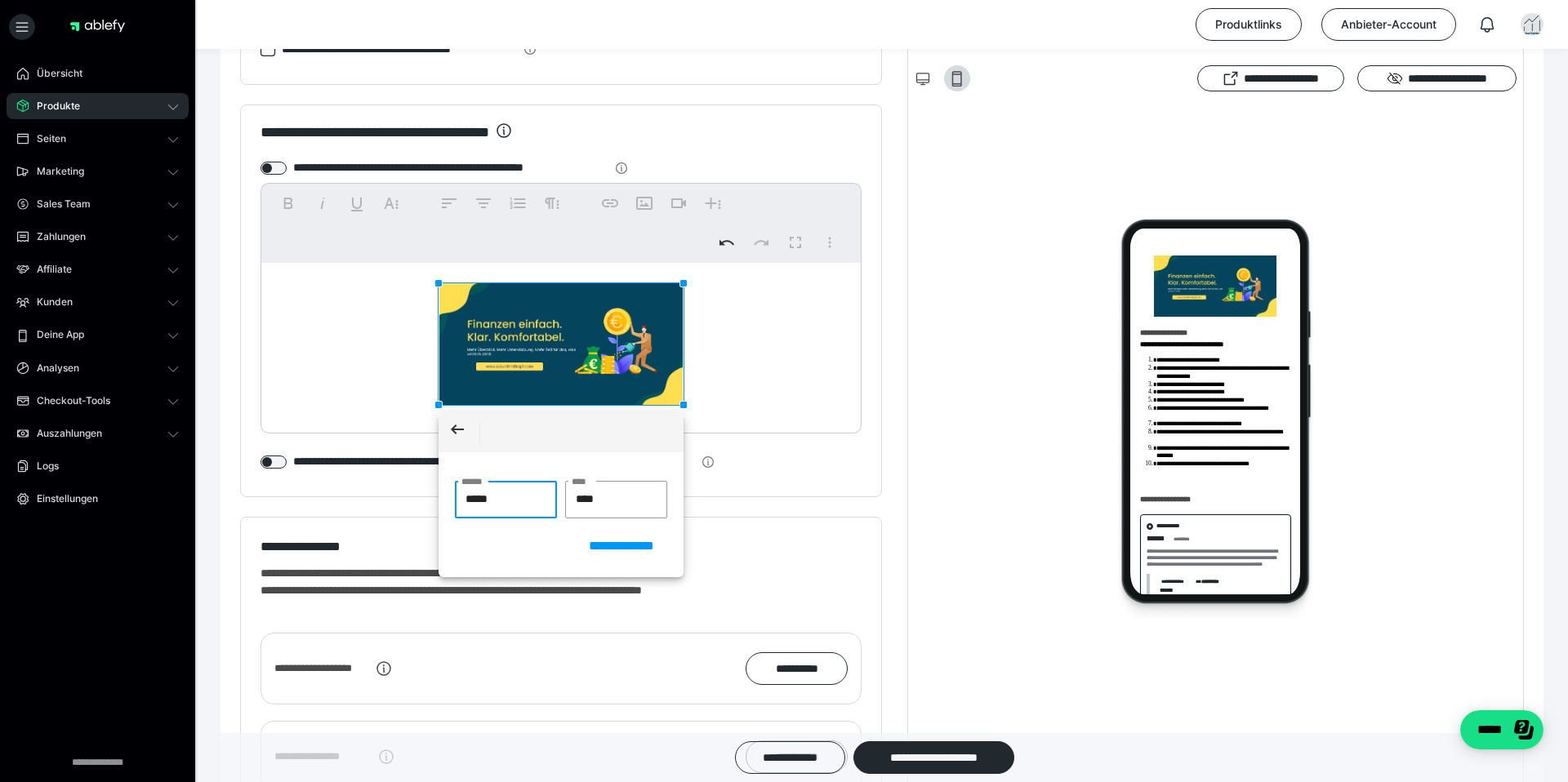 click on "*****" at bounding box center [506, 500] 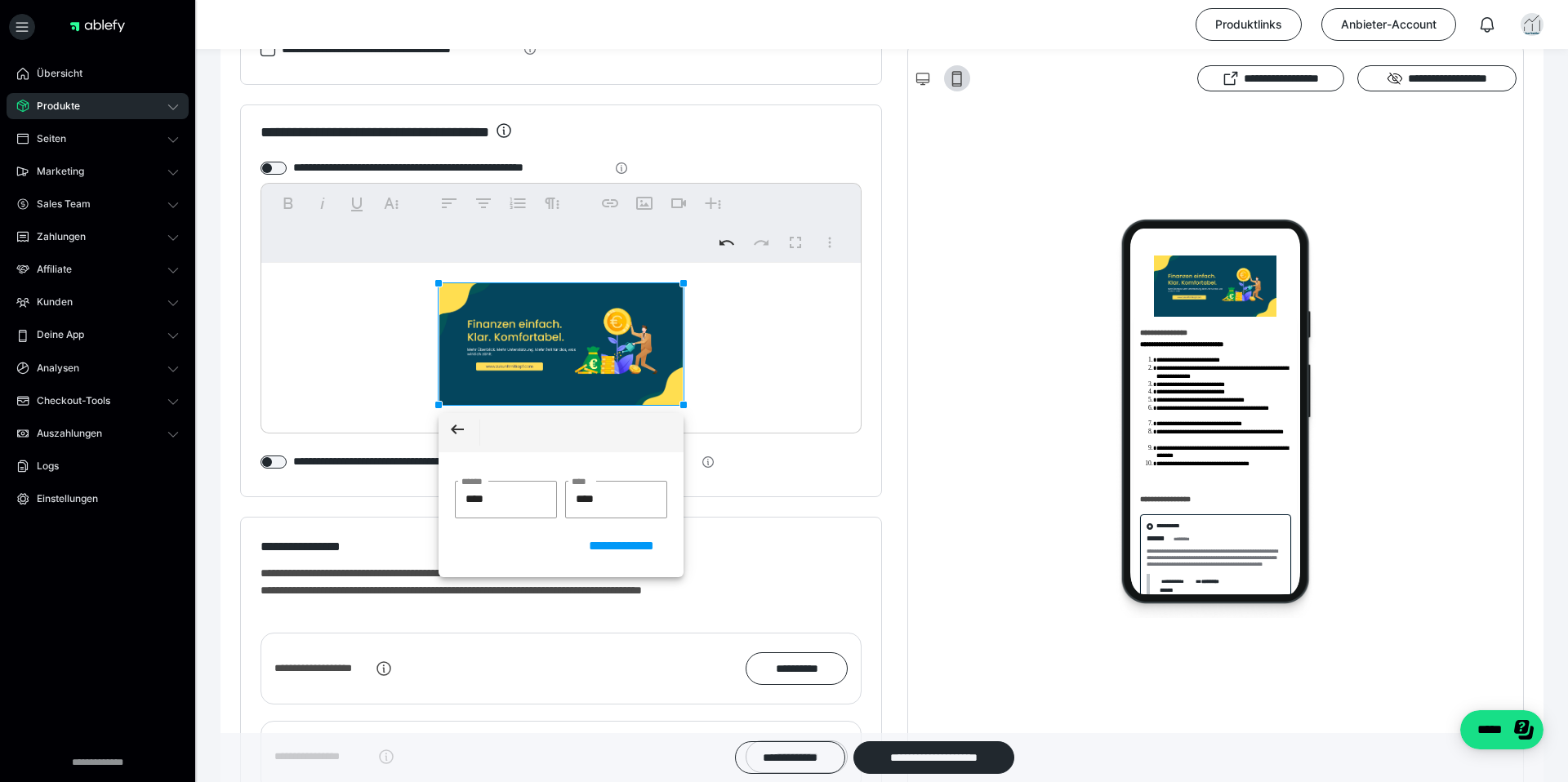 click on "**********" at bounding box center [561, 318] 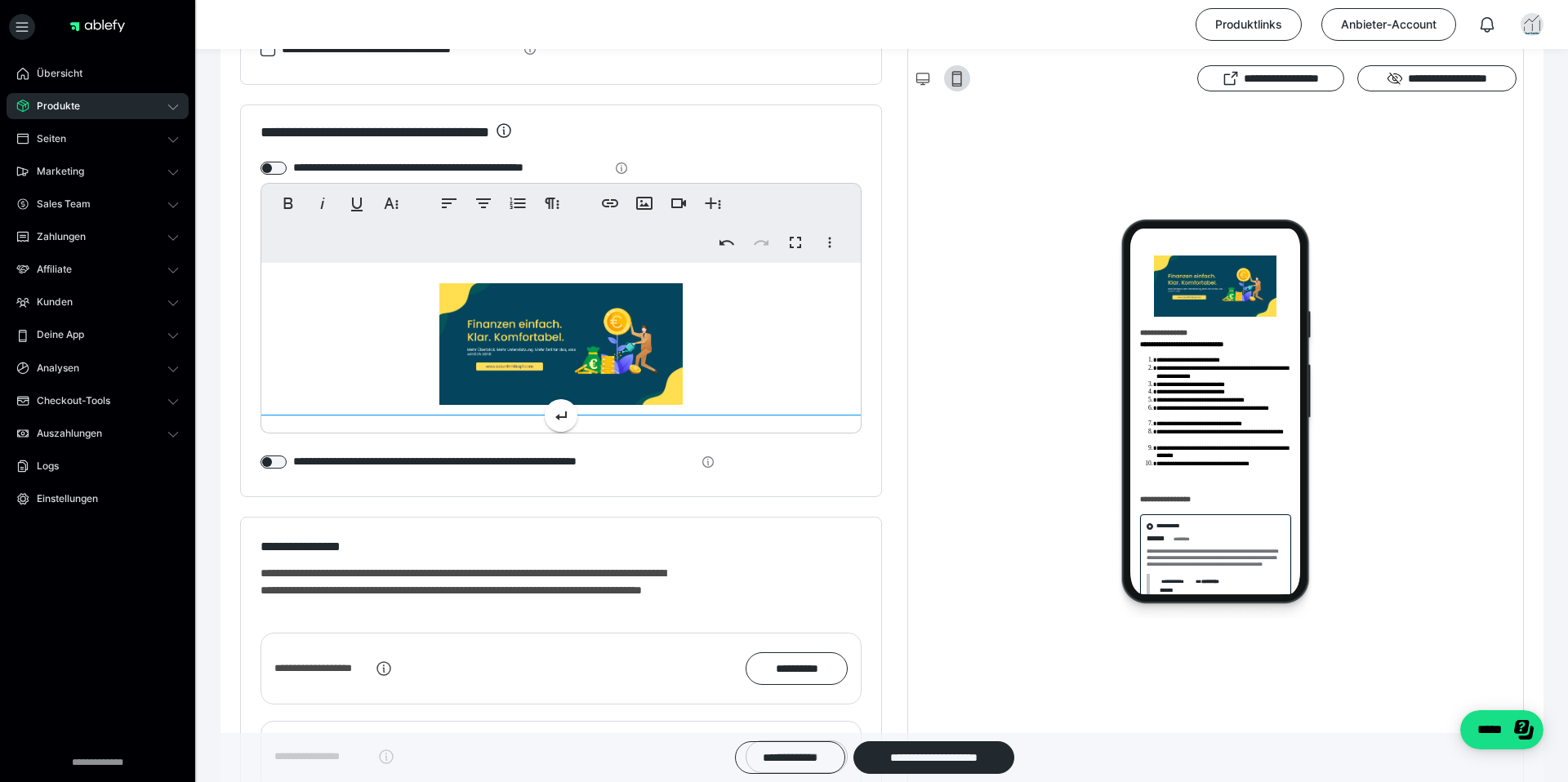 click at bounding box center [561, 344] 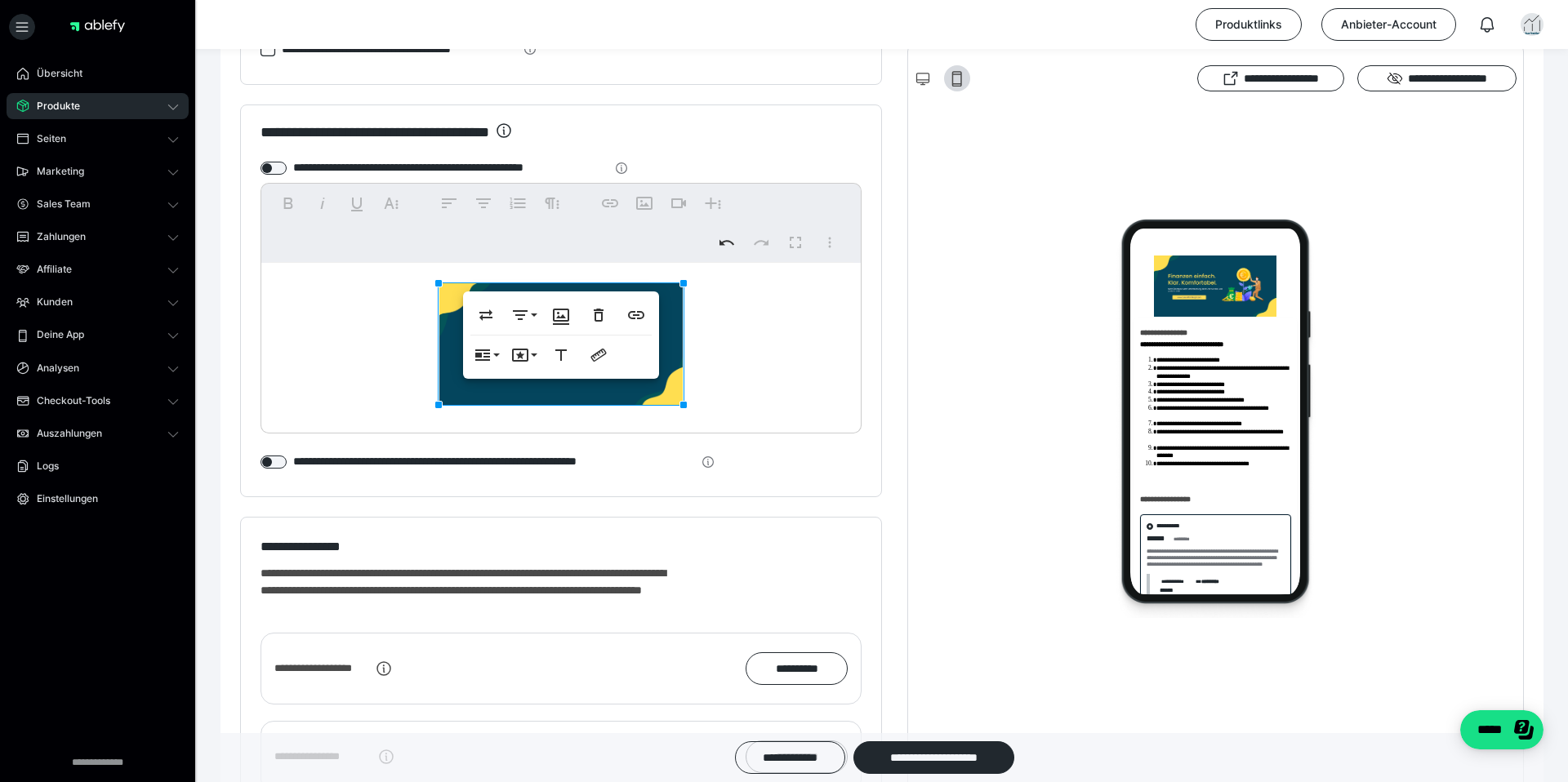 click on "**********" at bounding box center (561, 335) 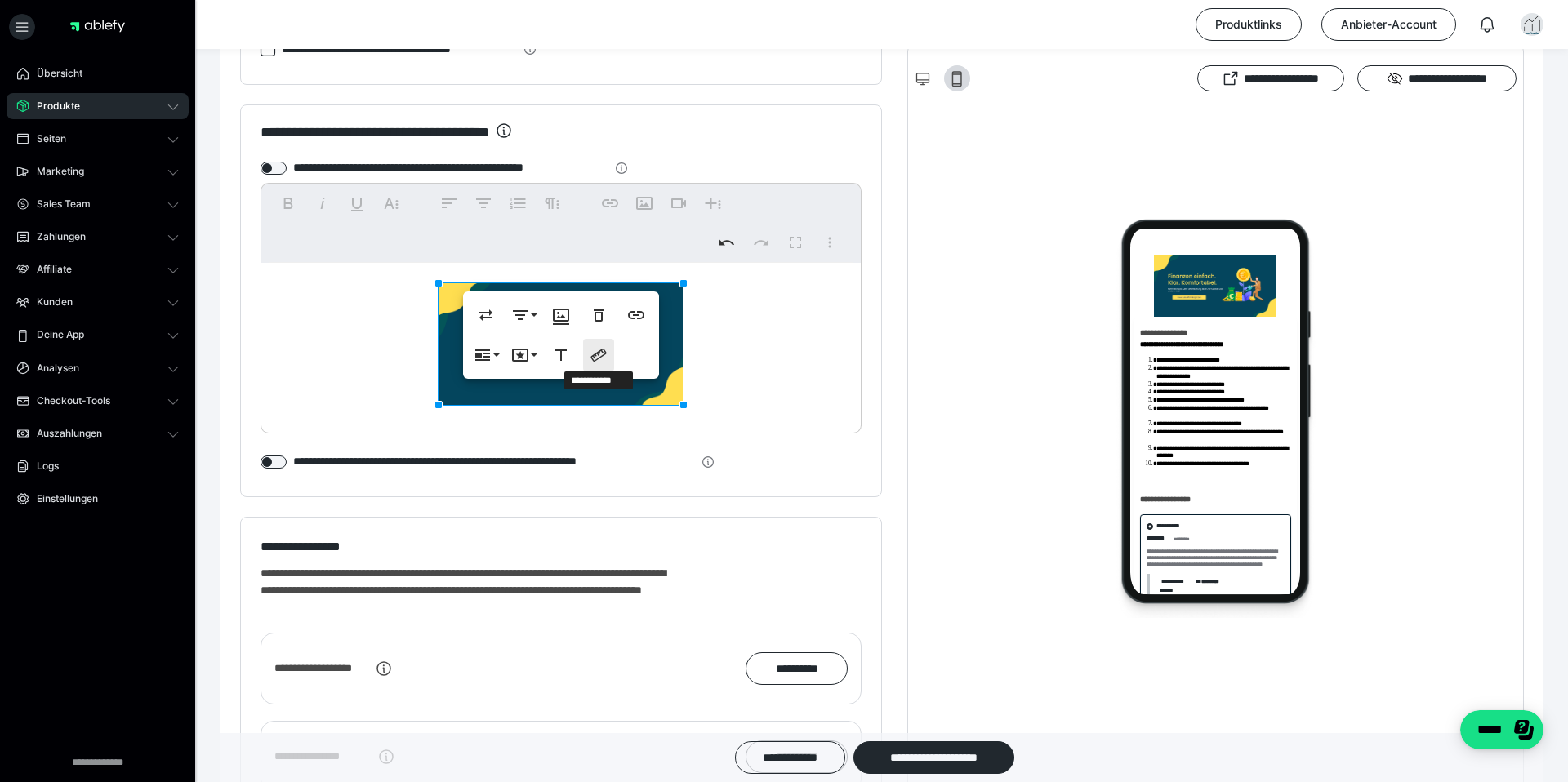 click 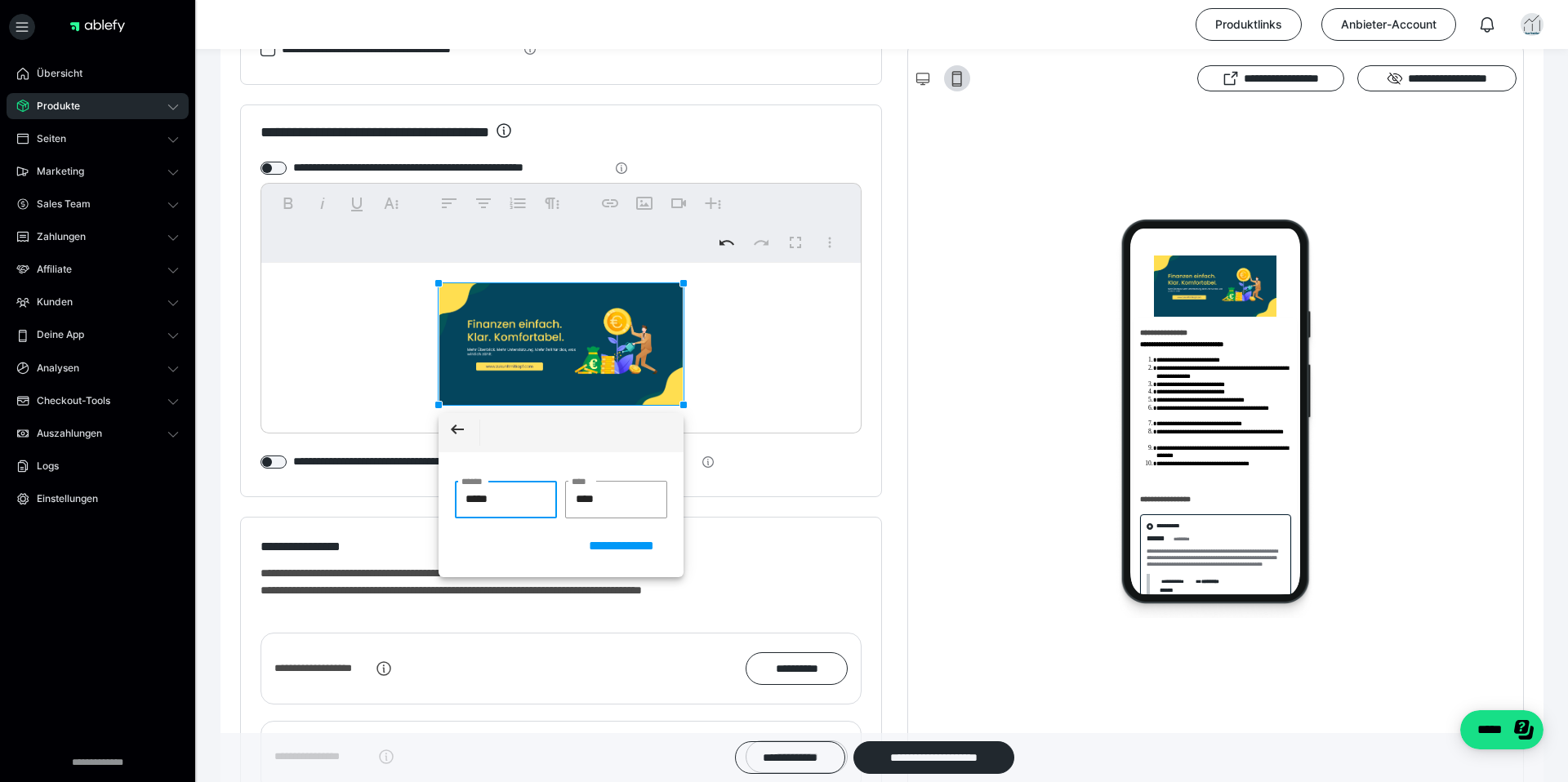 click on "*****" at bounding box center (506, 500) 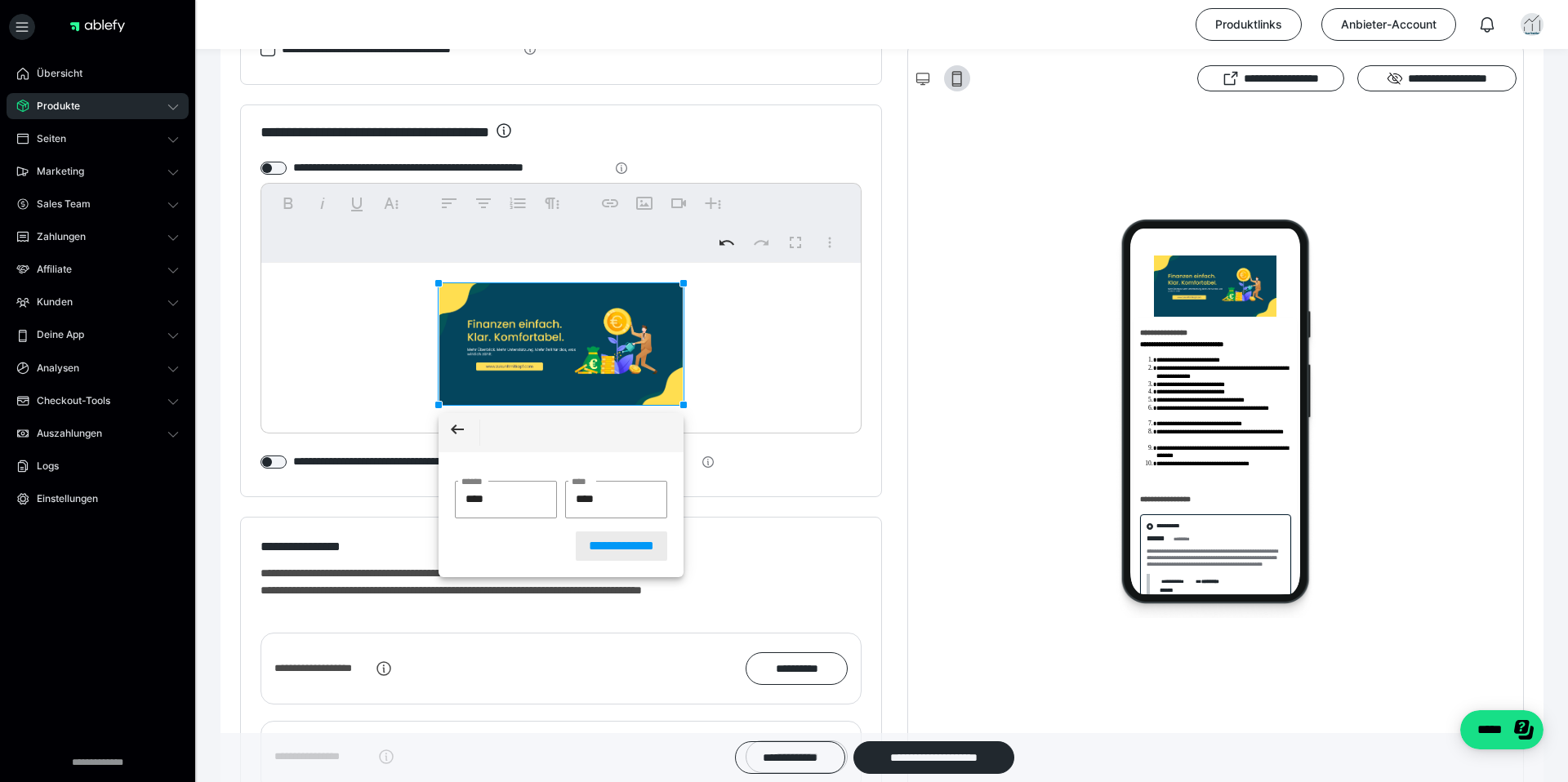click on "**********" at bounding box center [621, 546] 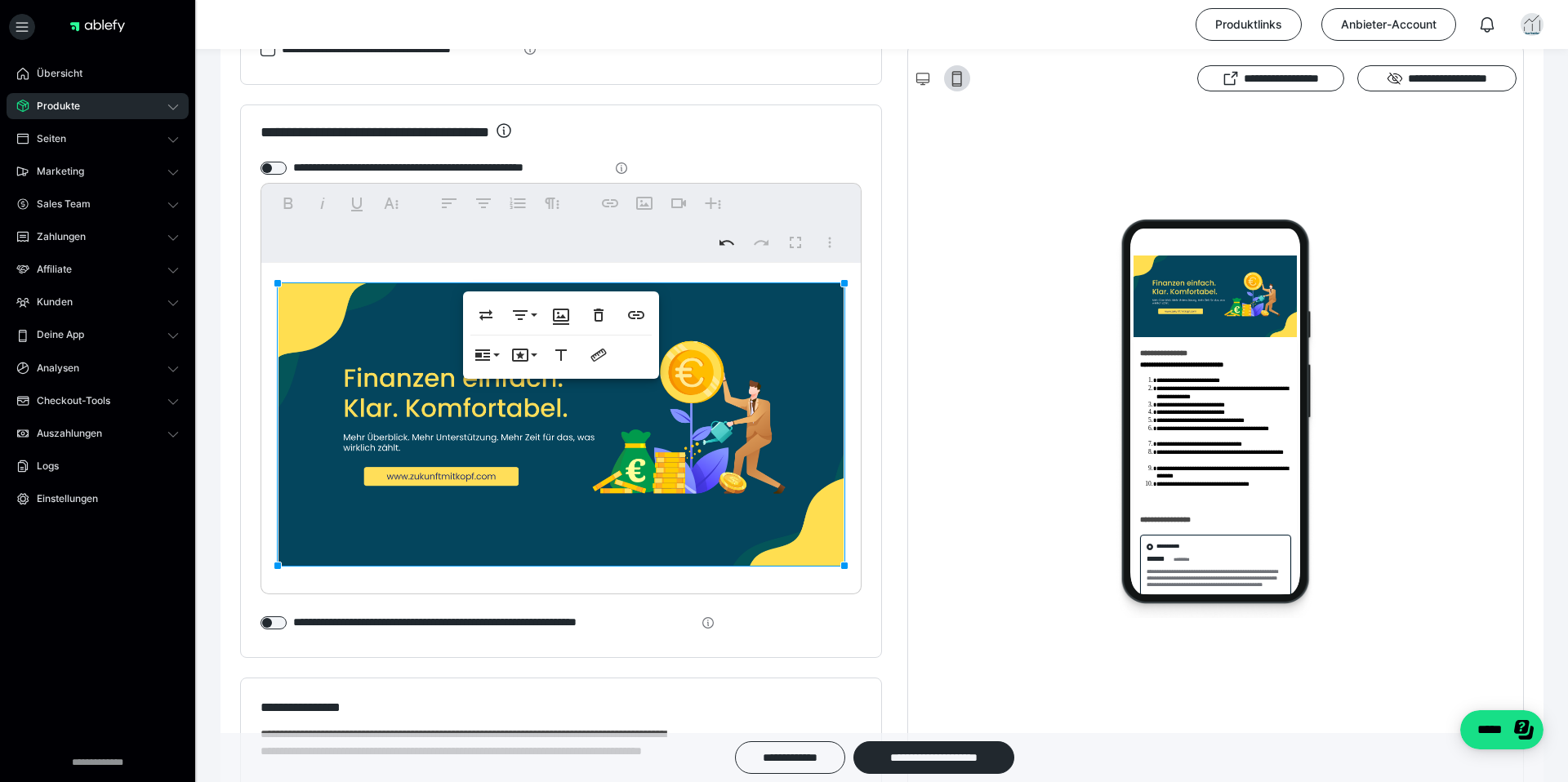click at bounding box center [561, 424] 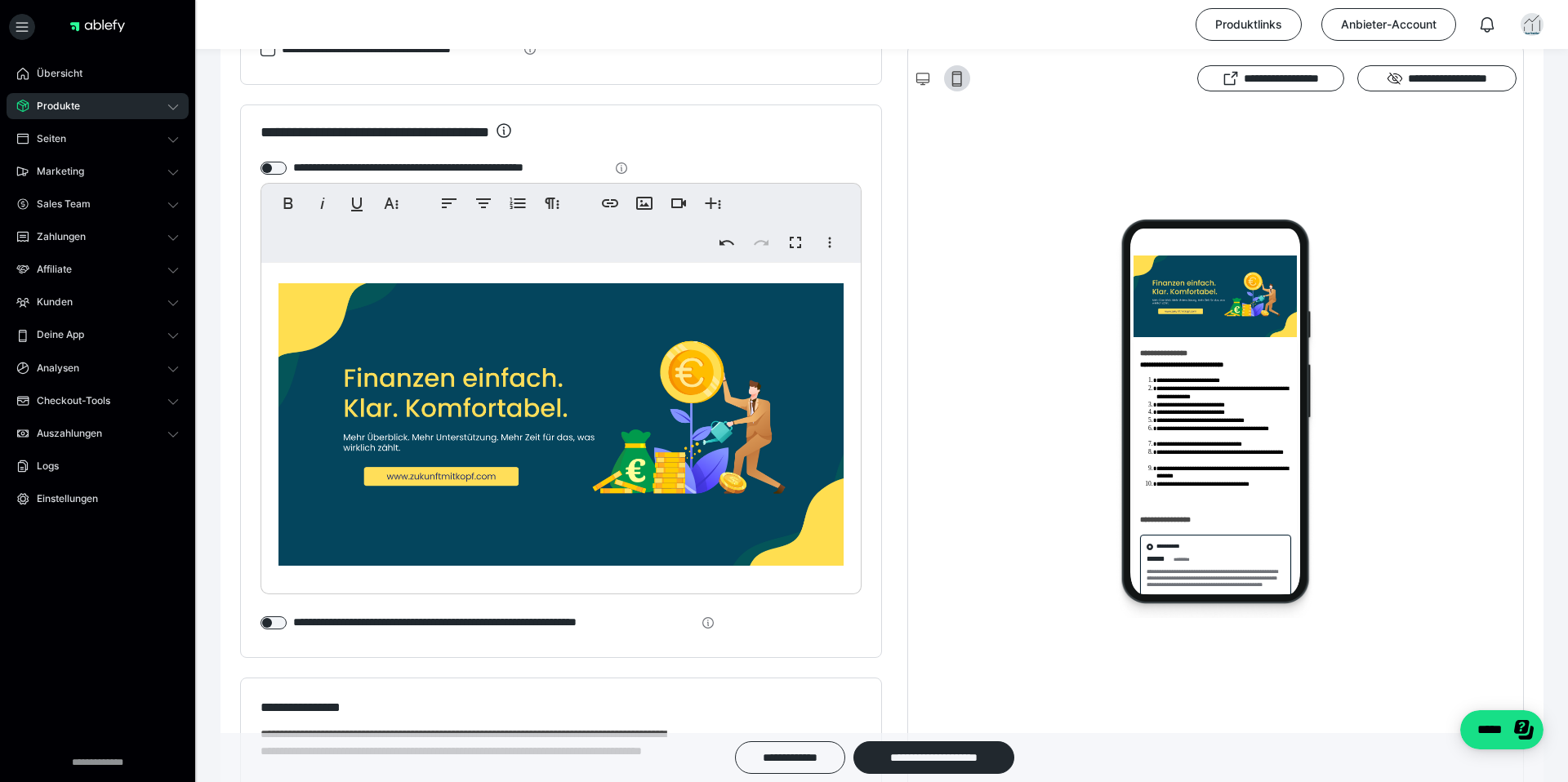 click at bounding box center [561, 424] 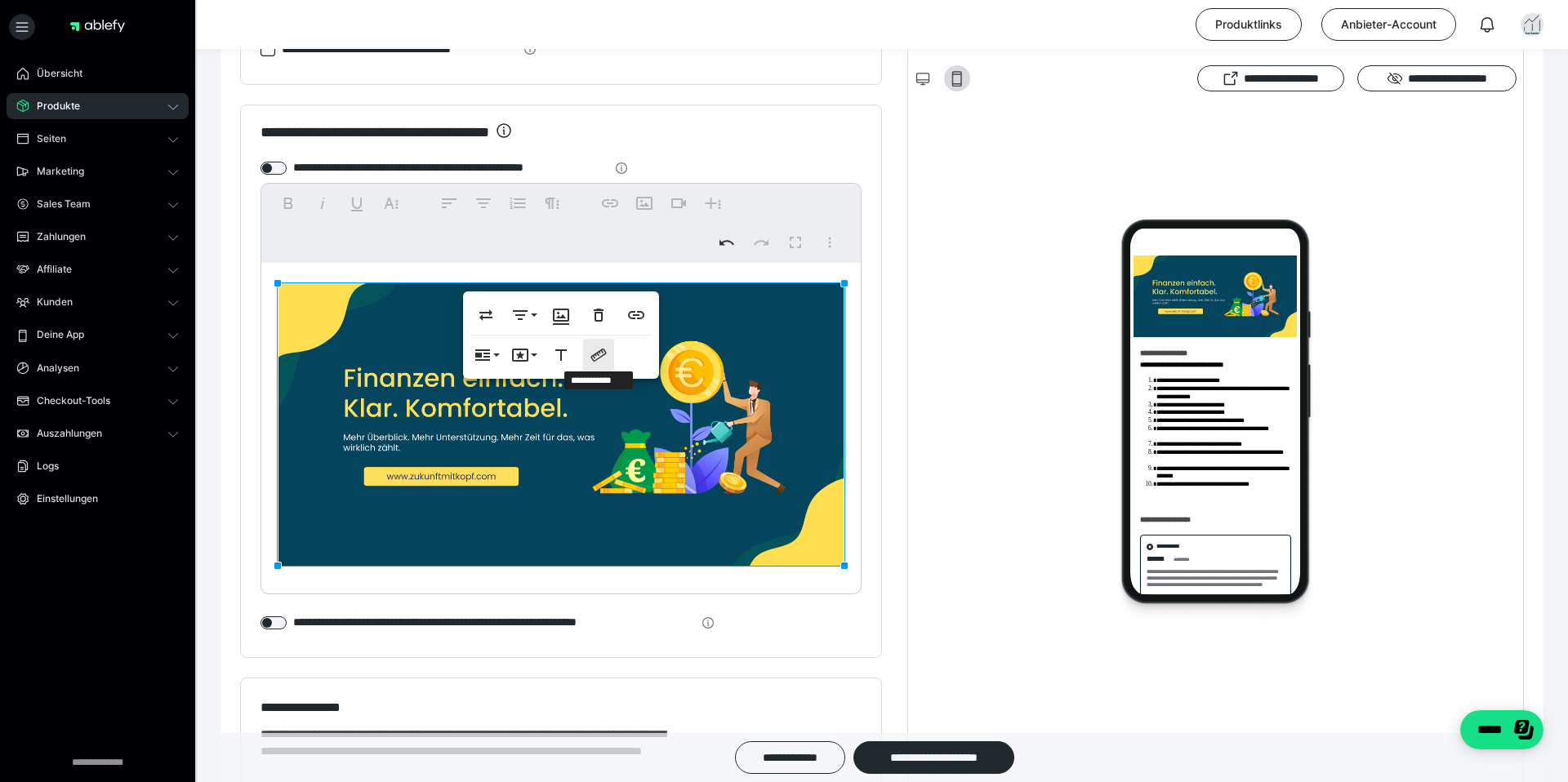 click 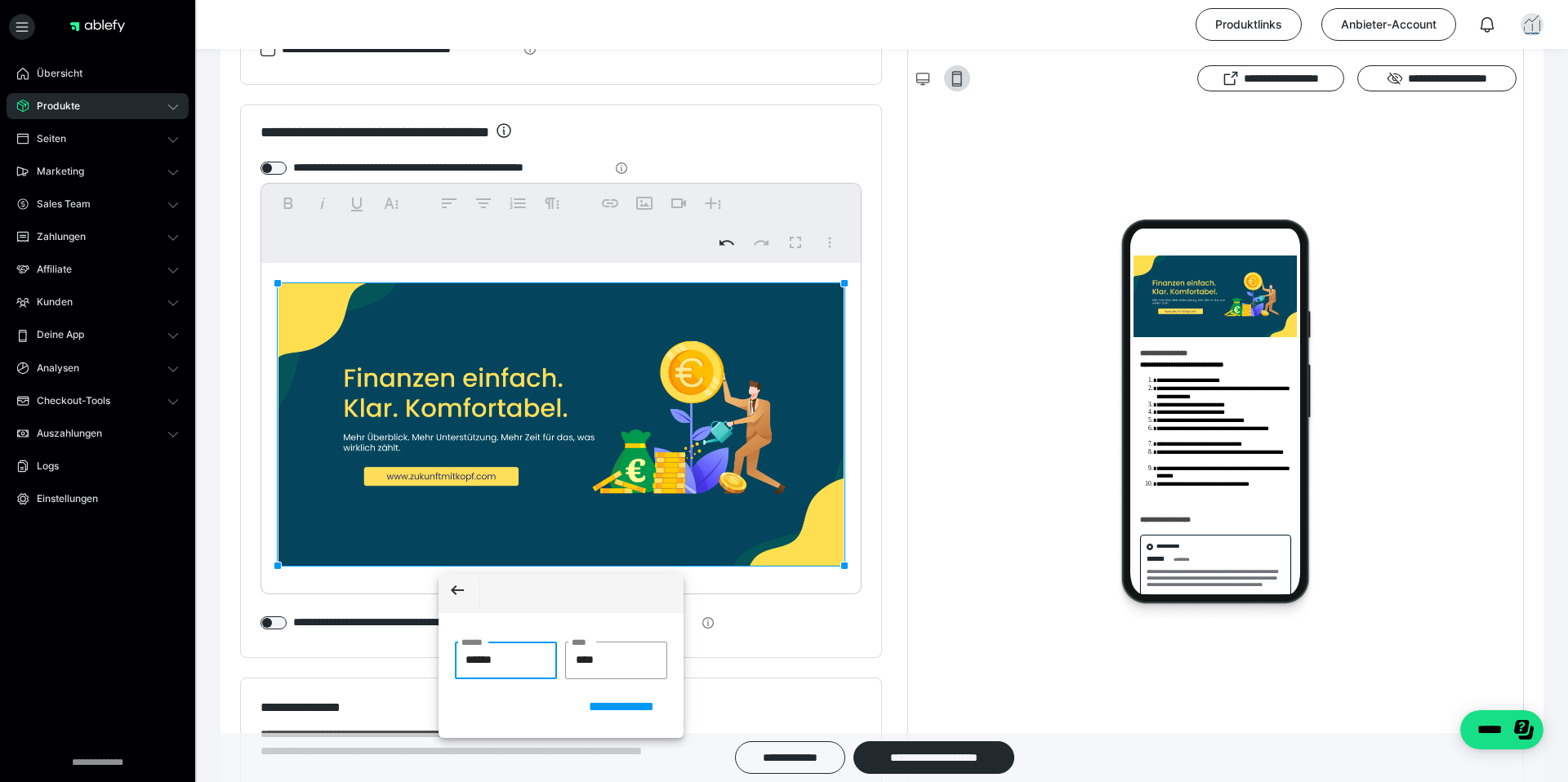 click on "******" at bounding box center (506, 660) 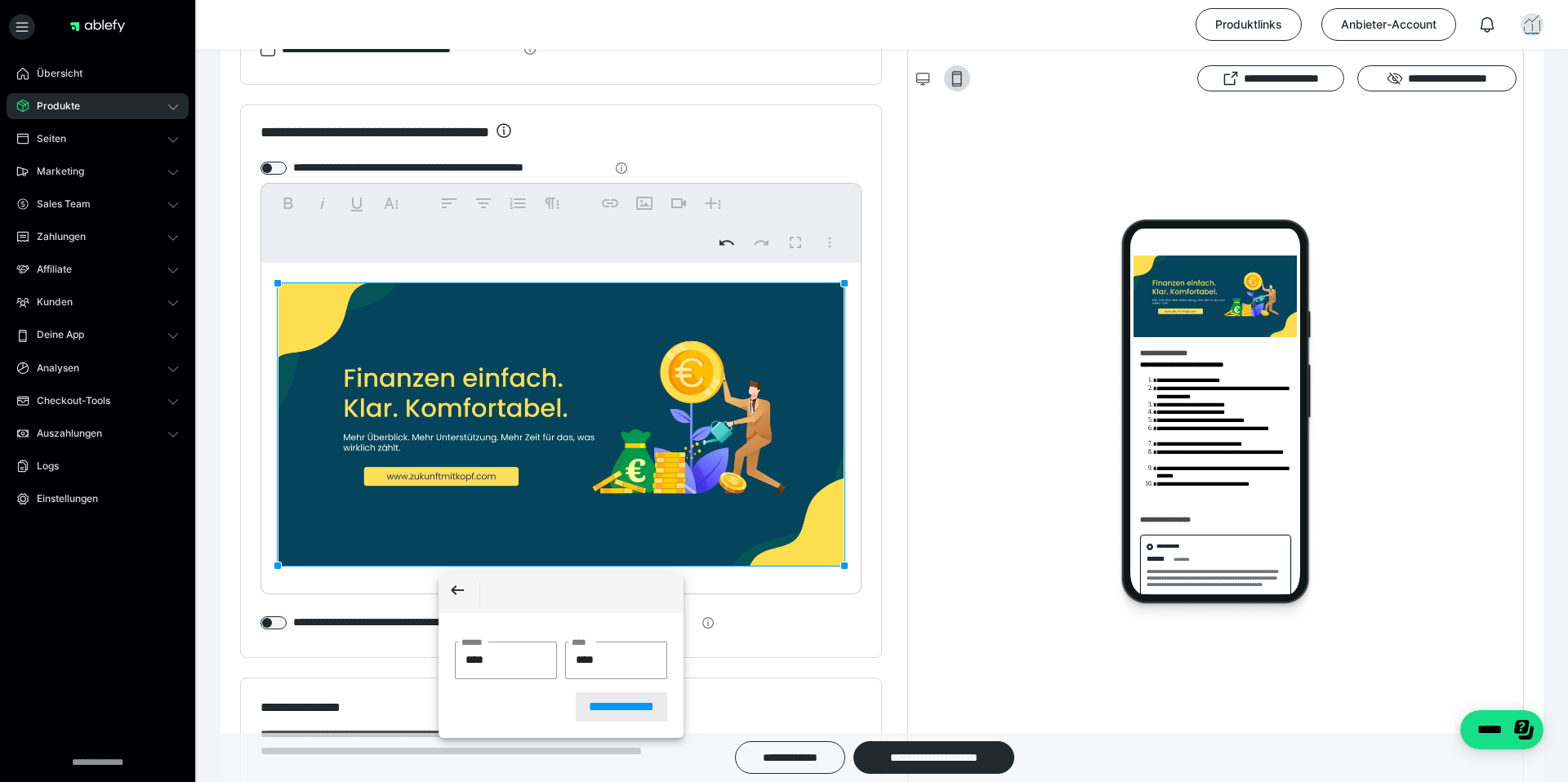 click on "**********" at bounding box center (621, 707) 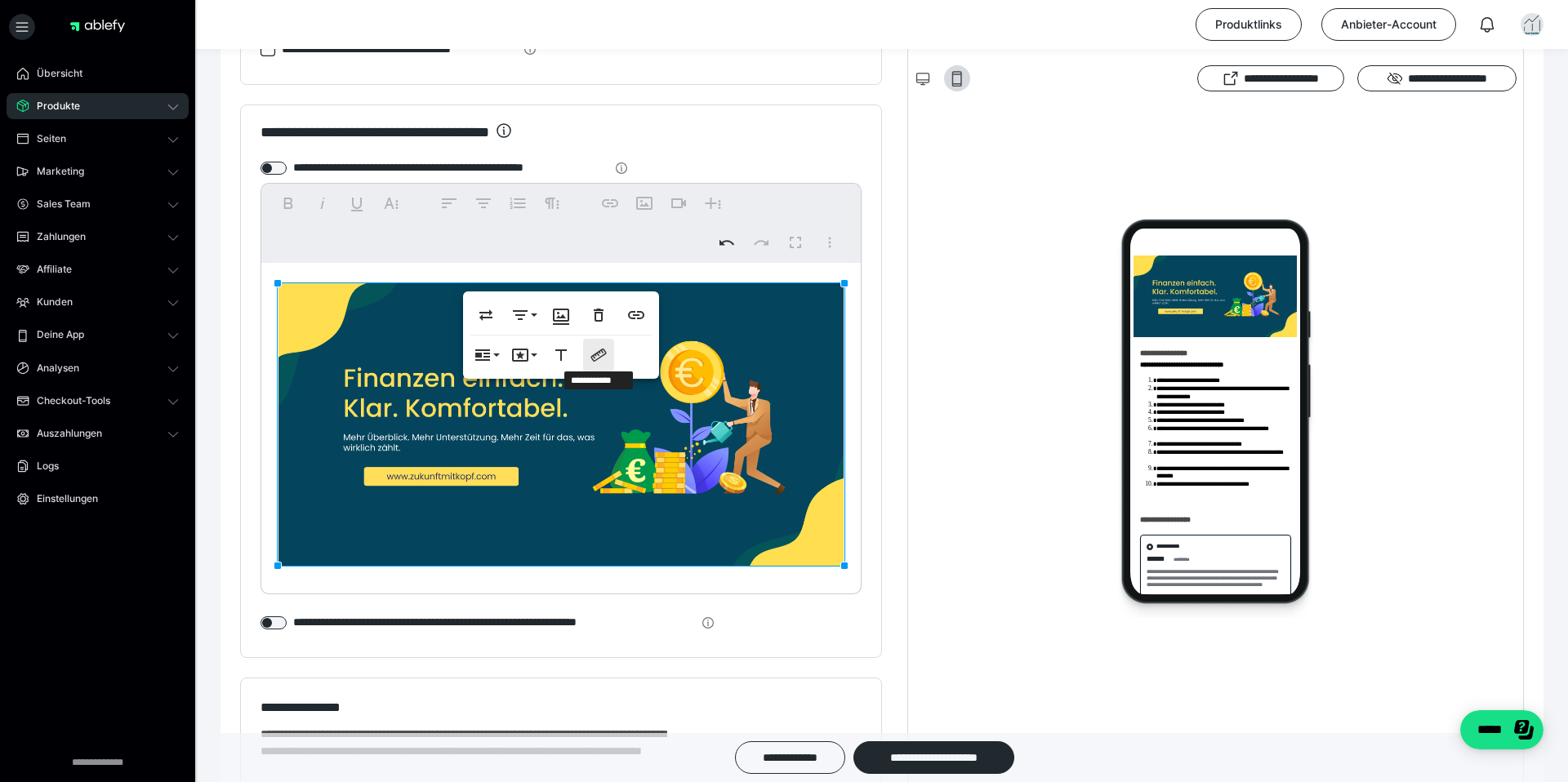 click 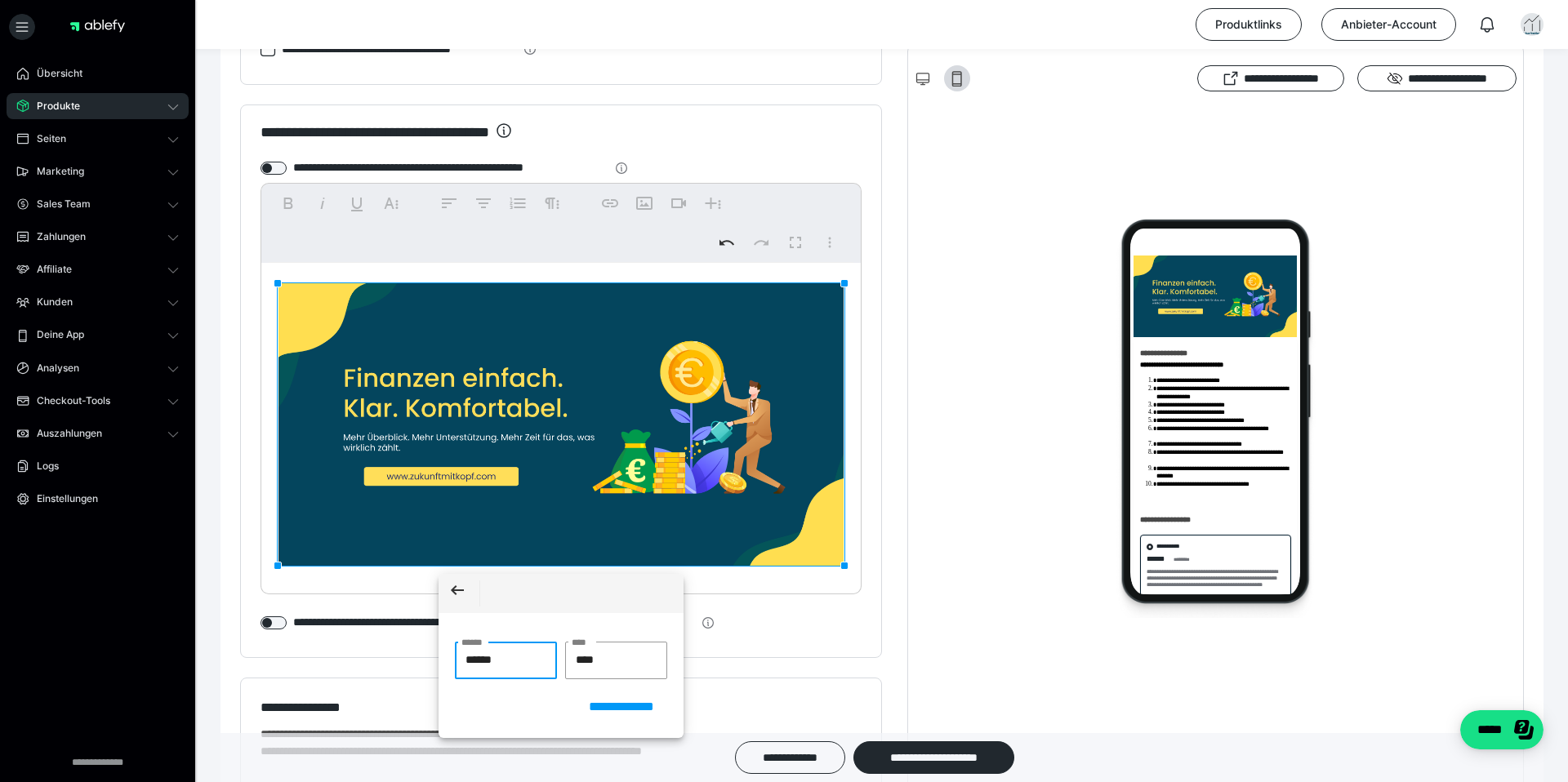 click on "******" at bounding box center [506, 660] 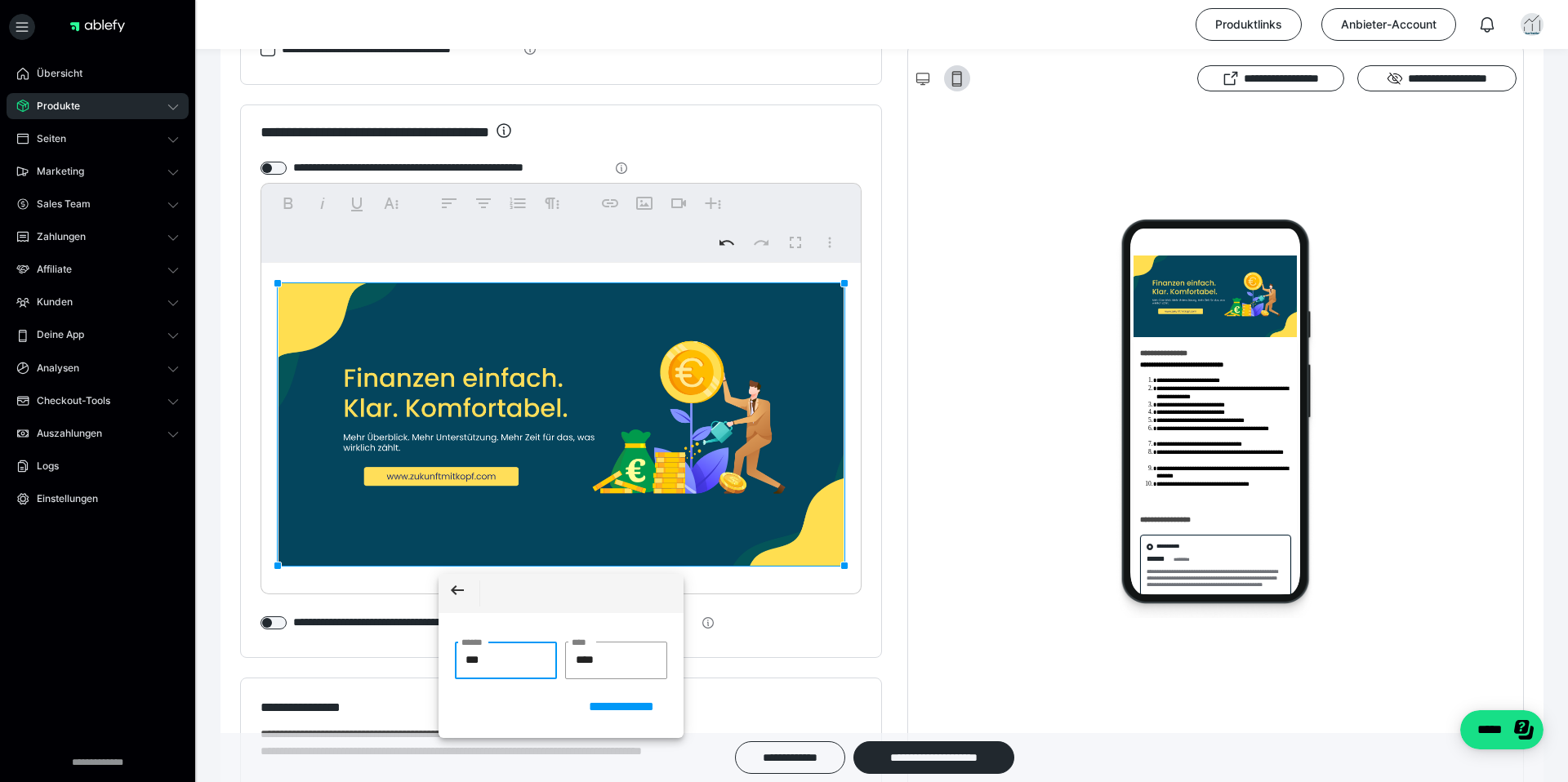 type on "****" 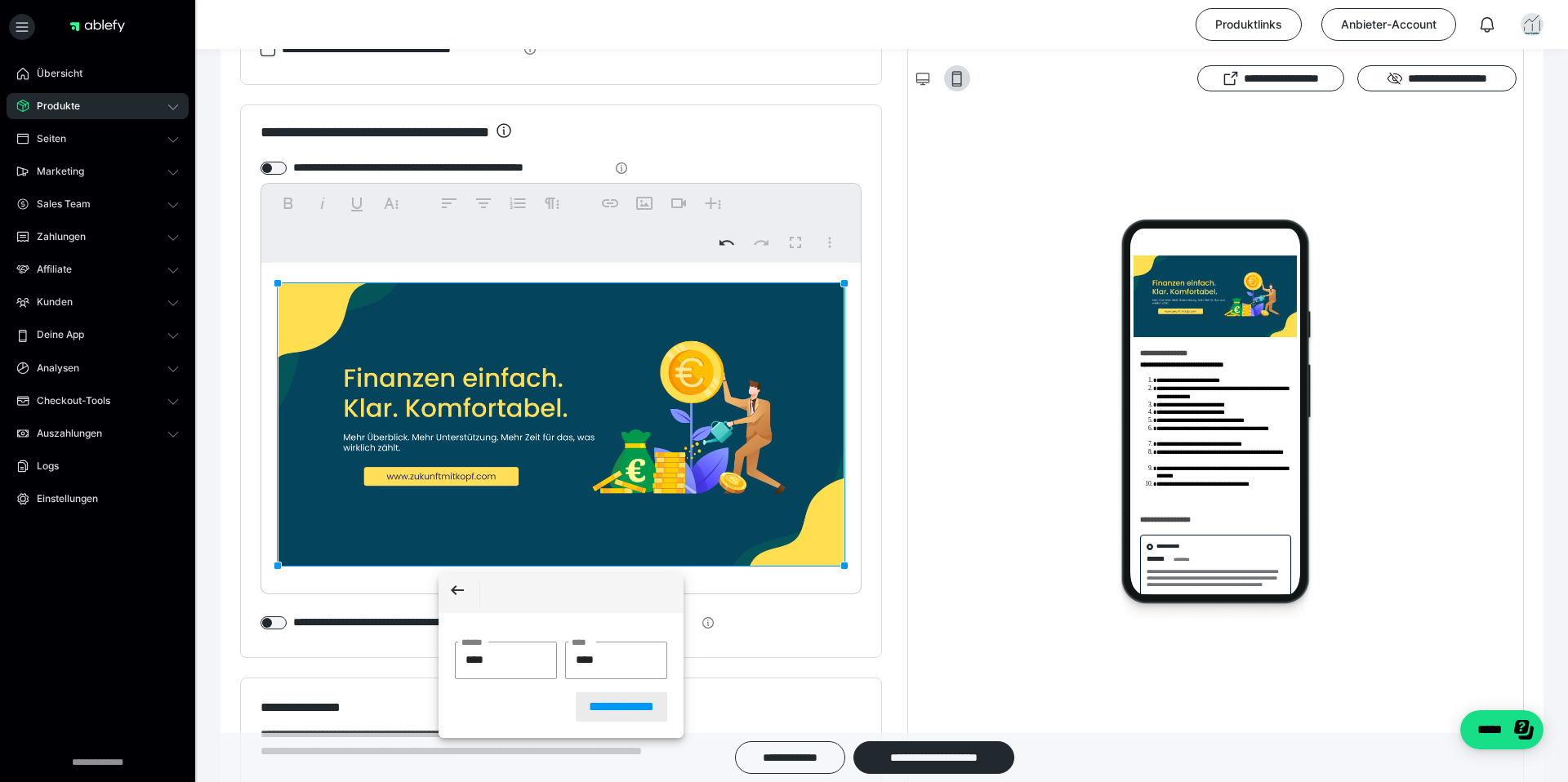 click on "**********" at bounding box center [621, 707] 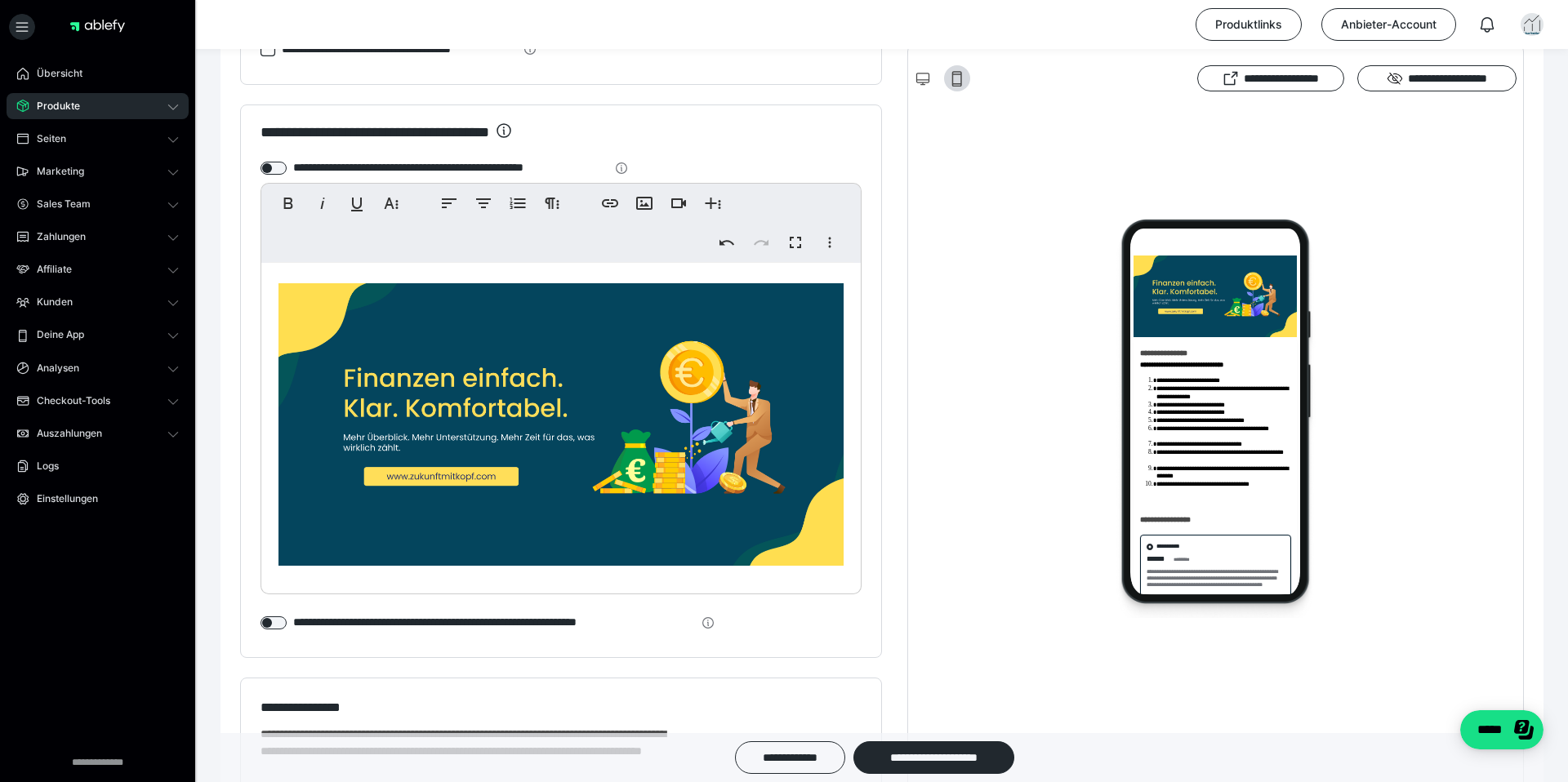 click on "**********" at bounding box center (882, 56) 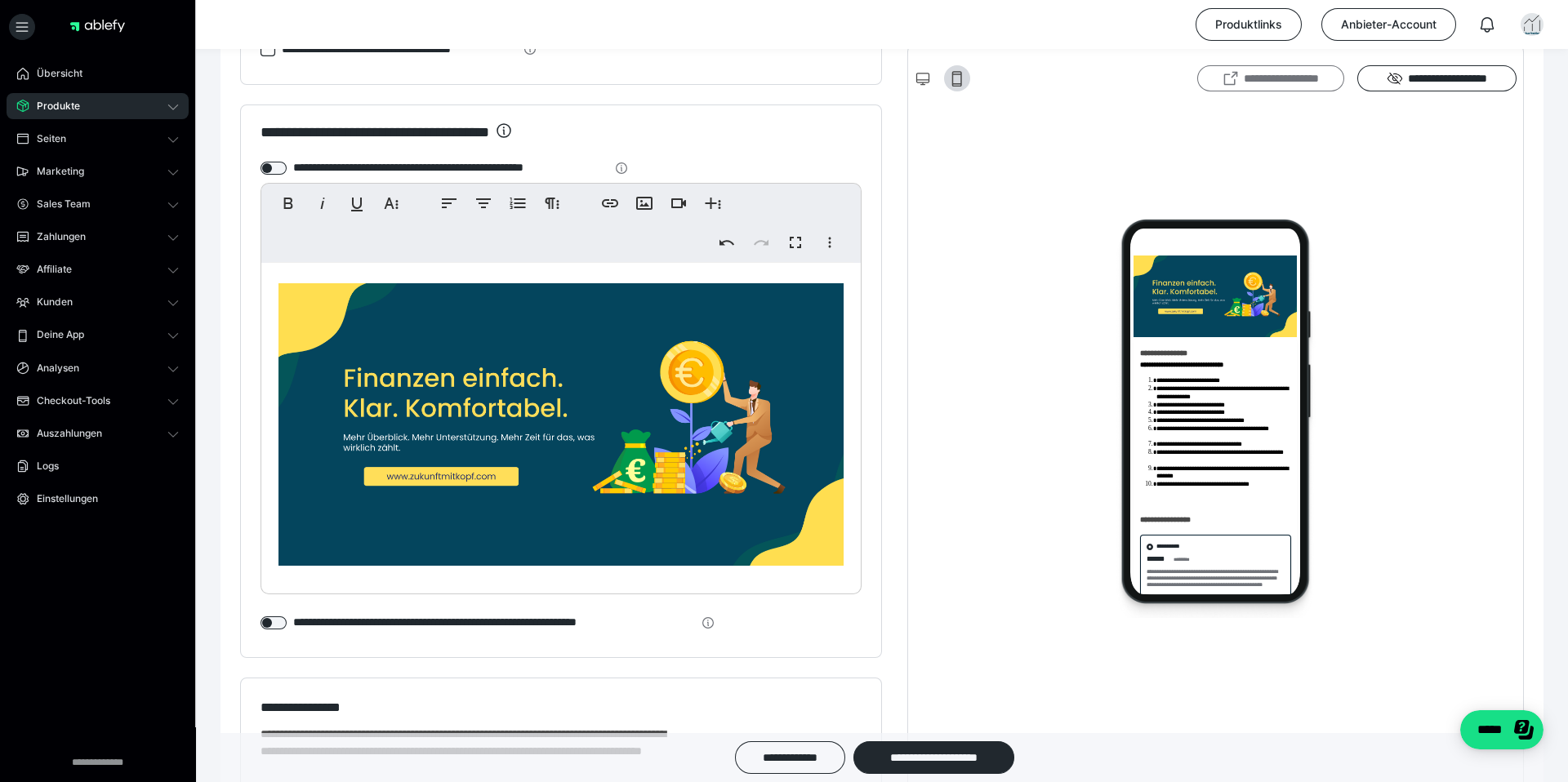 click on "**********" at bounding box center (1271, 78) 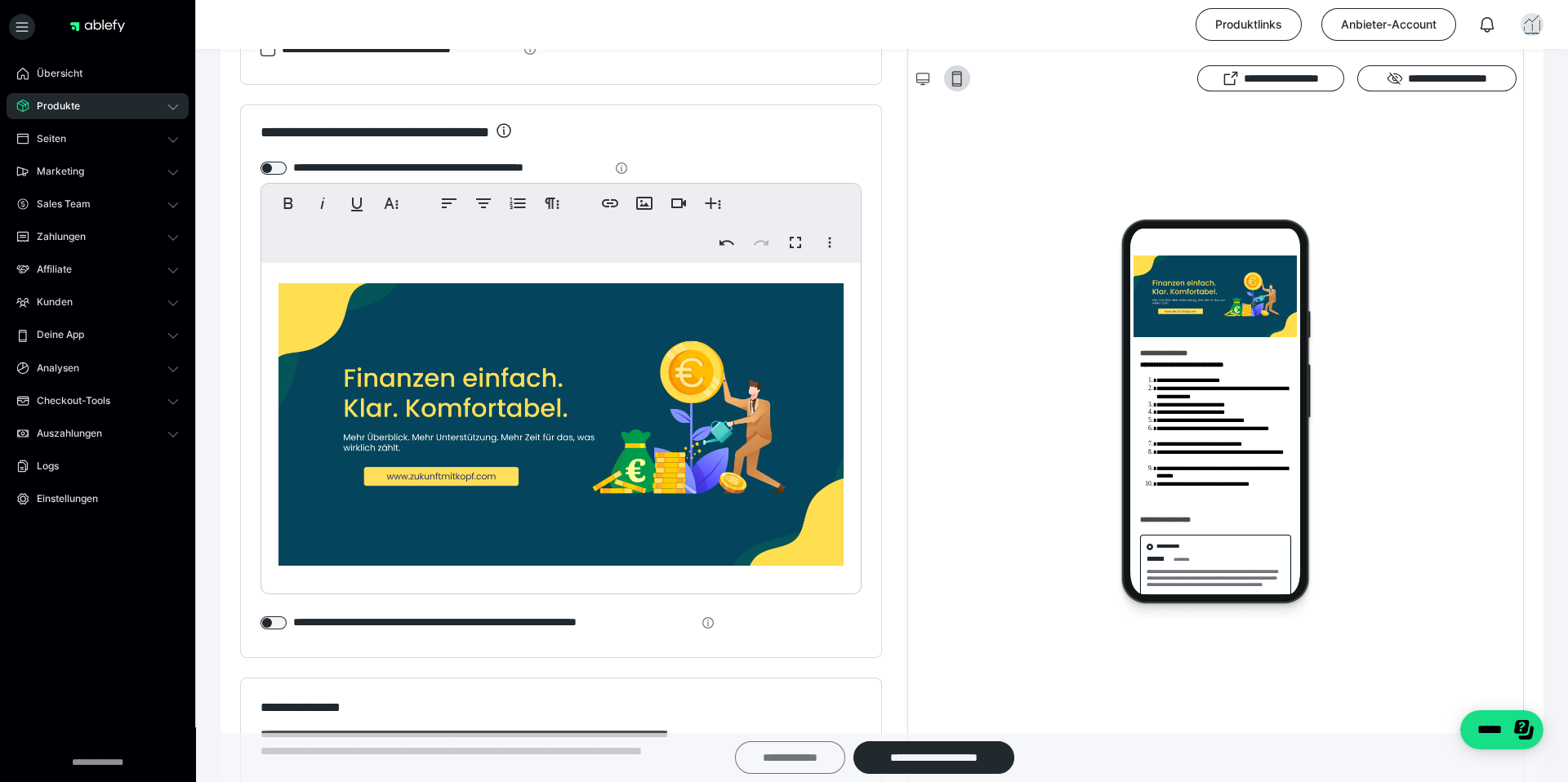 click on "**********" at bounding box center (790, 758) 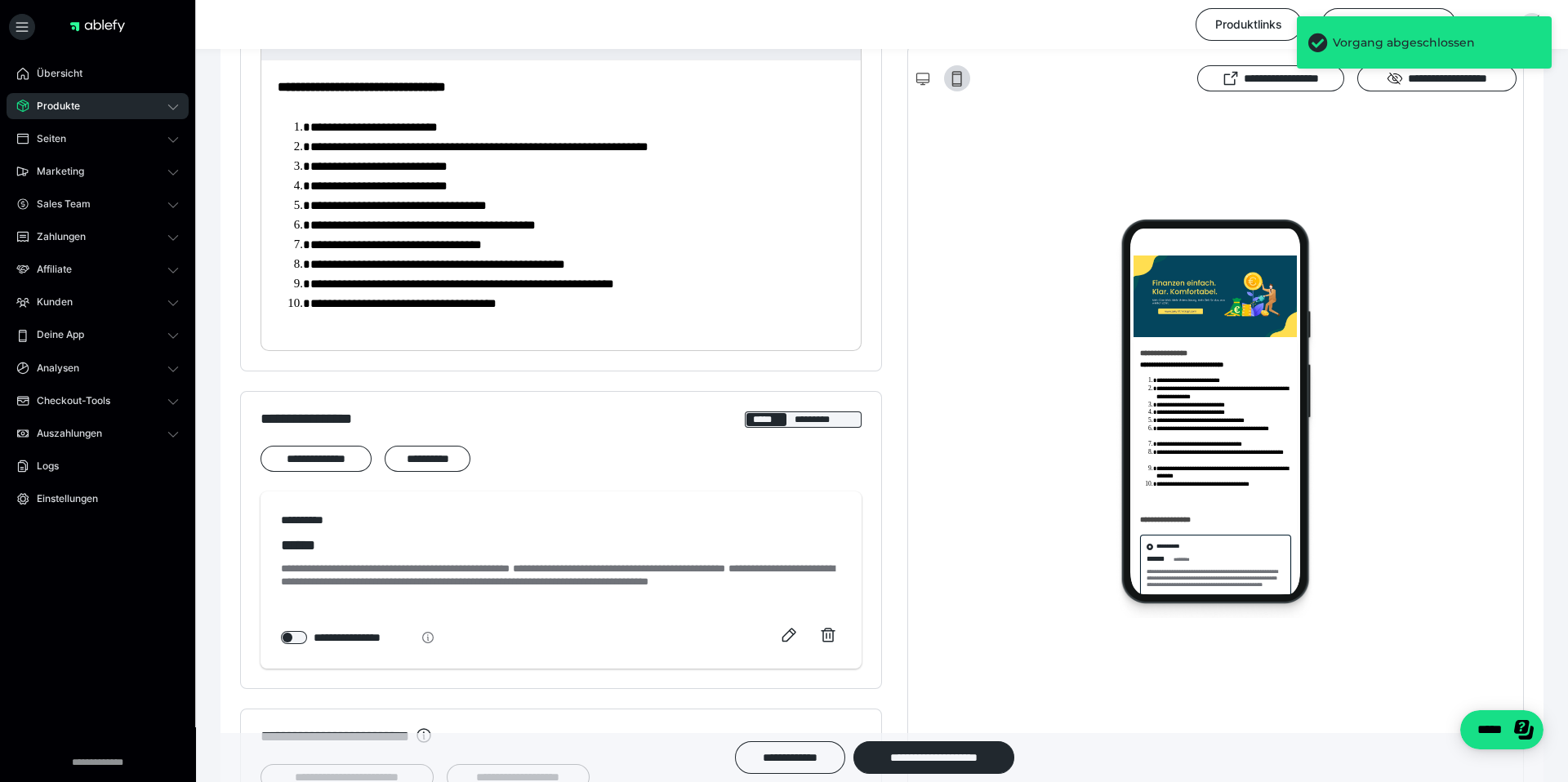 scroll, scrollTop: 727, scrollLeft: 0, axis: vertical 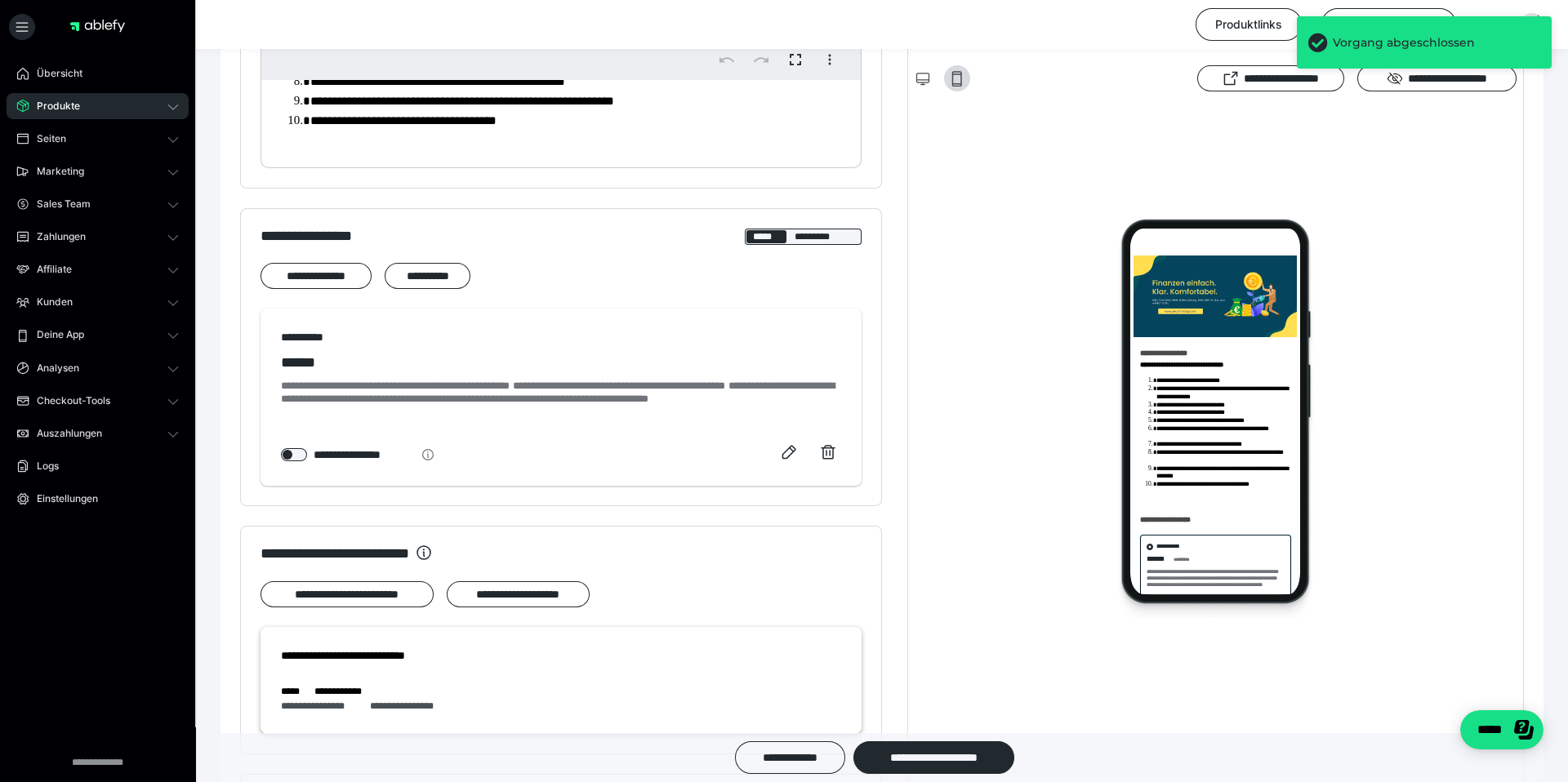click at bounding box center [957, 78] 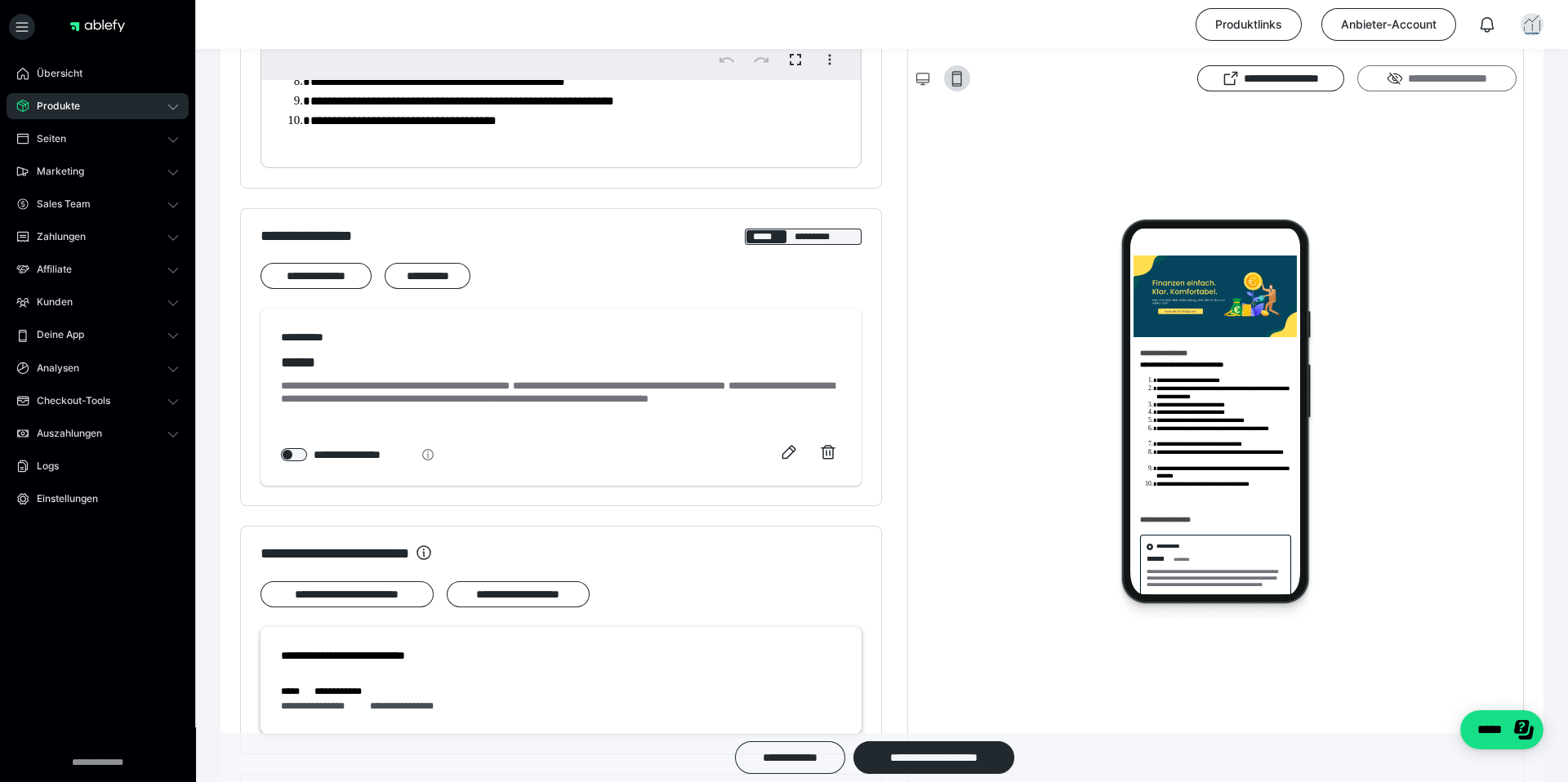 click on "**********" at bounding box center (1437, 78) 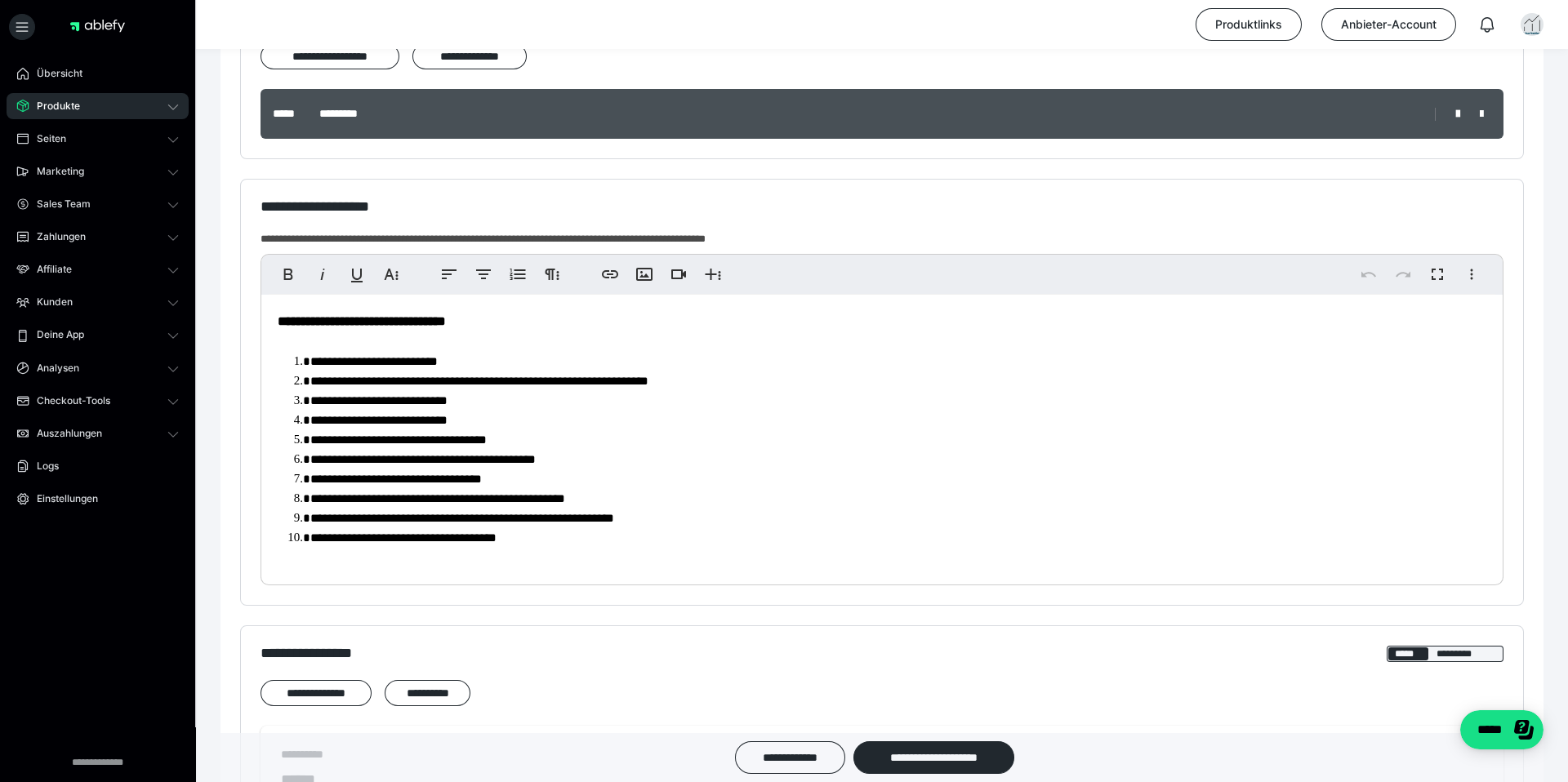 scroll, scrollTop: 0, scrollLeft: 0, axis: both 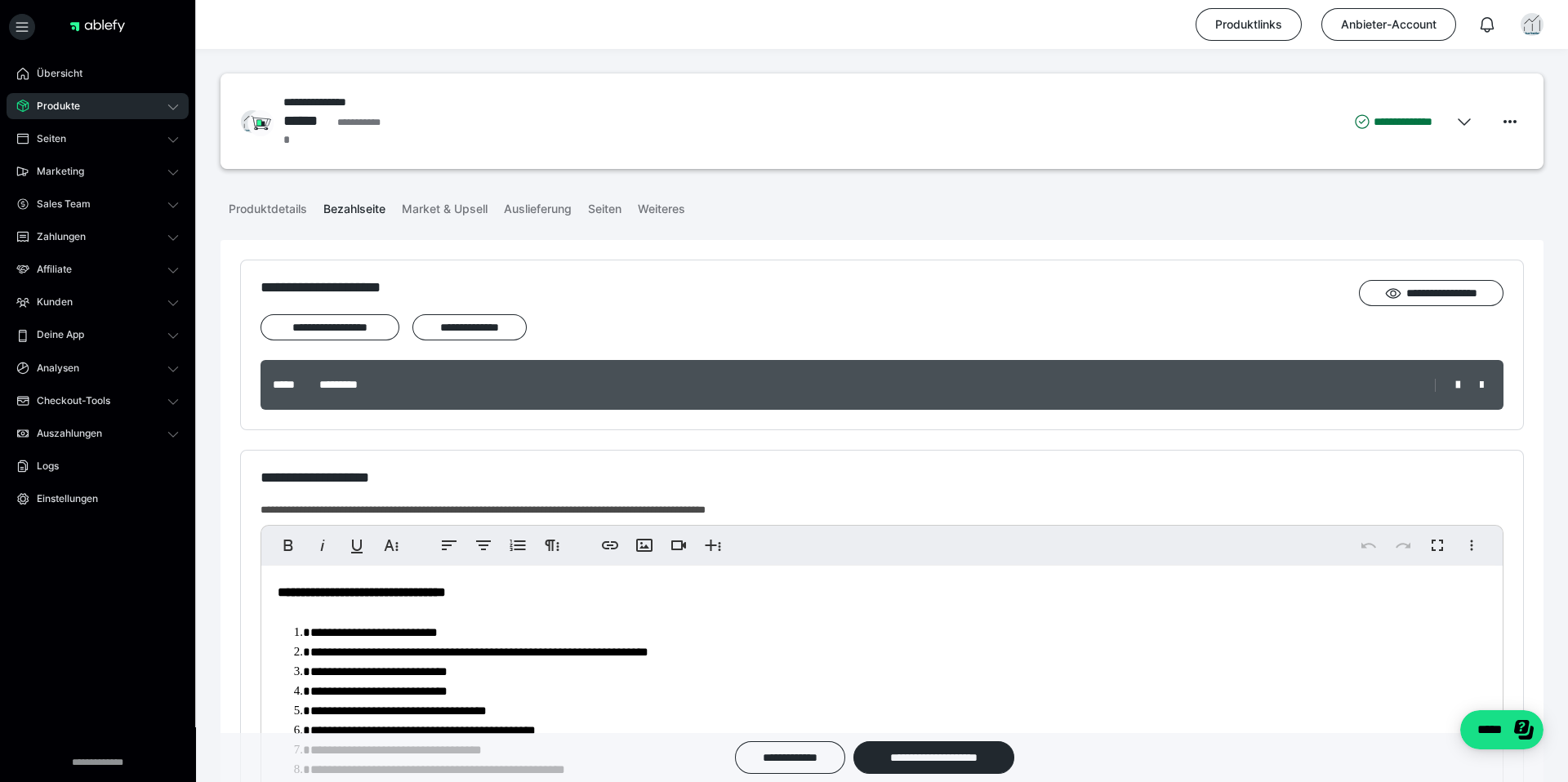click on "**********" at bounding box center (882, 344) 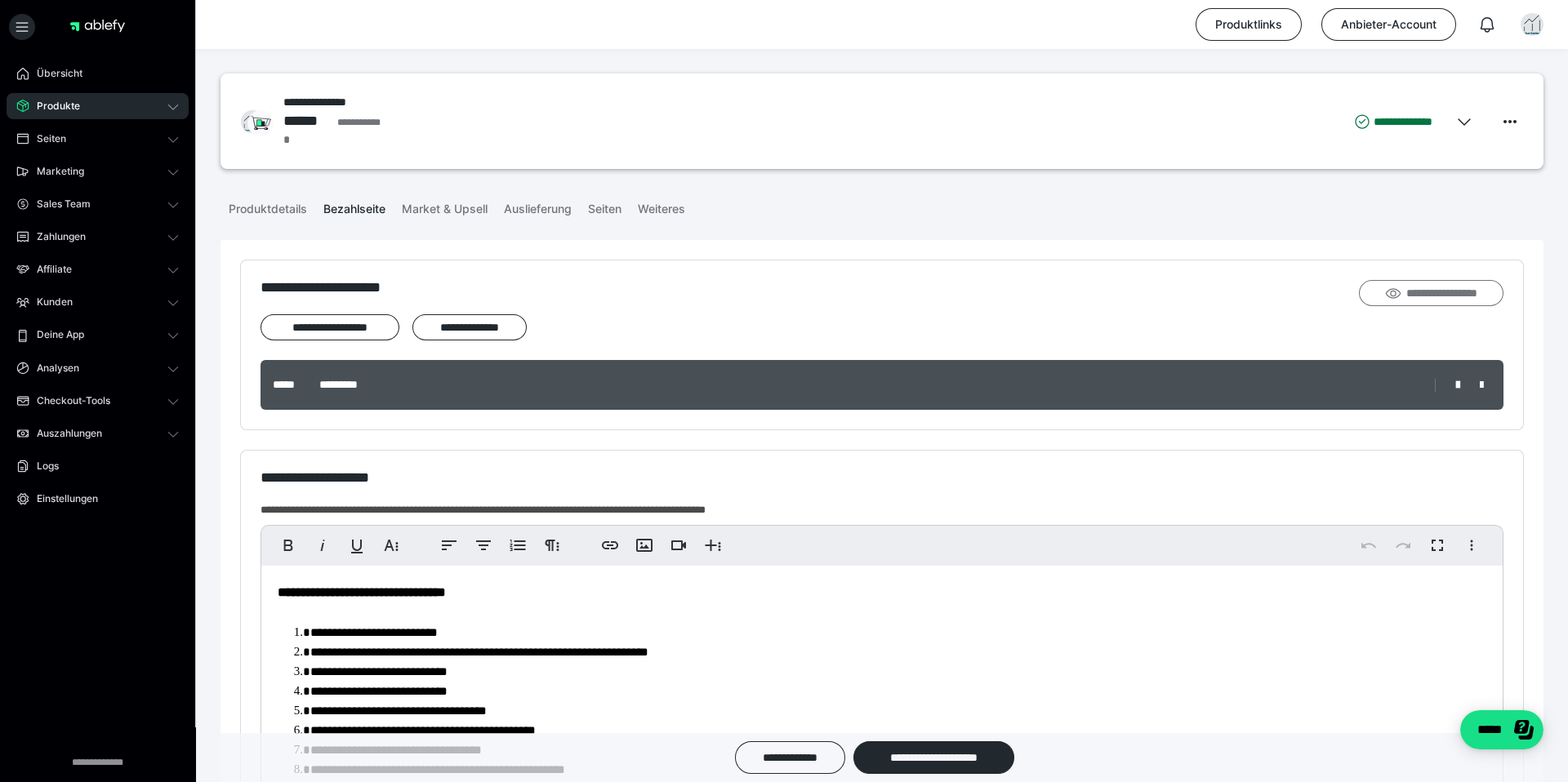click on "**********" at bounding box center [1432, 293] 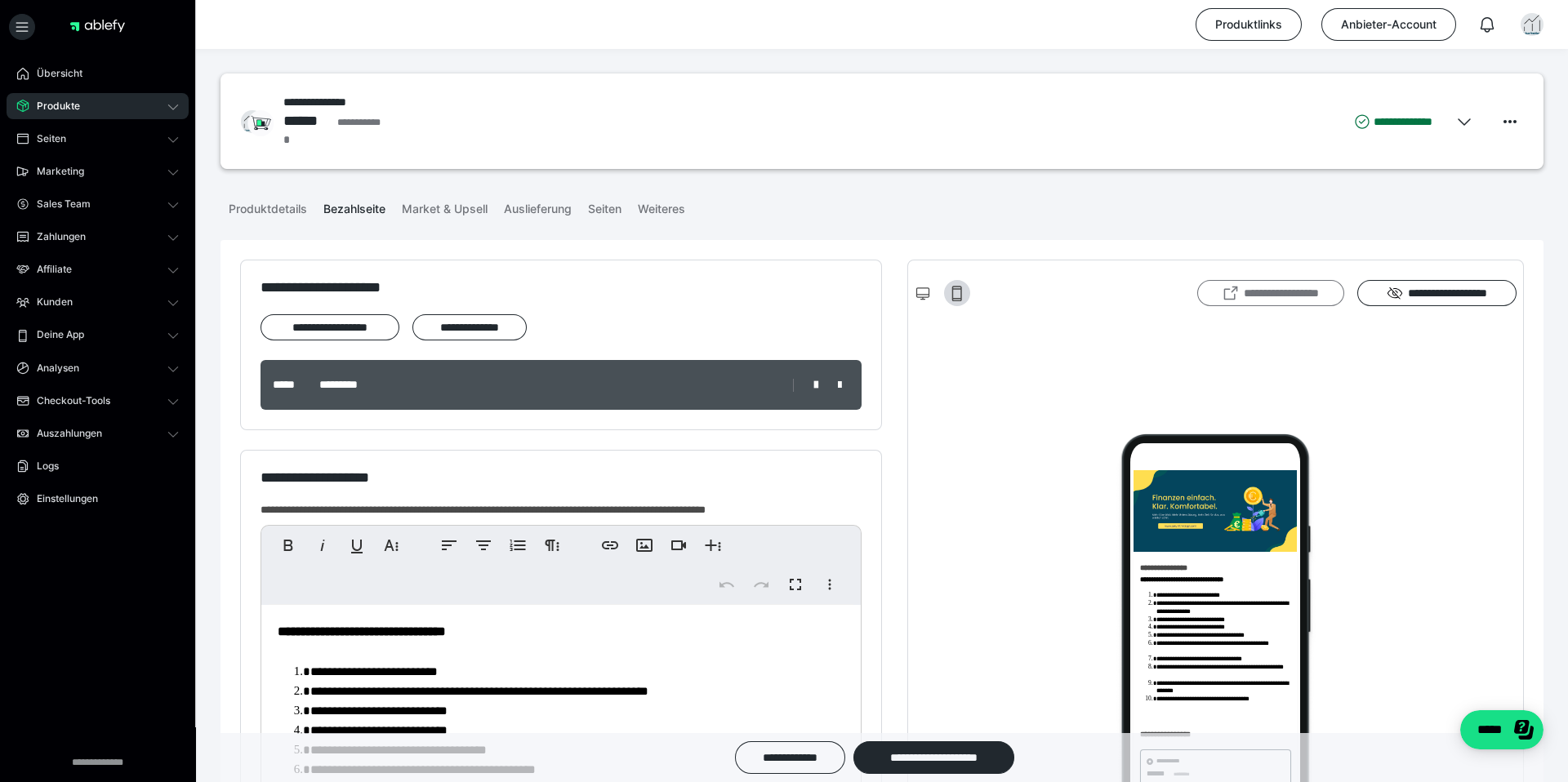 click on "**********" at bounding box center (1271, 293) 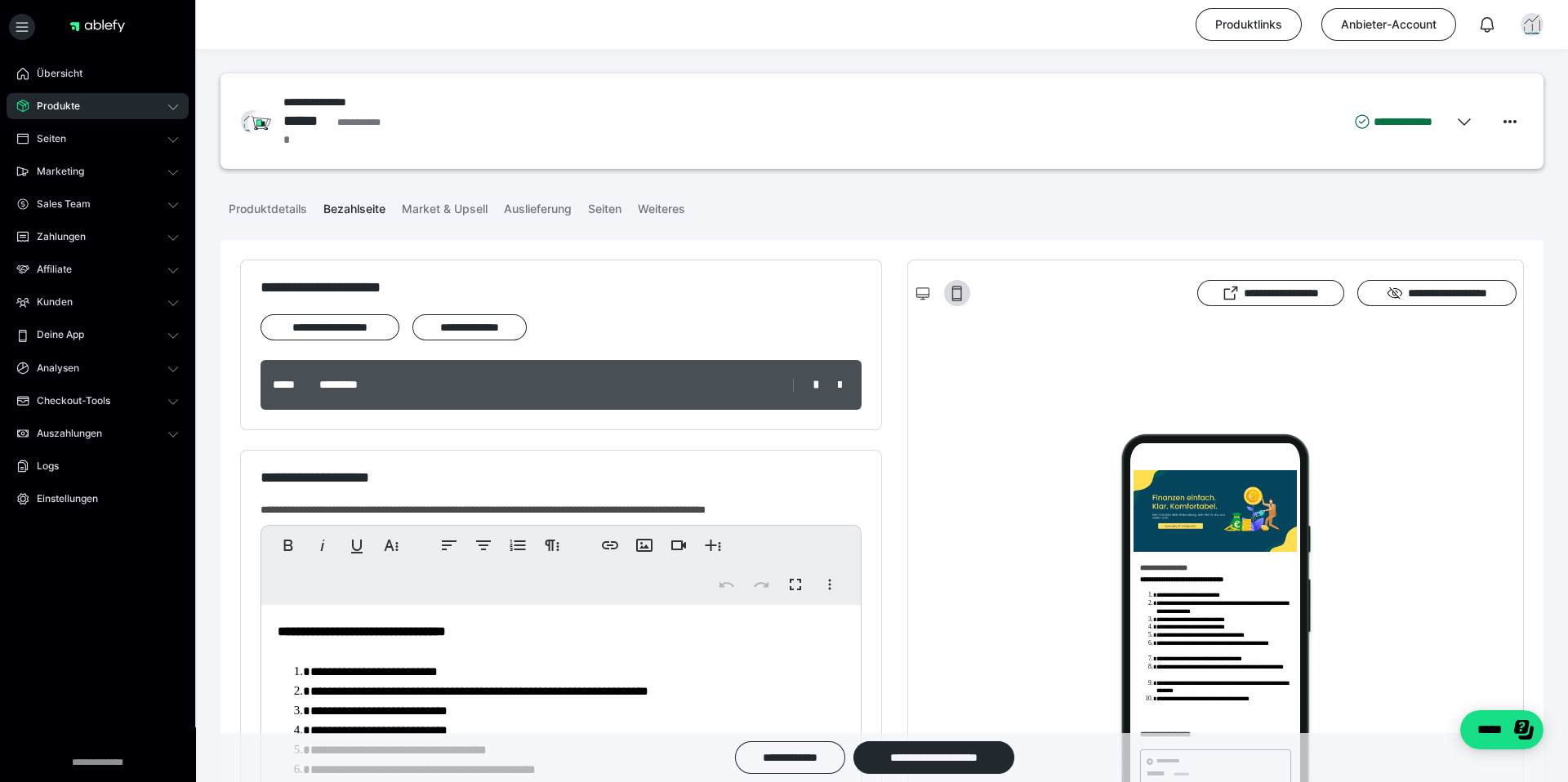 click at bounding box center [942, 293] 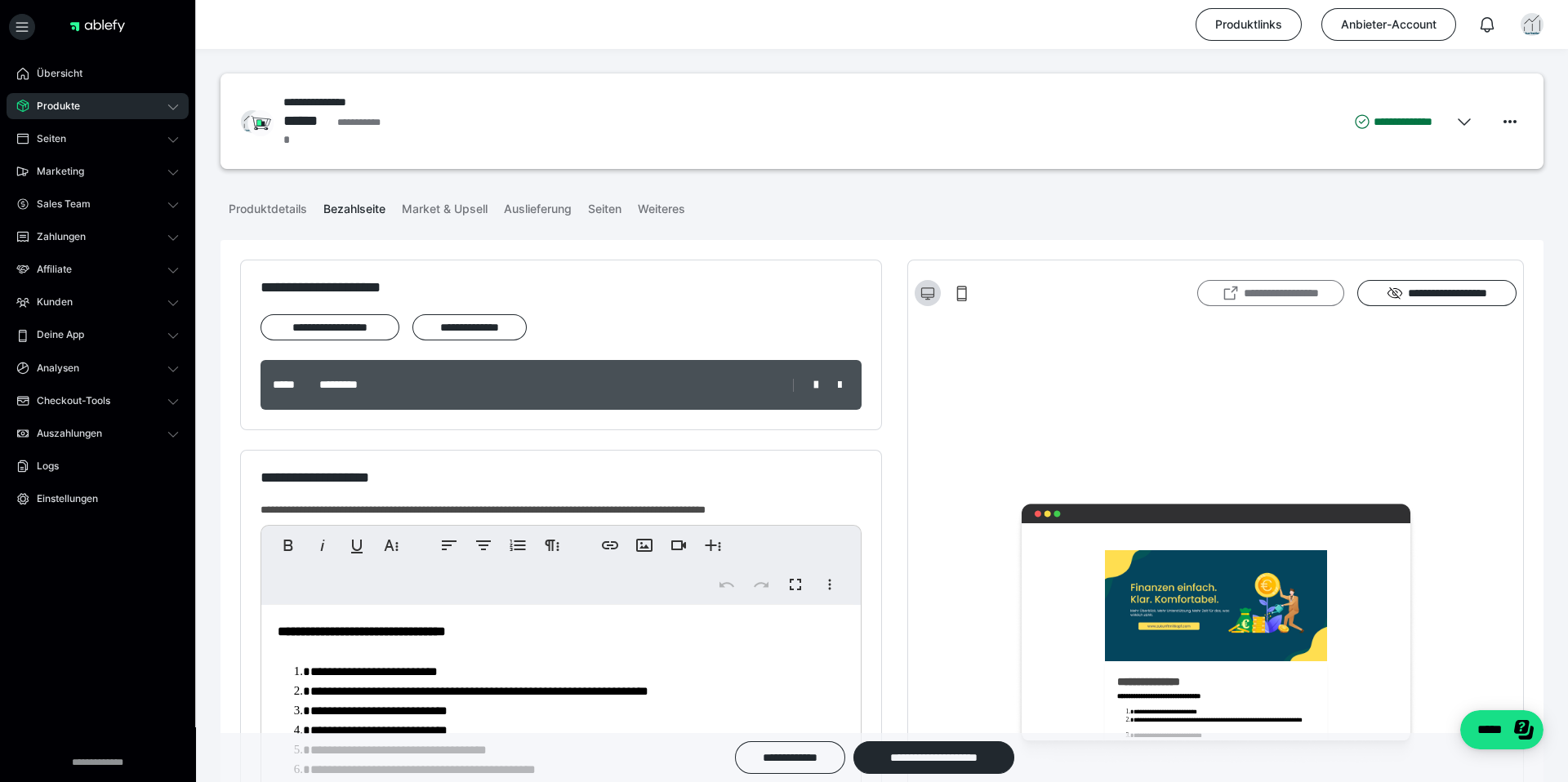 click 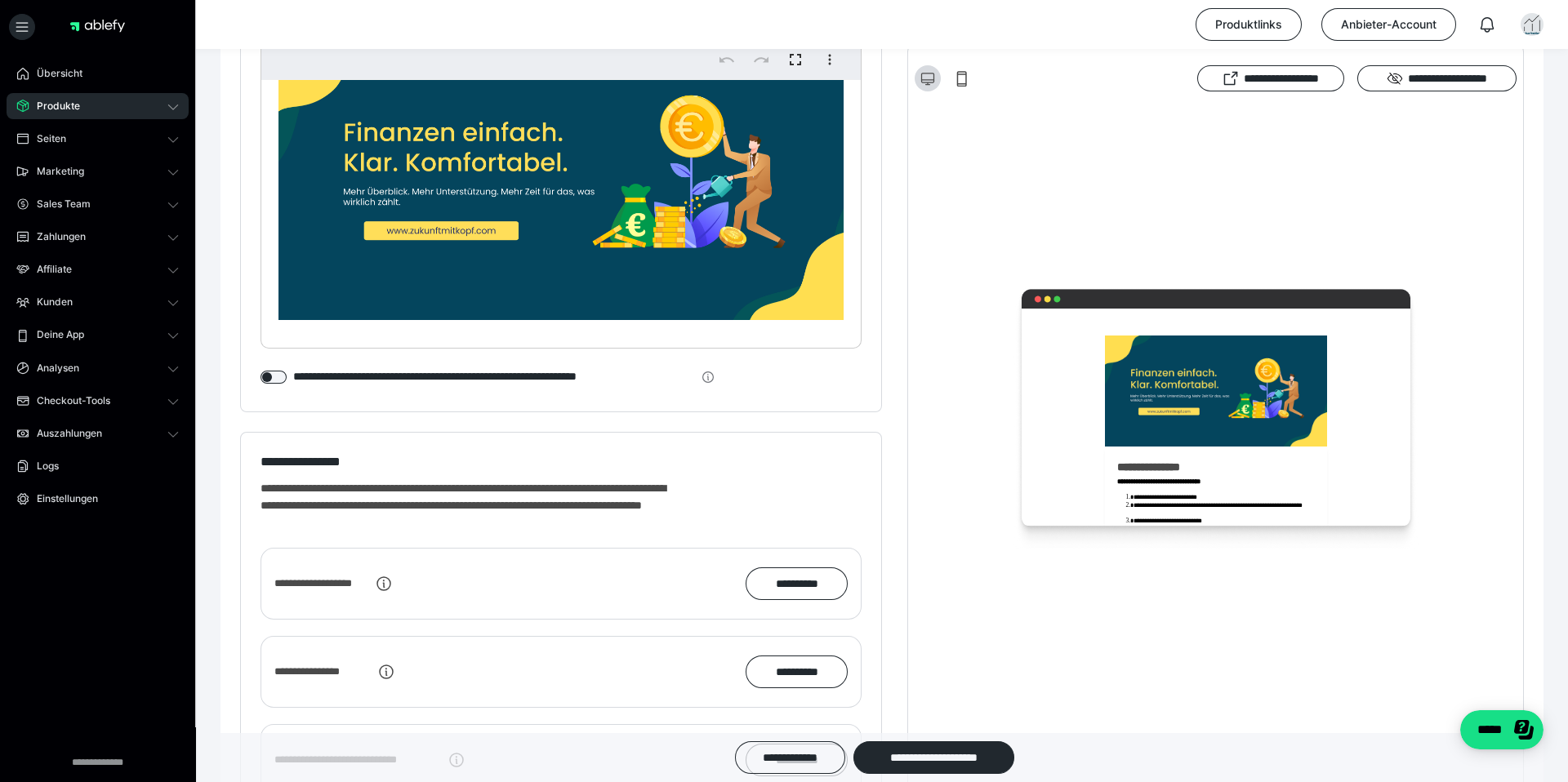 scroll, scrollTop: 2112, scrollLeft: 0, axis: vertical 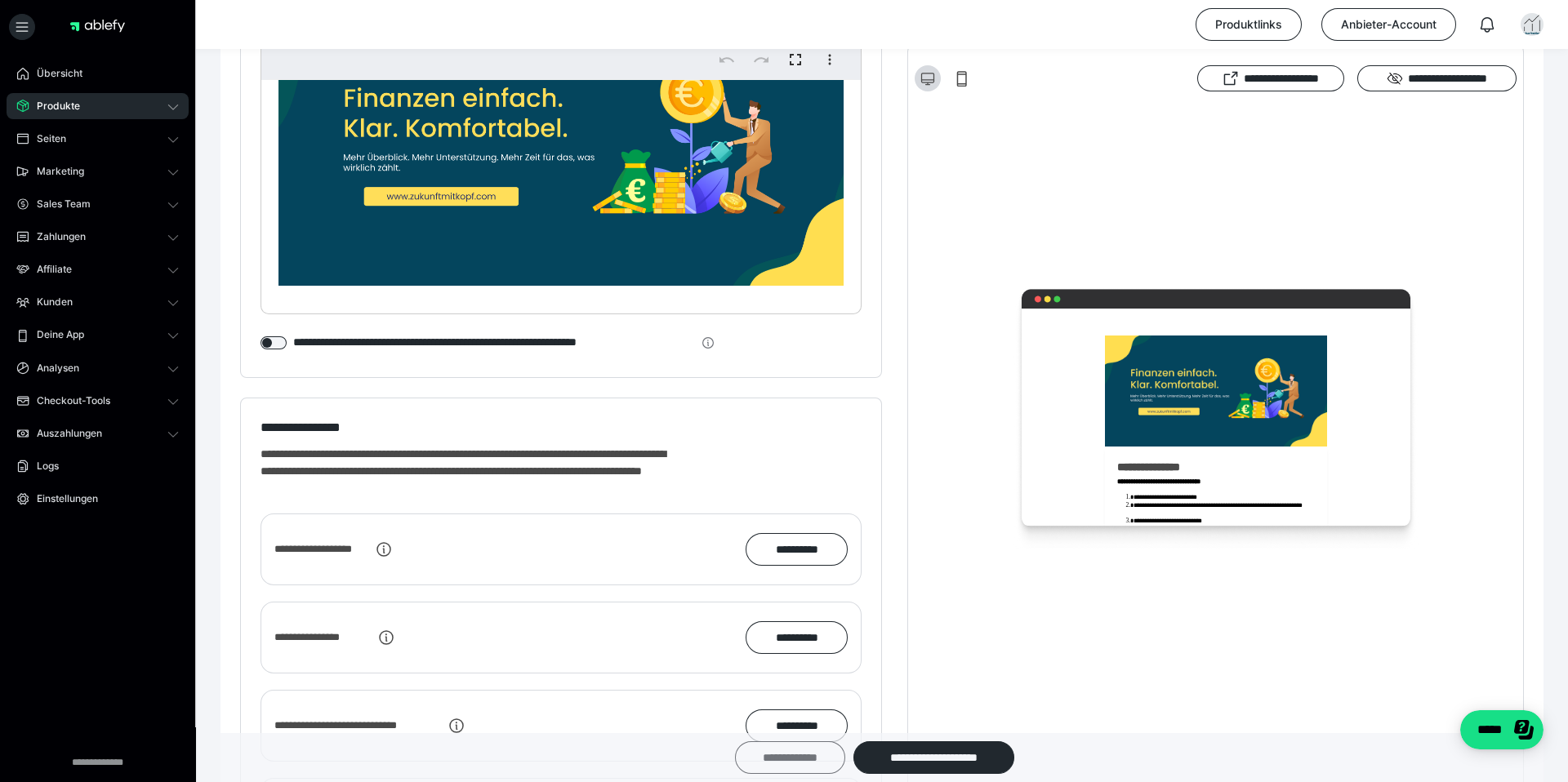 click on "**********" at bounding box center (790, 758) 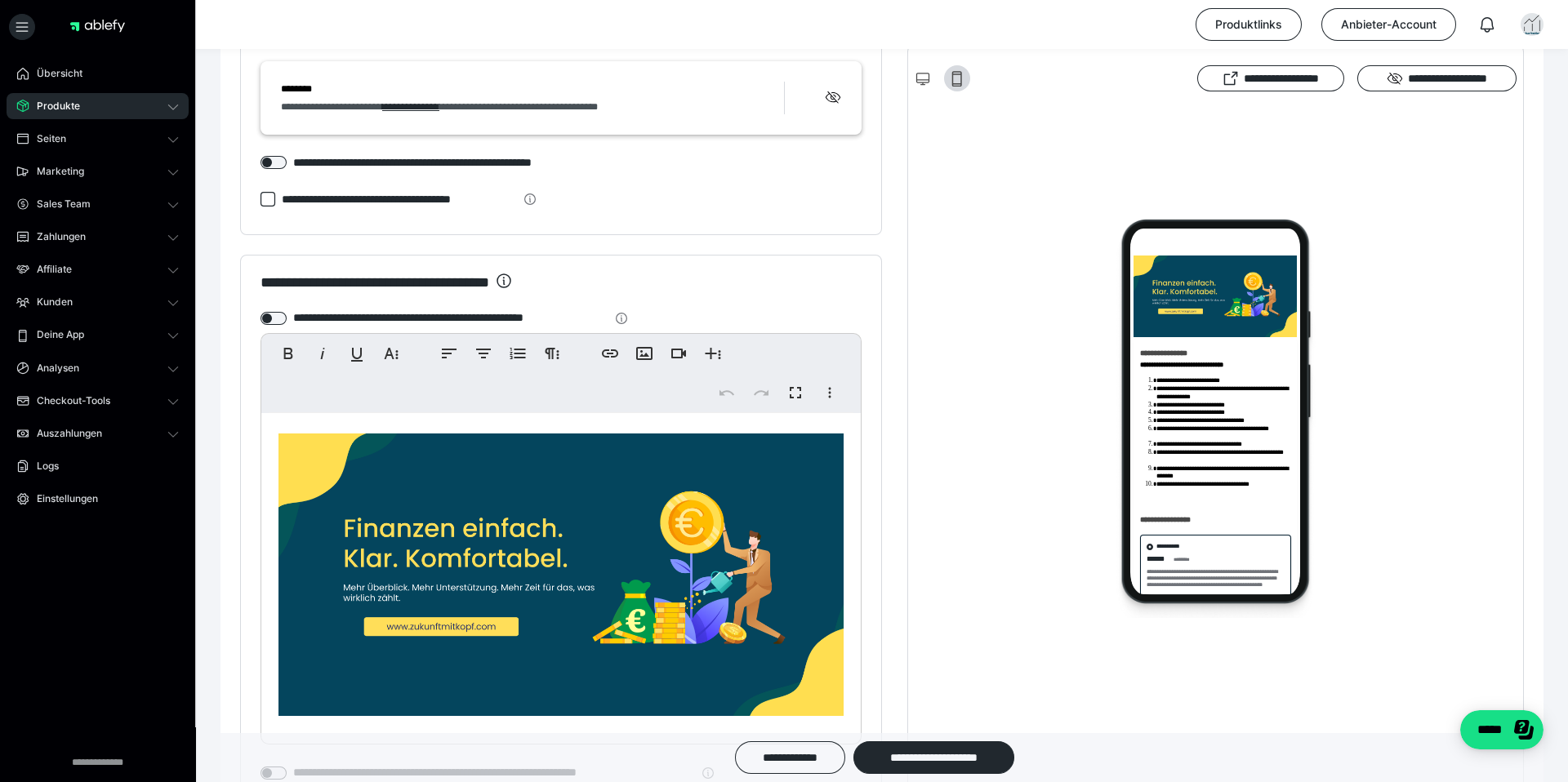 scroll, scrollTop: 1928, scrollLeft: 0, axis: vertical 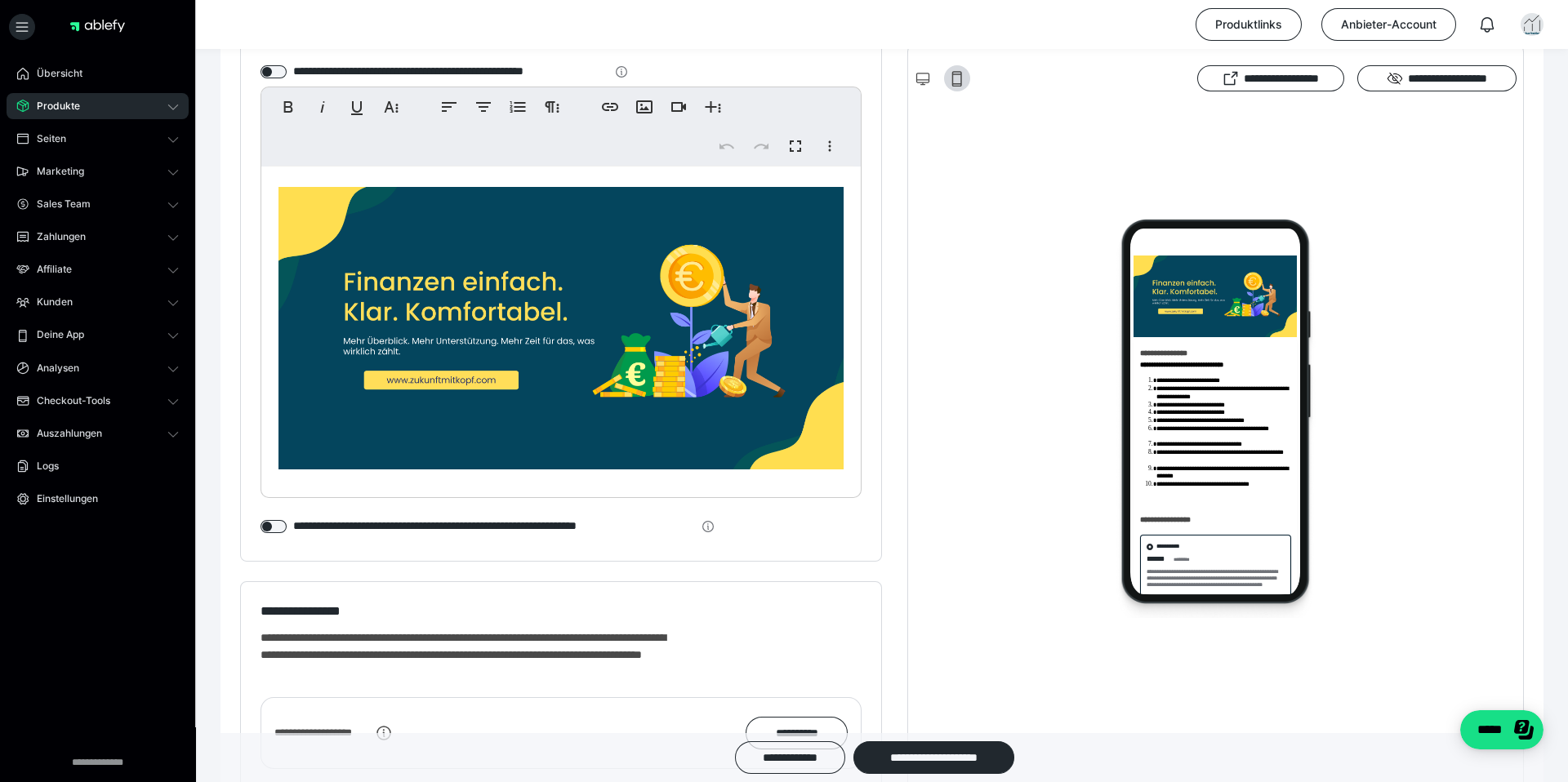 click at bounding box center (561, 328) 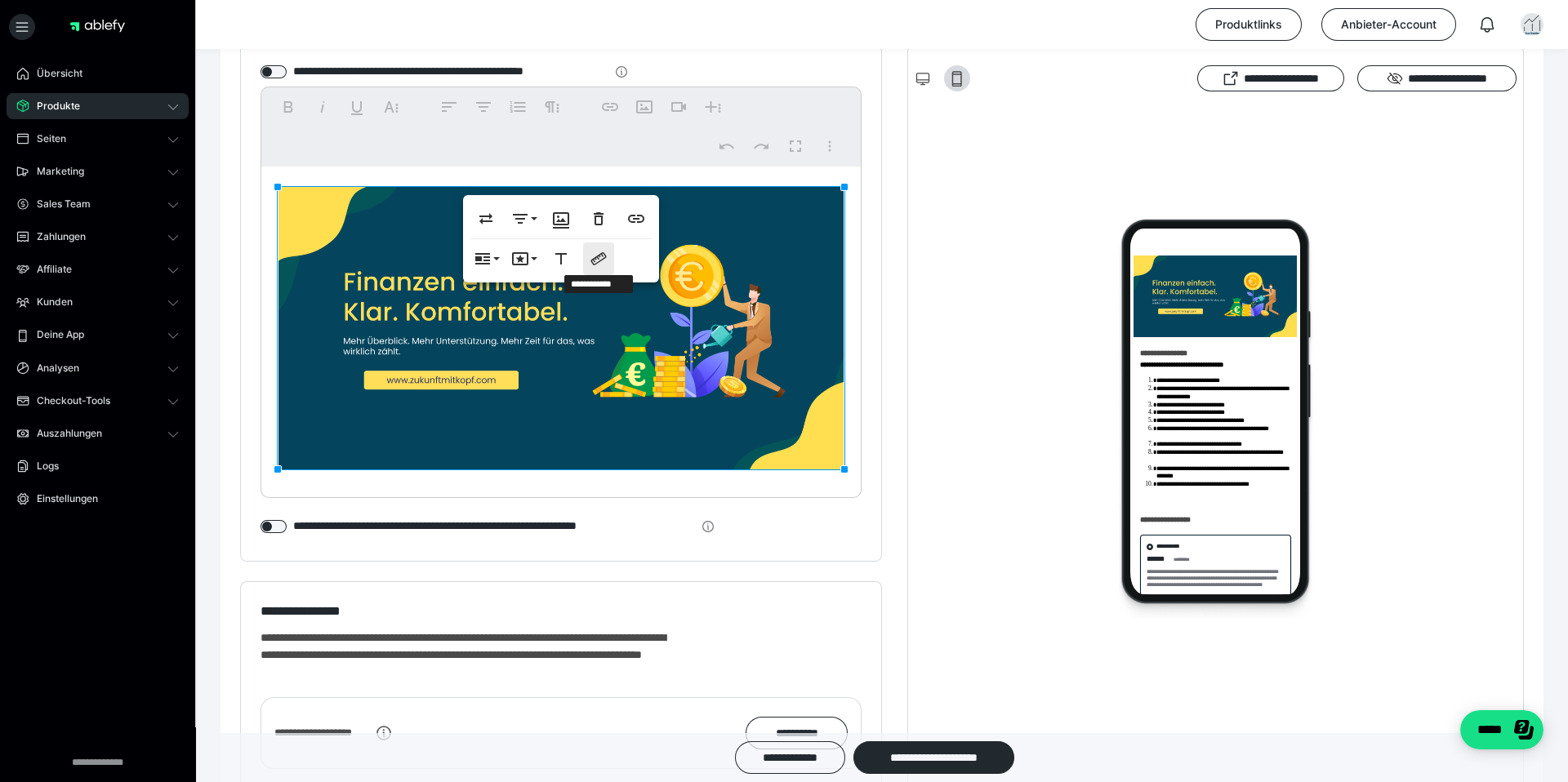 click on "**********" at bounding box center [599, 259] 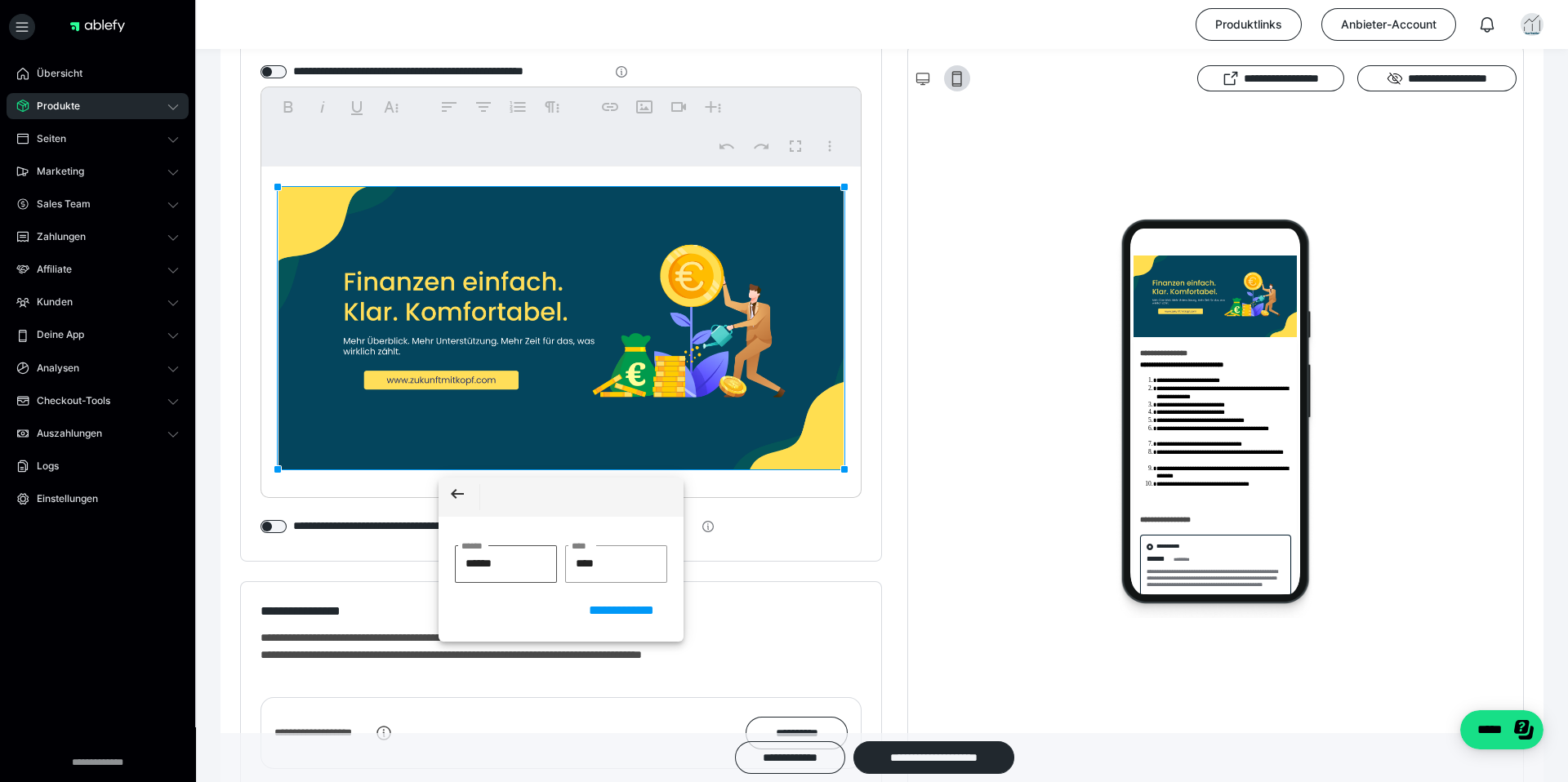click on "******" at bounding box center (506, 564) 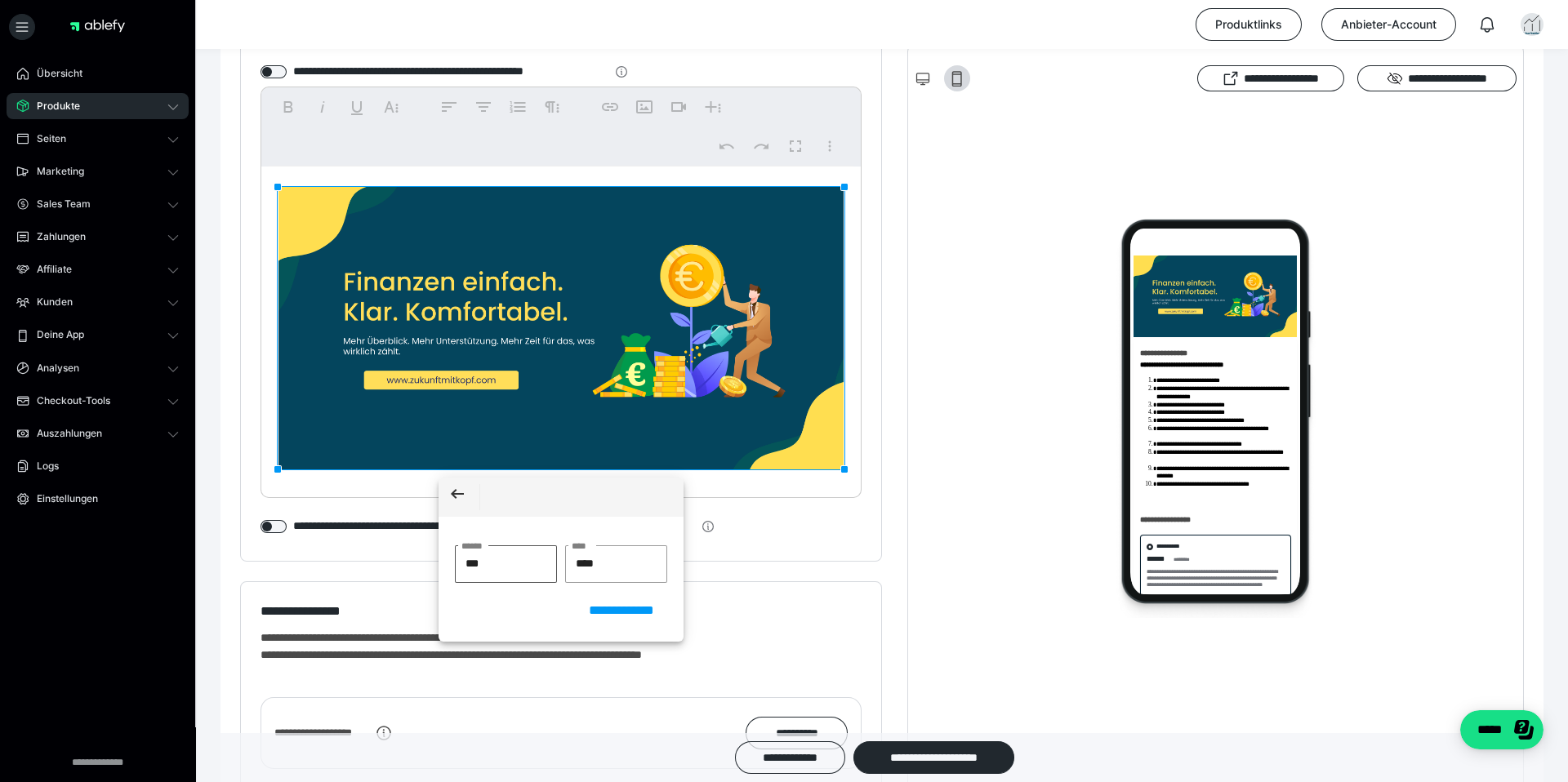 type on "****" 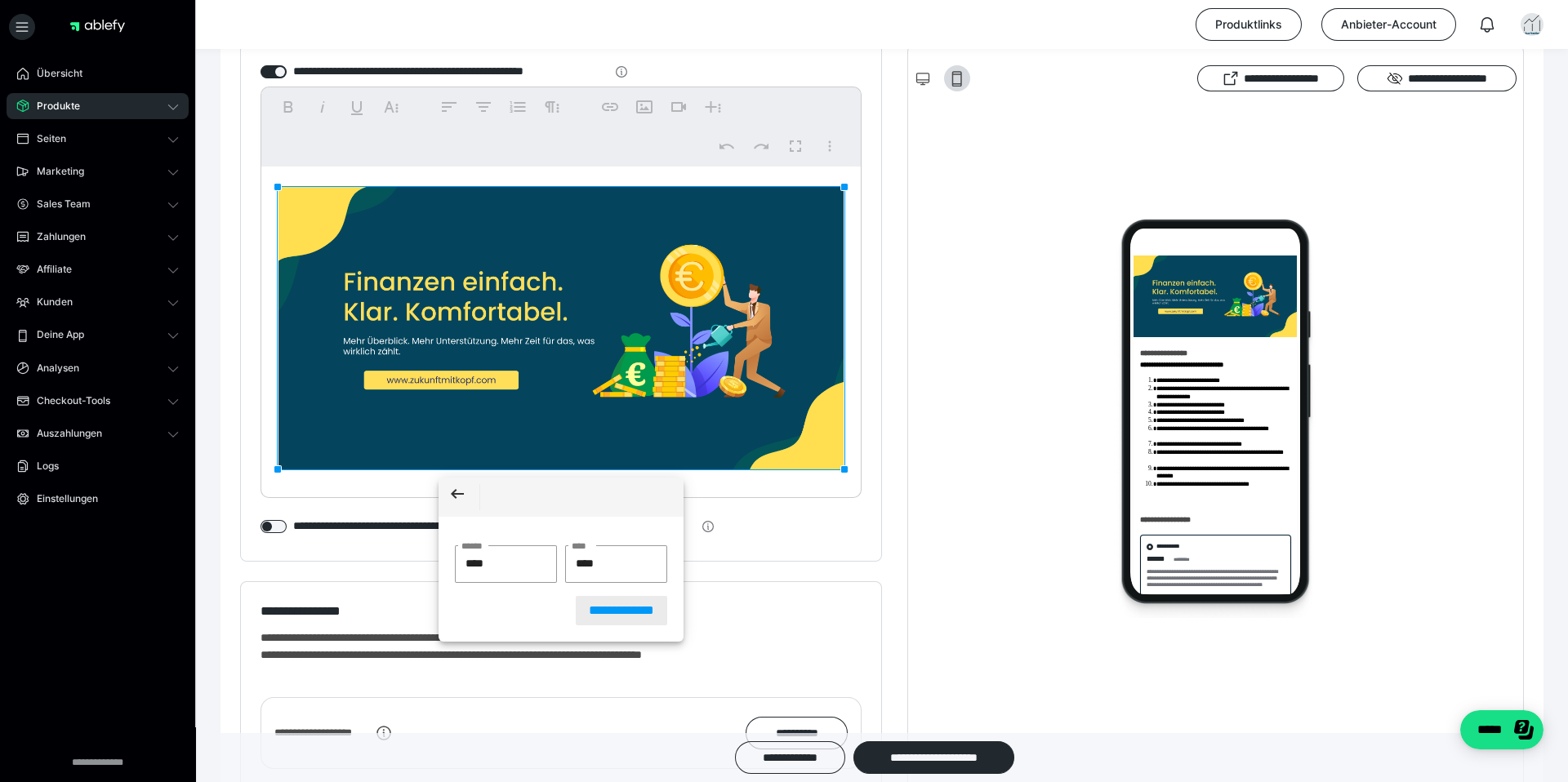 click on "**********" at bounding box center (621, 611) 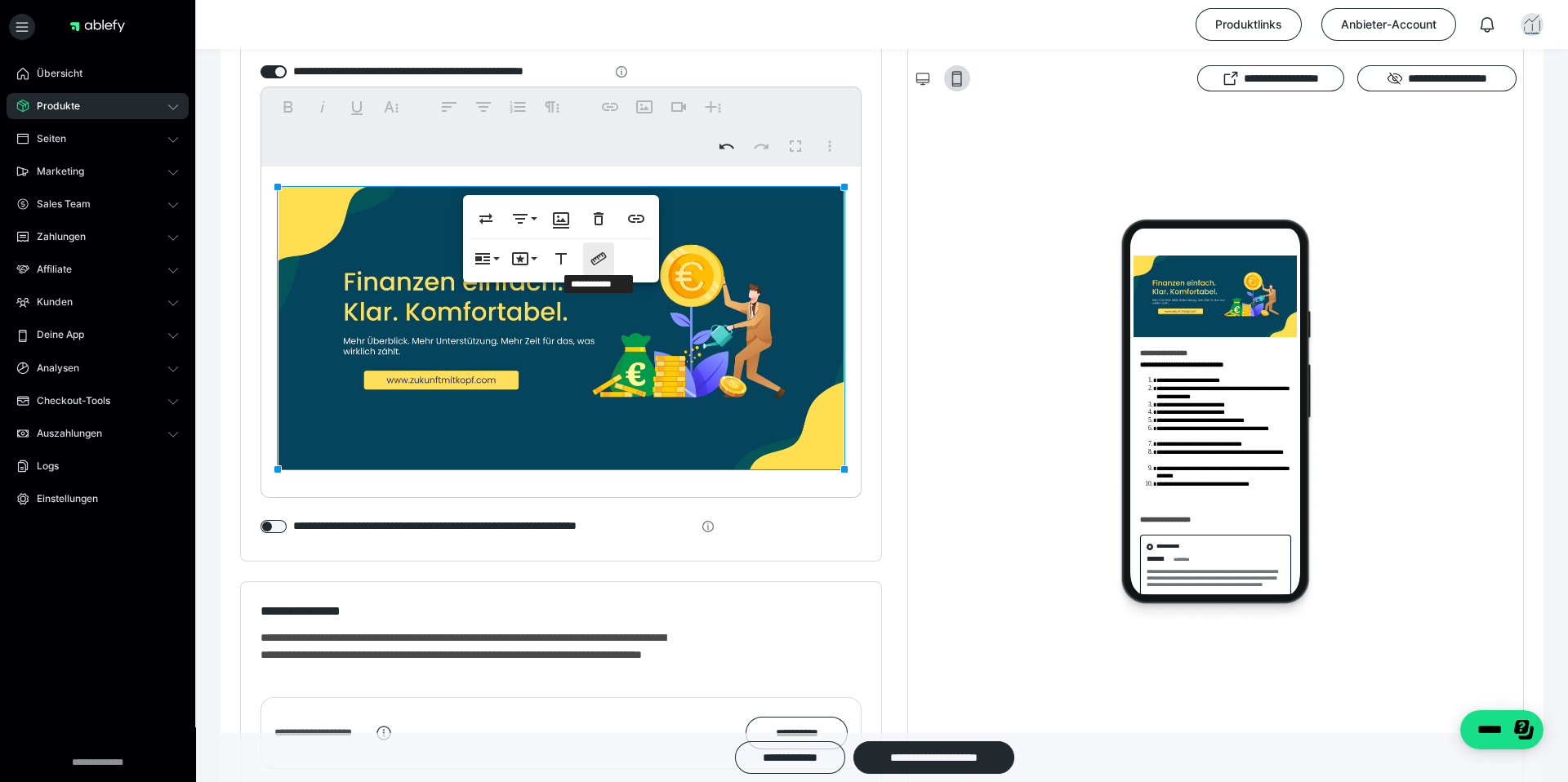 click 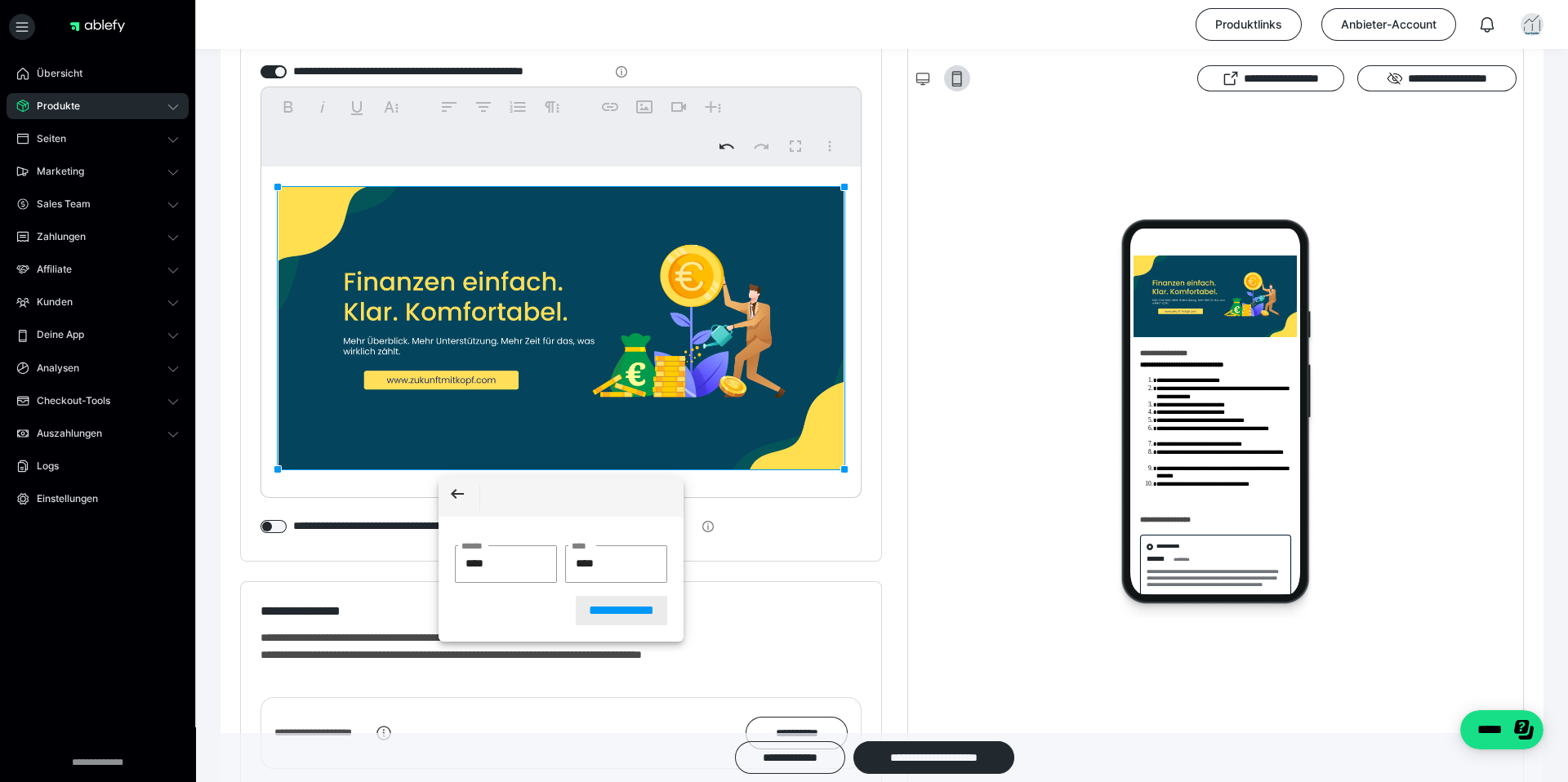click on "**********" at bounding box center [621, 611] 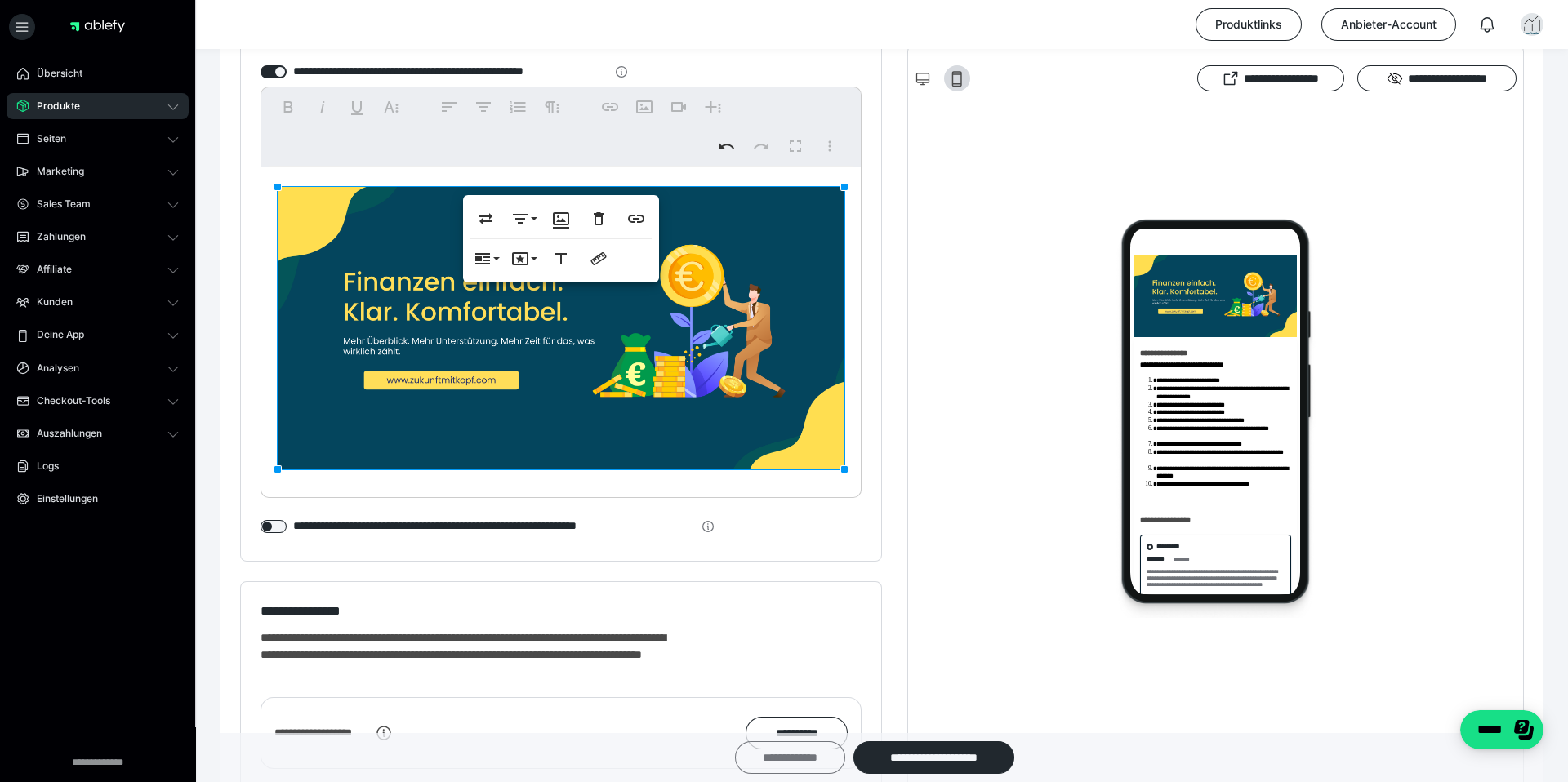click on "**********" at bounding box center [790, 758] 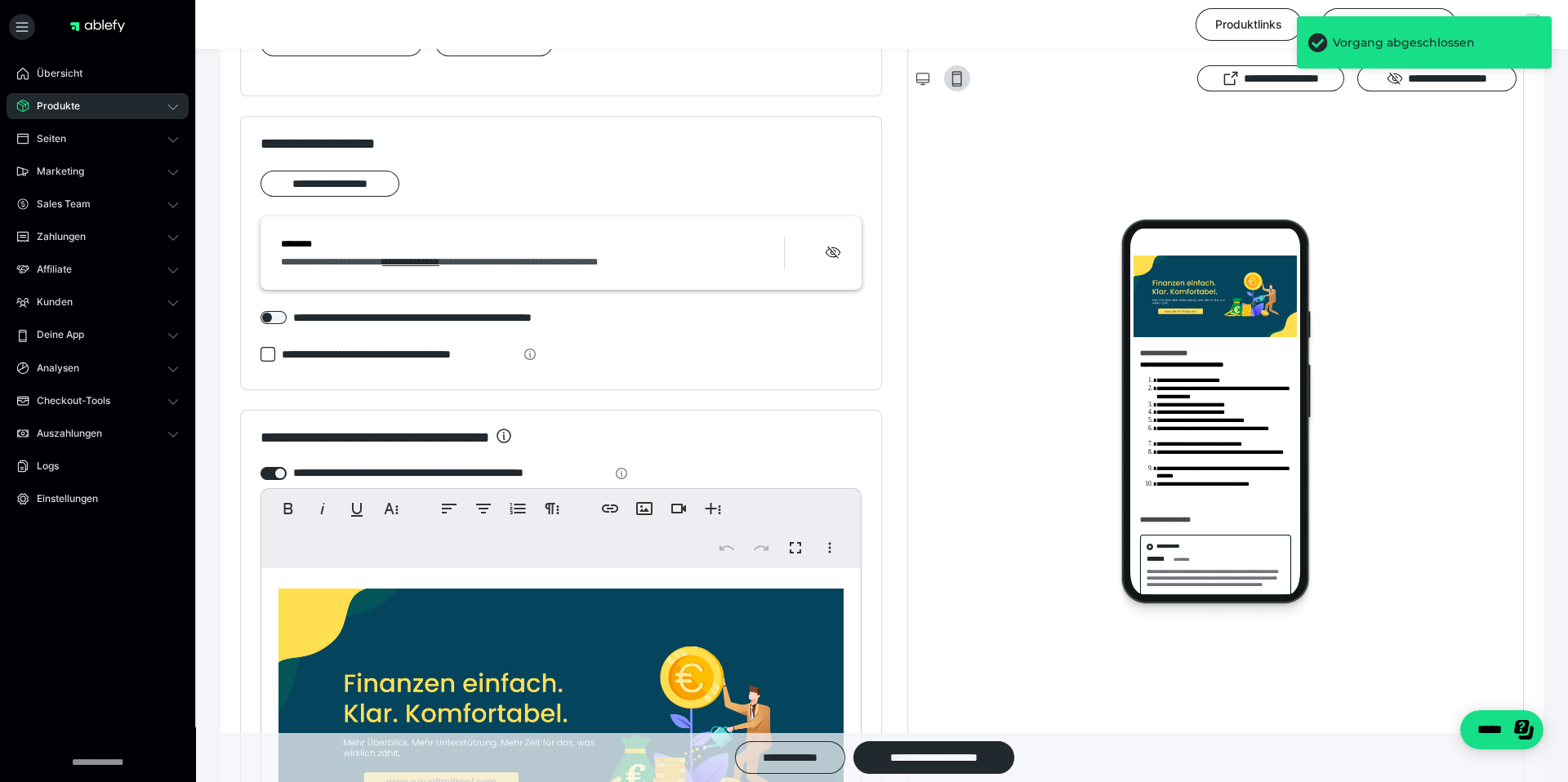 scroll, scrollTop: 1675, scrollLeft: 0, axis: vertical 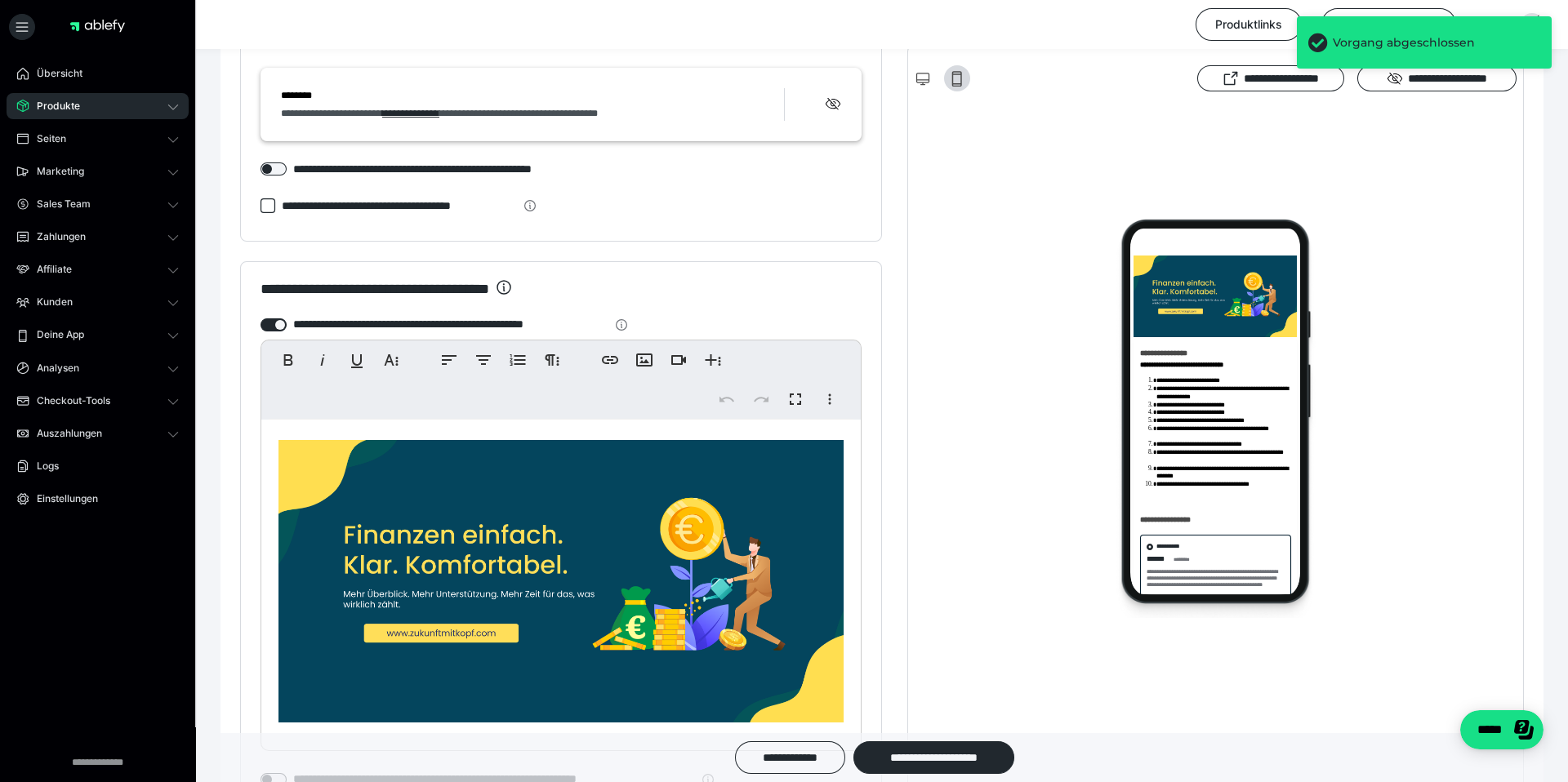 click at bounding box center (561, 581) 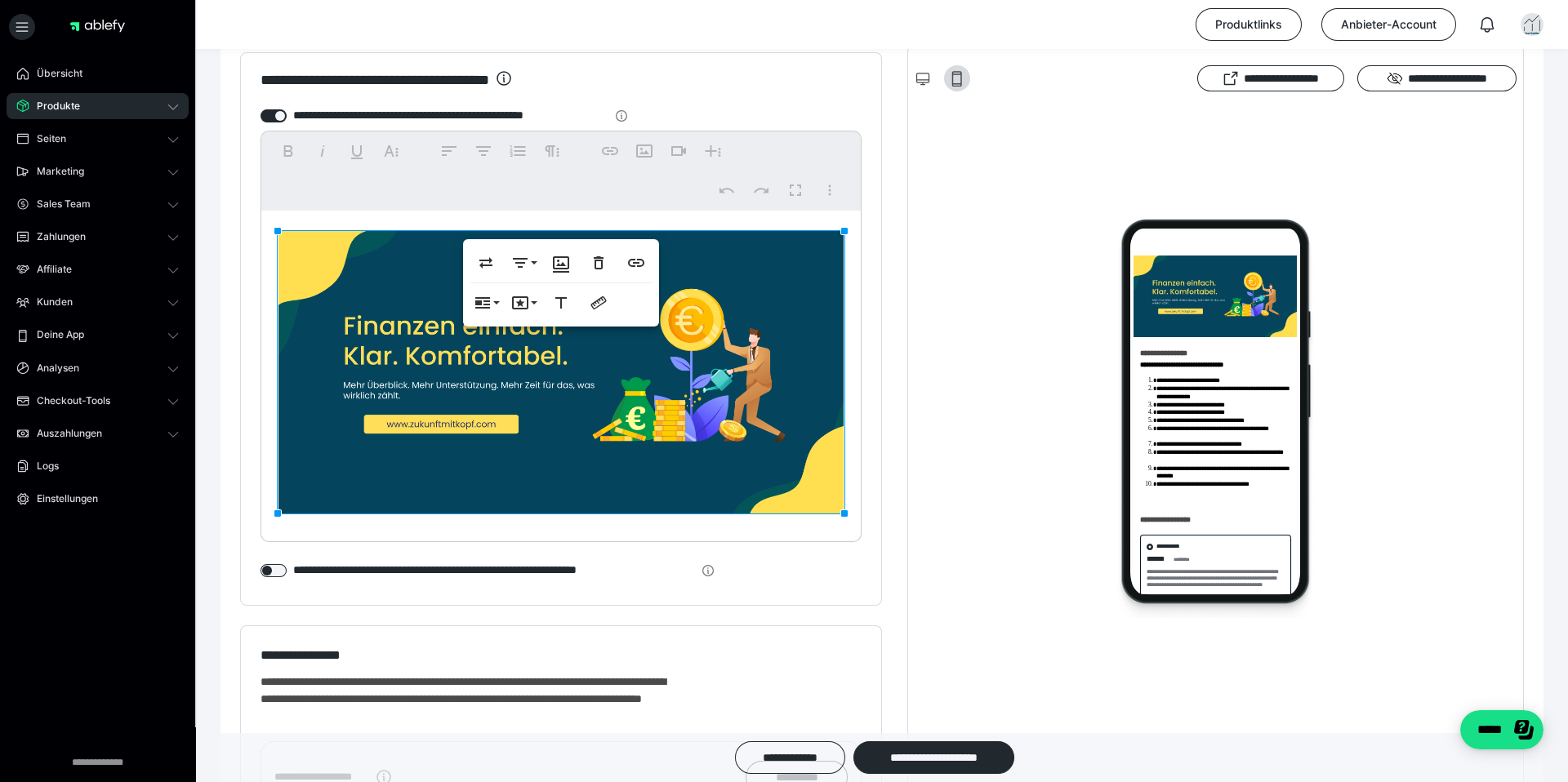 scroll, scrollTop: 1949, scrollLeft: 0, axis: vertical 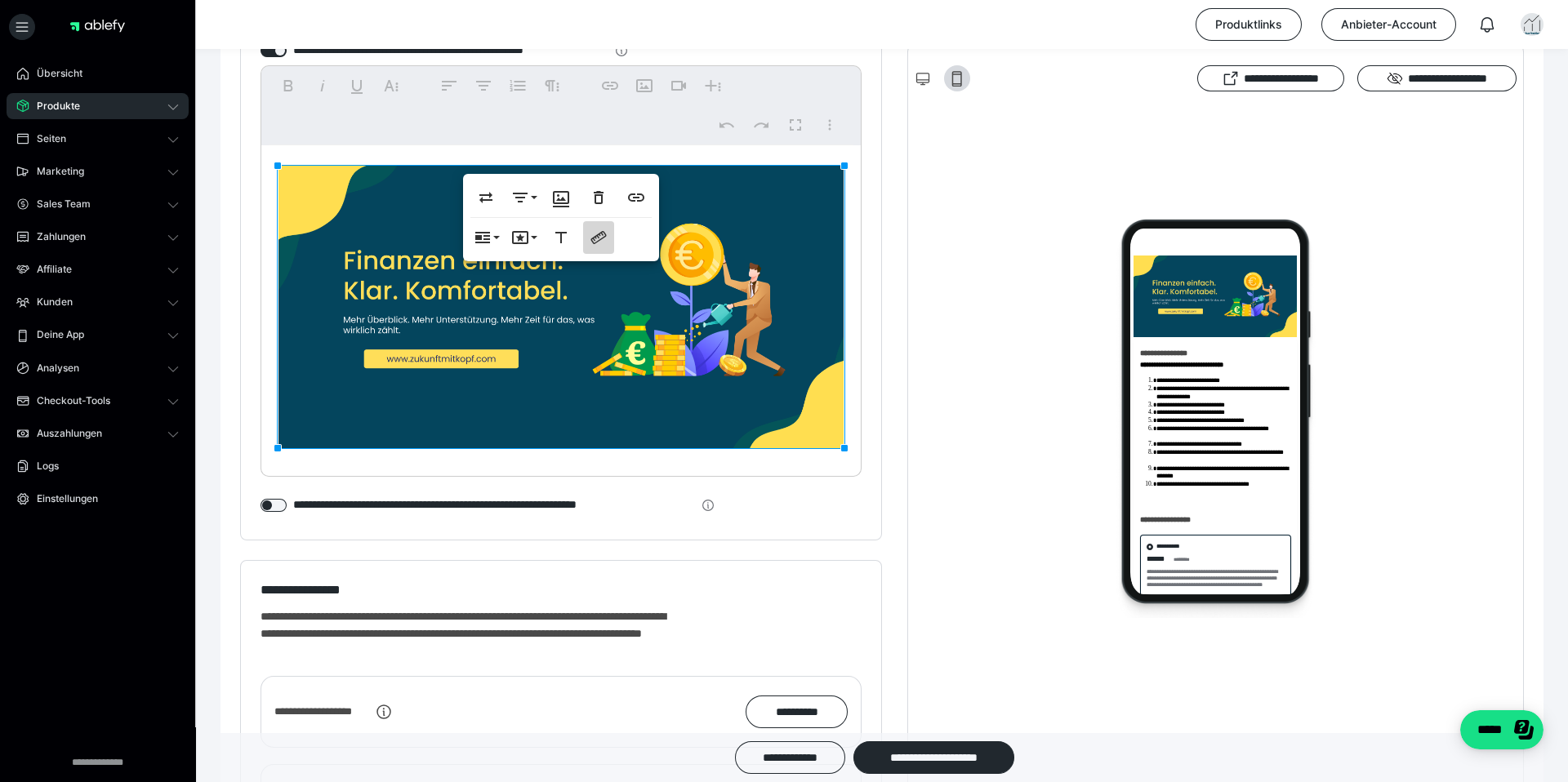 click 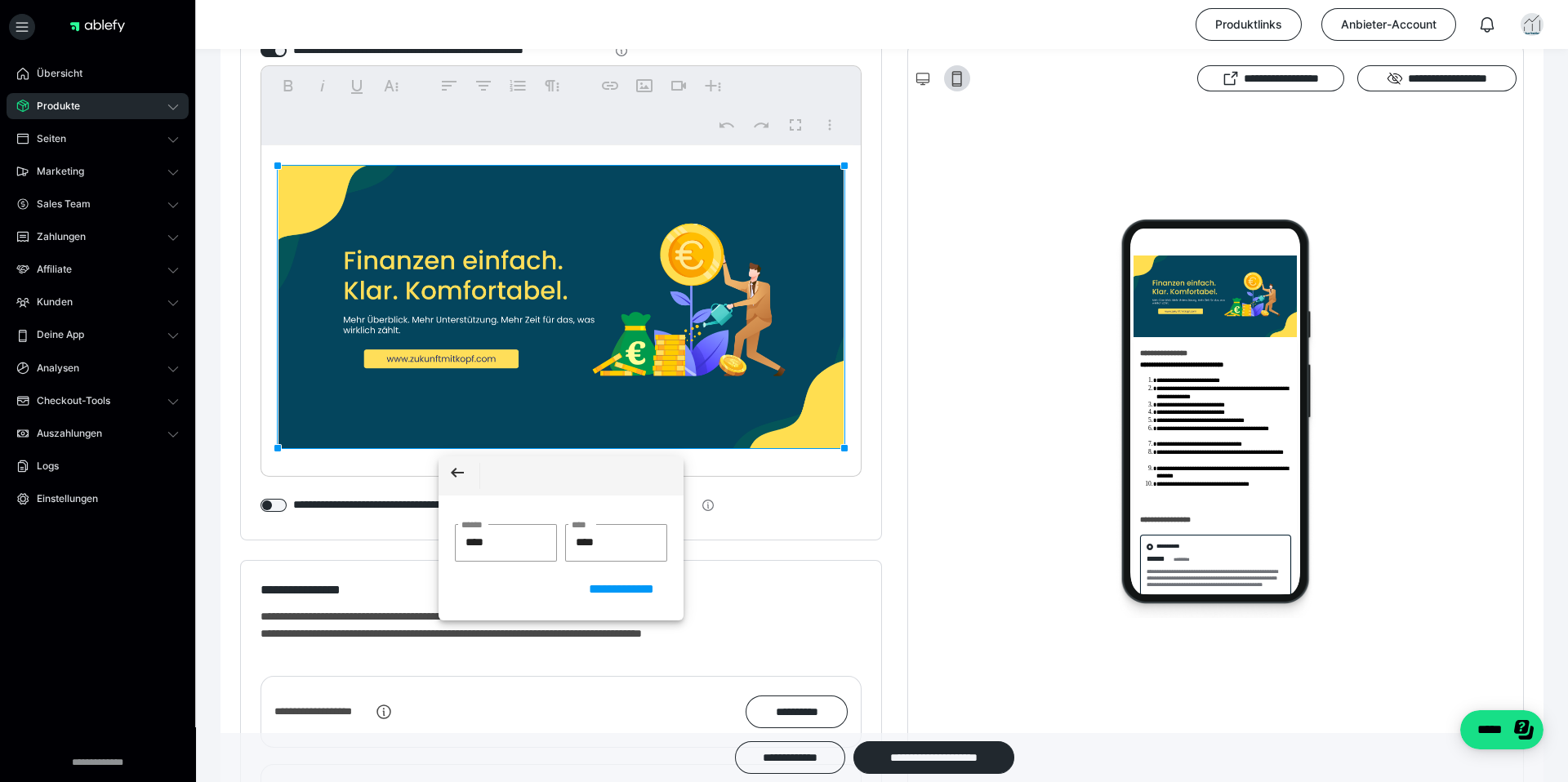 click at bounding box center [1215, 418] 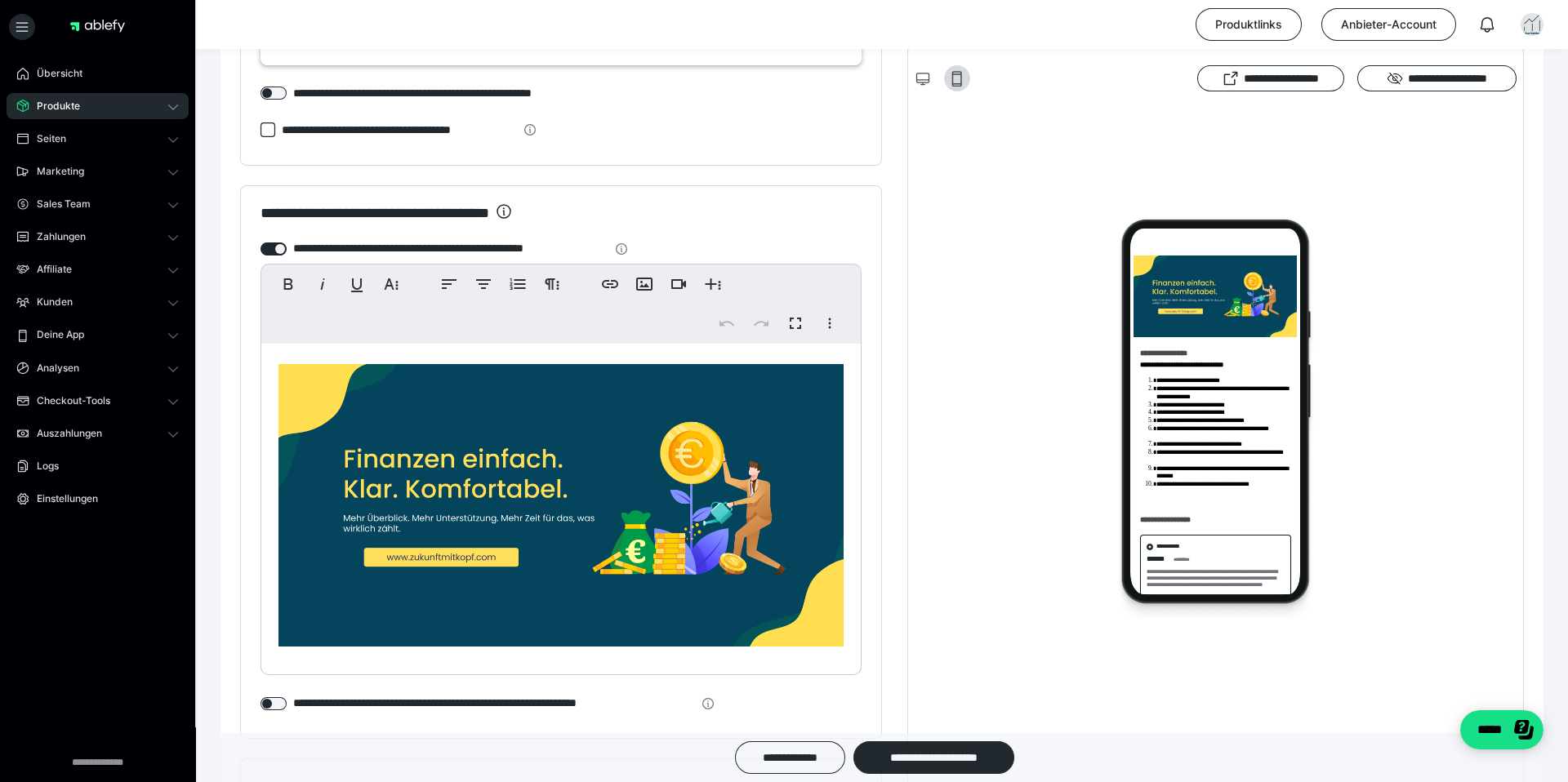 scroll, scrollTop: 1602, scrollLeft: 0, axis: vertical 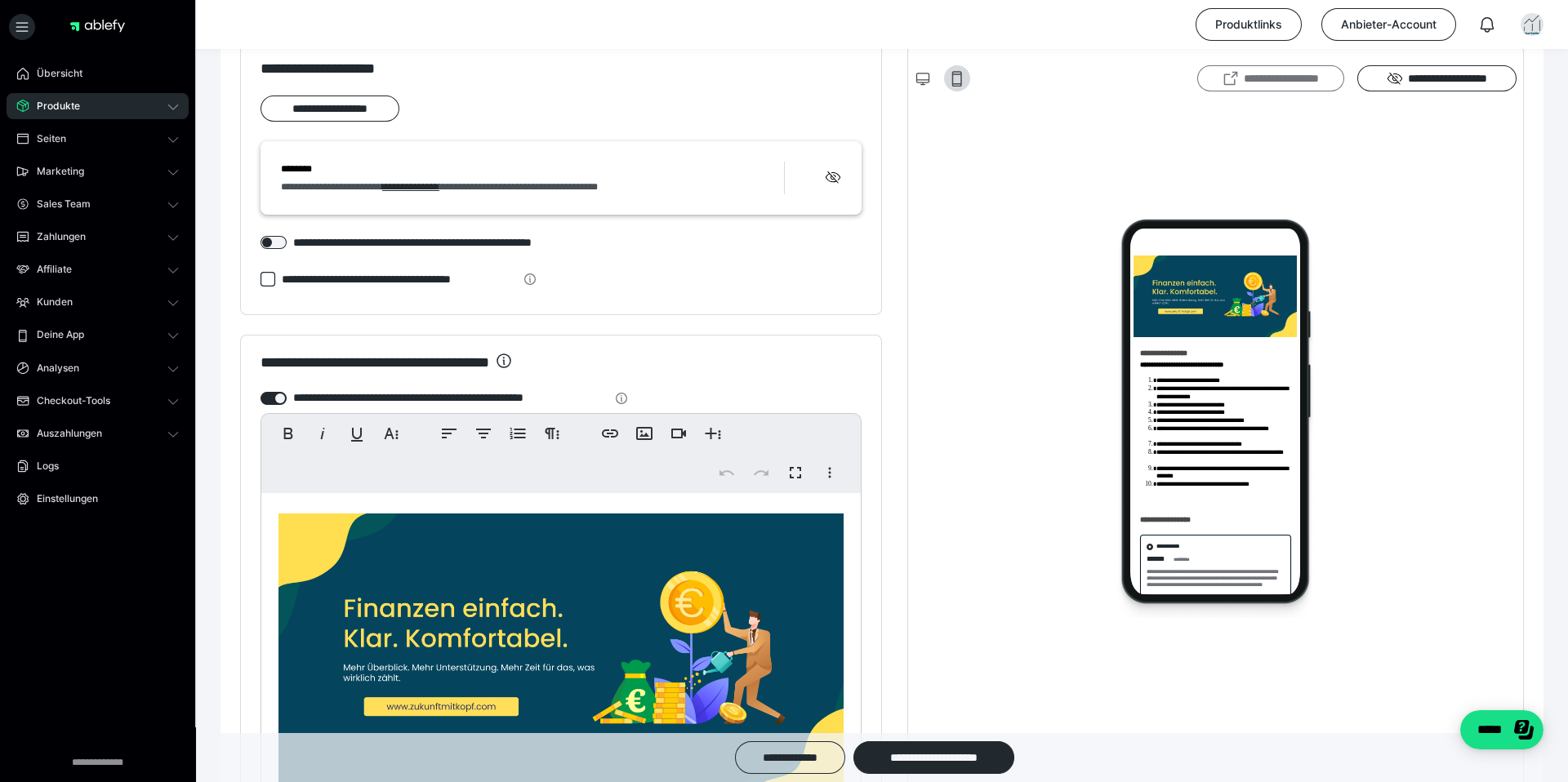 click on "**********" at bounding box center (1271, 78) 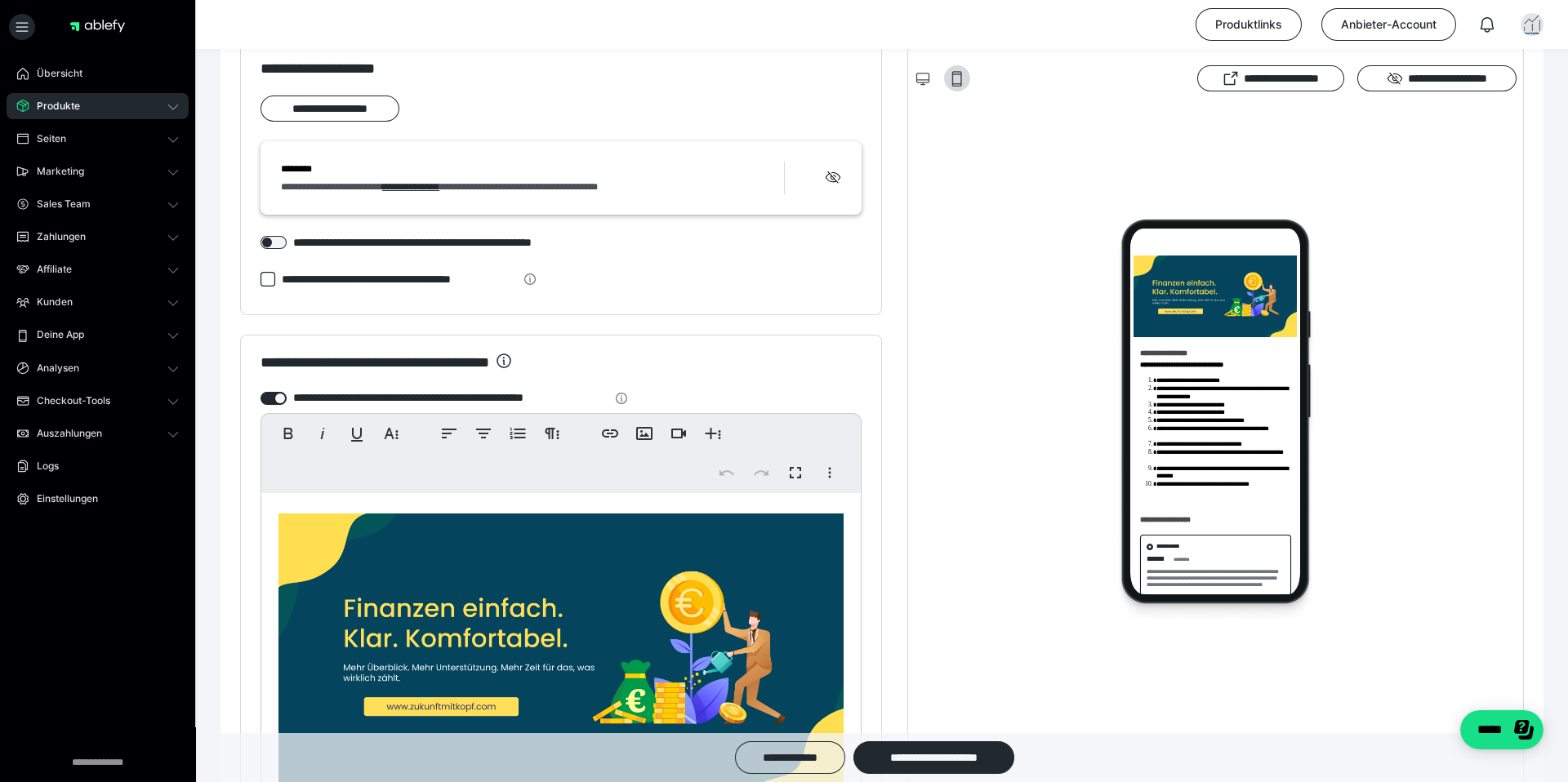 click at bounding box center [942, 78] 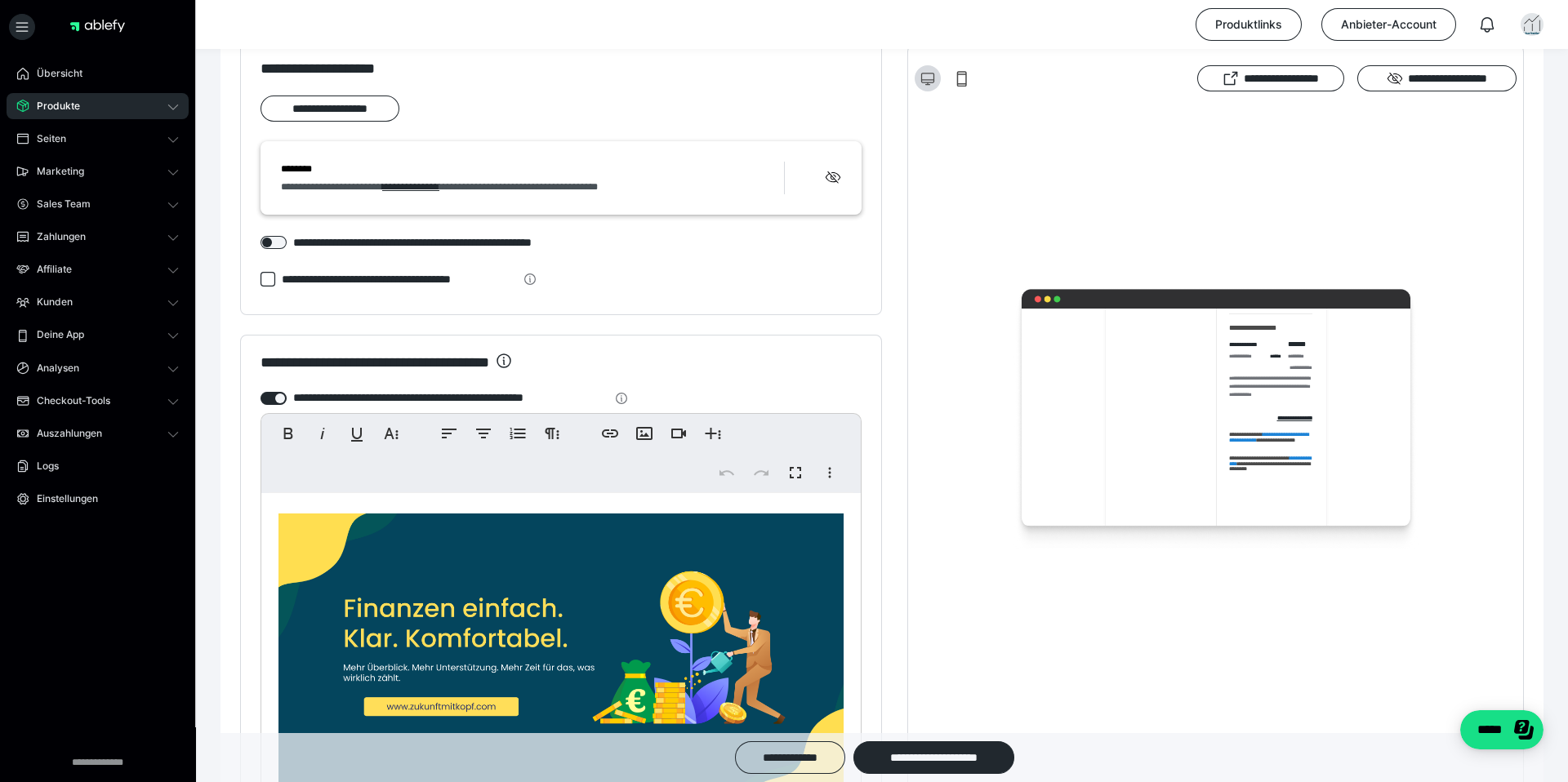 scroll, scrollTop: 815, scrollLeft: 0, axis: vertical 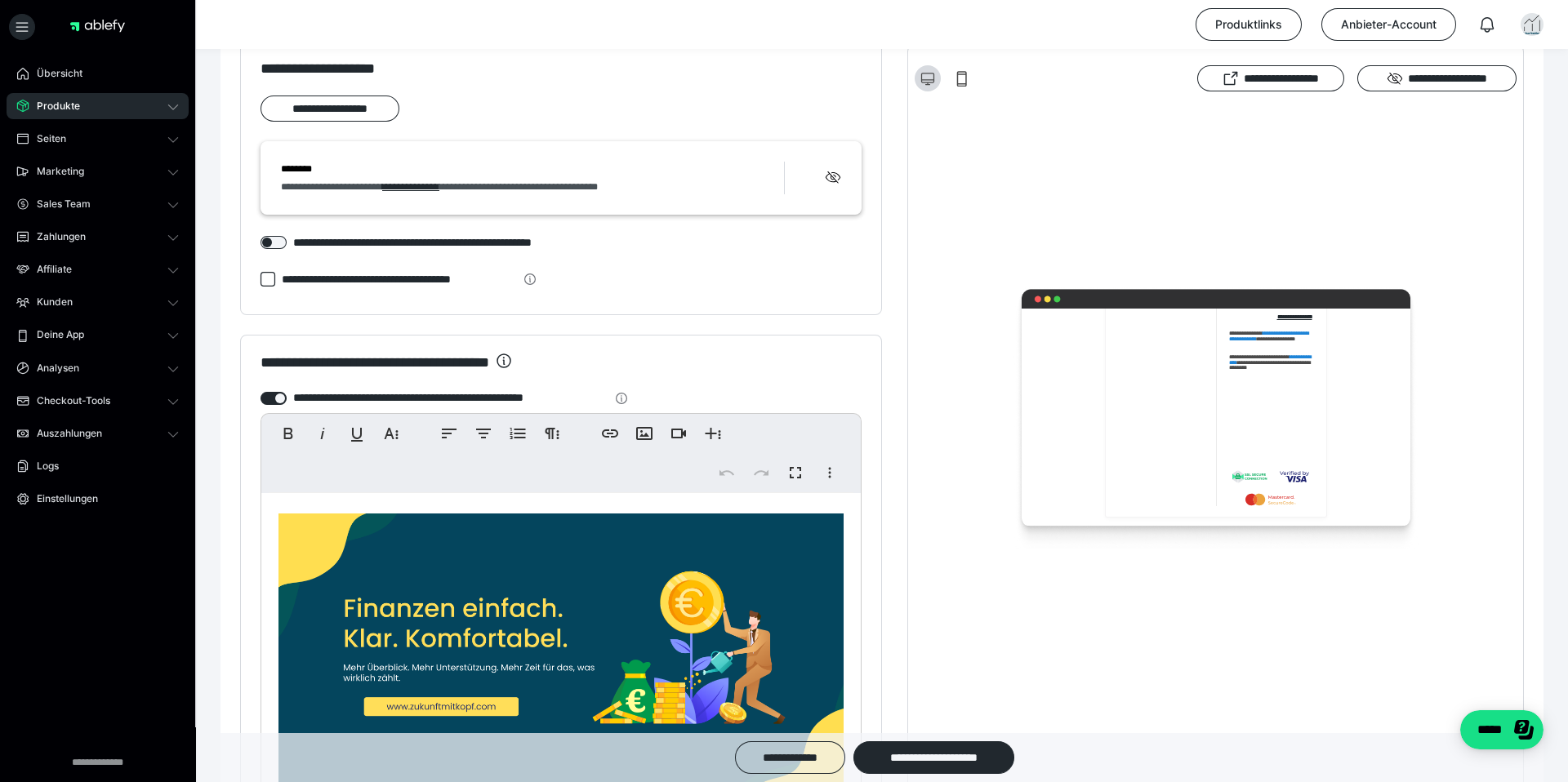 click at bounding box center [1215, 418] 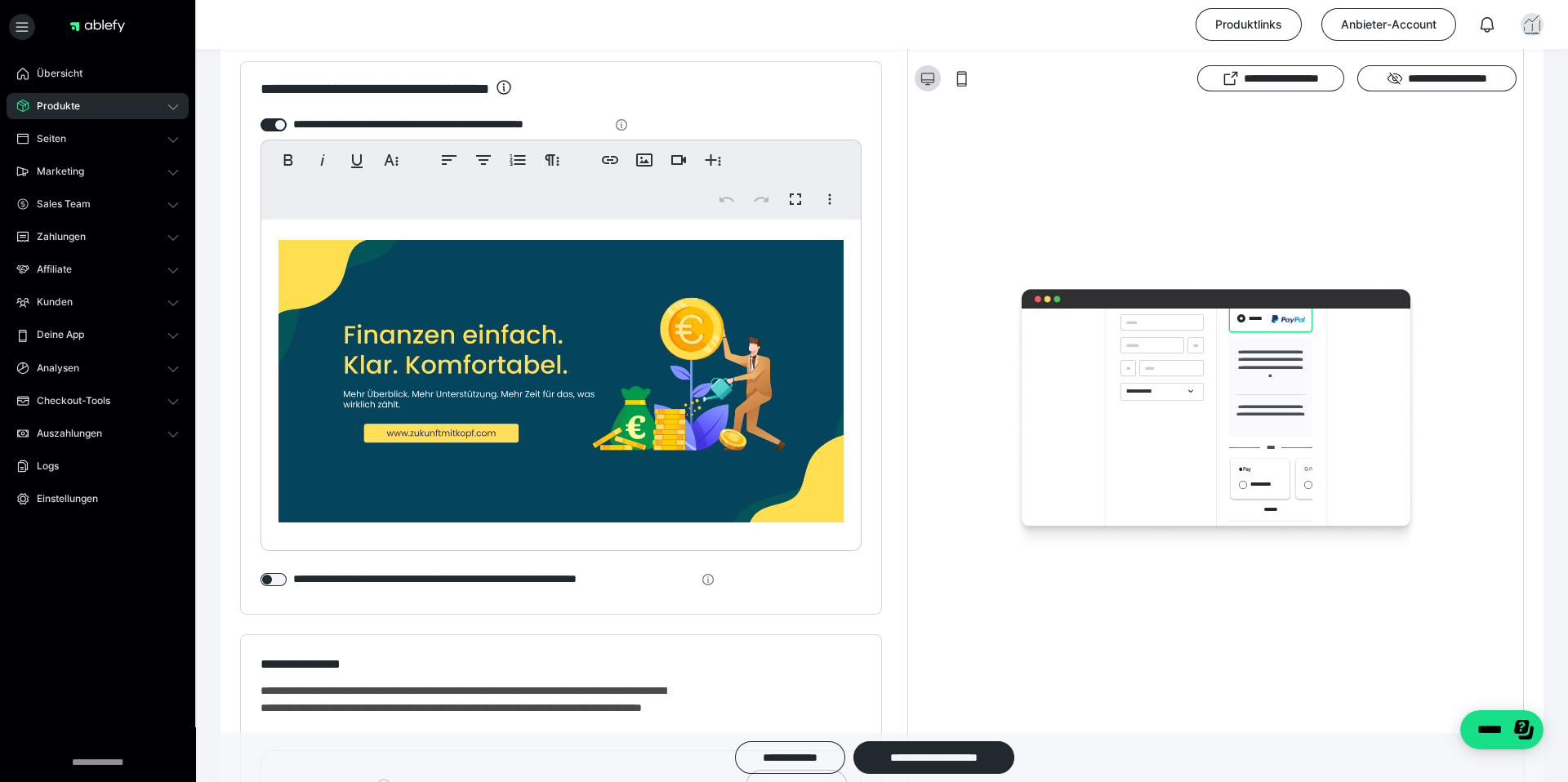 scroll, scrollTop: 501, scrollLeft: 0, axis: vertical 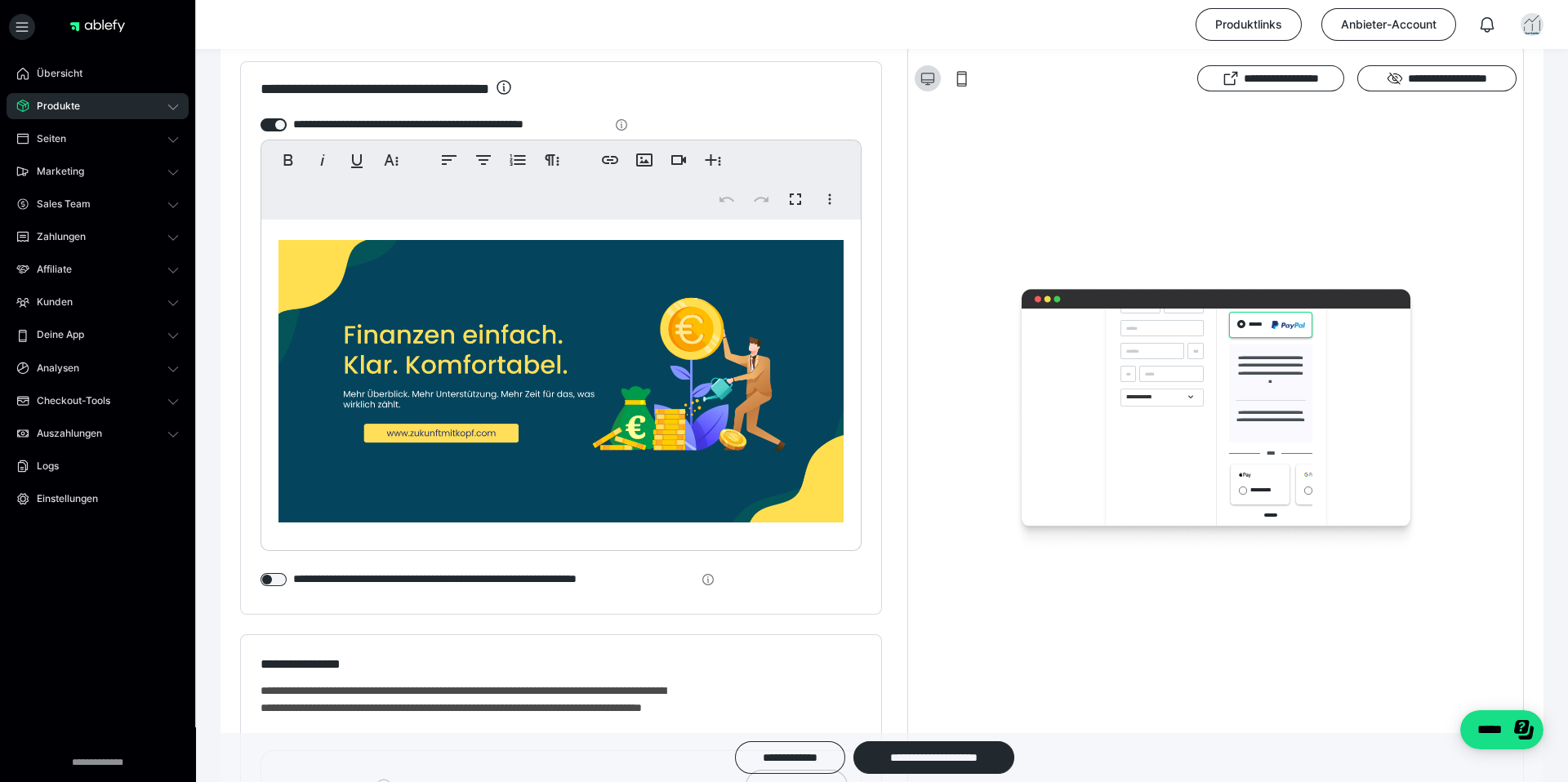 click at bounding box center (1215, 418) 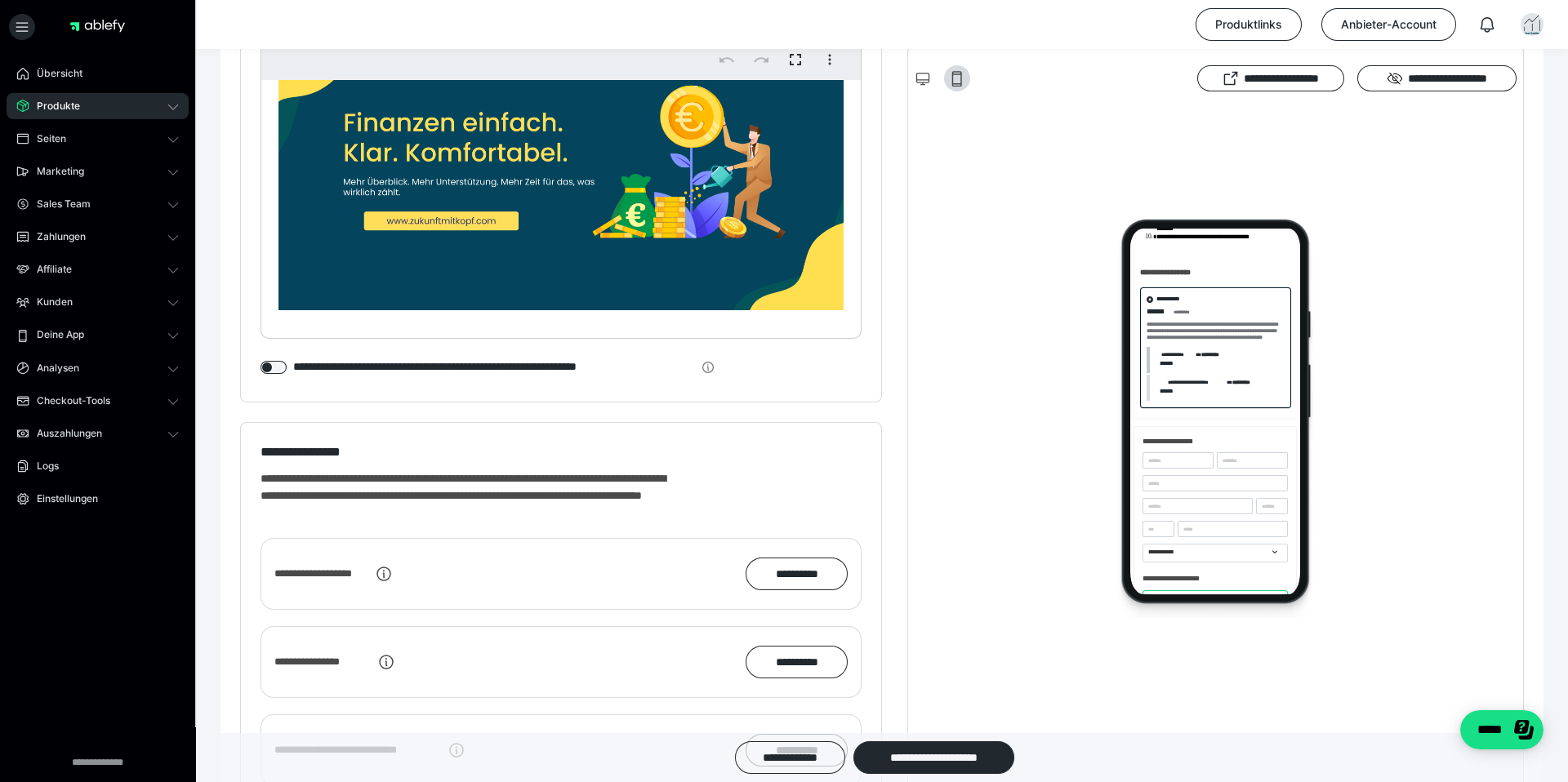 scroll, scrollTop: 1803, scrollLeft: 0, axis: vertical 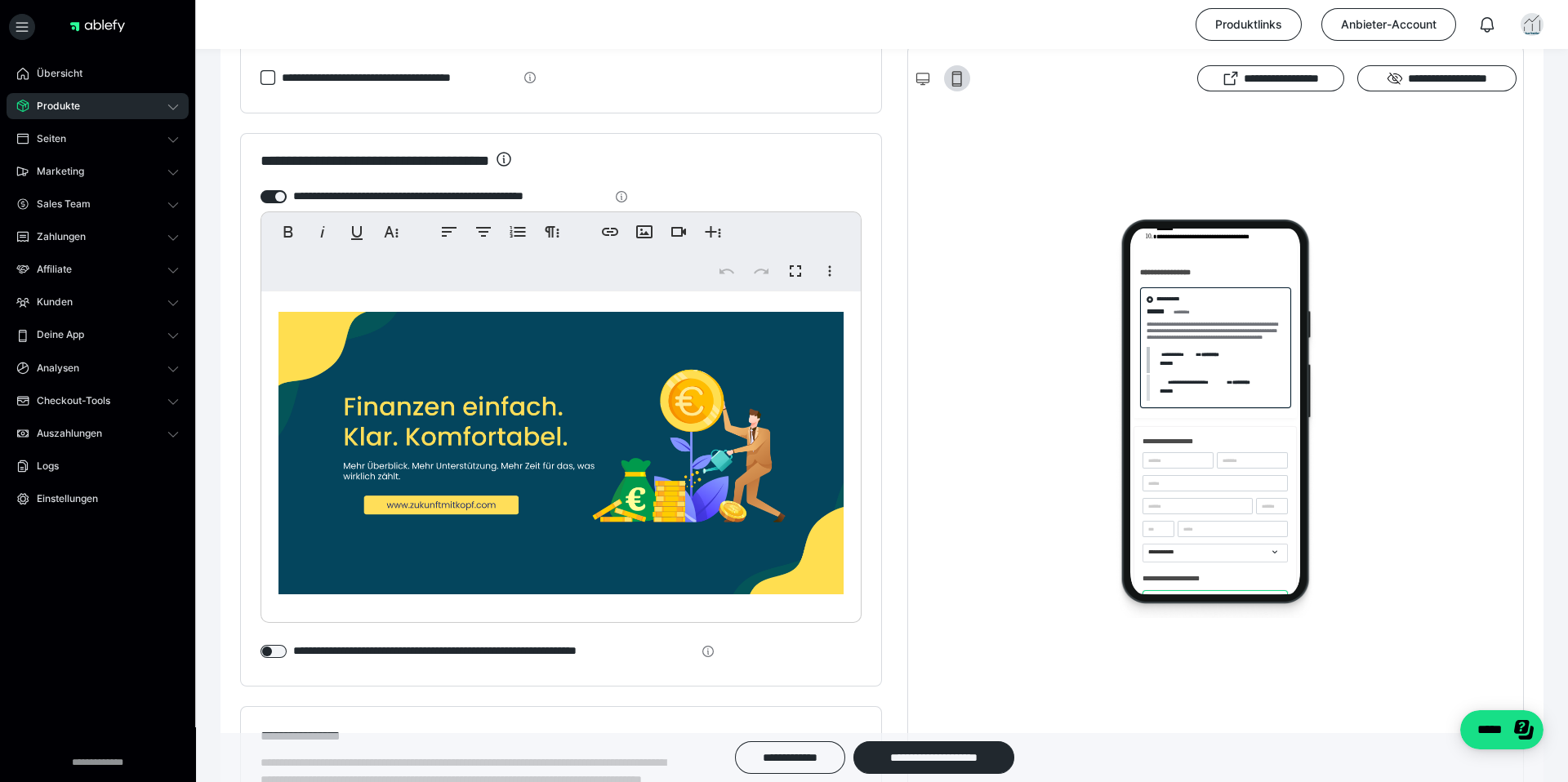 click on "**********" at bounding box center [561, 427] 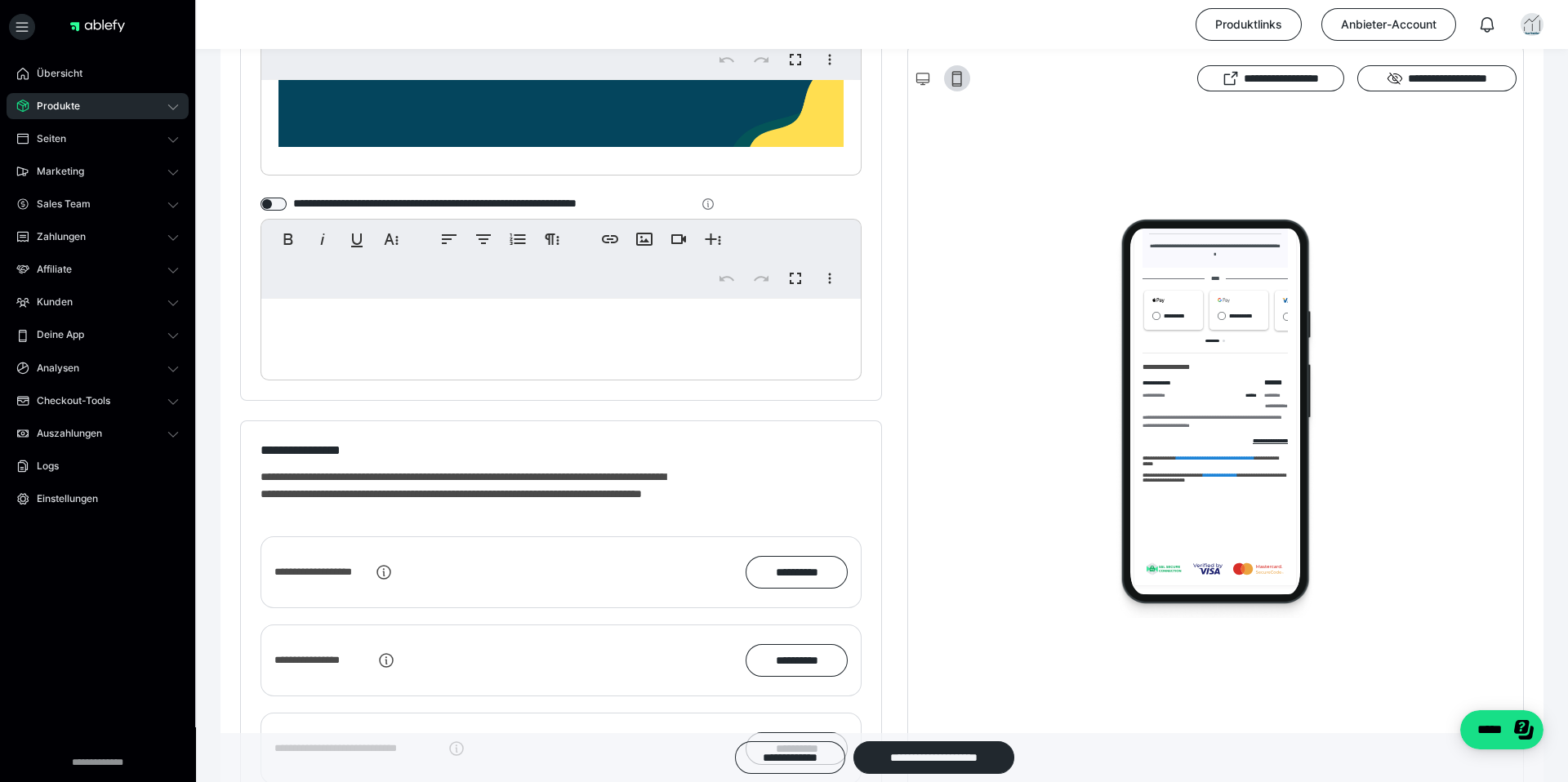 scroll, scrollTop: 2252, scrollLeft: 0, axis: vertical 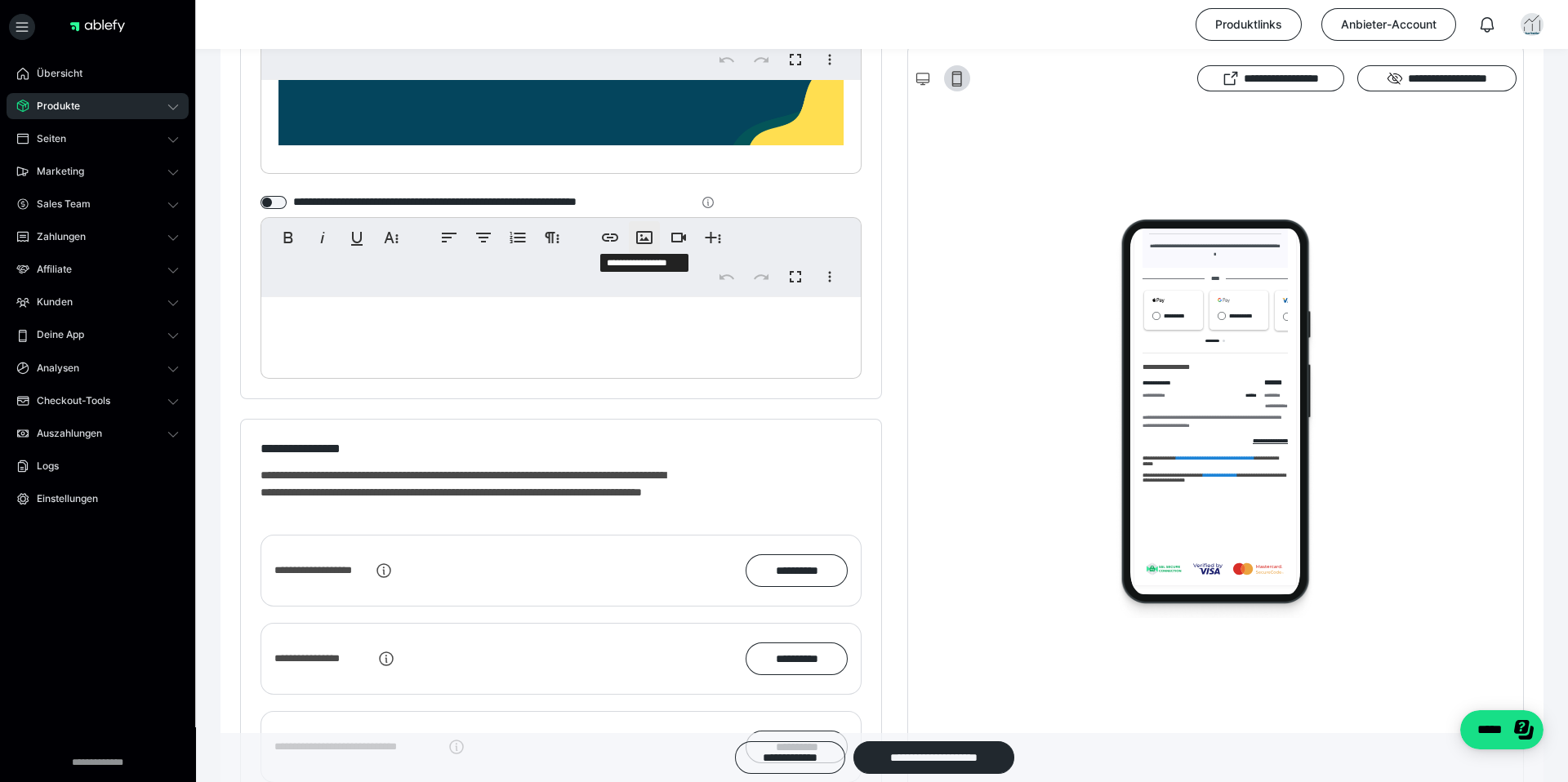 click 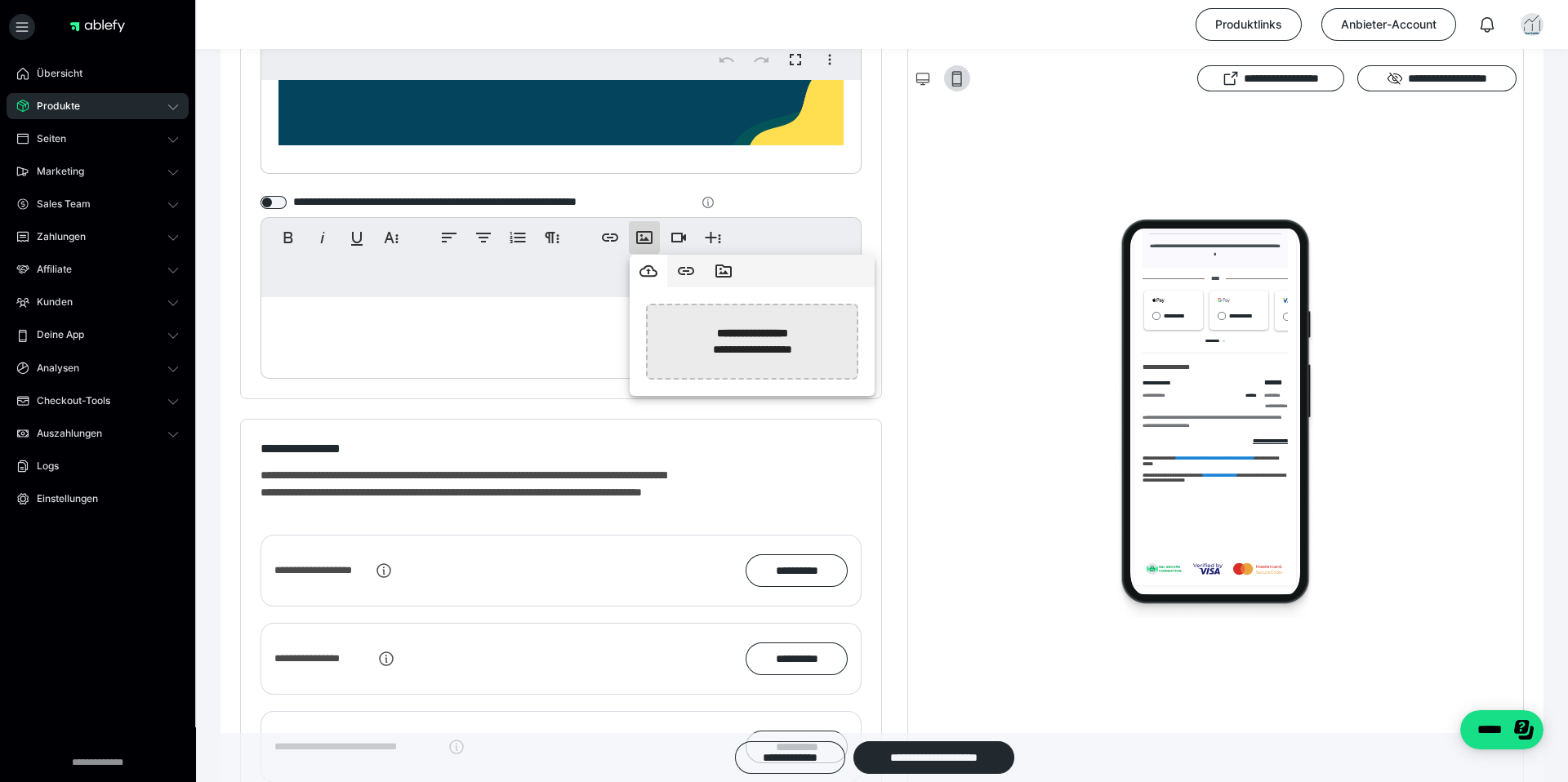 click at bounding box center [334, 341] 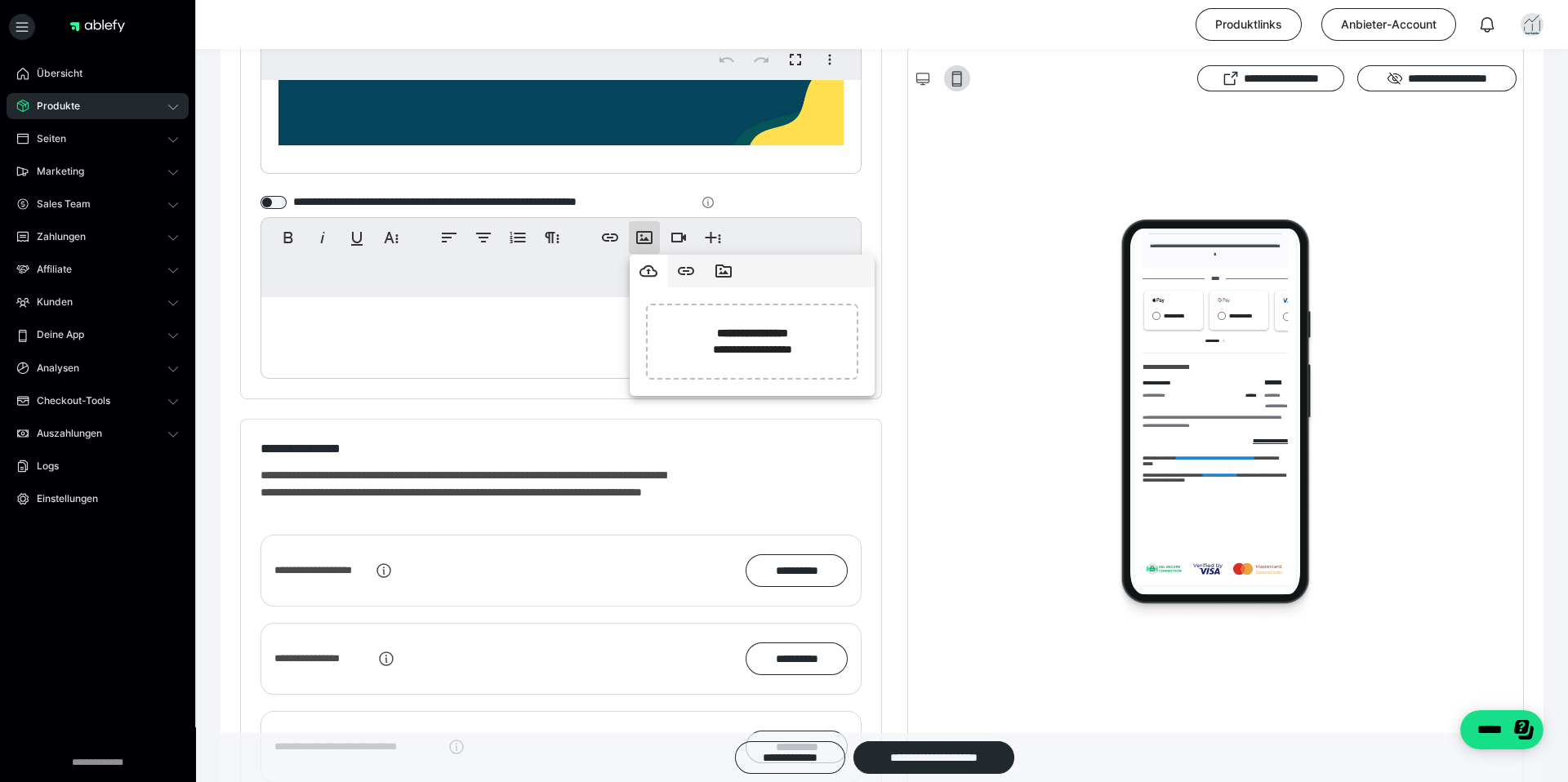 type 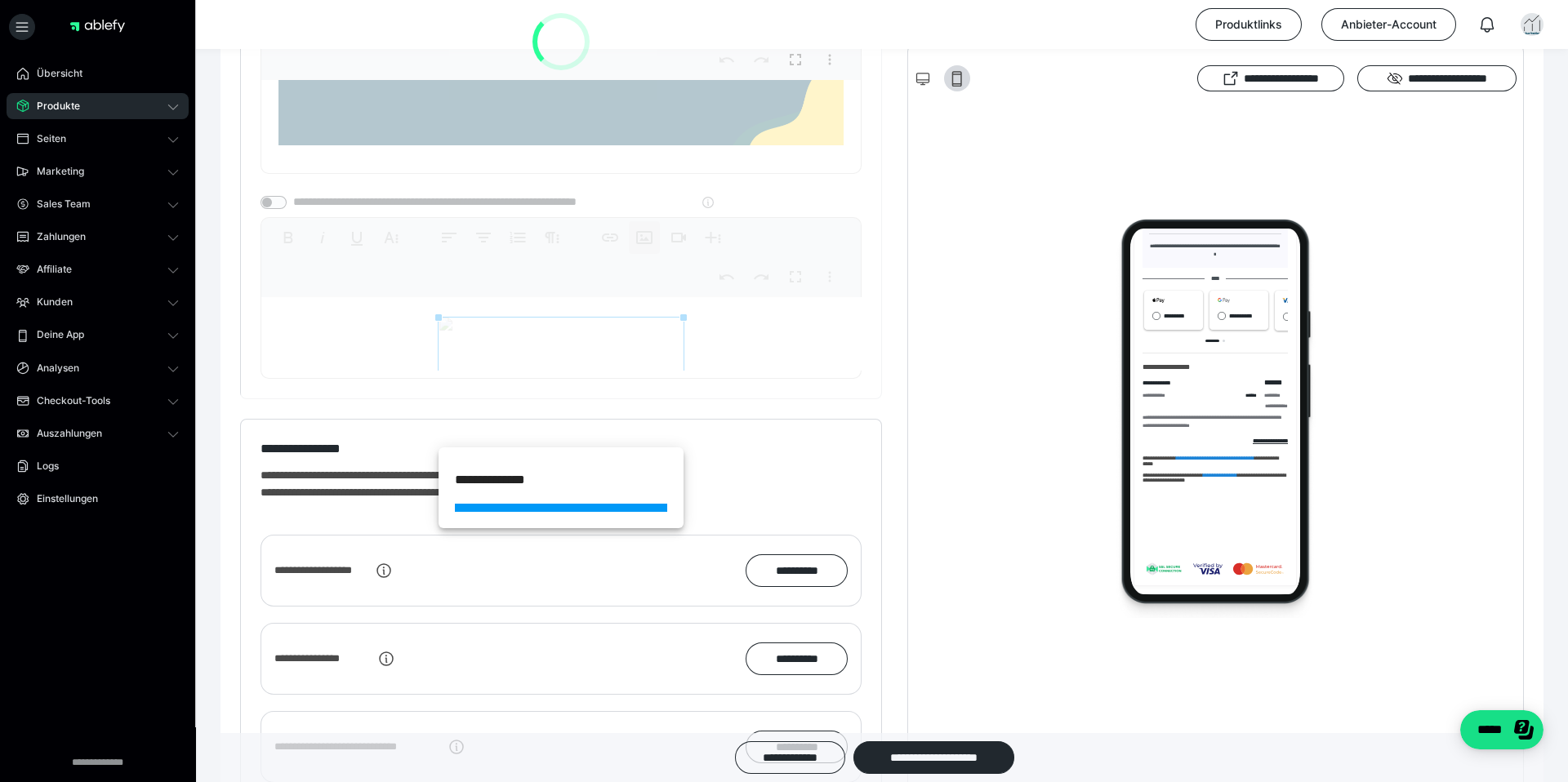 scroll, scrollTop: 684, scrollLeft: 0, axis: vertical 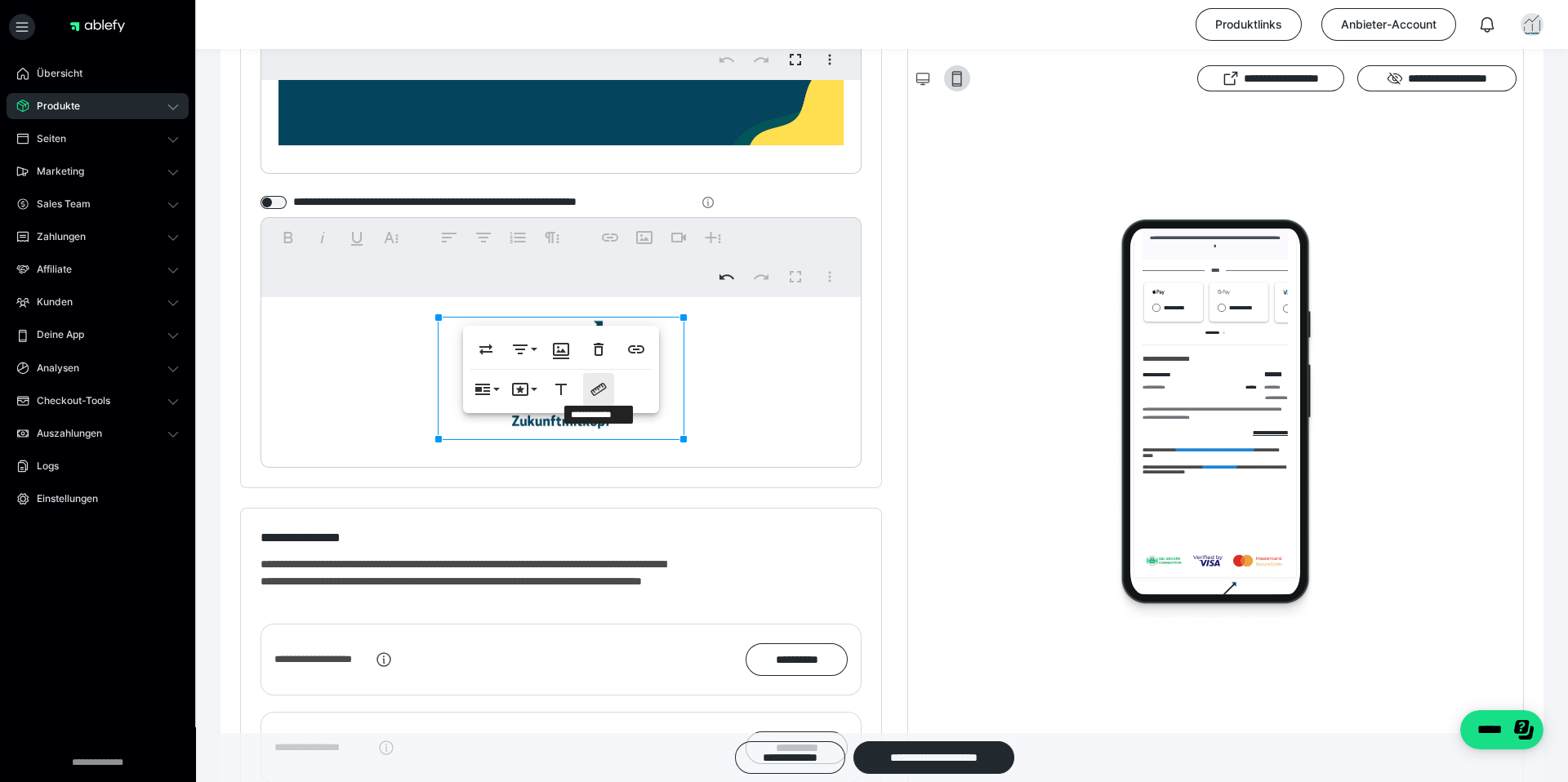 click on "**********" at bounding box center [599, 389] 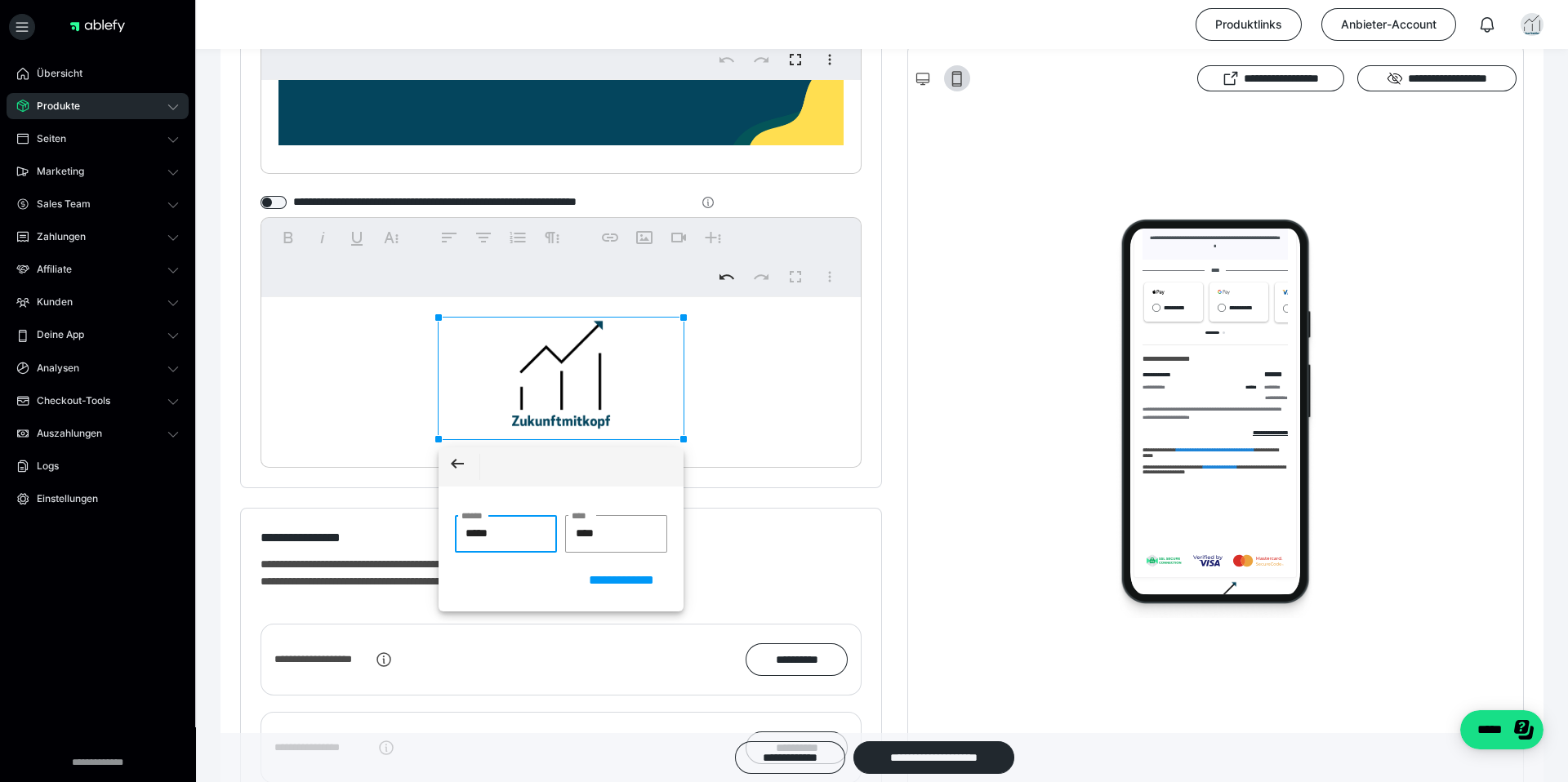 click on "*****" at bounding box center (506, 534) 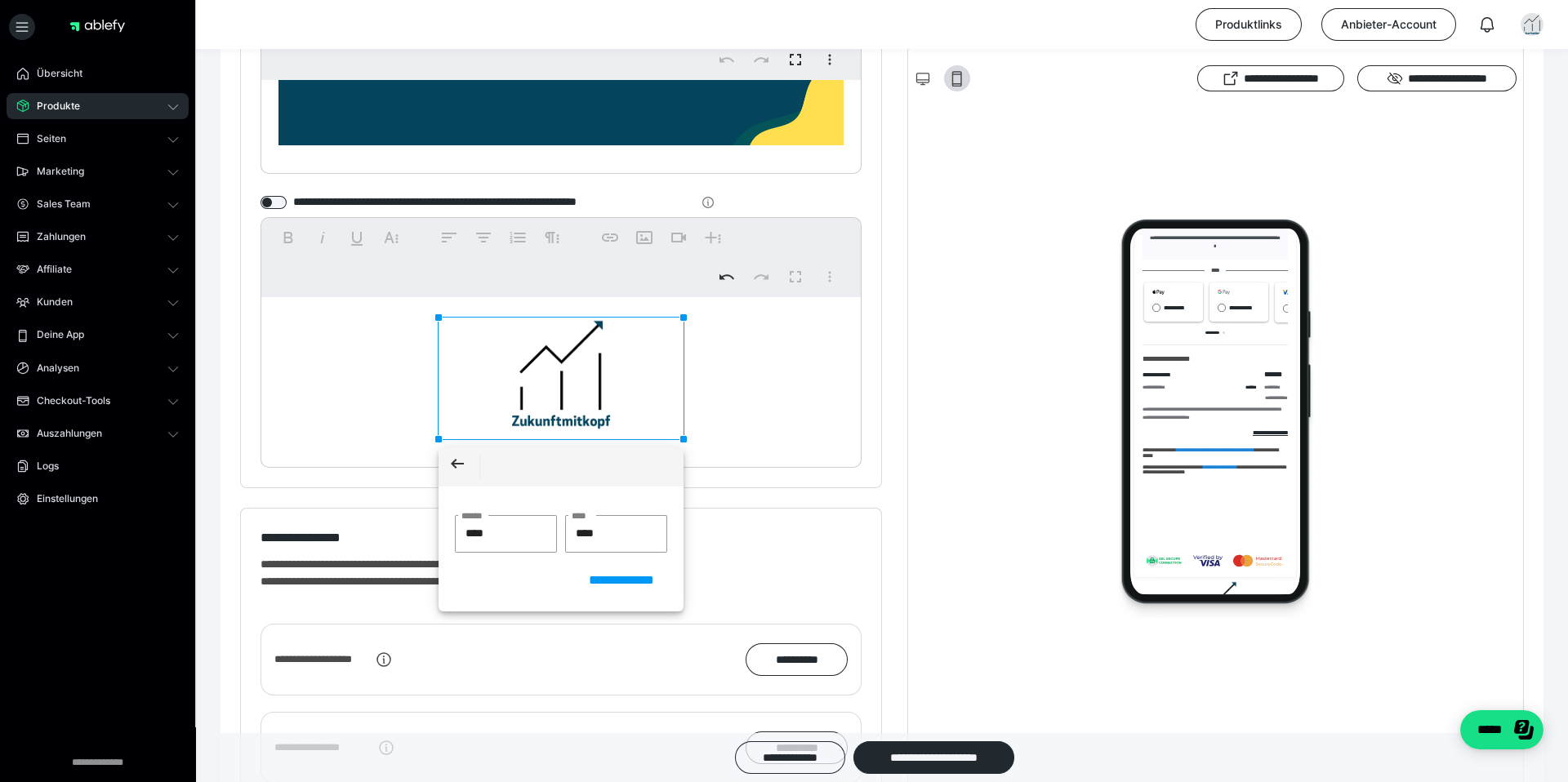 click on "**********" at bounding box center [561, 529] 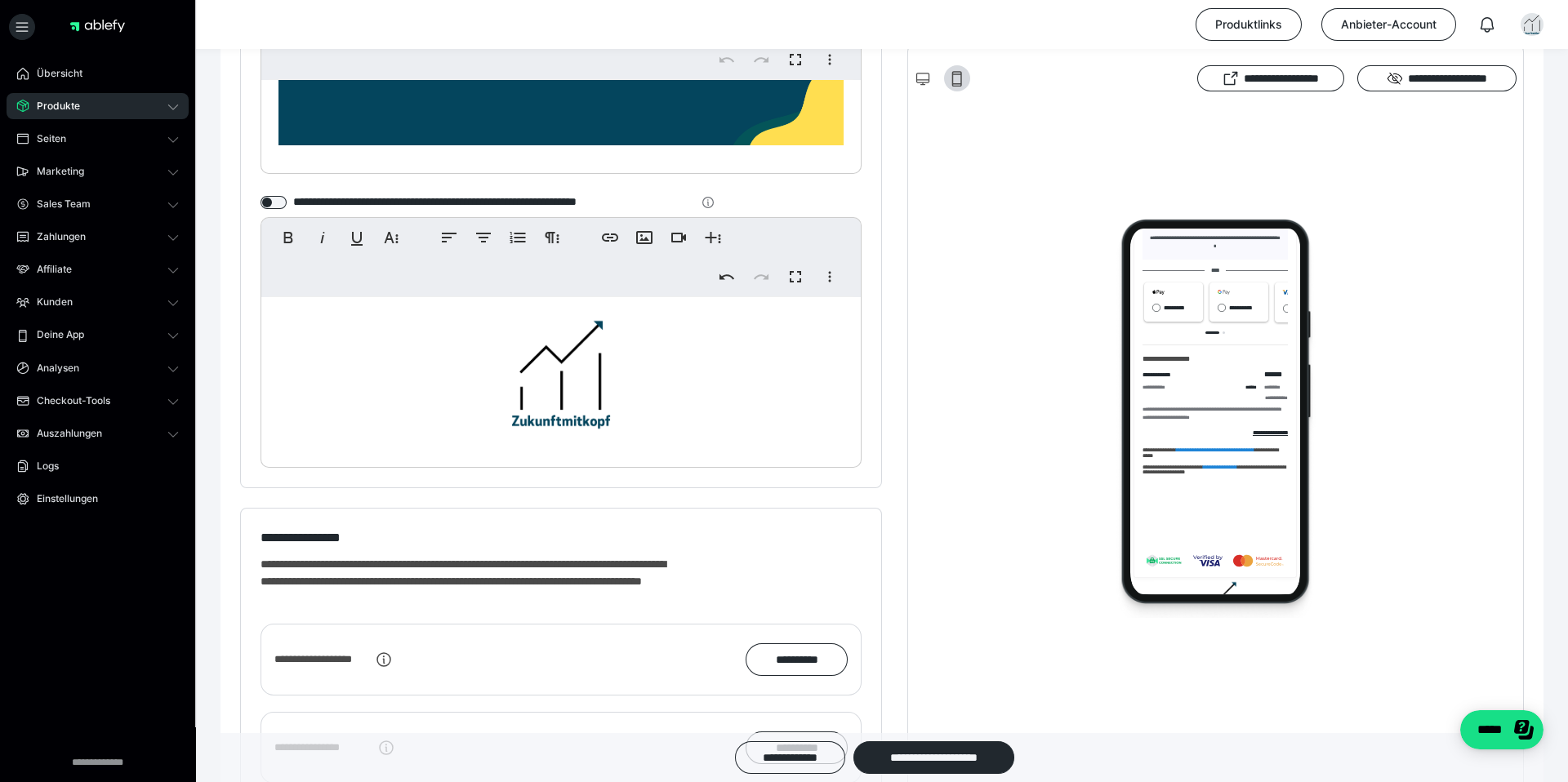 click at bounding box center [561, 378] 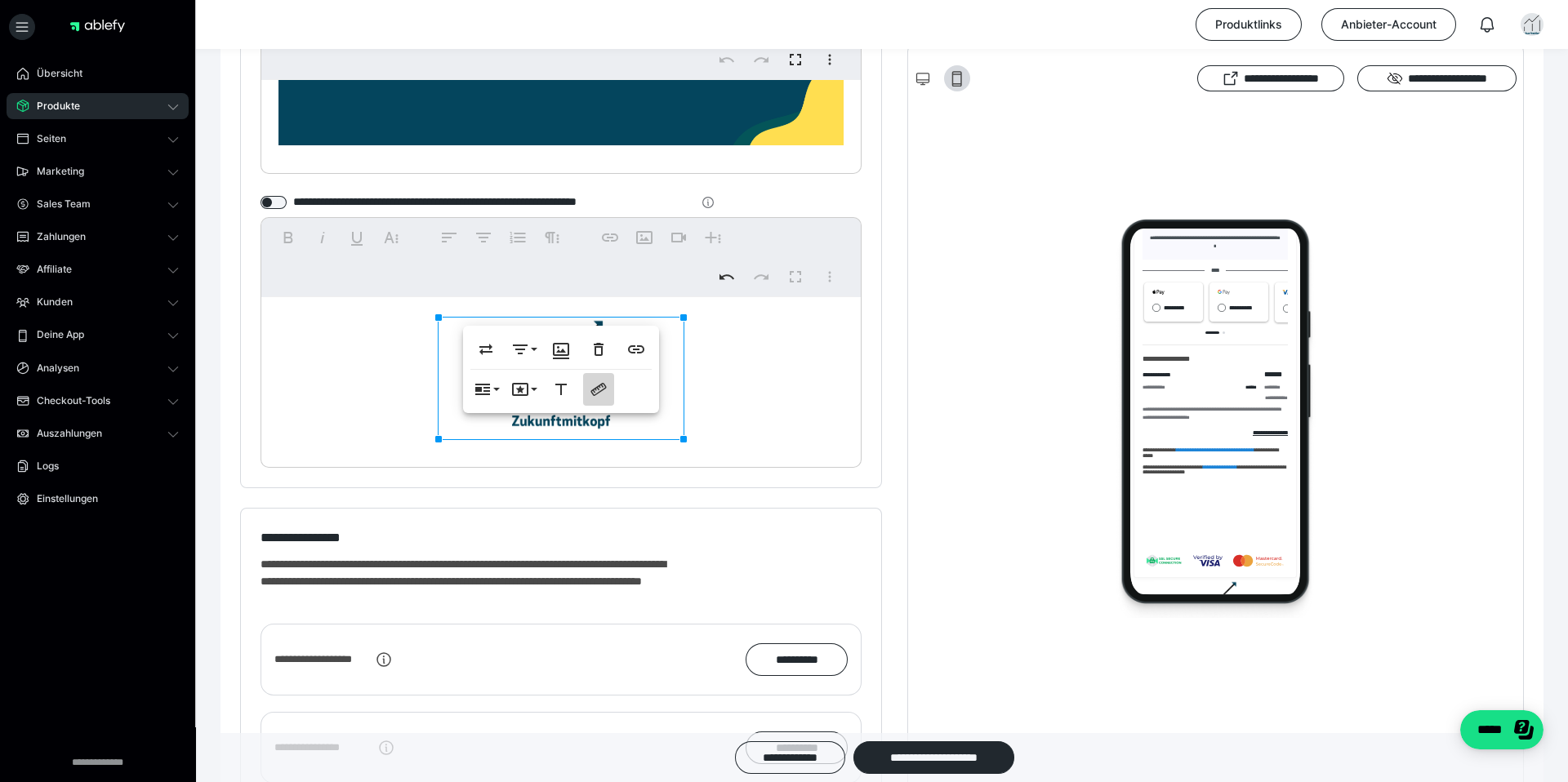 click 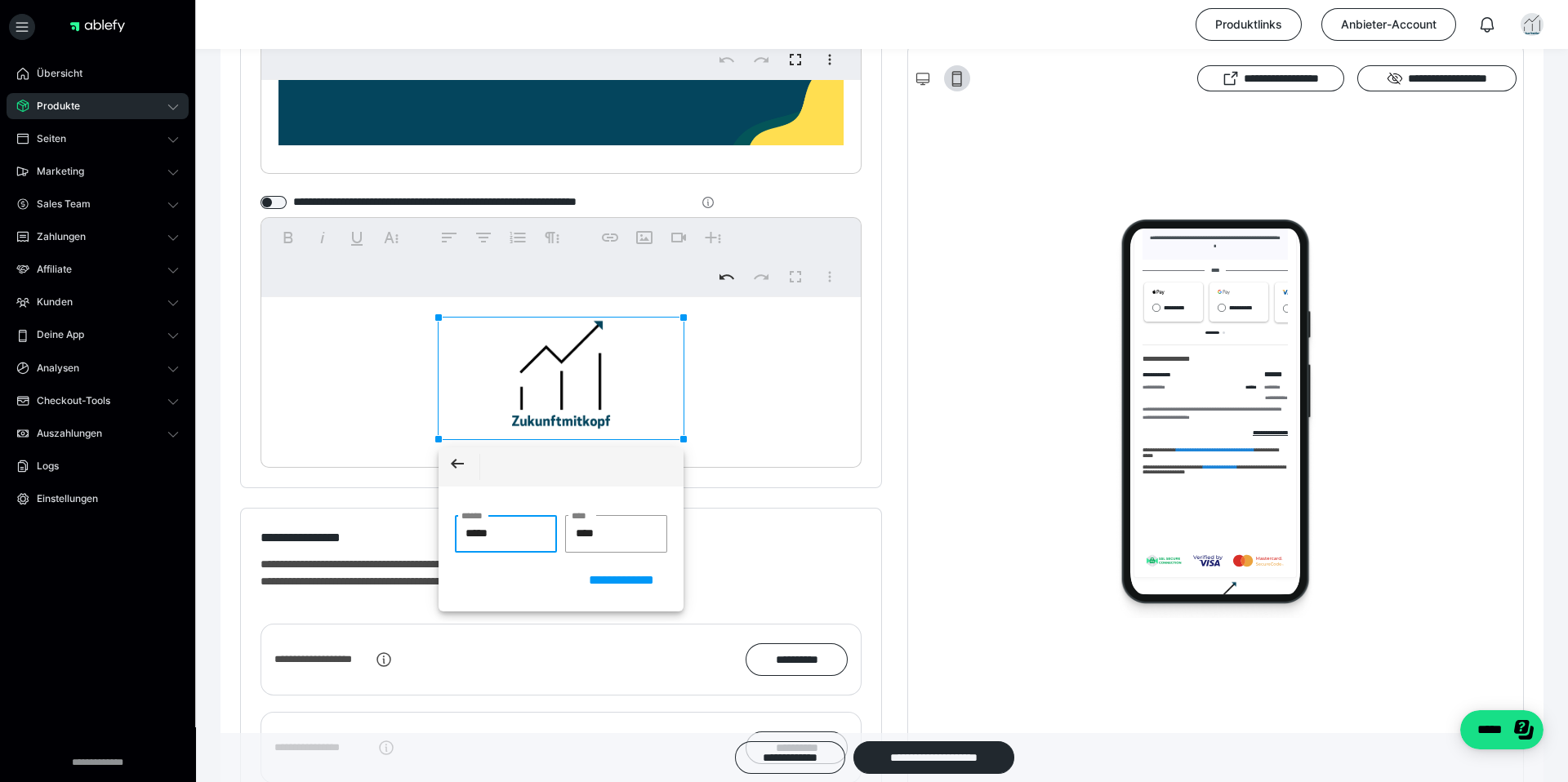 click on "*****" at bounding box center (506, 534) 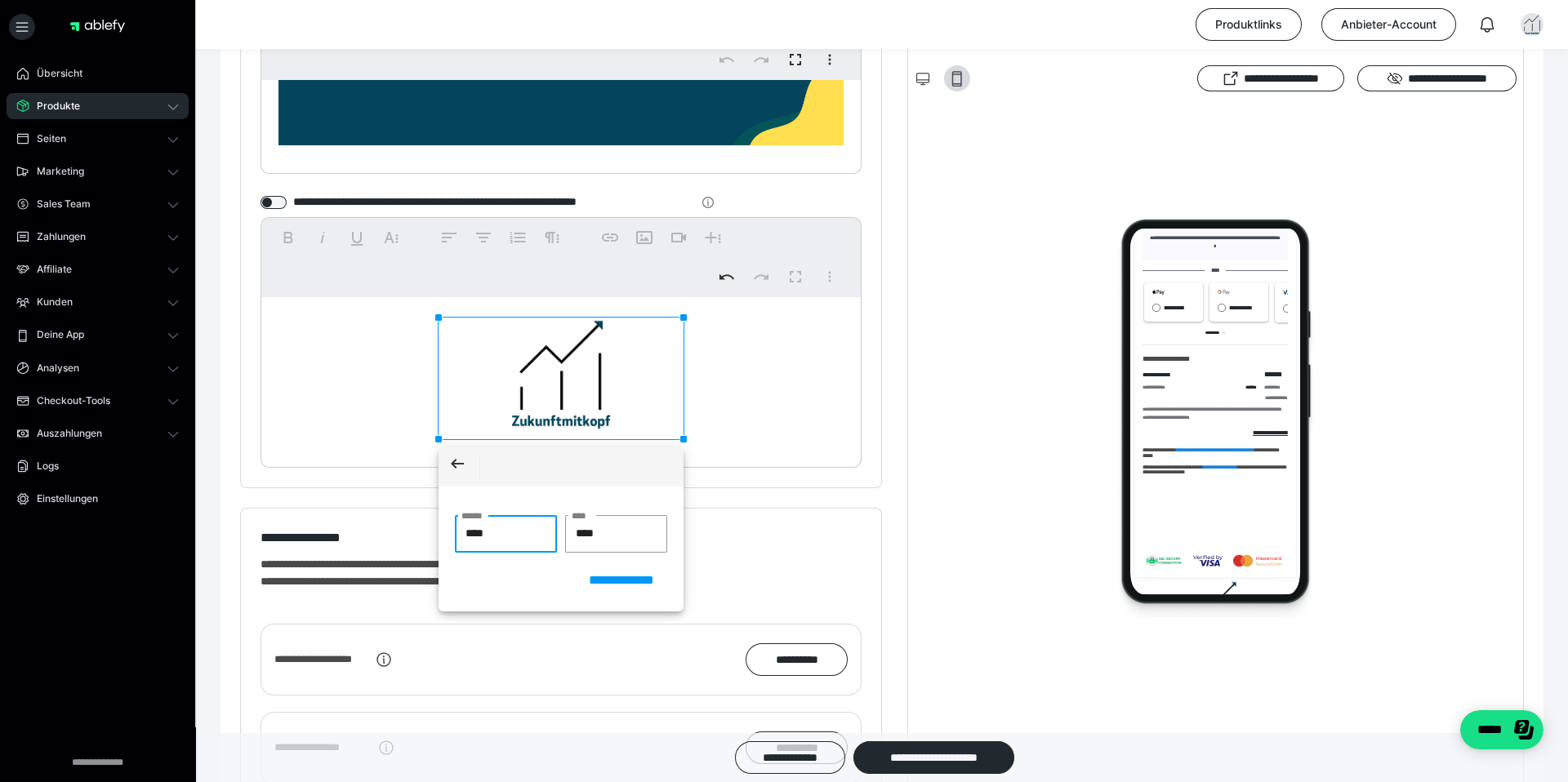 type on "****" 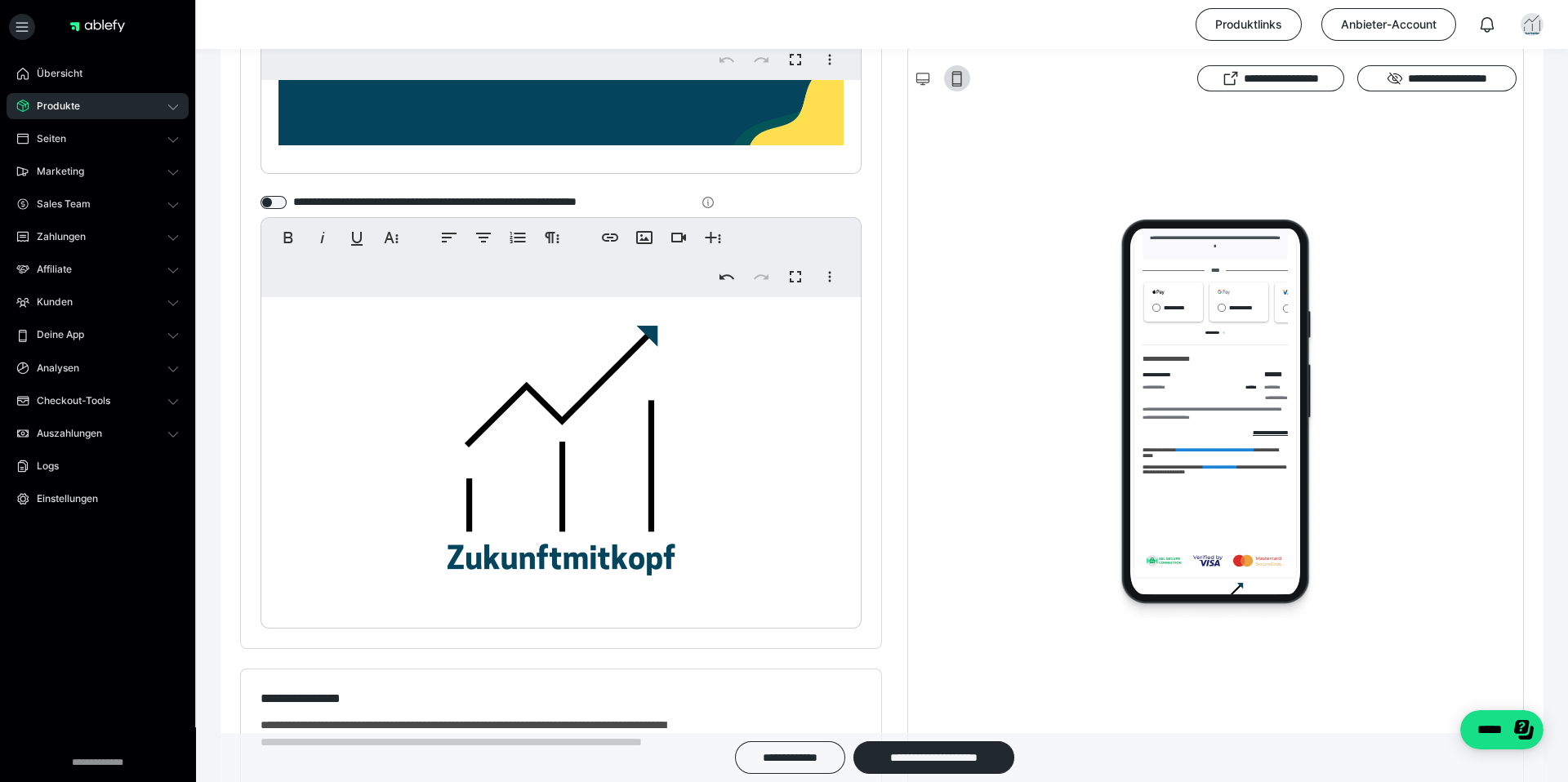 click at bounding box center [1215, 418] 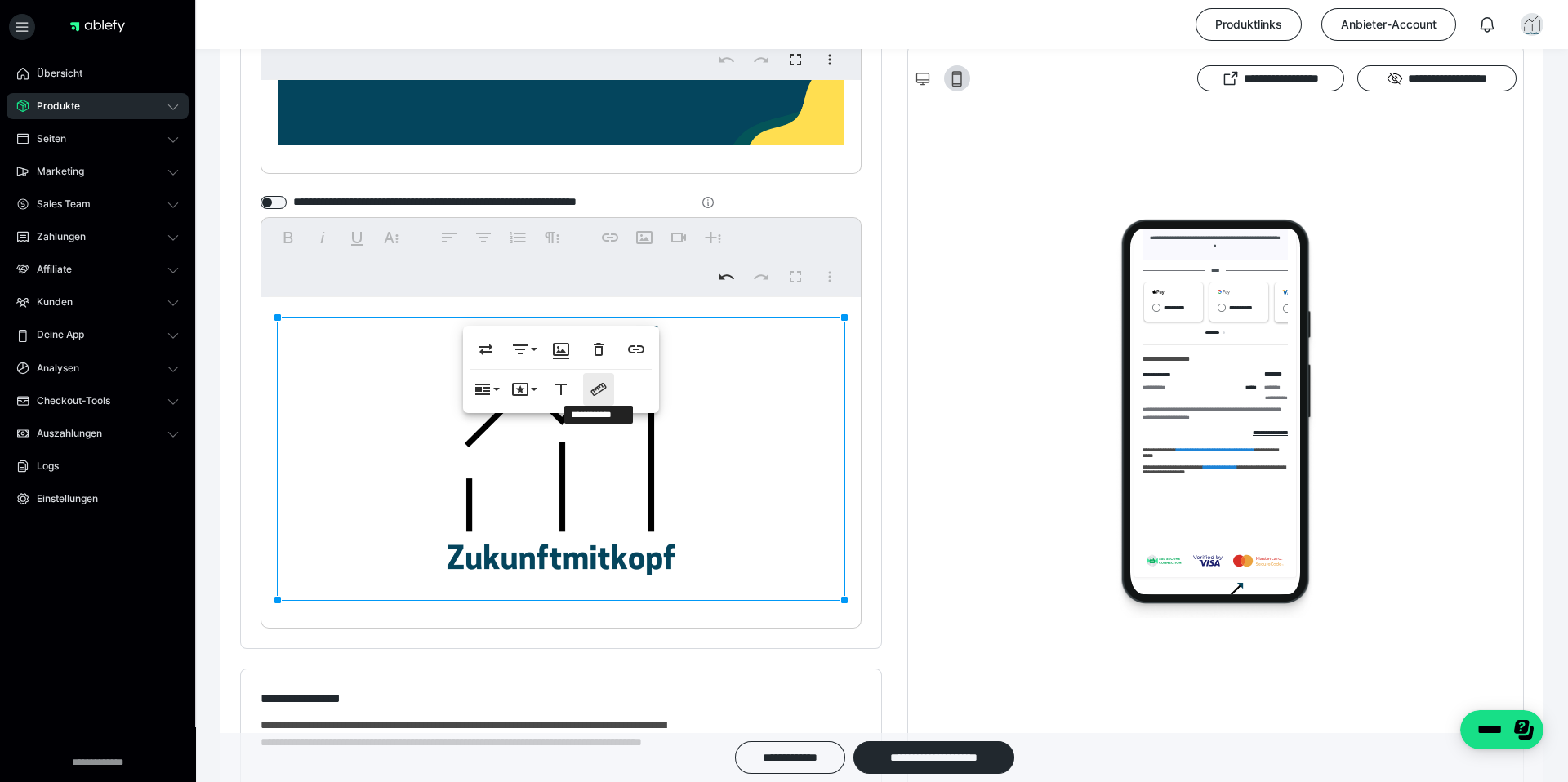 click 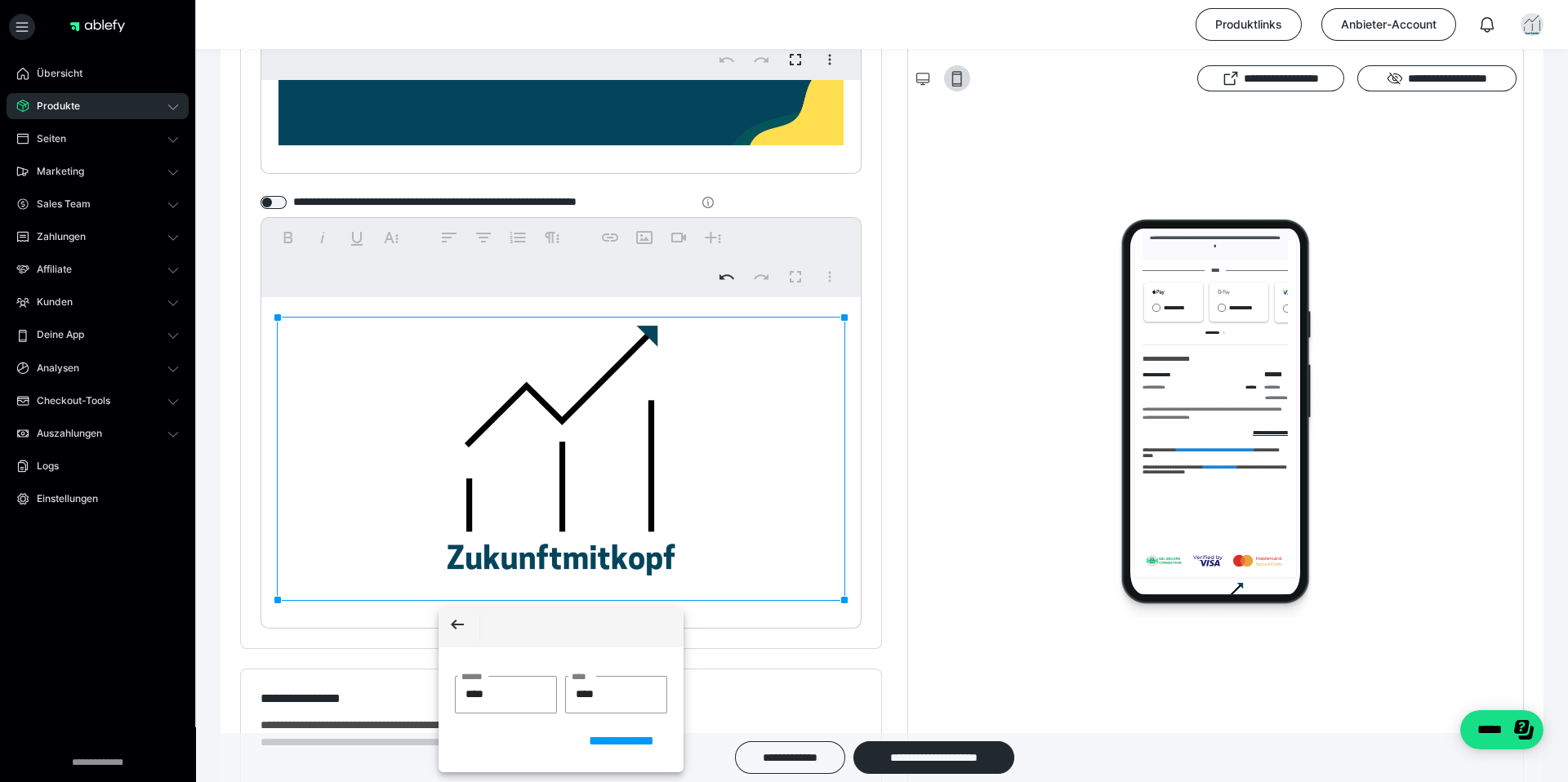 click on "**********" at bounding box center [882, -159] 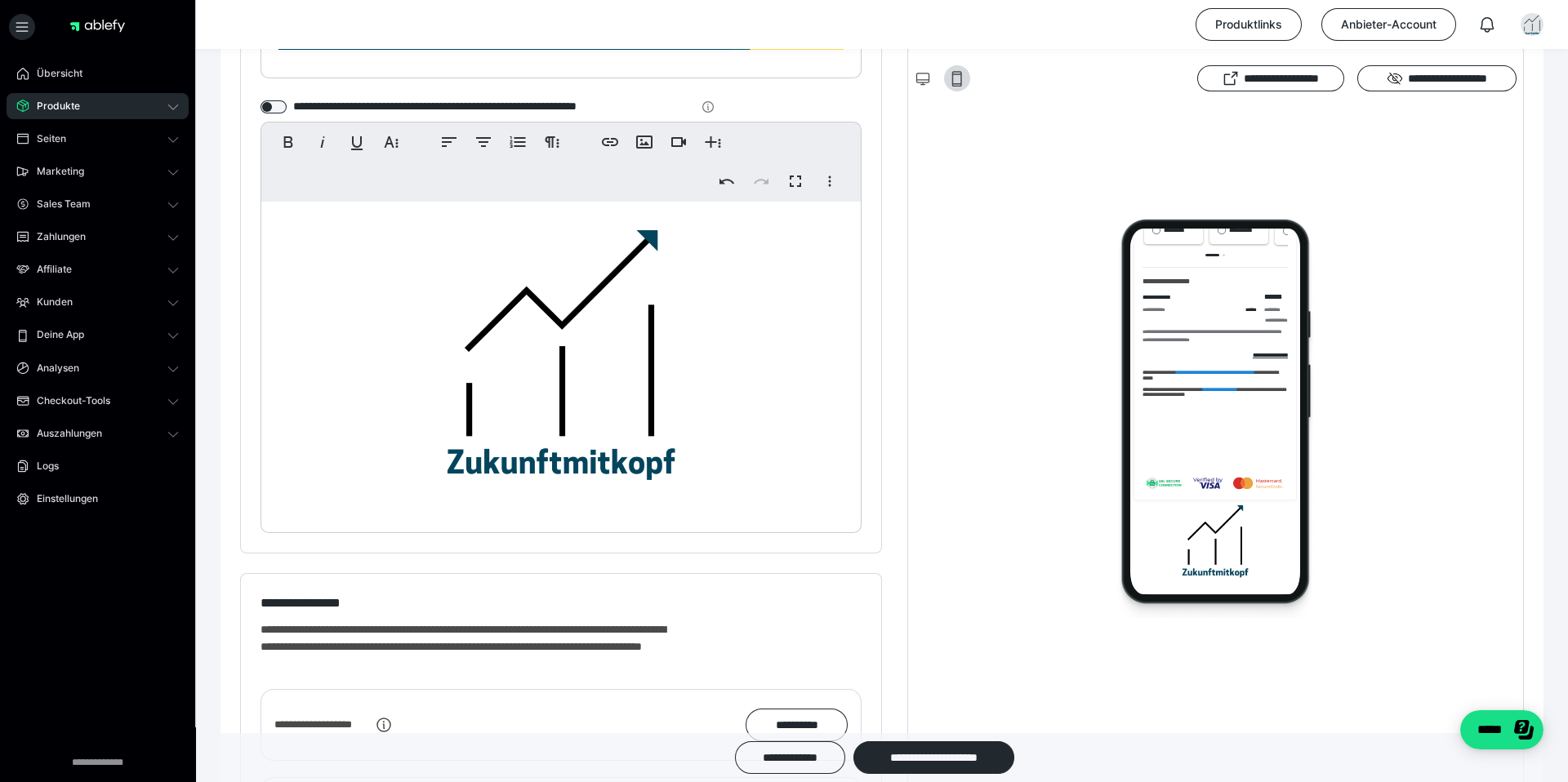 scroll, scrollTop: 2322, scrollLeft: 0, axis: vertical 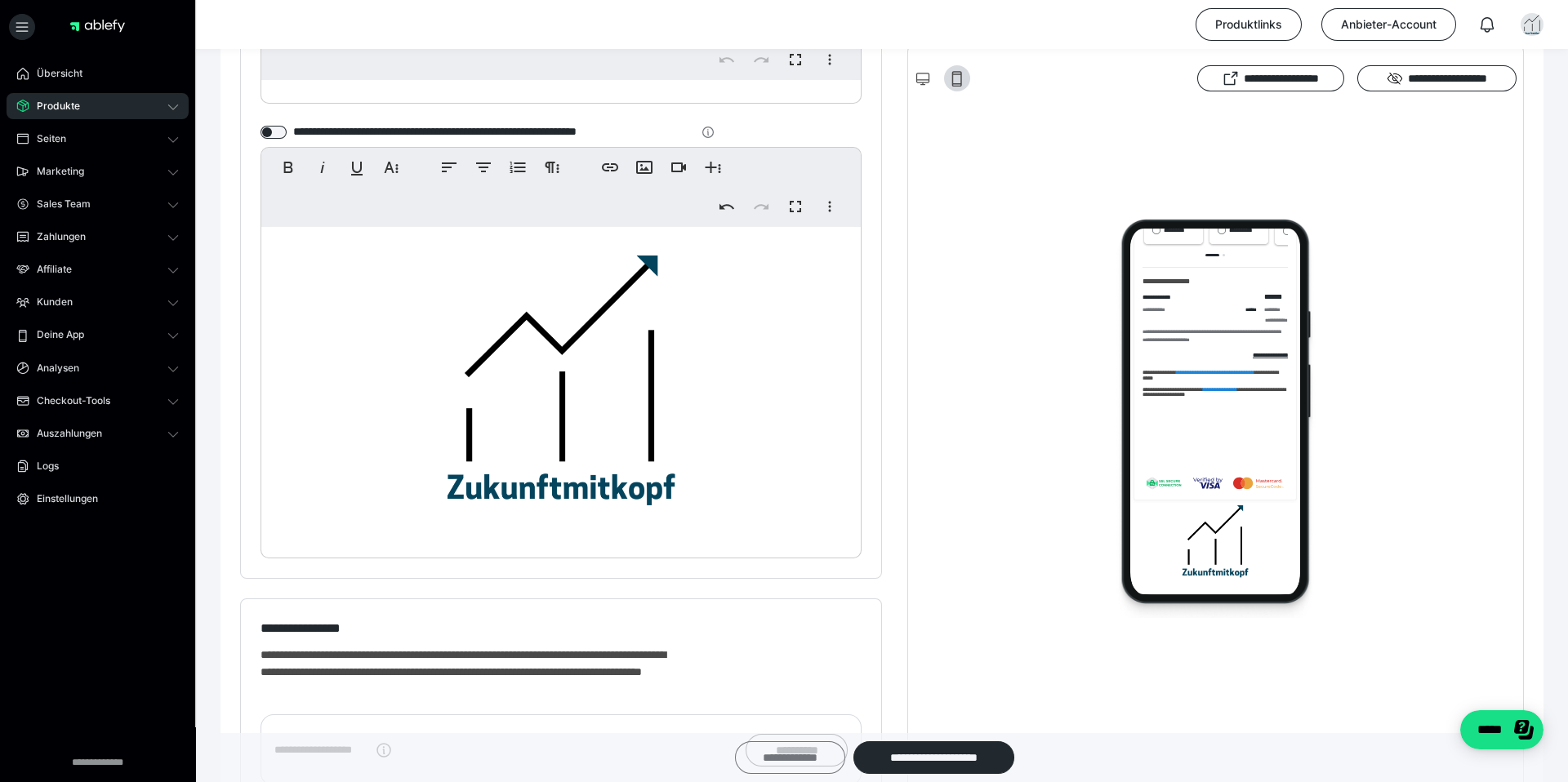 click on "**********" at bounding box center (790, 758) 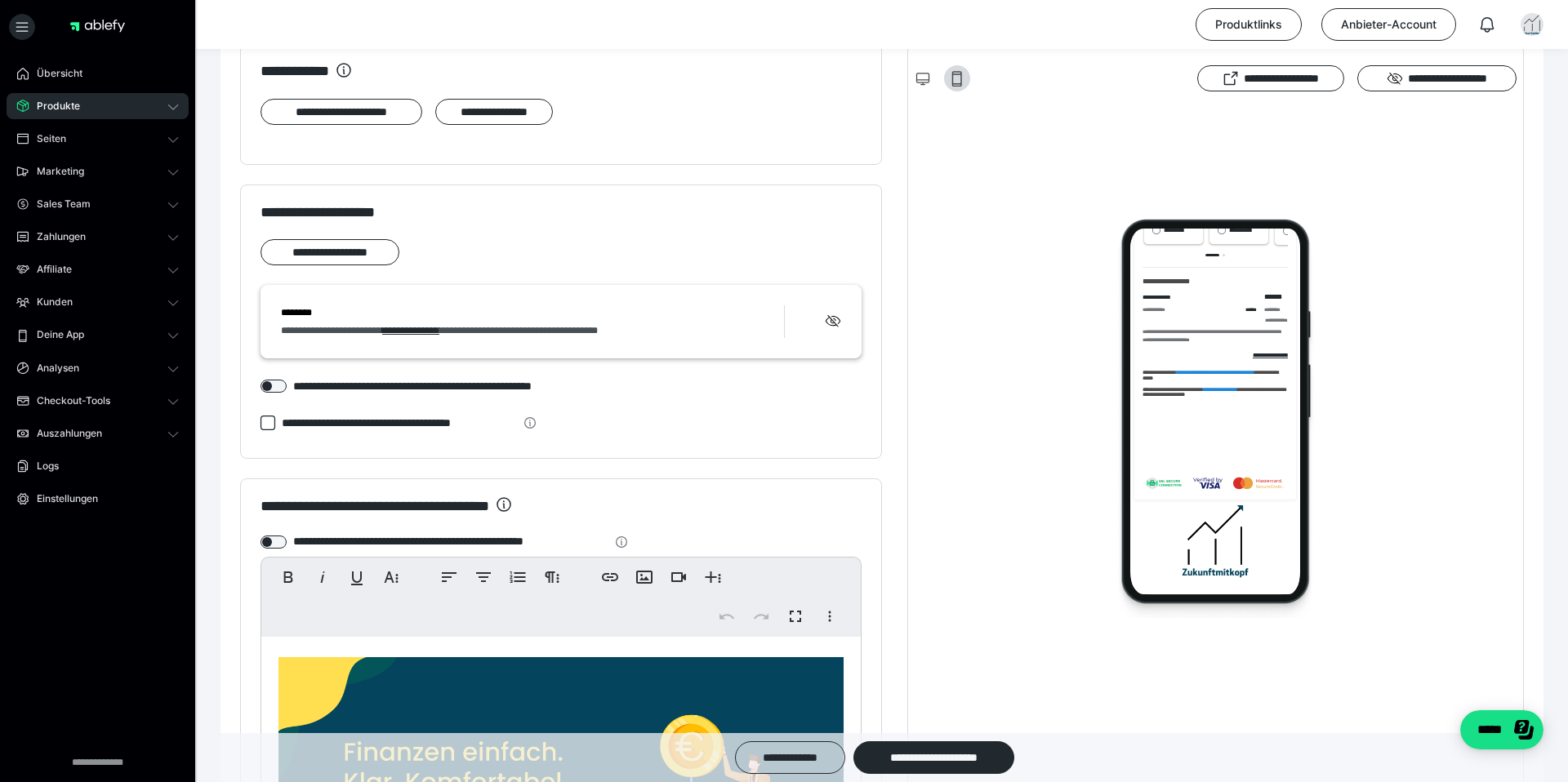 scroll, scrollTop: 1397, scrollLeft: 0, axis: vertical 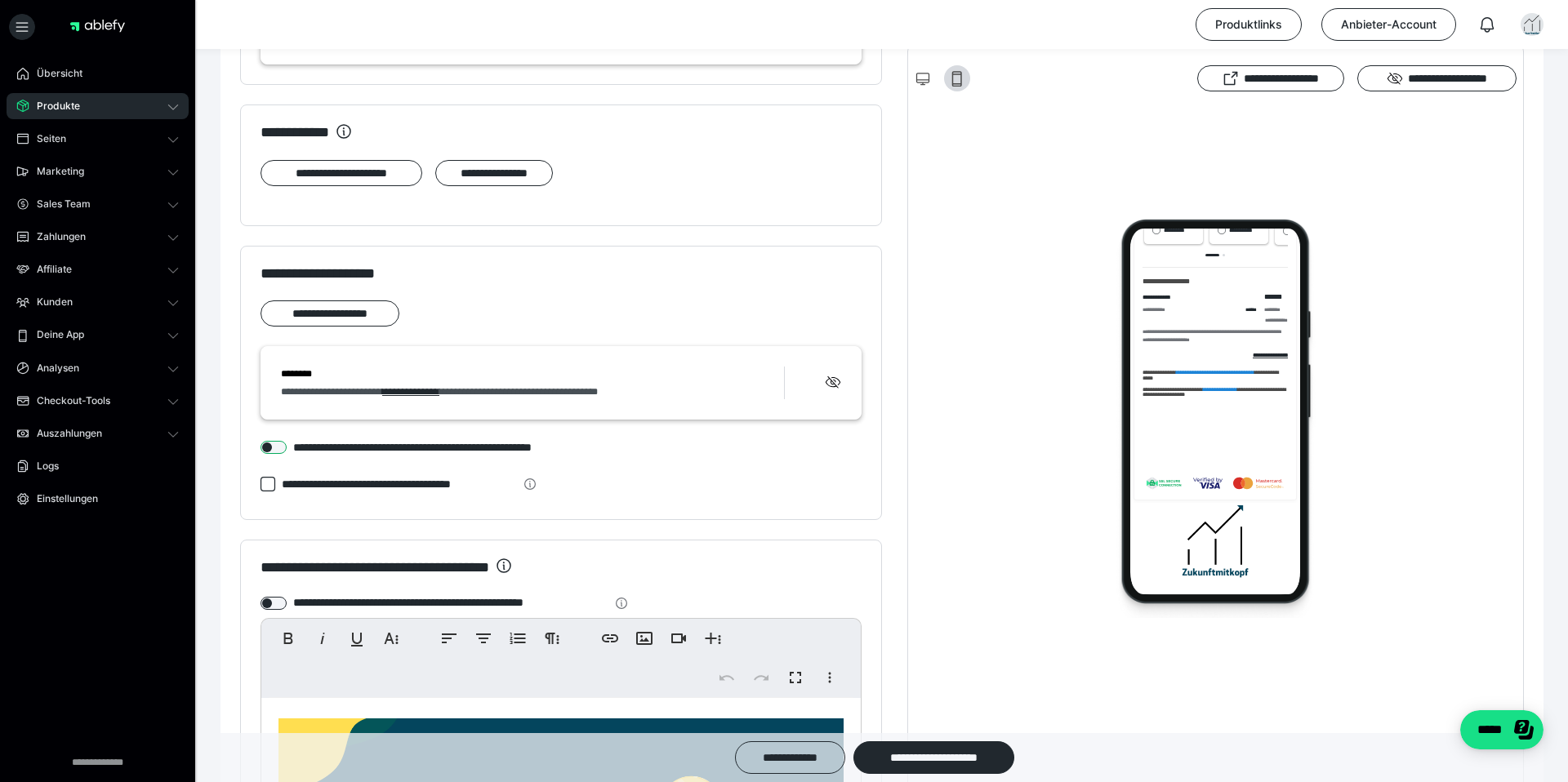 click at bounding box center (274, 447) 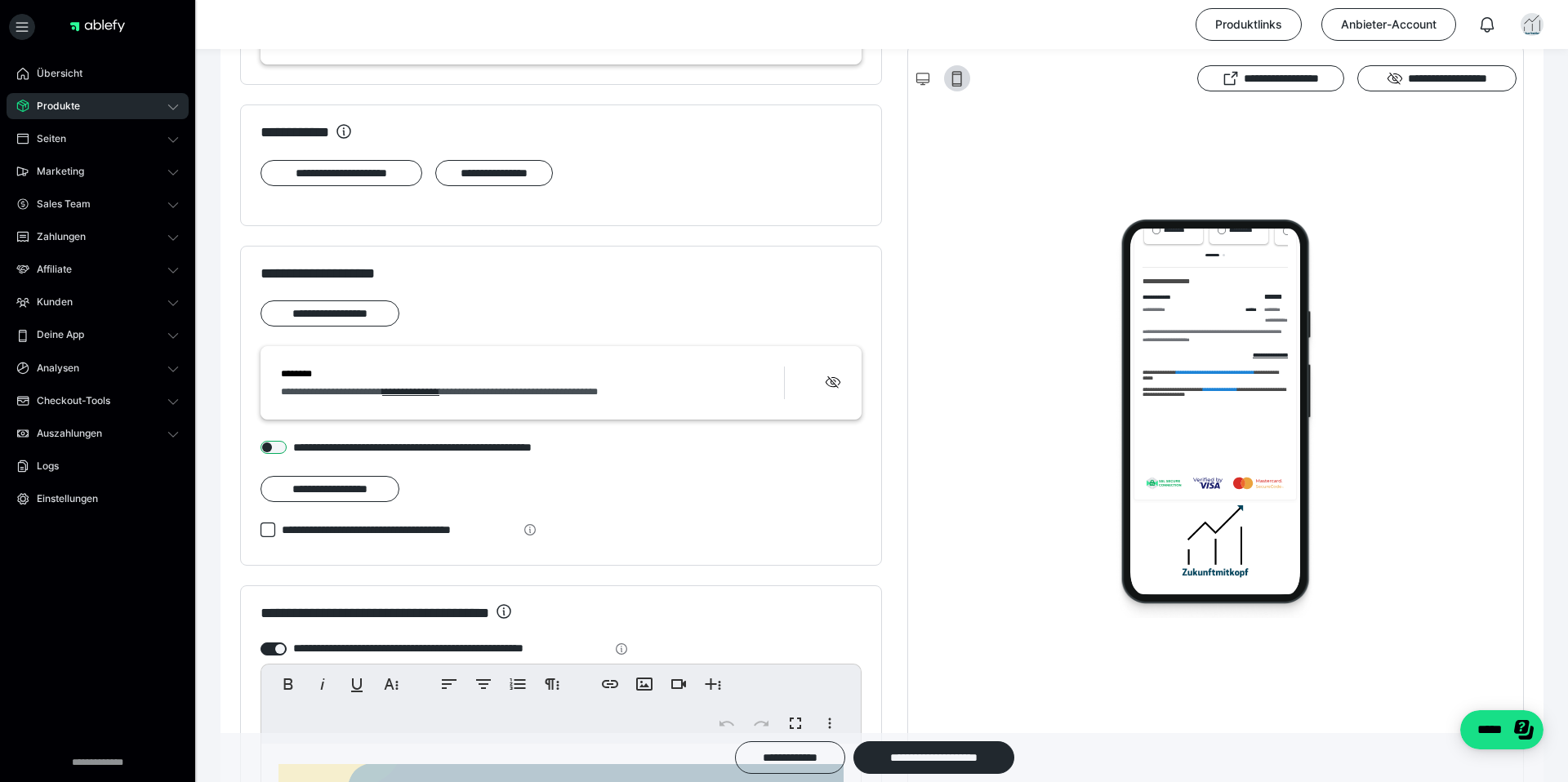 click at bounding box center (274, 447) 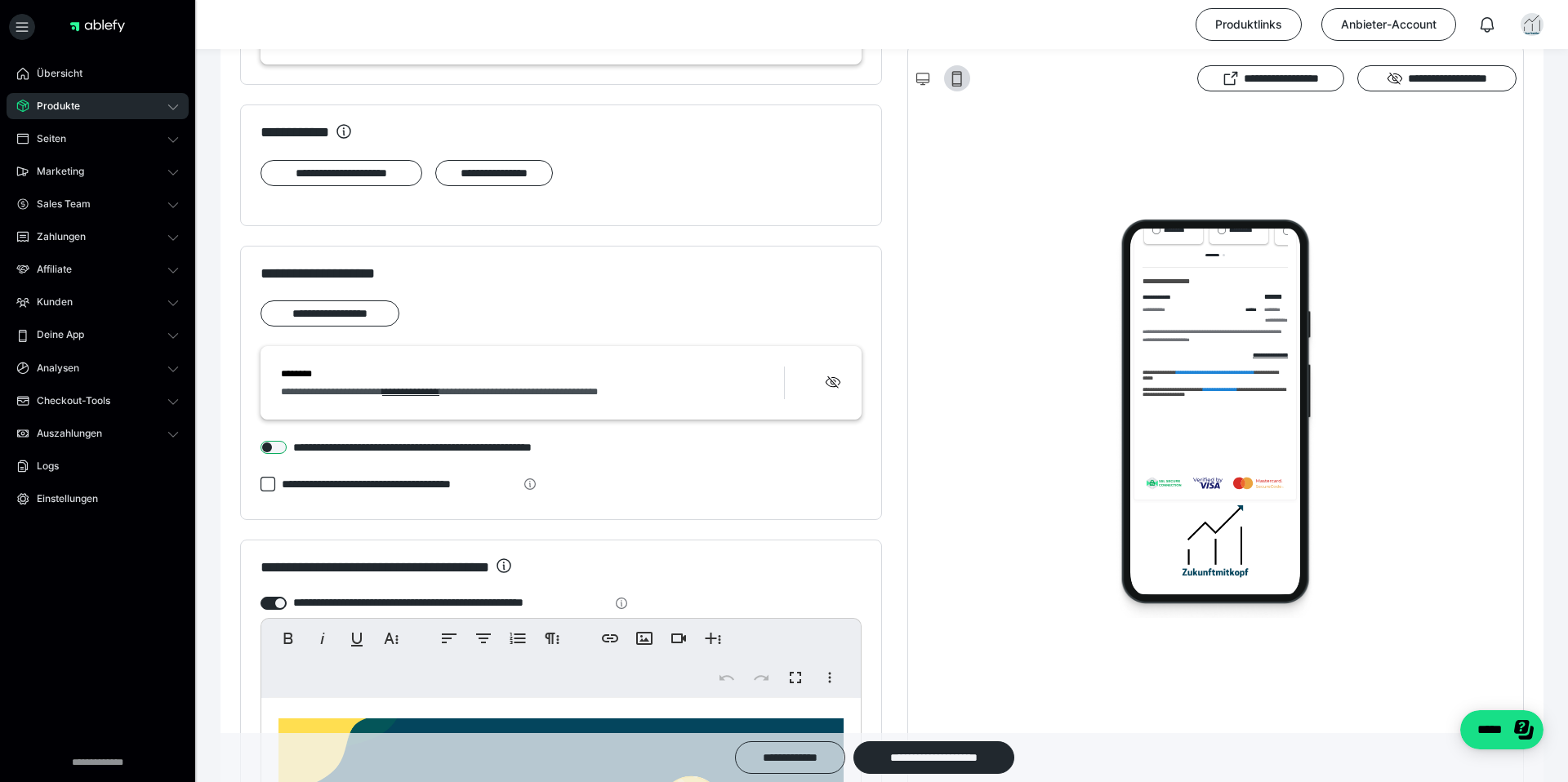 click at bounding box center (274, 447) 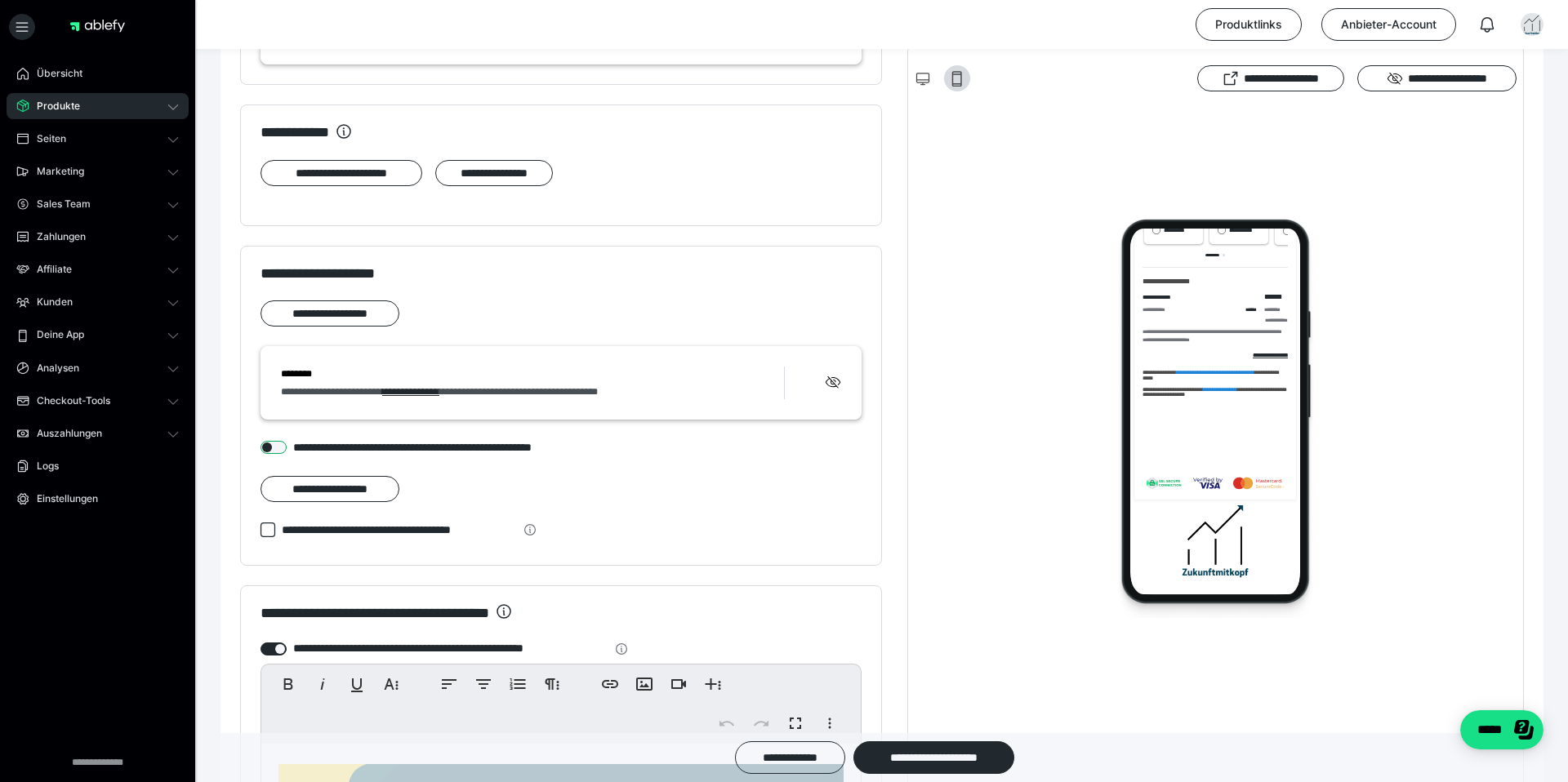 click at bounding box center (274, 447) 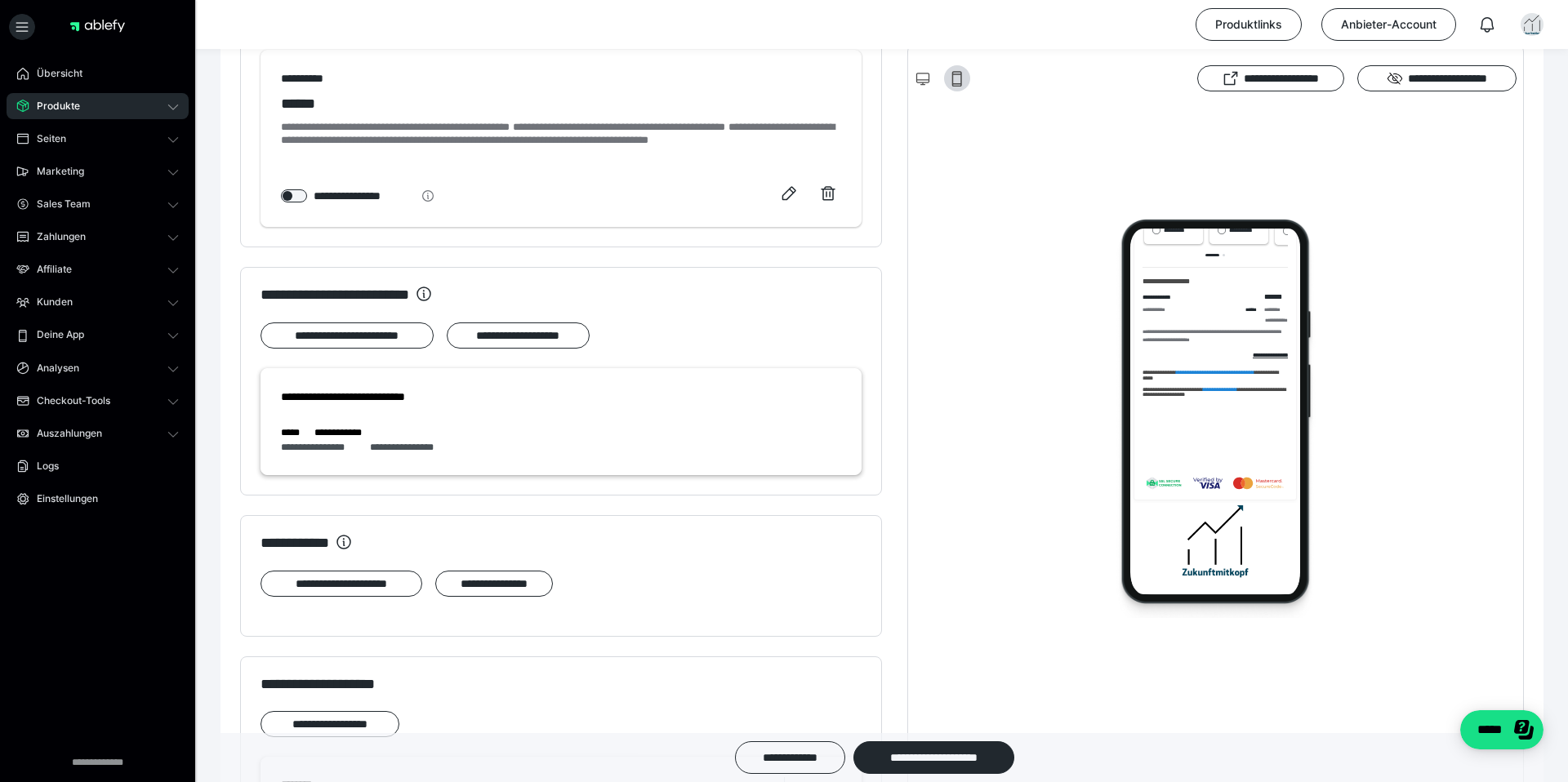scroll, scrollTop: 784, scrollLeft: 0, axis: vertical 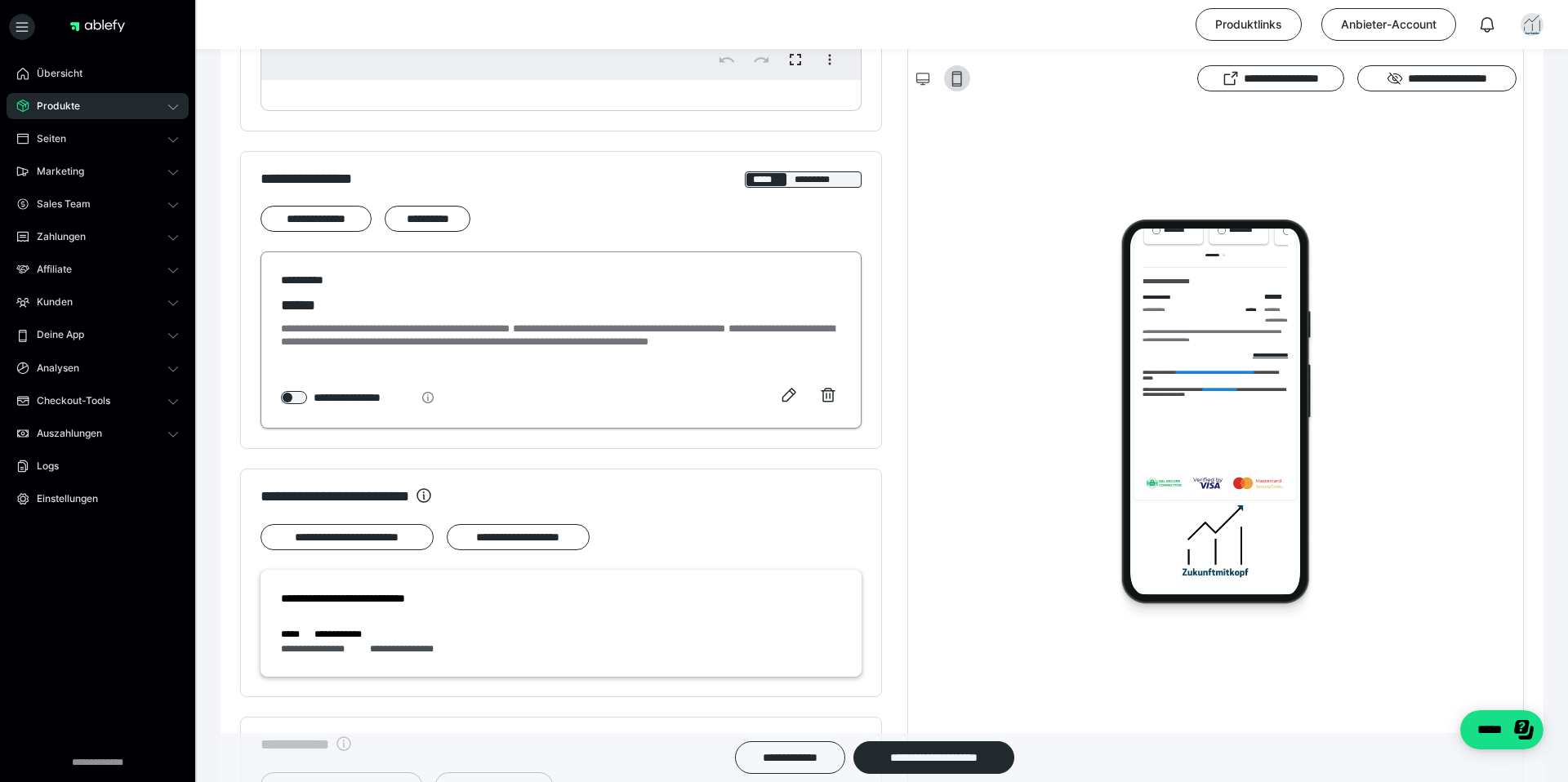 click on "**********" at bounding box center (358, 398) 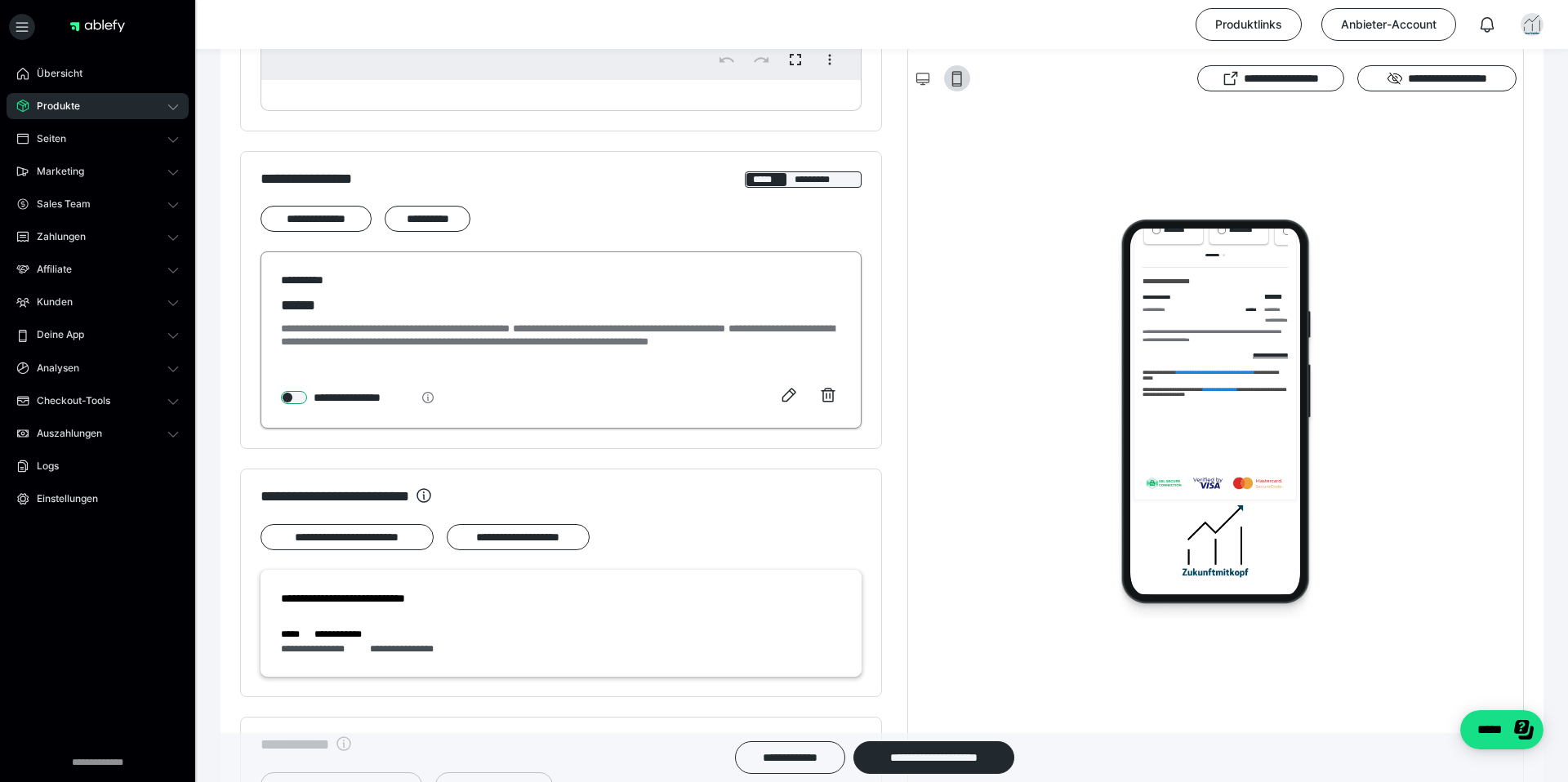 click at bounding box center [294, 398] 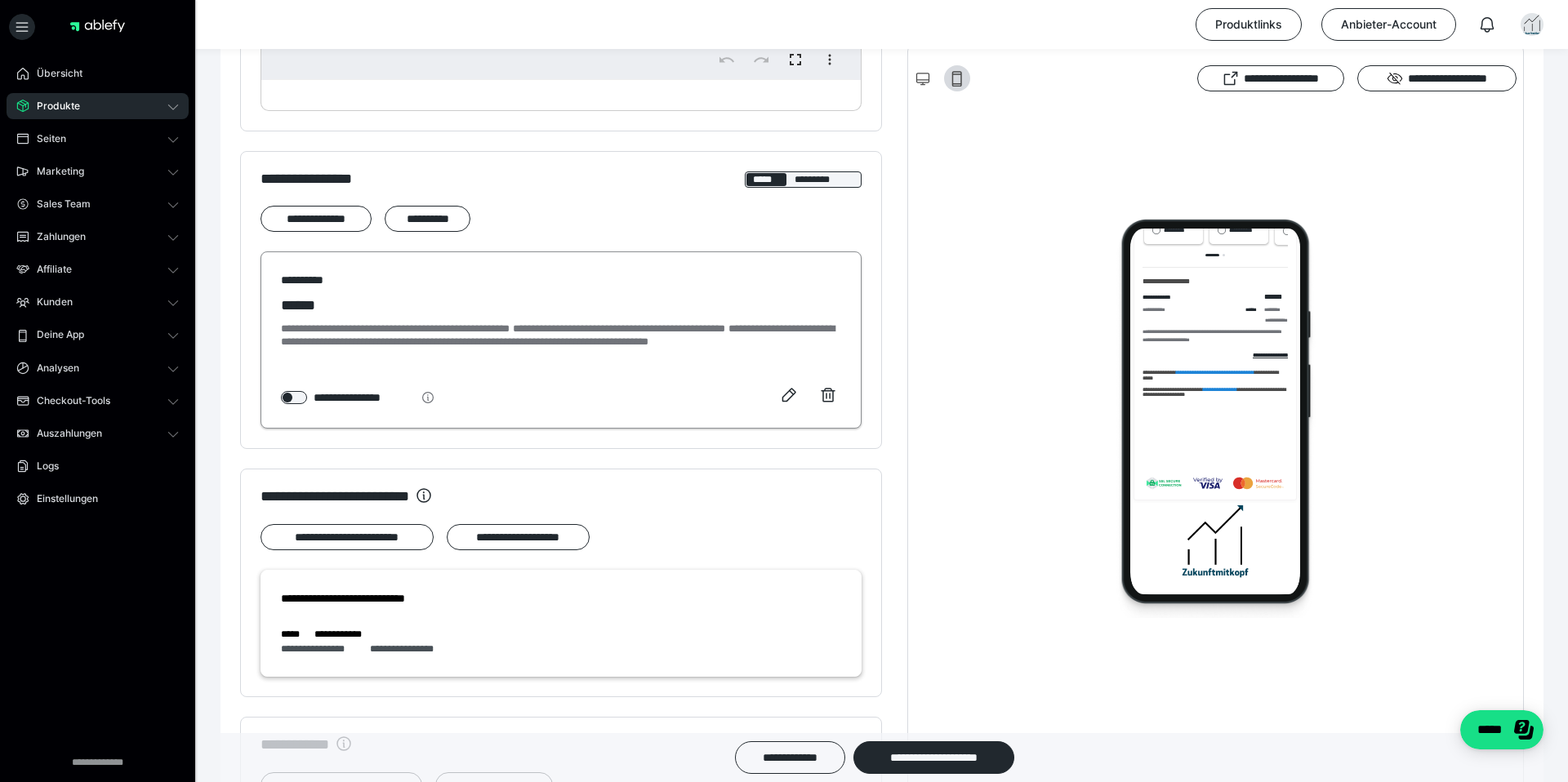 click on "**********" at bounding box center [358, 395] 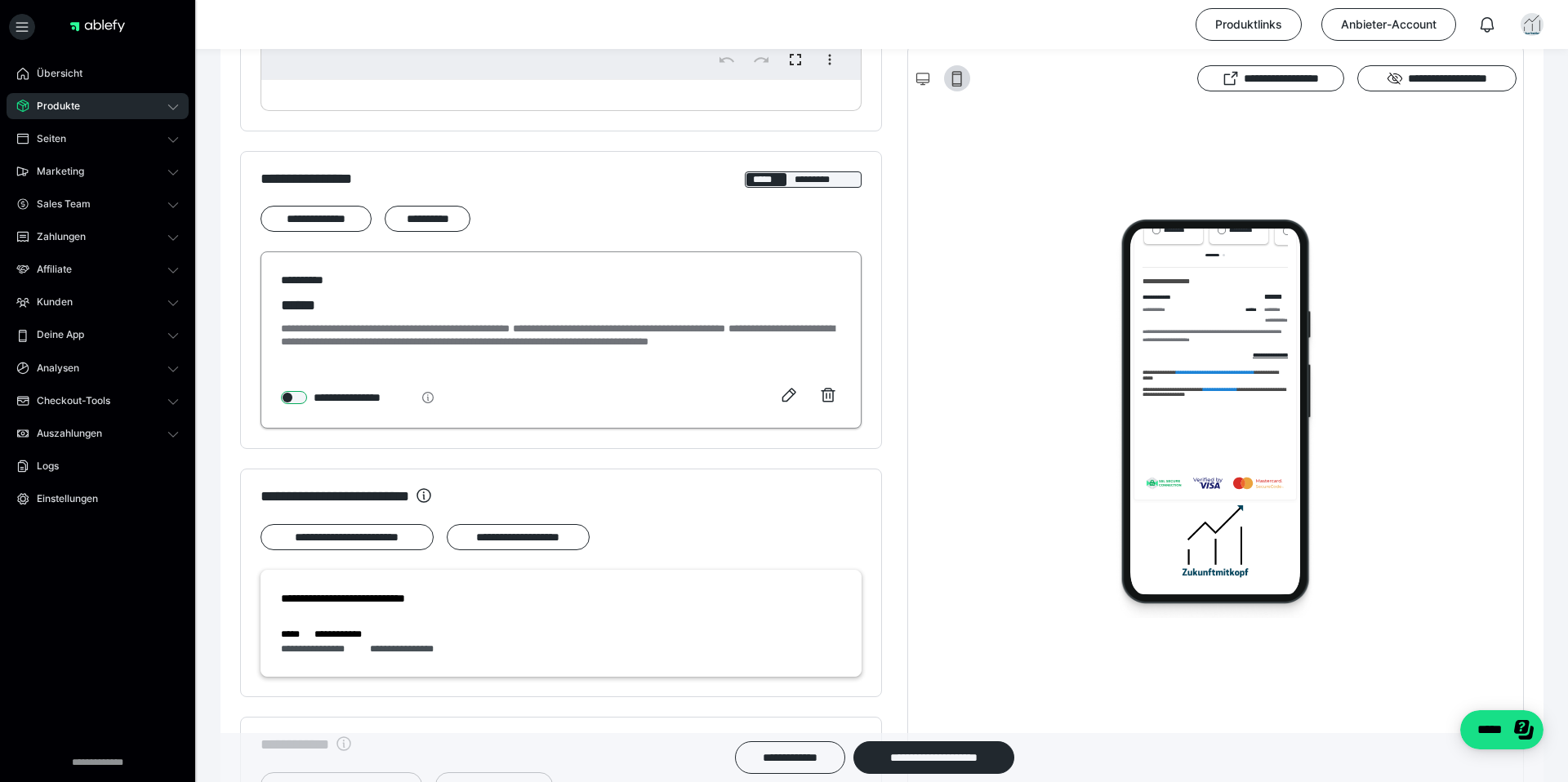 click at bounding box center [294, 398] 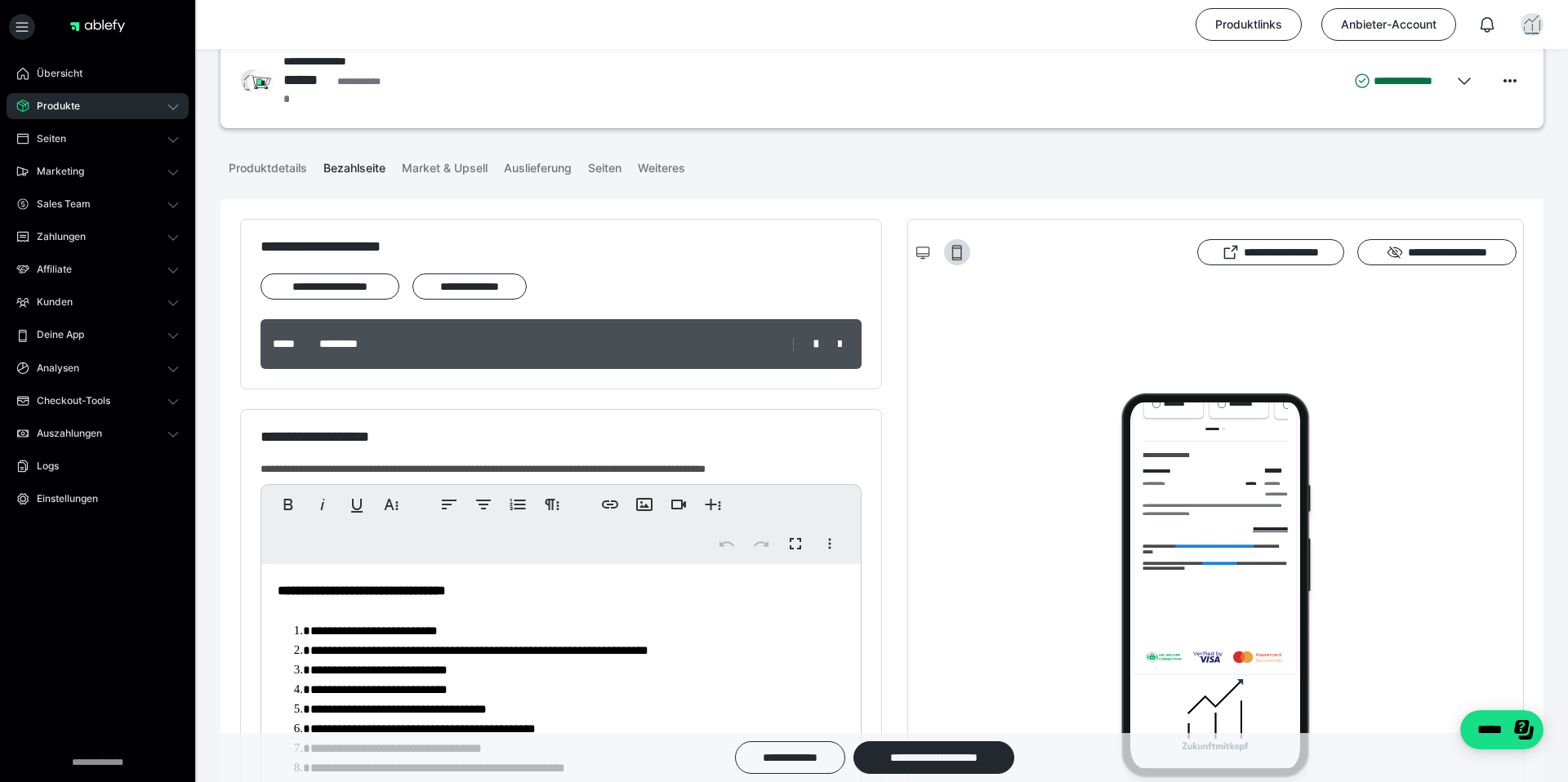 scroll, scrollTop: 0, scrollLeft: 0, axis: both 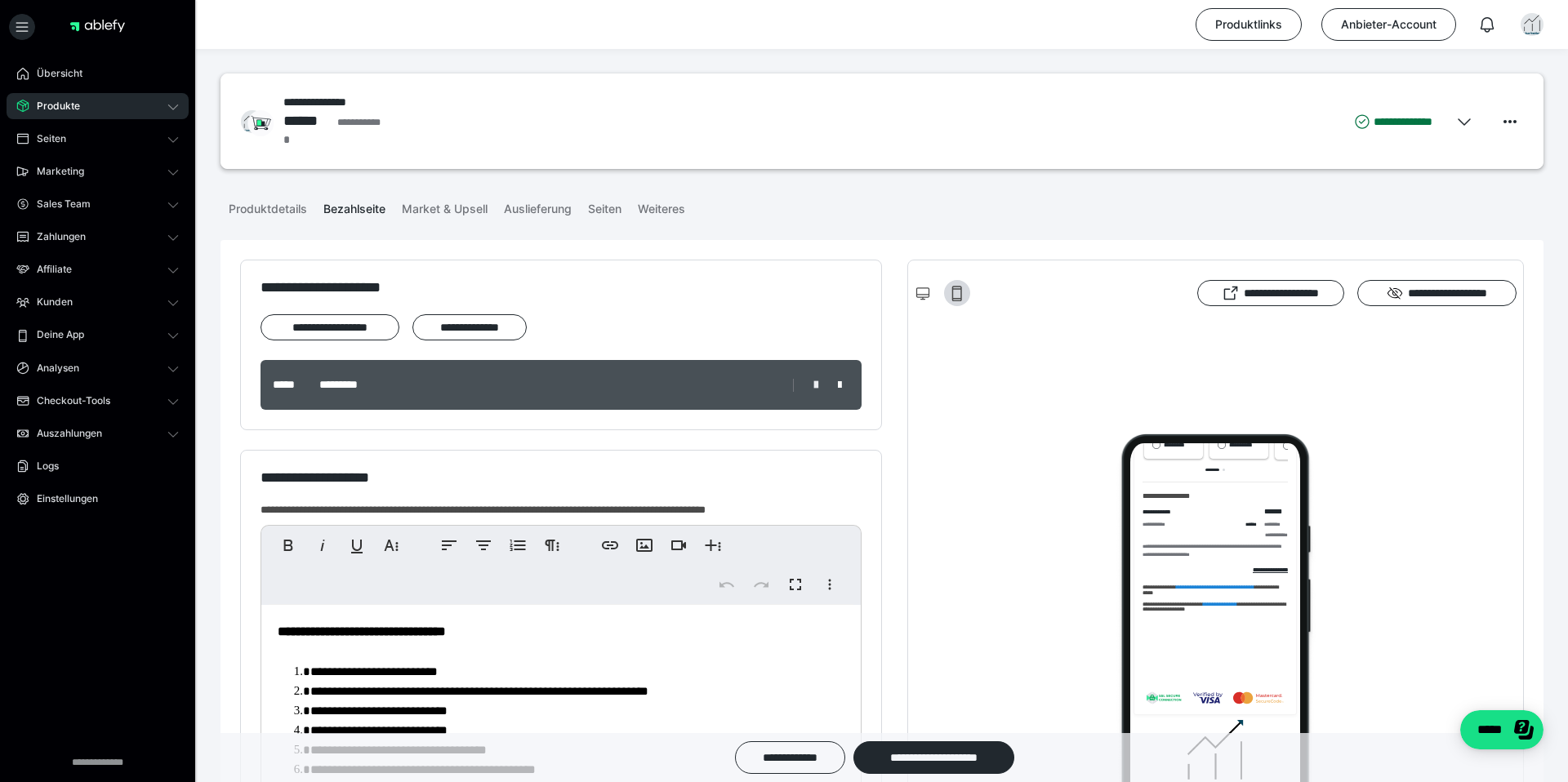 click at bounding box center (816, 385) 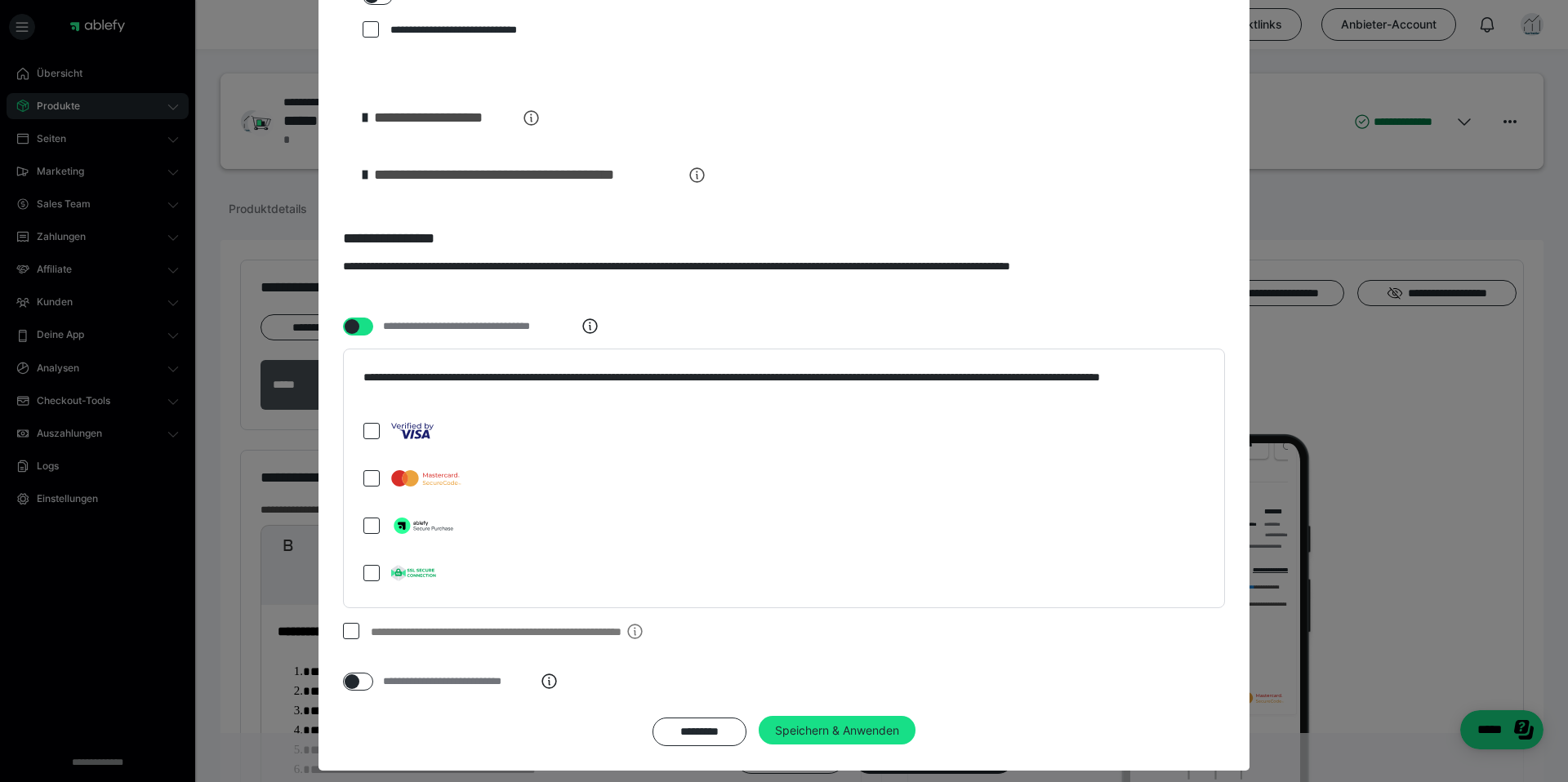 scroll, scrollTop: 1794, scrollLeft: 0, axis: vertical 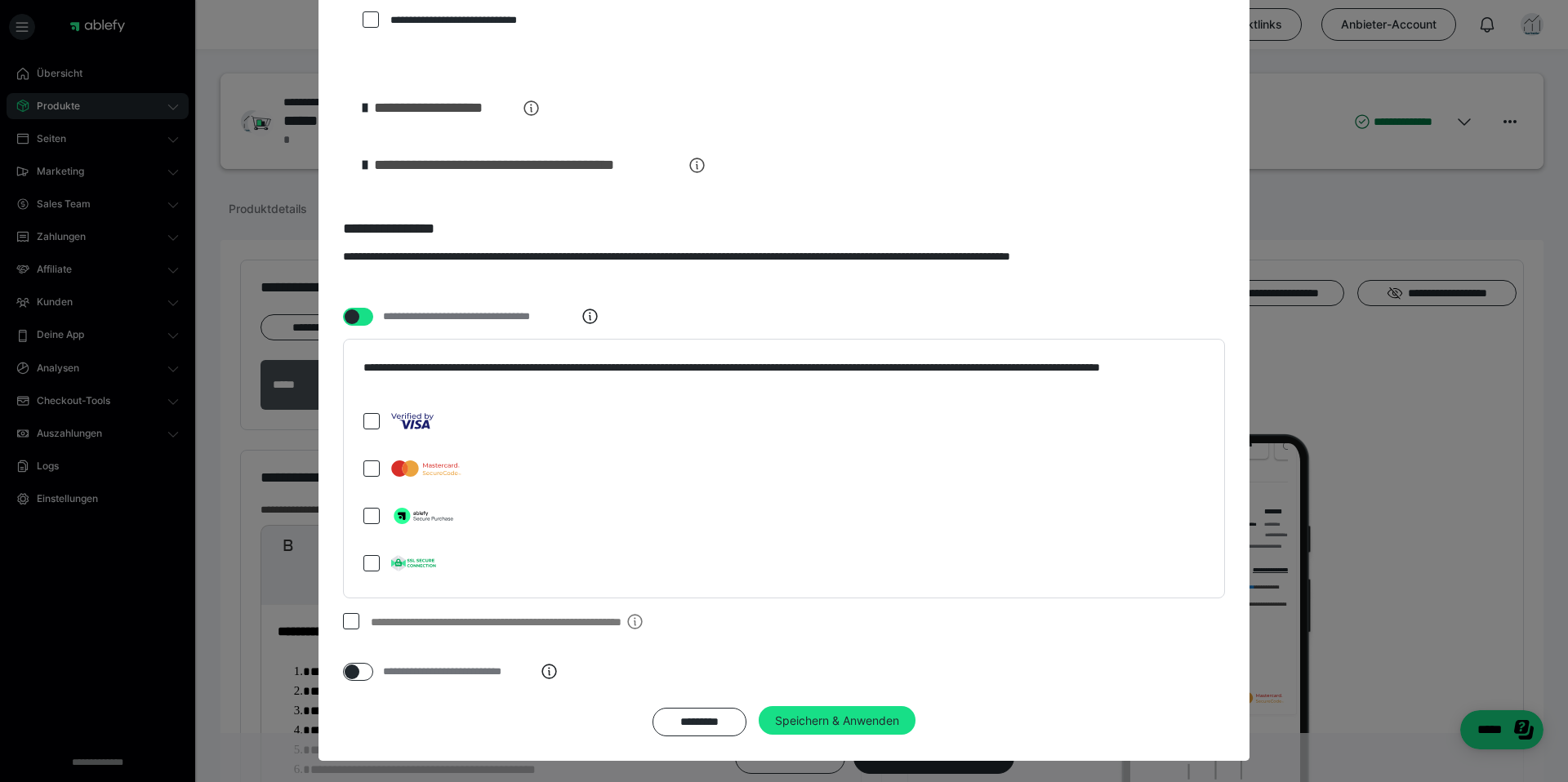 click at bounding box center (352, 672) 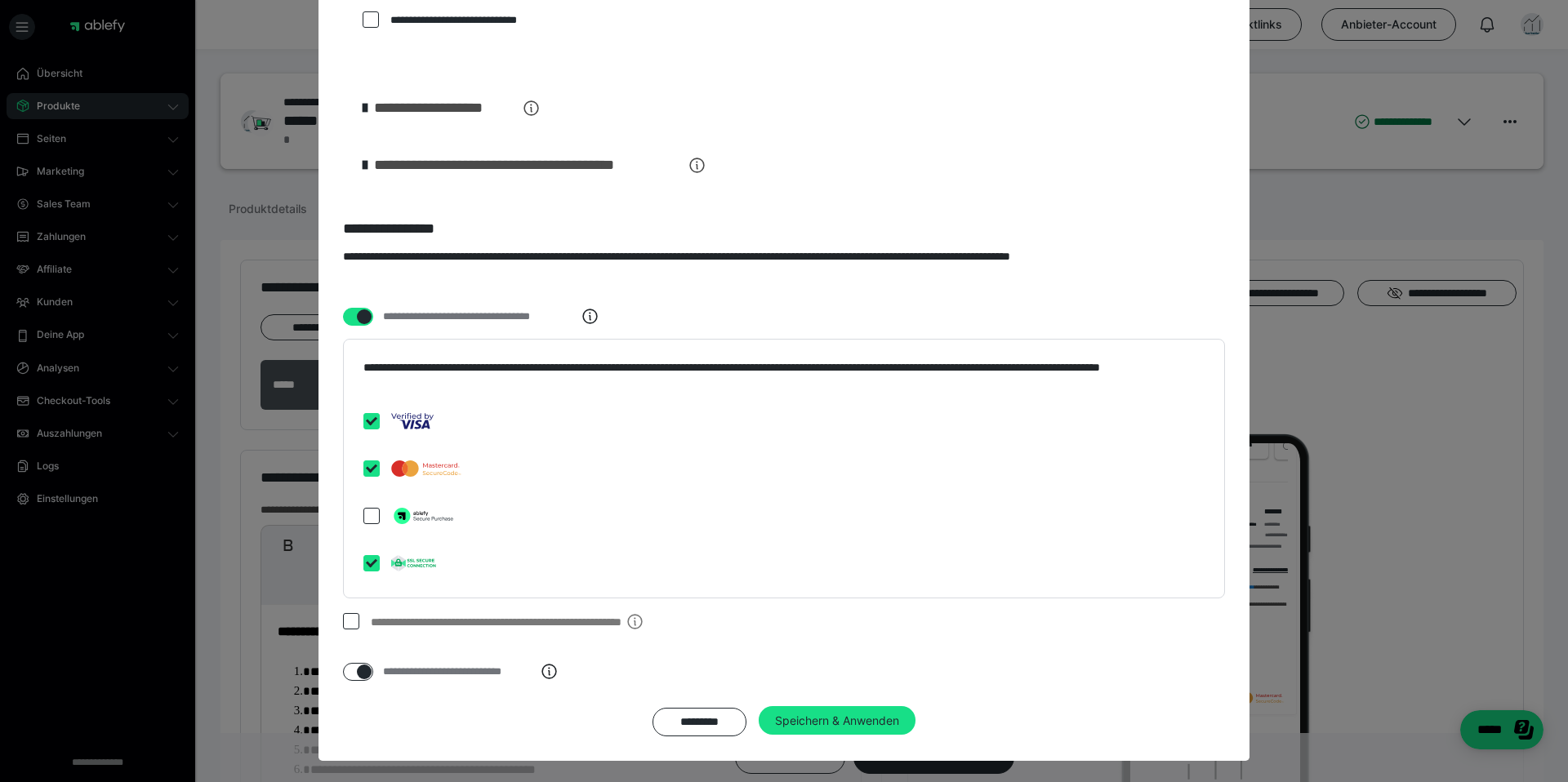checkbox on "****" 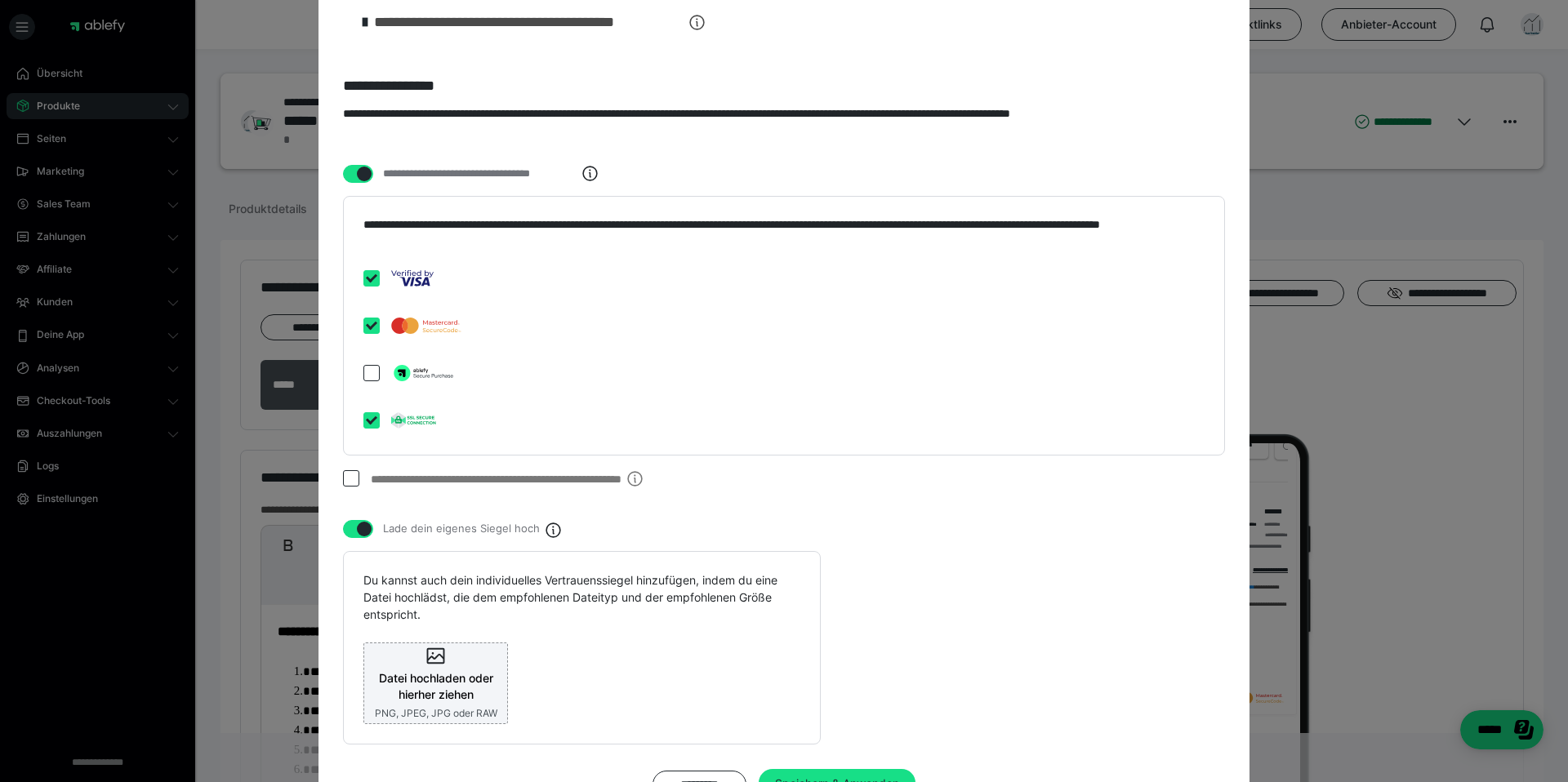 scroll, scrollTop: 1957, scrollLeft: 0, axis: vertical 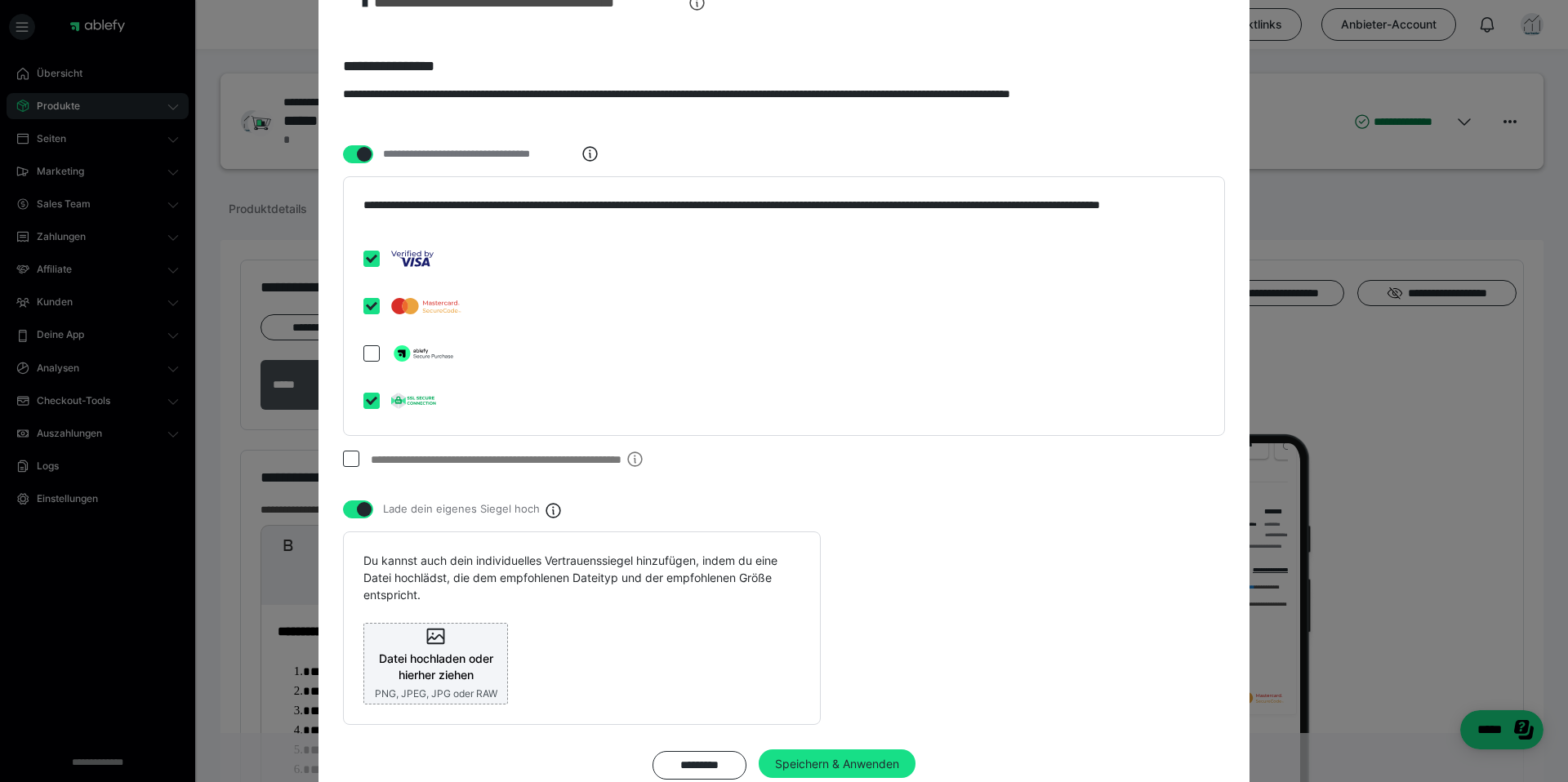 click on "Du kannst auch dein individuelles Vertrauenssiegel hinzufügen, indem du eine Datei hochlädst, die dem empfohlenen Dateityp und der empfohlenen Größe entspricht. Datei hochladen oder hierher ziehen PNG, JPEG, JPG oder RAW" at bounding box center [581, 628] 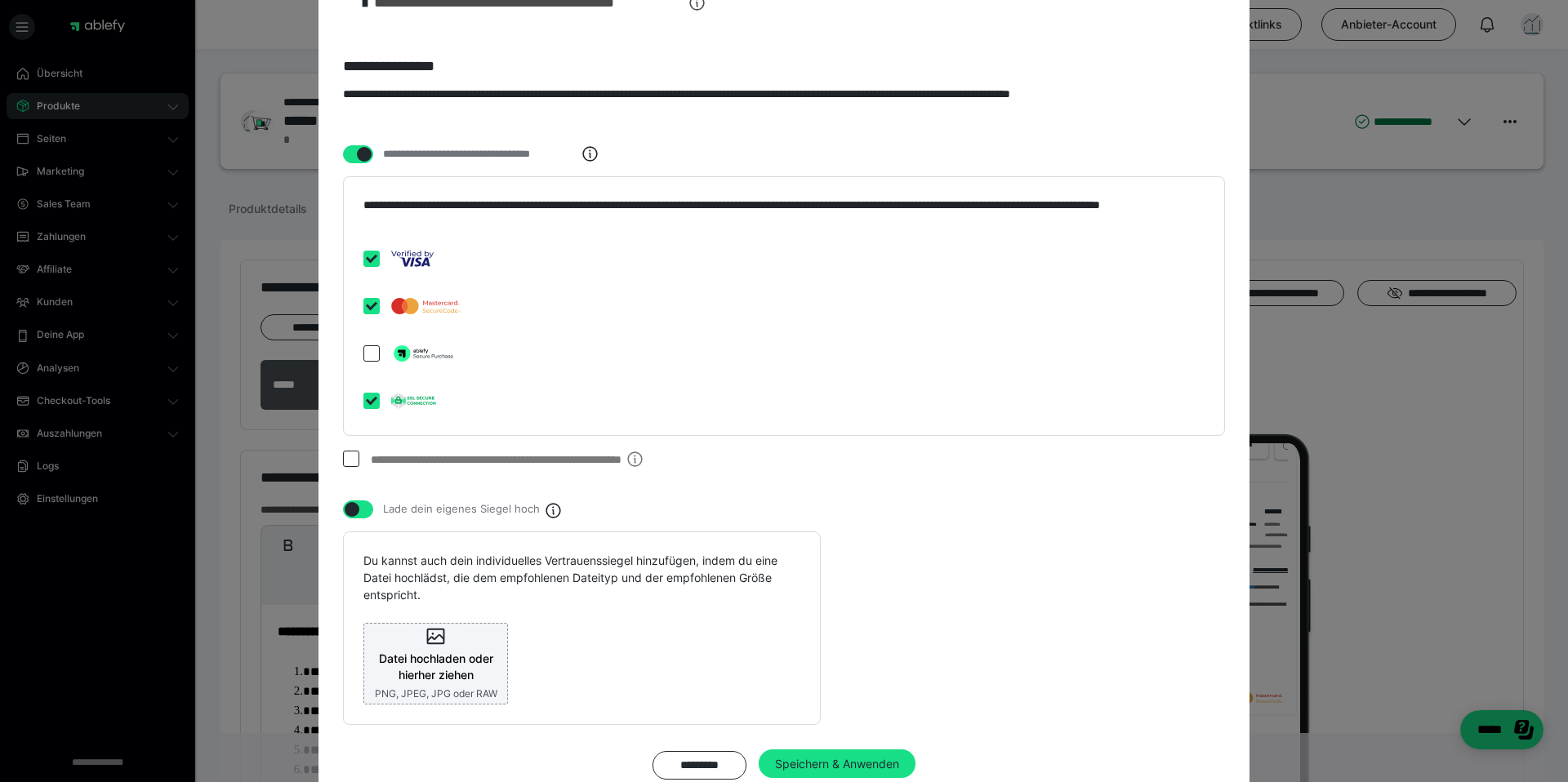 checkbox on "false" 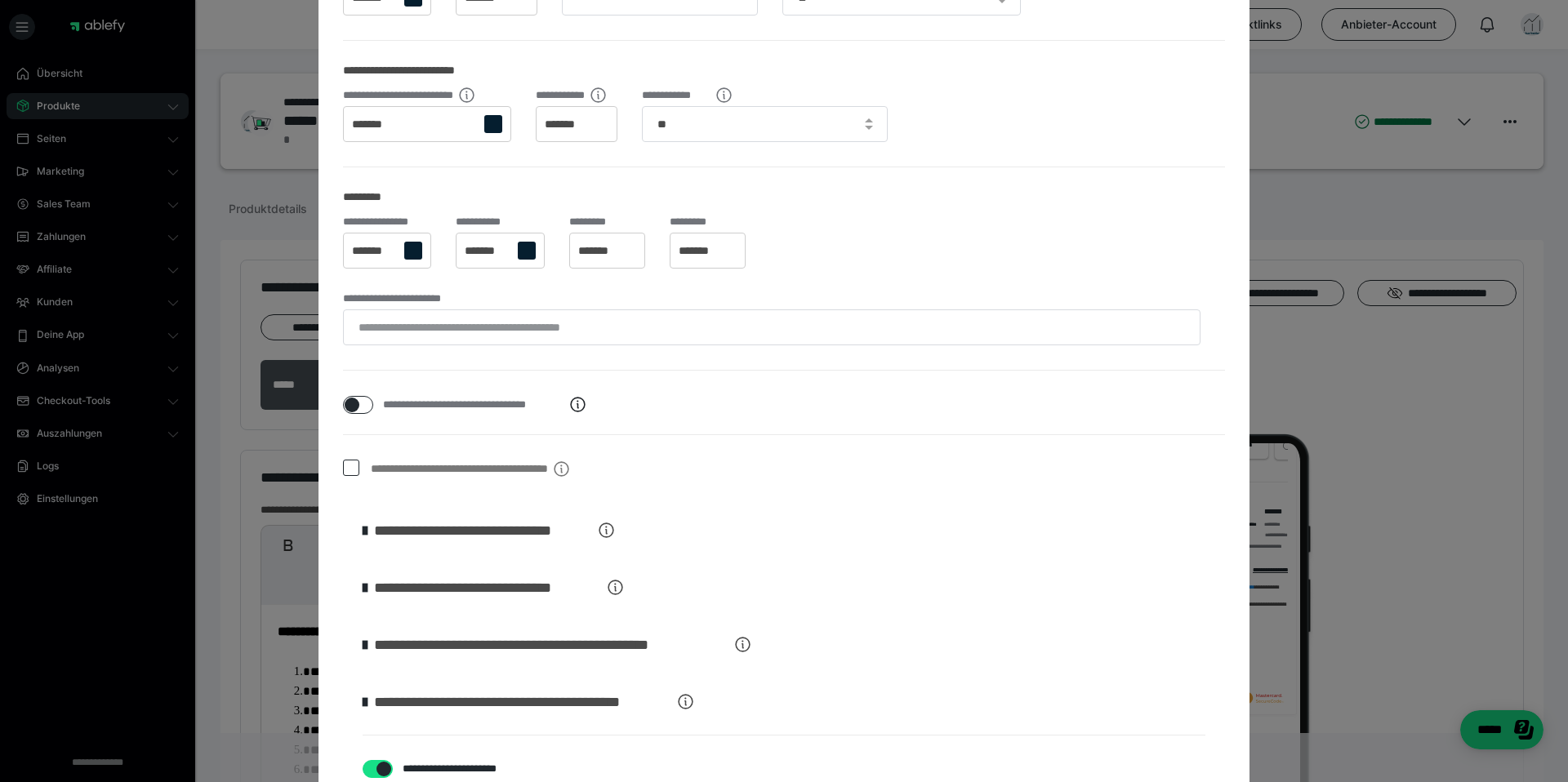 scroll, scrollTop: 0, scrollLeft: 0, axis: both 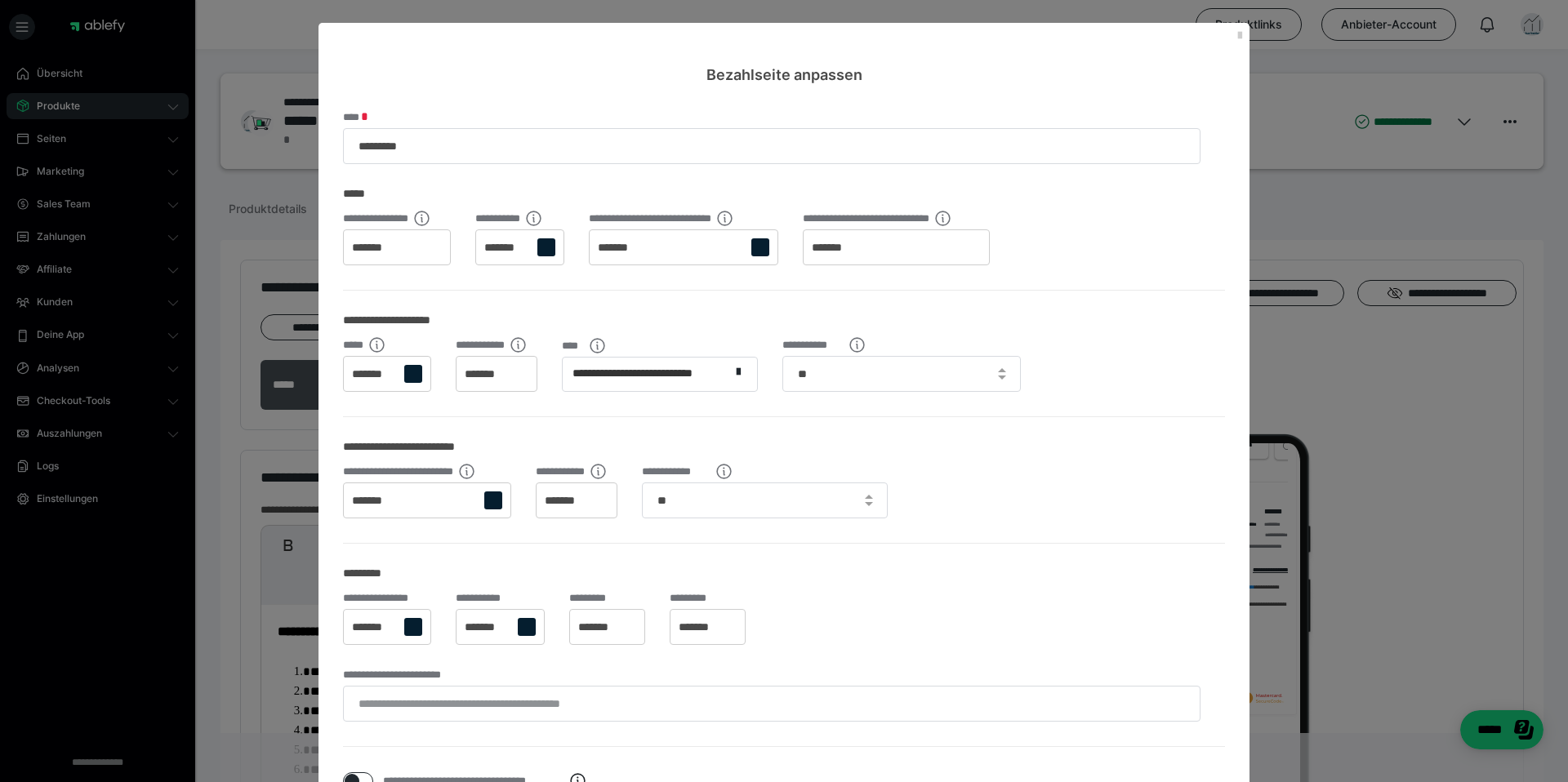 click on "Bezahlseite anpassen" at bounding box center [784, 54] 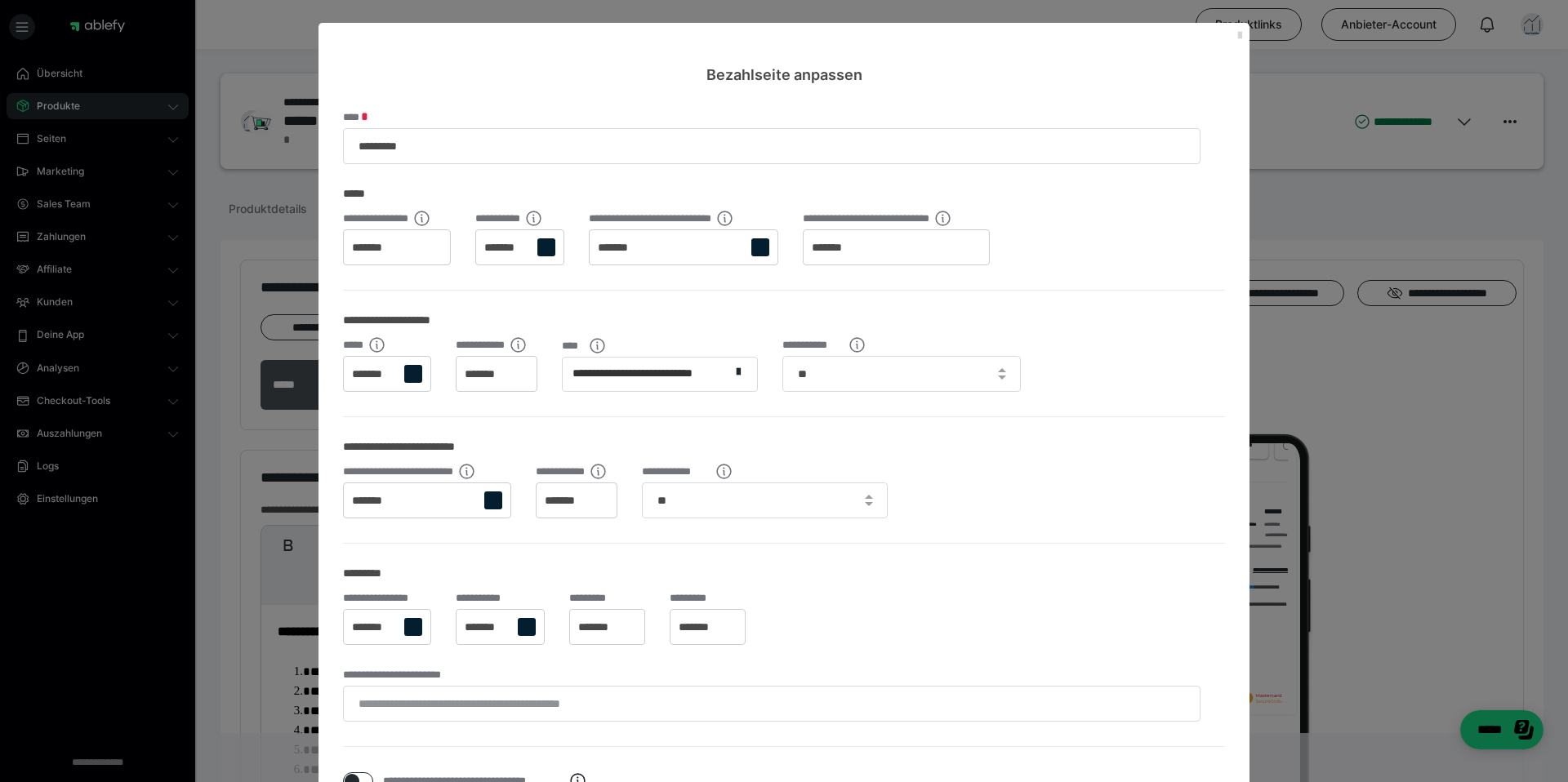 click on "Bezahlseite anpassen" at bounding box center (784, 54) 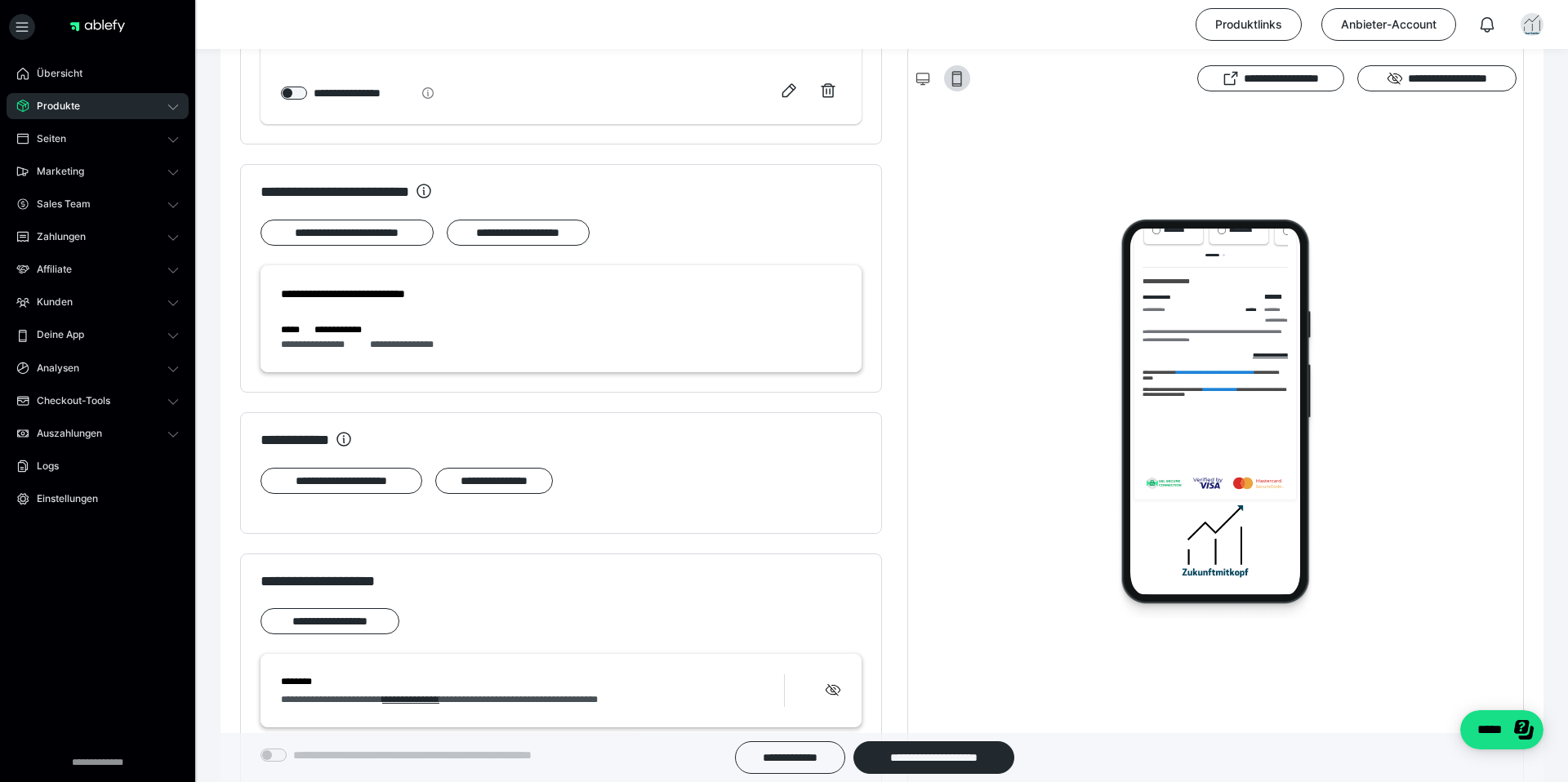 scroll, scrollTop: 1188, scrollLeft: 0, axis: vertical 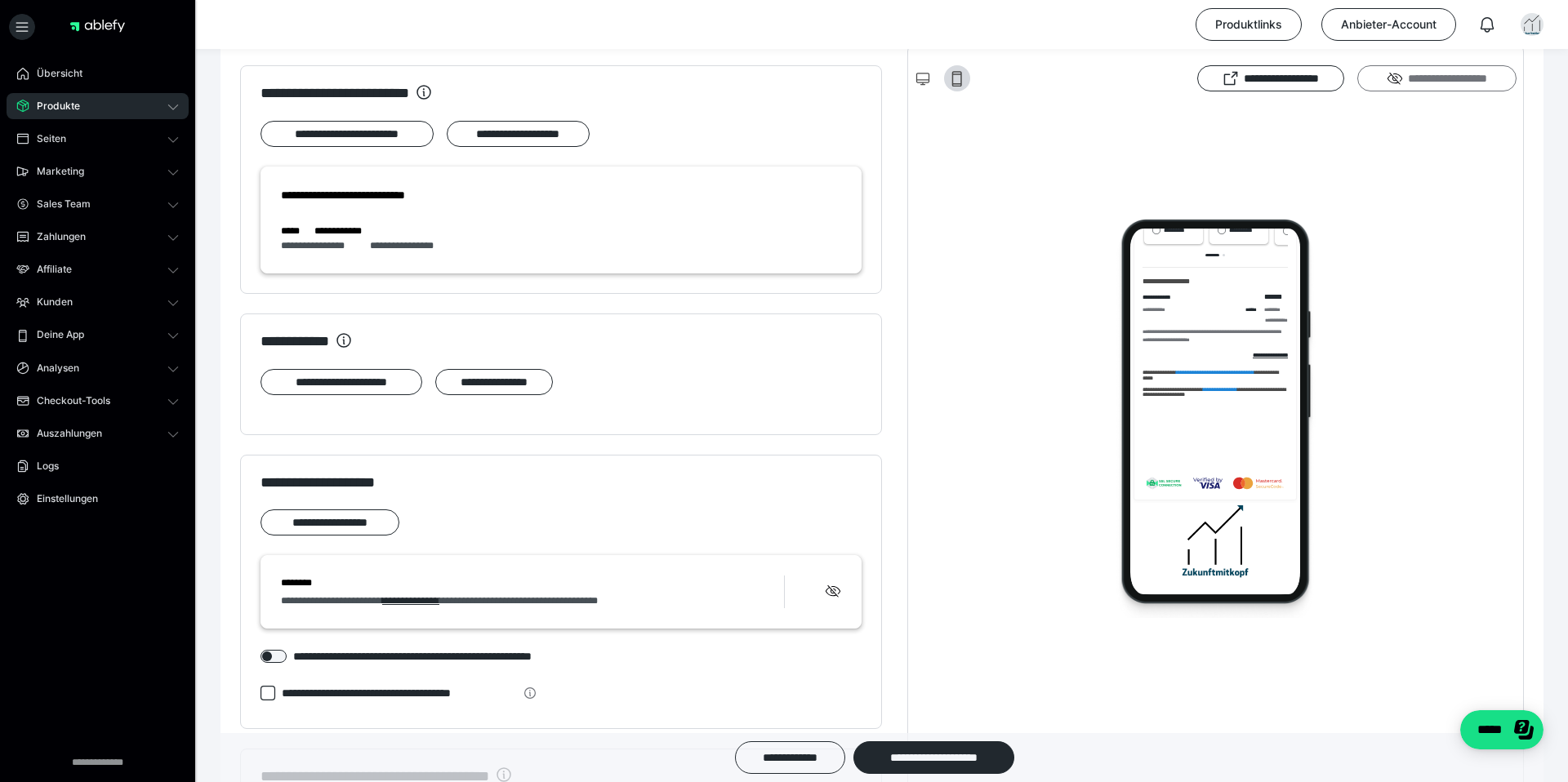click on "**********" at bounding box center (1437, 78) 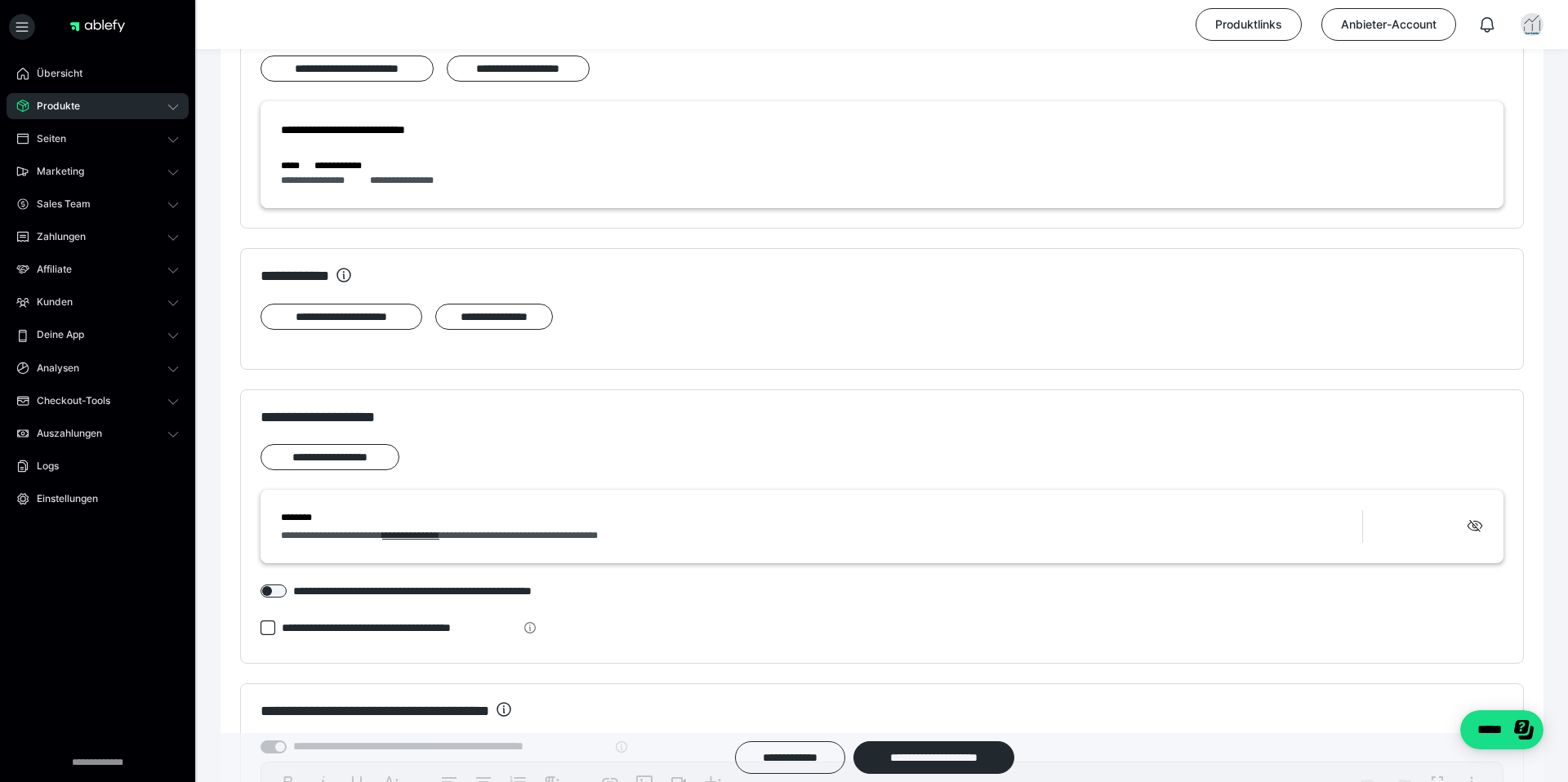 scroll, scrollTop: 0, scrollLeft: 0, axis: both 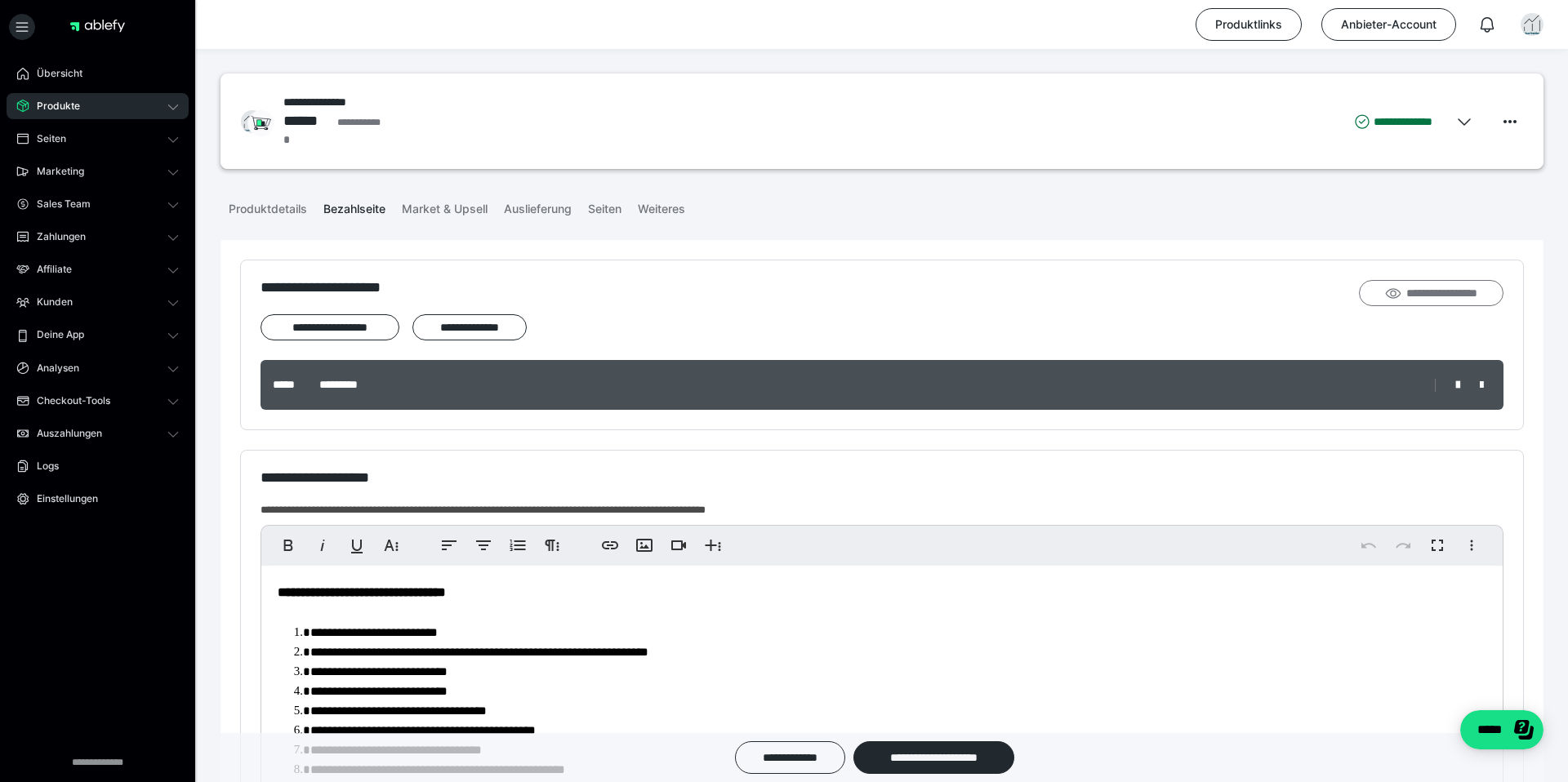 click on "**********" at bounding box center (1432, 293) 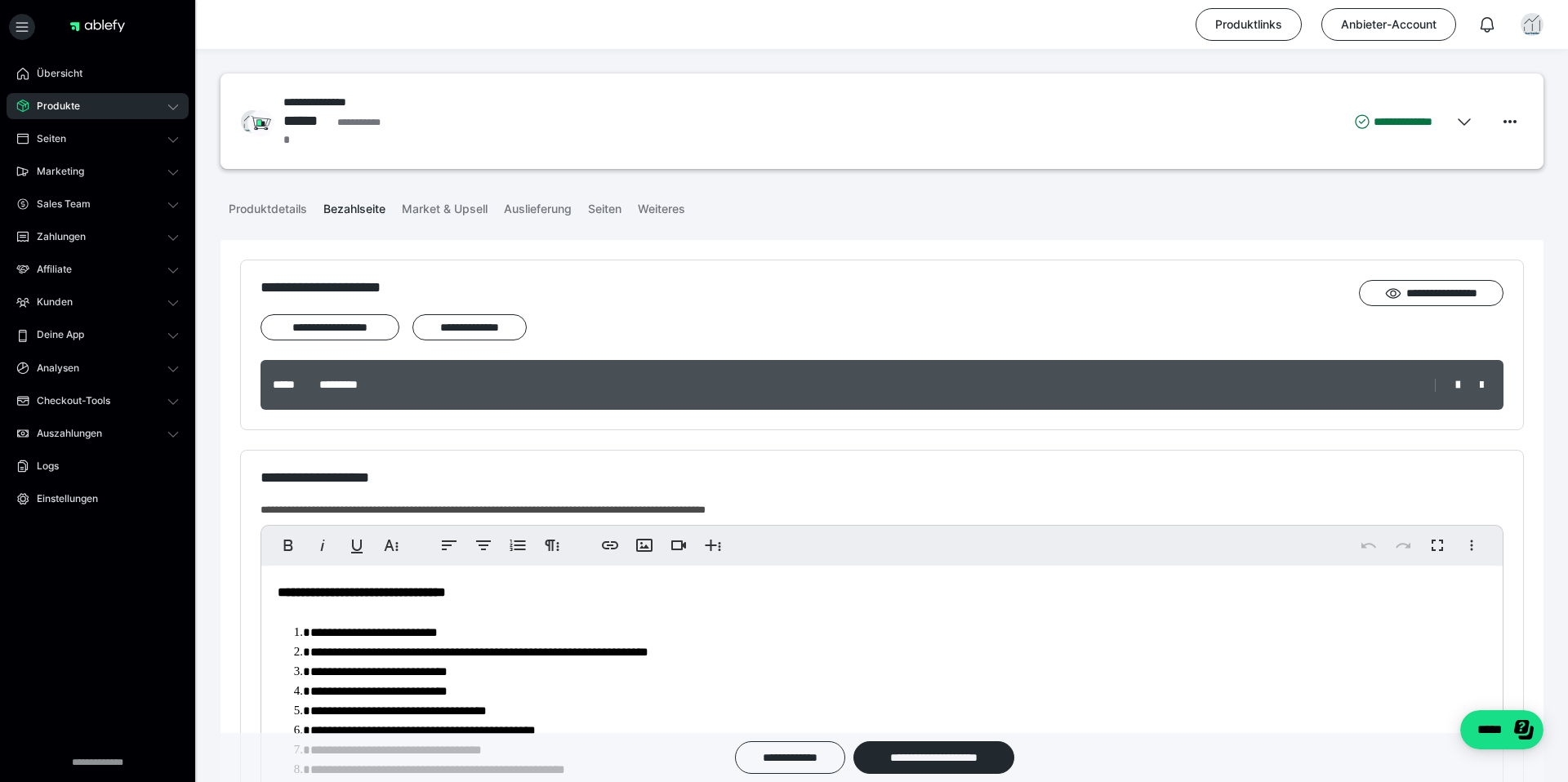 scroll, scrollTop: 770, scrollLeft: 0, axis: vertical 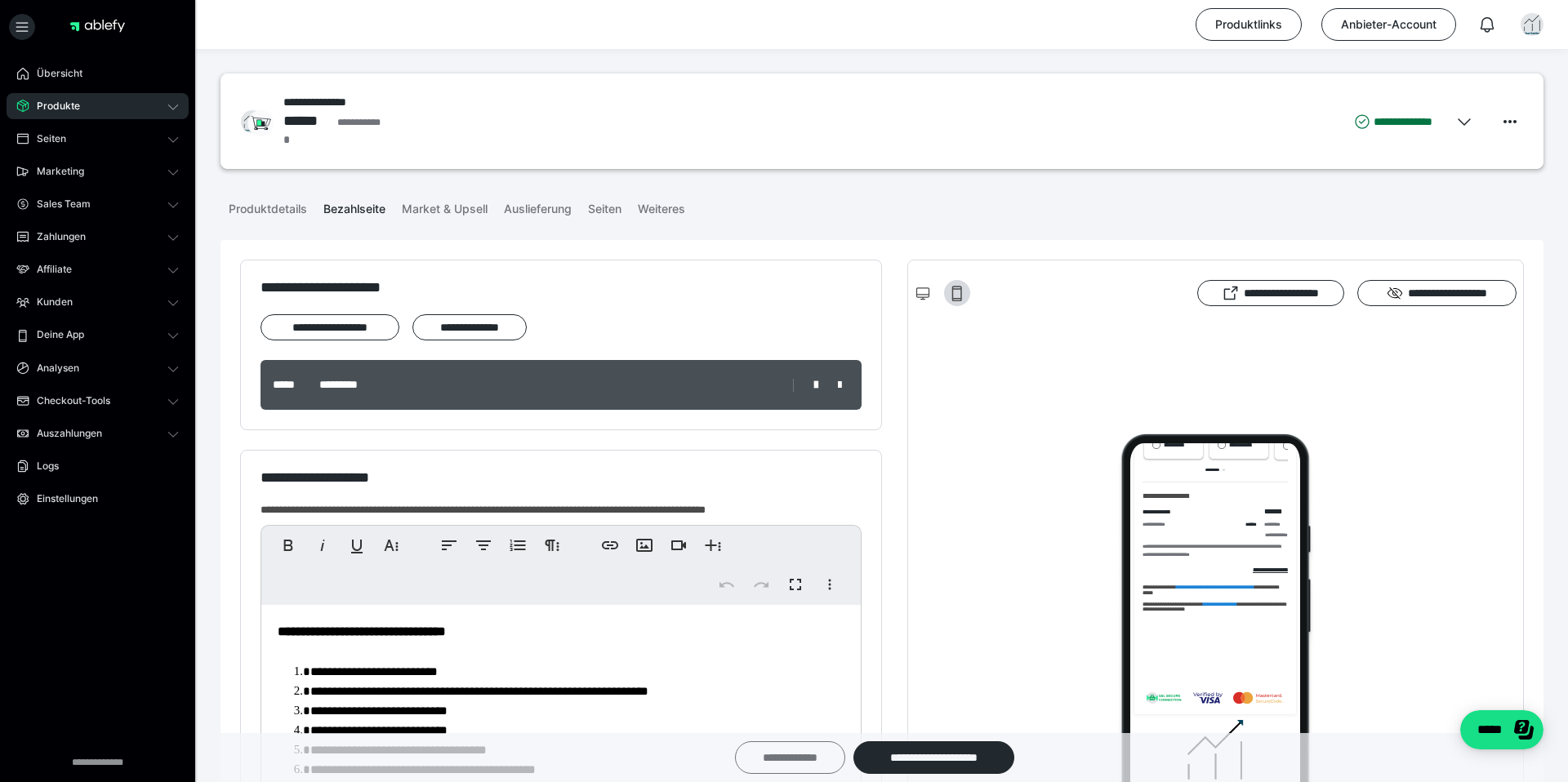 click on "**********" at bounding box center (790, 758) 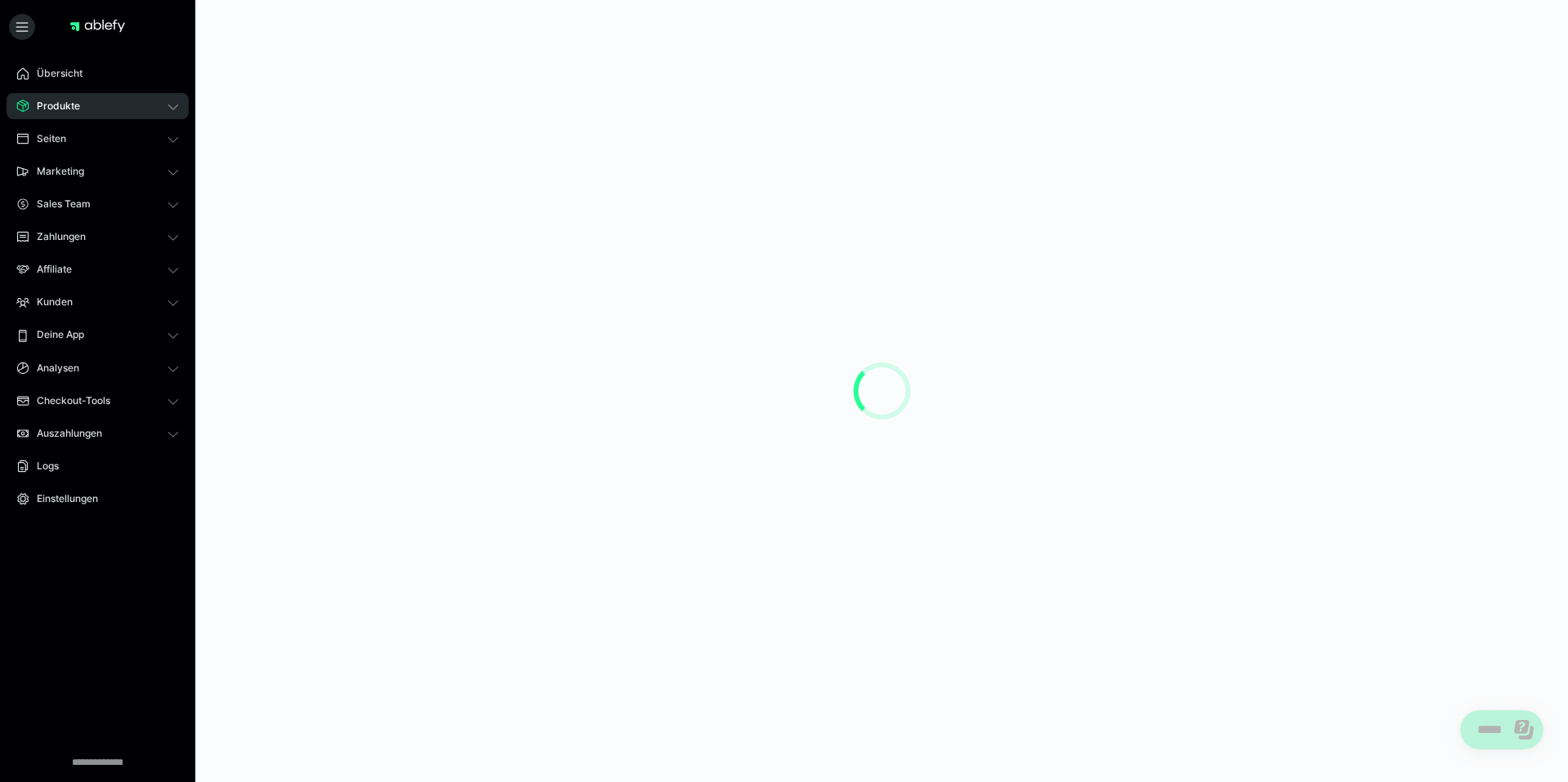 click at bounding box center (882, 391) 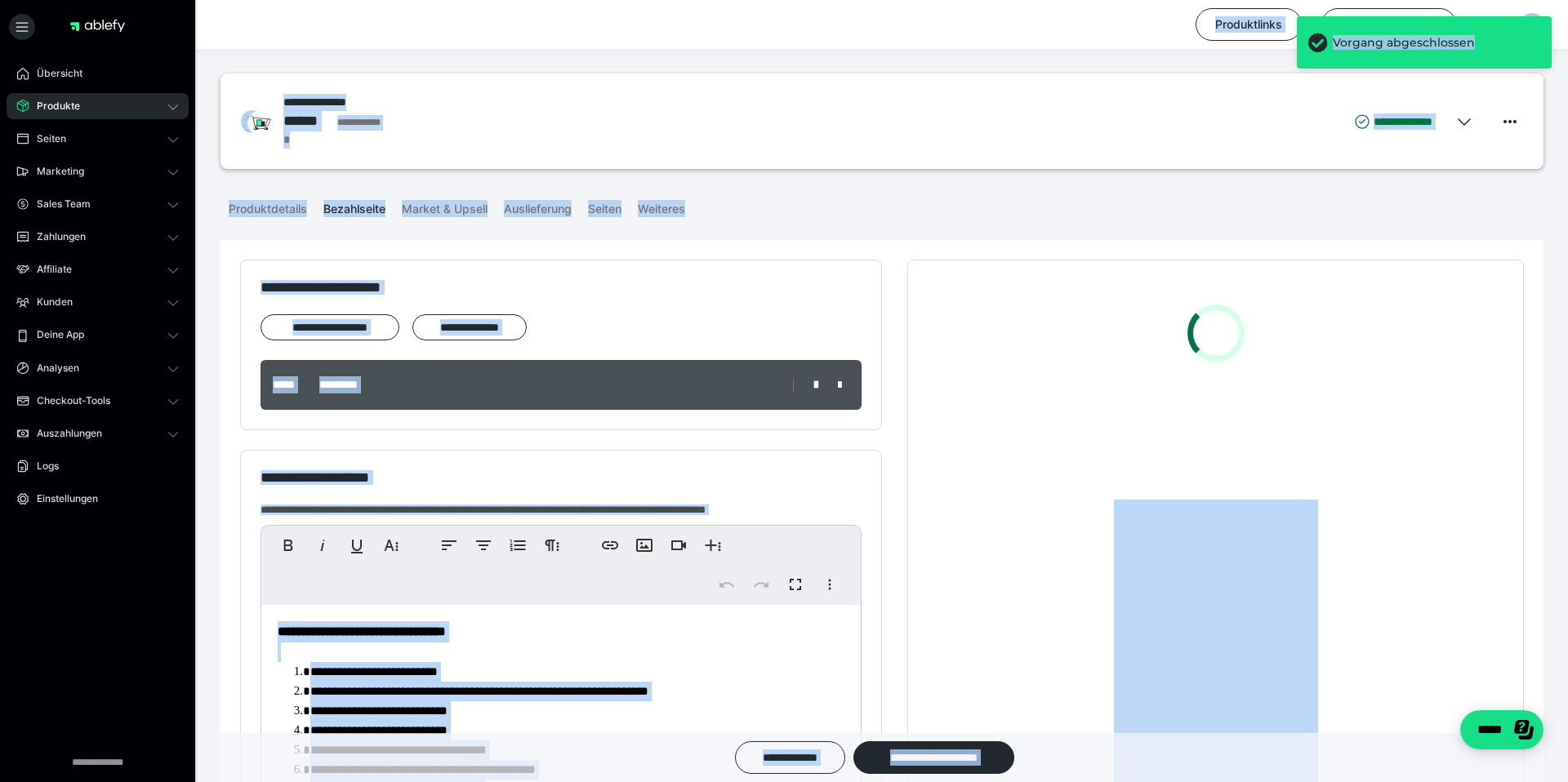 click on "**********" at bounding box center [786, 121] 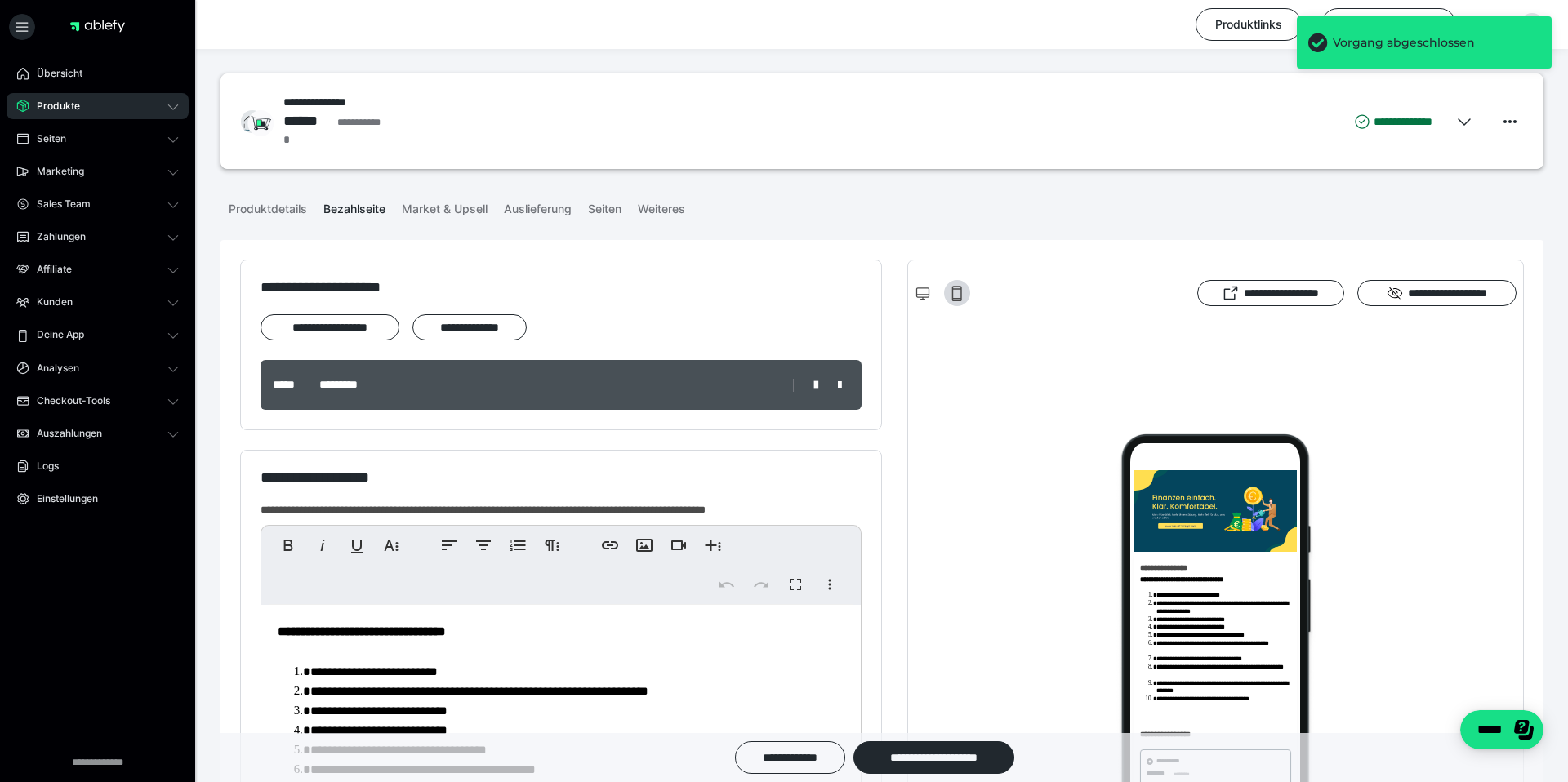 scroll, scrollTop: 0, scrollLeft: 0, axis: both 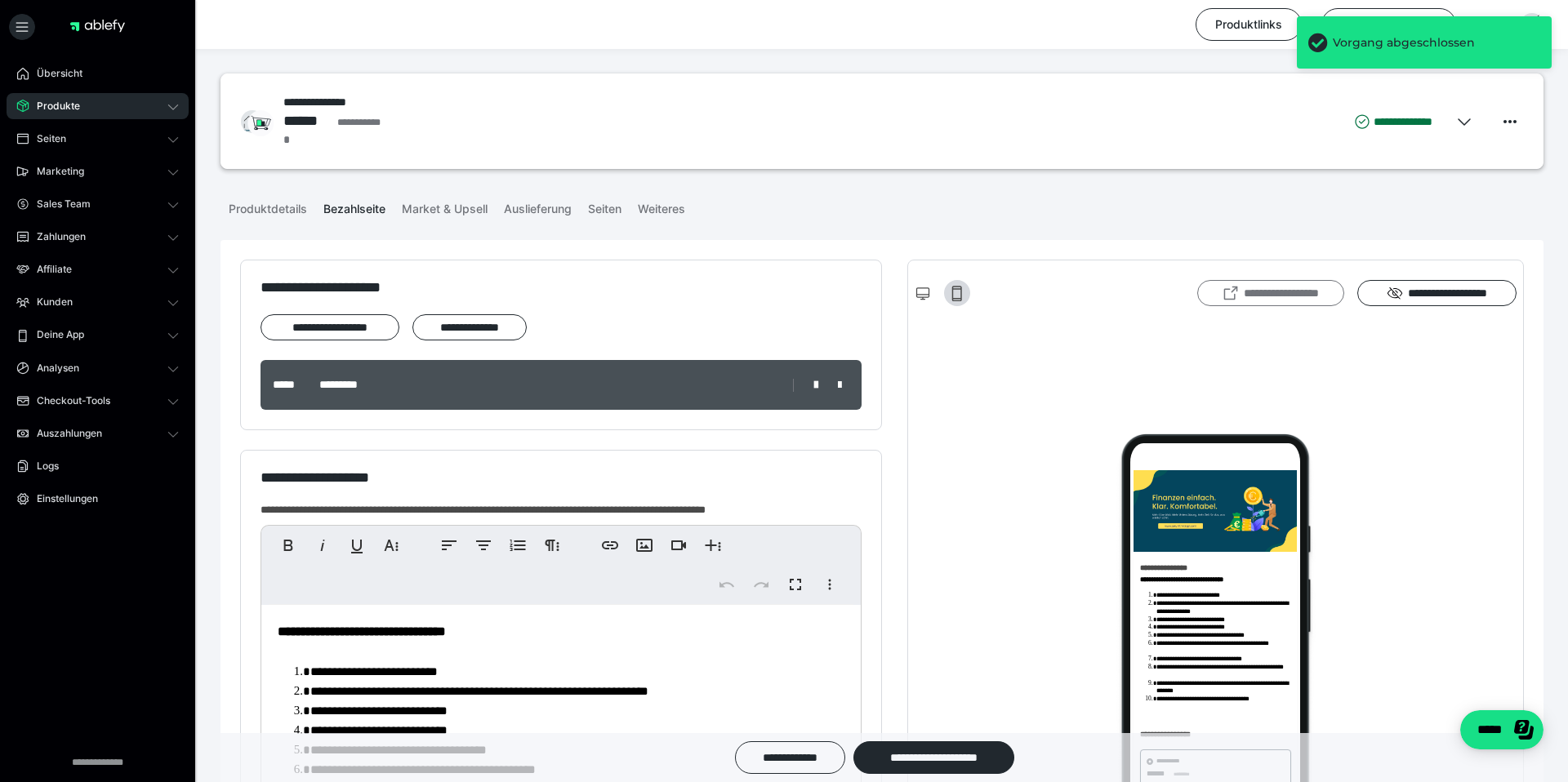 click on "**********" at bounding box center [1271, 293] 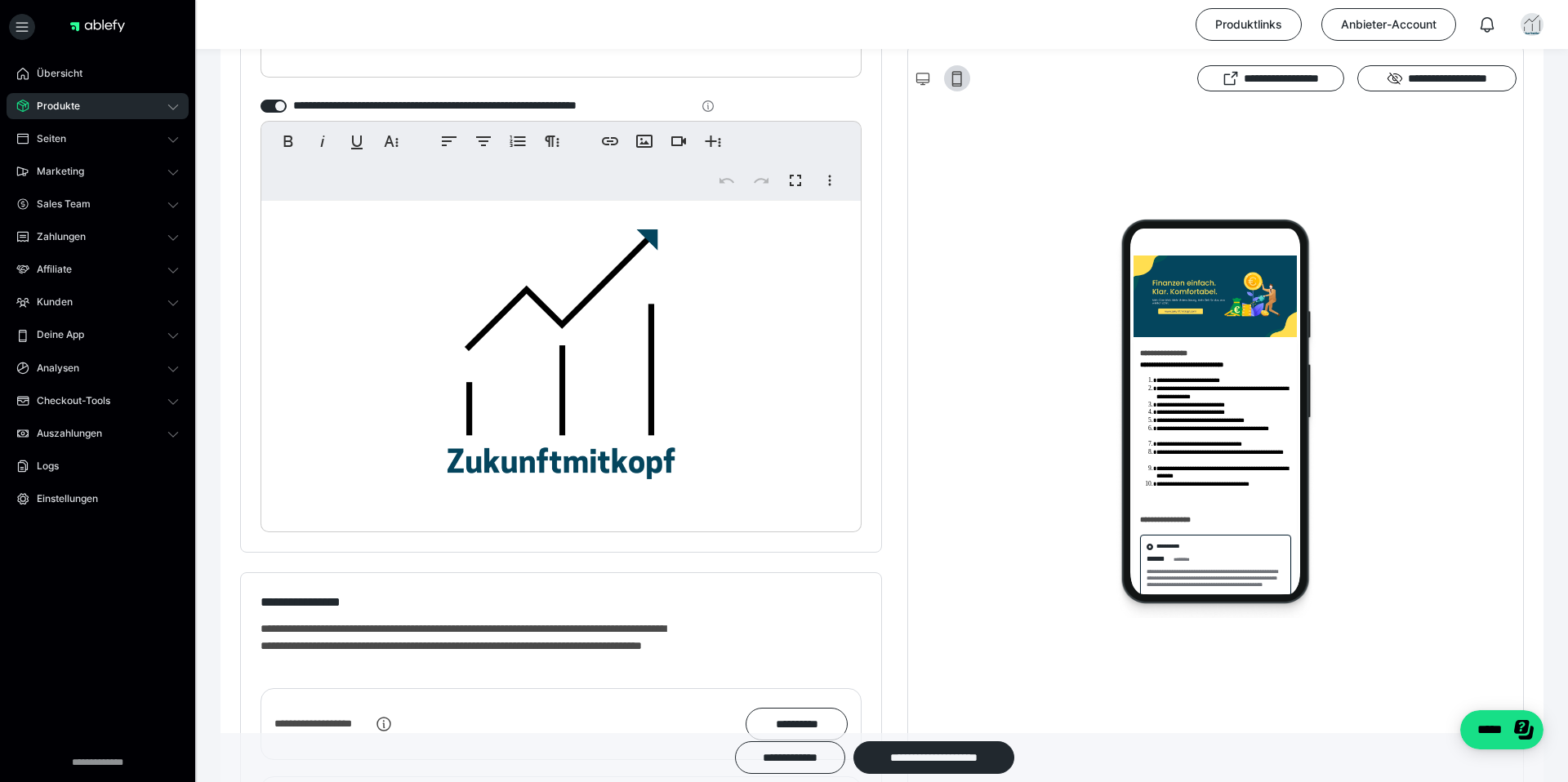 scroll, scrollTop: 2390, scrollLeft: 0, axis: vertical 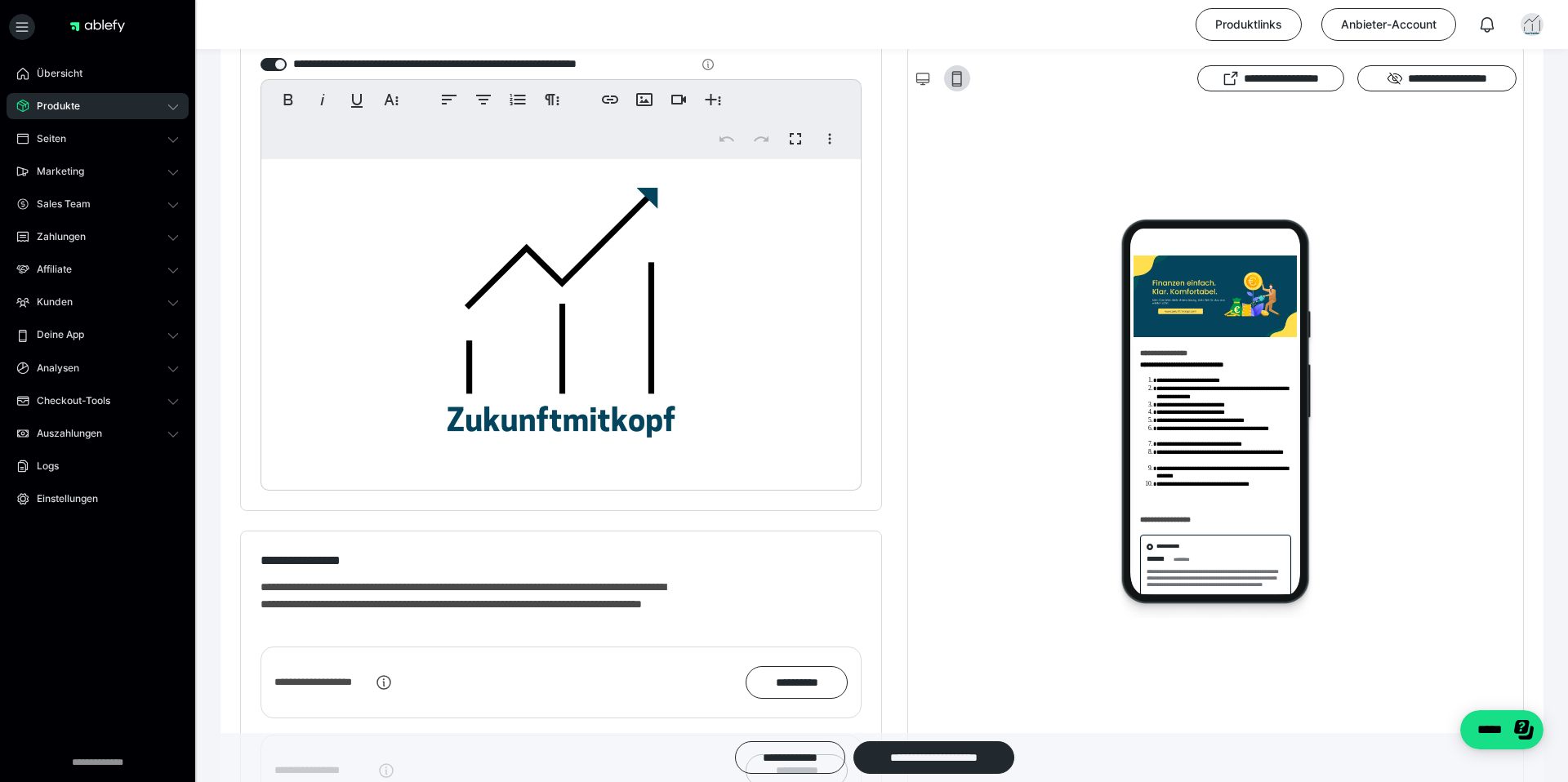 click at bounding box center (561, 321) 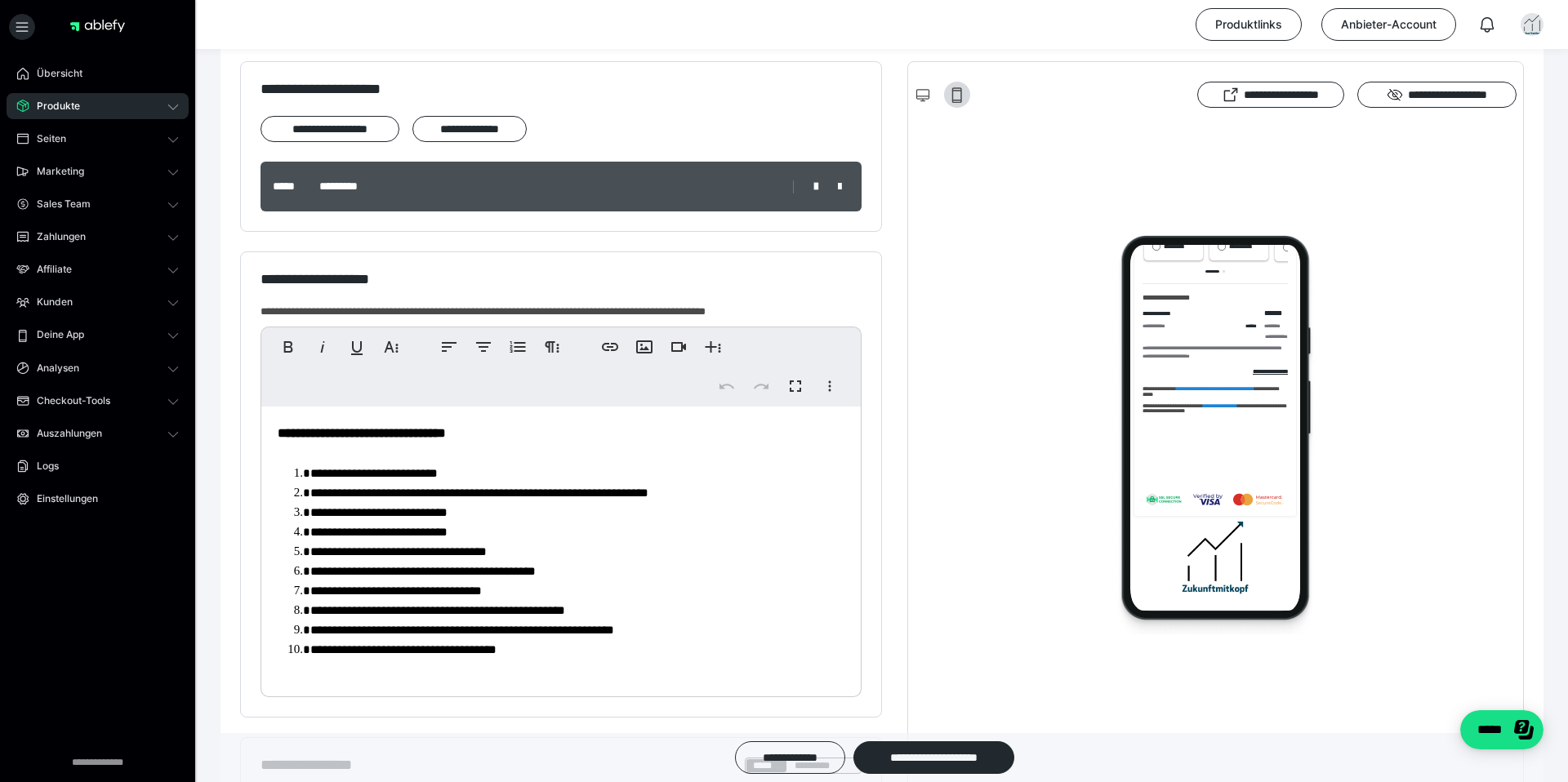 scroll, scrollTop: 576, scrollLeft: 0, axis: vertical 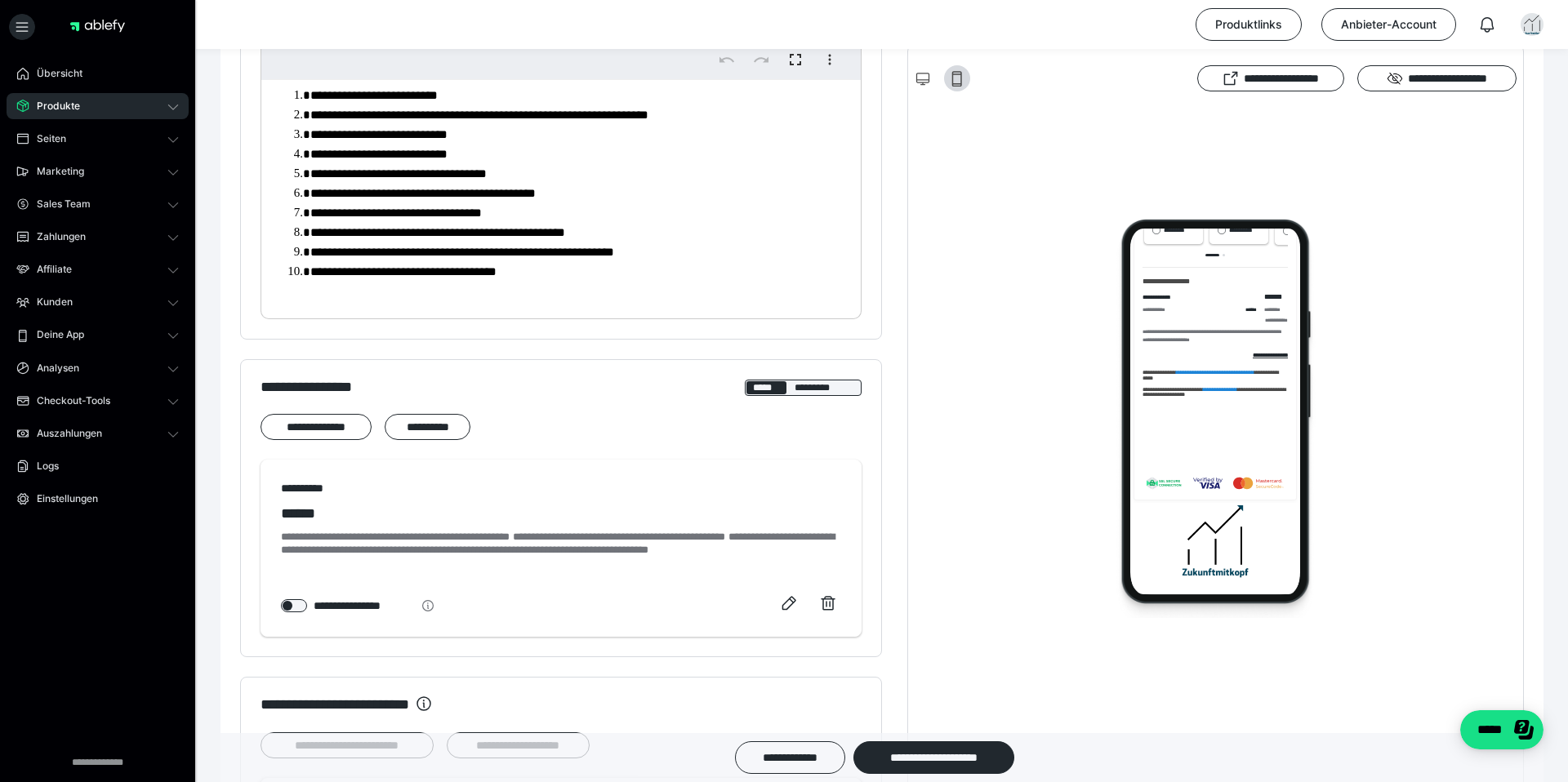 click at bounding box center (561, 315) 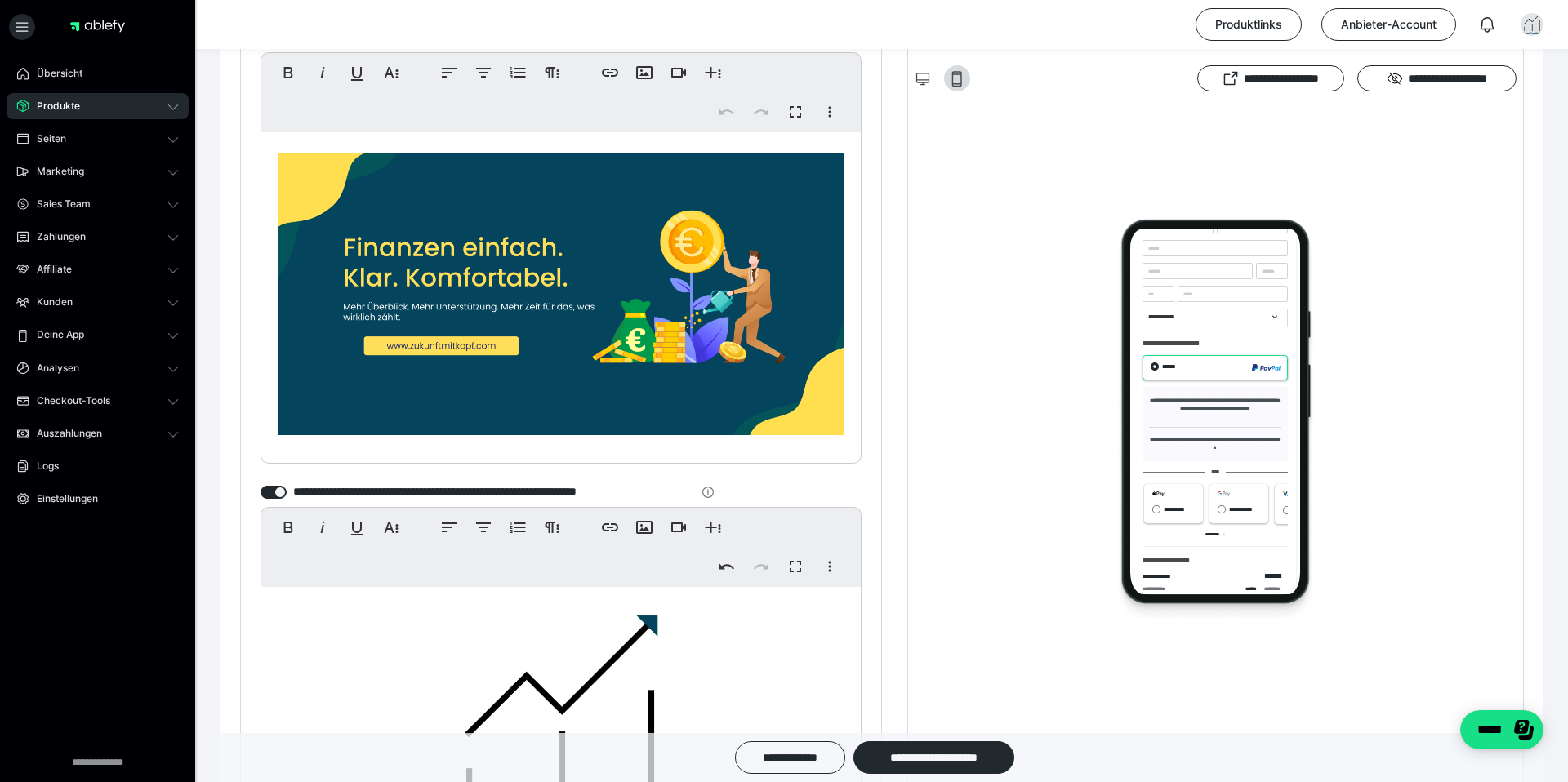 scroll, scrollTop: 1882, scrollLeft: 0, axis: vertical 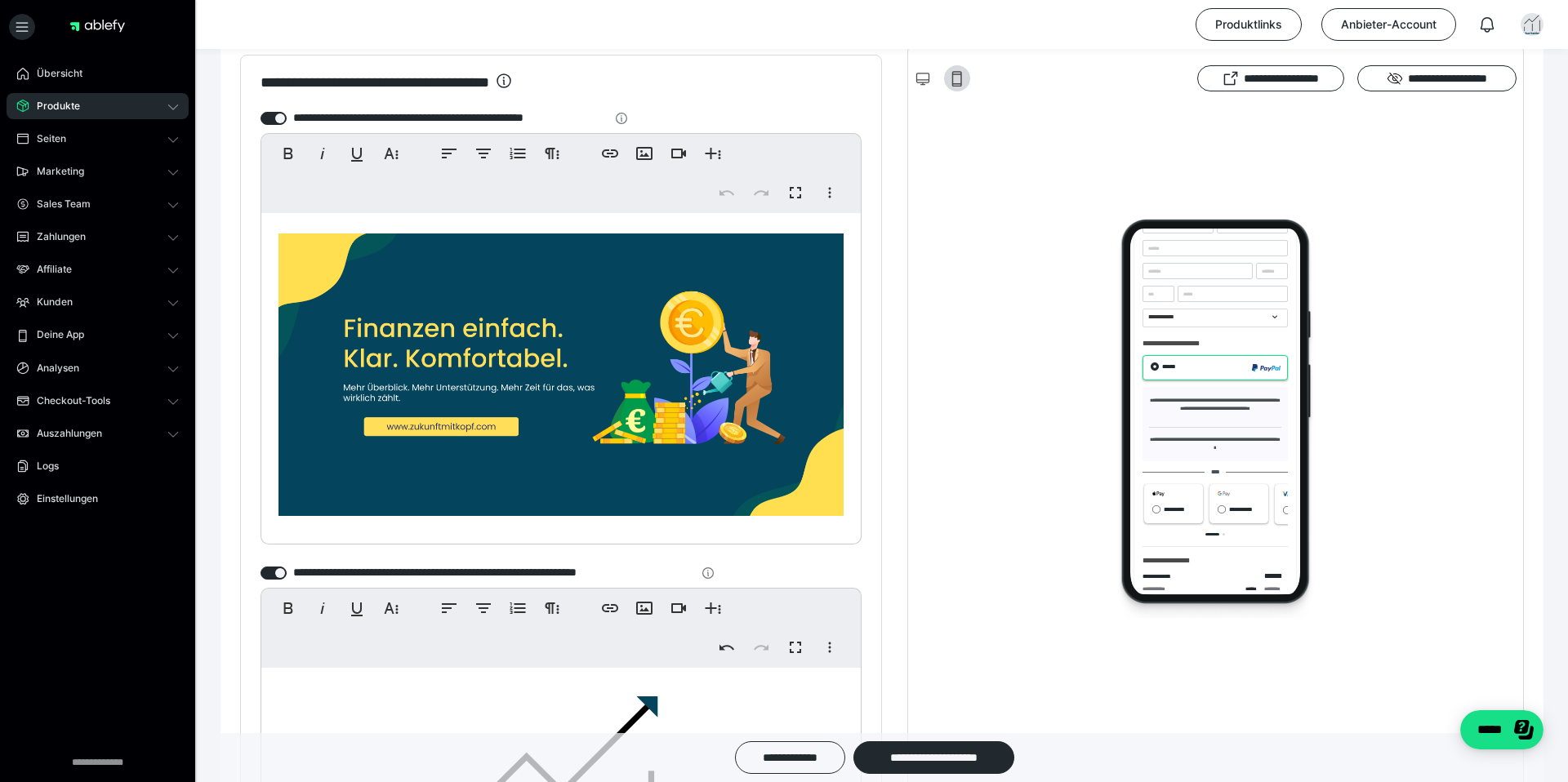 click at bounding box center (561, 375) 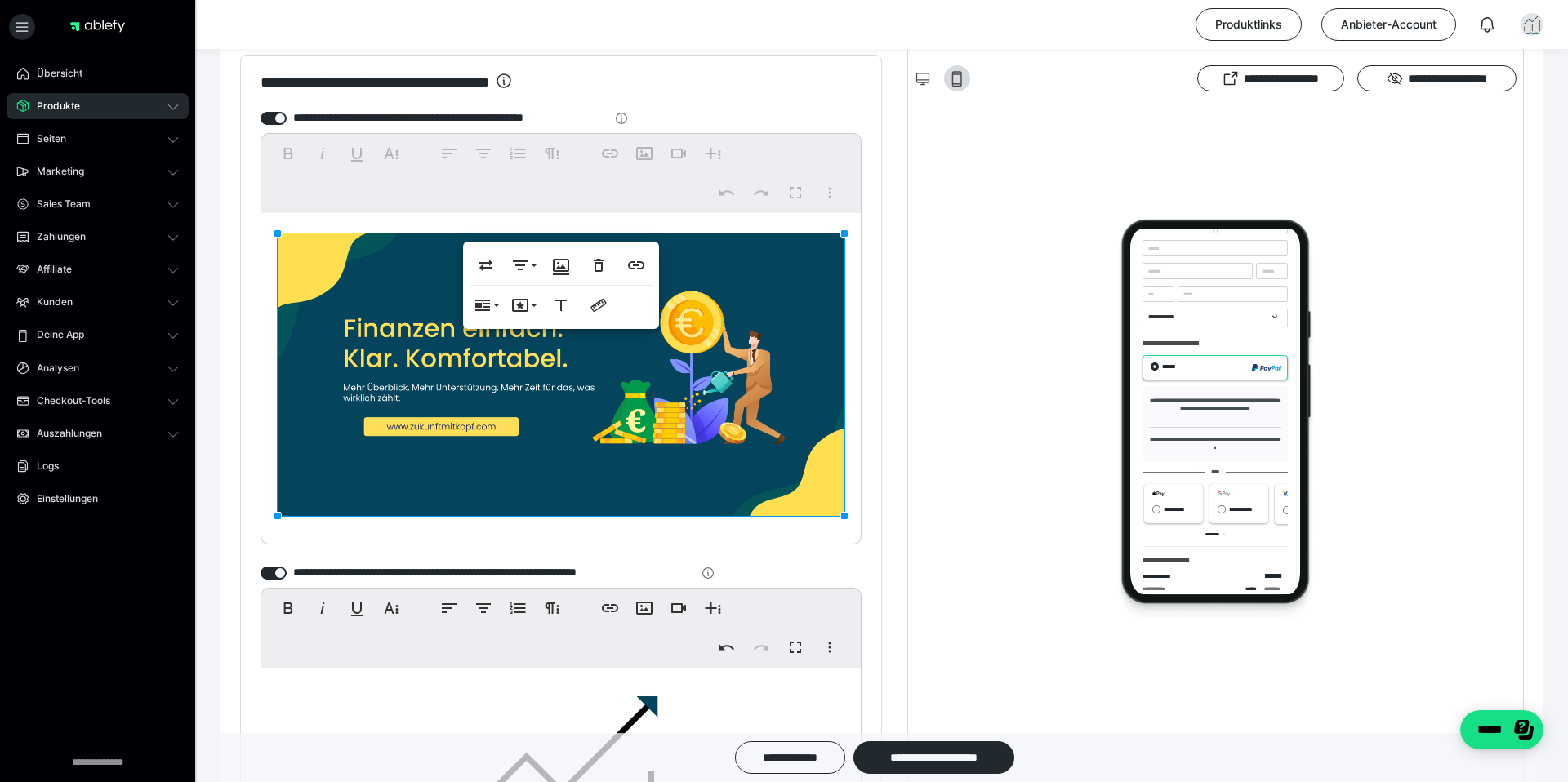 click on "**********" at bounding box center (561, 173) 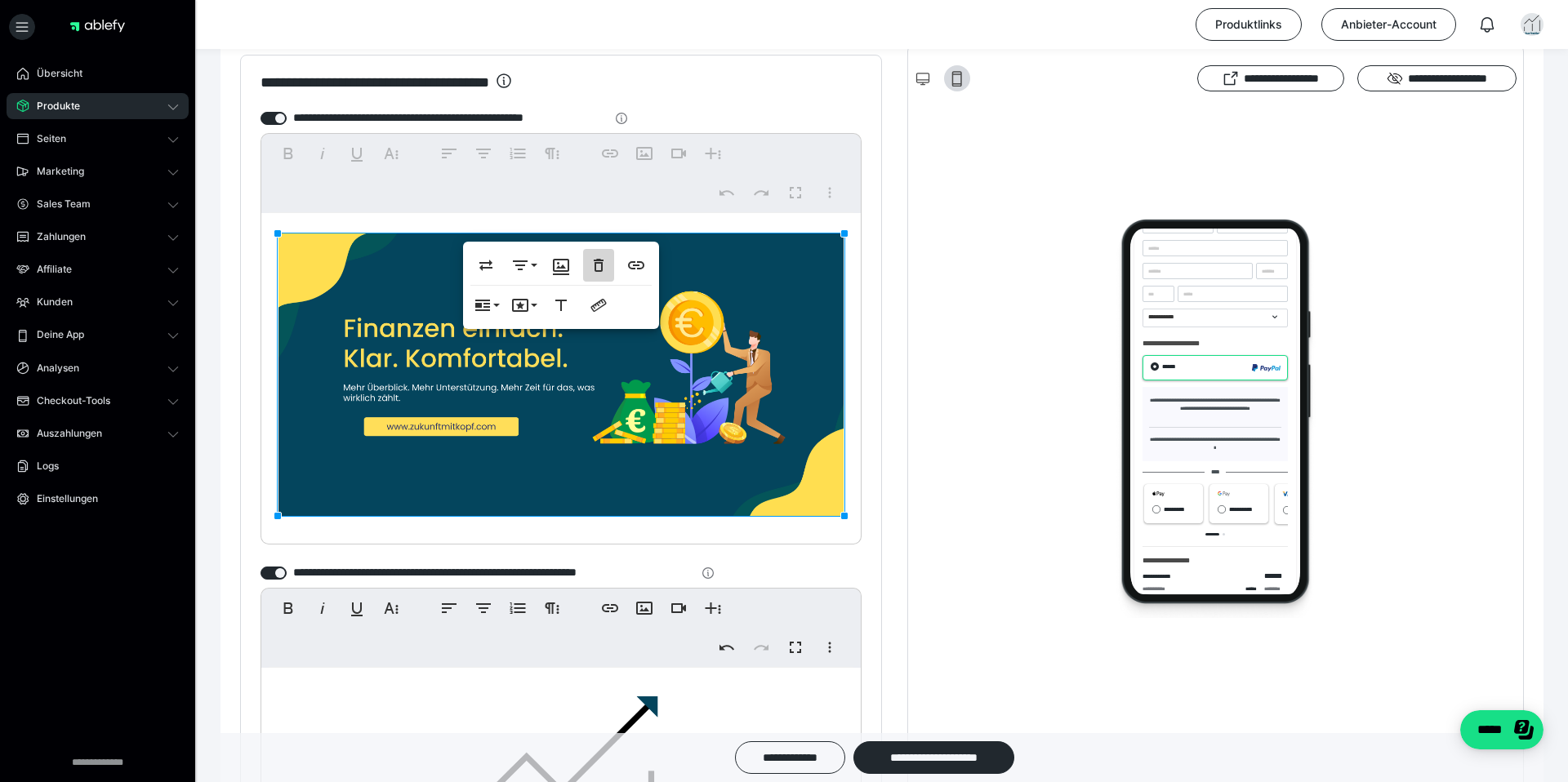 click 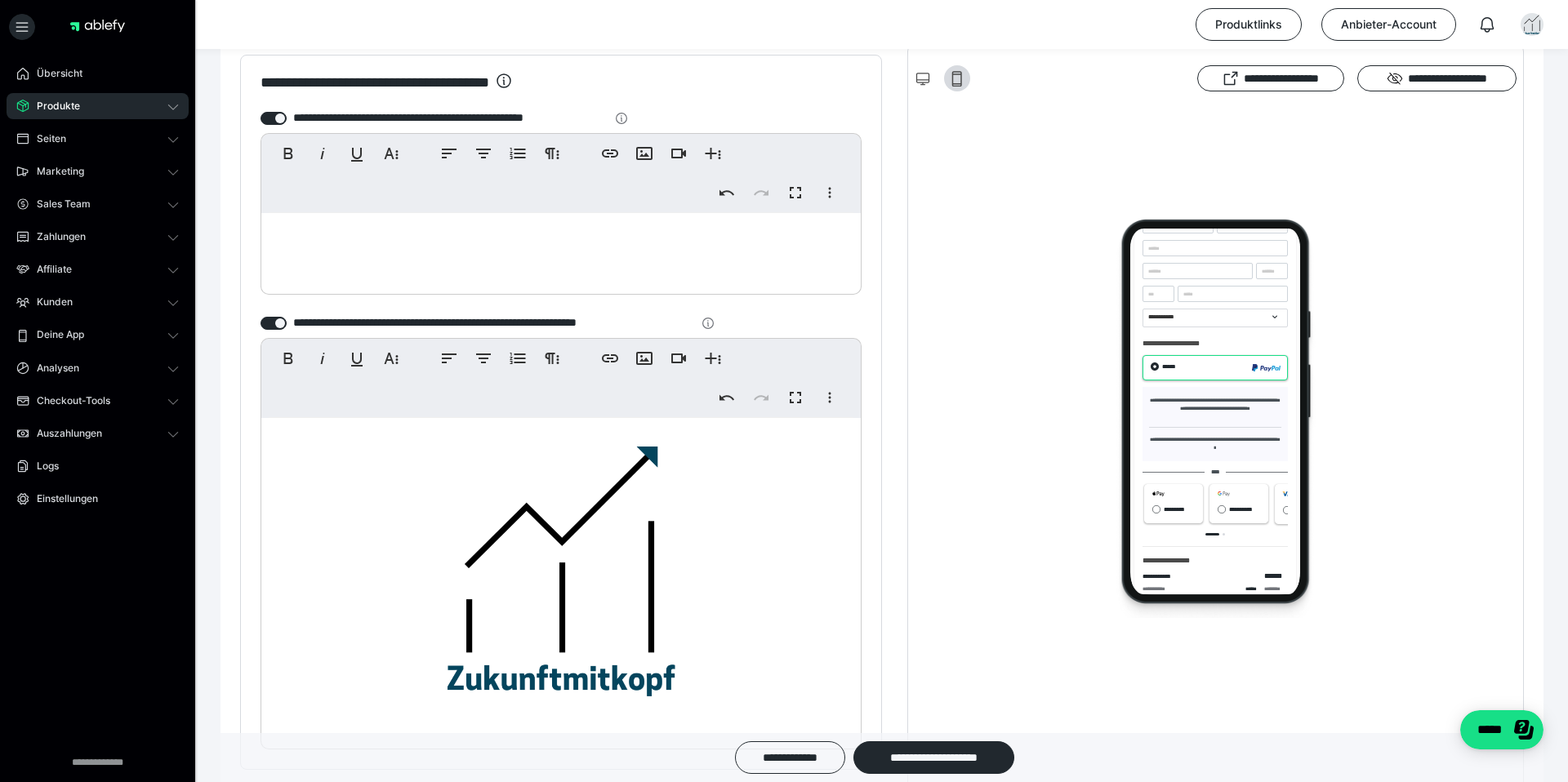 click at bounding box center (561, 250) 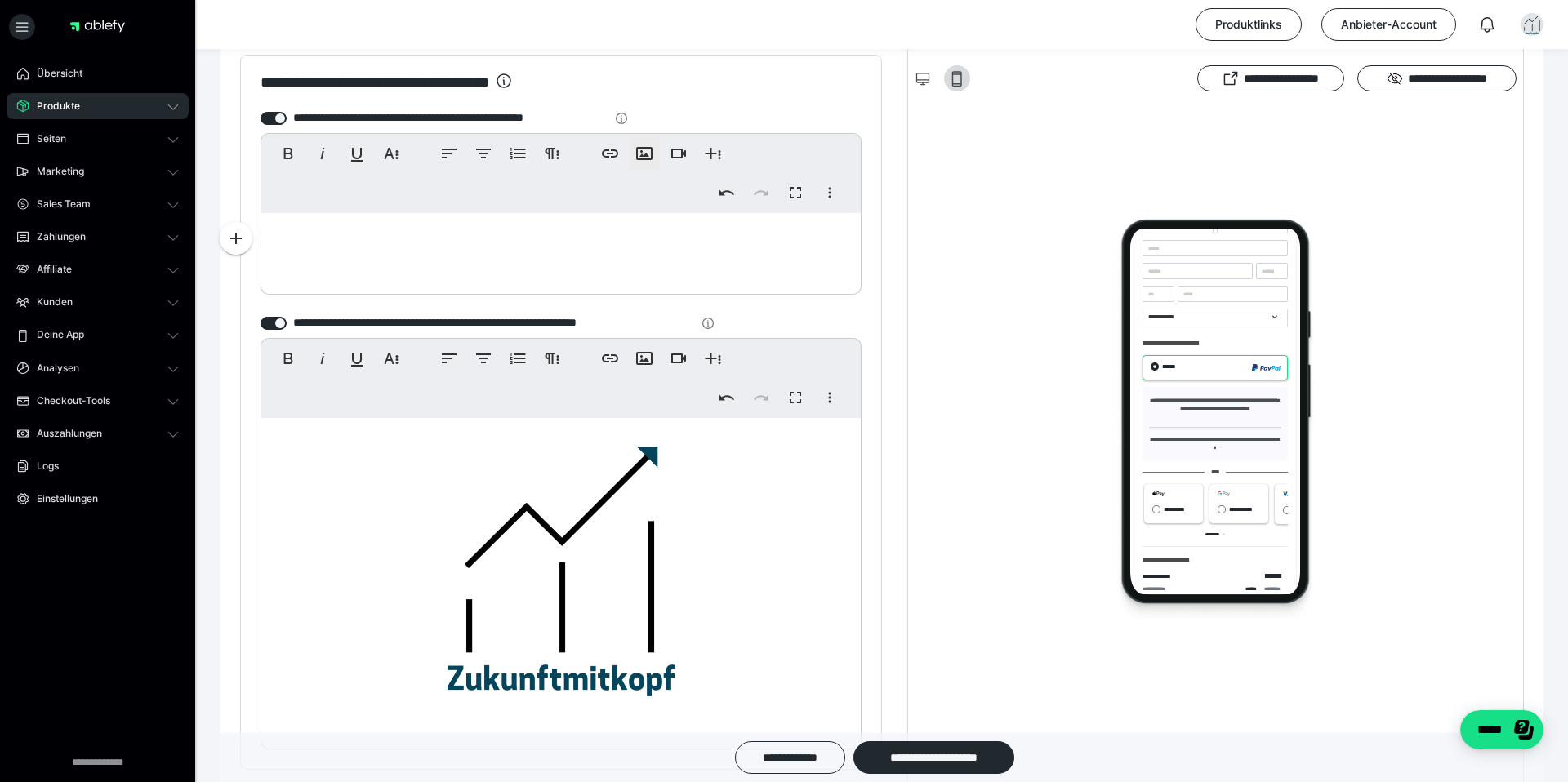 click on "**********" at bounding box center [644, 153] 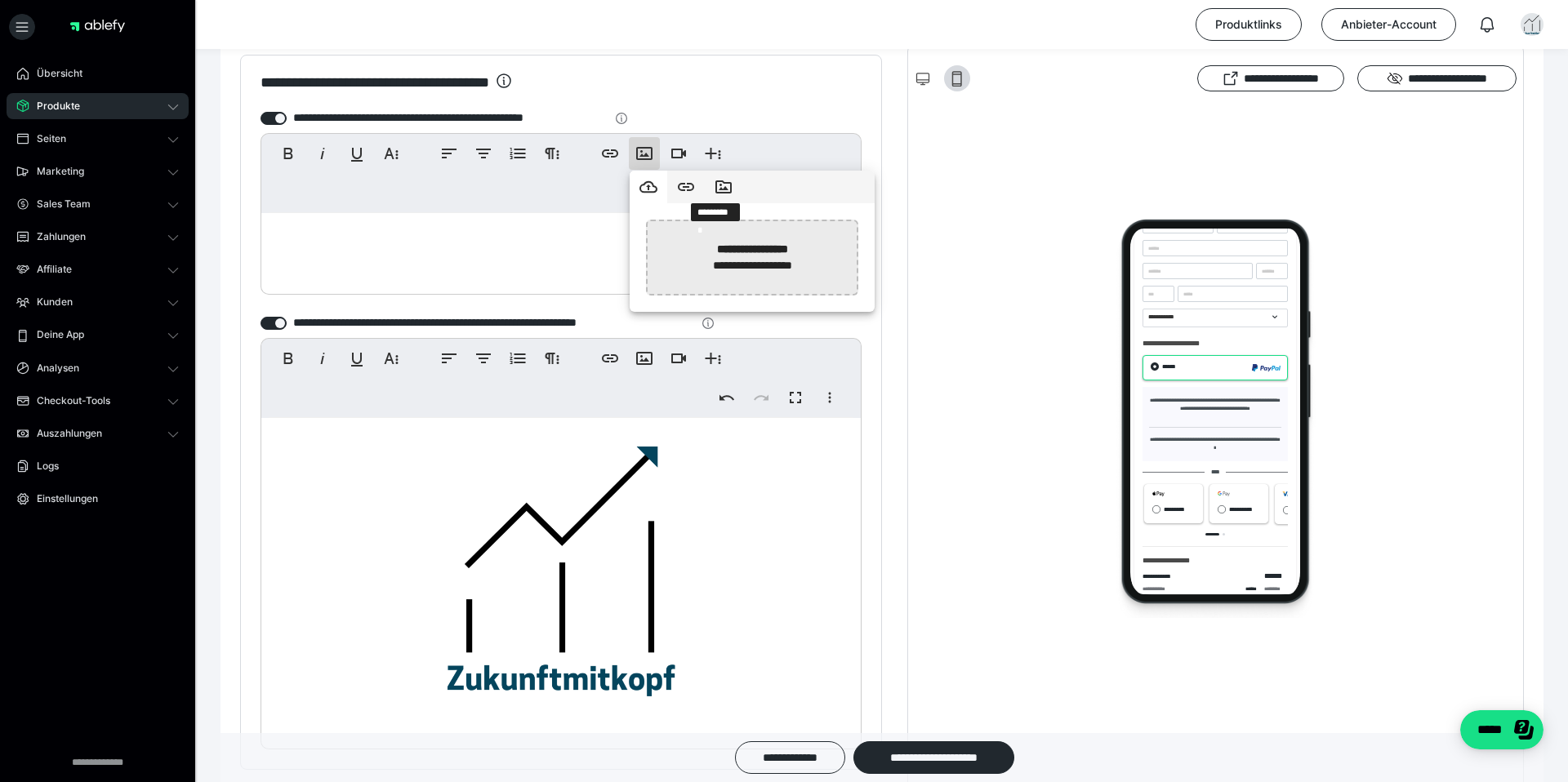 click at bounding box center (334, 257) 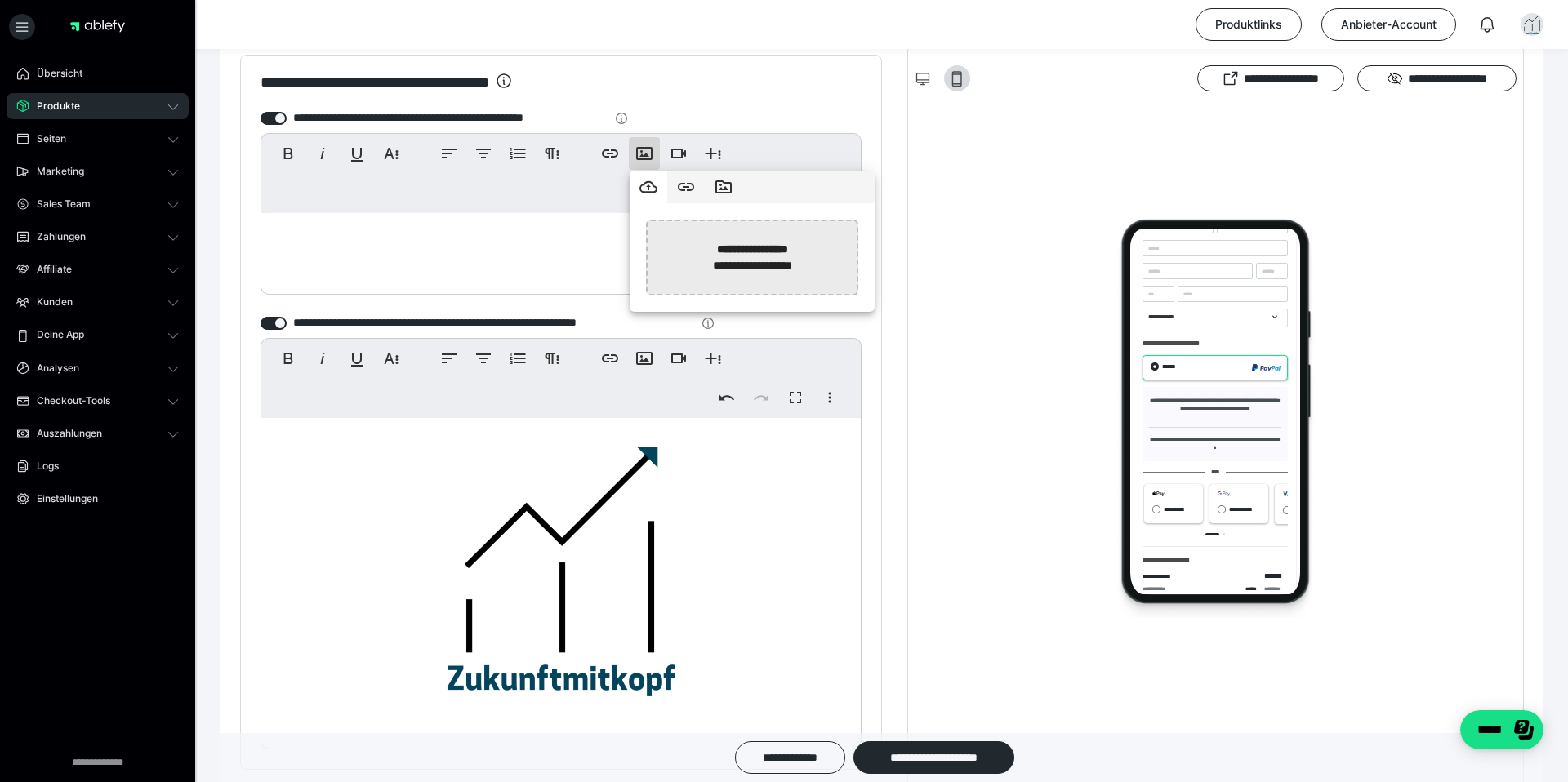 click at bounding box center (334, 257) 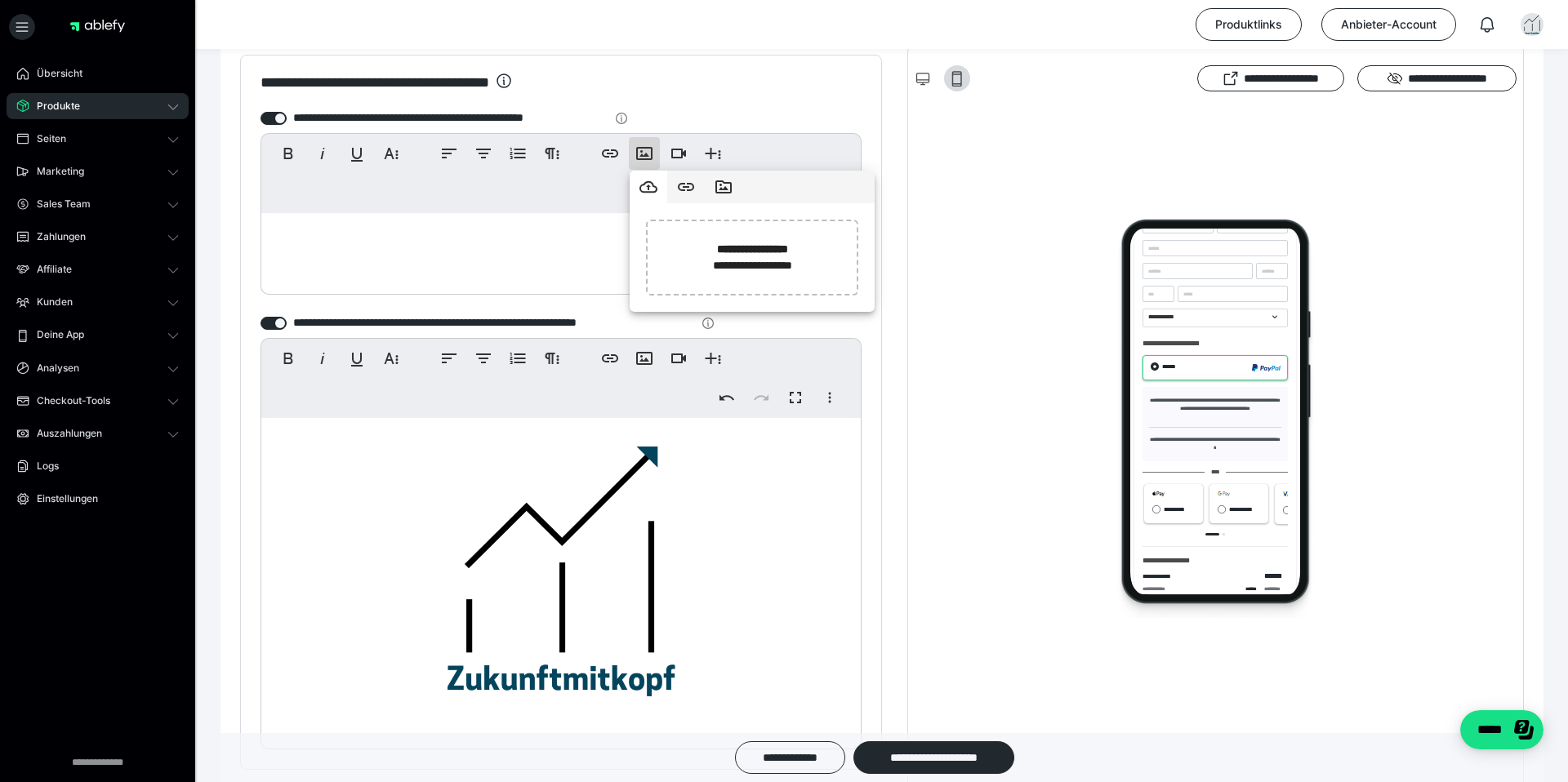 type on "**********" 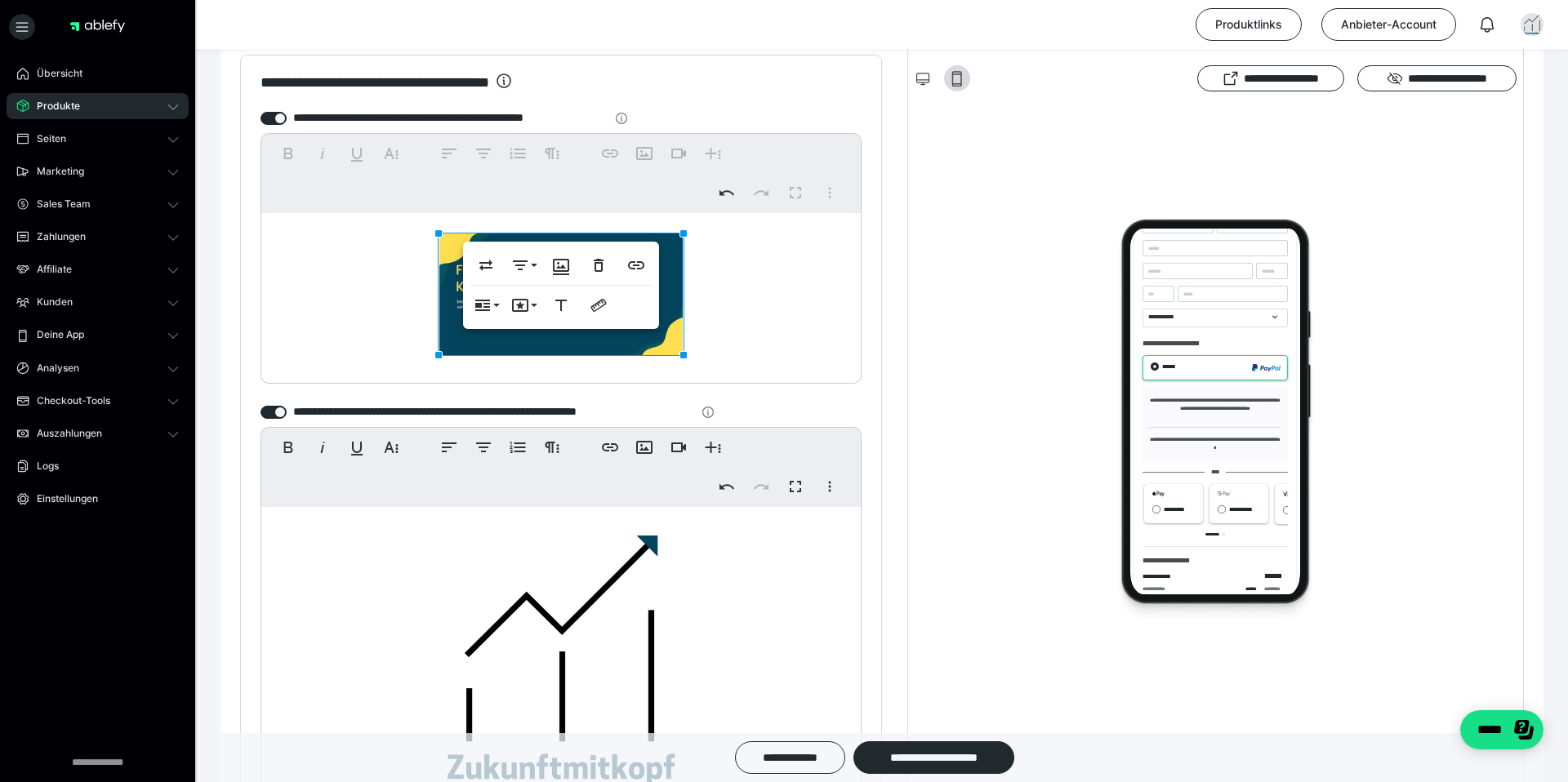 scroll, scrollTop: 462, scrollLeft: 0, axis: vertical 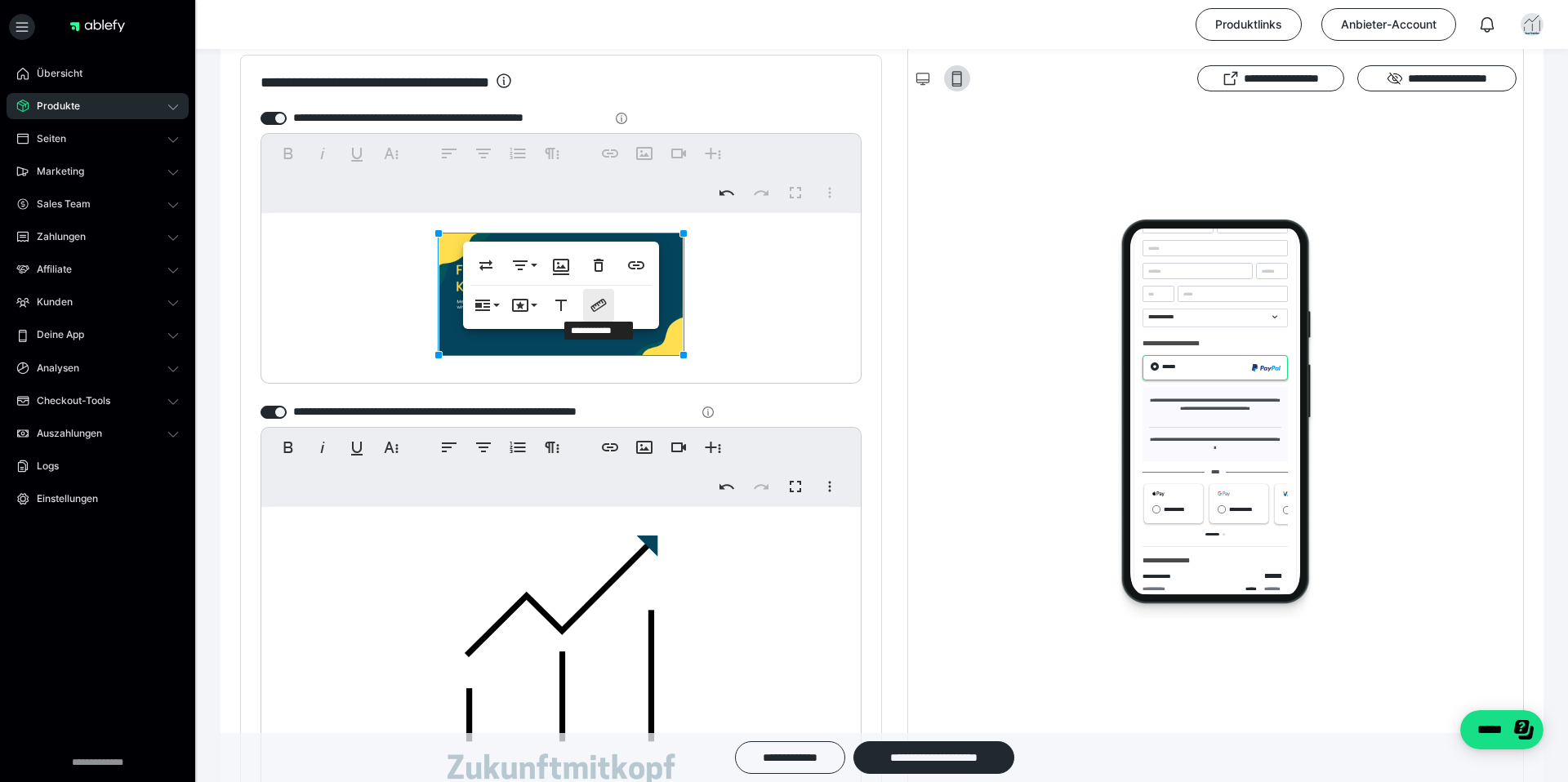 click 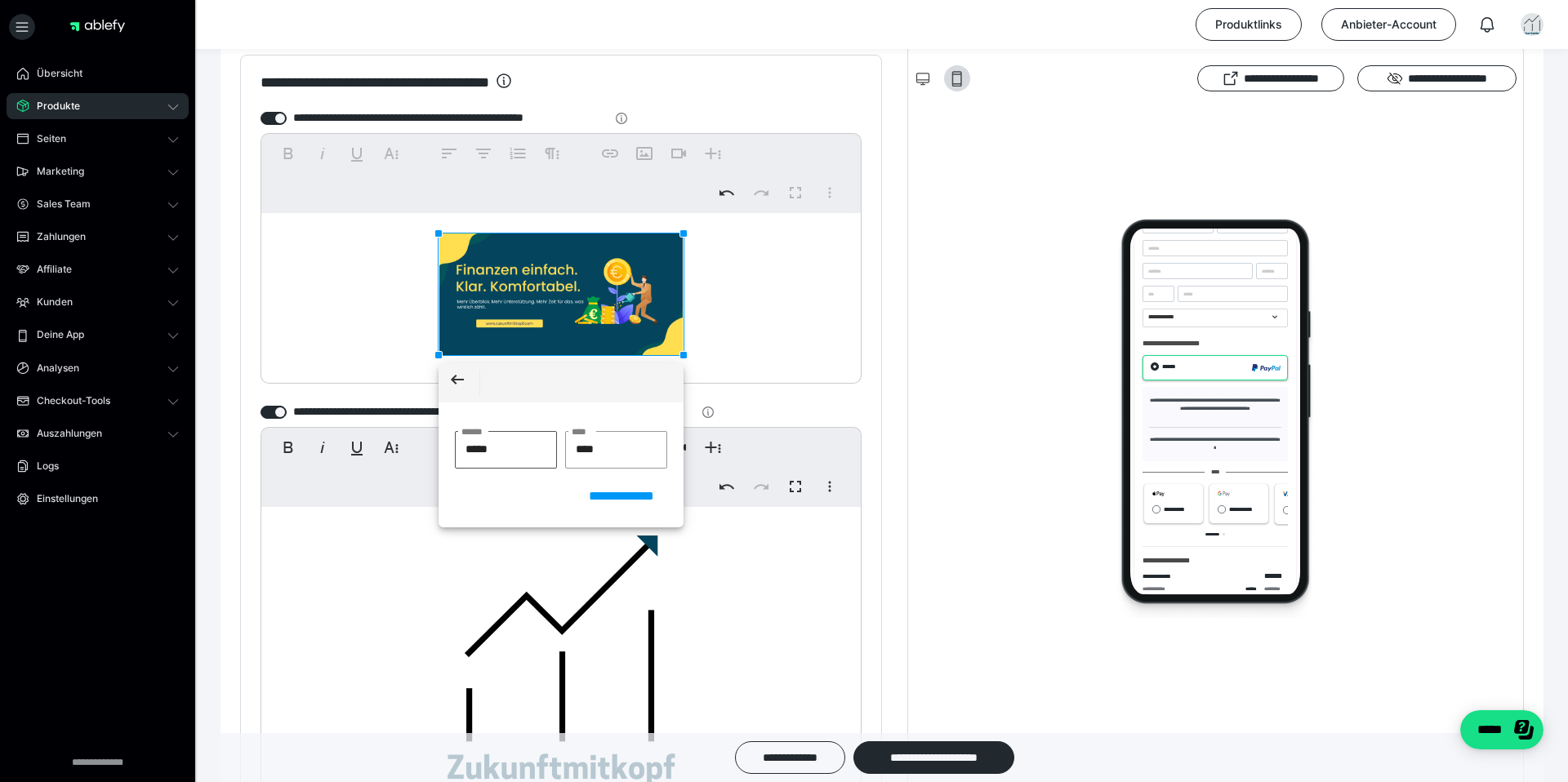 click on "*****" at bounding box center [506, 450] 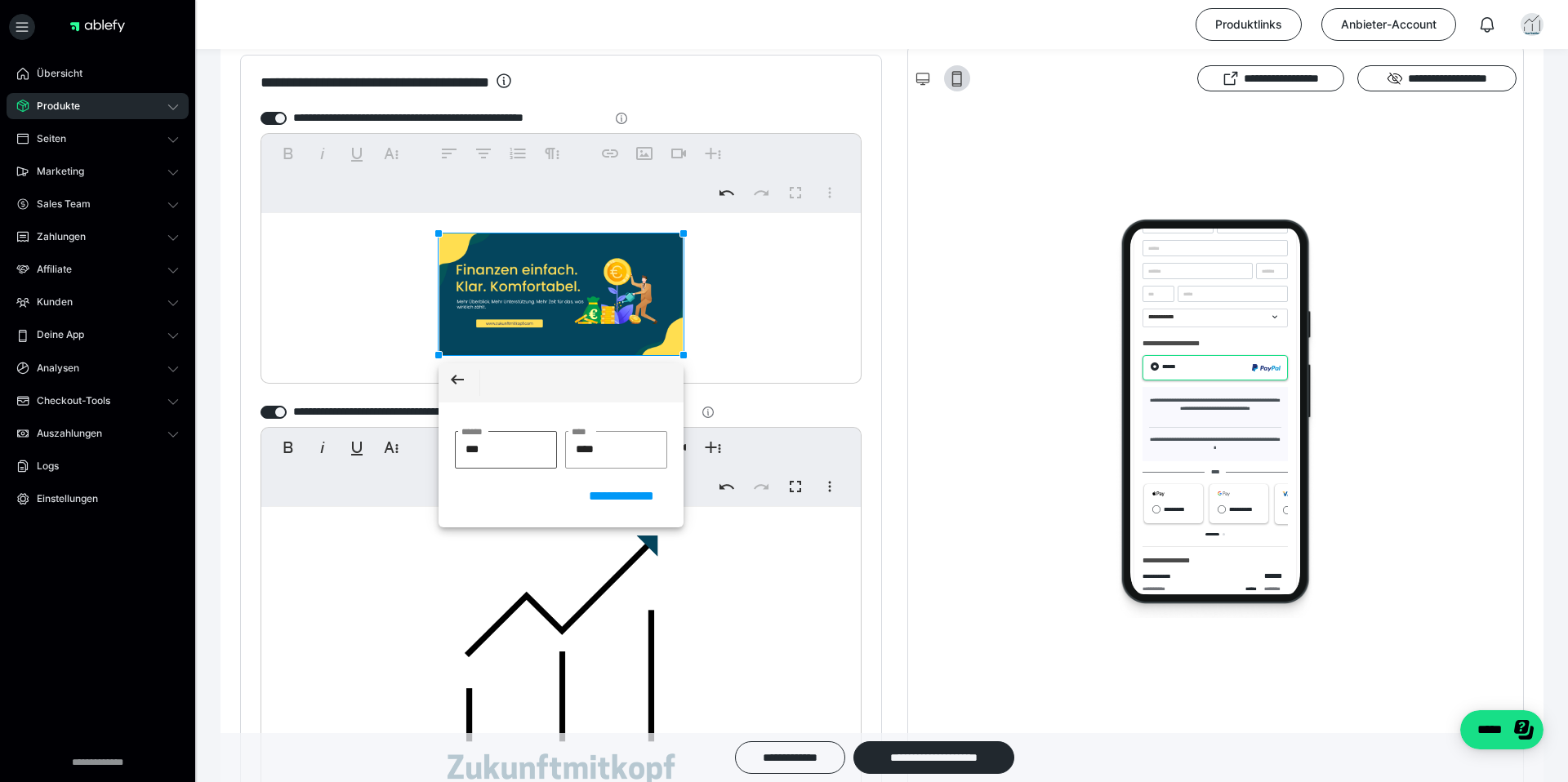 type on "****" 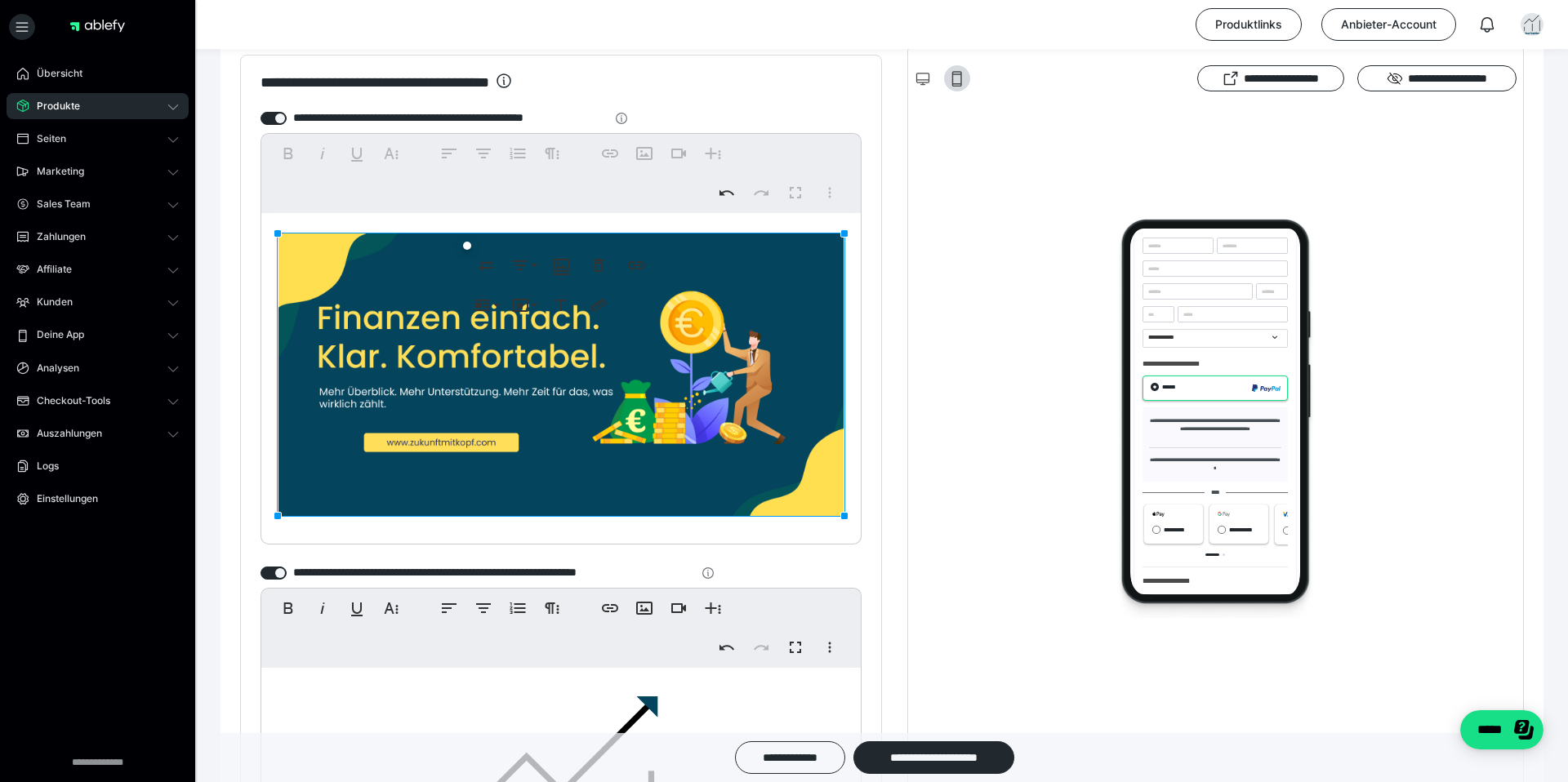 scroll, scrollTop: 482, scrollLeft: 0, axis: vertical 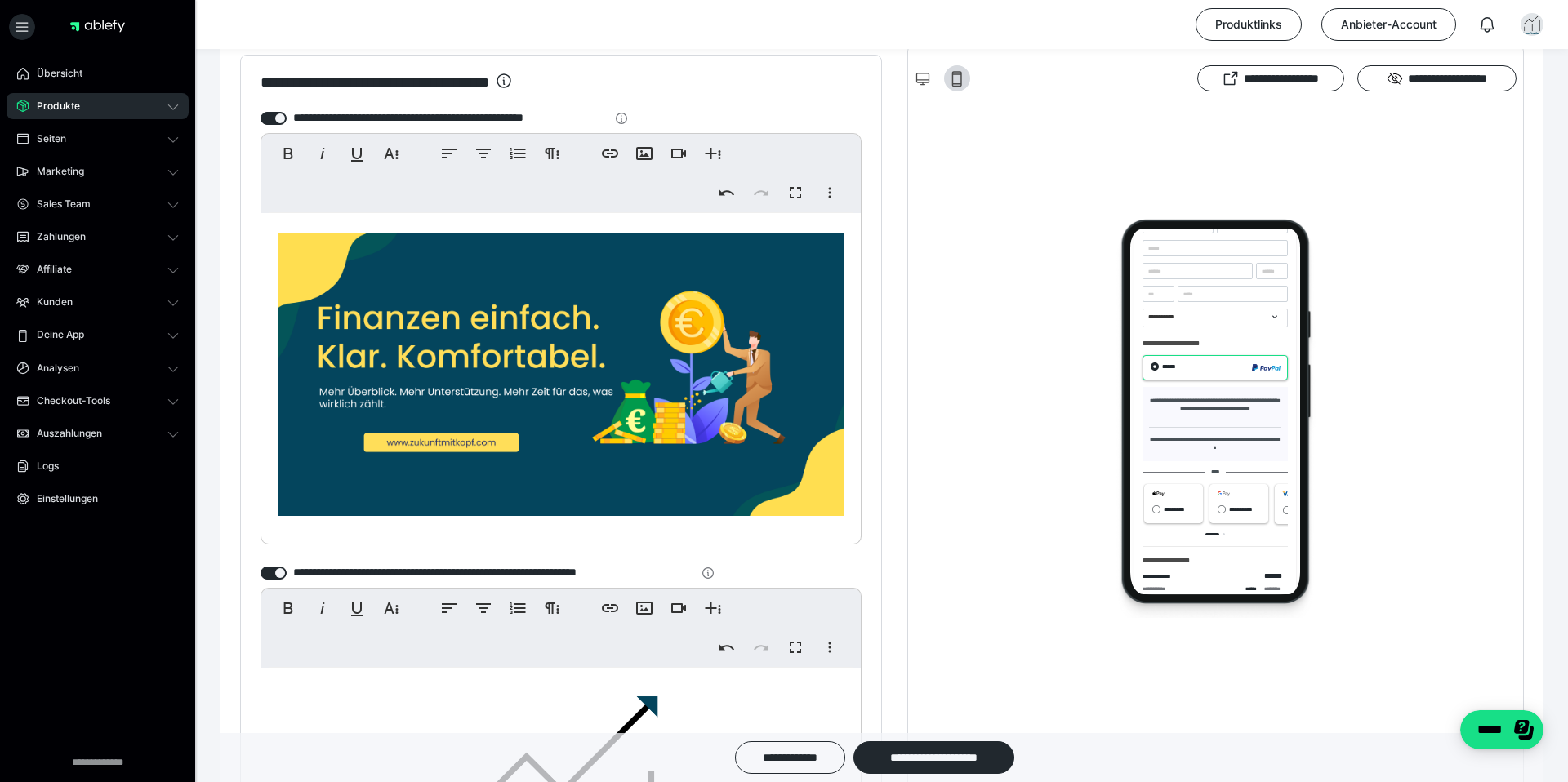 click at bounding box center (1215, 418) 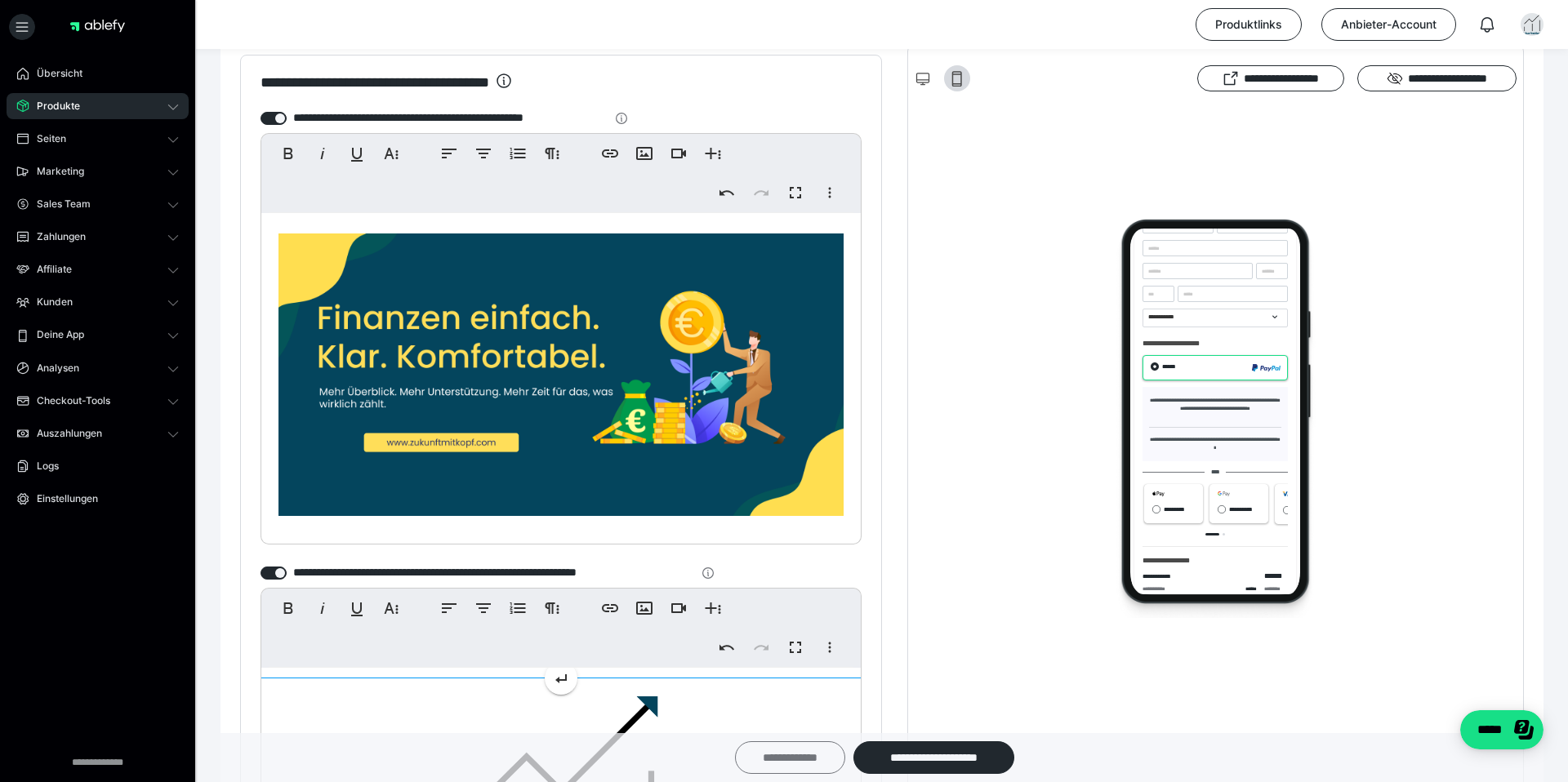 click on "**********" at bounding box center (790, 758) 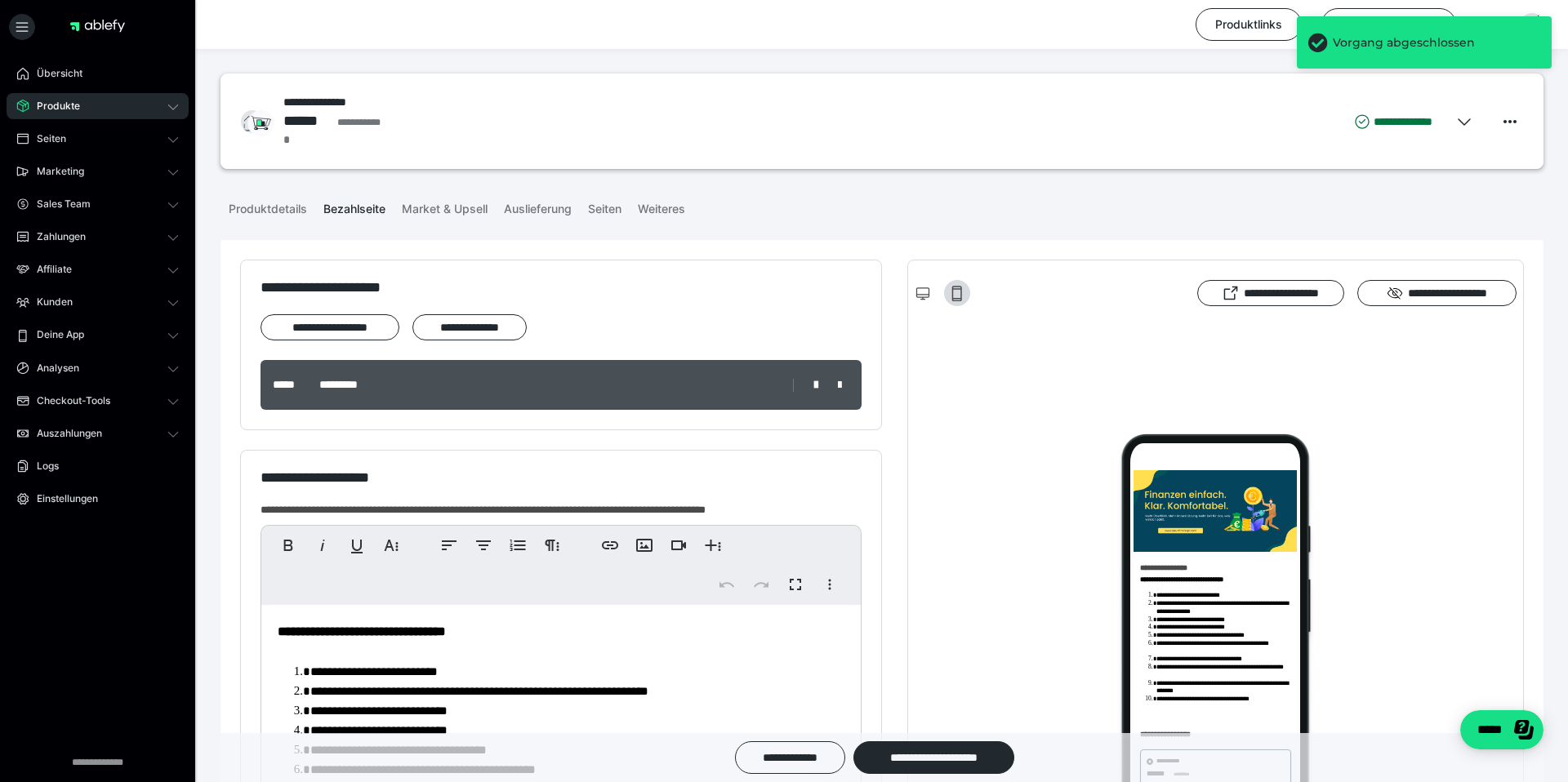 scroll, scrollTop: 0, scrollLeft: 0, axis: both 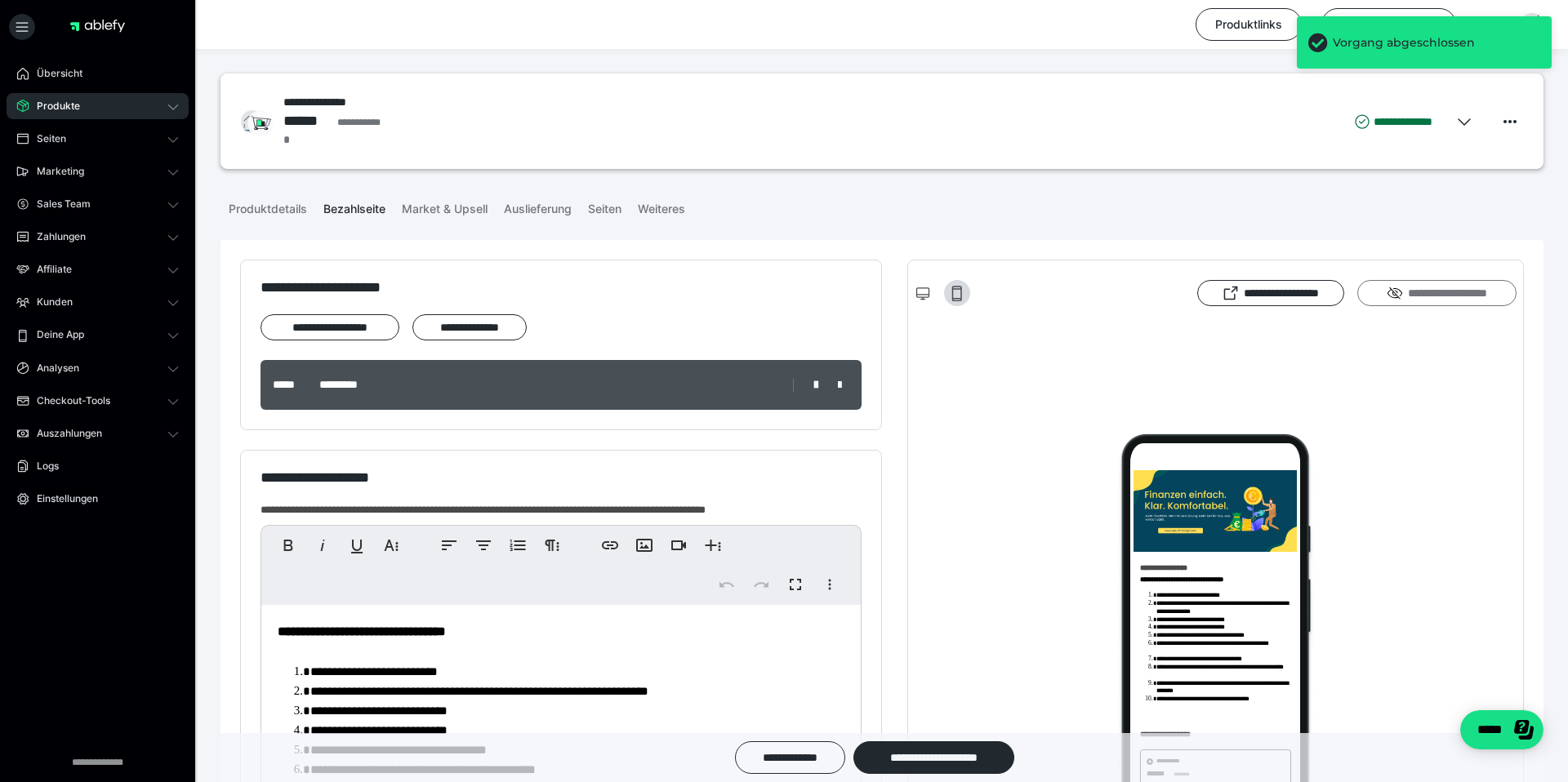 click on "**********" at bounding box center [1437, 293] 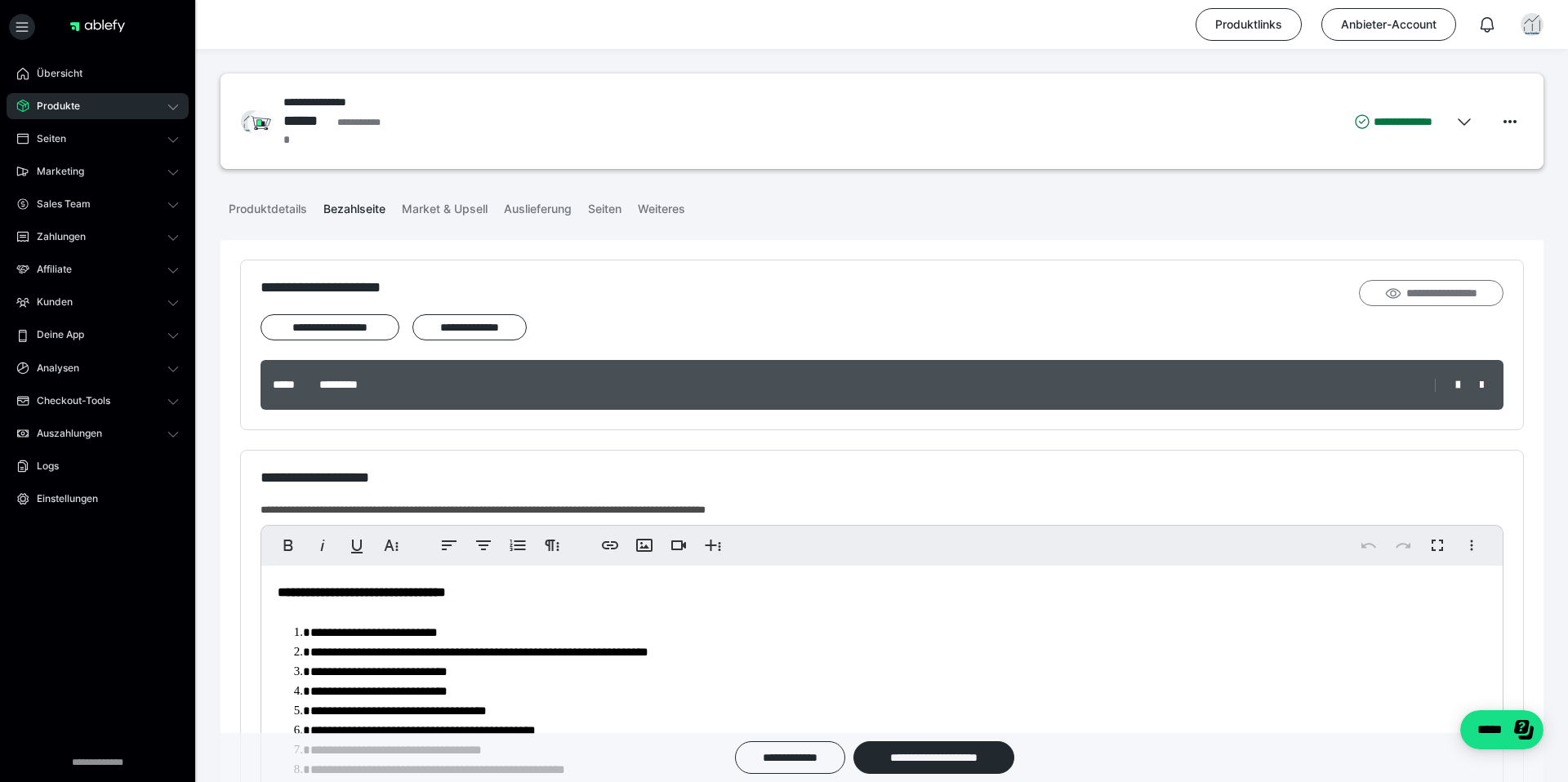 click on "**********" at bounding box center [1432, 293] 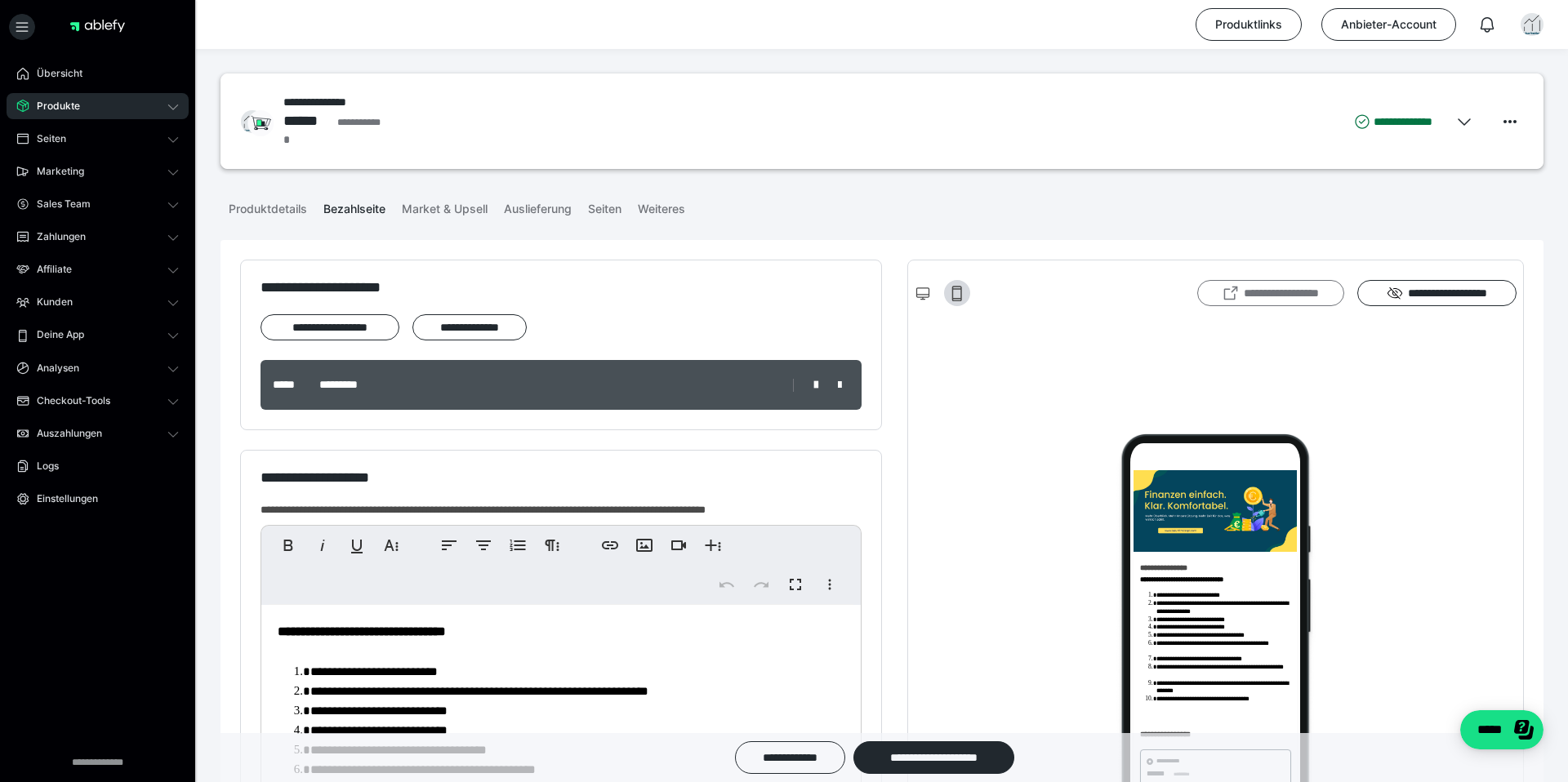 click on "**********" at bounding box center [1271, 293] 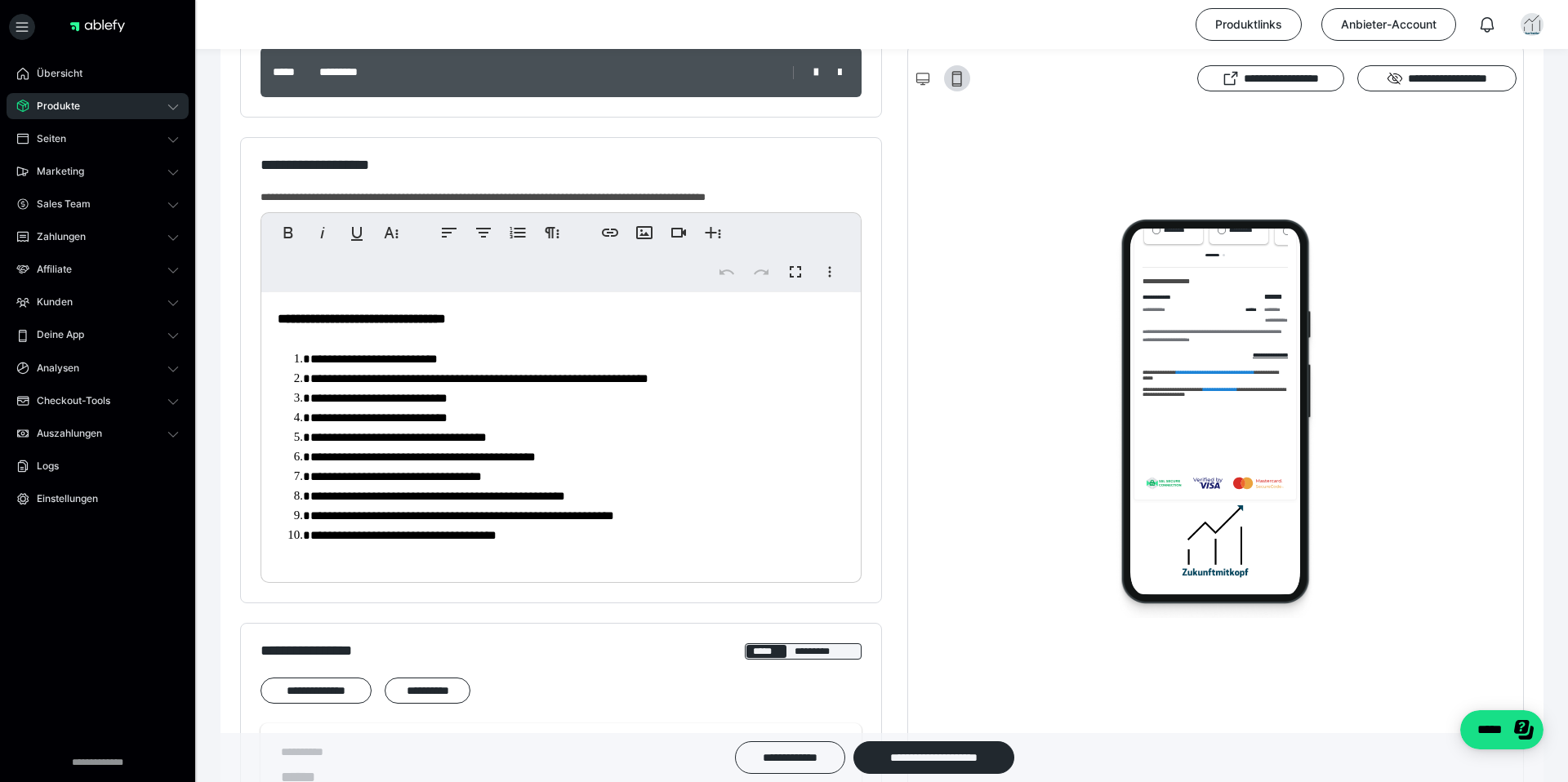 scroll, scrollTop: 770, scrollLeft: 0, axis: vertical 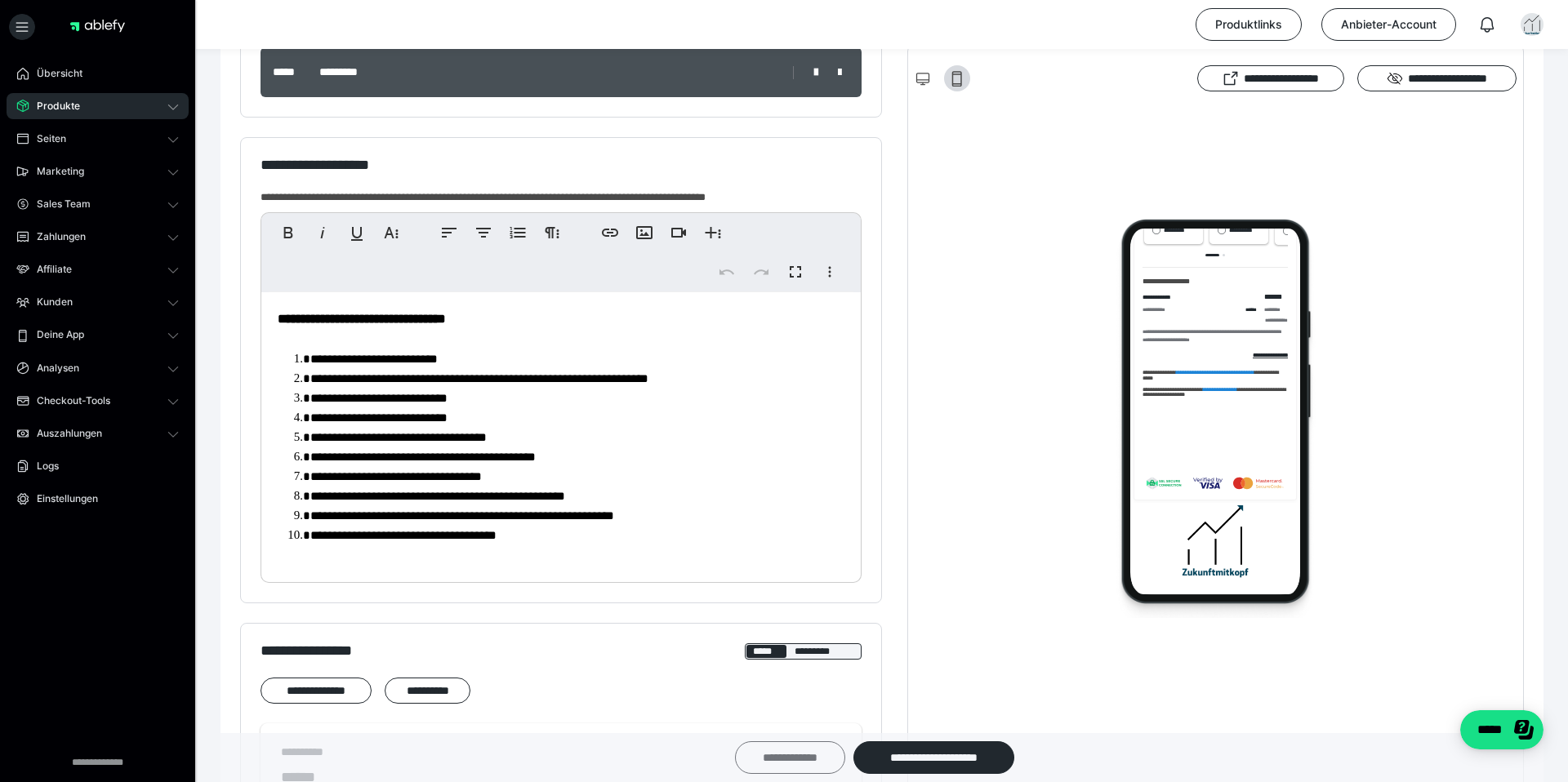 click on "**********" at bounding box center [790, 758] 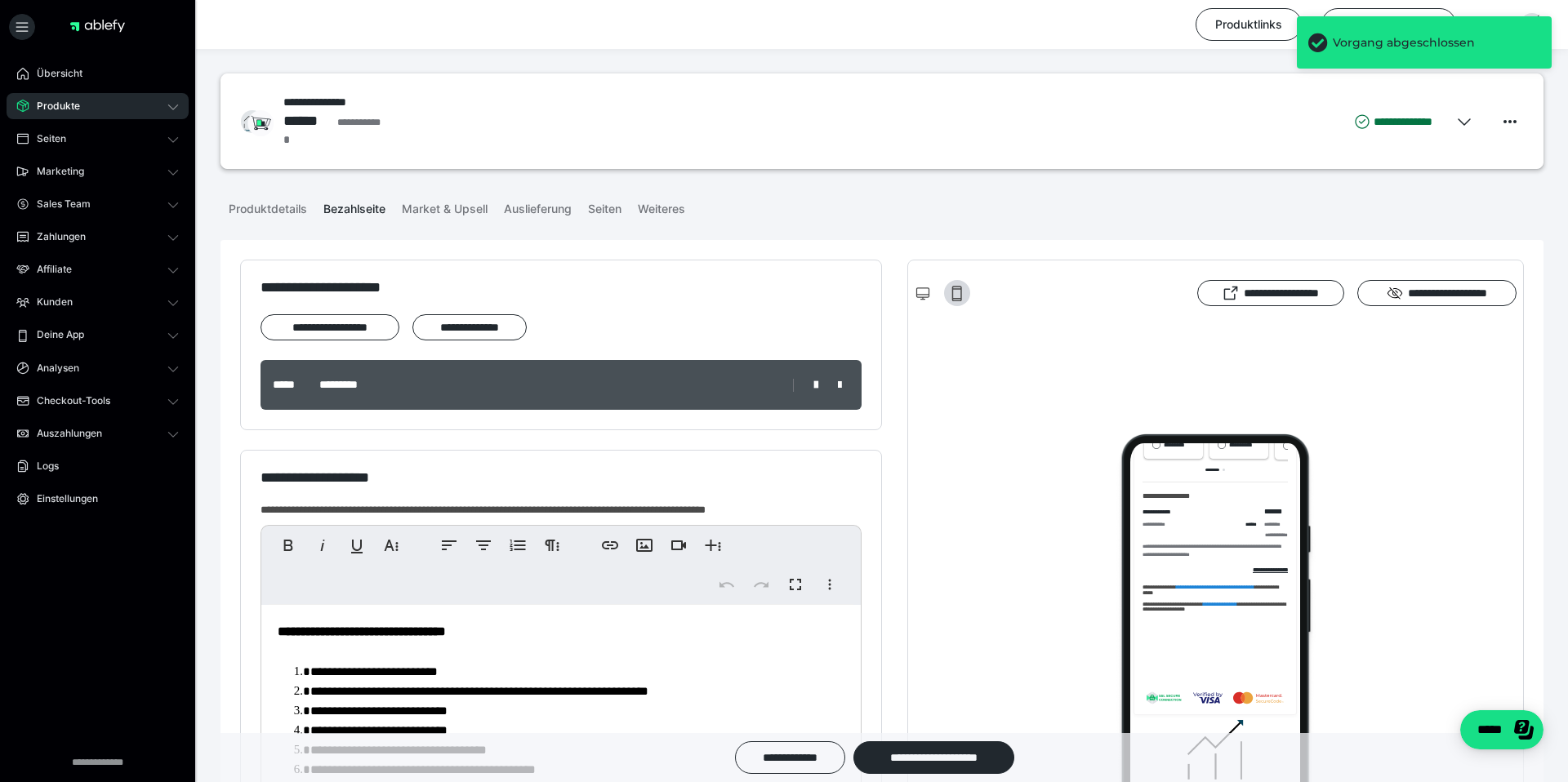 scroll, scrollTop: 465, scrollLeft: 0, axis: vertical 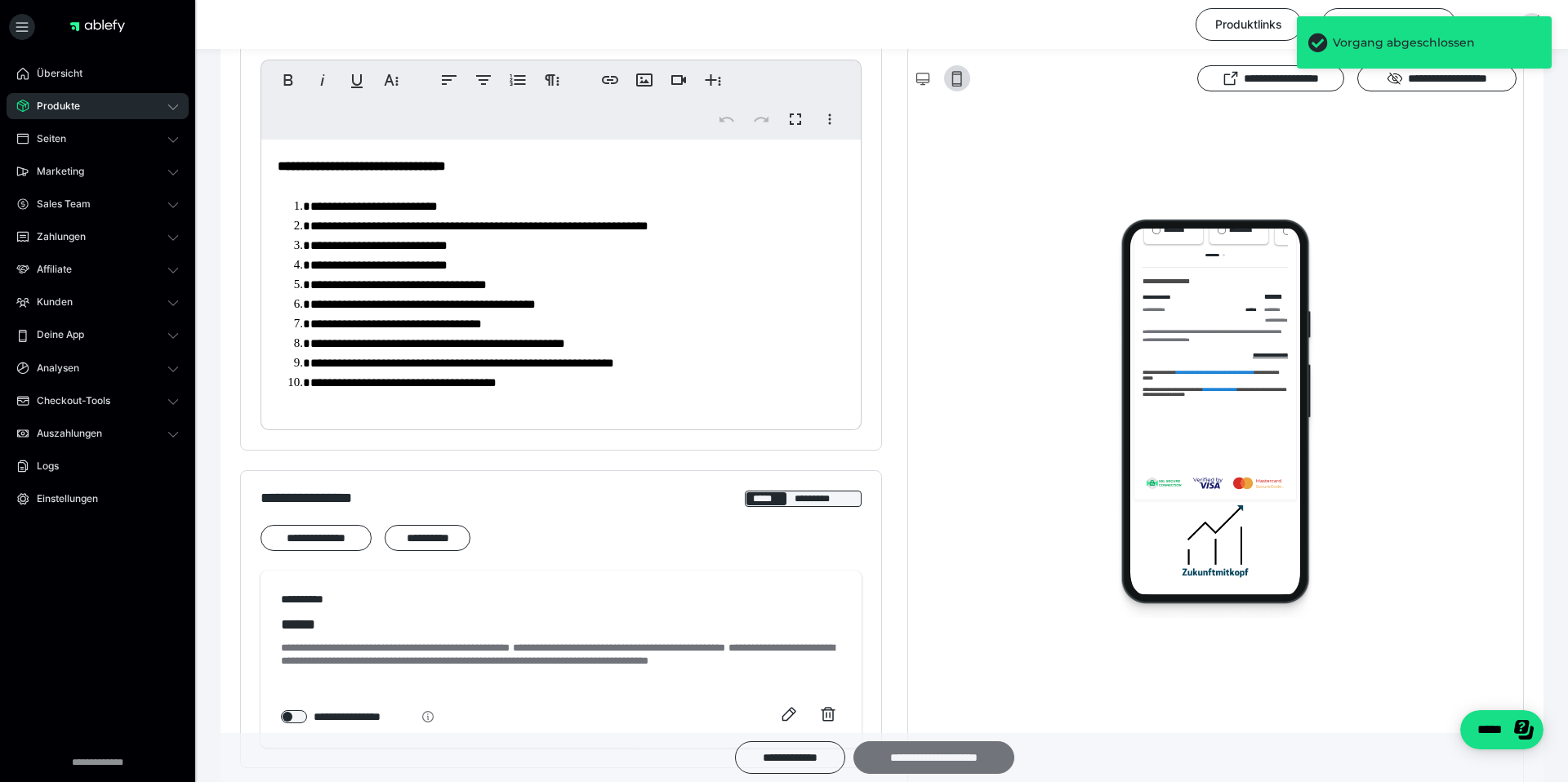 click on "**********" at bounding box center (933, 758) 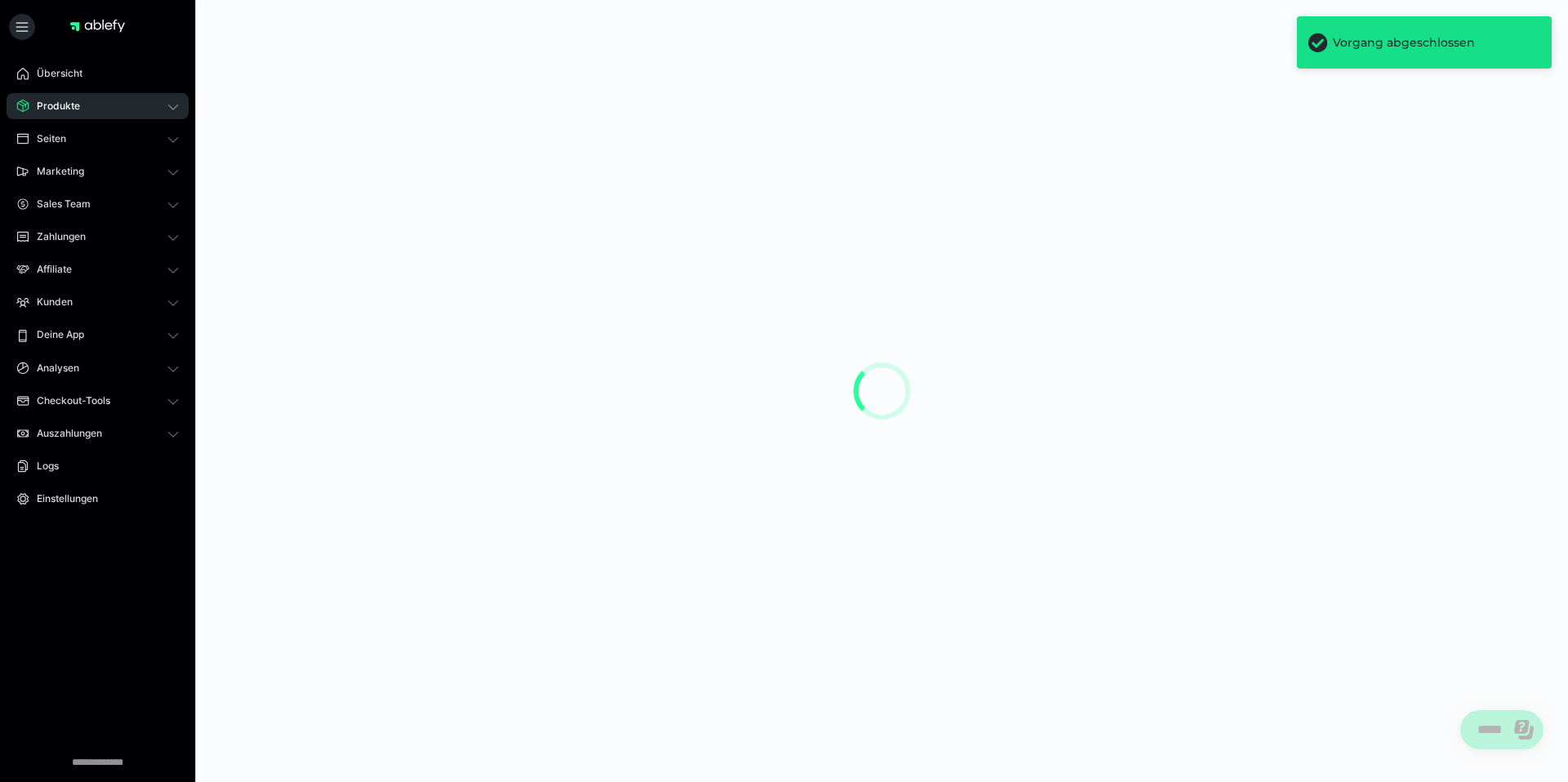 scroll, scrollTop: 0, scrollLeft: 0, axis: both 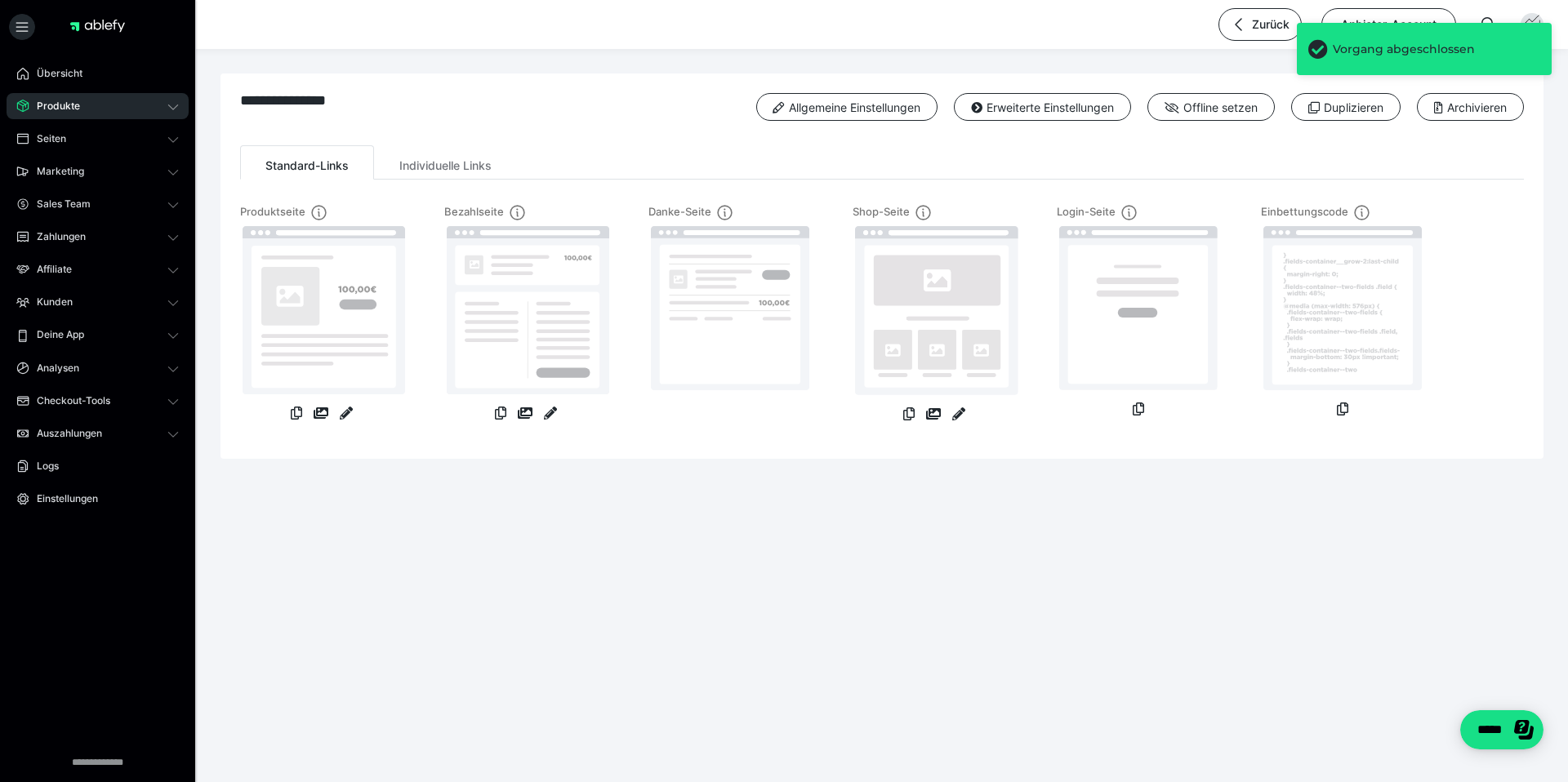 click 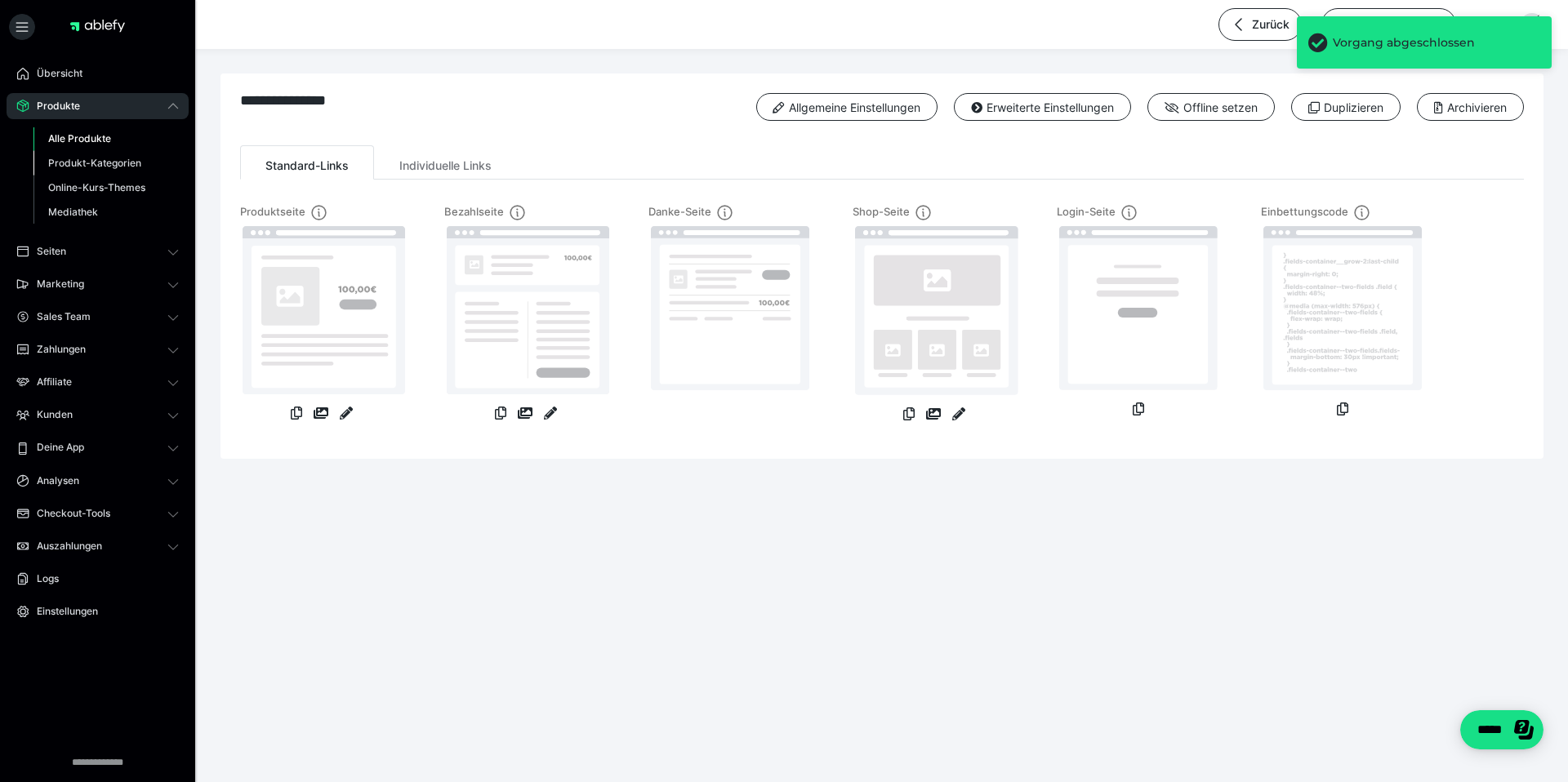 click on "Produkt-Kategorien" at bounding box center (95, 162) 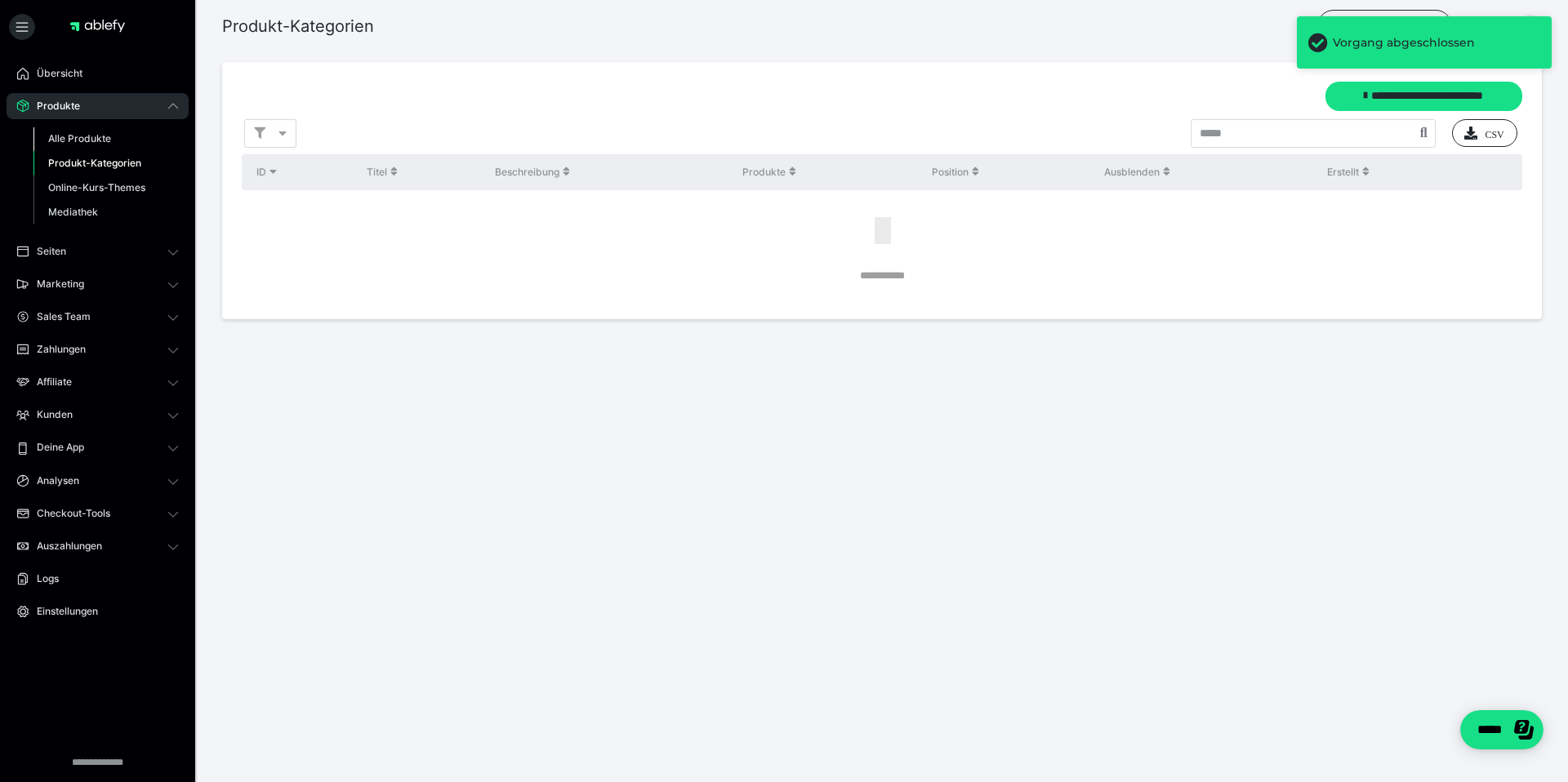 click on "Alle Produkte" at bounding box center [106, 139] 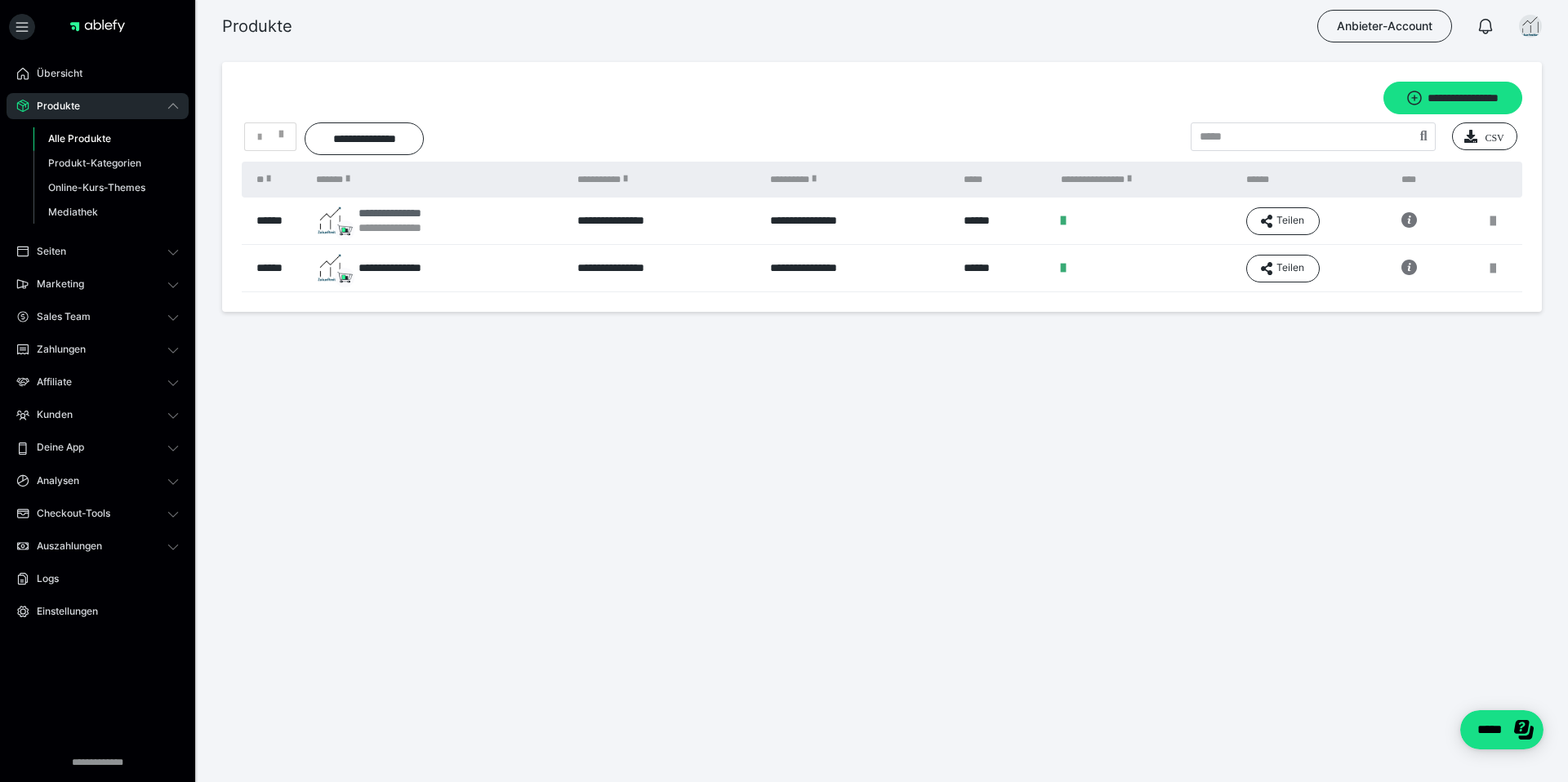 click on "**********" at bounding box center (404, 213) 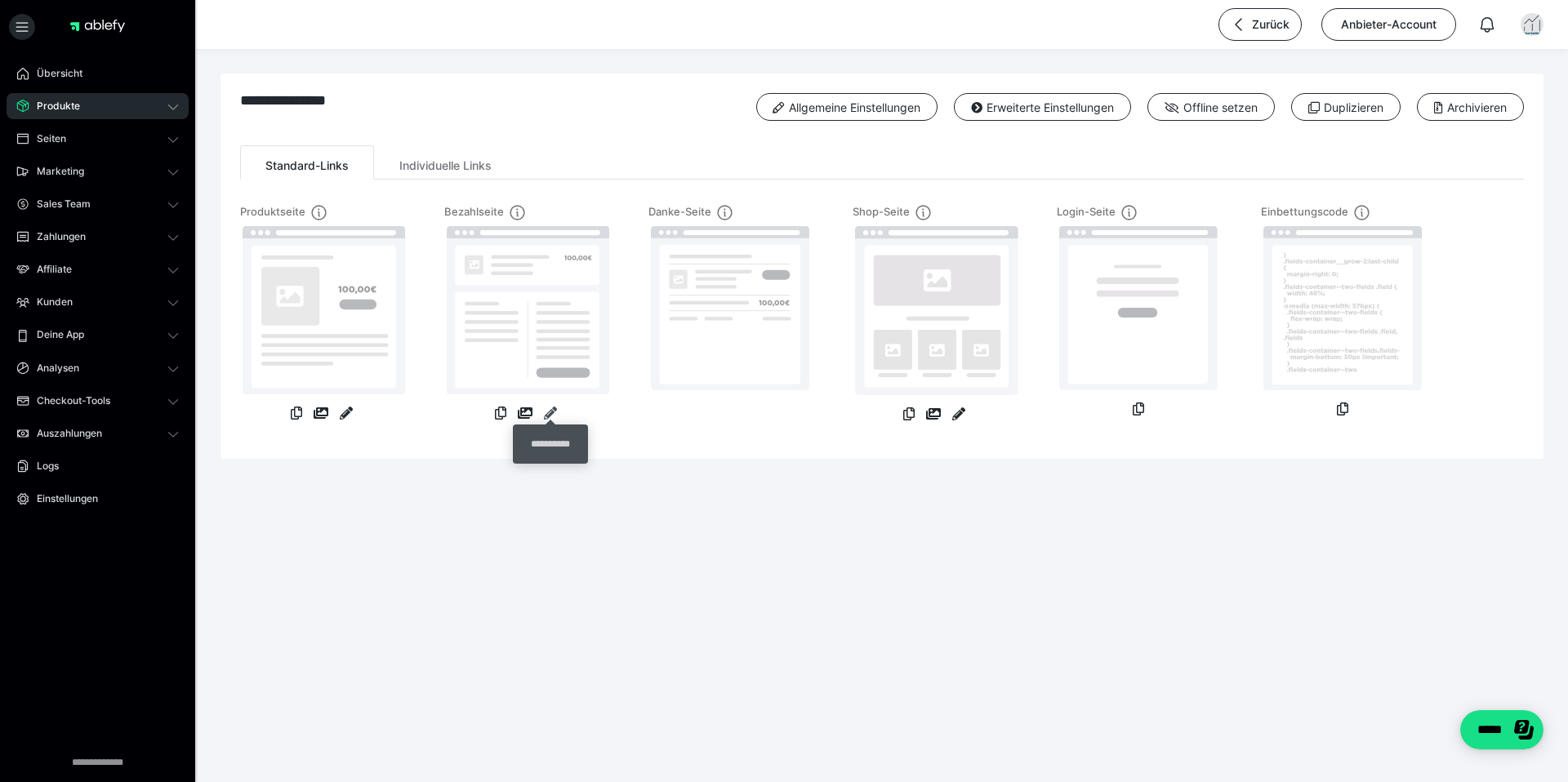 click at bounding box center (550, 413) 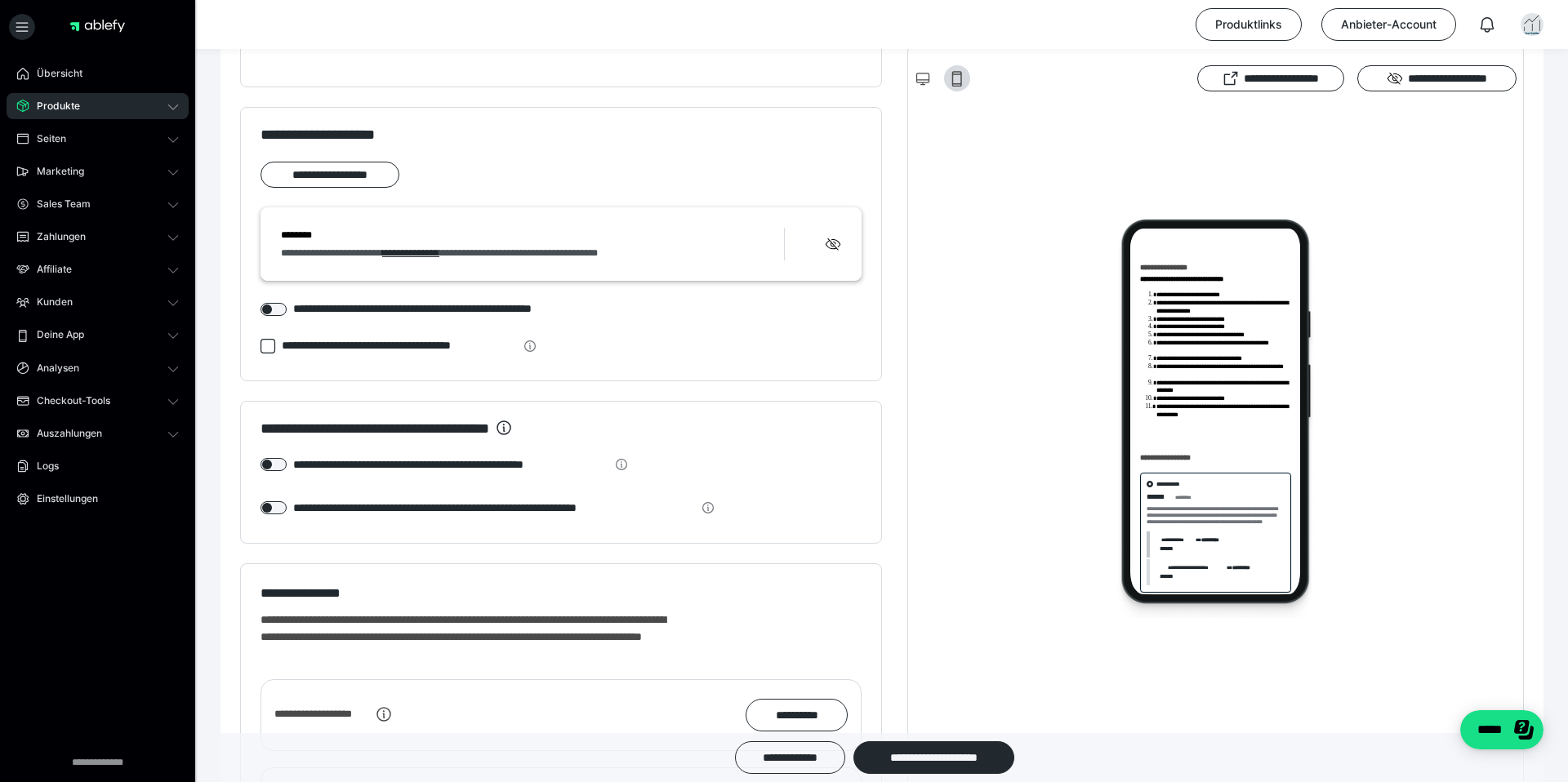 scroll, scrollTop: 1655, scrollLeft: 0, axis: vertical 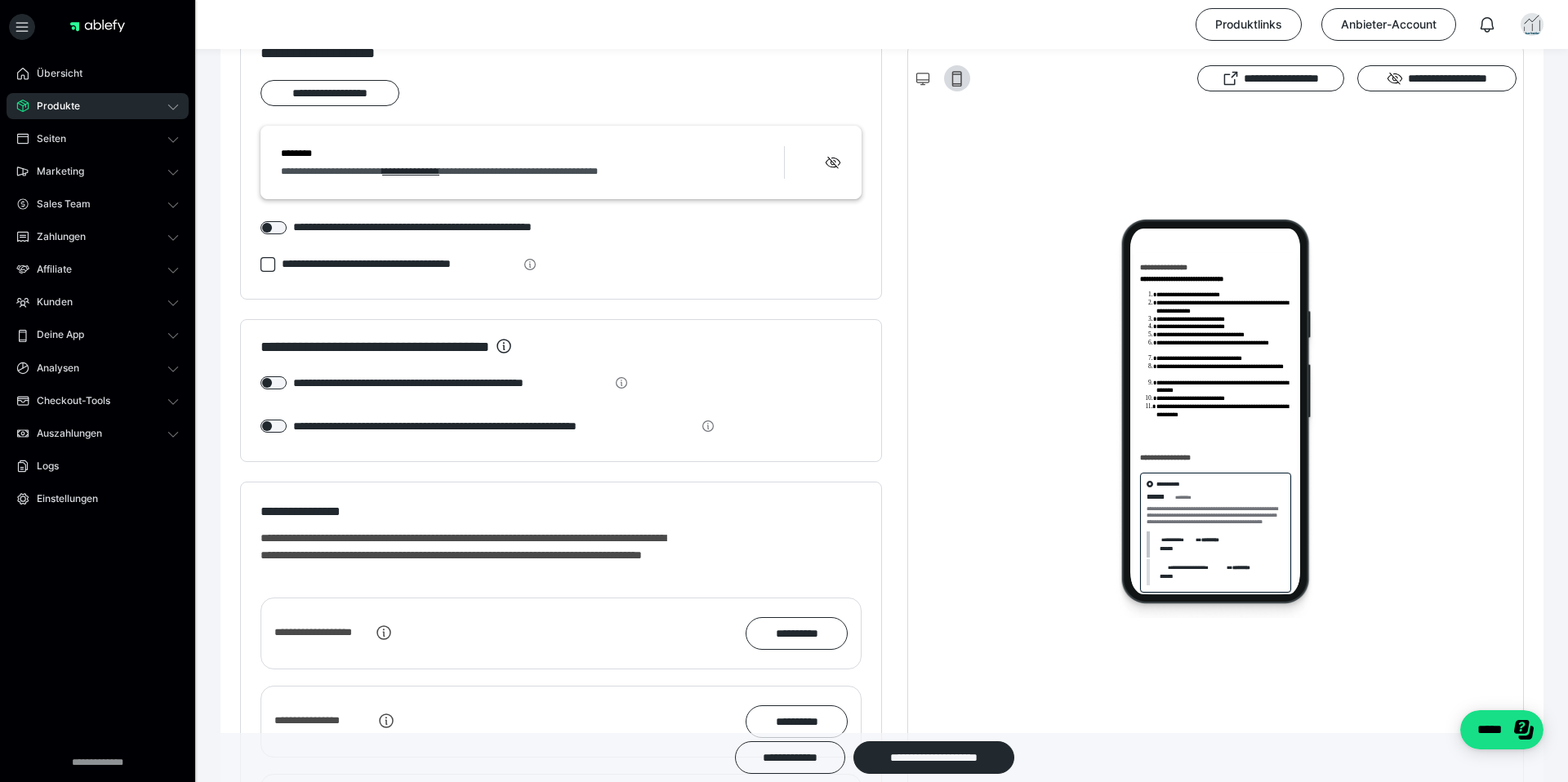 click on "**********" at bounding box center (444, 383) 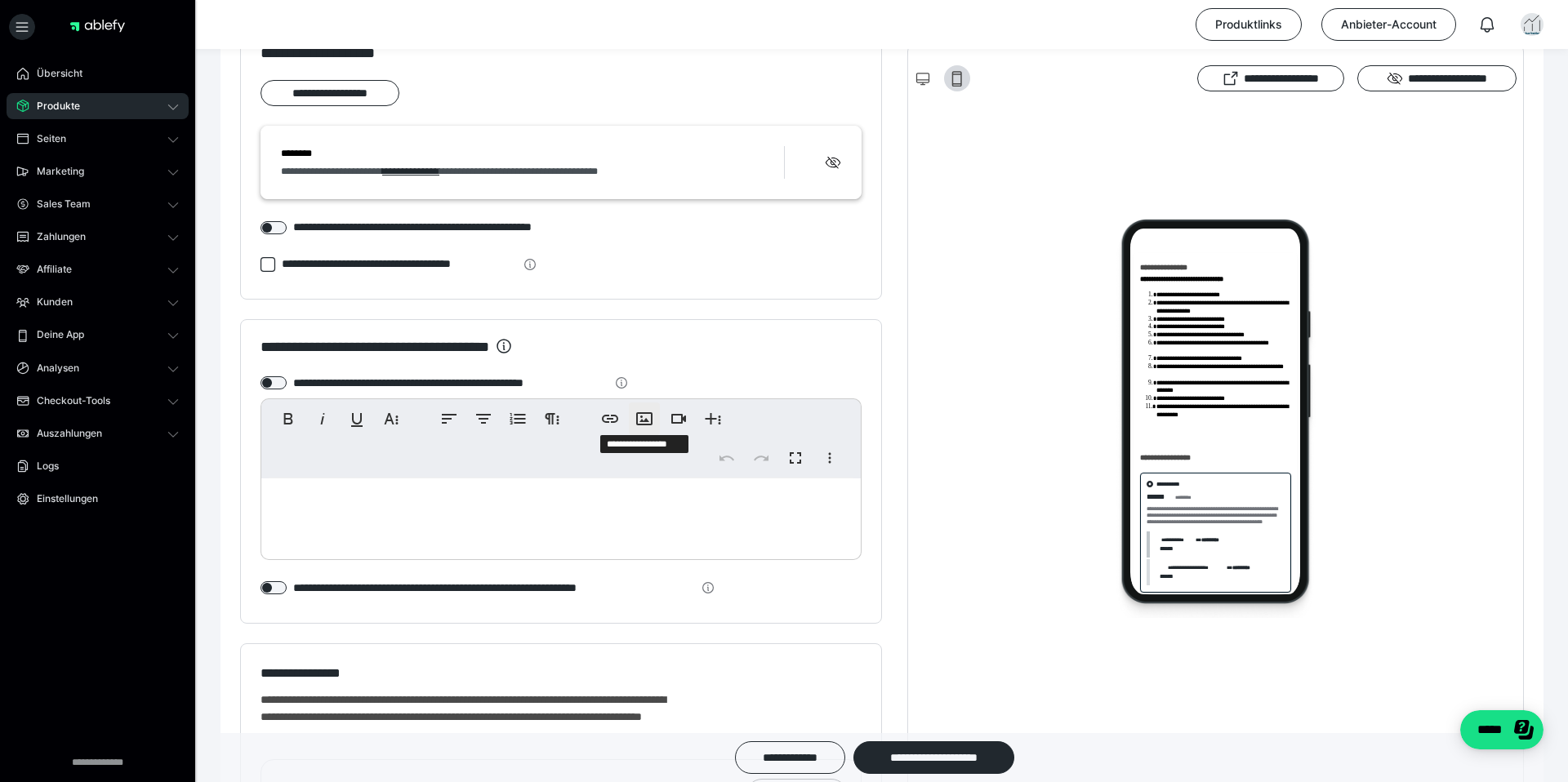 click 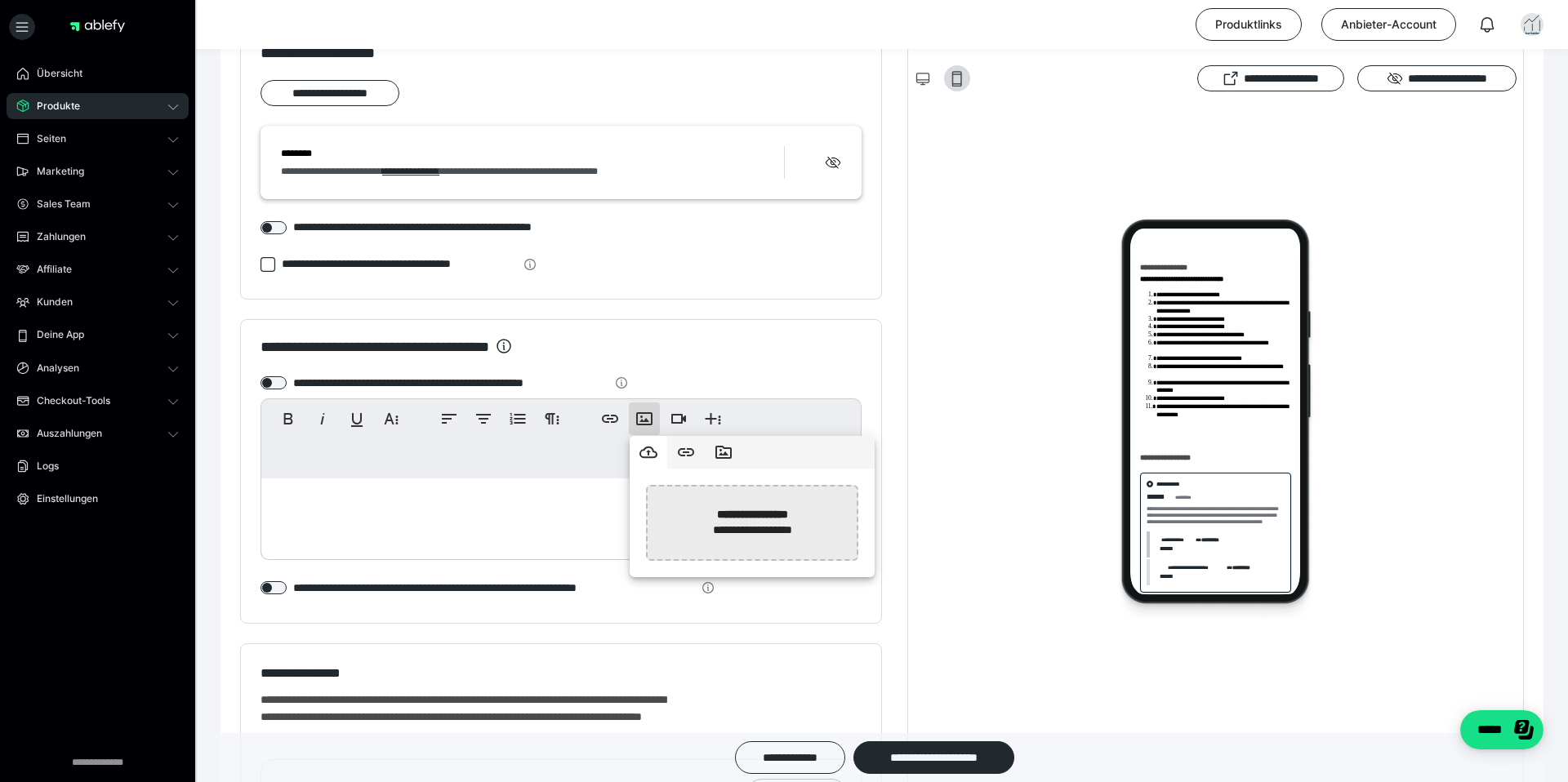 click at bounding box center [334, 522] 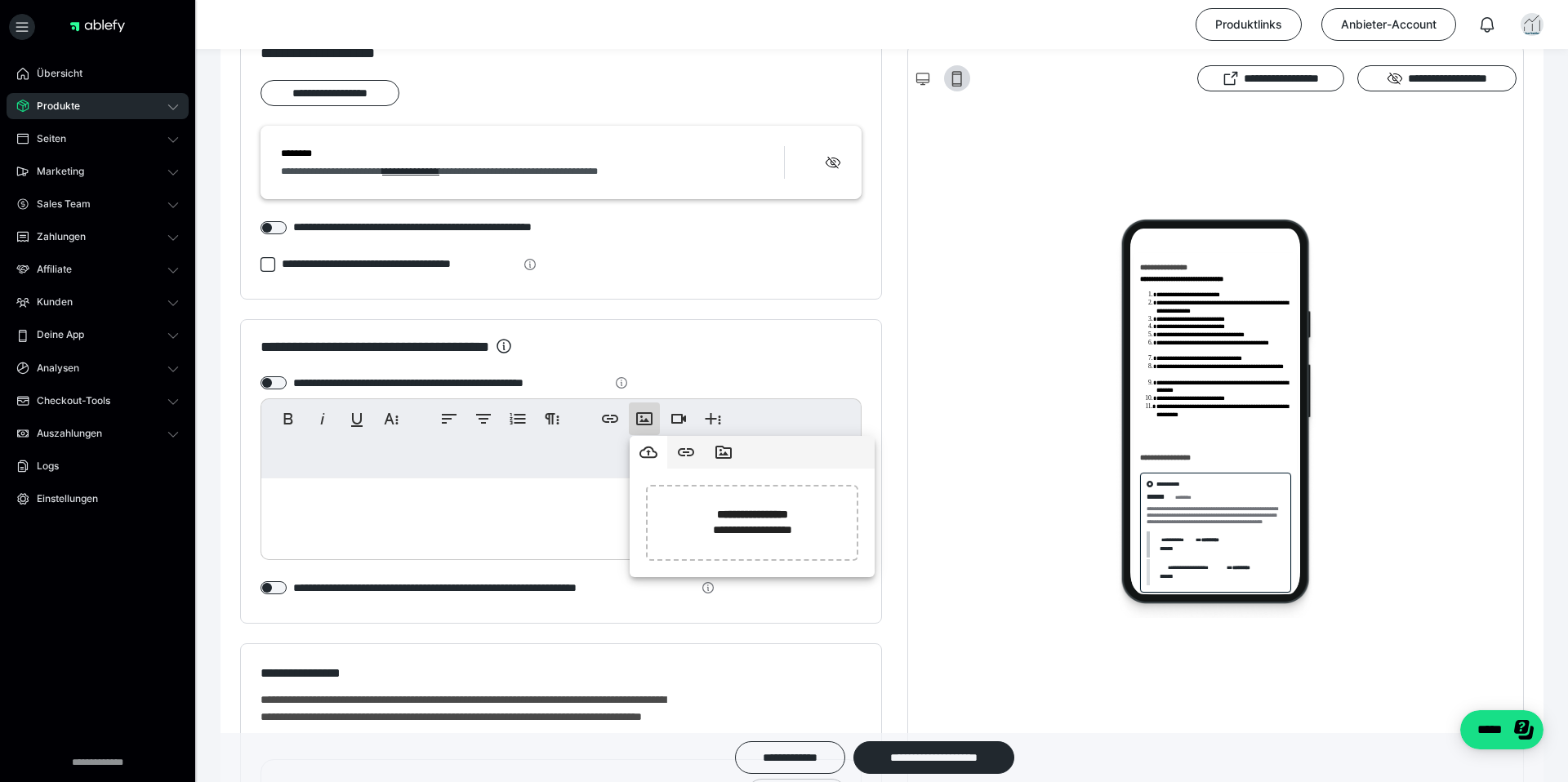 type on "**********" 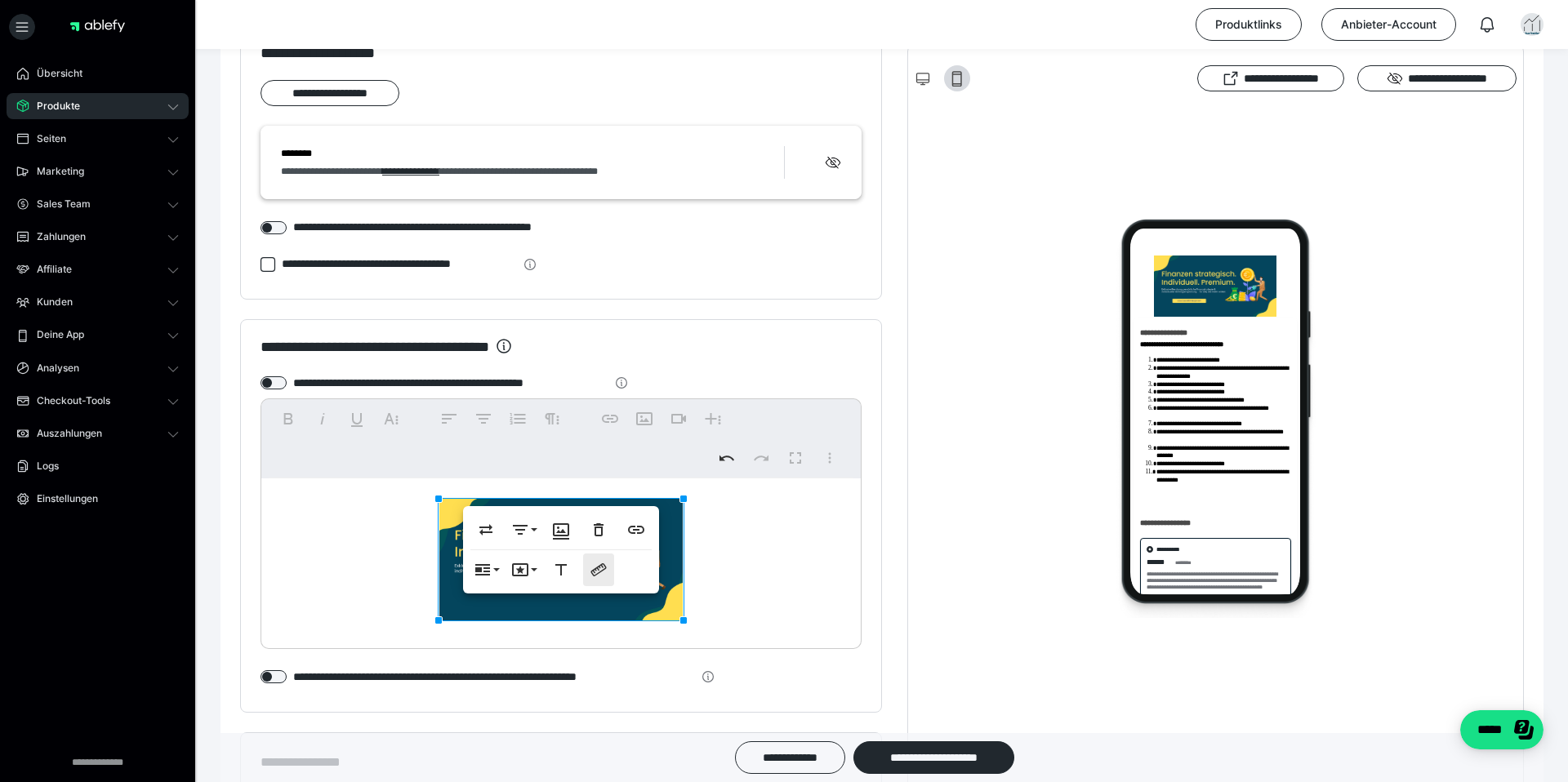 click 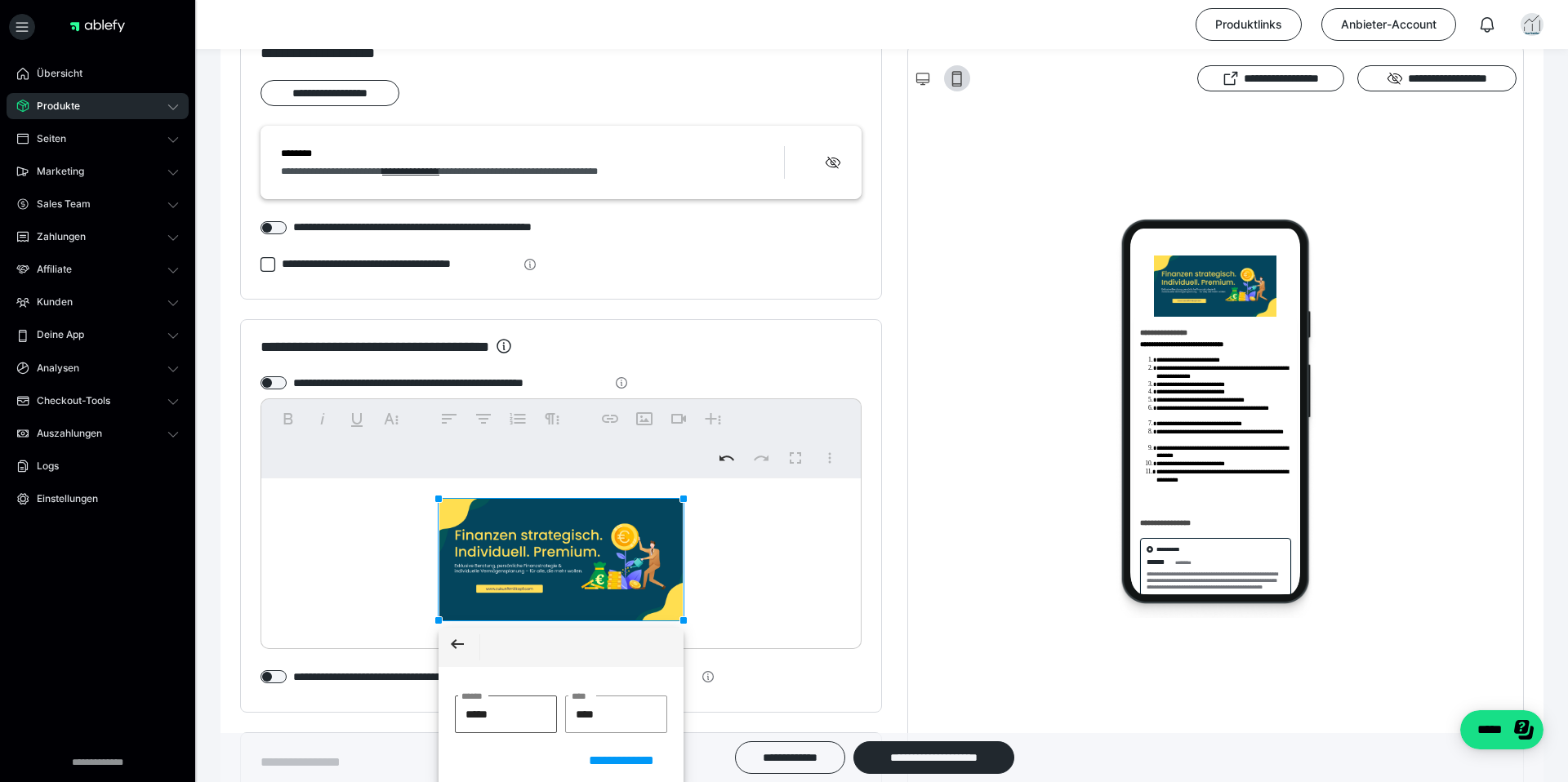 click on "*****" at bounding box center (506, 714) 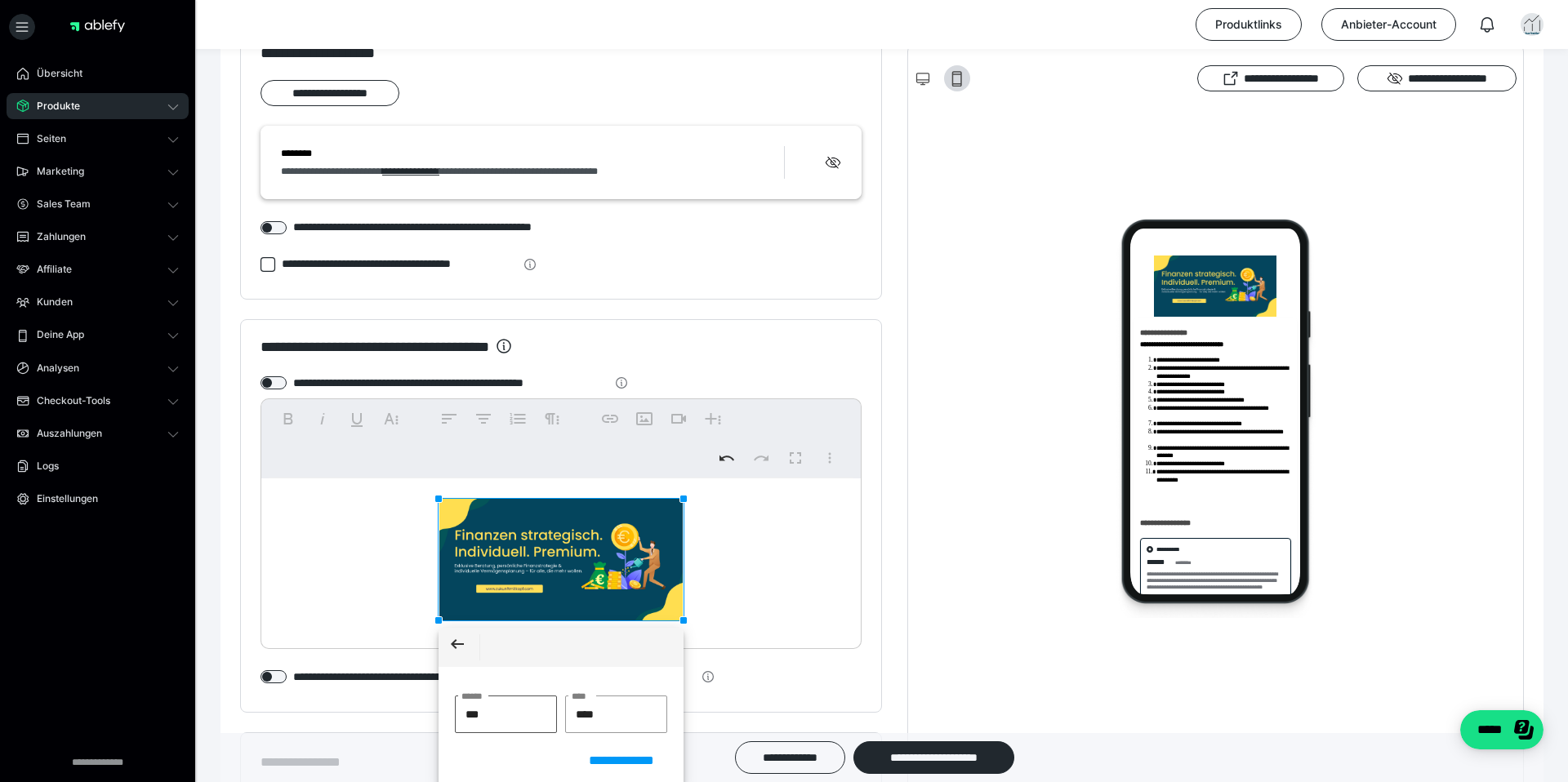 type on "****" 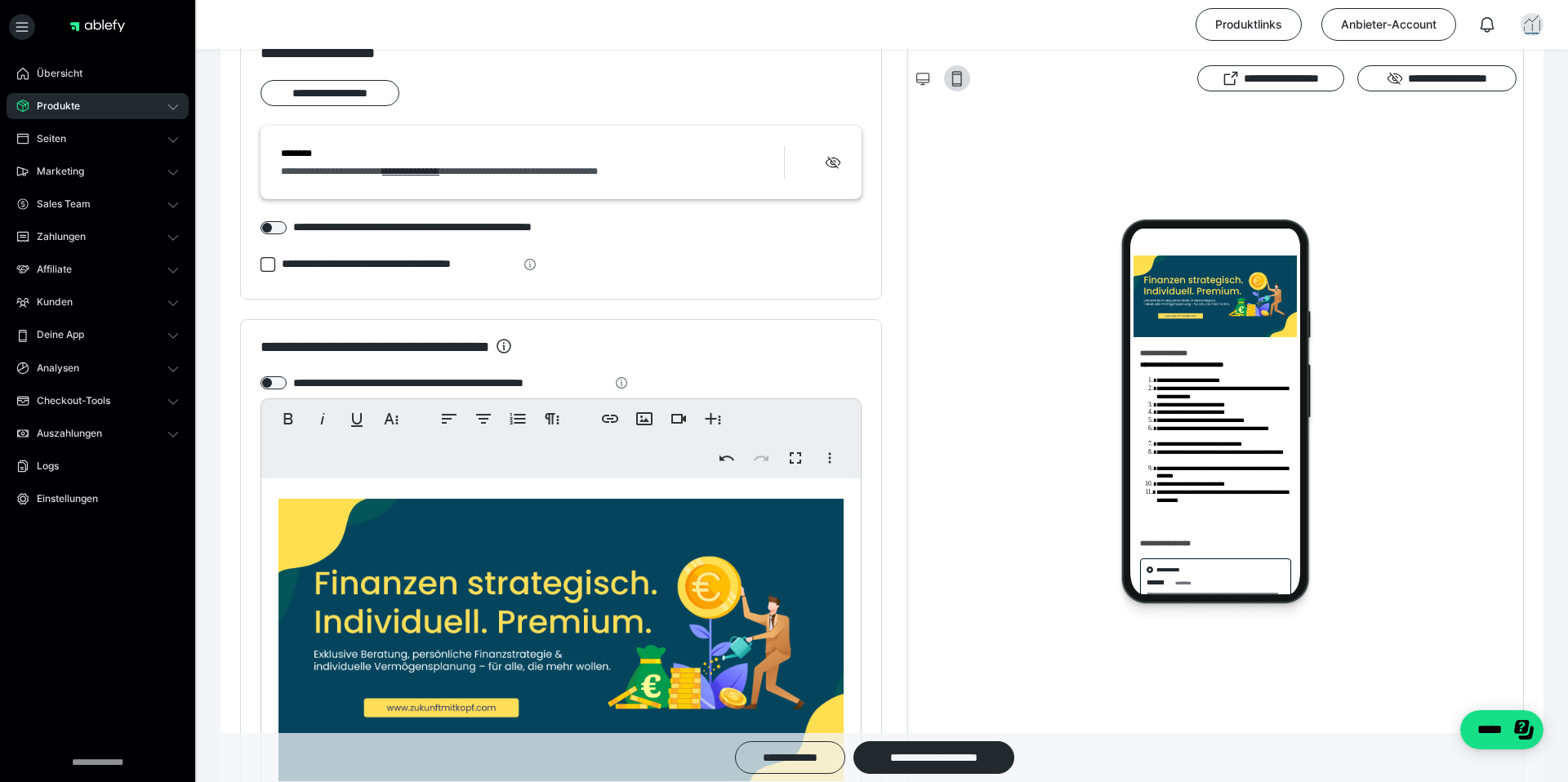 click at bounding box center (1215, 418) 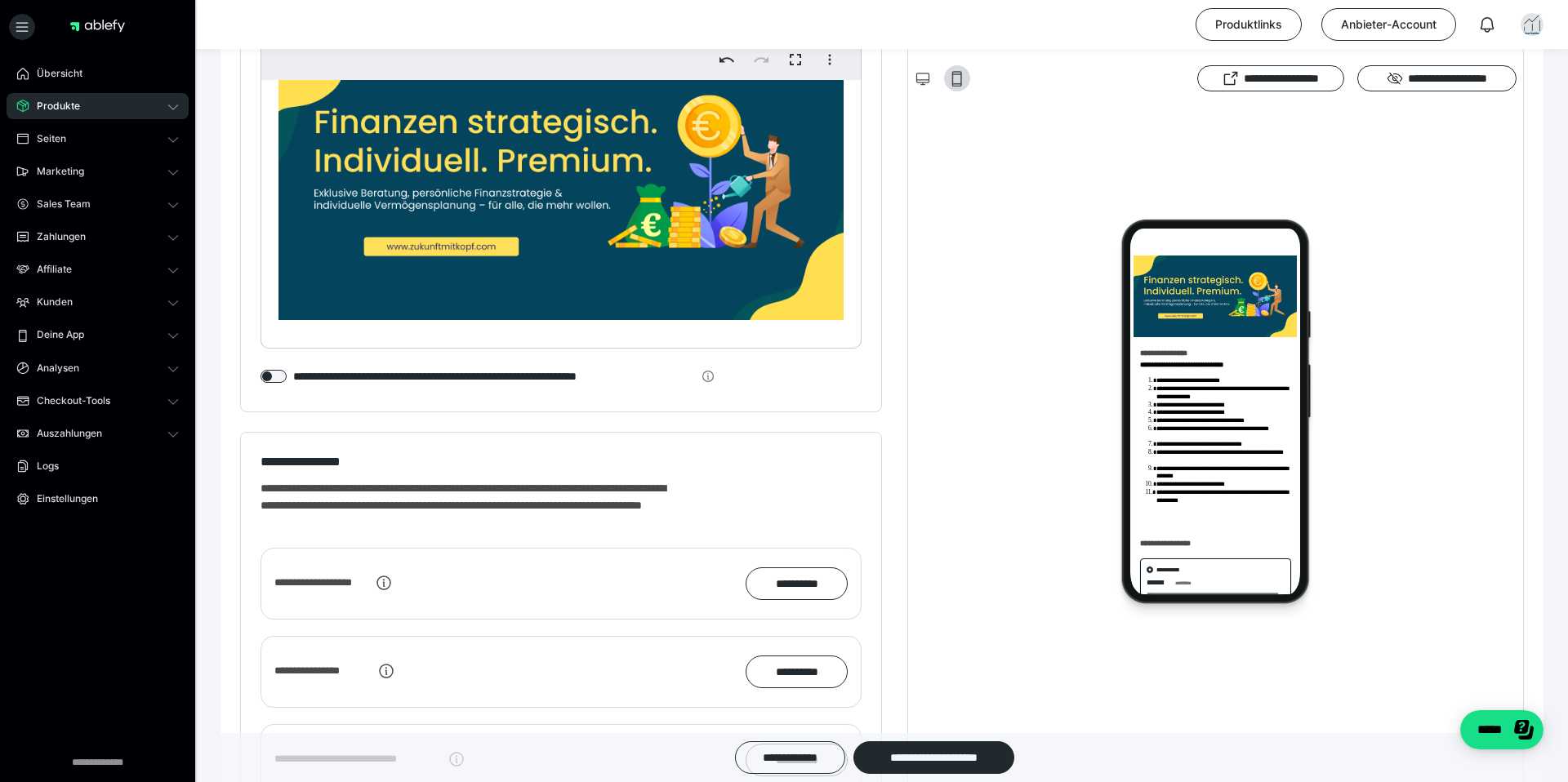 scroll, scrollTop: 2127, scrollLeft: 0, axis: vertical 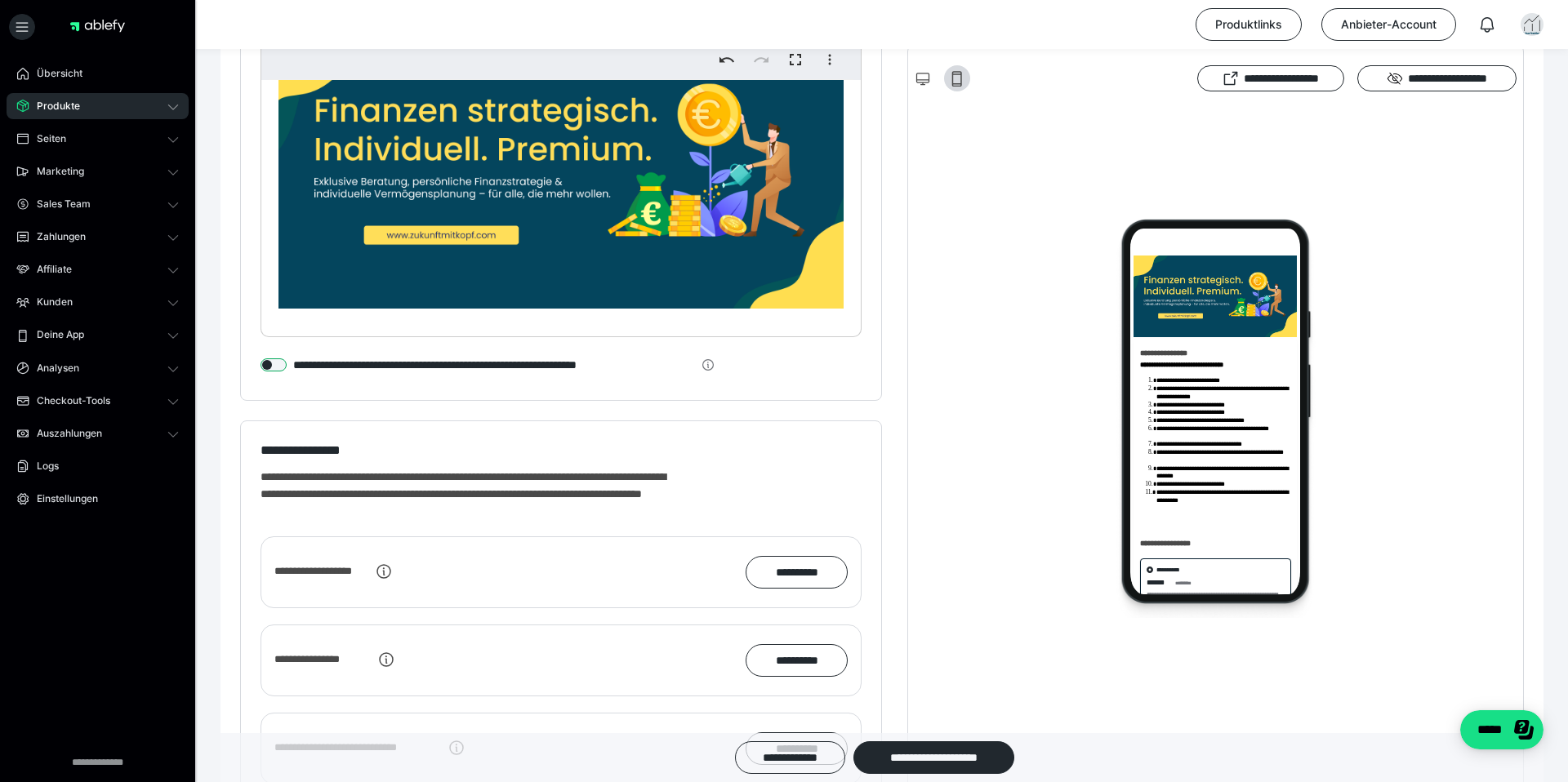 click at bounding box center (274, 365) 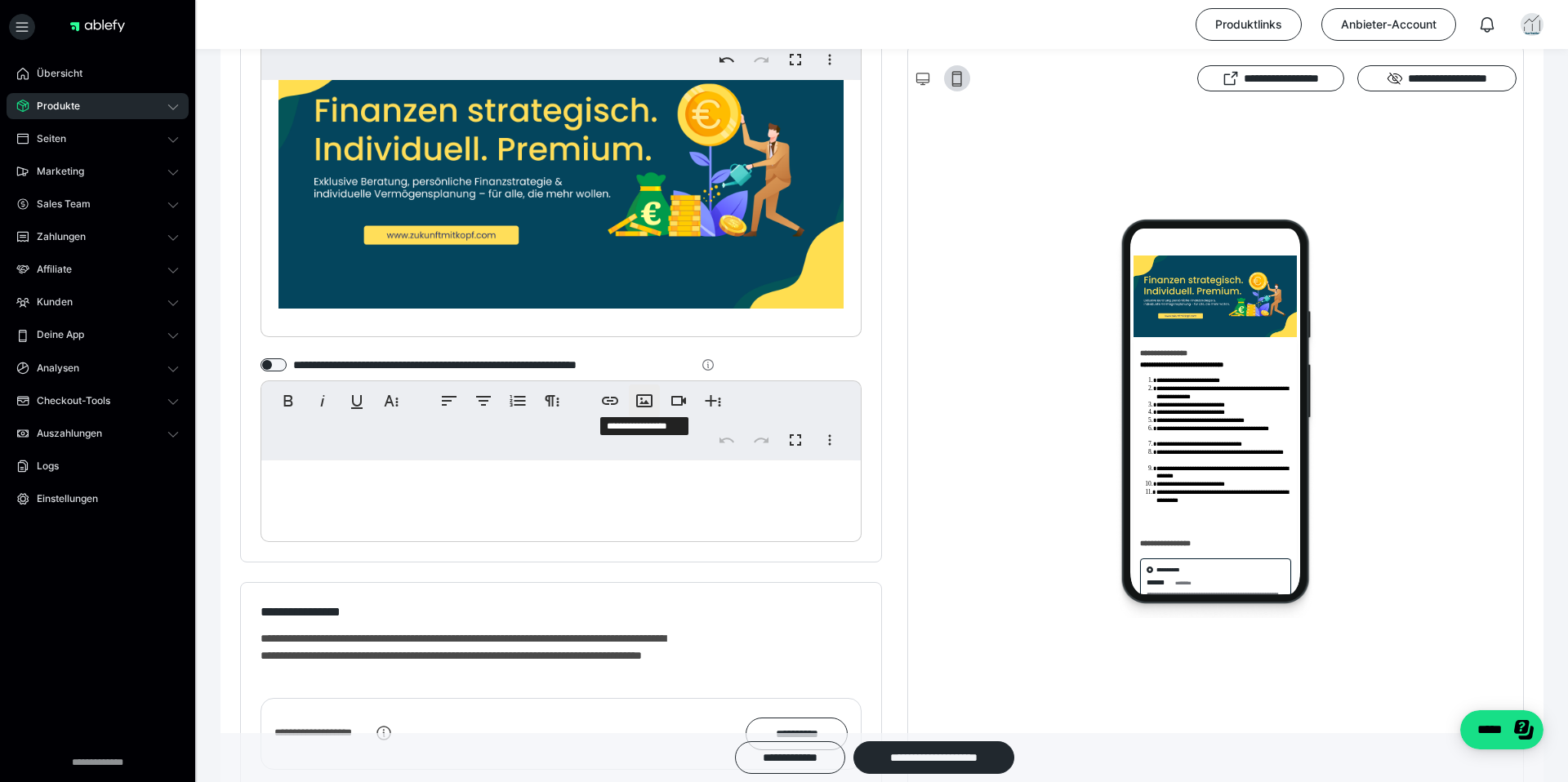 click 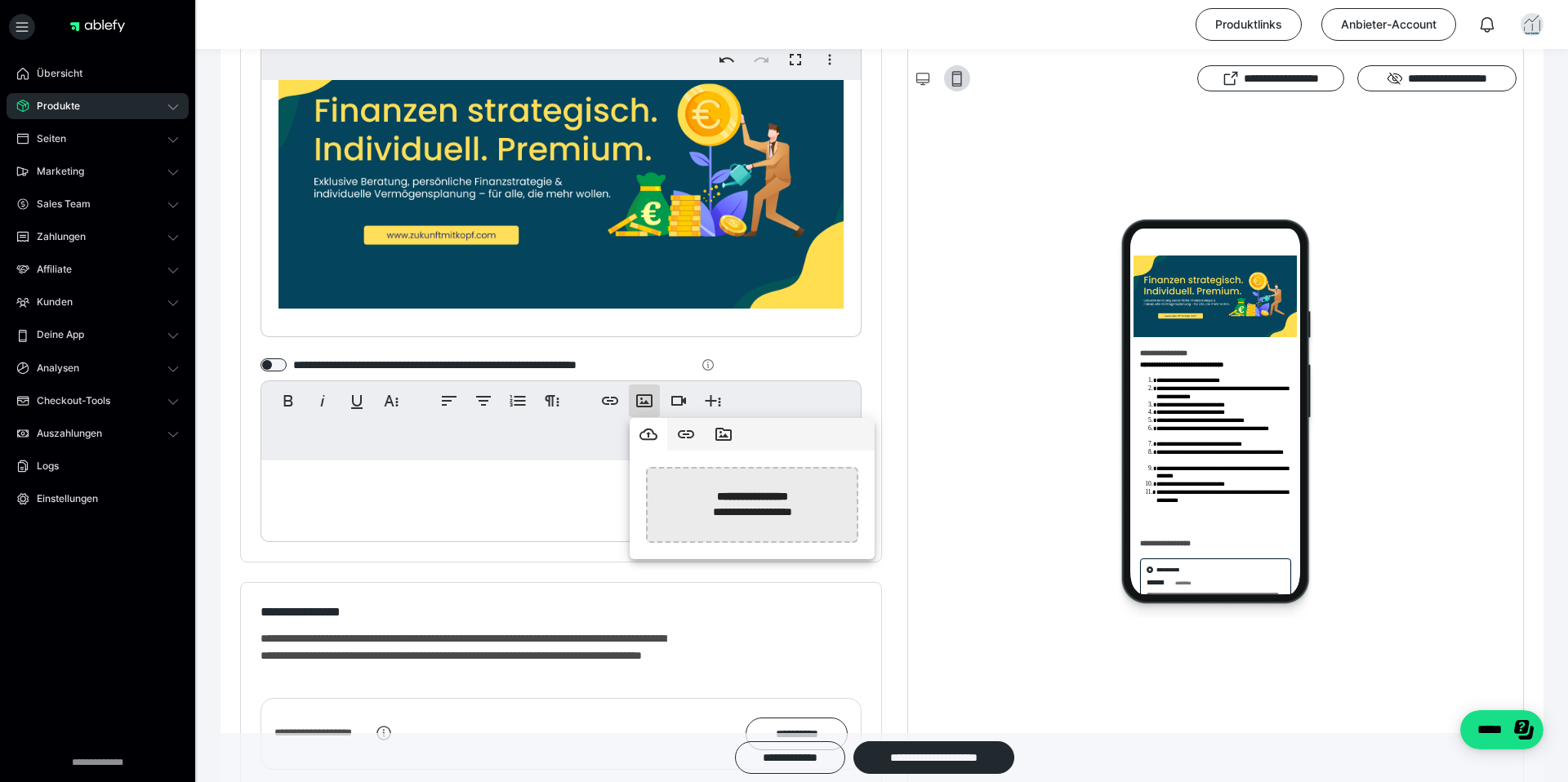 click at bounding box center [334, 504] 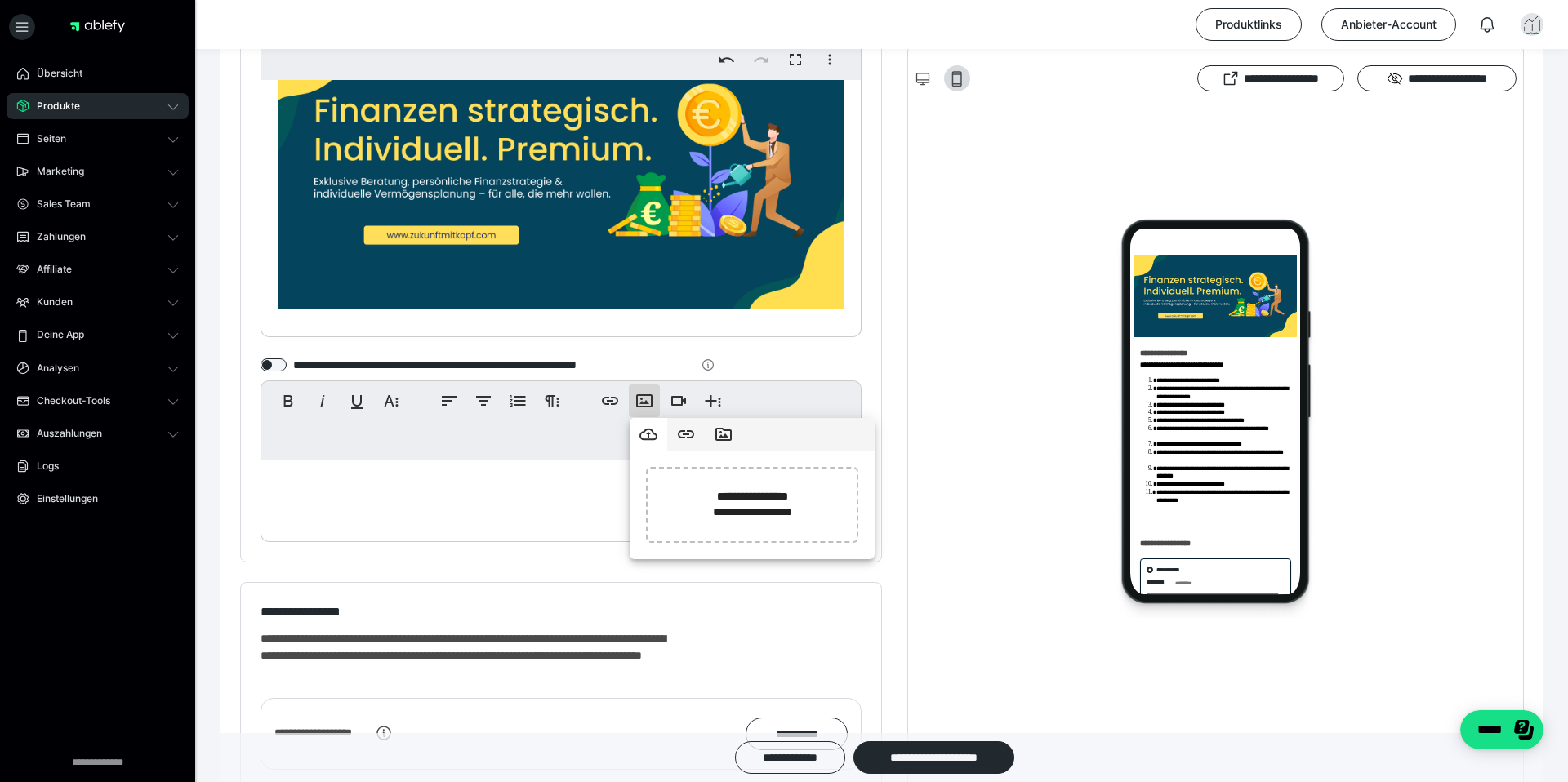 type on "**********" 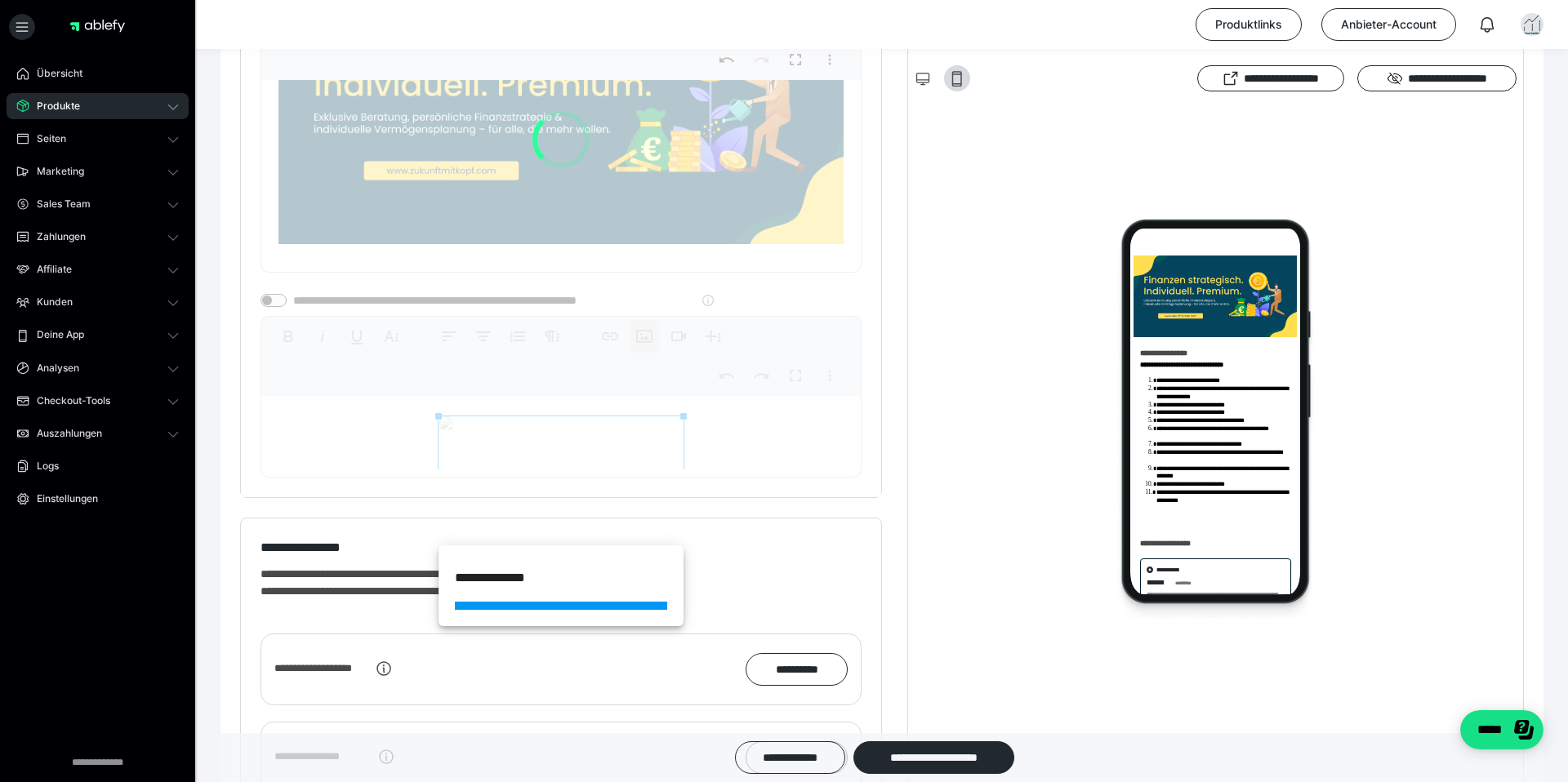 scroll, scrollTop: 2196, scrollLeft: 0, axis: vertical 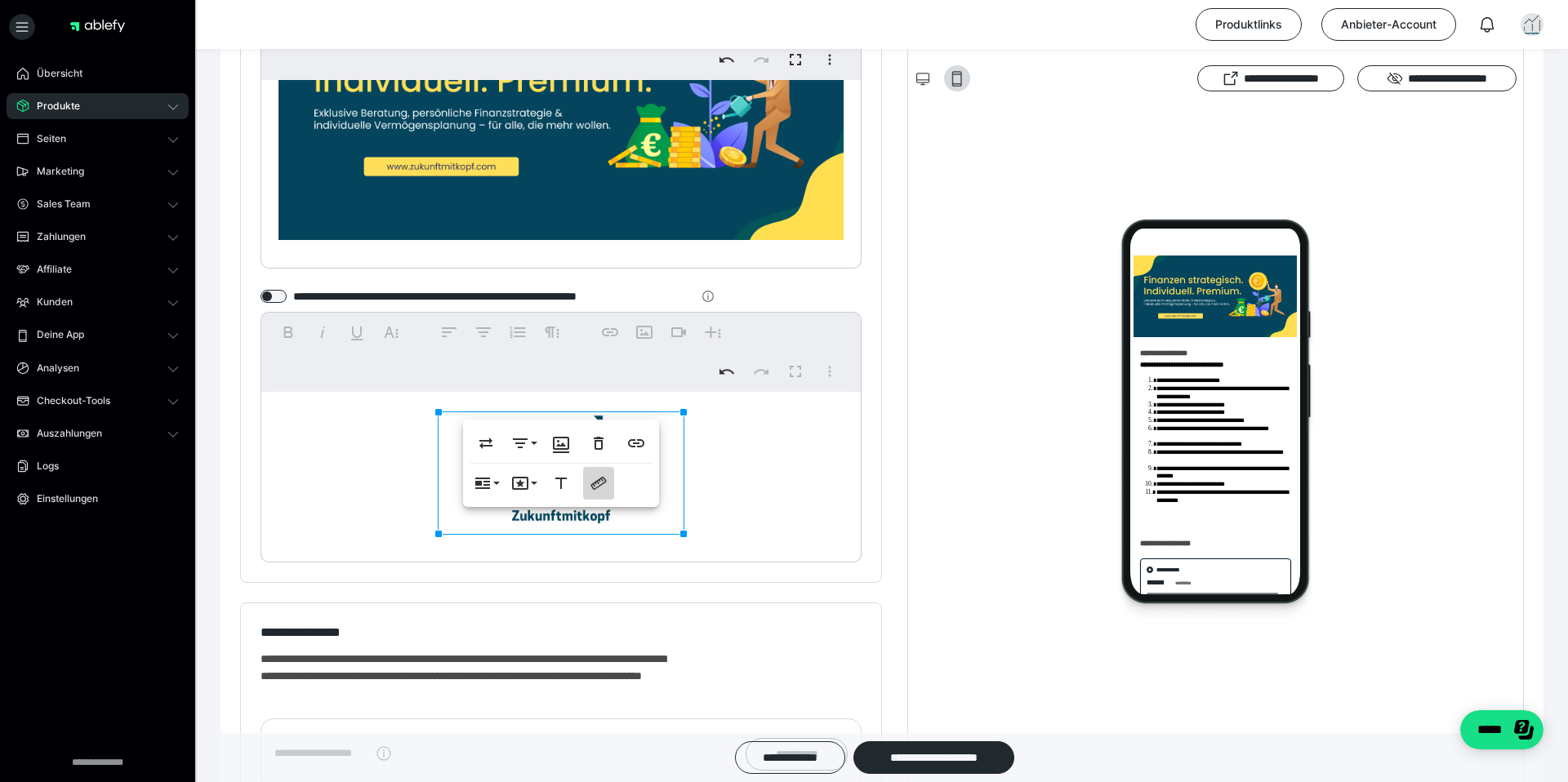 click on "**********" at bounding box center (599, 483) 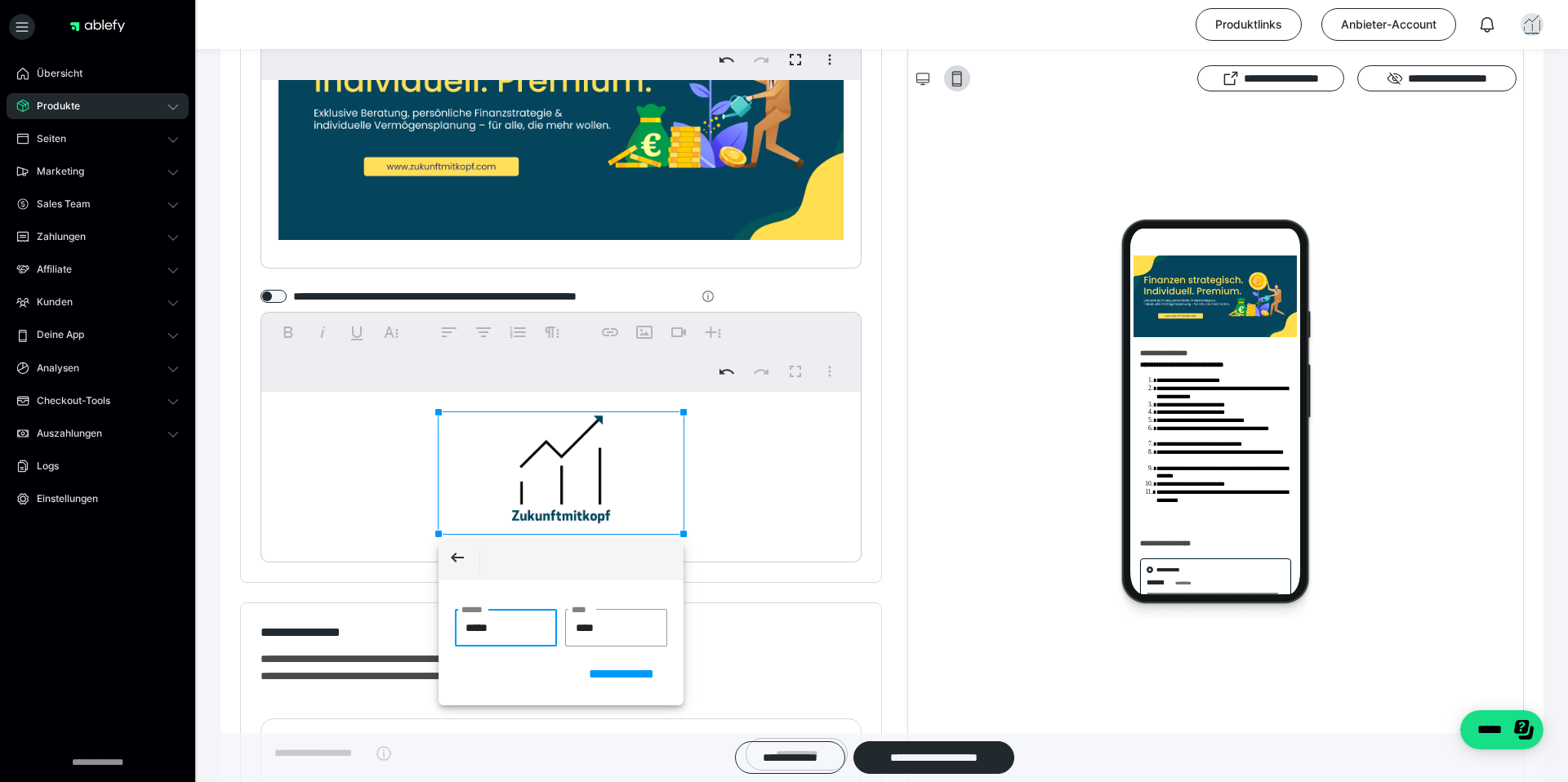 click on "*****" at bounding box center (506, 628) 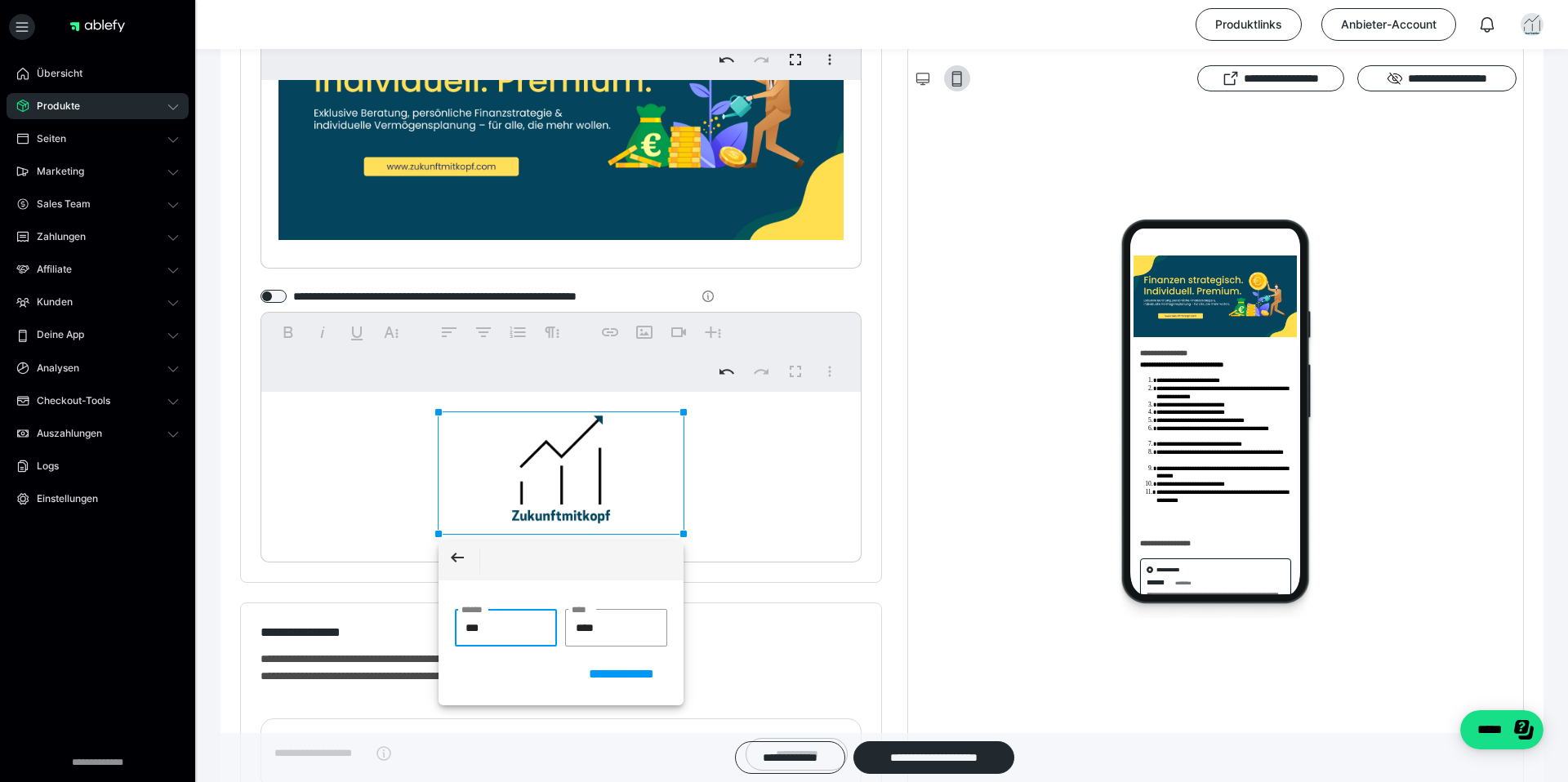 type on "****" 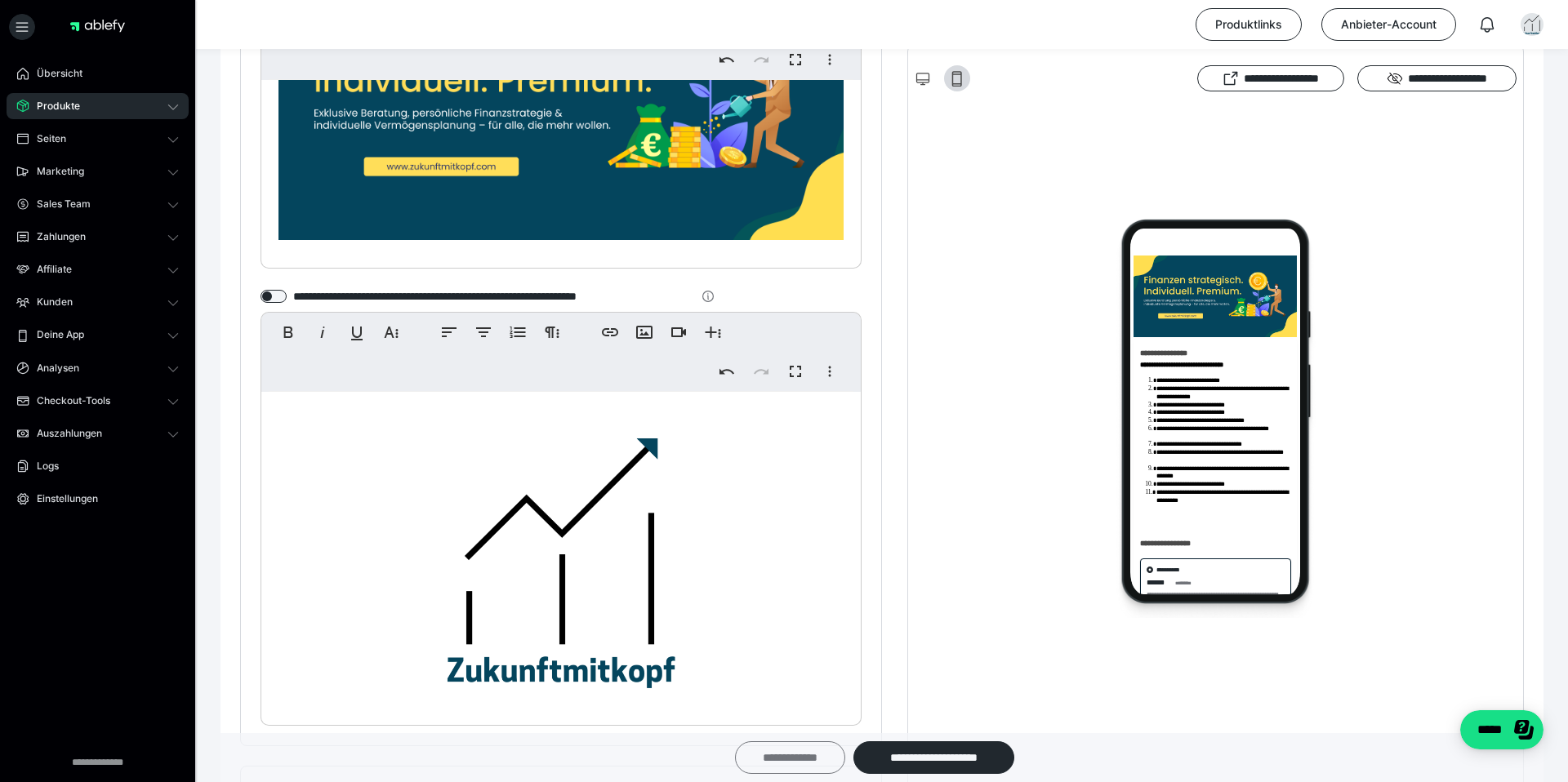 click on "**********" at bounding box center [790, 758] 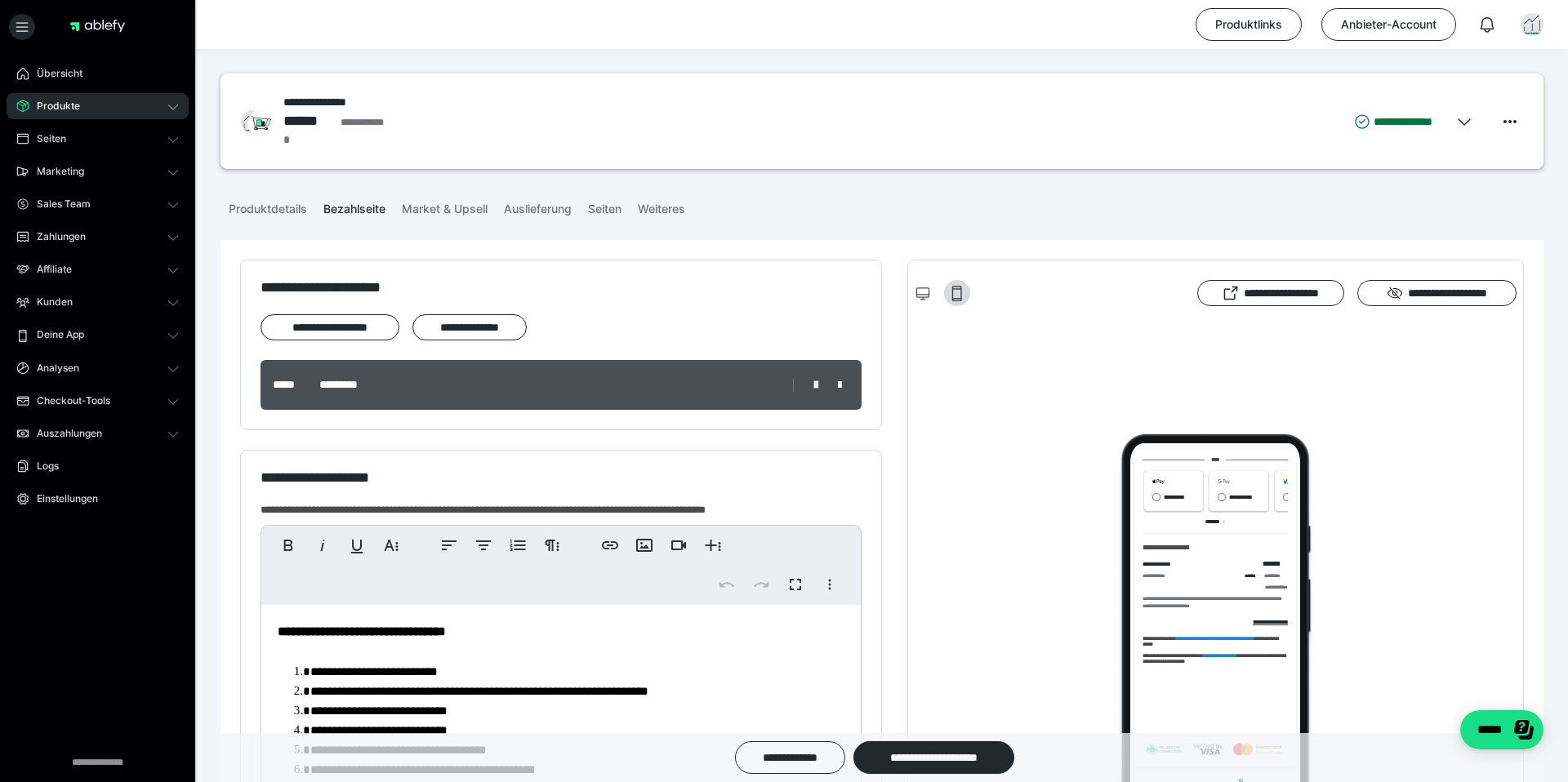 scroll, scrollTop: 734, scrollLeft: 0, axis: vertical 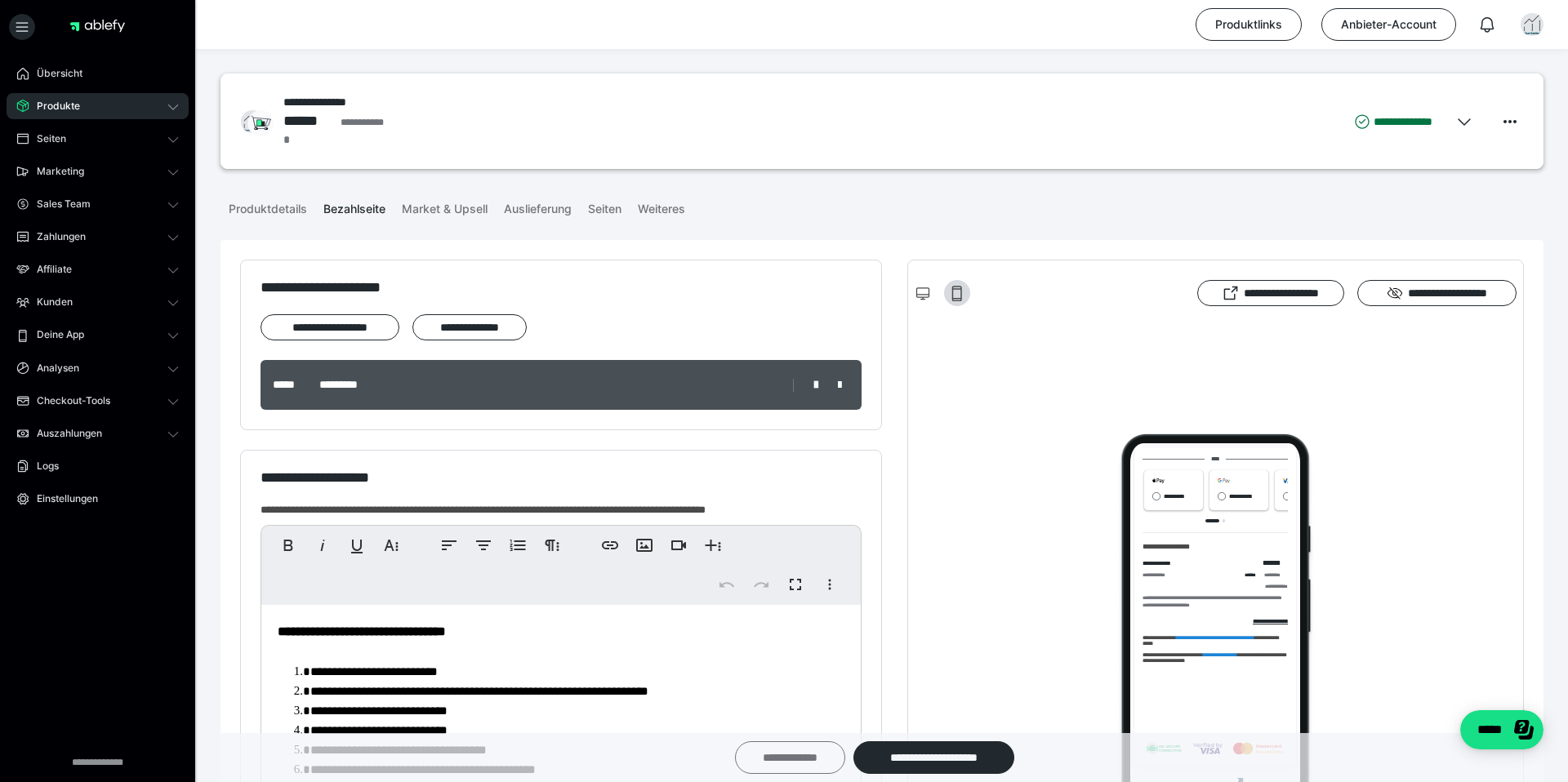 click on "**********" at bounding box center (790, 758) 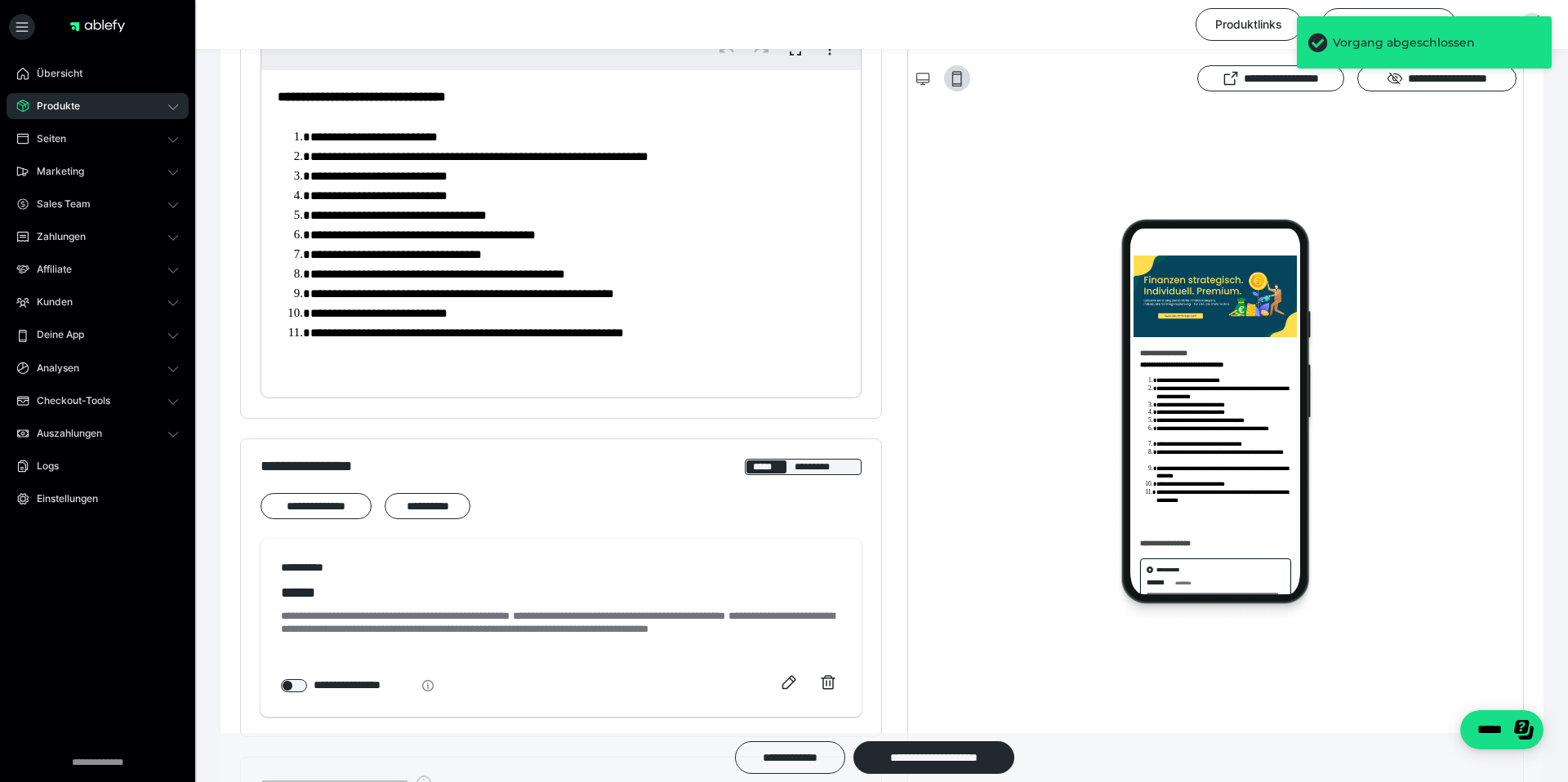 scroll, scrollTop: 748, scrollLeft: 0, axis: vertical 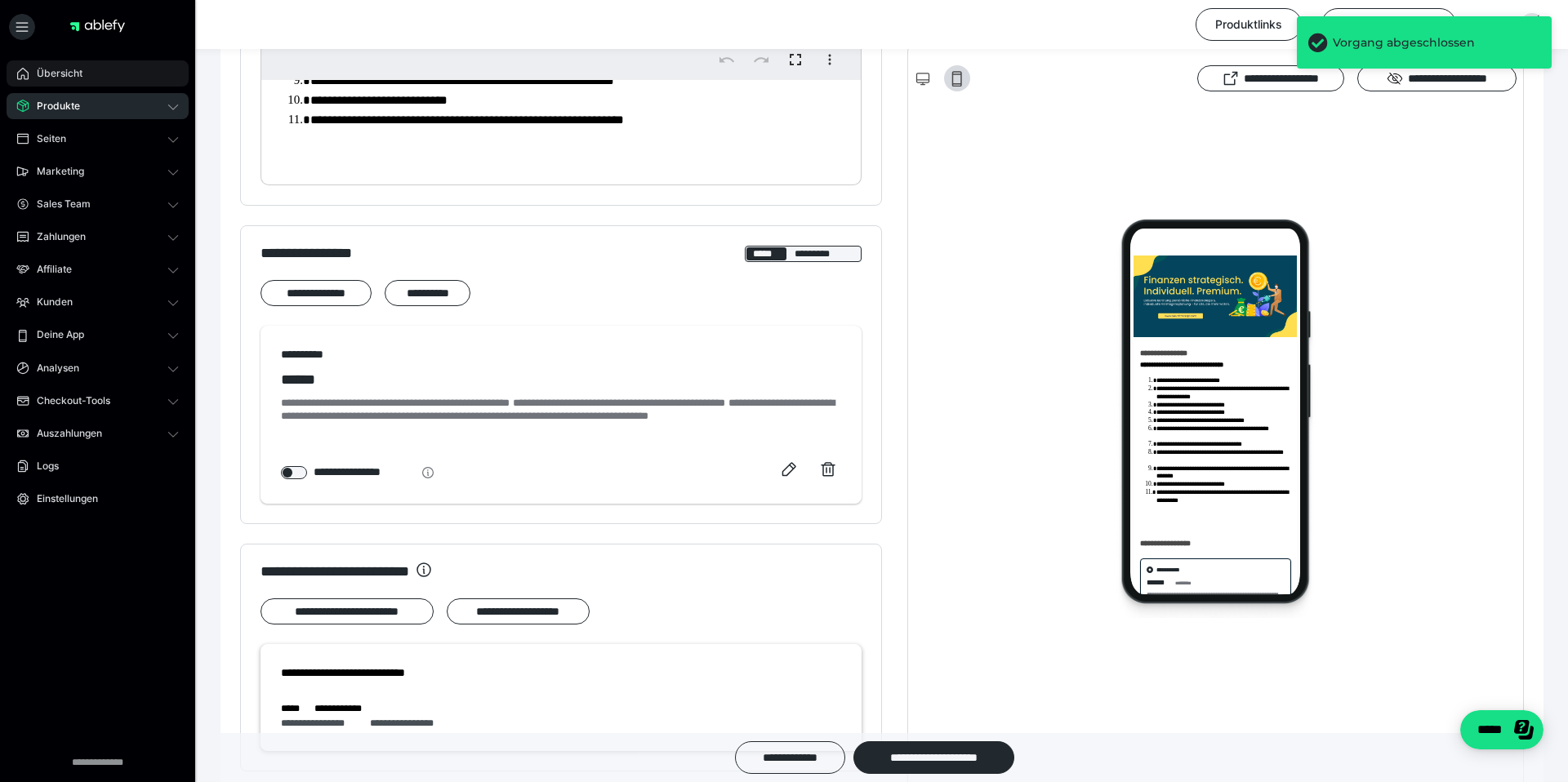 click on "Übersicht" at bounding box center (97, 73) 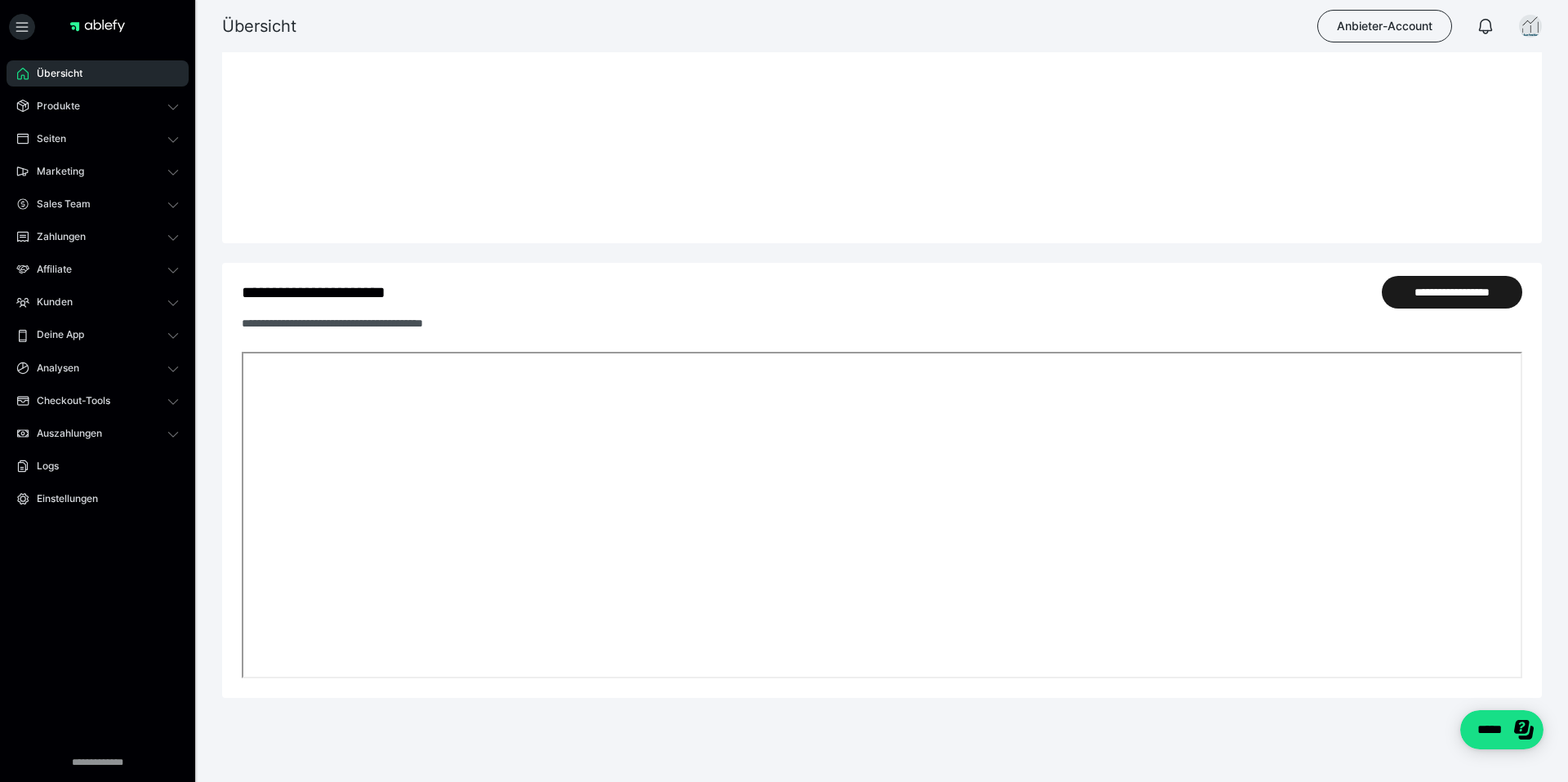 scroll, scrollTop: 765, scrollLeft: 0, axis: vertical 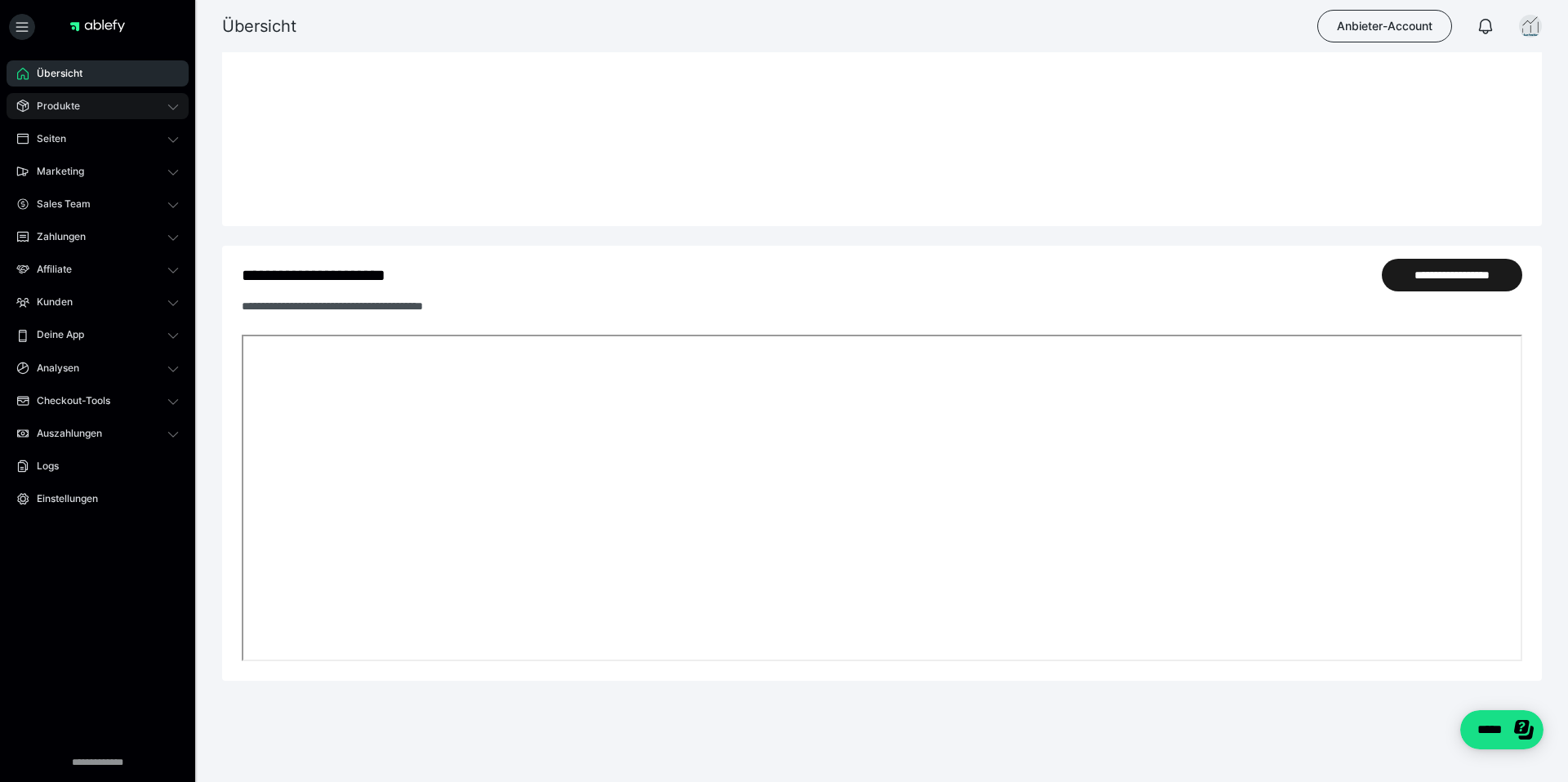 click on "Produkte" at bounding box center [52, 106] 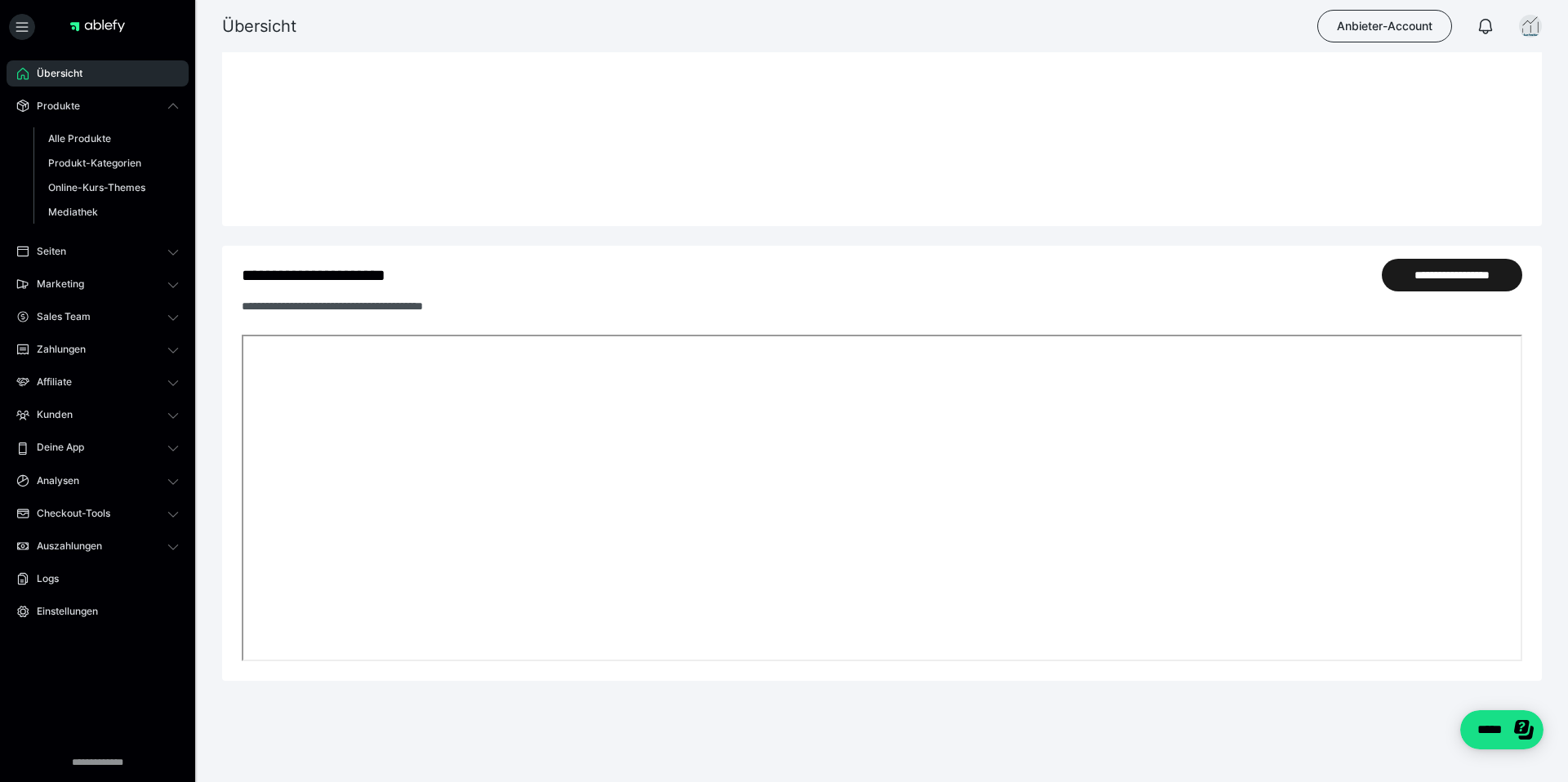 click on "Alle Produkte Produkt-Kategorien Online-Kurs-Themes Mediathek" at bounding box center (97, 176) 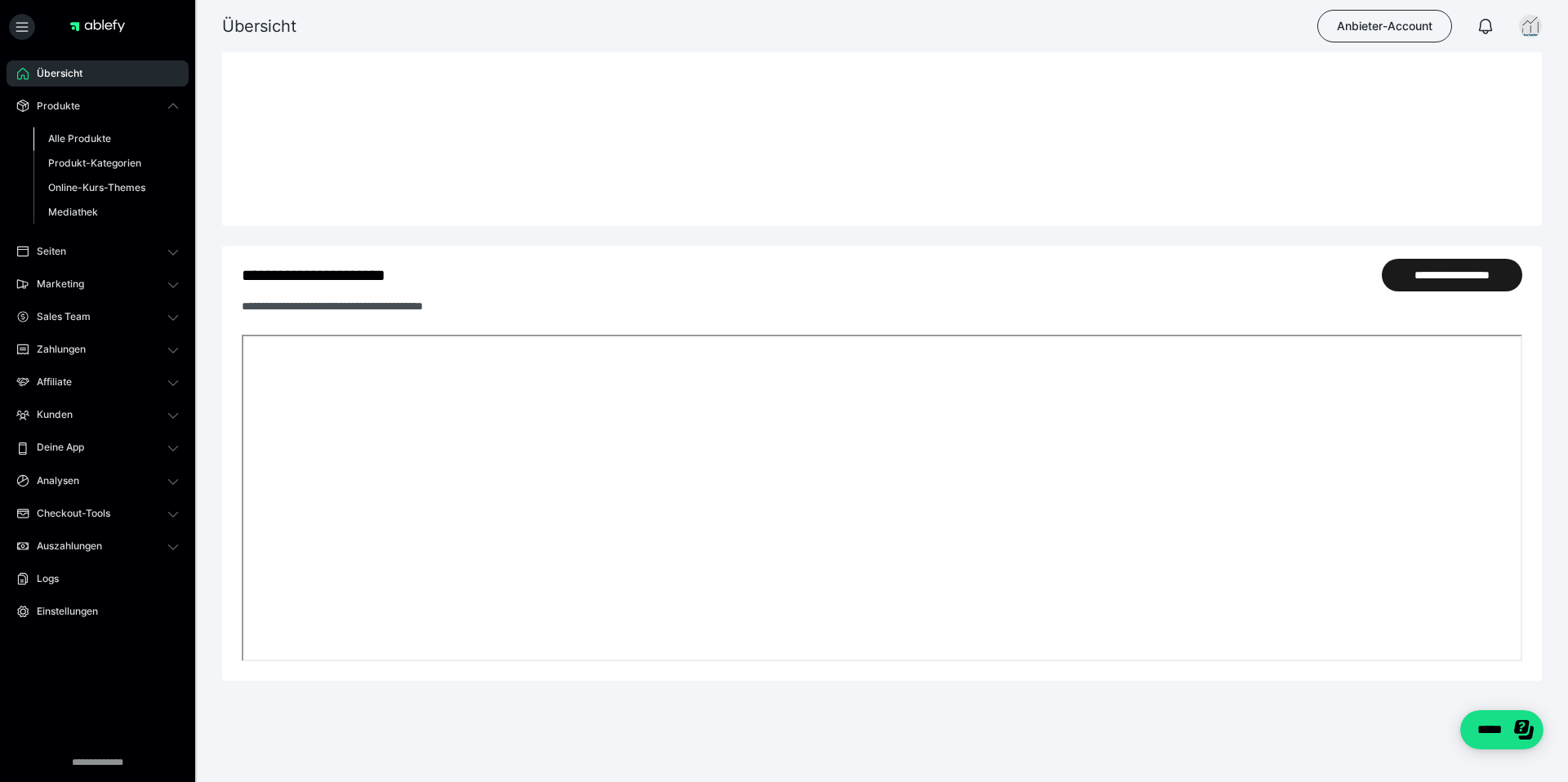 click on "Alle Produkte" at bounding box center [79, 138] 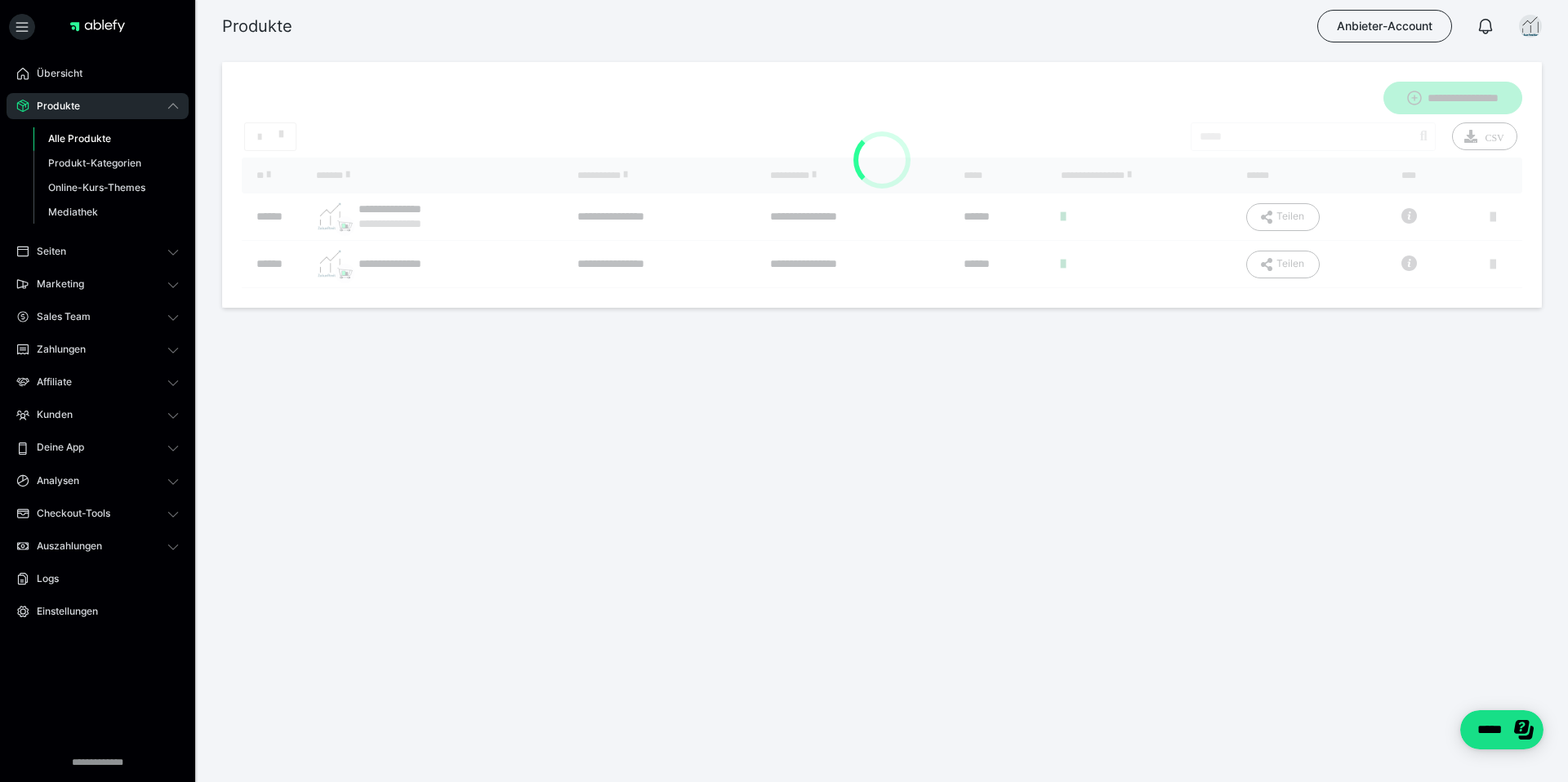 scroll, scrollTop: 0, scrollLeft: 0, axis: both 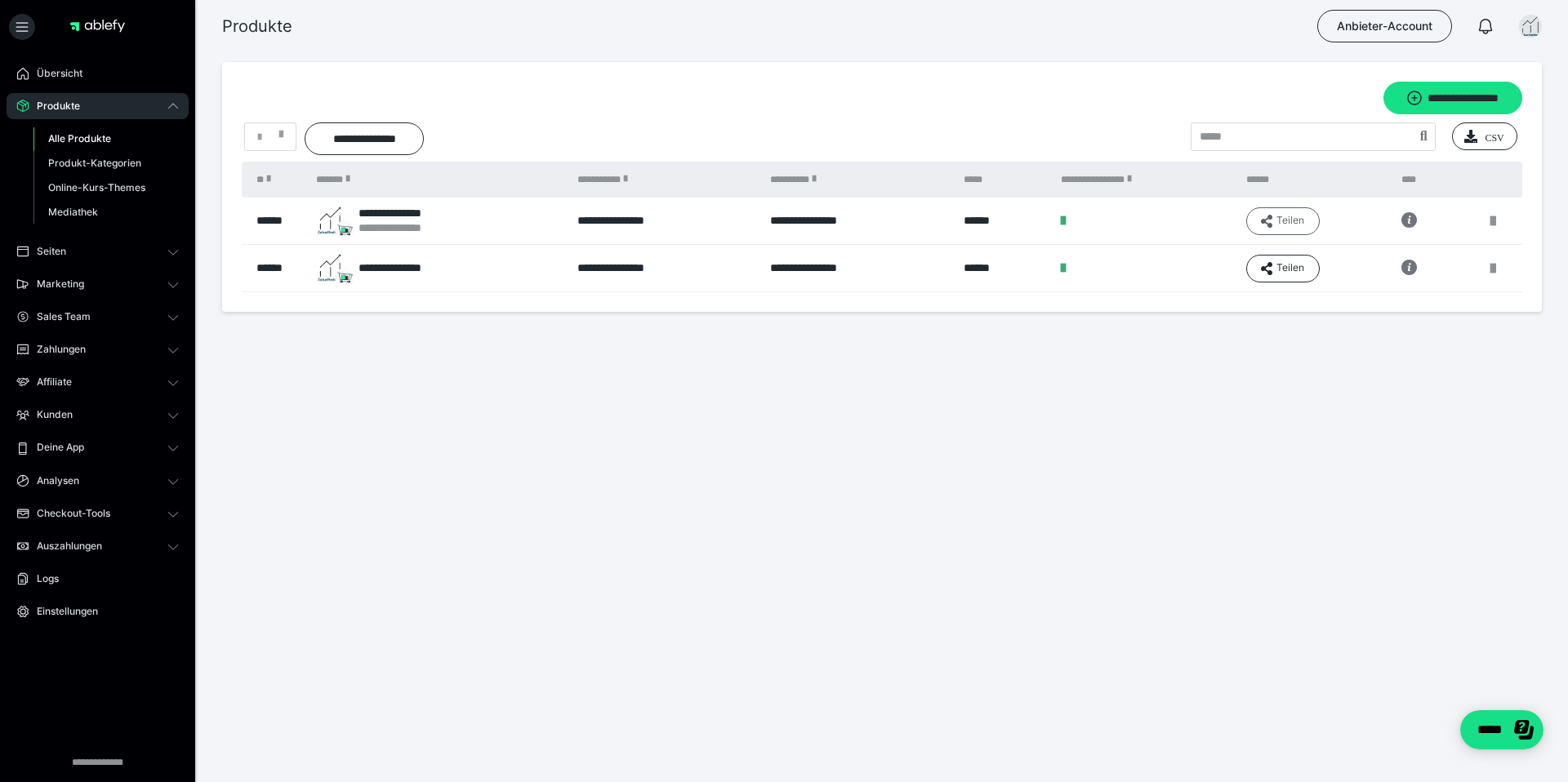 click on "Teilen" at bounding box center [1283, 221] 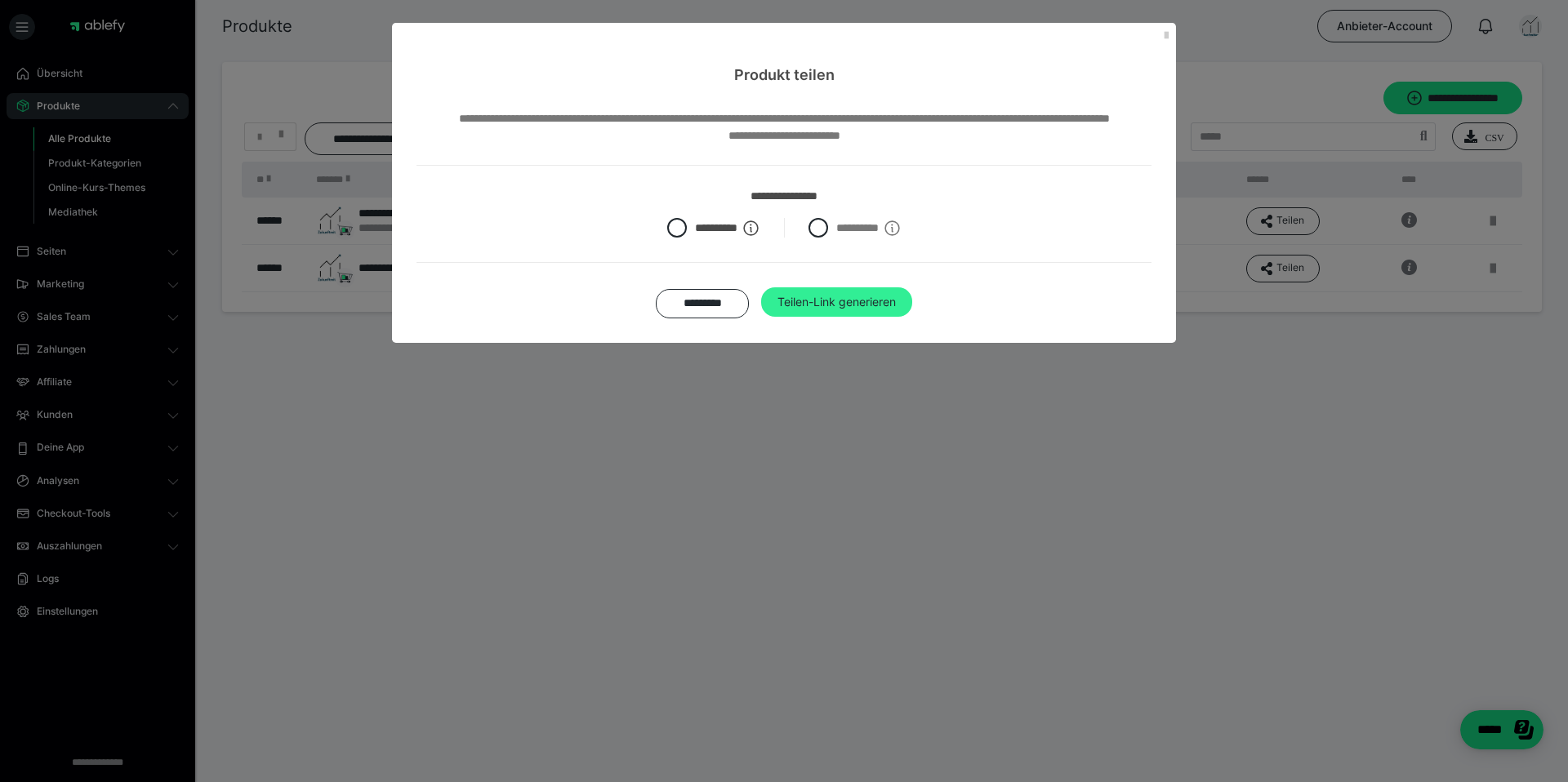click on "Teilen-Link generieren" at bounding box center (836, 302) 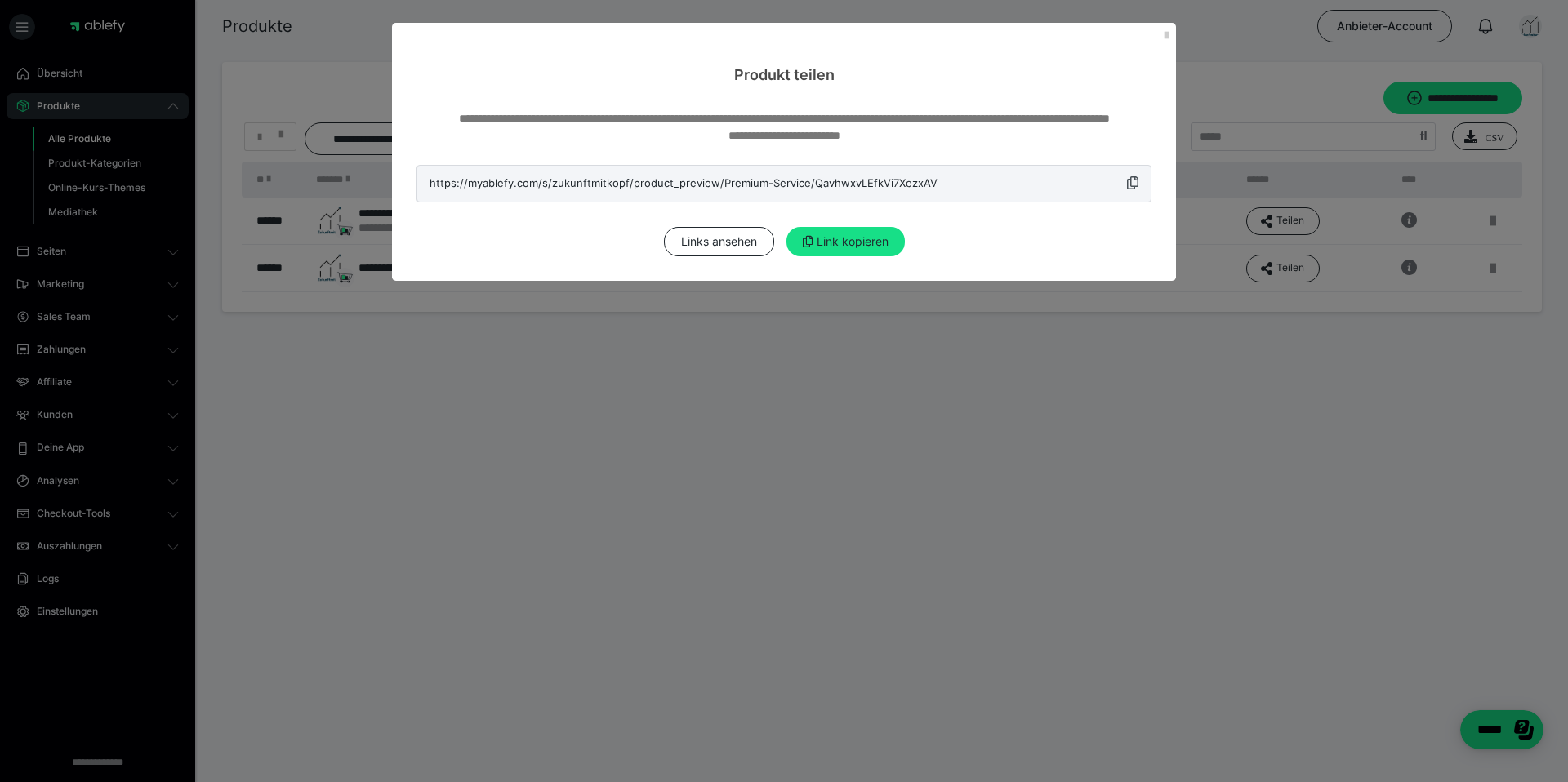 click at bounding box center [1133, 183] 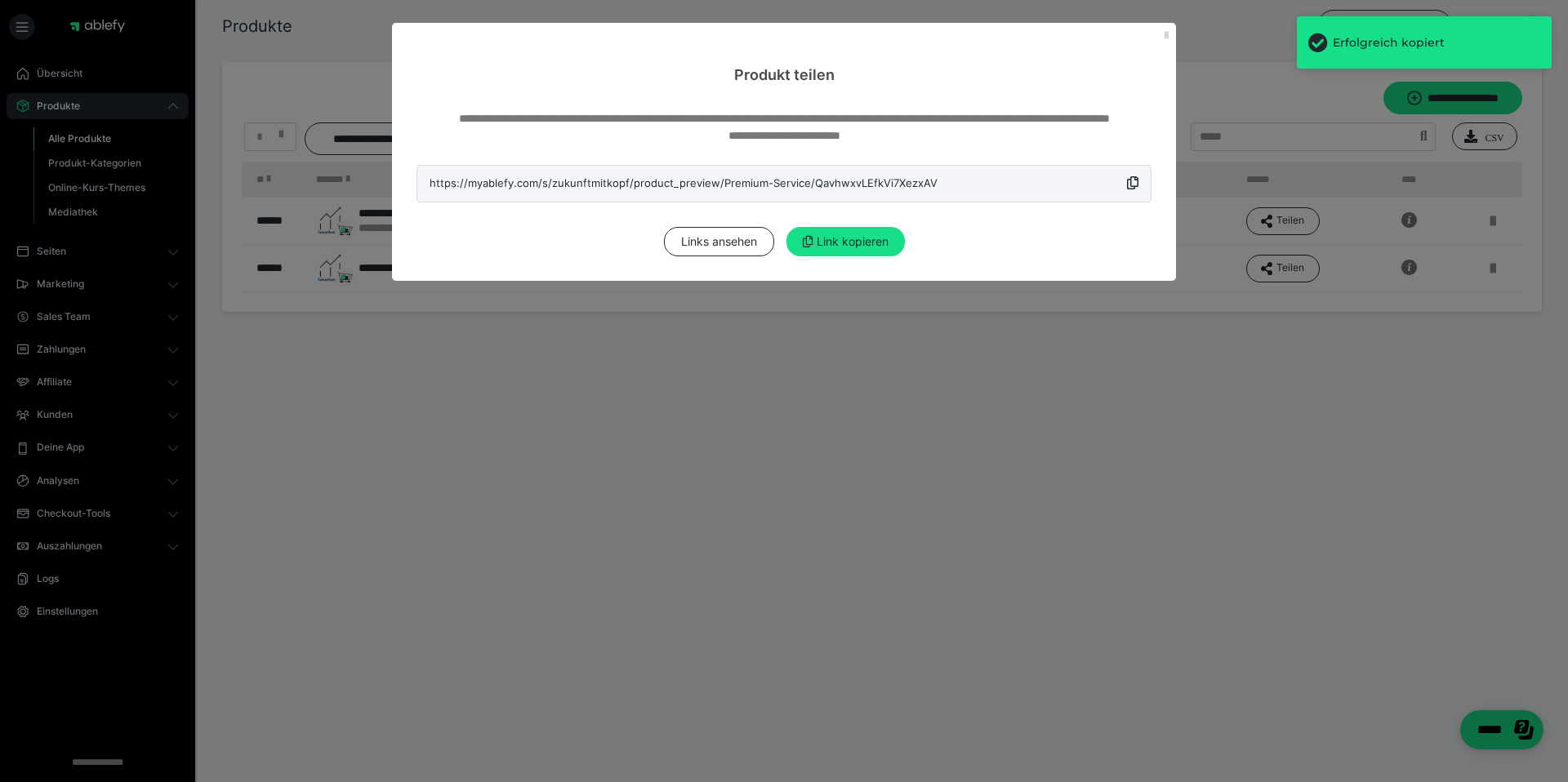 click at bounding box center [1166, 36] 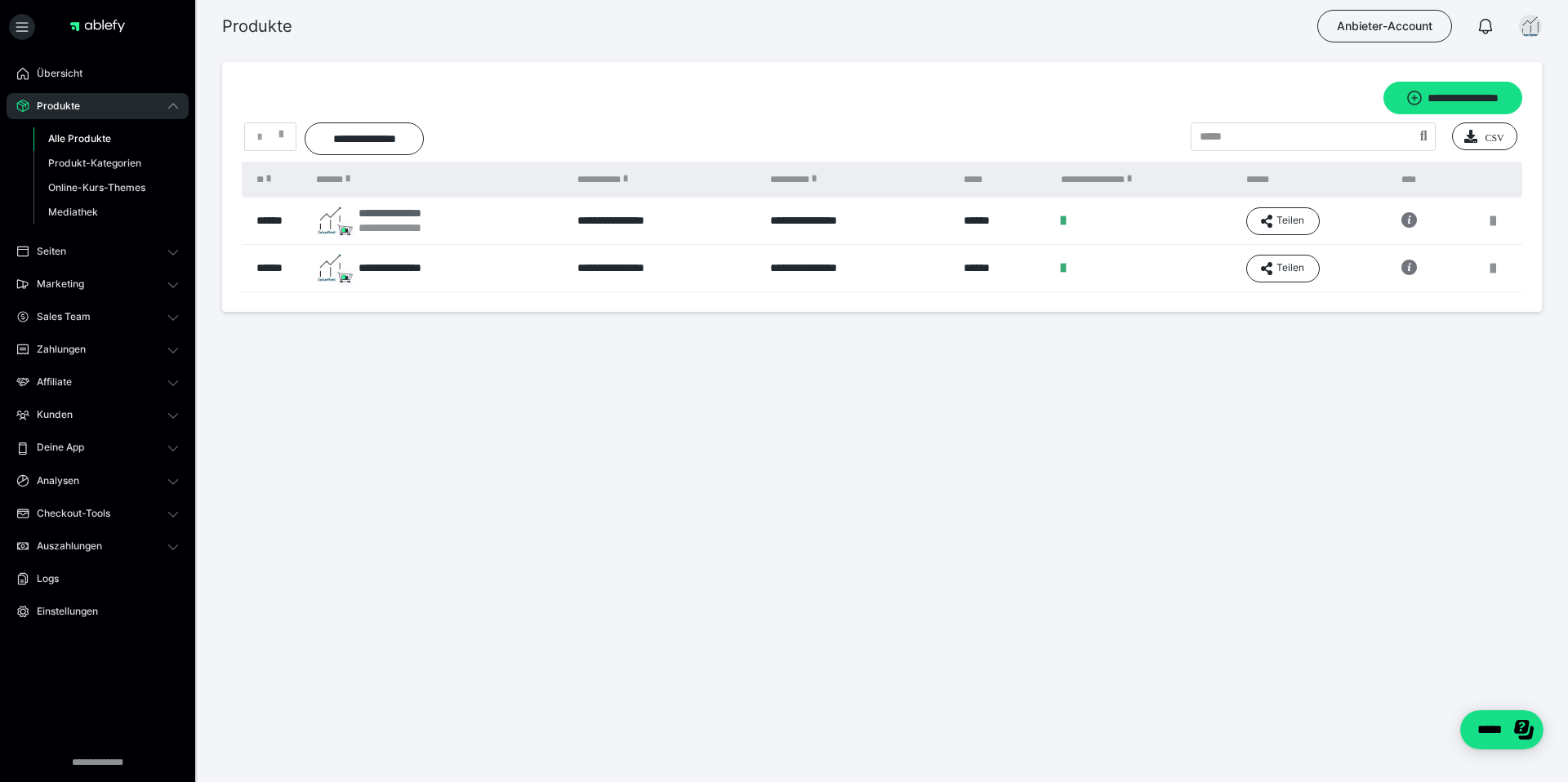 click on "**********" at bounding box center (404, 213) 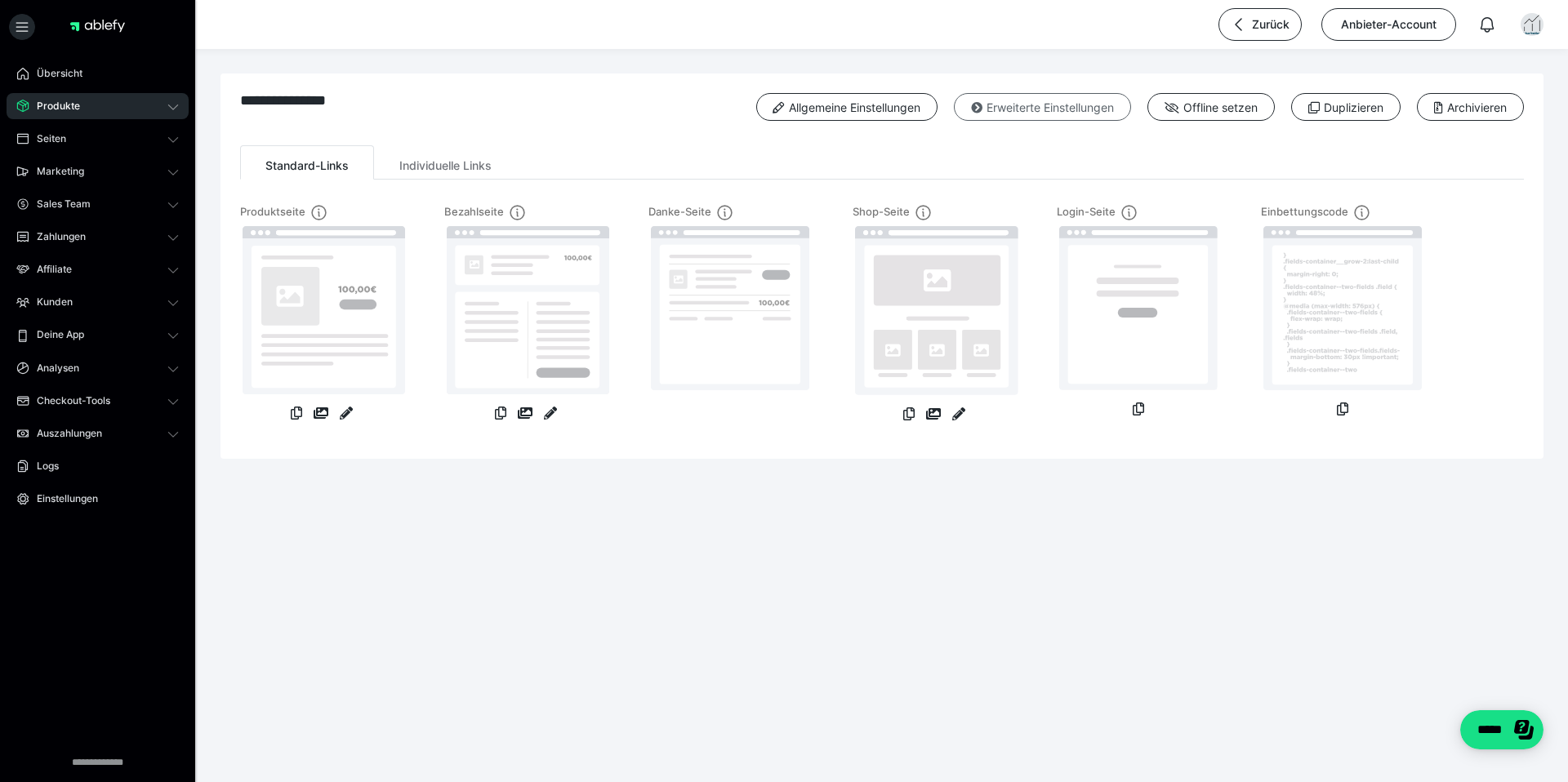 click on "Erweiterte Einstellungen" at bounding box center [1042, 107] 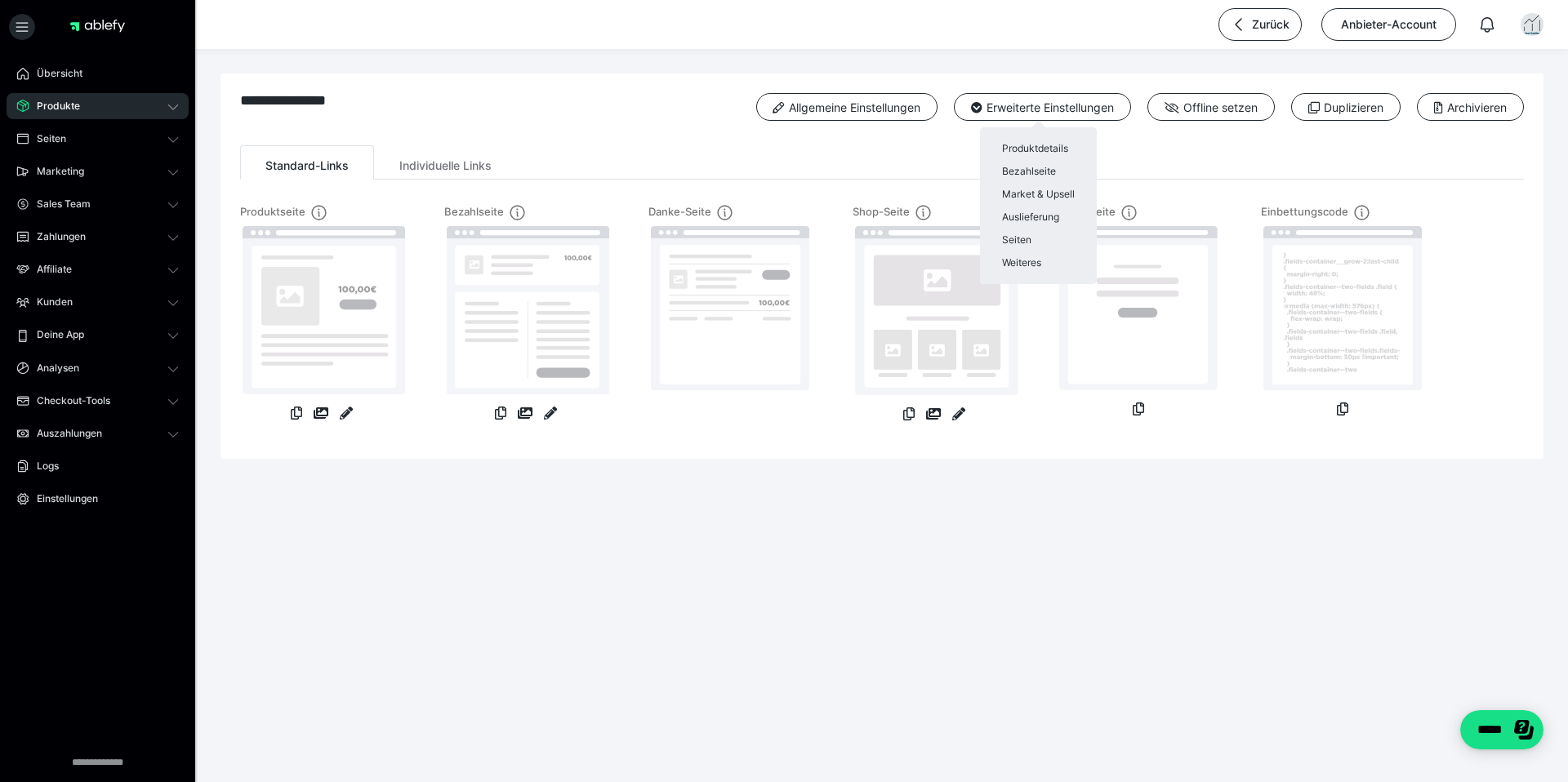 click at bounding box center [784, 391] 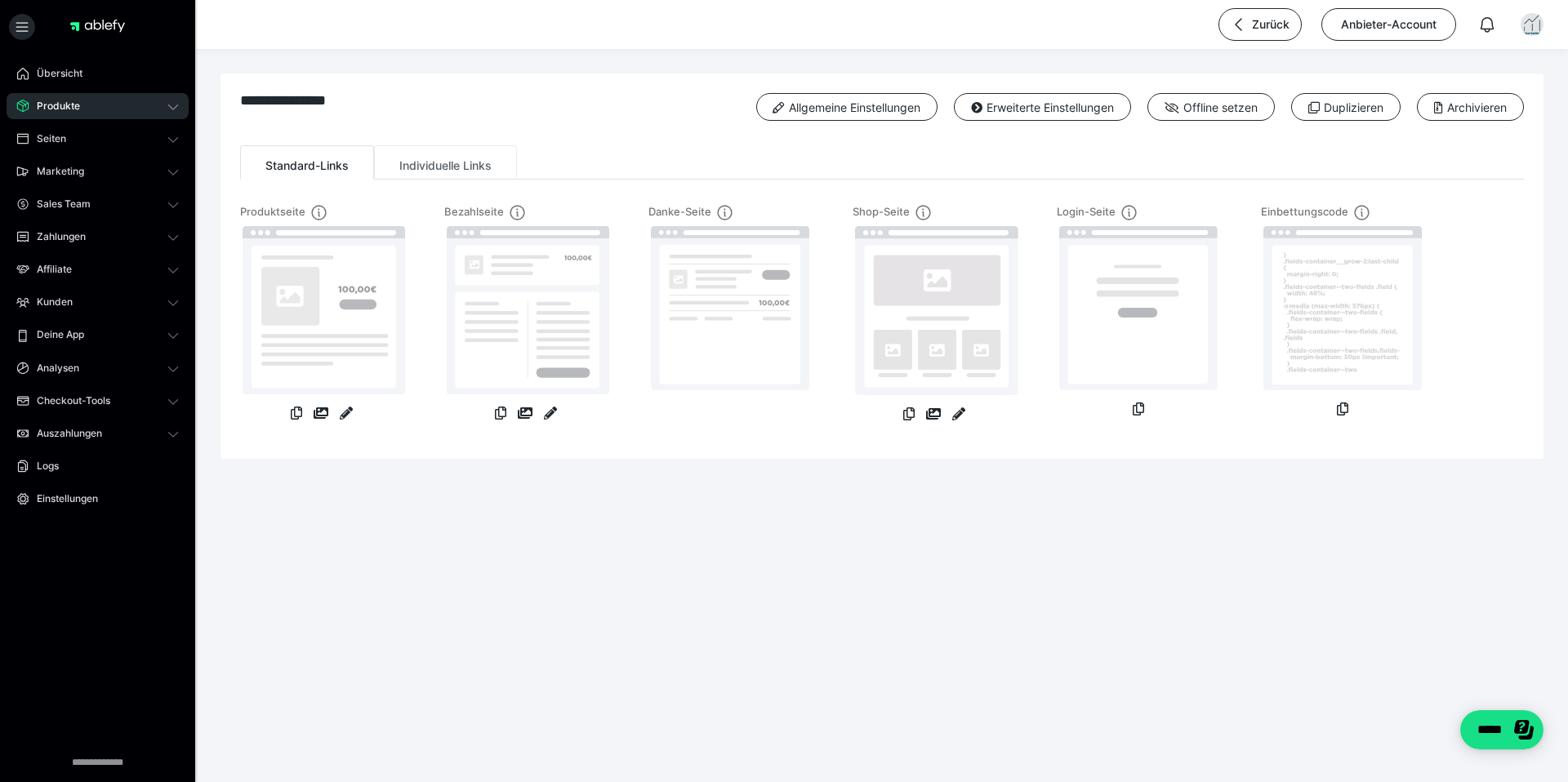 click on "Individuelle Links" at bounding box center [445, 162] 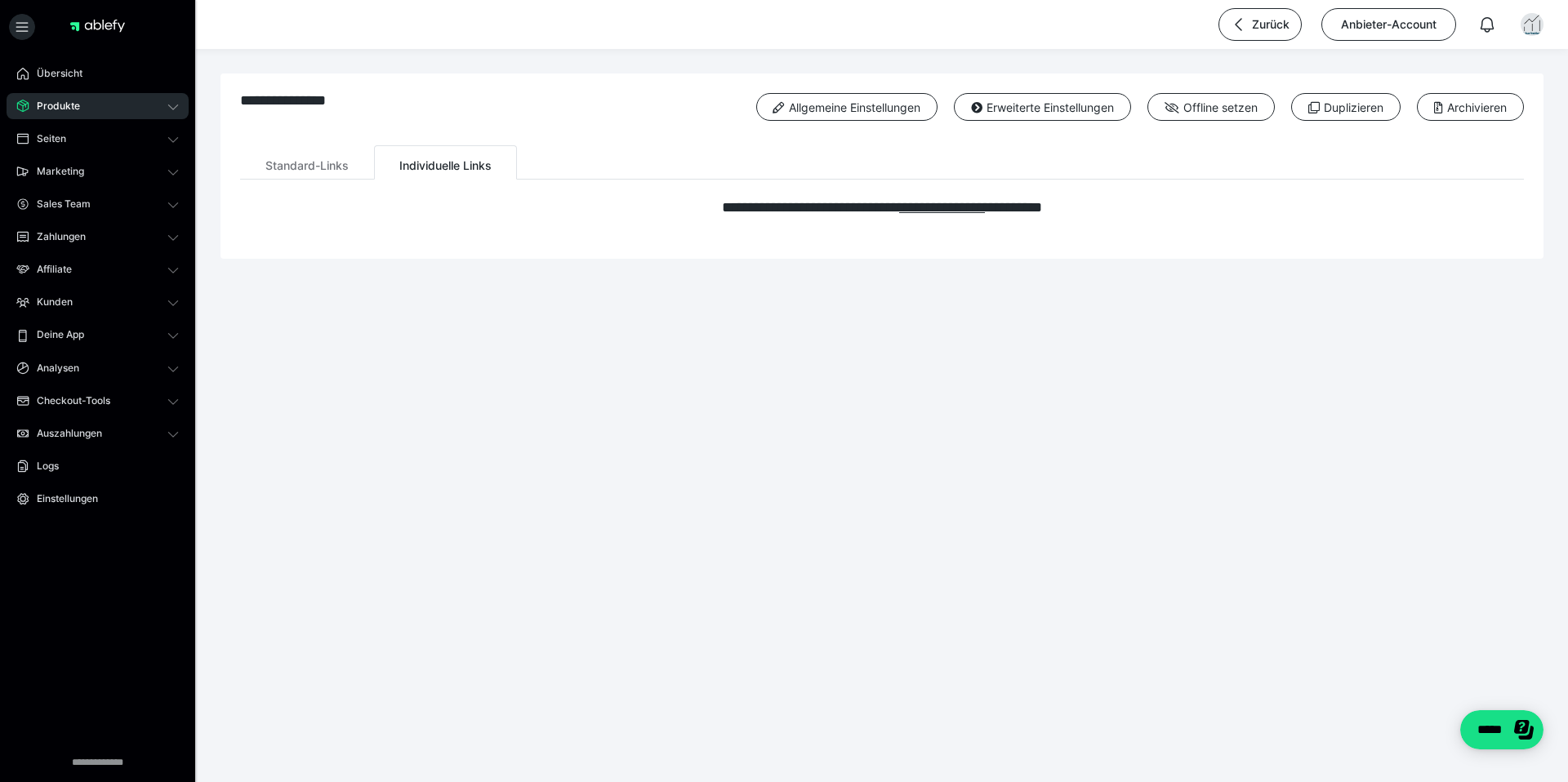 drag, startPoint x: 697, startPoint y: 237, endPoint x: 212, endPoint y: 187, distance: 487.57051 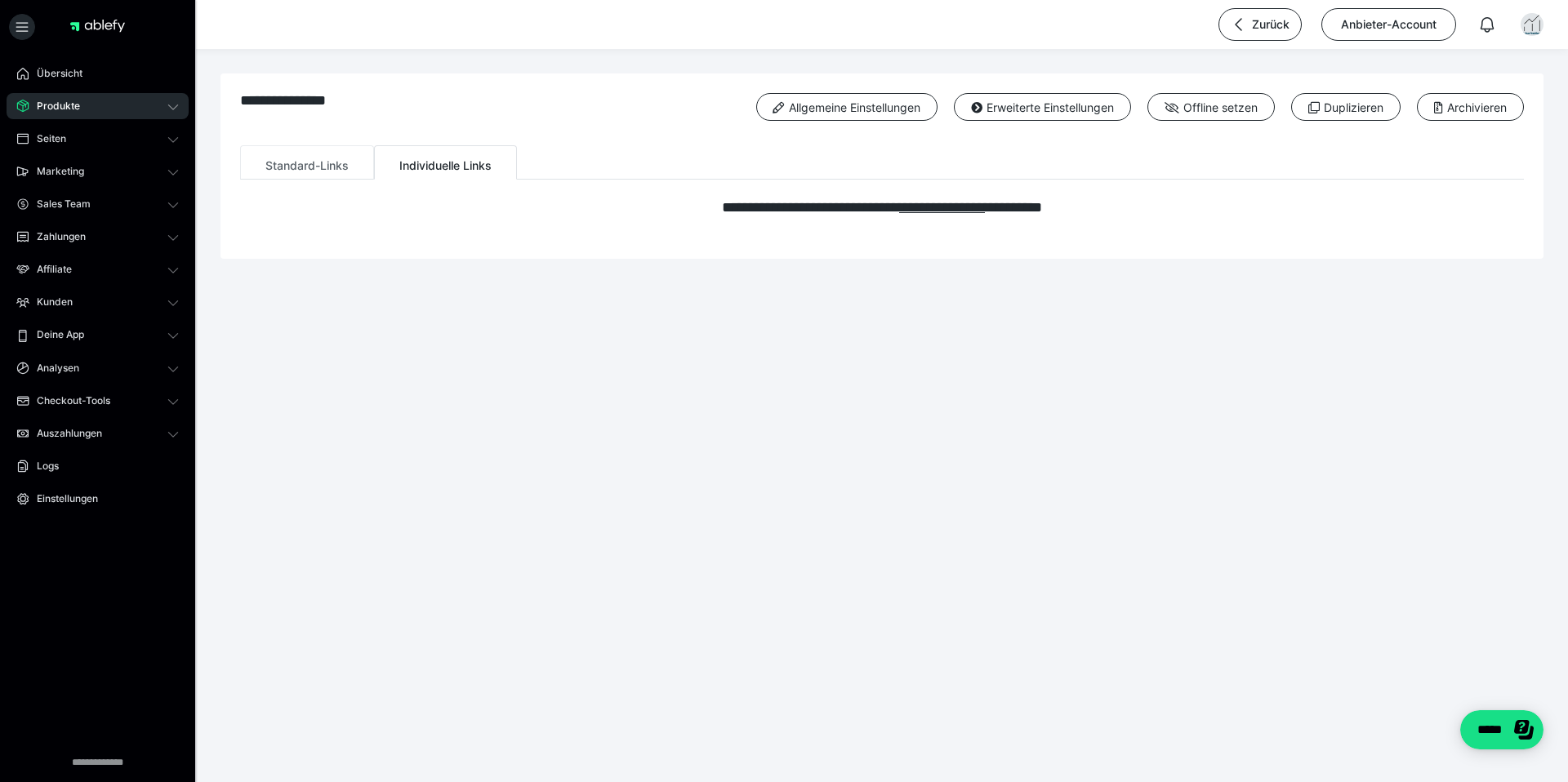 click on "Standard-Links" at bounding box center (307, 162) 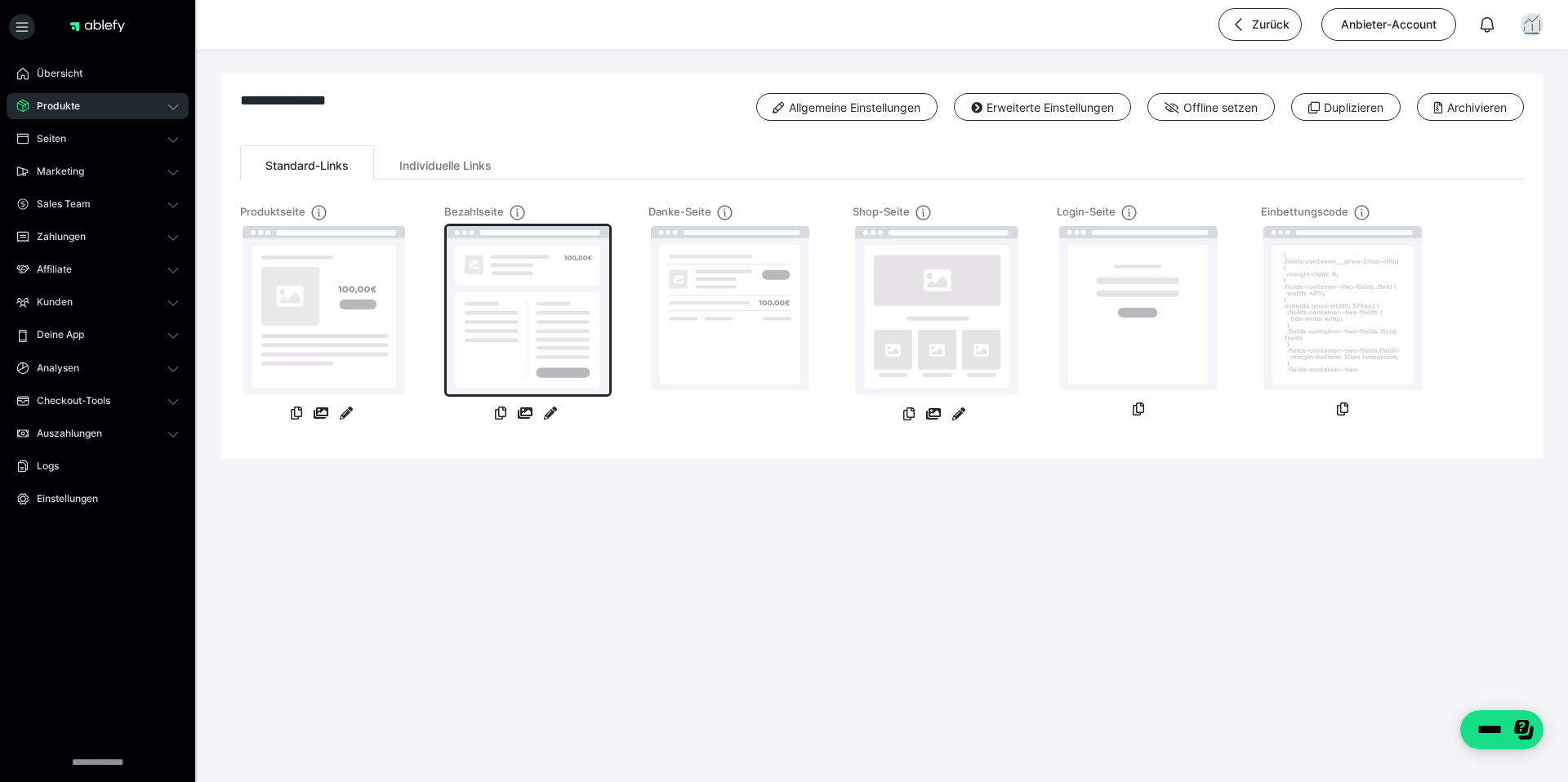 click at bounding box center (528, 310) 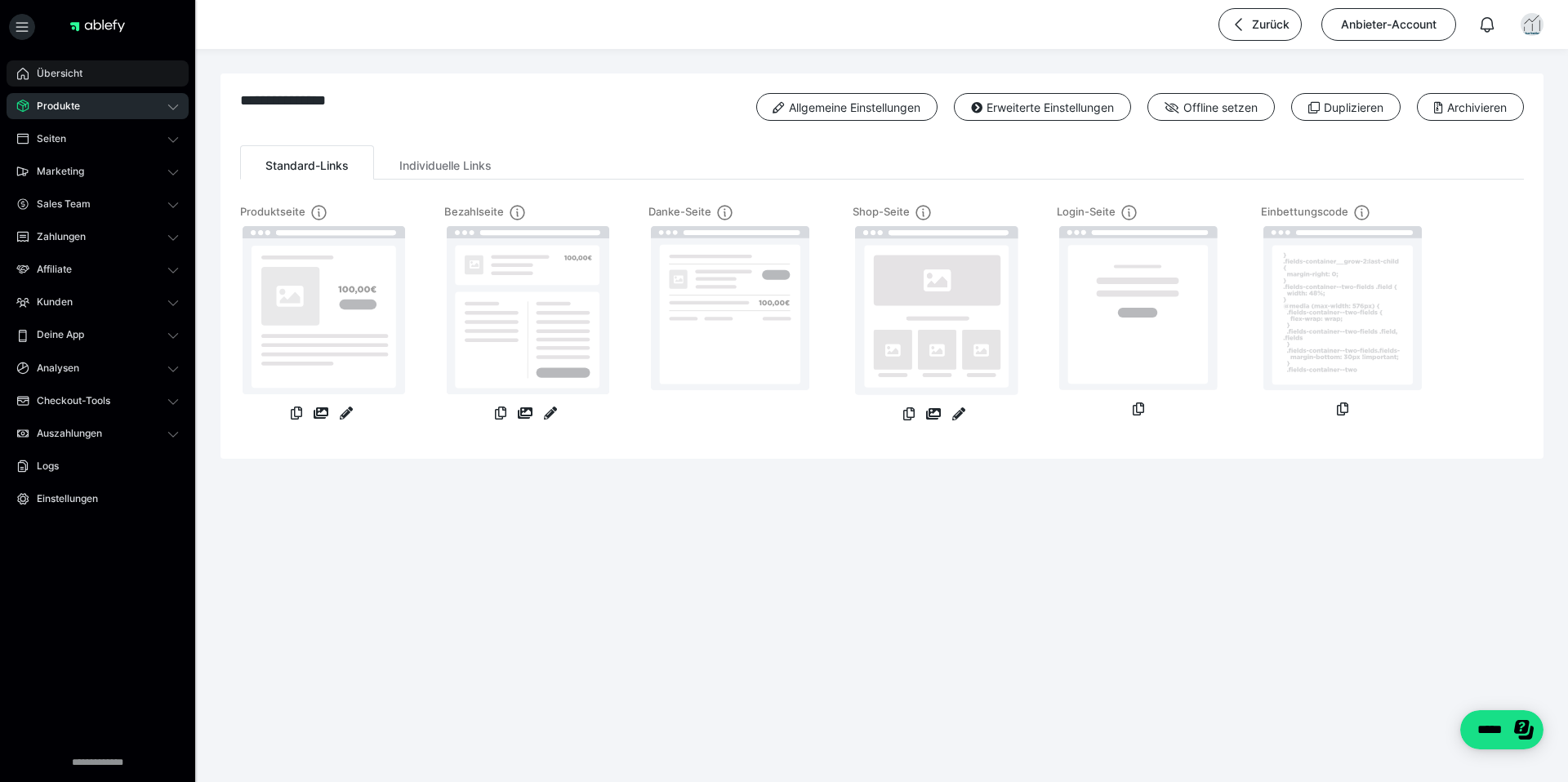 click on "Übersicht" at bounding box center (54, 73) 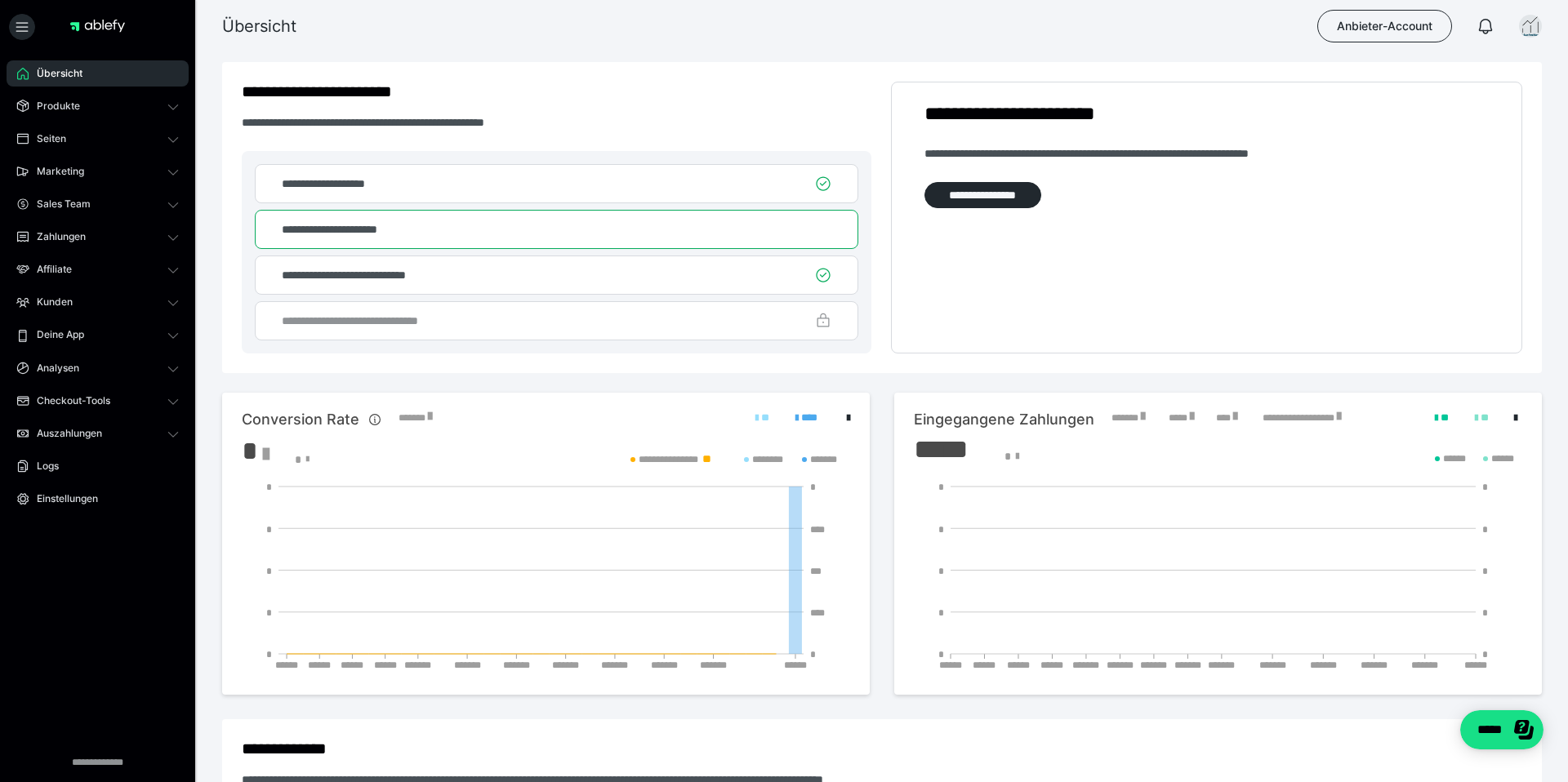 click on "Übersicht Produkte Alle Produkte Produkt-Kategorien Online-Kurs-Themes Mediathek Seiten Shop-Themes Membership-Themes ableSHARE Marketing Gutscheincodes Marketing-Tools Live-Stream-Events Content-IDs Upsell-Funnels Order Bumps Tracking-Codes E-Mail-Schnittstellen Webhooks Sales Team Deals Provisionsplan Mitglieder Zahlungen Bestellungen Fälligkeiten Transaktionen Rechnungen & Storno-Rechnungen Mahnwesen & Inkasso Affiliate Affiliate-Programme Affiliates Statistiken Landingpages Kunden Kunden Kurs-Zugänge Membership-Zugänge E-Ticket-Bestellungen Awards Lizenzschlüssel Deine App App Hub Analysen Analysen Analysen 3.0 Checkout-Tools Bezahlseiten-Templates Zahlungspläne Zusatzkosten Widerrufskonditionen Zusatzfelder Zusatzfeld-Antworten Steuersätze Auszahlungen Neue Auszahlung Berichte Logs Einstellungen" at bounding box center (97, 335) 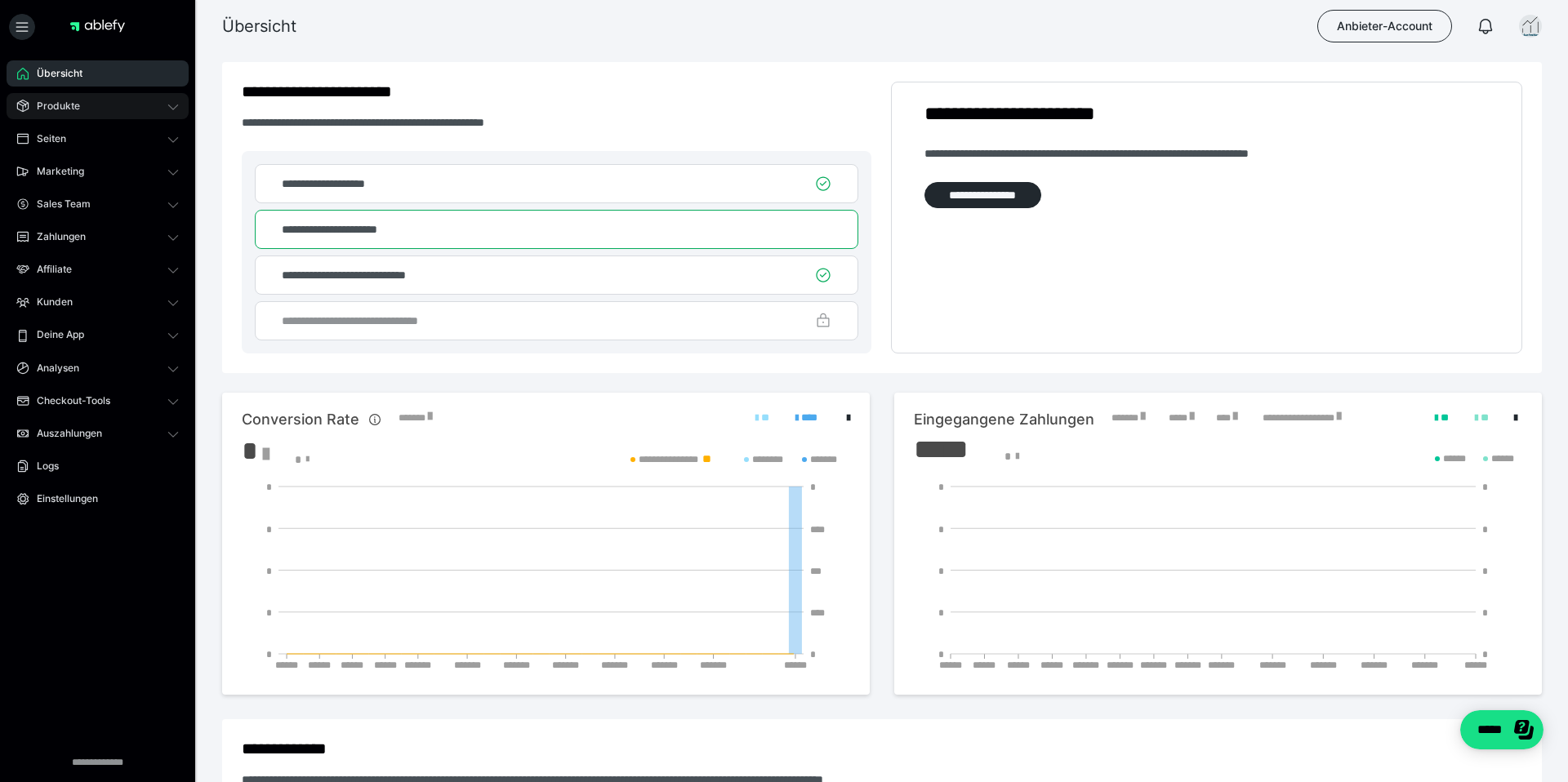 click on "Produkte" at bounding box center (97, 106) 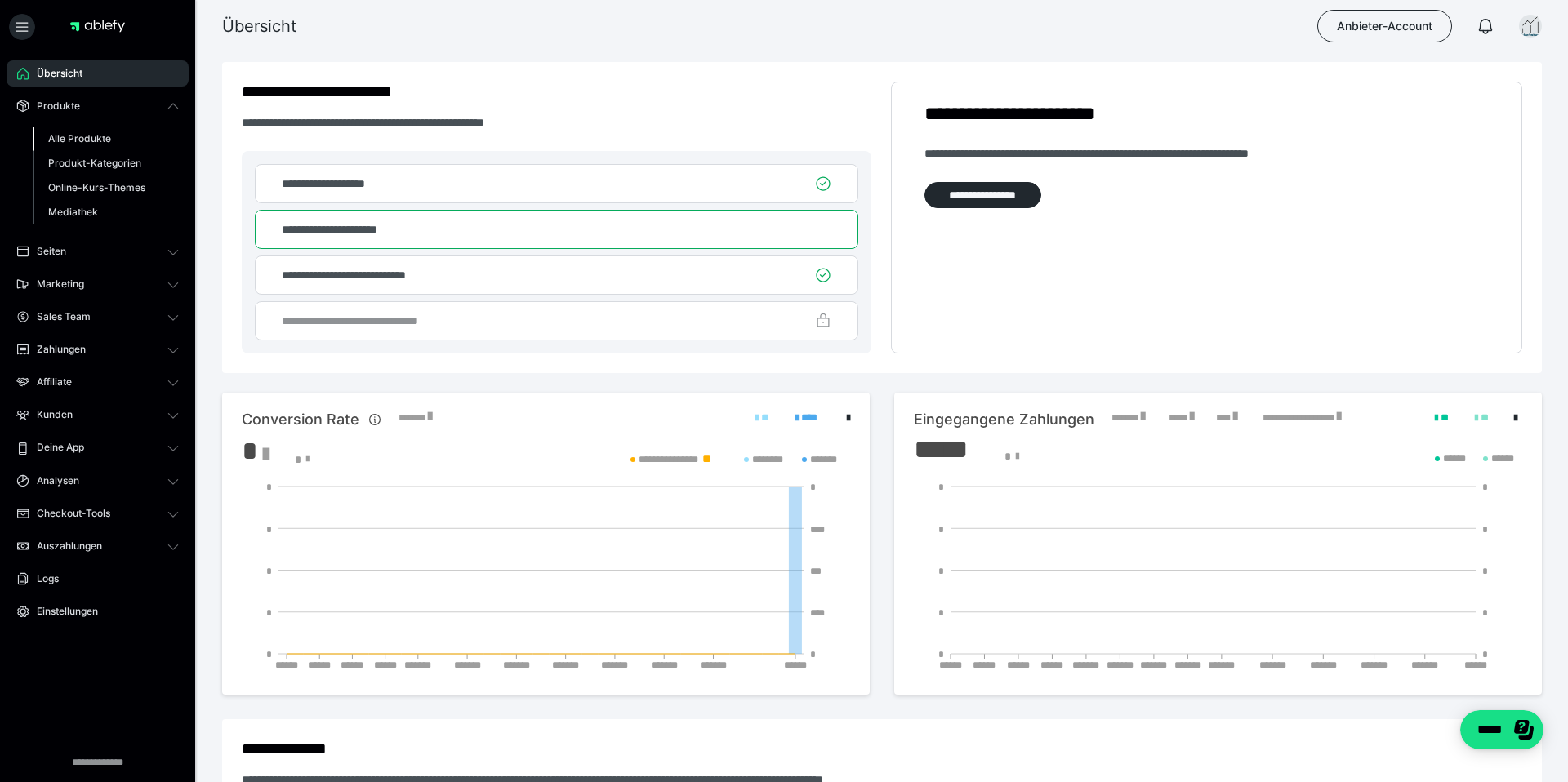 click on "Alle Produkte" at bounding box center [106, 139] 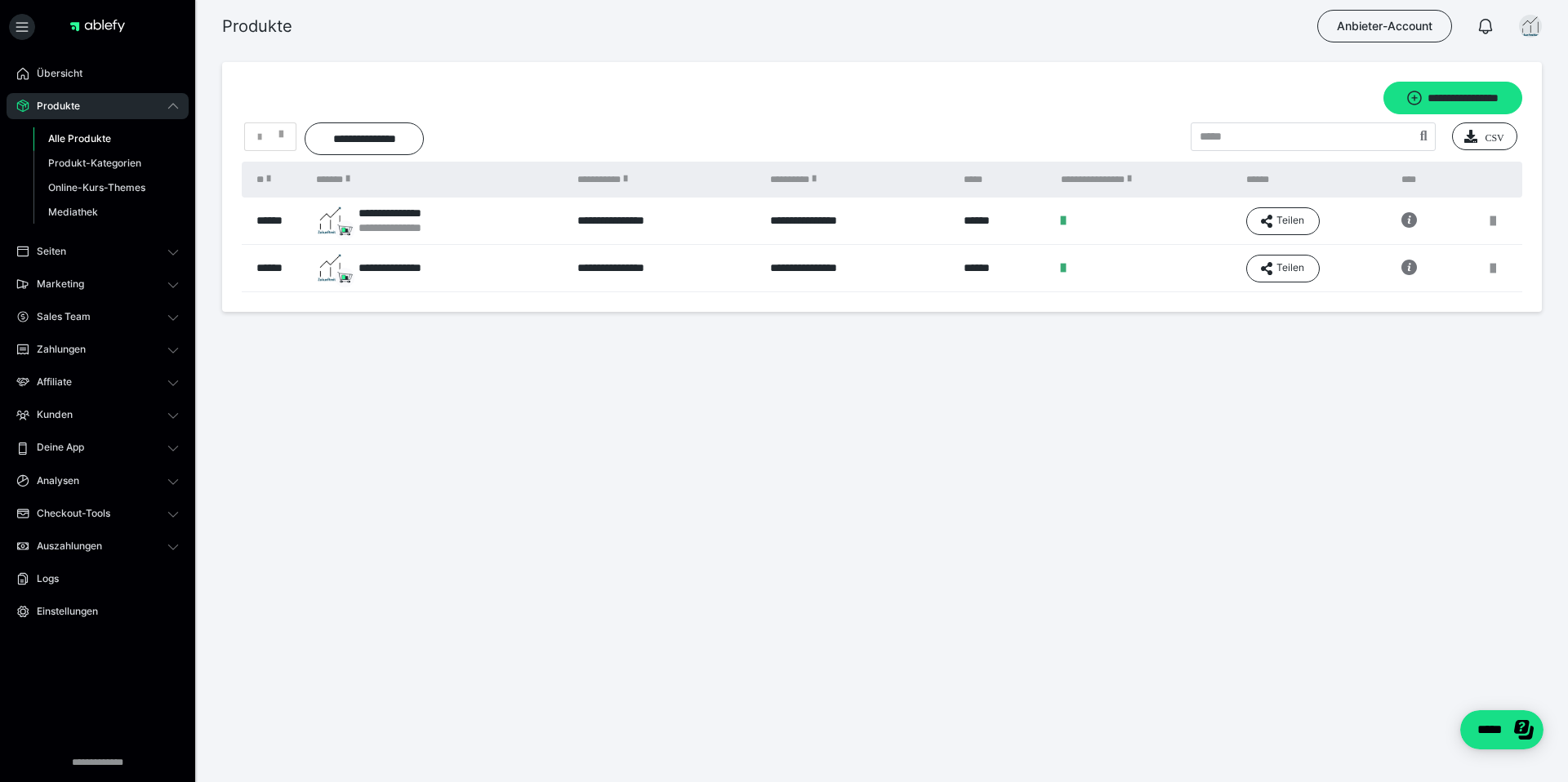 click on "**********" at bounding box center [666, 269] 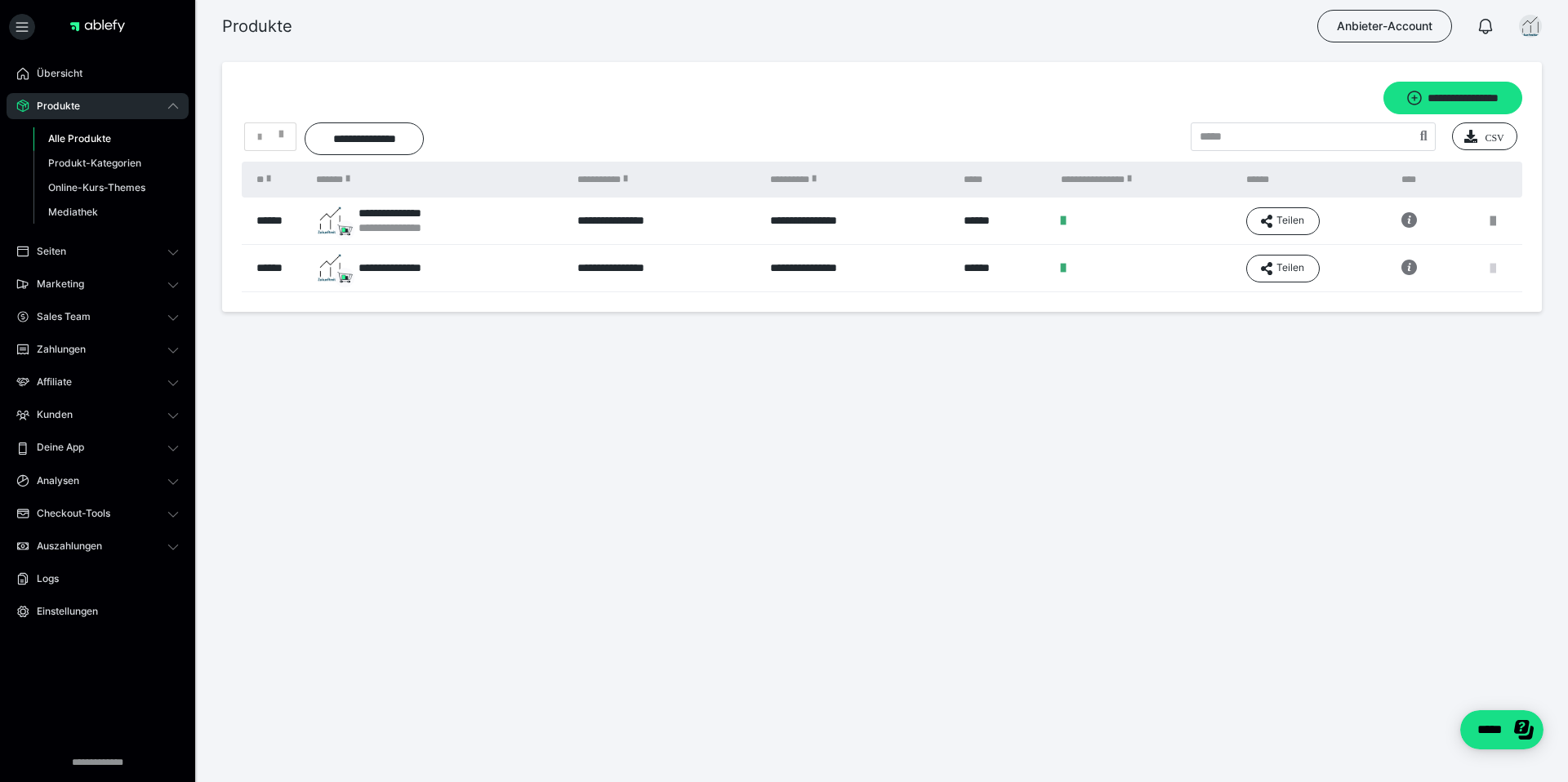 click at bounding box center (1493, 269) 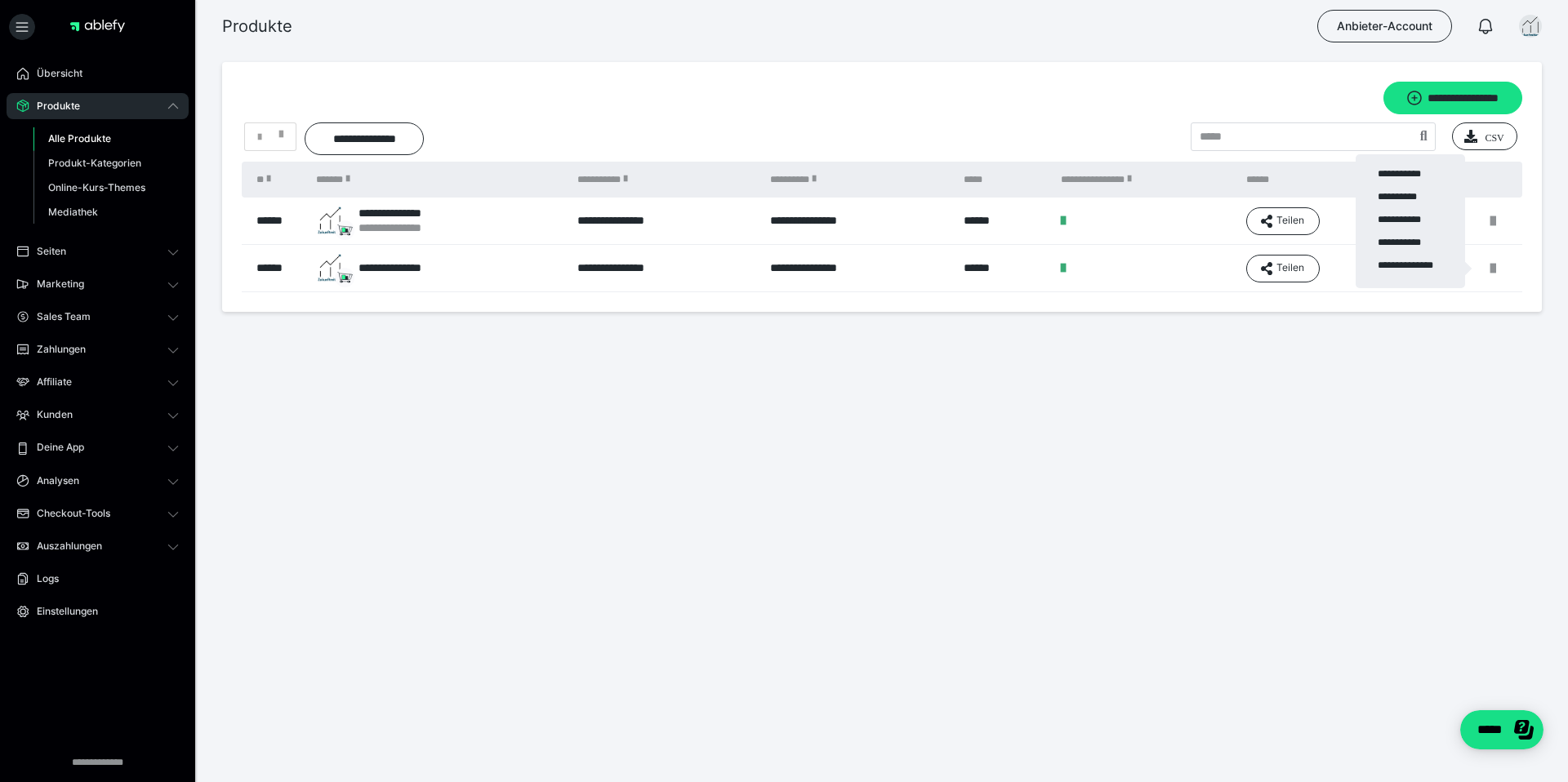 click at bounding box center (784, 391) 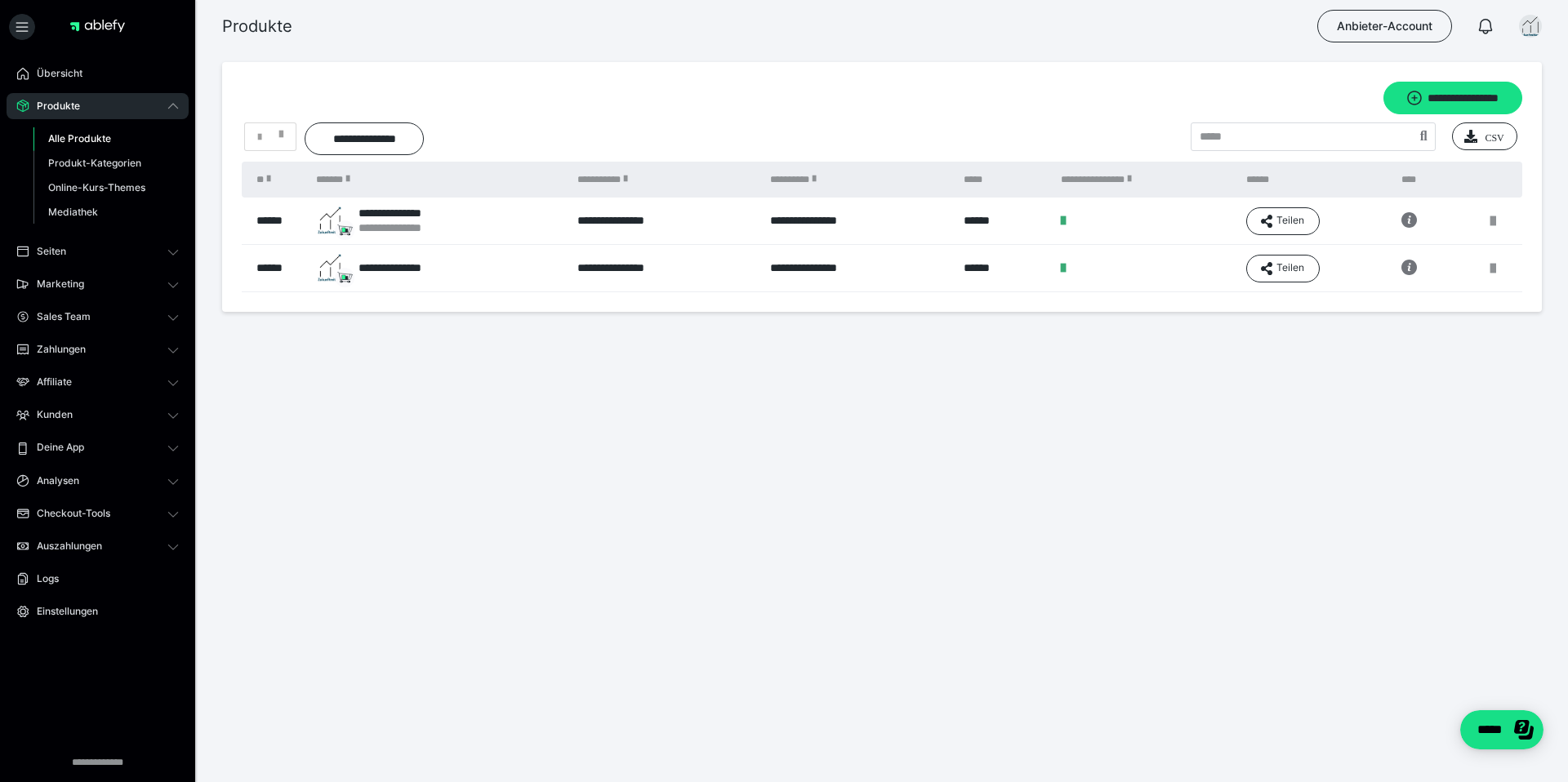 click on "**********" at bounding box center (439, 268) 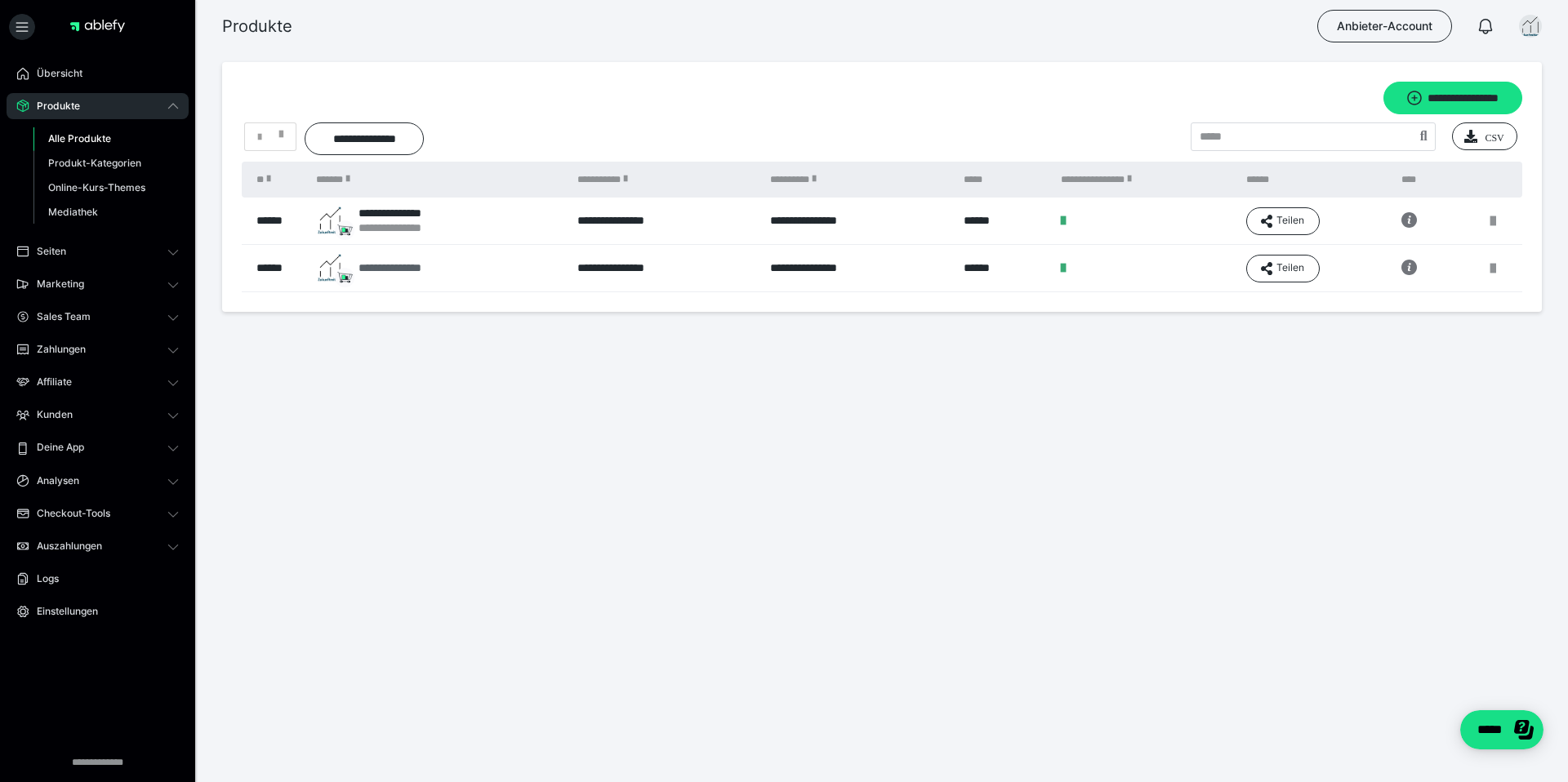 click on "**********" at bounding box center (403, 268) 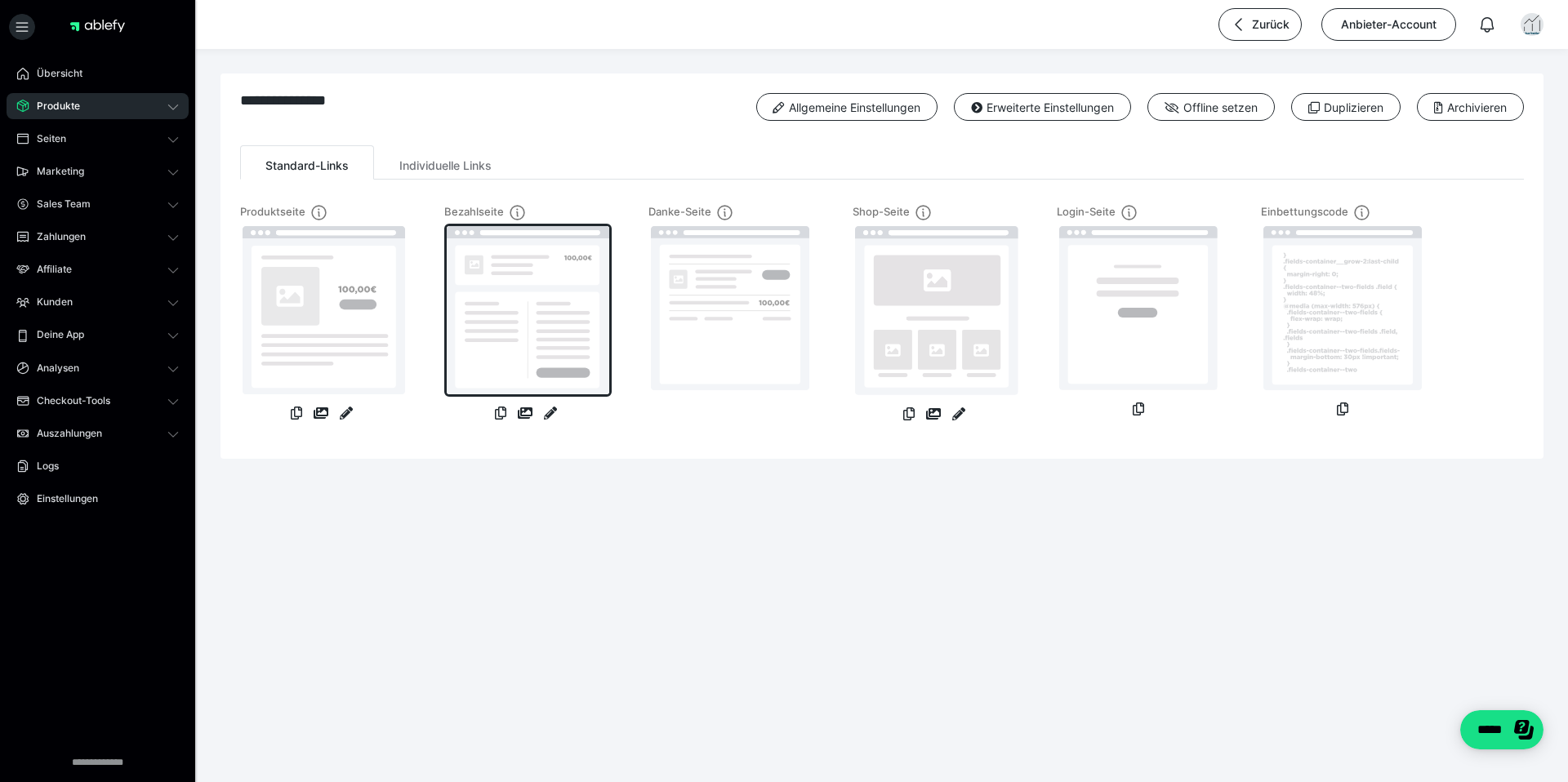 click at bounding box center [528, 310] 